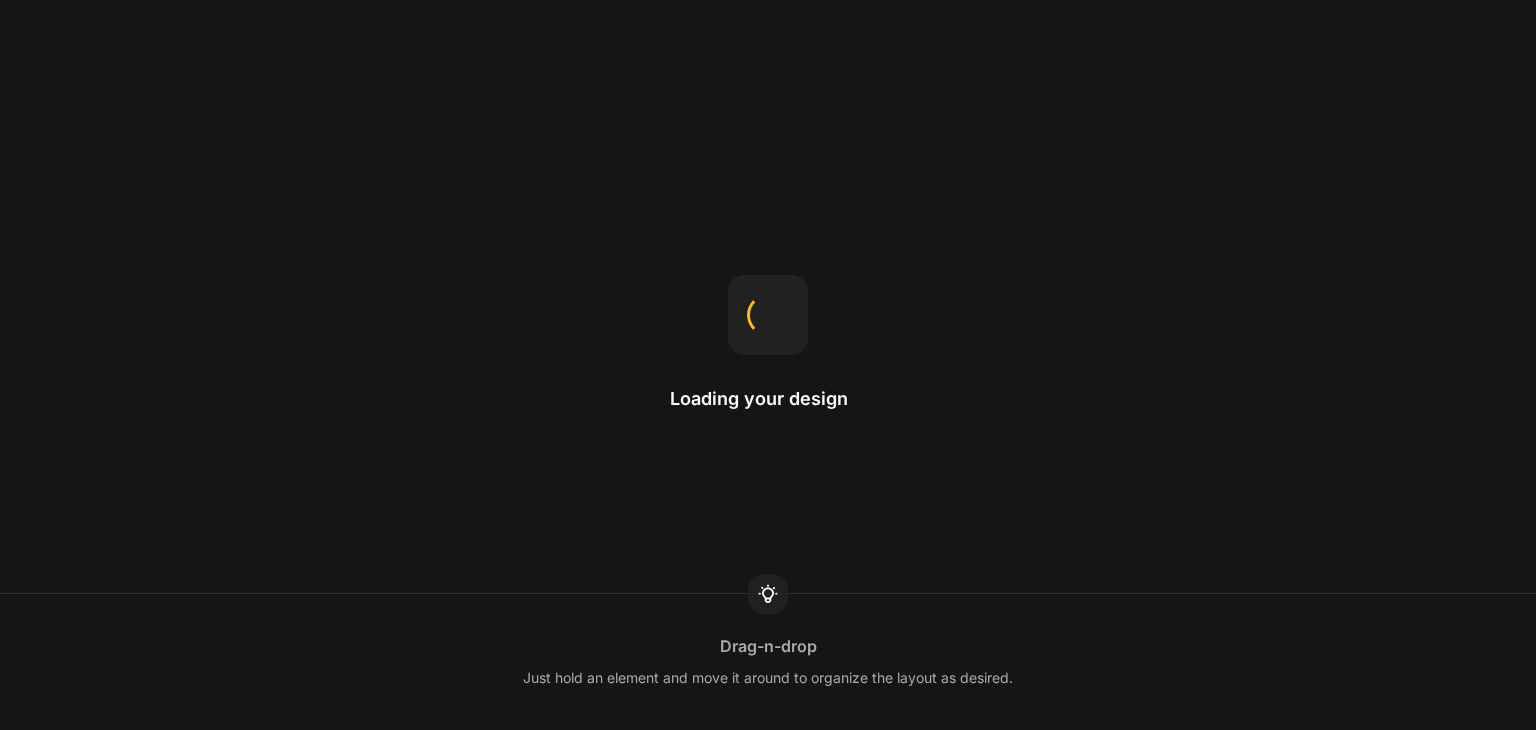 scroll, scrollTop: 0, scrollLeft: 0, axis: both 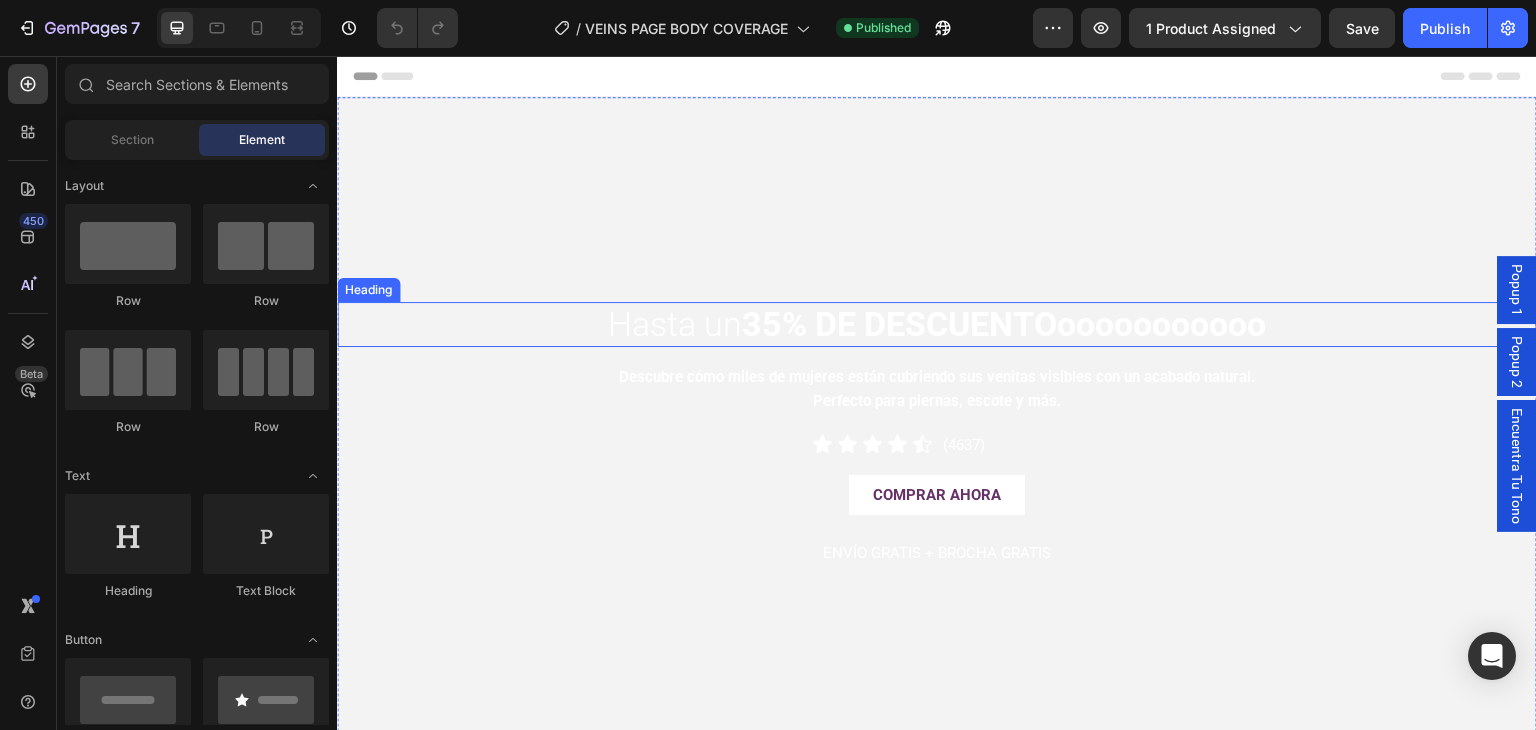 click on "35% DE DESCUENTOooooooooooo" at bounding box center (1004, 324) 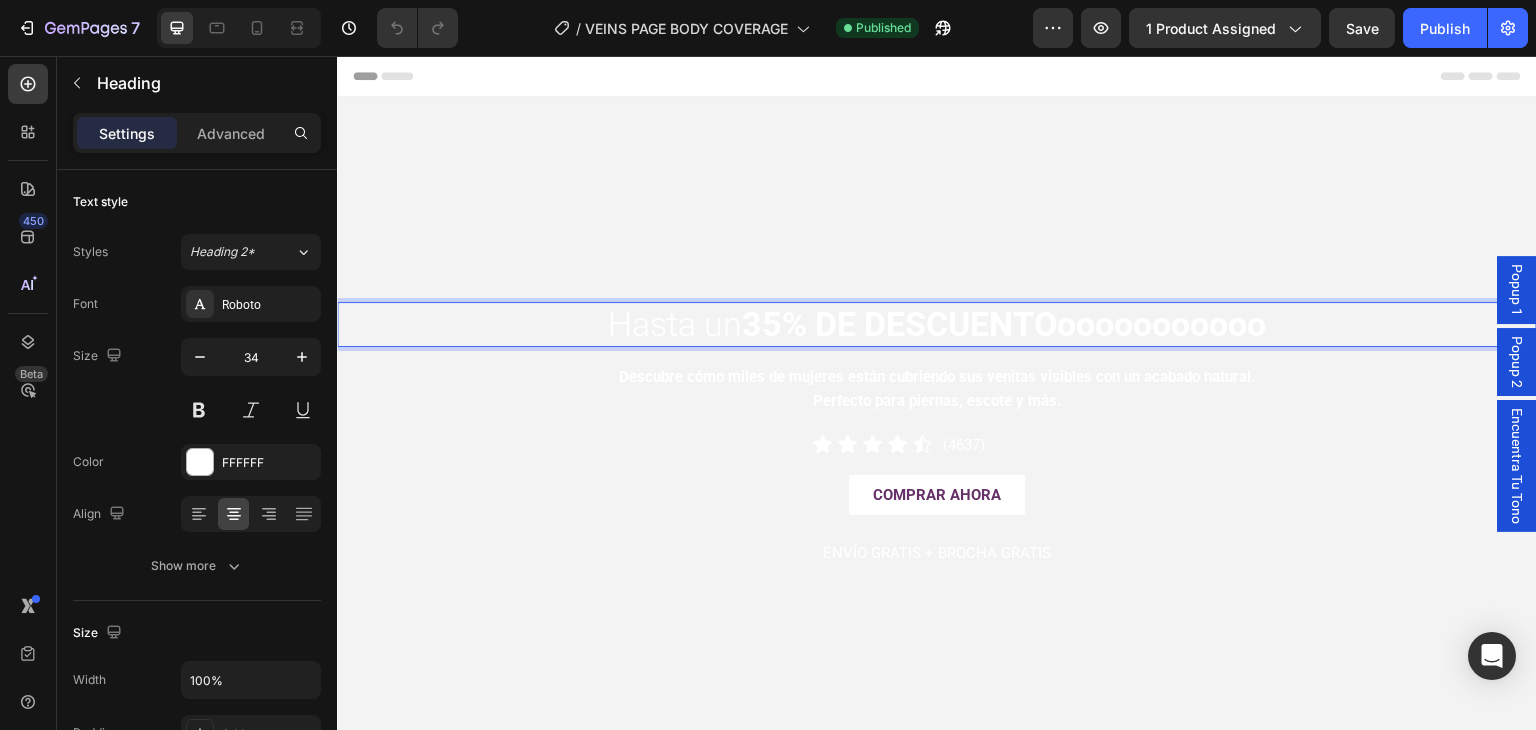 click on "35% DE DESCUENTOooooooooooo" at bounding box center [1004, 324] 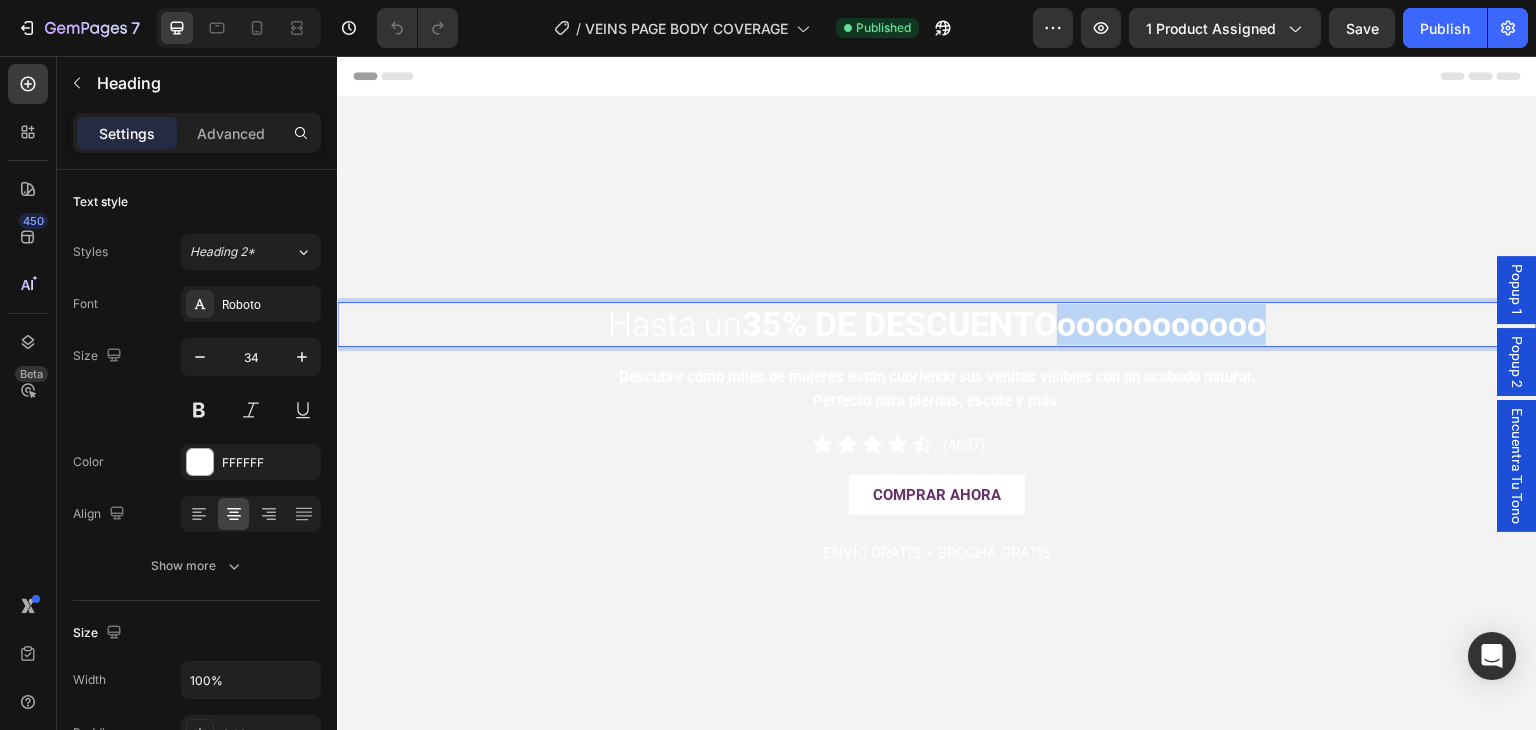 drag, startPoint x: 1059, startPoint y: 330, endPoint x: 1379, endPoint y: 320, distance: 320.15622 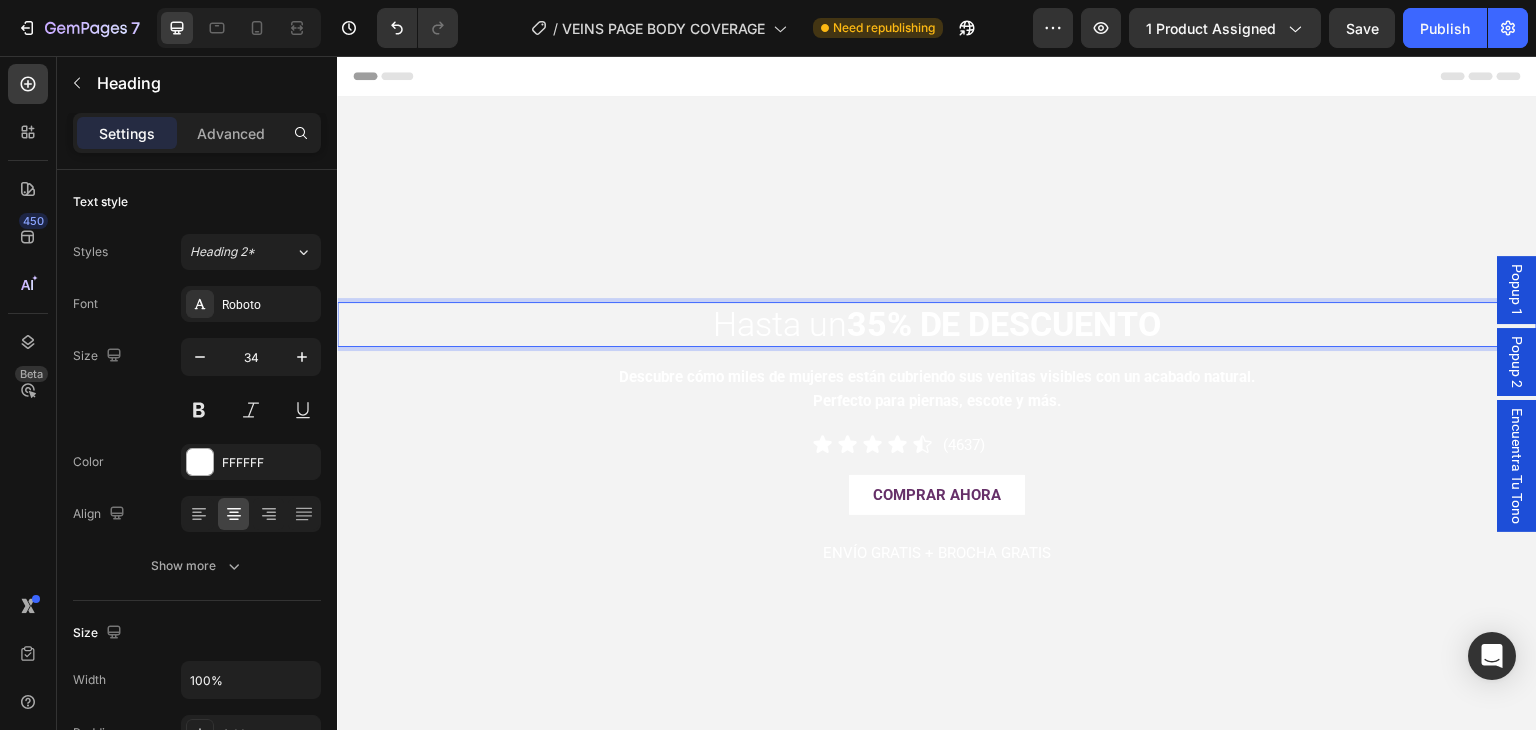 click on "Hasta un  35% DE DESCUENTO" at bounding box center [937, 324] 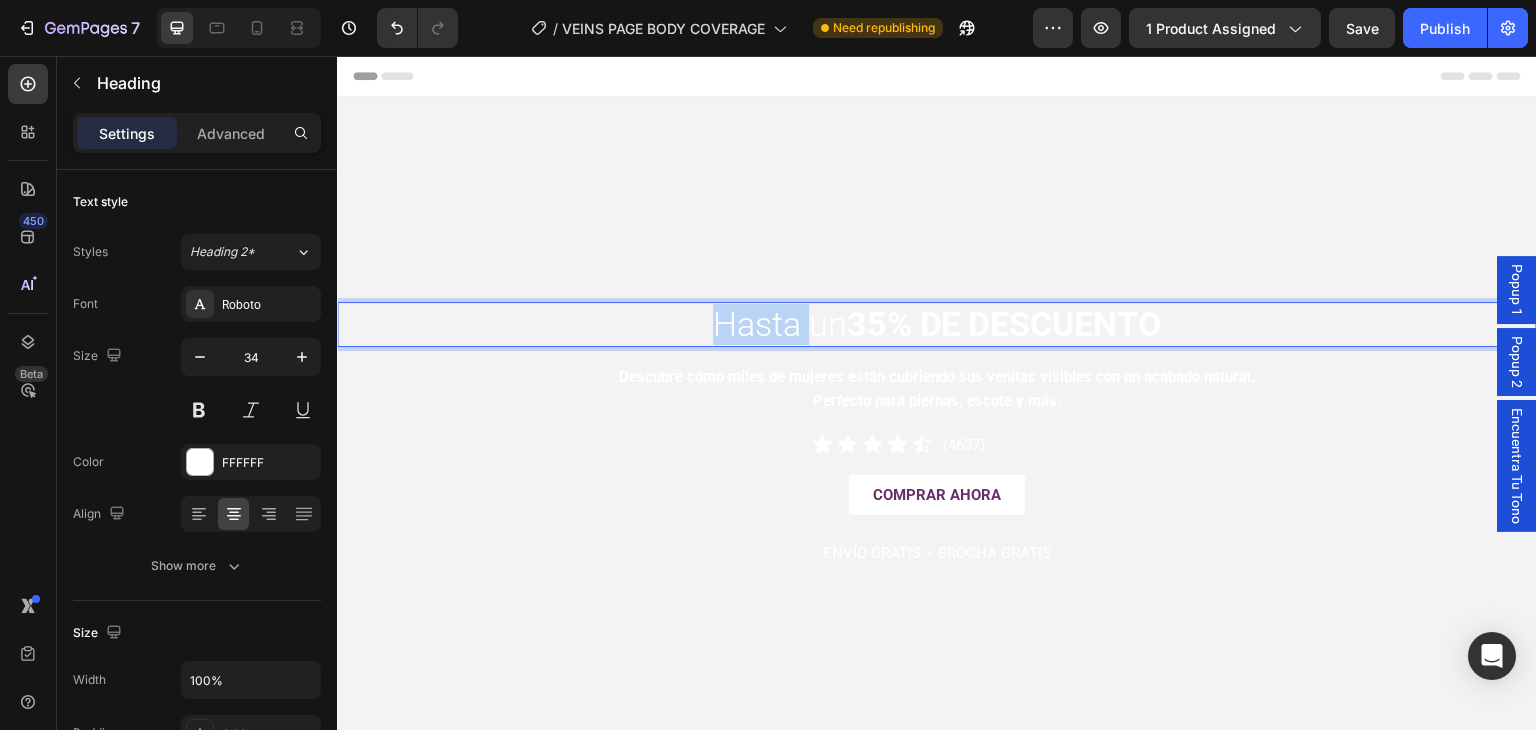 click on "Hasta un  35% DE DESCUENTO" at bounding box center (937, 324) 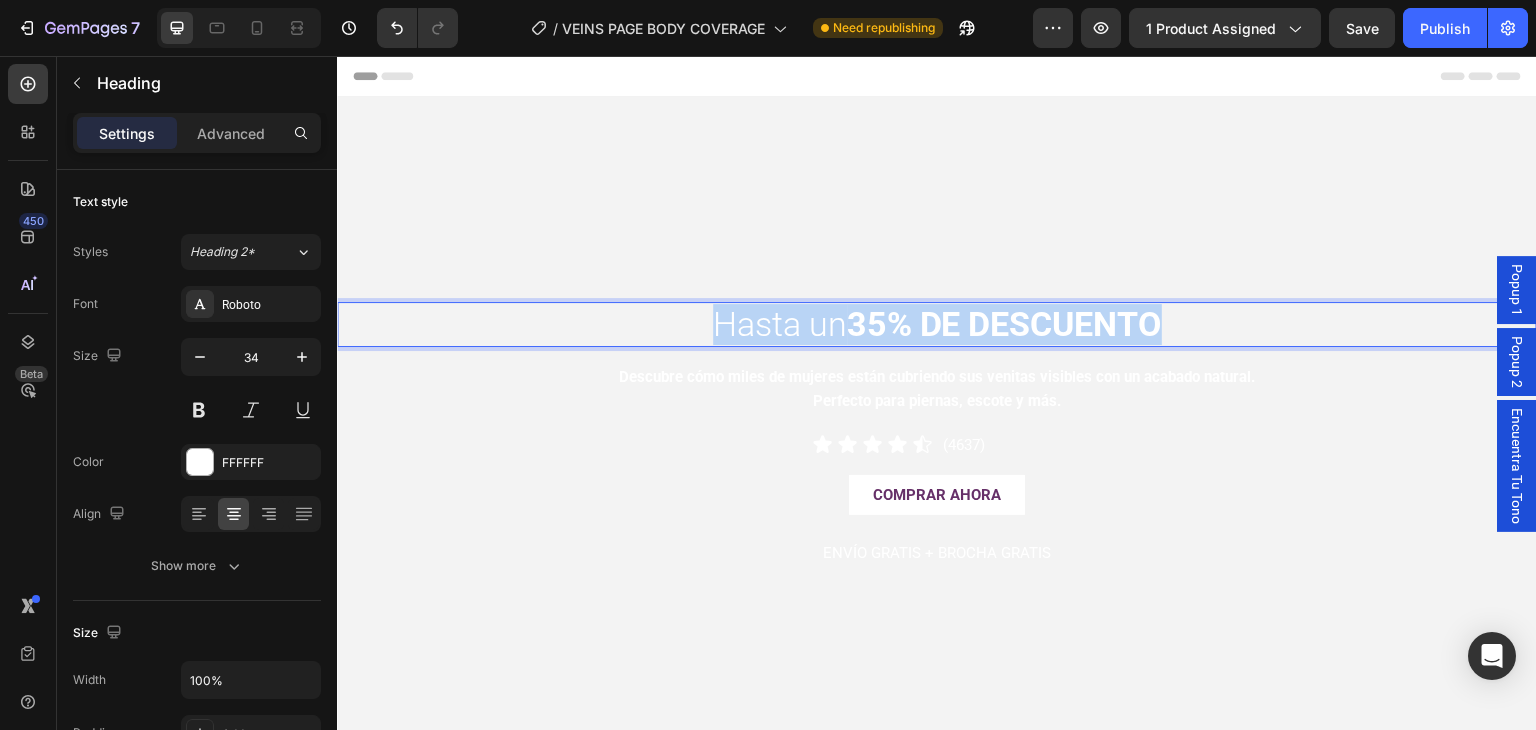 click on "Hasta un  35% DE DESCUENTO" at bounding box center [937, 324] 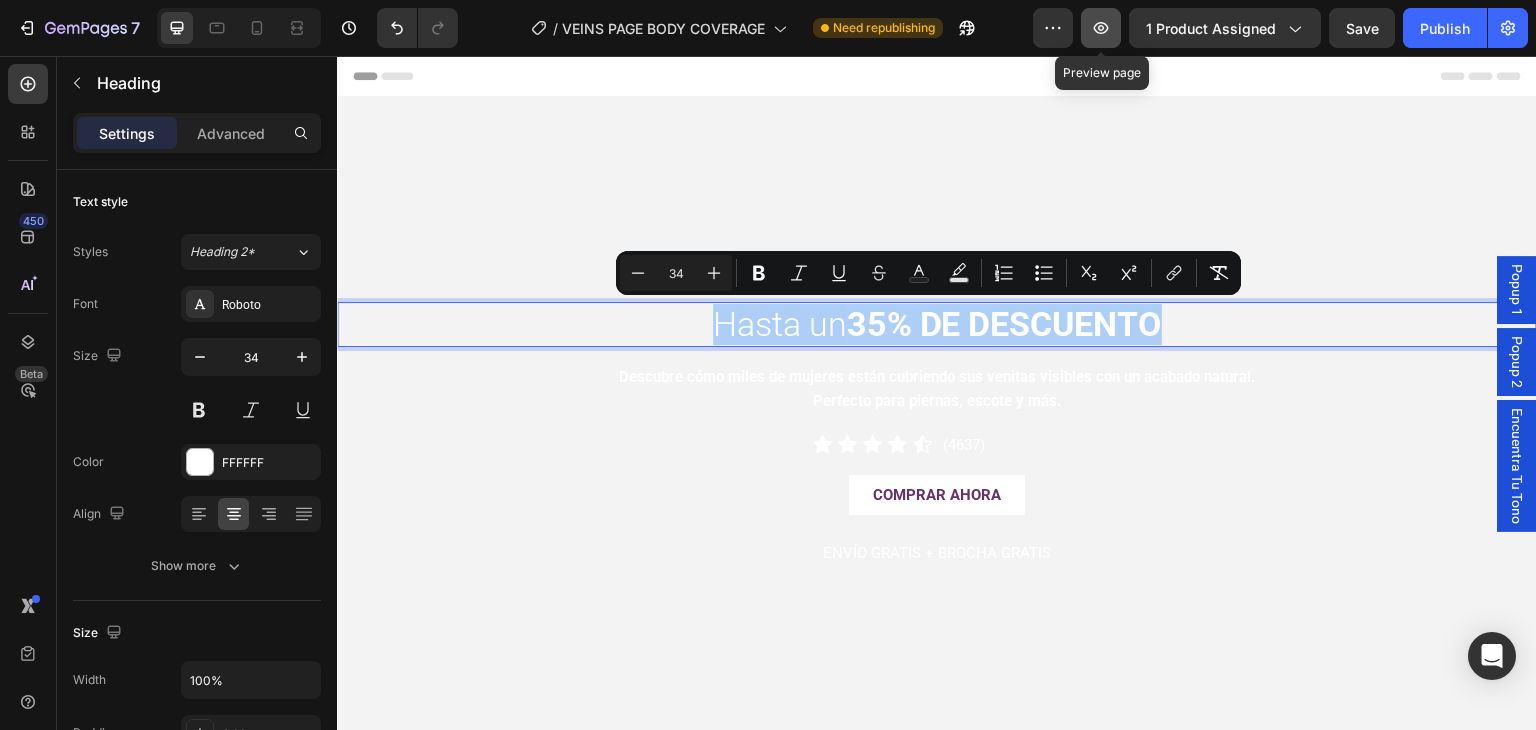 click 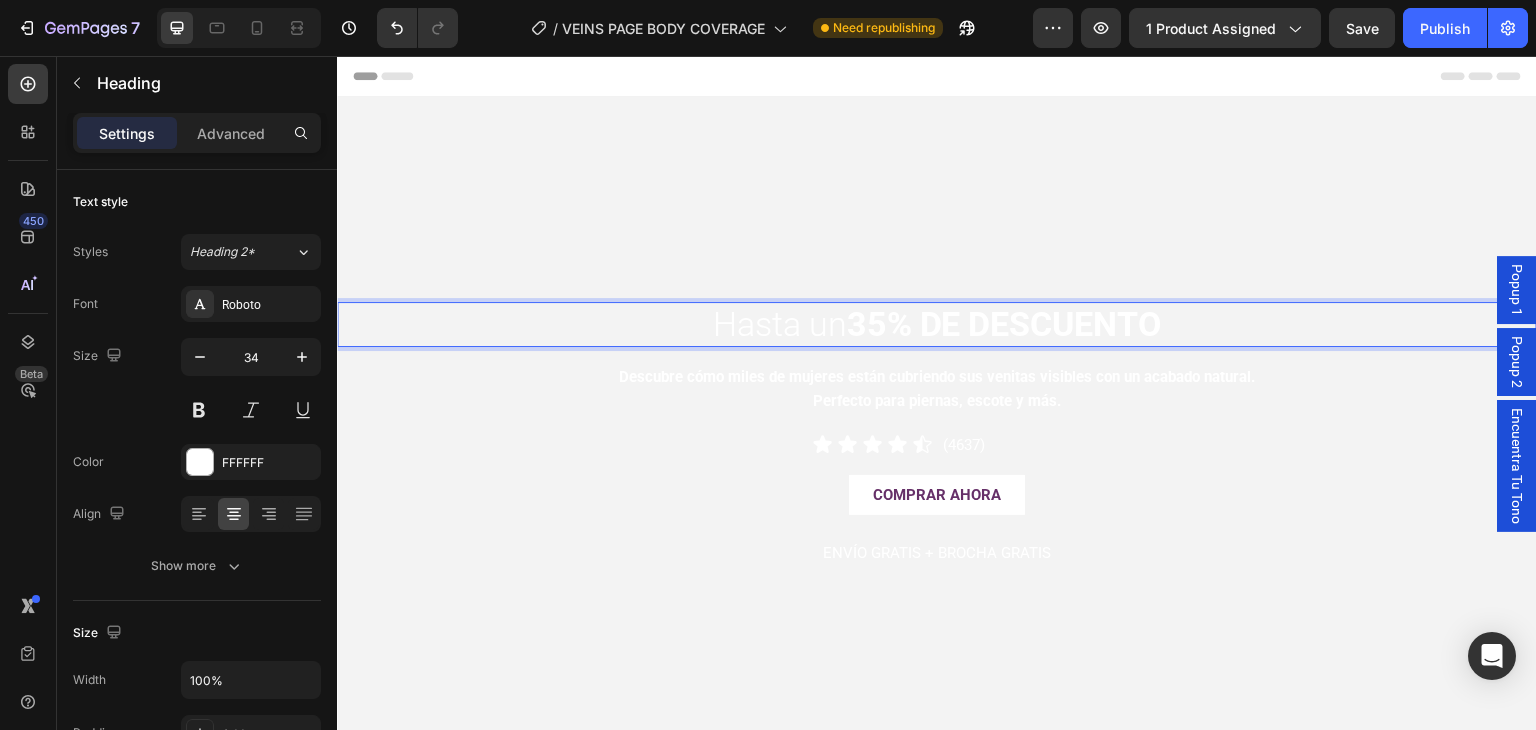click on "Hasta un  35% DE DESCUENTO" at bounding box center (937, 324) 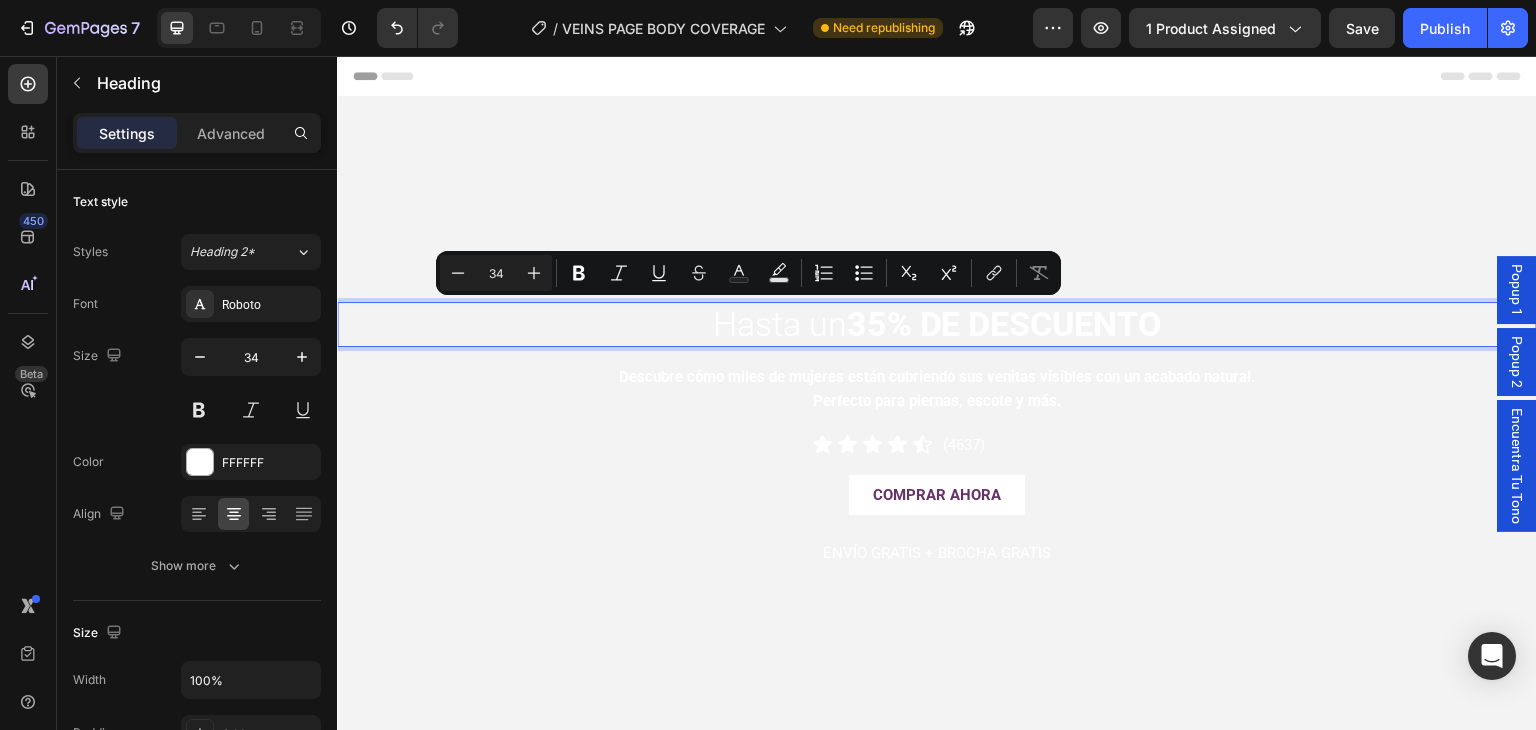 click on "Hasta un  35% DE DESCUENTO" at bounding box center [937, 324] 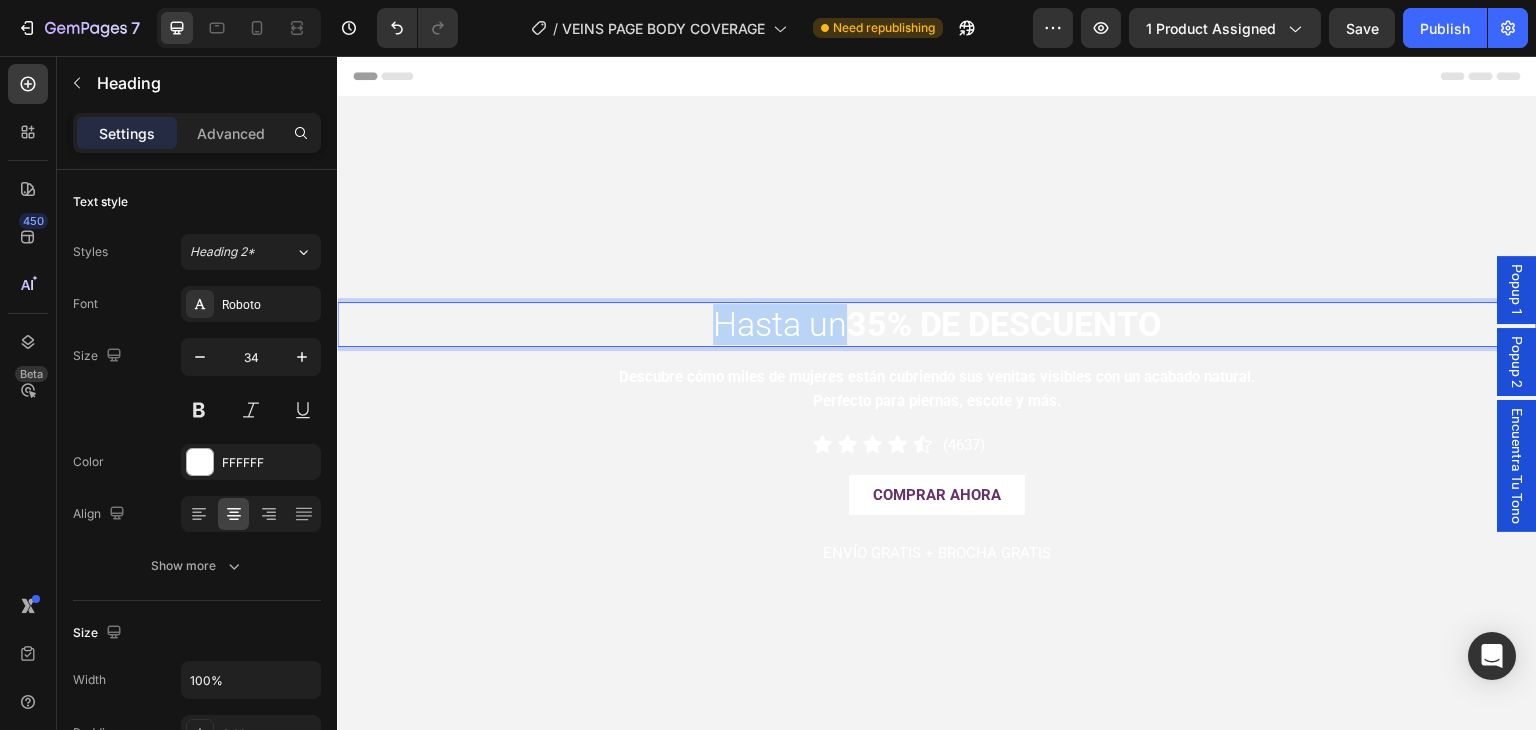 drag, startPoint x: 701, startPoint y: 325, endPoint x: 830, endPoint y: 336, distance: 129.46814 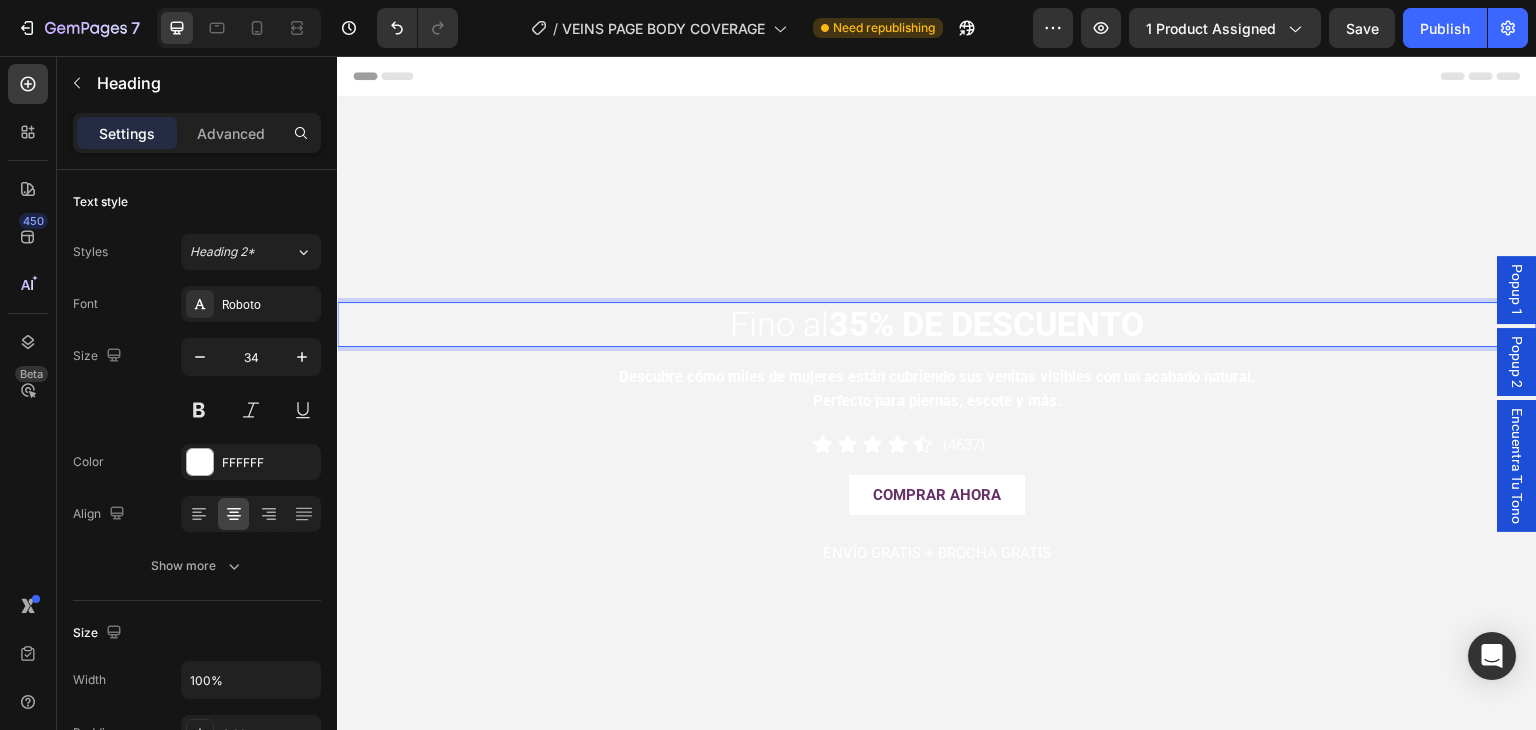 click on "35% DE DESCUENTO" at bounding box center (986, 324) 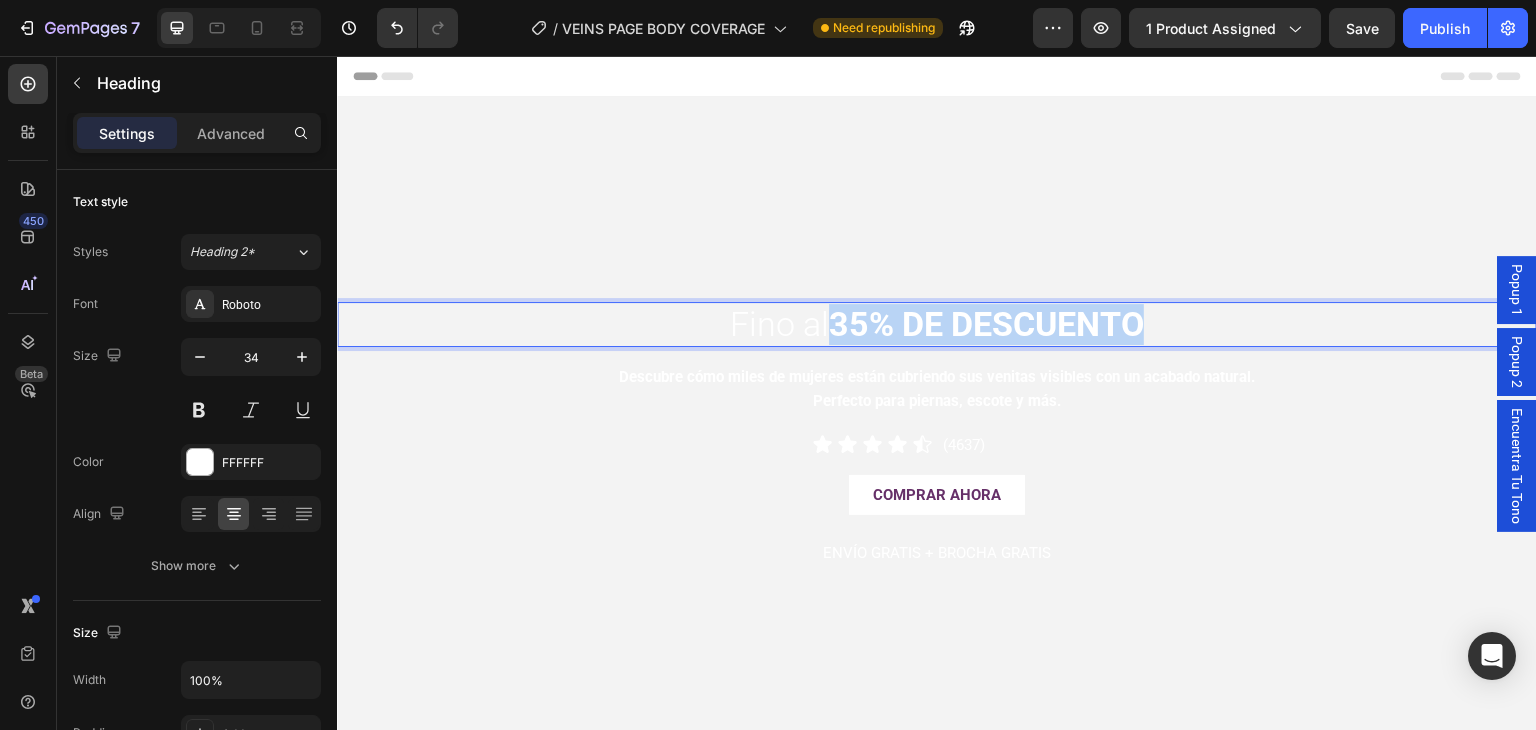 drag, startPoint x: 1143, startPoint y: 327, endPoint x: 826, endPoint y: 330, distance: 317.0142 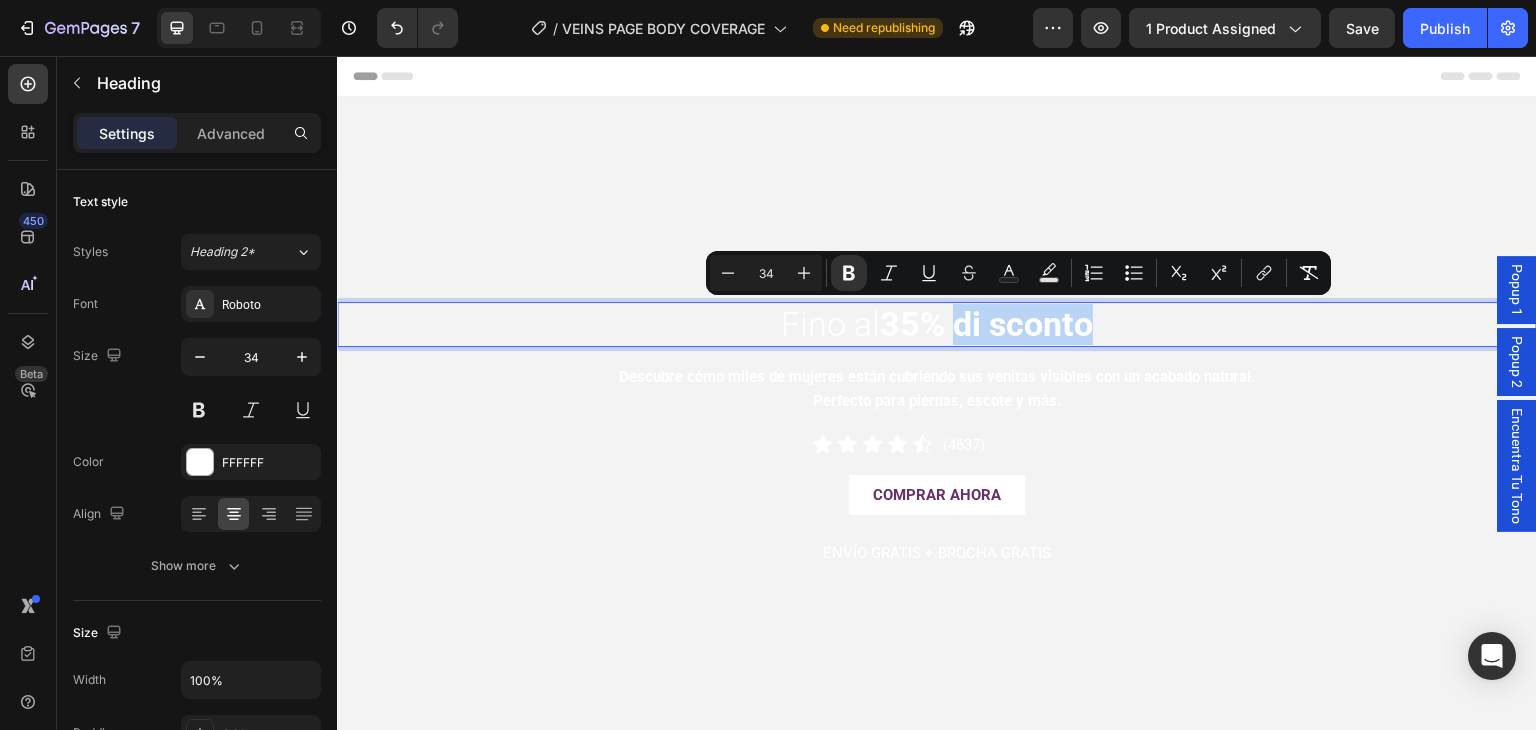 drag, startPoint x: 958, startPoint y: 334, endPoint x: 1115, endPoint y: 334, distance: 157 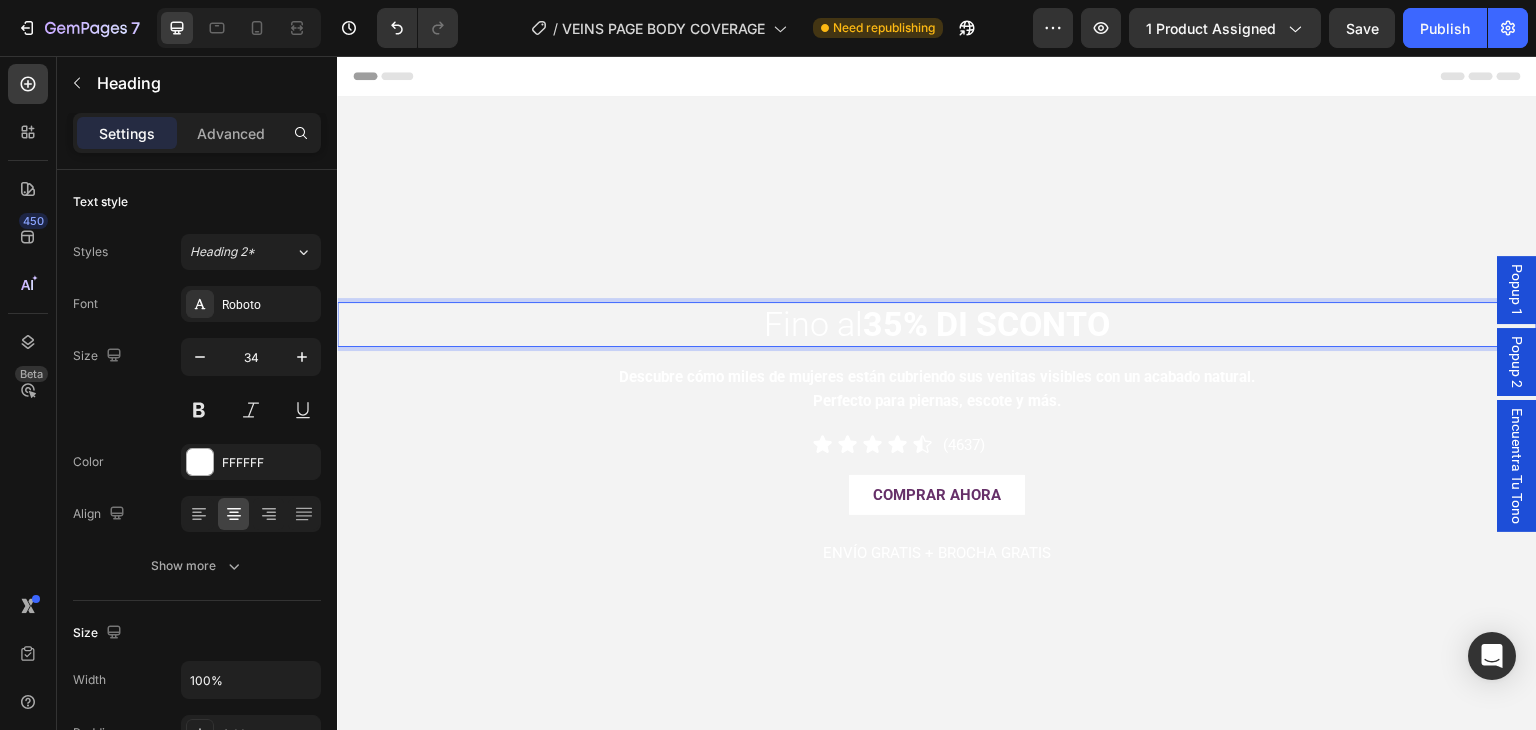 click on "Descubre cómo miles de mujeres están cubriendo sus venitas visibles con un acabado natural." at bounding box center [937, 377] 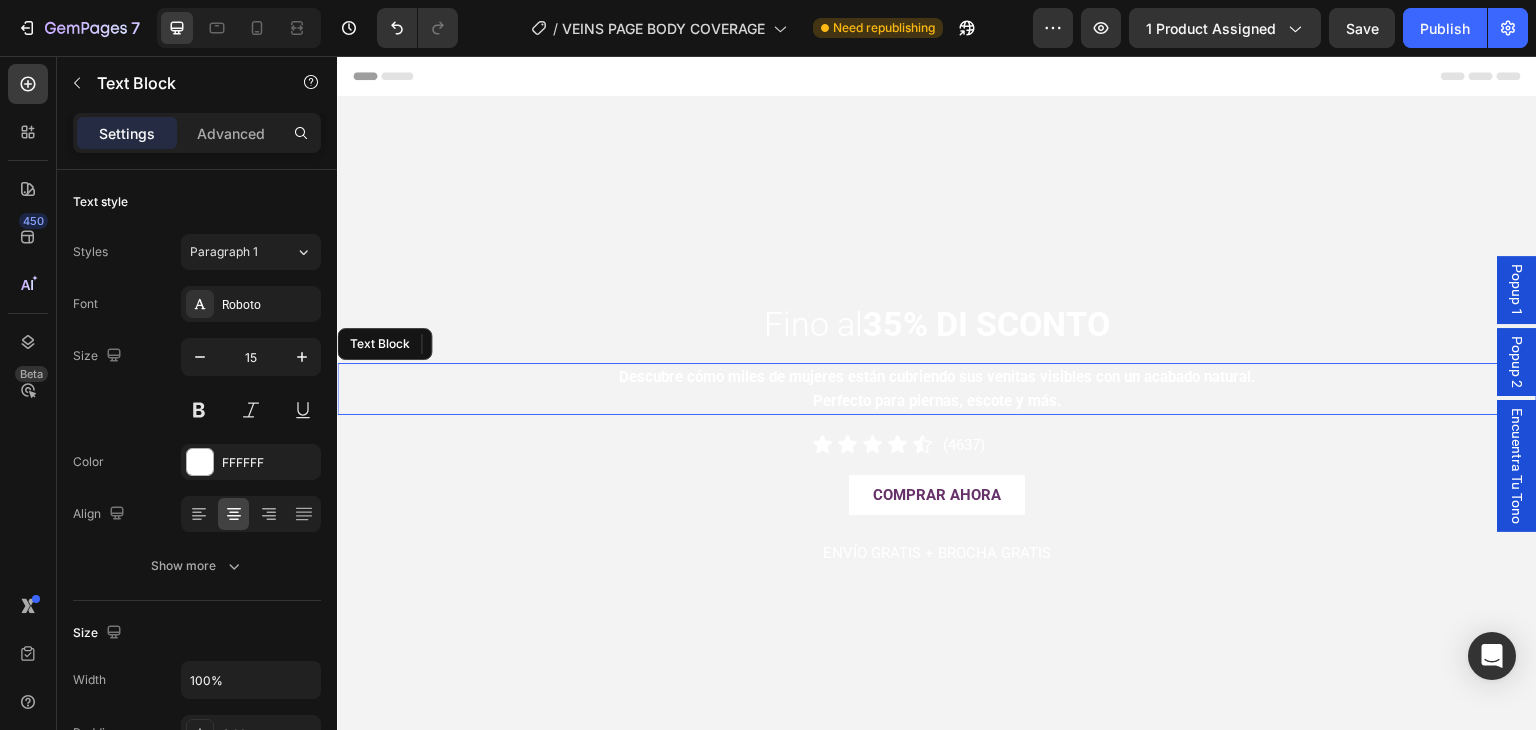 click on "Descubre cómo miles de mujeres están cubriendo sus venitas visibles con un acabado natural." at bounding box center [937, 377] 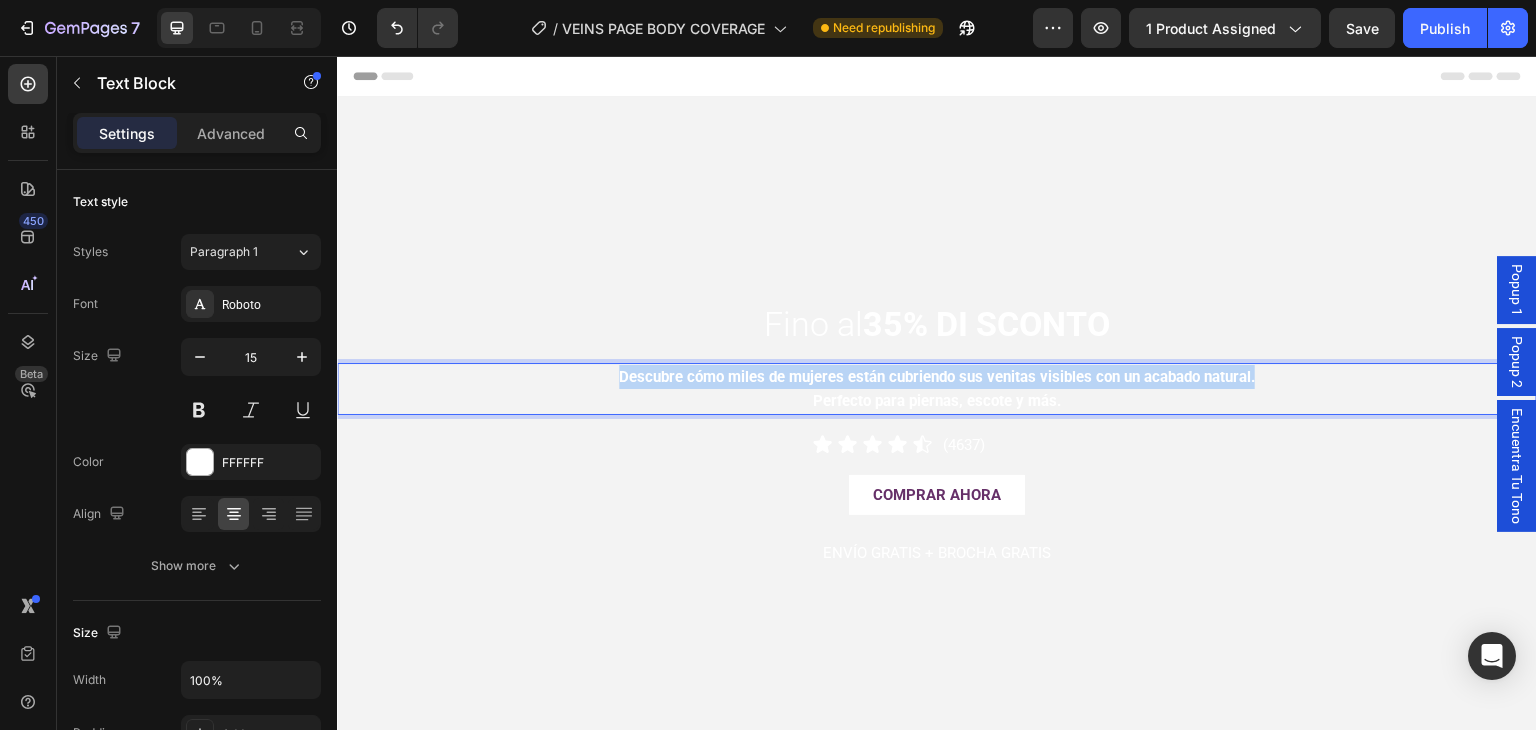 click on "Descubre cómo miles de mujeres están cubriendo sus venitas visibles con un acabado natural." at bounding box center (937, 377) 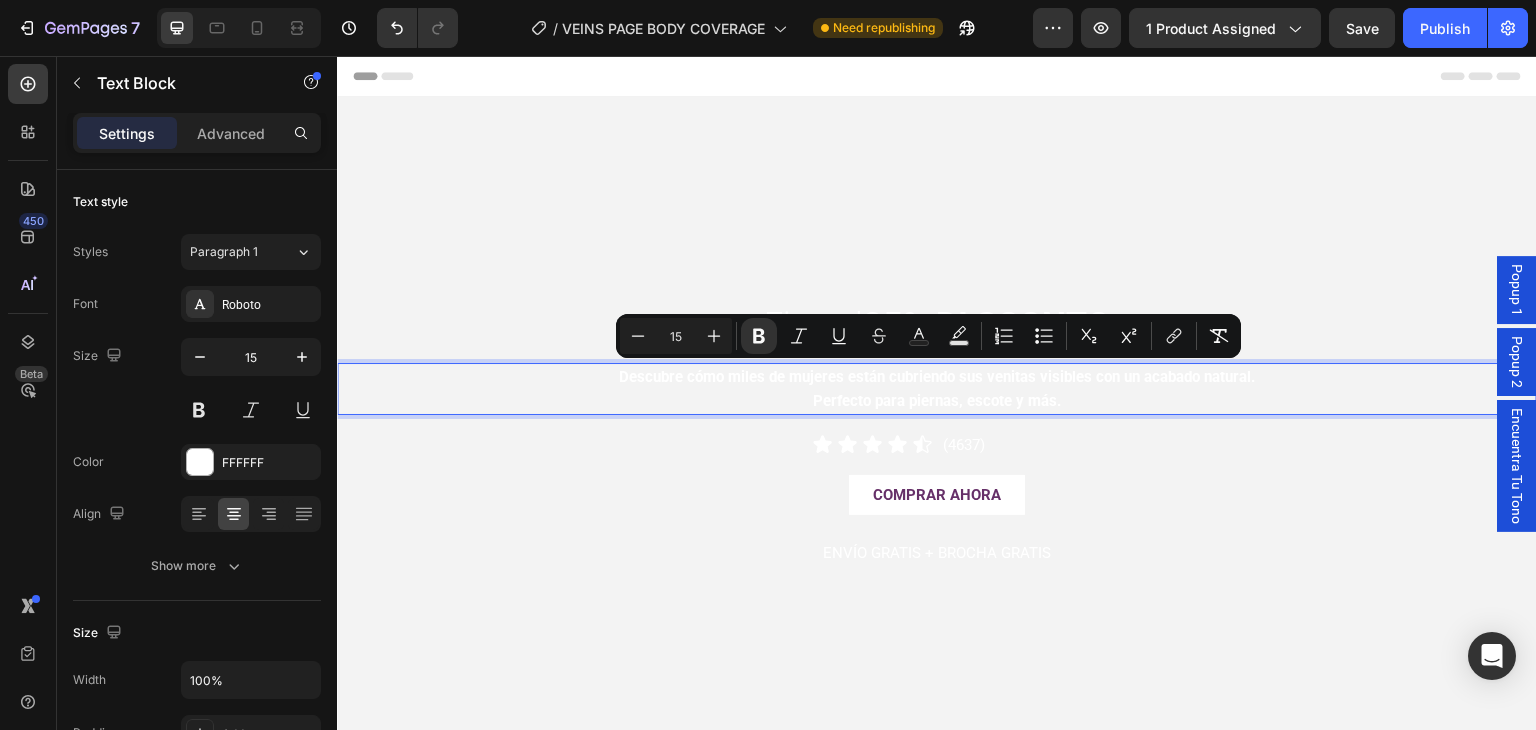 click on "Perfecto para piernas, escote y más." at bounding box center [937, 401] 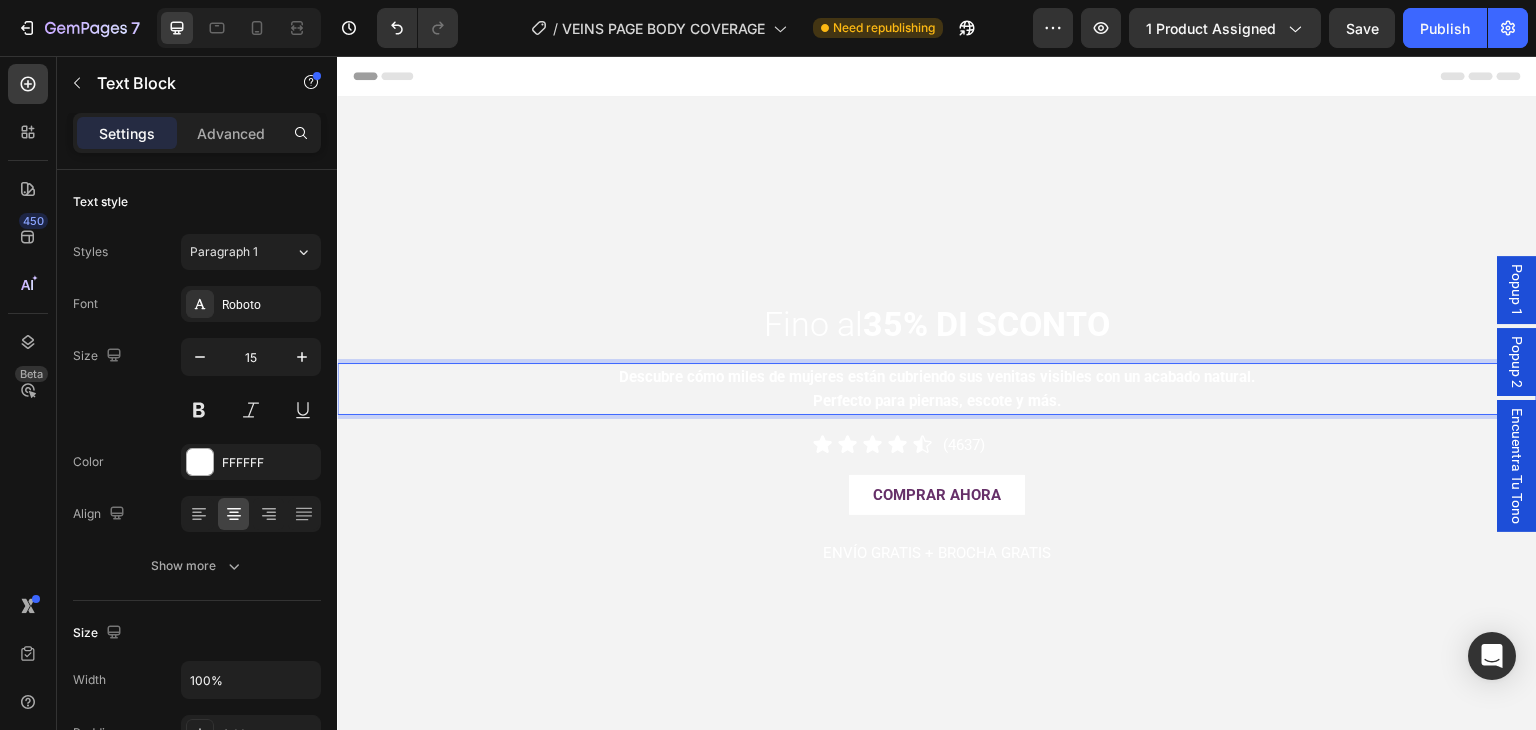 drag, startPoint x: 1058, startPoint y: 404, endPoint x: 611, endPoint y: 372, distance: 448.14395 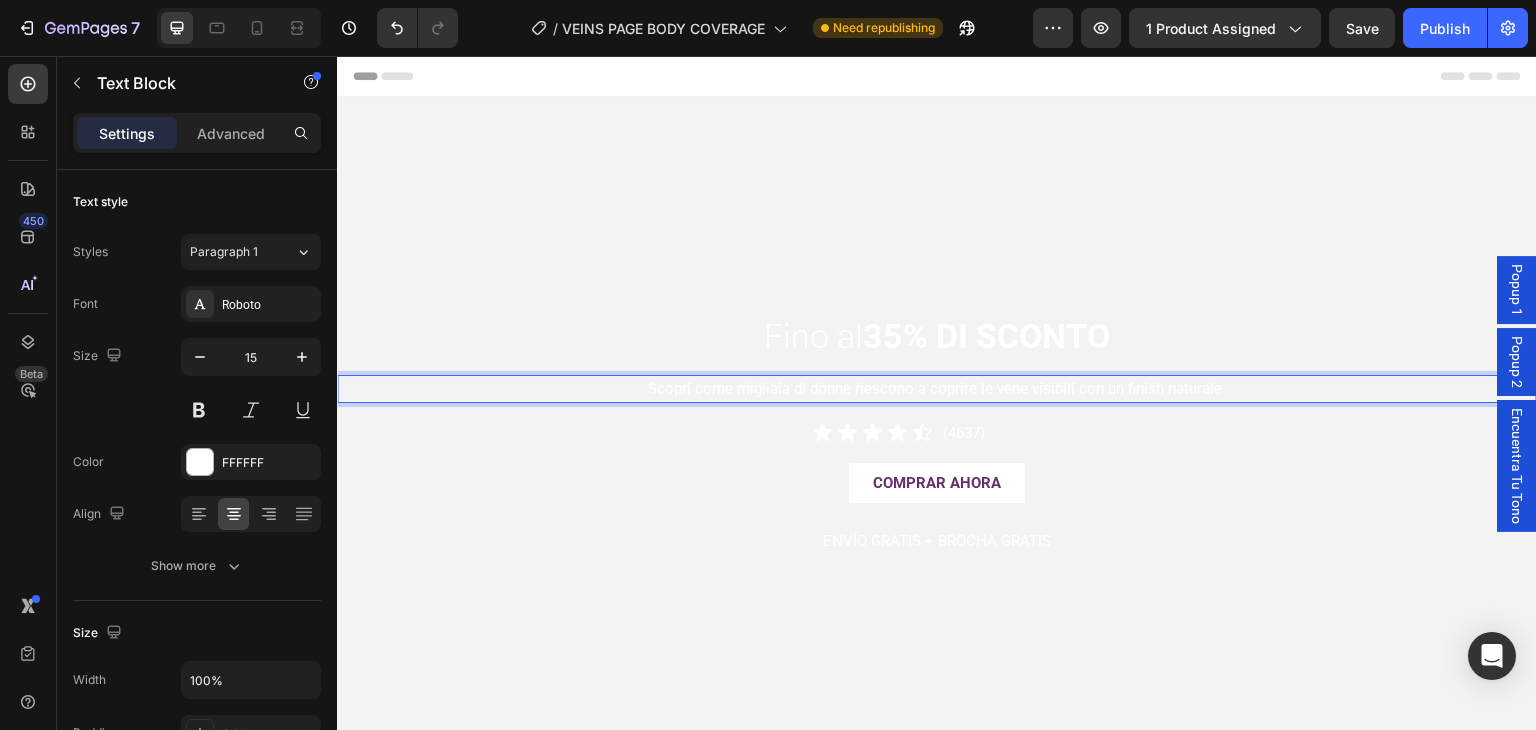 click on "Scopri come migliaia di donne riescono a coprire le vene visibili con un finish naturale." at bounding box center (937, 389) 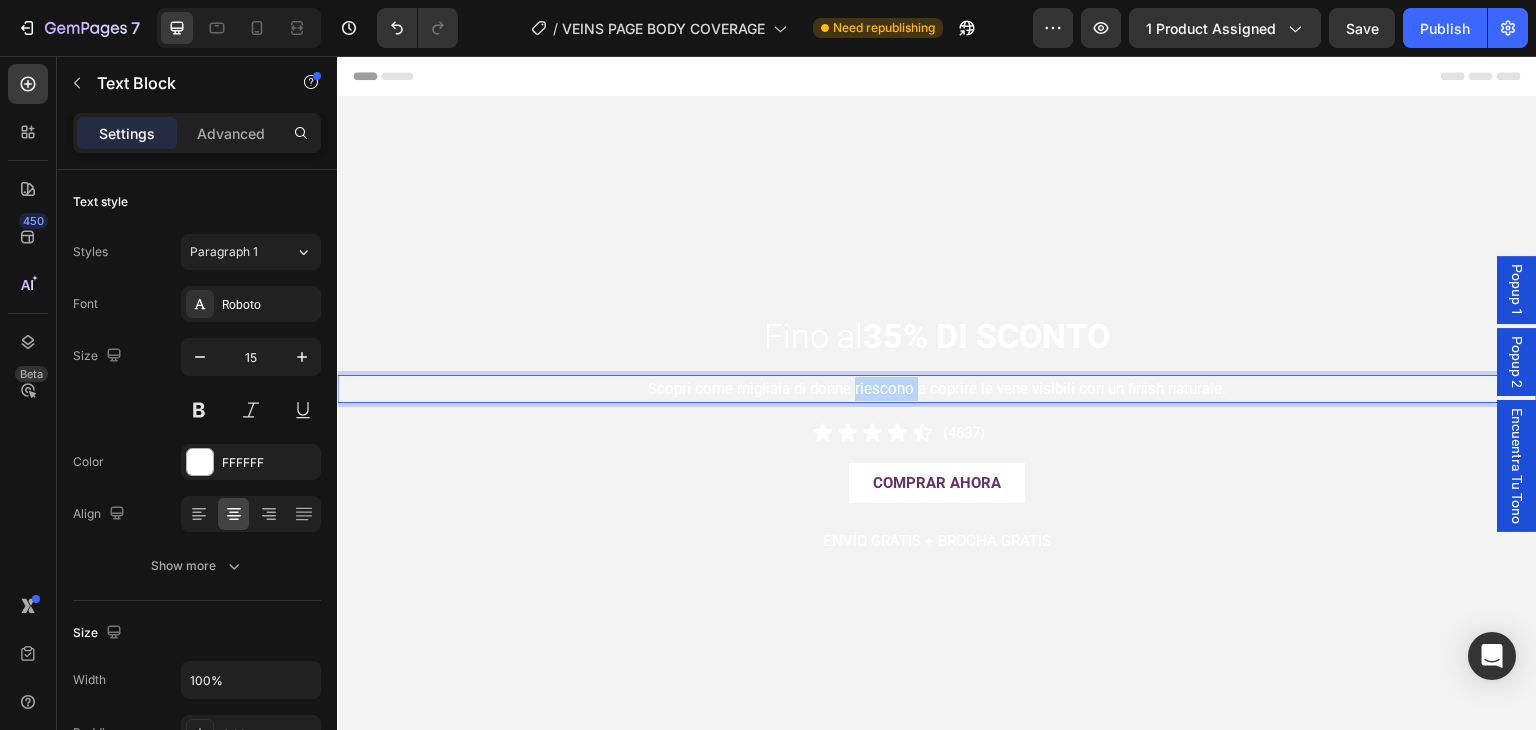 click on "Scopri come migliaia di donne riescono a coprire le vene visibili con un finish naturale." at bounding box center (937, 389) 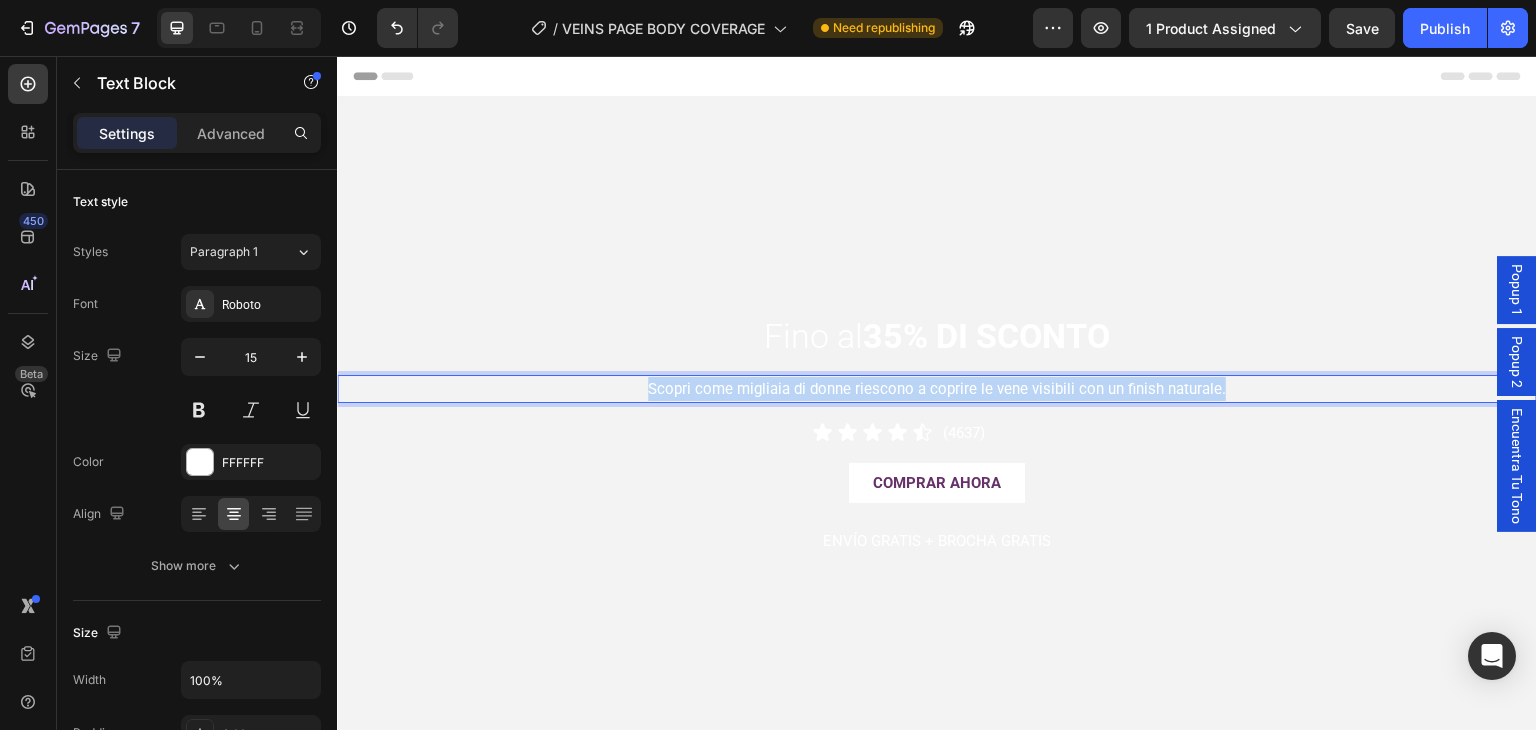 click on "Scopri come migliaia di donne riescono a coprire le vene visibili con un finish naturale." at bounding box center (937, 389) 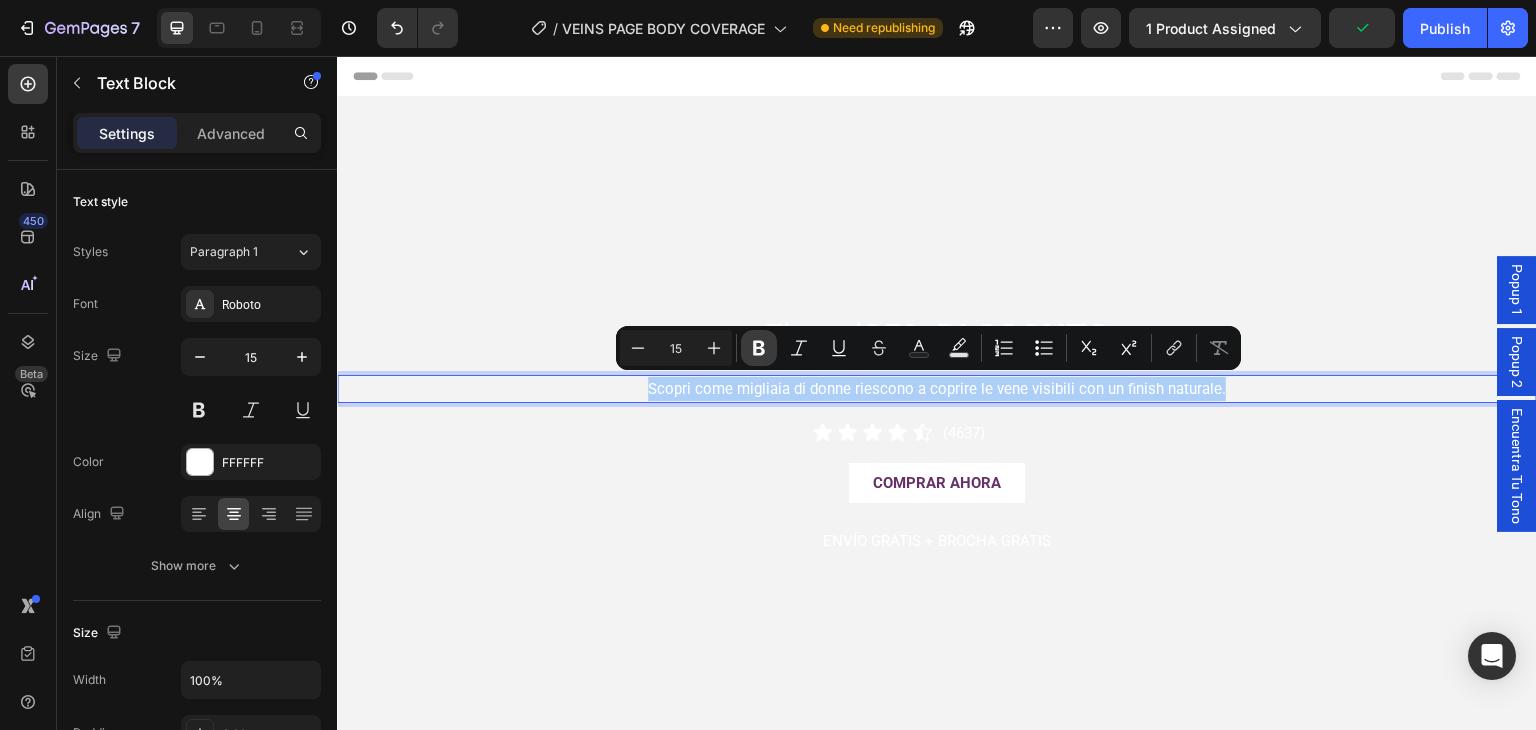 click on "Bold" at bounding box center [759, 348] 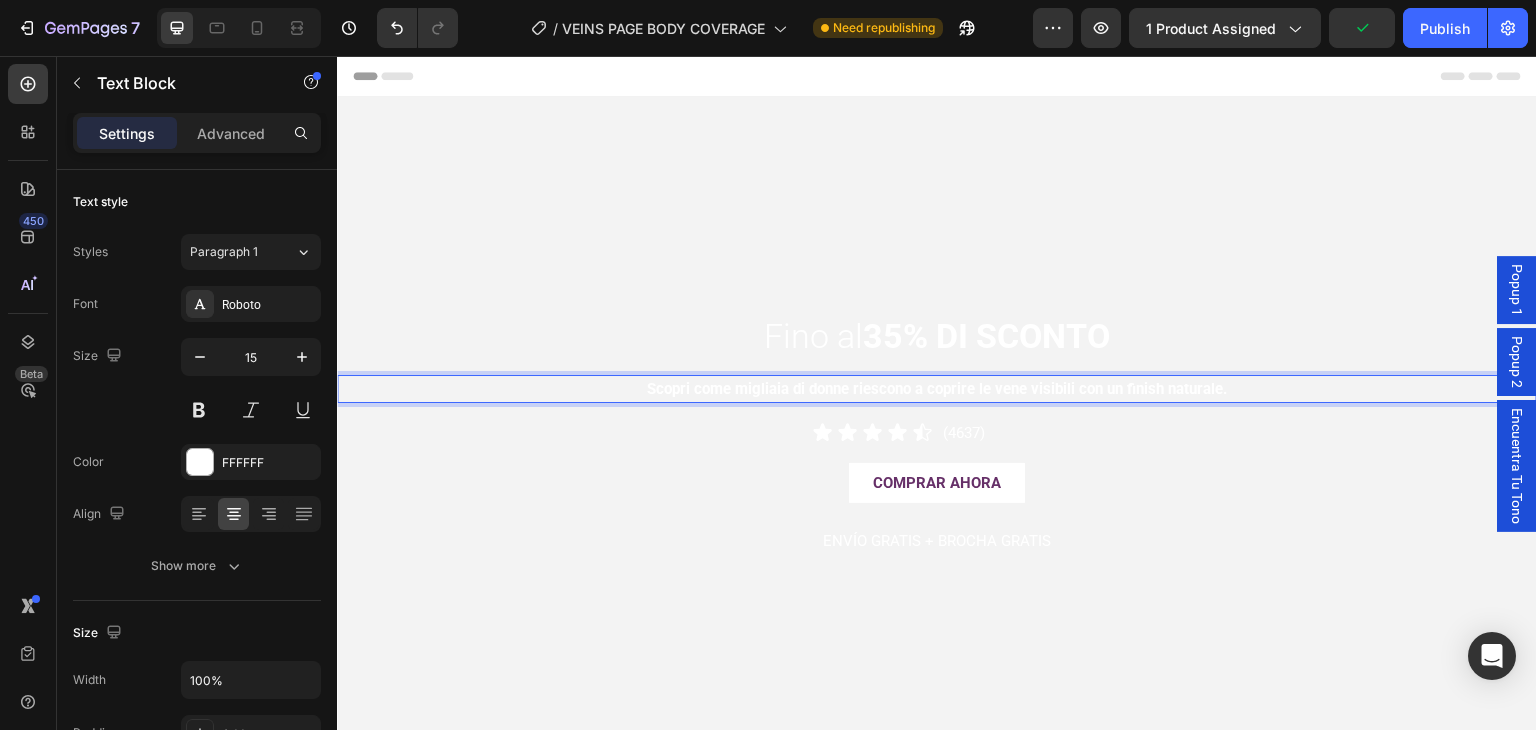 click on "Scopri come migliaia di donne riescono a coprire le vene visibili con un finish naturale." at bounding box center (937, 389) 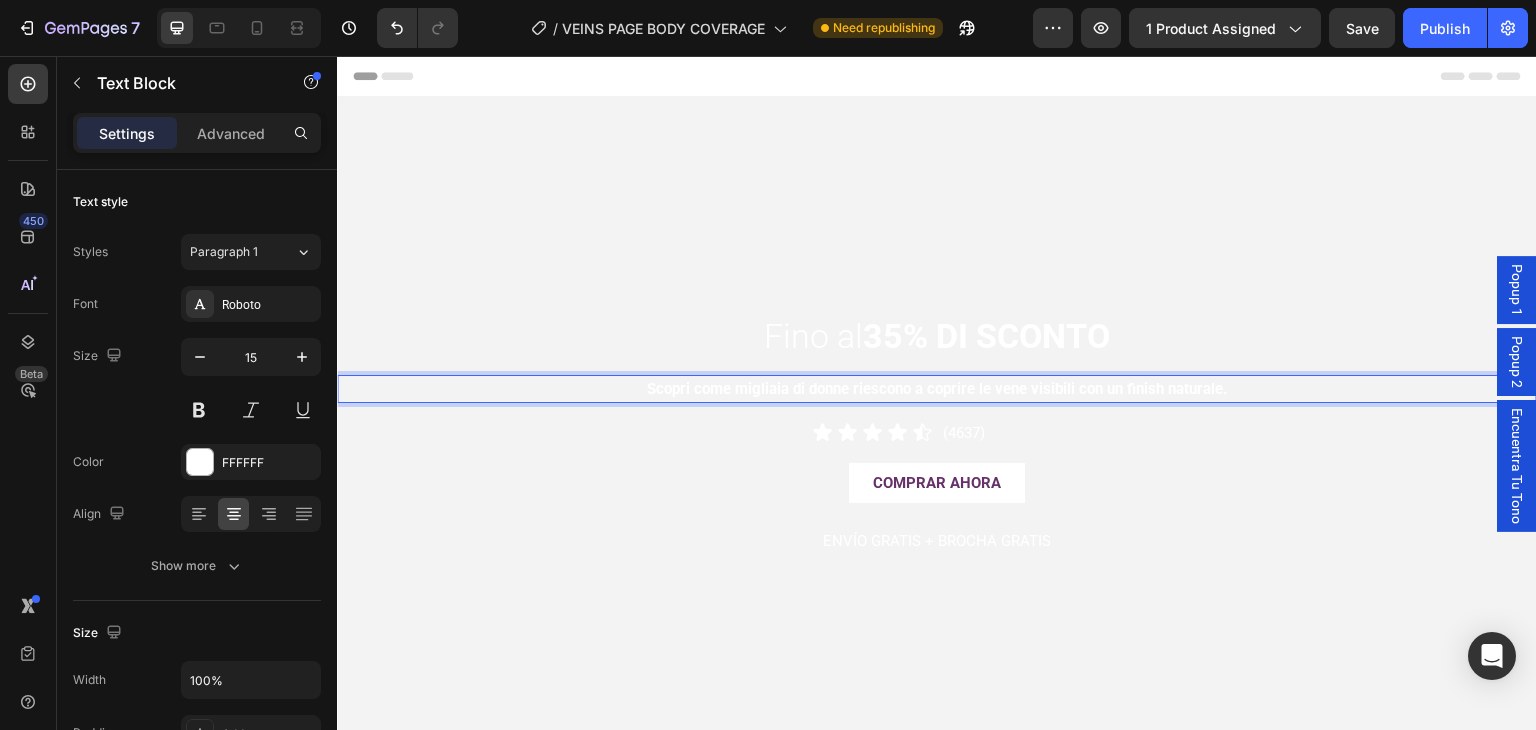 click on "Scopri come migliaia di donne riescono a coprire le vene visibili con un finish naturale." at bounding box center (937, 389) 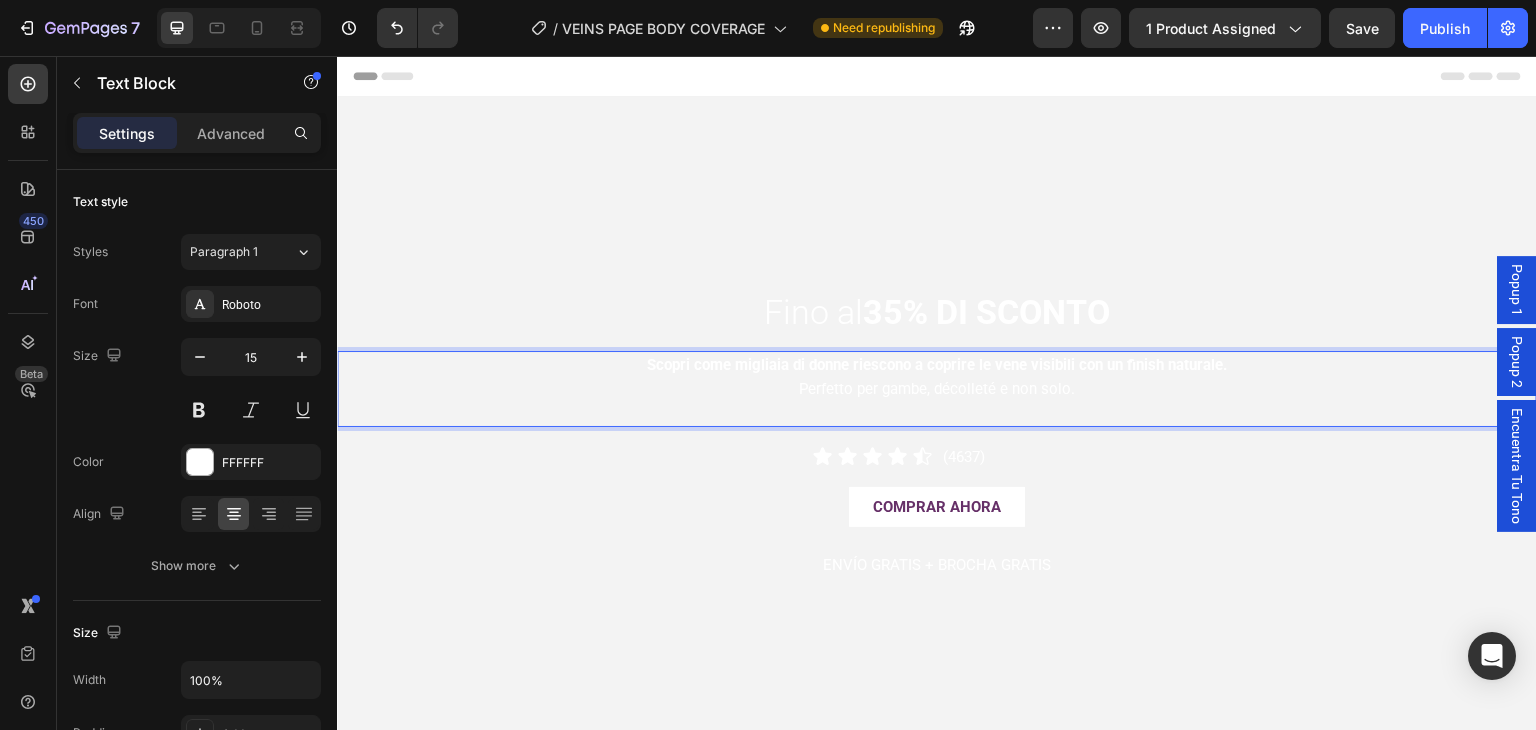 click on "Perfetto per gambe, décolleté e non solo." at bounding box center [937, 389] 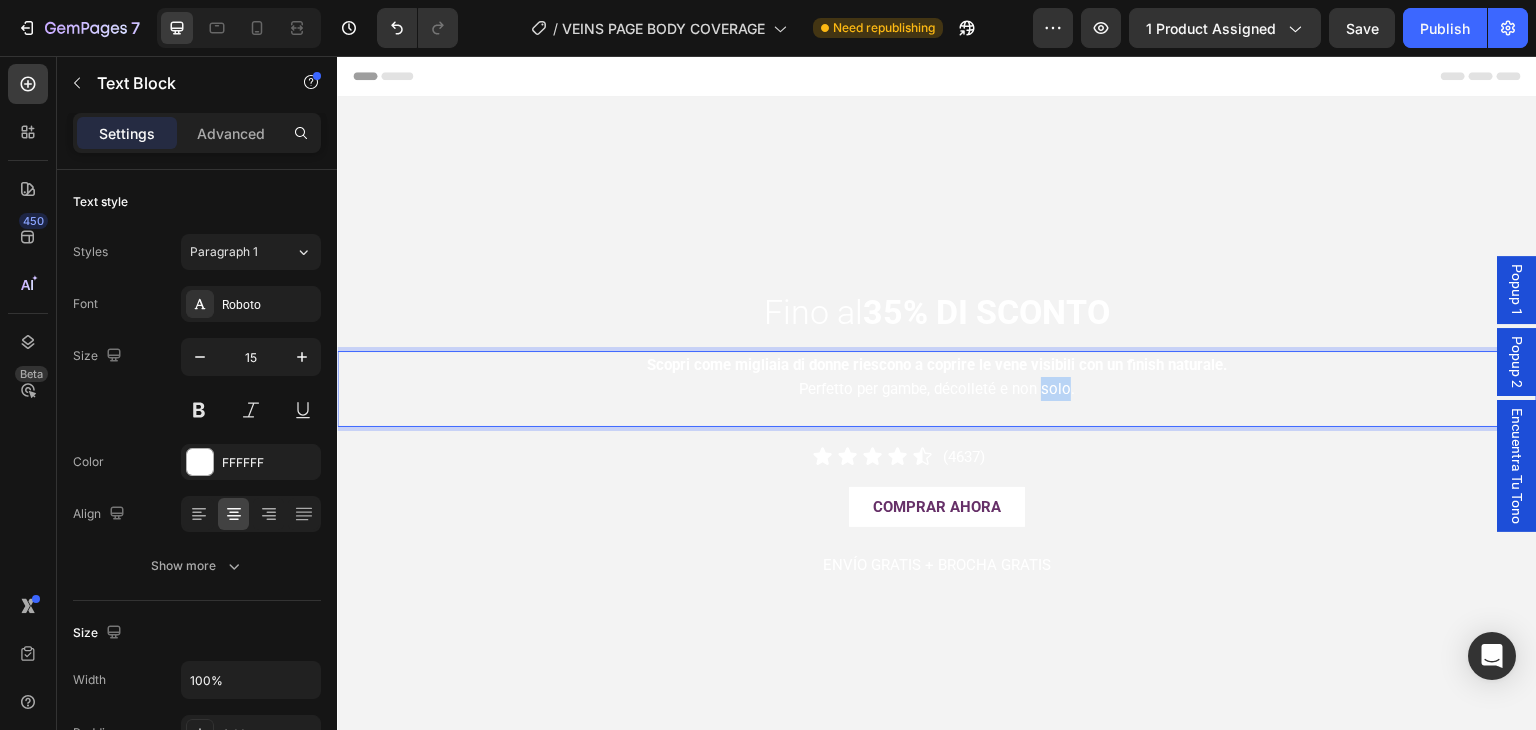 click on "Perfetto per gambe, décolleté e non solo." at bounding box center (937, 389) 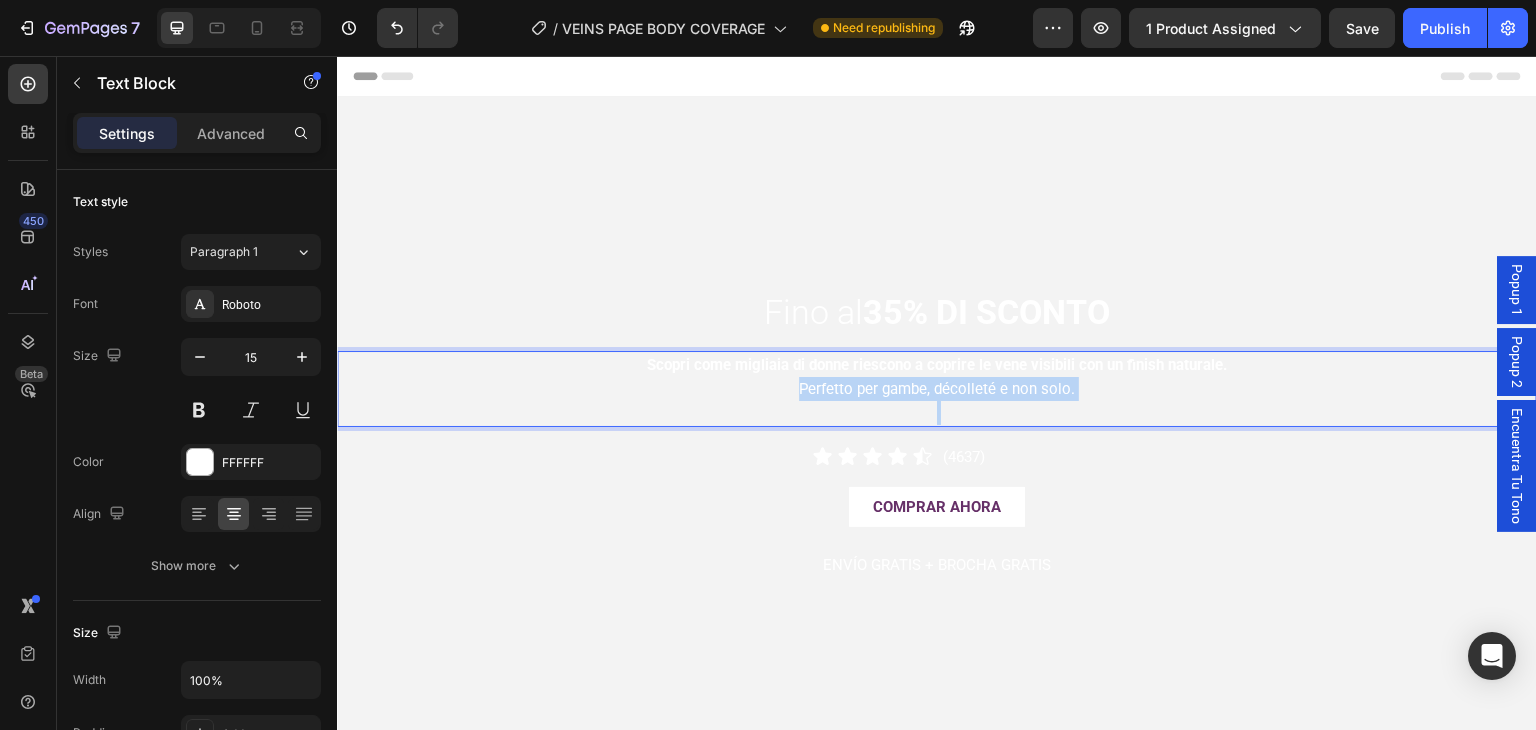 click on "Perfetto per gambe, décolleté e non solo." at bounding box center [937, 389] 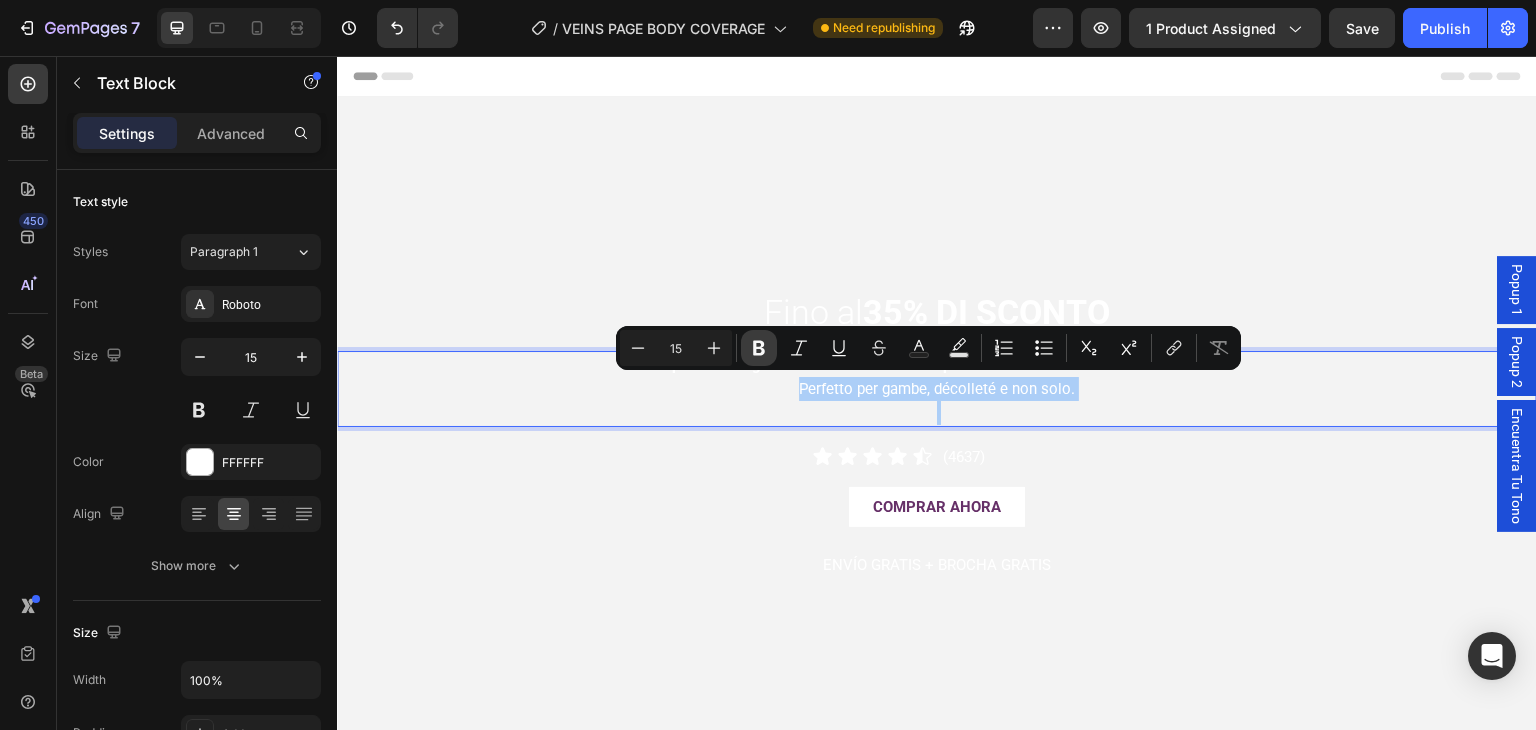 click 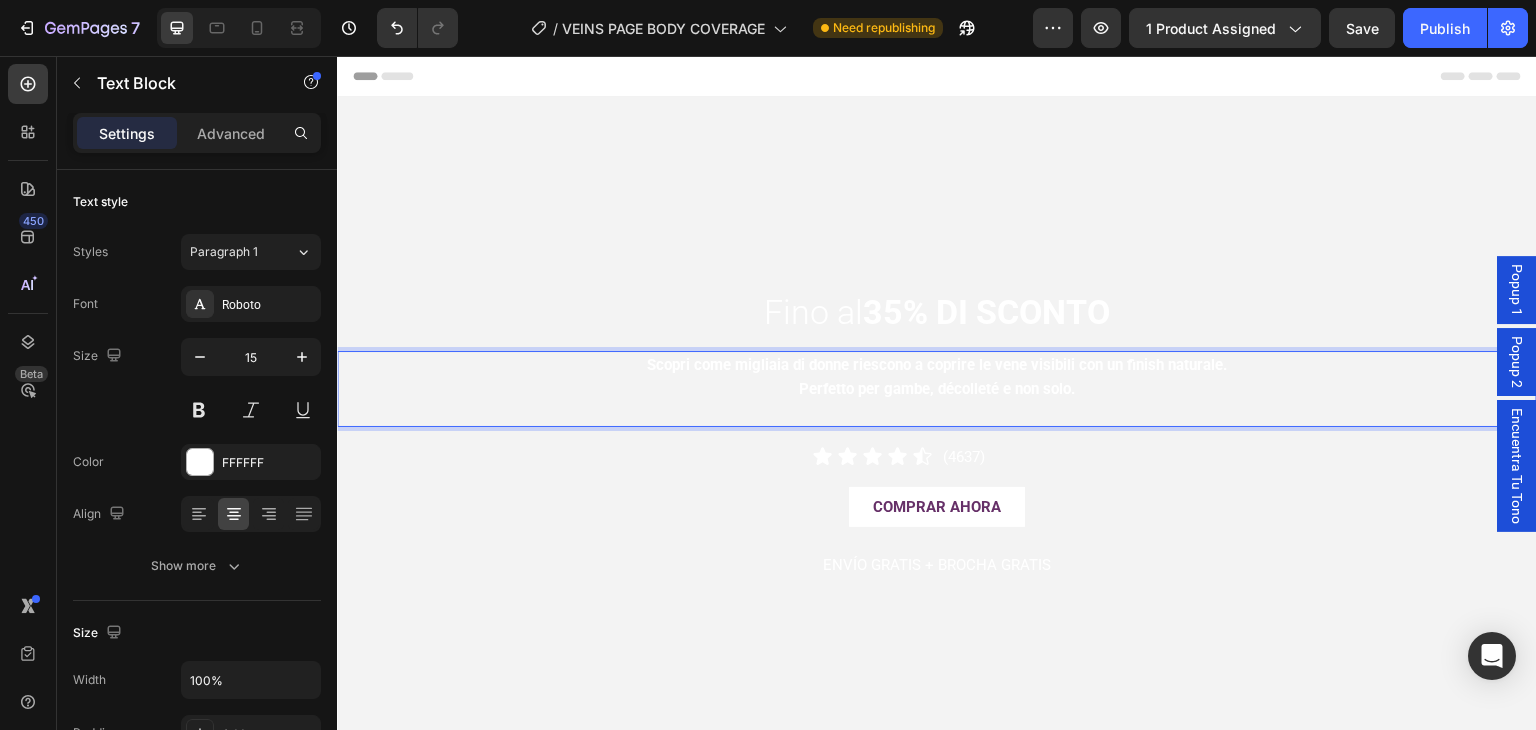 click at bounding box center [937, 413] 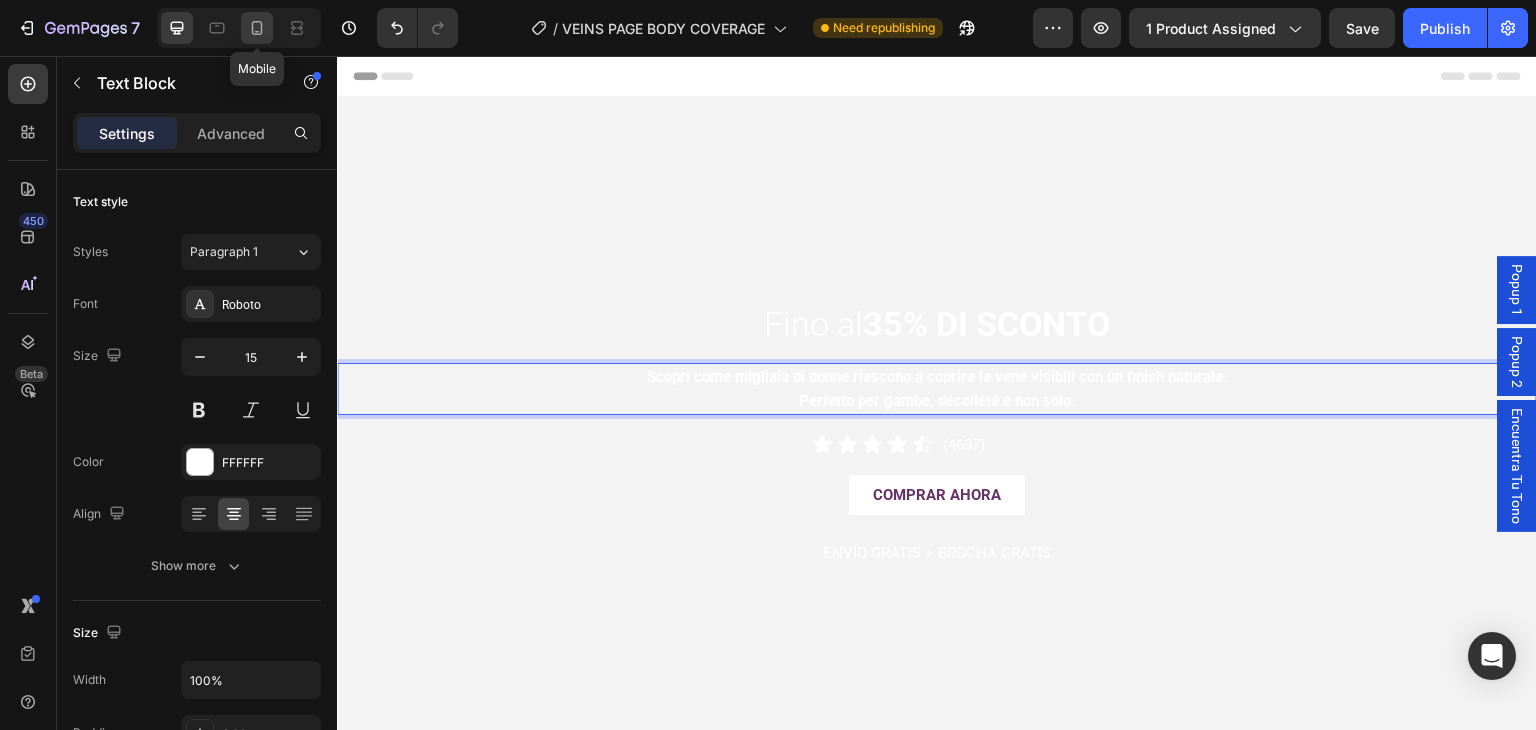 click 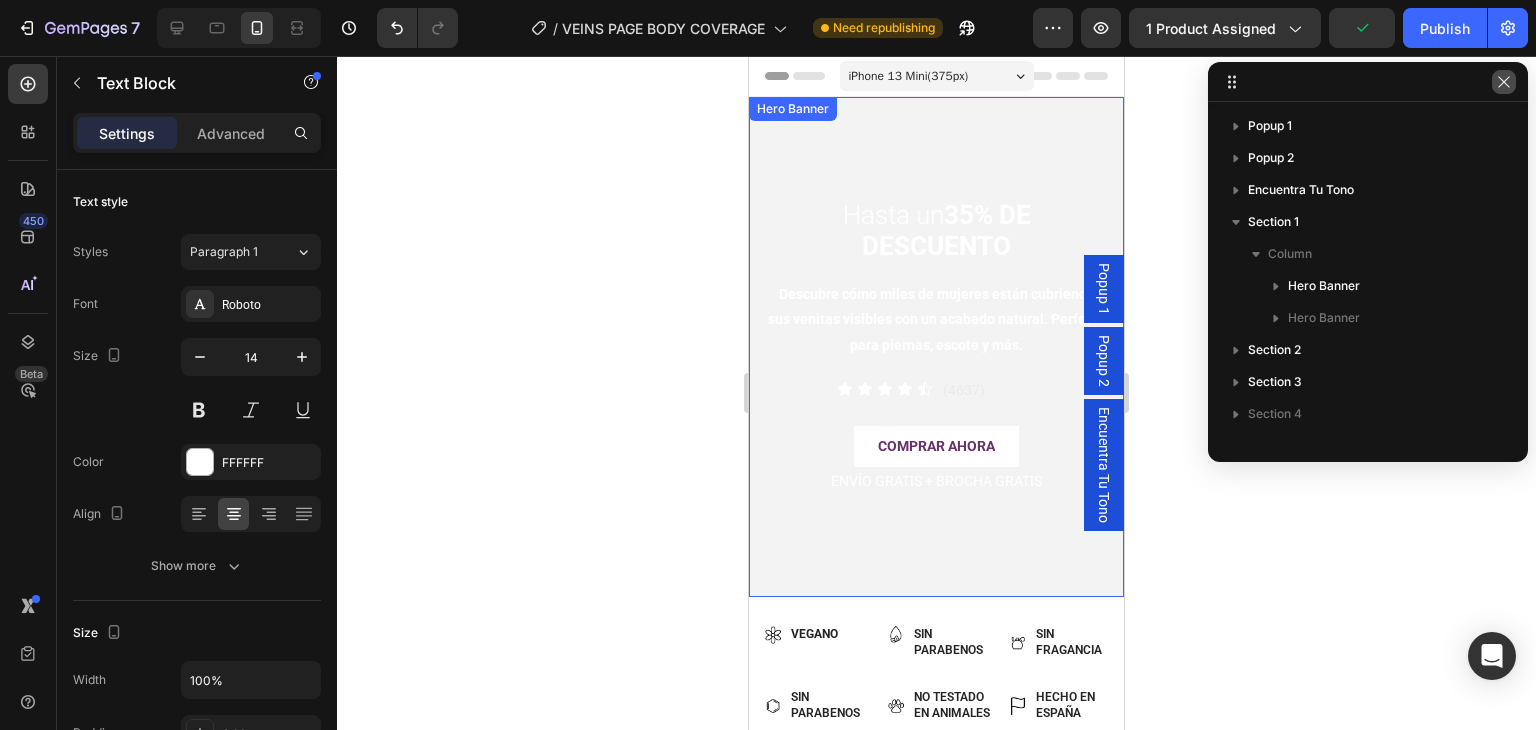 click 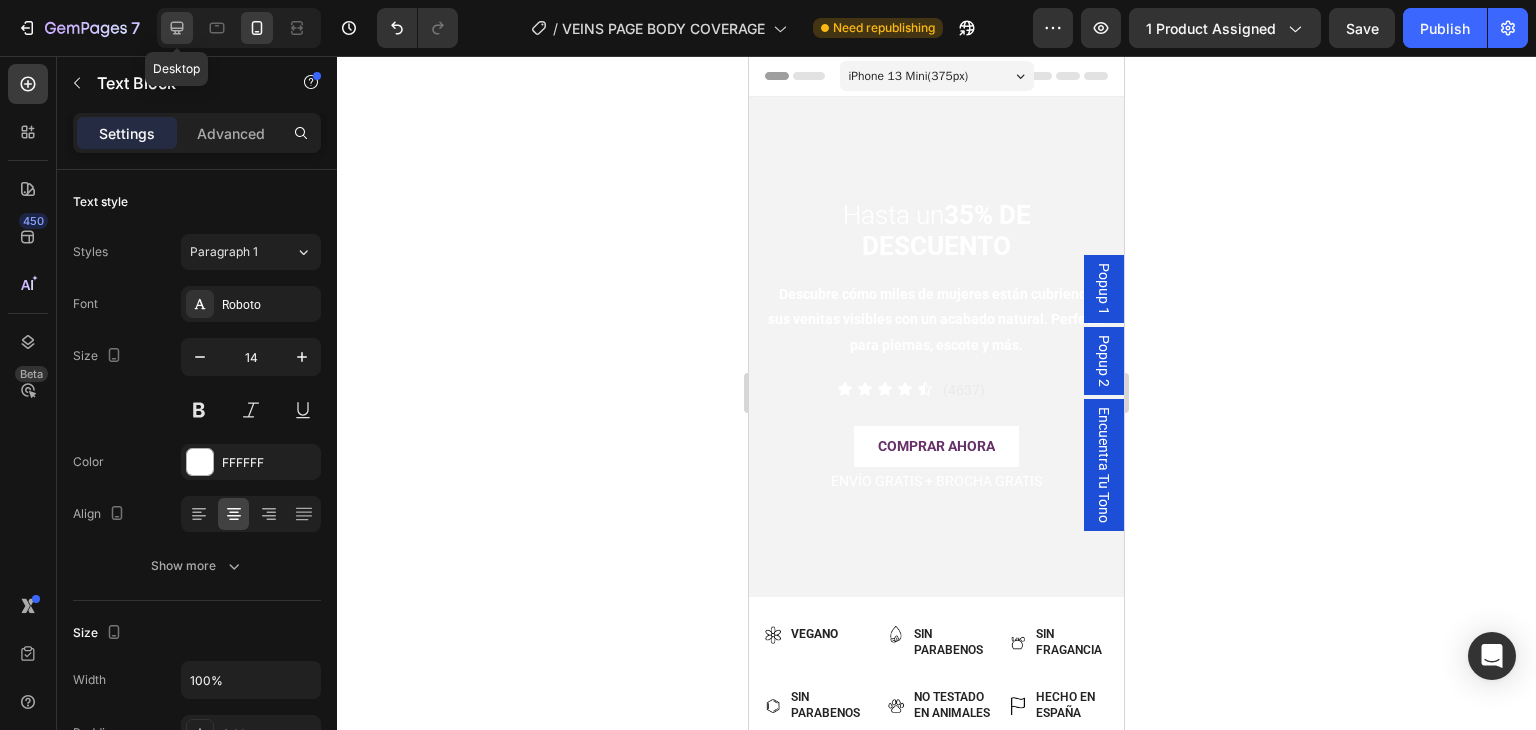 click 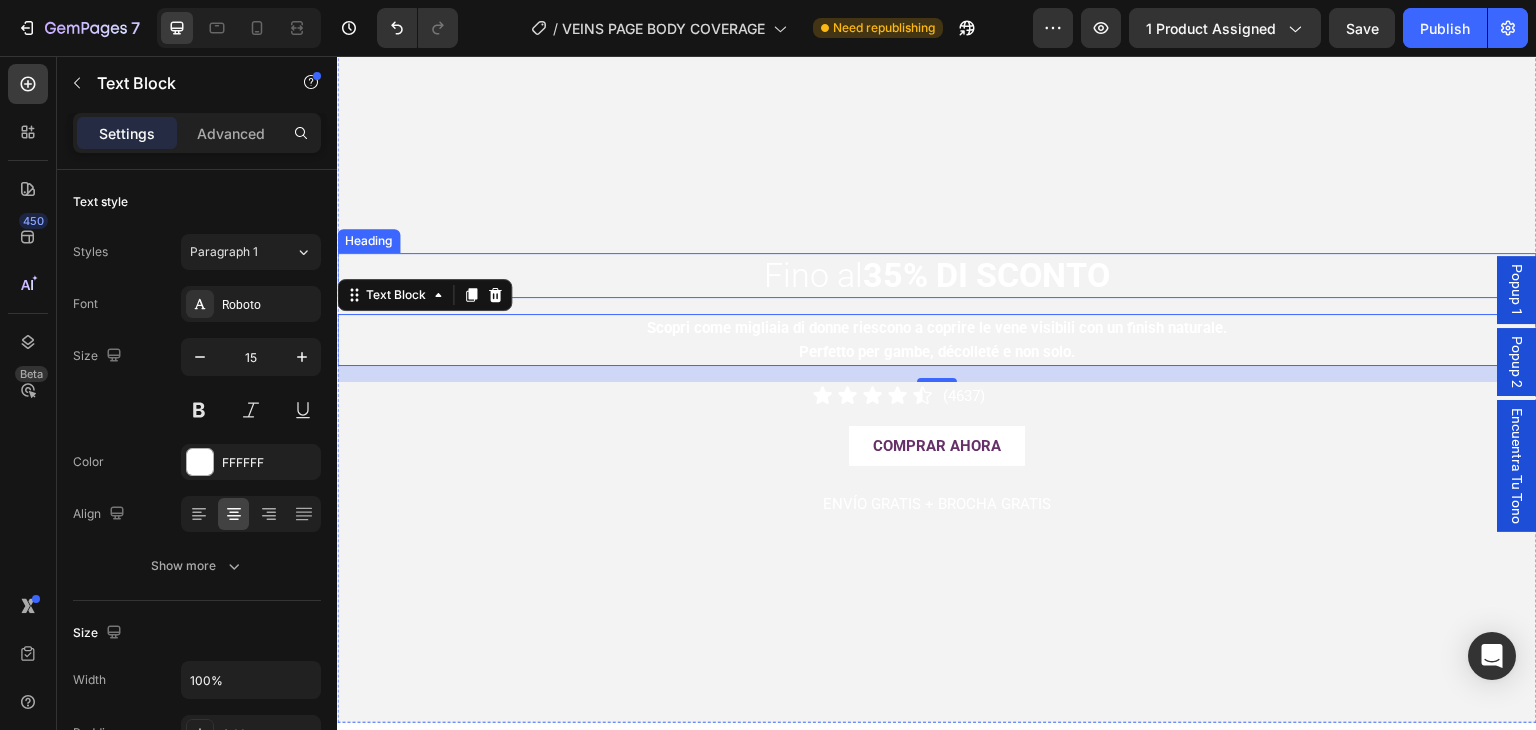 scroll, scrollTop: 36, scrollLeft: 0, axis: vertical 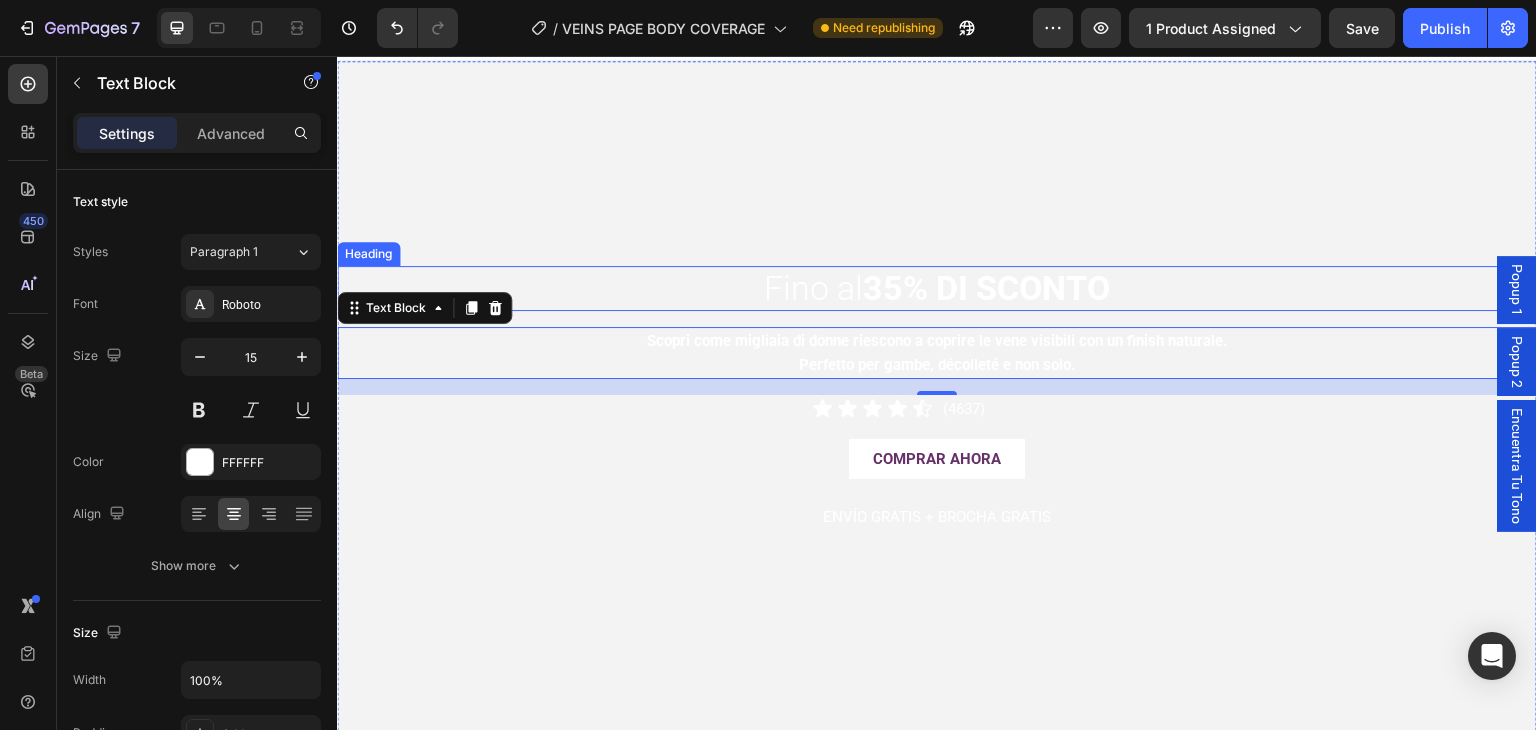 click on "35% DI SCONTO" at bounding box center [986, 288] 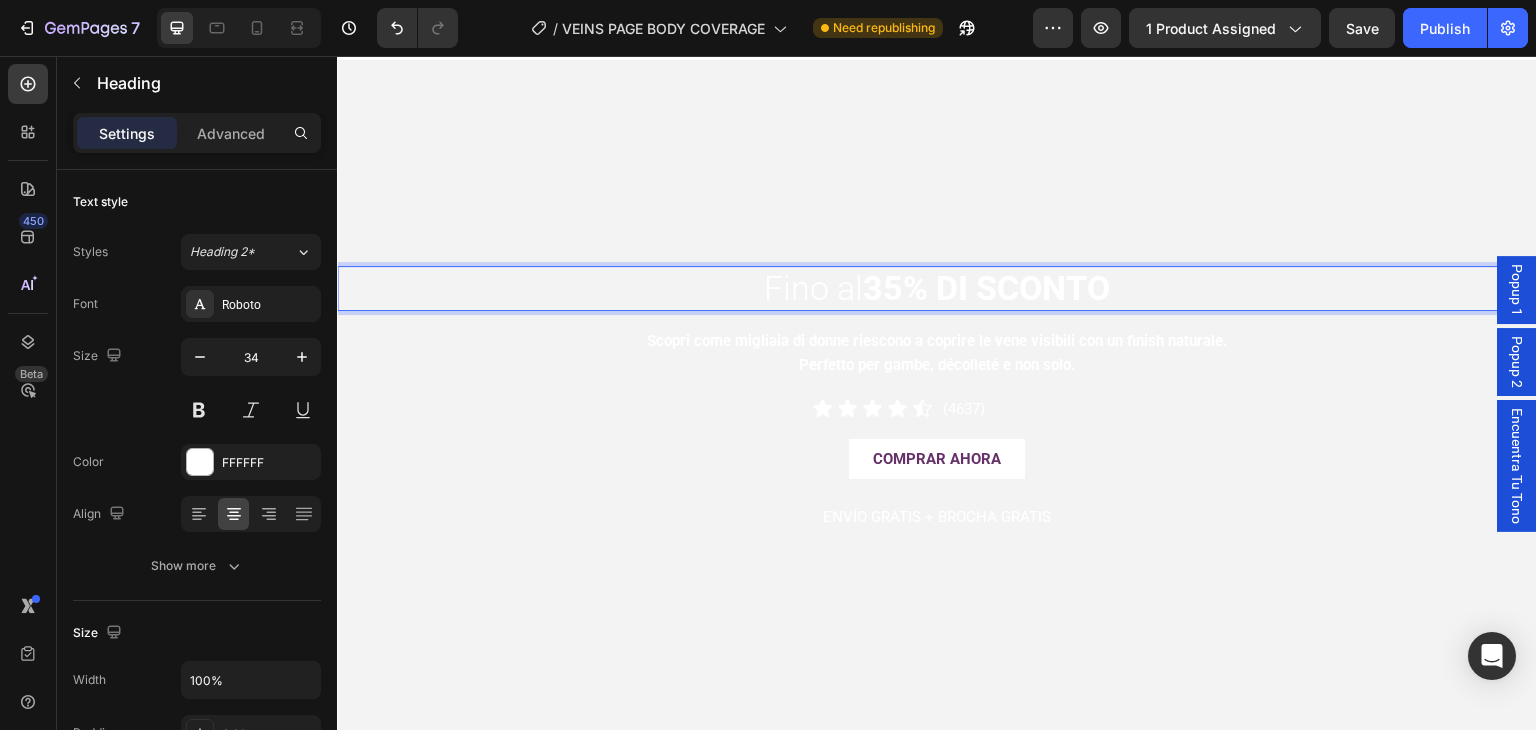 click on "35% DI SCONTO" at bounding box center (986, 288) 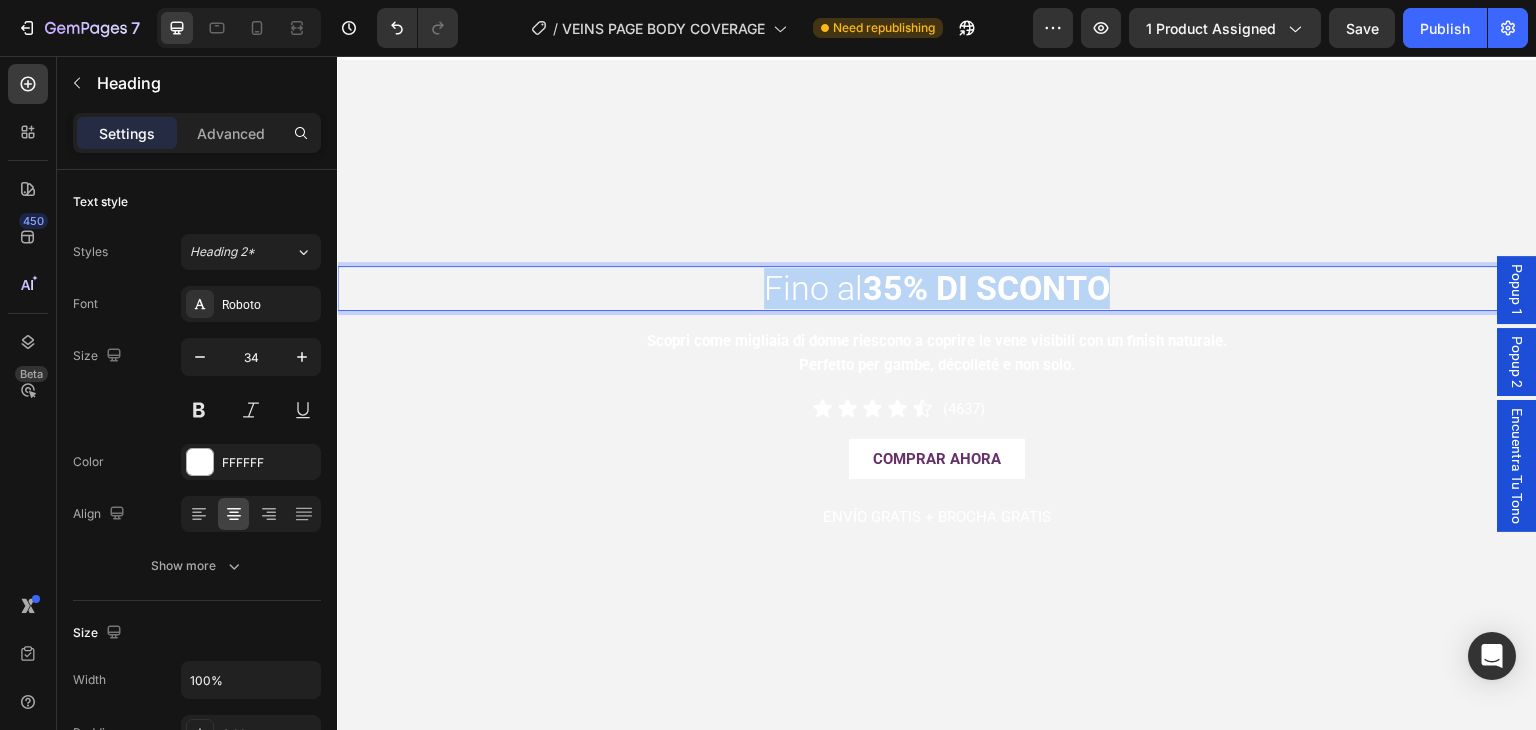 click on "35% DI SCONTO" at bounding box center [986, 288] 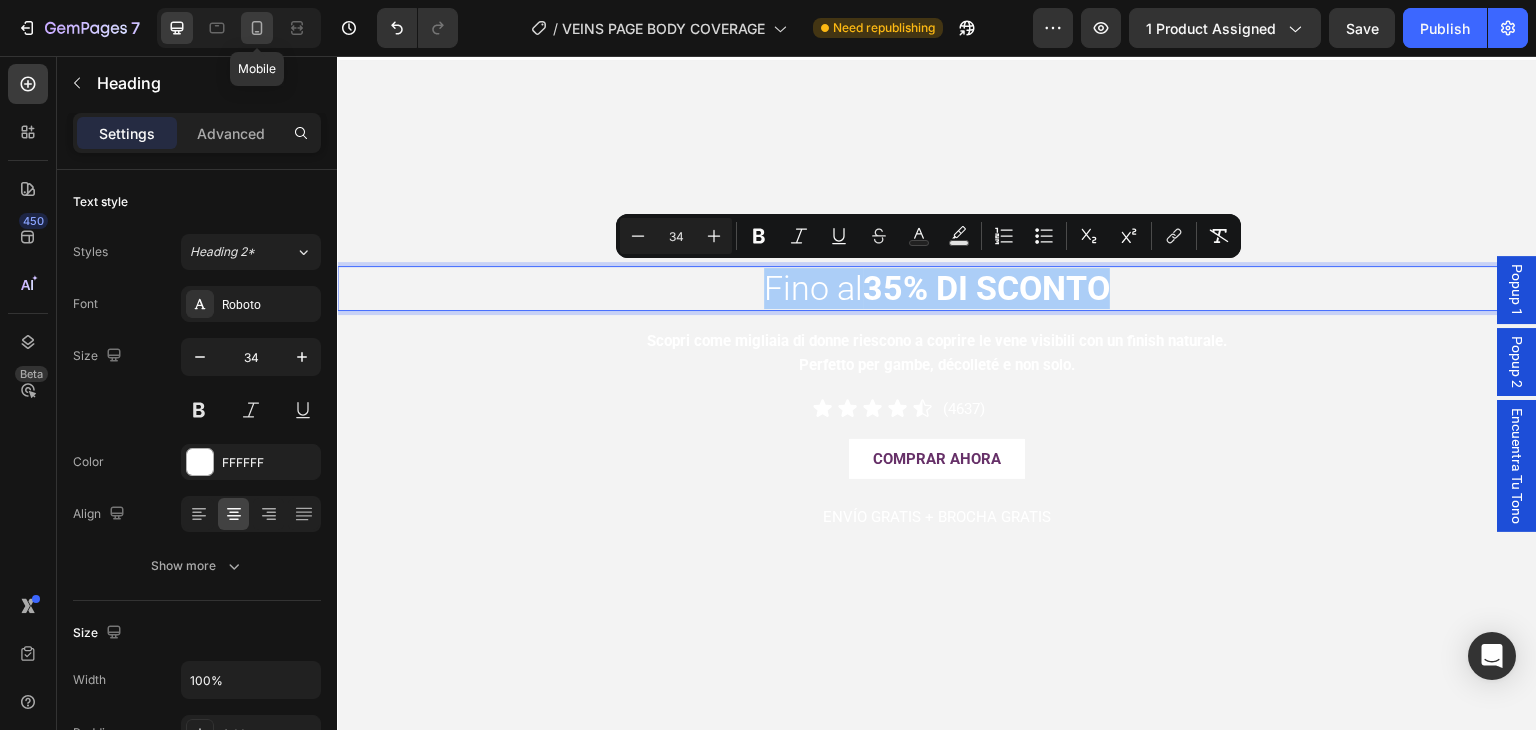 drag, startPoint x: 252, startPoint y: 28, endPoint x: 257, endPoint y: 210, distance: 182.06866 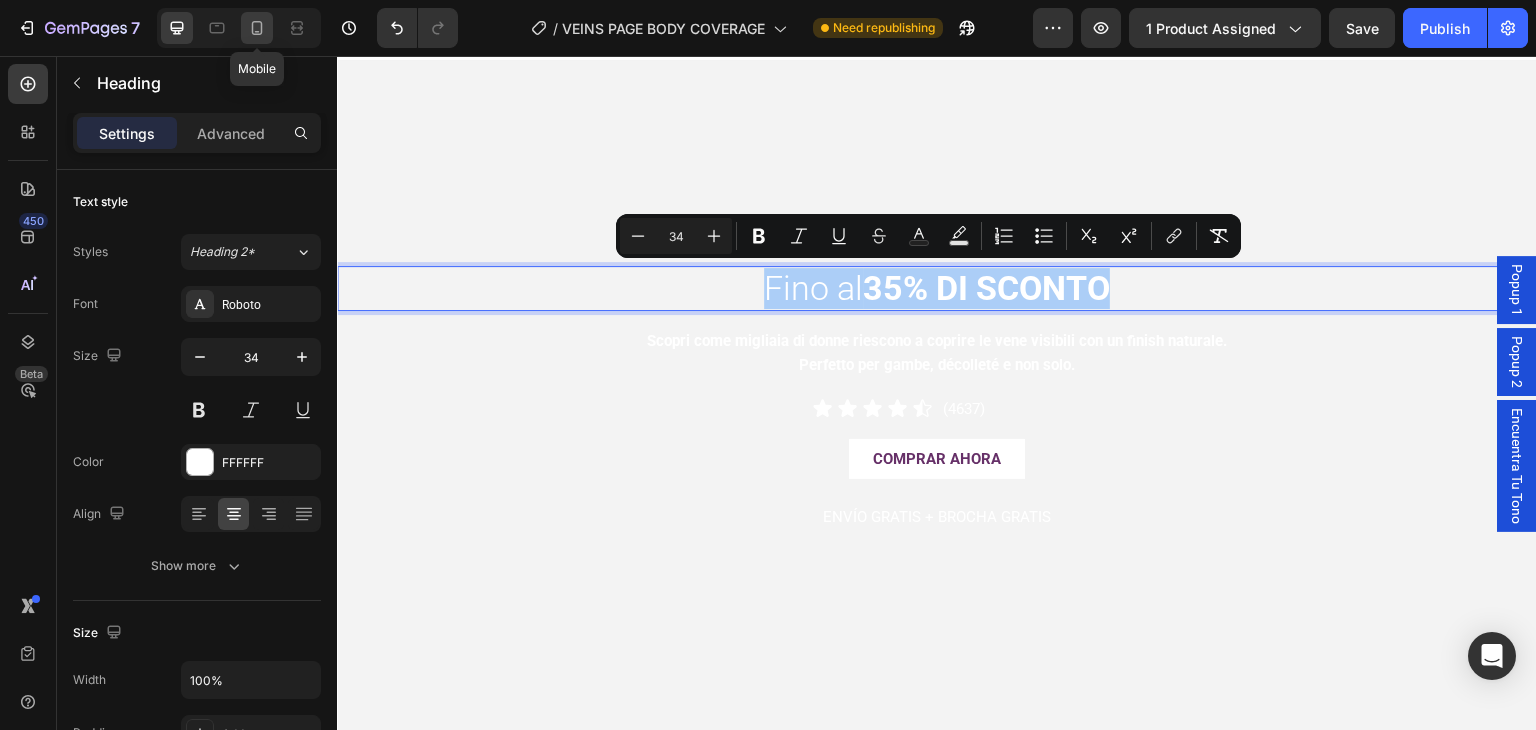 click 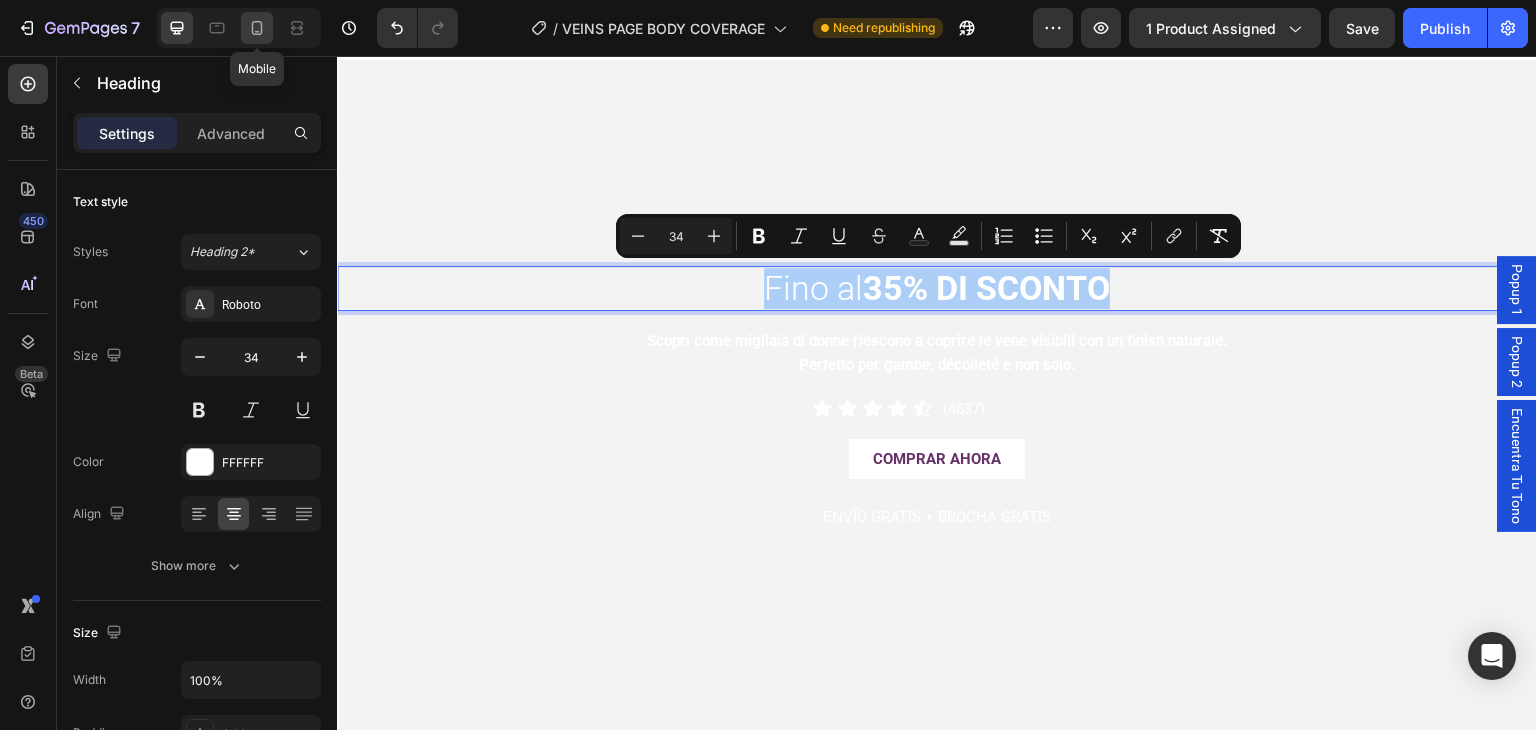 type on "28" 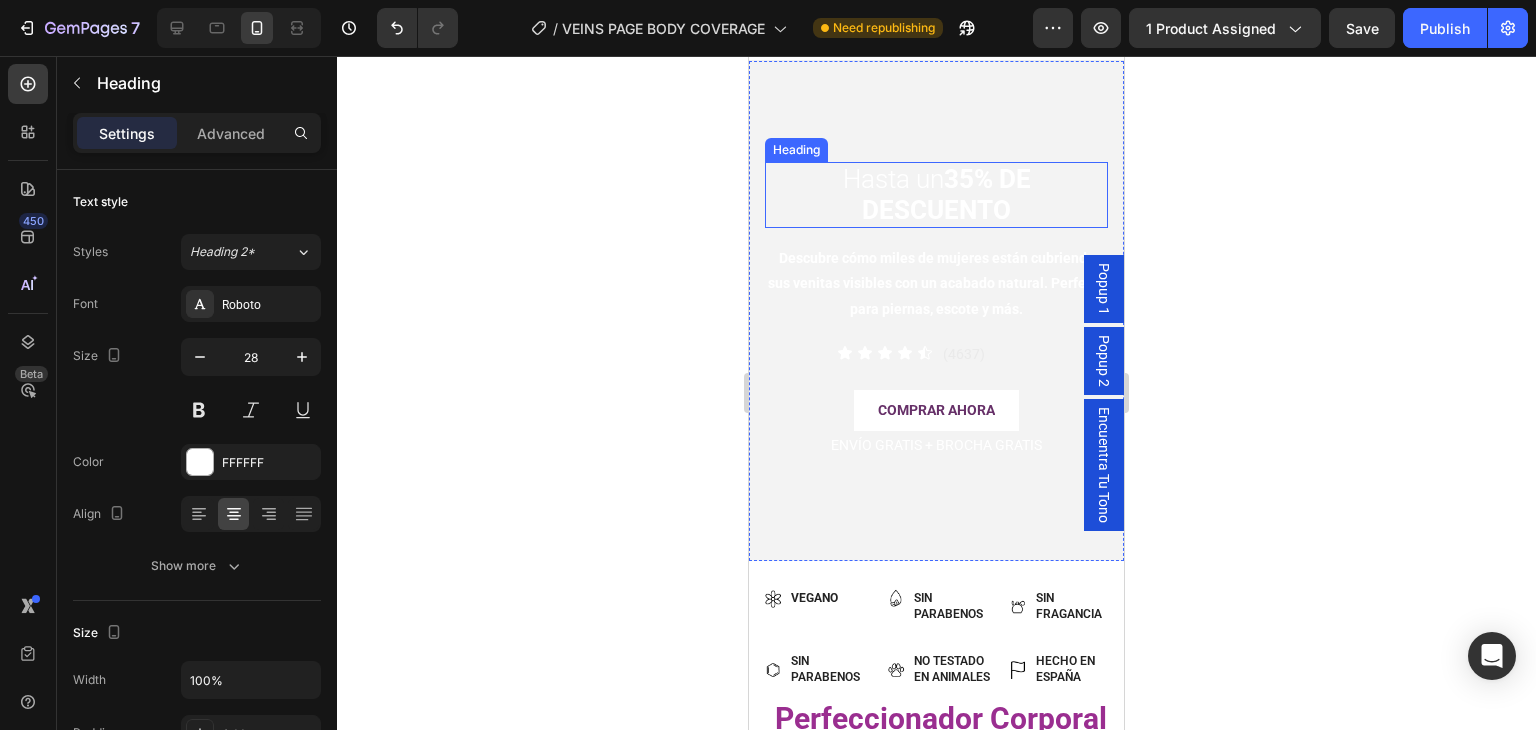 scroll, scrollTop: 0, scrollLeft: 0, axis: both 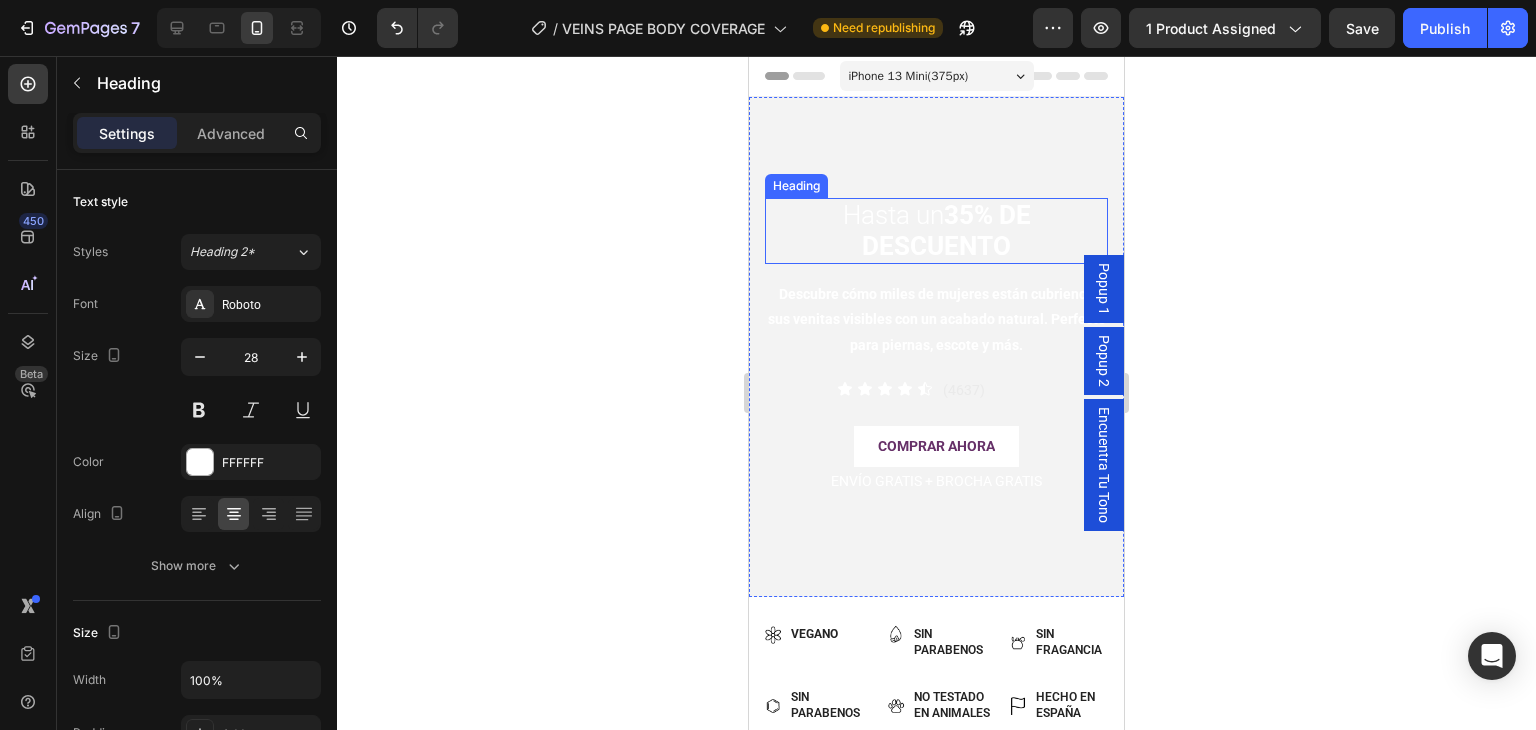 click on "Hasta un  35% DE DESCUENTO" at bounding box center [936, 231] 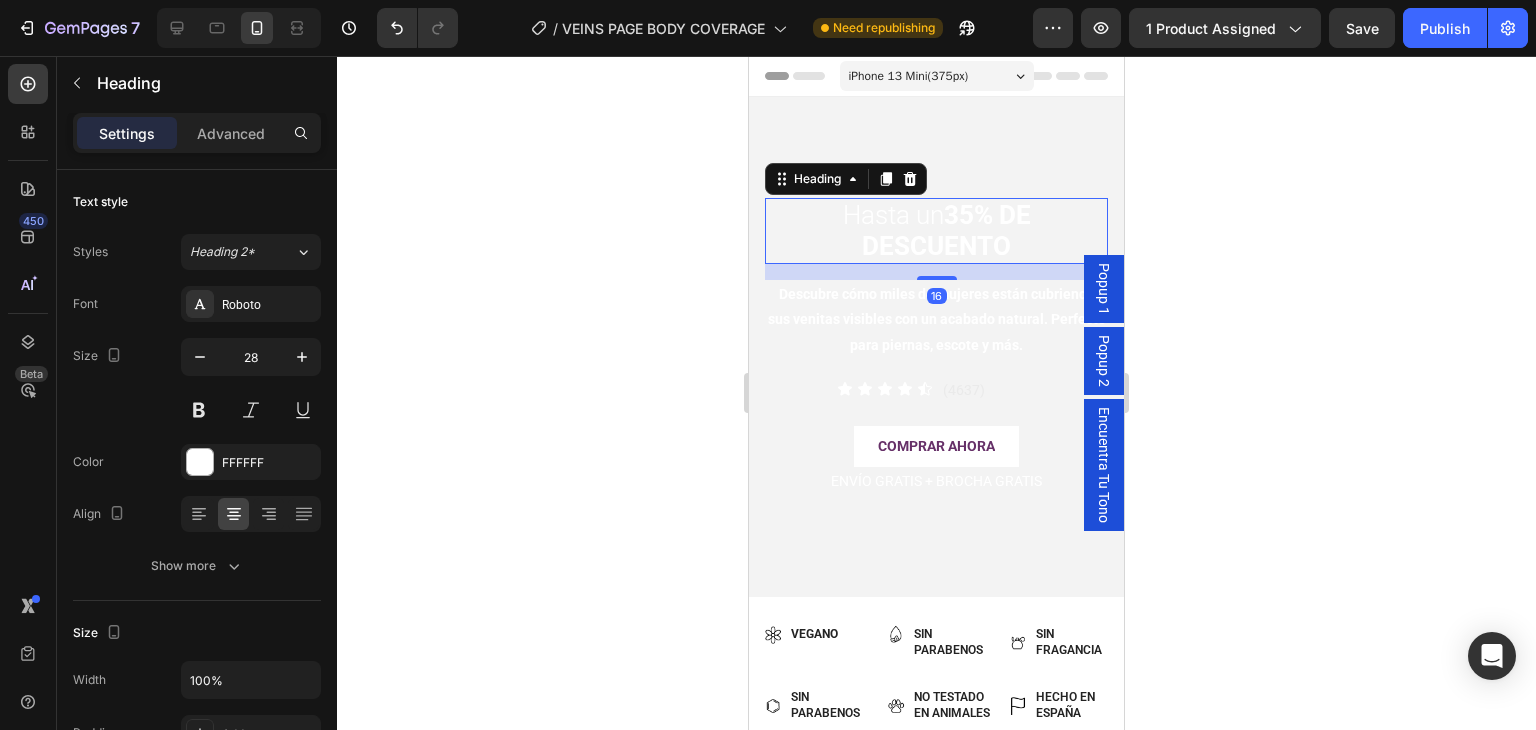 click on "Hasta un  35% DE DESCUENTO" at bounding box center (936, 231) 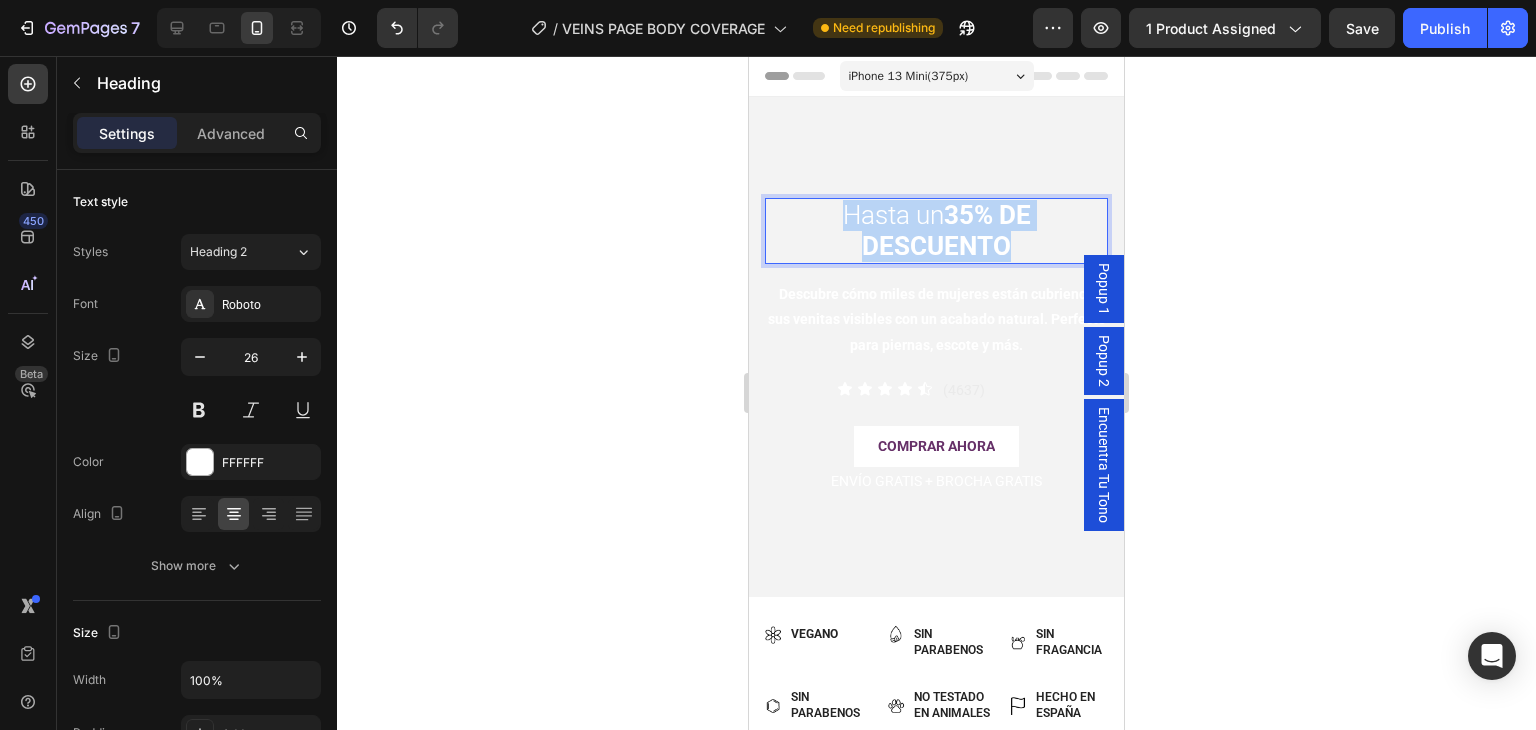 click on "Hasta un  35% DE DESCUENTO" at bounding box center (936, 231) 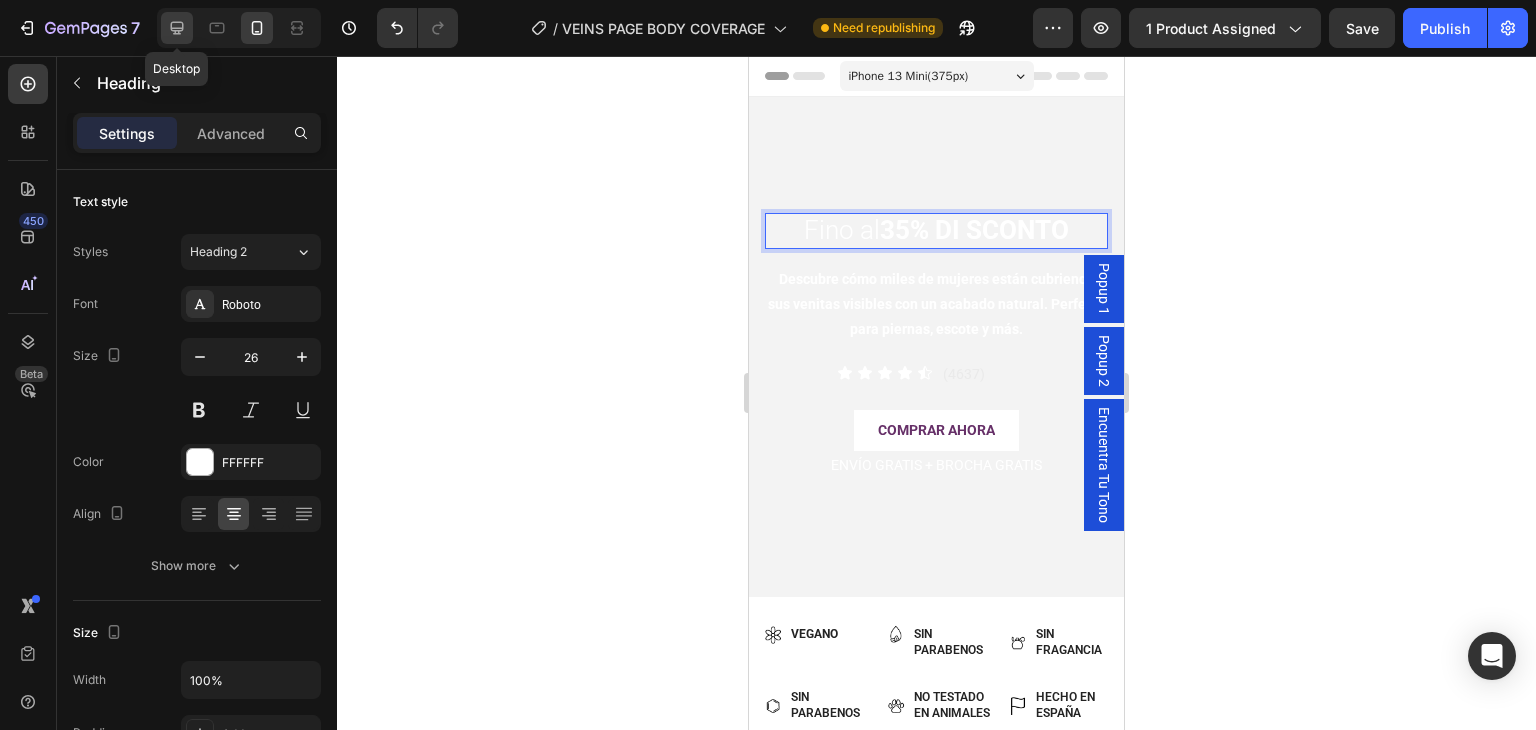 click 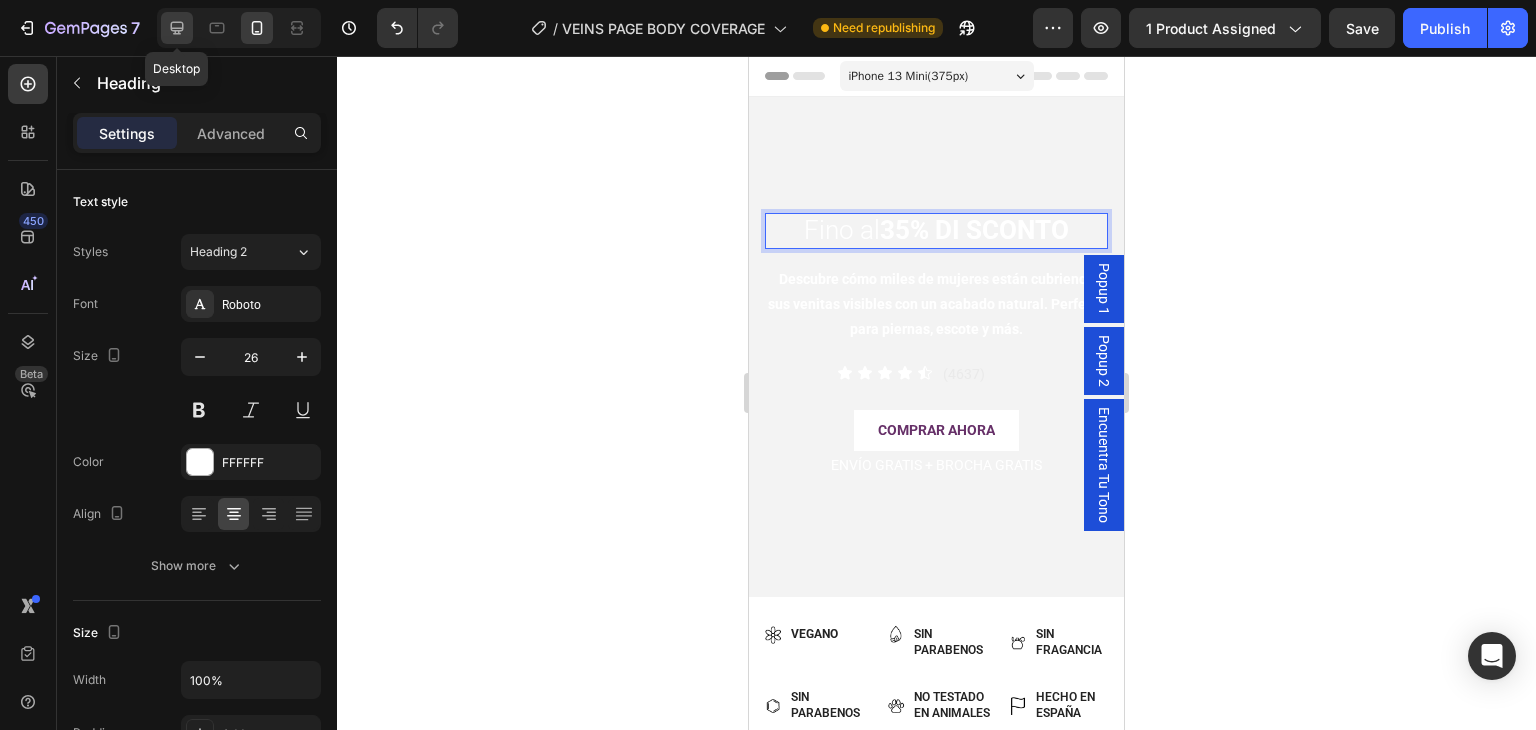 type on "34" 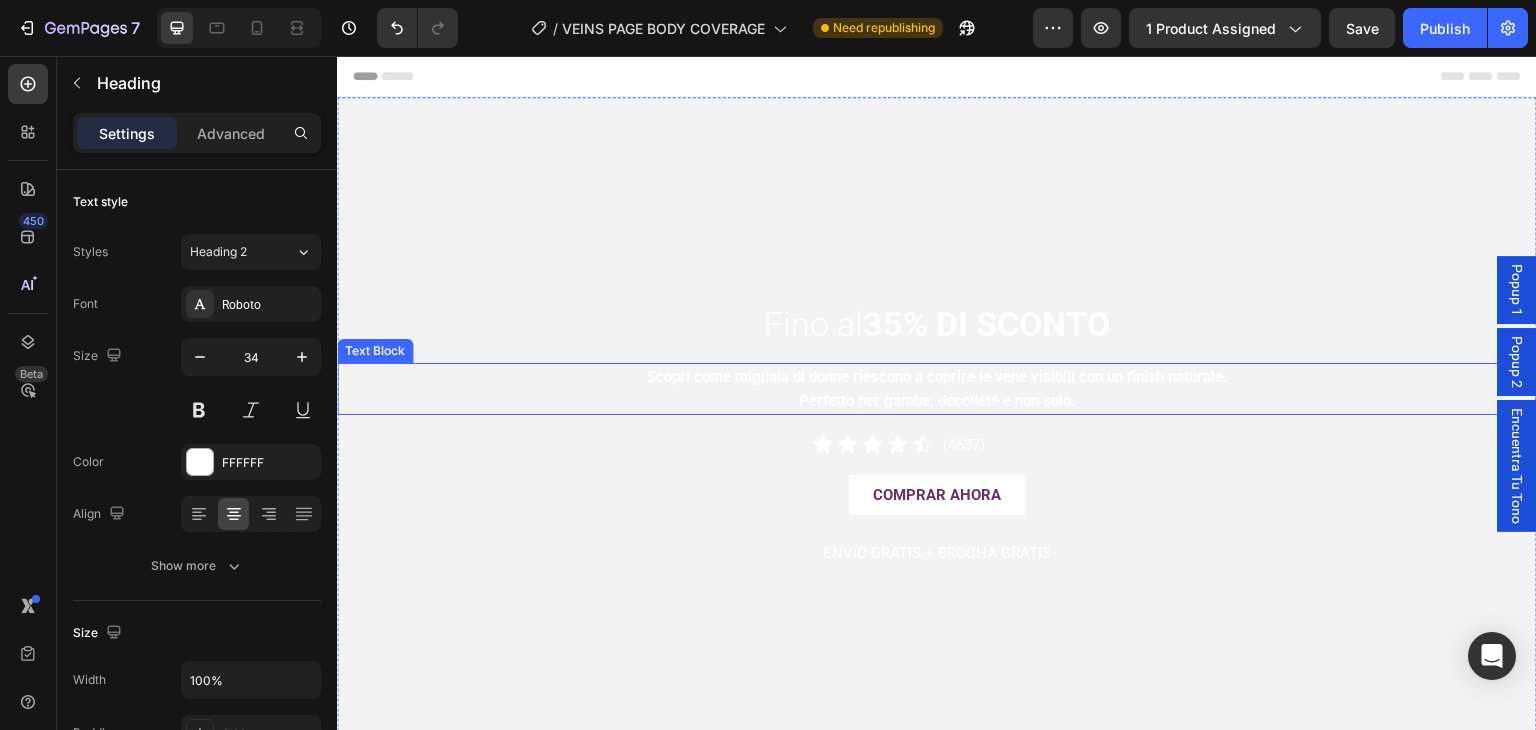 click on "Perfetto per gambe, décolleté e non solo." at bounding box center [937, 401] 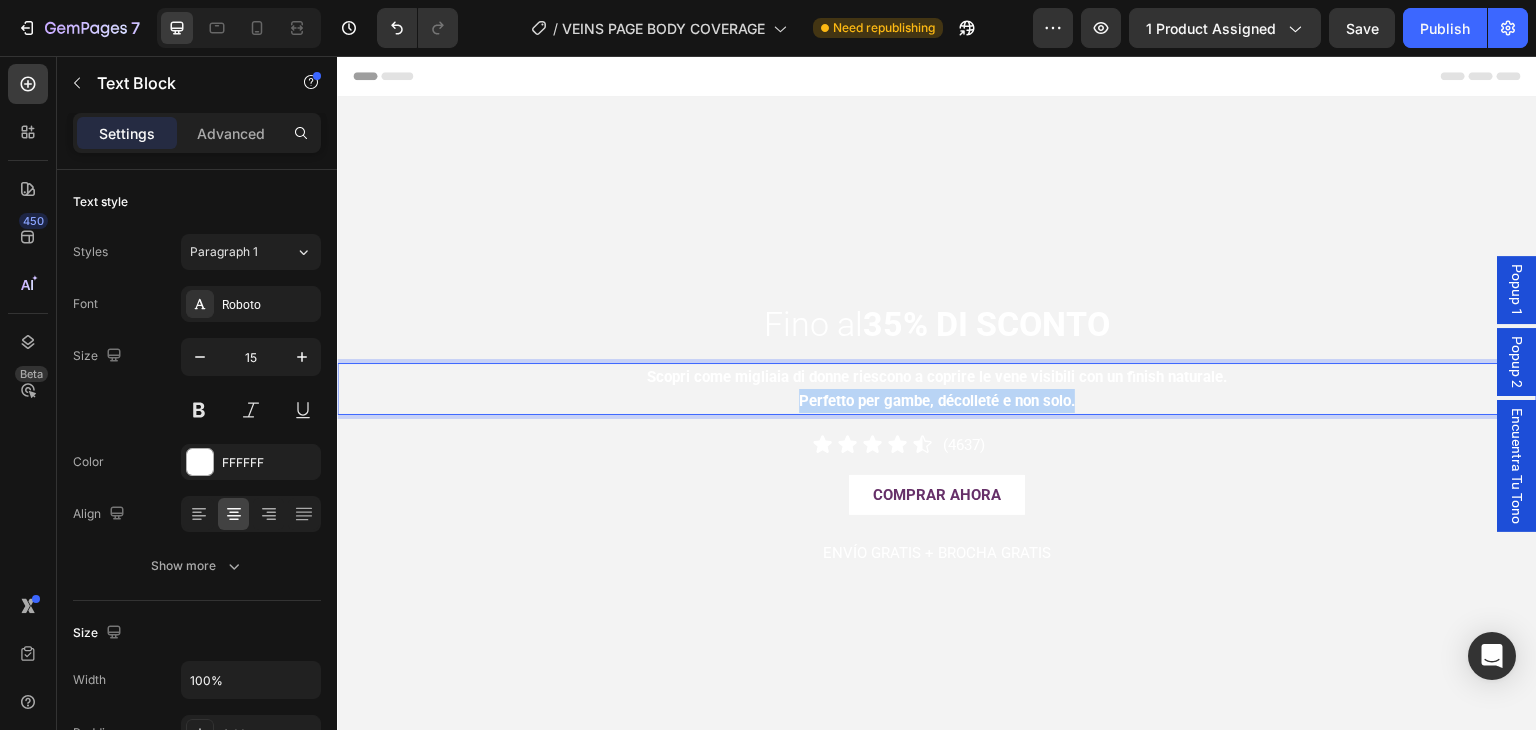 click on "Perfetto per gambe, décolleté e non solo." at bounding box center [937, 401] 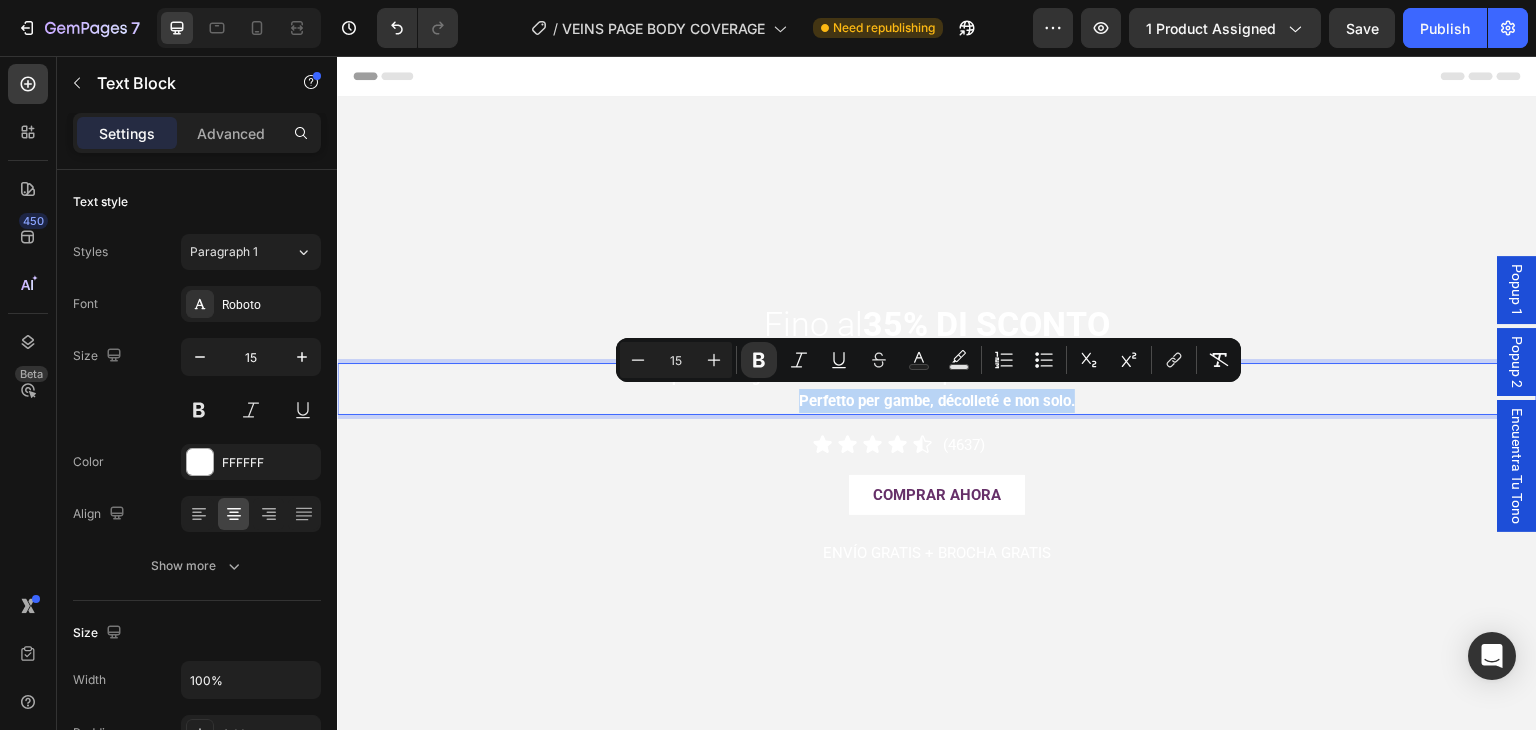 click on "Perfetto per gambe, décolleté e non solo." at bounding box center (937, 401) 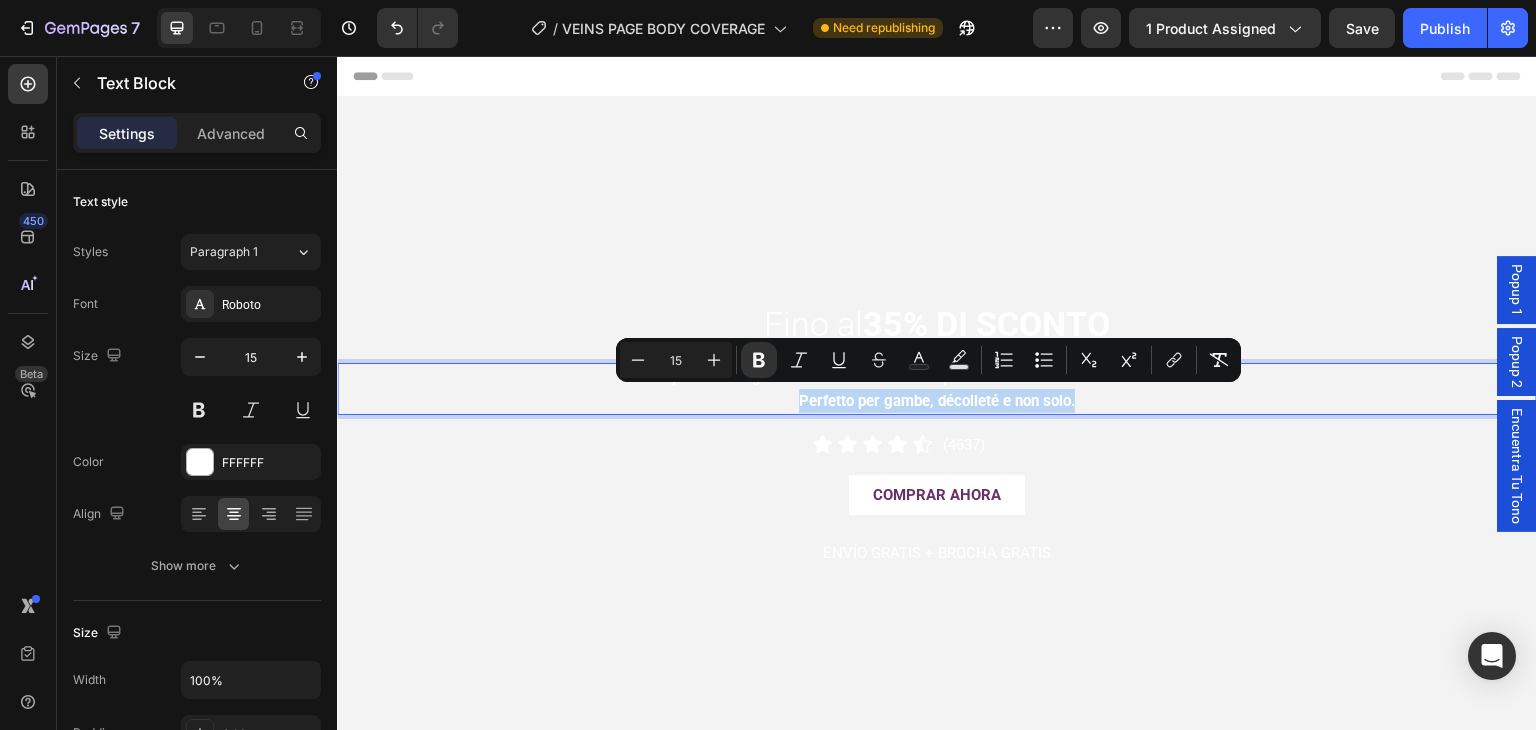 click on "Scopri come migliaia di donne riescono a coprire le vene visibili con un finish naturale. Perfetto per gambe, décolleté e non solo." at bounding box center (937, 389) 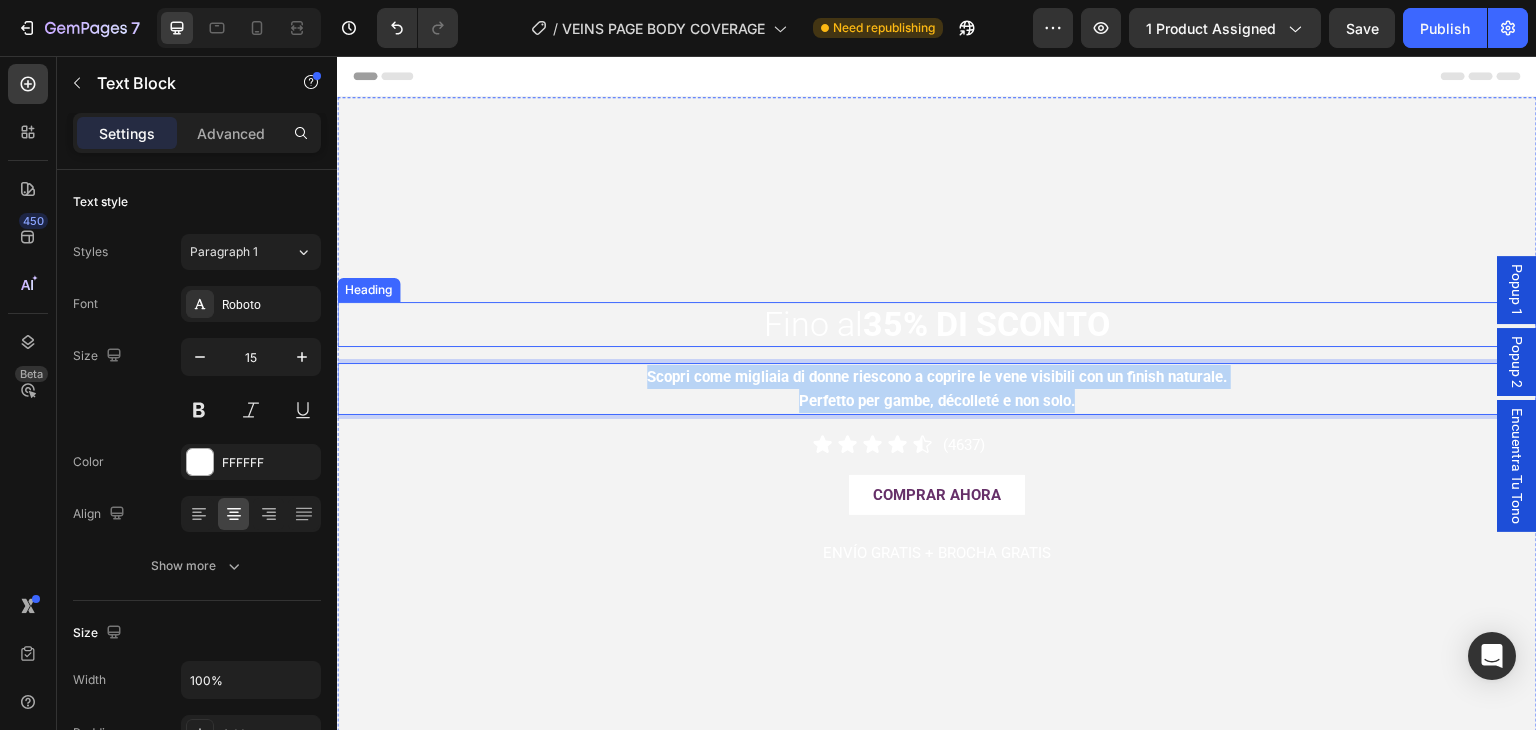 drag, startPoint x: 1099, startPoint y: 396, endPoint x: 560, endPoint y: 344, distance: 541.50256 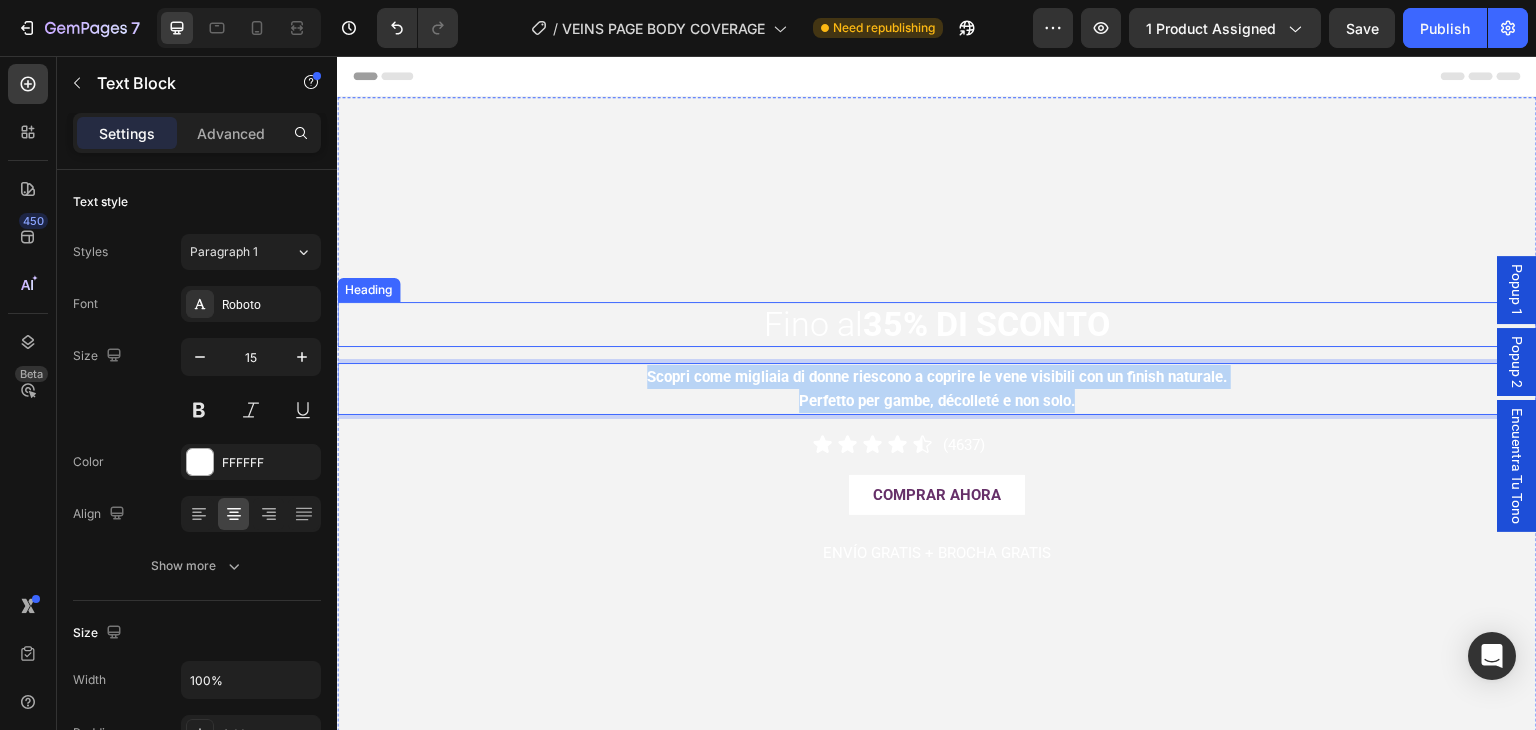 click on "Fino al  35% DI SCONTO Heading Scopri come migliaia di donne riescono a coprire le vene visibili con un finish naturale. Perfetto per gambe, décolleté e non solo. Text Block   16 Icon Icon Icon Icon Icon Icon List (4637) Text Block Row COMPRAR AHORA Button ENVÍO GRATIS + BROCHA GRATIS Text Block" at bounding box center [937, 434] 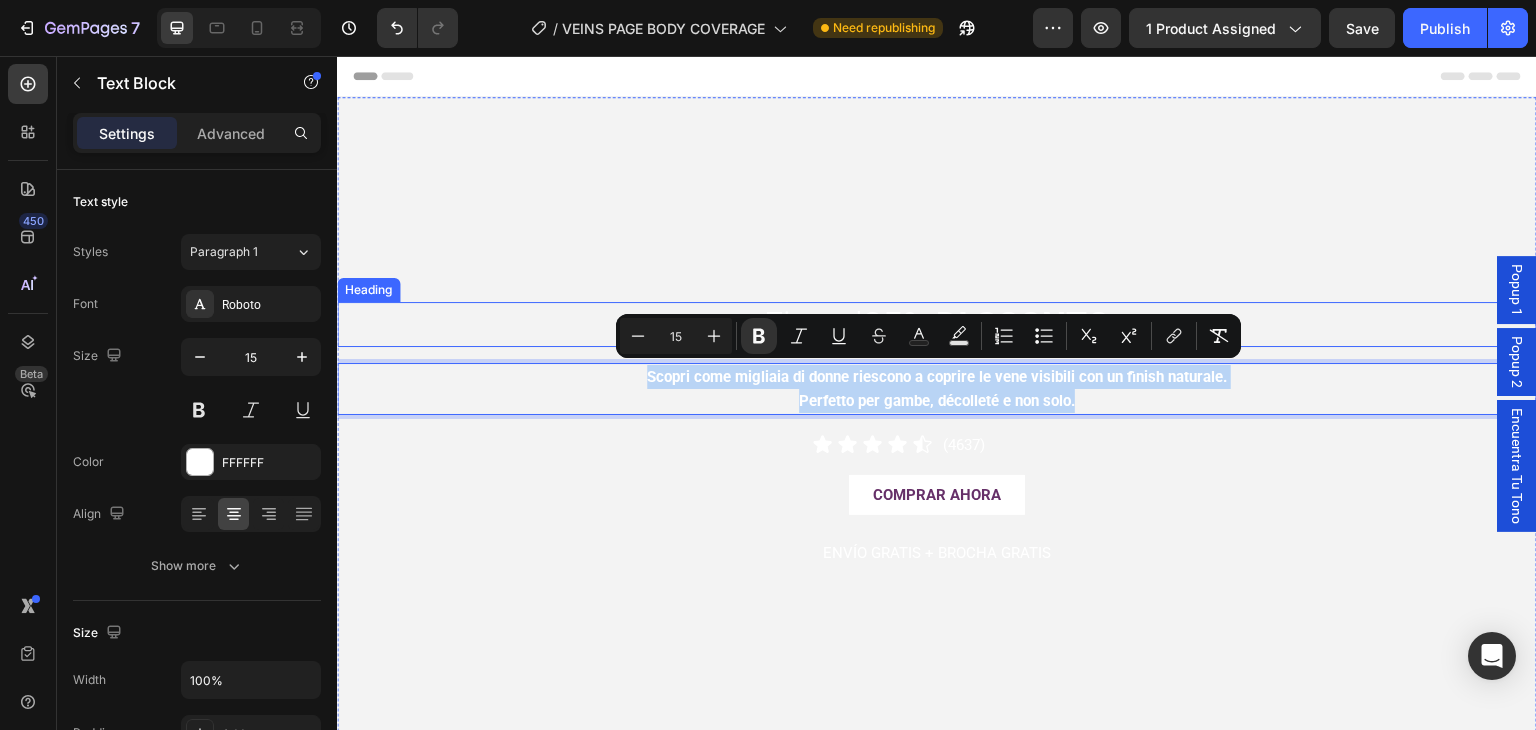 copy on "Scopri come migliaia di donne riescono a coprire le vene visibili con un finish naturale. Perfetto per gambe, décolleté e non solo." 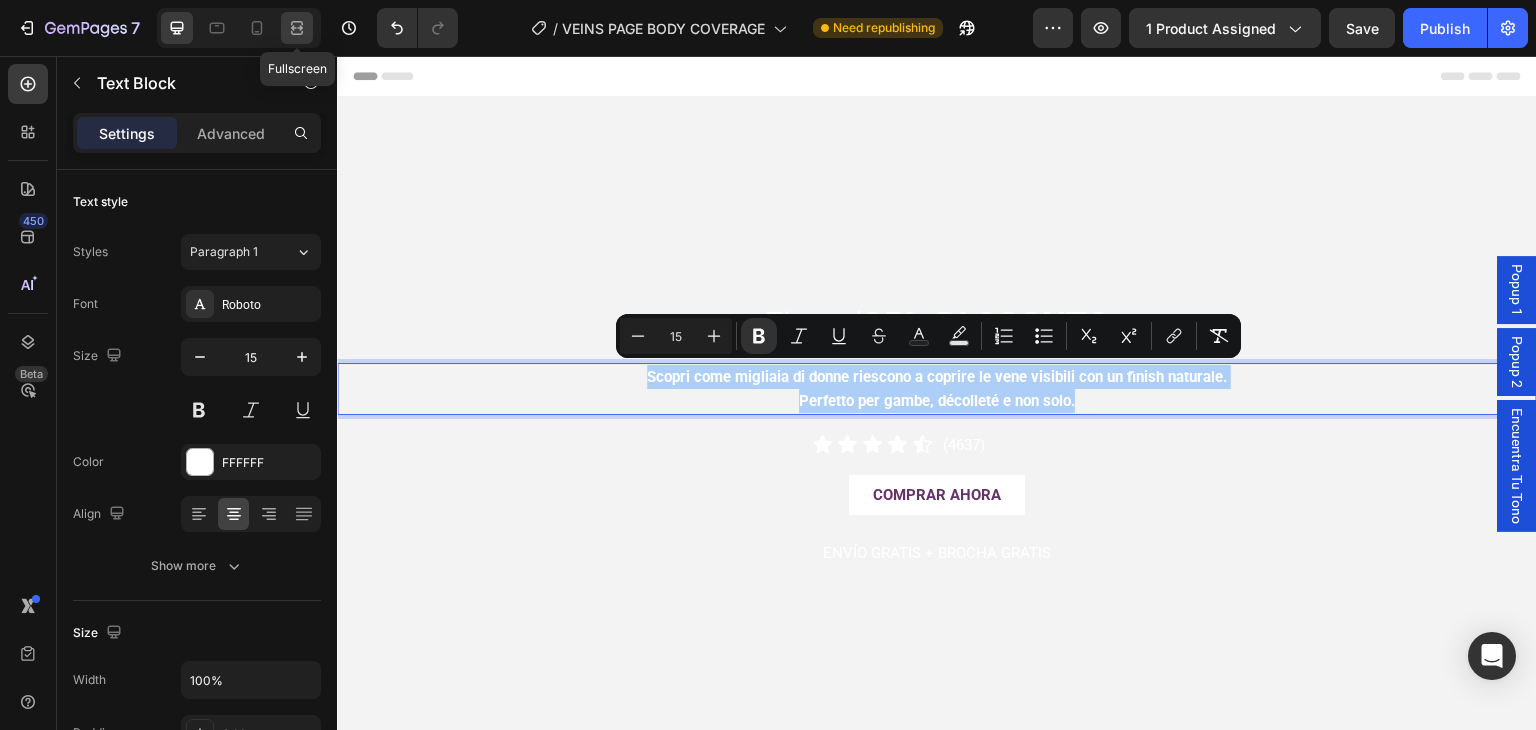 click 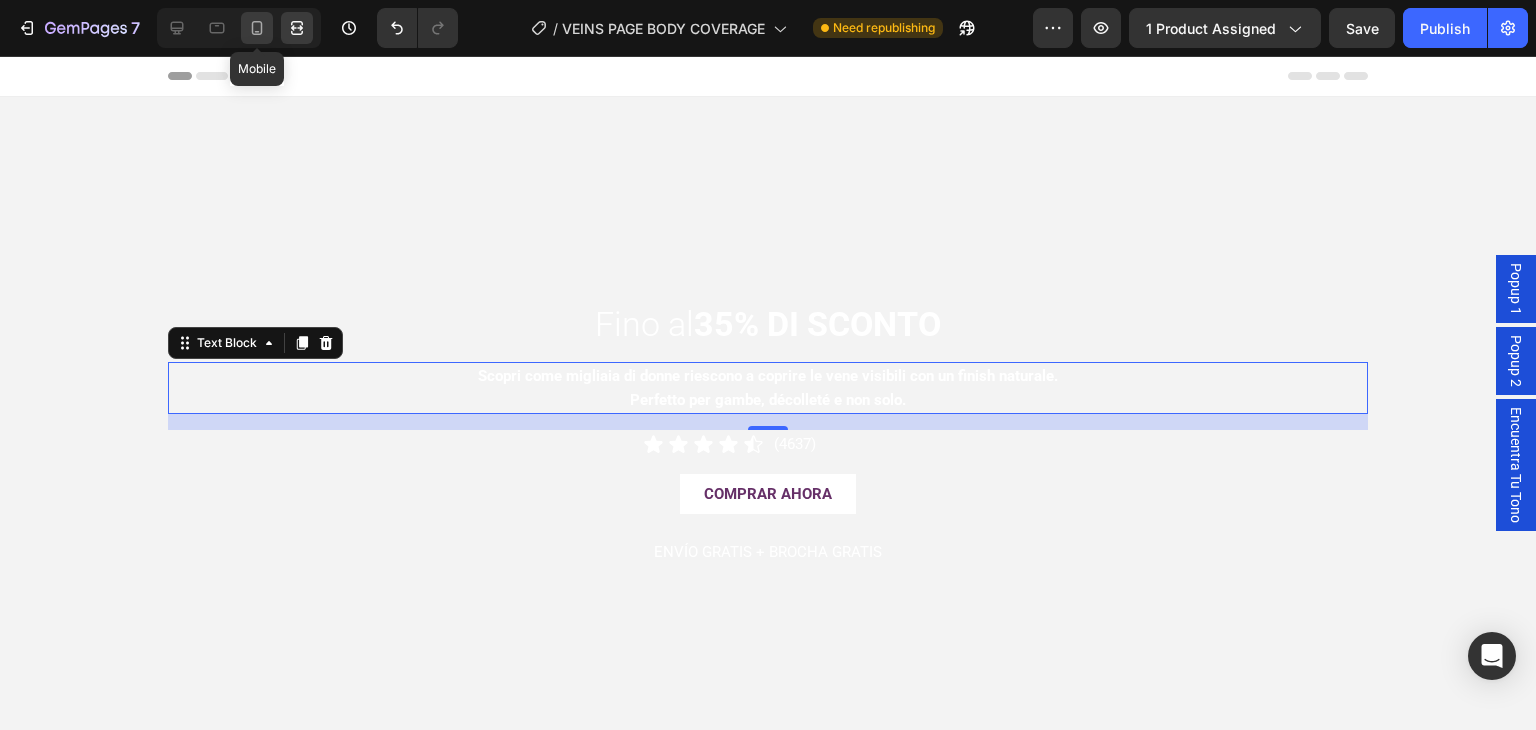 click 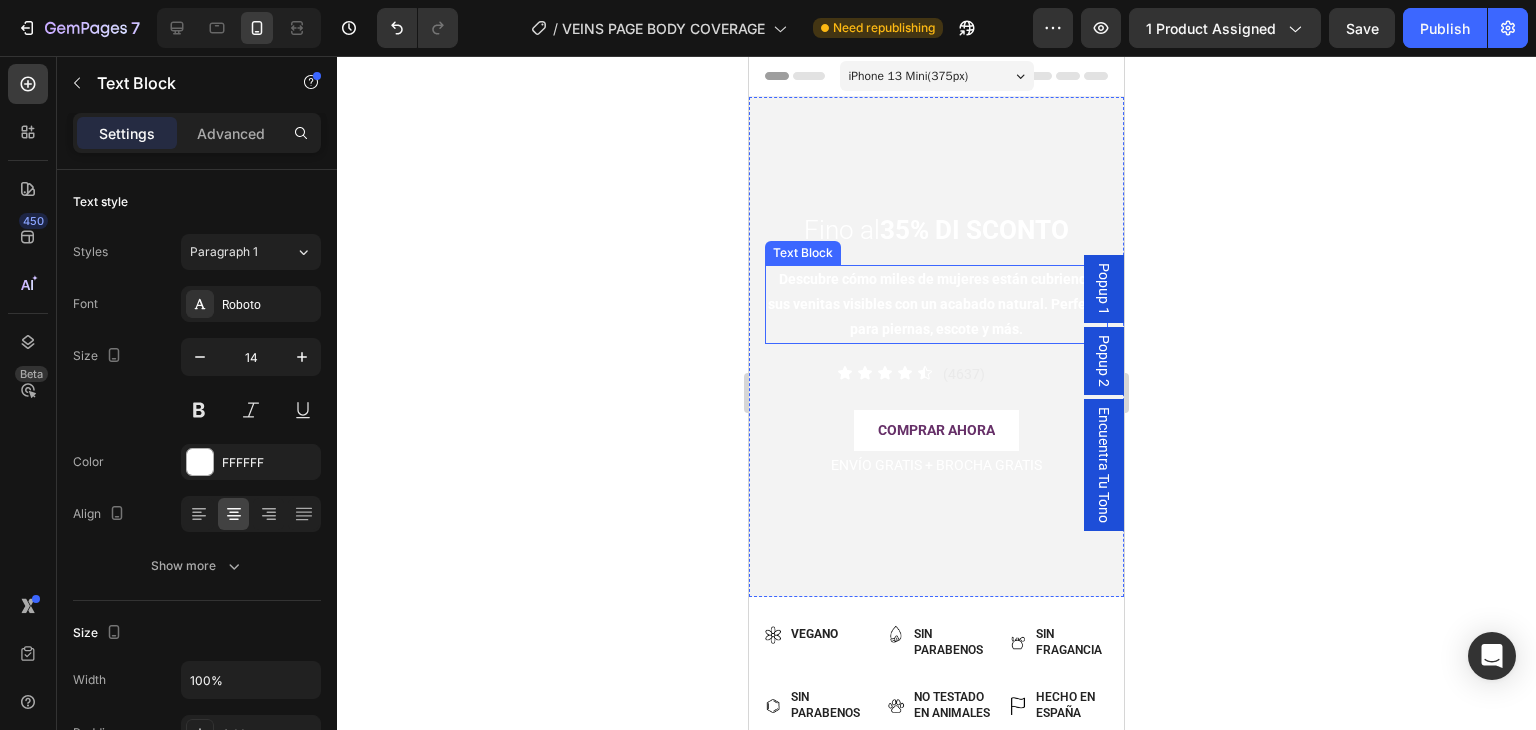click on "Descubre cómo miles de mujeres están cubriendo sus venitas visibles con un acabado natural. Perfecto para piernas, escote y más." at bounding box center (937, 304) 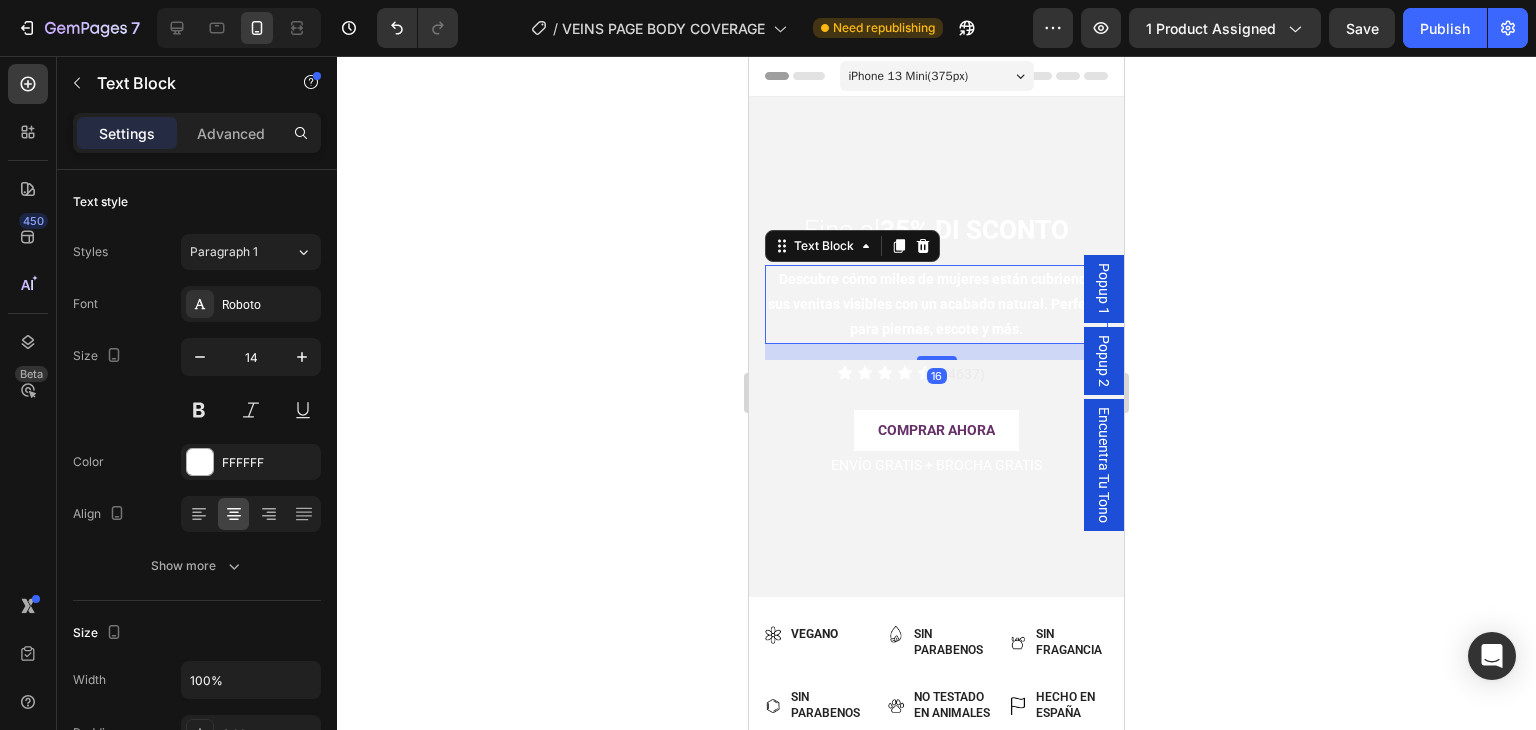 click on "Descubre cómo miles de mujeres están cubriendo sus venitas visibles con un acabado natural. Perfecto para piernas, escote y más." at bounding box center [937, 304] 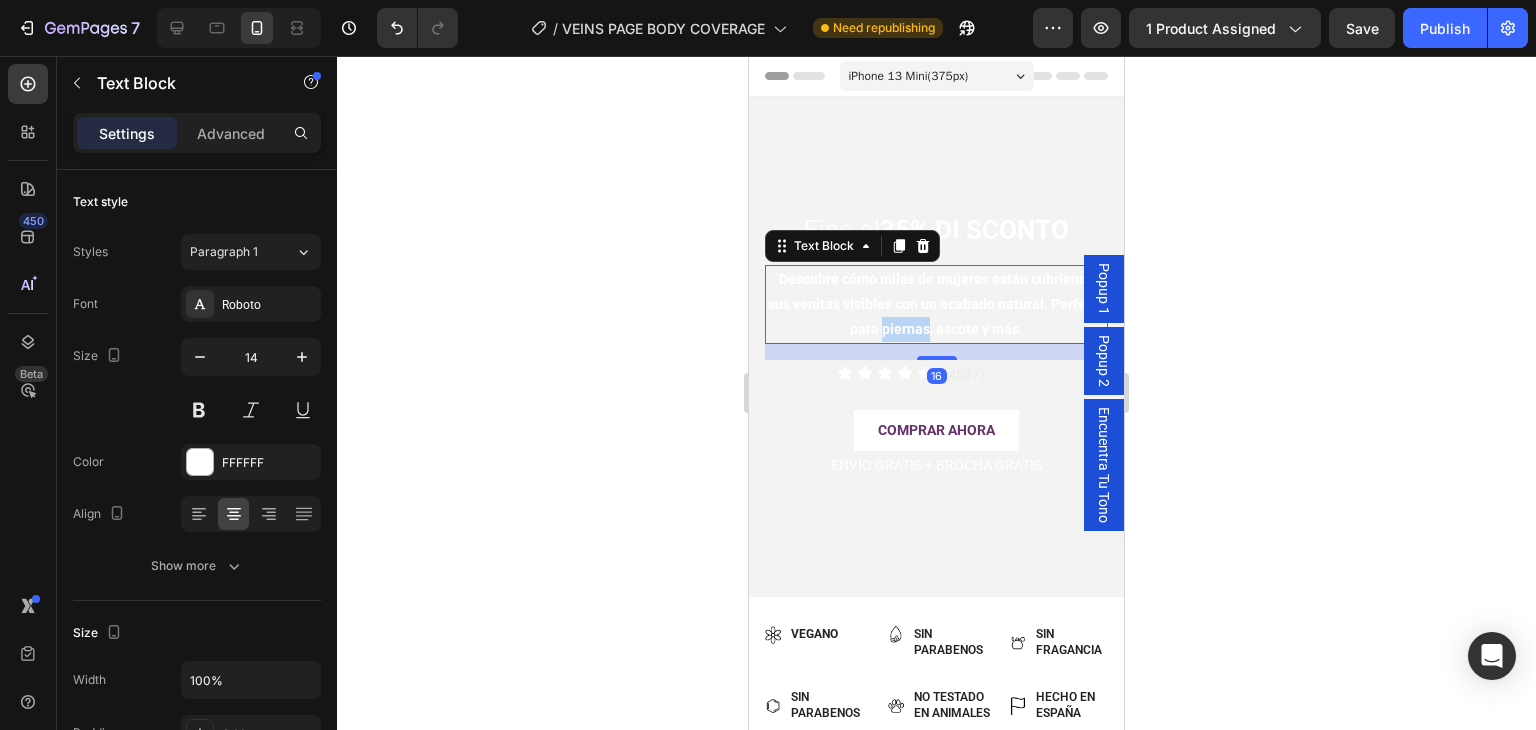 click on "Descubre cómo miles de mujeres están cubriendo sus venitas visibles con un acabado natural. Perfecto para piernas, escote y más." at bounding box center (937, 304) 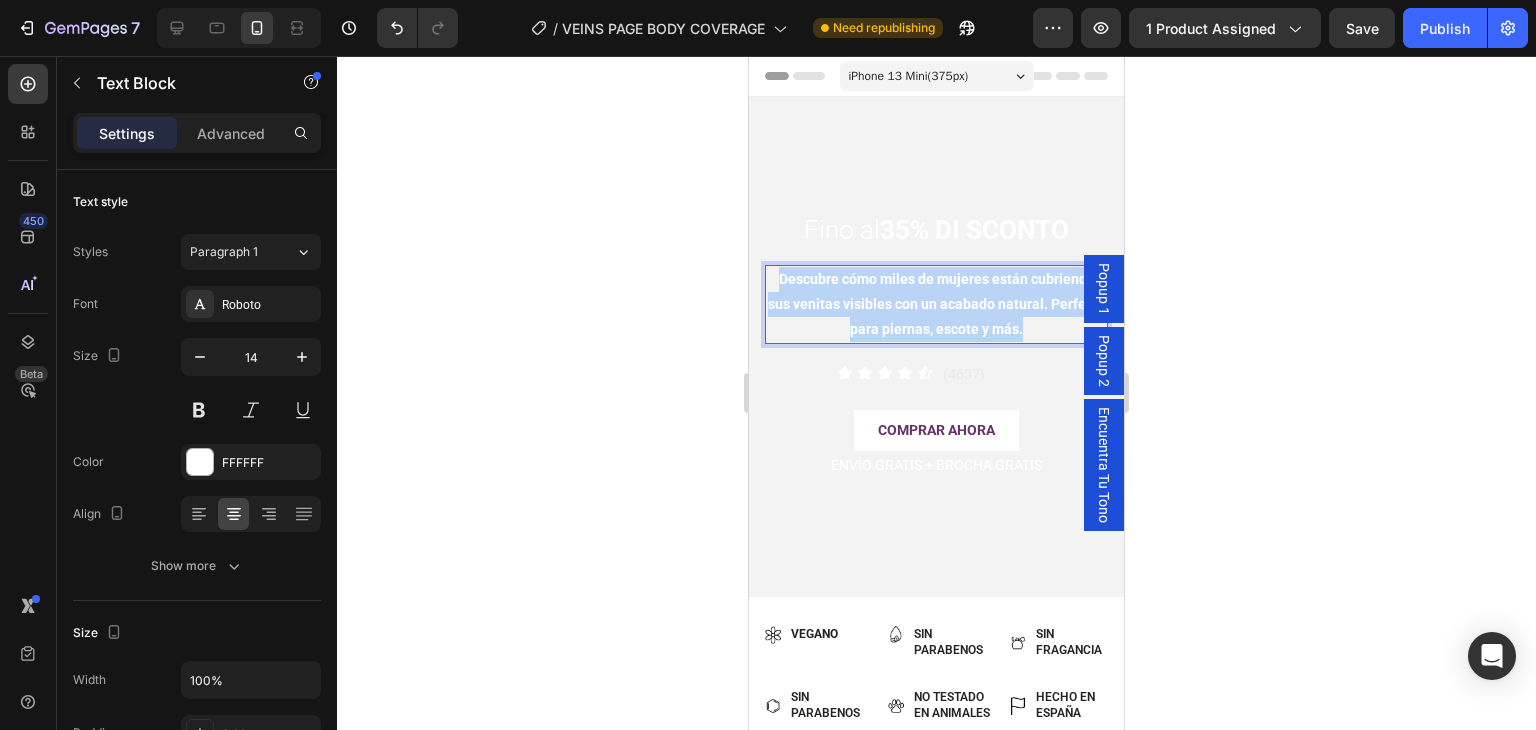 click on "Descubre cómo miles de mujeres están cubriendo sus venitas visibles con un acabado natural. Perfecto para piernas, escote y más." at bounding box center [937, 304] 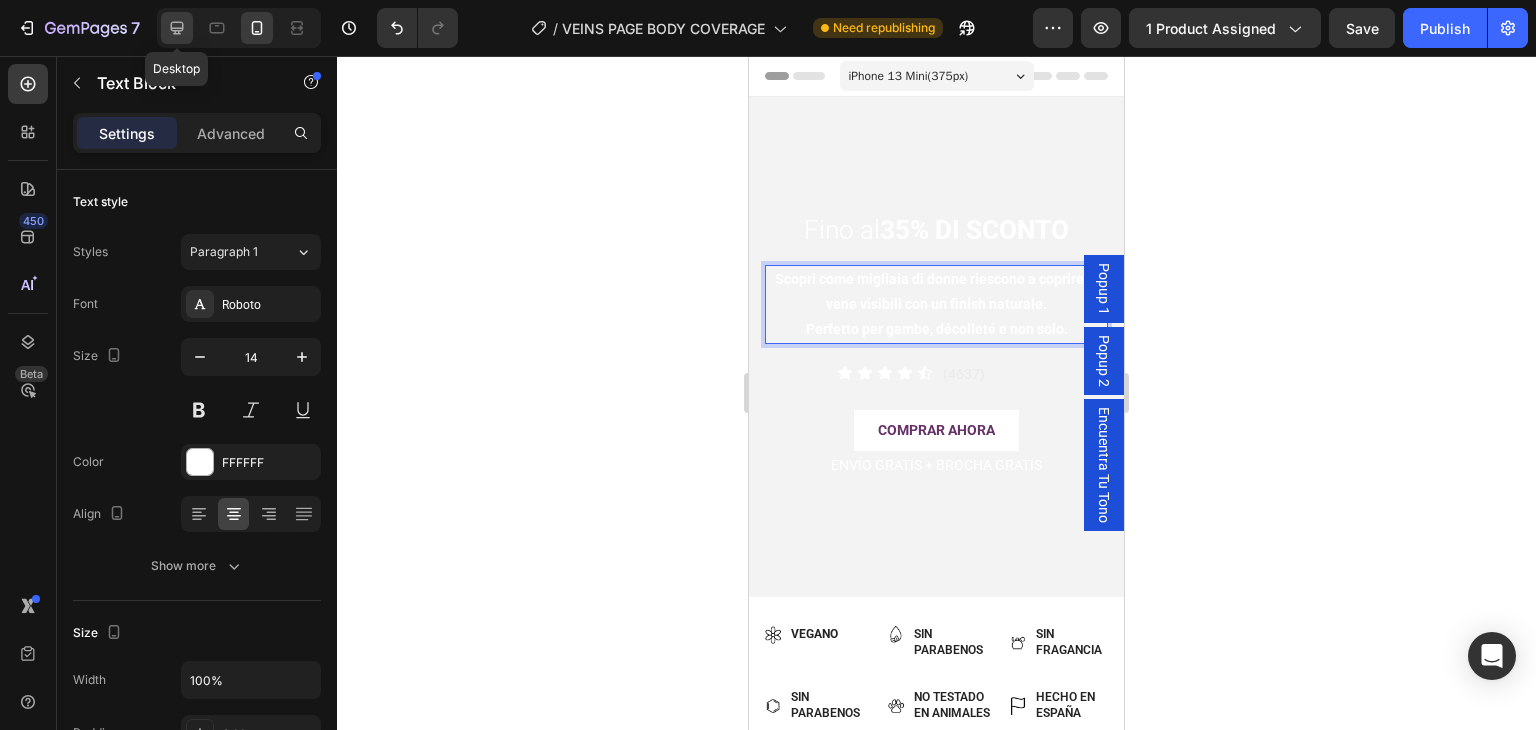 click 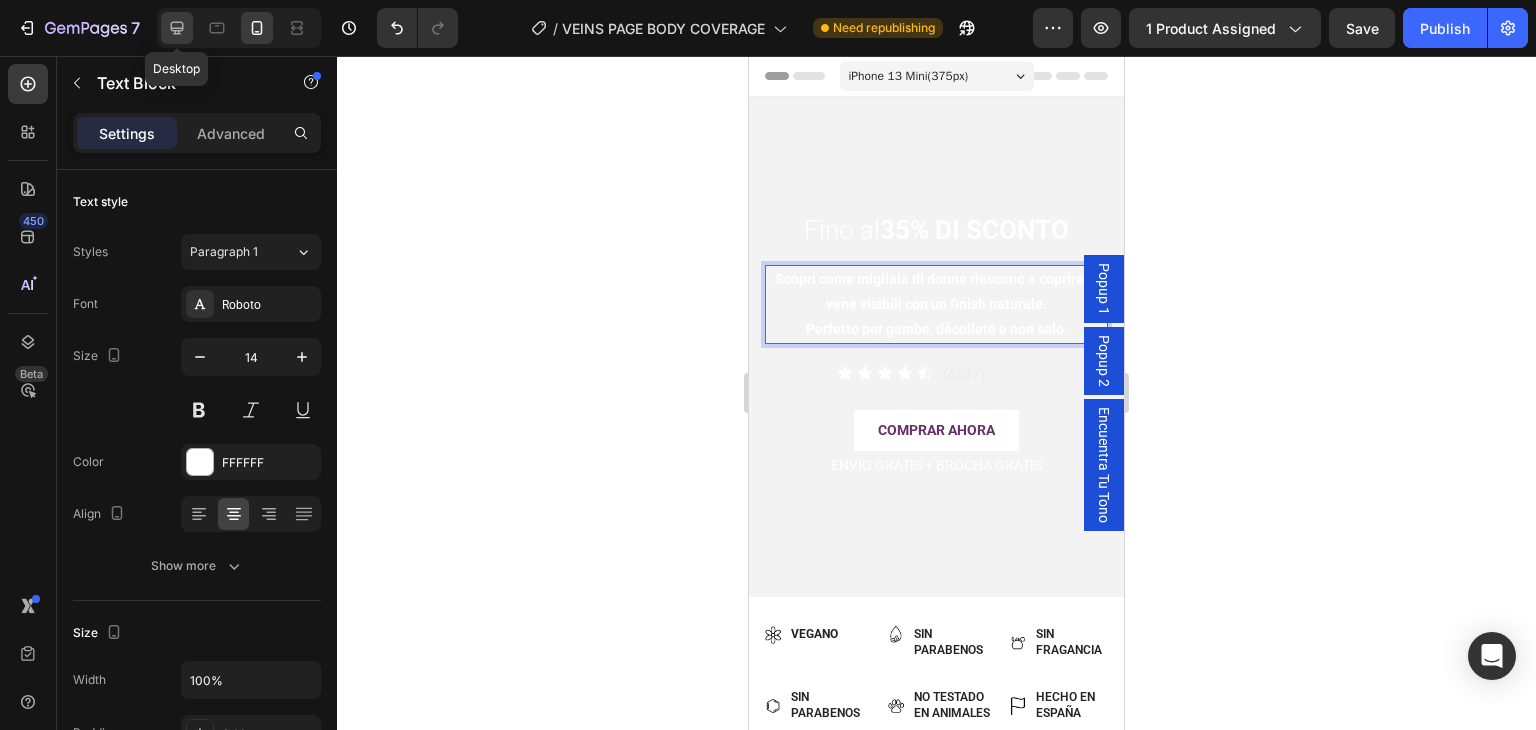 type on "15" 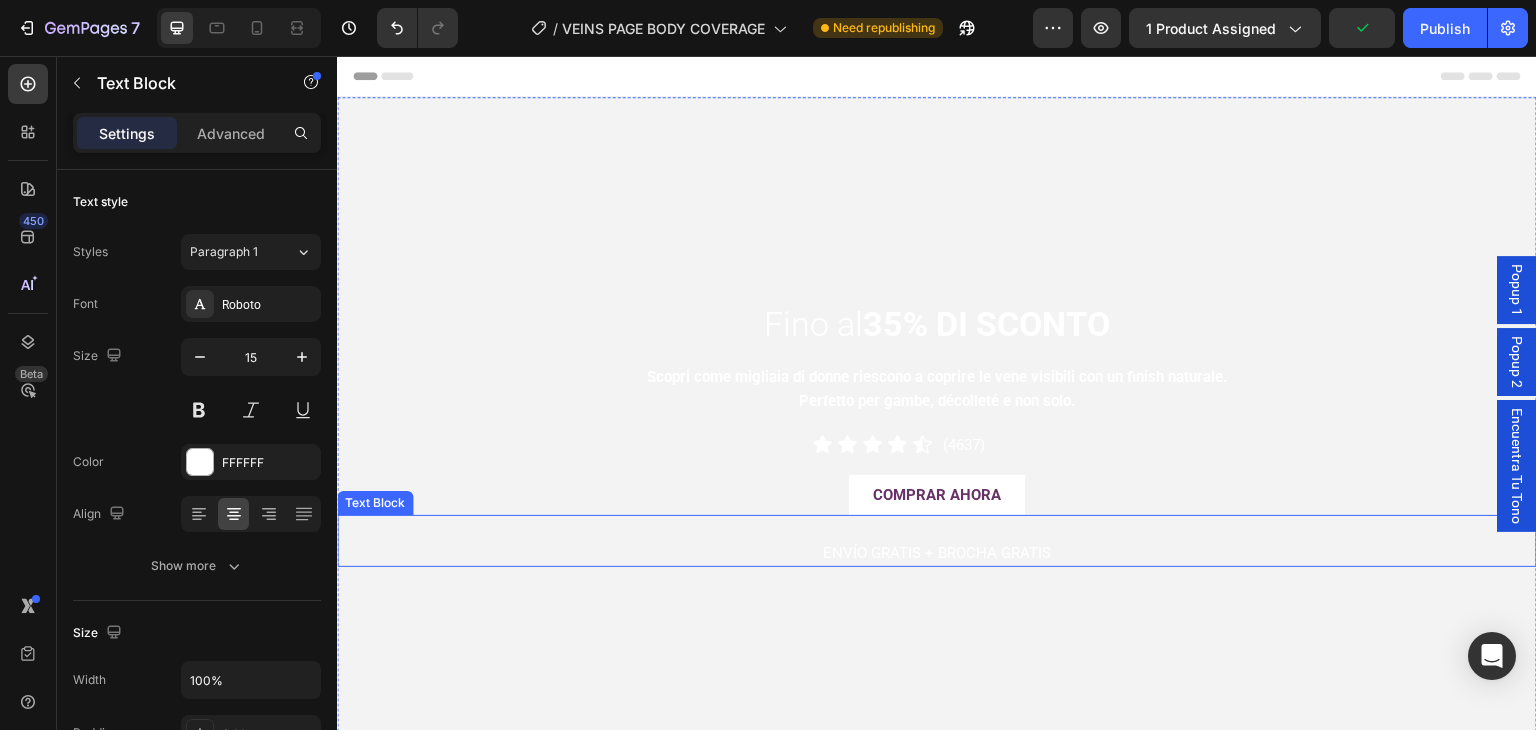 click on "ENVÍO GRATIS + BROCHA GRATIS" at bounding box center (937, 553) 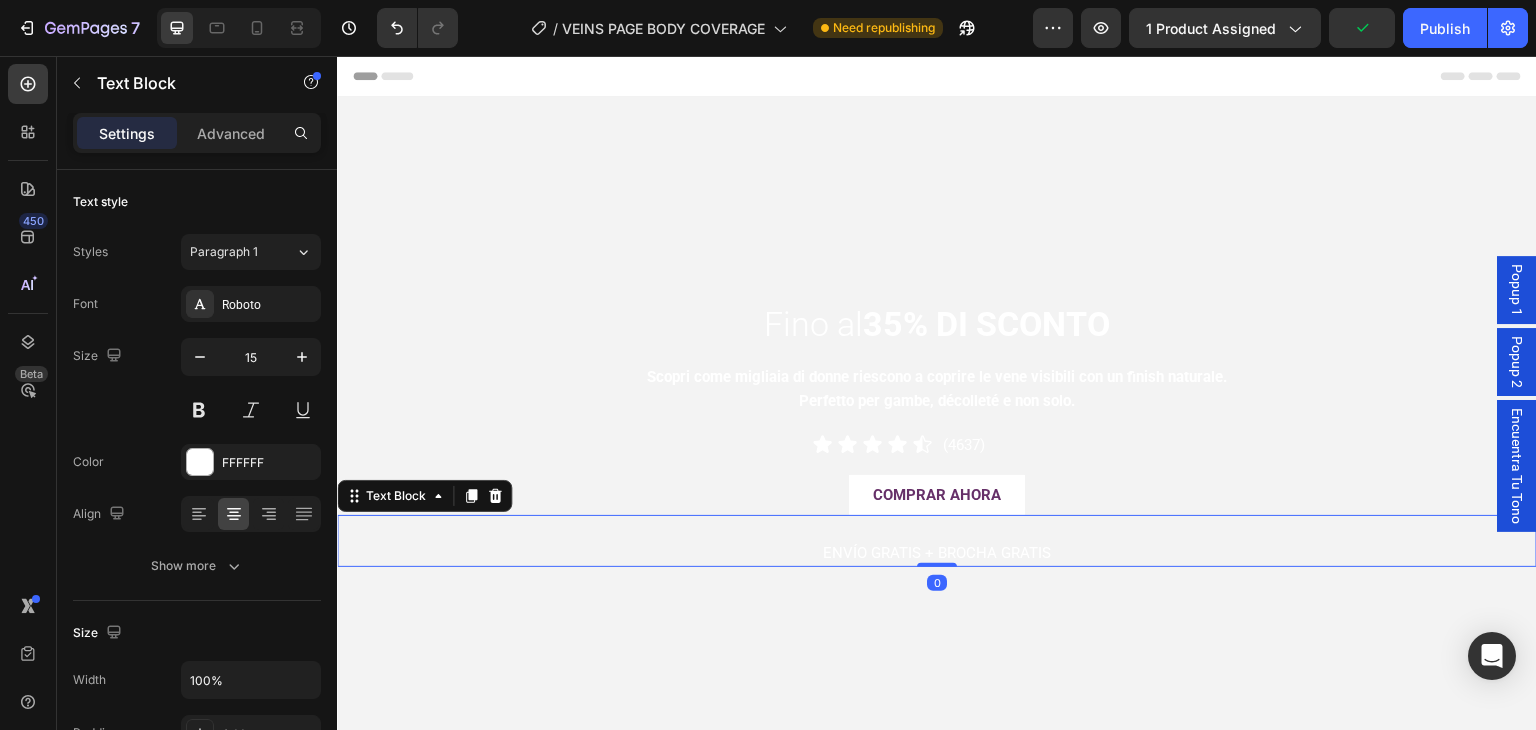 click on "ENVÍO GRATIS + BROCHA GRATIS" at bounding box center [937, 553] 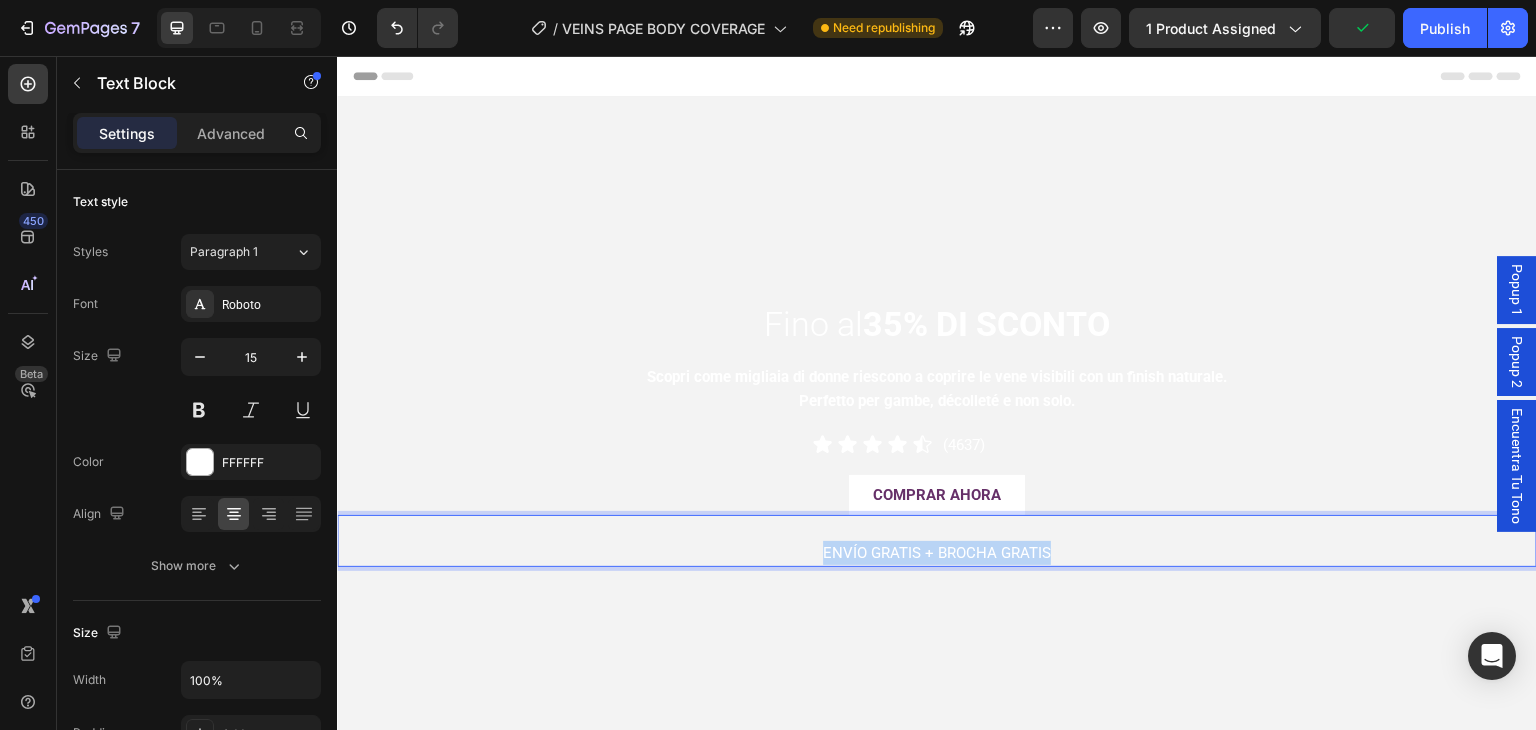 click on "ENVÍO GRATIS + BROCHA GRATIS" at bounding box center (937, 553) 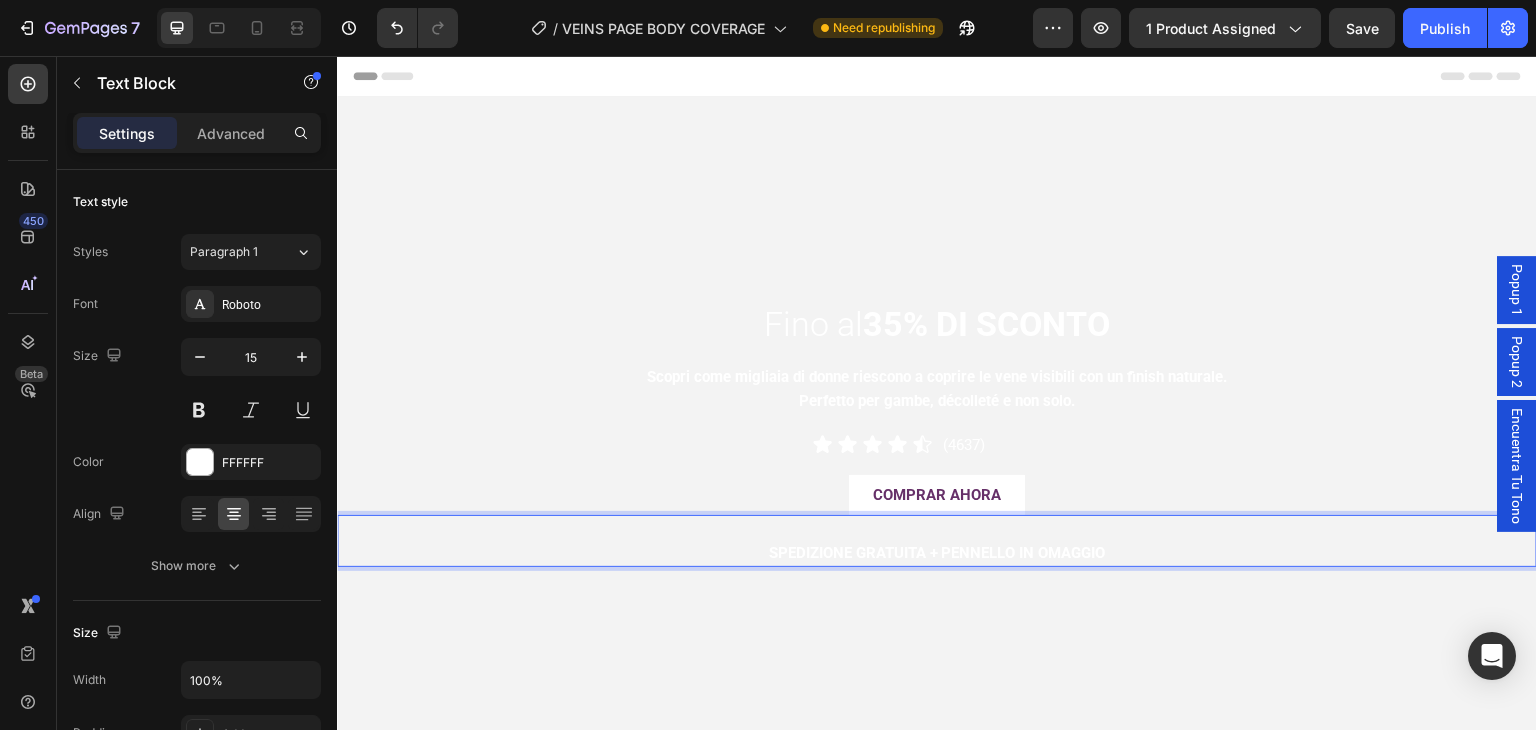 click on "SPEDIZIONE GRATUITA + PENNELLO IN OMAGGIO" at bounding box center (937, 553) 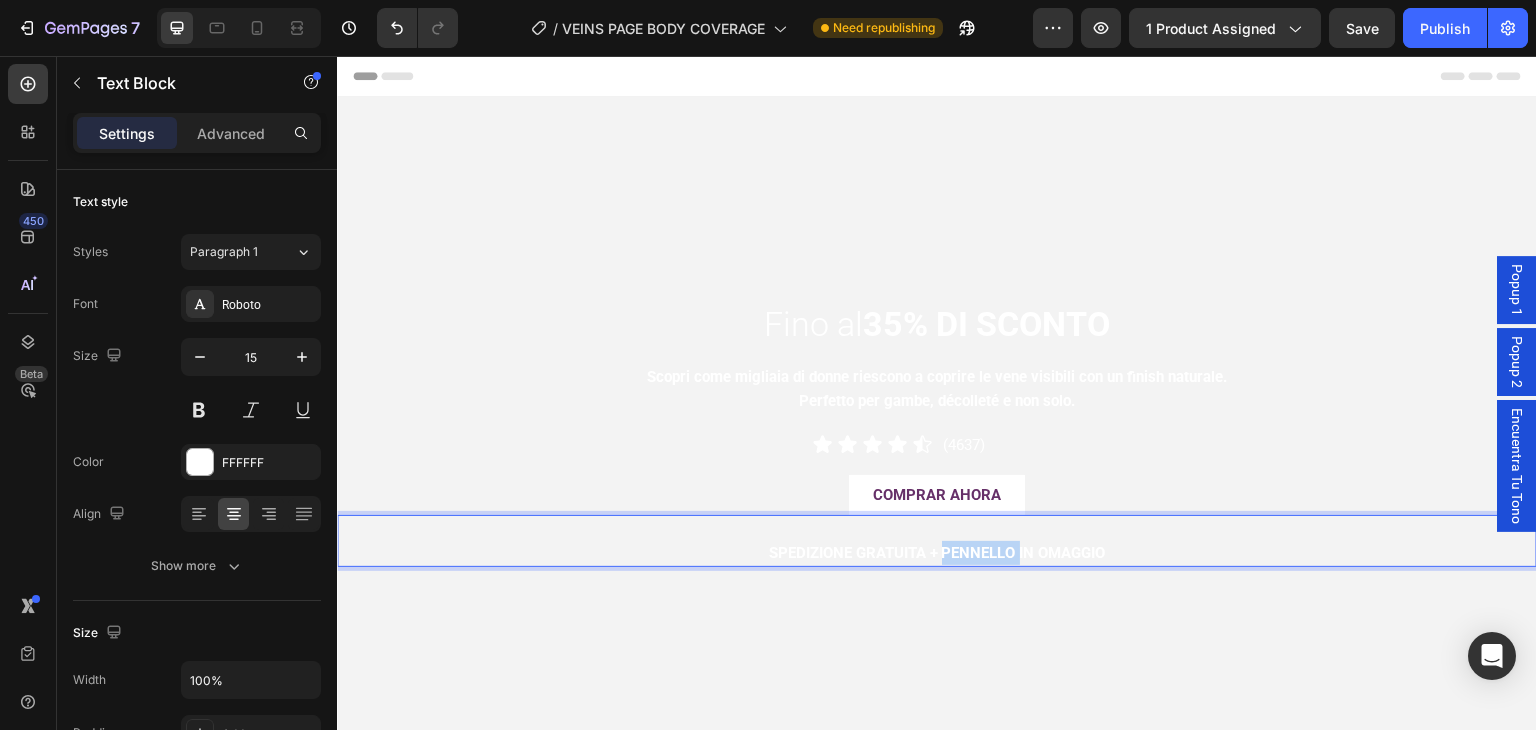 click on "SPEDIZIONE GRATUITA + PENNELLO IN OMAGGIO" at bounding box center [937, 553] 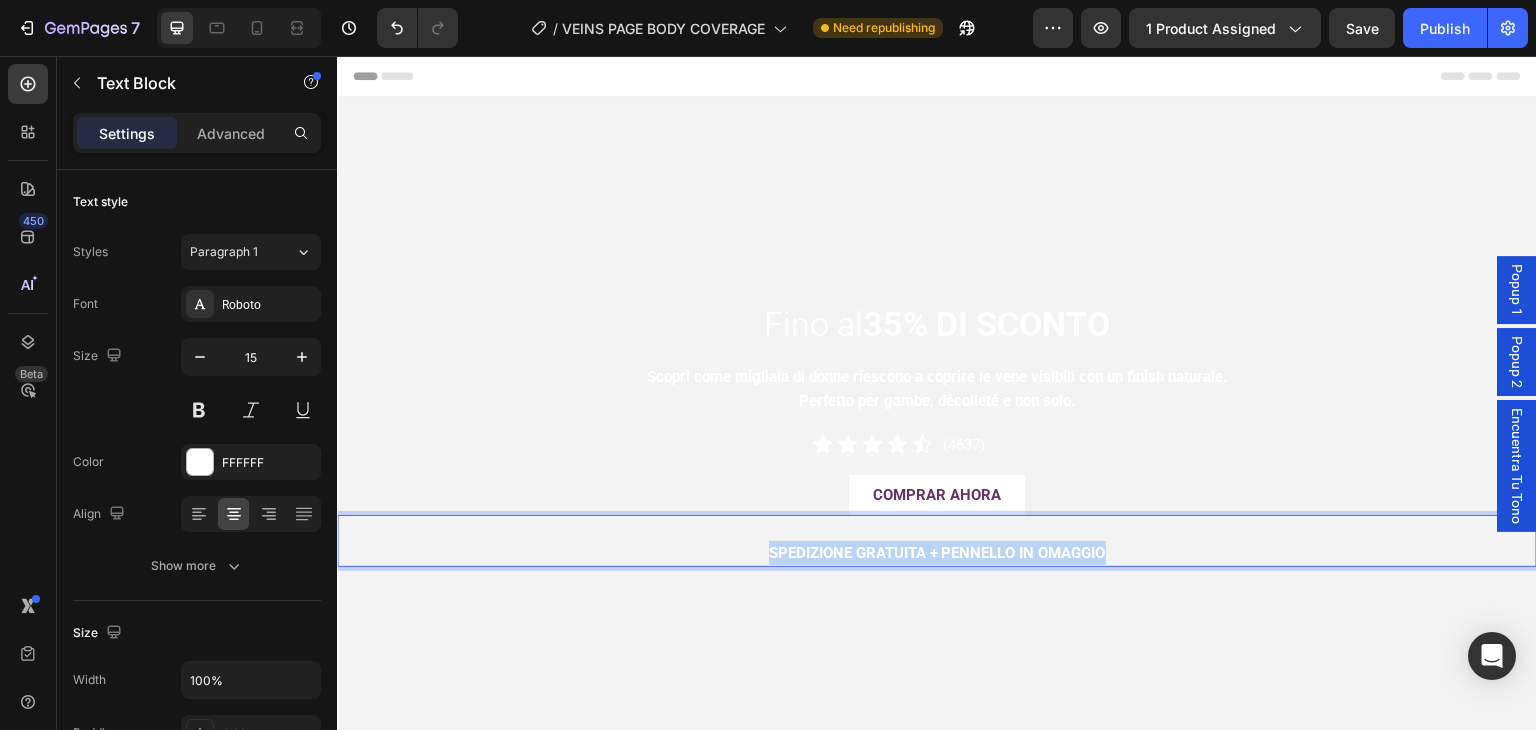 click on "SPEDIZIONE GRATUITA + PENNELLO IN OMAGGIO" at bounding box center (937, 553) 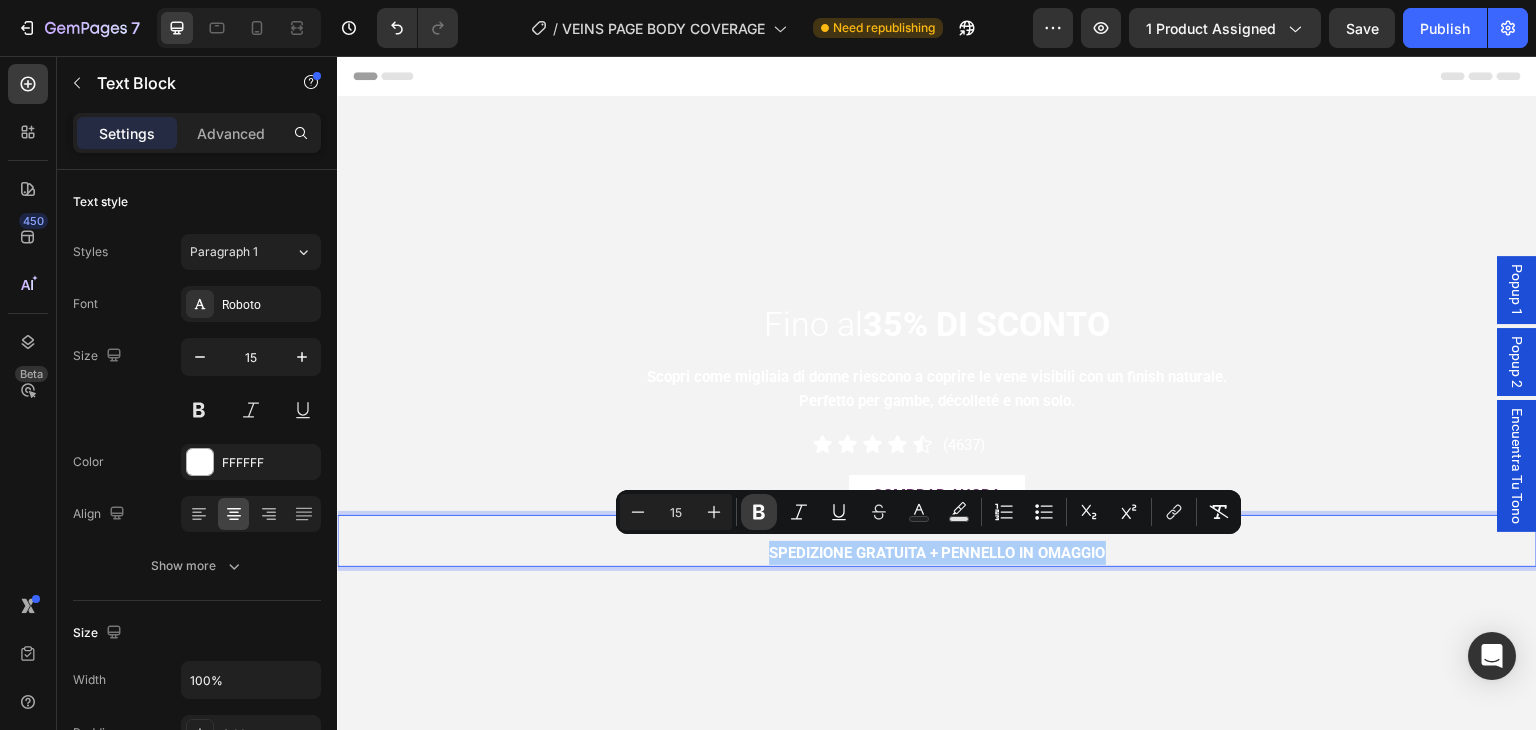 click on "Bold" at bounding box center (759, 512) 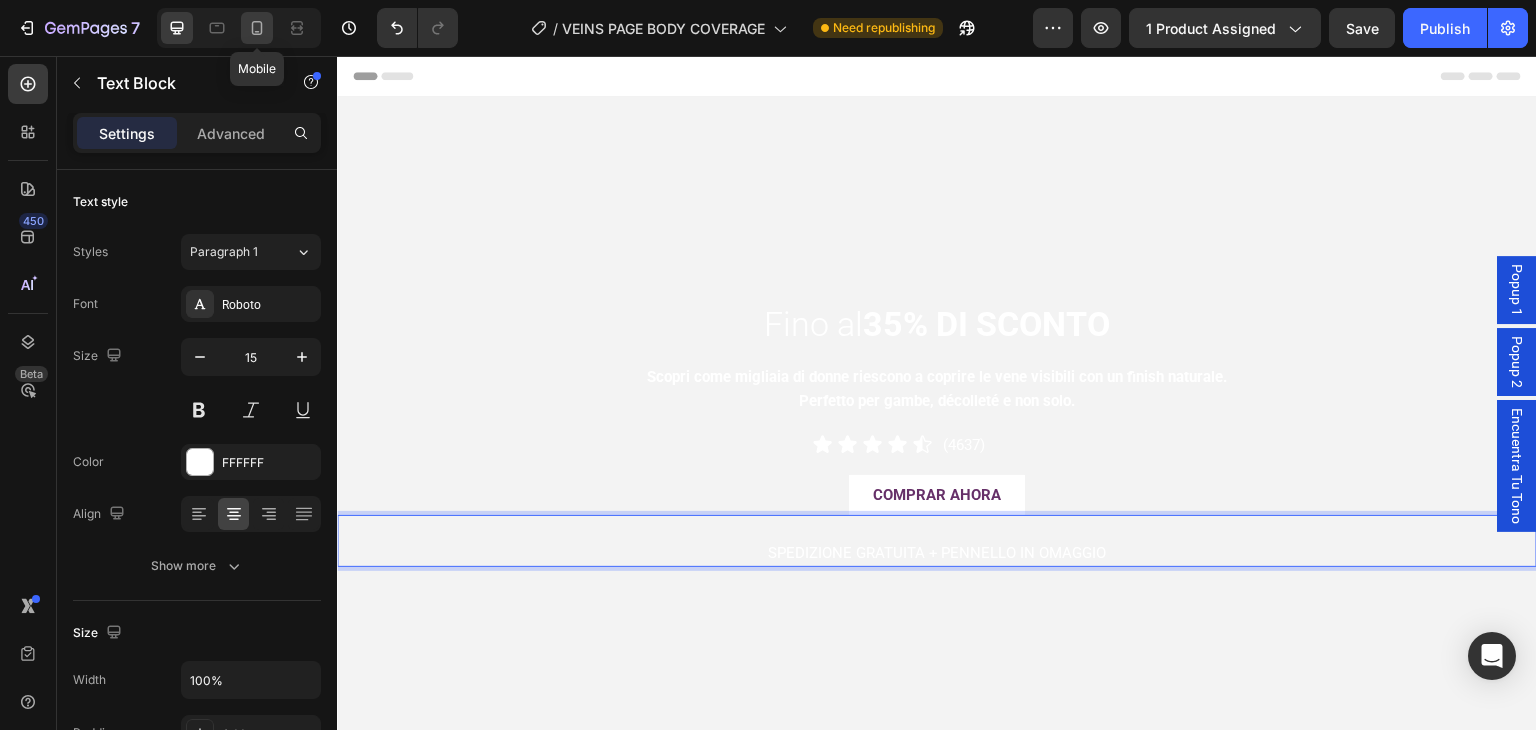 click 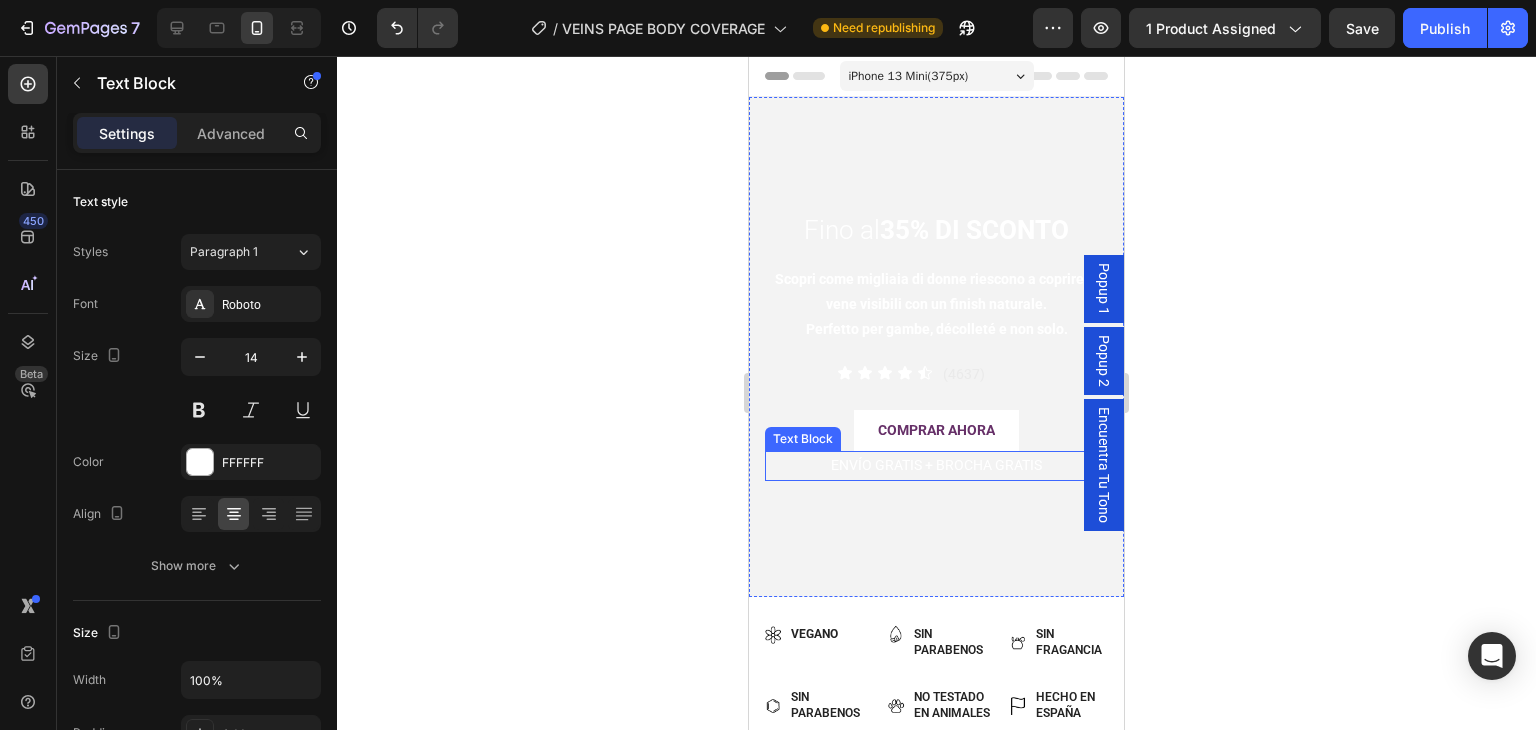 click on "ENVÍO GRATIS + BROCHA GRATIS" at bounding box center (936, 465) 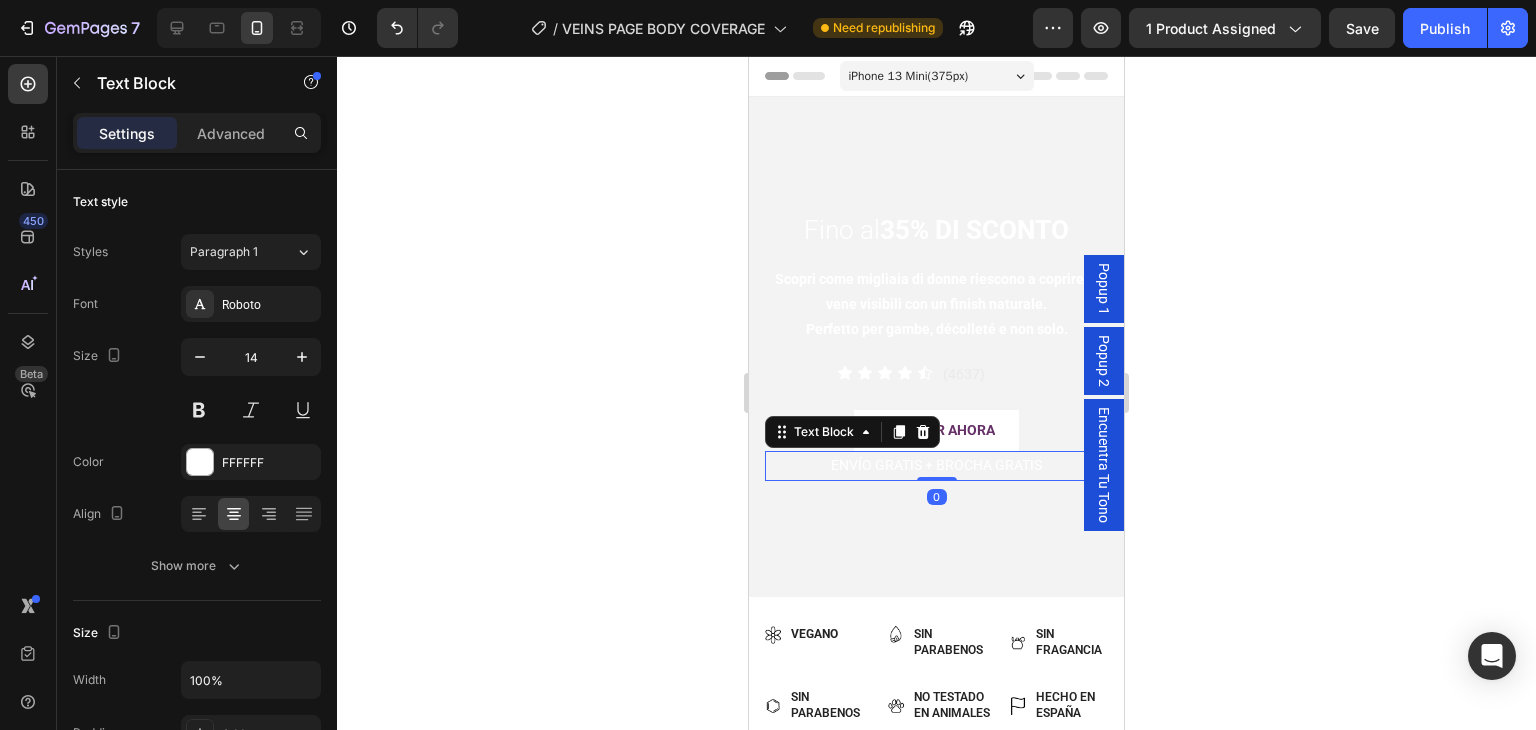 click on "ENVÍO GRATIS + BROCHA GRATIS" at bounding box center [936, 465] 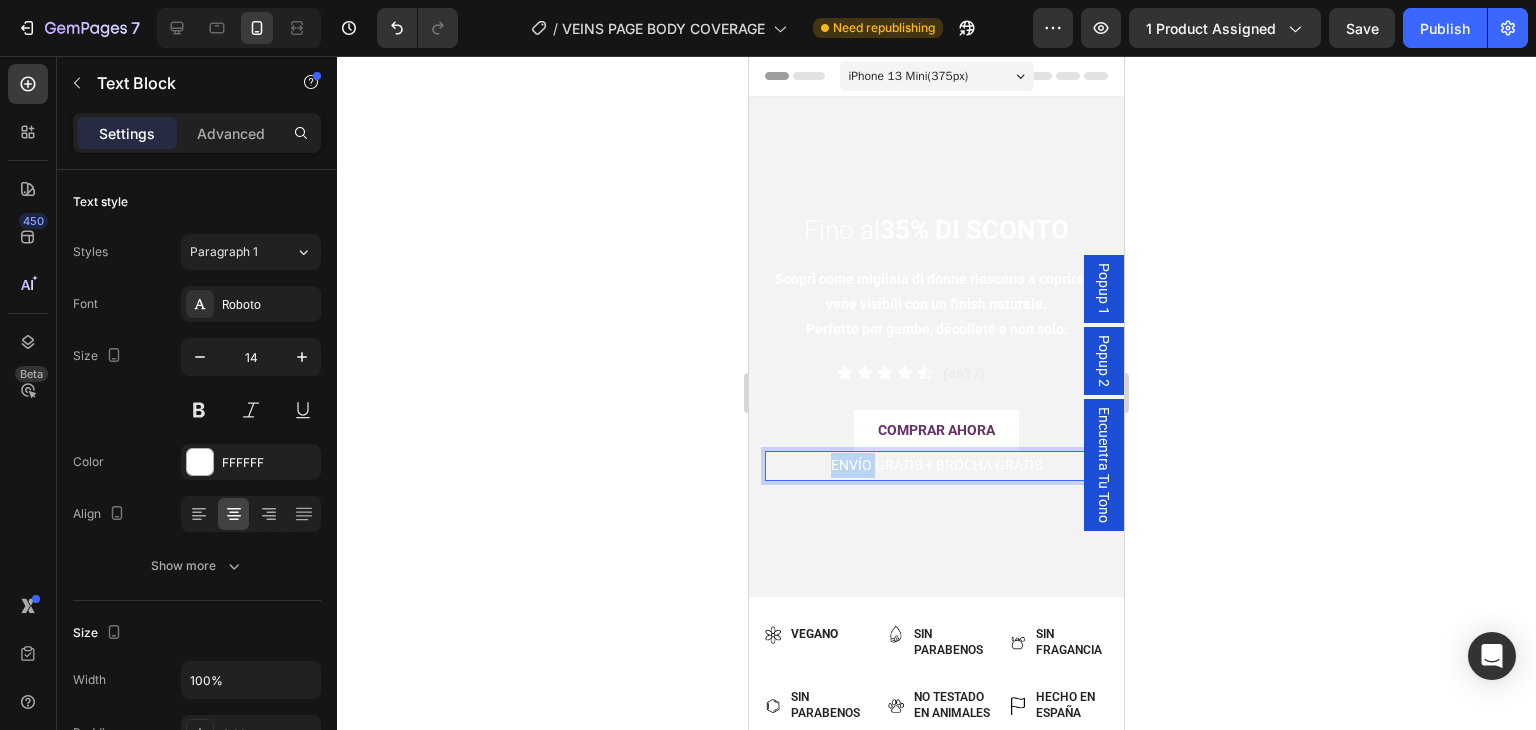 click on "ENVÍO GRATIS + BROCHA GRATIS" at bounding box center (936, 465) 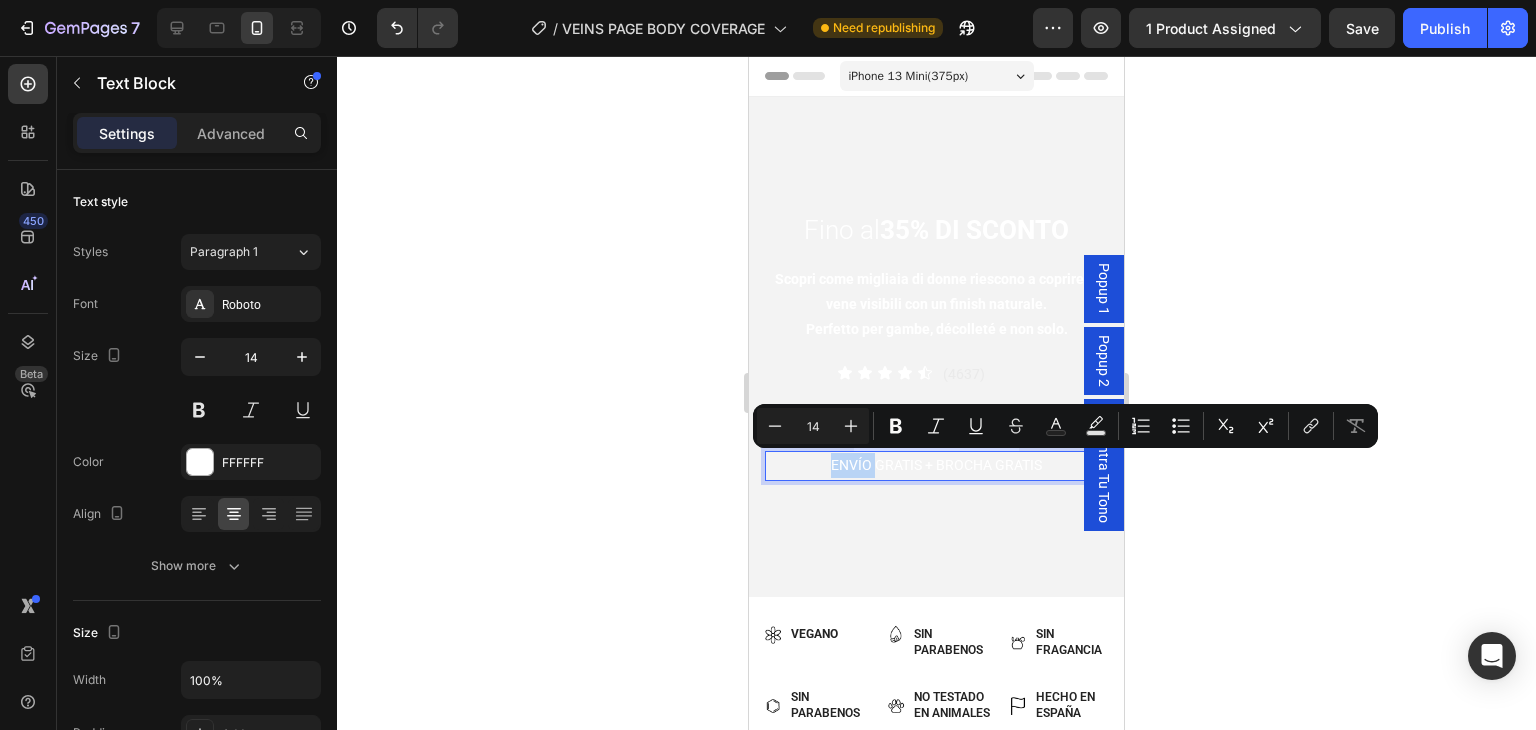 click on "ENVÍO GRATIS + BROCHA GRATIS" at bounding box center [936, 465] 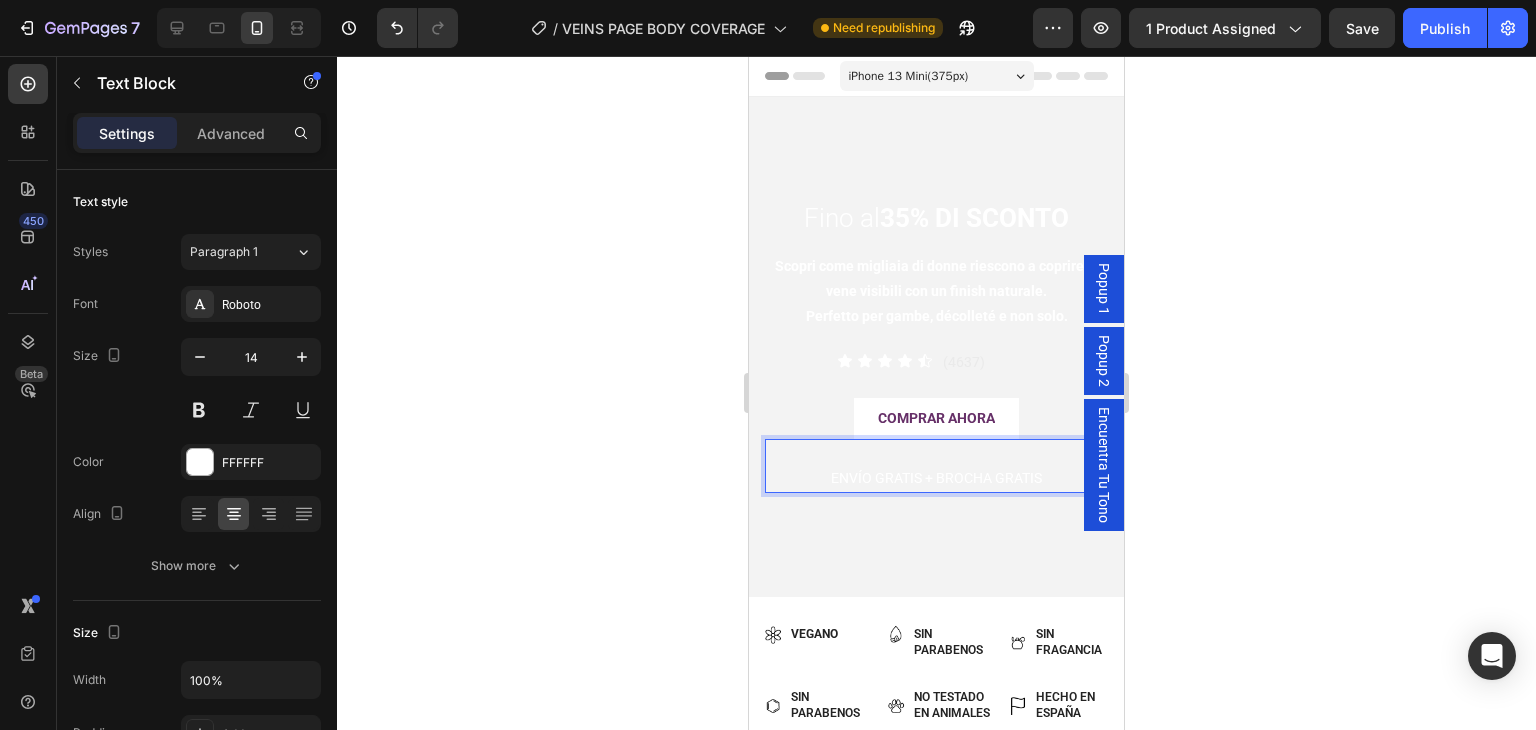 click on "ENVÍO GRATIS + BROCHA GRATIS" at bounding box center [936, 478] 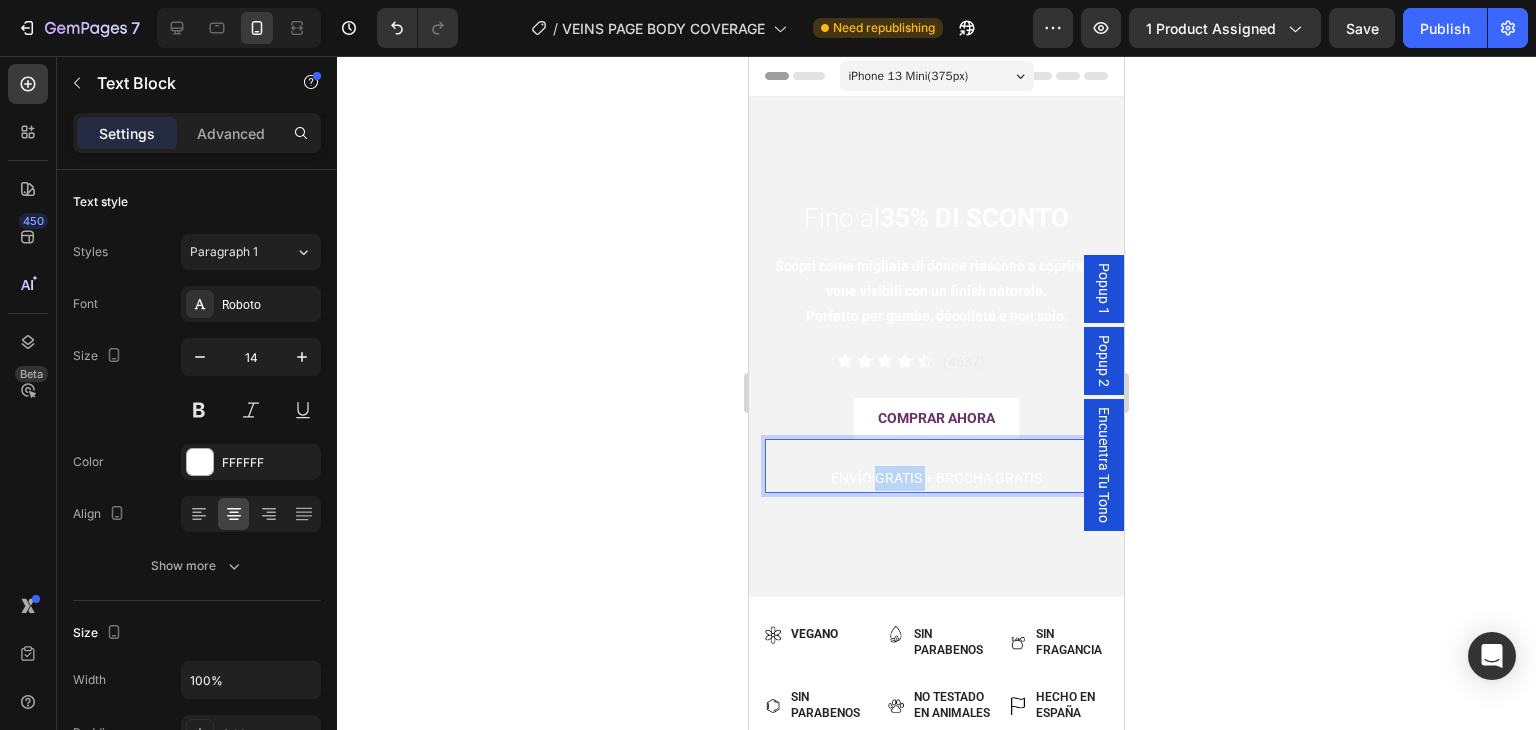 click on "ENVÍO GRATIS + BROCHA GRATIS" at bounding box center (936, 478) 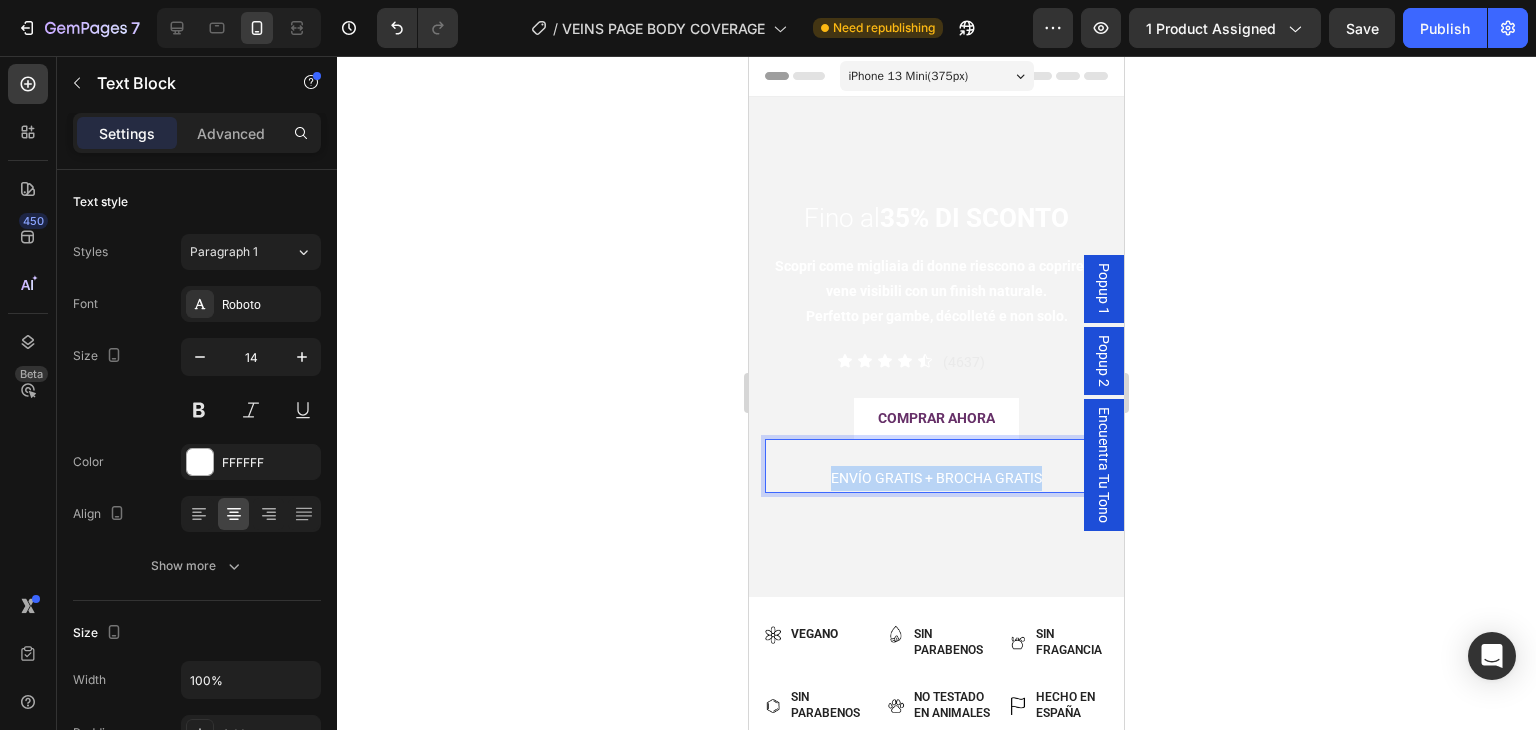 click on "ENVÍO GRATIS + BROCHA GRATIS" at bounding box center [936, 478] 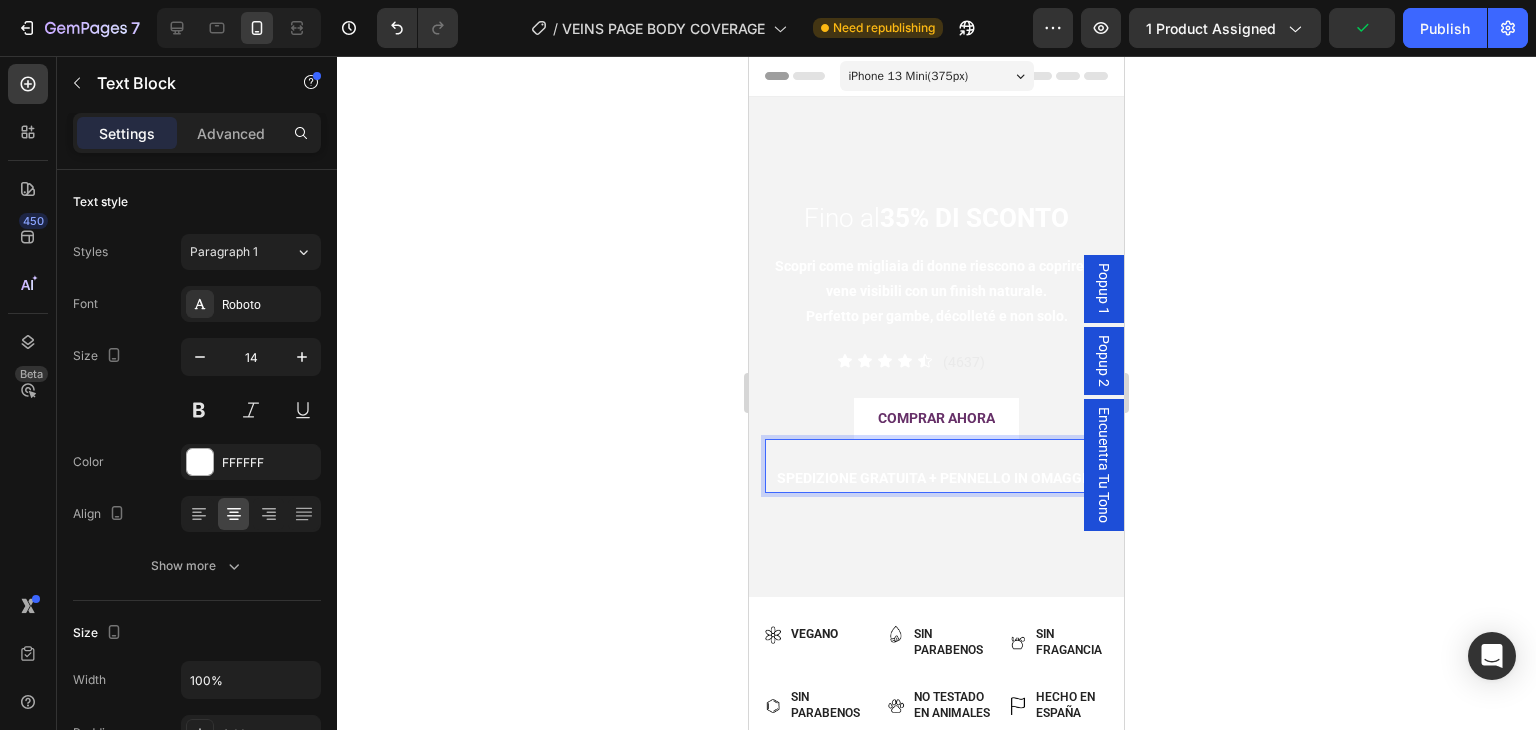 click on "SPEDIZIONE GRATUITA + PENNELLO IN OMAGGIO" at bounding box center [936, 478] 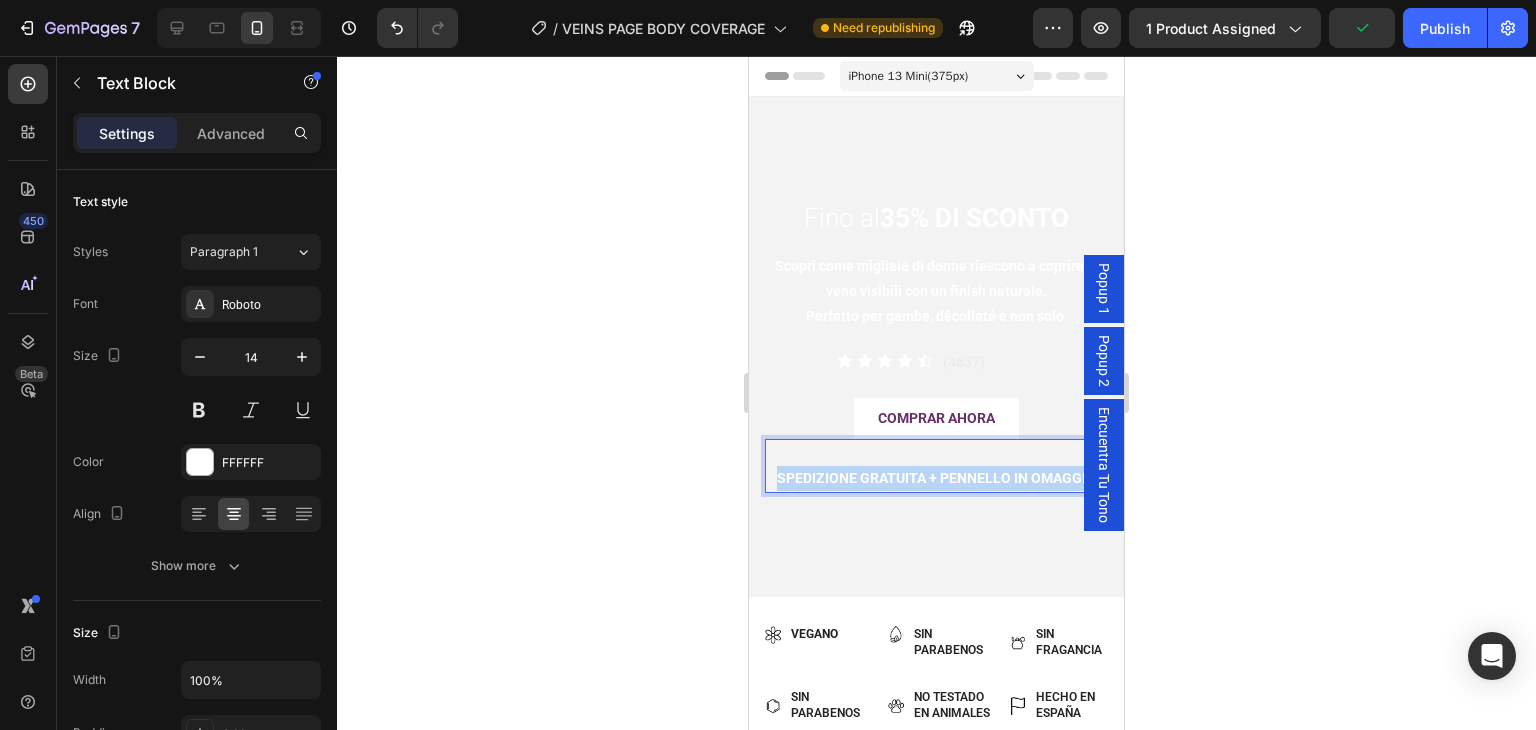 click on "SPEDIZIONE GRATUITA + PENNELLO IN OMAGGIO" at bounding box center [936, 478] 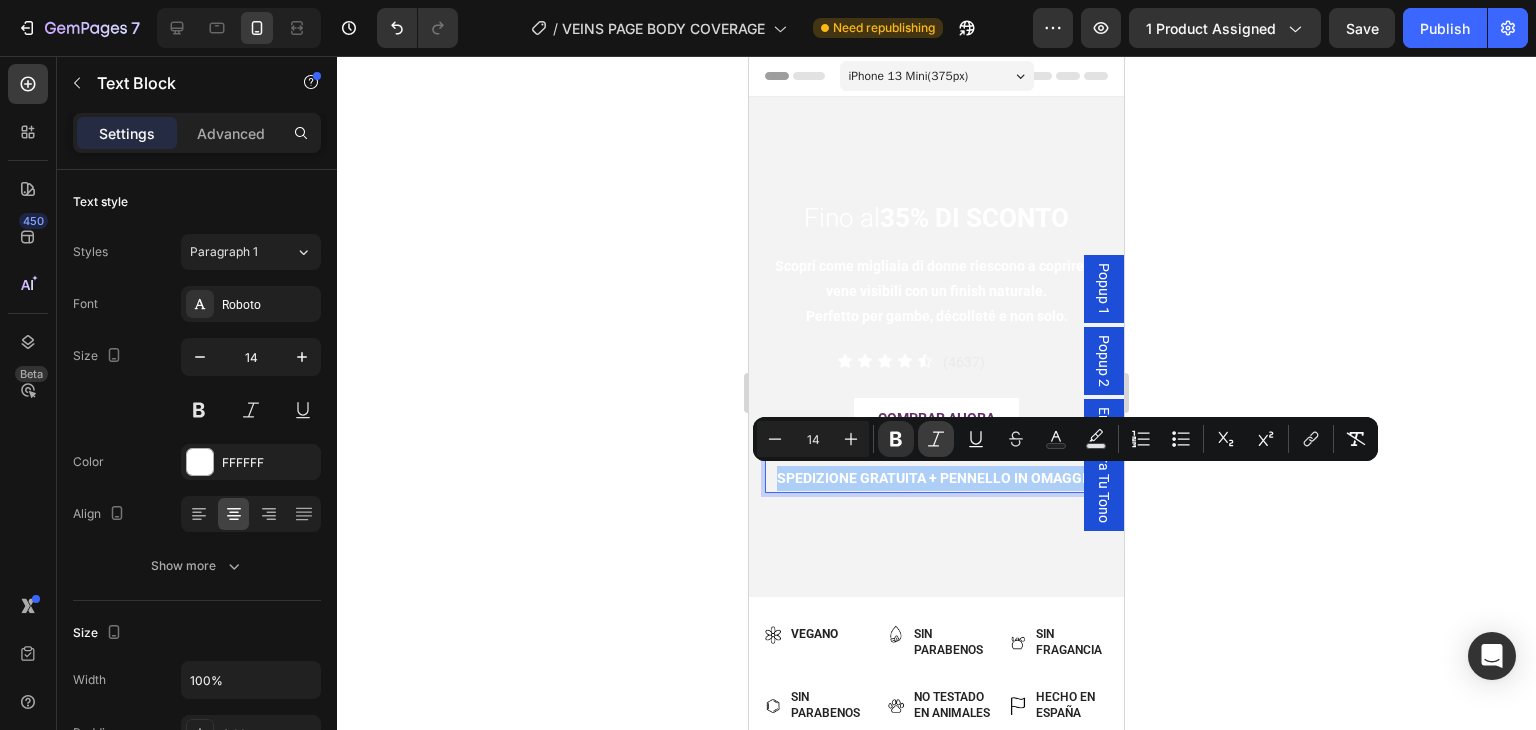 click 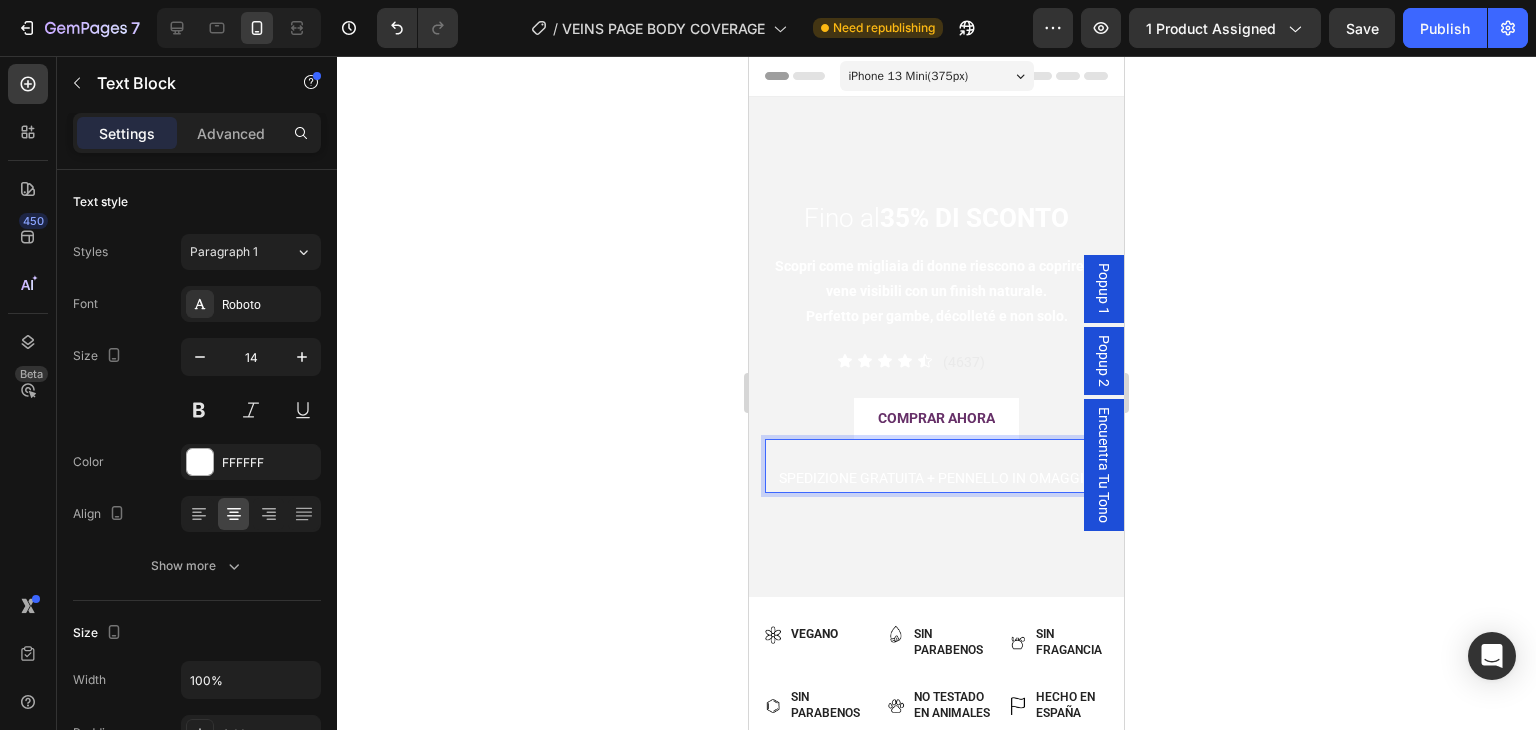 click 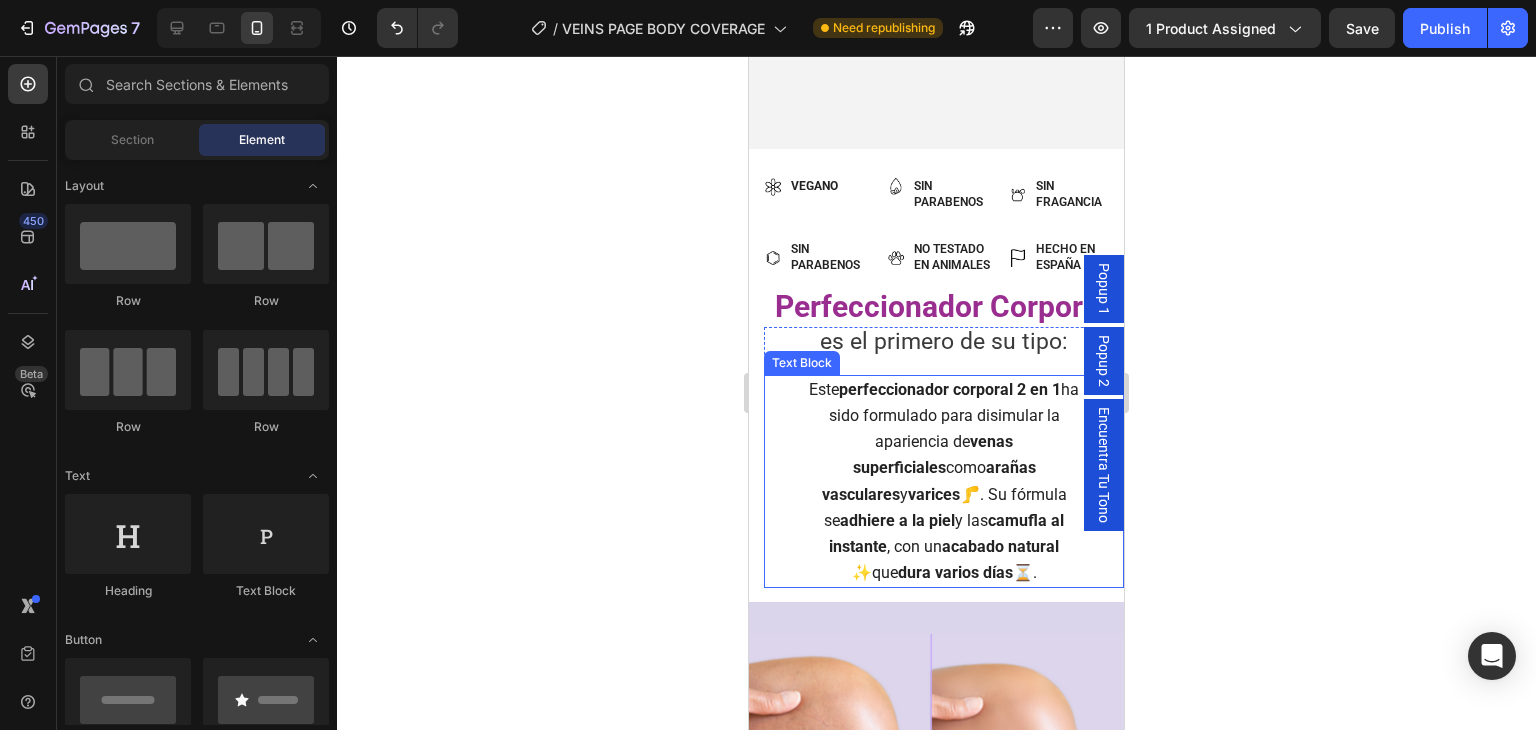scroll, scrollTop: 400, scrollLeft: 0, axis: vertical 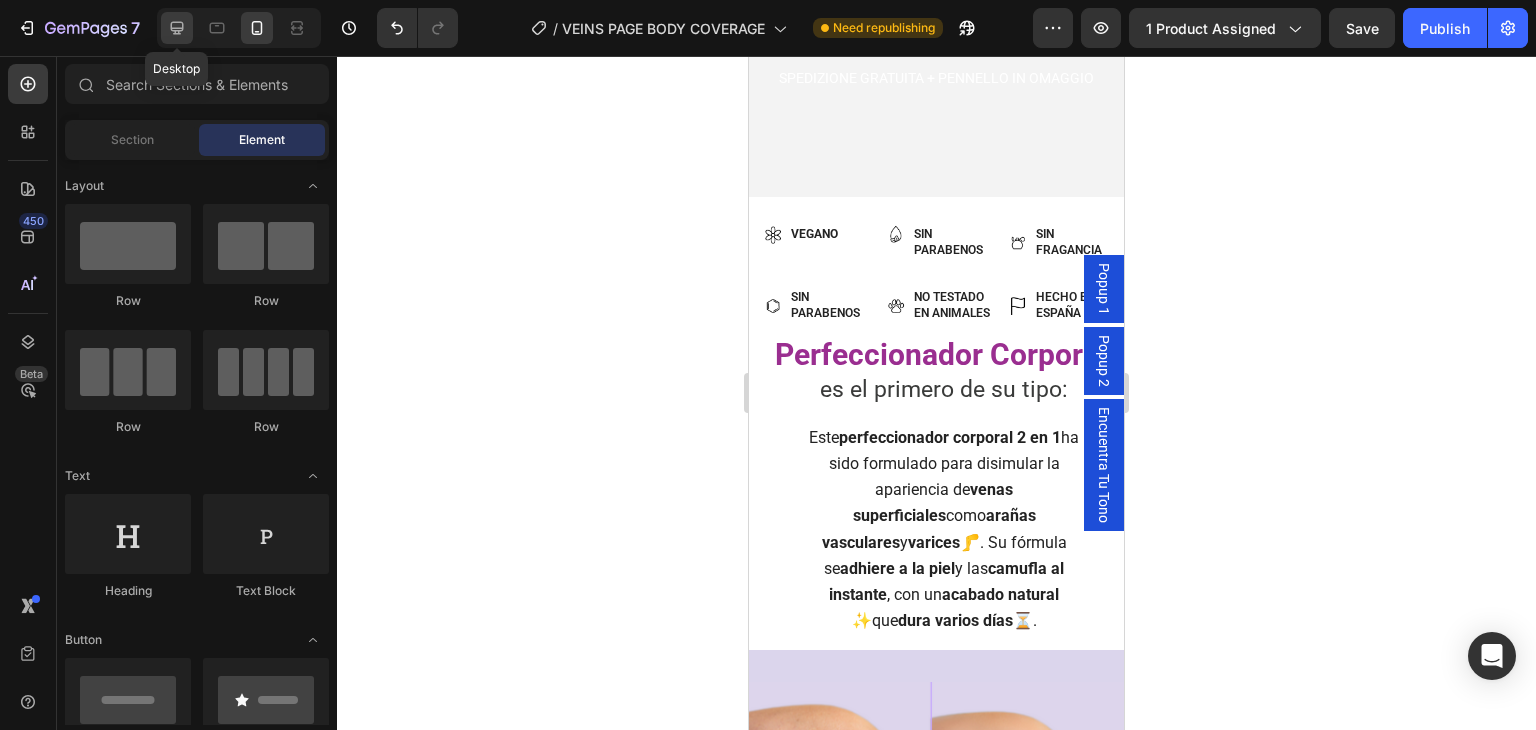 click 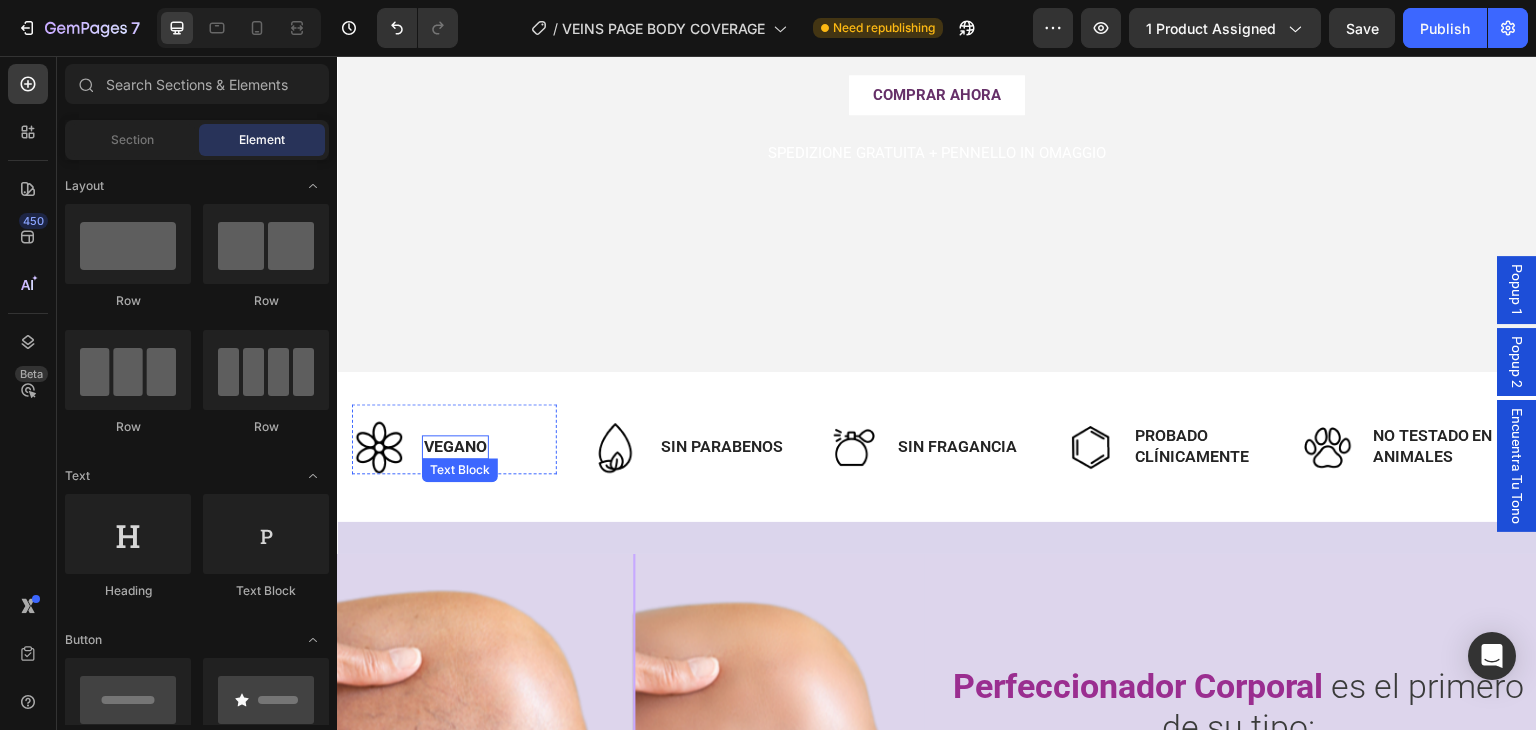 click on "Vegano" at bounding box center (455, 447) 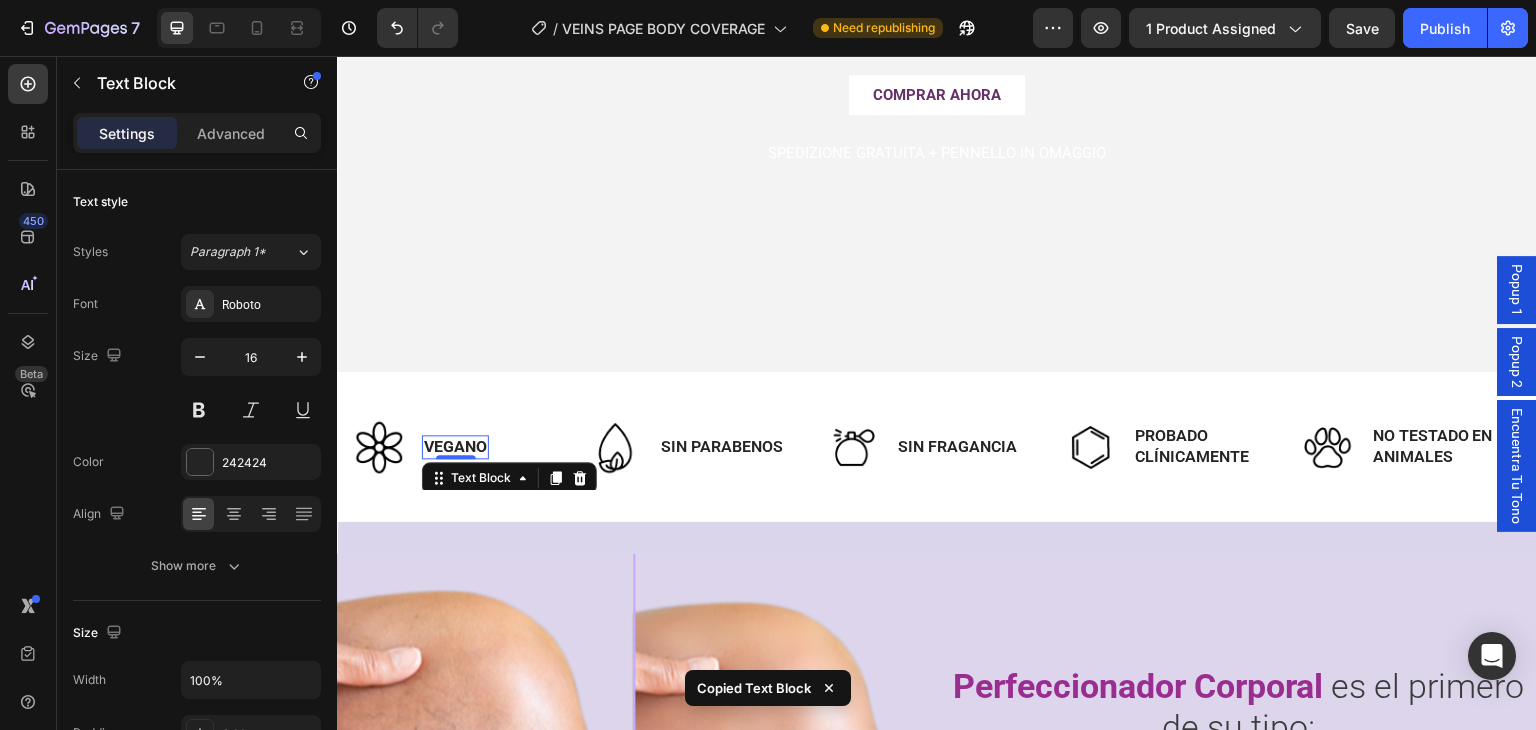 click on "Vegano" at bounding box center [455, 446] 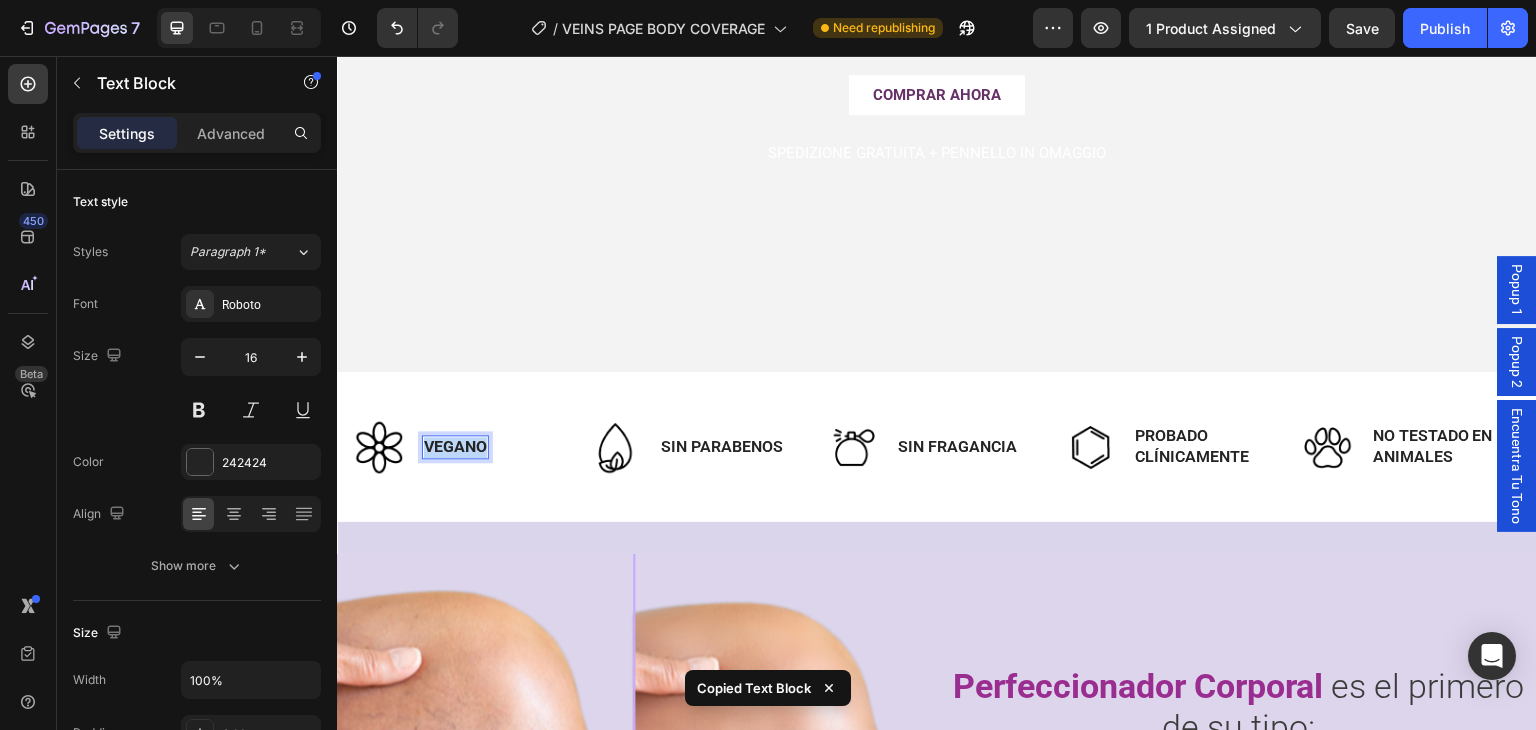 click on "Vegano" at bounding box center [455, 446] 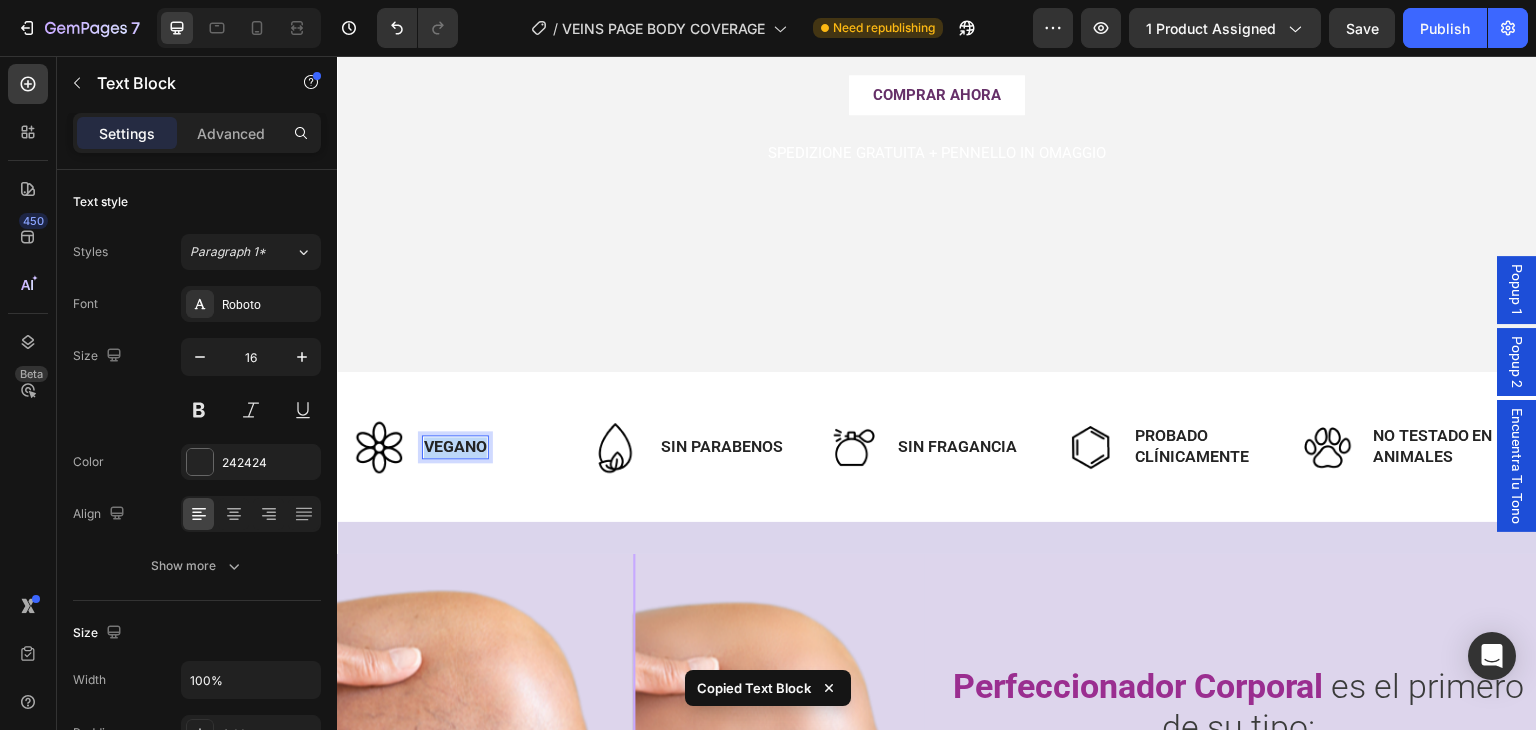 click on "Vegano" at bounding box center (455, 446) 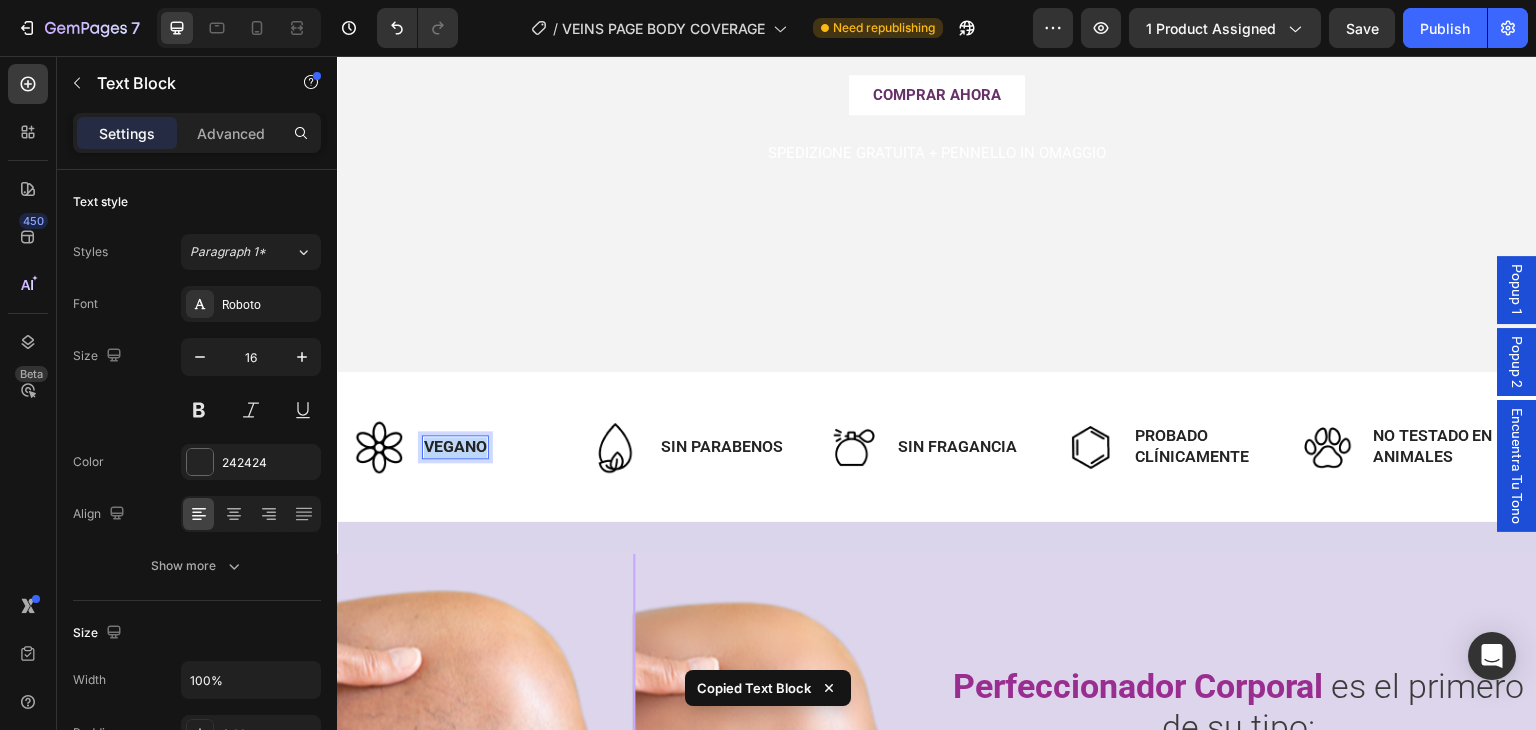copy on "Vegano" 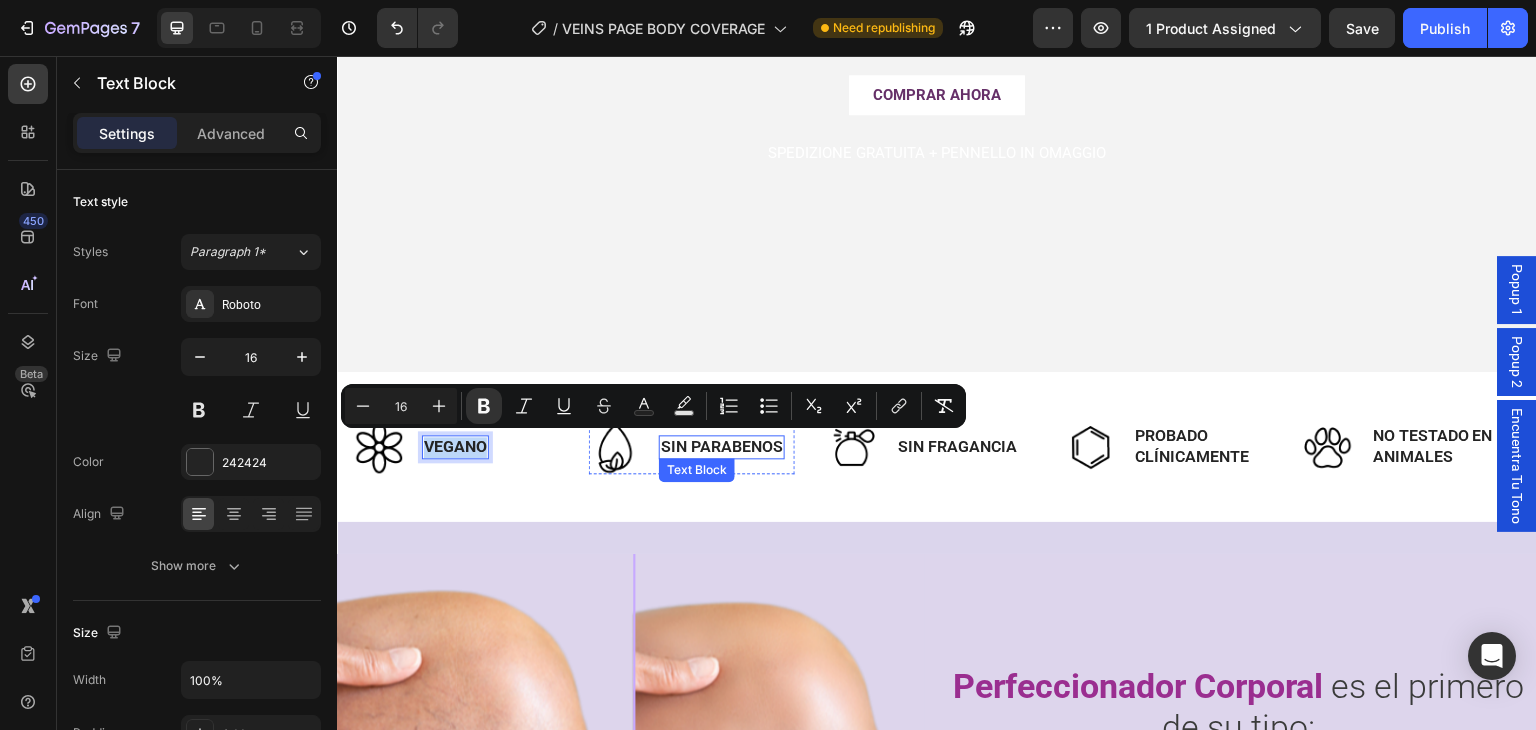 click on "Sin parabenos" at bounding box center [722, 447] 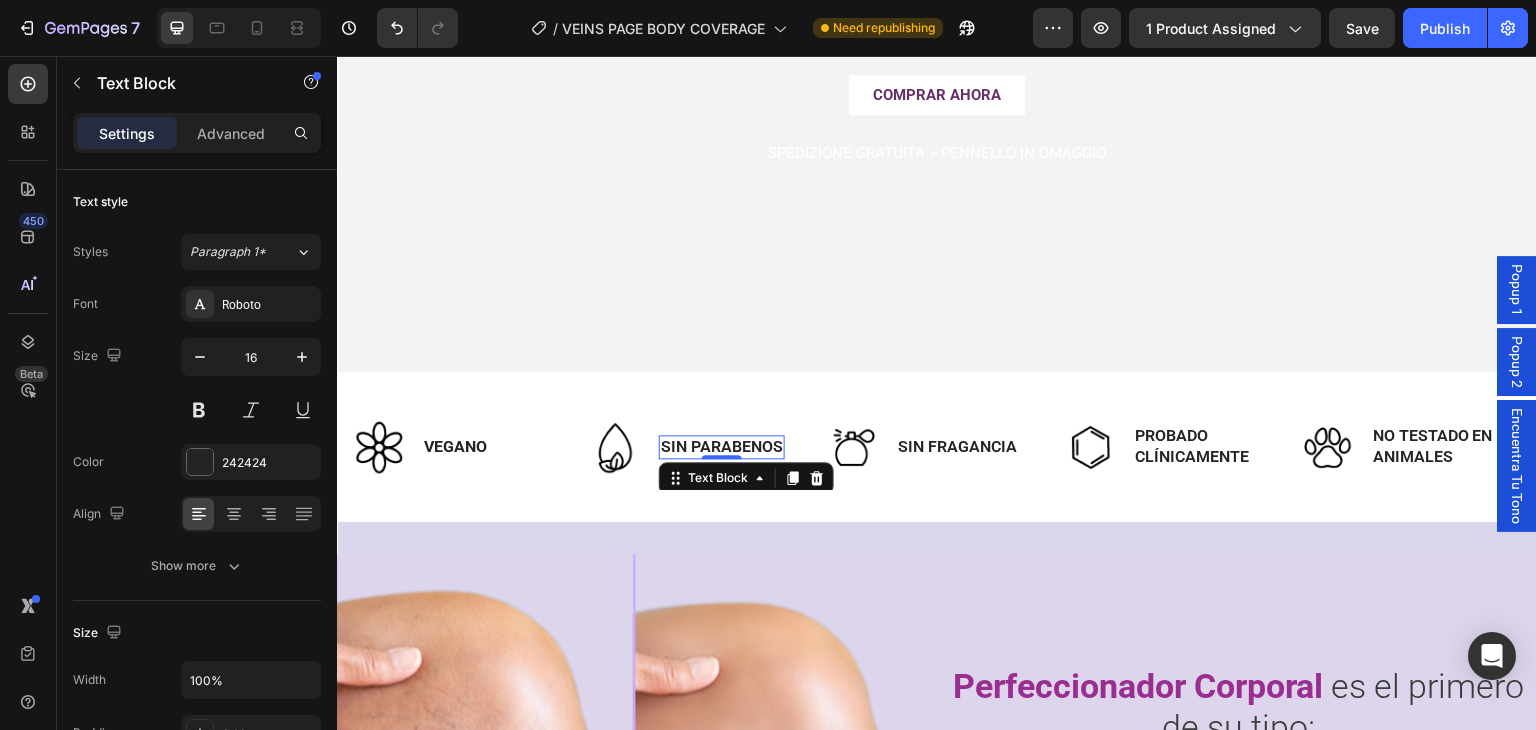 click on "Sin parabenos" at bounding box center [722, 447] 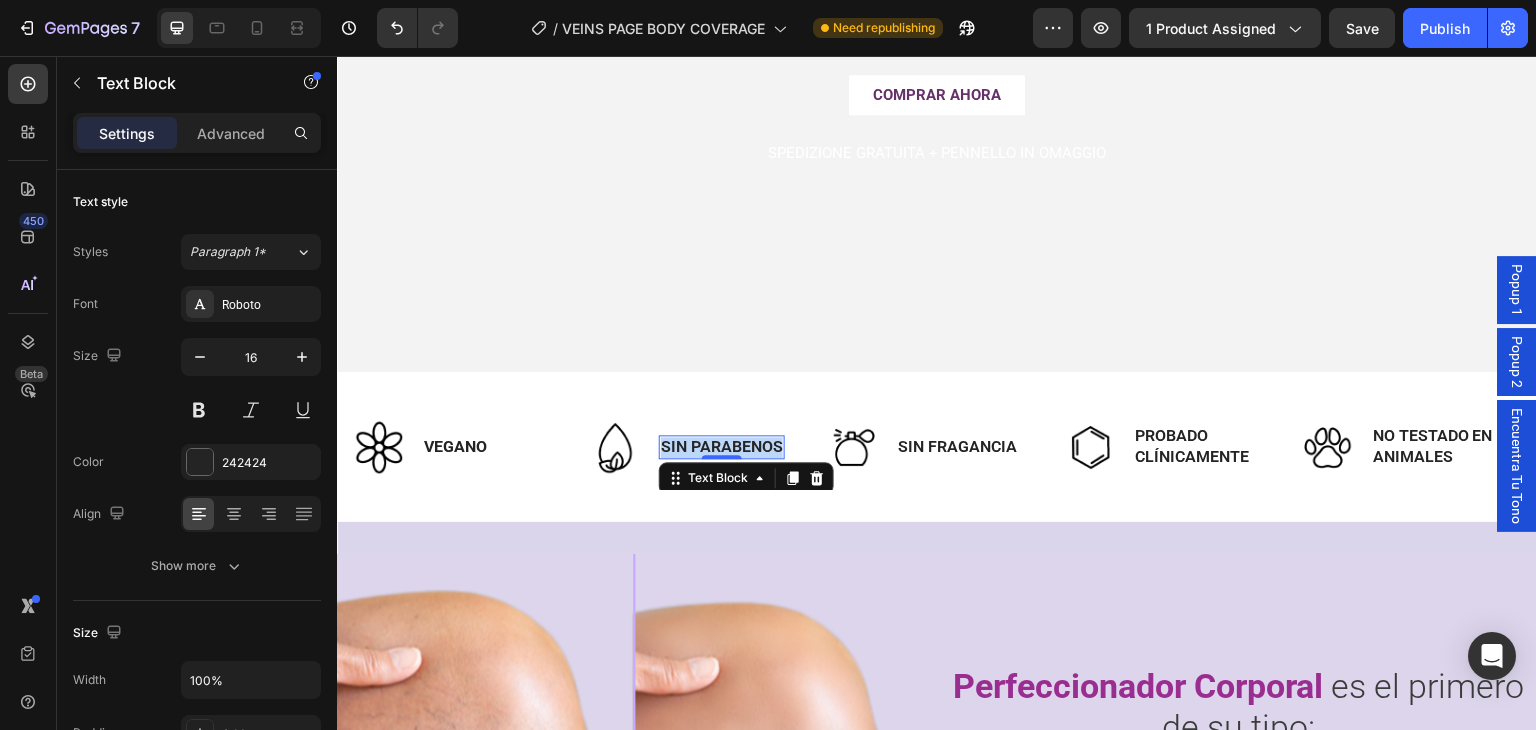 click on "Sin parabenos" at bounding box center (722, 447) 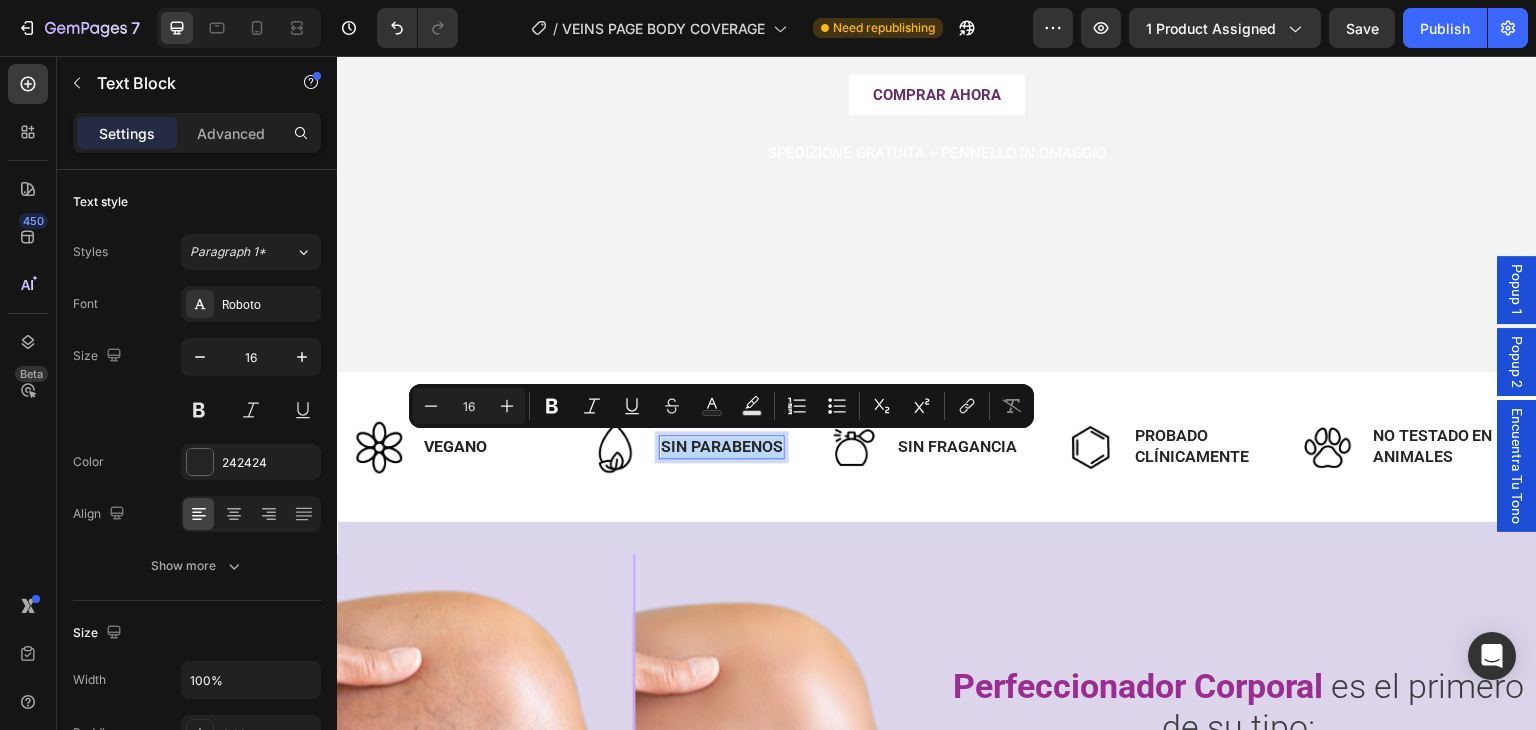 copy on "Sin parabenos" 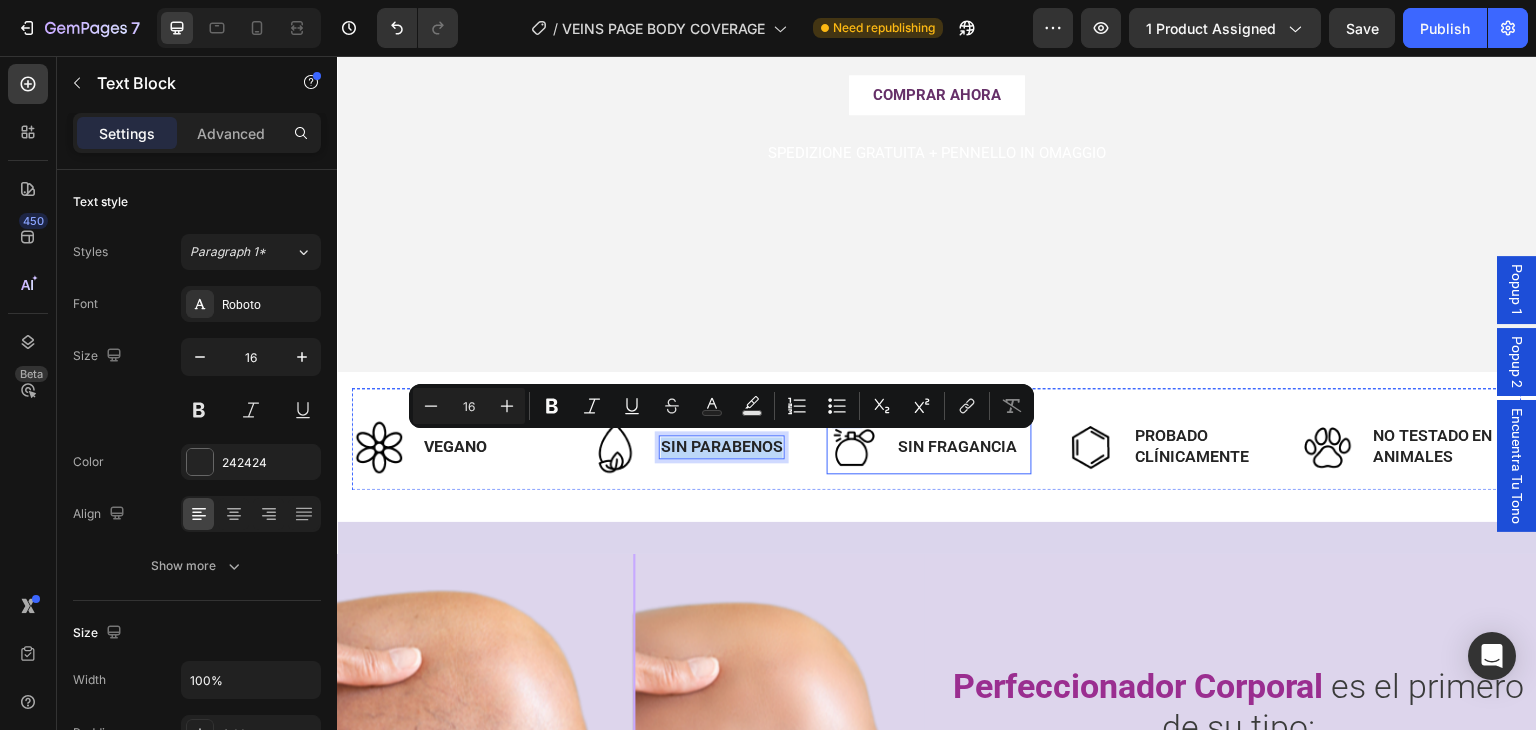 click on "Sin fragancia" at bounding box center [958, 447] 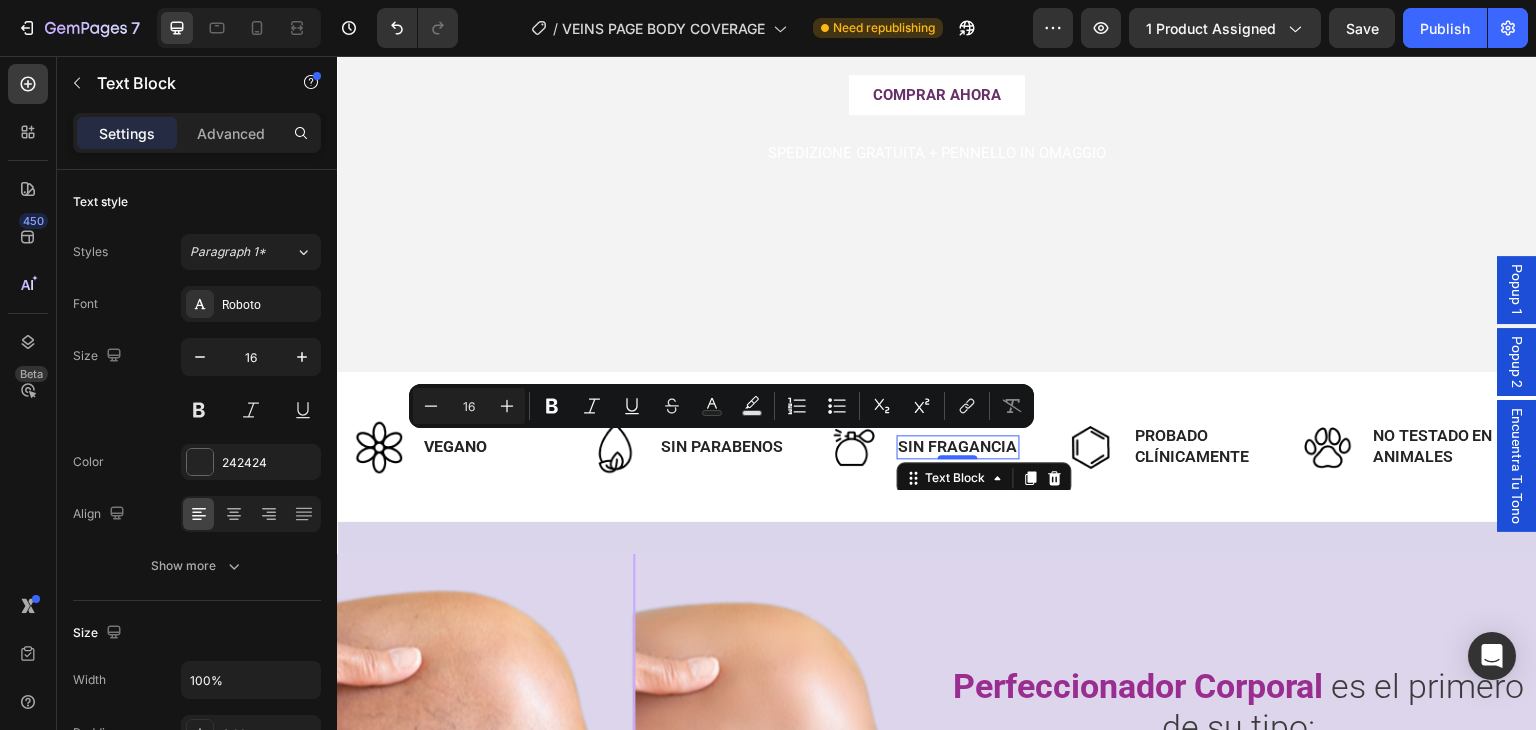 click on "Sin fragancia" at bounding box center (958, 447) 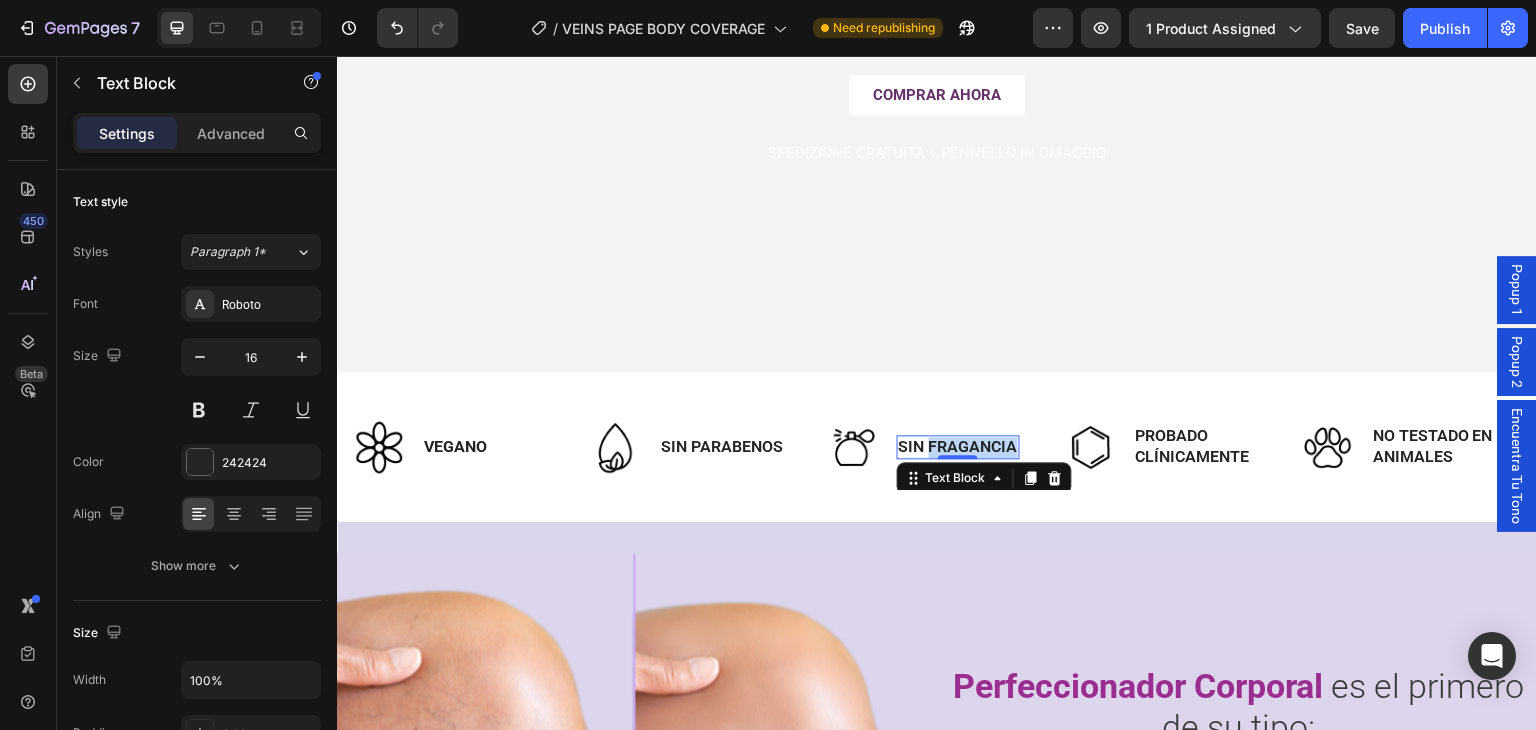click on "Sin fragancia" at bounding box center [958, 447] 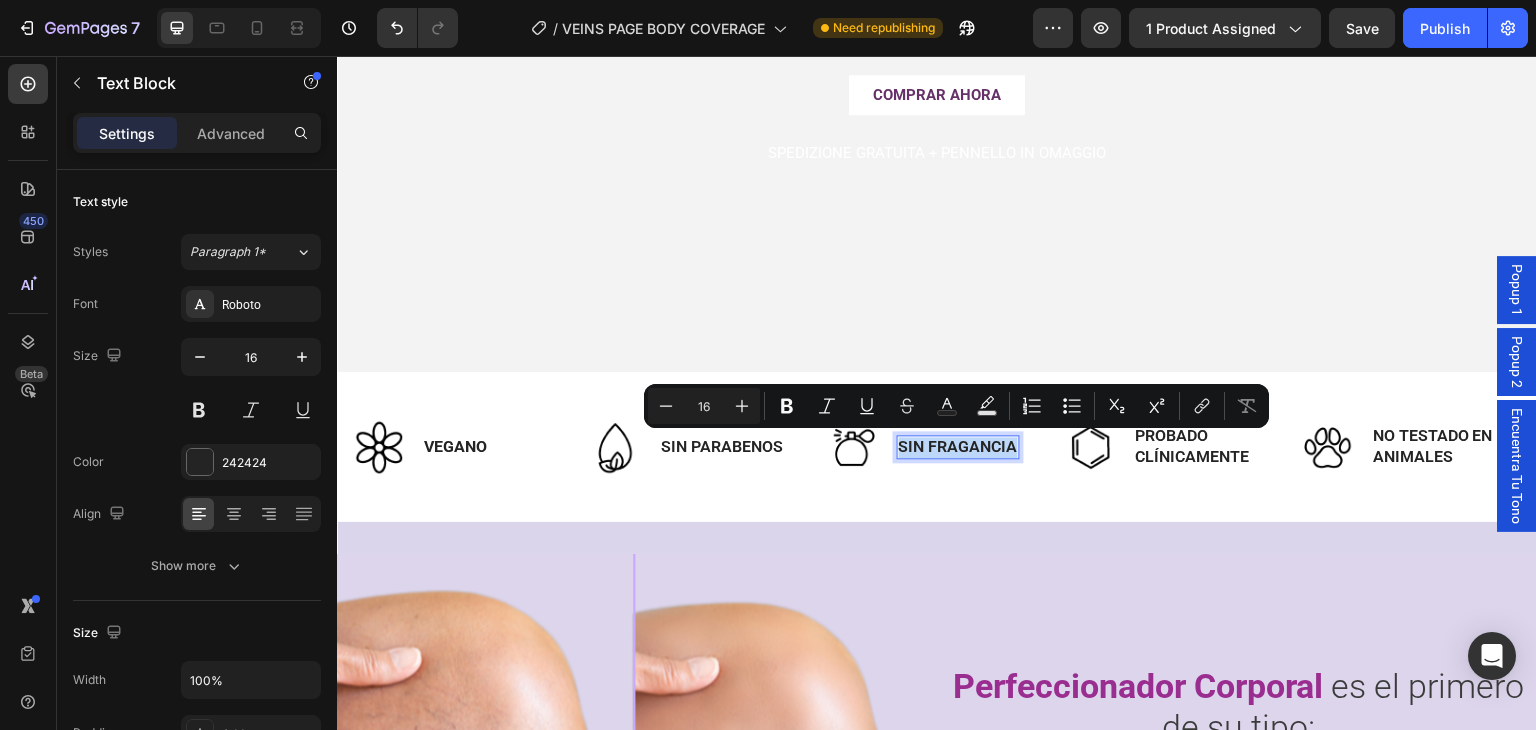 copy on "Sin fragancia" 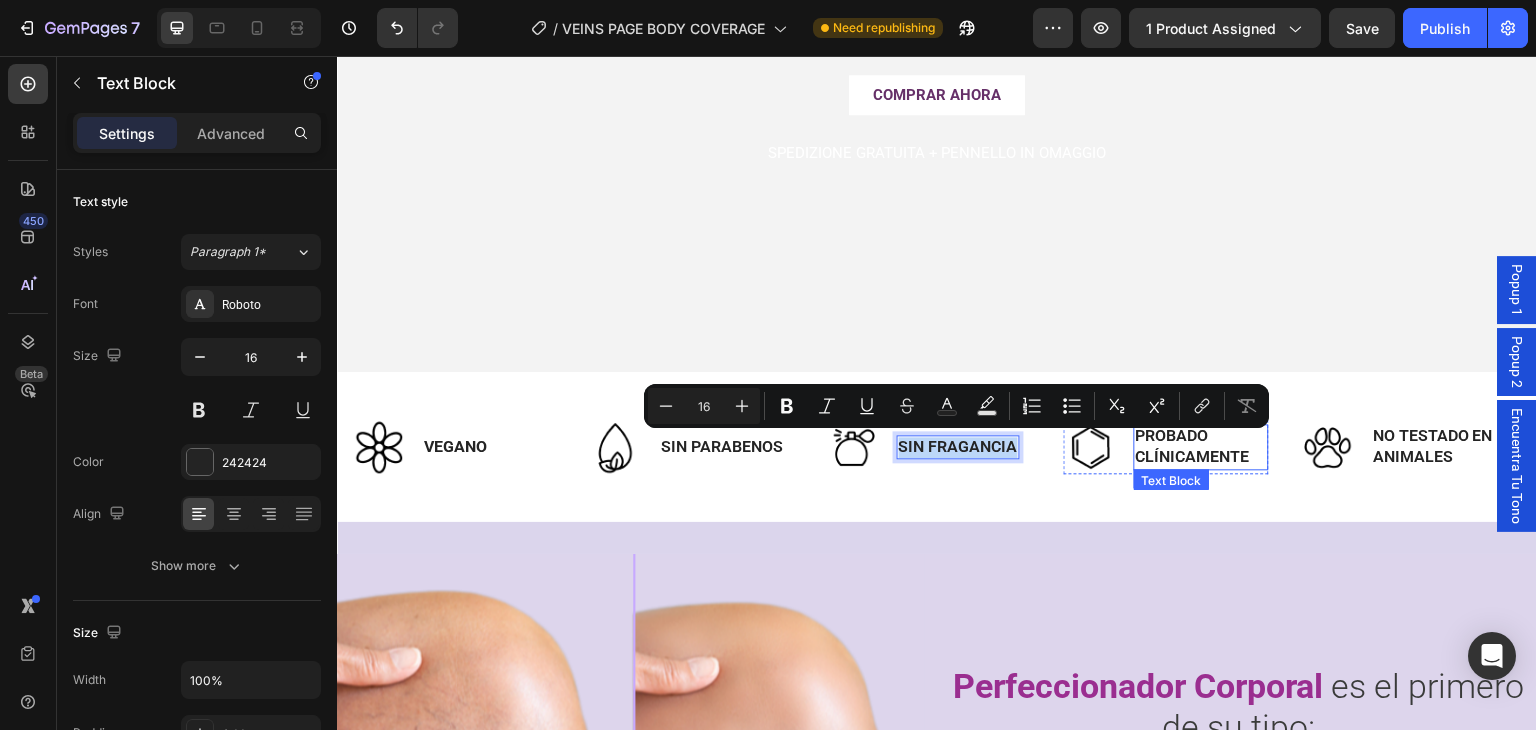 click on "Probado clínicamente" at bounding box center [1201, 447] 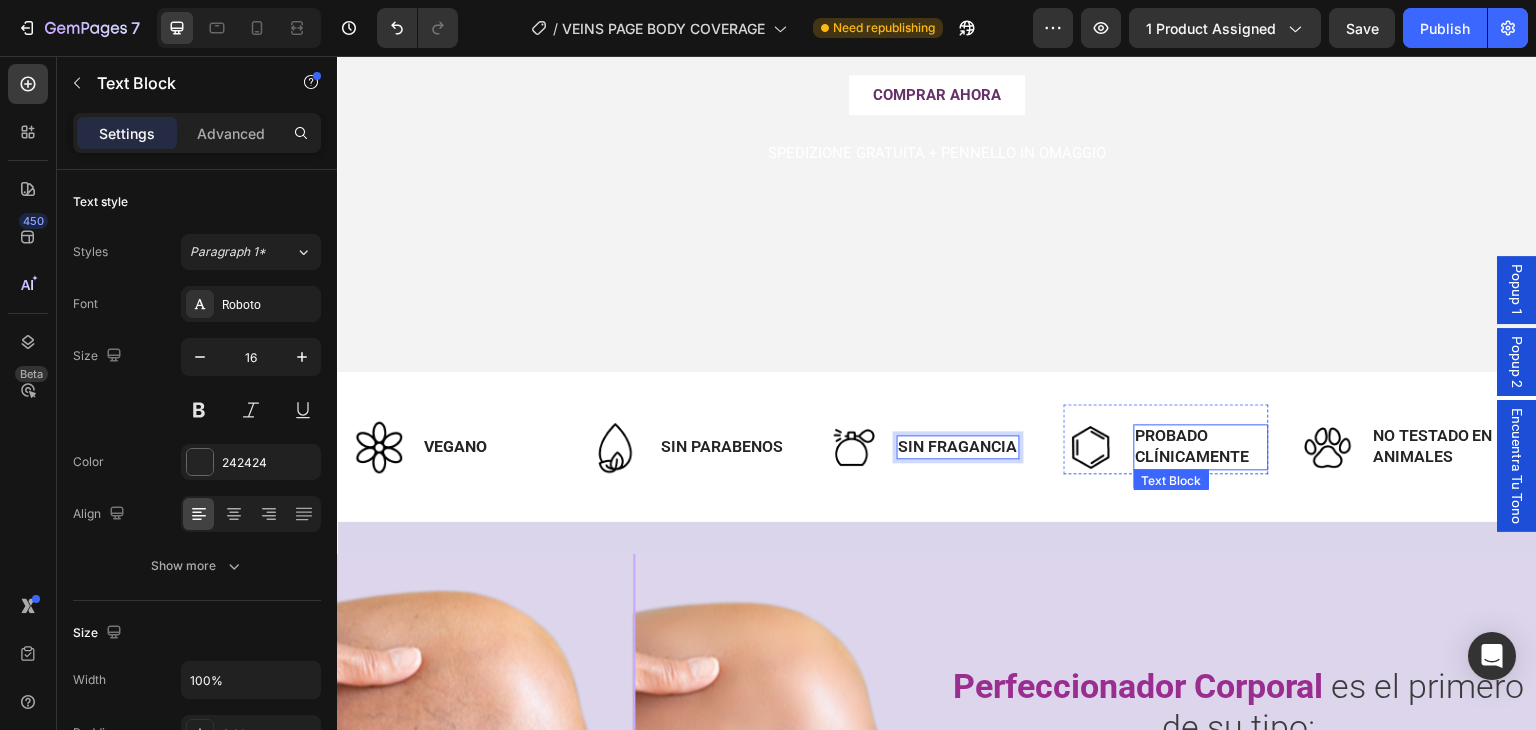 click on "Probado clínicamente" at bounding box center [1201, 447] 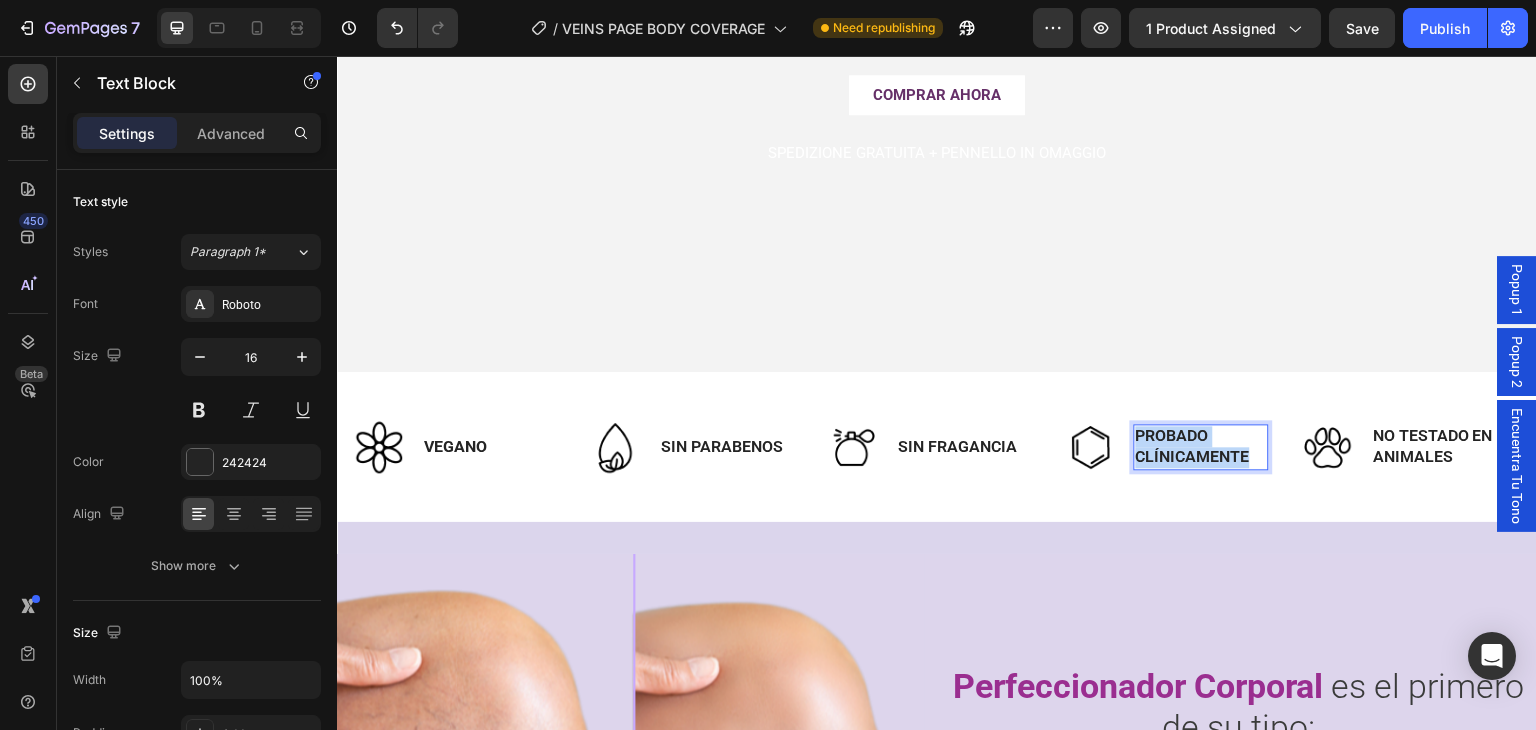 click on "Probado clínicamente" at bounding box center [1201, 447] 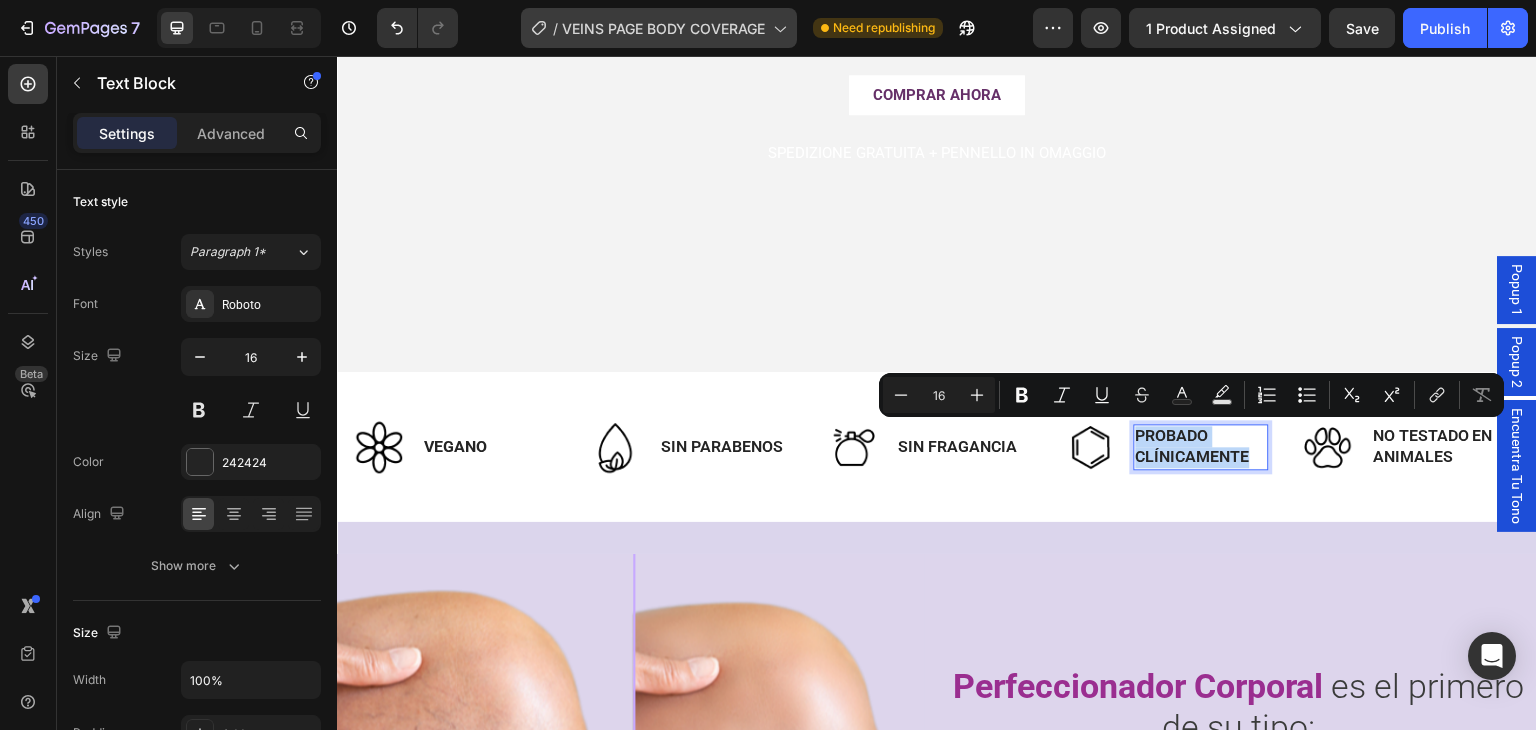 copy on "Probado clínicamente" 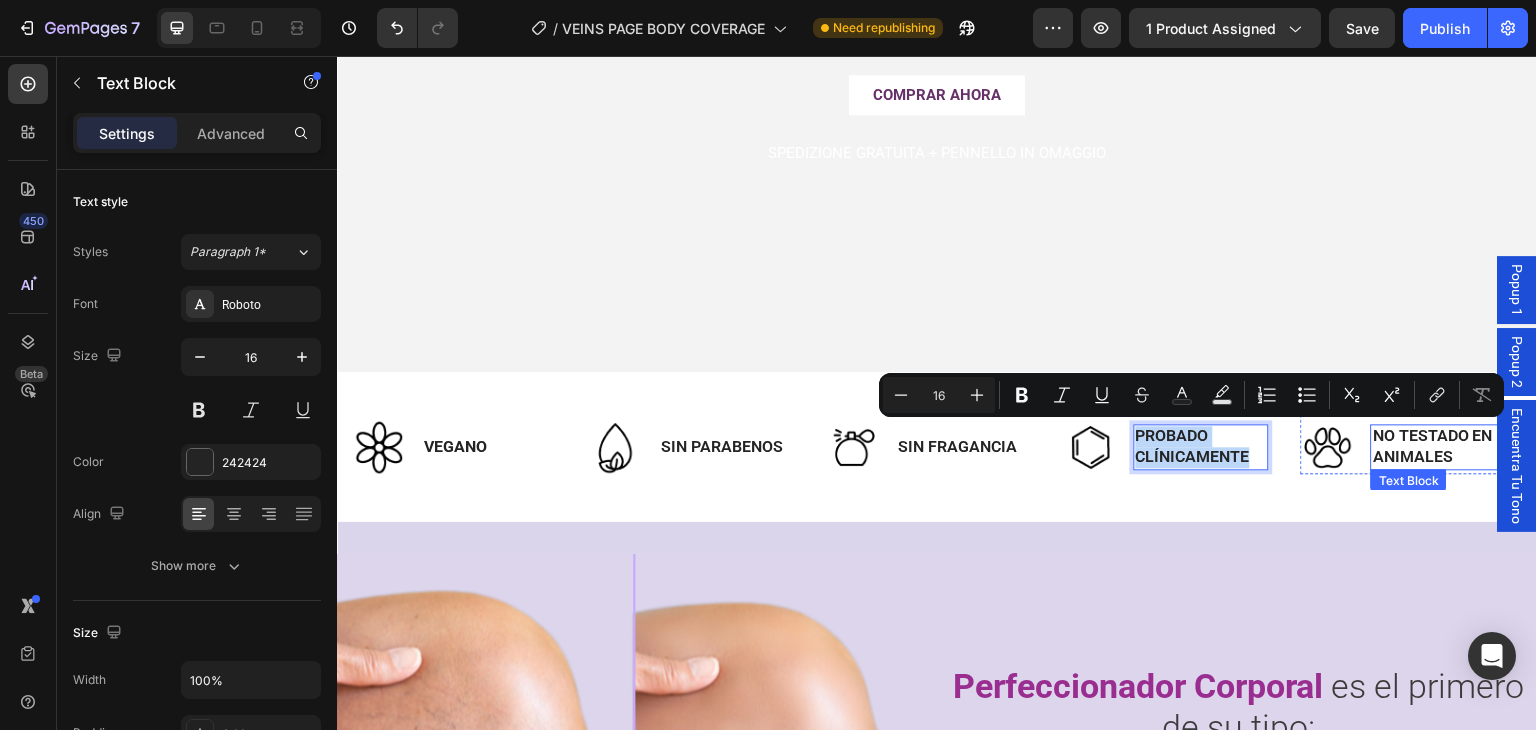 click on "No testado en animales" at bounding box center [1438, 447] 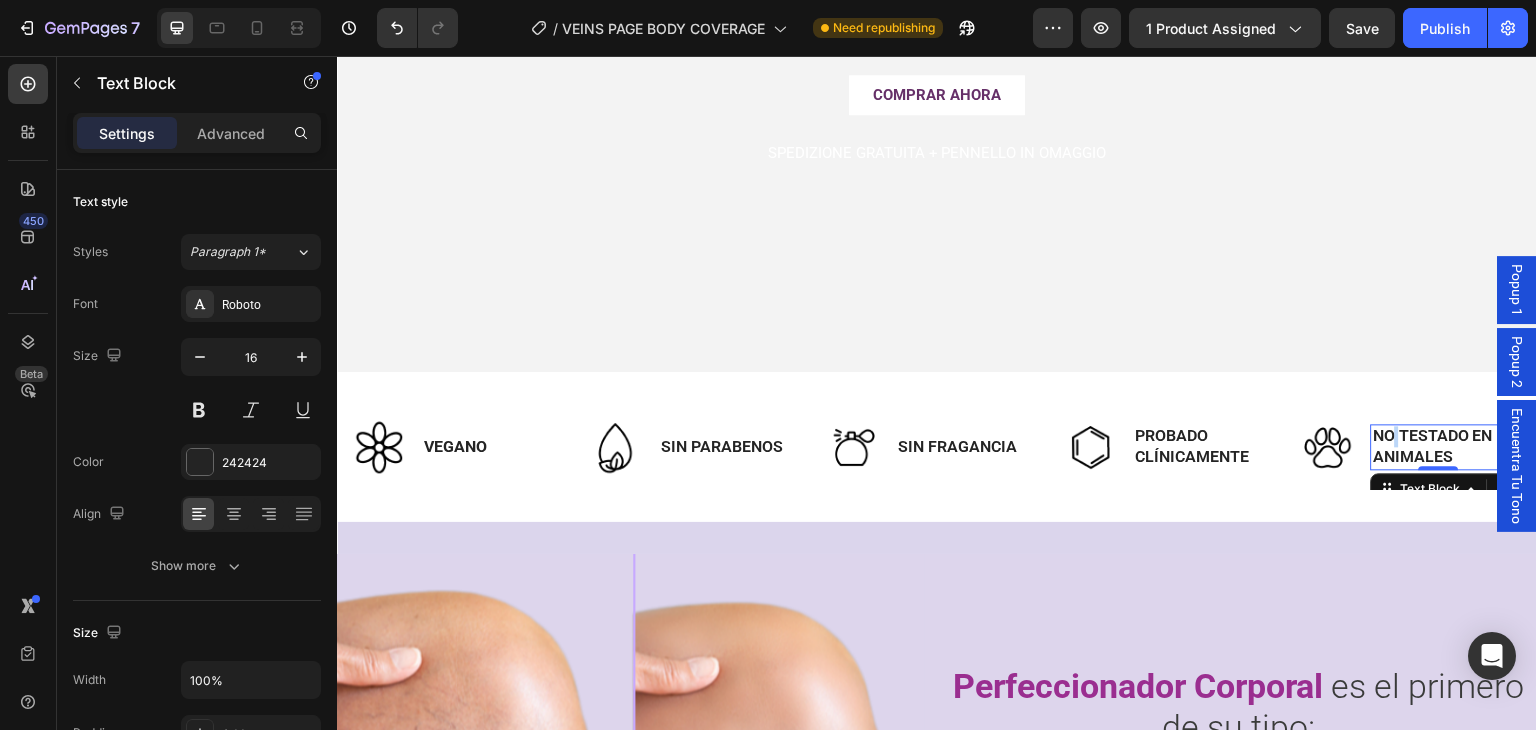 click on "No testado en animales" at bounding box center [1438, 447] 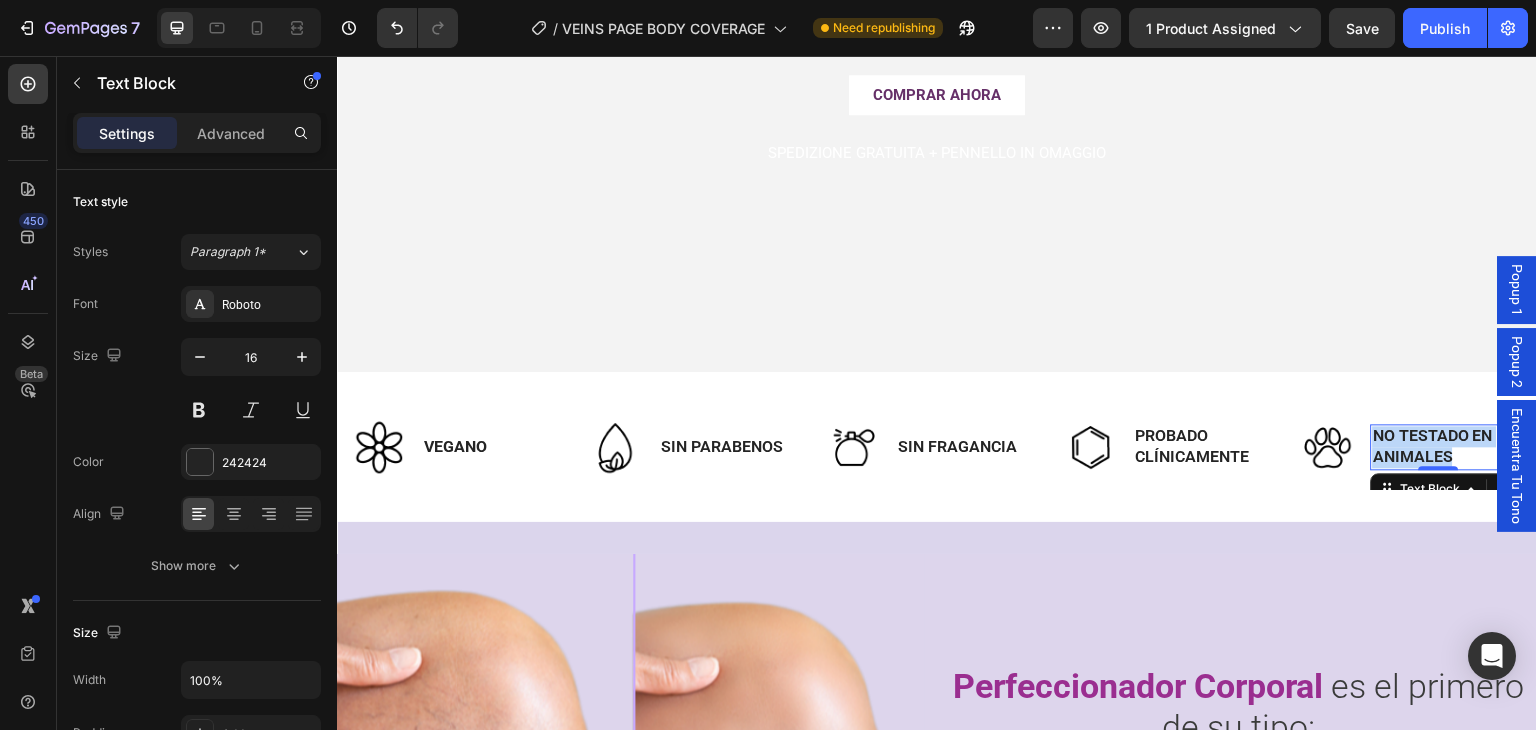 click on "No testado en animales" at bounding box center [1438, 447] 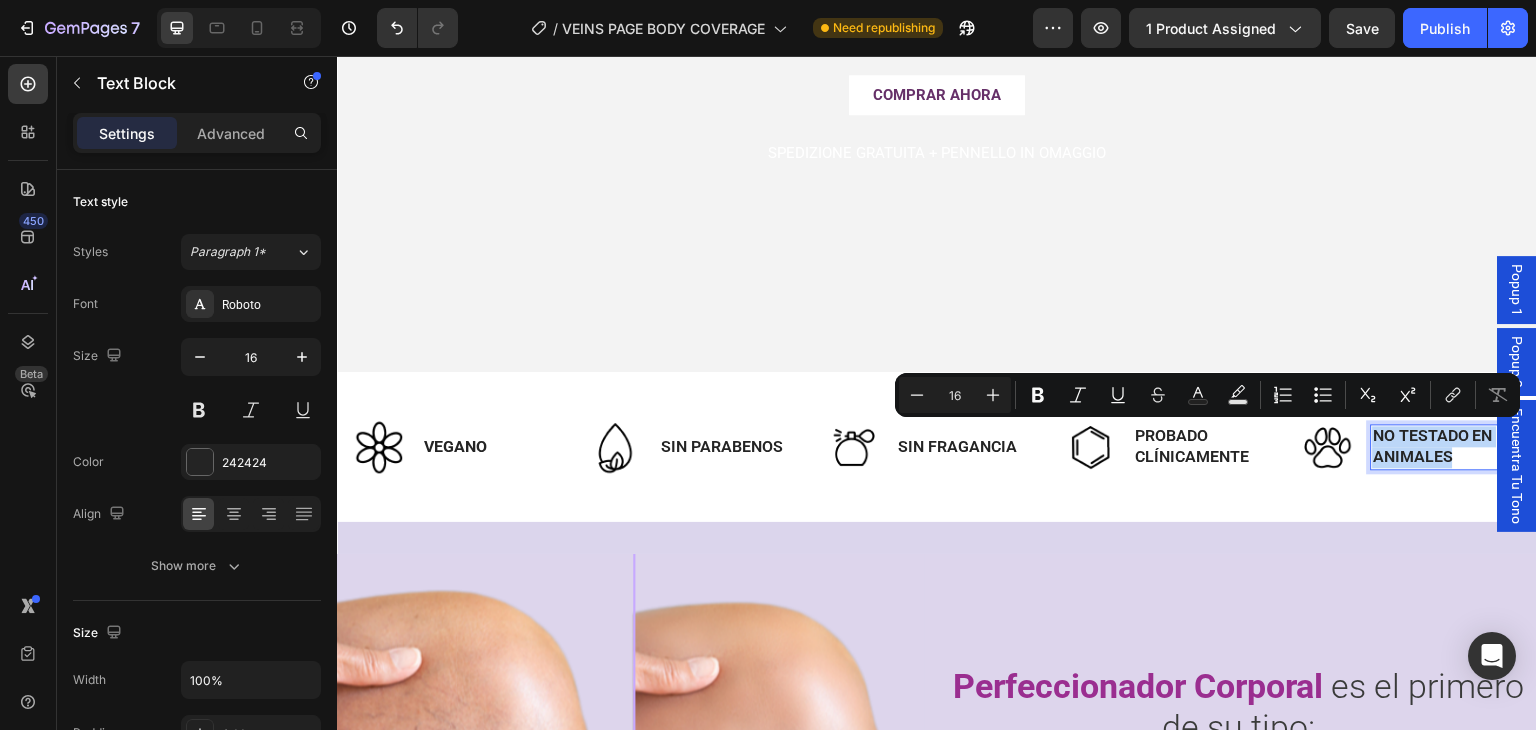 copy on "No testado en animales" 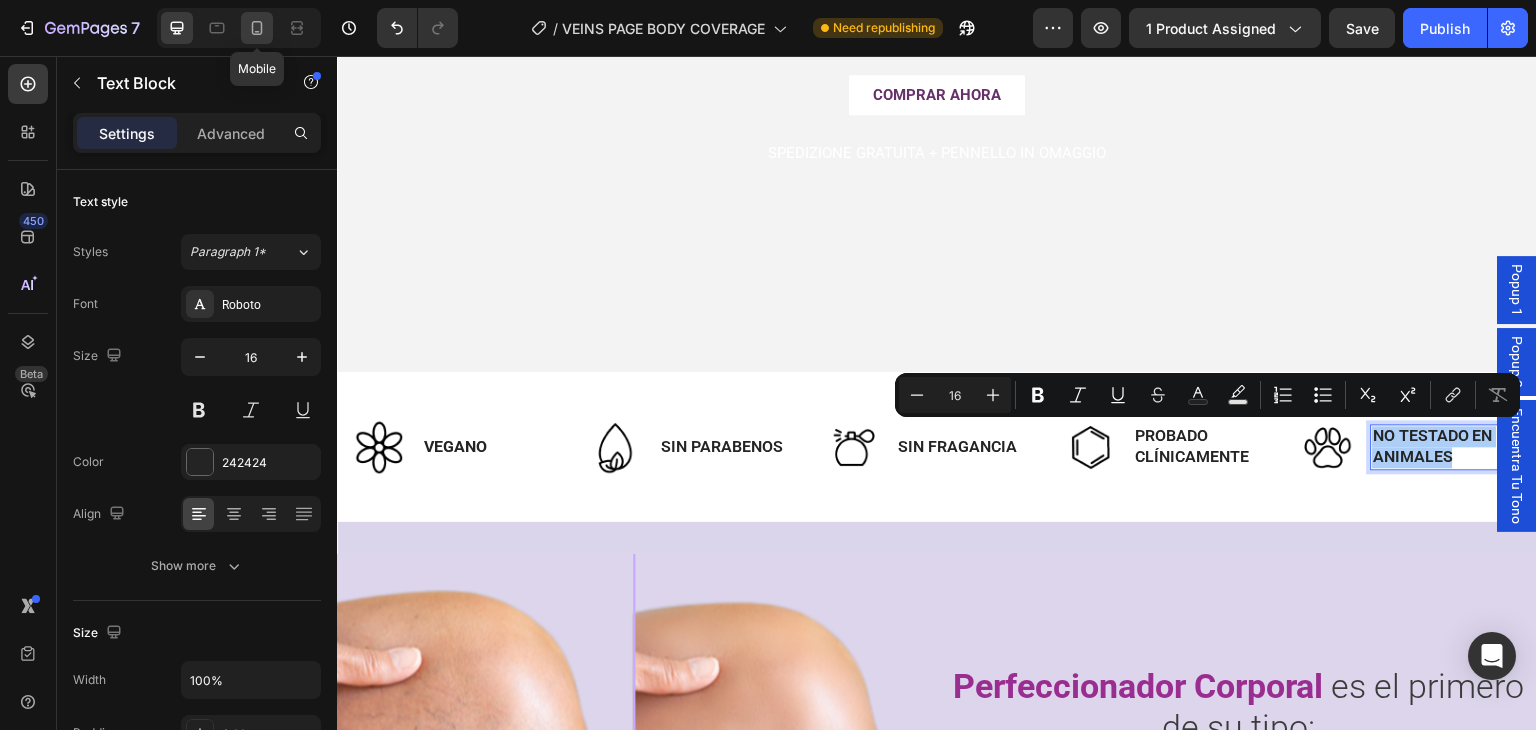 click 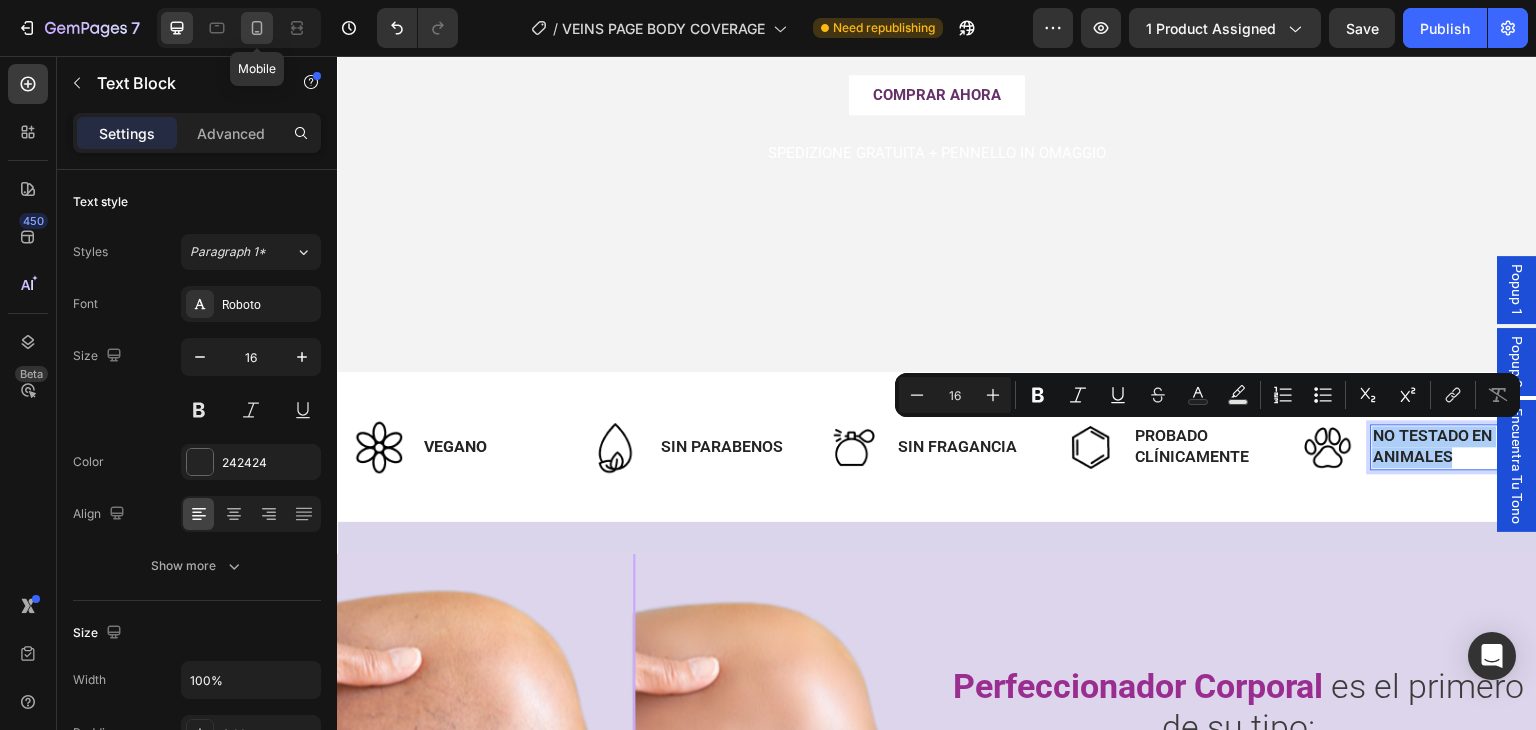 type on "14" 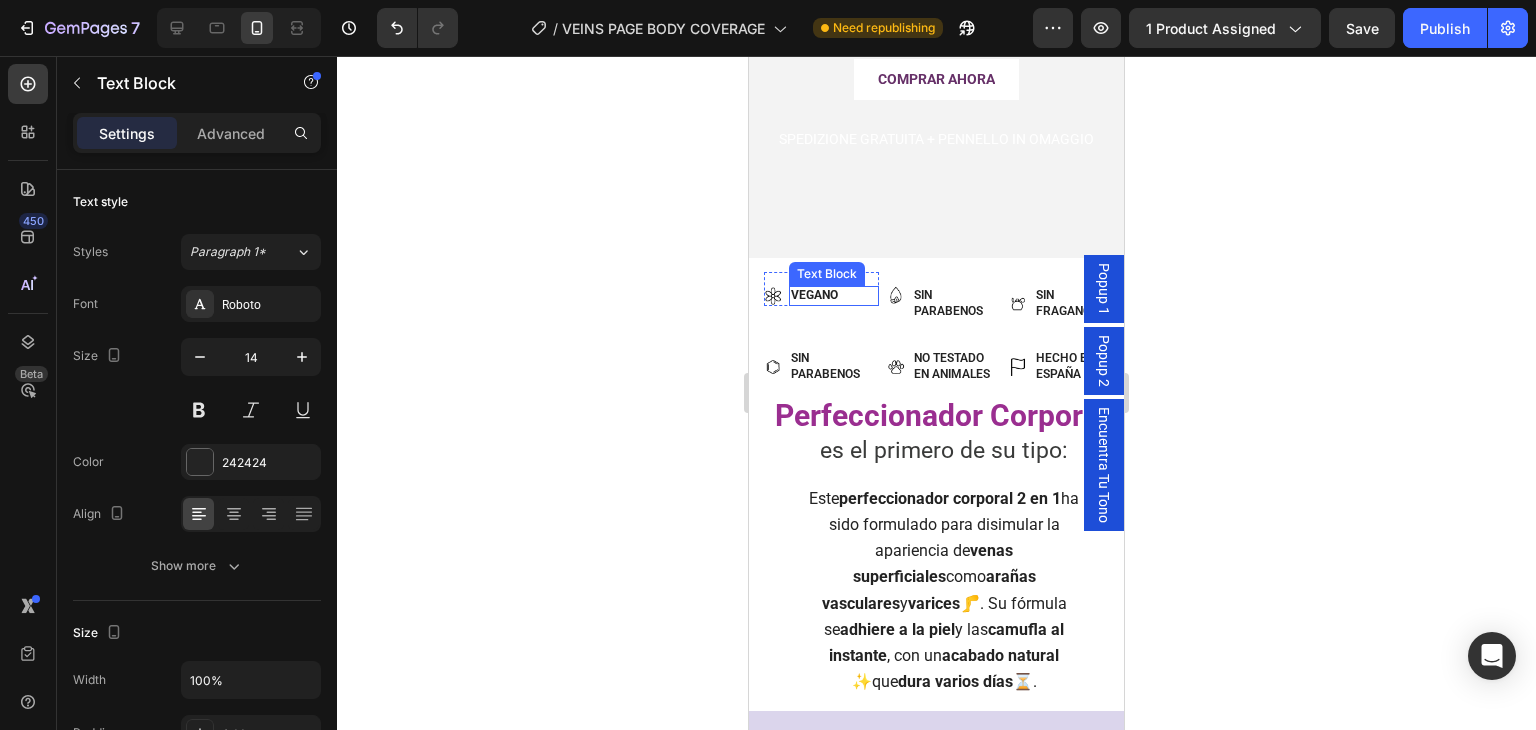 scroll, scrollTop: 330, scrollLeft: 0, axis: vertical 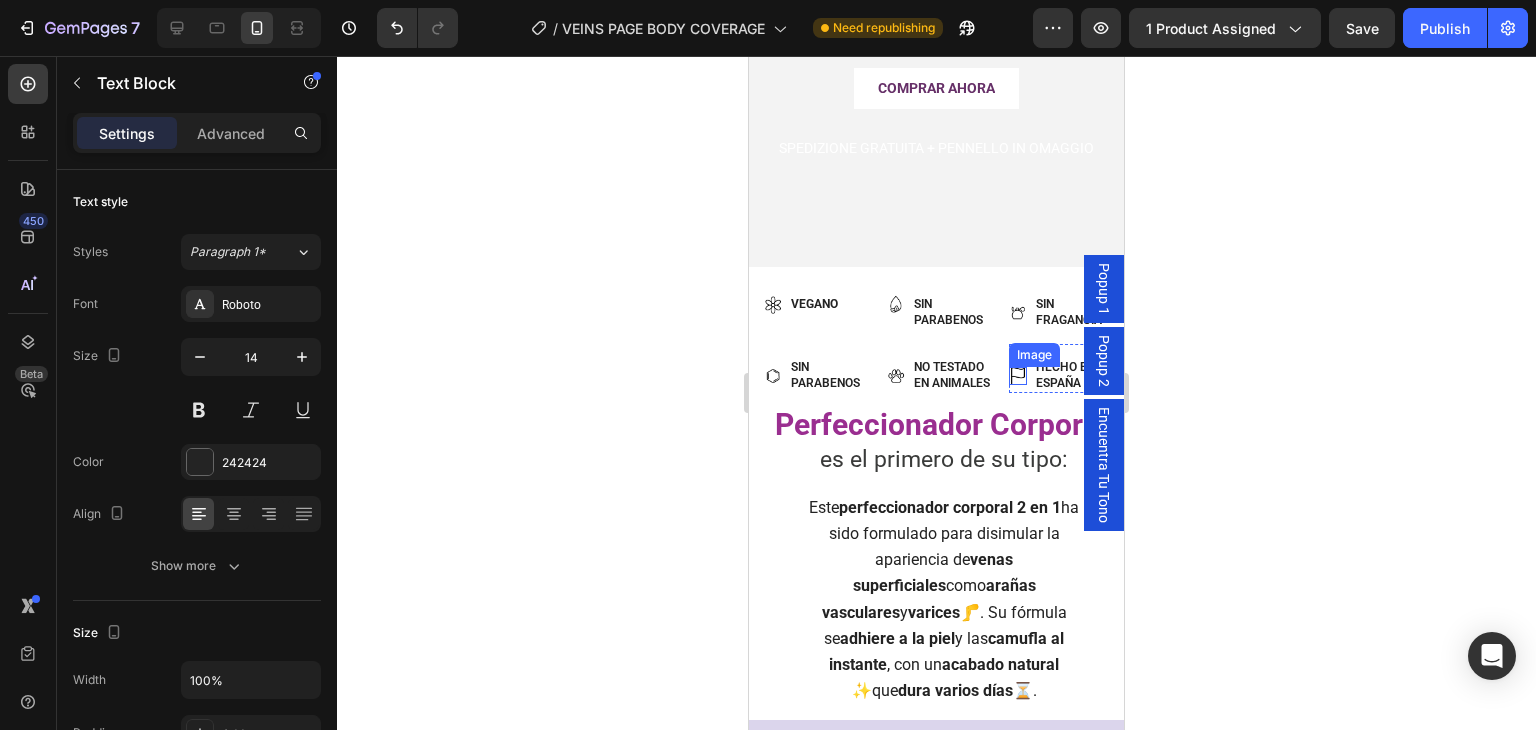 click on "Hecho en España" at bounding box center (1065, 375) 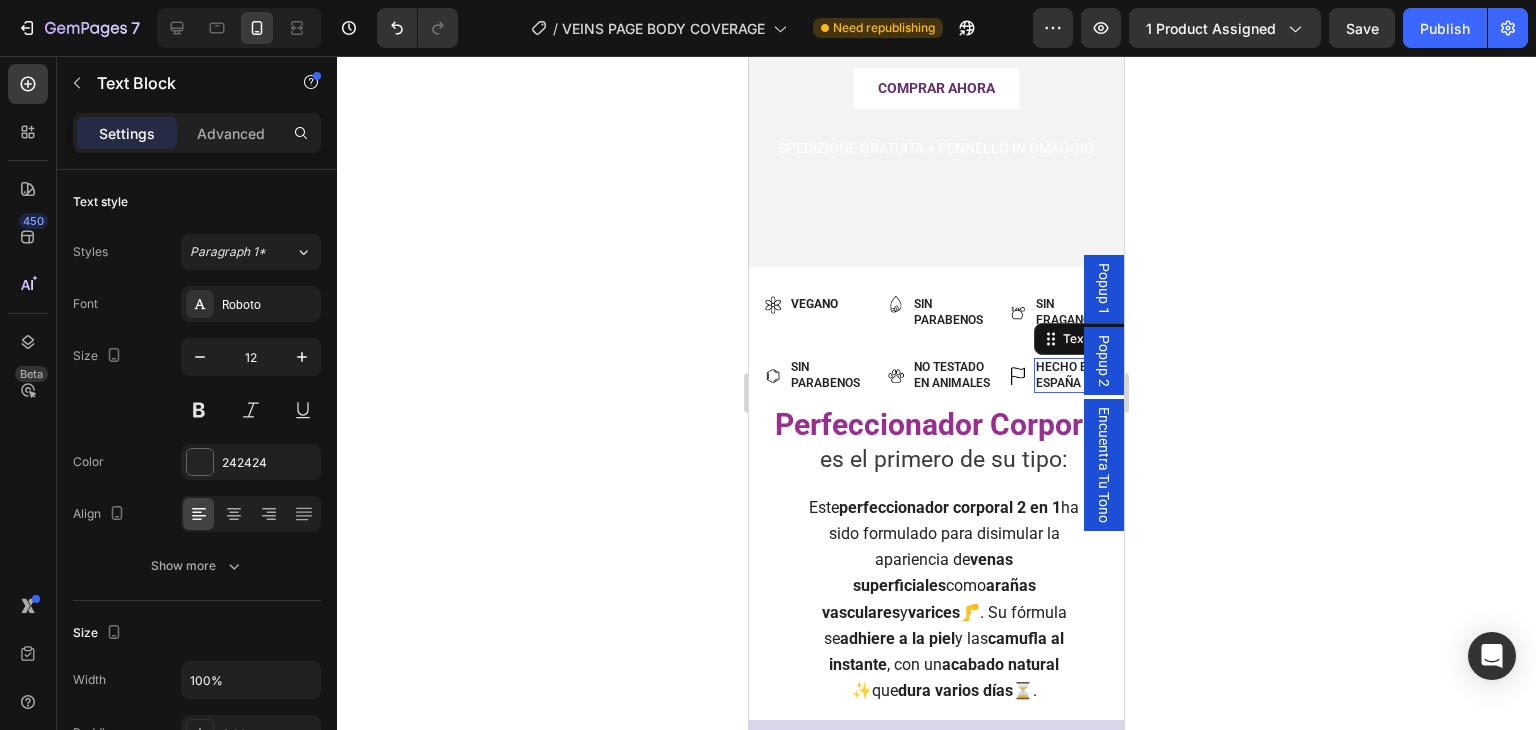 click on "Hecho en España" at bounding box center [1065, 375] 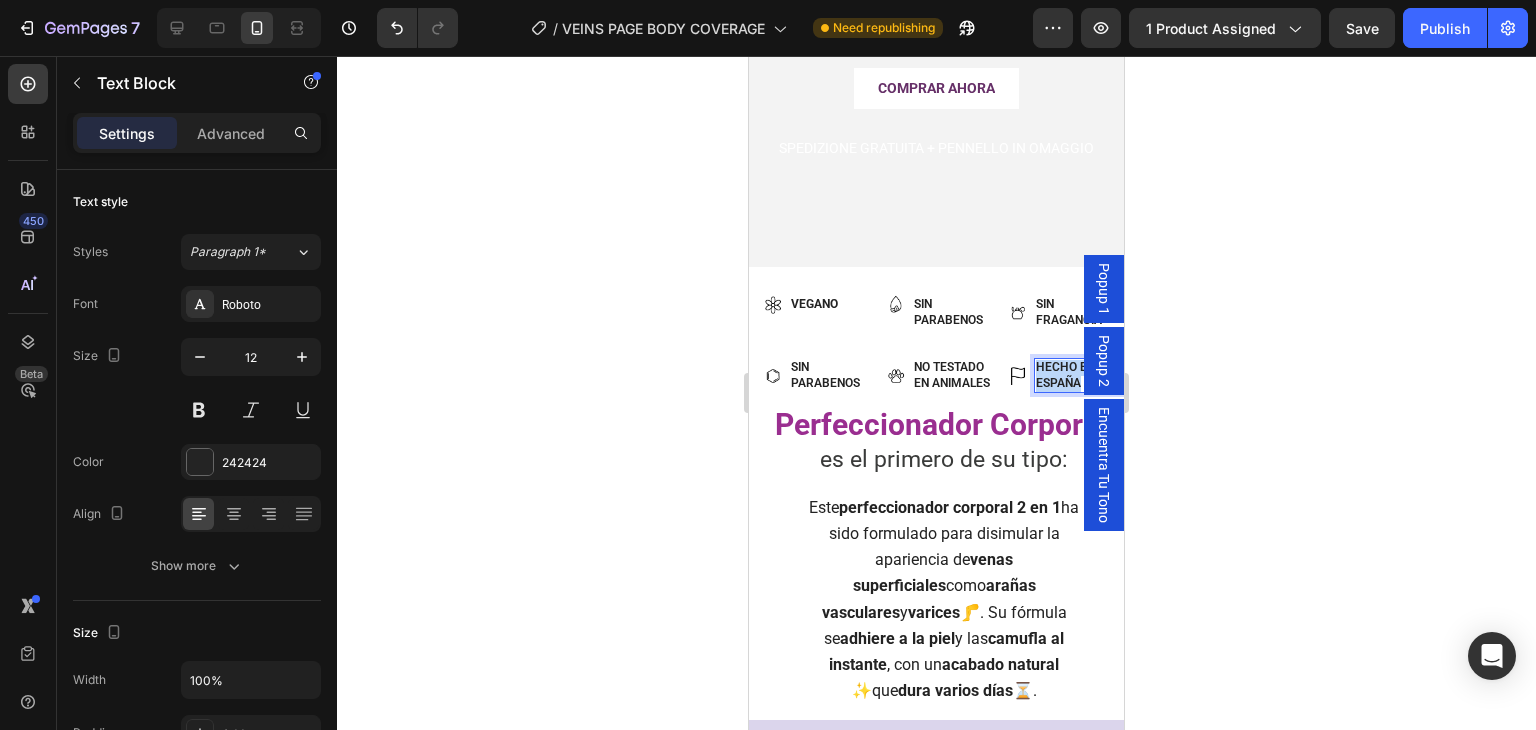 click on "Hecho en España" at bounding box center [1065, 375] 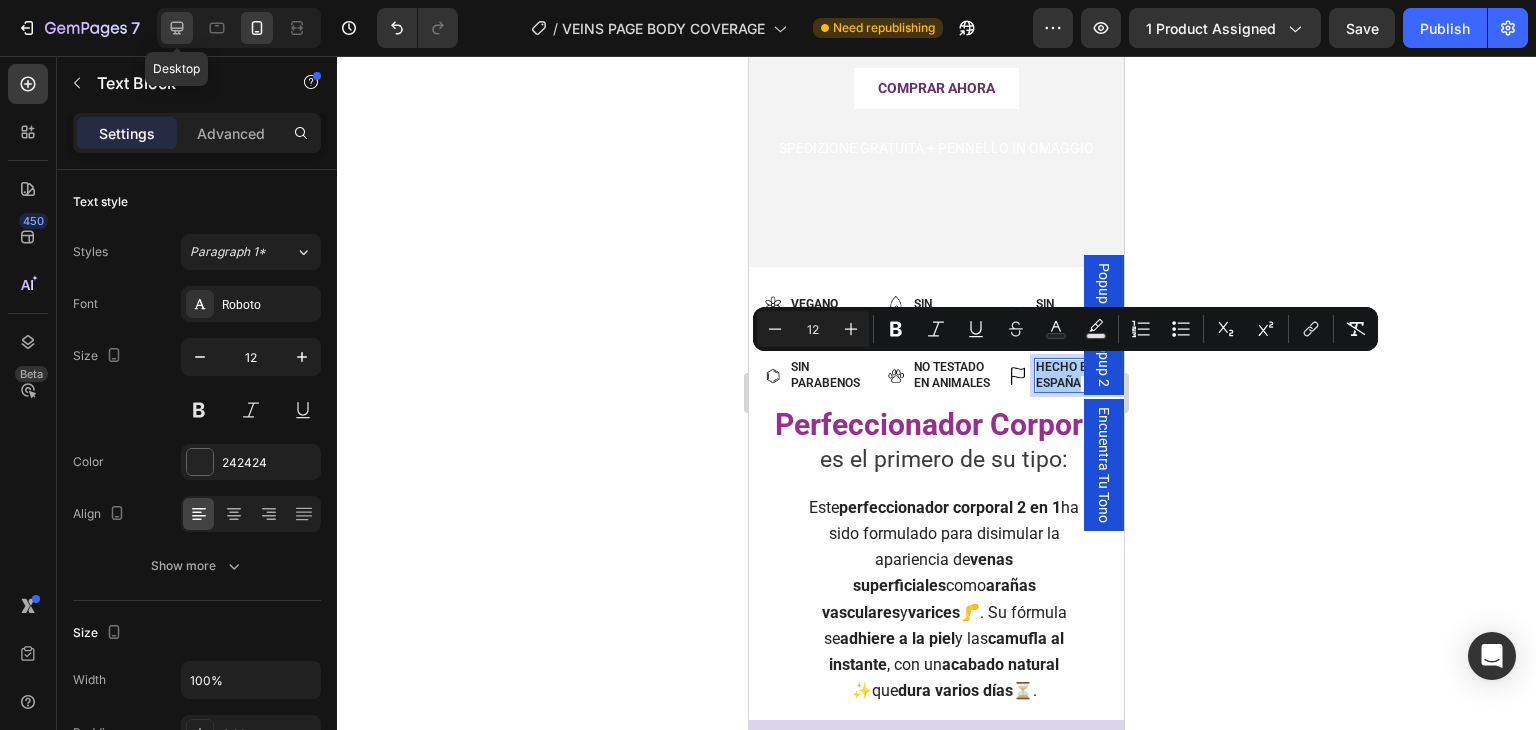 click 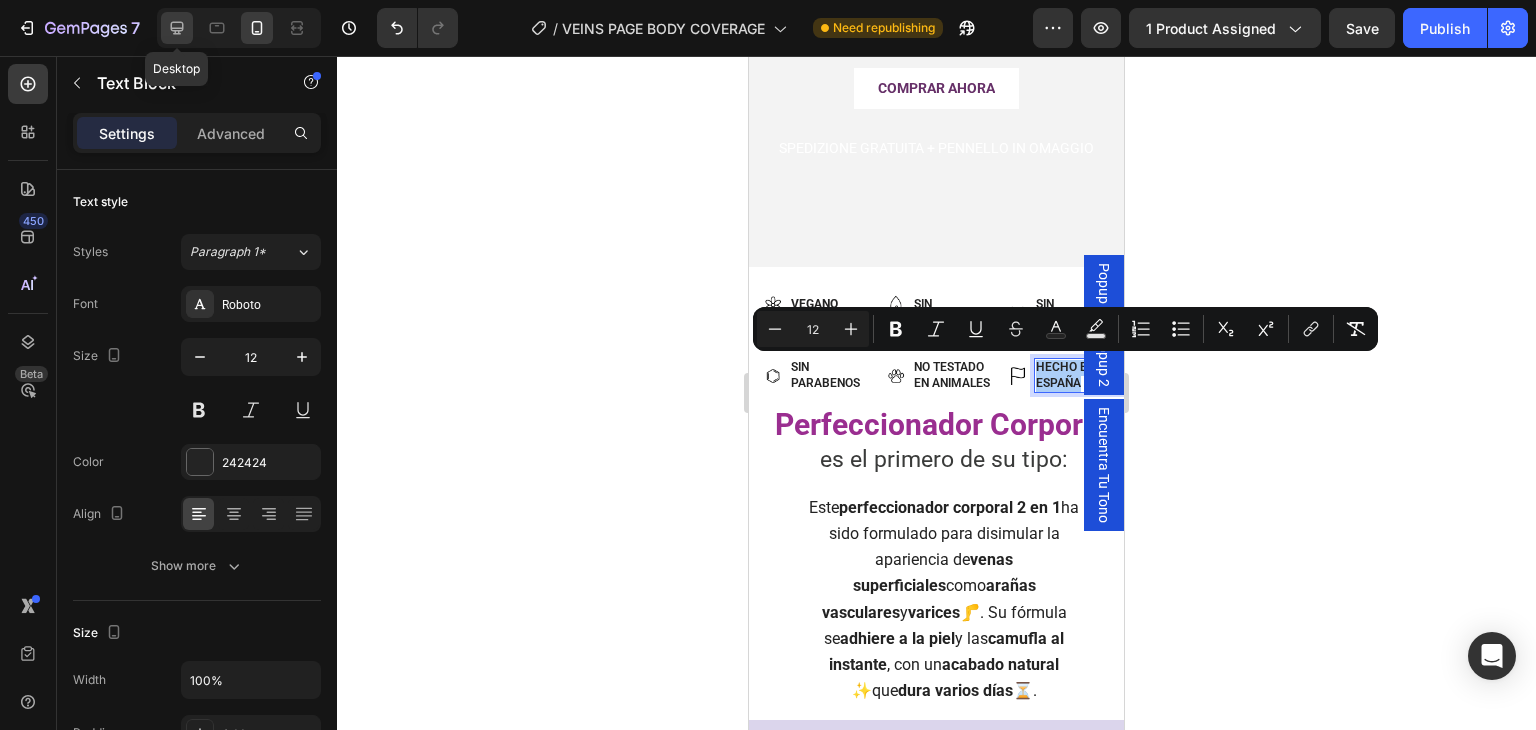 type on "16" 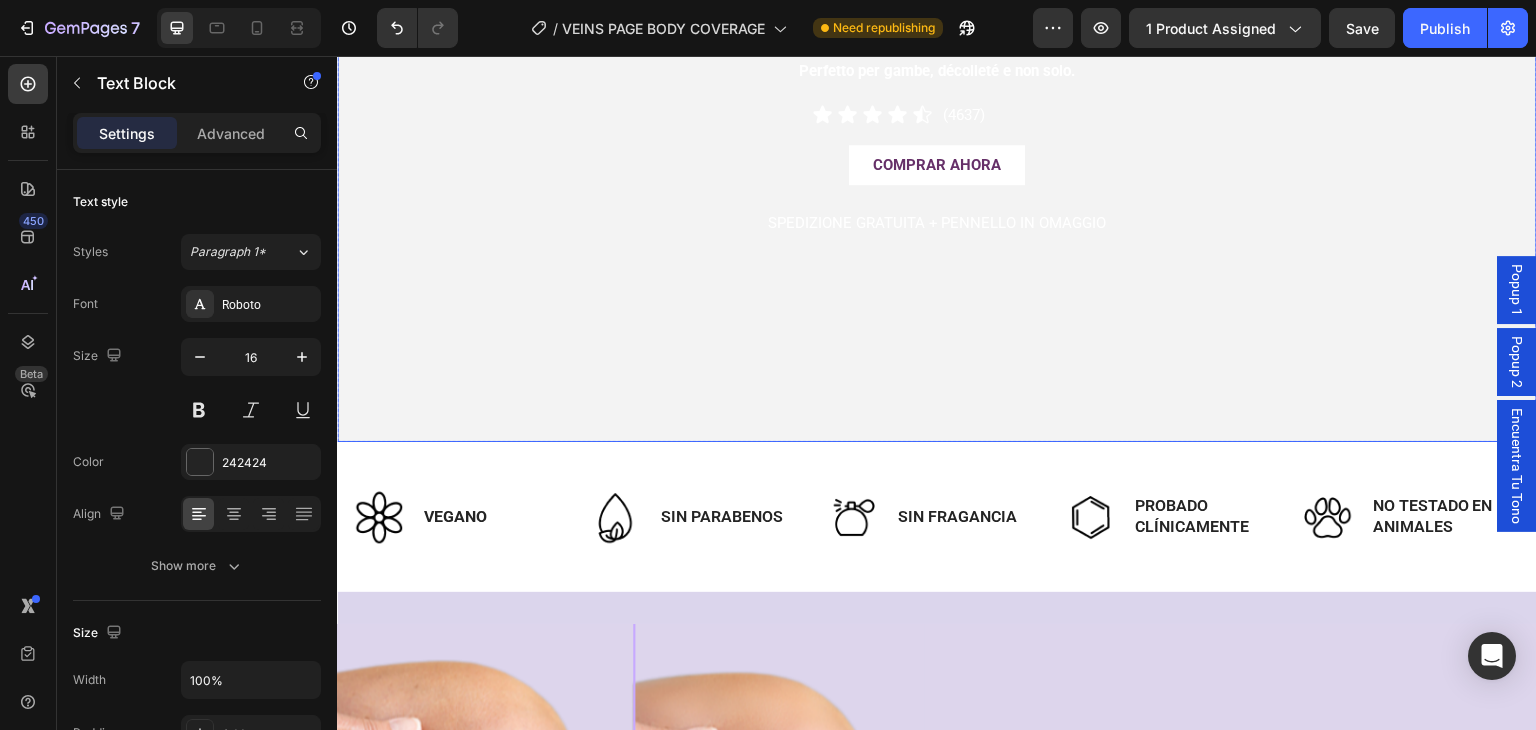 scroll, scrollTop: 260, scrollLeft: 0, axis: vertical 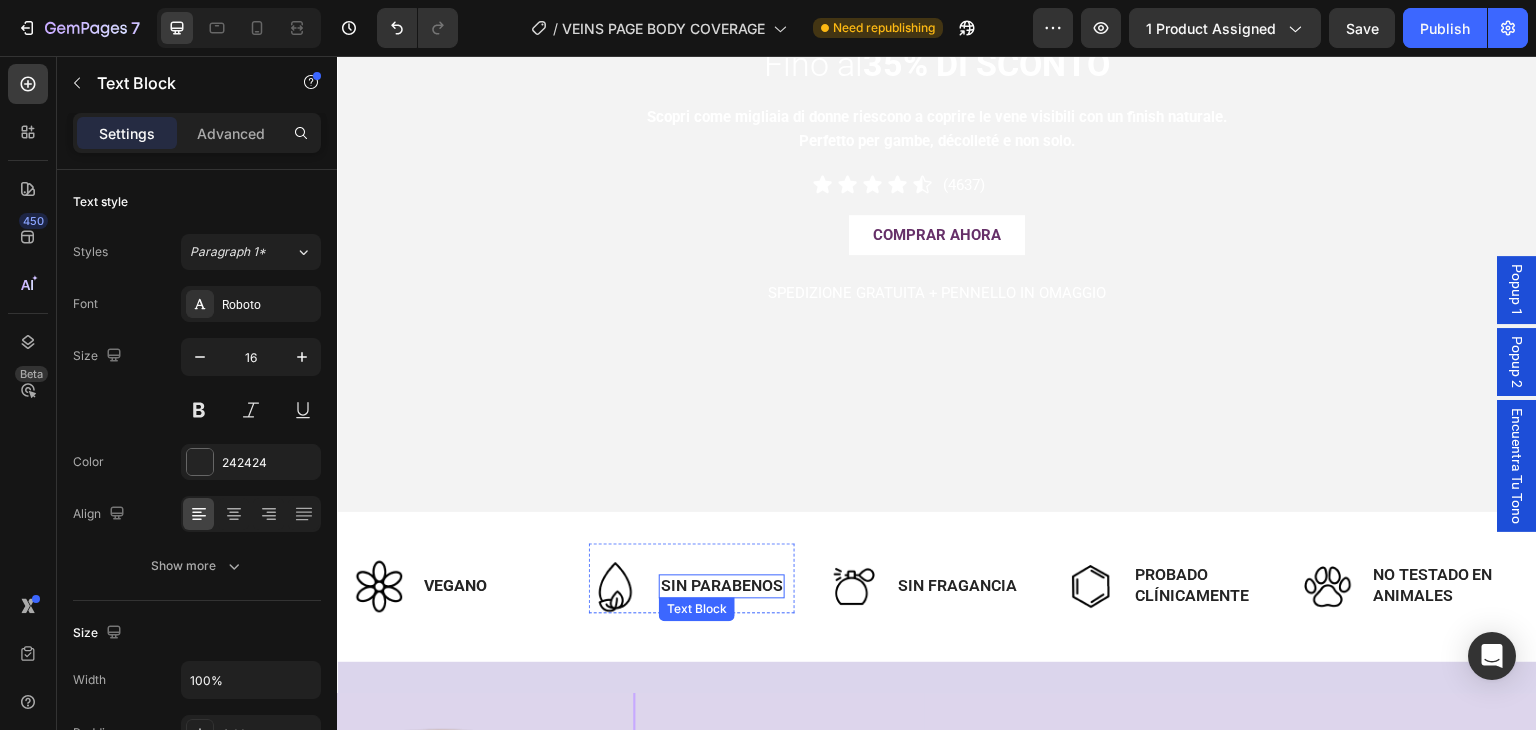 click on "Sin parabenos" at bounding box center (722, 587) 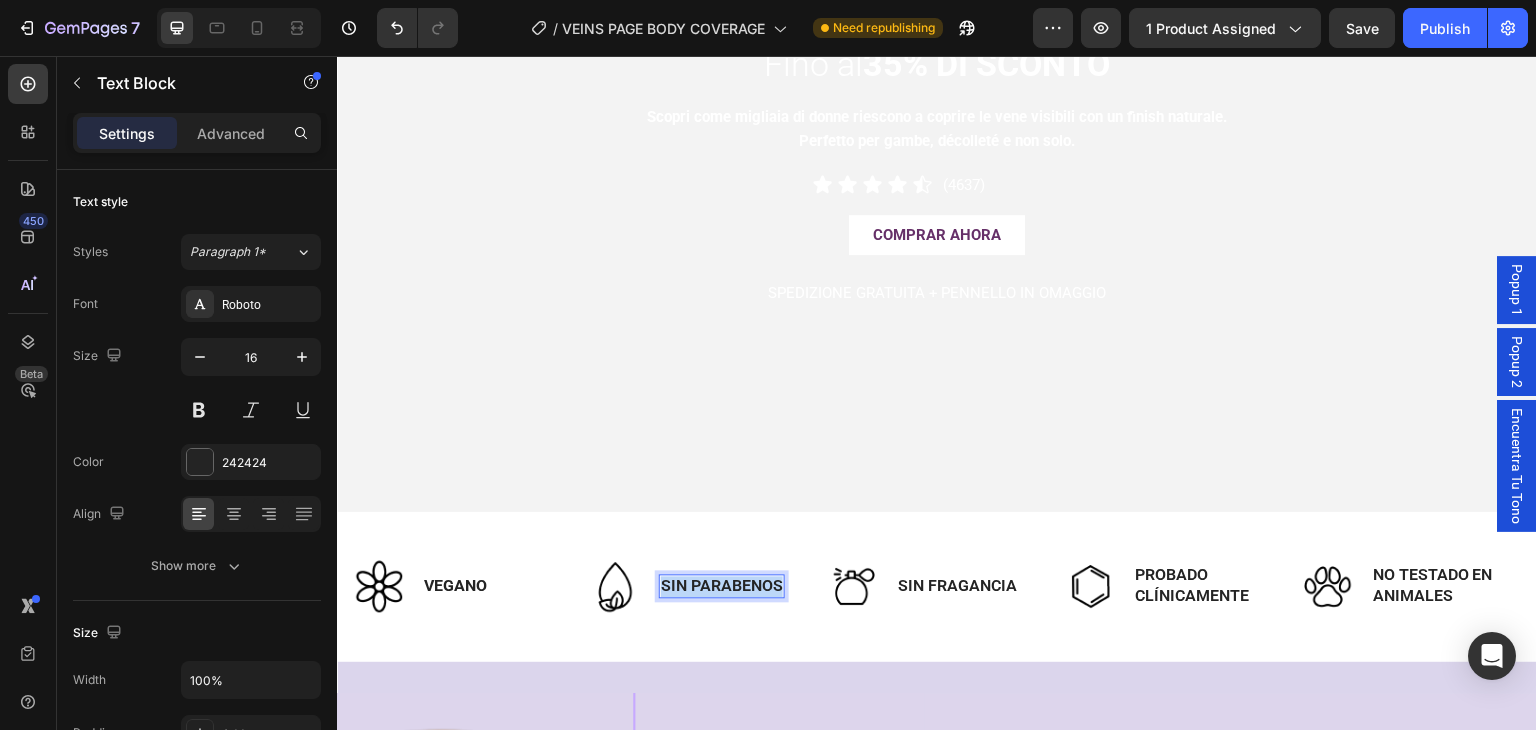 click on "Sin parabenos" at bounding box center [722, 587] 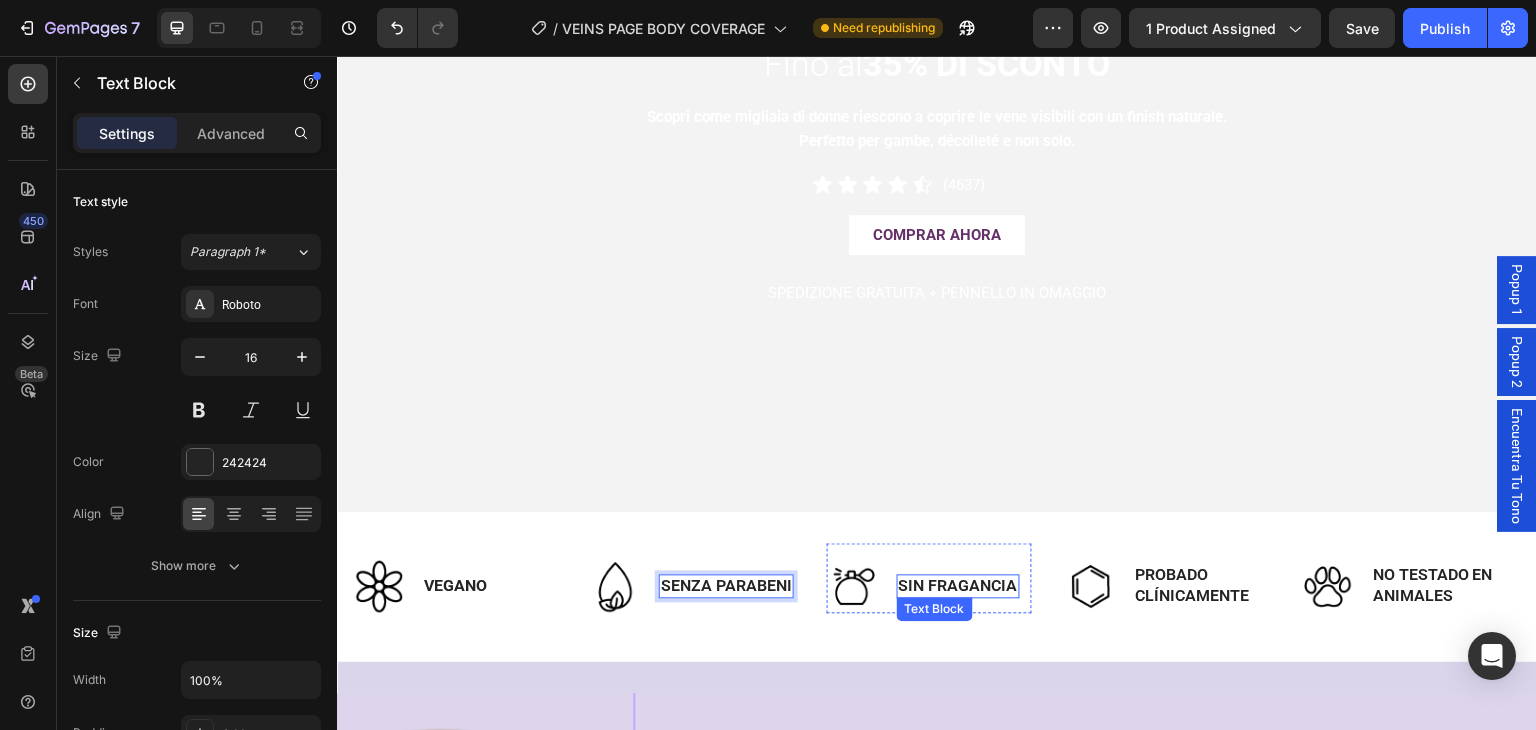 click on "Sin fragancia" at bounding box center (958, 587) 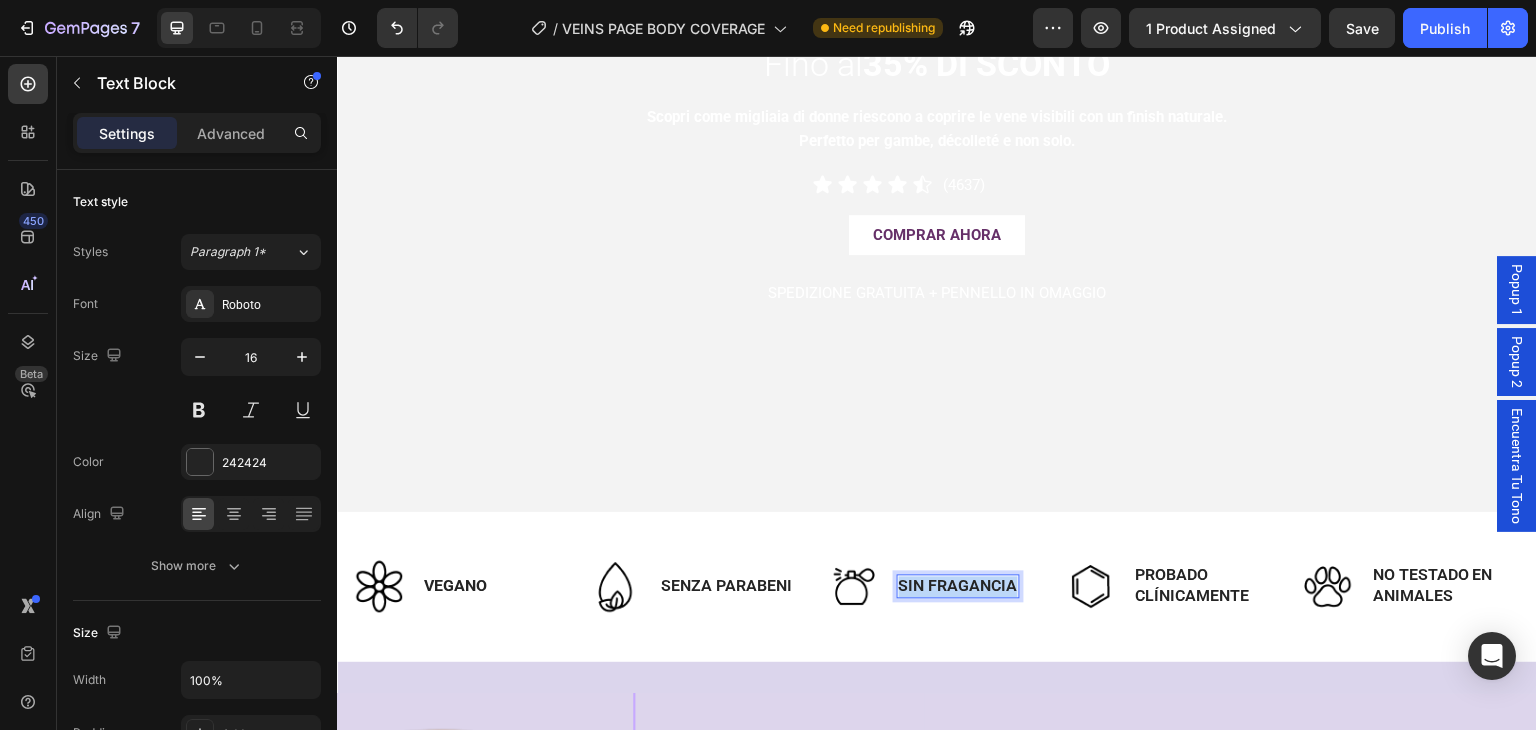click on "Sin fragancia" at bounding box center [958, 587] 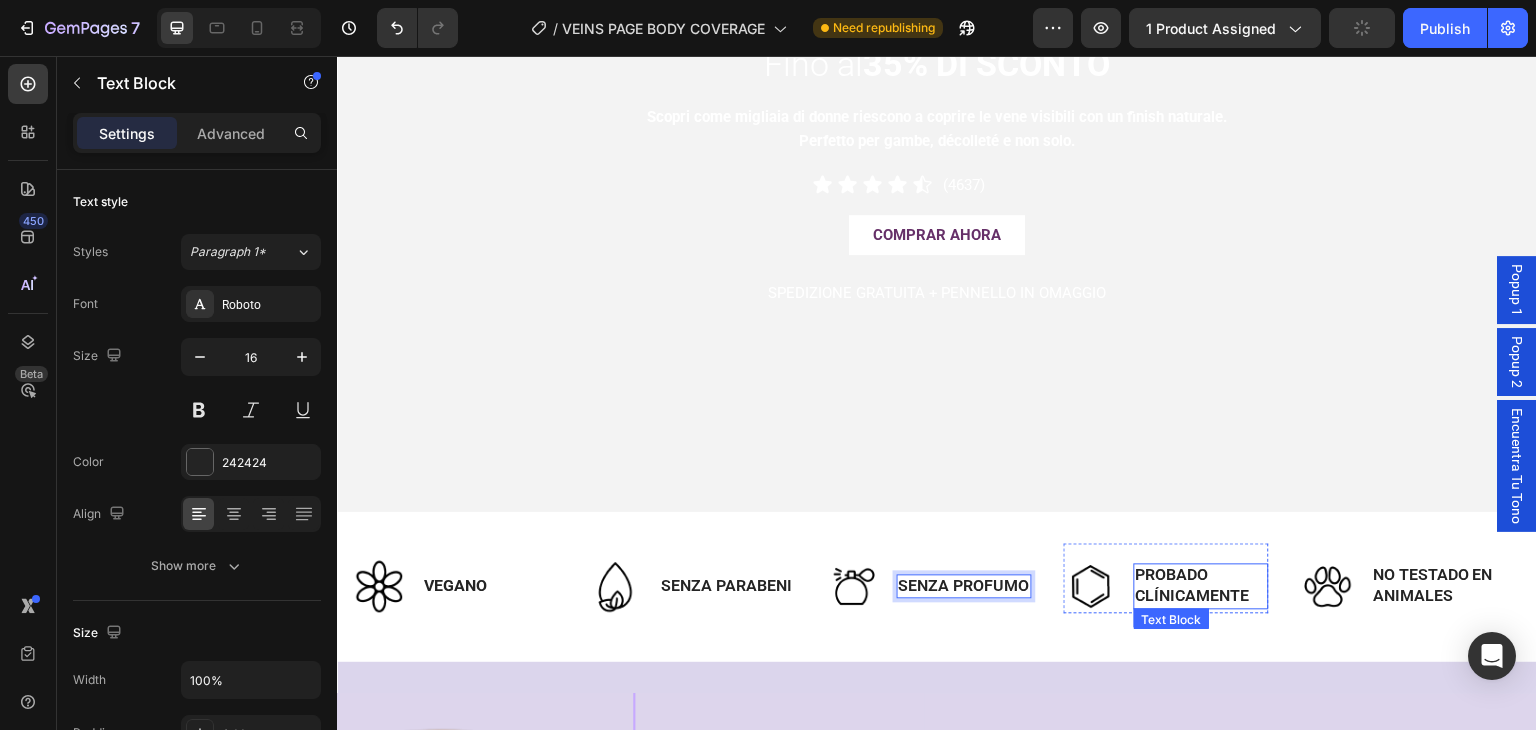 click on "Probado clínicamente" at bounding box center [1201, 587] 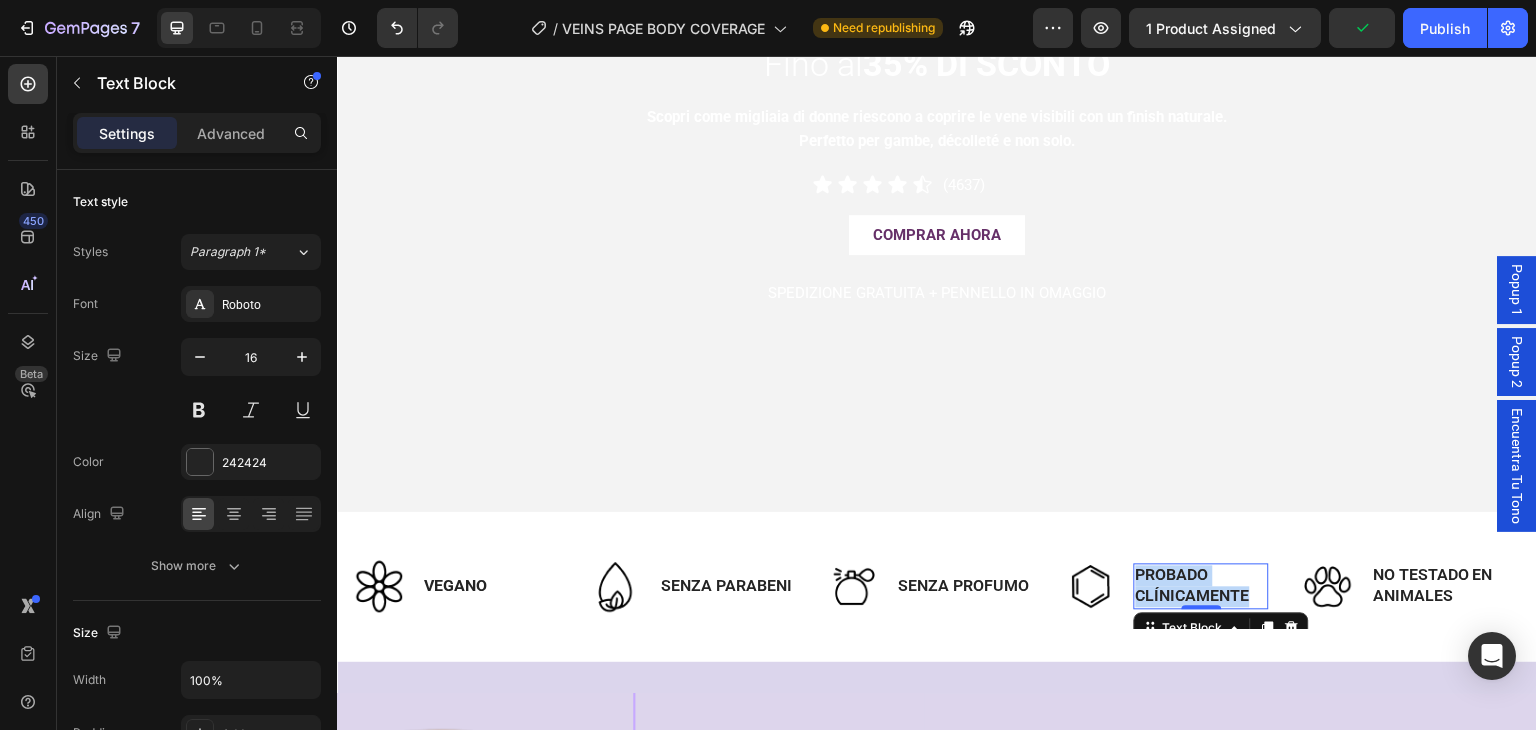 click on "Probado clínicamente" at bounding box center [1201, 587] 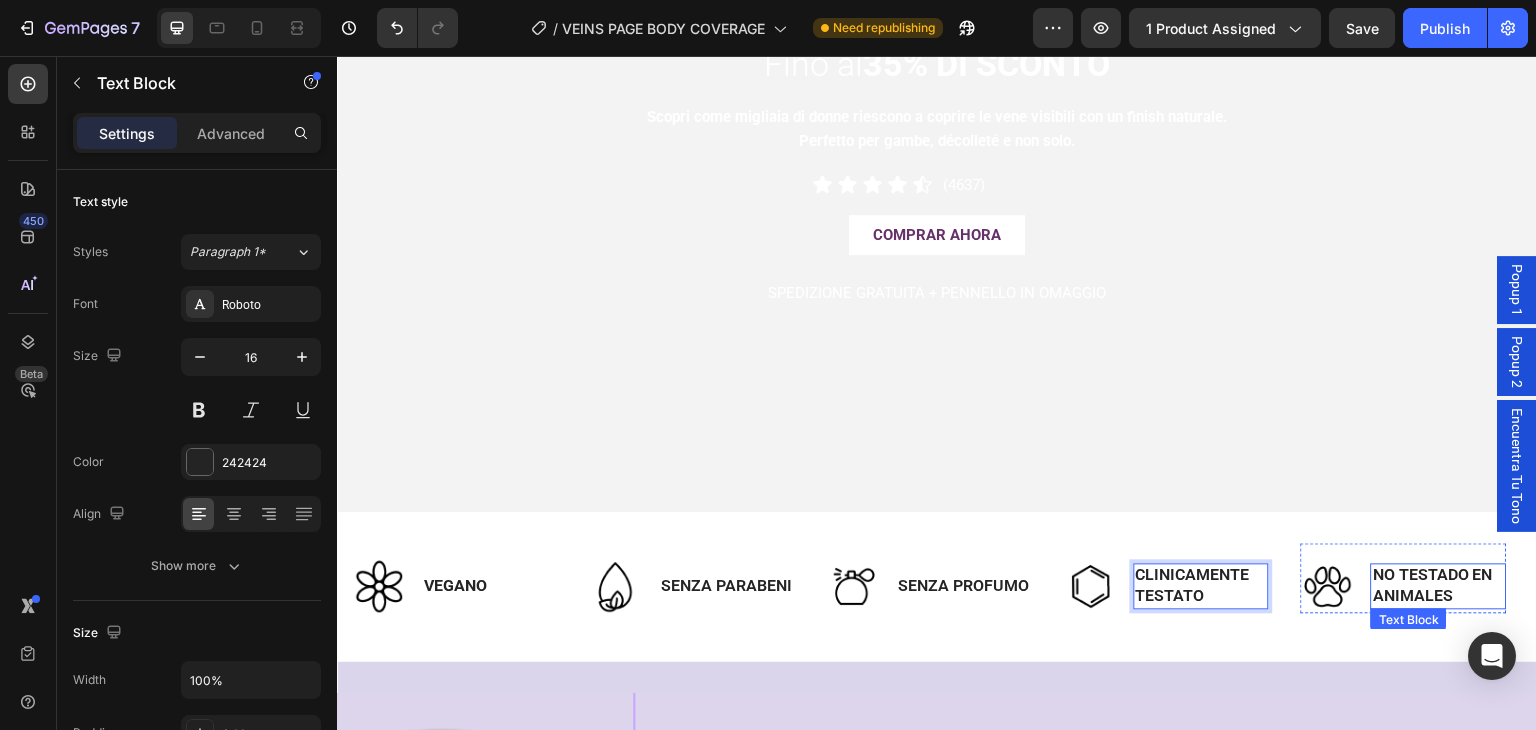 click on "No testado en animales" at bounding box center [1438, 587] 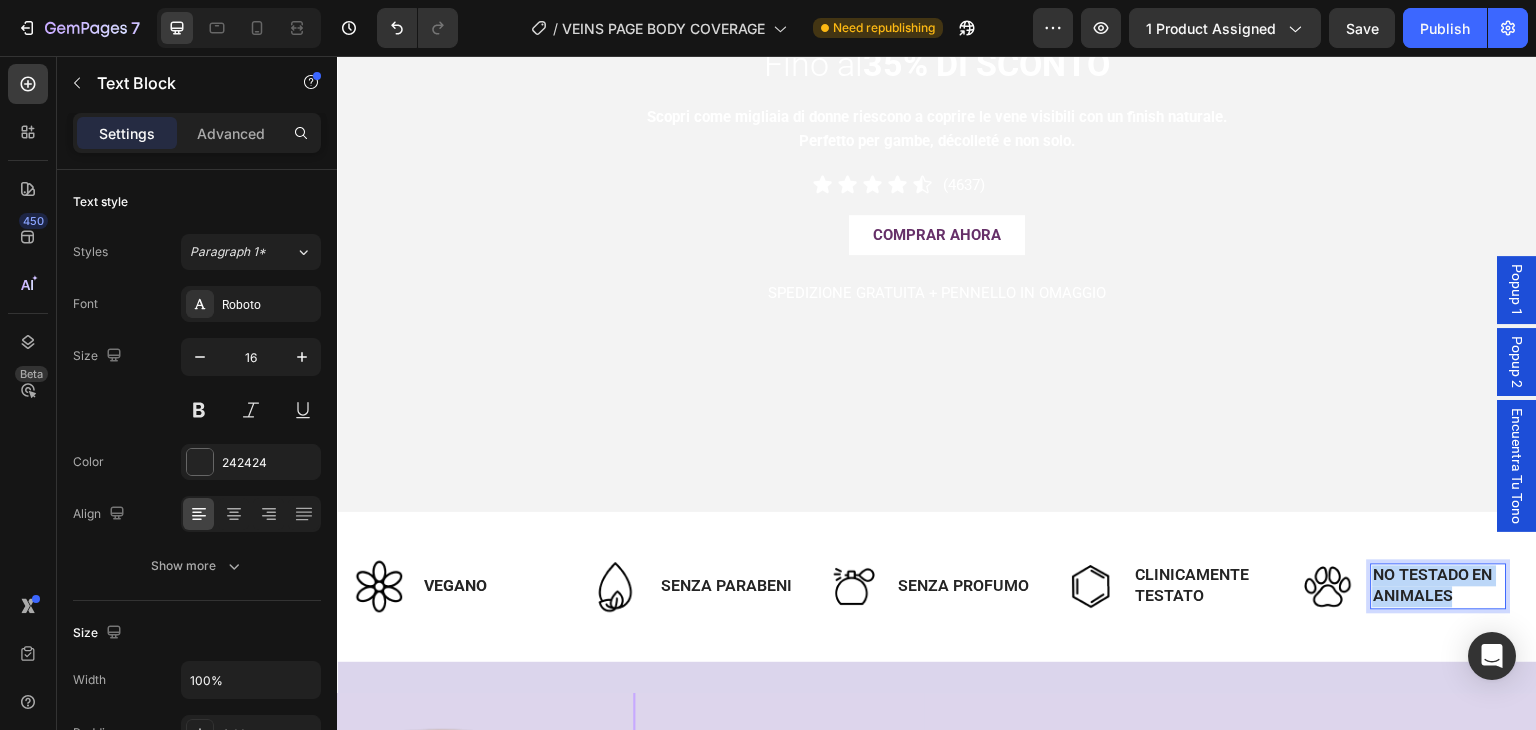 click on "No testado en animales" at bounding box center (1438, 587) 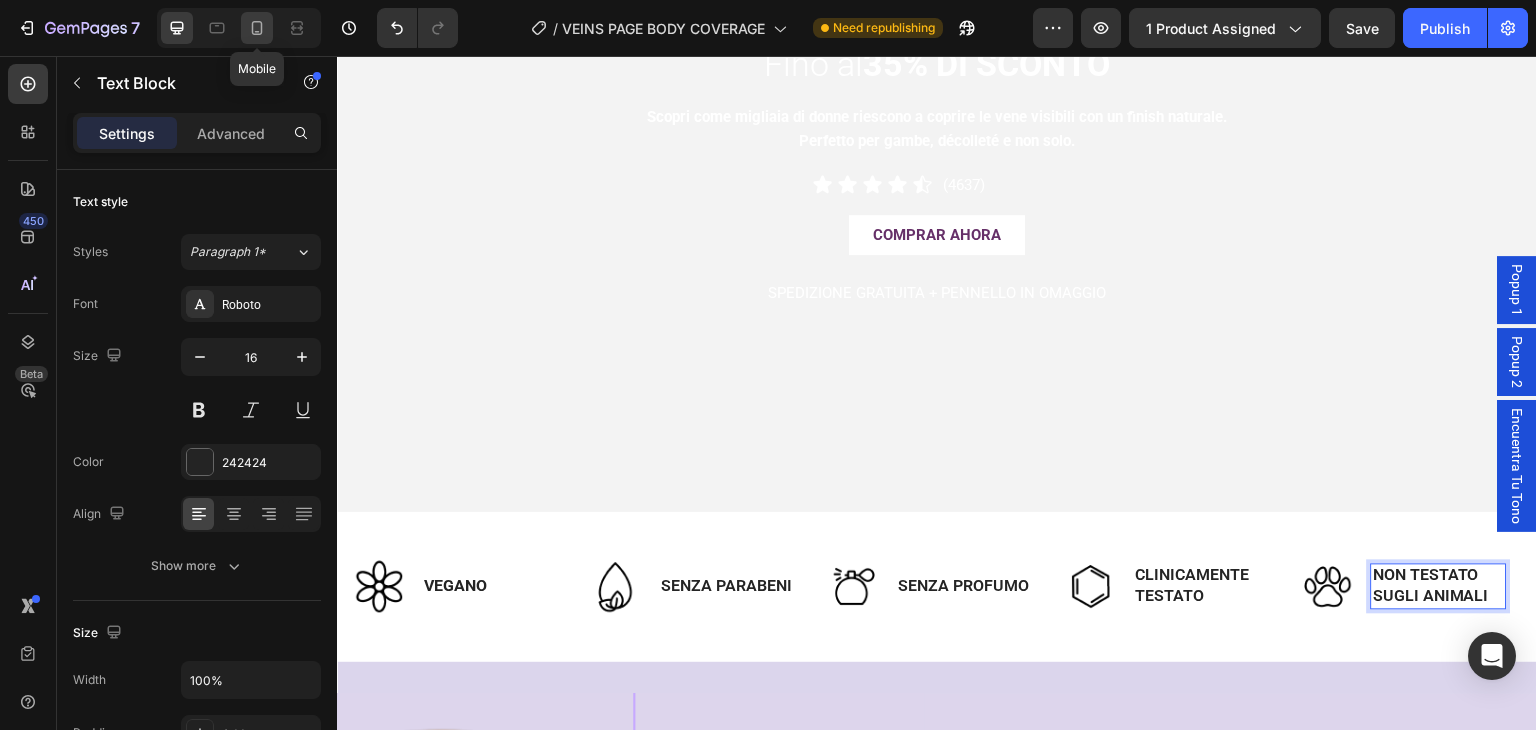 click 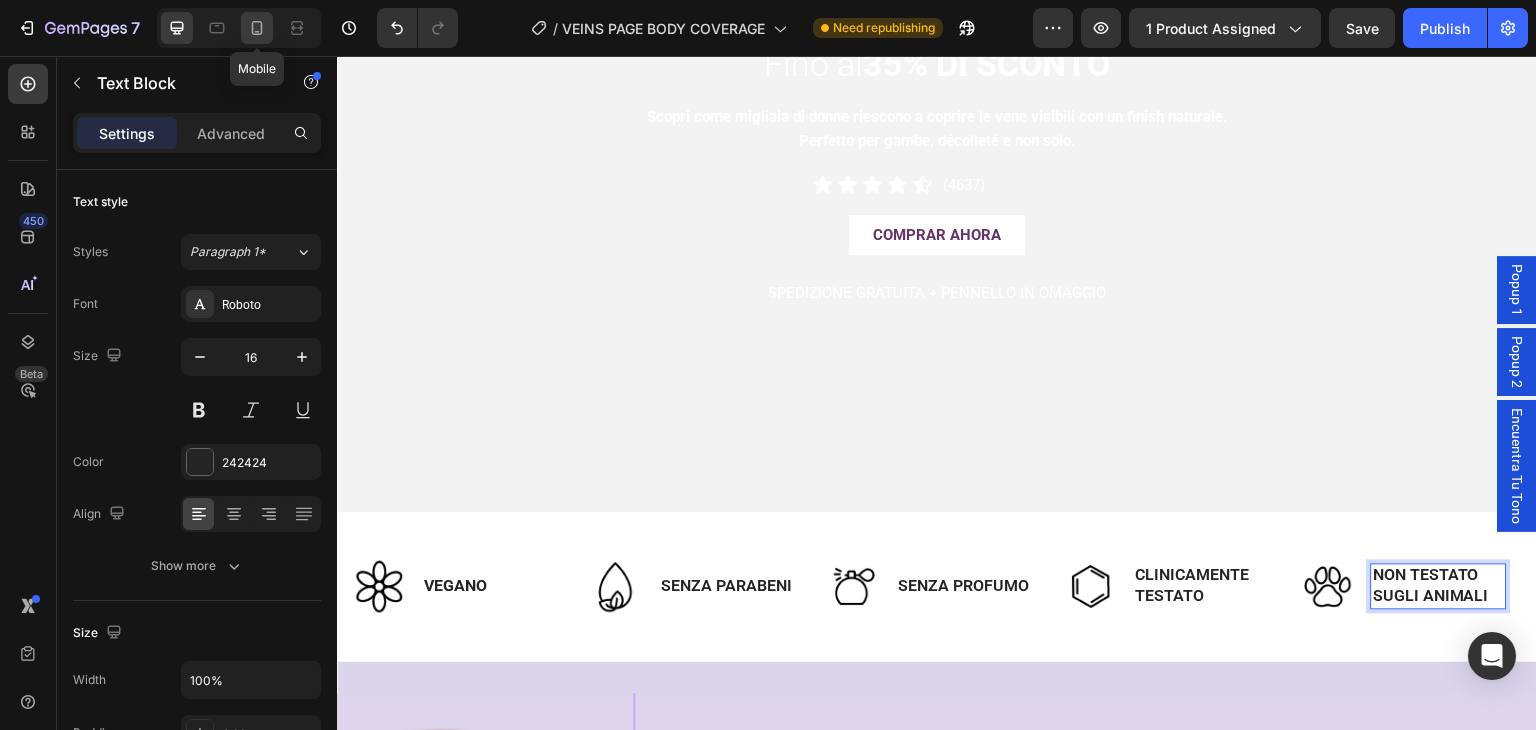 type on "14" 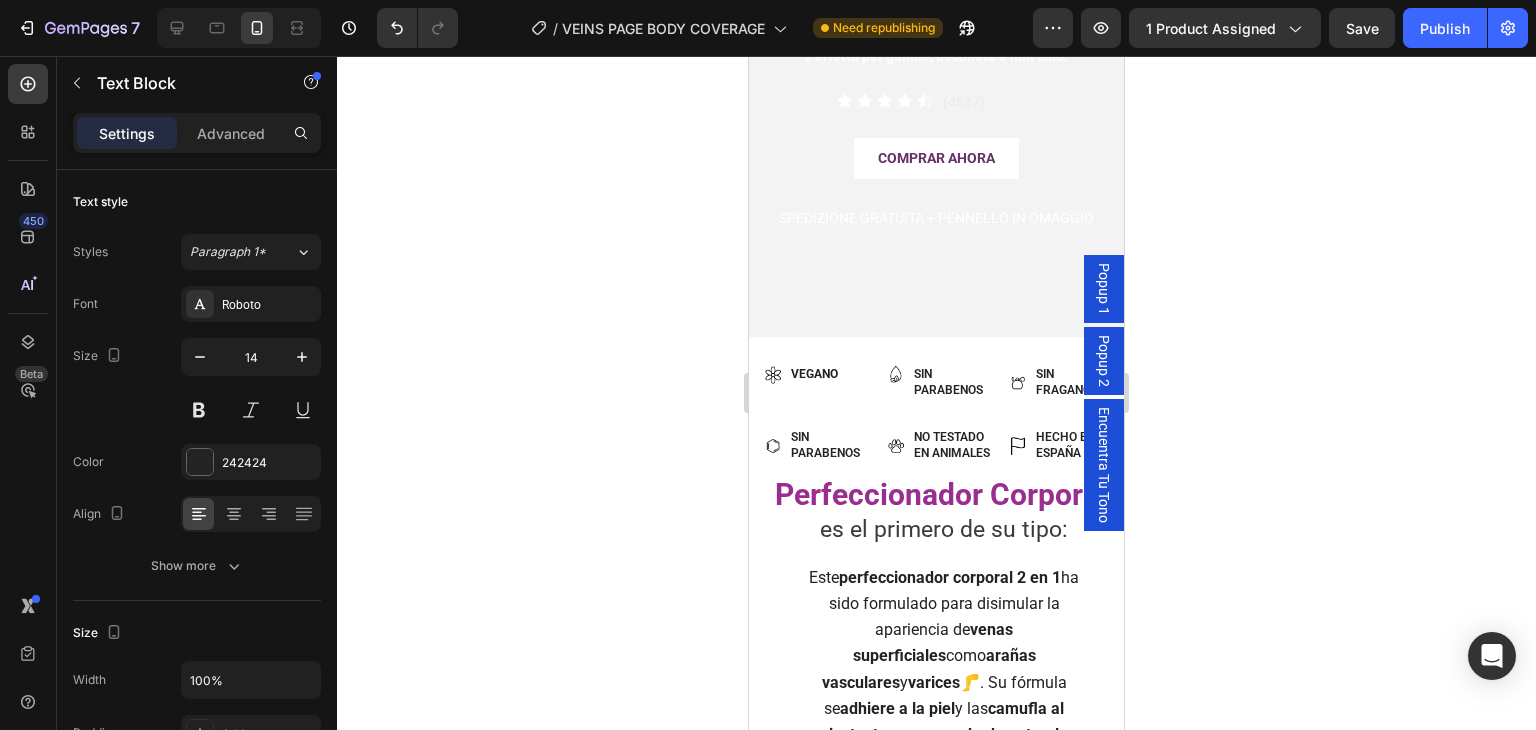 scroll, scrollTop: 190, scrollLeft: 0, axis: vertical 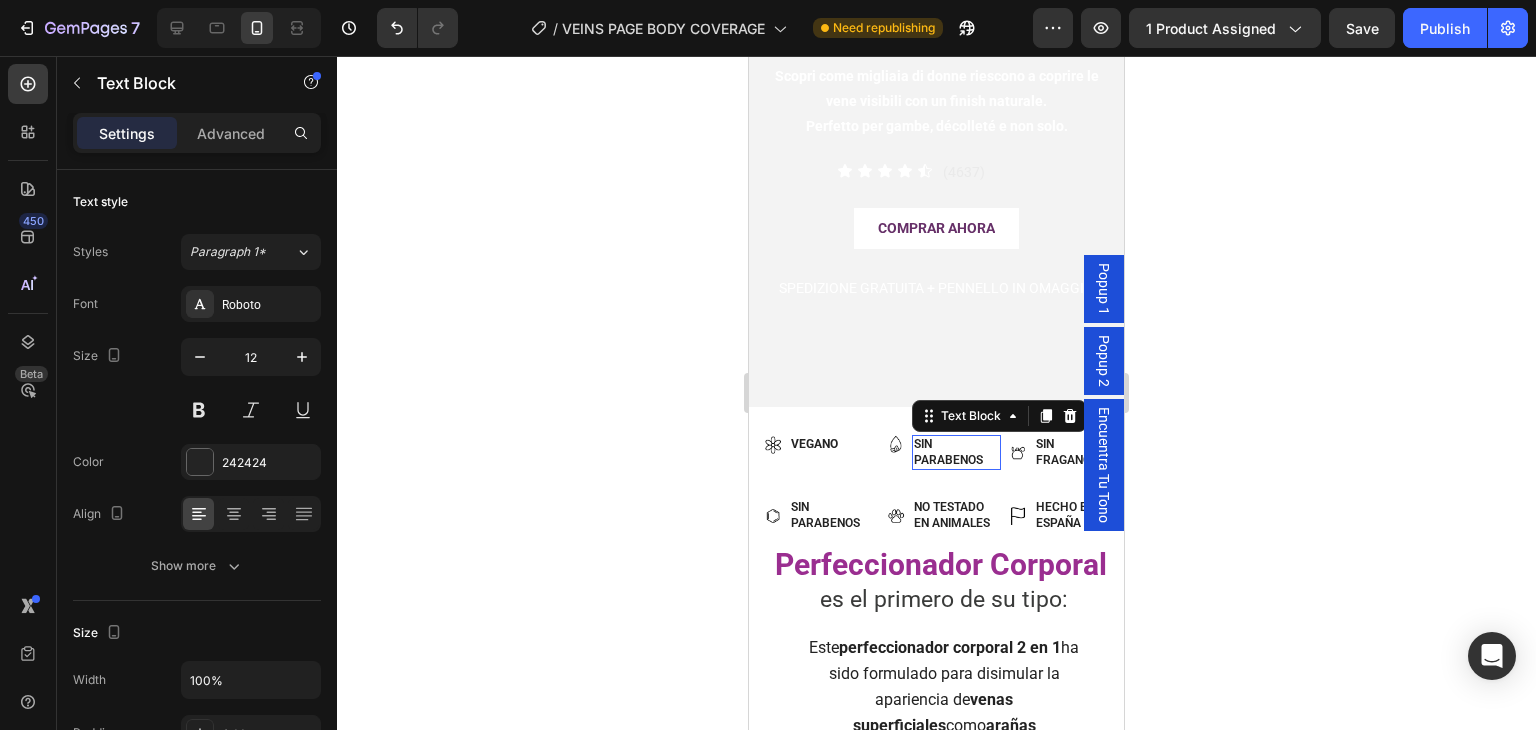 click on "Sin parabenos" at bounding box center [957, 452] 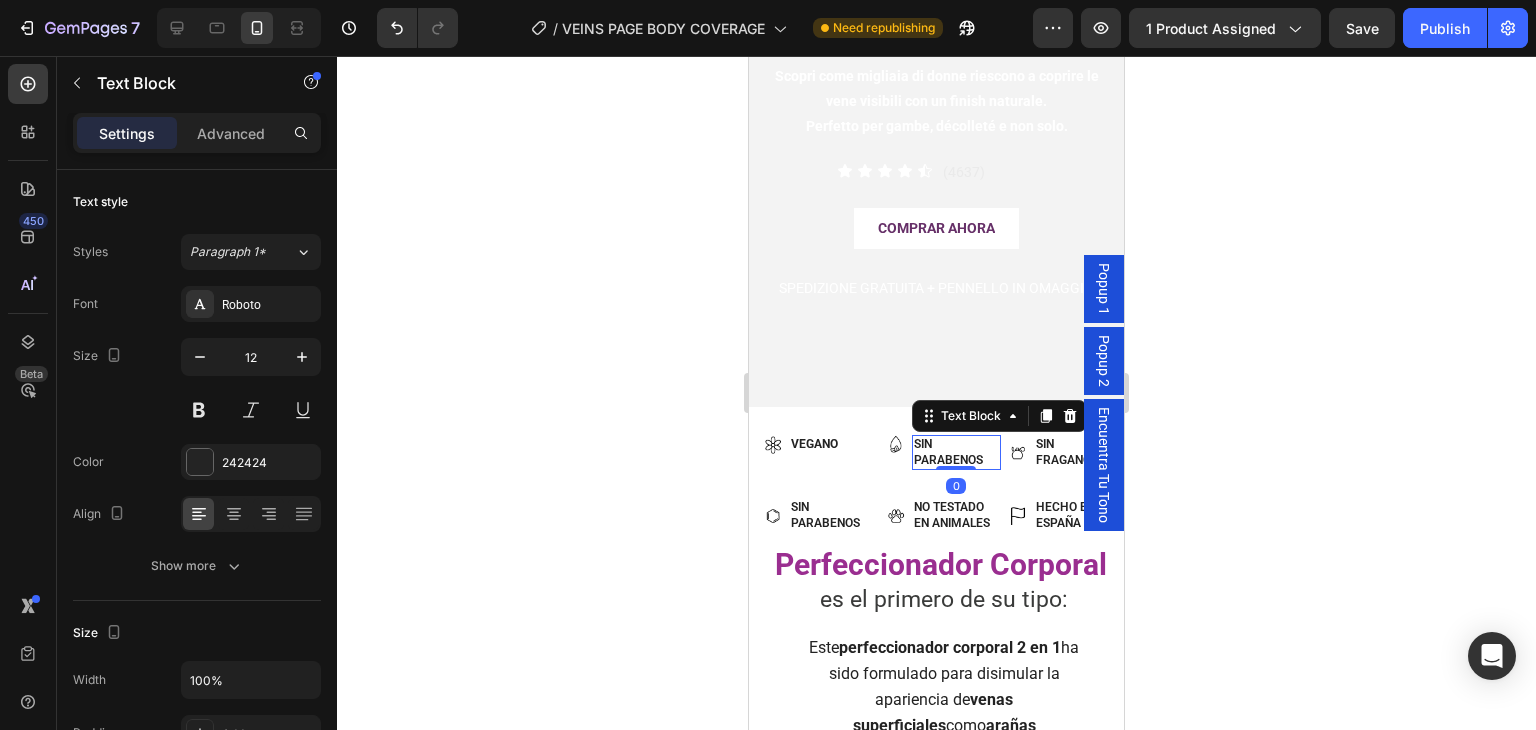 click on "Sin parabenos" at bounding box center [957, 452] 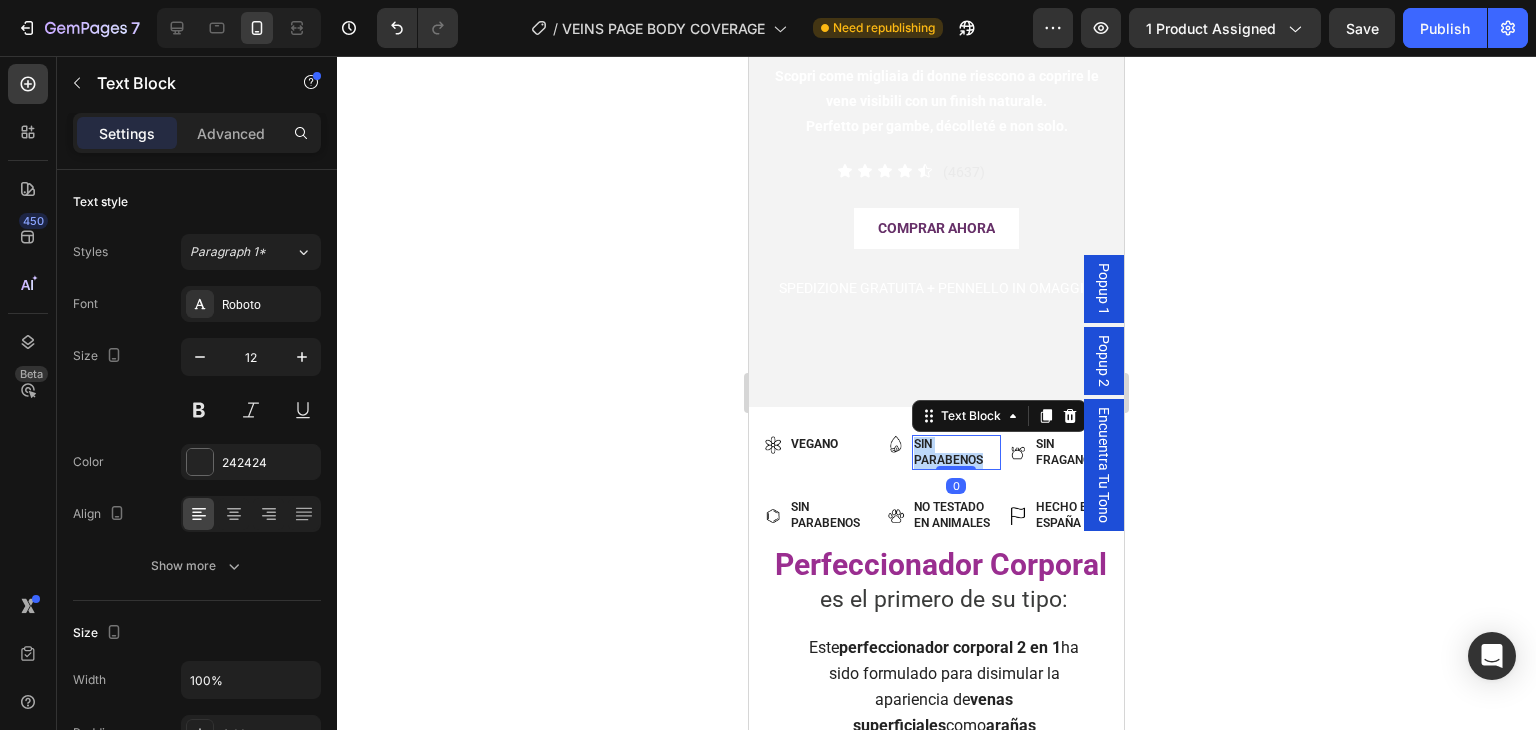 click on "Sin parabenos" at bounding box center [957, 452] 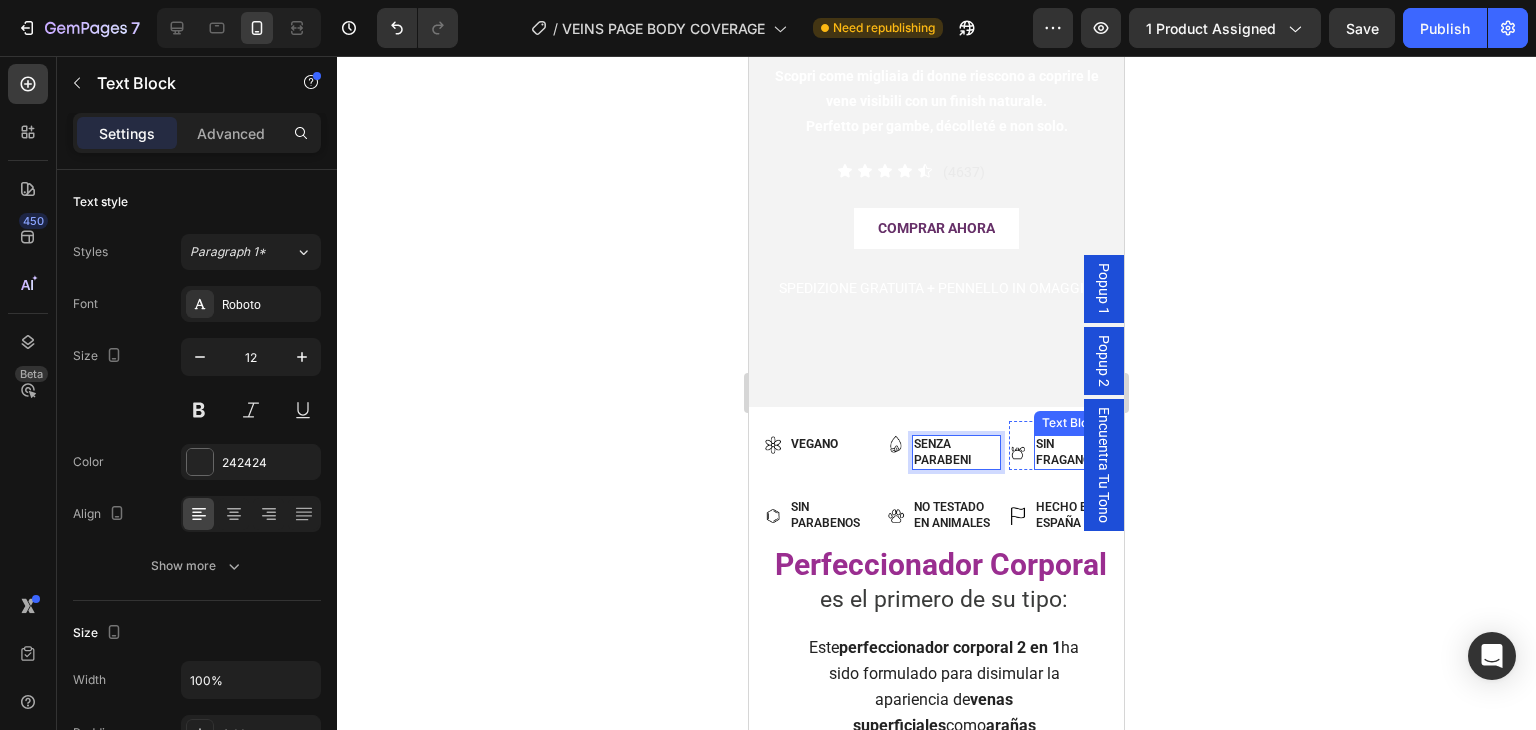 click on "Sin fragancia" at bounding box center (1069, 452) 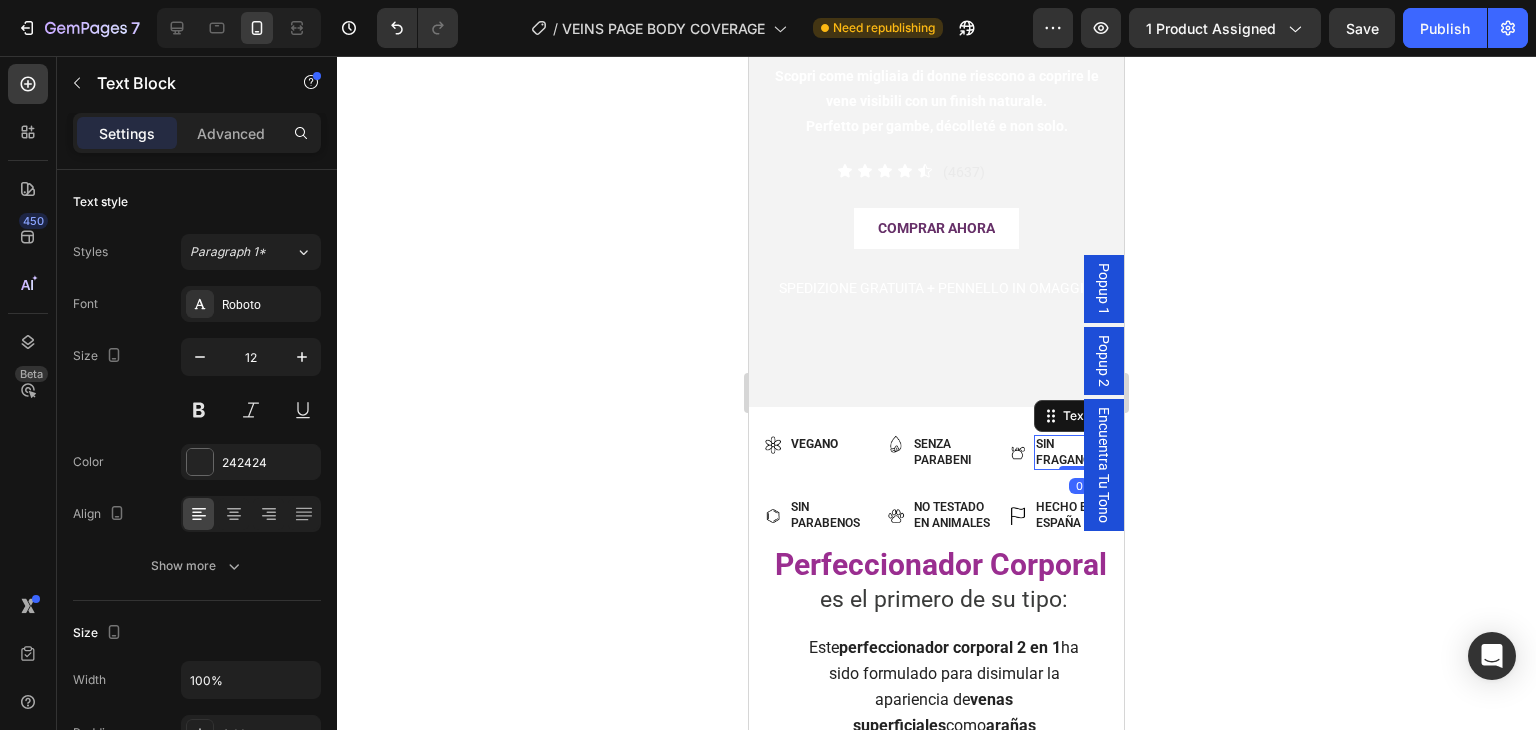 click on "Sin fragancia" at bounding box center [1069, 452] 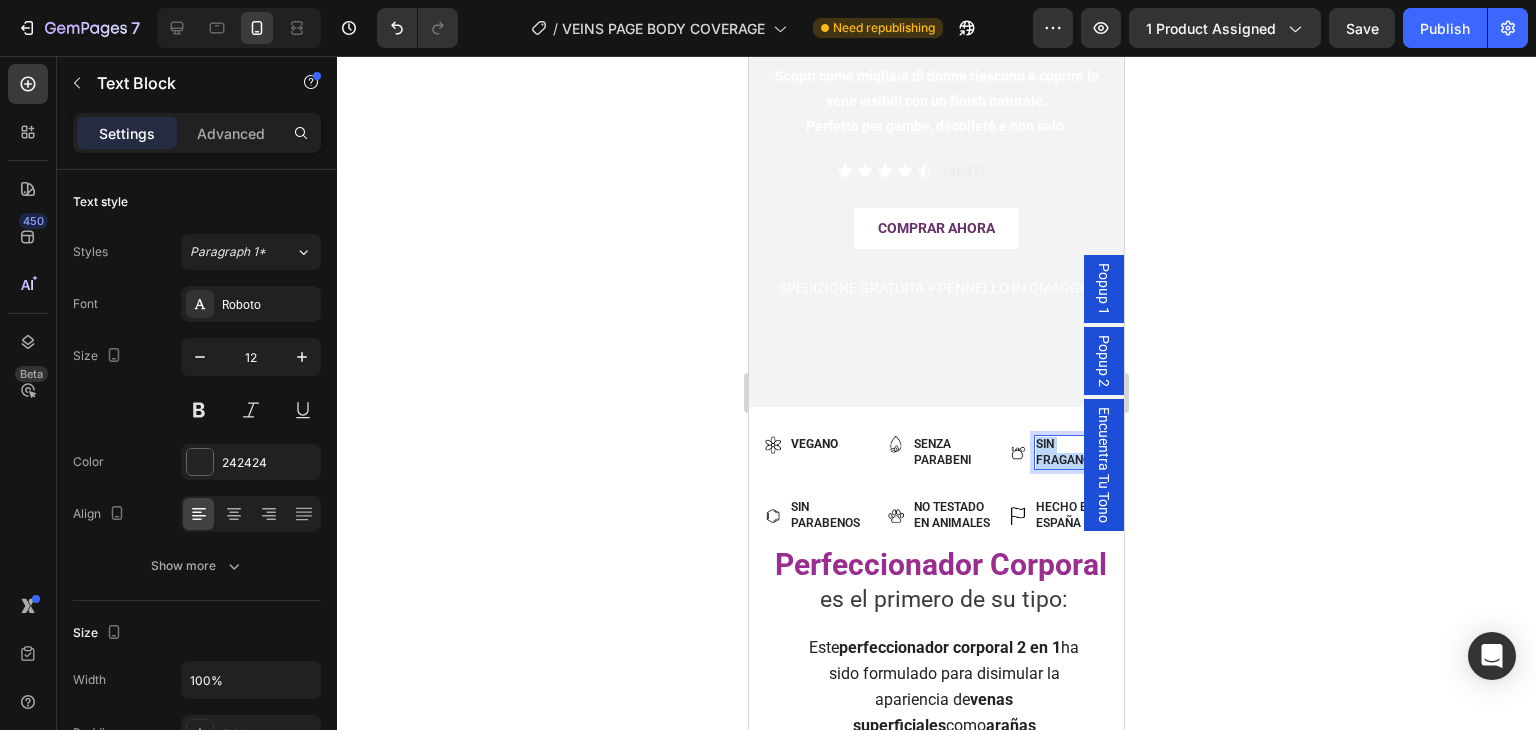 click on "Sin fragancia" at bounding box center [1069, 452] 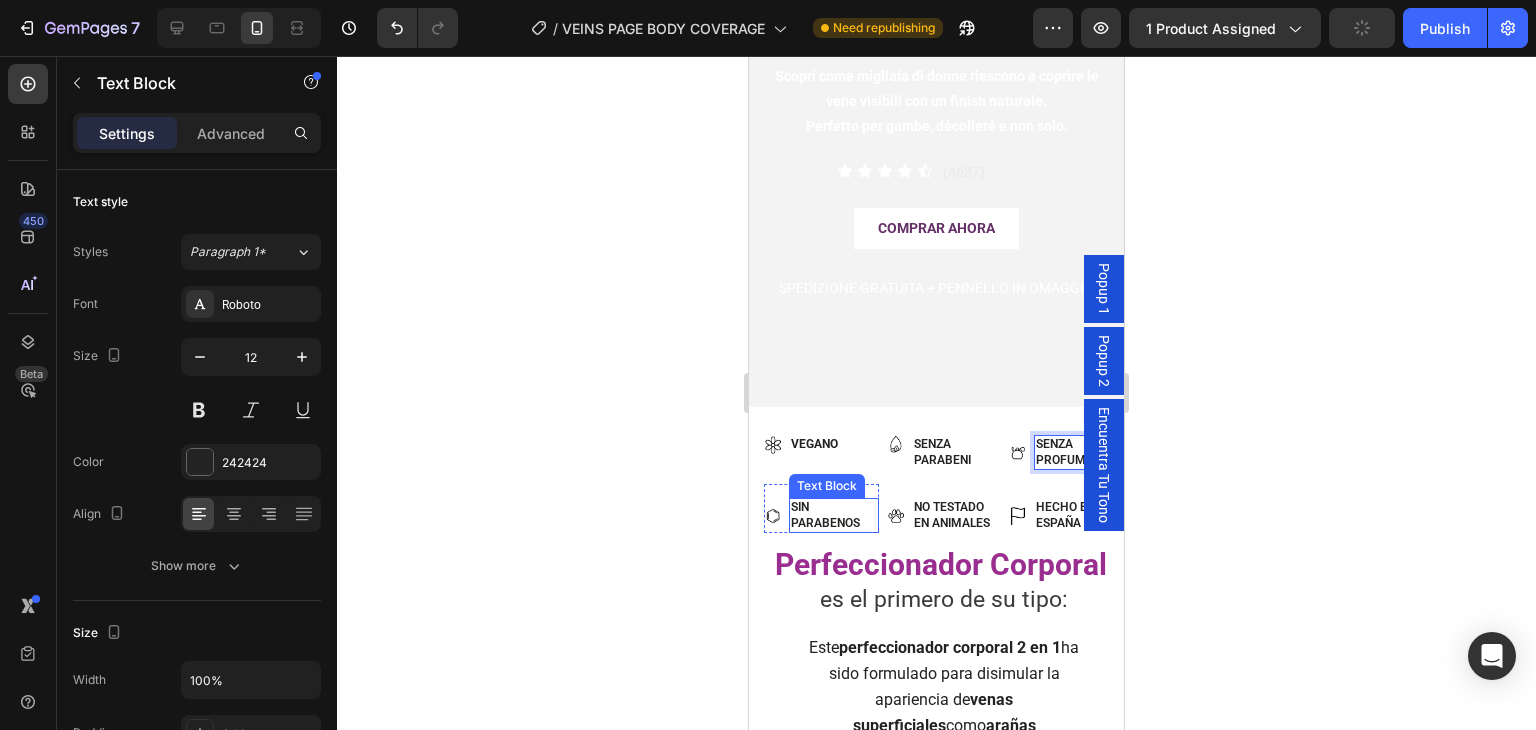 click on "Sin parabenos" at bounding box center [825, 515] 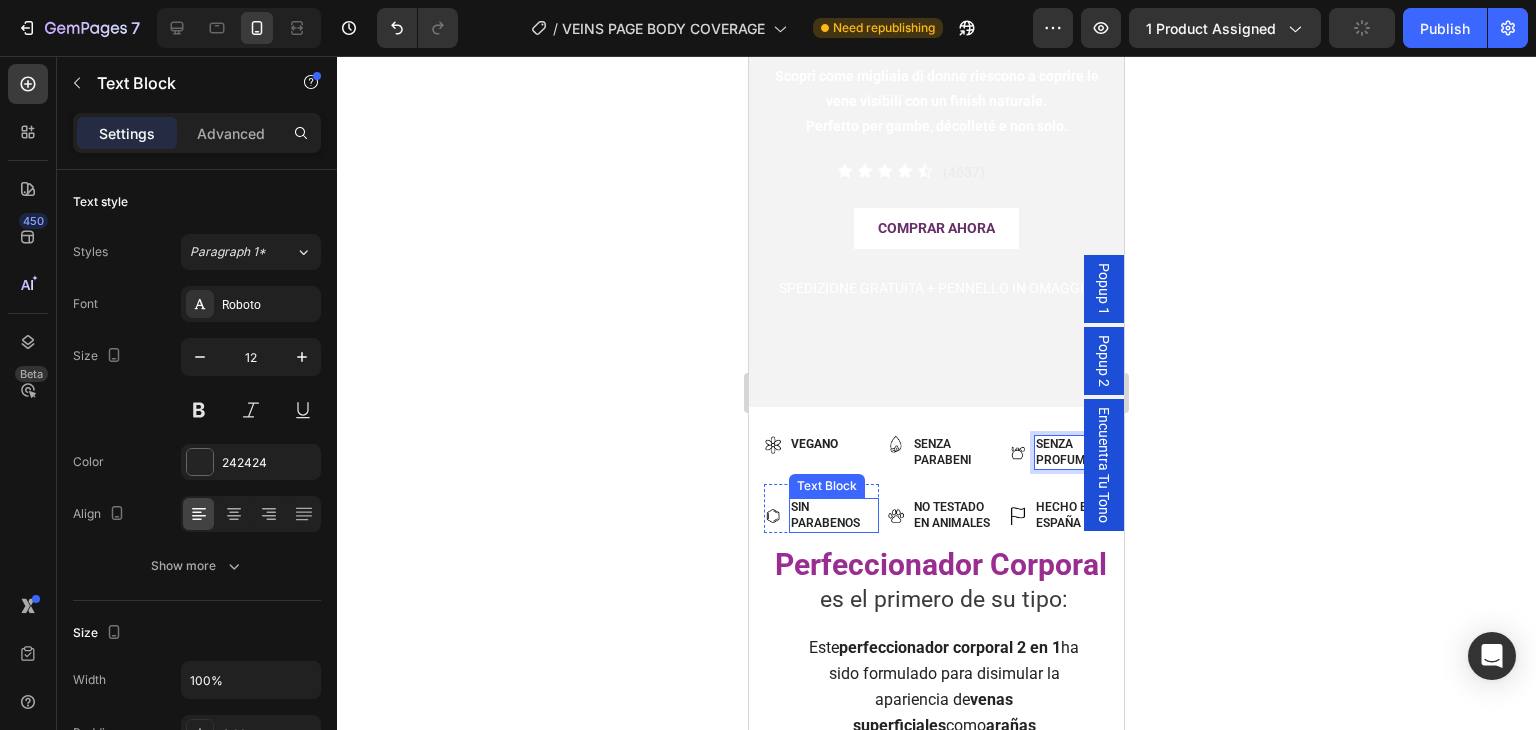click on "Sin parabenos" at bounding box center (825, 515) 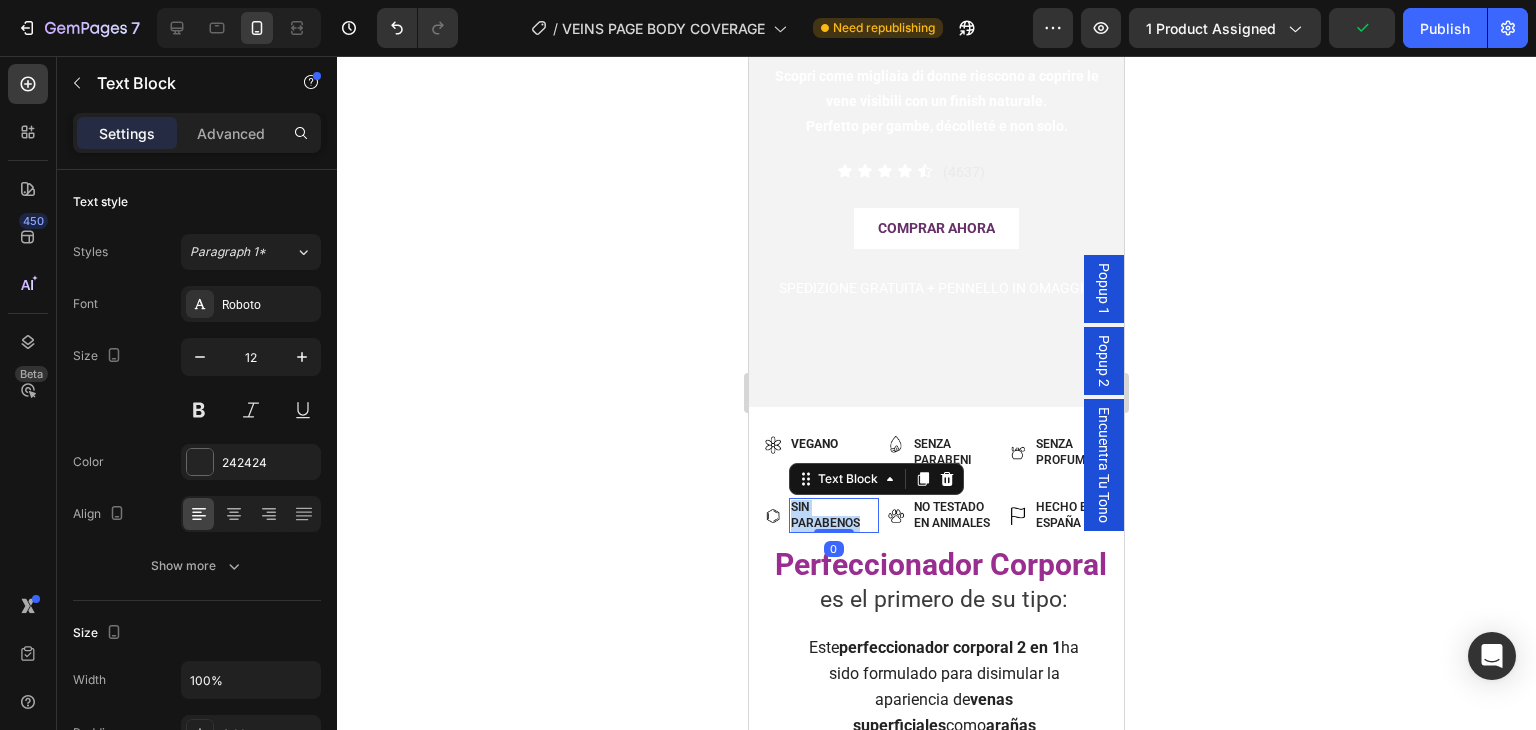 click on "Sin parabenos" at bounding box center [825, 515] 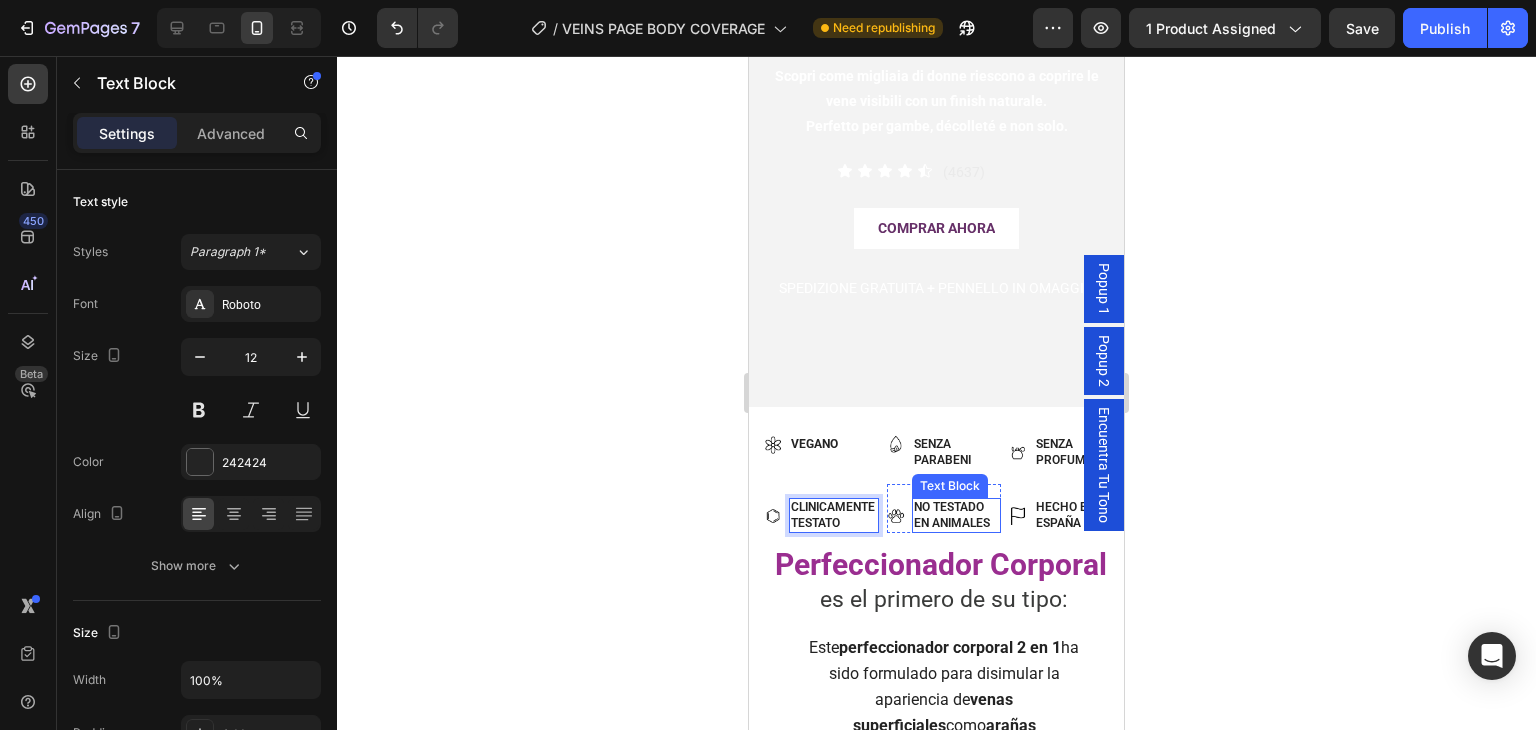 click on "No testado en animales" at bounding box center (952, 515) 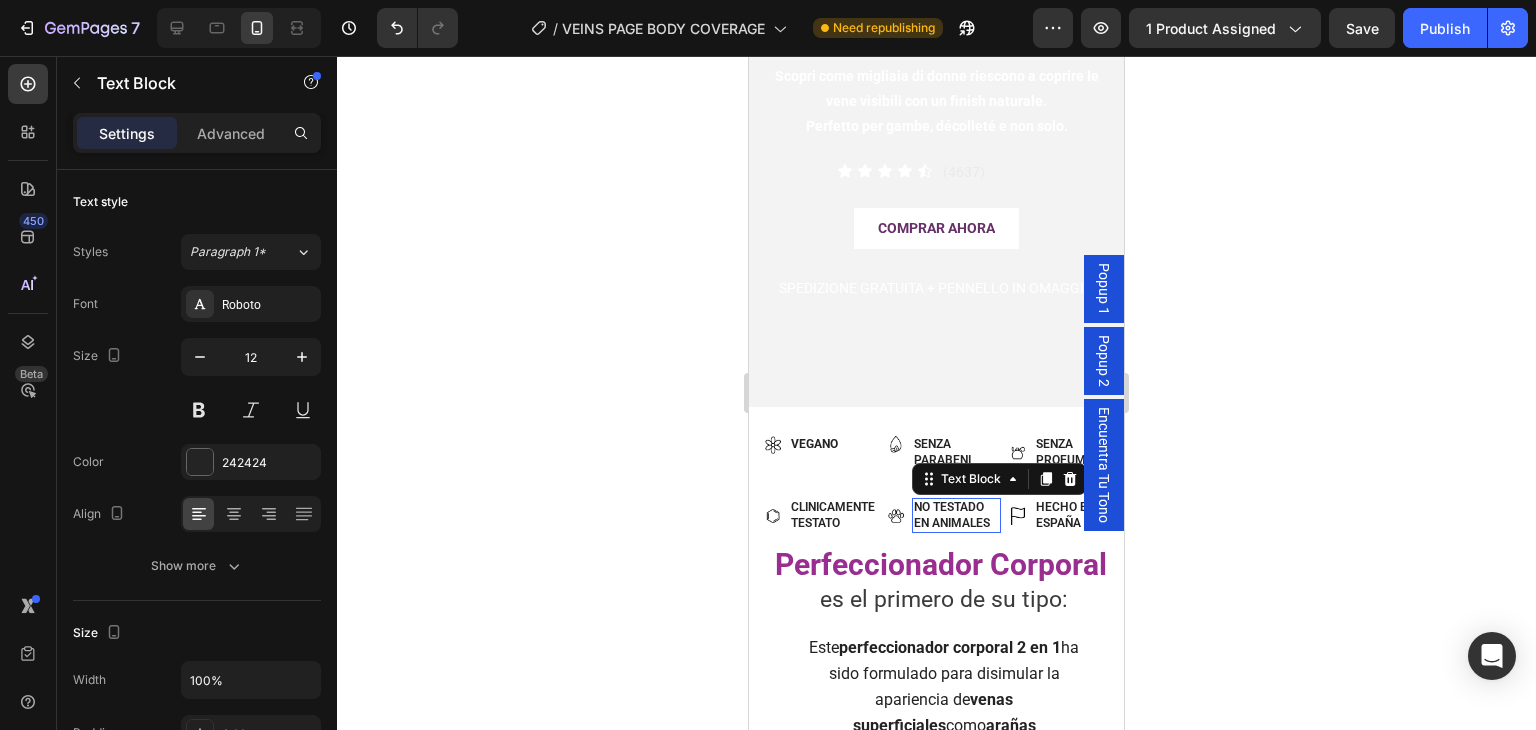 click on "No testado en animales" at bounding box center [952, 515] 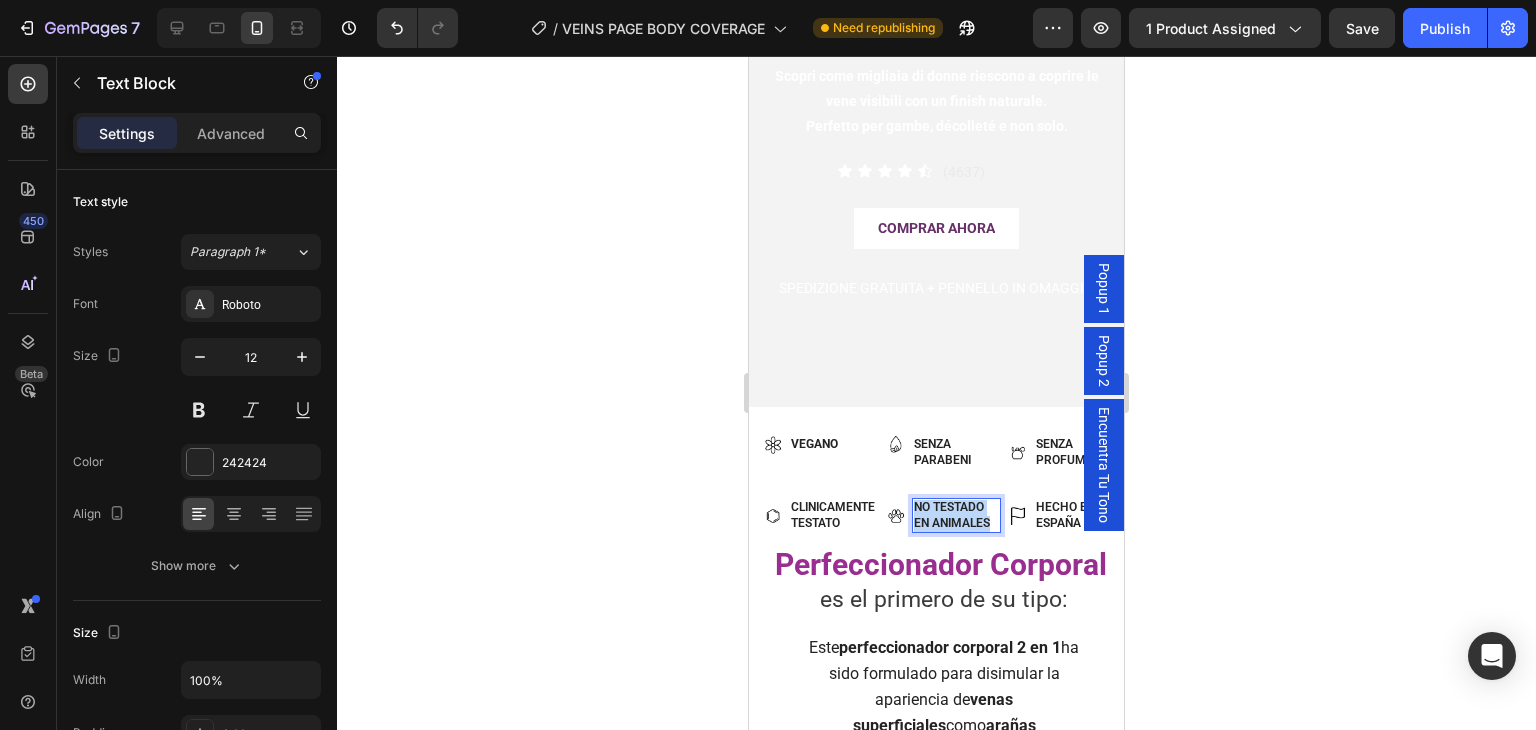 click on "No testado en animales" at bounding box center (952, 515) 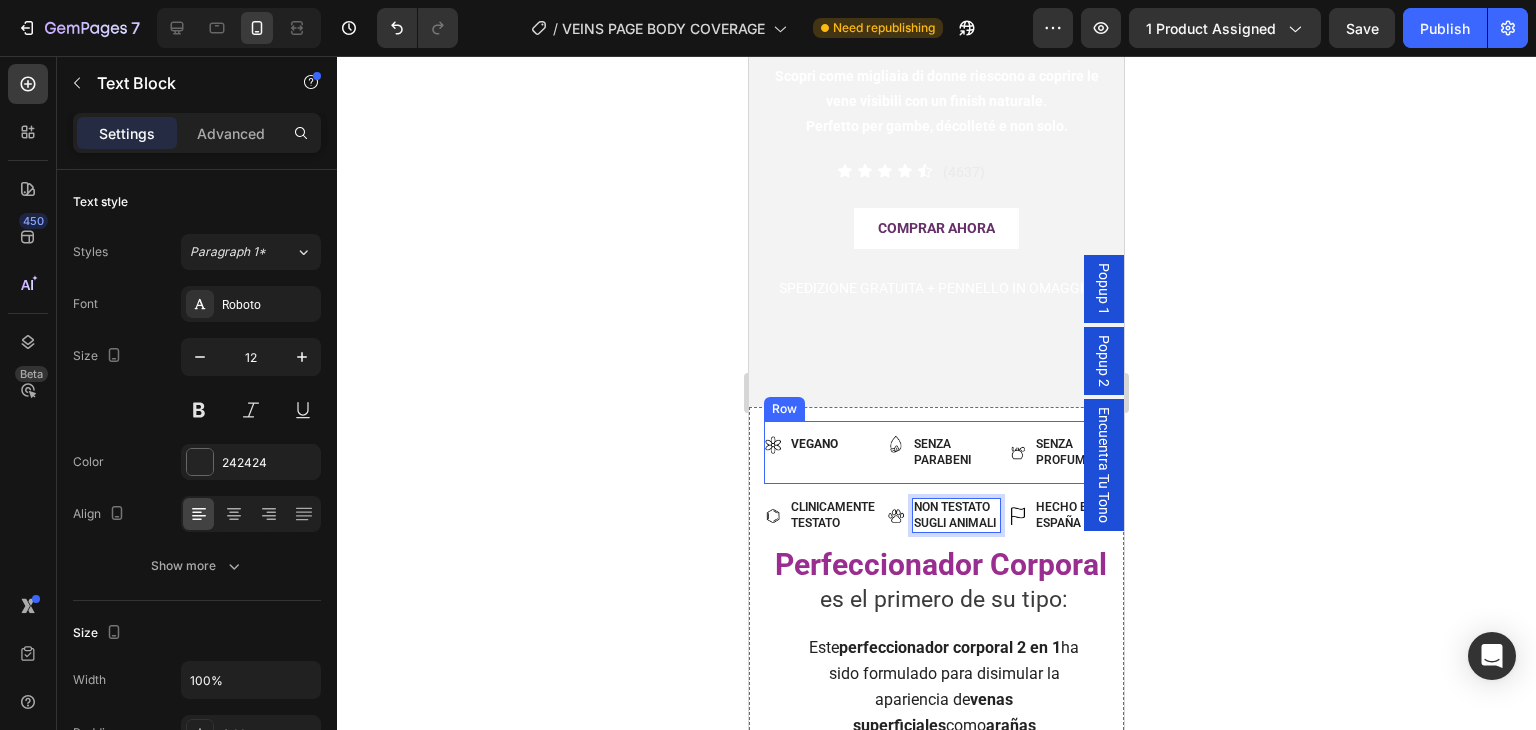 click at bounding box center [1018, 453] 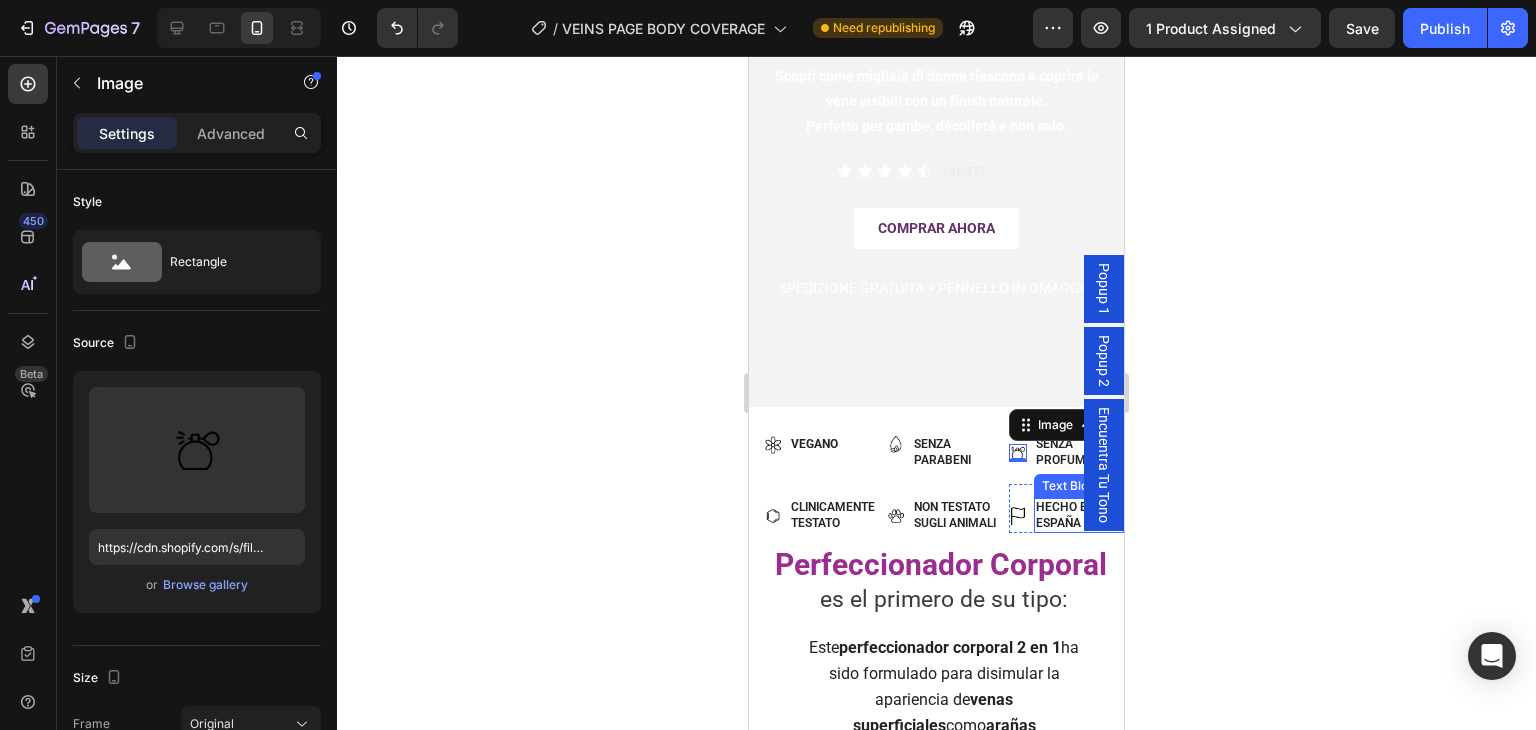 click on "Hecho en España" at bounding box center [1065, 515] 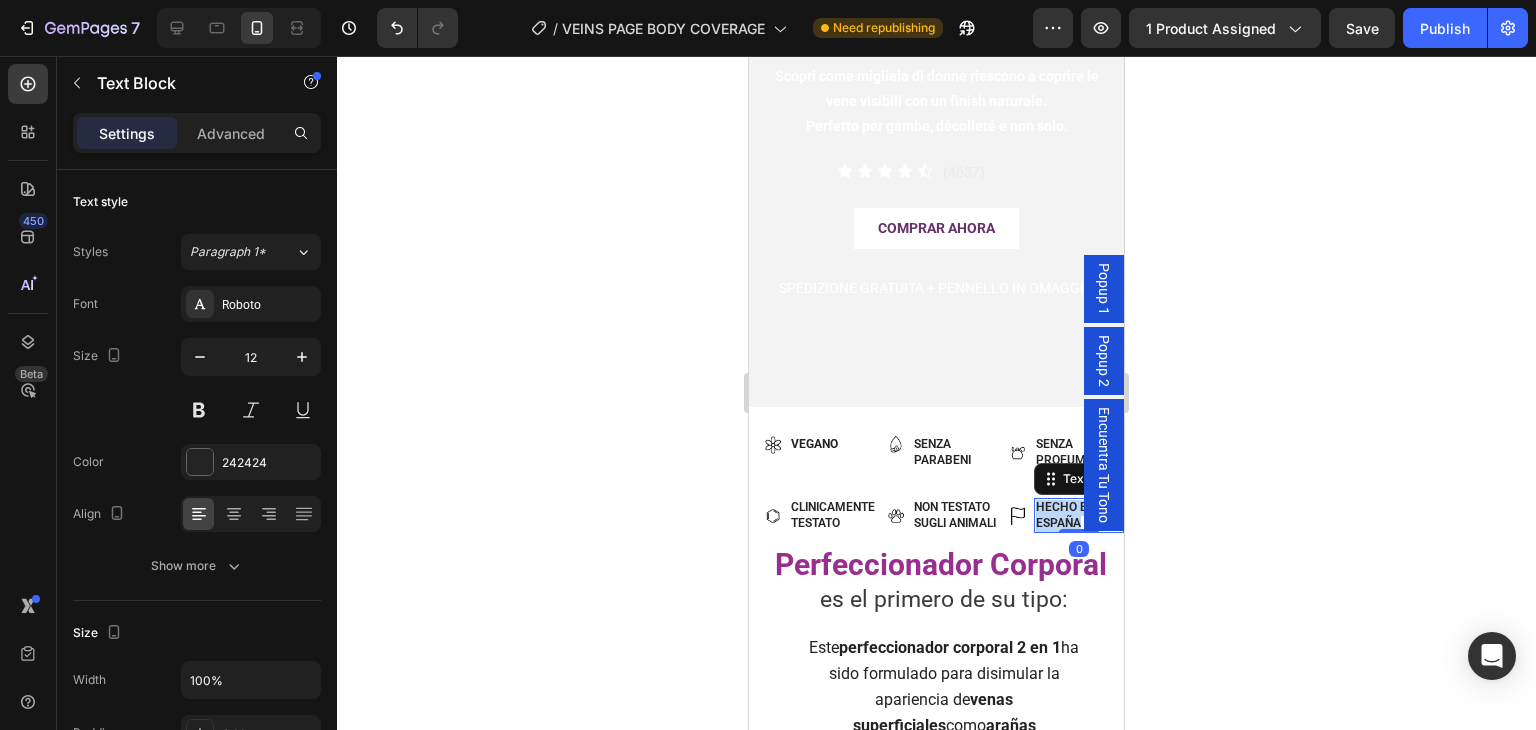 click on "Hecho en España" at bounding box center (1065, 515) 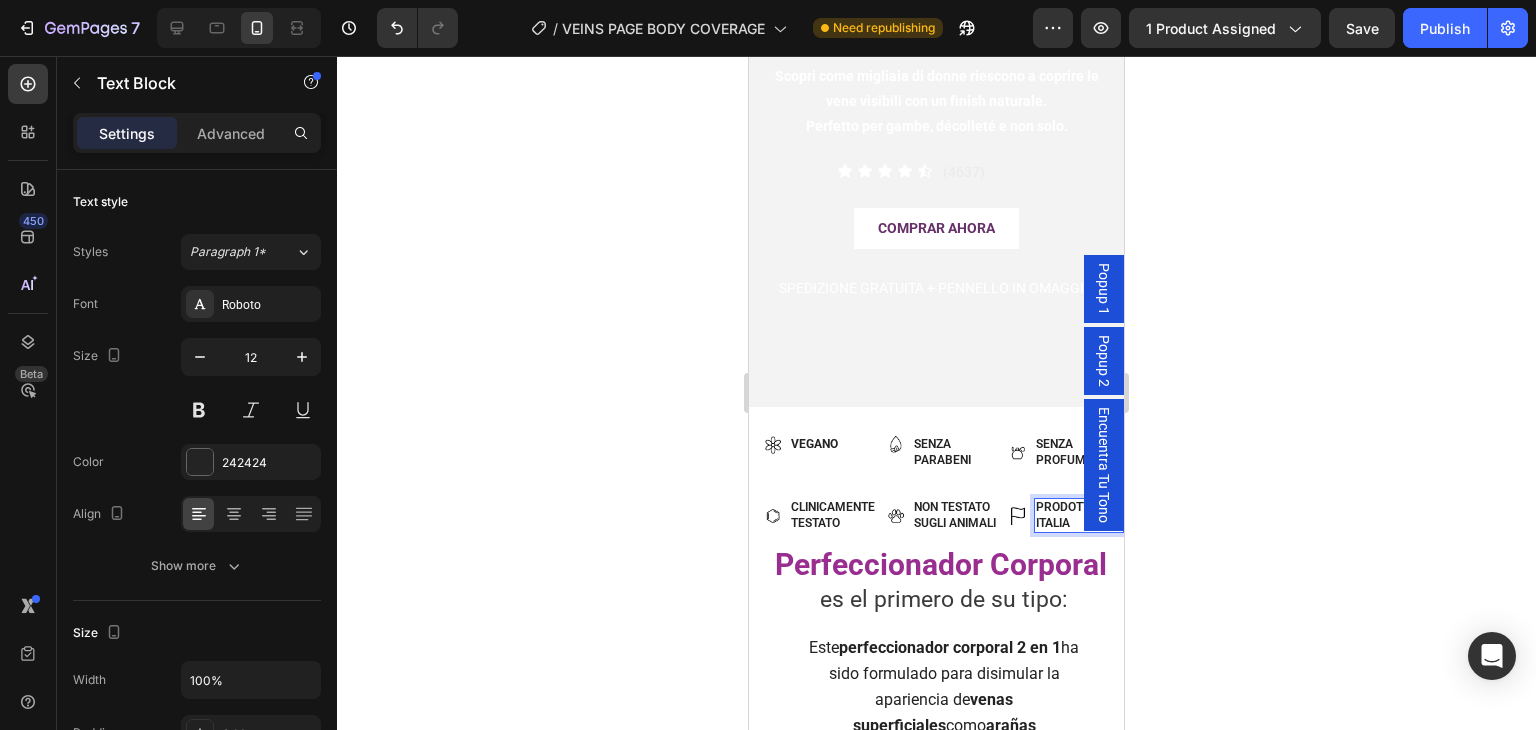 click 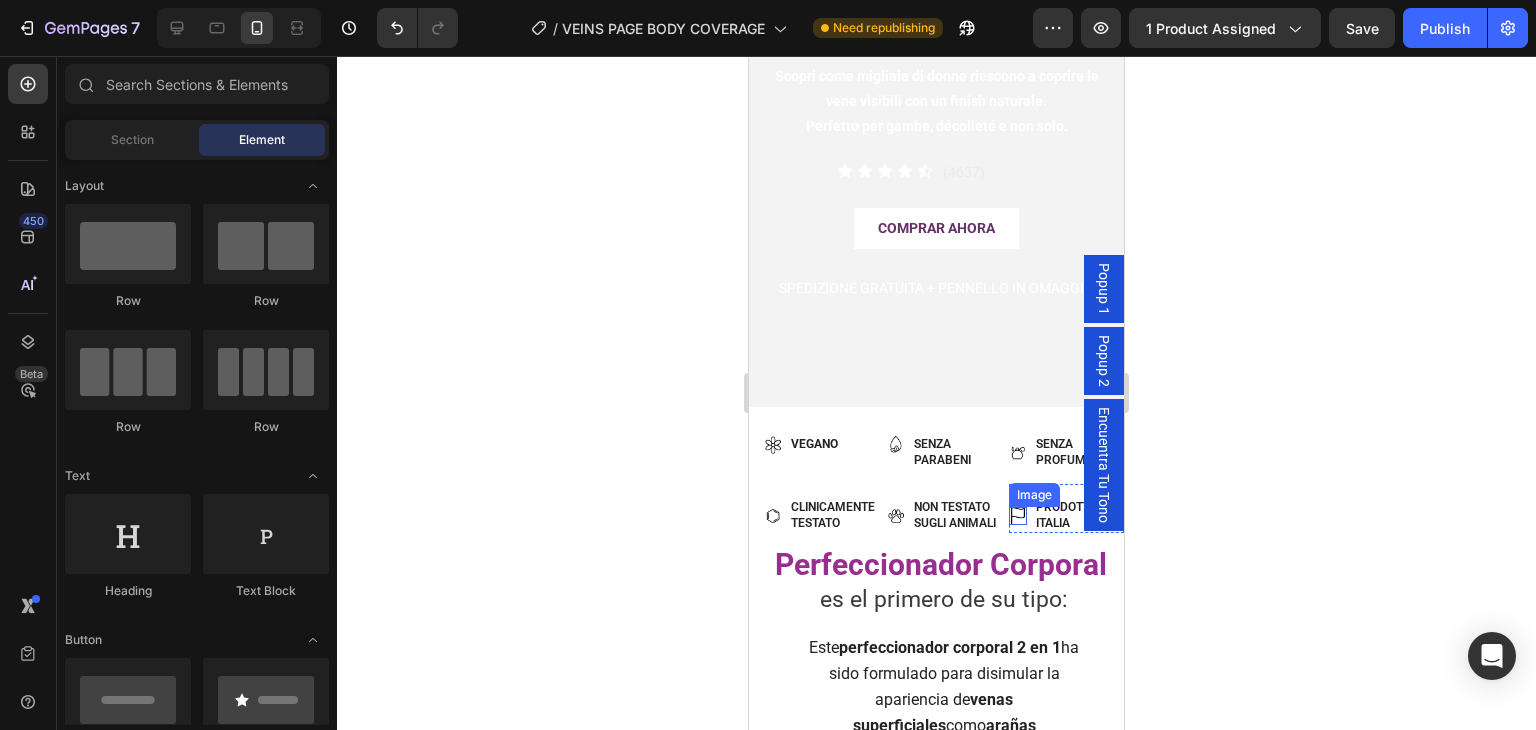 click on "Non testato sugli animali" at bounding box center [957, 515] 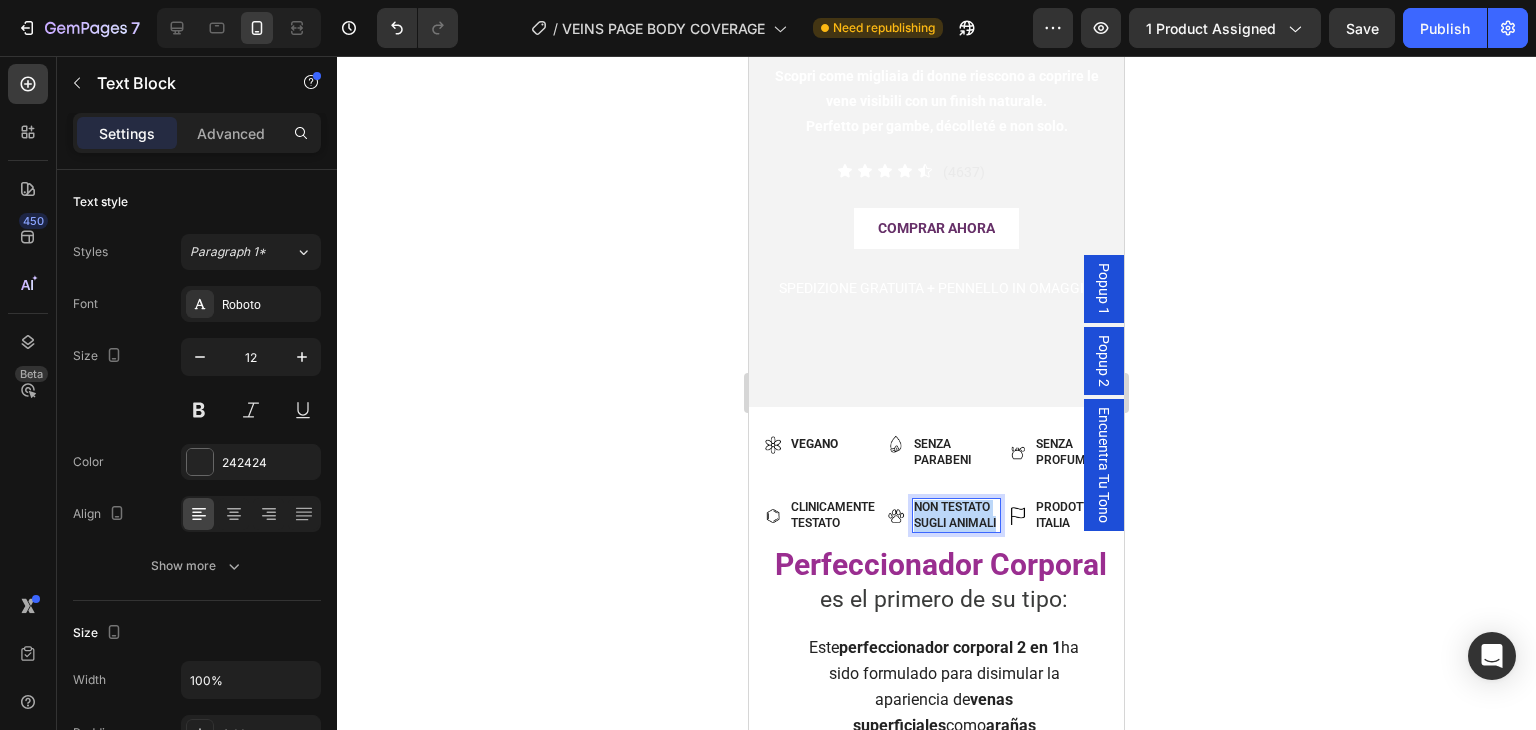 click on "Non testato sugli animali" at bounding box center (957, 515) 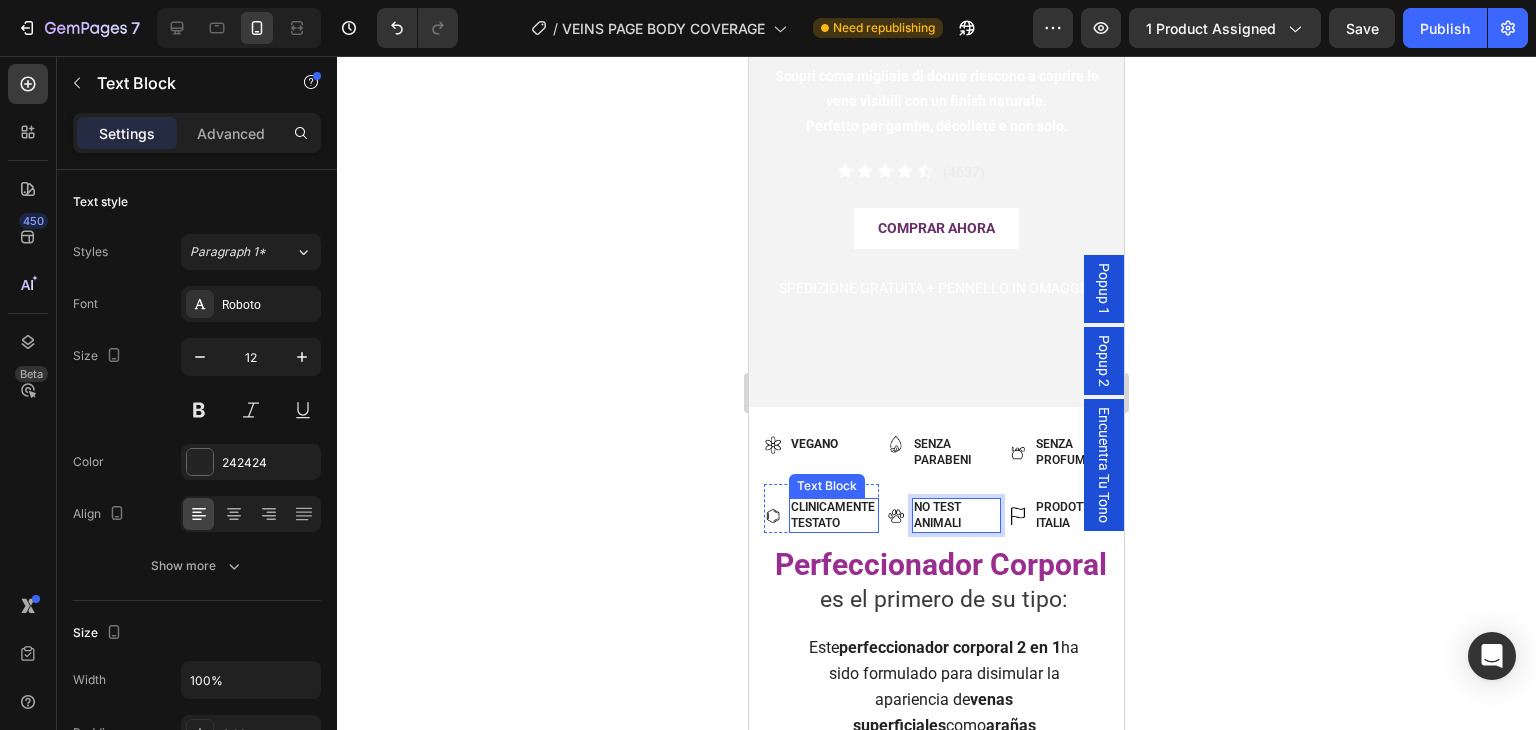 click on "Clinicamente testato" at bounding box center [833, 515] 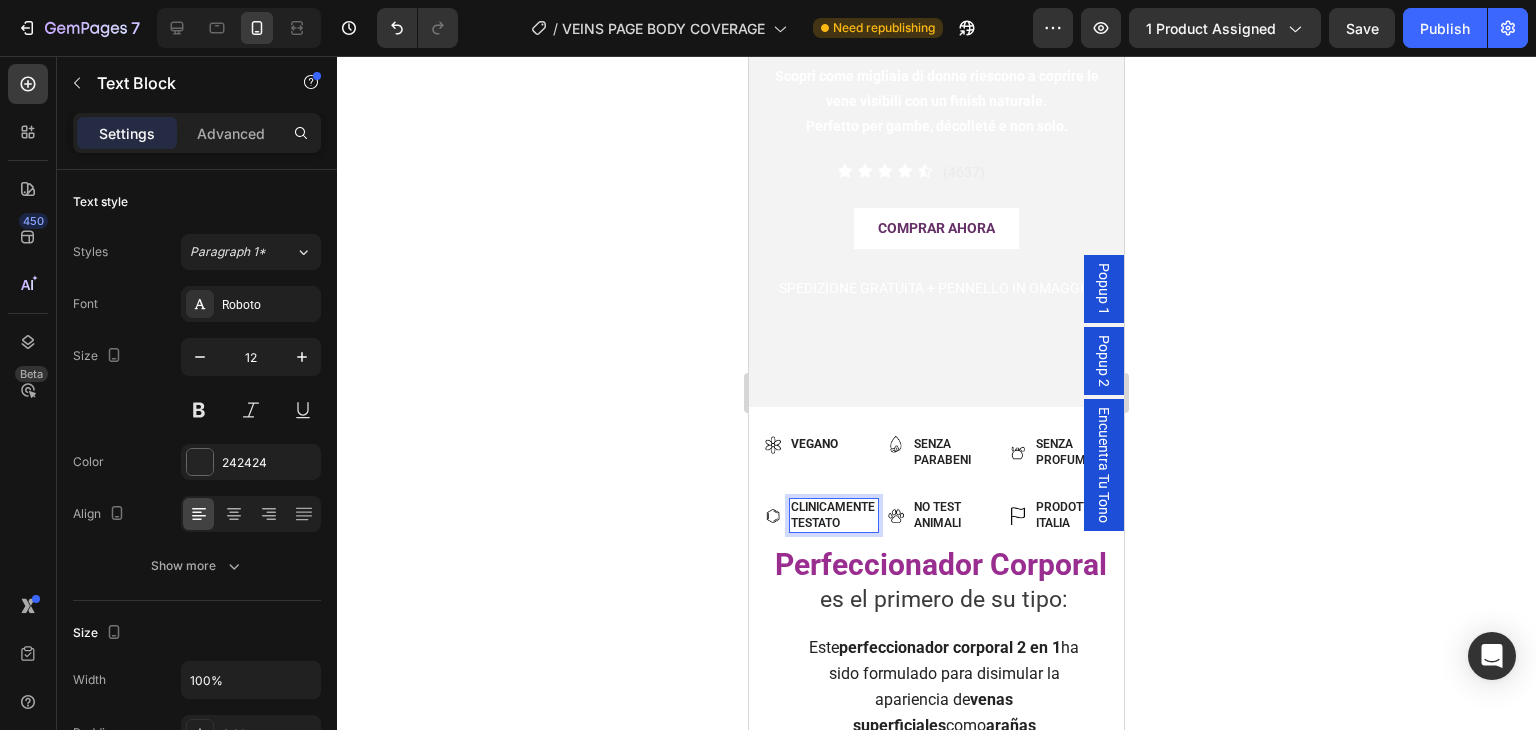 click on "Clinicamente testato" at bounding box center (833, 515) 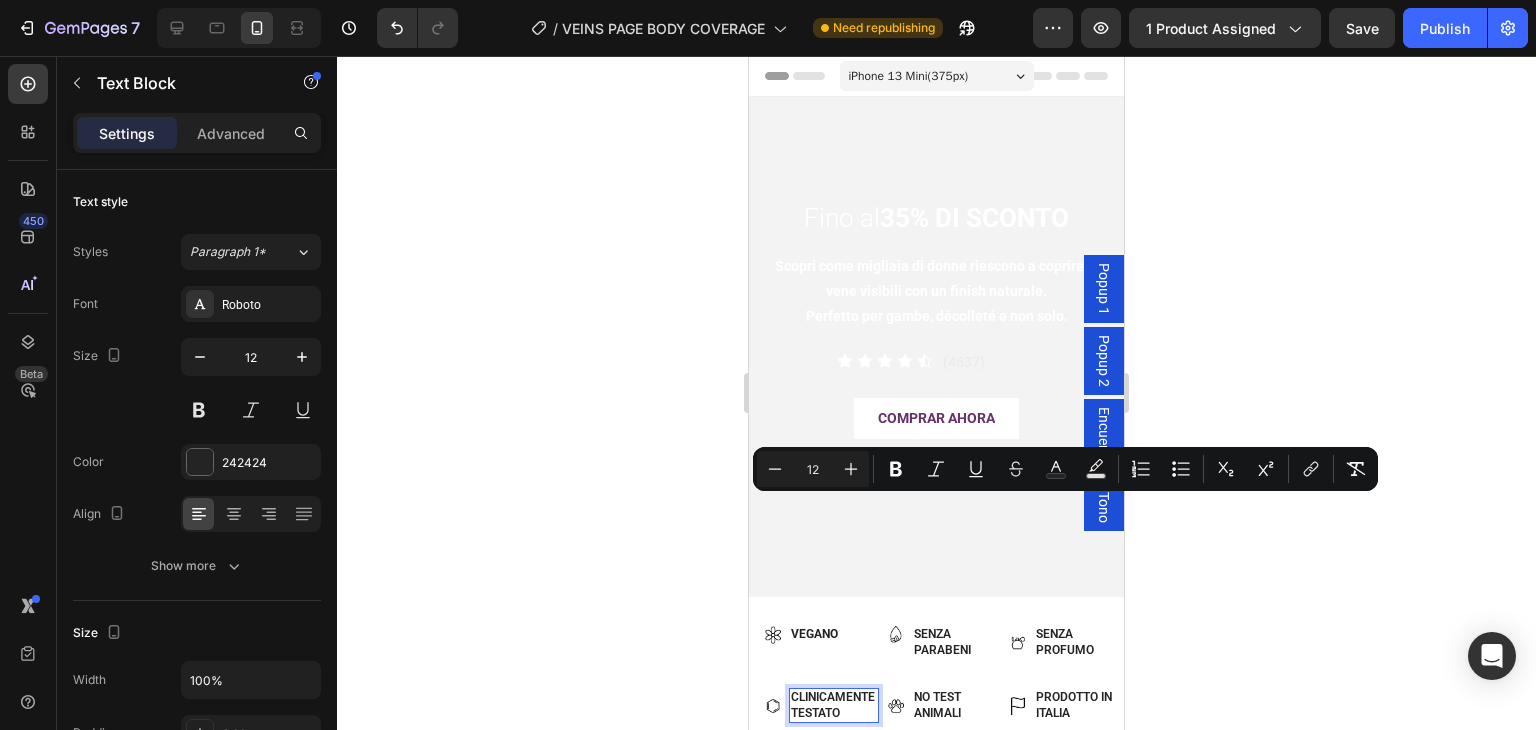 scroll, scrollTop: 190, scrollLeft: 0, axis: vertical 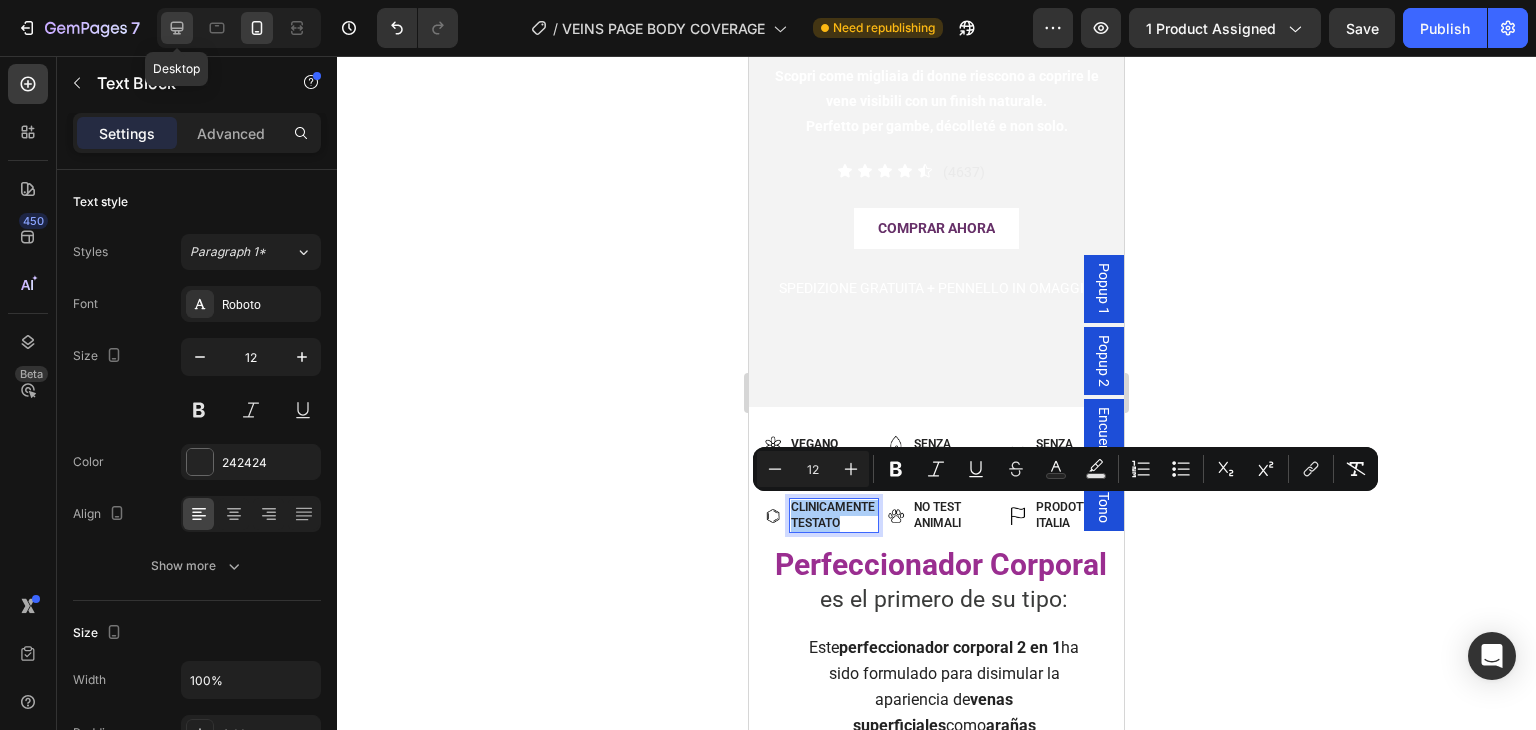 click 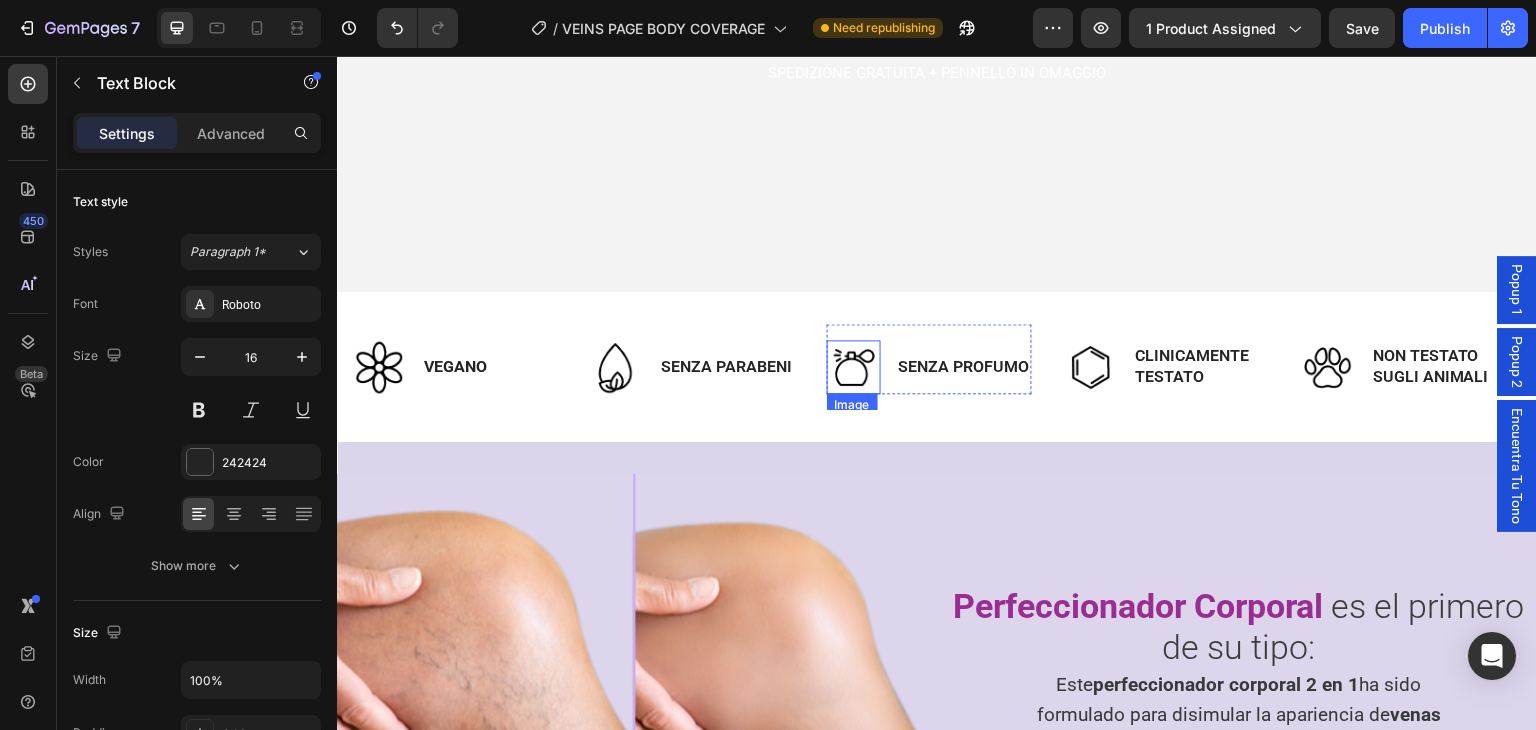 scroll, scrollTop: 784, scrollLeft: 0, axis: vertical 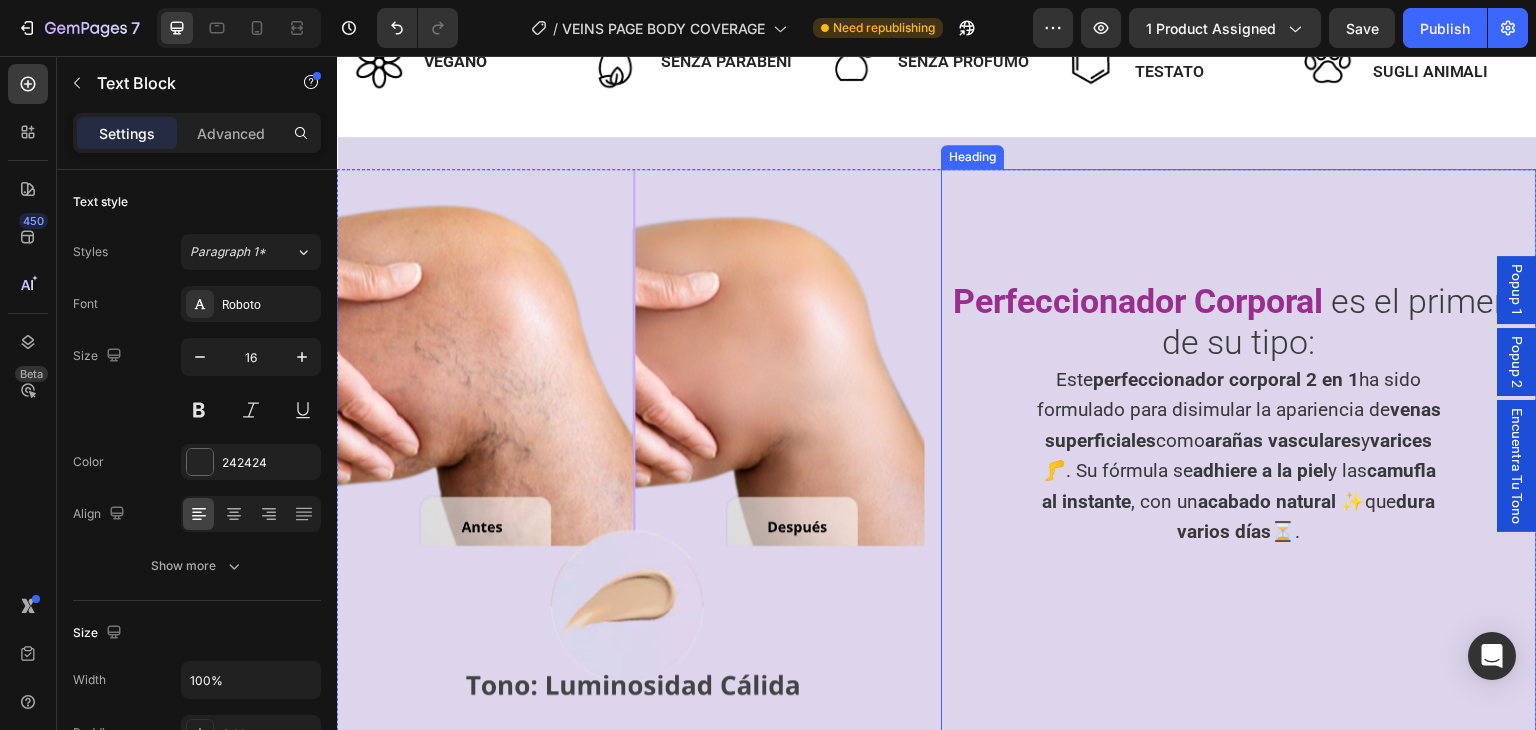 click on "Perfeccionador Corporal" at bounding box center (1139, 301) 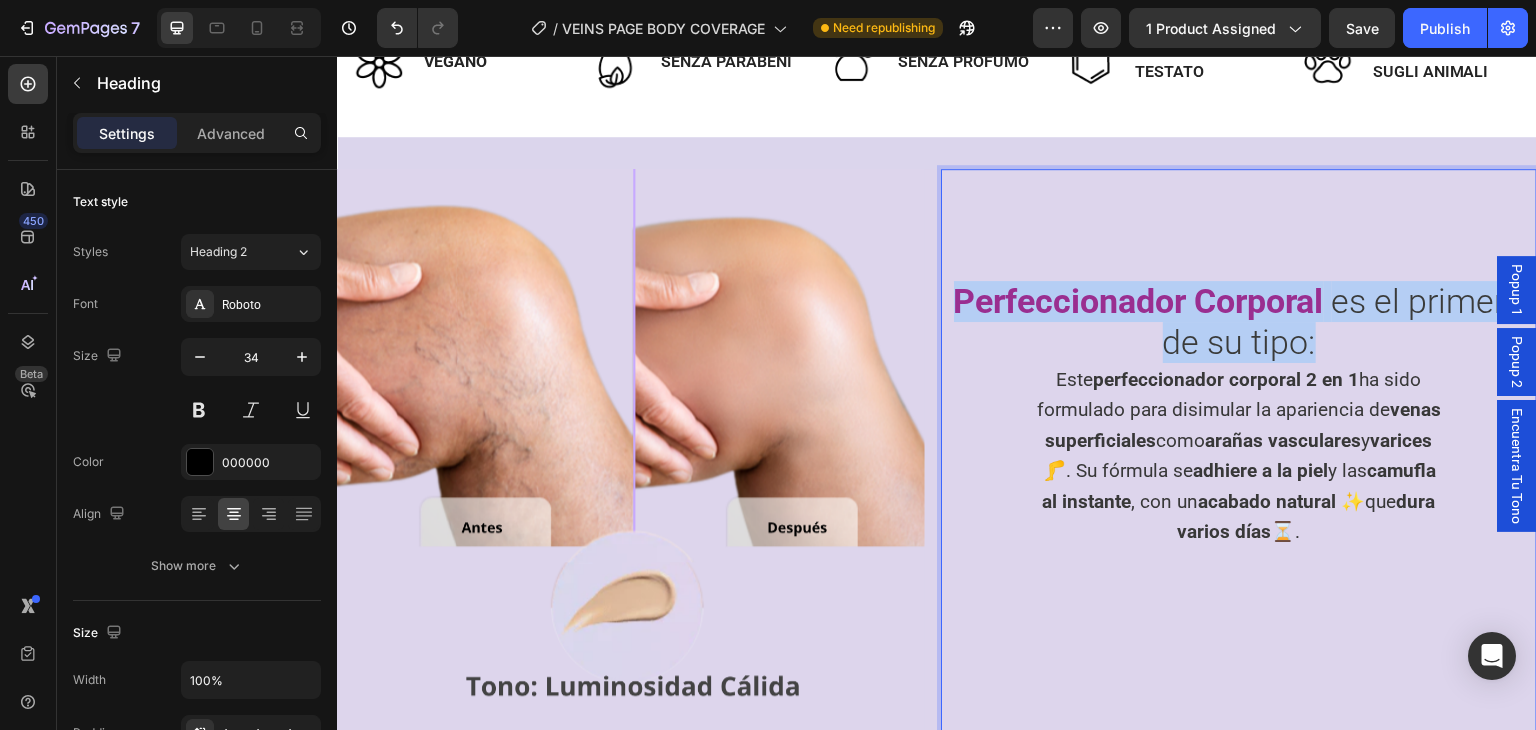 click on "Perfeccionador Corporal" at bounding box center (1139, 301) 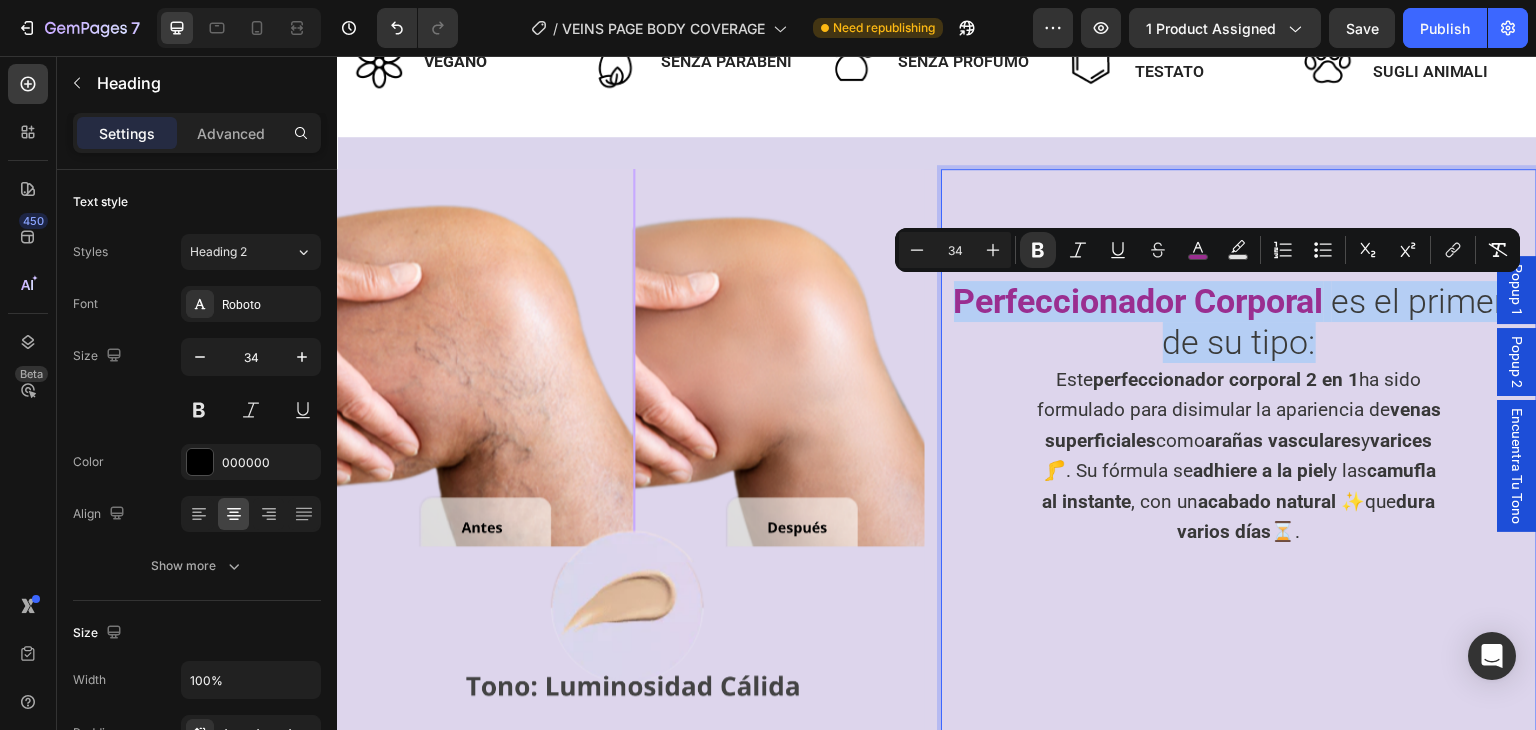 click on "Perfeccionador Corporal" at bounding box center (1139, 301) 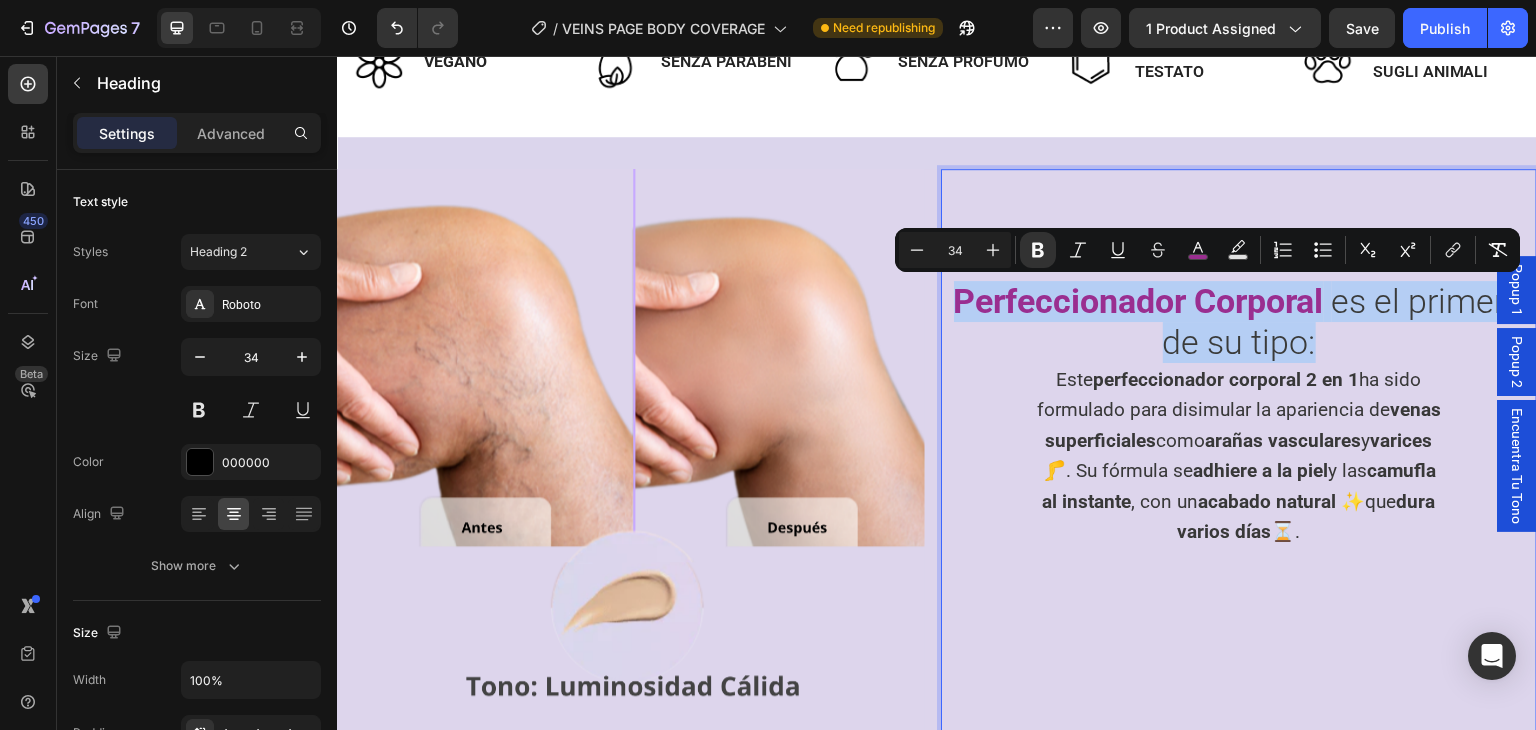 click on "Perfeccionador Corporal" at bounding box center [1139, 301] 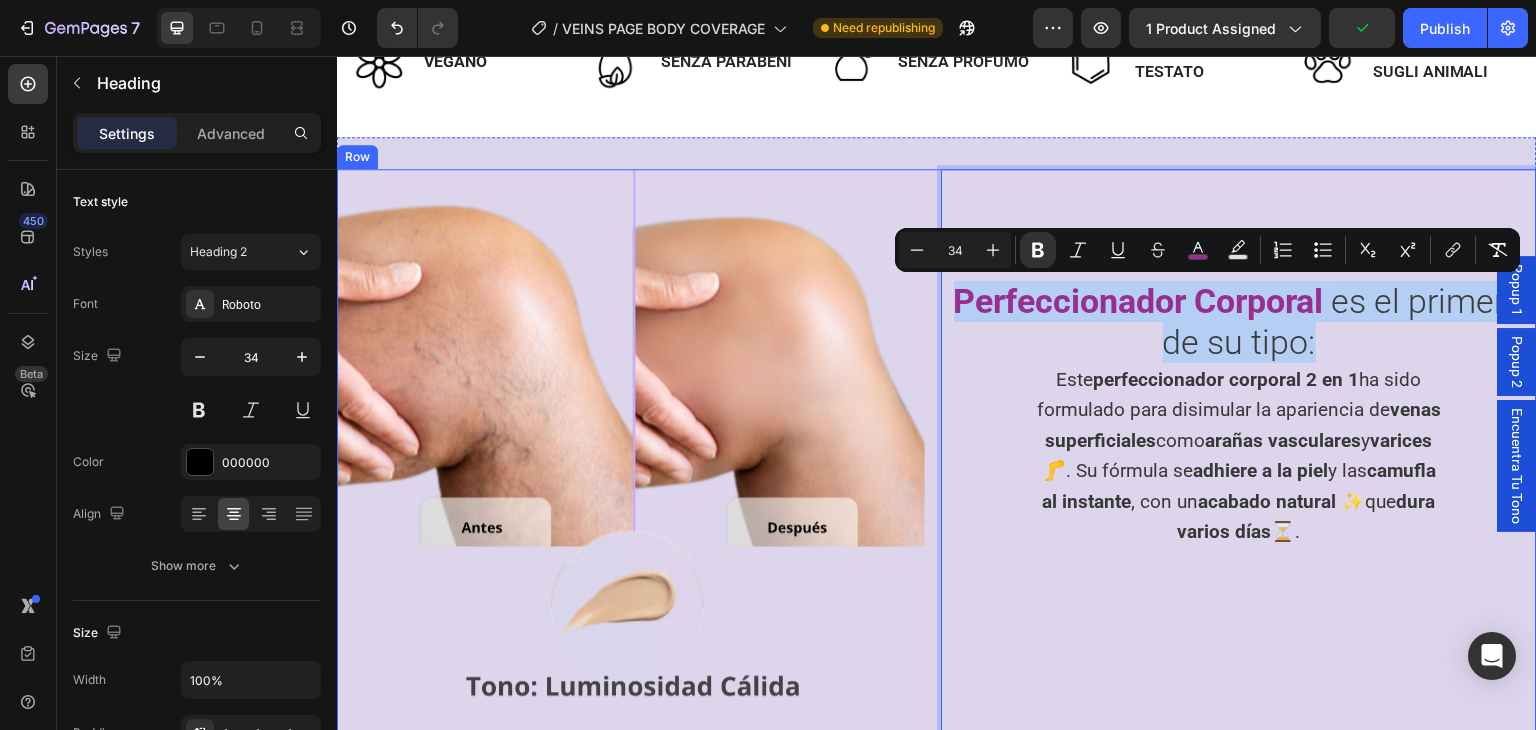 drag, startPoint x: 942, startPoint y: 297, endPoint x: 1339, endPoint y: 563, distance: 477.87552 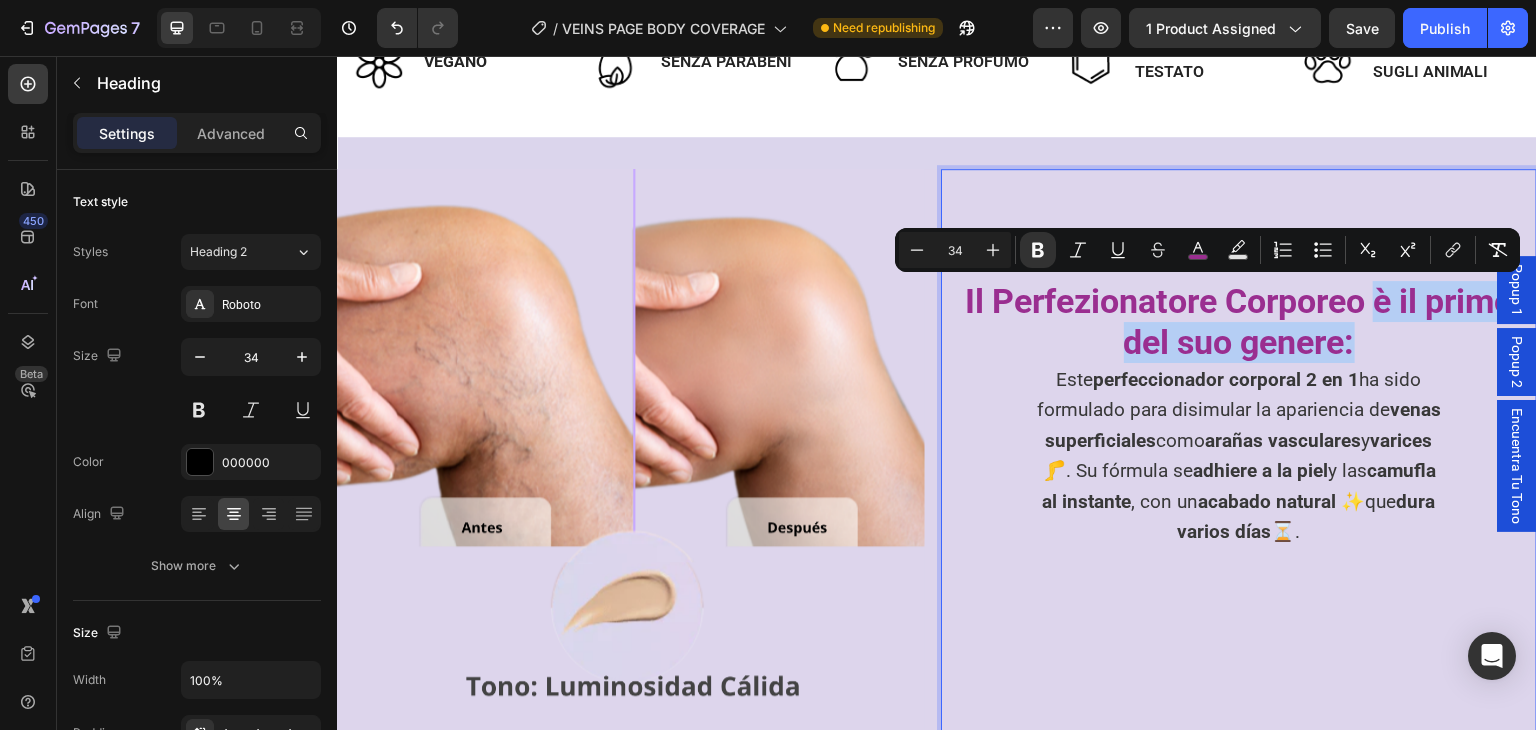 drag, startPoint x: 1364, startPoint y: 303, endPoint x: 1346, endPoint y: 346, distance: 46.615448 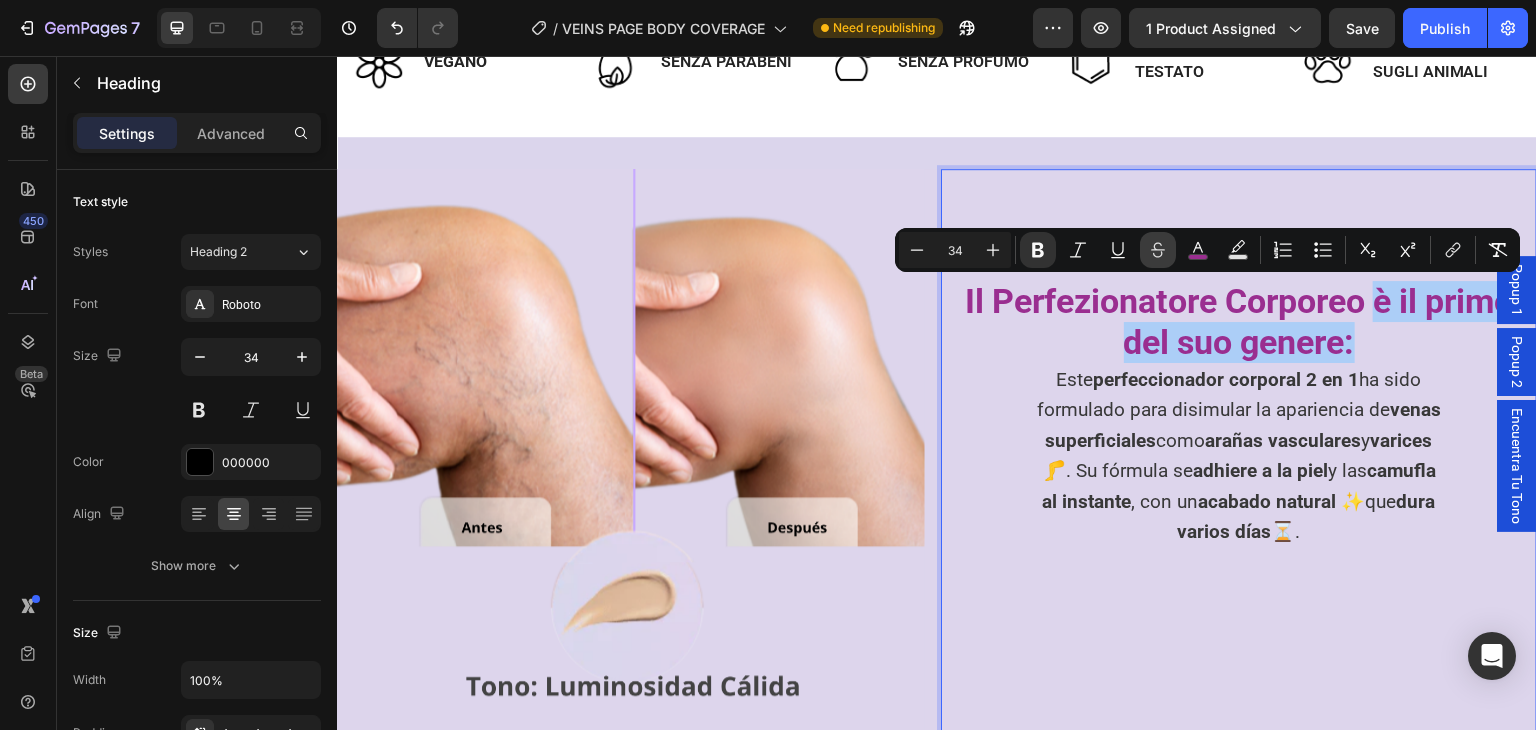 click 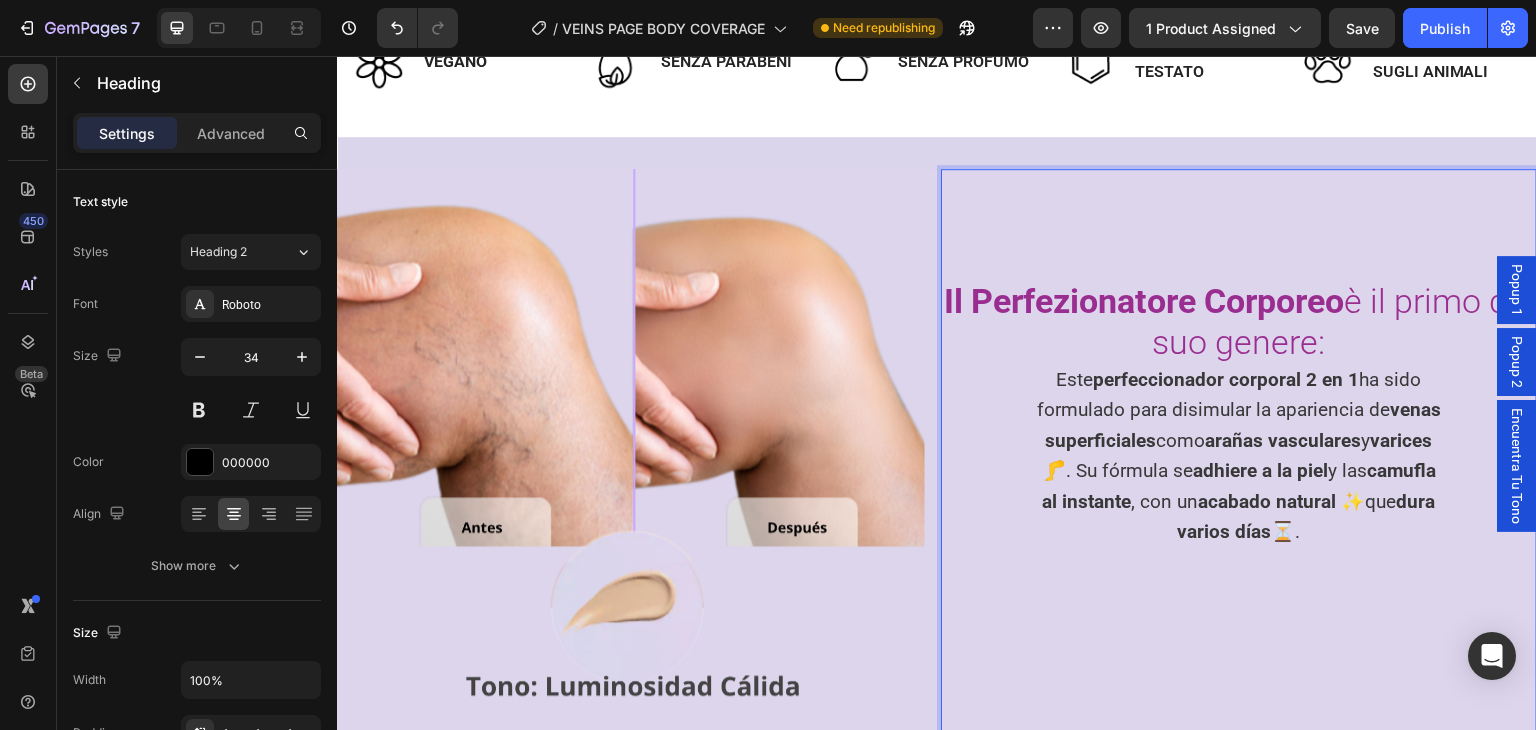 click on "Il Perfezionatore Corporeo è il primo del suo genere:" at bounding box center [1239, 321] 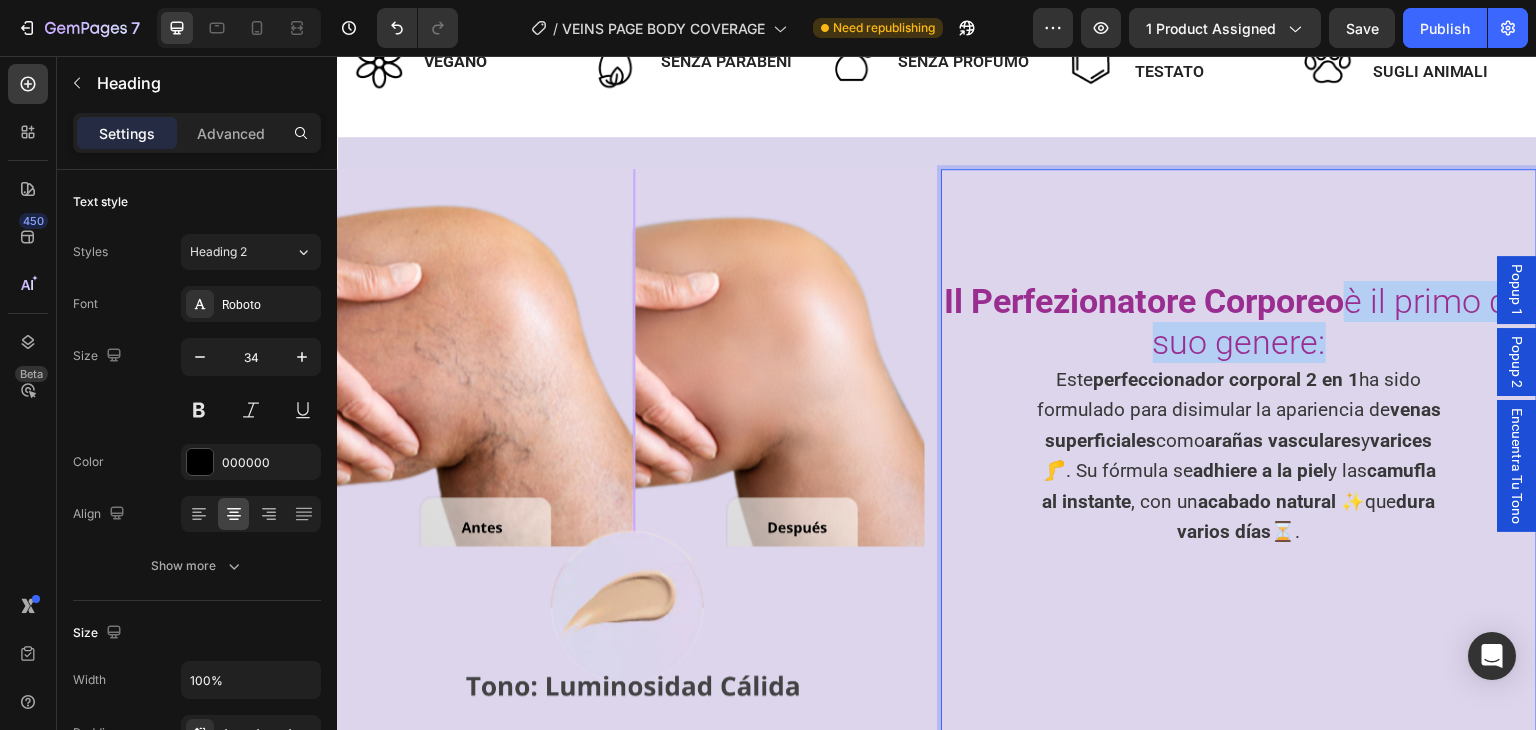 drag, startPoint x: 1372, startPoint y: 299, endPoint x: 1365, endPoint y: 340, distance: 41.59327 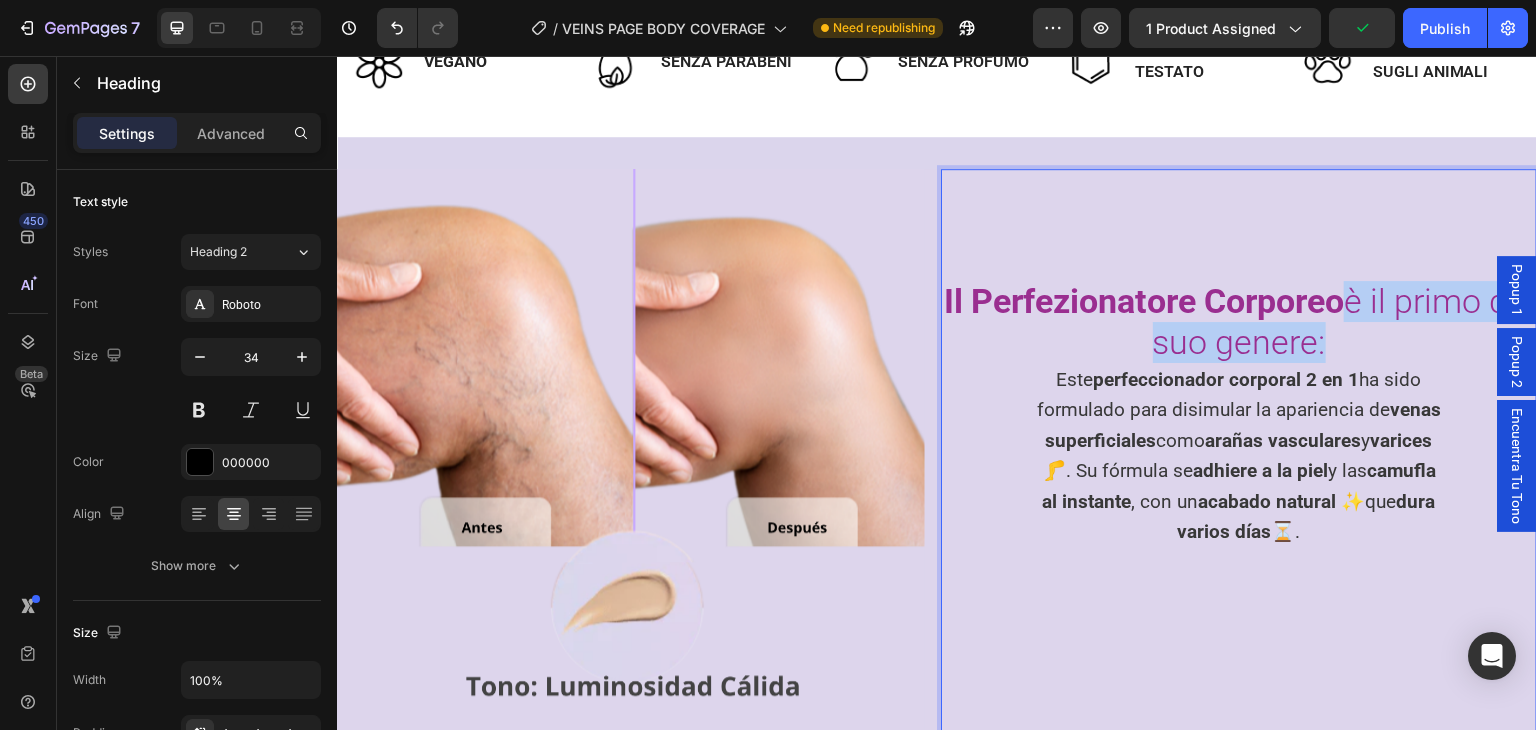 click on "Il Perfezionatore Corporeo è il primo del suo genere:" at bounding box center (1239, 321) 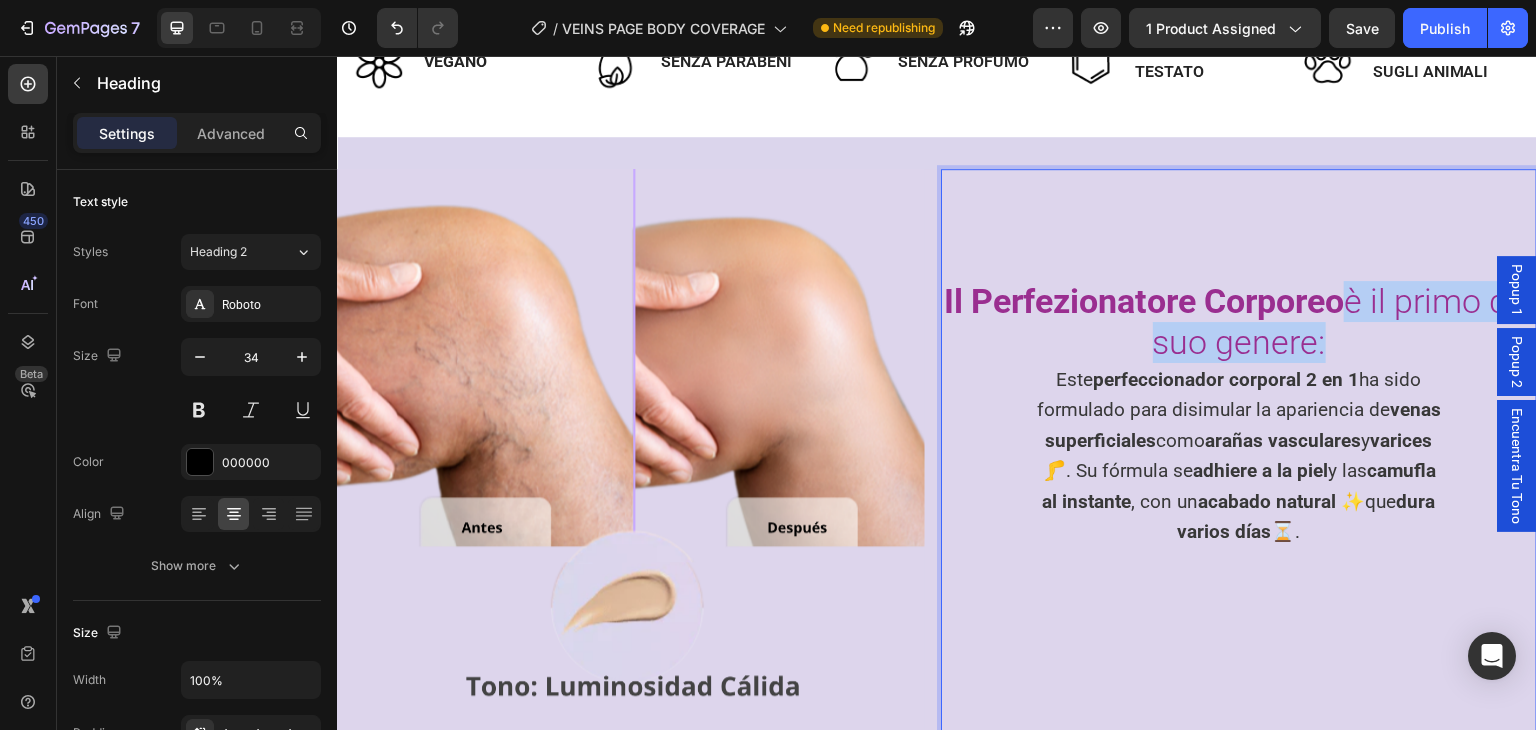 click on "Il Perfezionatore Corporeo  è il primo del suo genere:" at bounding box center (1239, 321) 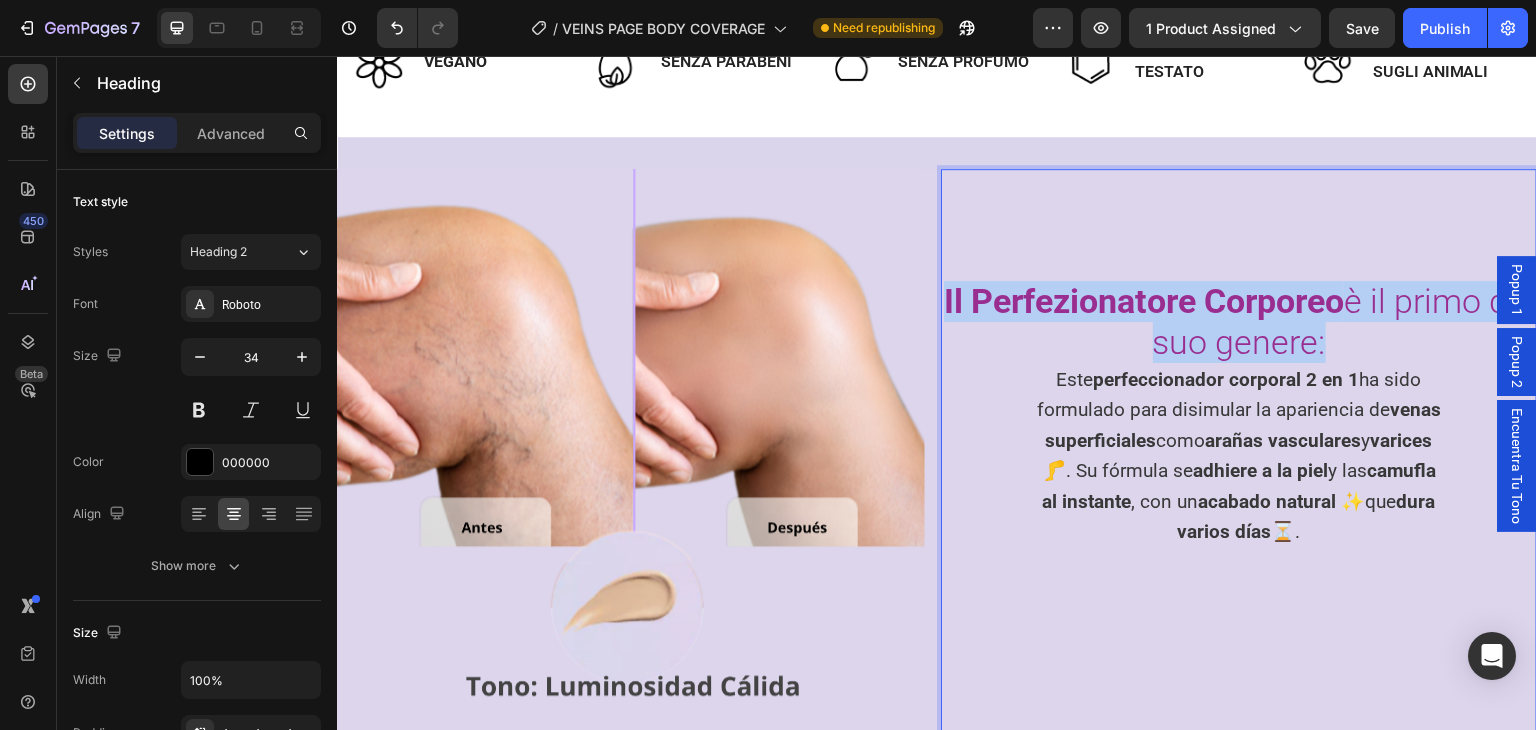 click on "Il Perfezionatore Corporeo  è il primo del suo genere:" at bounding box center (1239, 321) 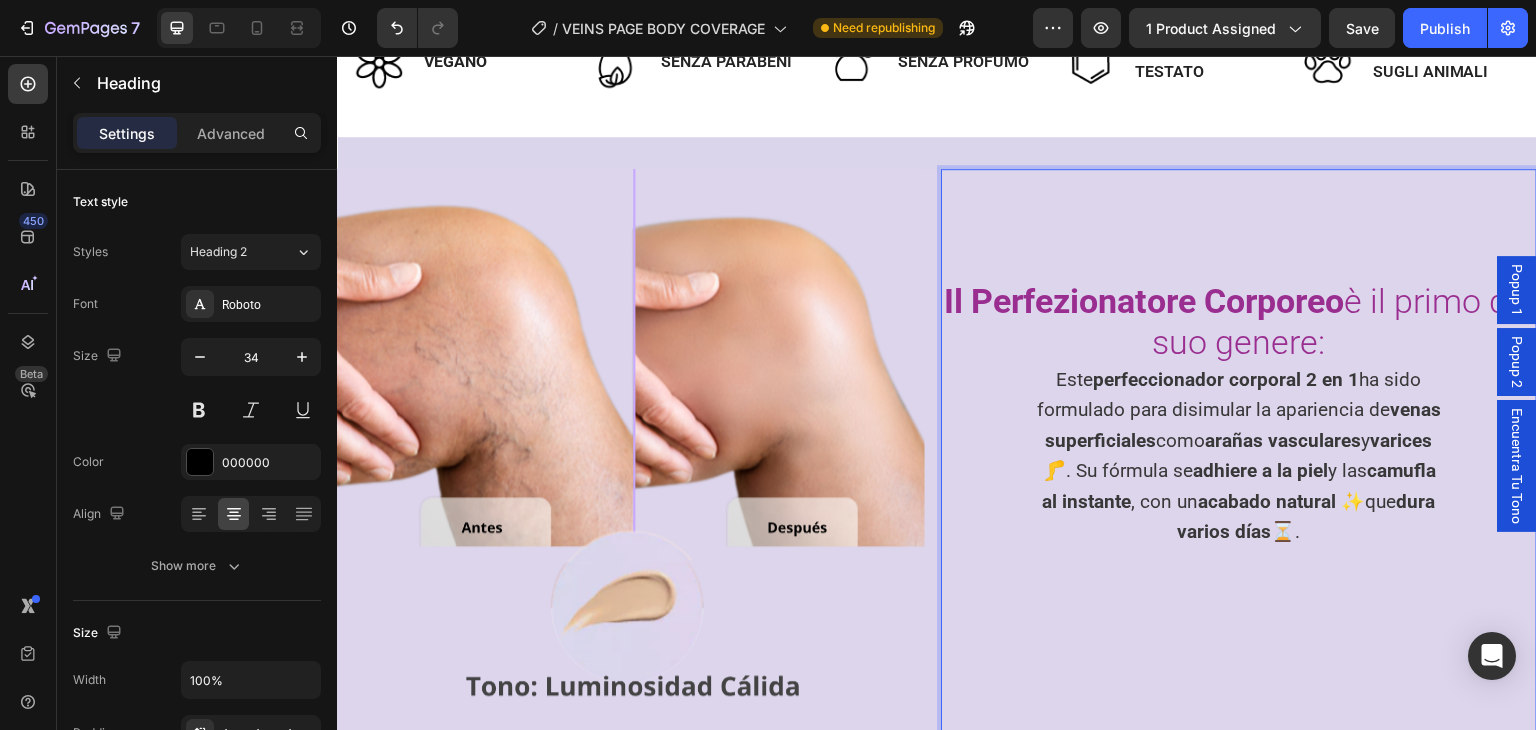 click on "Il Perfezionatore Corporeo  è il primo del suo genere:" at bounding box center [1239, 322] 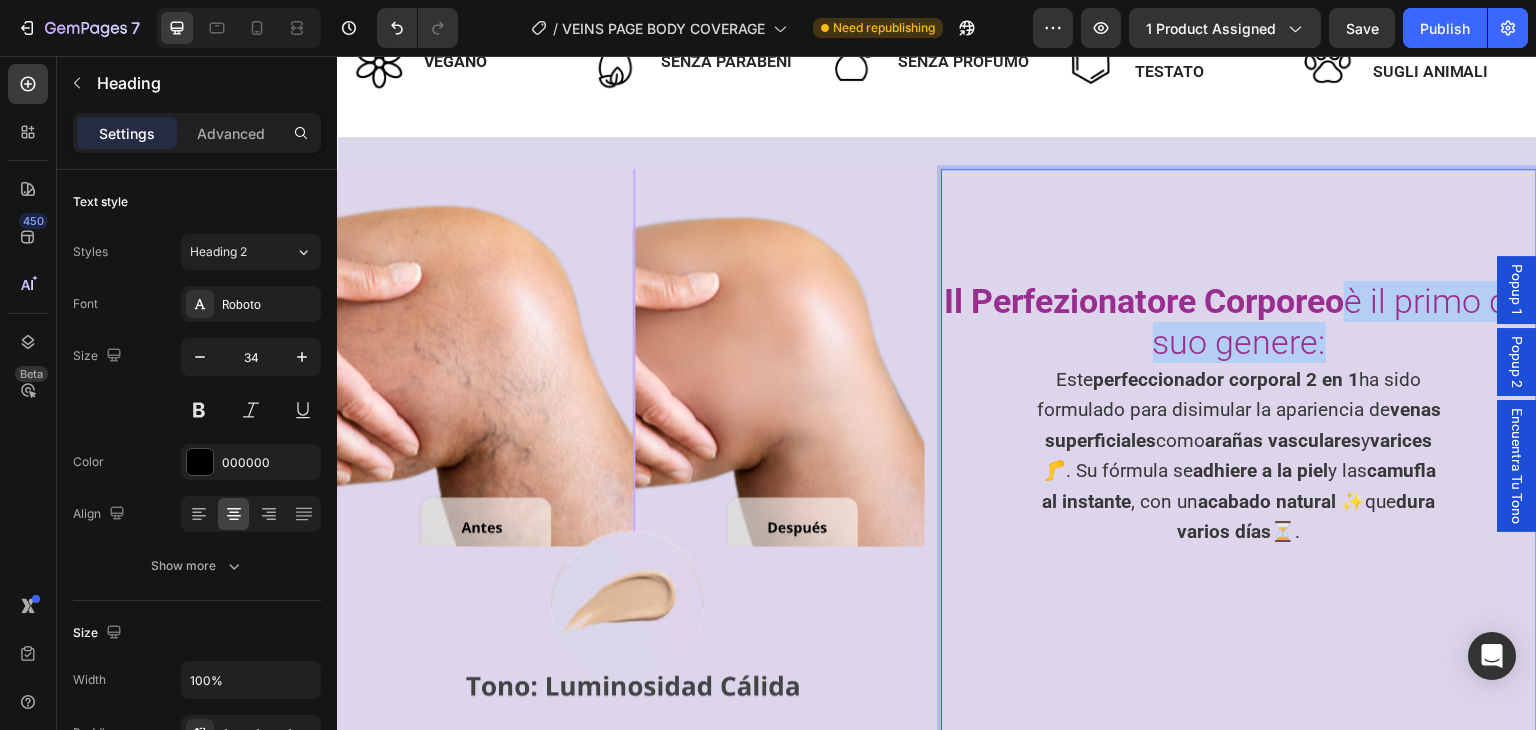 drag, startPoint x: 1360, startPoint y: 344, endPoint x: 1373, endPoint y: 301, distance: 44.922153 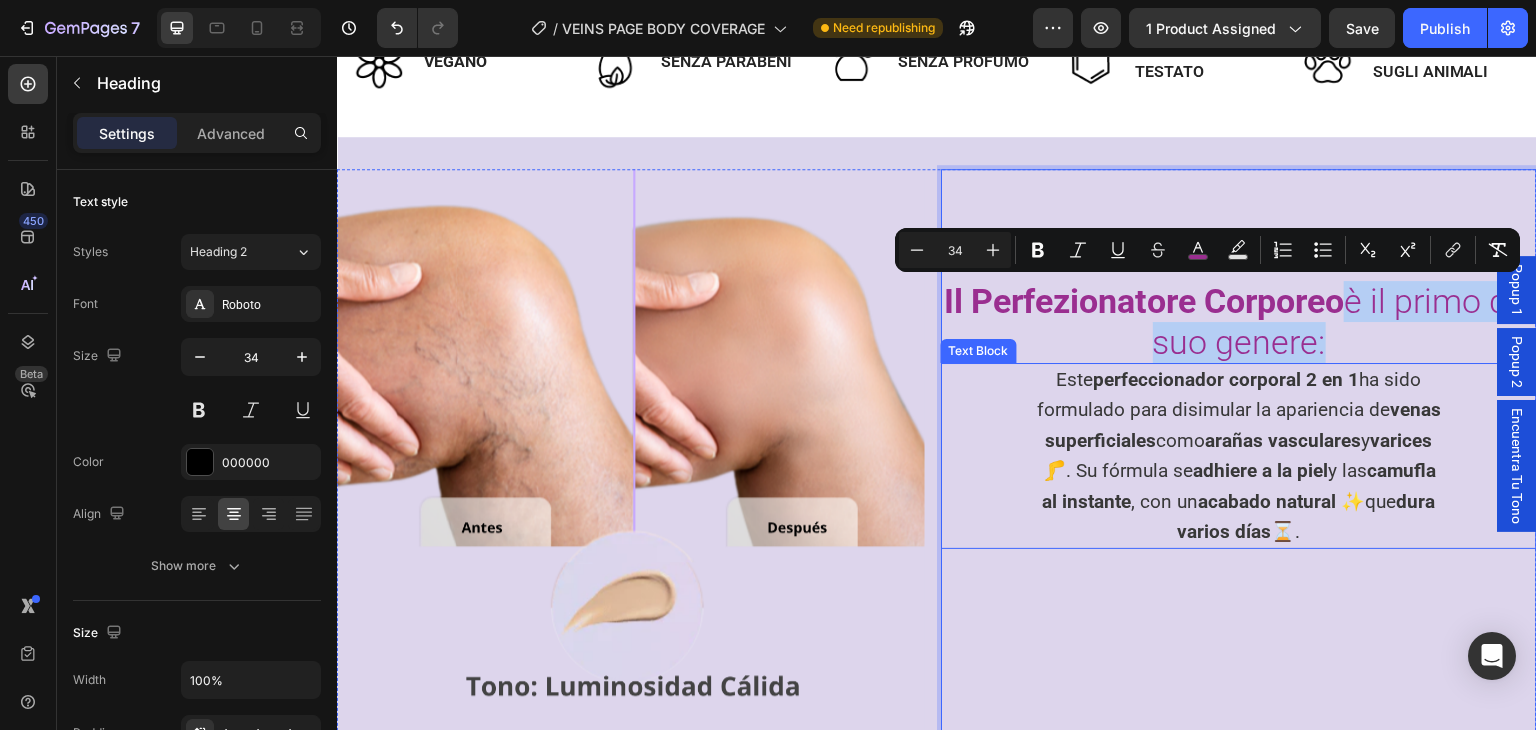 click on "Este  perfeccionador corporal 2 en 1  ha sido formulado para disimular la apariencia de  venas superficiales  como  arañas vasculares  y  varices  🦵. Su fórmula se  adhiere a la piel  y las  camufla al instante , con un  acabado natural ✨  que  dura varios días  ⏳." at bounding box center (1239, 455) 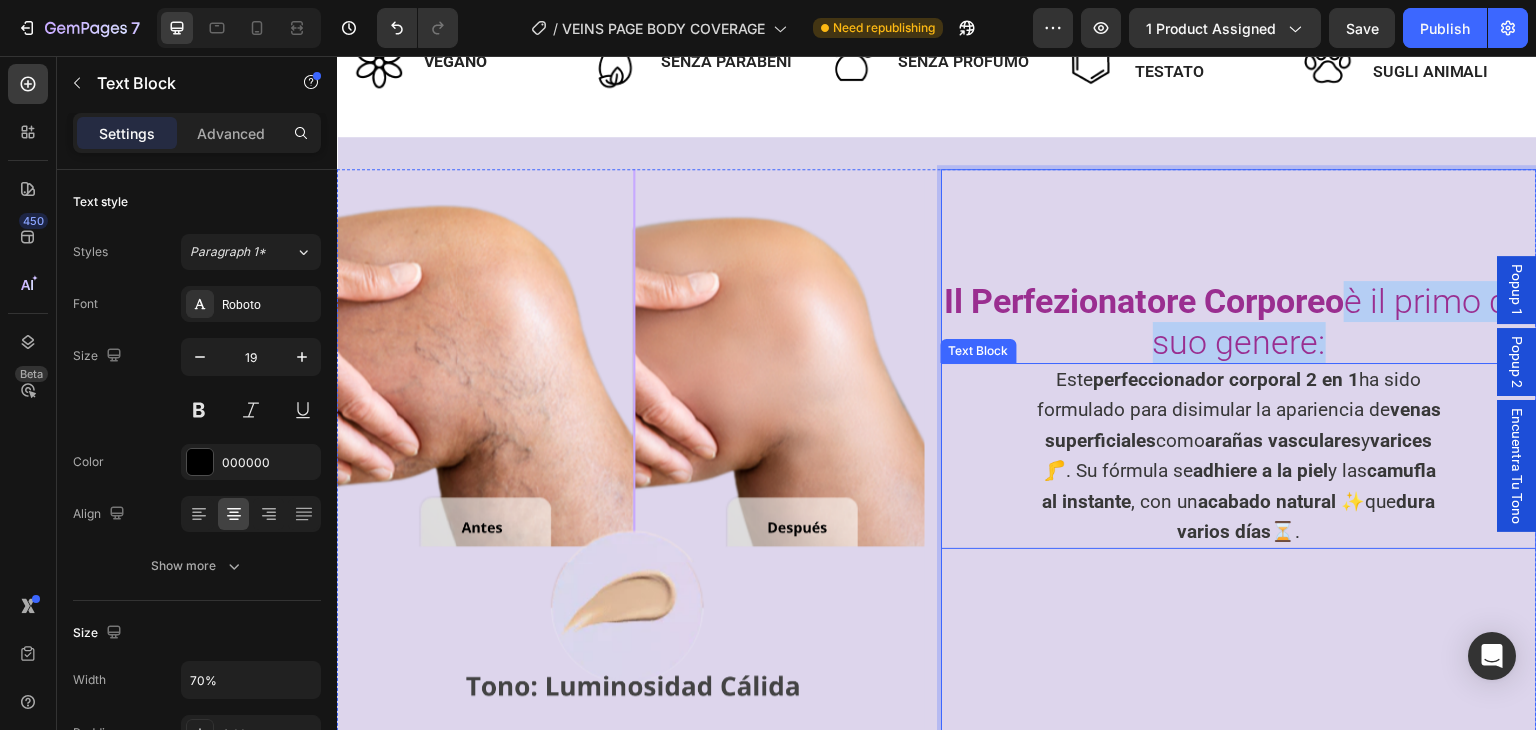 click on "Este  perfeccionador corporal 2 en 1  ha sido formulado para disimular la apariencia de  venas superficiales  como  arañas vasculares  y  varices  🦵. Su fórmula se  adhiere a la piel  y las  camufla al instante , con un  acabado natural ✨  que  dura varios días  ⏳." at bounding box center [1239, 455] 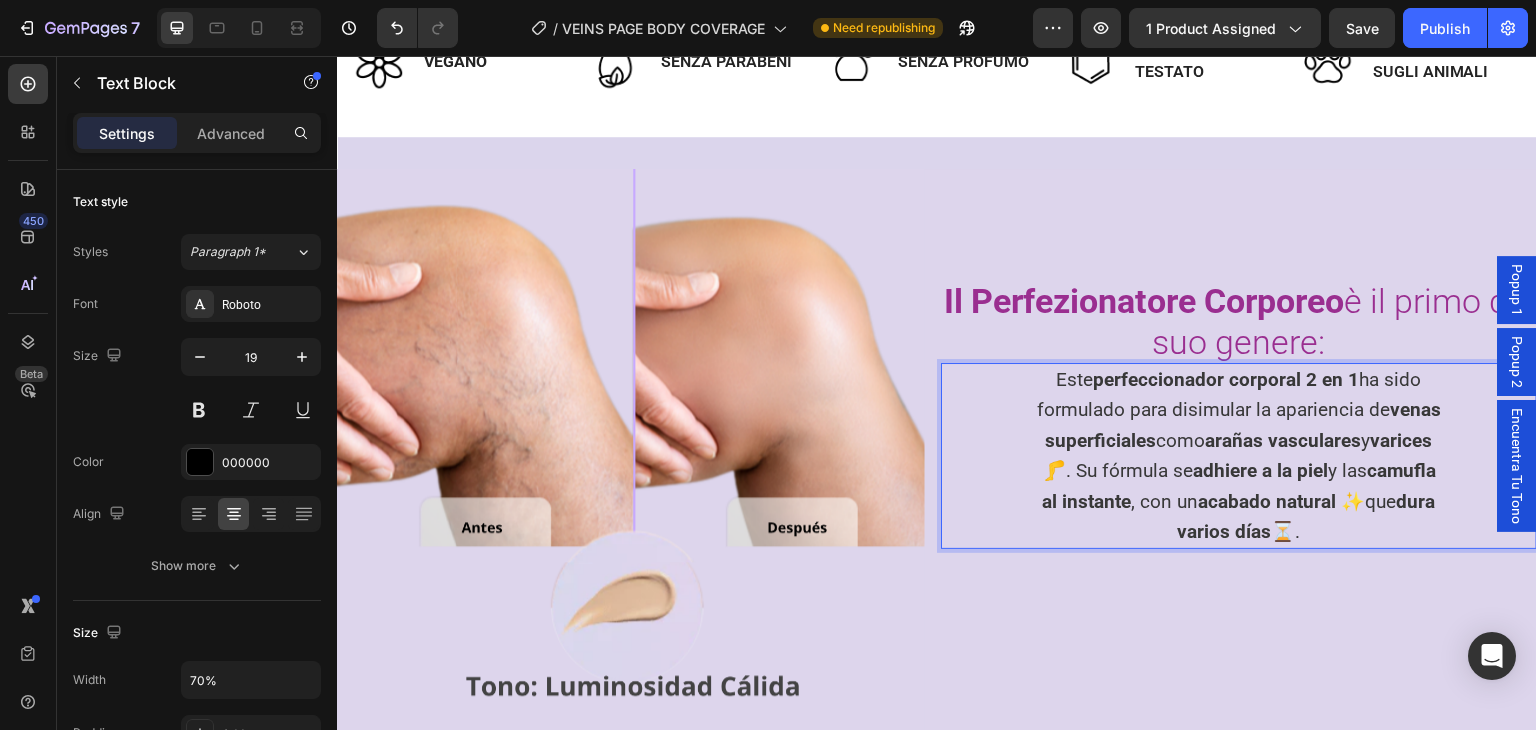 click on "Este  perfeccionador corporal 2 en 1  ha sido formulado para disimular la apariencia de  venas superficiales  como  arañas vasculares  y  varices  🦵. Su fórmula se  adhiere a la piel  y las  camufla al instante , con un  acabado natural ✨  que  dura varios días  ⏳." at bounding box center (1239, 455) 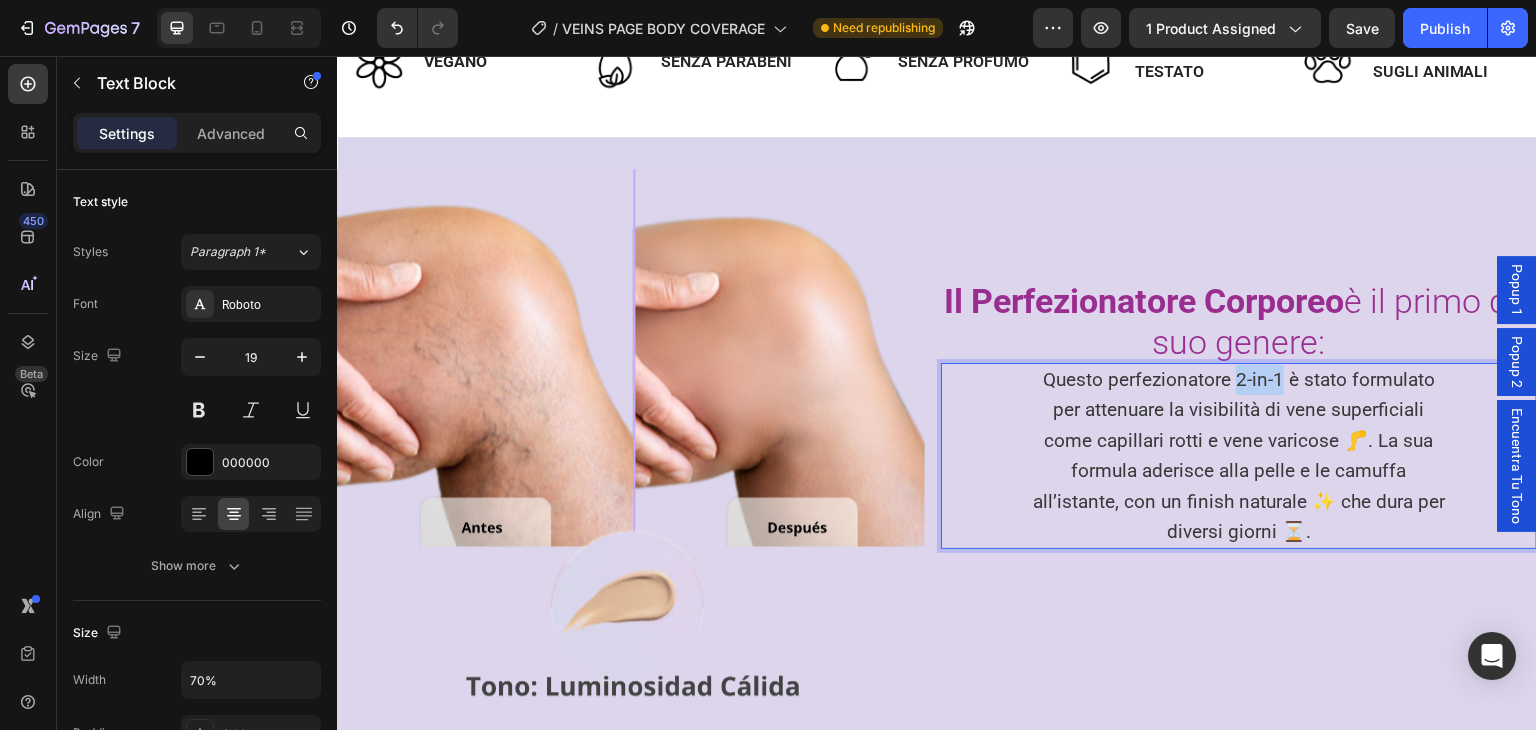 drag, startPoint x: 1223, startPoint y: 378, endPoint x: 1271, endPoint y: 378, distance: 48 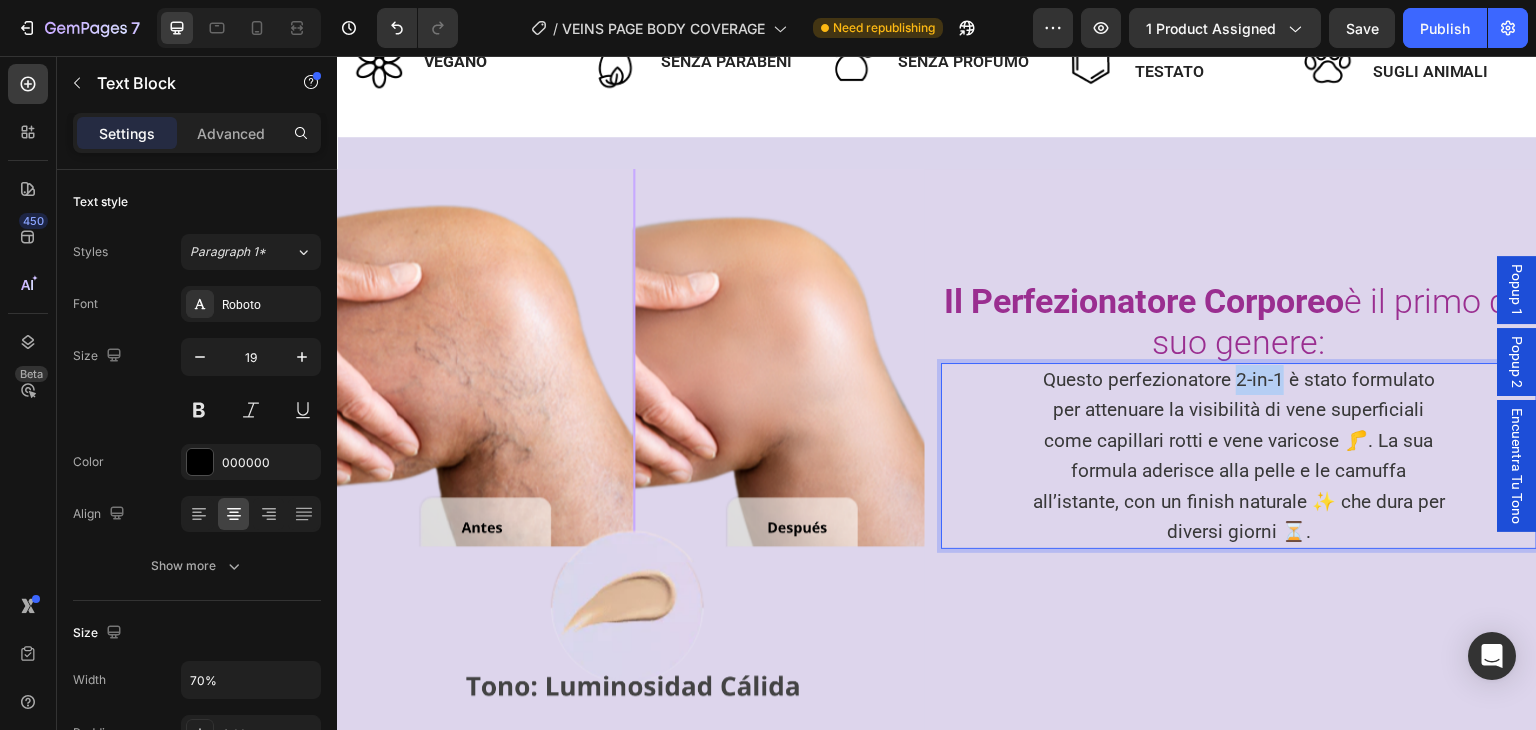 click on "Questo perfezionatore 2-in-1 è stato formulato per attenuare la visibilità di vene superficiali come capillari rotti e vene varicose 🦵. La sua formula aderisce alla pelle e le camuffa all’istante, con un finish naturale ✨ che dura per diversi giorni ⏳." at bounding box center [1239, 455] 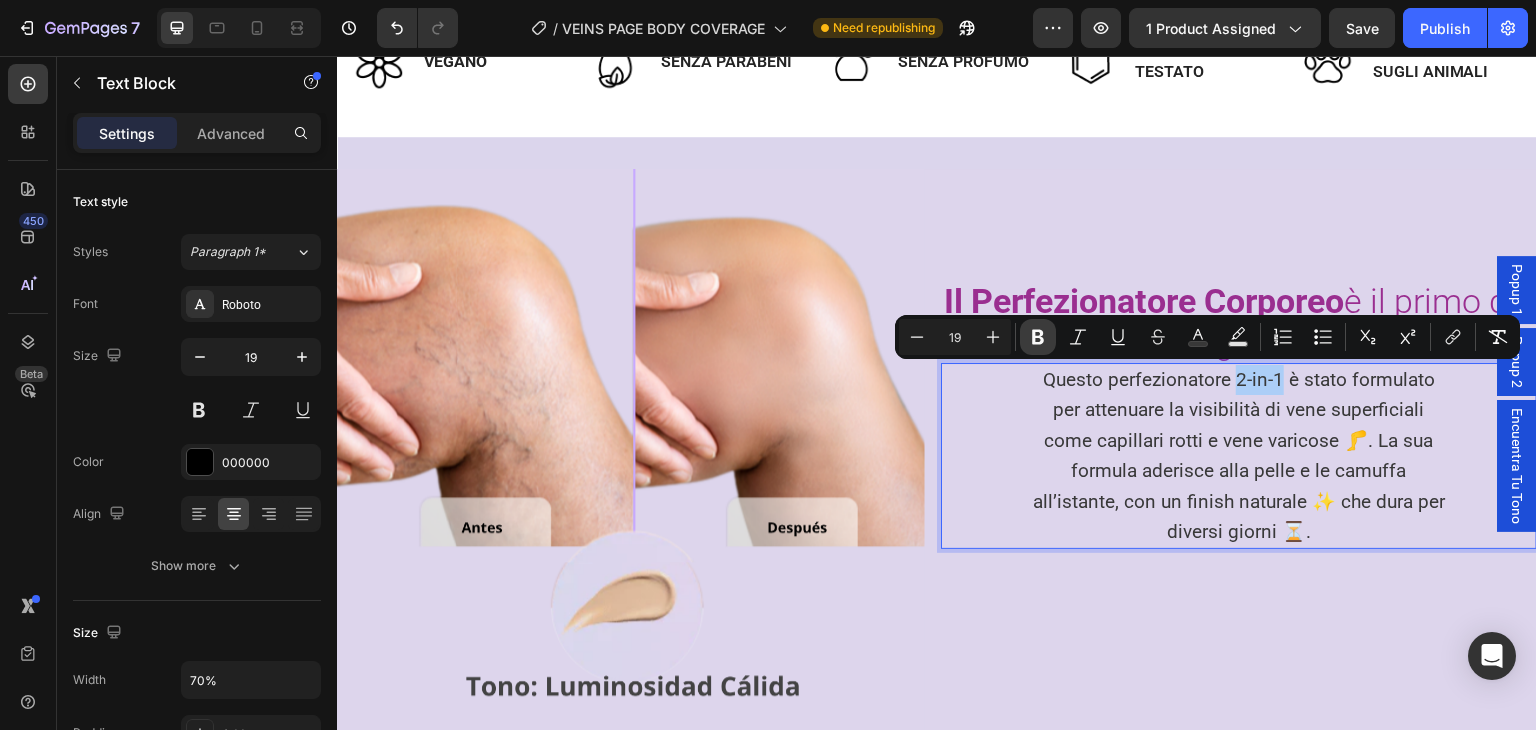 click 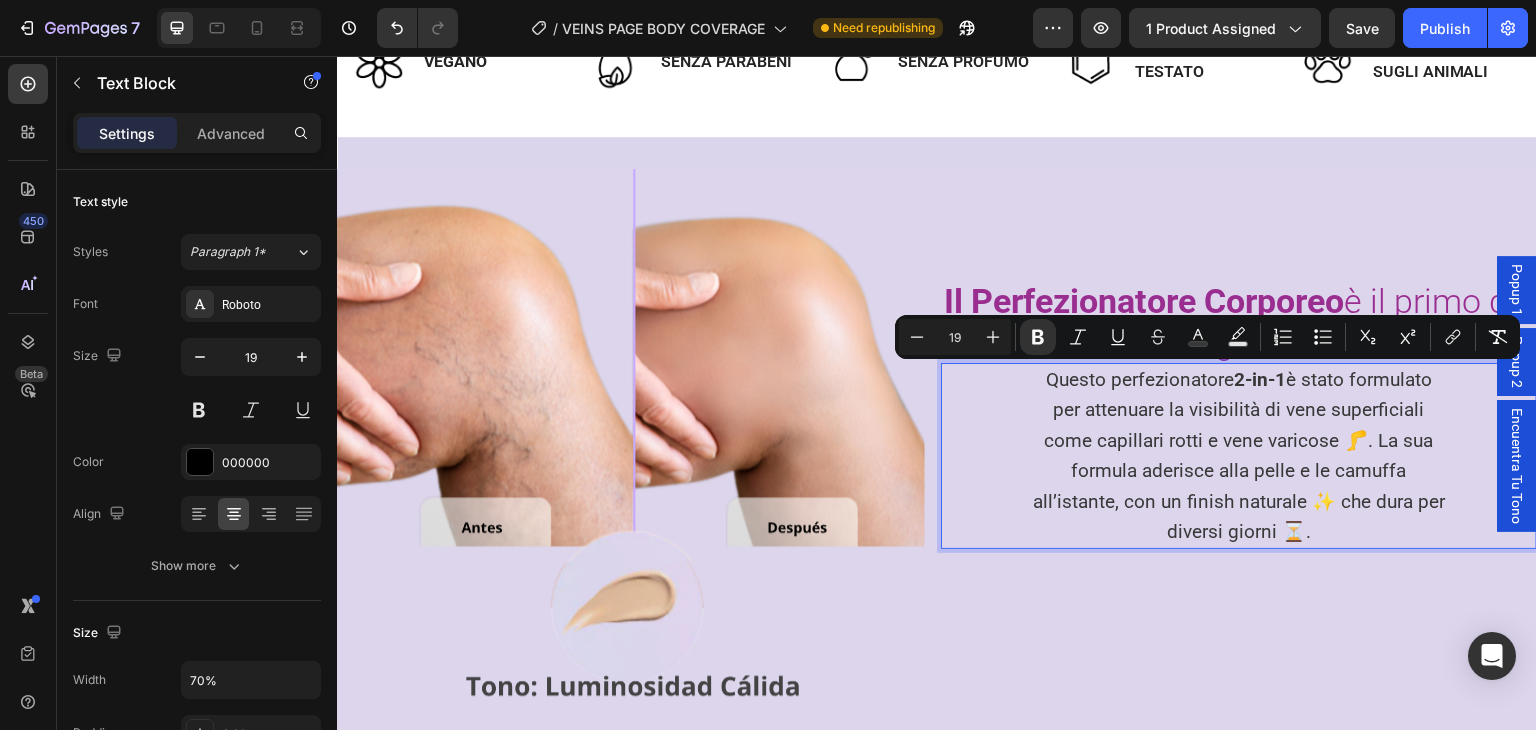 click on "Questo perfezionatore  2-in-1  è stato formulato per attenuare la visibilità di vene superficiali come capillari rotti e vene varicose 🦵. La sua formula aderisce alla pelle e le camuffa all’istante, con un finish naturale ✨ che dura per diversi giorni ⏳." at bounding box center (1239, 455) 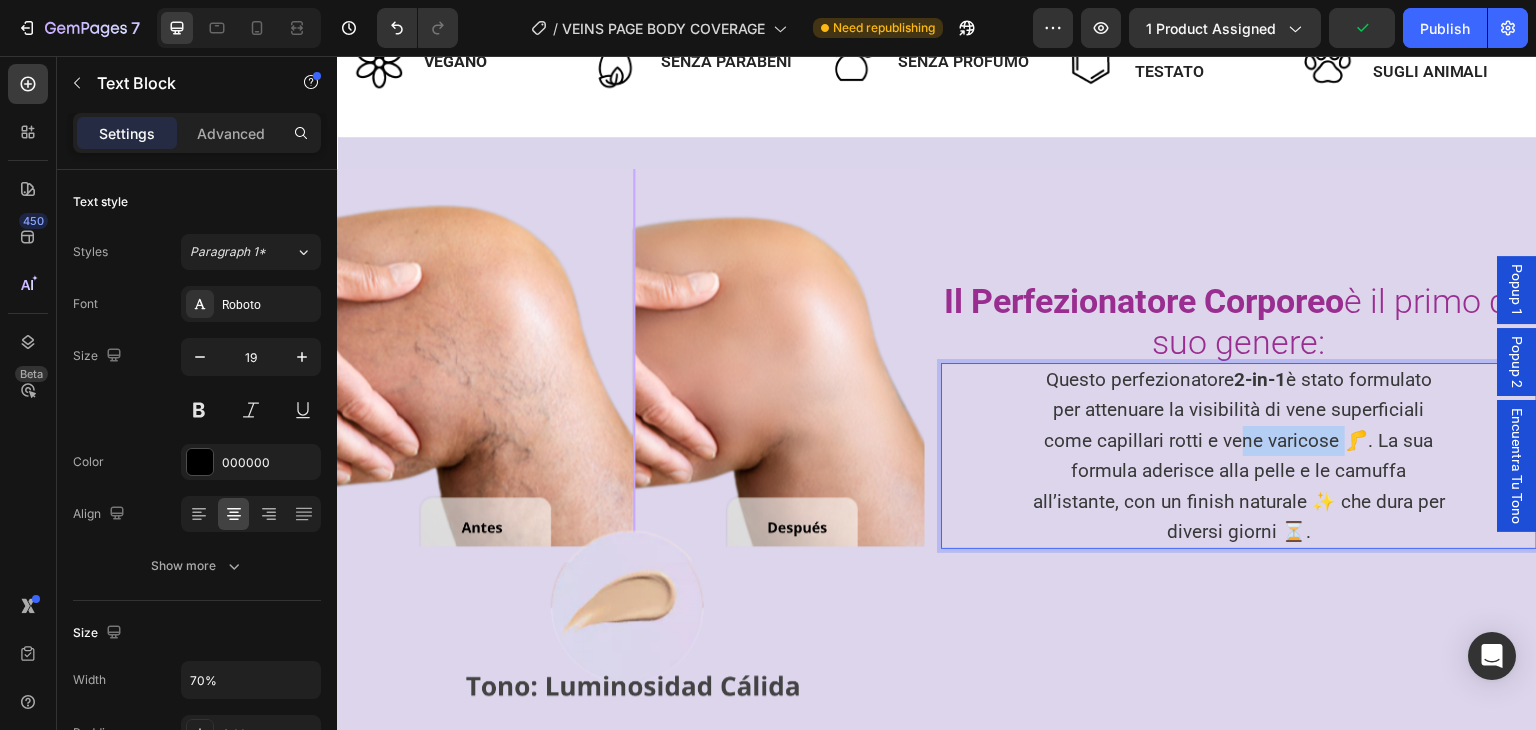 drag, startPoint x: 1214, startPoint y: 442, endPoint x: 1324, endPoint y: 443, distance: 110.00455 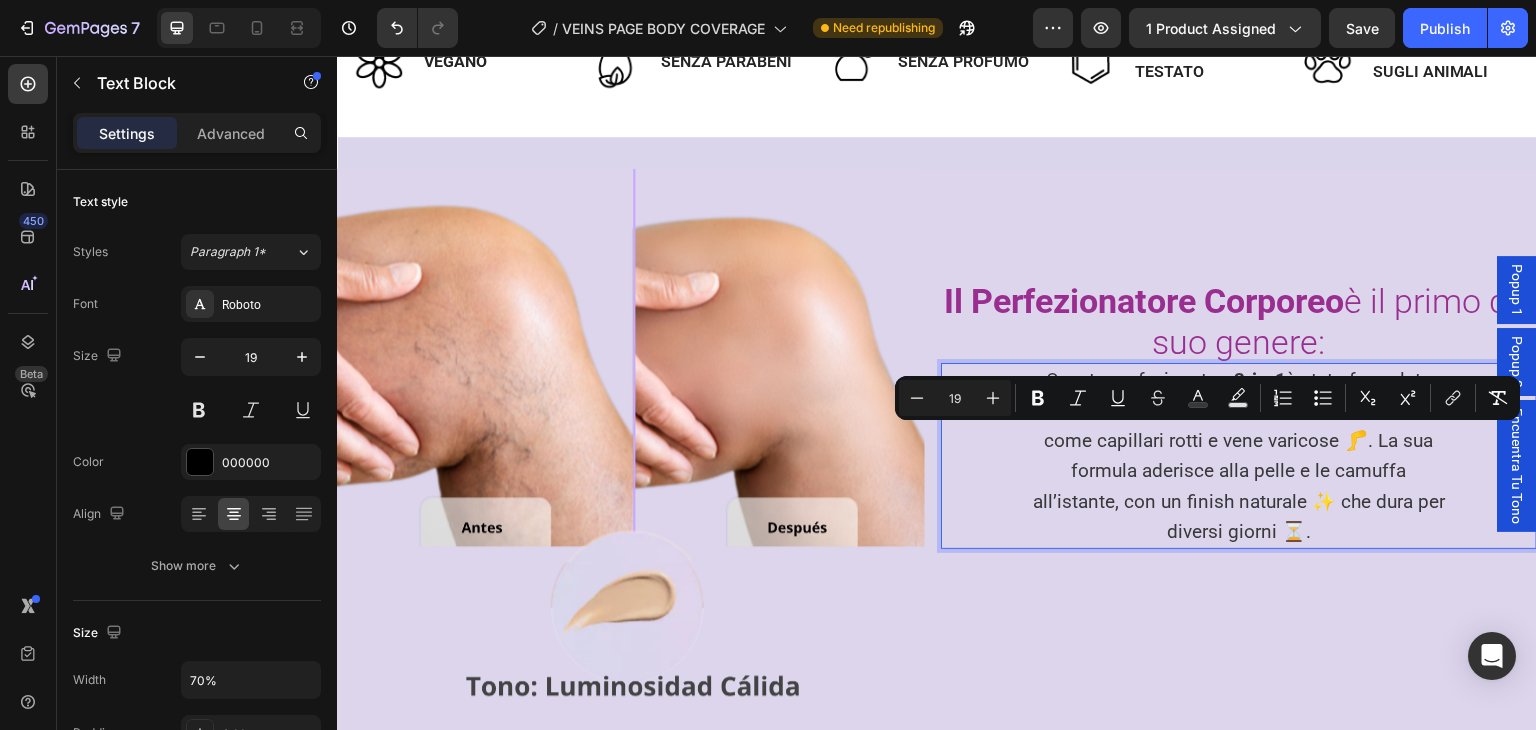 click on "Questo perfezionatore  2-in-1  è stato formulato per attenuare la visibilità di vene superficiali come capillari rotti e vene varicose 🦵. La sua formula aderisce alla pelle e le camuffa all’istante, con un finish naturale ✨ che dura per diversi giorni ⏳." at bounding box center [1239, 455] 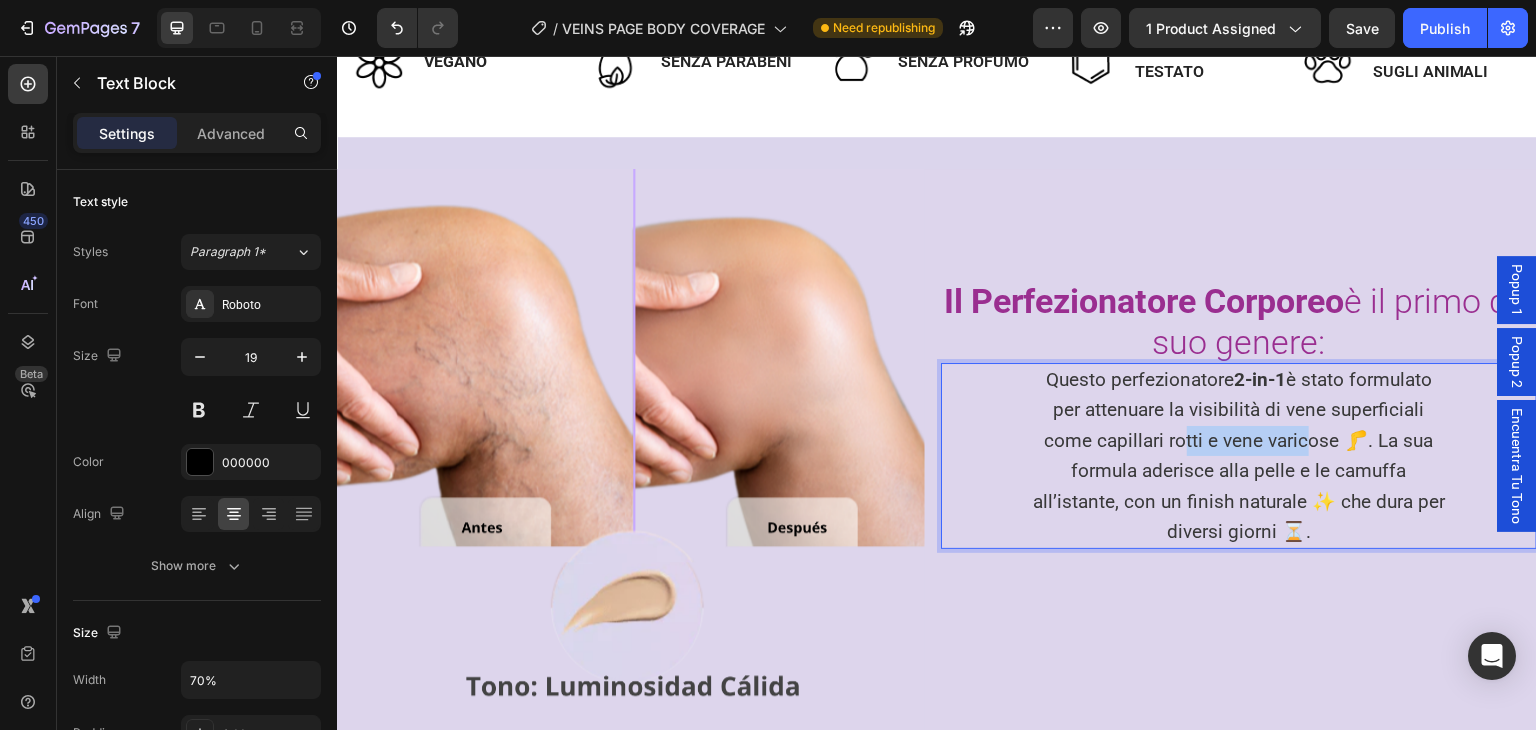 drag, startPoint x: 1161, startPoint y: 444, endPoint x: 1288, endPoint y: 445, distance: 127.00394 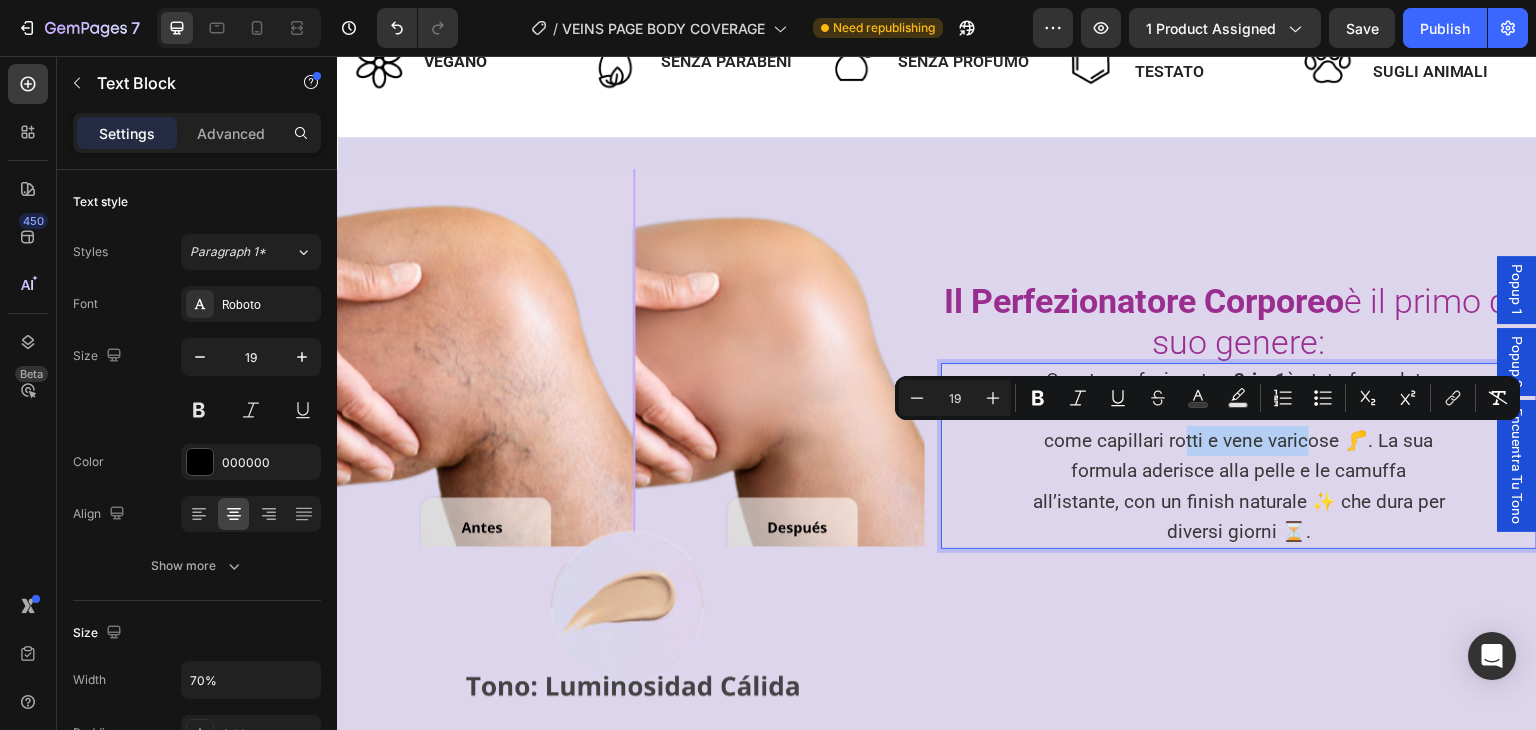click on "Questo perfezionatore  2-in-1  è stato formulato per attenuare la visibilità di vene superficiali come capillari rotti e vene varicose 🦵. La sua formula aderisce alla pelle e le camuffa all’istante, con un finish naturale ✨ che dura per diversi giorni ⏳." at bounding box center [1239, 455] 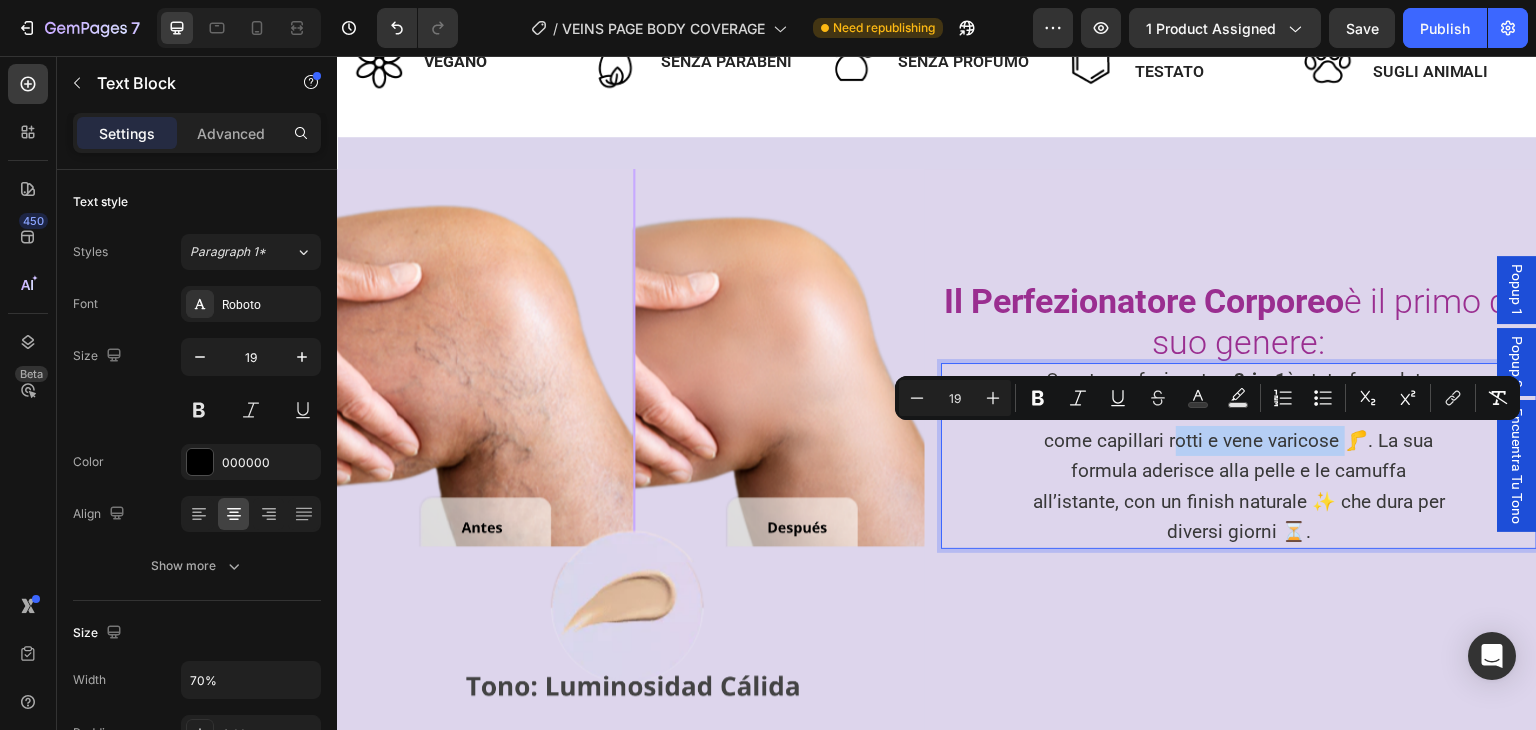 drag, startPoint x: 1158, startPoint y: 440, endPoint x: 1322, endPoint y: 443, distance: 164.02744 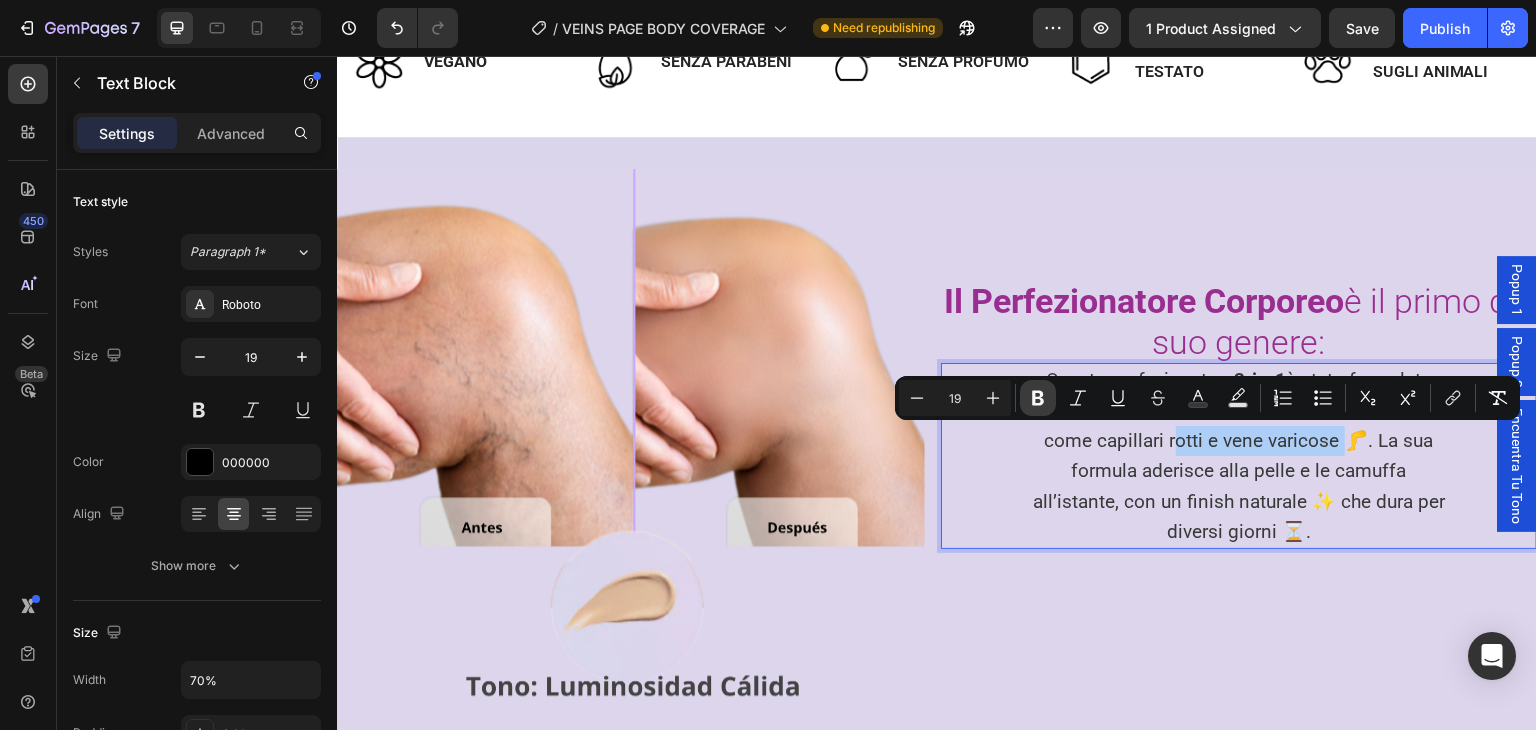 click 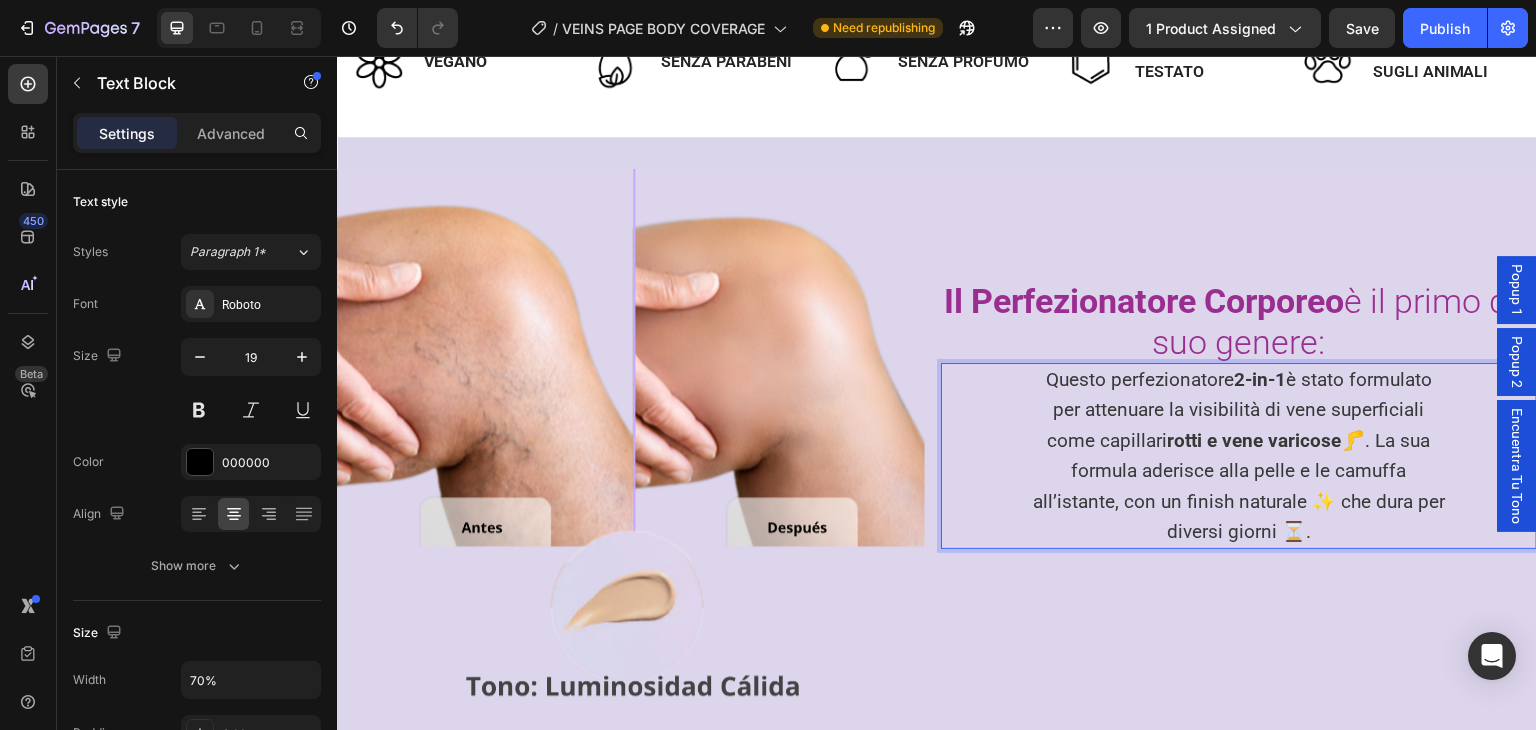 click on "rotti e vene varicose" at bounding box center [1255, 440] 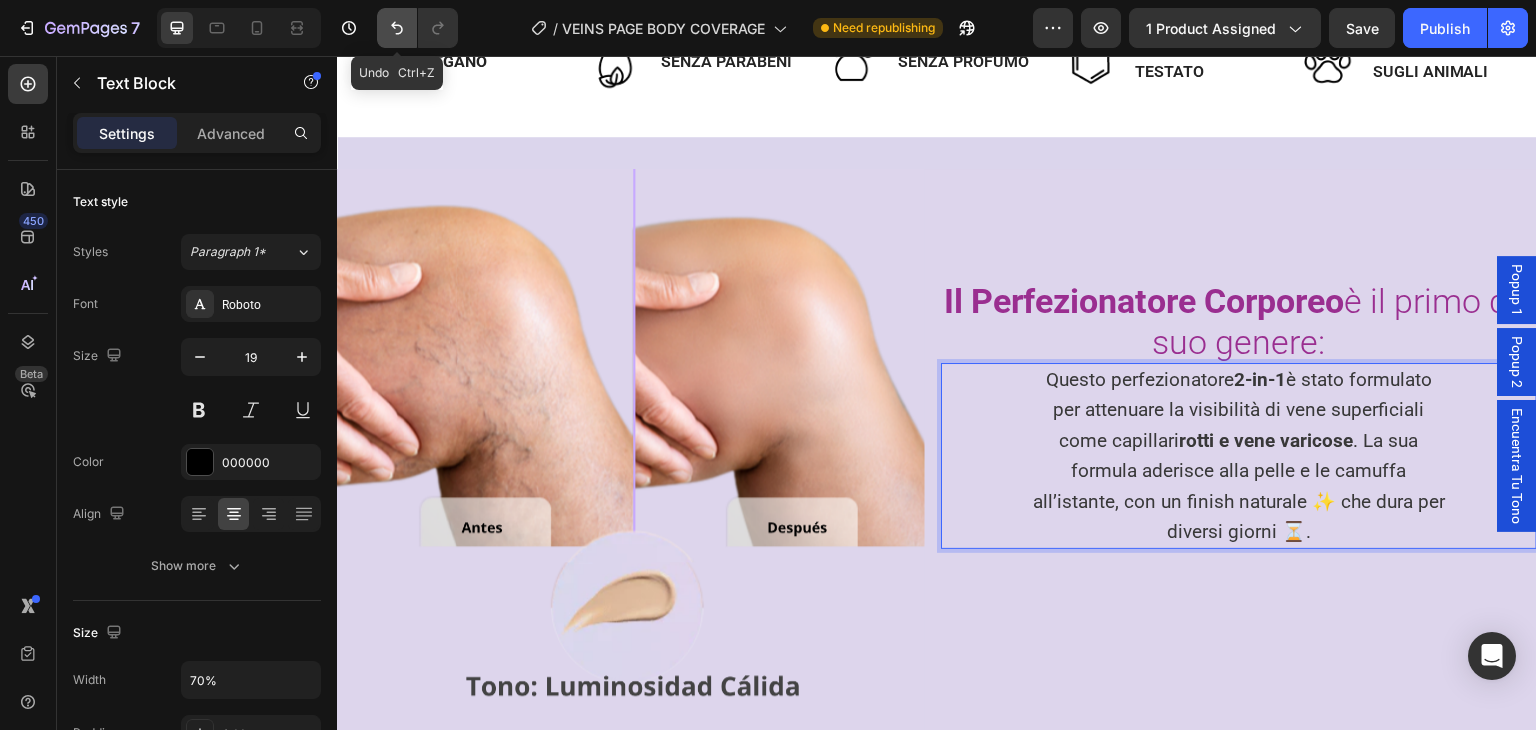 click 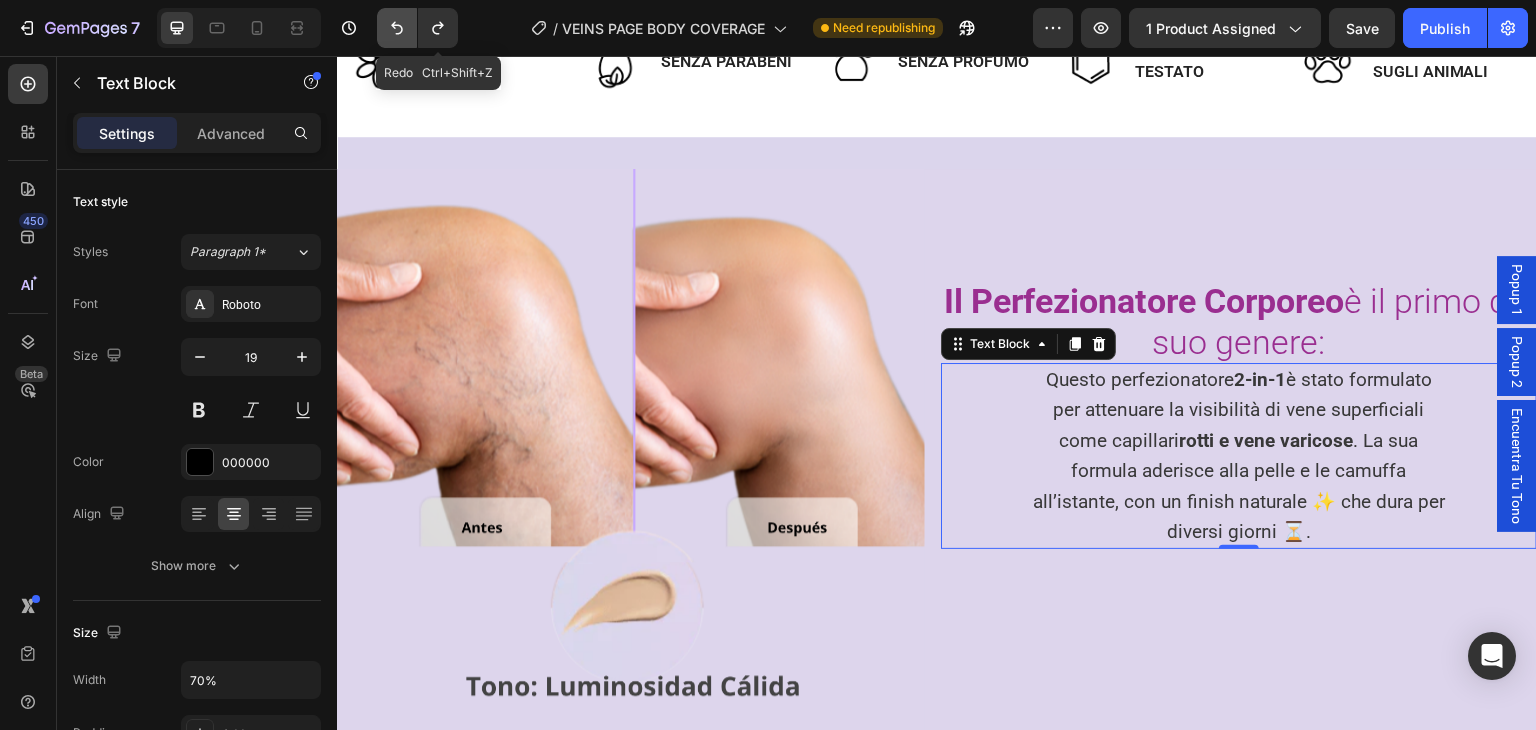 click 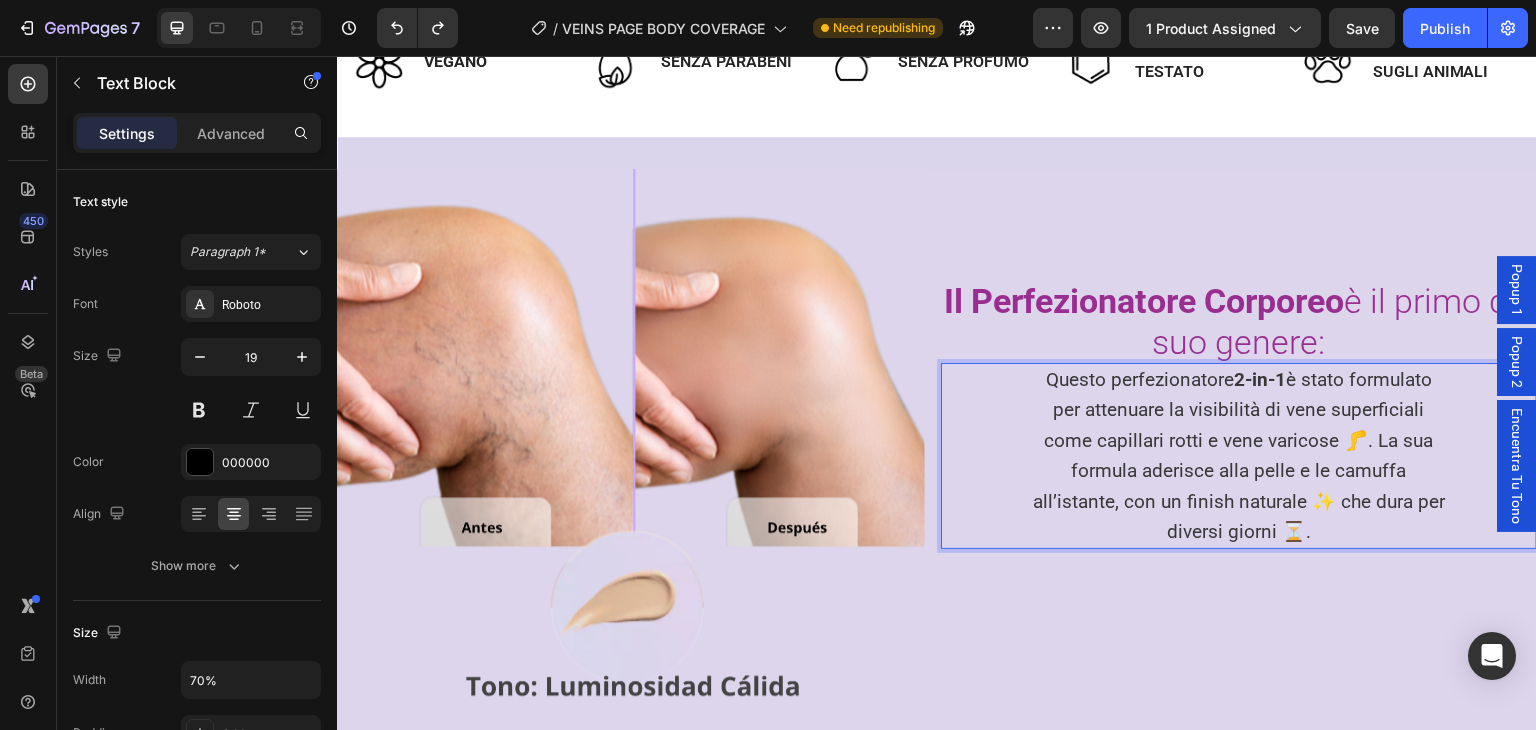 click on "Questo perfezionatore  2-in-1  è stato formulato per attenuare la visibilità di vene superficiali come capillari rotti e vene varicose 🦵. La sua formula aderisce alla pelle e le camuffa all’istante, con un finish naturale ✨ che dura per diversi giorni ⏳." at bounding box center [1239, 455] 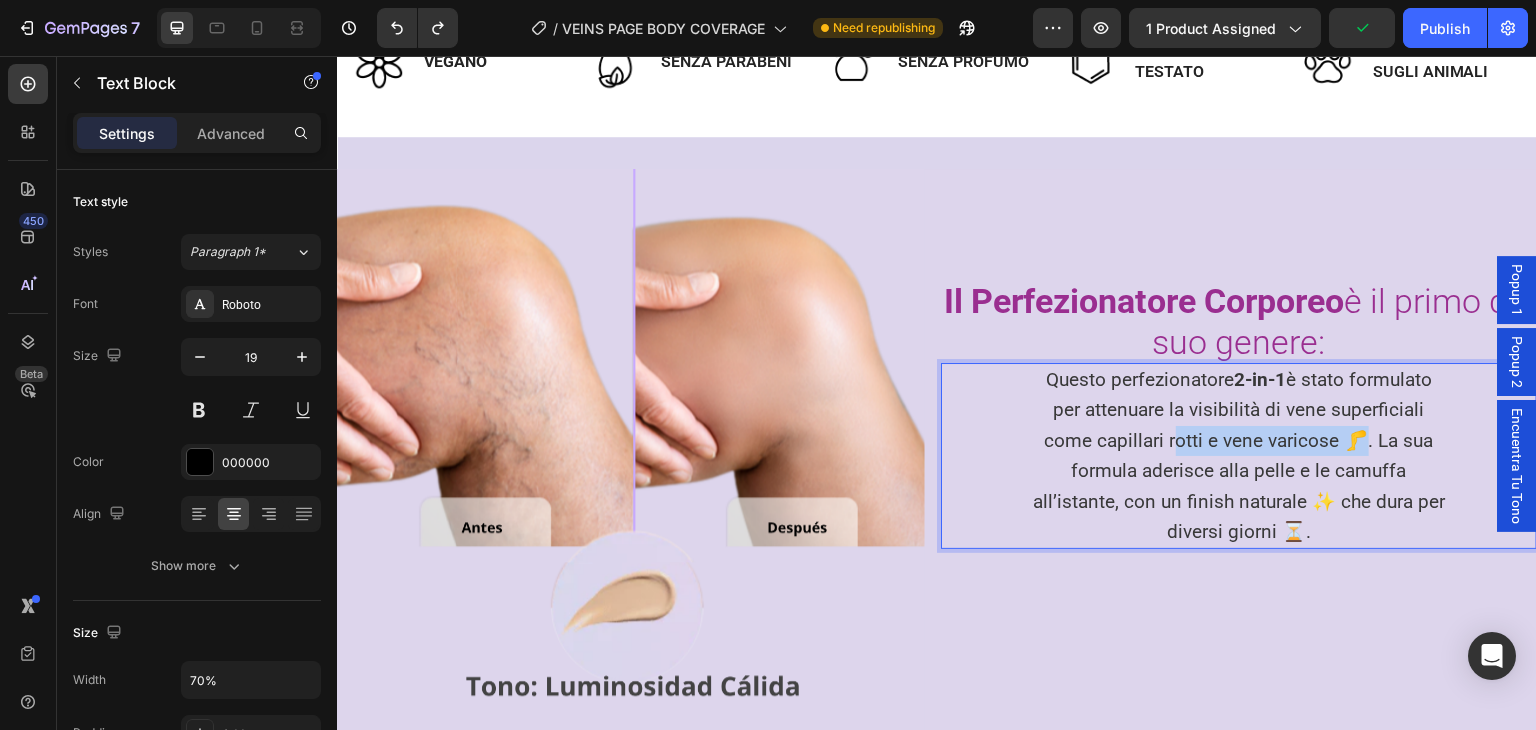 drag, startPoint x: 1157, startPoint y: 442, endPoint x: 1326, endPoint y: 445, distance: 169.02663 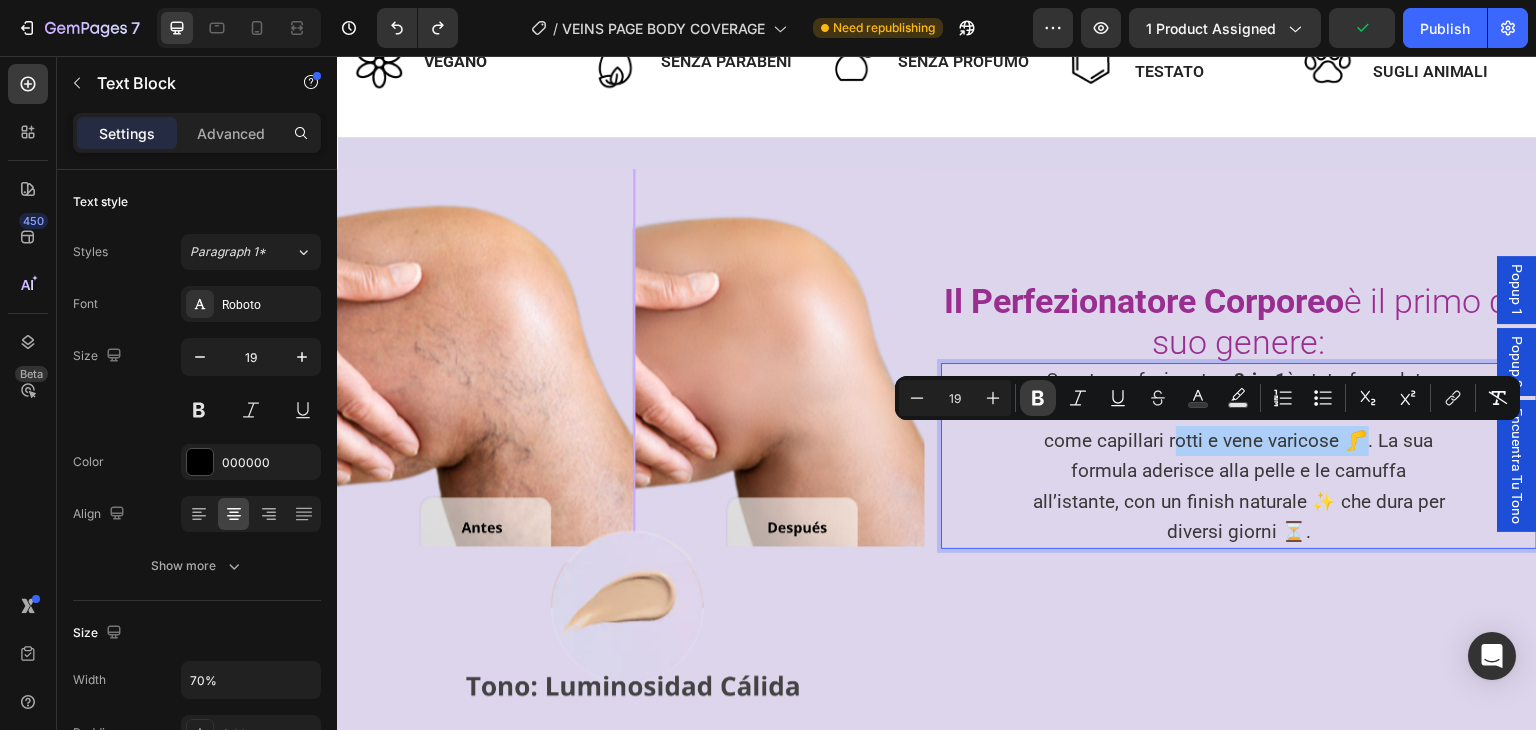 click 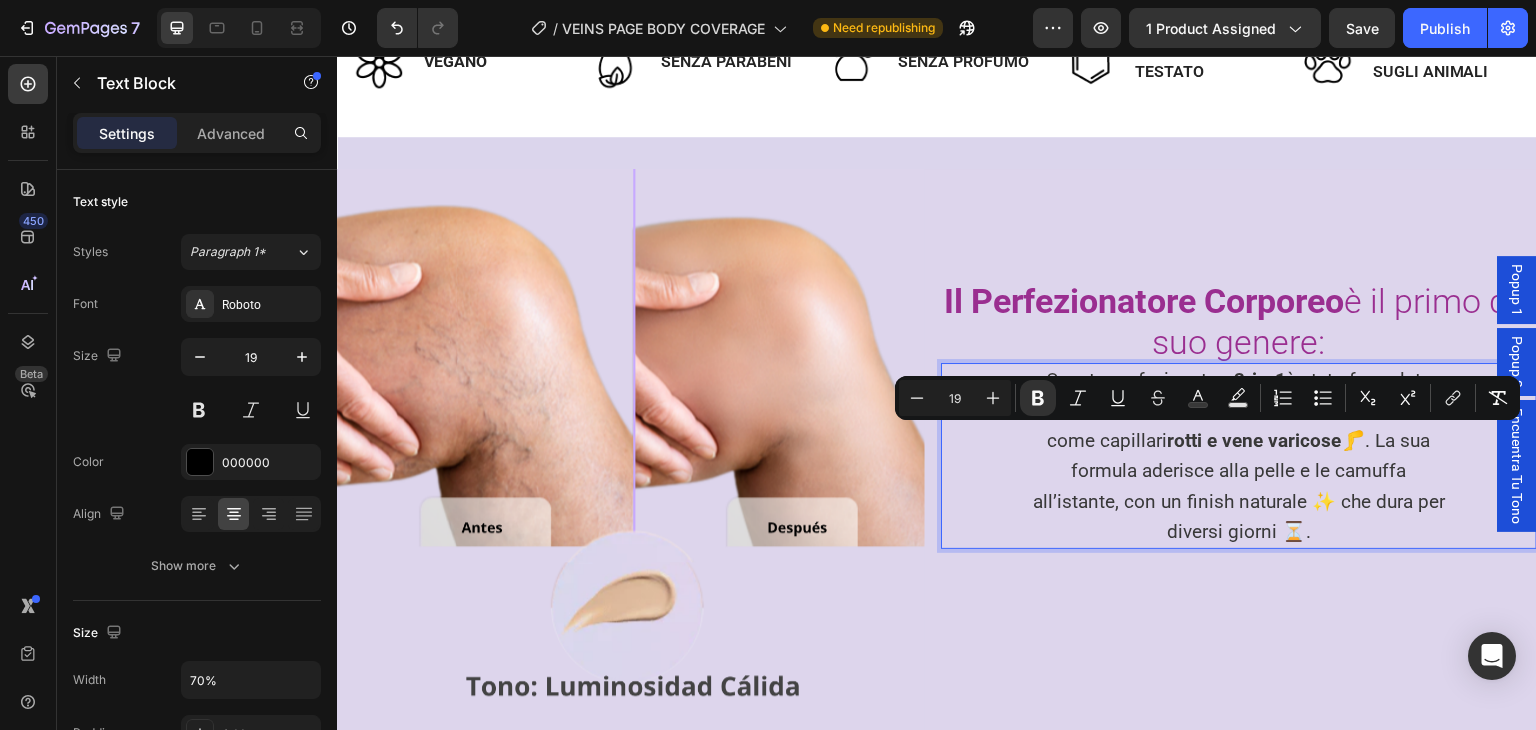click on "Questo perfezionatore  2-in-1  è stato formulato per attenuare la visibilità di vene superficiali come capillari  rotti e vene varicose  🦵. La sua formula aderisce alla pelle e le camuffa all’istante, con un finish naturale ✨ che dura per diversi giorni ⏳." at bounding box center (1238, 456) 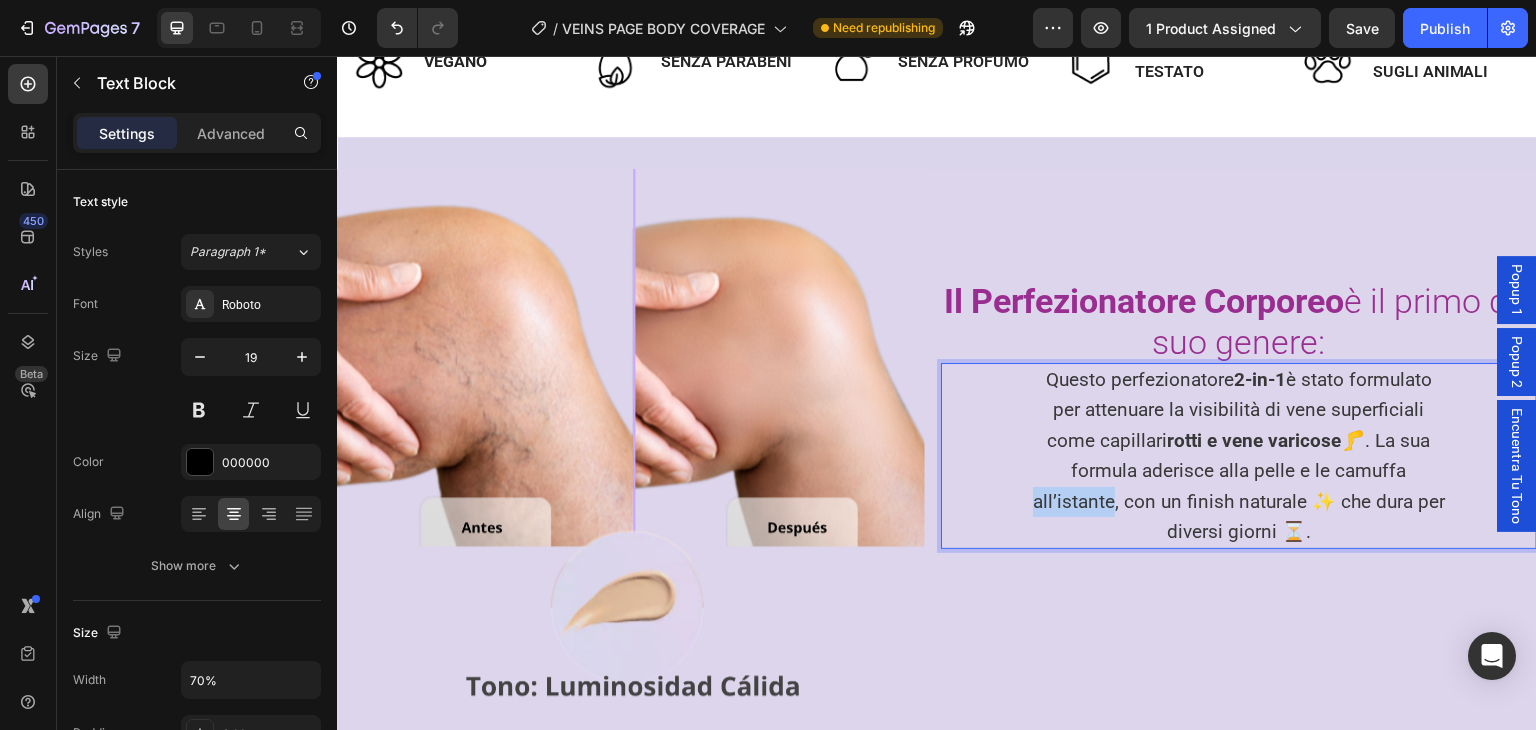 drag, startPoint x: 1040, startPoint y: 502, endPoint x: 1120, endPoint y: 502, distance: 80 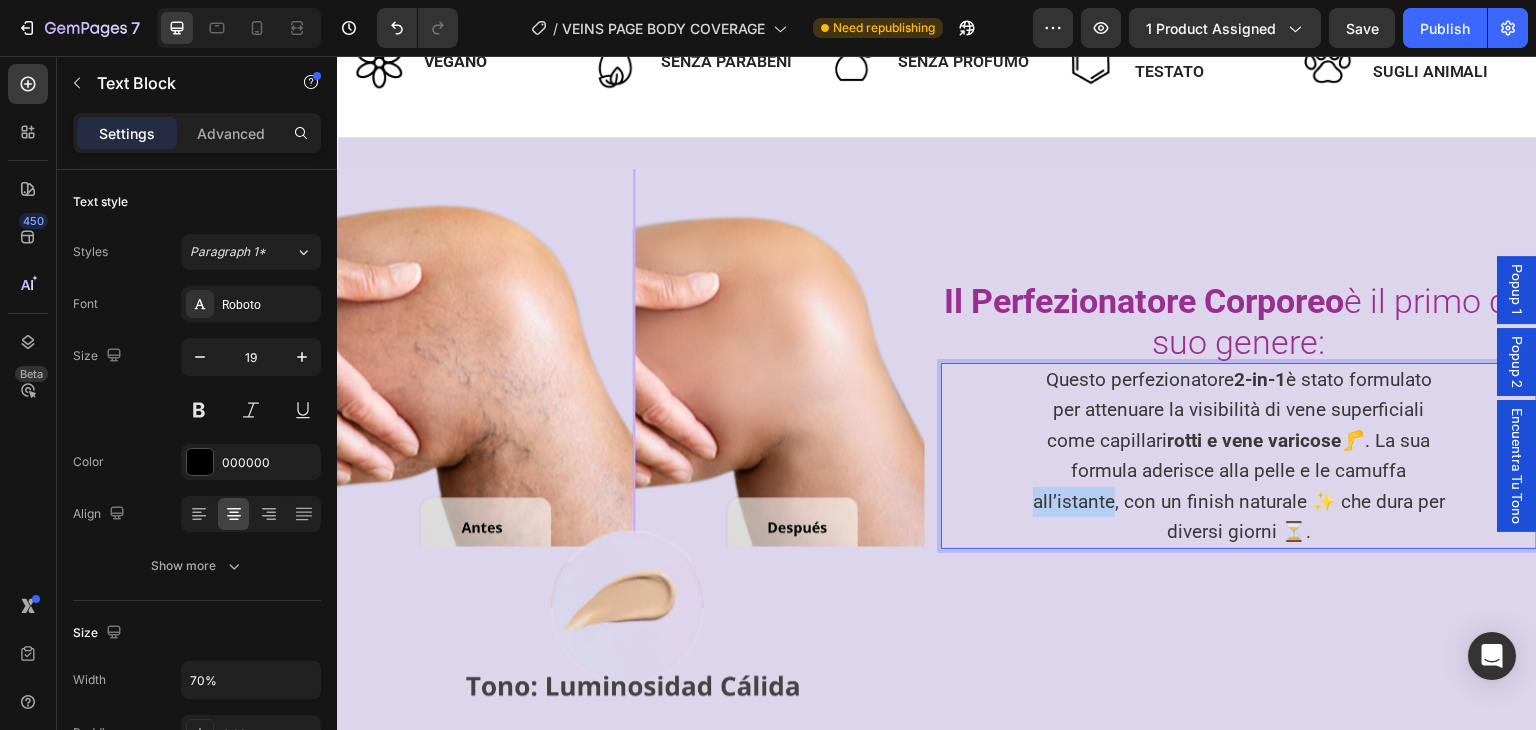 drag, startPoint x: 1037, startPoint y: 494, endPoint x: 1115, endPoint y: 497, distance: 78.05767 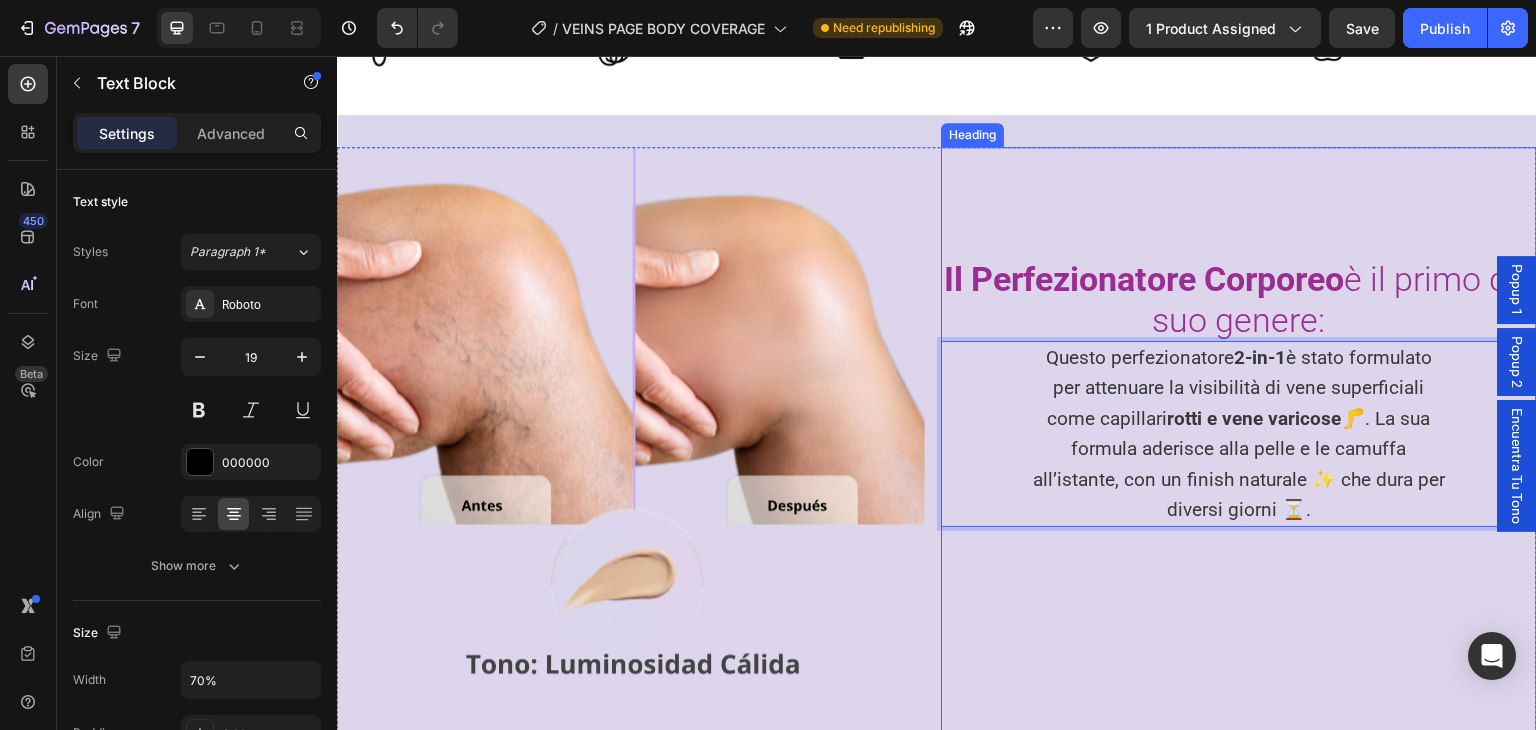 scroll, scrollTop: 784, scrollLeft: 0, axis: vertical 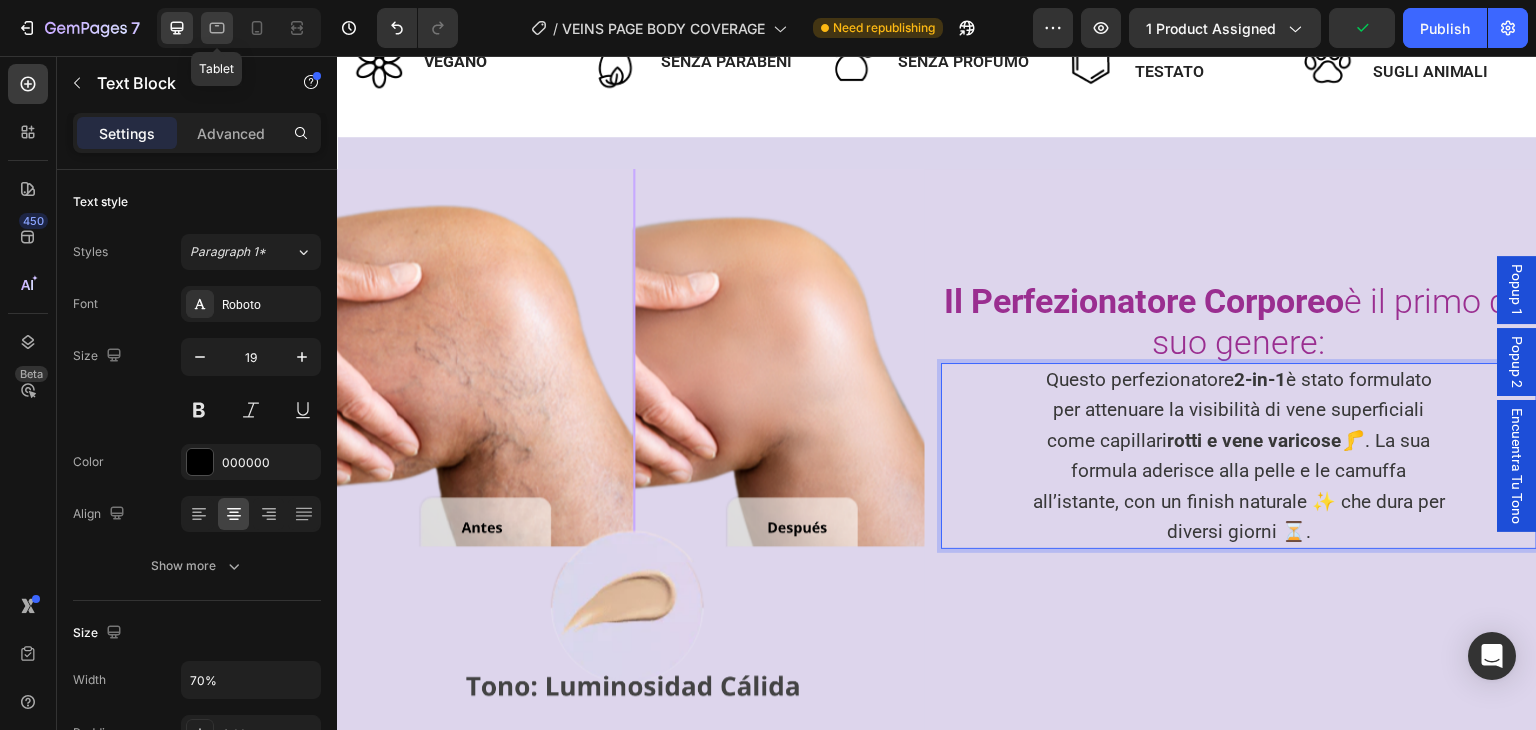 click 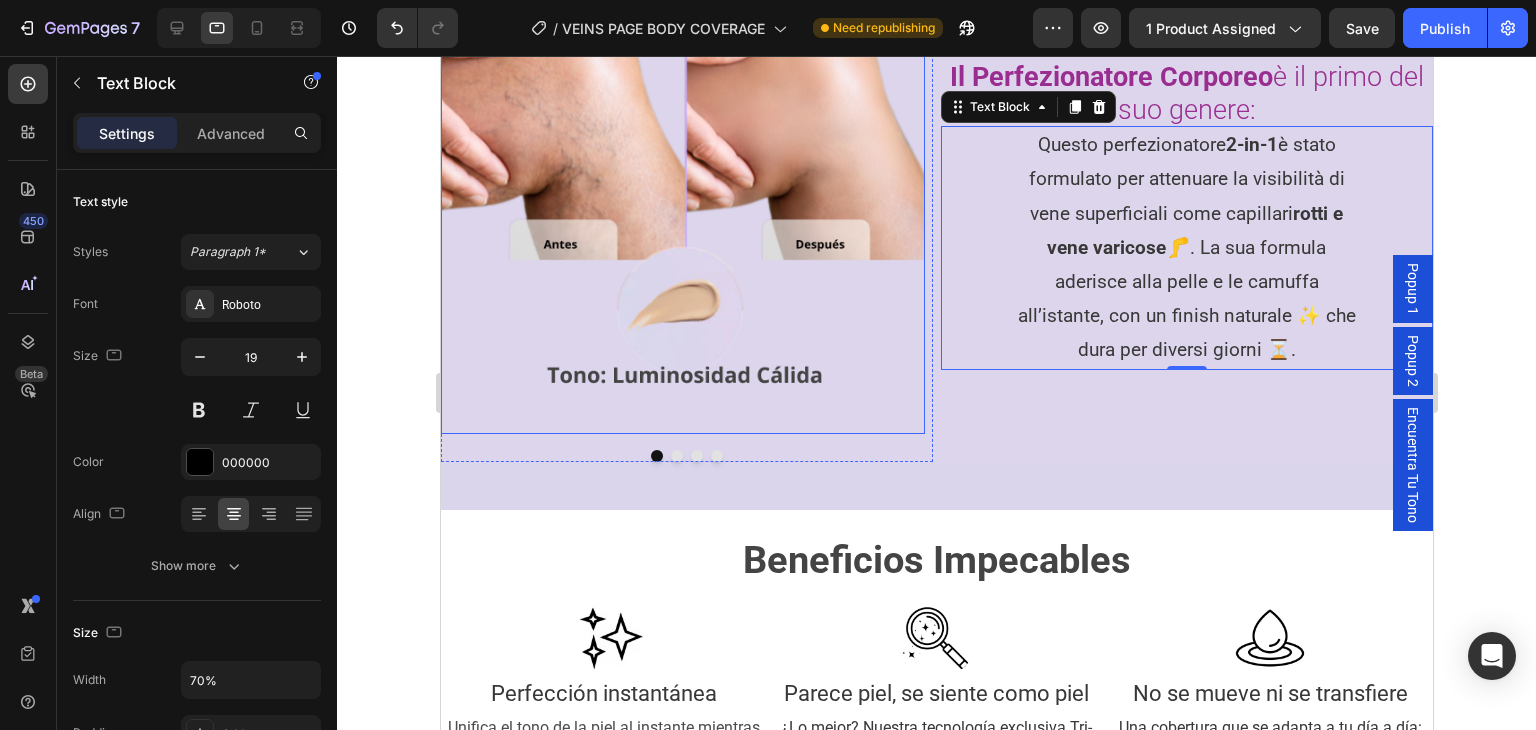 scroll, scrollTop: 856, scrollLeft: 0, axis: vertical 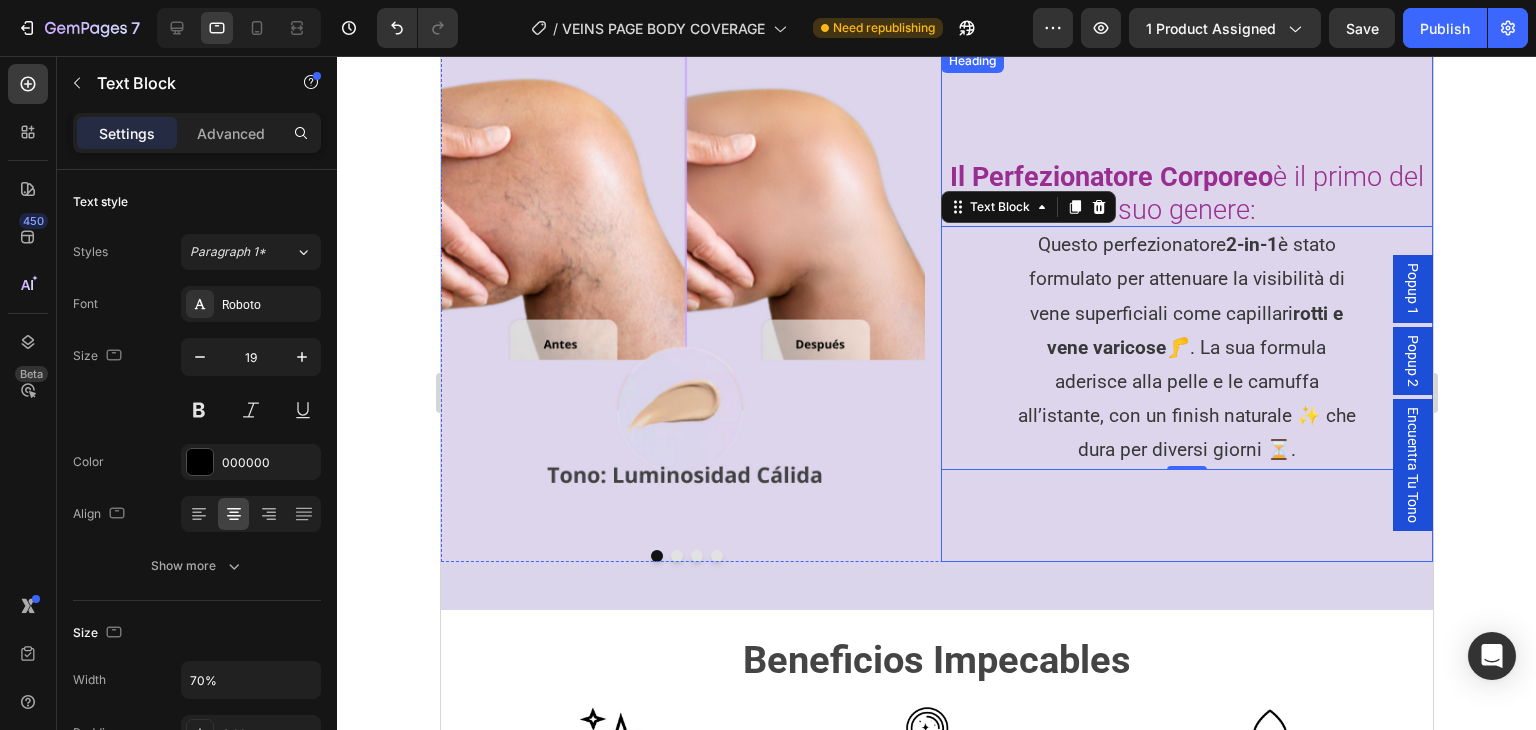 click on "Il Perfezionatore Corporeo" at bounding box center [1110, 177] 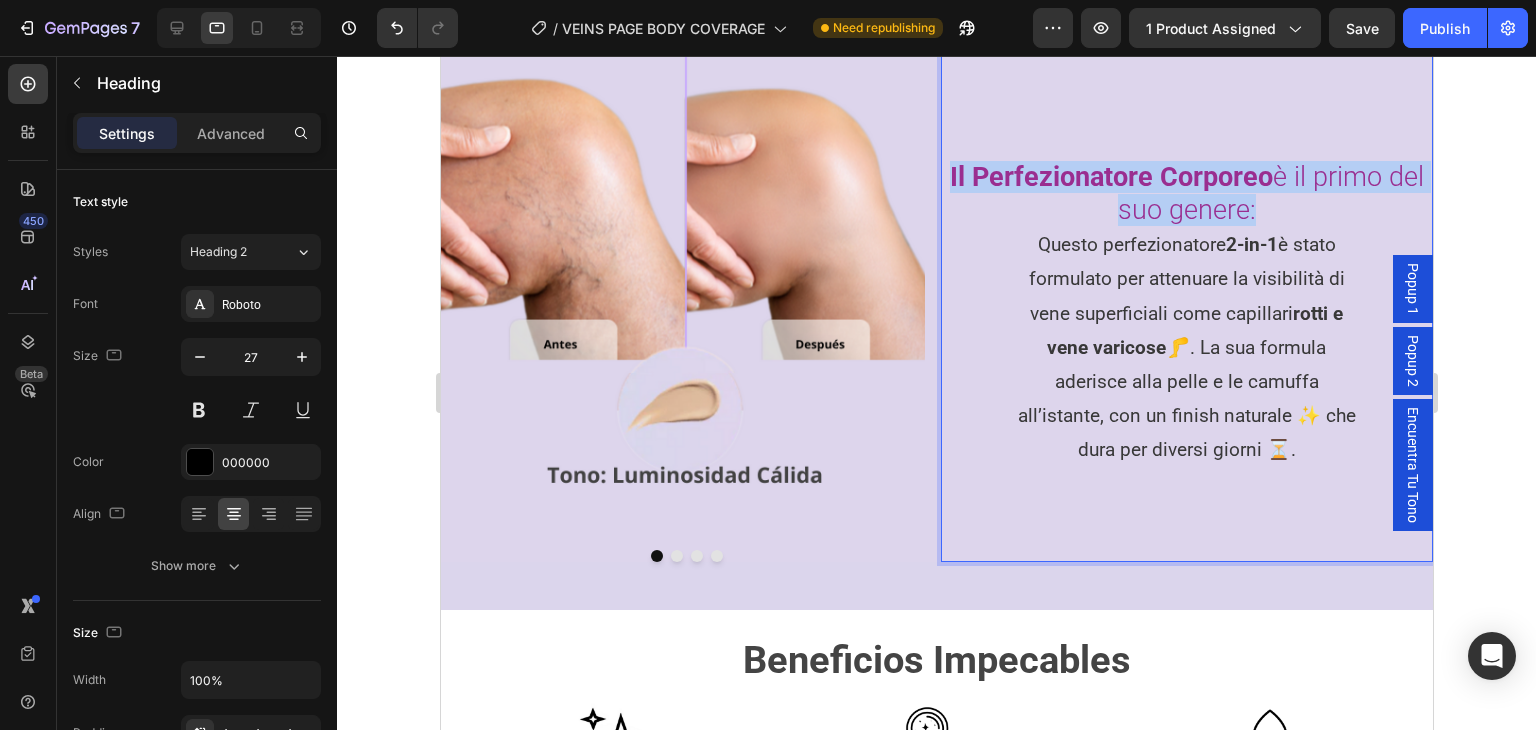 click on "Il Perfezionatore Corporeo" at bounding box center (1110, 177) 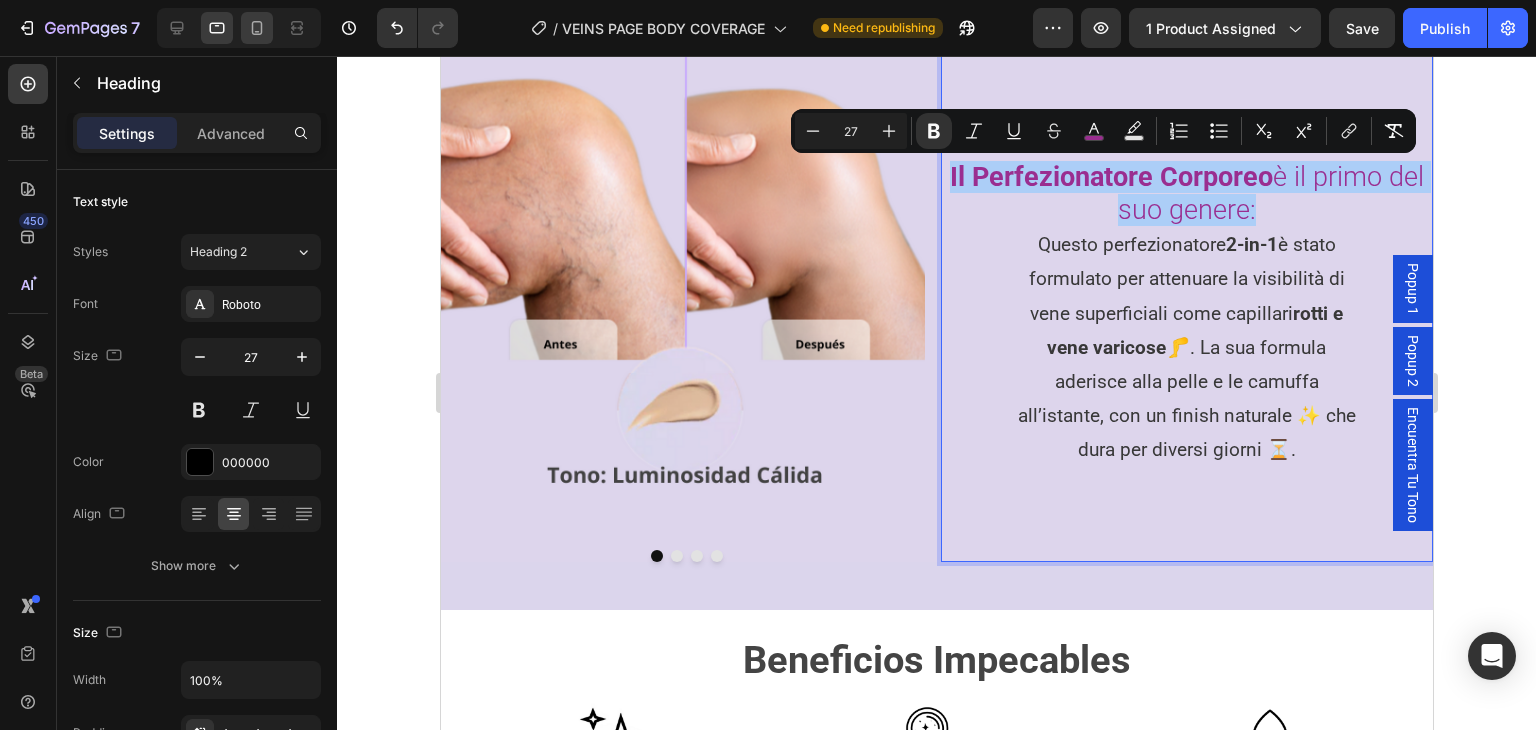 click 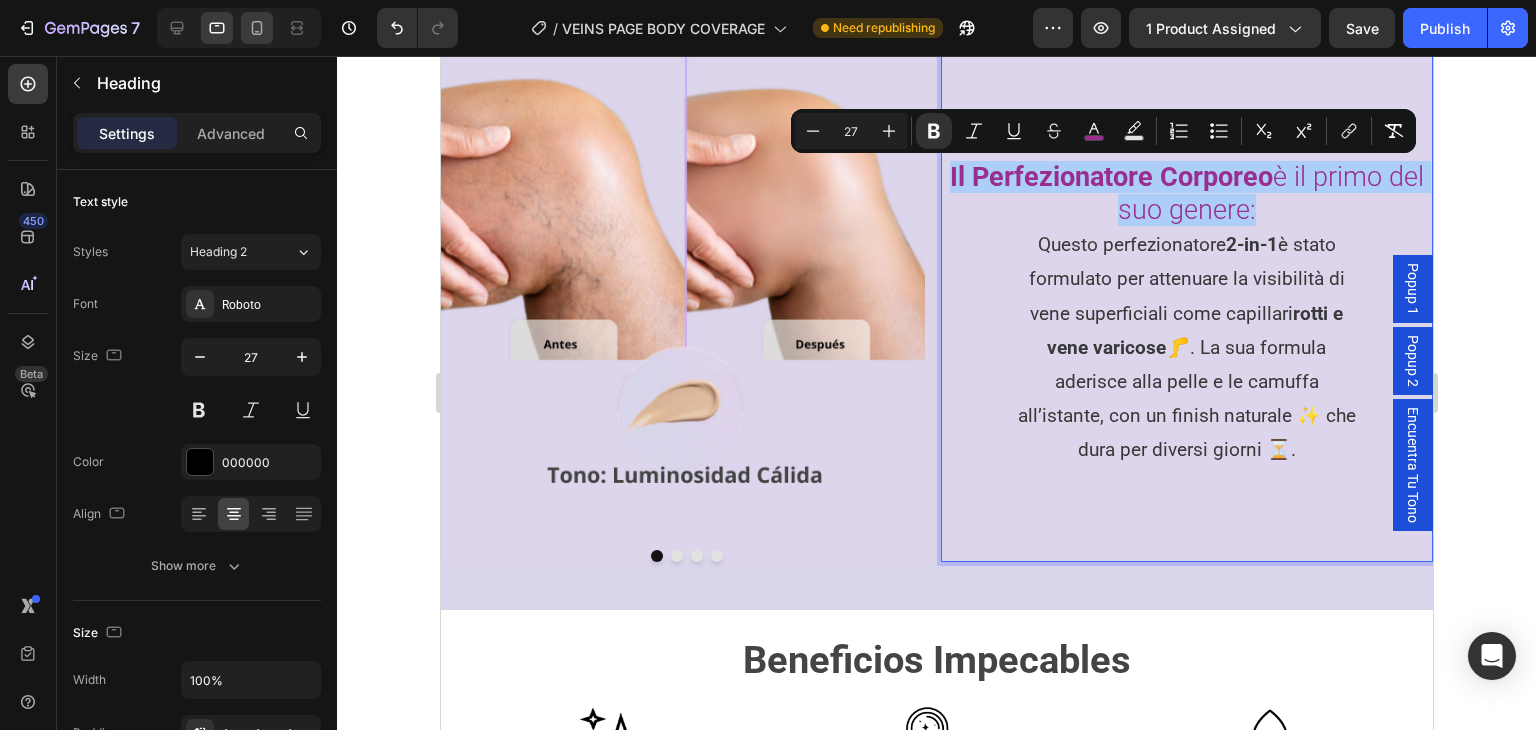 type on "26" 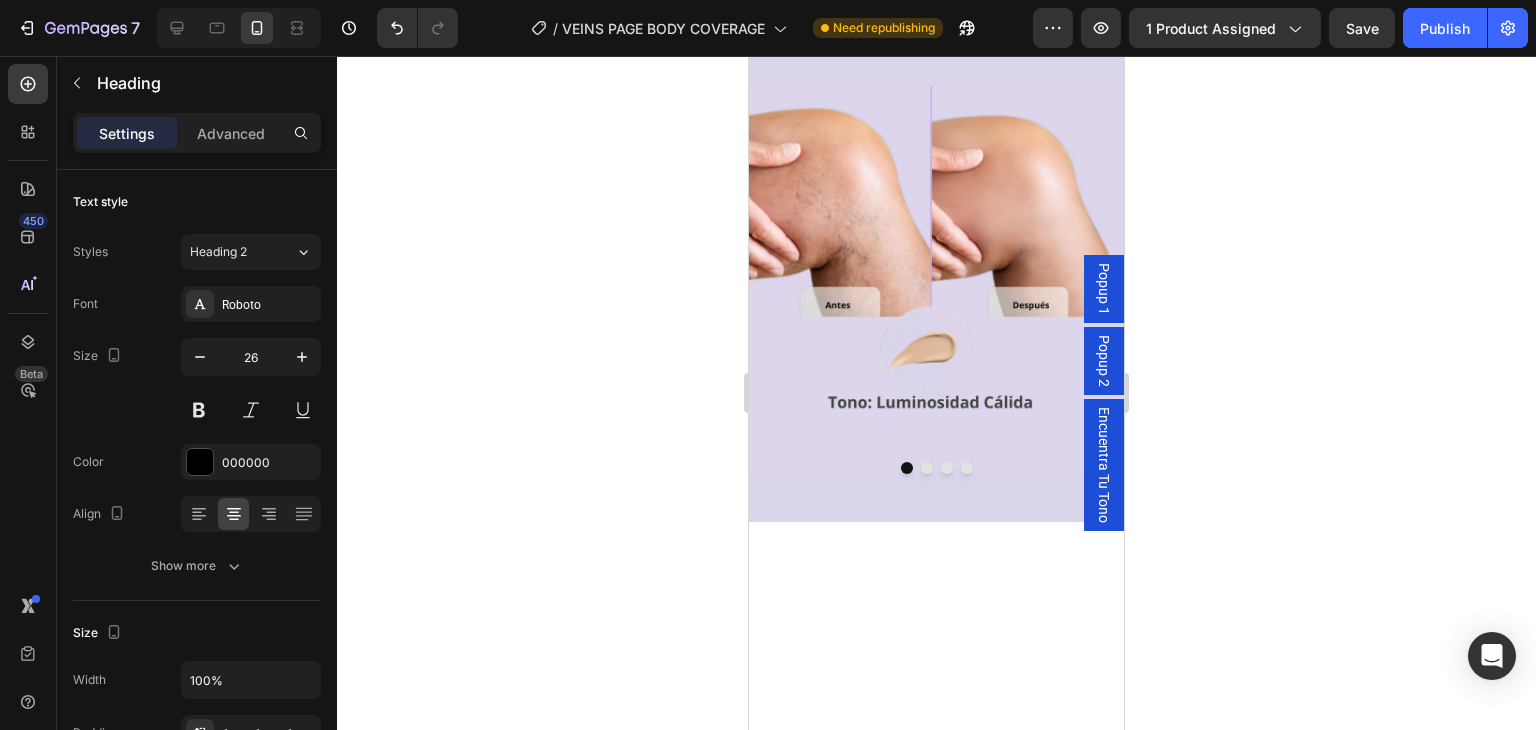 scroll, scrollTop: 502, scrollLeft: 0, axis: vertical 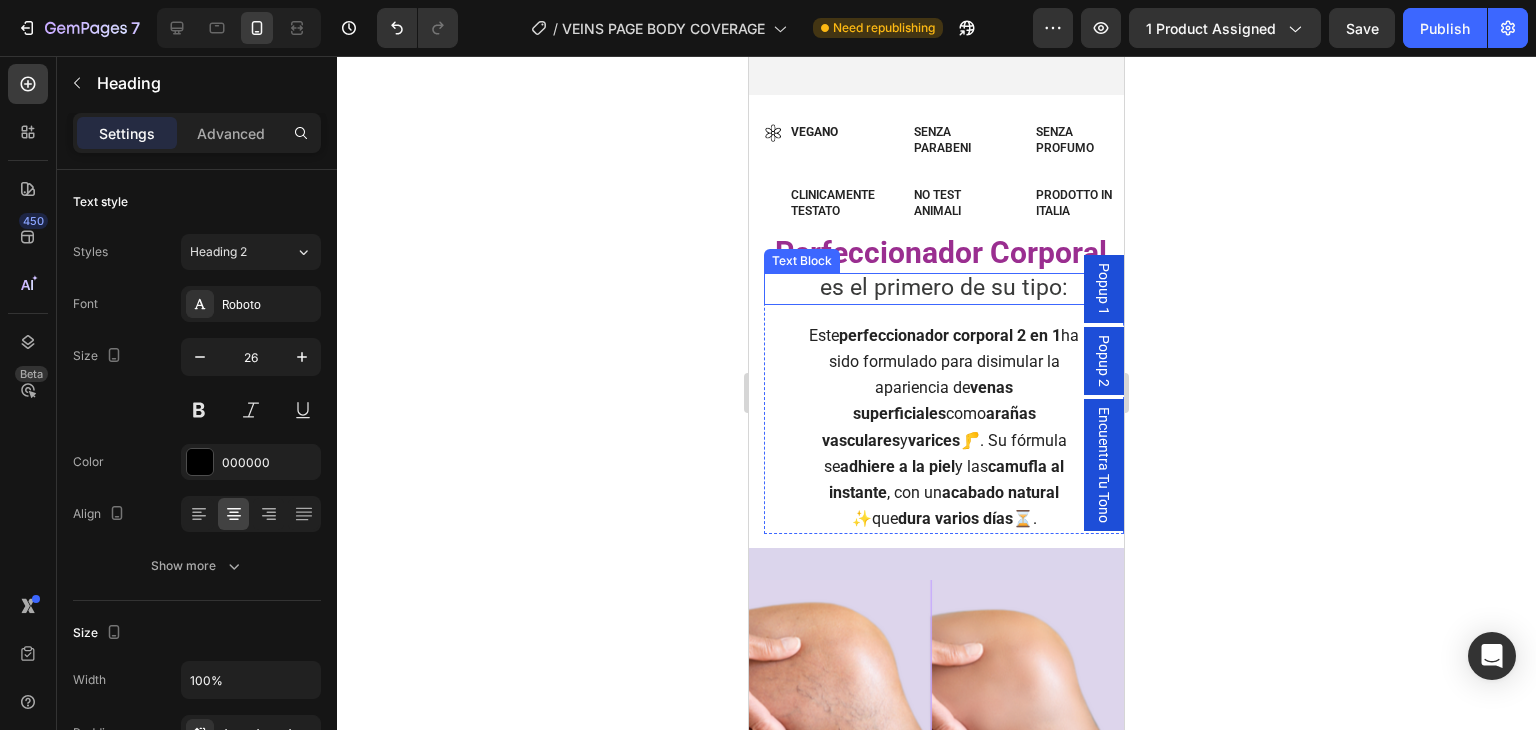 click on "es el primero de su tipo:" at bounding box center (944, 287) 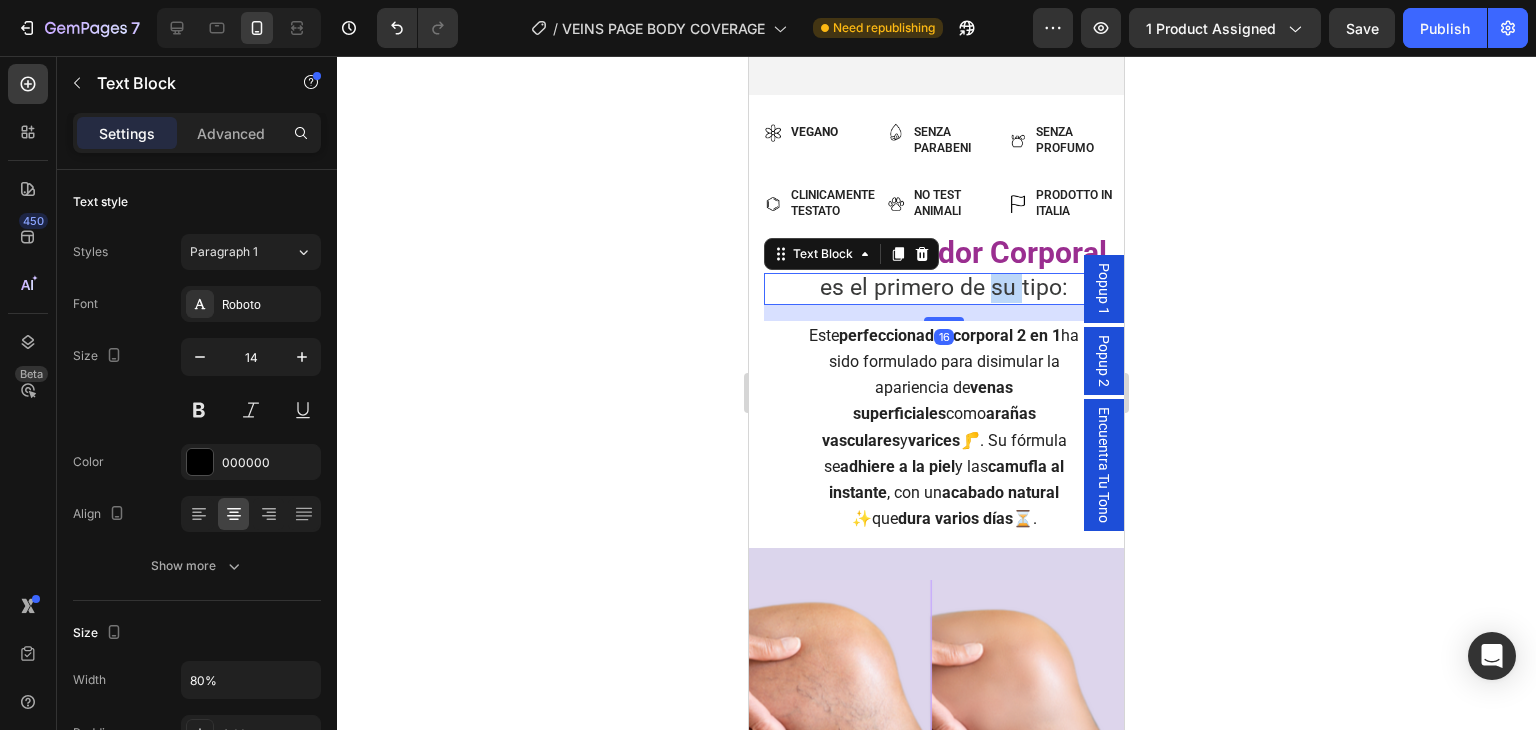 click on "es el primero de su tipo:" at bounding box center (944, 287) 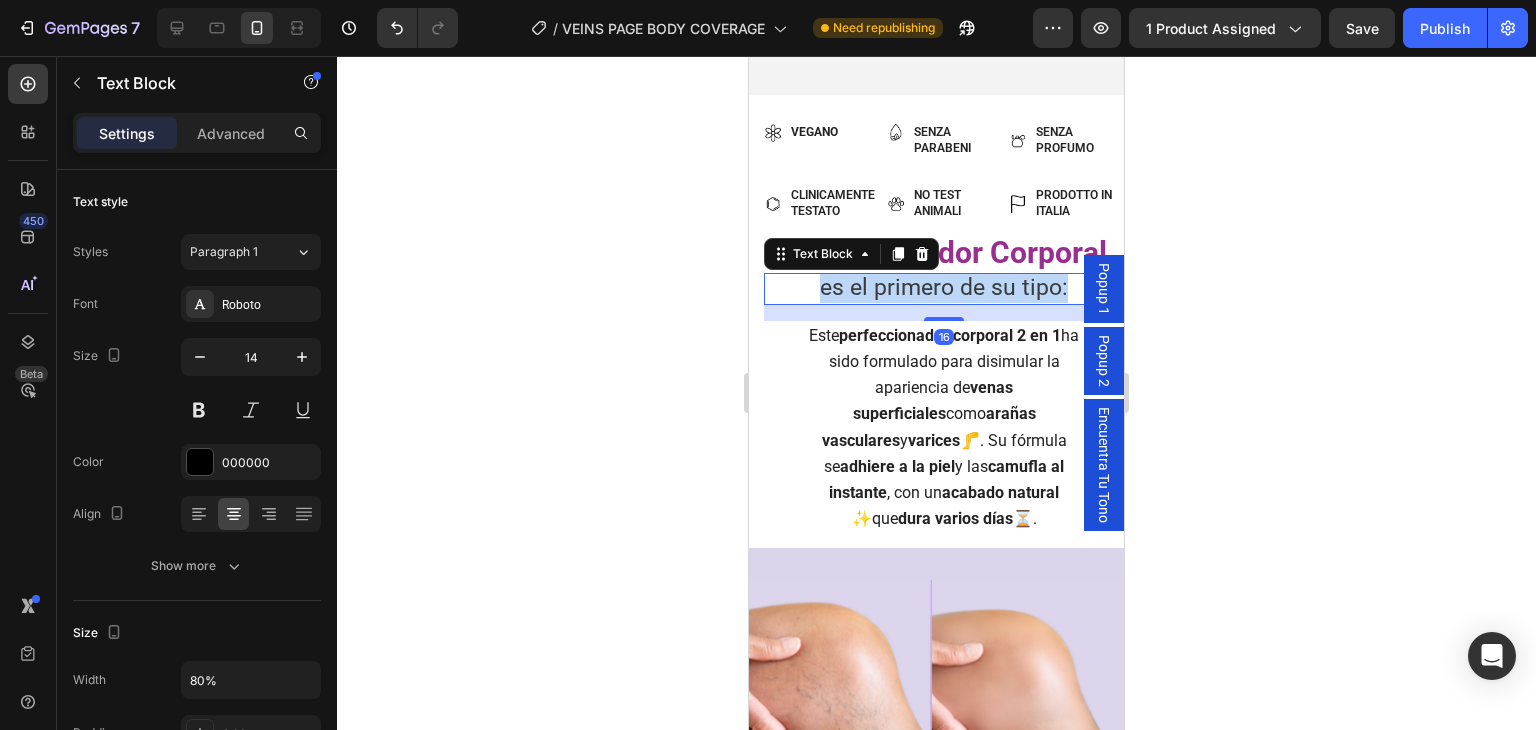 click on "es el primero de su tipo:" at bounding box center [944, 287] 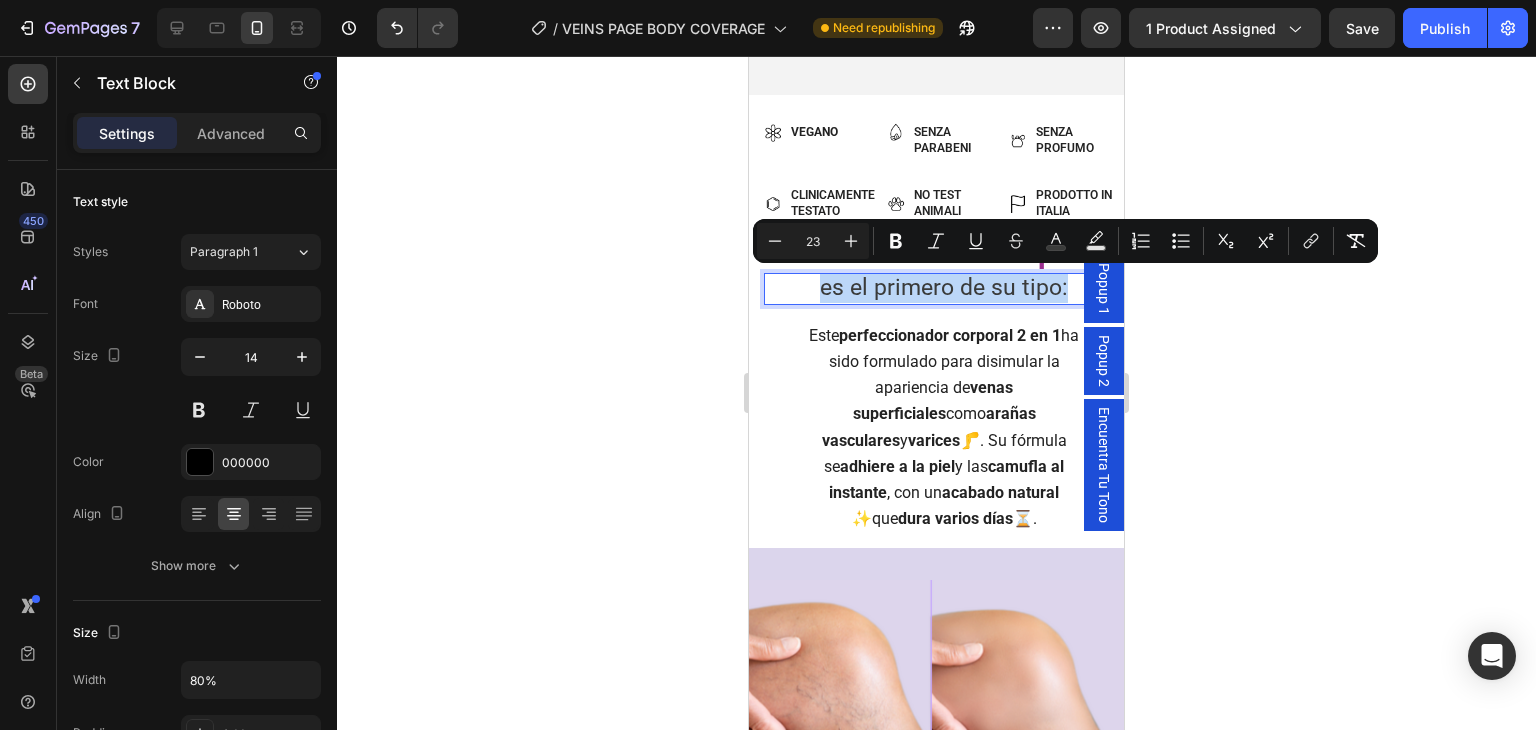 click on "es el primero de su tipo:" at bounding box center [944, 289] 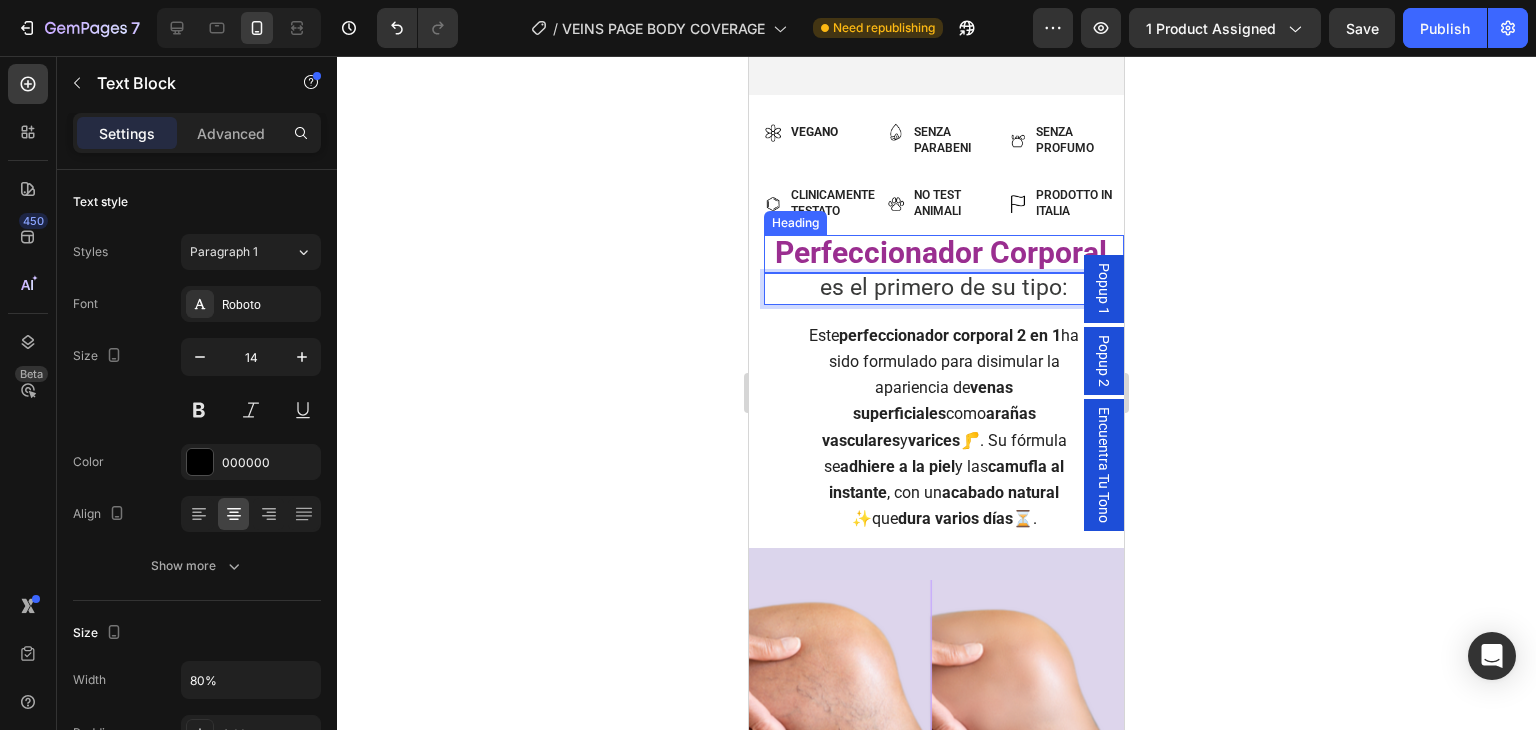 click on "Perfeccionador Corporal" at bounding box center [941, 252] 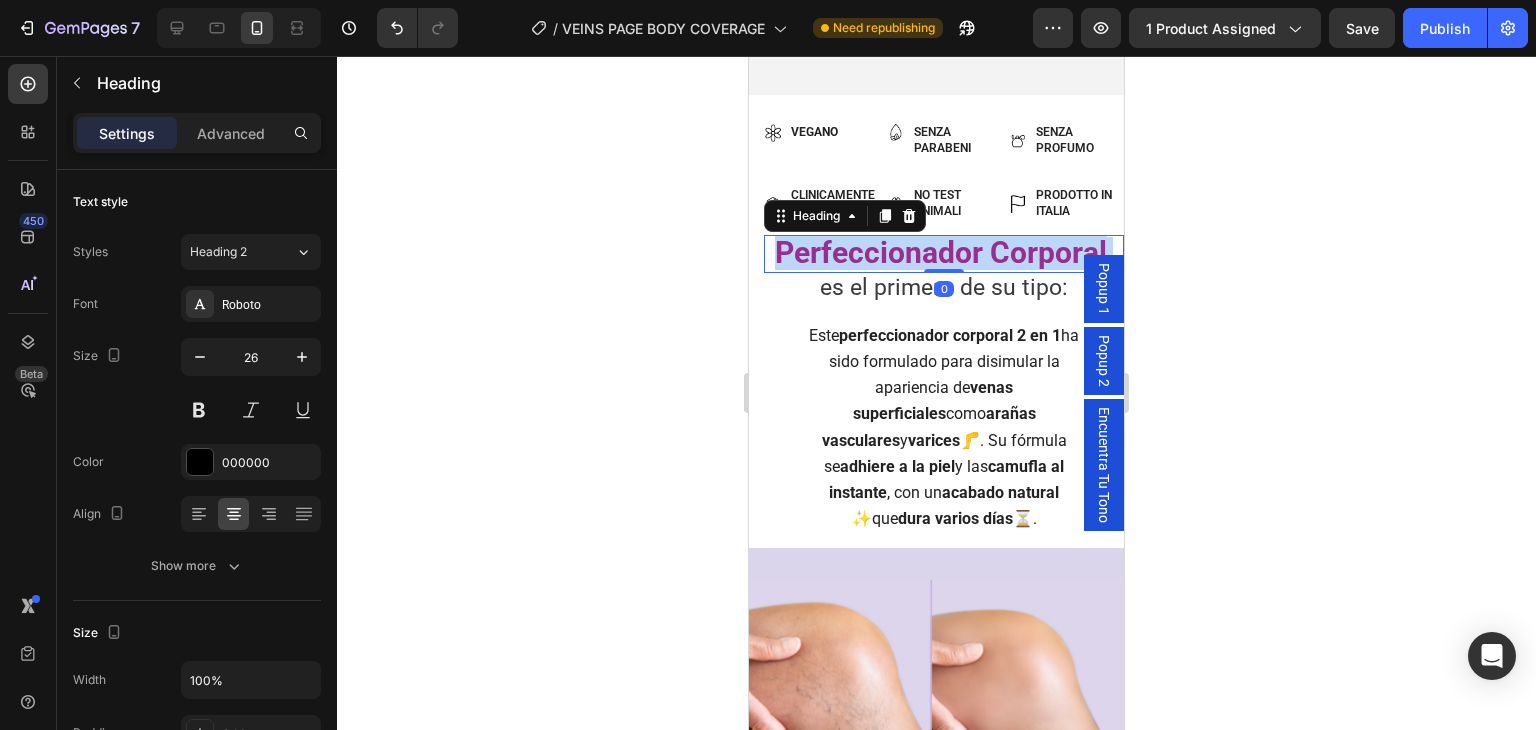 click on "Perfeccionador Corporal" at bounding box center (941, 252) 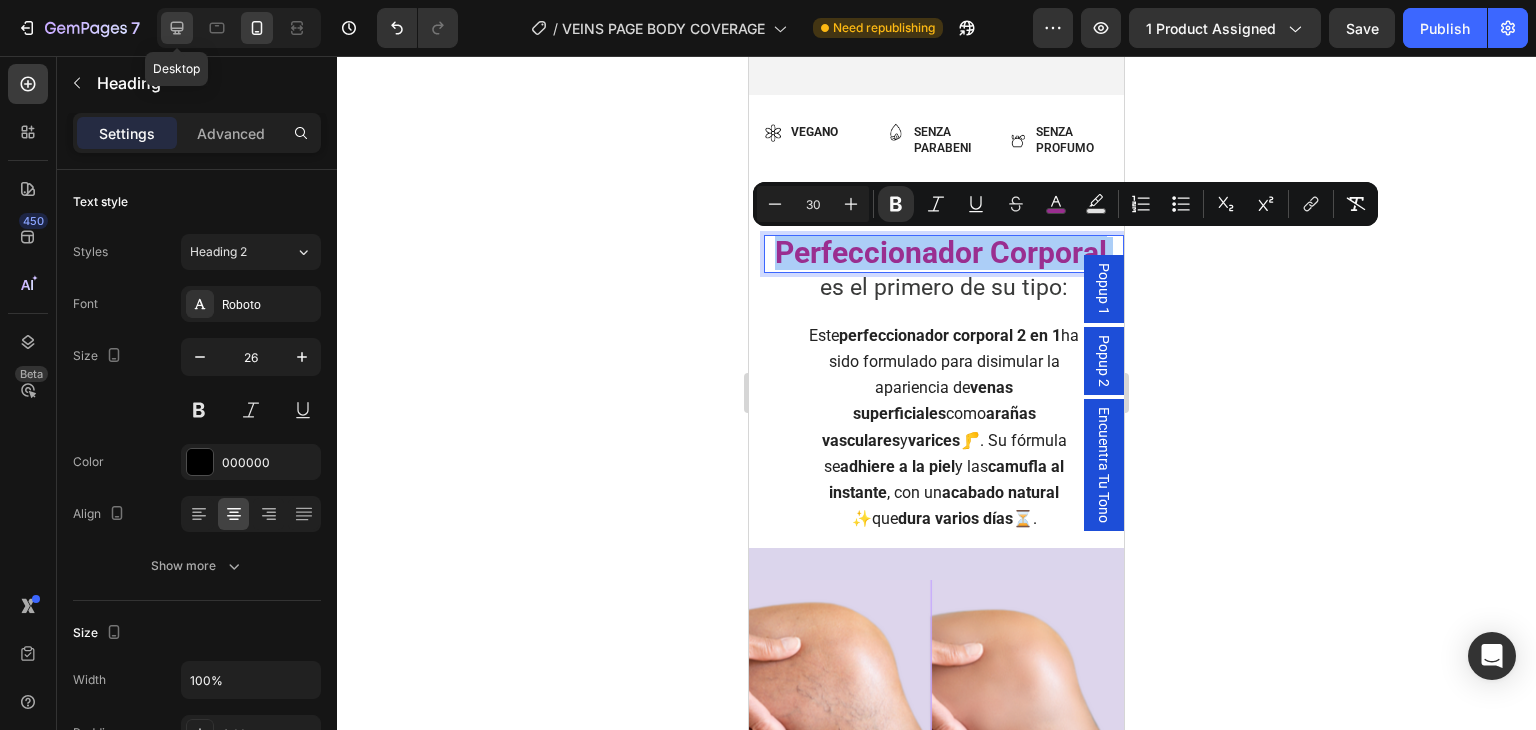 click 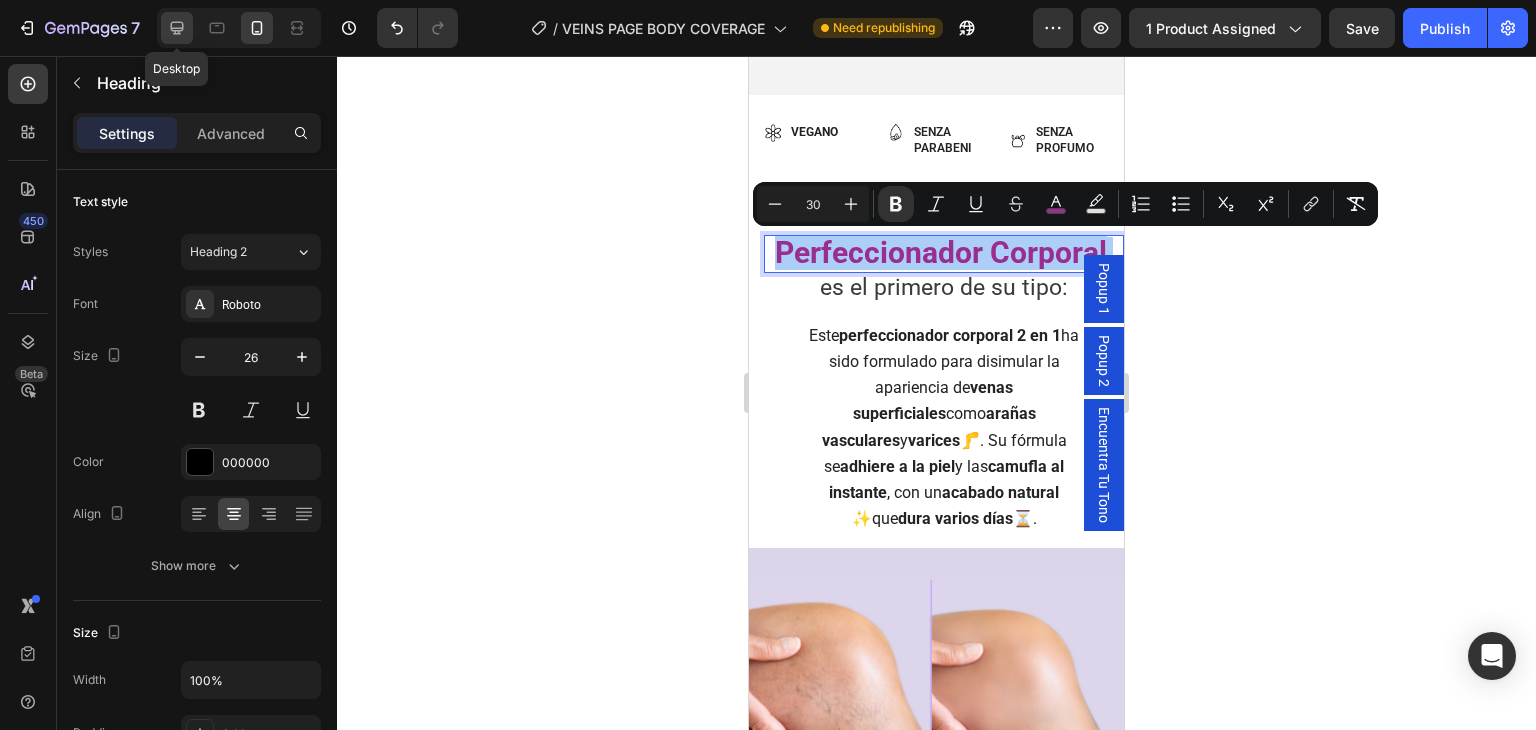 type on "34" 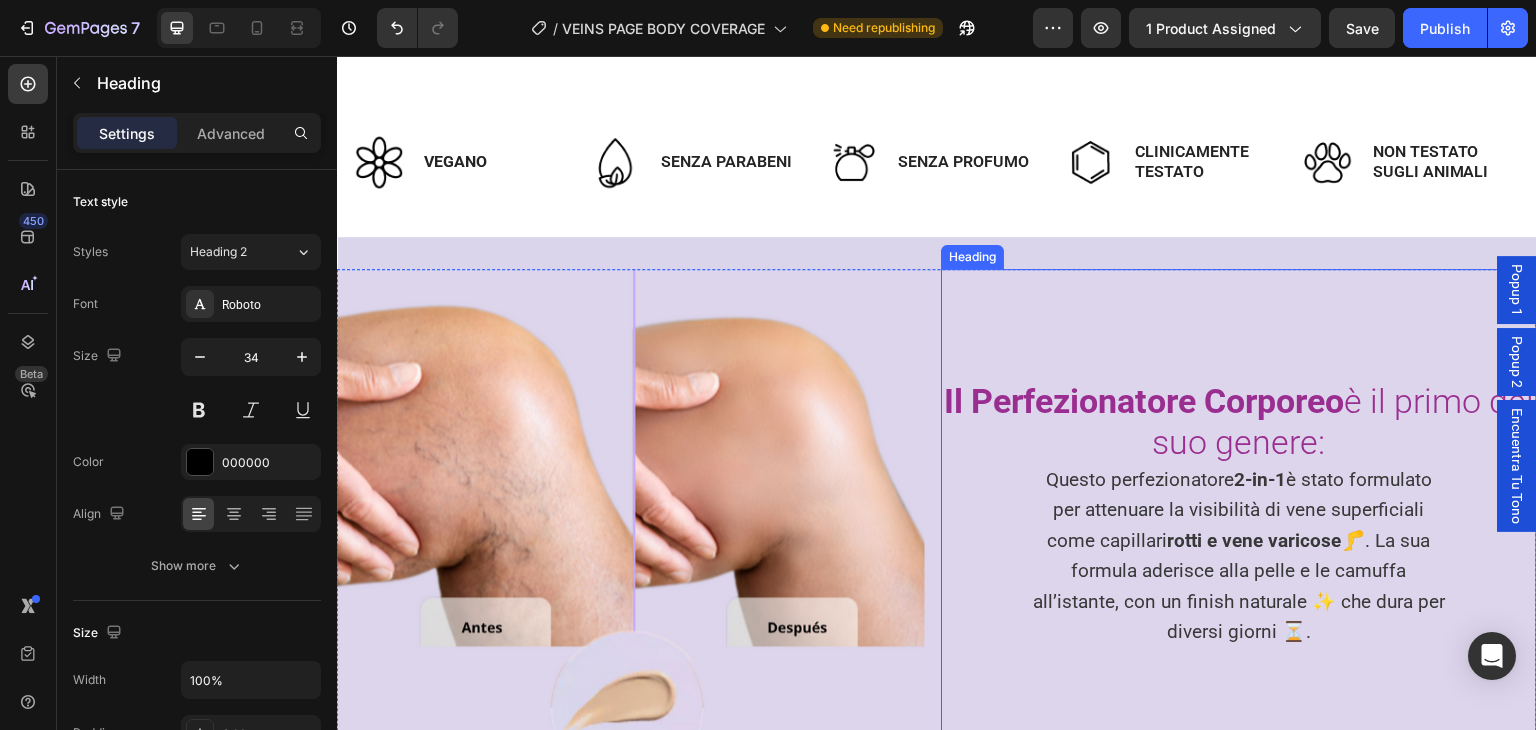 scroll, scrollTop: 732, scrollLeft: 0, axis: vertical 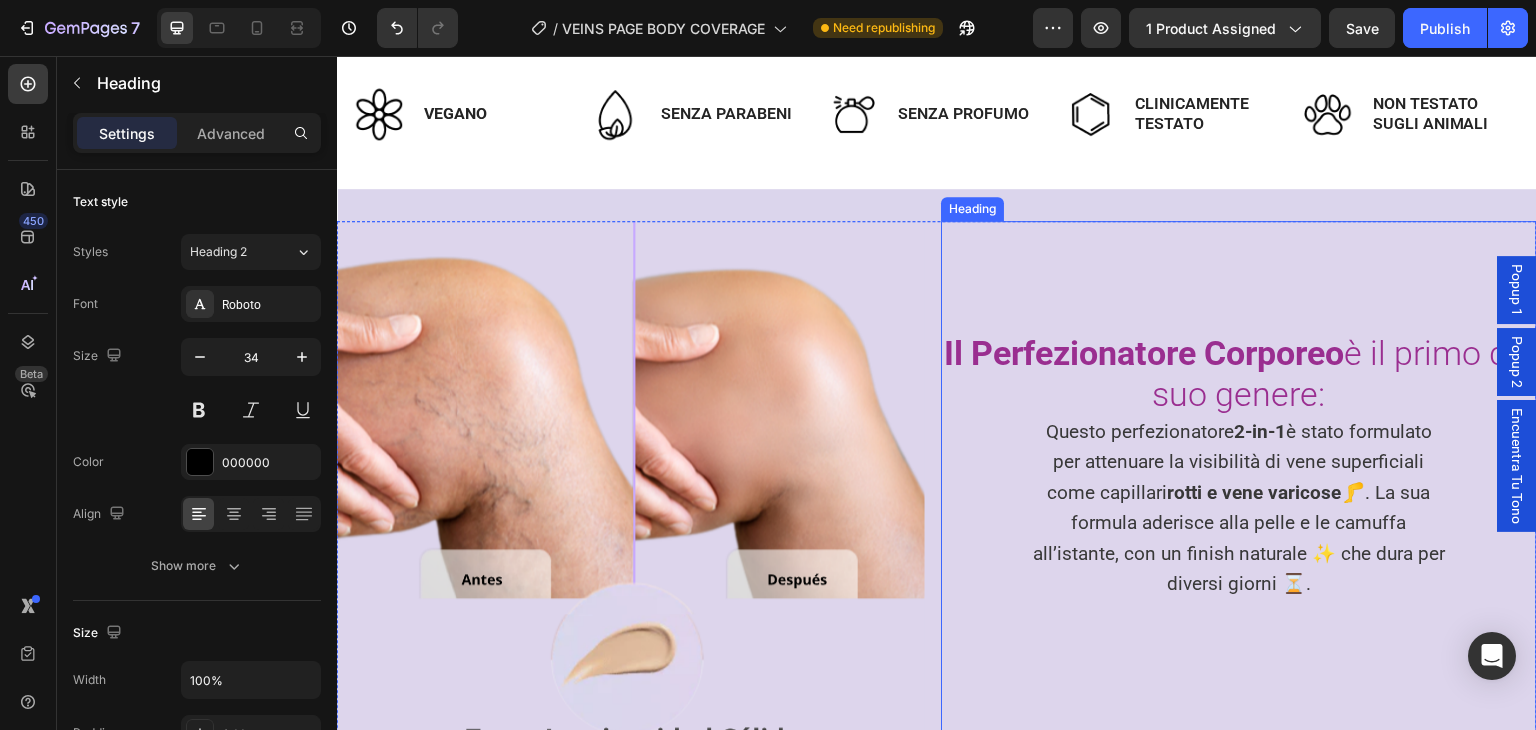 click on "Il Perfezionatore Corporeo" at bounding box center [1144, 353] 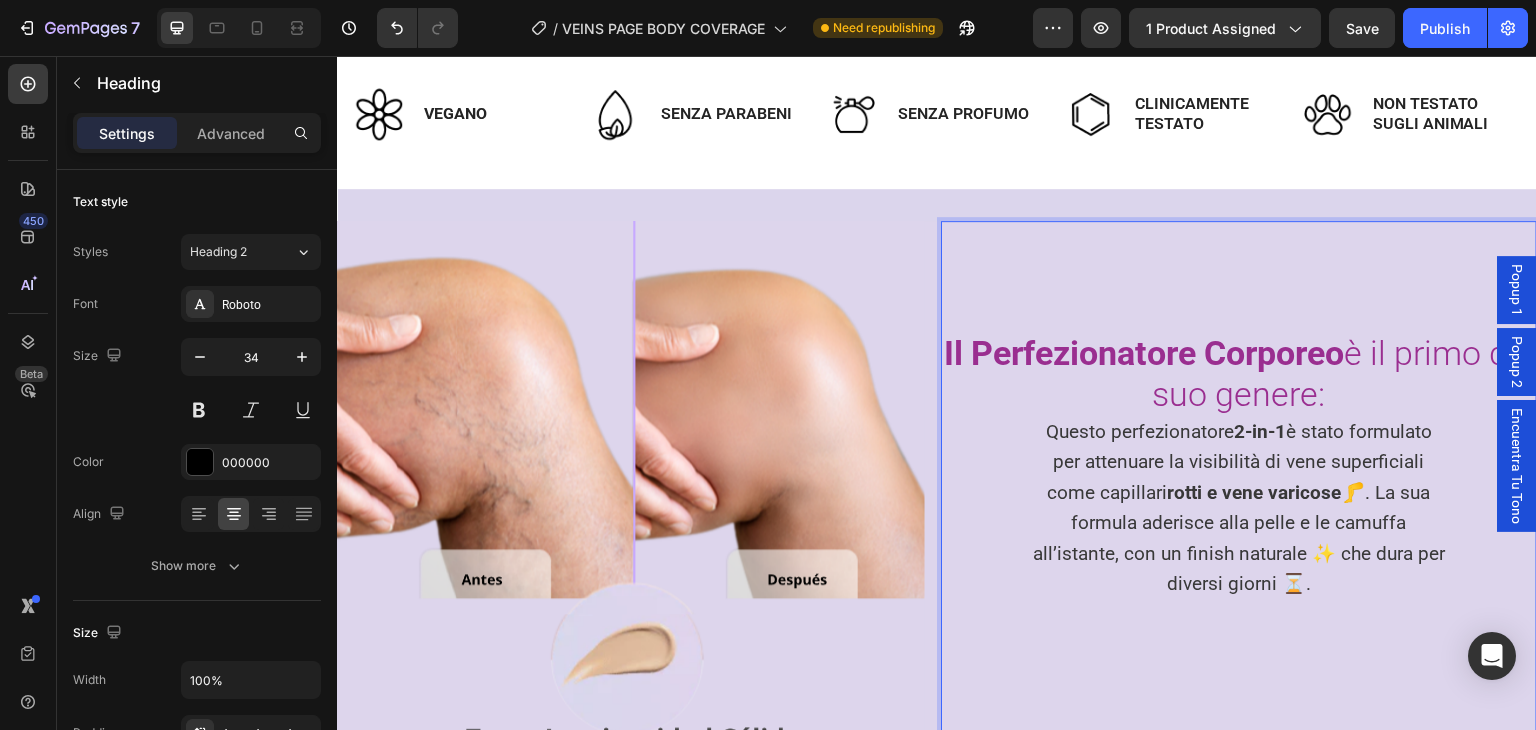 click on "Il Perfezionatore Corporeo" at bounding box center [1144, 353] 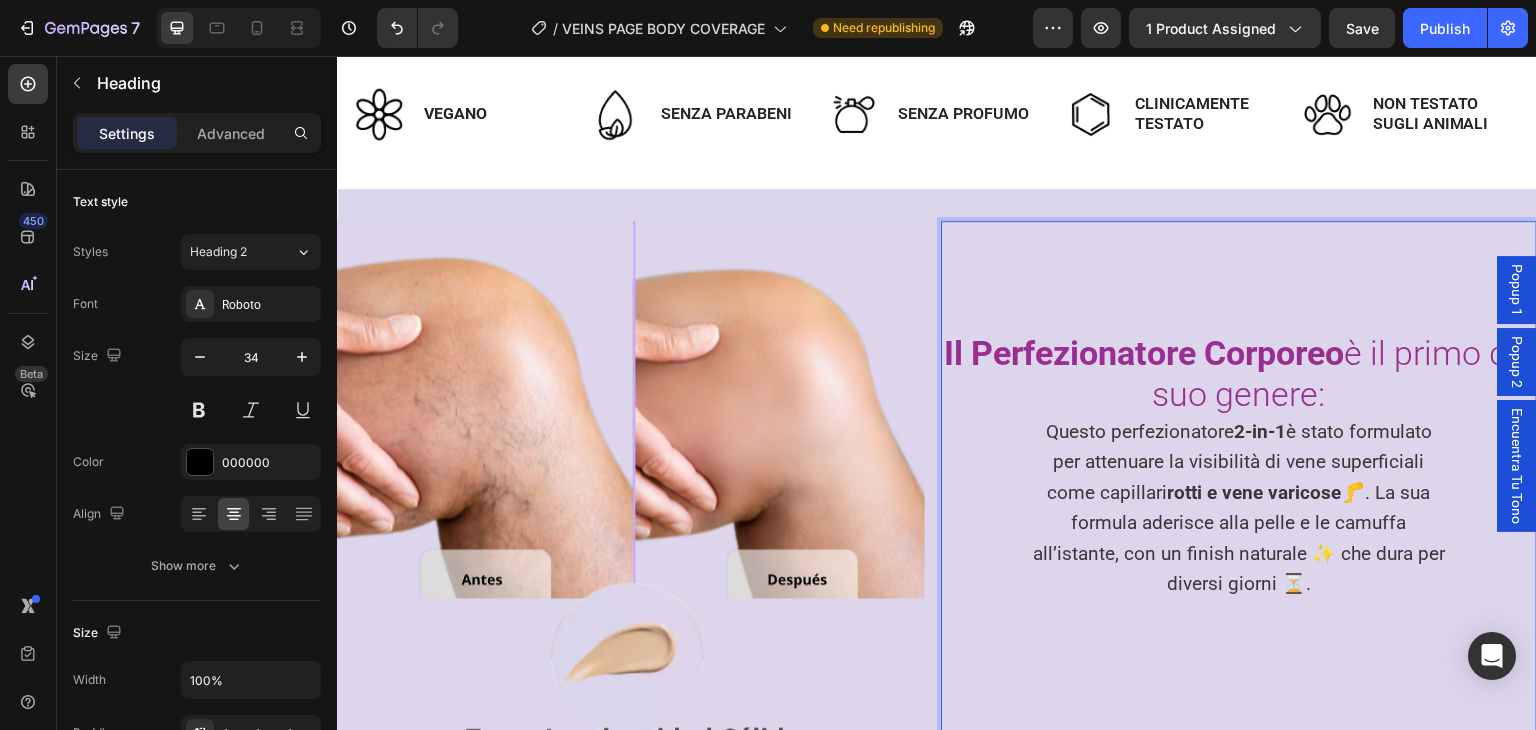 click on "Il Perfezionatore Corporeo" at bounding box center [1144, 353] 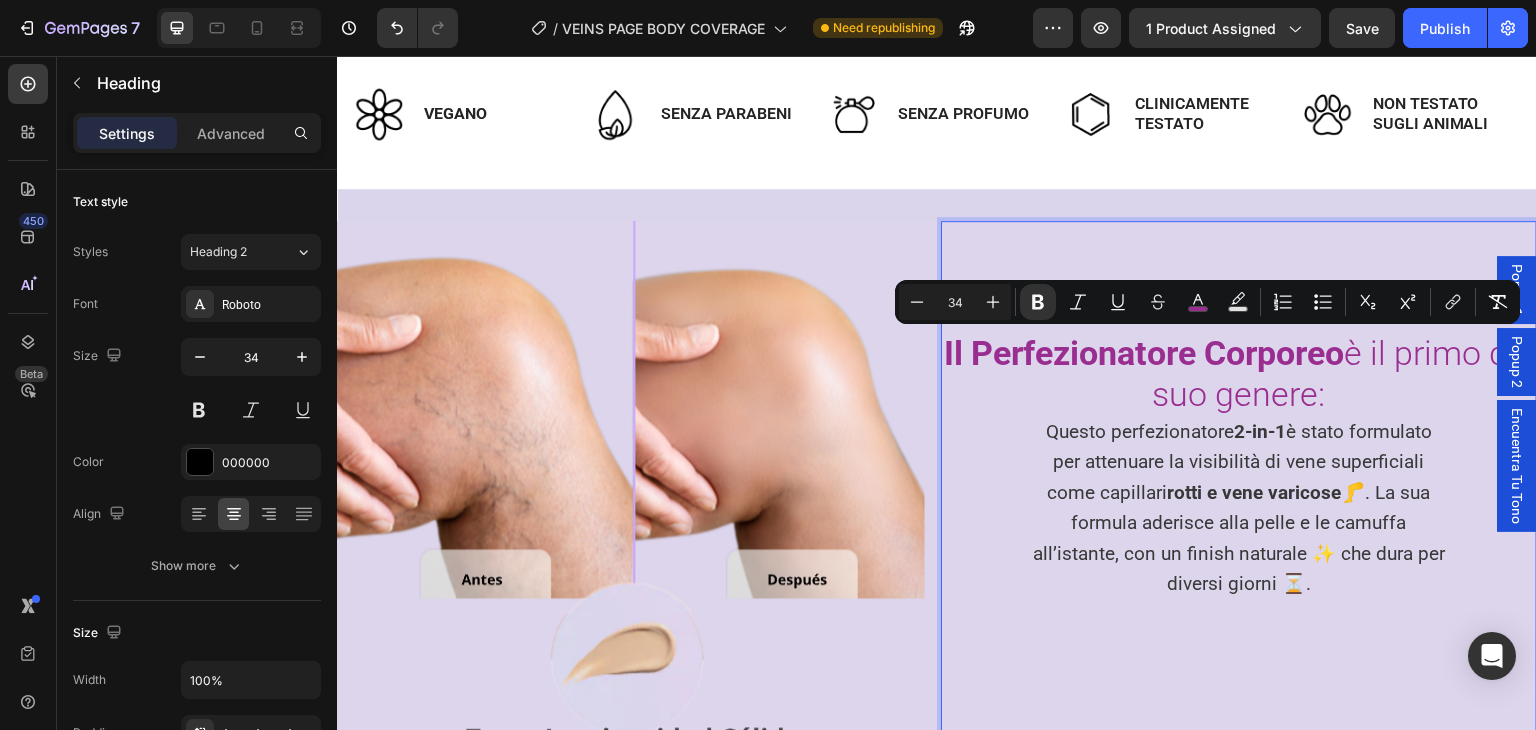 click on "Il Perfezionatore Corporeo" at bounding box center [1144, 353] 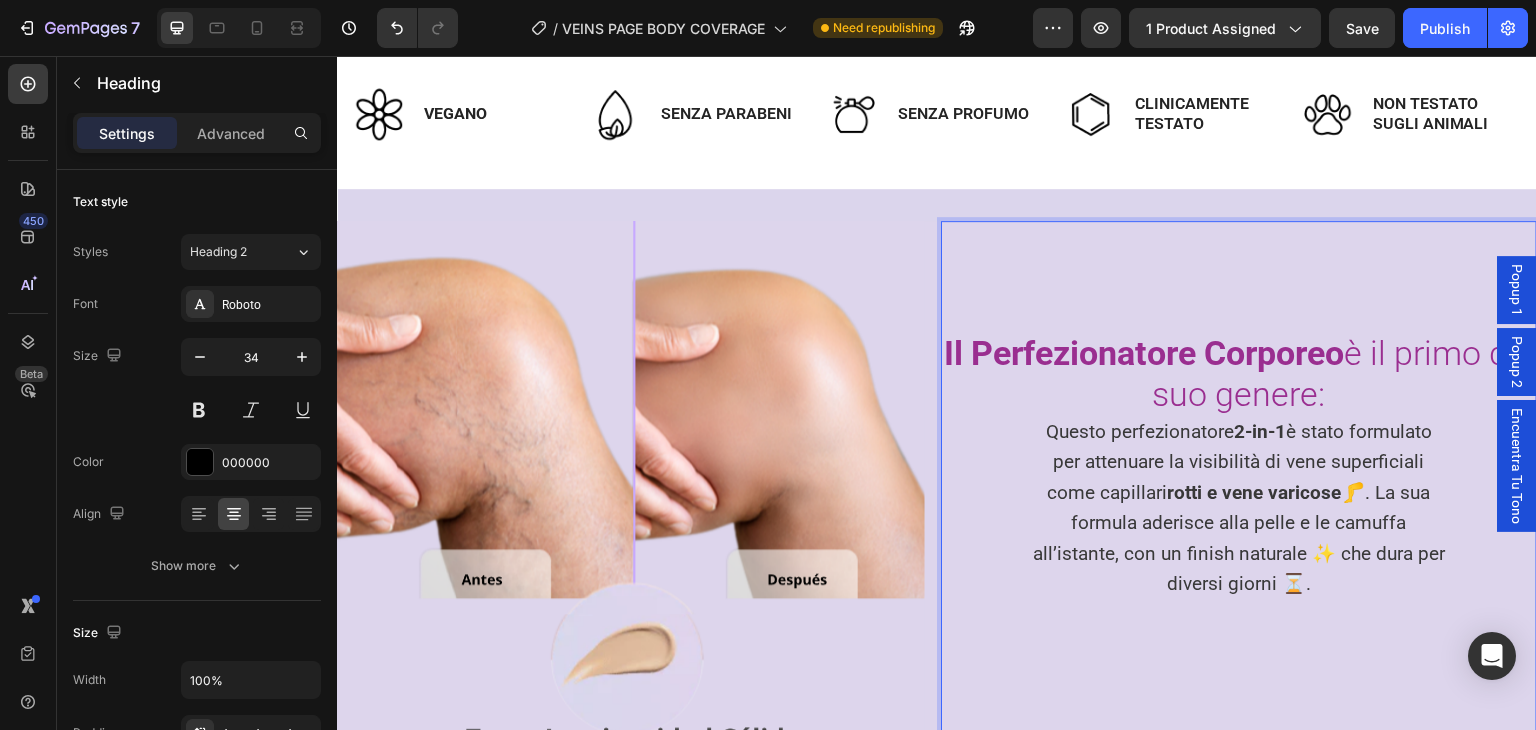 click on "Il Perfezionatore Corporeo  è il primo del suo genere:" at bounding box center (1239, 373) 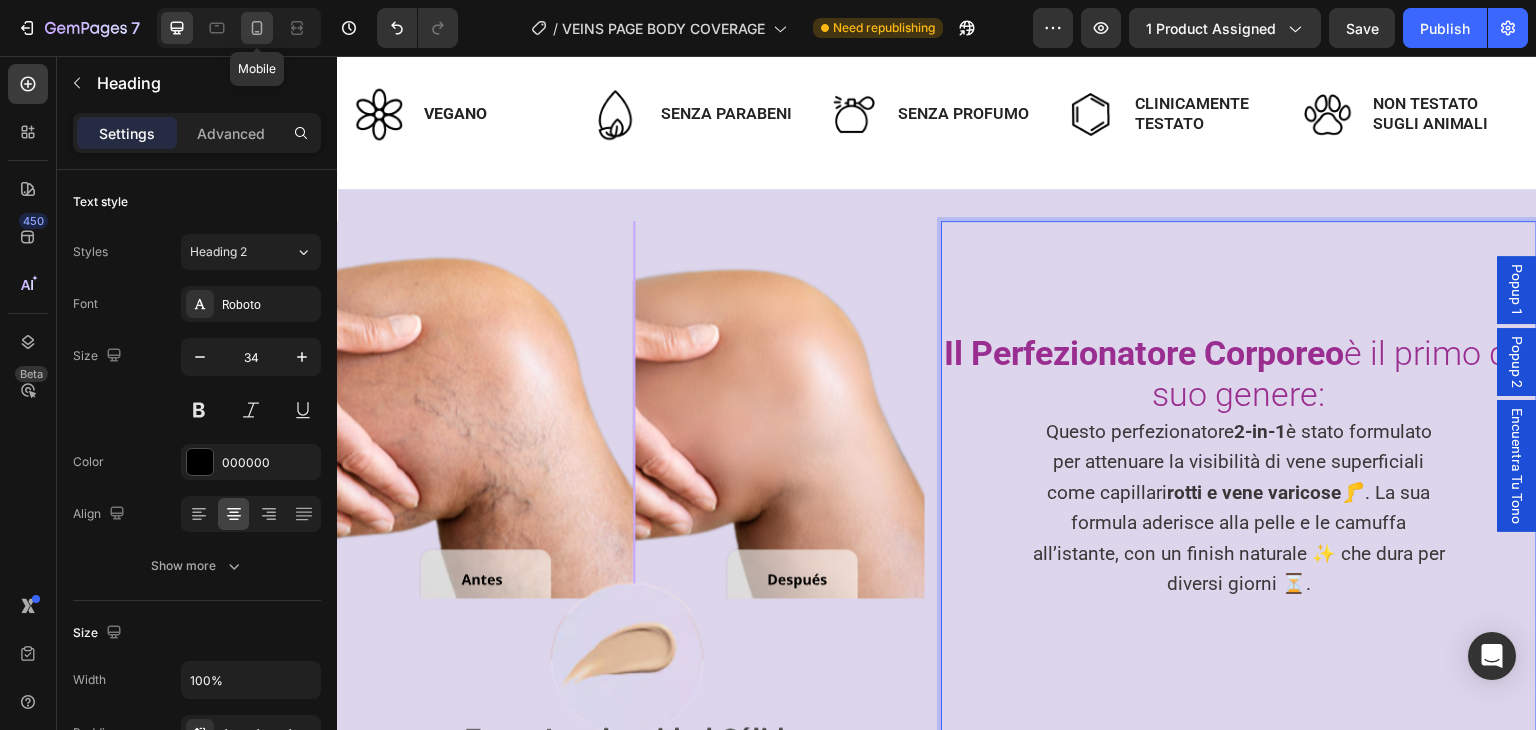 click 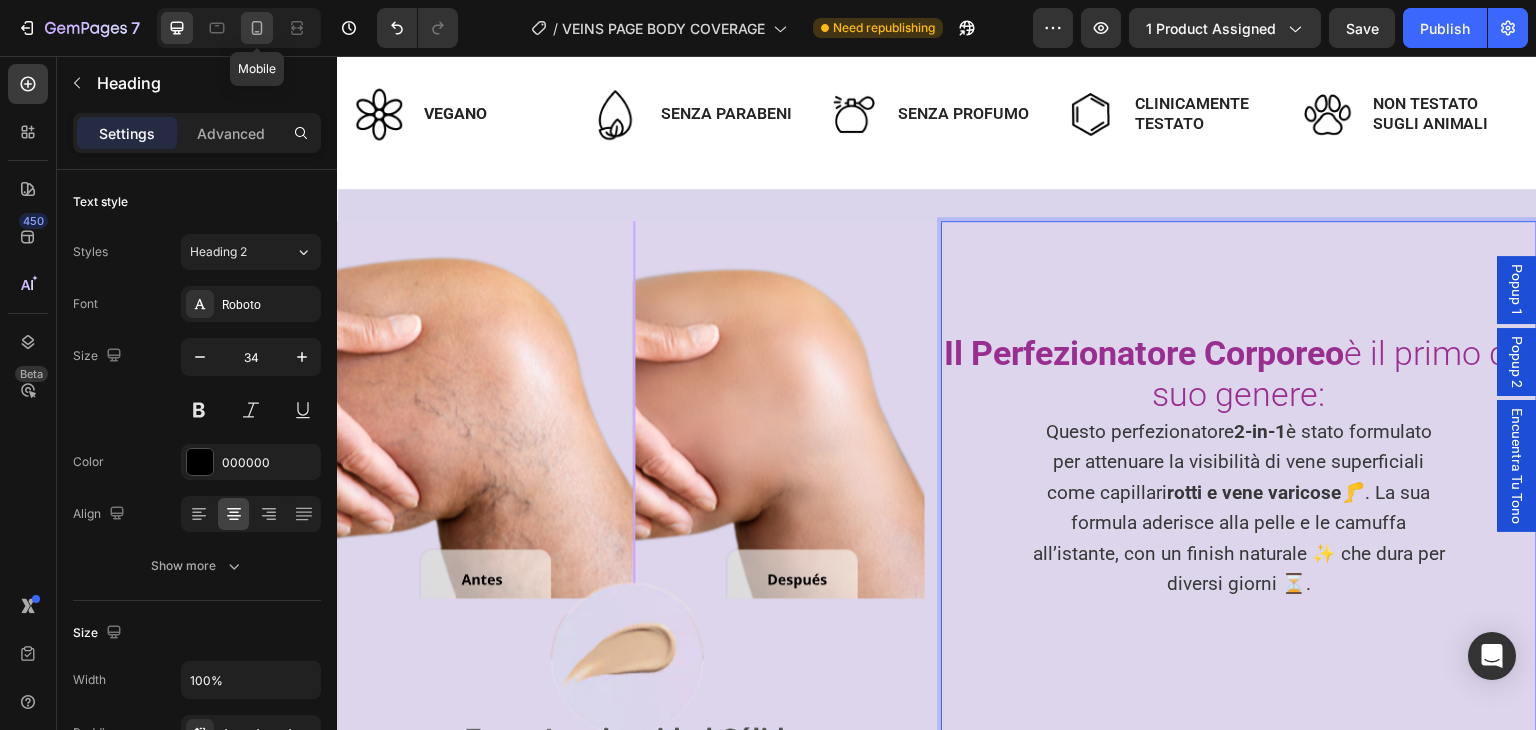 type on "26" 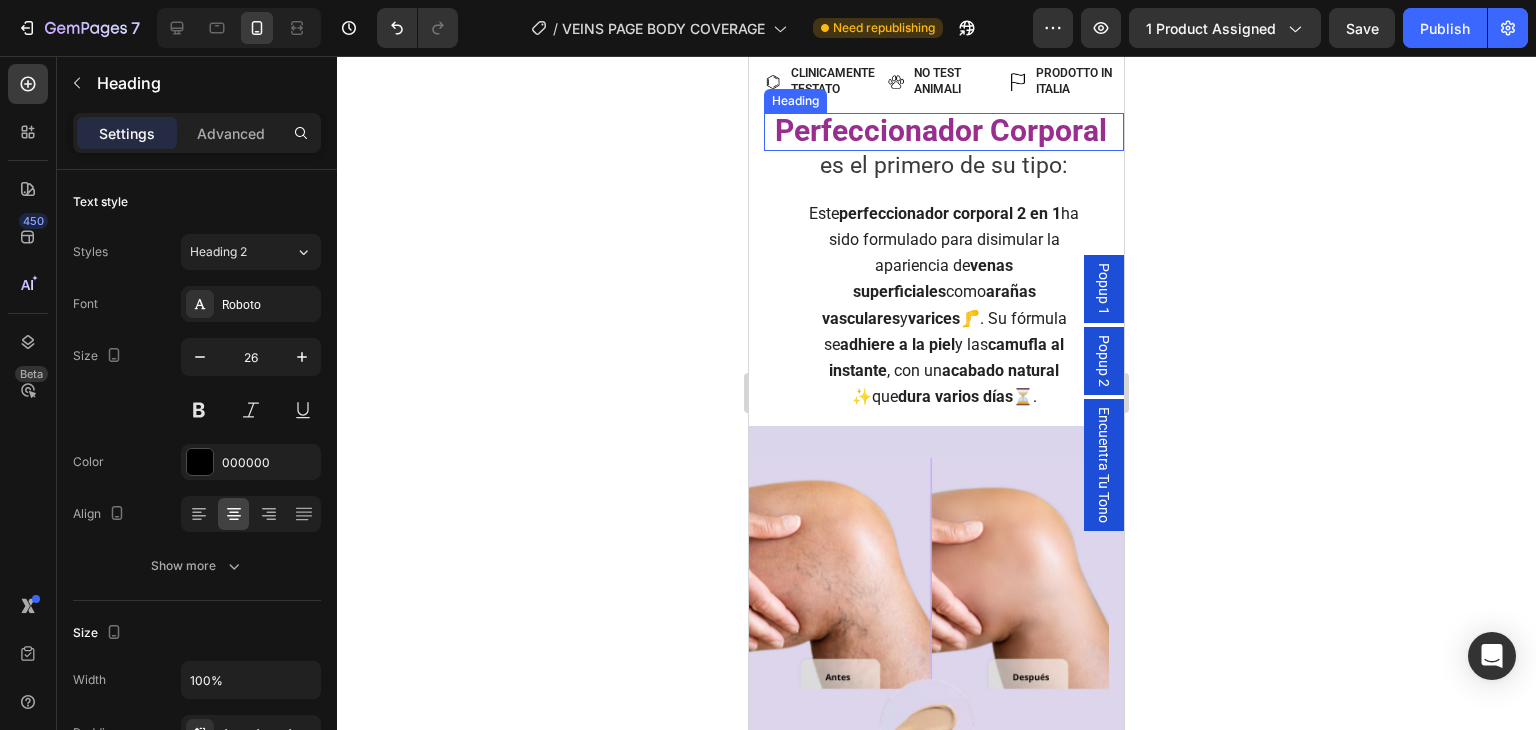 scroll, scrollTop: 563, scrollLeft: 0, axis: vertical 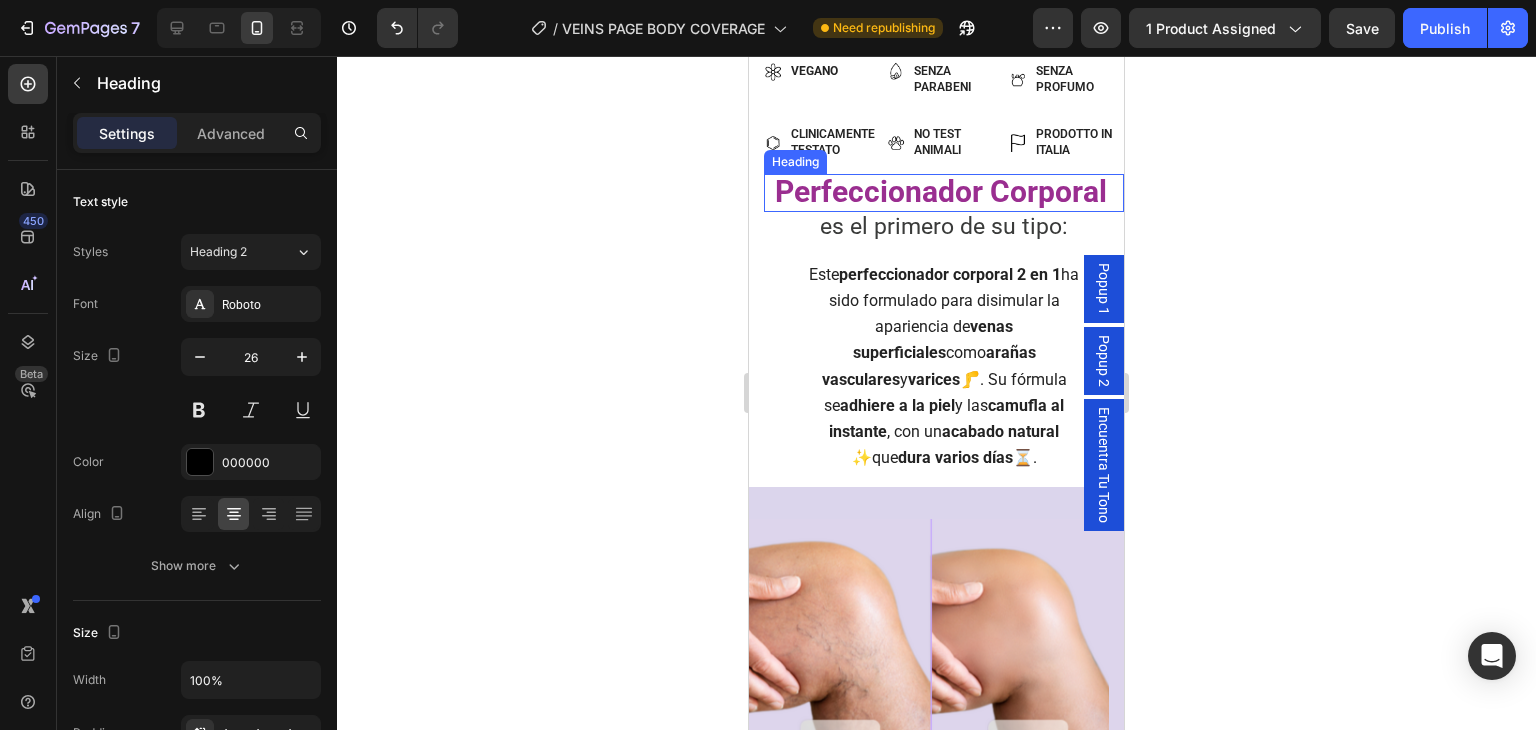 click on "Perfeccionador Corporal" at bounding box center (941, 191) 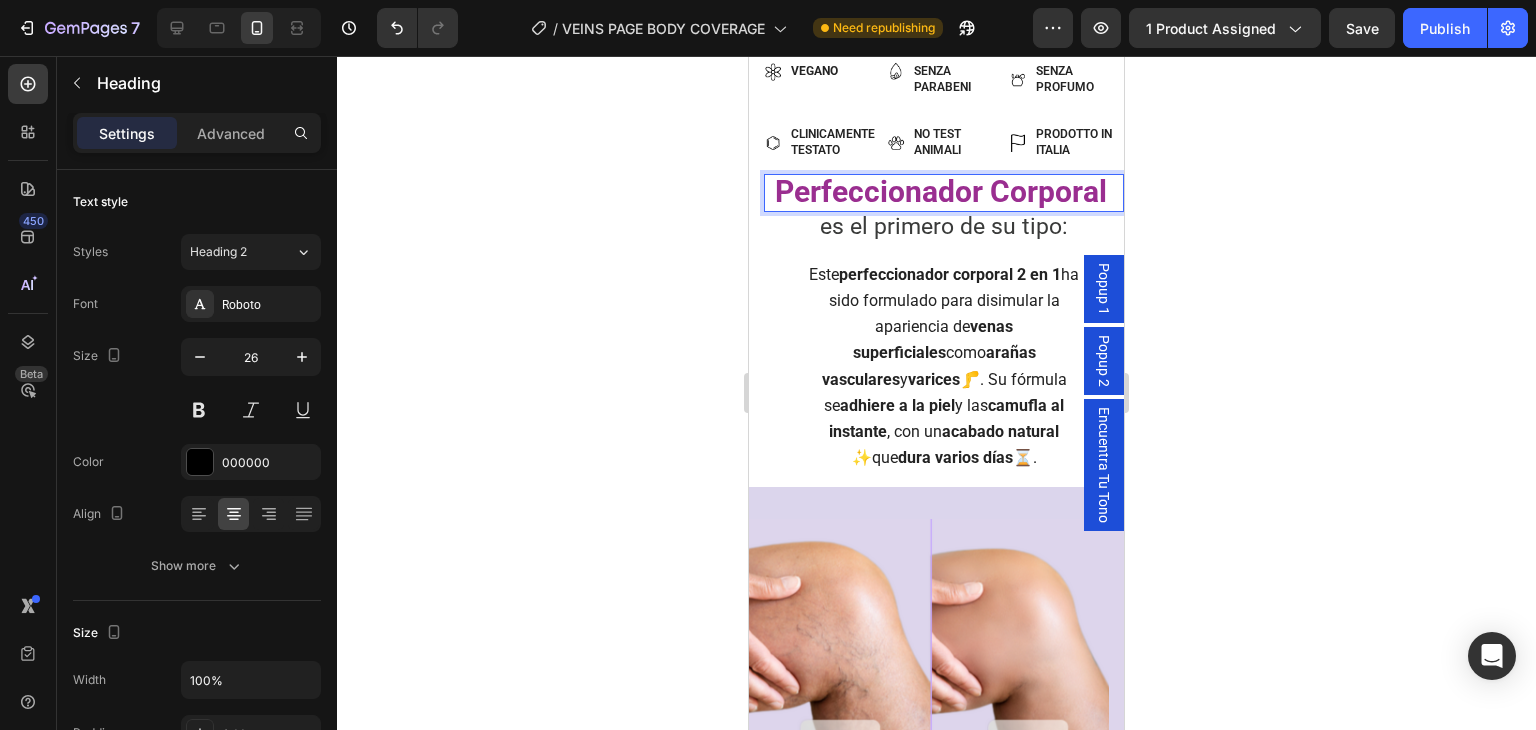 click on "Perfeccionador Corporal" at bounding box center [941, 191] 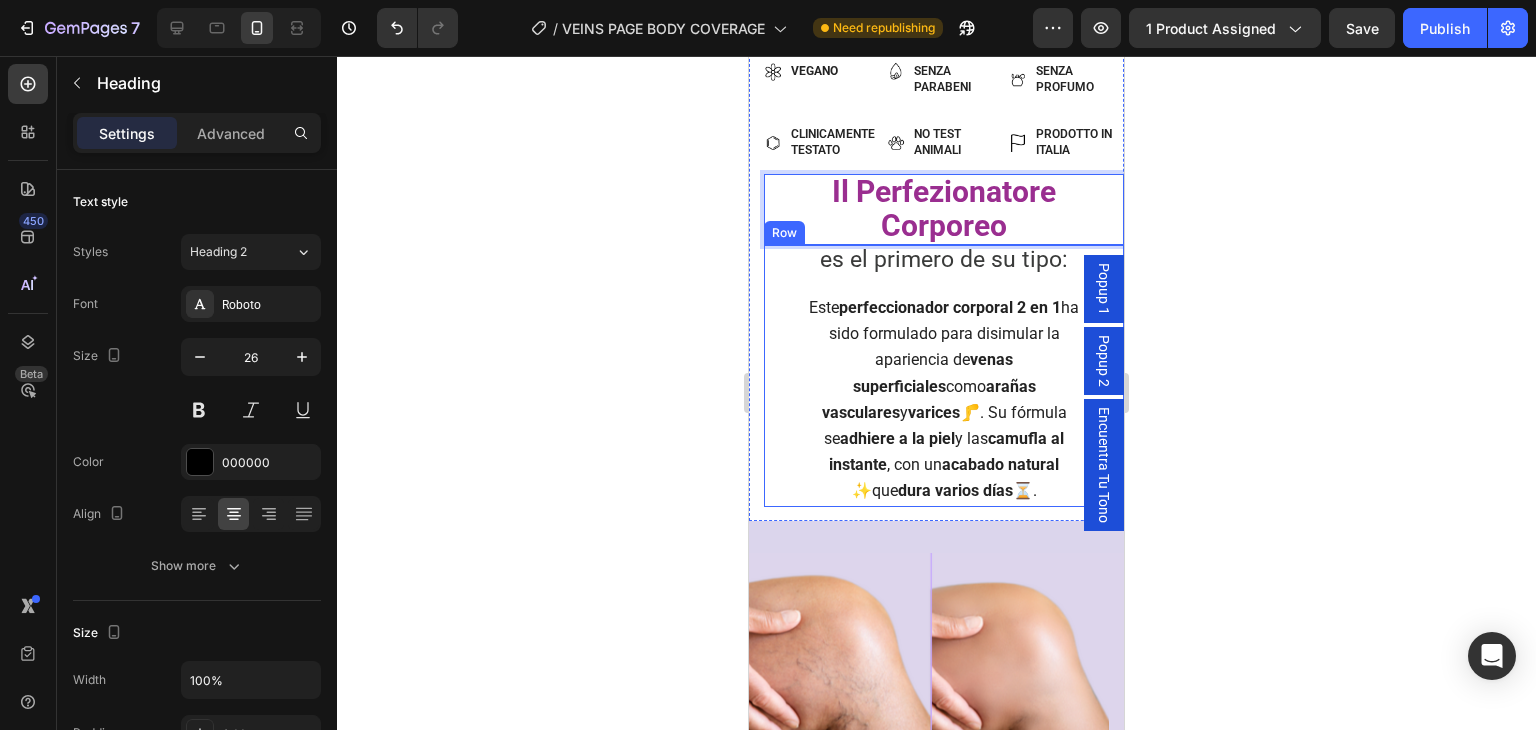 click on "es el primero de su tipo: Text Block Este  perfeccionador corporal 2 en 1  ha sido formulado para disimular la apariencia de  venas superficiales  como  arañas vasculares  y  varices  🦵. Su fórmula se  adhiere a la piel  y las  camufla al instante , con un  acabado natural ✨  que  dura varios días  ⏳. Text Block" at bounding box center (944, 376) 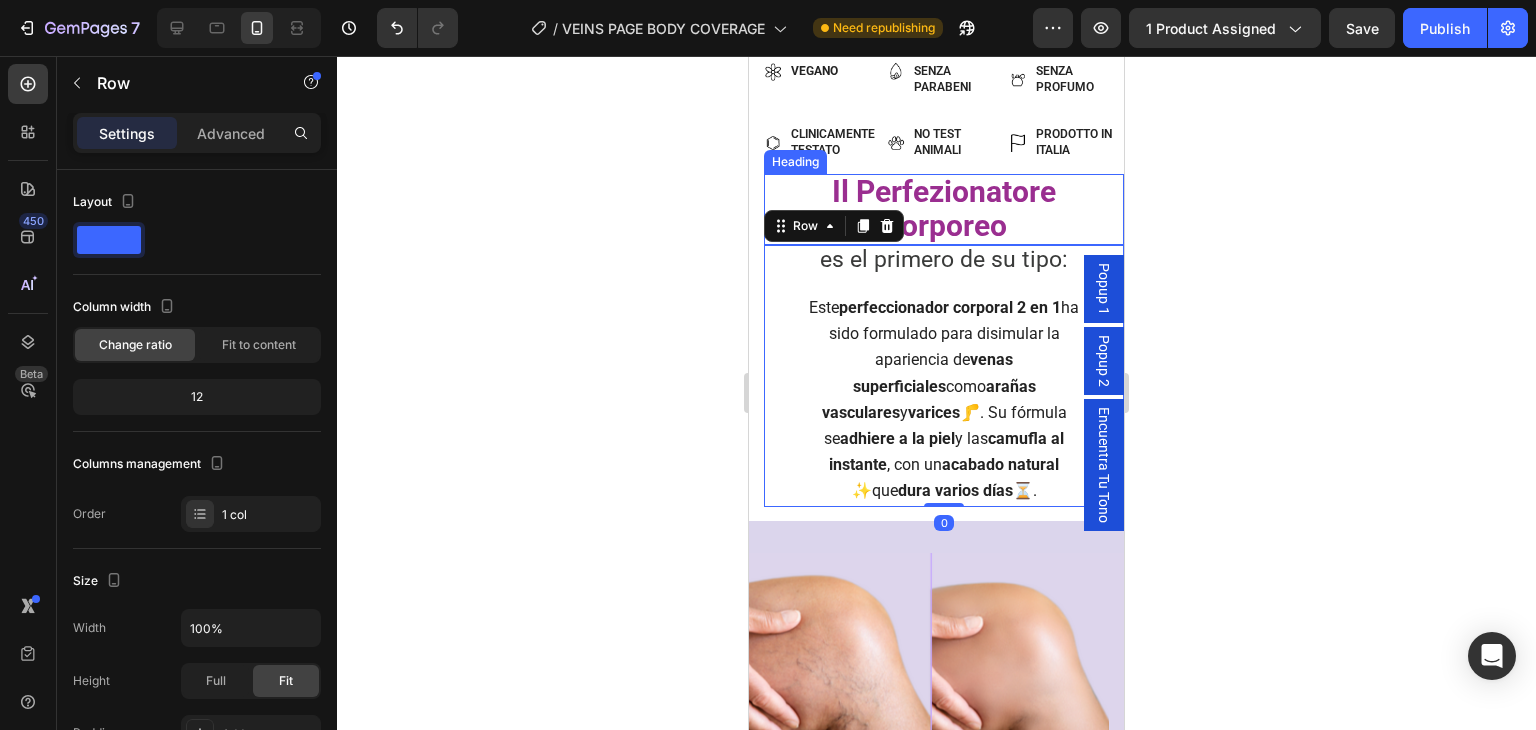 click on "Il Perfezionatore Corporeo" at bounding box center (944, 208) 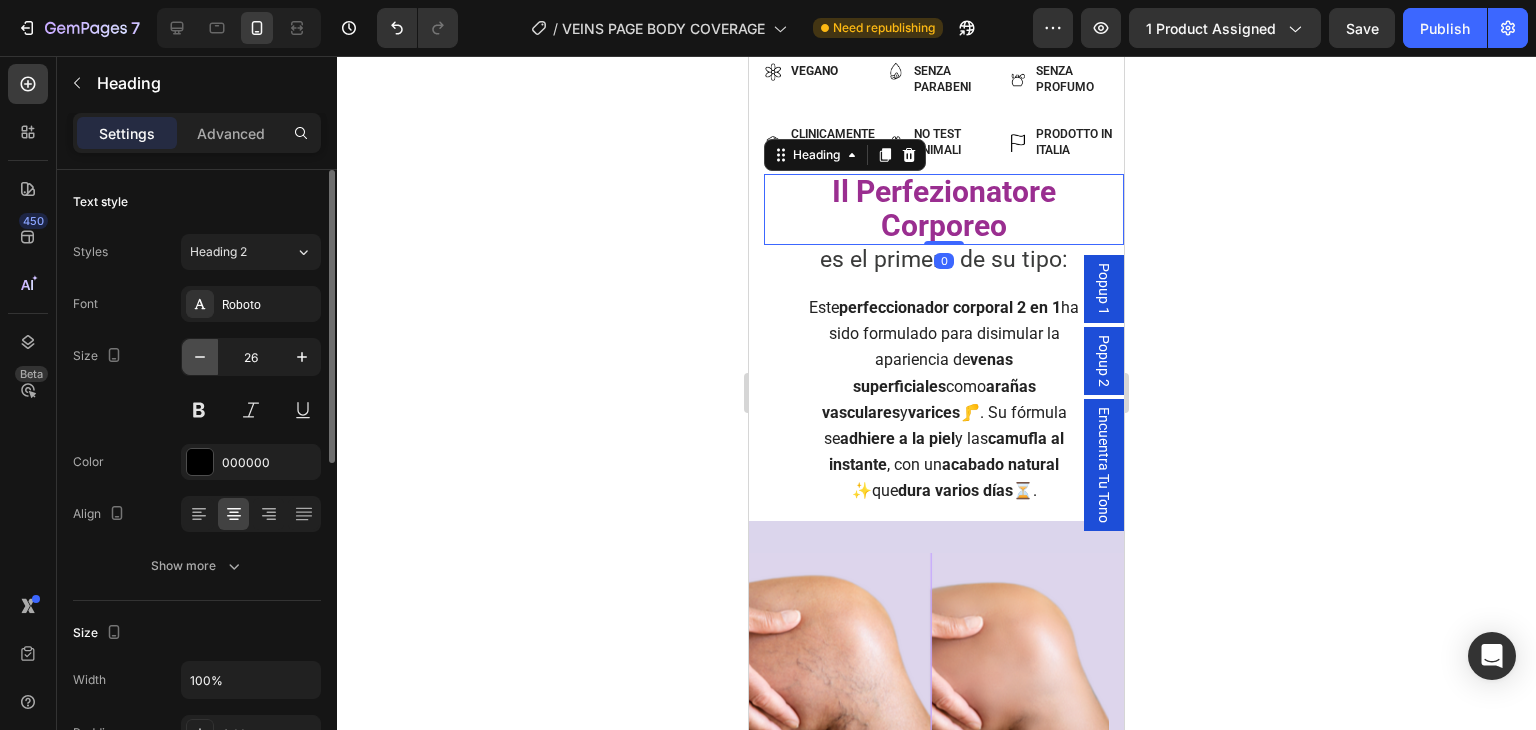 click 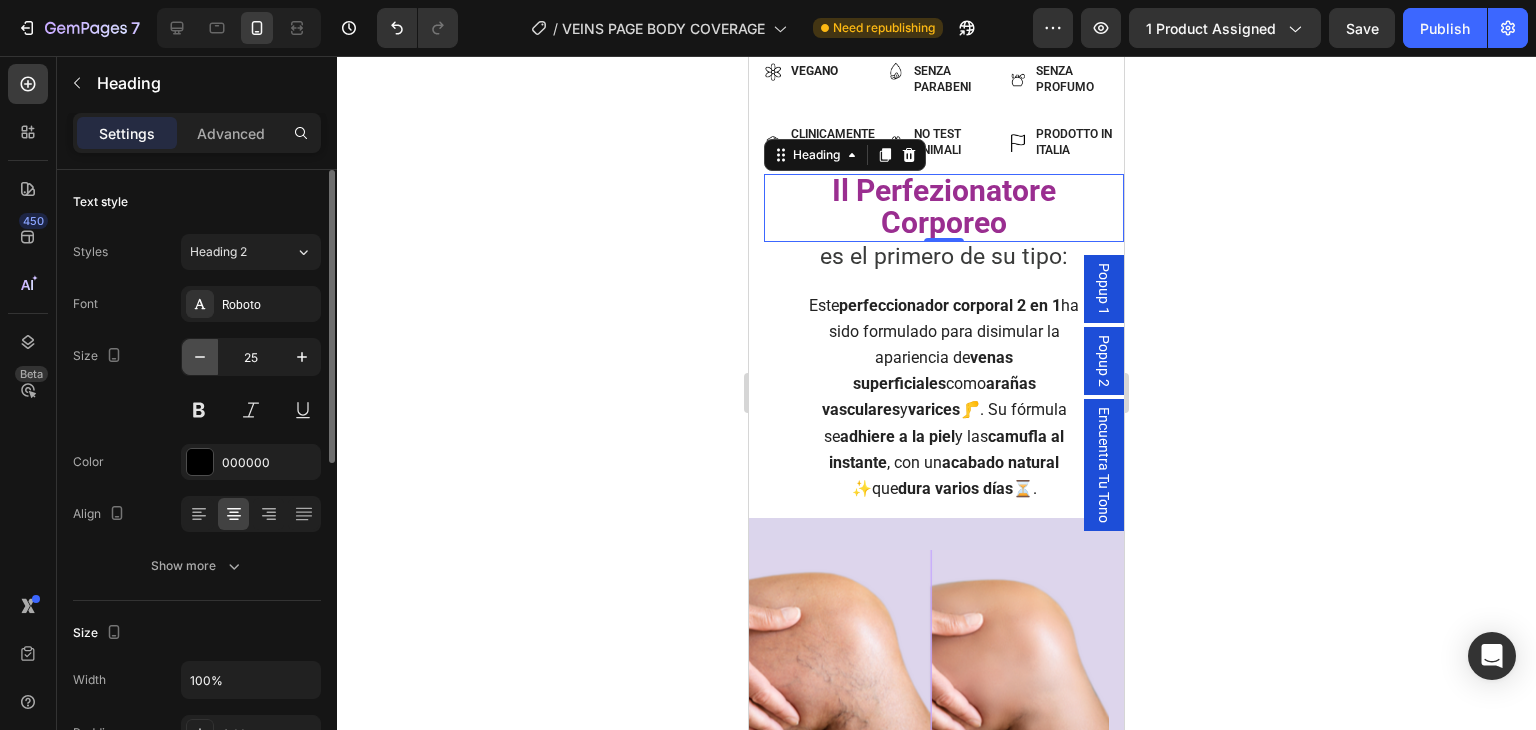 click 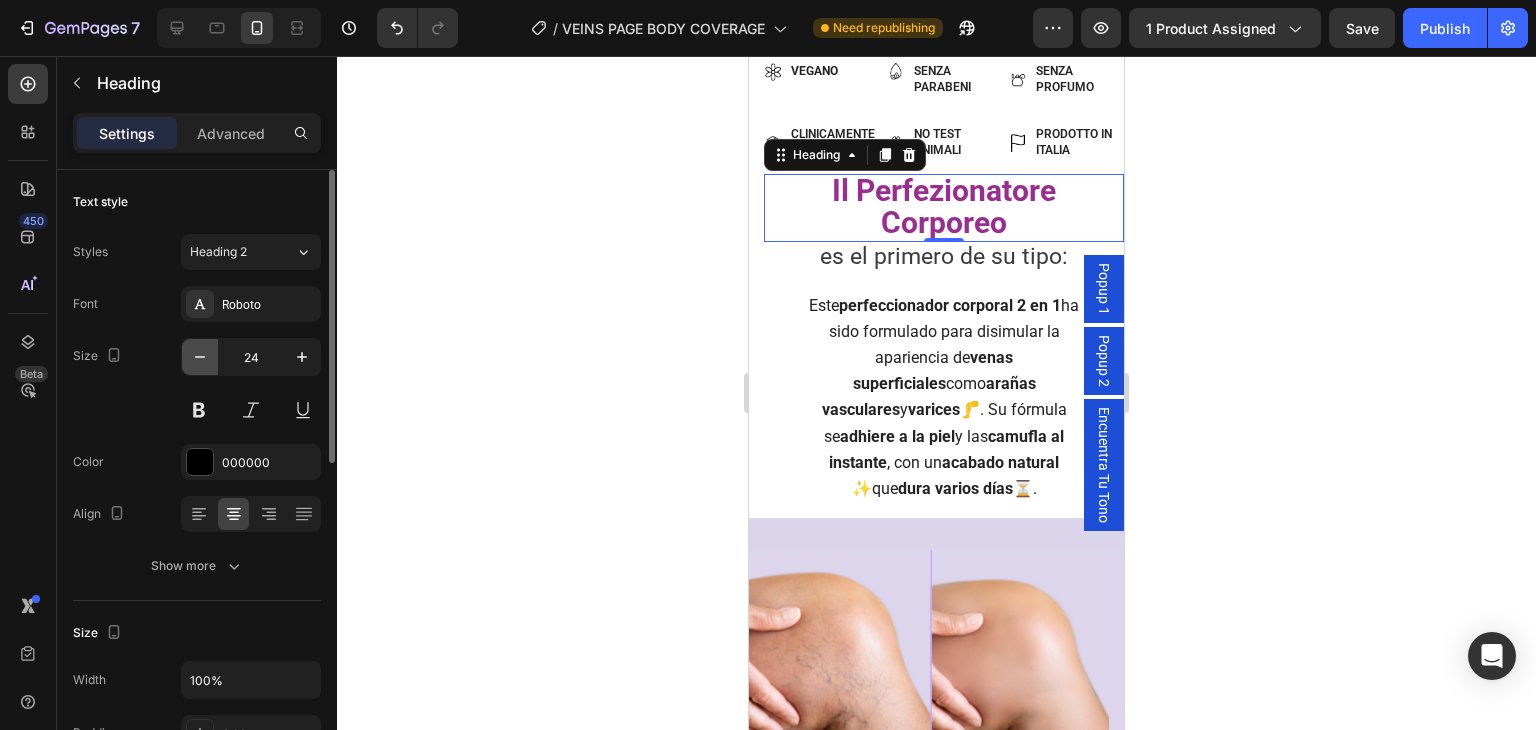 click 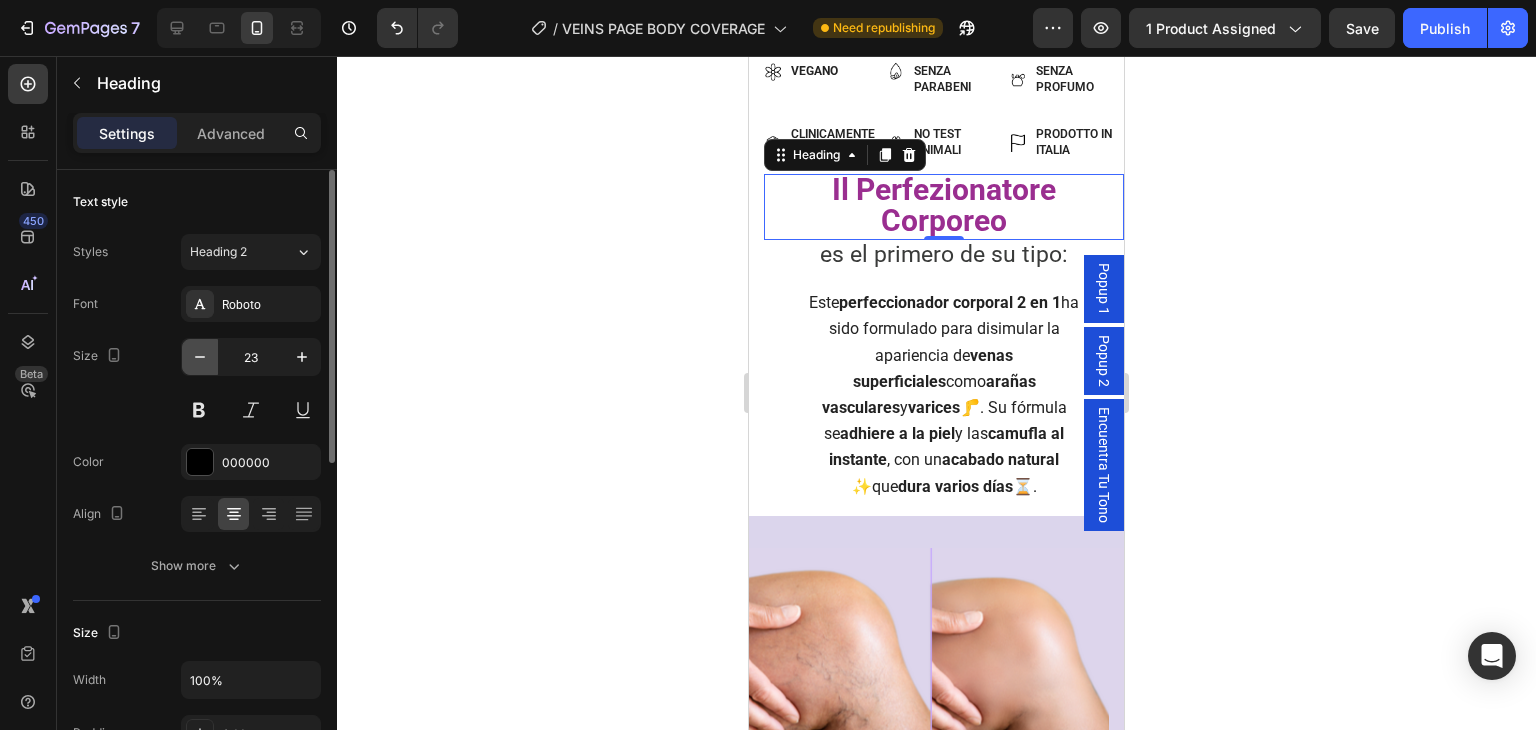 click 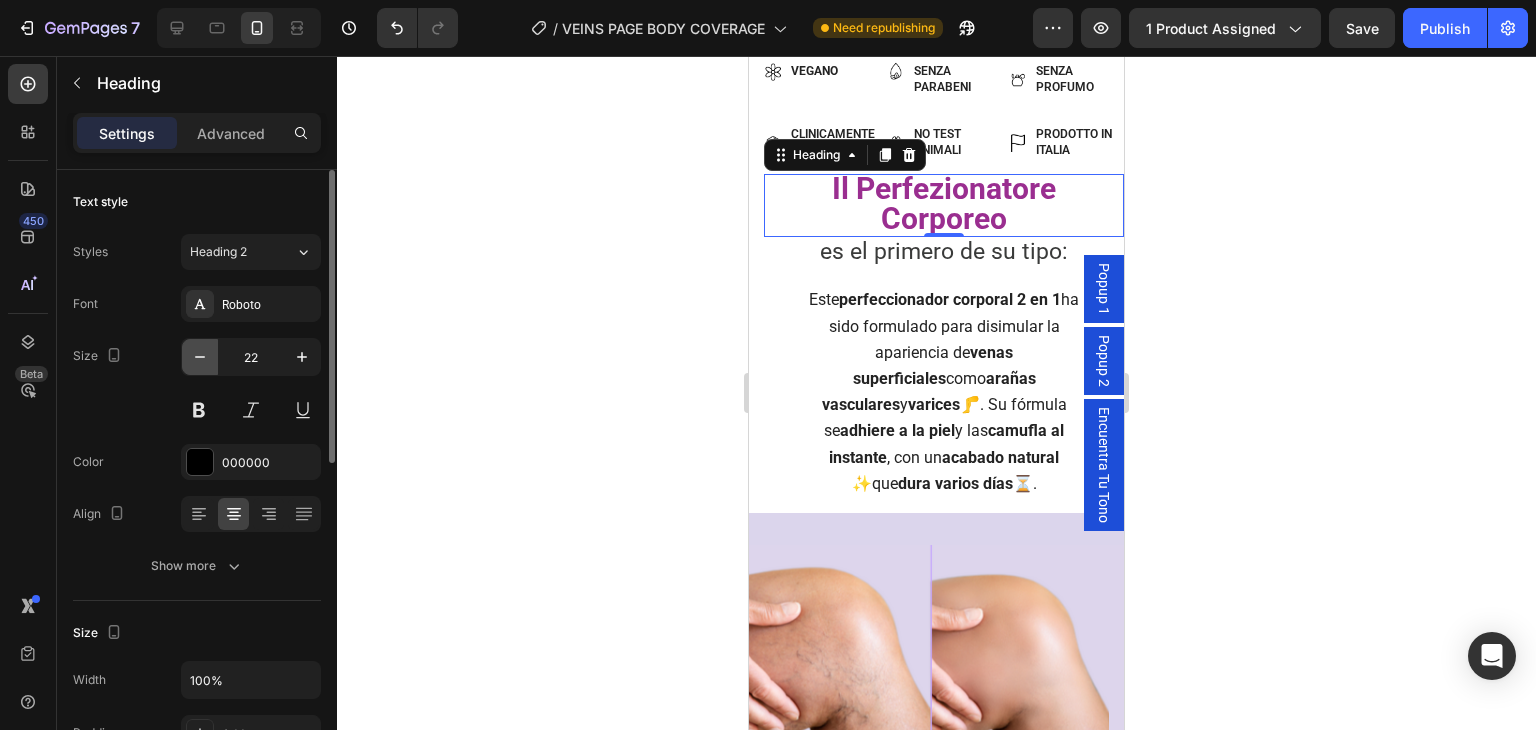 click 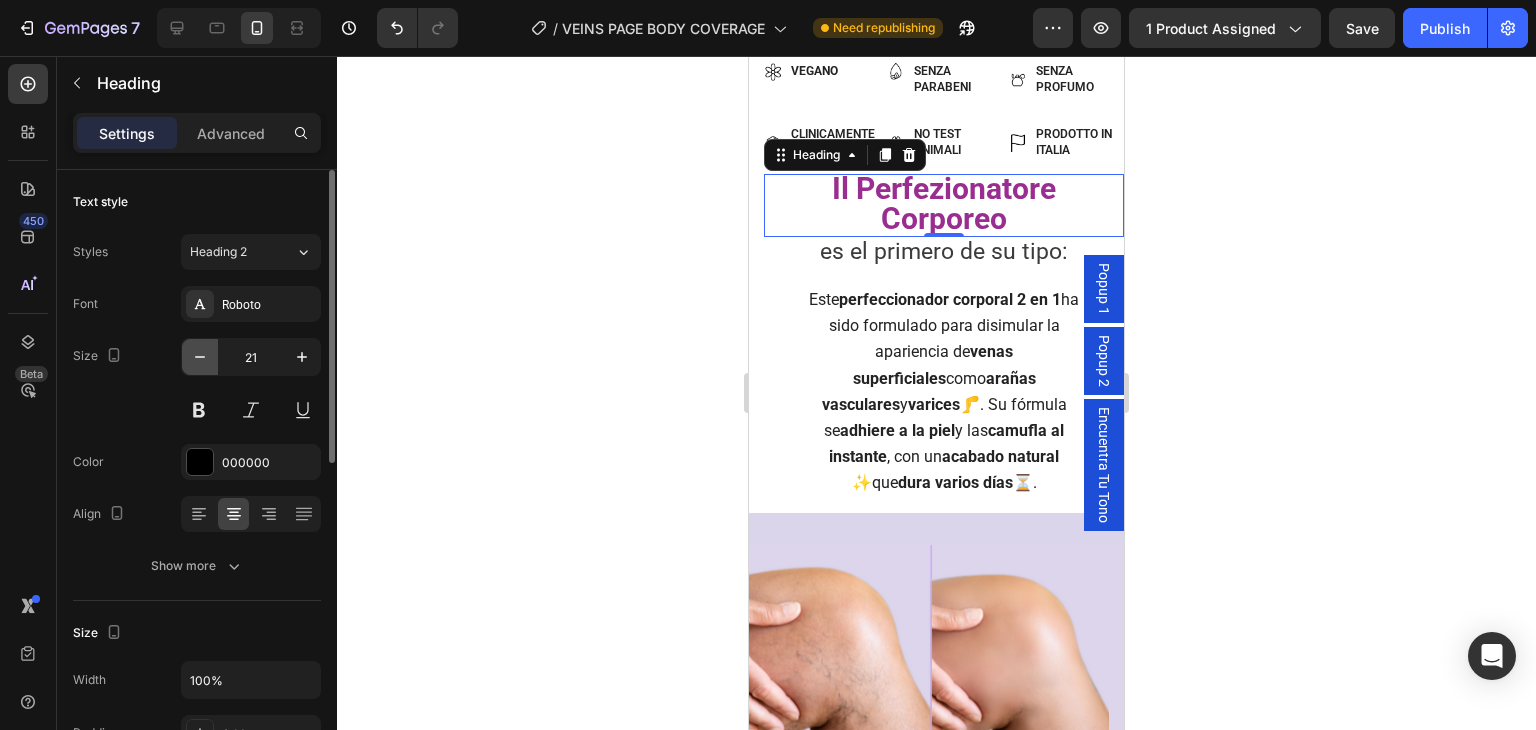 click 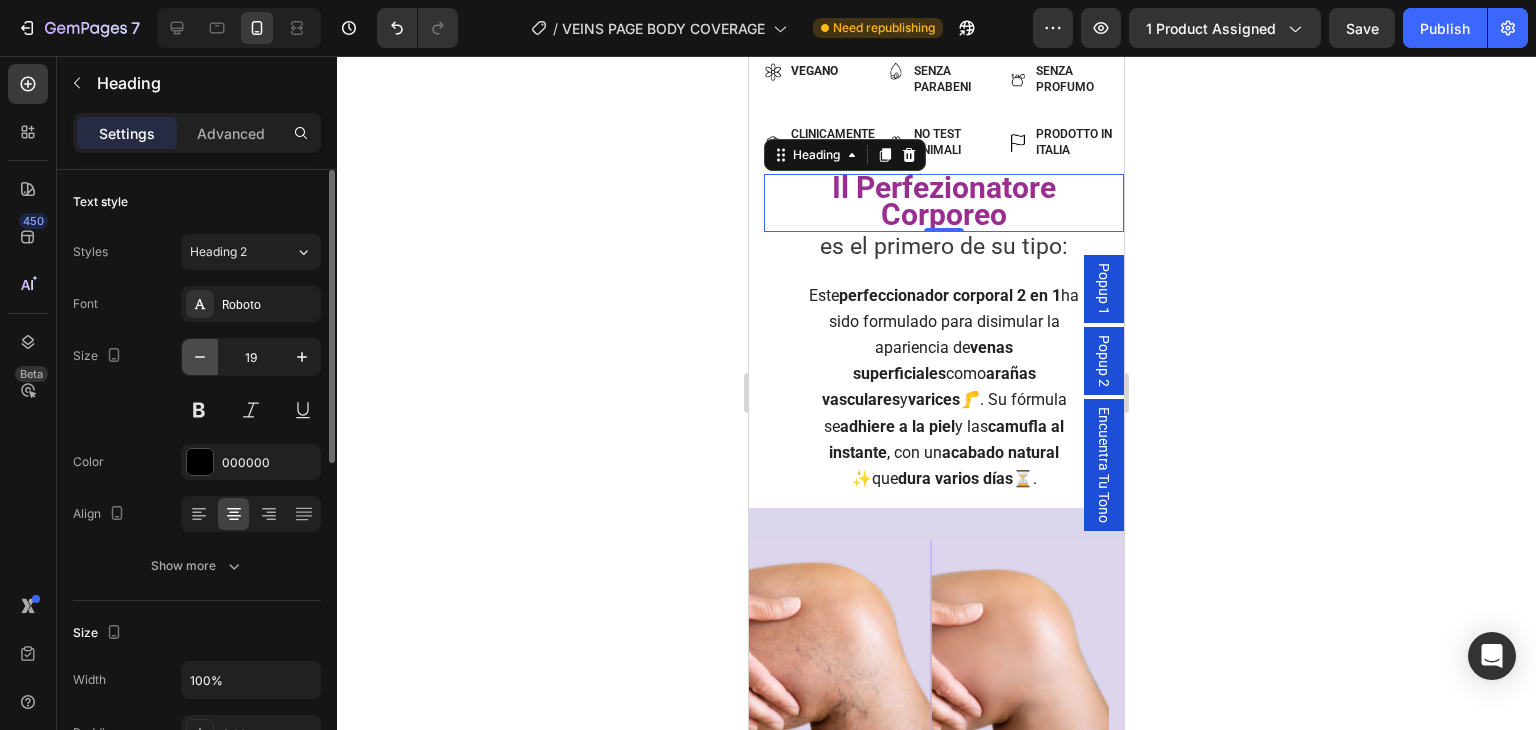 click 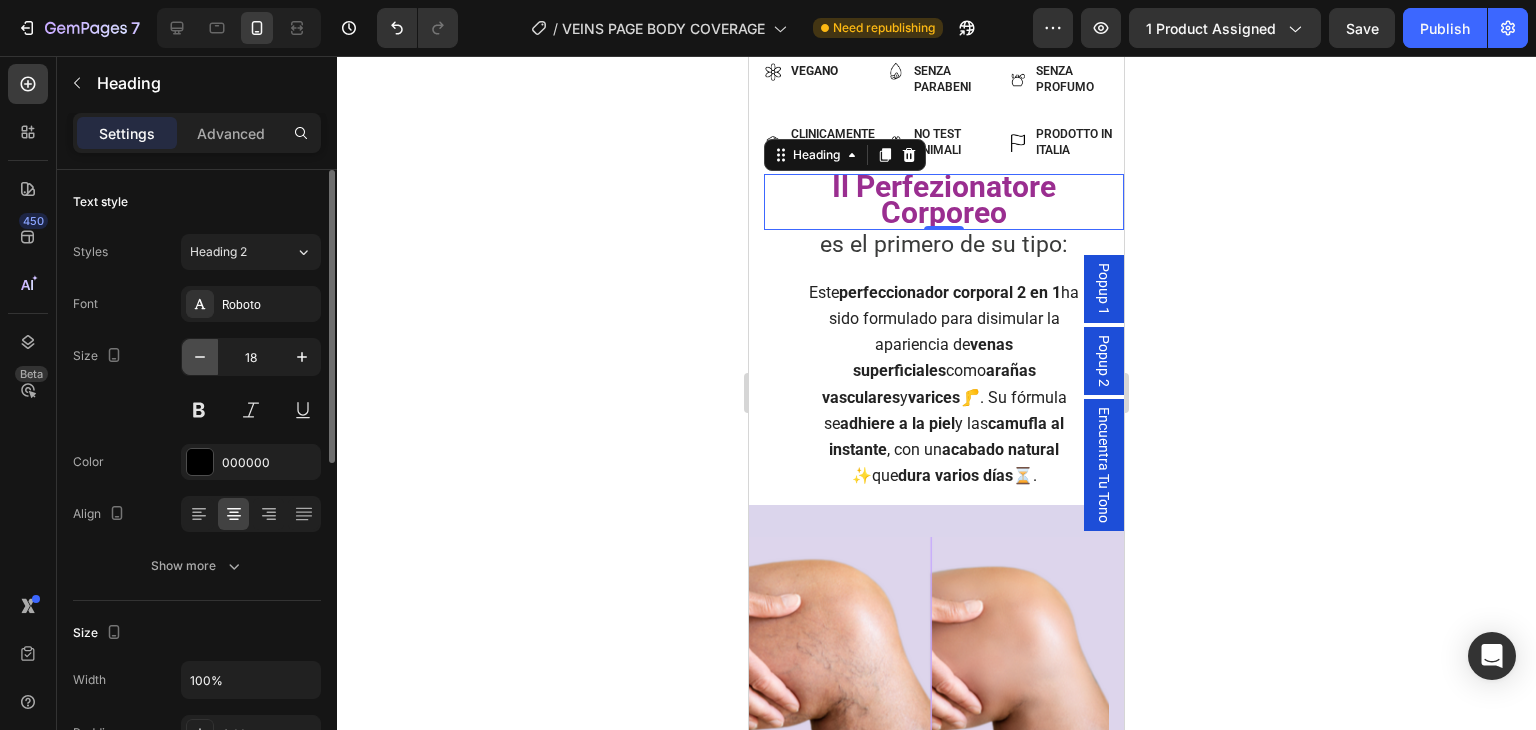 click 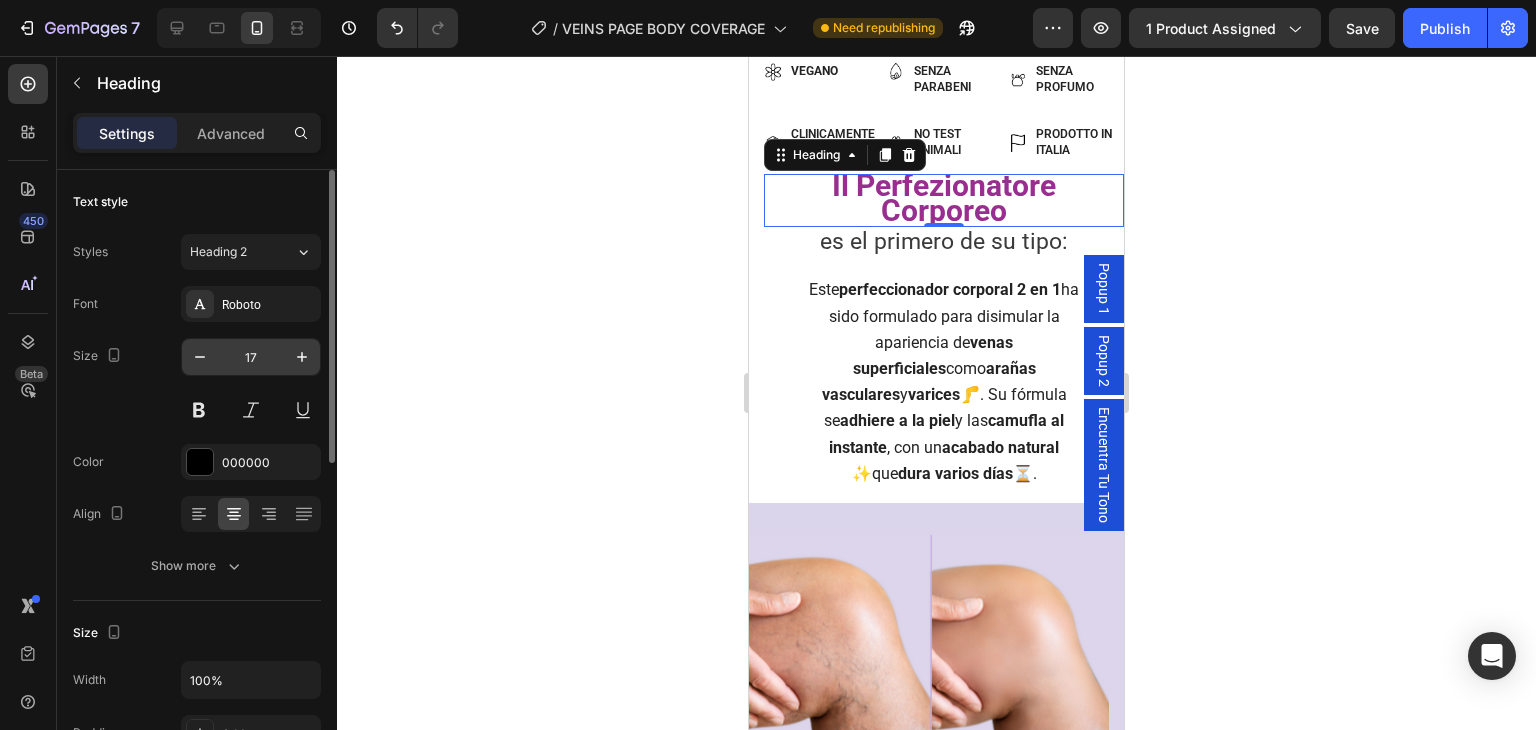 click on "17" at bounding box center [251, 357] 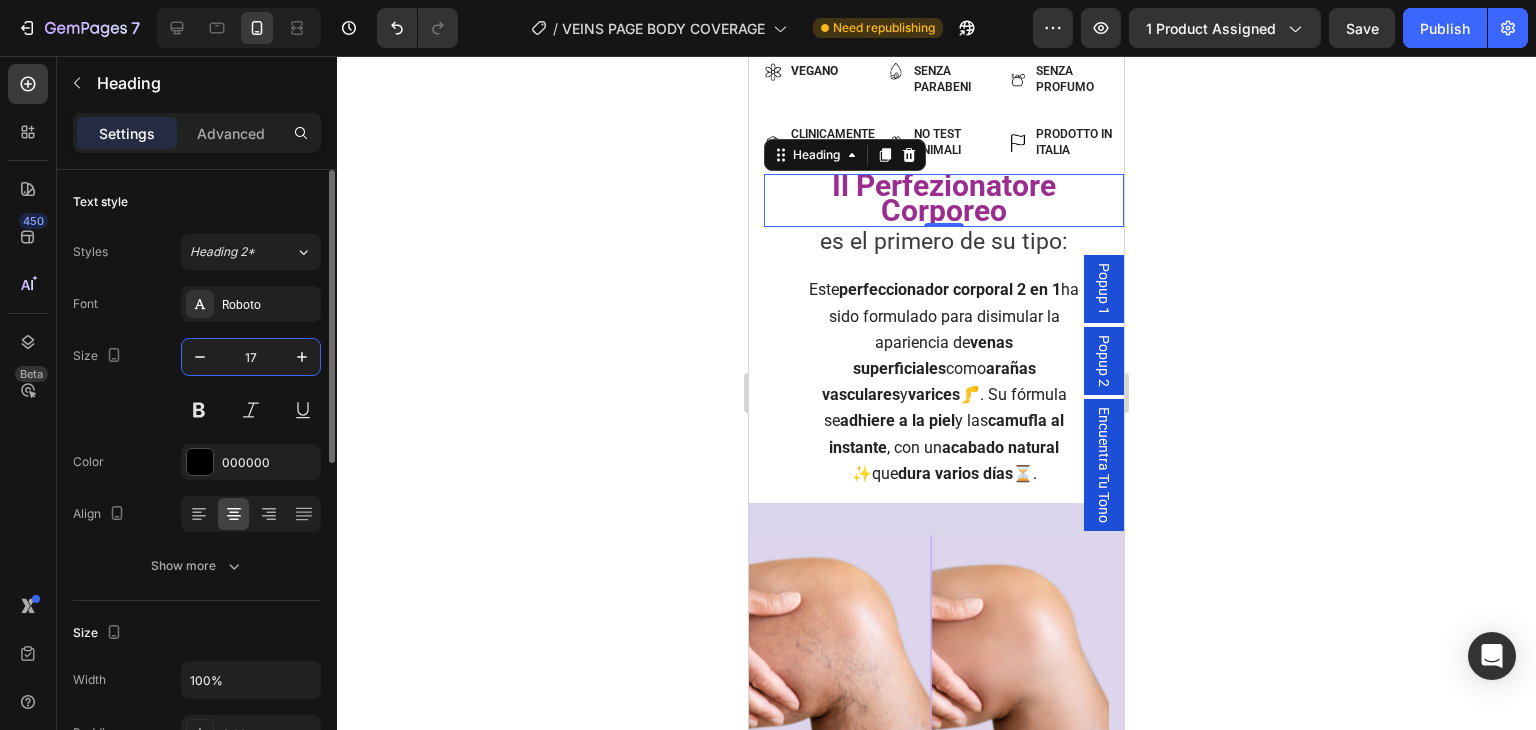 click on "17" at bounding box center [251, 357] 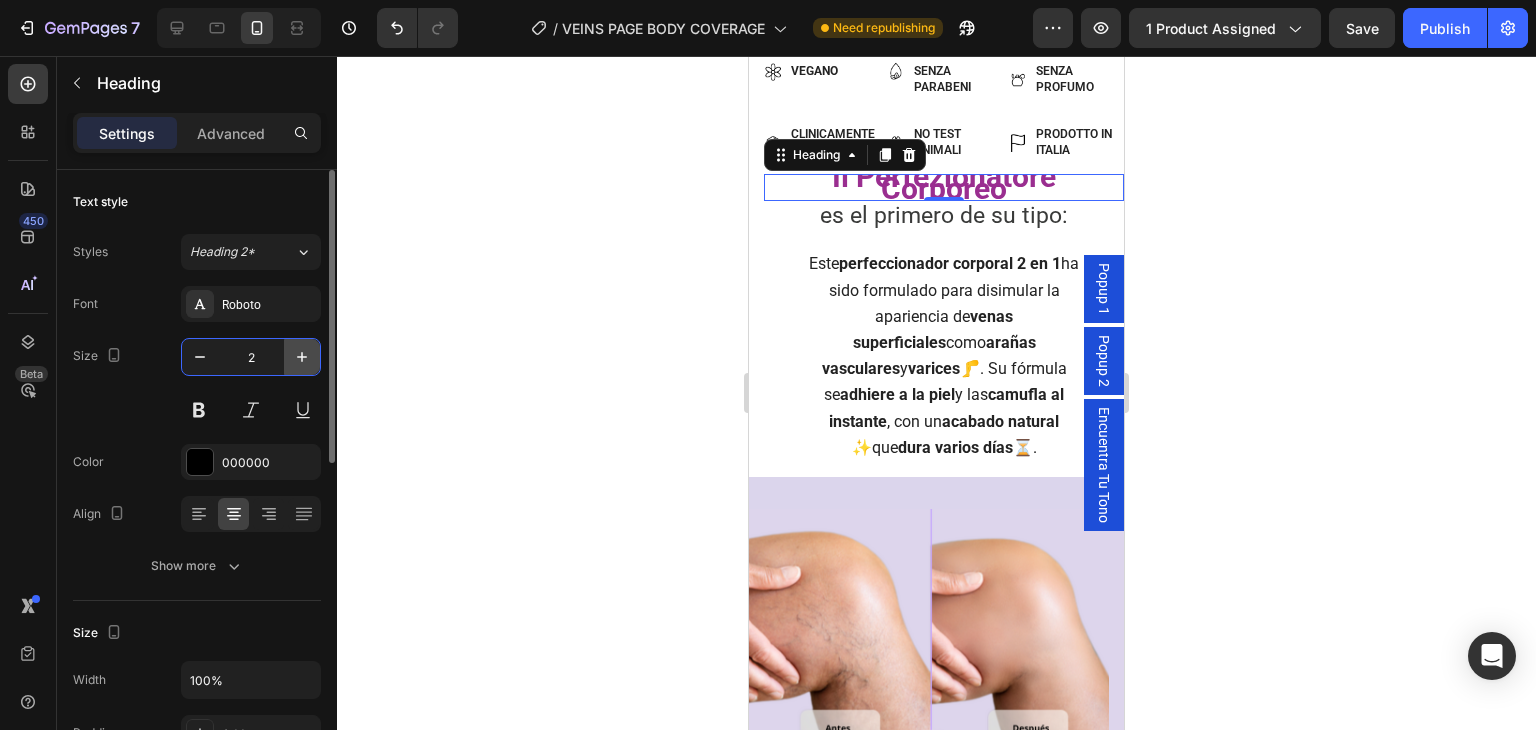 type on "26" 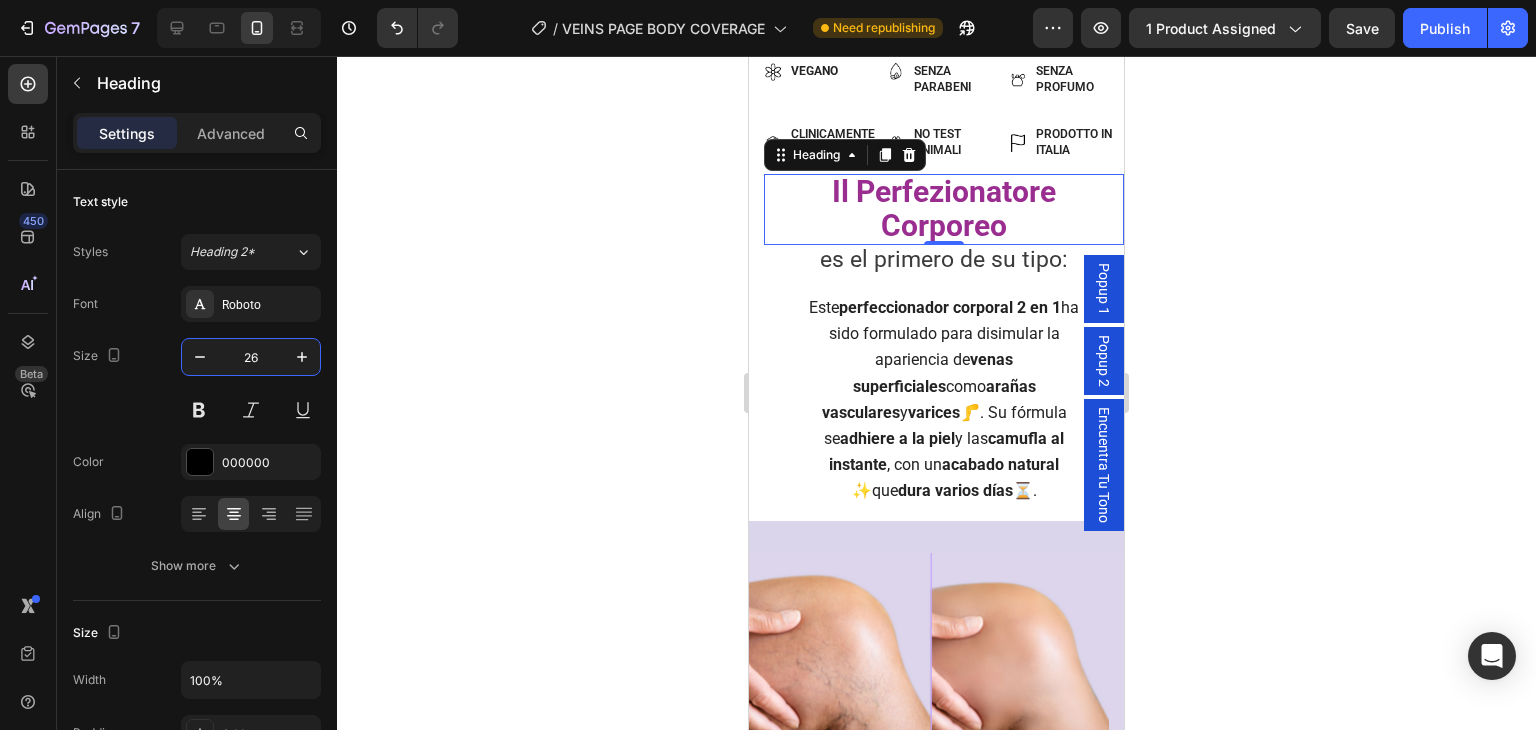 click on "Image Vegano Text Block Row Image Senza parabeni Text Block Row Image Senza profumo Text Block Row Image Clinicamente testato Text Block Row Image Non testato sugli animali Text Block Row Carousel Image Vegano Text Block Row Image Senza parabeni Text Block Row Image Senza profumo Text Block Row Row Image Clinicamente testato Text Block Row Image No test animali Text Block Row Image Prodotto in Italia Text Block Row Row ⁠⁠⁠⁠⁠⁠⁠ Il Perfezionatore Corporeo Heading   0 Row es el primero de su tipo: Text Block Este  perfeccionador corporal 2 en 1  ha sido formulado para disimular la apariencia de  venas superficiales  como  arañas vasculares  y  varices  🦵. Su fórmula se  adhiere a la piel  y las  camufla al instante , con un  acabado natural ✨  que  dura varios días  ⏳. Text Block Row Section 2/25" at bounding box center [936, 277] 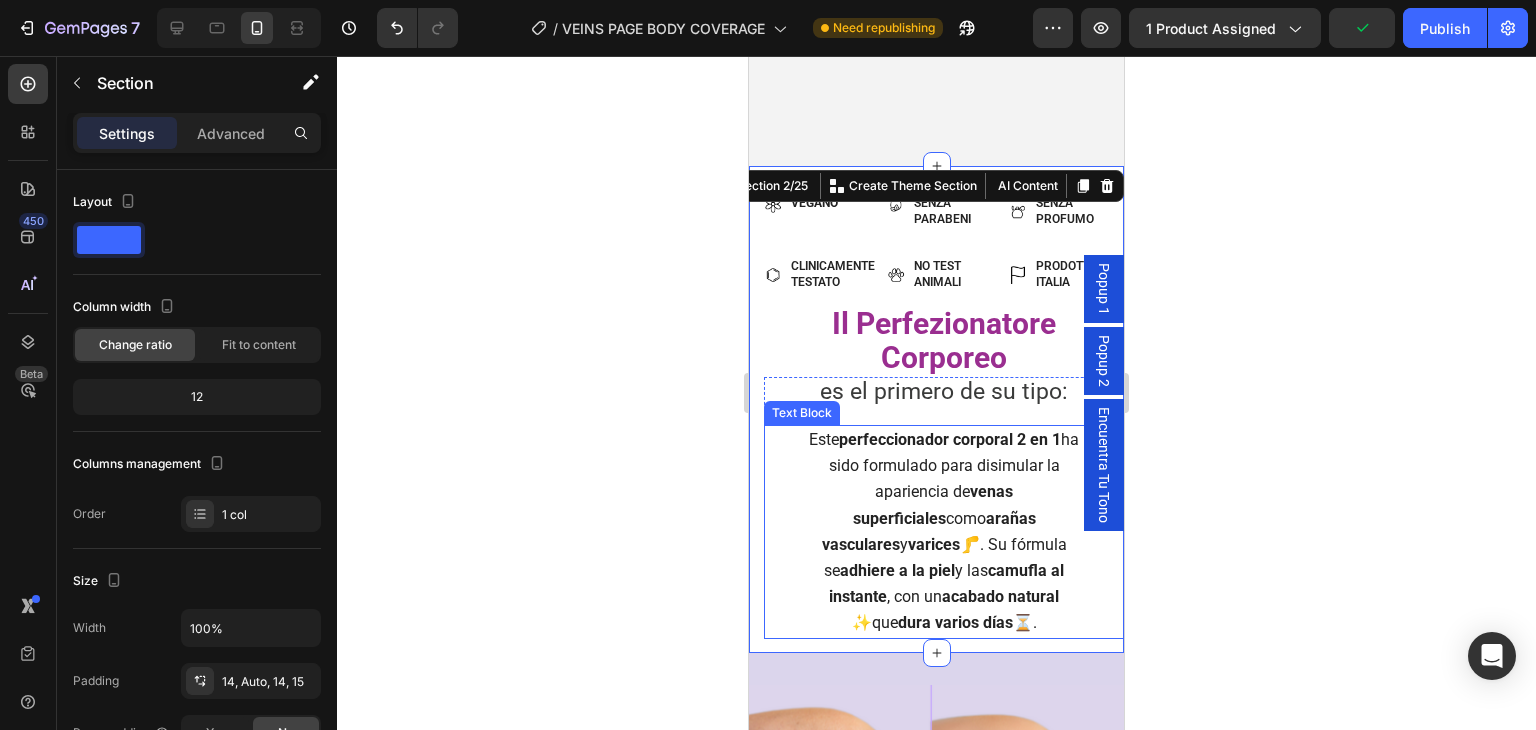 scroll, scrollTop: 463, scrollLeft: 0, axis: vertical 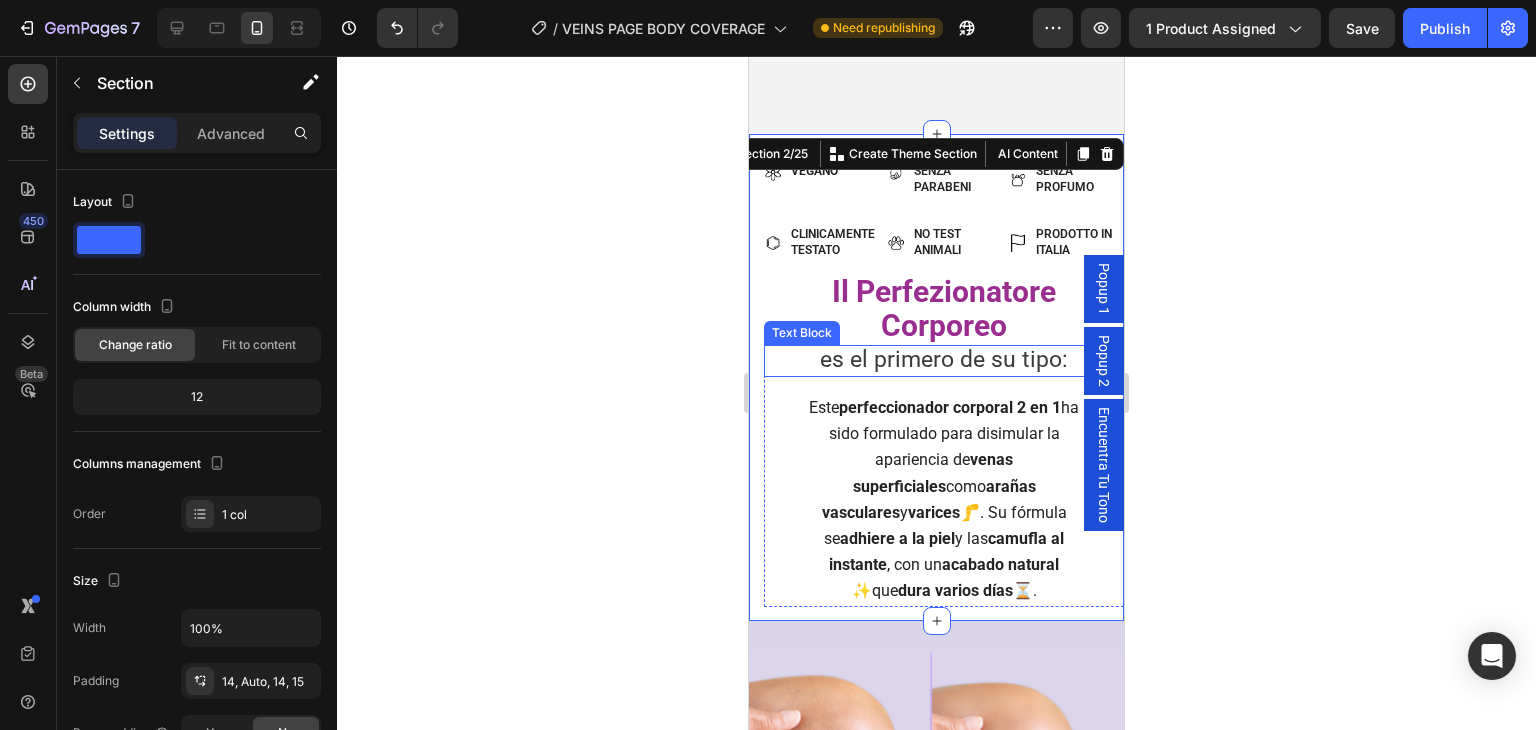 click on "es el primero de su tipo:" at bounding box center [944, 359] 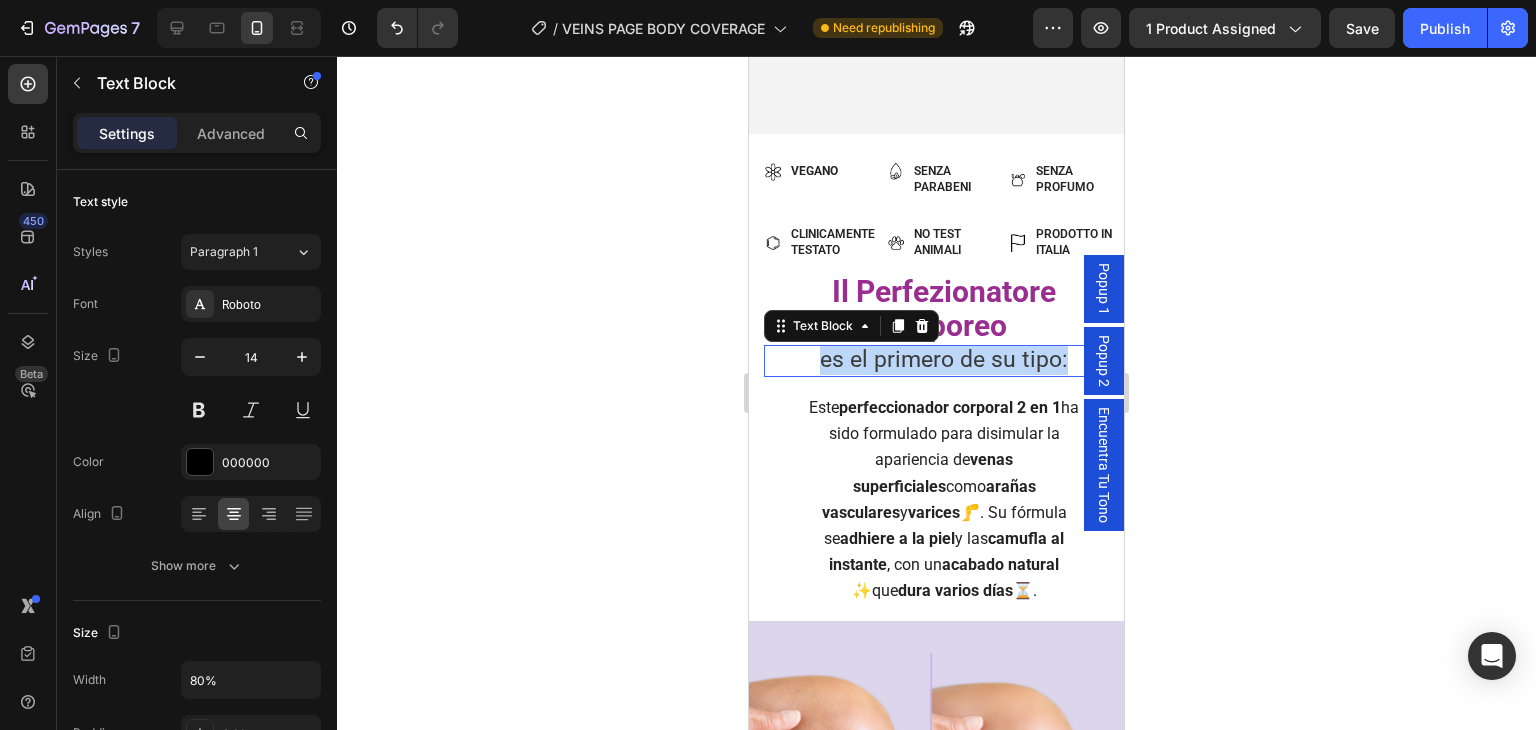 click on "es el primero de su tipo:" at bounding box center [944, 359] 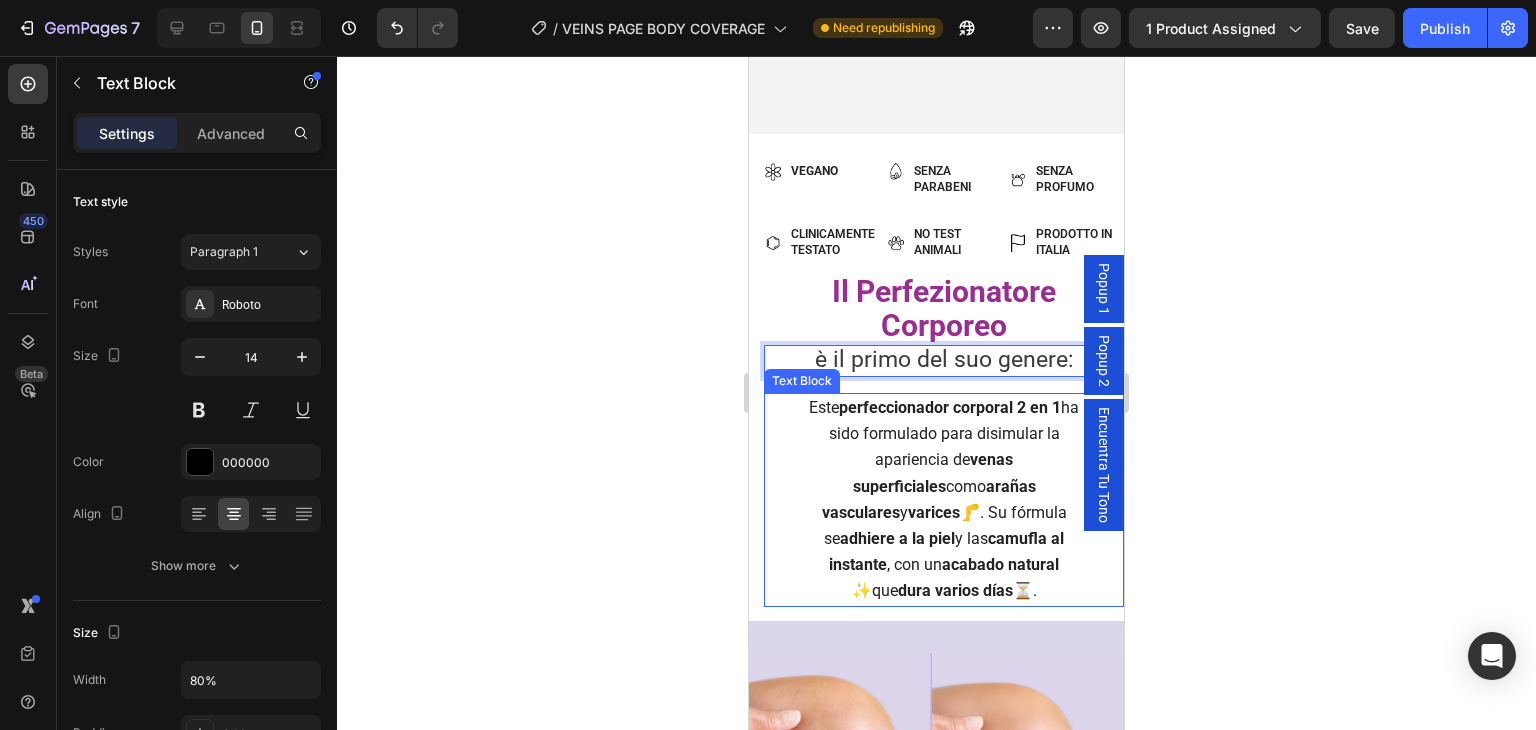 click on "arañas vasculares" at bounding box center (929, 499) 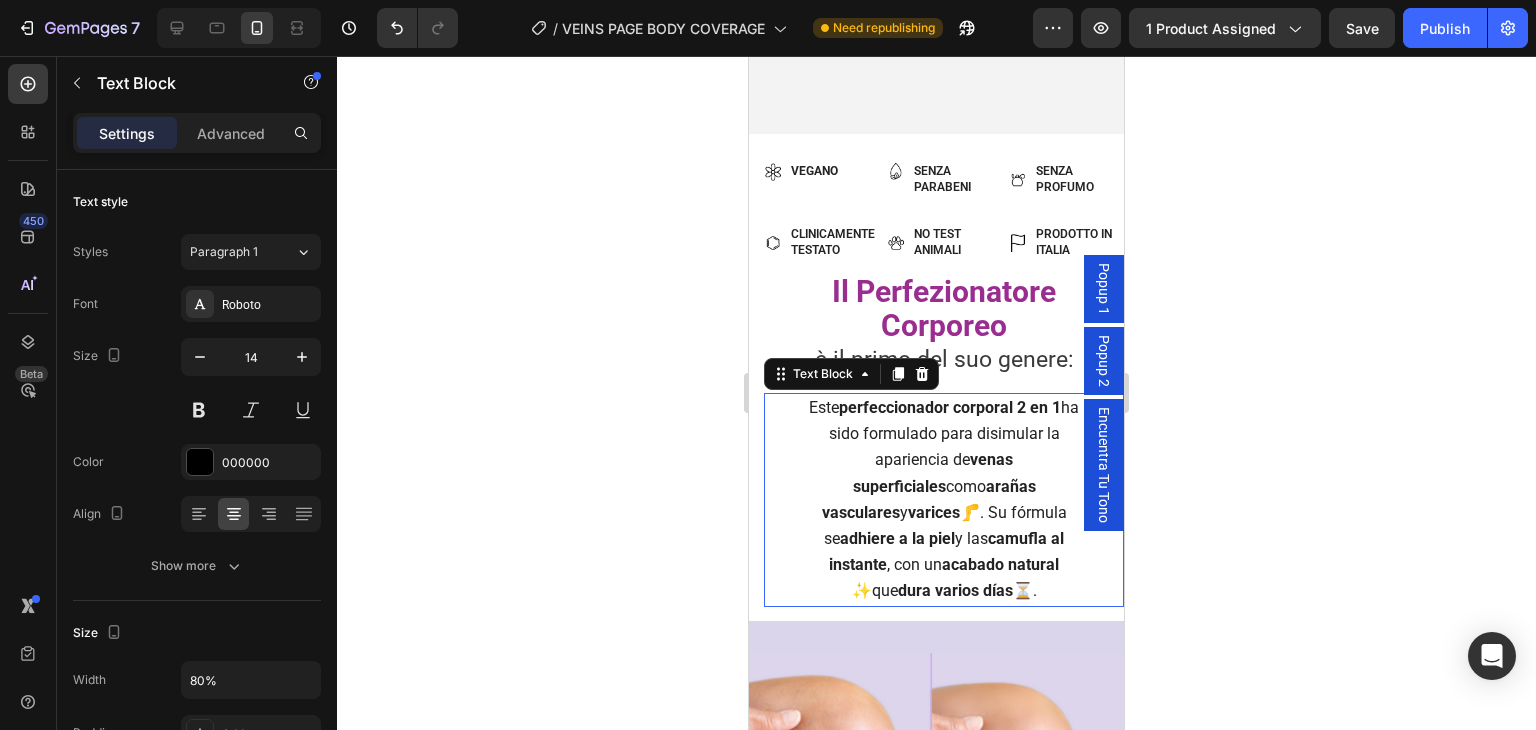 click on "arañas vasculares" at bounding box center [929, 499] 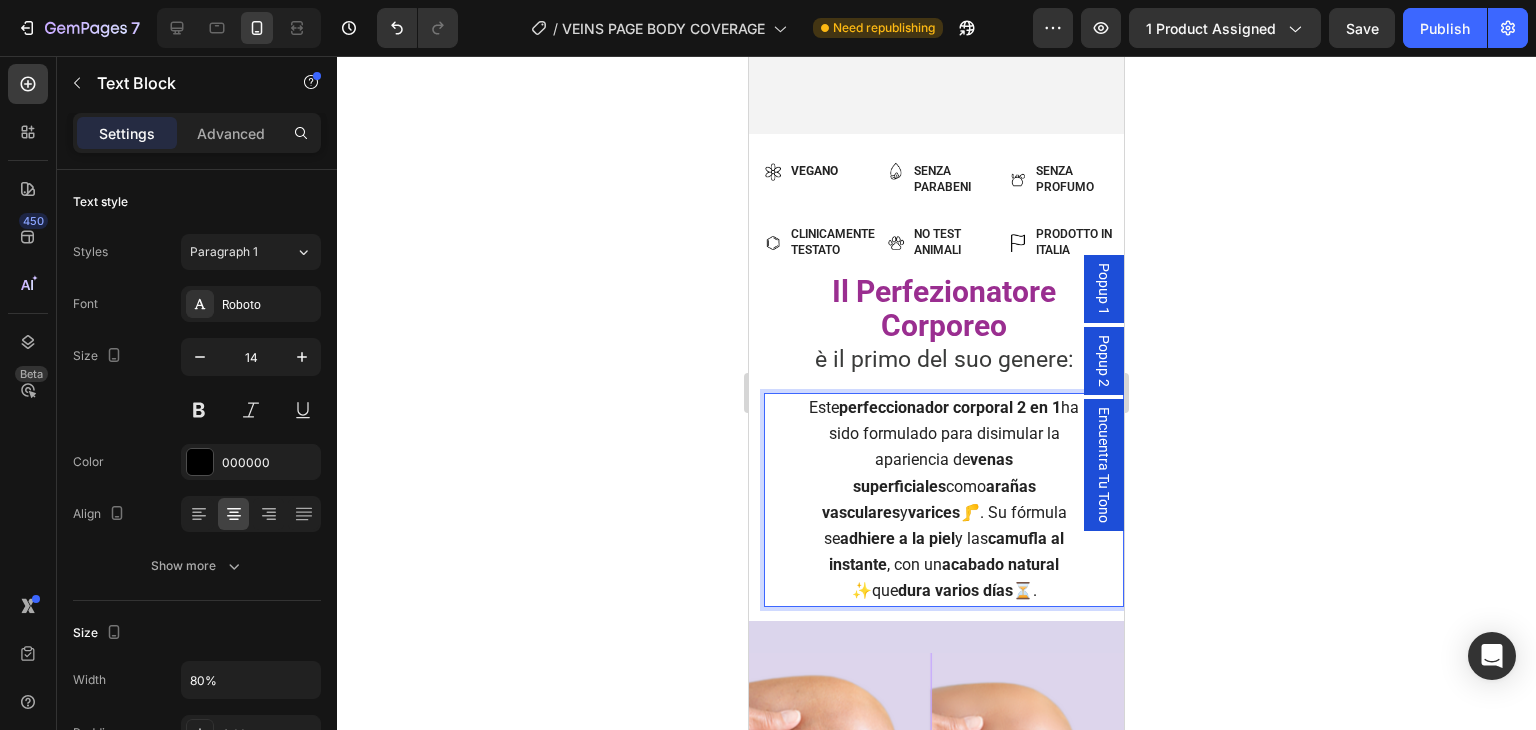 click on "arañas vasculares" at bounding box center [929, 499] 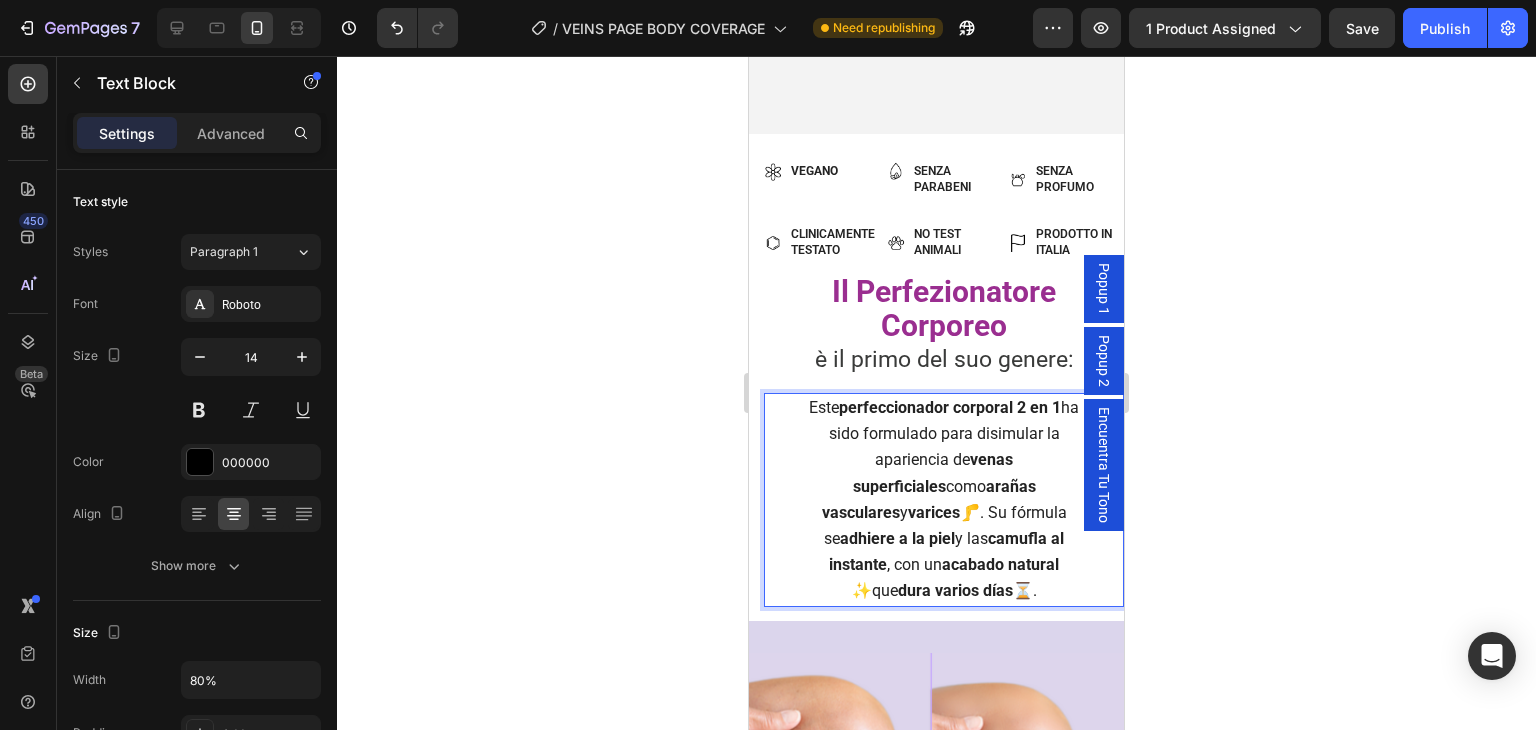 click on "arañas vasculares" at bounding box center [929, 499] 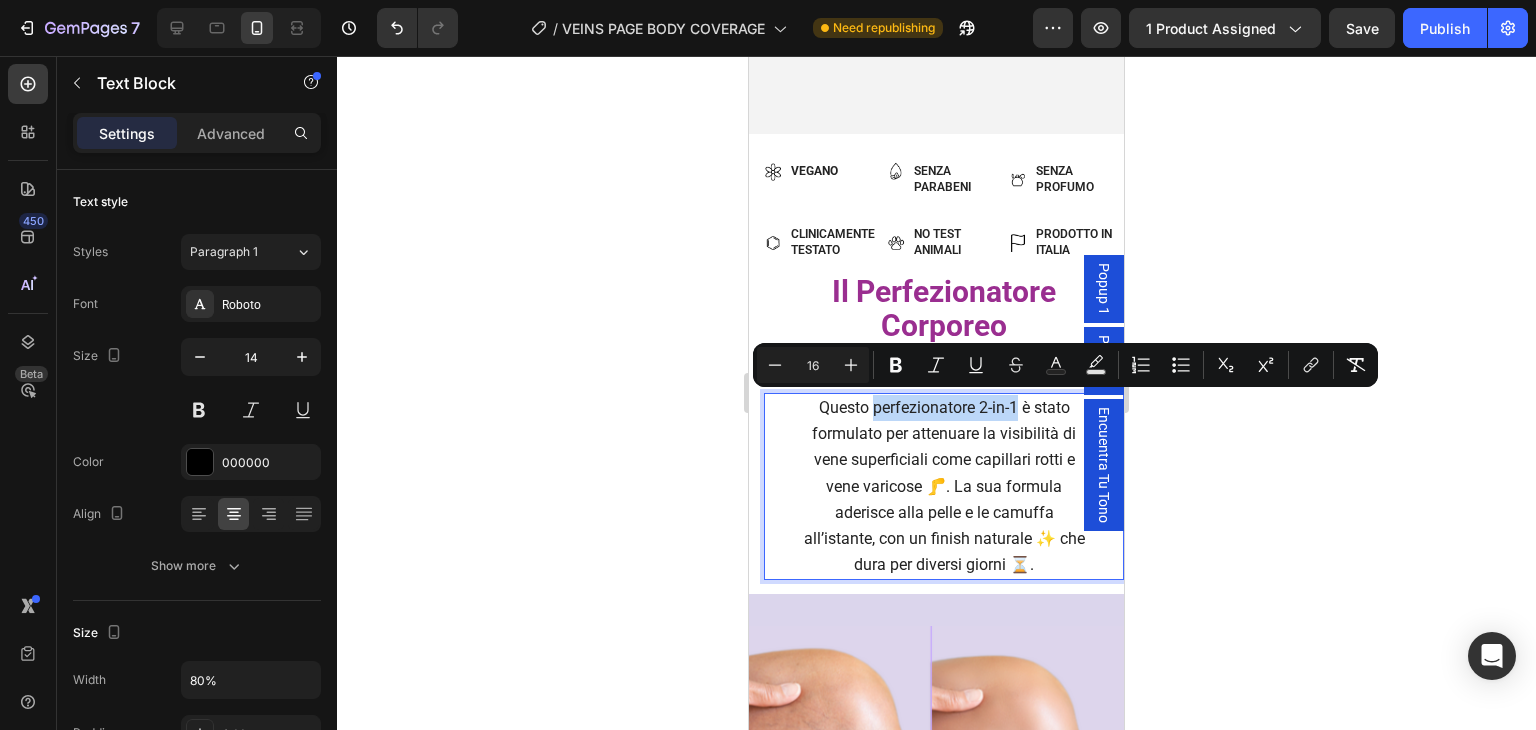 drag, startPoint x: 867, startPoint y: 407, endPoint x: 1007, endPoint y: 406, distance: 140.00357 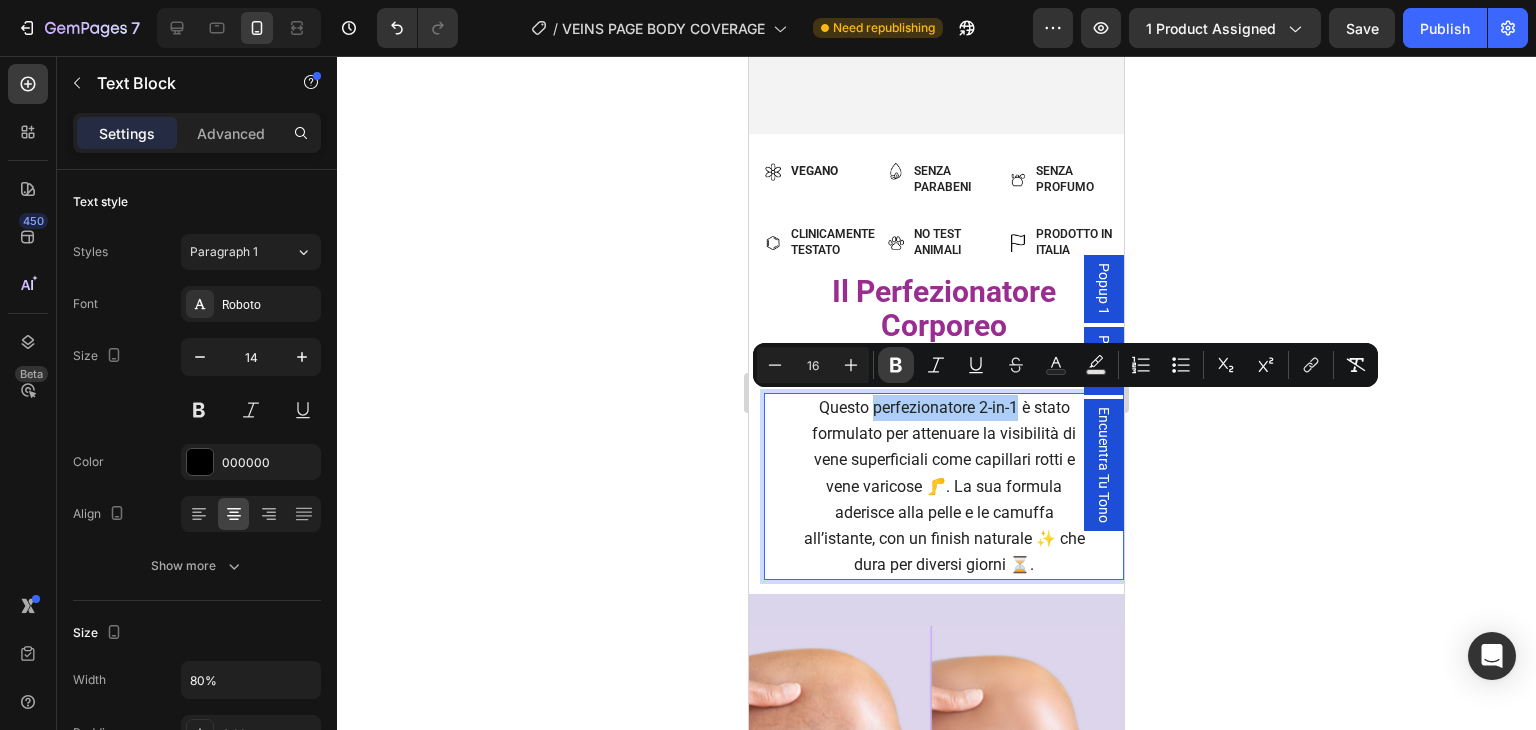 click on "Bold" at bounding box center (896, 365) 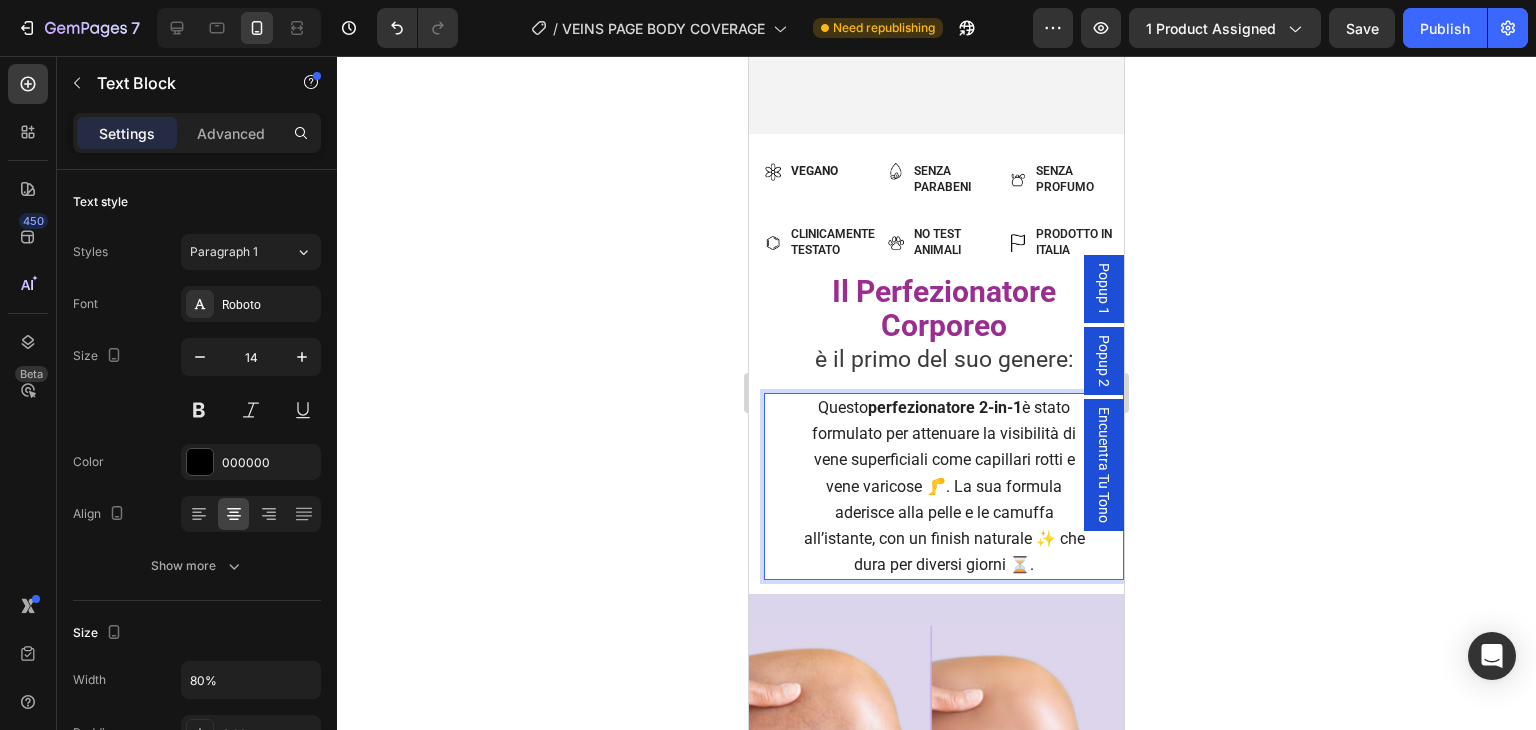 click on "Questo  perfezionatore 2-in-1  è stato formulato per attenuare la visibilità di vene superficiali come capillari rotti e vene varicose 🦵. La sua formula aderisce alla pelle e le camuffa all’istante, con un finish naturale ✨ che dura per diversi giorni ⏳." at bounding box center (944, 486) 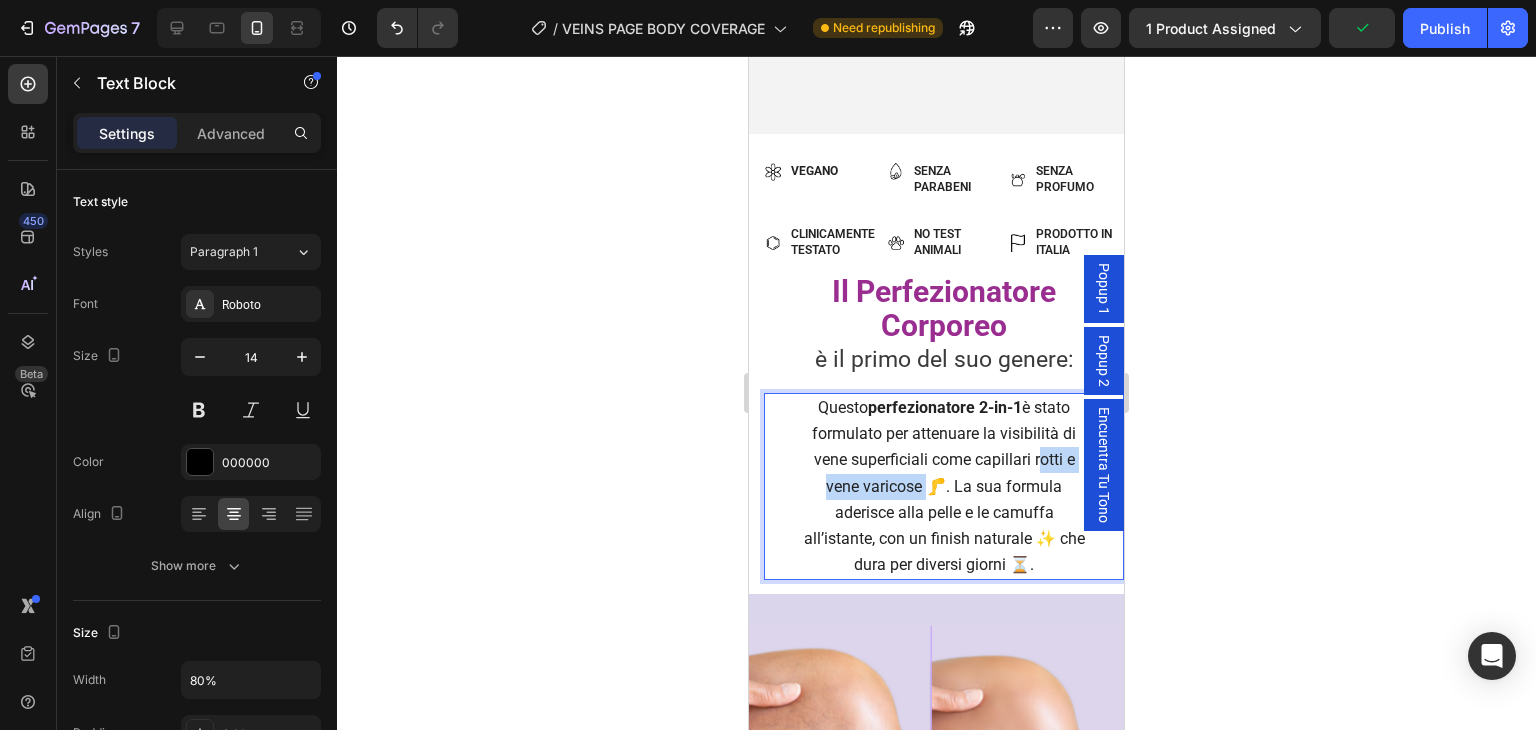 drag, startPoint x: 1028, startPoint y: 457, endPoint x: 912, endPoint y: 486, distance: 119.57006 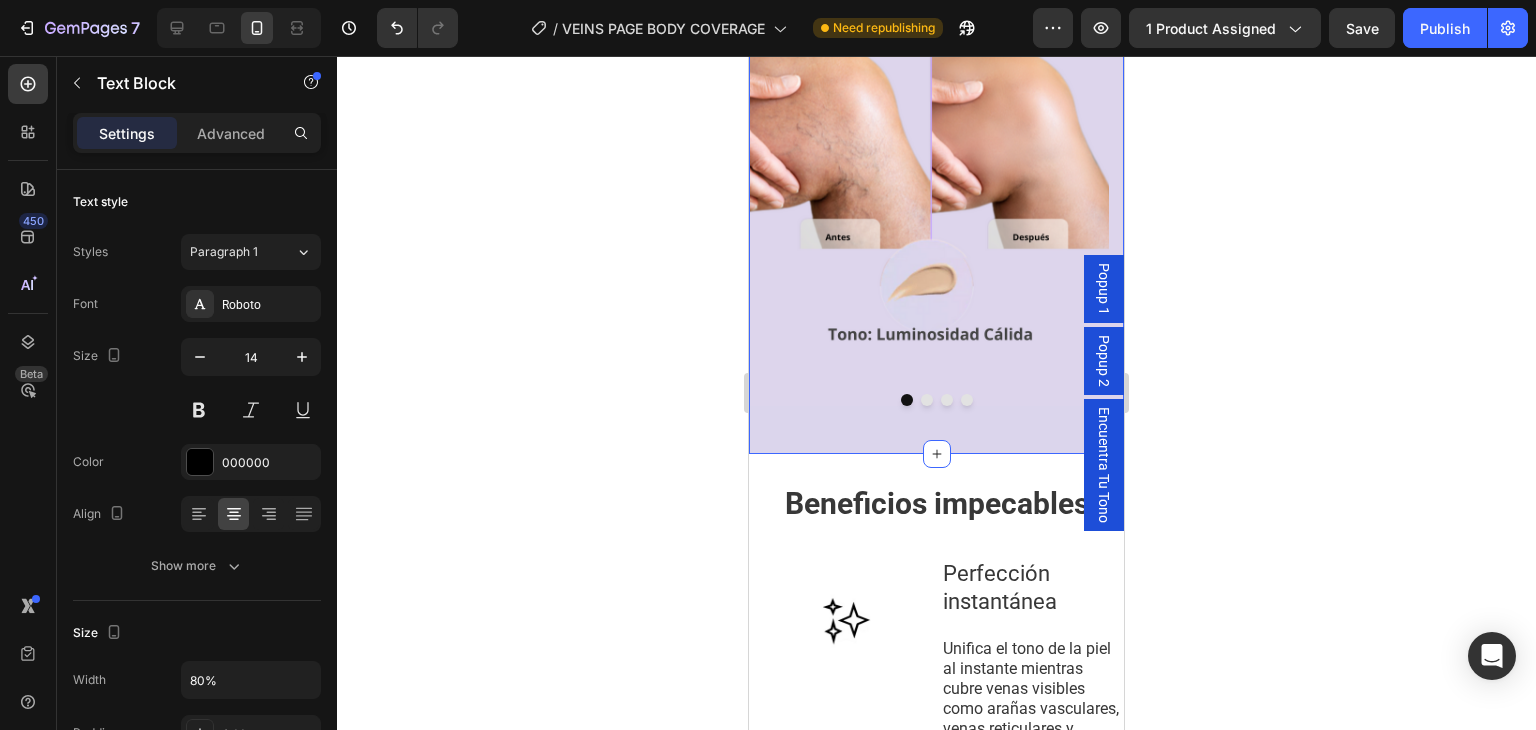 scroll, scrollTop: 1163, scrollLeft: 0, axis: vertical 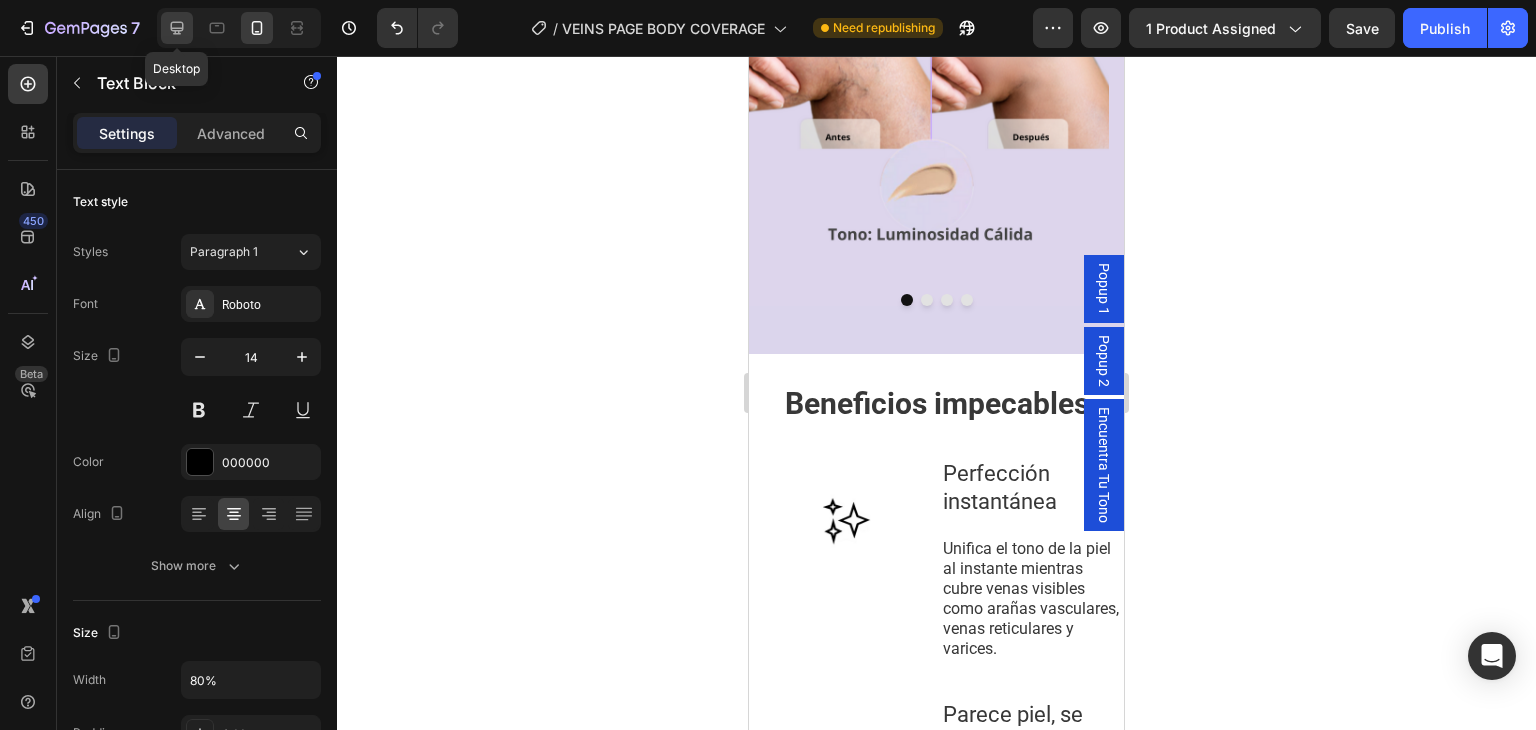 click 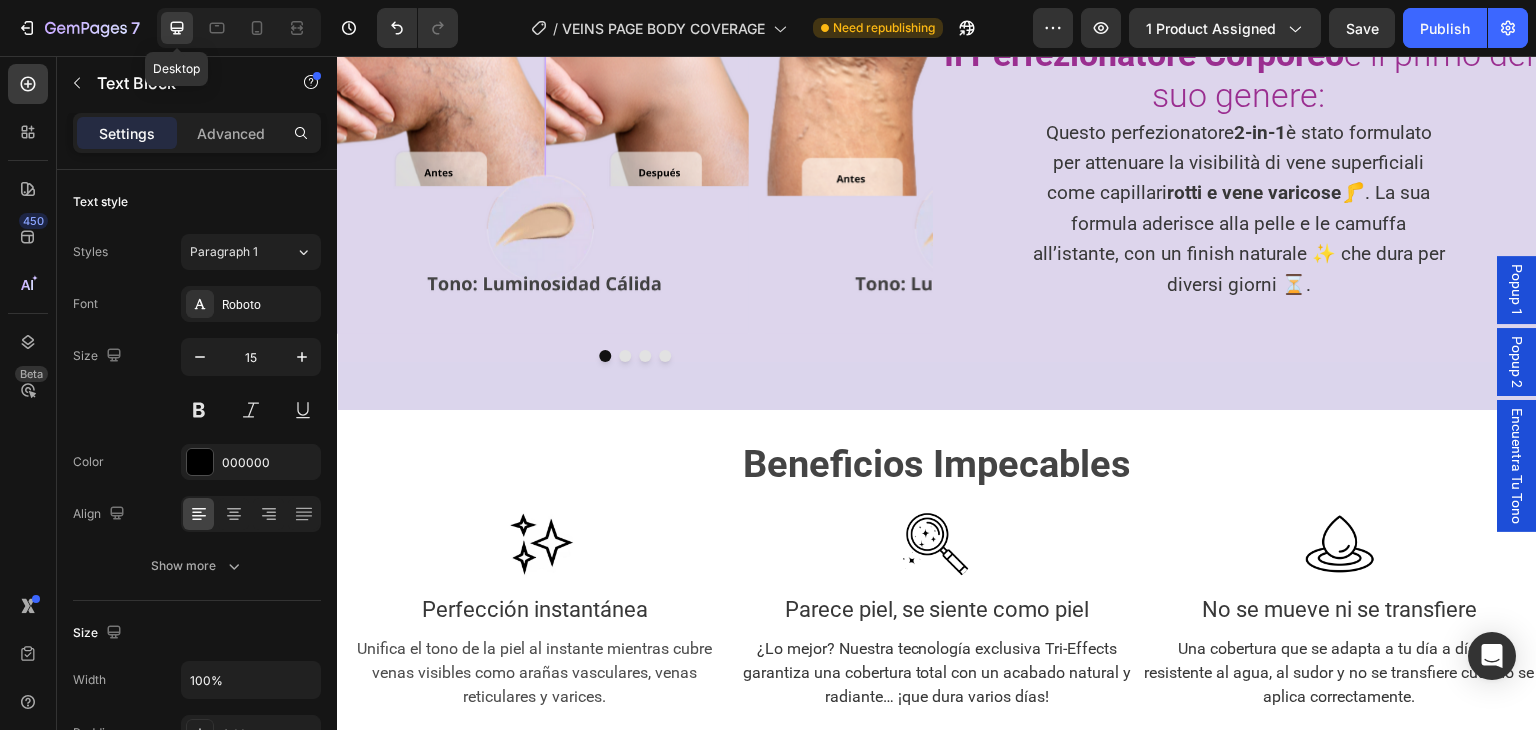 scroll, scrollTop: 1167, scrollLeft: 0, axis: vertical 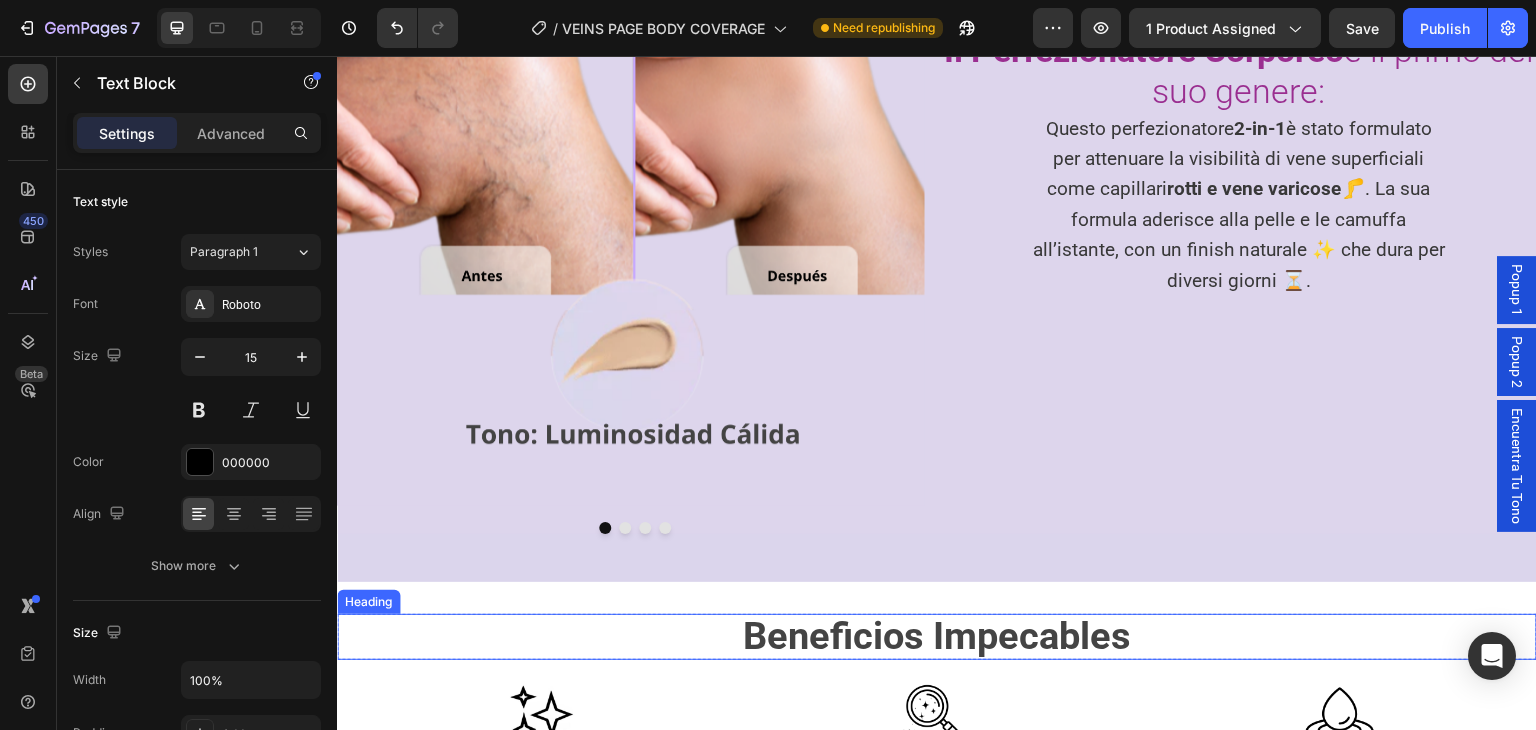 click on "Beneficios Impecables" at bounding box center (937, 636) 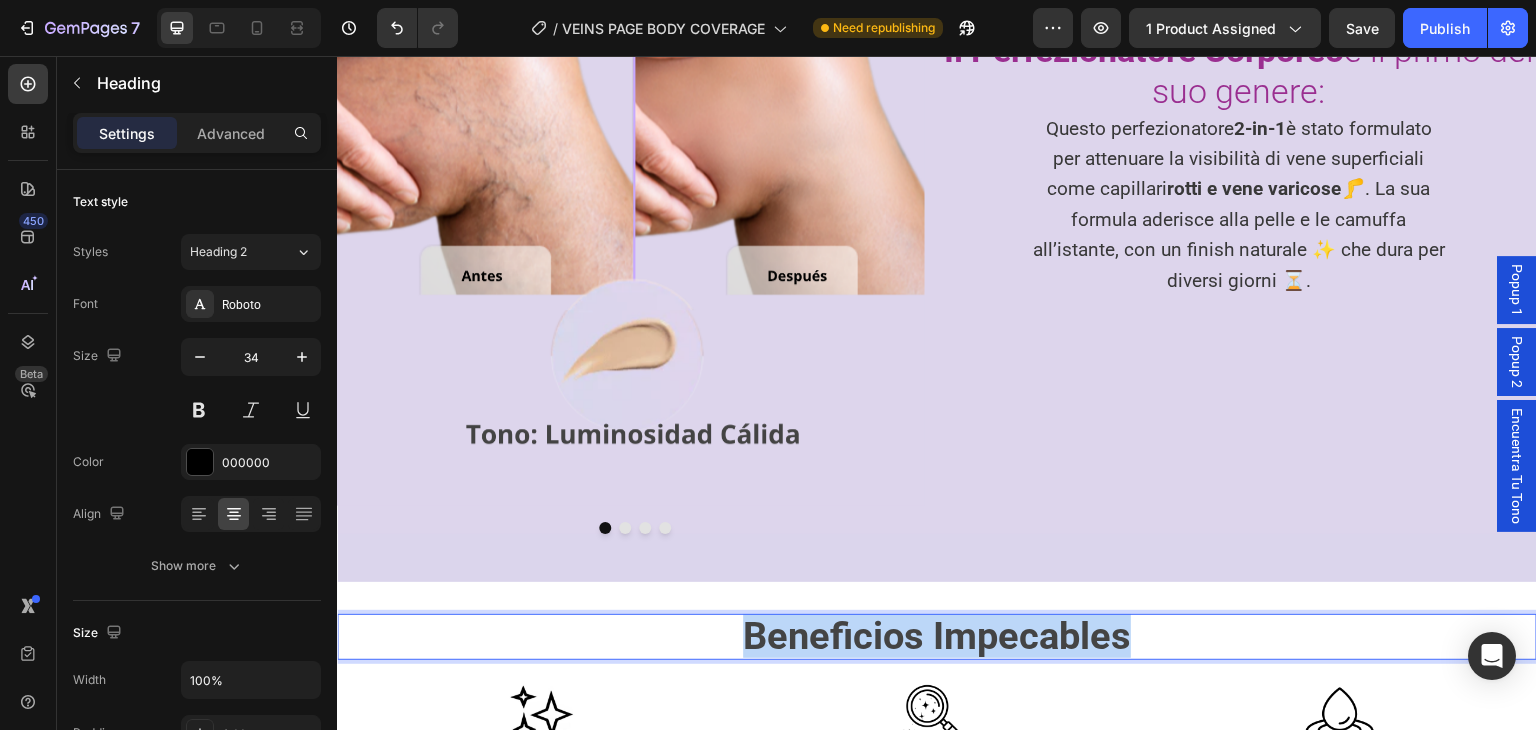 click on "Beneficios Impecables" at bounding box center [937, 636] 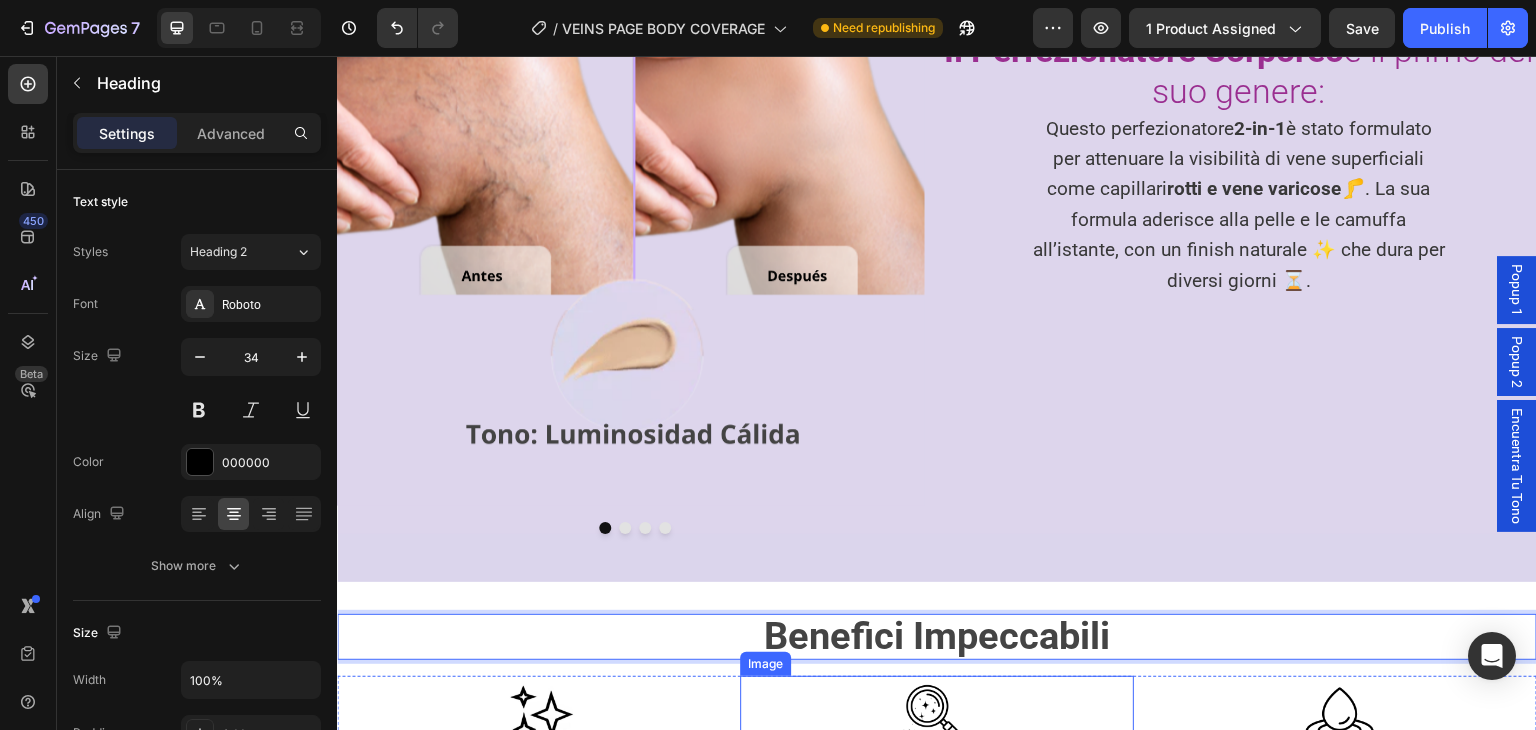 scroll, scrollTop: 1367, scrollLeft: 0, axis: vertical 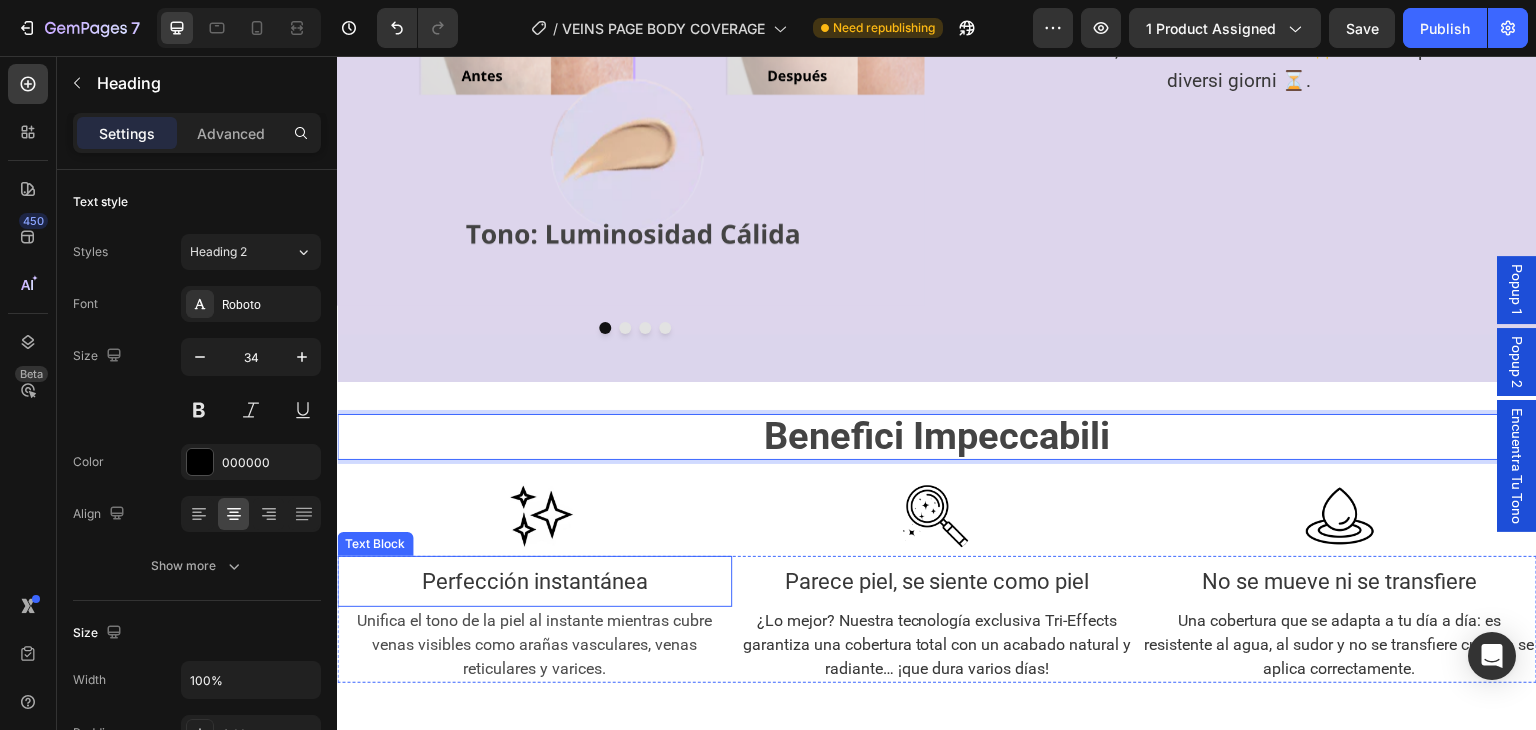 click on "Perfección instantánea" at bounding box center [534, 581] 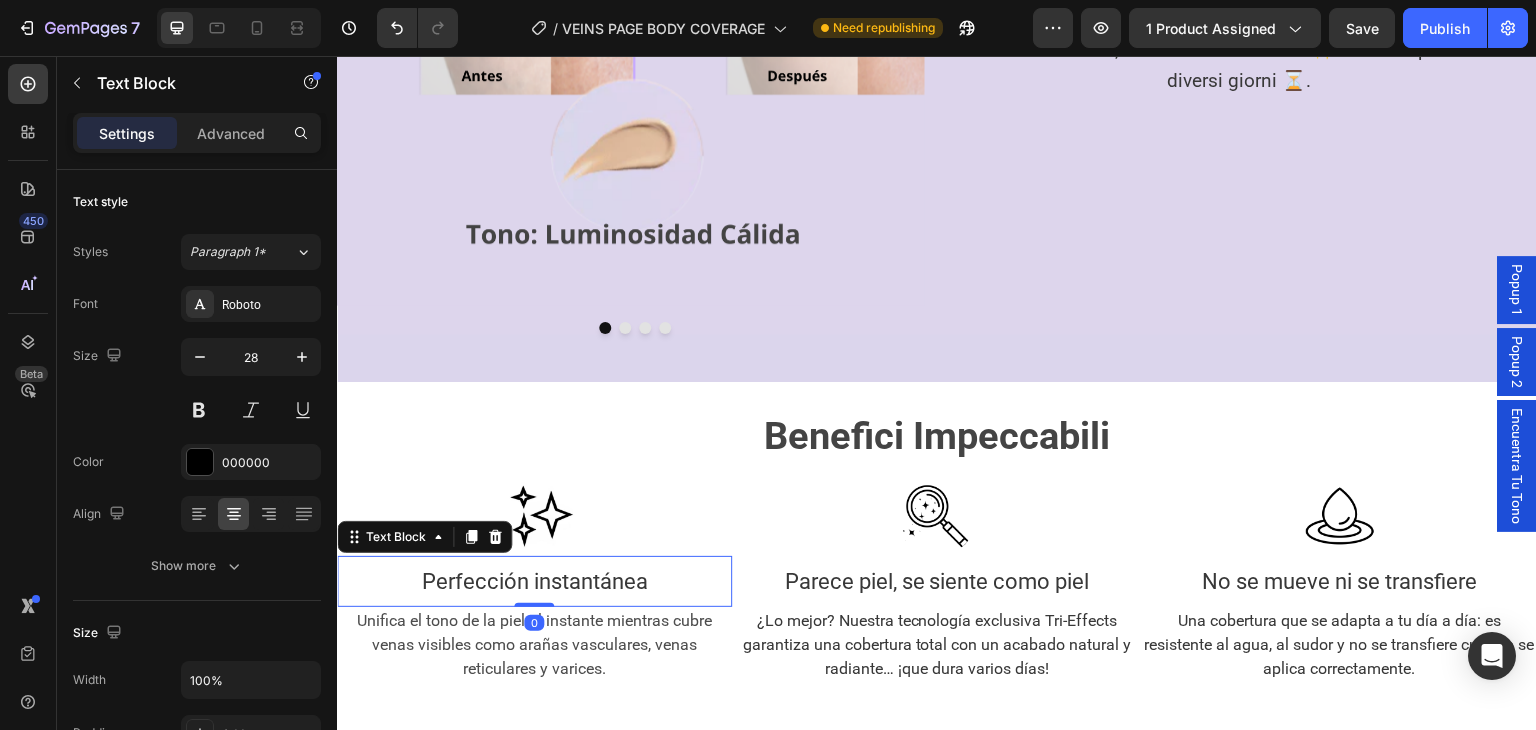 click on "Perfección instantánea" at bounding box center (534, 581) 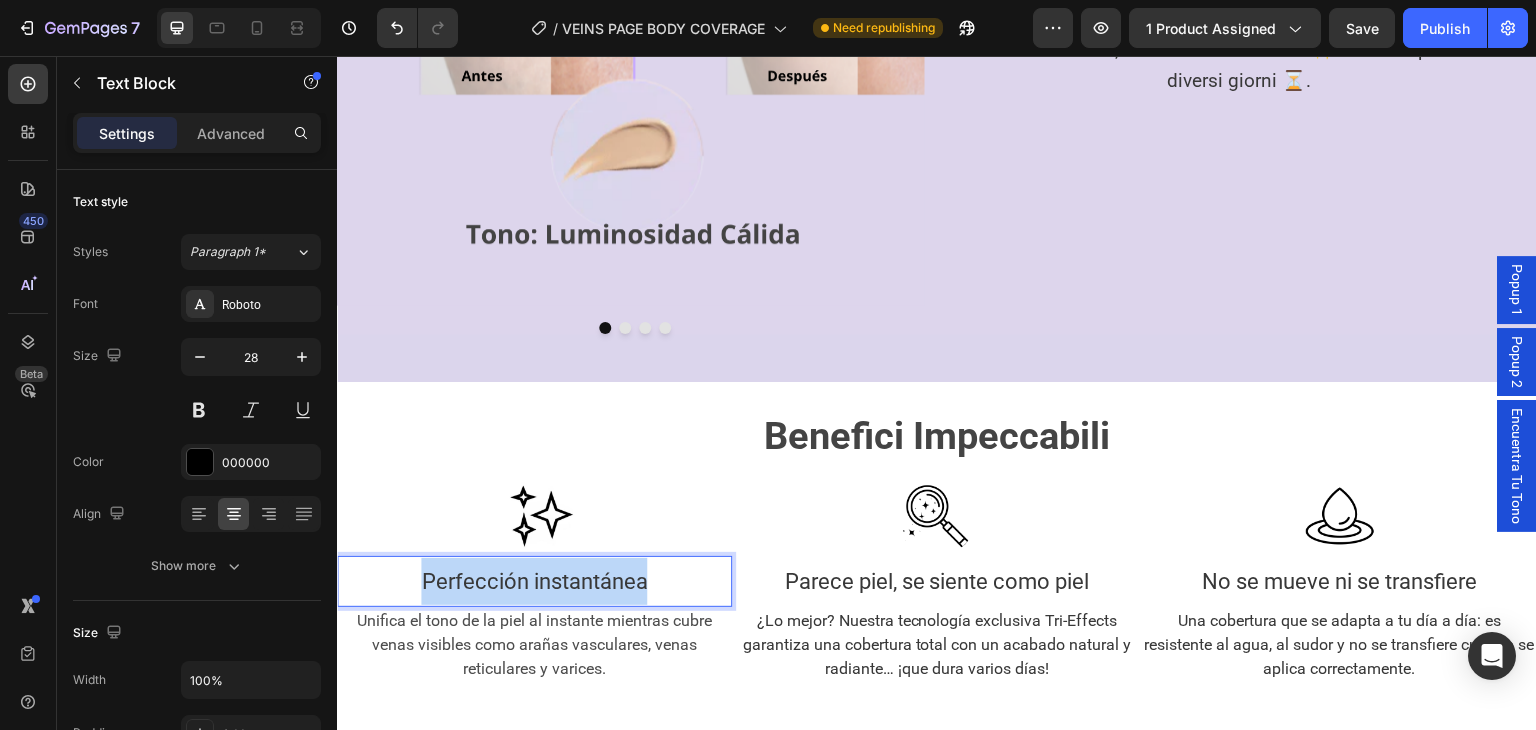 click on "Perfección instantánea" at bounding box center [534, 581] 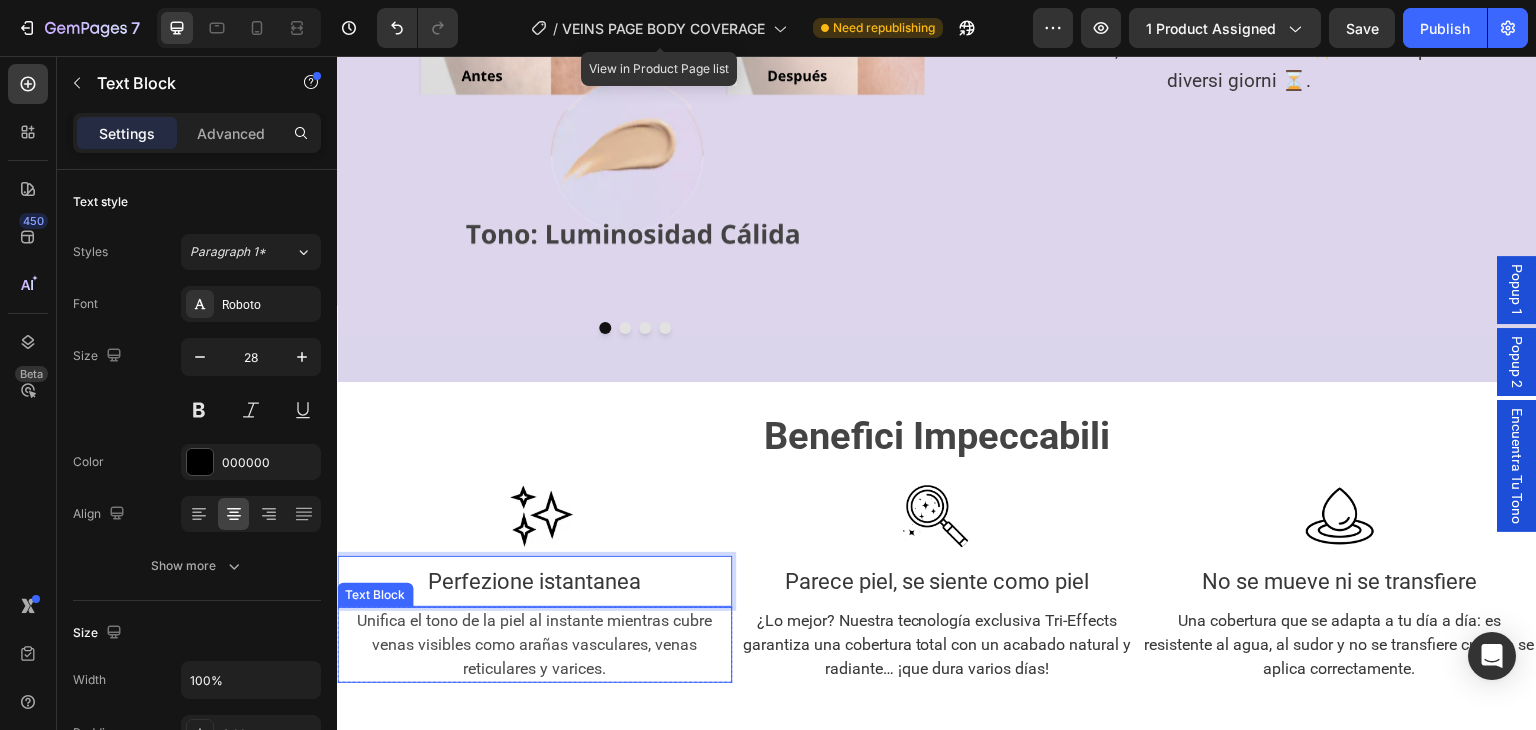 click on "Unifica el tono de la piel al instante mientras cubre venas visibles como arañas vasculares, venas reticulares y varices." at bounding box center [534, 644] 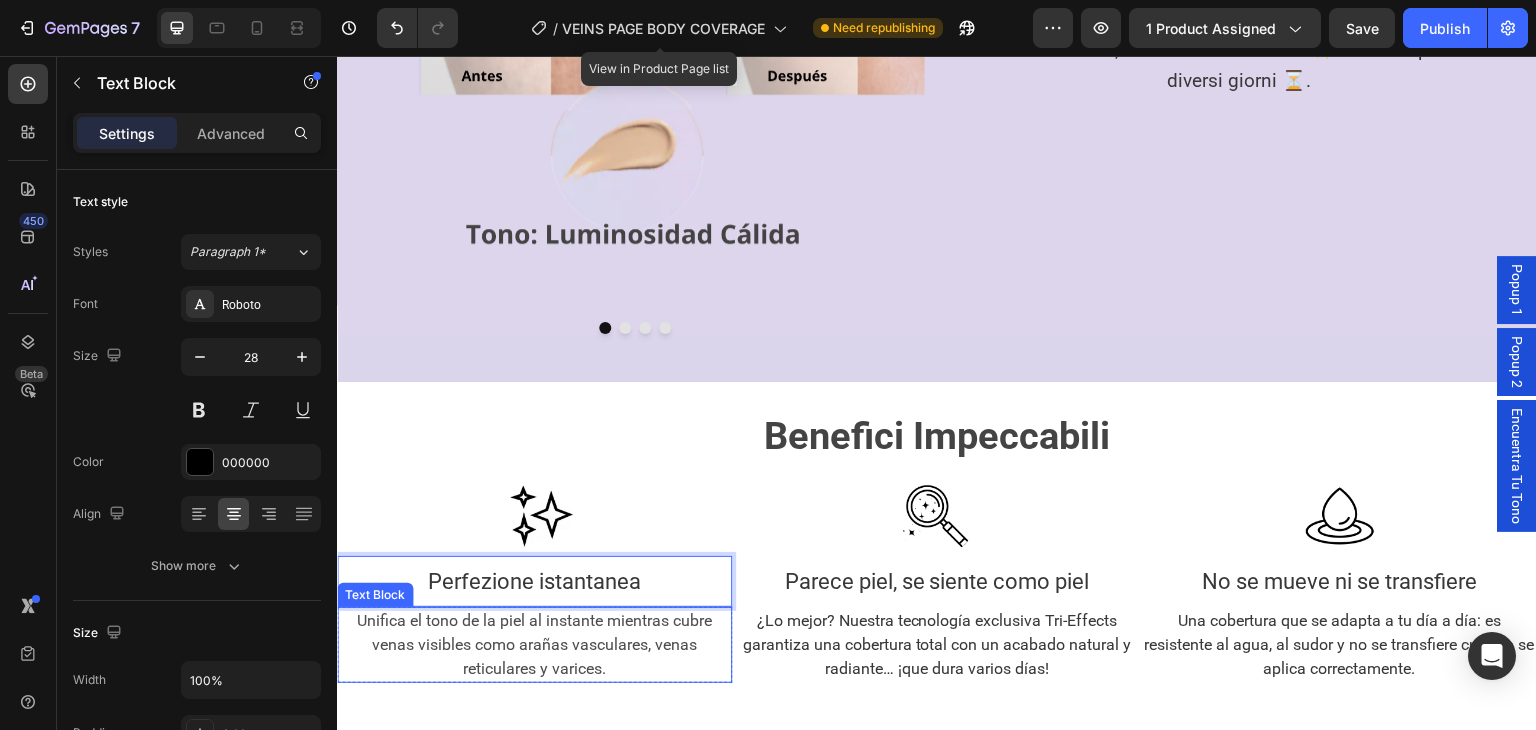 click on "Unifica el tono de la piel al instante mientras cubre venas visibles como arañas vasculares, venas reticulares y varices." at bounding box center (534, 644) 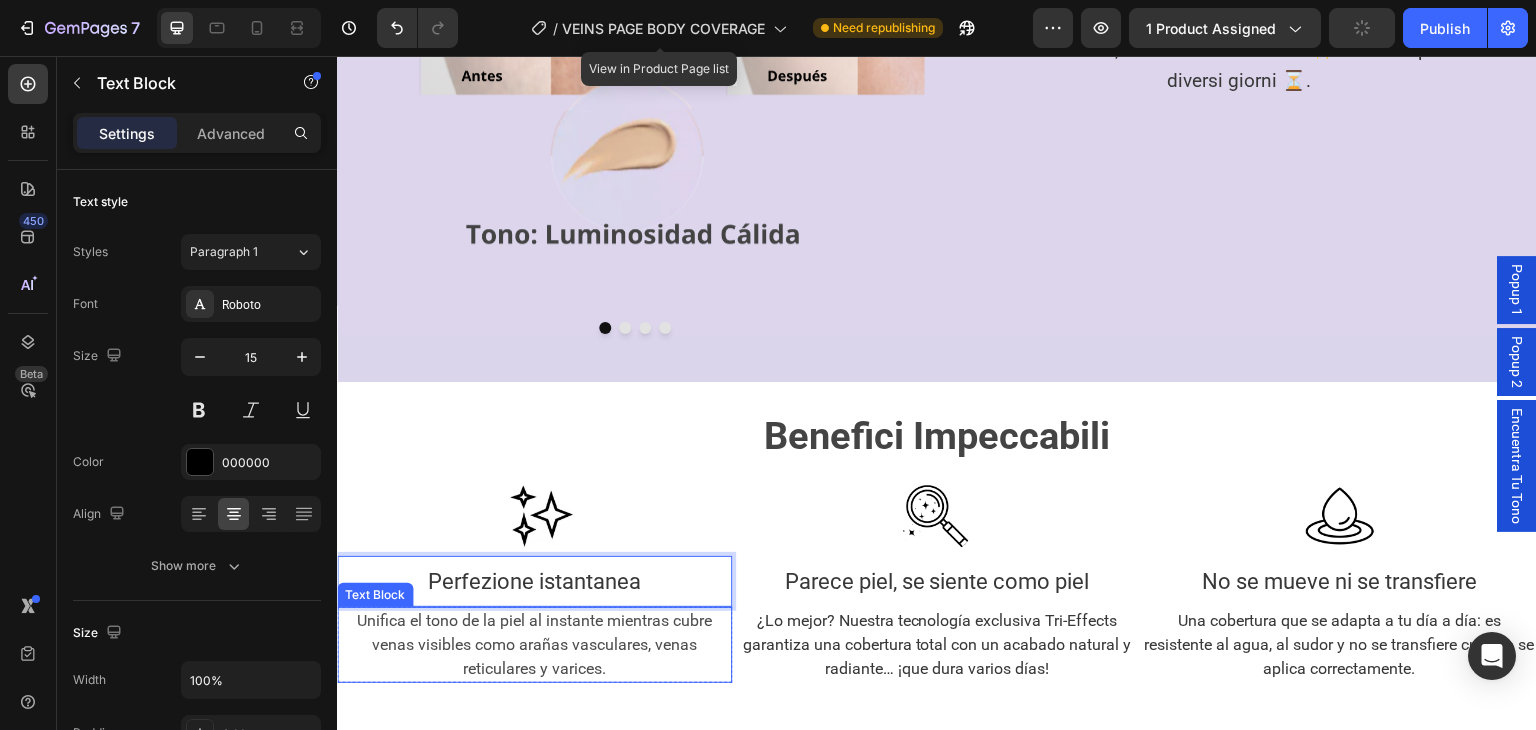 click on "Unifica el tono de la piel al instante mientras cubre venas visibles como arañas vasculares, venas reticulares y varices." at bounding box center (534, 644) 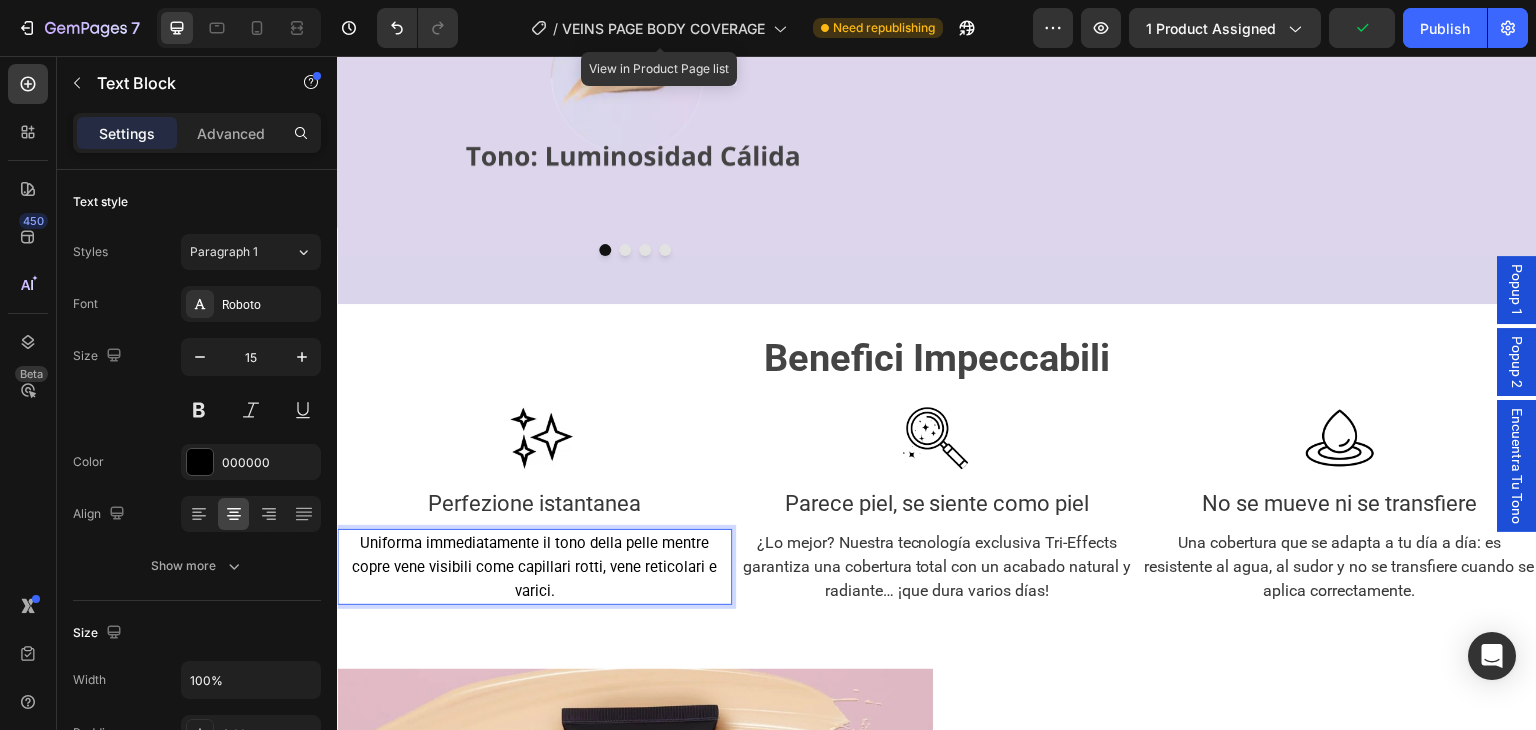 scroll, scrollTop: 1467, scrollLeft: 0, axis: vertical 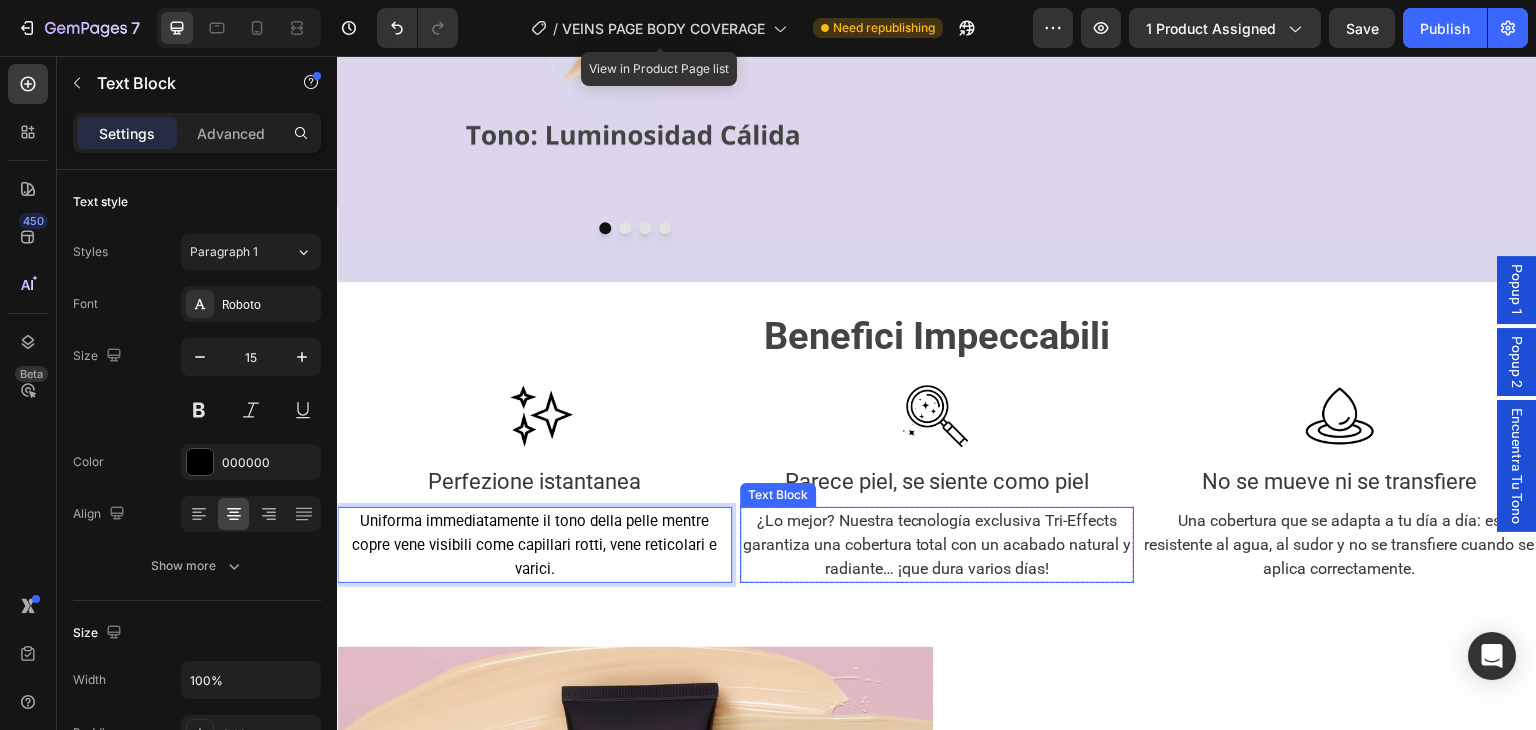 click on "¿Lo mejor? Nuestra tecnología exclusiva Tri-Effects garantiza una cobertura total con un acabado natural y radiante… ¡que dura varios días!" at bounding box center [937, 545] 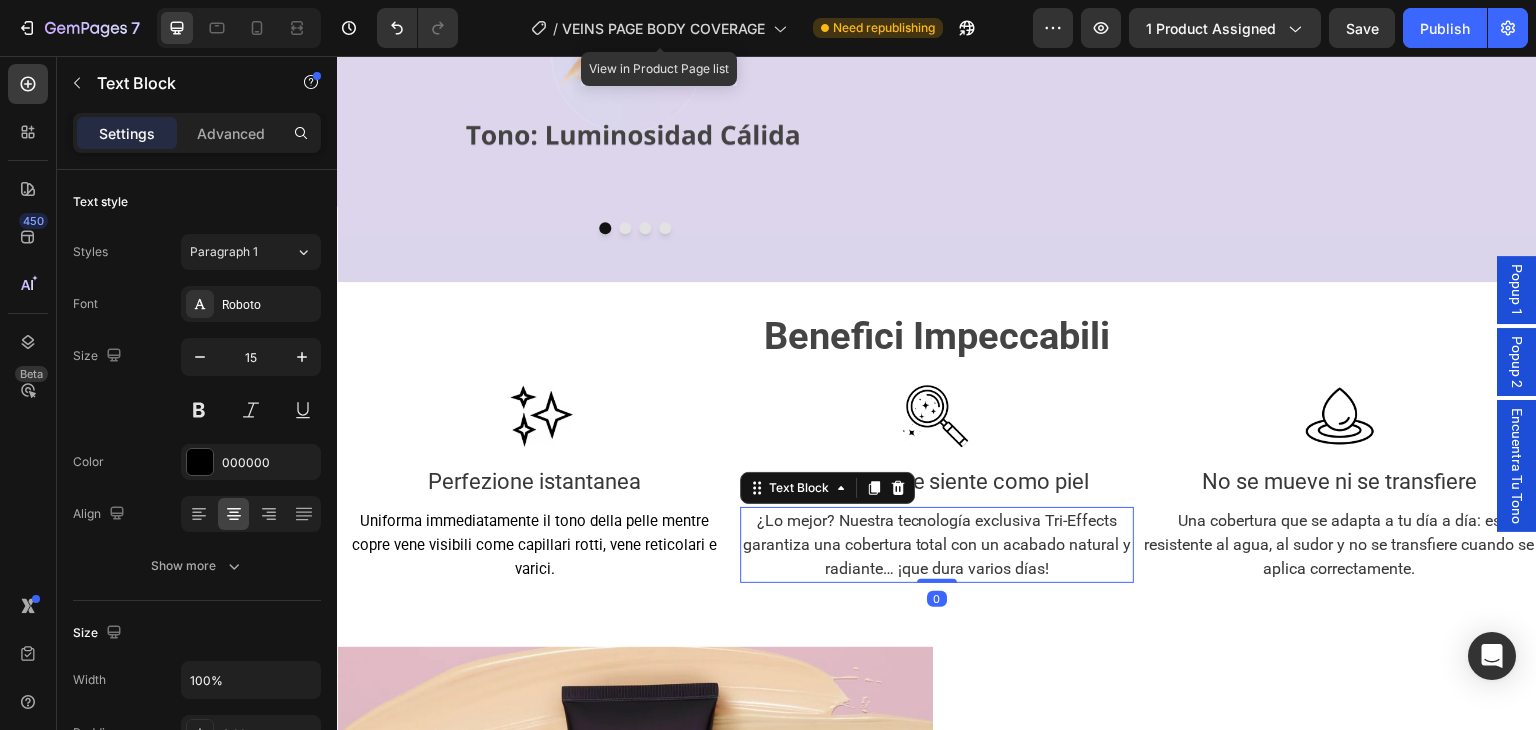 click on "¿Lo mejor? Nuestra tecnología exclusiva Tri-Effects garantiza una cobertura total con un acabado natural y radiante… ¡que dura varios días!" at bounding box center (936, 544) 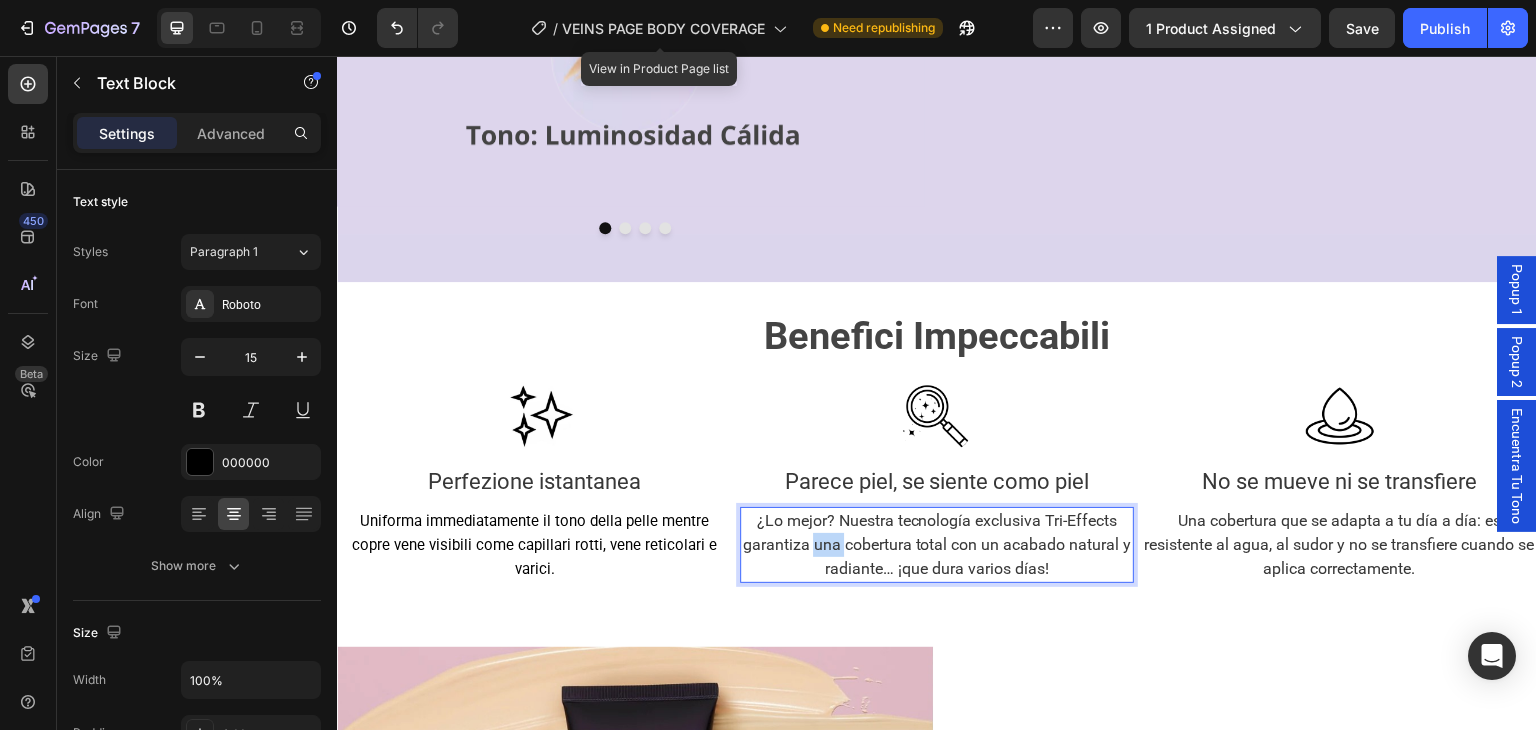 click on "¿Lo mejor? Nuestra tecnología exclusiva Tri-Effects garantiza una cobertura total con un acabado natural y radiante… ¡que dura varios días!" at bounding box center (936, 544) 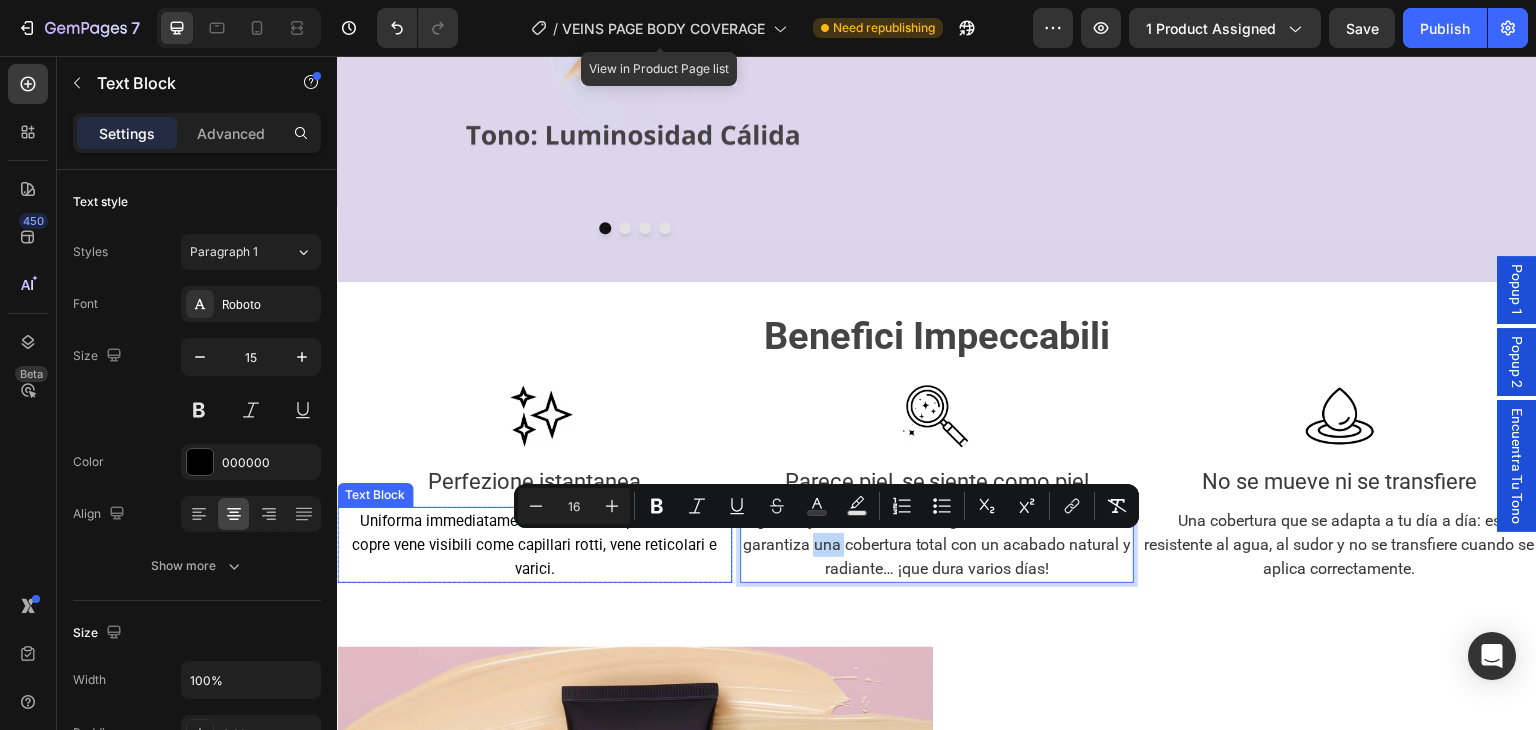 click on "Uniforma immediatamente il tono della pelle mentre copre vene visibili come capillari rotti, vene reticolari e varici." at bounding box center [534, 545] 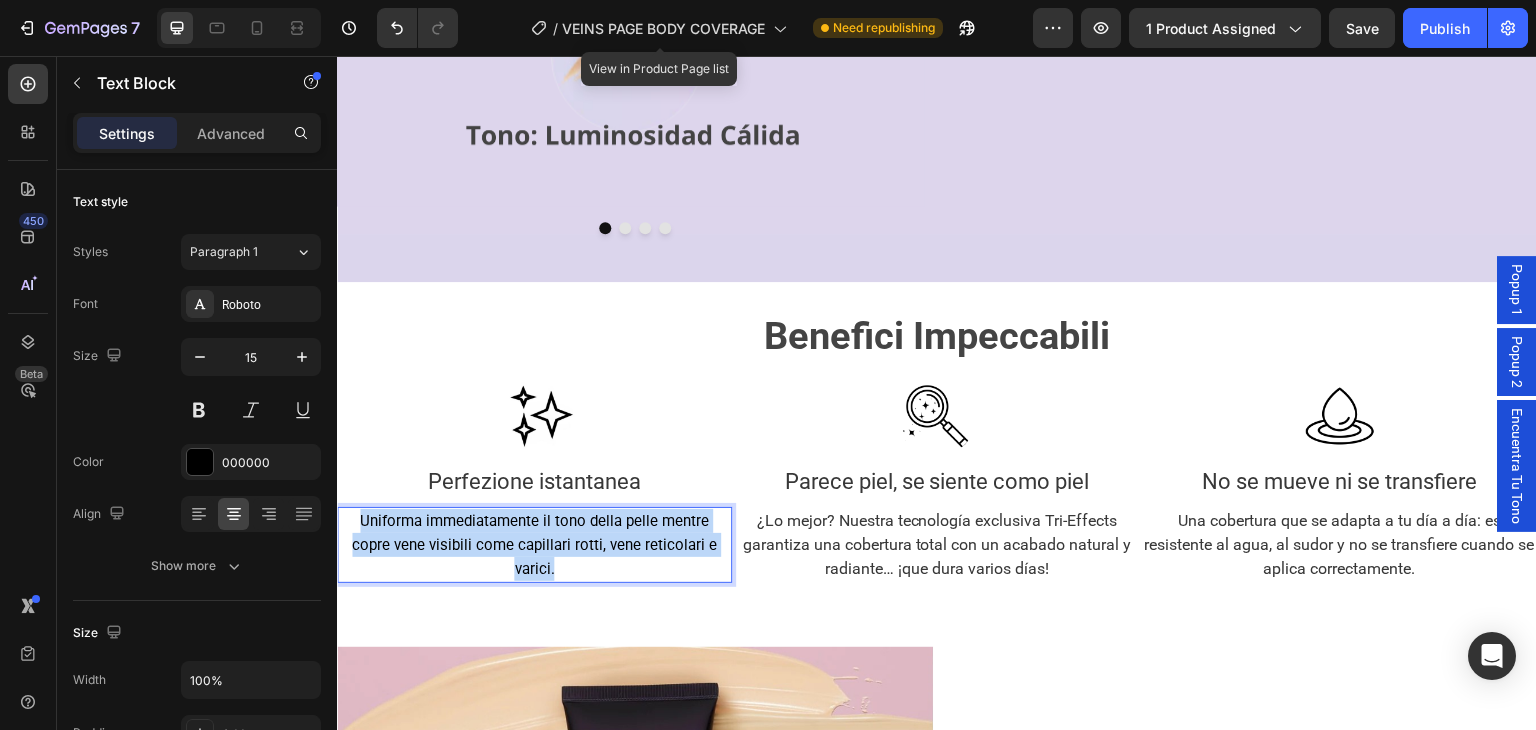 click on "Uniforma immediatamente il tono della pelle mentre copre vene visibili come capillari rotti, vene reticolari e varici." at bounding box center (534, 545) 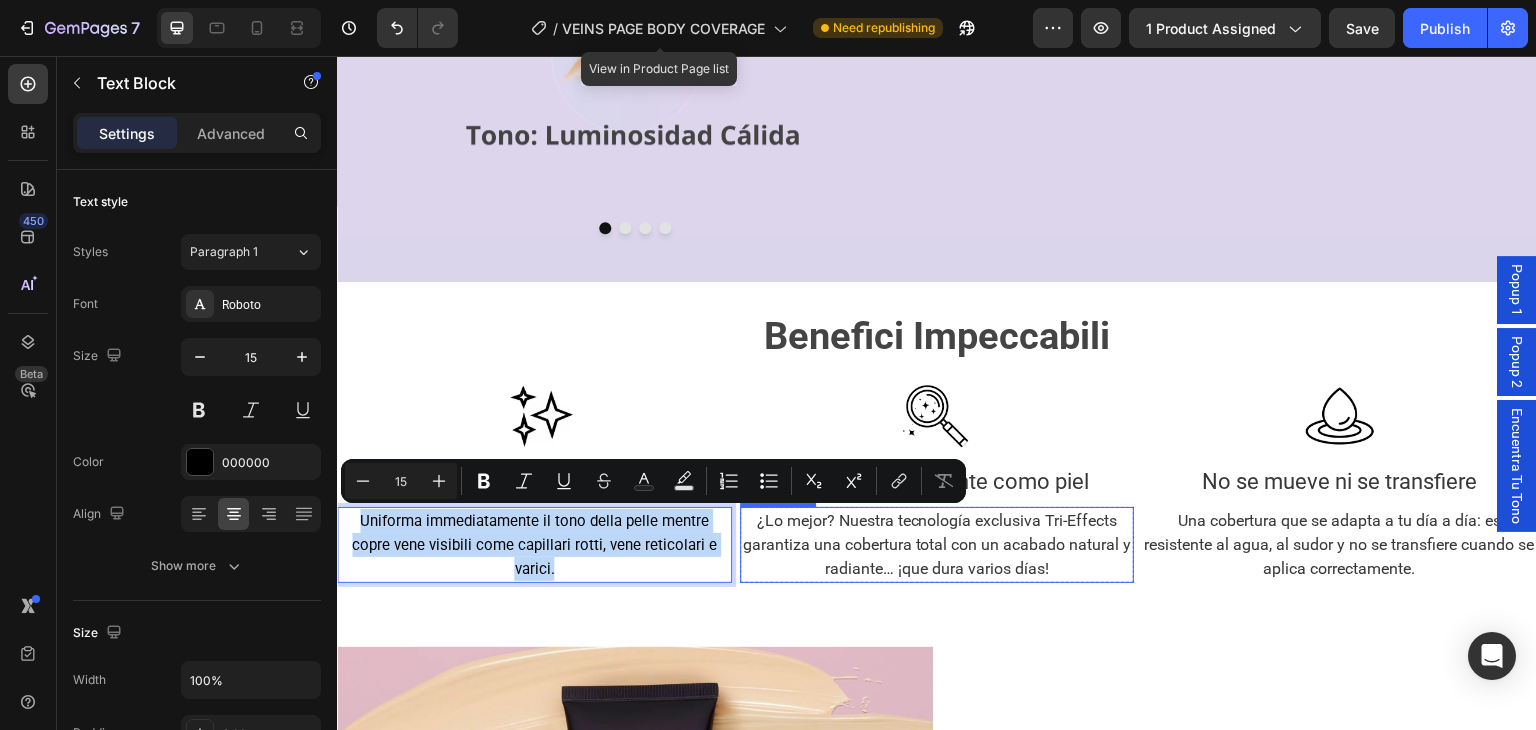 click on "¿Lo mejor? Nuestra tecnología exclusiva Tri-Effects garantiza una cobertura total con un acabado natural y radiante… ¡que dura varios días!" at bounding box center [936, 544] 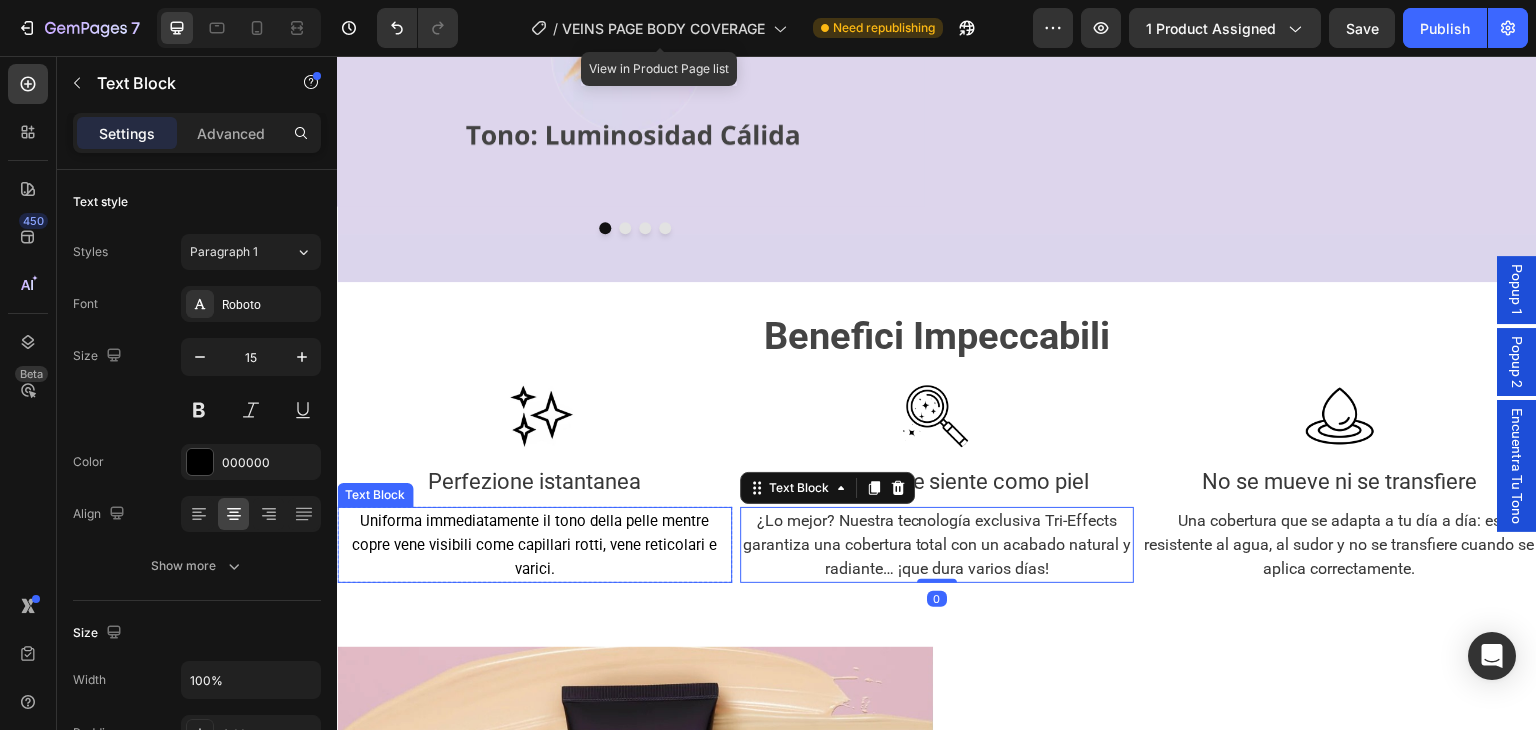 click on "Uniforma immediatamente il tono della pelle mentre copre vene visibili come capillari rotti, vene reticolari e varici." at bounding box center (534, 545) 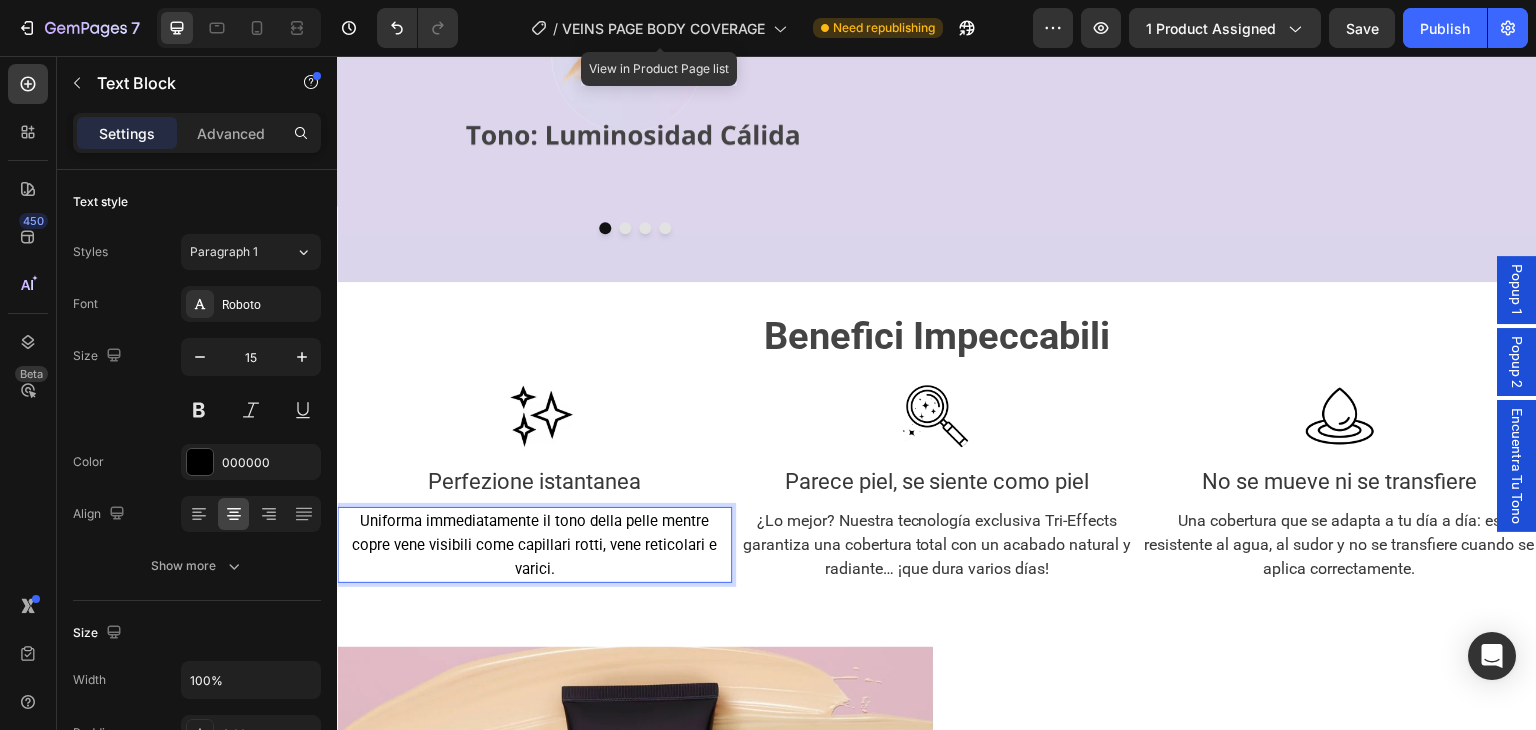 click on "Uniforma immediatamente il tono della pelle mentre copre vene visibili come capillari rotti, vene reticolari e varici." at bounding box center (534, 545) 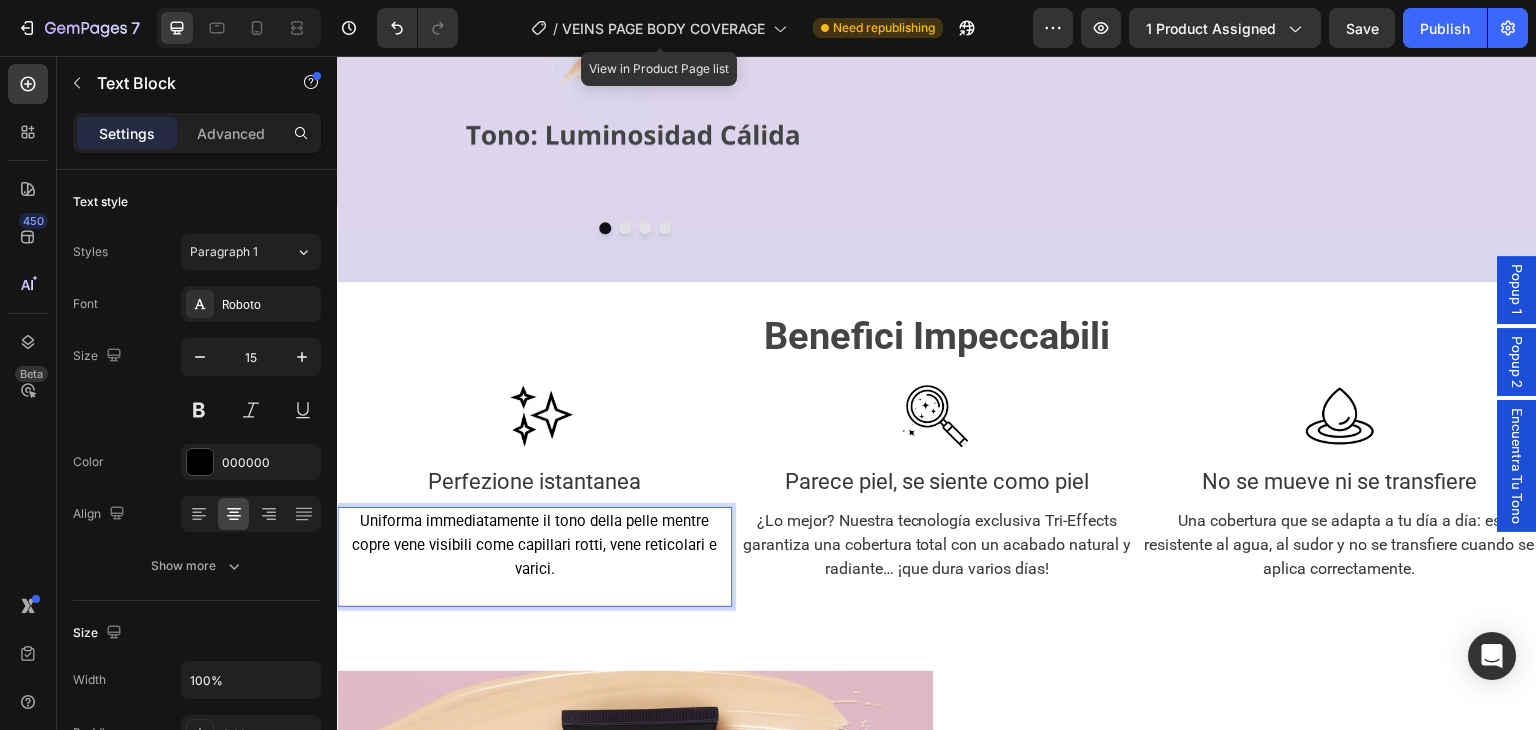 click on "Uniforma immediatamente il tono della pelle mentre copre vene visibili come capillari rotti, vene reticolari e varici." at bounding box center [534, 545] 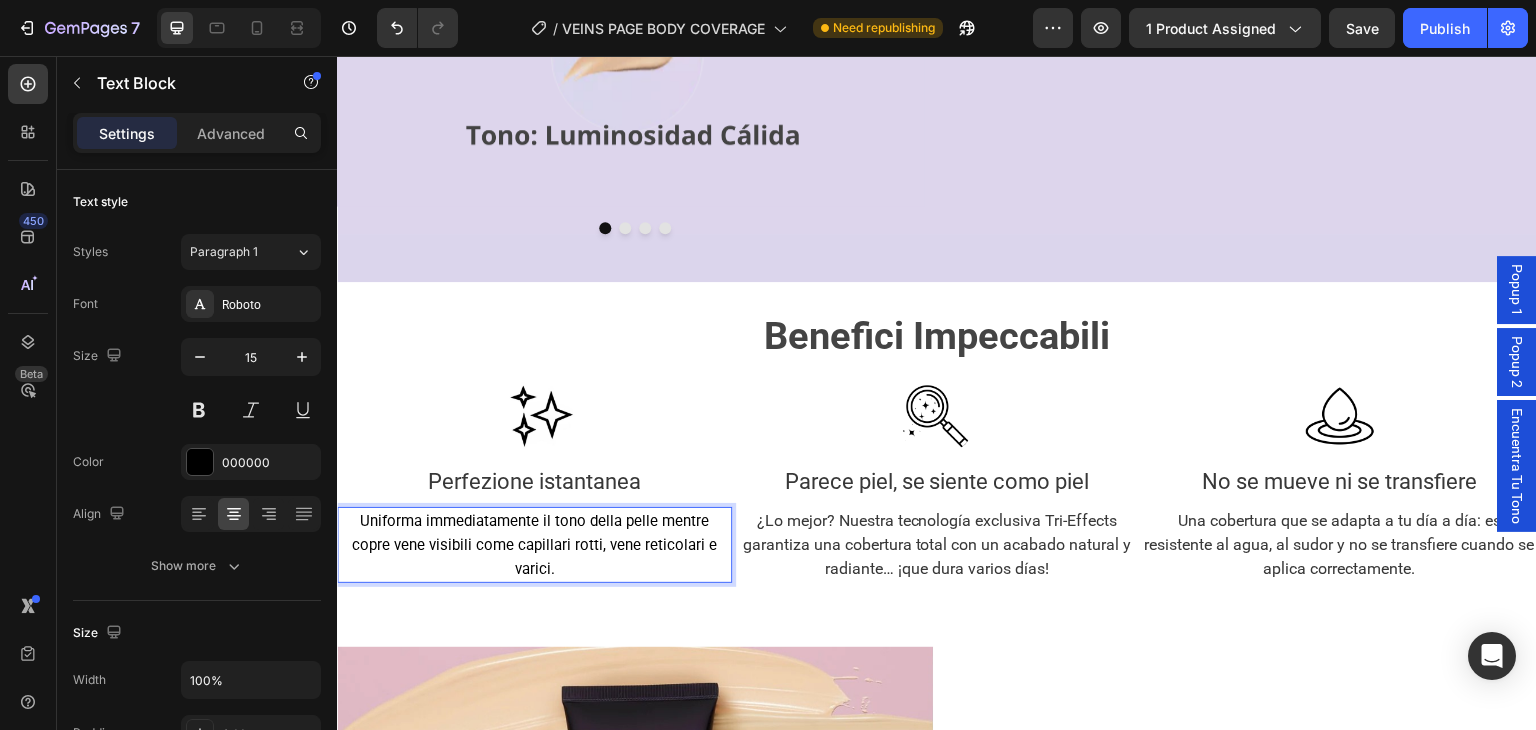 click on "Perfezione istantanea Text Block Uniforma immediatamente il tono della pelle mentre copre vene visibili come capillari rotti, vene reticolari e varici. Text Block   0 Row" at bounding box center (534, 519) 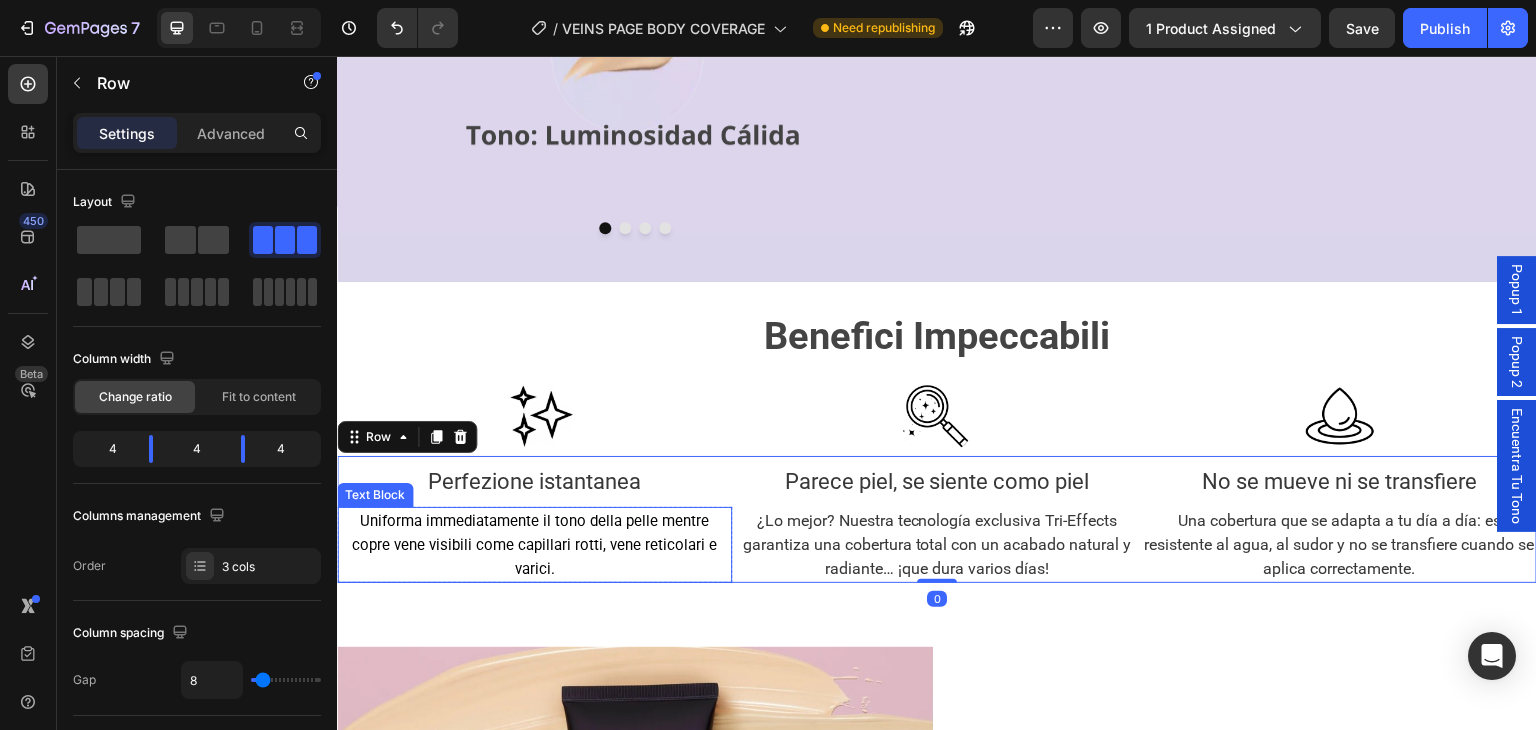click on "Uniforma immediatamente il tono della pelle mentre copre vene visibili come capillari rotti, vene reticolari e varici." at bounding box center (534, 545) 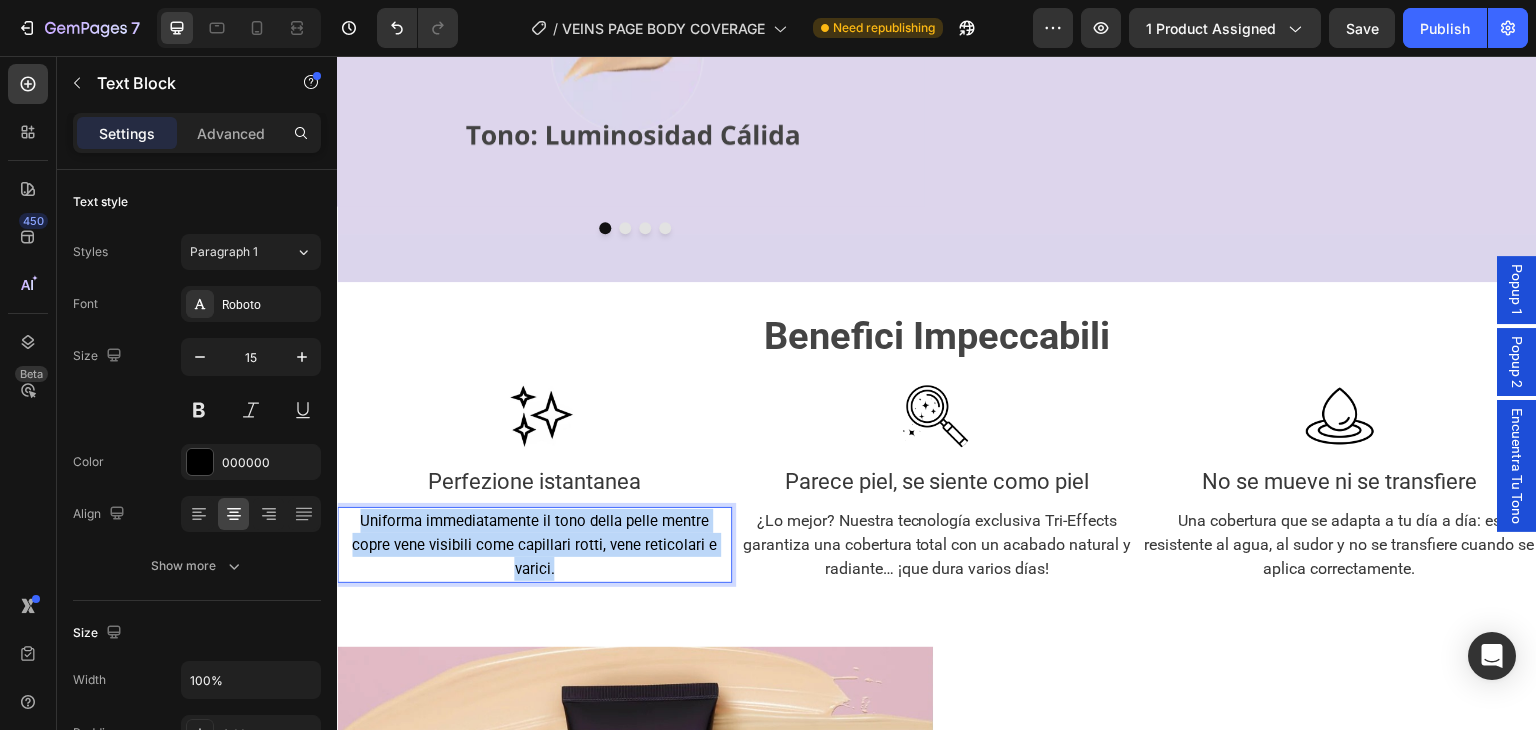 click on "Uniforma immediatamente il tono della pelle mentre copre vene visibili come capillari rotti, vene reticolari e varici." at bounding box center (534, 545) 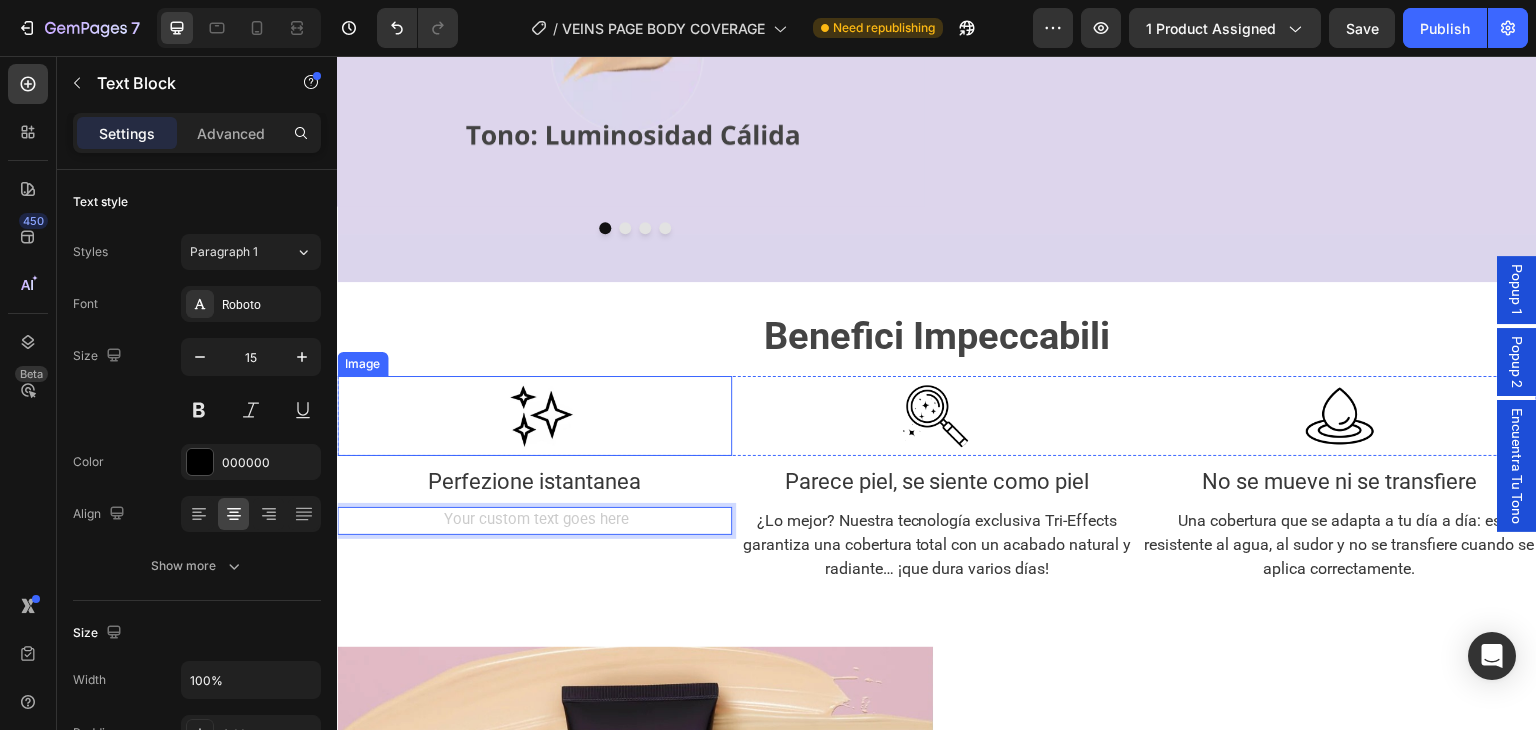 click at bounding box center [534, 416] 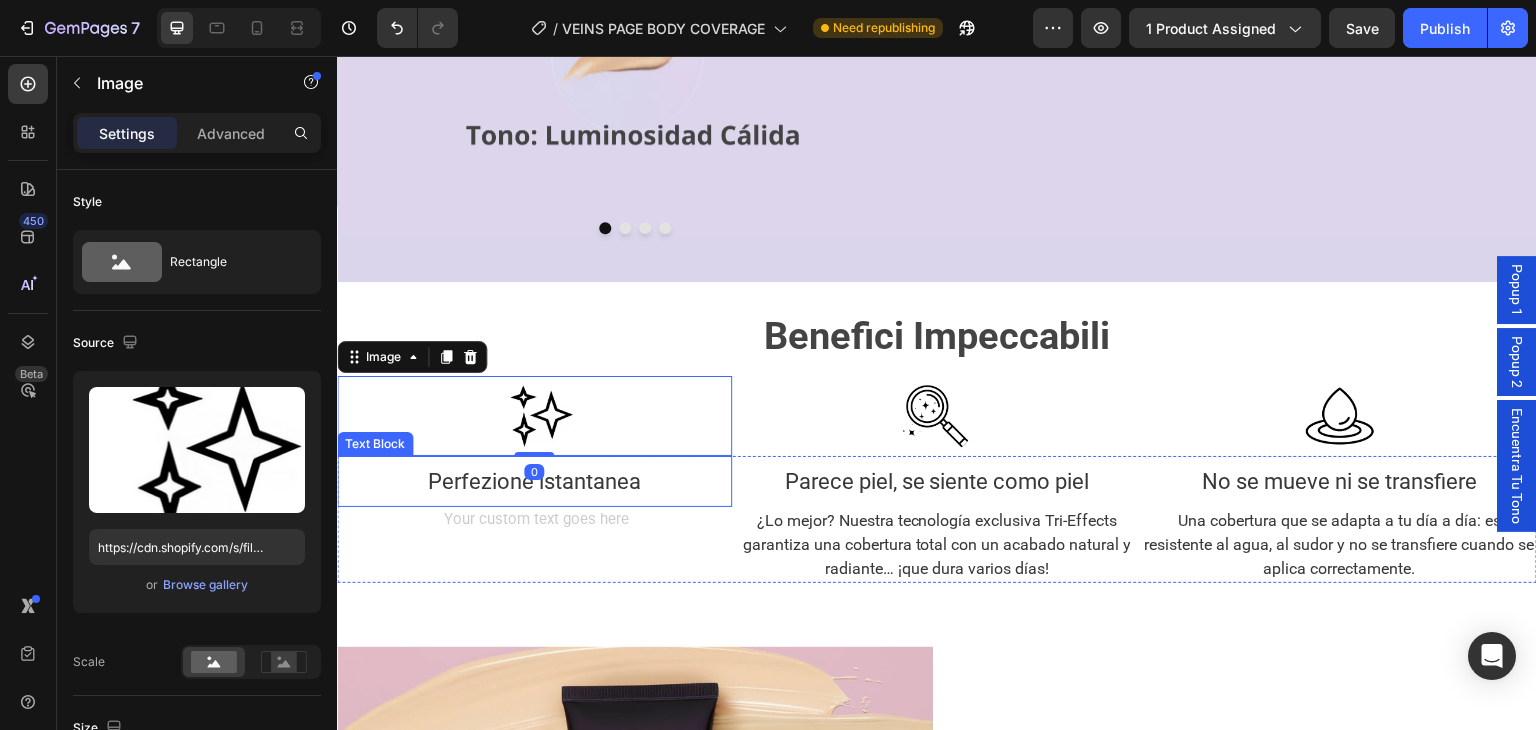 click at bounding box center (534, 521) 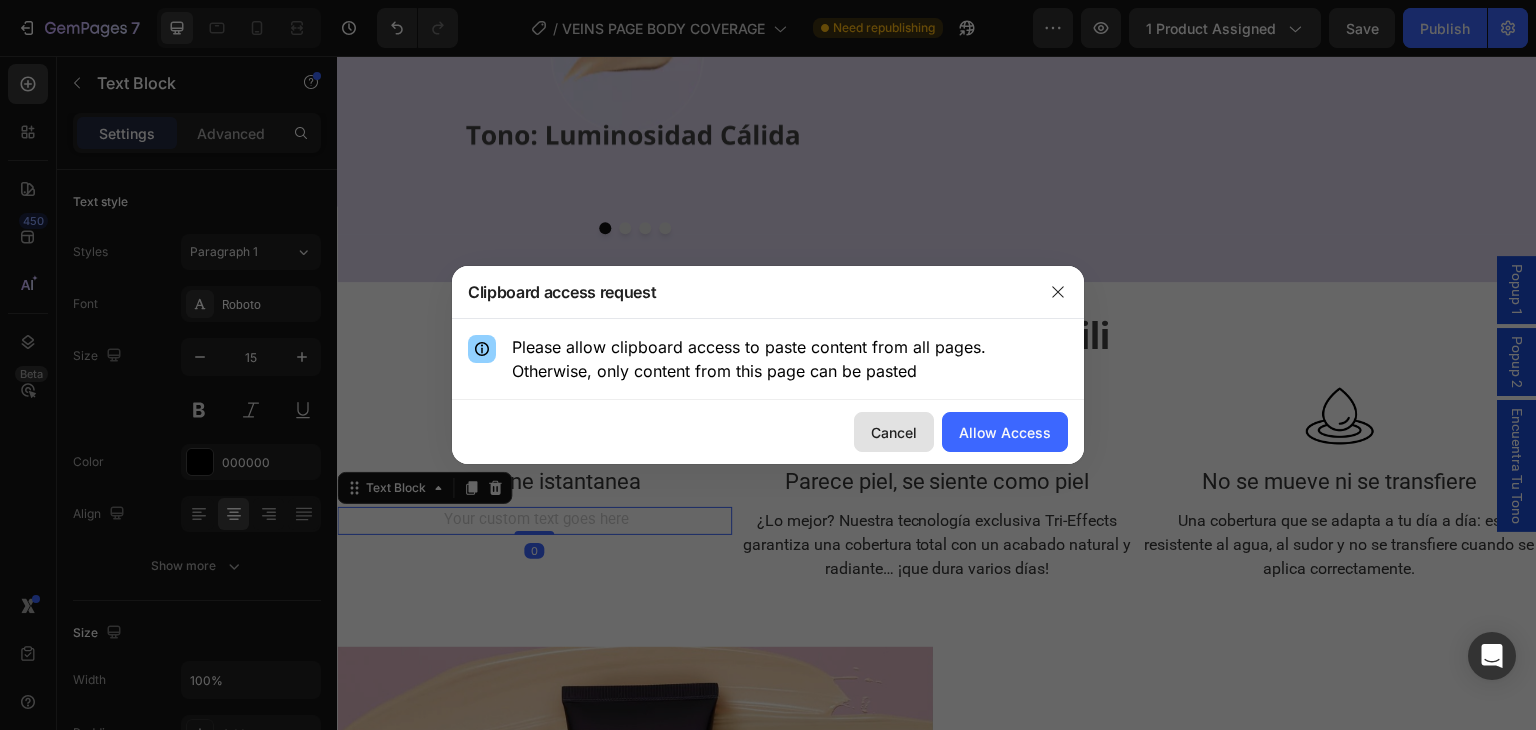 click on "Cancel" at bounding box center (894, 432) 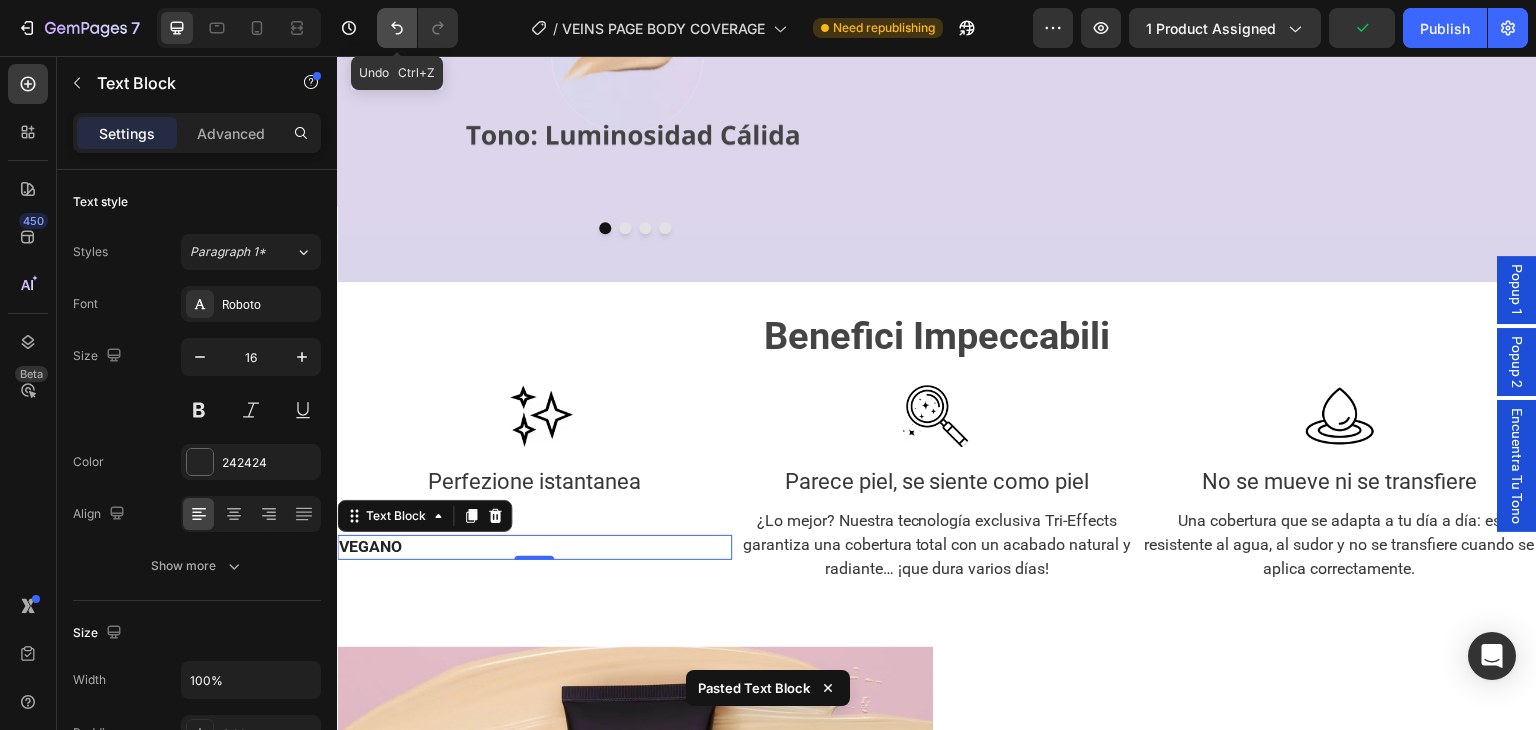 click 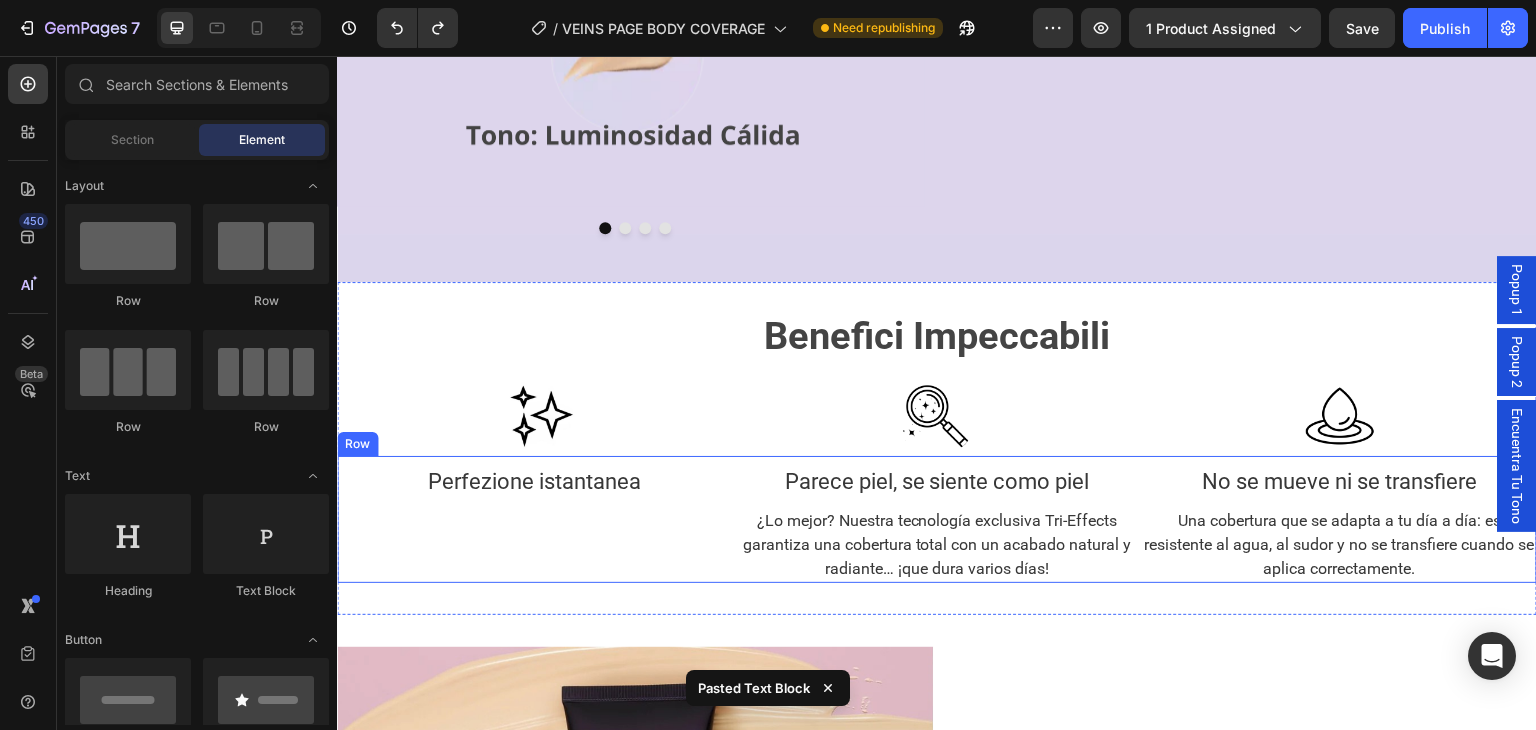 click at bounding box center (534, 521) 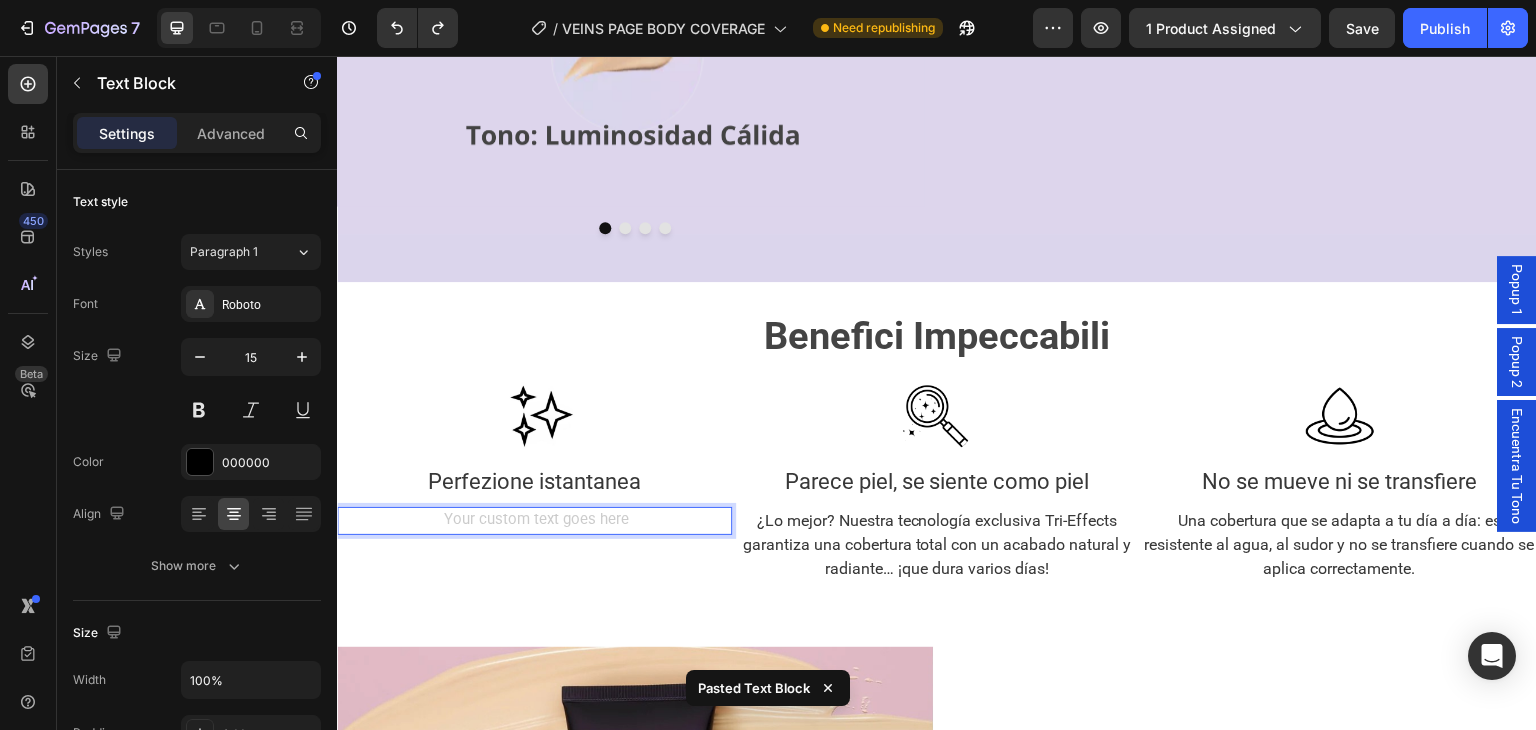 click at bounding box center [534, 521] 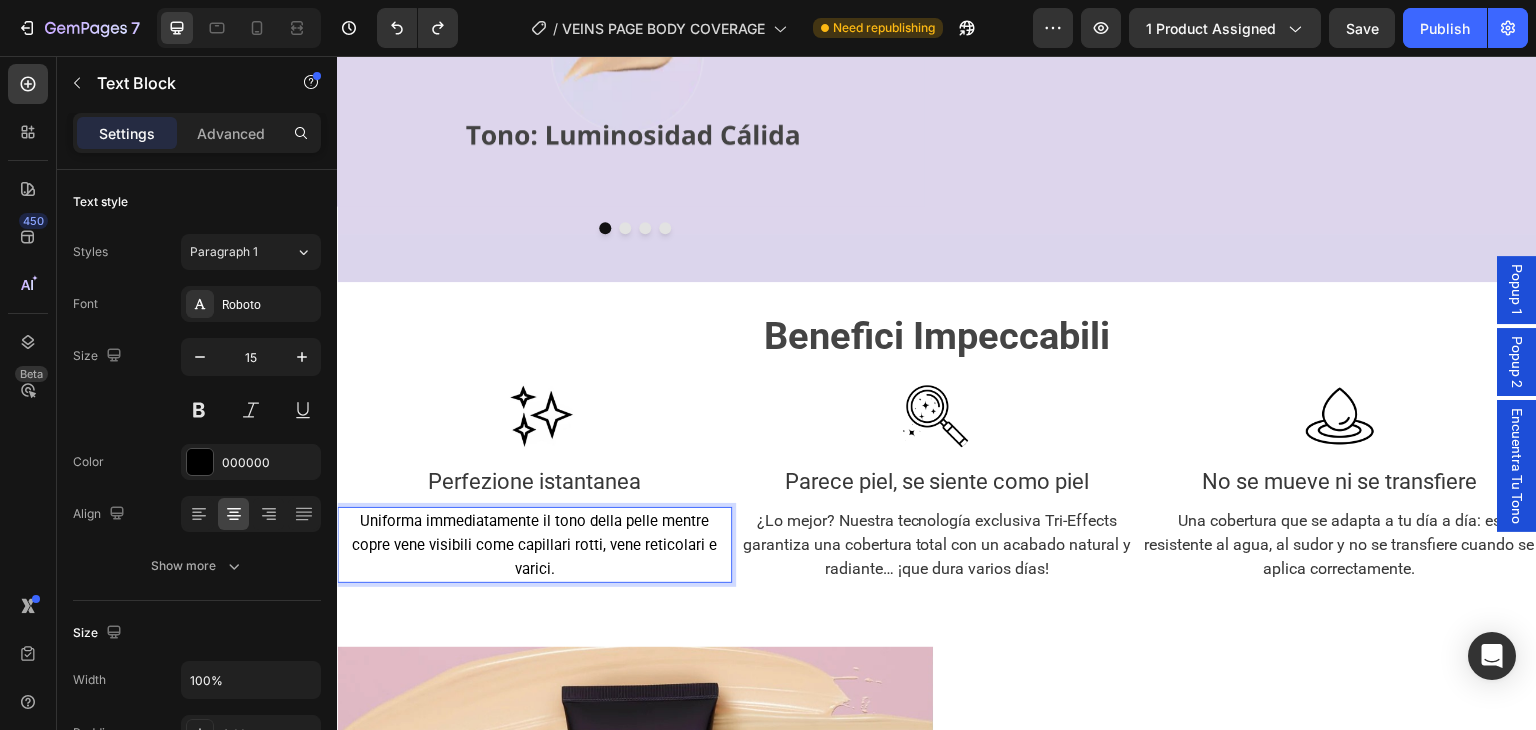 click on "Perfezione istantanea" at bounding box center [534, 481] 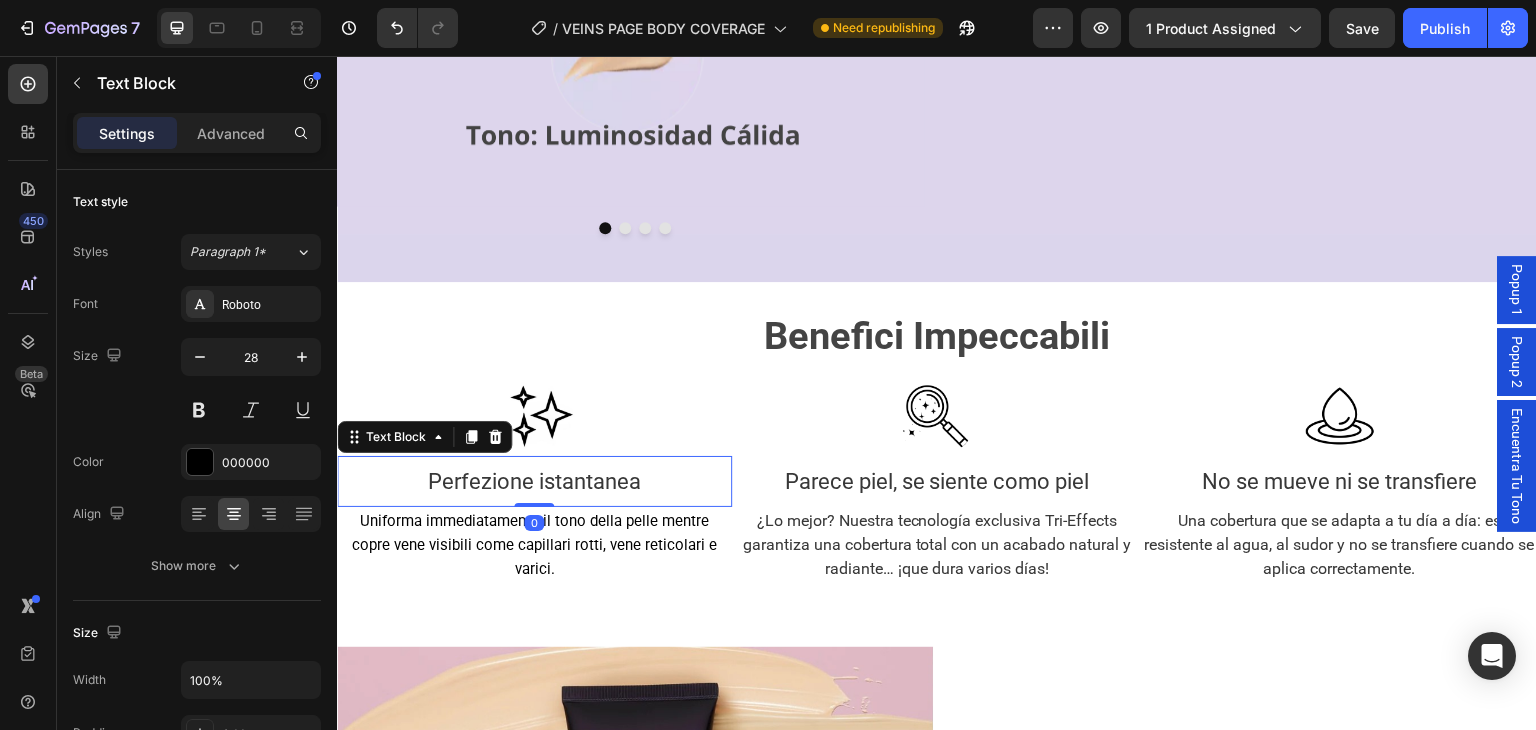 click on "Uniforma immediatamente il tono della pelle mentre copre vene visibili come capillari rotti, vene reticolari e varici." at bounding box center (534, 545) 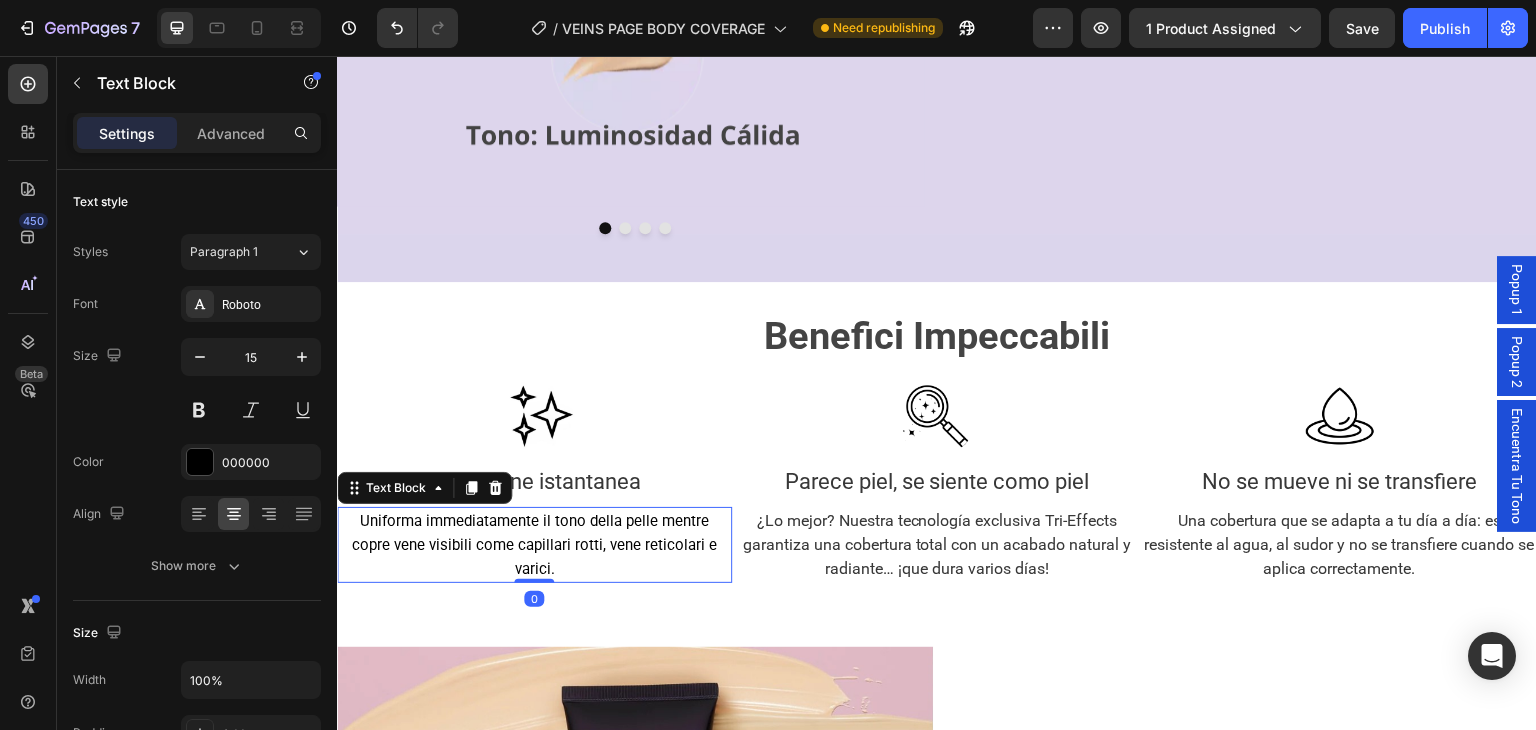 click on "Perfezione istantanea" at bounding box center [534, 481] 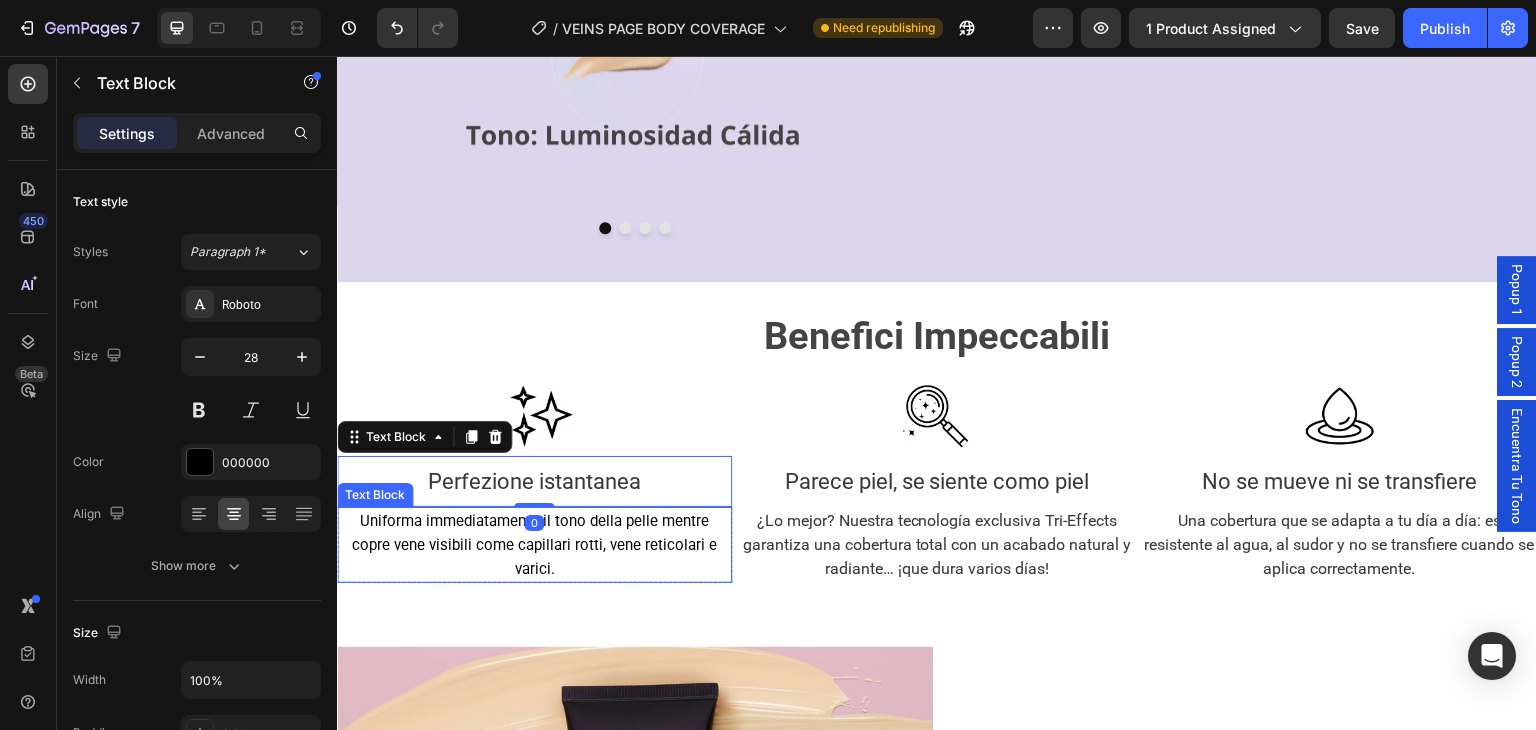 click on "Uniforma immediatamente il tono della pelle mentre copre vene visibili come capillari rotti, vene reticolari e varici." at bounding box center [534, 545] 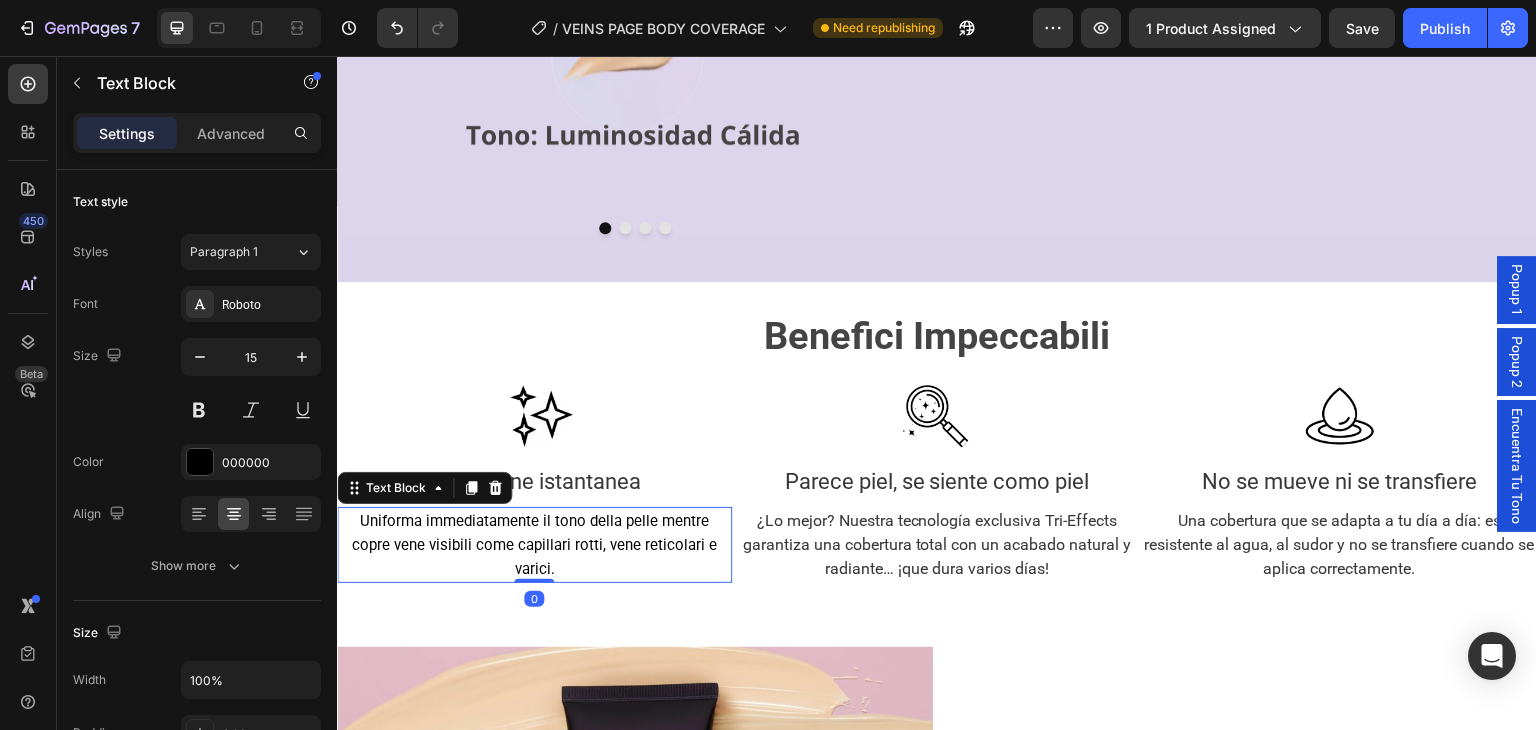 click on "Perfezione istantanea" at bounding box center [534, 481] 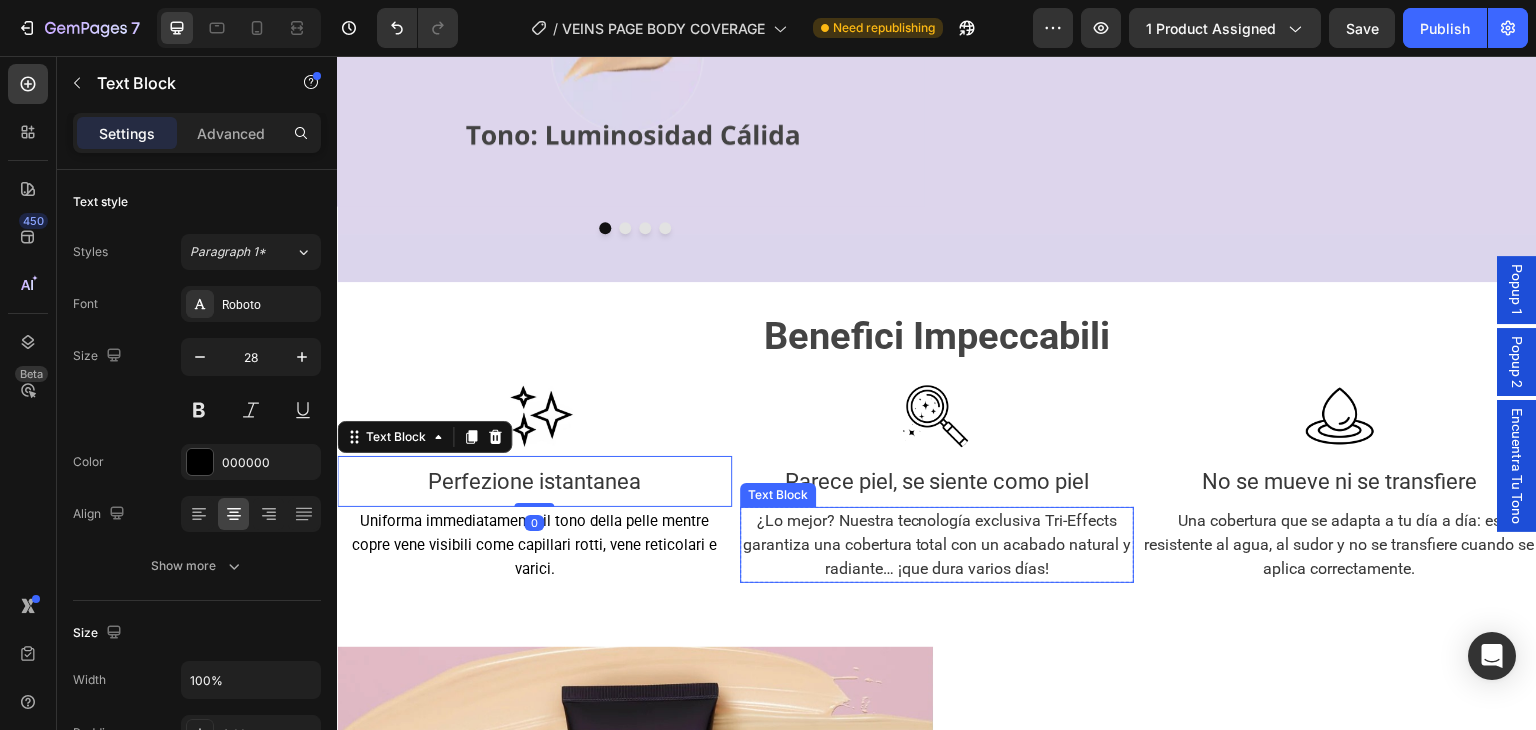 click on "¿Lo mejor? Nuestra tecnología exclusiva Tri-Effects garantiza una cobertura total con un acabado natural y radiante… ¡que dura varios días!" at bounding box center (937, 545) 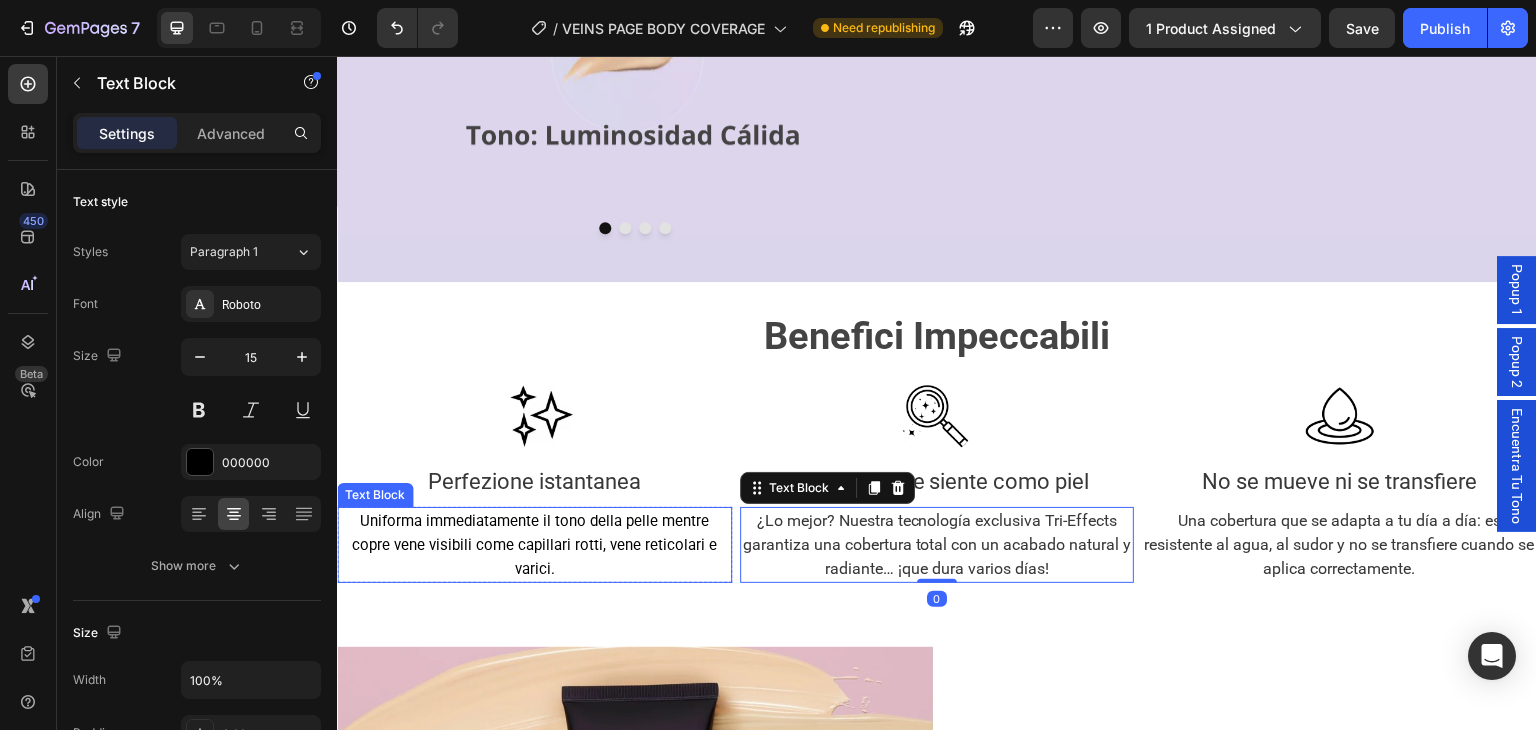 click on "Uniforma immediatamente il tono della pelle mentre copre vene visibili come capillari rotti, vene reticolari e varici." at bounding box center (534, 545) 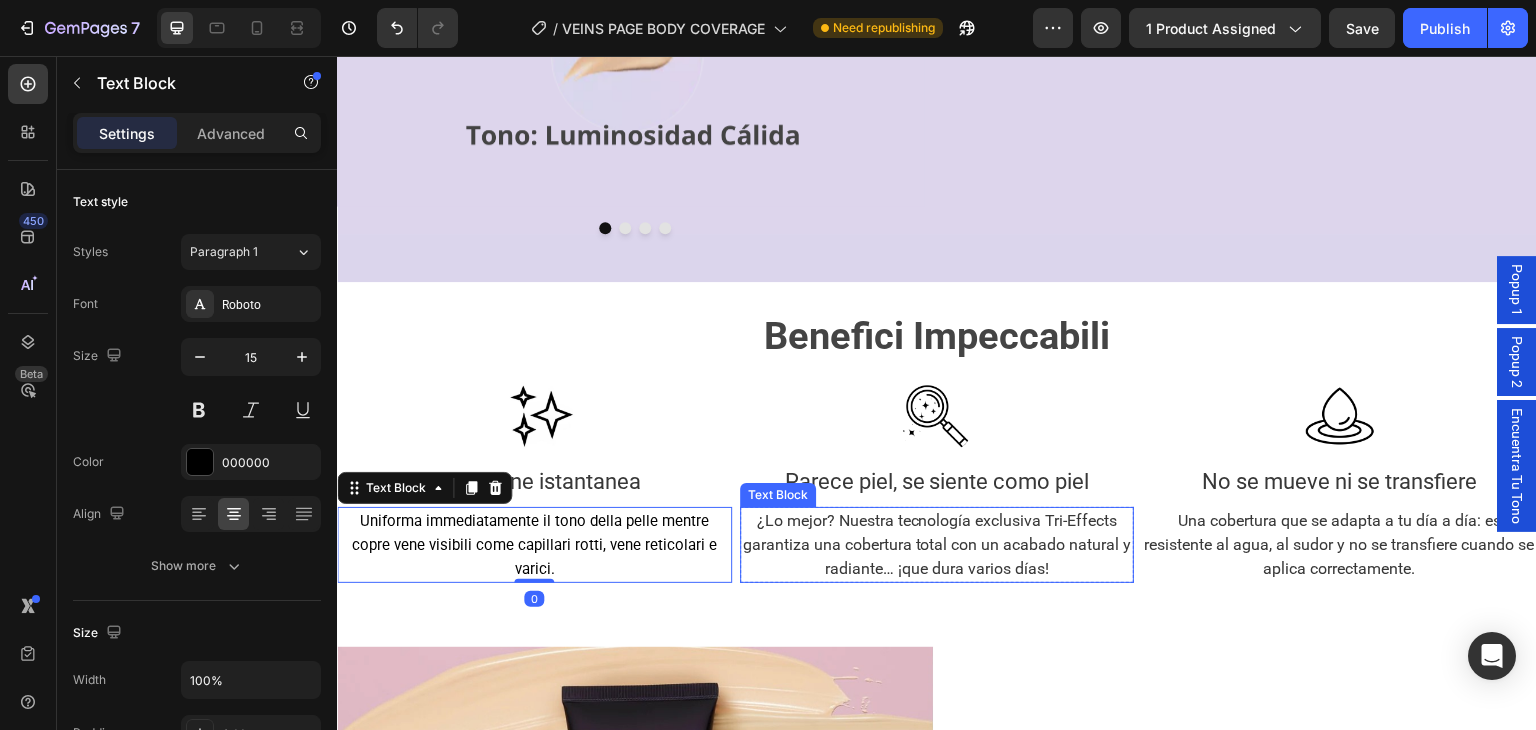 click on "¿Lo mejor? Nuestra tecnología exclusiva Tri-Effects garantiza una cobertura total con un acabado natural y radiante… ¡que dura varios días!" at bounding box center (936, 544) 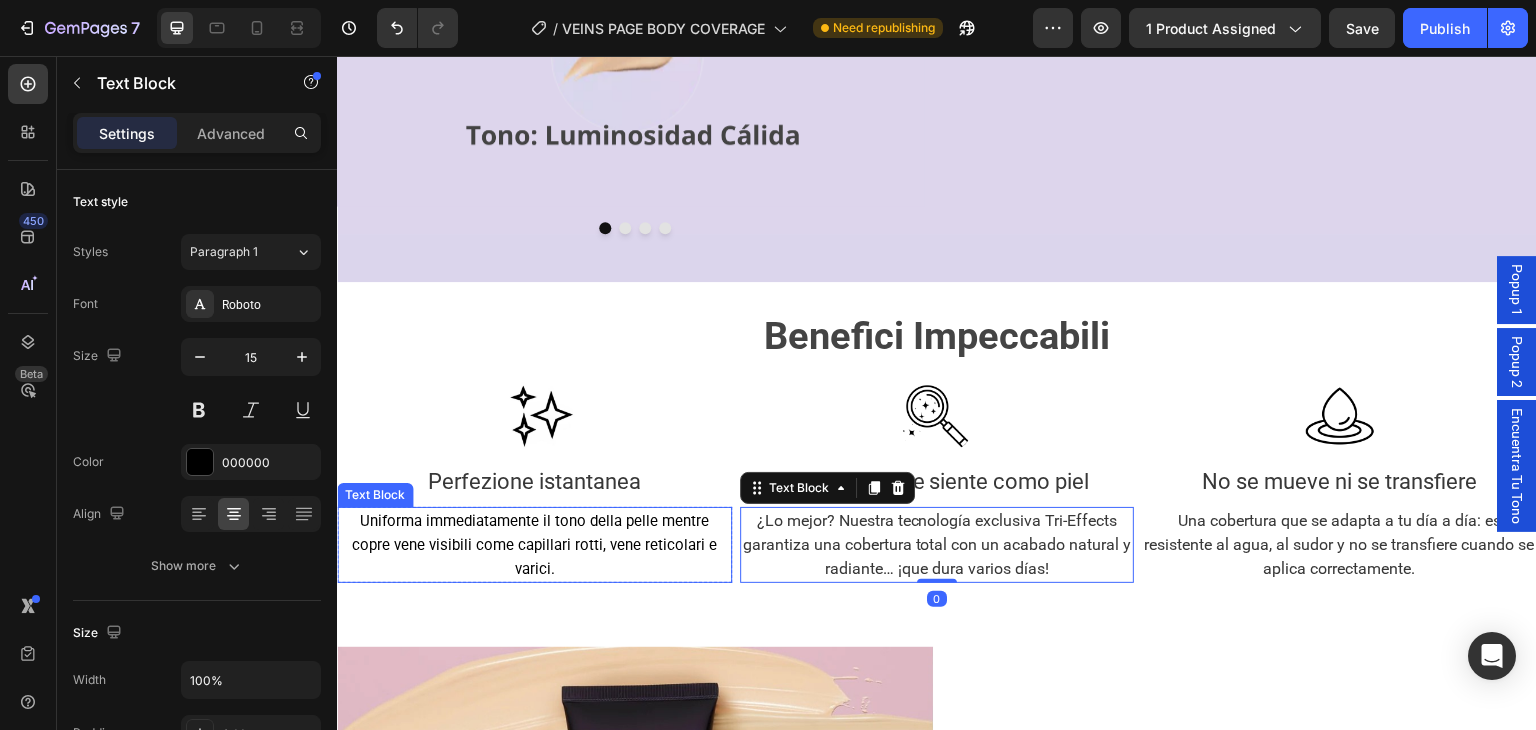 click on "Uniforma immediatamente il tono della pelle mentre copre vene visibili come capillari rotti, vene reticolari e varici." at bounding box center [534, 545] 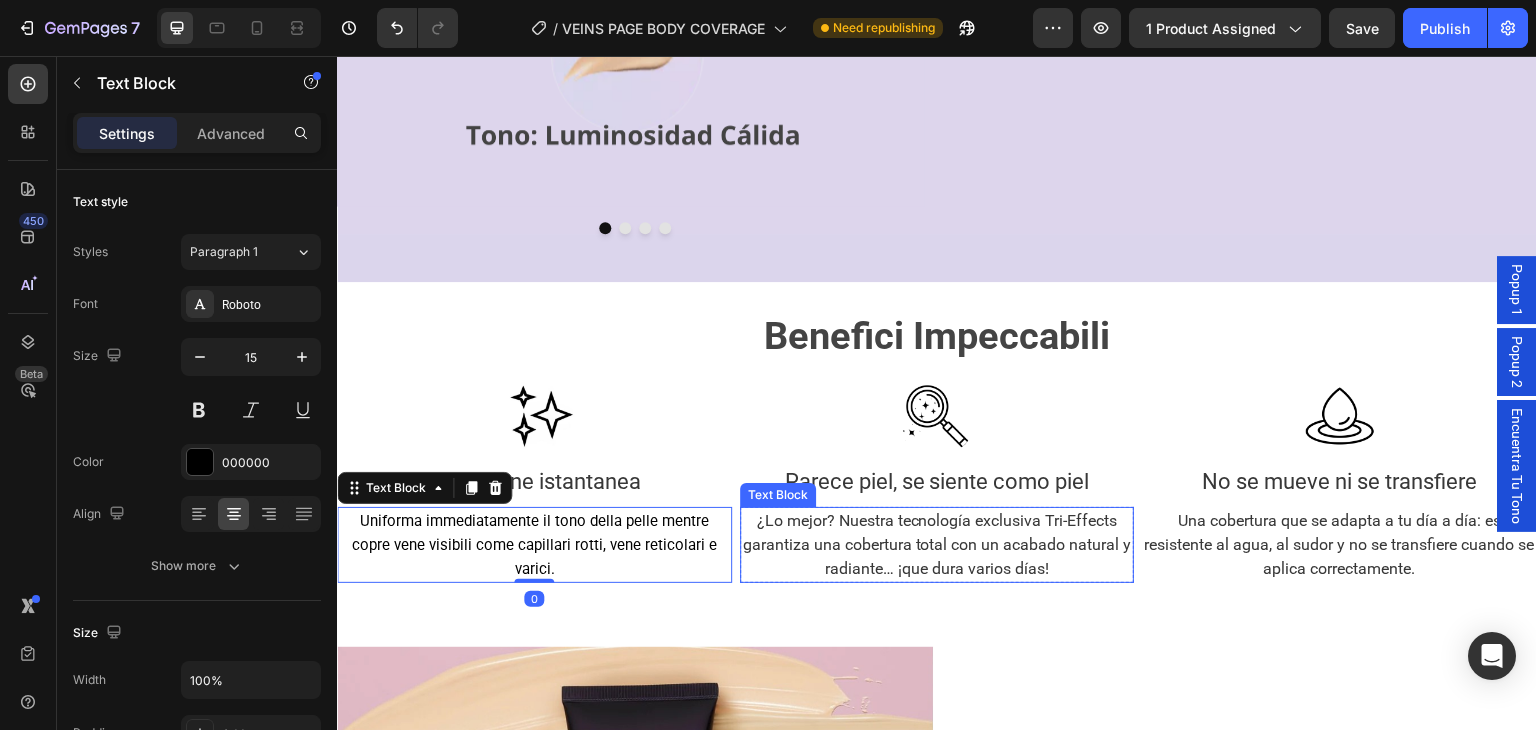 click on "¿Lo mejor? Nuestra tecnología exclusiva Tri-Effects garantiza una cobertura total con un acabado natural y radiante… ¡que dura varios días!" at bounding box center [936, 544] 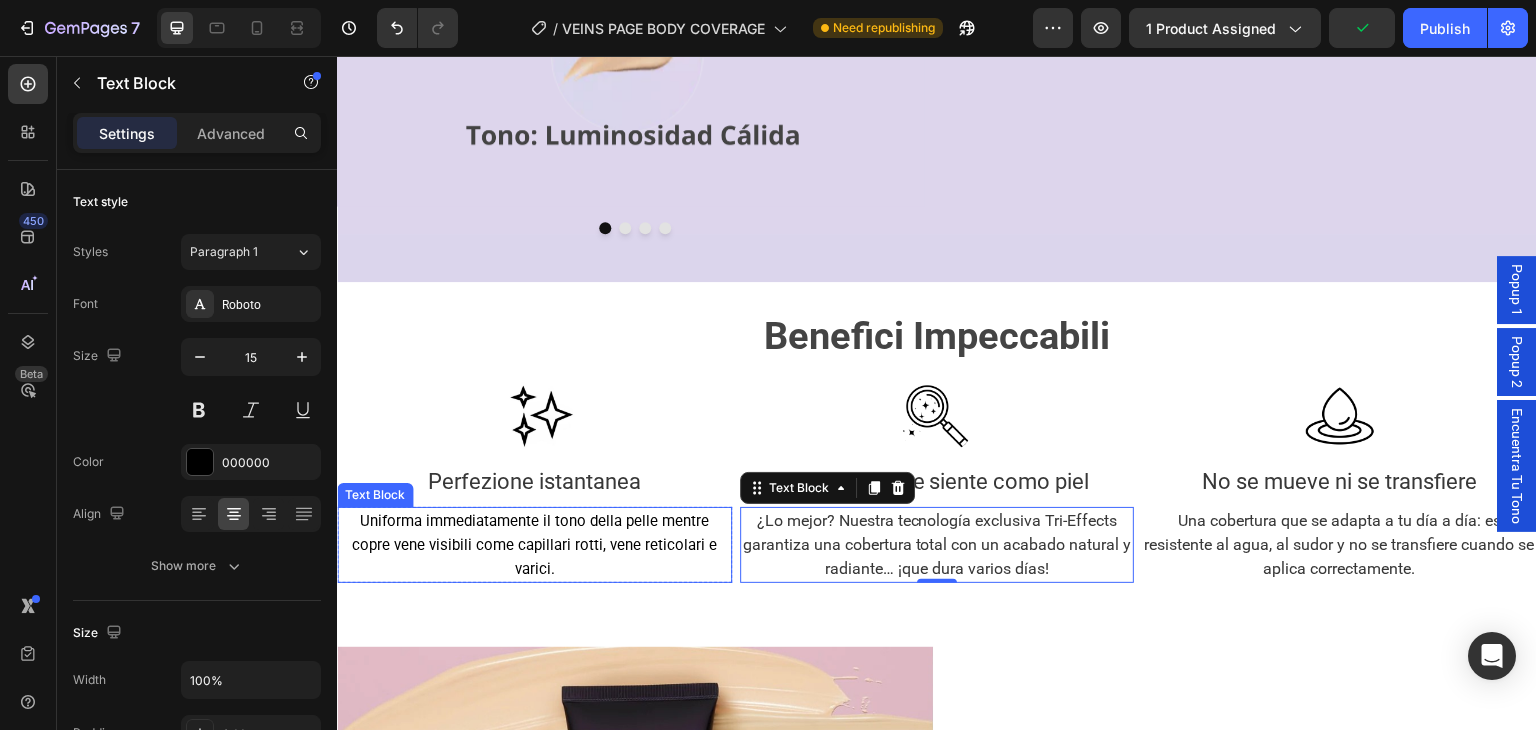 click on "Uniforma immediatamente il tono della pelle mentre copre vene visibili come capillari rotti, vene reticolari e varici." at bounding box center [534, 545] 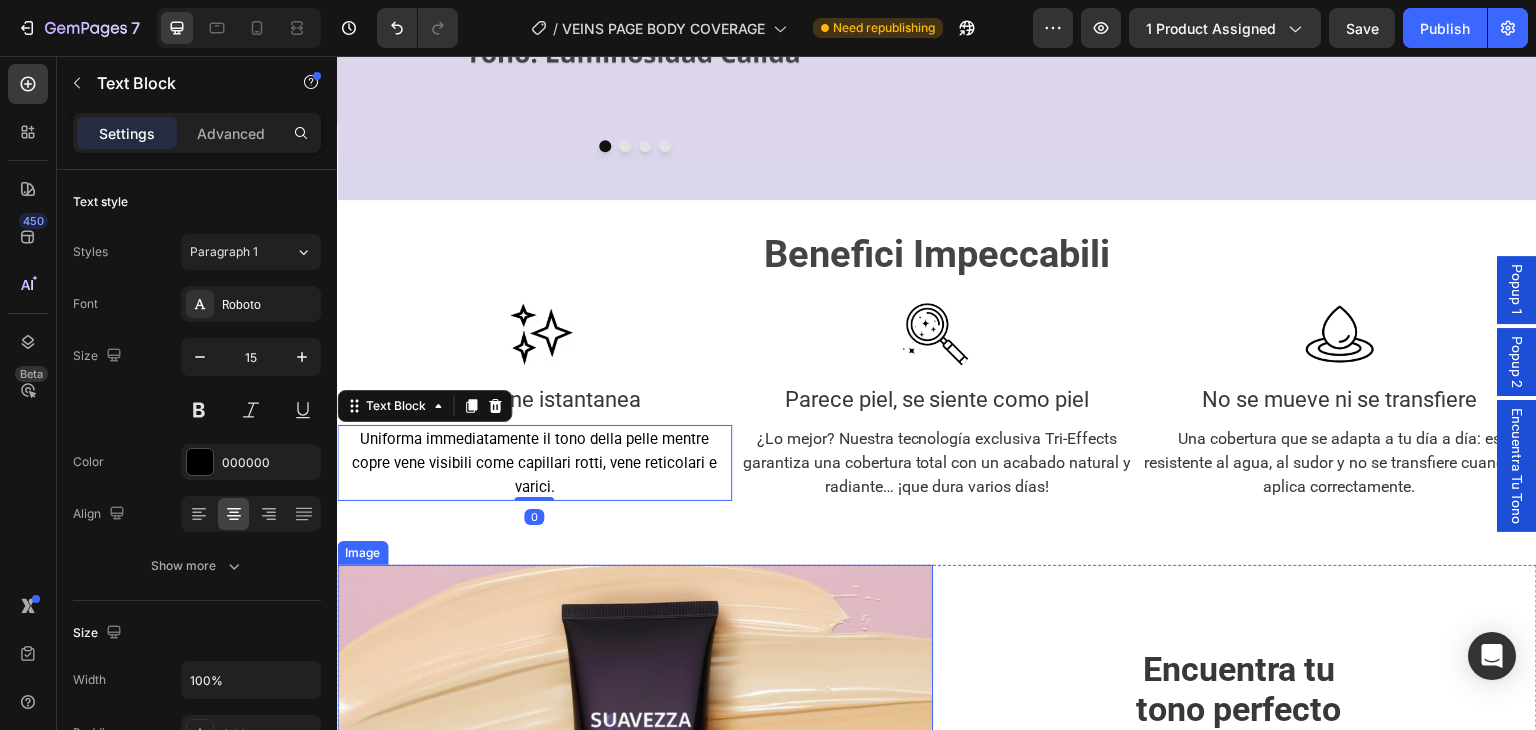 scroll, scrollTop: 1667, scrollLeft: 0, axis: vertical 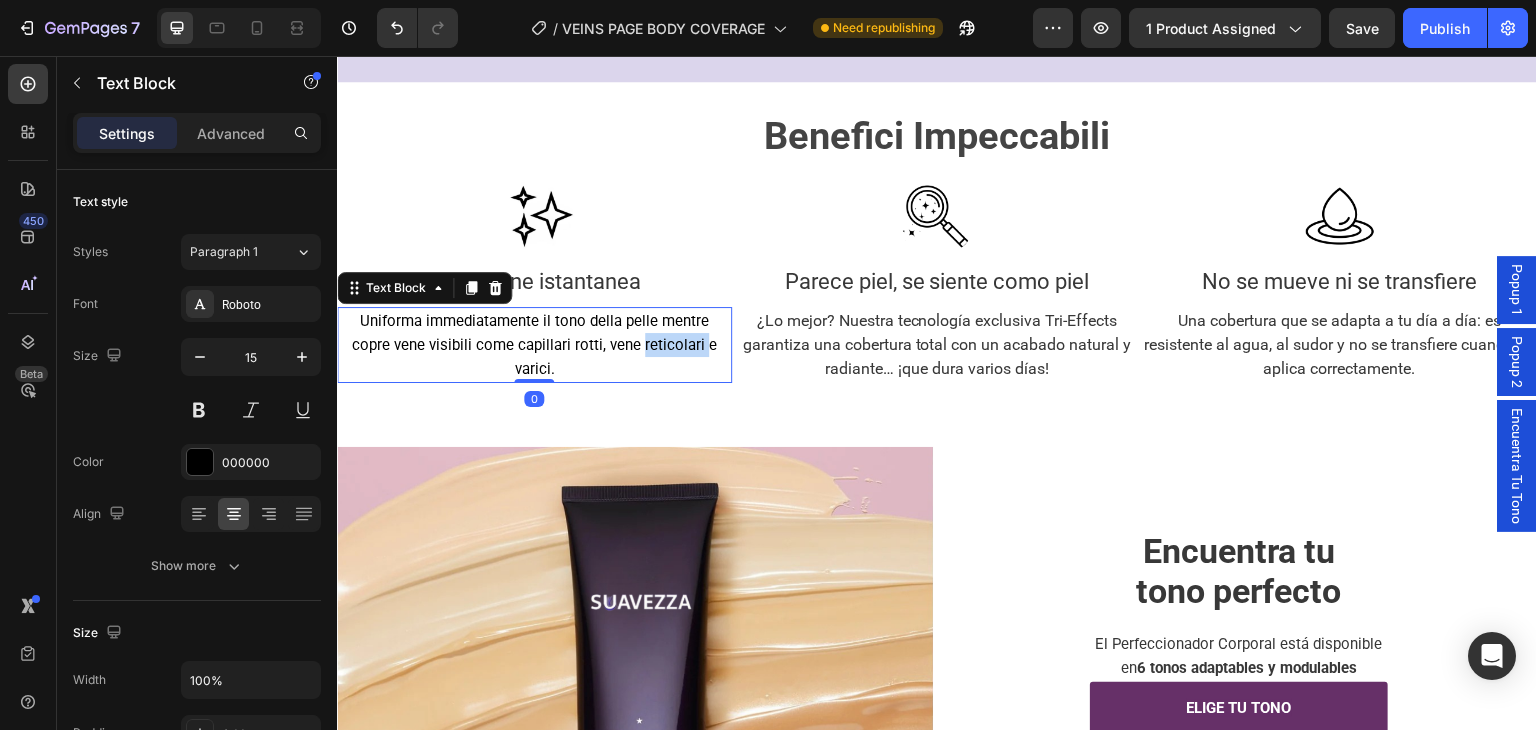click on "Uniforma immediatamente il tono della pelle mentre copre vene visibili come capillari rotti, vene reticolari e varici." at bounding box center (534, 345) 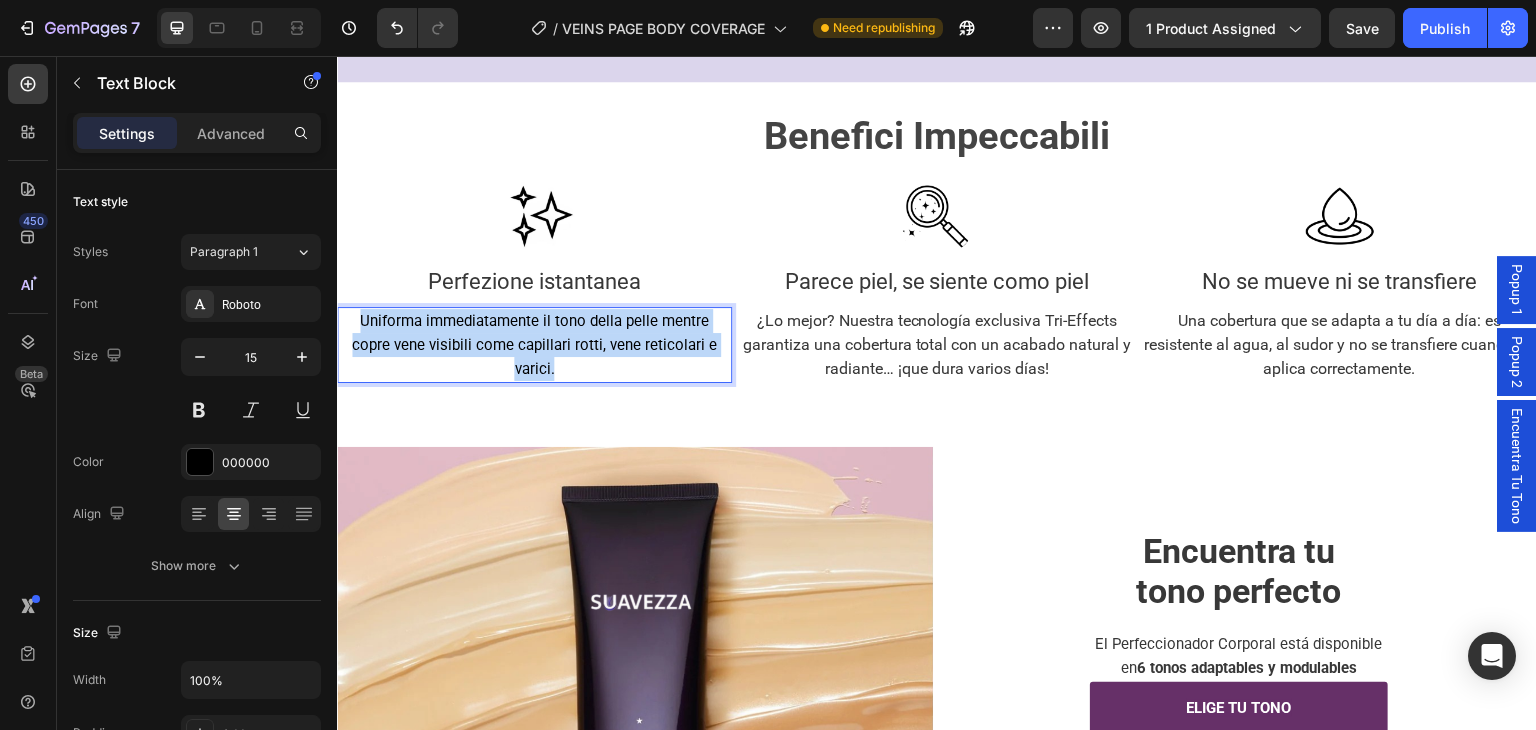 click on "Uniforma immediatamente il tono della pelle mentre copre vene visibili come capillari rotti, vene reticolari e varici." at bounding box center (534, 345) 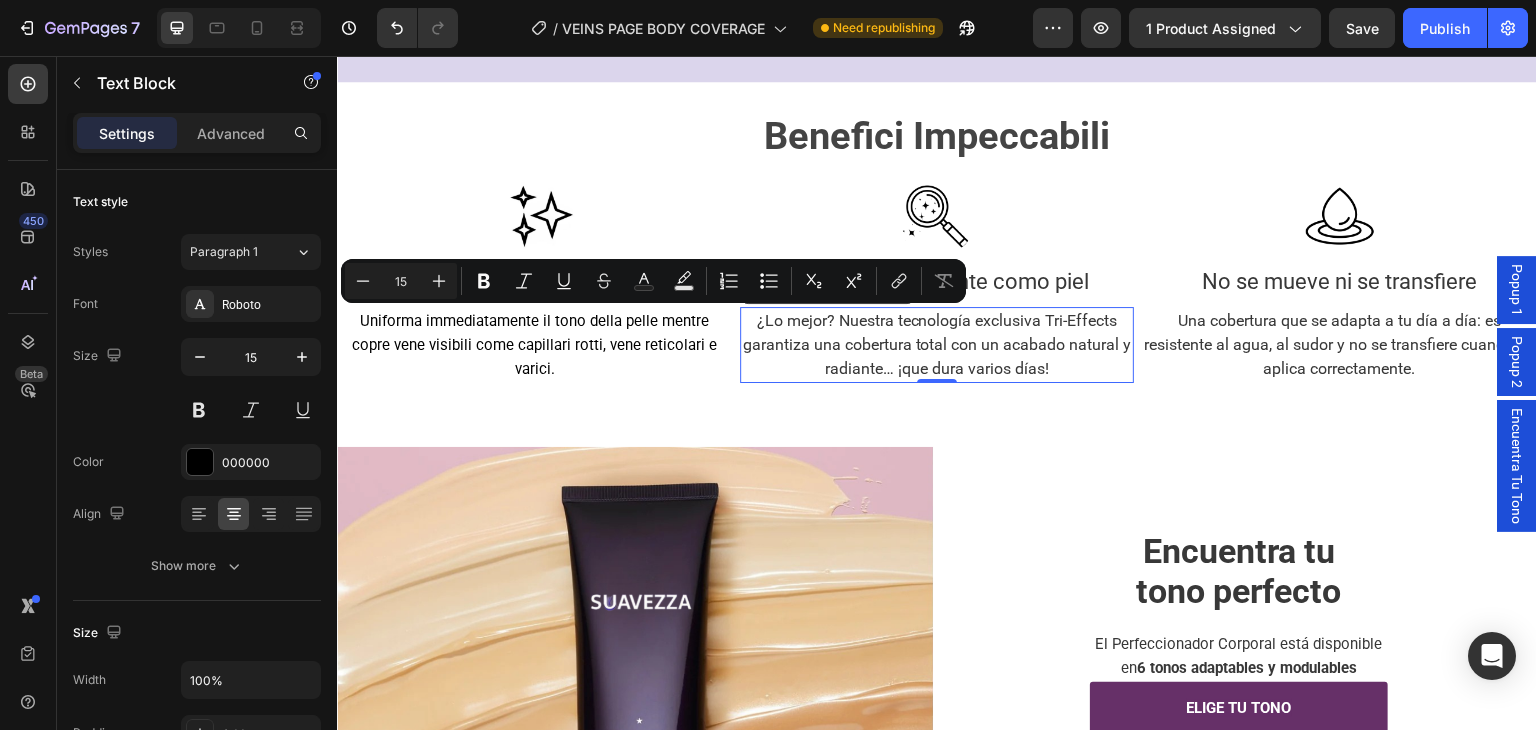 click on "¿Lo mejor? Nuestra tecnología exclusiva Tri-Effects garantiza una cobertura total con un acabado natural y radiante… ¡que dura varios días!" at bounding box center [936, 344] 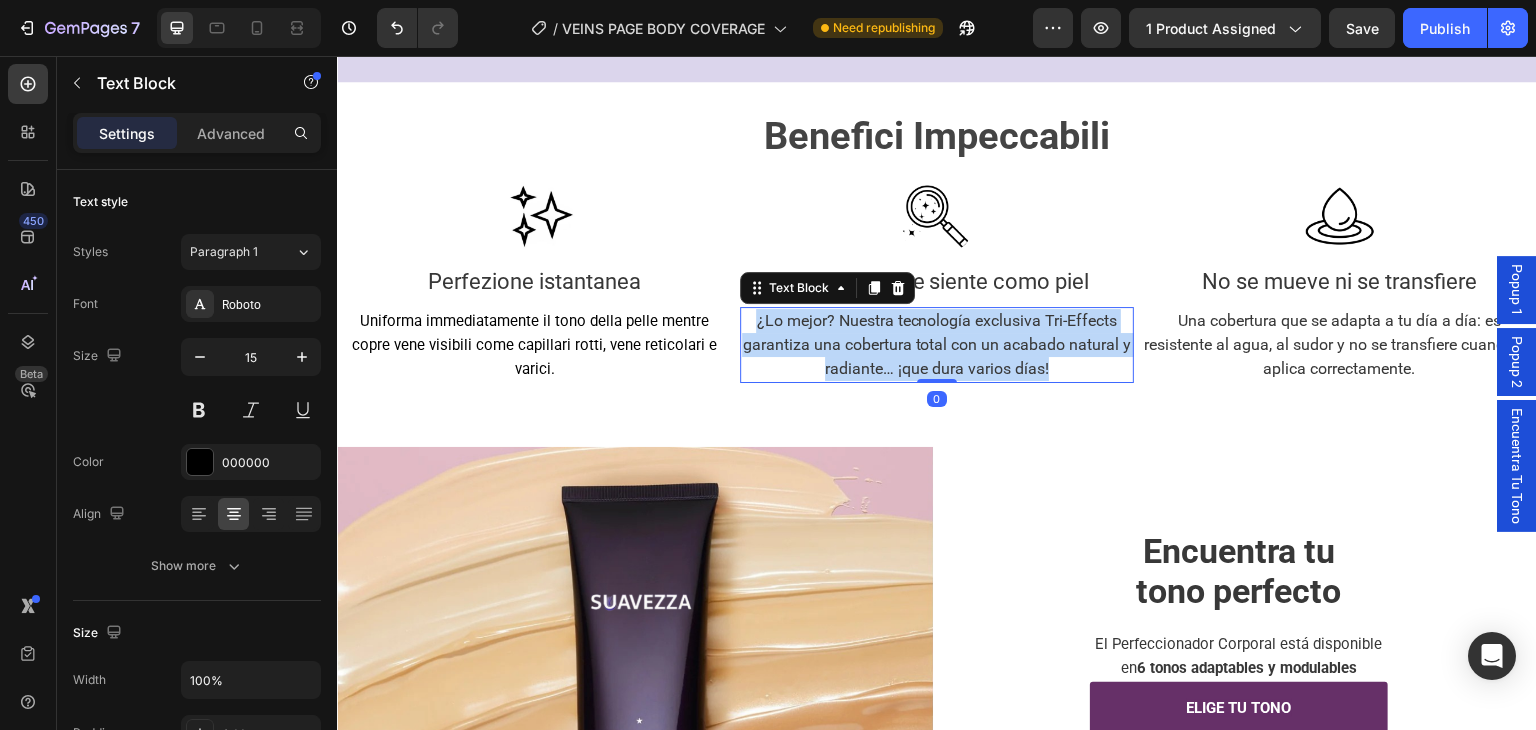 click on "¿Lo mejor? Nuestra tecnología exclusiva Tri-Effects garantiza una cobertura total con un acabado natural y radiante… ¡que dura varios días!" at bounding box center [936, 344] 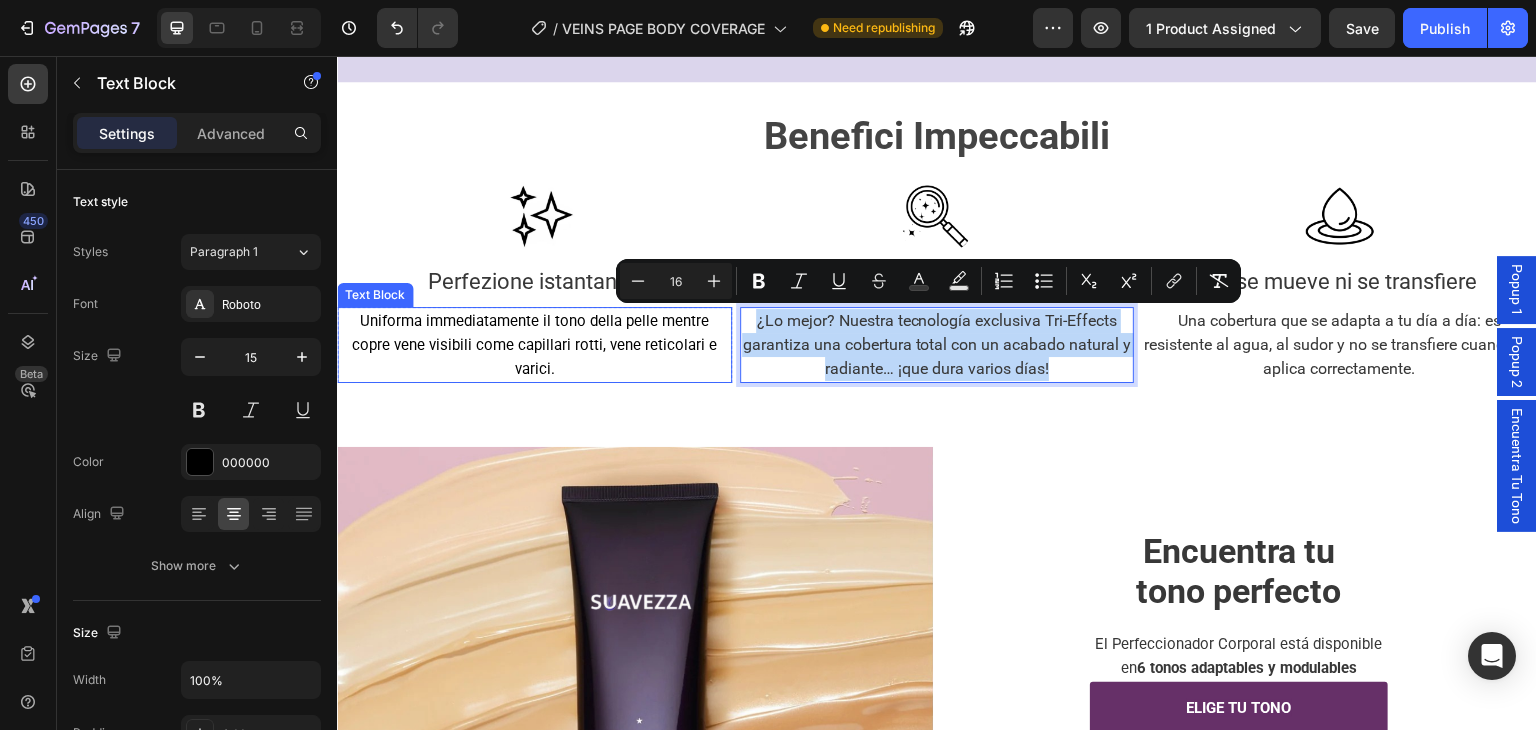 click on "Uniforma immediatamente il tono della pelle mentre copre vene visibili come capillari rotti, vene reticolari e varici." at bounding box center (534, 345) 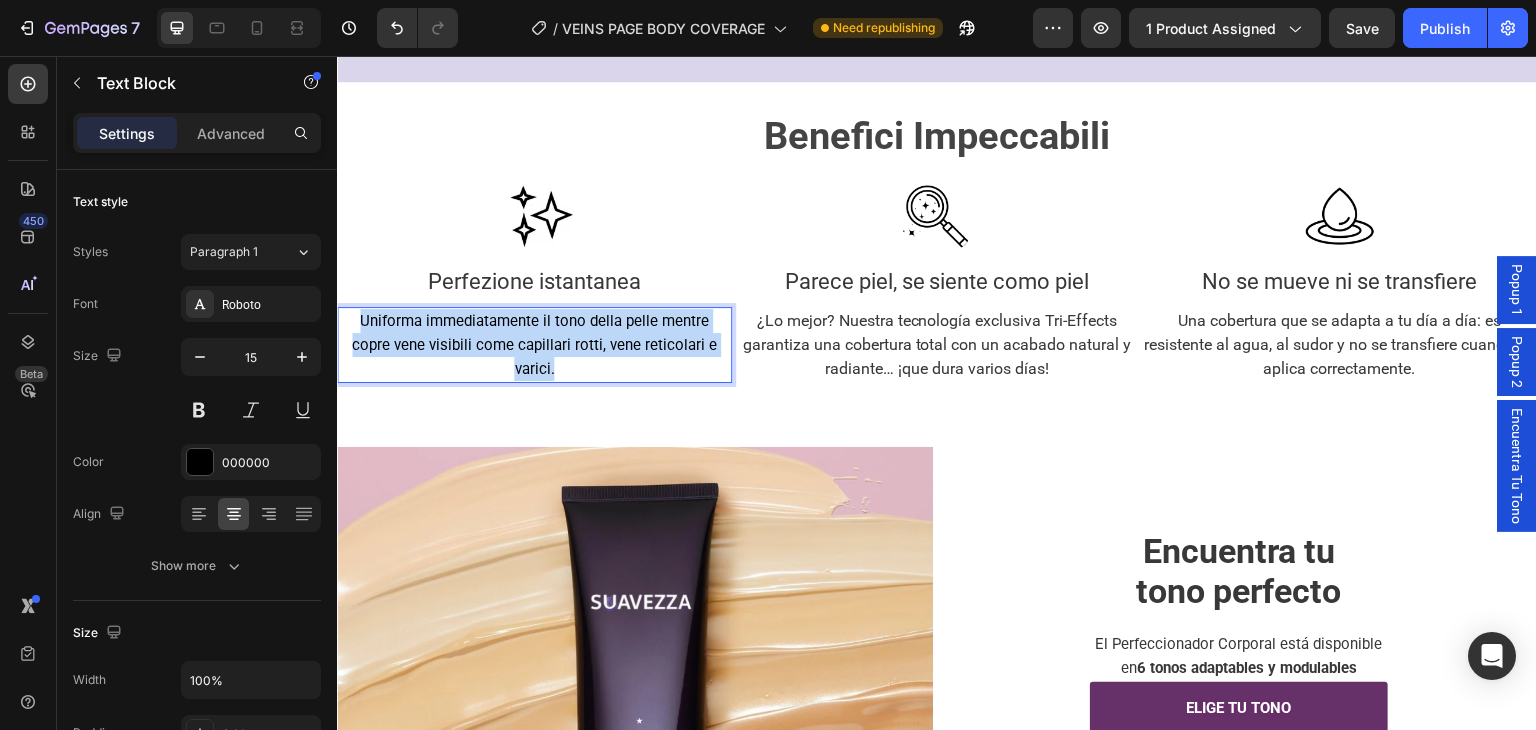 click on "Uniforma immediatamente il tono della pelle mentre copre vene visibili come capillari rotti, vene reticolari e varici." at bounding box center [534, 345] 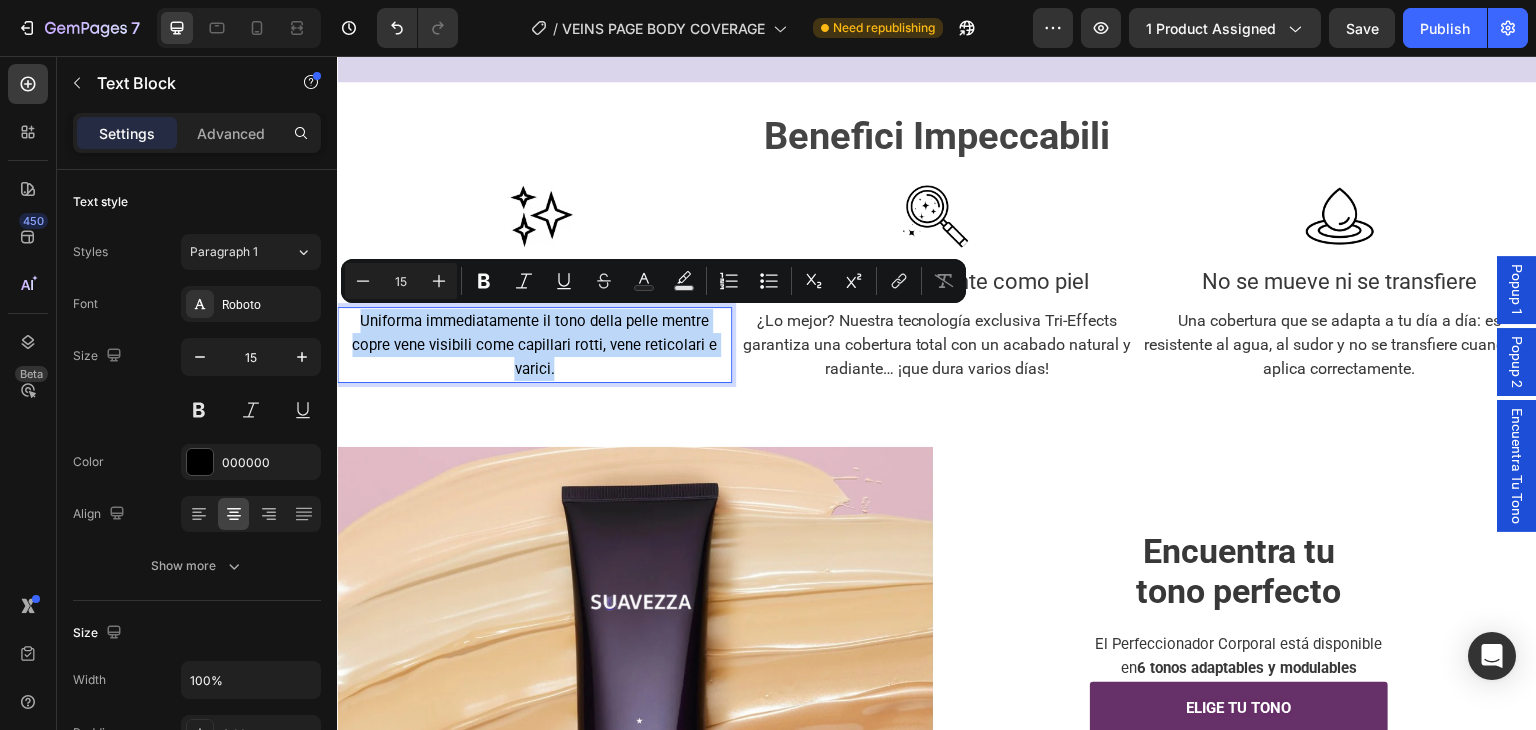 click on "¿Lo mejor? Nuestra tecnología exclusiva Tri-Effects garantiza una cobertura total con un acabado natural y radiante… ¡que dura varios días!" at bounding box center [937, 345] 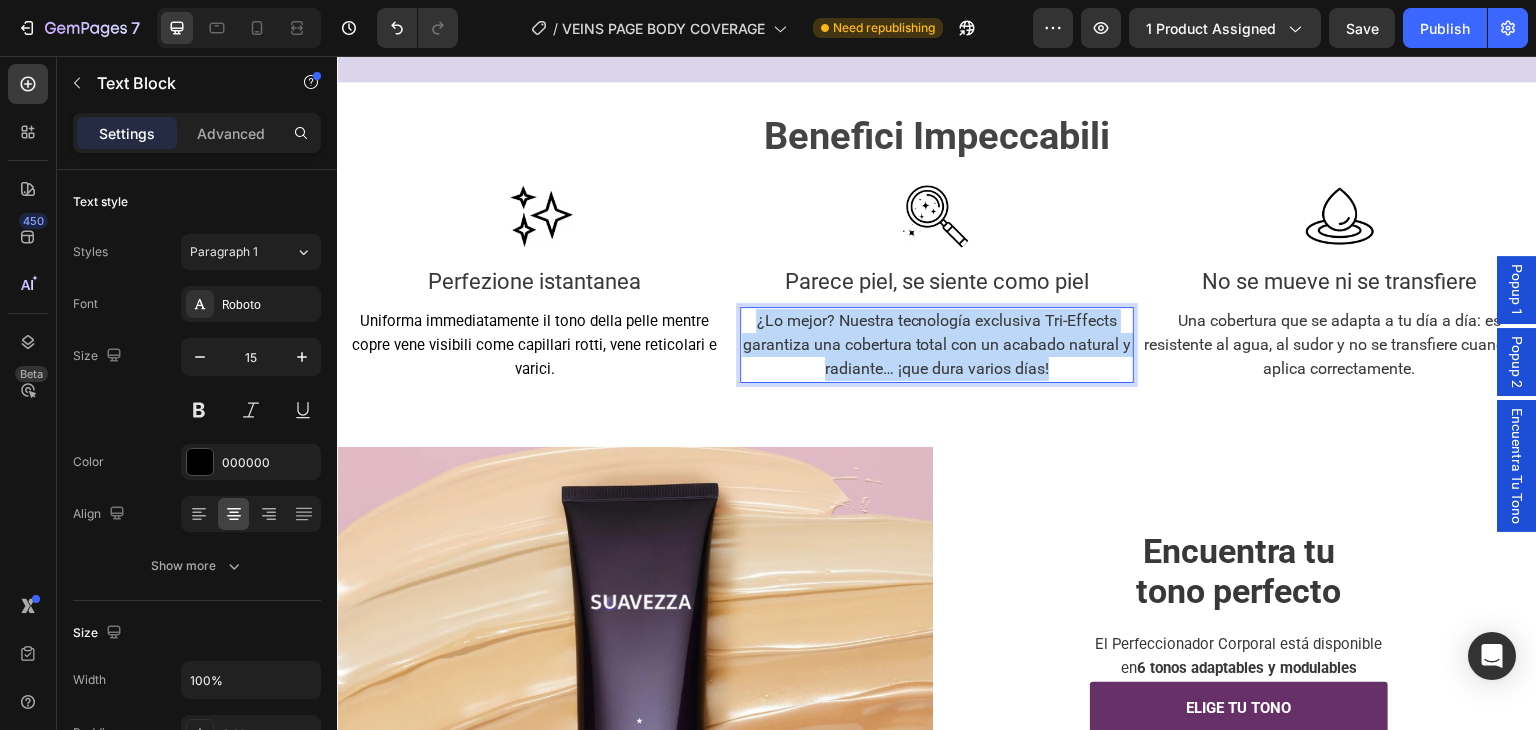click on "¿Lo mejor? Nuestra tecnología exclusiva Tri-Effects garantiza una cobertura total con un acabado natural y radiante… ¡que dura varios días!" at bounding box center (937, 345) 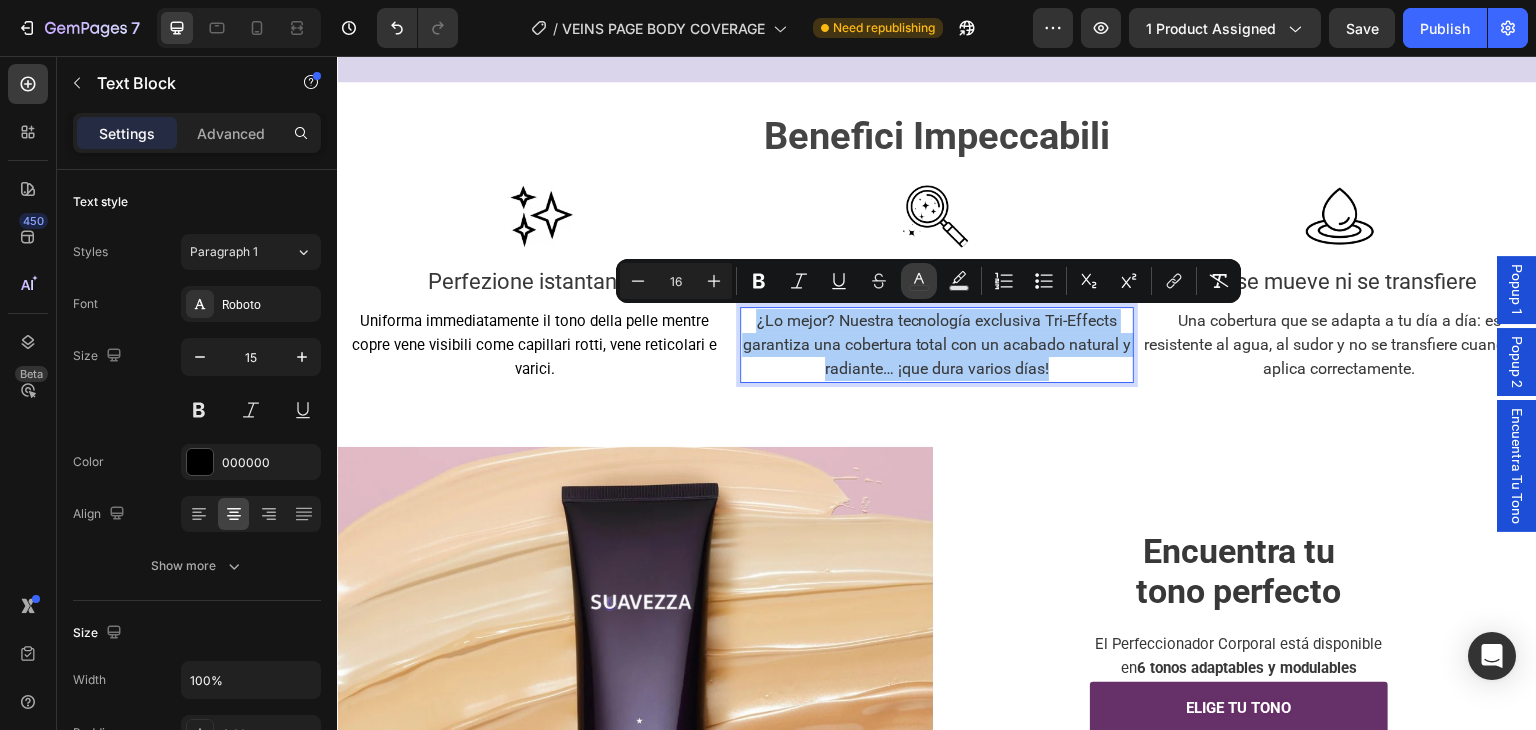 click 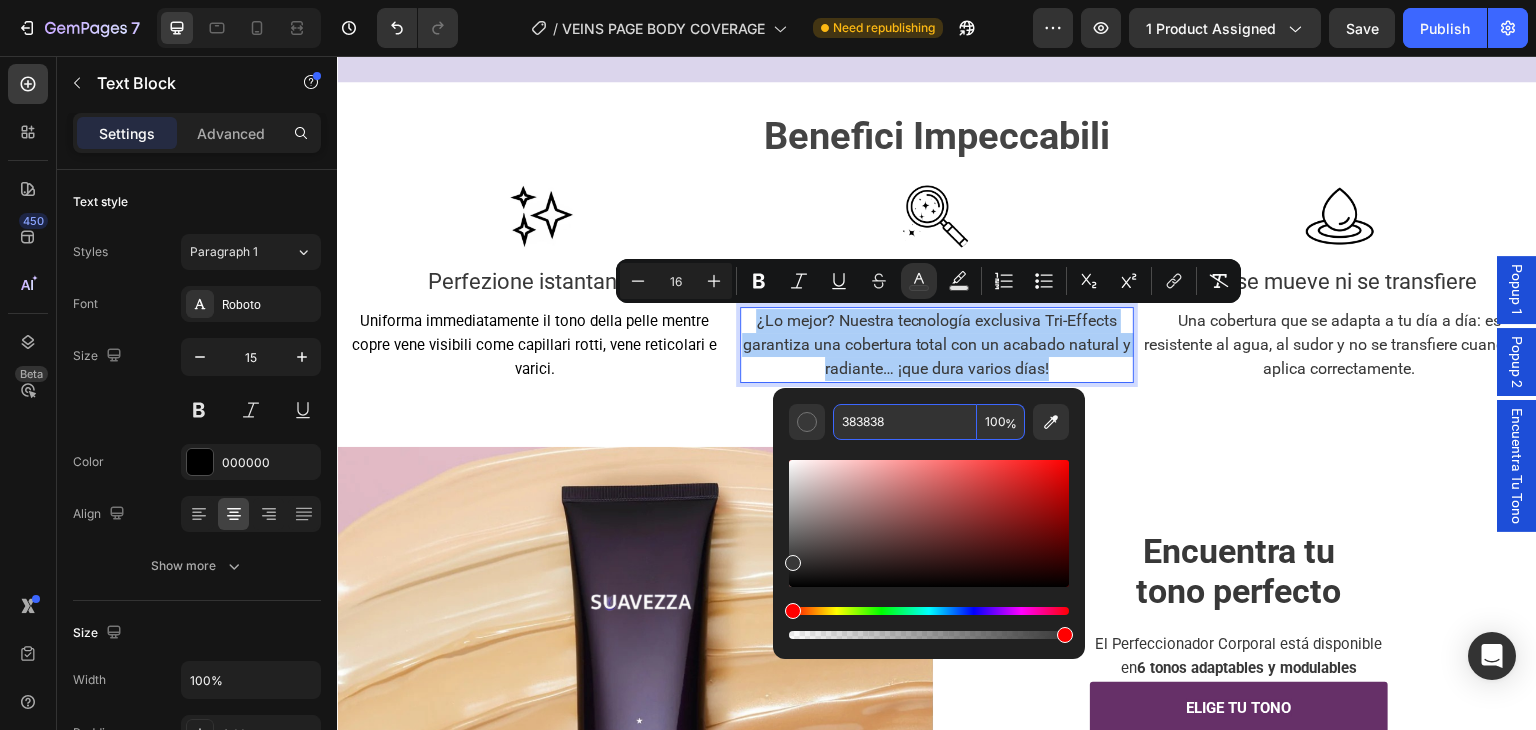 click on "383838" at bounding box center (905, 422) 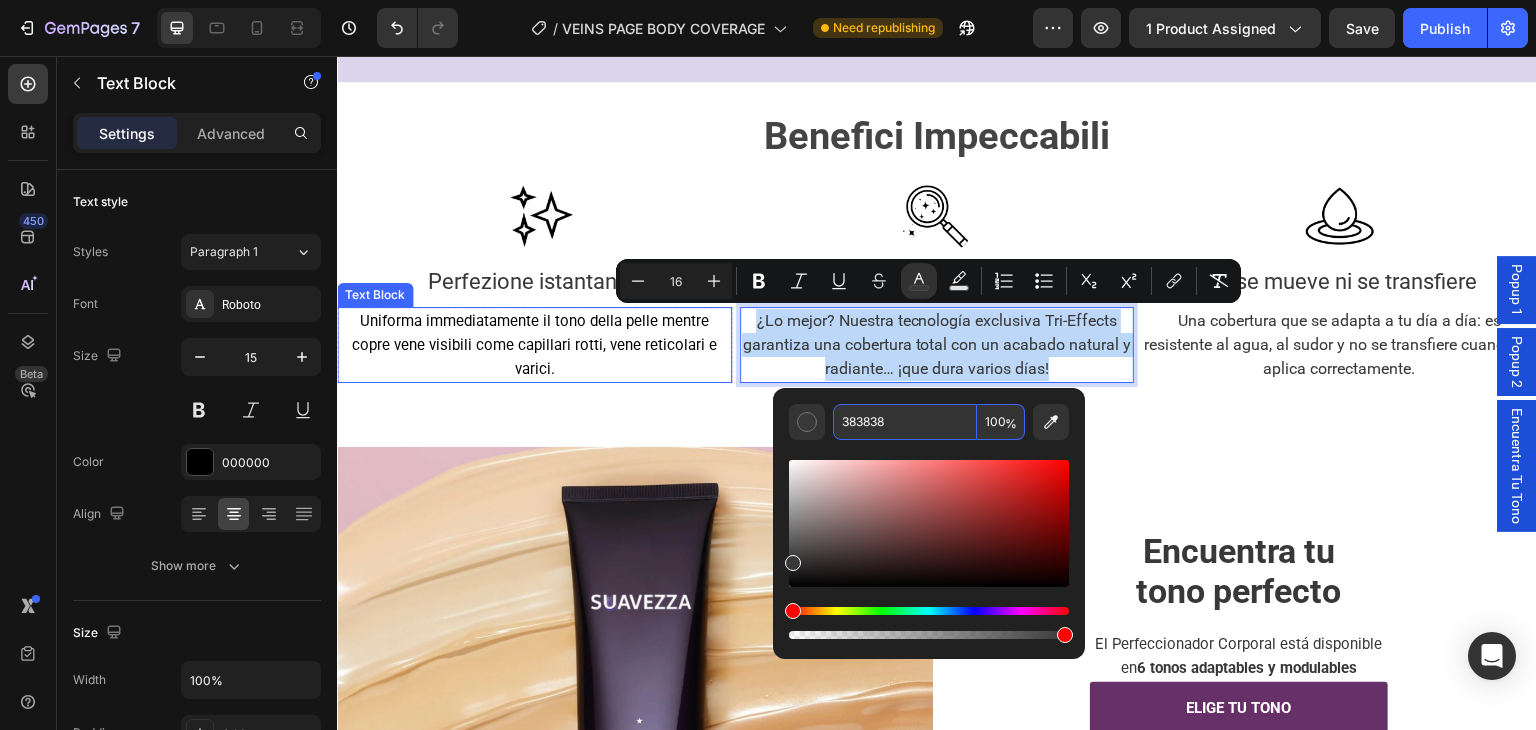 click on "Uniforma immediatamente il tono della pelle mentre copre vene visibili come capillari rotti, vene reticolari e varici." at bounding box center (534, 345) 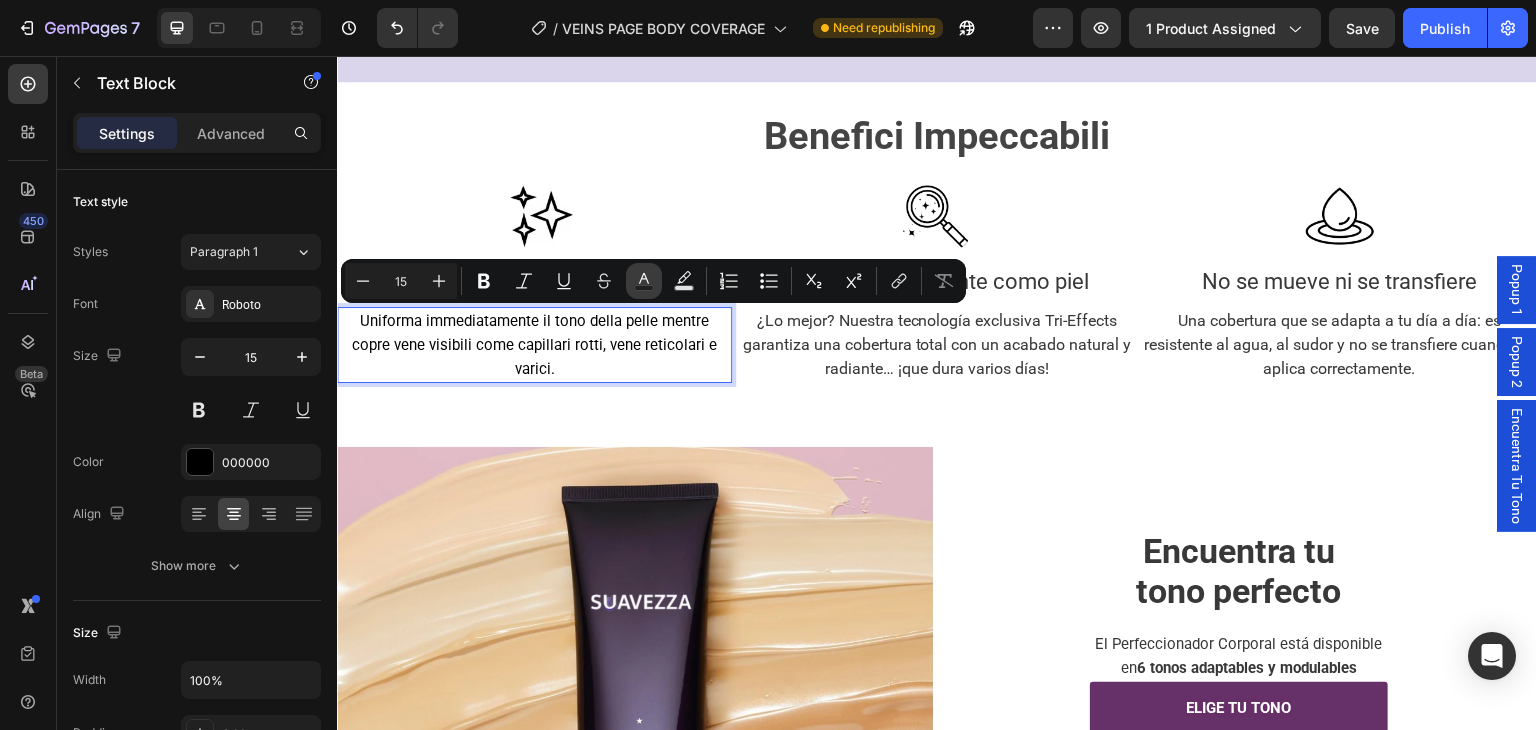 click on "Text Color" at bounding box center [644, 281] 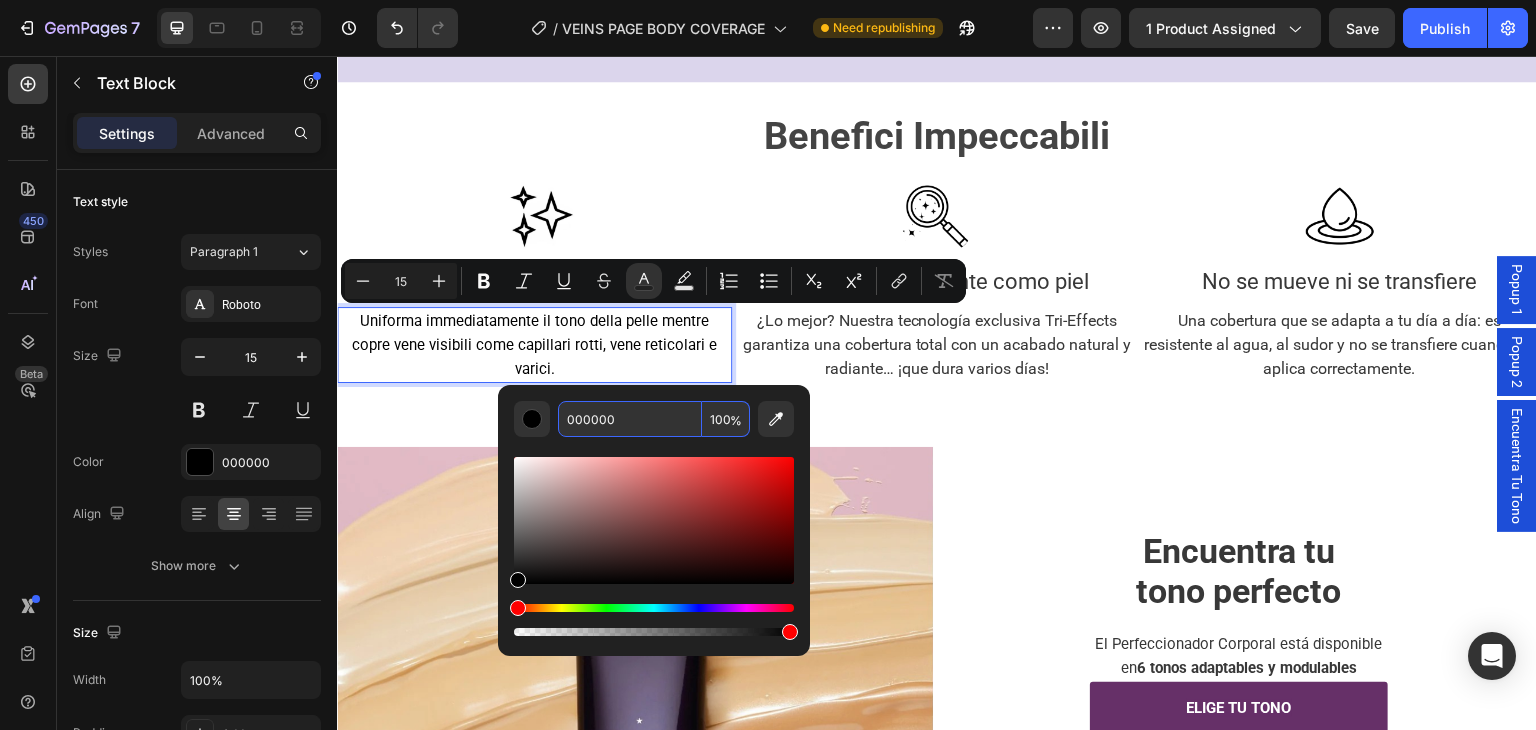 click on "000000" at bounding box center (630, 419) 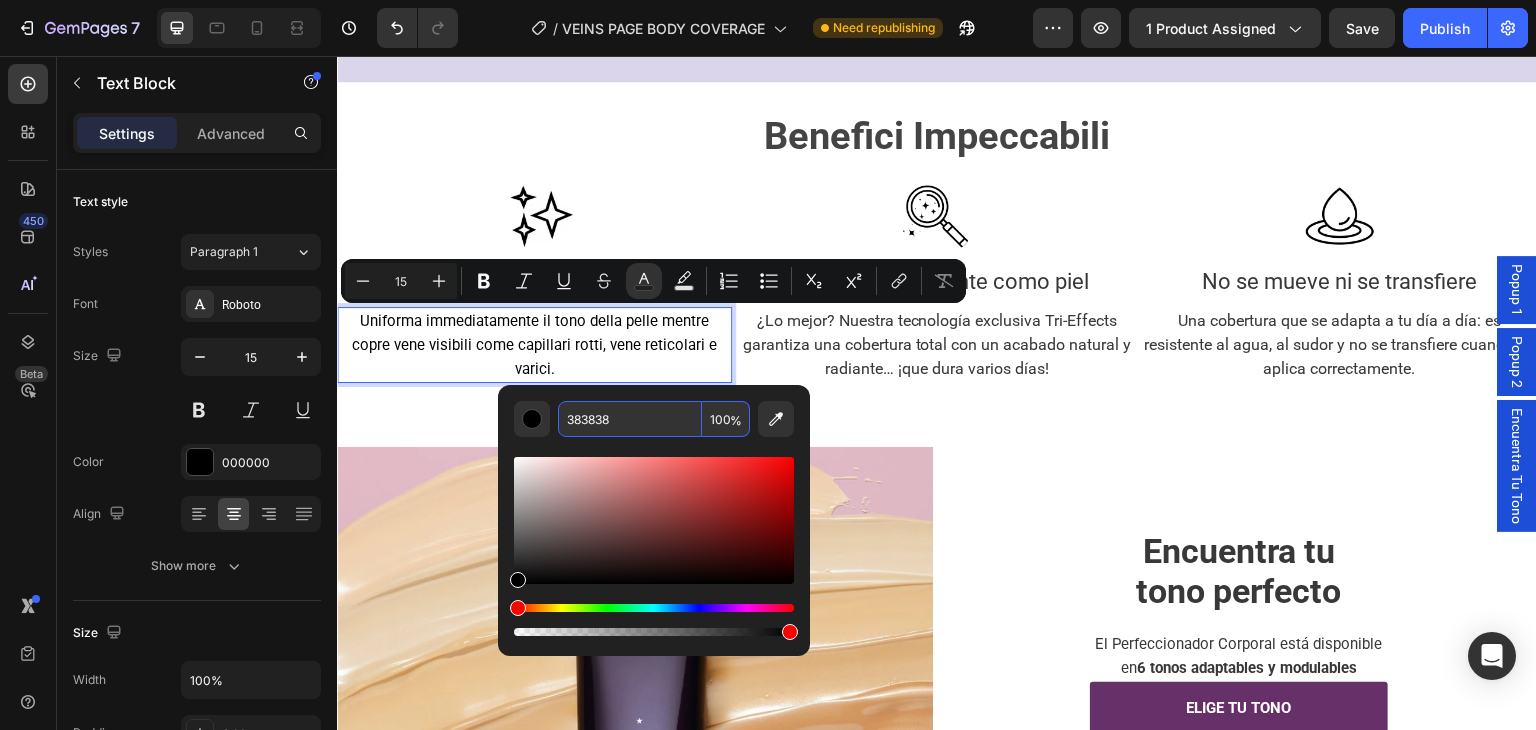 type on "383838" 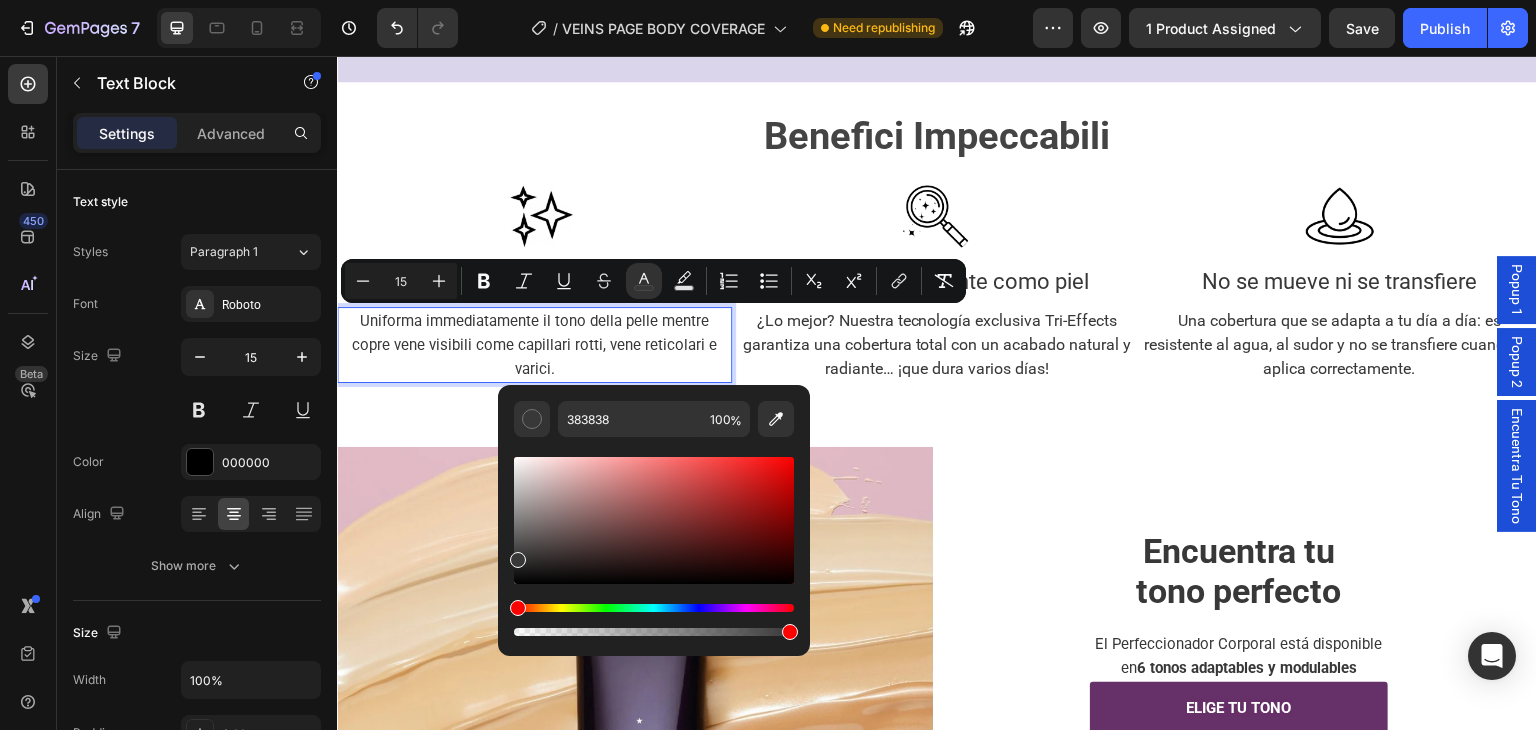 click on "Uniforma immediatamente il tono della pelle mentre copre vene visibili come capillari rotti, vene reticolari e varici." at bounding box center (534, 345) 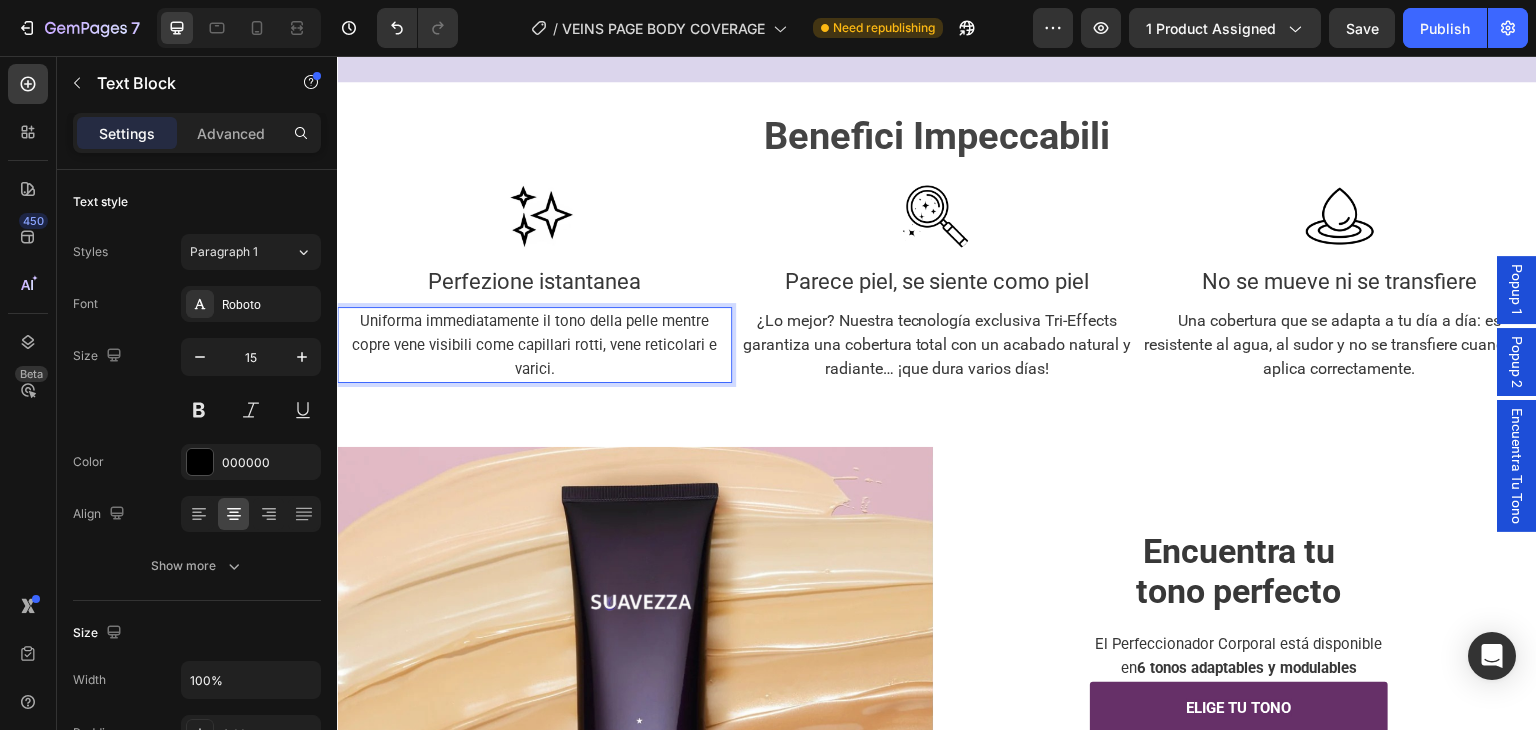 click on "¿Lo mejor? Nuestra tecnología exclusiva Tri-Effects garantiza una cobertura total con un acabado natural y radiante… ¡que dura varios días!" at bounding box center (936, 344) 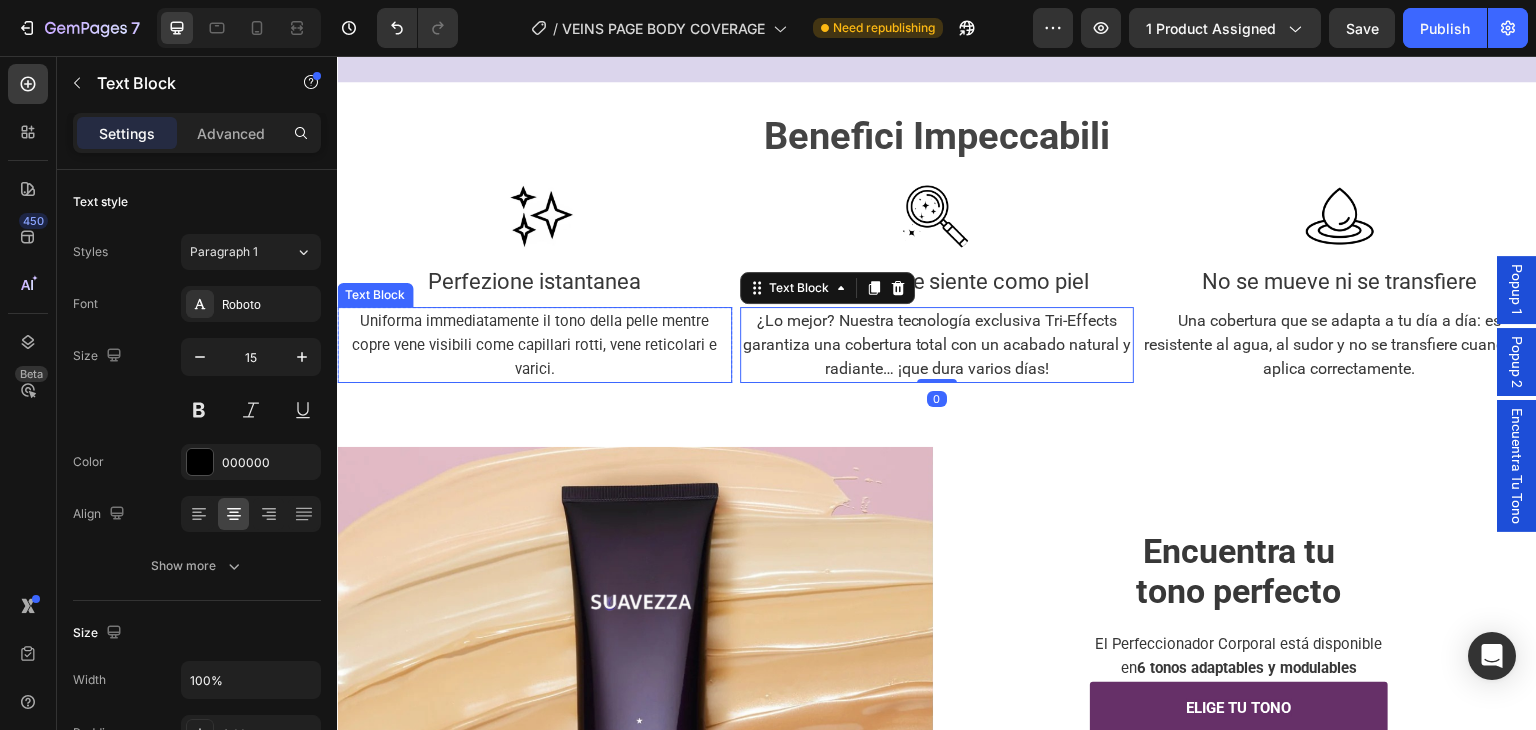 click on "Uniforma immediatamente il tono della pelle mentre copre vene visibili come capillari rotti, vene reticolari e varici." at bounding box center [534, 345] 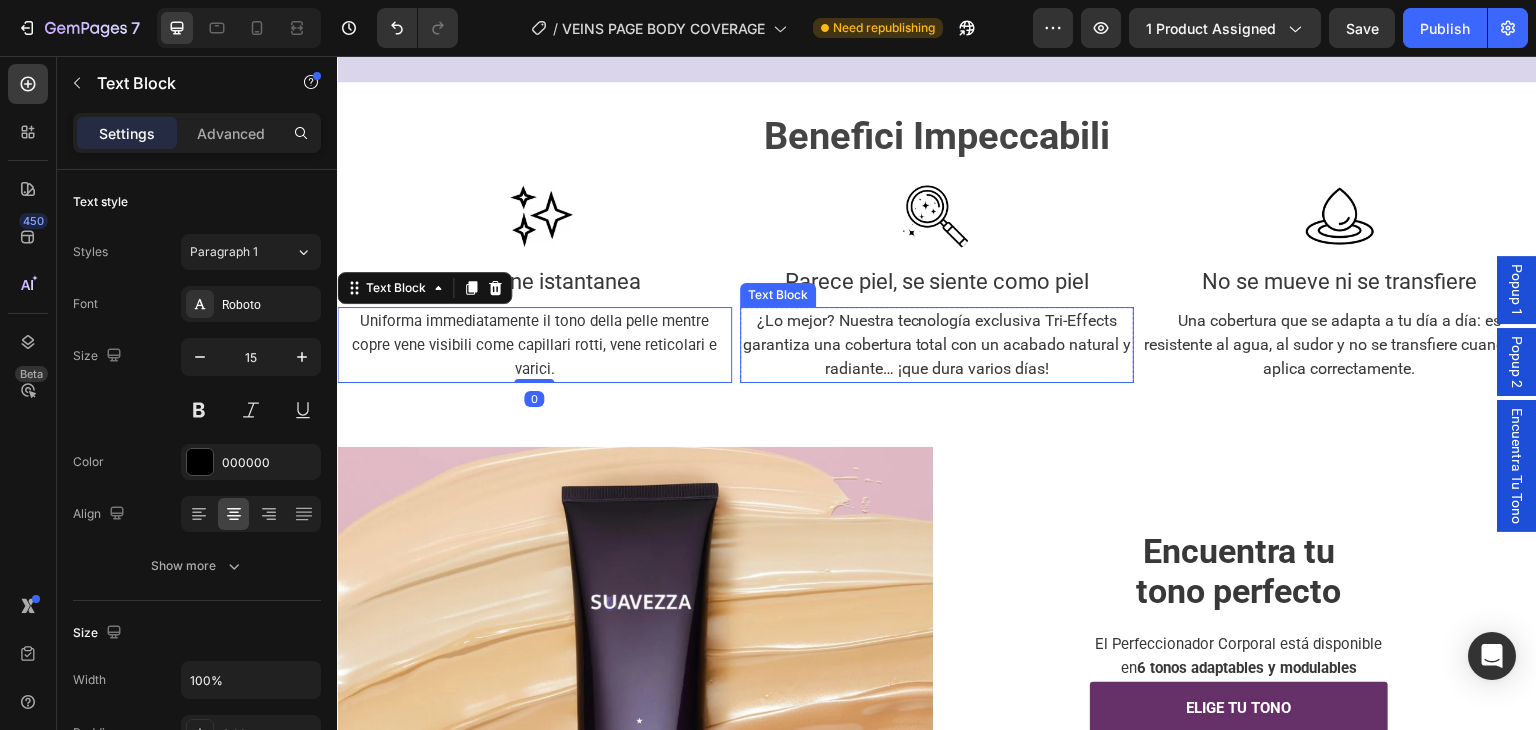 click on "¿Lo mejor? Nuestra tecnología exclusiva Tri-Effects garantiza una cobertura total con un acabado natural y radiante… ¡que dura varios días!" at bounding box center (936, 344) 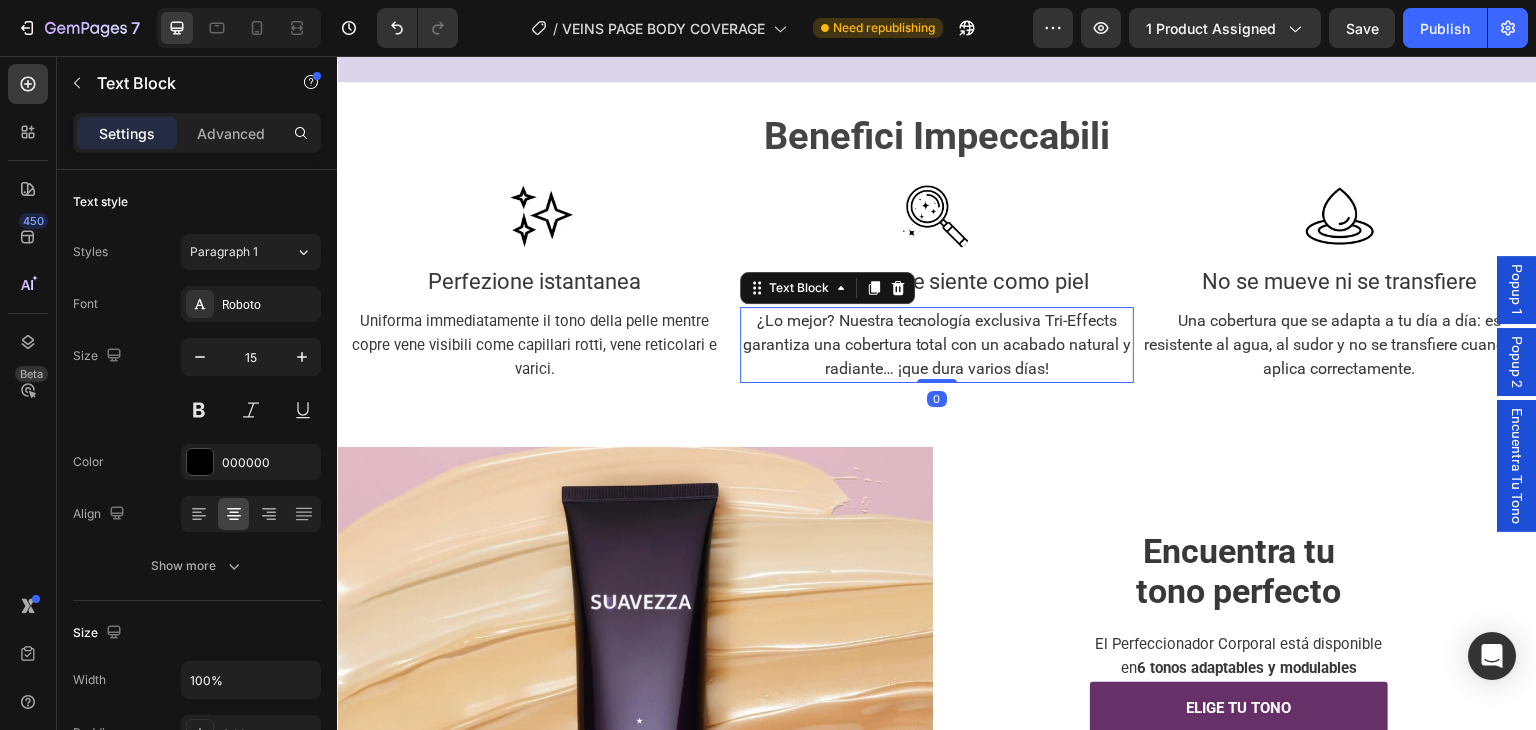 click on "Uniforma immediatamente il tono della pelle mentre copre vene visibili come capillari rotti, vene reticolari e varici." at bounding box center (534, 345) 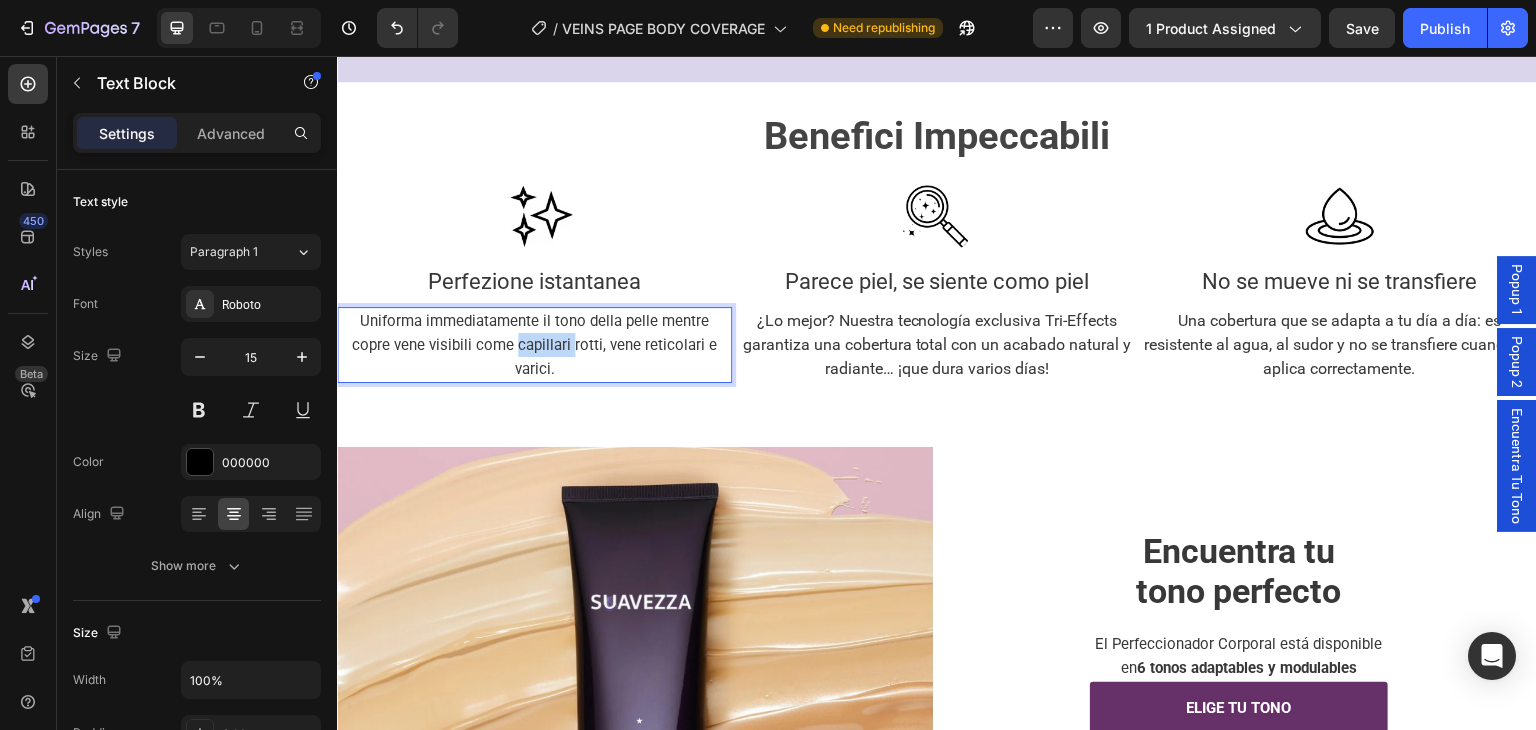 click on "Uniforma immediatamente il tono della pelle mentre copre vene visibili come capillari rotti, vene reticolari e varici." at bounding box center [534, 345] 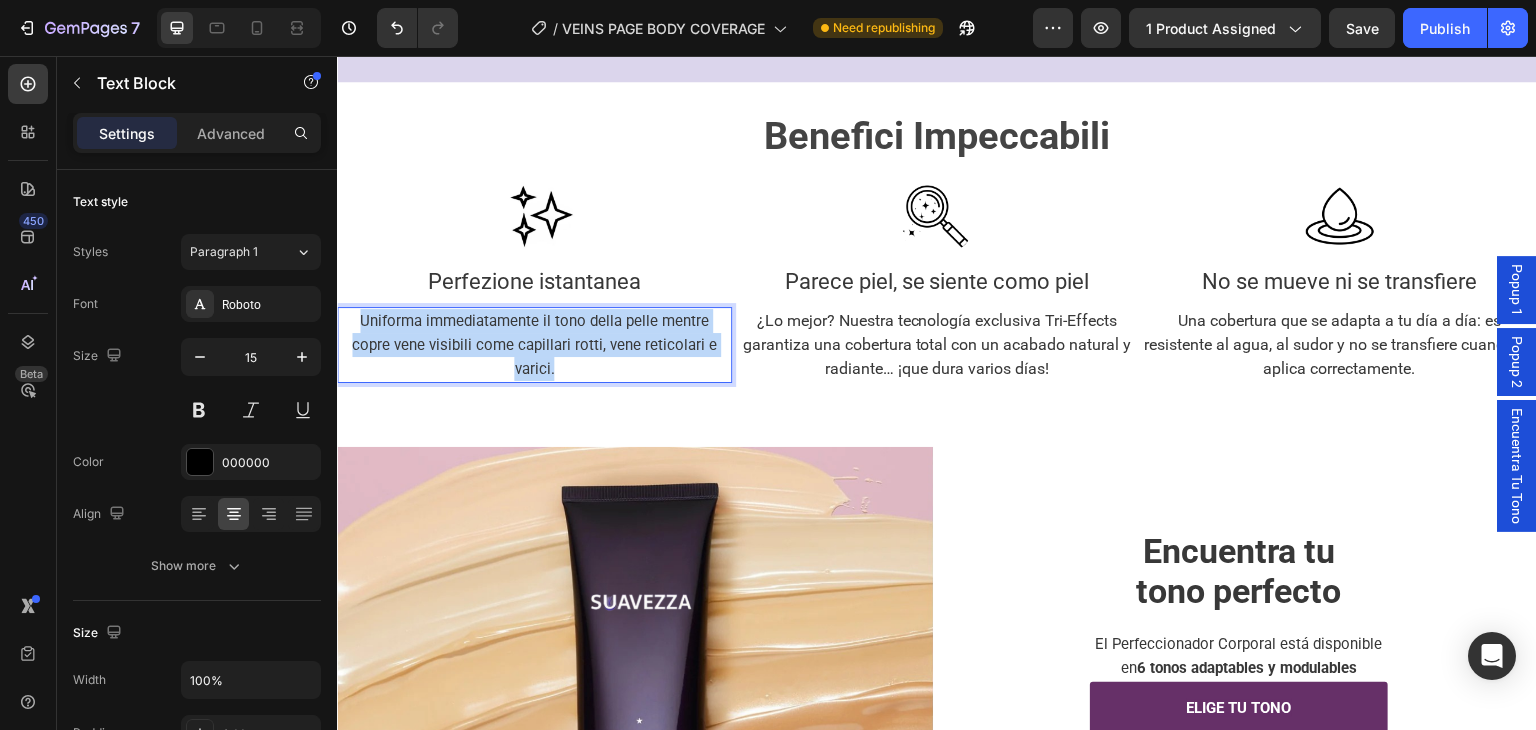 click on "Uniforma immediatamente il tono della pelle mentre copre vene visibili come capillari rotti, vene reticolari e varici." at bounding box center (534, 345) 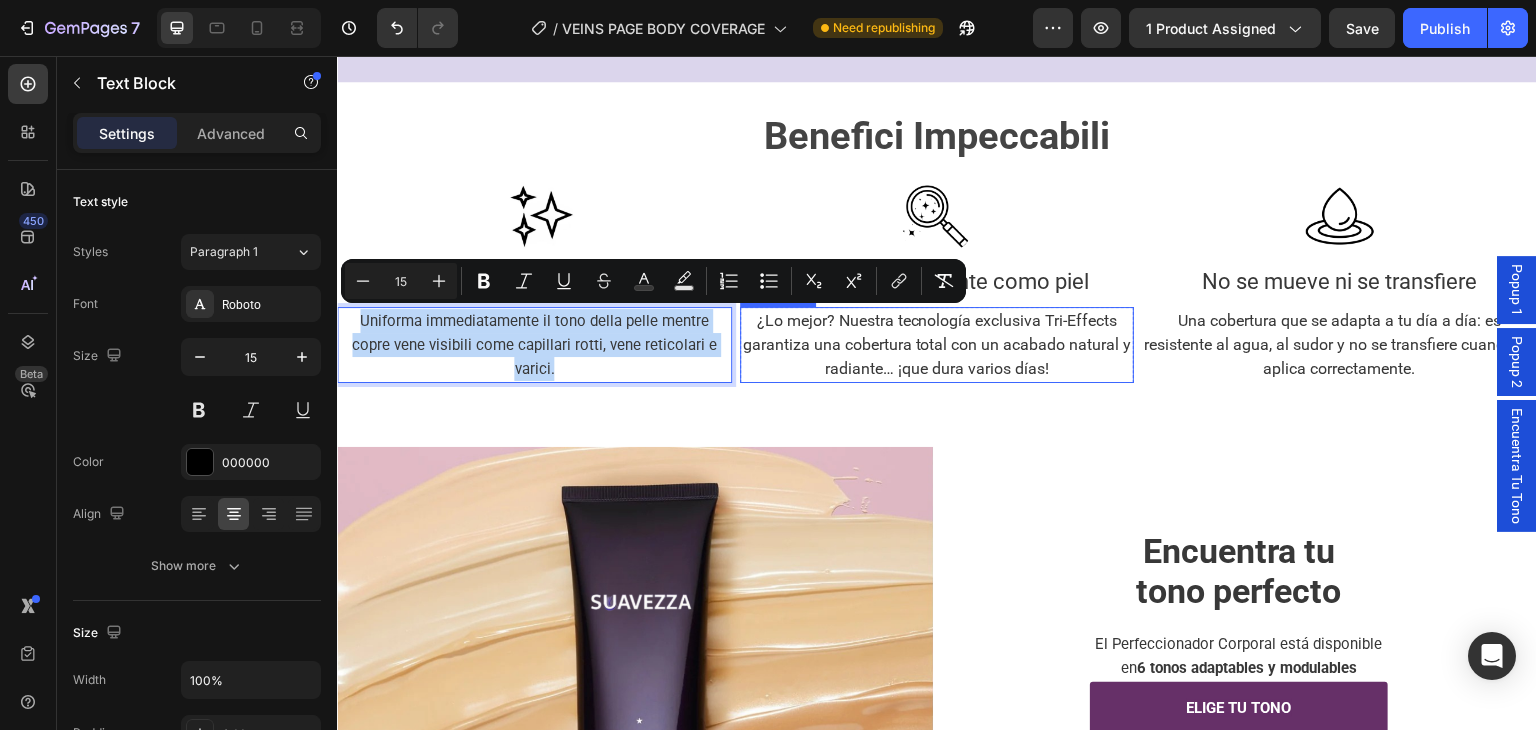 click on "¿Lo mejor? Nuestra tecnología exclusiva Tri-Effects garantiza una cobertura total con un acabado natural y radiante… ¡que dura varios días!" at bounding box center [936, 344] 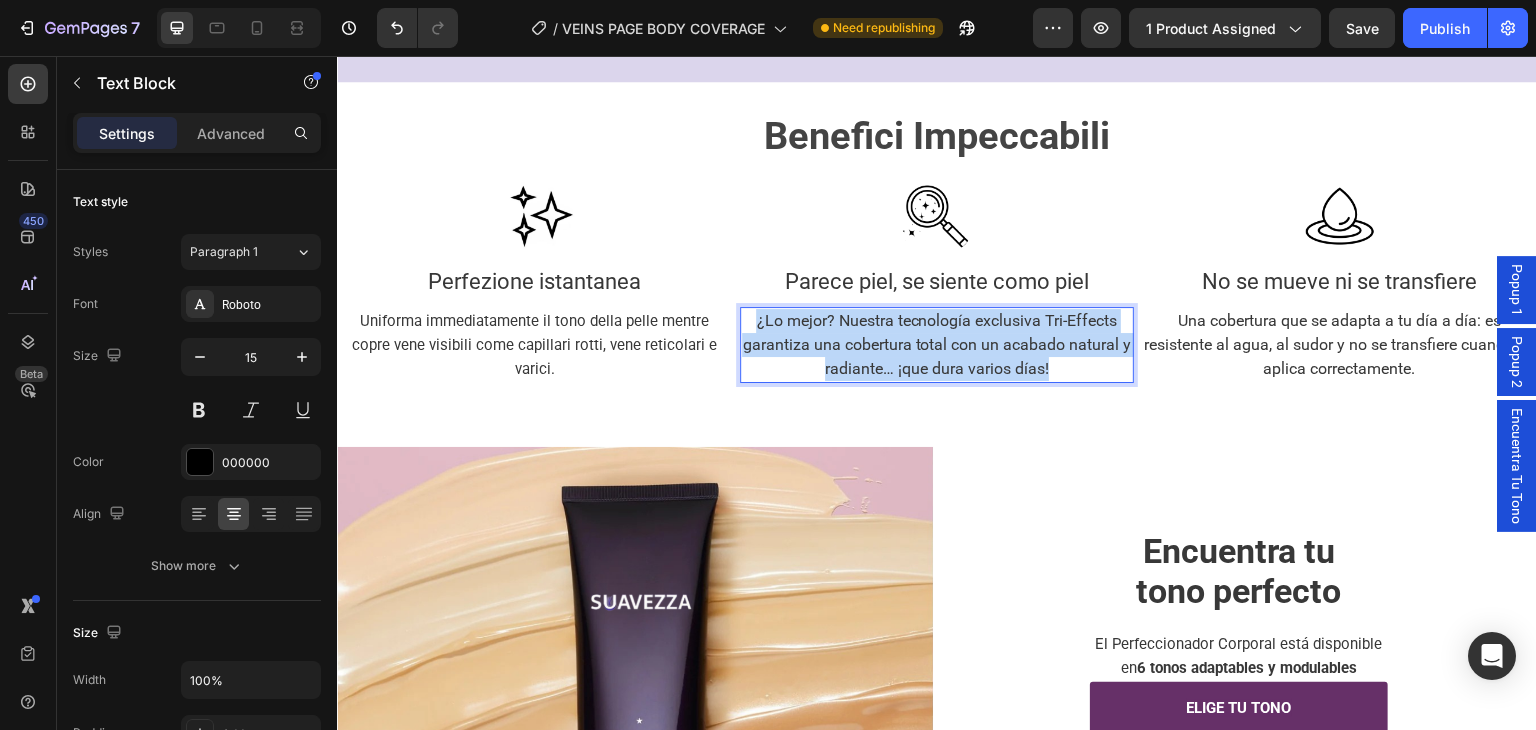 click on "¿Lo mejor? Nuestra tecnología exclusiva Tri-Effects garantiza una cobertura total con un acabado natural y radiante… ¡que dura varios días!" at bounding box center (936, 344) 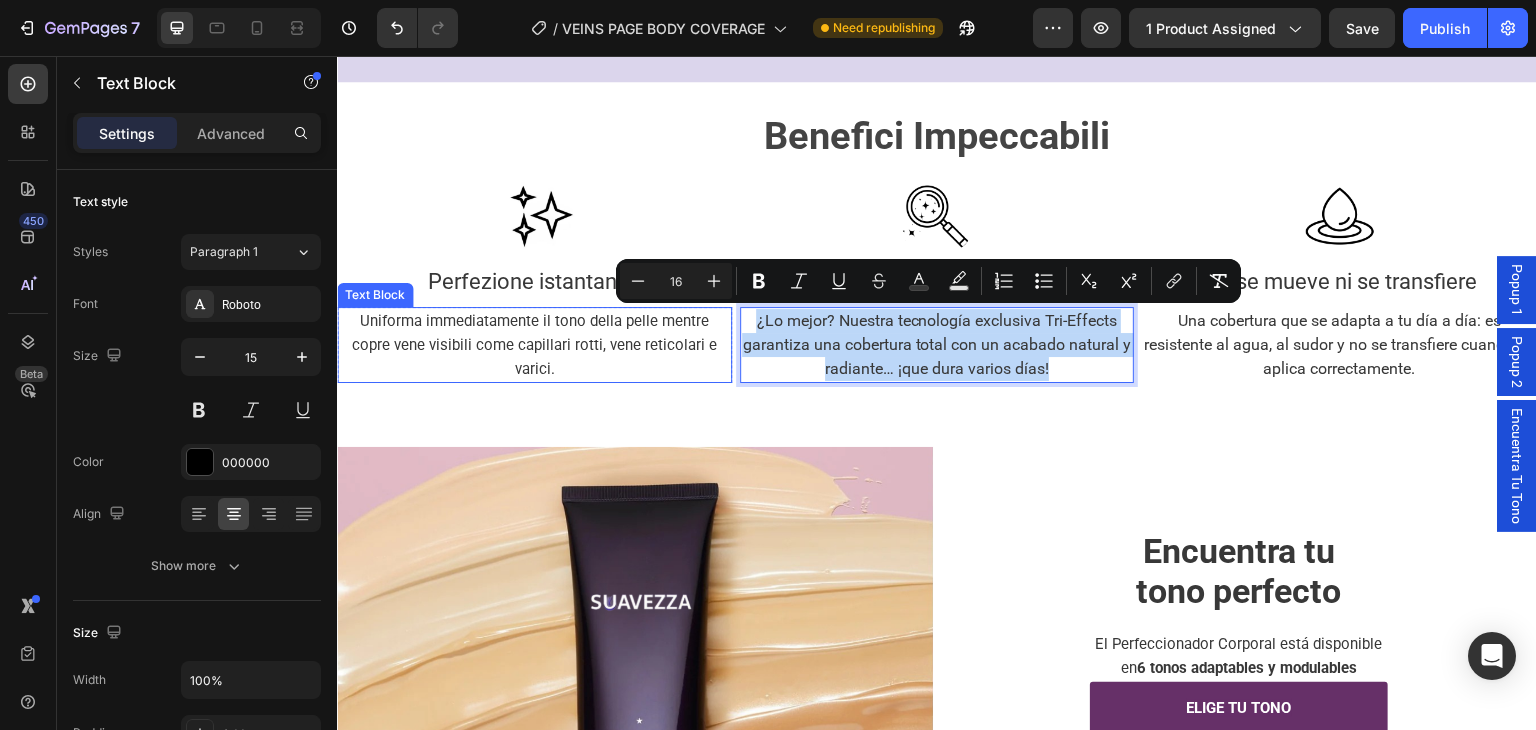 click on "Uniforma immediatamente il tono della pelle mentre copre vene visibili come capillari rotti, vene reticolari e varici." at bounding box center [534, 345] 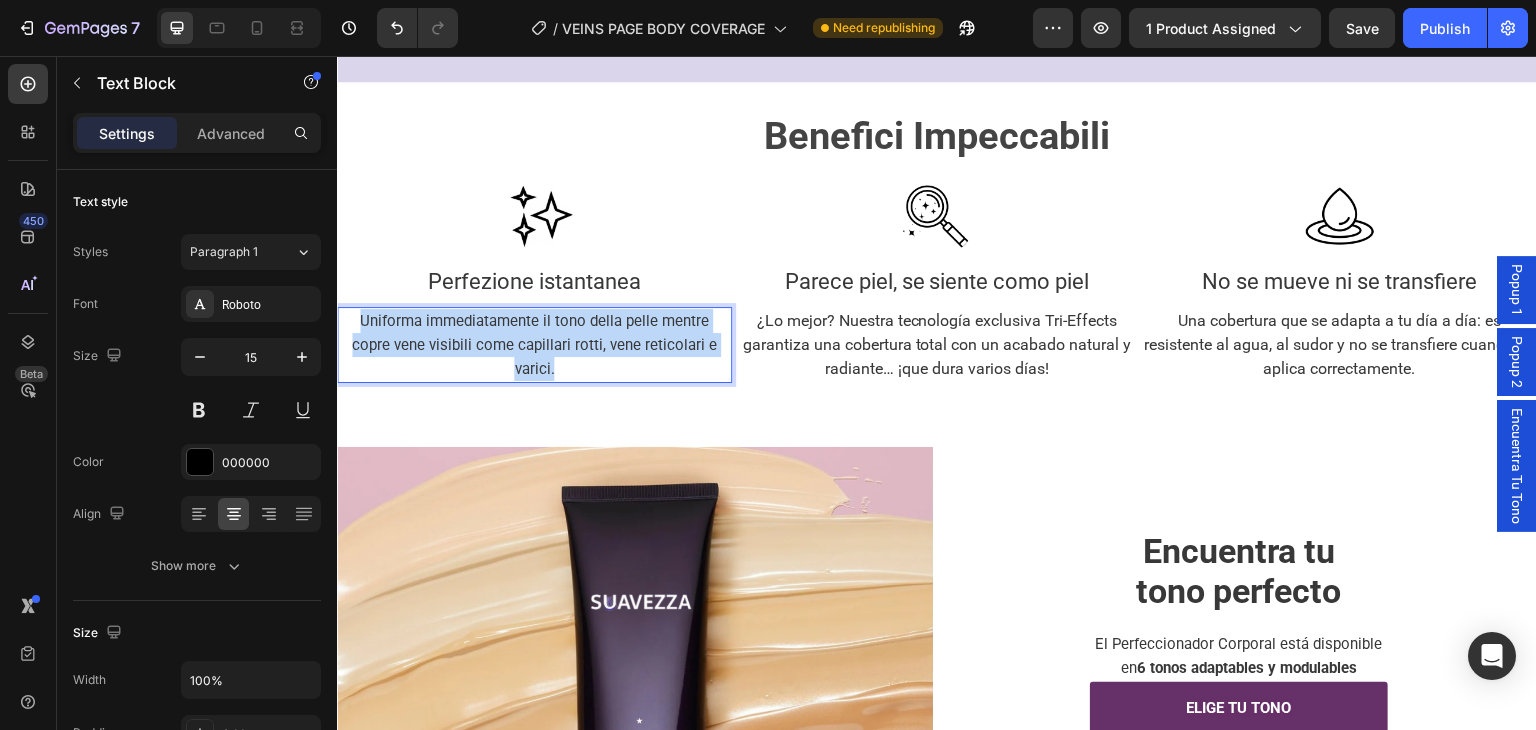 click on "Uniforma immediatamente il tono della pelle mentre copre vene visibili come capillari rotti, vene reticolari e varici." at bounding box center [534, 345] 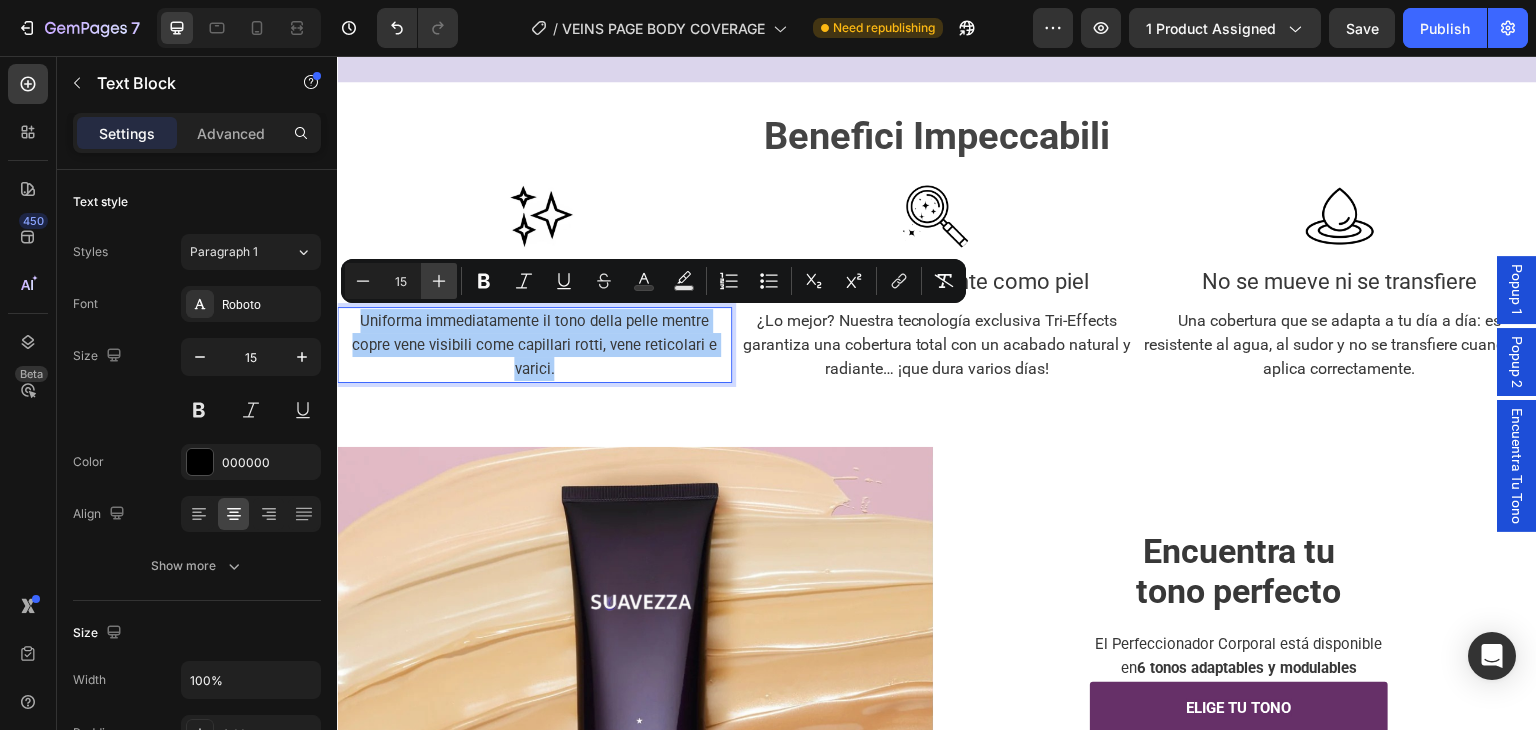 click on "Plus" at bounding box center (439, 281) 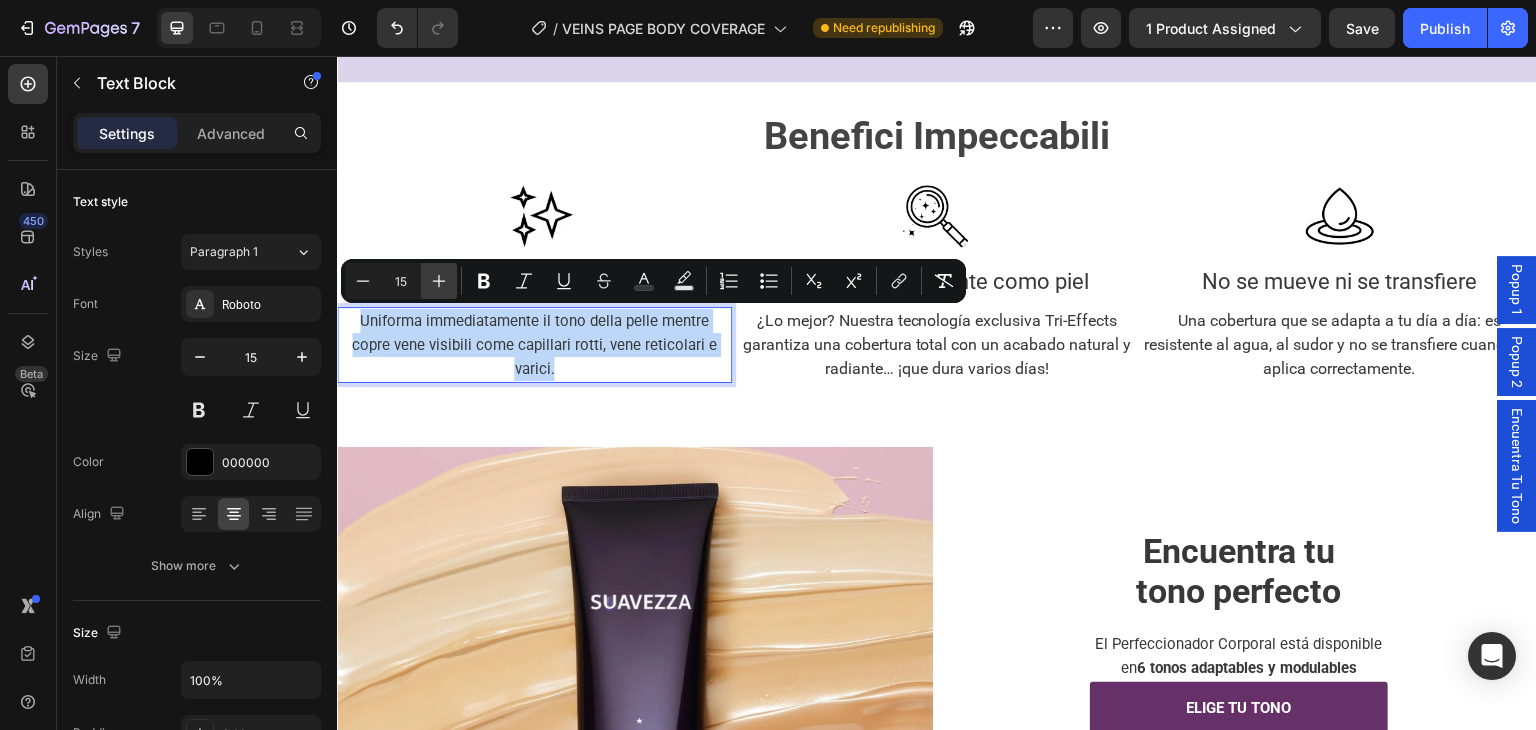 type on "16" 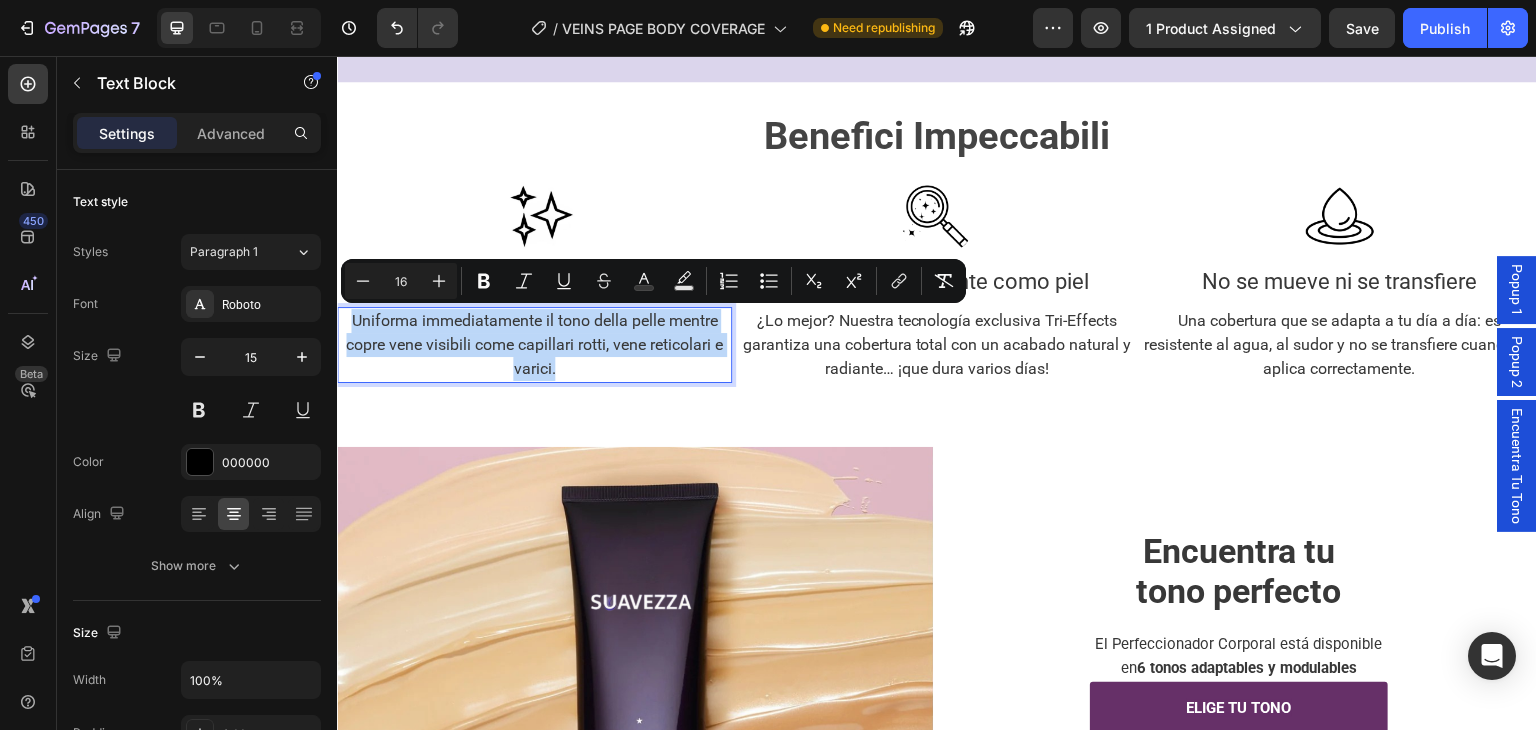 click on "Uniforma immediatamente il tono della pelle mentre copre vene visibili come capillari rotti, vene reticolari e varici." at bounding box center [534, 345] 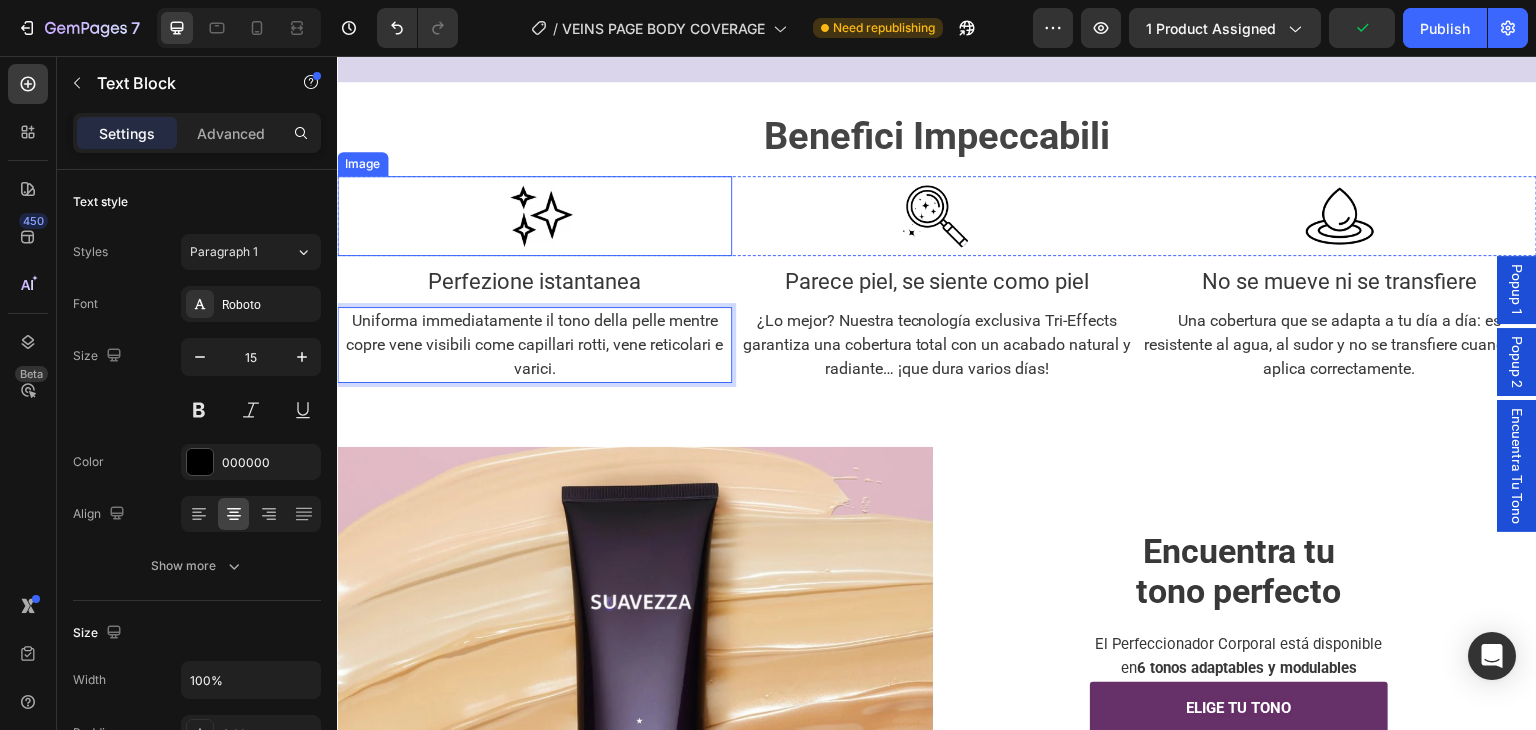 click at bounding box center (534, 216) 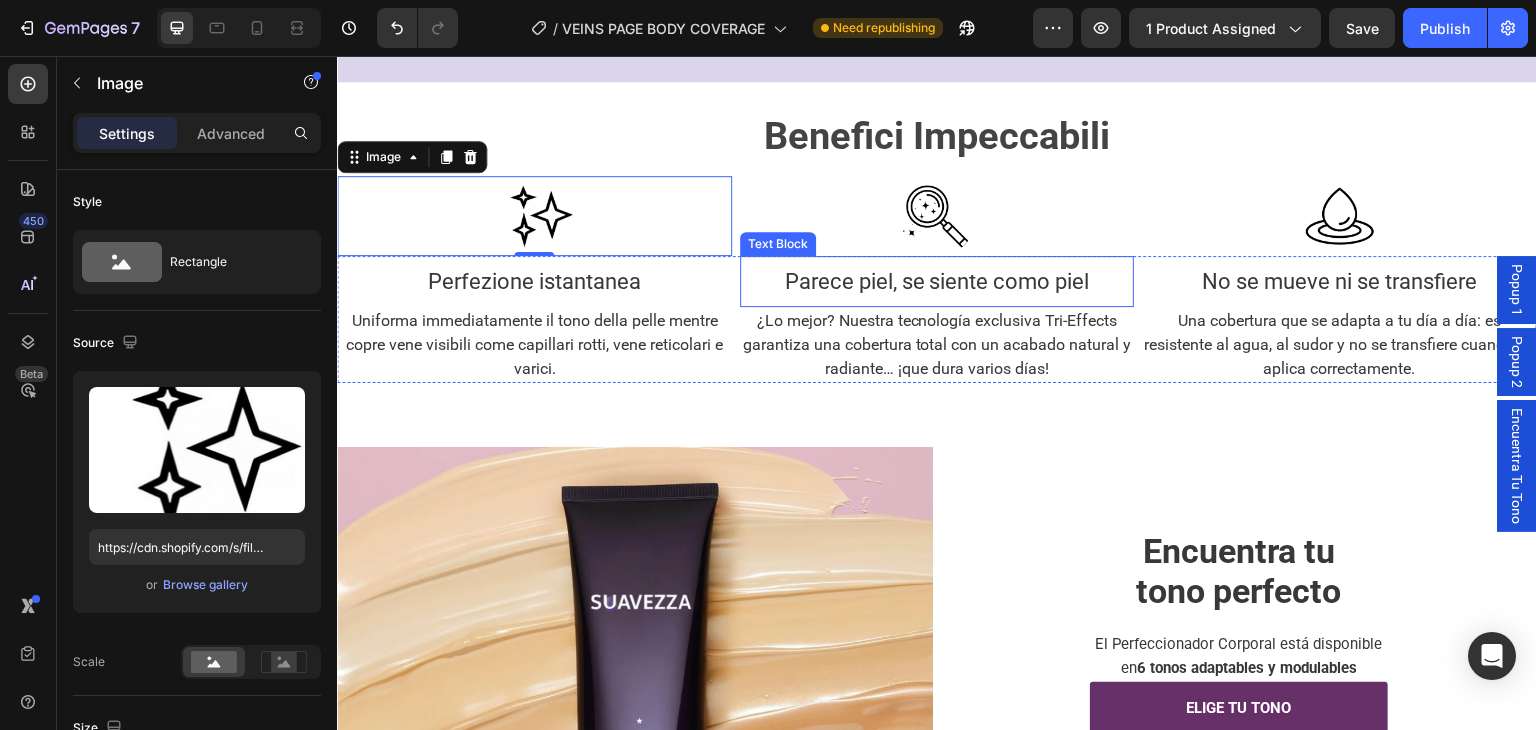 click on "Parece piel, se siente como piel" at bounding box center (936, 281) 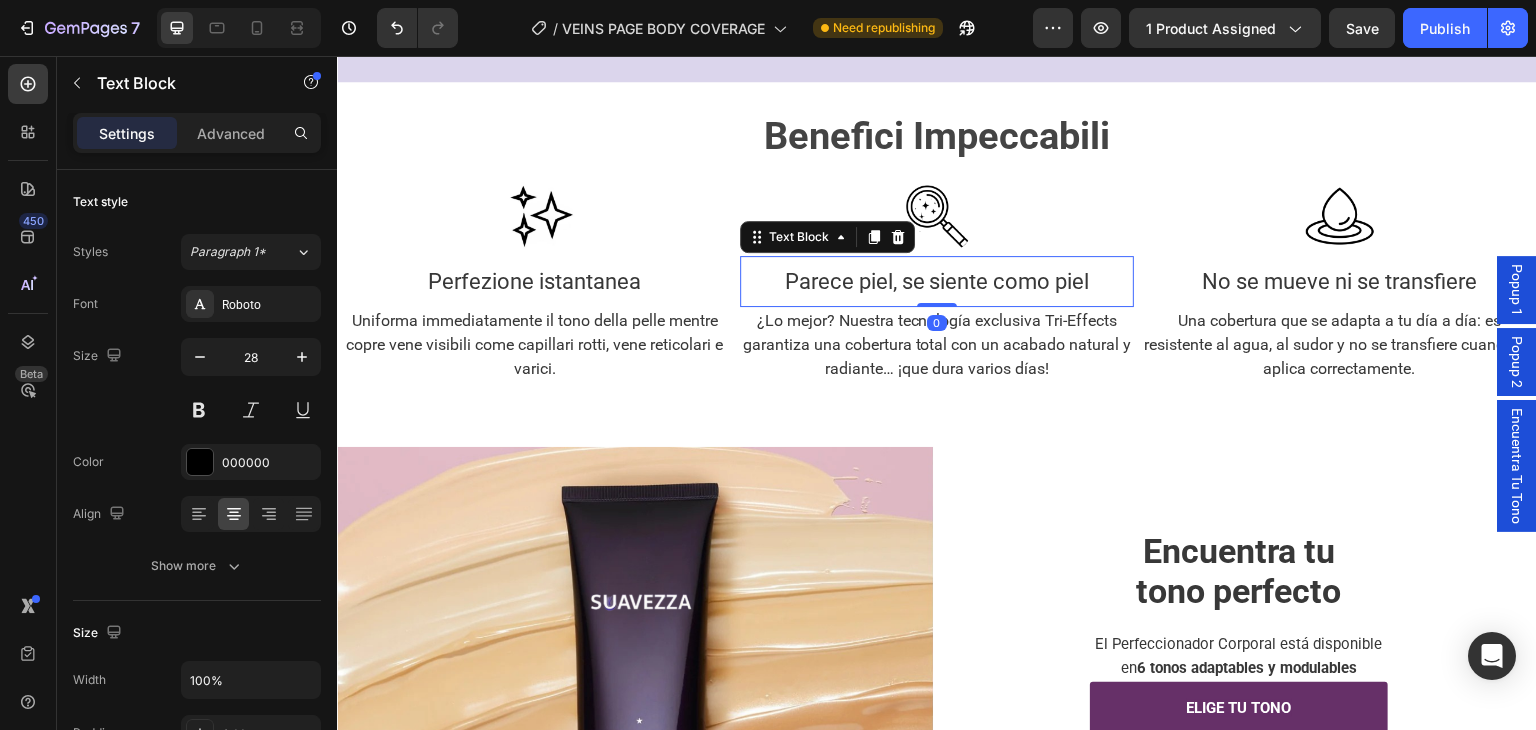 click on "Parece piel, se siente como piel" at bounding box center (936, 281) 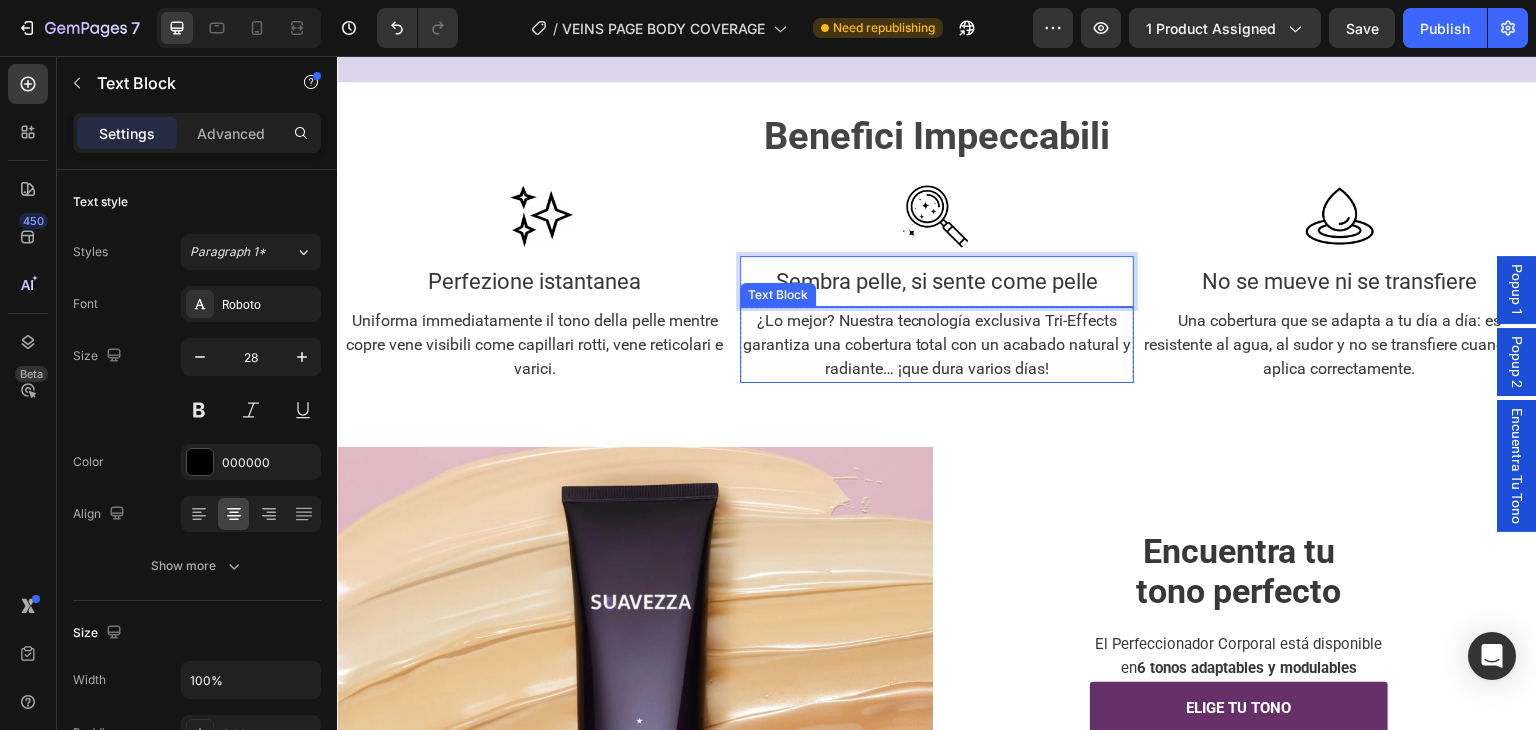 click on "¿Lo mejor? Nuestra tecnología exclusiva Tri-Effects garantiza una cobertura total con un acabado natural y radiante… ¡que dura varios días!" at bounding box center (936, 344) 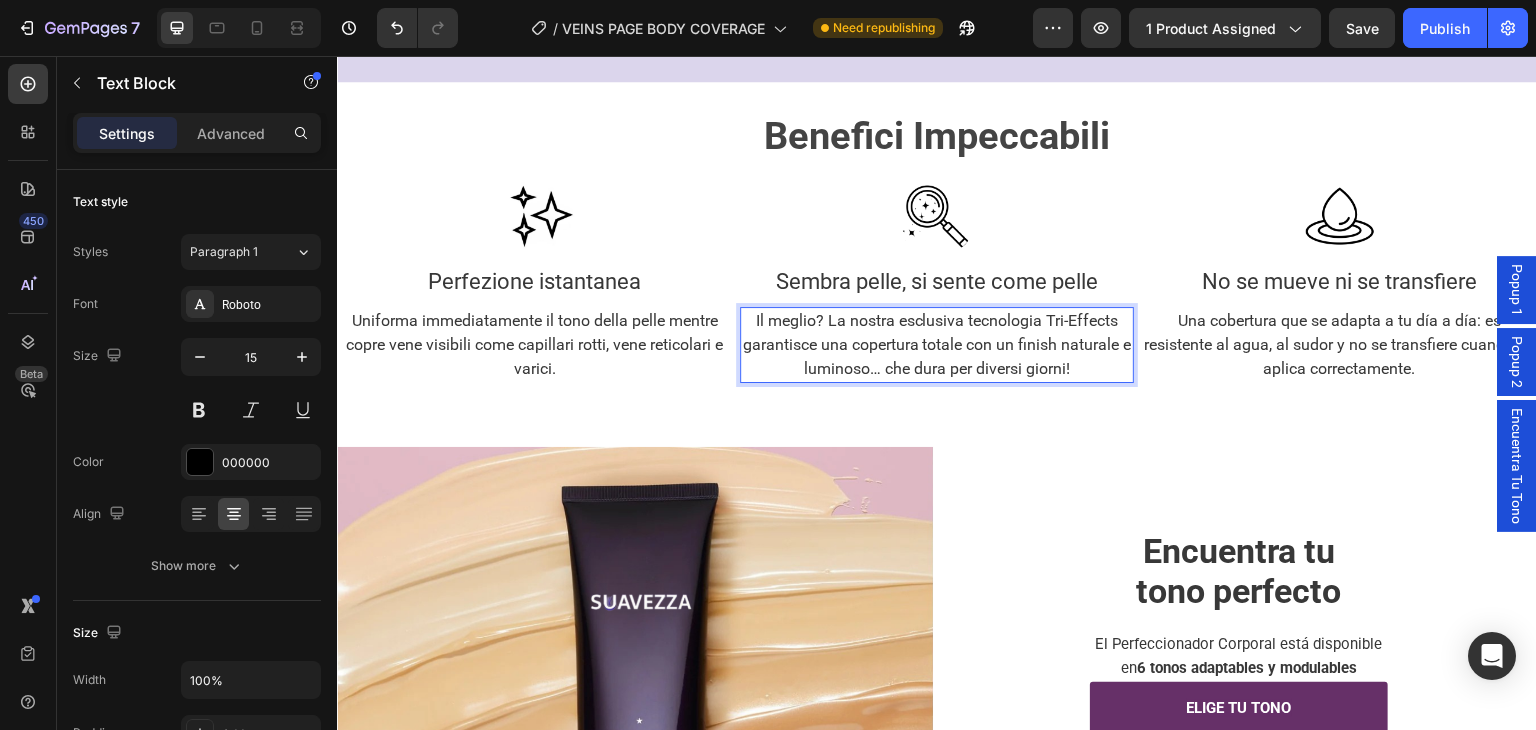 click on "Il meglio? La nostra esclusiva tecnologia Tri-Effects garantisce una copertura totale con un finish naturale e luminoso… che dura per diversi giorni!" at bounding box center (937, 345) 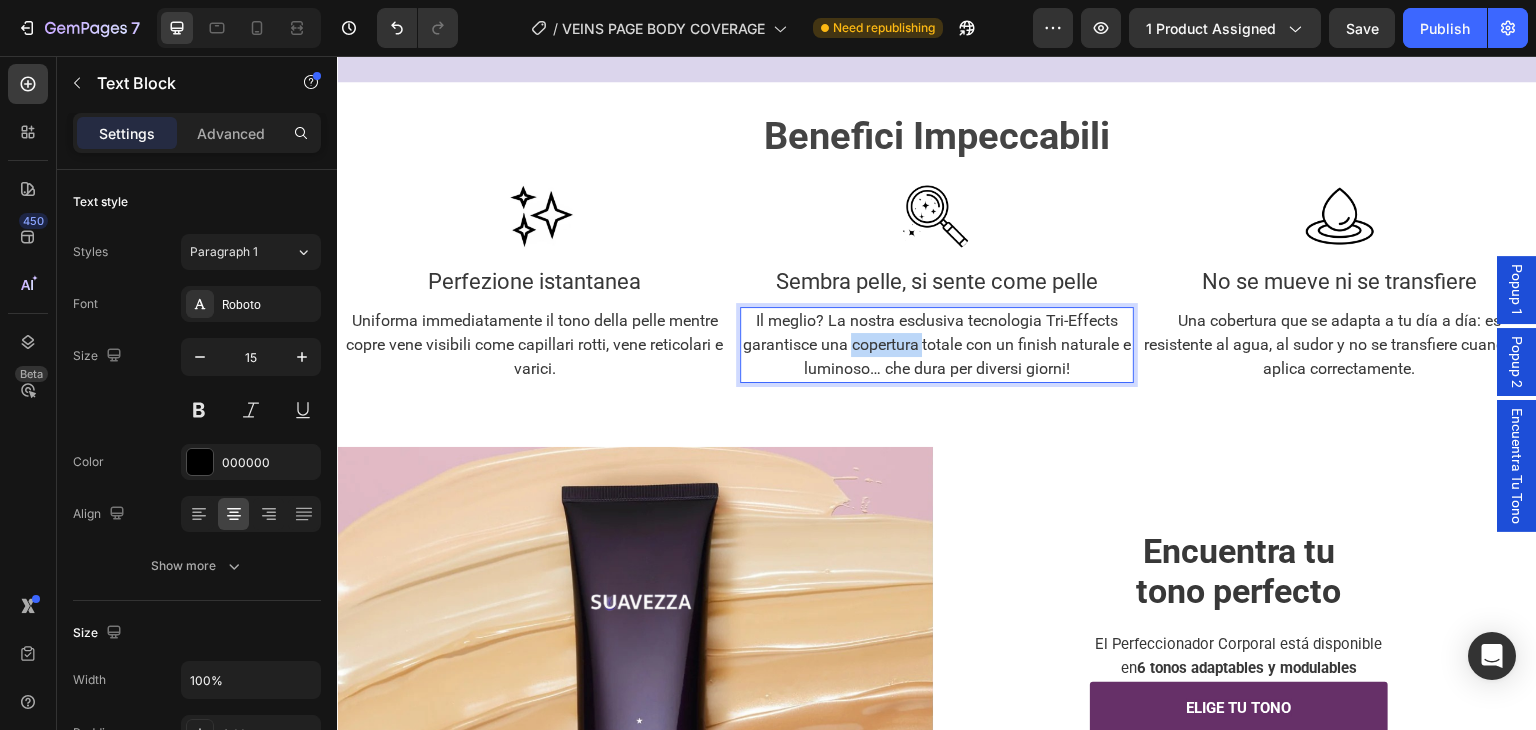 click on "Il meglio? La nostra esclusiva tecnologia Tri-Effects garantisce una copertura totale con un finish naturale e luminoso… che dura per diversi giorni!" at bounding box center [937, 345] 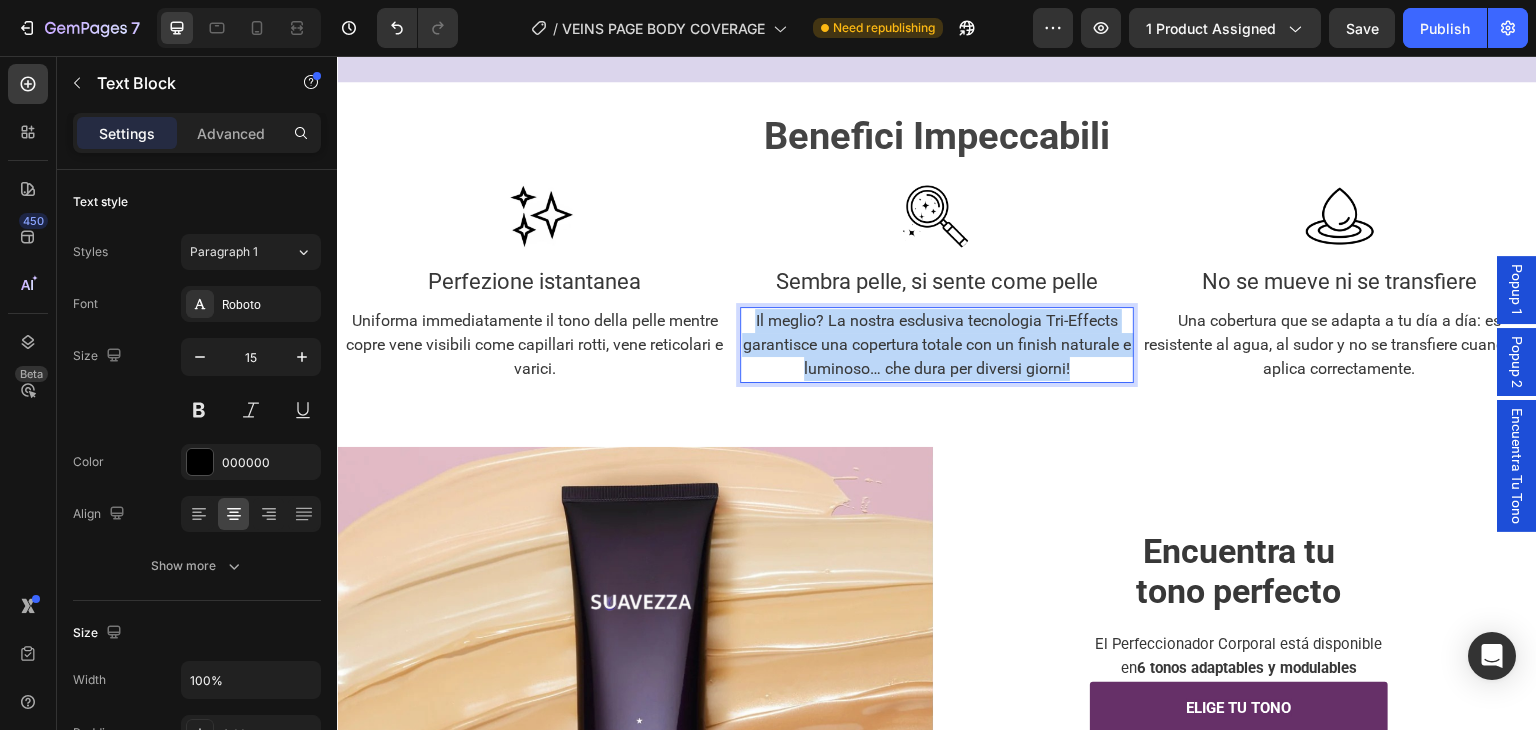 click on "Il meglio? La nostra esclusiva tecnologia Tri-Effects garantisce una copertura totale con un finish naturale e luminoso… che dura per diversi giorni!" at bounding box center (937, 345) 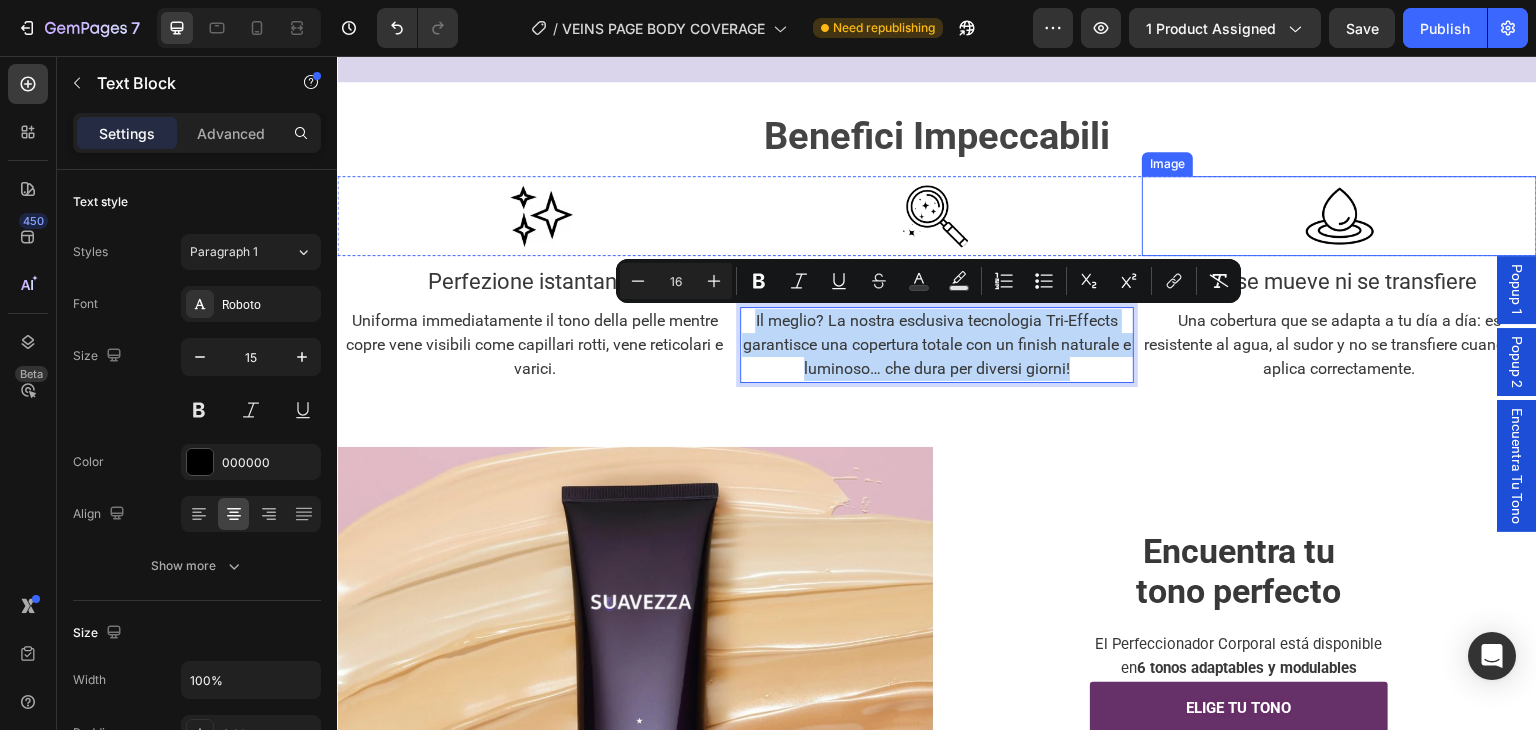 click on "No se mueve ni se transfiere" at bounding box center [1339, 281] 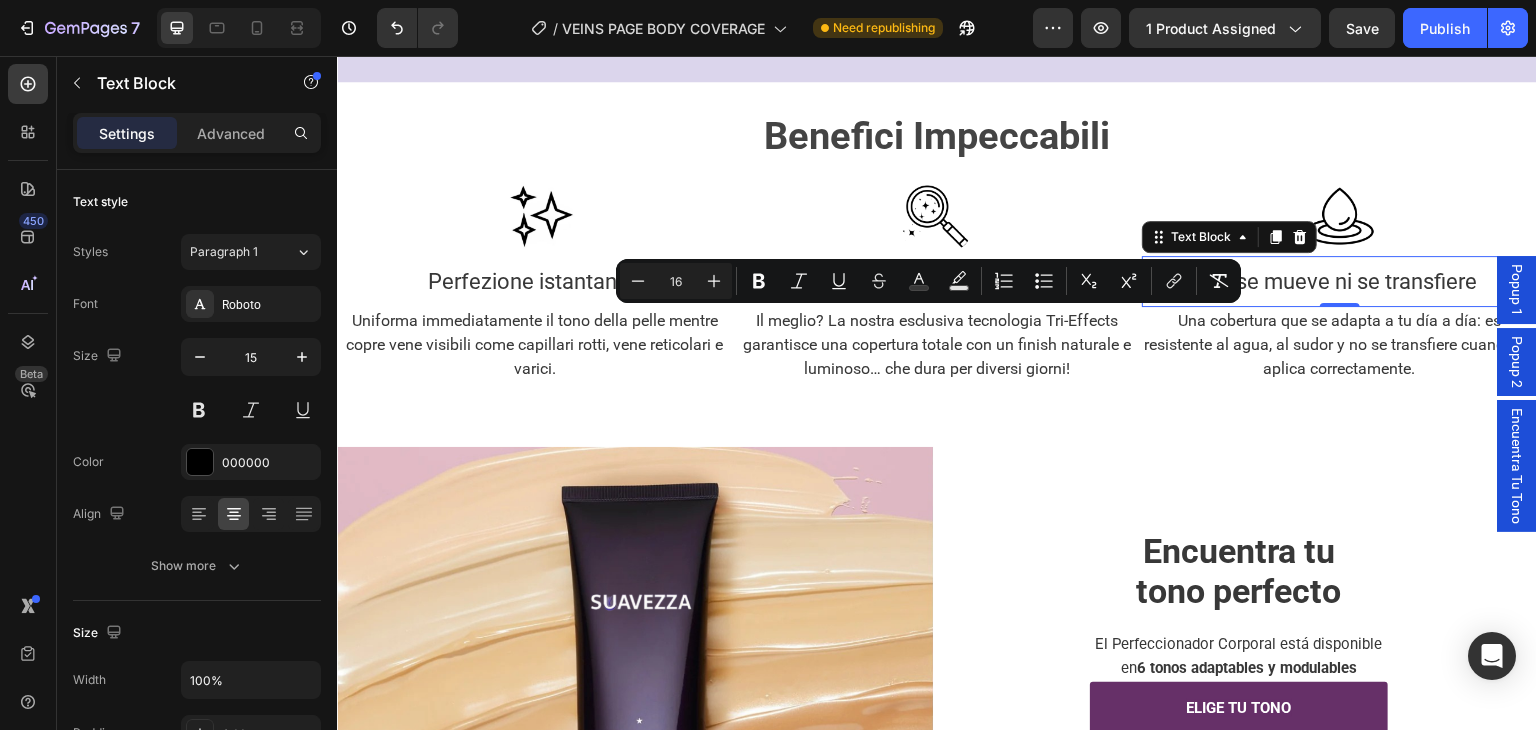 click on "No se mueve ni se transfiere" at bounding box center (1339, 281) 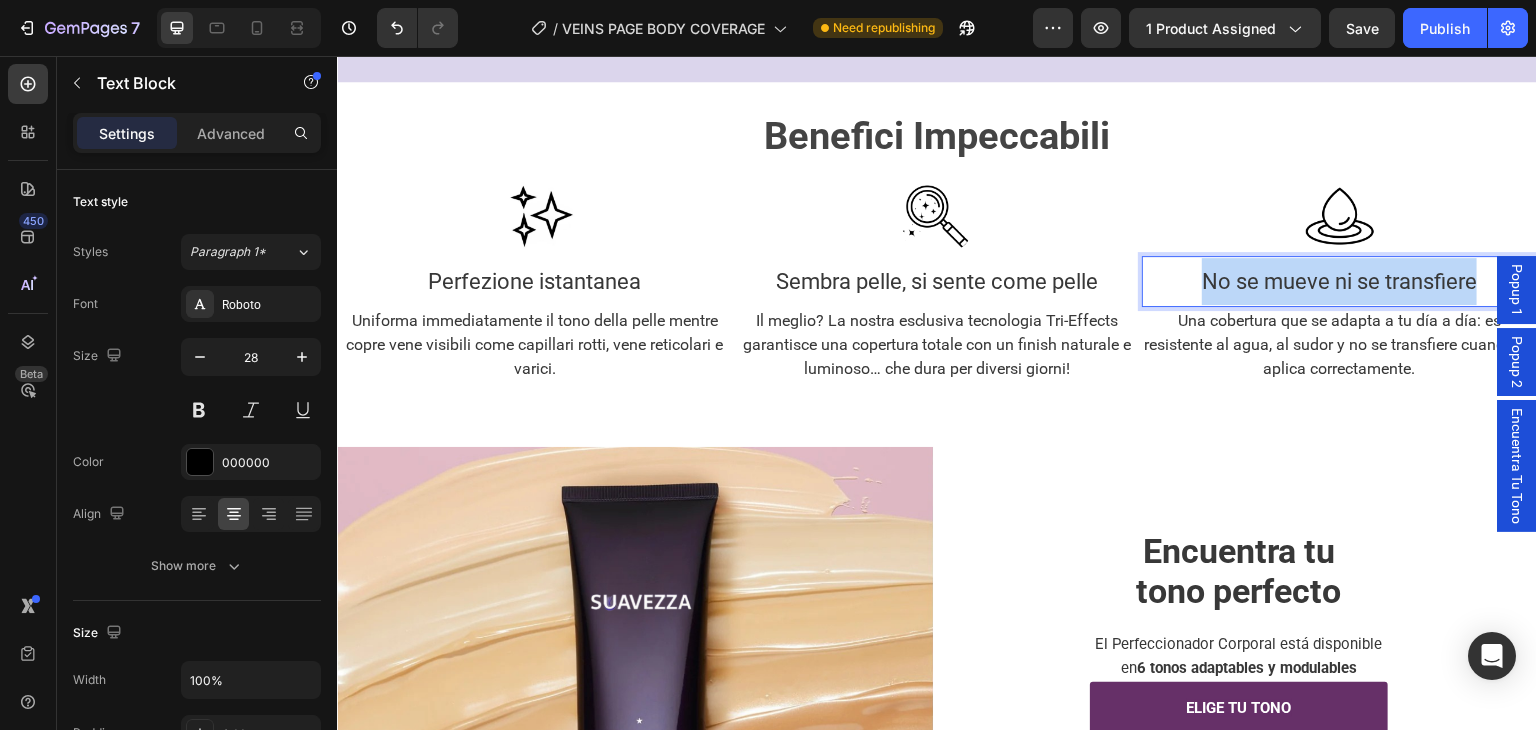 click on "No se mueve ni se transfiere" at bounding box center [1339, 281] 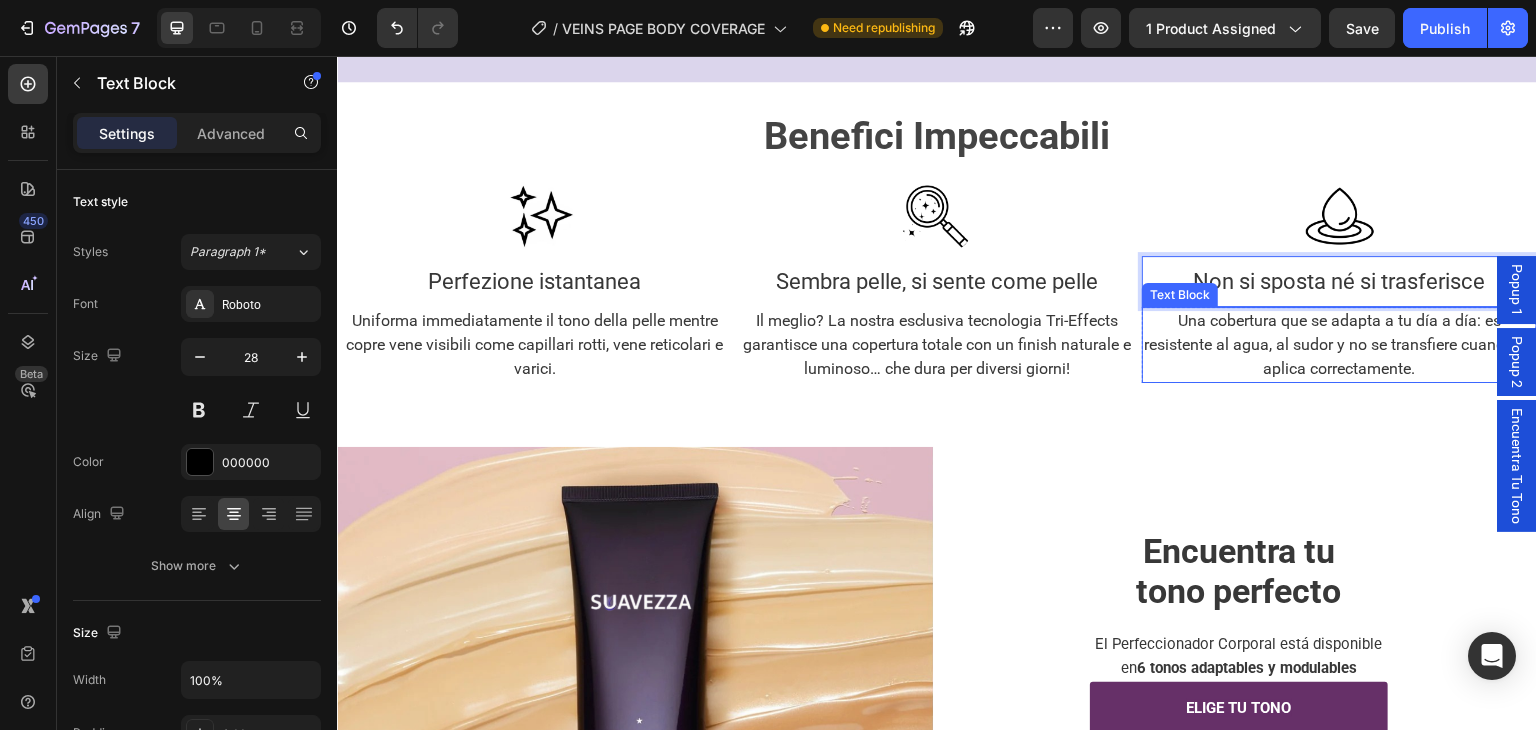 click on "Una cobertura que se adapta a tu día a día: es resistente al agua, al sudor y no se transfiere cuando se aplica correctamente." at bounding box center [1340, 344] 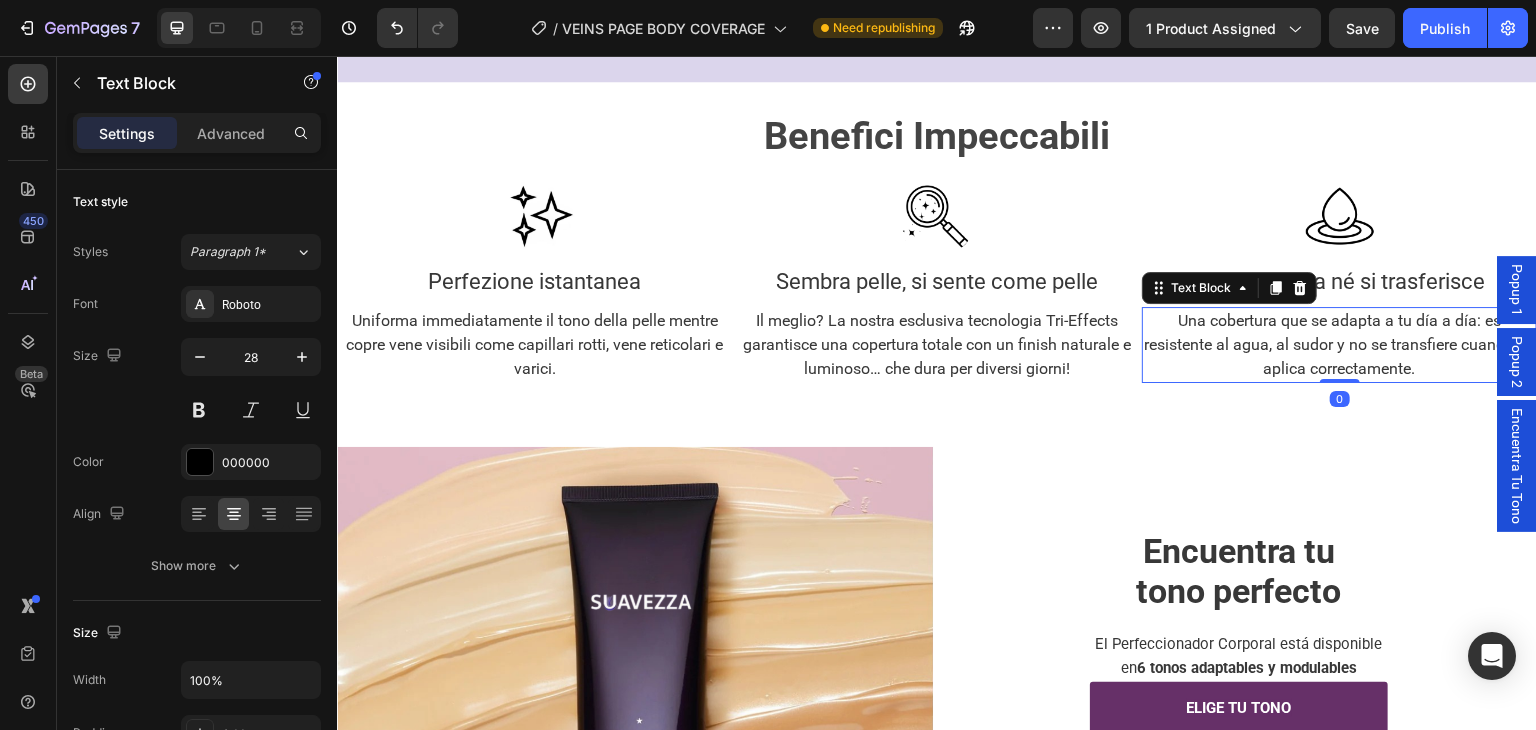click on "Una cobertura que se adapta a tu día a día: es resistente al agua, al sudor y no se transfiere cuando se aplica correctamente." at bounding box center (1340, 344) 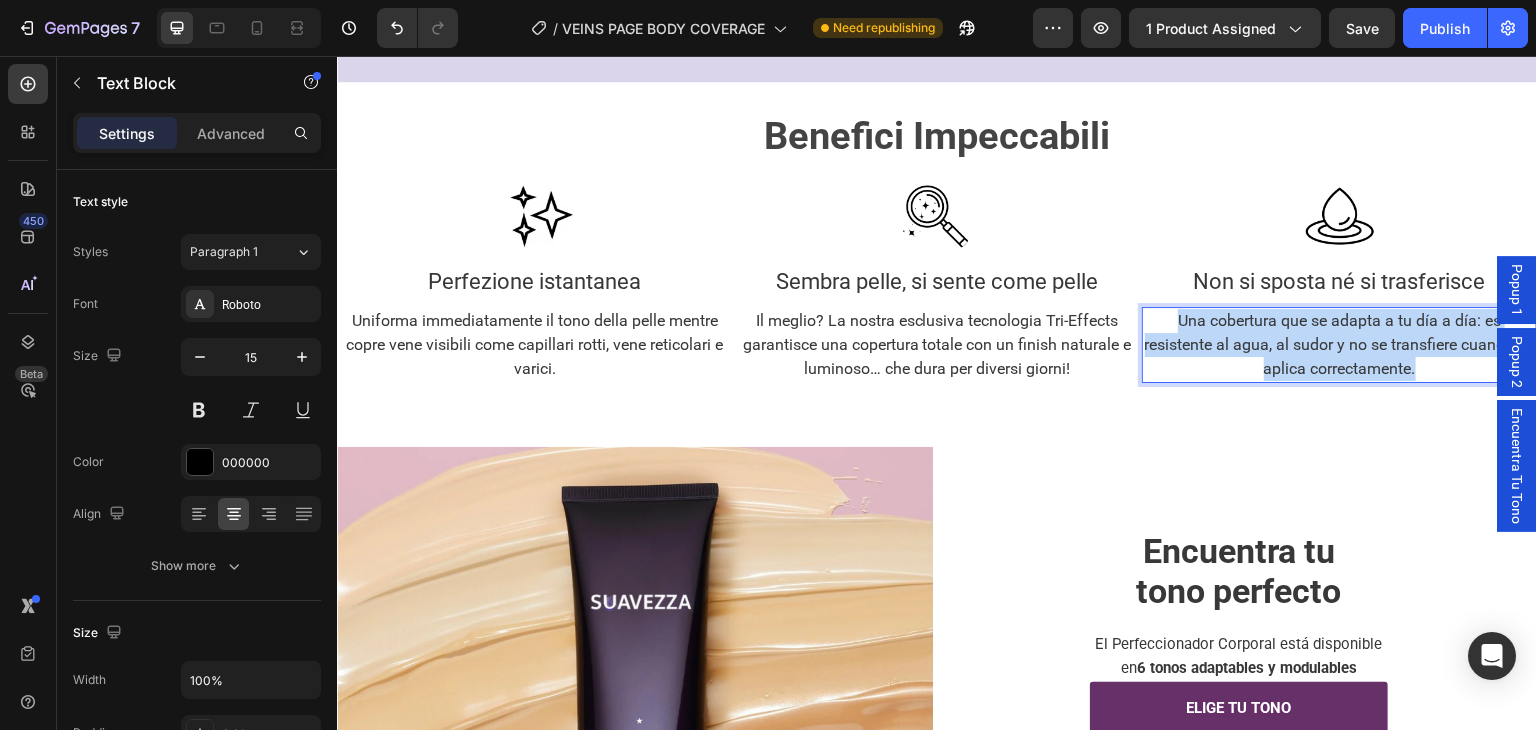 click on "Una cobertura que se adapta a tu día a día: es resistente al agua, al sudor y no se transfiere cuando se aplica correctamente." at bounding box center [1340, 344] 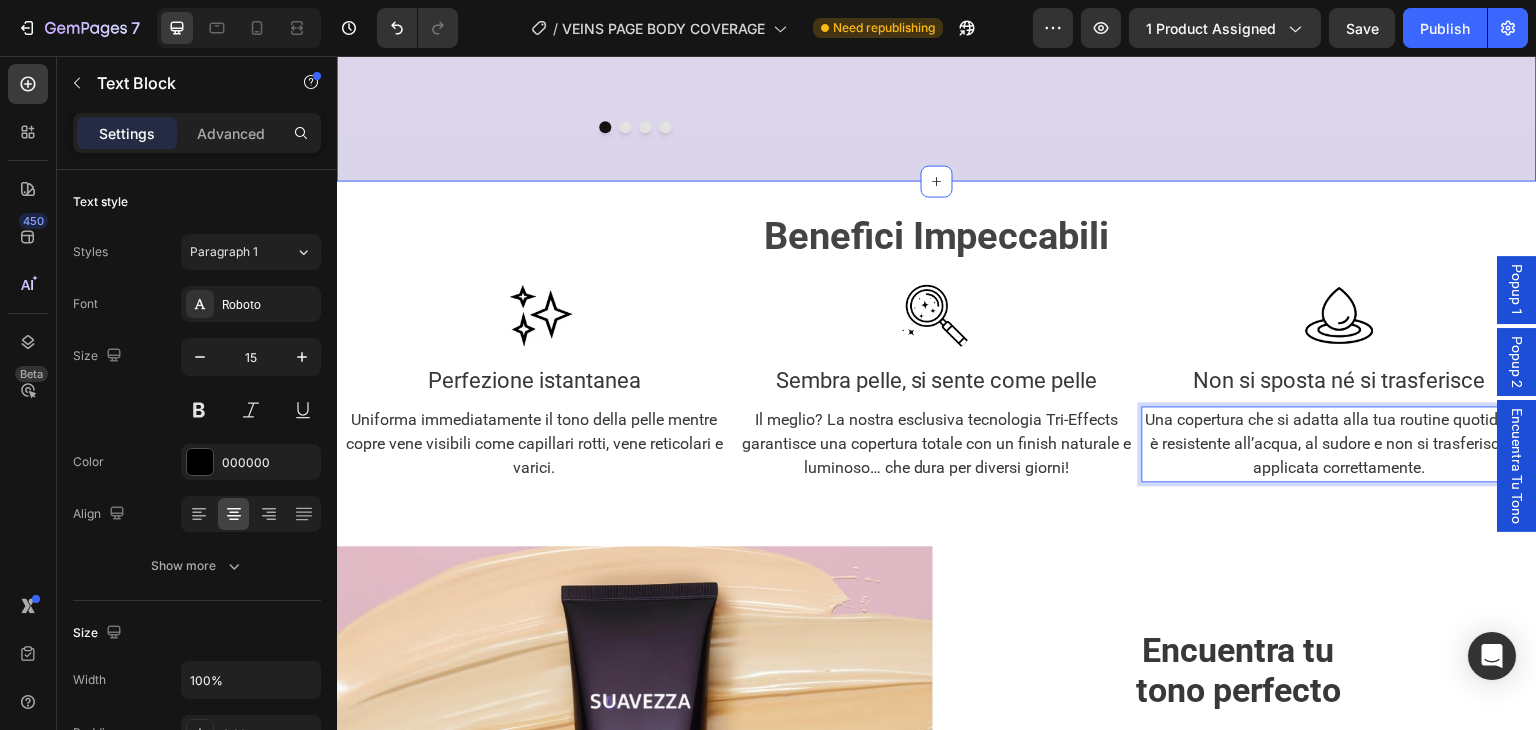 scroll, scrollTop: 1567, scrollLeft: 0, axis: vertical 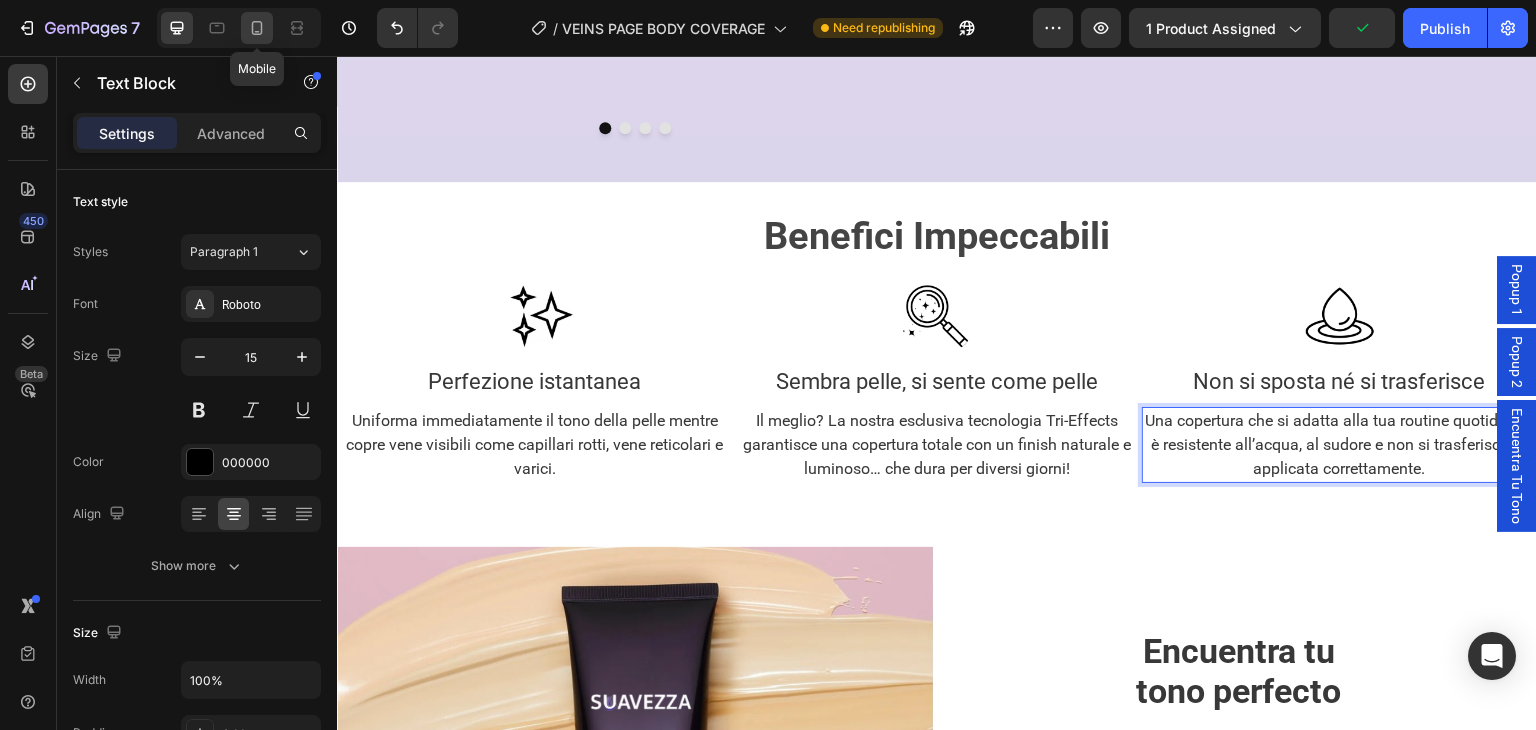 click 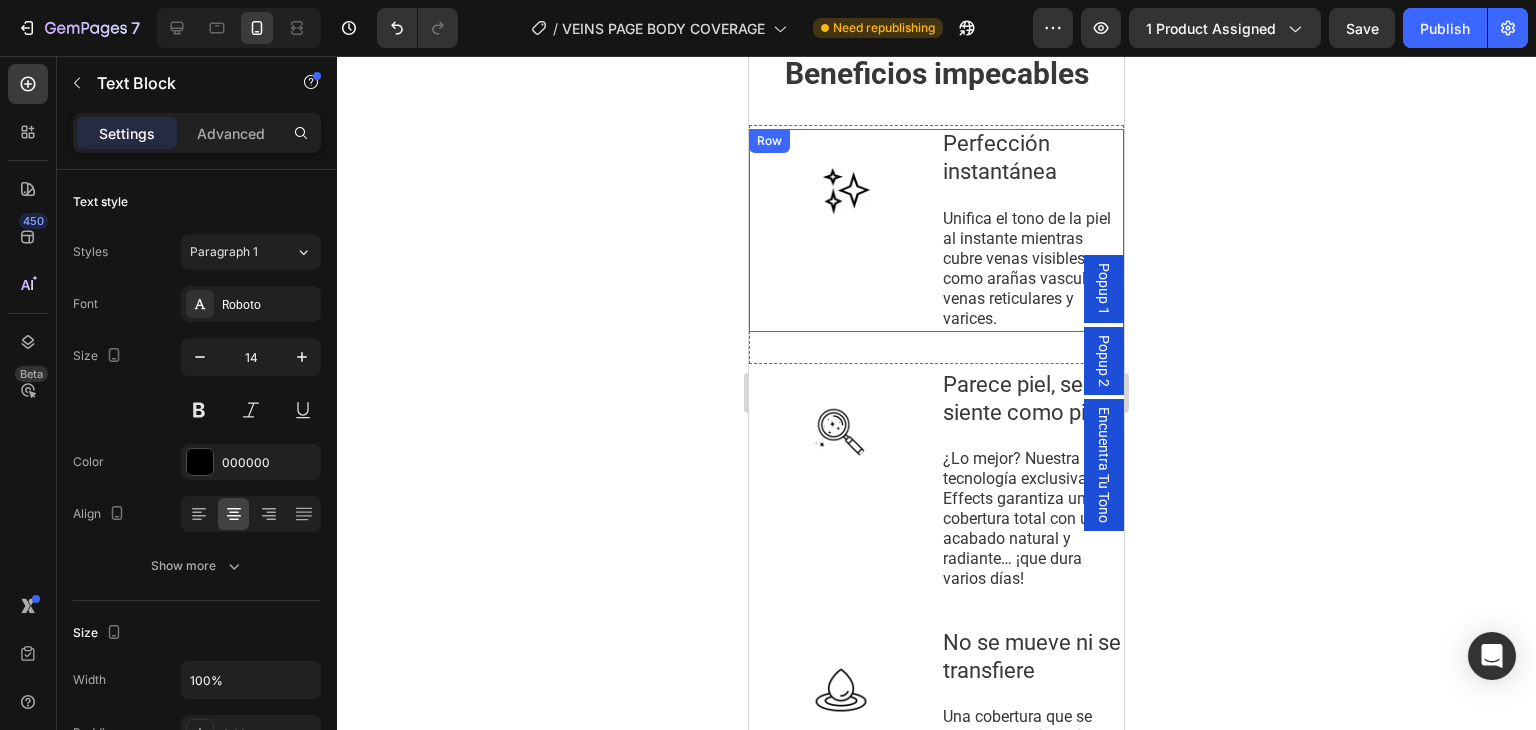 scroll, scrollTop: 1293, scrollLeft: 0, axis: vertical 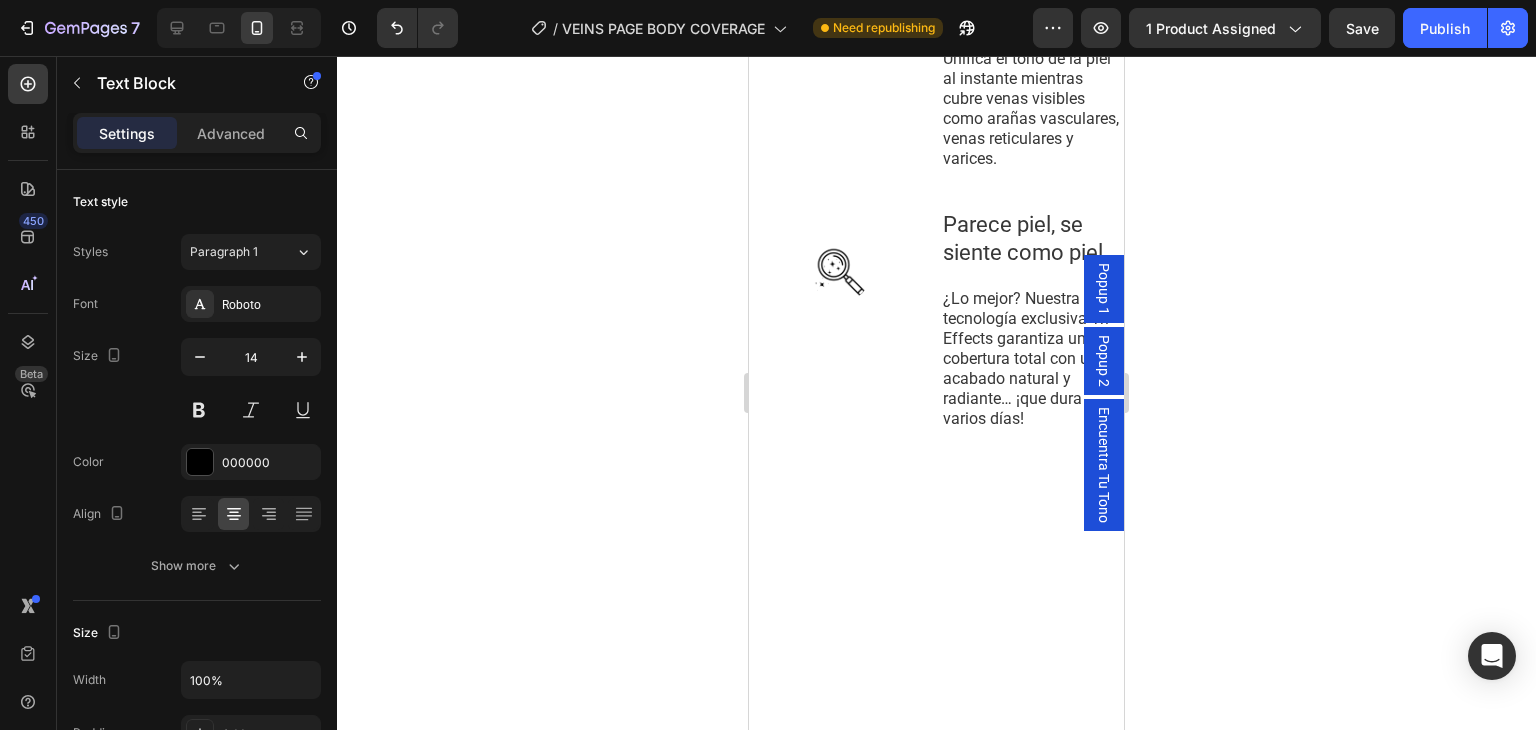 click on "Beneficios impecables" at bounding box center (937, -87) 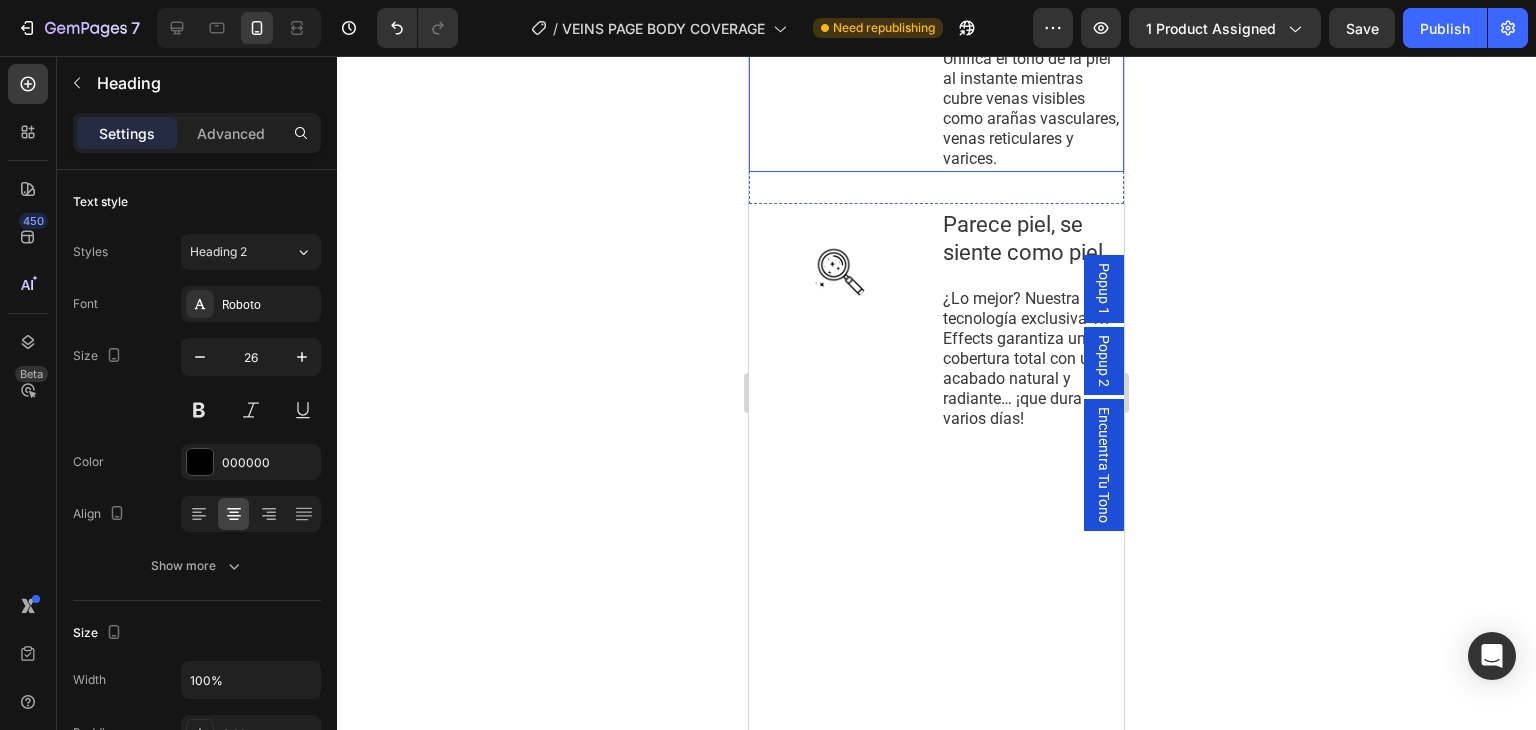click on "Perfección instantánea" at bounding box center (1000, -3) 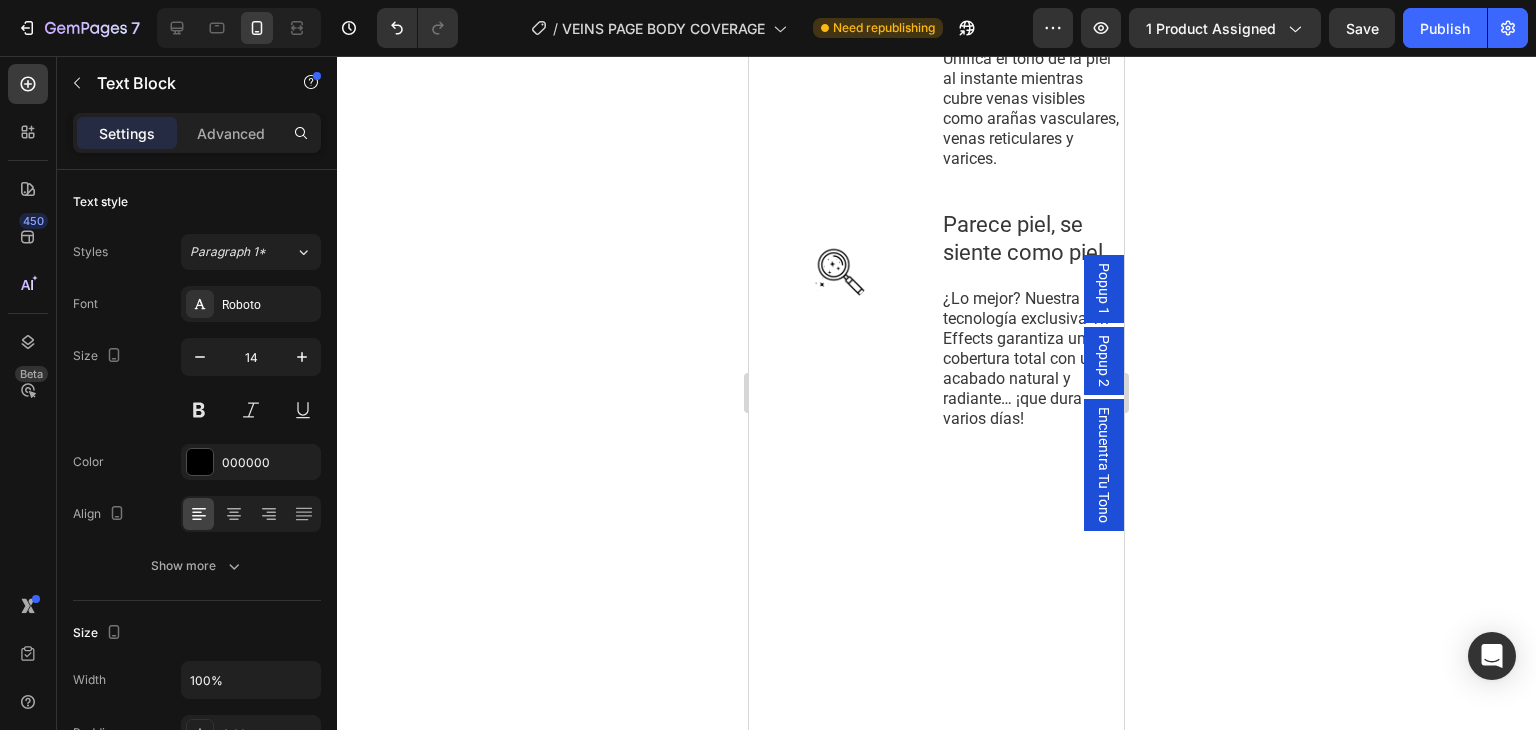 click on "Perfección instantánea" at bounding box center (1000, -3) 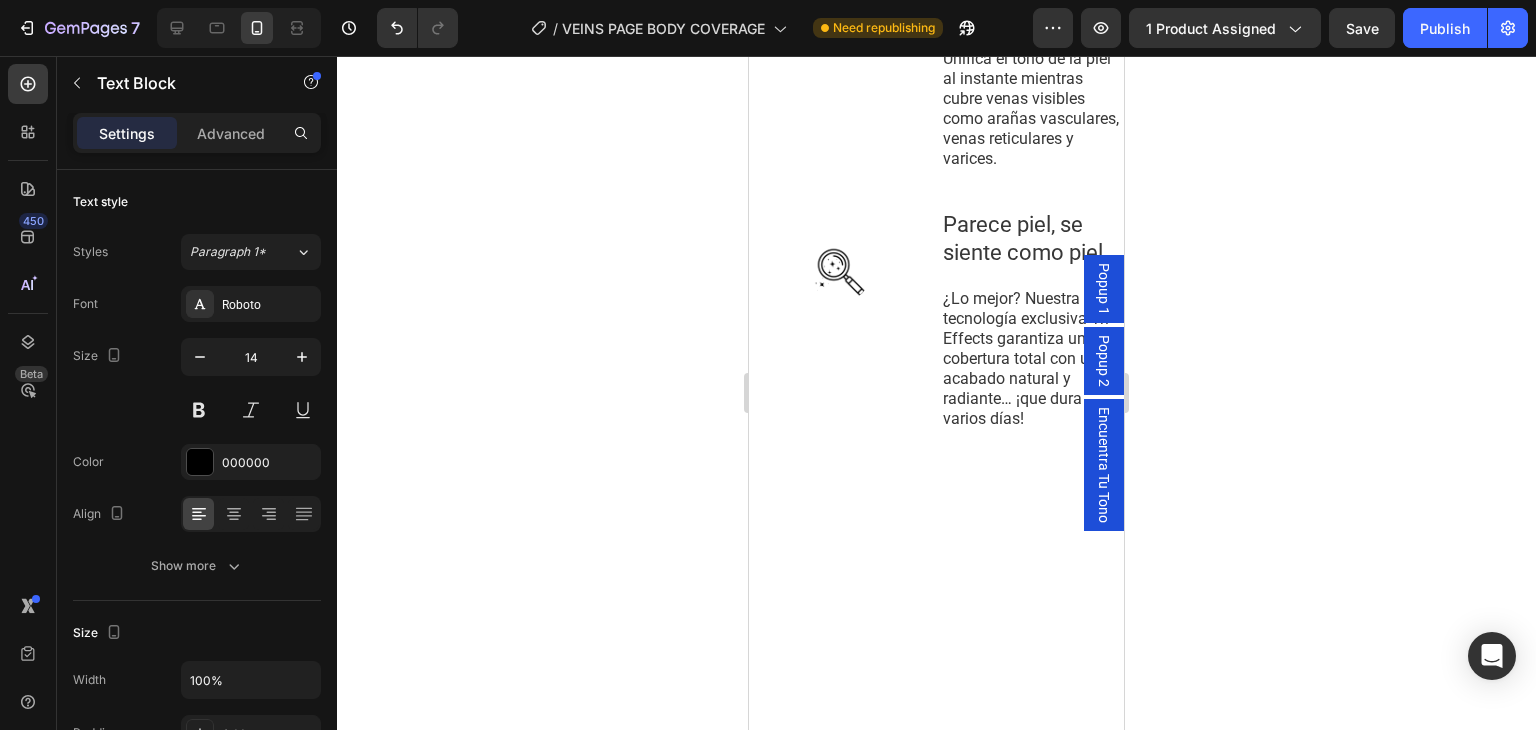 click on "Perfección instantánea" at bounding box center [1000, -3] 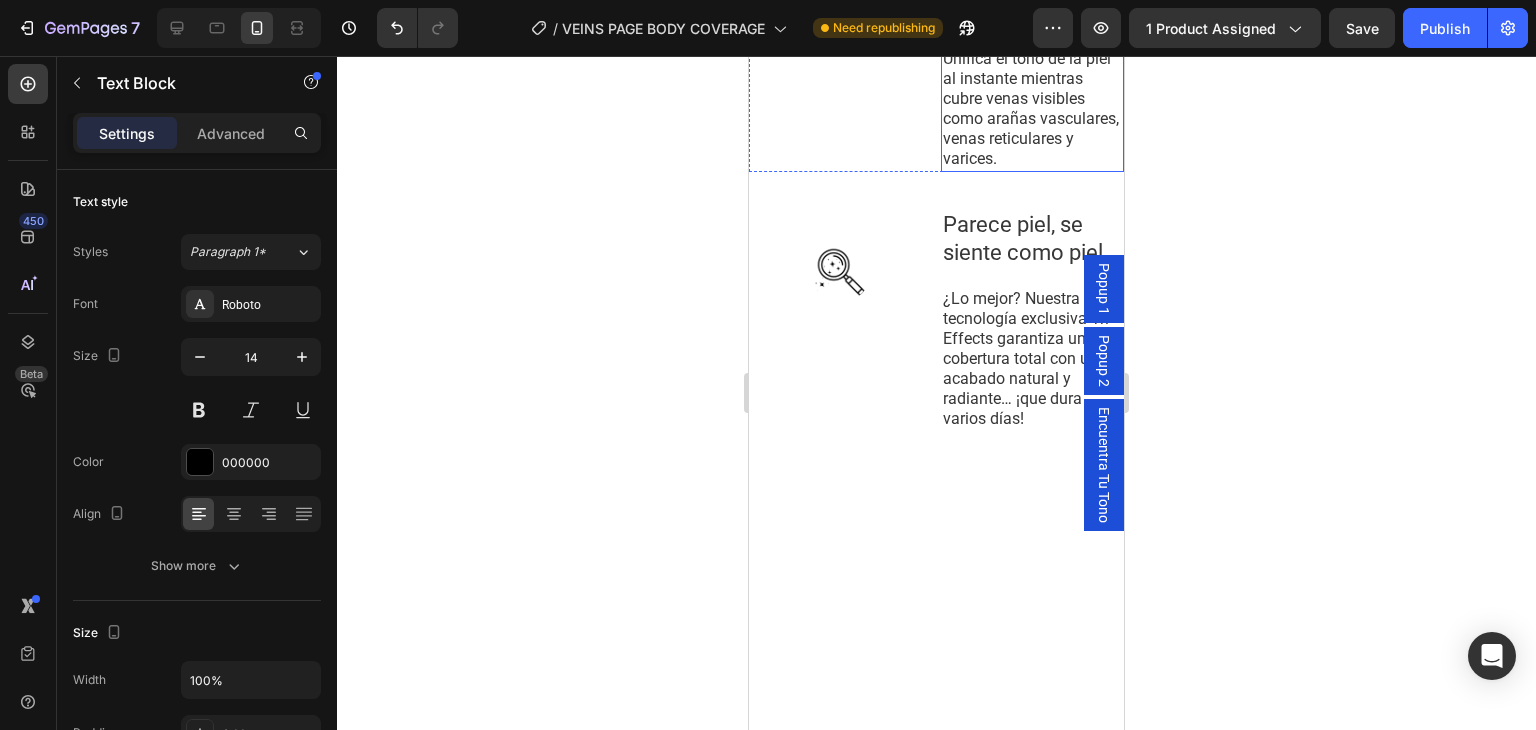 click on "Unifica el tono de la piel al instante mientras cubre venas visibles como arañas vasculares, venas reticulares y varices." at bounding box center [1031, 108] 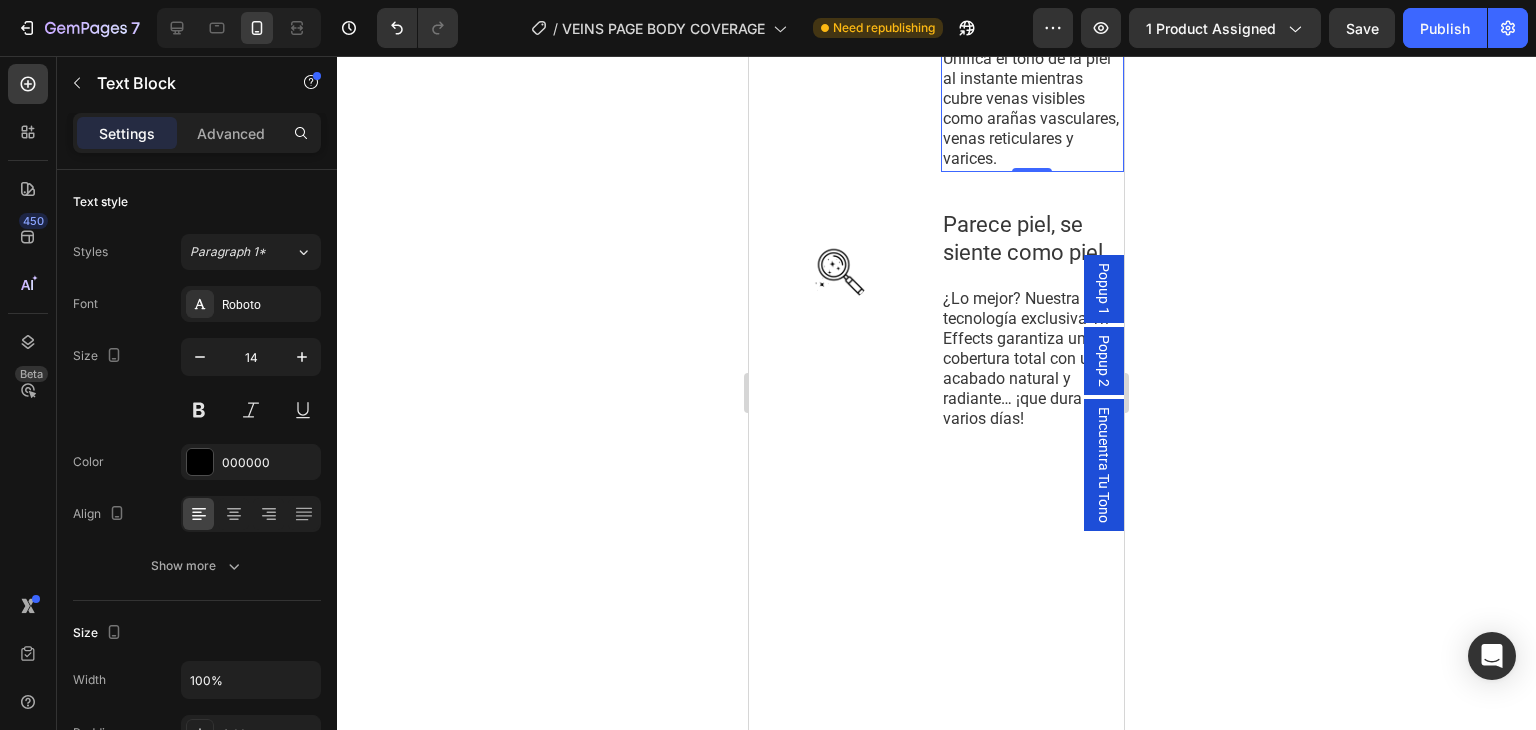 click on "Unifica el tono de la piel al instante mientras cubre venas visibles como arañas vasculares, venas reticulares y varices." at bounding box center (1031, 108) 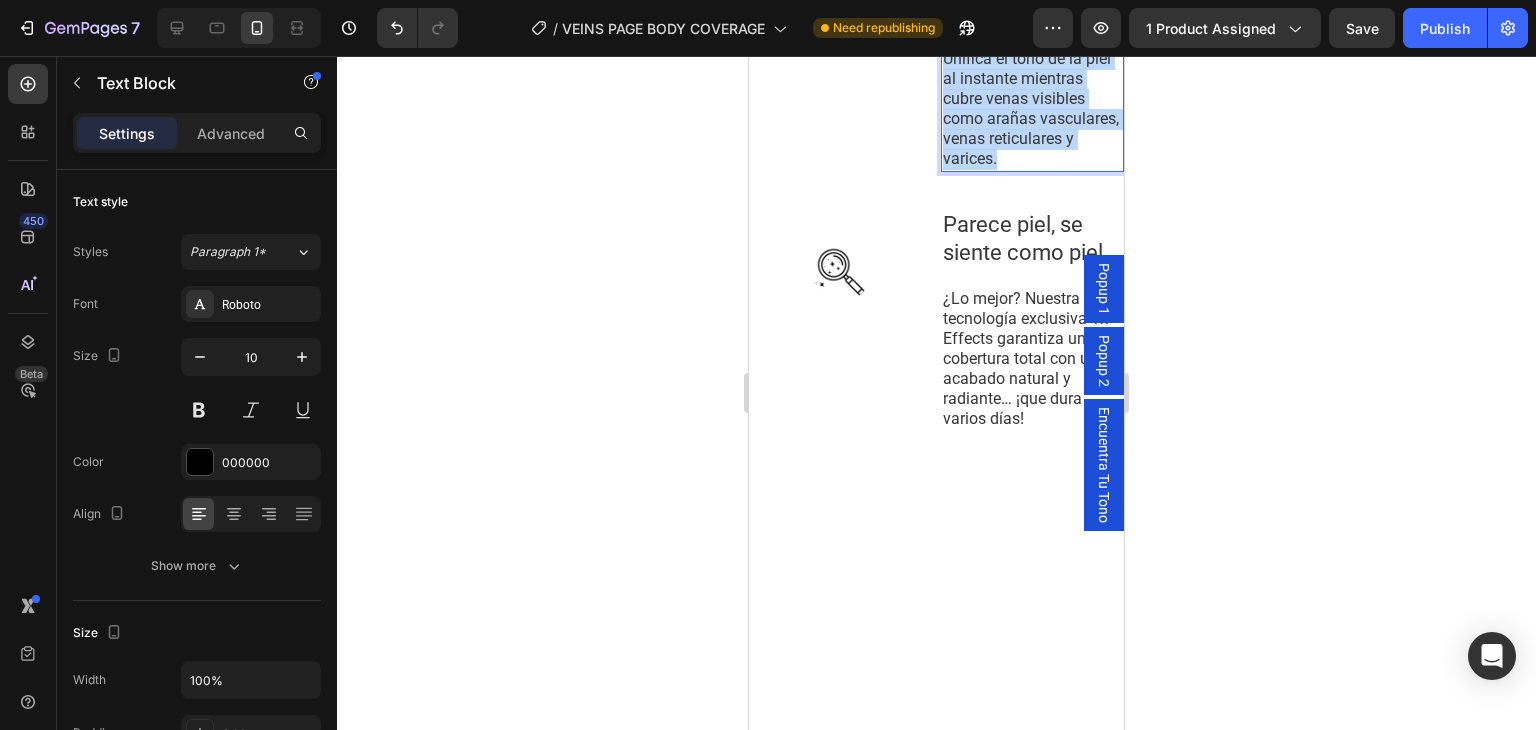 click on "Unifica el tono de la piel al instante mientras cubre venas visibles como arañas vasculares, venas reticulares y varices." at bounding box center (1031, 108) 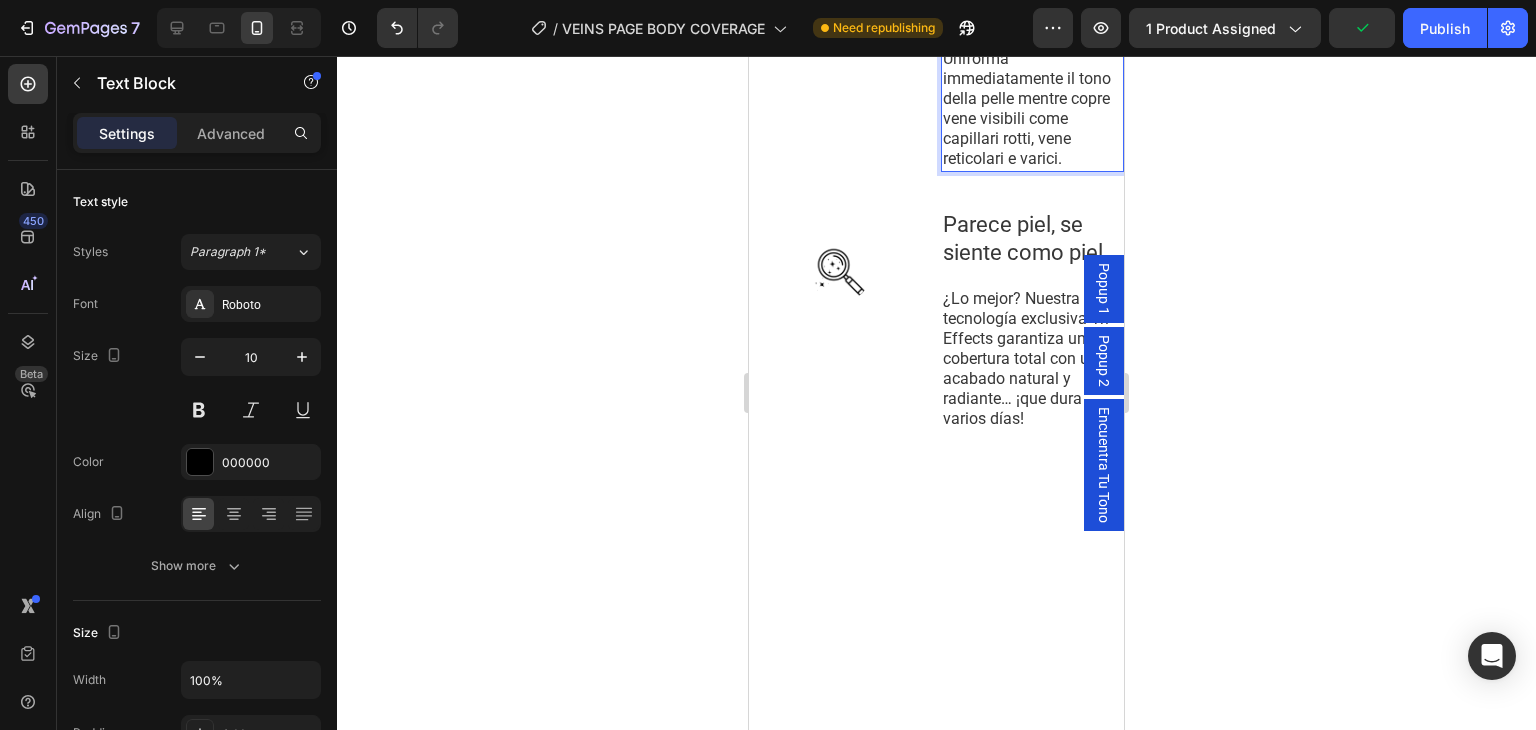 click on "Uniforma immediatamente il tono della pelle mentre copre vene visibili come capillari rotti, vene reticolari e varici." at bounding box center [1027, 108] 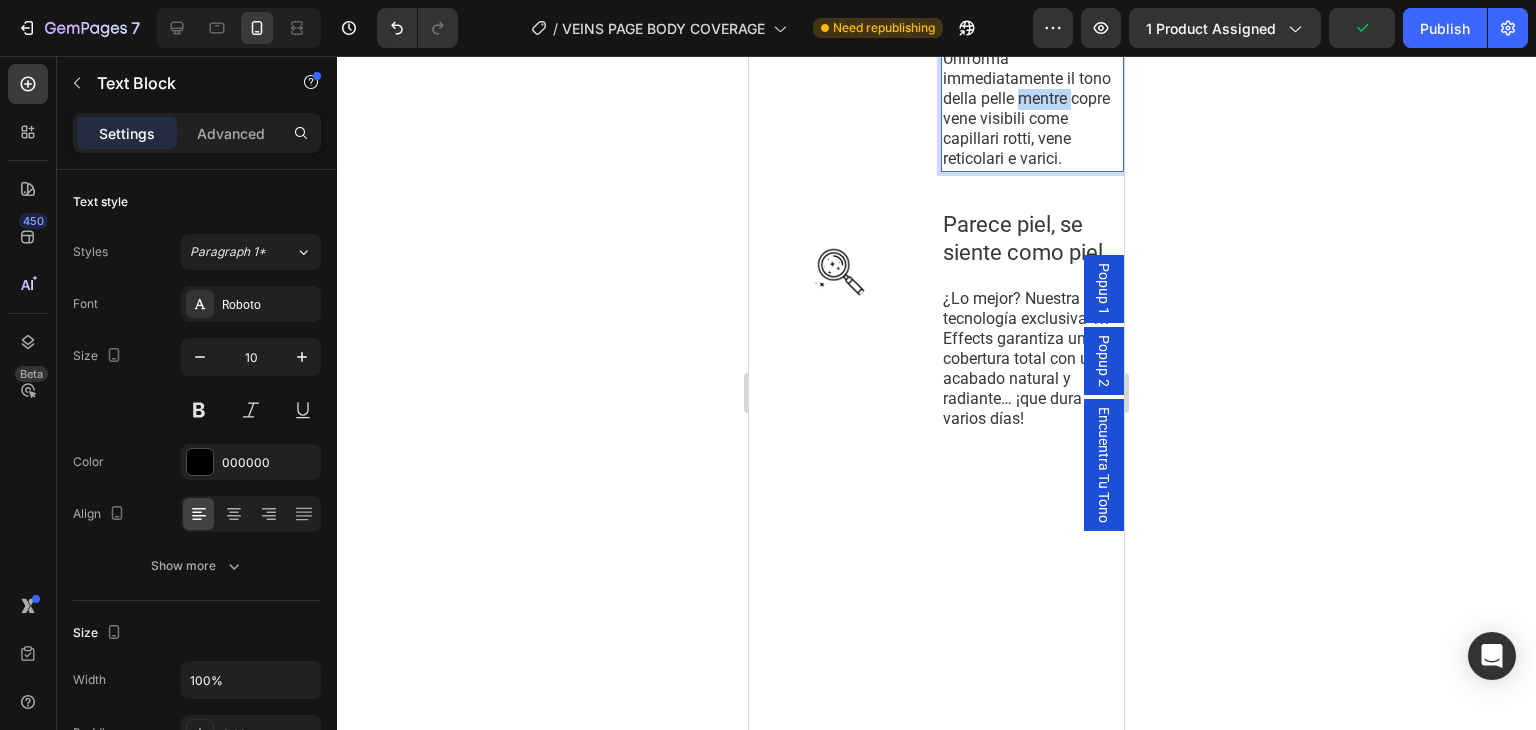 click on "Uniforma immediatamente il tono della pelle mentre copre vene visibili come capillari rotti, vene reticolari e varici." at bounding box center [1027, 108] 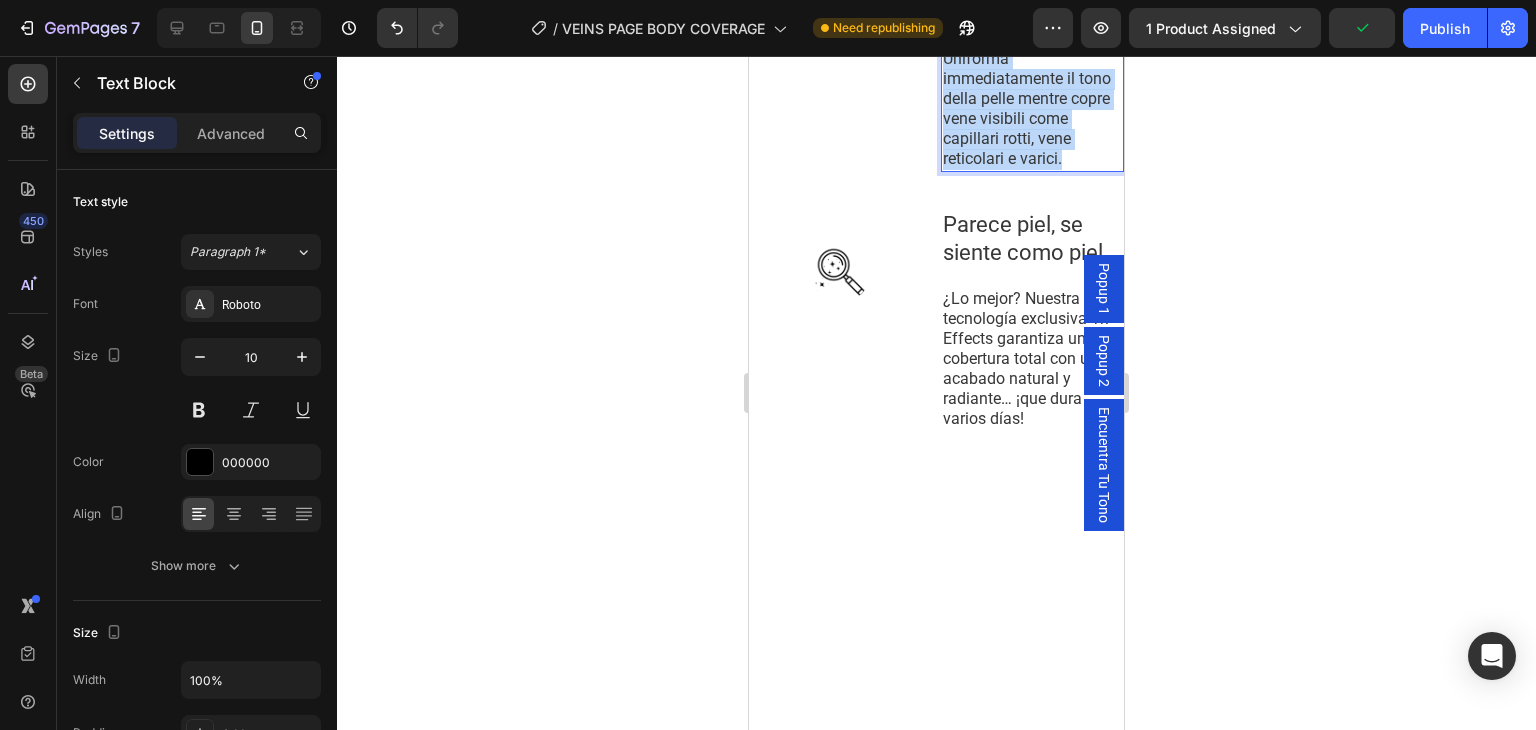 click on "Uniforma immediatamente il tono della pelle mentre copre vene visibili come capillari rotti, vene reticolari e varici." at bounding box center [1027, 108] 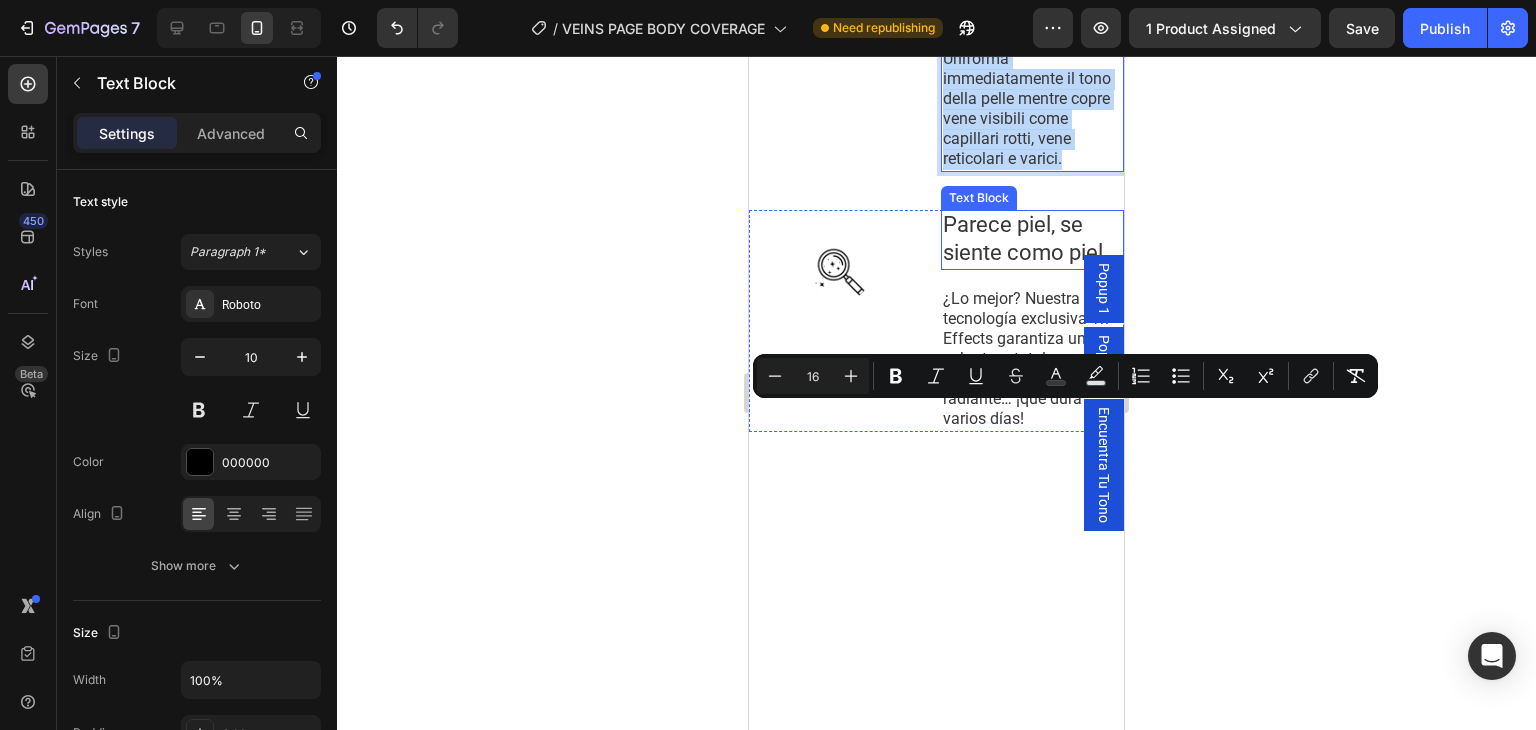 click on "Parece piel, se siente como piel" at bounding box center (1023, 238) 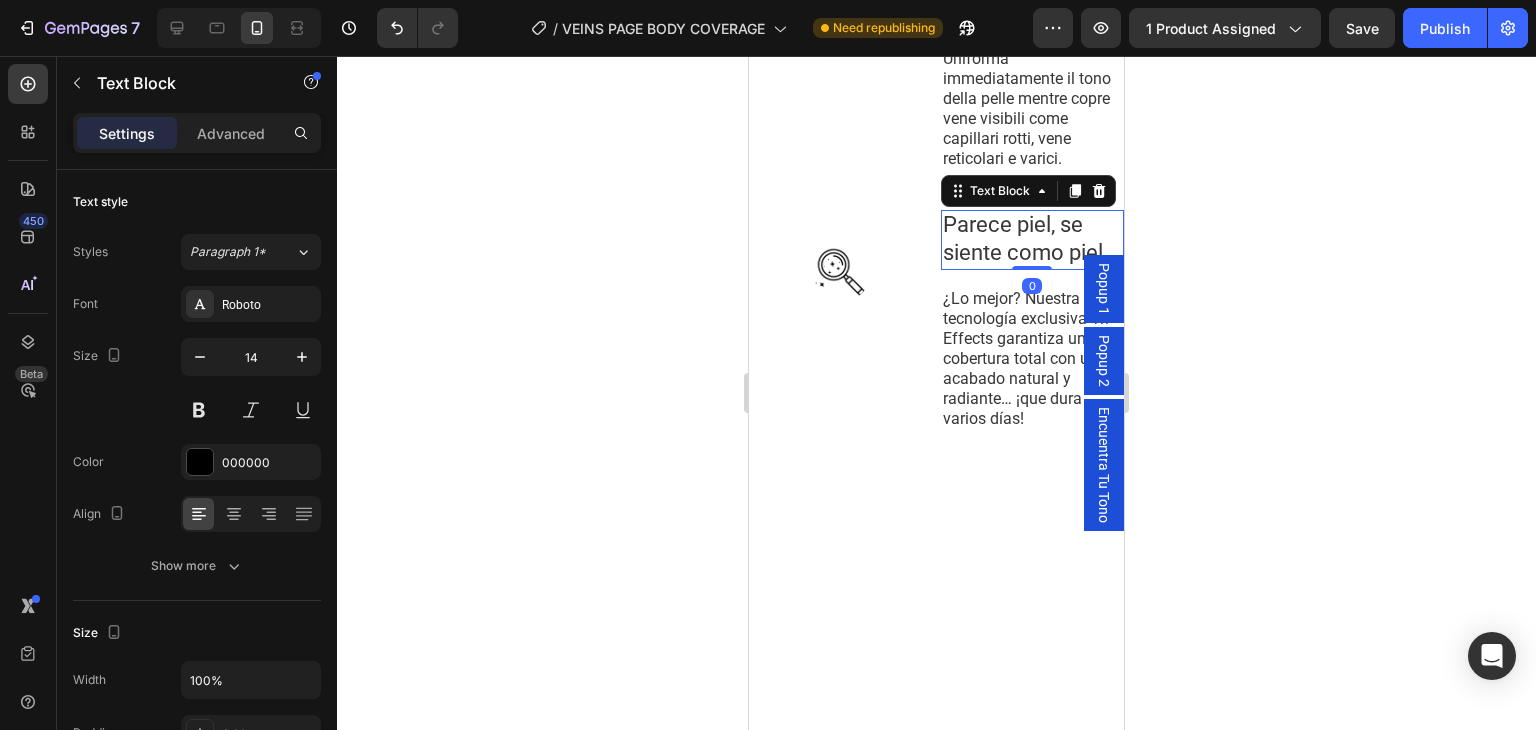 click on "Parece piel, se siente como piel" at bounding box center (1023, 238) 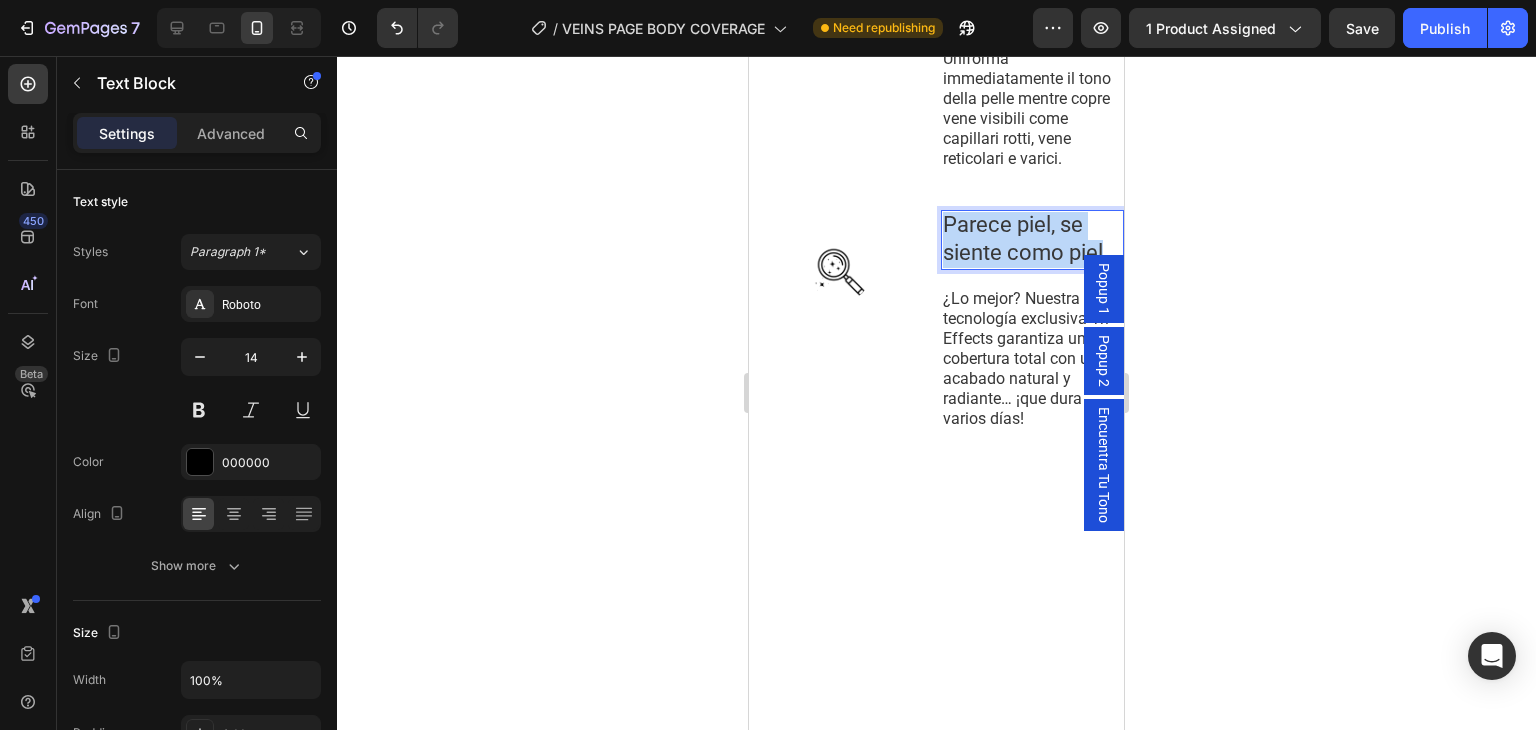 click on "Parece piel, se siente como piel" at bounding box center [1023, 238] 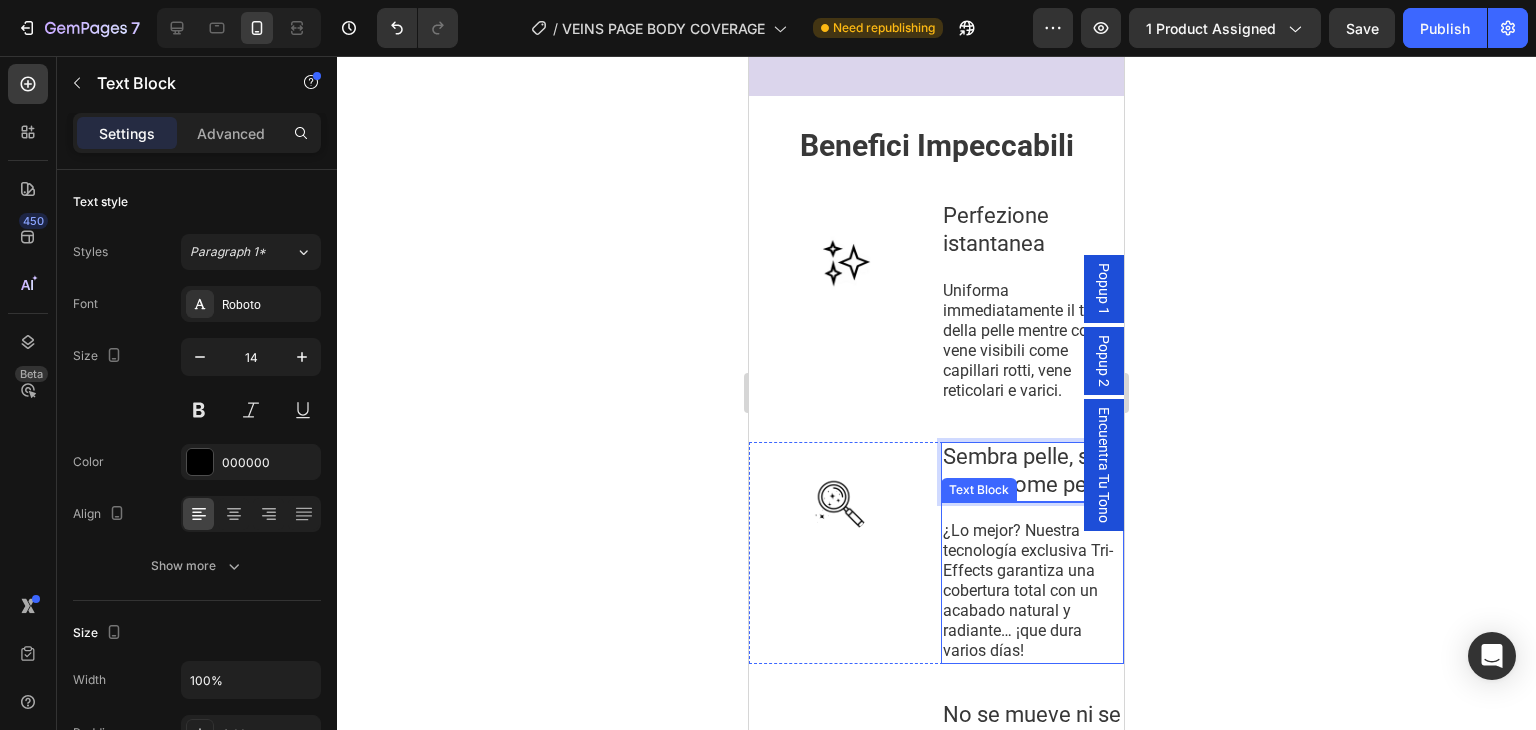 scroll, scrollTop: 1493, scrollLeft: 0, axis: vertical 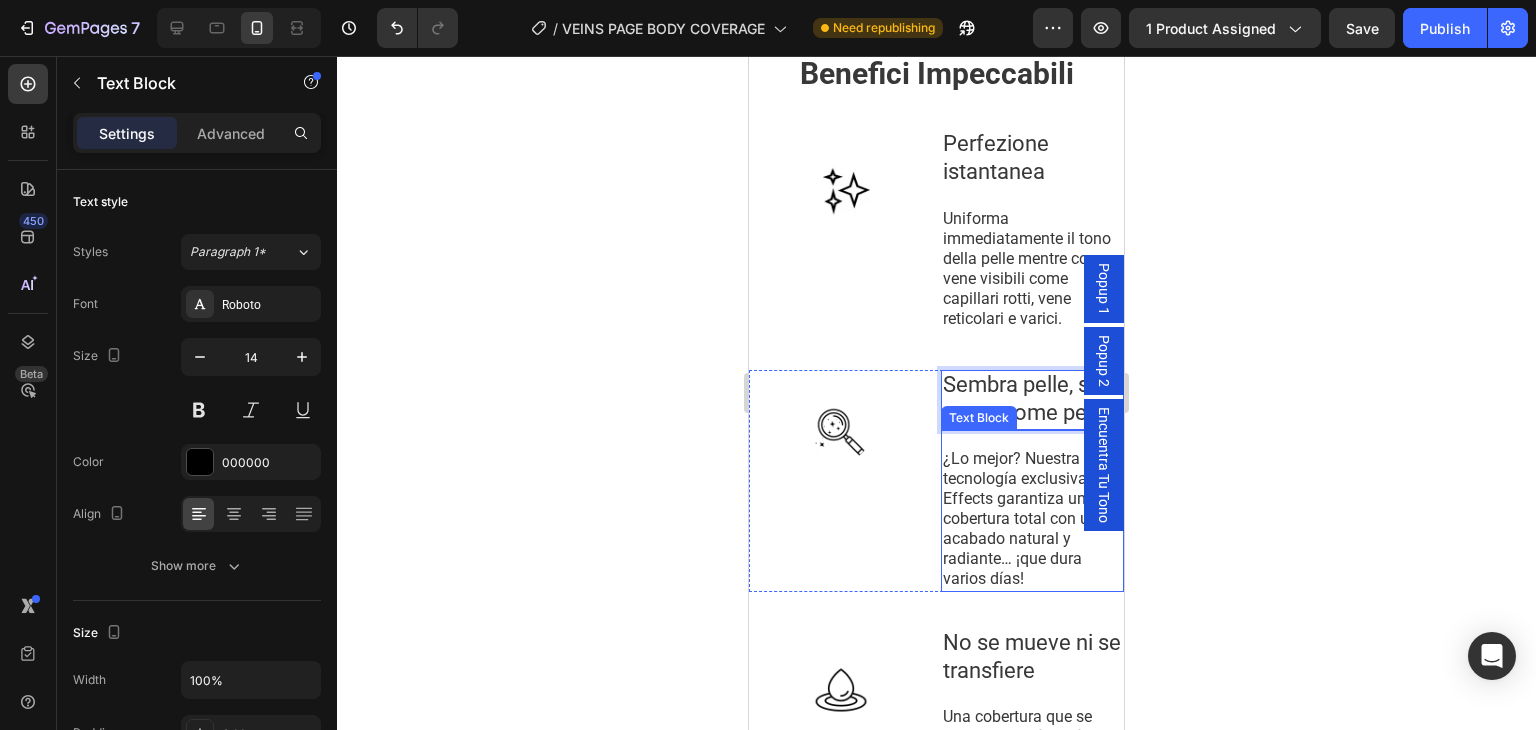 click on "¿Lo mejor? Nuestra tecnología exclusiva Tri-Effects garantiza una cobertura total con un acabado natural y radiante… ¡que dura varios días!" at bounding box center (1028, 518) 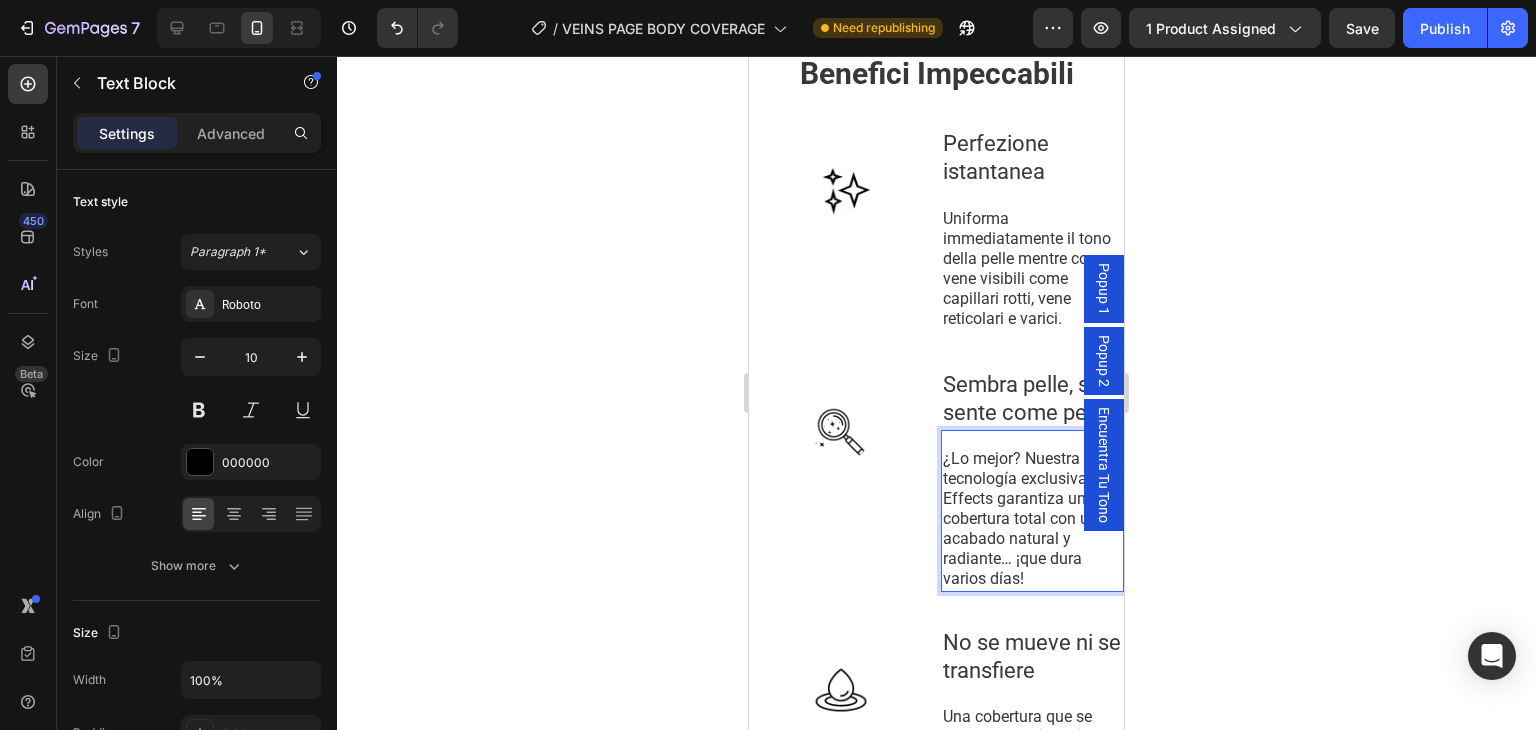 click on "¿Lo mejor? Nuestra tecnología exclusiva Tri-Effects garantiza una cobertura total con un acabado natural y radiante… ¡que dura varios días!" at bounding box center (1028, 518) 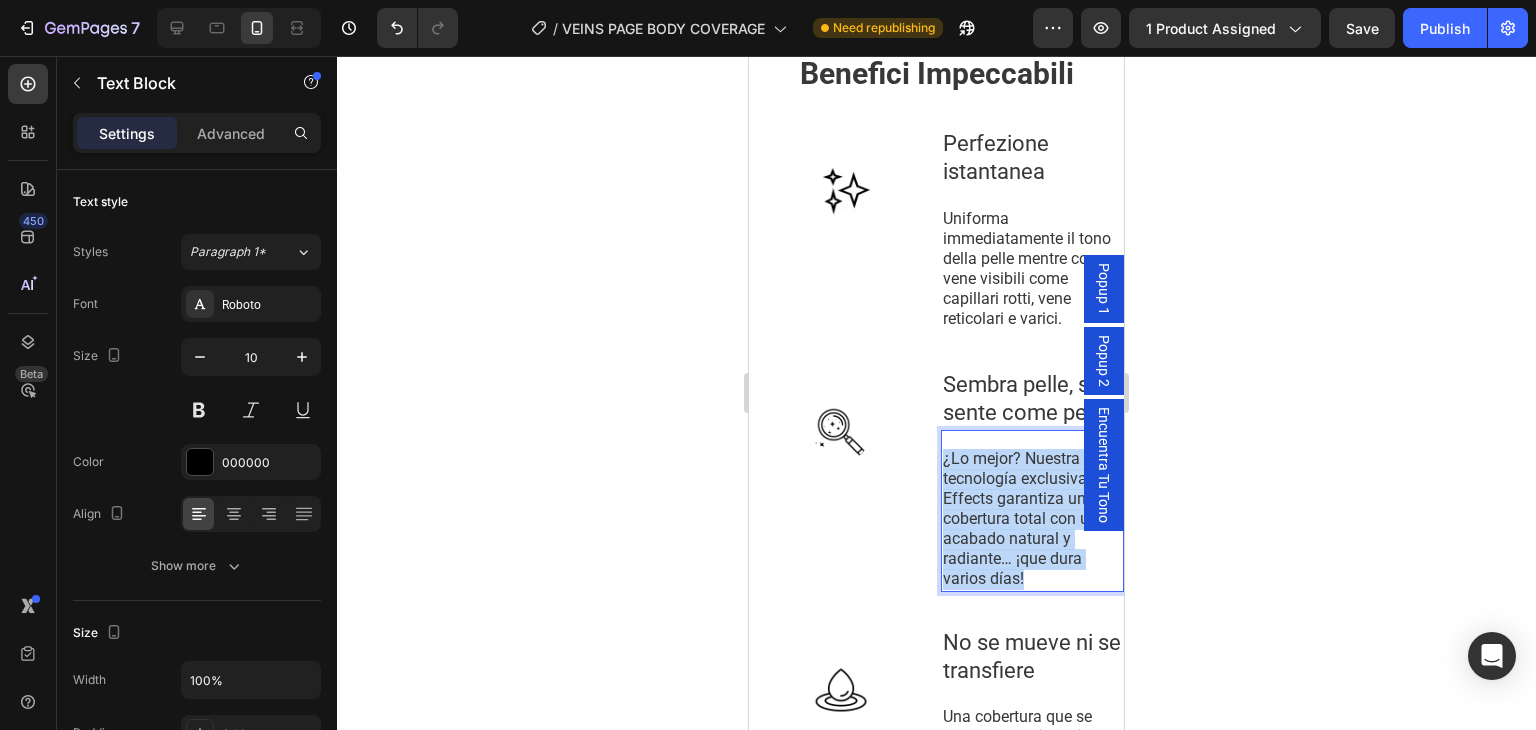click on "¿Lo mejor? Nuestra tecnología exclusiva Tri-Effects garantiza una cobertura total con un acabado natural y radiante… ¡que dura varios días!" at bounding box center (1028, 518) 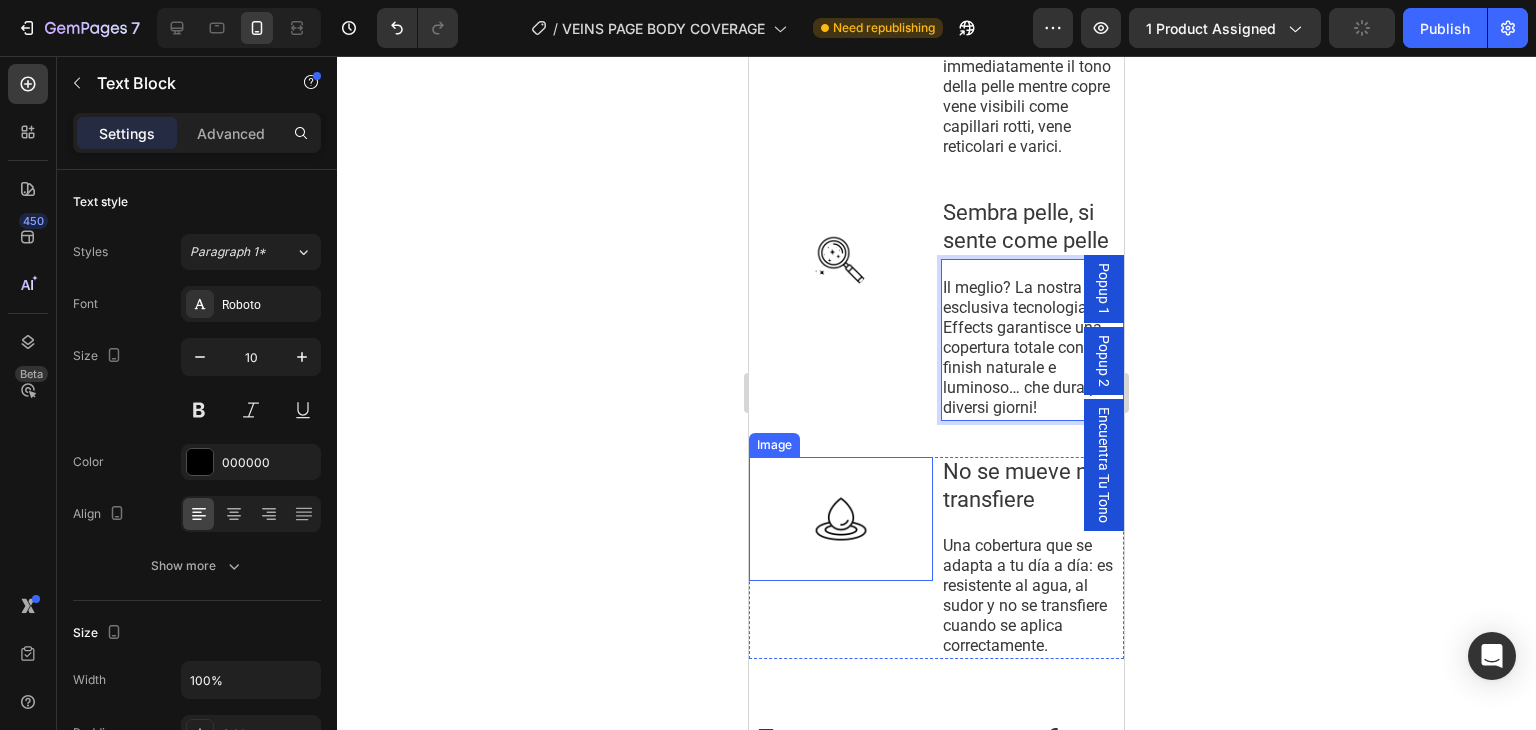 scroll, scrollTop: 1693, scrollLeft: 0, axis: vertical 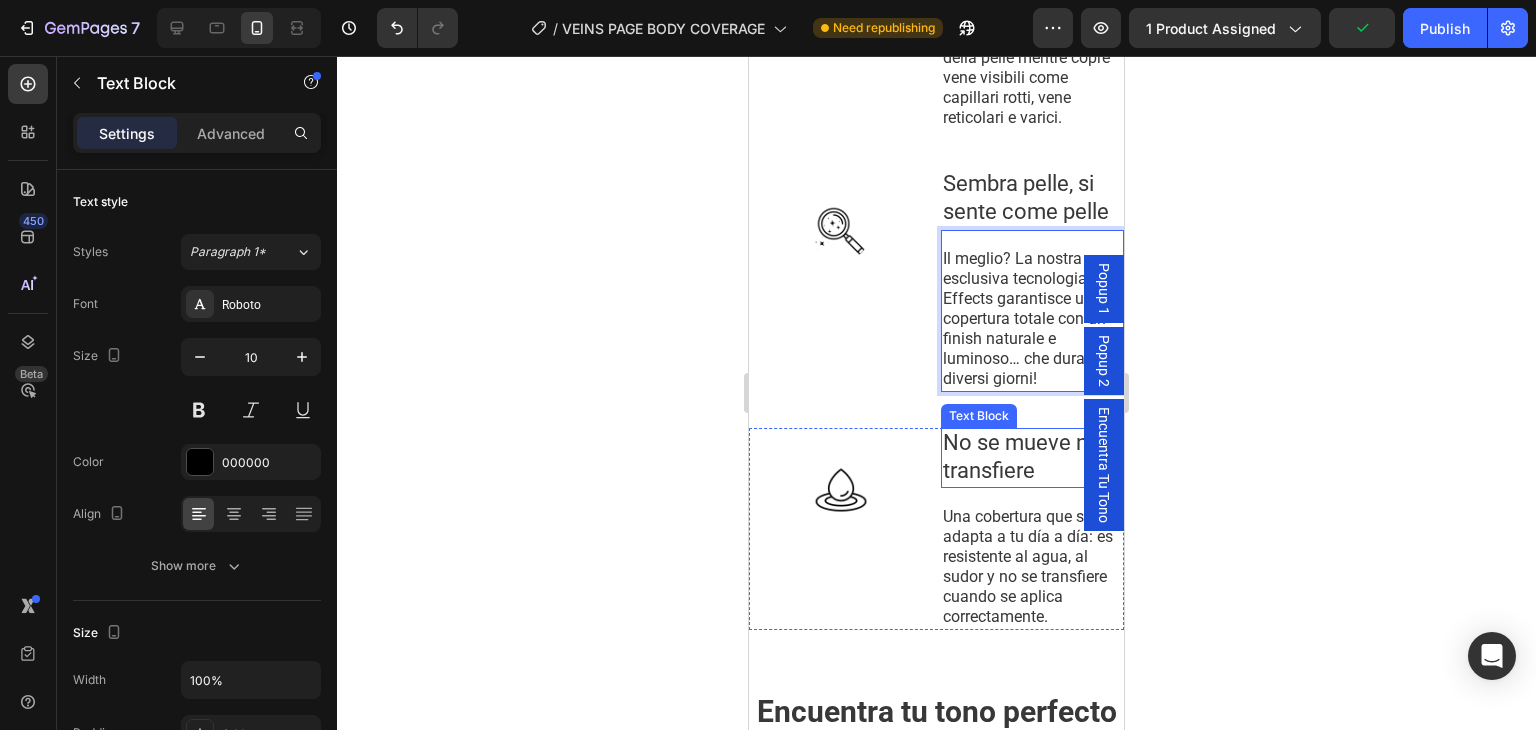 click on "No se mueve ni se transfiere" at bounding box center (1032, 456) 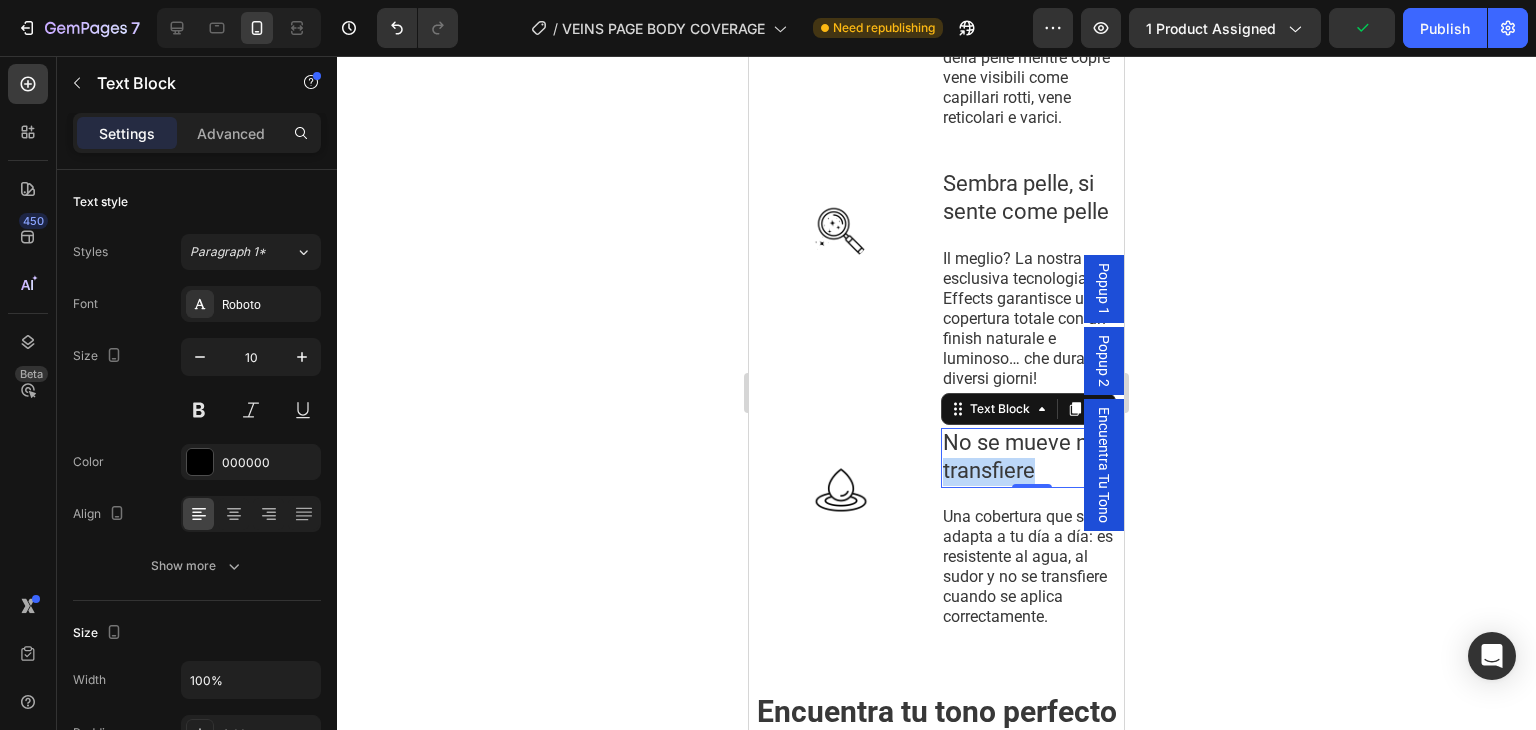 click on "No se mueve ni se transfiere" at bounding box center [1032, 456] 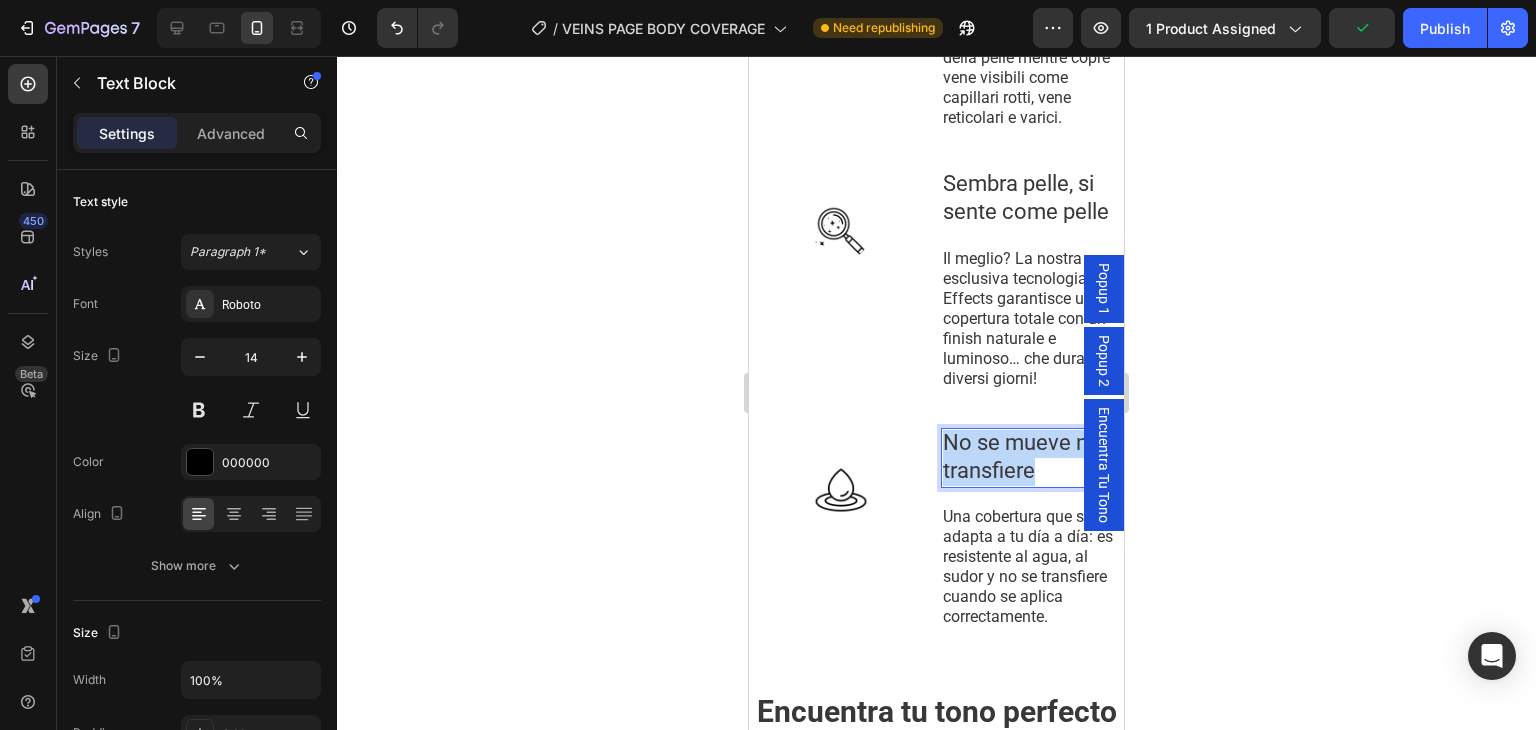 click on "No se mueve ni se transfiere" at bounding box center [1032, 456] 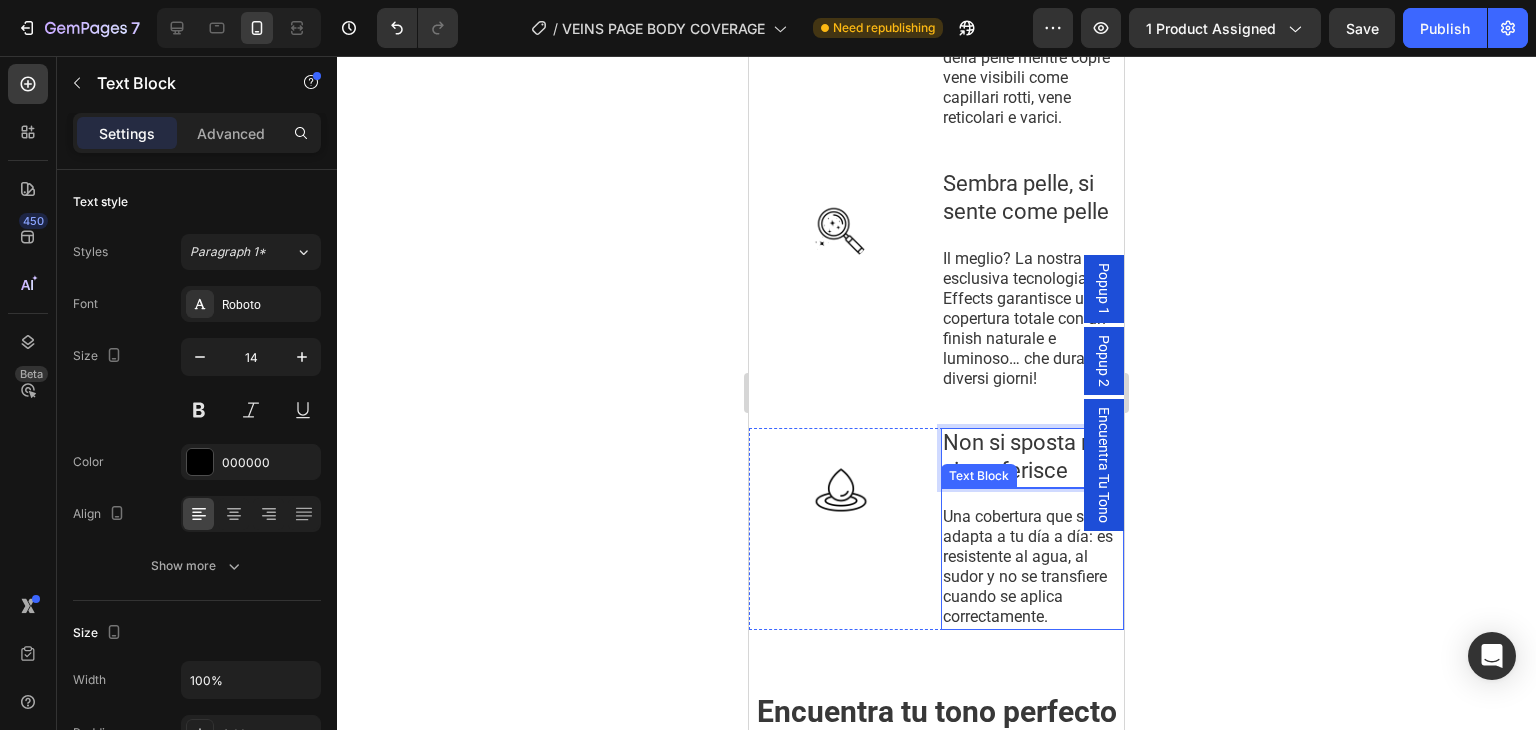 click on "Una cobertura que se adapta a tu día a día: es resistente al agua, al sudor y no se transfiere cuando se aplica correctamente." at bounding box center (1028, 566) 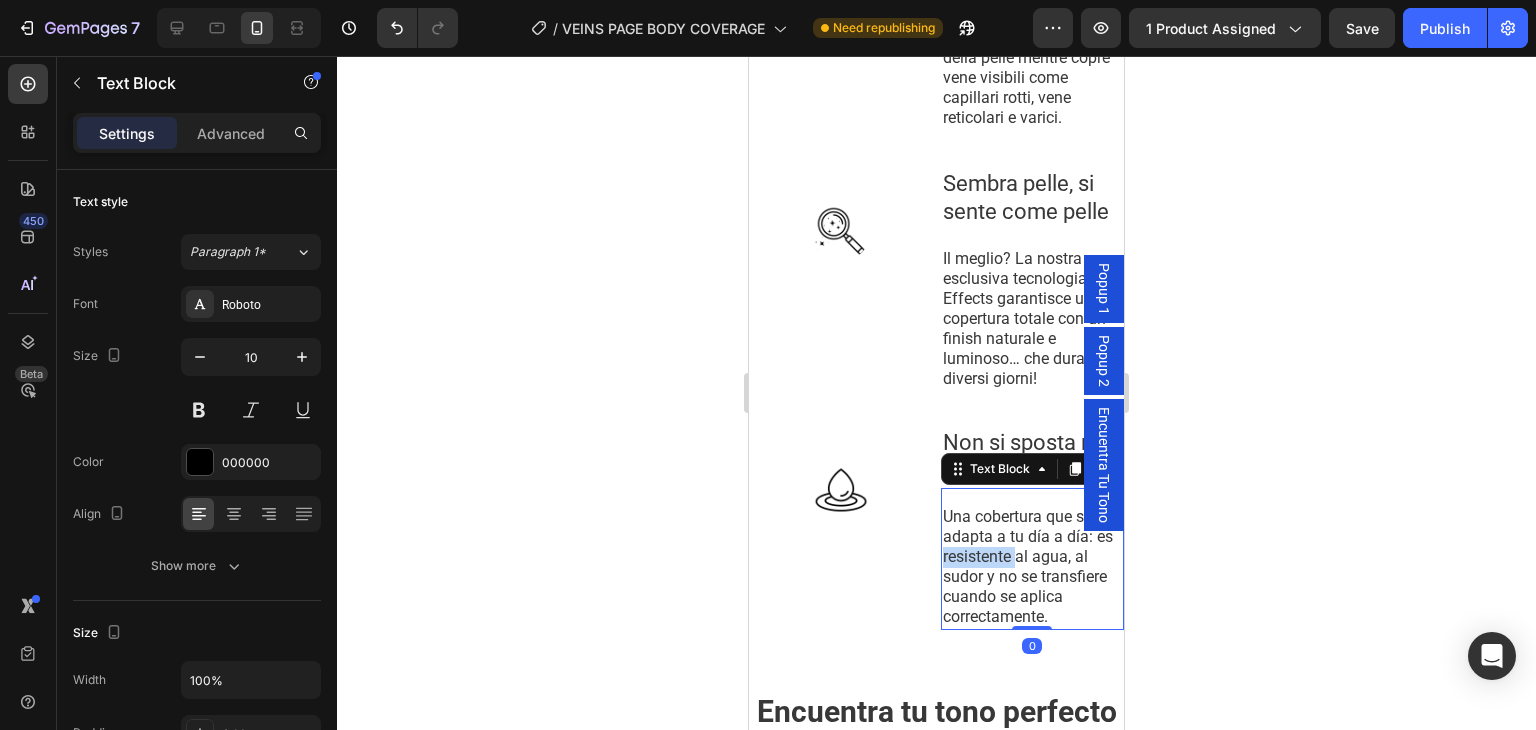 click on "Una cobertura que se adapta a tu día a día: es resistente al agua, al sudor y no se transfiere cuando se aplica correctamente." at bounding box center [1028, 566] 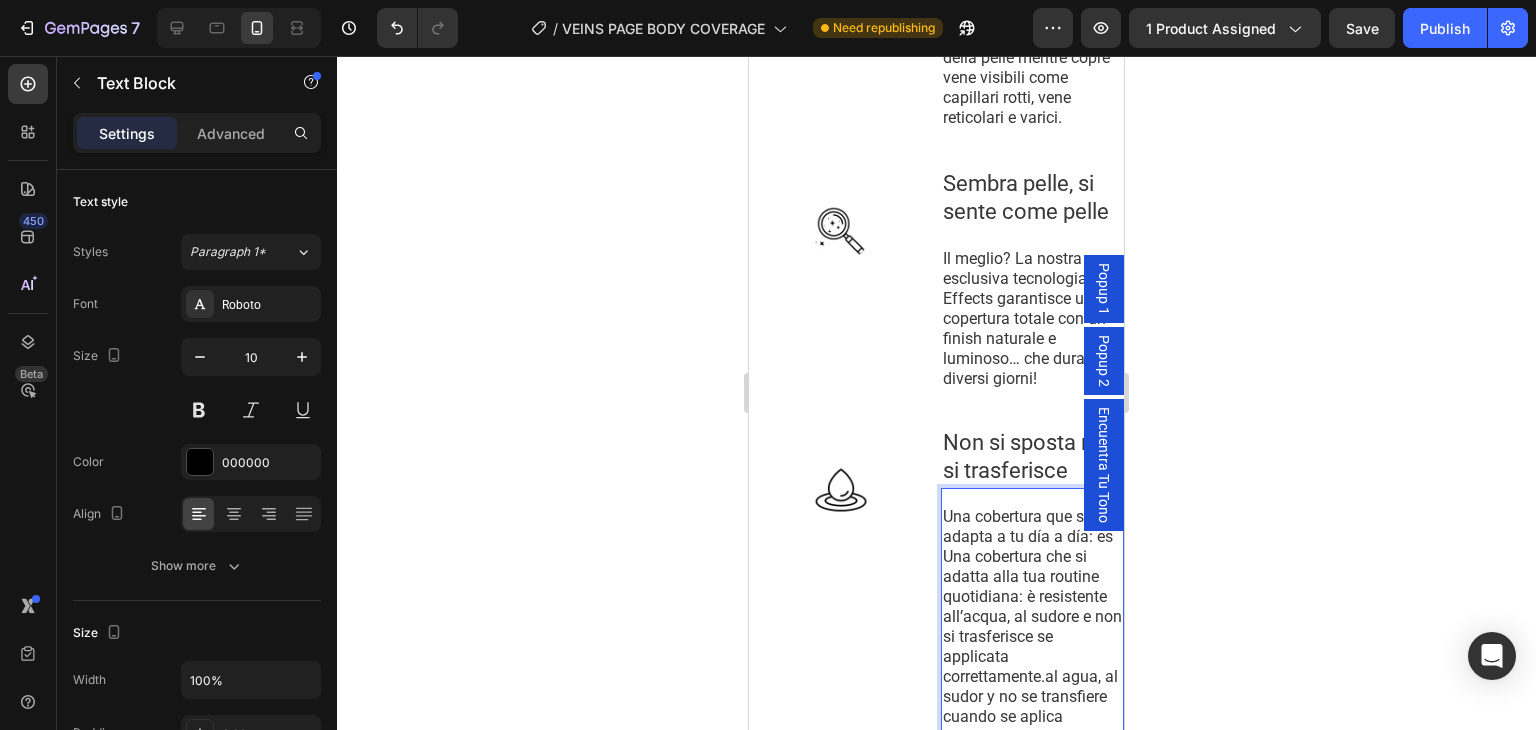 click on "Una cobertura que se adapta a tu día a día: es Una copertura che si adatta alla tua routine quotidiana: è resistente all’acqua, al sudore e non si trasferisce se applicata correttamente.al agua, al sudor y no se transfiere cuando se aplica correctamente." at bounding box center (1032, 626) 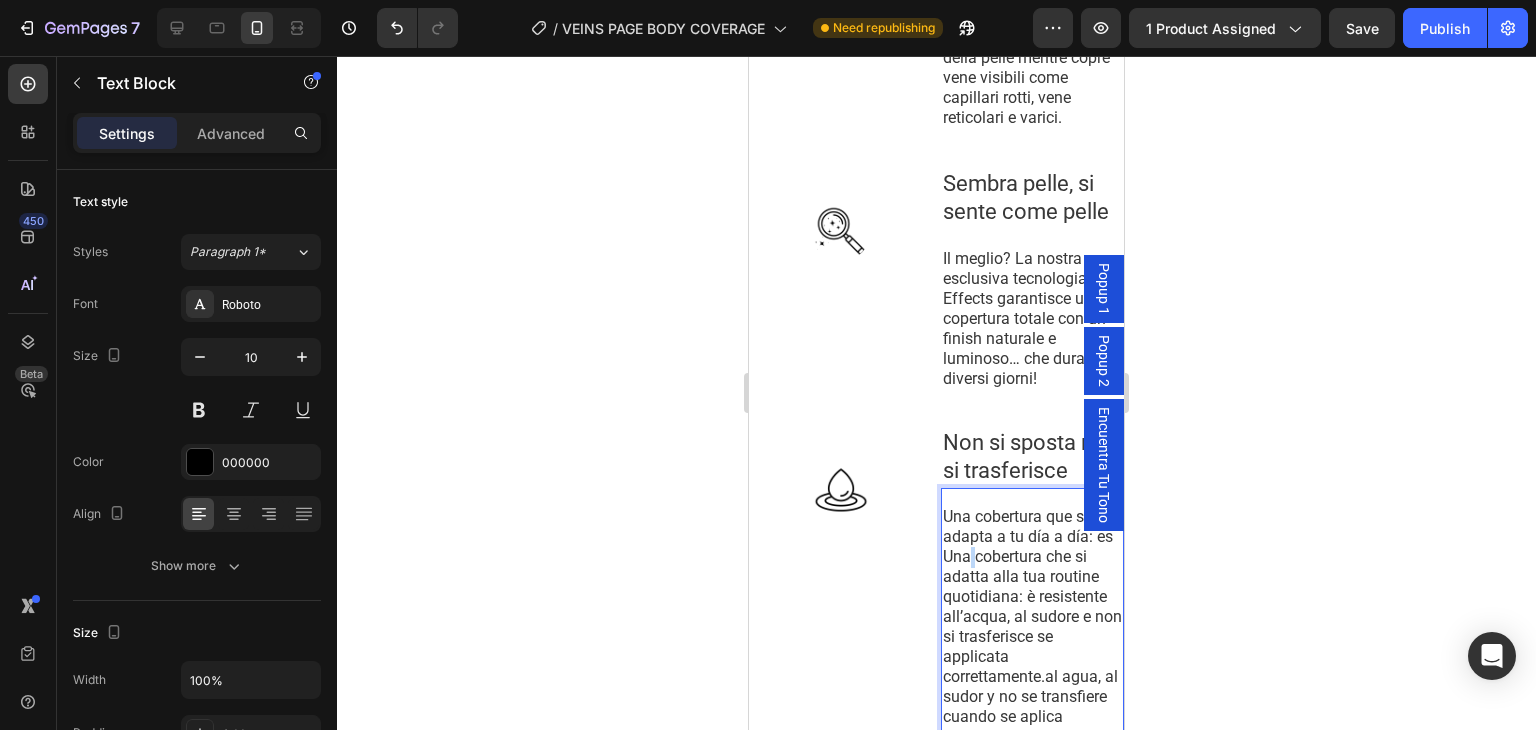 click on "Una cobertura que se adapta a tu día a día: es Una copertura che si adatta alla tua routine quotidiana: è resistente all’acqua, al sudore e non si trasferisce se applicata correttamente.al agua, al sudor y no se transfiere cuando se aplica correctamente." at bounding box center [1032, 626] 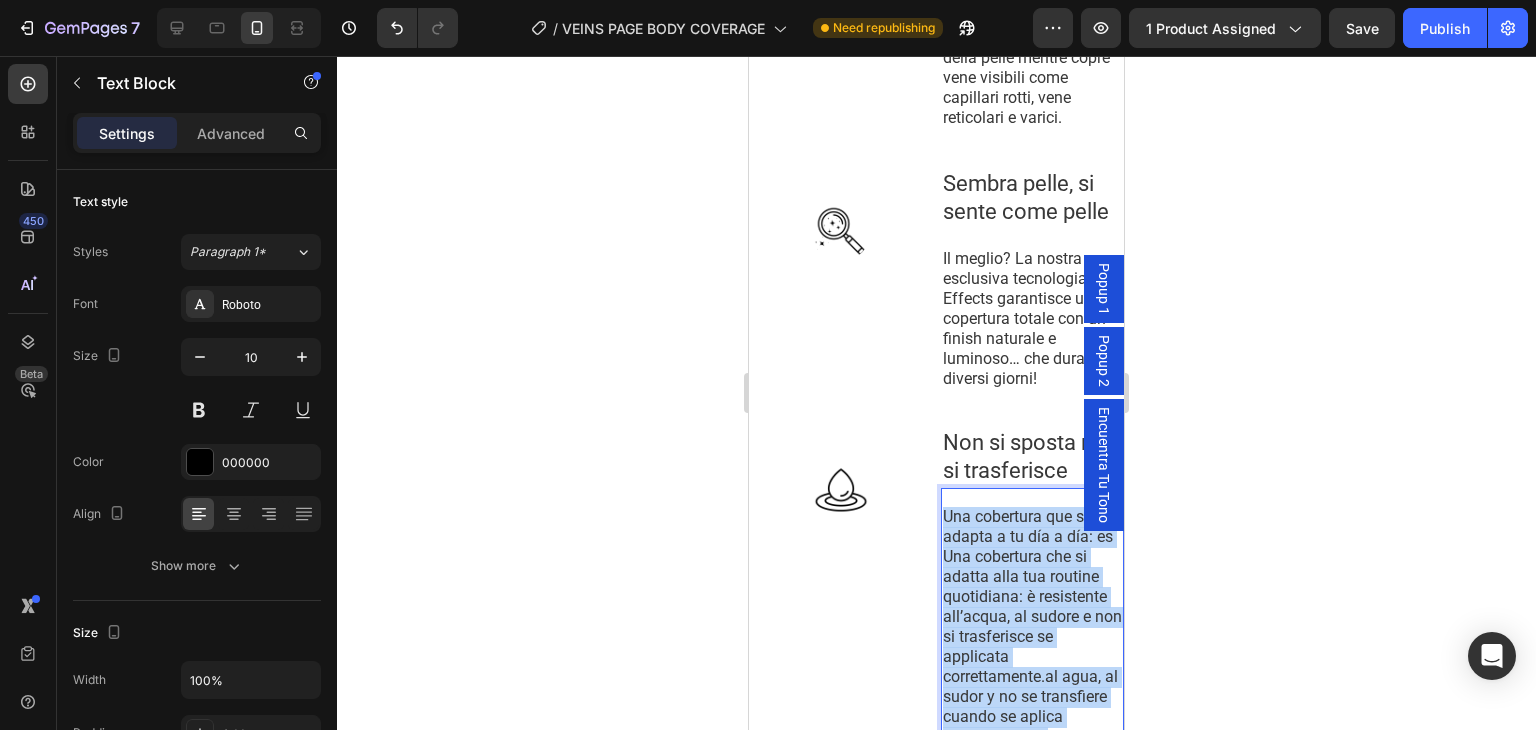 click on "Una cobertura que se adapta a tu día a día: es Una copertura che si adatta alla tua routine quotidiana: è resistente all’acqua, al sudore e non si trasferisce se applicata correttamente.al agua, al sudor y no se transfiere cuando se aplica correctamente." at bounding box center (1032, 626) 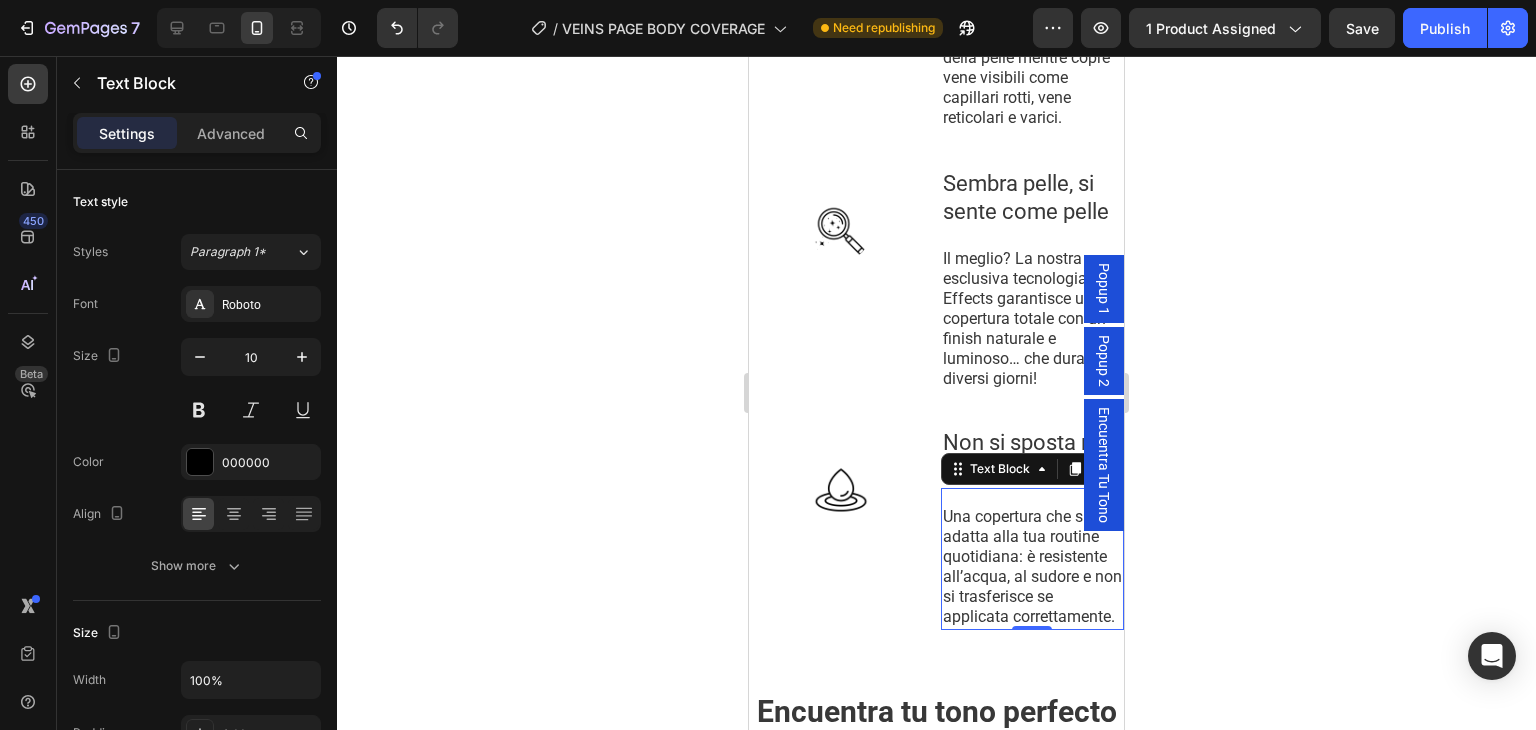 click 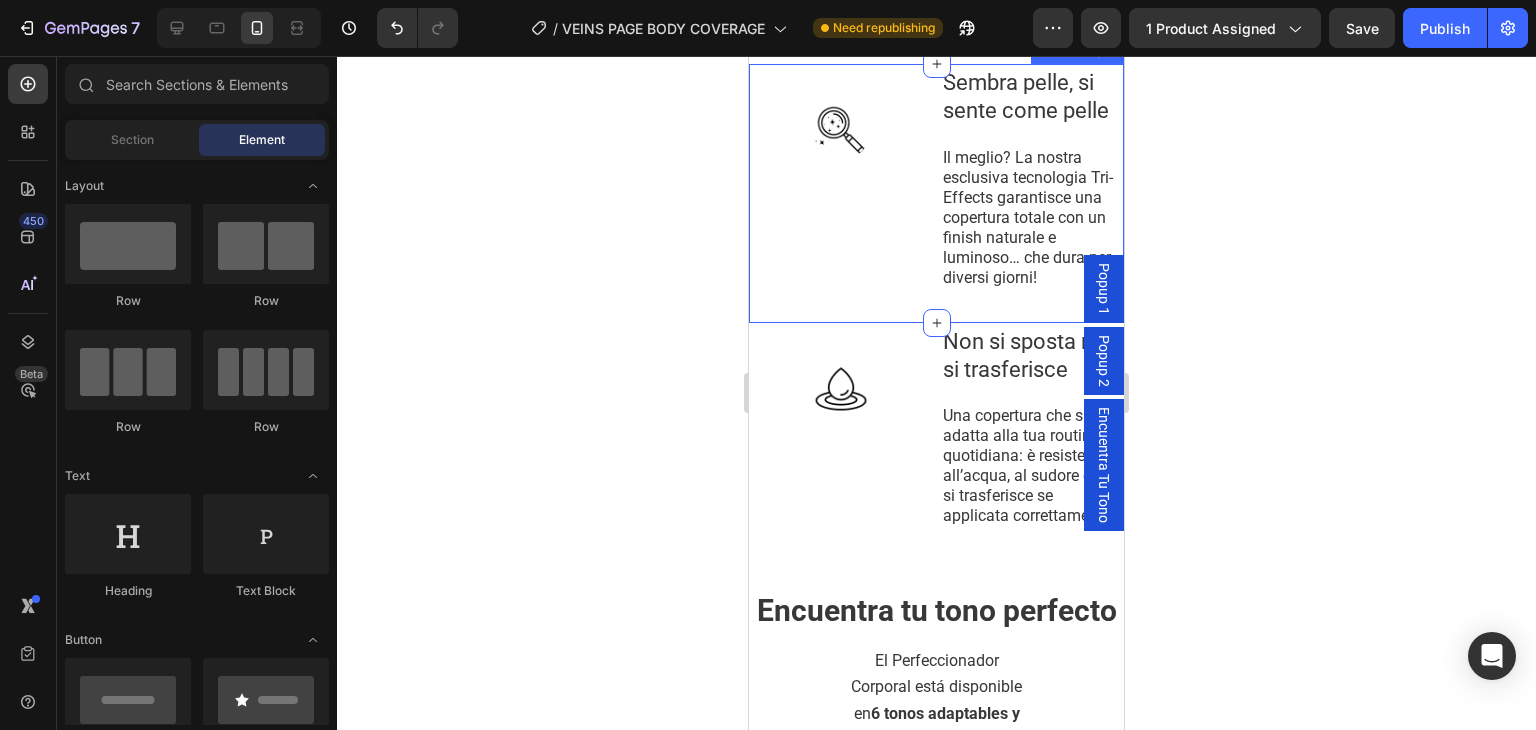 scroll, scrollTop: 1893, scrollLeft: 0, axis: vertical 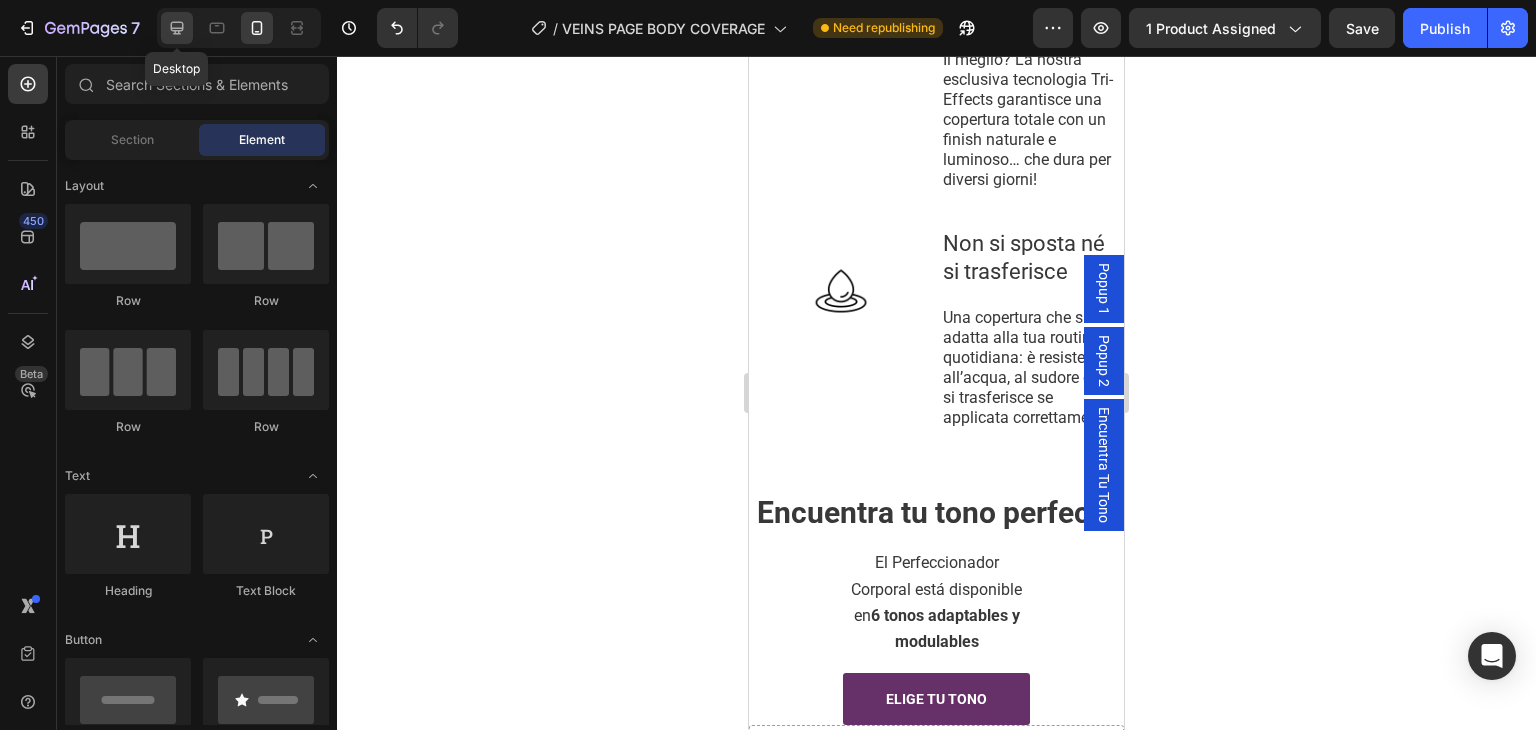 click 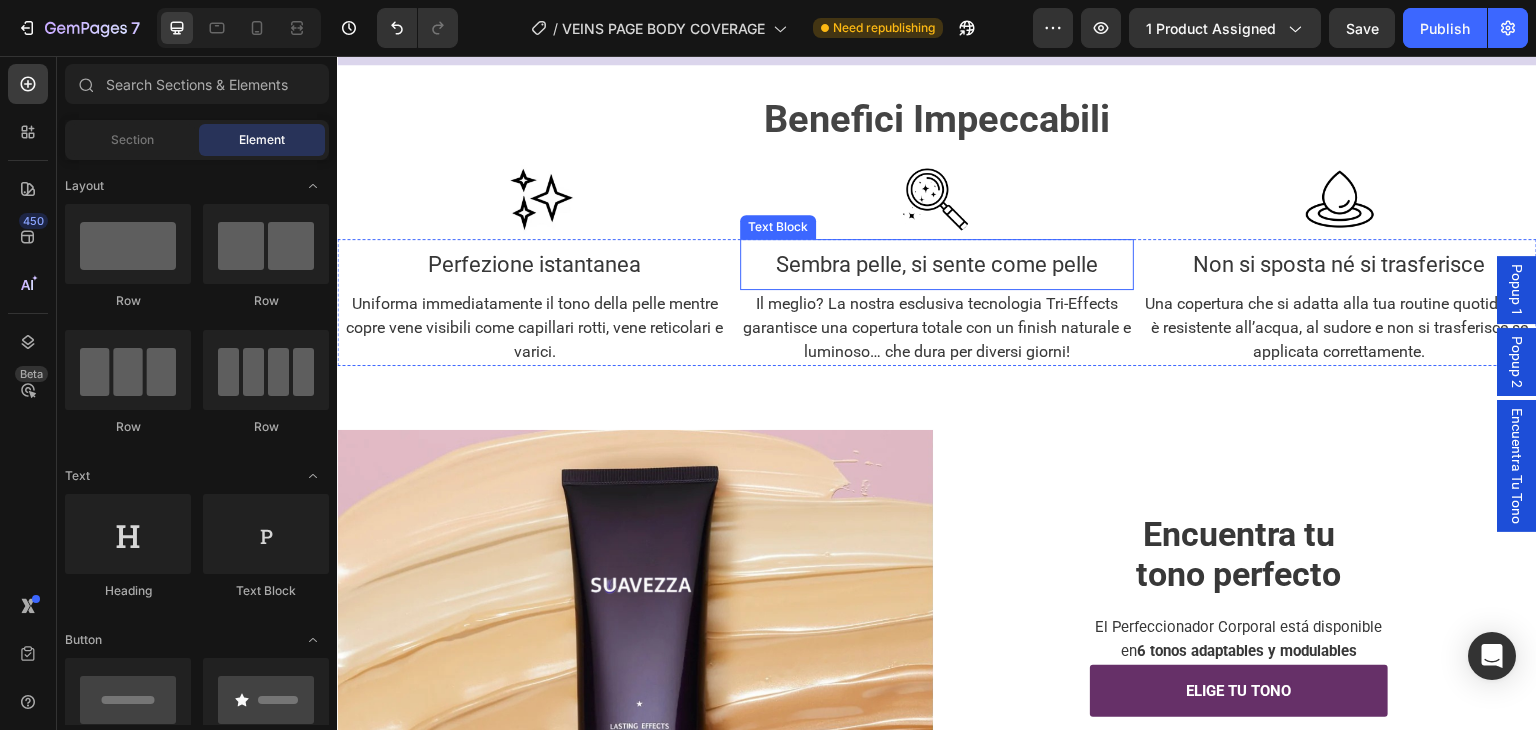 scroll, scrollTop: 1784, scrollLeft: 0, axis: vertical 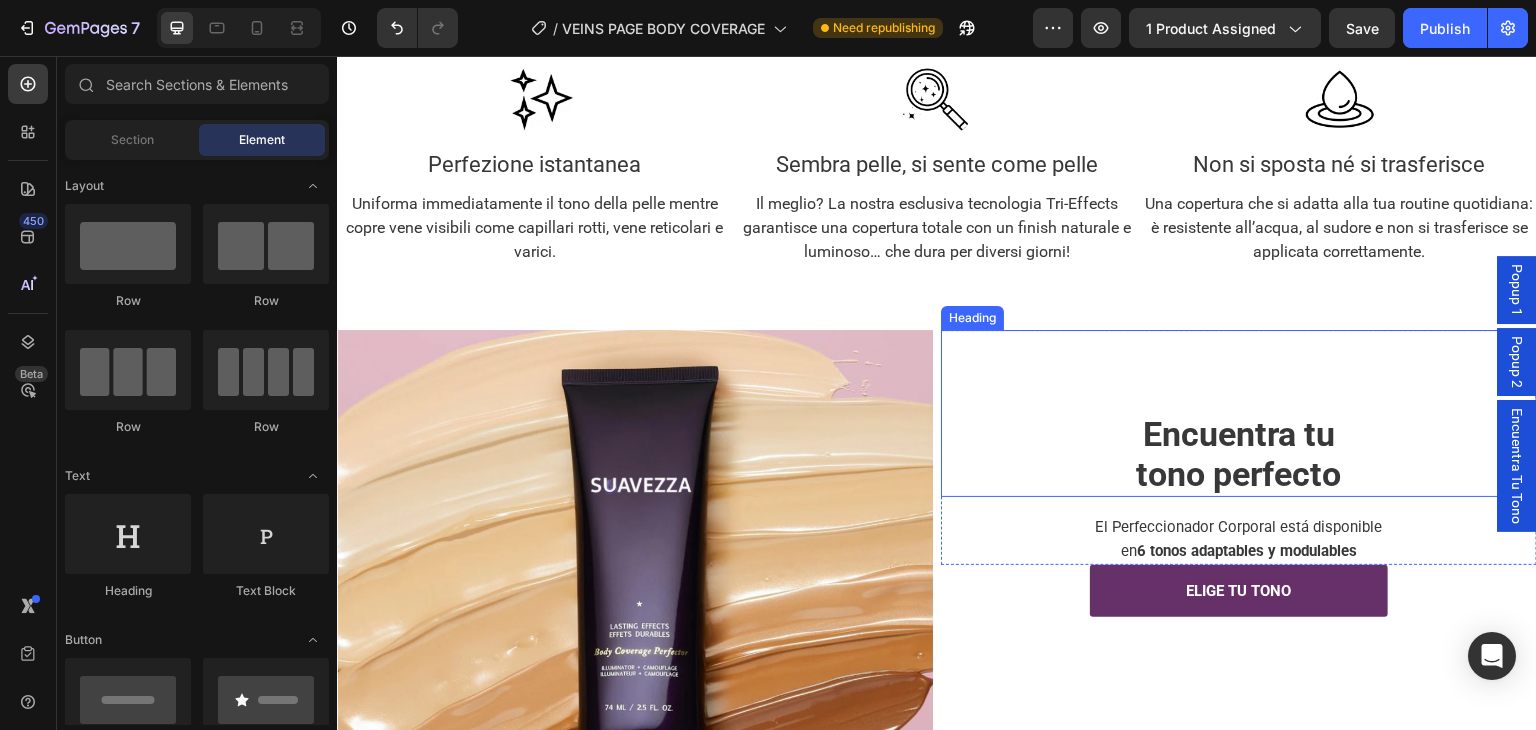 click on "Encuentra tu" at bounding box center (1239, 434) 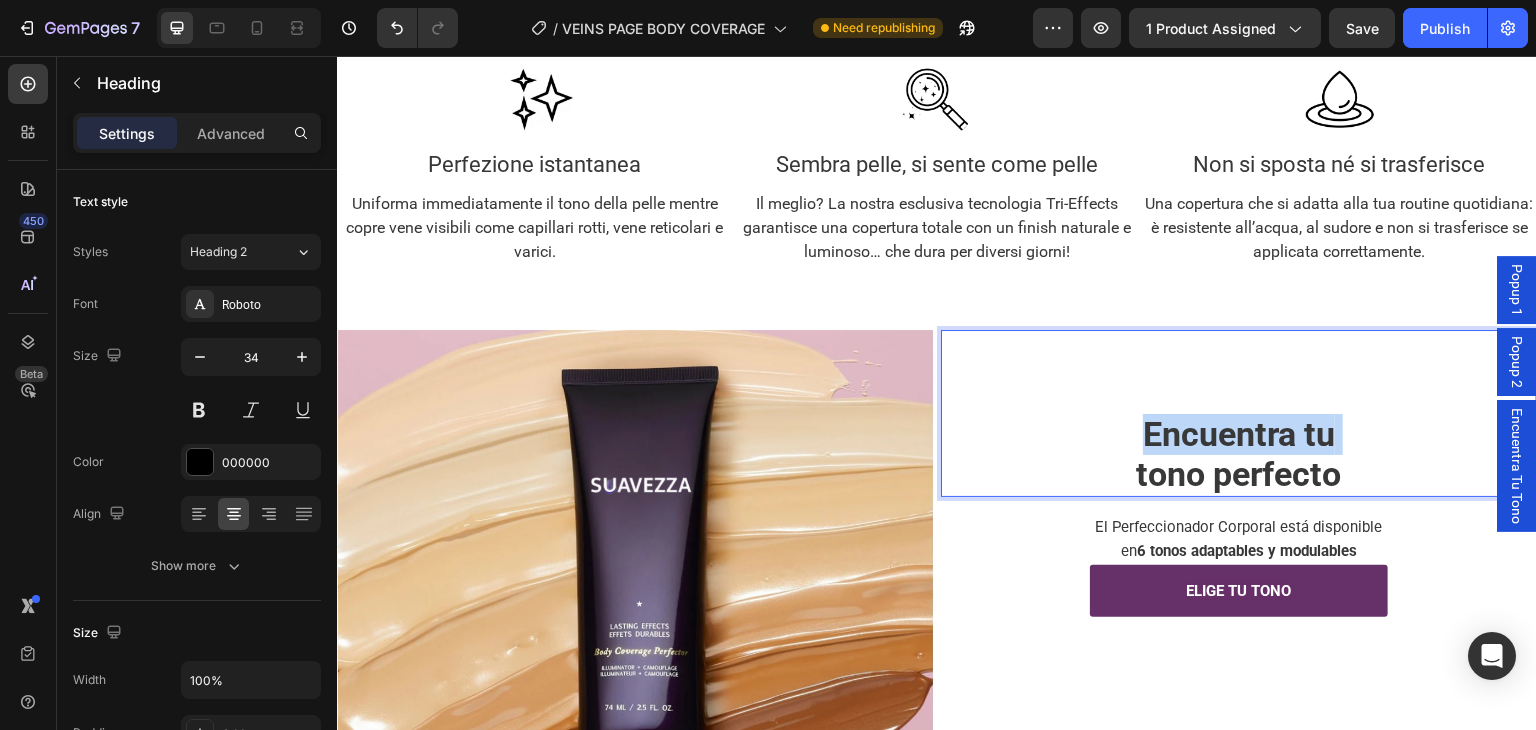 click on "Encuentra tu" at bounding box center [1239, 434] 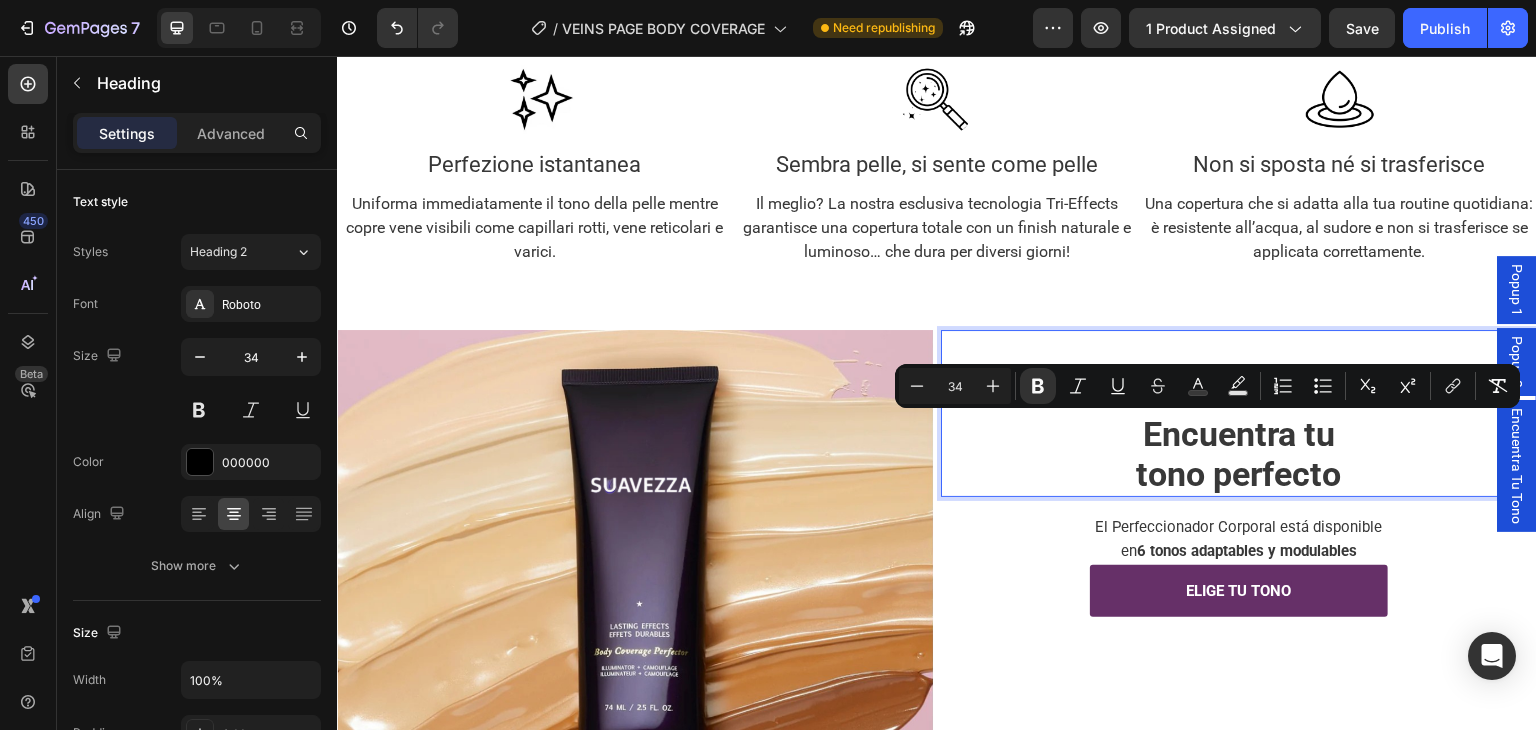 click on "tono perfecto" at bounding box center (1239, 474) 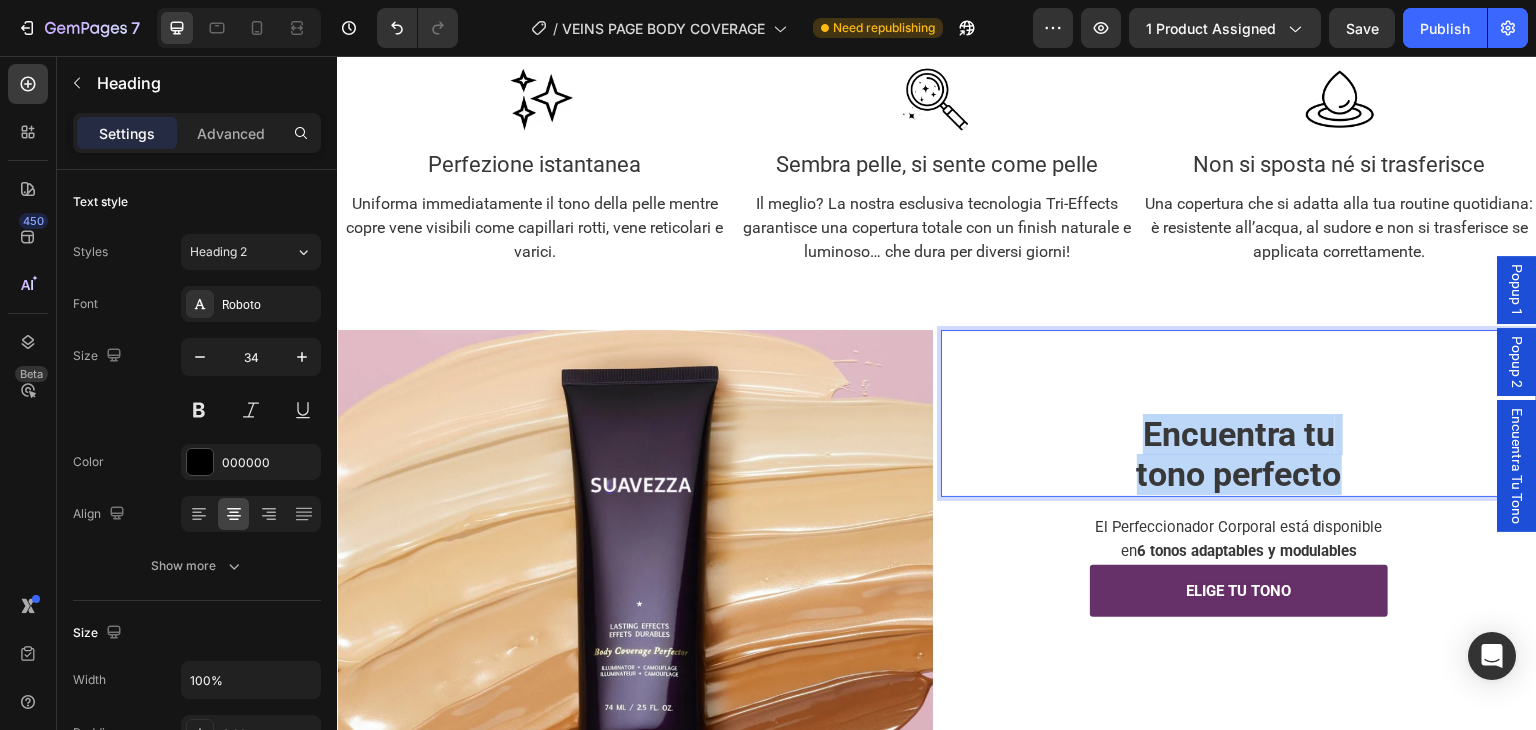 drag, startPoint x: 1332, startPoint y: 479, endPoint x: 1132, endPoint y: 434, distance: 205 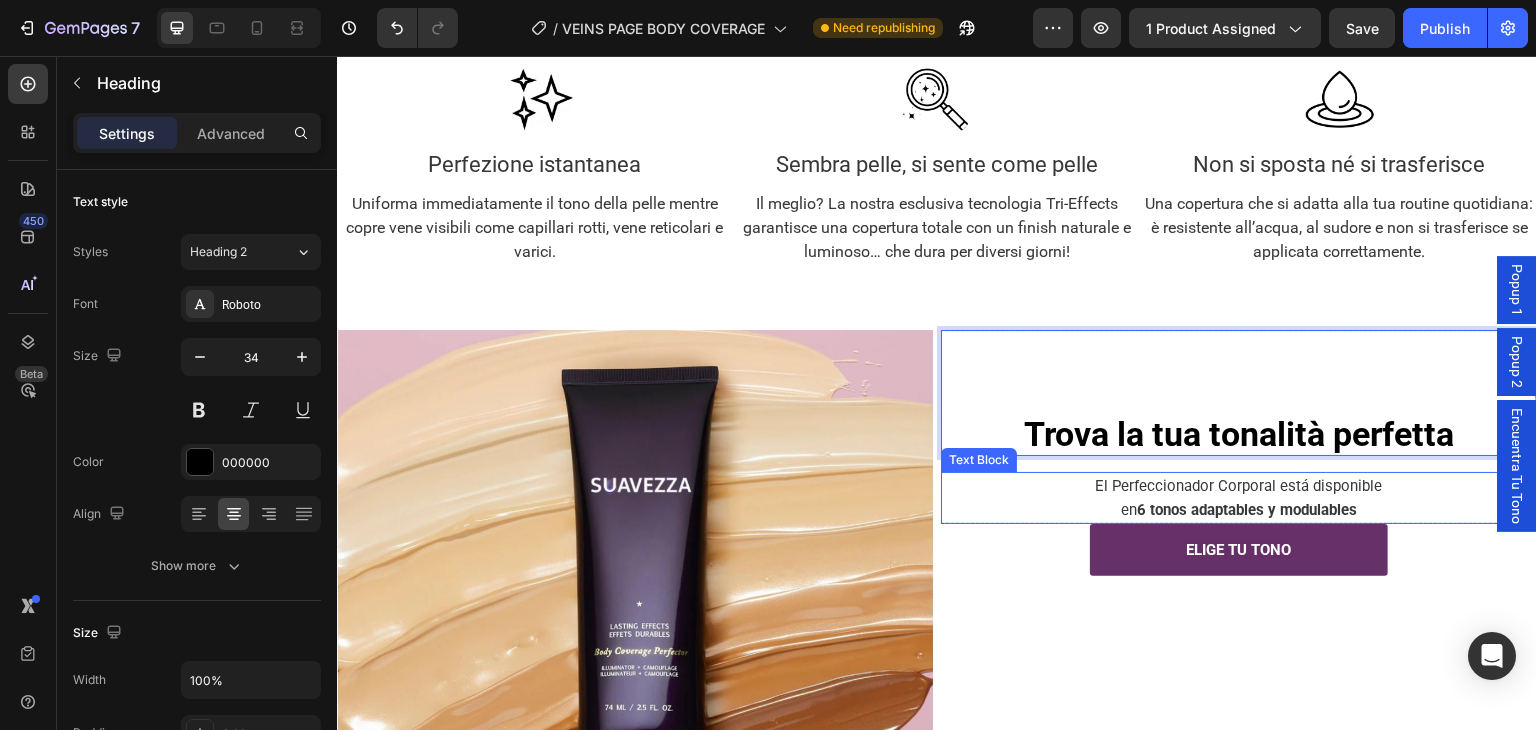 click on "El Perfeccionador Corporal está disponible en  6 tonos adaptables y modulables" at bounding box center (1239, 498) 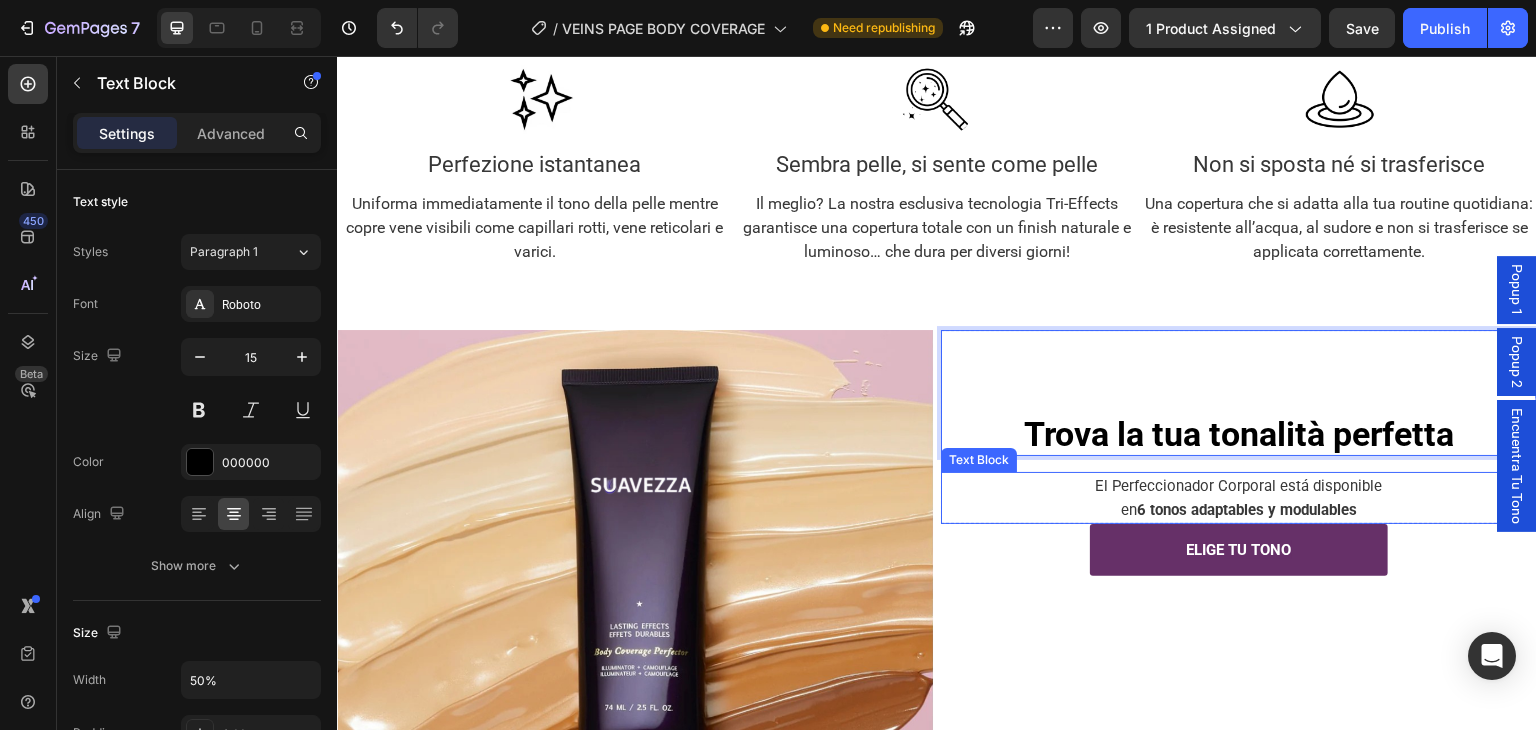 click on "El Perfeccionador Corporal está disponible en  6 tonos adaptables y modulables" at bounding box center (1239, 498) 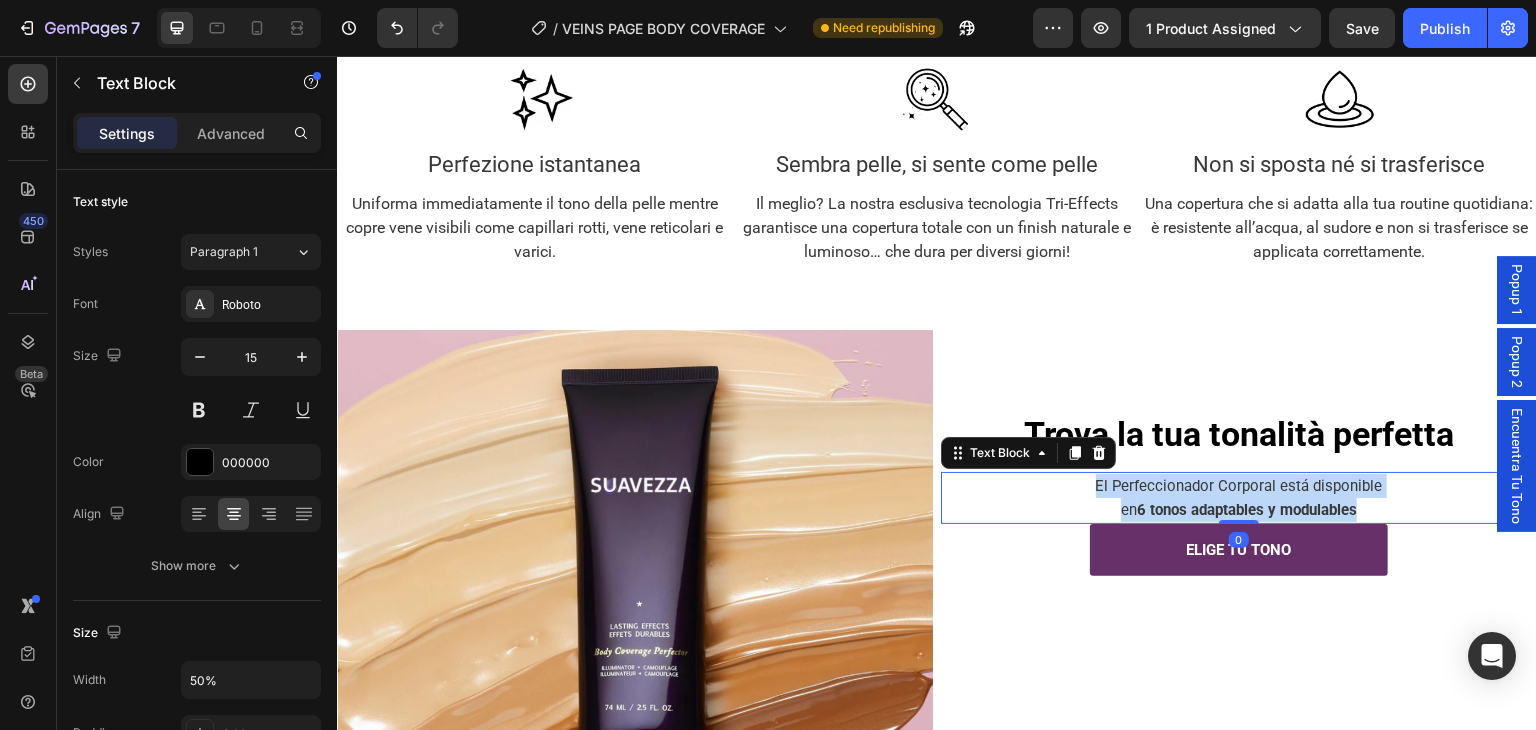 click on "El Perfeccionador Corporal está disponible en  6 tonos adaptables y modulables" at bounding box center (1239, 498) 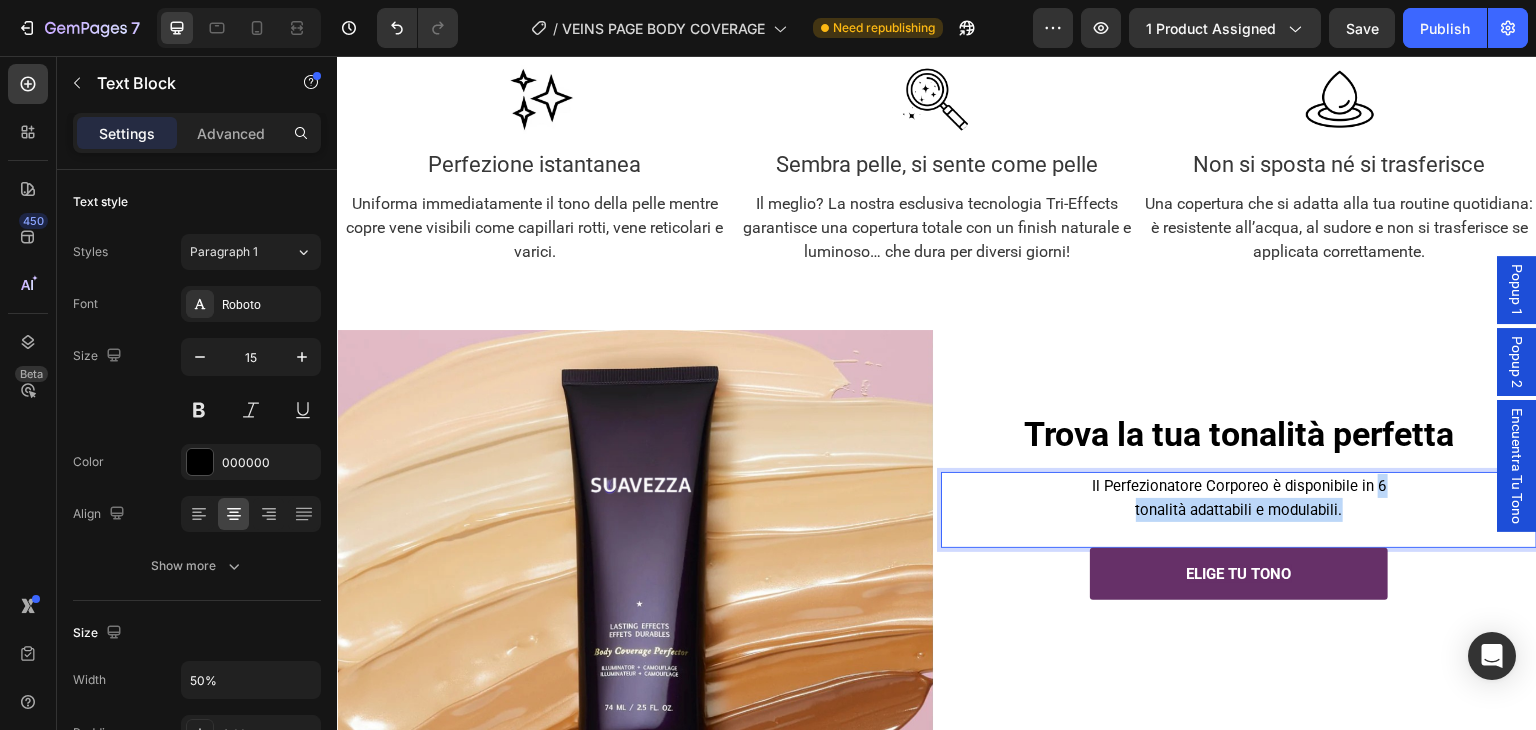 drag, startPoint x: 1339, startPoint y: 514, endPoint x: 1118, endPoint y: 513, distance: 221.00226 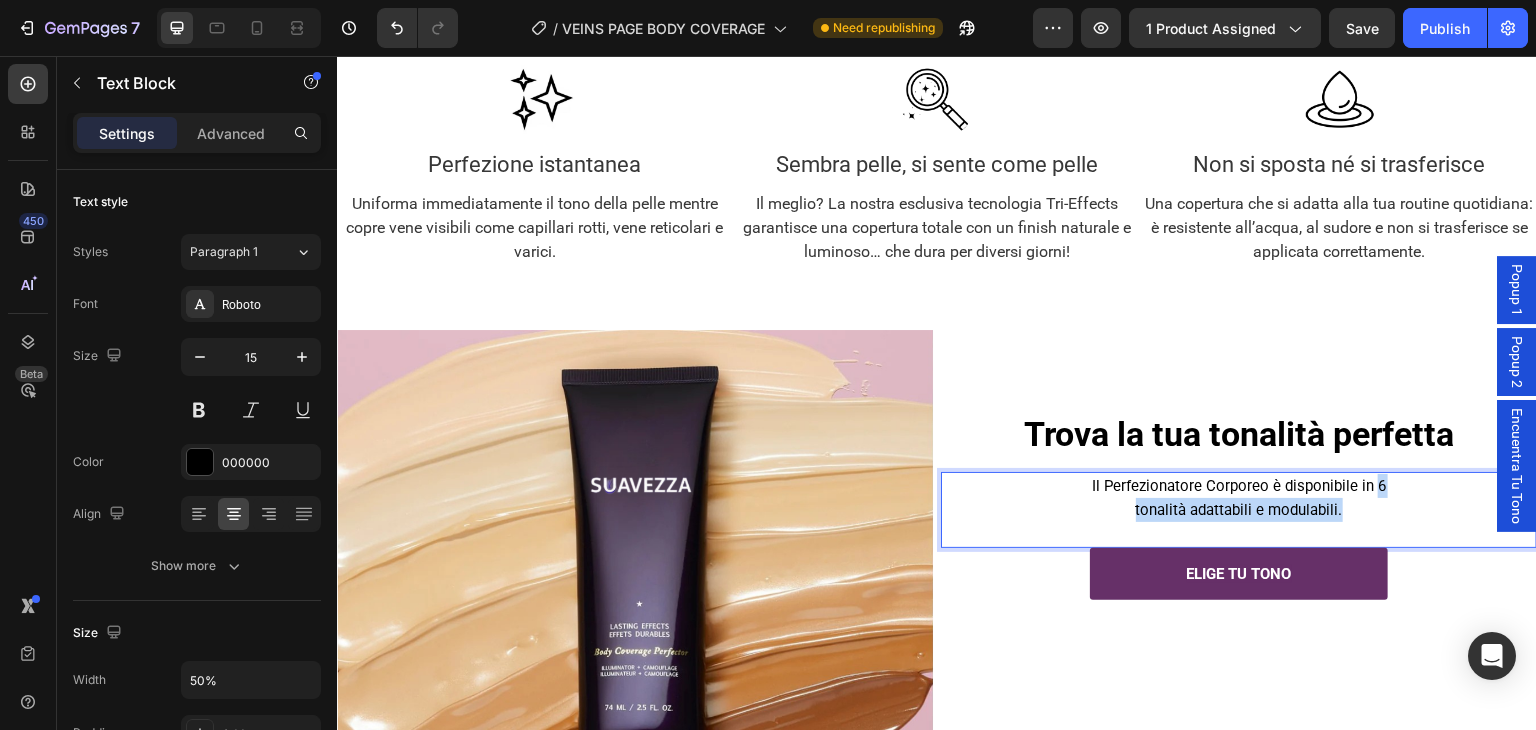click on "Il Perfezionatore Corporeo è disponibile in 6 tonalità adattabili e modulabili." at bounding box center [1239, 498] 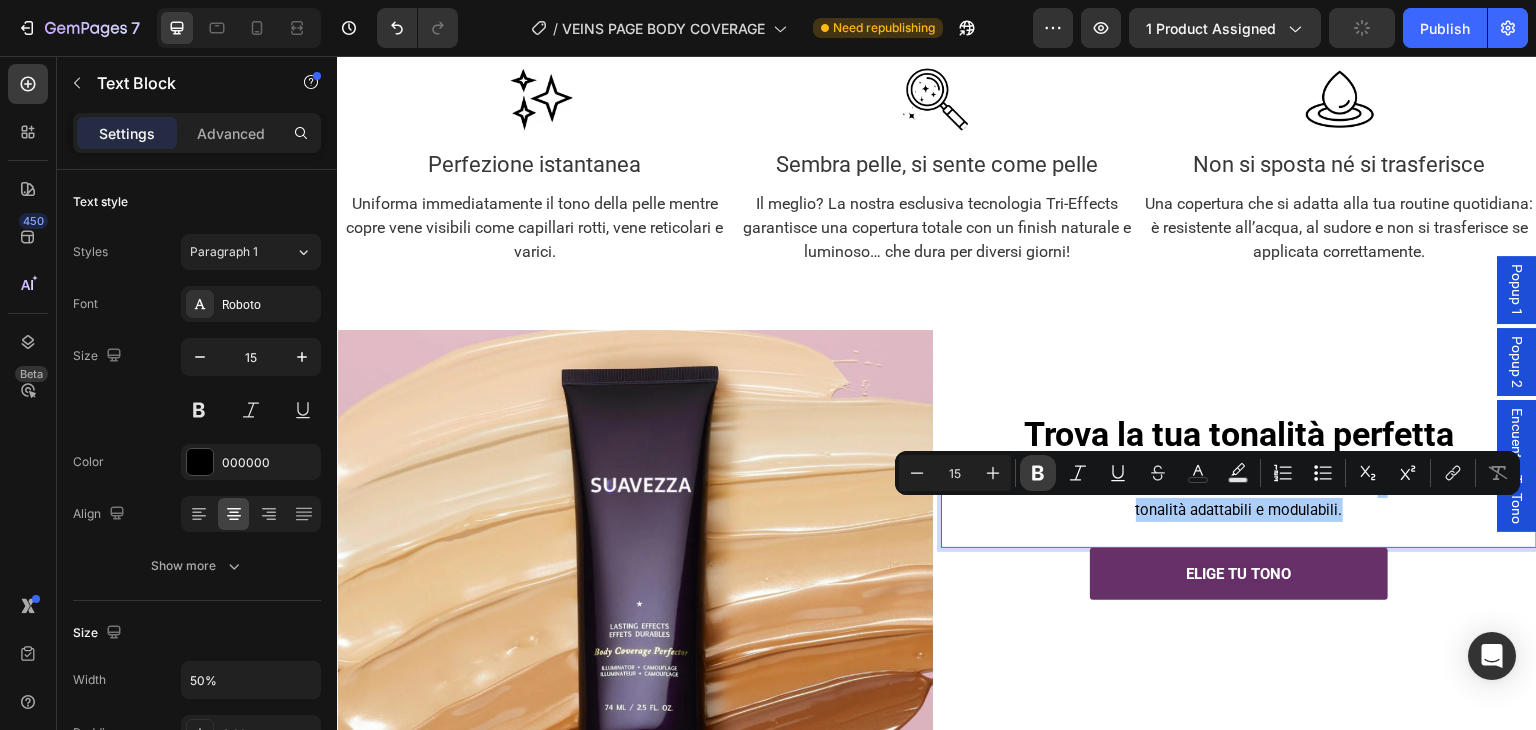 click 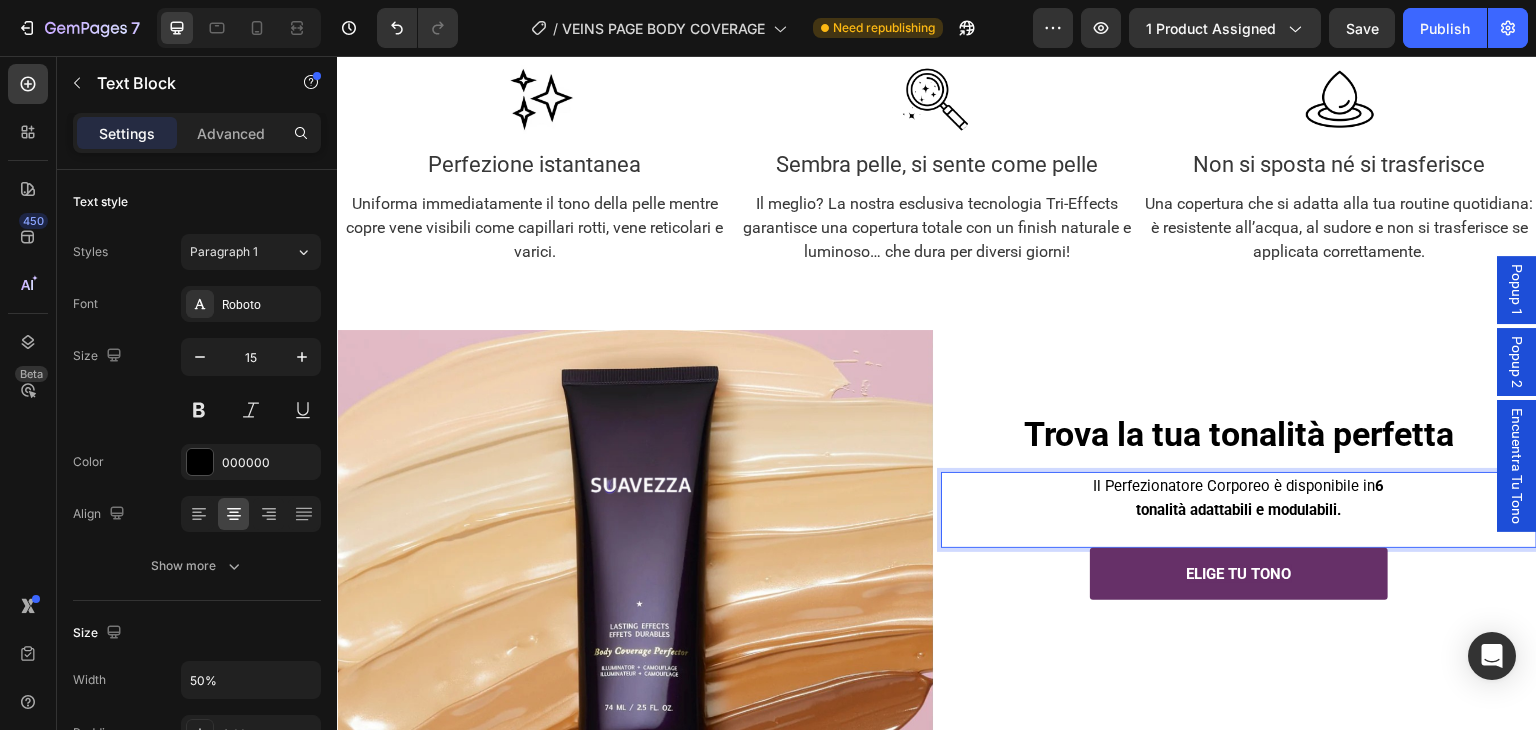 click at bounding box center [1239, 534] 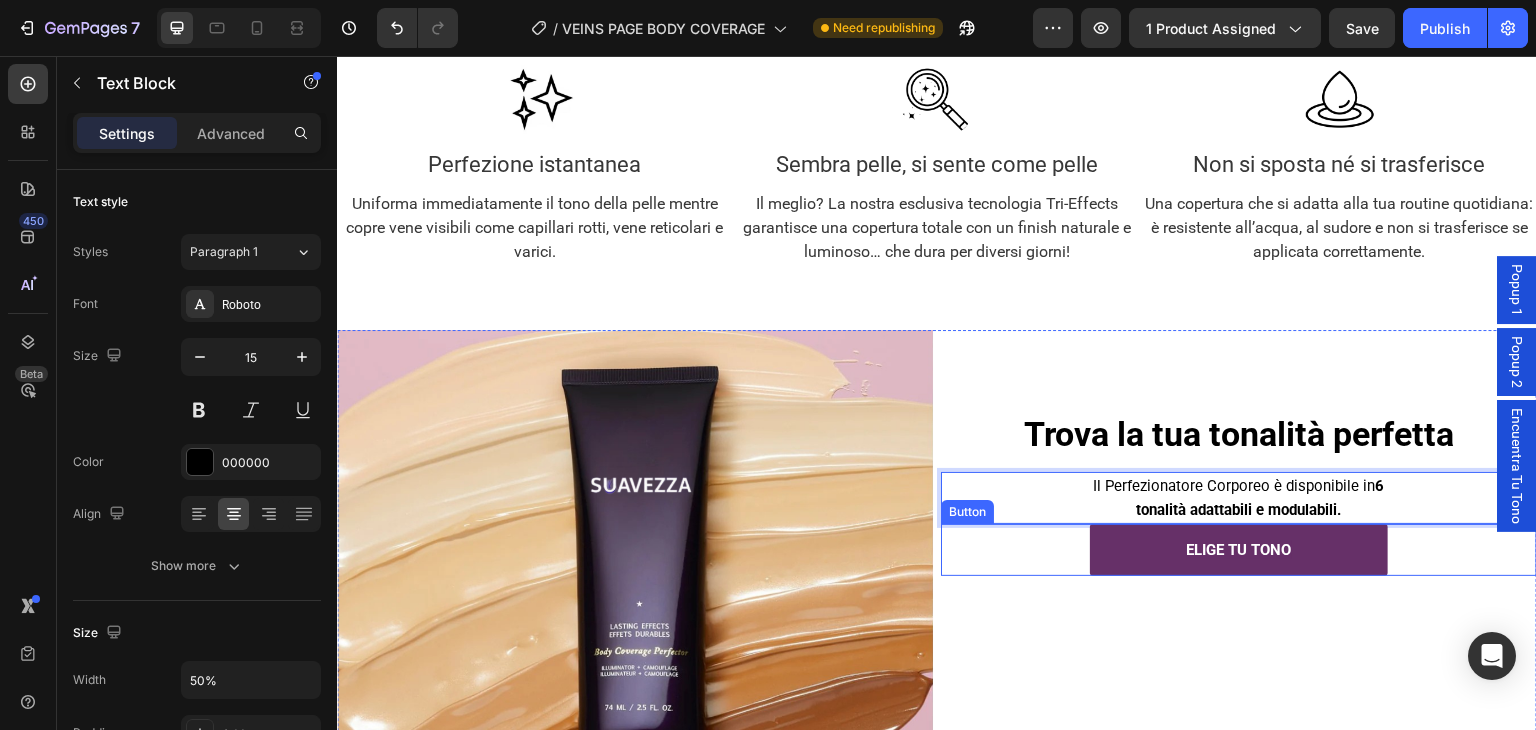 click on "ELIGE TU TONO Button" at bounding box center [1239, 550] 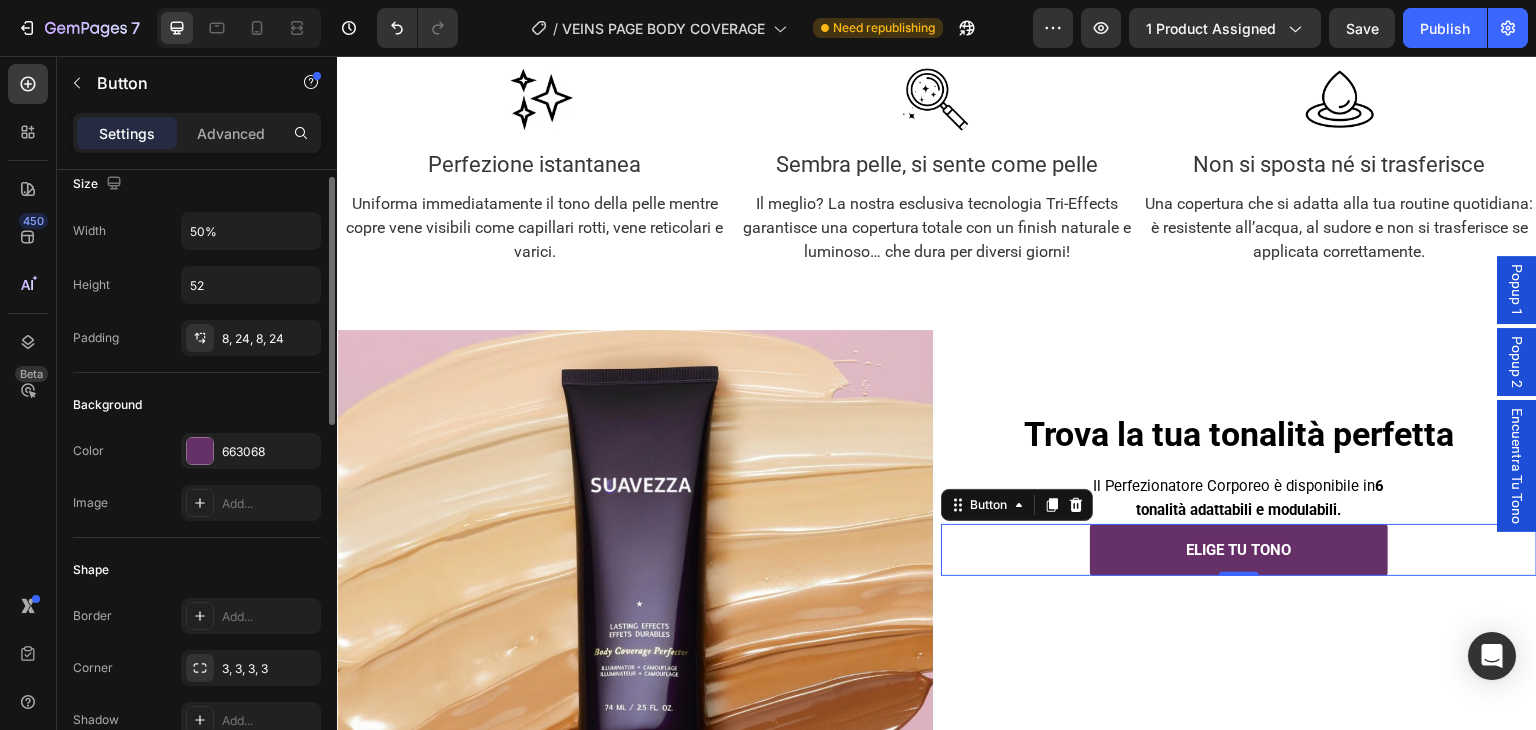 scroll, scrollTop: 0, scrollLeft: 0, axis: both 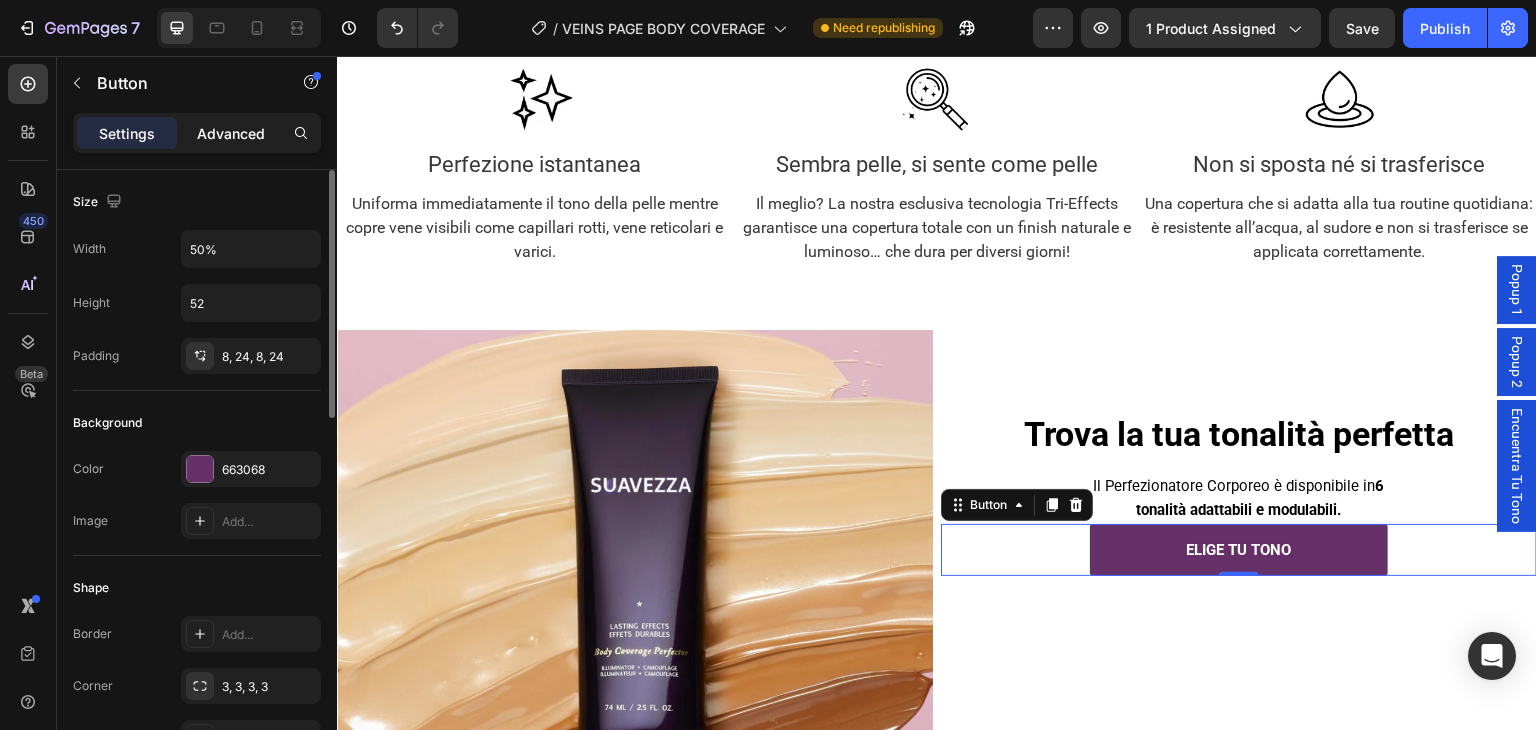 click on "Advanced" at bounding box center (231, 133) 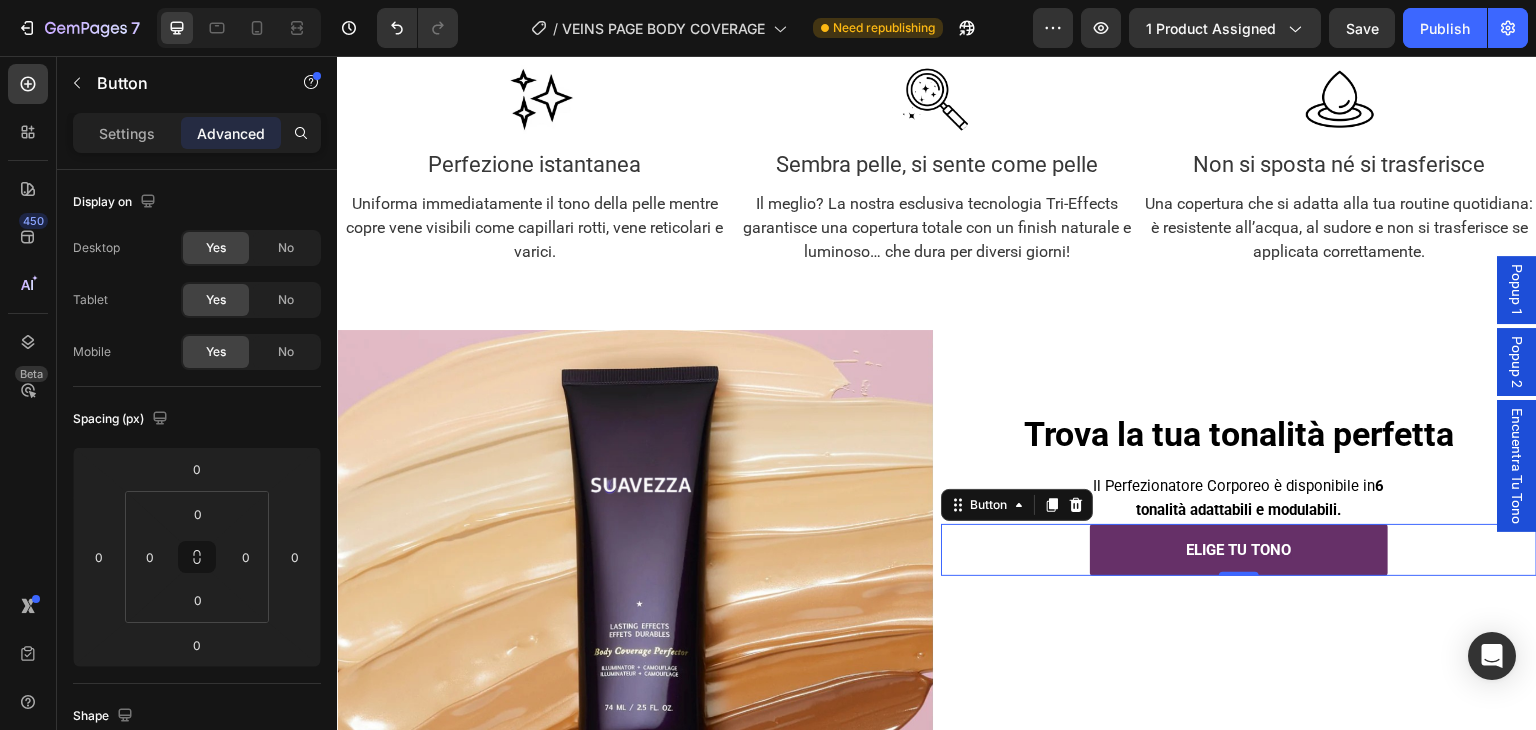 scroll, scrollTop: 400, scrollLeft: 0, axis: vertical 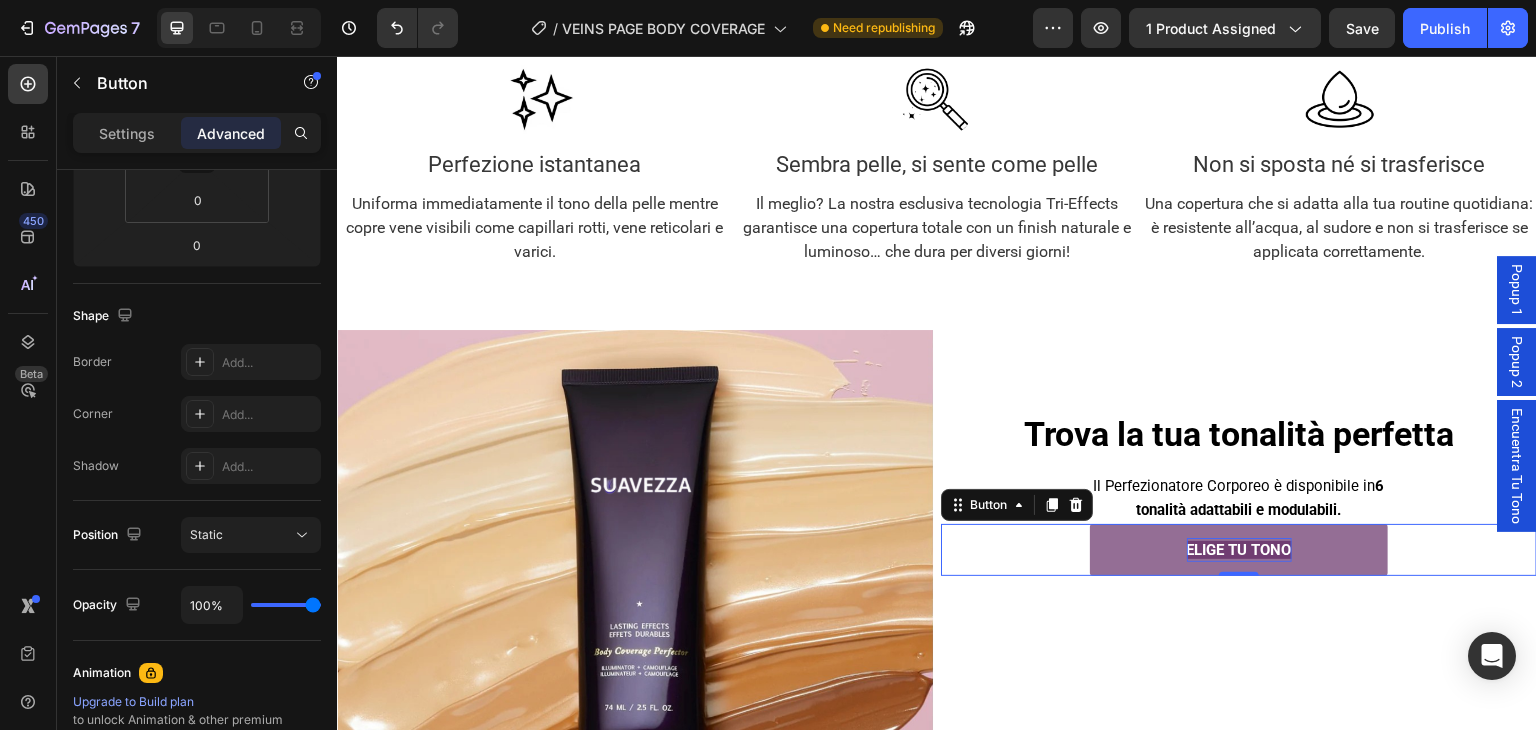 click on "ELIGE TU TONO" at bounding box center (1239, 550) 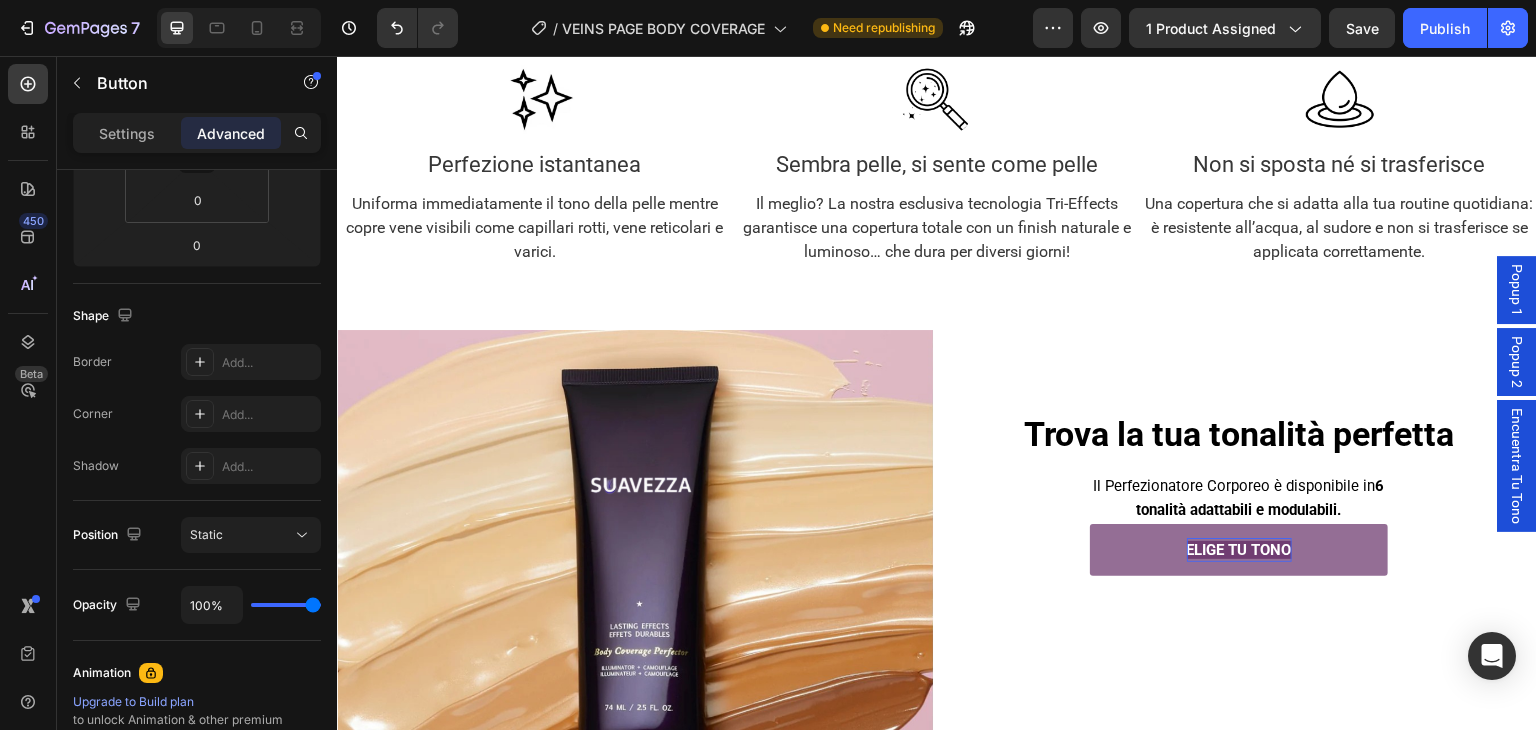 click on "ELIGE TU TONO" at bounding box center [1239, 550] 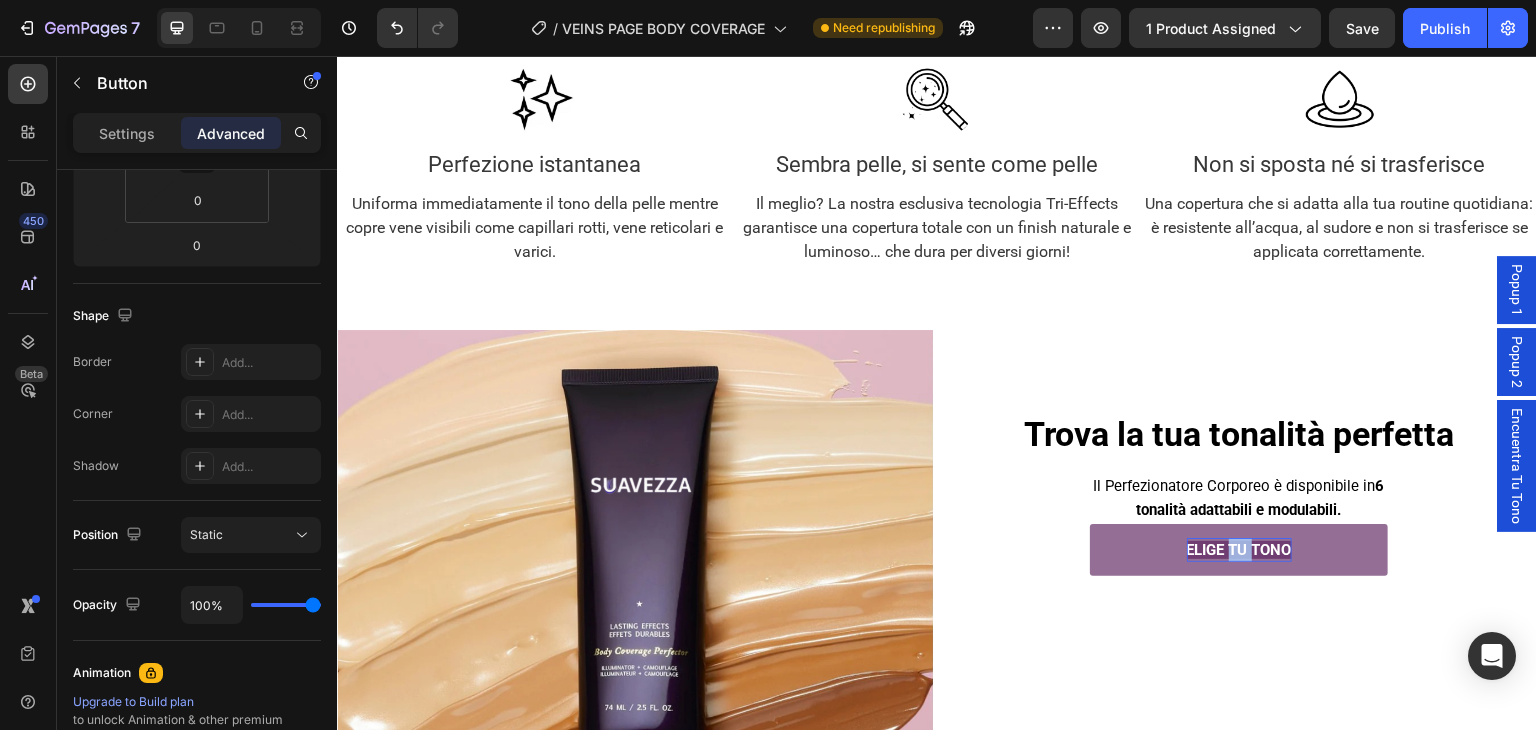 click on "ELIGE TU TONO" at bounding box center (1239, 550) 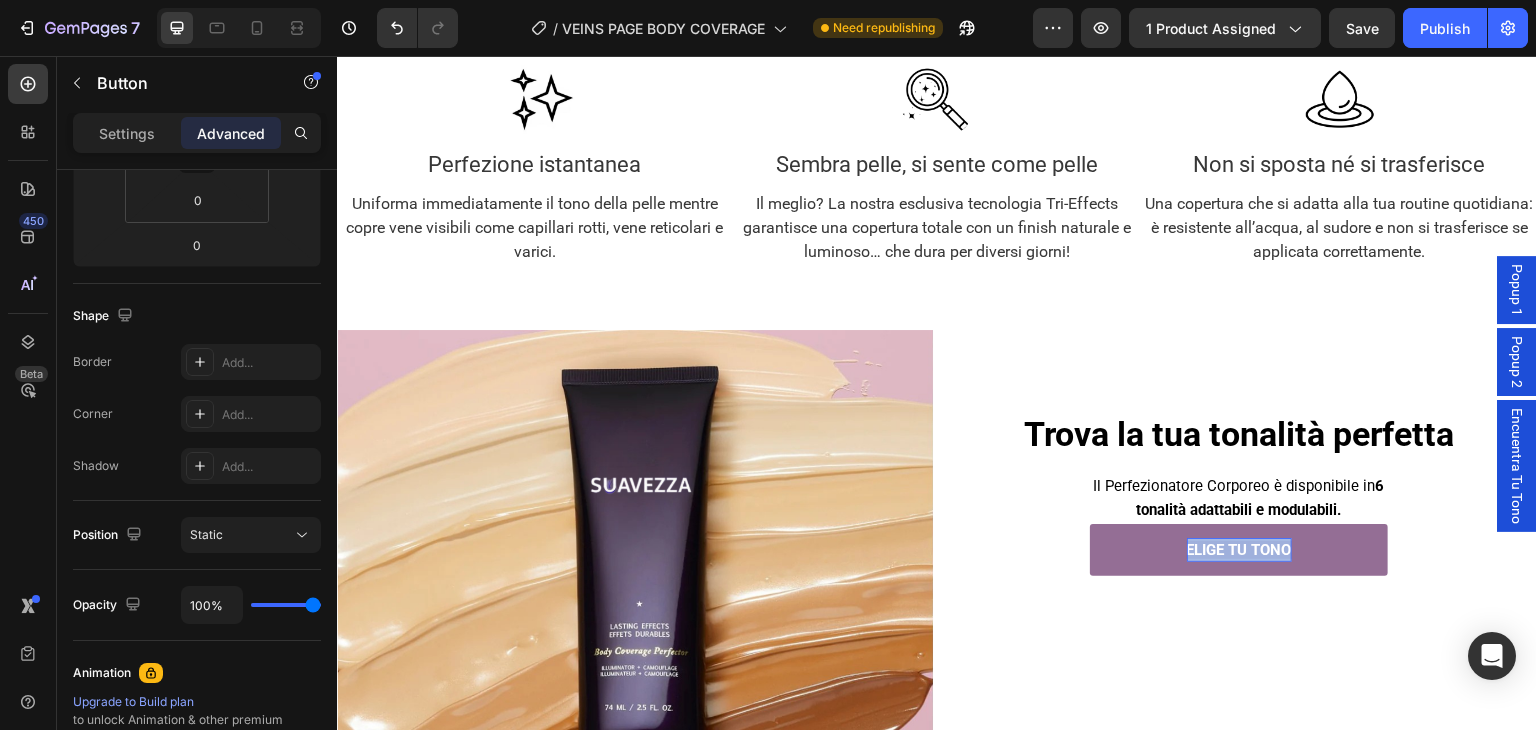 click on "ELIGE TU TONO" at bounding box center (1239, 550) 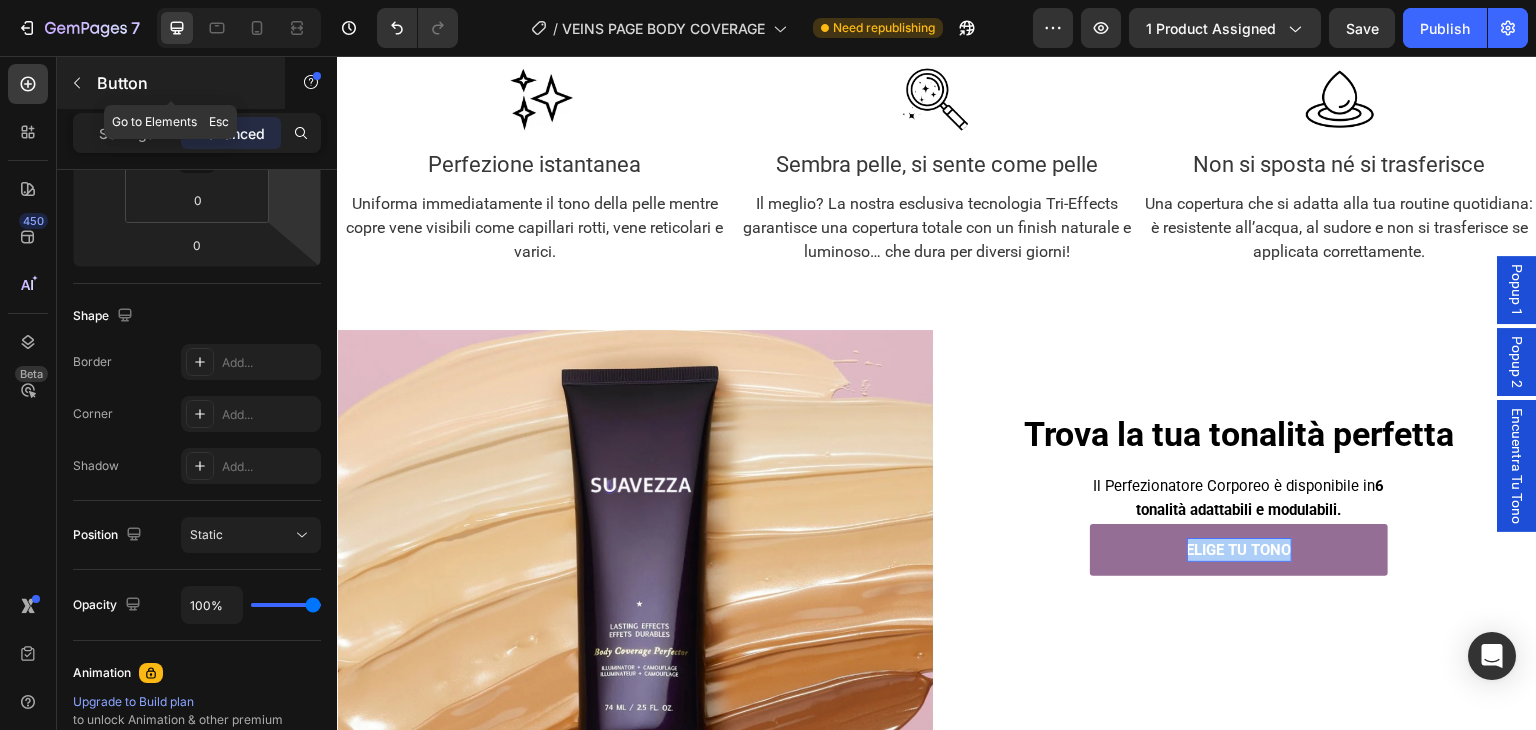 click 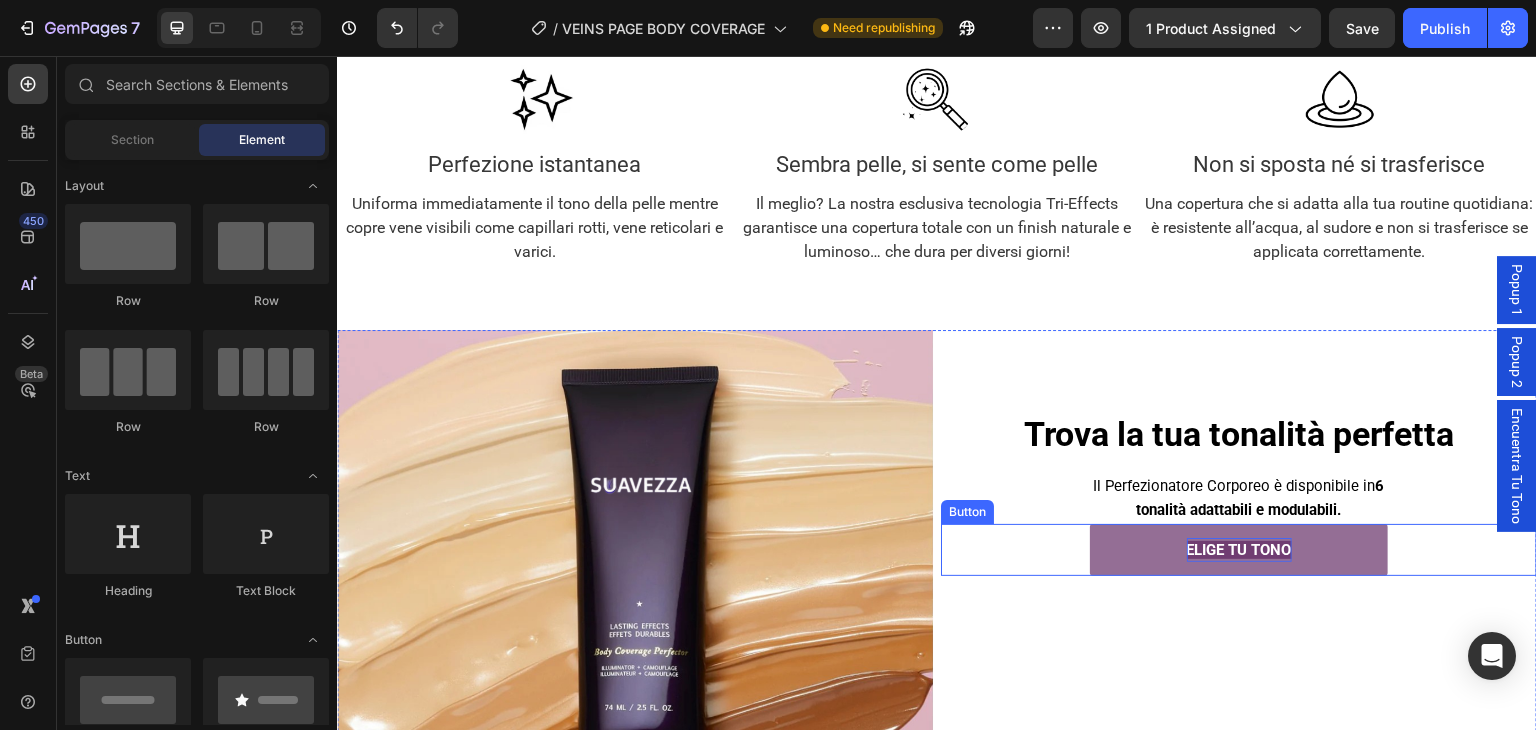 click on "ELIGE TU TONO" at bounding box center [1239, 550] 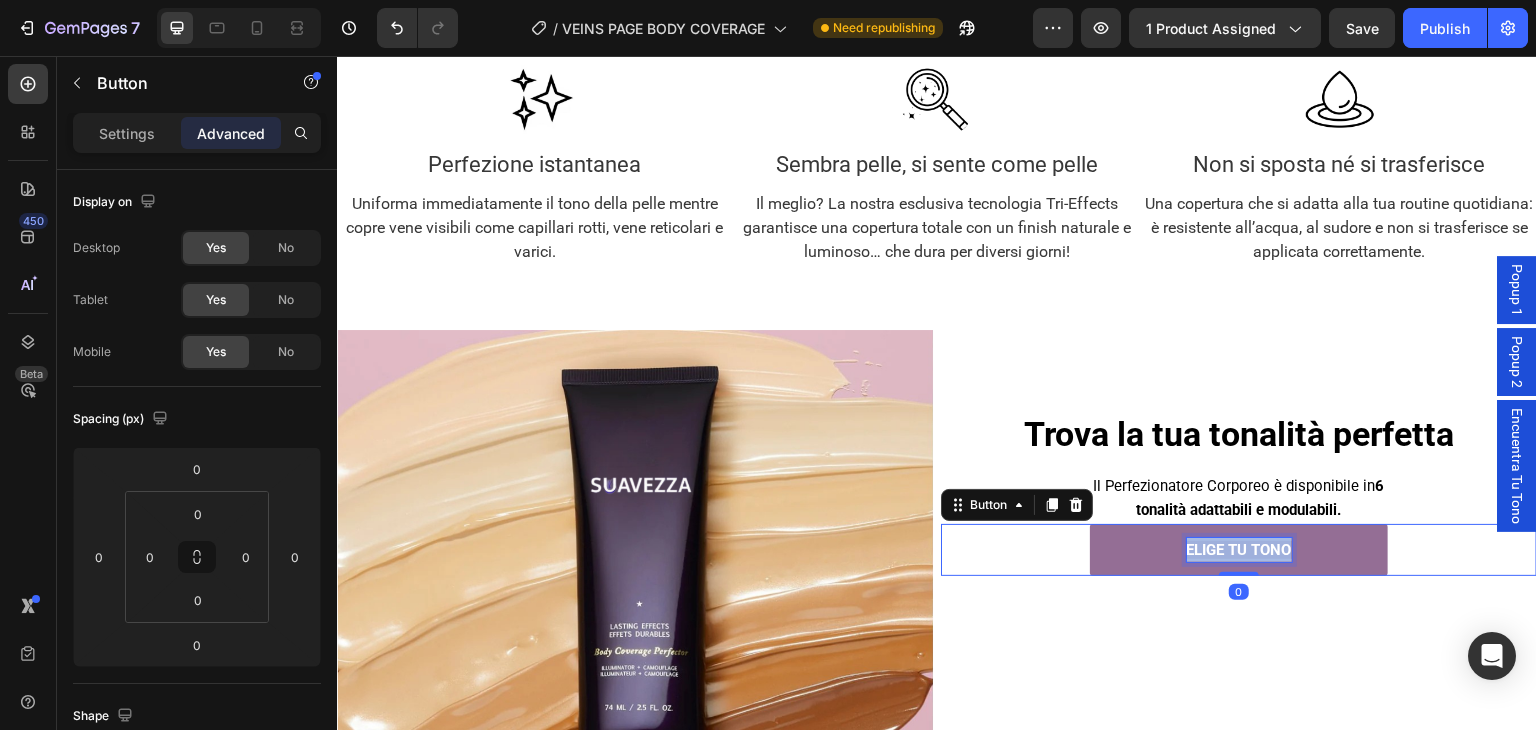 click on "ELIGE TU TONO" at bounding box center [1239, 550] 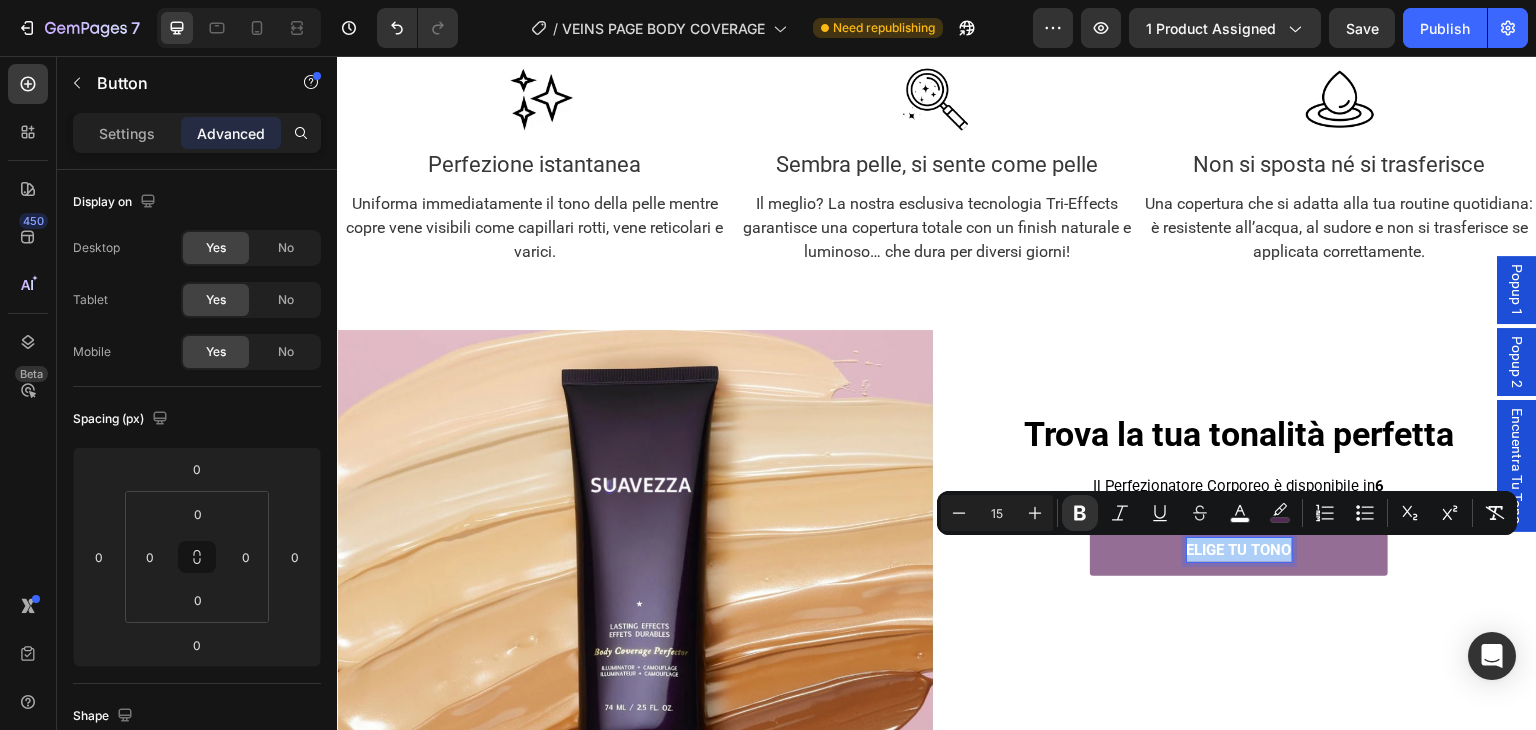 click on "Settings Advanced" at bounding box center [197, 133] 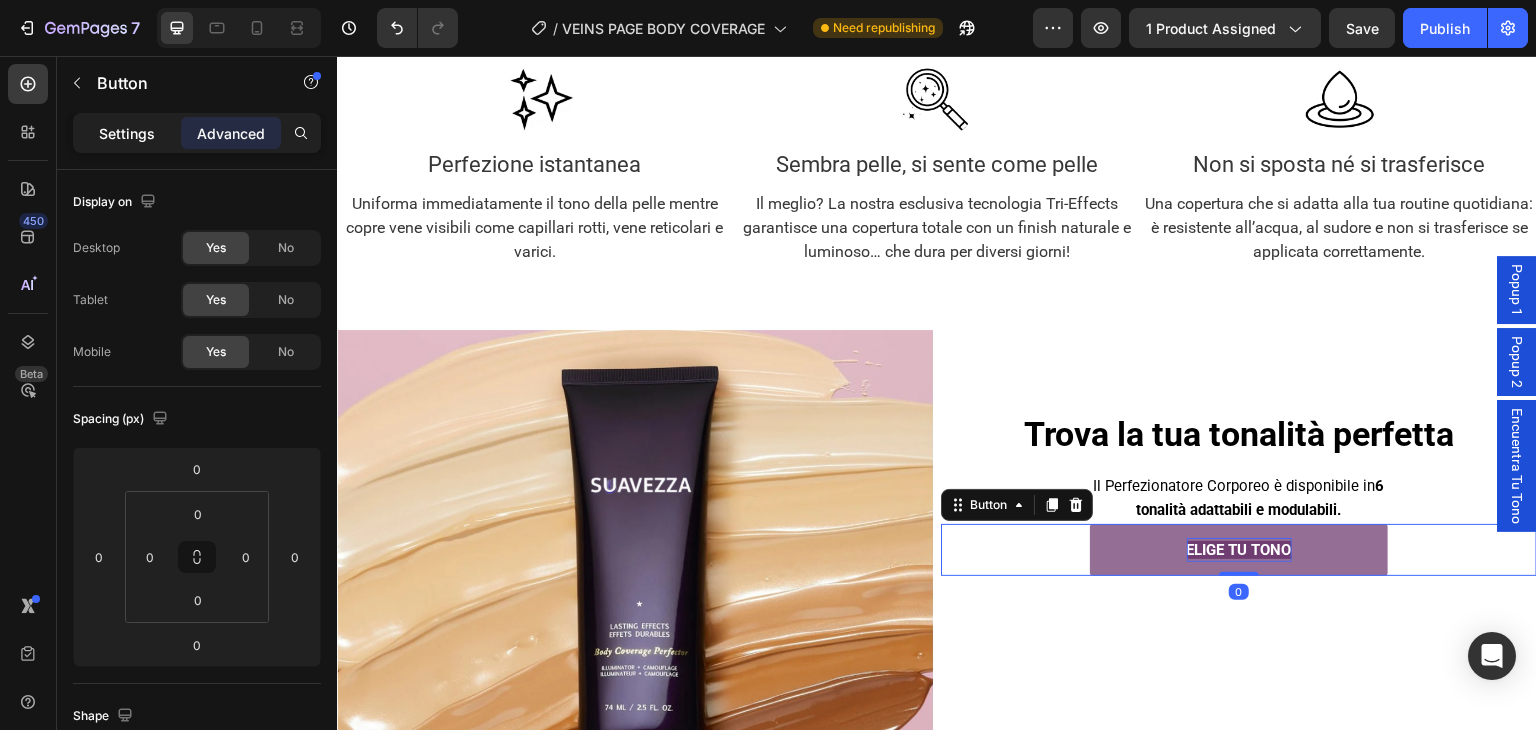 click on "Settings" 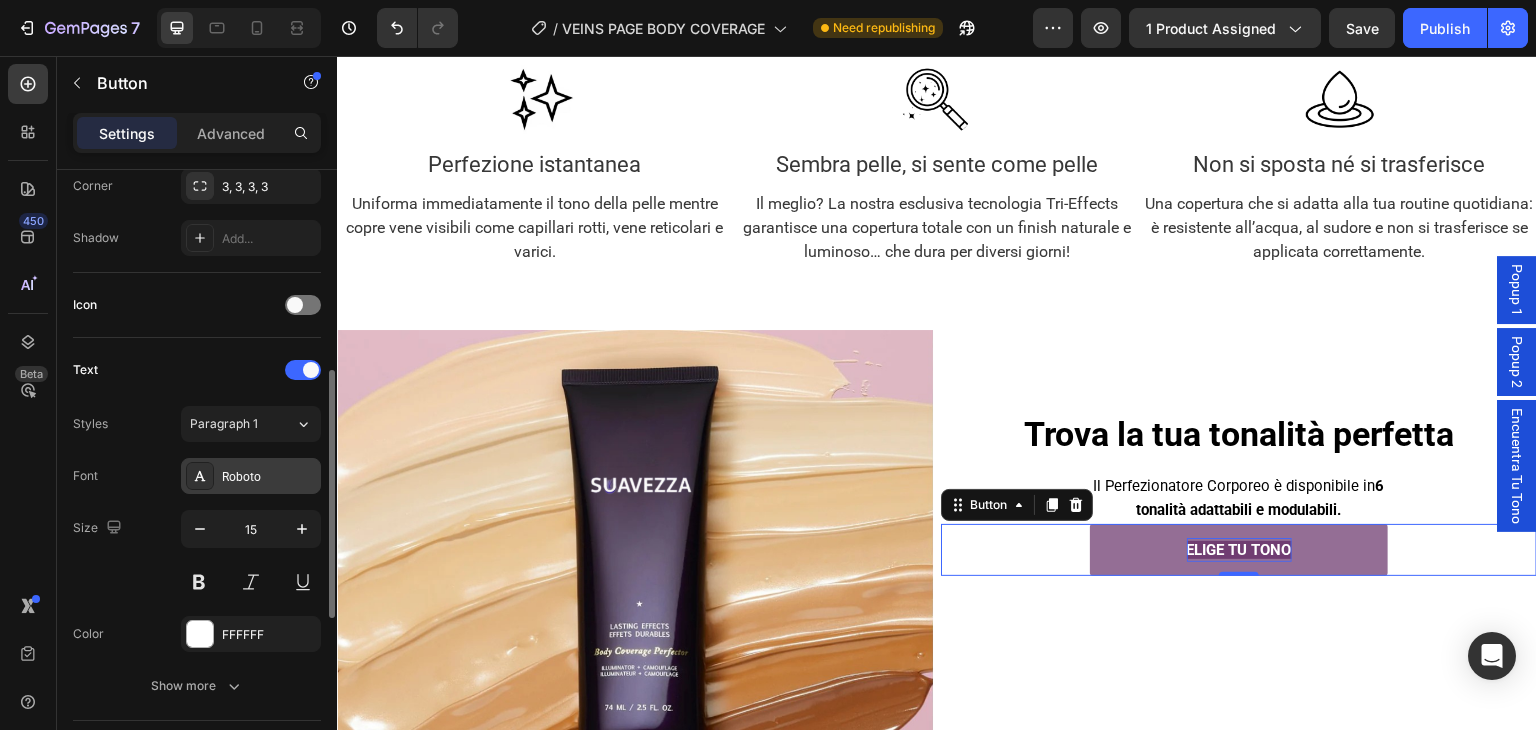 scroll, scrollTop: 600, scrollLeft: 0, axis: vertical 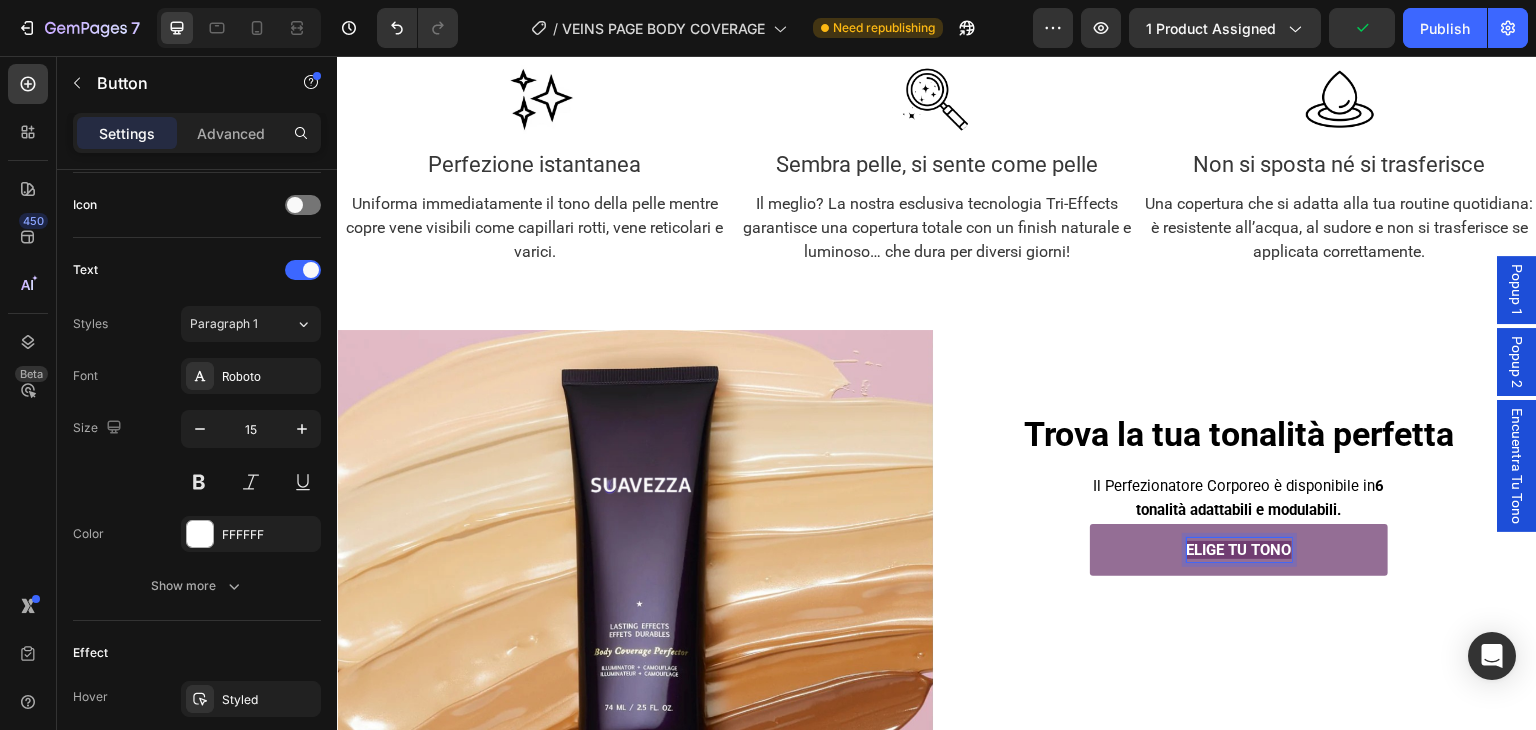 click on "ELIGE TU TONO" at bounding box center [1239, 550] 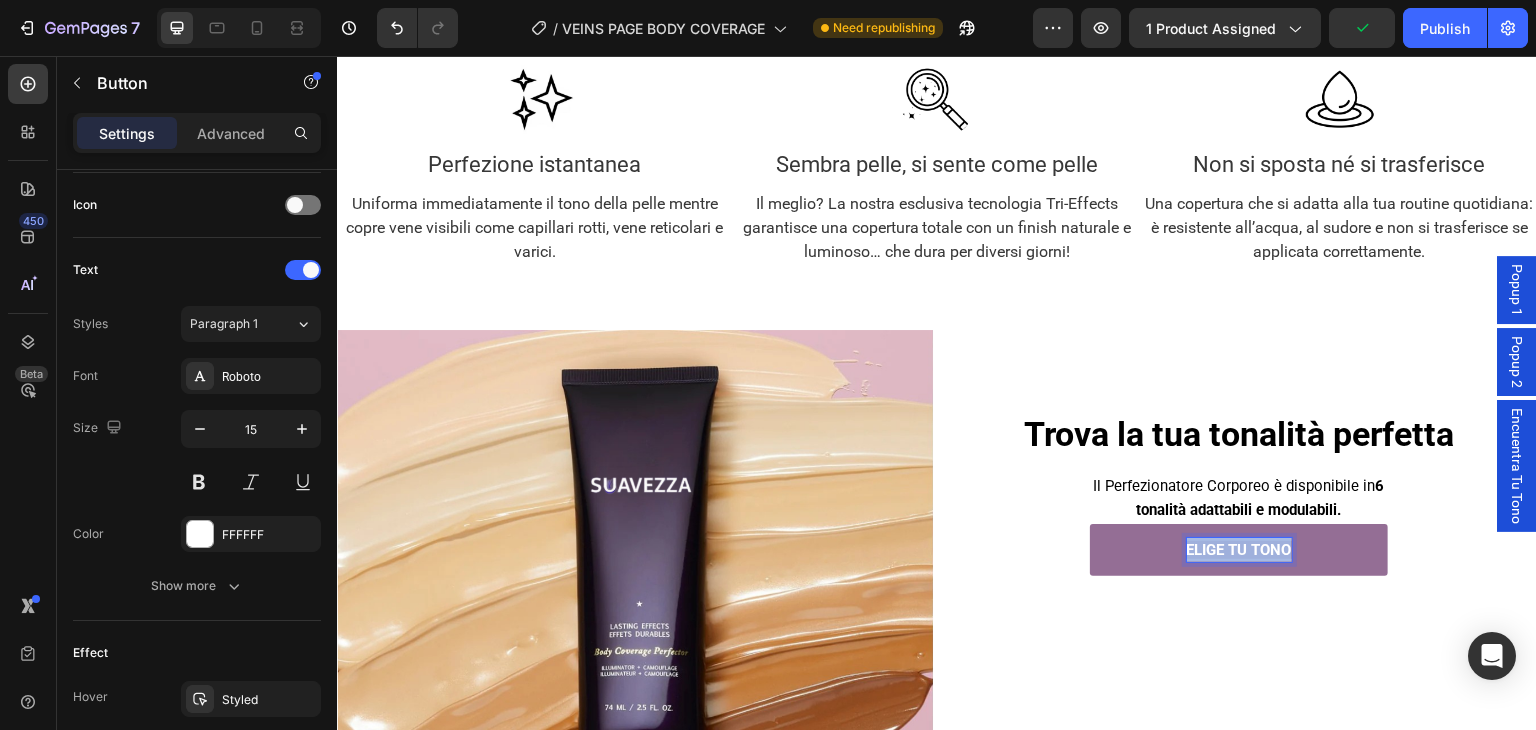 click on "ELIGE TU TONO" at bounding box center (1239, 550) 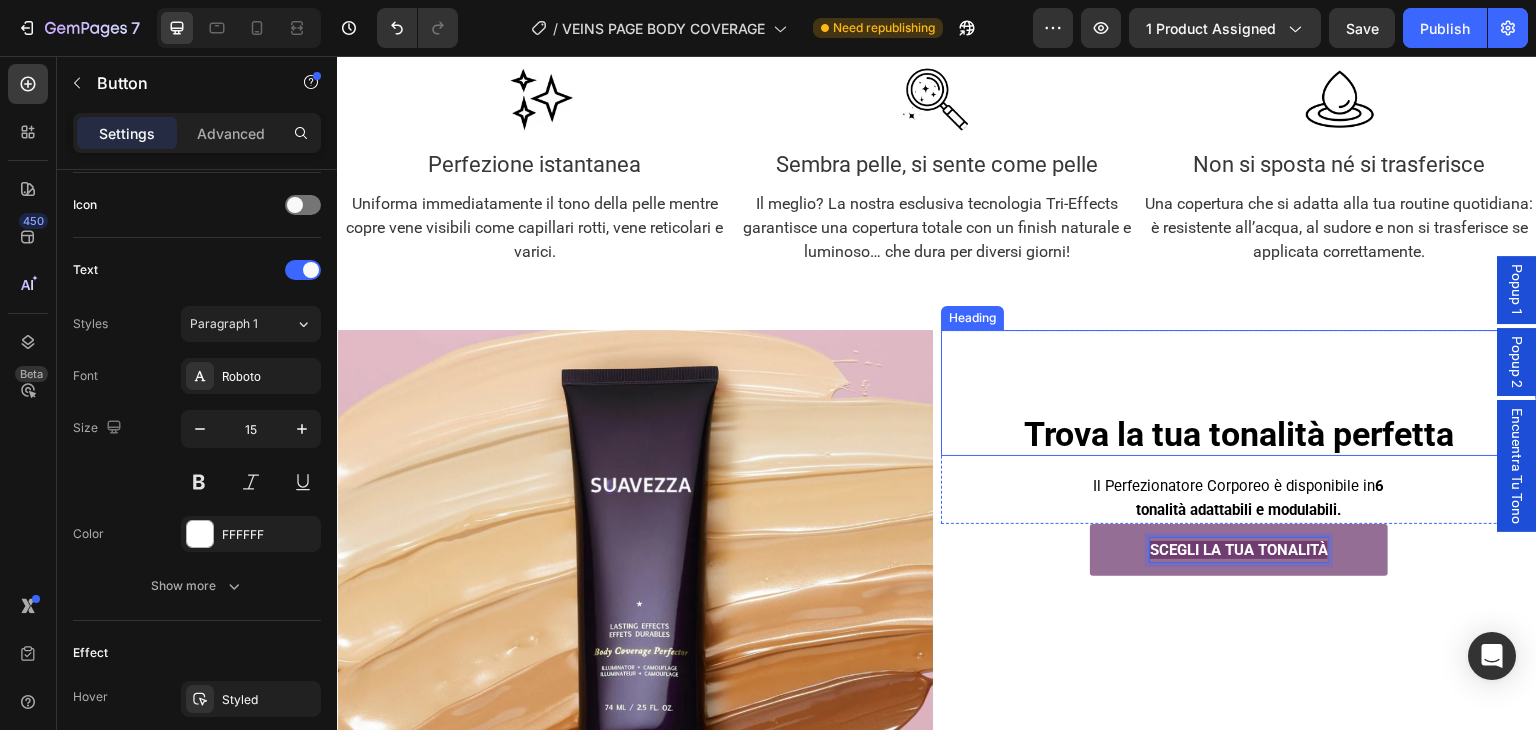 click on "Trova la tua tonalità perfetta" at bounding box center (1239, 434) 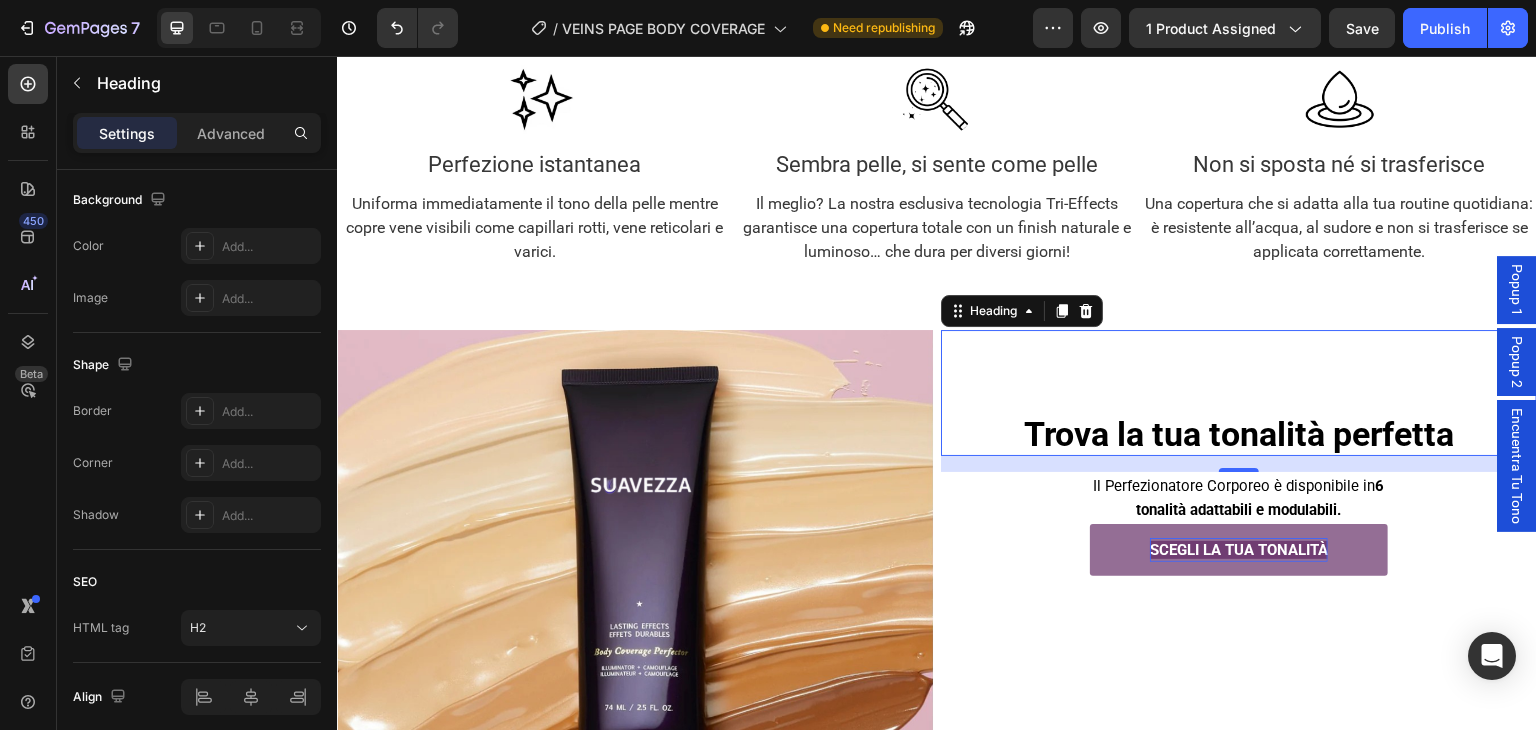 scroll, scrollTop: 0, scrollLeft: 0, axis: both 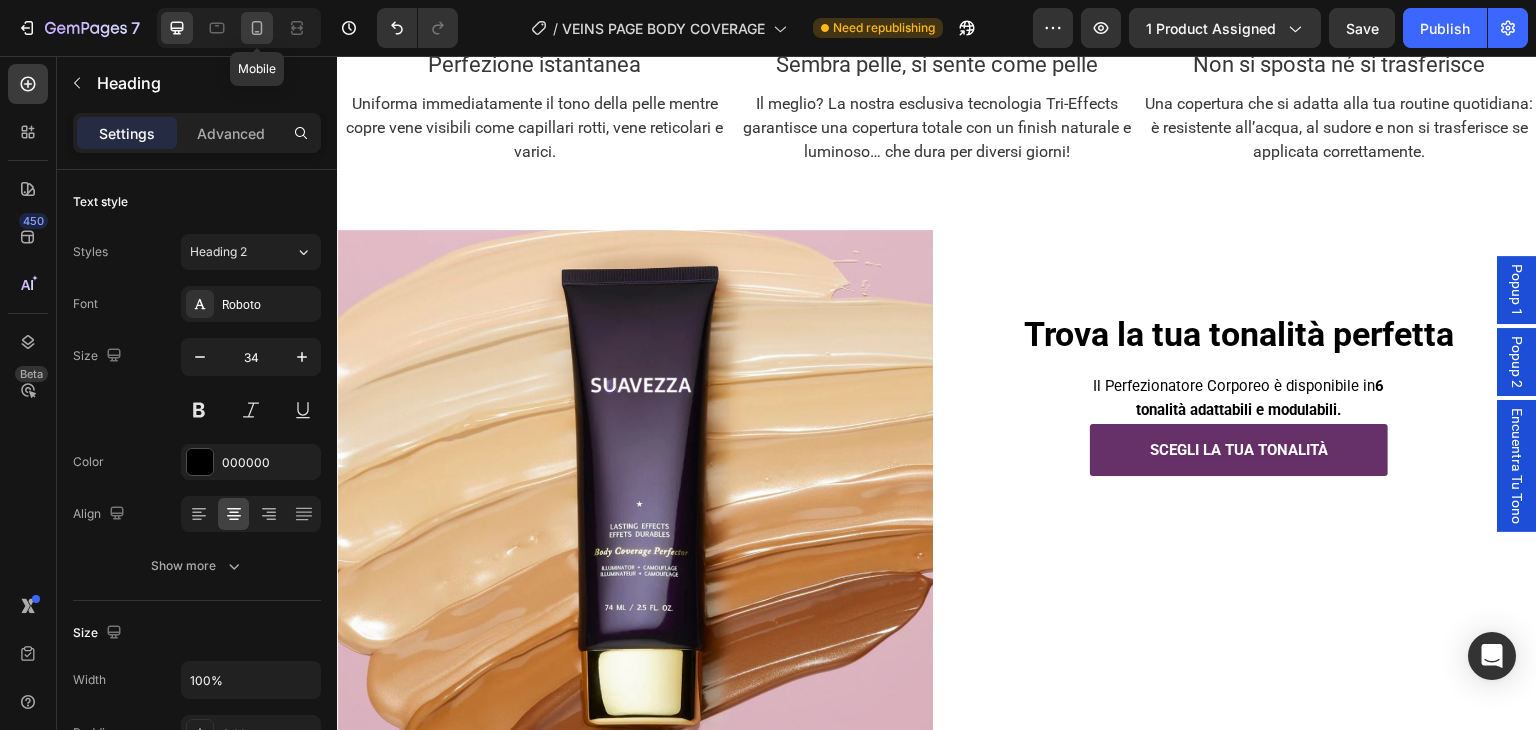 click 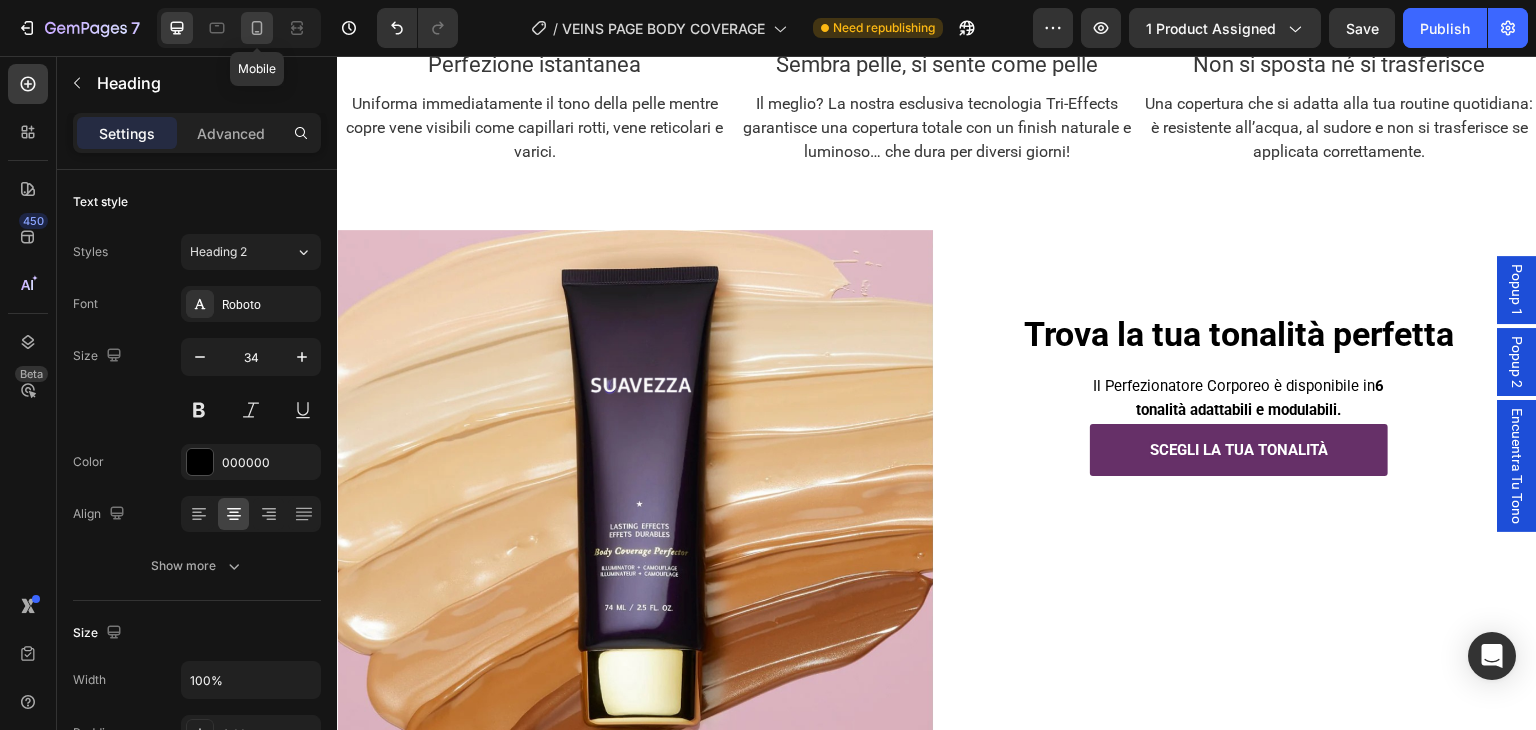 type on "26" 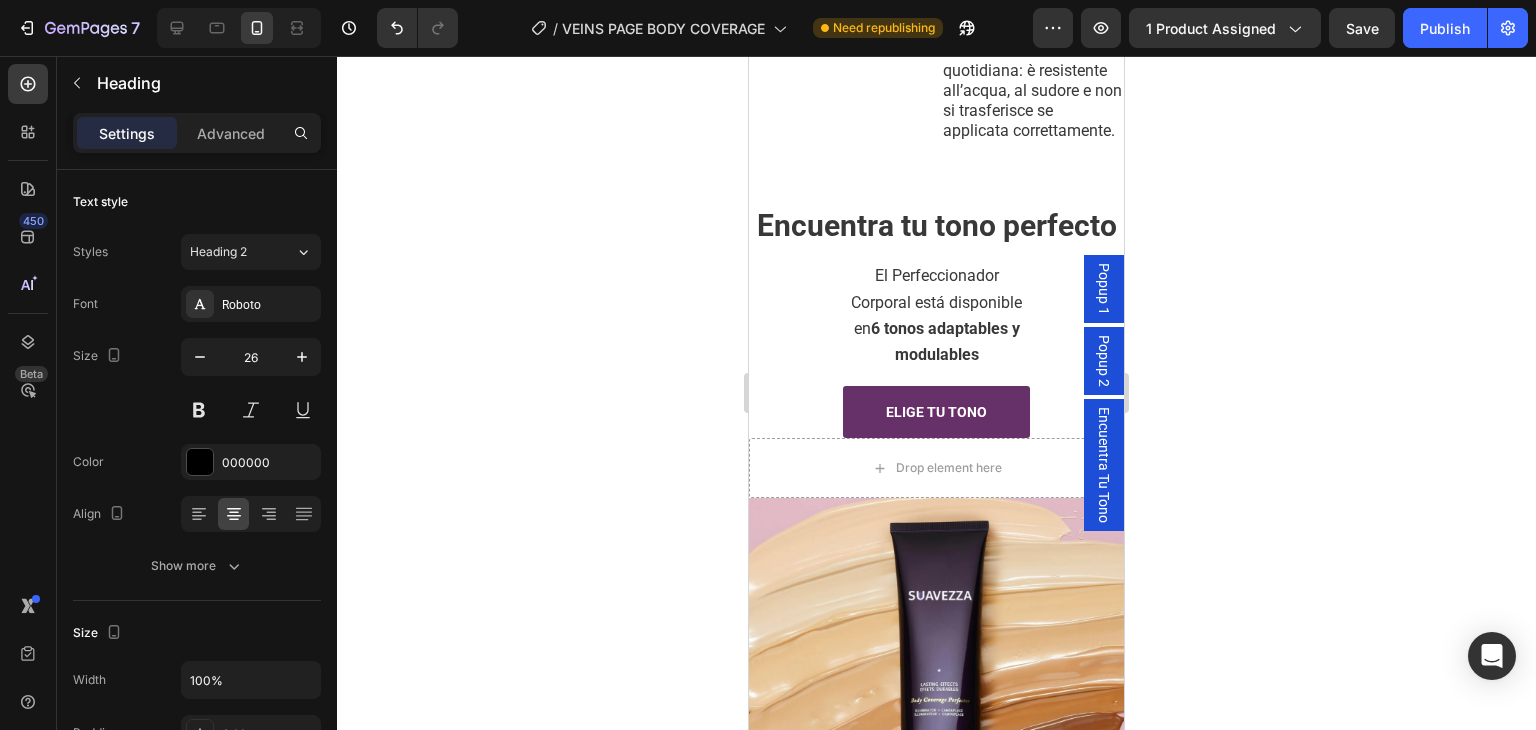 scroll, scrollTop: 2510, scrollLeft: 0, axis: vertical 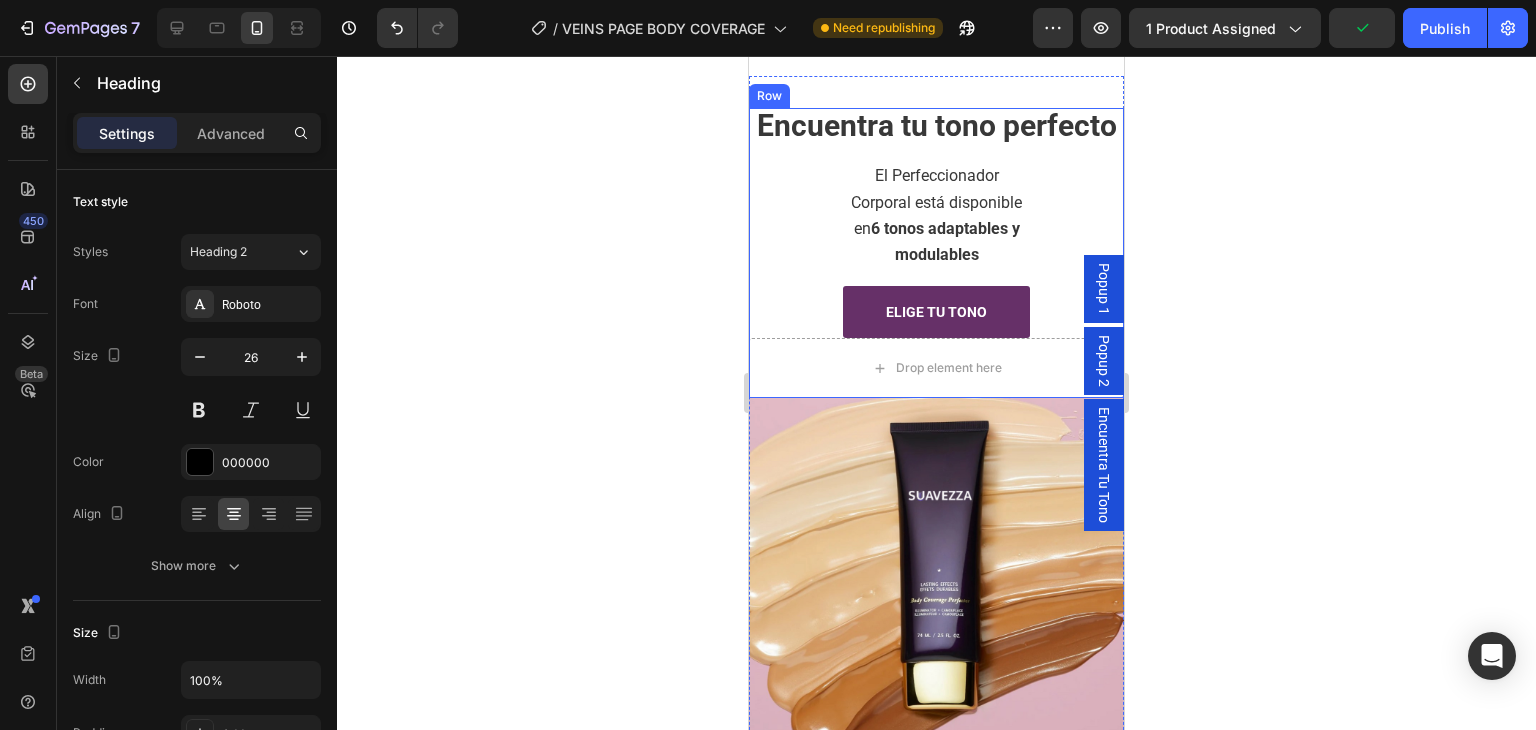 click on "Encuentra tu tono perfecto" at bounding box center (937, 125) 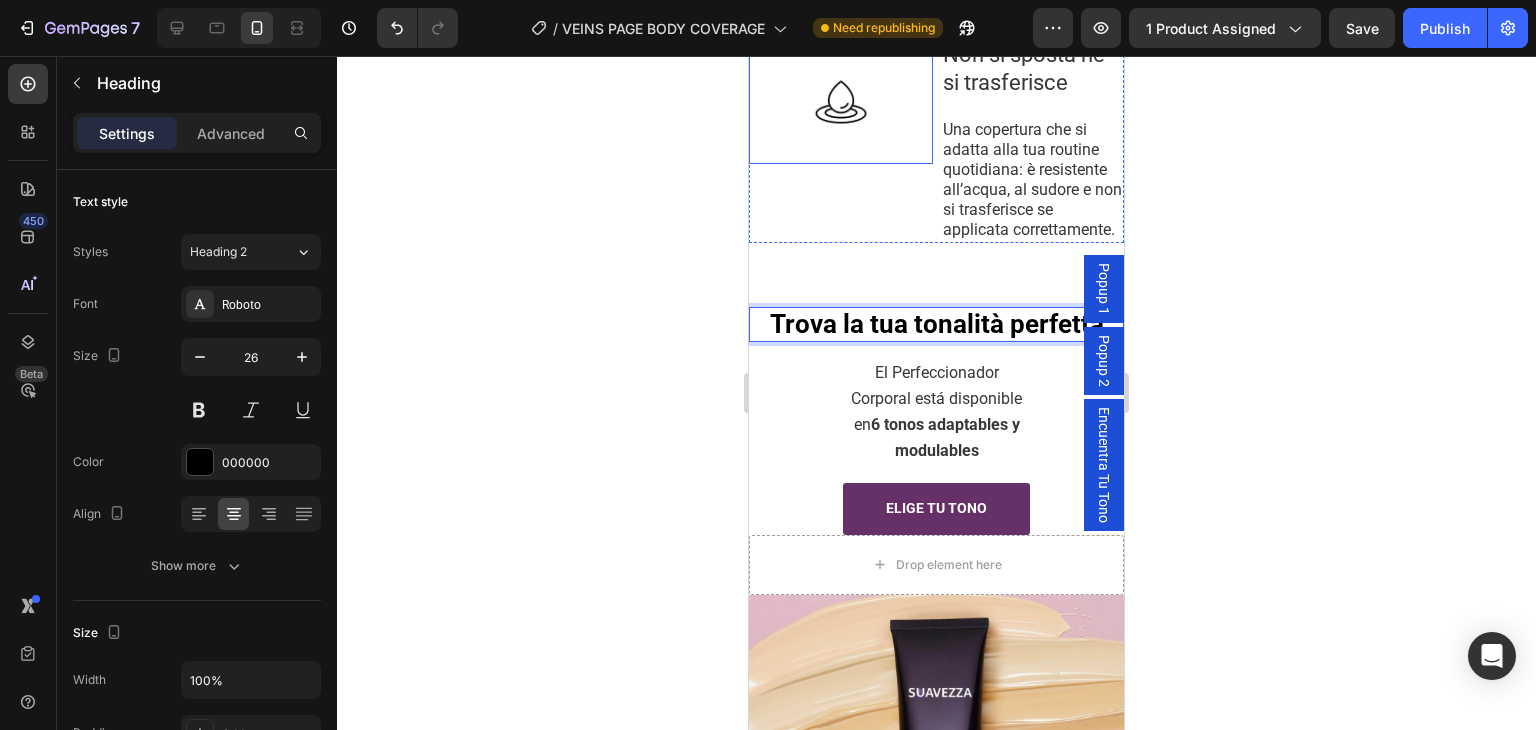 click on "Image" at bounding box center [841, 141] 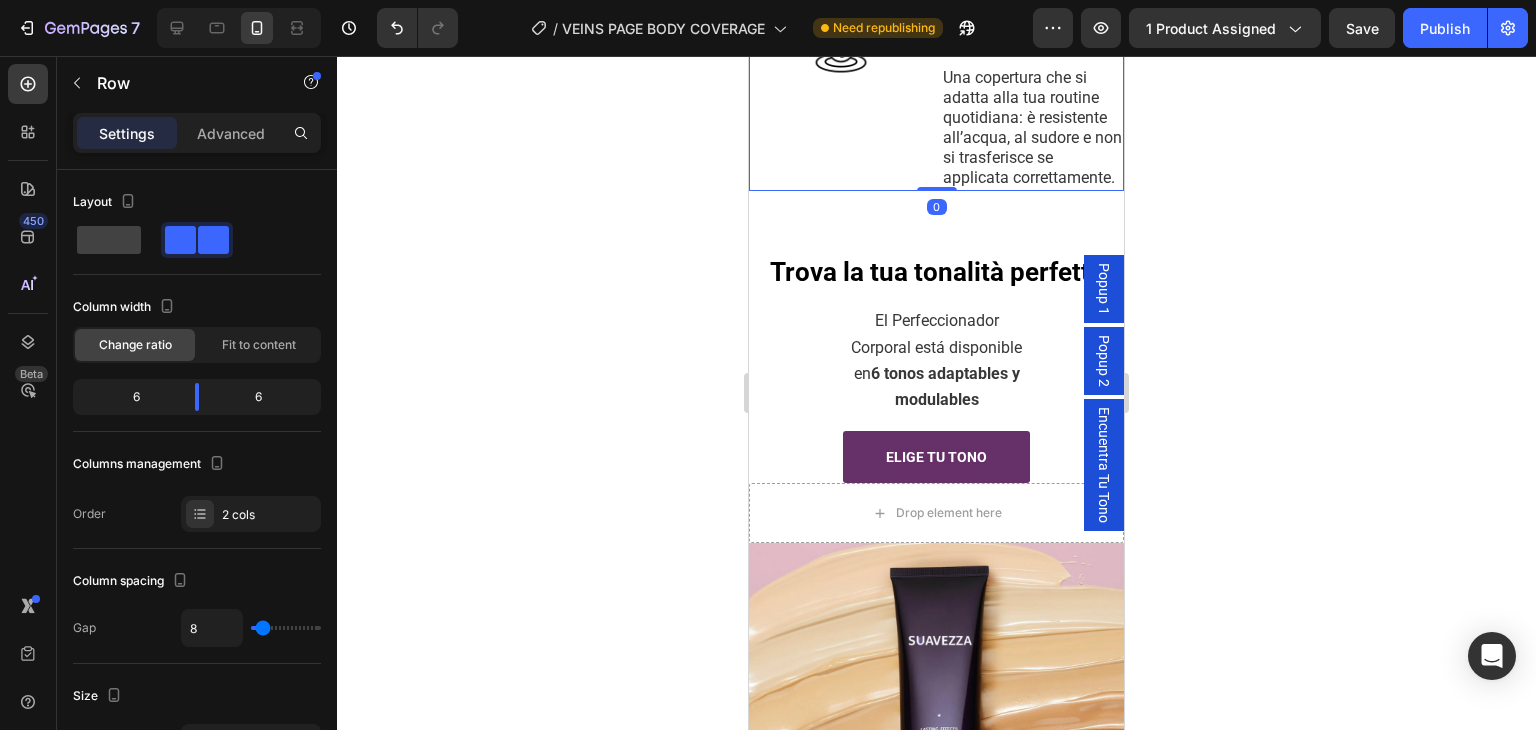scroll, scrollTop: 2410, scrollLeft: 0, axis: vertical 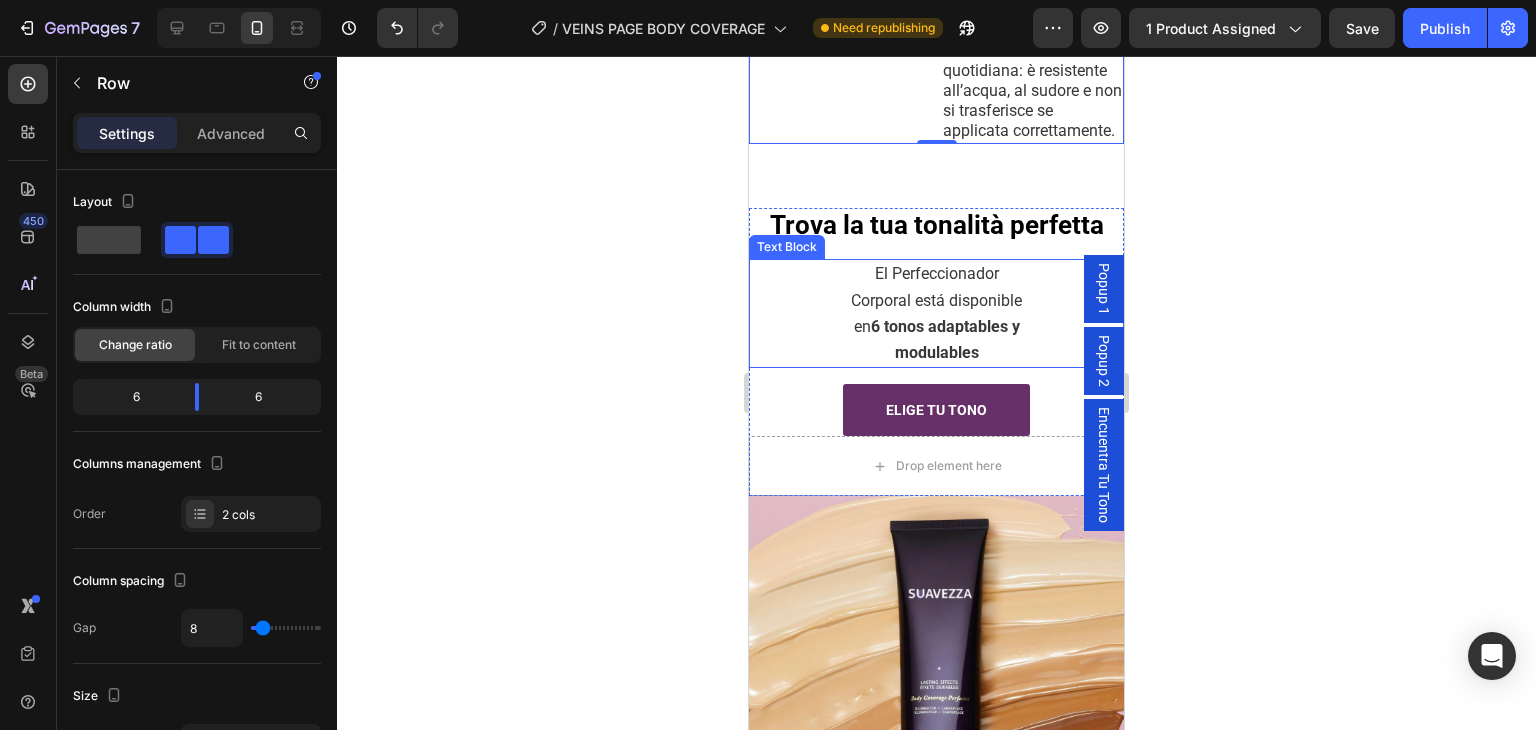 click on "6 tonos adaptables y modulables" at bounding box center [945, 339] 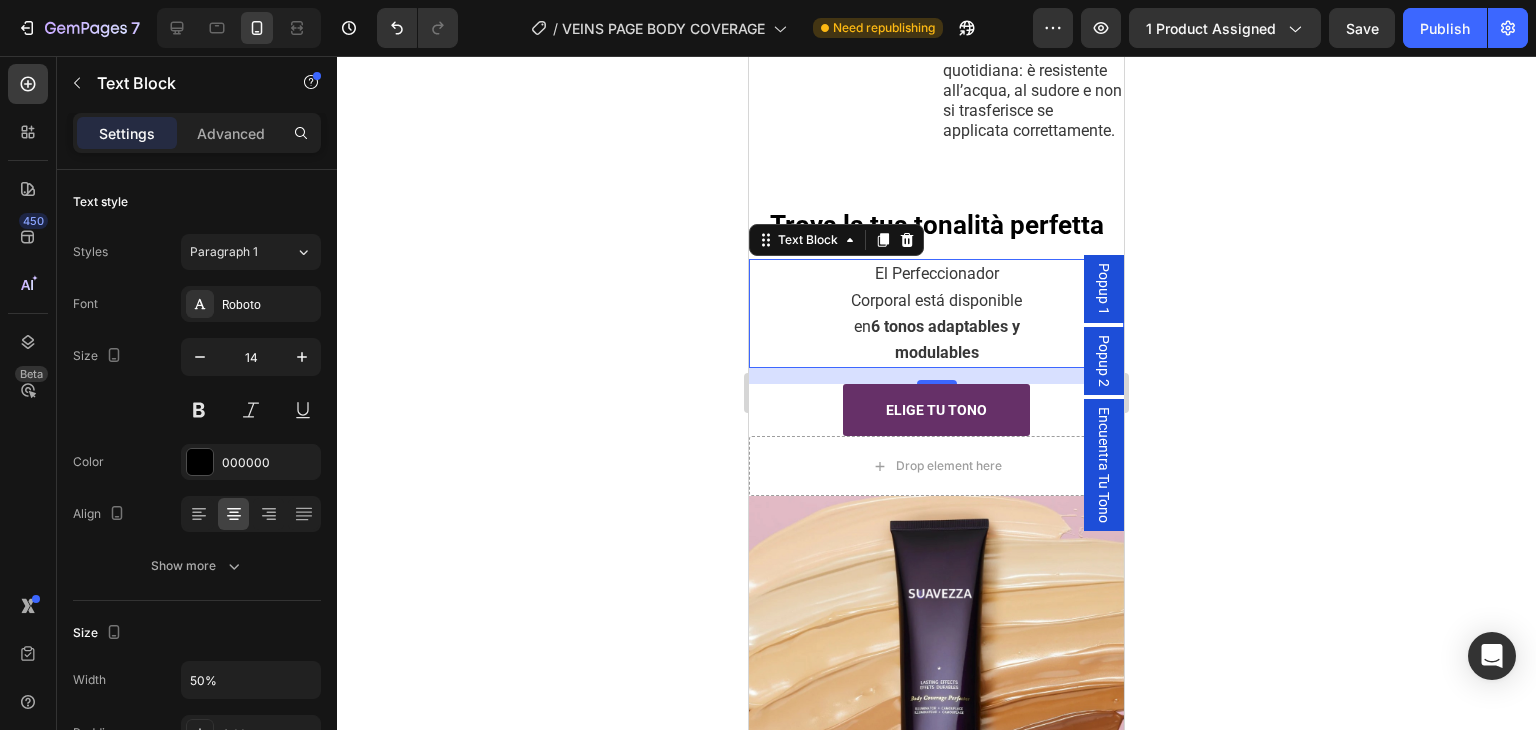 click on "6 tonos adaptables y modulables" at bounding box center (945, 339) 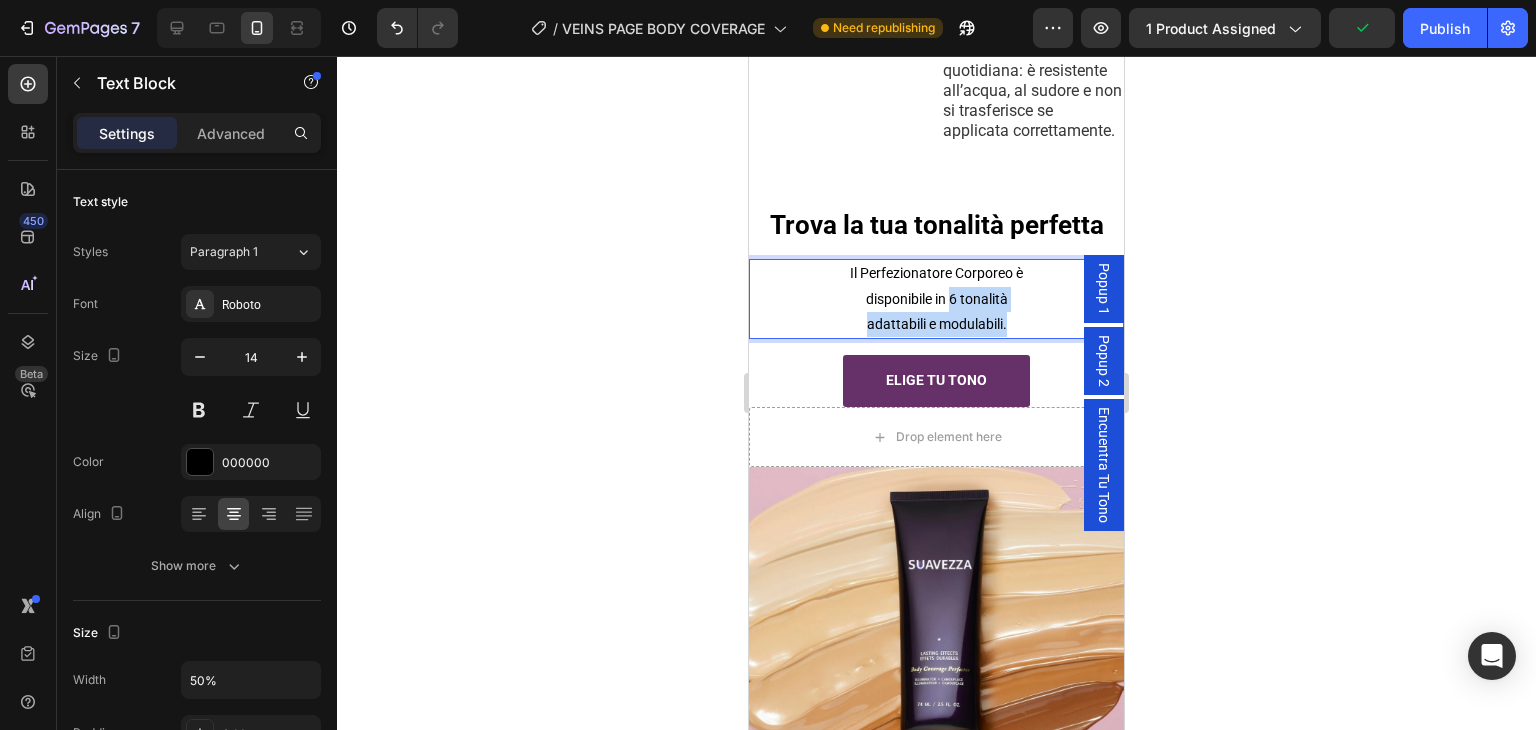 drag, startPoint x: 1002, startPoint y: 344, endPoint x: 944, endPoint y: 320, distance: 62.76942 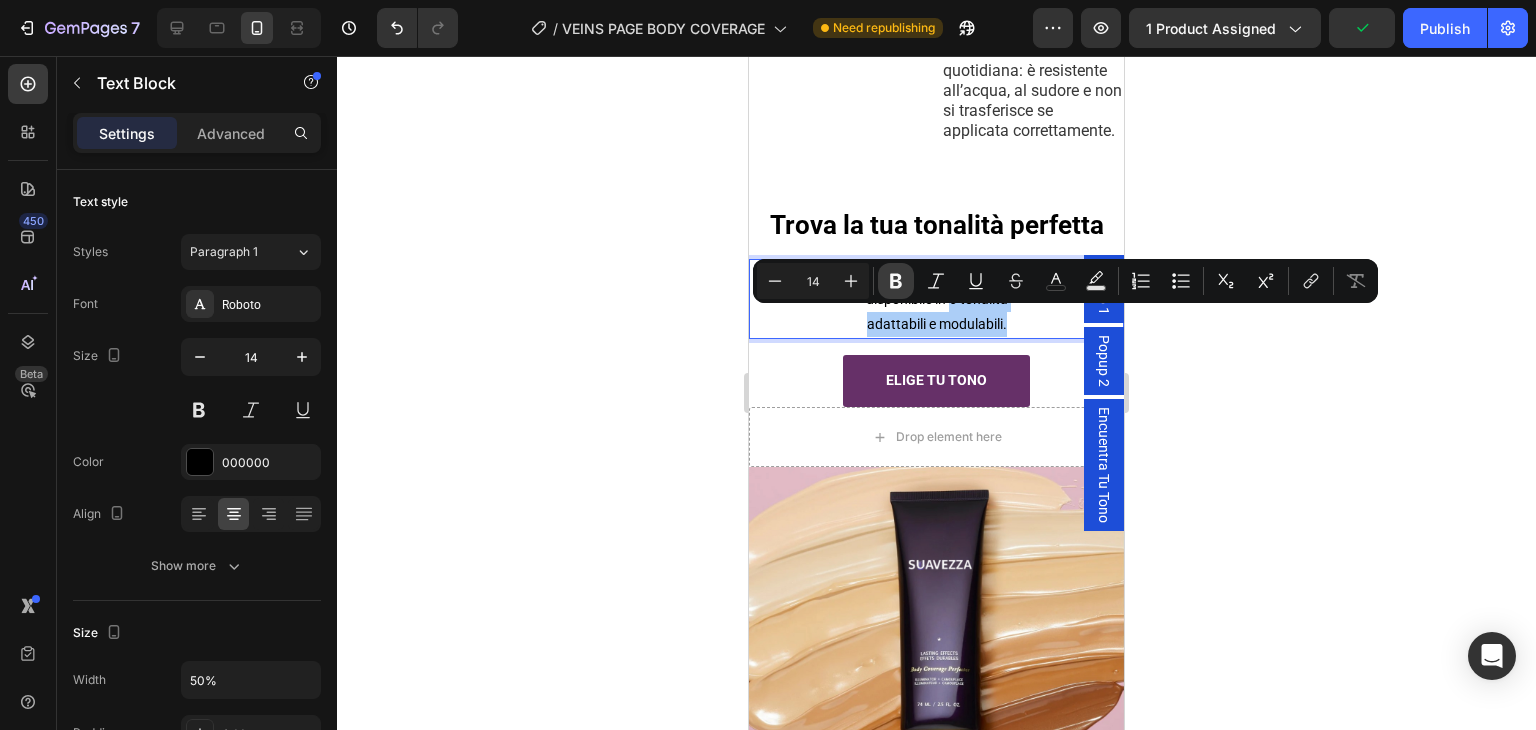 drag, startPoint x: 905, startPoint y: 282, endPoint x: 187, endPoint y: 265, distance: 718.20123 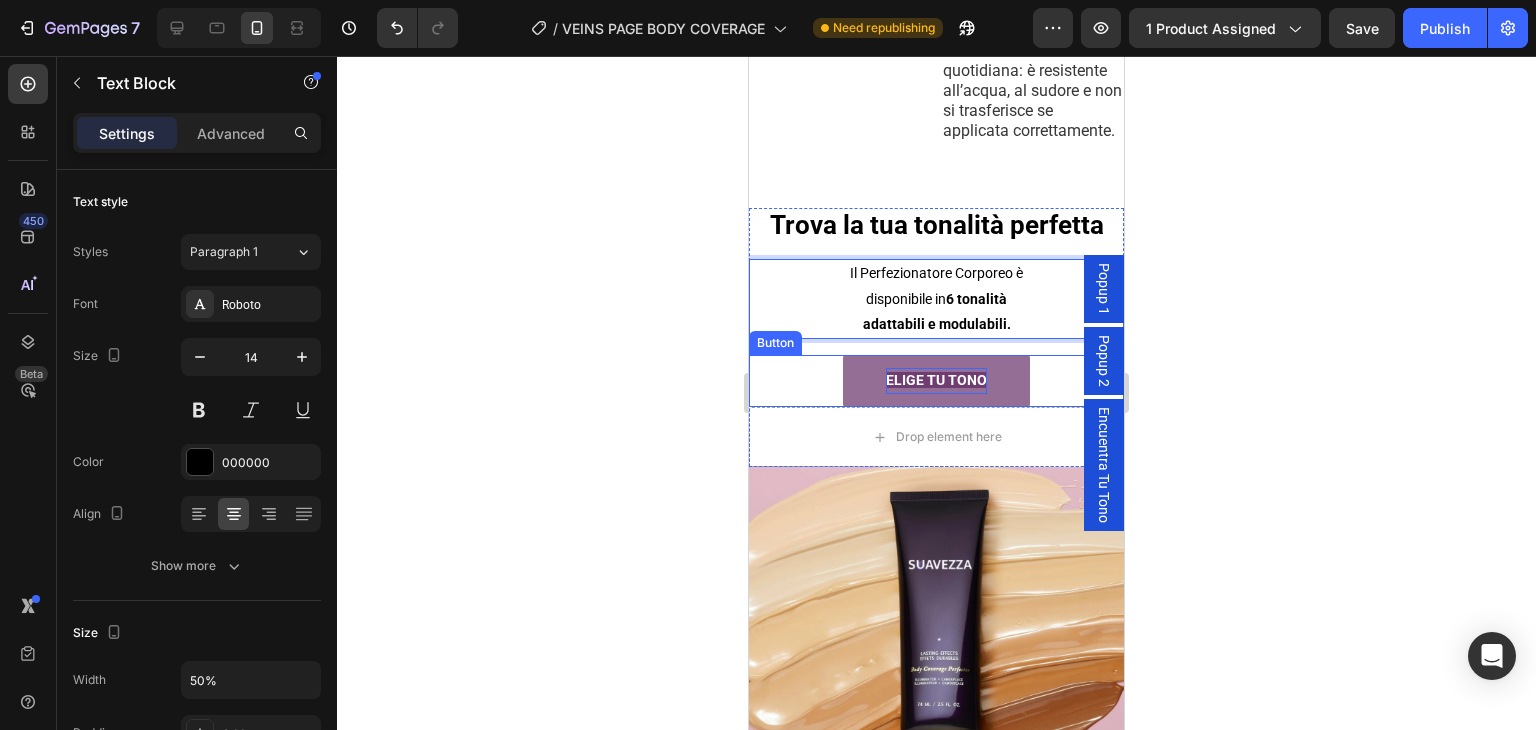 click on "ELIGE TU TONO" at bounding box center [936, 380] 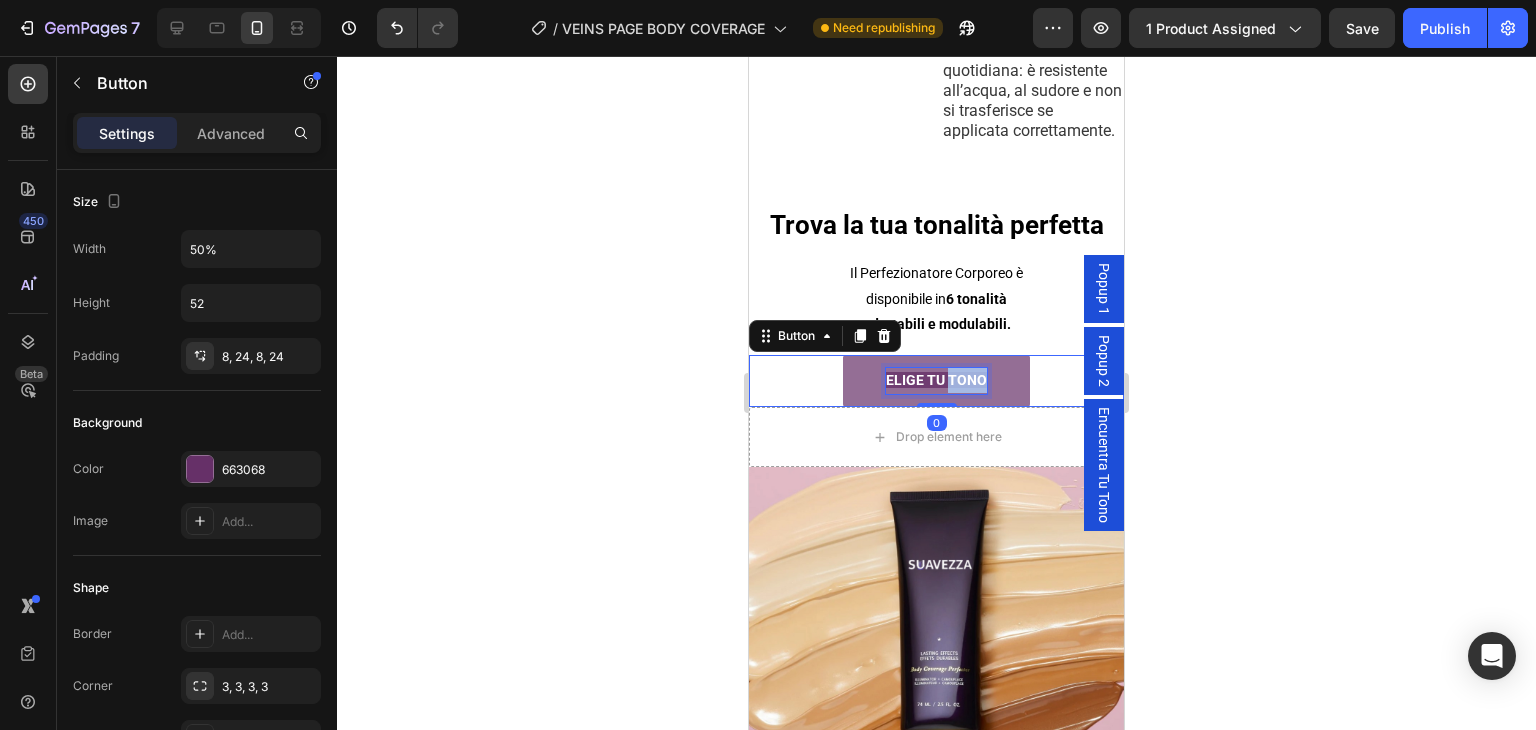 click on "ELIGE TU TONO" at bounding box center (936, 380) 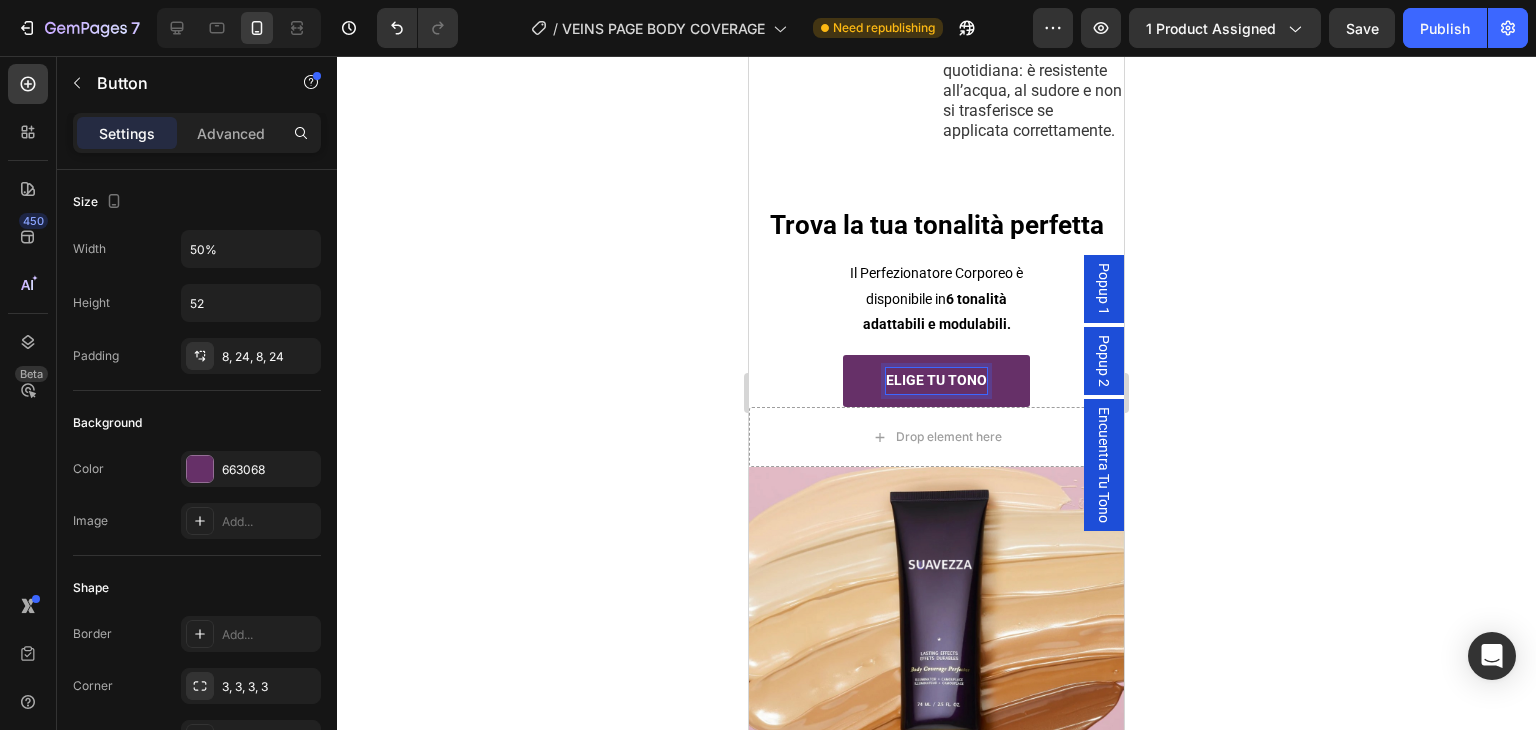 scroll, scrollTop: 2397, scrollLeft: 0, axis: vertical 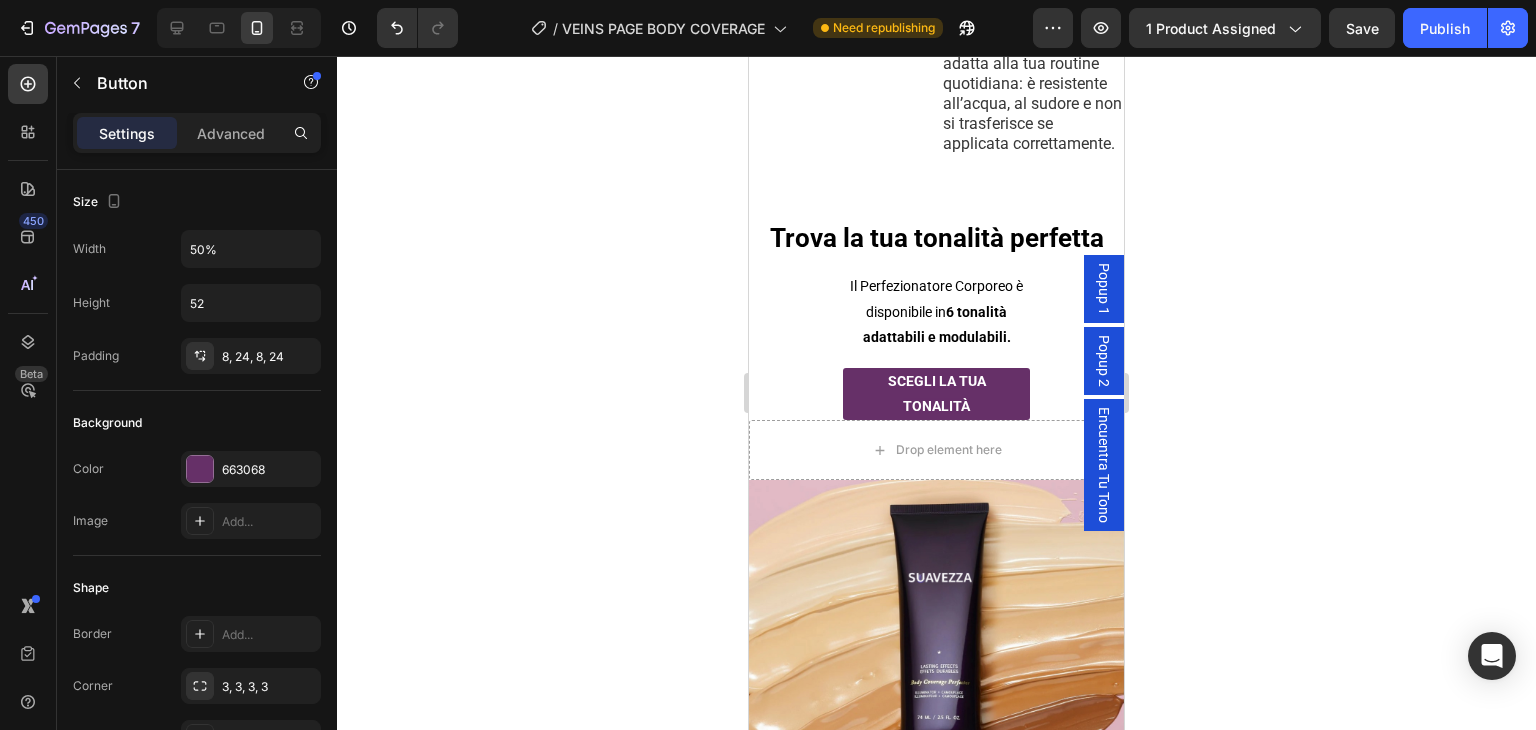 click 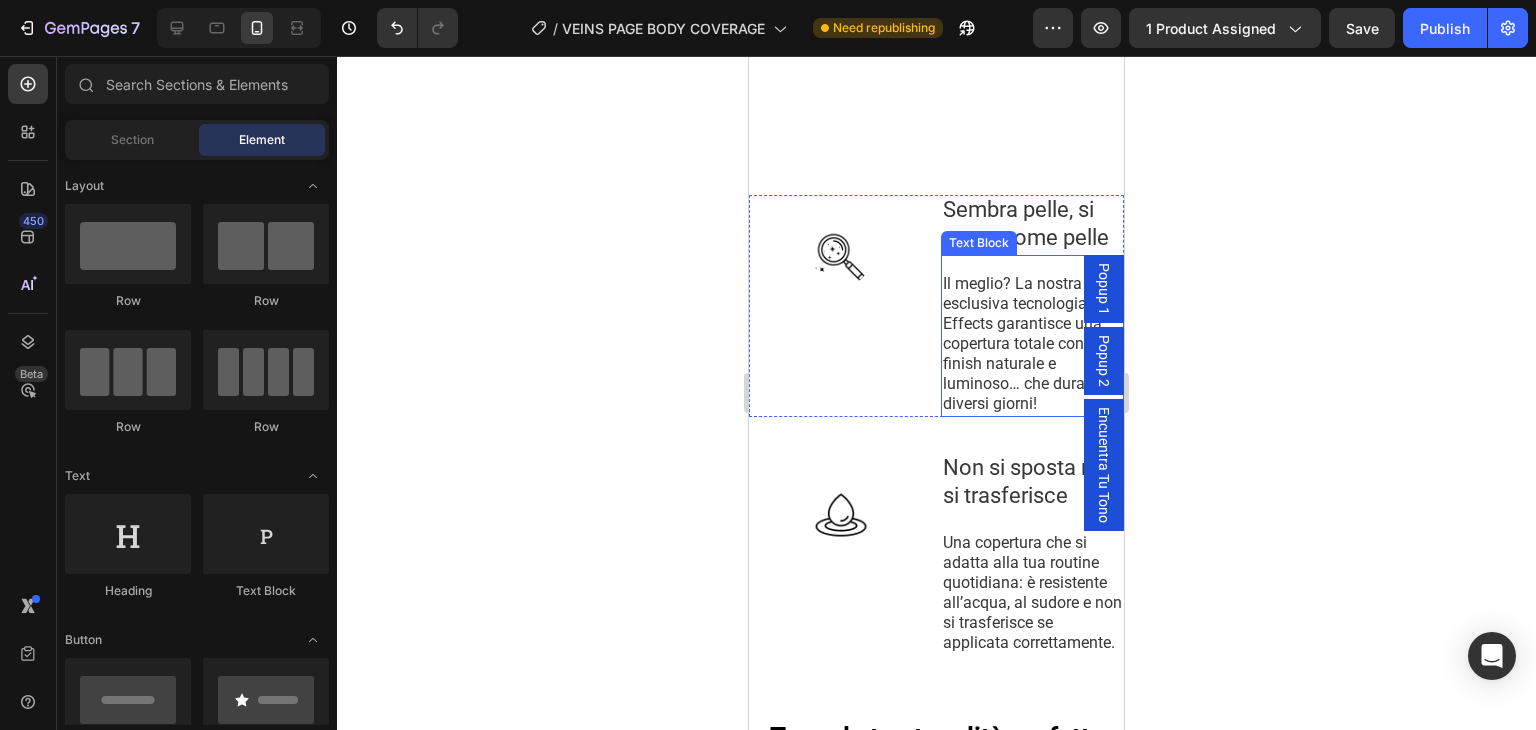 scroll, scrollTop: 2397, scrollLeft: 0, axis: vertical 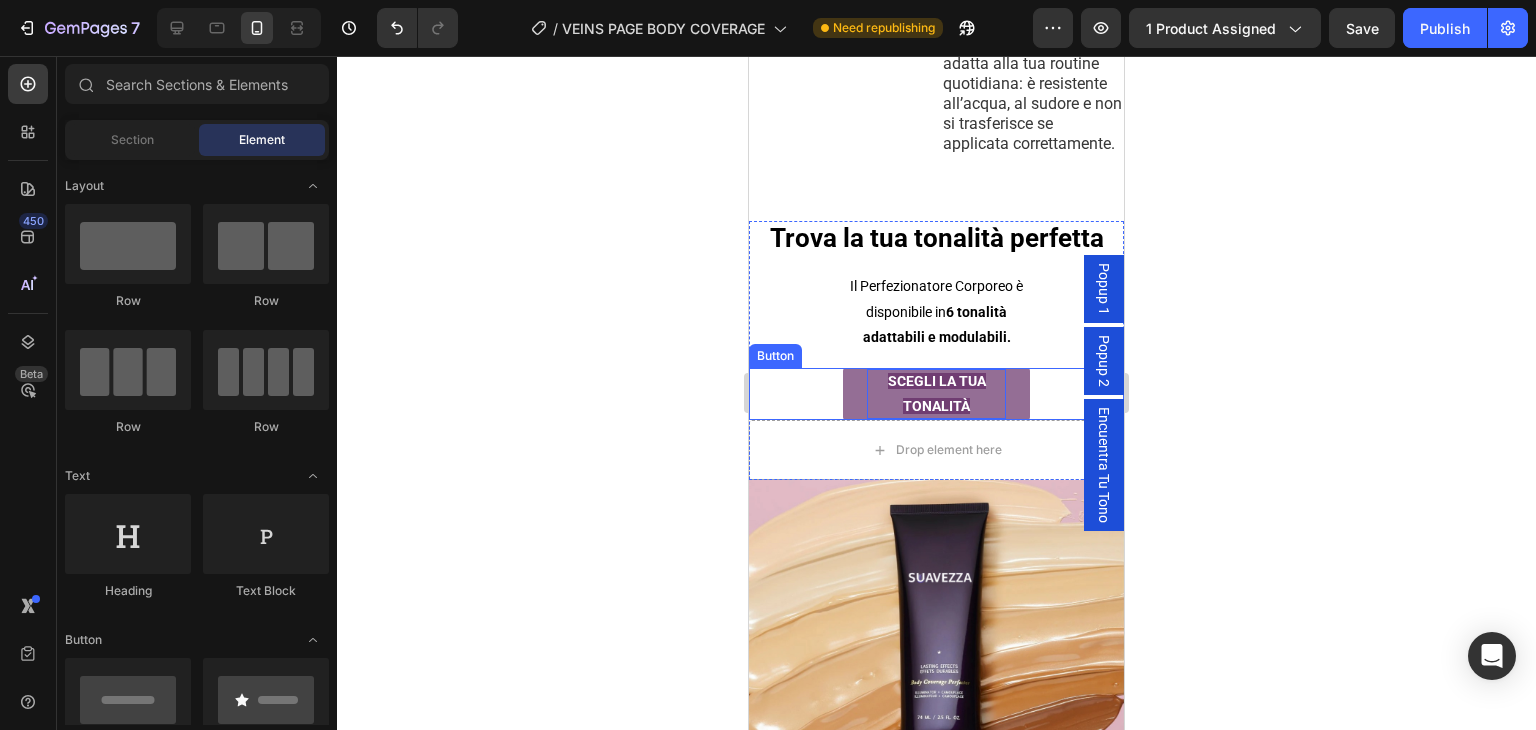 click on "SCEGLI LA TUA TONALITÀ" at bounding box center [937, 393] 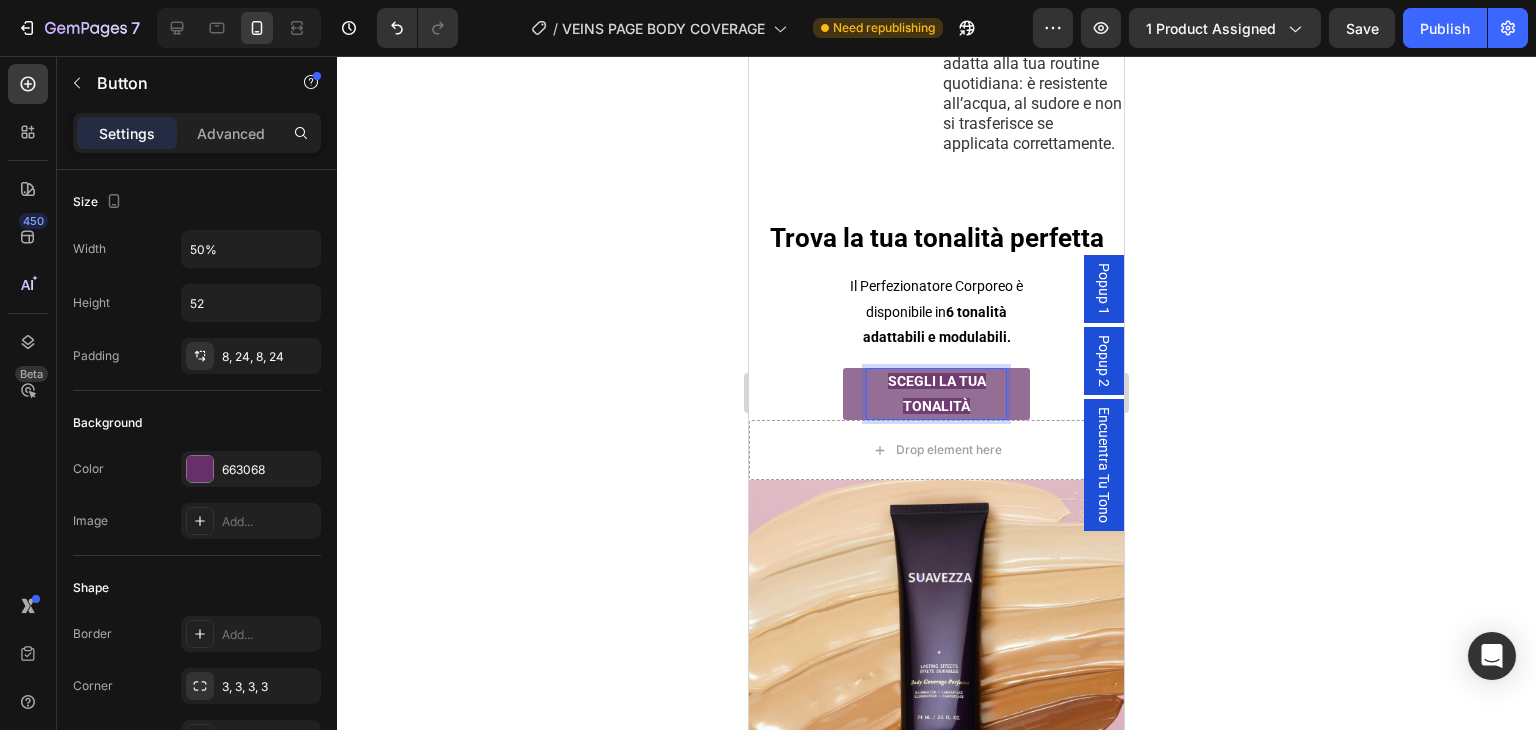 click on "SCEGLI LA TUA TONALITÀ" at bounding box center [937, 394] 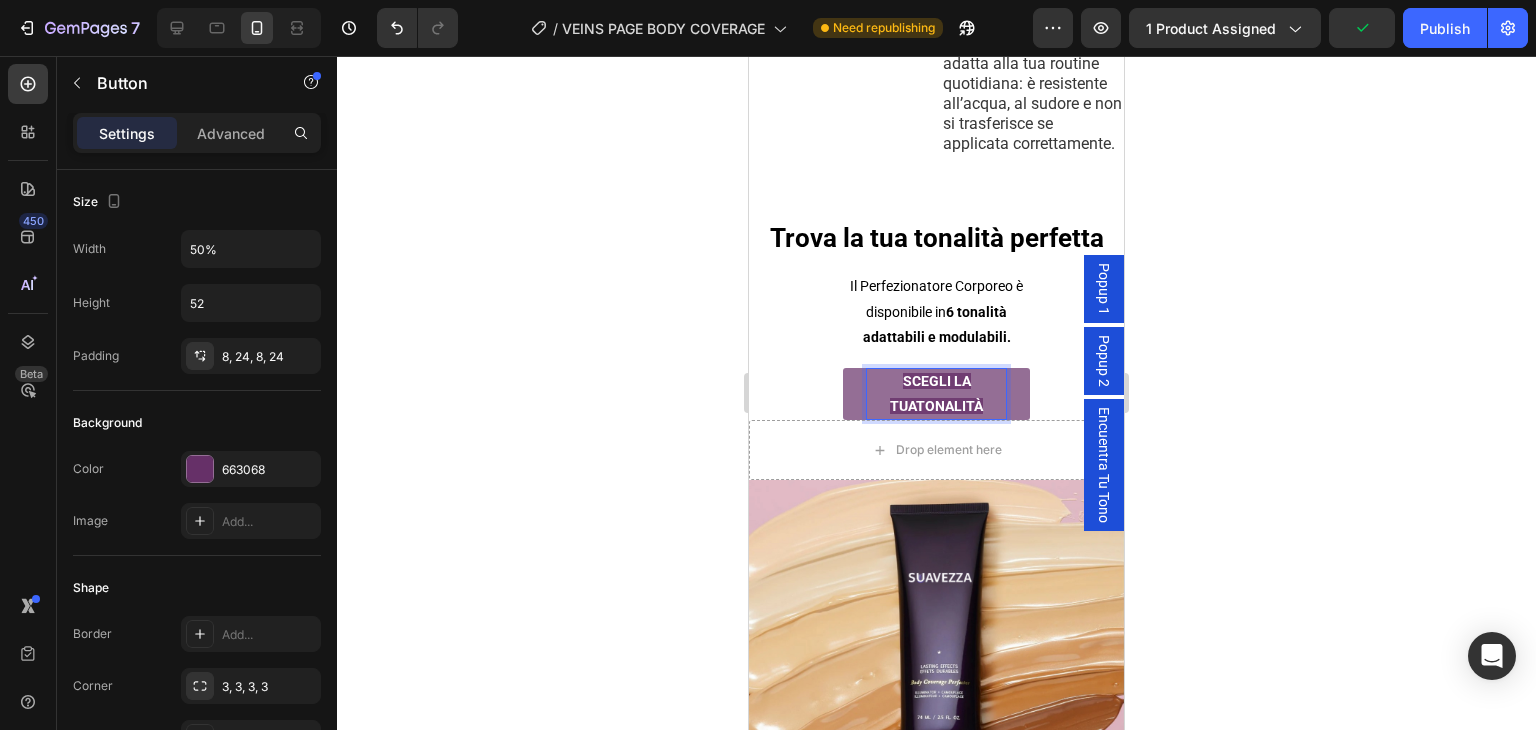 click on "SCEGLI LA TUATONALITÀ" at bounding box center [937, 394] 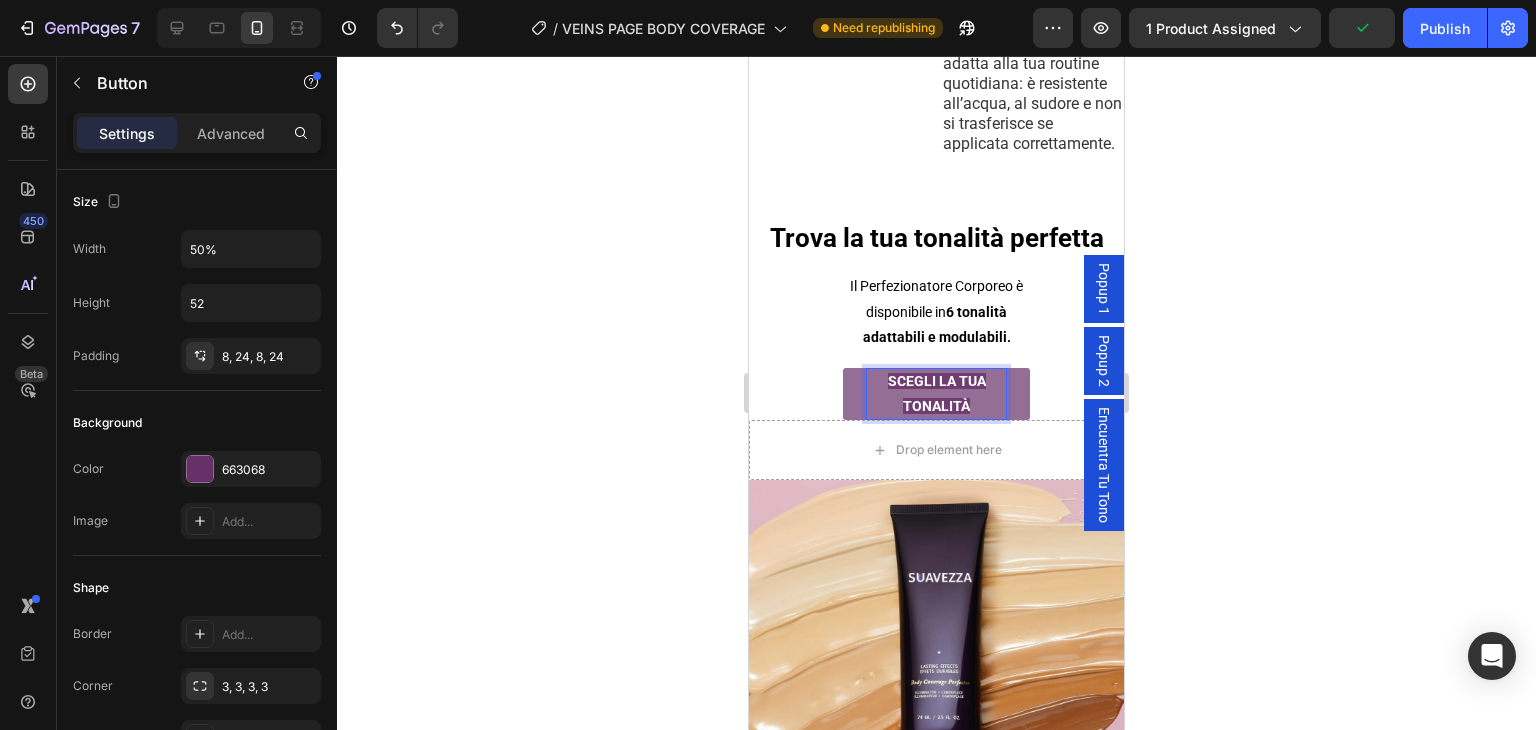 click on "SCEGLI LA TUA TONALITÀ" at bounding box center [937, 394] 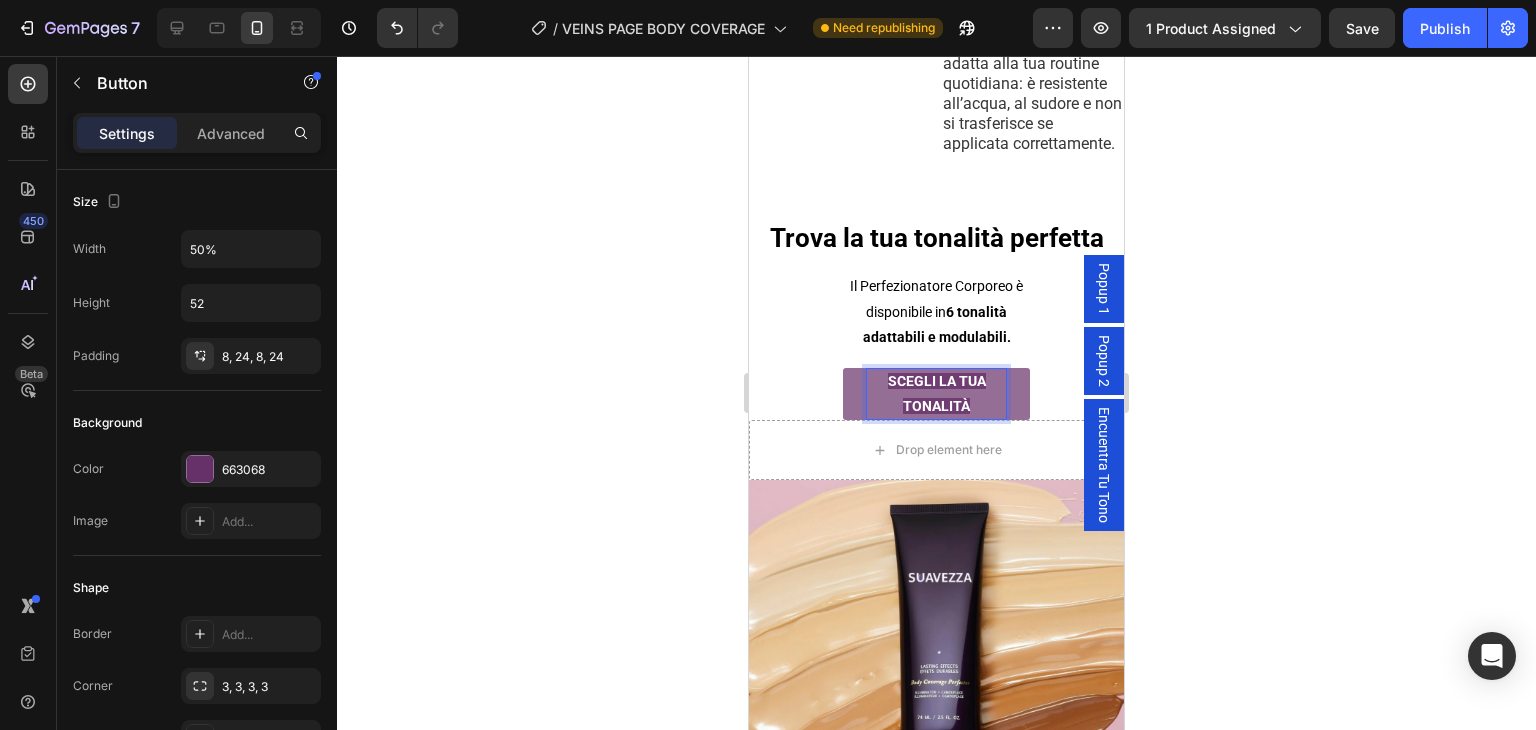 click on "SCEGLI LA TUA TONALITÀ" at bounding box center [937, 394] 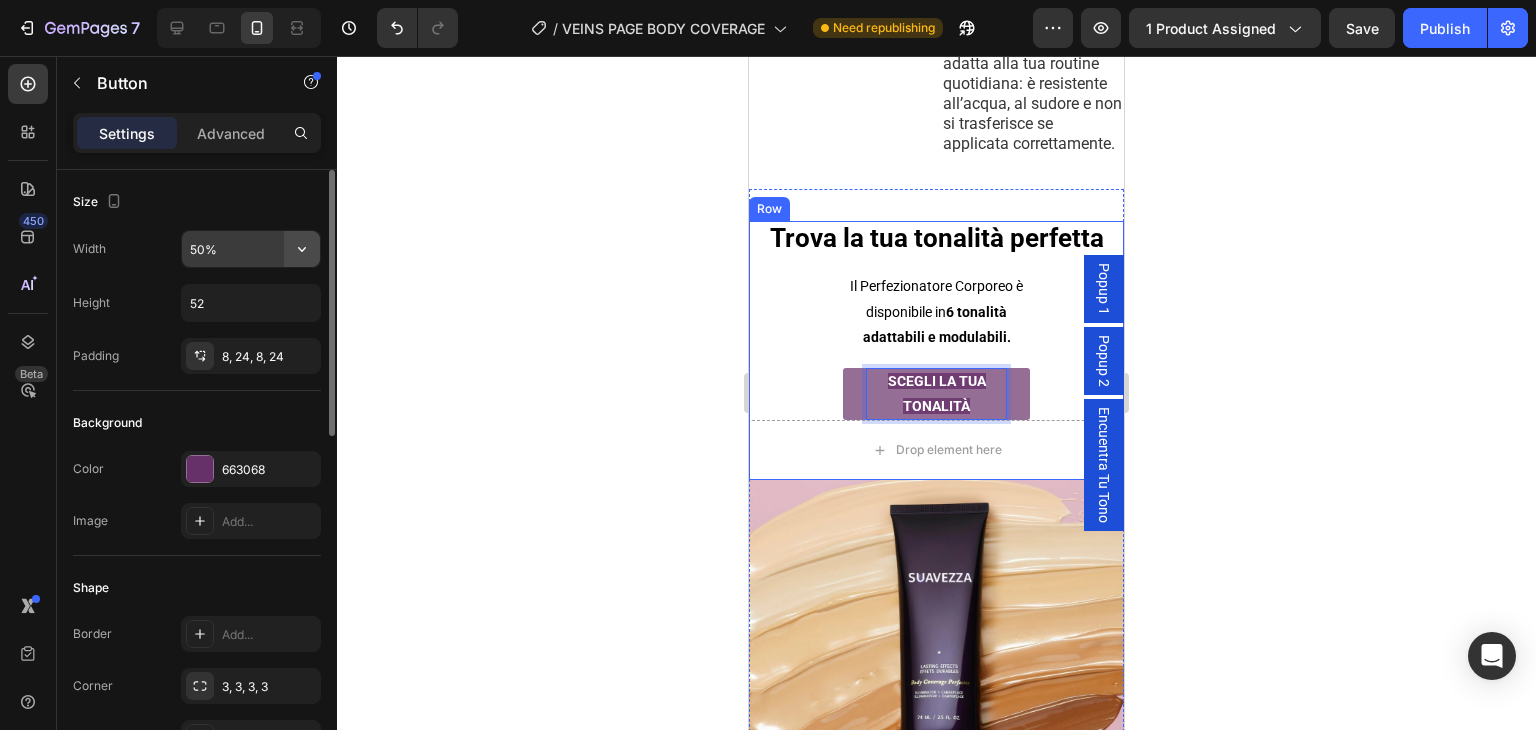click 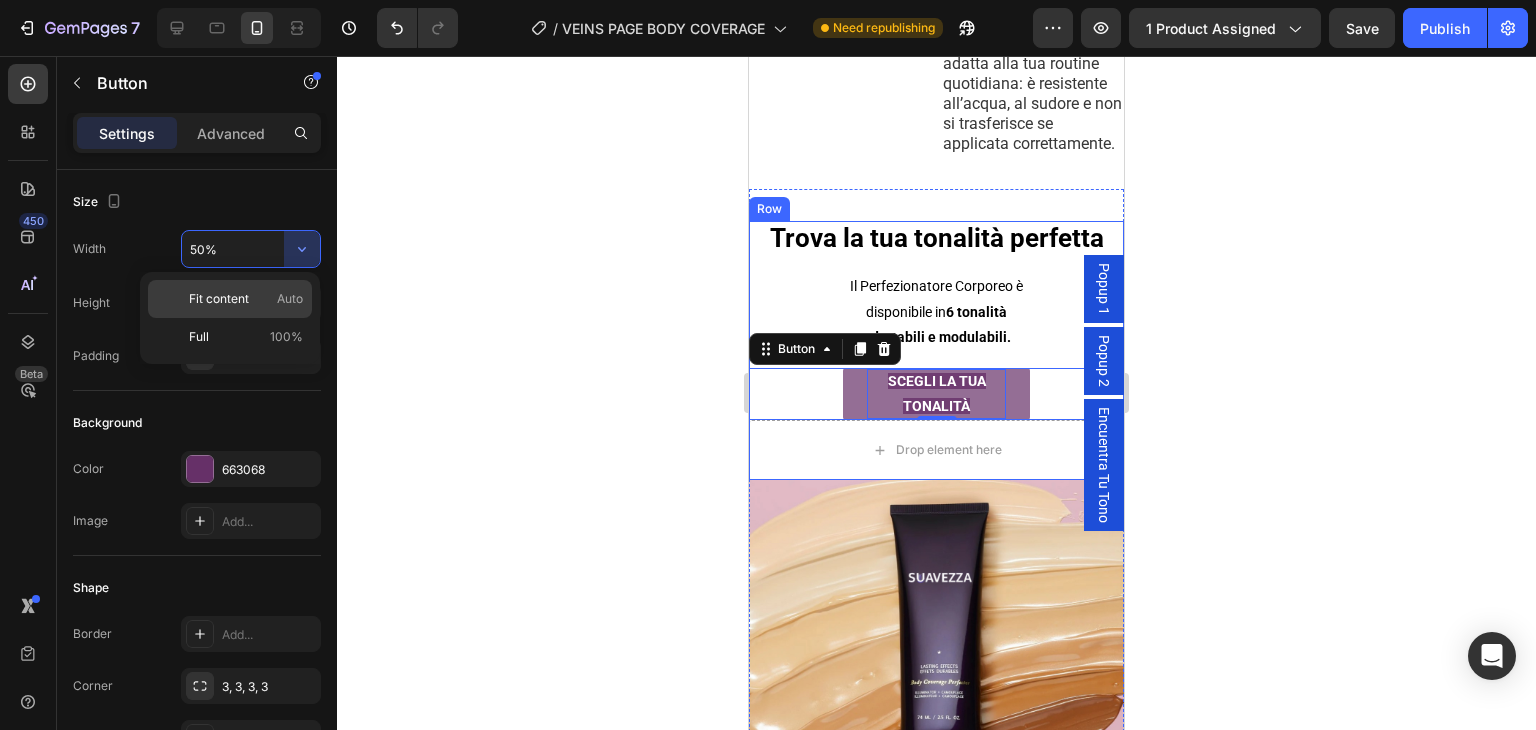 click on "Fit content Auto" at bounding box center [246, 299] 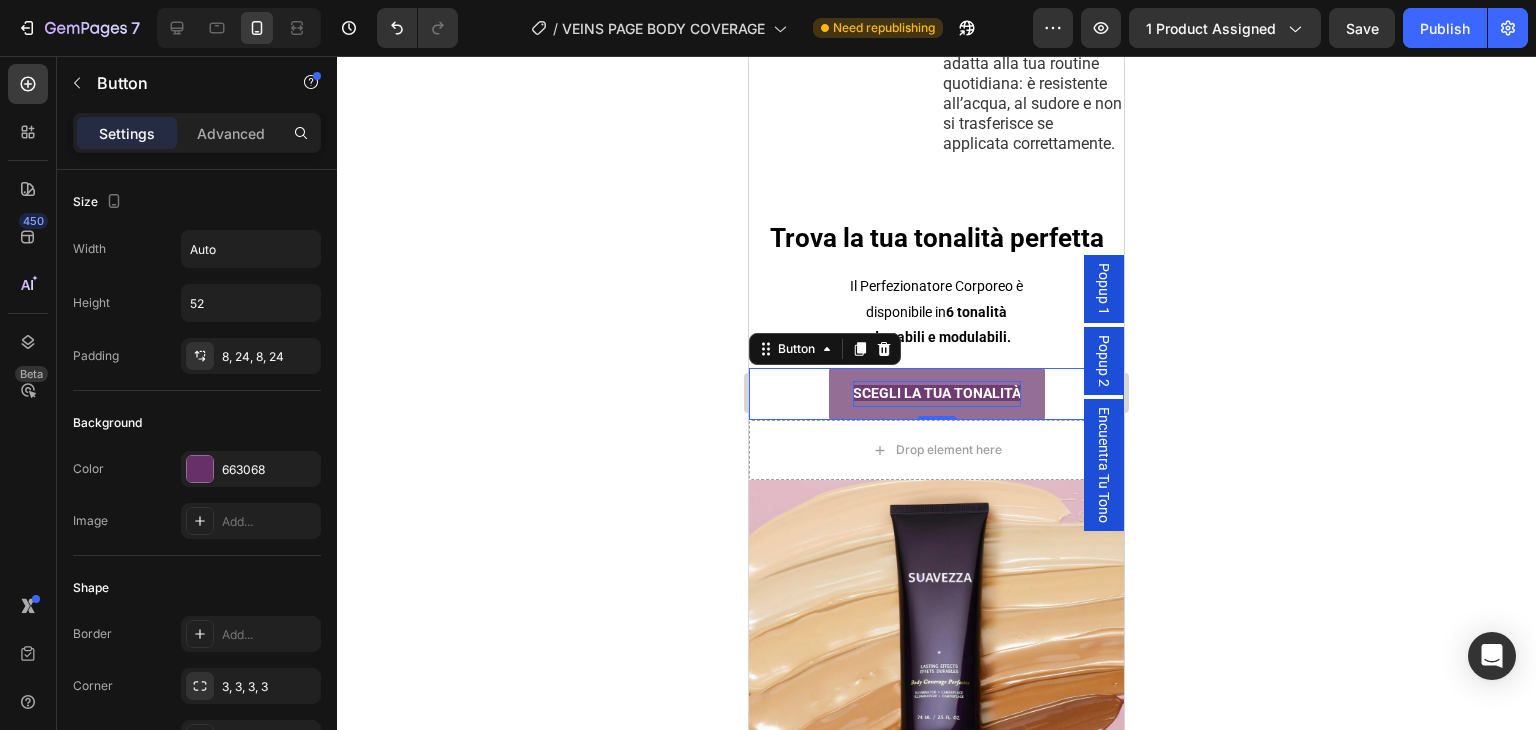 click 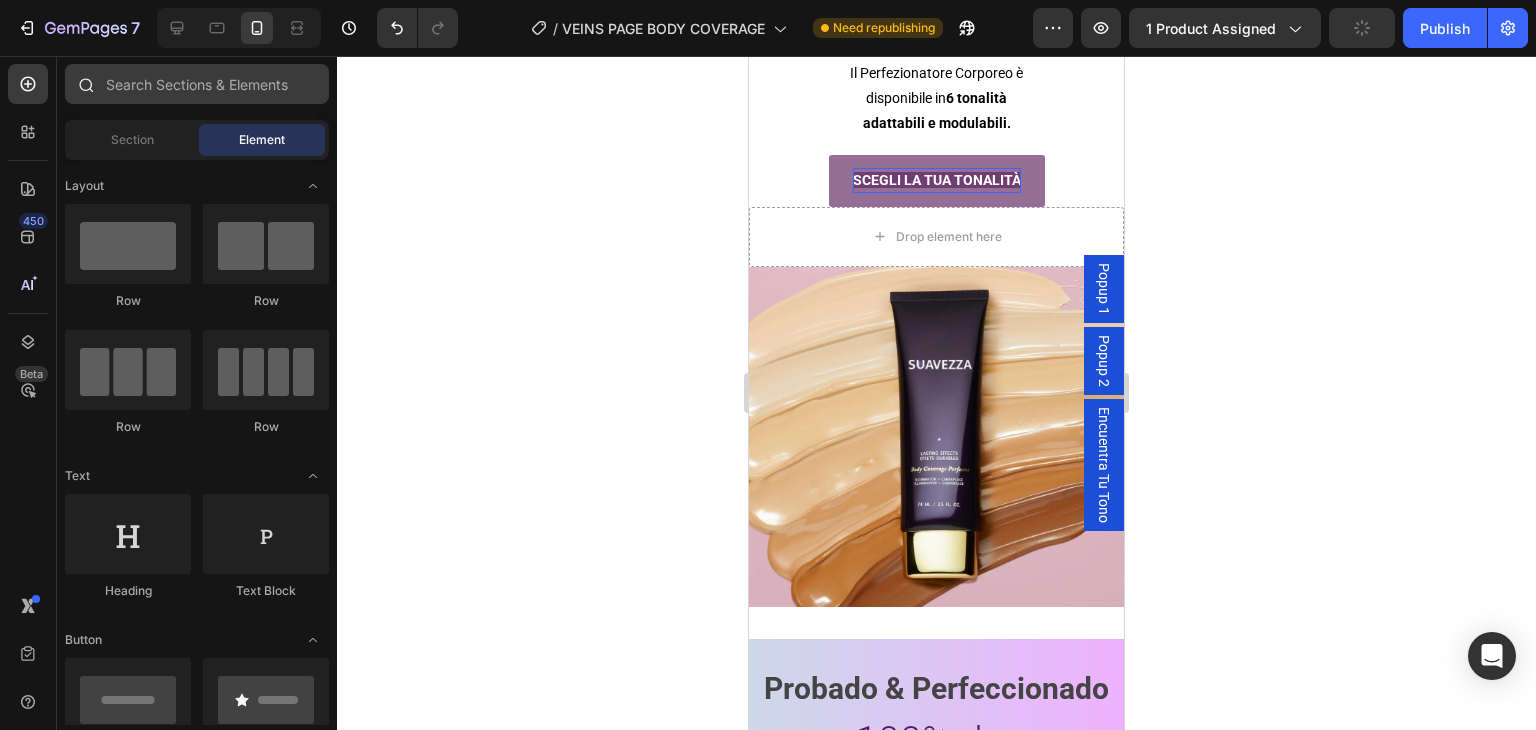 scroll, scrollTop: 2597, scrollLeft: 0, axis: vertical 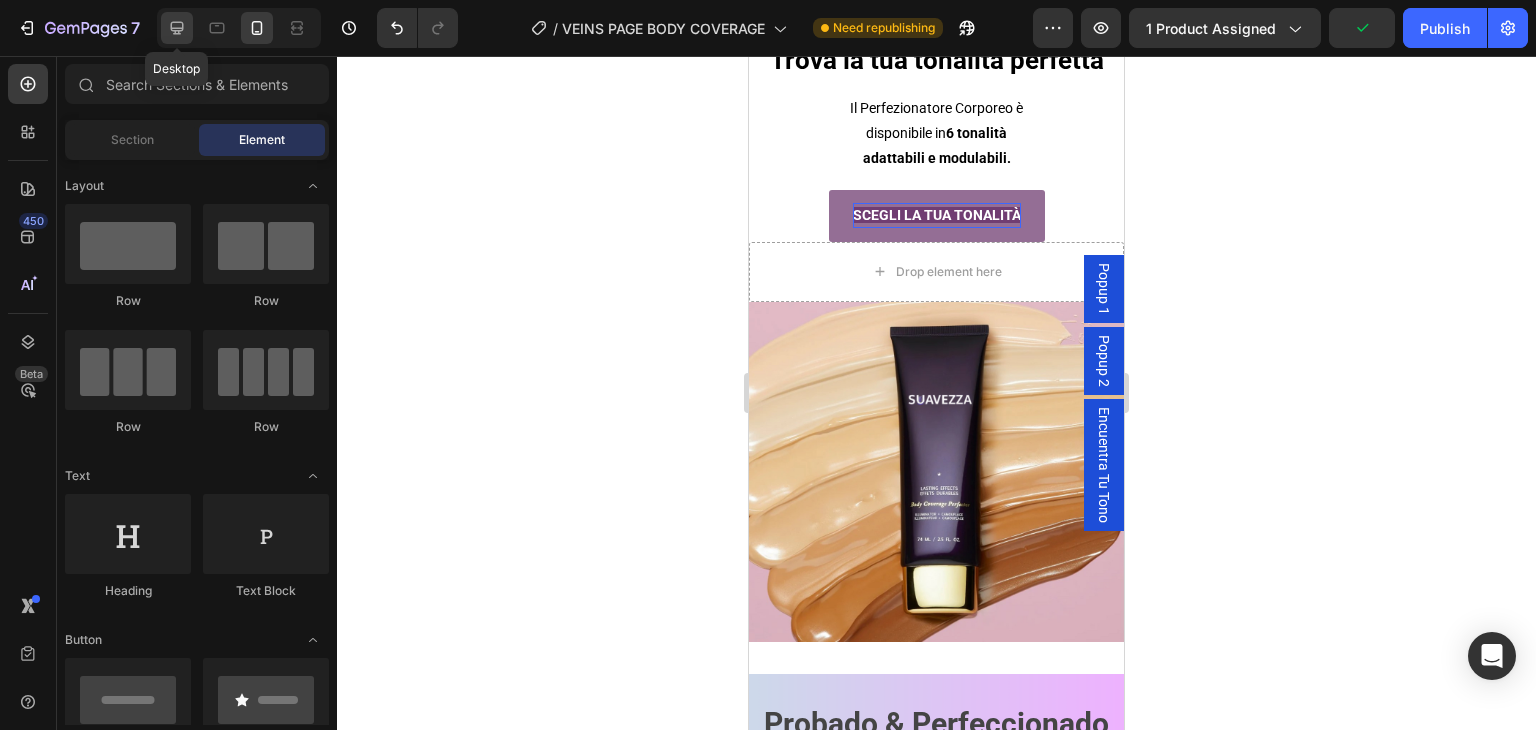 click 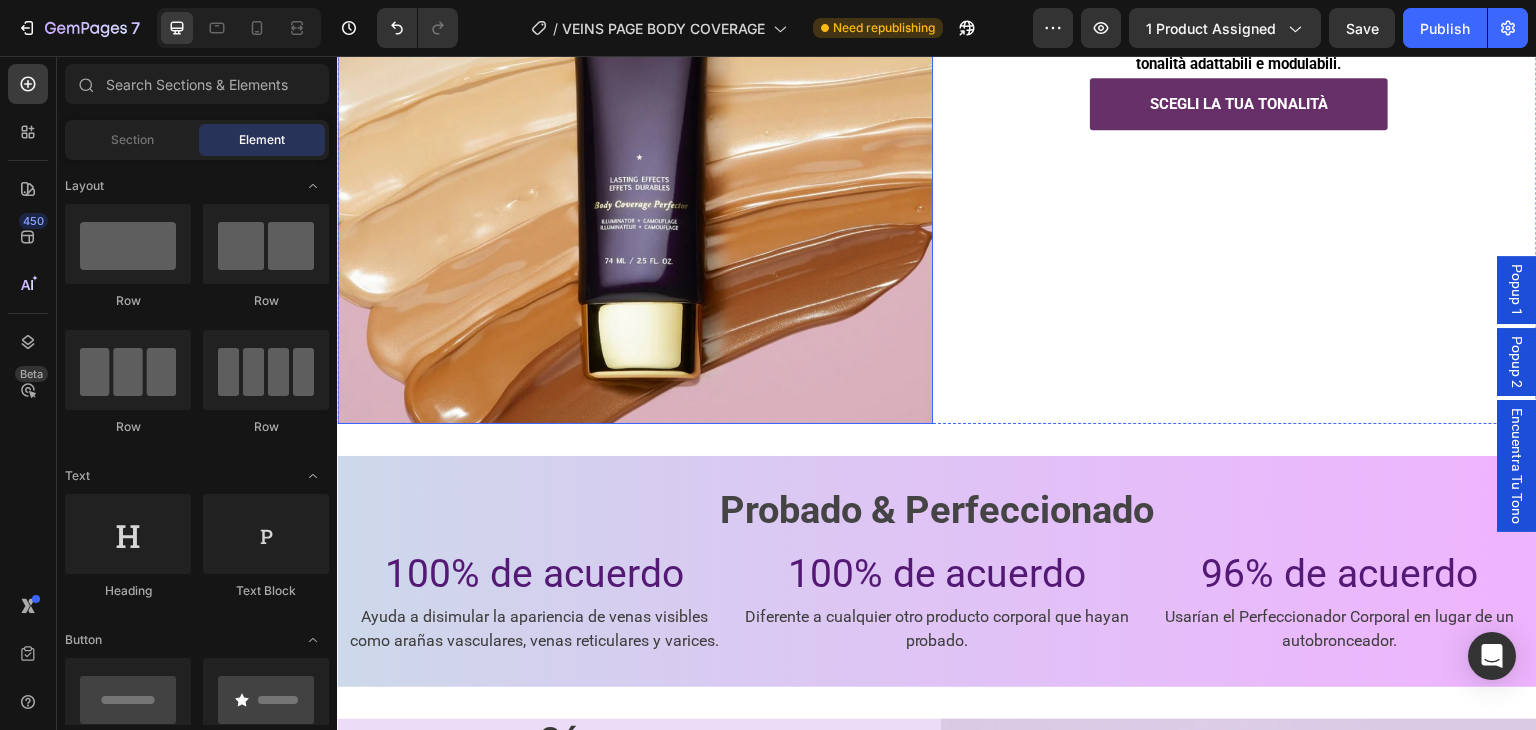 scroll, scrollTop: 2267, scrollLeft: 0, axis: vertical 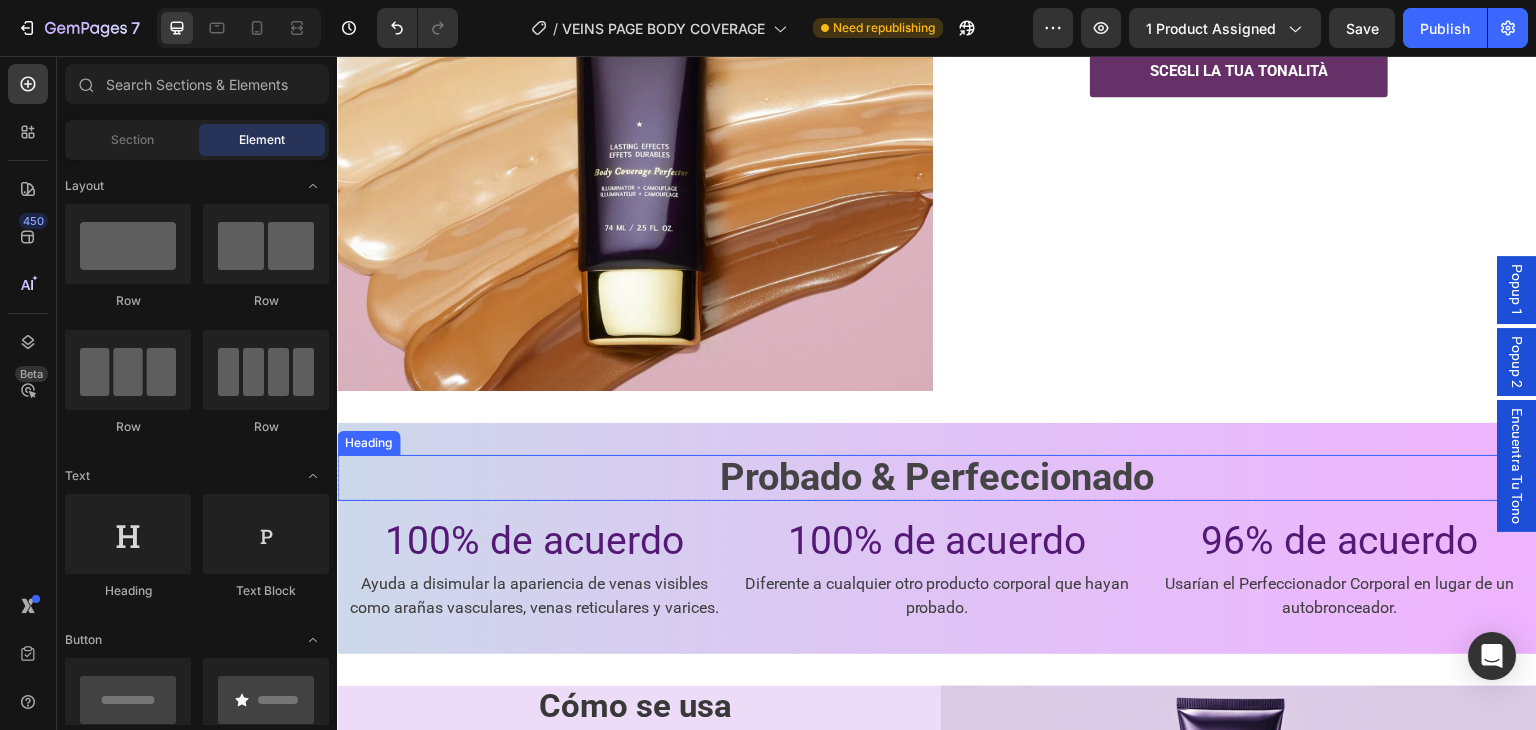 click on "Probado & Perfeccionado" at bounding box center (937, 477) 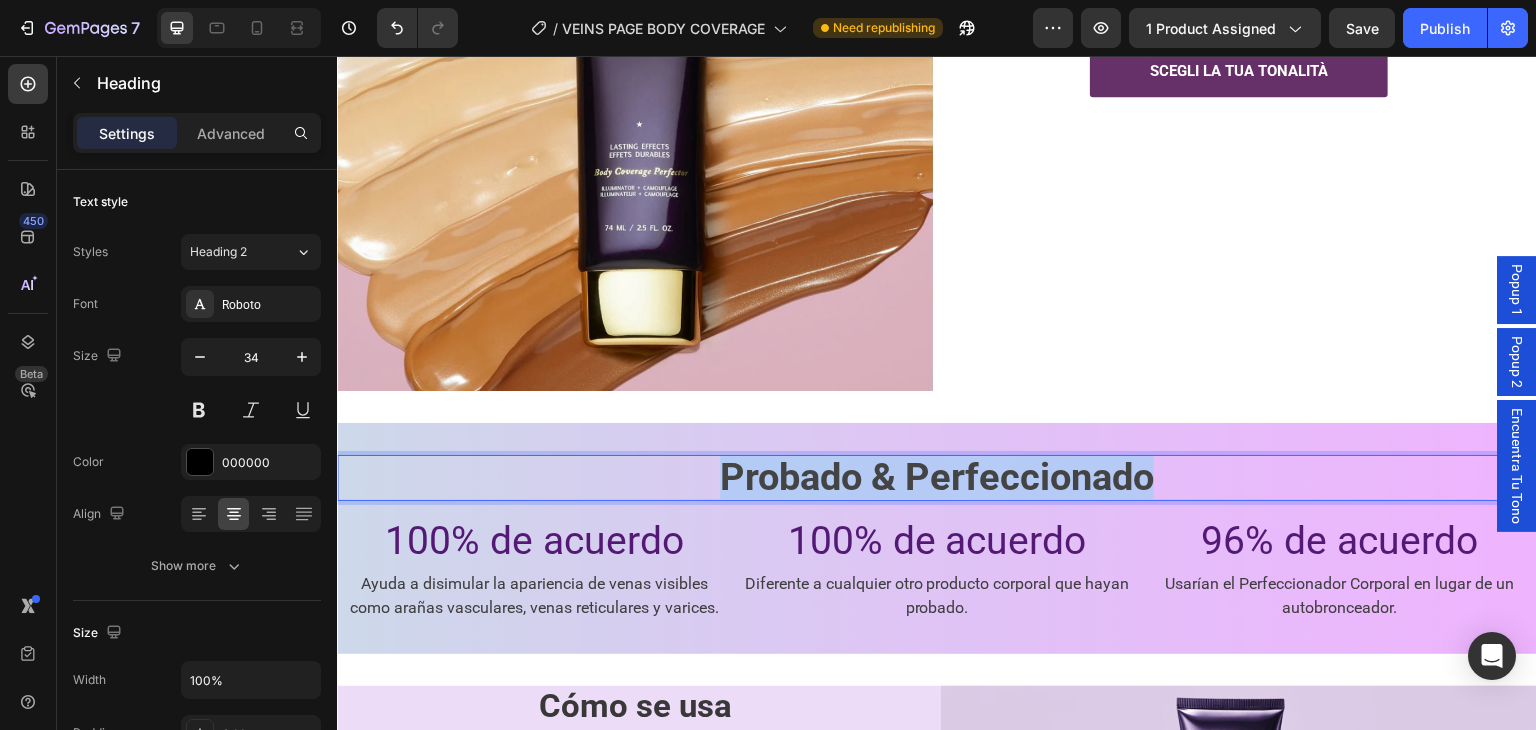 click on "Probado & Perfeccionado" at bounding box center (937, 477) 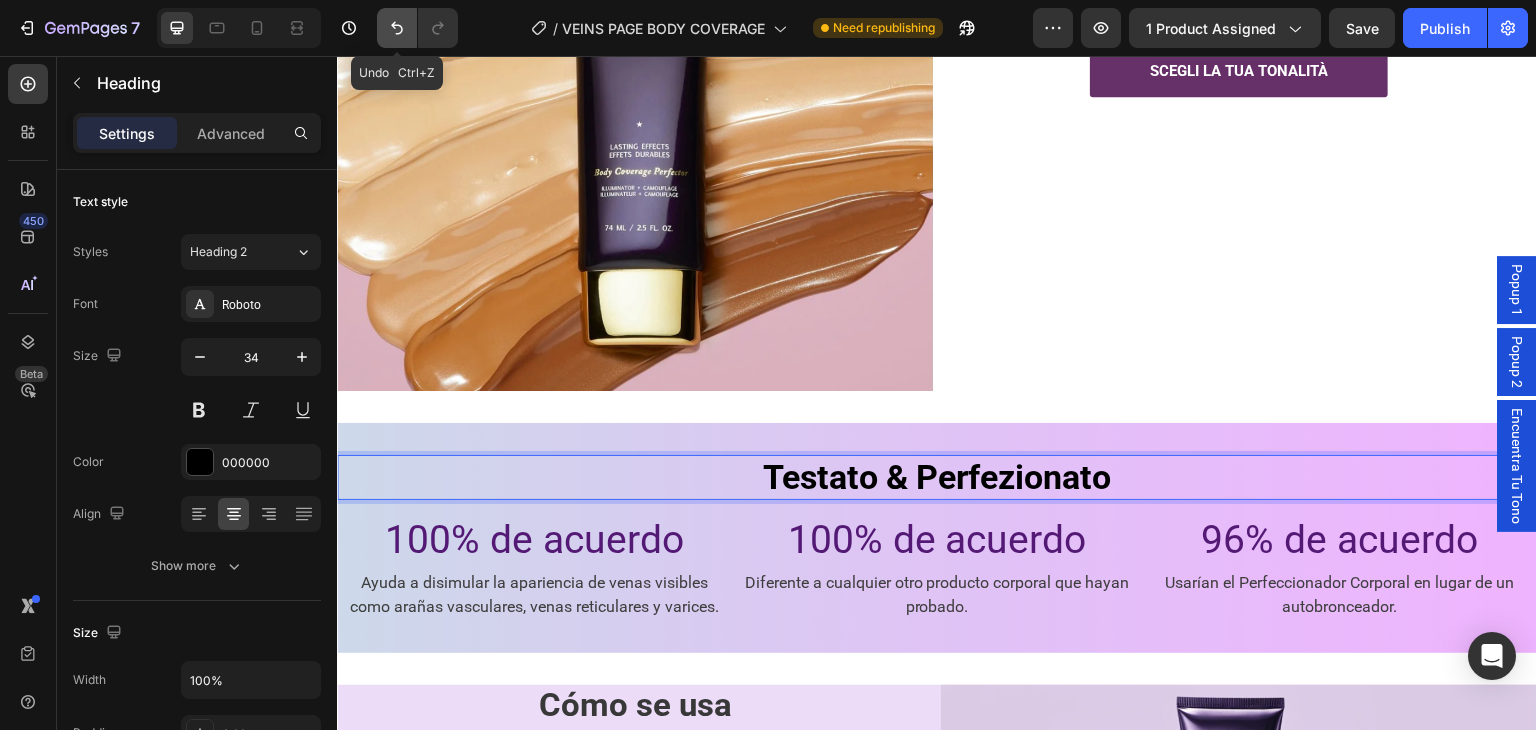 click 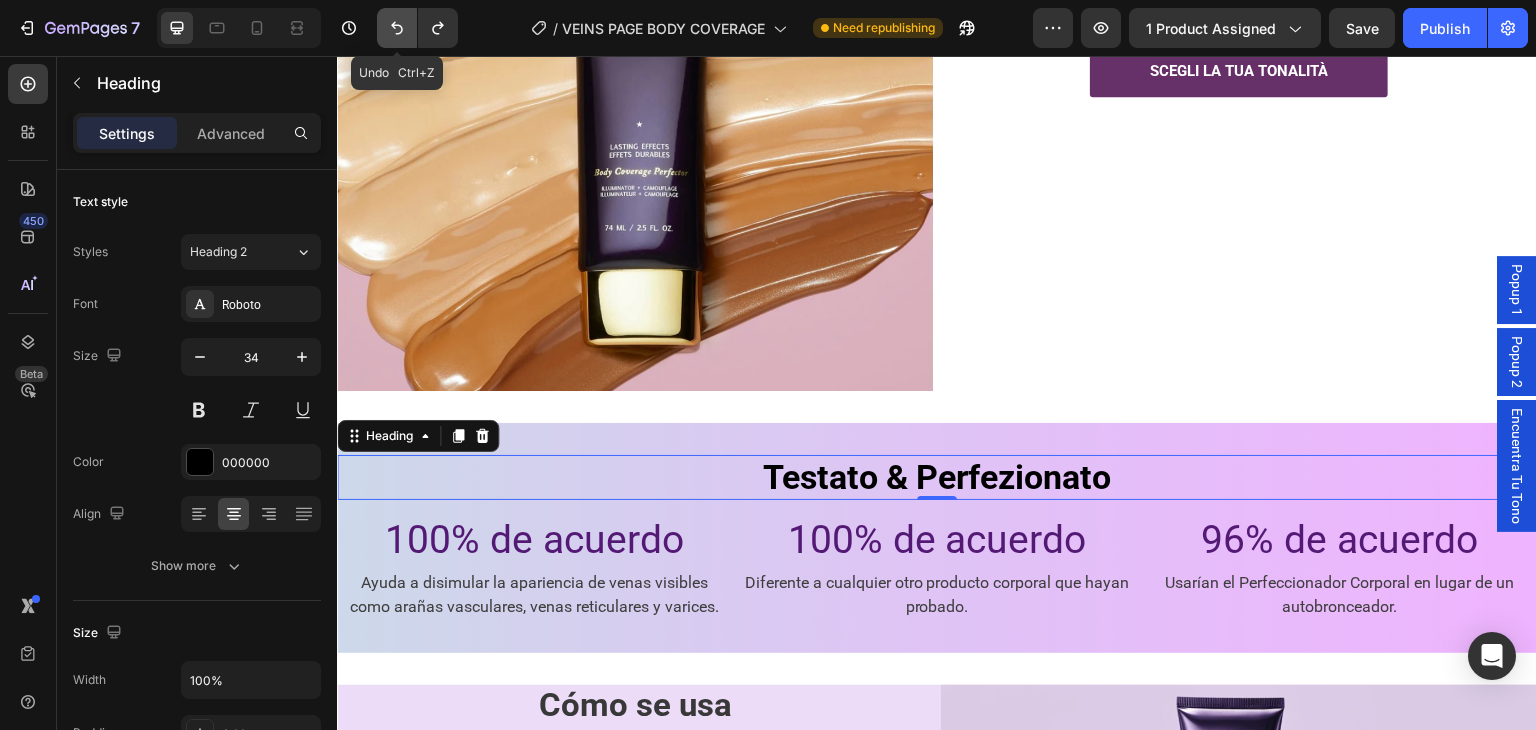 click 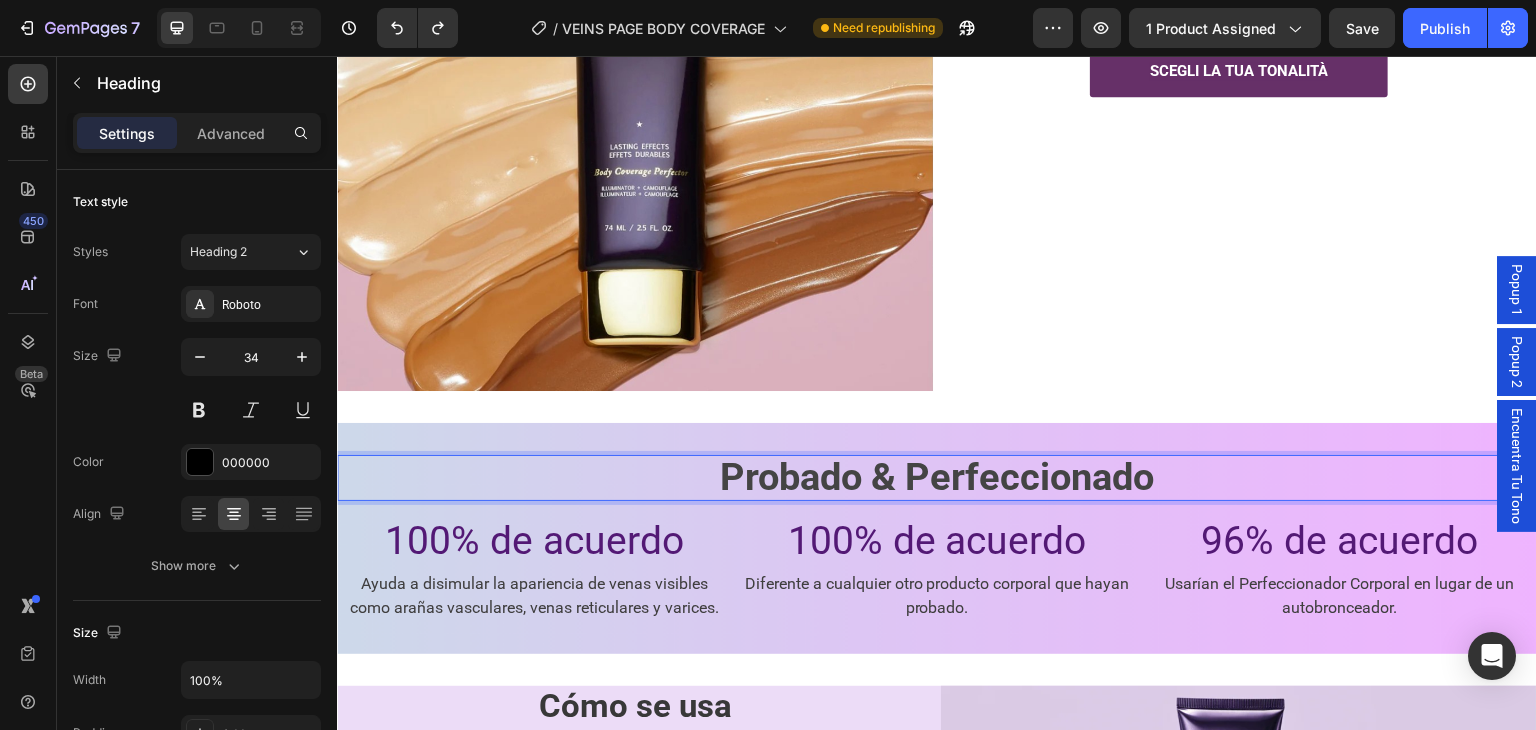 click on "Probado & Perfeccionado" at bounding box center (937, 477) 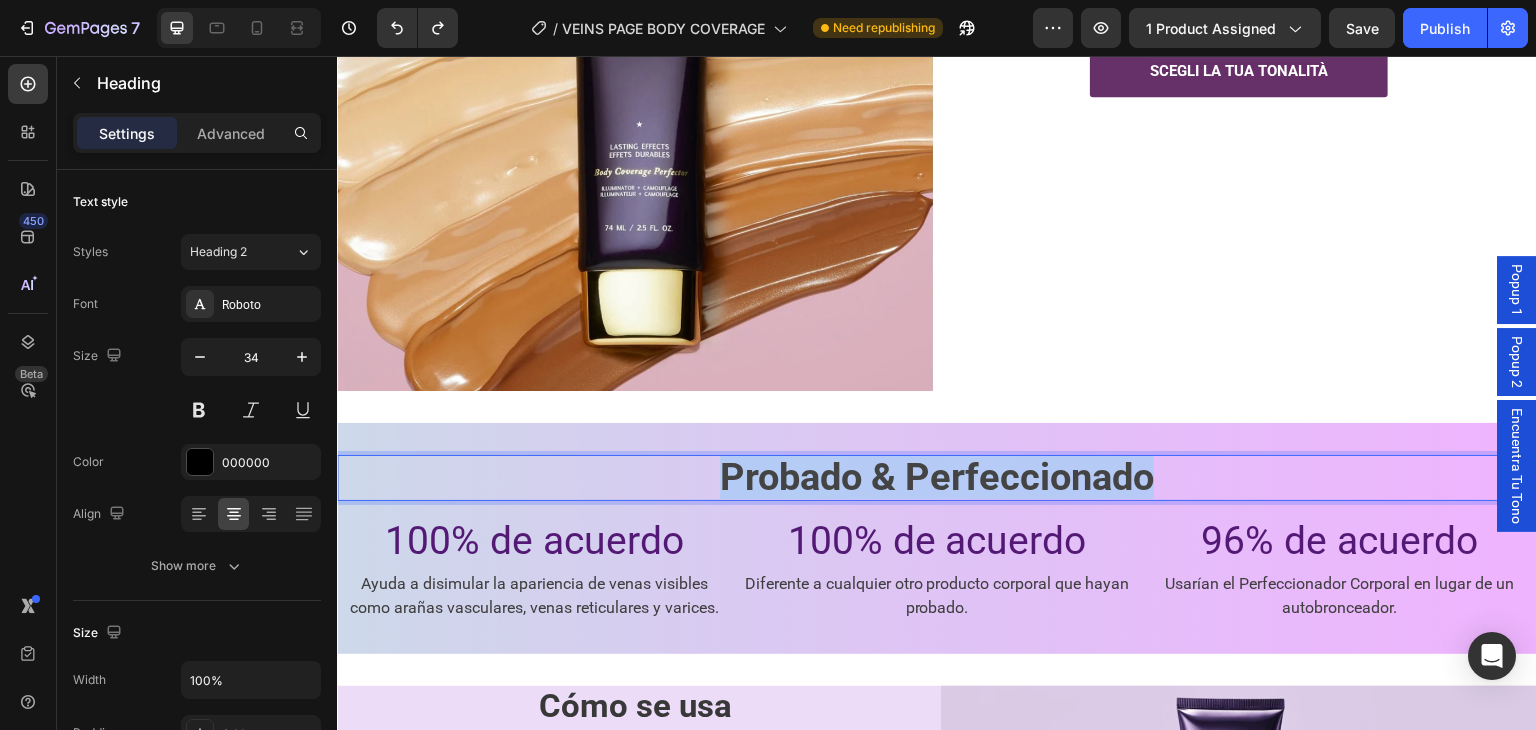 click on "Probado & Perfeccionado" at bounding box center (937, 477) 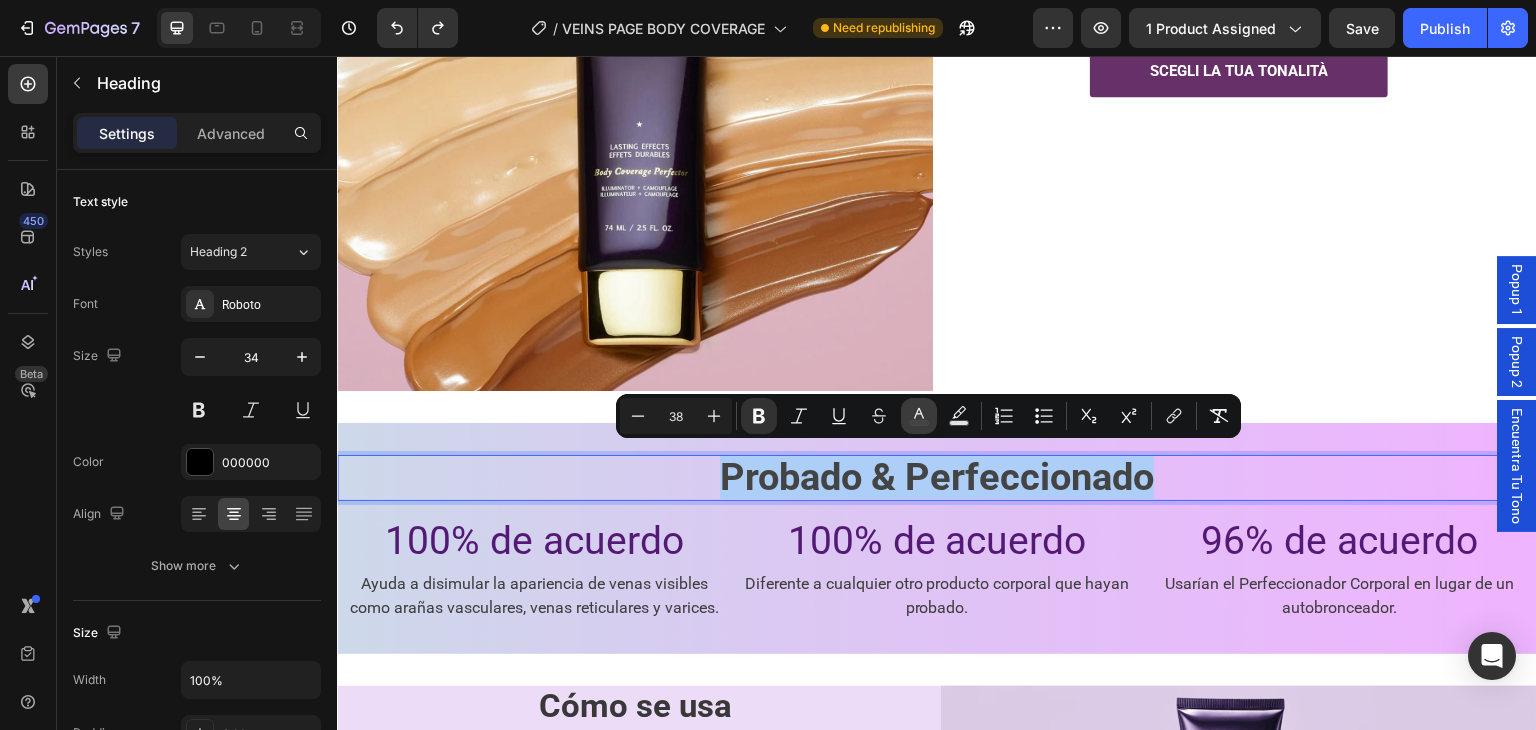 click on "color" at bounding box center (919, 416) 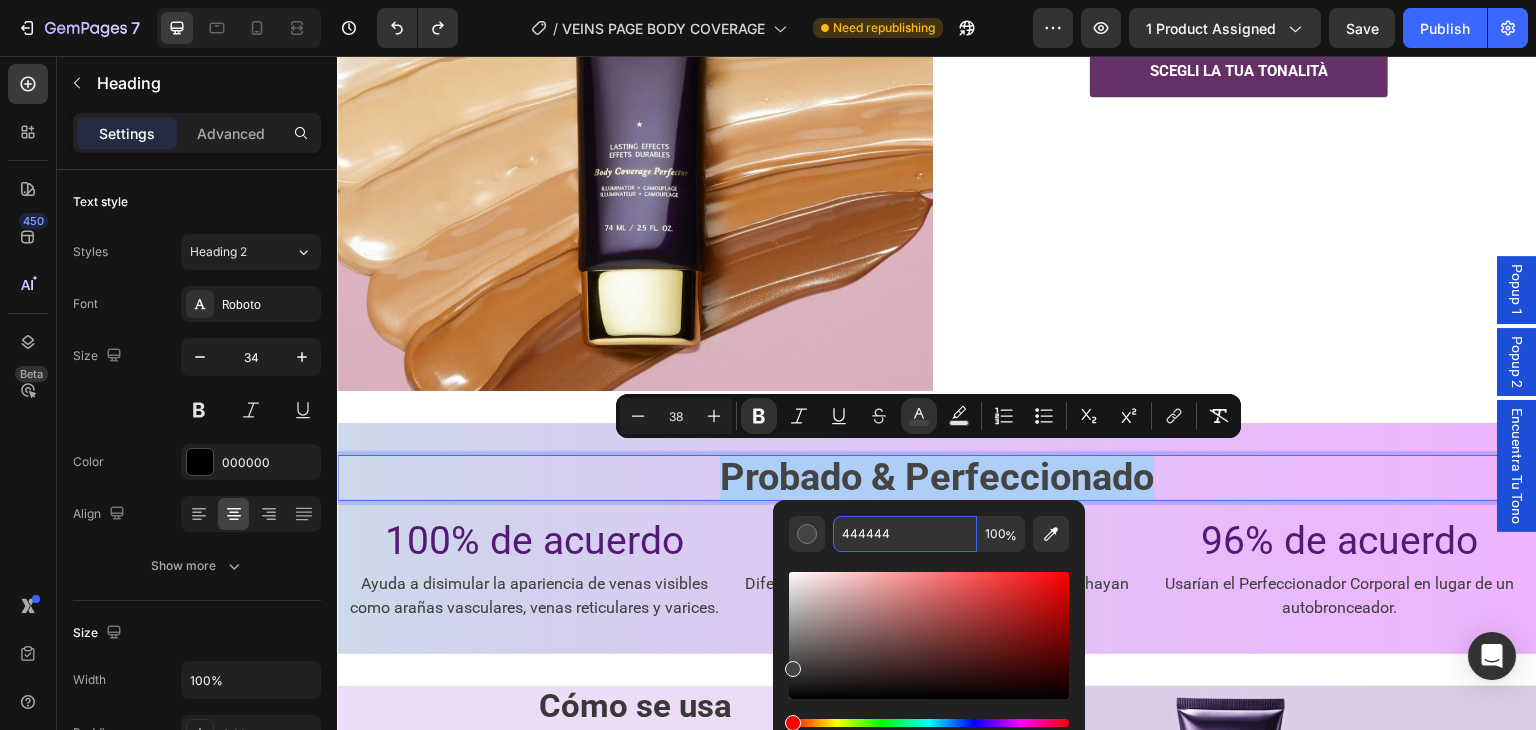 click on "444444" at bounding box center (905, 534) 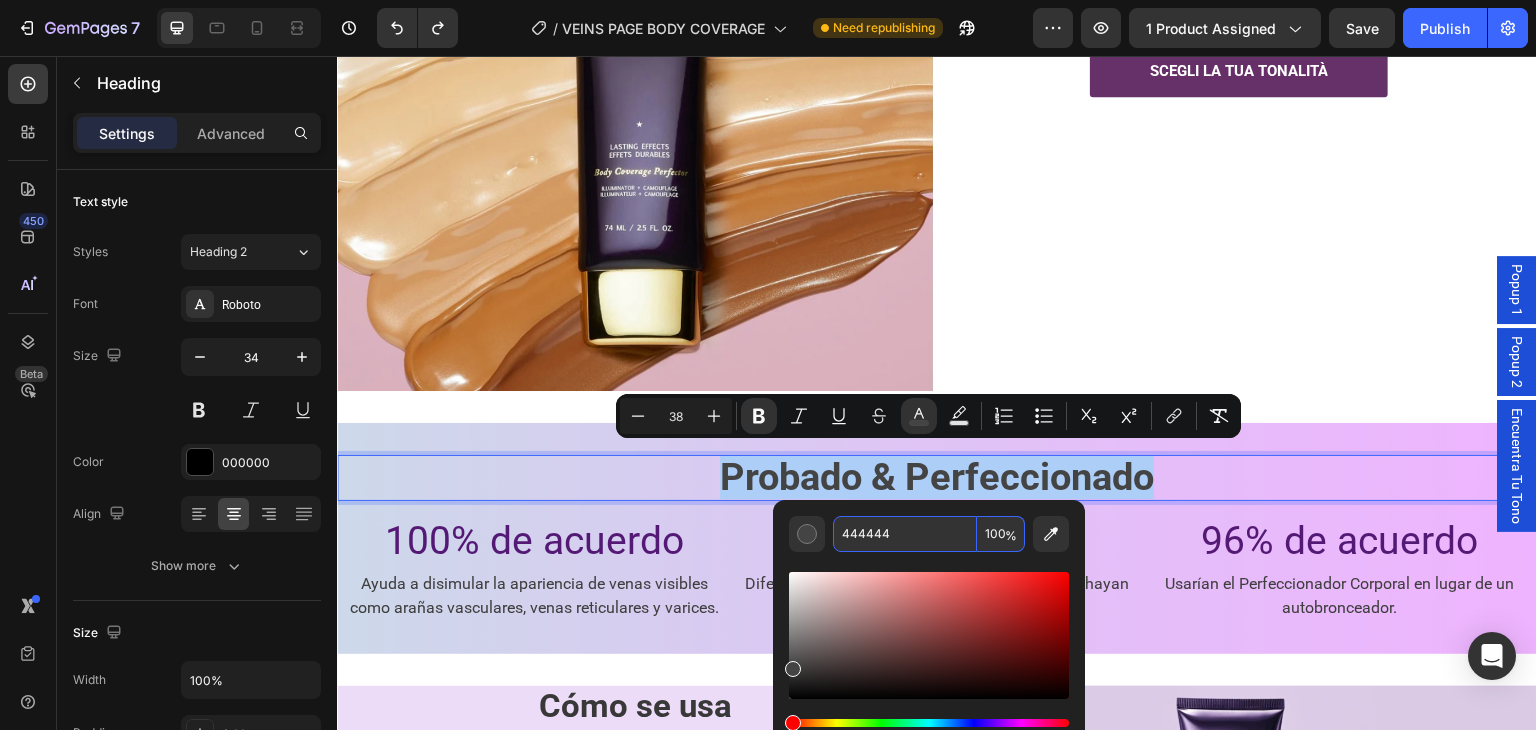 click on "444444" at bounding box center [905, 534] 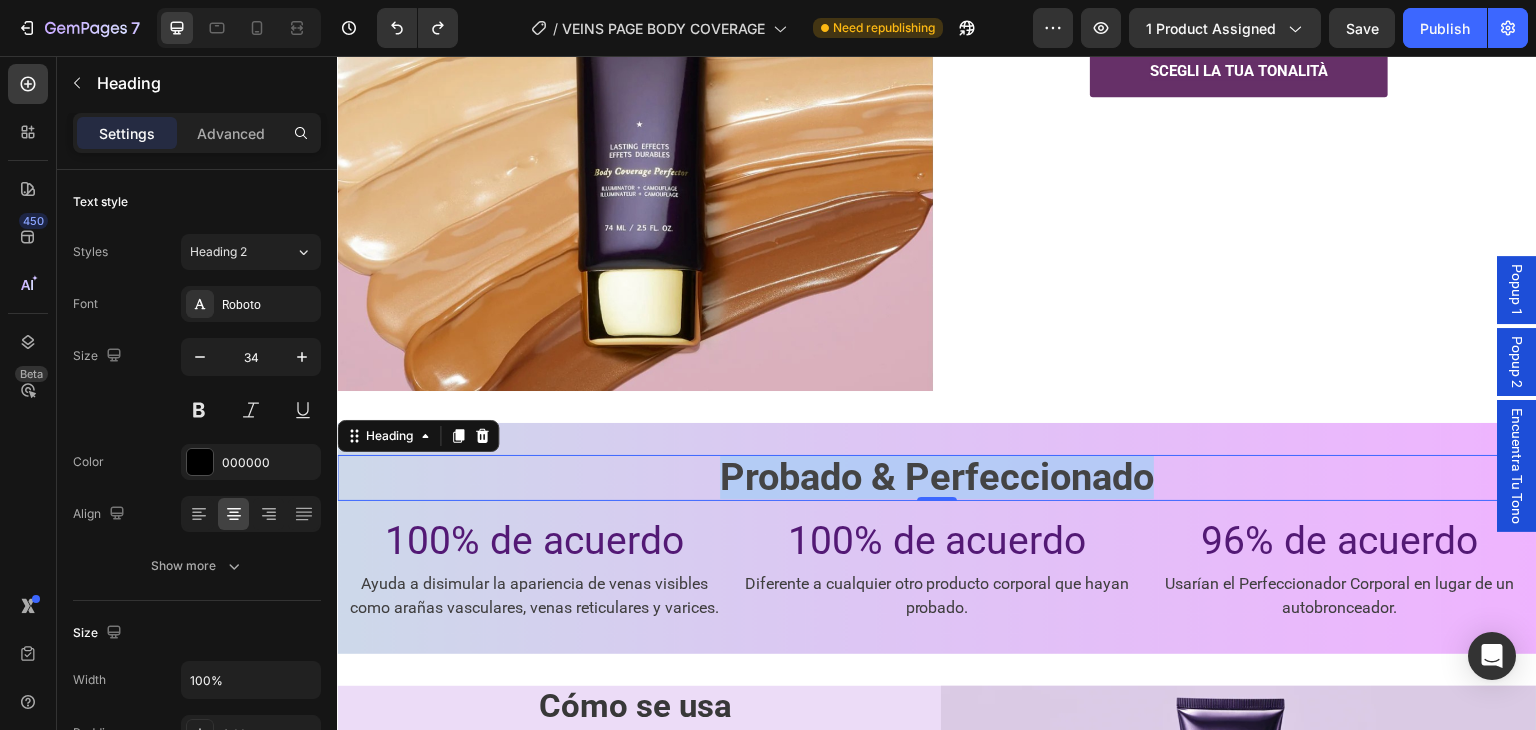 click on "Probado & Perfeccionado" at bounding box center (937, 477) 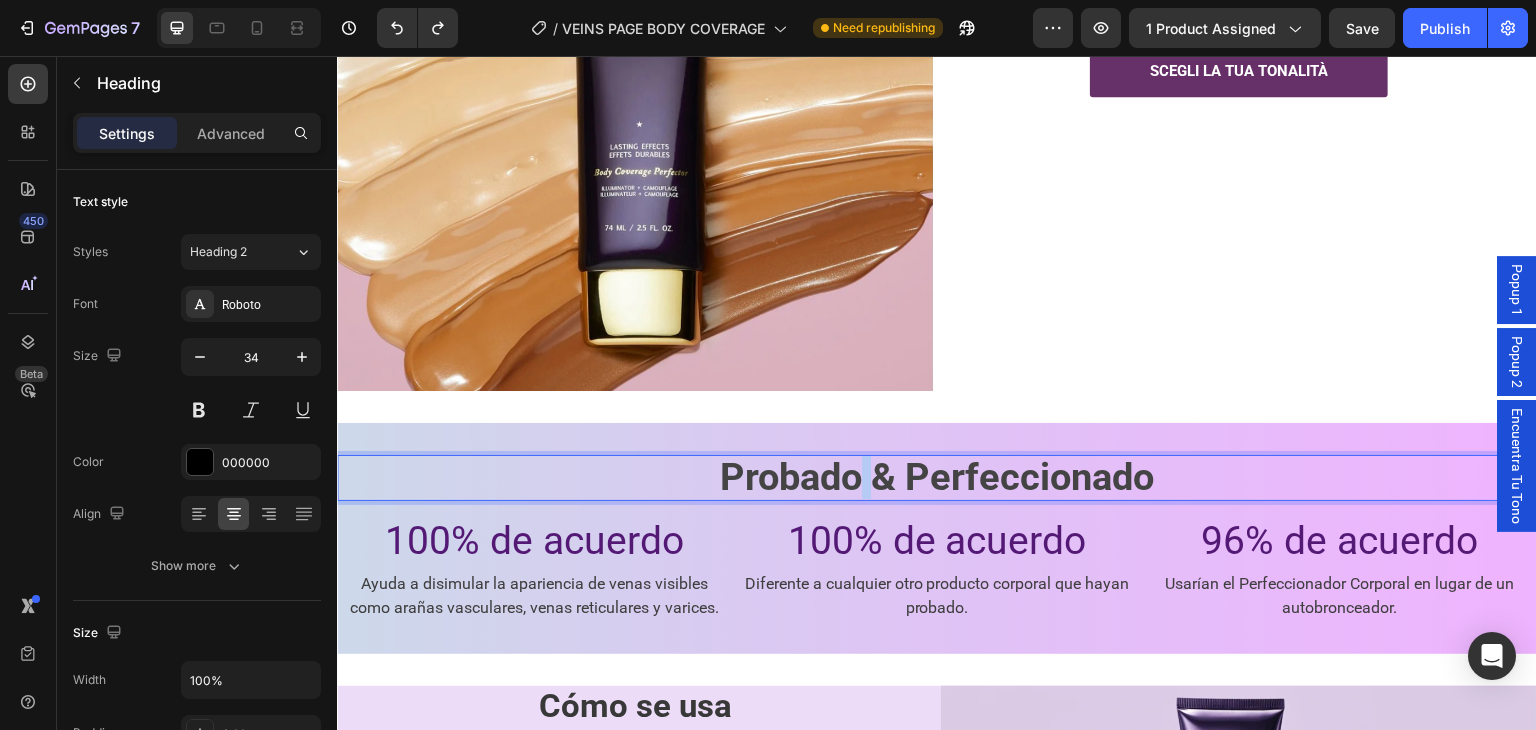 click on "Probado & Perfeccionado" at bounding box center (937, 477) 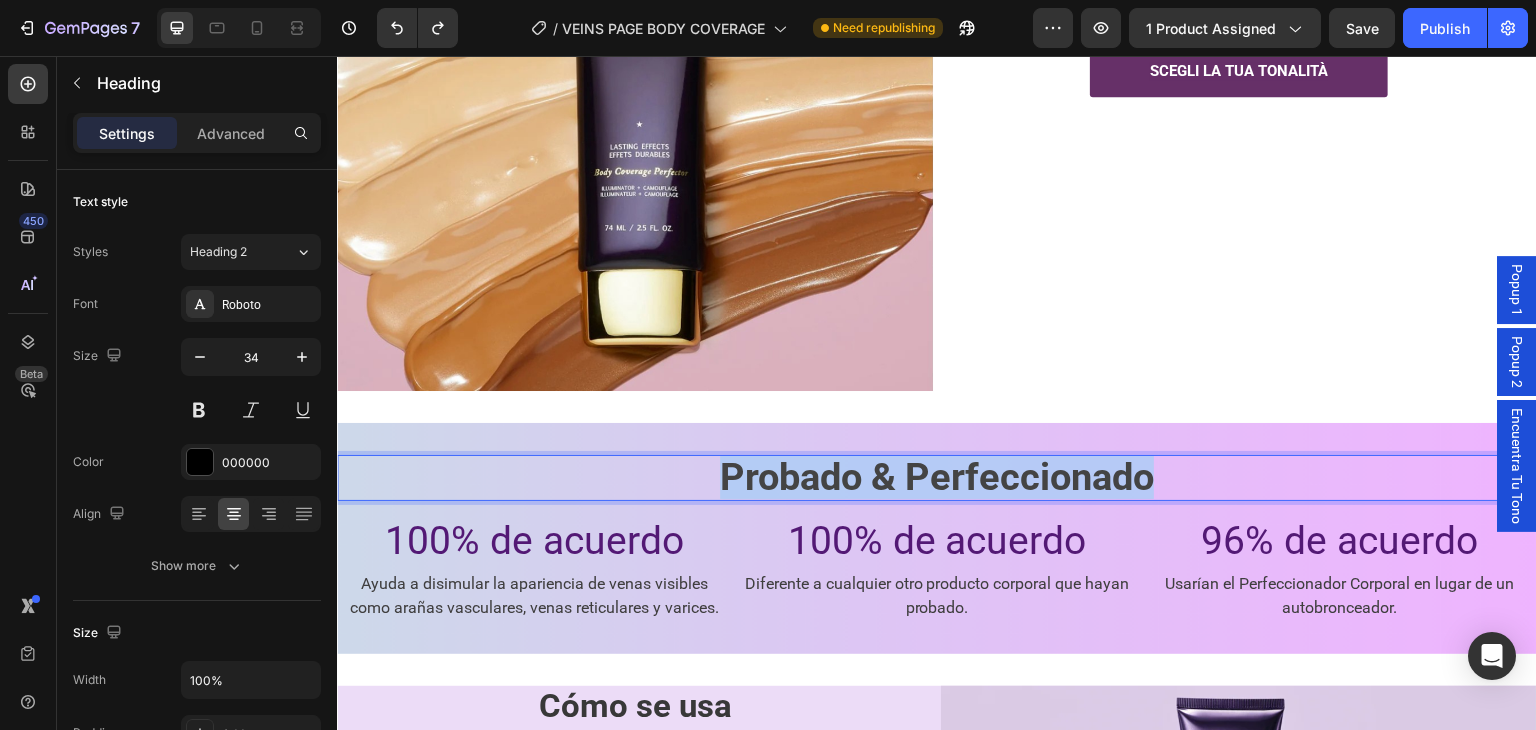 click on "Probado & Perfeccionado" at bounding box center [937, 477] 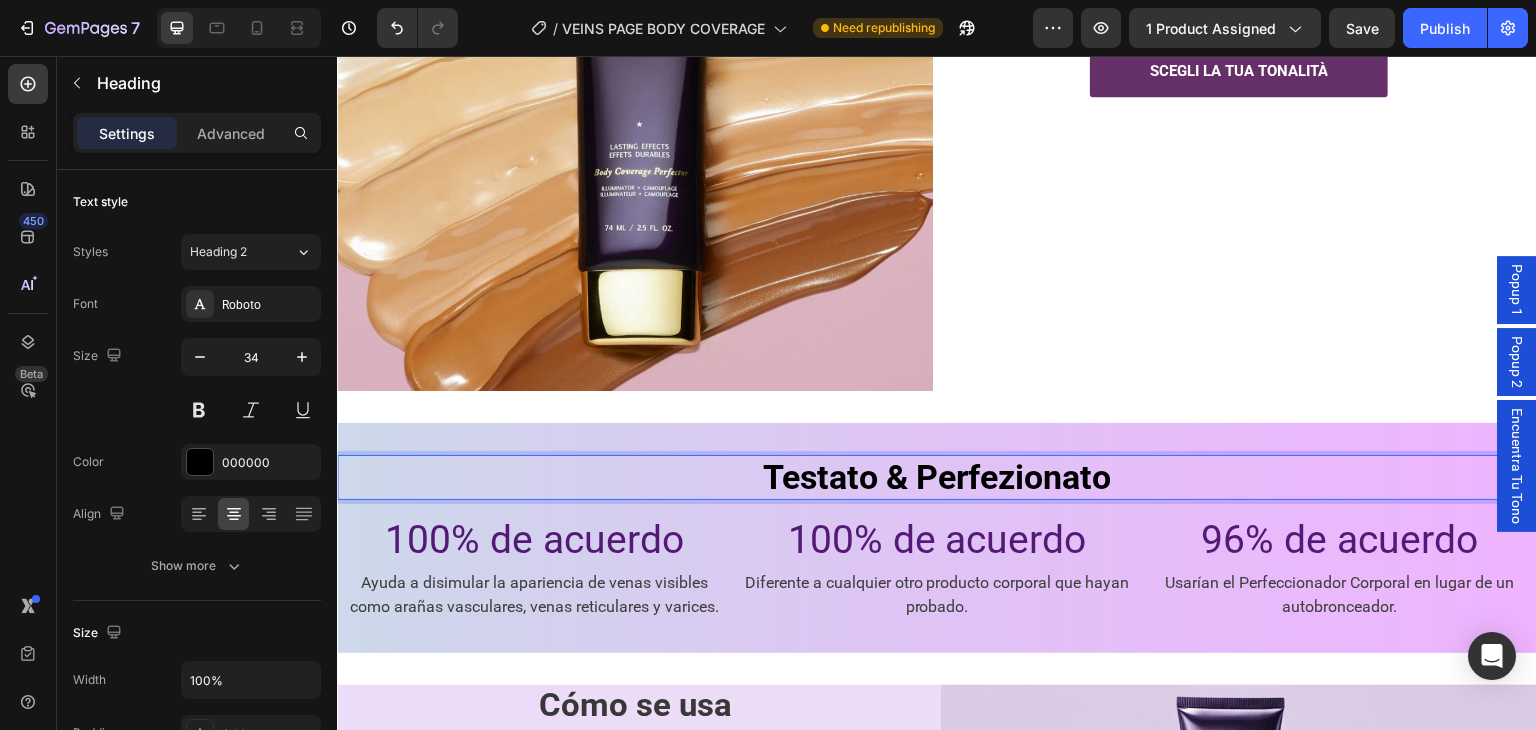 click on "Testato & Perfezionato" at bounding box center (937, 477) 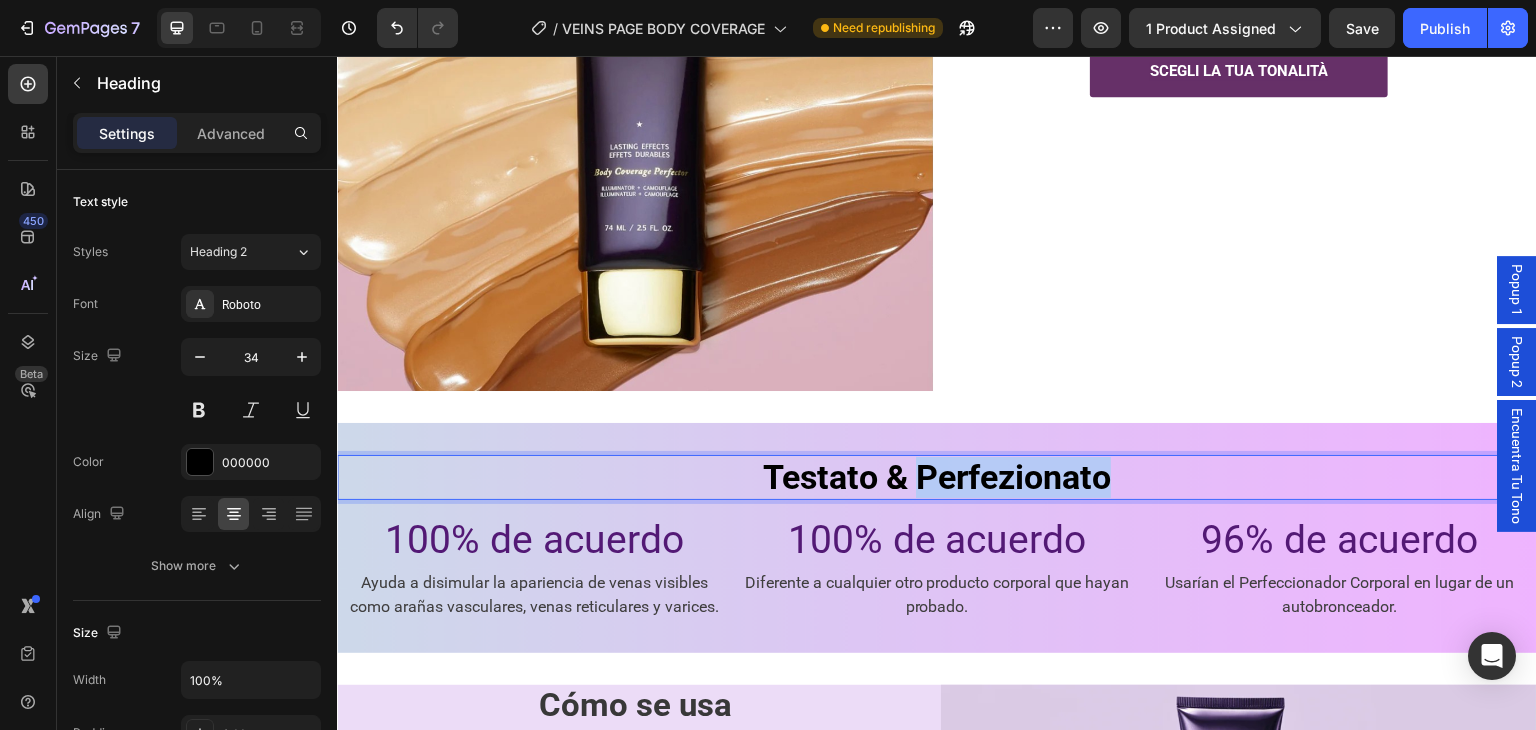 click on "Testato & Perfezionato" at bounding box center (937, 477) 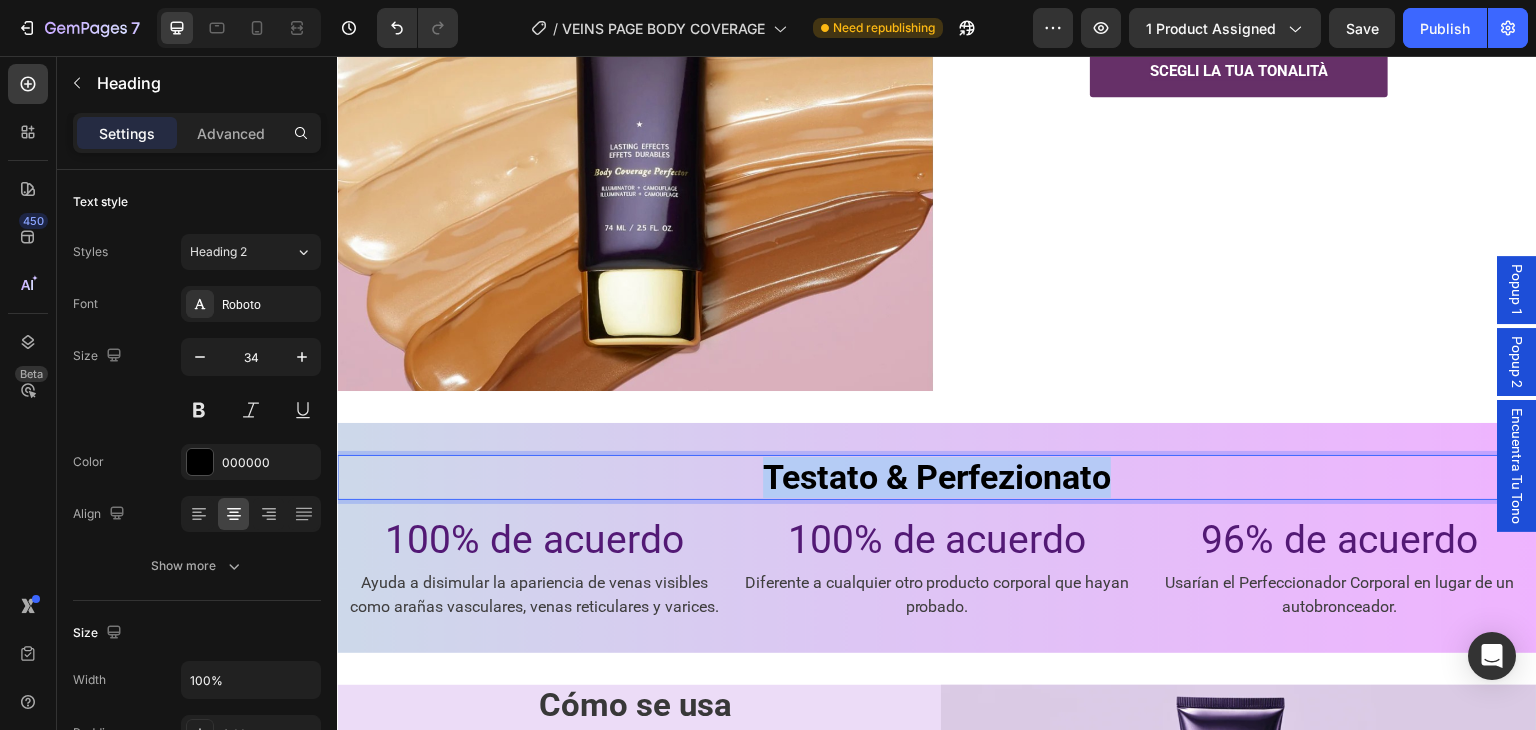 click on "Testato & Perfezionato" at bounding box center (937, 477) 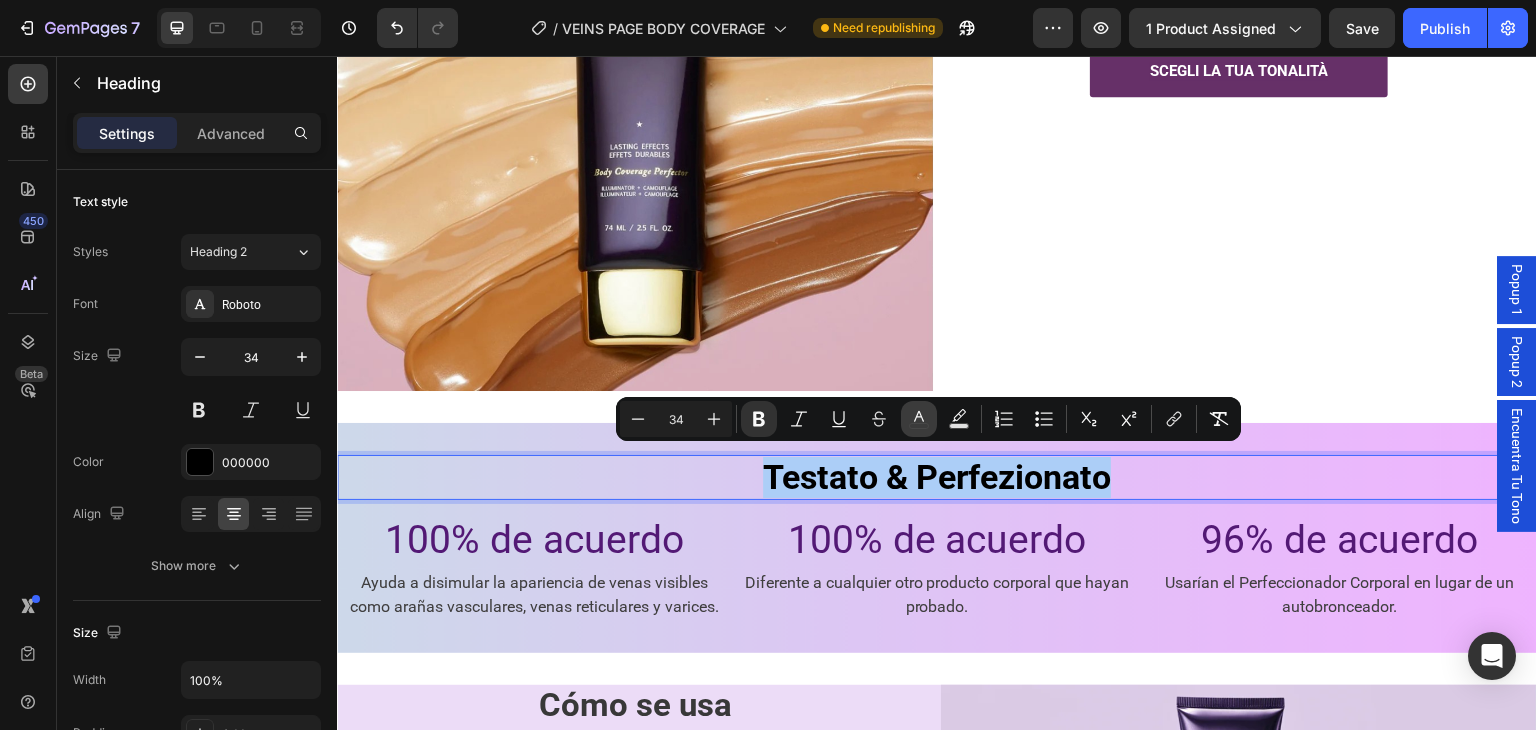 click 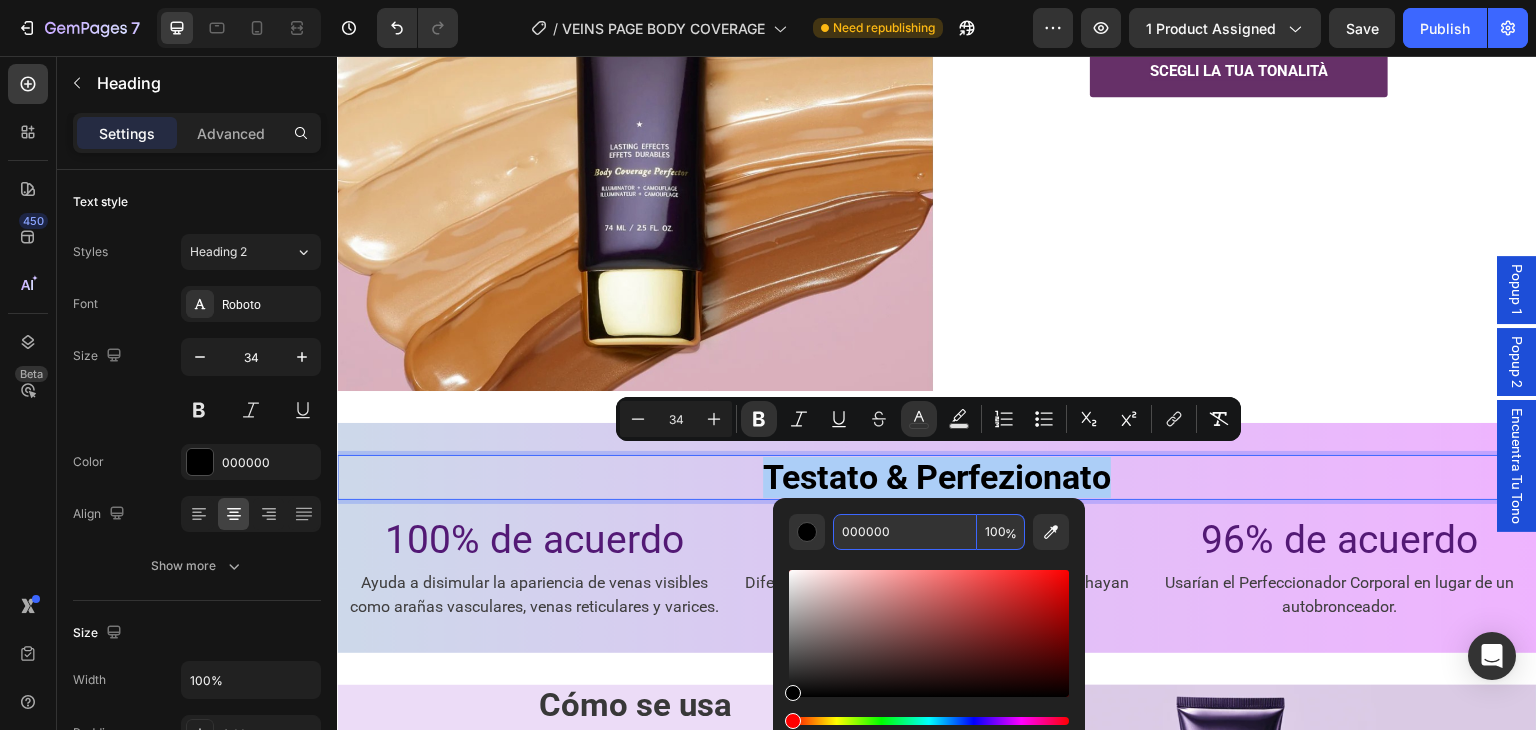 click on "000000" at bounding box center [905, 532] 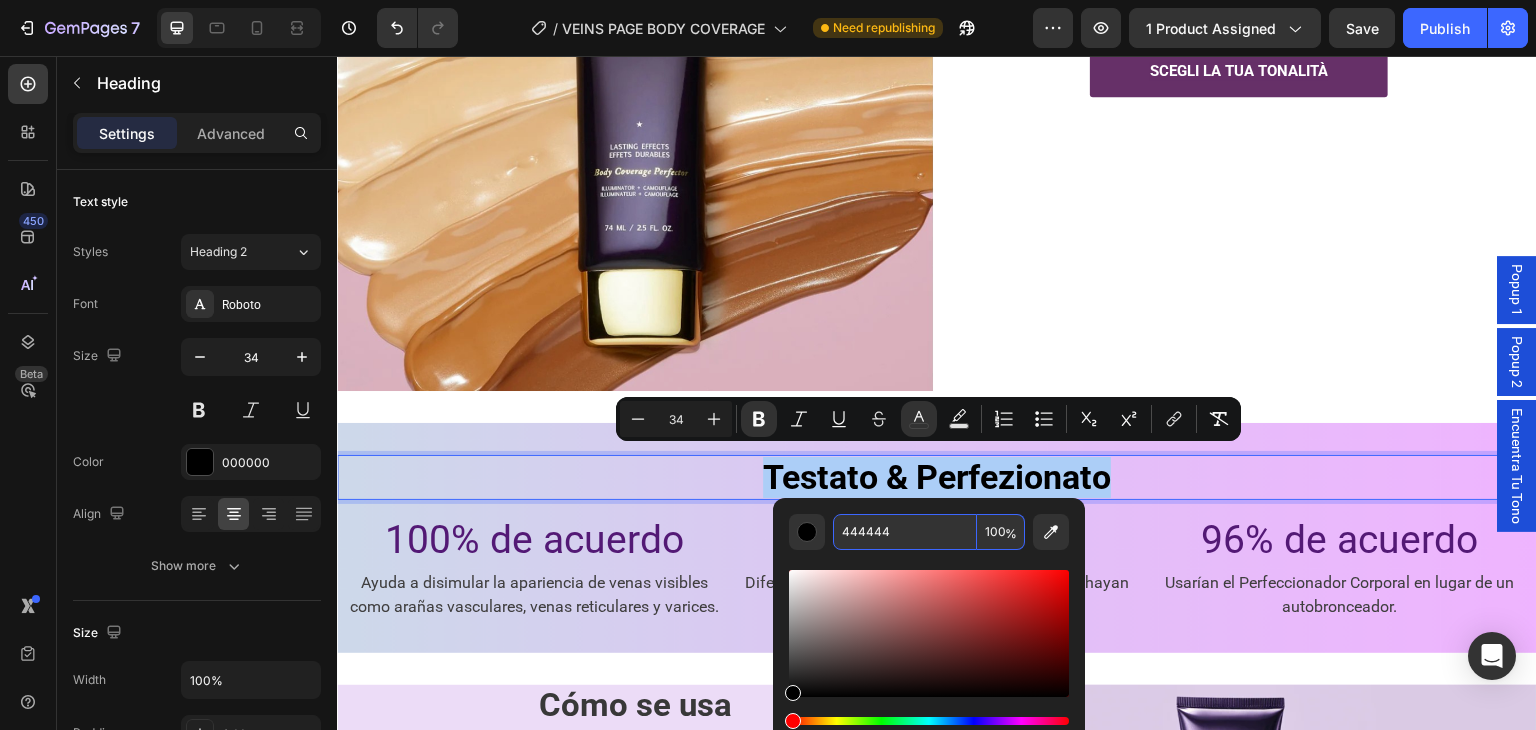 type on "444444" 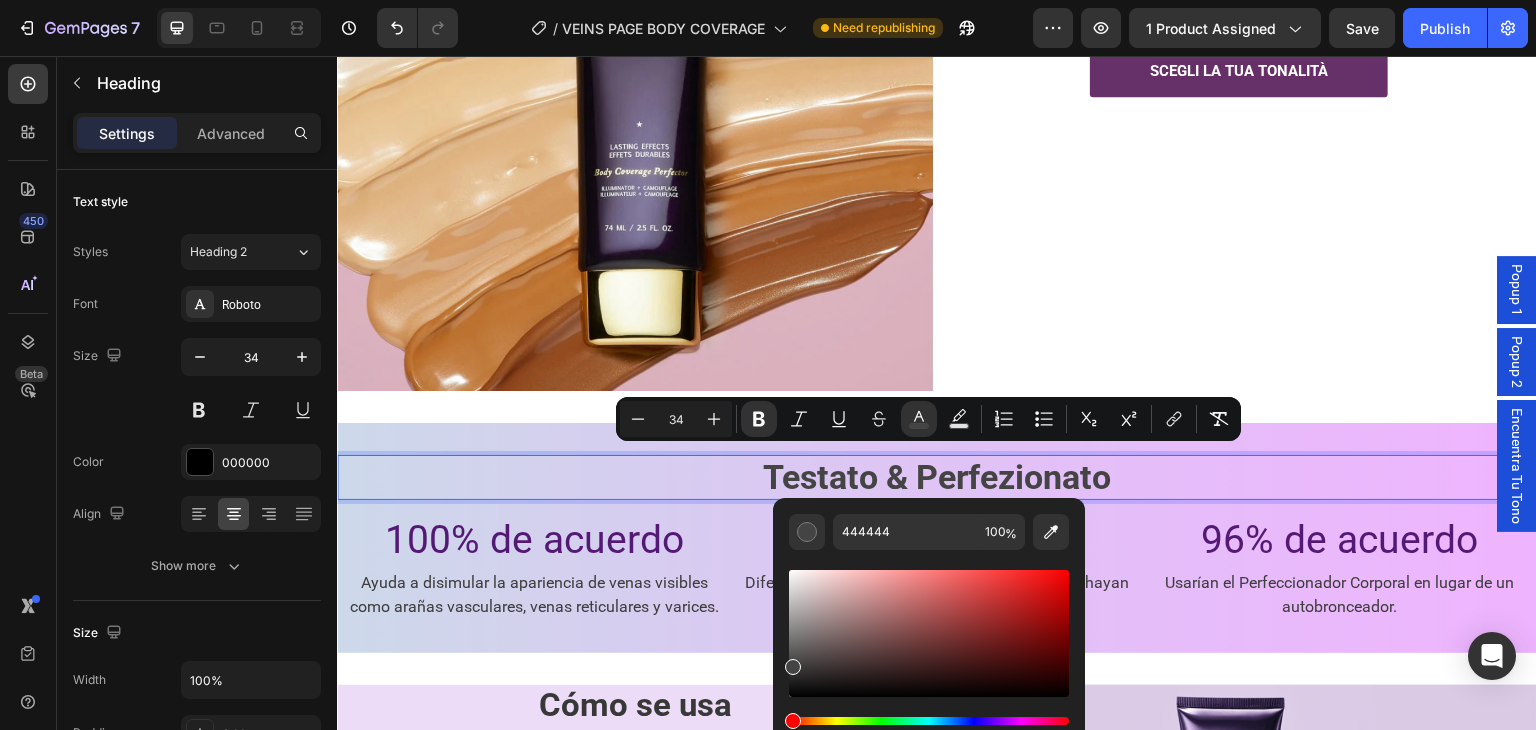 click on "444444 100 %" at bounding box center (929, 625) 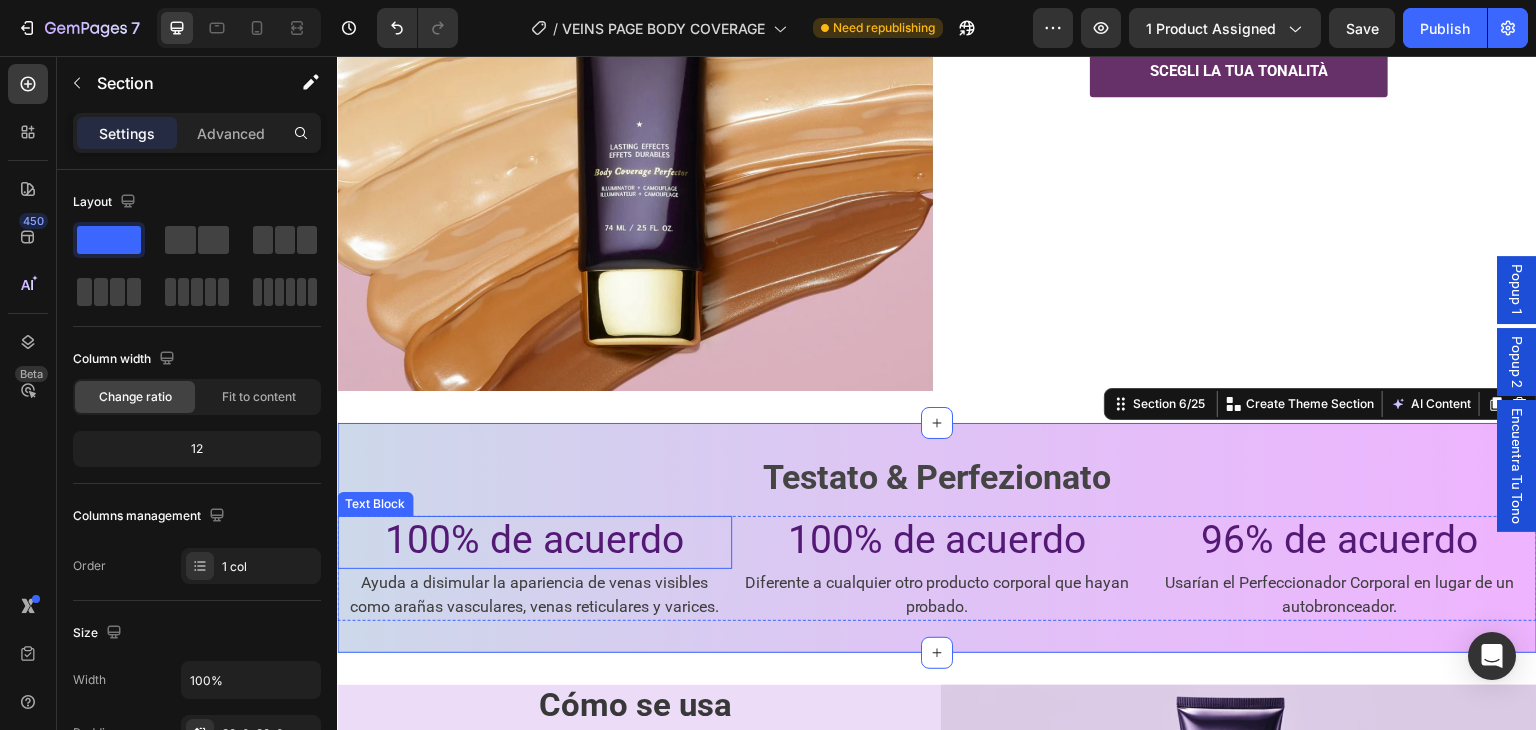 click on "100% de acuerdo" at bounding box center [534, 540] 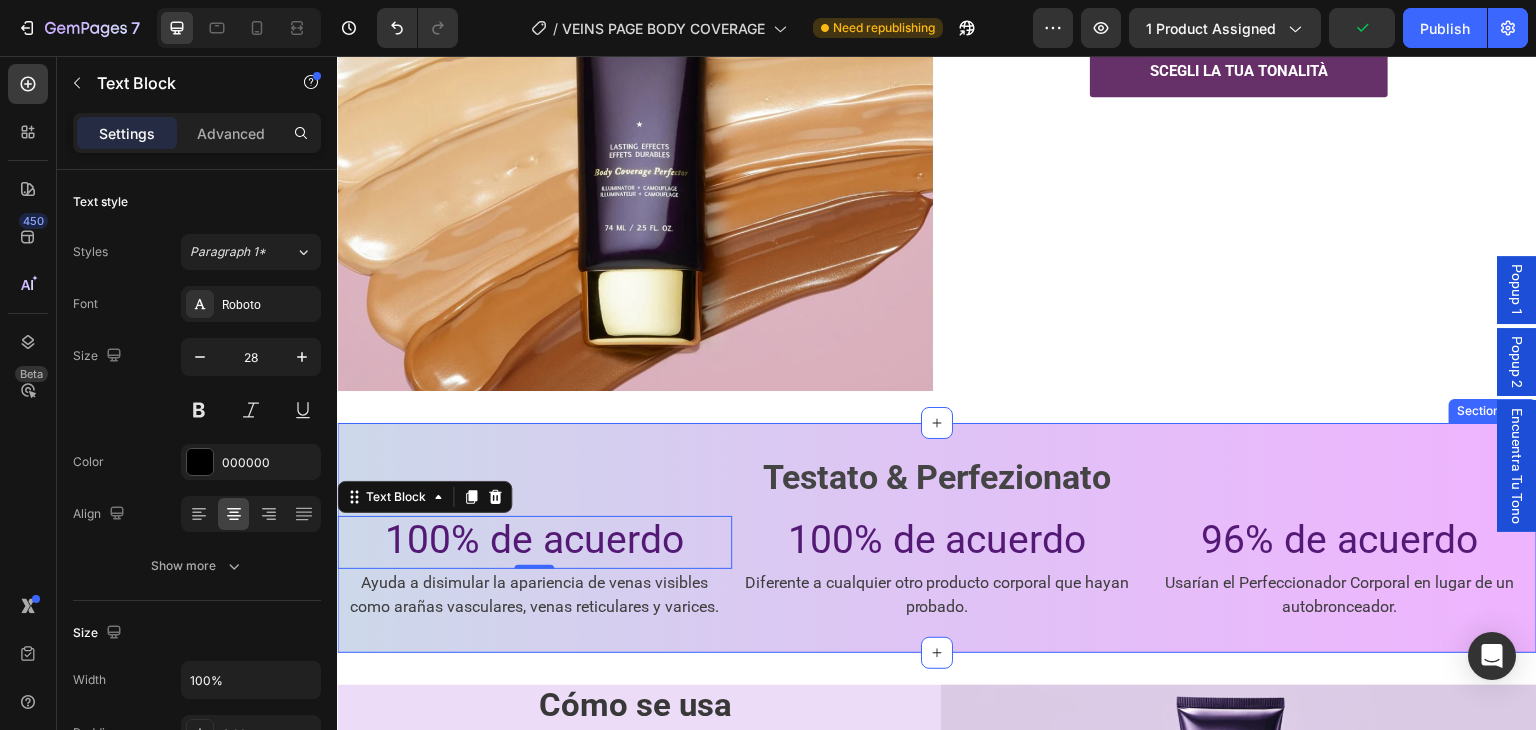 click on "100% de acuerdo" at bounding box center (534, 540) 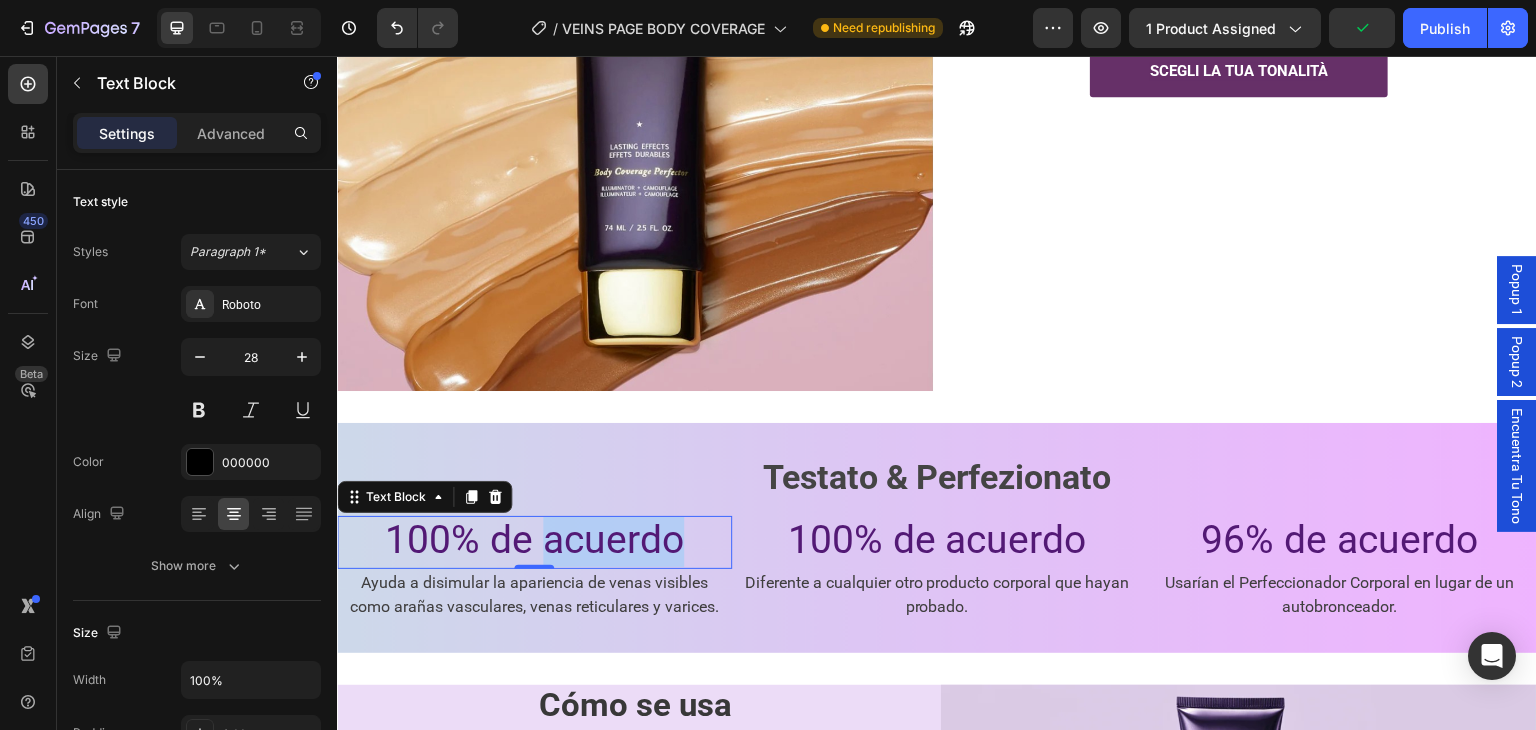 click on "100% de acuerdo" at bounding box center [534, 540] 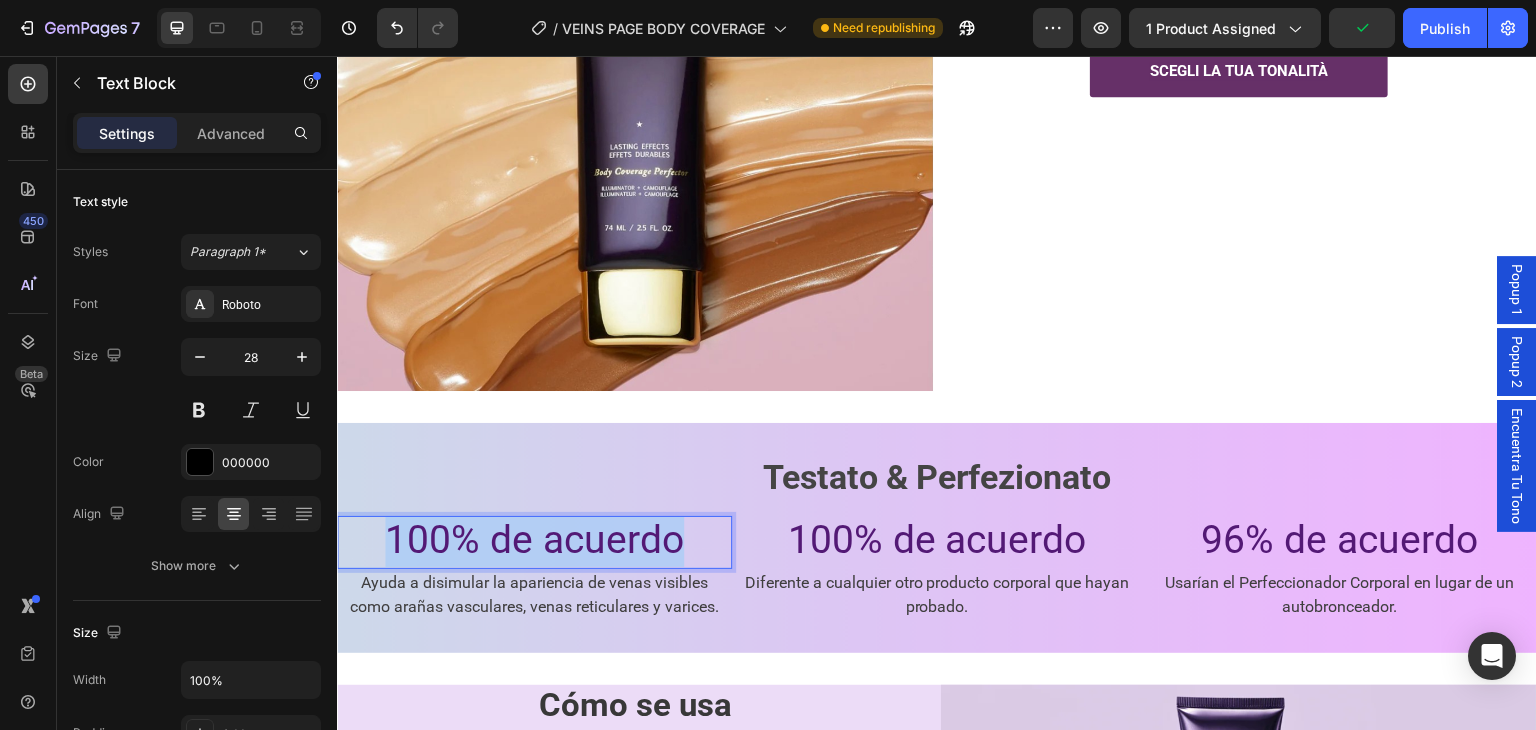 click on "100% de acuerdo" at bounding box center [534, 540] 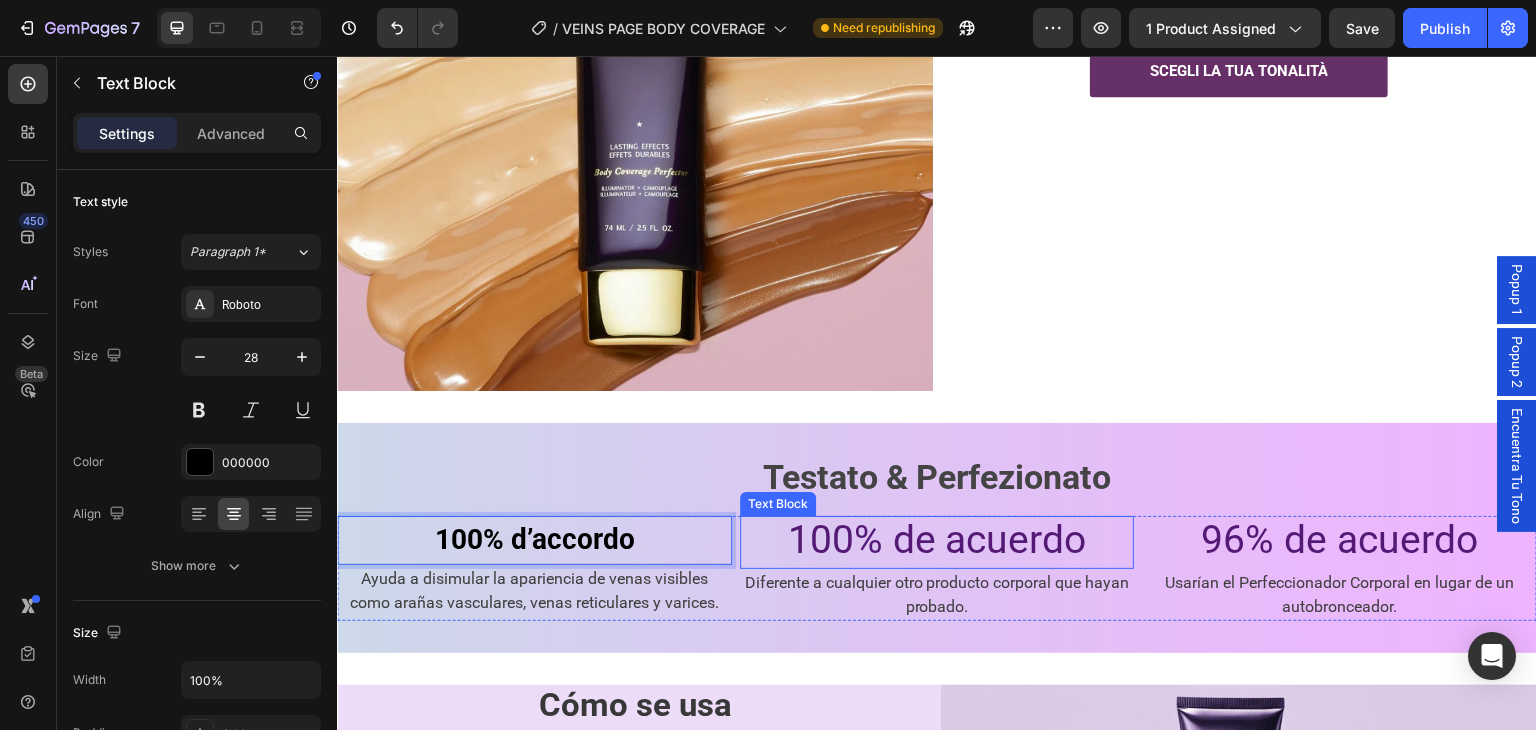click on "100% de acuerdo" at bounding box center (936, 540) 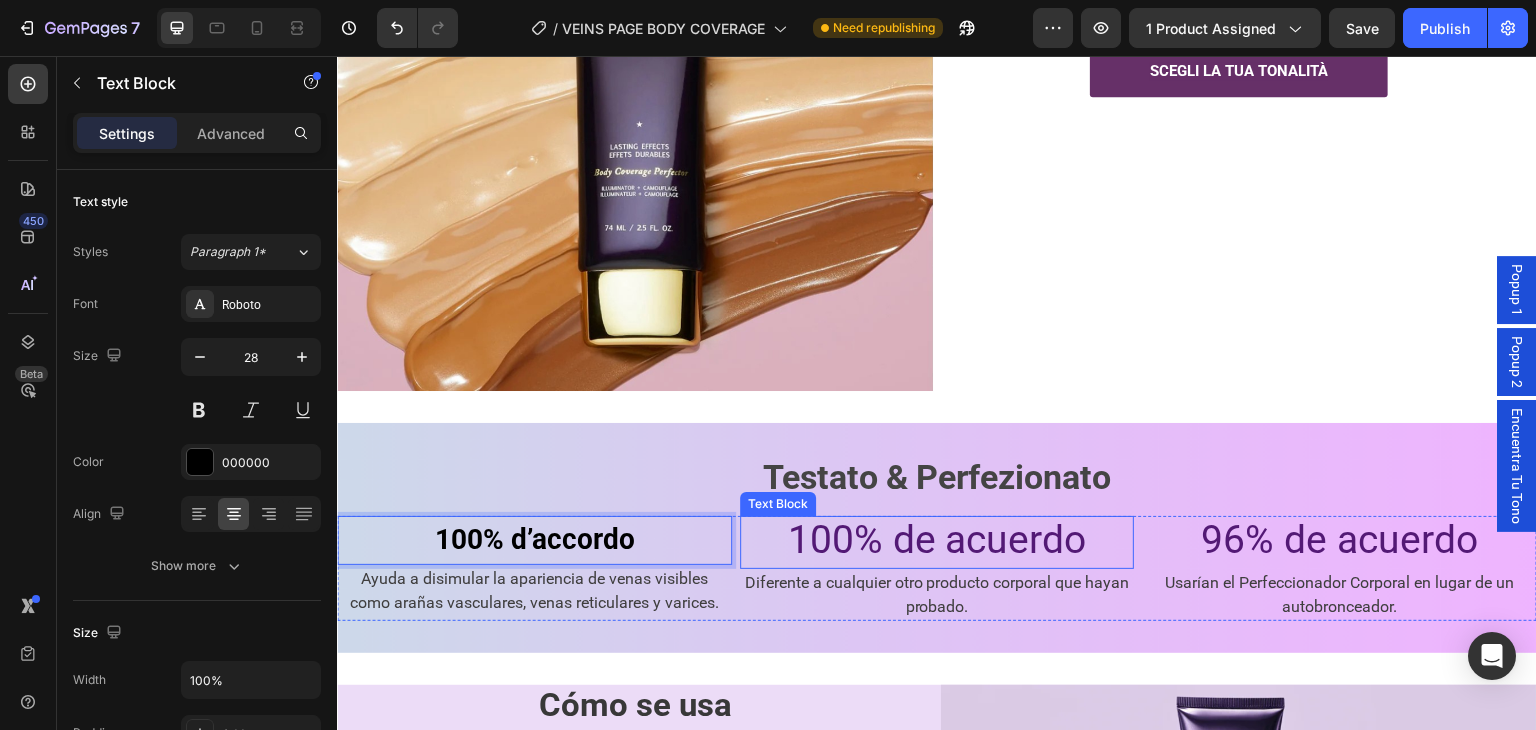 click on "100% de acuerdo" at bounding box center (936, 540) 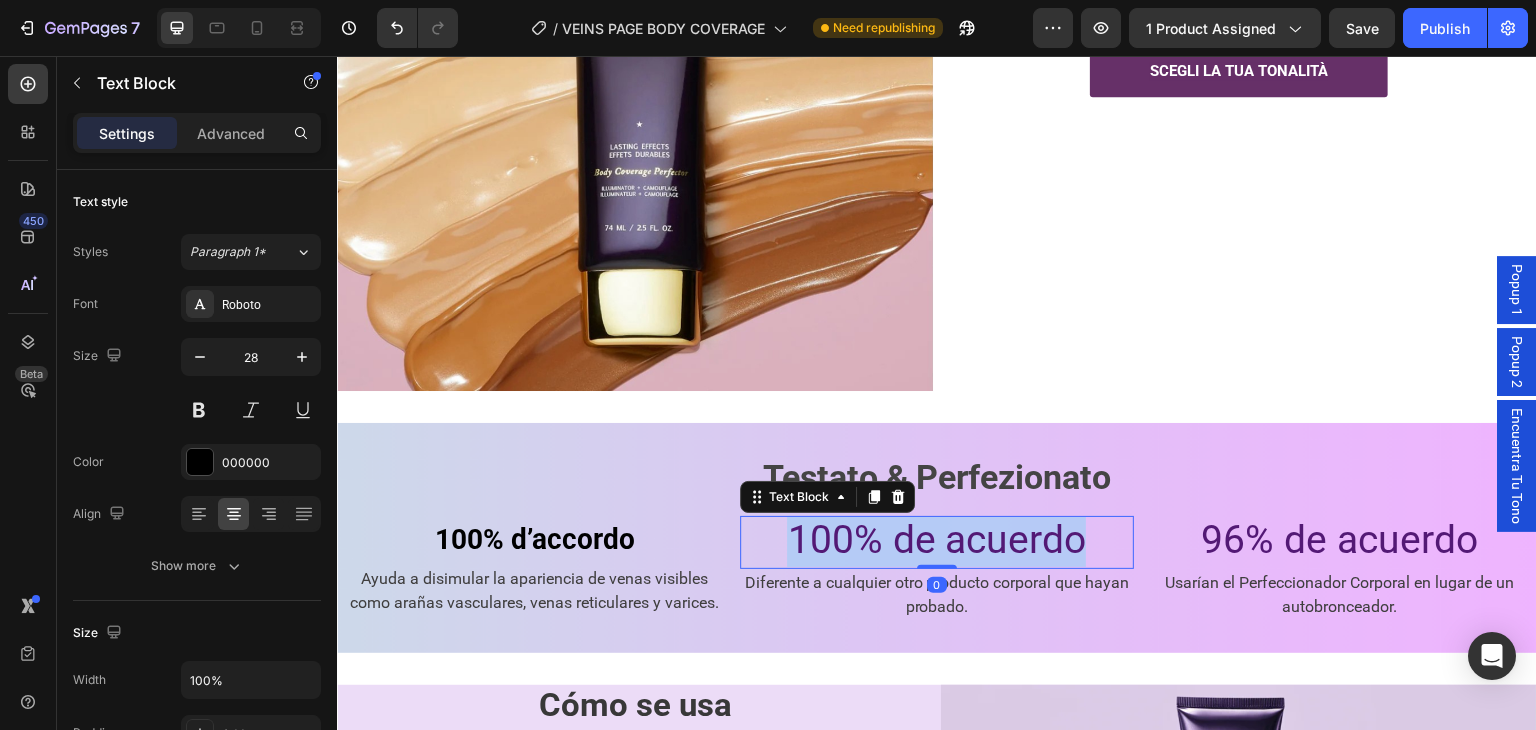 click on "100% de acuerdo" at bounding box center (936, 540) 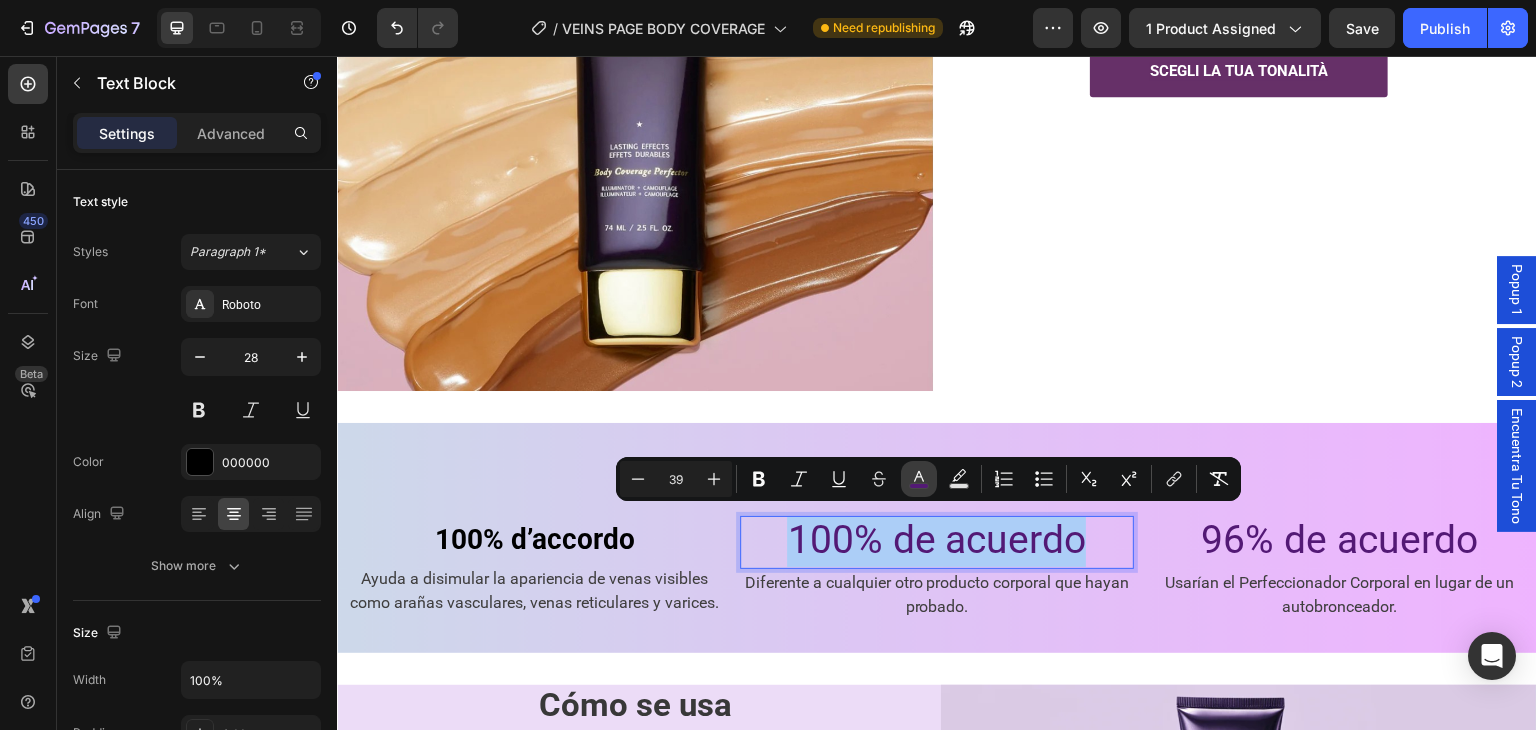 click 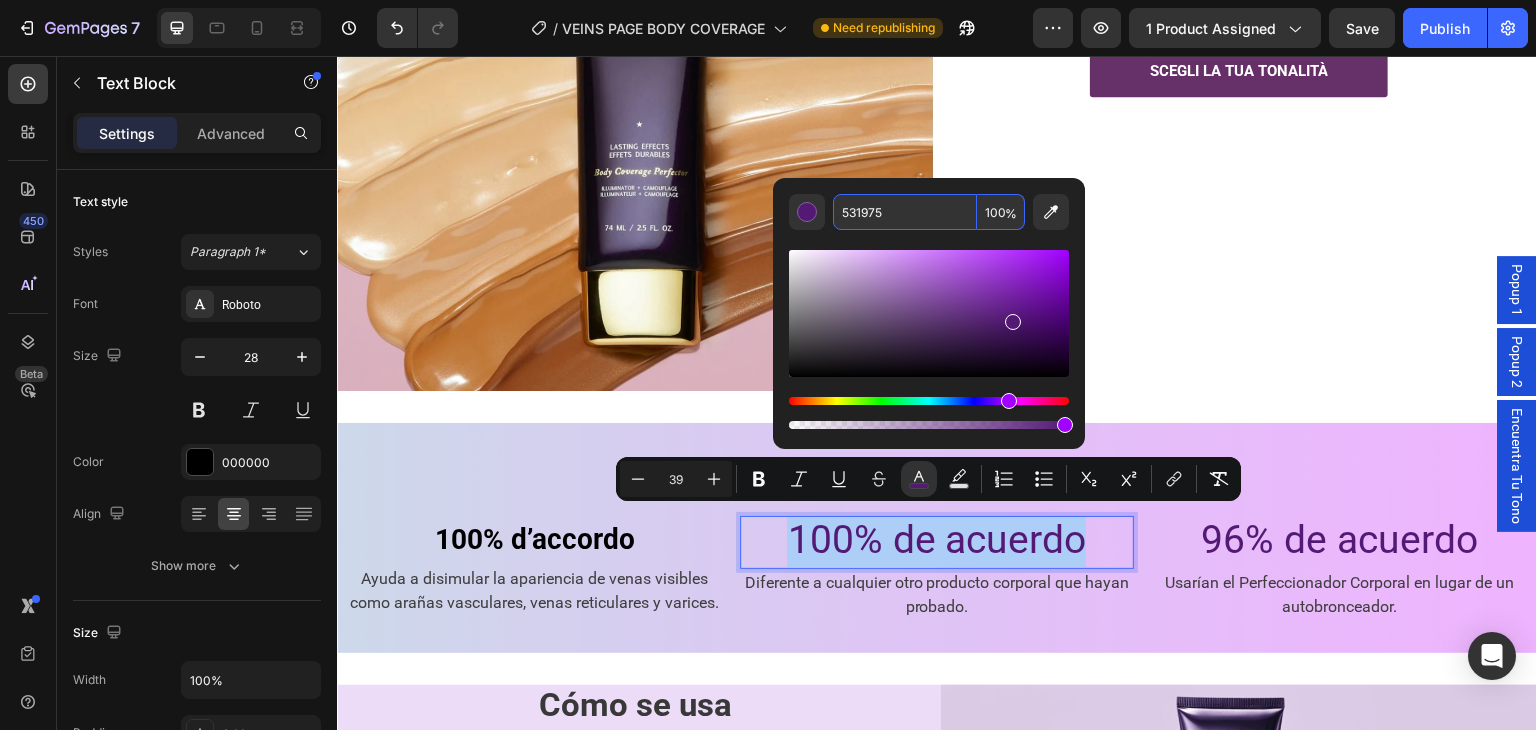 click on "531975" at bounding box center [905, 212] 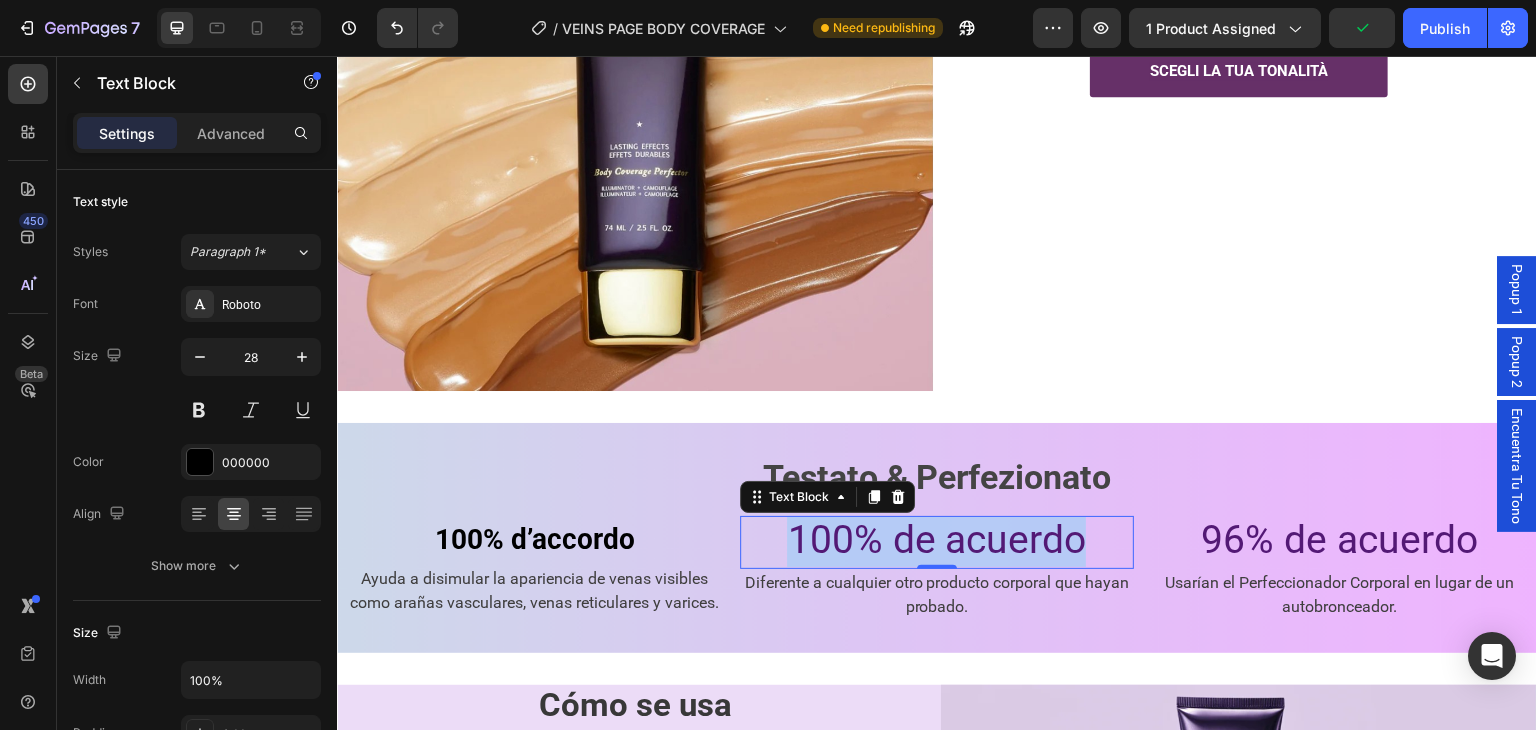 click on "100% de acuerdo" at bounding box center [936, 540] 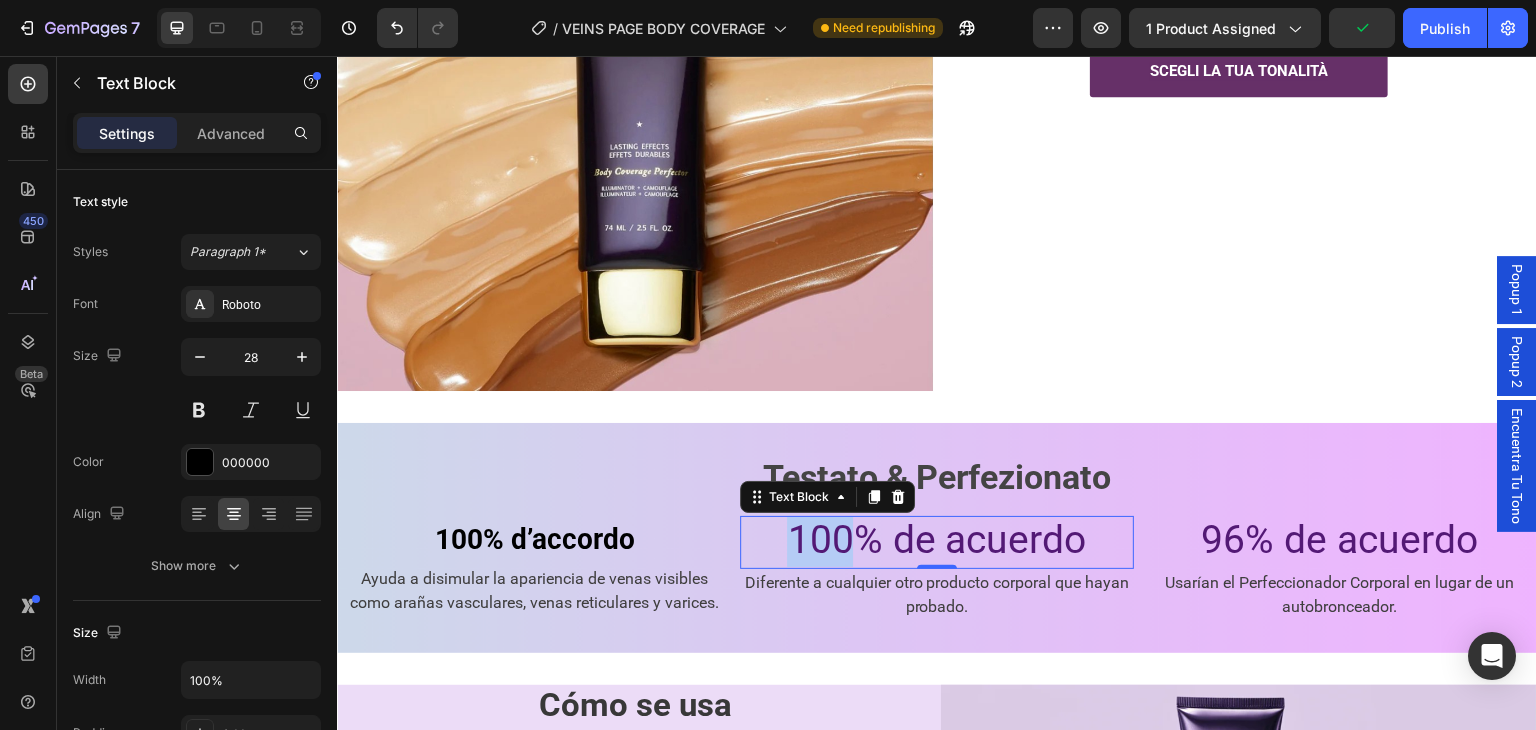 click on "100% de acuerdo" at bounding box center (936, 540) 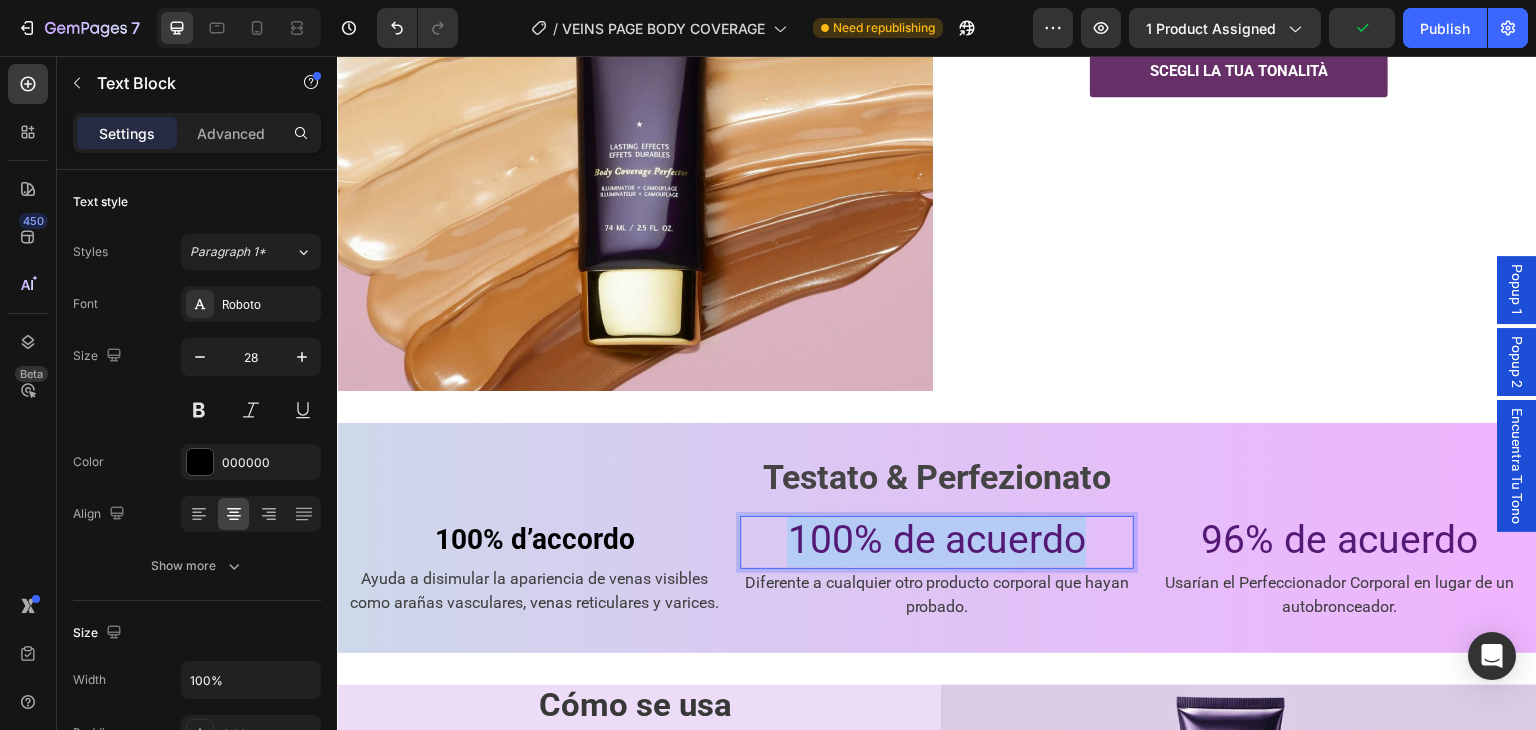 click on "100% de acuerdo" at bounding box center (936, 540) 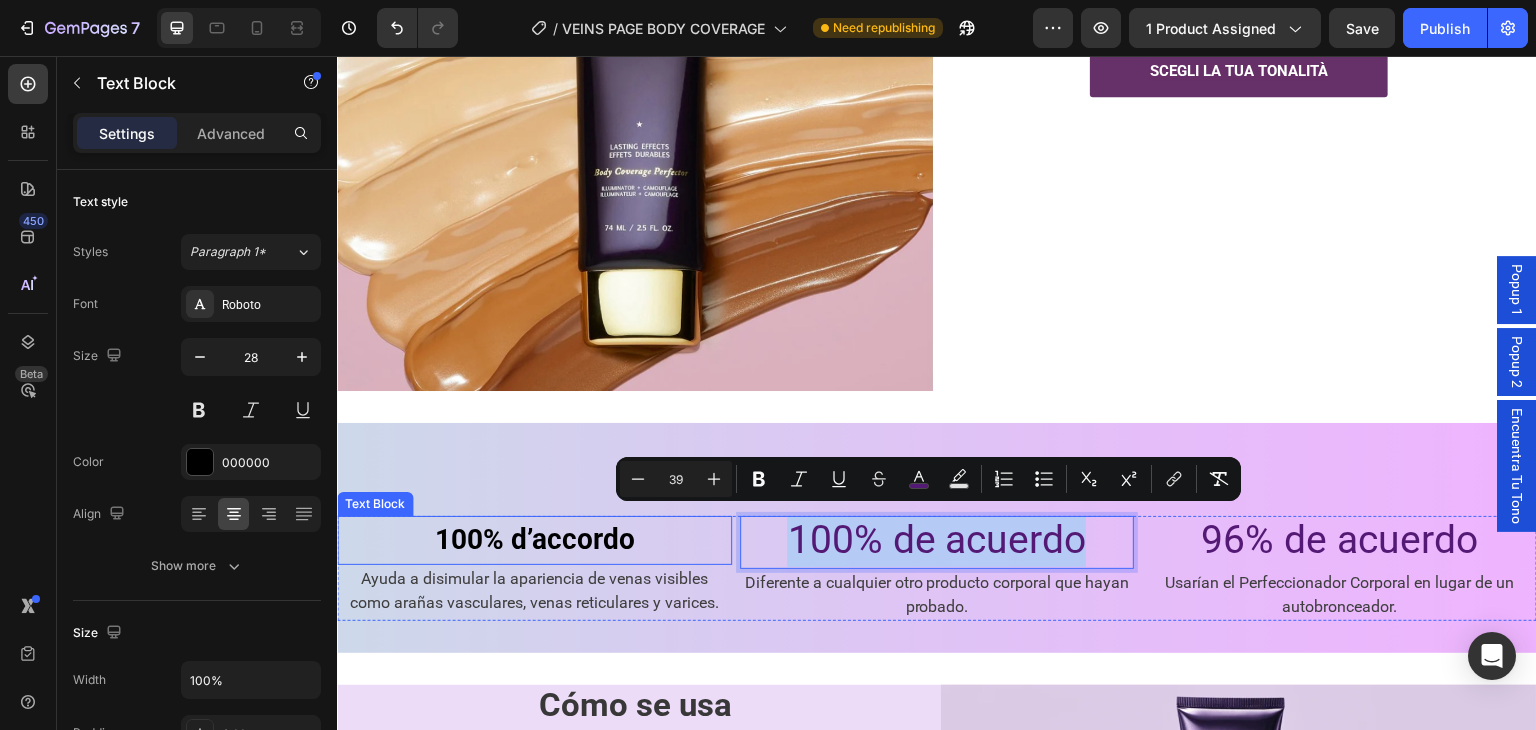 click on "100% d’accordo" at bounding box center [534, 539] 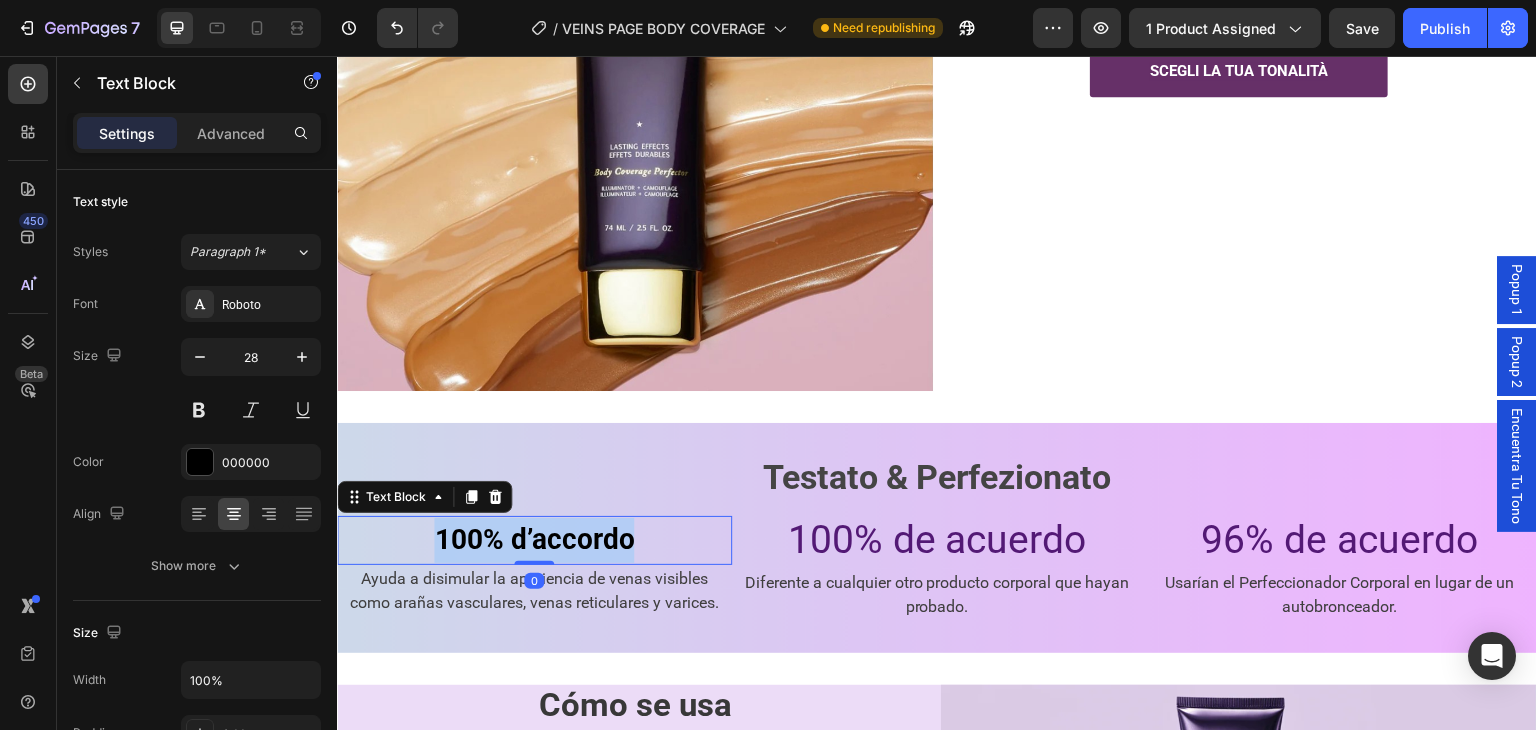 click on "100% d’accordo" at bounding box center (534, 539) 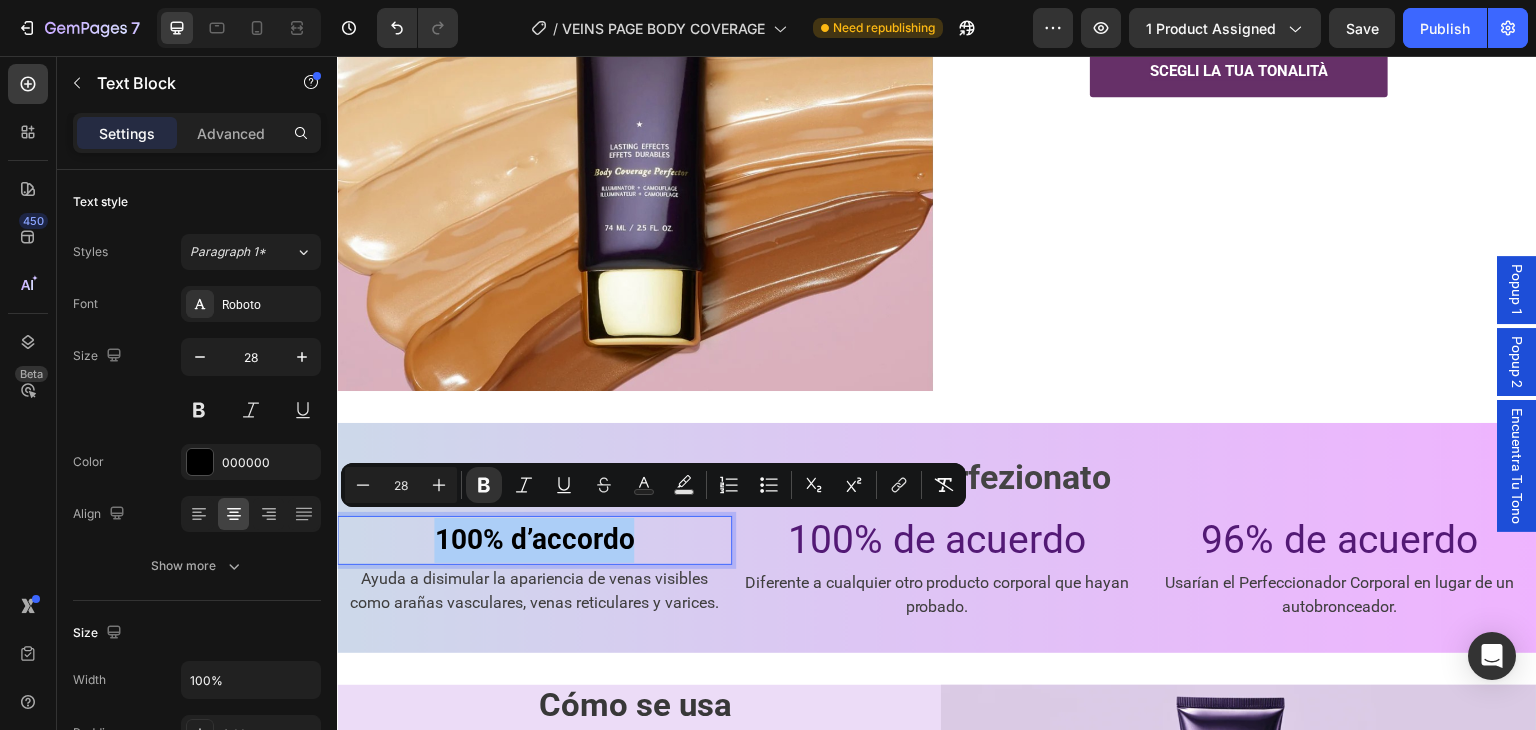 click on "28" at bounding box center [401, 485] 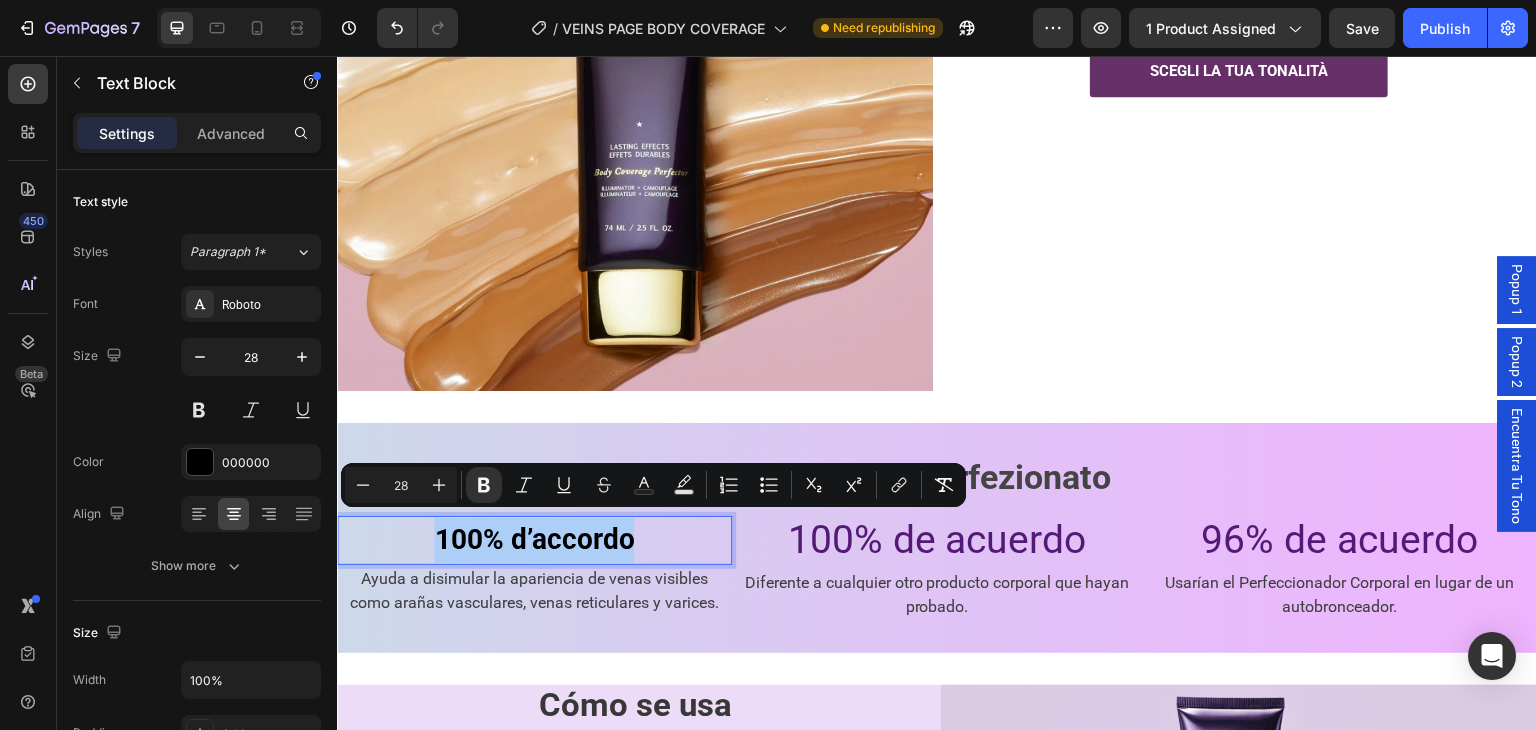 click on "28" at bounding box center (401, 485) 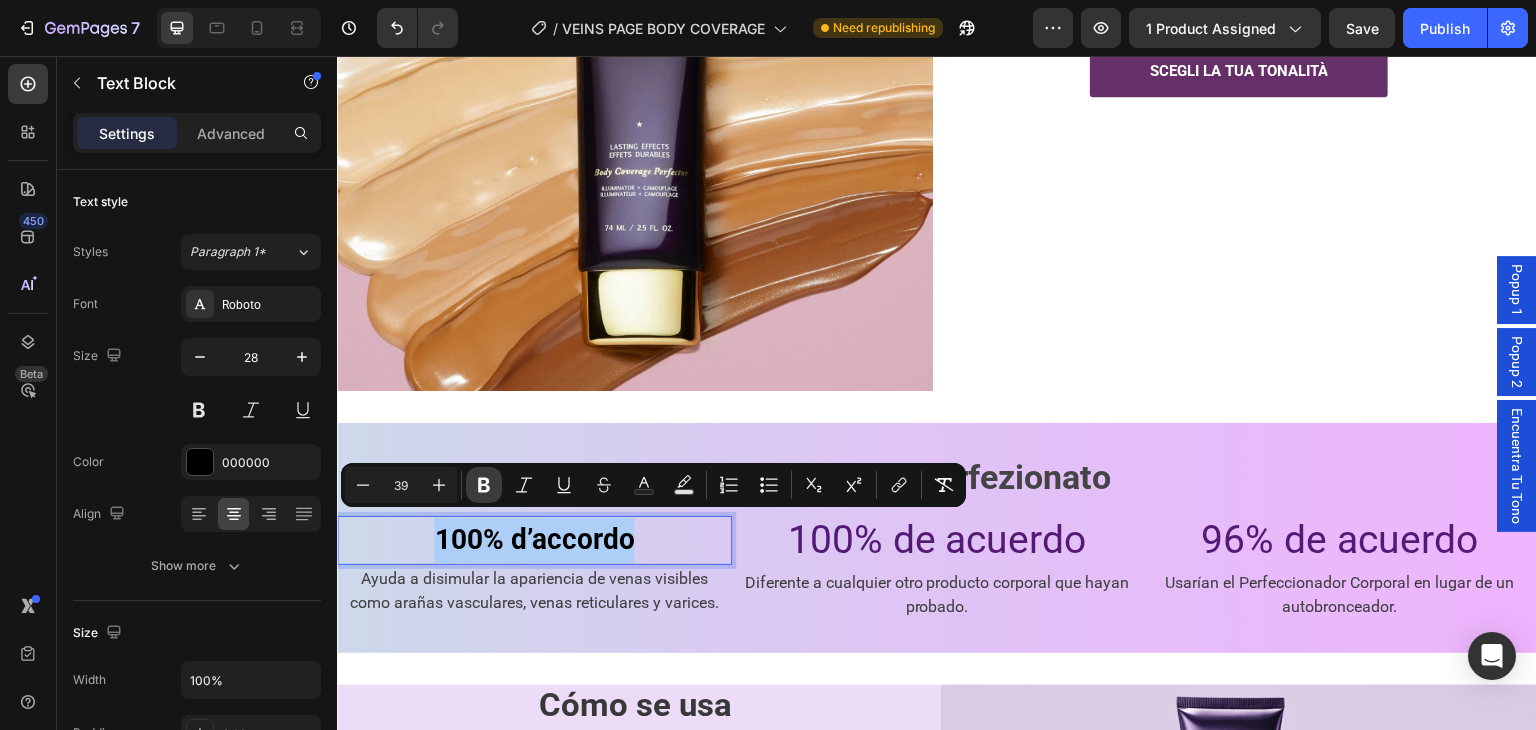type on "39" 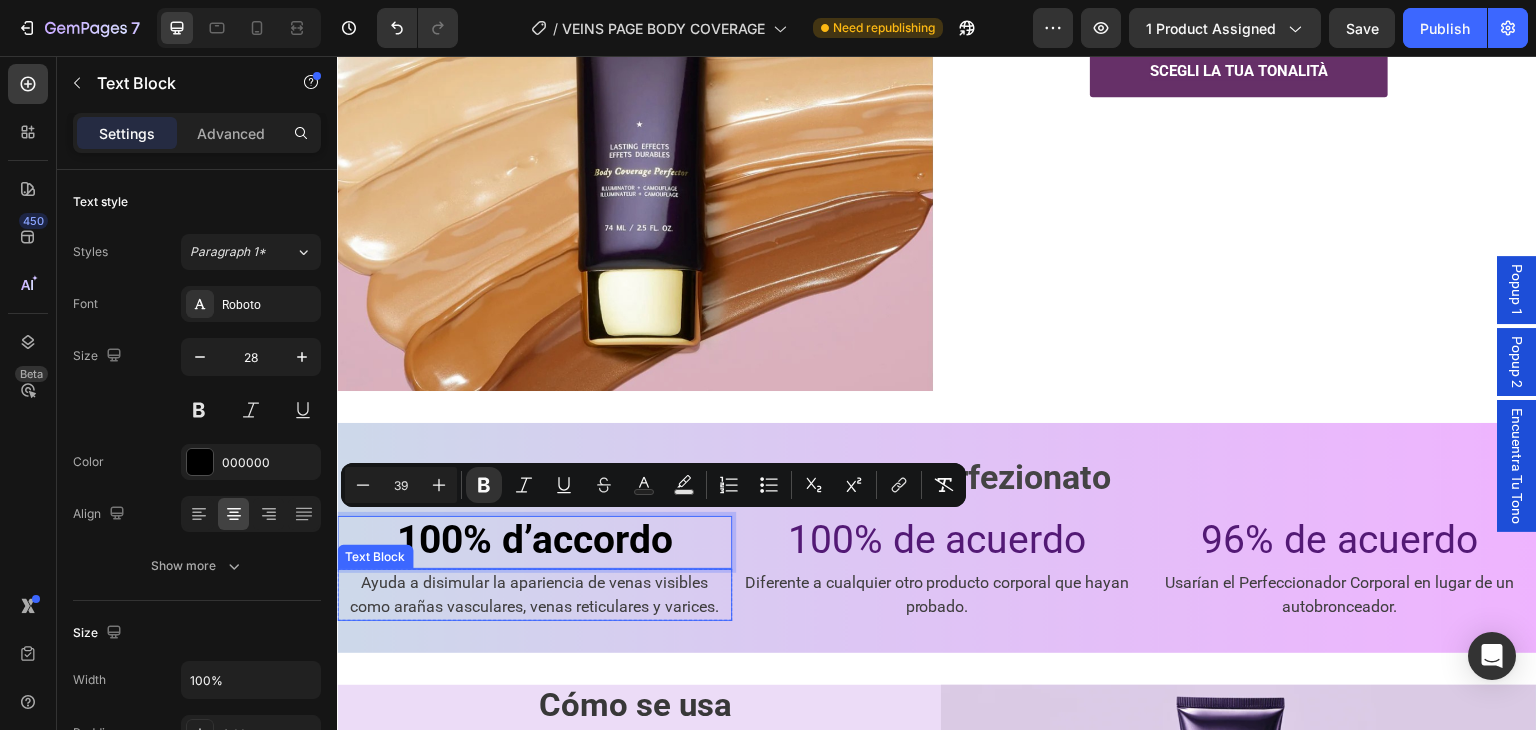 click on "Ayuda a disimular la apariencia de venas visibles como arañas vasculares, venas reticulares y varices." at bounding box center [534, 594] 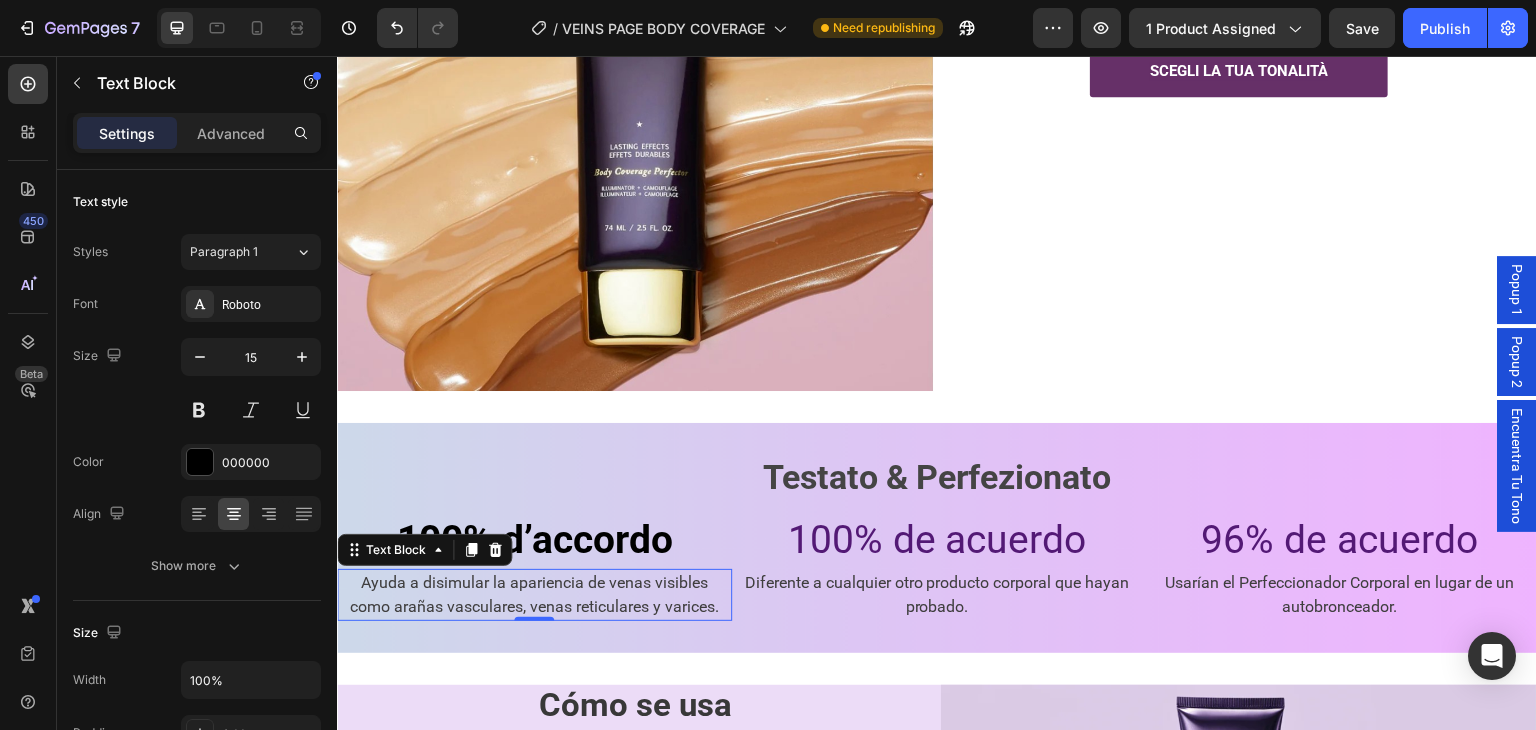 click on "Ayuda a disimular la apariencia de venas visibles como arañas vasculares, venas reticulares y varices." at bounding box center (534, 594) 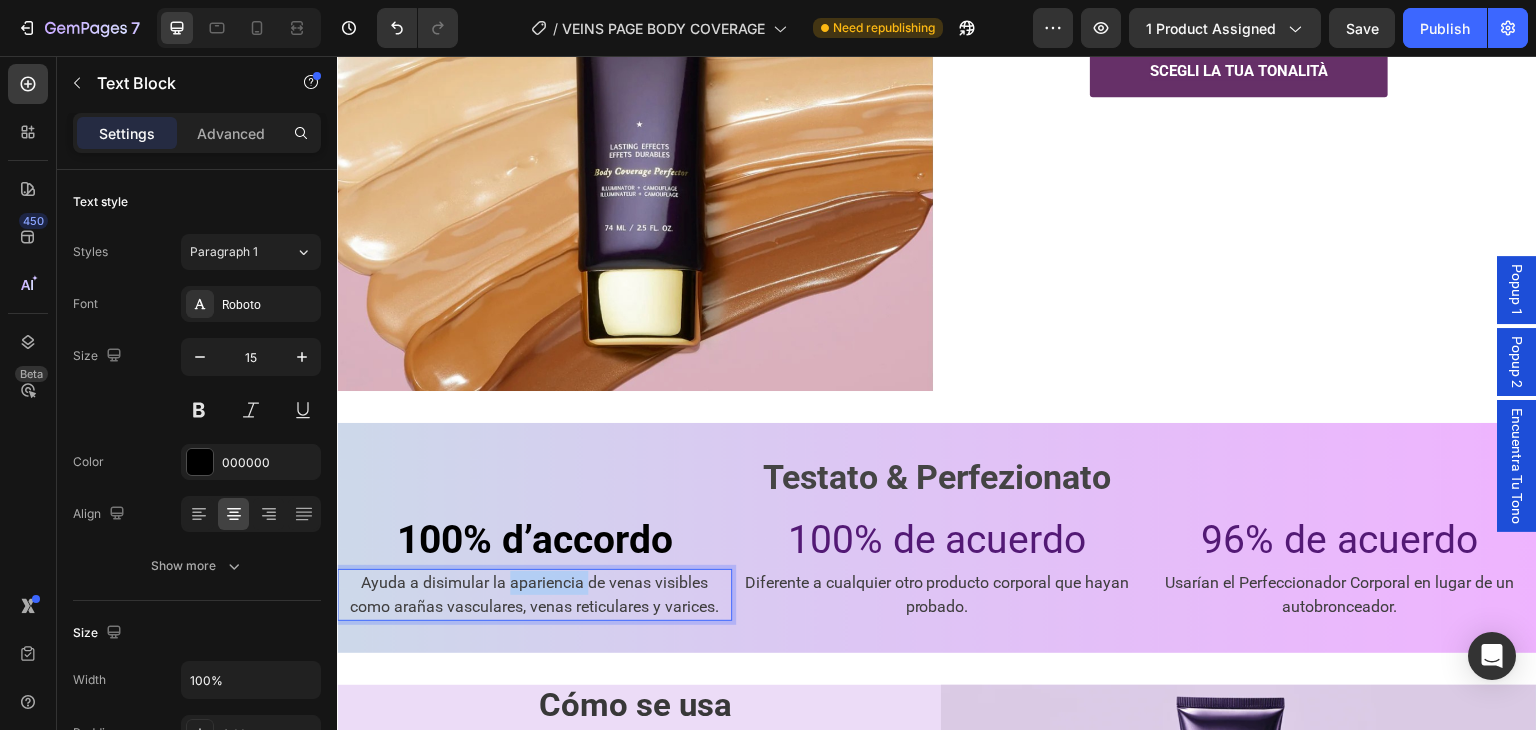 click on "Ayuda a disimular la apariencia de venas visibles como arañas vasculares, venas reticulares y varices." at bounding box center (534, 594) 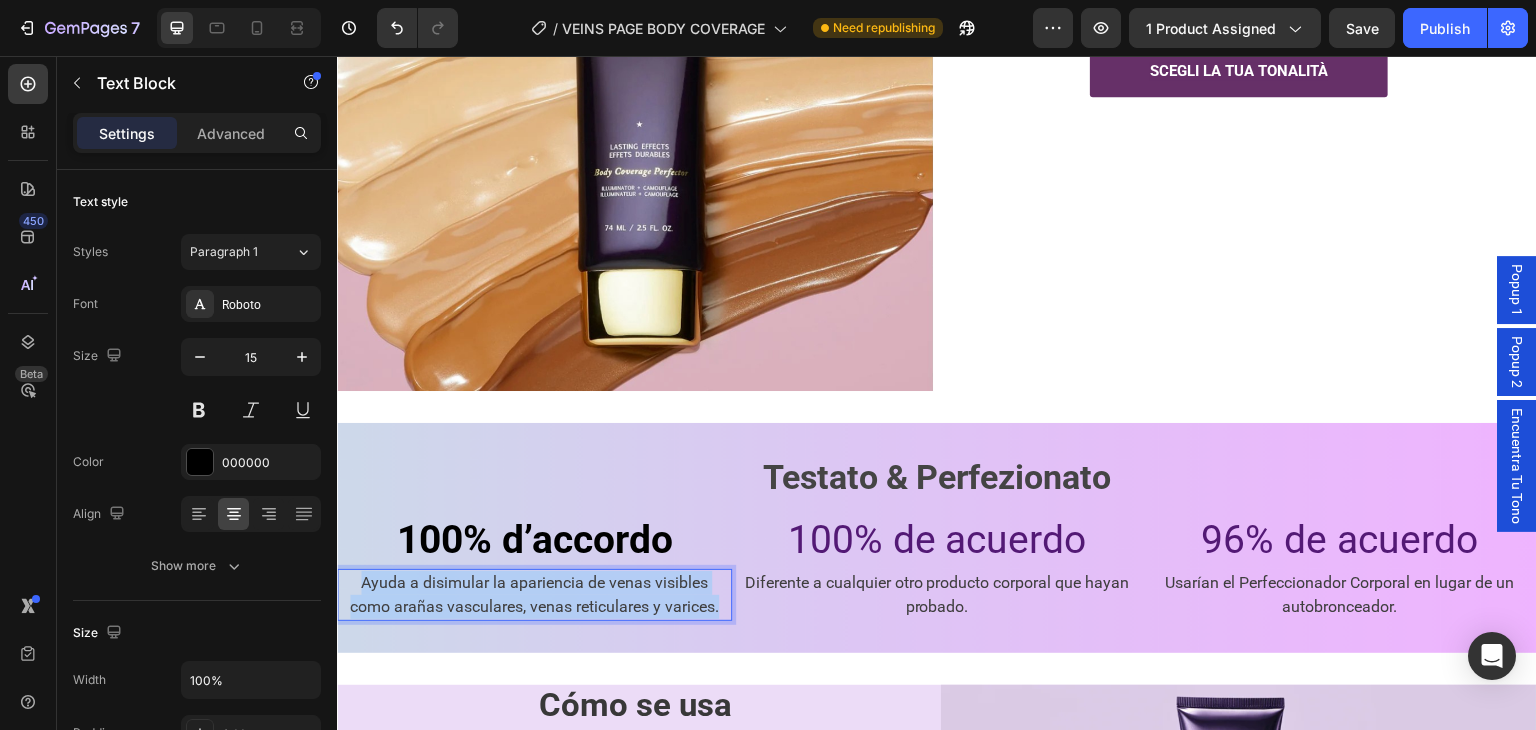 click on "Ayuda a disimular la apariencia de venas visibles como arañas vasculares, venas reticulares y varices." at bounding box center (534, 594) 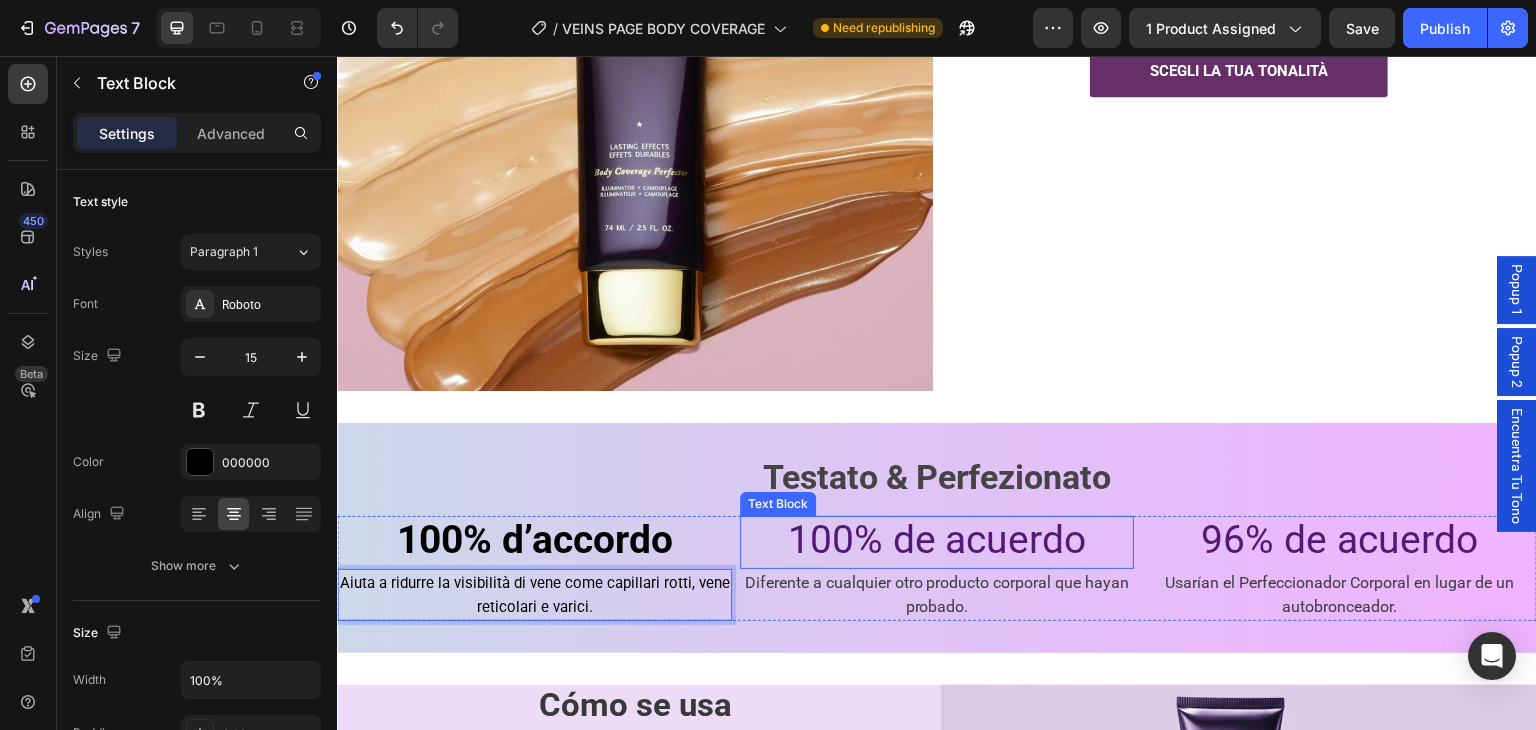 click on "Diferente a cualquier otro producto corporal que hayan probado." at bounding box center [936, 594] 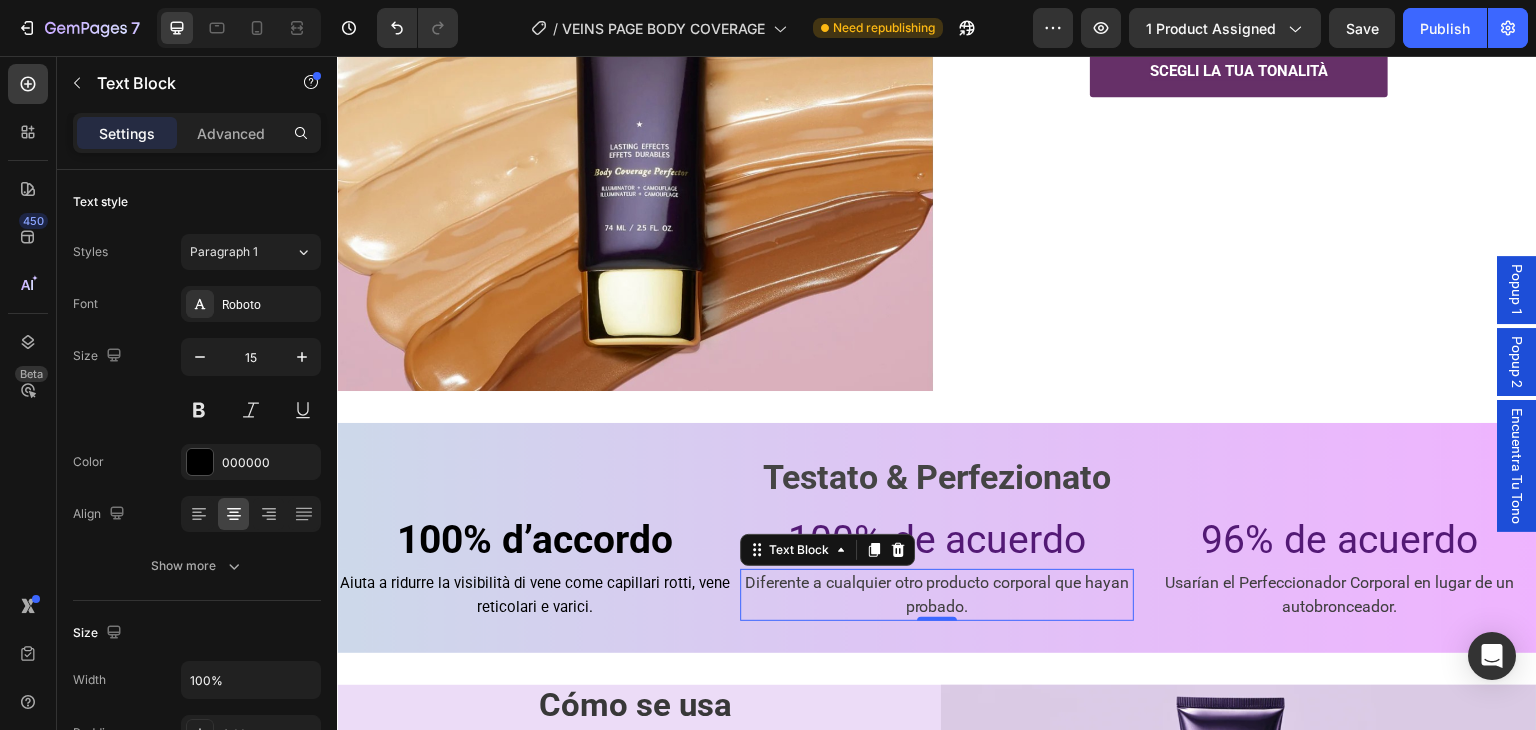 click on "Diferente a cualquier otro producto corporal que hayan probado." at bounding box center [936, 594] 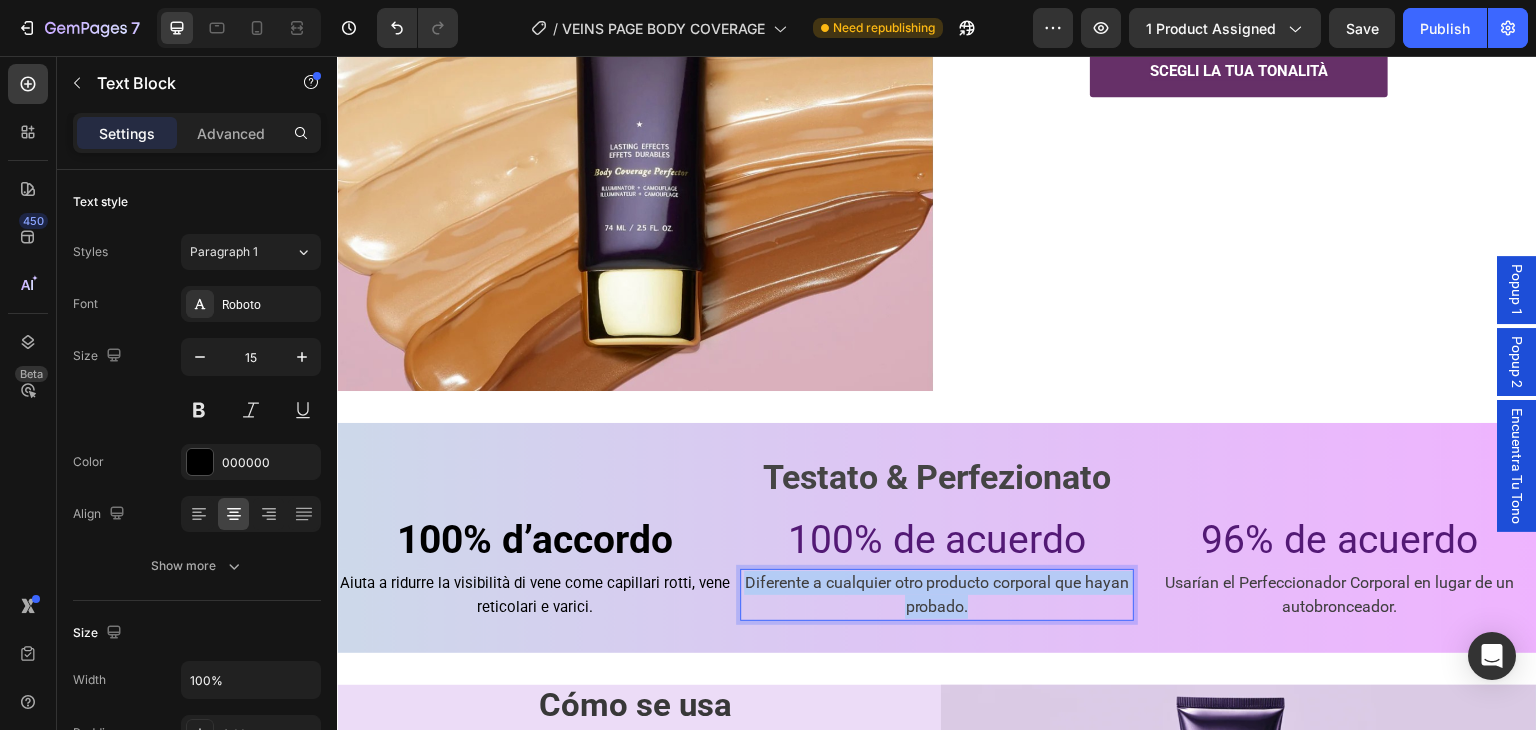 click on "Diferente a cualquier otro producto corporal que hayan probado." at bounding box center [936, 594] 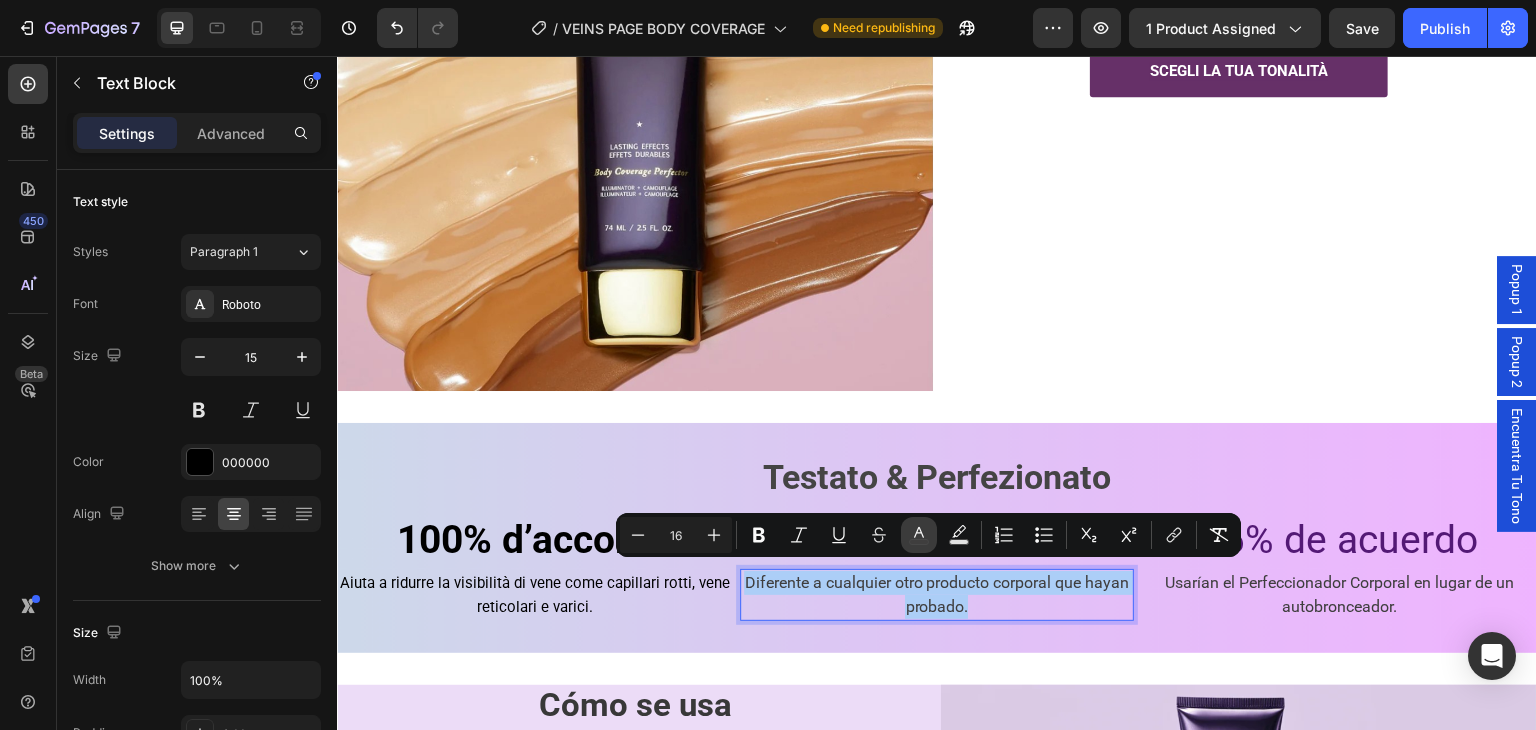 click 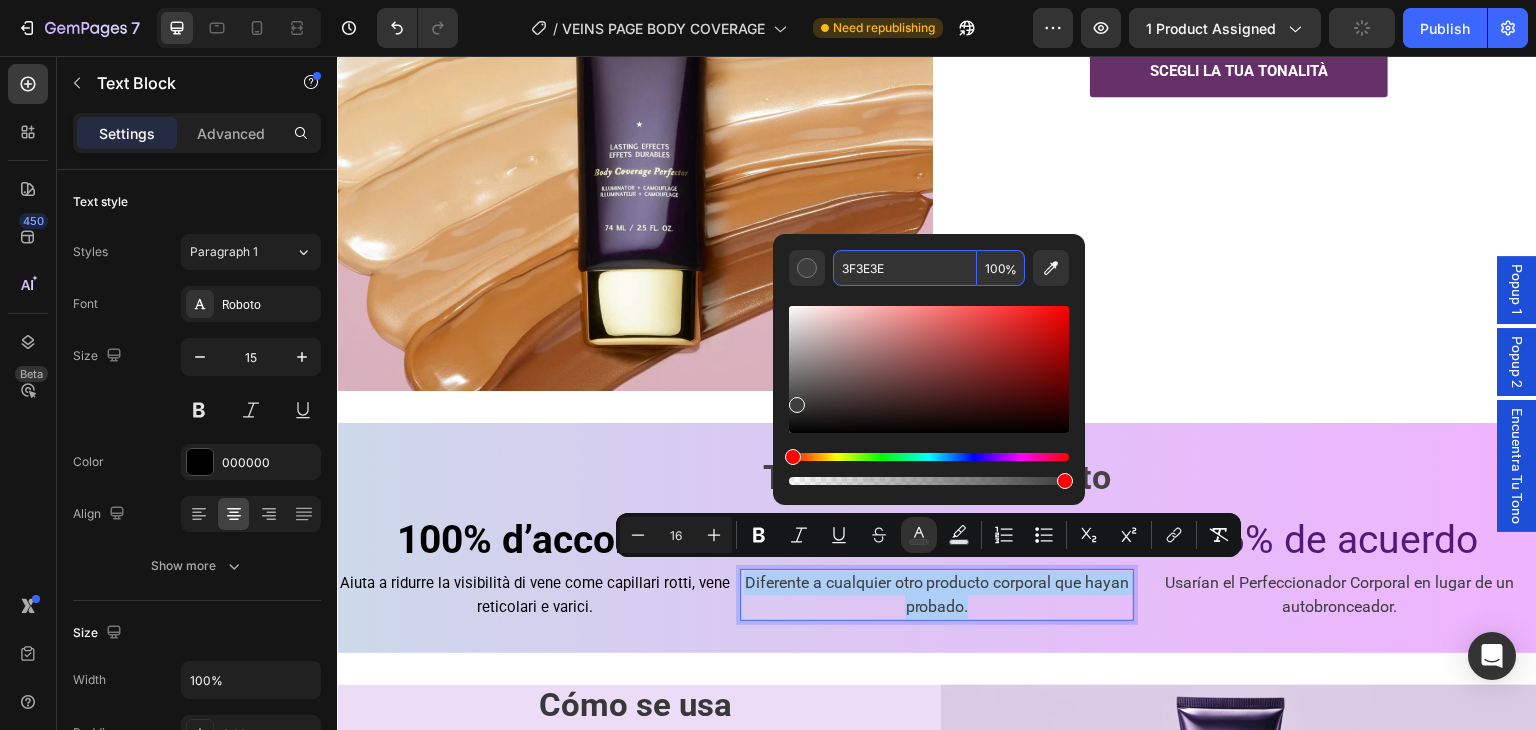 click on "3F3E3E" at bounding box center (905, 268) 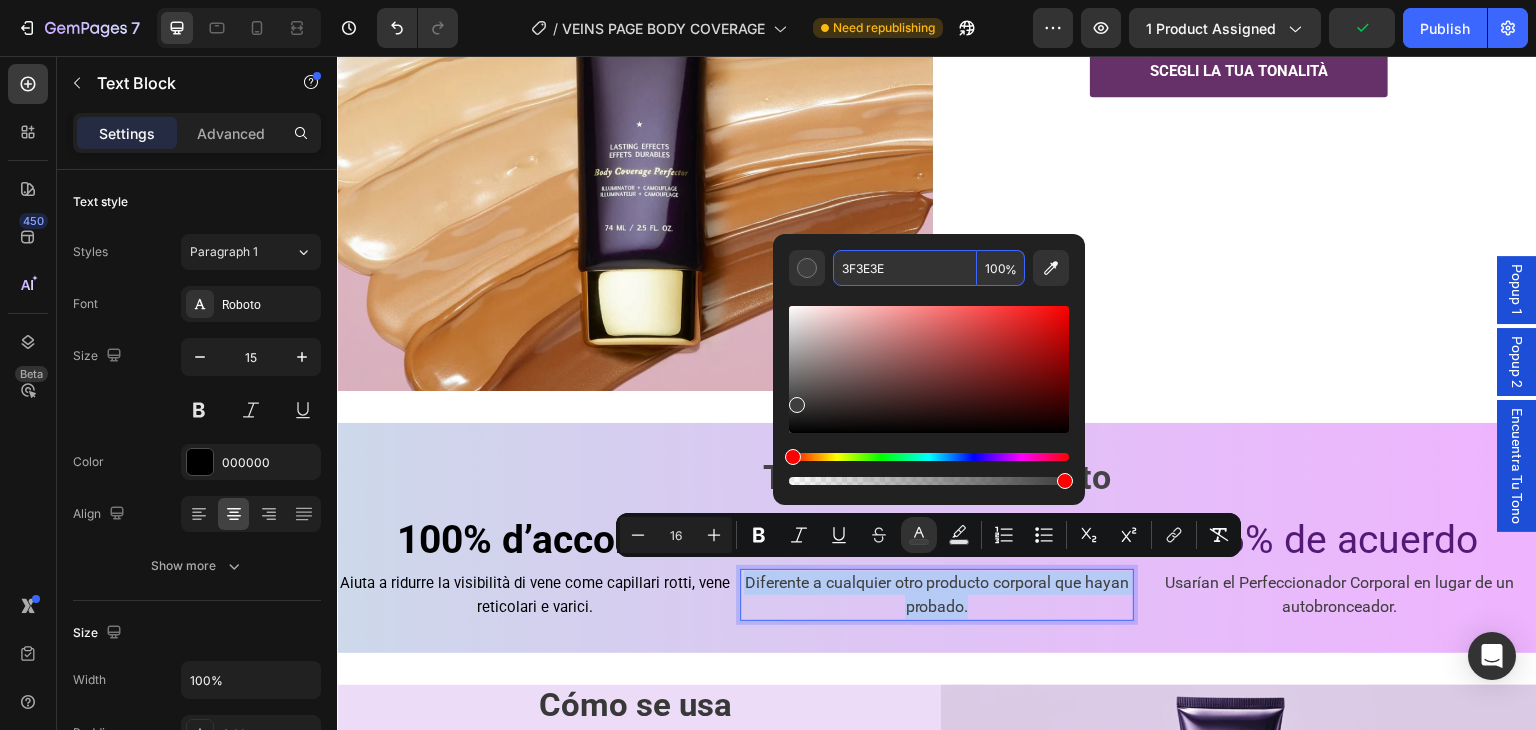 click on "Aiuta a ridurre la visibilità di vene come capillari rotti, vene reticolari e varici." at bounding box center [534, 595] 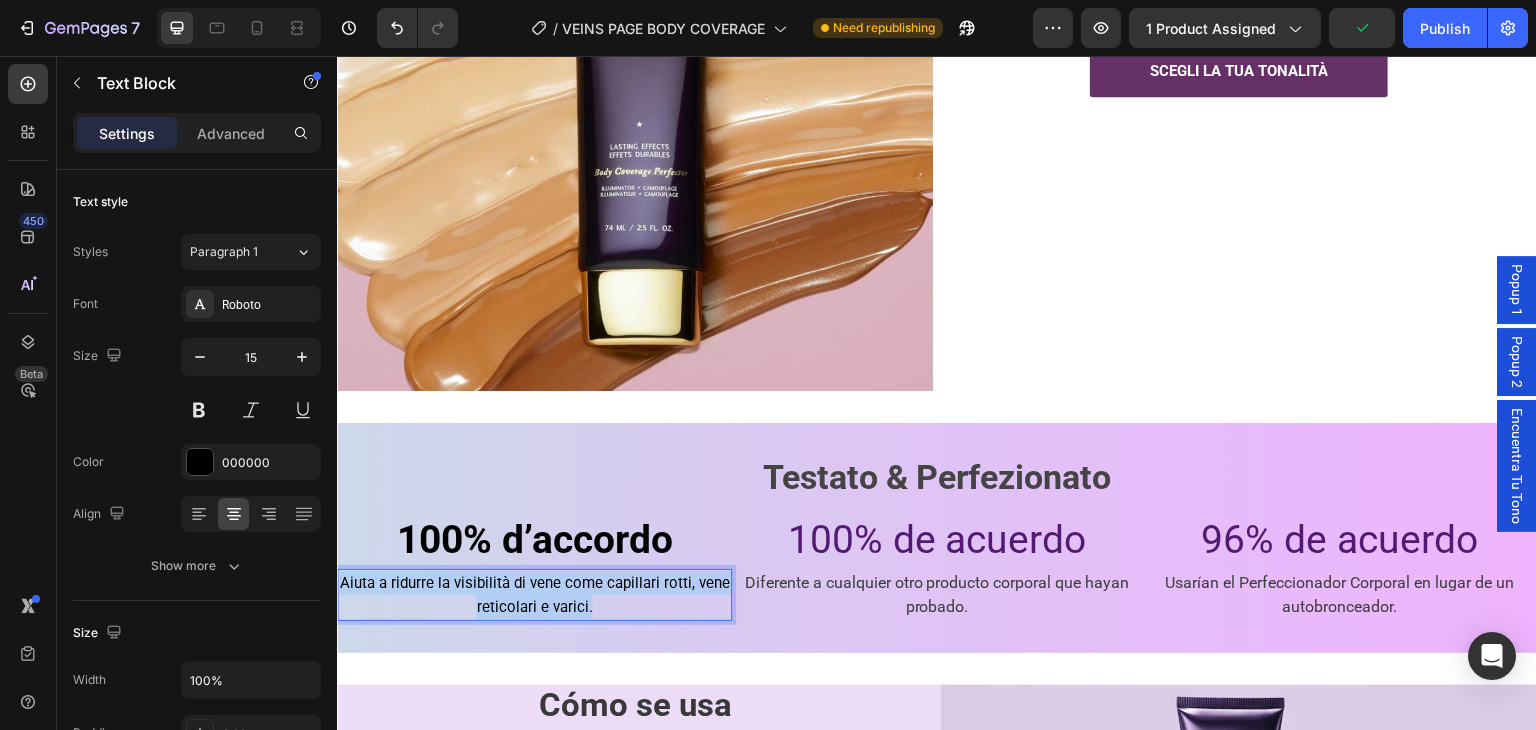 click on "Aiuta a ridurre la visibilità di vene come capillari rotti, vene reticolari e varici." at bounding box center (534, 595) 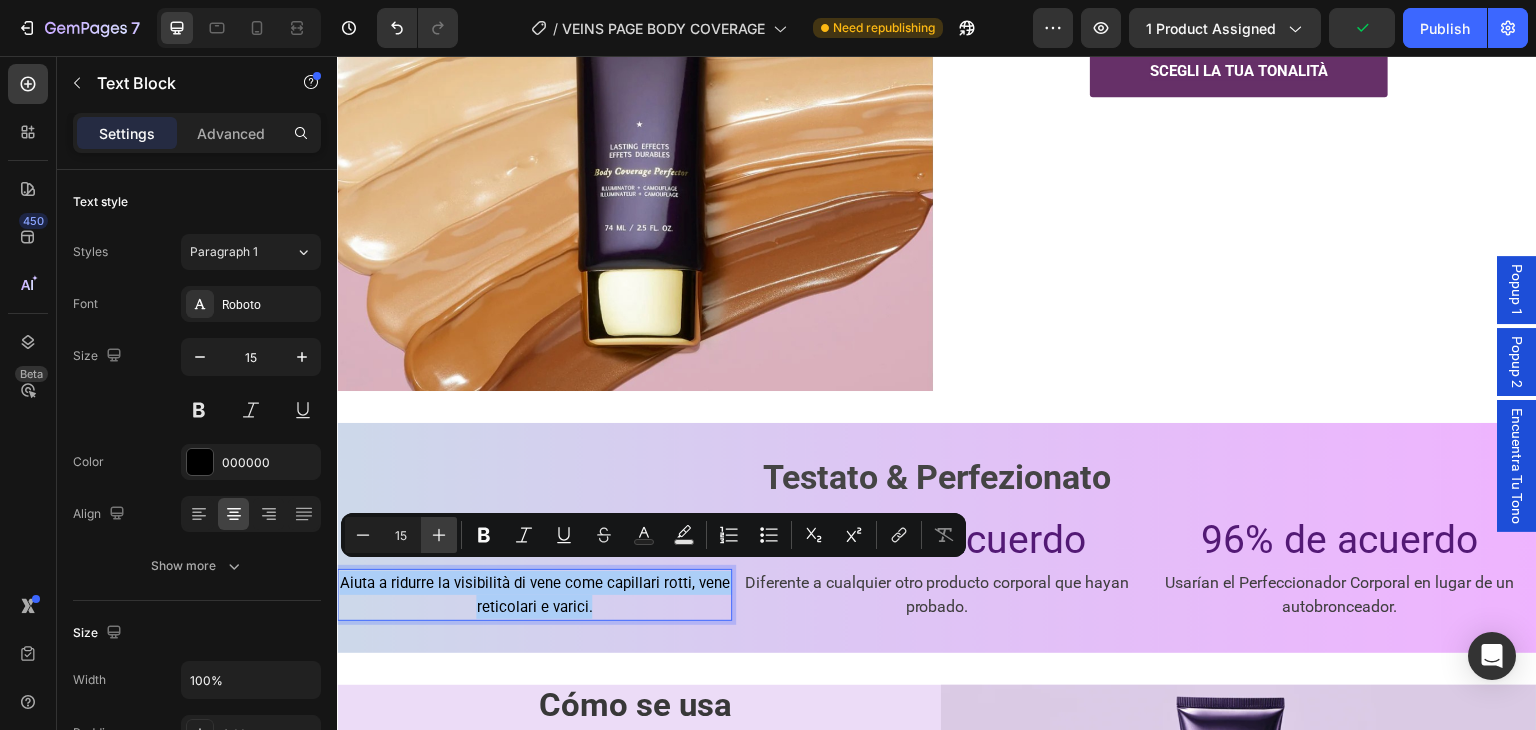click on "Plus" at bounding box center [439, 535] 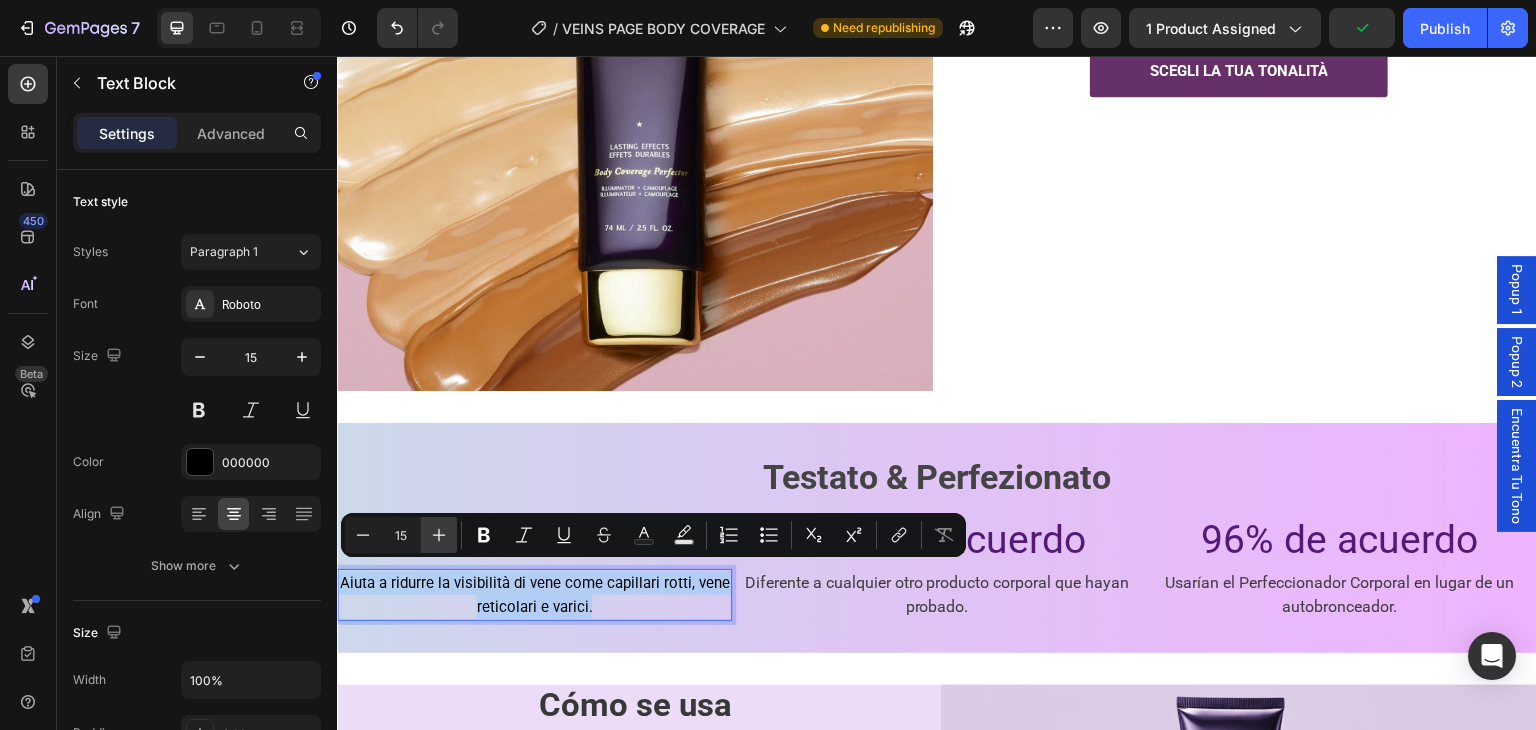 type on "16" 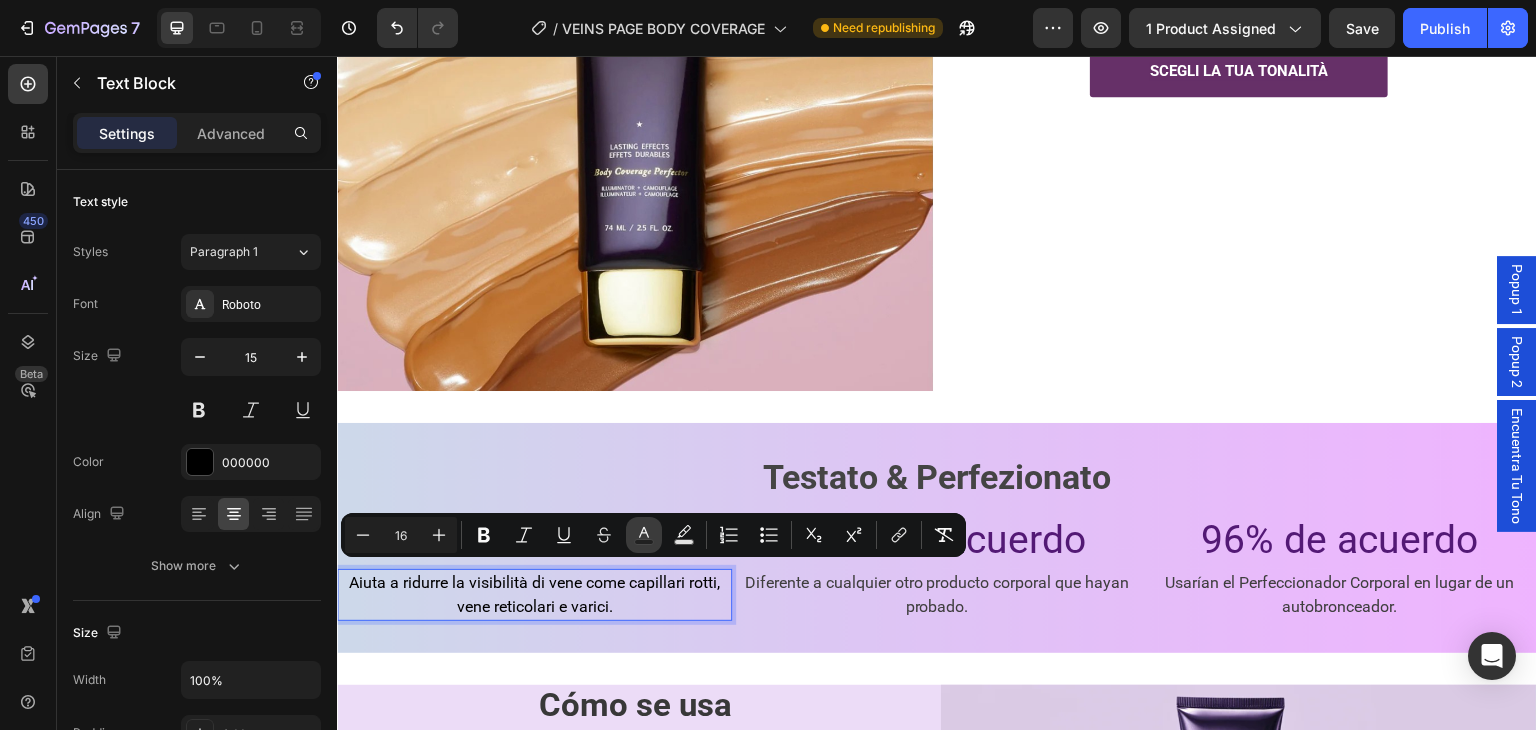 click 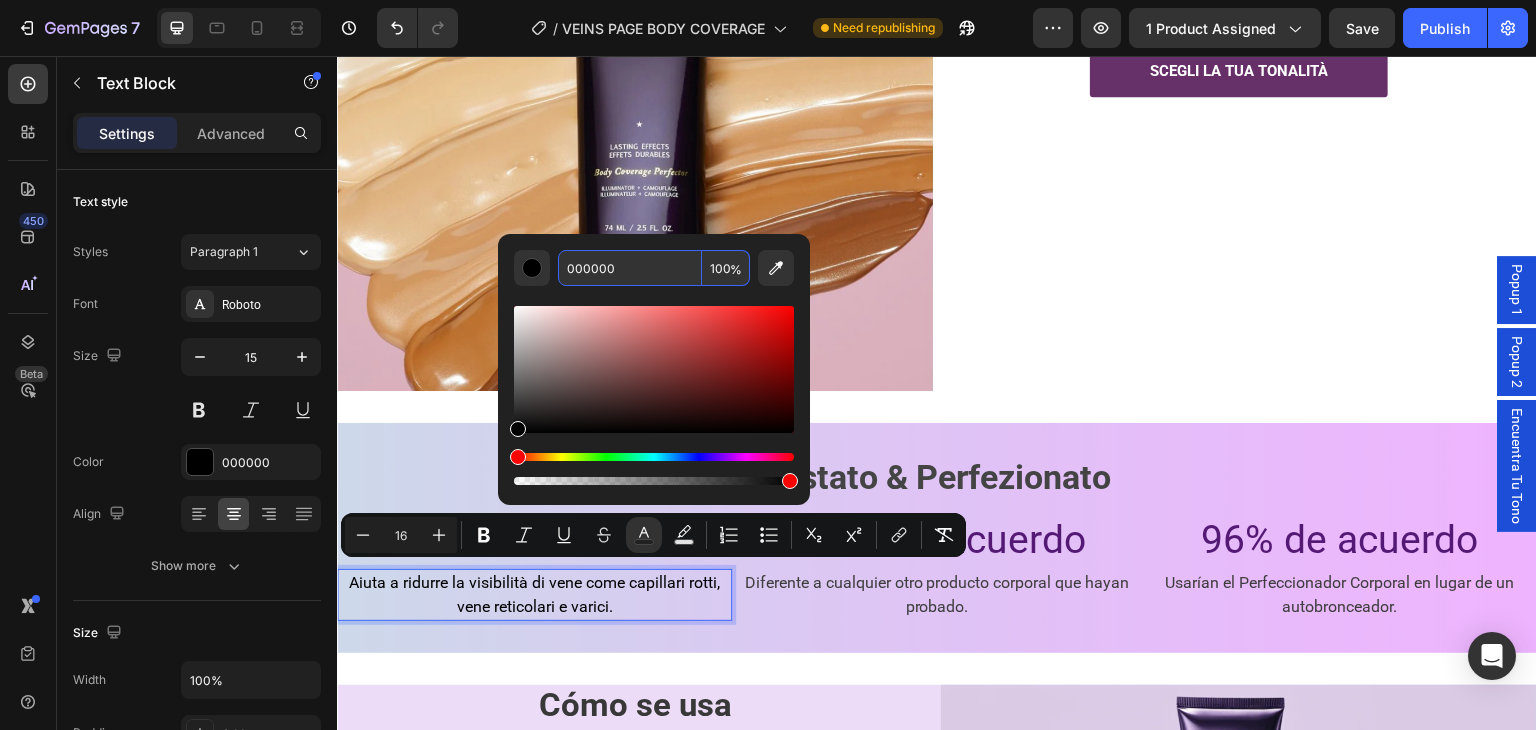 click on "000000" at bounding box center (630, 268) 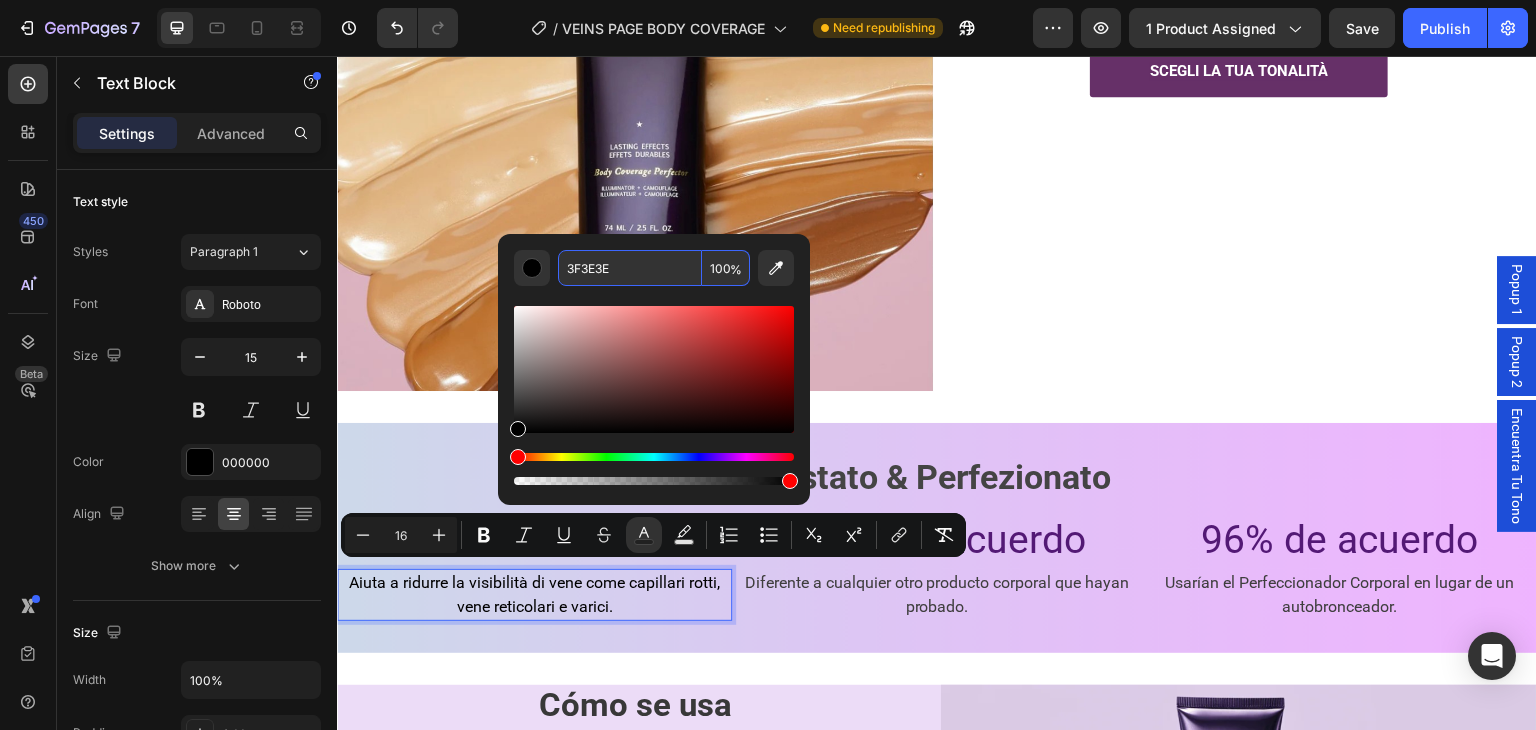 type on "3F3E3E" 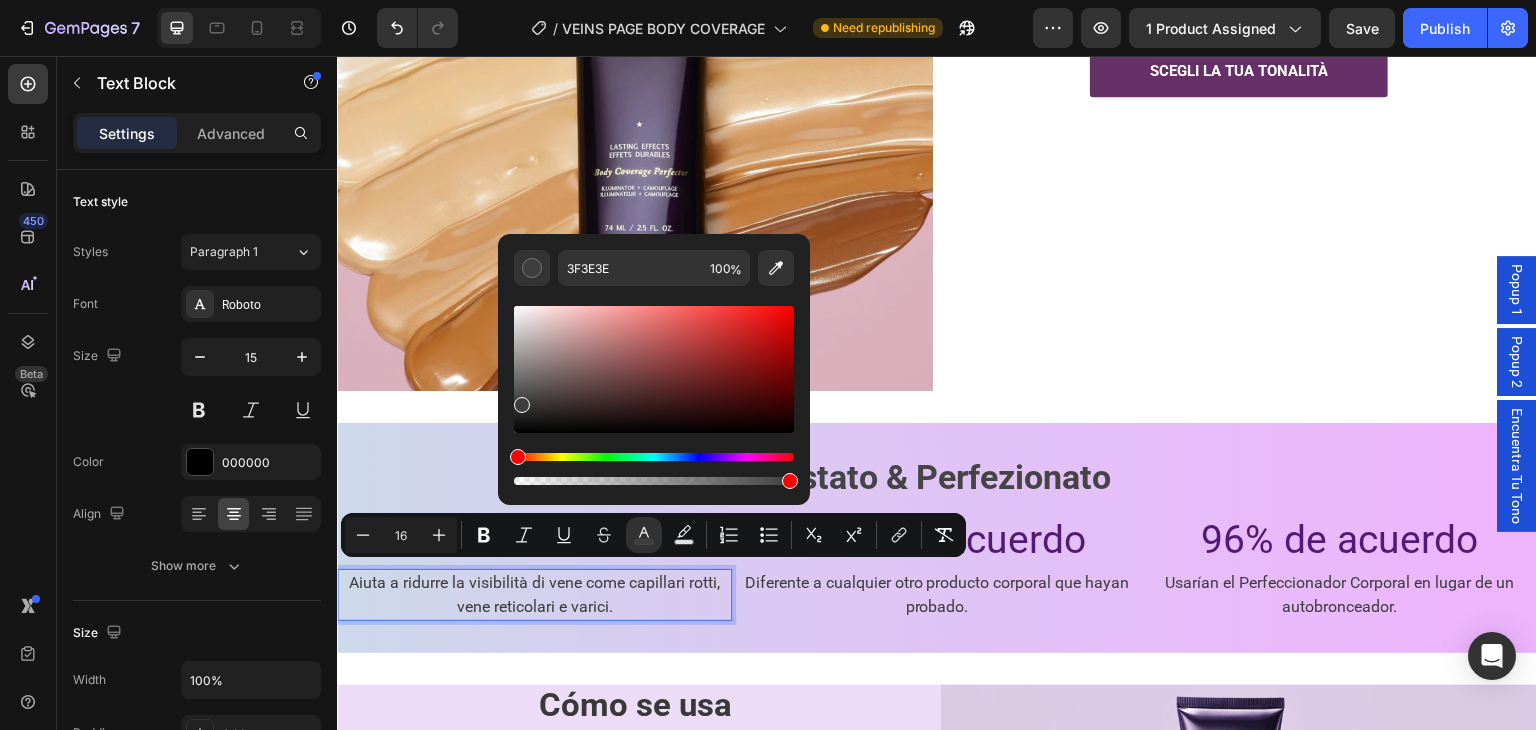 click at bounding box center (654, 387) 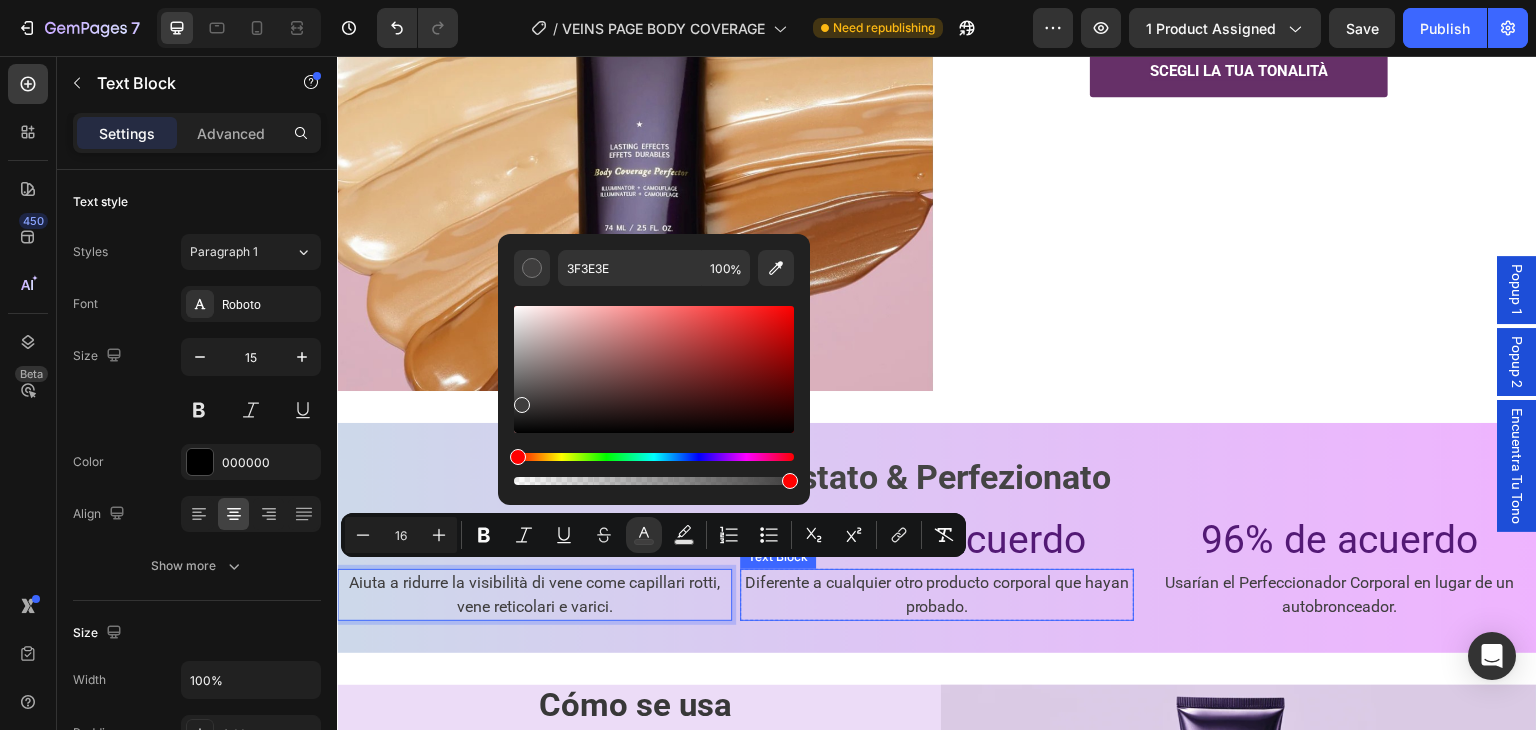 click on "Diferente a cualquier otro producto corporal que hayan probado." at bounding box center (936, 594) 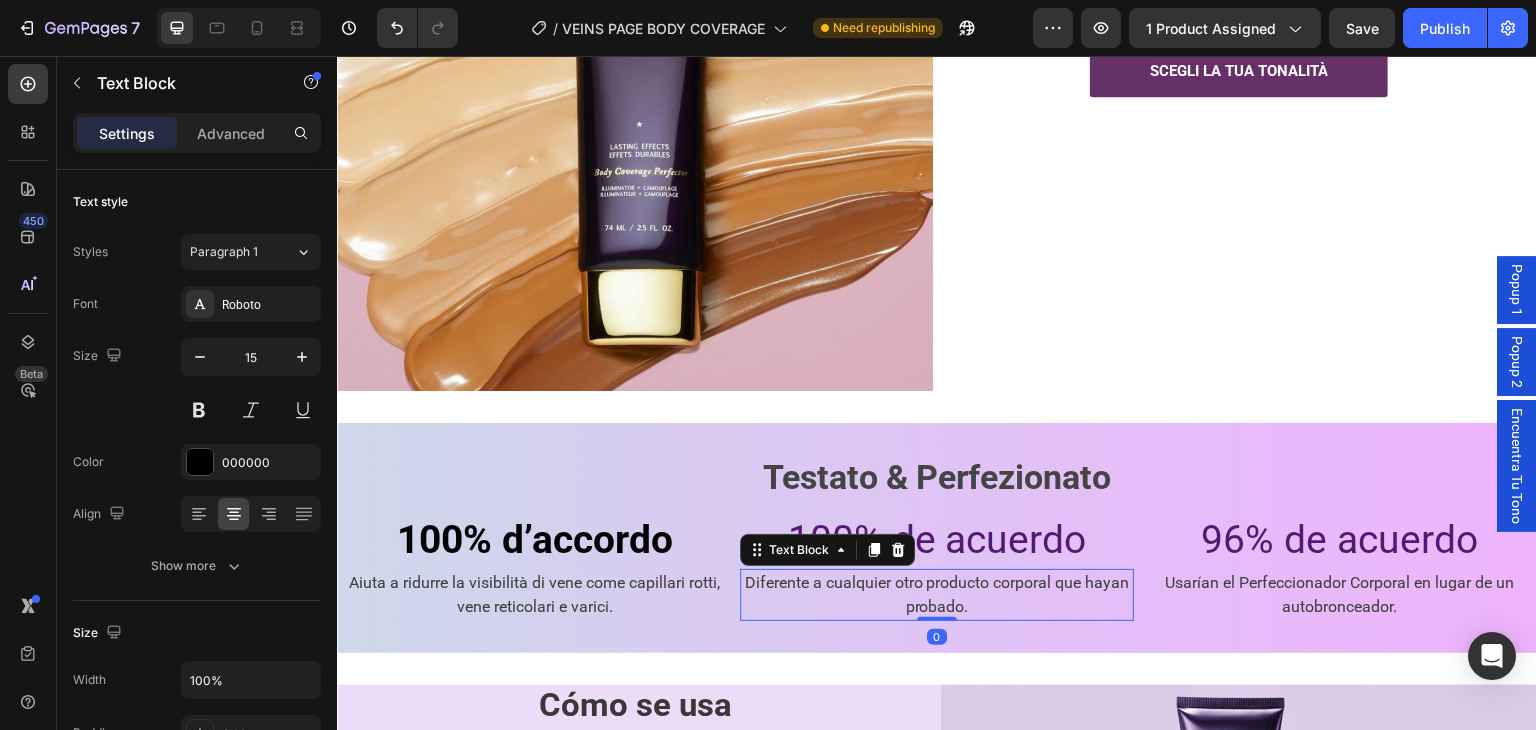 click on "Diferente a cualquier otro producto corporal que hayan probado." at bounding box center [937, 595] 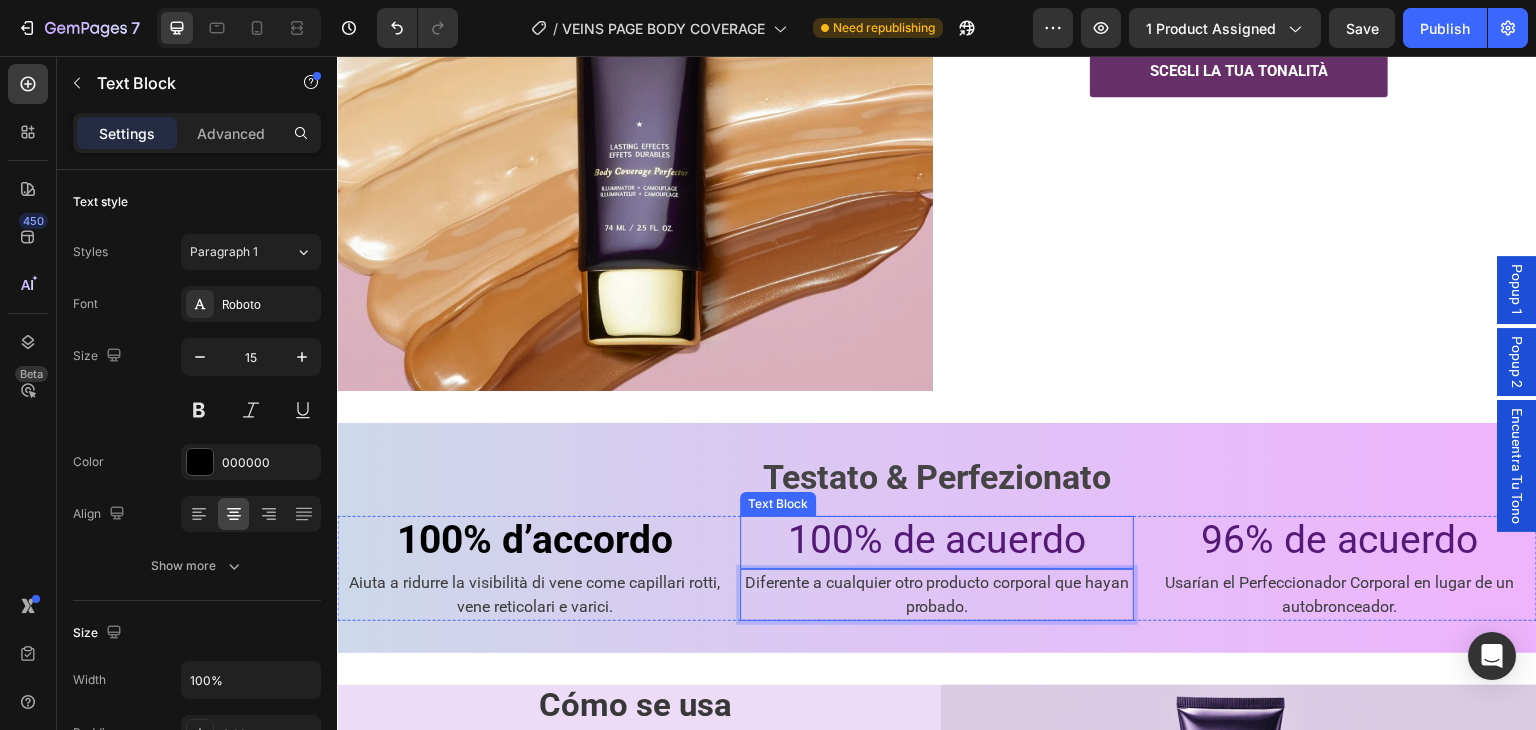 click on "100% de acuerdo" at bounding box center (936, 540) 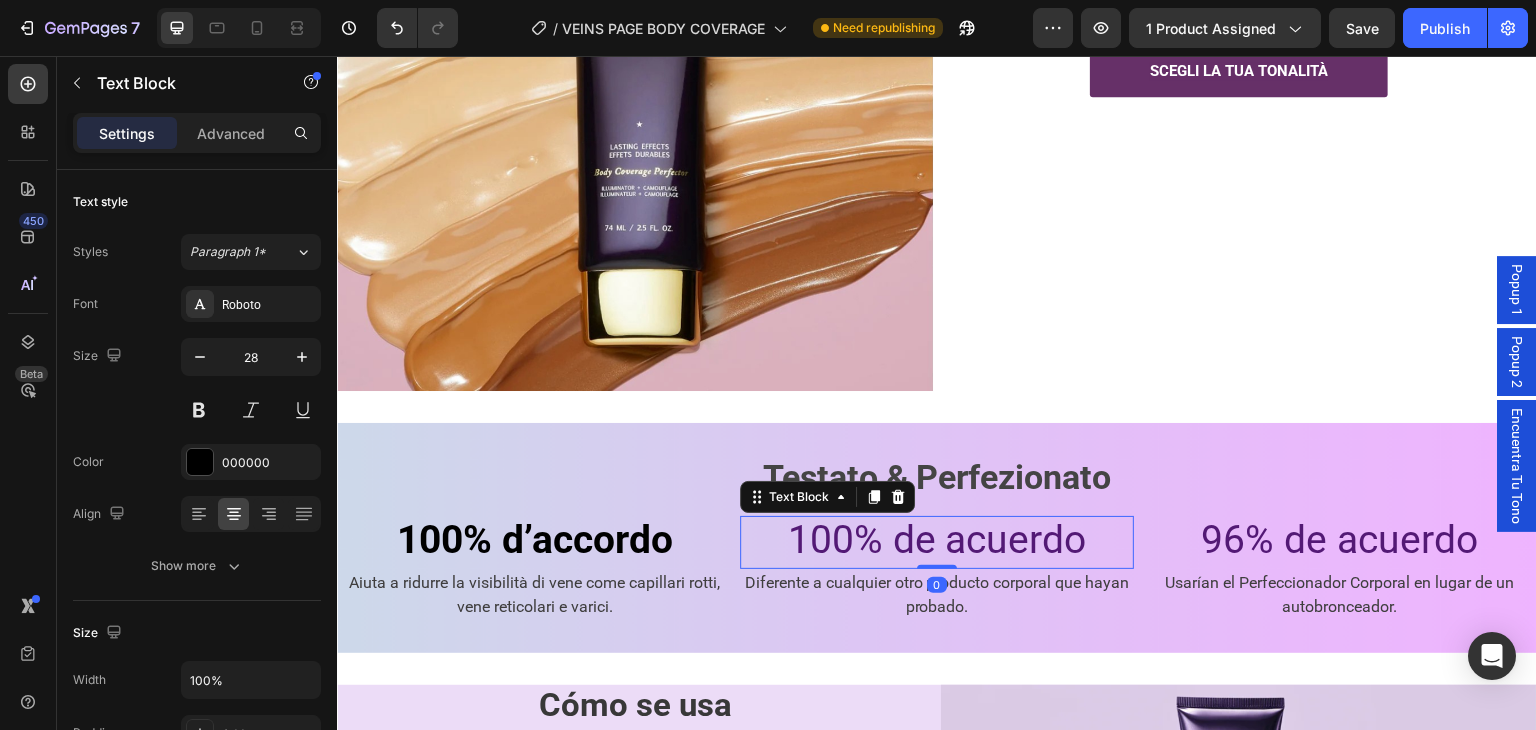 click on "100% de acuerdo" at bounding box center (936, 540) 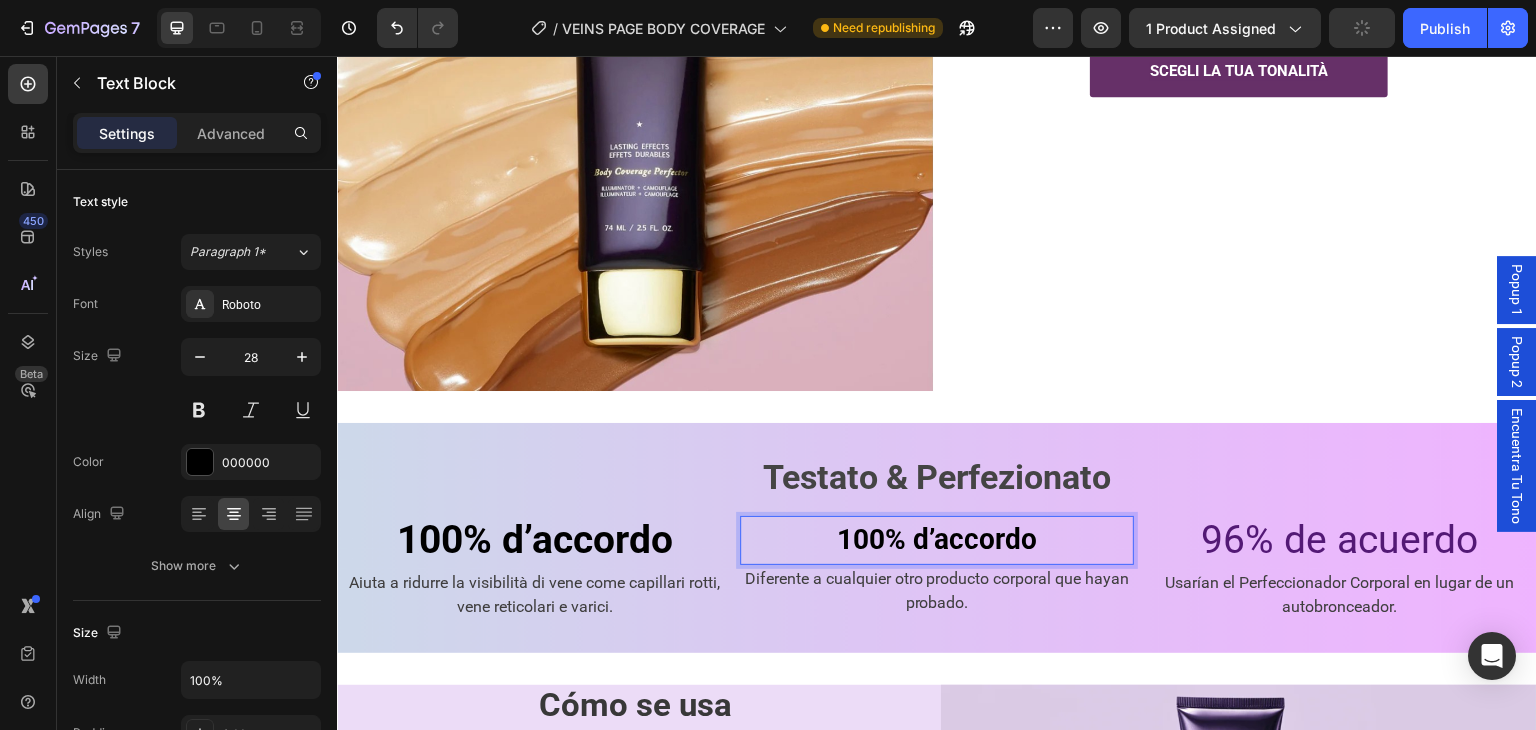 click on "100% d’accordo" at bounding box center (937, 539) 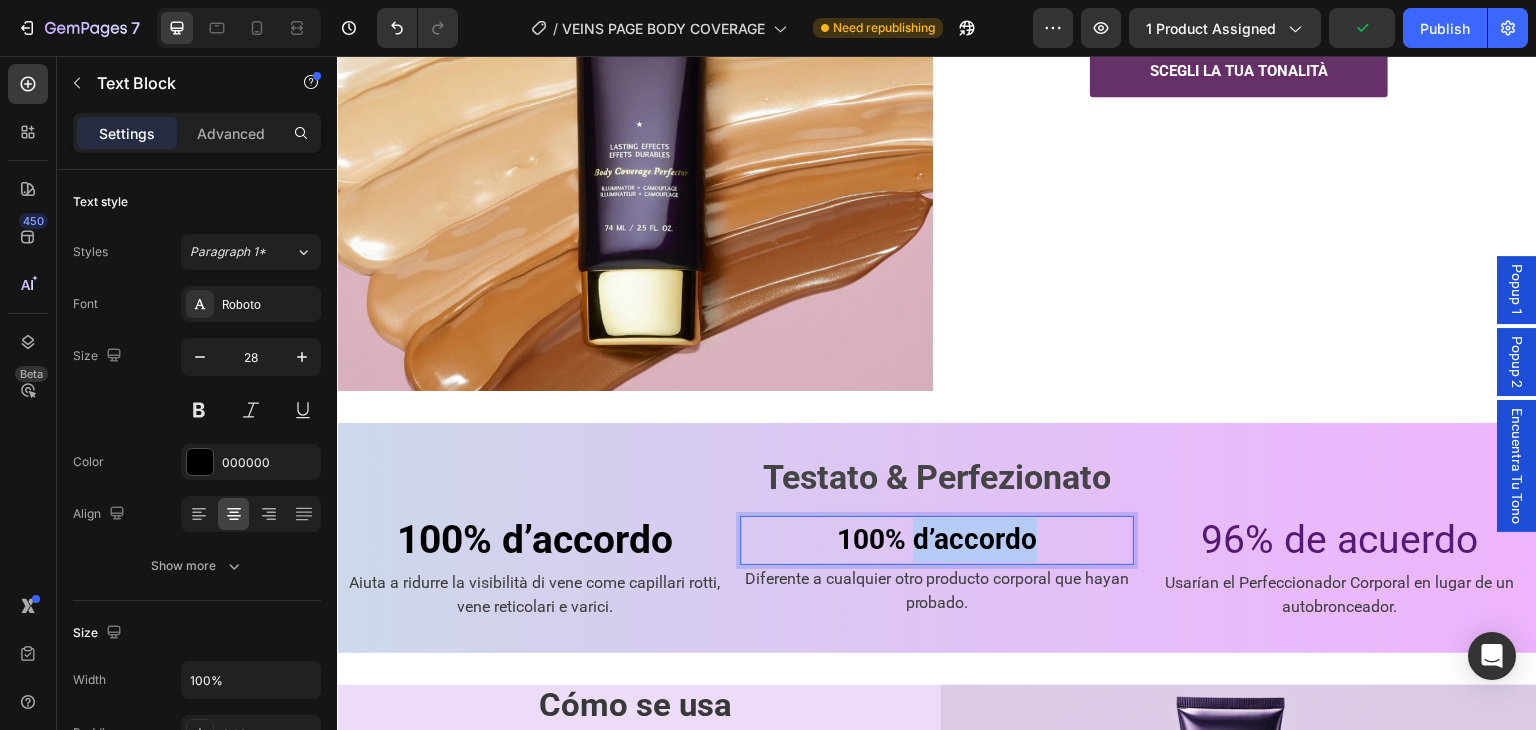 click on "100% d’accordo" at bounding box center [937, 539] 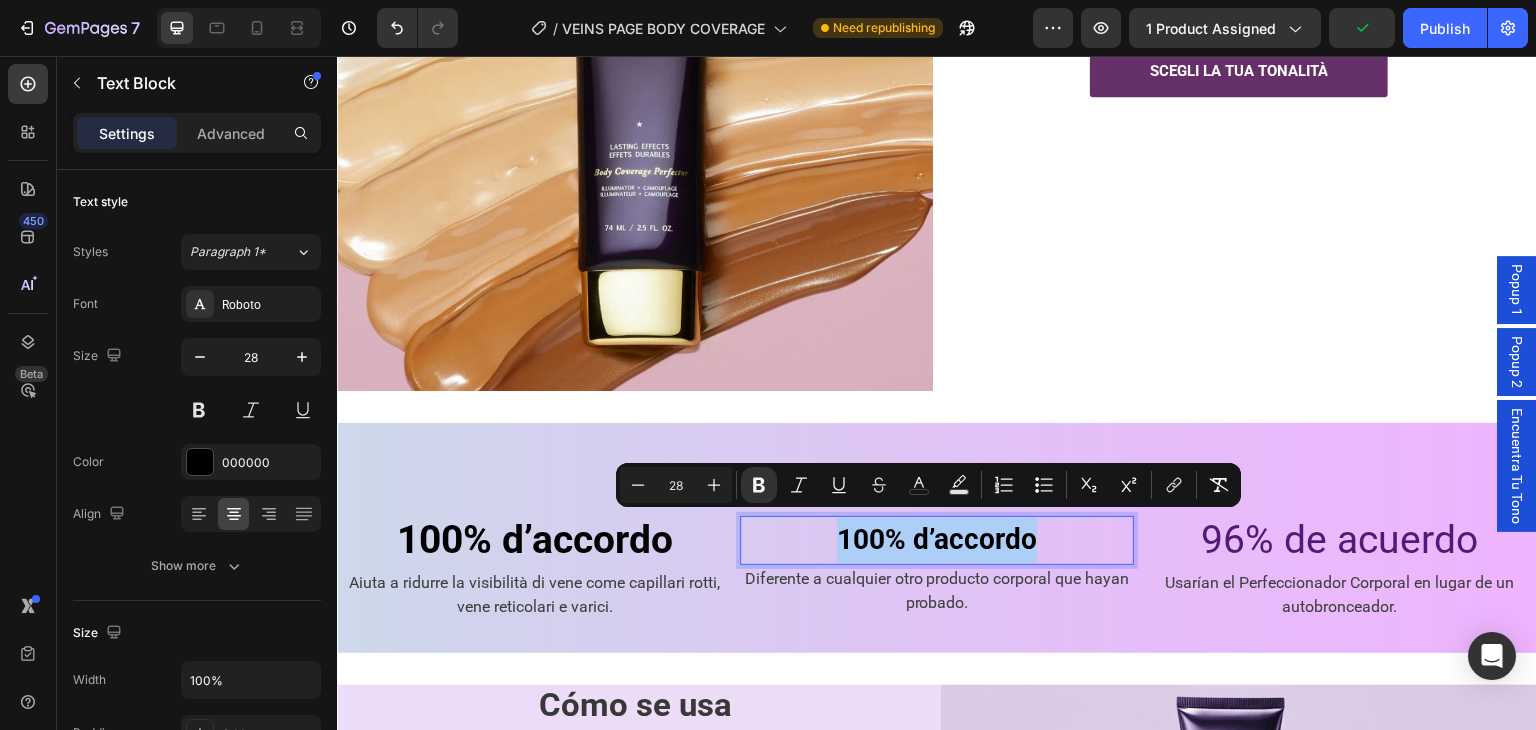 click on "28" at bounding box center (676, 485) 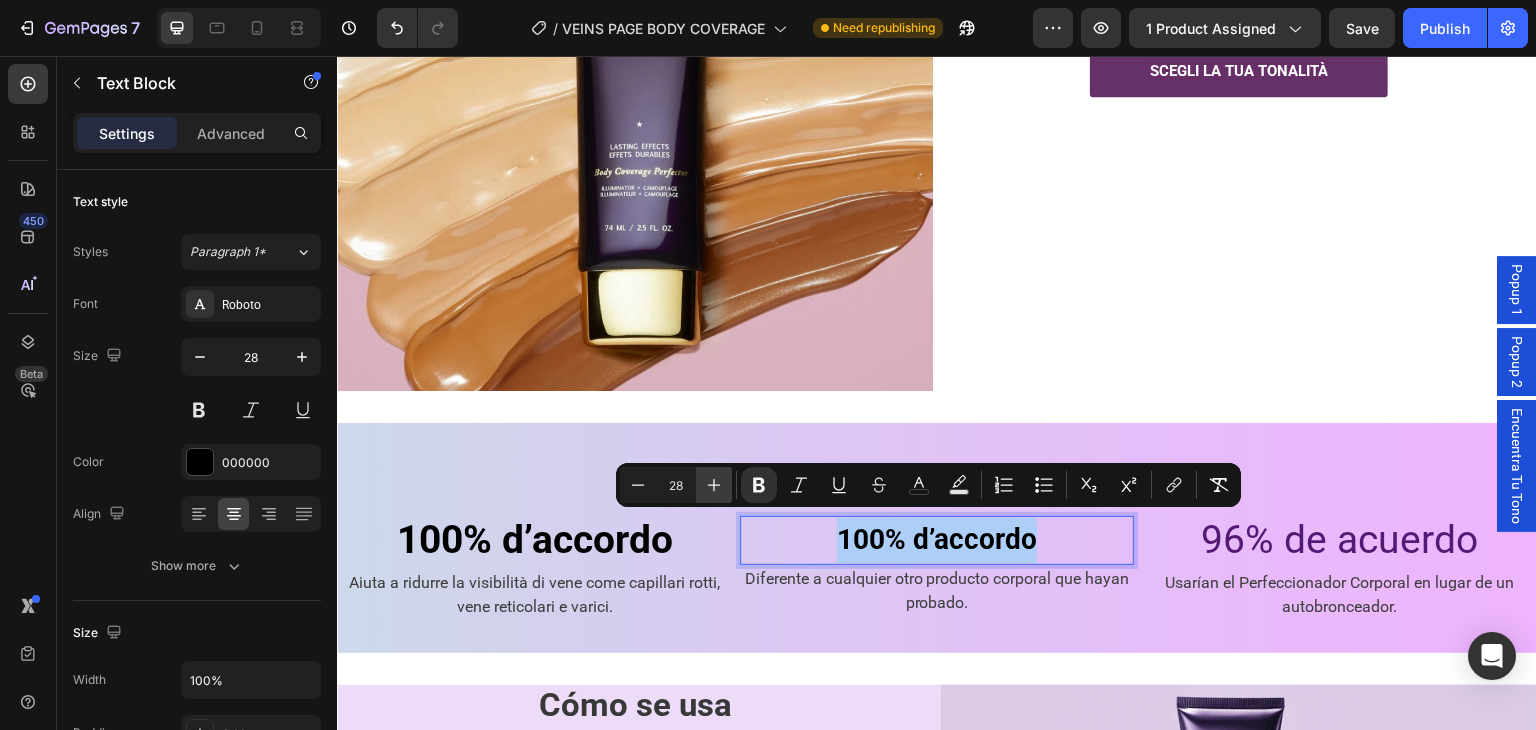 type on "2" 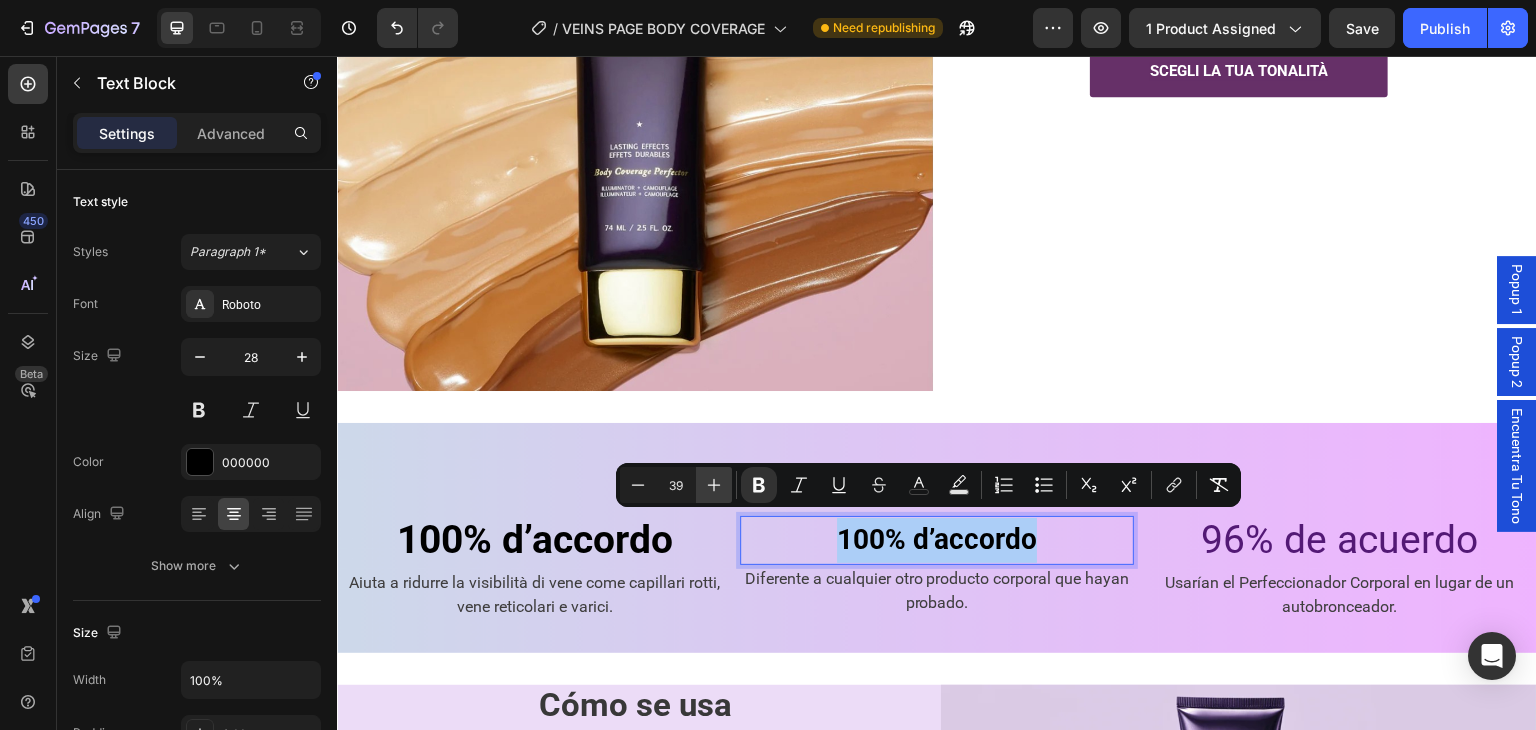 type on "39" 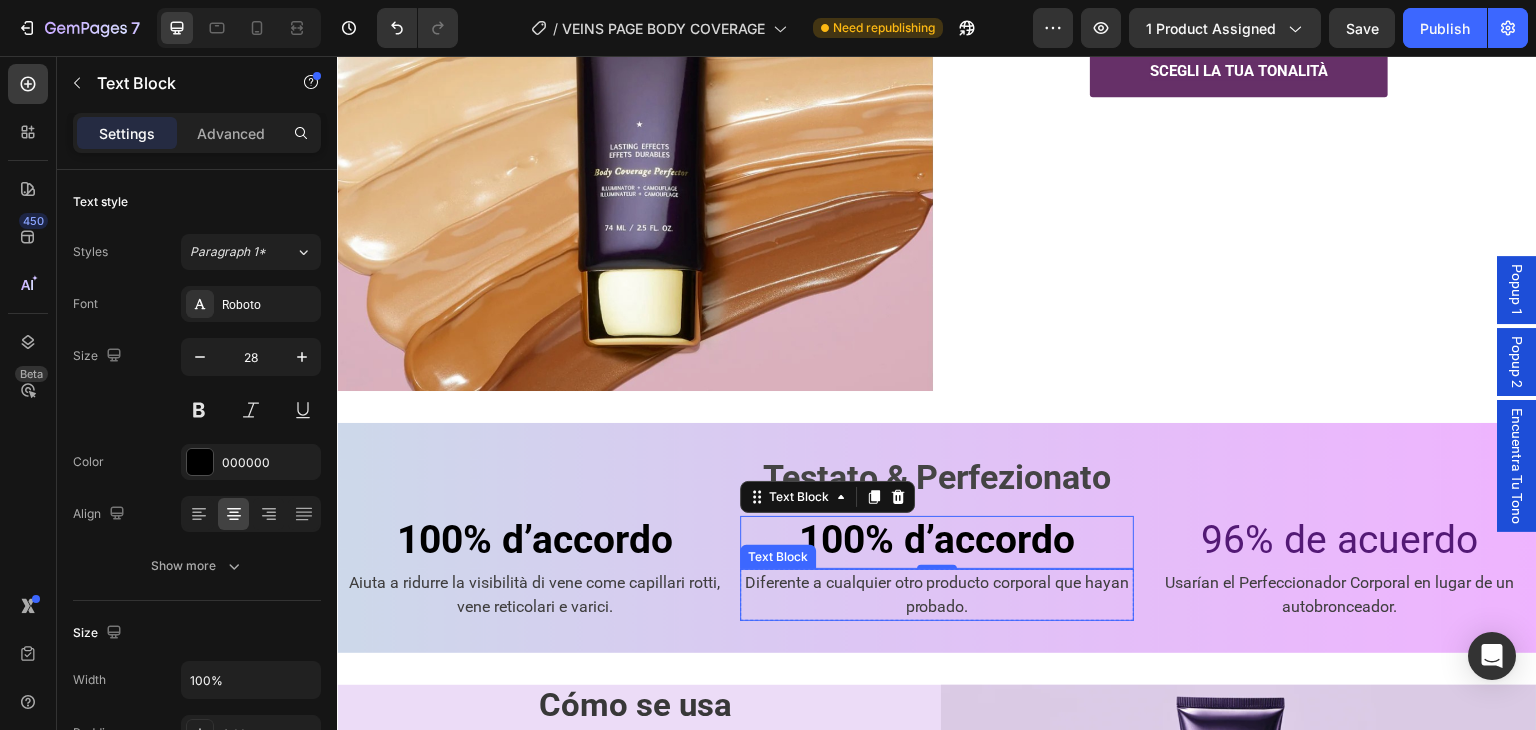 click on "Diferente a cualquier otro producto corporal que hayan probado." at bounding box center [936, 594] 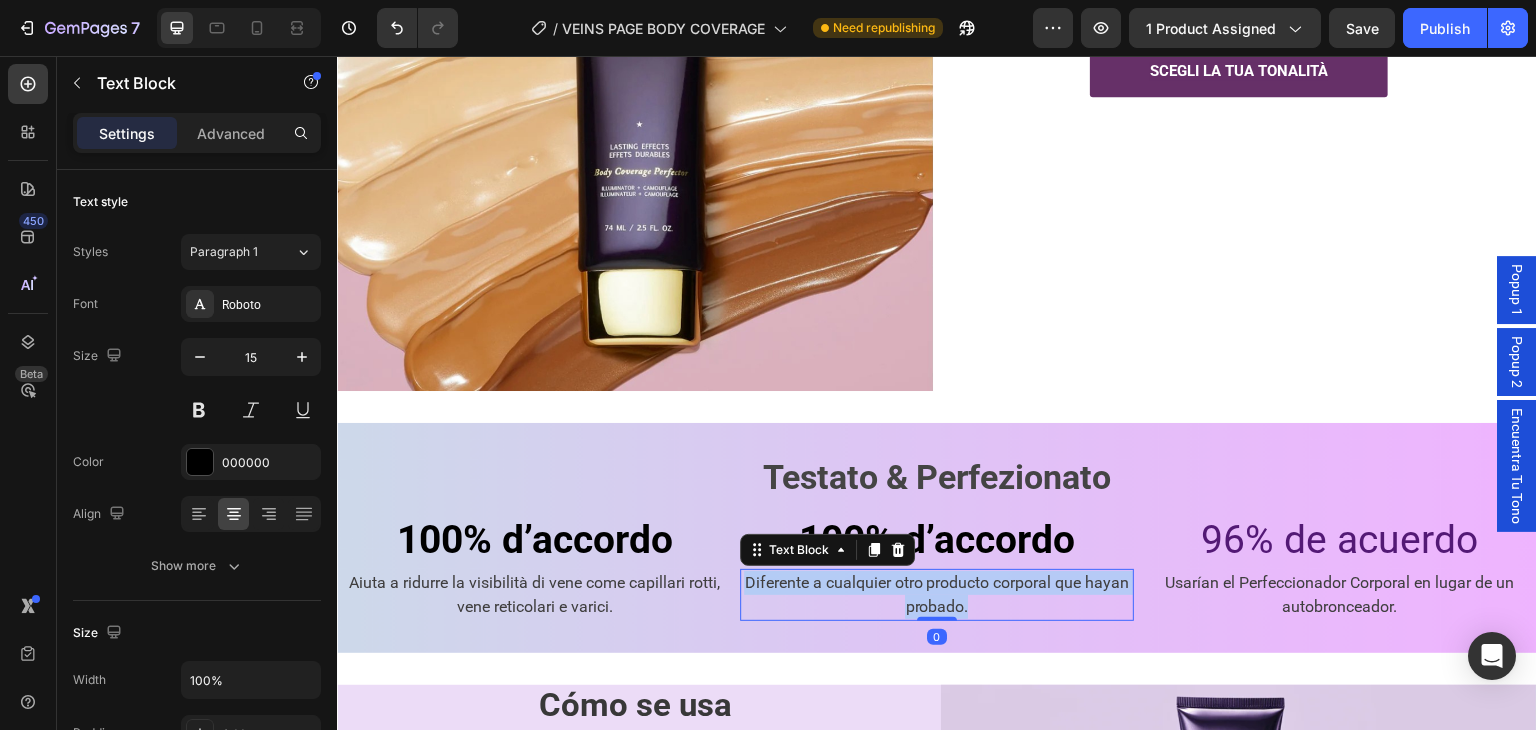 click on "Diferente a cualquier otro producto corporal que hayan probado." at bounding box center (936, 594) 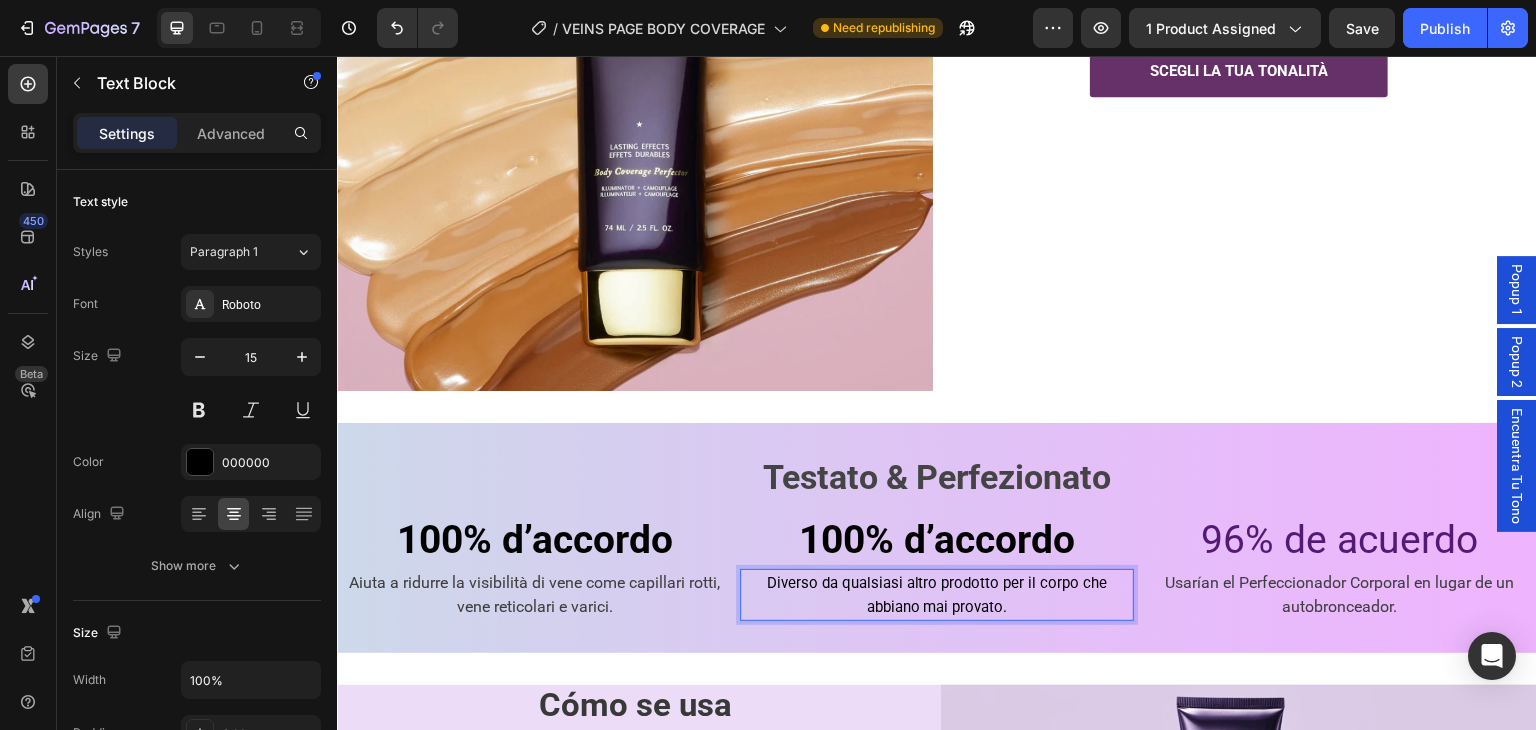 click on "Diverso da qualsiasi altro prodotto per il corpo che abbiano mai provato." at bounding box center [937, 595] 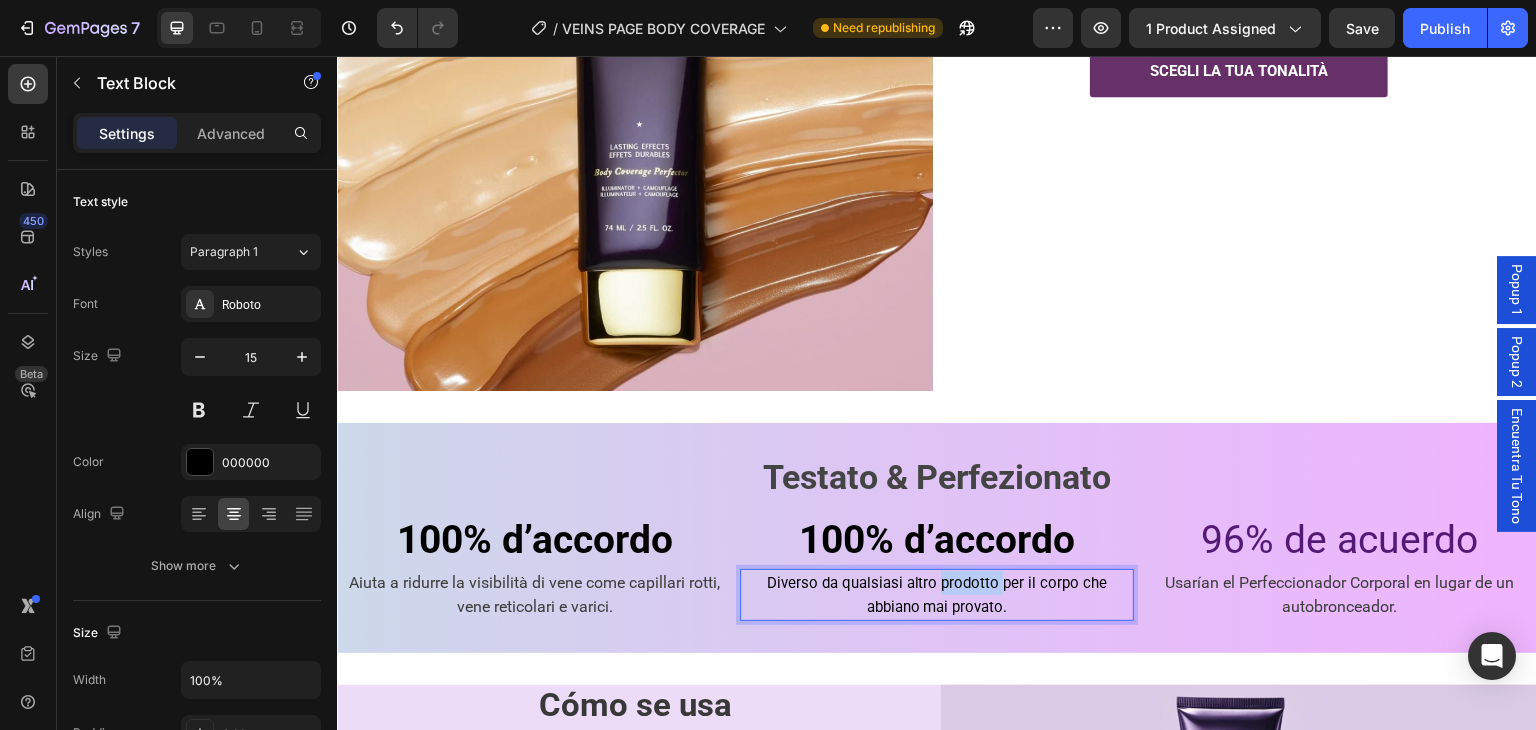 click on "Diverso da qualsiasi altro prodotto per il corpo che abbiano mai provato." at bounding box center [937, 595] 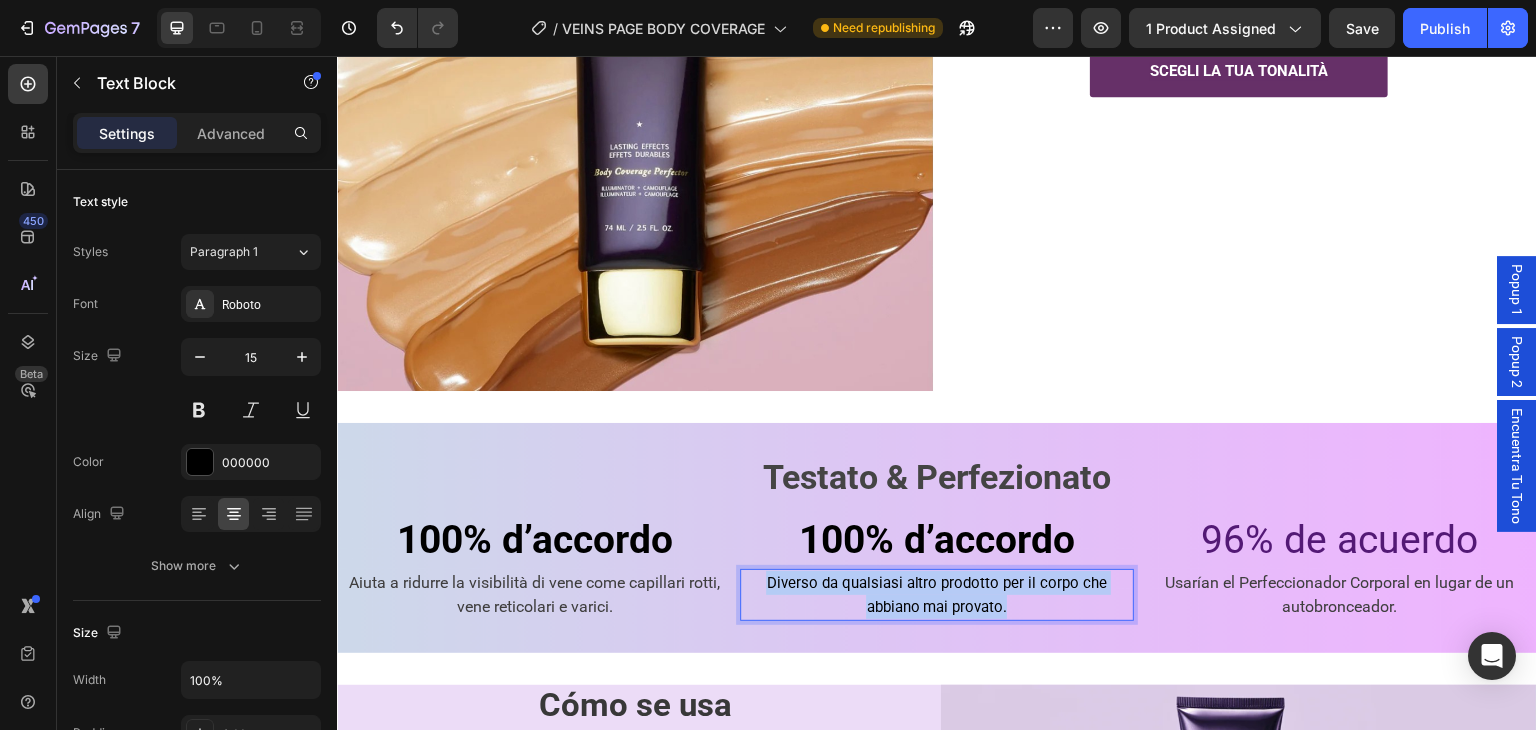 click on "Diverso da qualsiasi altro prodotto per il corpo che abbiano mai provato." at bounding box center [937, 595] 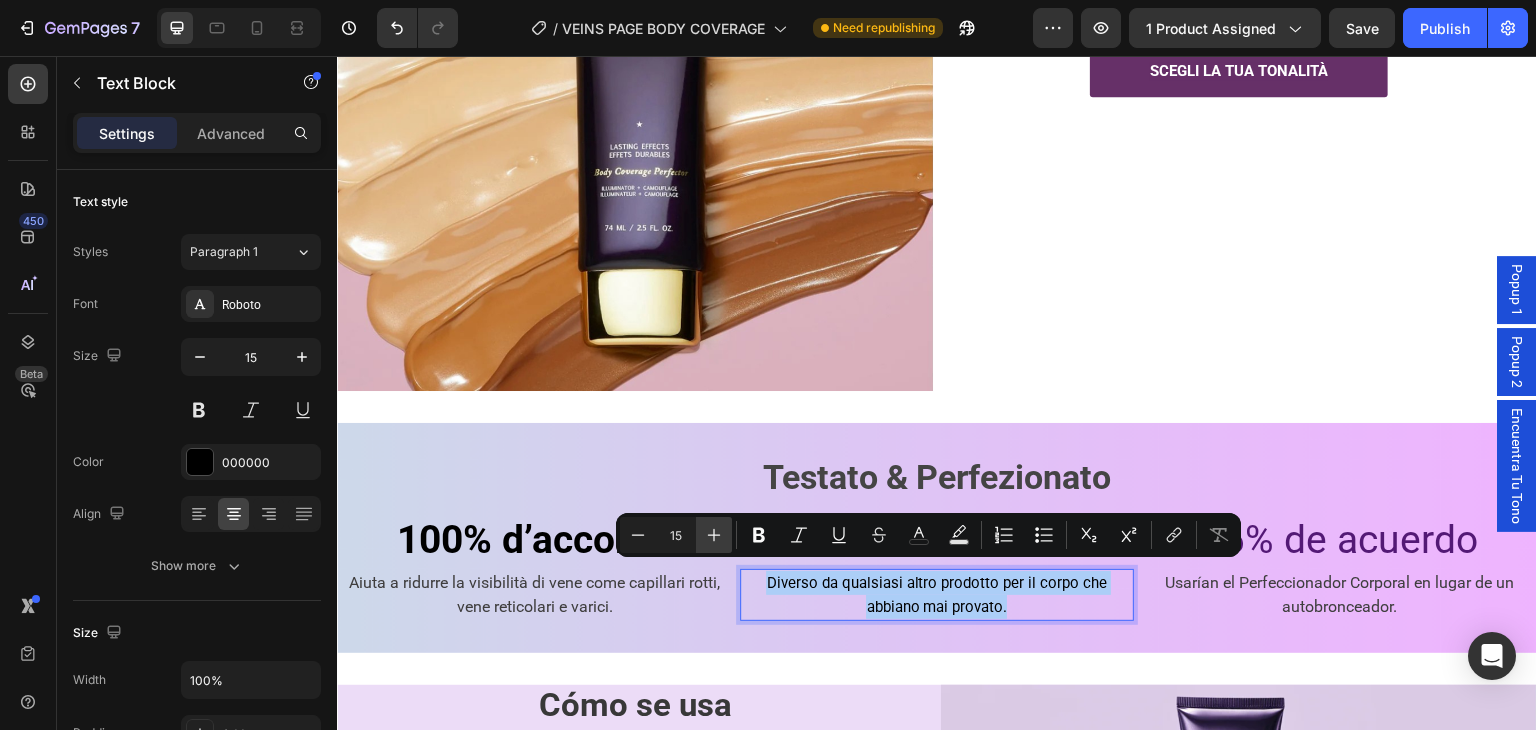 click 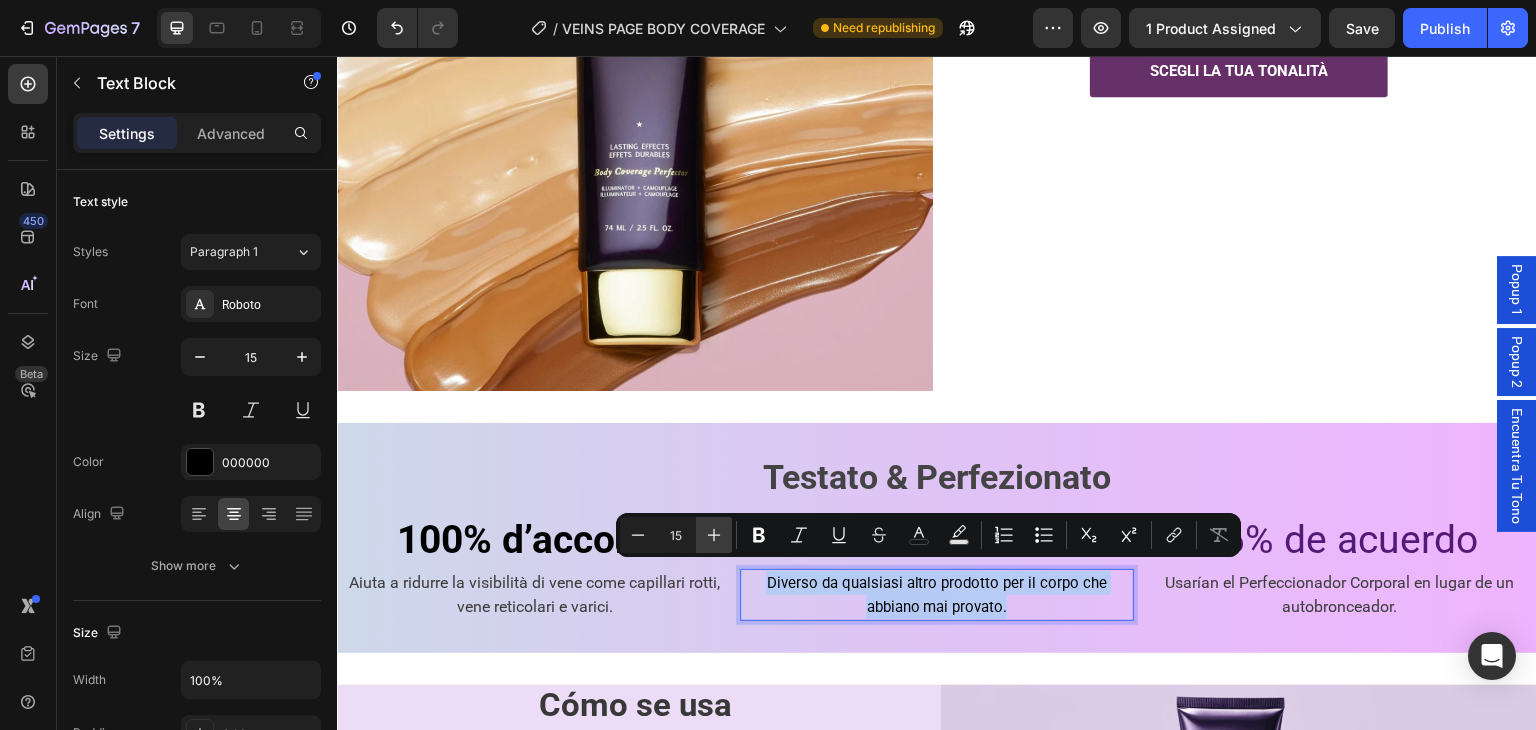 type on "16" 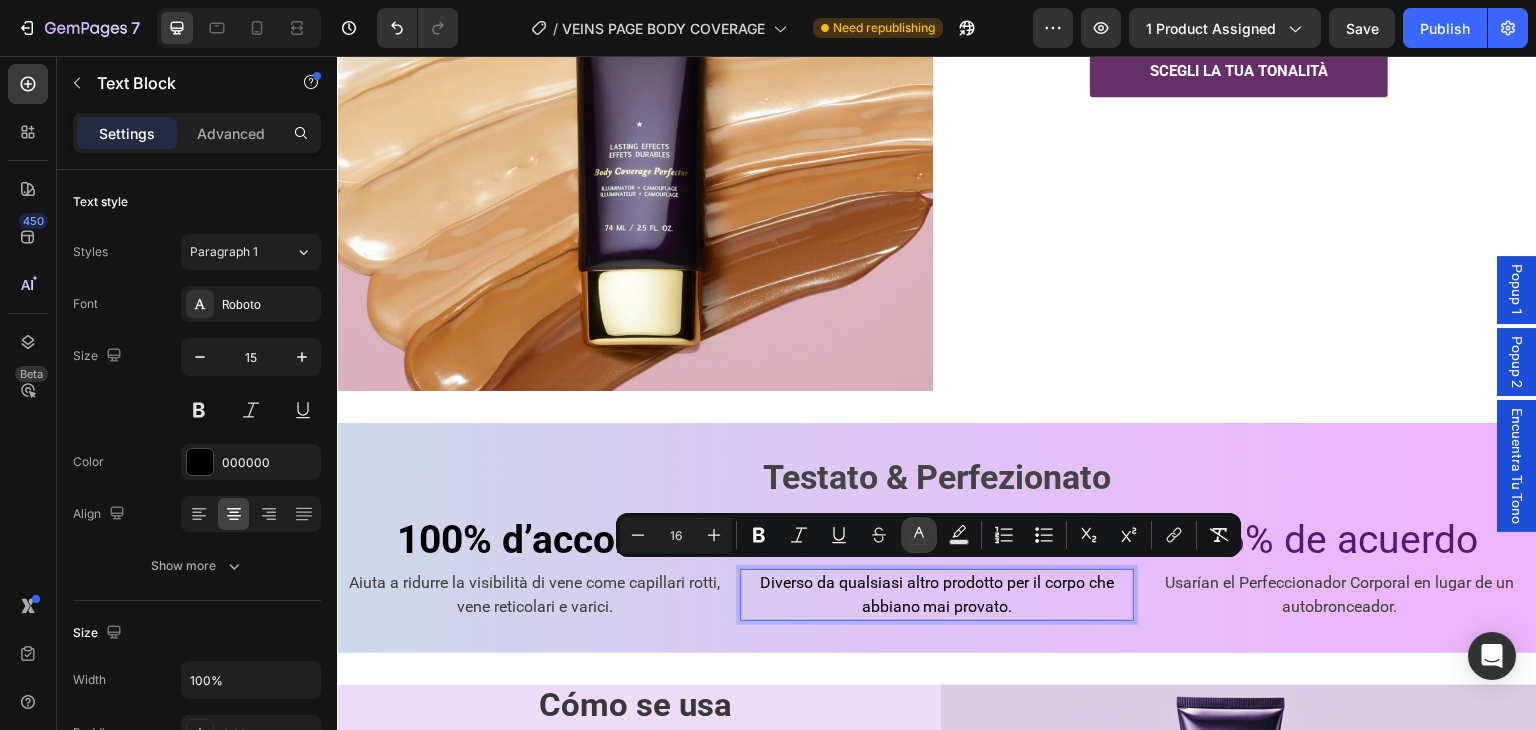 click 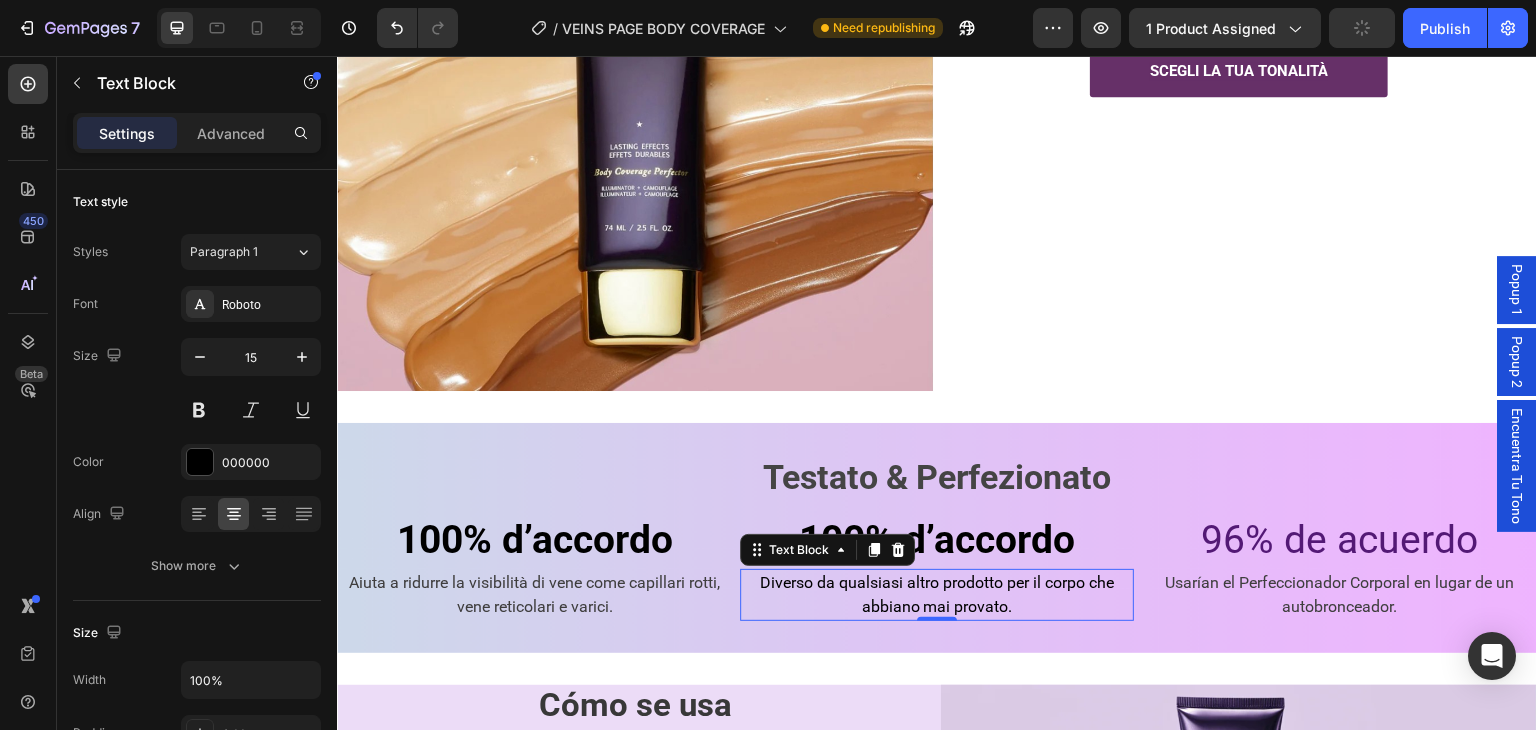 click on "Diverso da qualsiasi altro prodotto per il corpo che abbiano mai provato." at bounding box center (937, 594) 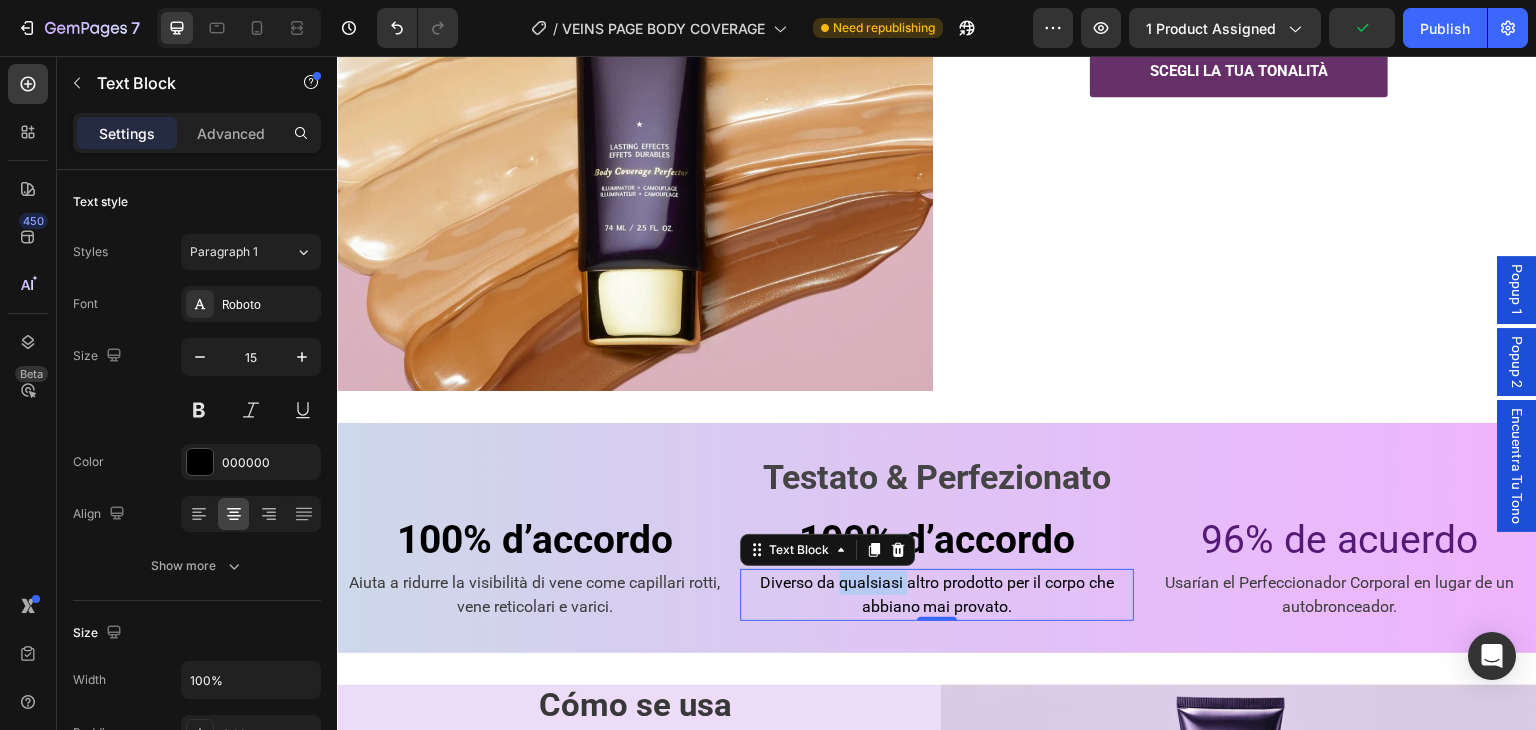click on "Diverso da qualsiasi altro prodotto per il corpo che abbiano mai provato." at bounding box center (937, 594) 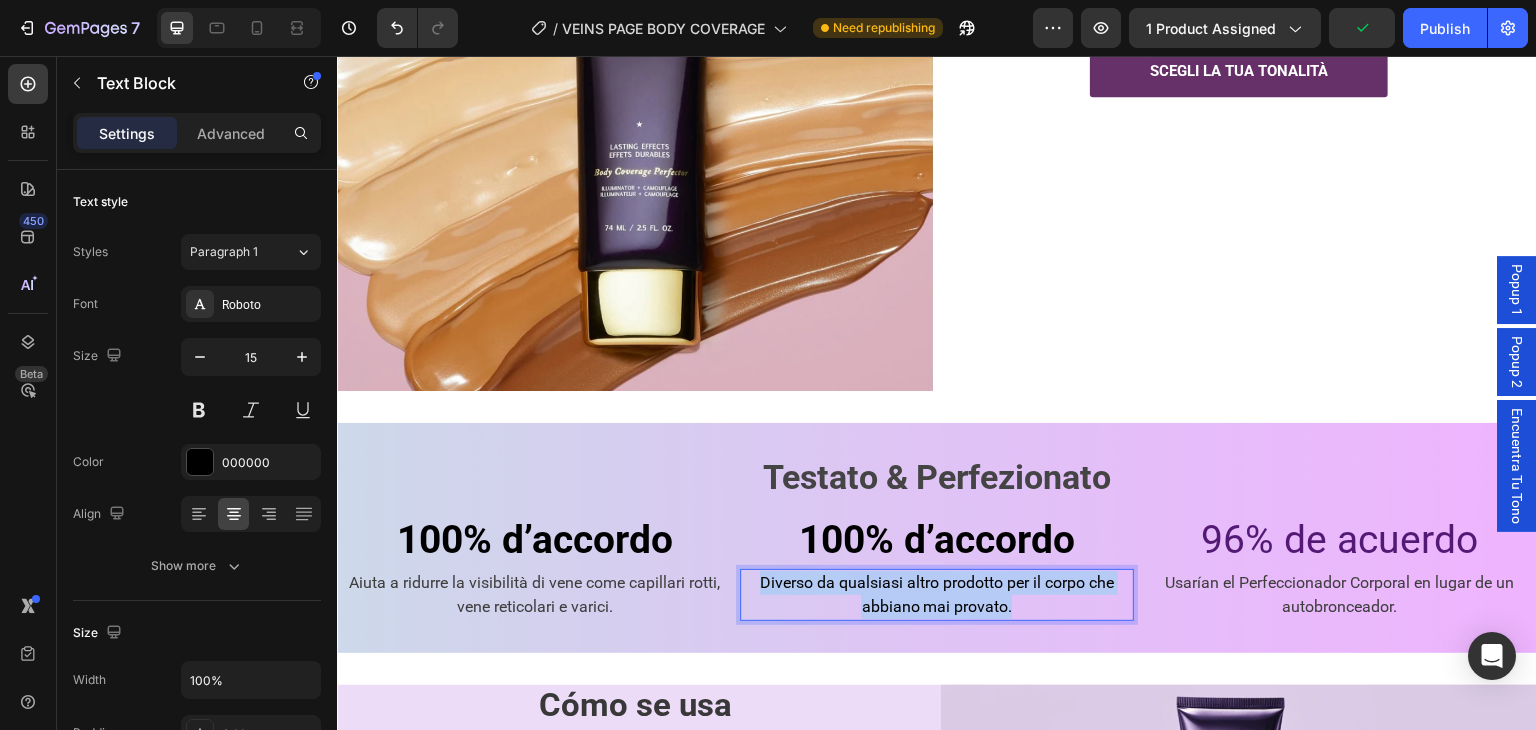 click on "Diverso da qualsiasi altro prodotto per il corpo che abbiano mai provato." at bounding box center [937, 594] 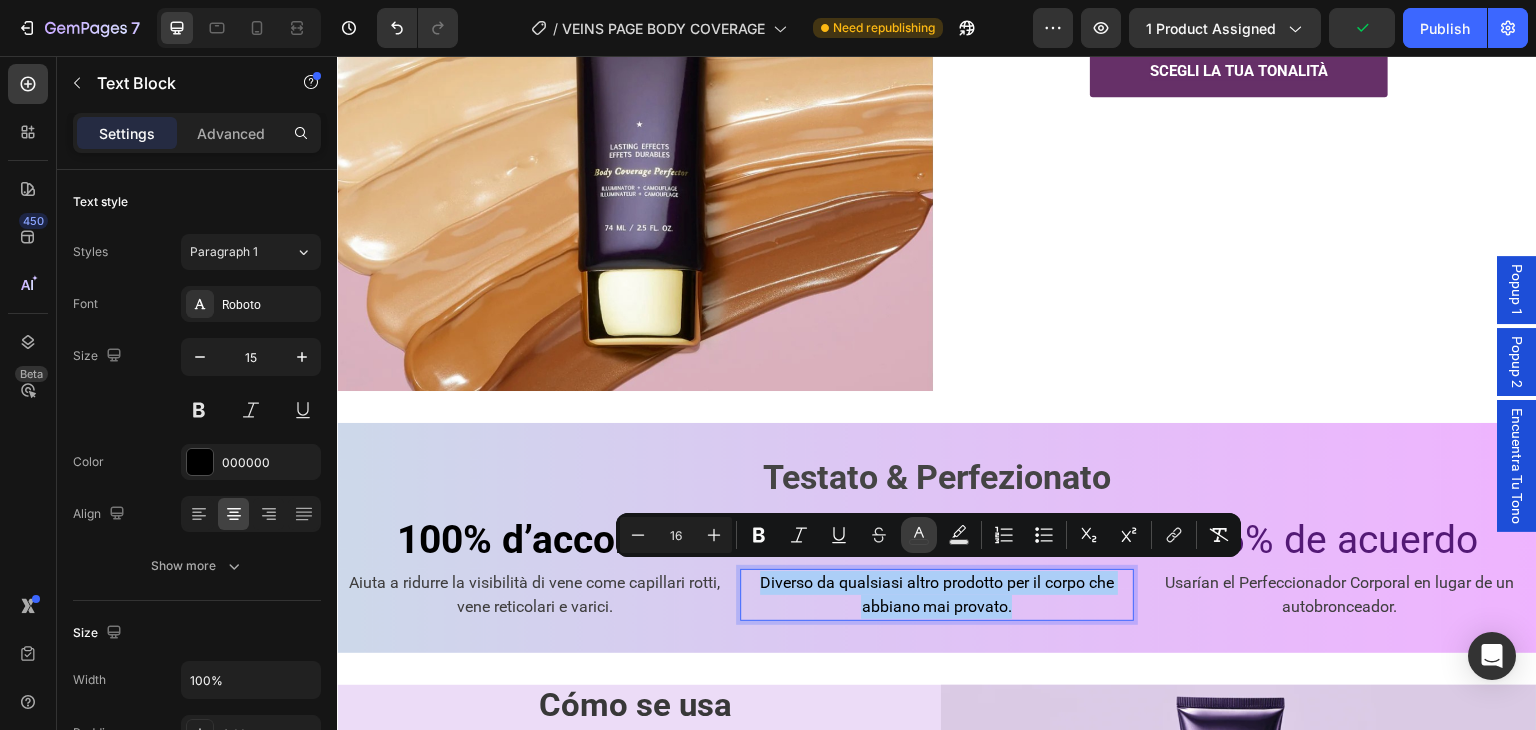 click 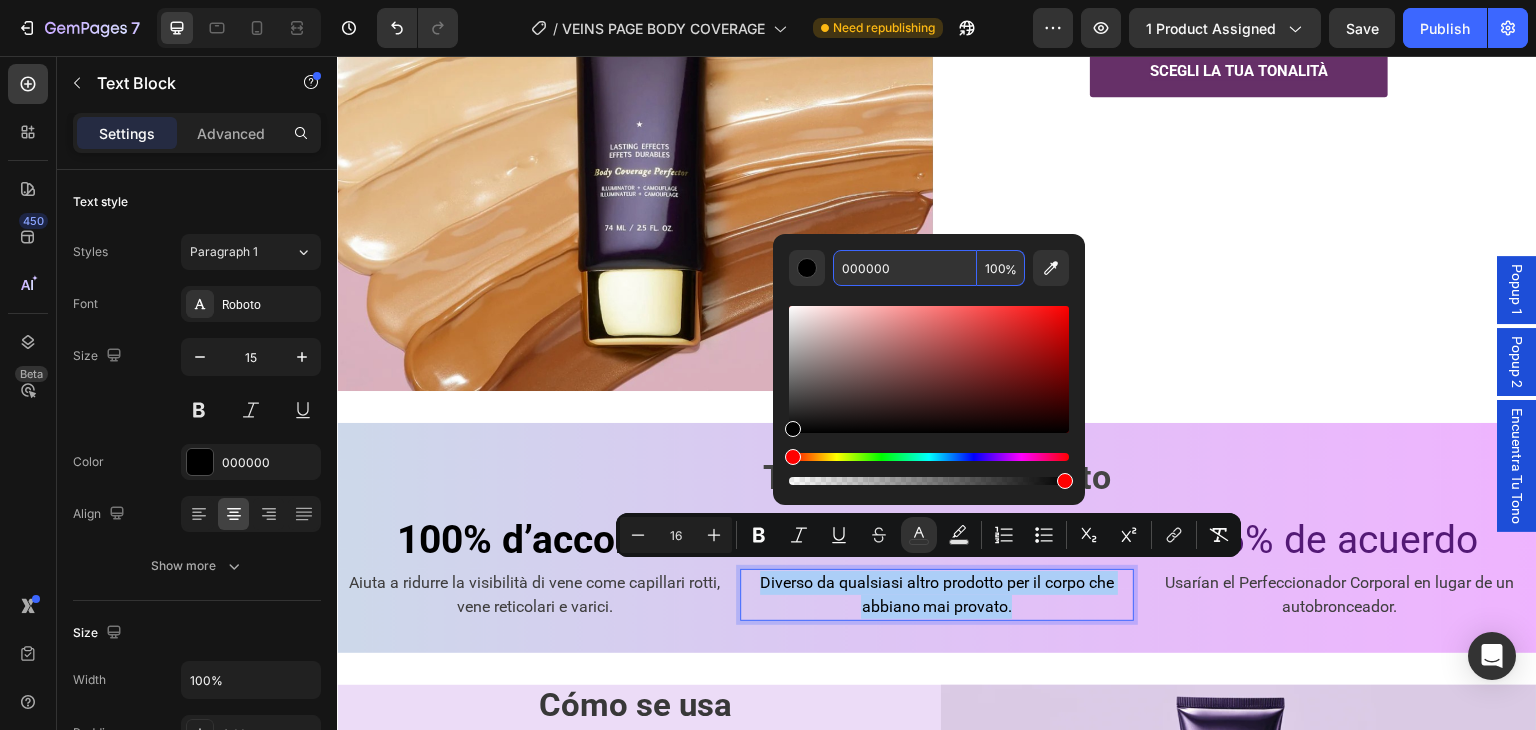 click on "000000" at bounding box center (905, 268) 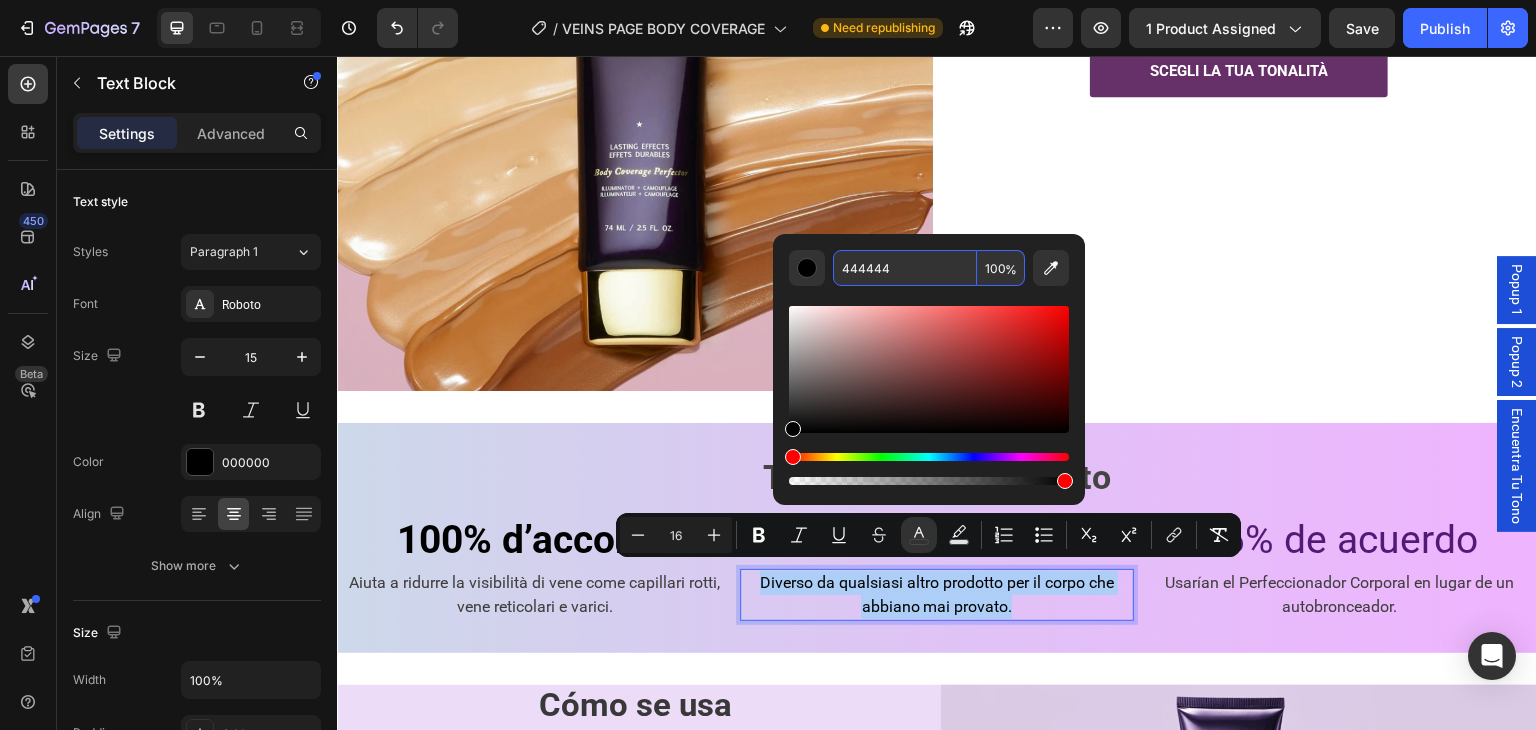type on "444444" 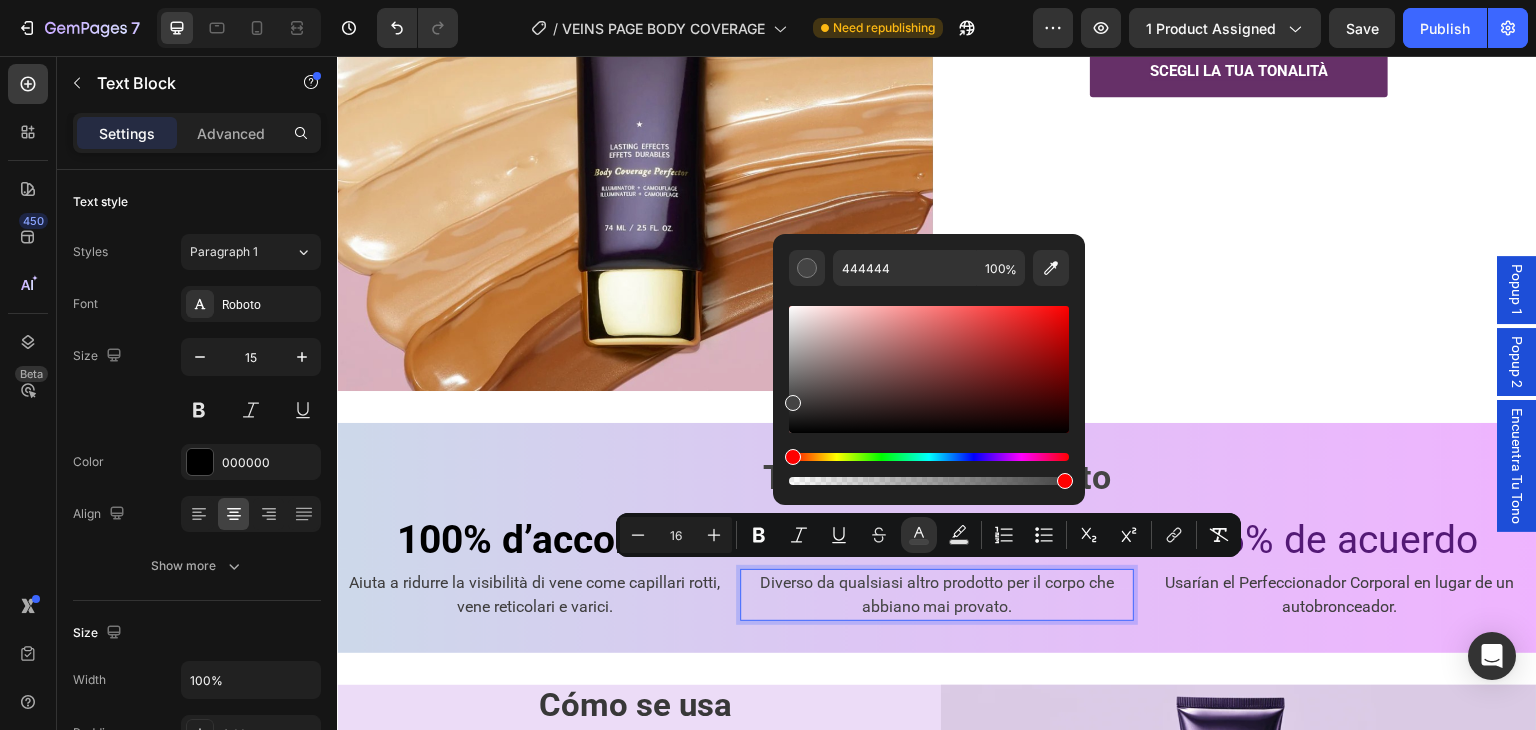 click on "444444 100 %" at bounding box center [929, 361] 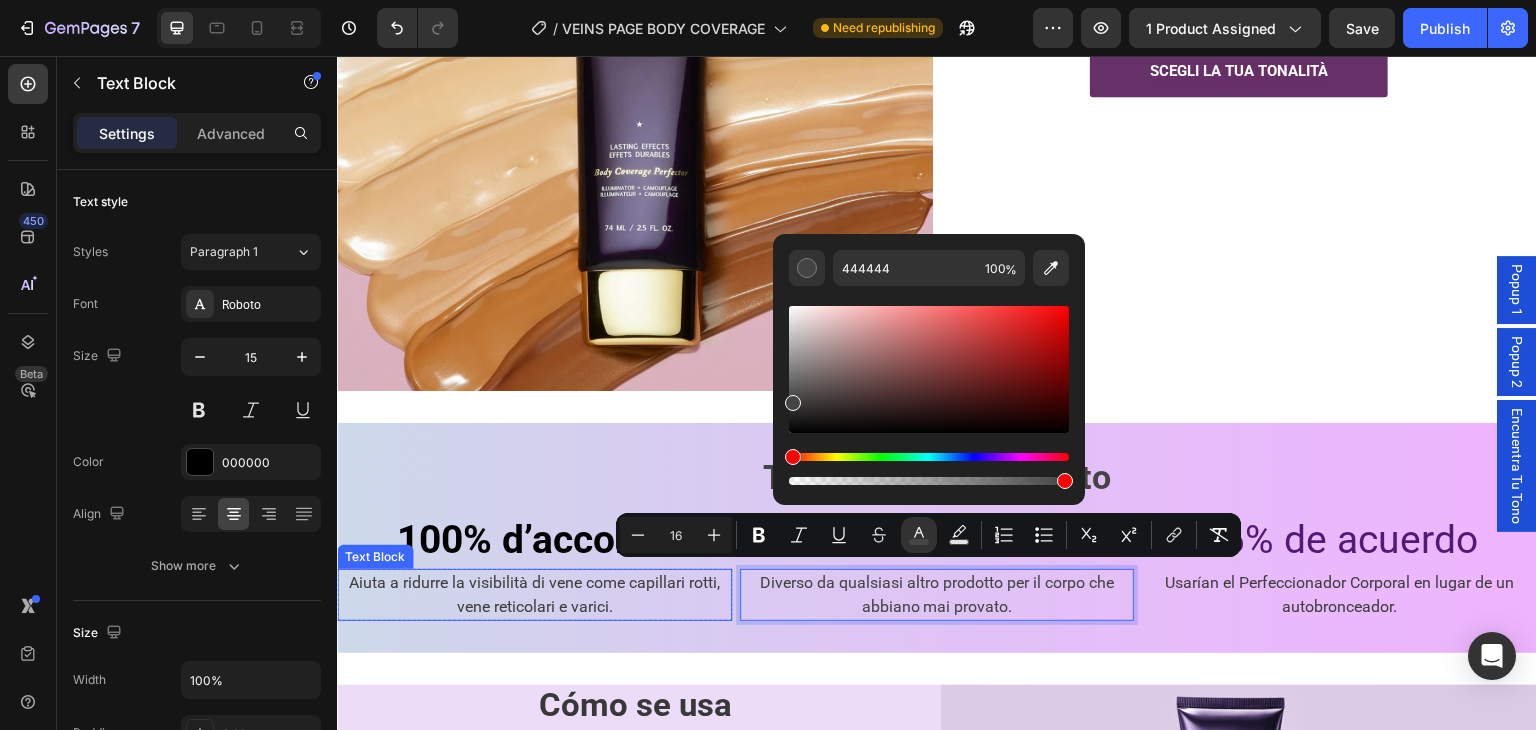 click on "Aiuta a ridurre la visibilità di vene come capillari rotti, vene reticolari e varici." at bounding box center [534, 594] 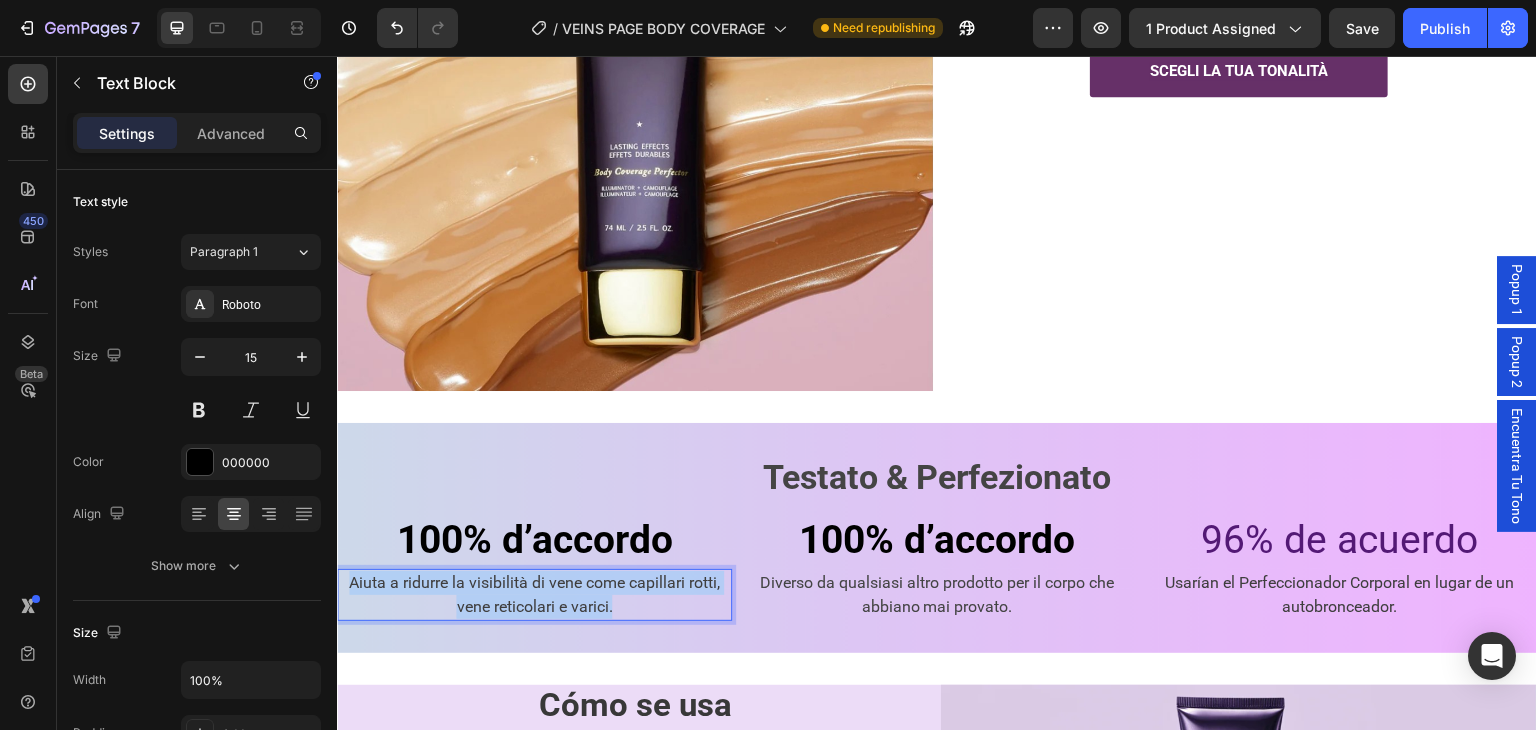 click on "Aiuta a ridurre la visibilità di vene come capillari rotti, vene reticolari e varici." at bounding box center [534, 594] 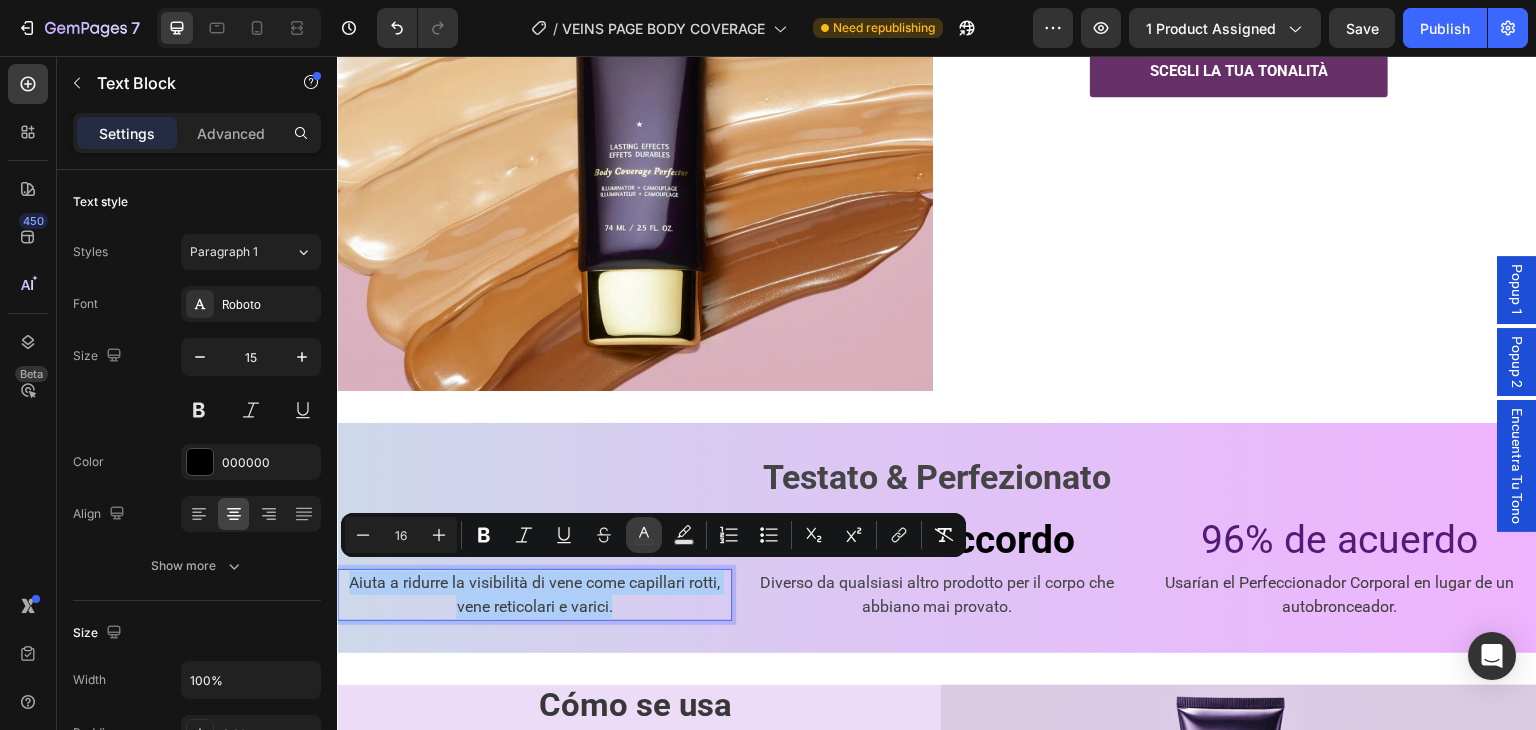 click 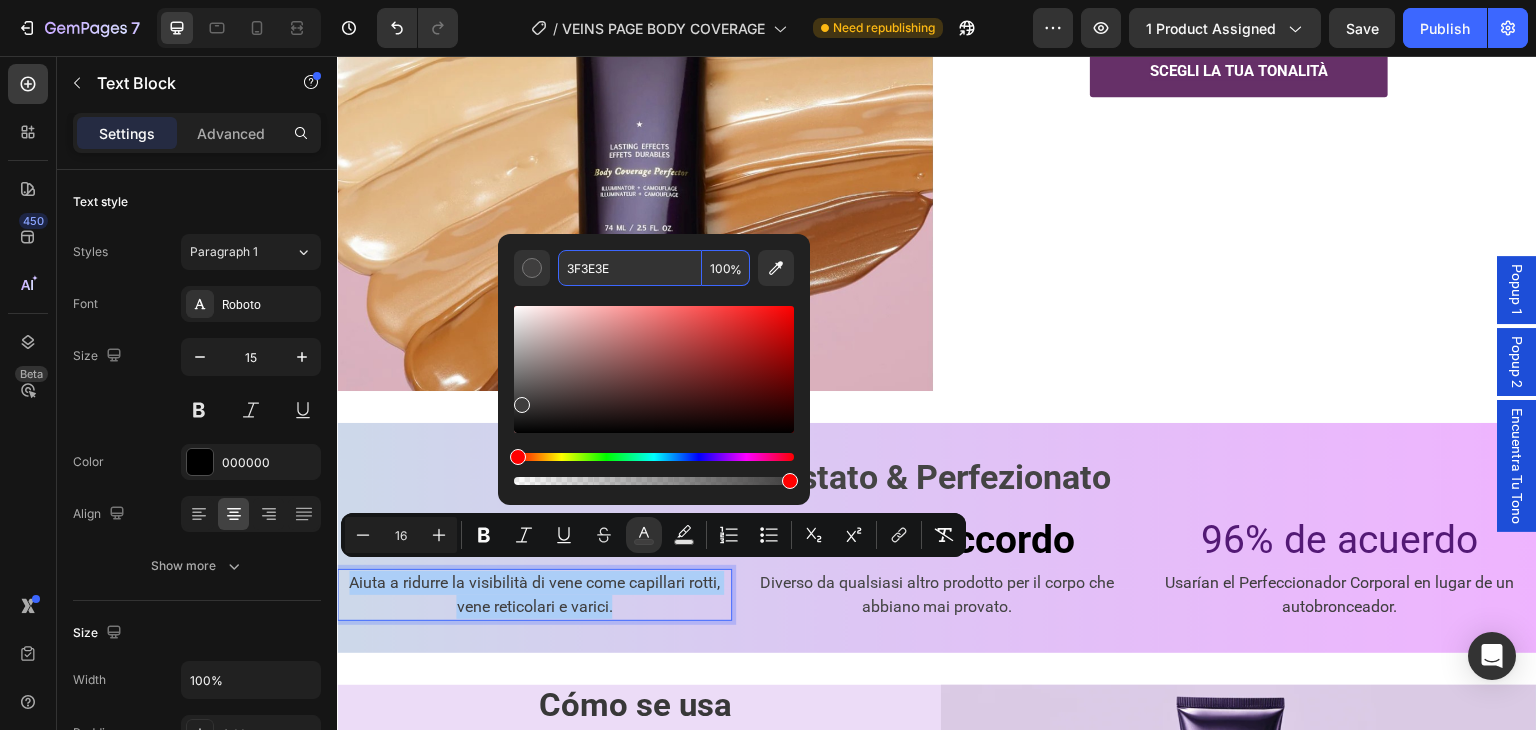 click on "3F3E3E" at bounding box center (630, 268) 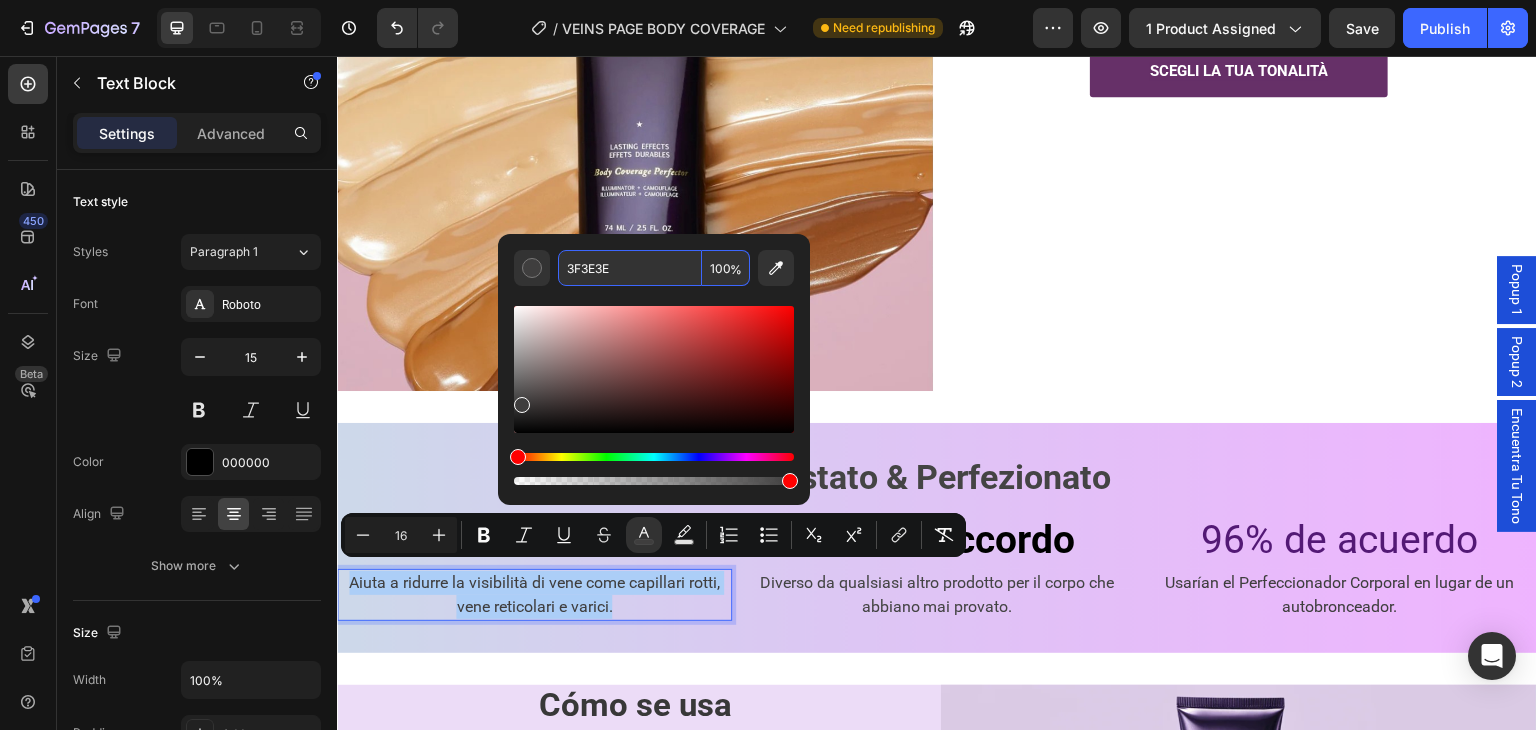 click on "3F3E3E" at bounding box center (630, 268) 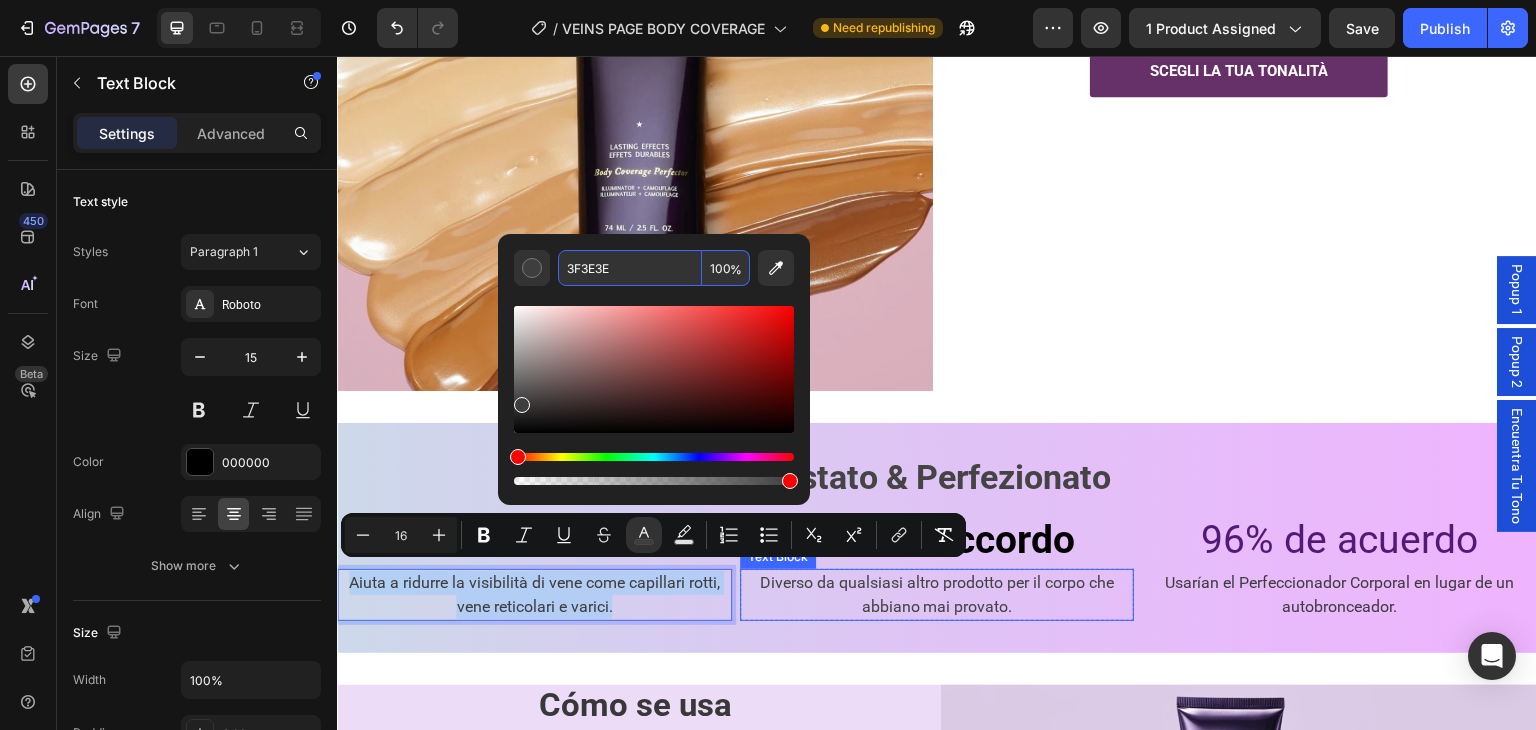 click on "Diverso da qualsiasi altro prodotto per il corpo che abbiano mai provato." at bounding box center [937, 594] 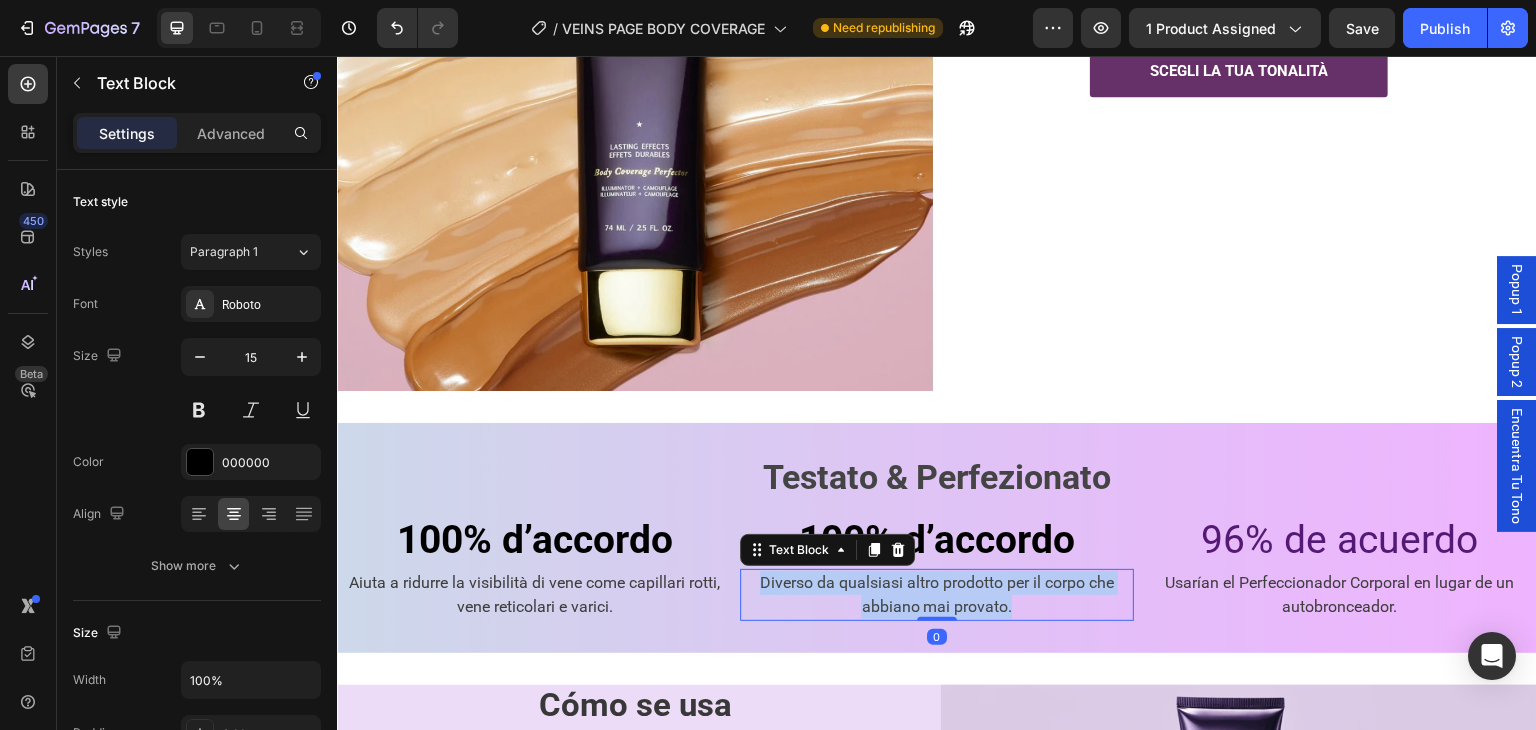 click on "Diverso da qualsiasi altro prodotto per il corpo che abbiano mai provato." at bounding box center (937, 594) 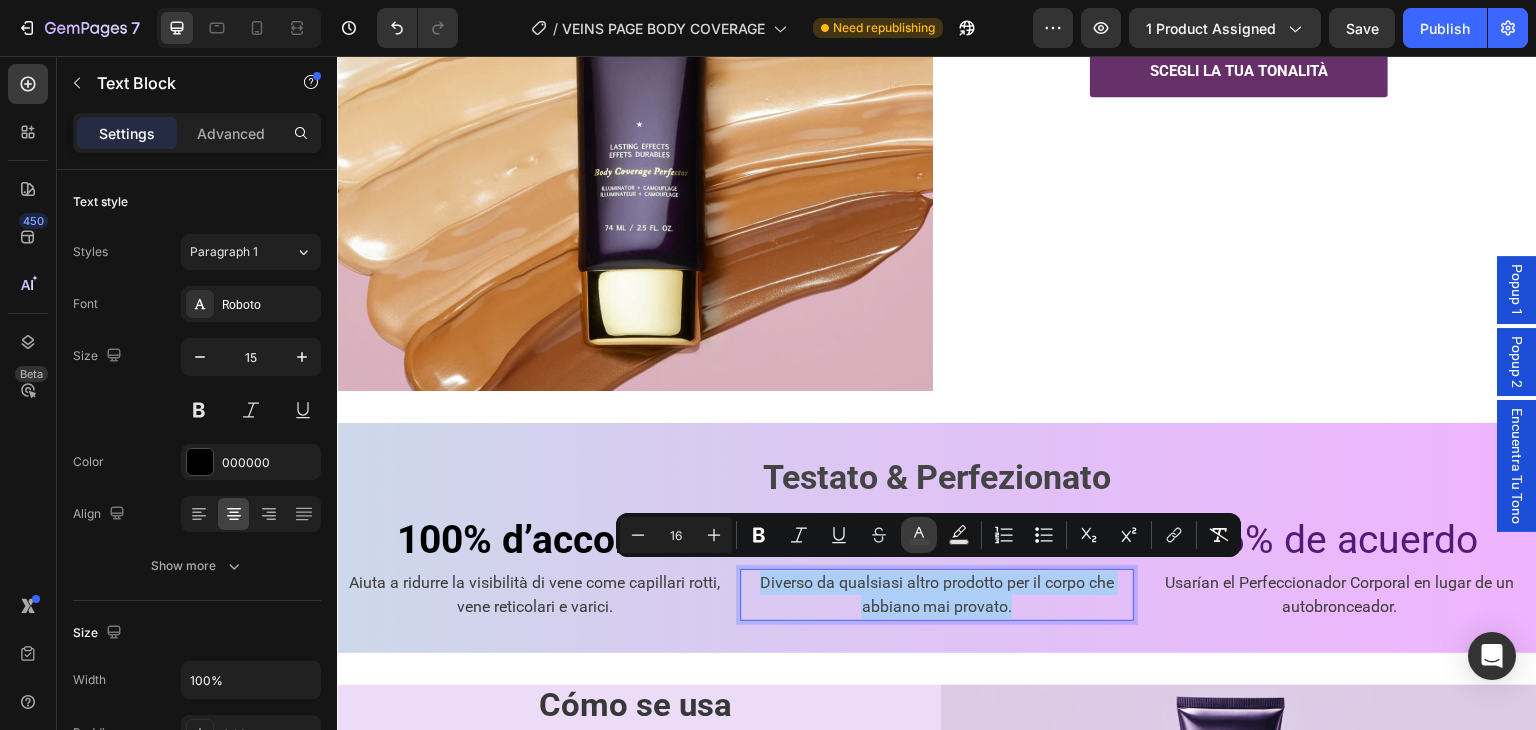 drag, startPoint x: 923, startPoint y: 532, endPoint x: 587, endPoint y: 455, distance: 344.71002 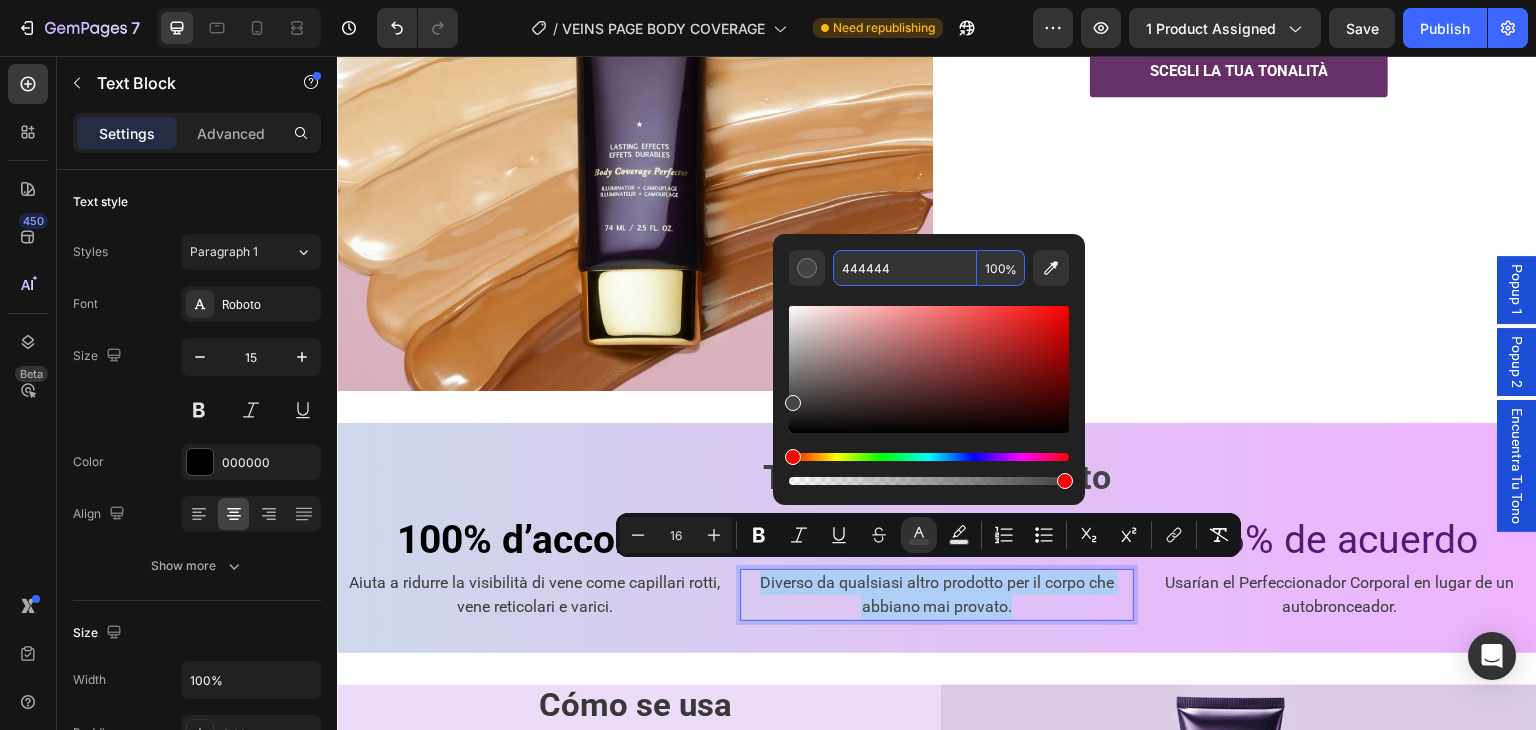 click on "444444" at bounding box center (905, 268) 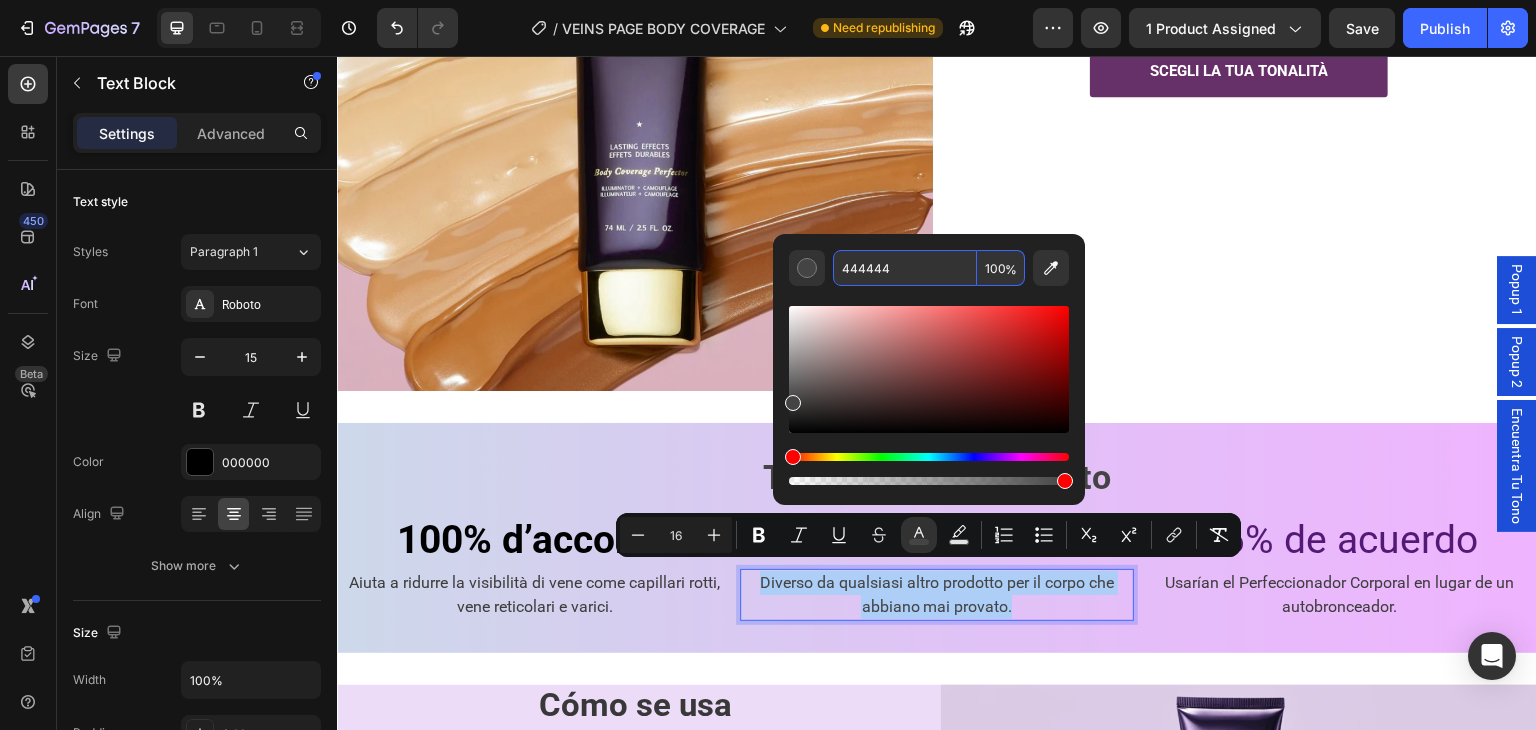 type on "v" 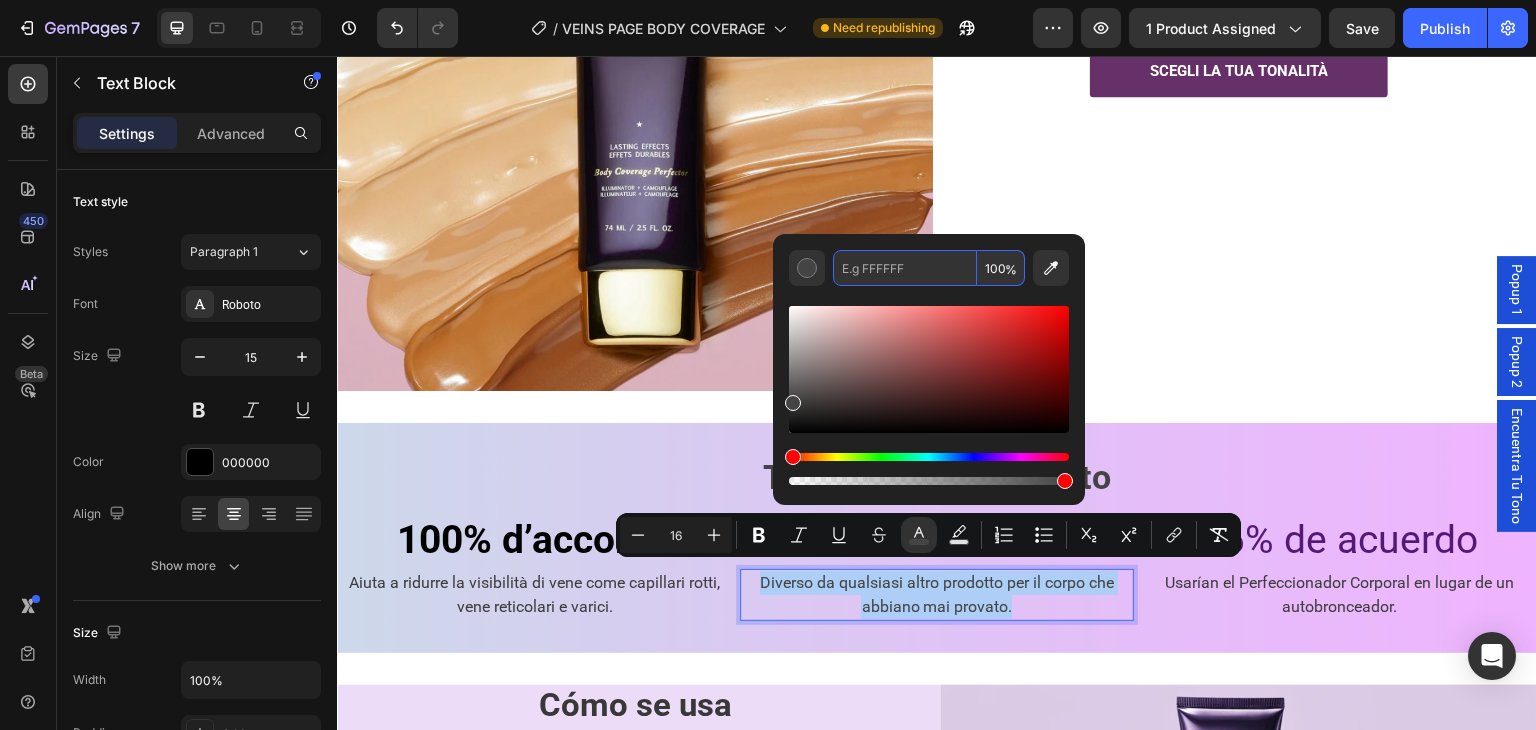paste on "3F3E3E" 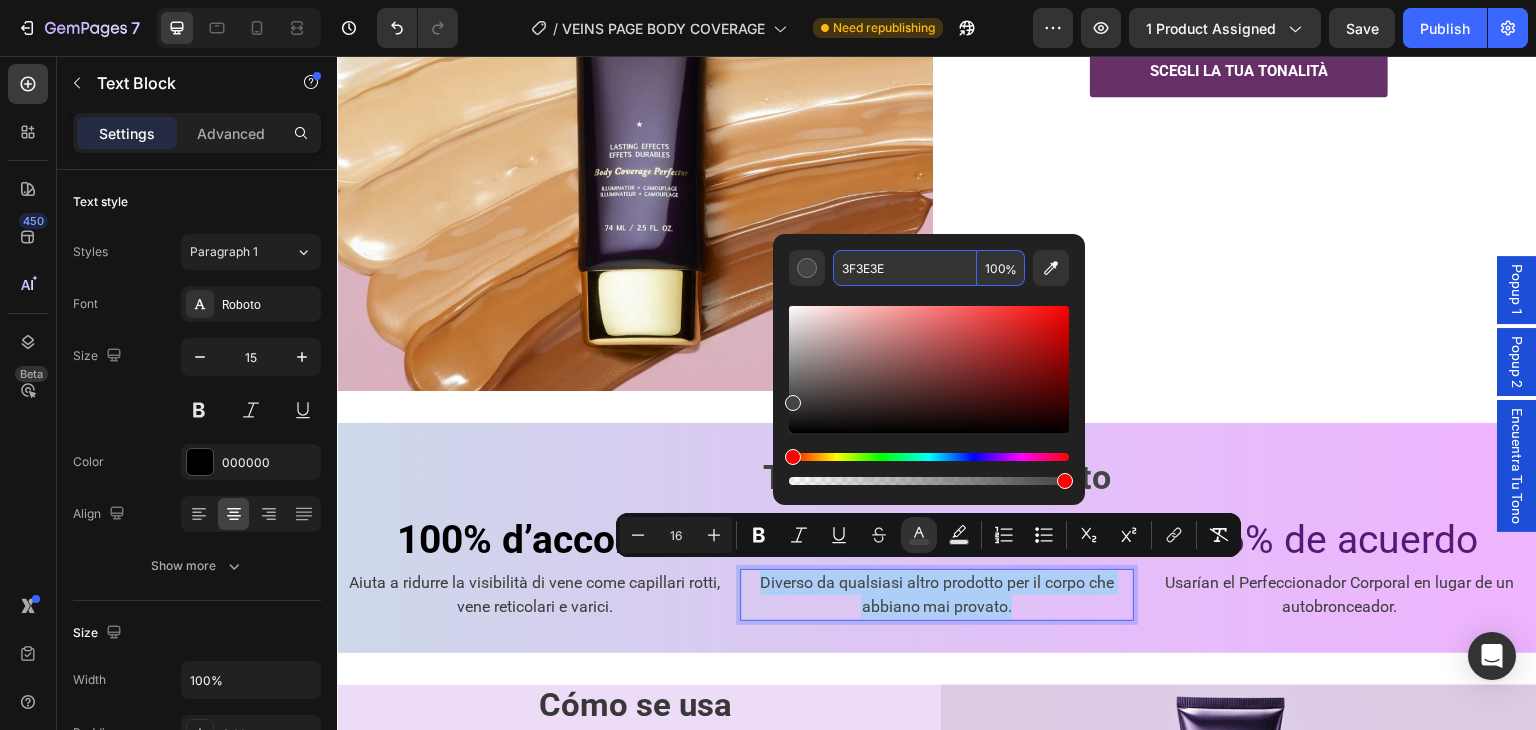 type on "3F3E3E" 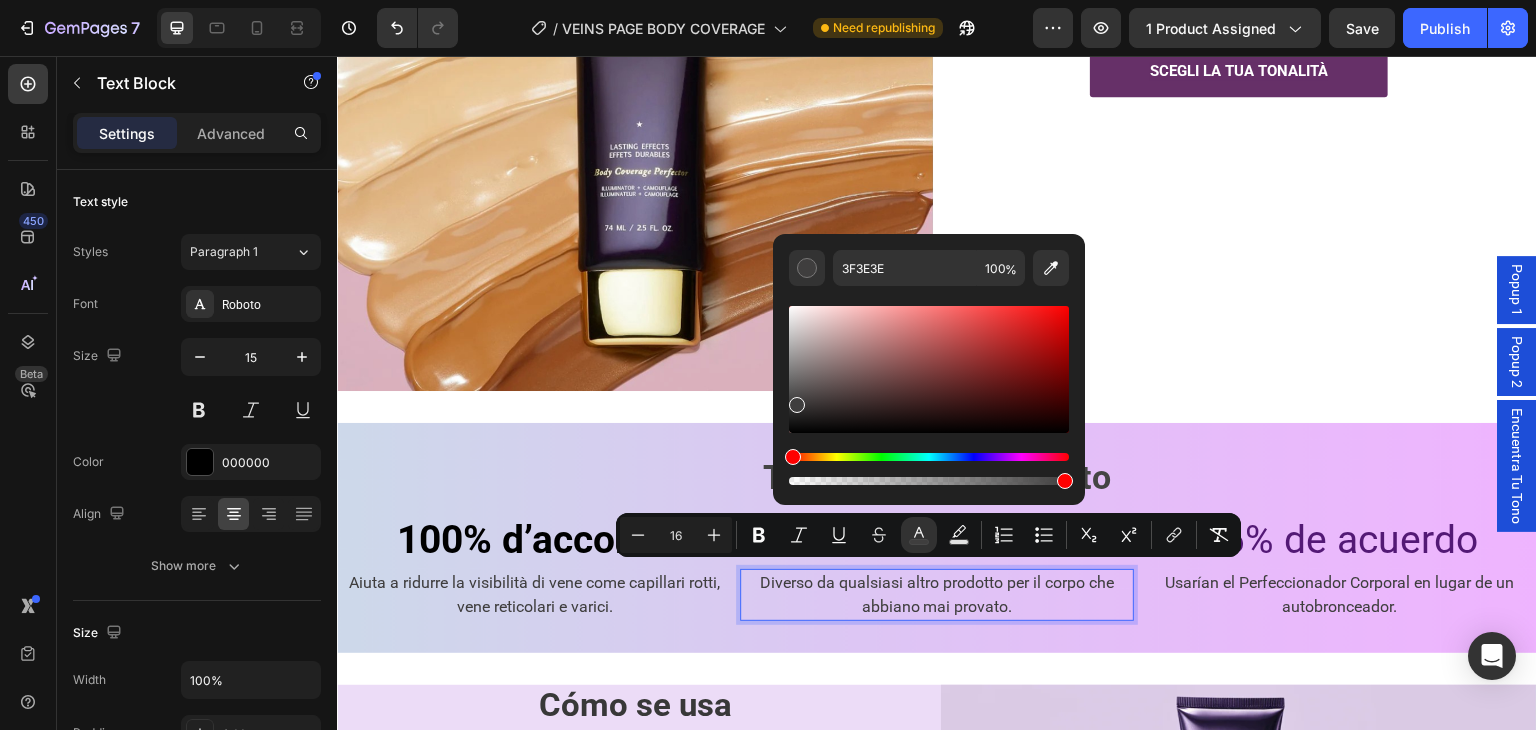click at bounding box center [929, 387] 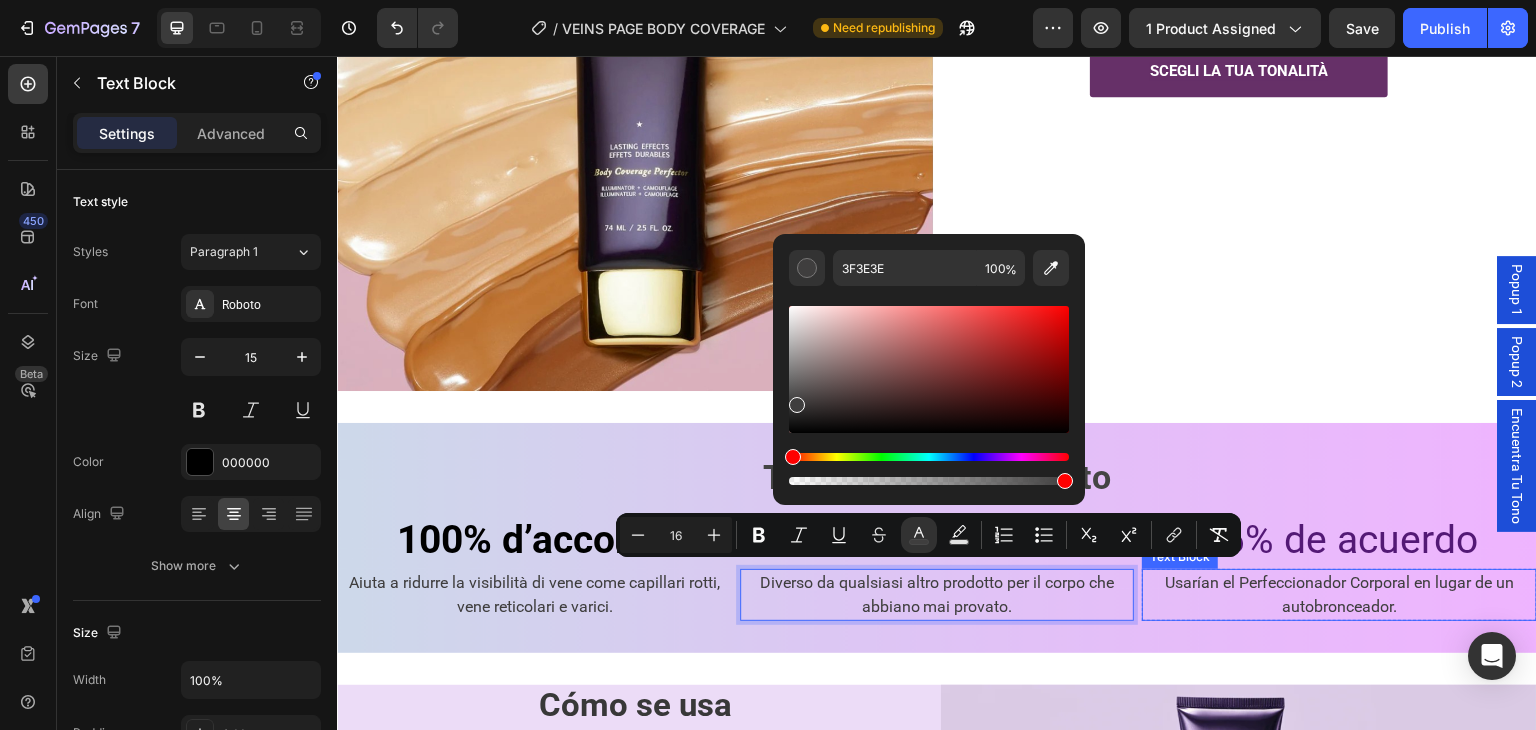 click on "Usarían el Perfeccionador Corporal en lugar de un autobronceador." at bounding box center (1339, 595) 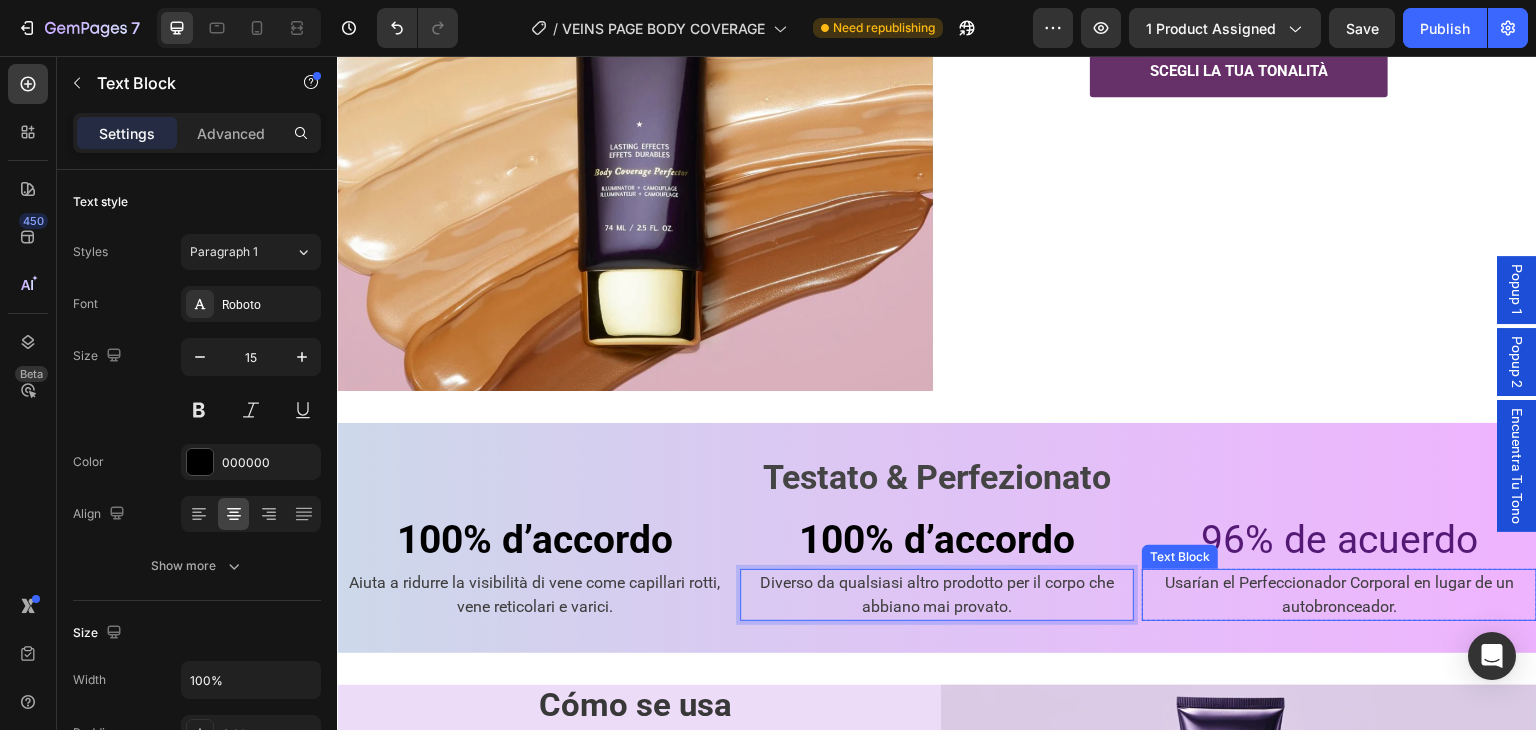 click on "Usarían el Perfeccionador Corporal en lugar de un autobronceador." at bounding box center (1339, 595) 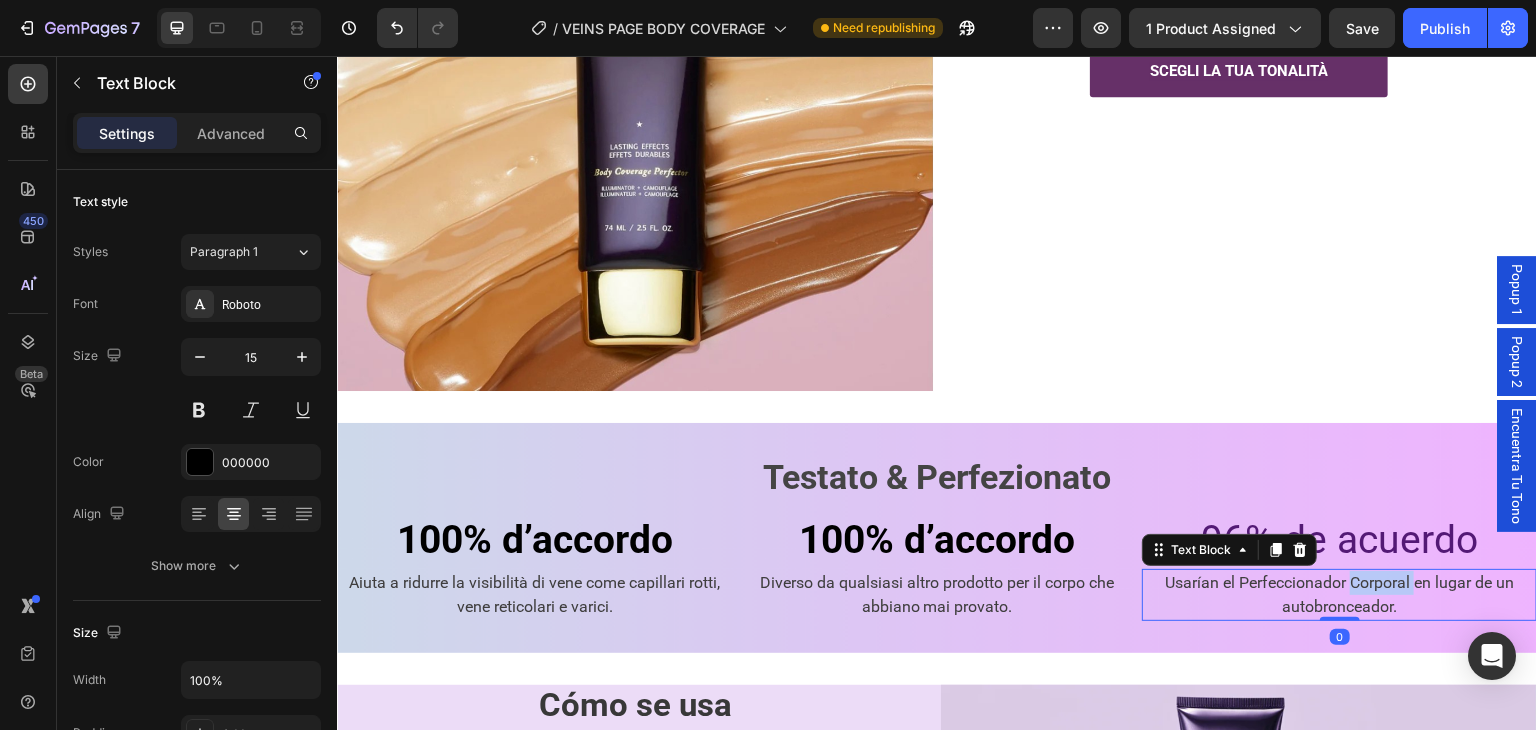 click on "Usarían el Perfeccionador Corporal en lugar de un autobronceador." at bounding box center [1339, 595] 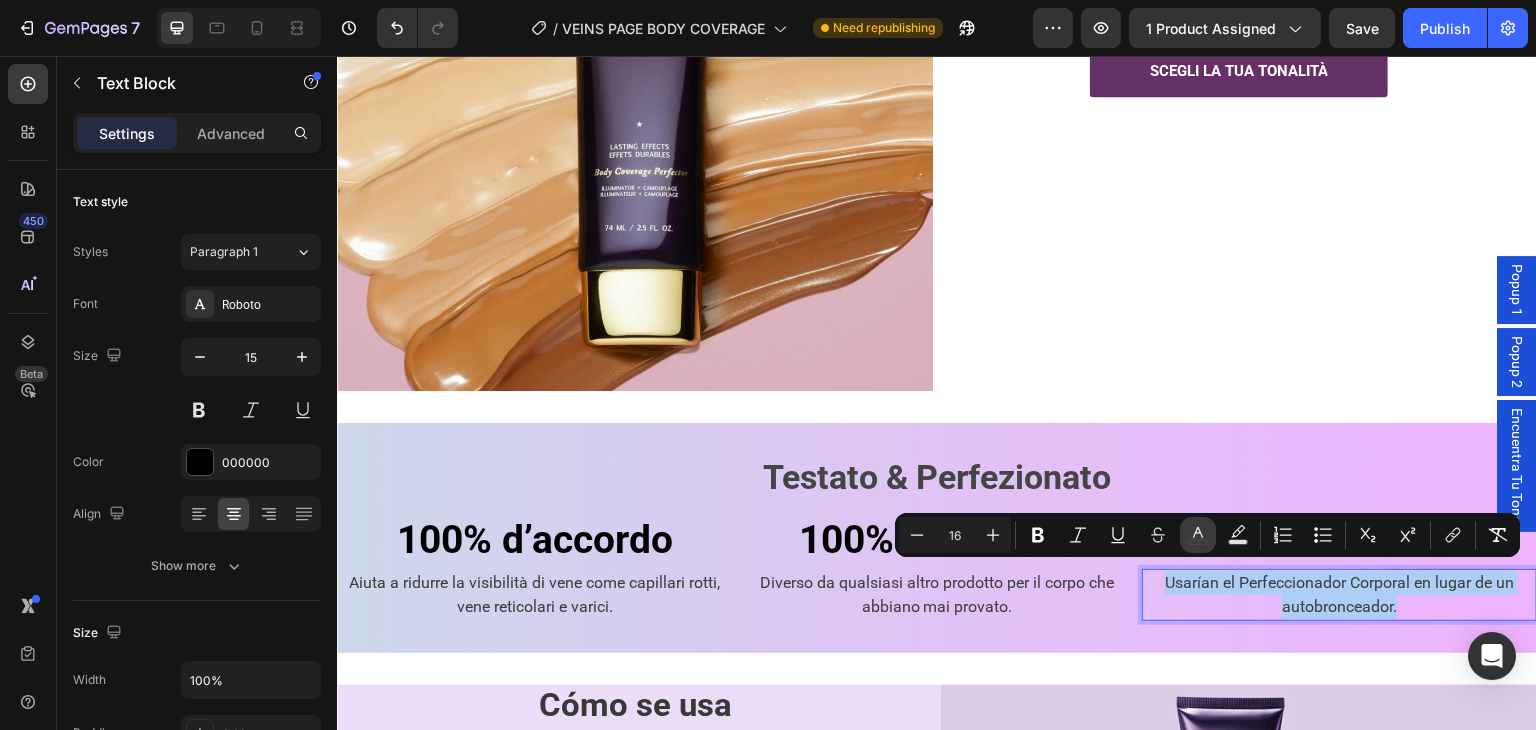 click on "color" at bounding box center (1198, 535) 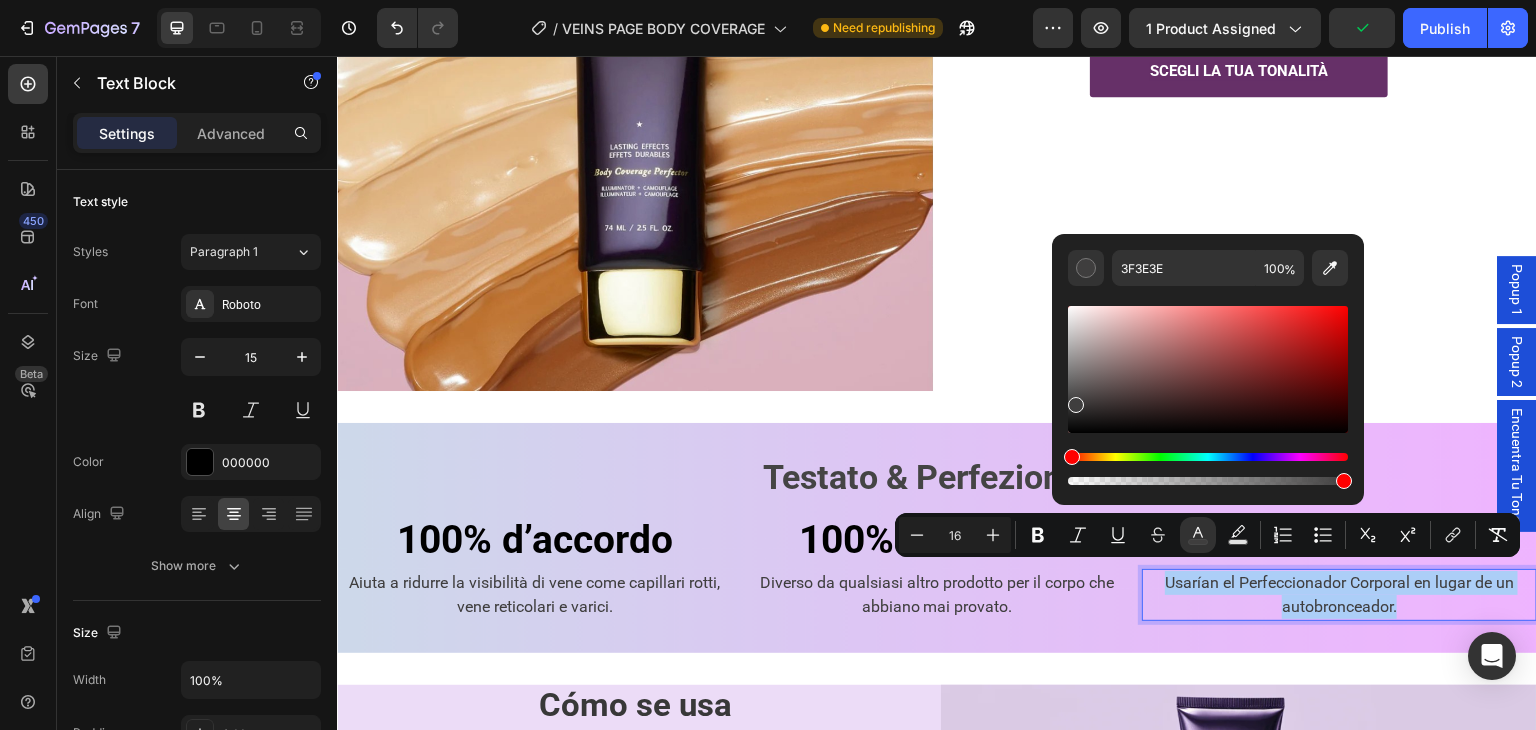 click on "3F3E3E 100 %" at bounding box center (1208, 361) 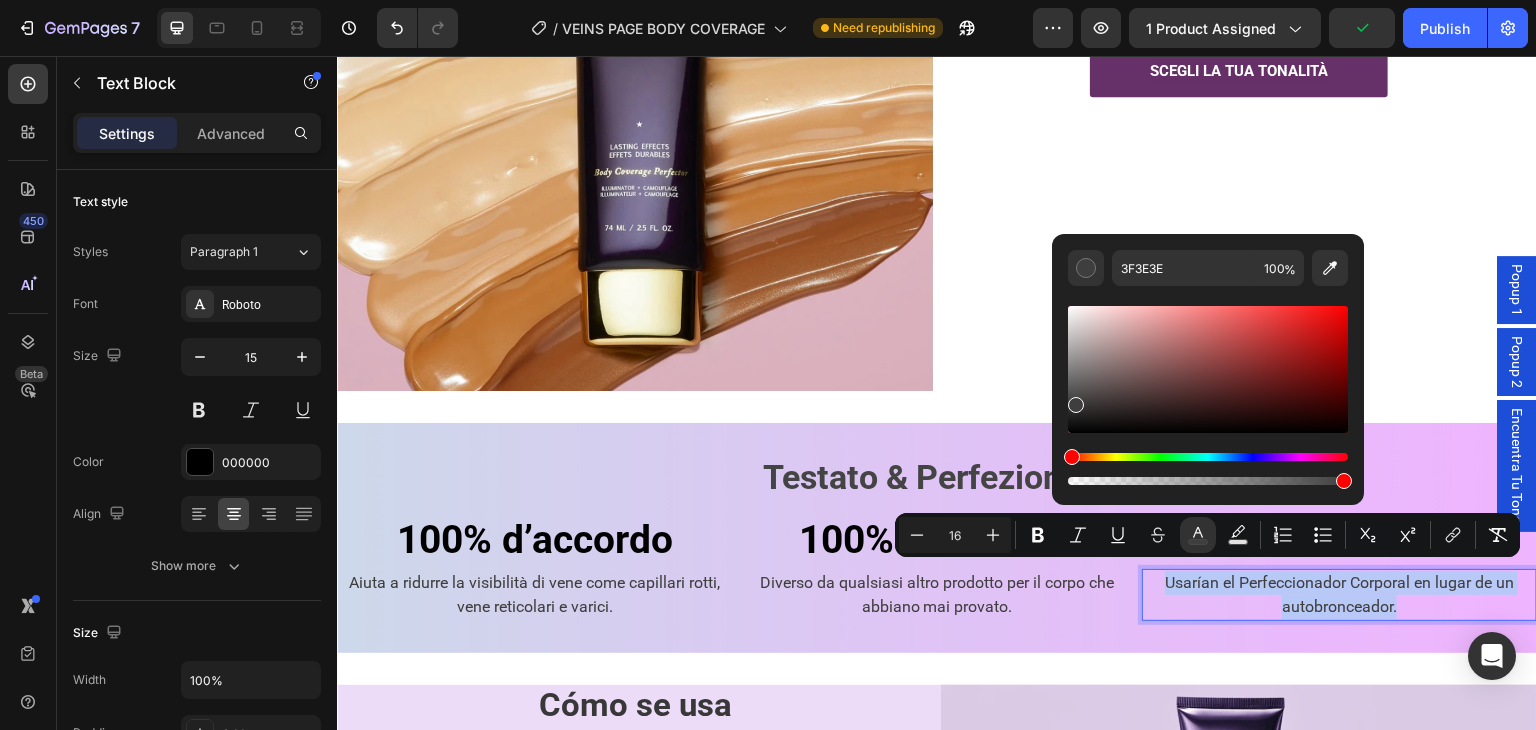 click on "⁠⁠⁠⁠⁠⁠⁠ Testato & Perfezionato" at bounding box center (937, 477) 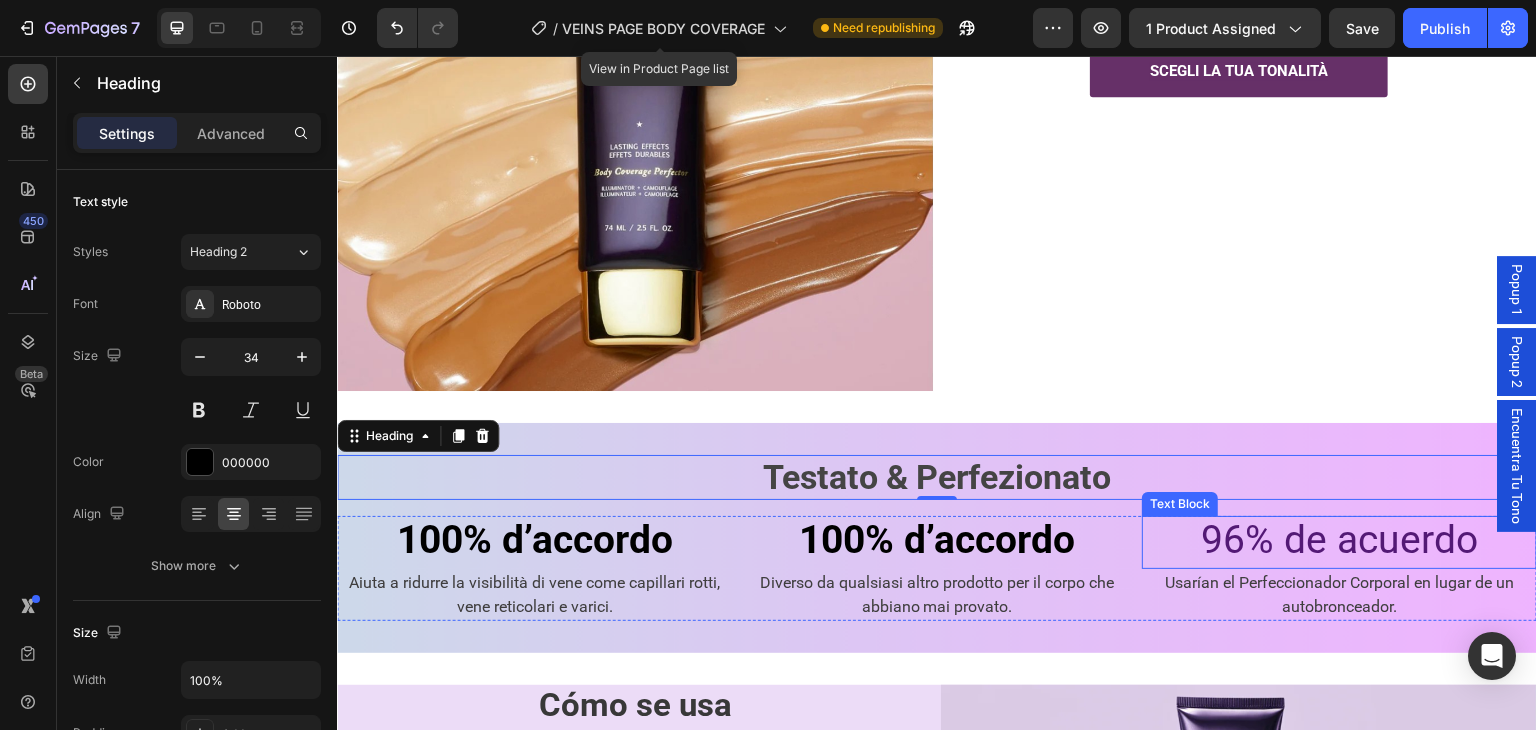 click on "96% de acuerdo" at bounding box center [1339, 540] 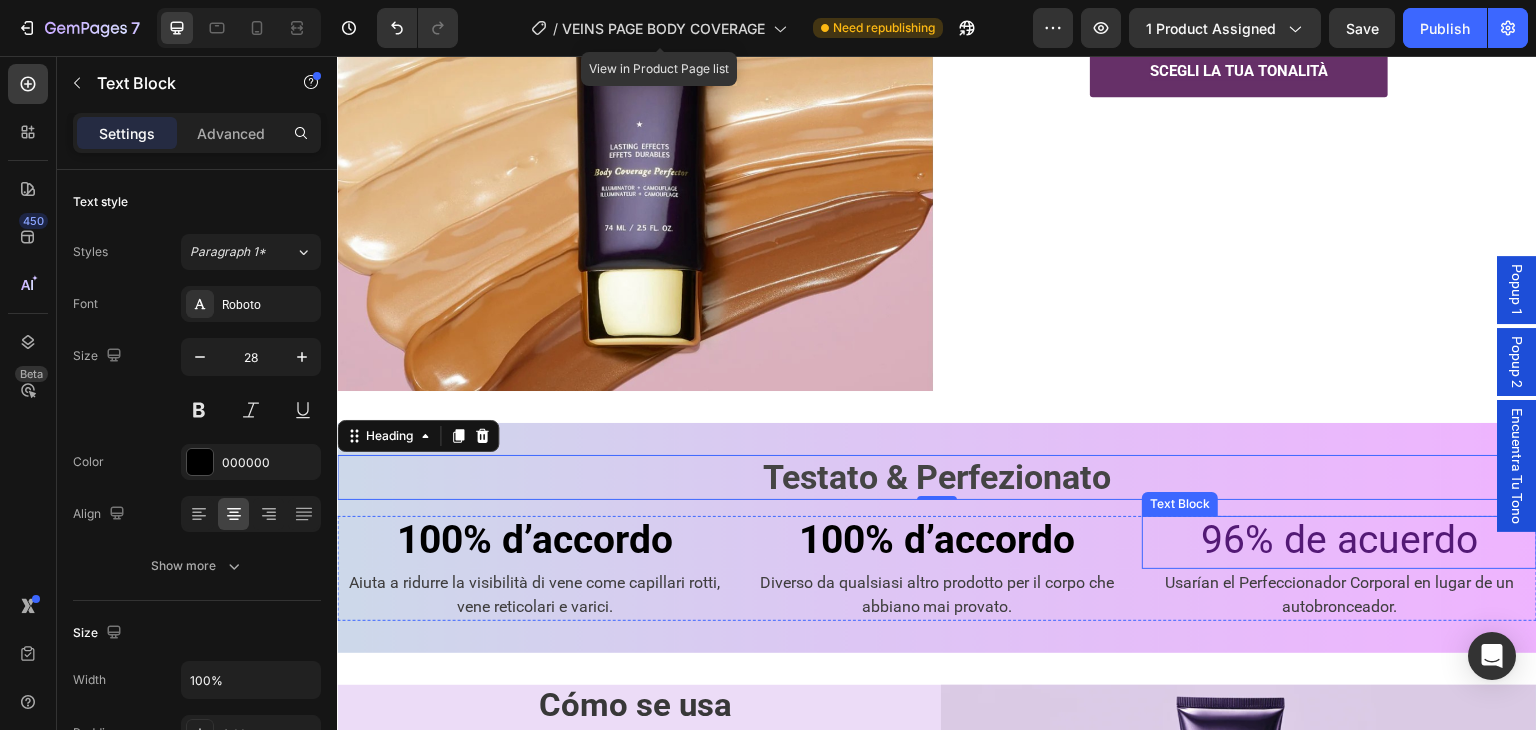 click on "96% de acuerdo" at bounding box center [1339, 540] 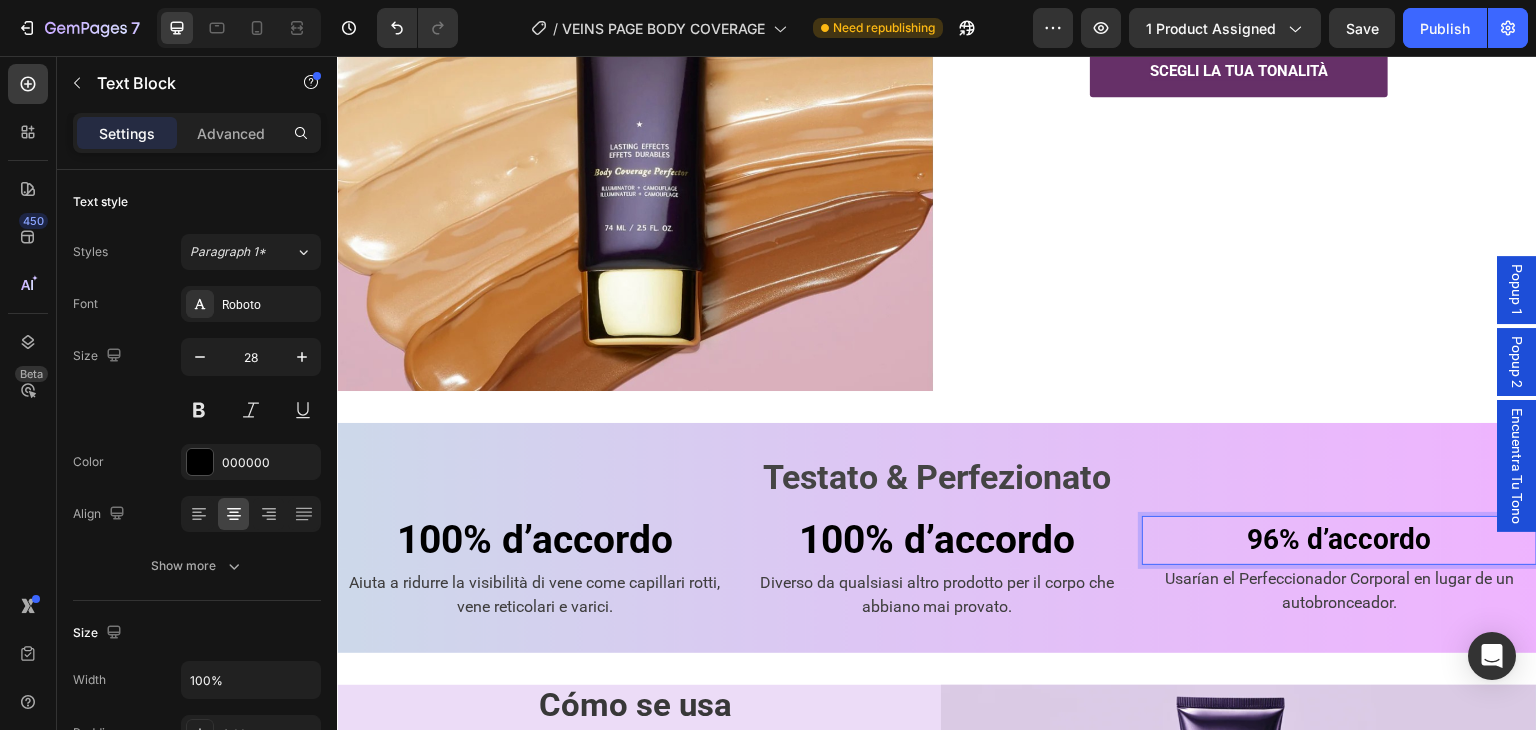 click on "96% d’accordo" at bounding box center (1340, 539) 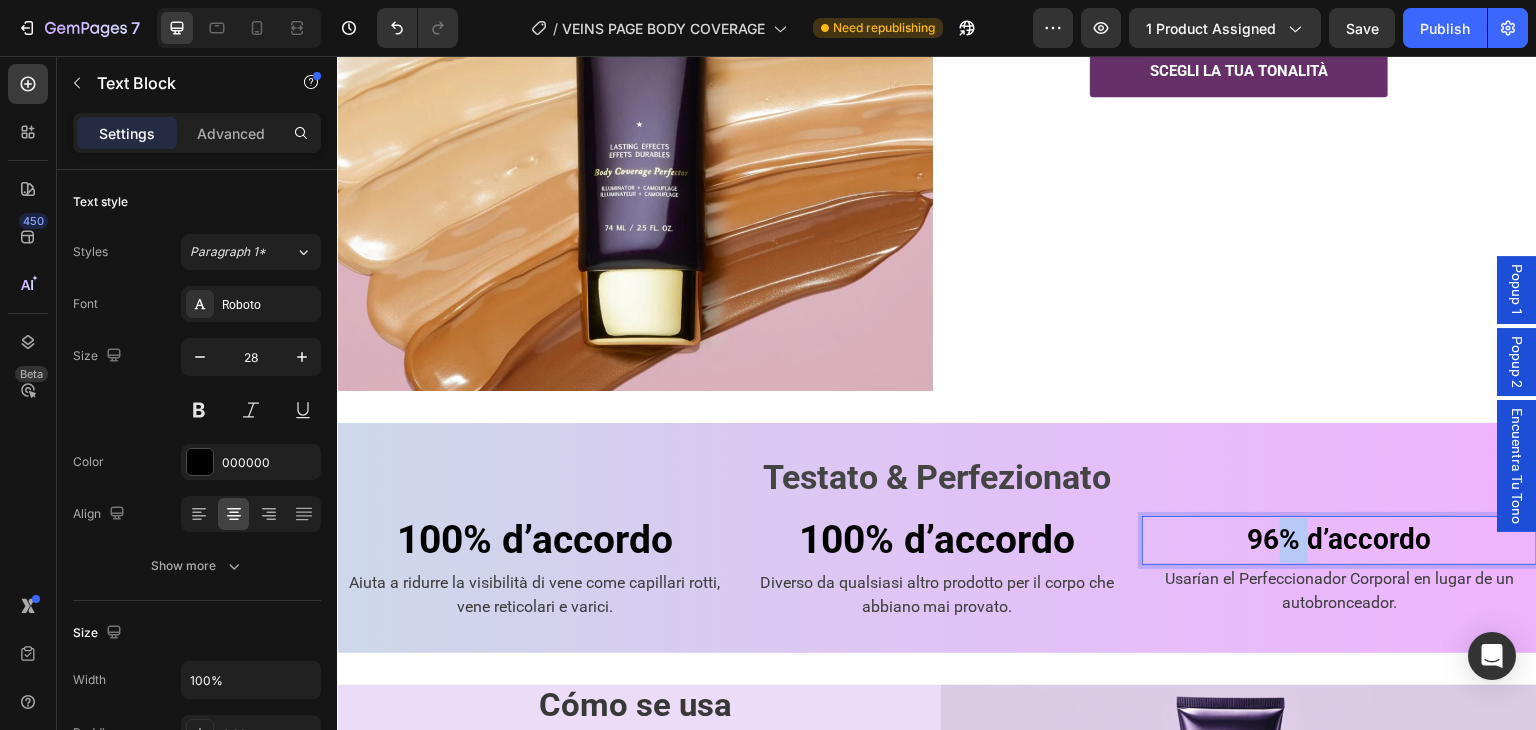 click on "96% d’accordo" at bounding box center [1340, 539] 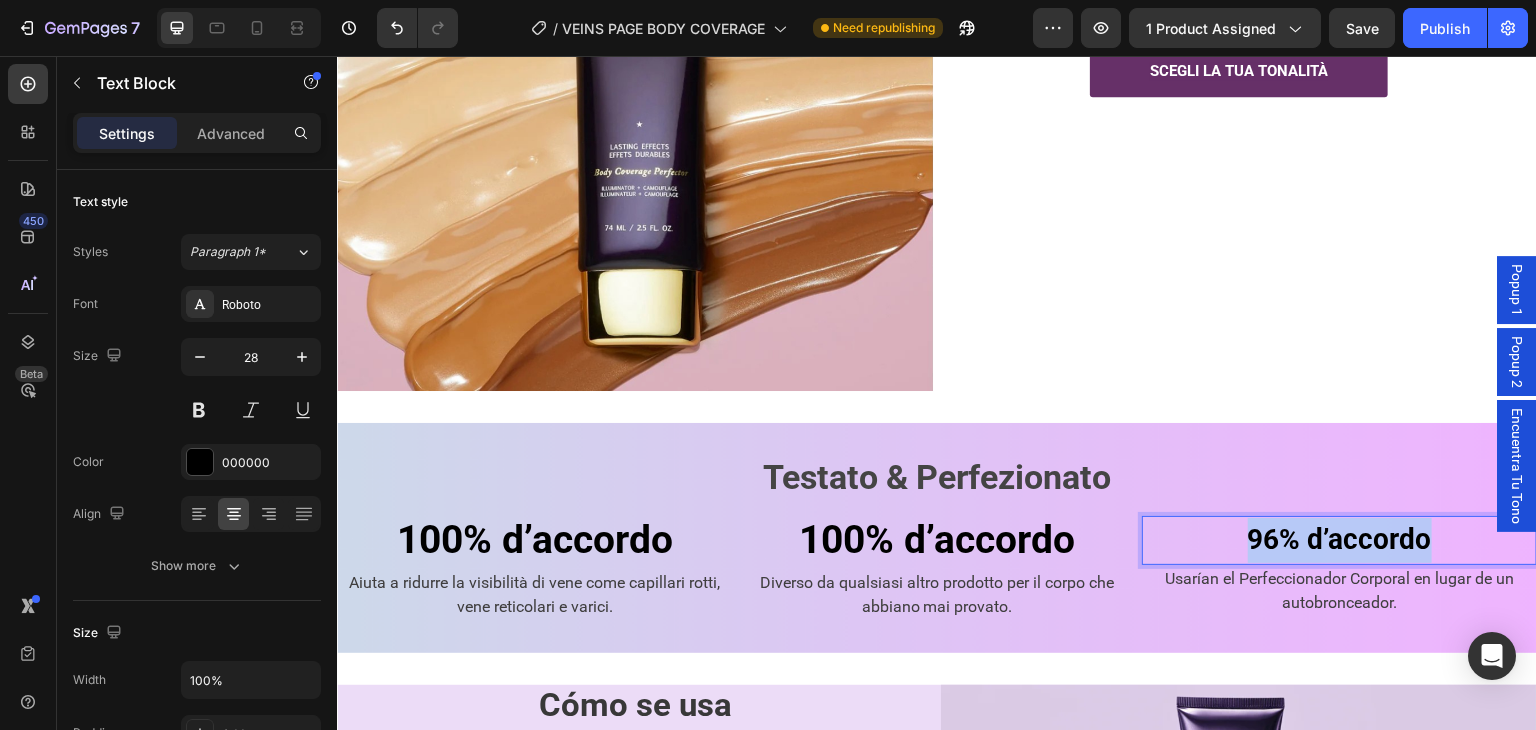 click on "96% d’accordo" at bounding box center (1340, 539) 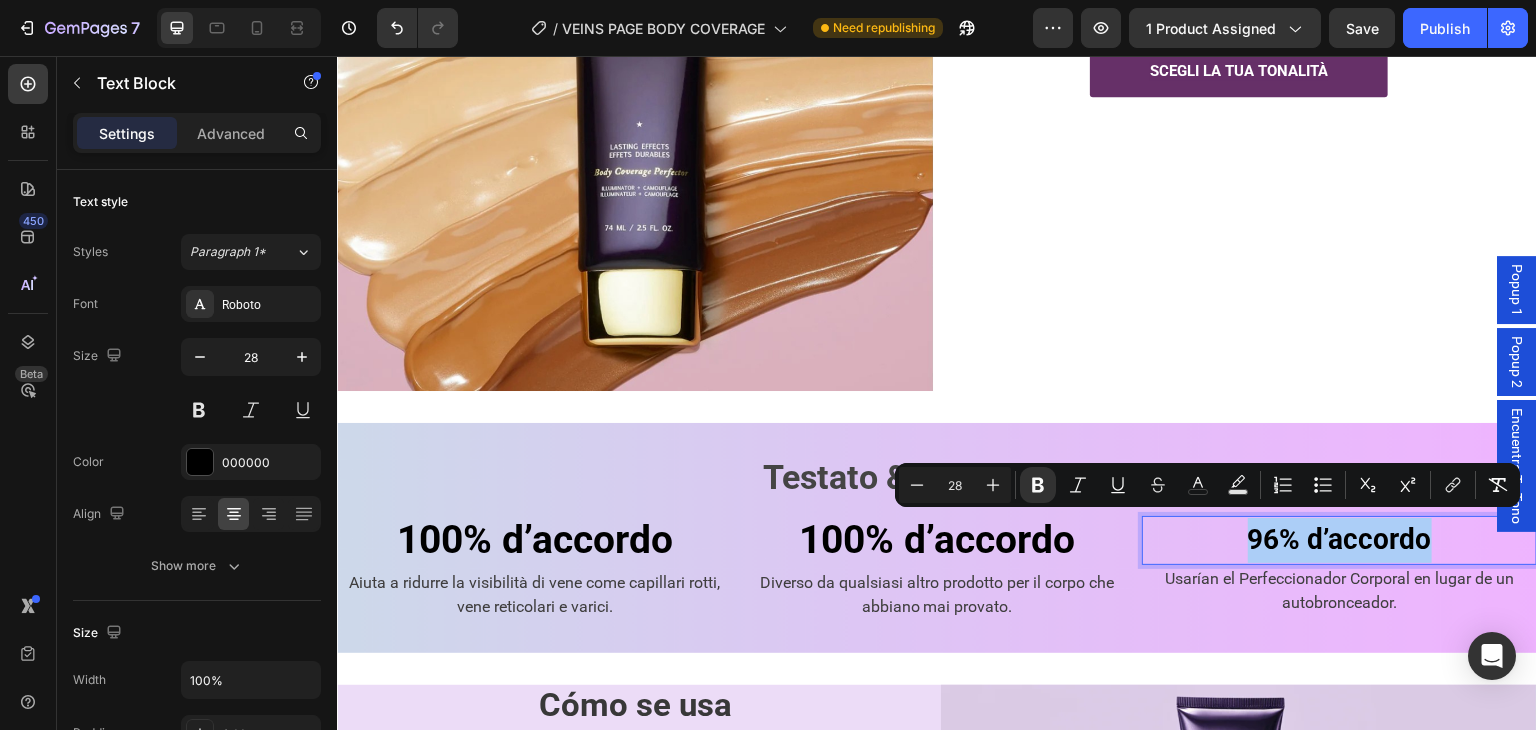 click on "28" at bounding box center [955, 485] 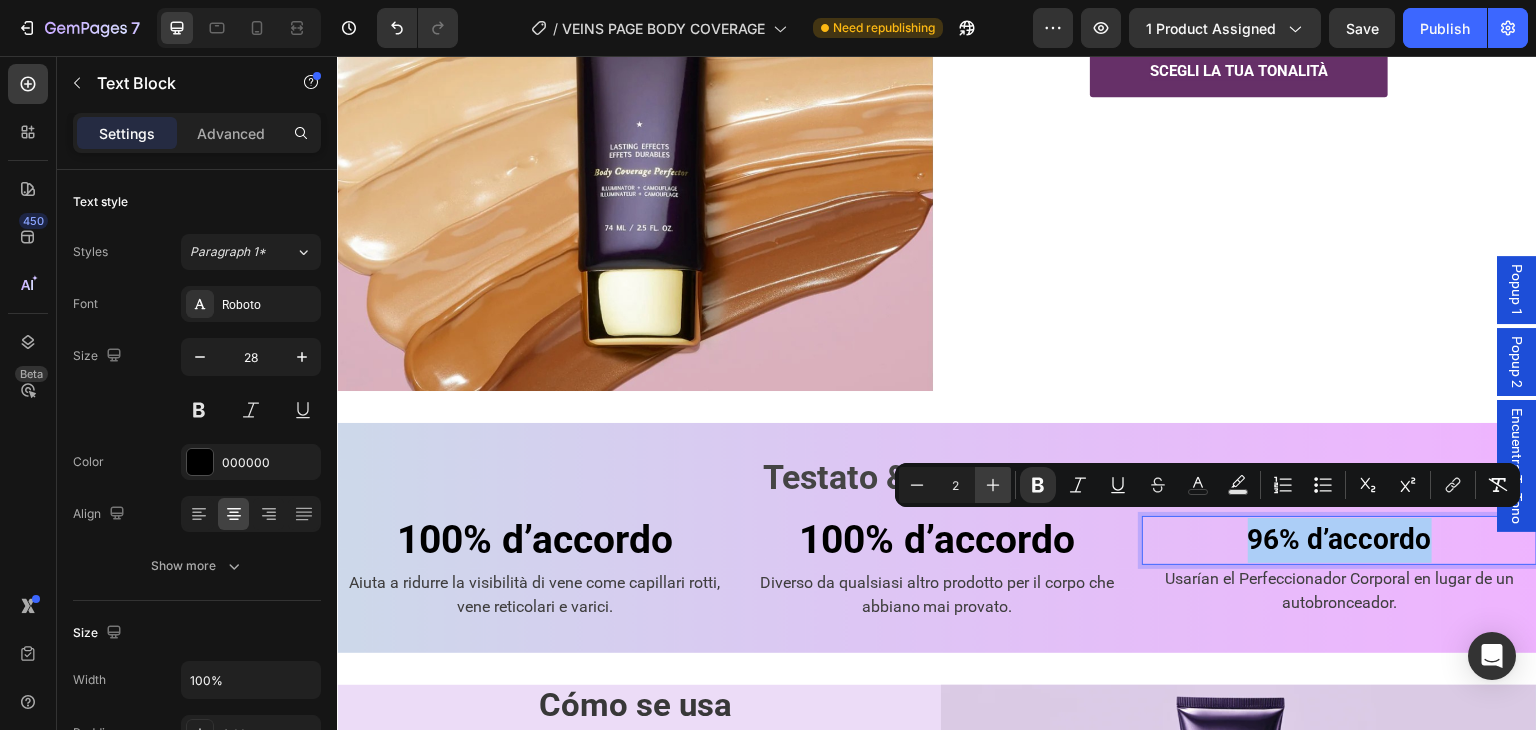 type on "2" 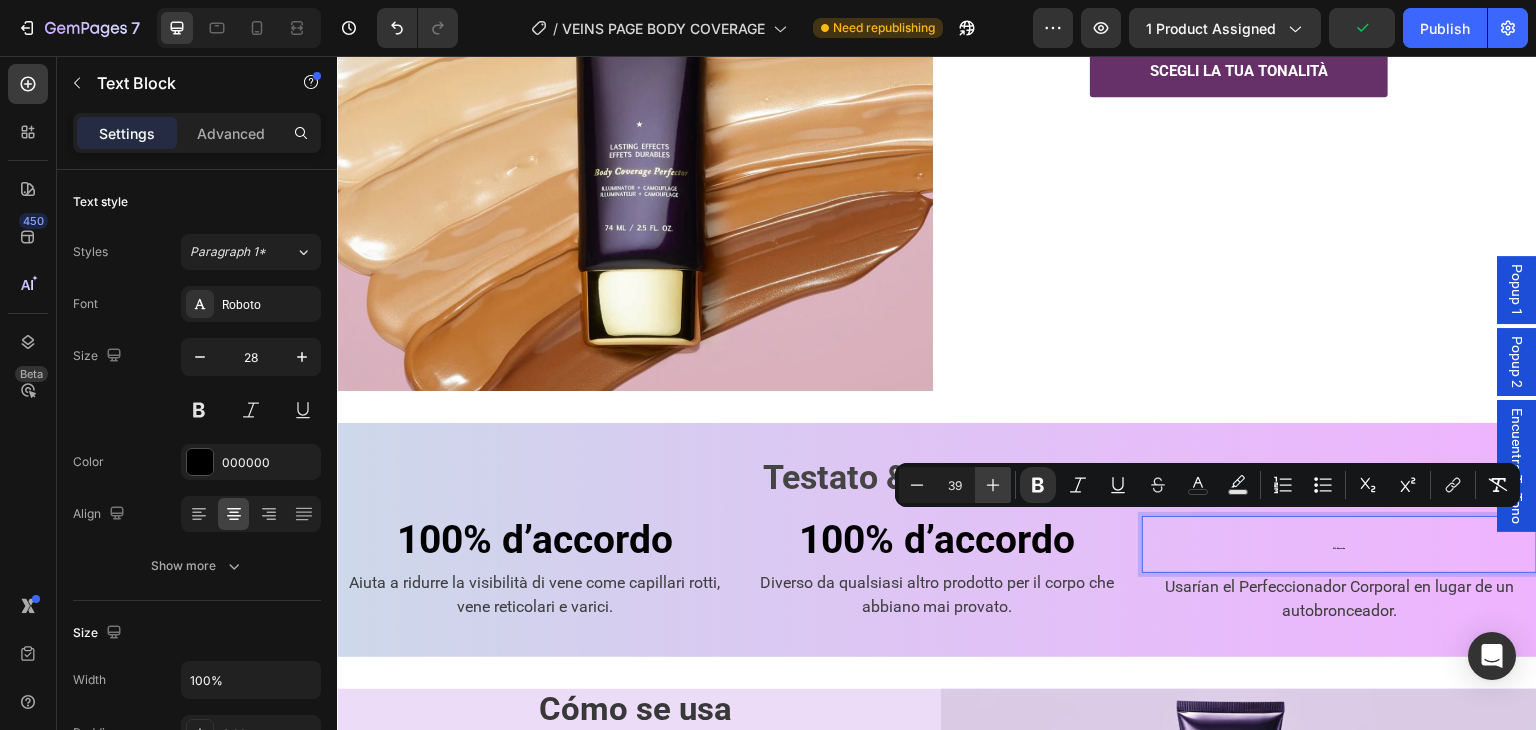 type on "39" 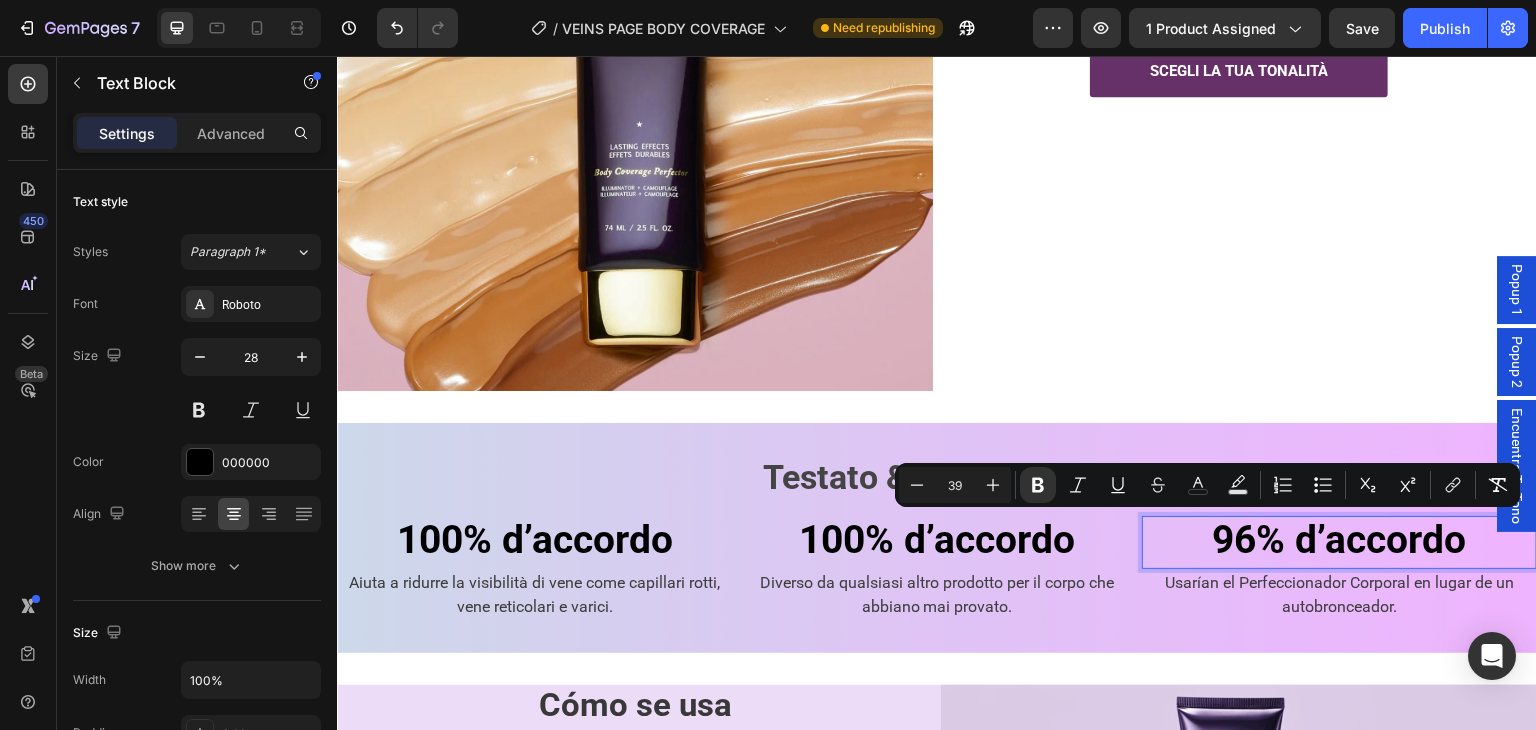 click on "Usarían el Perfeccionador Corporal en lugar de un autobronceador." at bounding box center (1339, 594) 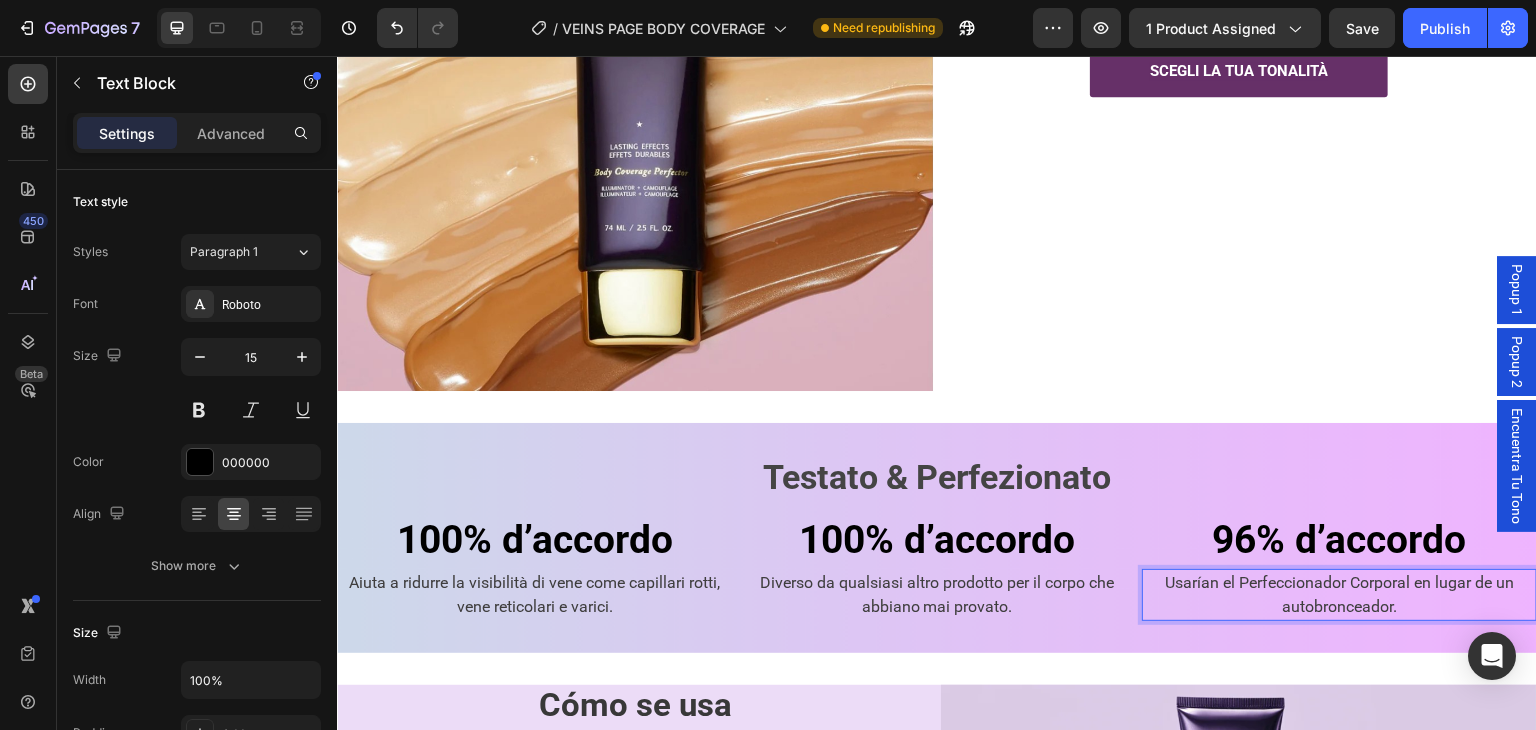 click on "Usarían el Perfeccionador Corporal en lugar de un autobronceador." at bounding box center (1339, 594) 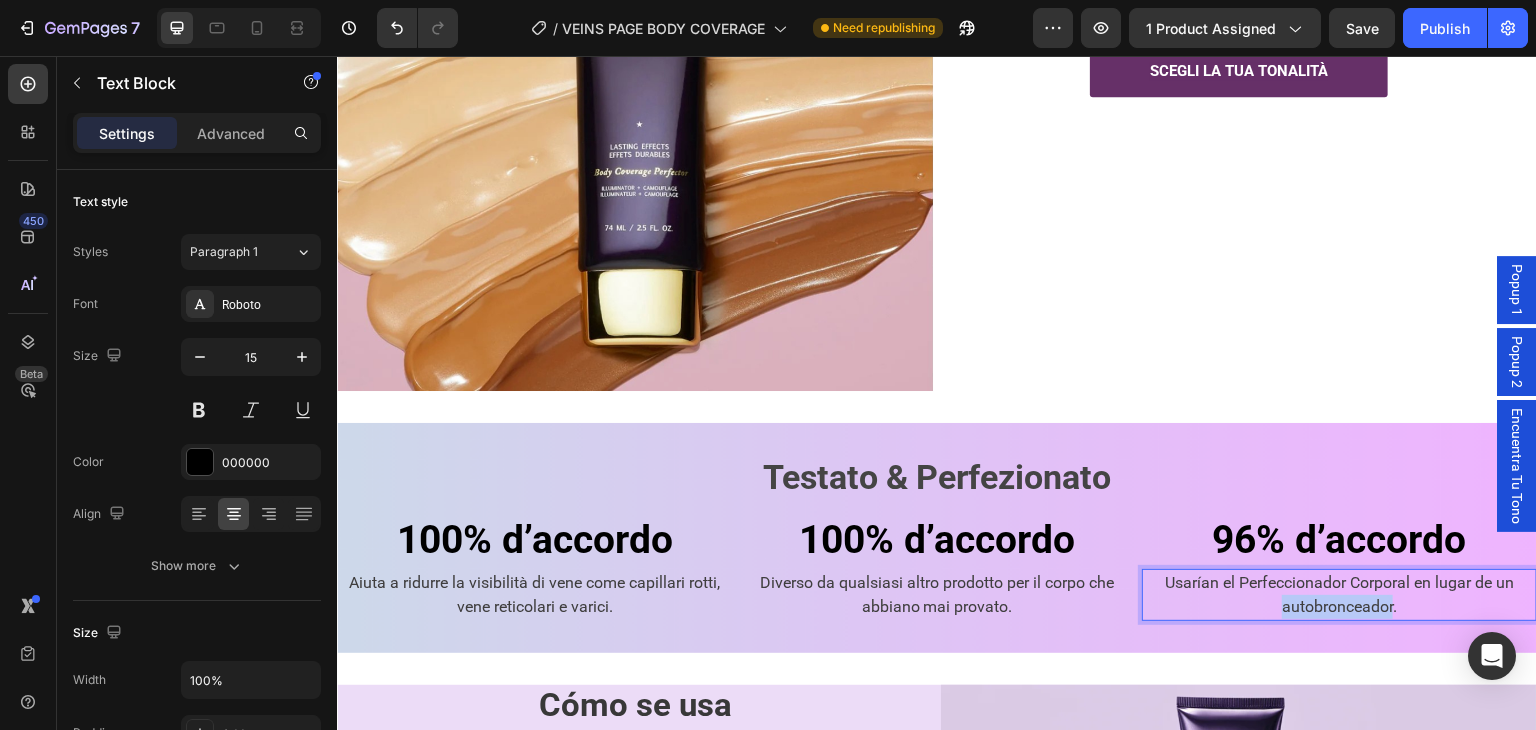 click on "Usarían el Perfeccionador Corporal en lugar de un autobronceador." at bounding box center [1339, 594] 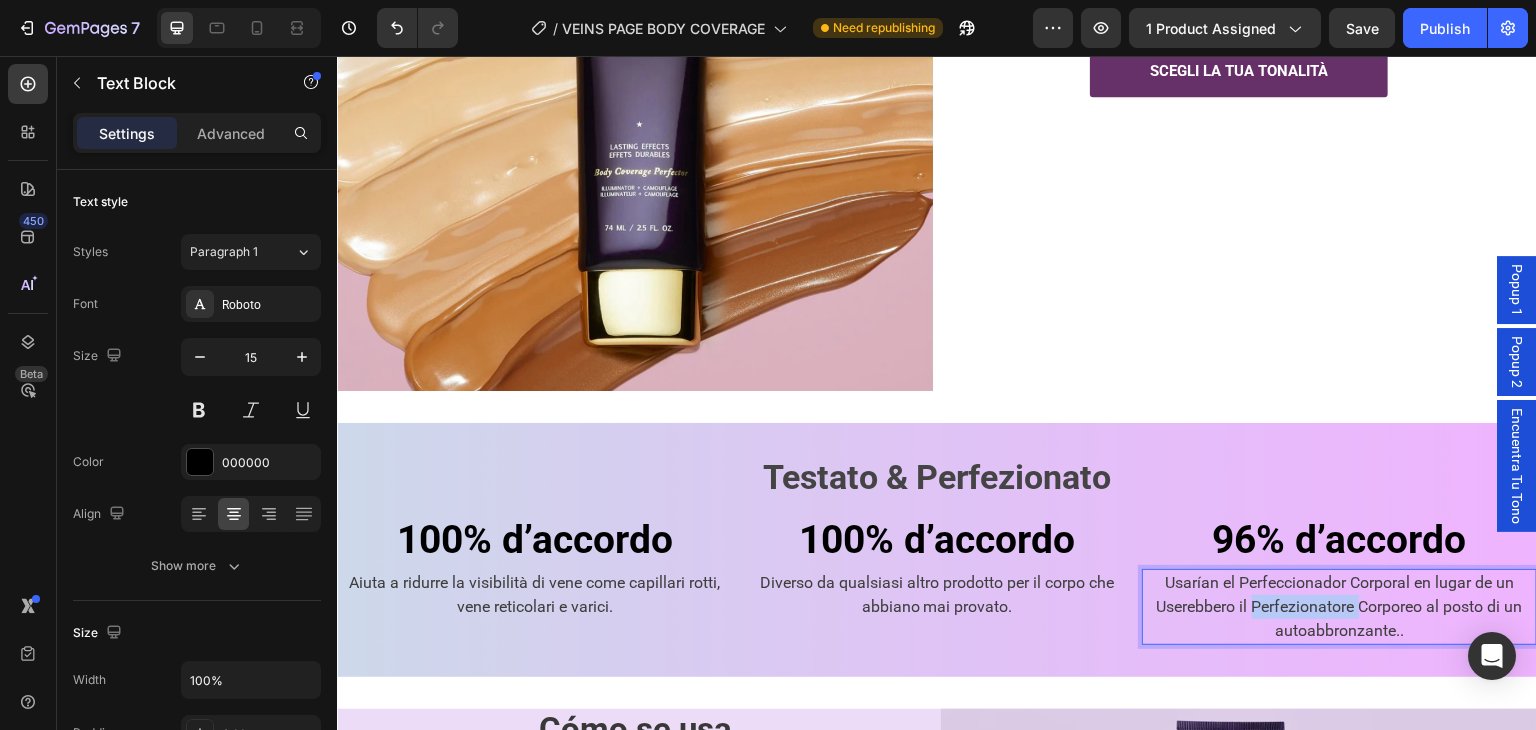 click on "Usarían el Perfeccionador Corporal en lugar de un Userebbero il Perfezionatore Corporeo al posto di un autoabbronzante.." at bounding box center [1340, 606] 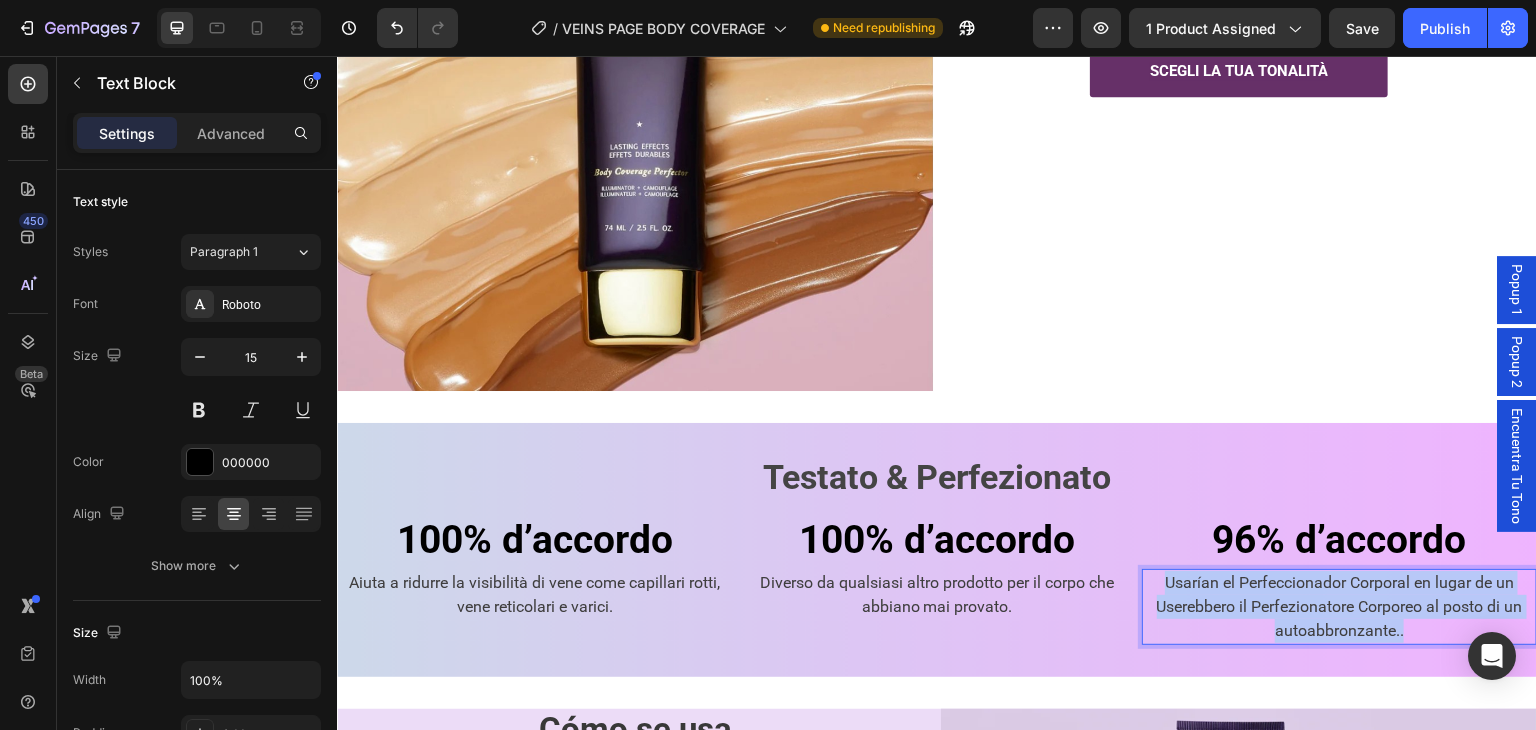 click on "Usarían el Perfeccionador Corporal en lugar de un Userebbero il Perfezionatore Corporeo al posto di un autoabbronzante.." at bounding box center [1340, 606] 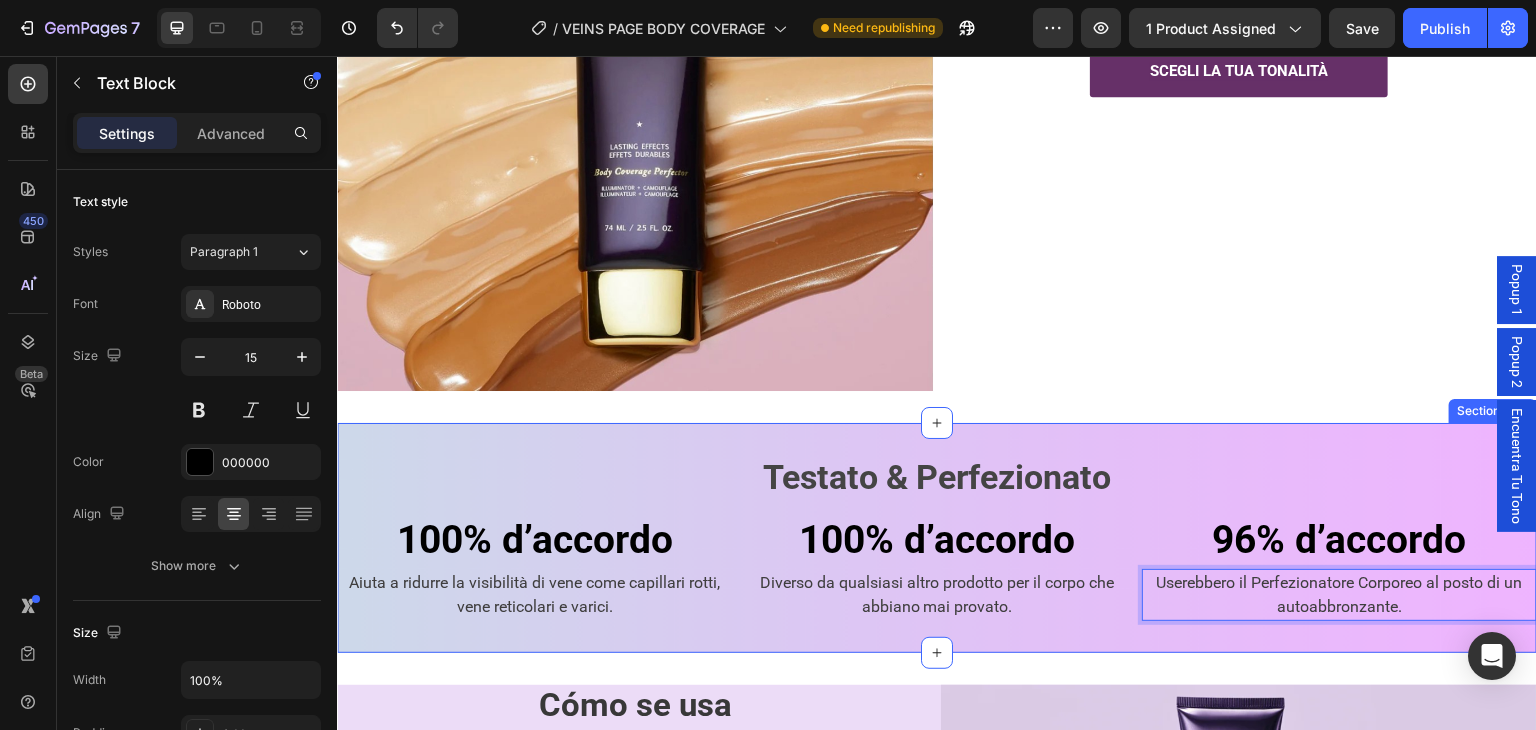 click on "Diverso da qualsiasi altro prodotto per il corpo che abbiano mai provato." at bounding box center [937, 594] 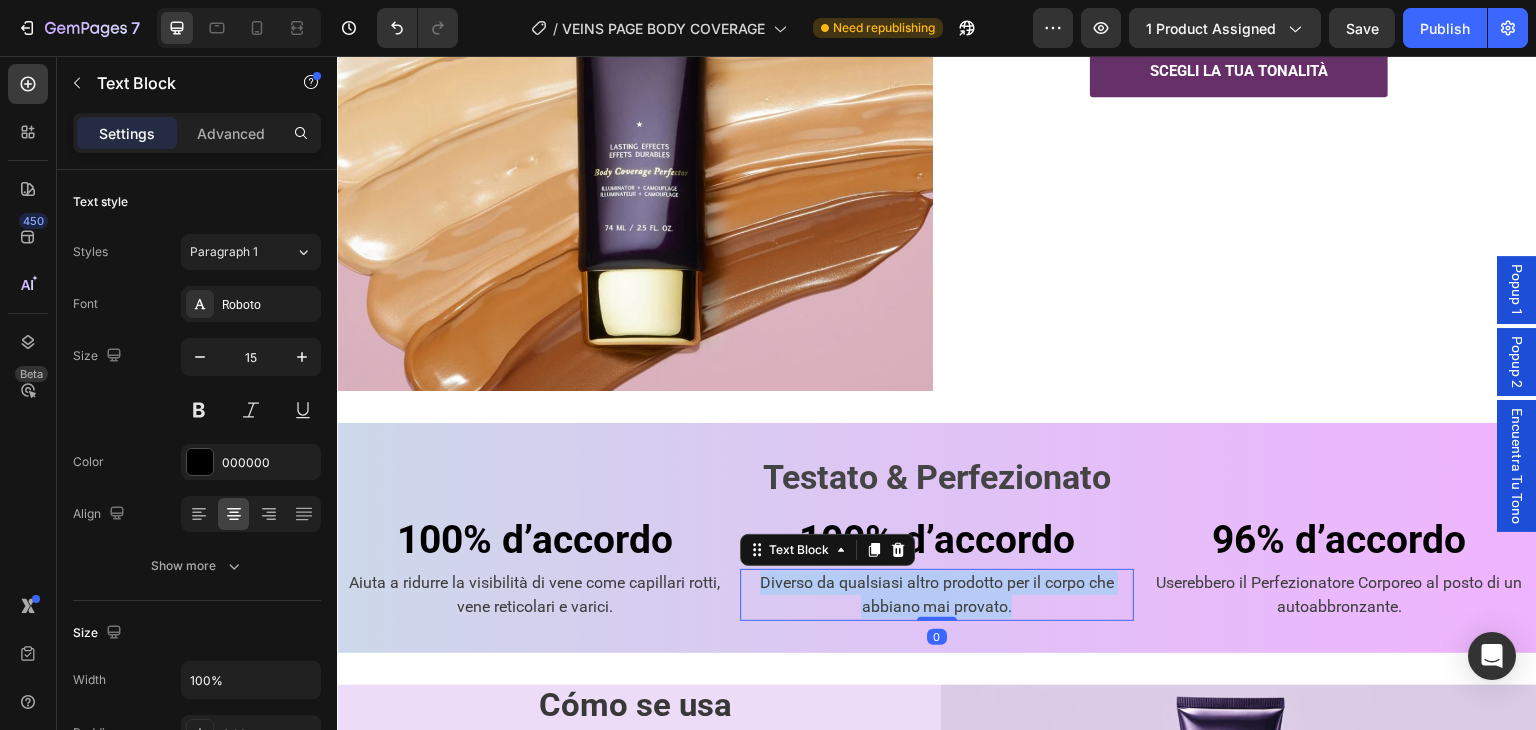 click on "Diverso da qualsiasi altro prodotto per il corpo che abbiano mai provato." at bounding box center [937, 594] 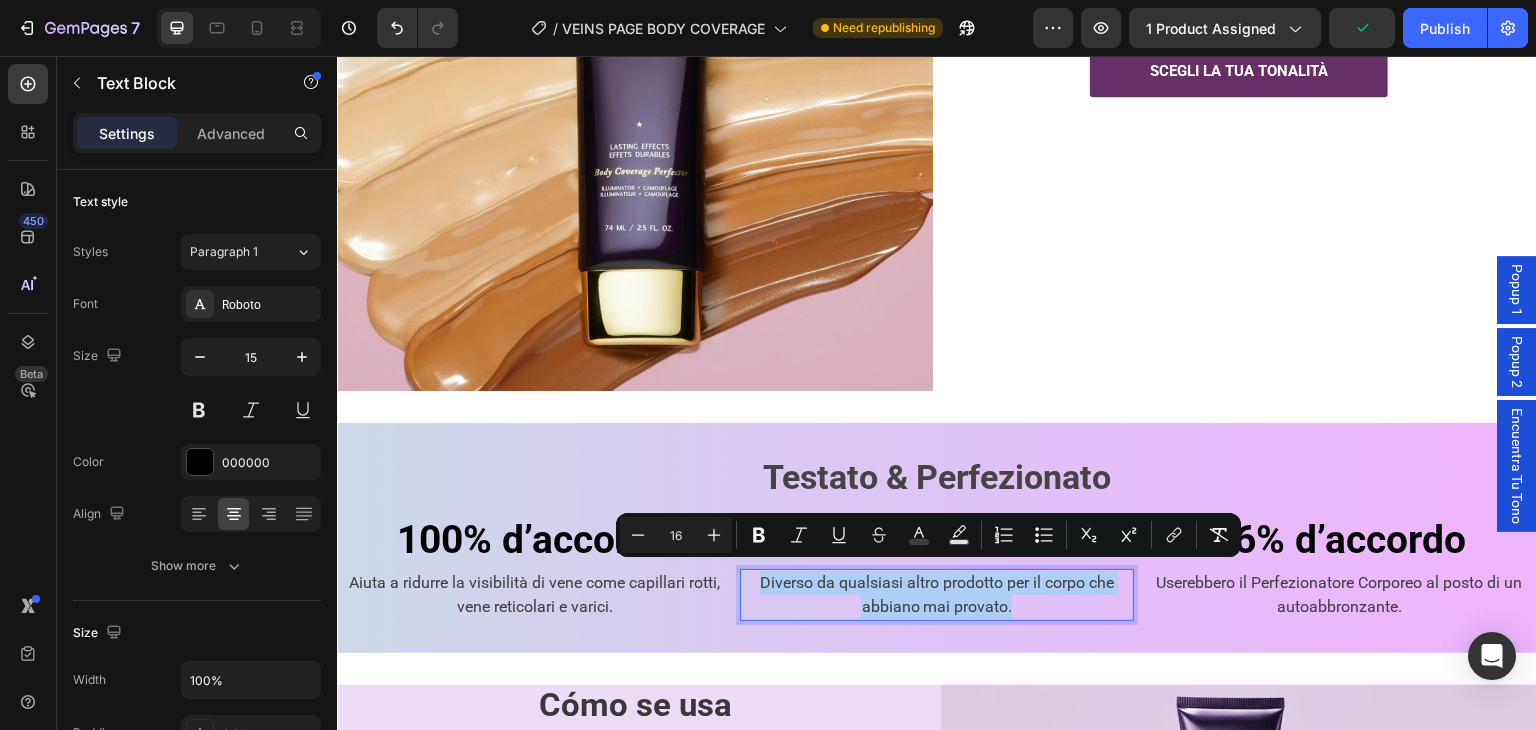 click on "Minus 16 Plus Bold Italic Underline       Strikethrough
color
Text Background Color Numbered List Bulleted List Subscript Superscript       link Remove Format" at bounding box center (928, 535) 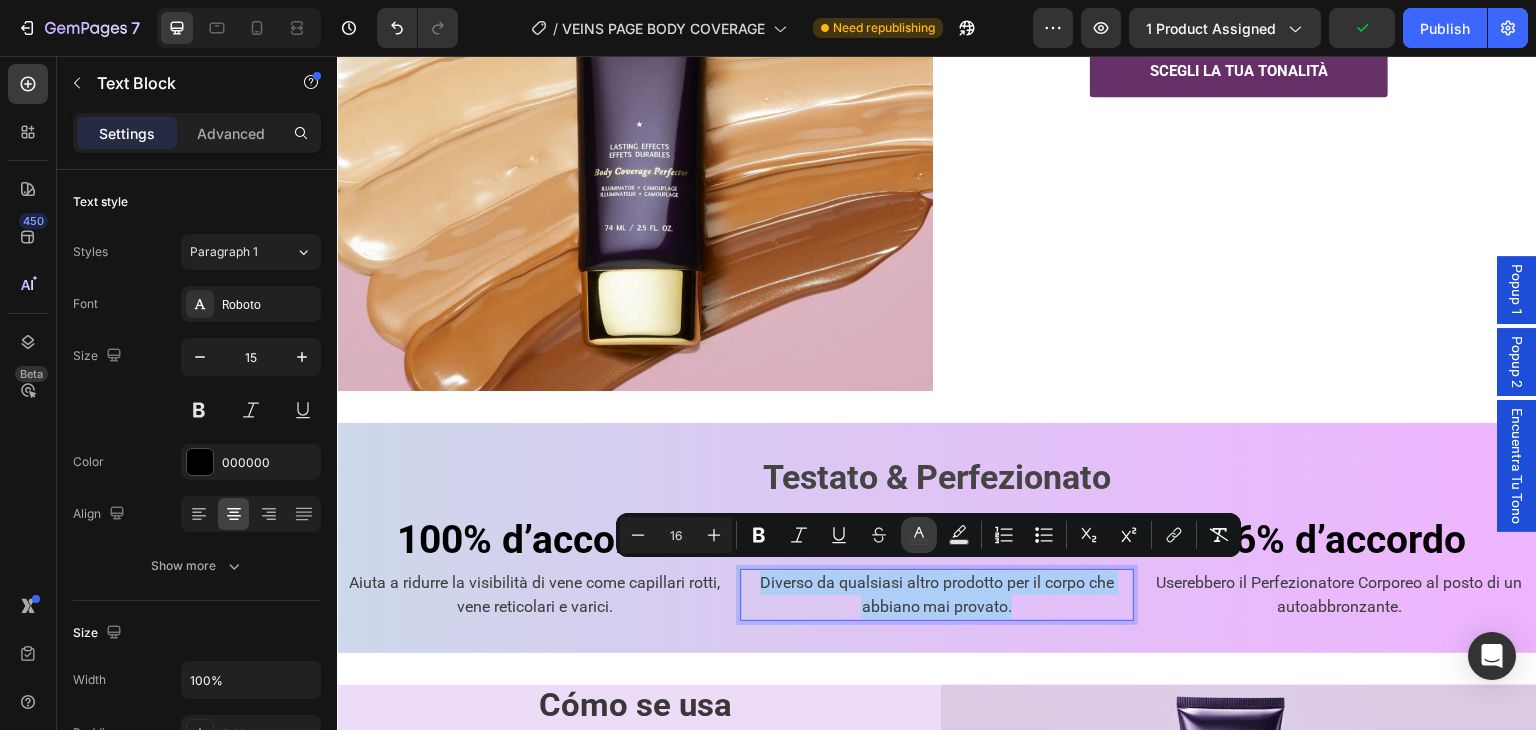 click on "color" at bounding box center [919, 535] 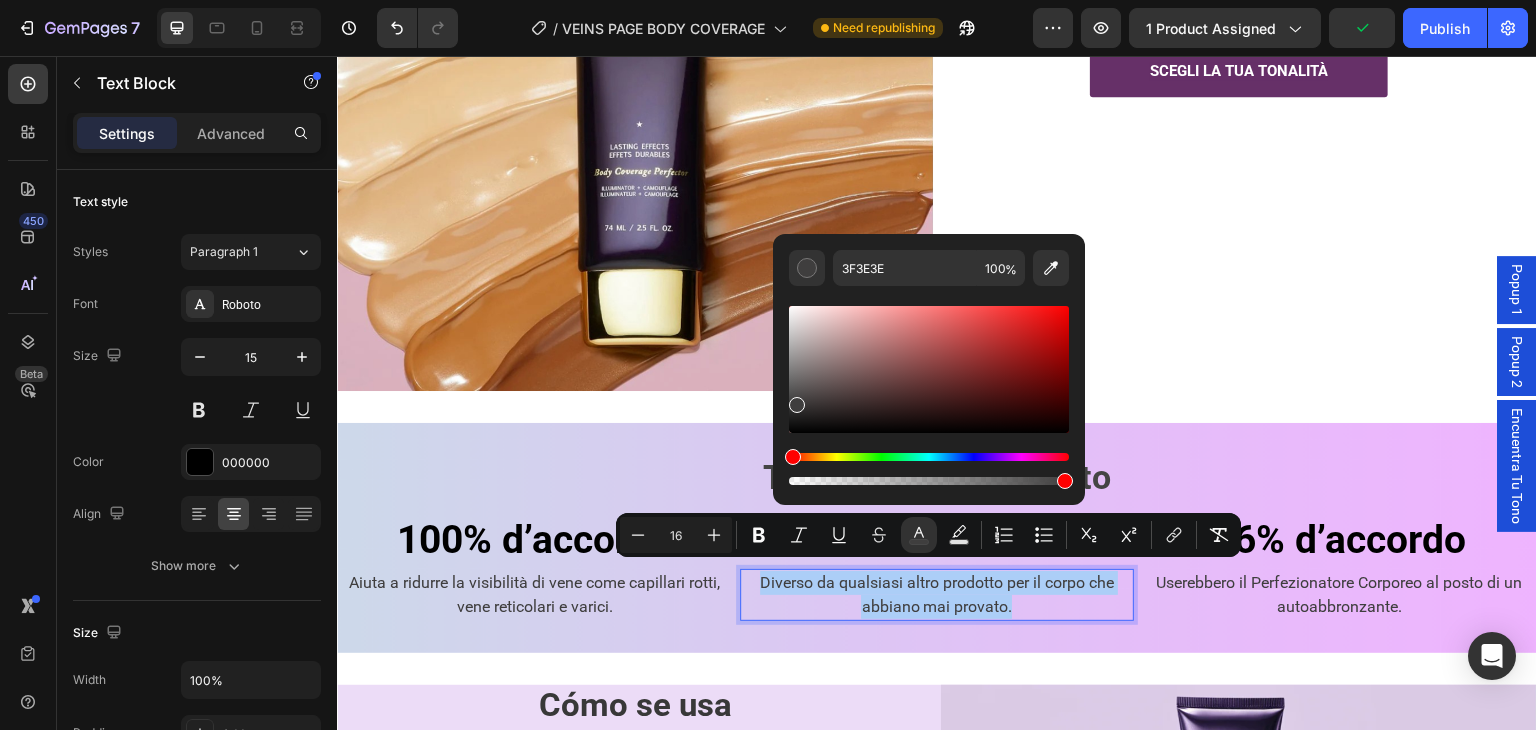 click at bounding box center (929, 387) 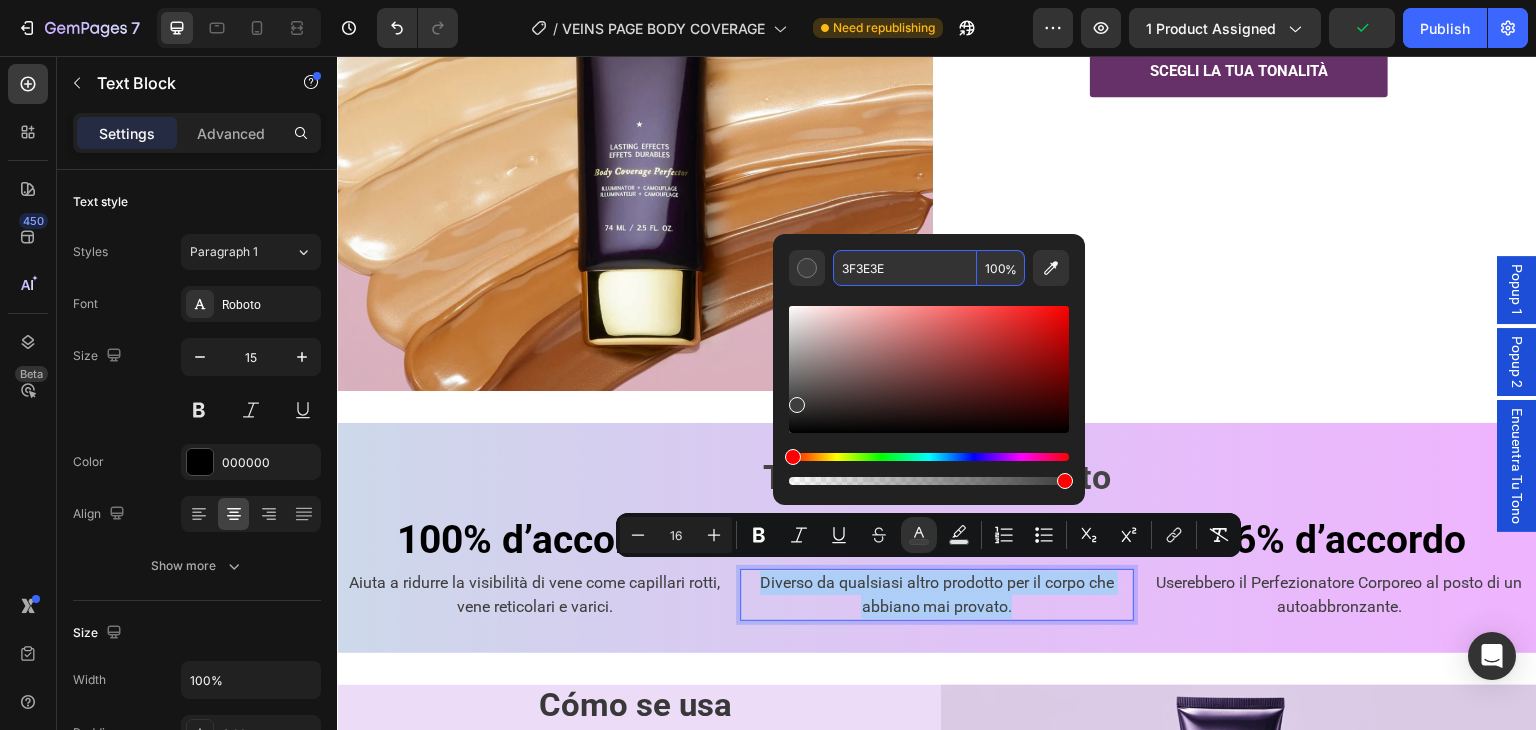 click on "3F3E3E" at bounding box center [905, 268] 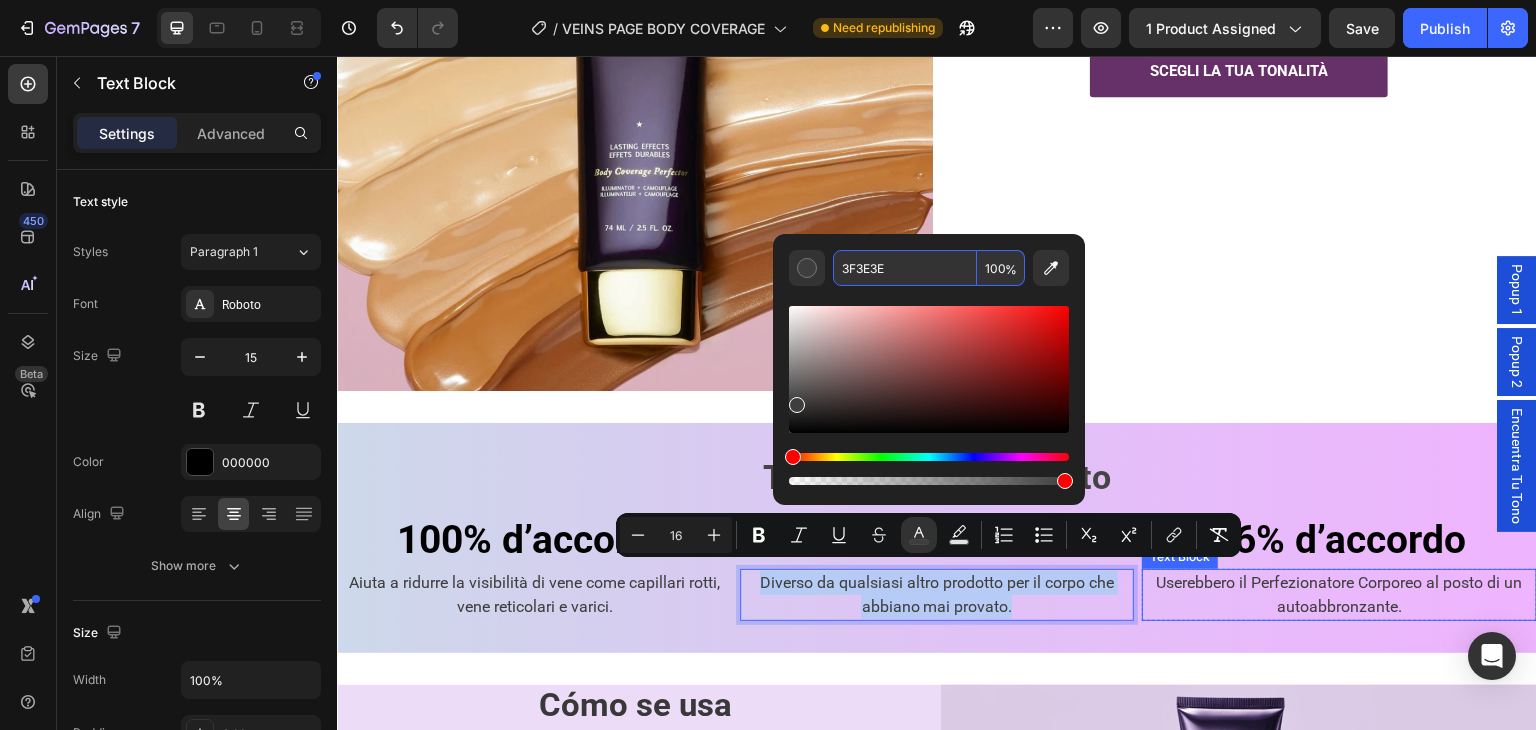 click on "Userebbero il Perfezionatore Corporeo al posto di un autoabbronzante." at bounding box center (1340, 594) 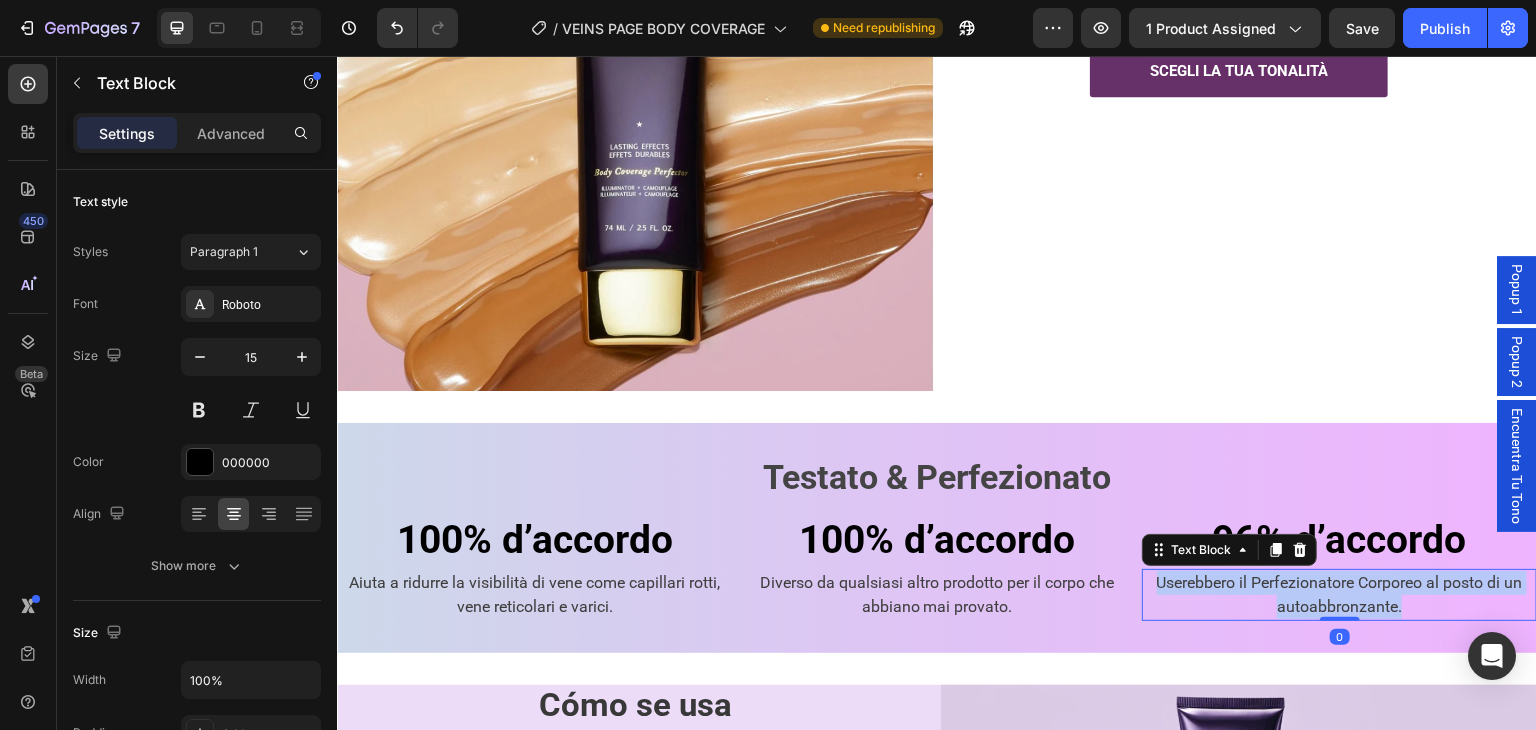 click on "Userebbero il Perfezionatore Corporeo al posto di un autoabbronzante." at bounding box center (1340, 594) 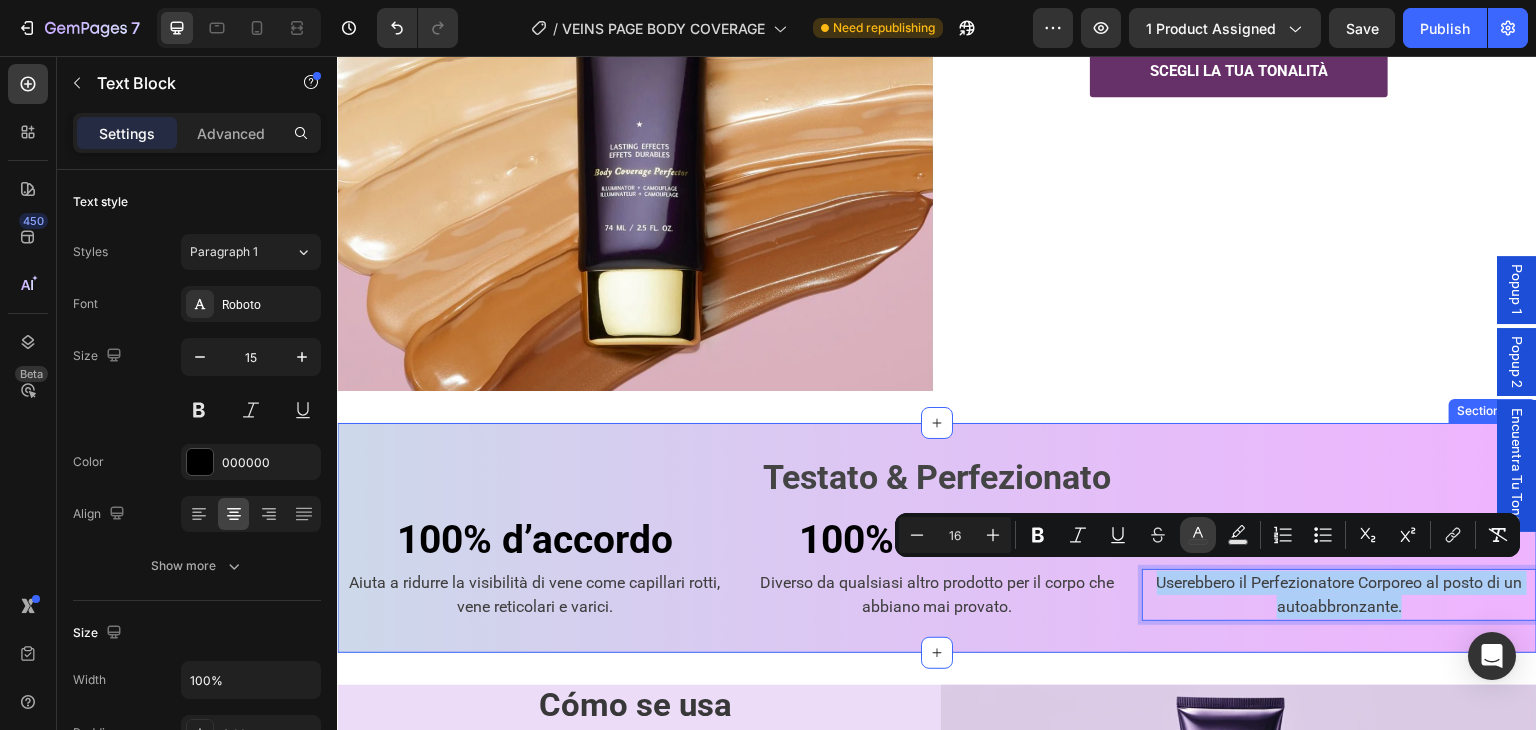 click on "color" at bounding box center (1198, 535) 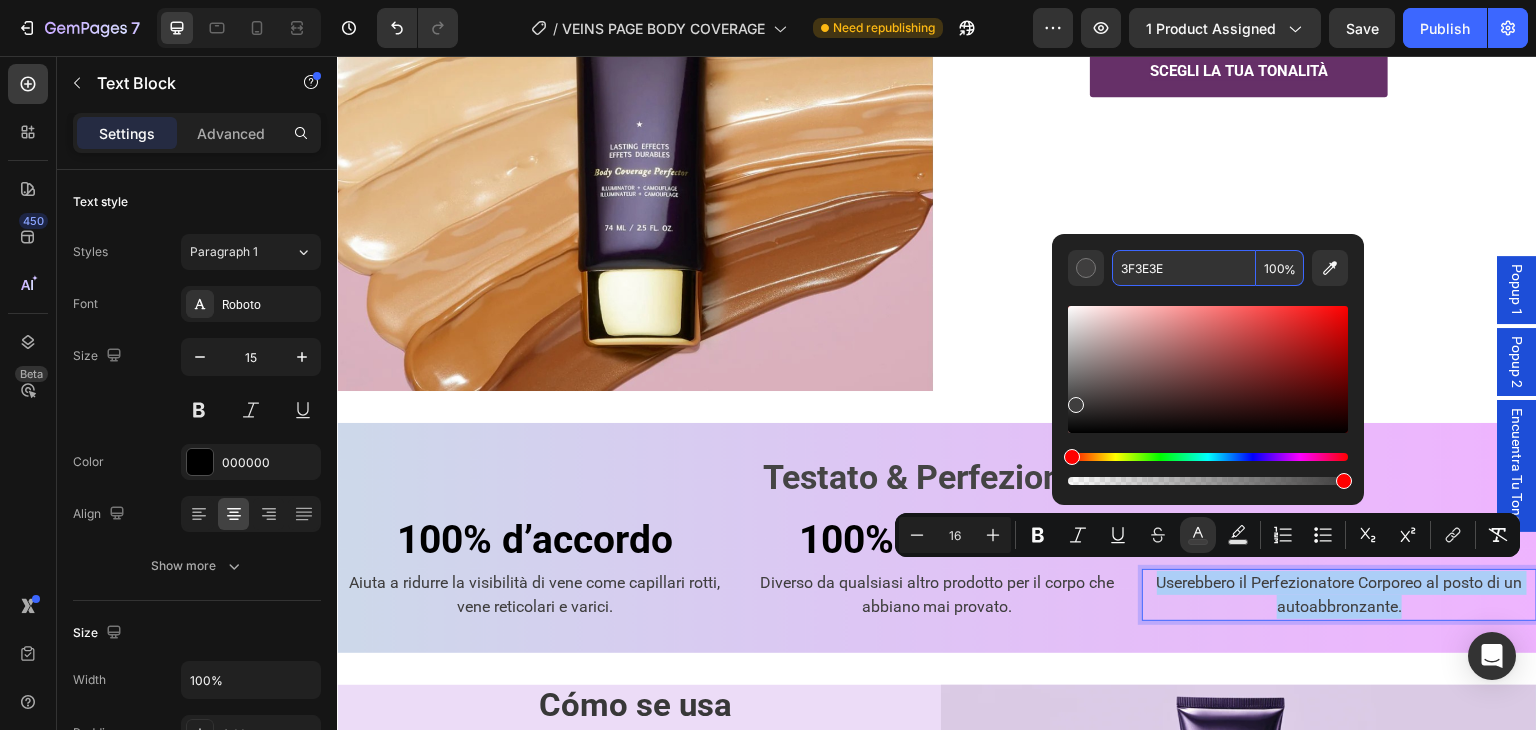click on "3F3E3E" at bounding box center [1184, 268] 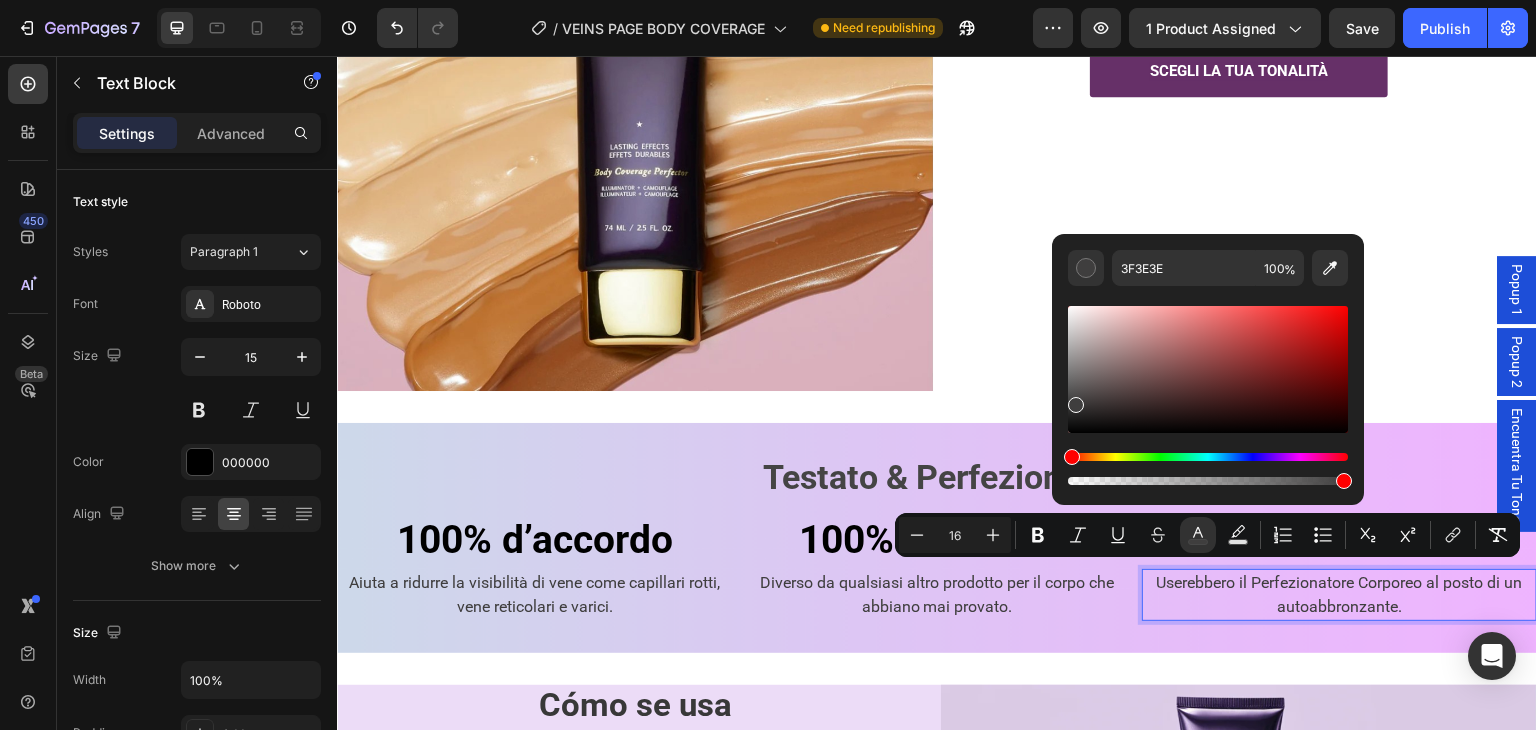click at bounding box center [1208, 387] 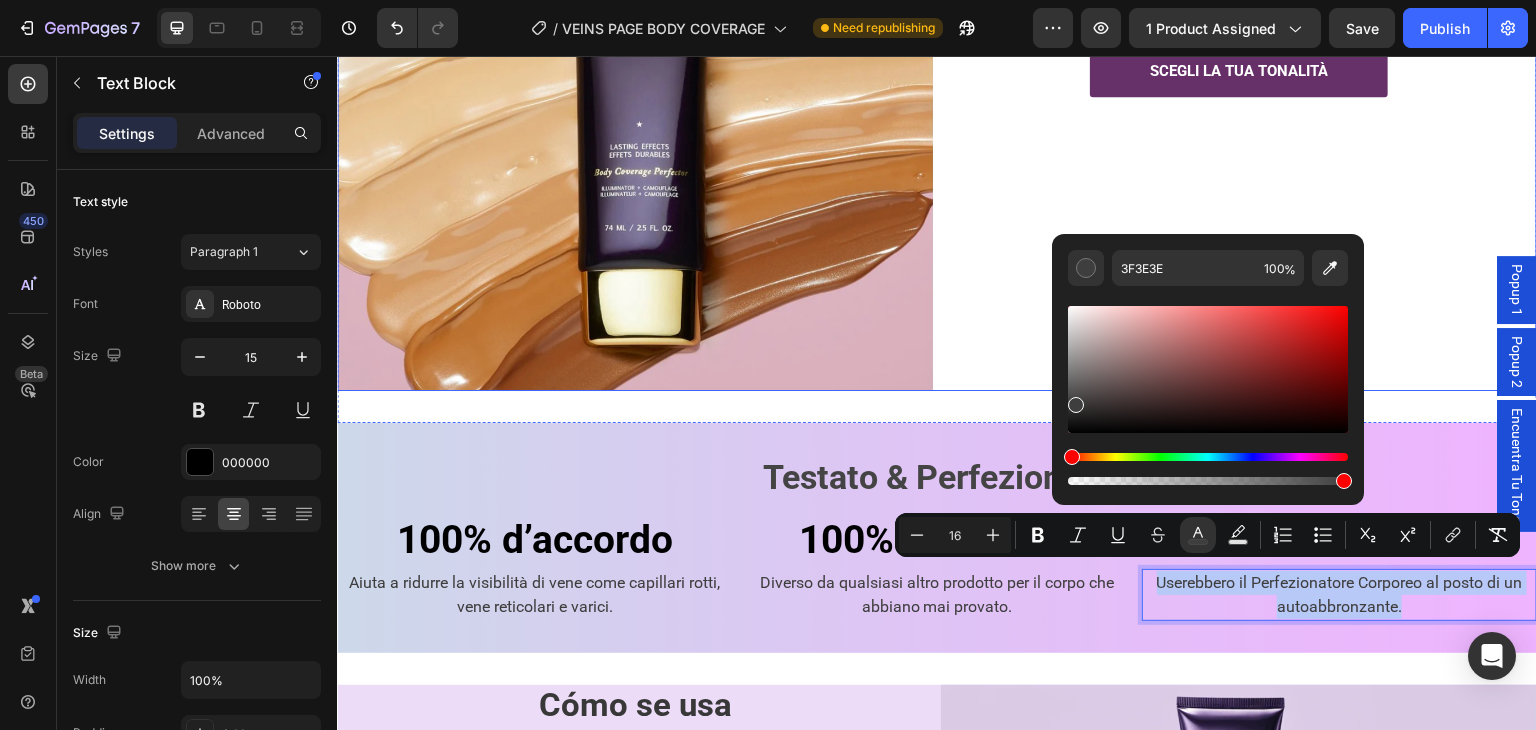 click on "Trova la tua tonalità perfetta Heading Il Perfezionatore Corporeo è disponibile in  6 tonalità adattabili e modulabili. Text Block Row SCEGLI LA TUA TONALITÀ Button" at bounding box center [1239, 120] 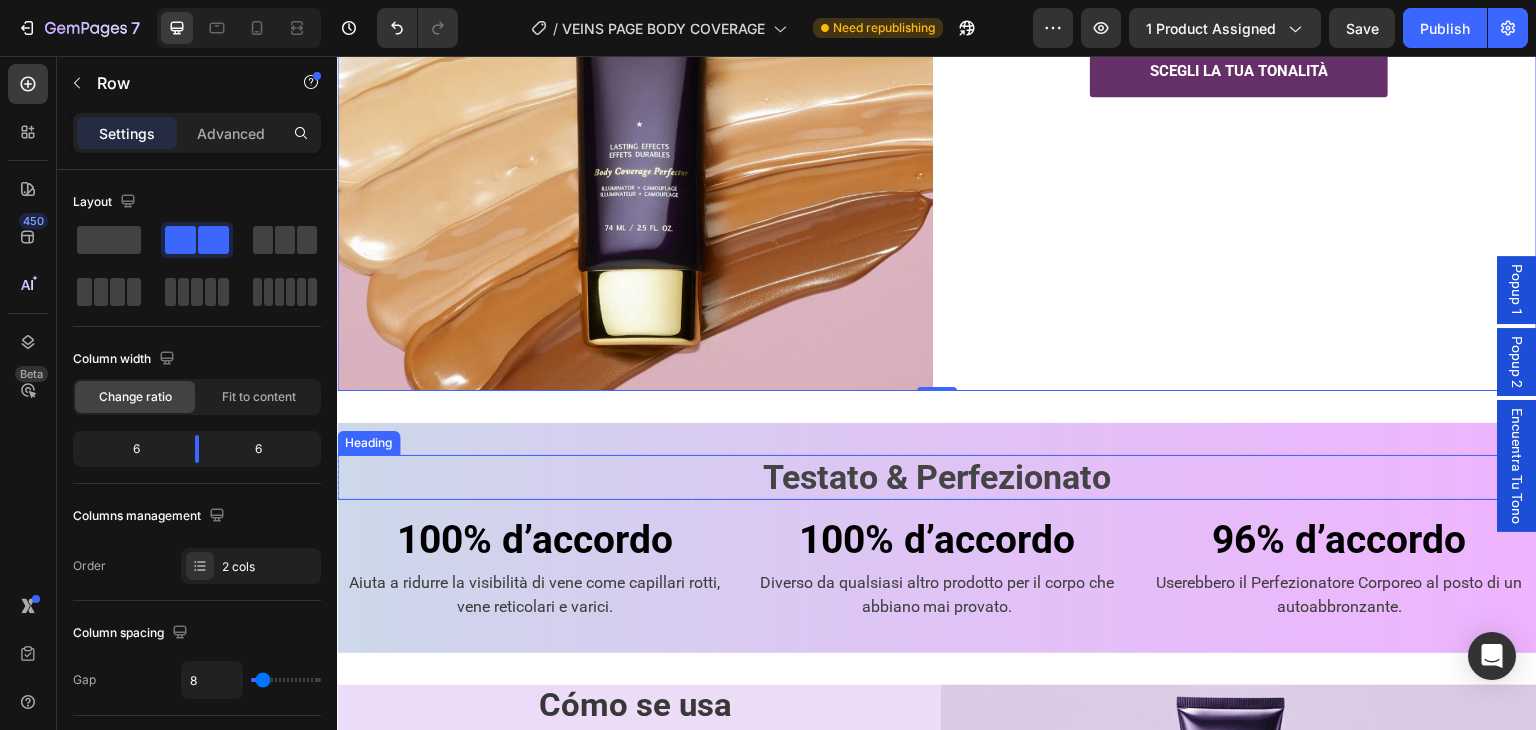 click on "100% d’accordo" at bounding box center [534, 540] 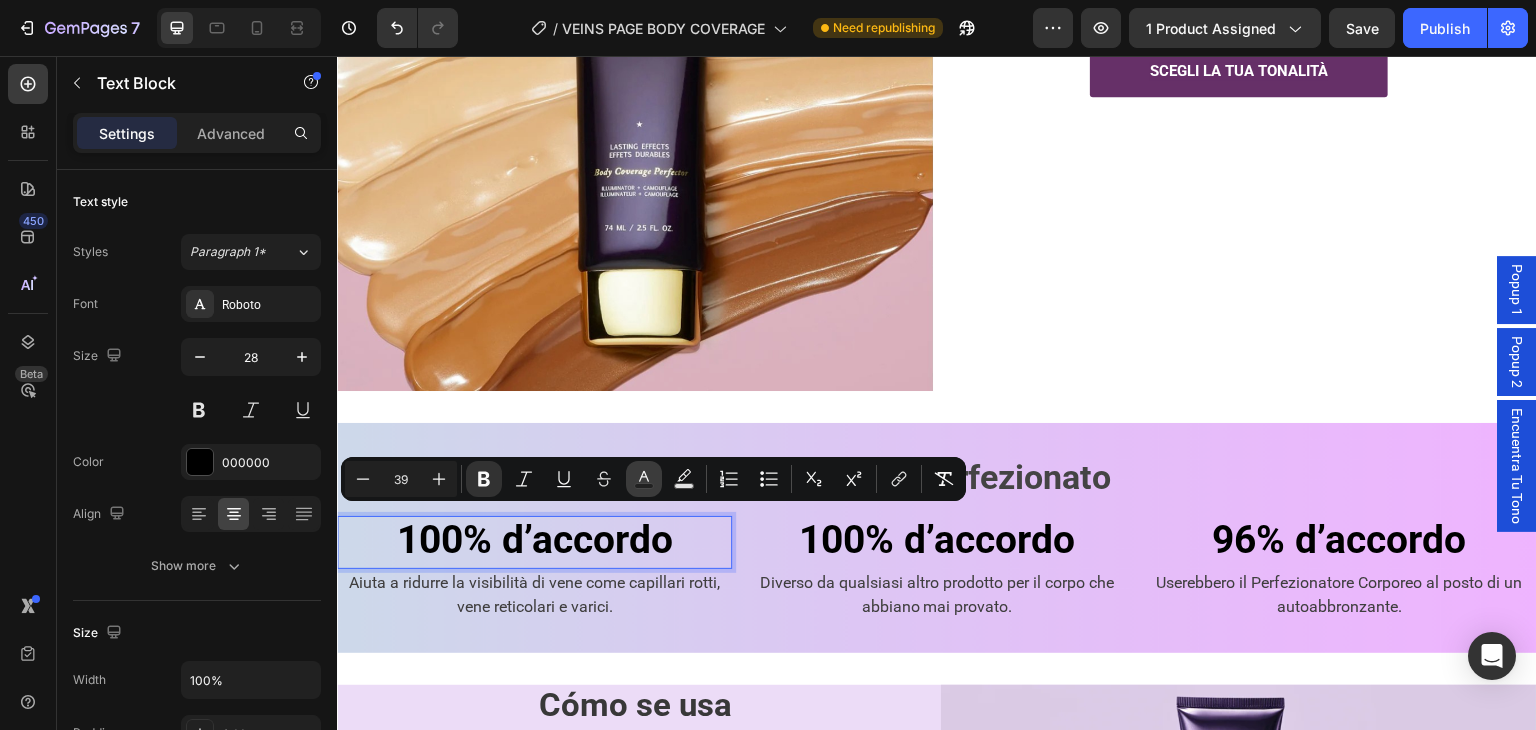 click 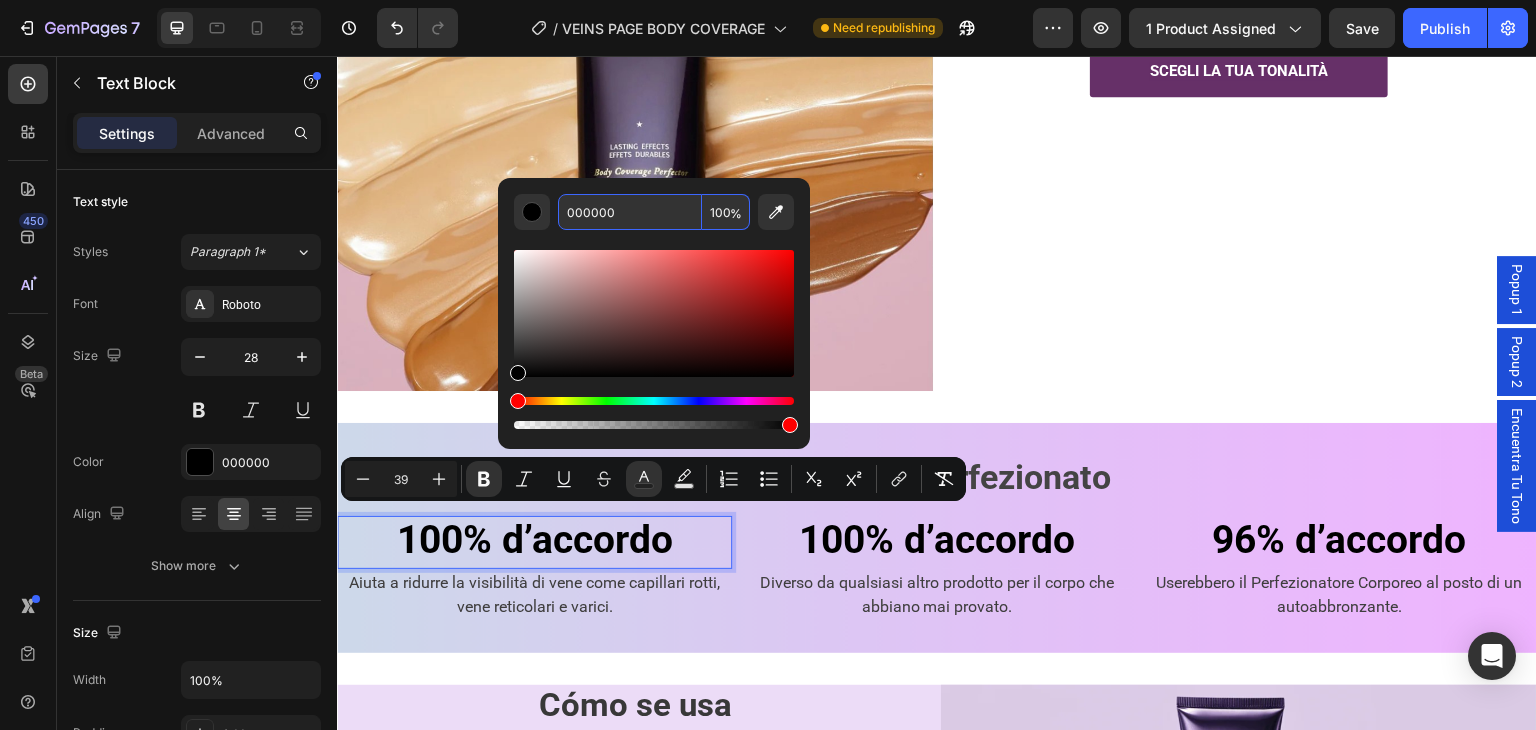 click on "000000" at bounding box center (630, 212) 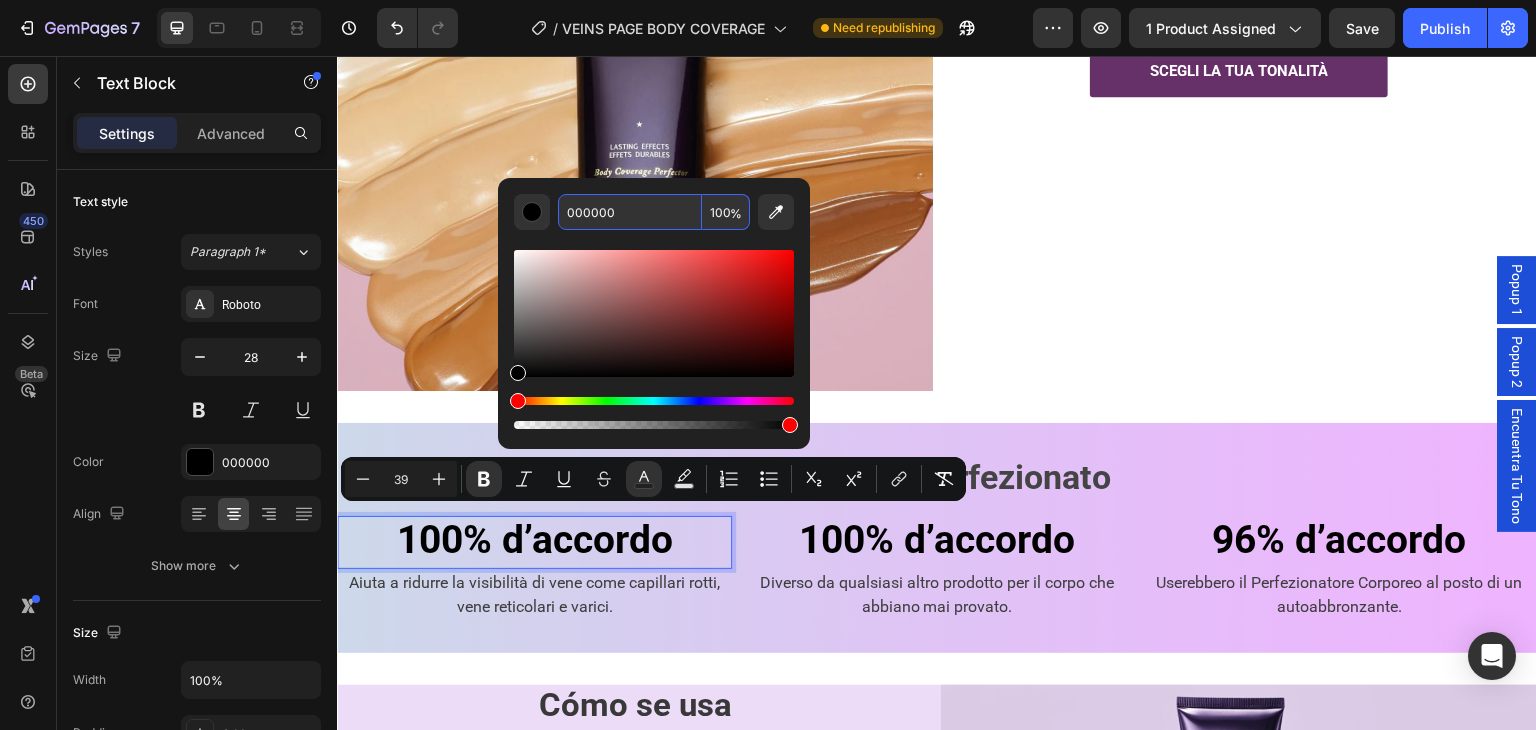 paste on "531975" 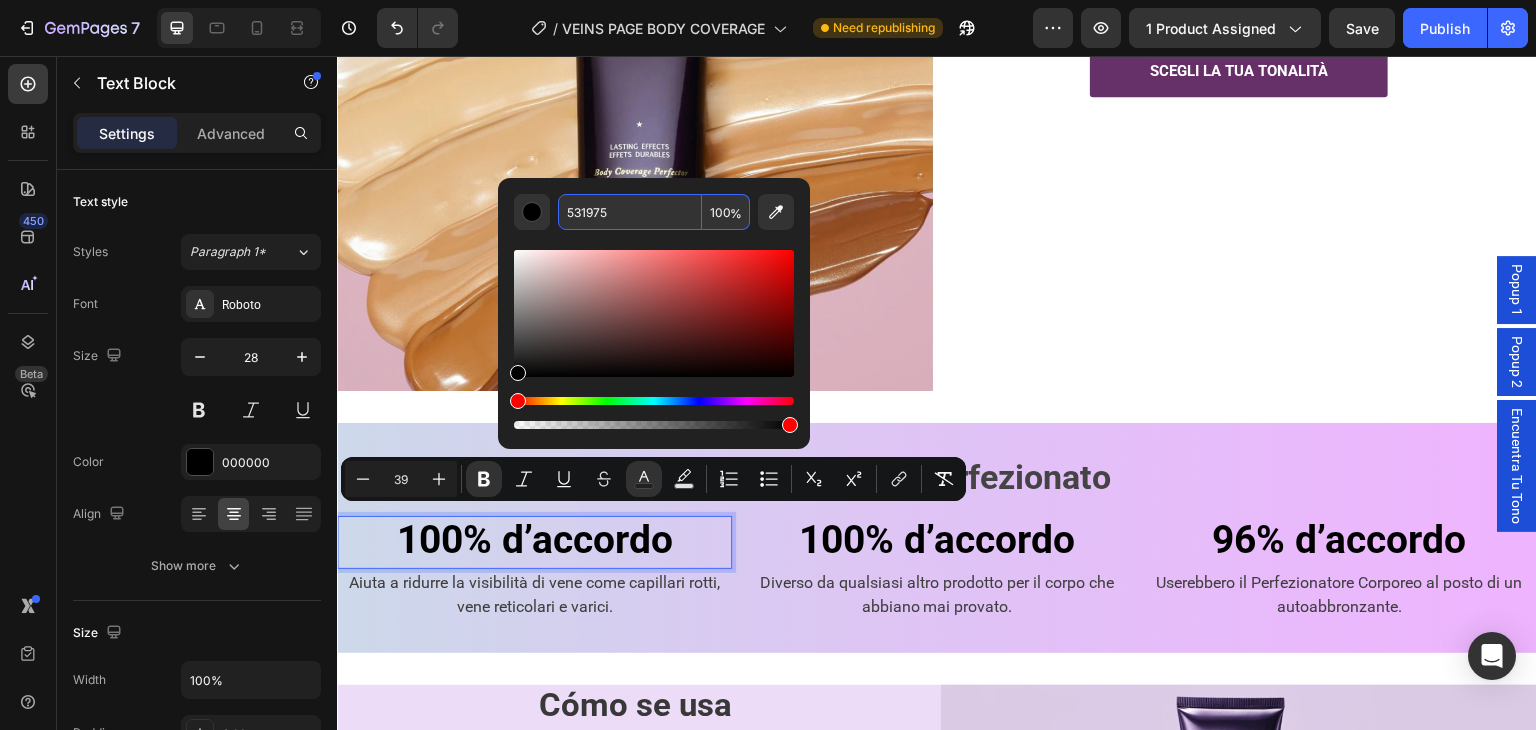 type on "531975" 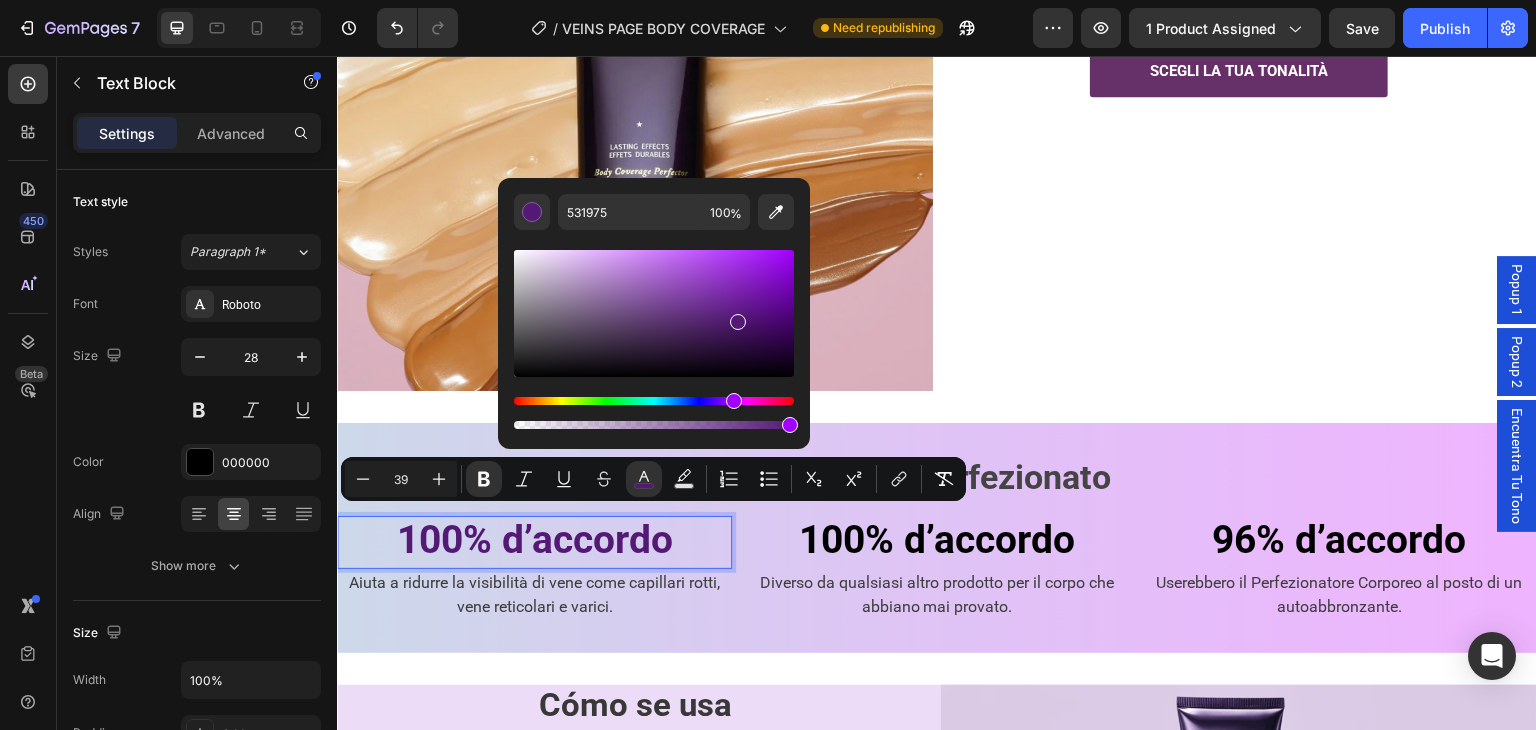click at bounding box center [654, 331] 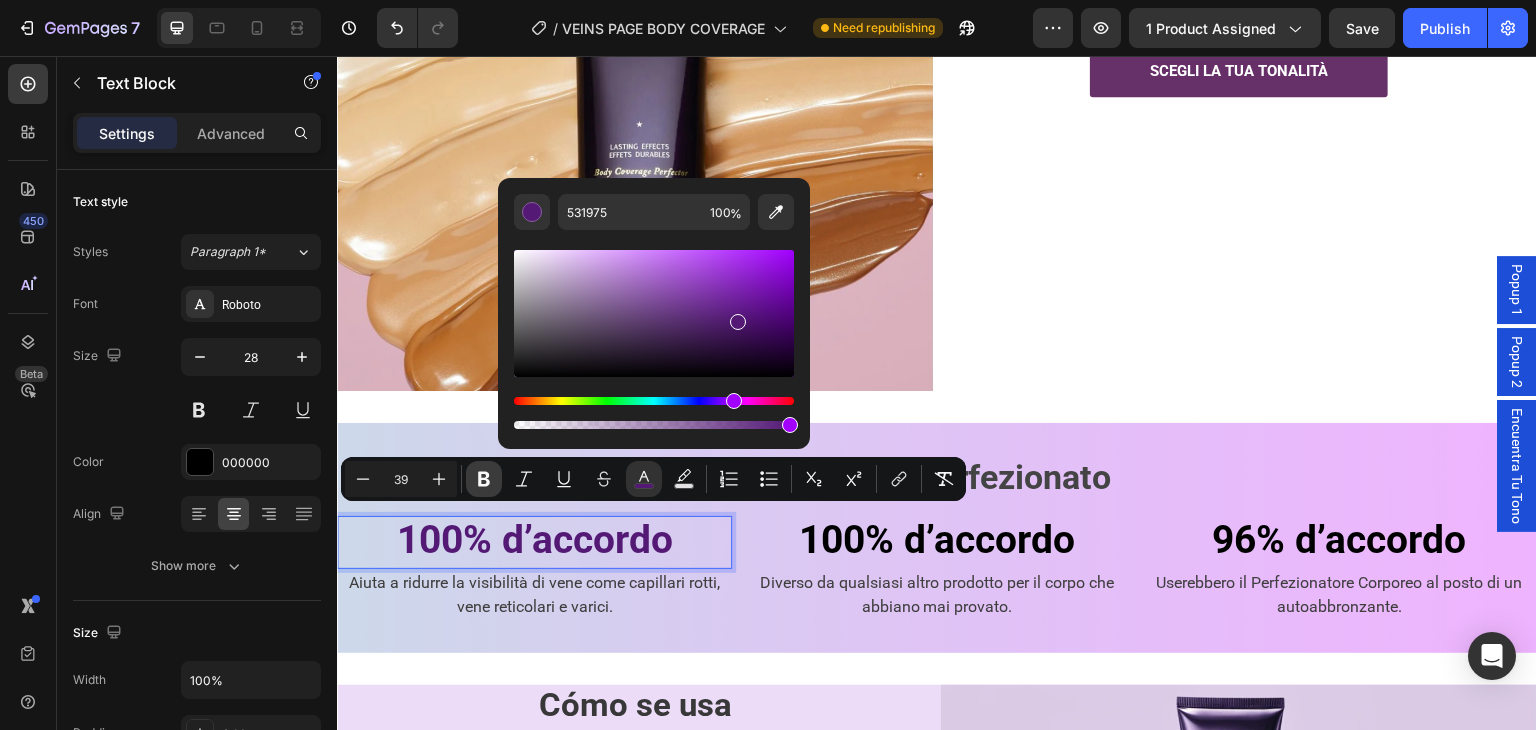 click 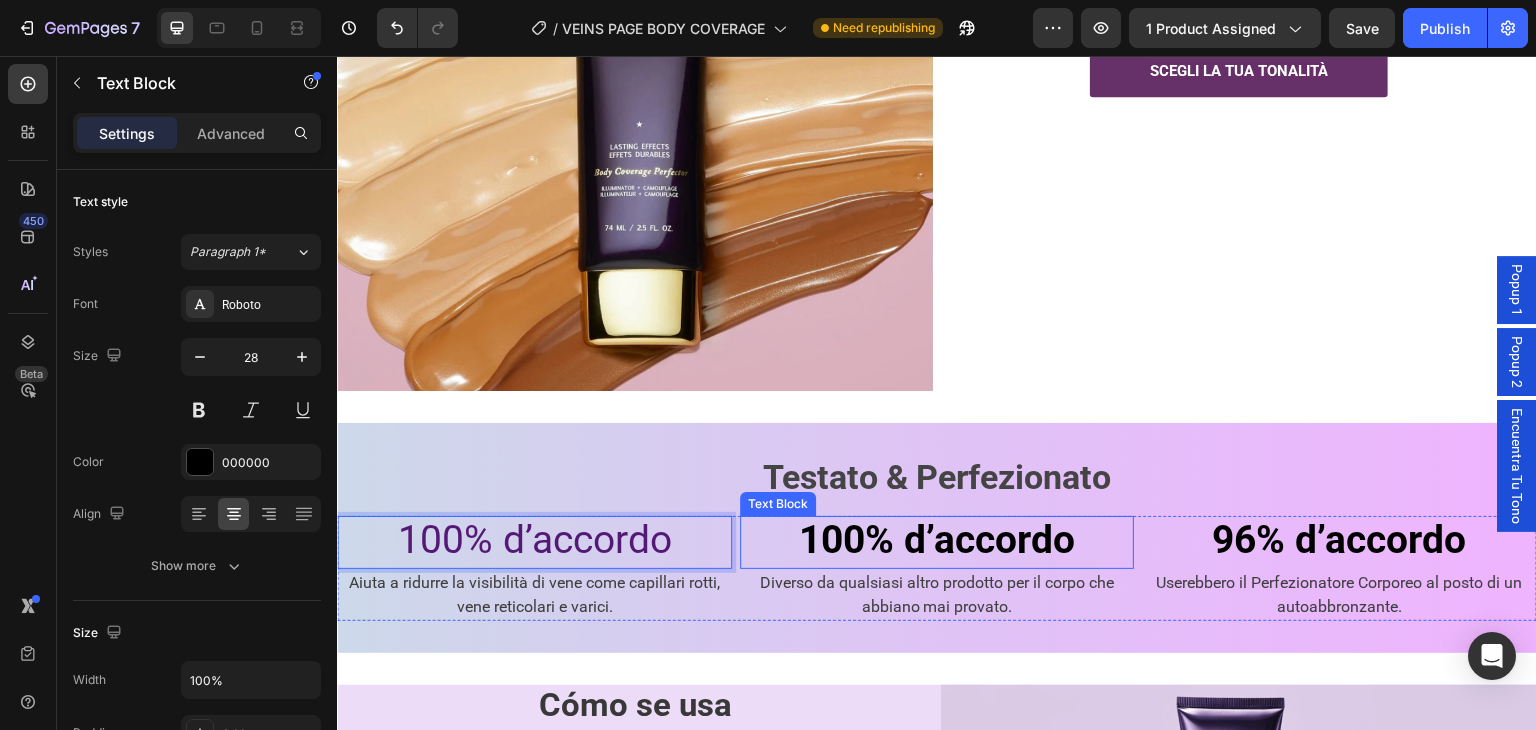 click on "100% d’accordo" at bounding box center (937, 540) 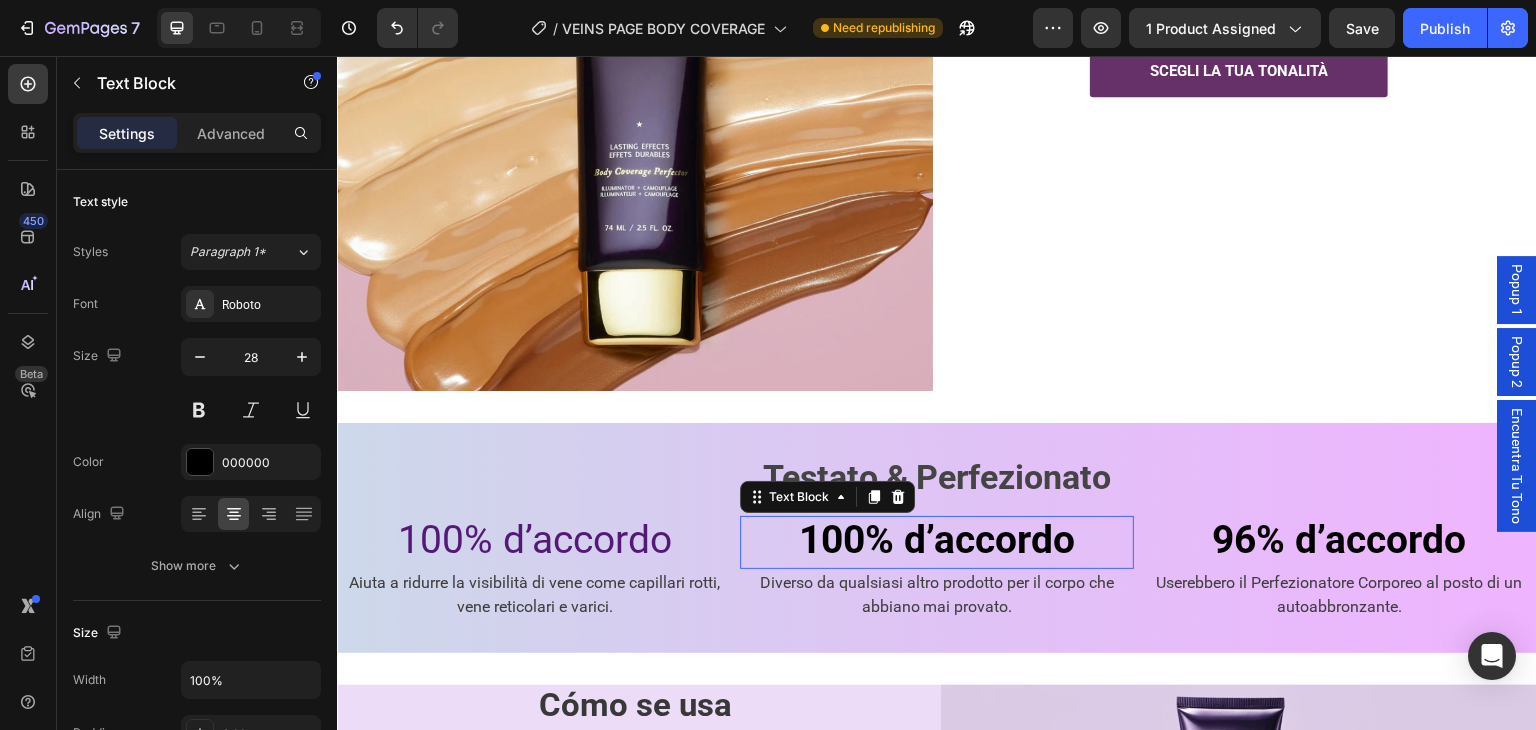 click on "100% d’accordo" at bounding box center (937, 540) 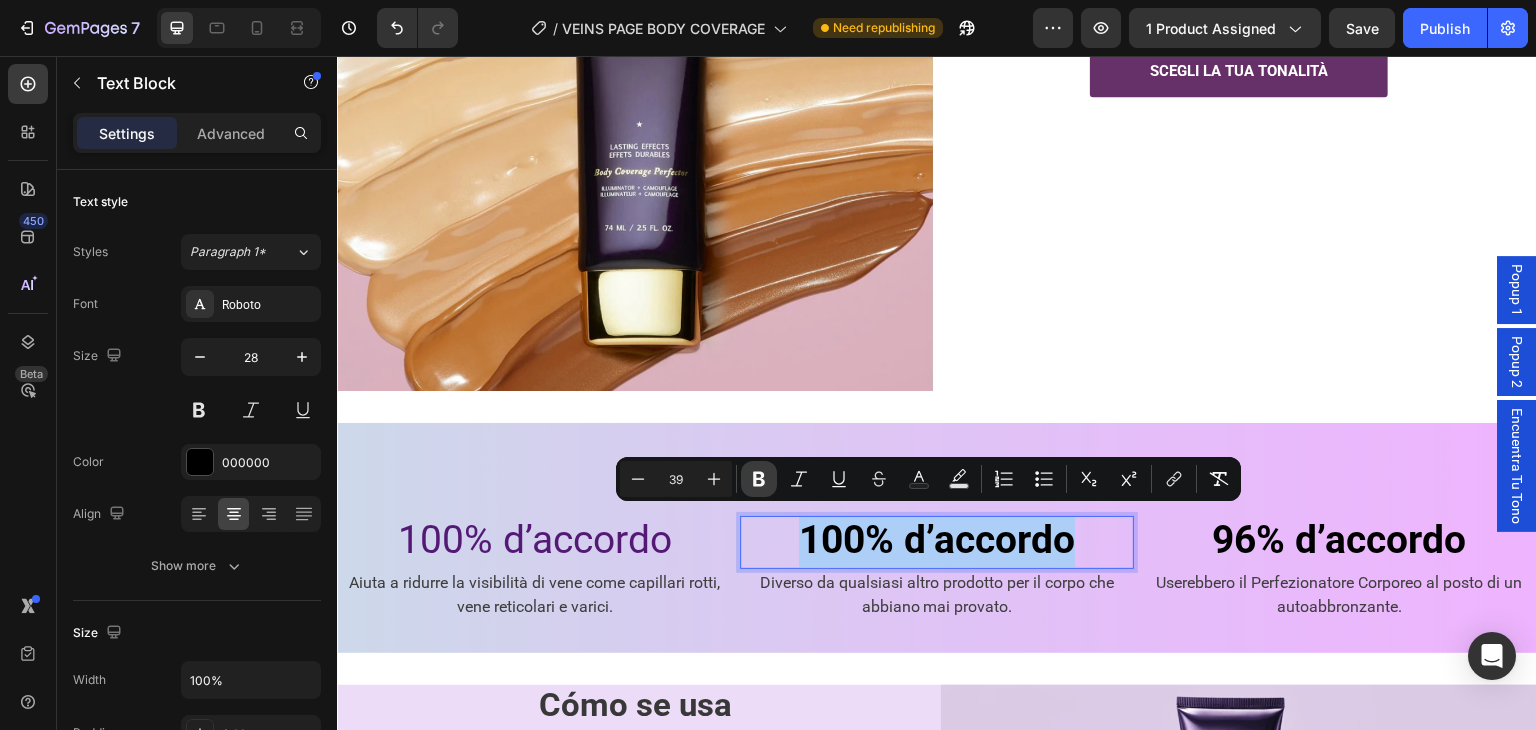 click 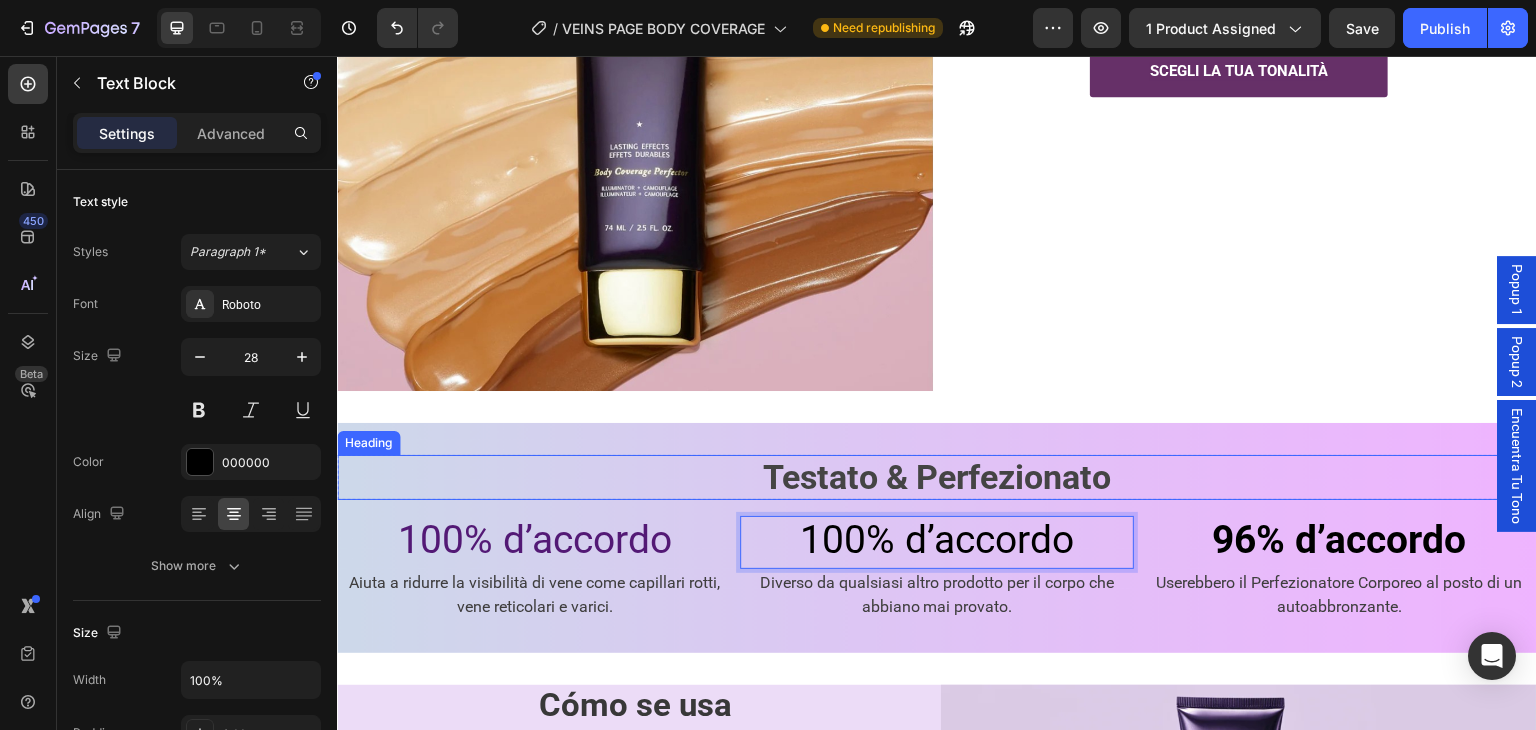 click on "Testato & Perfezionato" at bounding box center [937, 477] 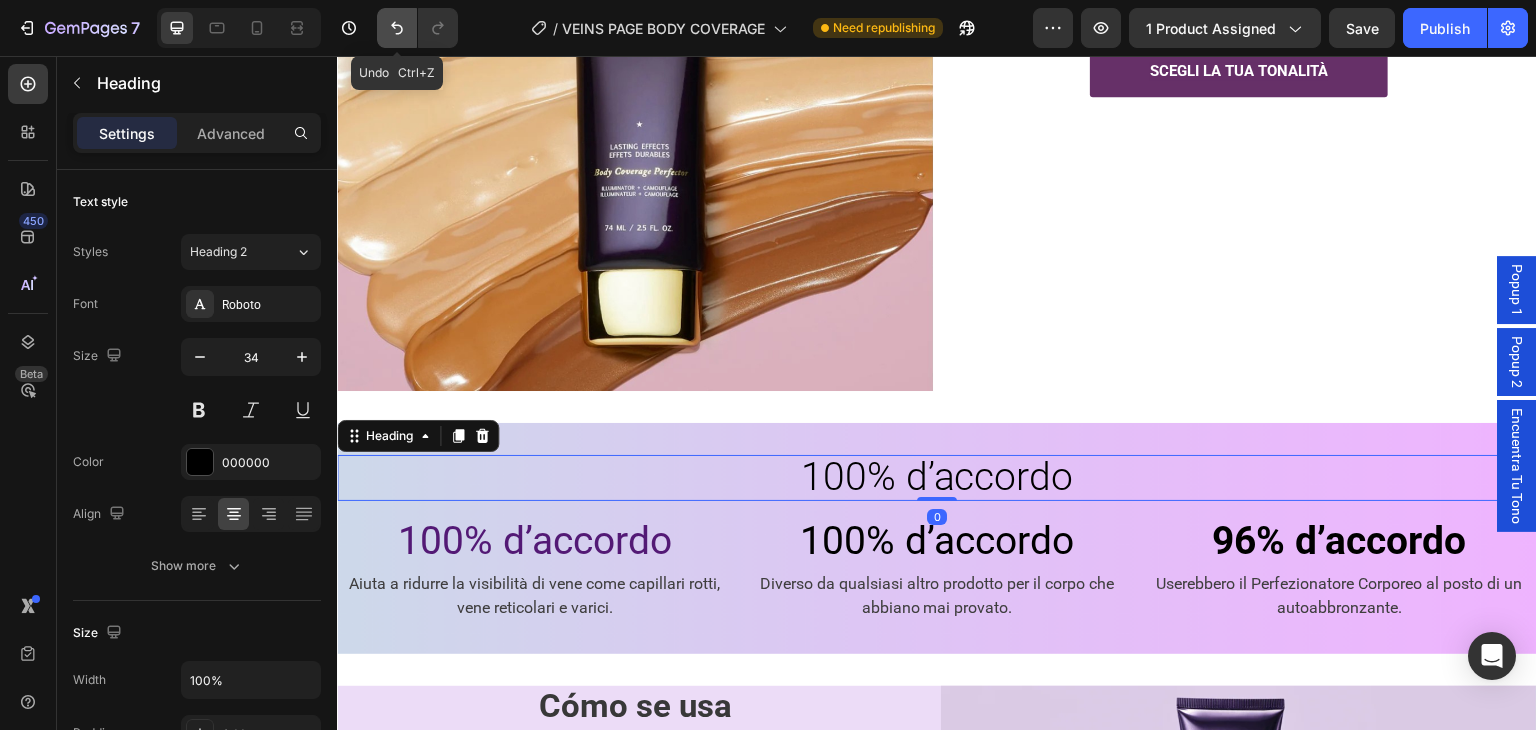 click 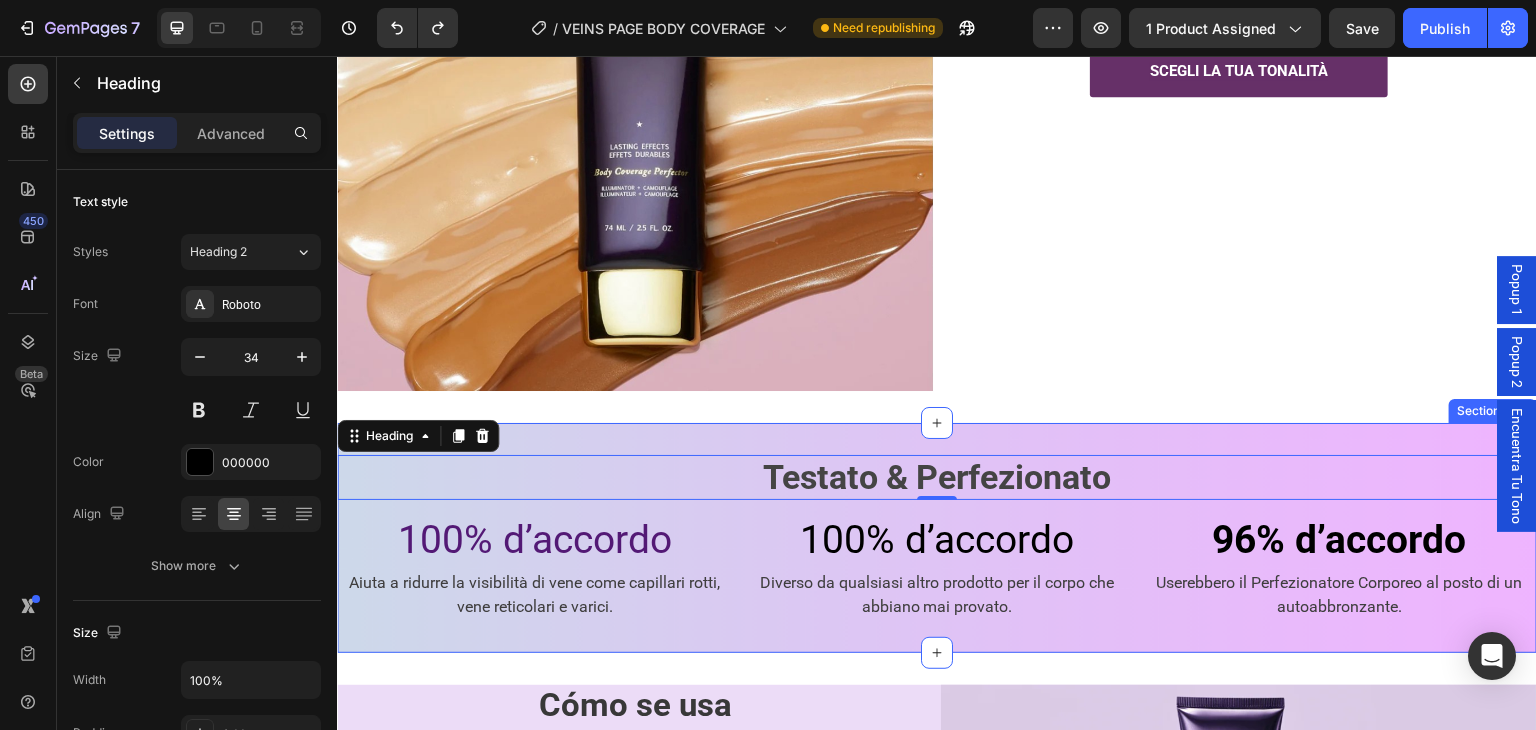 click on "100% d’accordo" at bounding box center [937, 540] 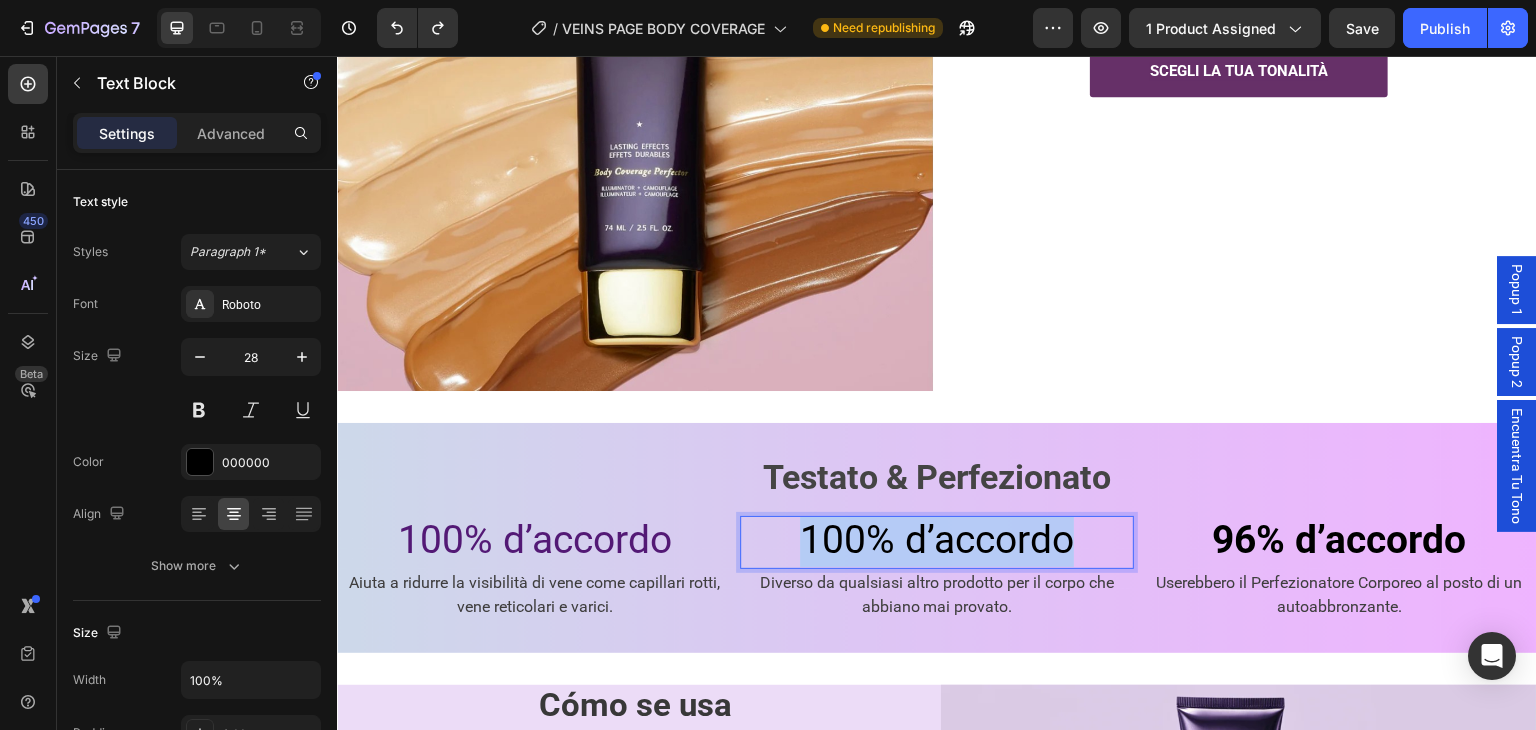 click on "100% d’accordo" at bounding box center [937, 540] 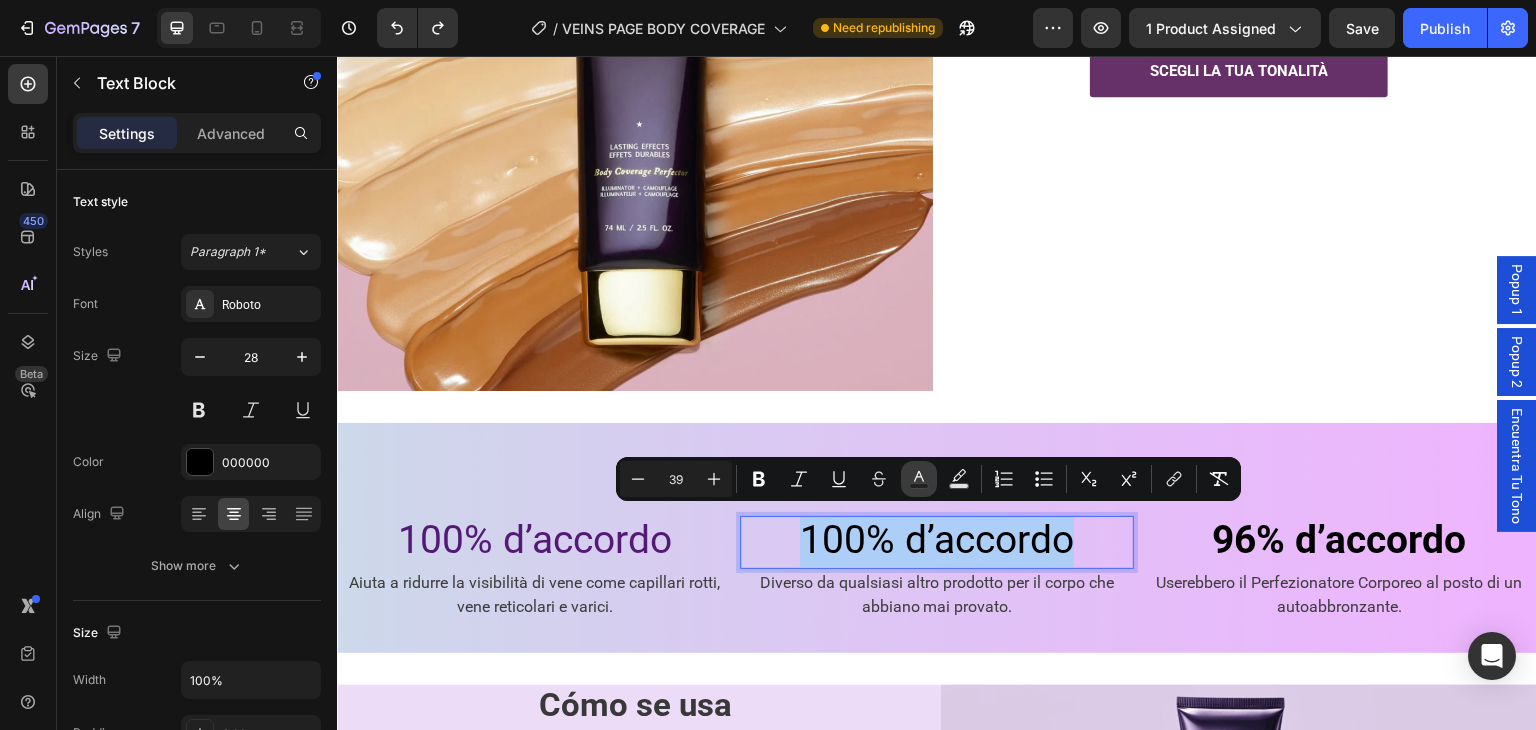 click 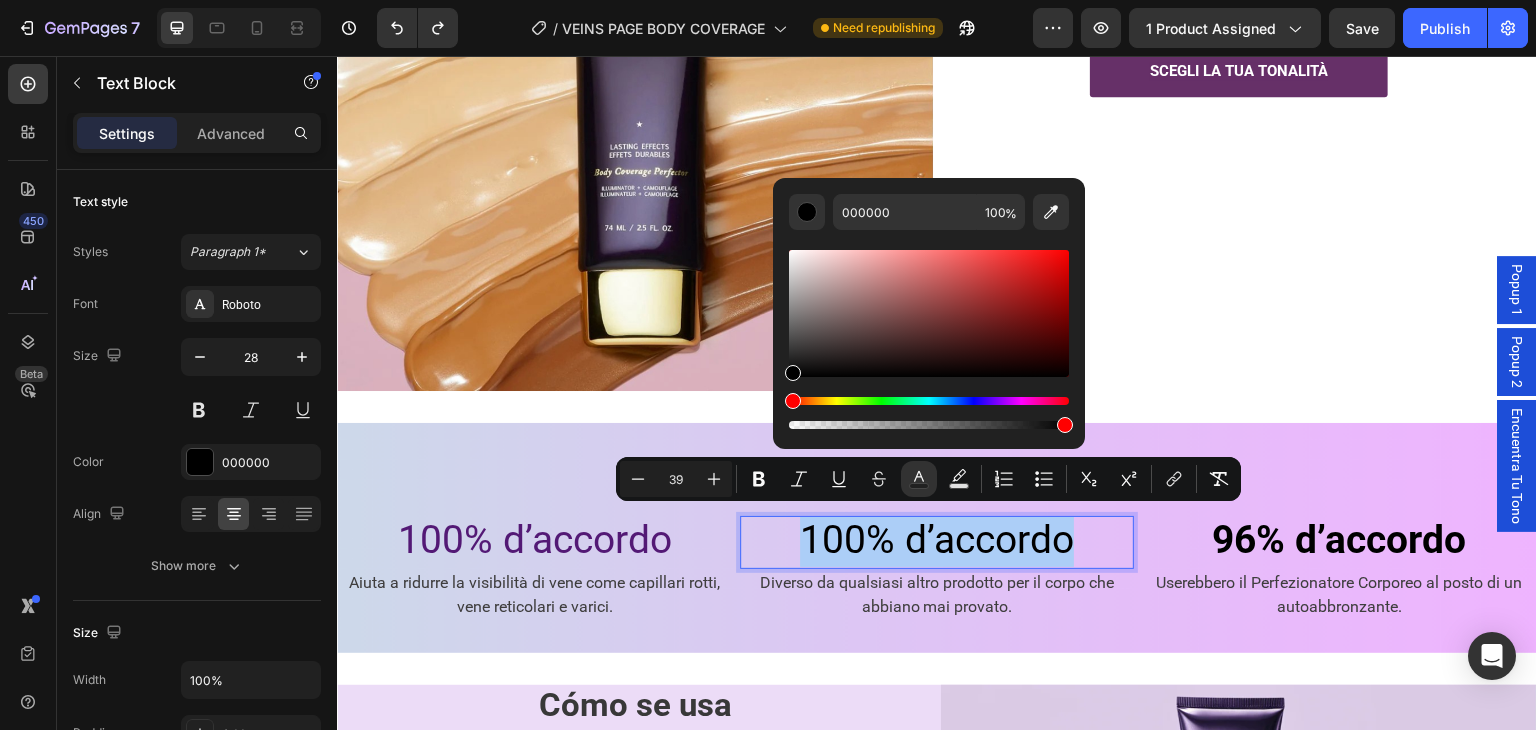 click at bounding box center [929, 331] 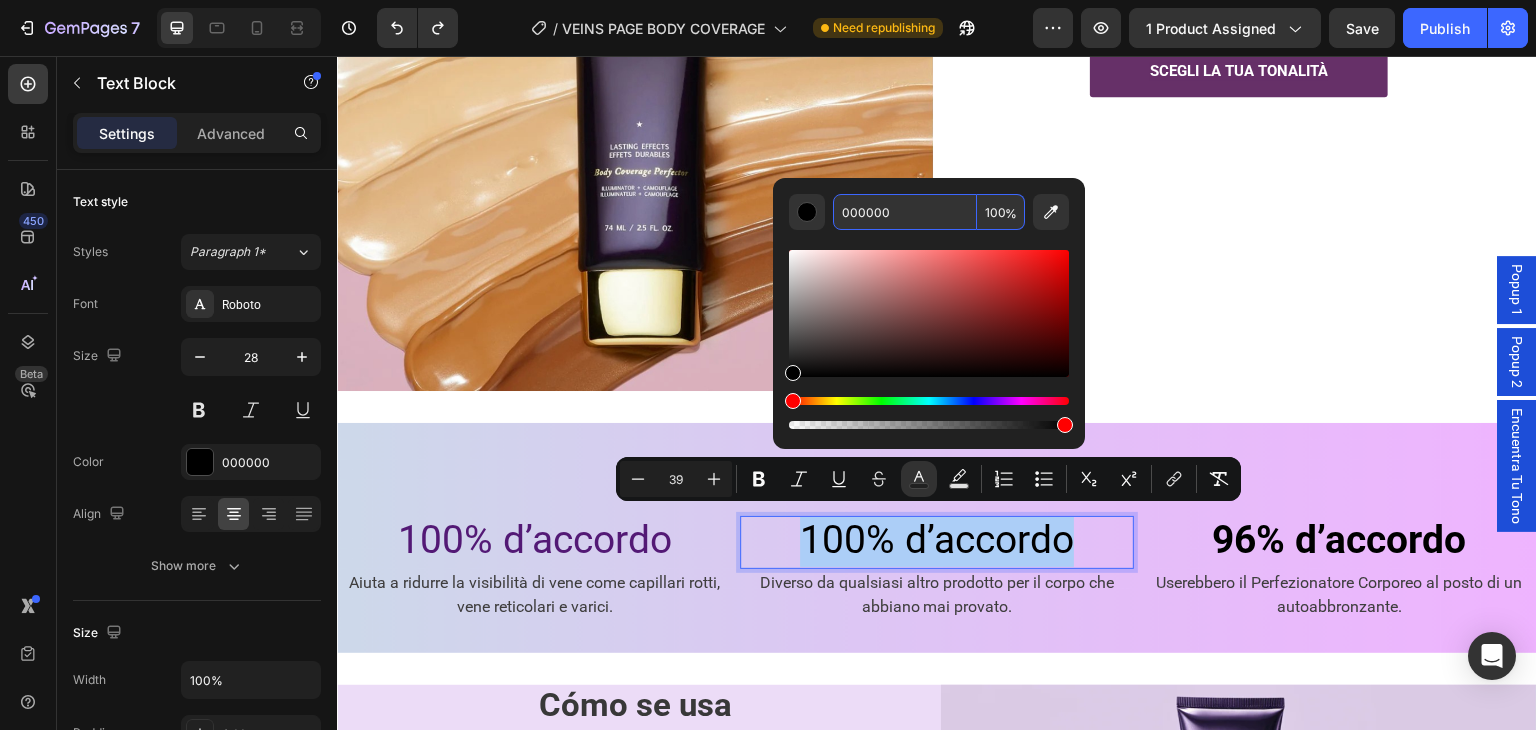 click on "000000" at bounding box center (905, 212) 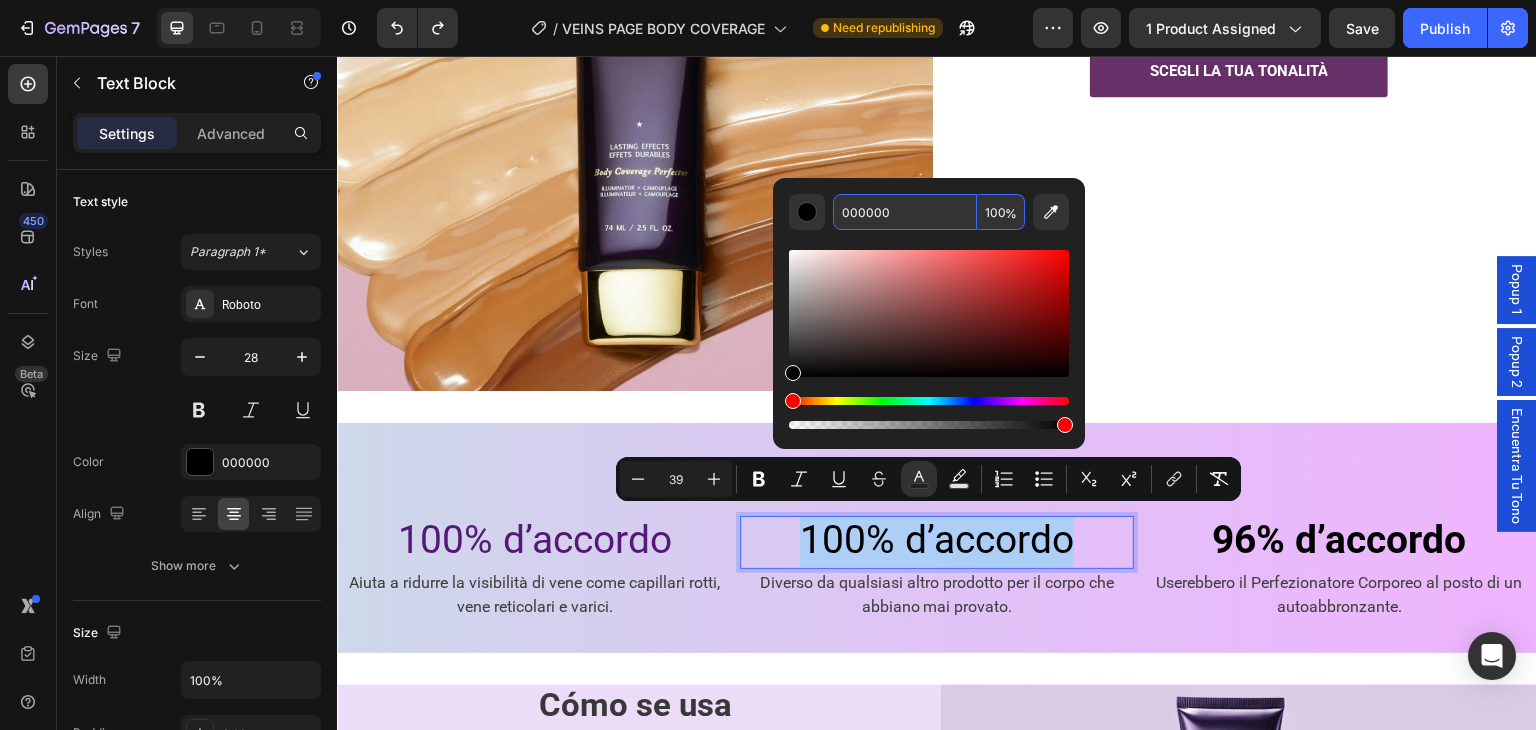 paste on "531975" 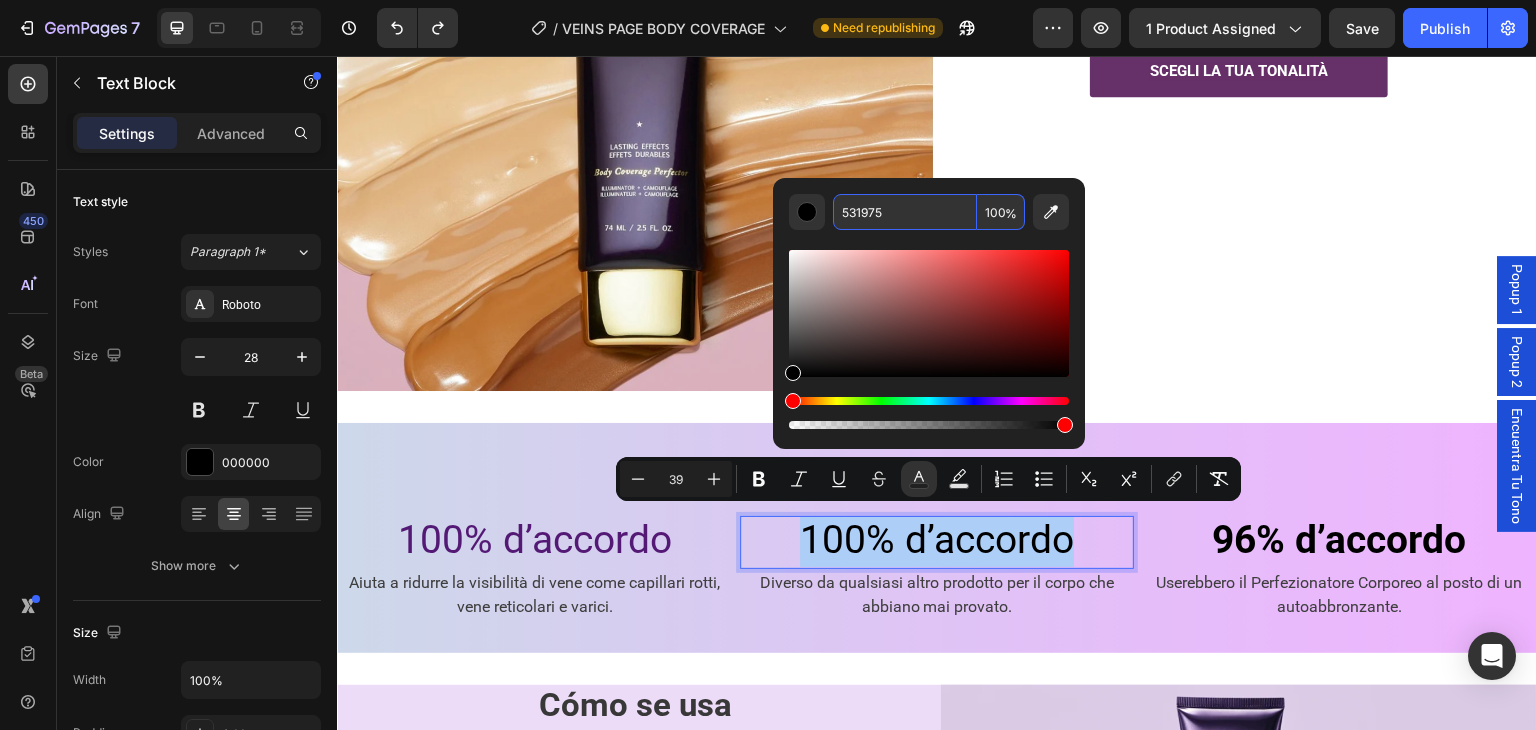 type on "531975" 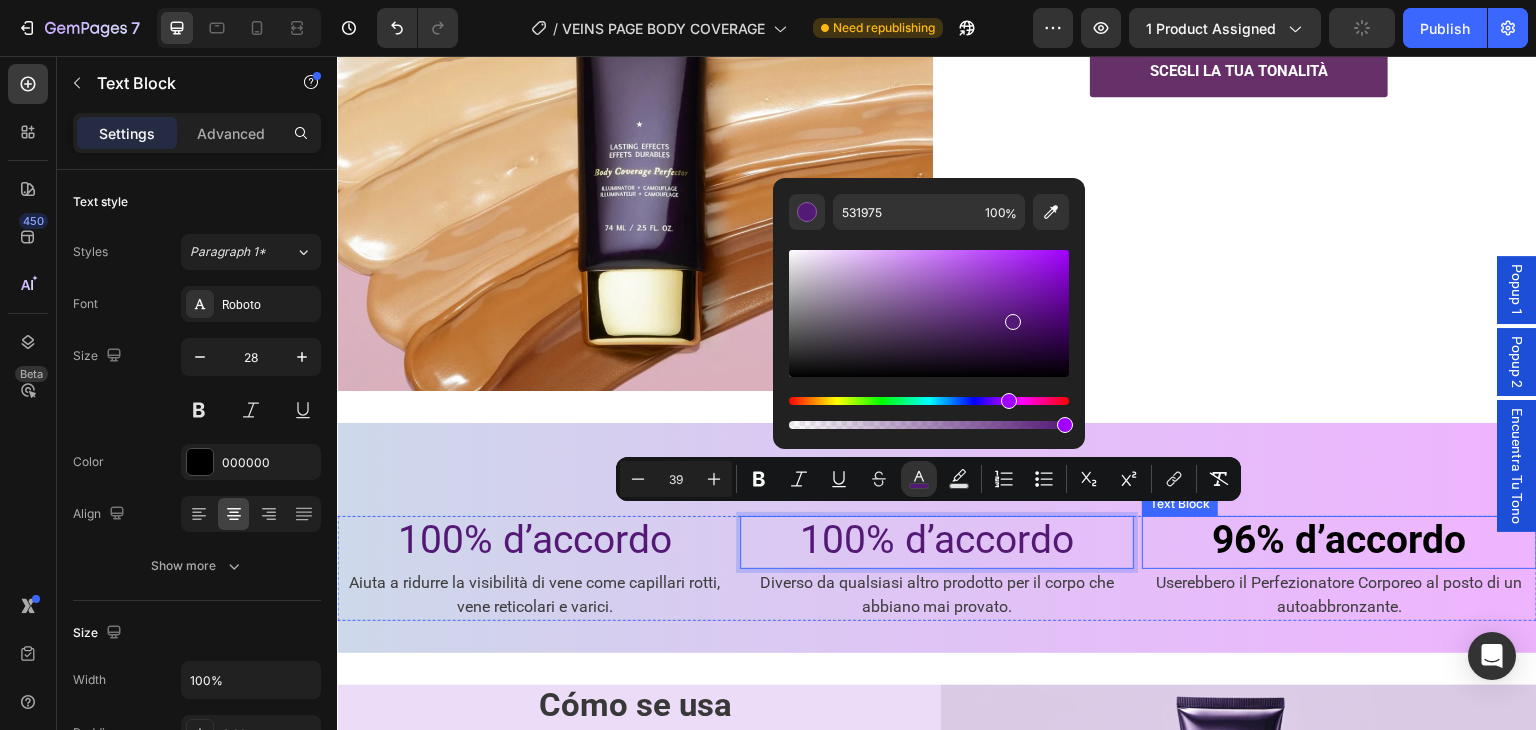 click on "96% d’accordo" at bounding box center (1340, 540) 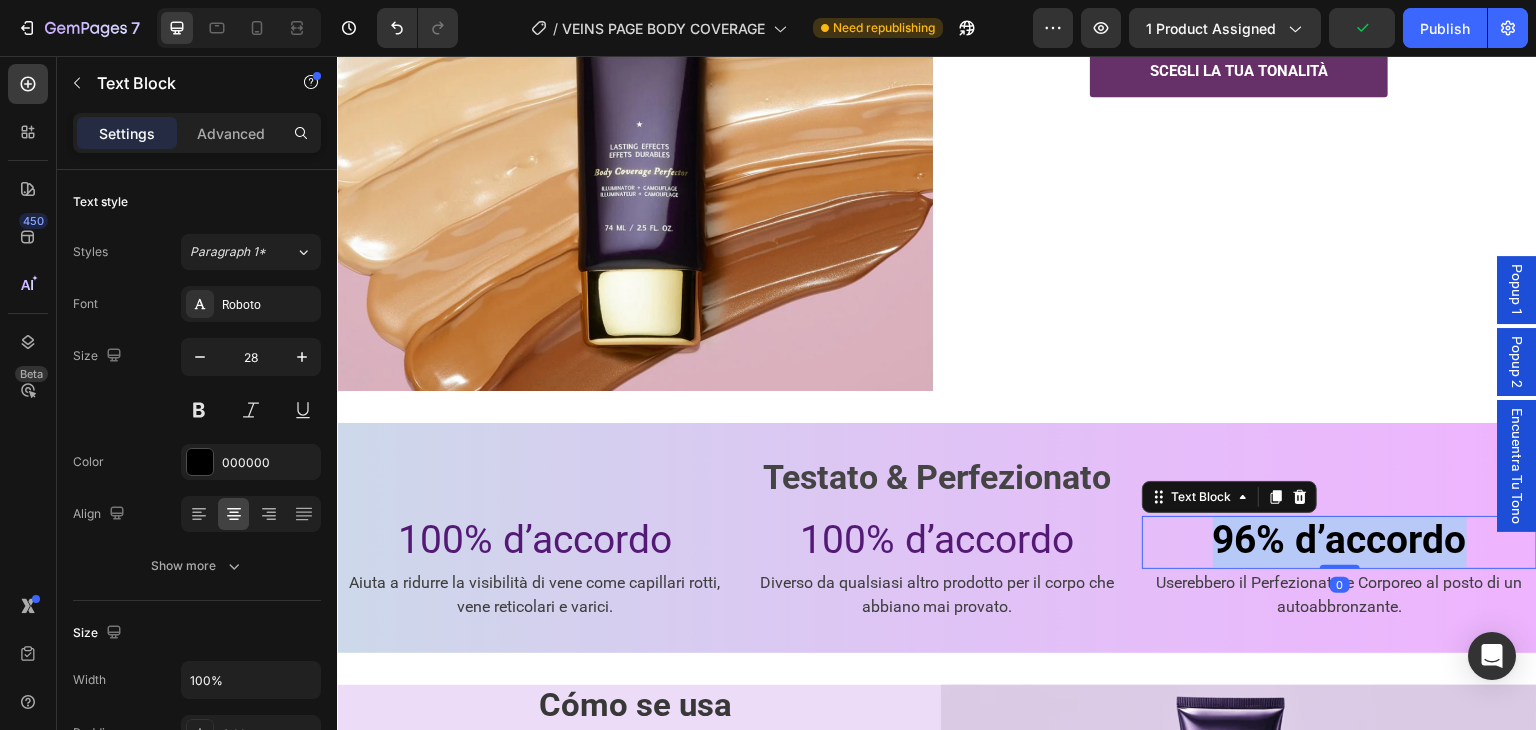 click on "96% d’accordo" at bounding box center (1340, 540) 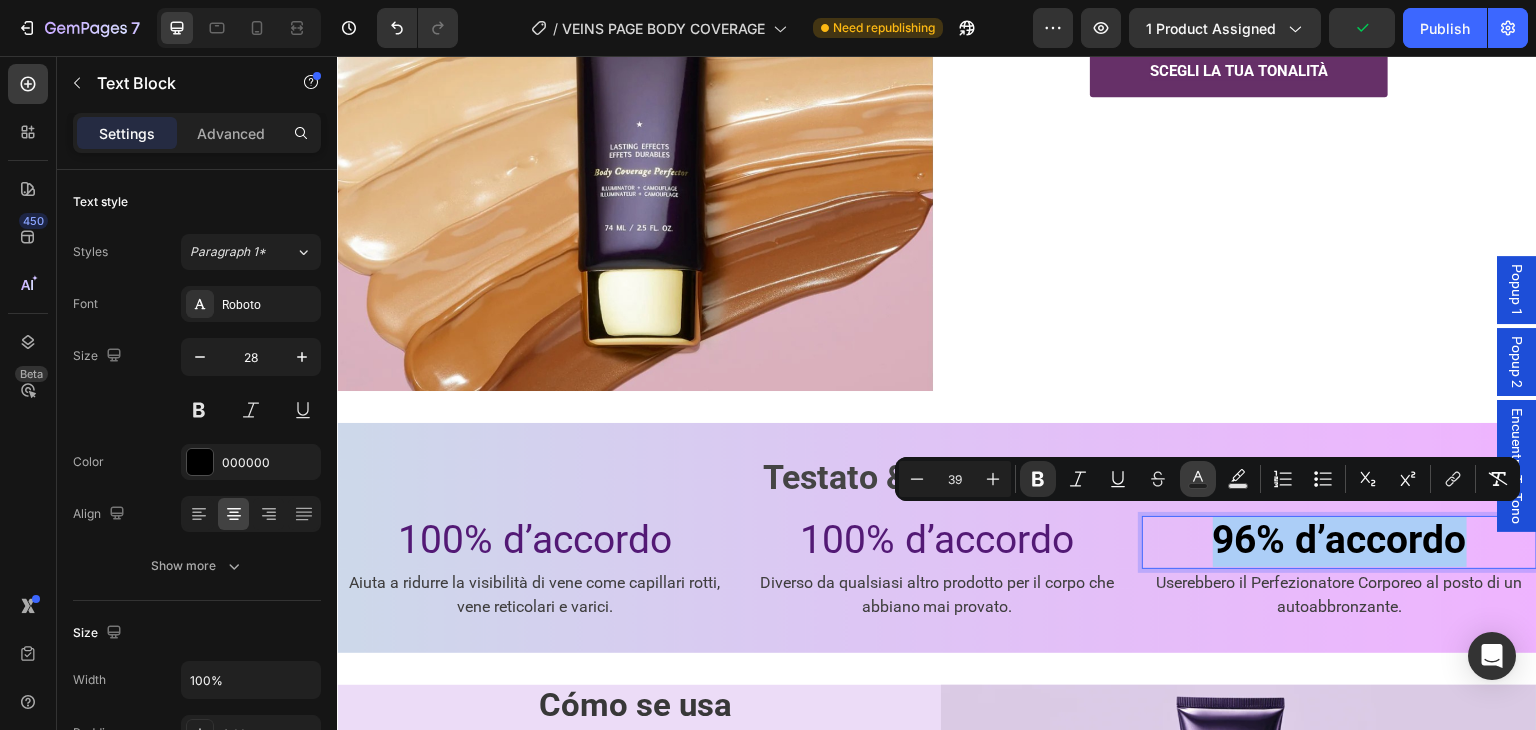 click 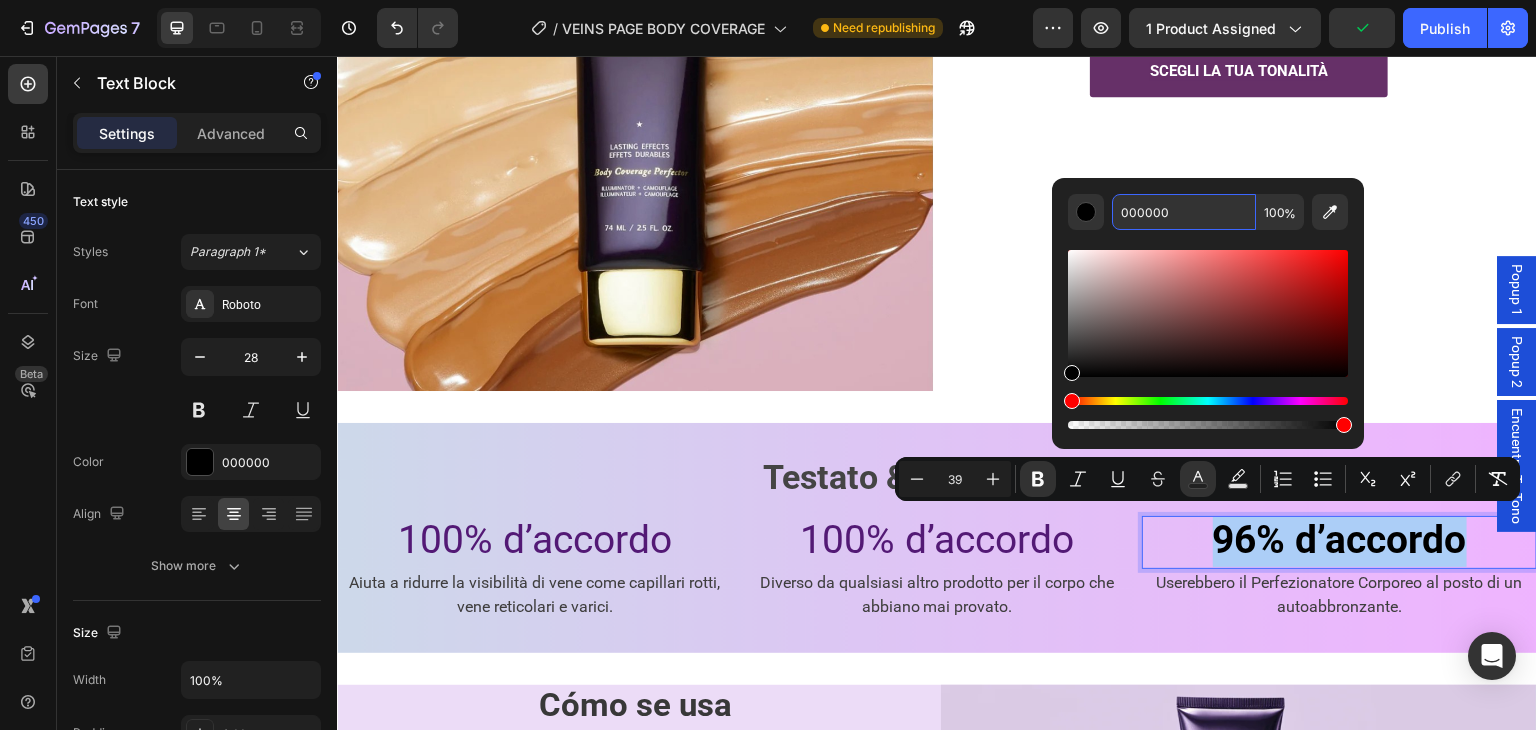 click on "000000" at bounding box center [1184, 212] 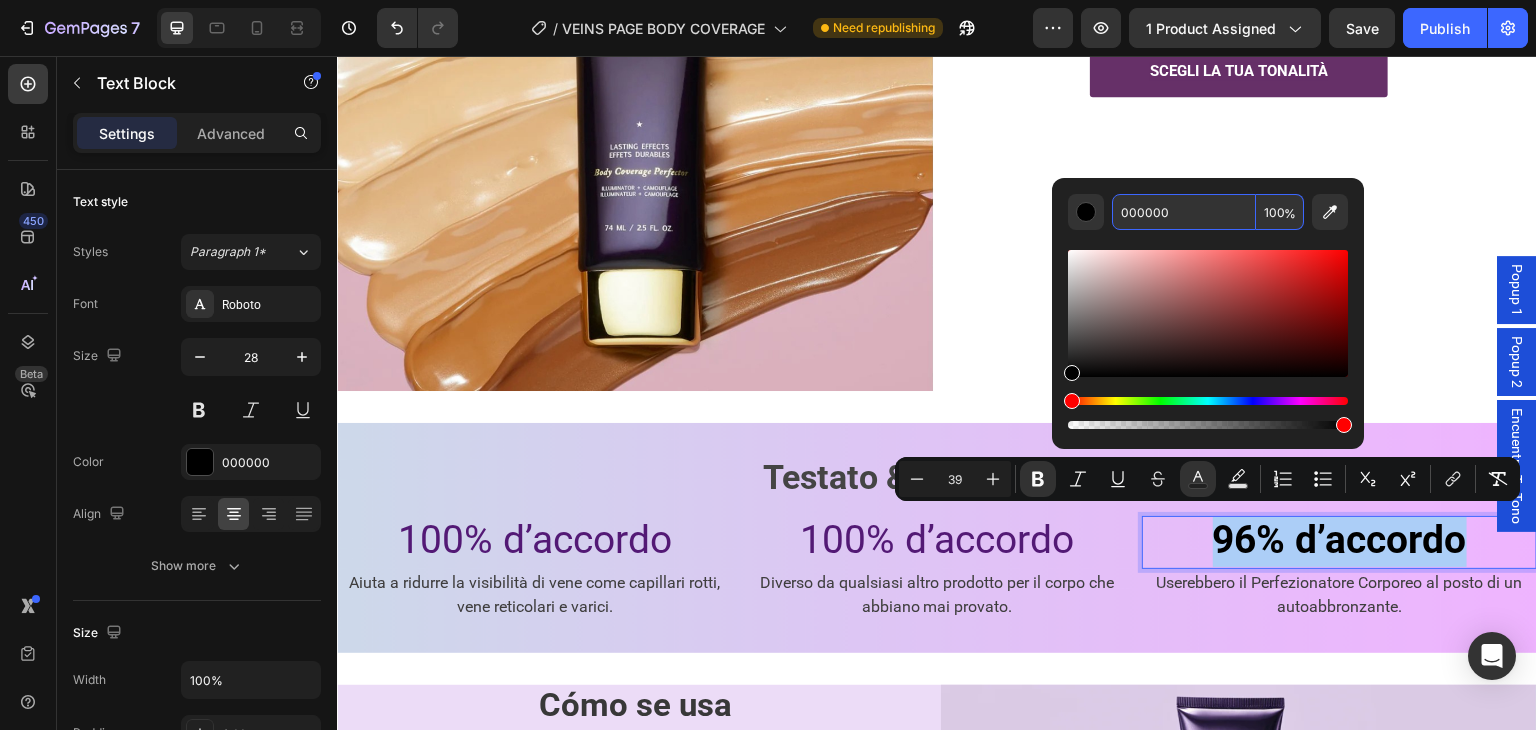 paste on "531975" 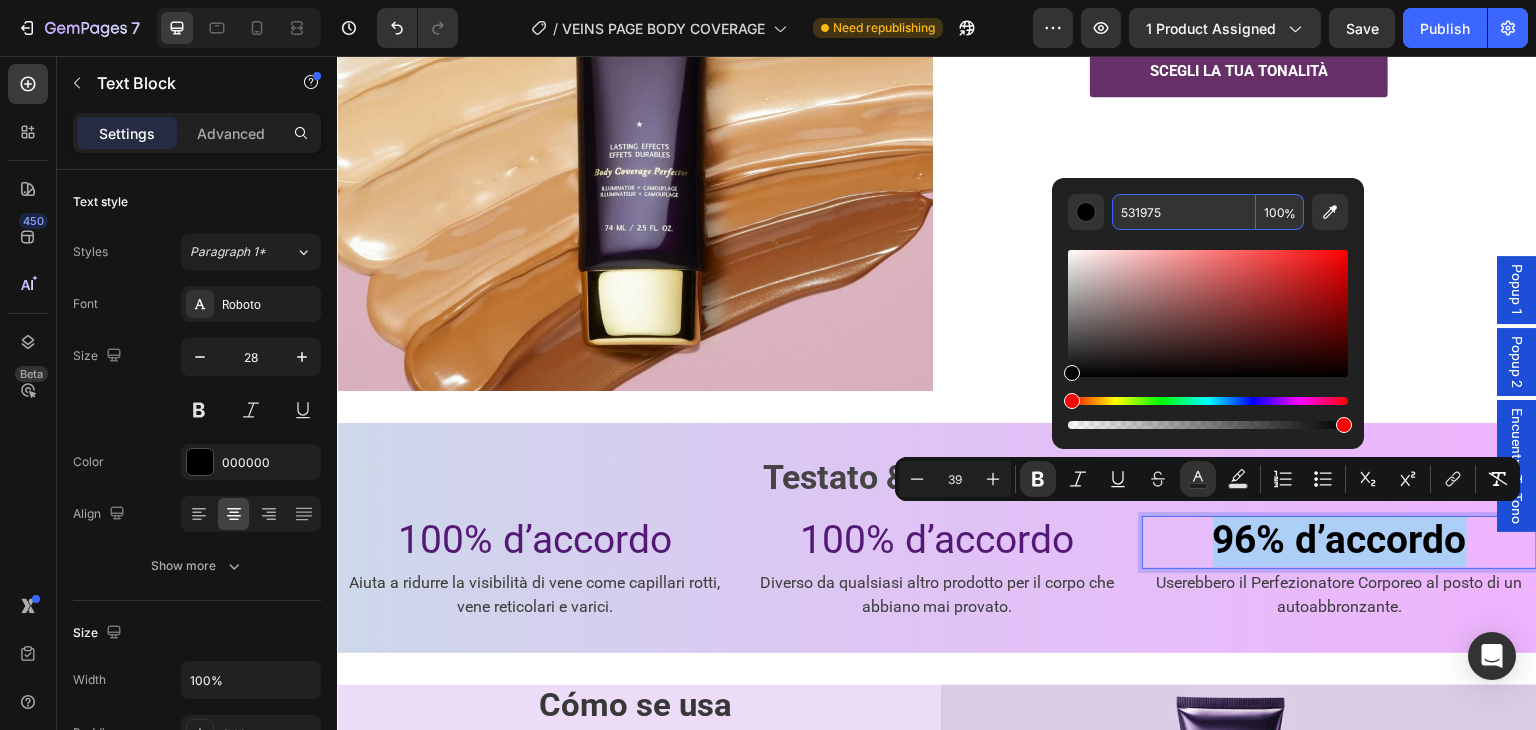 type on "531975" 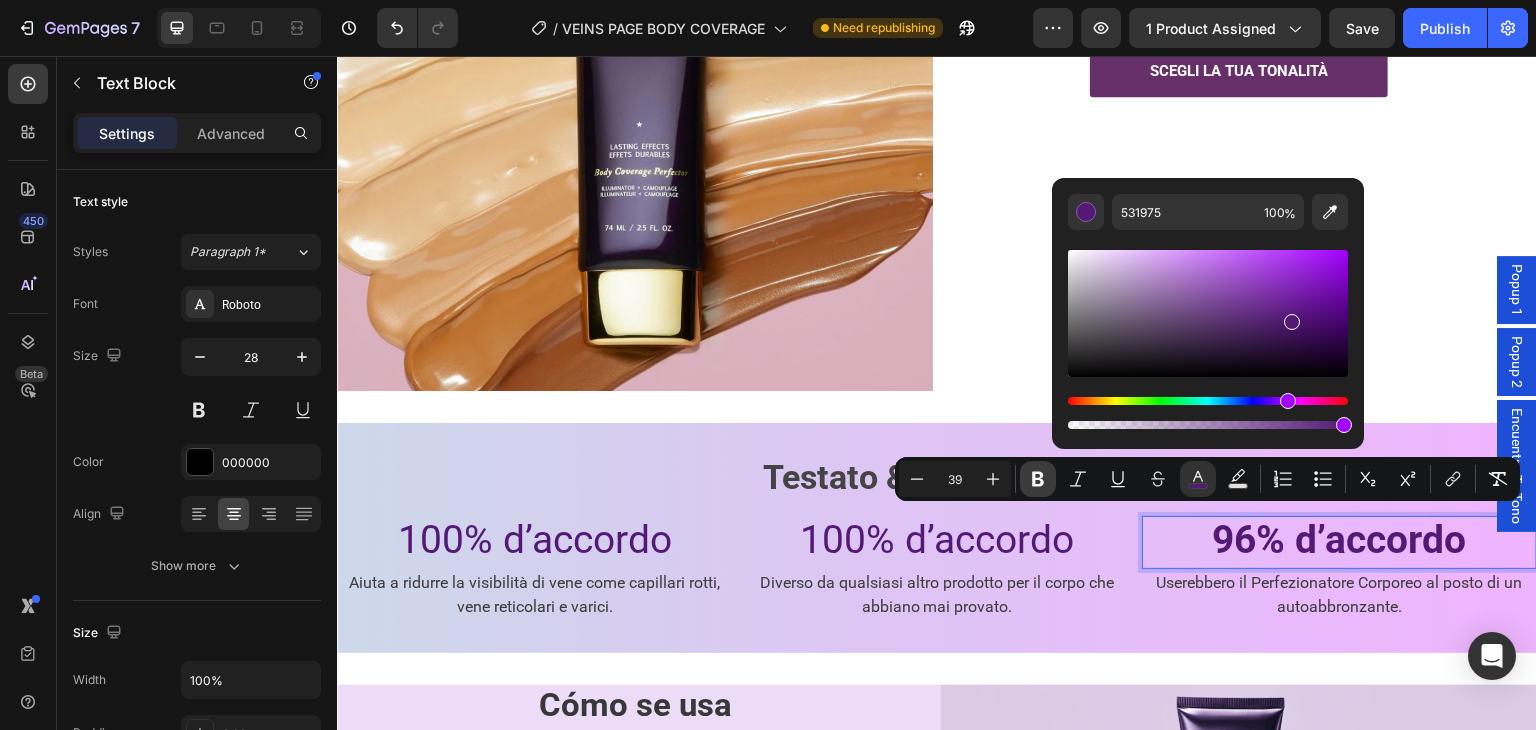 click 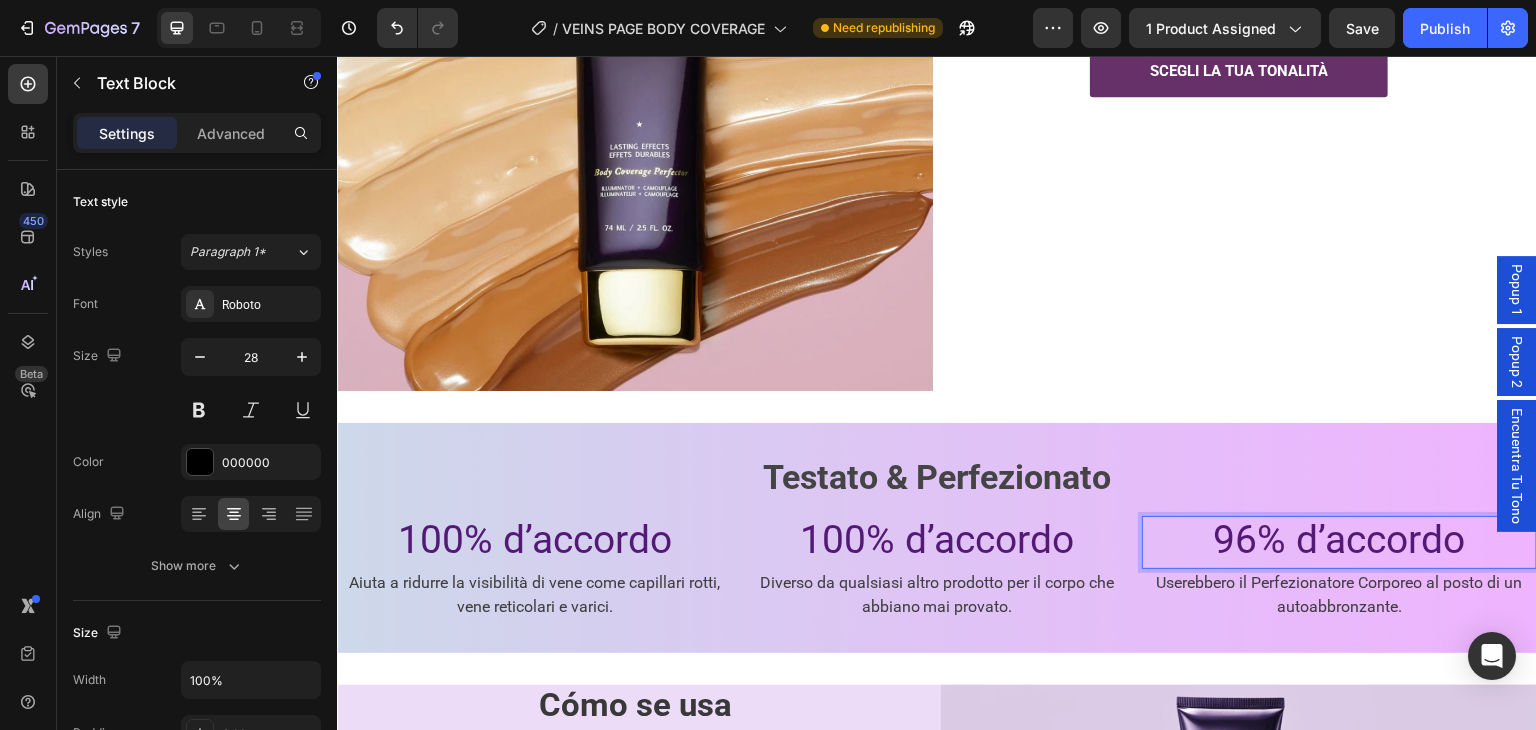 click on "100% d’accordo" at bounding box center [937, 542] 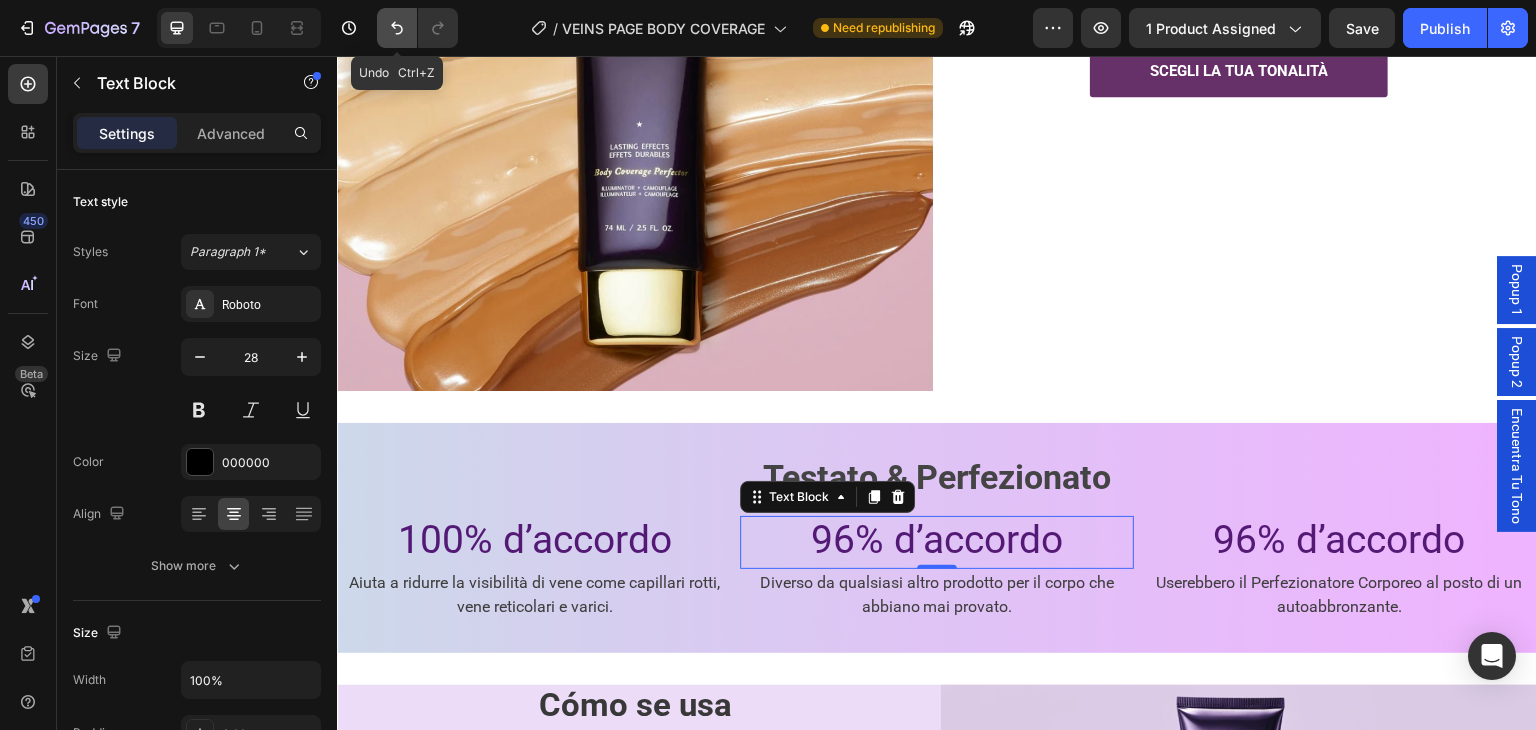 click 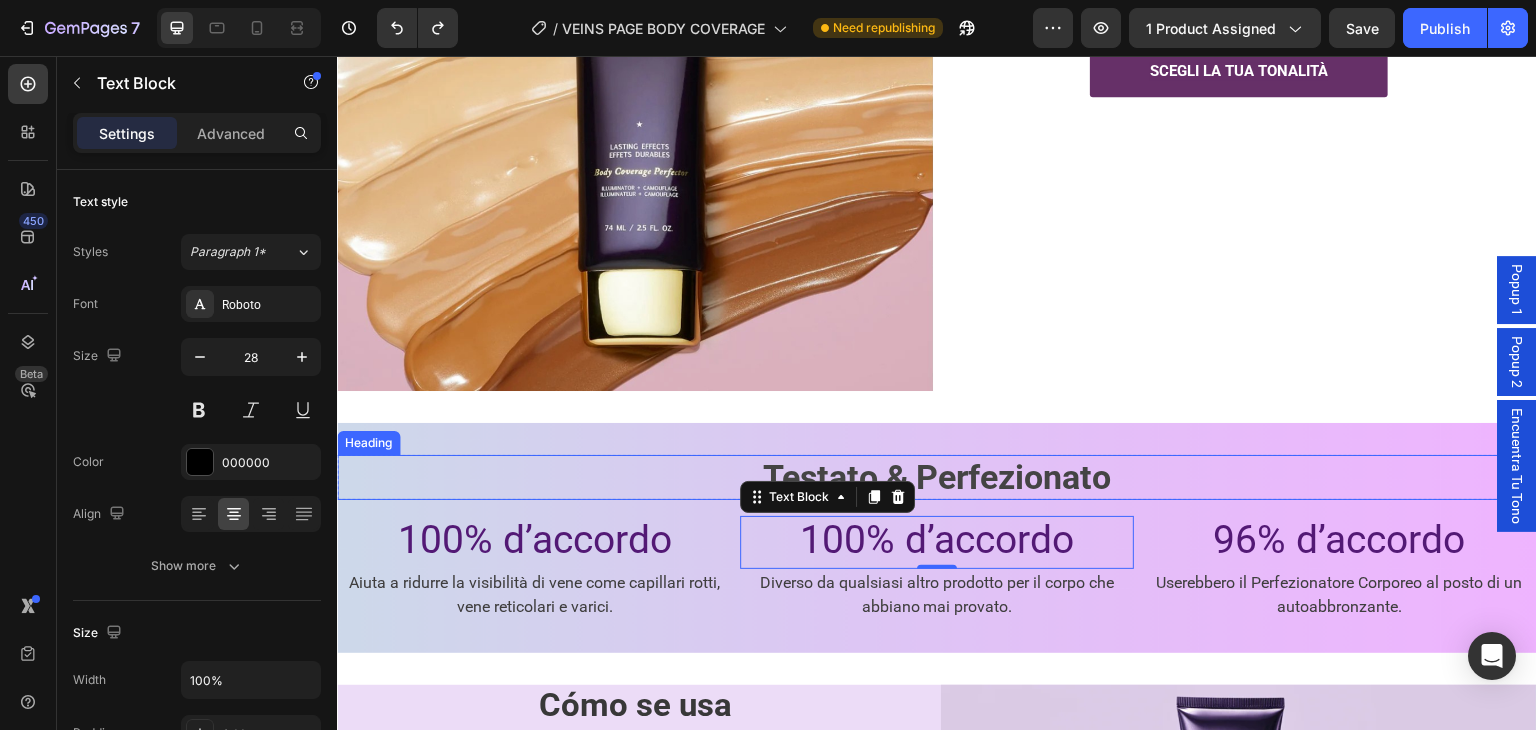 click on "Testato & Perfezionato" at bounding box center (937, 477) 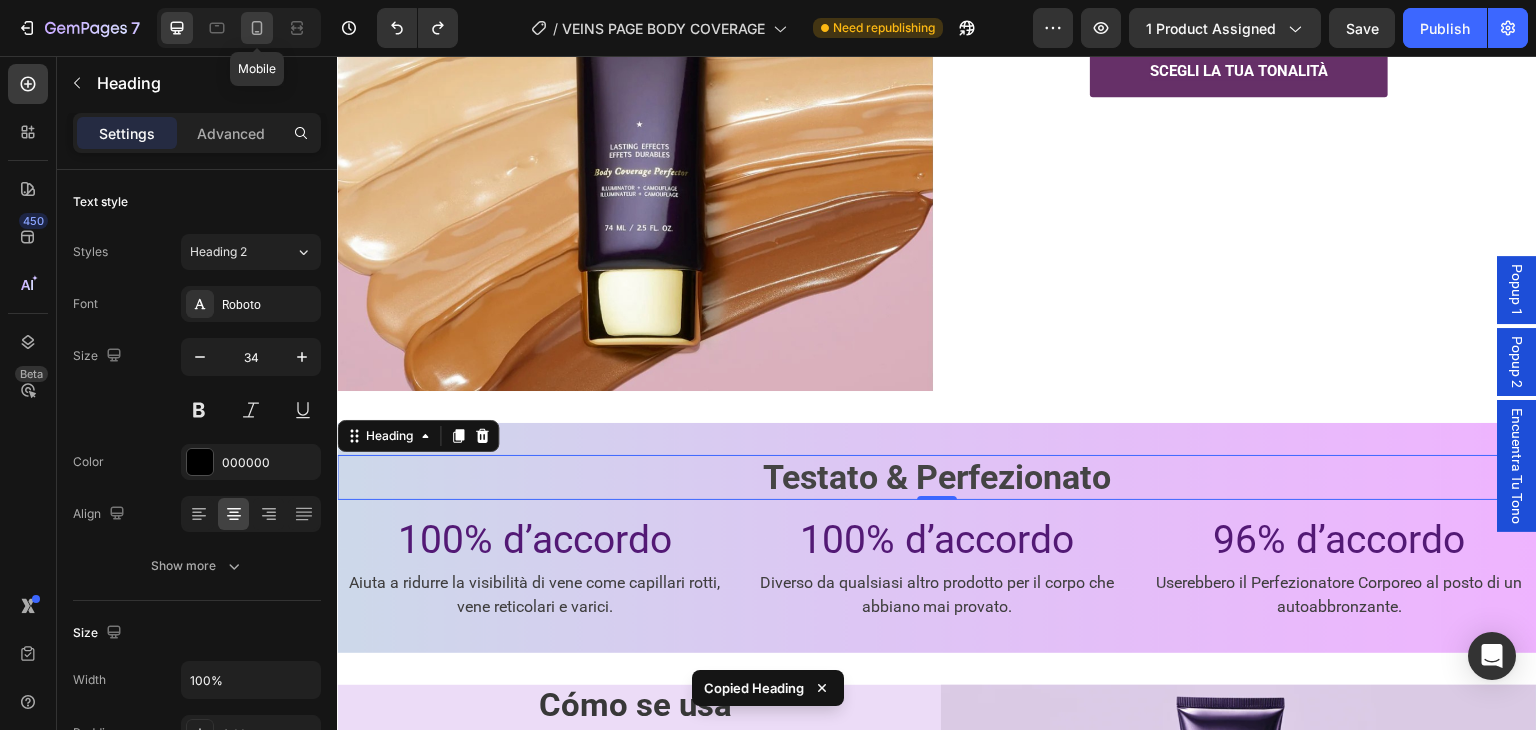click 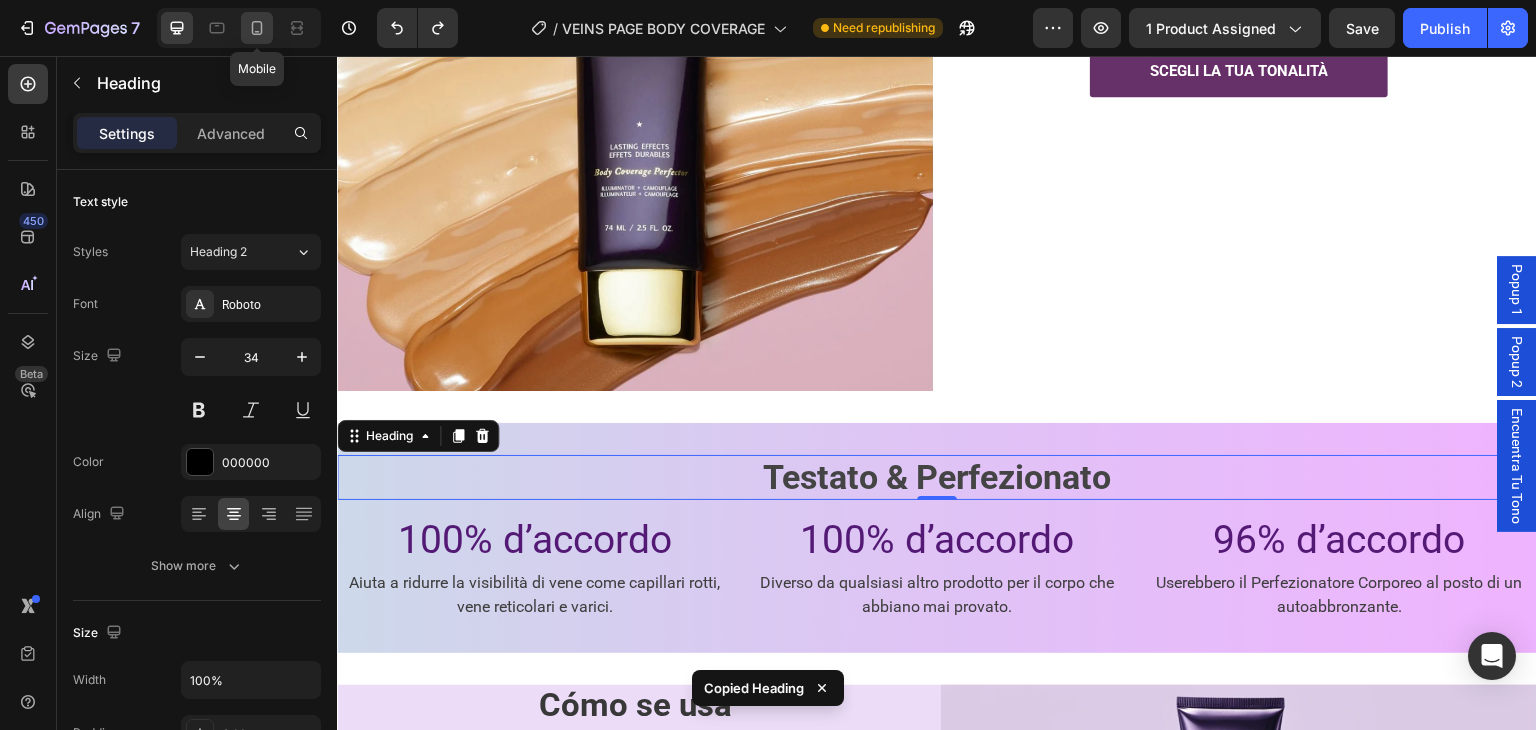 type on "26" 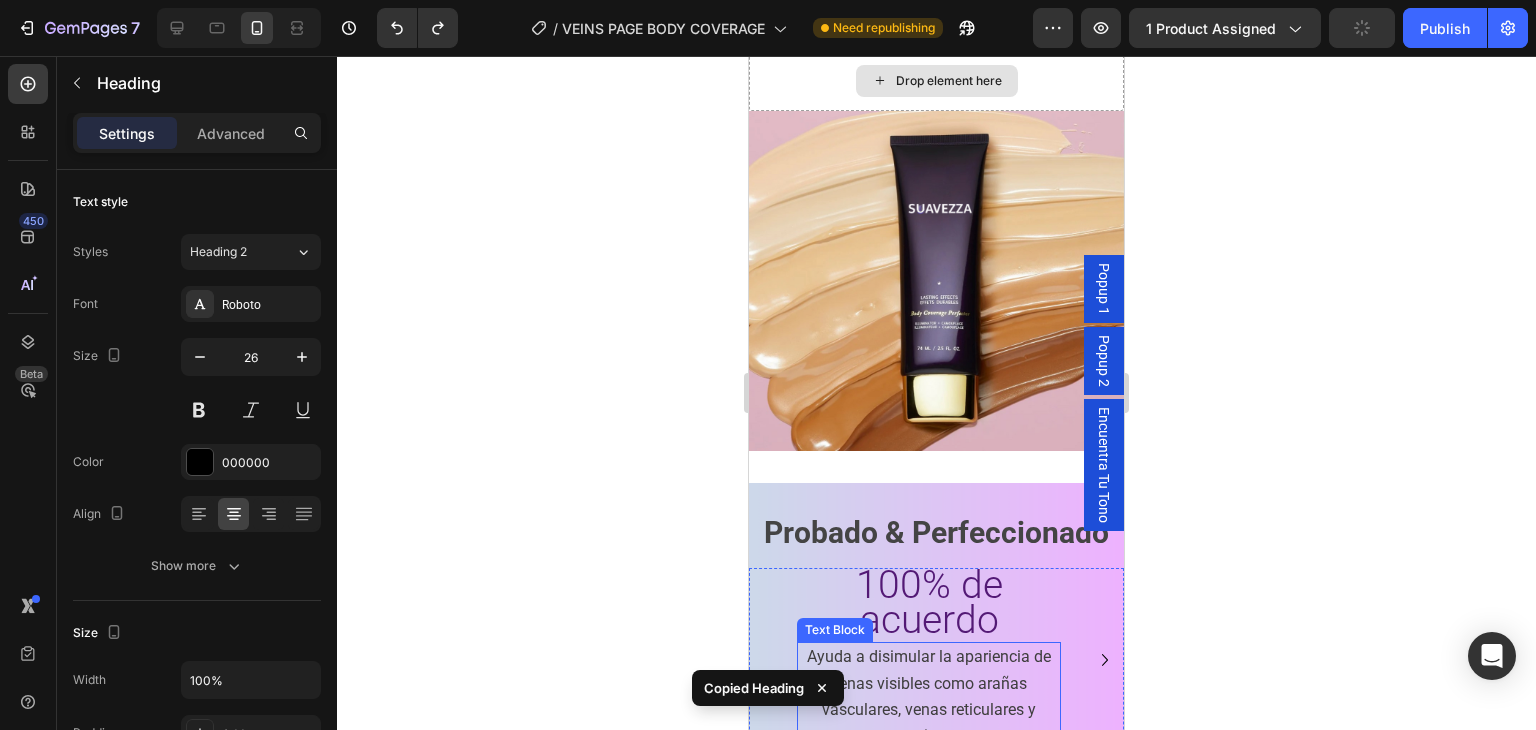 scroll, scrollTop: 3057, scrollLeft: 0, axis: vertical 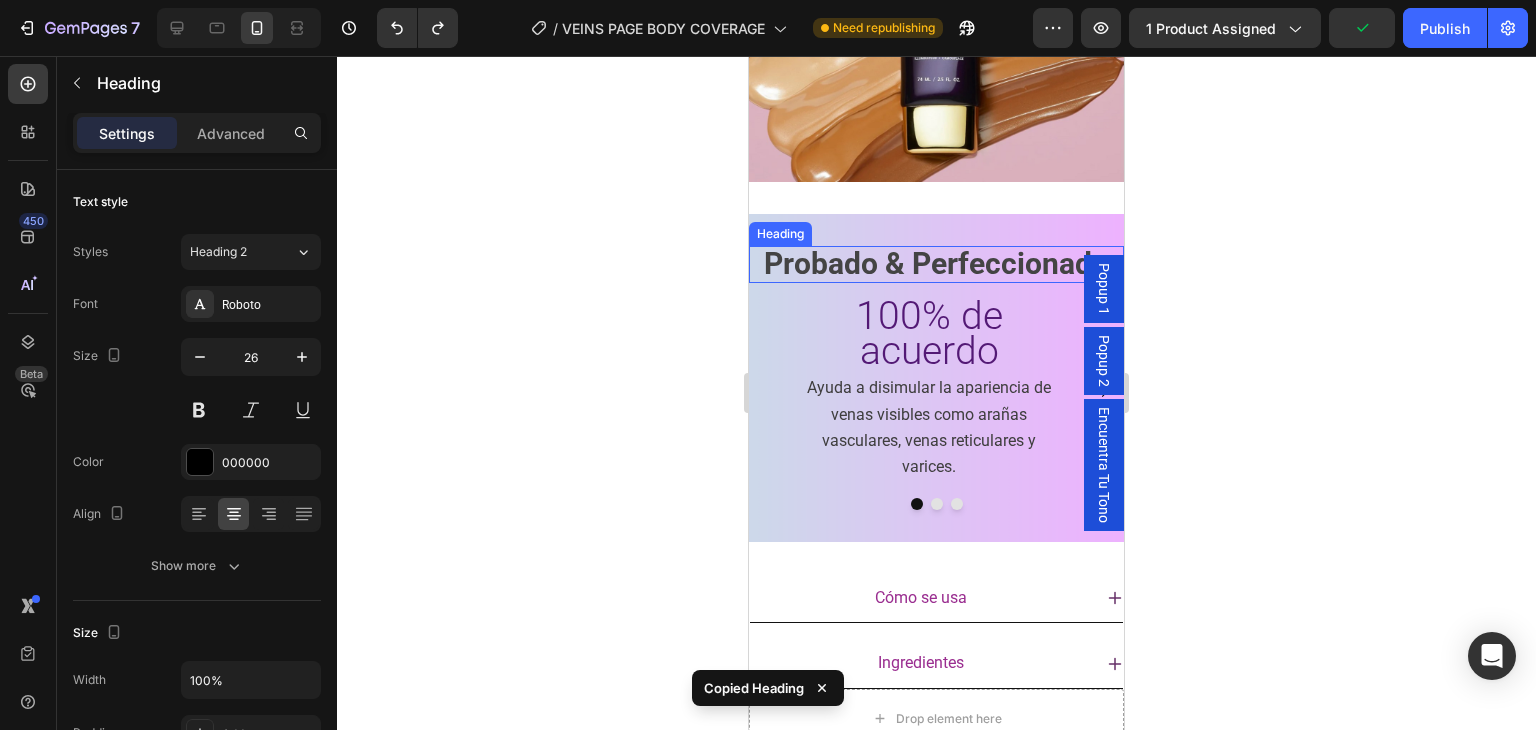 click on "Probado & Perfeccionado" at bounding box center (936, 263) 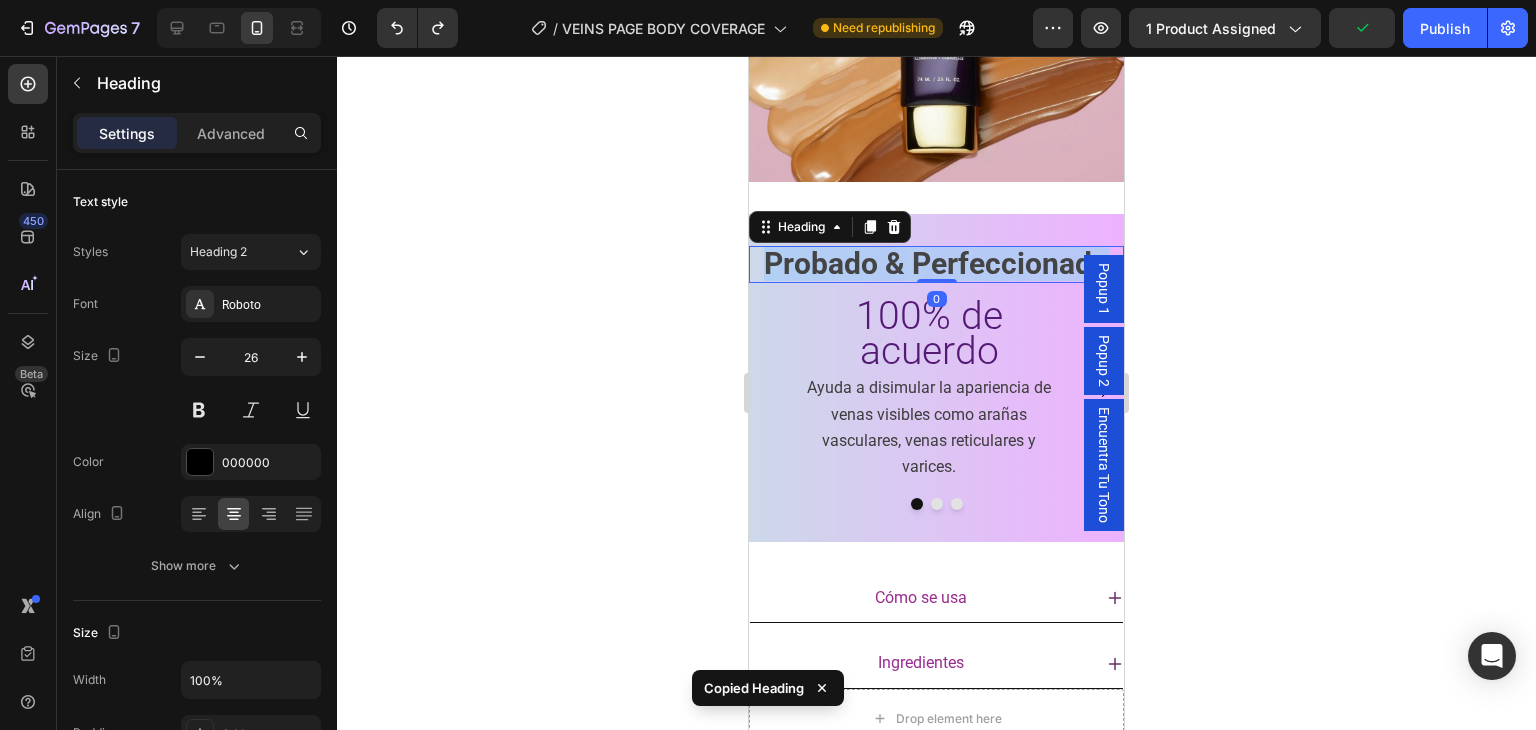 click on "Probado & Perfeccionado" at bounding box center (936, 263) 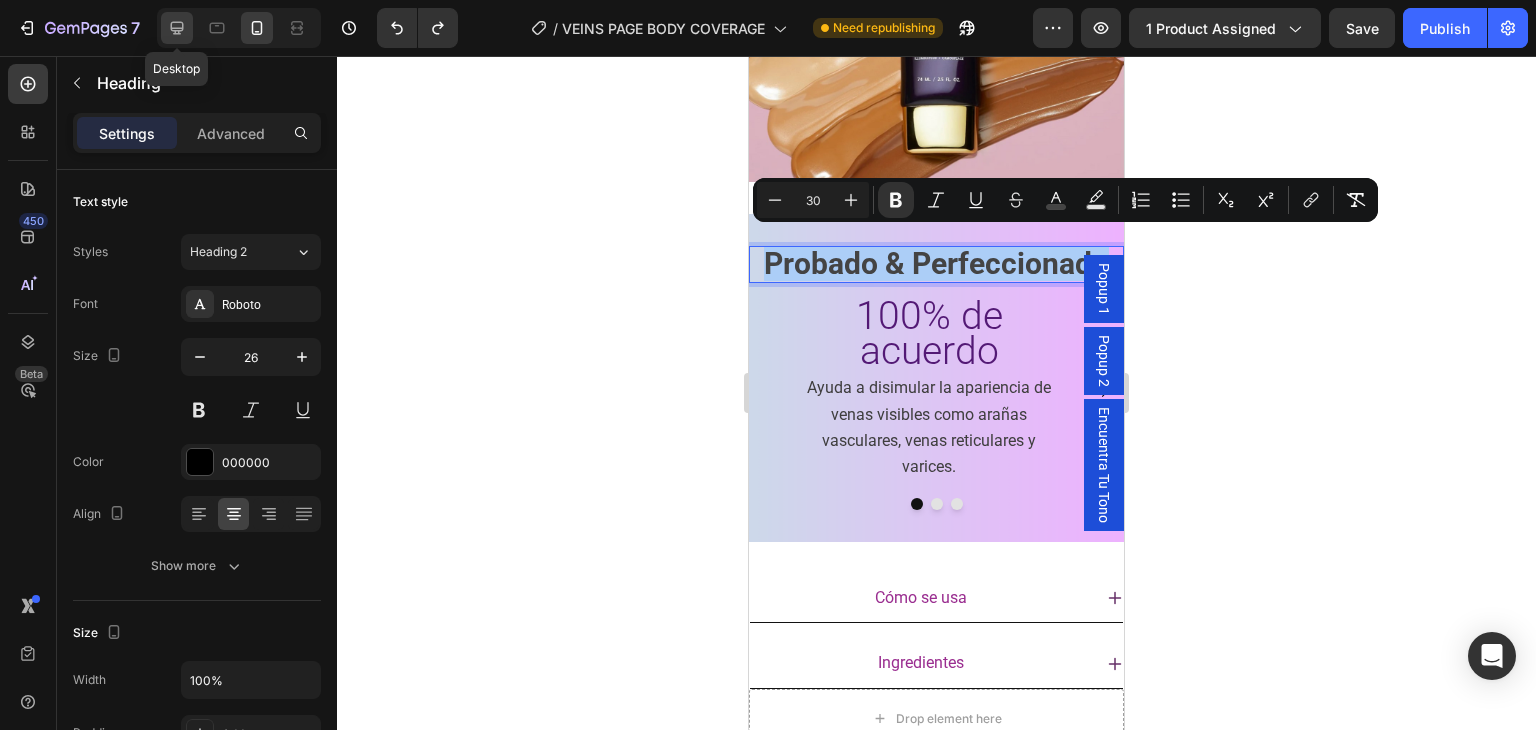 click 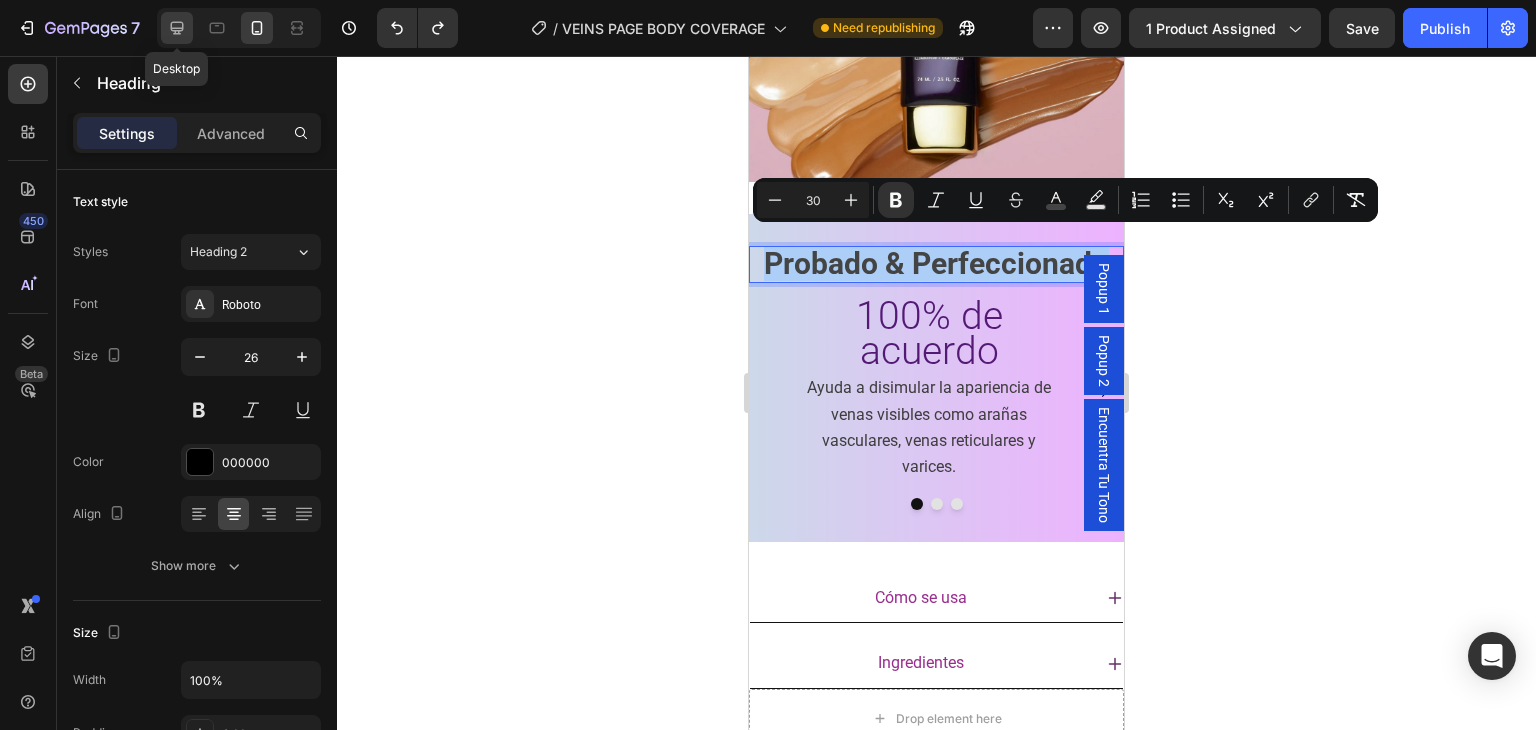 type on "34" 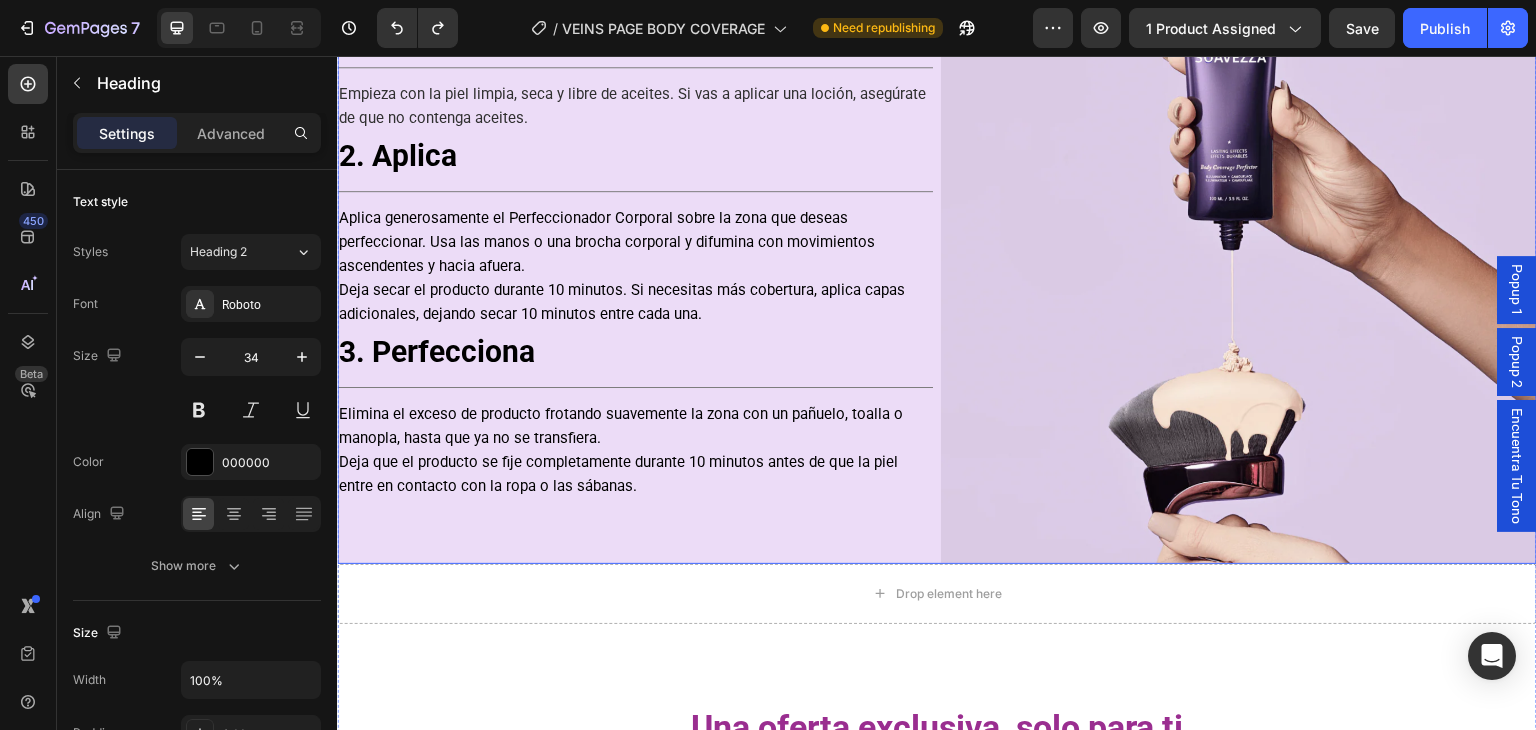 scroll, scrollTop: 2359, scrollLeft: 0, axis: vertical 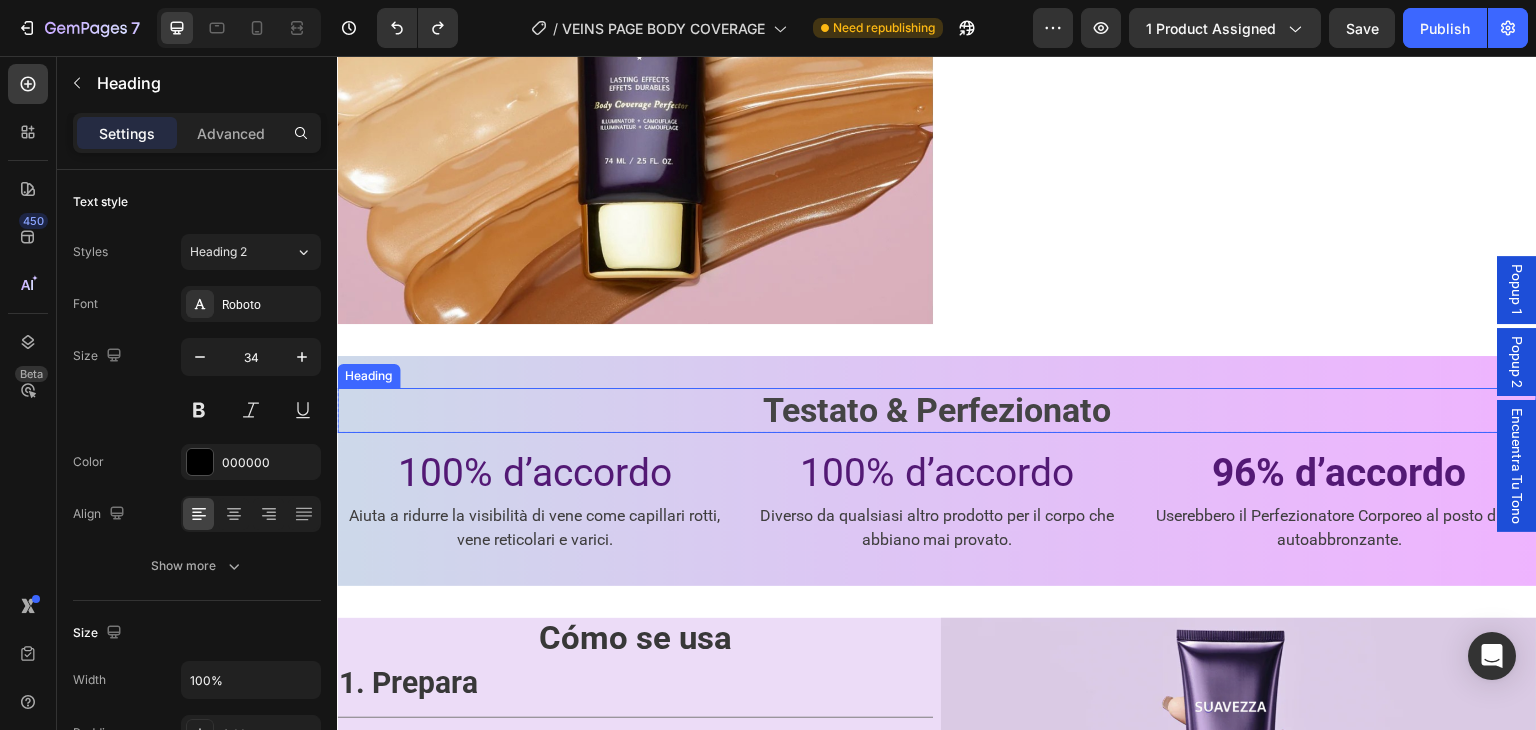 click on "Testato & Perfezionato" at bounding box center [937, 410] 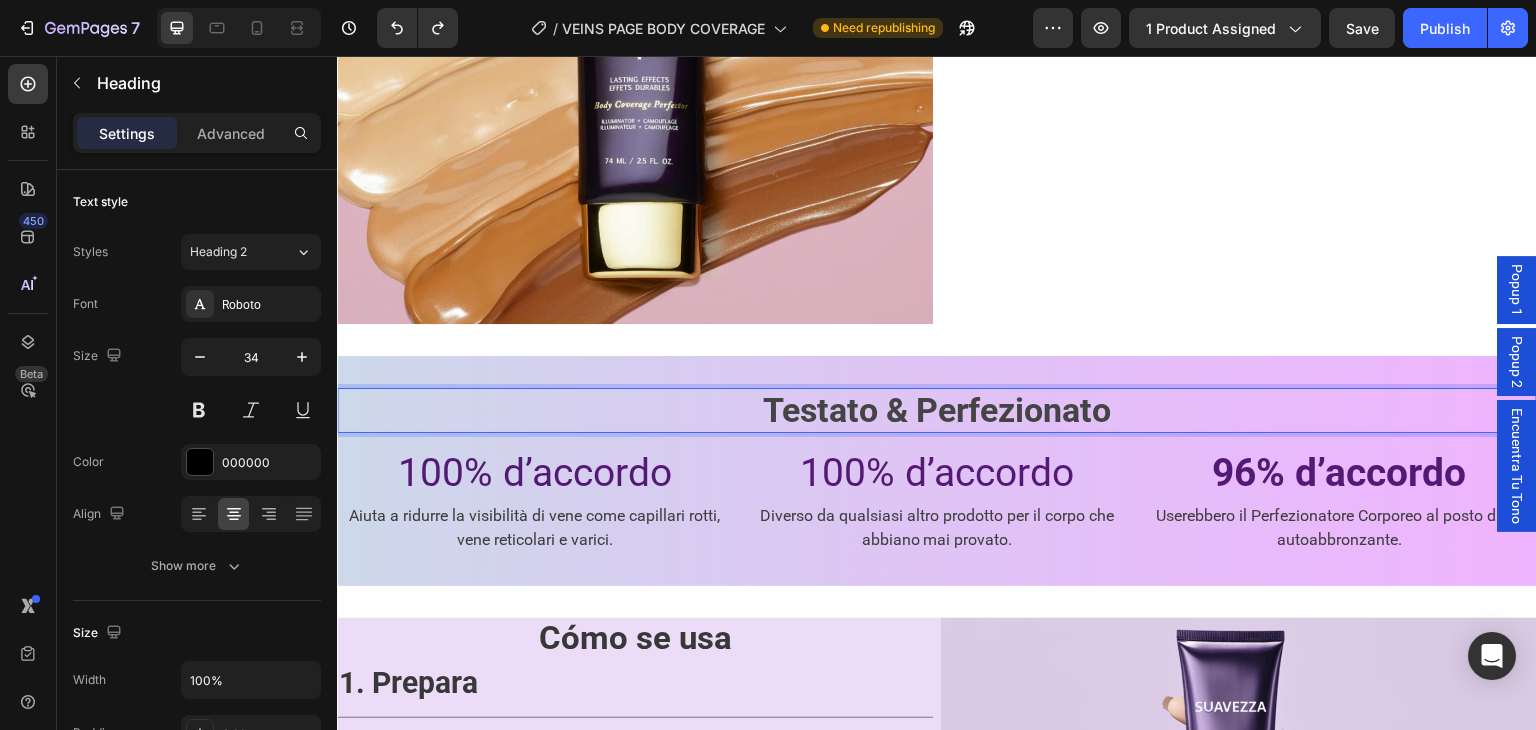 click on "Testato & Perfezionato" at bounding box center (937, 410) 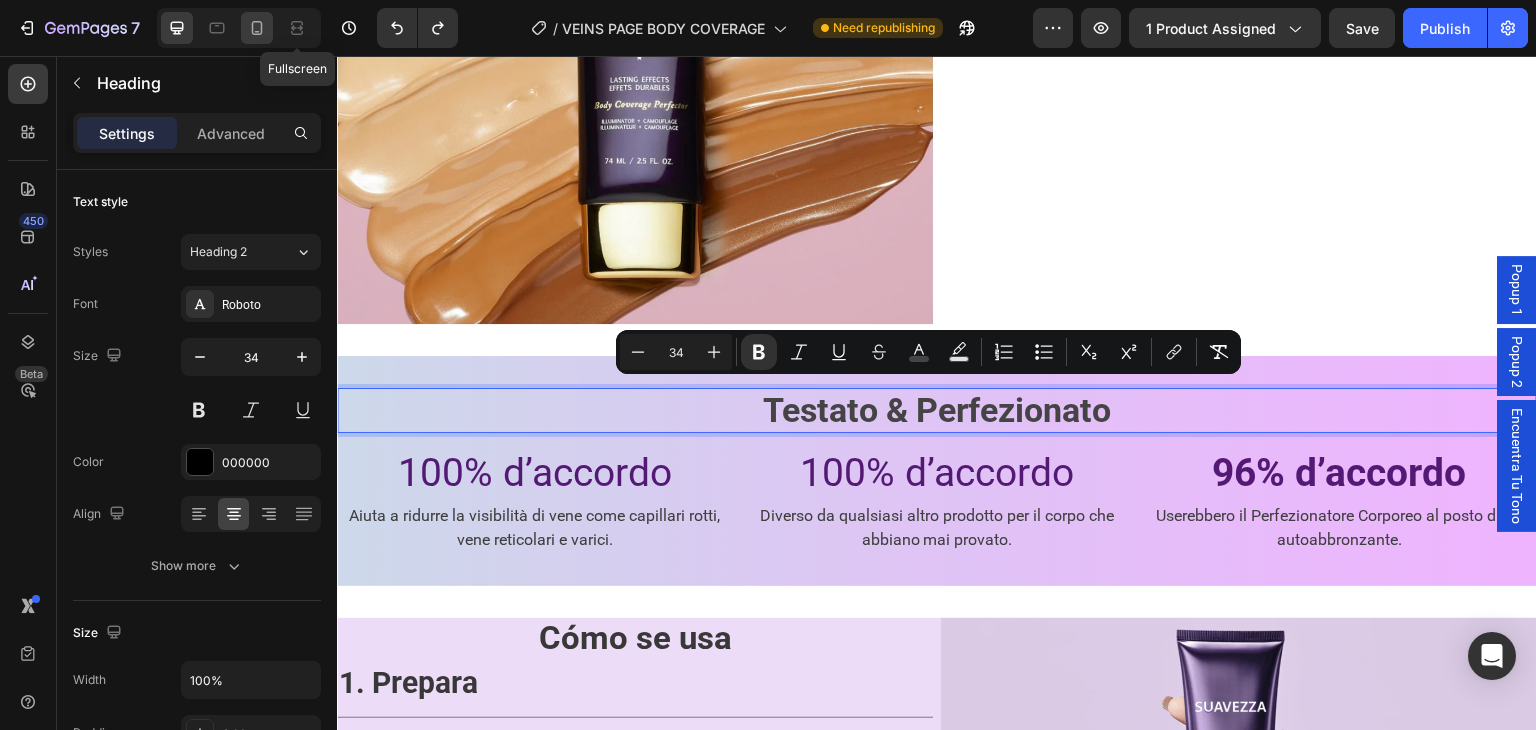 click 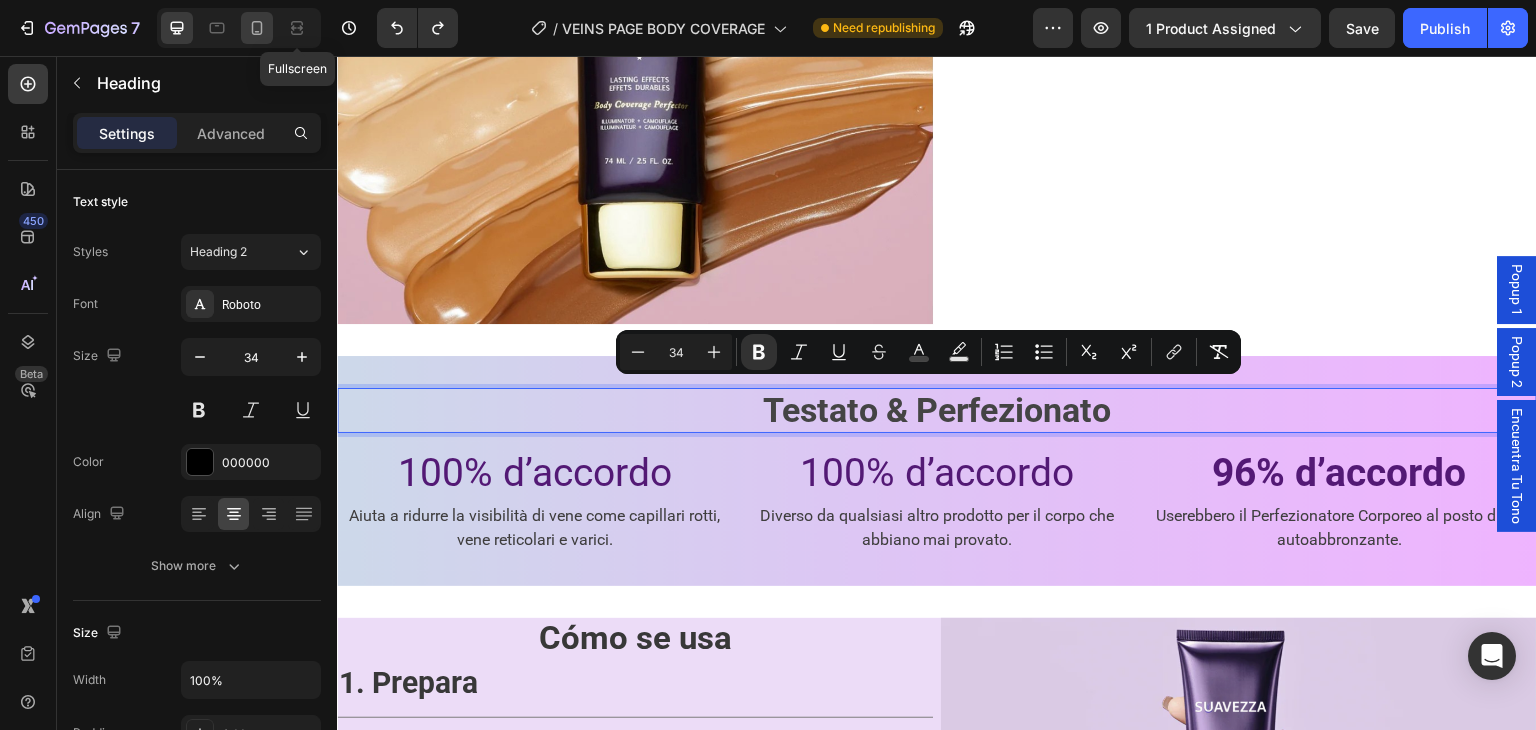 type on "26" 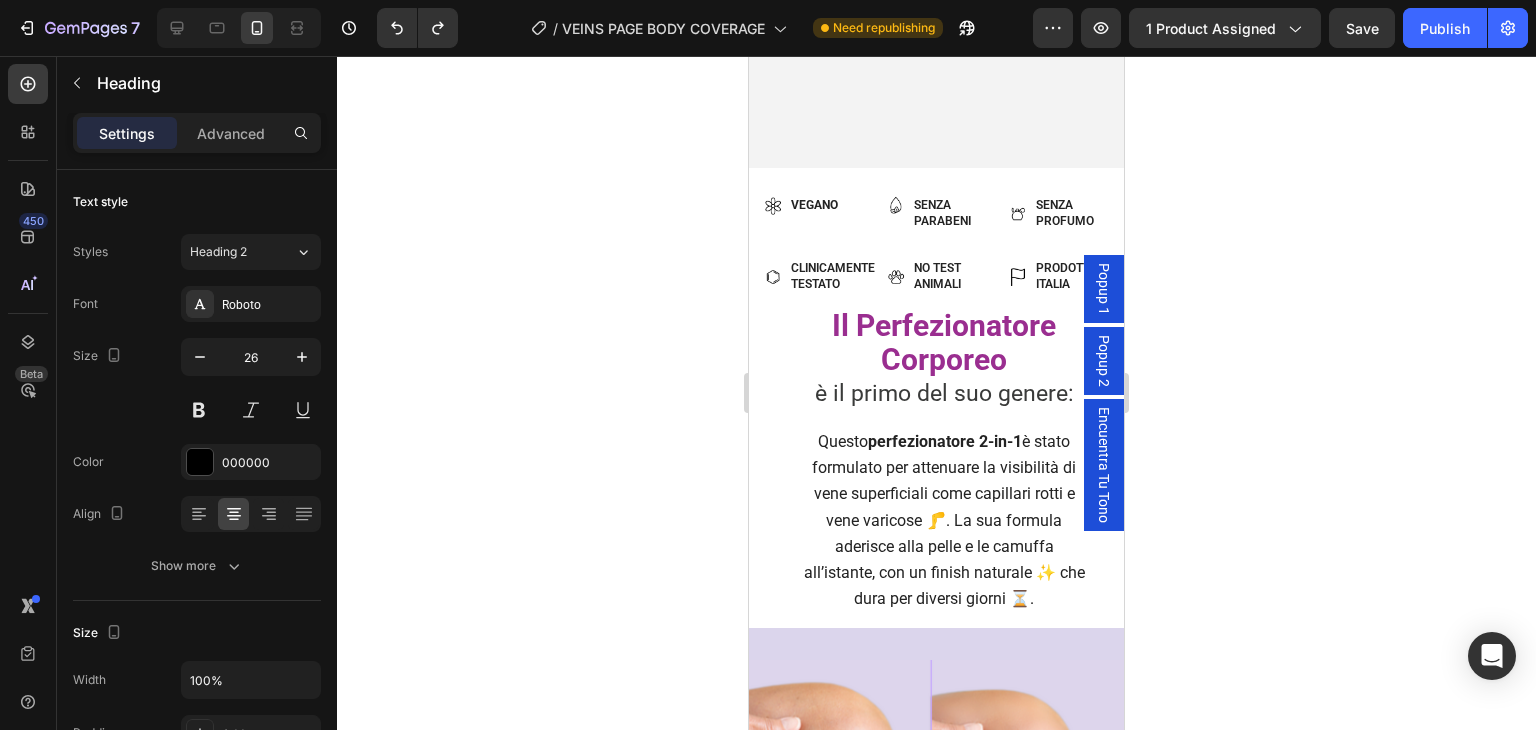 scroll, scrollTop: 424, scrollLeft: 0, axis: vertical 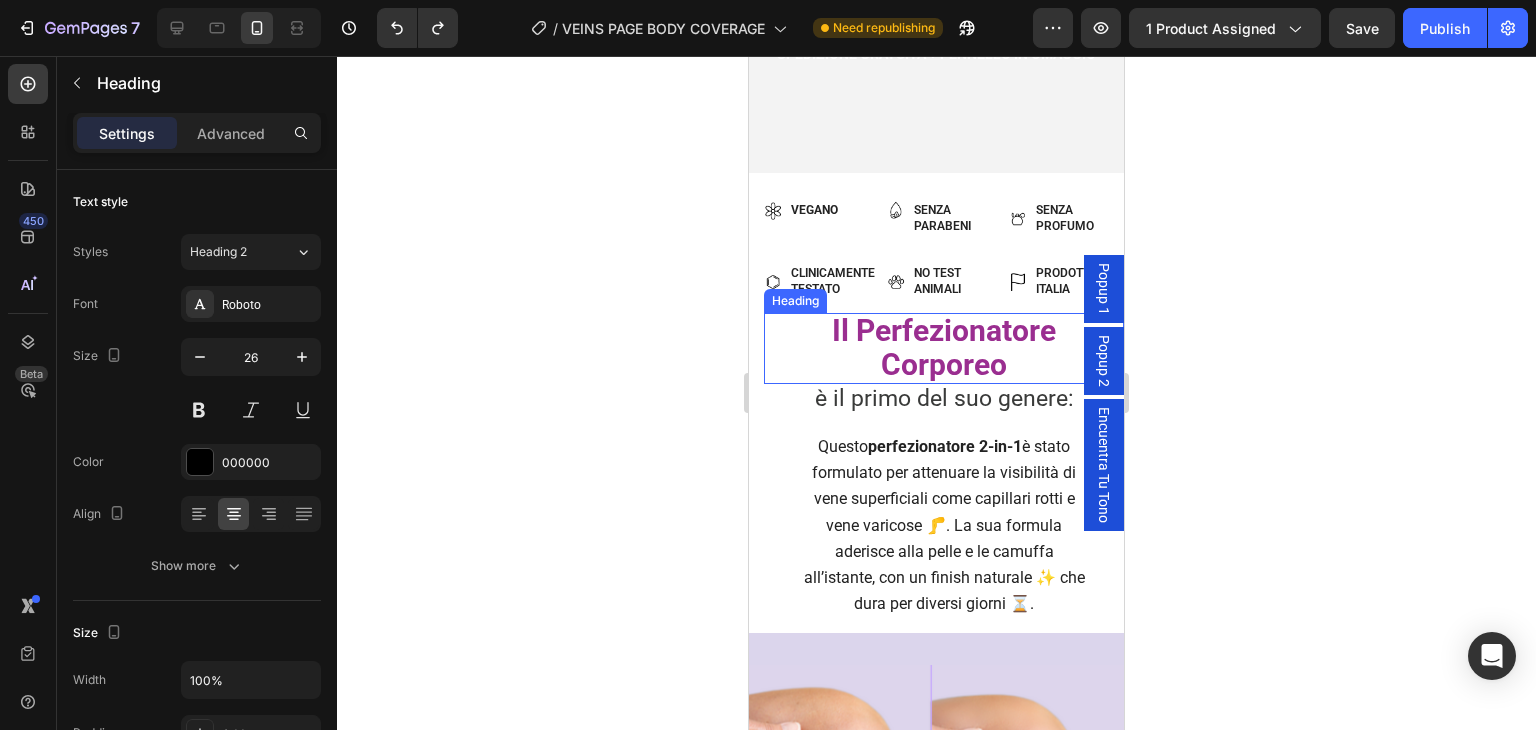 click on "Il Perfezionatore Corporeo" at bounding box center [944, 348] 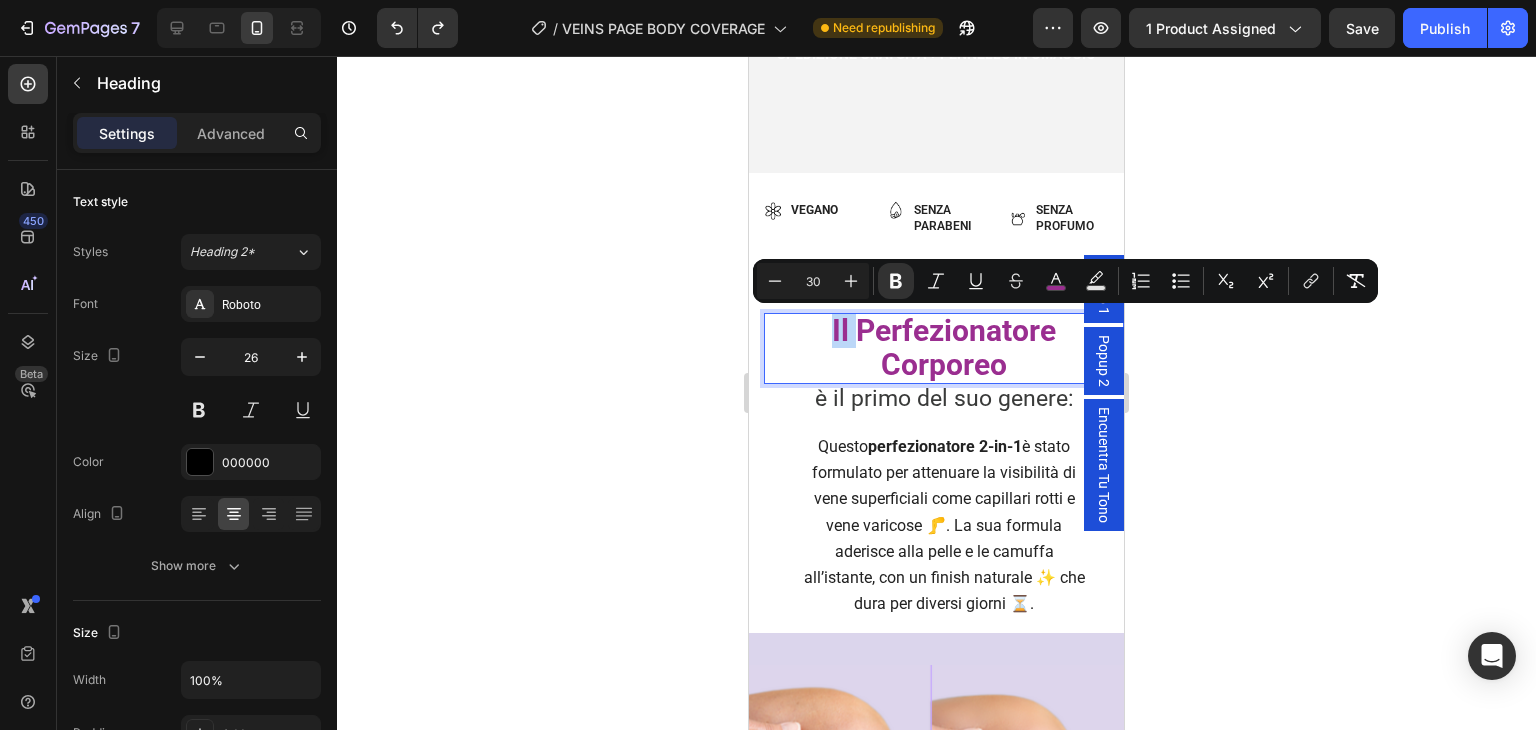 click on "Il Perfezionatore Corporeo" at bounding box center [944, 348] 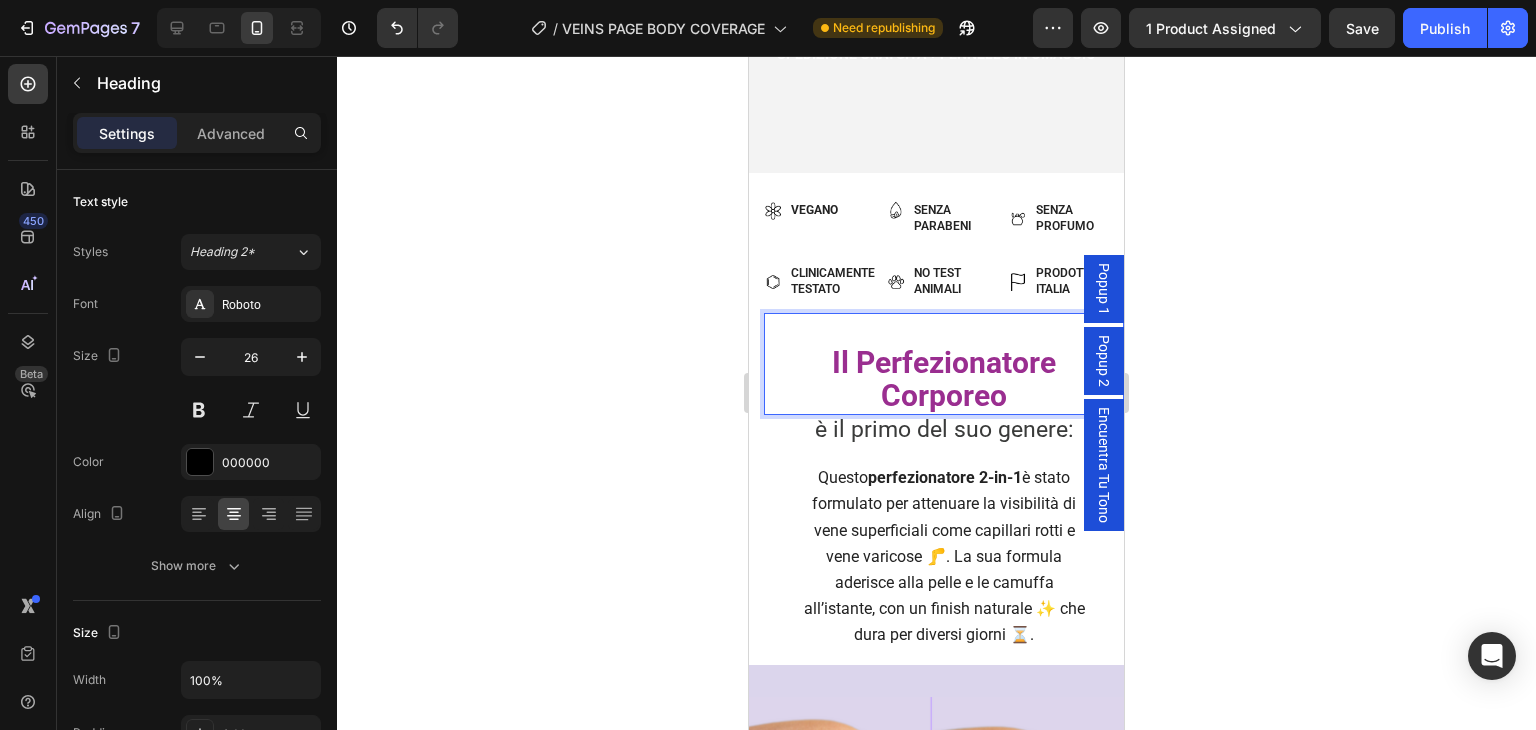 click 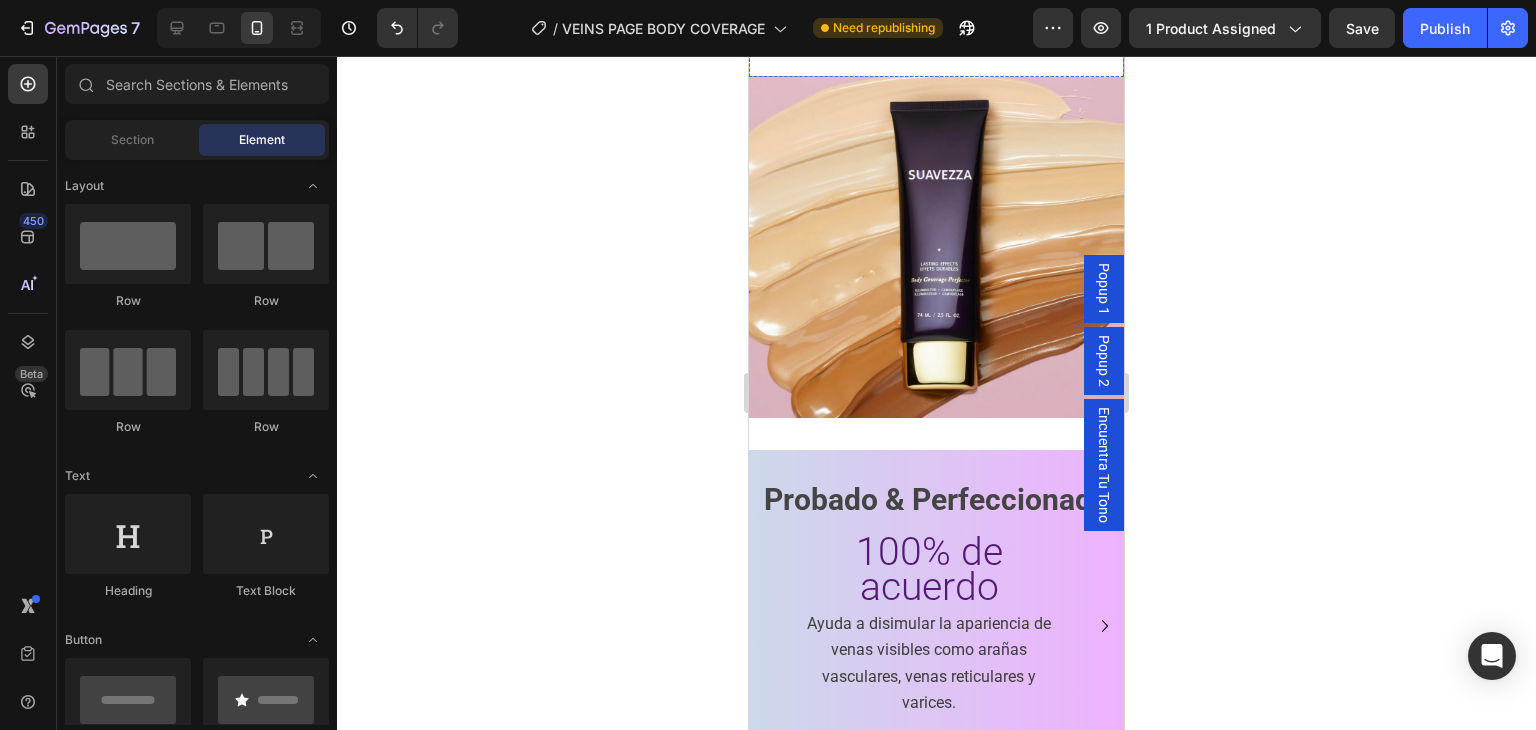 scroll, scrollTop: 2924, scrollLeft: 0, axis: vertical 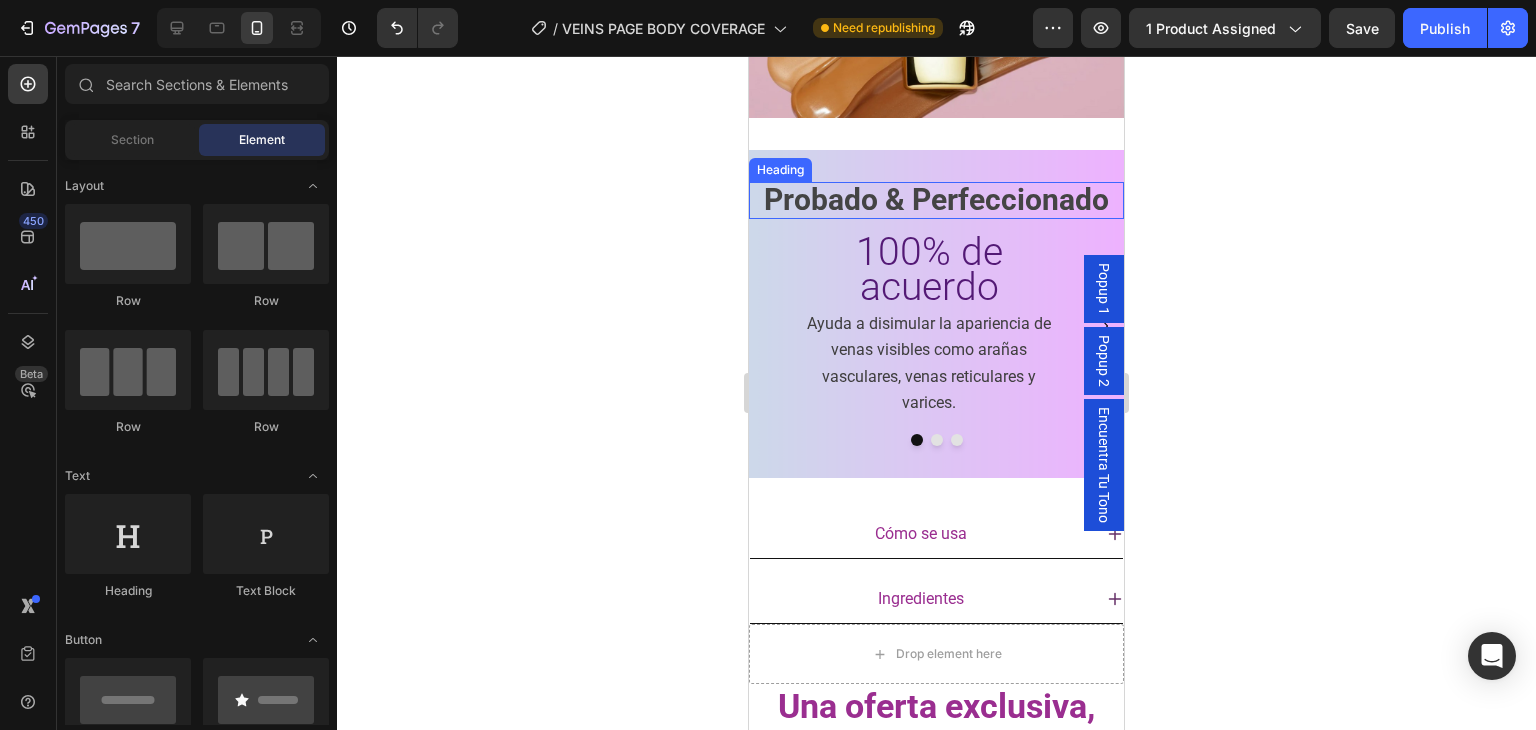 click on "Probado & Perfeccionado" at bounding box center (936, 199) 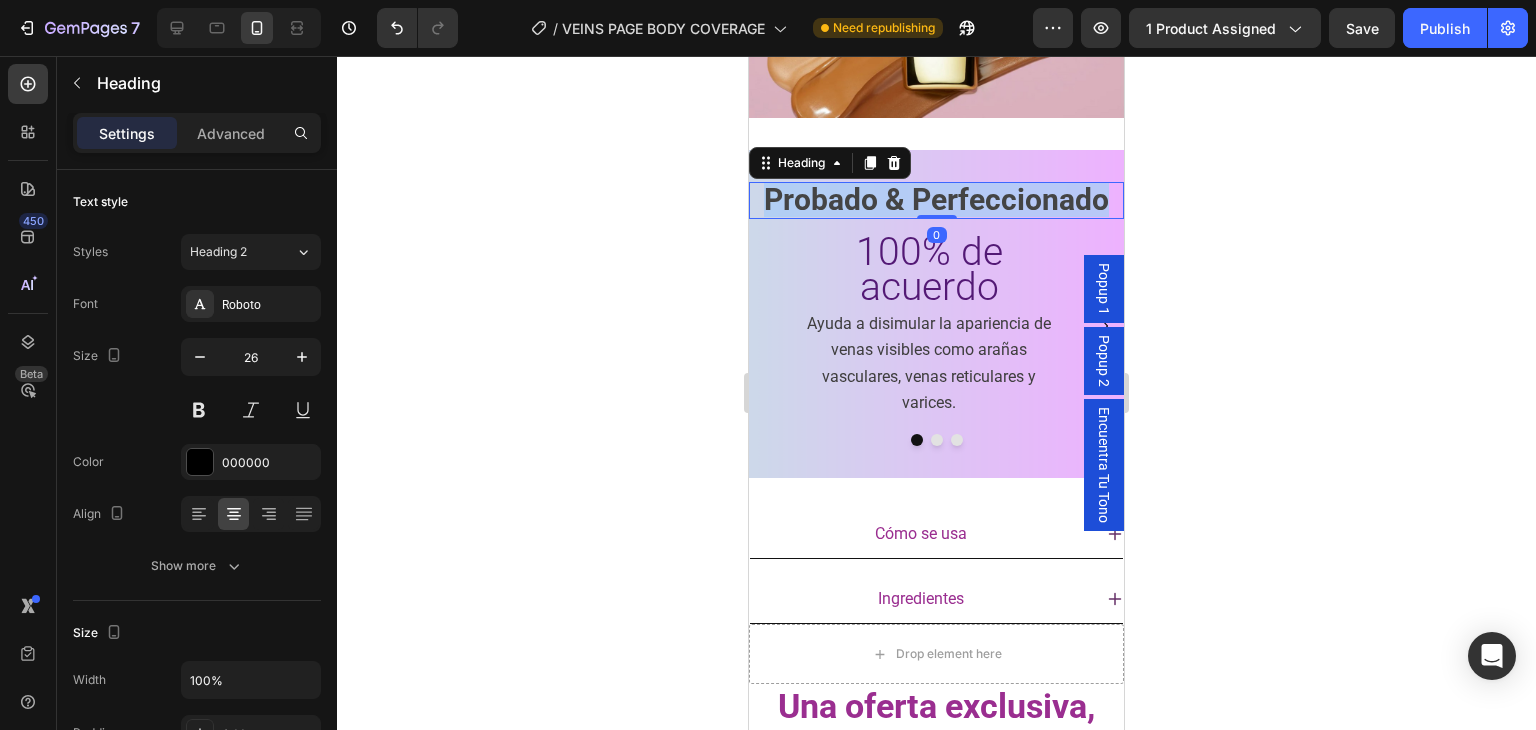 click on "Probado & Perfeccionado" at bounding box center (936, 199) 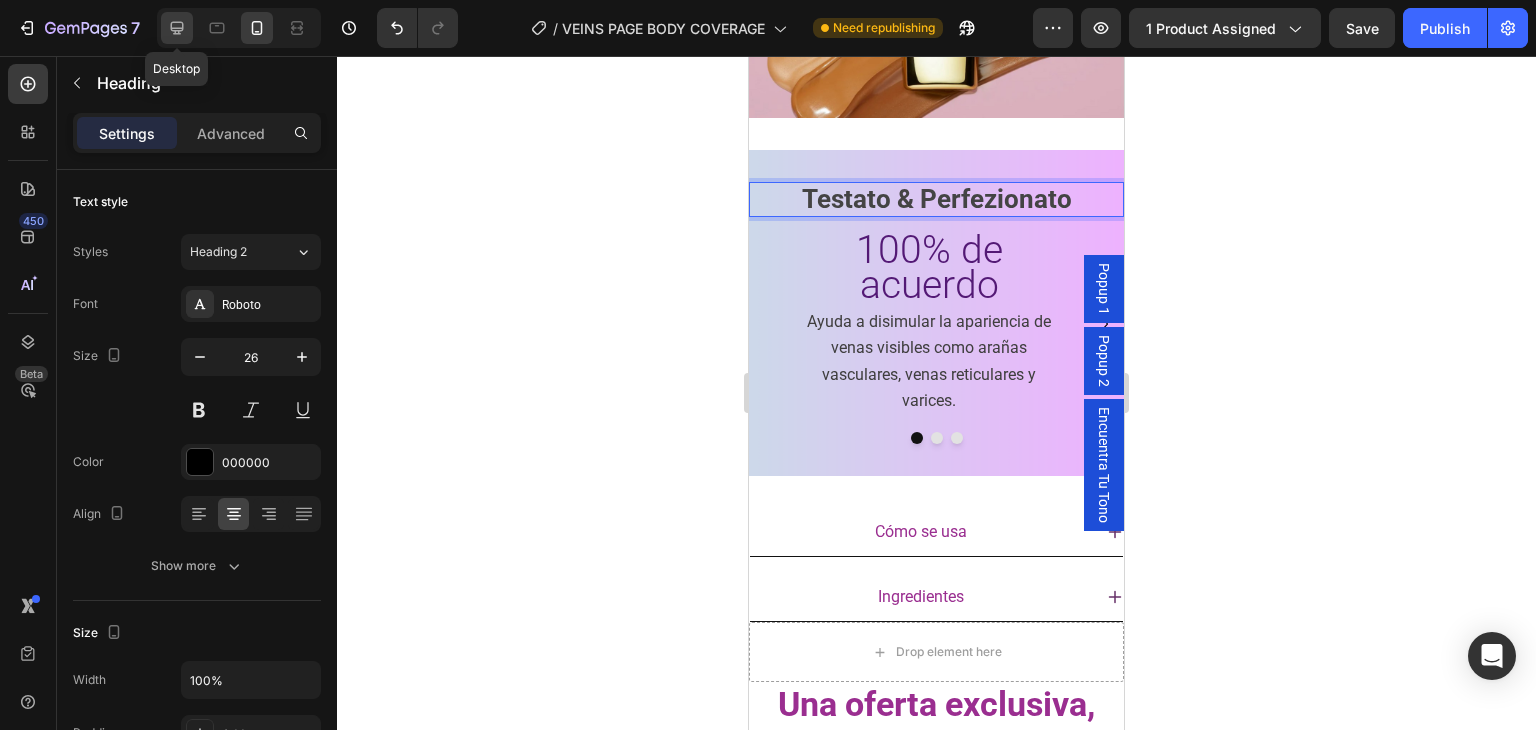 click 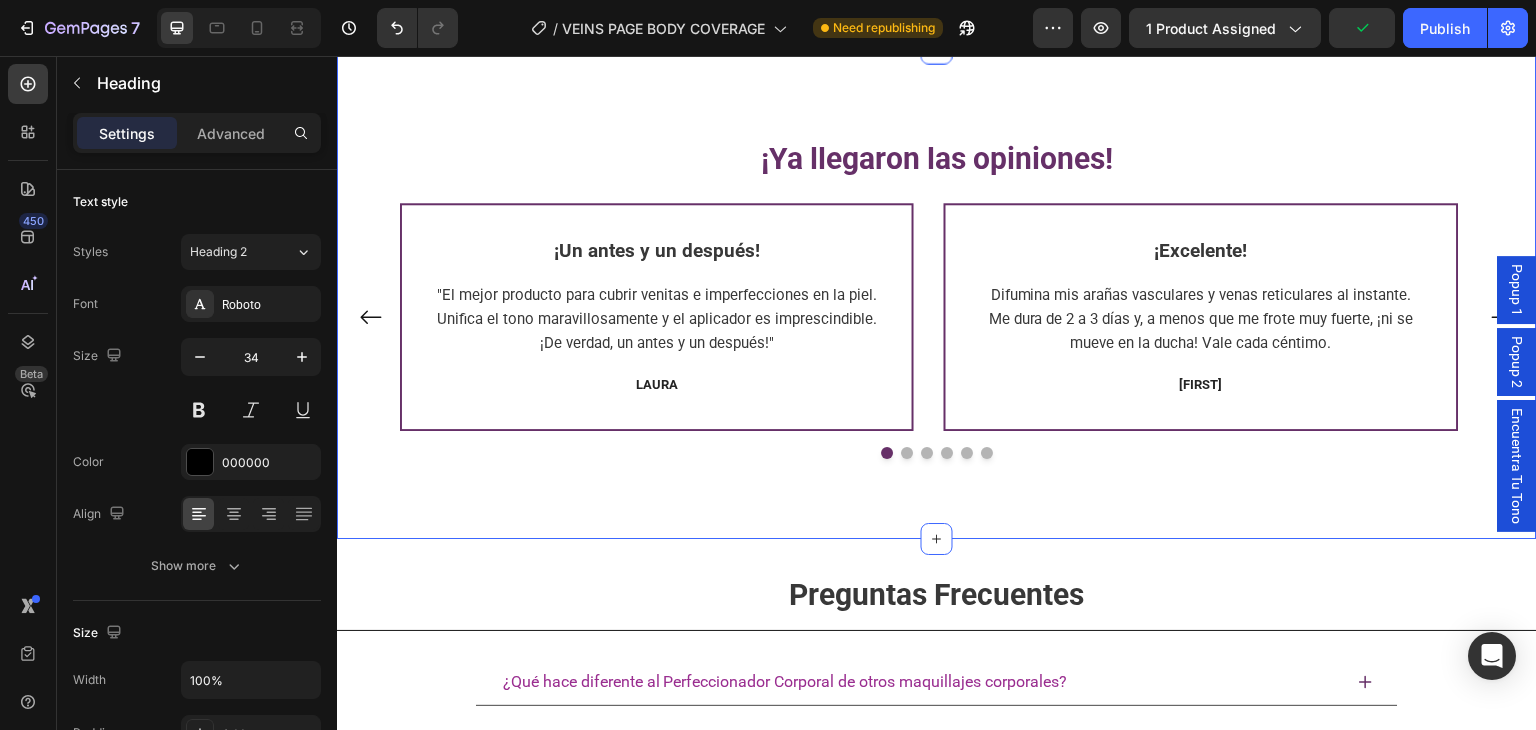 scroll, scrollTop: 4362, scrollLeft: 0, axis: vertical 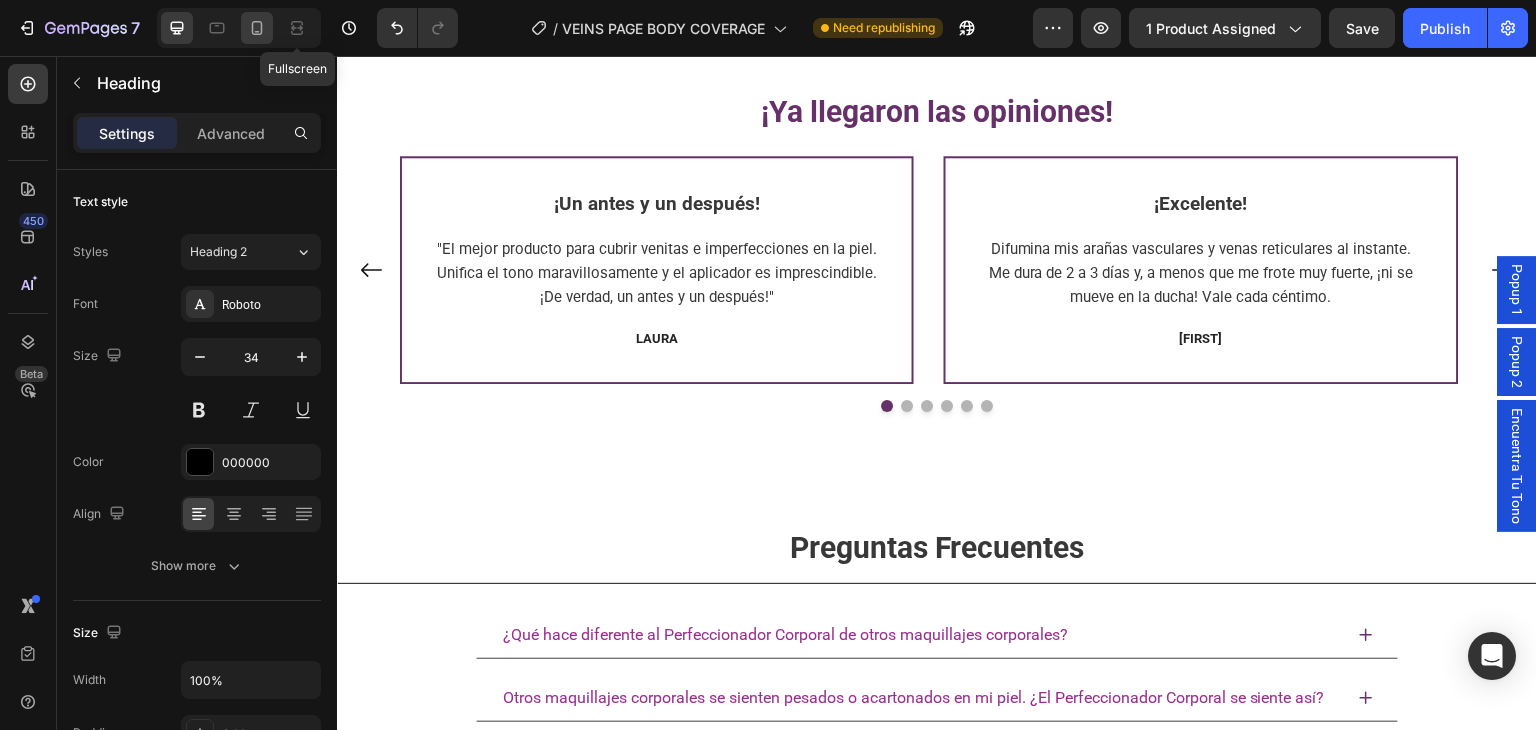 click 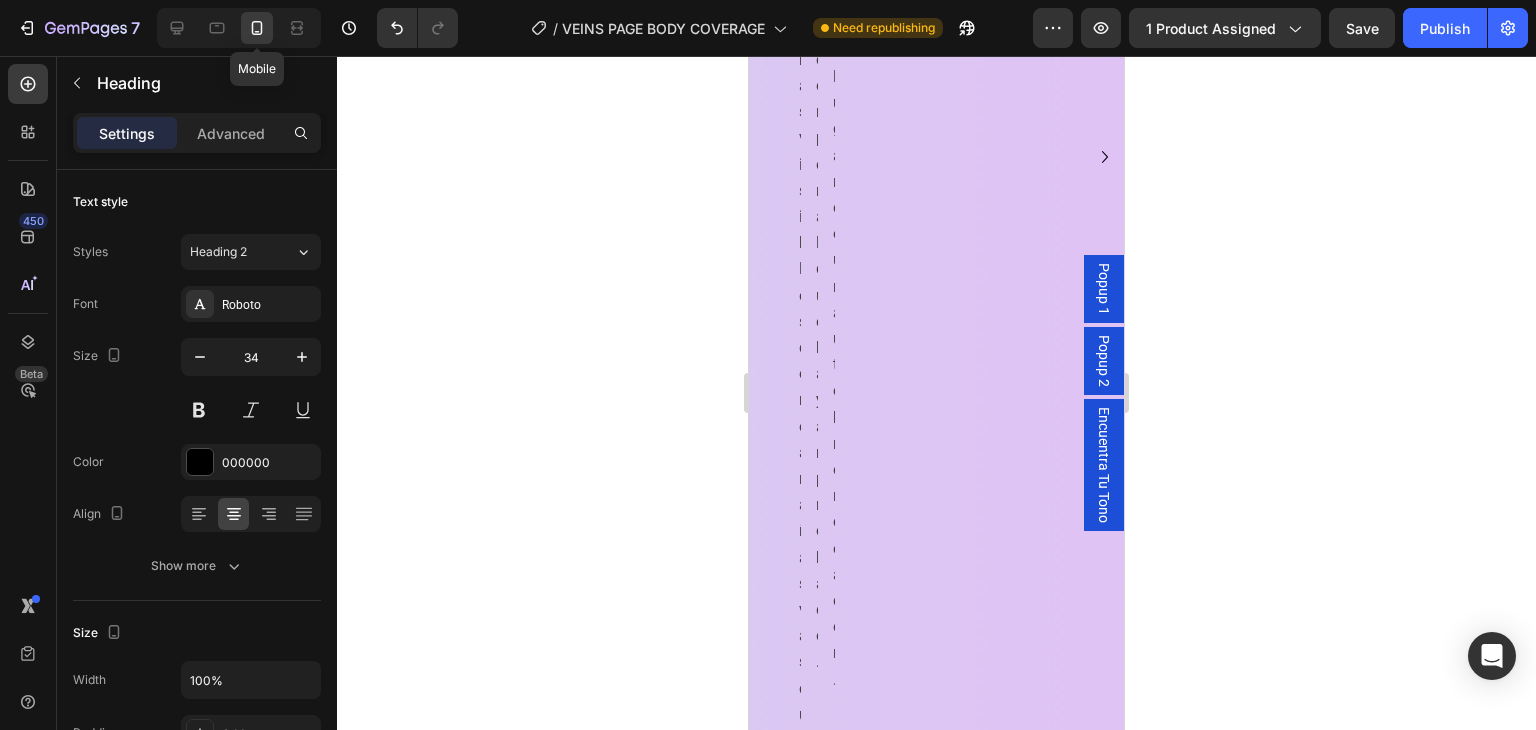 type on "26" 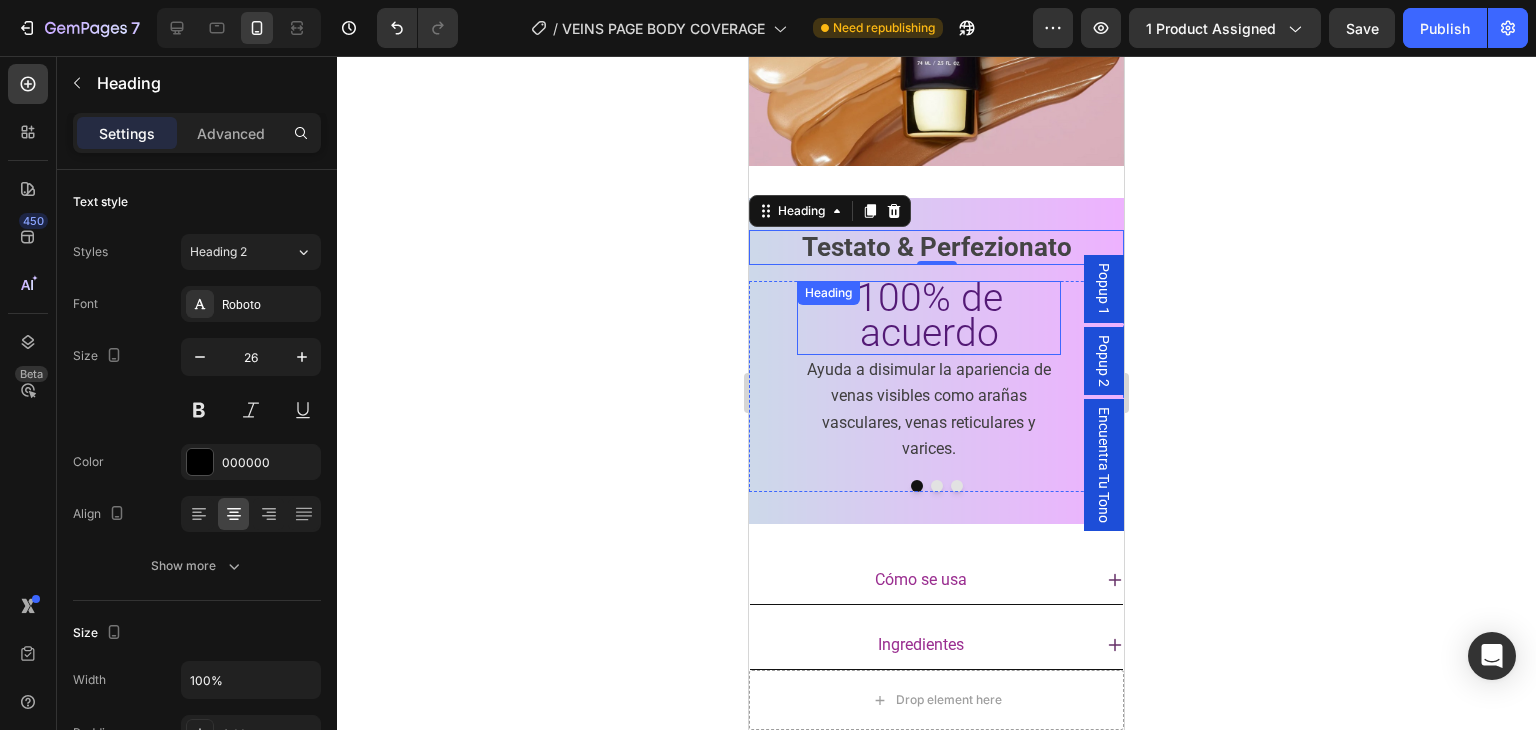 scroll, scrollTop: 2865, scrollLeft: 0, axis: vertical 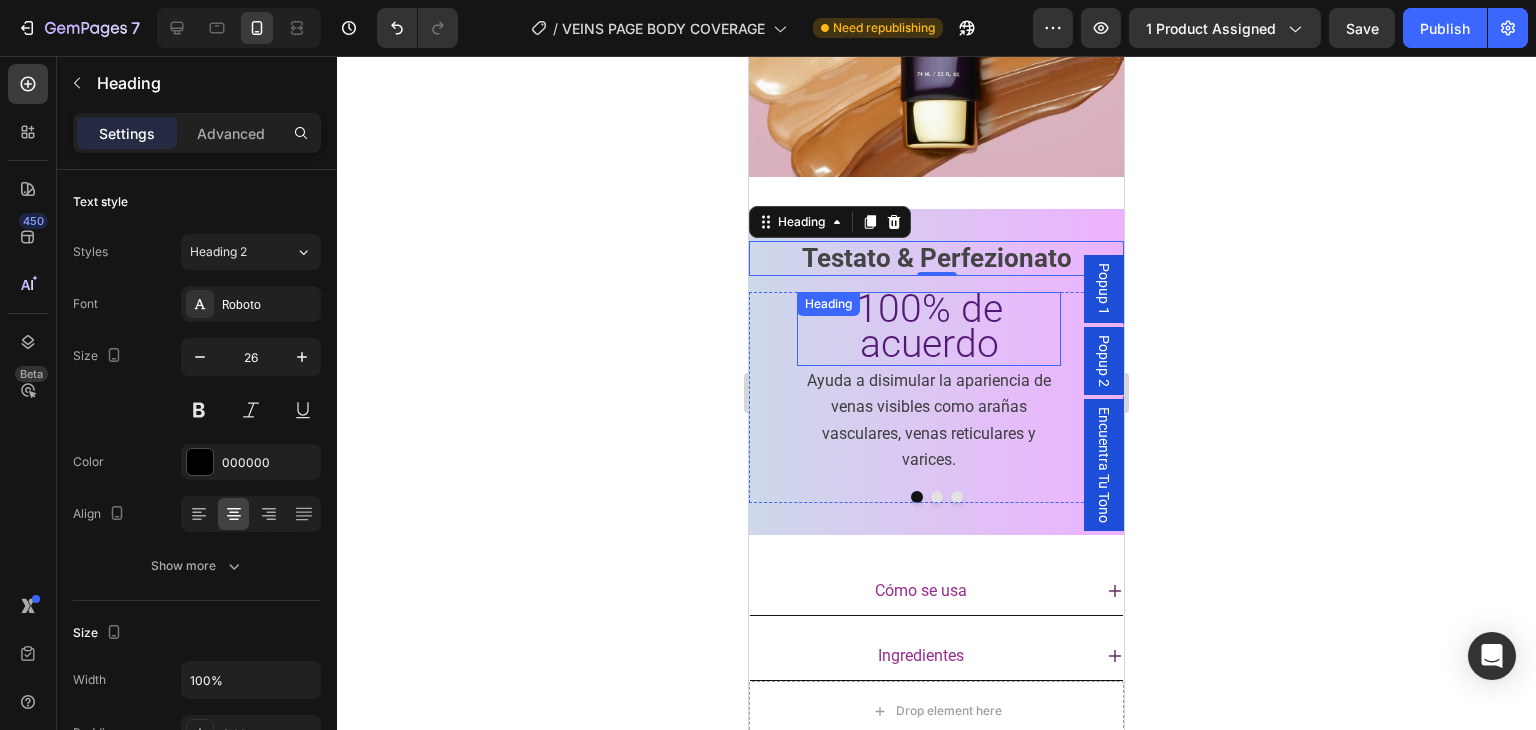 click on "100% de acuerdo Heading" at bounding box center (929, 329) 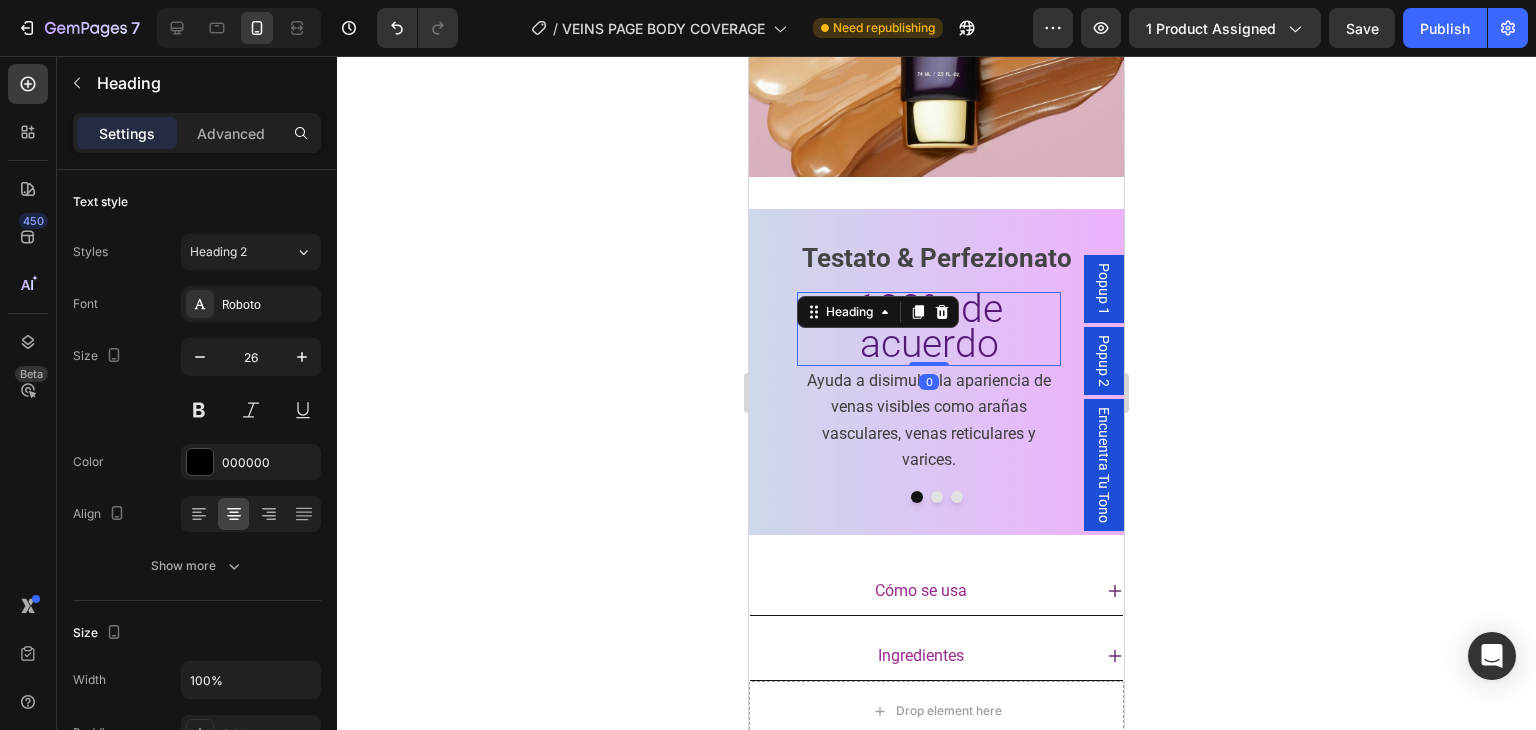 click on "Heading" at bounding box center [878, 312] 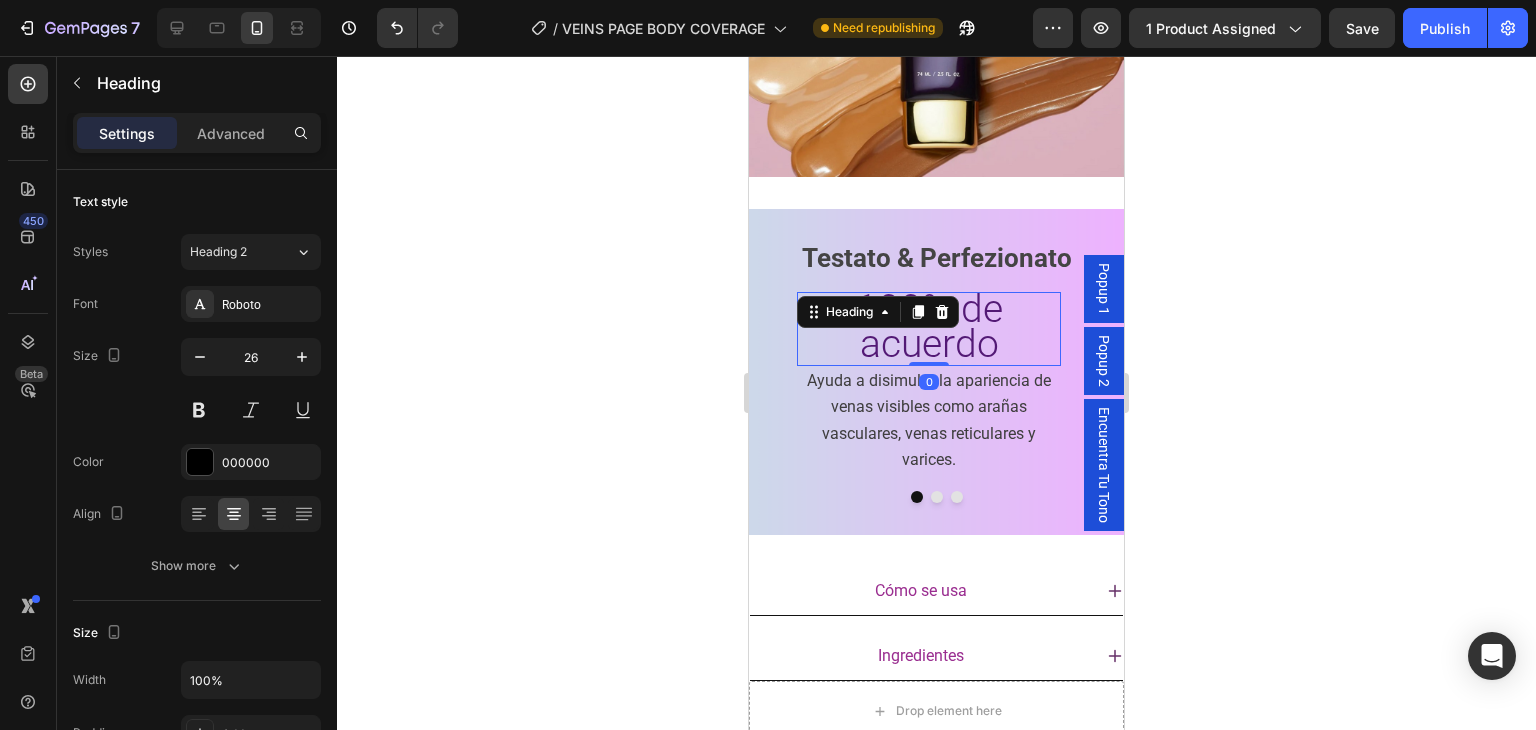 click on "Heading" at bounding box center (878, 312) 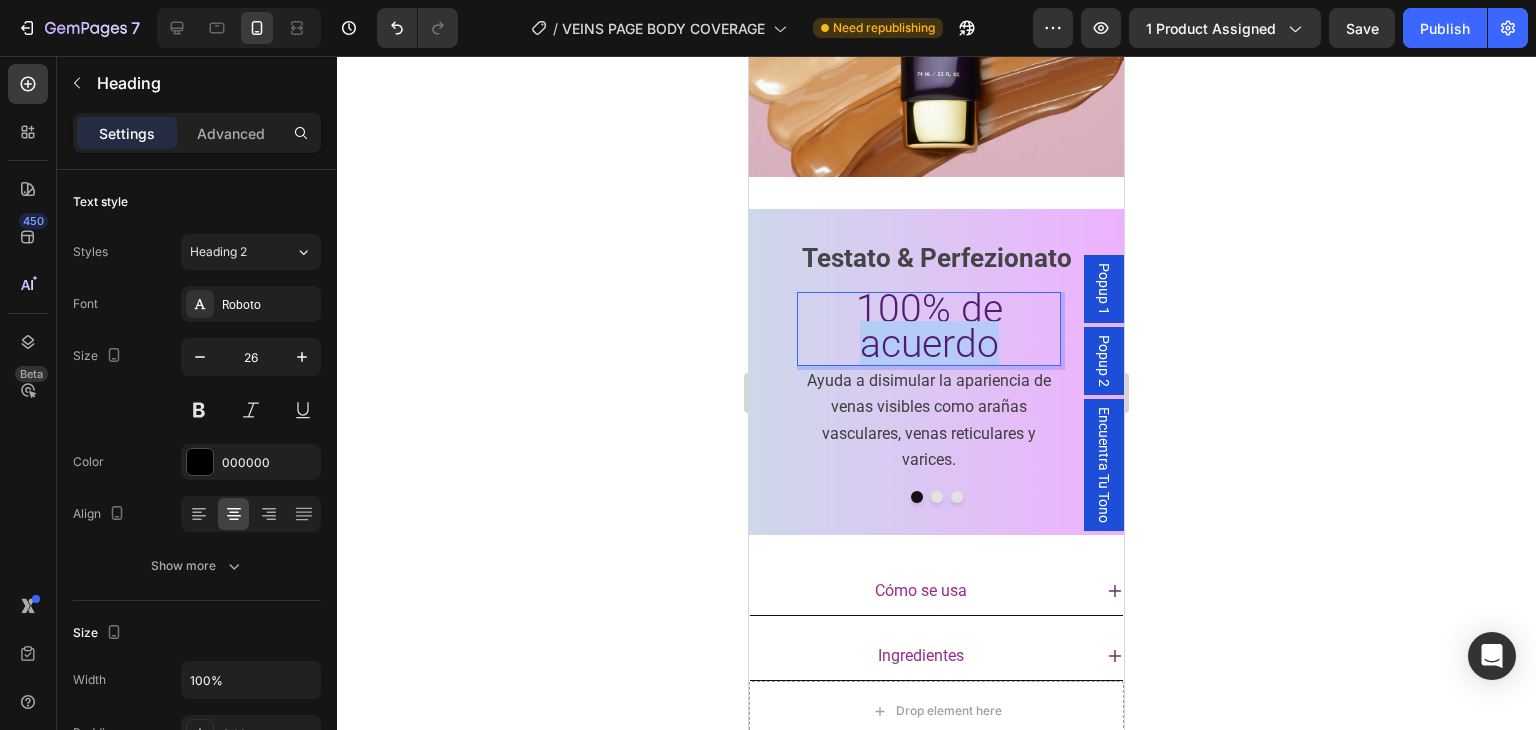 click on "100% de acuerdo" at bounding box center (929, 326) 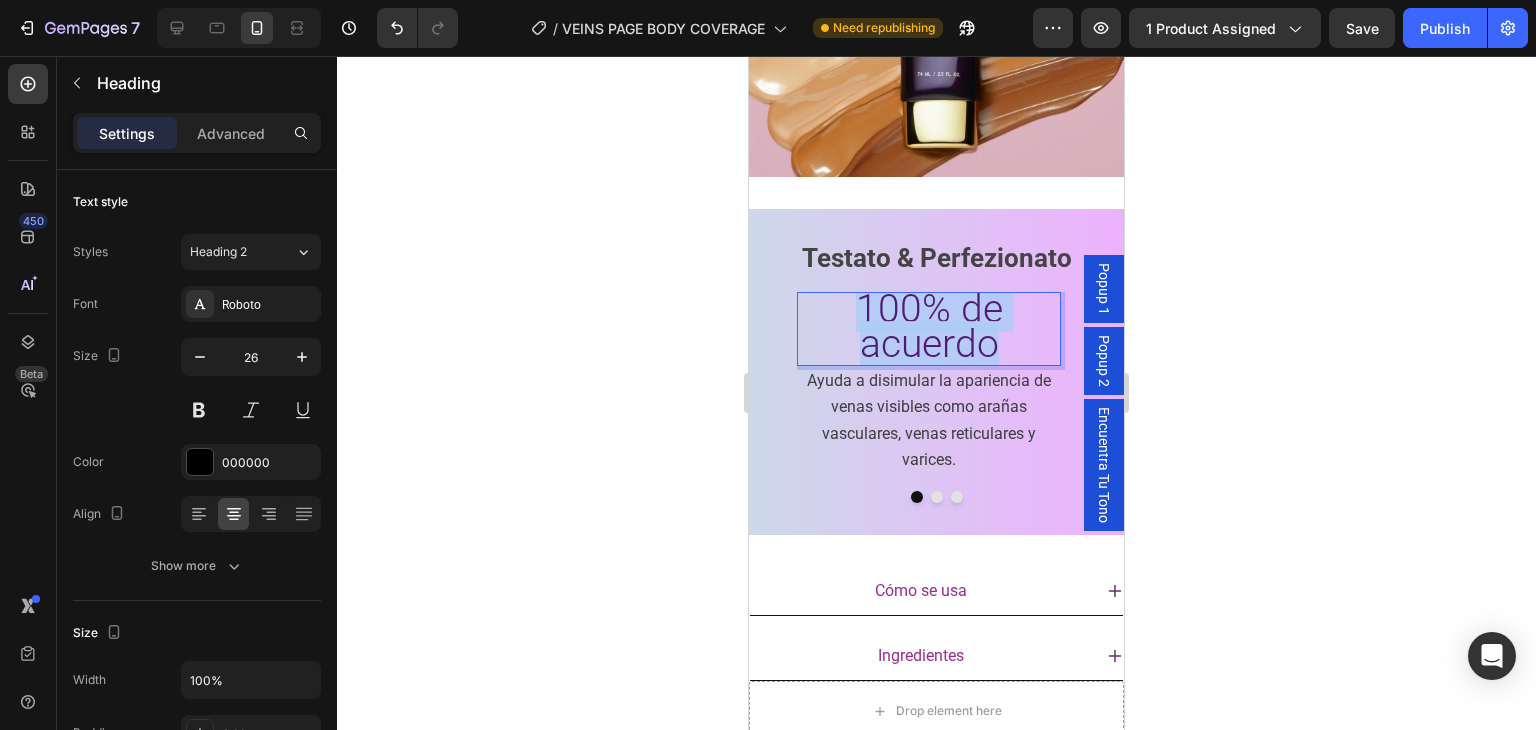 click on "100% de acuerdo" at bounding box center (929, 326) 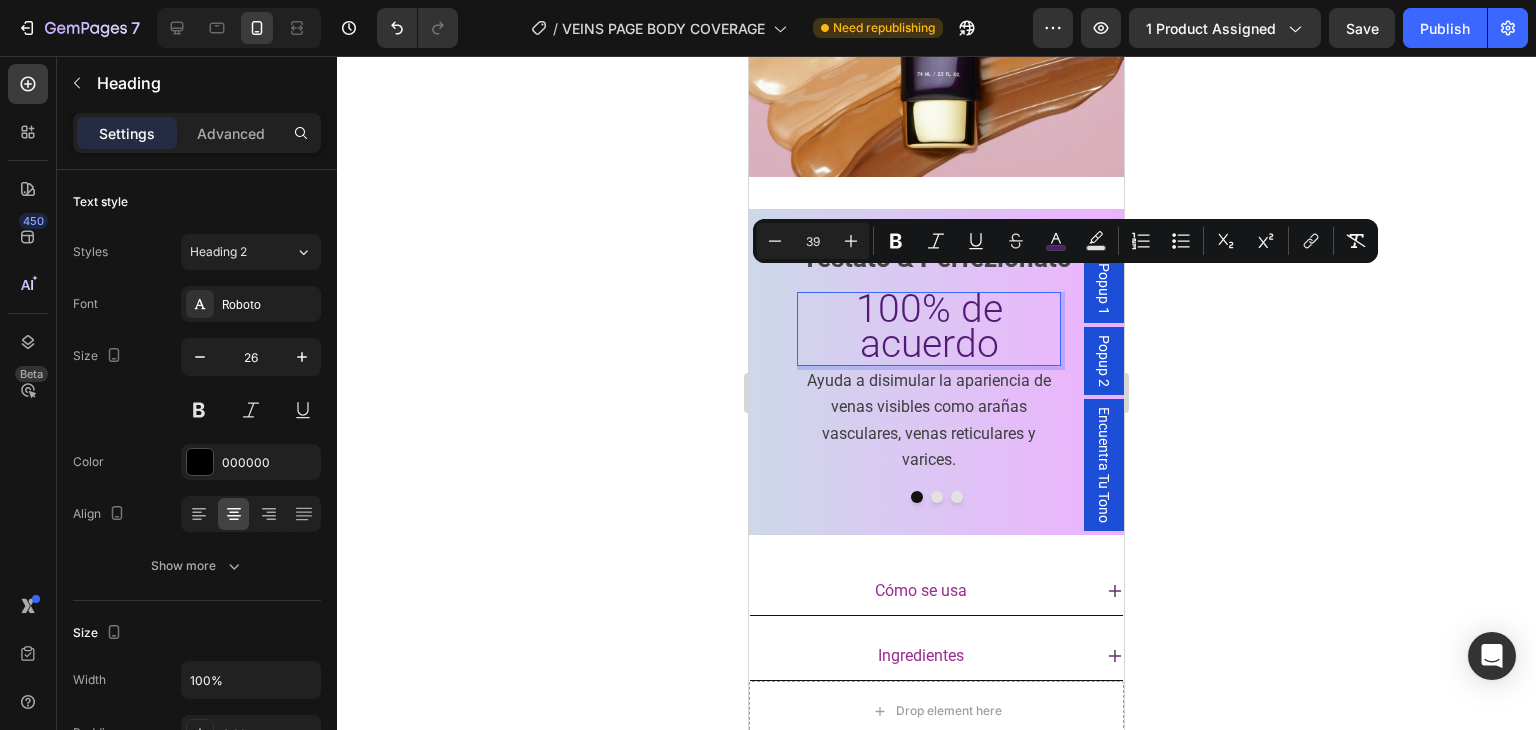 scroll, scrollTop: 1, scrollLeft: 0, axis: vertical 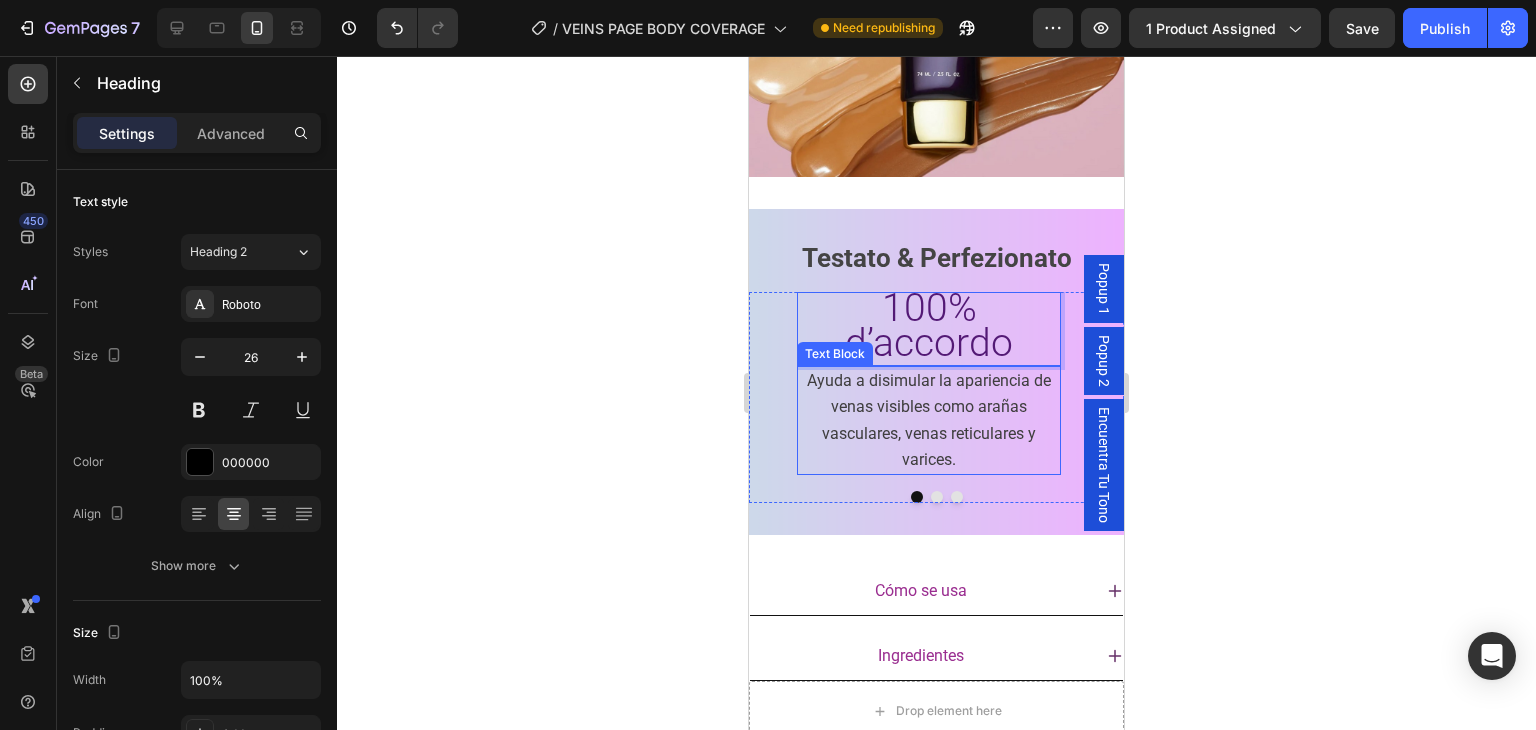 click on "Ayuda a disimular la apariencia de venas visibles como arañas vasculares, venas reticulares y varices." at bounding box center [929, 420] 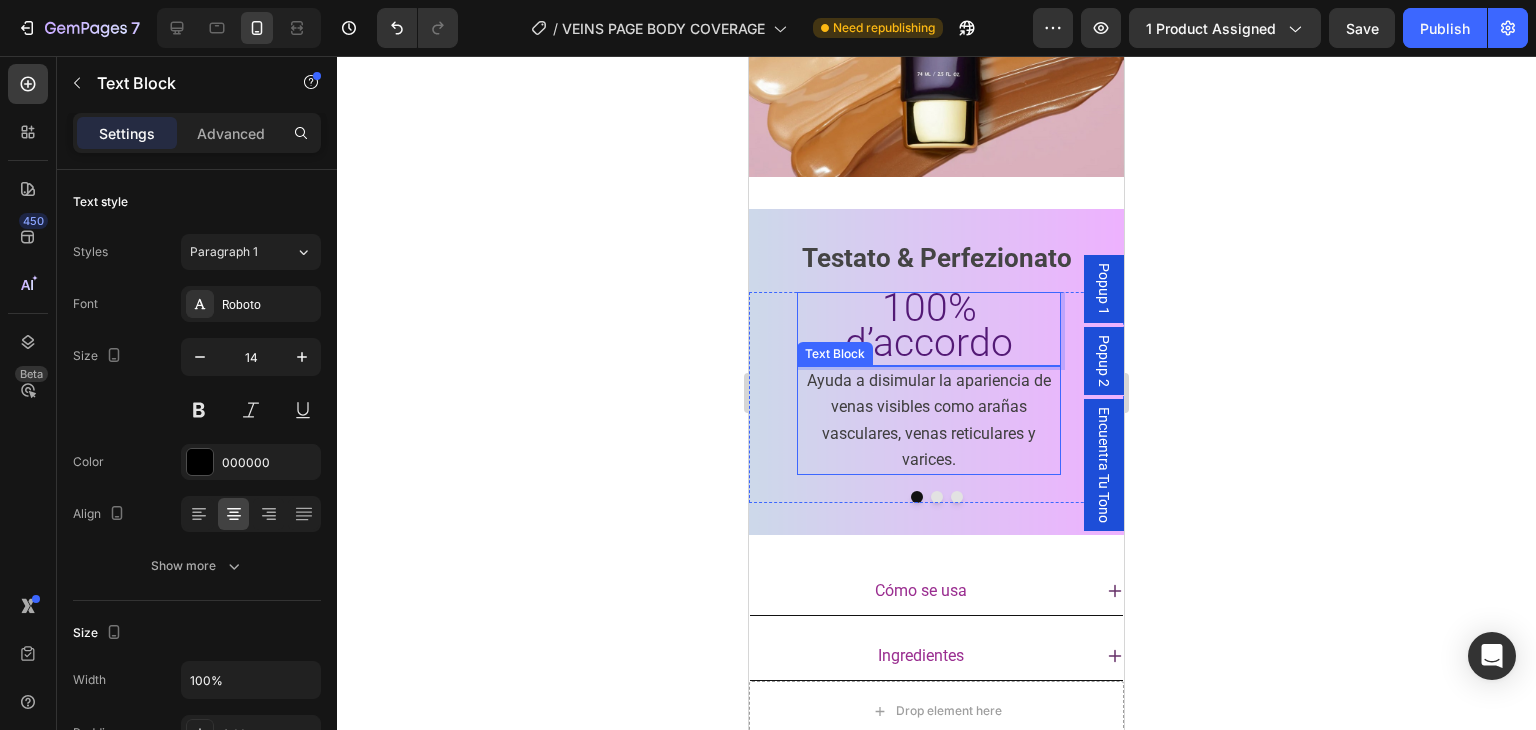 click on "Ayuda a disimular la apariencia de venas visibles como arañas vasculares, venas reticulares y varices." at bounding box center [929, 420] 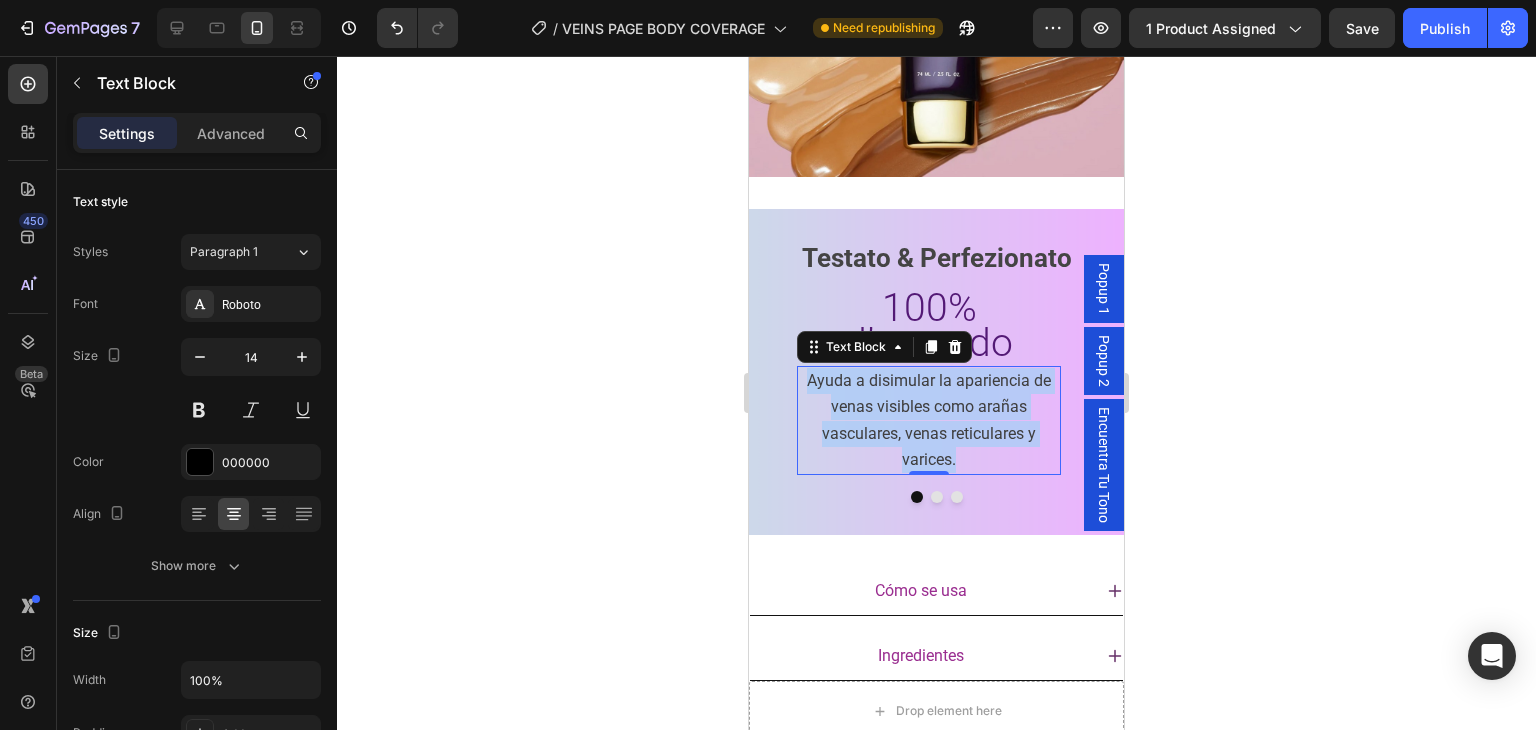 click on "Ayuda a disimular la apariencia de venas visibles como arañas vasculares, venas reticulares y varices." at bounding box center [929, 420] 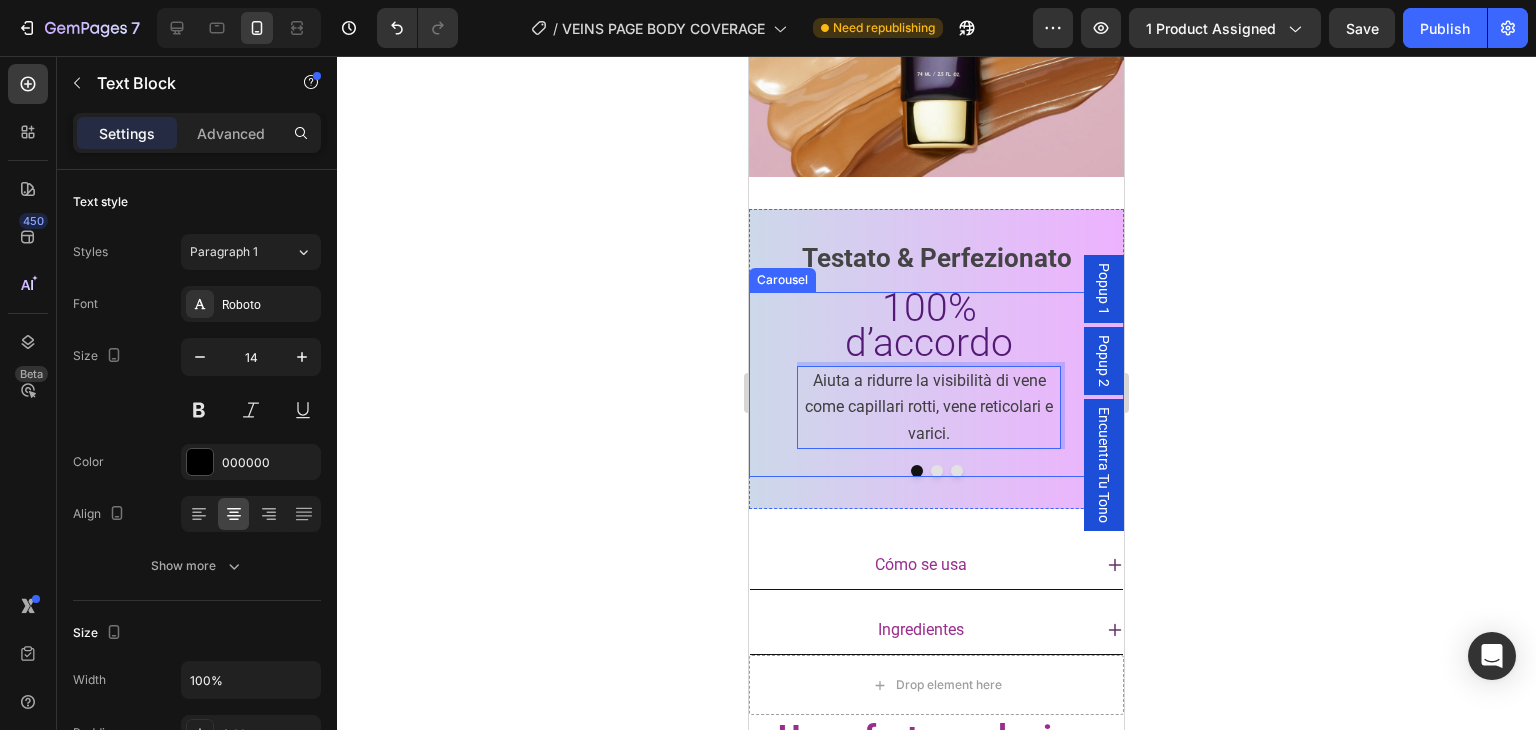 click at bounding box center (937, 471) 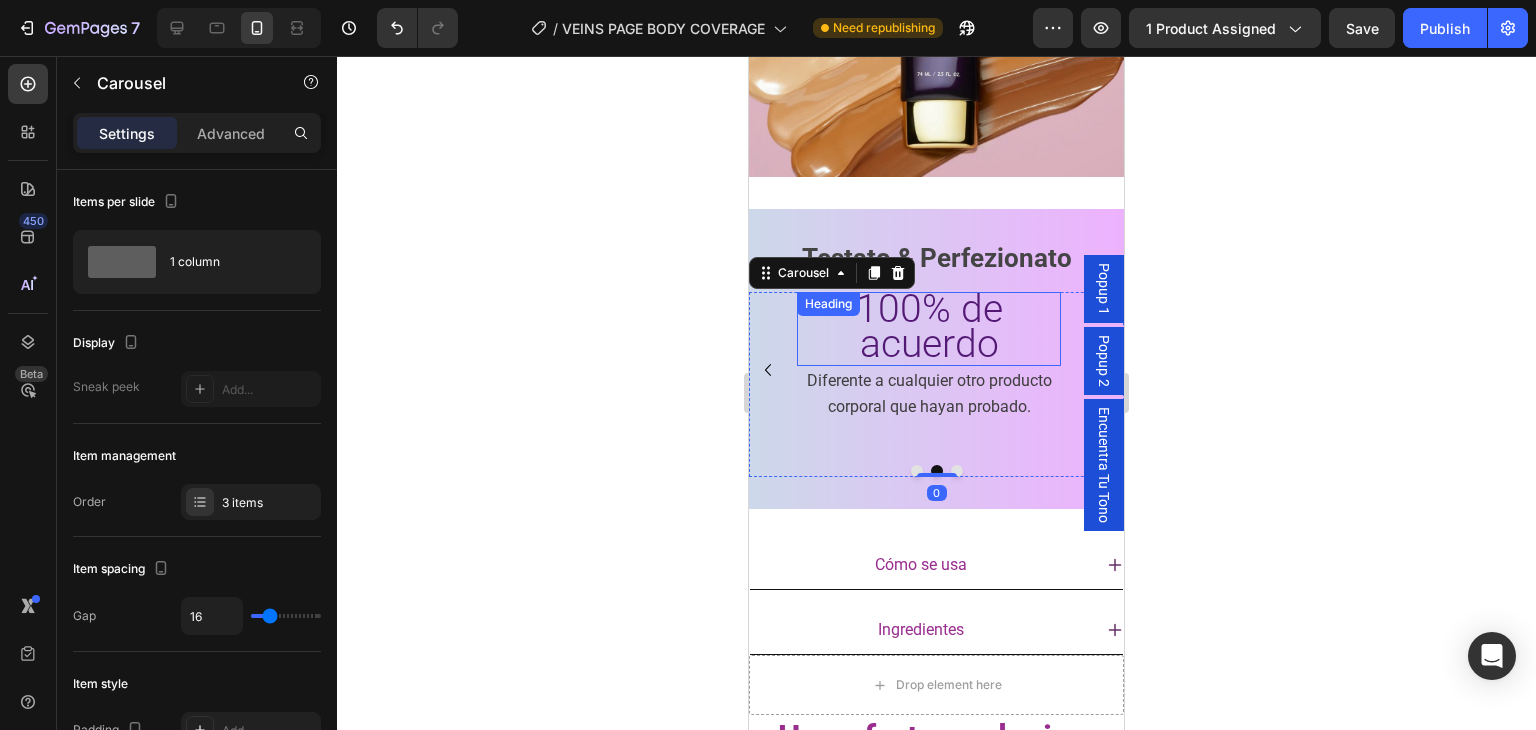 click on "100% de acuerdo" at bounding box center (929, 326) 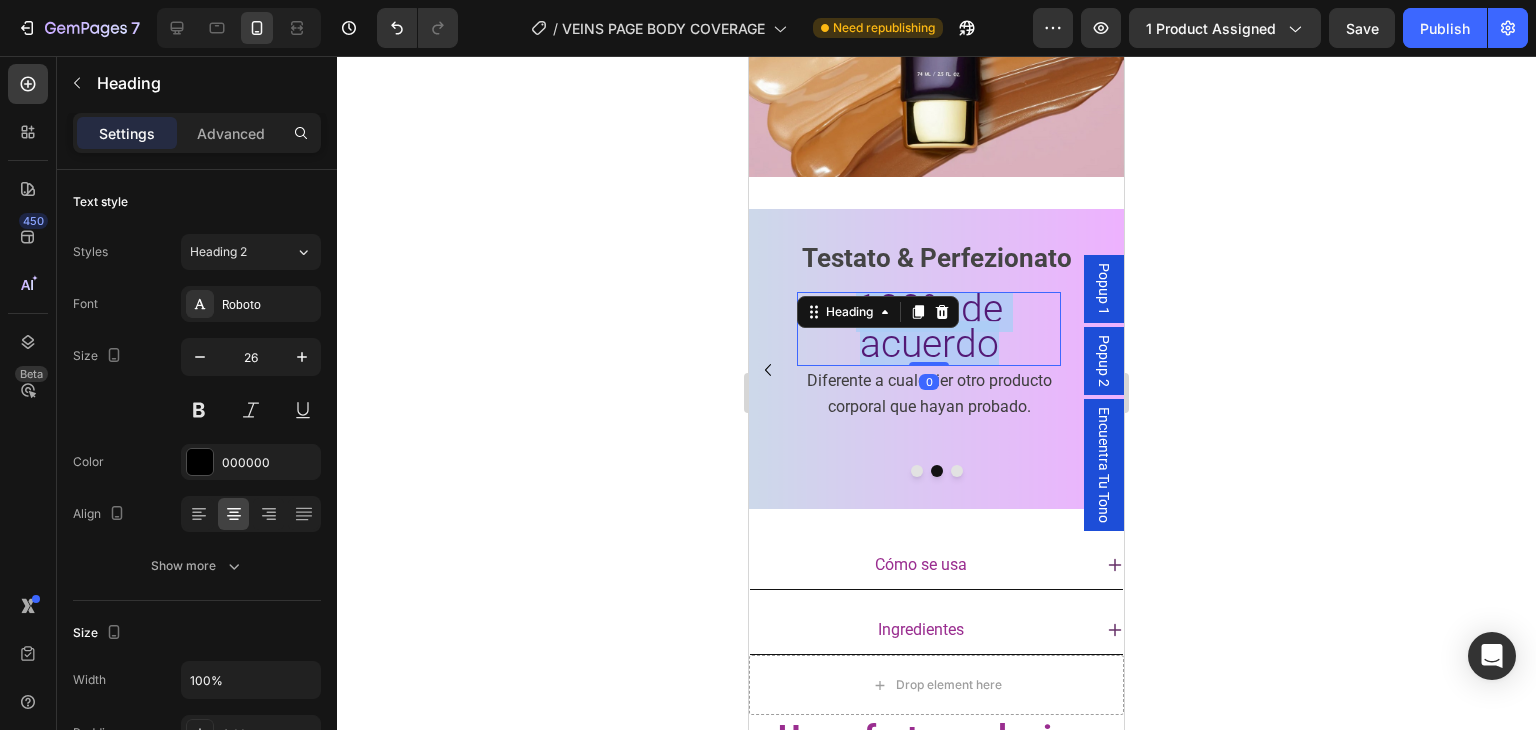click on "100% de acuerdo" at bounding box center [929, 326] 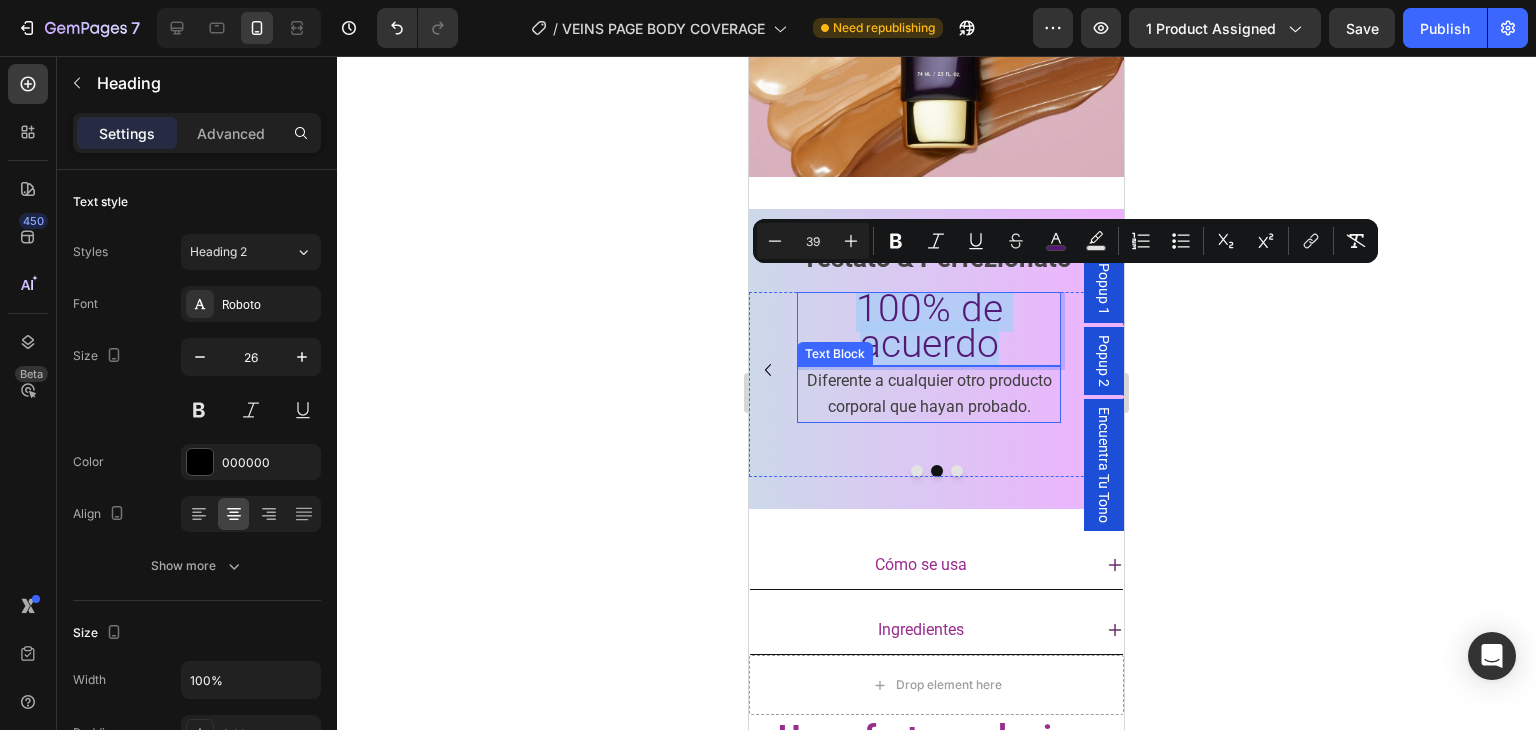 scroll, scrollTop: 1, scrollLeft: 0, axis: vertical 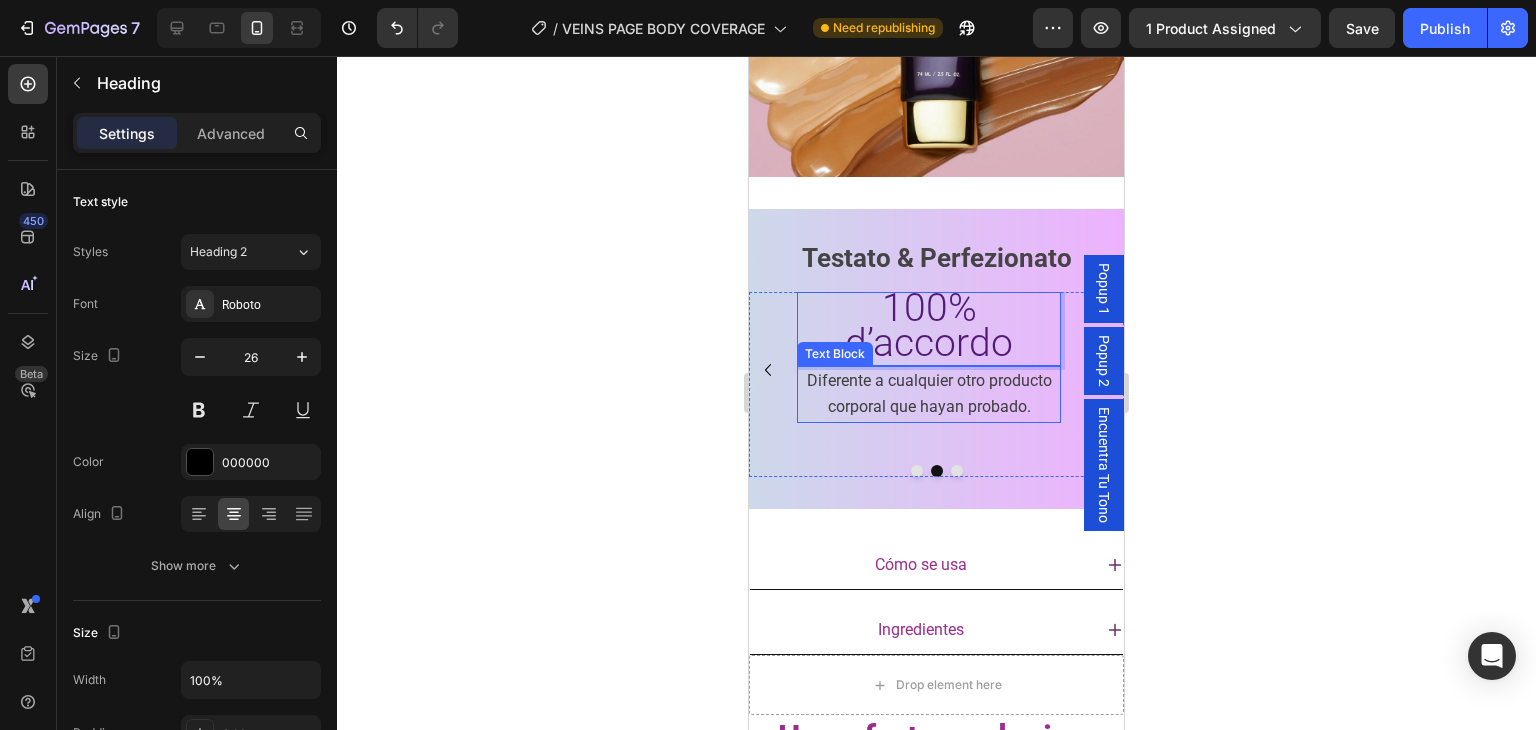 click on "Diferente a cualquier otro producto corporal que hayan probado." at bounding box center (929, 394) 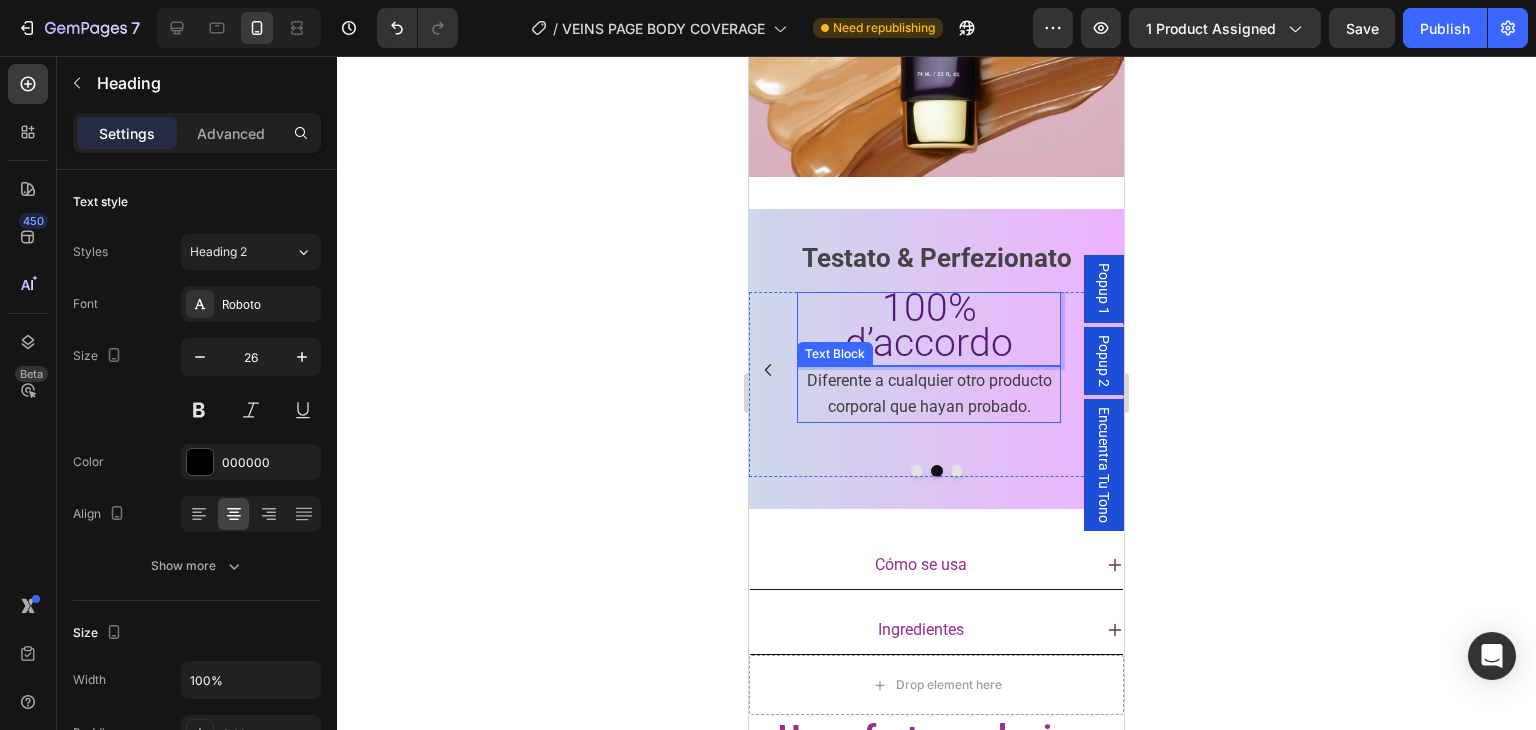 click on "Diferente a cualquier otro producto corporal que hayan probado. Text Block" at bounding box center (929, 394) 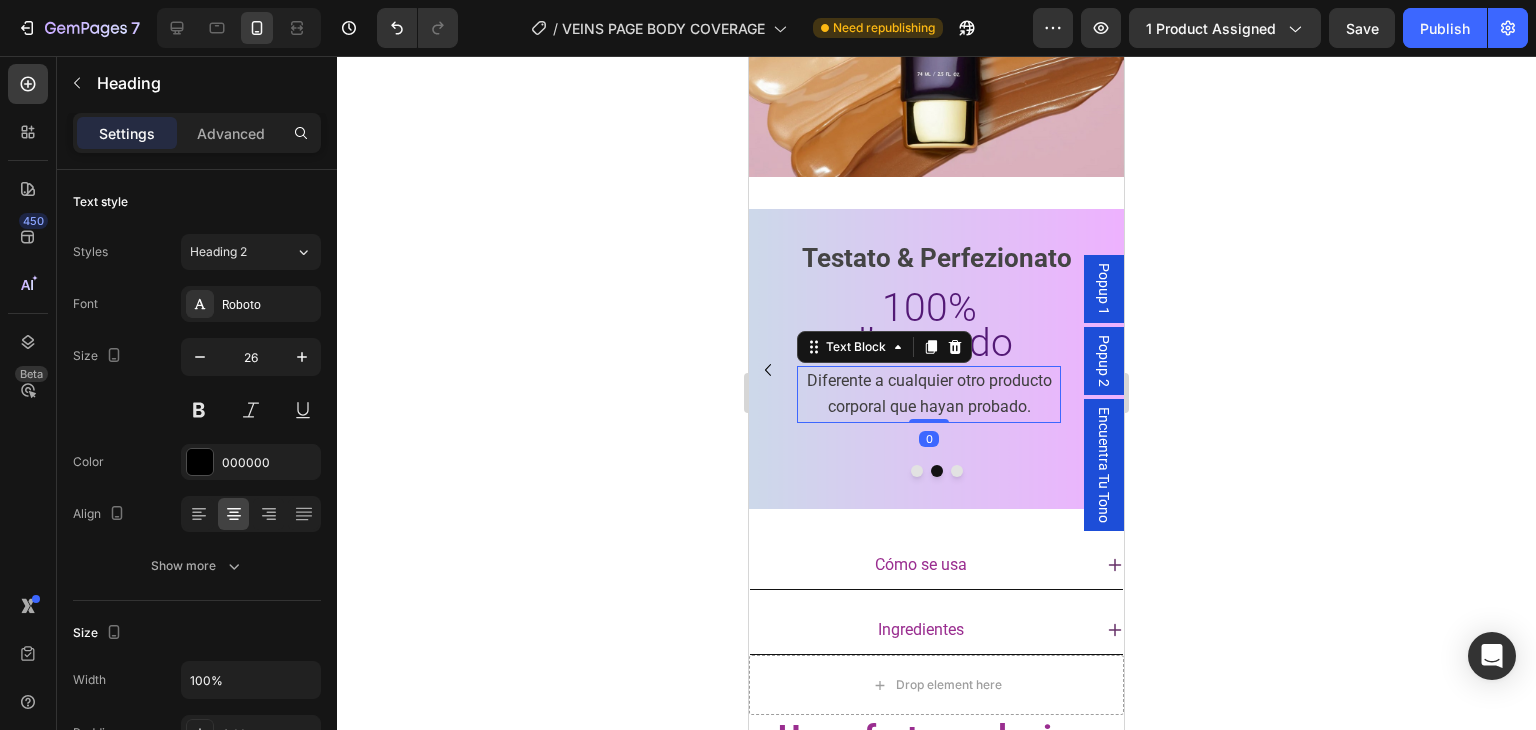 click at bounding box center (929, 421) 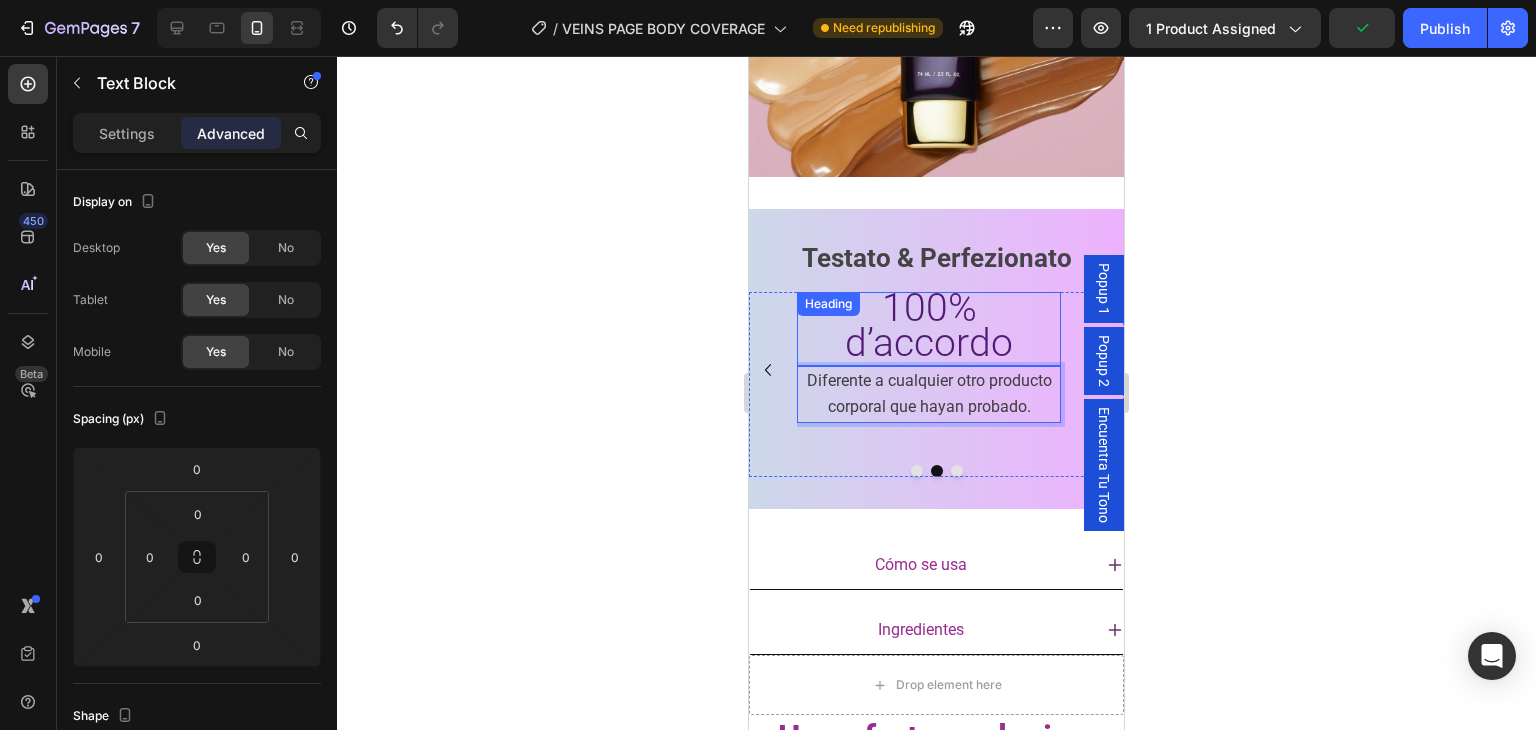 click on "Diferente a cualquier otro producto corporal que hayan probado." at bounding box center (929, 393) 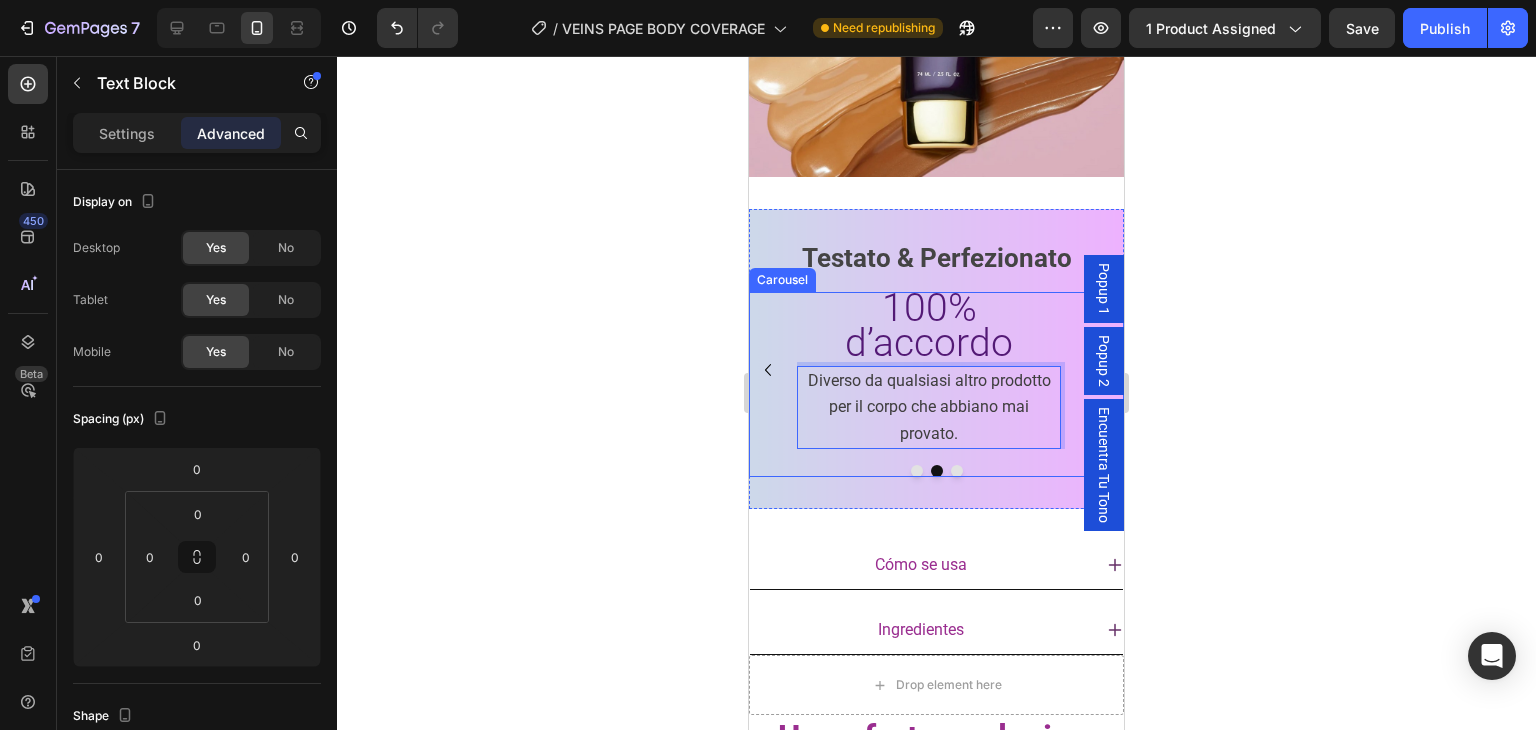 click at bounding box center (957, 471) 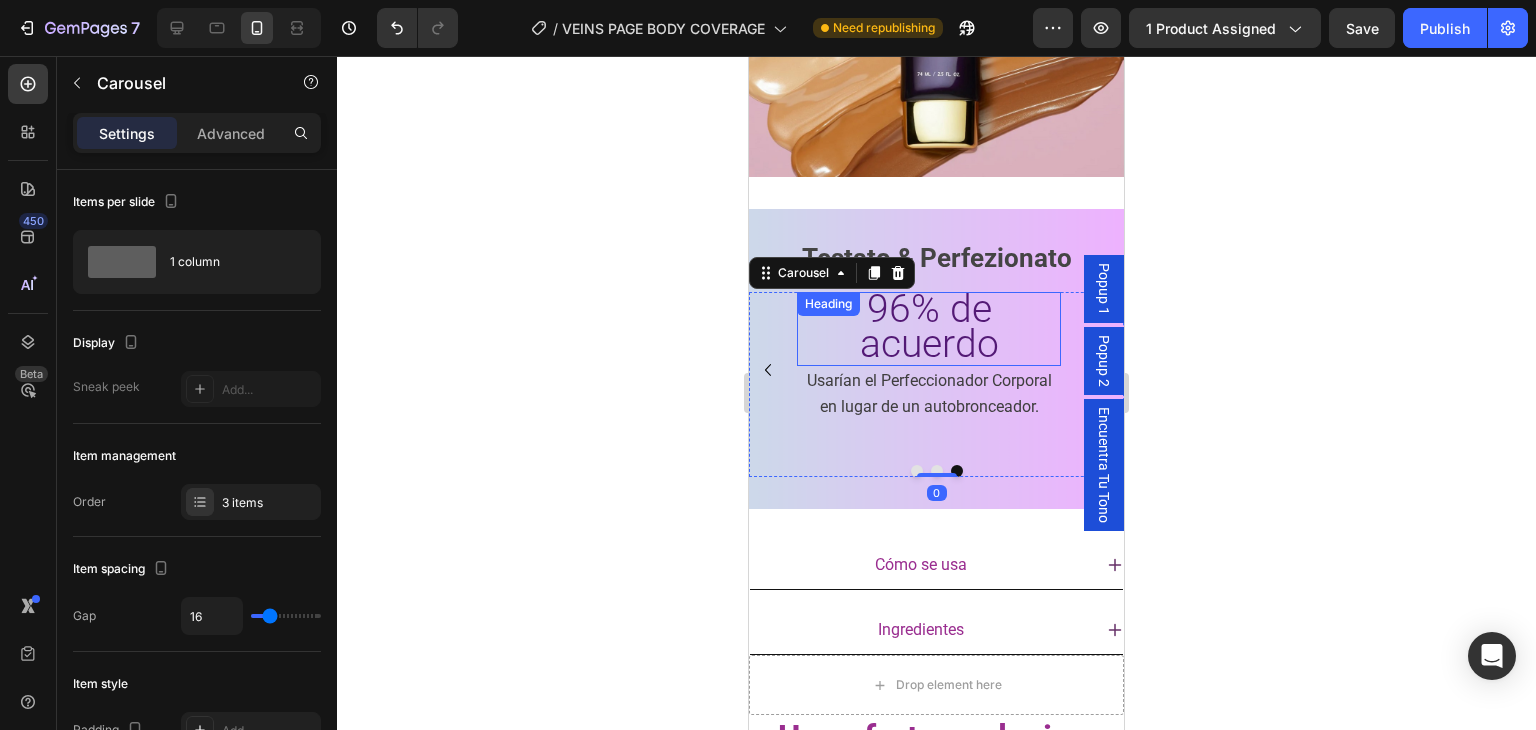 click on "96% de acuerdo" at bounding box center [929, 326] 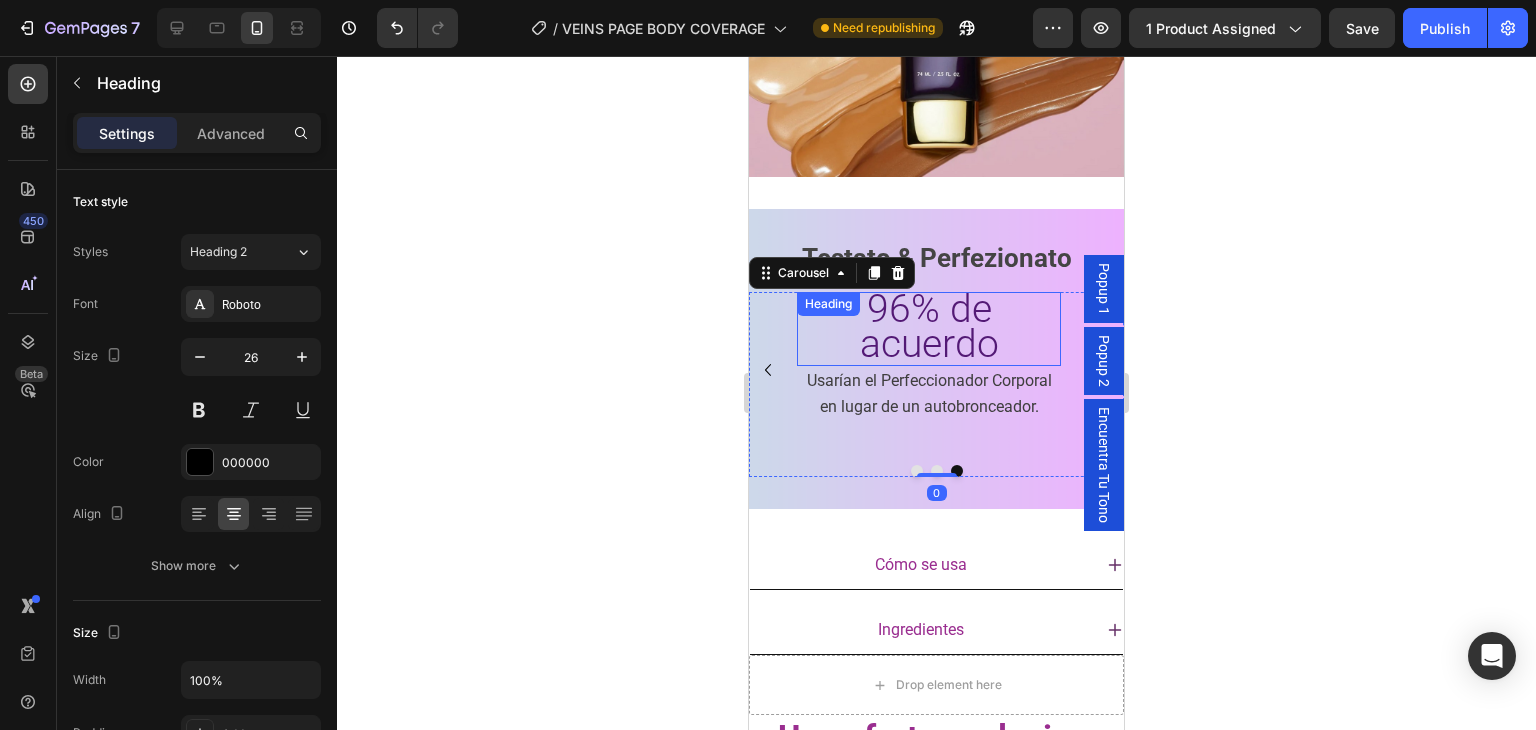 click on "Heading" at bounding box center (828, 304) 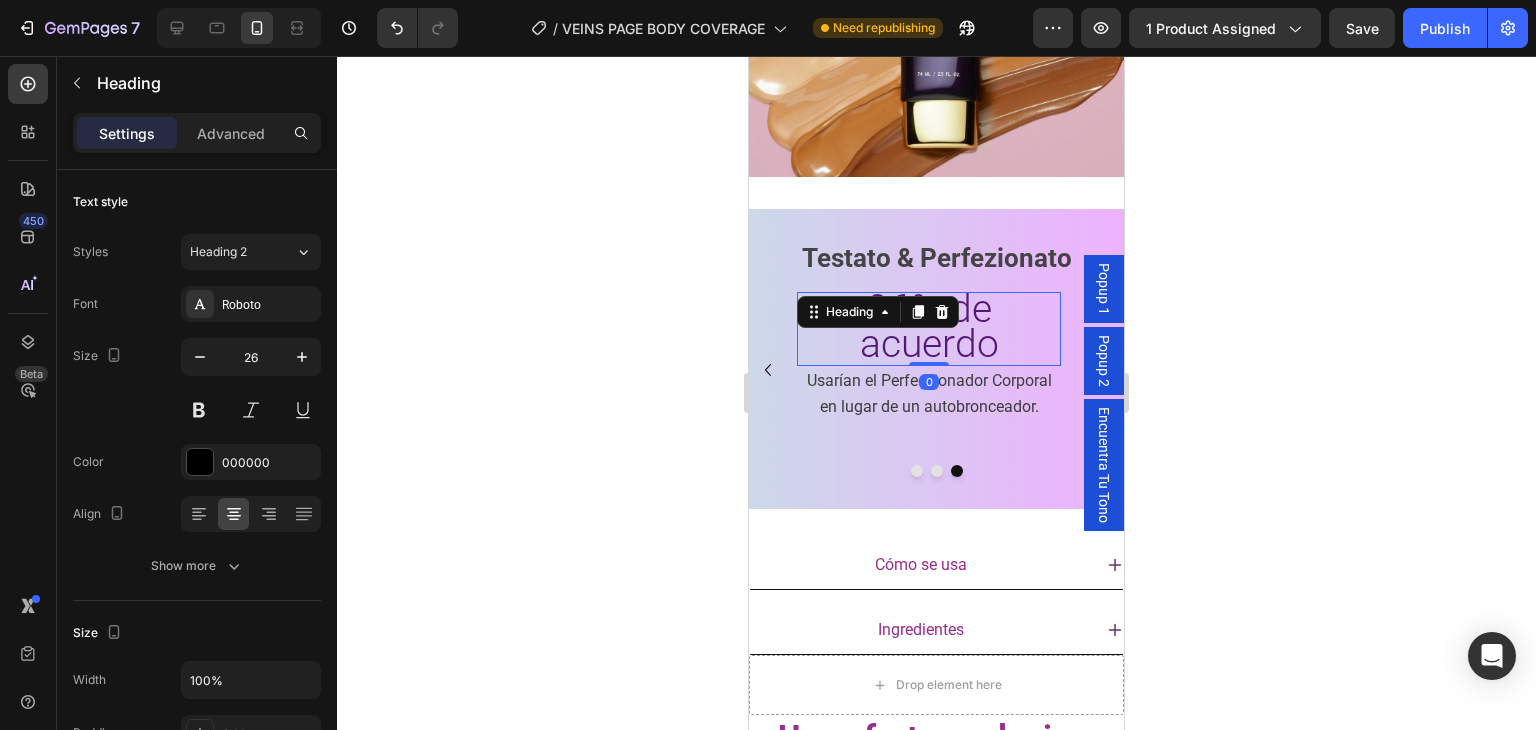 click on "Heading" at bounding box center [878, 312] 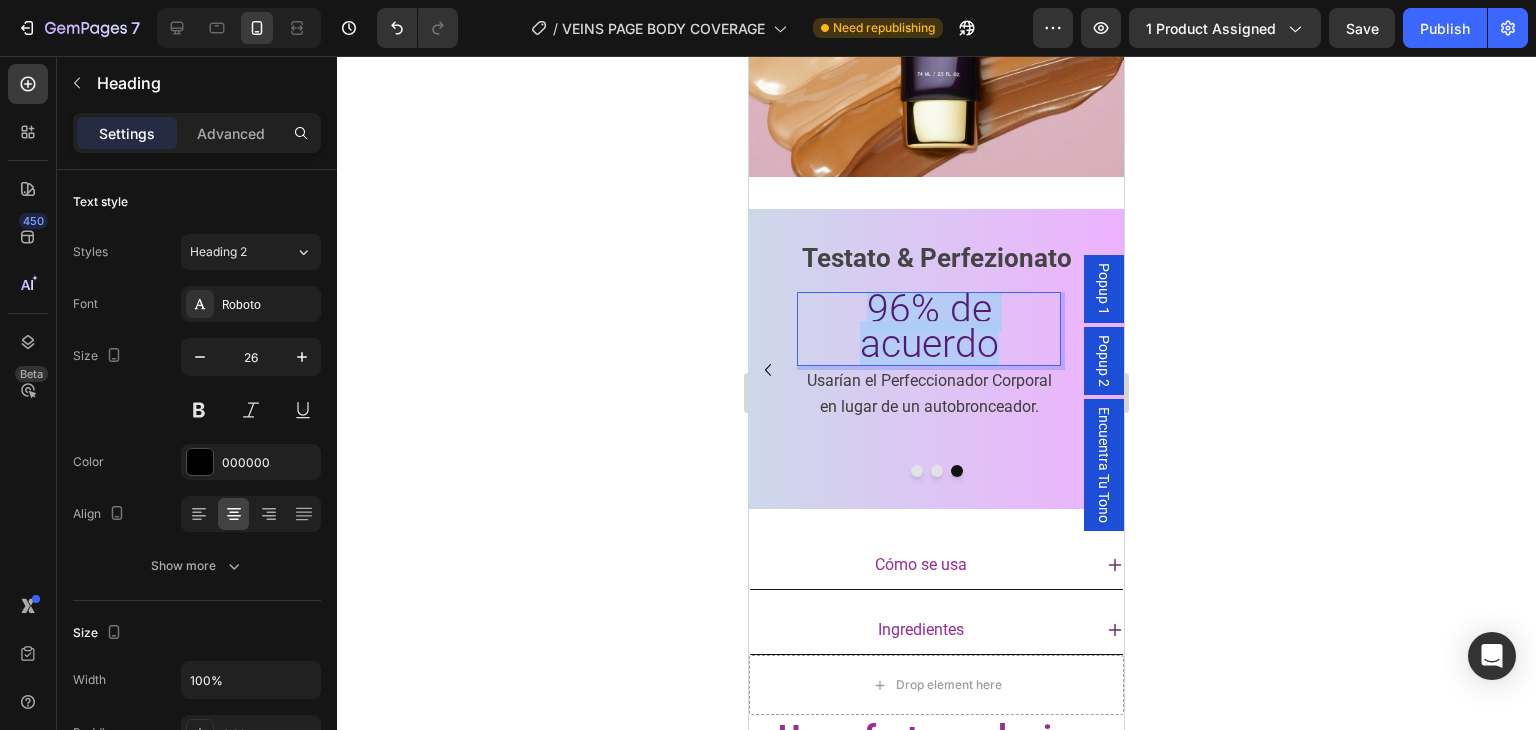 click on "96% de acuerdo" at bounding box center [929, 326] 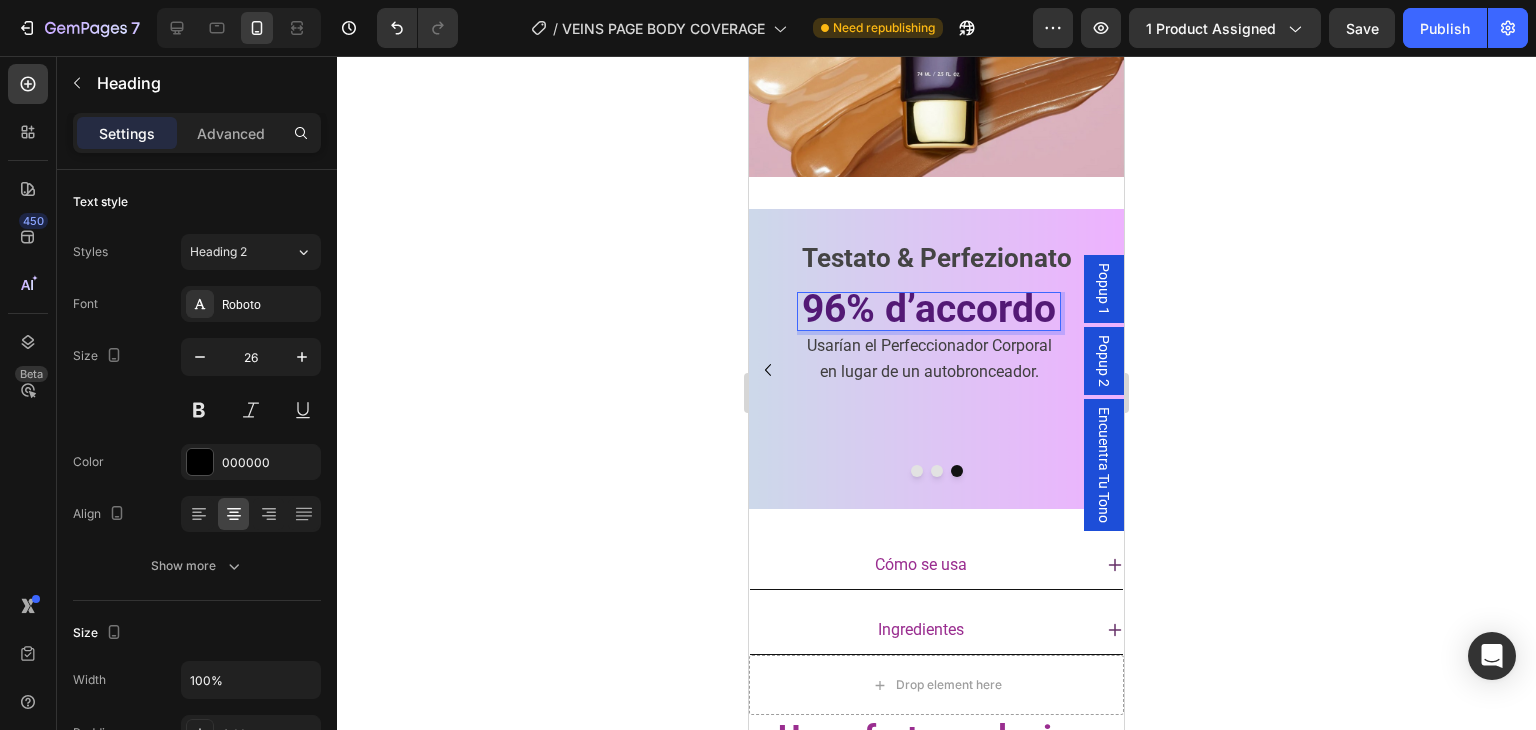click on "96% d’accordo" at bounding box center (929, 309) 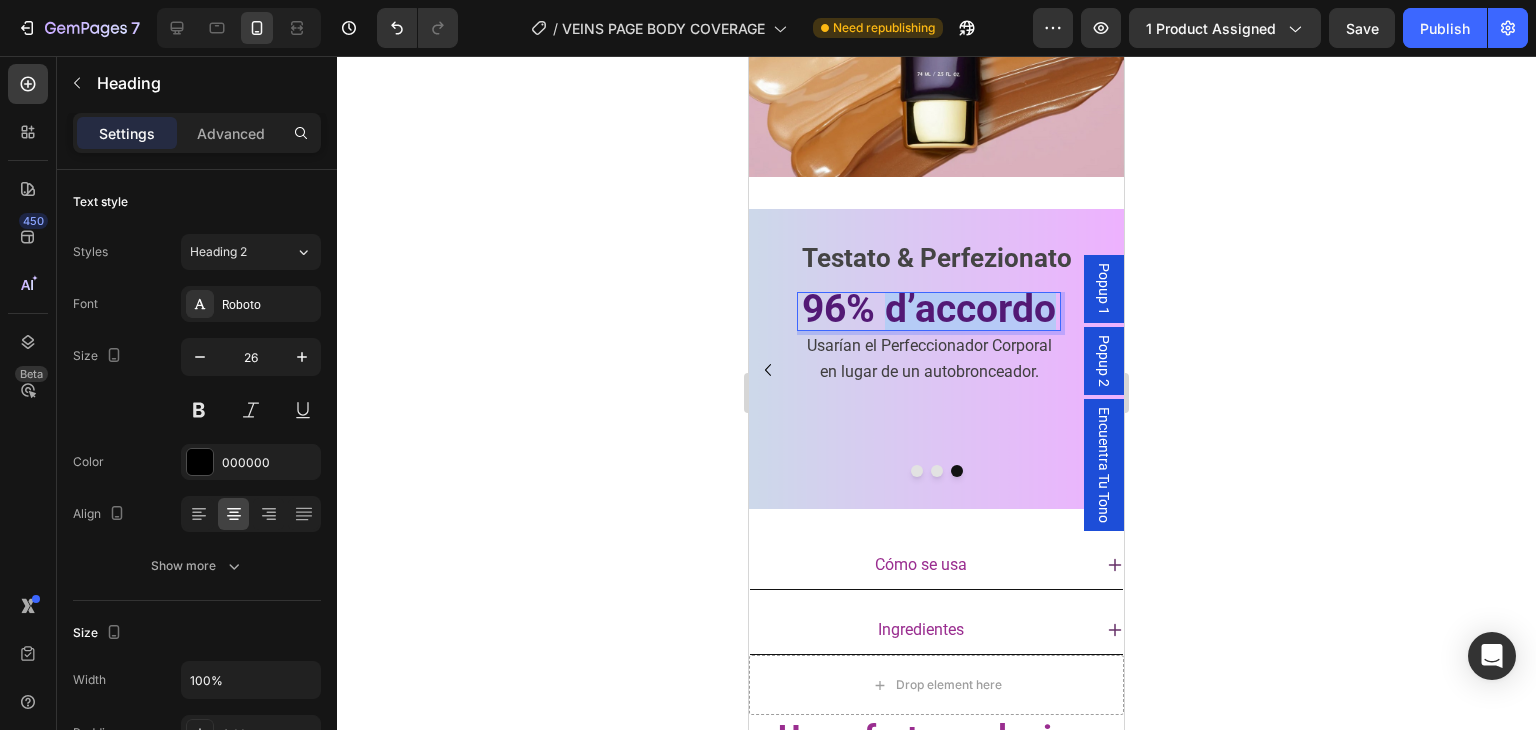 click on "96% d’accordo" at bounding box center (929, 309) 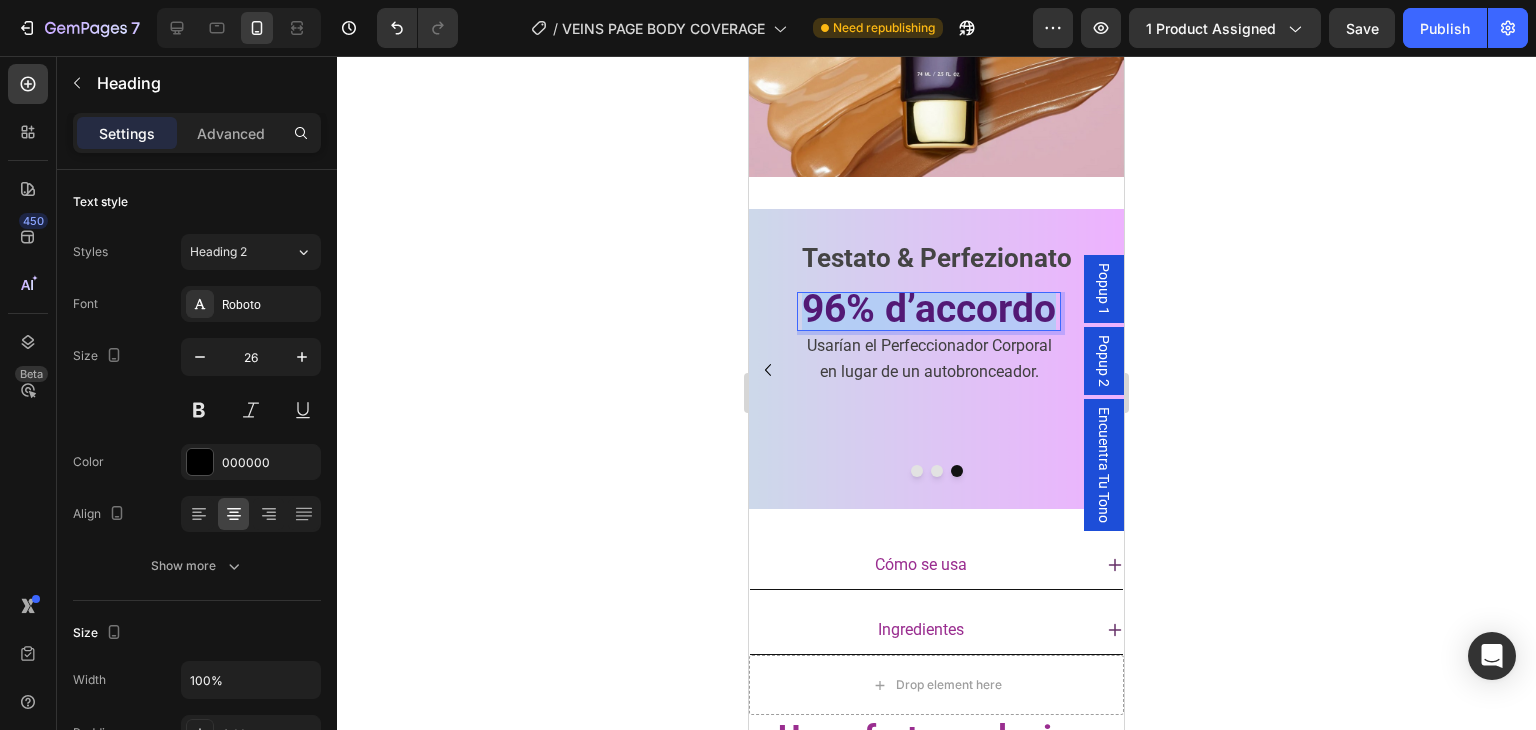 click on "96% d’accordo" at bounding box center [929, 309] 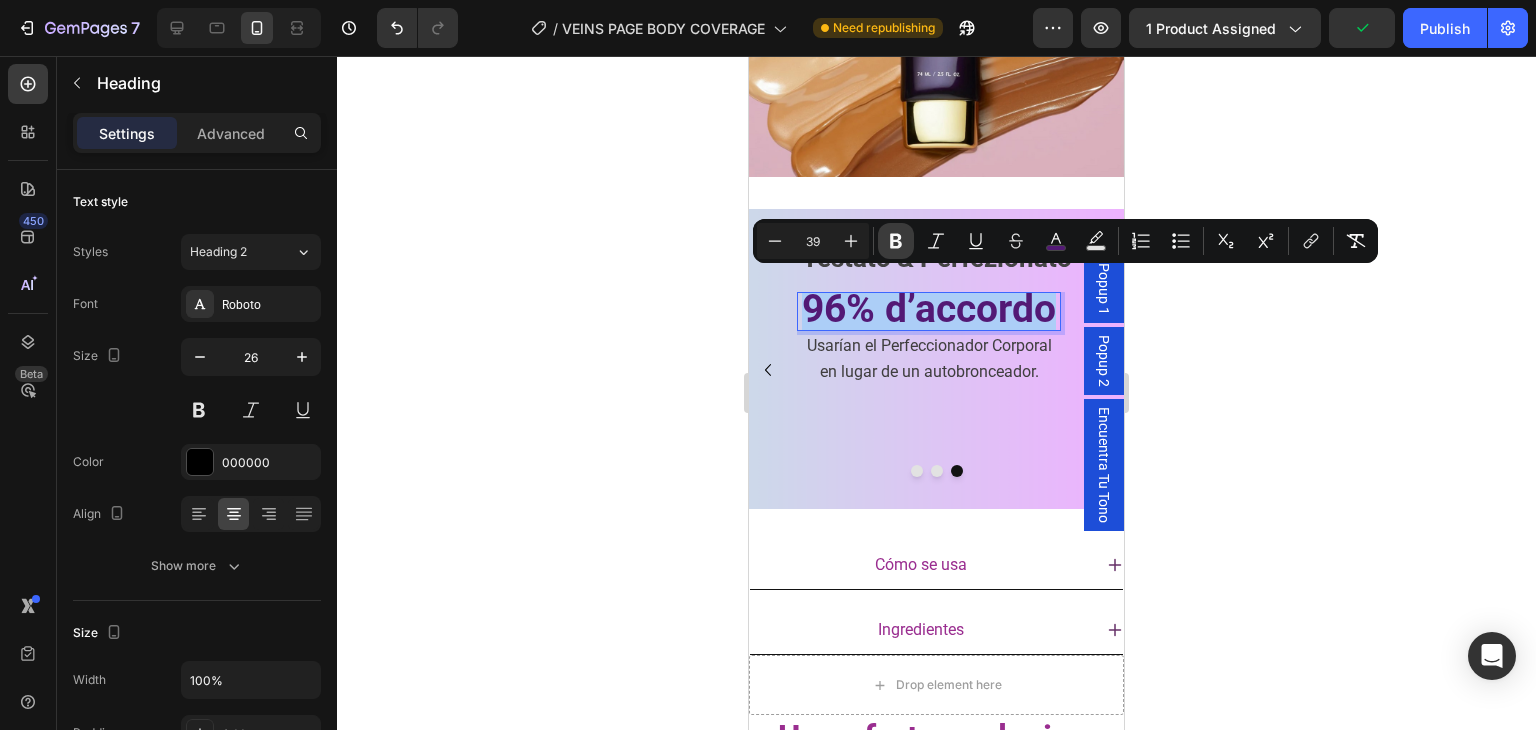 drag, startPoint x: 902, startPoint y: 249, endPoint x: 150, endPoint y: 241, distance: 752.04254 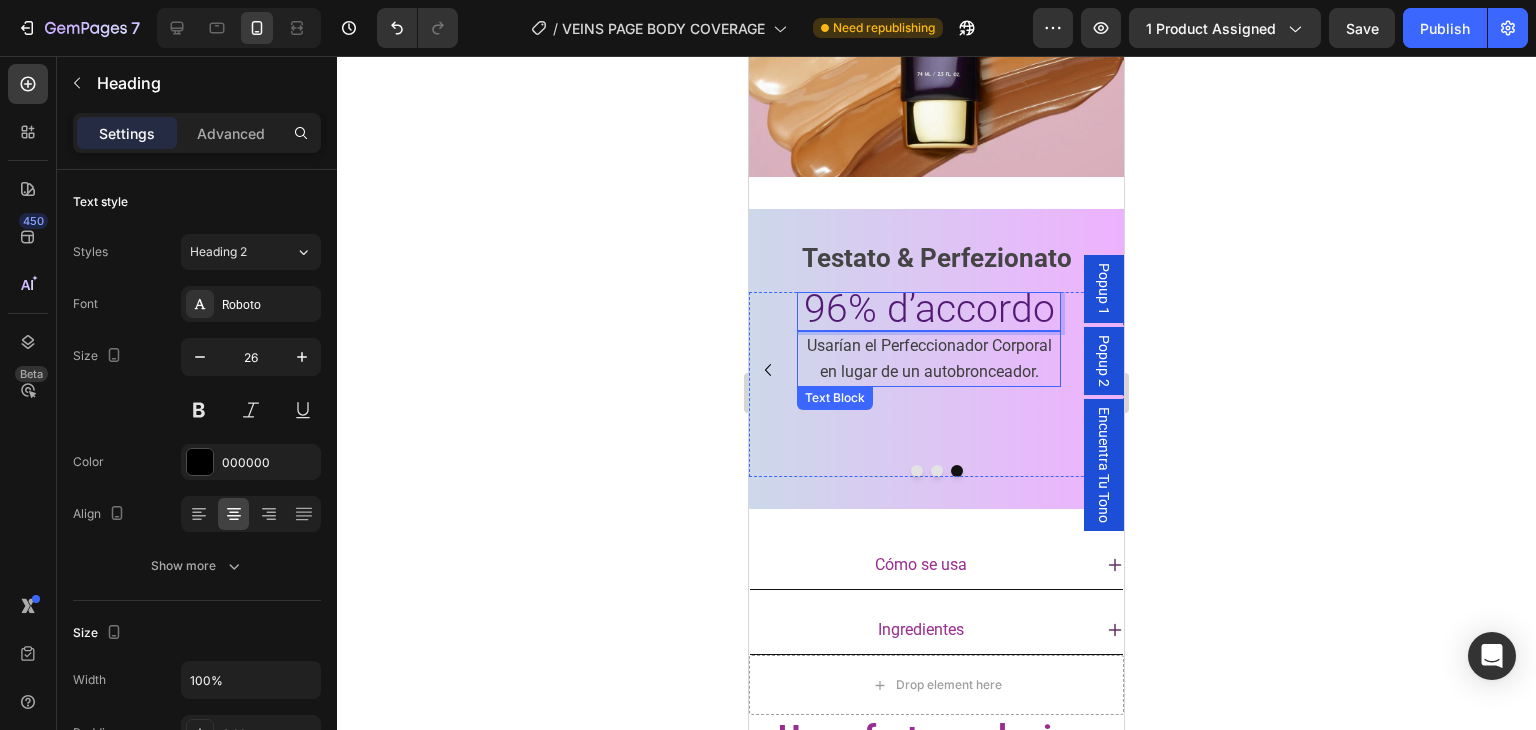 click on "Usarían el Perfeccionador Corporal en lugar de un autobronceador." at bounding box center (929, 358) 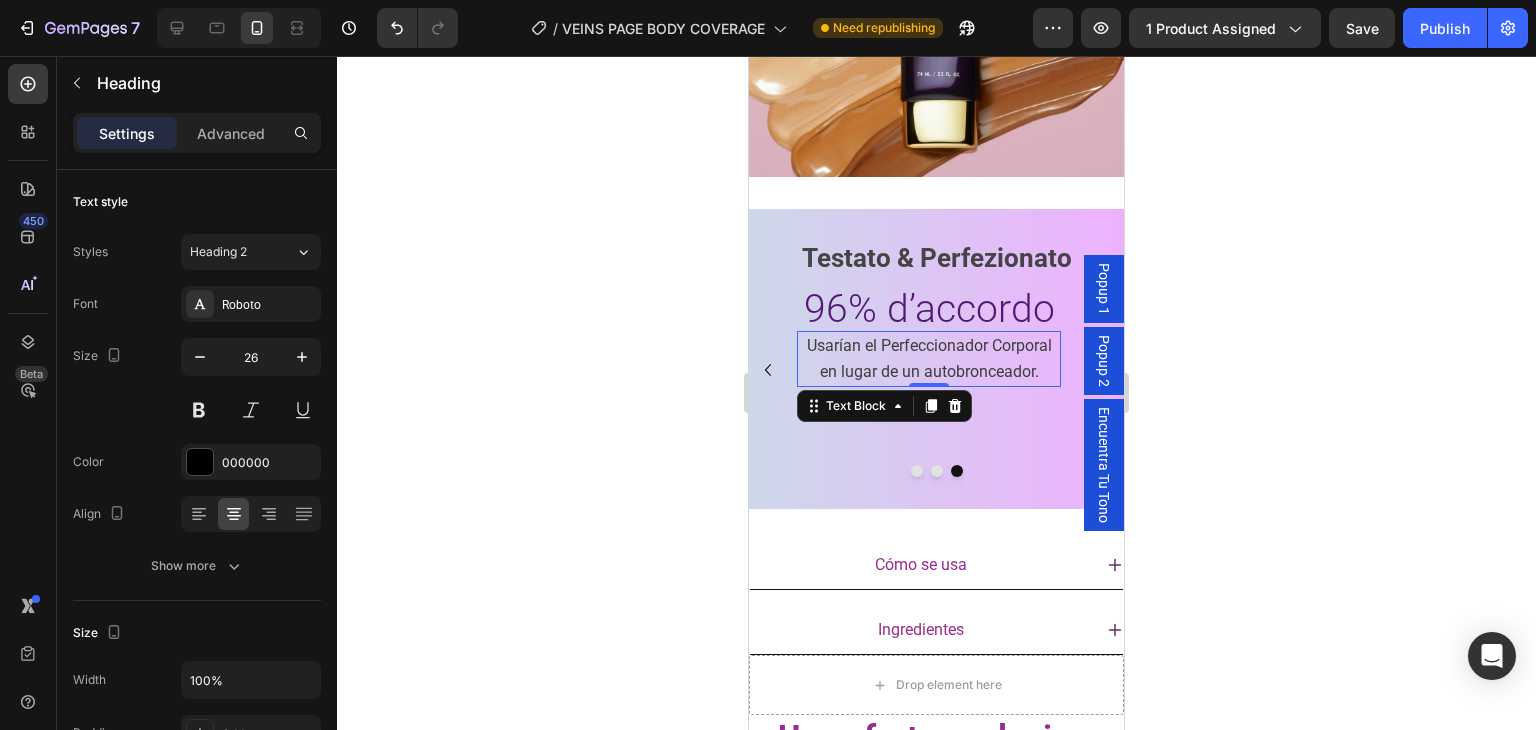 click on "Usarían el Perfeccionador Corporal en lugar de un autobronceador." at bounding box center (929, 358) 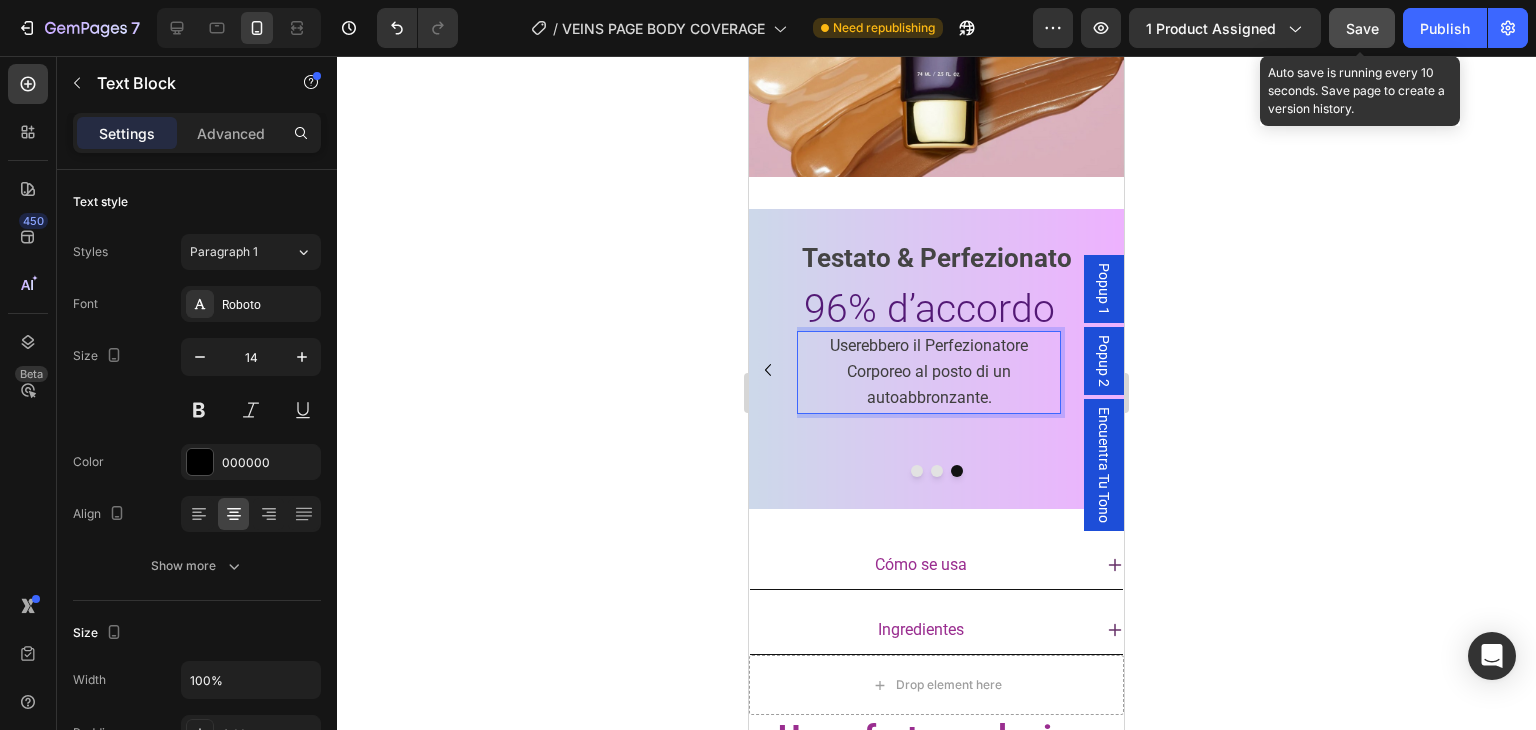 click on "Save" at bounding box center (1362, 28) 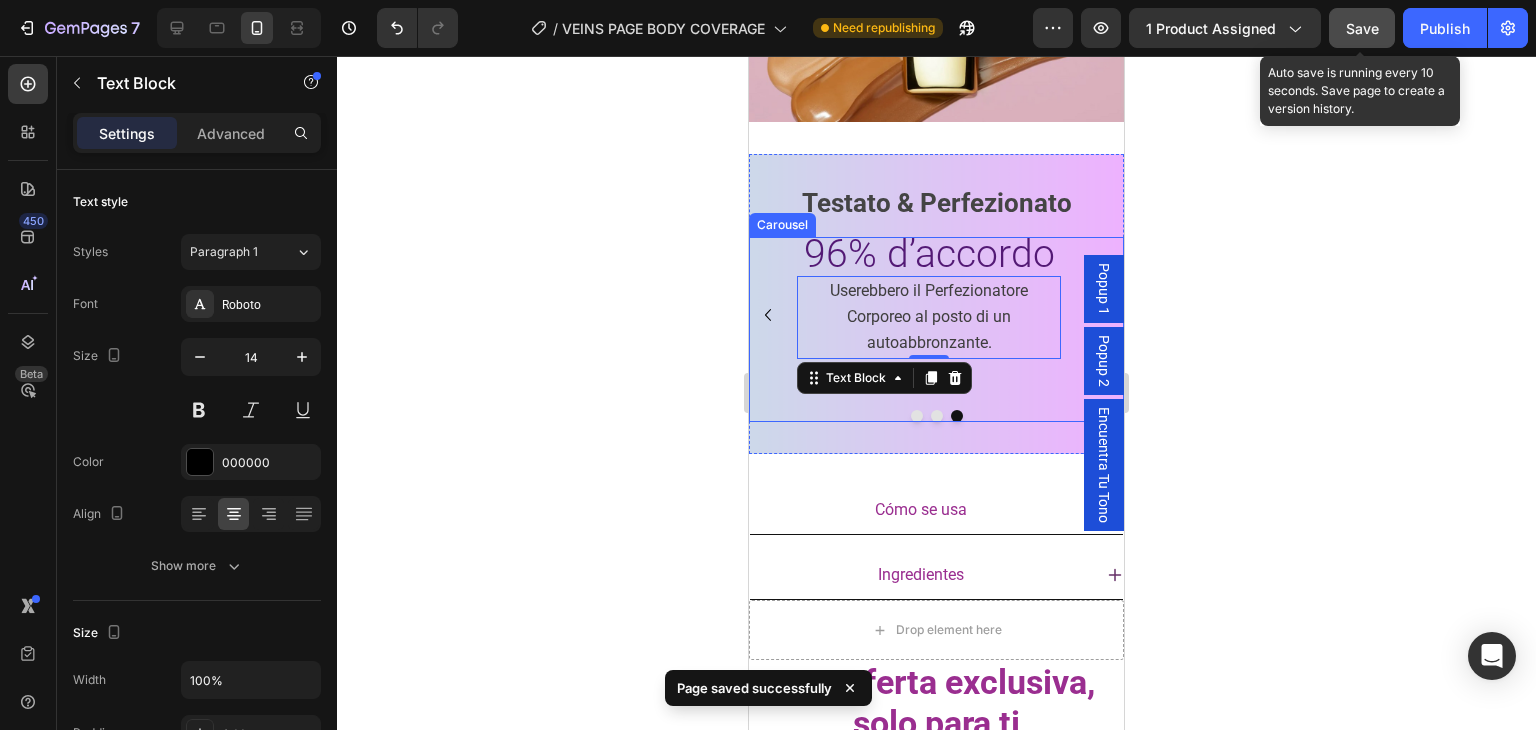 scroll, scrollTop: 2965, scrollLeft: 0, axis: vertical 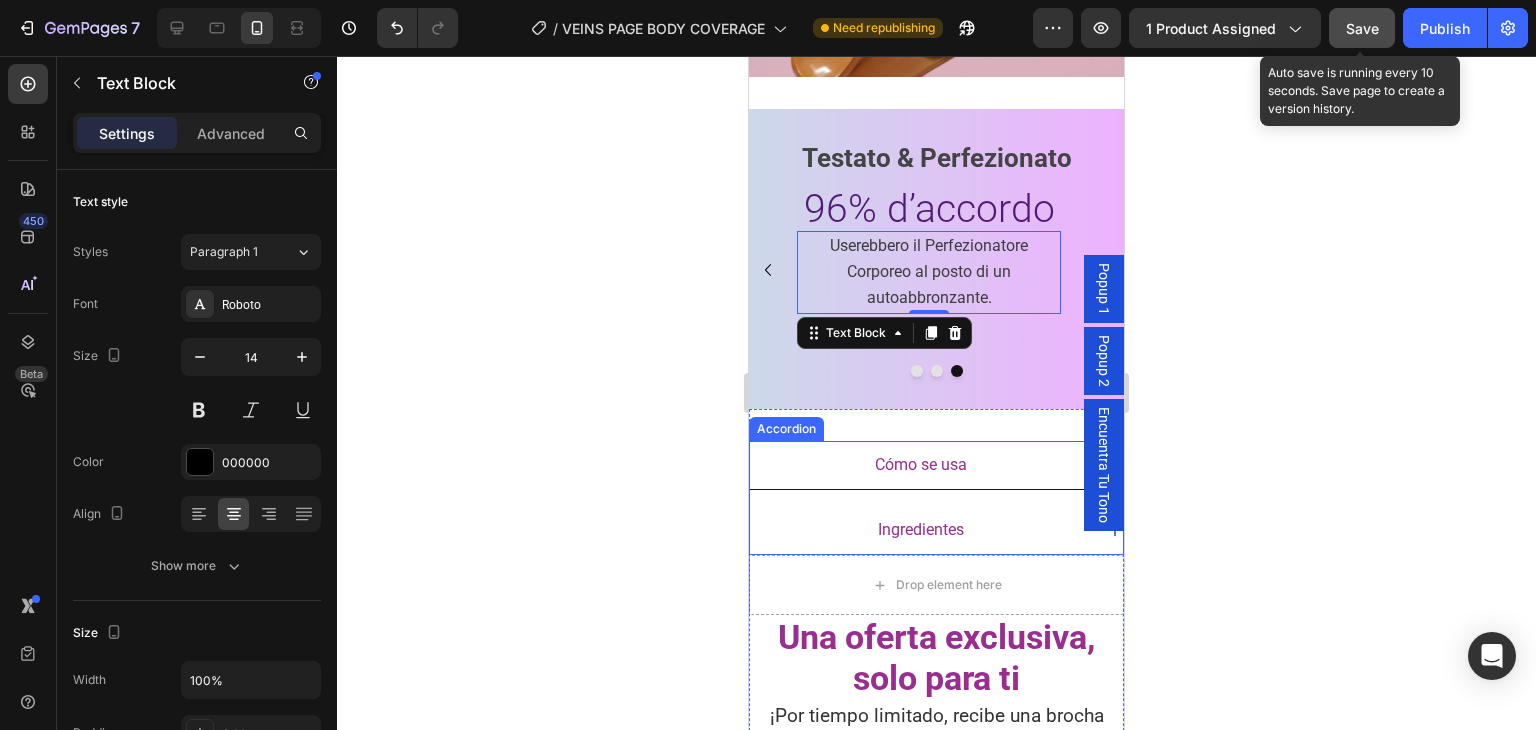 click on "Cómo se usa" at bounding box center [921, 464] 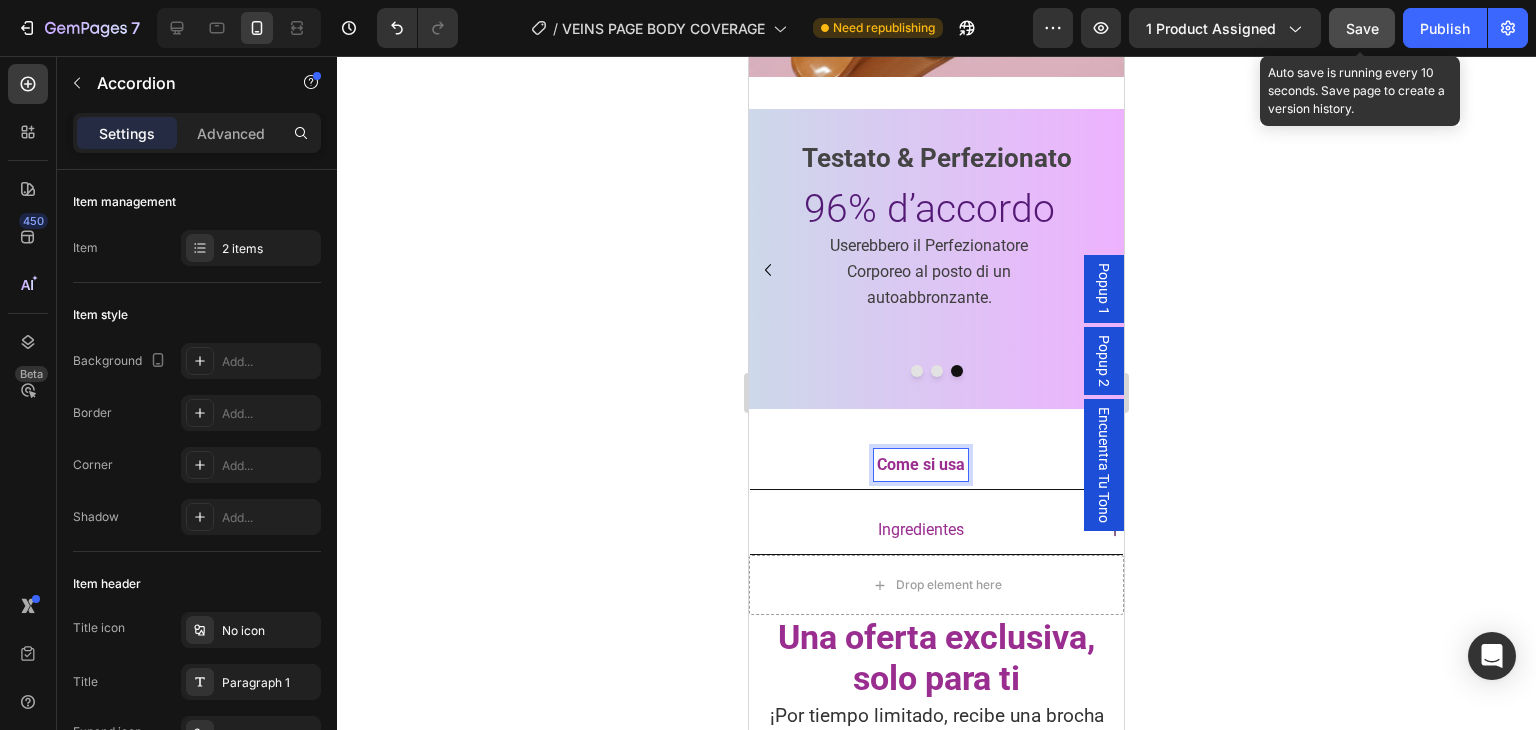 click on "Come si usa" at bounding box center [921, 464] 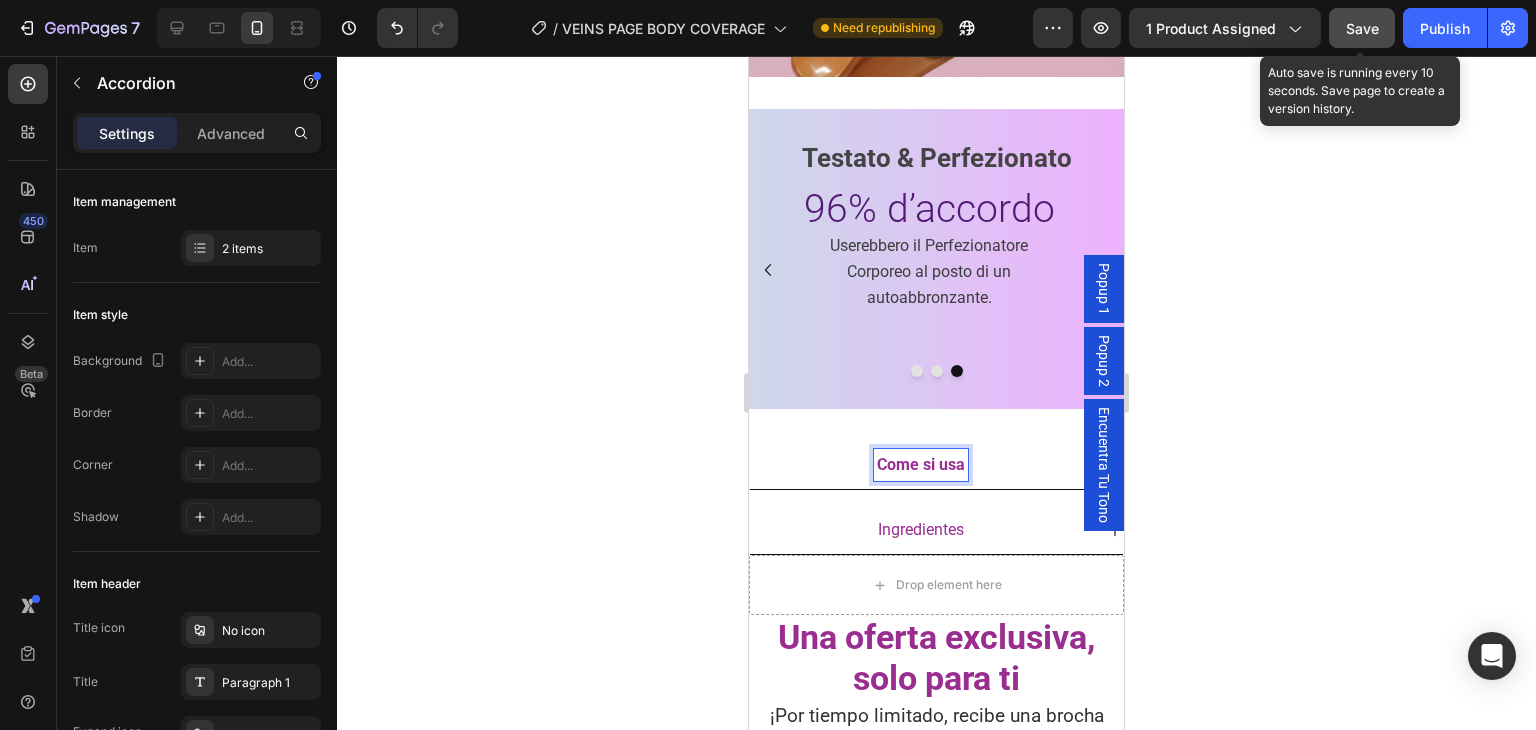 click on "Come si usa" at bounding box center (921, 464) 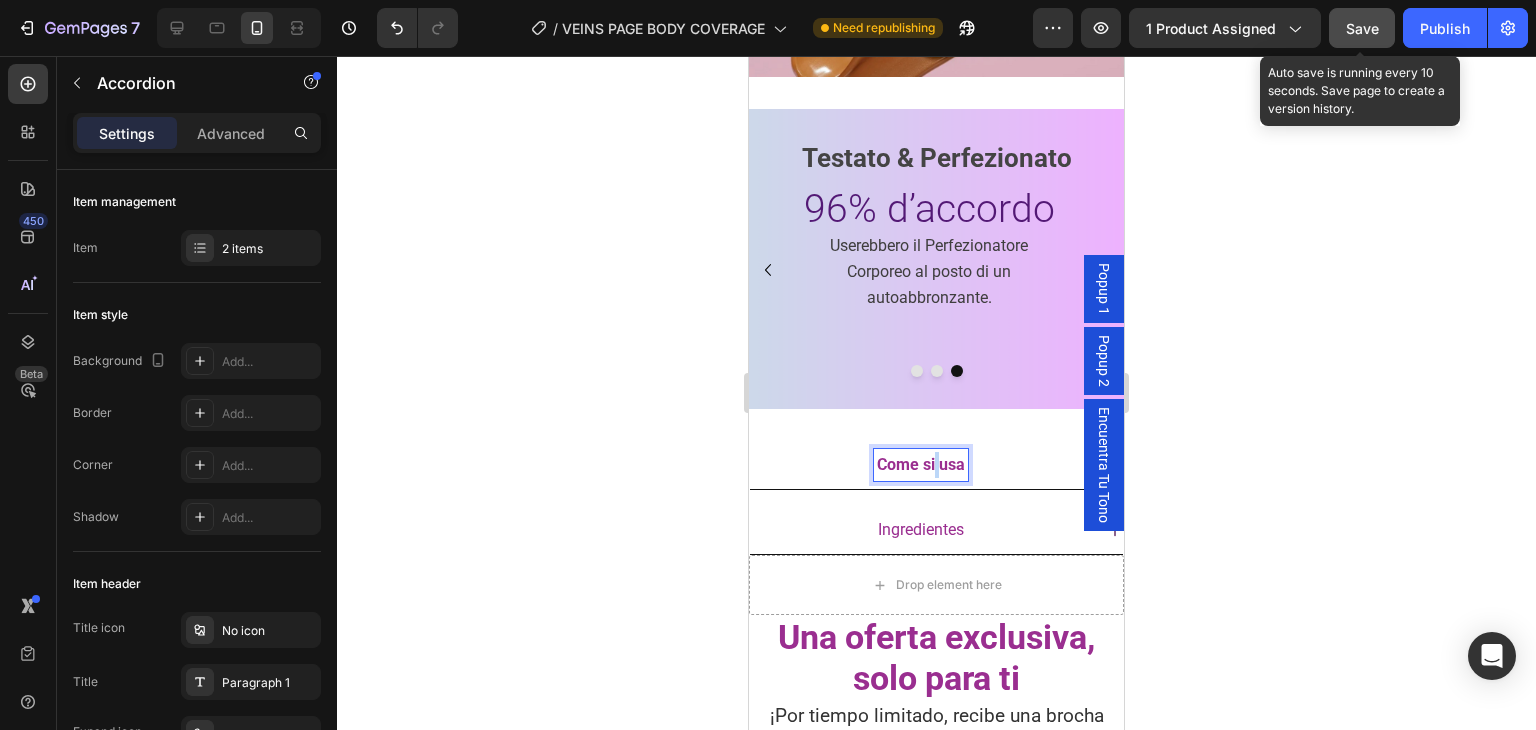 click on "Come si usa" at bounding box center (921, 464) 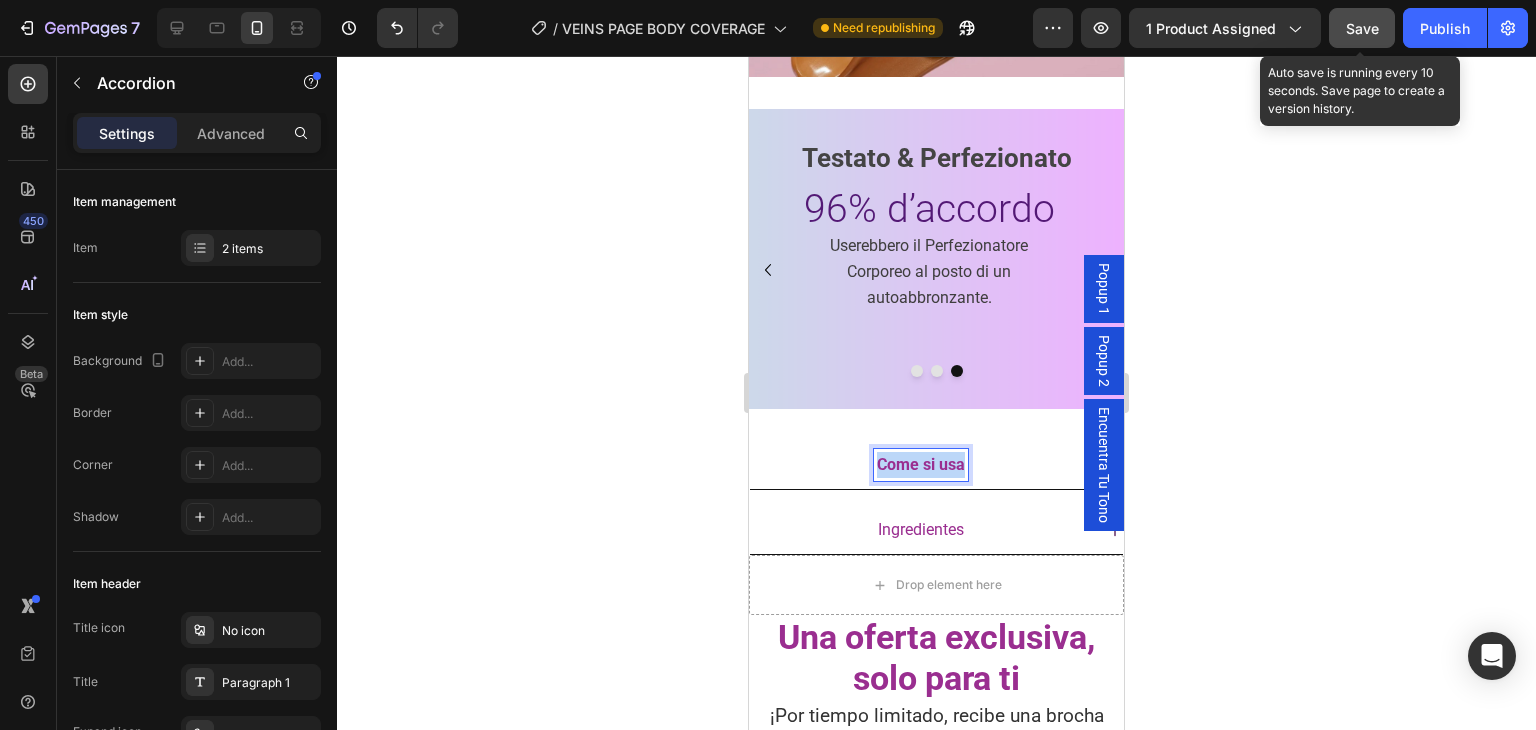 click on "Come si usa" at bounding box center (921, 464) 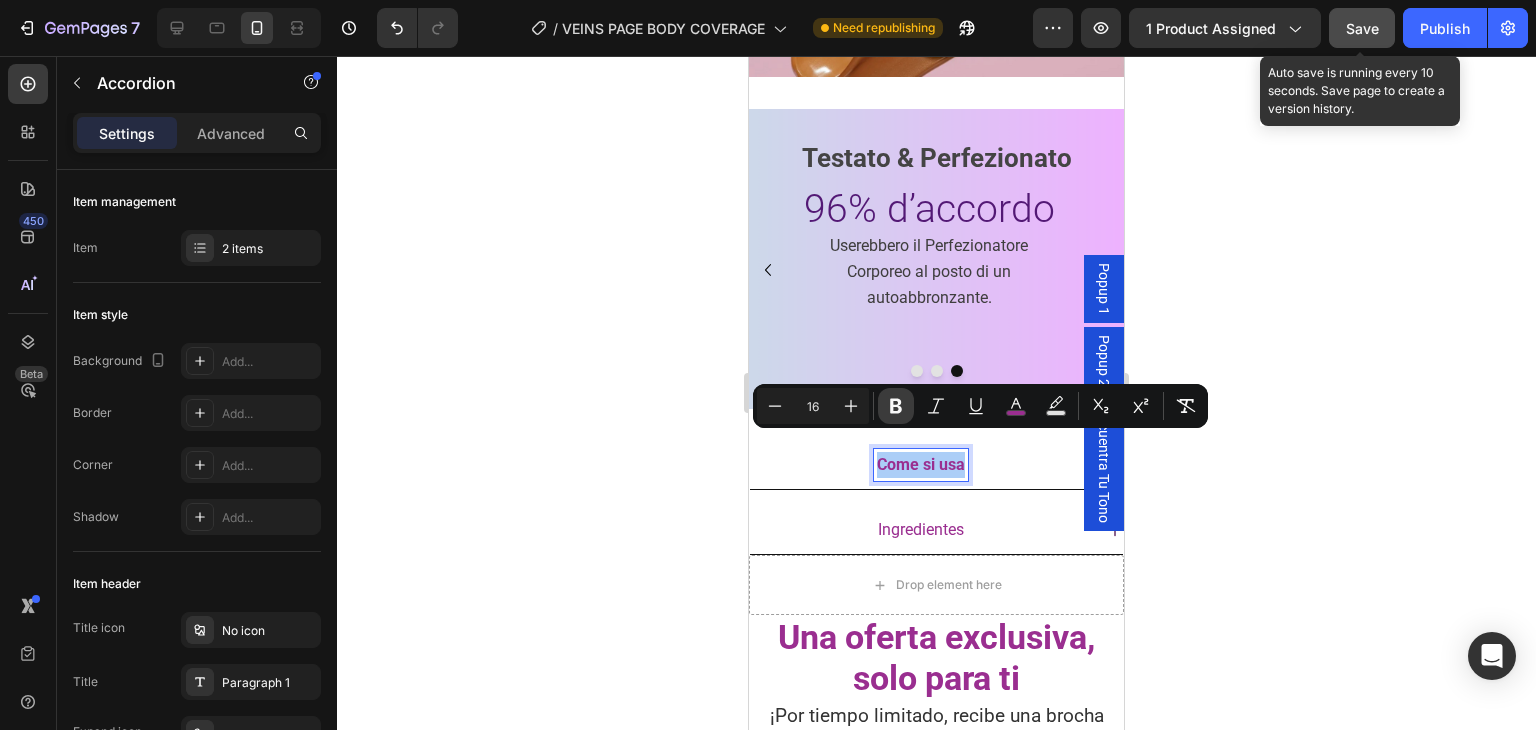 click 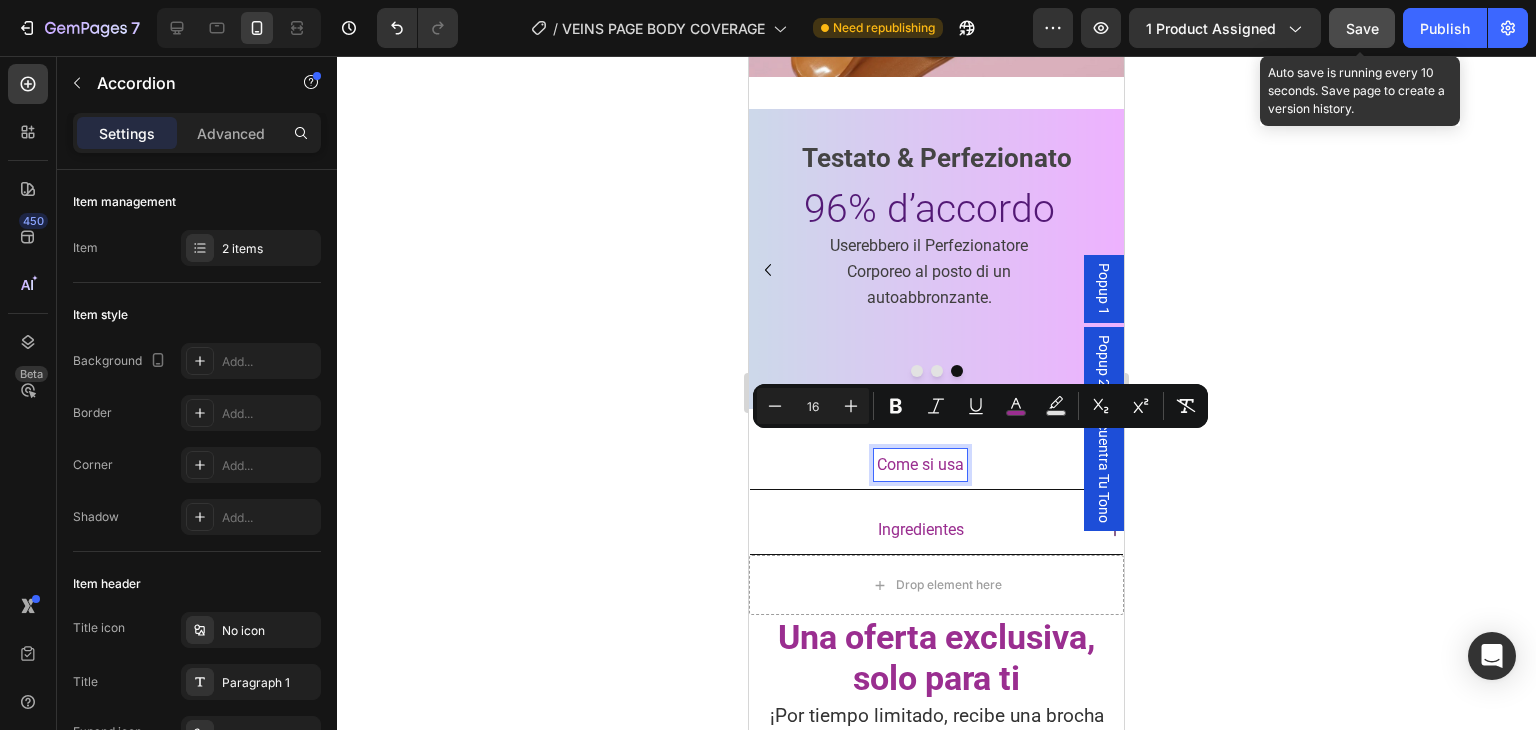 click on "Ingredientes" at bounding box center [921, 529] 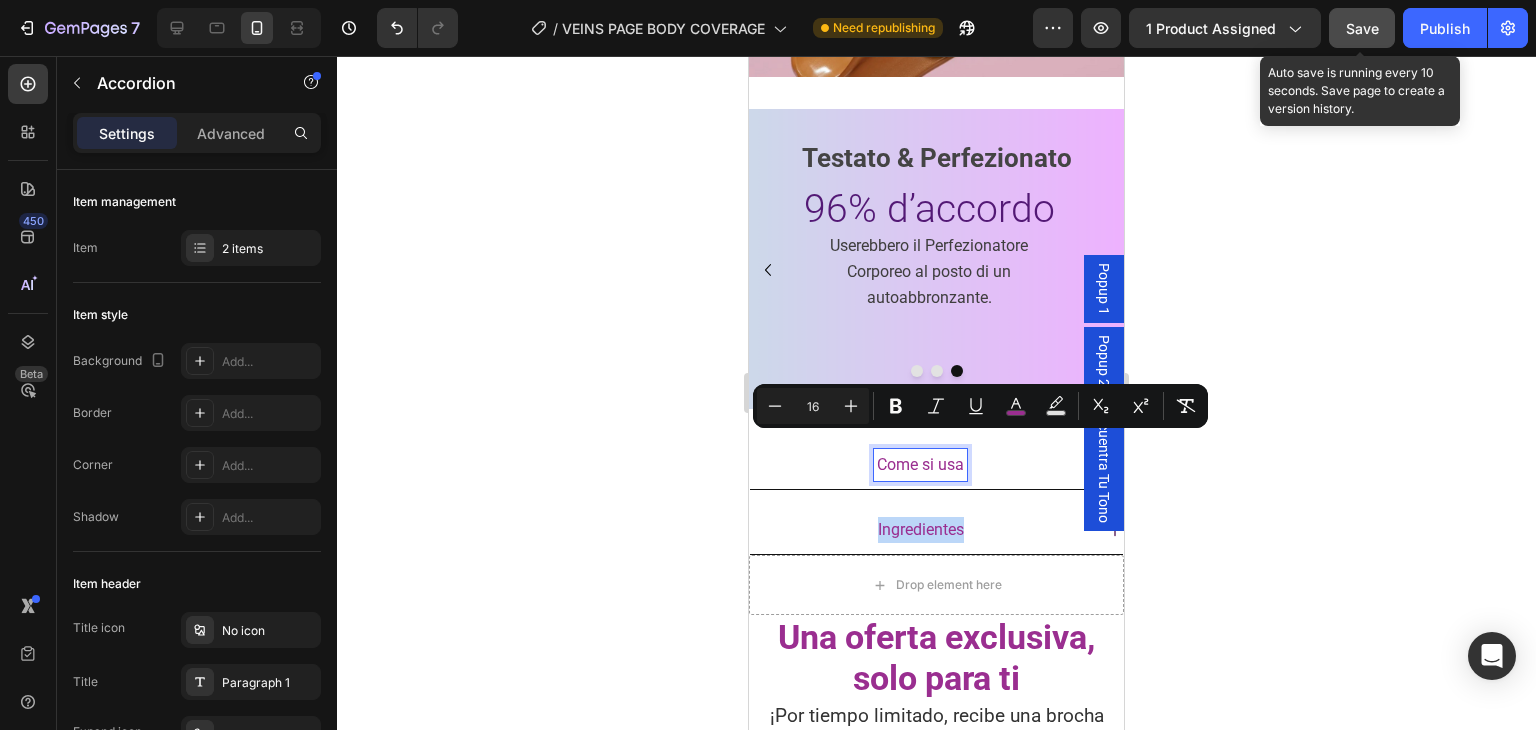 click on "Ingredientes" at bounding box center [921, 529] 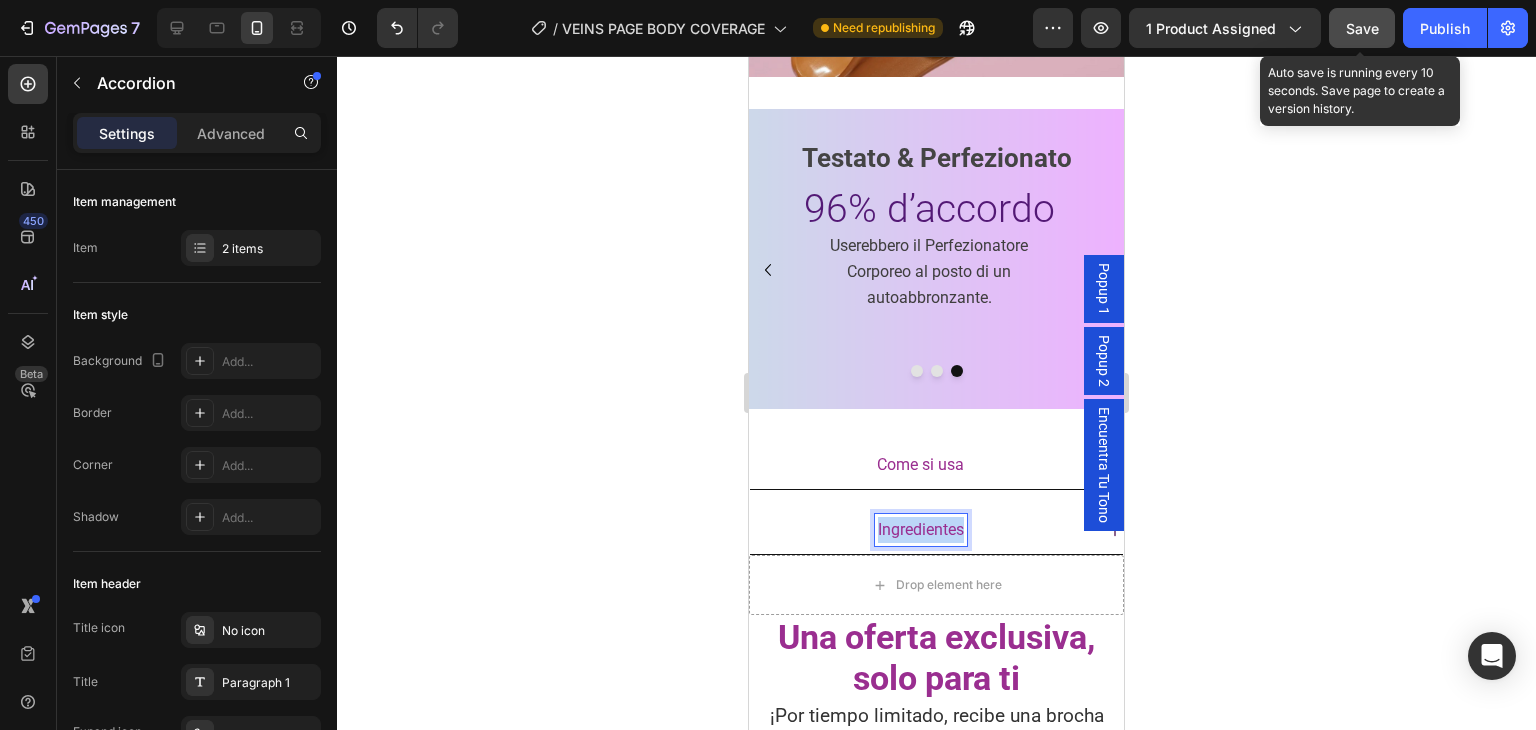 click on "Ingredientes" at bounding box center (921, 529) 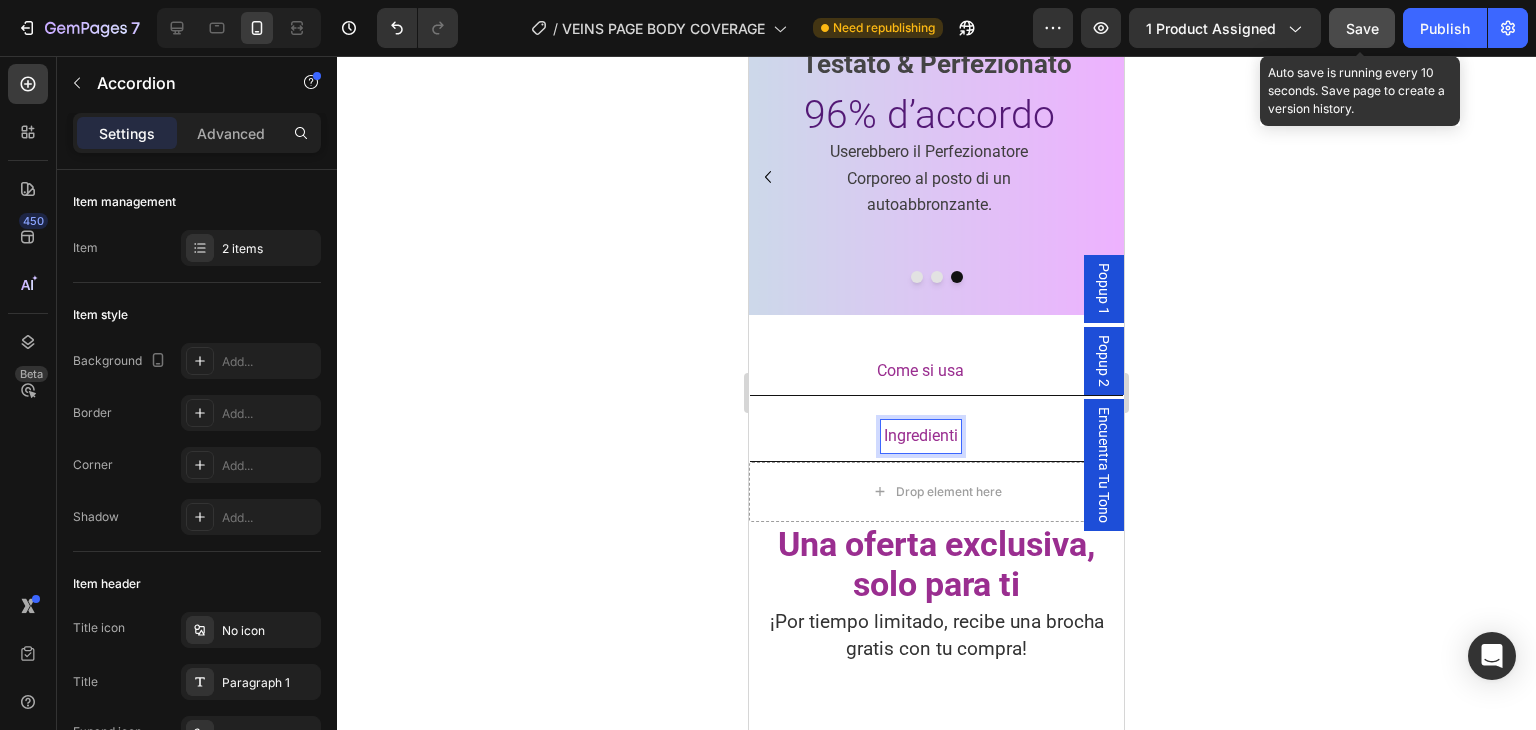 scroll, scrollTop: 3065, scrollLeft: 0, axis: vertical 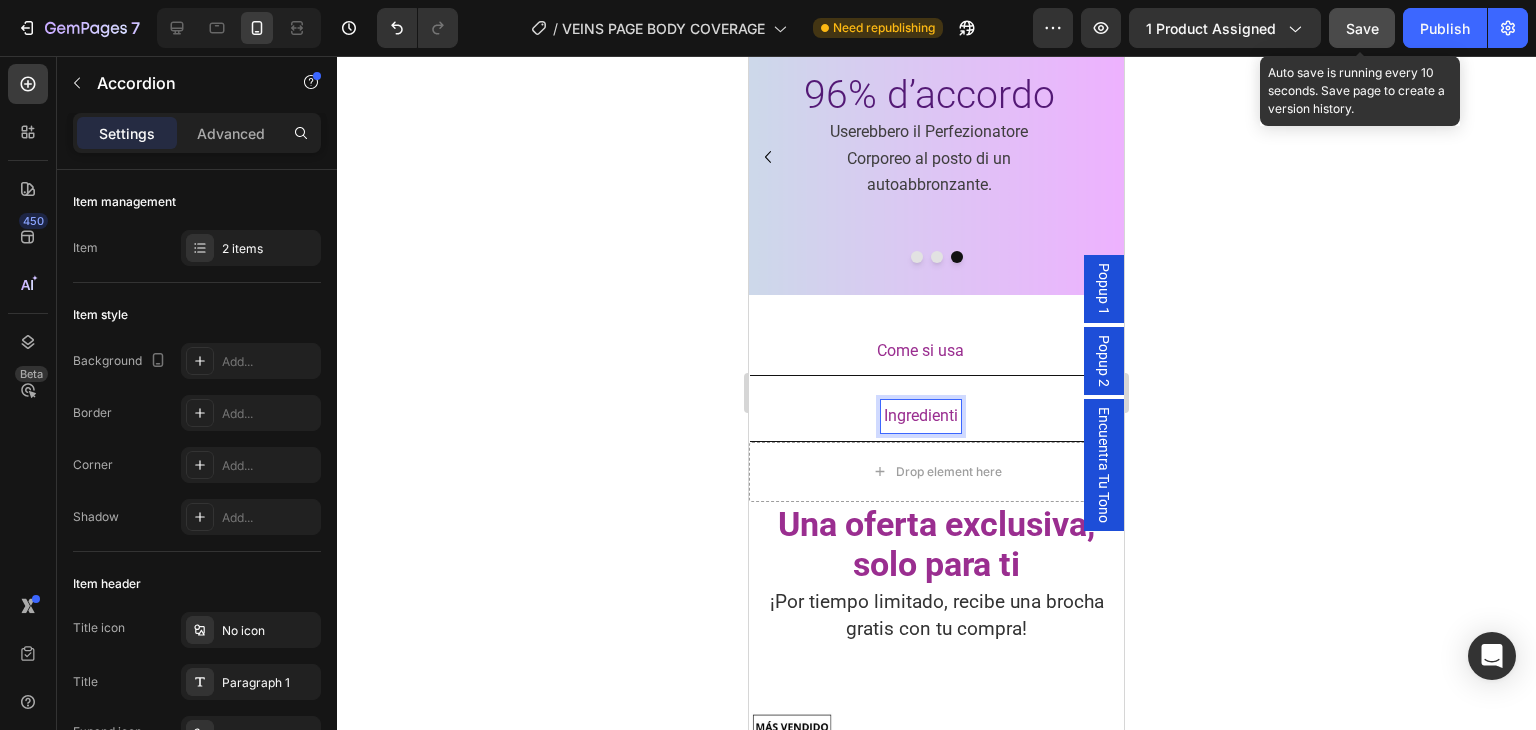click on "Come si usa" at bounding box center (920, 351) 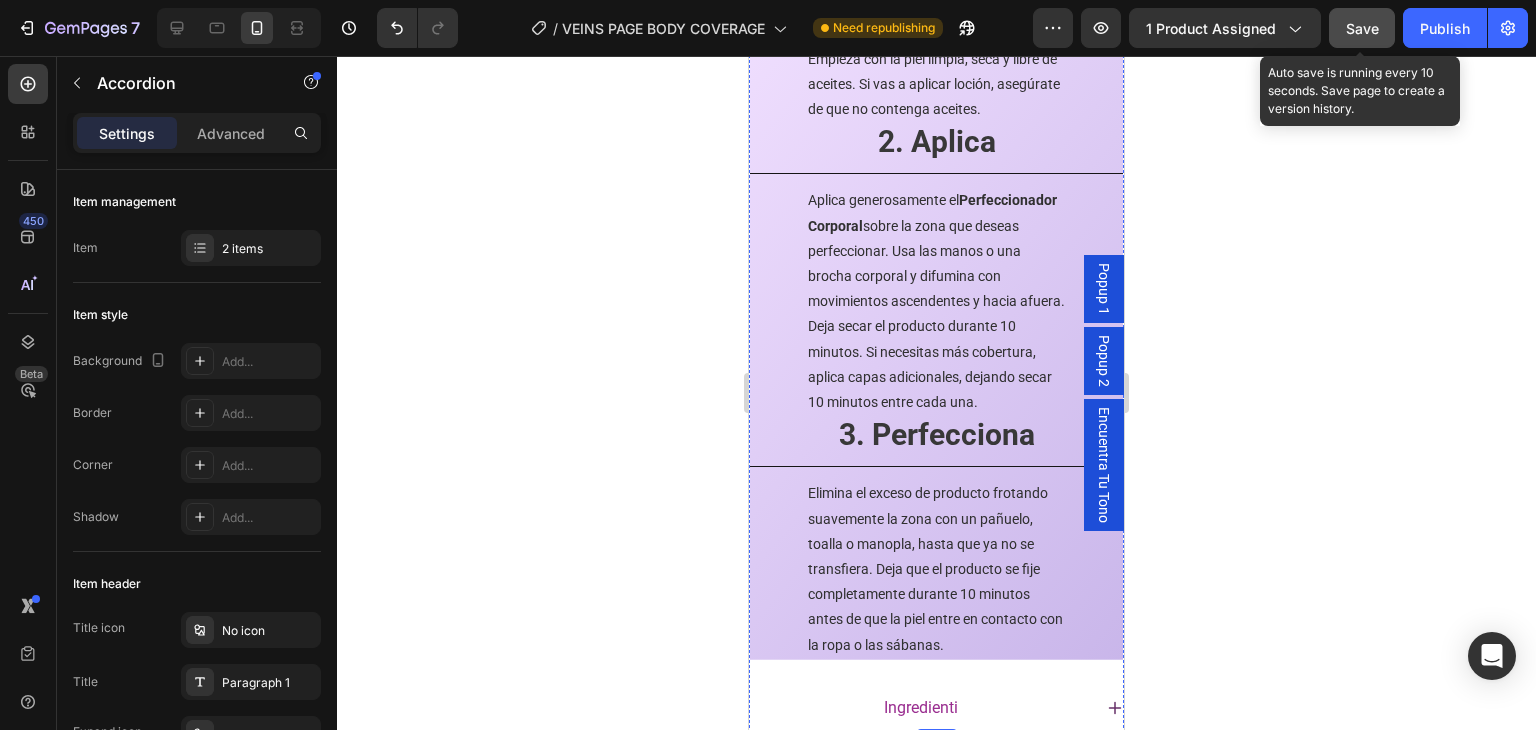 scroll, scrollTop: 3465, scrollLeft: 0, axis: vertical 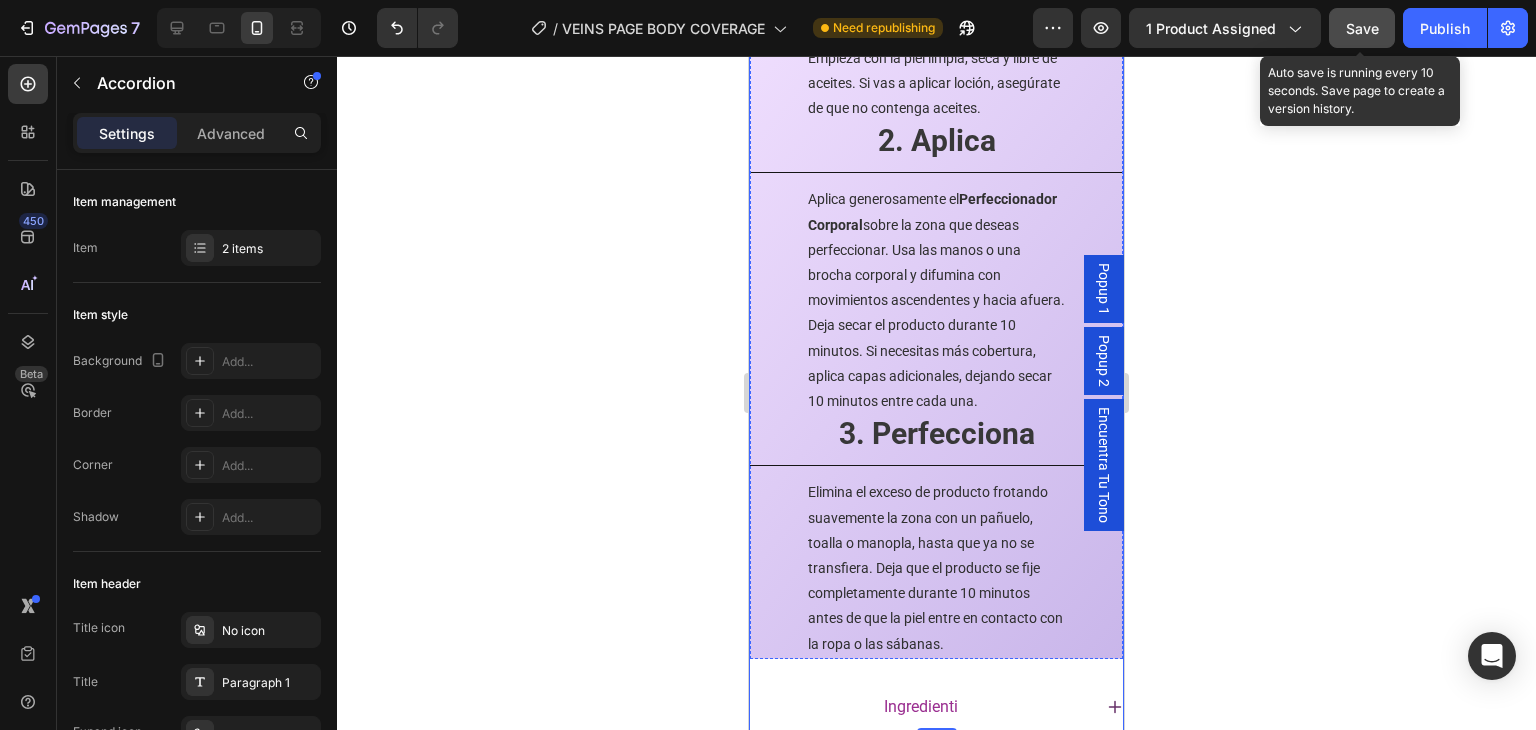 click on "1. Prepara" at bounding box center [936, -2] 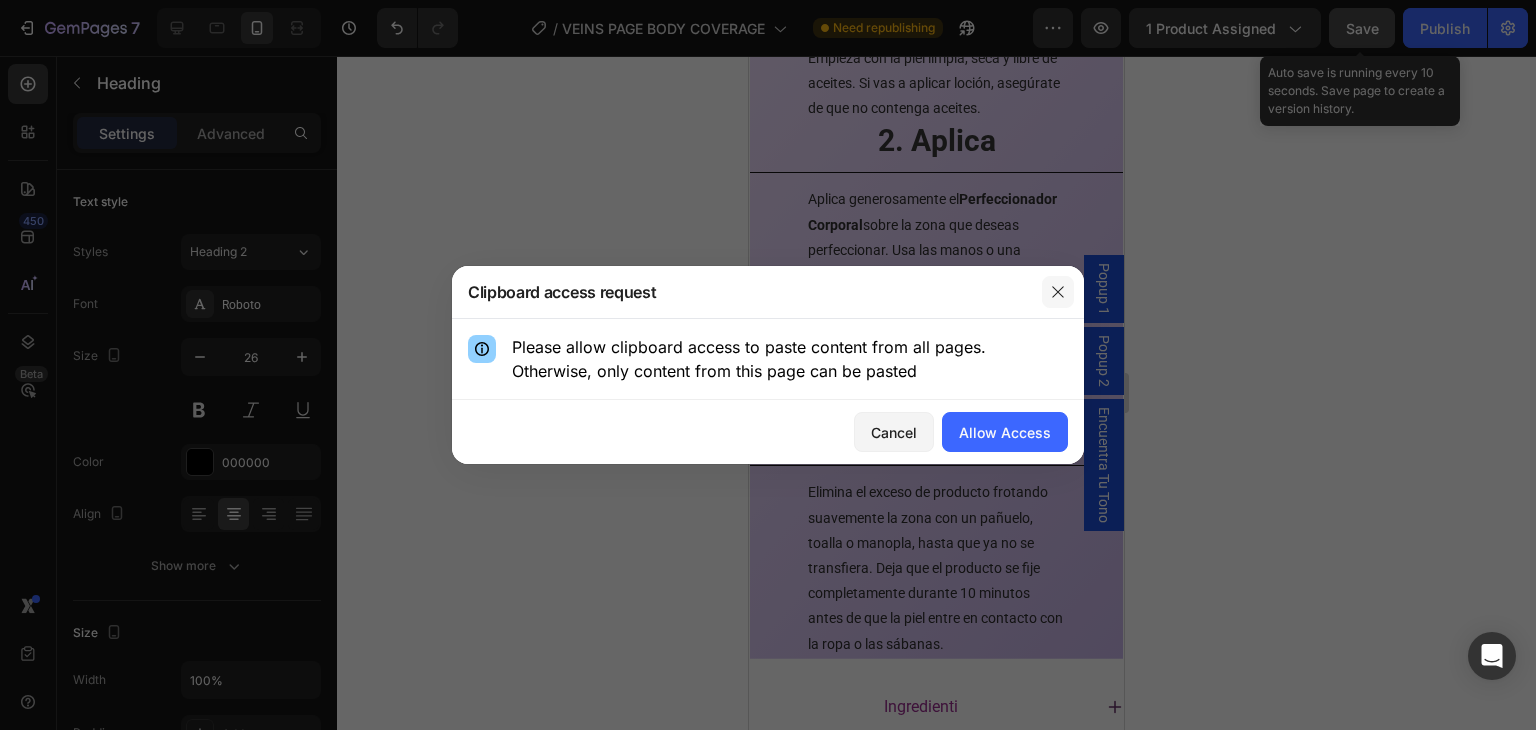 click 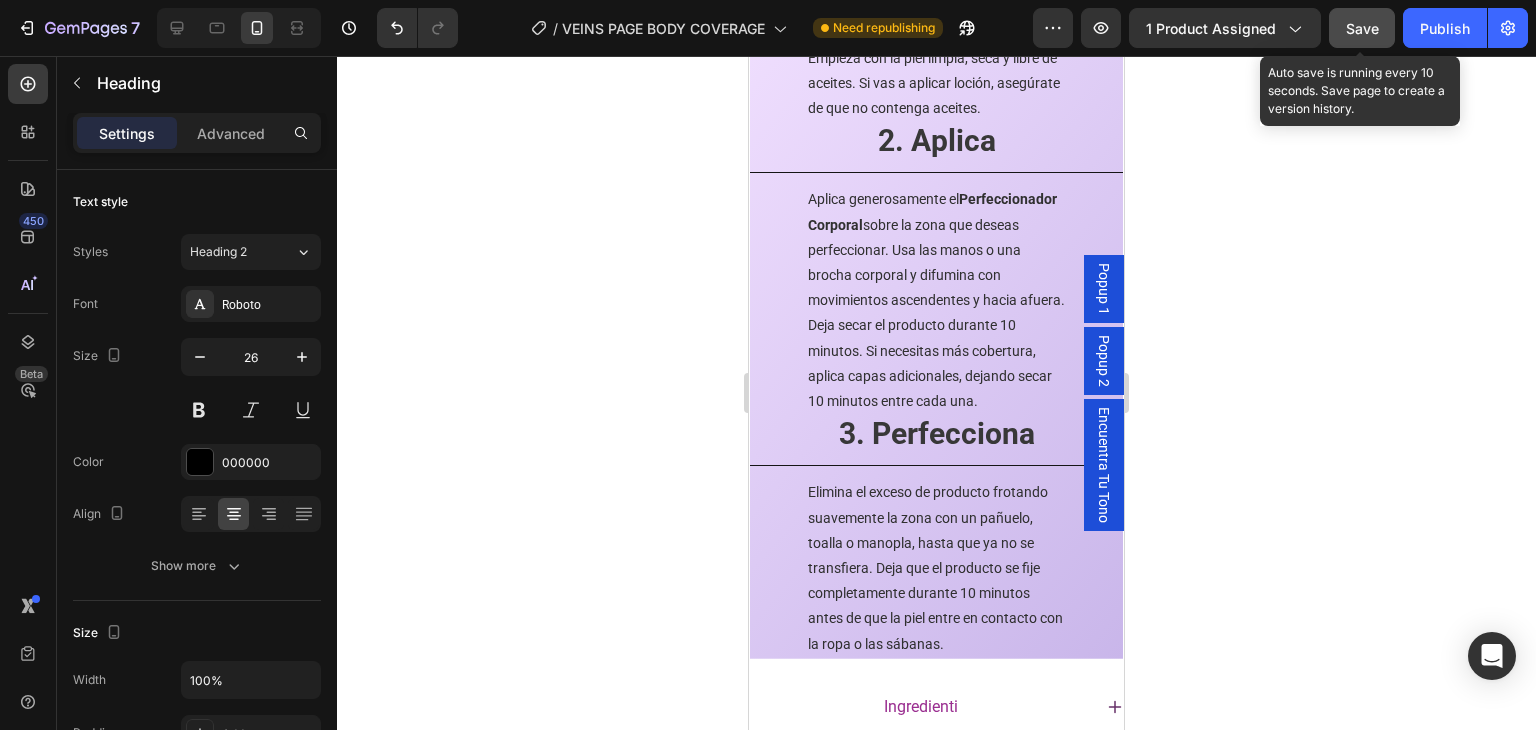 click on "1. Prepara" at bounding box center [936, -2] 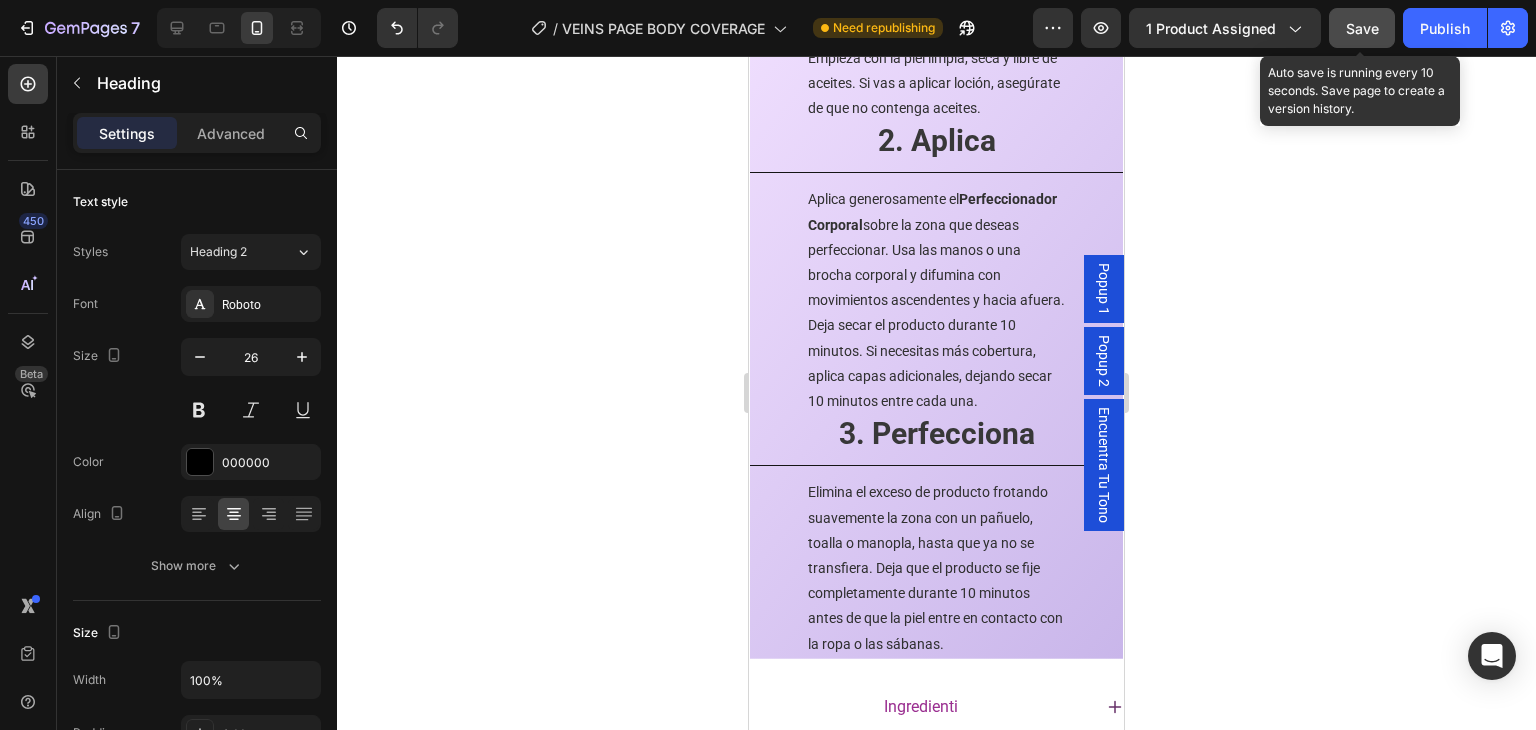 click on "1. Prepara" at bounding box center [936, -2] 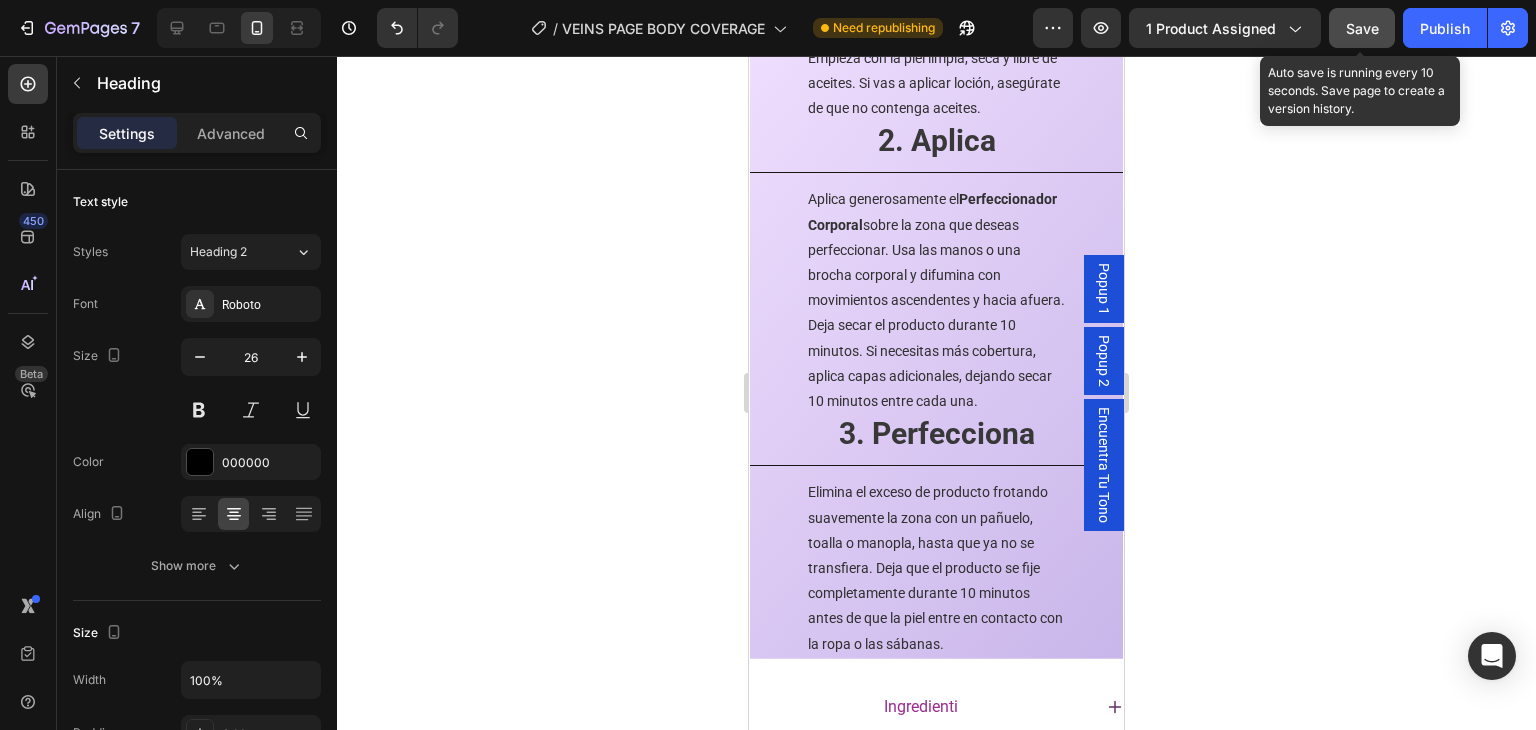 click on "Title Line" at bounding box center [936, 31] 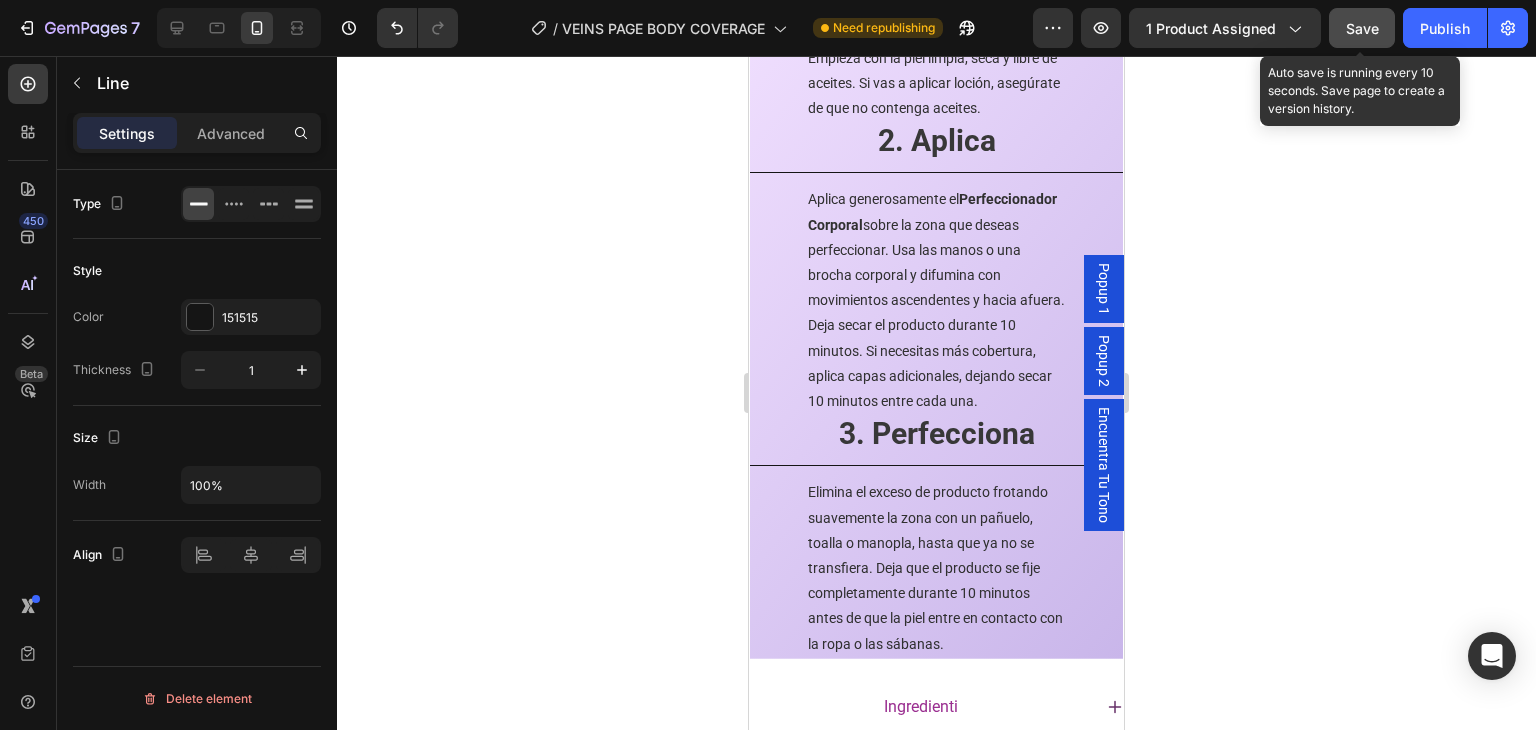 click on "1. Prepara" at bounding box center [936, -2] 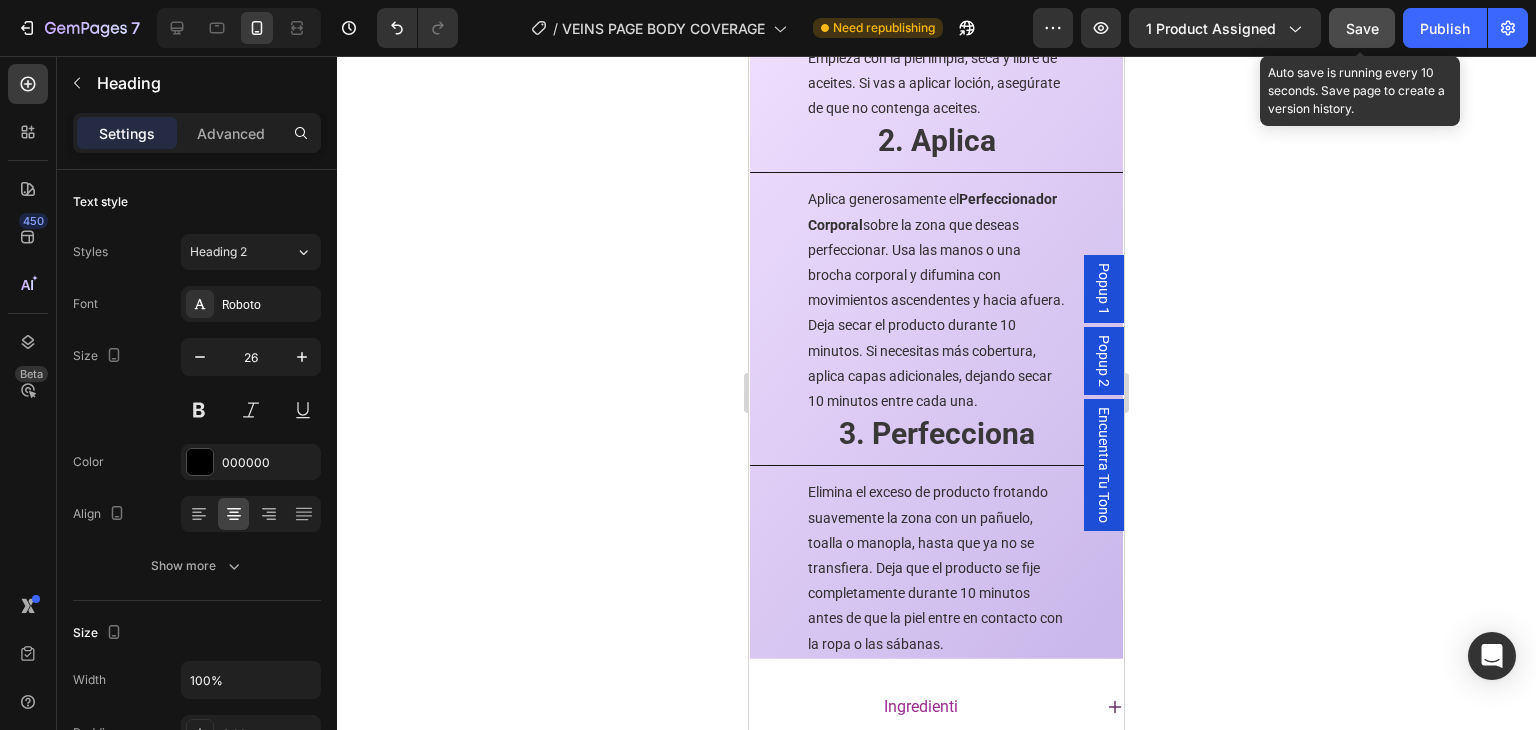 click on "1. Prepara" at bounding box center (936, -2) 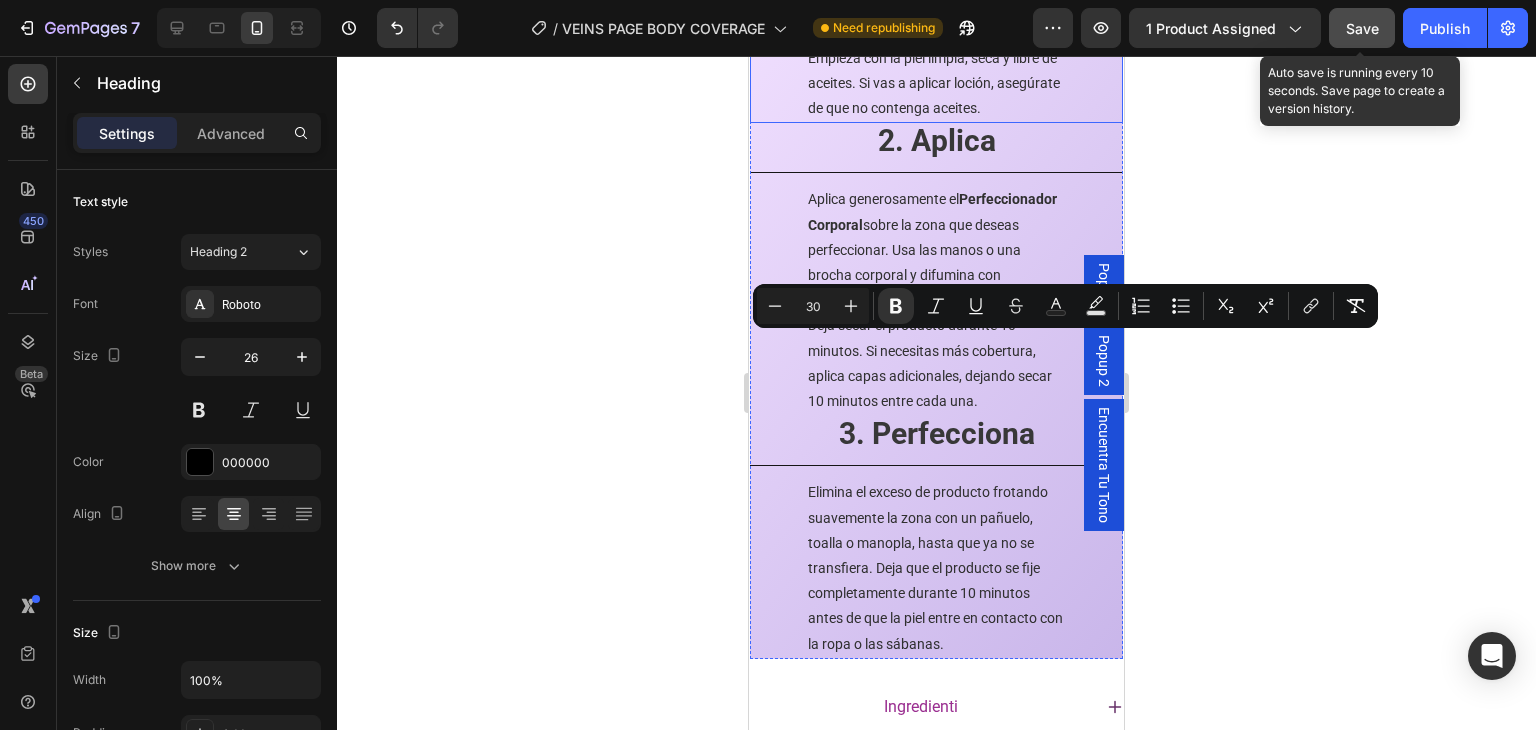 click on "Empieza con la piel limpia, seca y libre de aceites. Si vas a aplicar loción, asegúrate de que no contenga aceites." at bounding box center (934, 83) 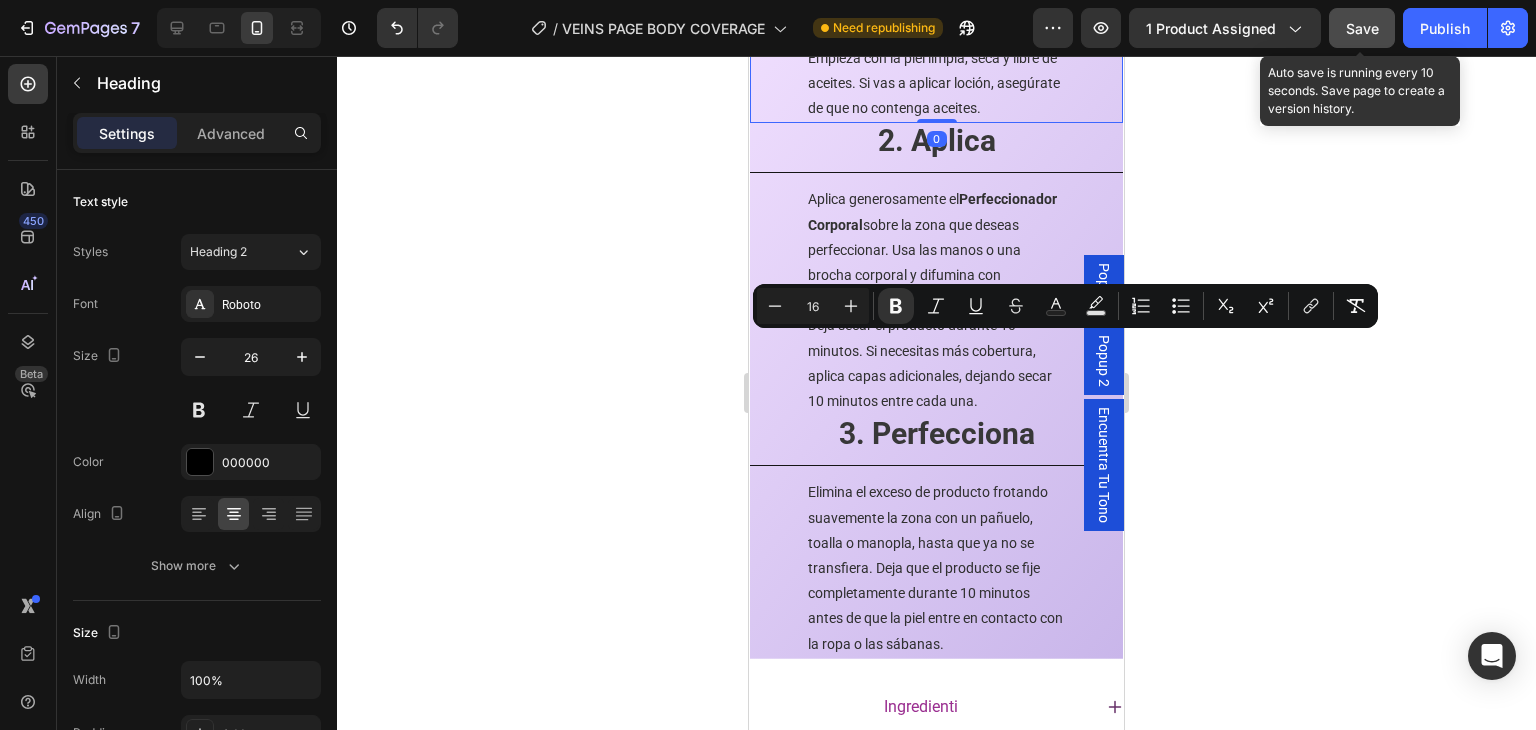 click on "Empieza con la piel limpia, seca y libre de aceites. Si vas a aplicar loción, asegúrate de que no contenga aceites." at bounding box center [934, 83] 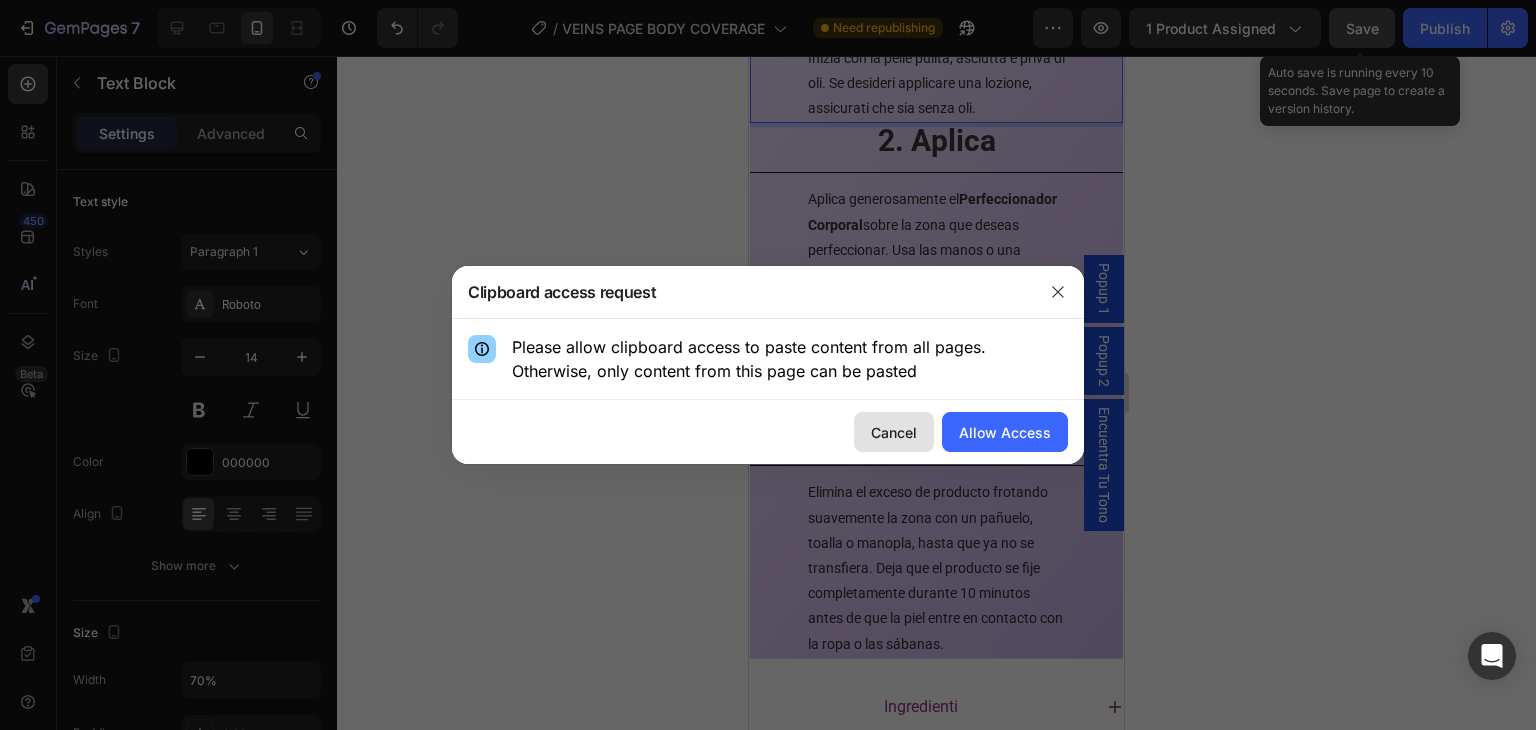 click on "Cancel" 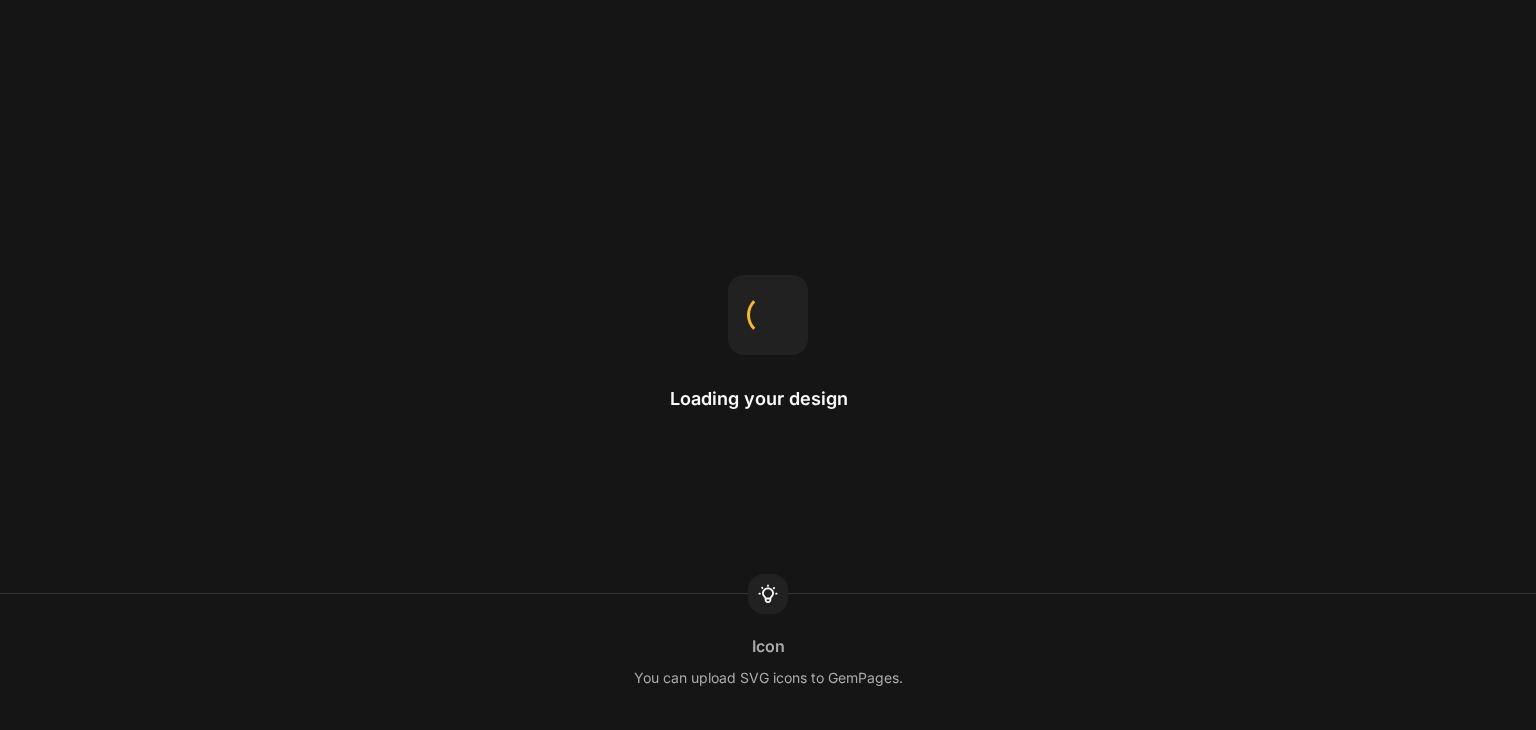 scroll, scrollTop: 0, scrollLeft: 0, axis: both 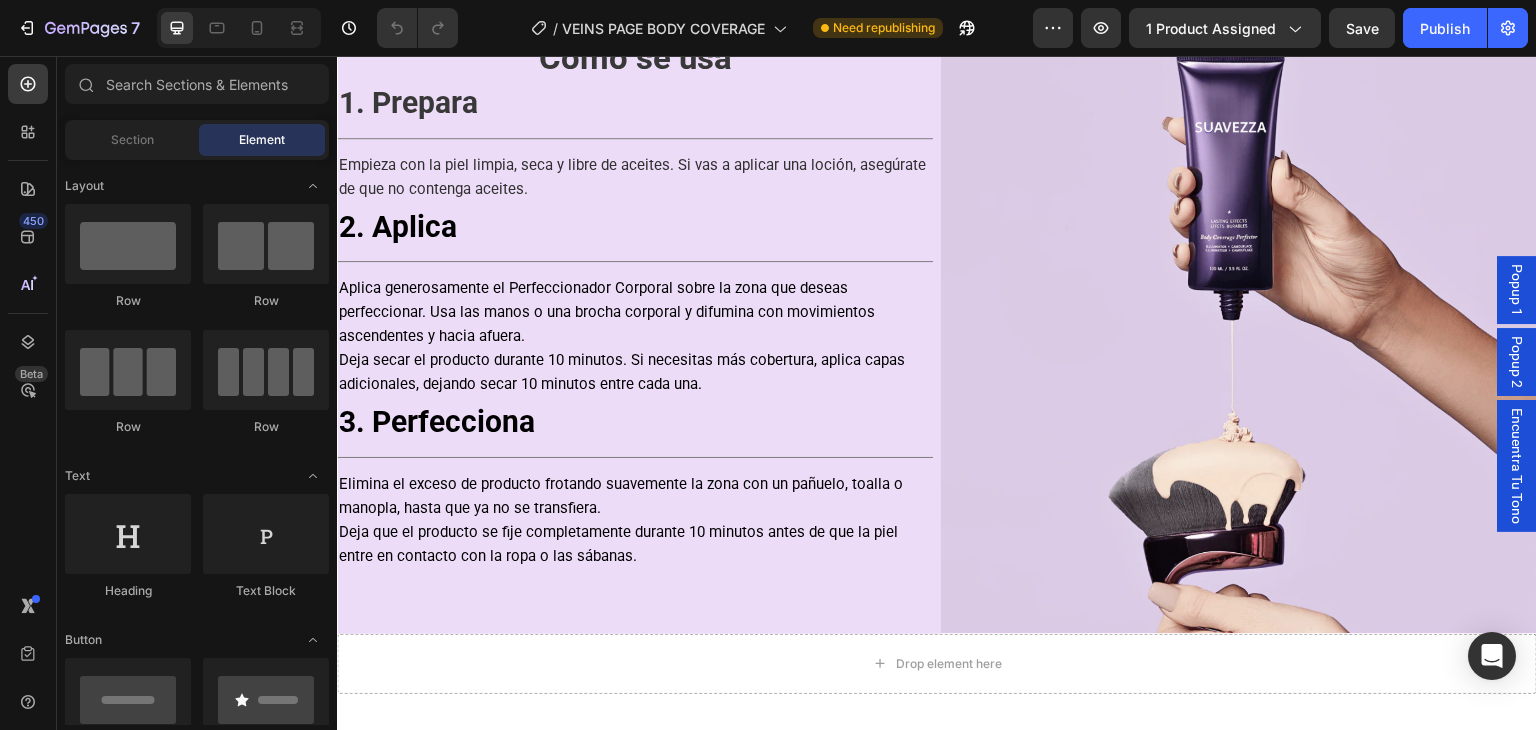click on "100% d’accordo" at bounding box center [534, -107] 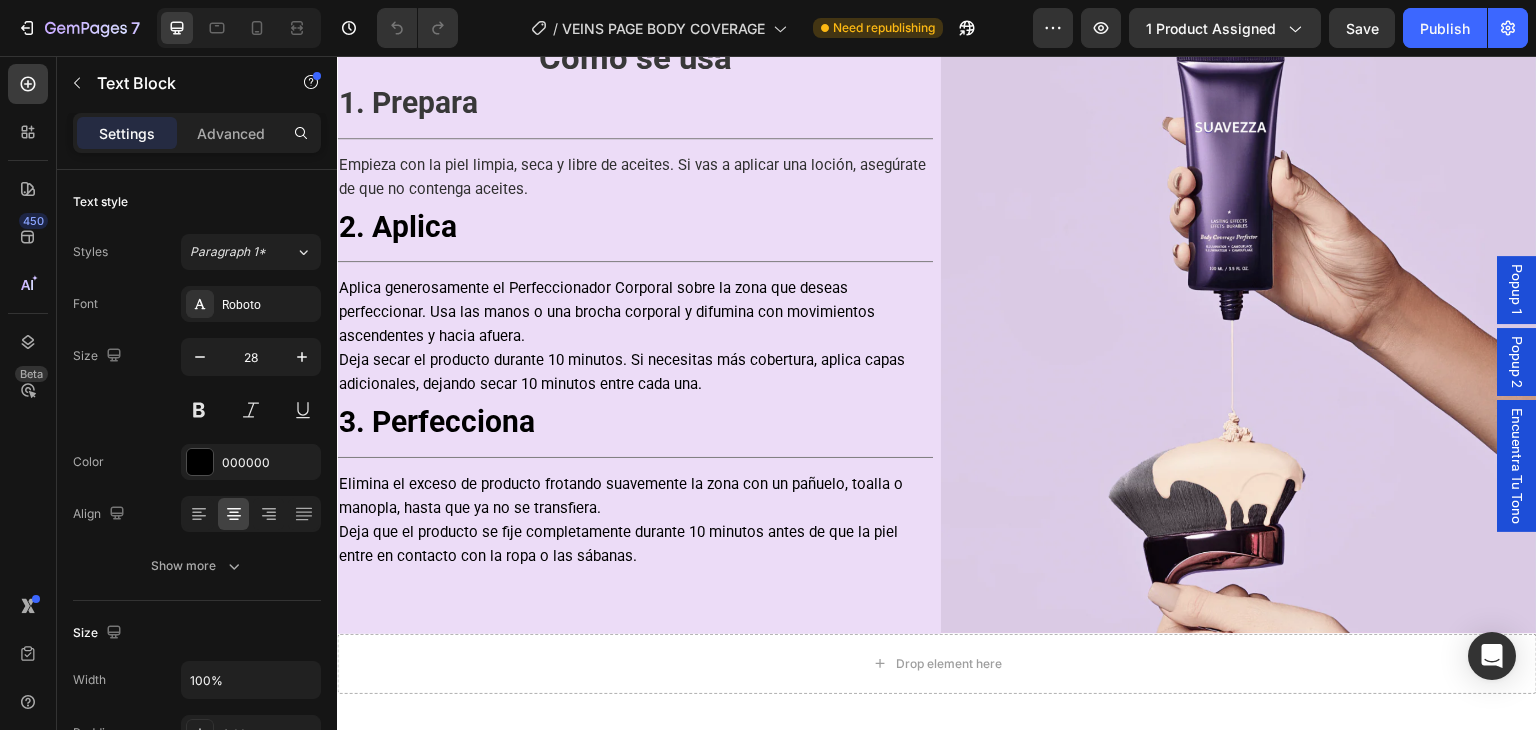 click on "100% d’accordo" at bounding box center (534, -107) 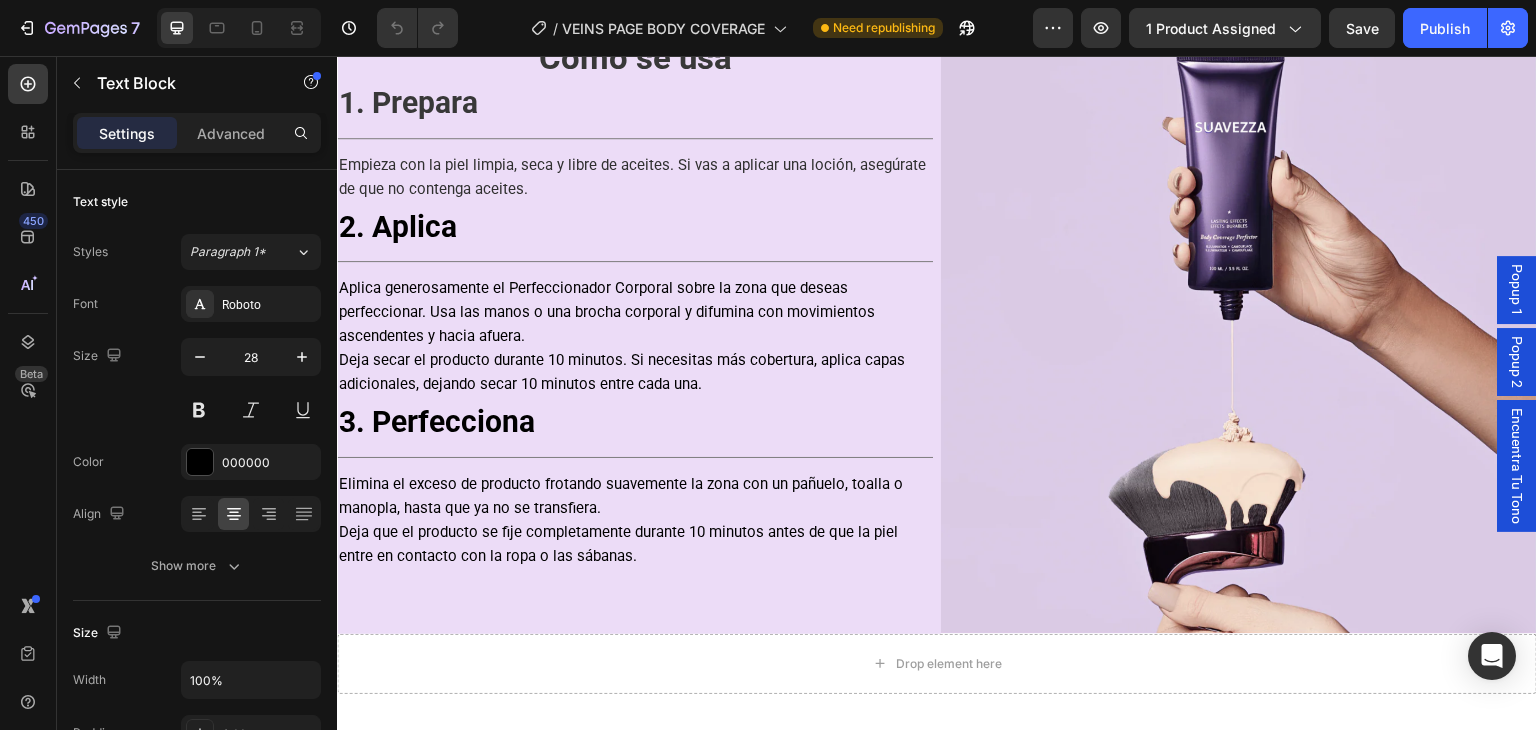 click on "100% d’accordo" at bounding box center [534, -107] 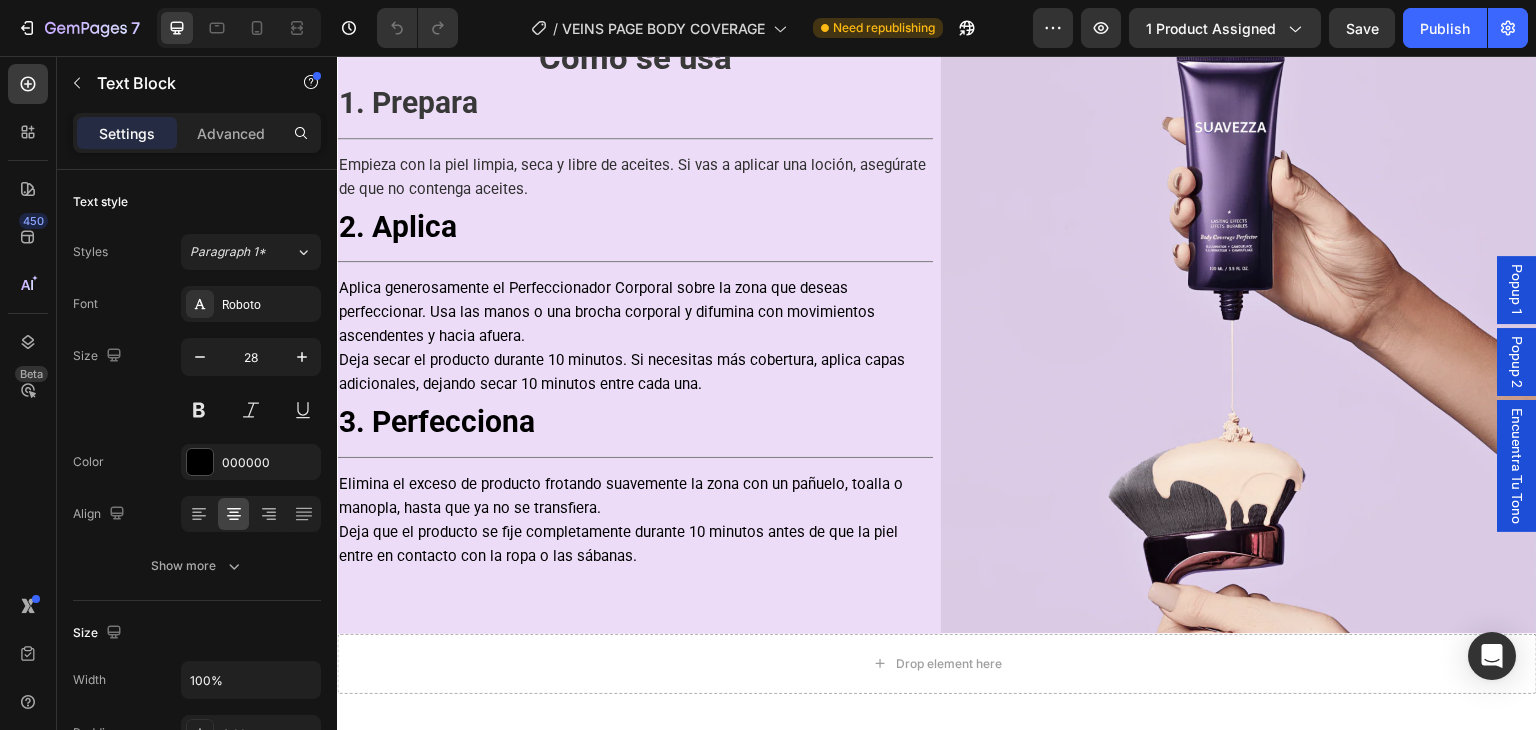 copy on "d’accordo" 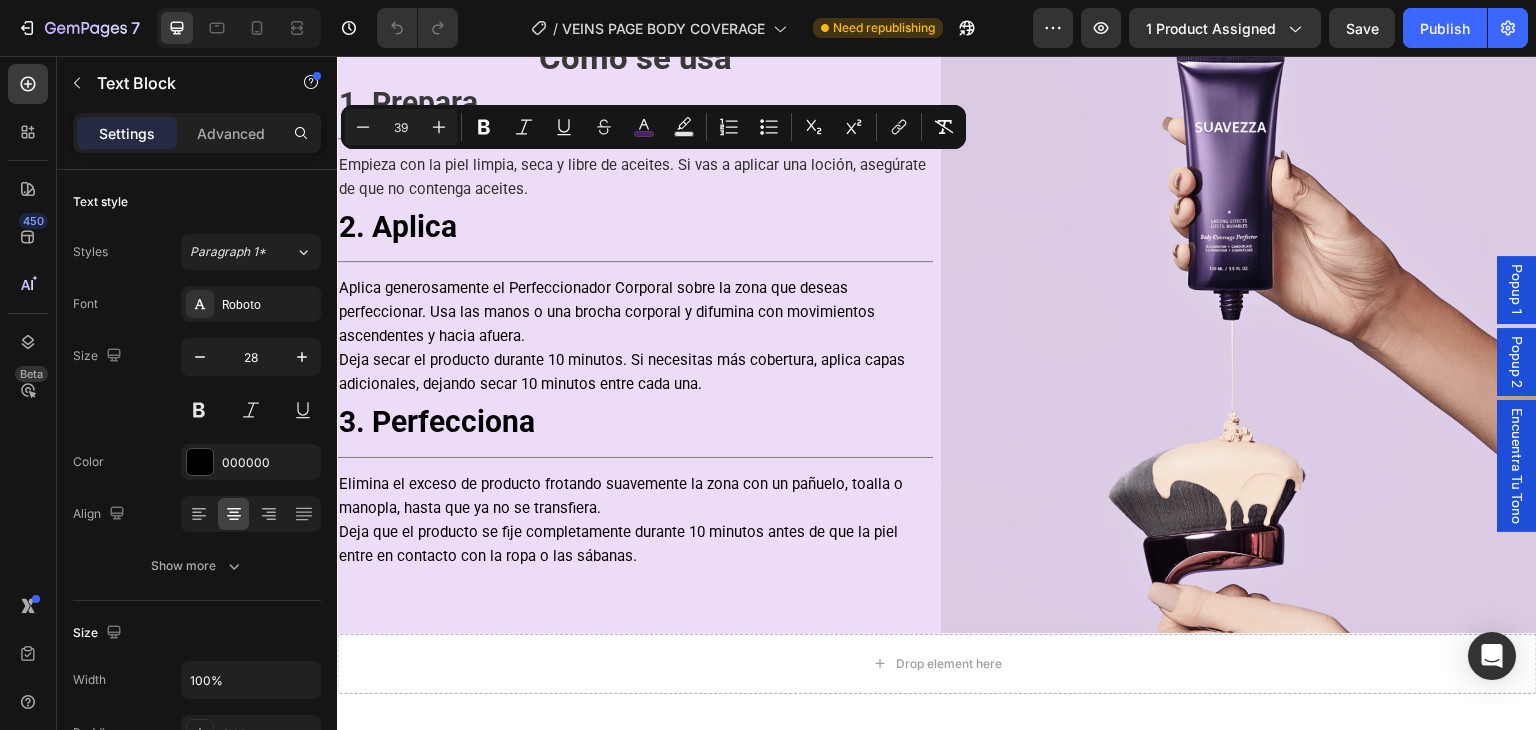 click on "100% d’accordo" at bounding box center (534, -107) 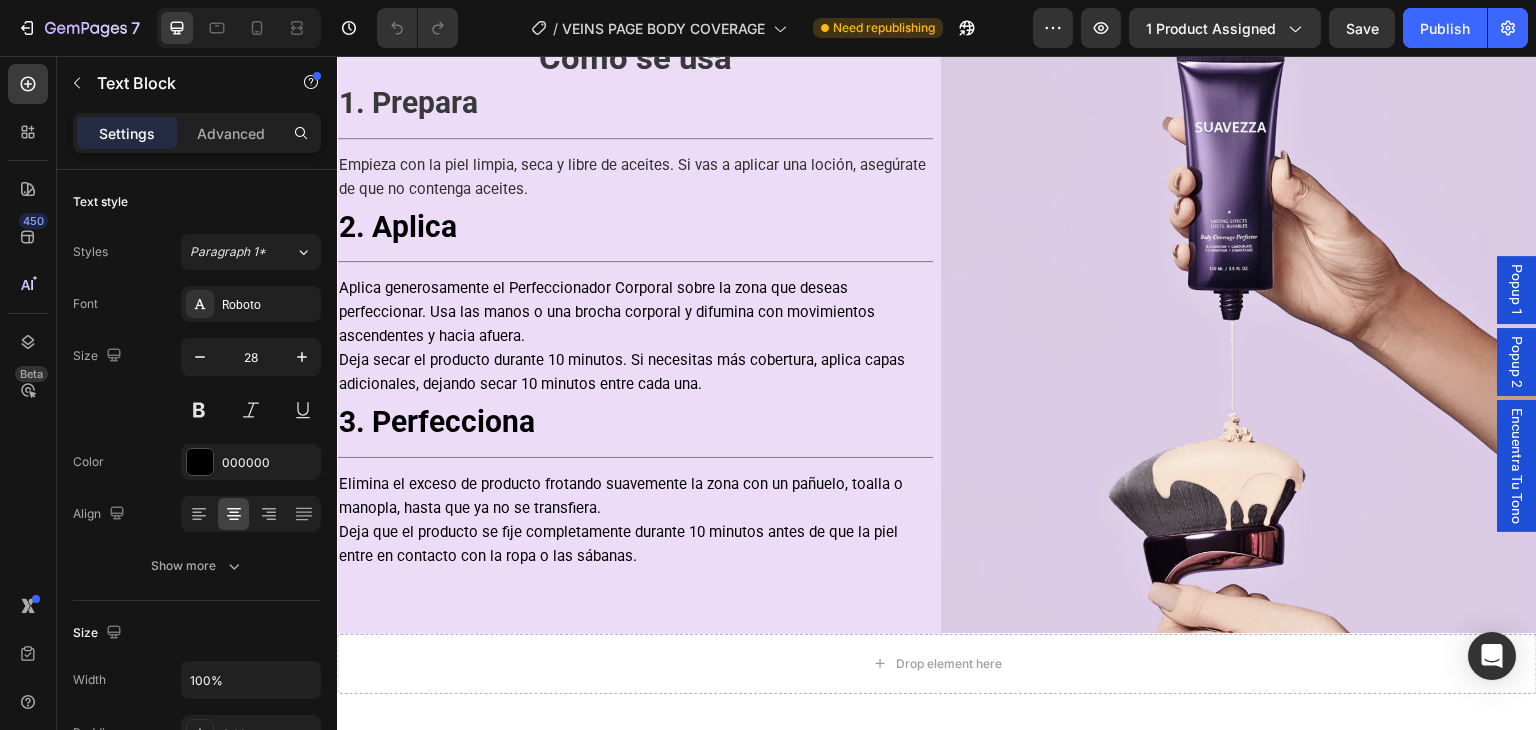 click on "100% d’accordo" at bounding box center [534, -107] 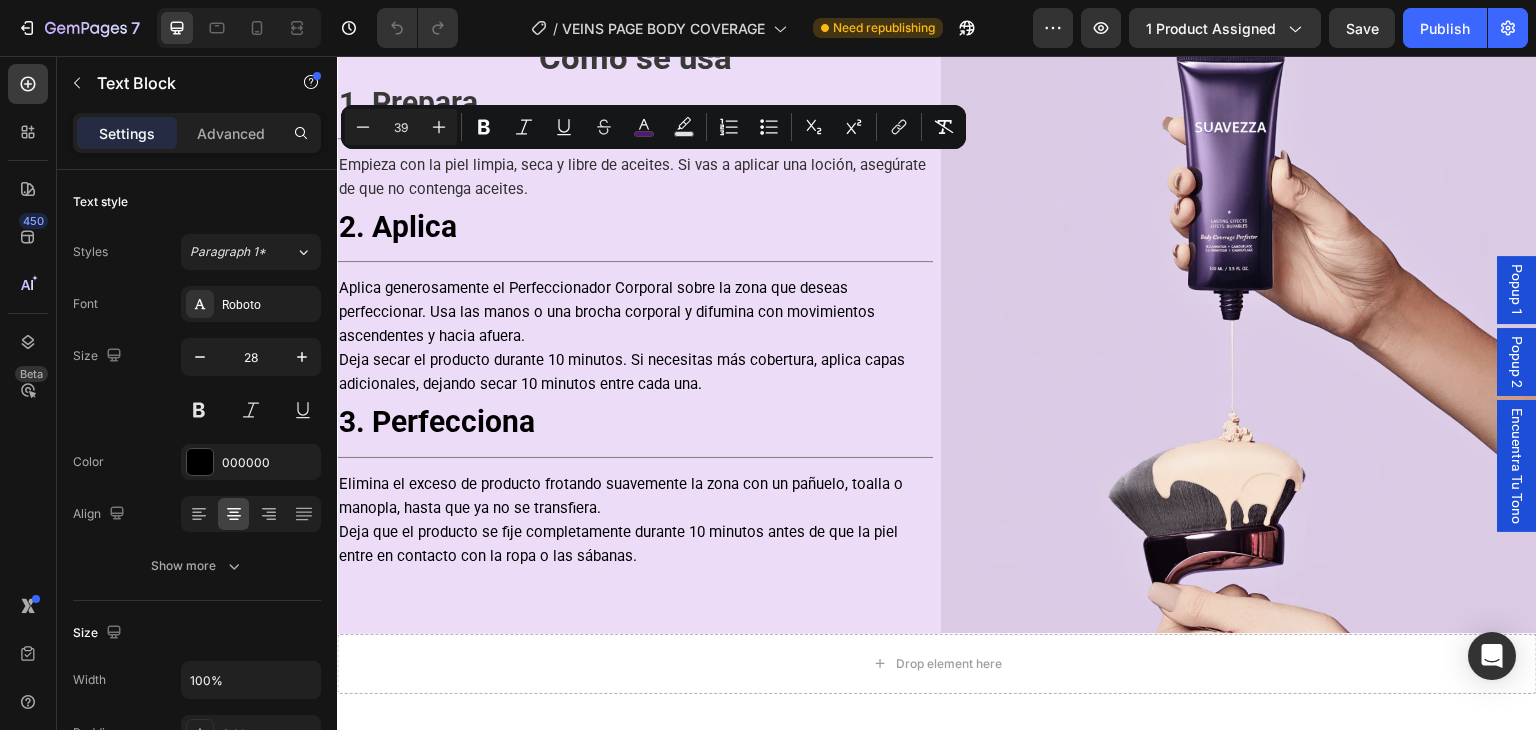 click on "Aiuta a ridurre la visibilità di vene come capillari rotti, vene reticolari e varici." at bounding box center [534, -53] 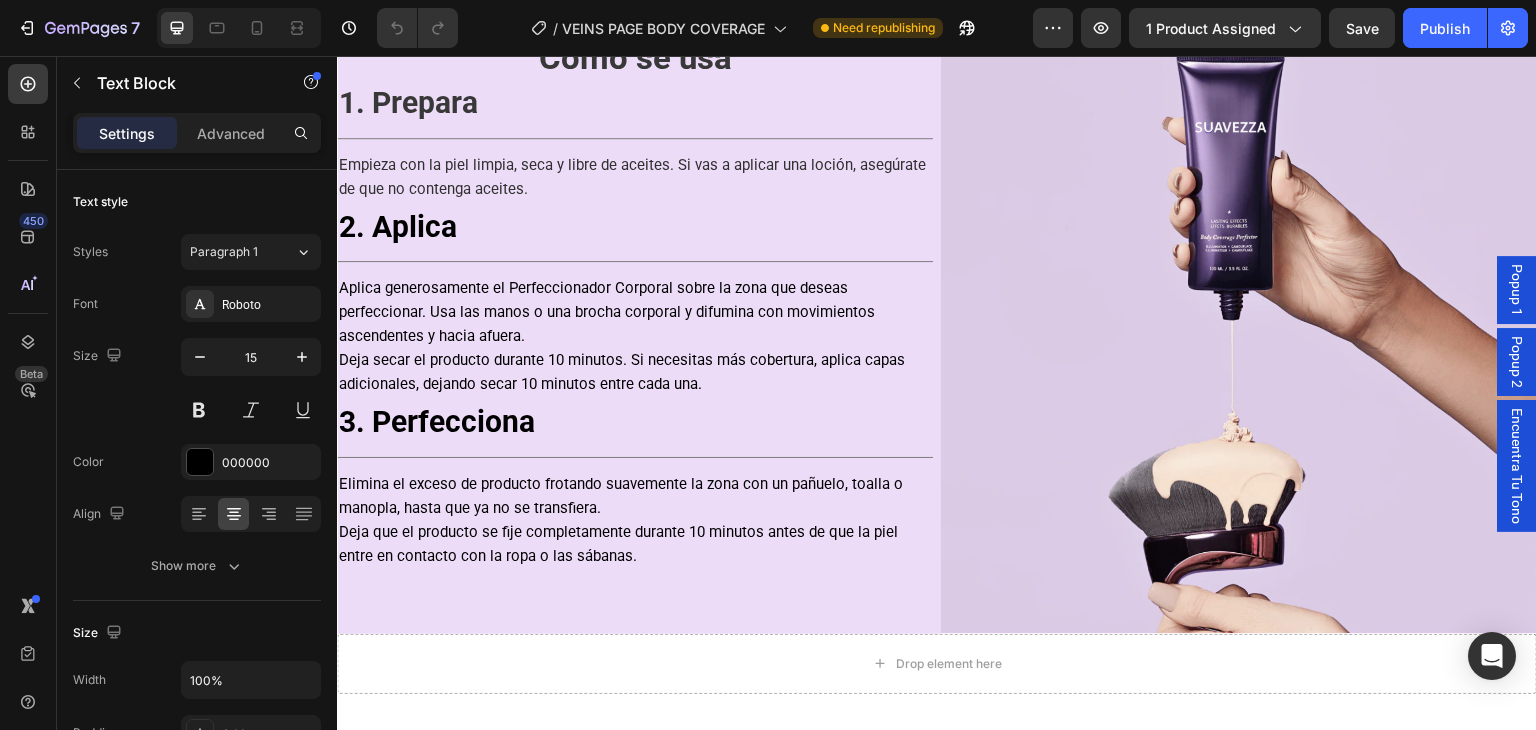 click on "Aiuta a ridurre la visibilità di vene come capillari rotti, vene reticolari e varici." at bounding box center [534, -53] 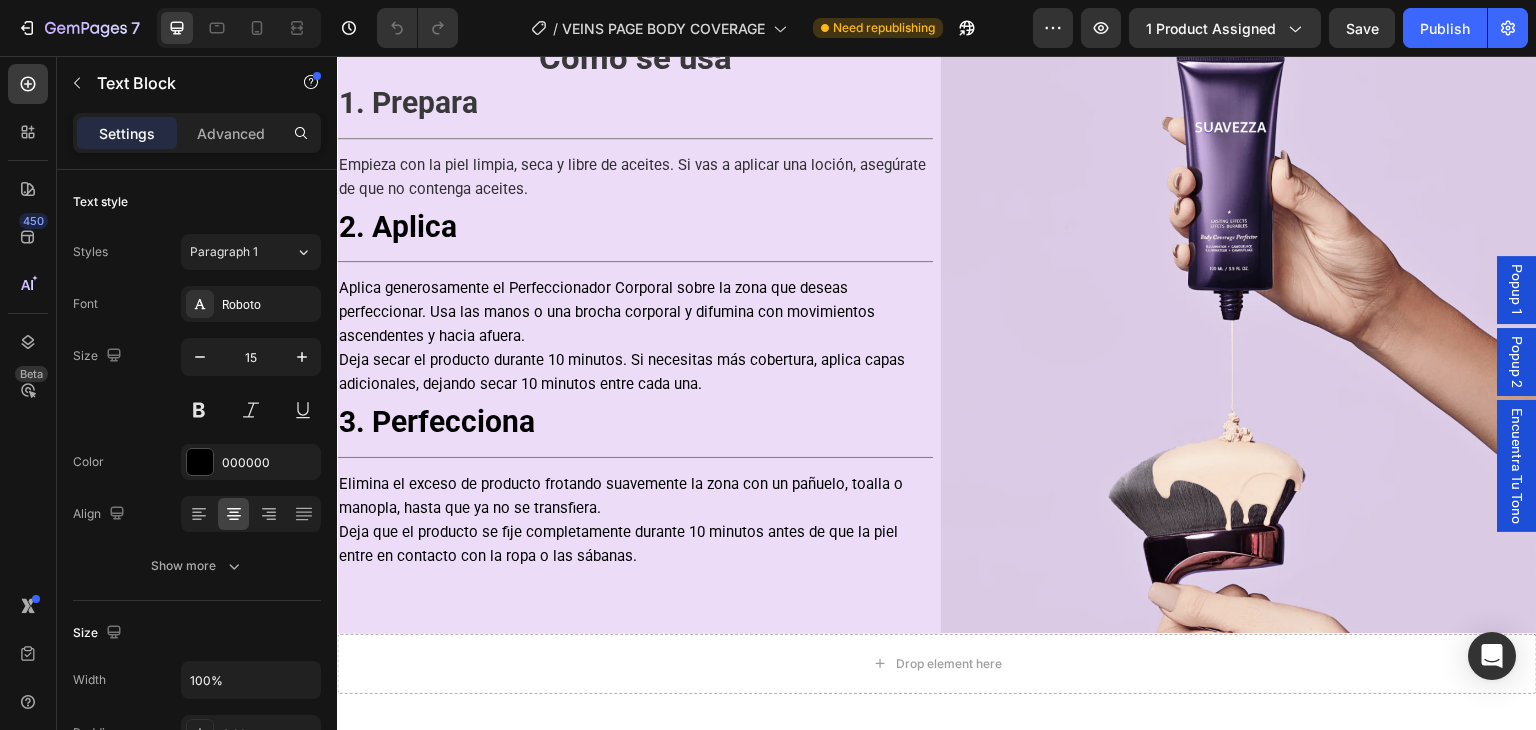 click on "Aiuta a ridurre la visibilità di vene come capillari rotti, vene reticolari e varici." at bounding box center (534, -53) 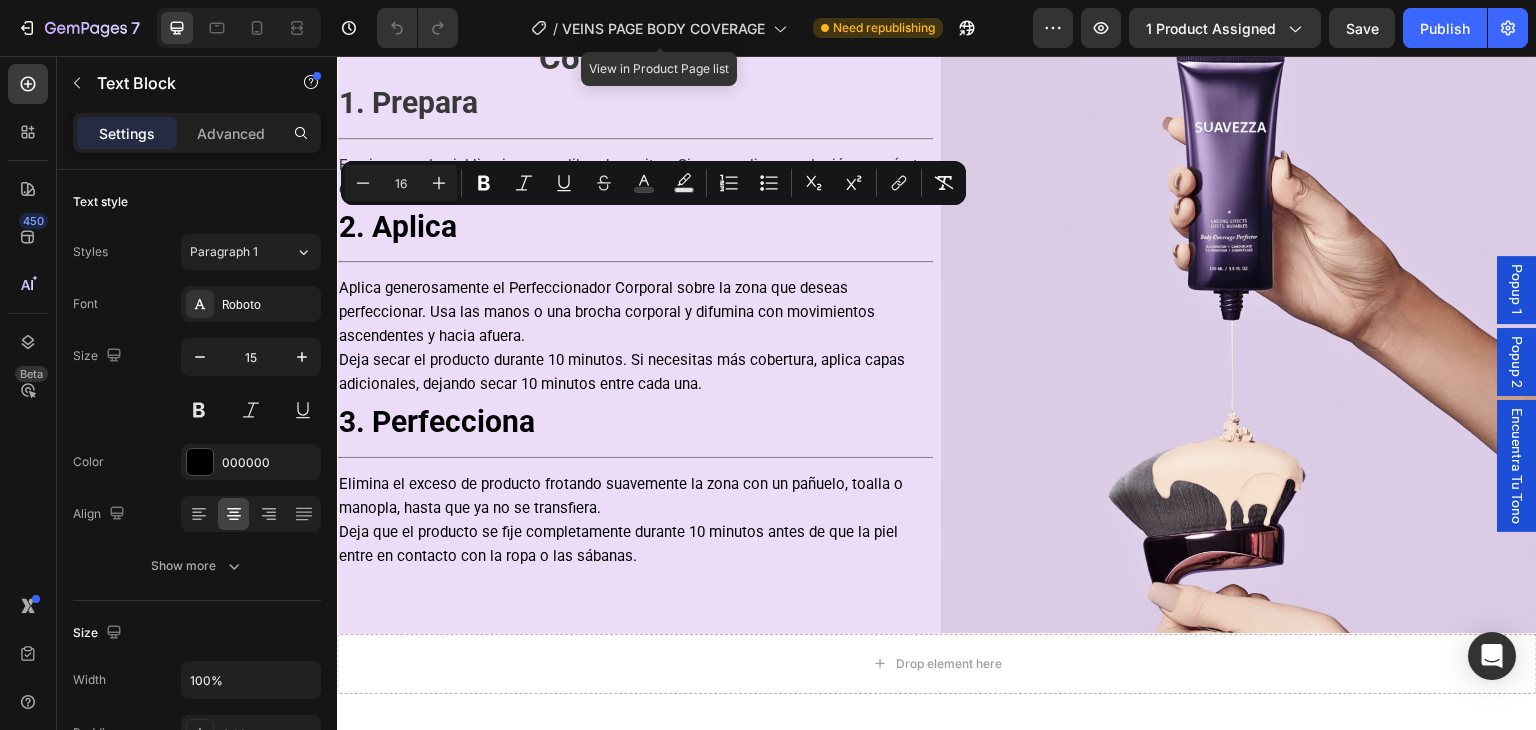click on "Diverso da qualsiasi altro prodotto per il corpo che abbiano mai provato." at bounding box center (937, -52) 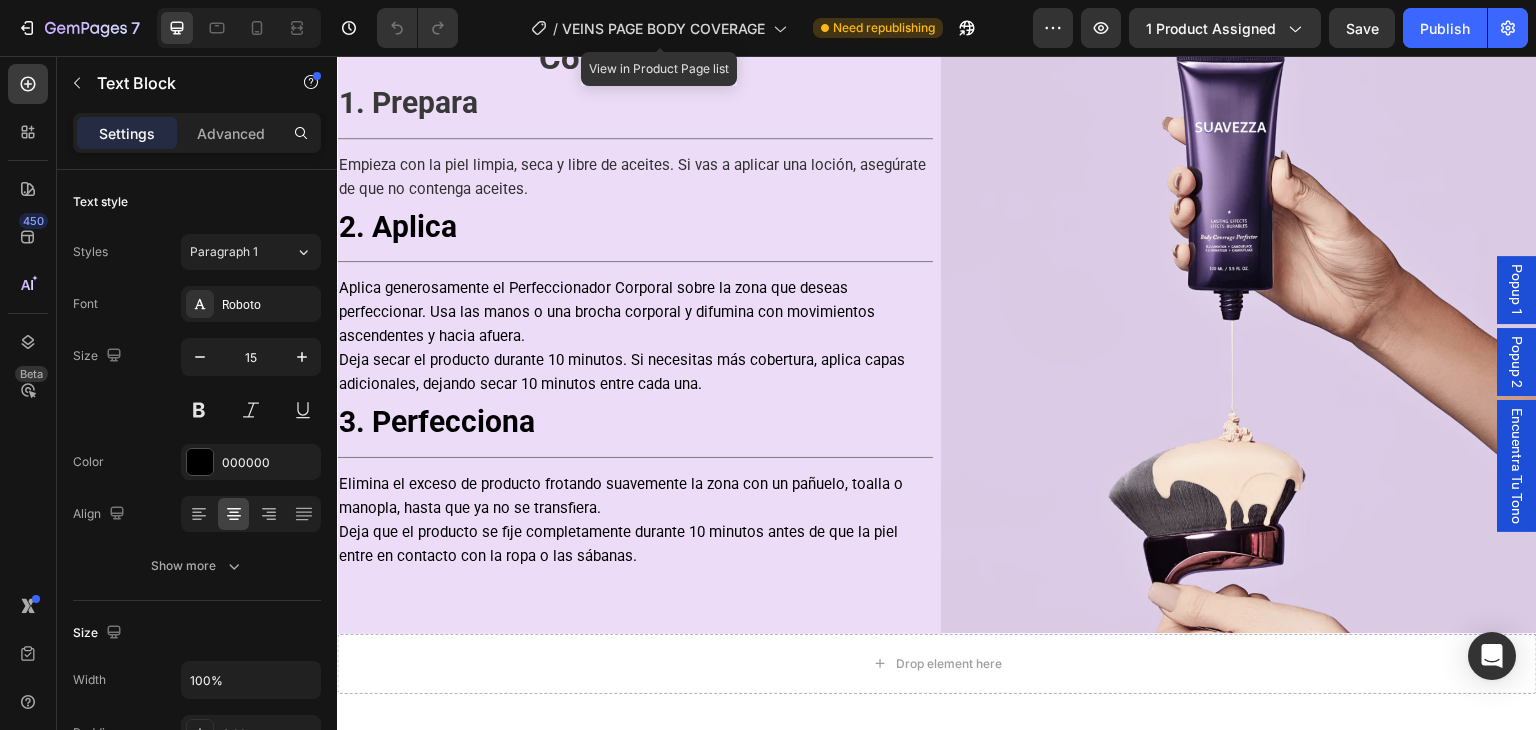click on "100% d’accordo" at bounding box center [937, -107] 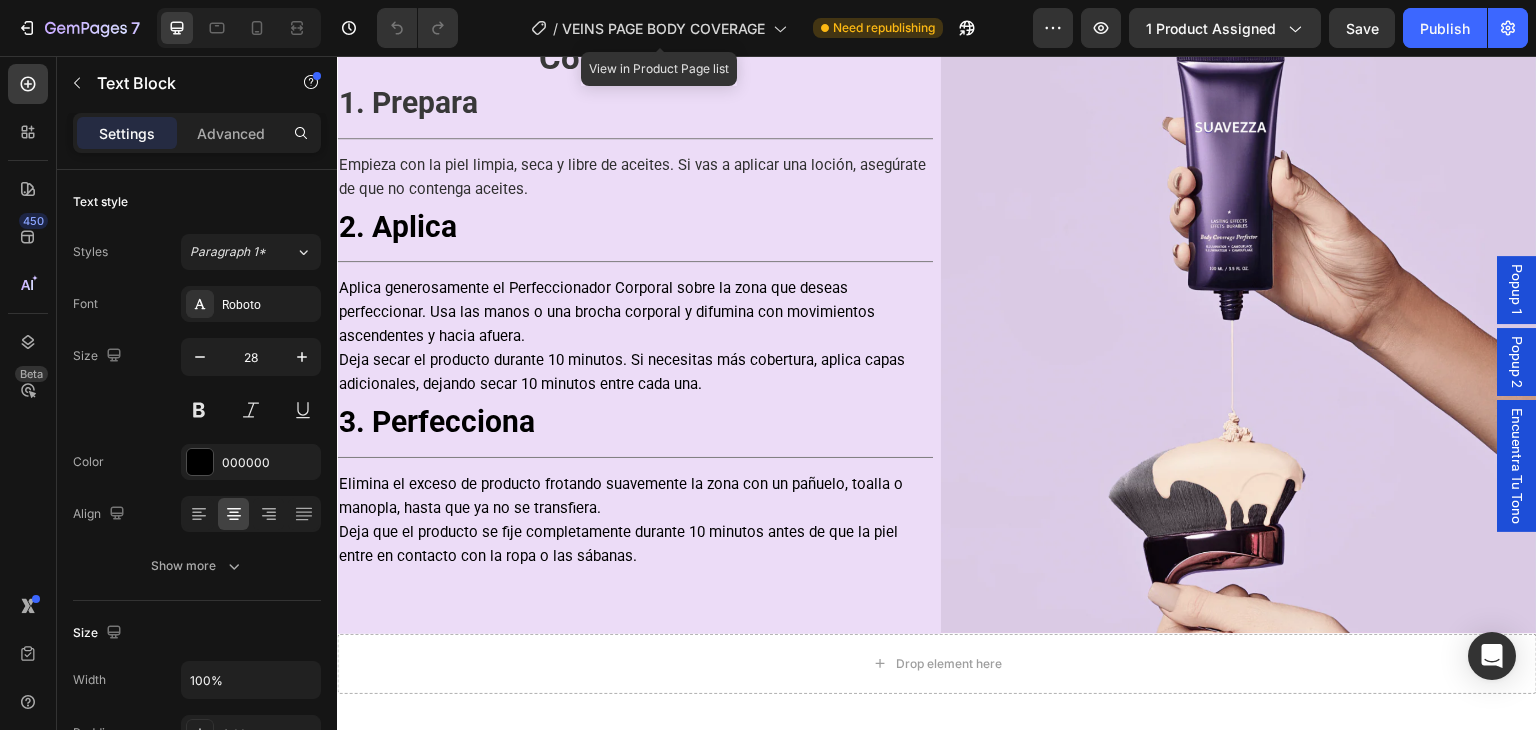 click on "100% d’accordo" at bounding box center (937, -107) 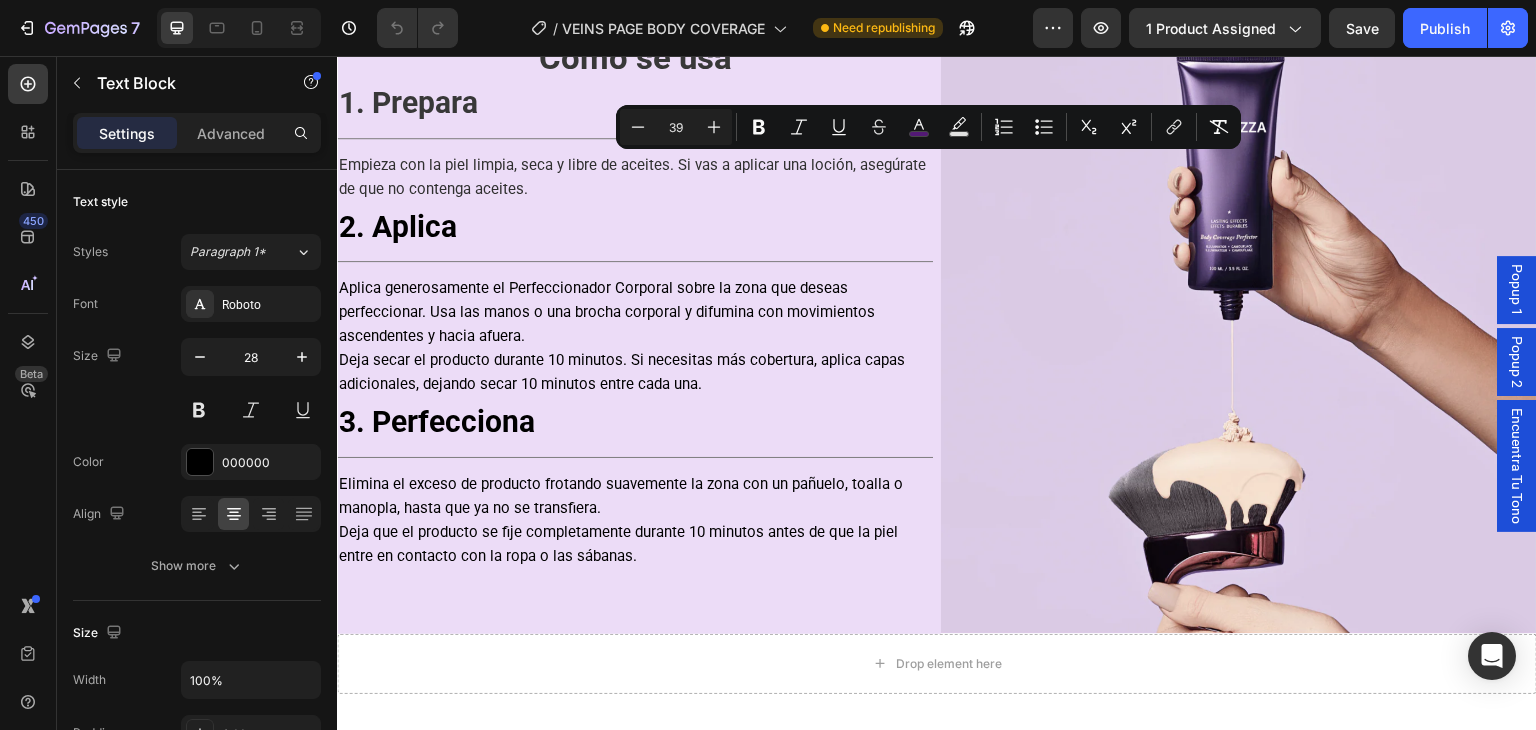 click on "Diverso da qualsiasi altro prodotto per il corpo che abbiano mai provato." at bounding box center (937, -53) 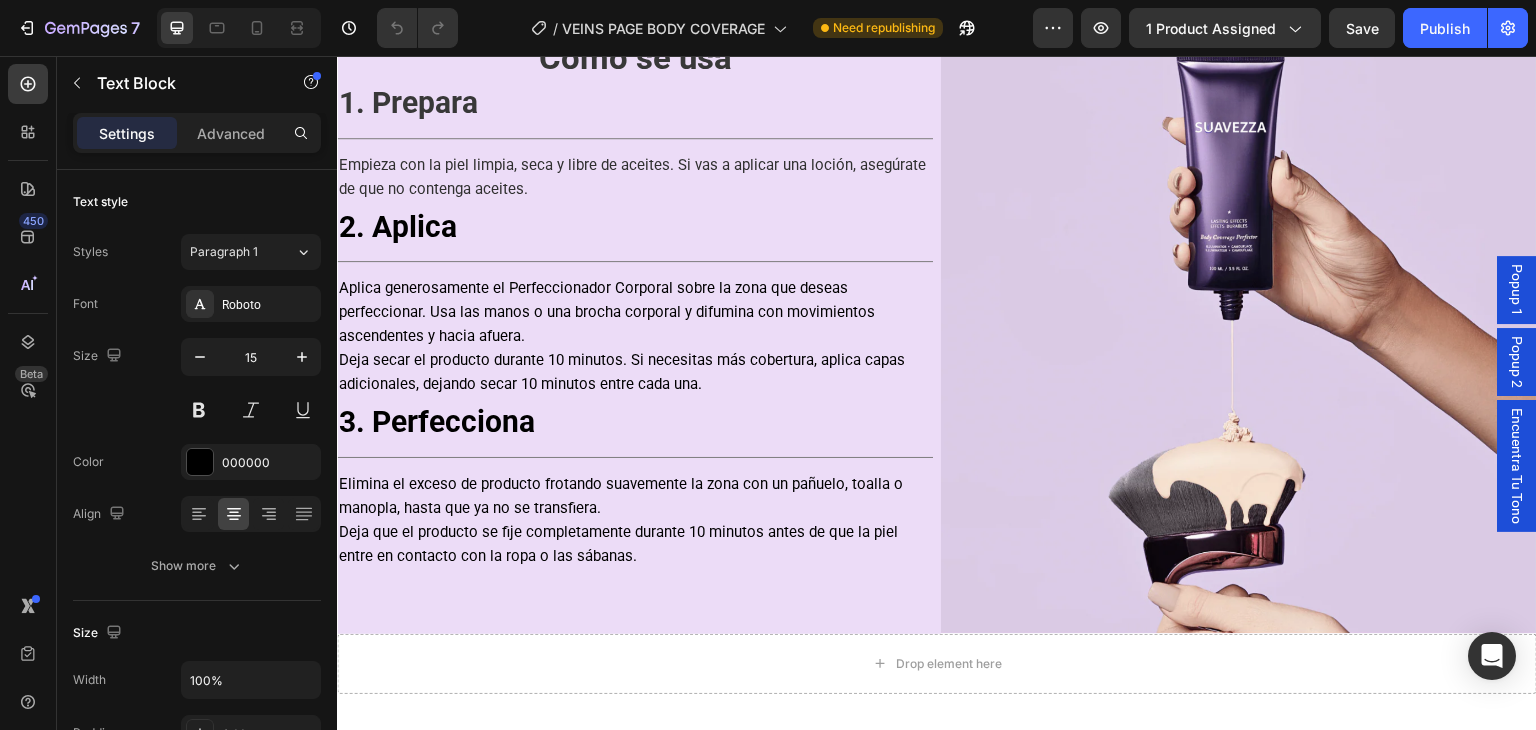 click on "Diverso da qualsiasi altro prodotto per il corpo che abbiano mai provato." at bounding box center [937, -53] 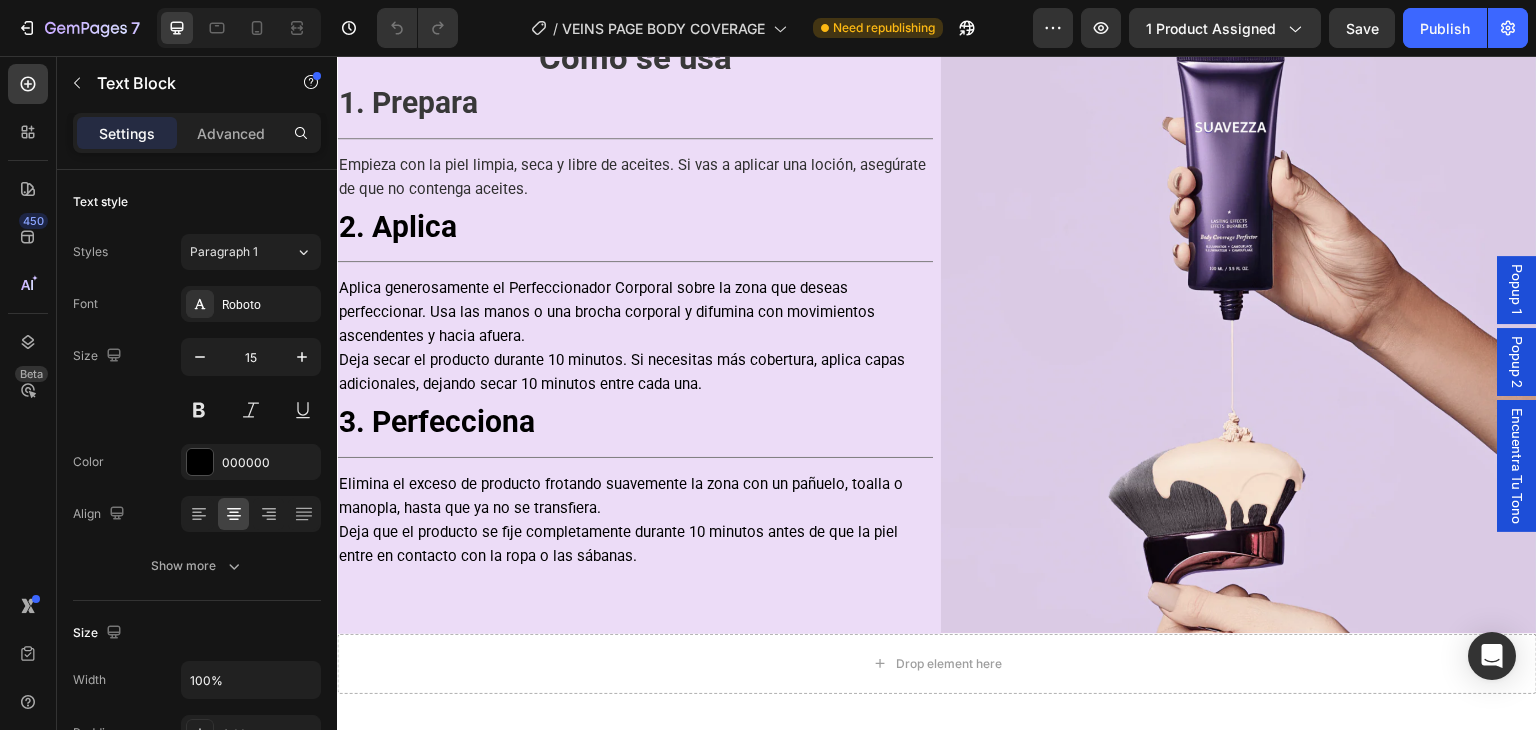 copy on "Diverso da qualsiasi altro prodotto per il corpo che abbiano mai provato." 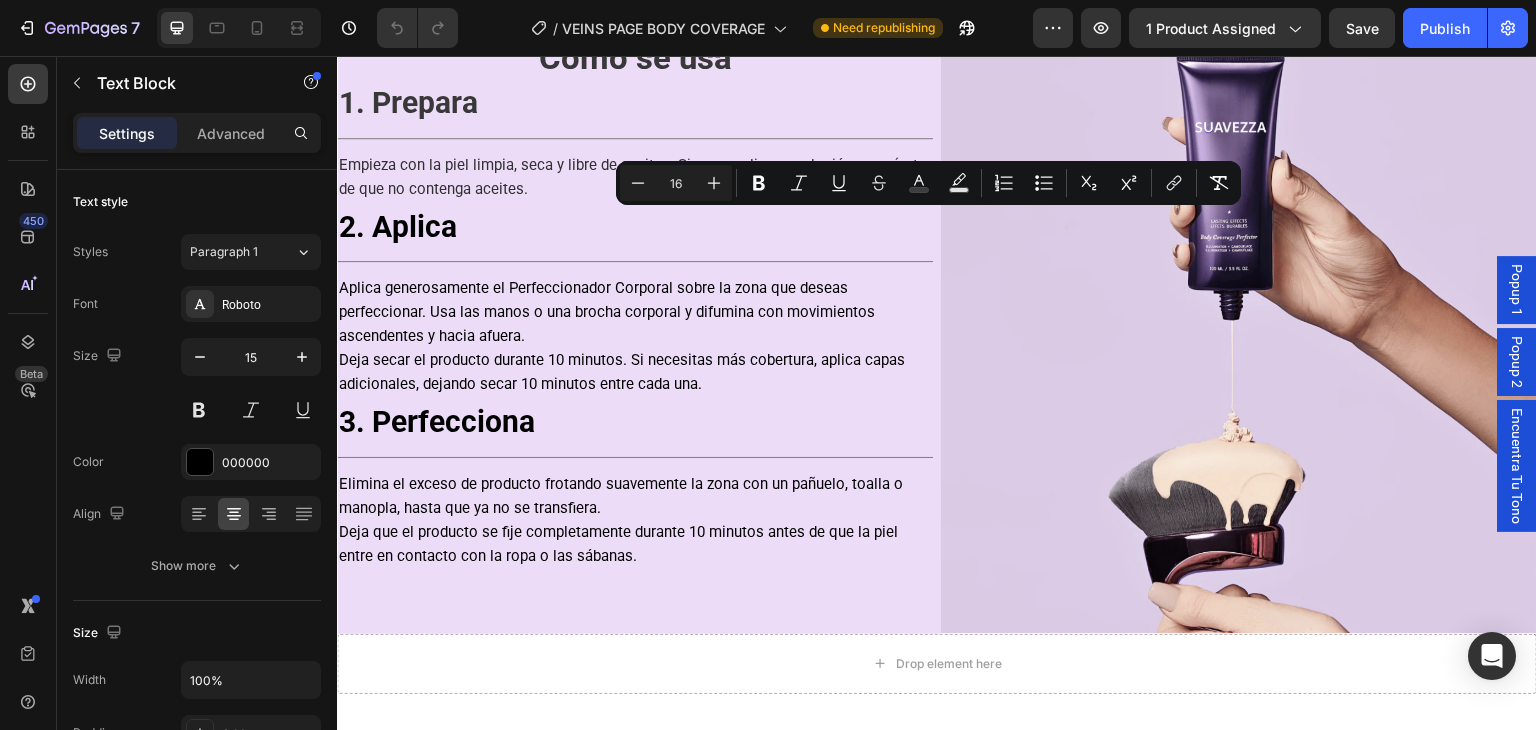 click on "96% d’accordo" at bounding box center [1340, -107] 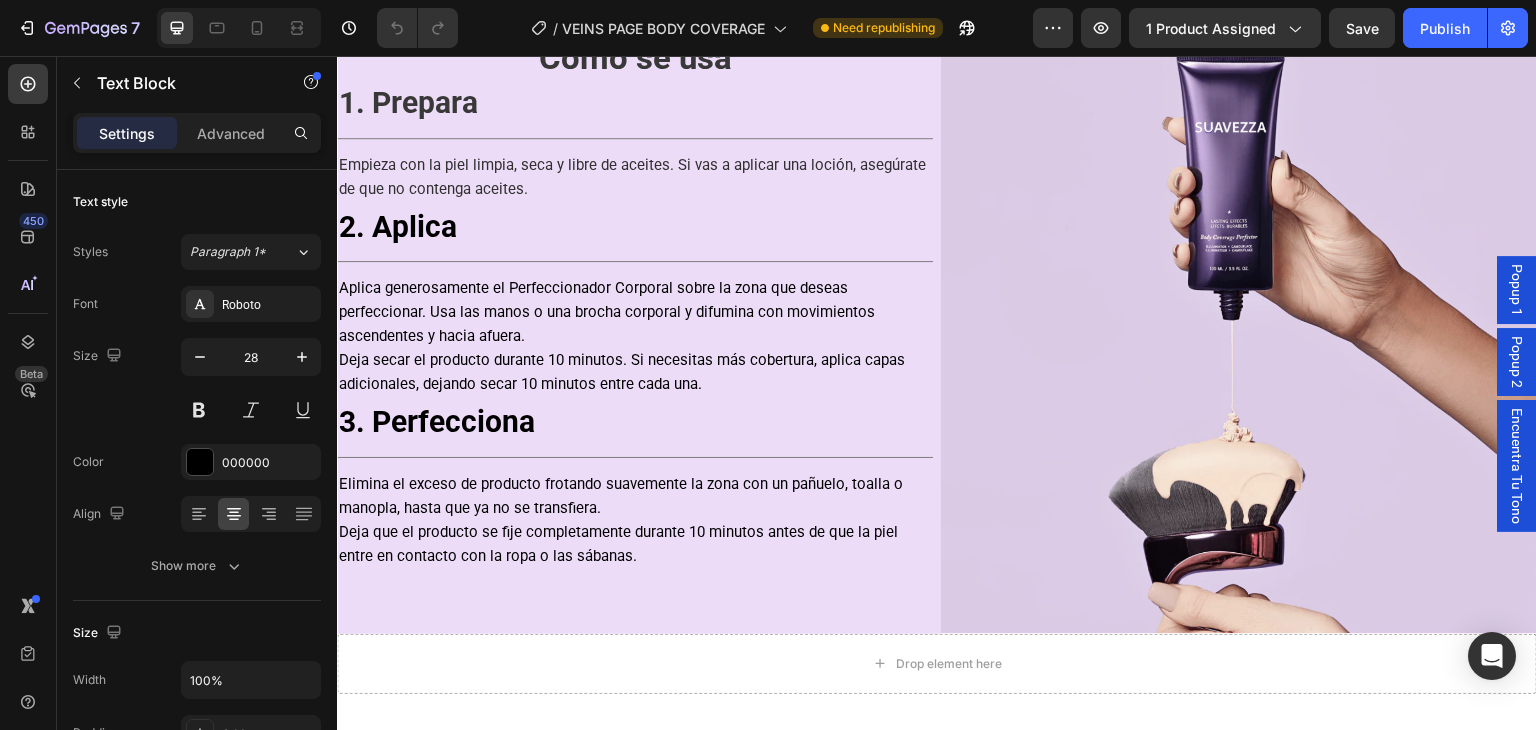 click on "96% d’accordo" at bounding box center (1340, -107) 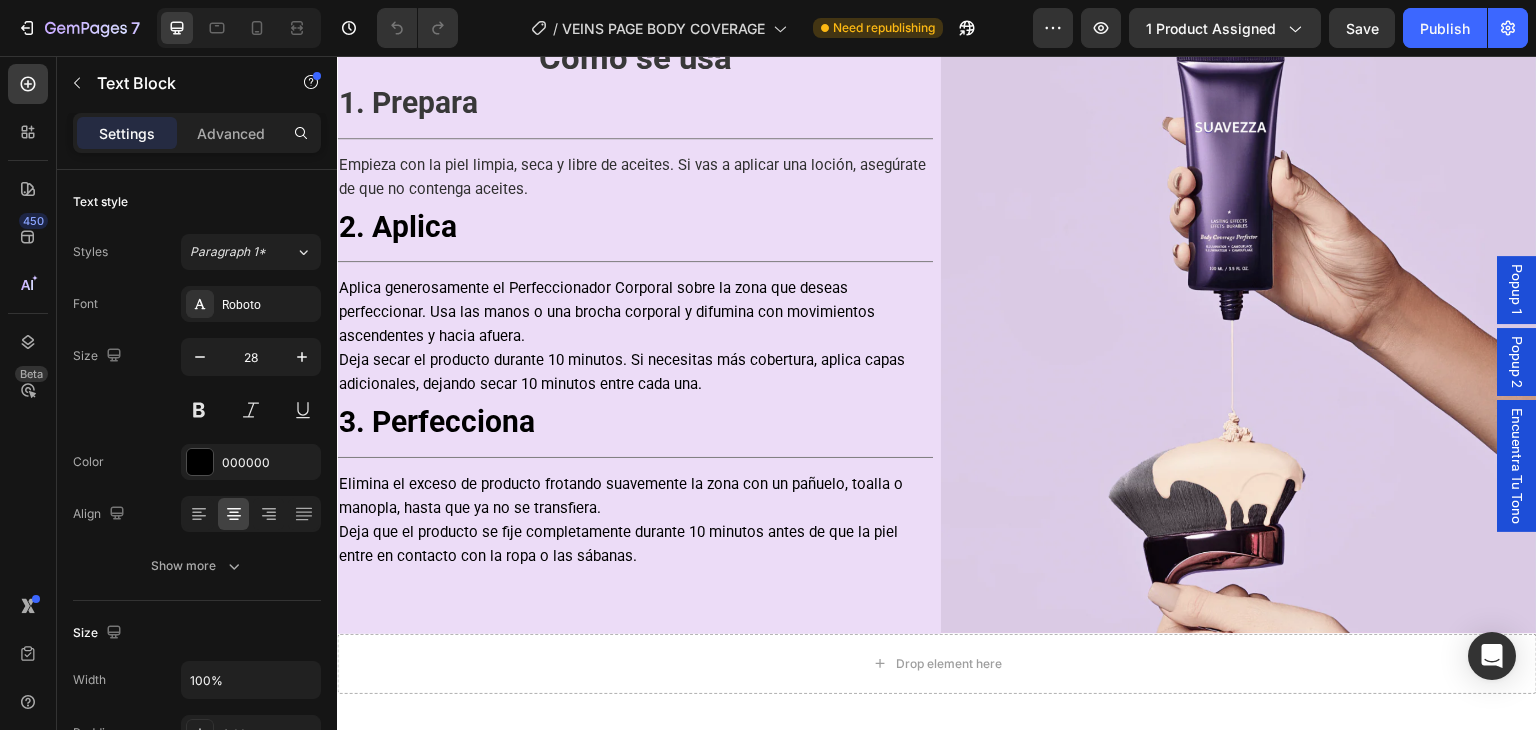 click on "96% d’accordo" at bounding box center [1340, -107] 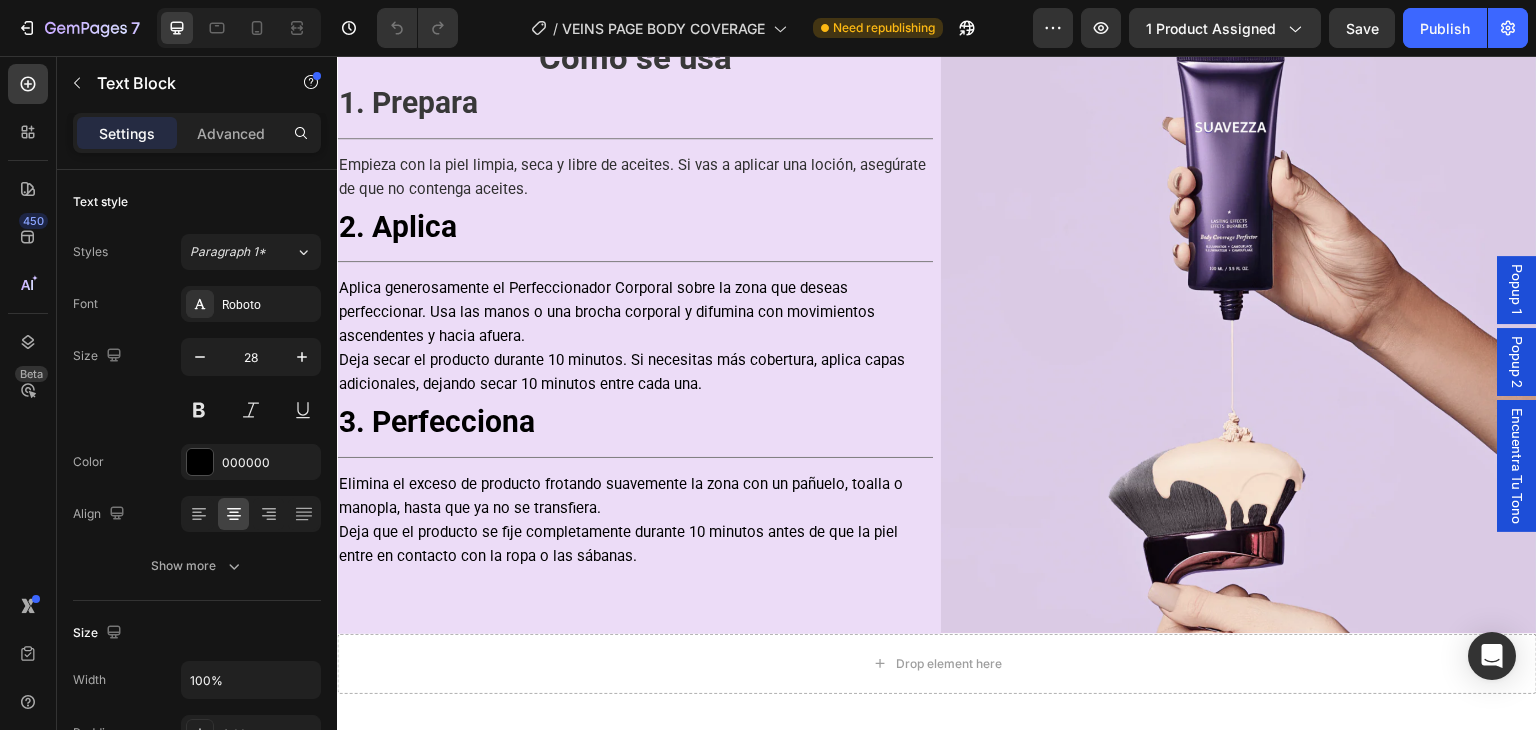 copy on "96% d’accordo" 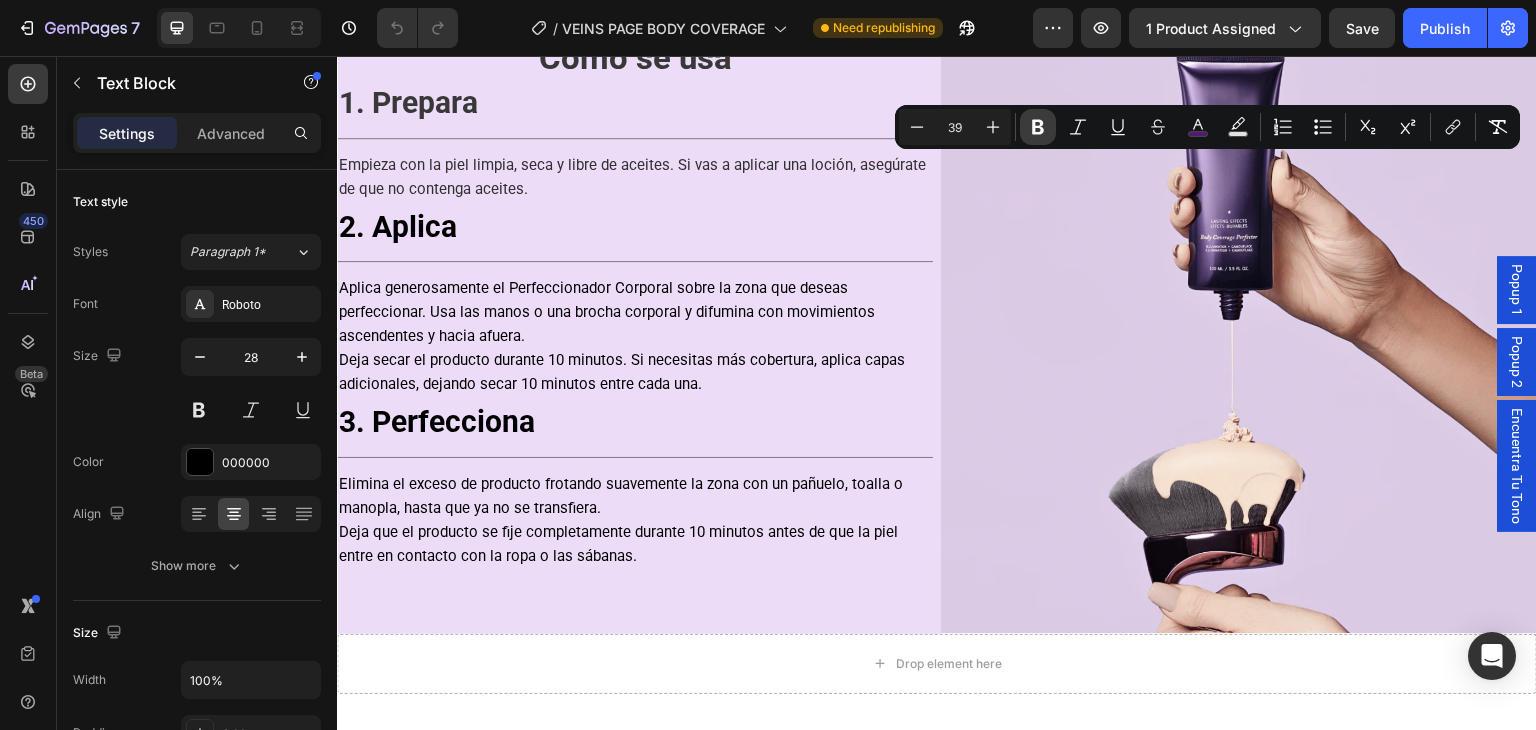 click 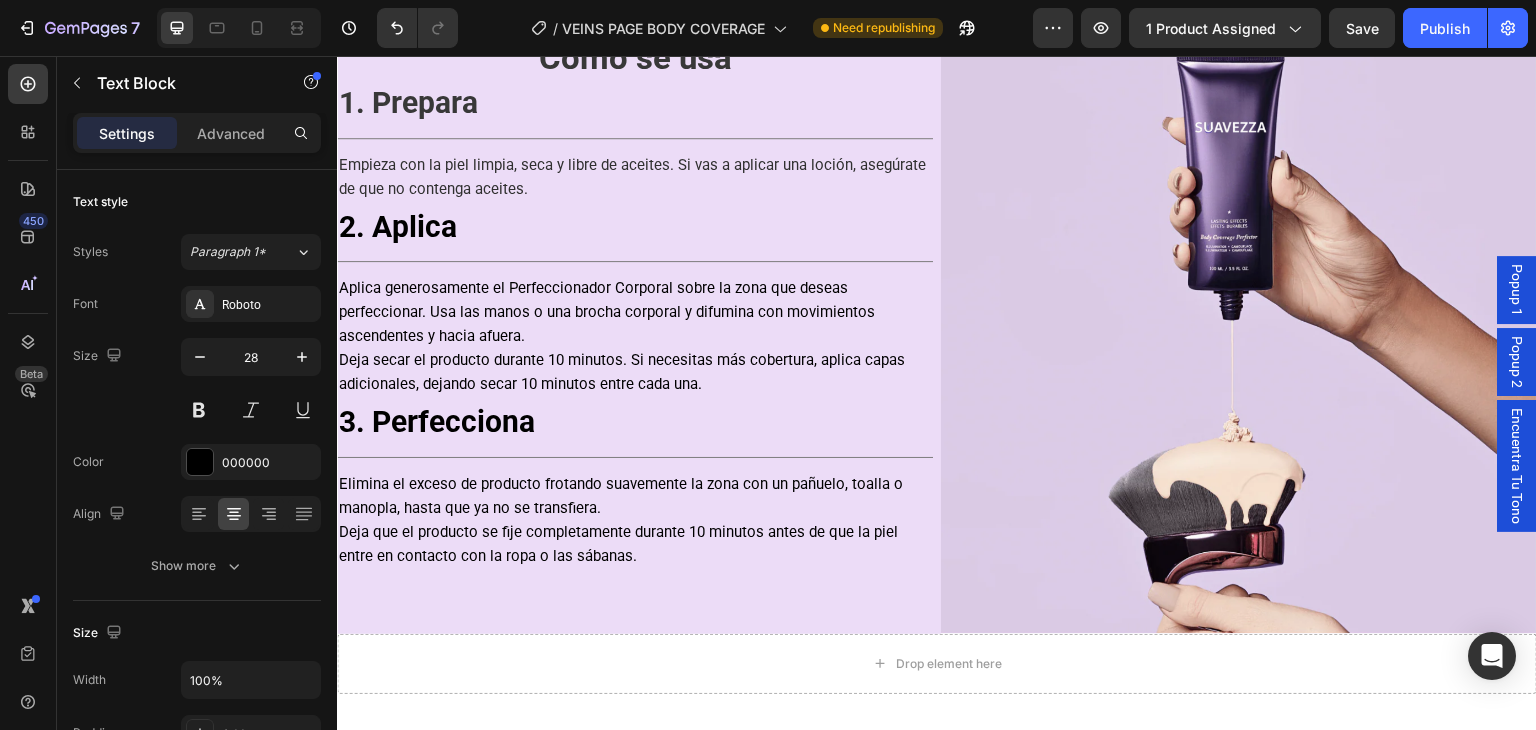 click on "Userebbero il Perfezionatore Corporeo al posto di un autoabbronzante." at bounding box center (1340, -53) 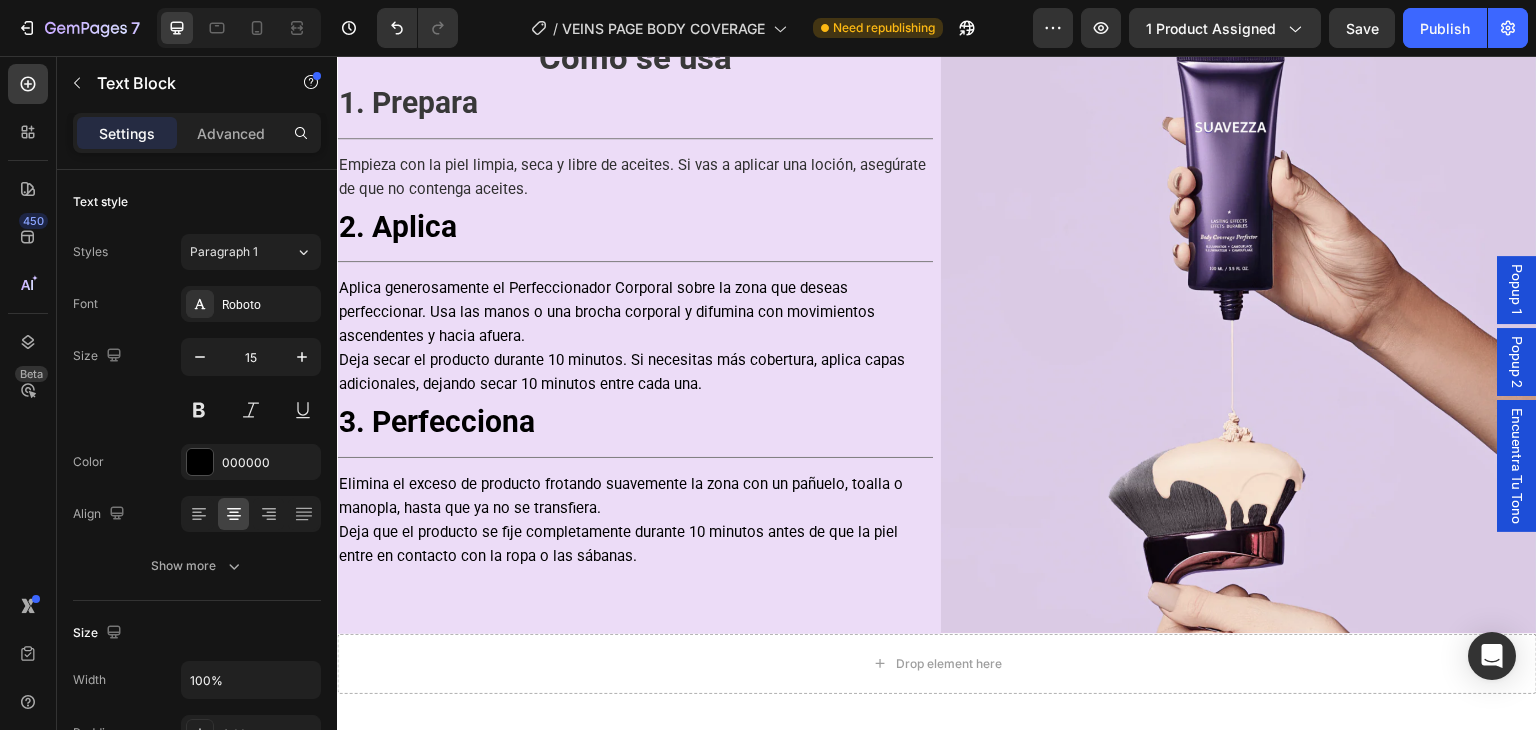 click on "Userebbero il Perfezionatore Corporeo al posto di un autoabbronzante." at bounding box center [1340, -53] 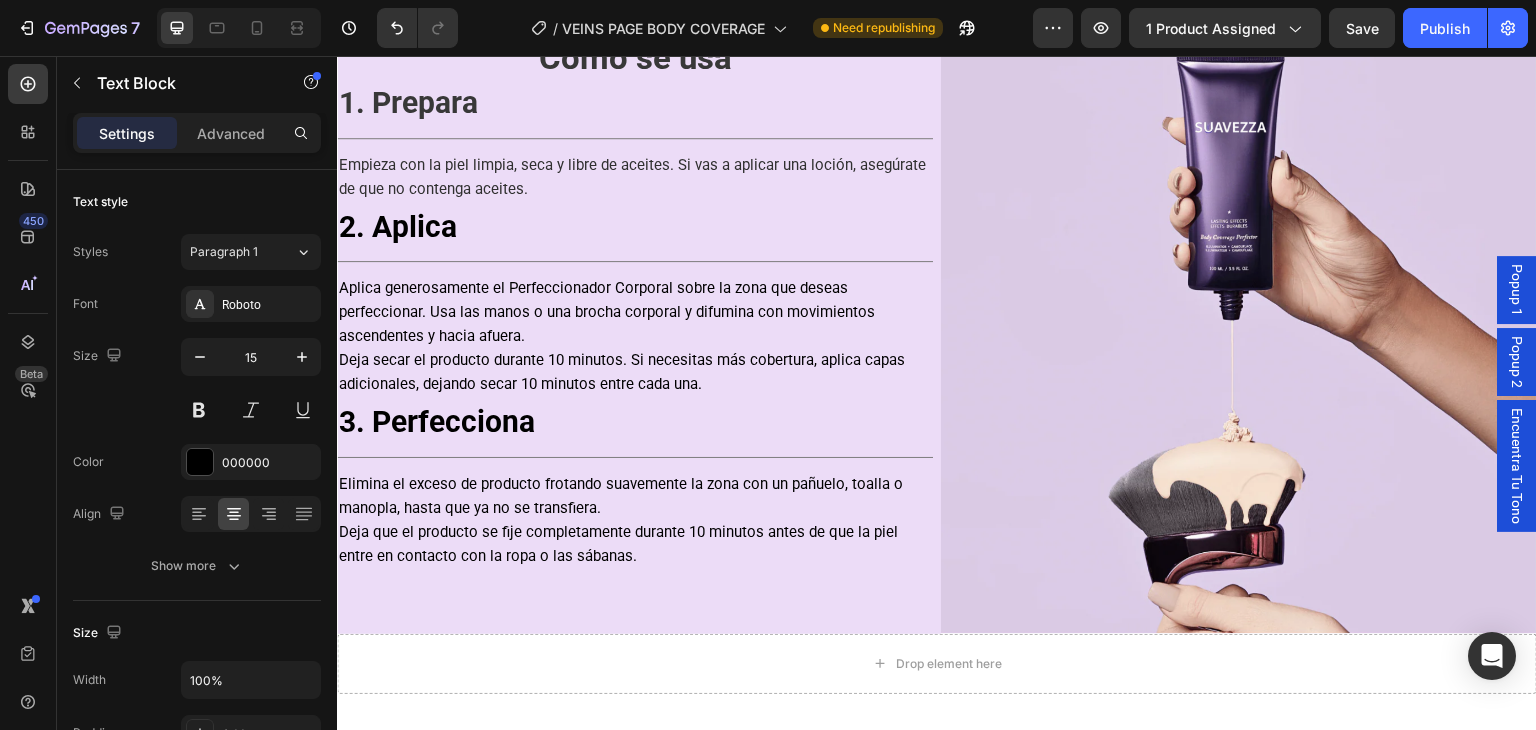 click on "Userebbero il Perfezionatore Corporeo al posto di un autoabbronzante." at bounding box center [1340, -53] 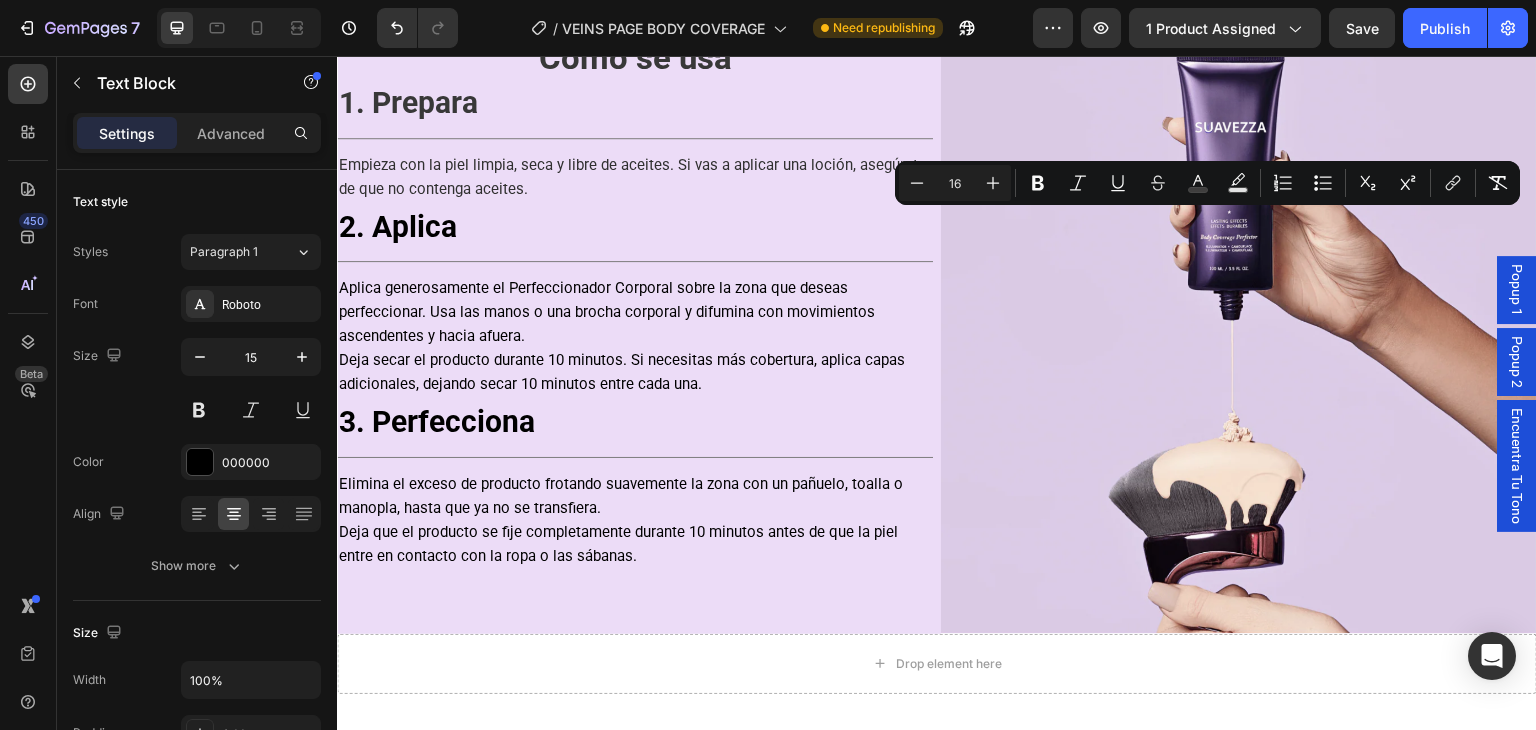 copy on "Userebbero il Perfezionatore Corporeo al posto di un autoabbronzante." 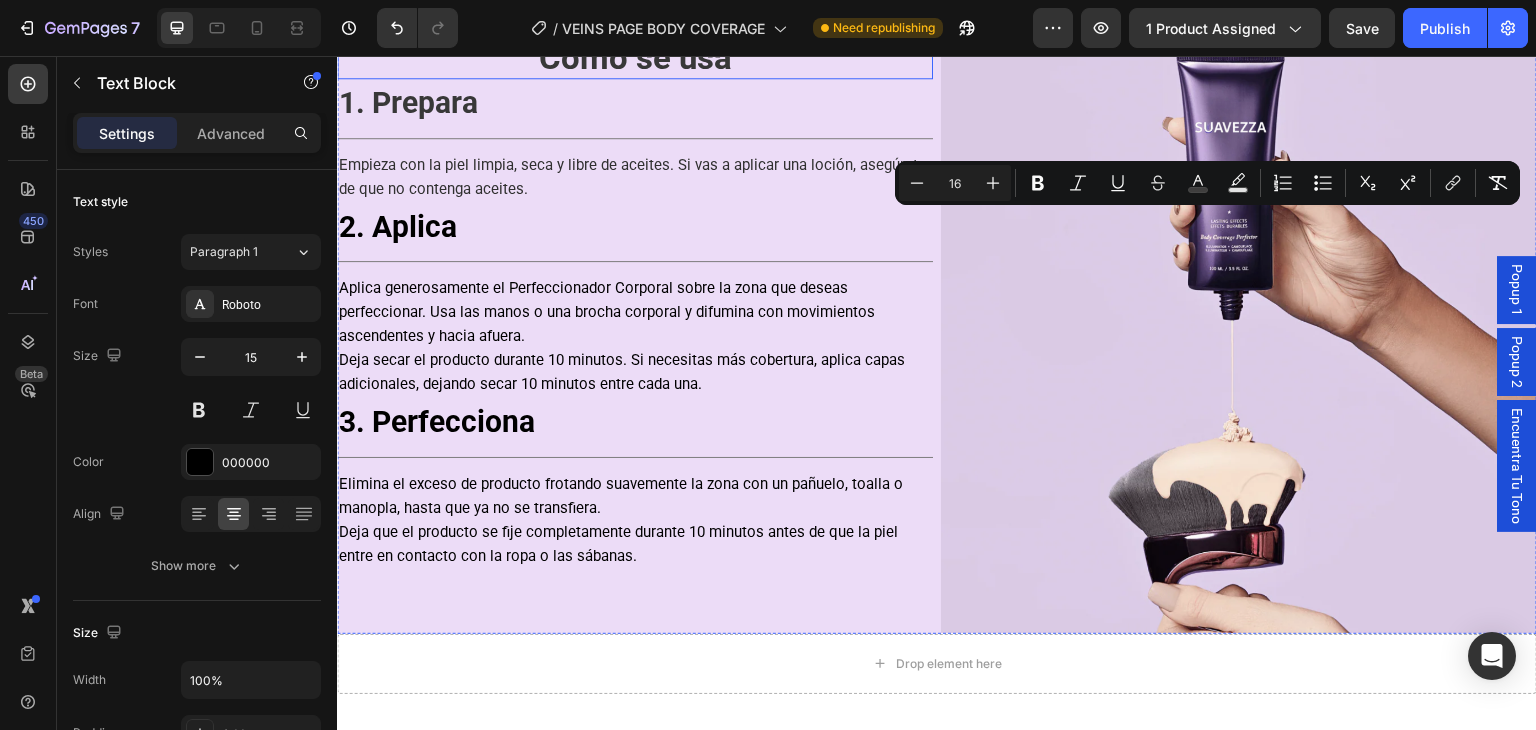 click on "Cómo se usa" at bounding box center [635, 57] 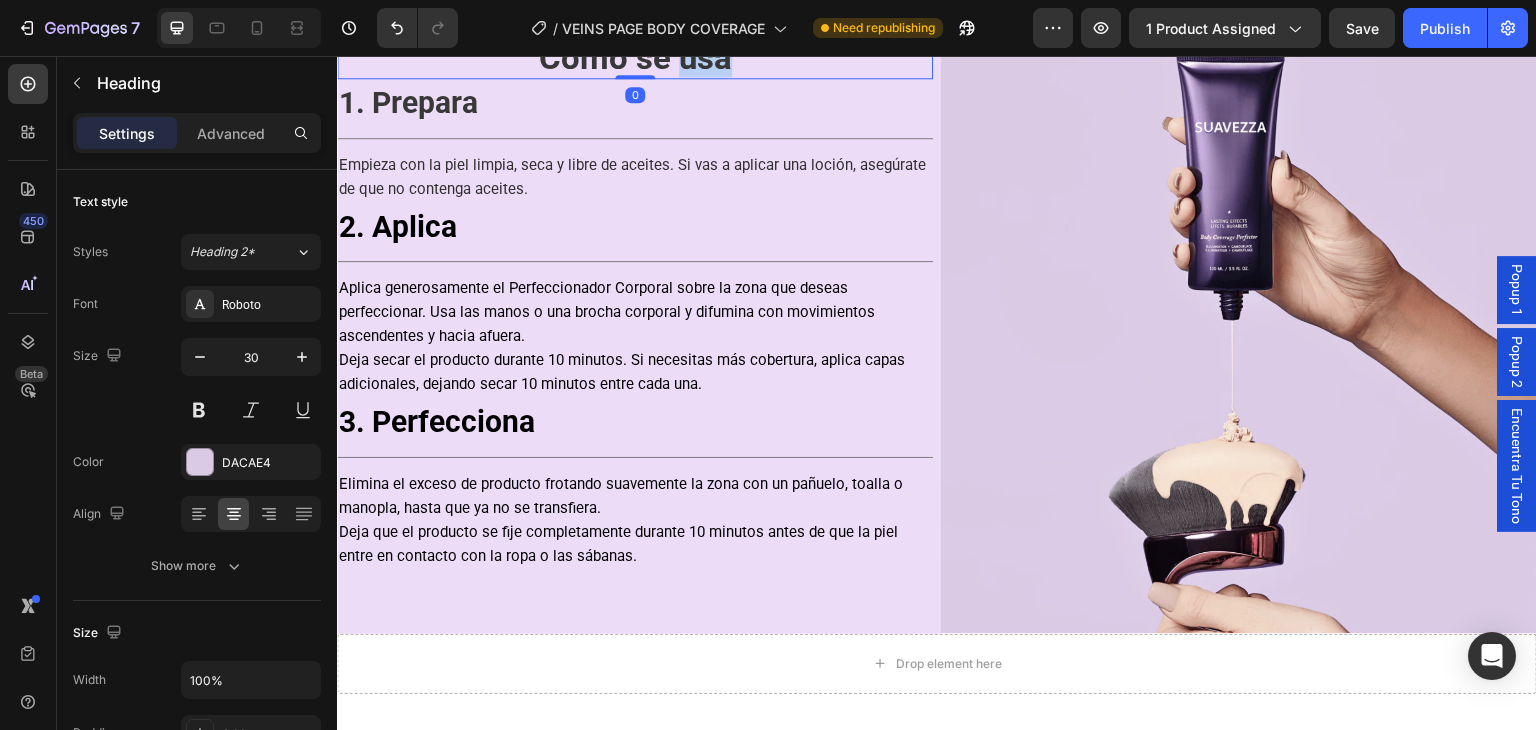 click on "Cómo se usa" at bounding box center [635, 57] 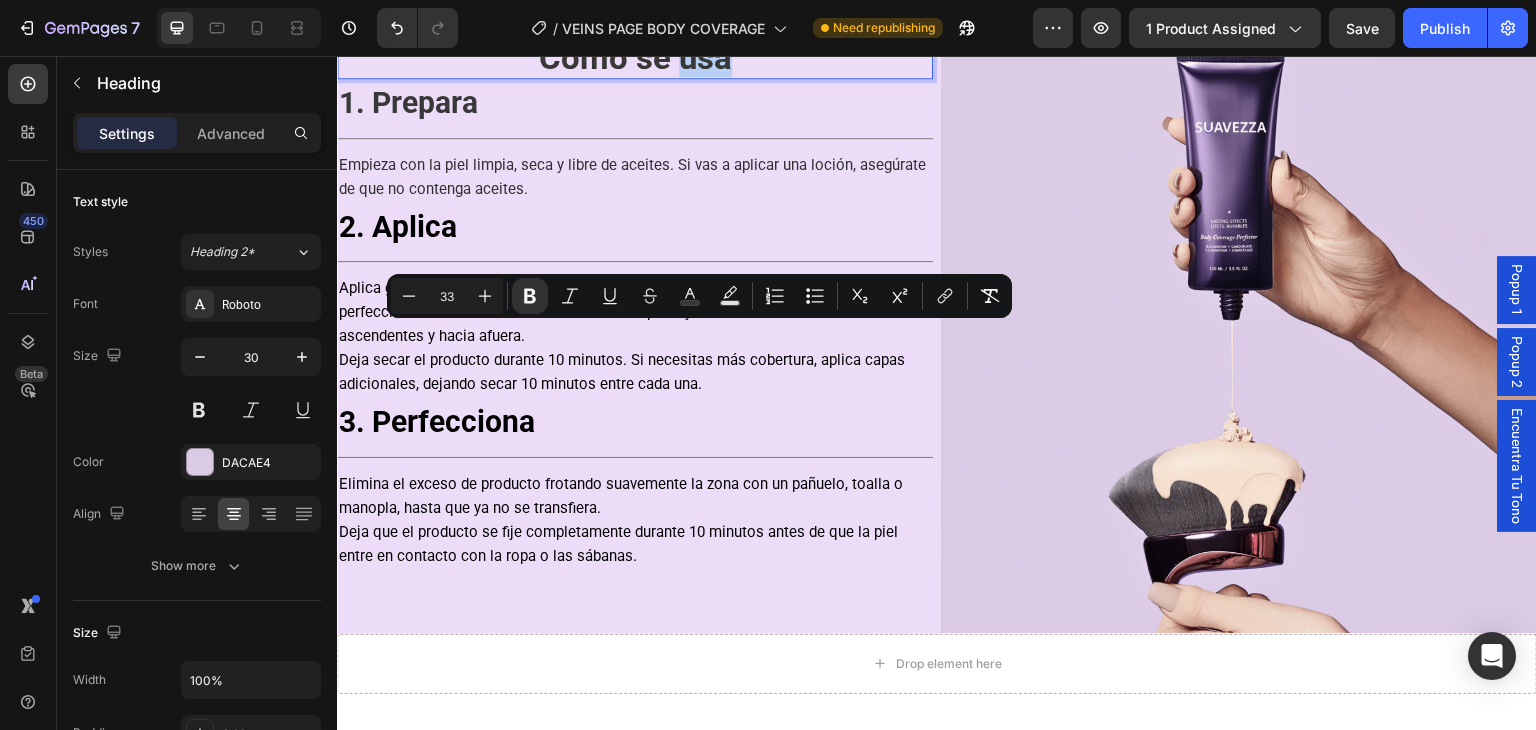 click on "Cómo se usa" at bounding box center [635, 57] 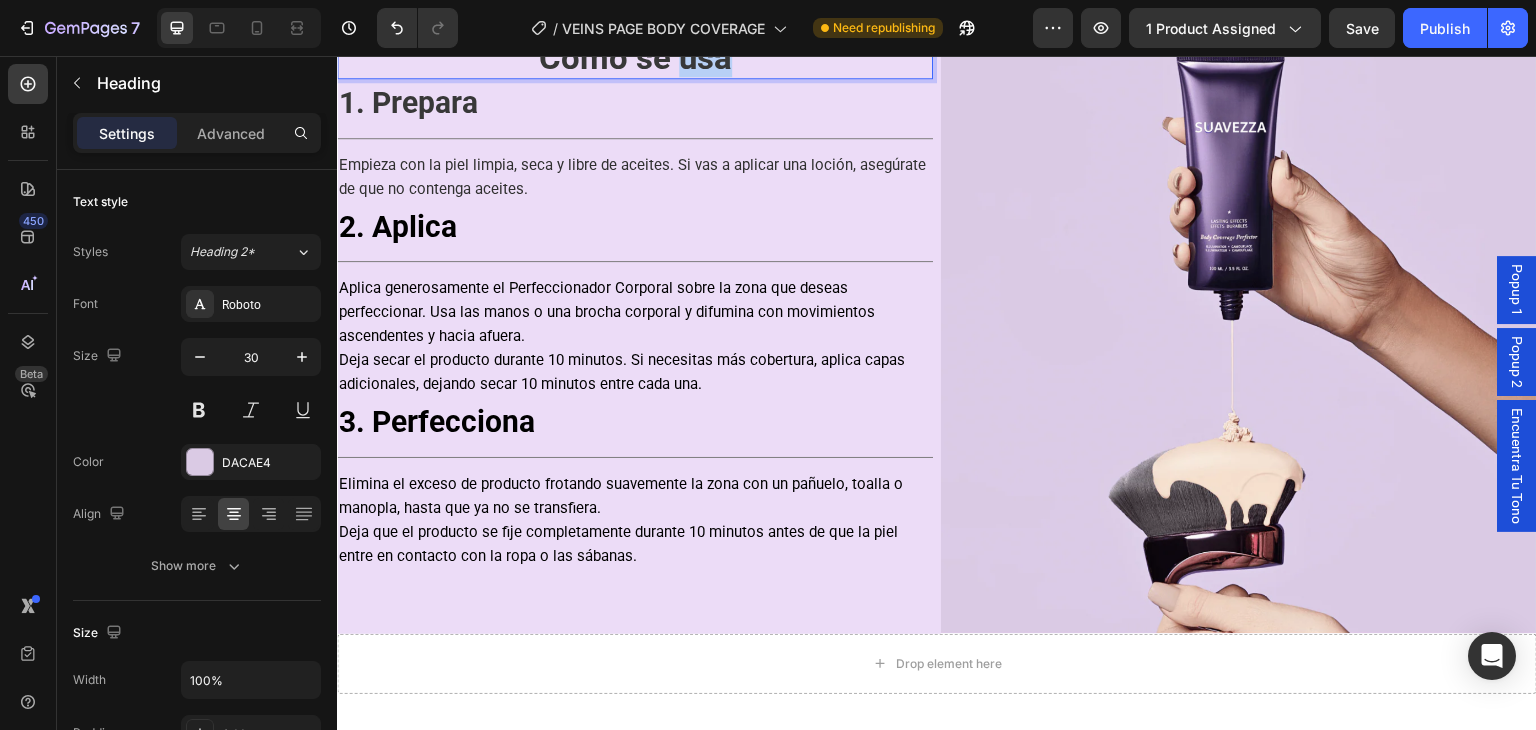 click on "Cómo se usa" at bounding box center [635, 57] 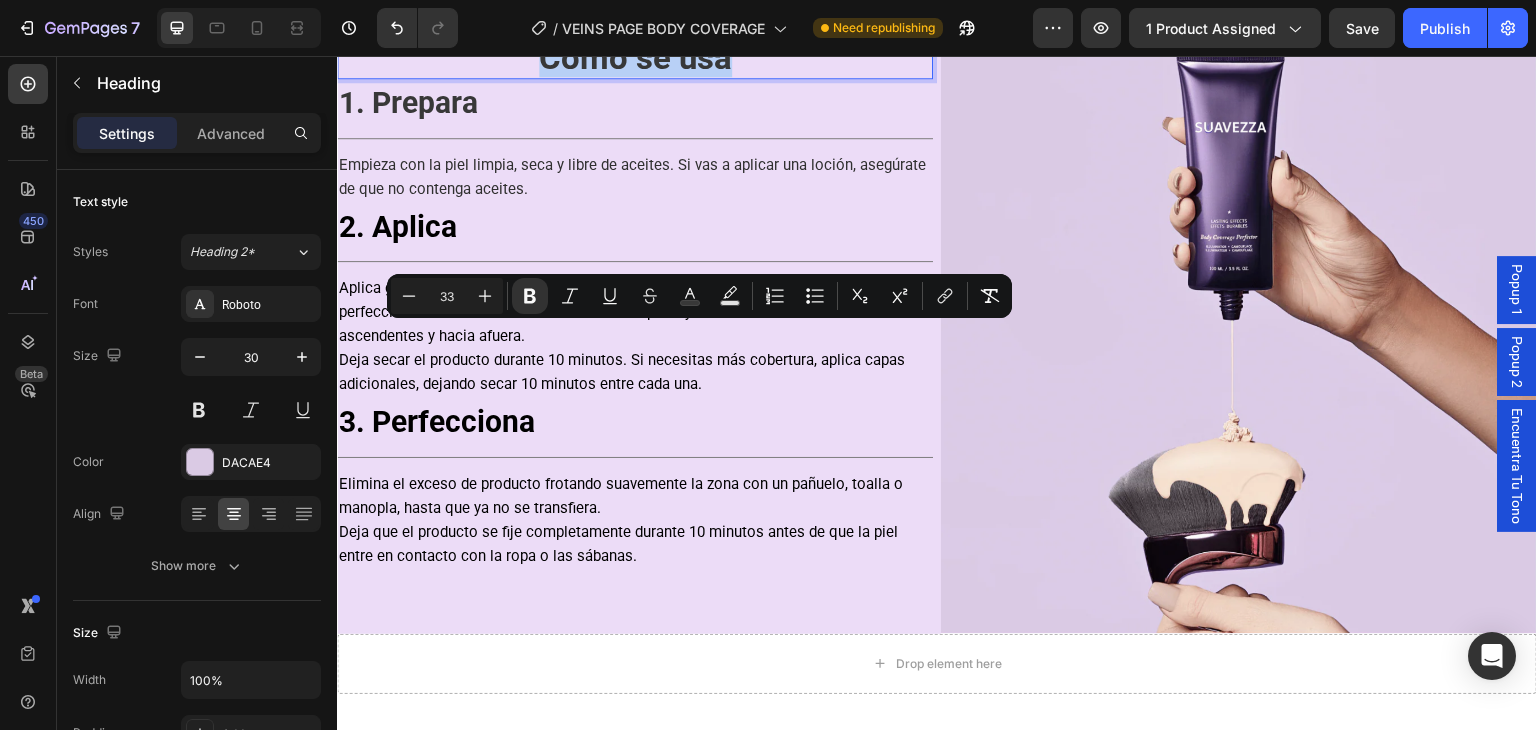 click on "Cómo se usa" at bounding box center (635, 57) 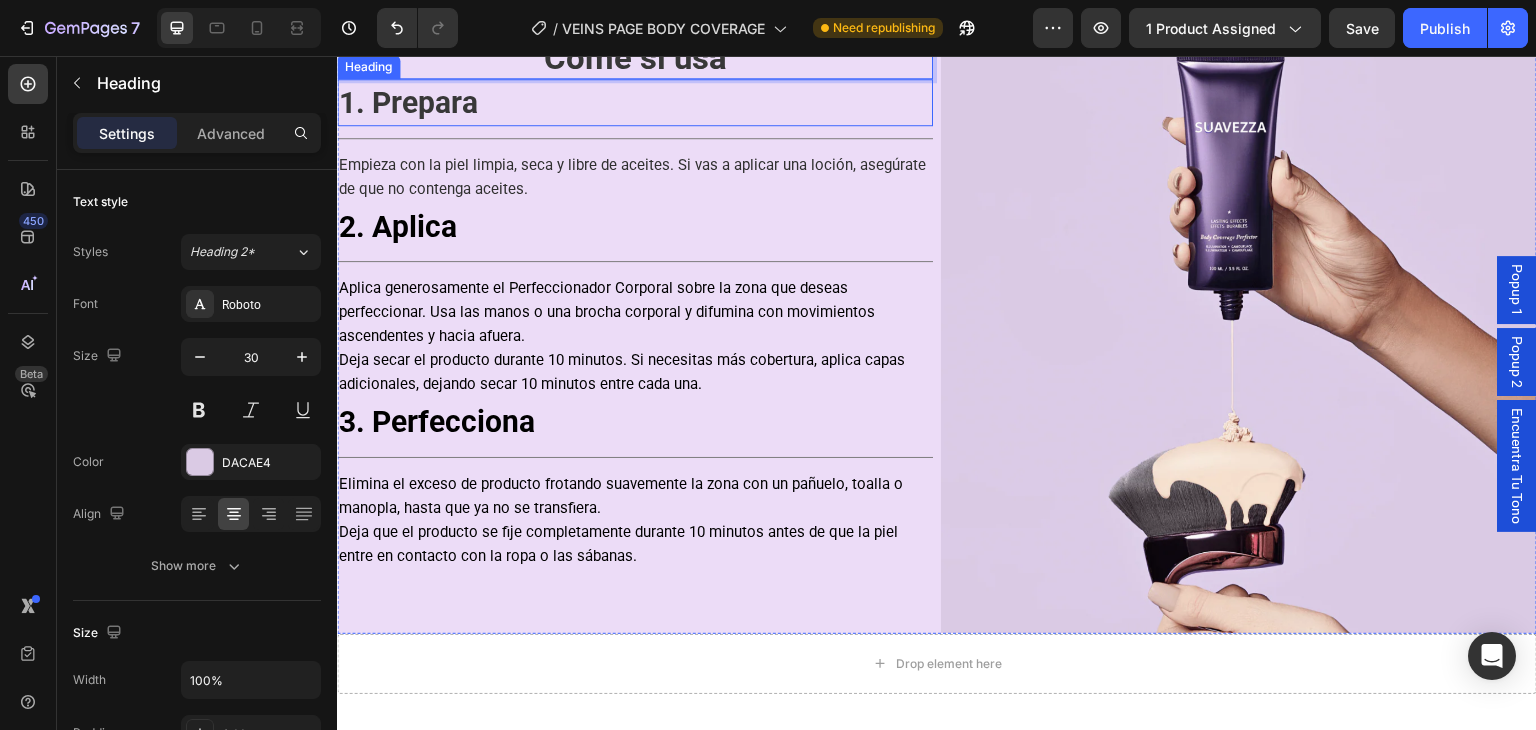 click on "1. Prepara" at bounding box center (635, 102) 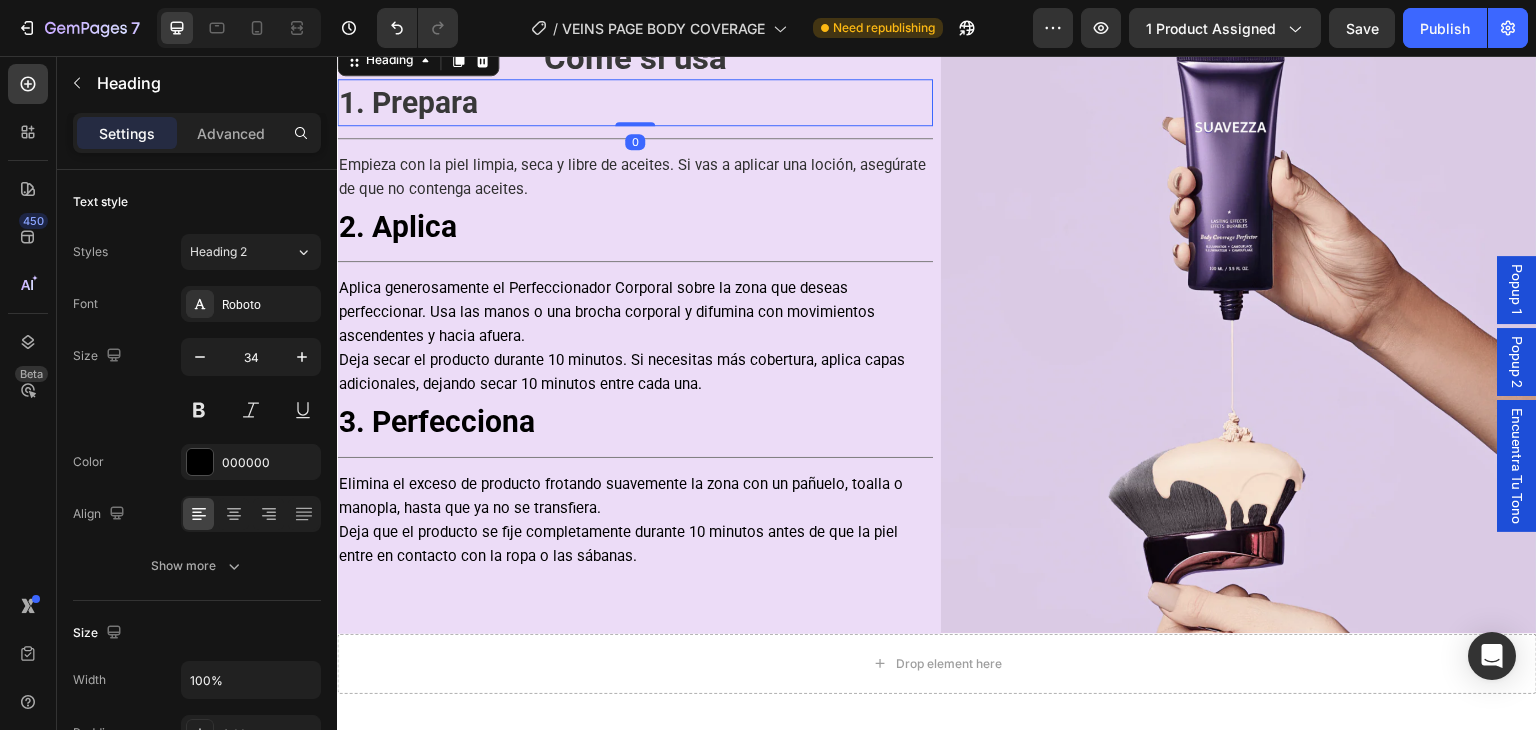 click on "1. Prepara" at bounding box center (635, 102) 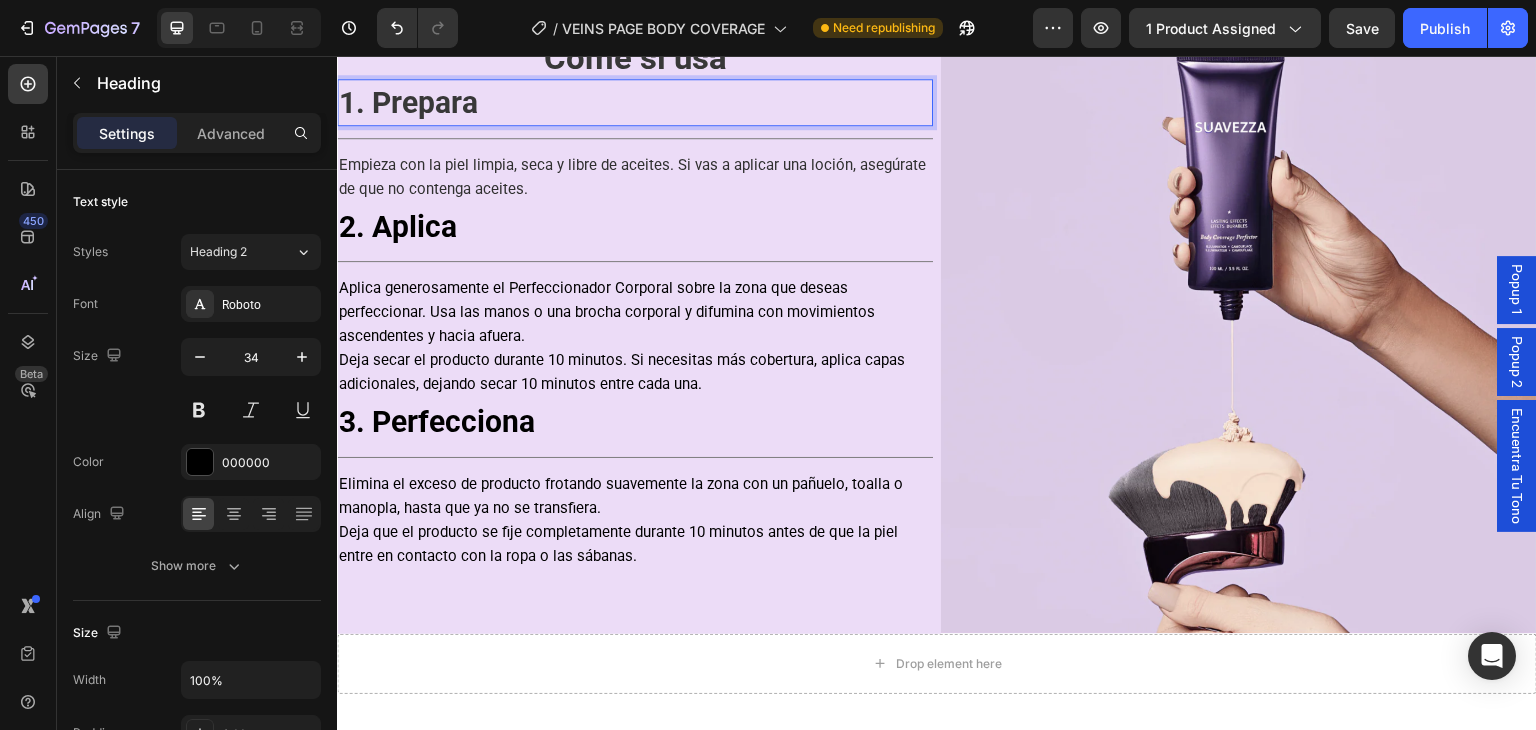 click on "1. Prepara" at bounding box center [635, 102] 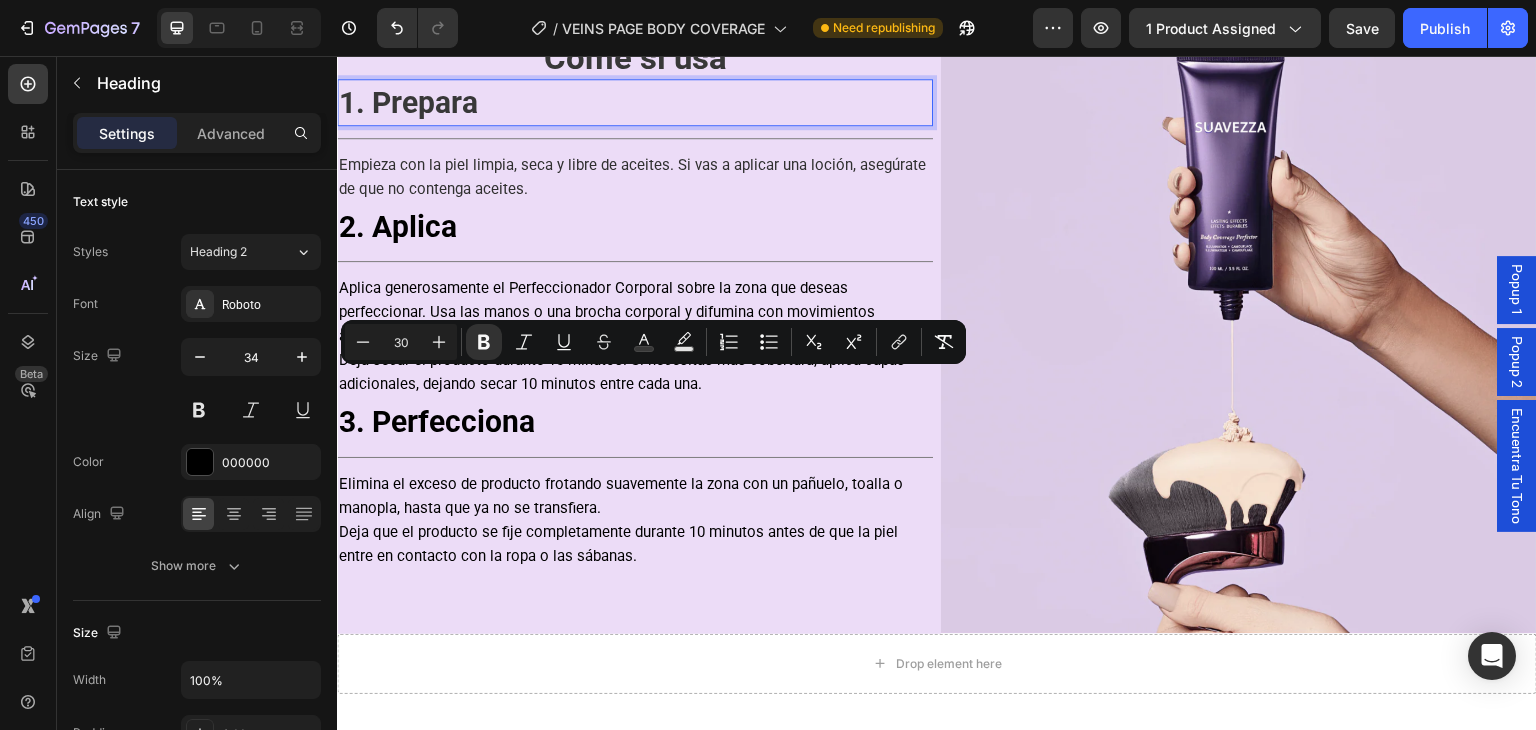 click on "1. Prepara" at bounding box center (635, 102) 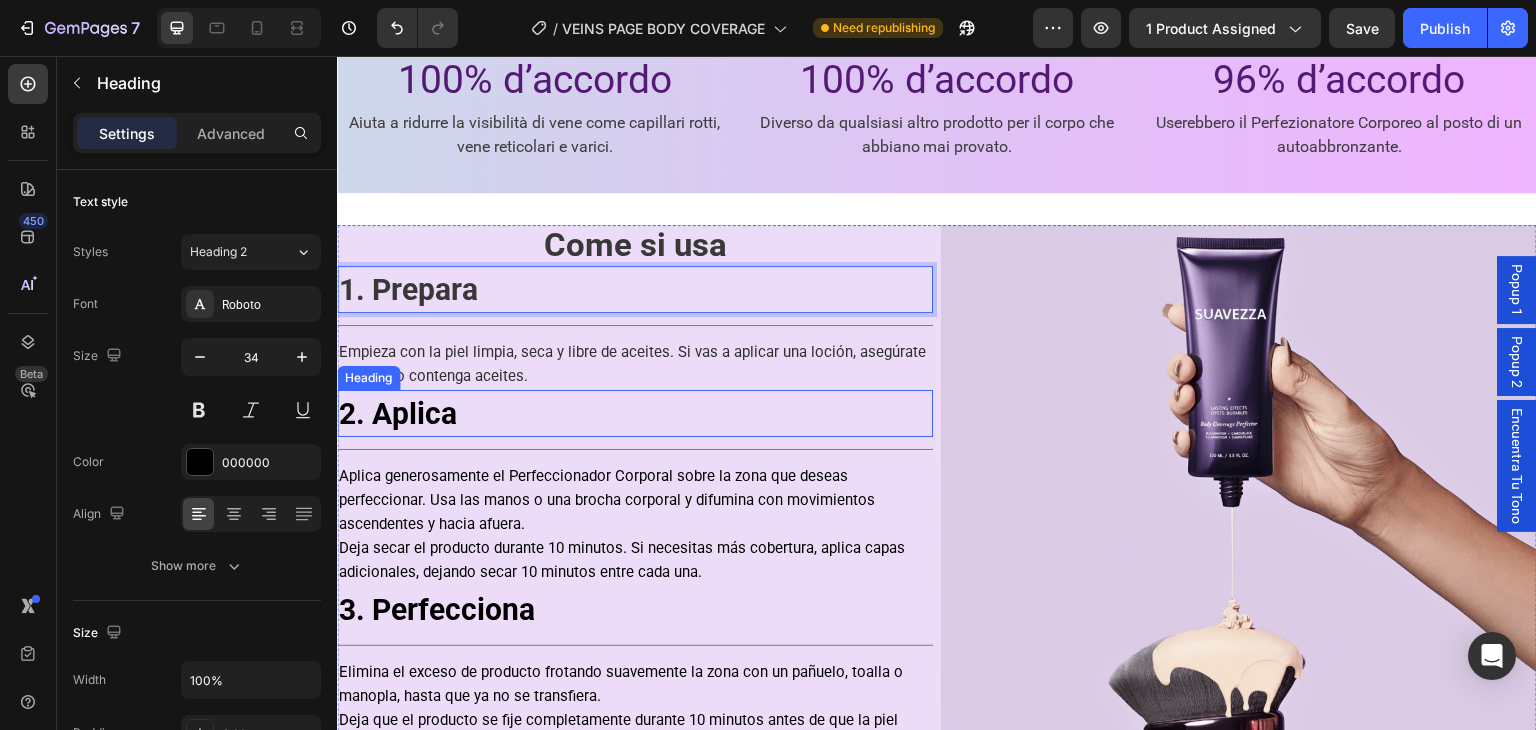 scroll, scrollTop: 2488, scrollLeft: 0, axis: vertical 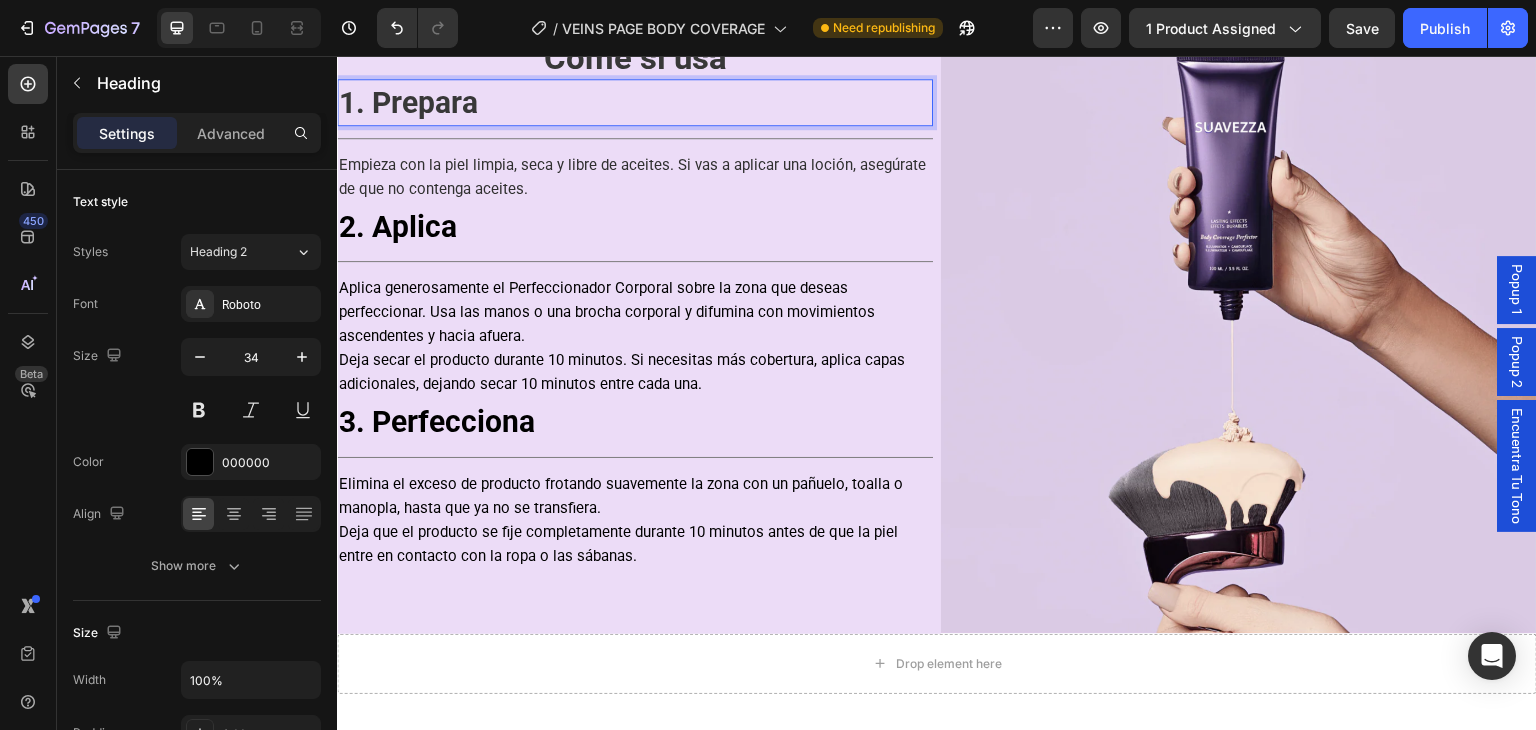 click on "1. Prepara" at bounding box center [635, 102] 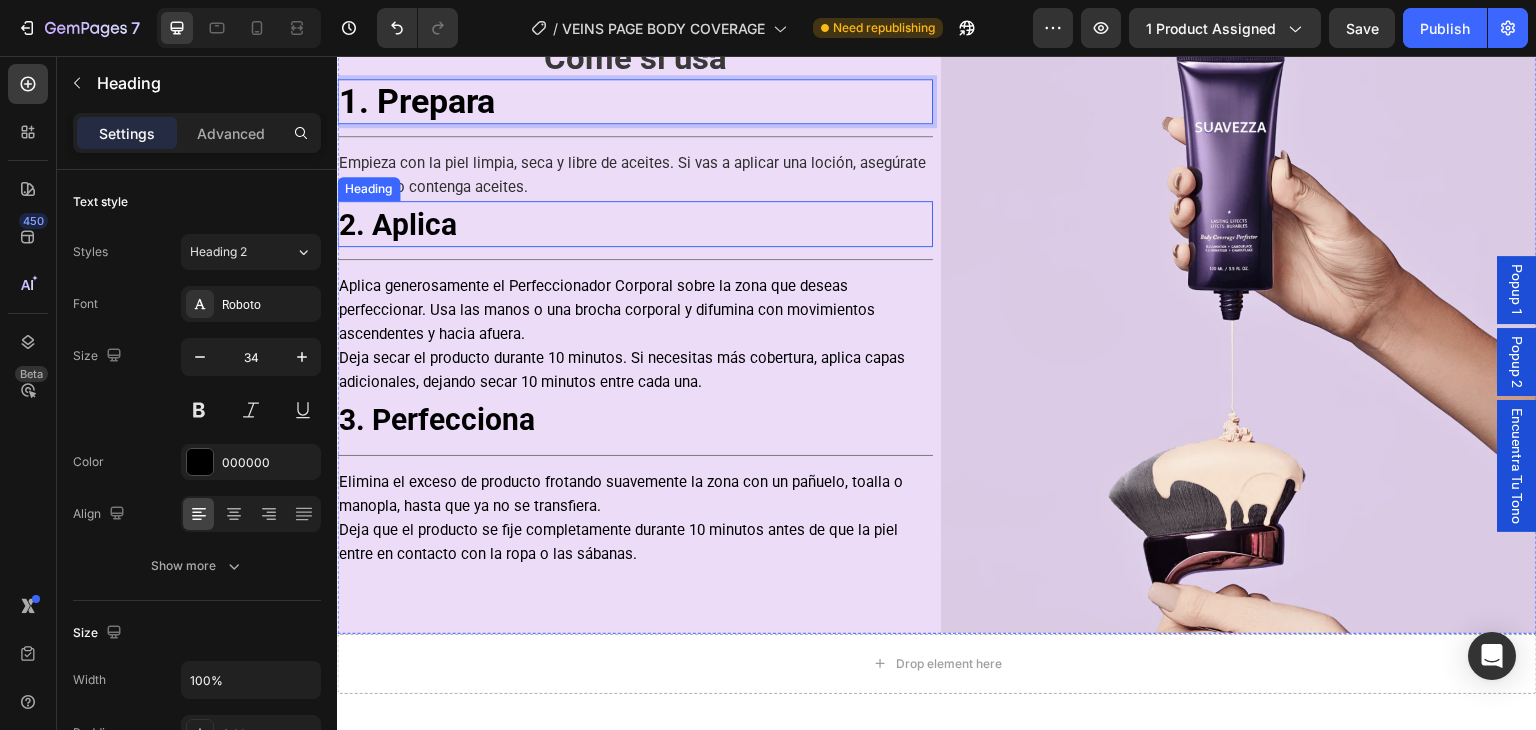 click on "2. Aplica" at bounding box center (398, 224) 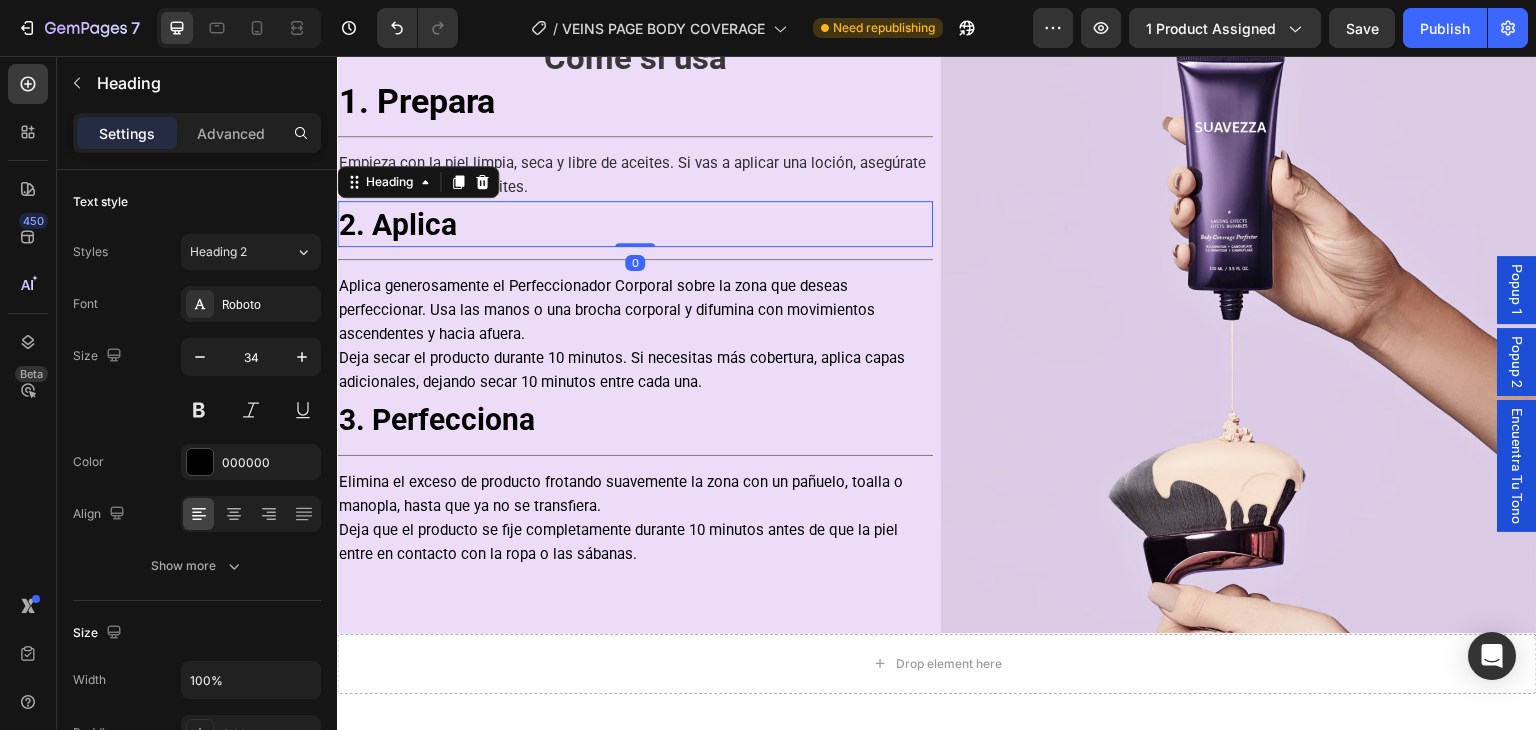 click on "2. Aplica" at bounding box center (398, 224) 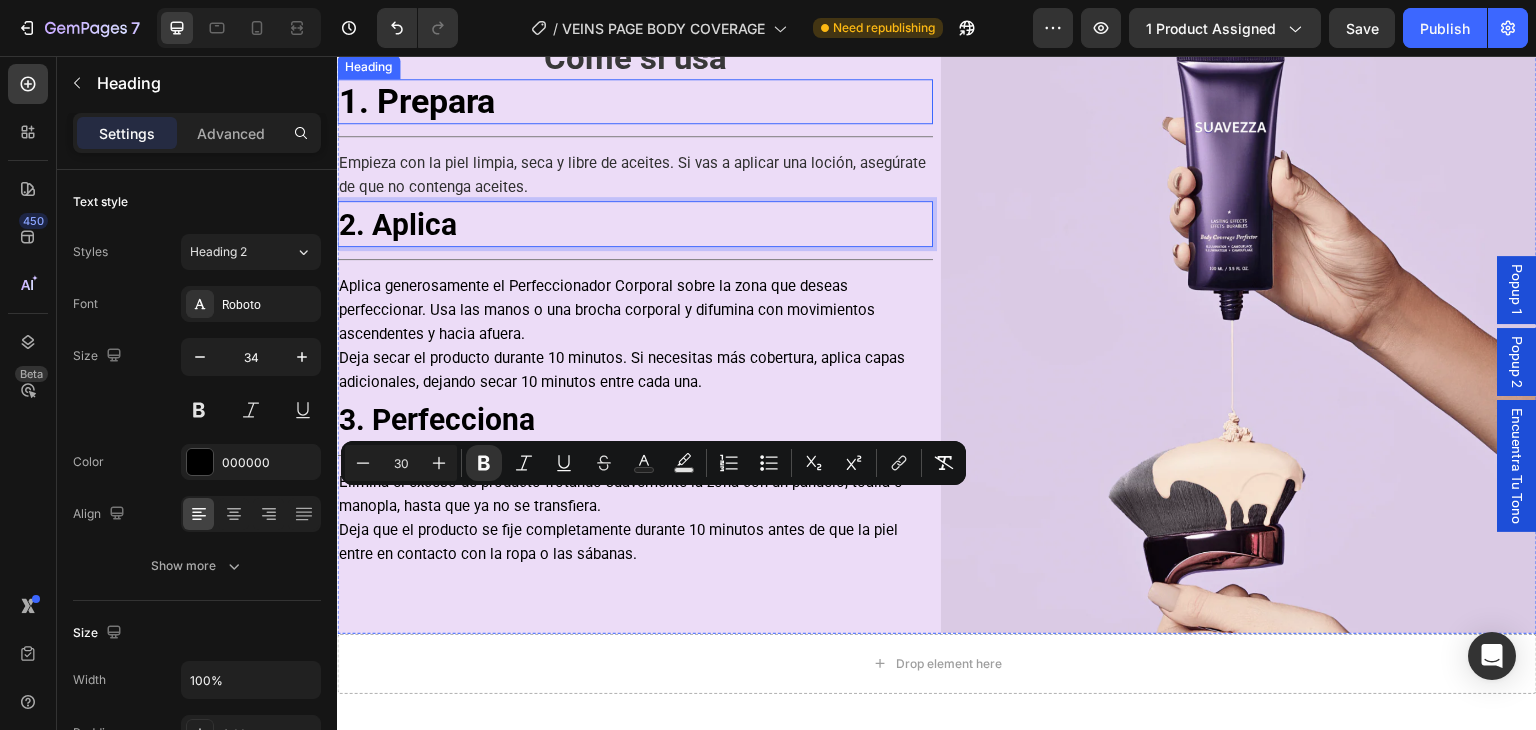 click on "1. Prepara" at bounding box center [417, 101] 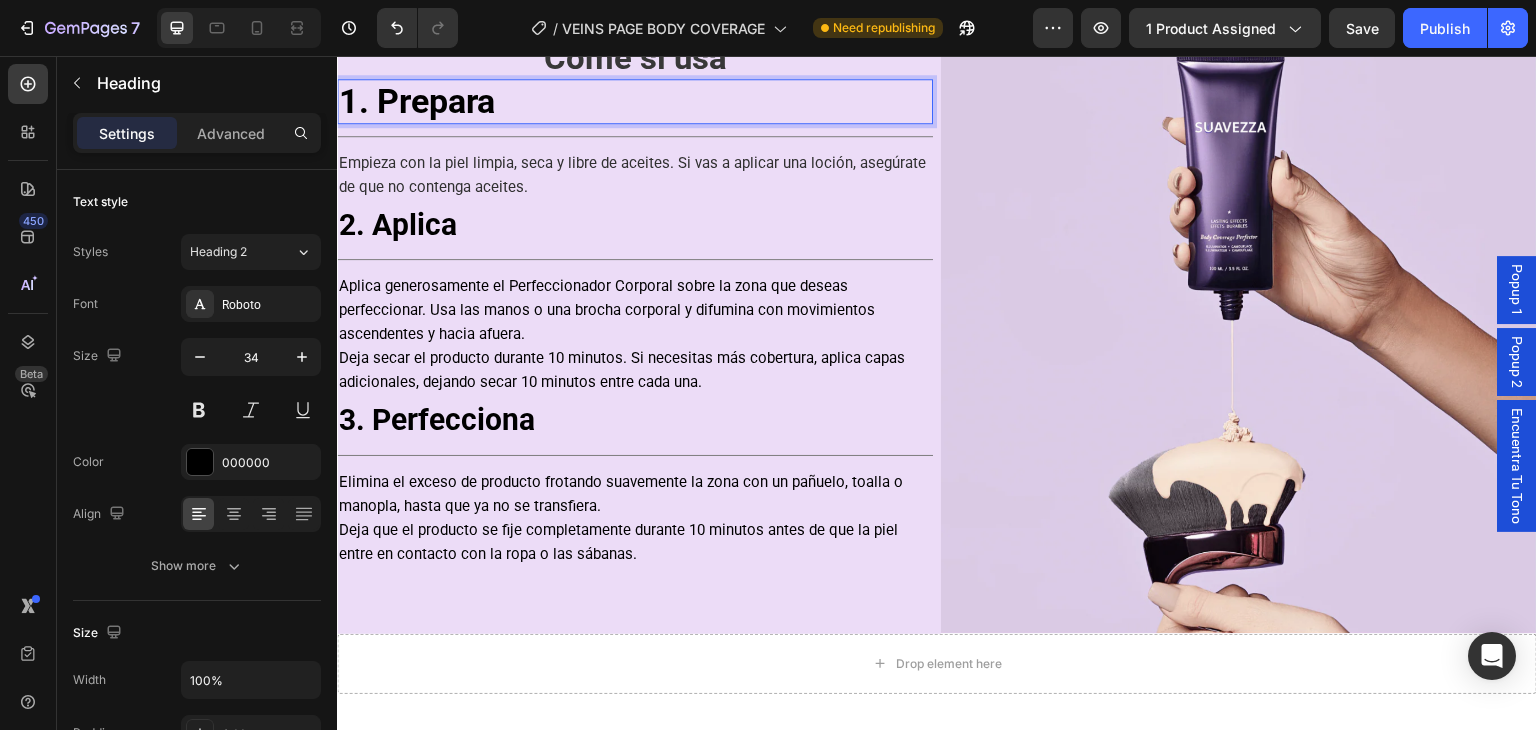 click on "1. Prepara" at bounding box center [417, 101] 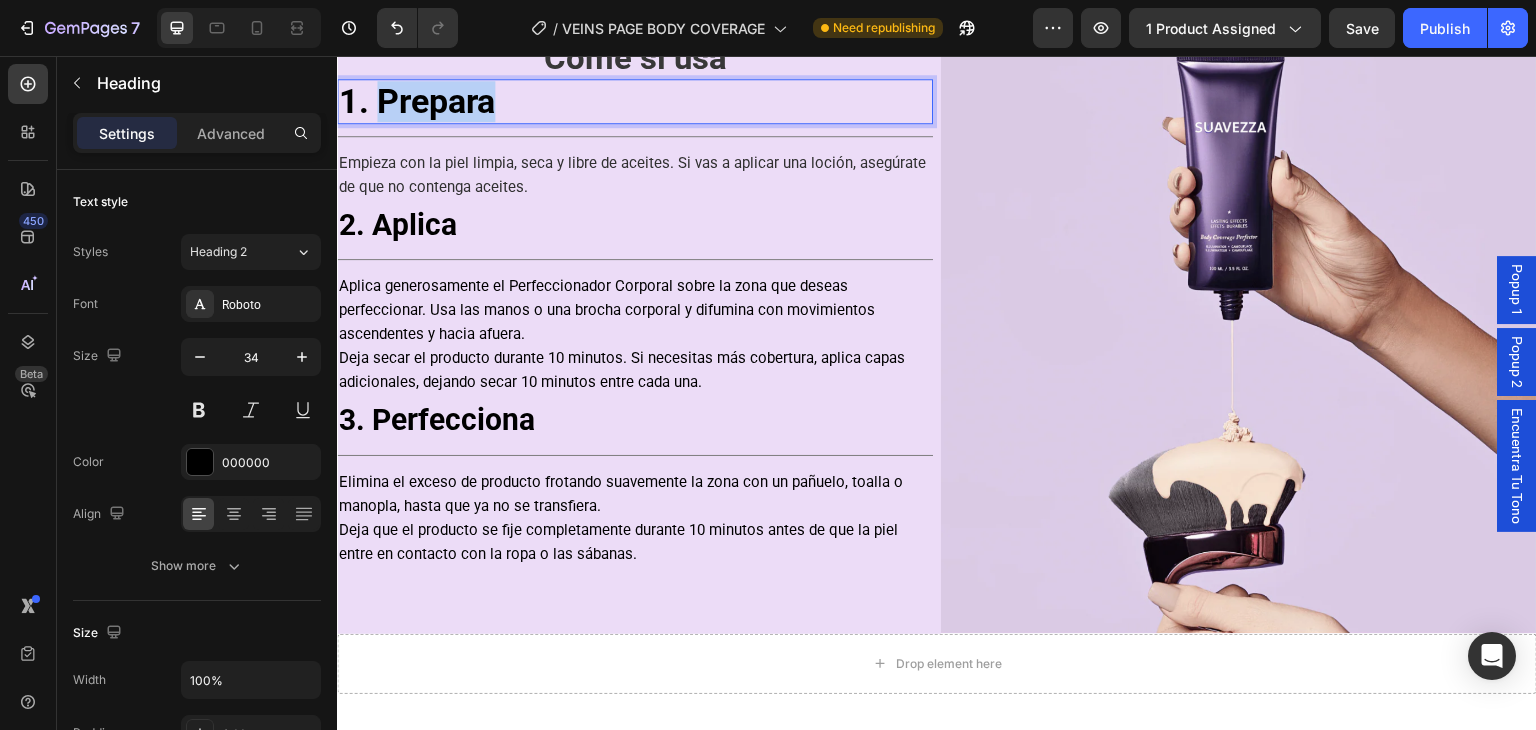 click on "1. Prepara" at bounding box center (417, 101) 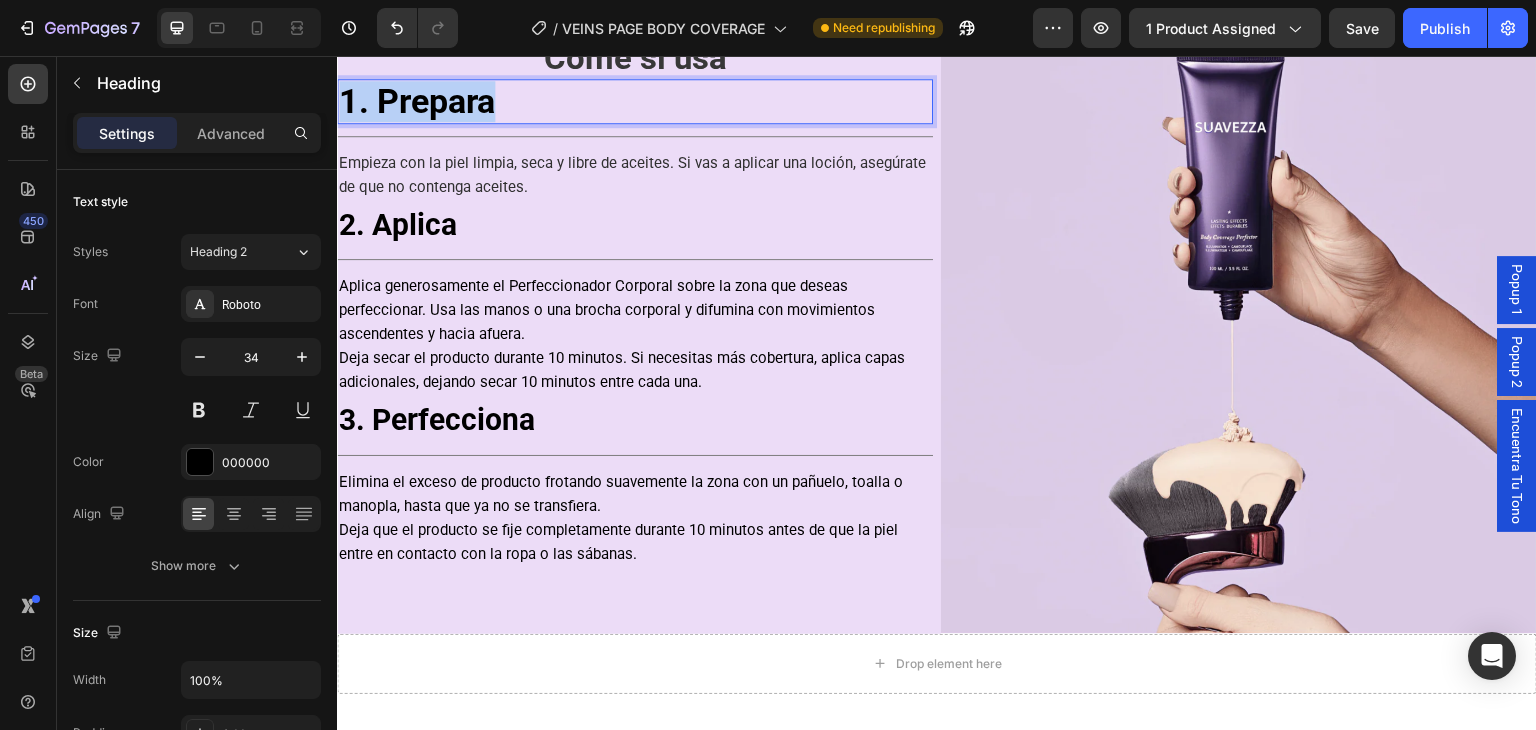 click on "1. Prepara" at bounding box center [417, 101] 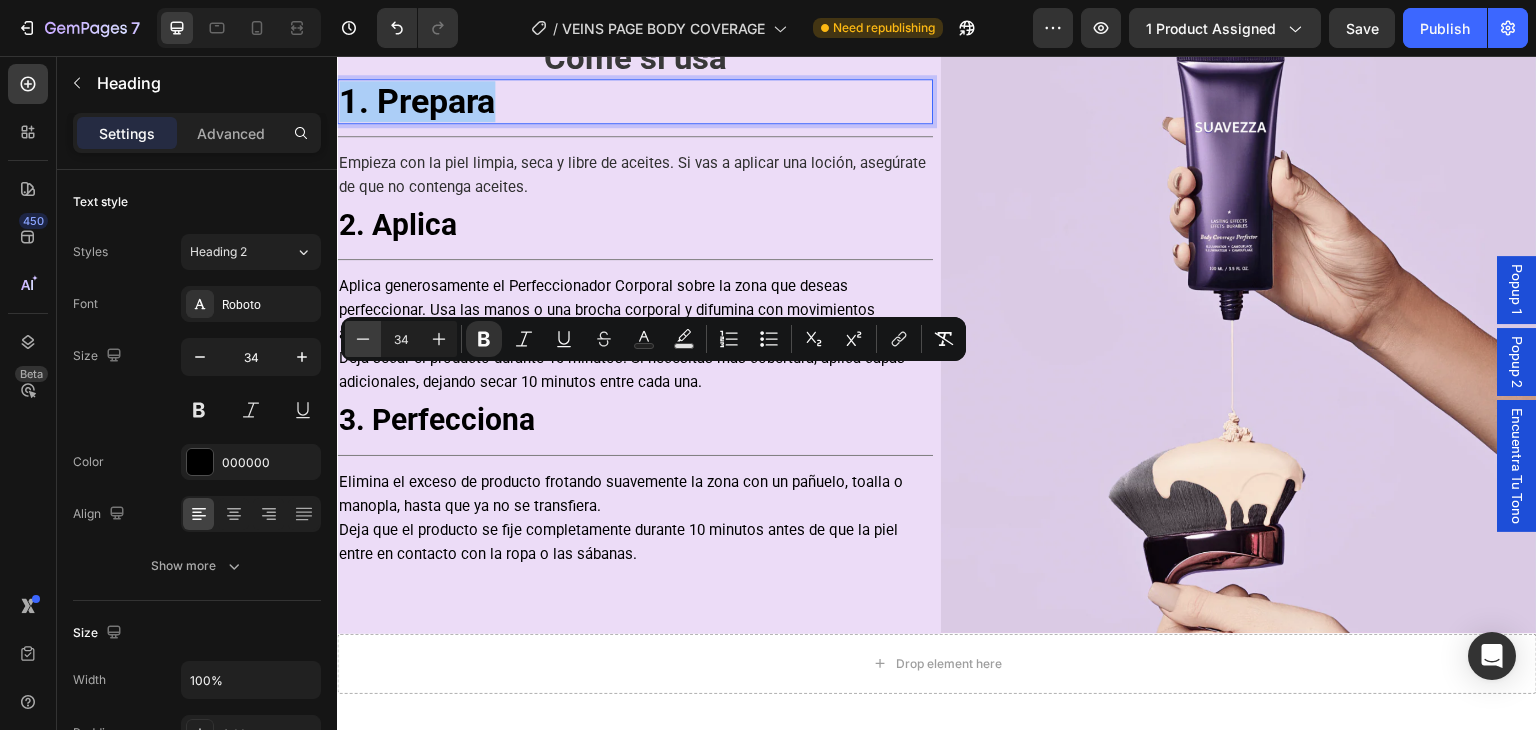 click 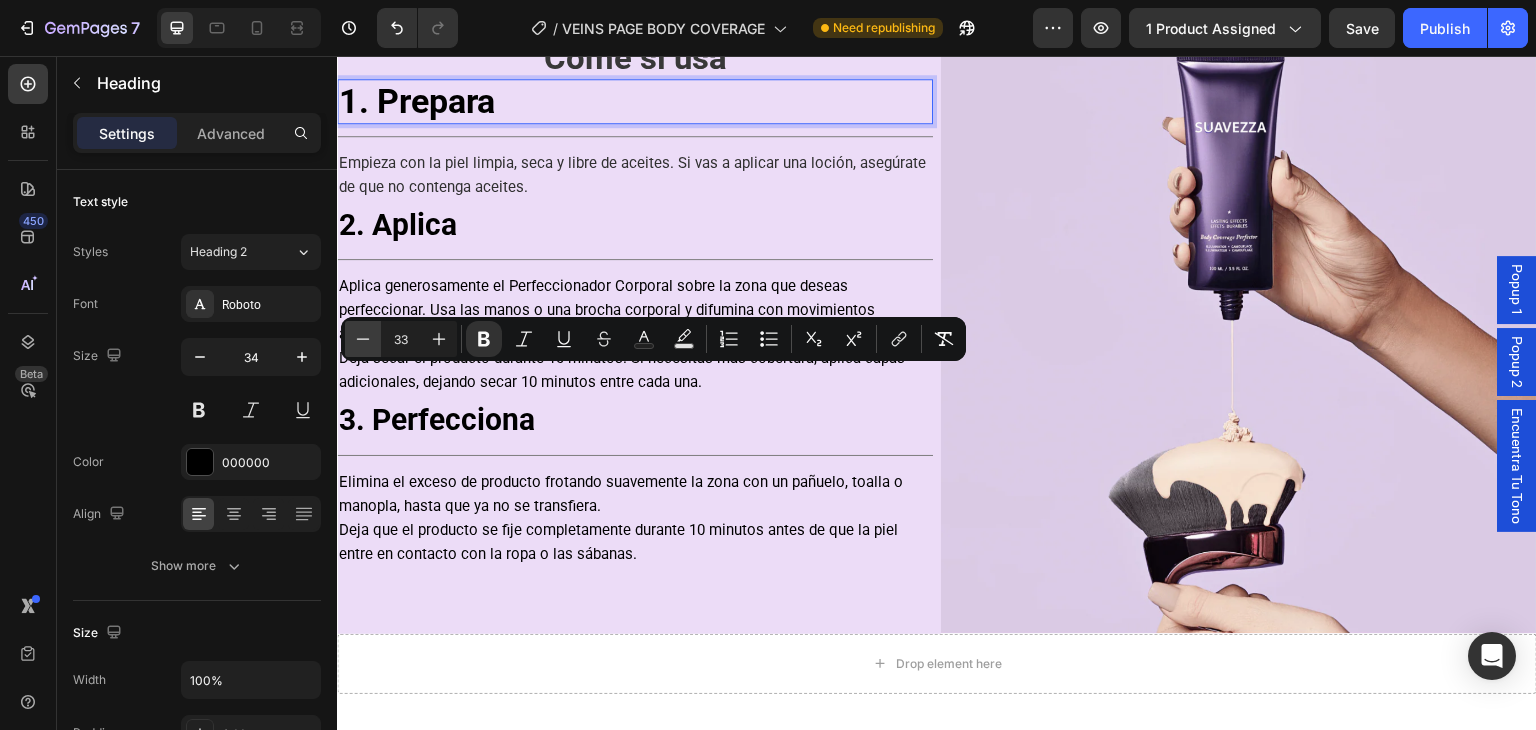 click 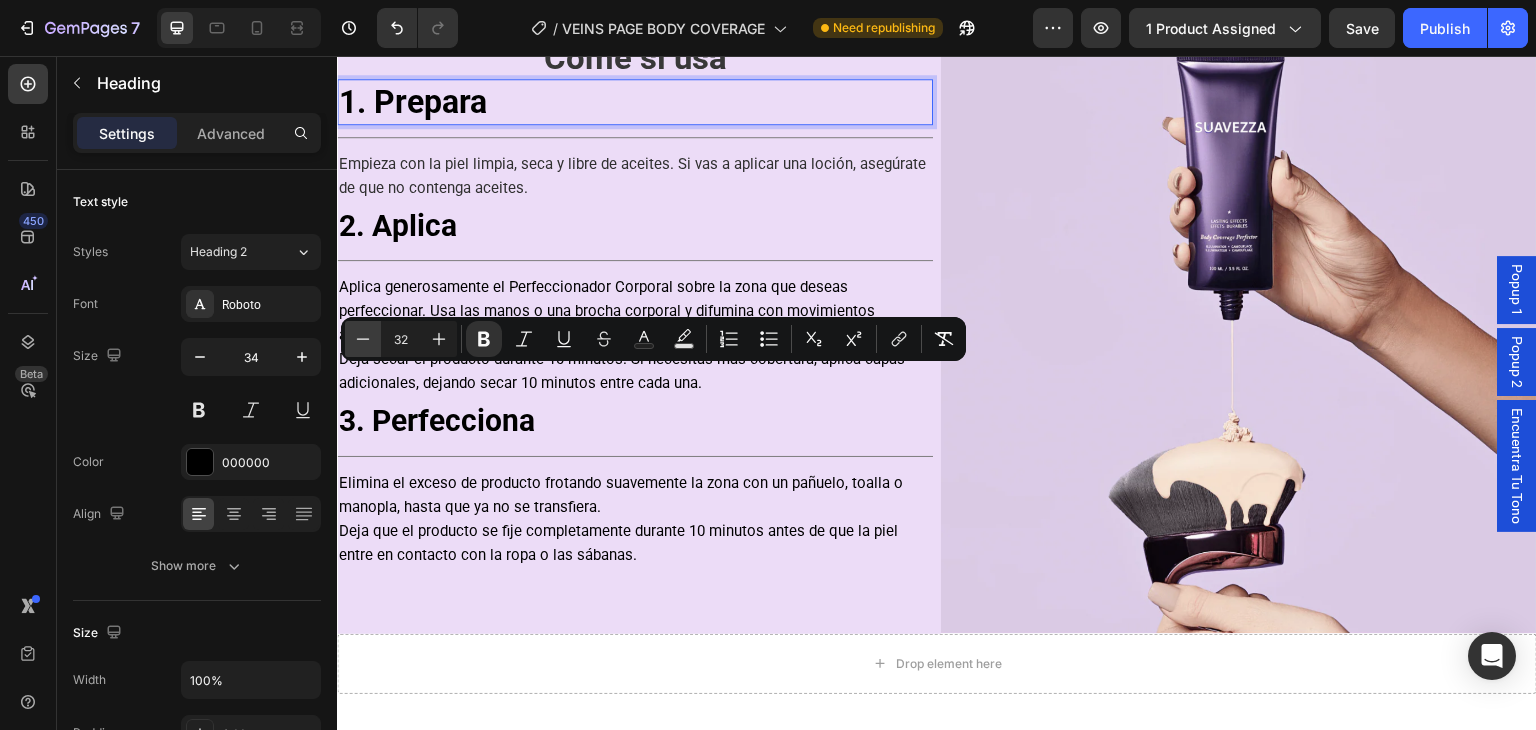 click 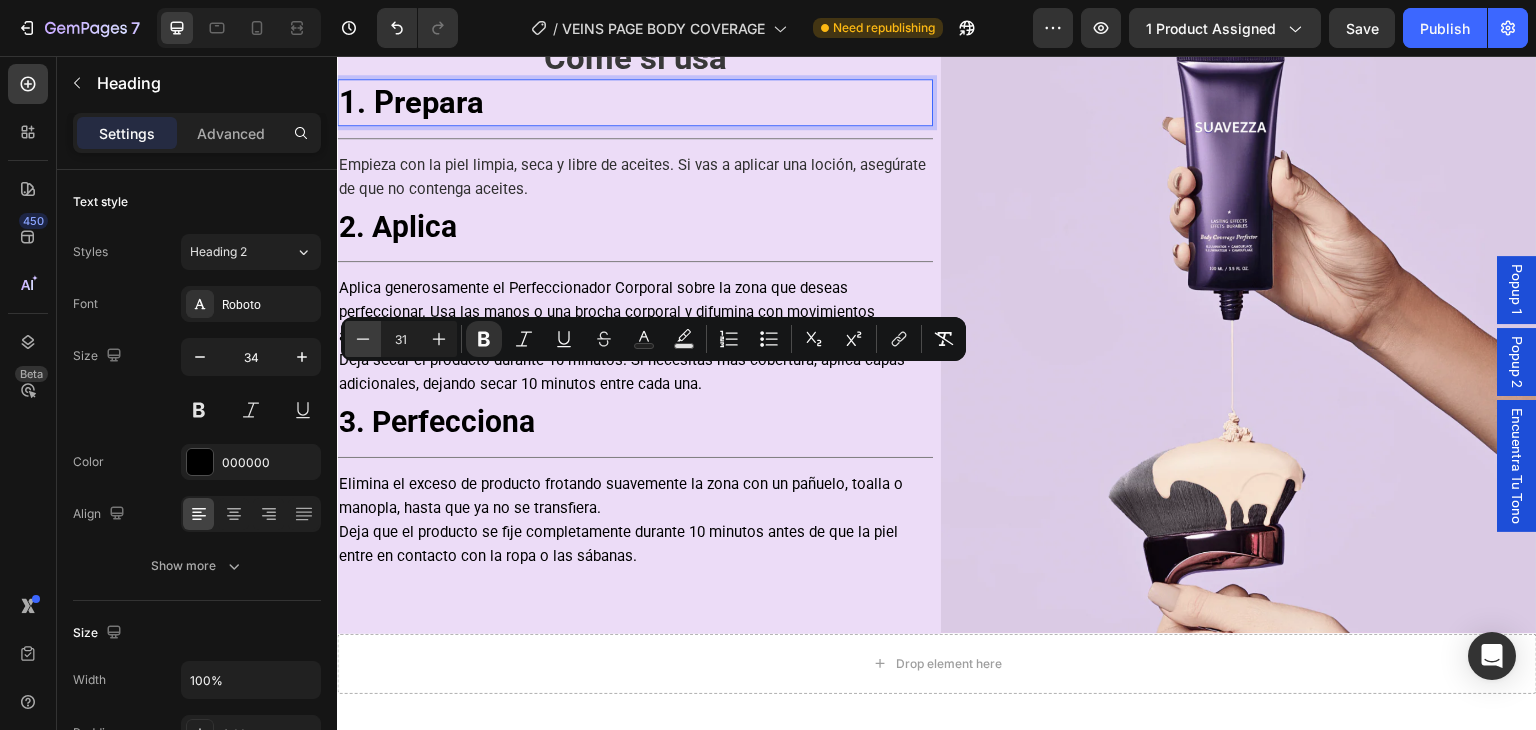 click 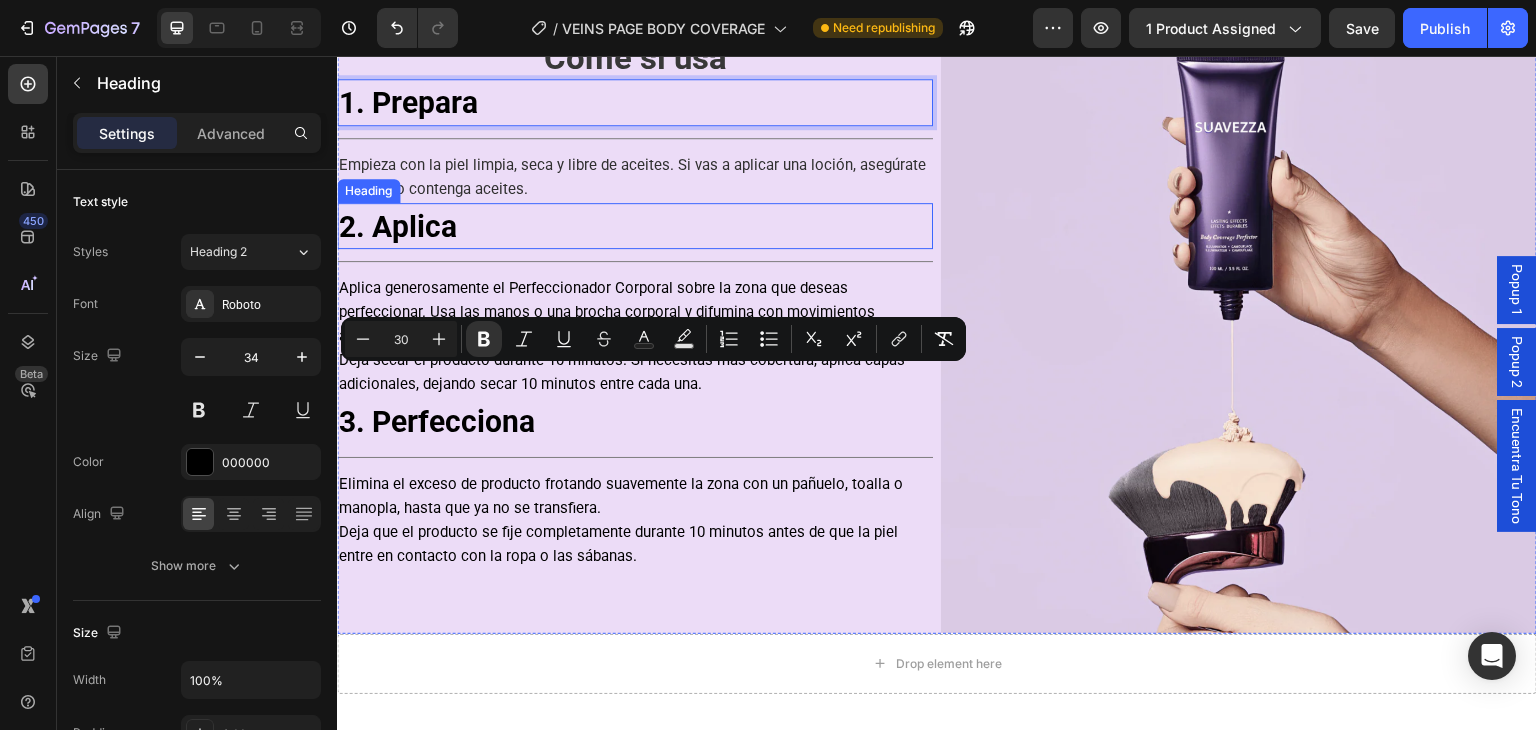 click on "2. Aplica" at bounding box center (398, 226) 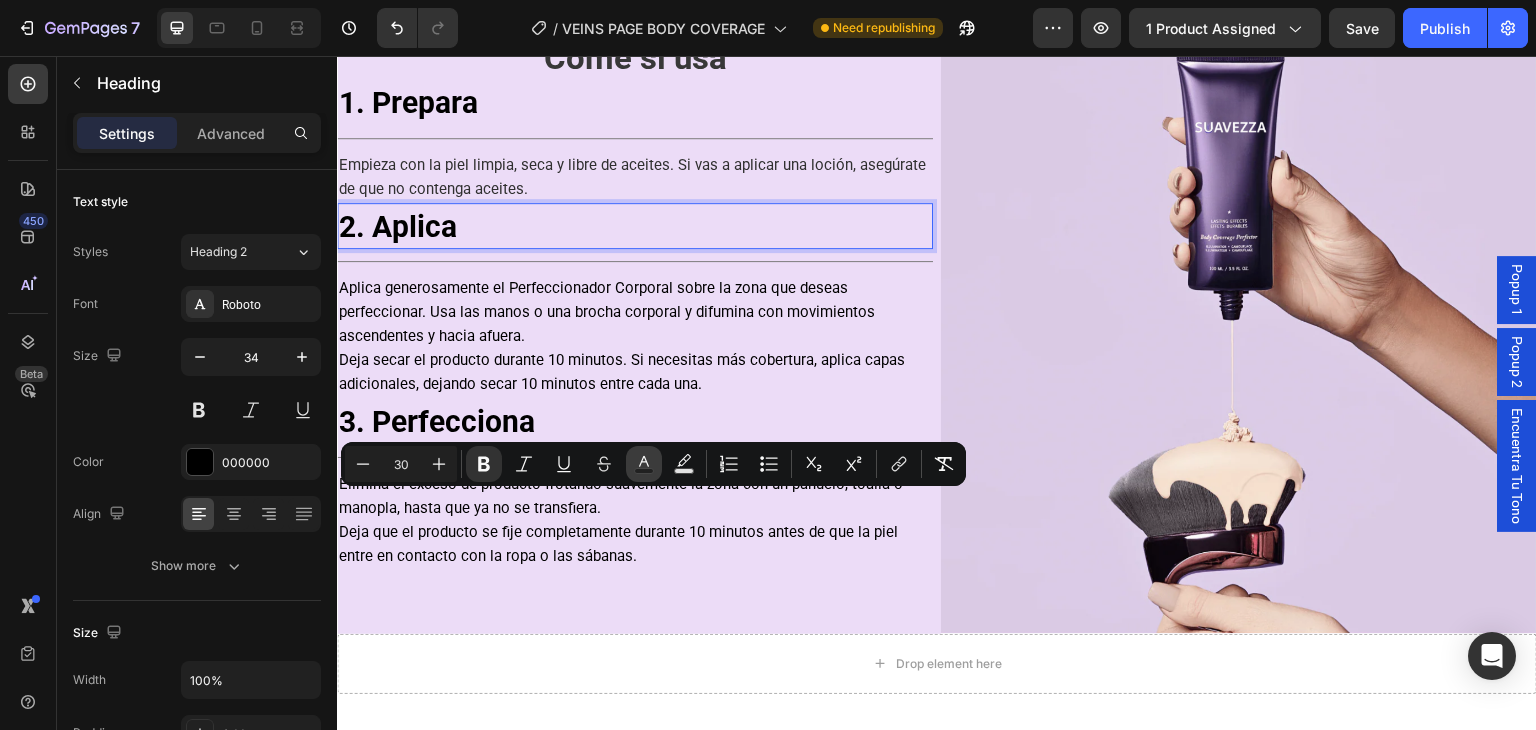 click 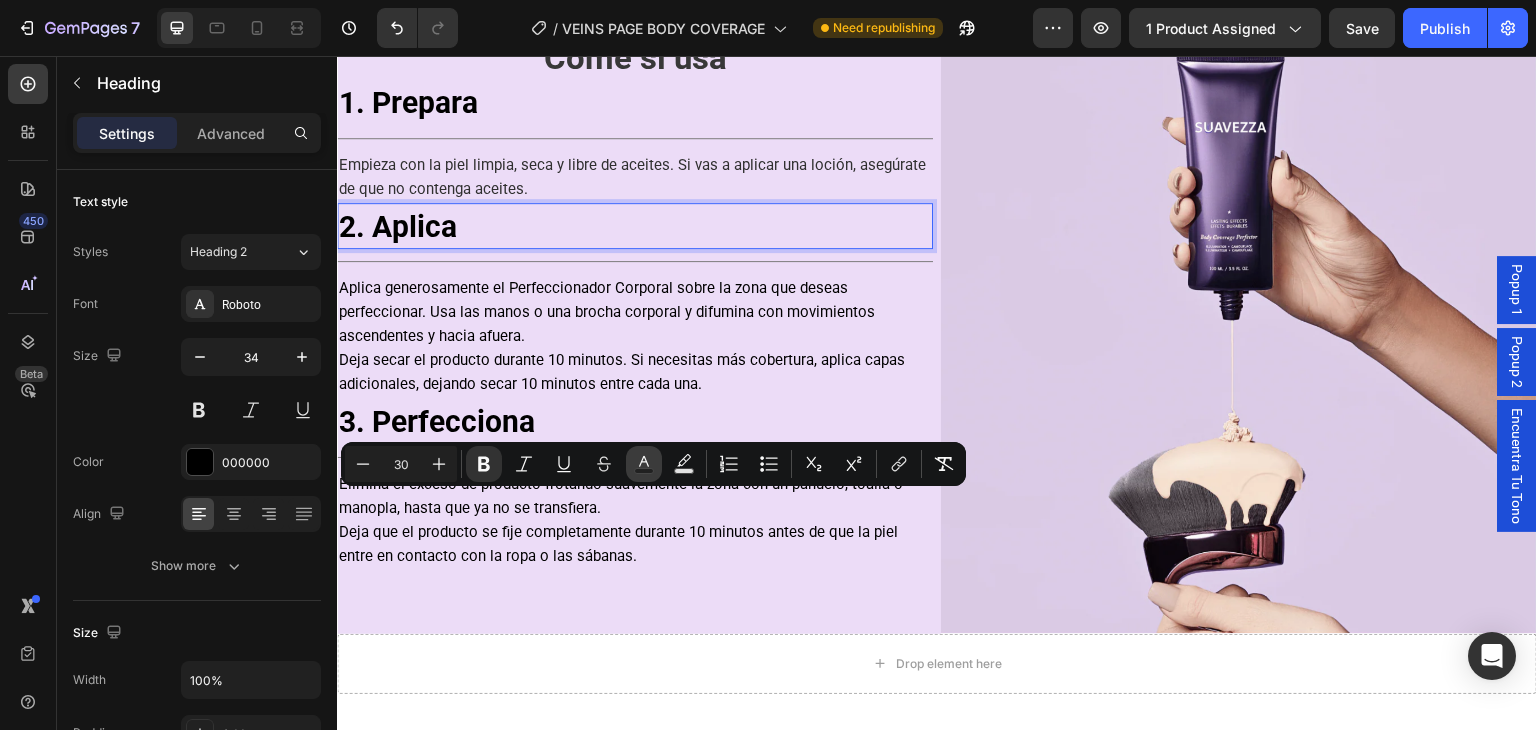 type on "000000" 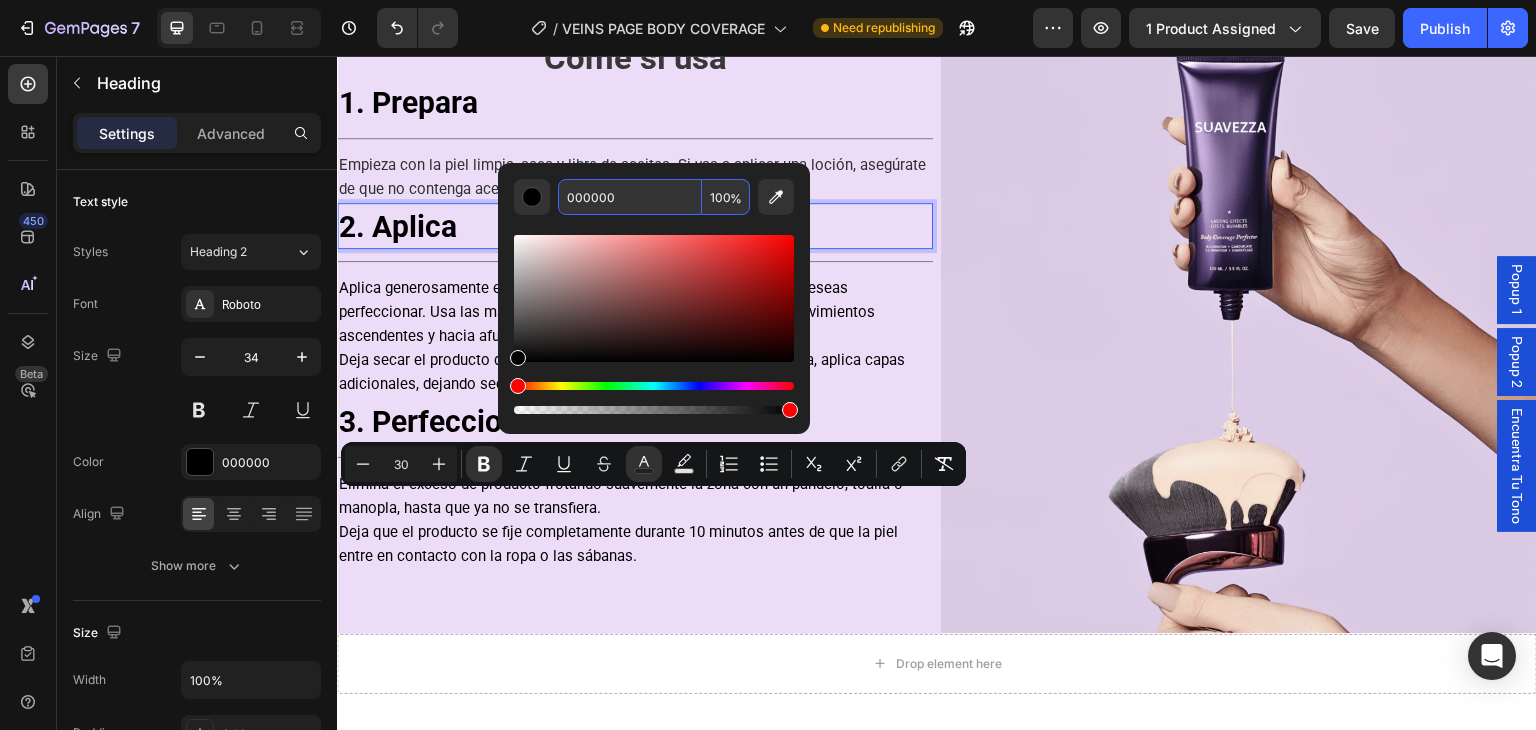 click on "000000" at bounding box center [630, 197] 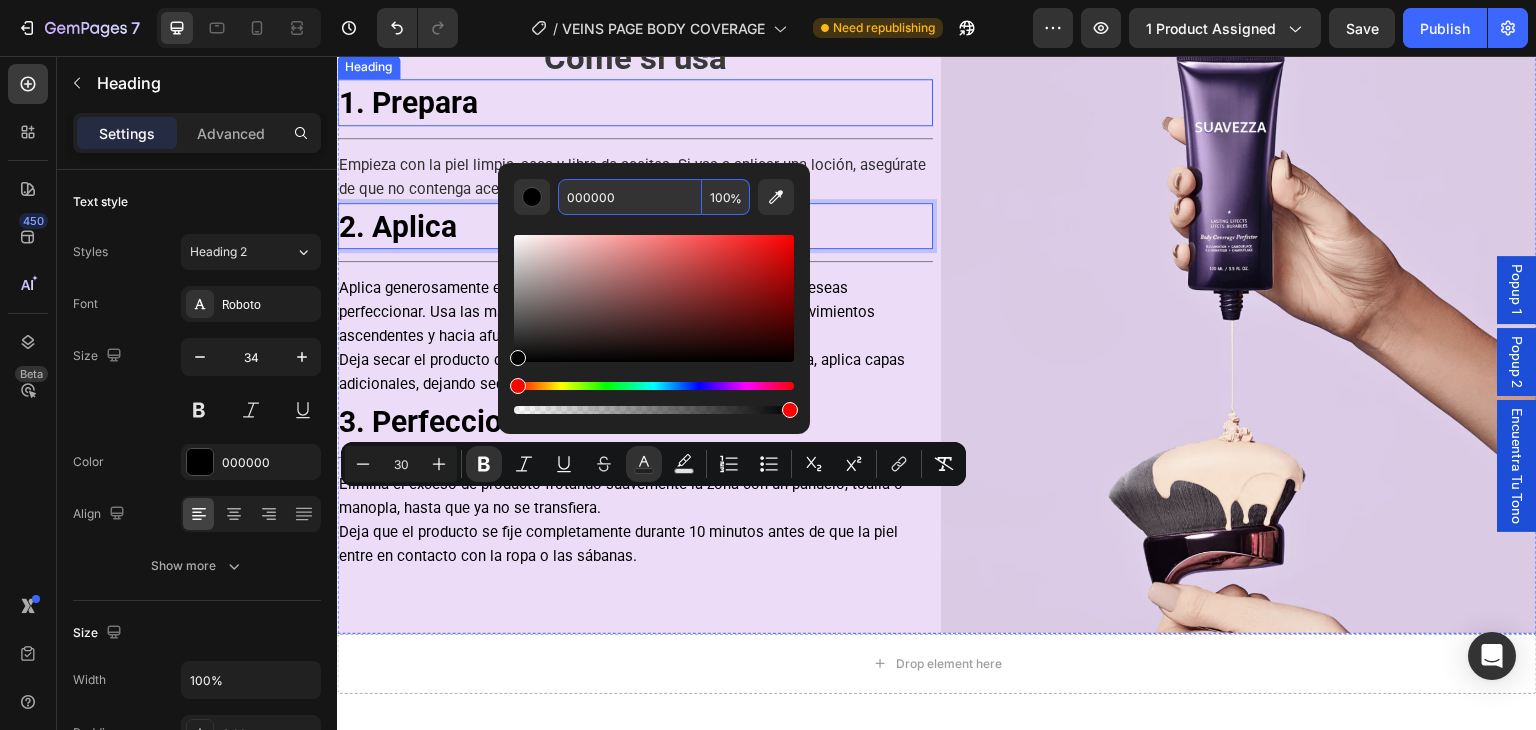 click on "1. Prepara" at bounding box center [408, 102] 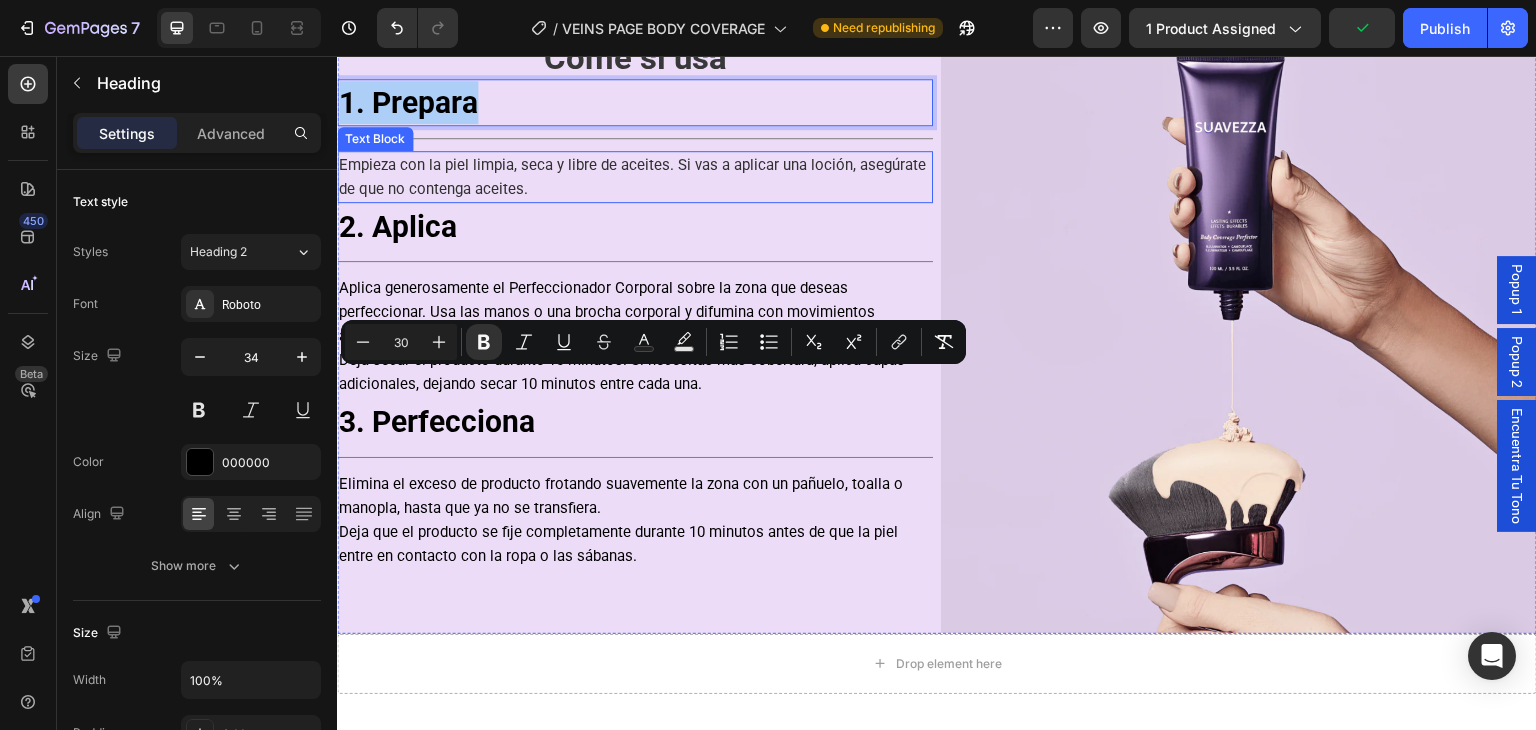 click on "Empieza con la piel limpia, seca y libre de aceites. Si vas a aplicar una loción, asegúrate de que no contenga aceites." at bounding box center [632, 177] 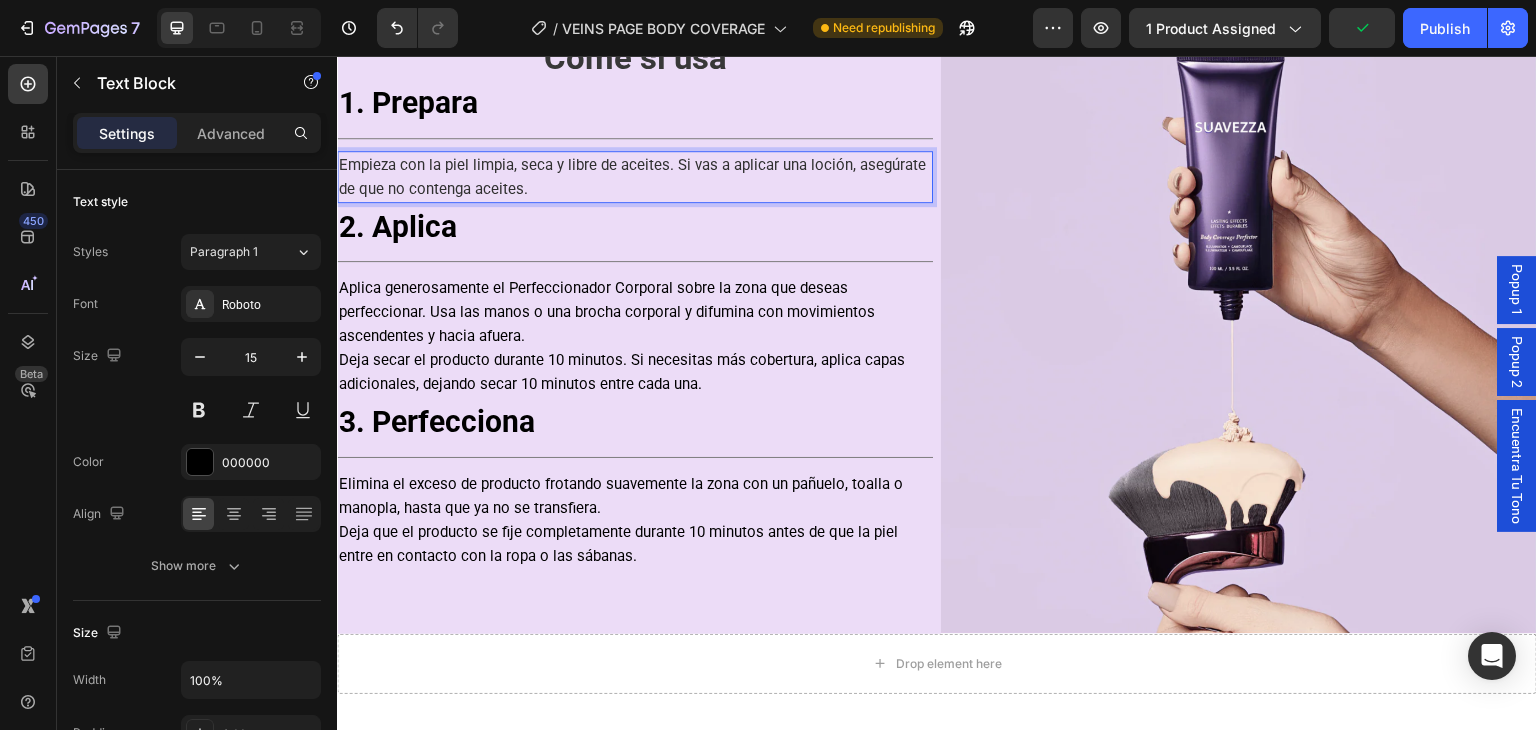 click on "Empieza con la piel limpia, seca y libre de aceites. Si vas a aplicar una loción, asegúrate de que no contenga aceites." at bounding box center (632, 177) 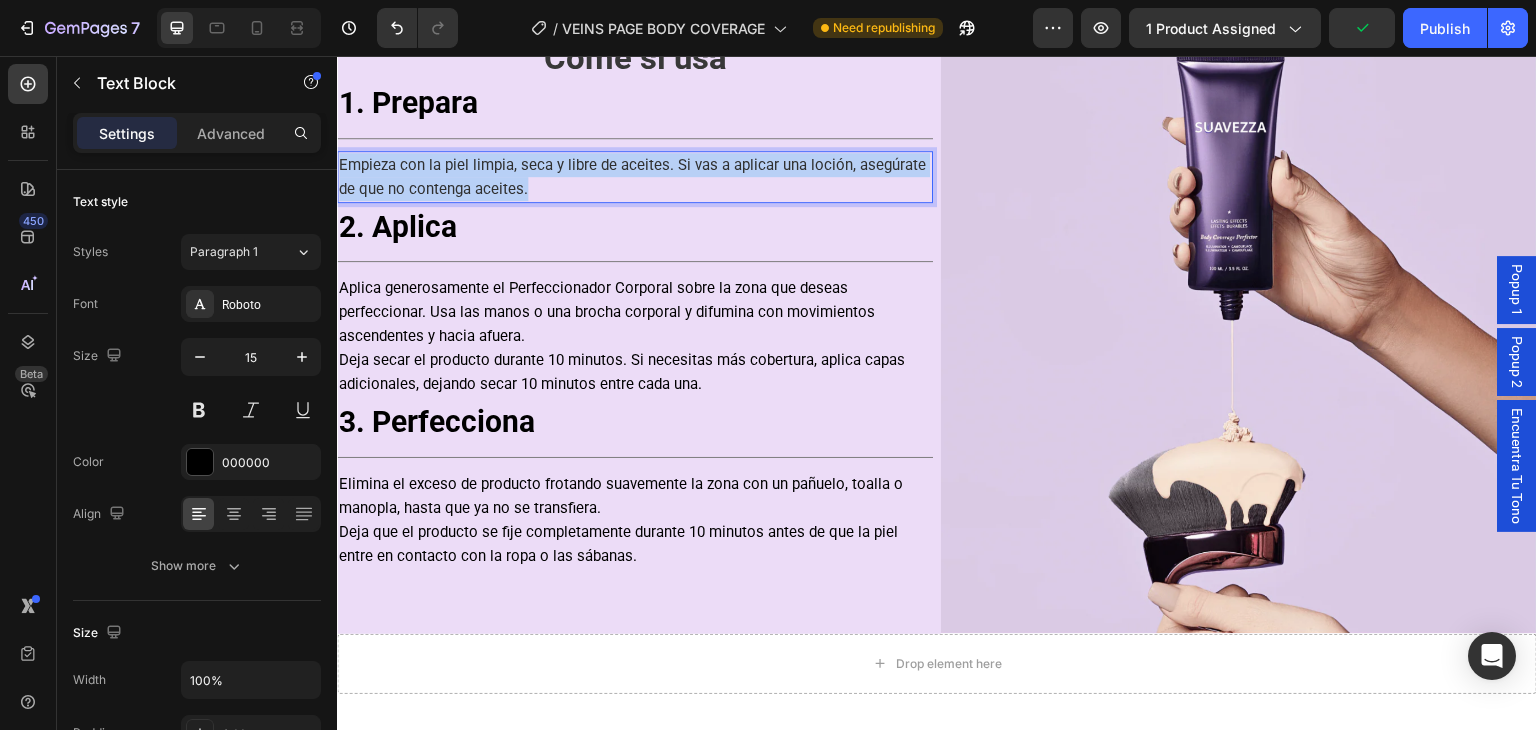 click on "Empieza con la piel limpia, seca y libre de aceites. Si vas a aplicar una loción, asegúrate de que no contenga aceites." at bounding box center (632, 177) 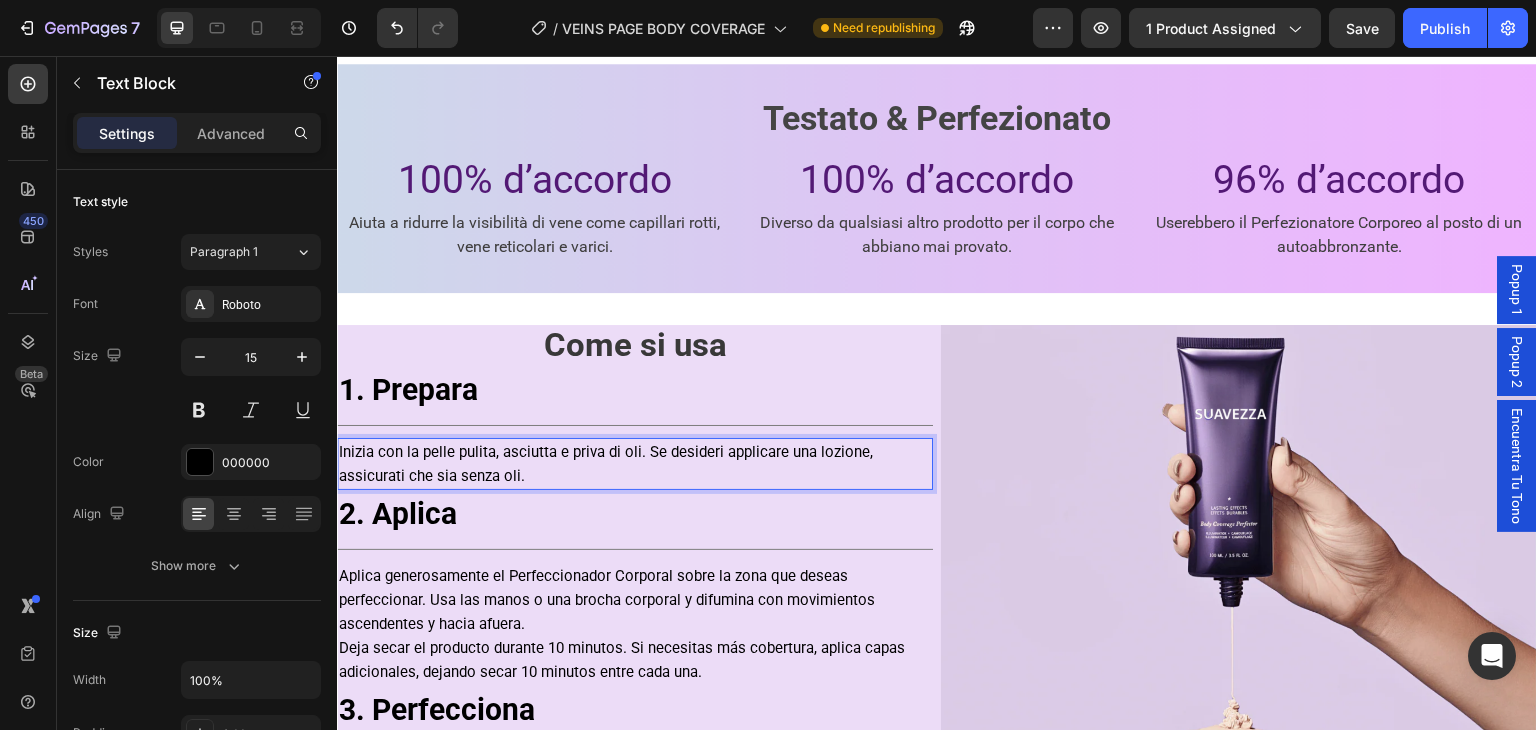 scroll, scrollTop: 2588, scrollLeft: 0, axis: vertical 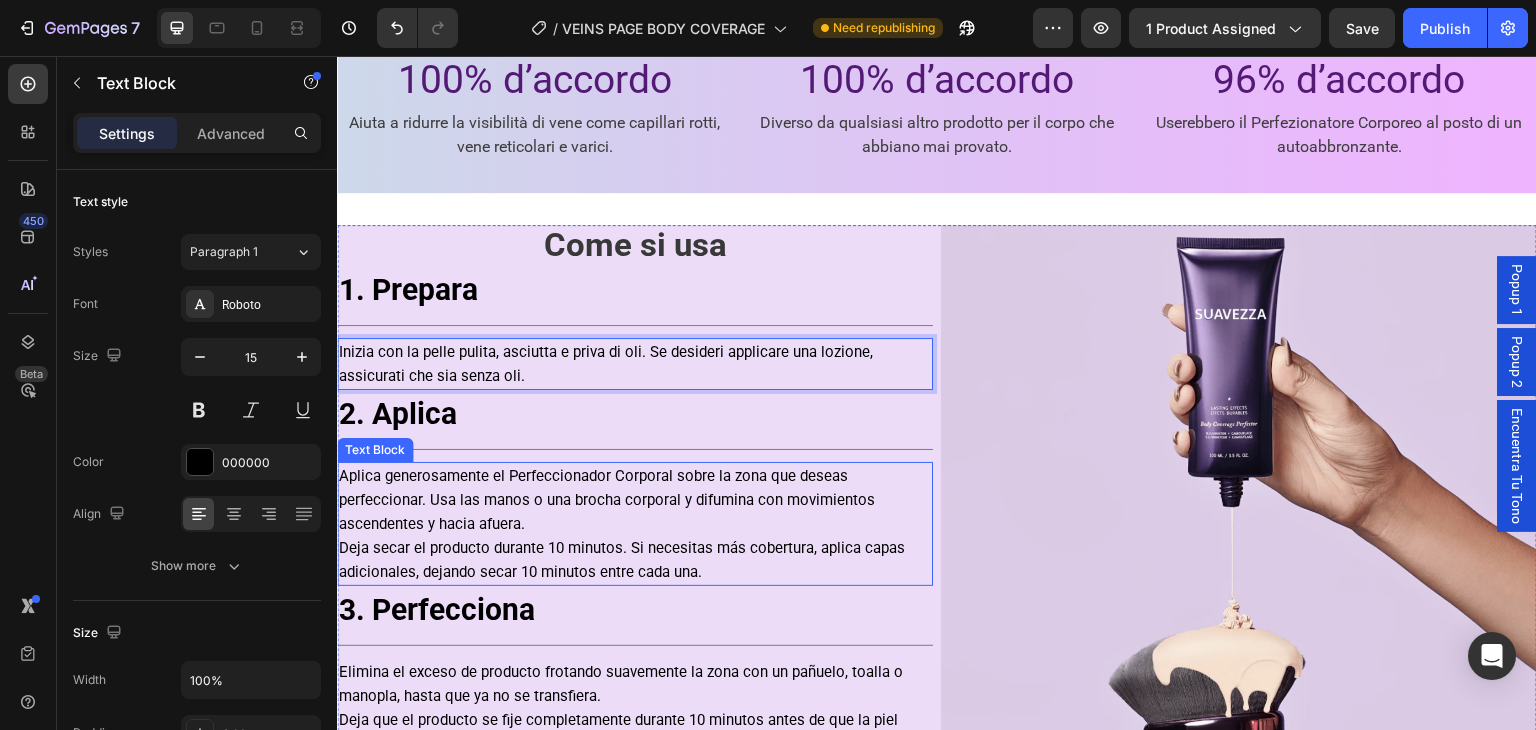 click on "Aplica generosamente el Perfeccionador Corporal sobre la zona que deseas perfeccionar. Usa las manos o una brocha corporal y difumina con movimientos ascendentes y hacia afuera. Deja secar el producto durante 10 minutos. Si necesitas más cobertura, aplica capas adicionales, dejando secar 10 minutos entre cada una." at bounding box center (635, 524) 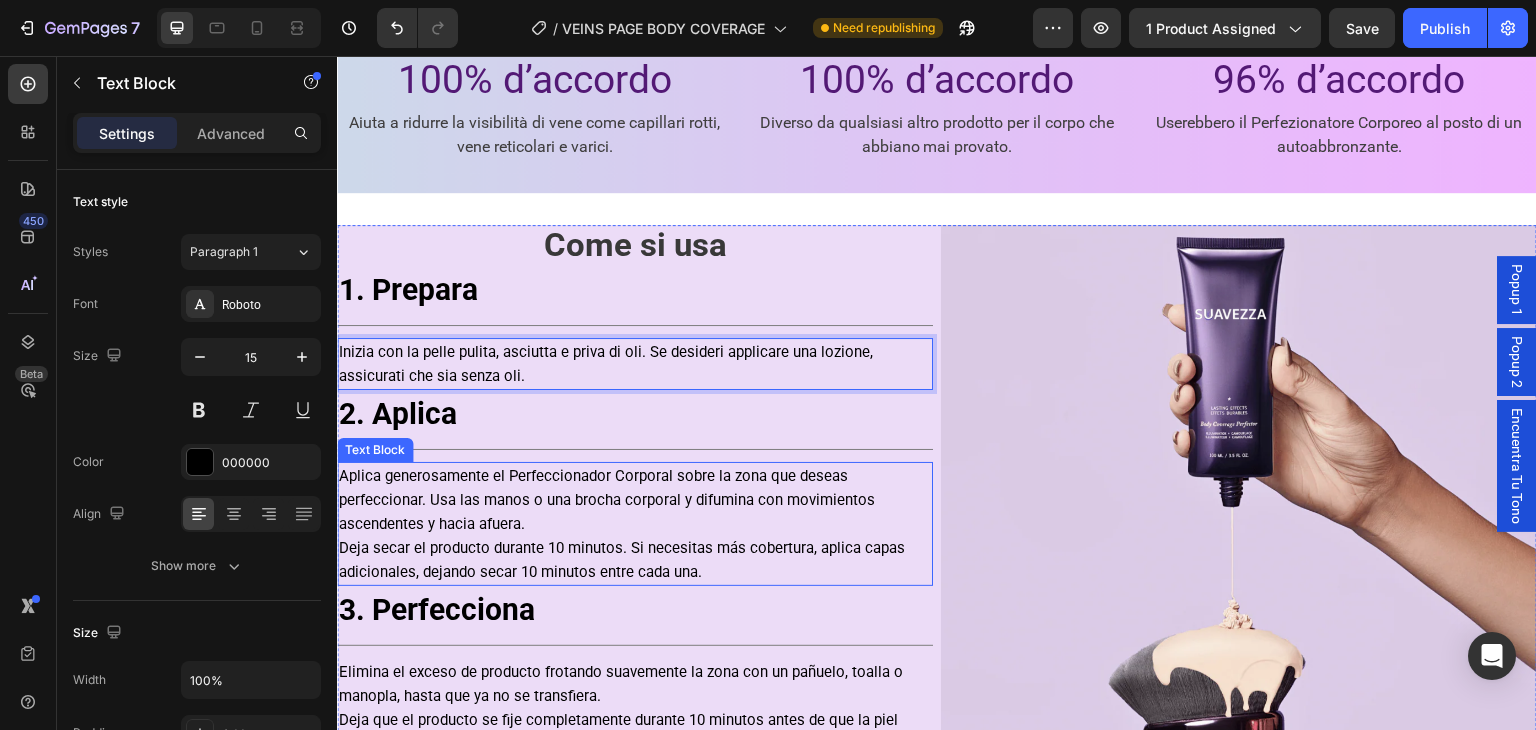 click on "Aplica generosamente el Perfeccionador Corporal sobre la zona que deseas perfeccionar. Usa las manos o una brocha corporal y difumina con movimientos ascendentes y hacia afuera. Deja secar el producto durante 10 minutos. Si necesitas más cobertura, aplica capas adicionales, dejando secar 10 minutos entre cada una." at bounding box center (635, 524) 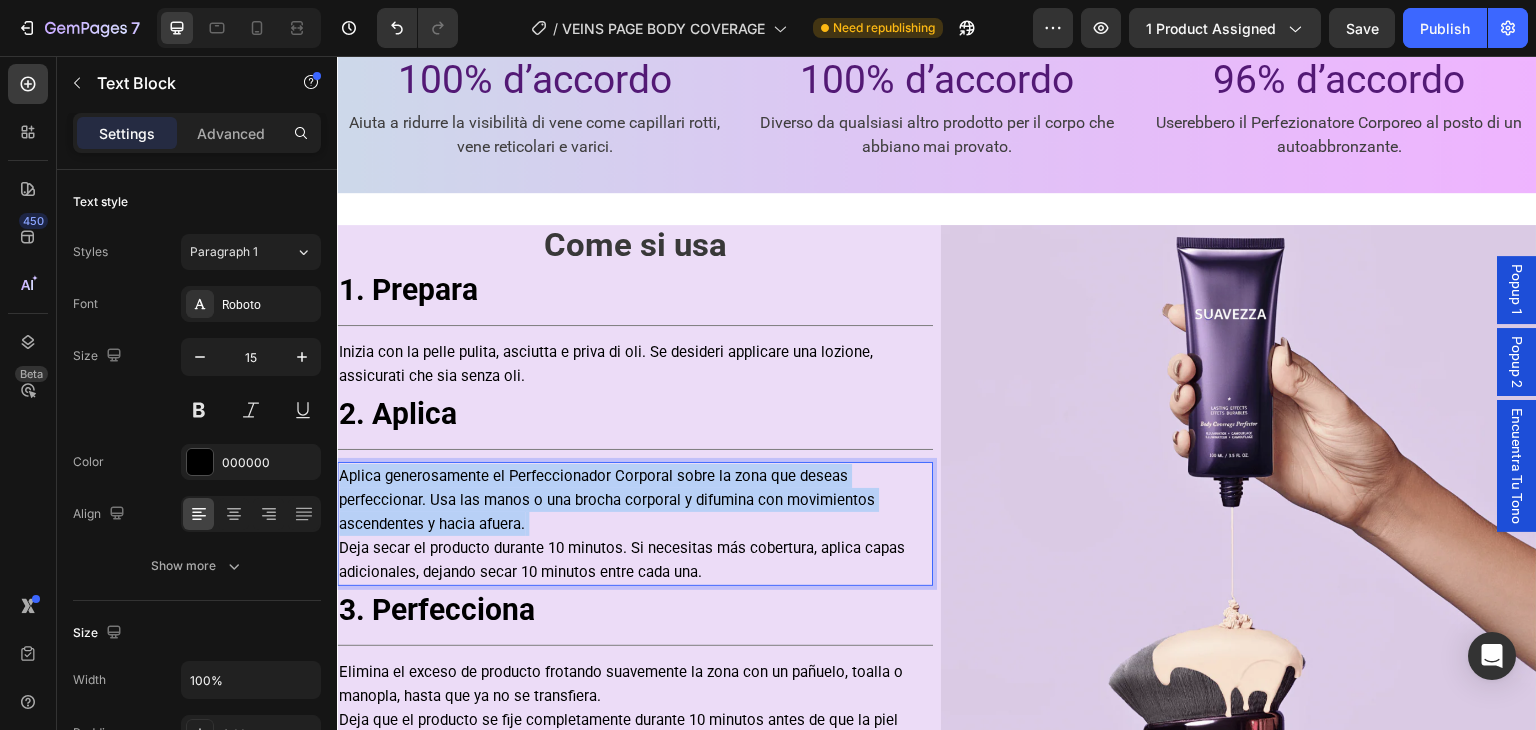 click on "Aplica generosamente el Perfeccionador Corporal sobre la zona que deseas perfeccionar. Usa las manos o una brocha corporal y difumina con movimientos ascendentes y hacia afuera. Deja secar el producto durante 10 minutos. Si necesitas más cobertura, aplica capas adicionales, dejando secar 10 minutos entre cada una." at bounding box center (635, 524) 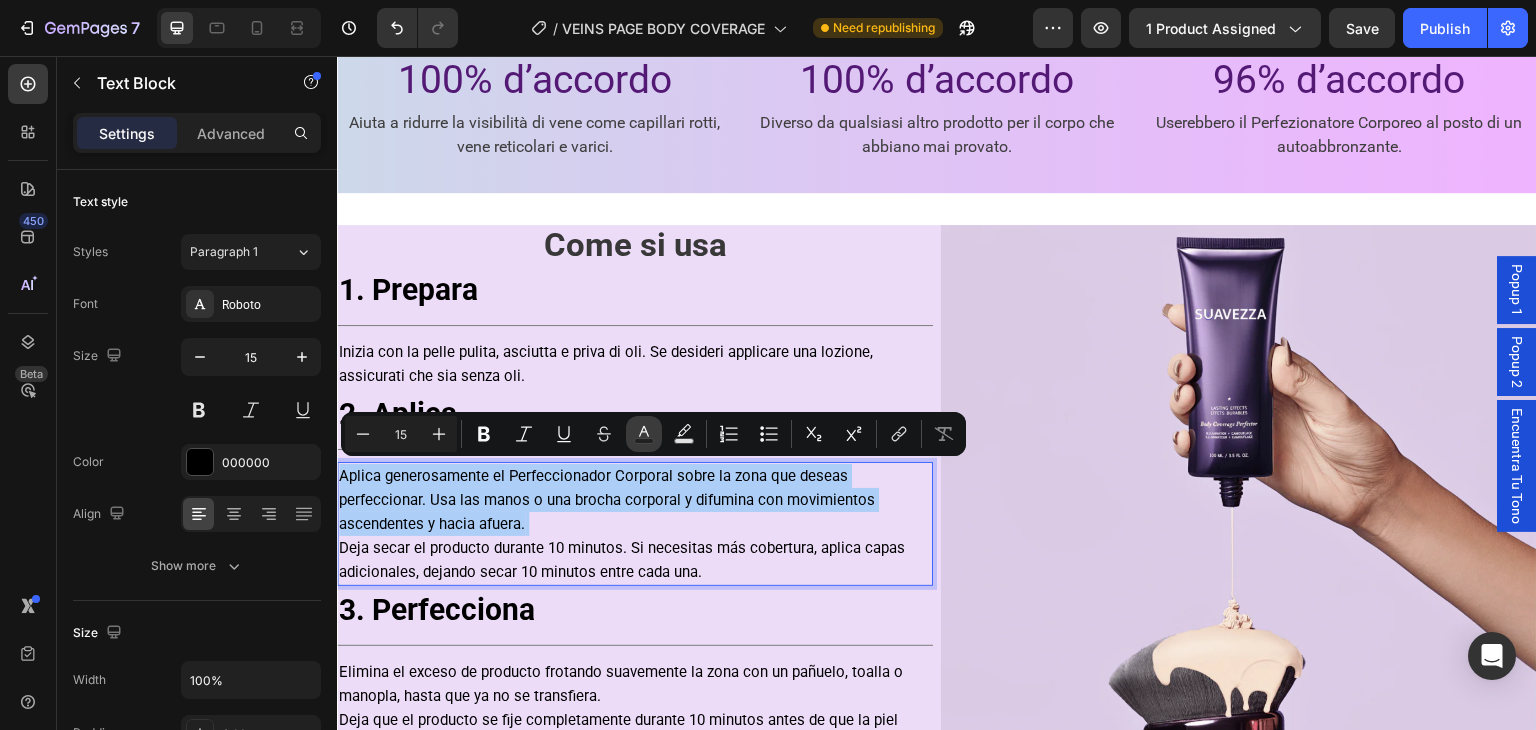 click 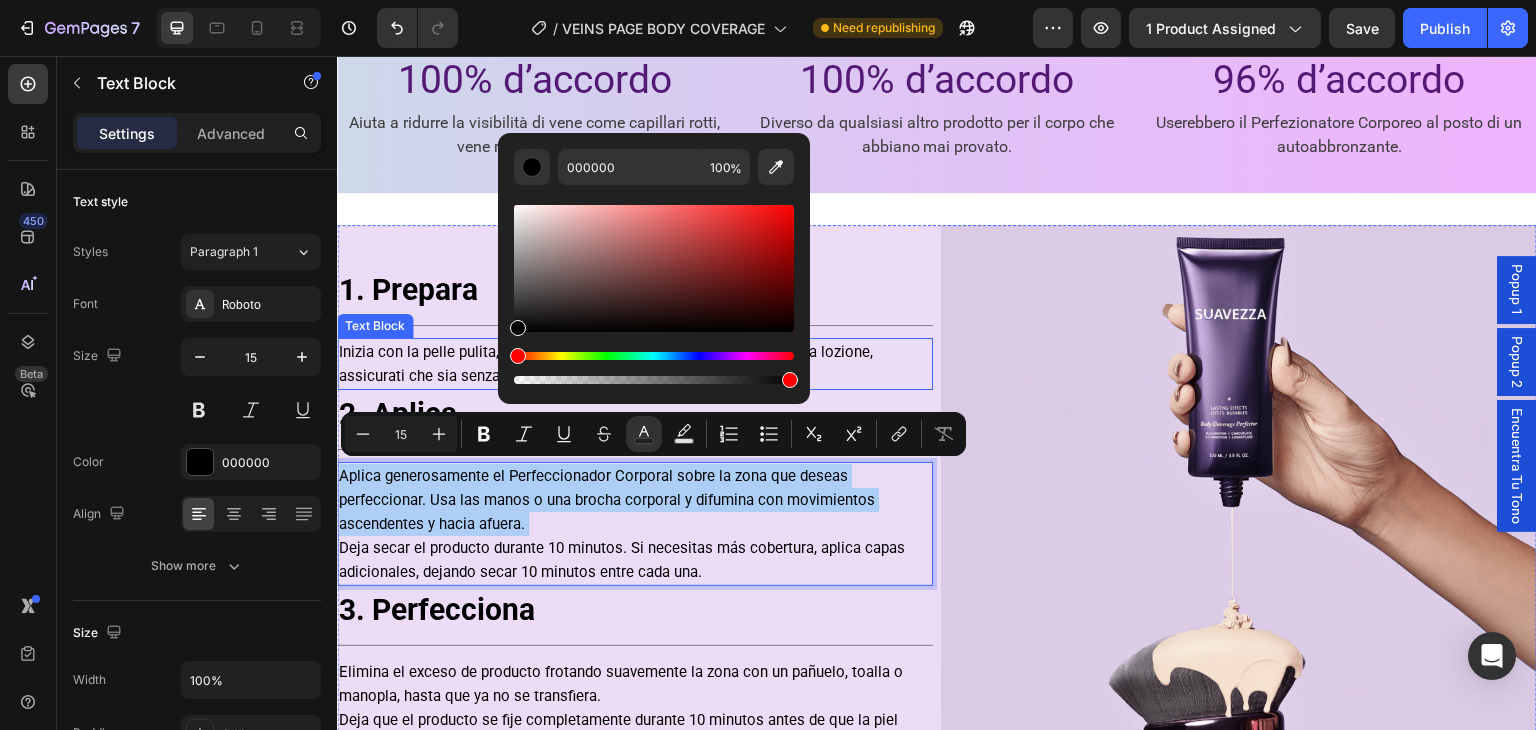click on "Inizia con la pelle pulita, asciutta e priva di oli. Se desideri applicare una lozione, assicurati che sia senza oli." at bounding box center (635, 364) 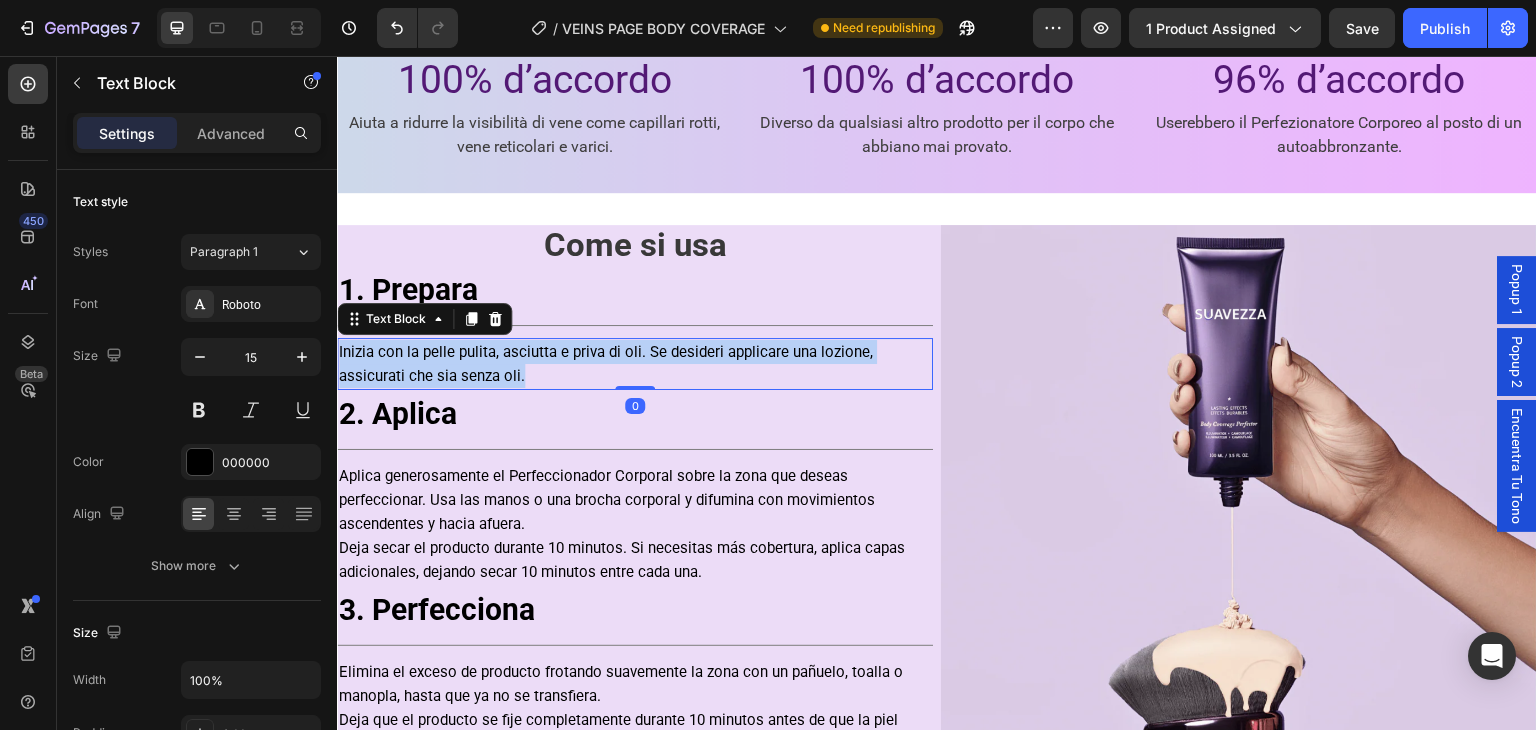 click on "Inizia con la pelle pulita, asciutta e priva di oli. Se desideri applicare una lozione, assicurati che sia senza oli." at bounding box center [635, 364] 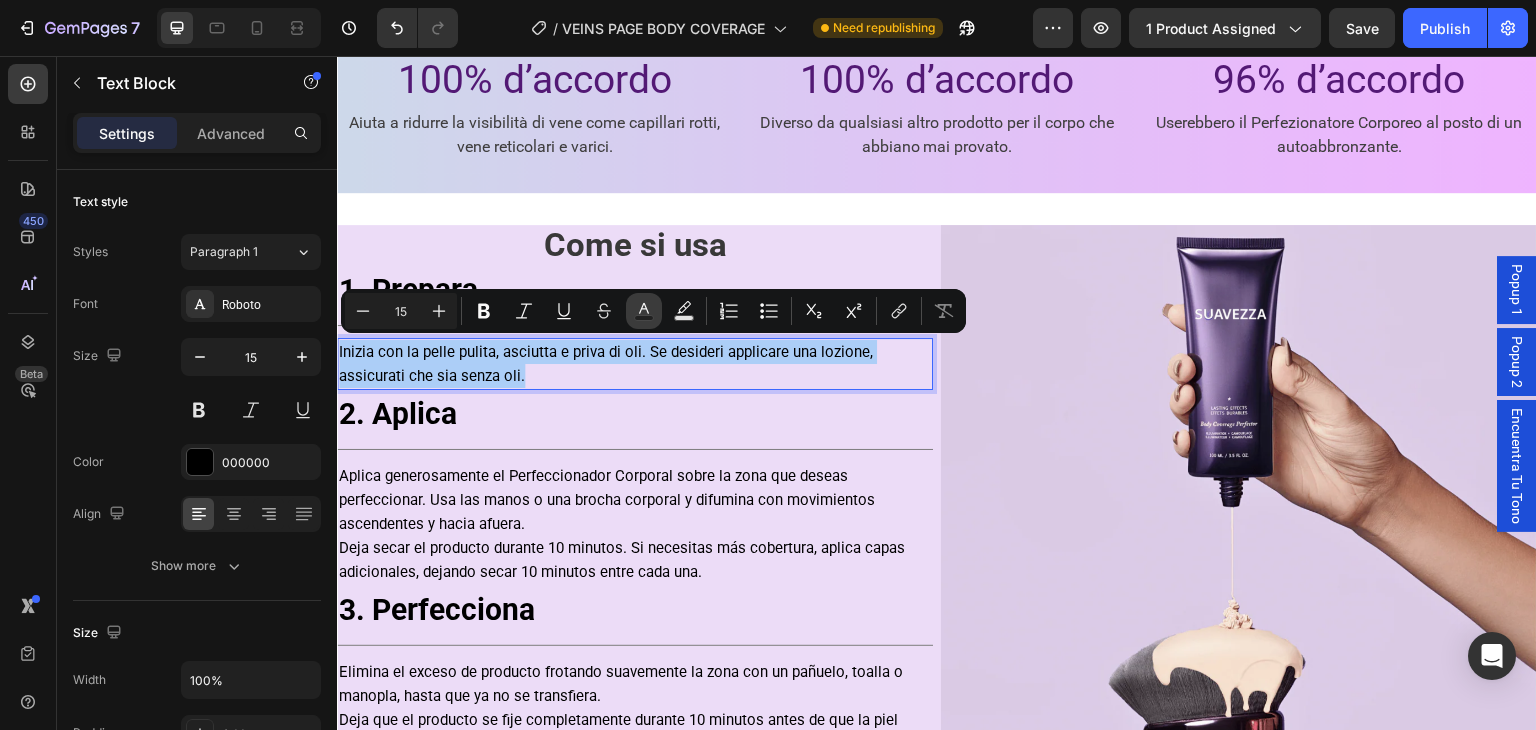 click 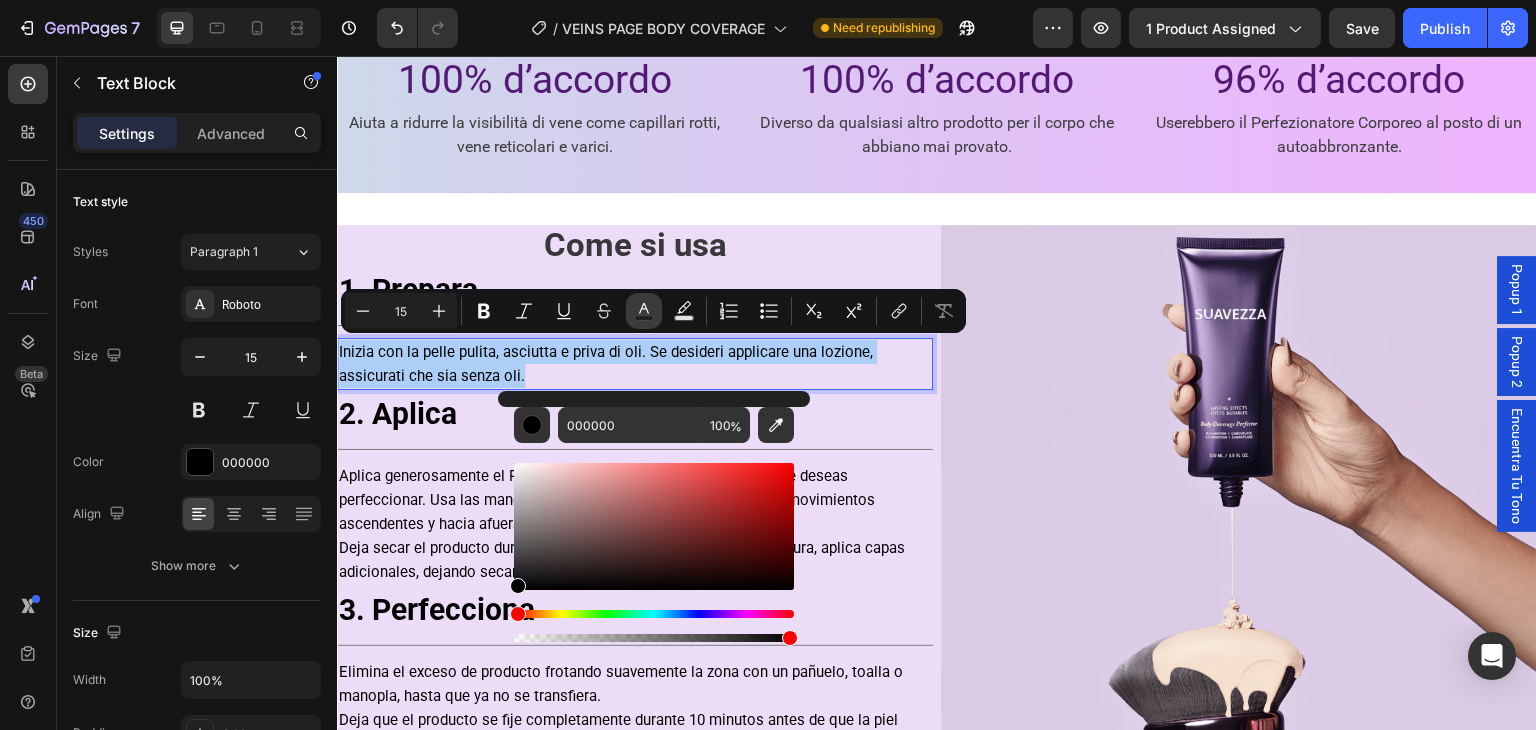 click on "Text Color" at bounding box center [644, 311] 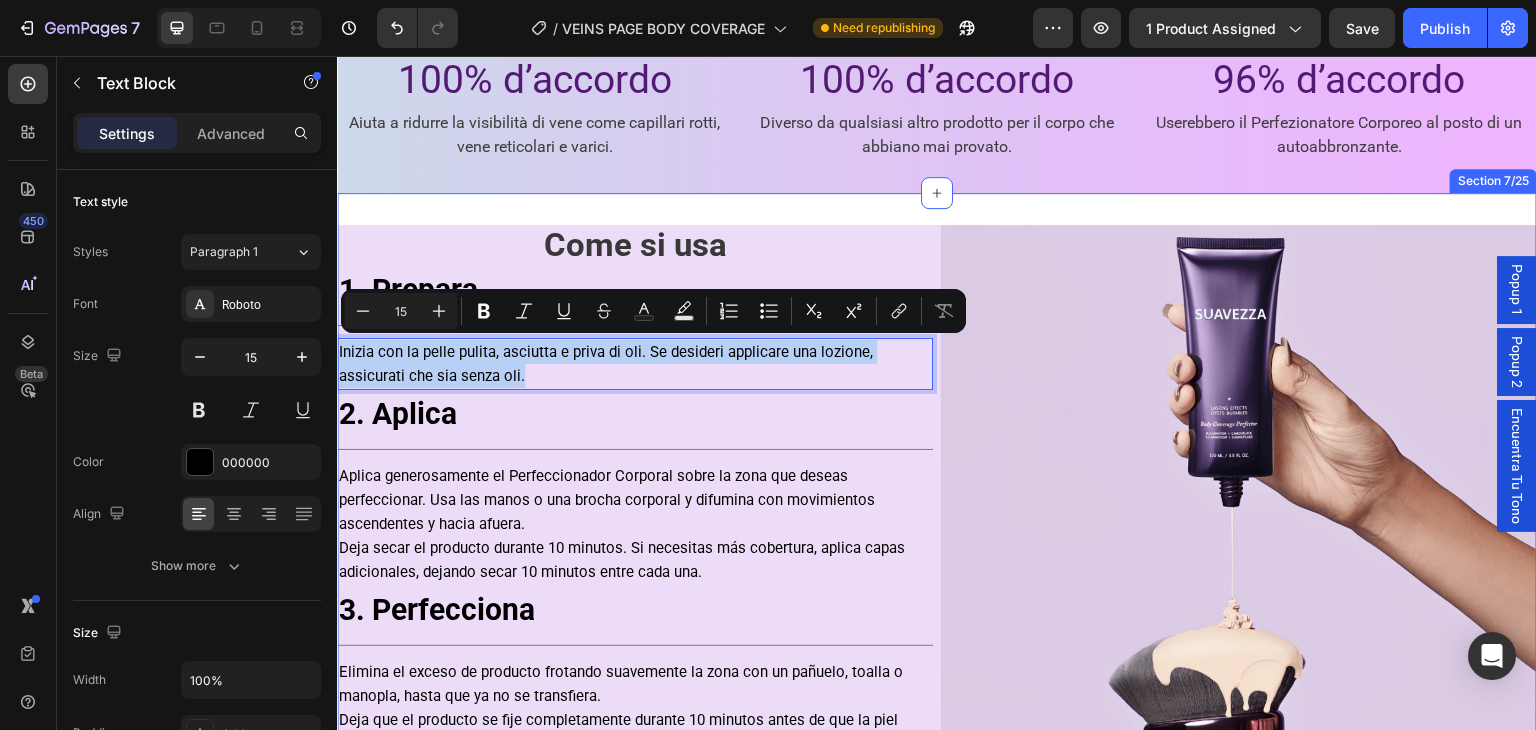 click on "⁠⁠⁠⁠⁠⁠⁠ Come si usa Heading ⁠⁠⁠⁠⁠⁠⁠ 1. Prepara Heading                Title Line Inizia con la pelle pulita, asciutta e priva di oli. Se desideri applicare una lozione, assicurati che sia senza oli. Text Block   0 ⁠⁠⁠⁠⁠⁠⁠     2. Aplica Heading                Title Line Aplica generosamente el Perfeccionador Corporal sobre la zona que deseas perfeccionar. Usa las manos o una brocha corporal y difumina con movimientos ascendentes y hacia afuera. Deja secar el producto durante 10 minutos. Si necesitas más cobertura, aplica capas adicionales, dejando secar 10 minutos entre cada una. Text Block     3. Perfecciona Heading                Title Line Elimina el exceso de producto frotando suavemente la zona con un pañuelo, toalla o manopla, hasta que ya no se transfiera. Deja que el producto se fije completamente durante 10 minutos antes de que la piel entre en contacto con la ropa o las sábanas. Text Block Image Row
Drop element here Row Heading" at bounding box center (937, 634) 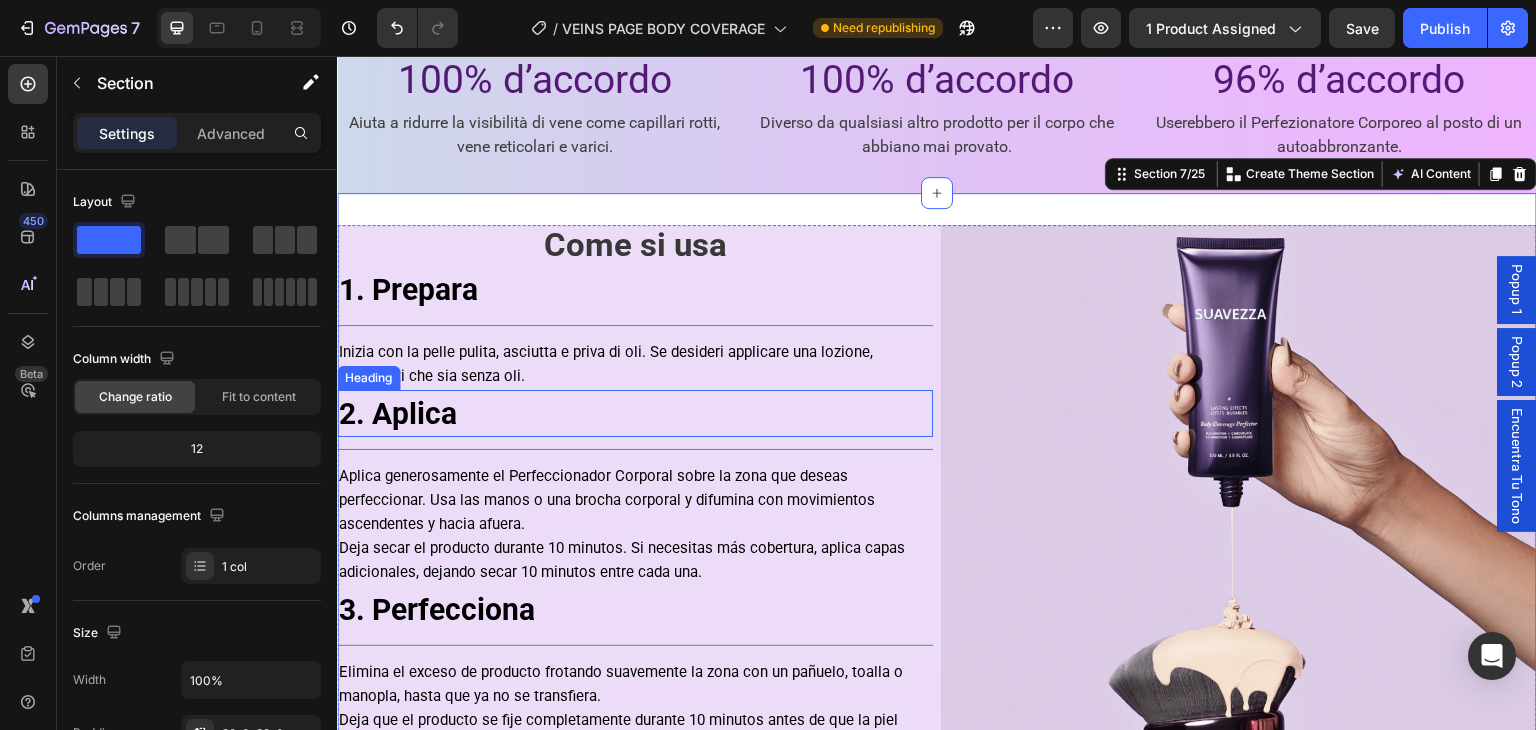 click on "2. Aplica" at bounding box center (398, 413) 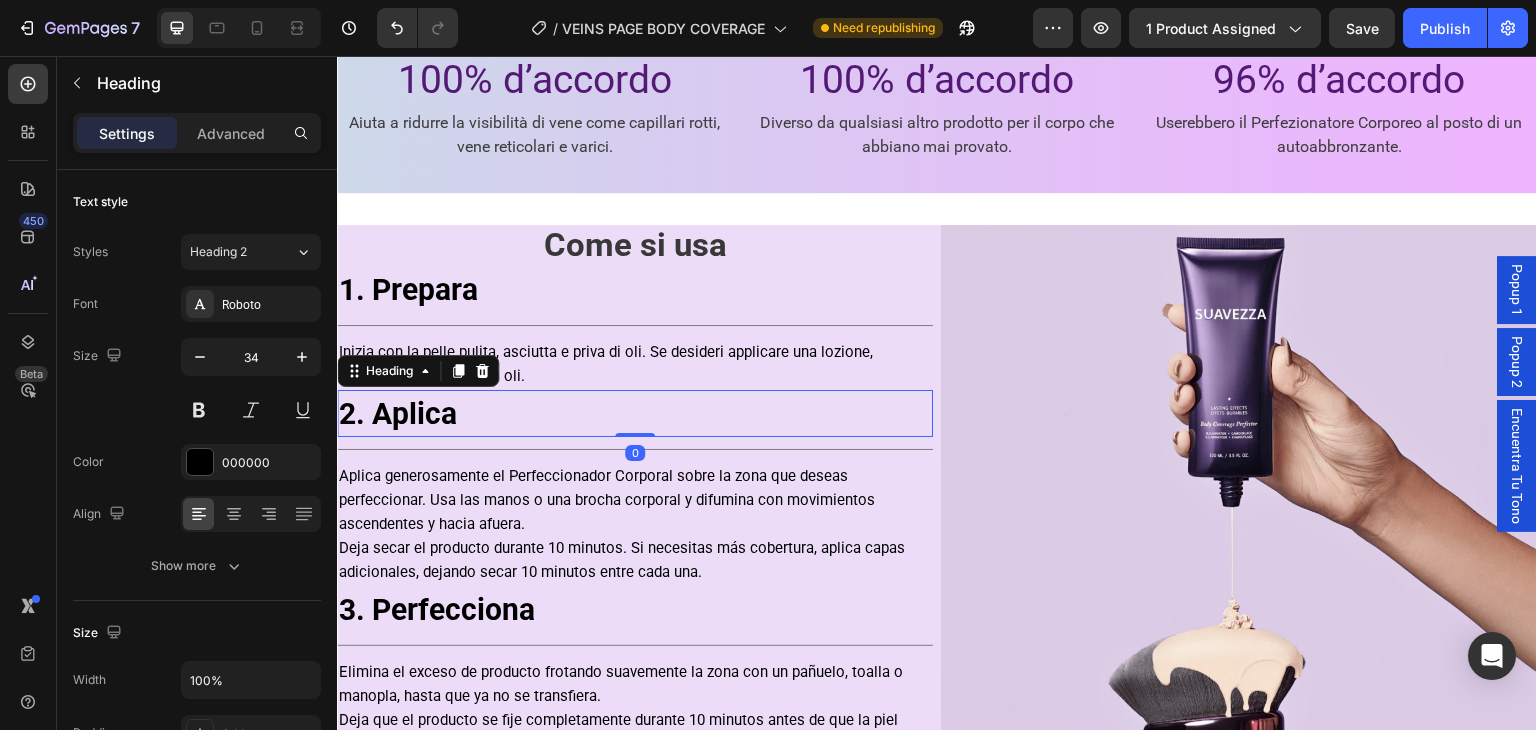 click on "2. Aplica" at bounding box center [398, 413] 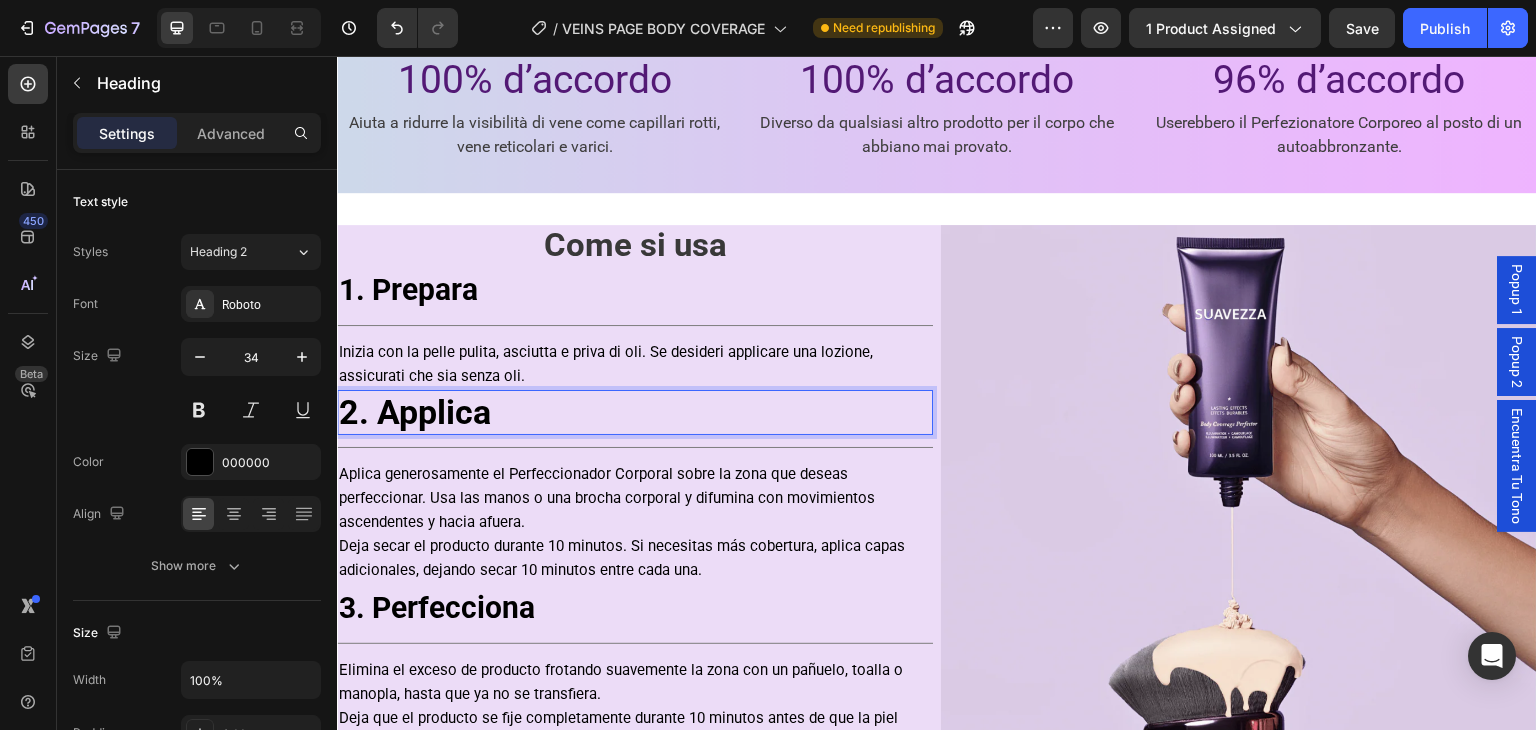 click on "Inizia con la pelle pulita, asciutta e priva di oli. Se desideri applicare una lozione, assicurati che sia senza oli." at bounding box center (635, 364) 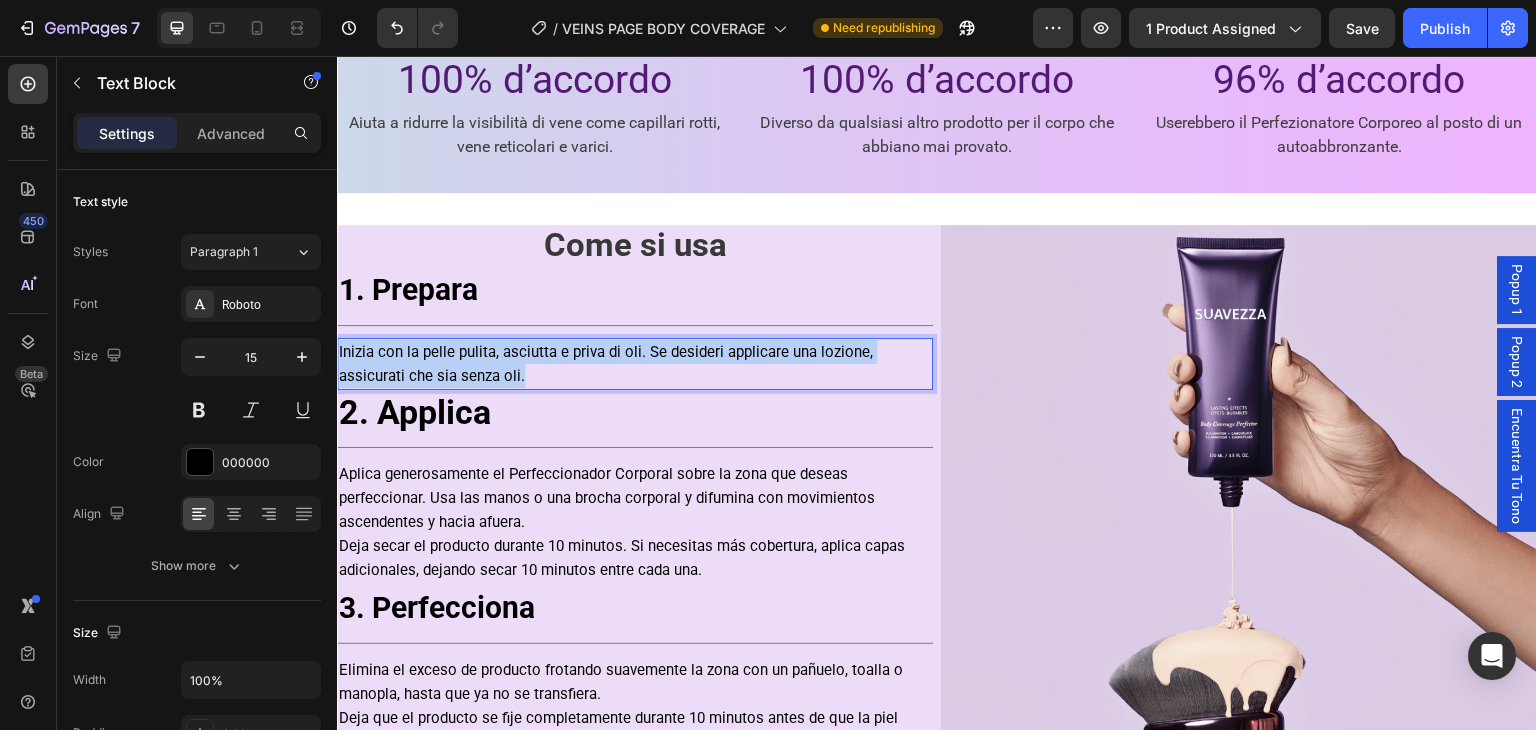 click on "Inizia con la pelle pulita, asciutta e priva di oli. Se desideri applicare una lozione, assicurati che sia senza oli." at bounding box center [635, 364] 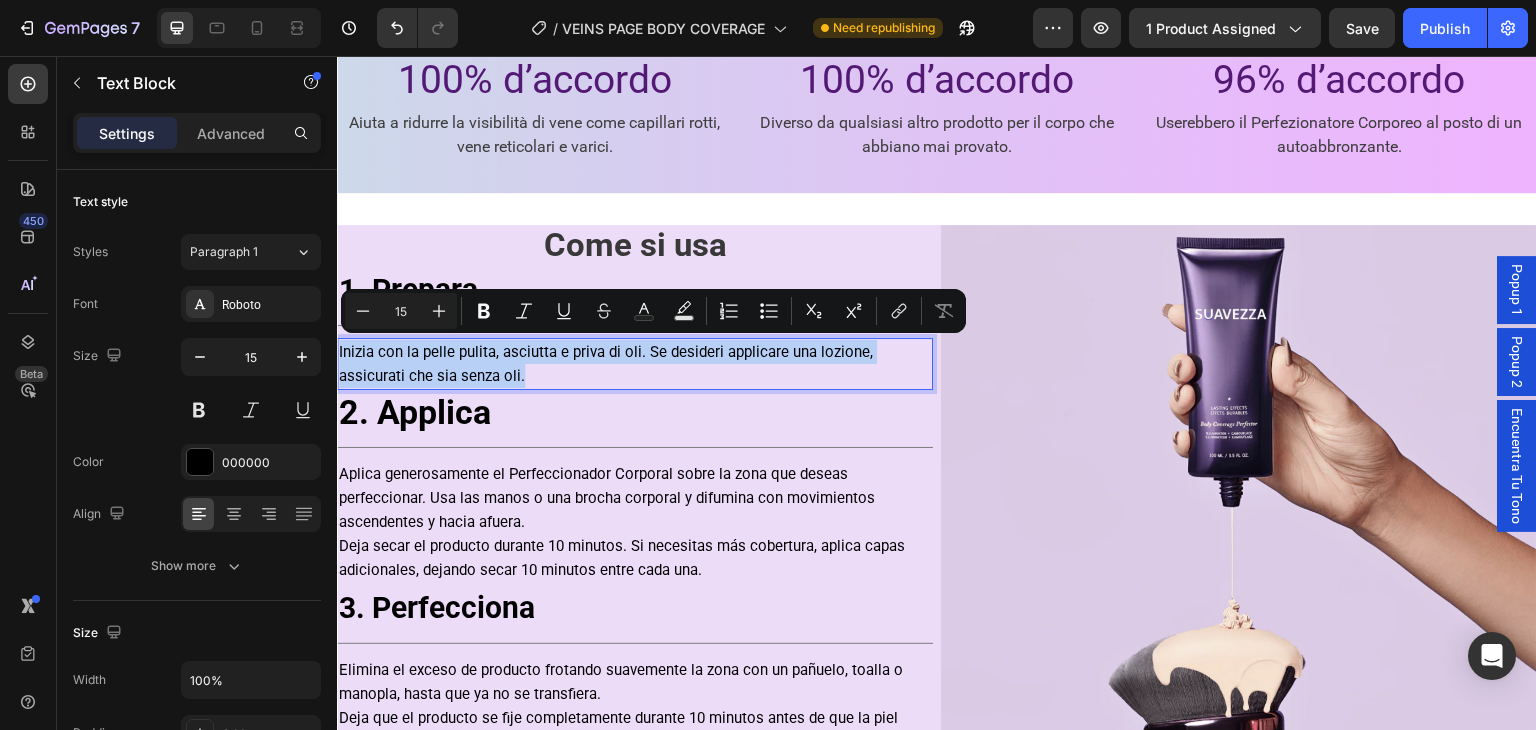 click on "2. Applica" at bounding box center [415, 412] 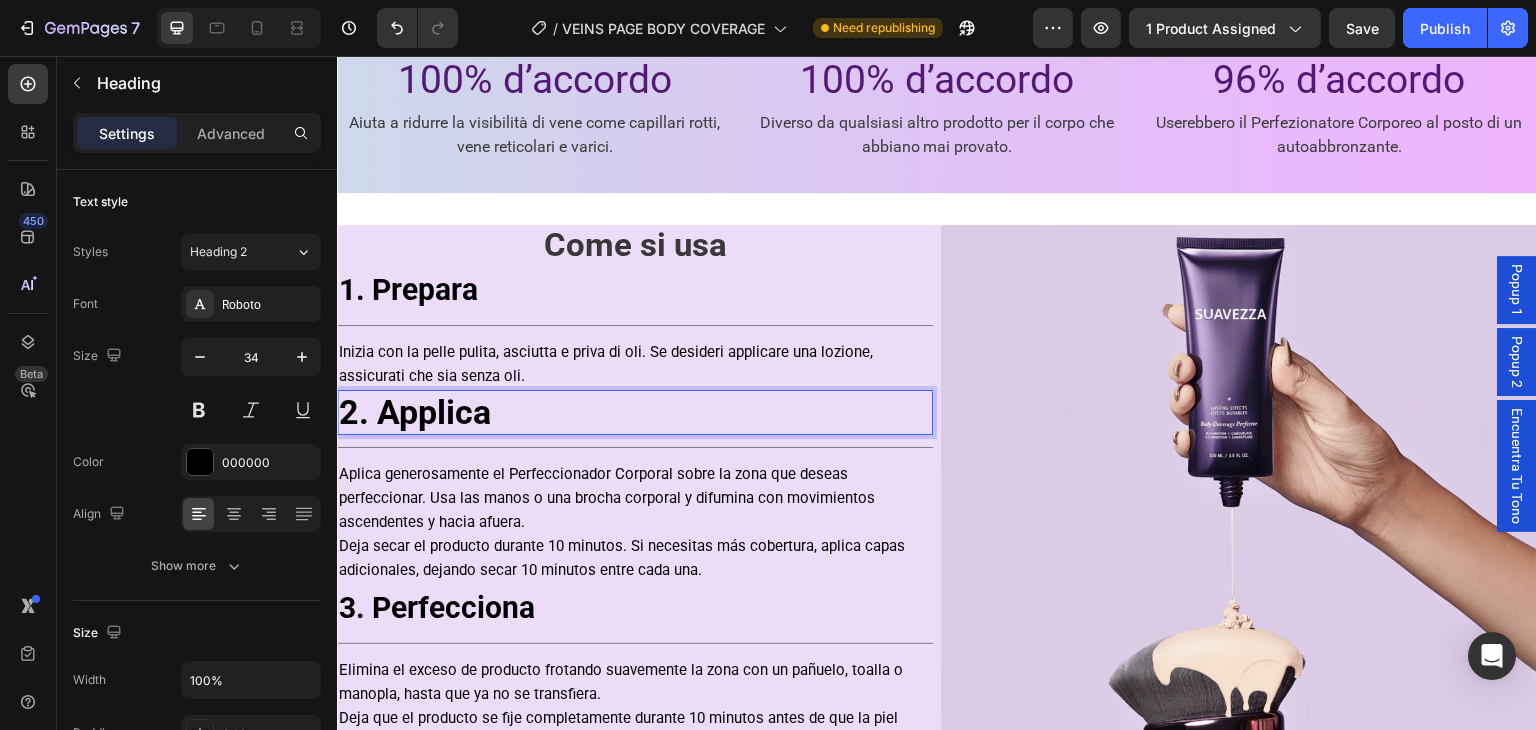 click on "2. Applica" at bounding box center (415, 412) 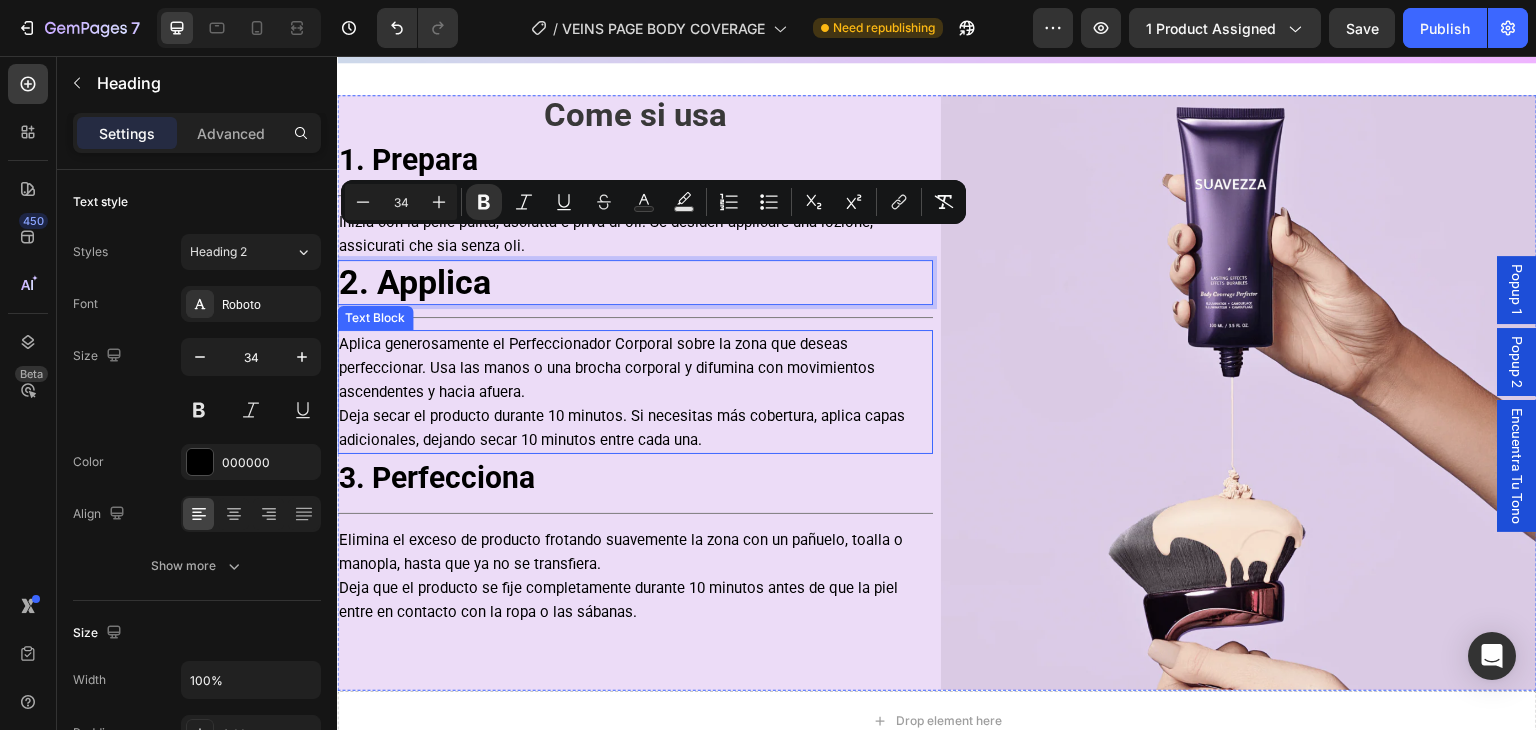 scroll, scrollTop: 2688, scrollLeft: 0, axis: vertical 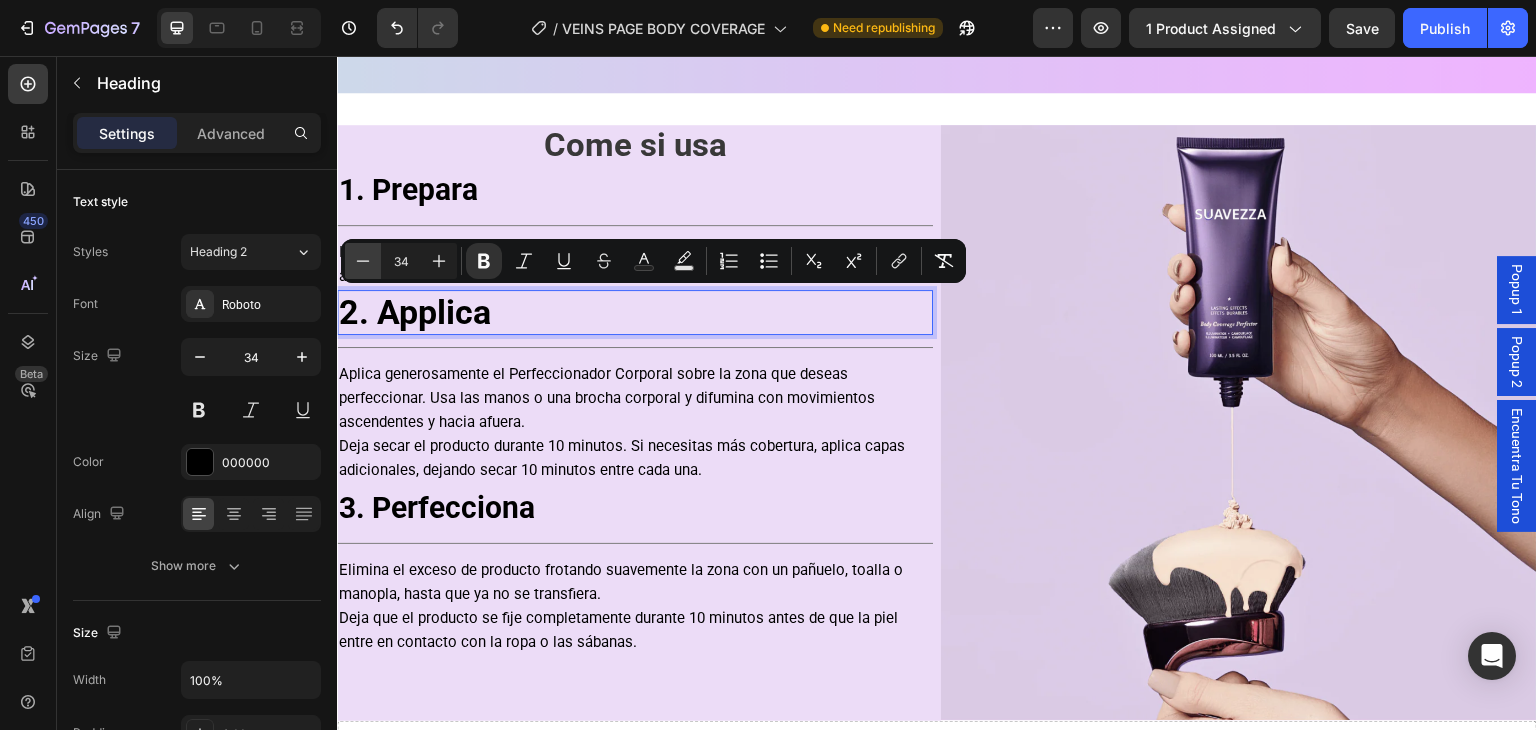 click 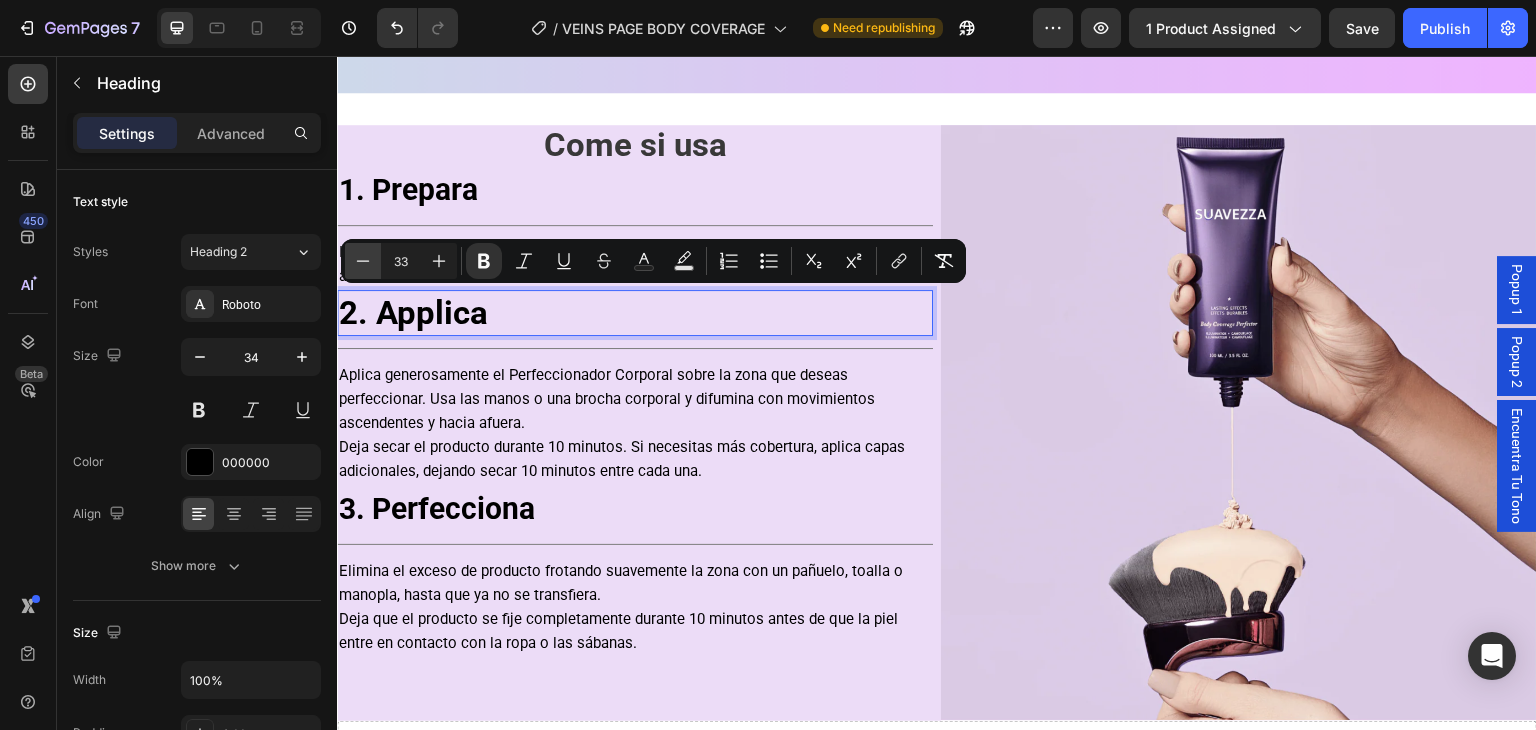 click 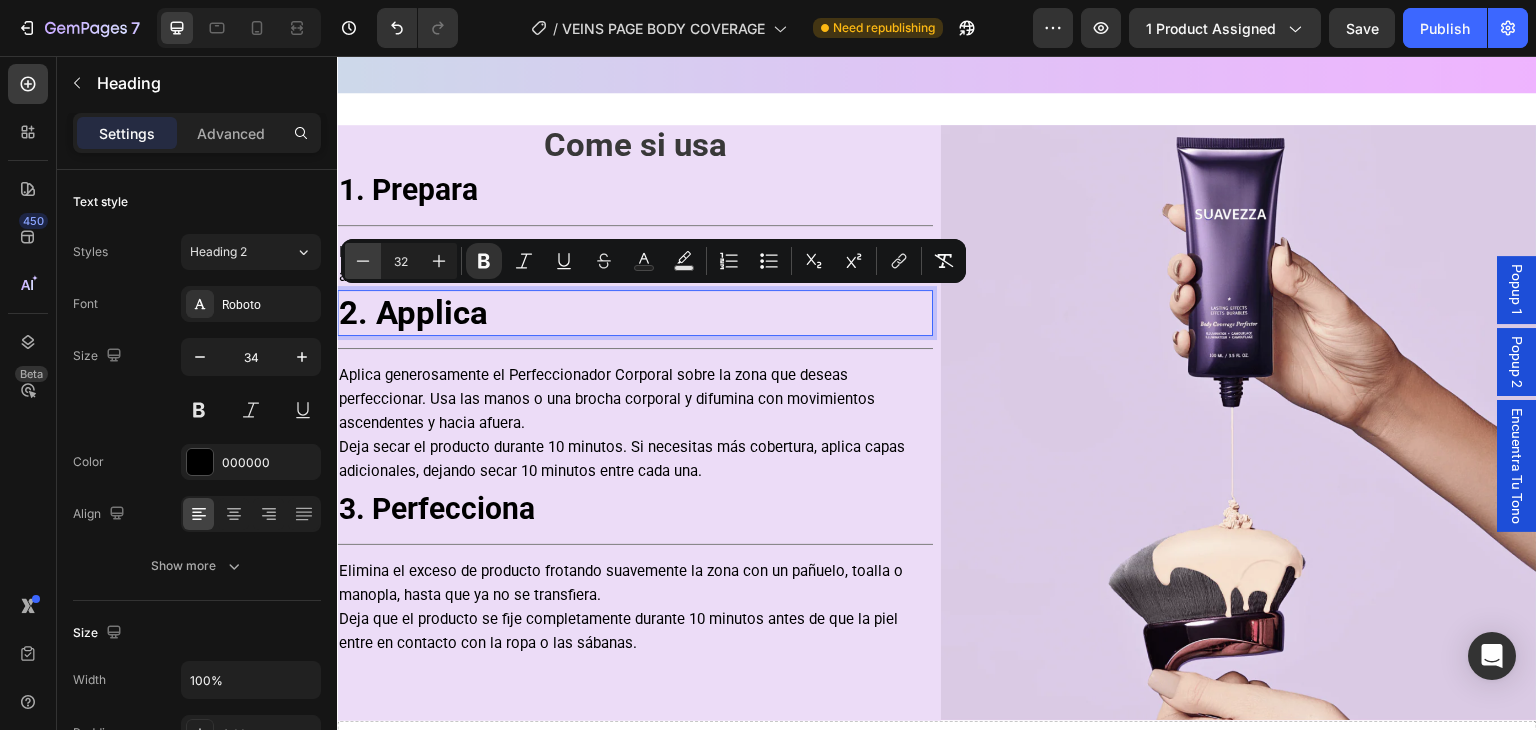 click 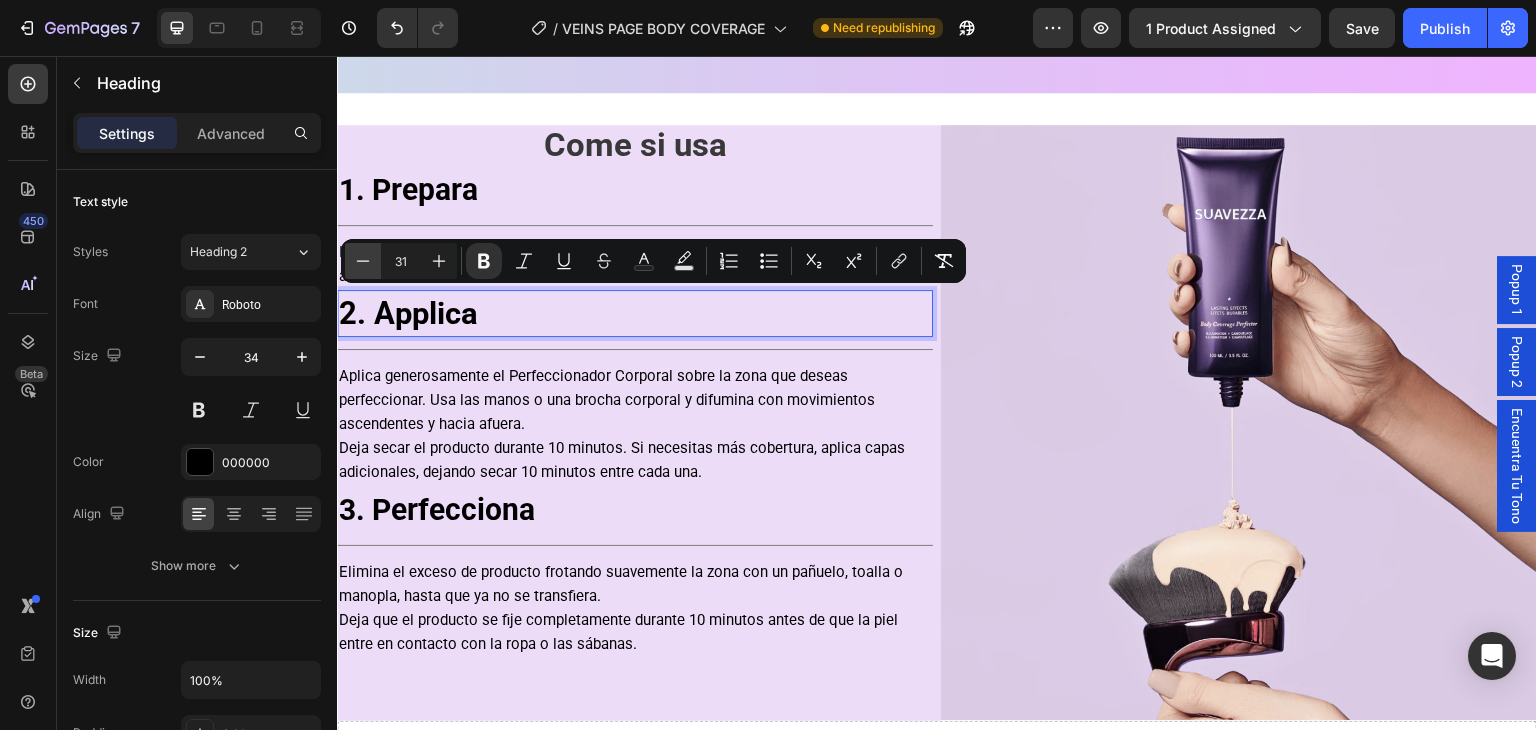 click 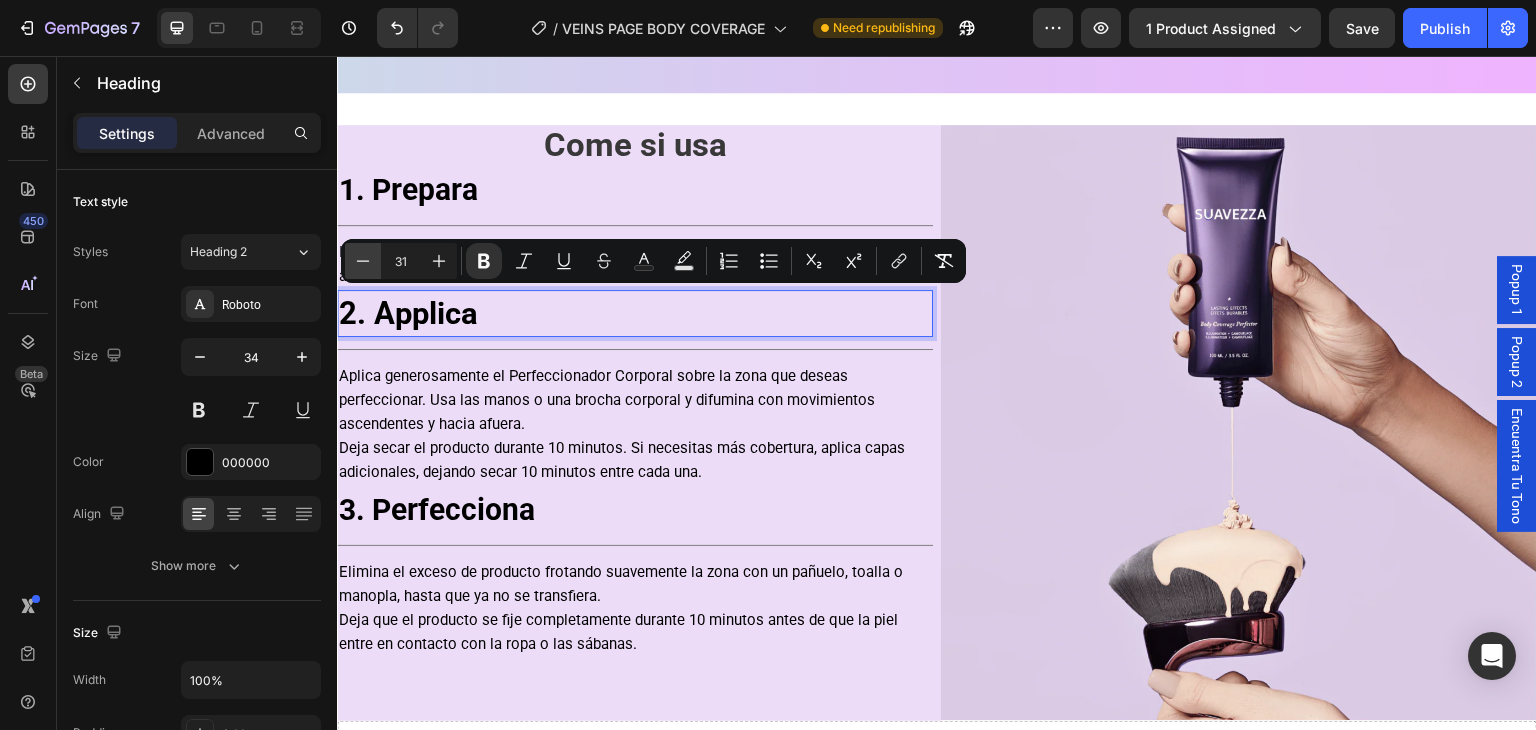 type on "30" 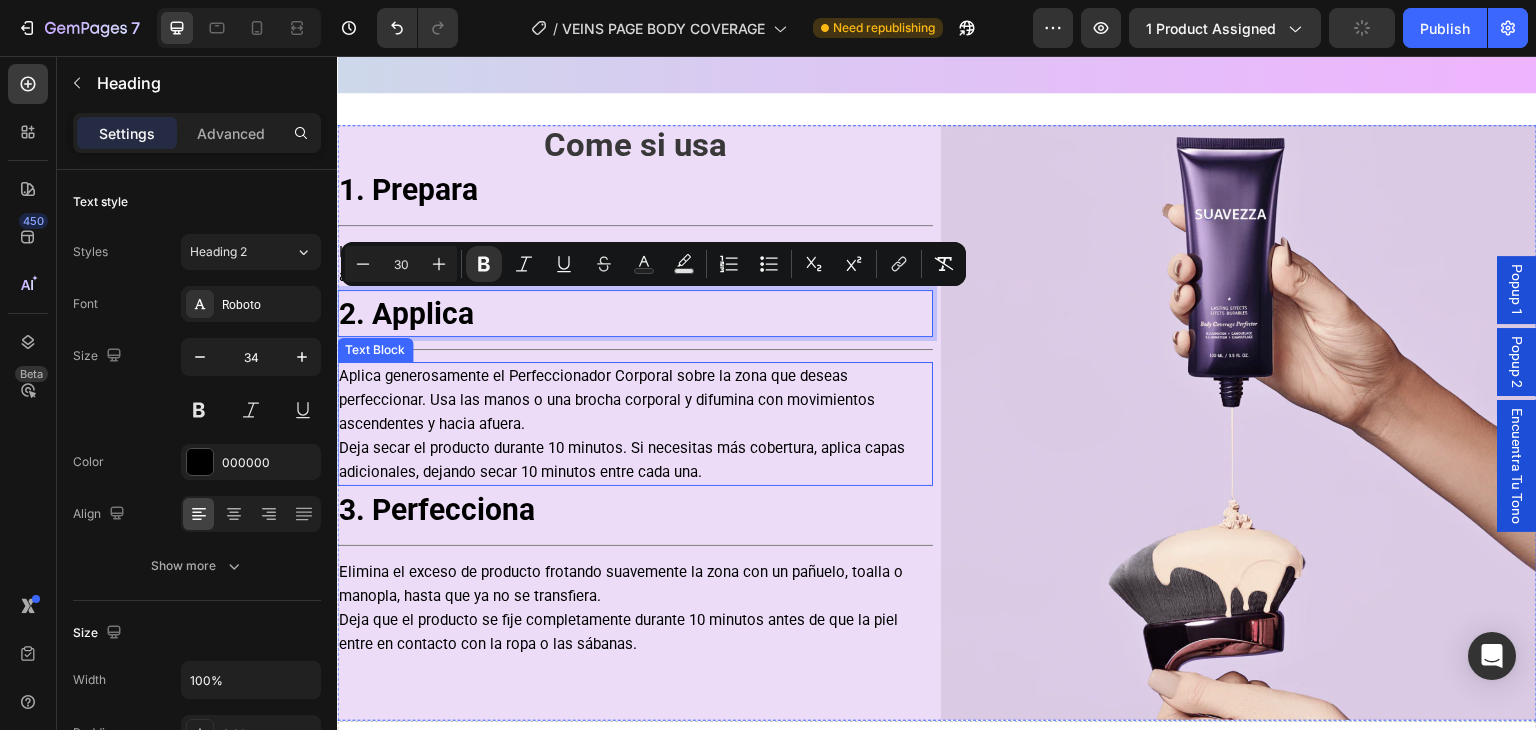 click on "Aplica generosamente el Perfeccionador Corporal sobre la zona que deseas perfeccionar. Usa las manos o una brocha corporal y difumina con movimientos ascendentes y hacia afuera. Deja secar el producto durante 10 minutos. Si necesitas más cobertura, aplica capas adicionales, dejando secar 10 minutos entre cada una." at bounding box center (635, 424) 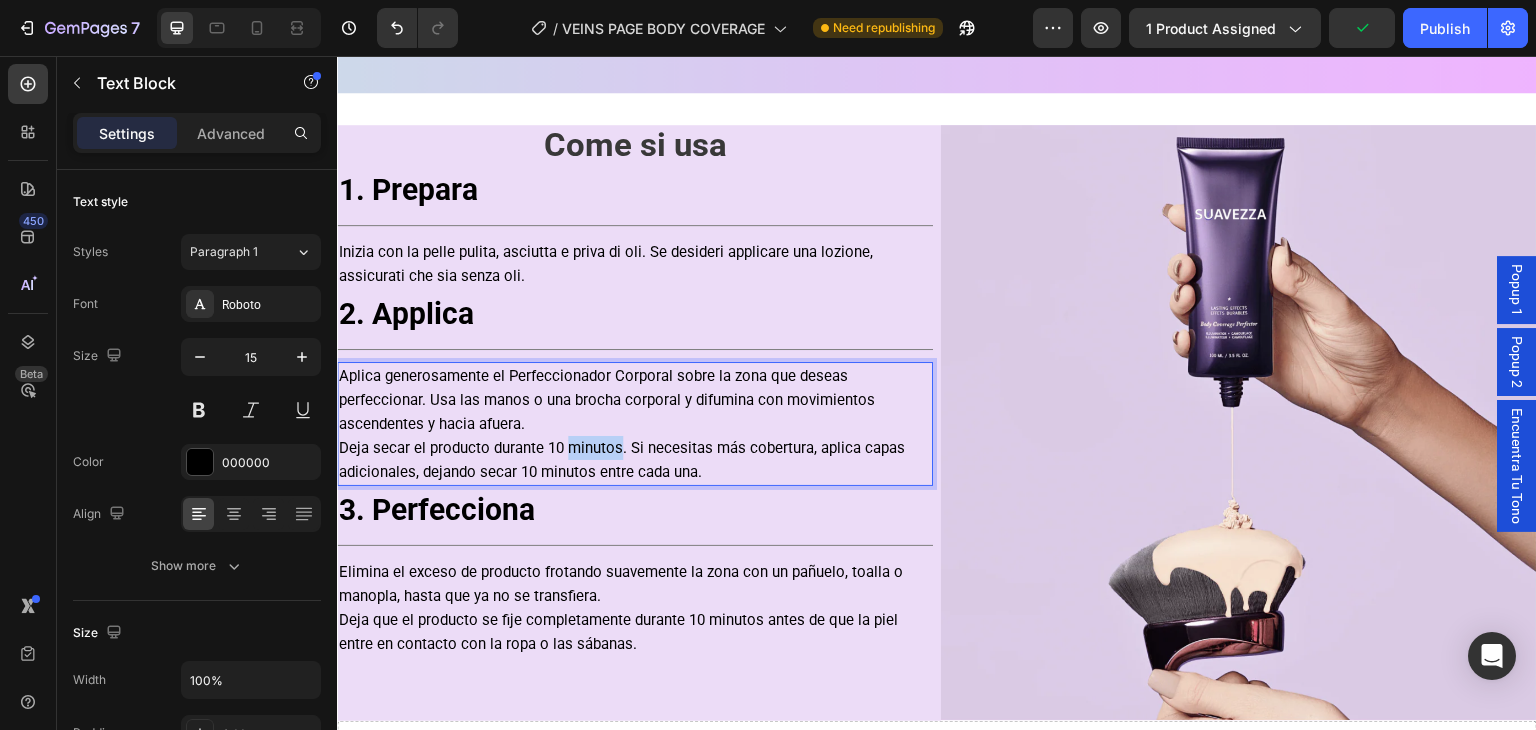 click on "Aplica generosamente el Perfeccionador Corporal sobre la zona que deseas perfeccionar. Usa las manos o una brocha corporal y difumina con movimientos ascendentes y hacia afuera. Deja secar el producto durante 10 minutos. Si necesitas más cobertura, aplica capas adicionales, dejando secar 10 minutos entre cada una." at bounding box center [635, 424] 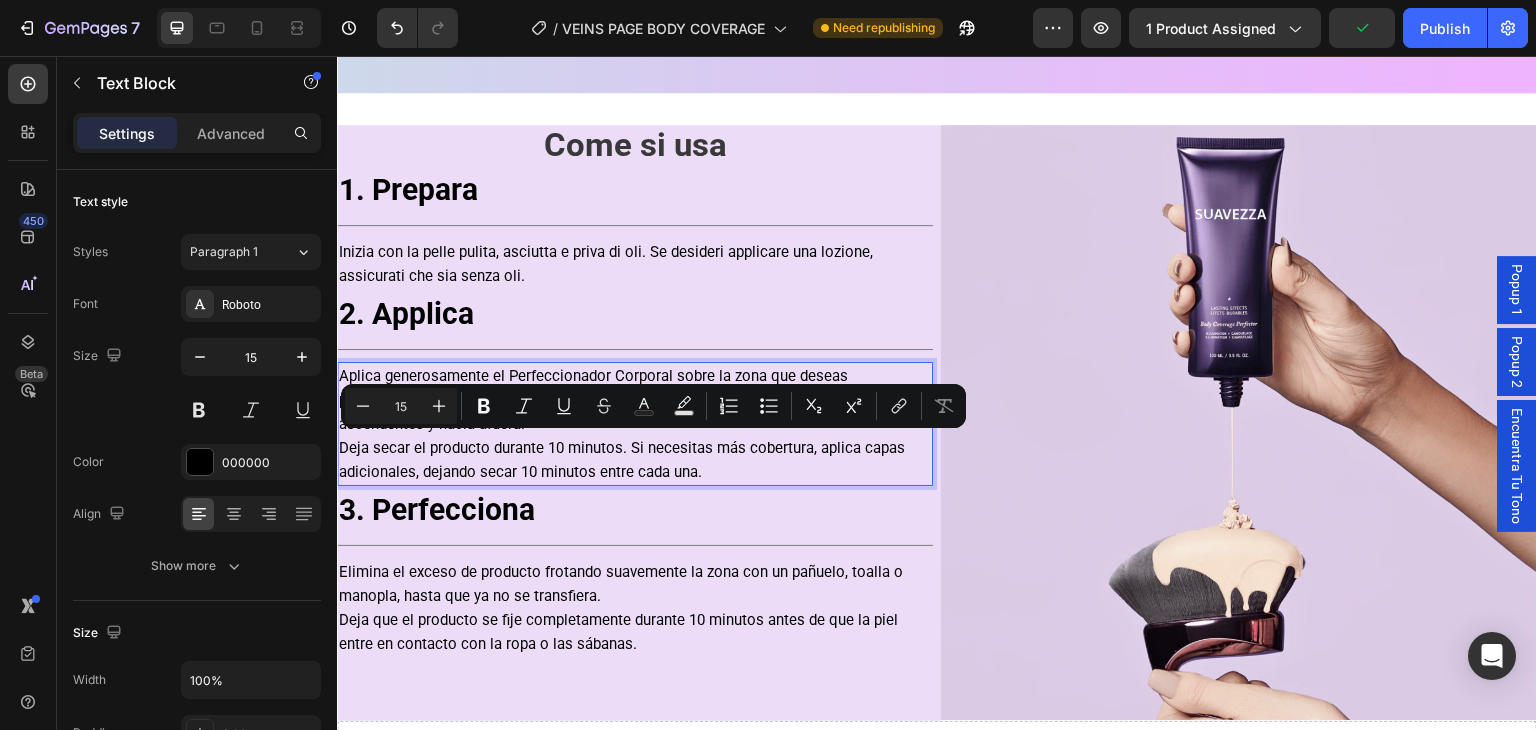click on "Aplica generosamente el Perfeccionador Corporal sobre la zona que deseas perfeccionar. Usa las manos o una brocha corporal y difumina con movimientos ascendentes y hacia afuera. Deja secar el producto durante 10 minutos. Si necesitas más cobertura, aplica capas adicionales, dejando secar 10 minutos entre cada una." at bounding box center (635, 424) 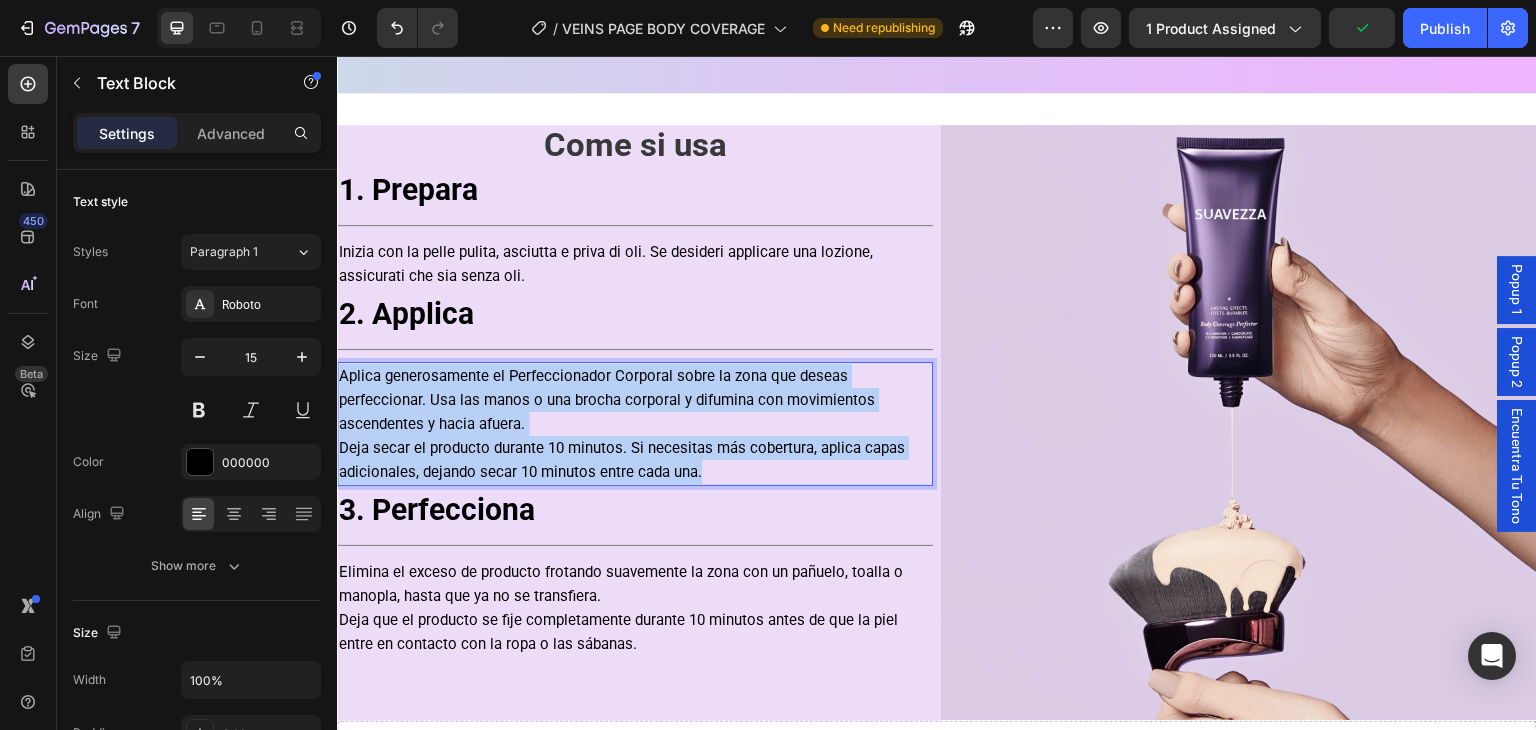 drag, startPoint x: 713, startPoint y: 470, endPoint x: 670, endPoint y: 440, distance: 52.43091 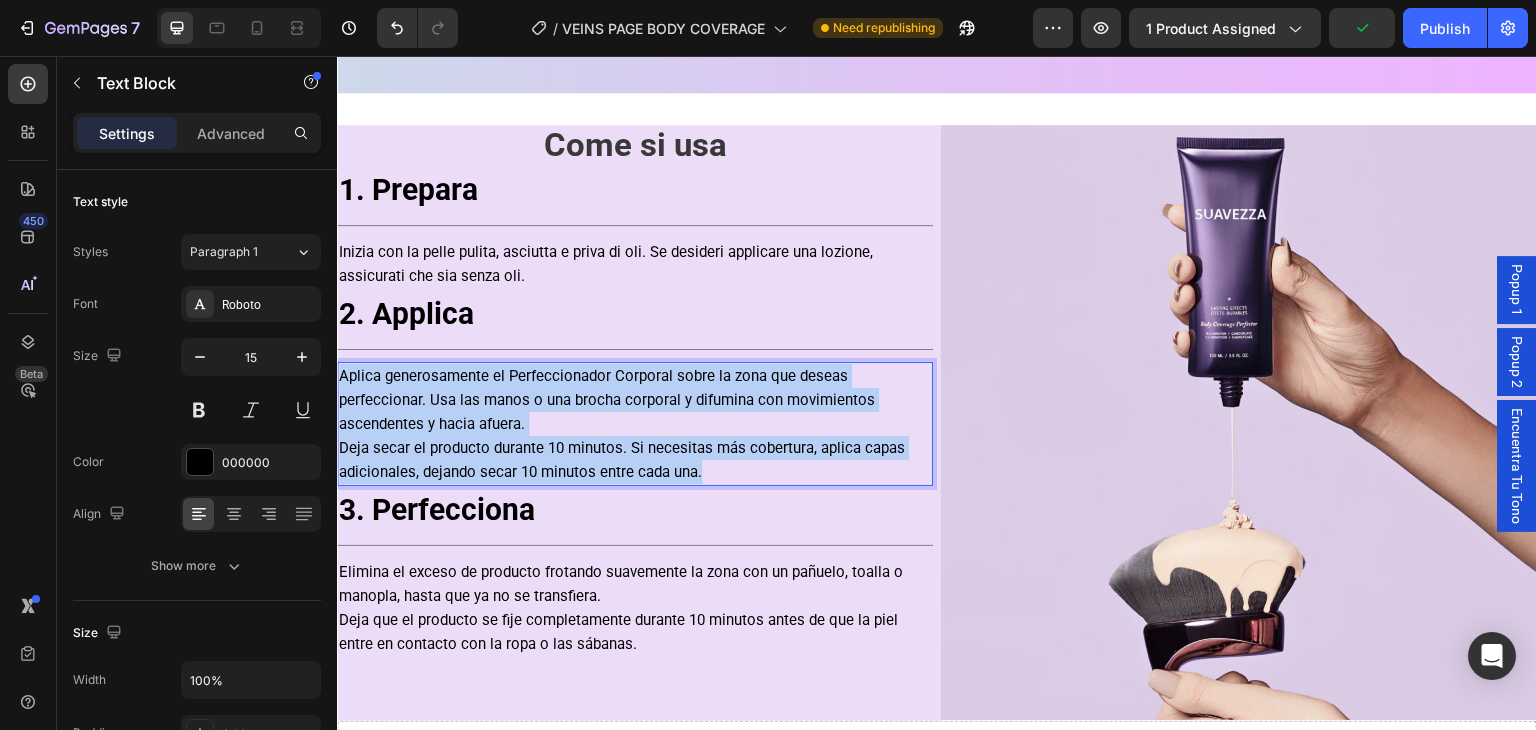 click on "Popup 1 Popup 2 Encuentra Tu Tono Header Testato & Perfezionato Heading Row 100% d’accordo Text Block Aiuta a ridurre la visibilità di vene come capillari rotti, vene reticolari e varici. Text Block Row 100% d’accordo Text Block Diverso da qualsiasi altro prodotto per il corpo che abbiano mai provato. Text Block Row 96% d’accordo Text Block Userebbero il Perfezionatore Corporeo al posto di un autoabbronzante. Text Block Row Row Section 6/25 ⁠⁠⁠⁠⁠⁠⁠ Come si usa Heading ⁠⁠⁠⁠⁠⁠⁠ 1. Prepara Heading                Title Line Inizia con la pelle pulita, asciutta e priva di oli. Se desideri applicare una lozione, assicurati che sia senza oli. Text Block ⁠⁠⁠⁠⁠⁠⁠ 2. Applica Heading                Title Line Aplica generosamente el Perfeccionador Corporal sobre la zona que deseas perfeccionar. Usa las manos o una brocha corporal y difumina con movimientos ascendentes y hacia afuera. Text Block   0     3. Perfecciona Heading                Title Line Text Block Image" at bounding box center (937, 640) 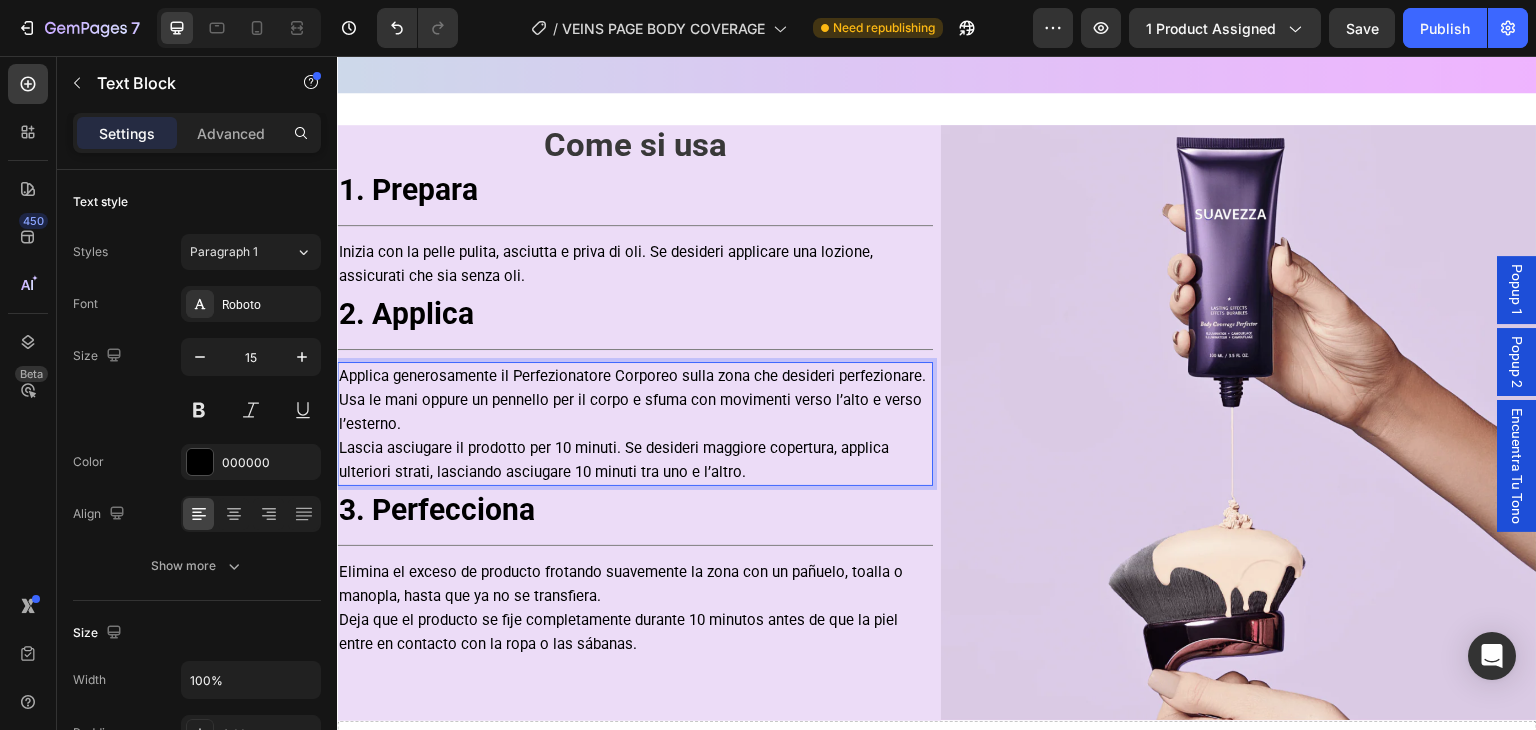 click on "3. Perfecciona" at bounding box center (437, 509) 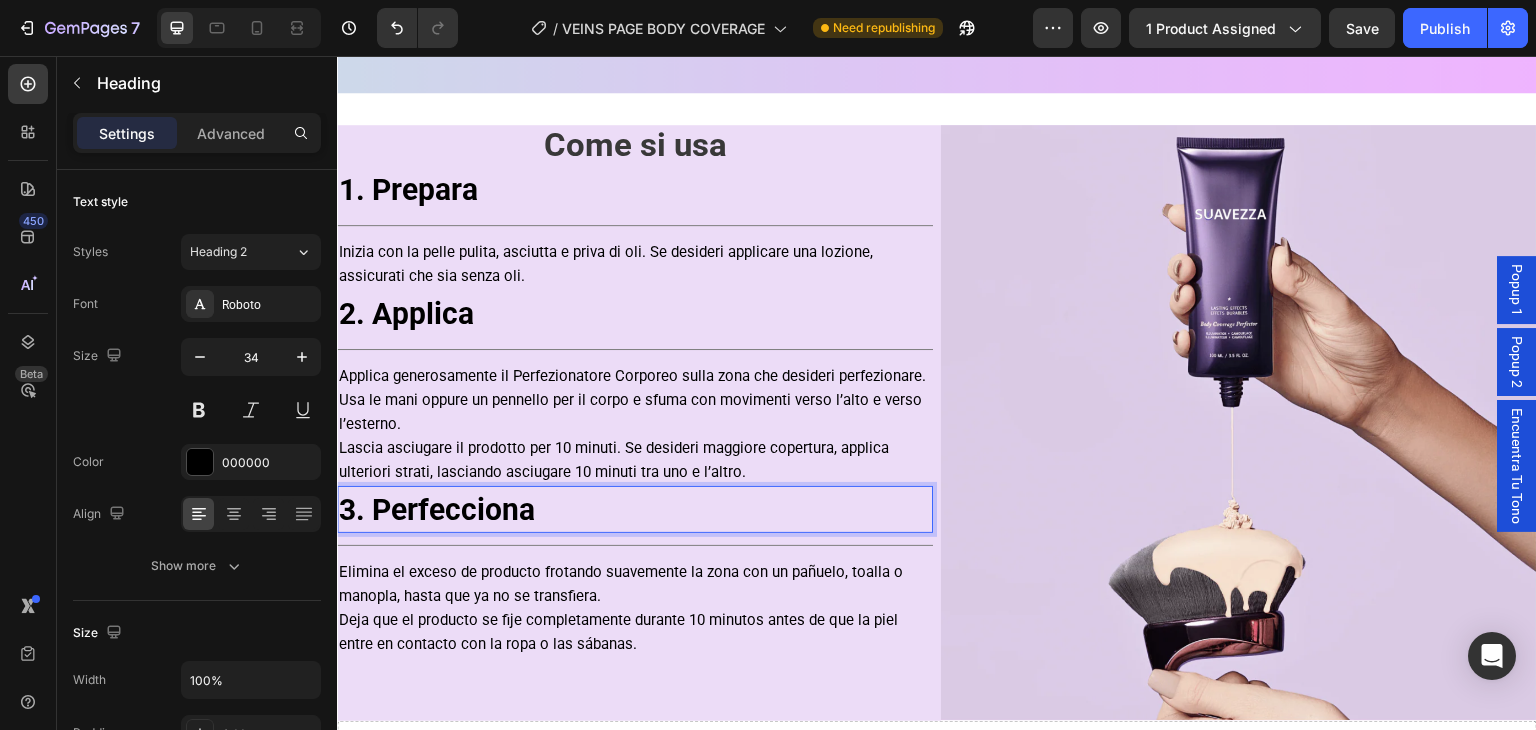 click on "3. Perfecciona" at bounding box center (437, 509) 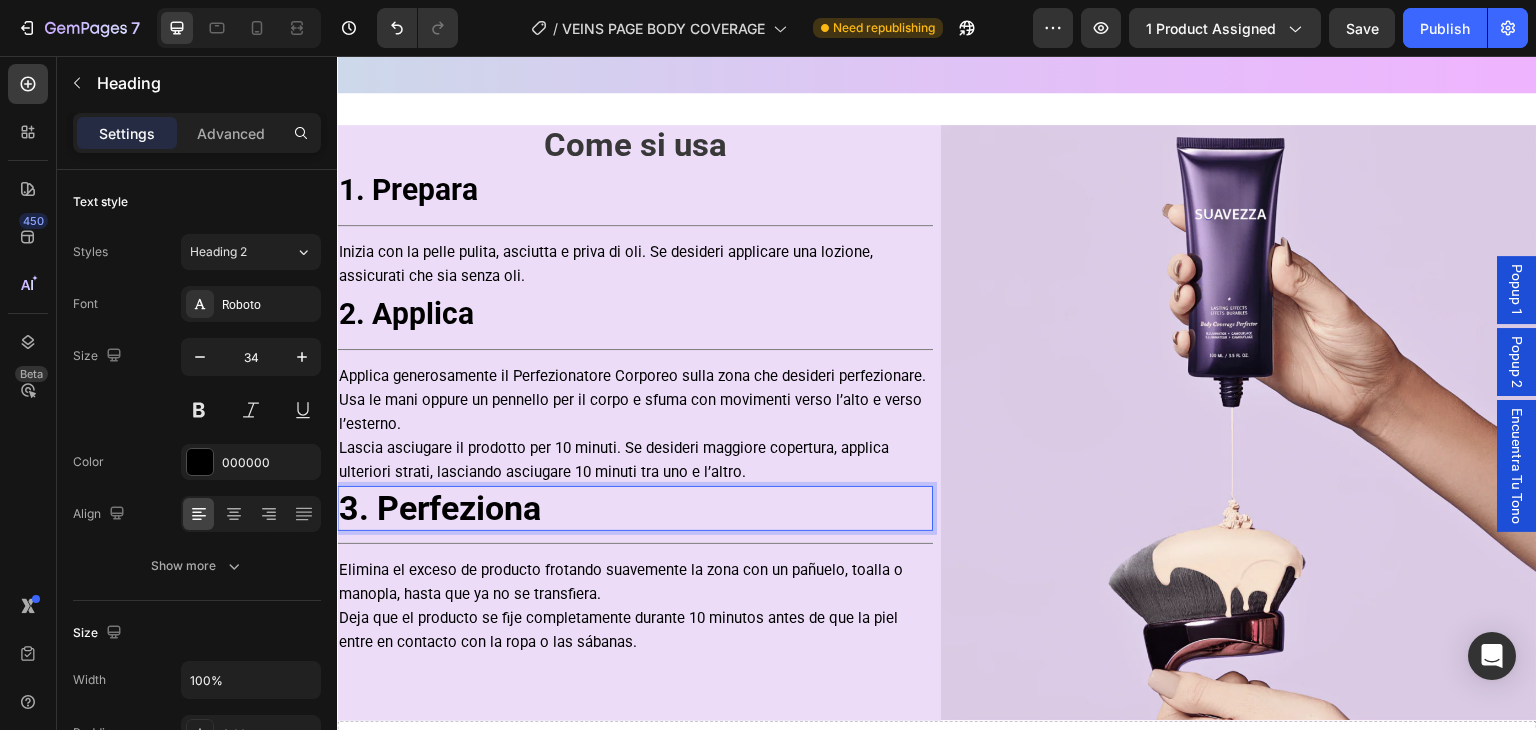 click on "3. Perfeziona" at bounding box center (440, 508) 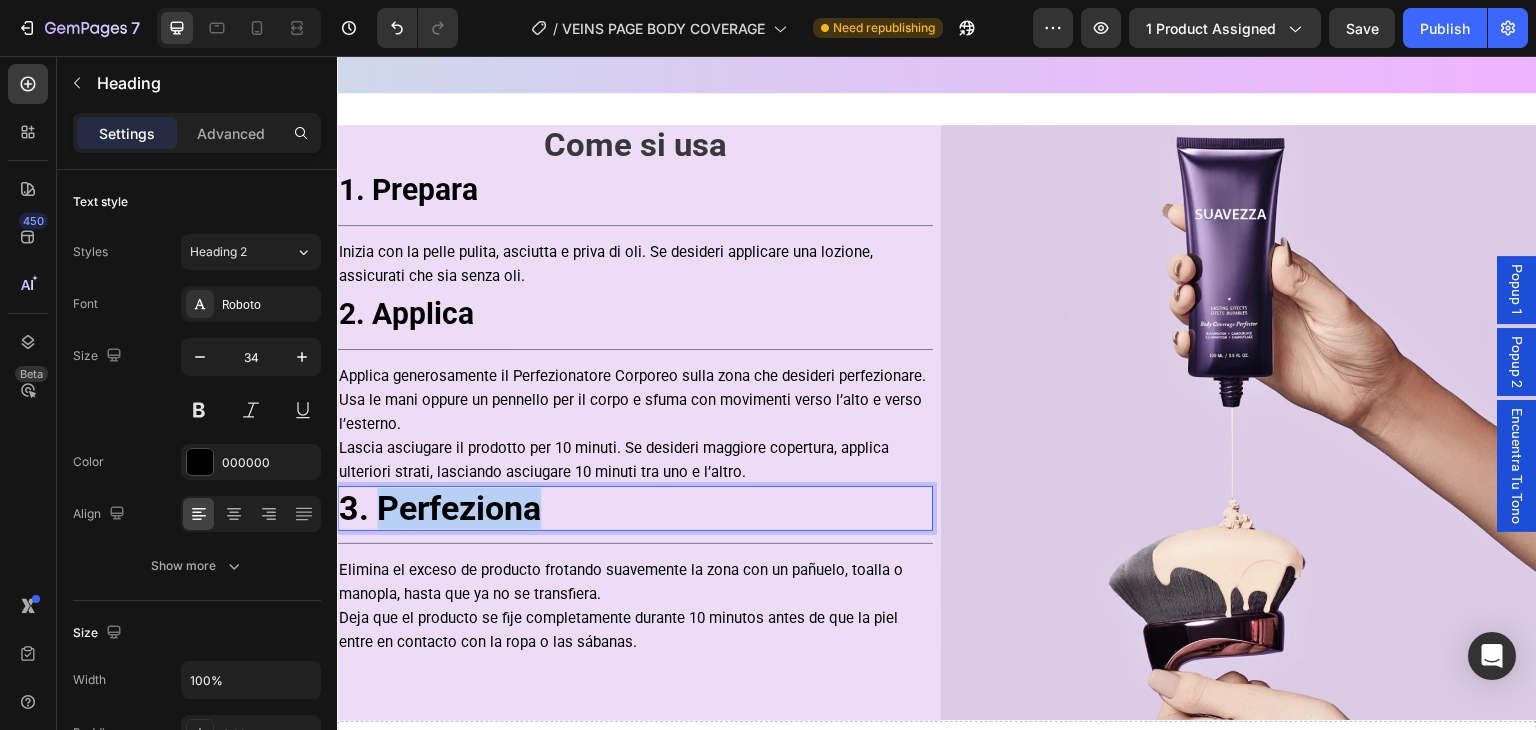 click on "3. Perfeziona" at bounding box center [440, 508] 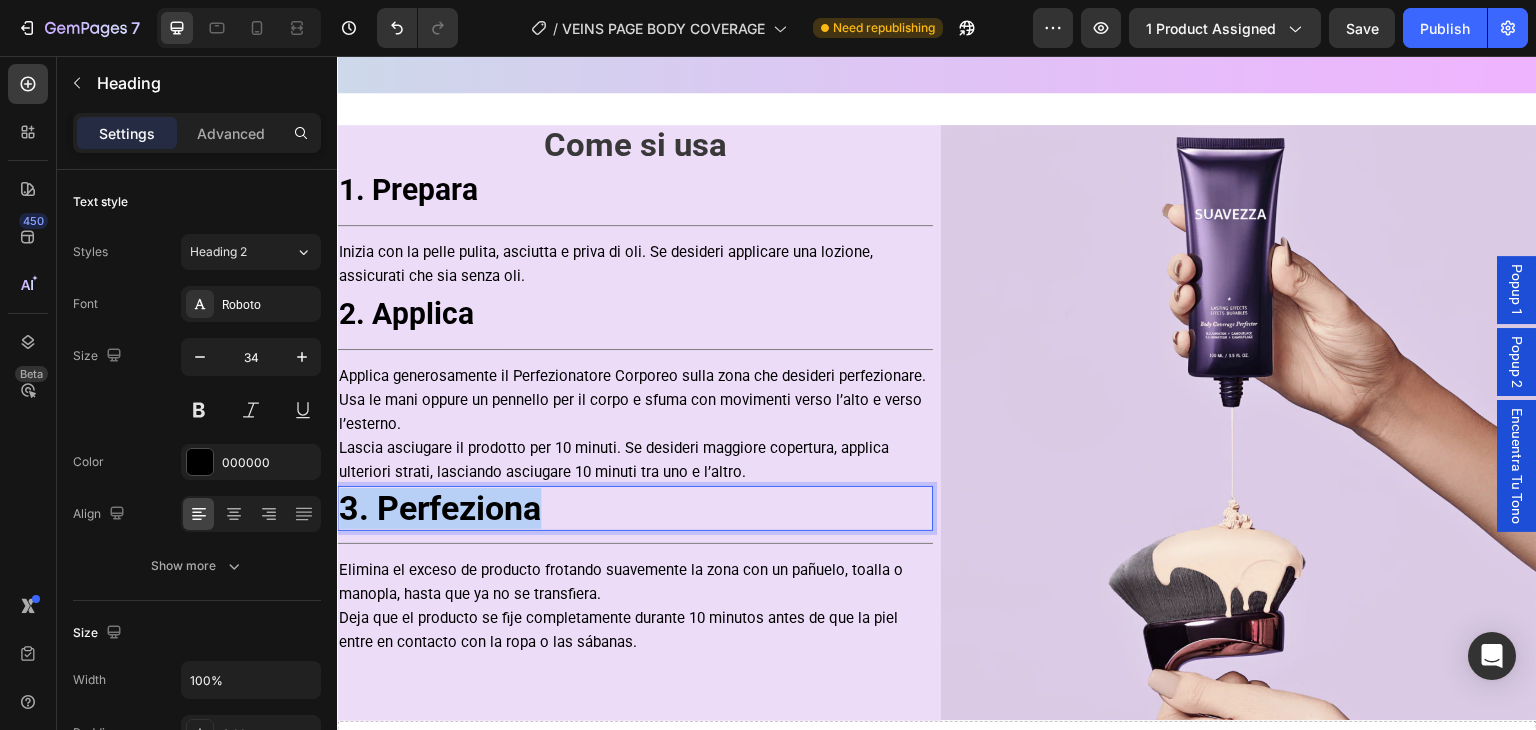click on "3. Perfeziona" at bounding box center [440, 508] 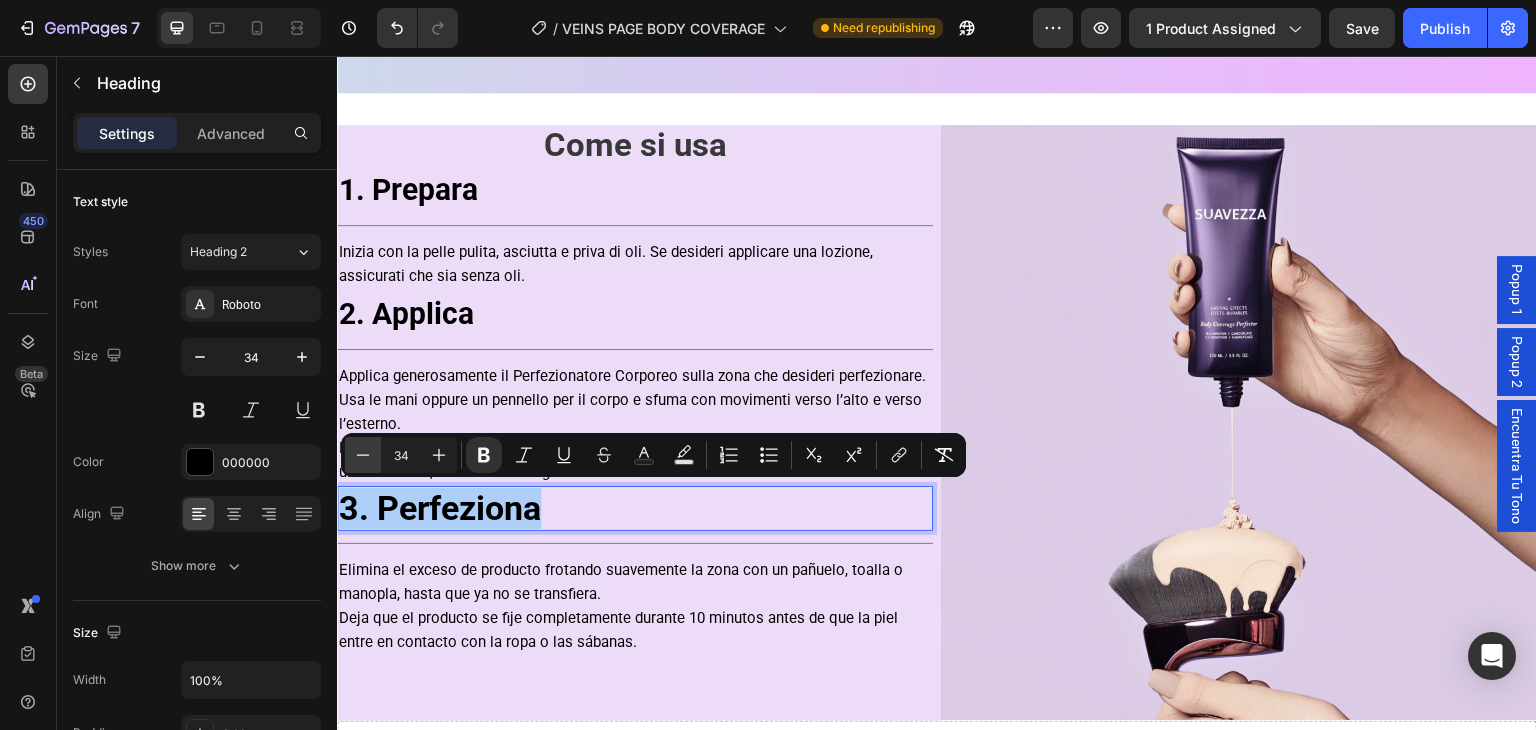 click 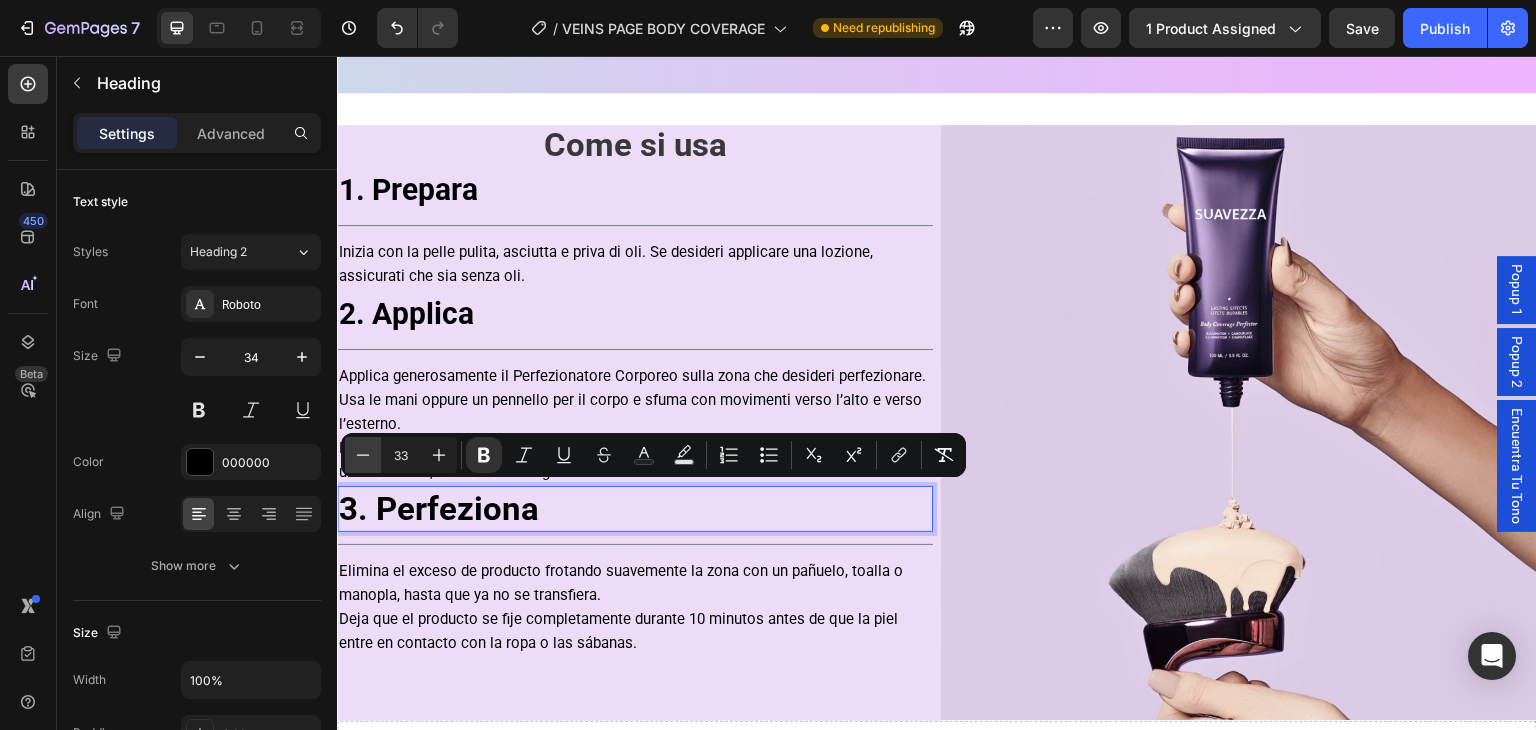 click 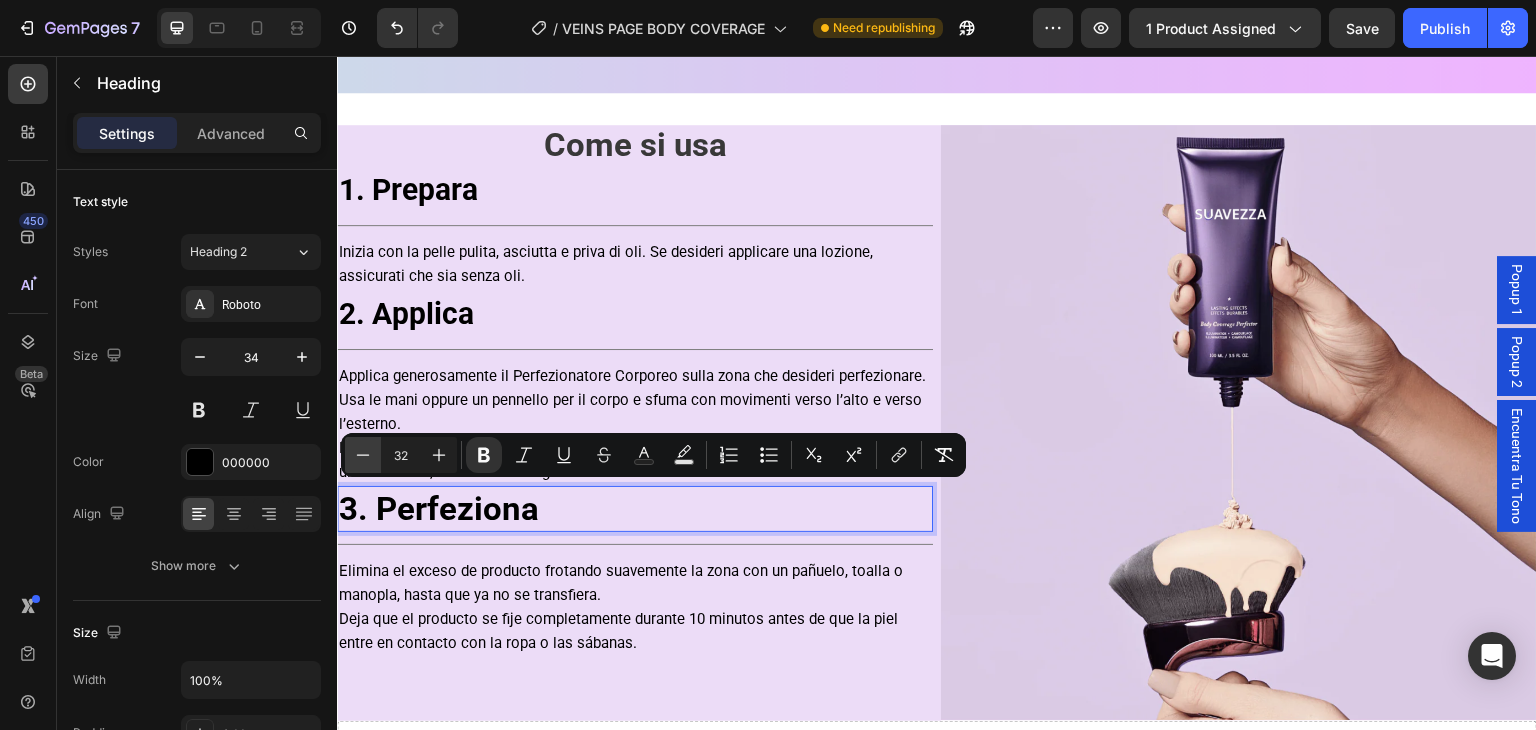 click 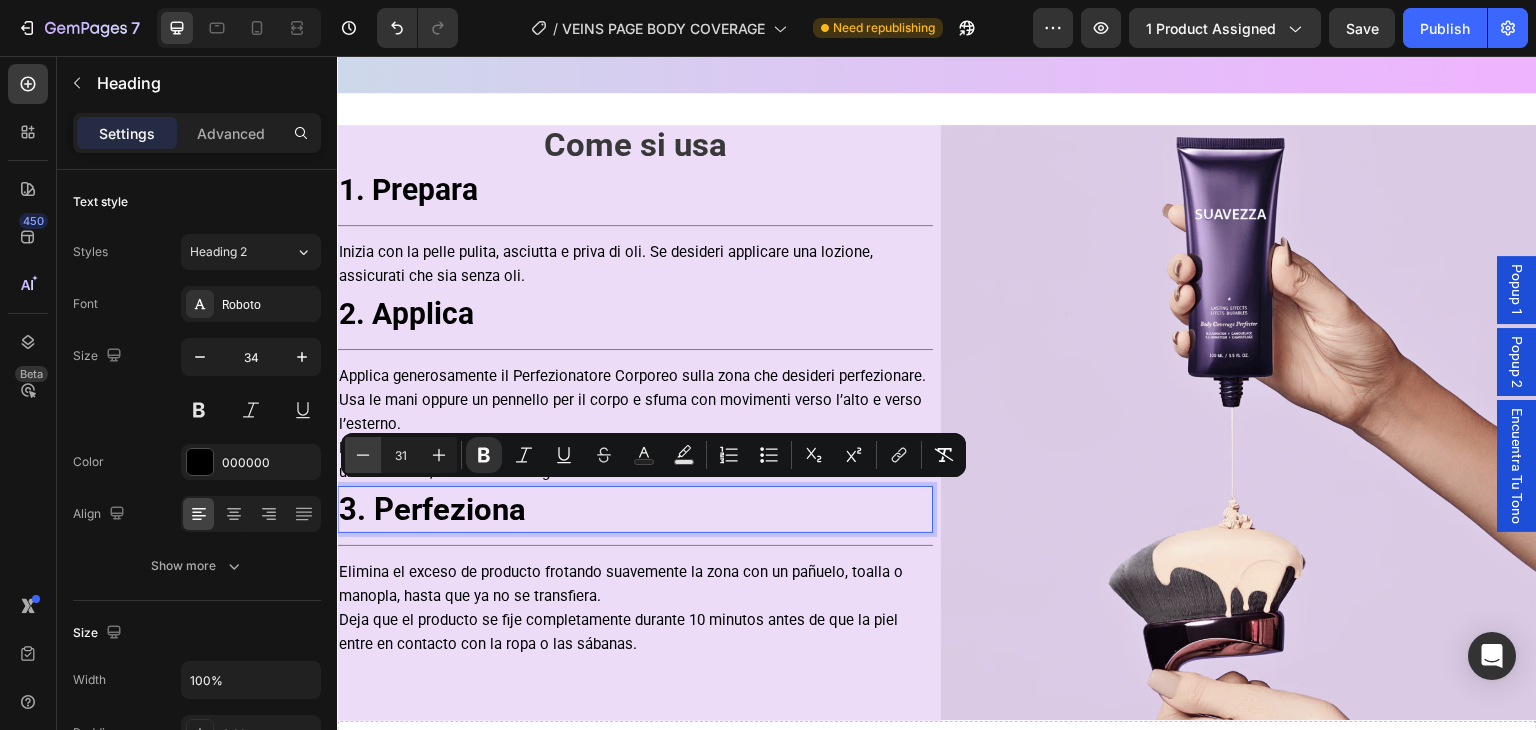 click 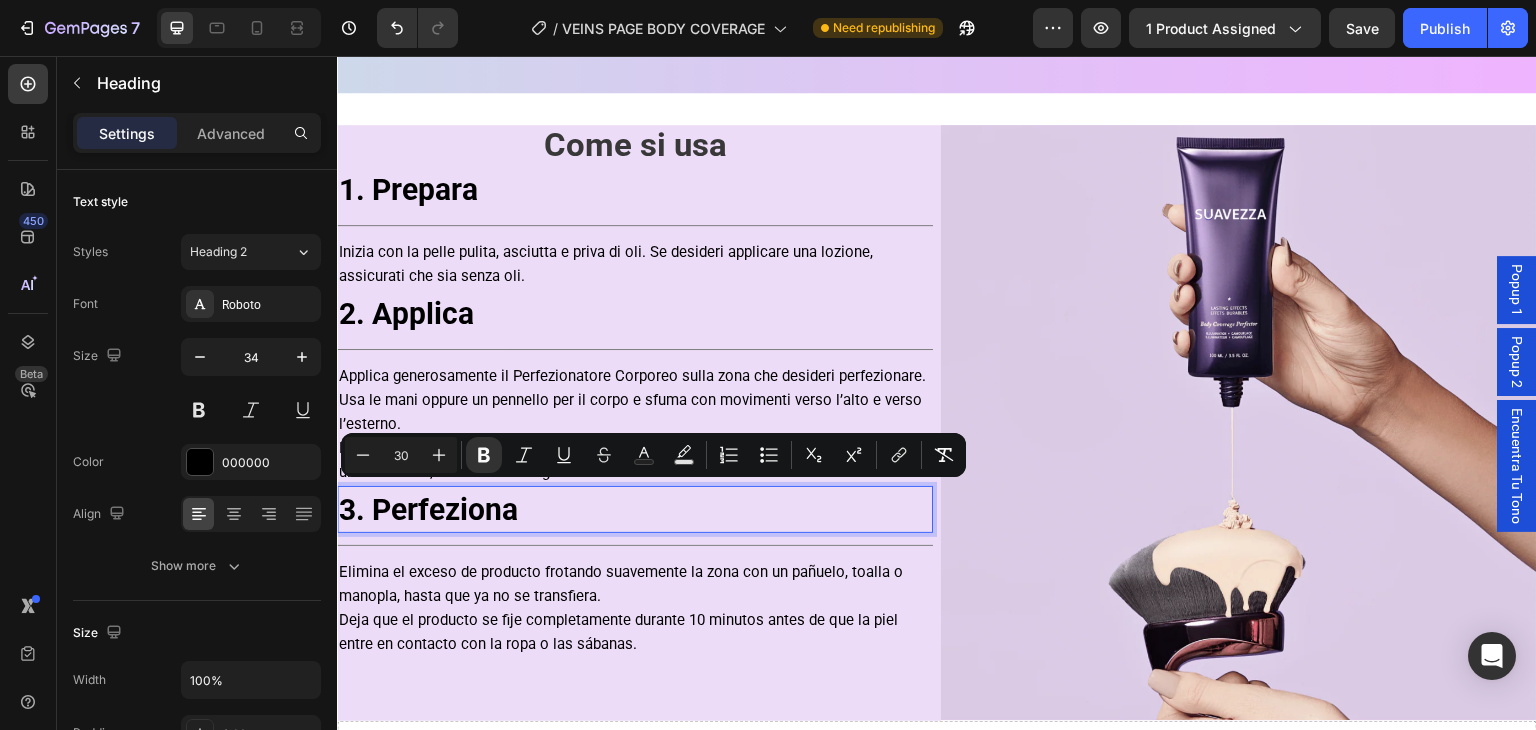 click on "3. Perfeziona" at bounding box center (428, 509) 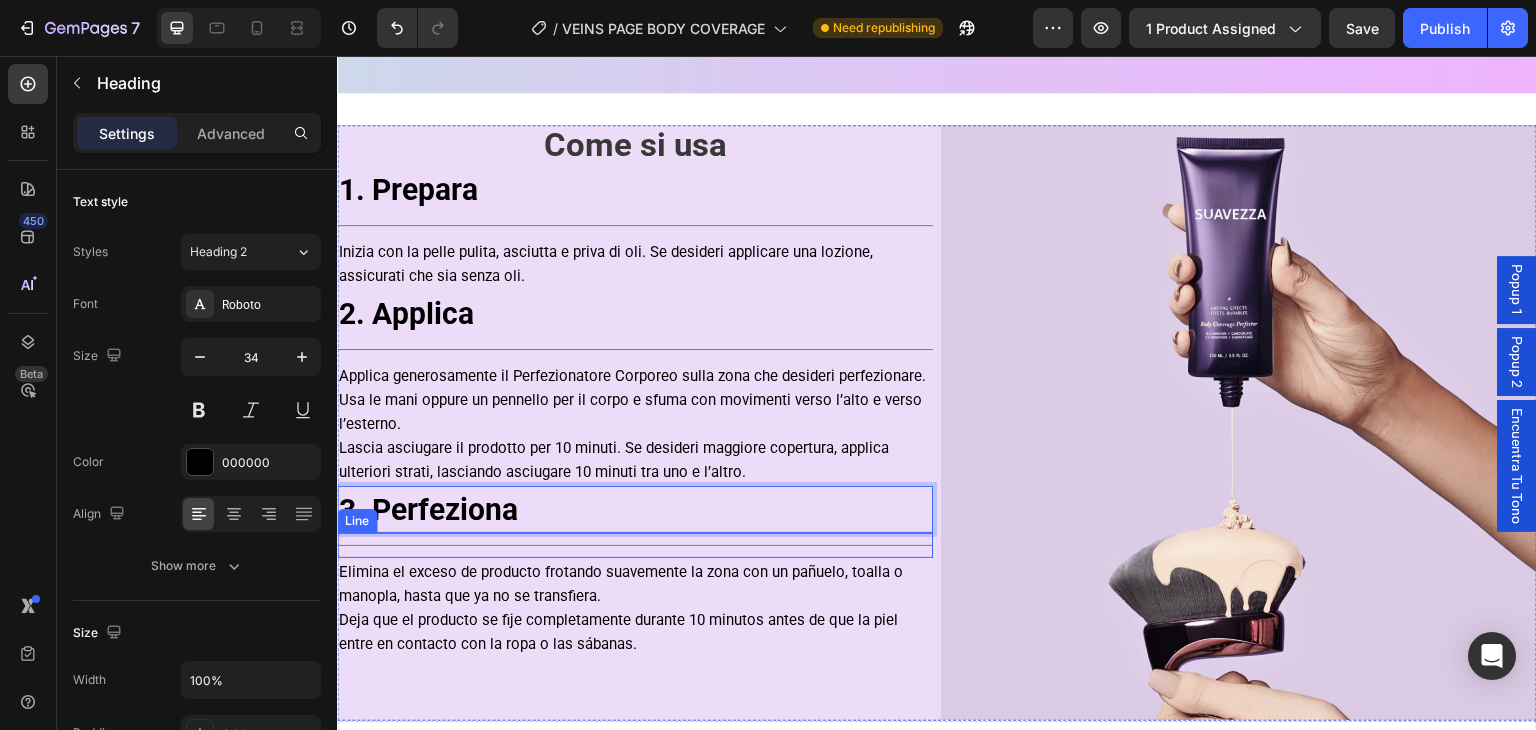 click on "Title Line" at bounding box center [635, 545] 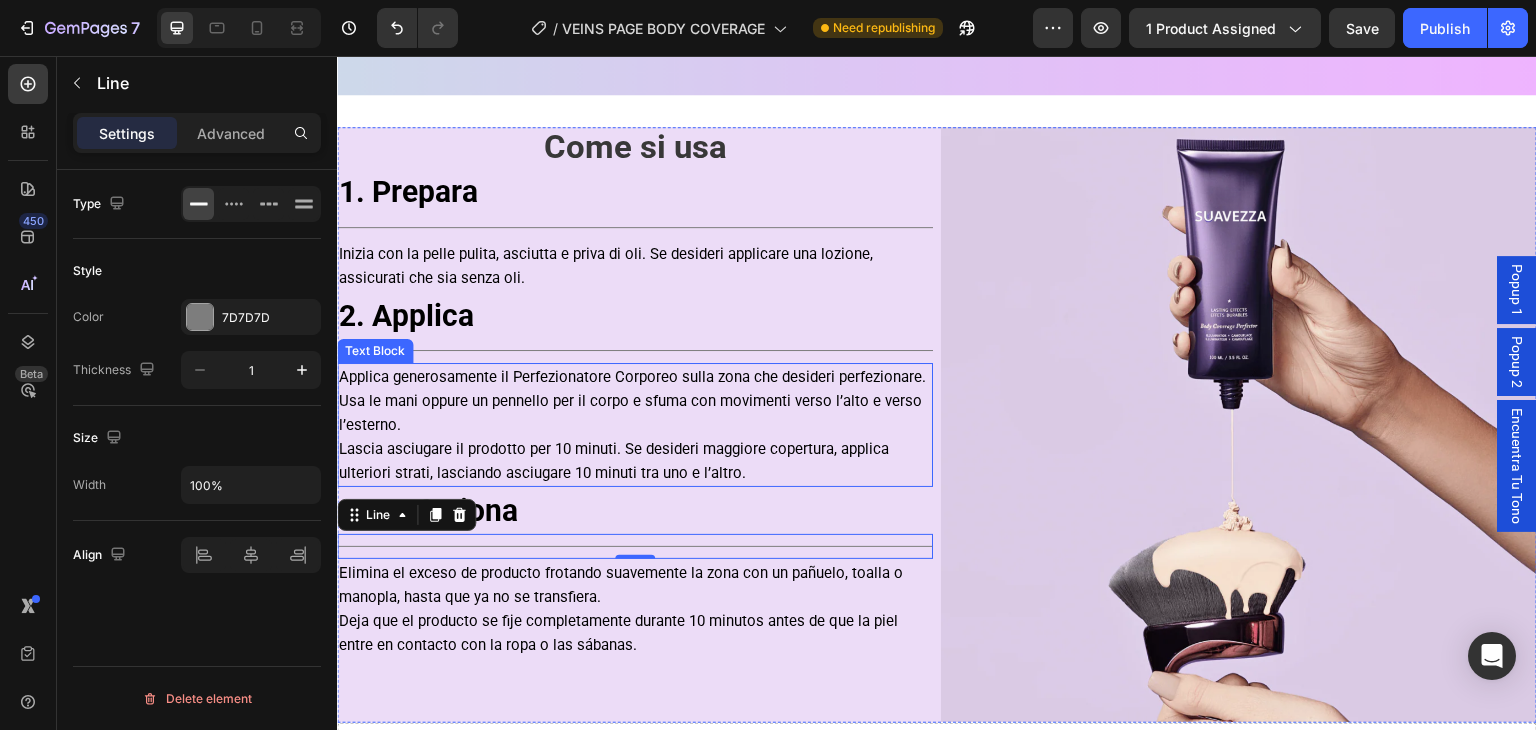 scroll, scrollTop: 2888, scrollLeft: 0, axis: vertical 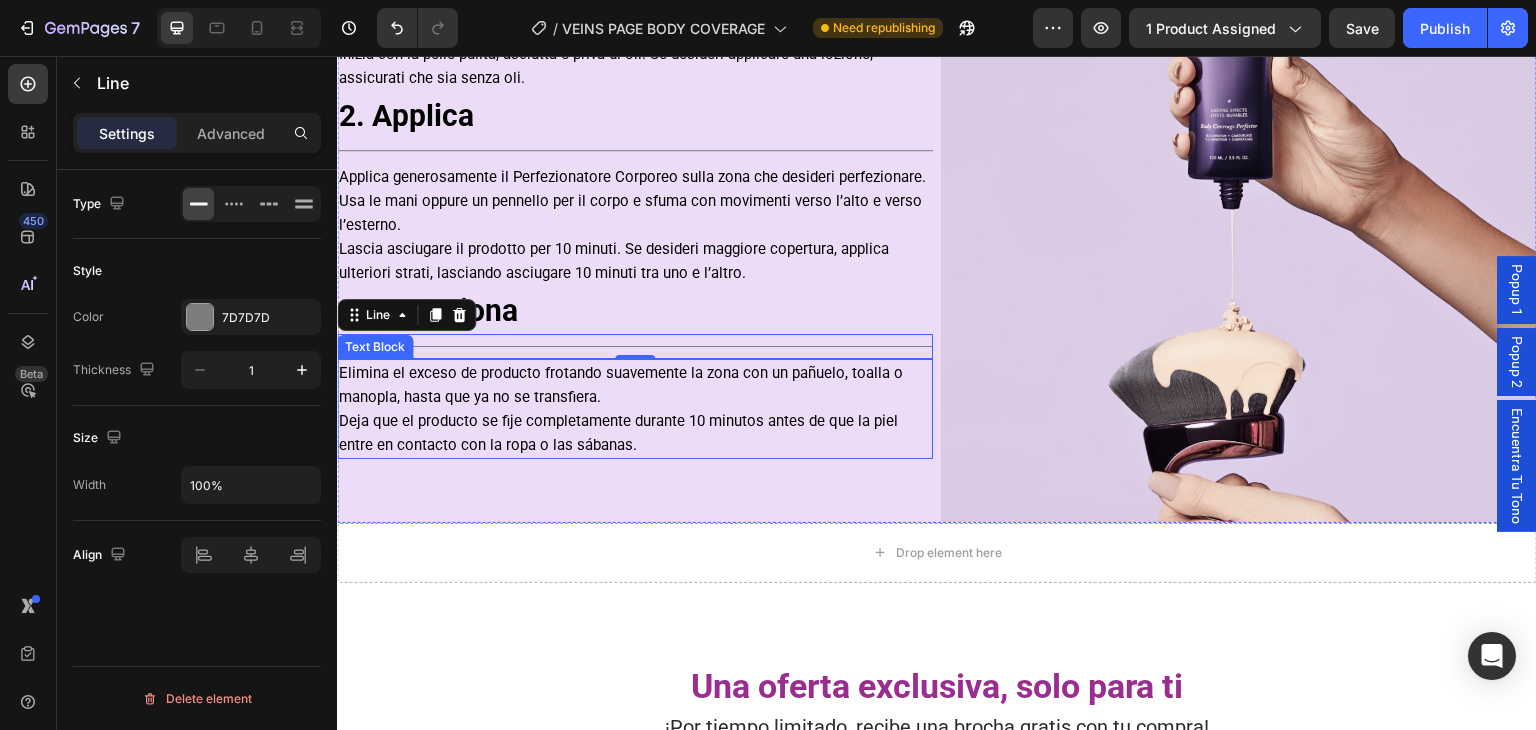 click on "Elimina el exceso de producto frotando suavemente la zona con un pañuelo, toalla o manopla, hasta que ya no se transfiera. Deja que el producto se fije completamente durante 10 minutos antes de que la piel entre en contacto con la ropa o las sábanas." at bounding box center [635, 409] 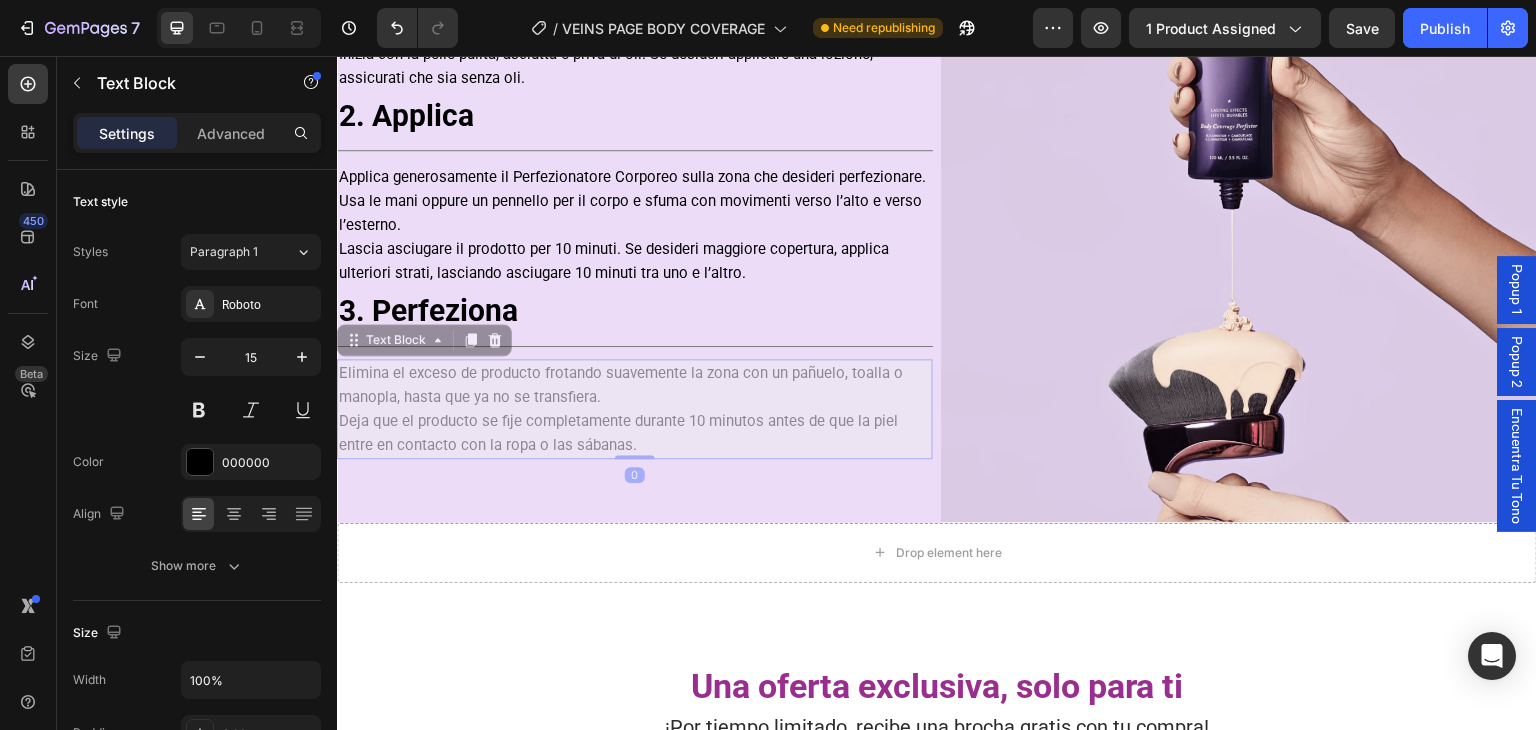 click on "Elimina el exceso de producto frotando suavemente la zona con un pañuelo, toalla o manopla, hasta que ya no se transfiera. Deja que el producto se fije completamente durante 10 minutos antes de que la piel entre en contacto con la ropa o las sábanas." at bounding box center [337, 56] 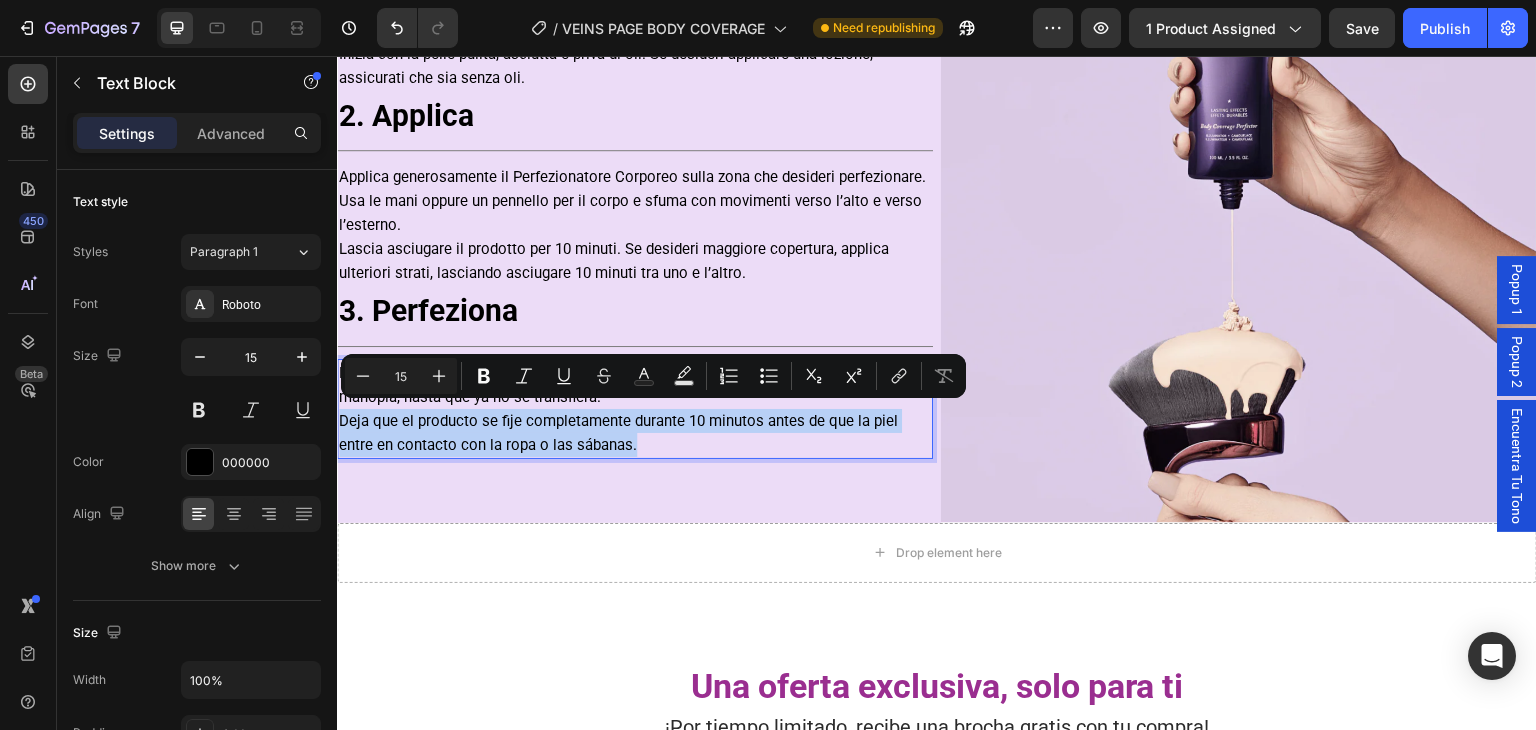 click on "Elimina el exceso de producto frotando suavemente la zona con un pañuelo, toalla o manopla, hasta que ya no se transfiera. Deja que el producto se fije completamente durante 10 minutos antes de que la piel entre en contacto con la ropa o las sábanas." at bounding box center (635, 409) 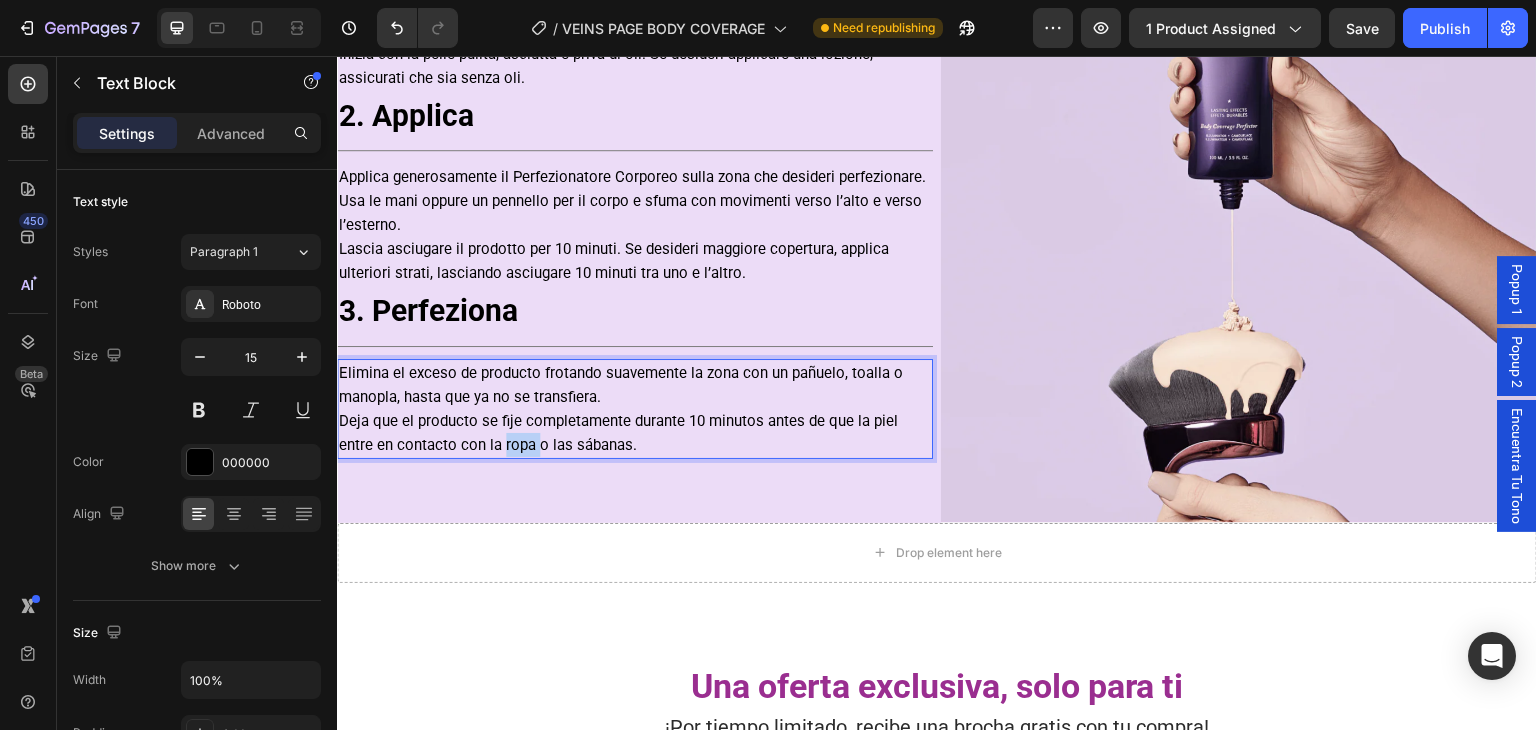 click on "Elimina el exceso de producto frotando suavemente la zona con un pañuelo, toalla o manopla, hasta que ya no se transfiera. Deja que el producto se fije completamente durante 10 minutos antes de que la piel entre en contacto con la ropa o las sábanas." at bounding box center (635, 409) 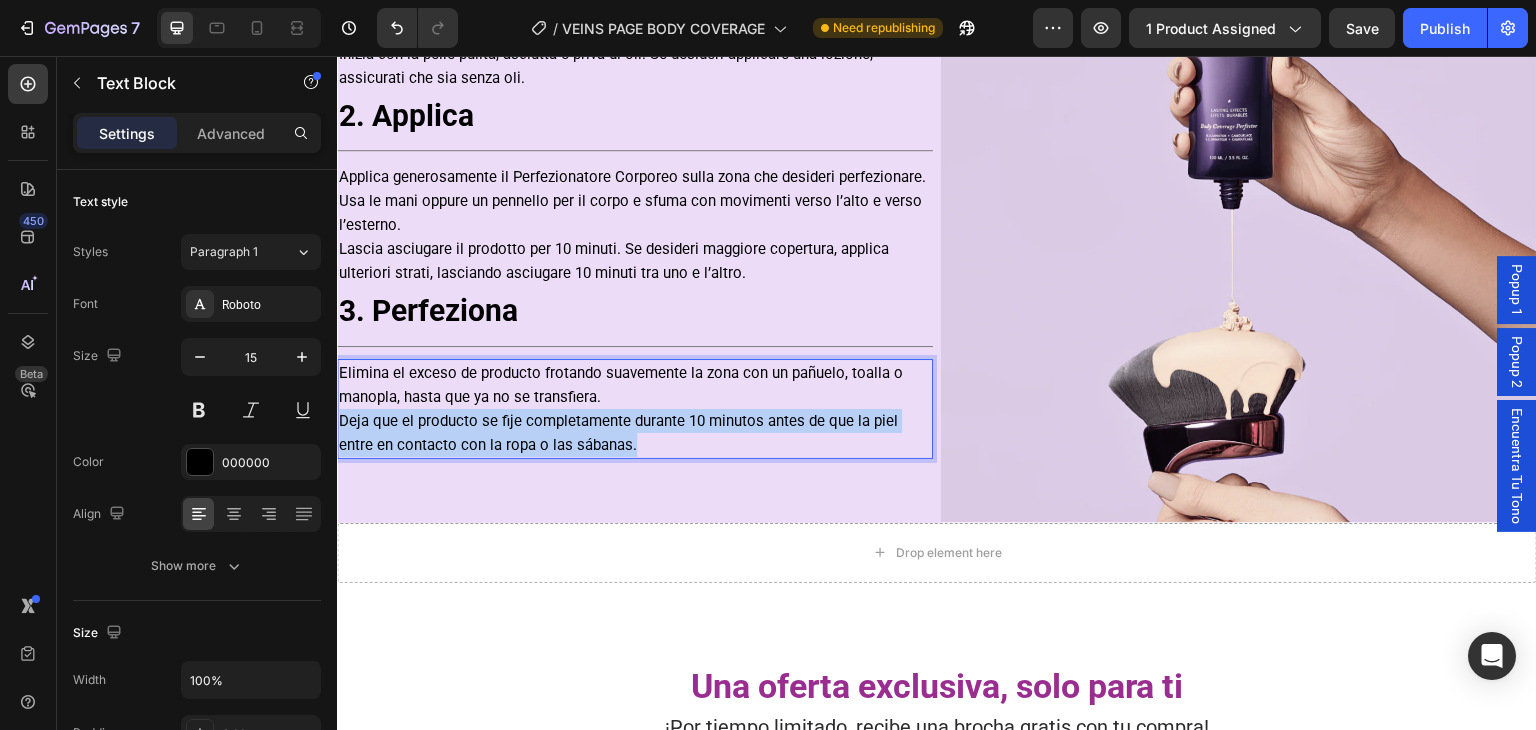 click on "Elimina el exceso de producto frotando suavemente la zona con un pañuelo, toalla o manopla, hasta que ya no se transfiera. Deja que el producto se fije completamente durante 10 minutos antes de que la piel entre en contacto con la ropa o las sábanas." at bounding box center (635, 409) 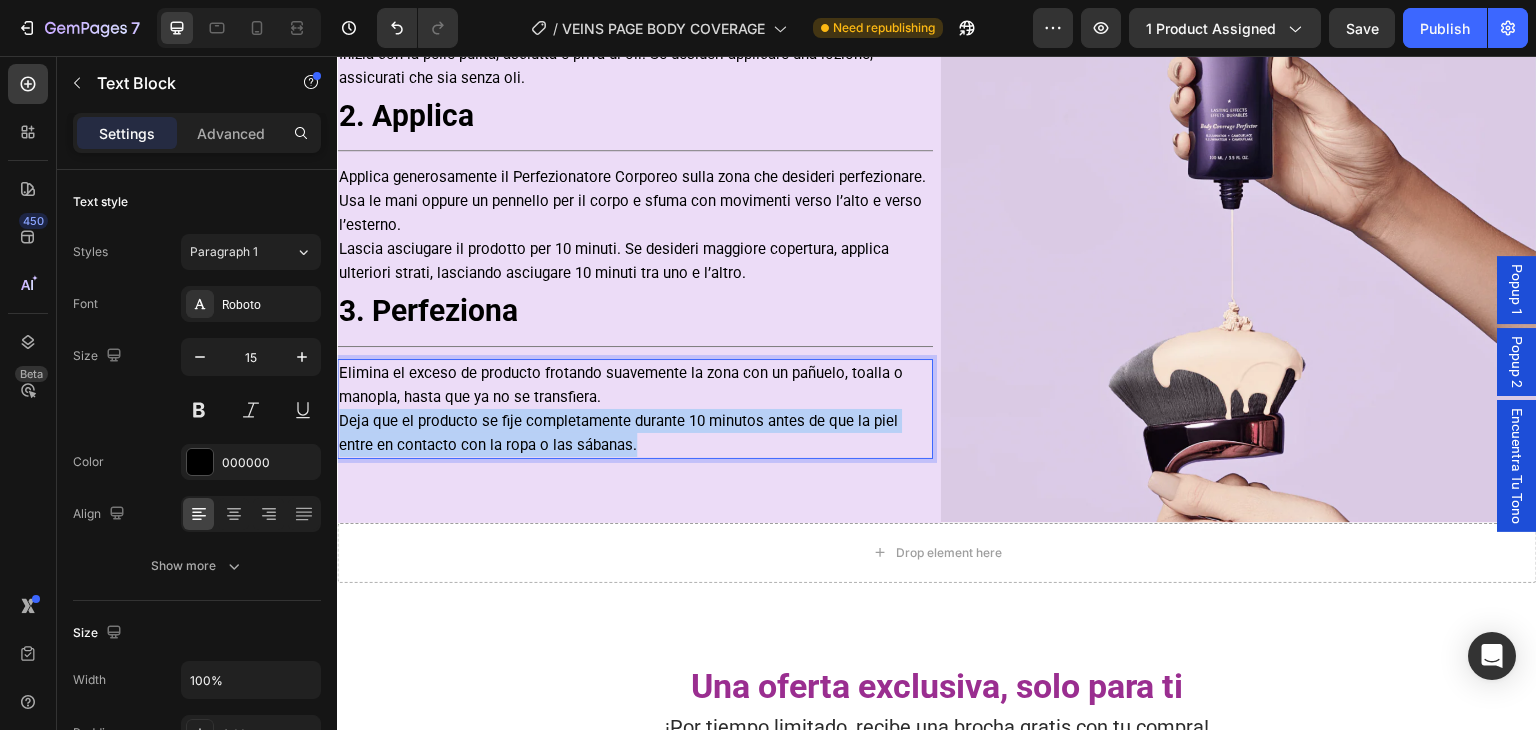 click on "Elimina el exceso de producto frotando suavemente la zona con un pañuelo, toalla o manopla, hasta que ya no se transfiera. Deja que el producto se fije completamente durante 10 minutos antes de que la piel entre en contacto con la ropa o las sábanas." at bounding box center [635, 409] 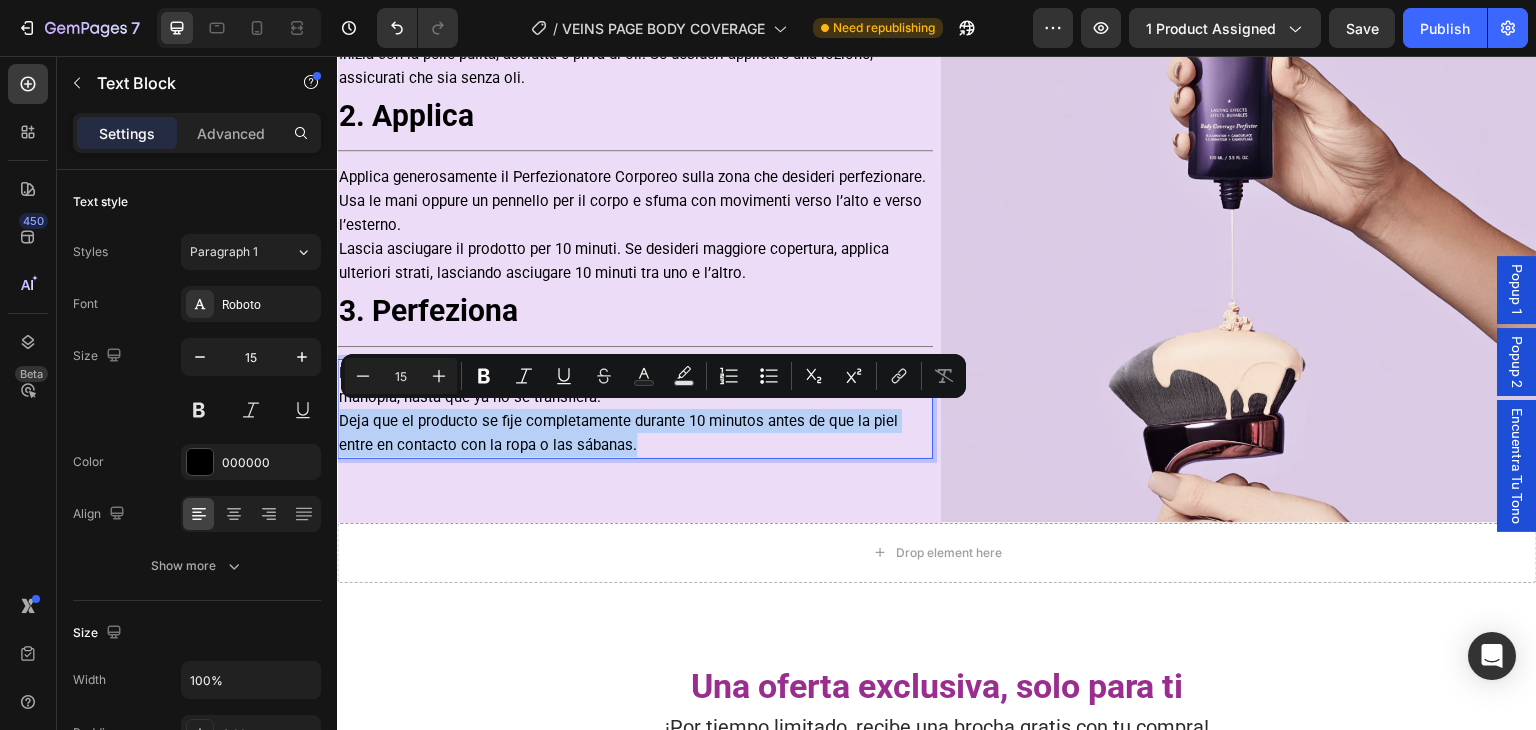 click on "Elimina el exceso de producto frotando suavemente la zona con un pañuelo, toalla o manopla, hasta que ya no se transfiera. Deja que el producto se fije completamente durante 10 minutos antes de que la piel entre en contacto con la ropa o las sábanas." at bounding box center [635, 409] 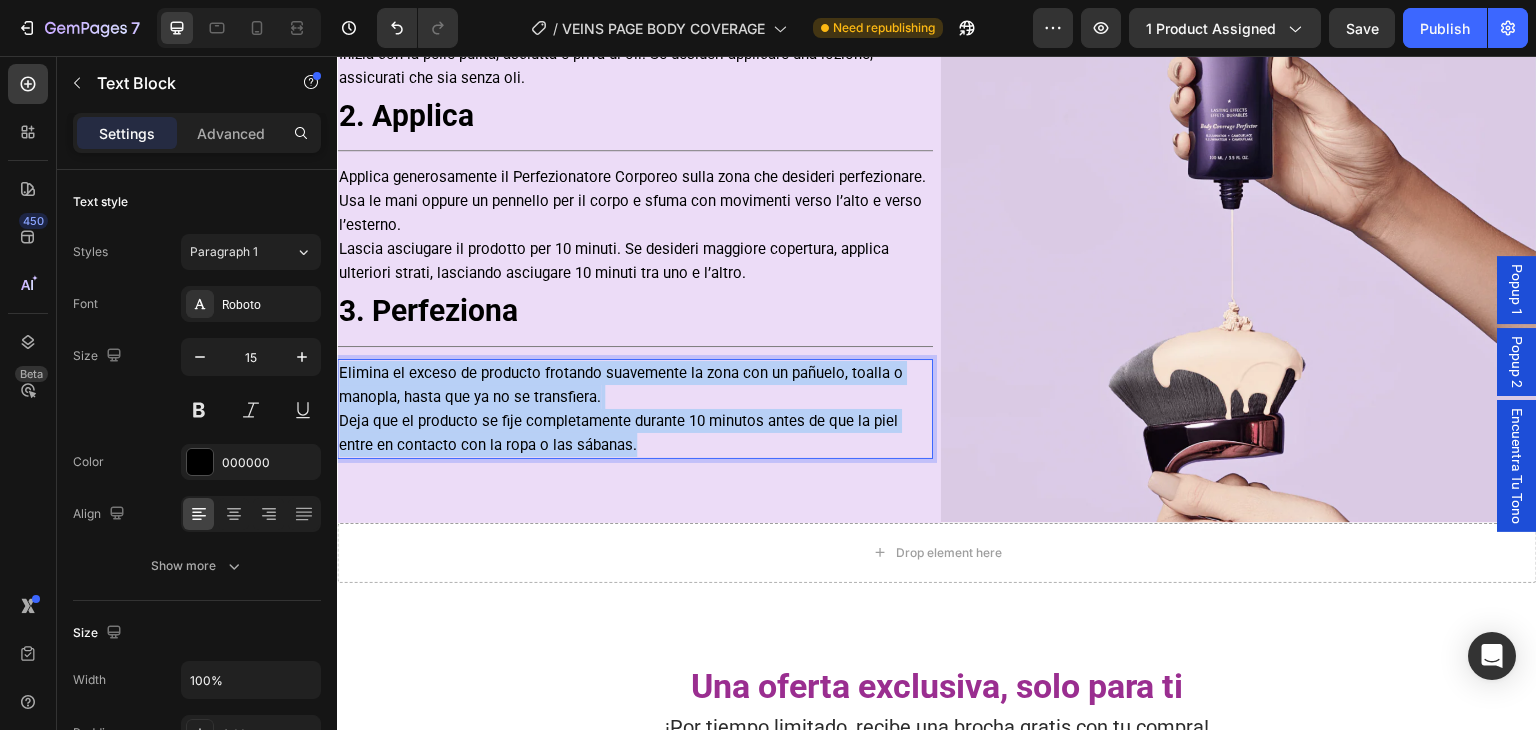 drag, startPoint x: 648, startPoint y: 446, endPoint x: 318, endPoint y: 353, distance: 342.8542 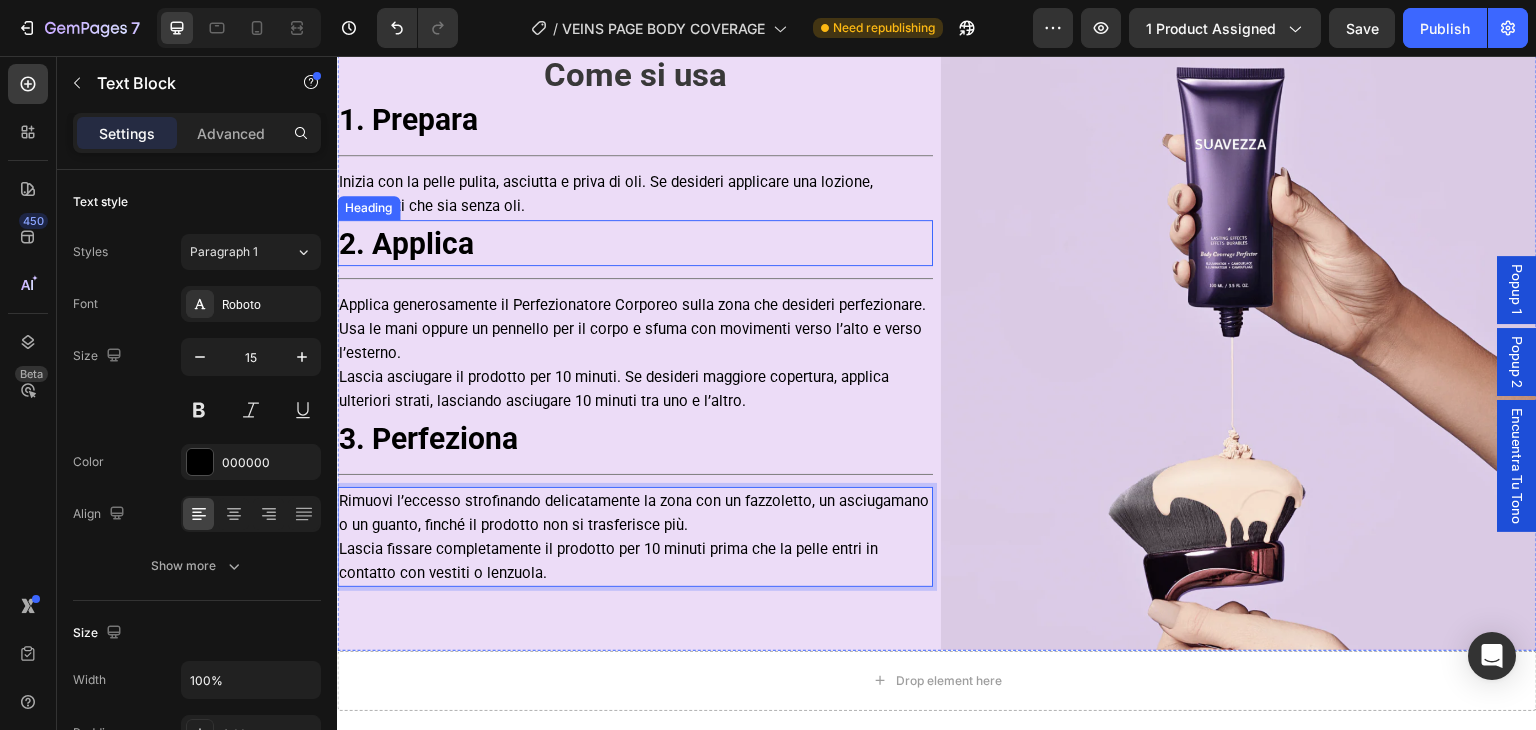 scroll, scrollTop: 2688, scrollLeft: 0, axis: vertical 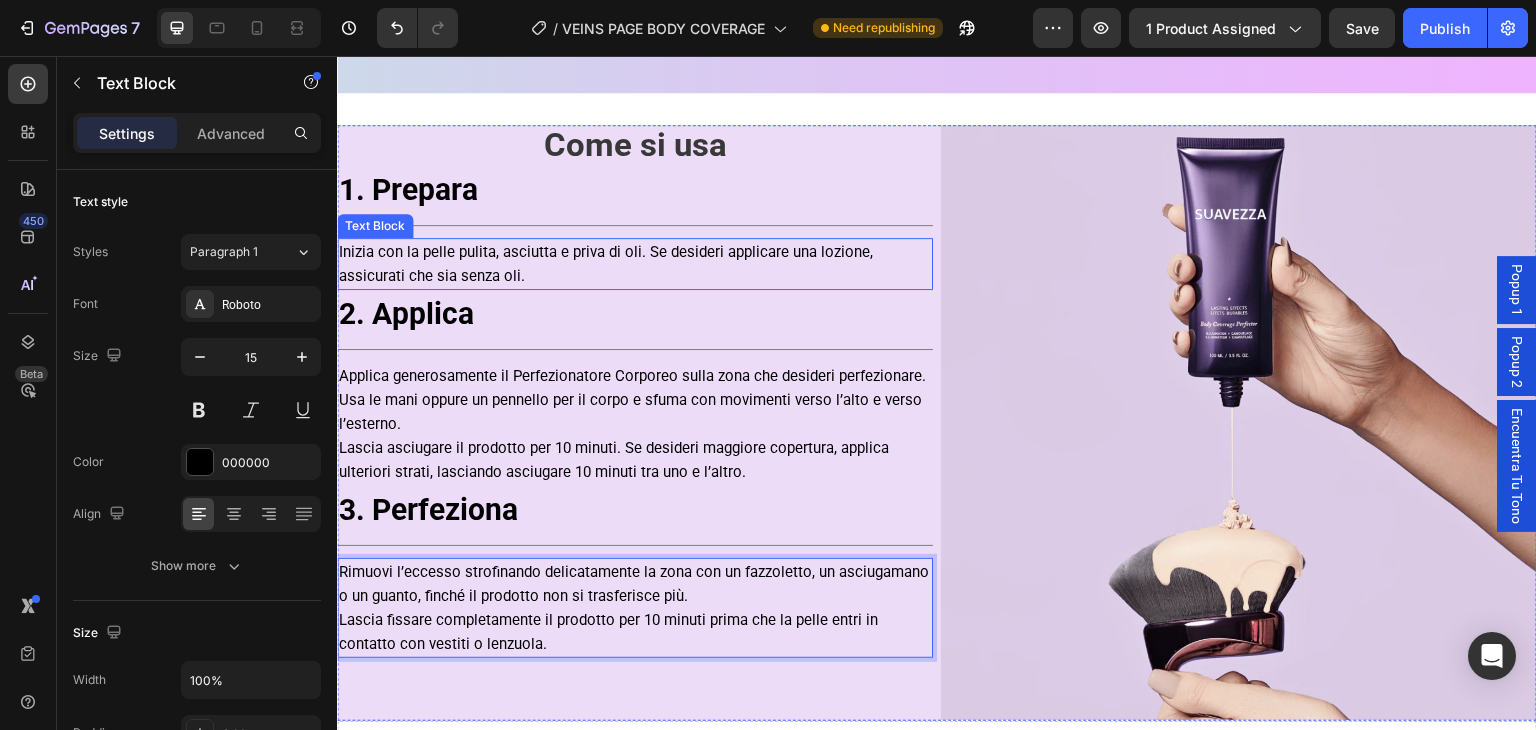 click on "1. Prepara" at bounding box center (408, 189) 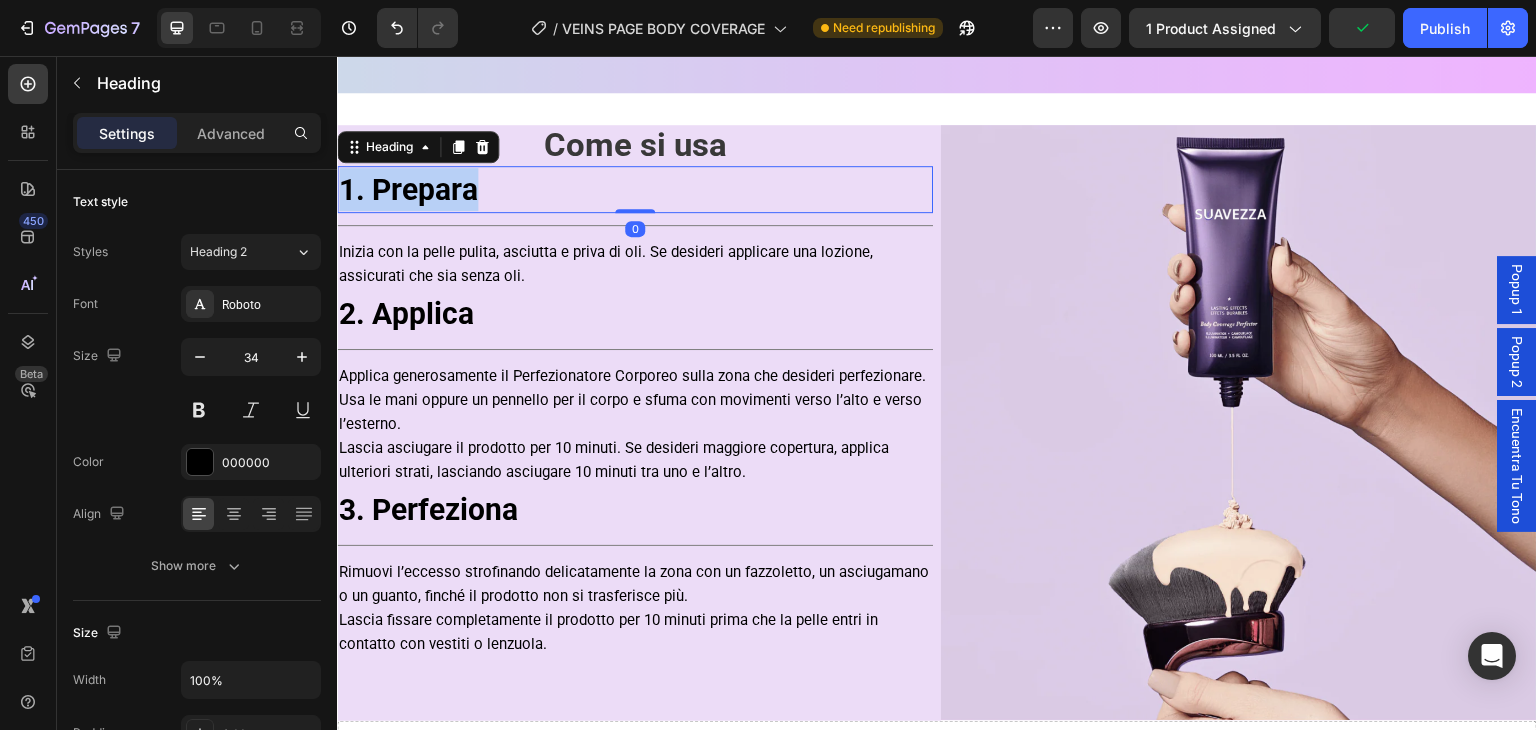 click on "1. Prepara" at bounding box center [408, 189] 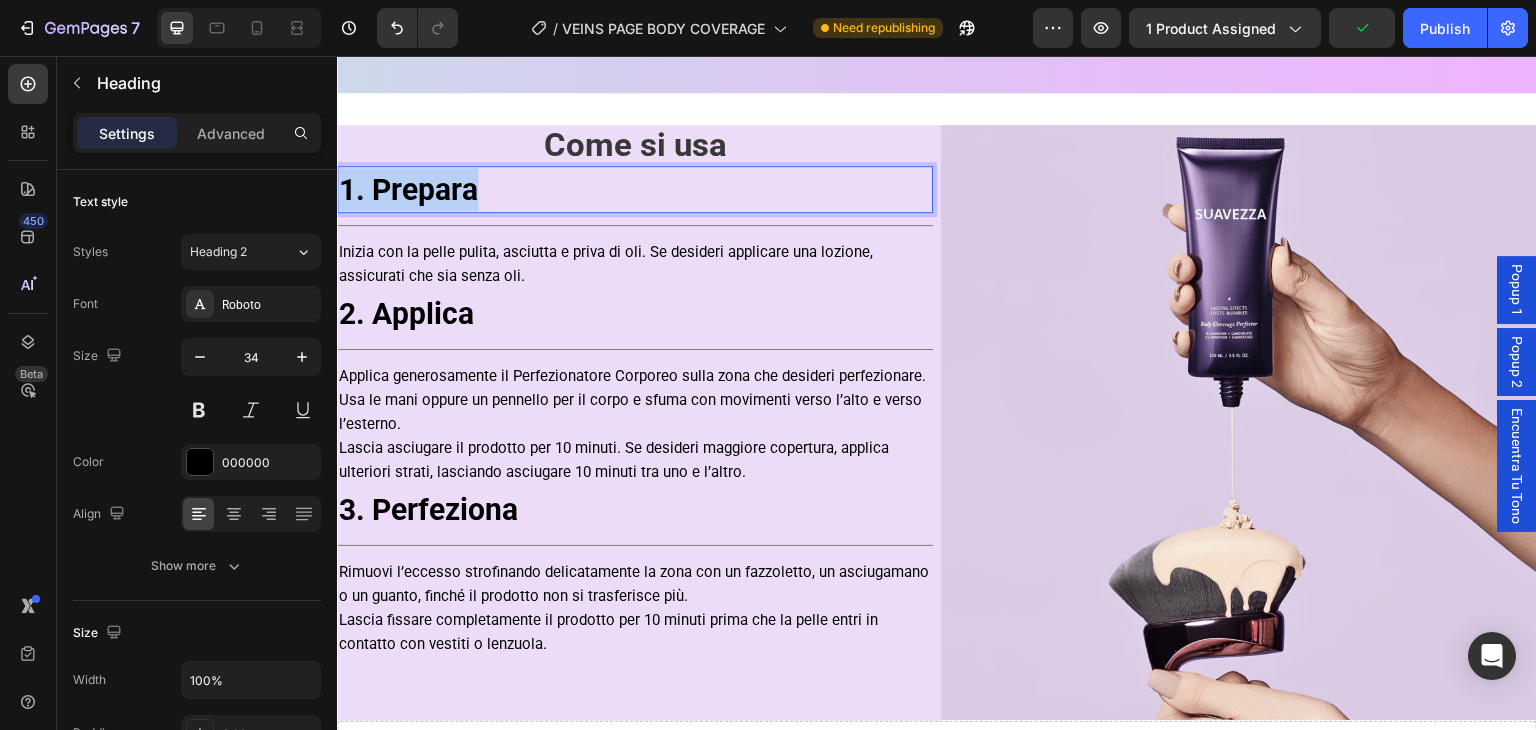copy on "1. Prepara" 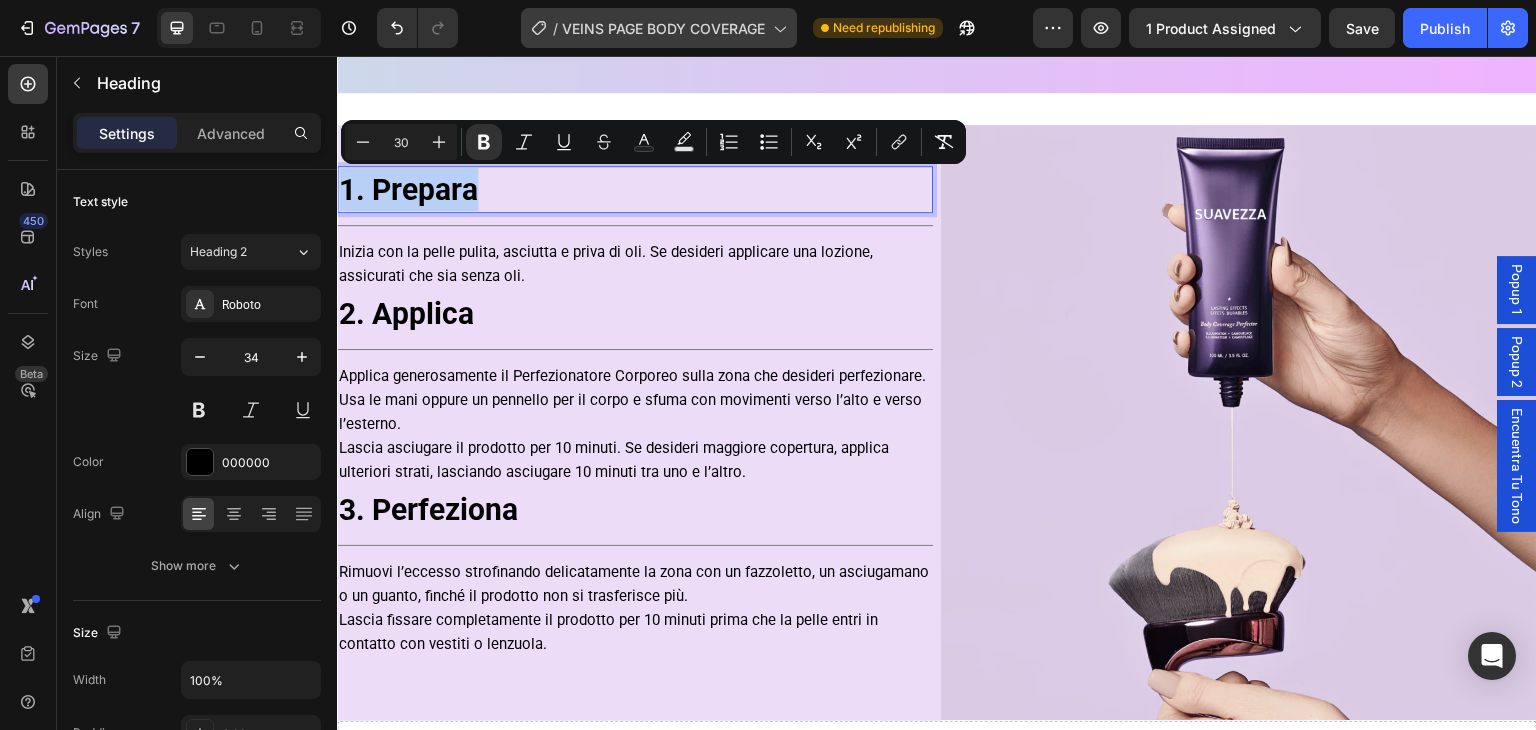 copy on "1. Prepara" 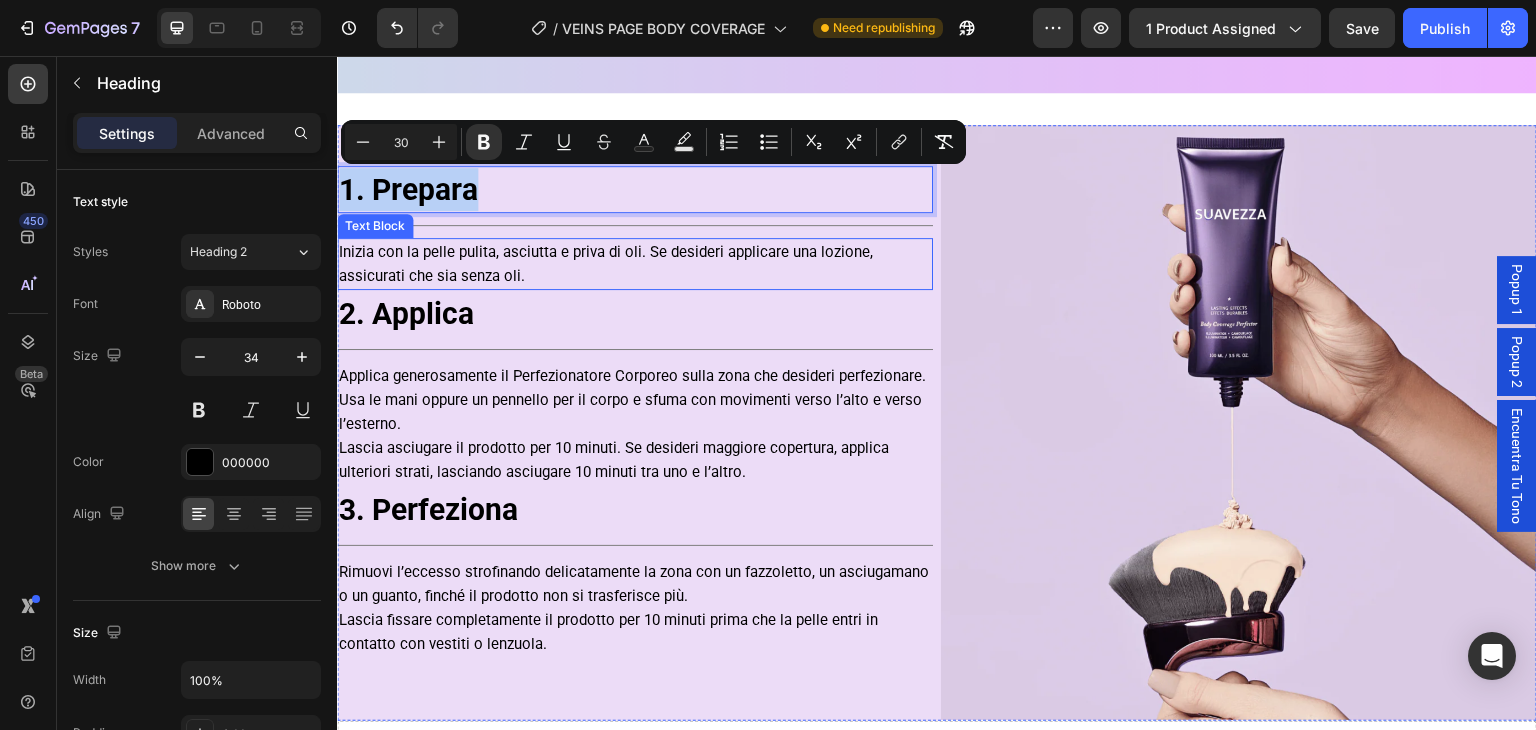 click on "Inizia con la pelle pulita, asciutta e priva di oli. Se desideri applicare una lozione, assicurati che sia senza oli." at bounding box center (635, 264) 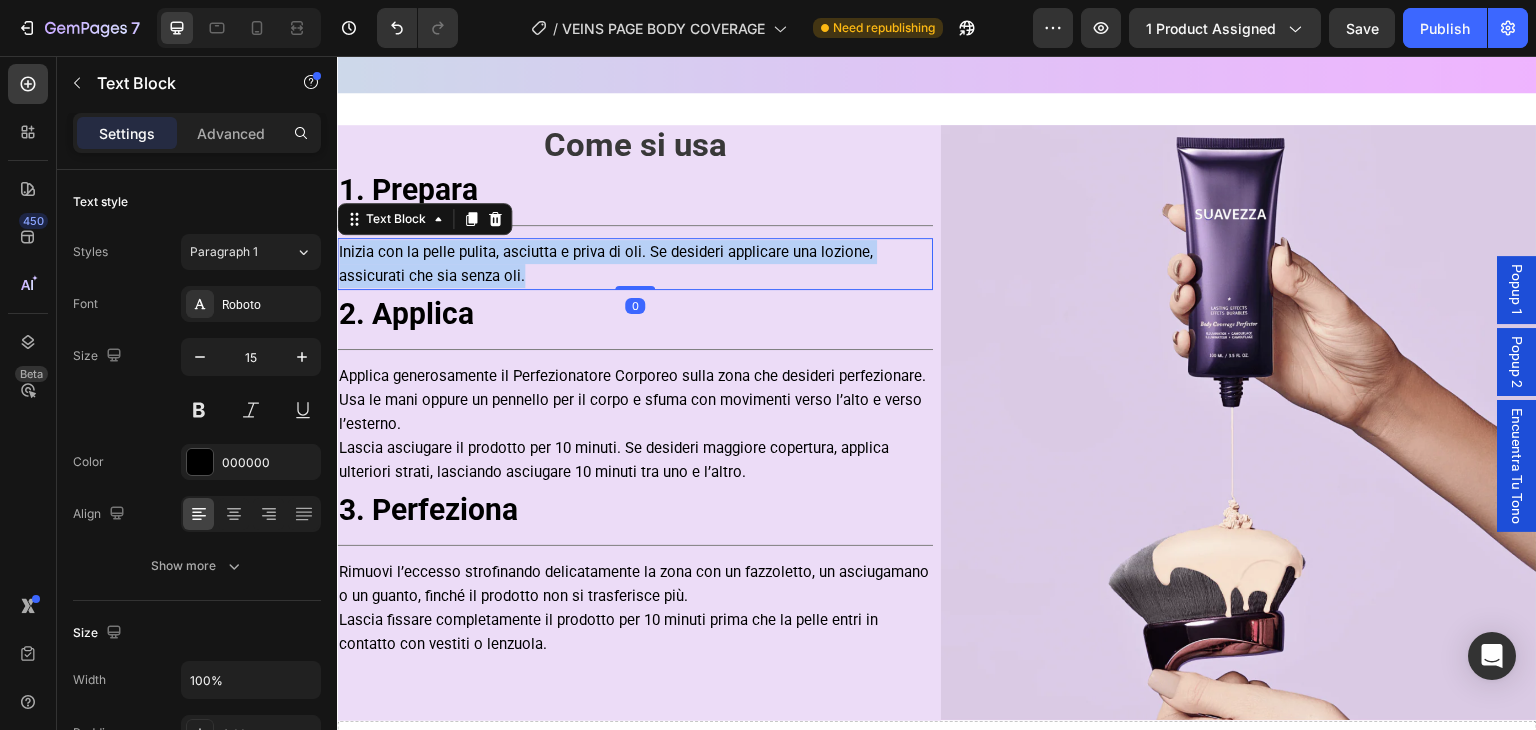 click on "Inizia con la pelle pulita, asciutta e priva di oli. Se desideri applicare una lozione, assicurati che sia senza oli." at bounding box center [635, 264] 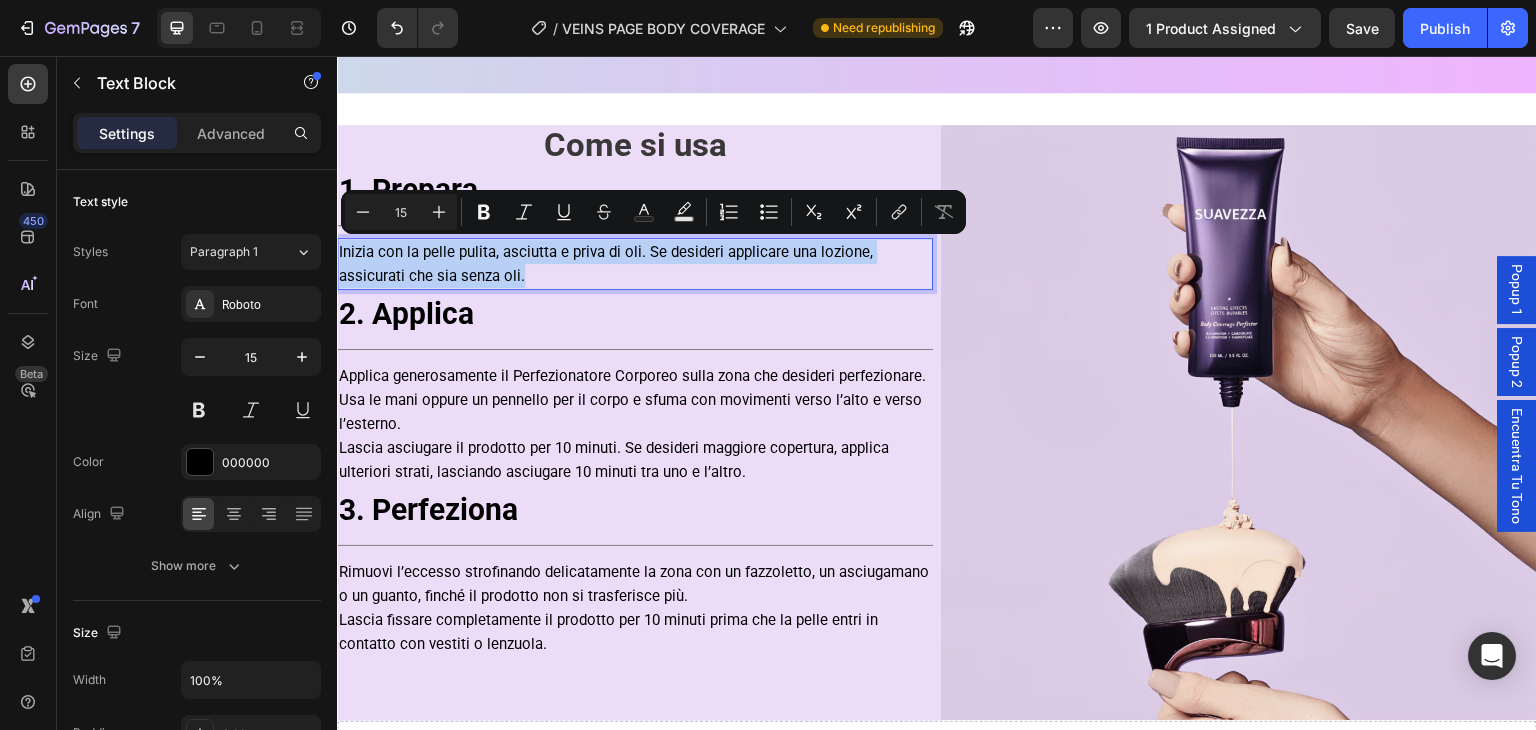 copy on "Inizia con la pelle pulita, asciutta e priva di oli. Se desideri applicare una lozione, assicurati che sia senza oli." 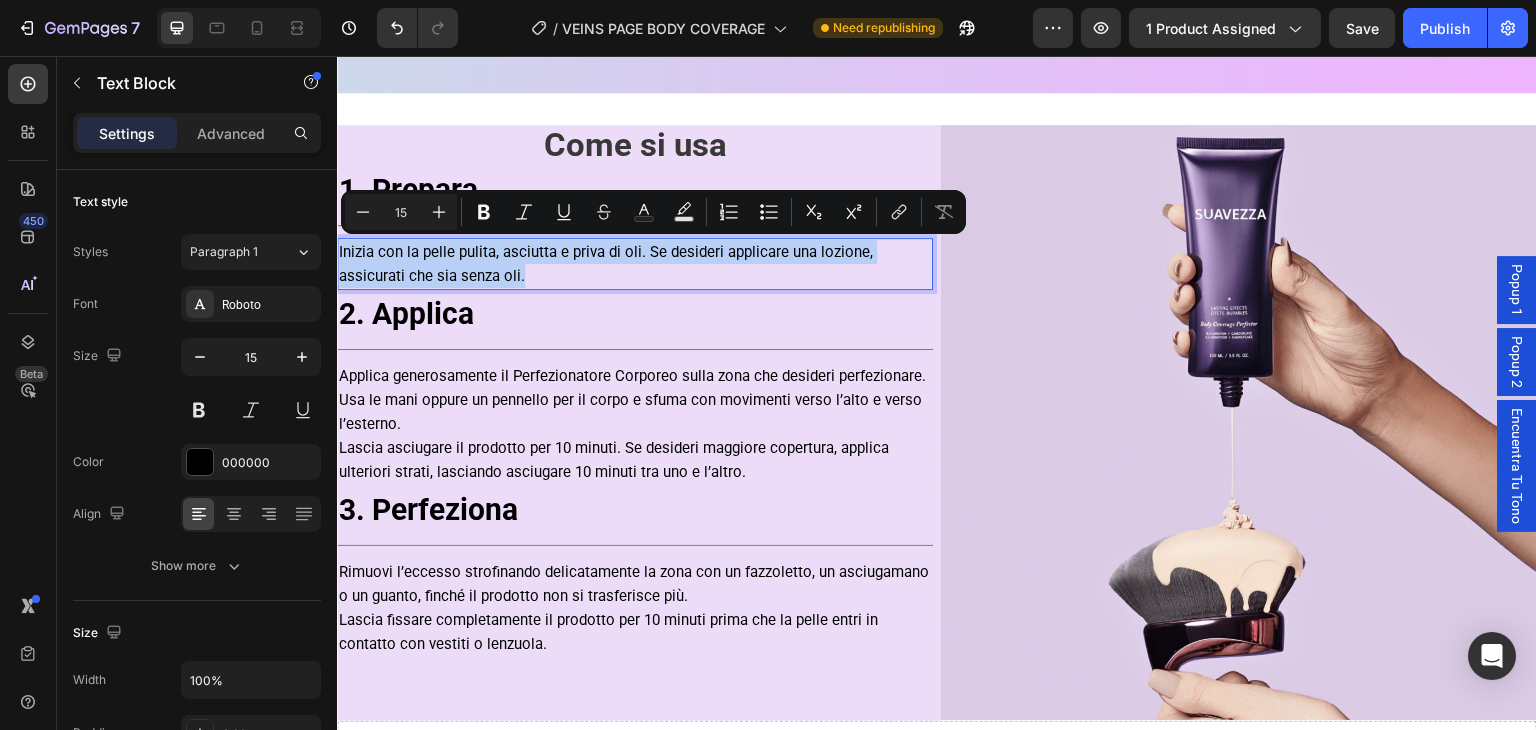 click on "Inizia con la pelle pulita, asciutta e priva di oli. Se desideri applicare una lozione, assicurati che sia senza oli." at bounding box center [635, 264] 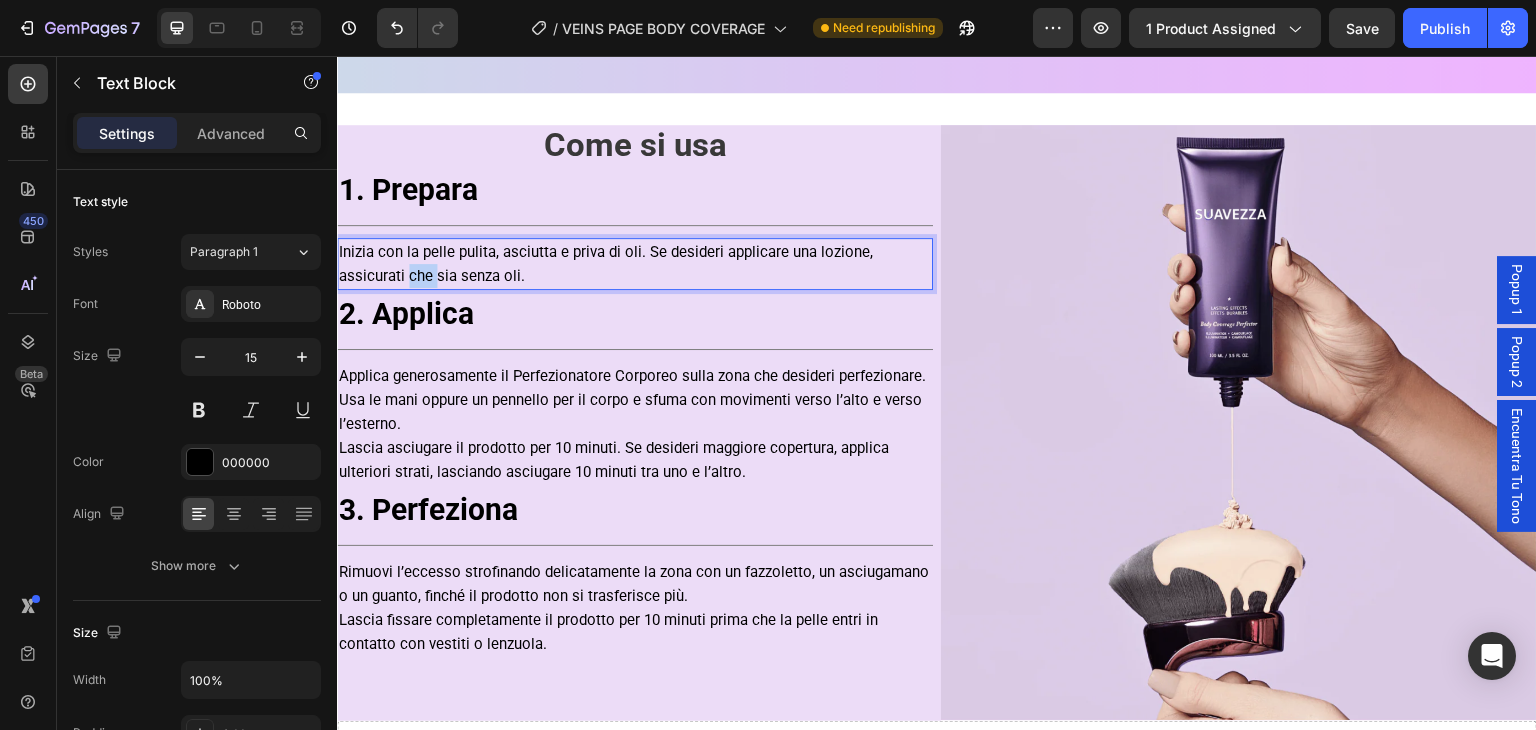 click on "Inizia con la pelle pulita, asciutta e priva di oli. Se desideri applicare una lozione, assicurati che sia senza oli." at bounding box center [635, 264] 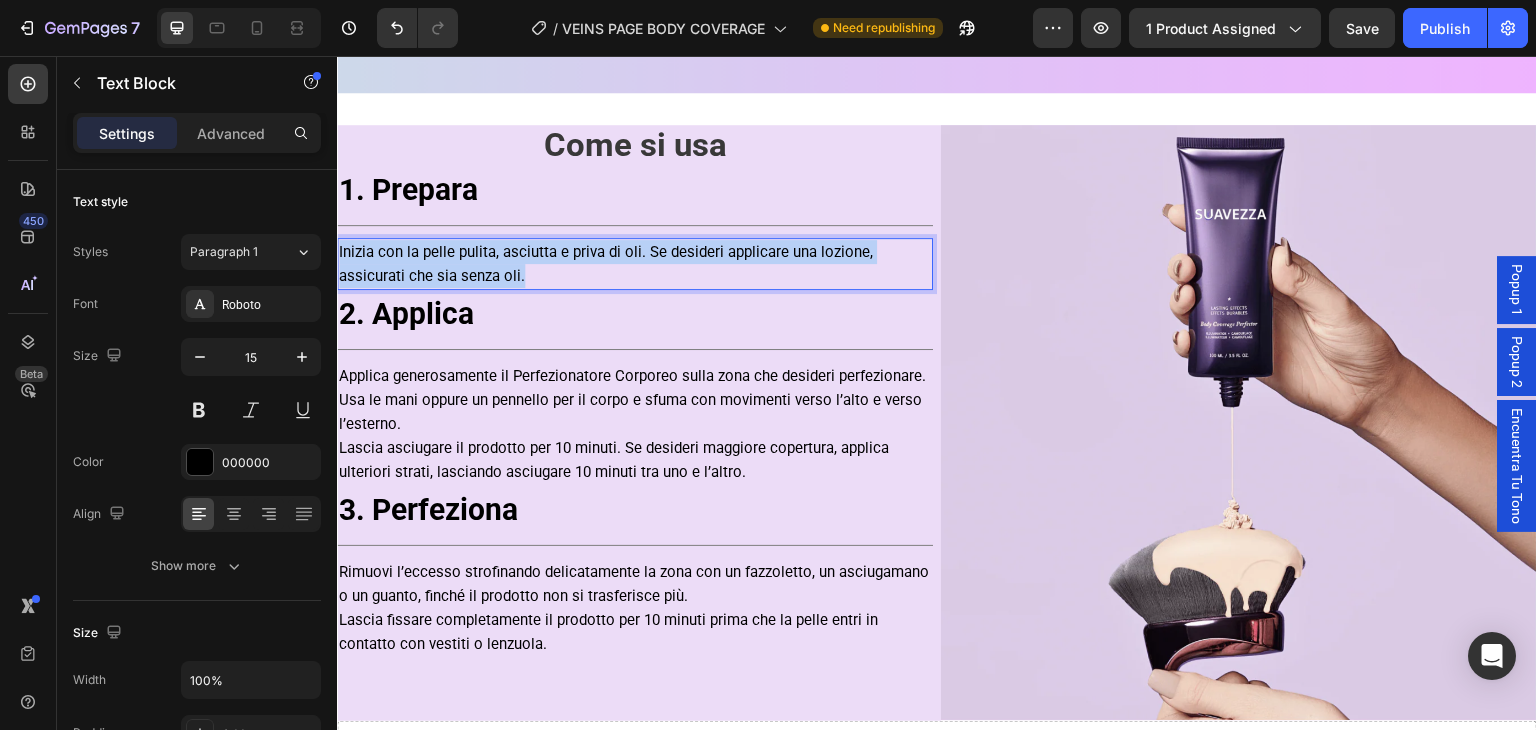 click on "Inizia con la pelle pulita, asciutta e priva di oli. Se desideri applicare una lozione, assicurati che sia senza oli." at bounding box center [635, 264] 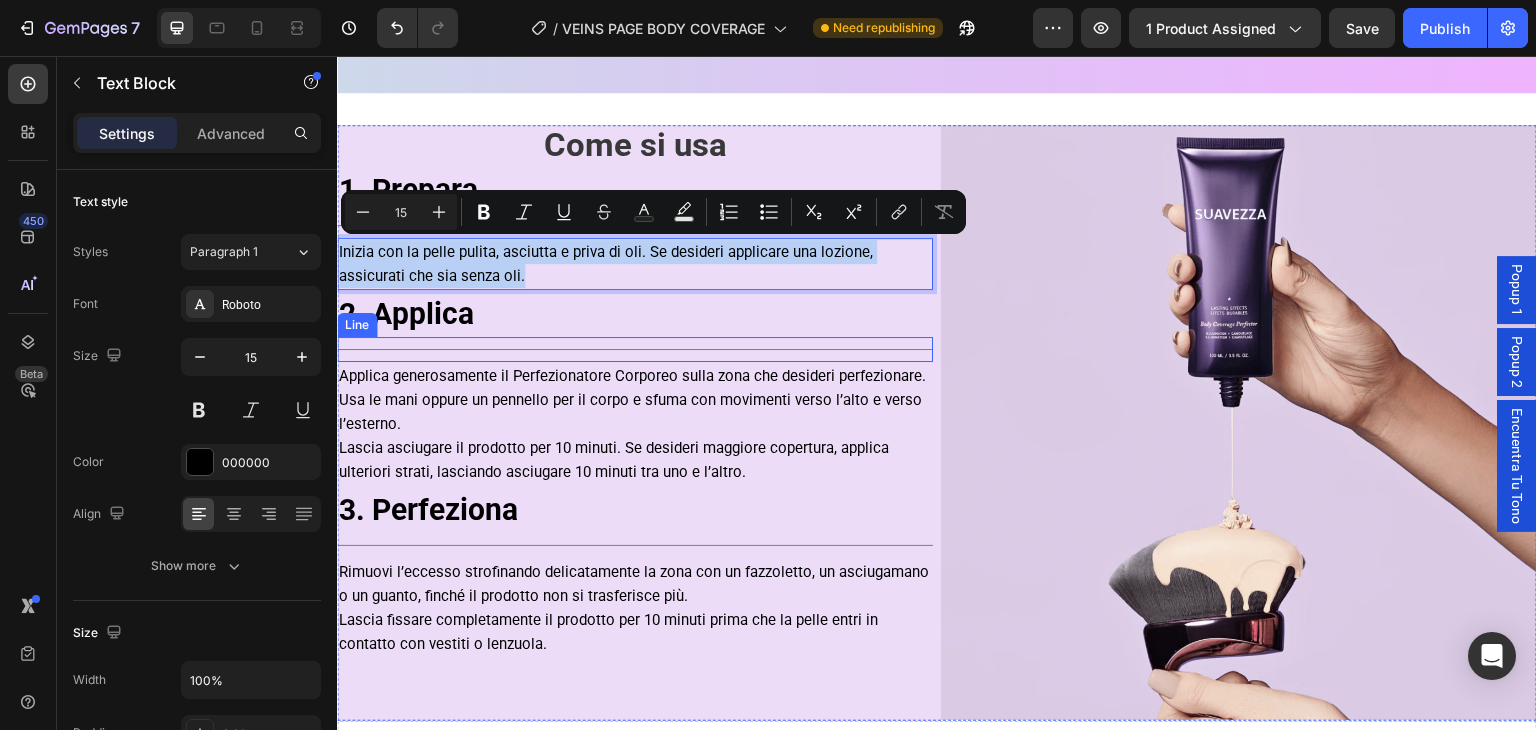 click on "2. Applica" at bounding box center [406, 313] 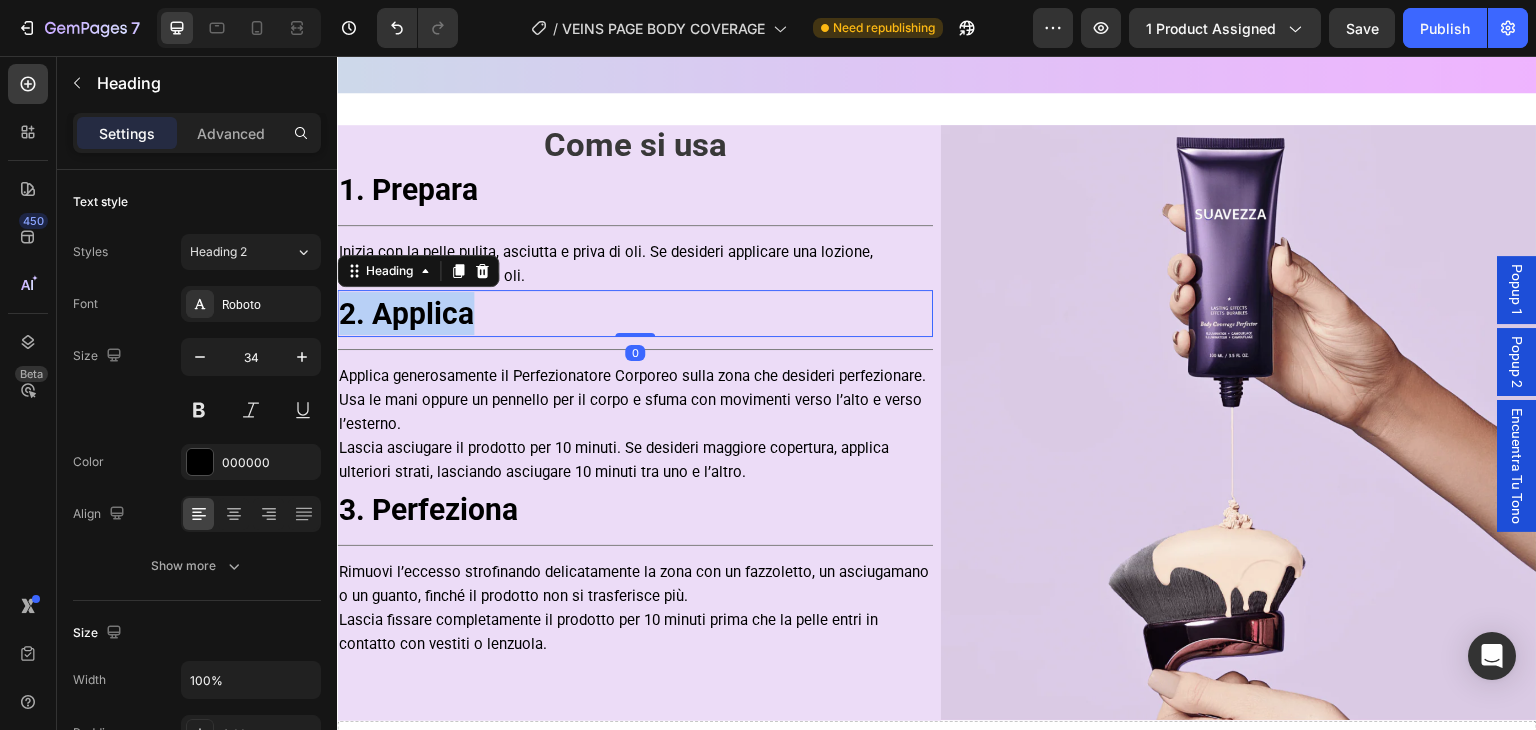 click on "2. Applica" at bounding box center (406, 313) 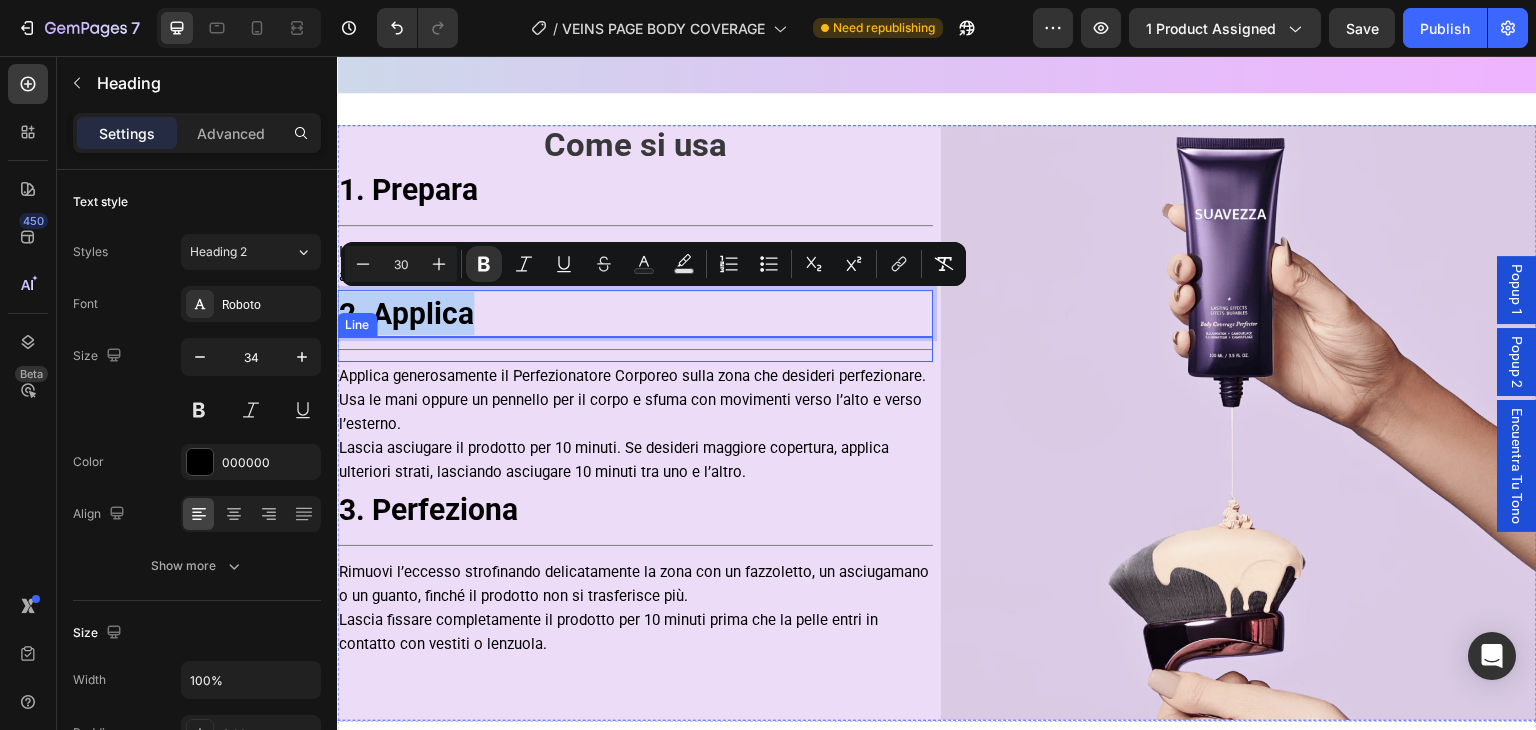 click on "Applica generosamente il Perfezionatore Corporeo sulla zona che desideri perfezionare. Usa le mani oppure un pennello per il corpo e sfuma con movimenti verso l’alto e verso l’esterno. Lascia asciugare il prodotto per 10 minuti. Se desideri maggiore copertura, applica ulteriori strati, lasciando asciugare 10 minuti tra uno e l’altro." at bounding box center (635, 424) 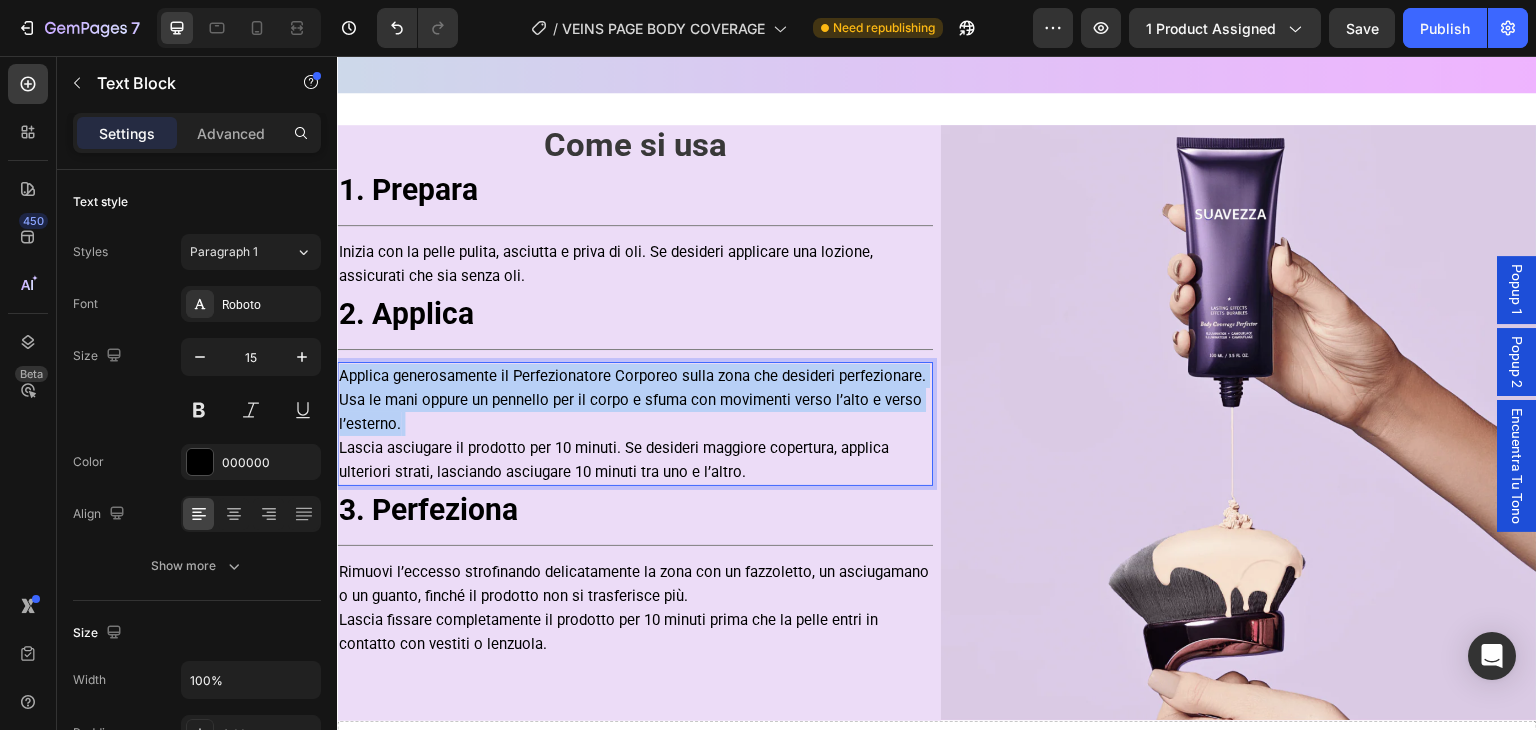 click on "Applica generosamente il Perfezionatore Corporeo sulla zona che desideri perfezionare. Usa le mani oppure un pennello per il corpo e sfuma con movimenti verso l’alto e verso l’esterno. Lascia asciugare il prodotto per 10 minuti. Se desideri maggiore copertura, applica ulteriori strati, lasciando asciugare 10 minuti tra uno e l’altro." at bounding box center [635, 424] 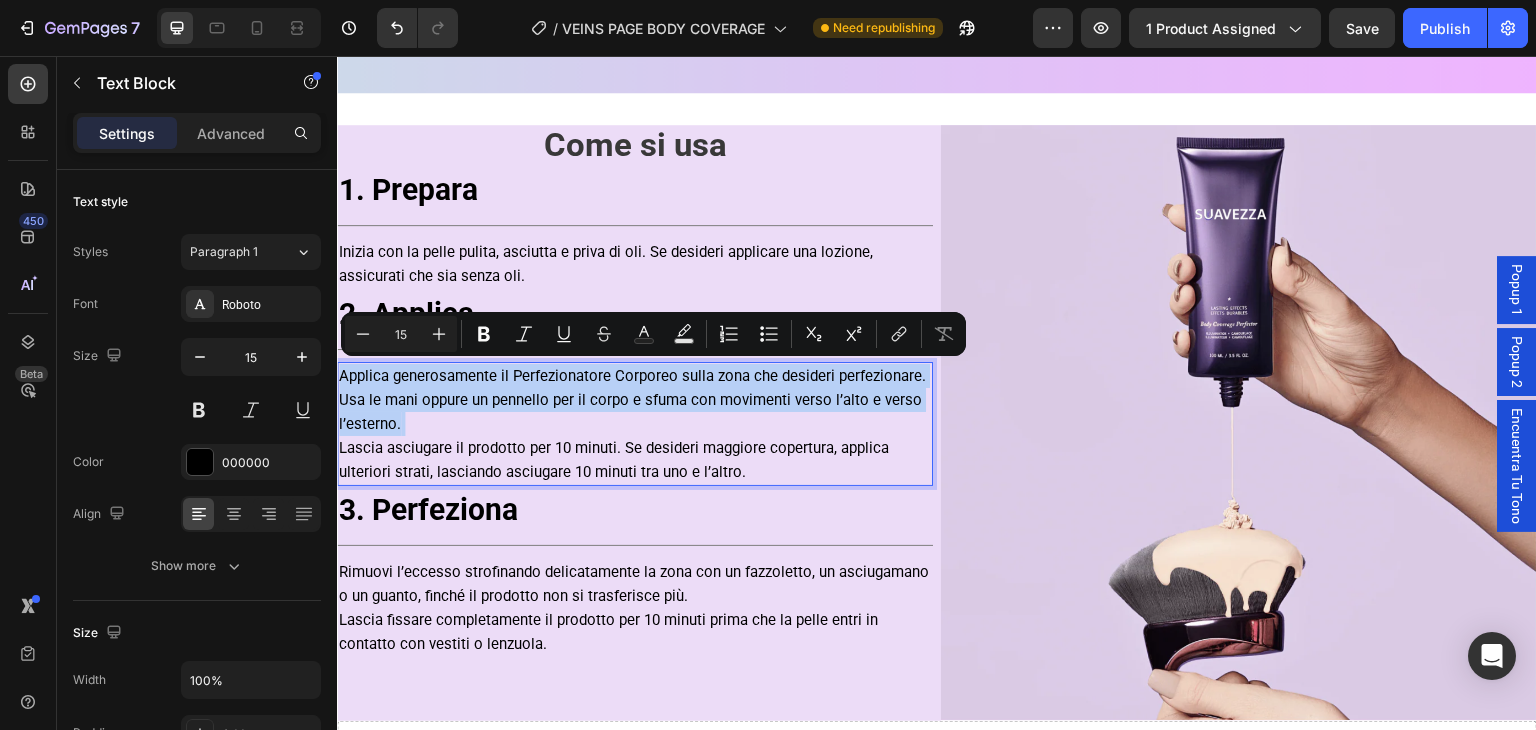 click on "Applica generosamente il Perfezionatore Corporeo sulla zona che desideri perfezionare. Usa le mani oppure un pennello per il corpo e sfuma con movimenti verso l’alto e verso l’esterno. Lascia asciugare il prodotto per 10 minuti. Se desideri maggiore copertura, applica ulteriori strati, lasciando asciugare 10 minuti tra uno e l’altro." at bounding box center [635, 424] 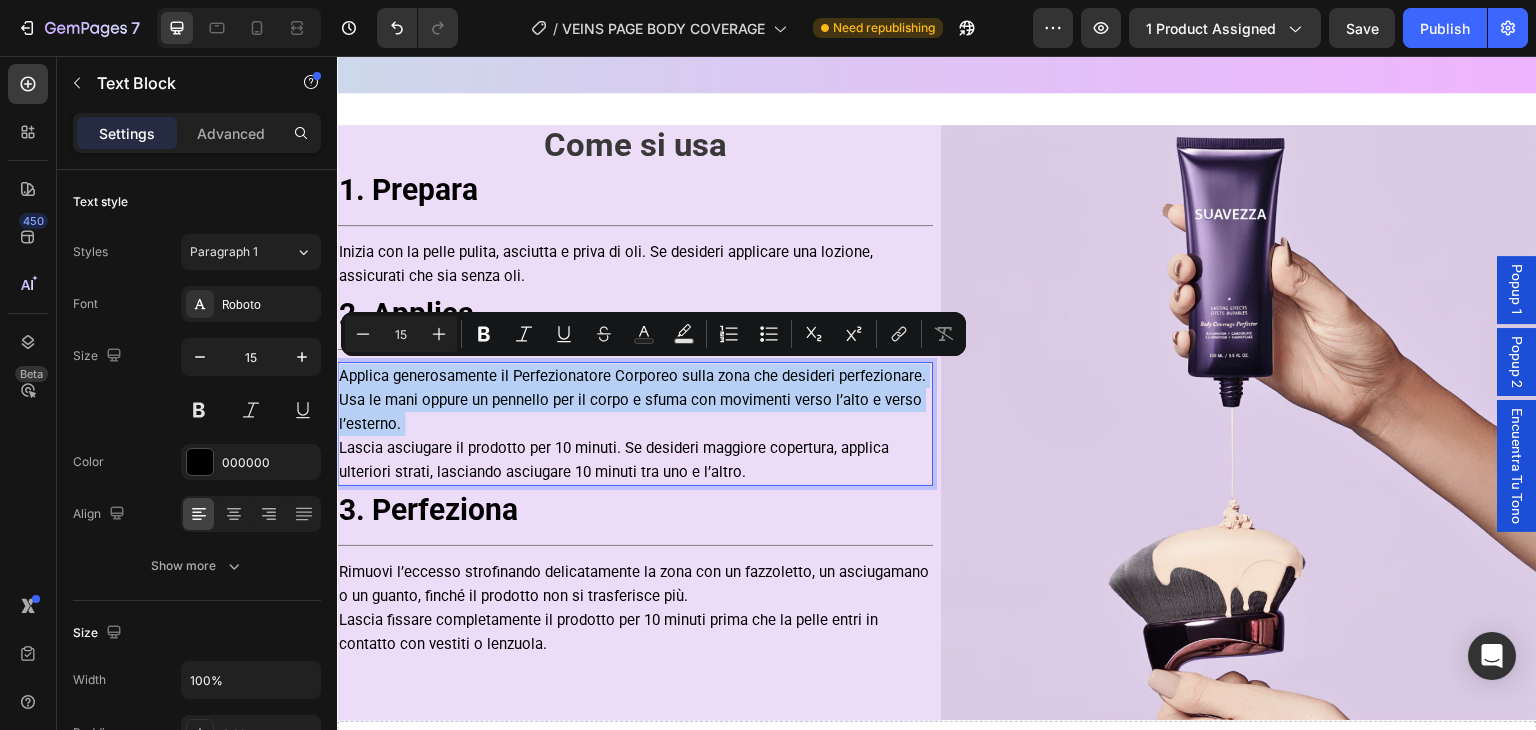 click on "Applica generosamente il Perfezionatore Corporeo sulla zona che desideri perfezionare. Usa le mani oppure un pennello per il corpo e sfuma con movimenti verso l’alto e verso l’esterno. Lascia asciugare il prodotto per 10 minuti. Se desideri maggiore copertura, applica ulteriori strati, lasciando asciugare 10 minuti tra uno e l’altro." at bounding box center [635, 424] 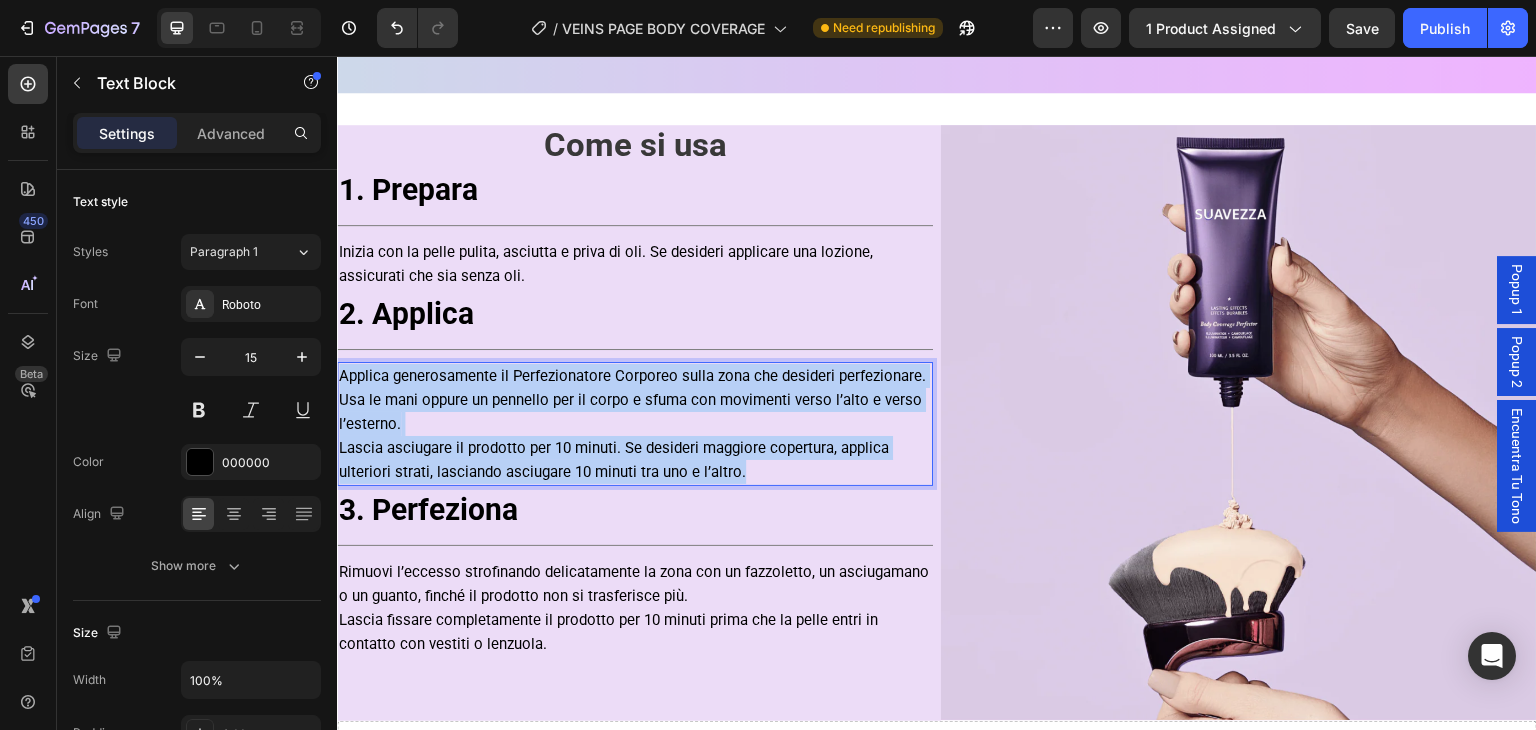 drag, startPoint x: 733, startPoint y: 464, endPoint x: 327, endPoint y: 373, distance: 416.0733 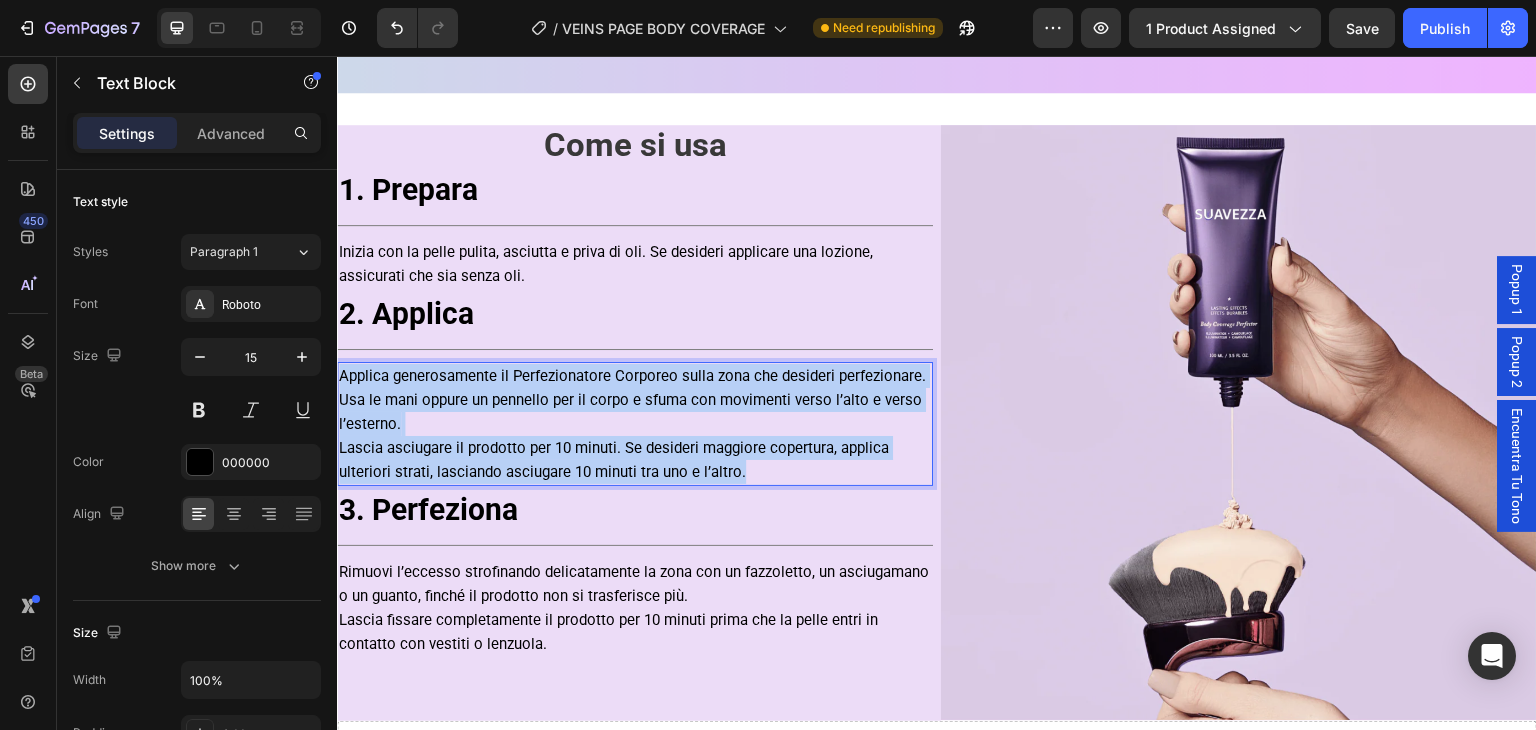 click on "Popup 1 Popup 2 Encuentra Tu Tono Header Testato & Perfezionato Heading Row 100% d’accordo Text Block Aiuta a ridurre la visibilità di vene come capillari rotti, vene reticolari e varici. Text Block Row 100% d’accordo Text Block Diverso da qualsiasi altro prodotto per il corpo che abbiano mai provato. Text Block Row 96% d’accordo Text Block Userebbero il Perfezionatore Corporeo al posto di un autoabbronzante. Text Block Row Row Section 6/25 ⁠⁠⁠⁠⁠⁠⁠ Come si usa Heading ⁠⁠⁠⁠⁠⁠⁠ 1. Prepara Heading                Title Line Inizia con la pelle pulita, asciutta e priva di oli. Se desideri applicare una lozione, assicurati che sia senza oli. Text Block ⁠⁠⁠⁠⁠⁠⁠ 2. Applica Heading                Title Line Applica generosamente il Perfezionatore Corporeo sulla zona che desideri perfezionare. Usa le mani oppure un pennello per il corpo e sfuma con movimenti verso l’alto e verso l’esterno. Text Block   0 ⁠⁠⁠⁠⁠⁠⁠ 3. Perfeziona Heading                Line" at bounding box center [937, 997] 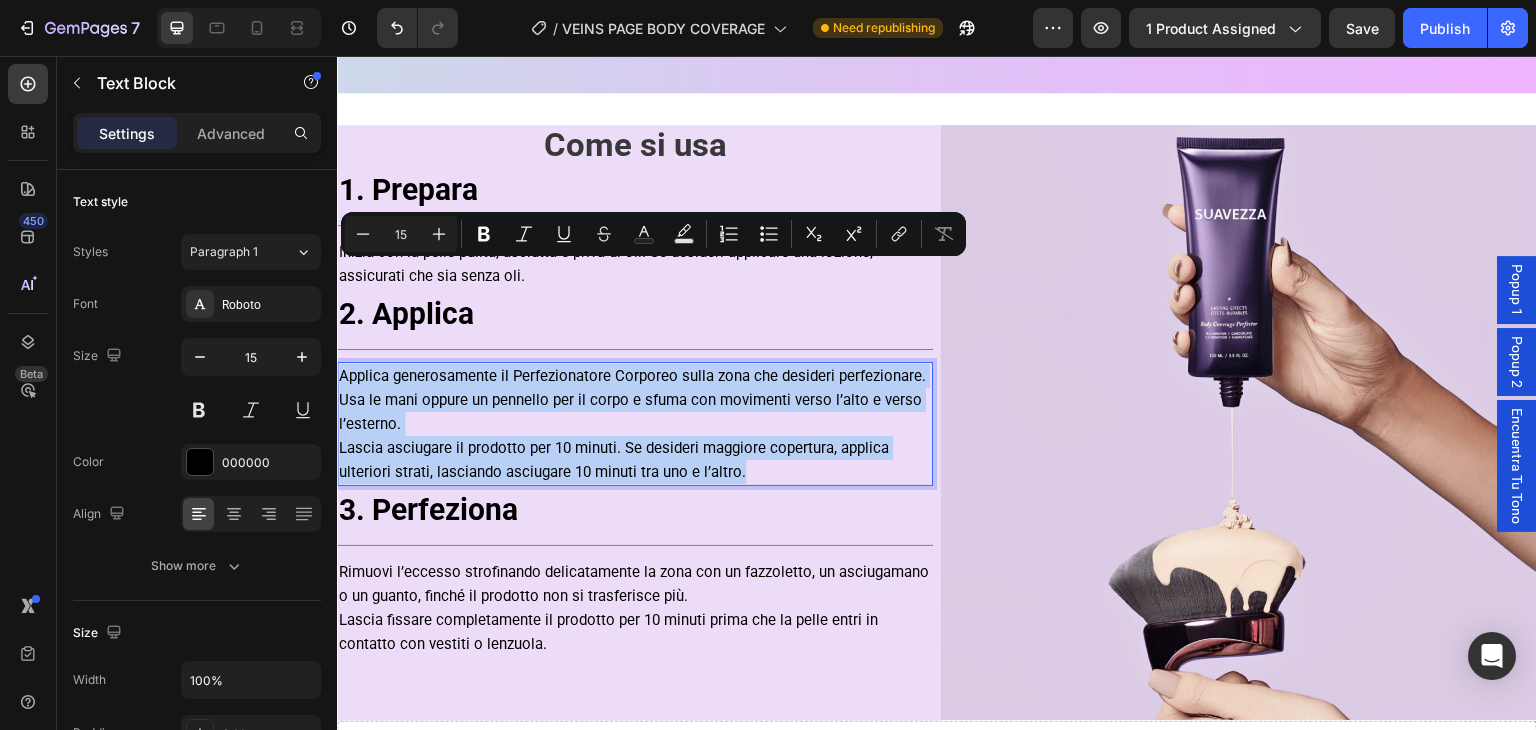 scroll, scrollTop: 2788, scrollLeft: 0, axis: vertical 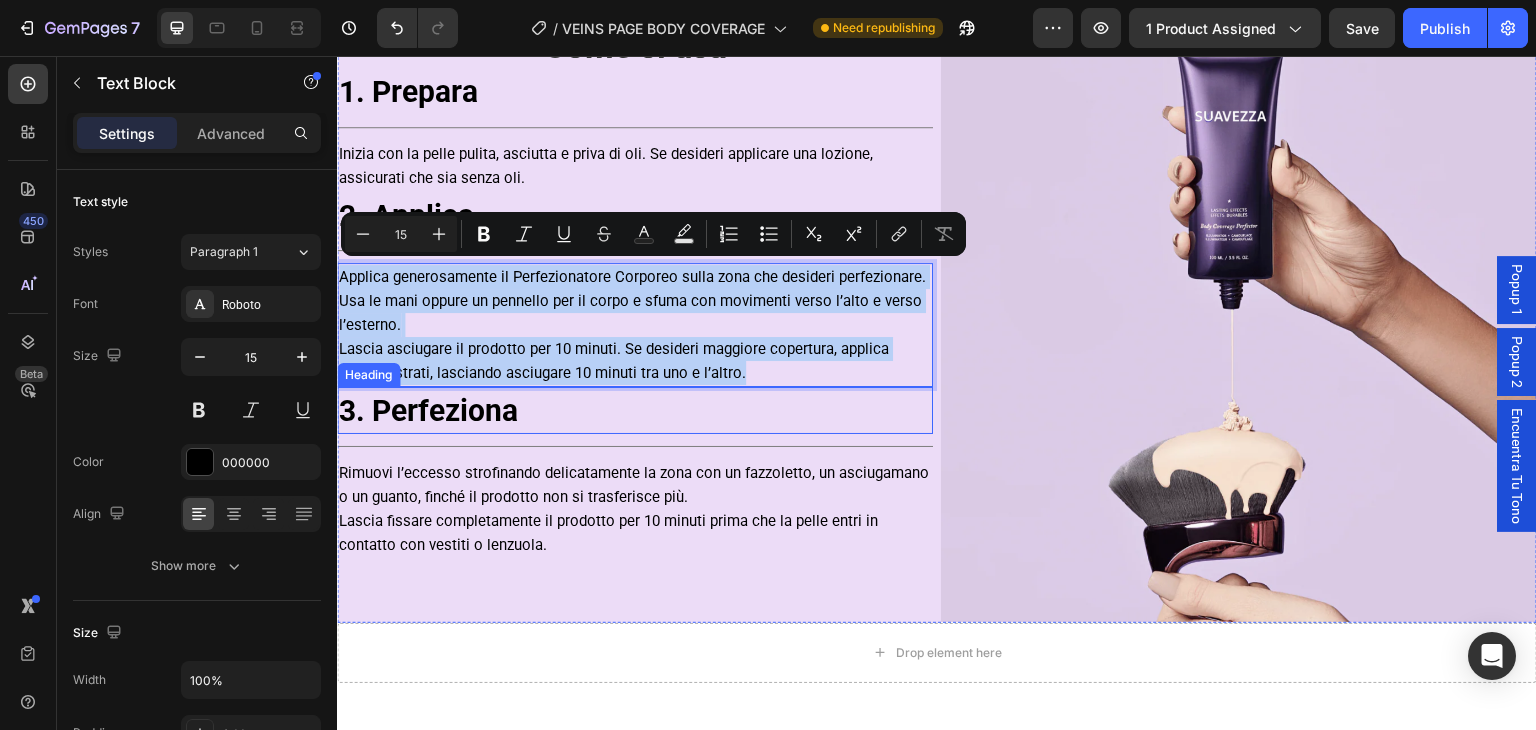 click on "3. Perfeziona" at bounding box center [428, 410] 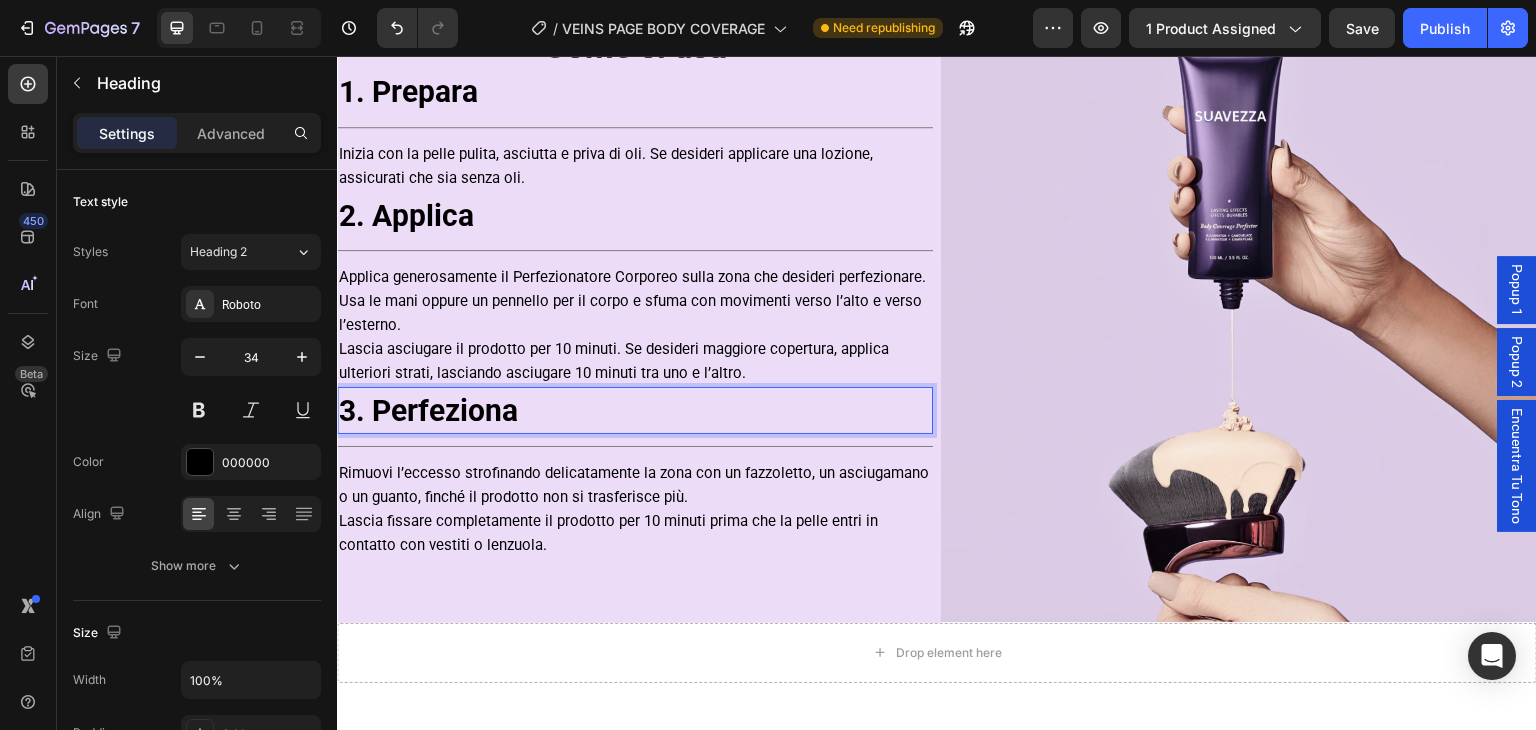 click on "3. Perfeziona" at bounding box center [428, 410] 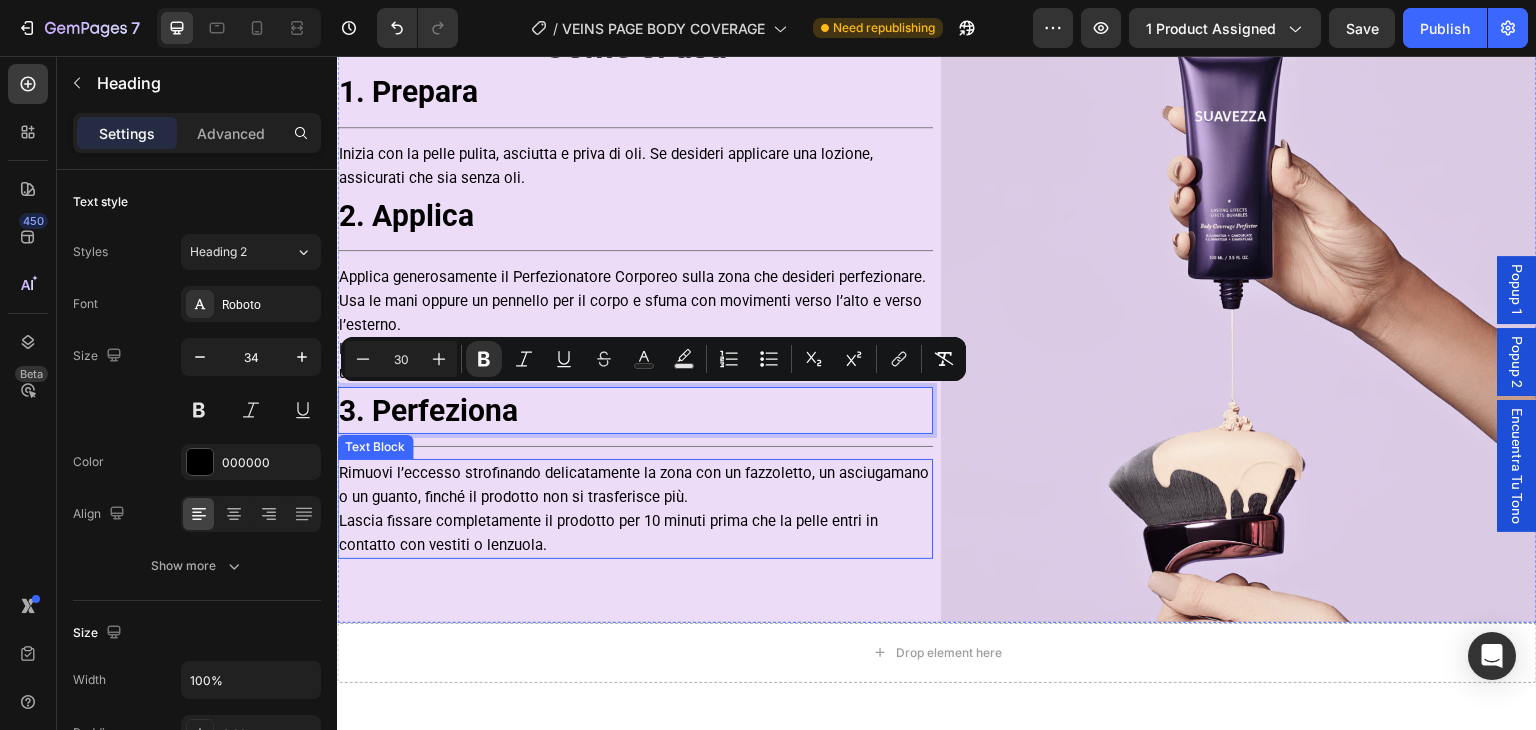click on "Rimuovi l’eccesso strofinando delicatamente la zona con un fazzoletto, un asciugamano o un guanto, finché il prodotto non si trasferisce più. Lascia fissare completamente il prodotto per 10 minuti prima che la pelle entri in contatto con vestiti o lenzuola." at bounding box center [635, 509] 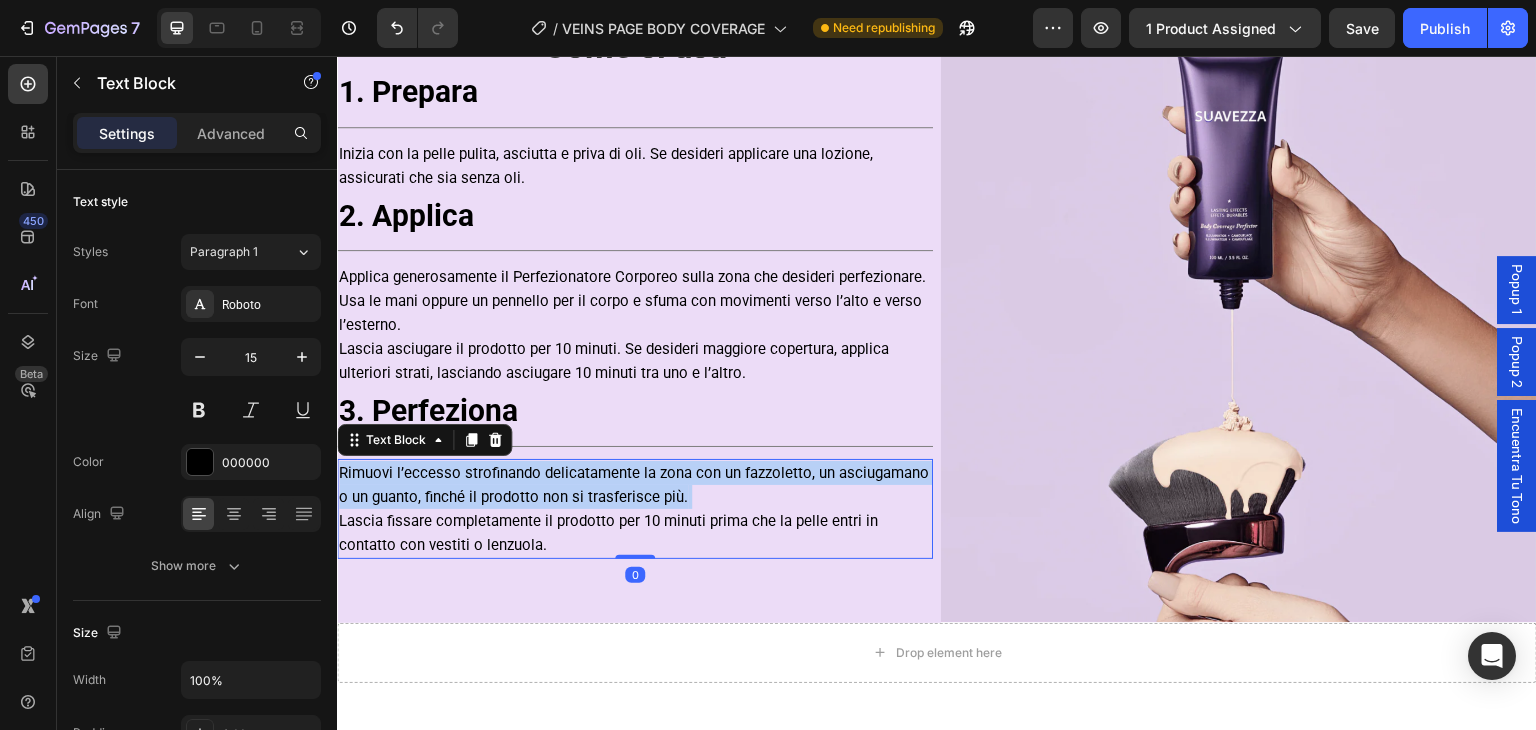 click on "Rimuovi l’eccesso strofinando delicatamente la zona con un fazzoletto, un asciugamano o un guanto, finché il prodotto non si trasferisce più. Lascia fissare completamente il prodotto per 10 minuti prima che la pelle entri in contatto con vestiti o lenzuola." at bounding box center [635, 509] 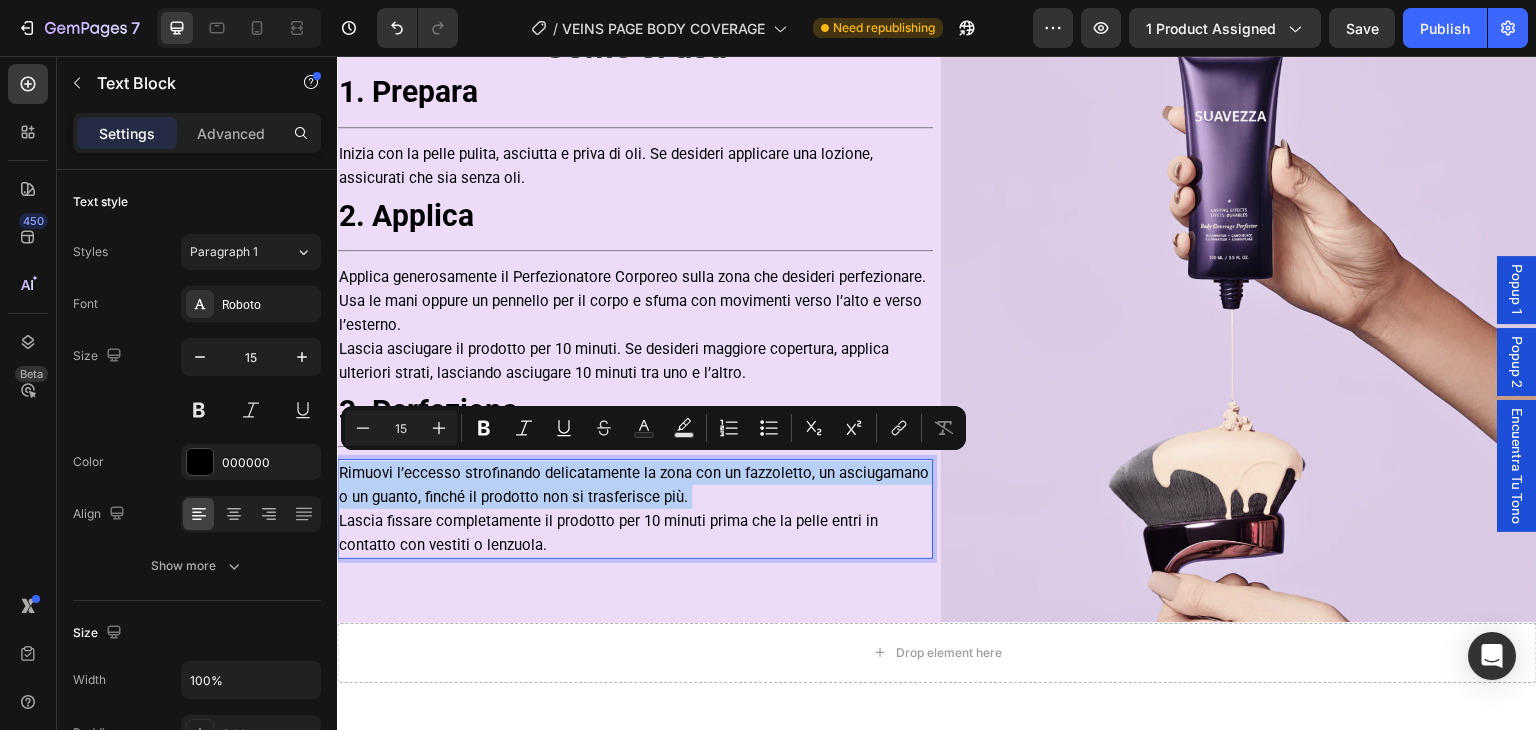 click on "Rimuovi l’eccesso strofinando delicatamente la zona con un fazzoletto, un asciugamano o un guanto, finché il prodotto non si trasferisce più. Lascia fissare completamente il prodotto per 10 minuti prima che la pelle entri in contatto con vestiti o lenzuola." at bounding box center (635, 509) 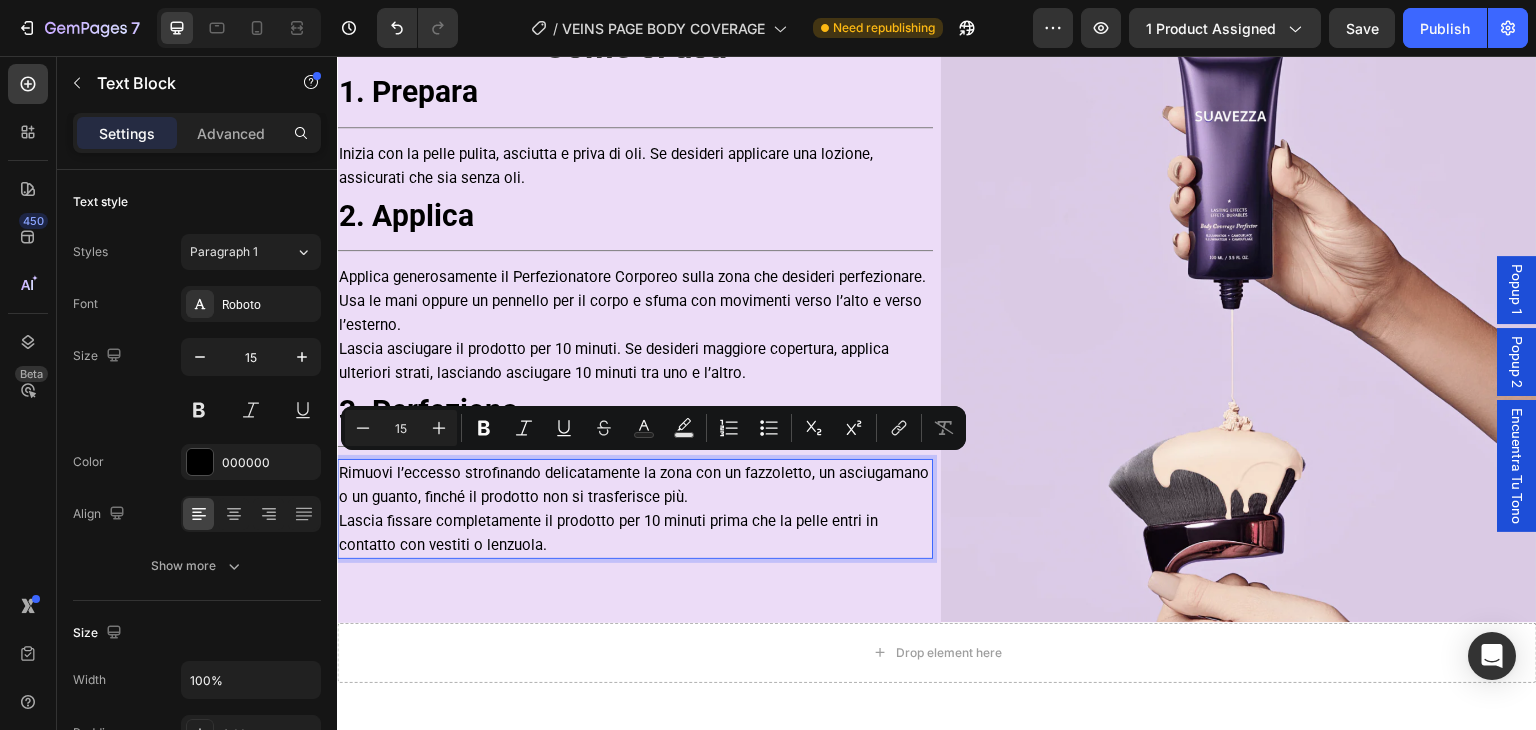 click on "Rimuovi l’eccesso strofinando delicatamente la zona con un fazzoletto, un asciugamano o un guanto, finché il prodotto non si trasferisce più. Lascia fissare completamente il prodotto per 10 minuti prima che la pelle entri in contatto con vestiti o lenzuola." at bounding box center [635, 509] 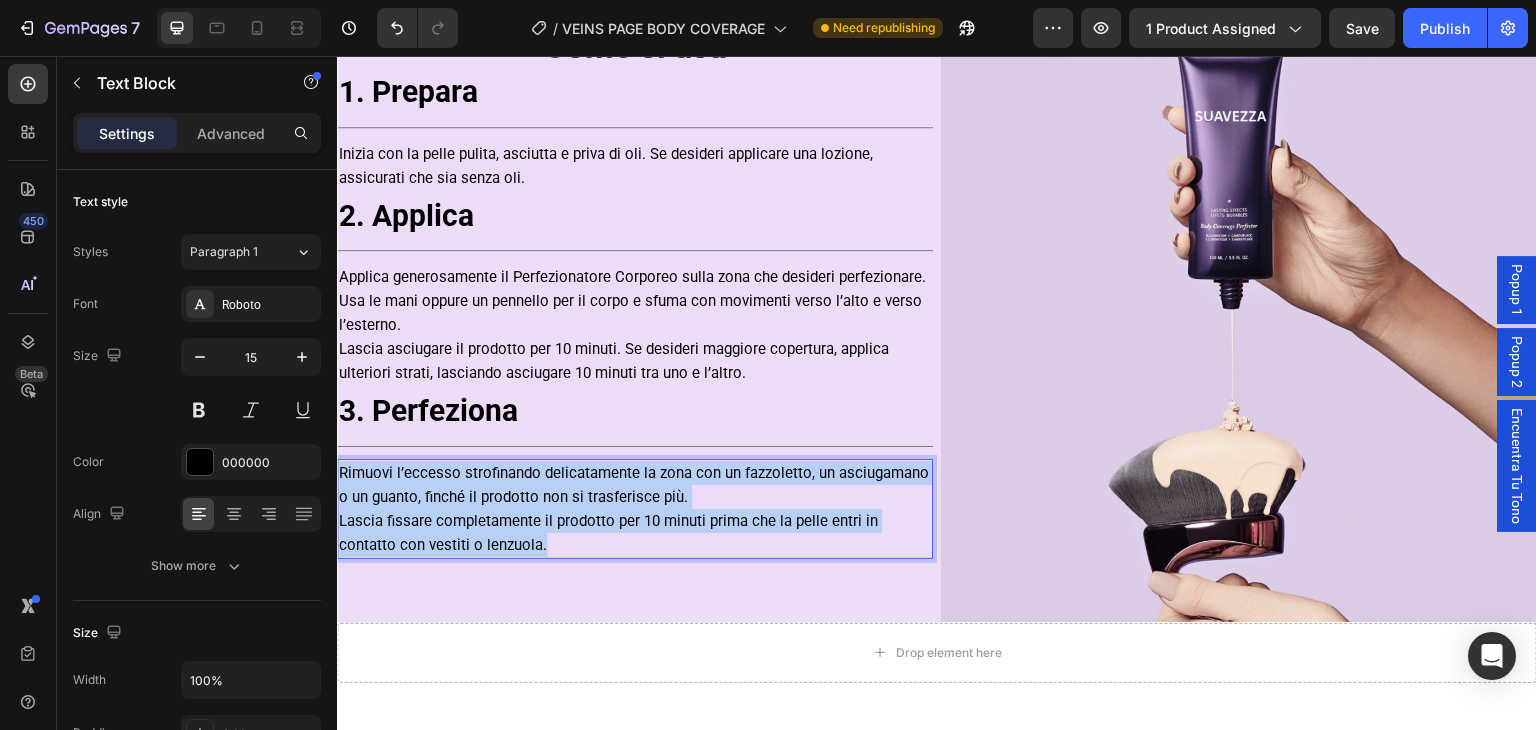 drag, startPoint x: 472, startPoint y: 494, endPoint x: 336, endPoint y: 465, distance: 139.05754 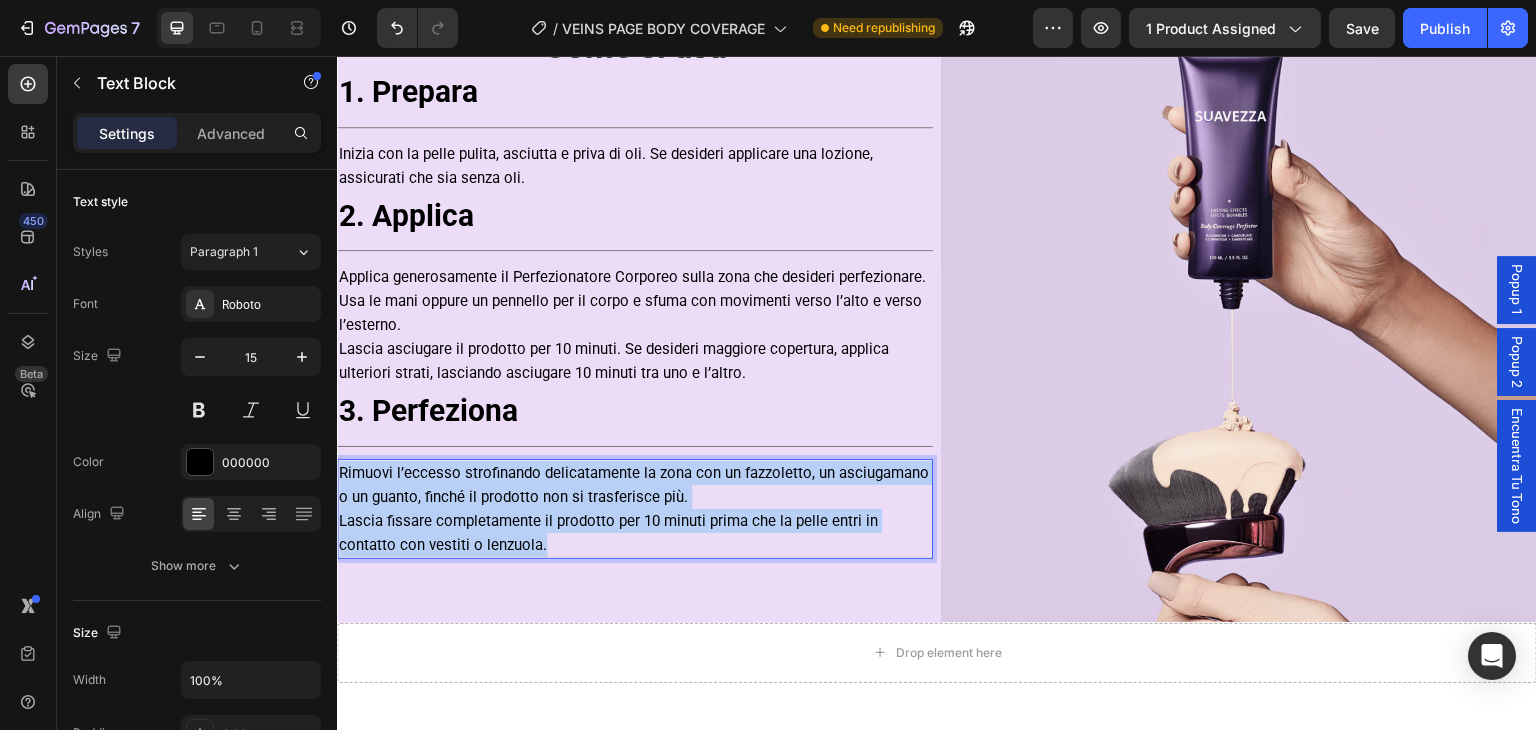 click on "Rimuovi l’eccesso strofinando delicatamente la zona con un fazzoletto, un asciugamano o un guanto, finché il prodotto non si trasferisce più. Lascia fissare completamente il prodotto per 10 minuti prima che la pelle entri in contatto con vestiti o lenzuola." at bounding box center [635, 509] 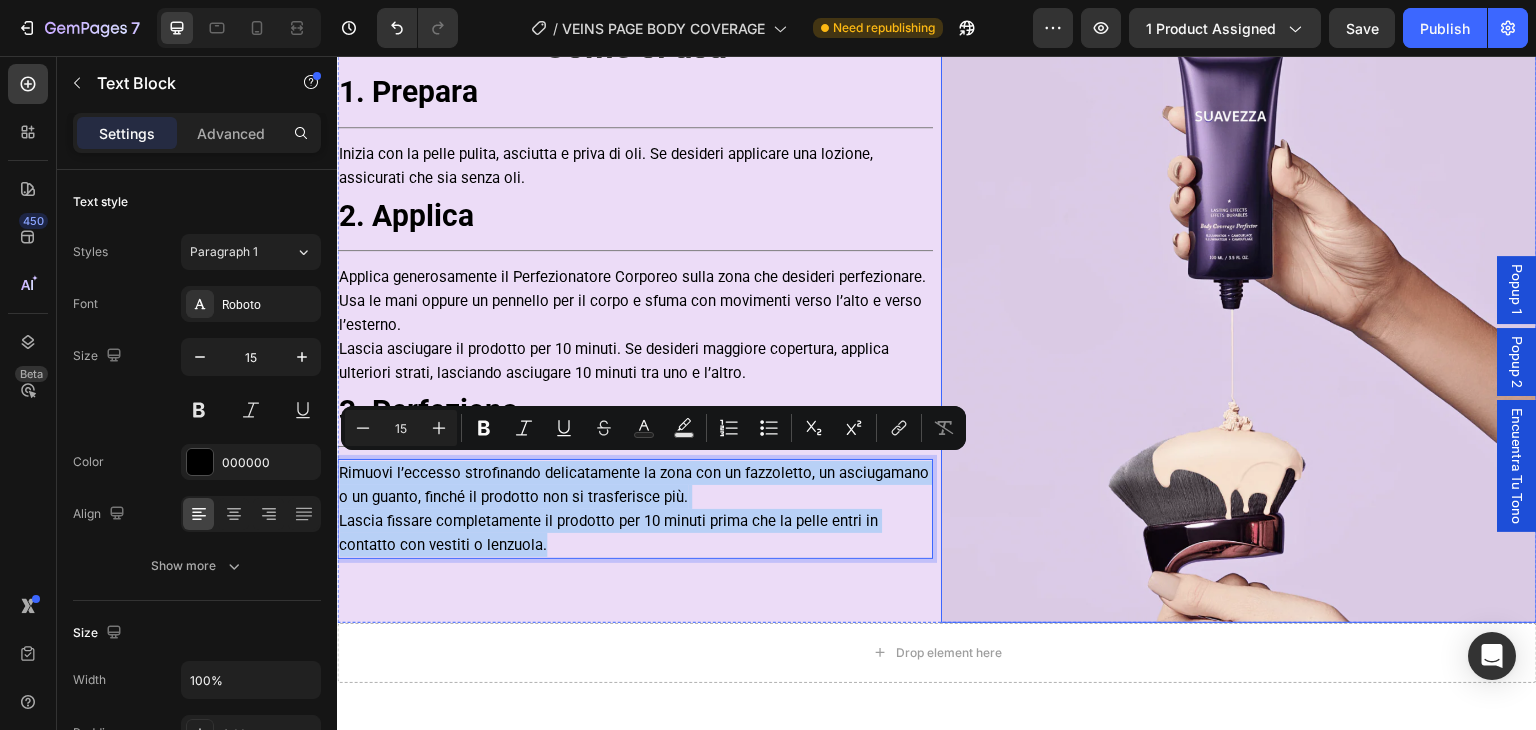 click at bounding box center (1239, 325) 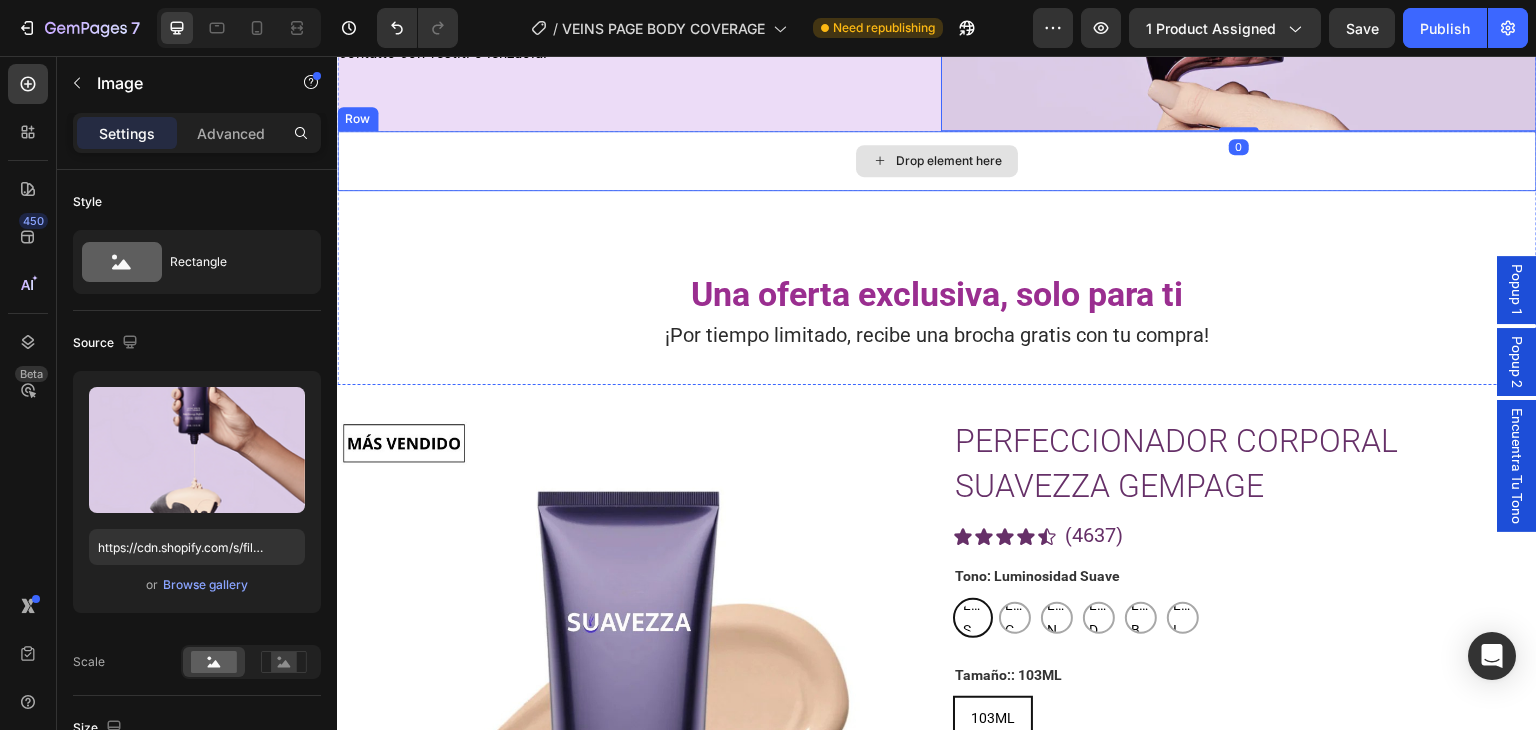 scroll, scrollTop: 3388, scrollLeft: 0, axis: vertical 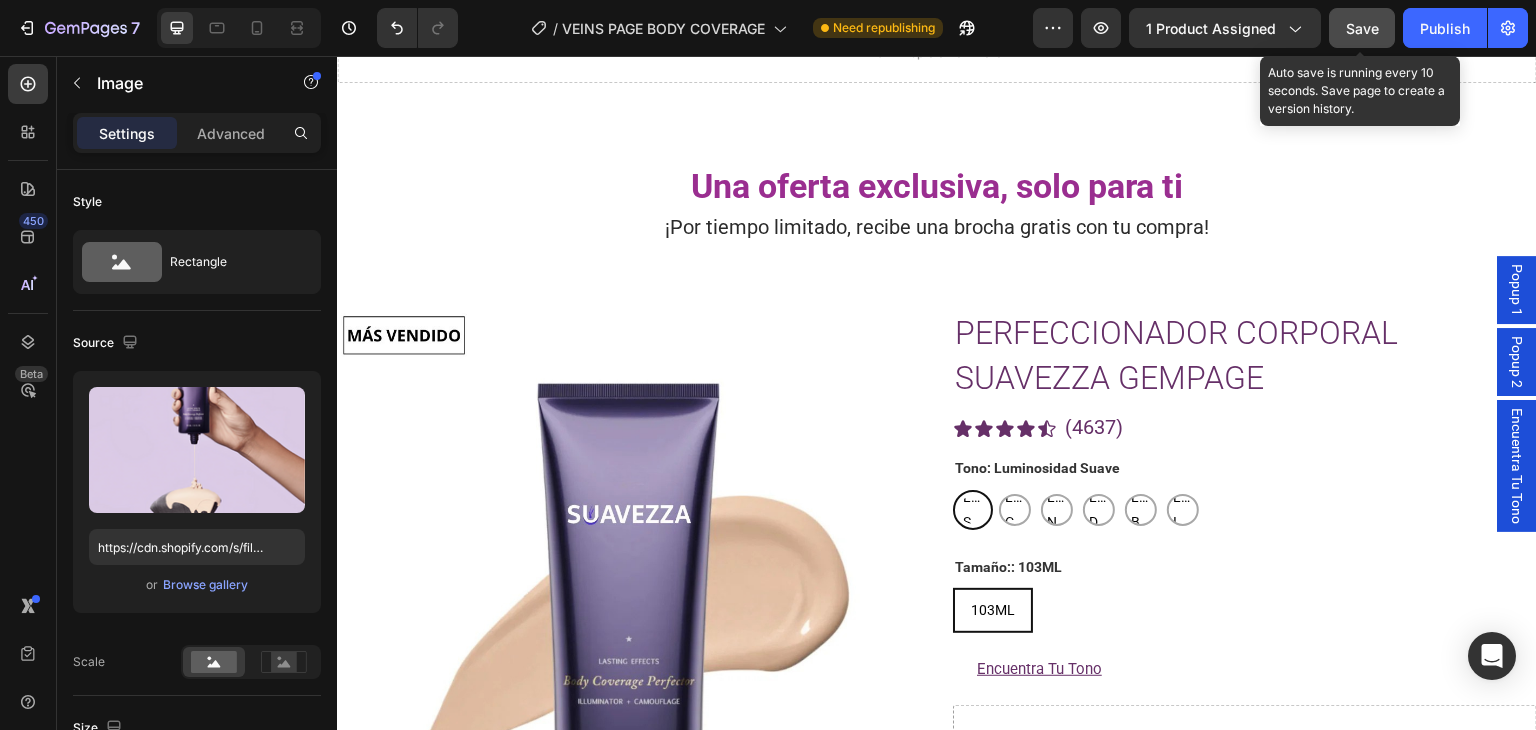 click on "Save" at bounding box center (1362, 28) 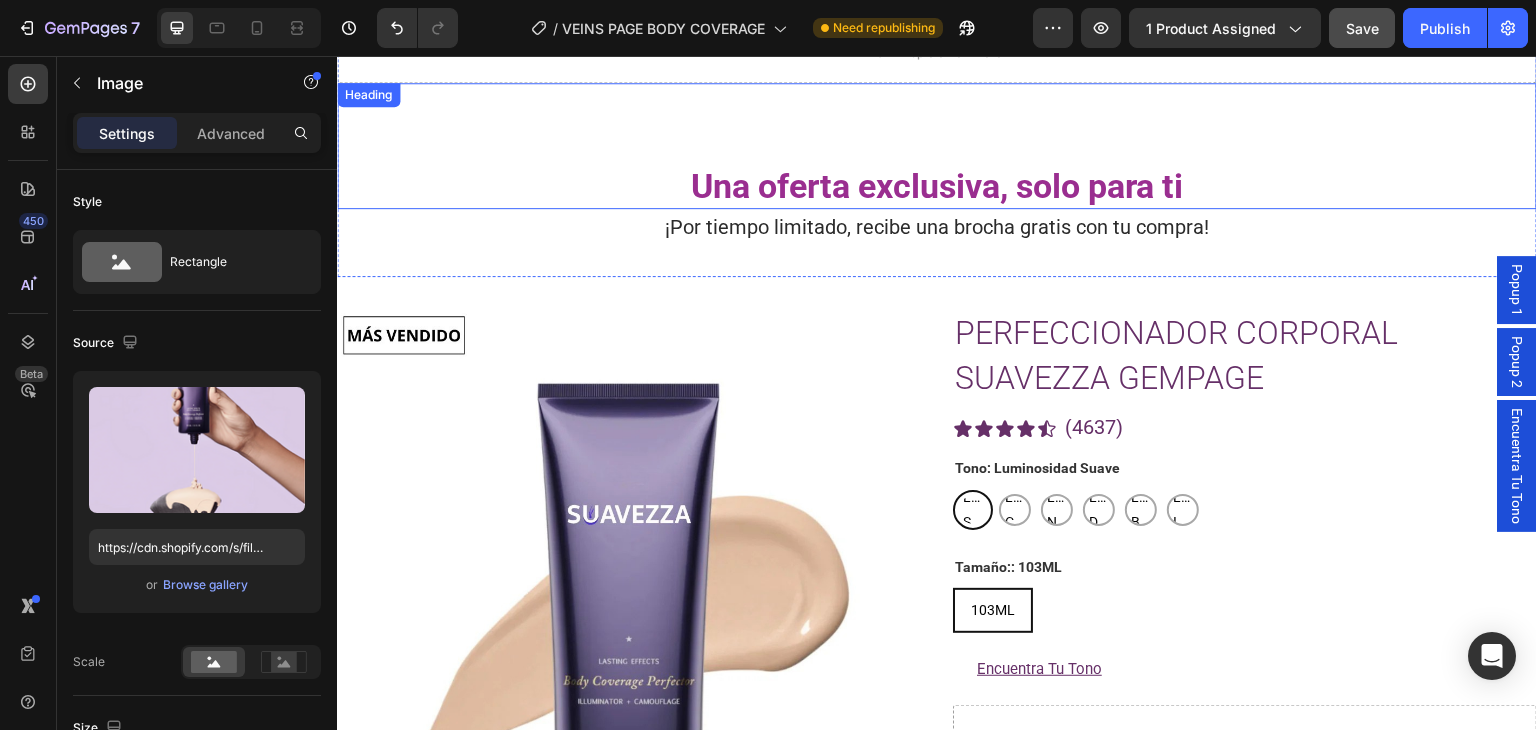 click on "Una oferta exclusiva, solo para ti" at bounding box center (937, 146) 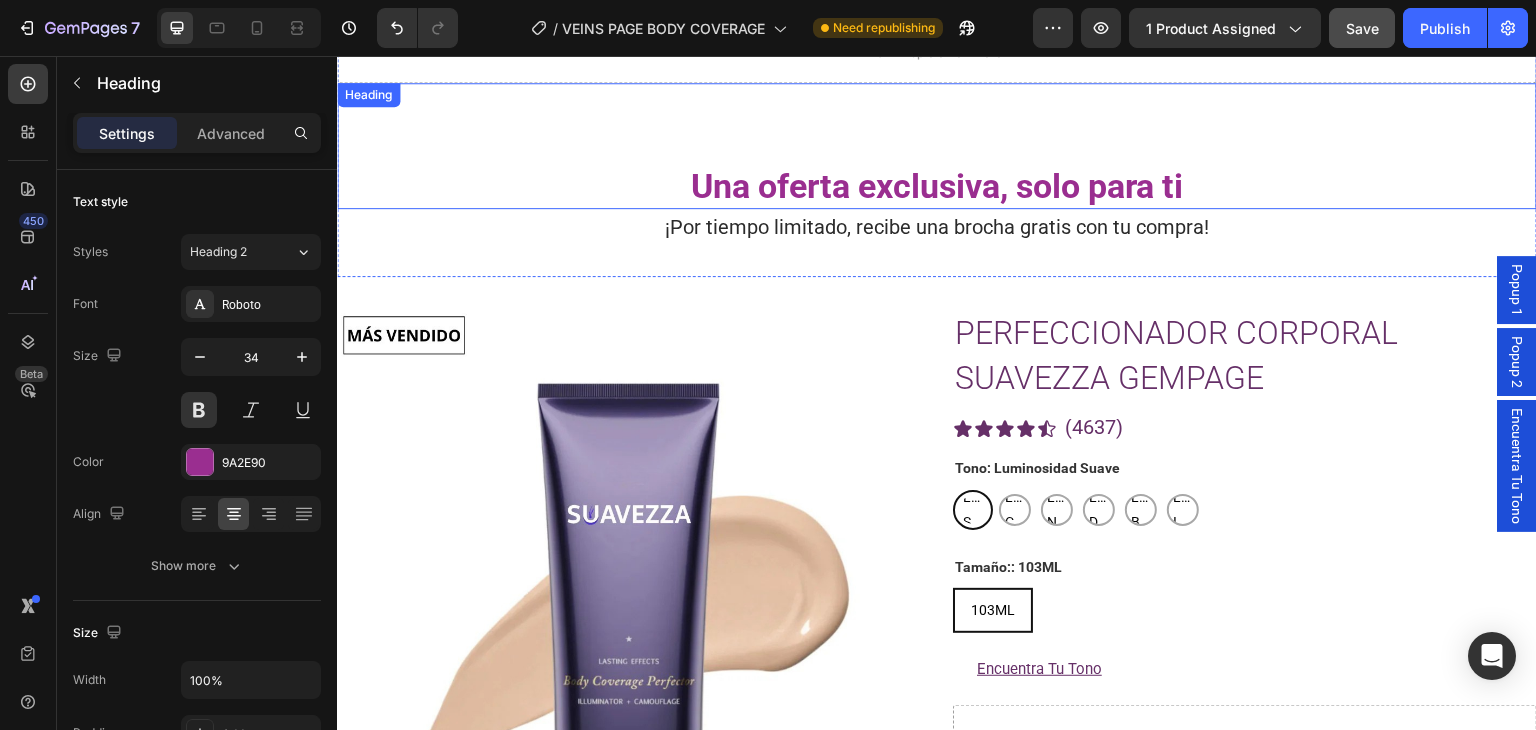 click on "Una oferta exclusiva, solo para ti" at bounding box center [937, 146] 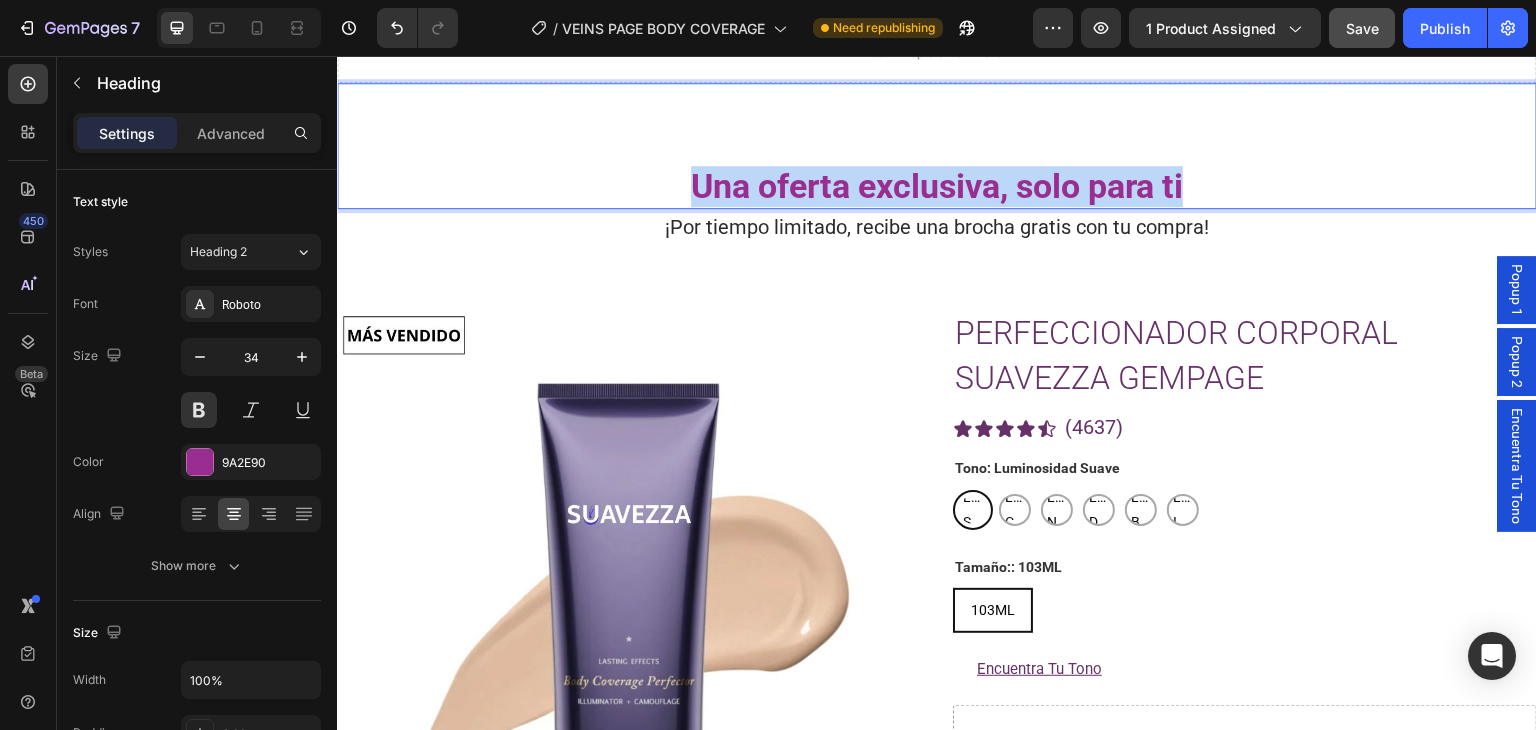 click on "Una oferta exclusiva, solo para ti" at bounding box center [937, 146] 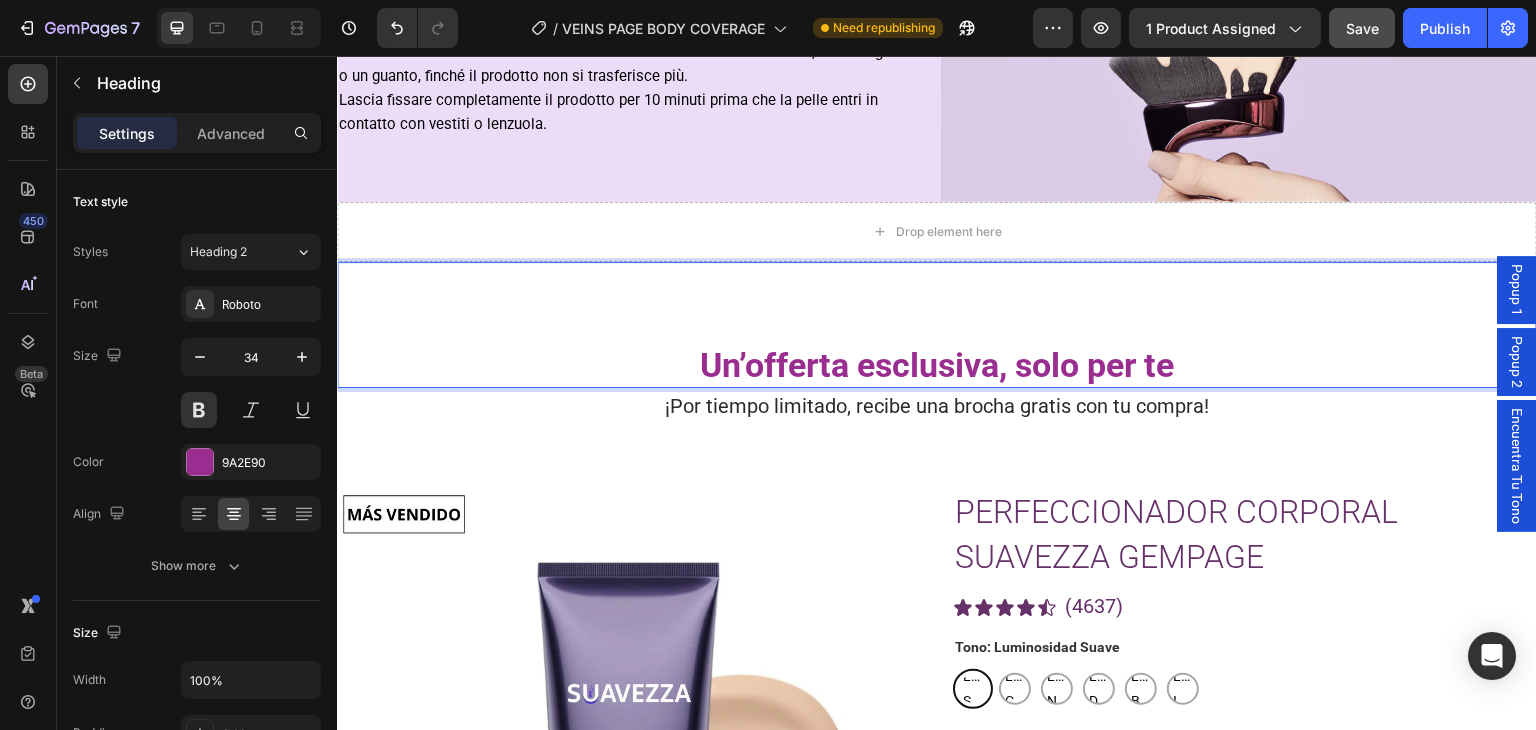 scroll, scrollTop: 3188, scrollLeft: 0, axis: vertical 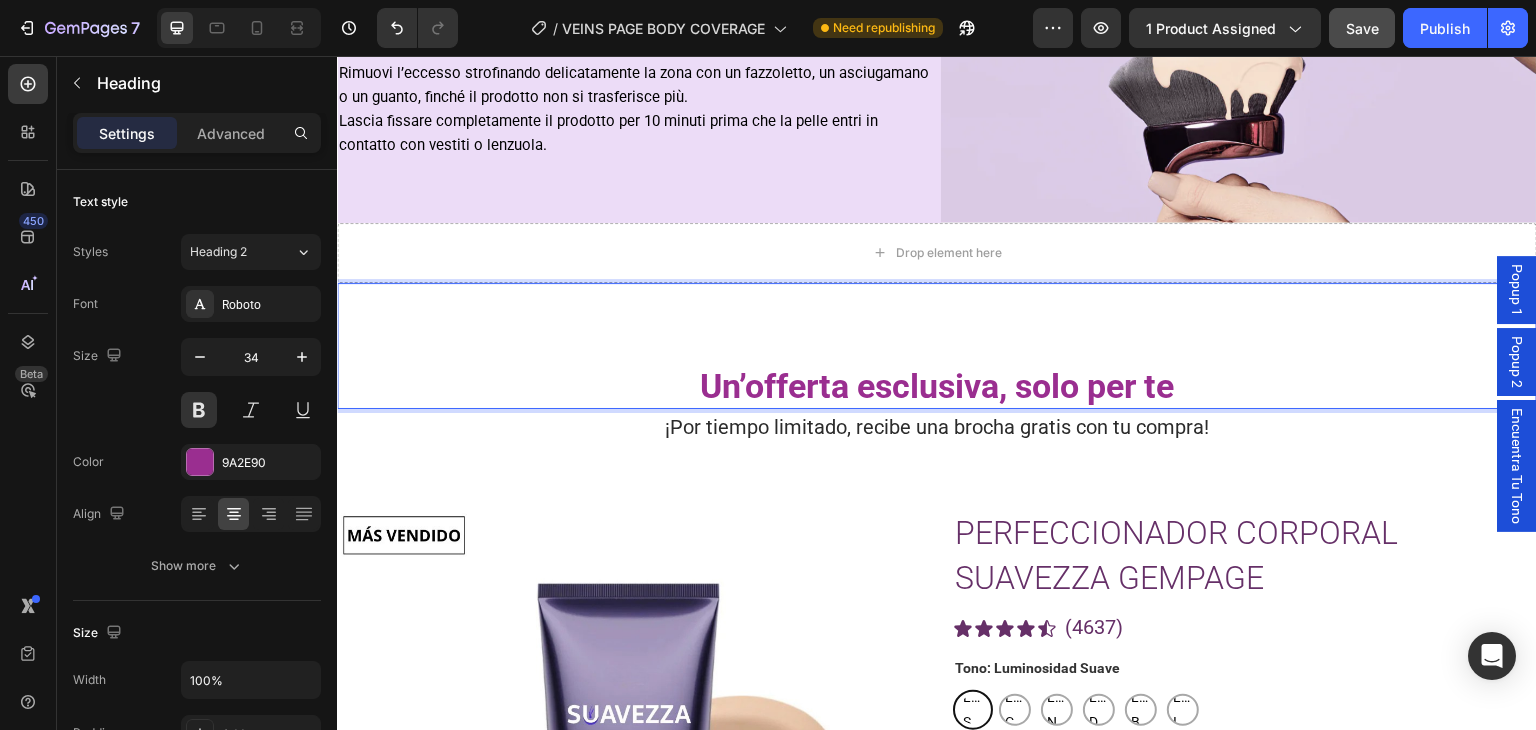 click on "Un’offerta esclusiva, solo per te" at bounding box center (937, 386) 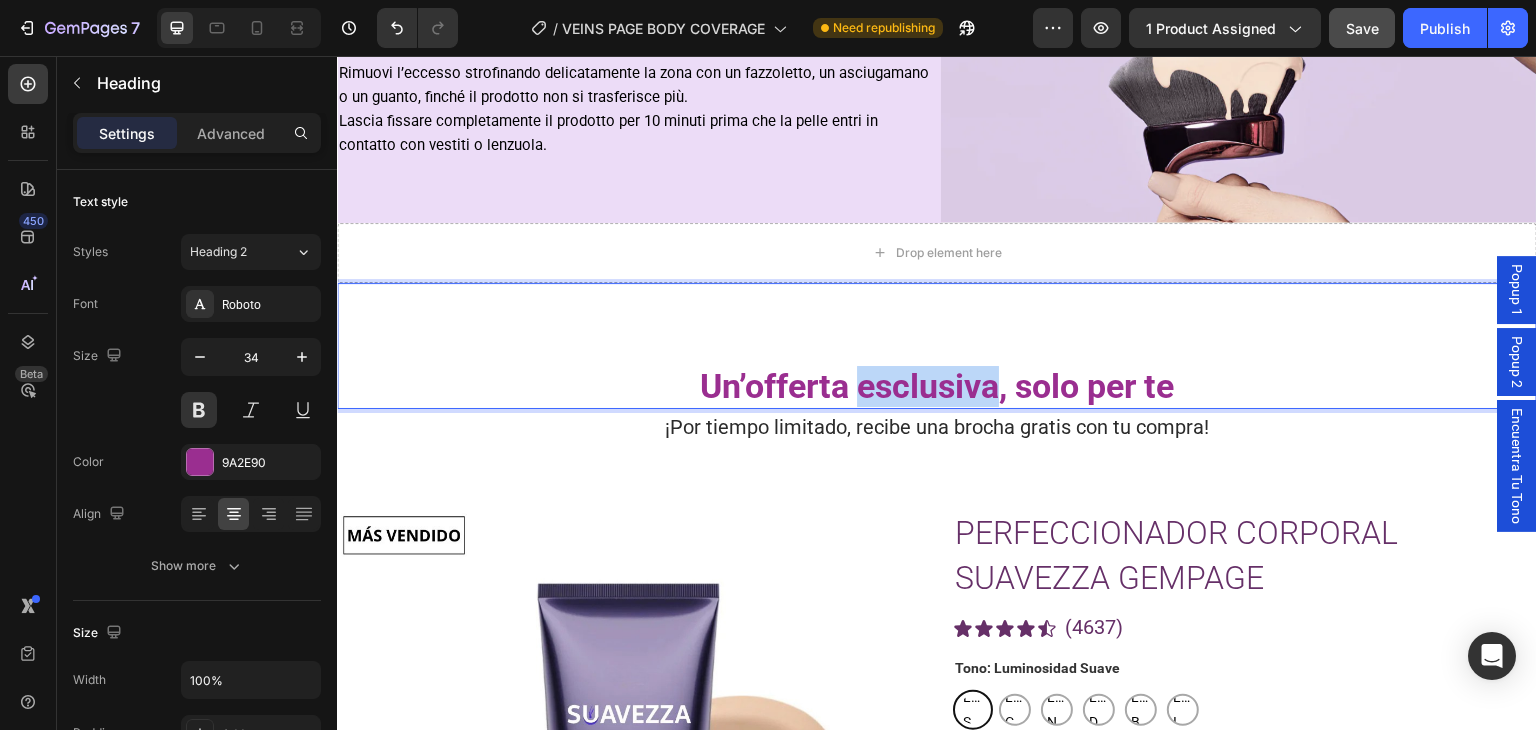 click on "Un’offerta esclusiva, solo per te" at bounding box center [937, 386] 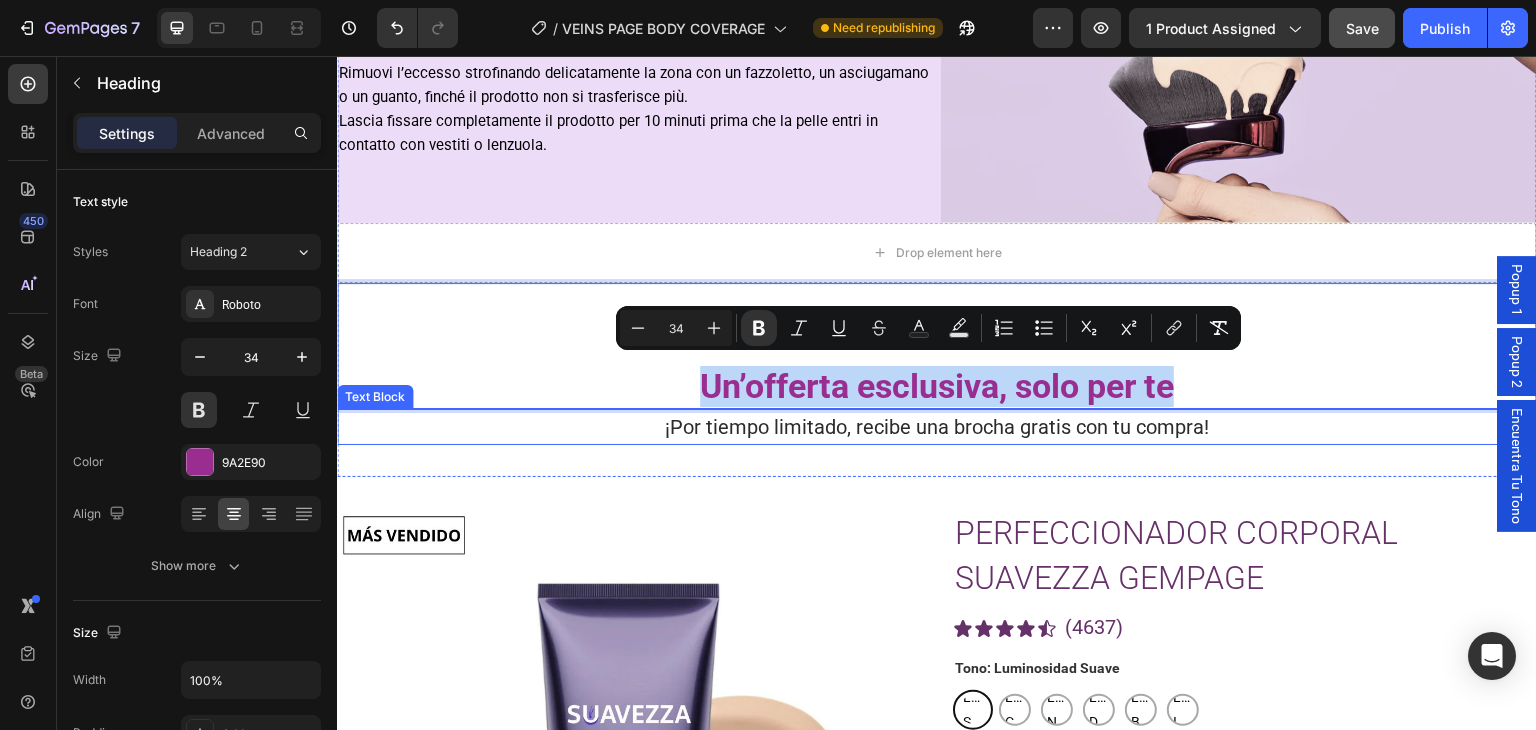 click on "¡Por tiempo limitado, recibe una brocha gratis con tu compra!" at bounding box center (937, 427) 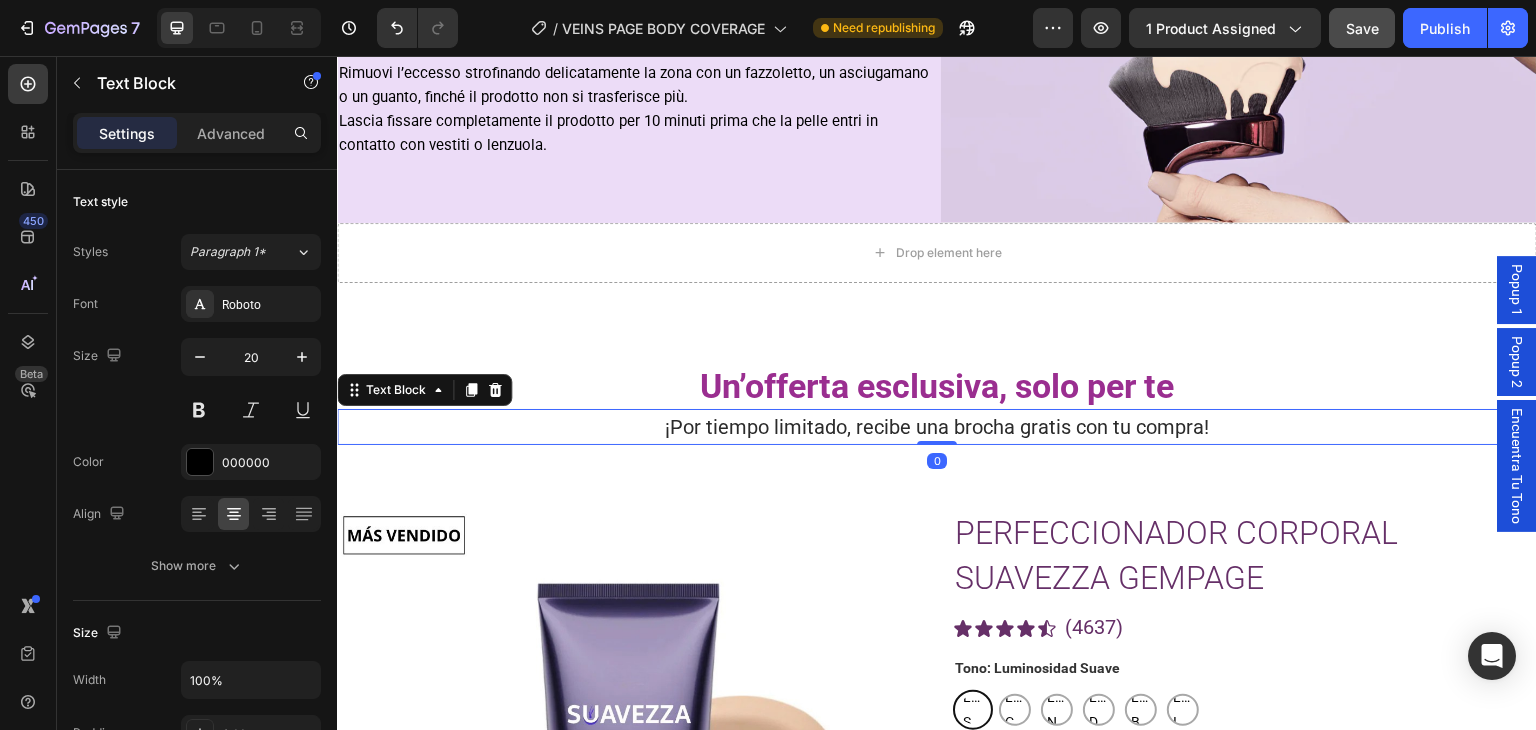 click on "¡Por tiempo limitado, recibe una brocha gratis con tu compra!" at bounding box center [937, 427] 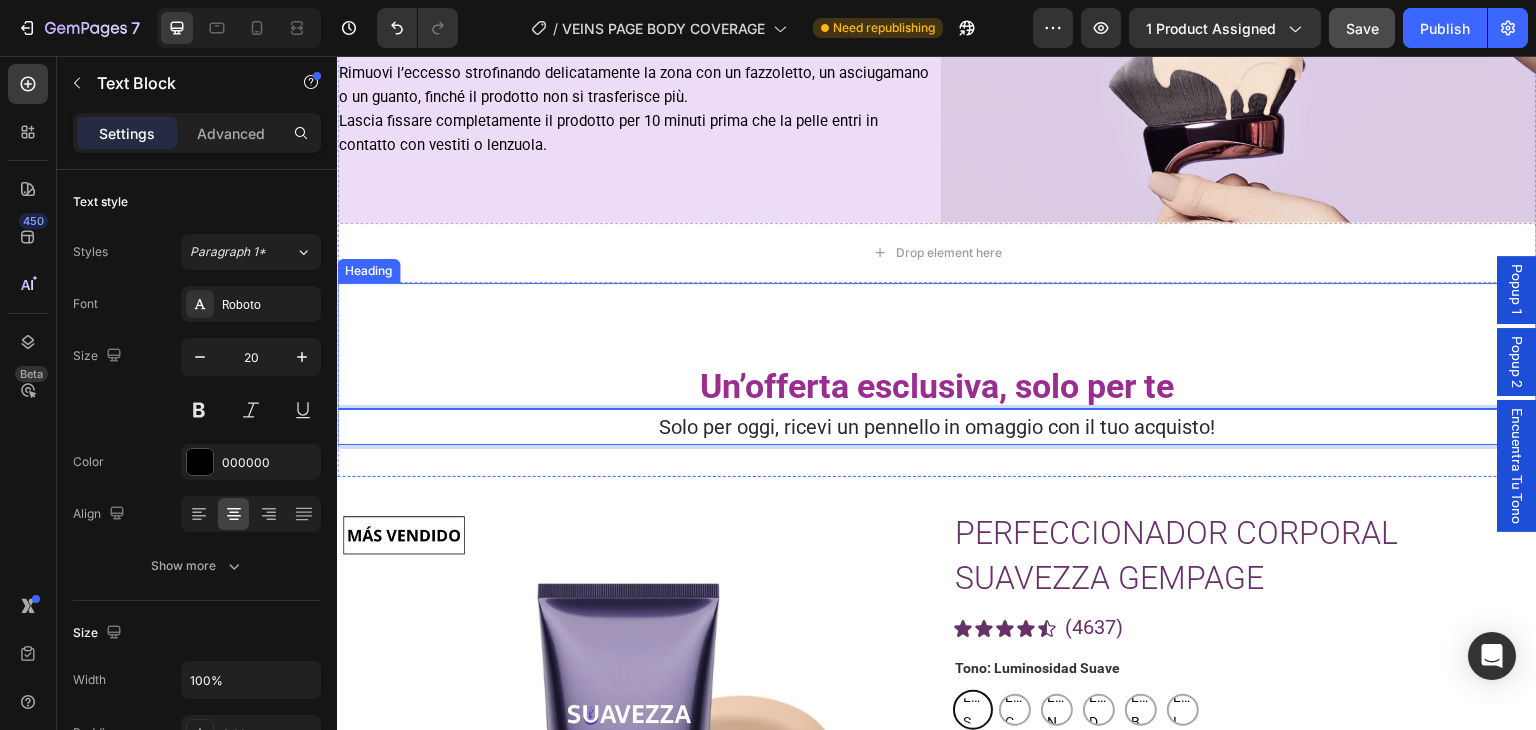 scroll, scrollTop: 3288, scrollLeft: 0, axis: vertical 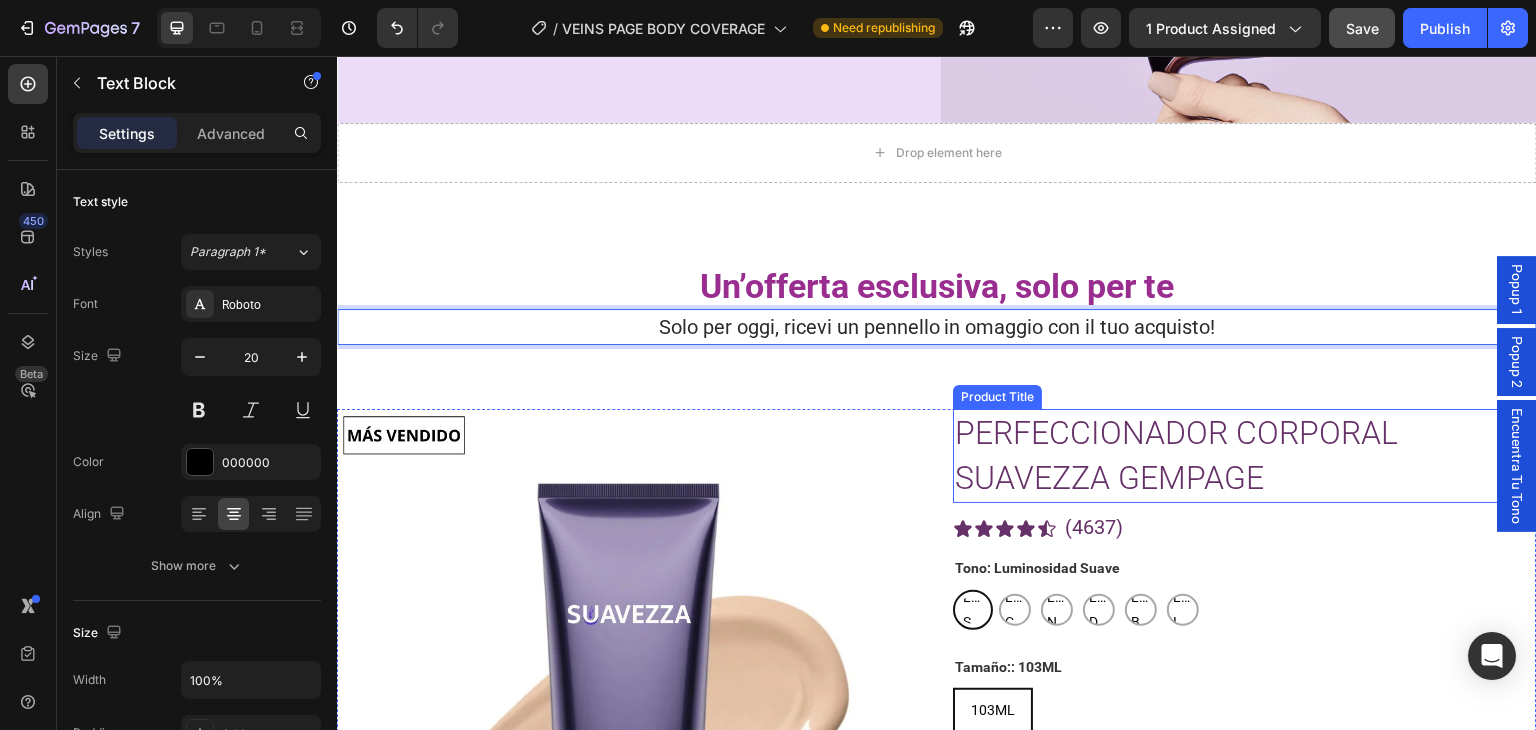 click on "PERFECCIONADOR CORPORAL SUAVEZZA GEMPAGE" at bounding box center (1245, 456) 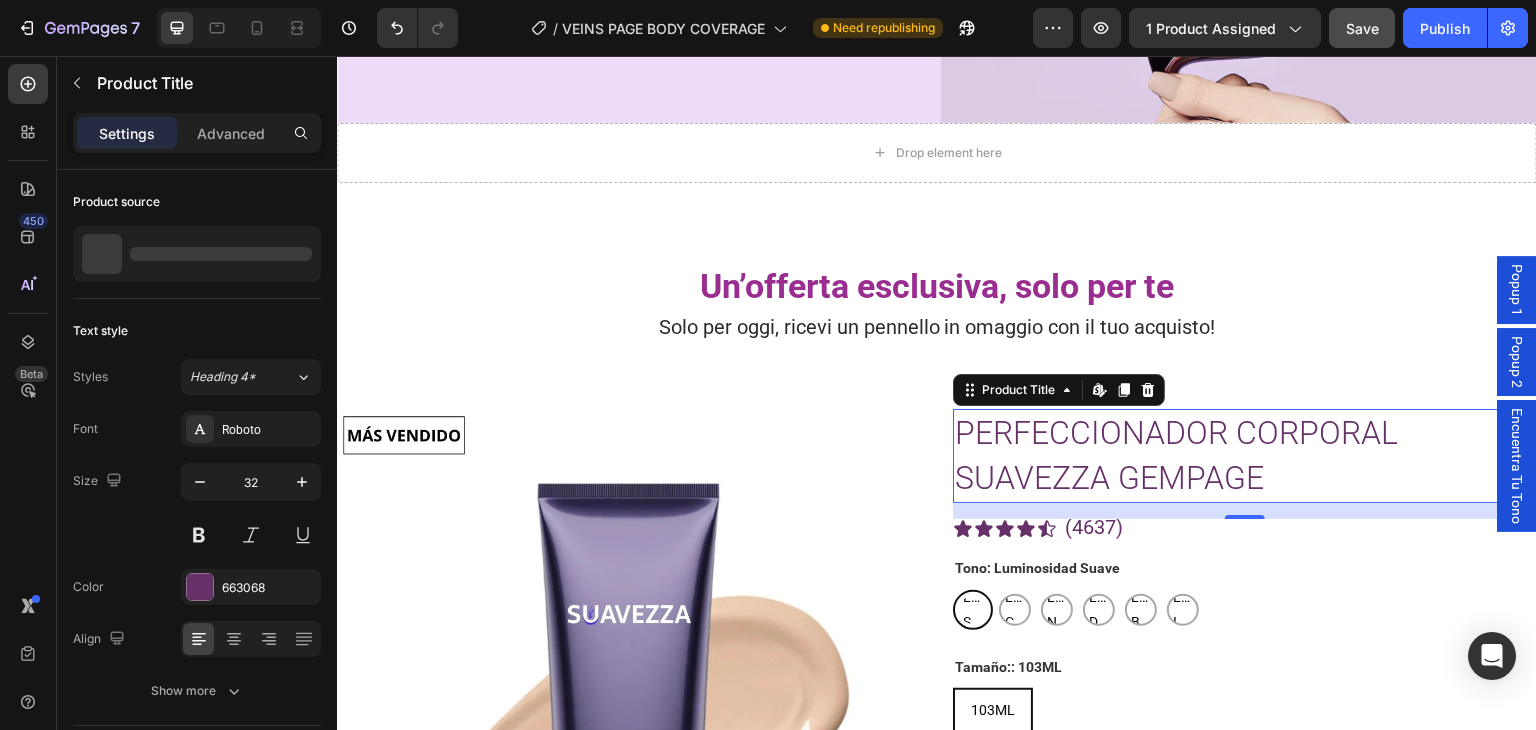 click on "PERFECCIONADOR CORPORAL SUAVEZZA GEMPAGE" at bounding box center [1245, 456] 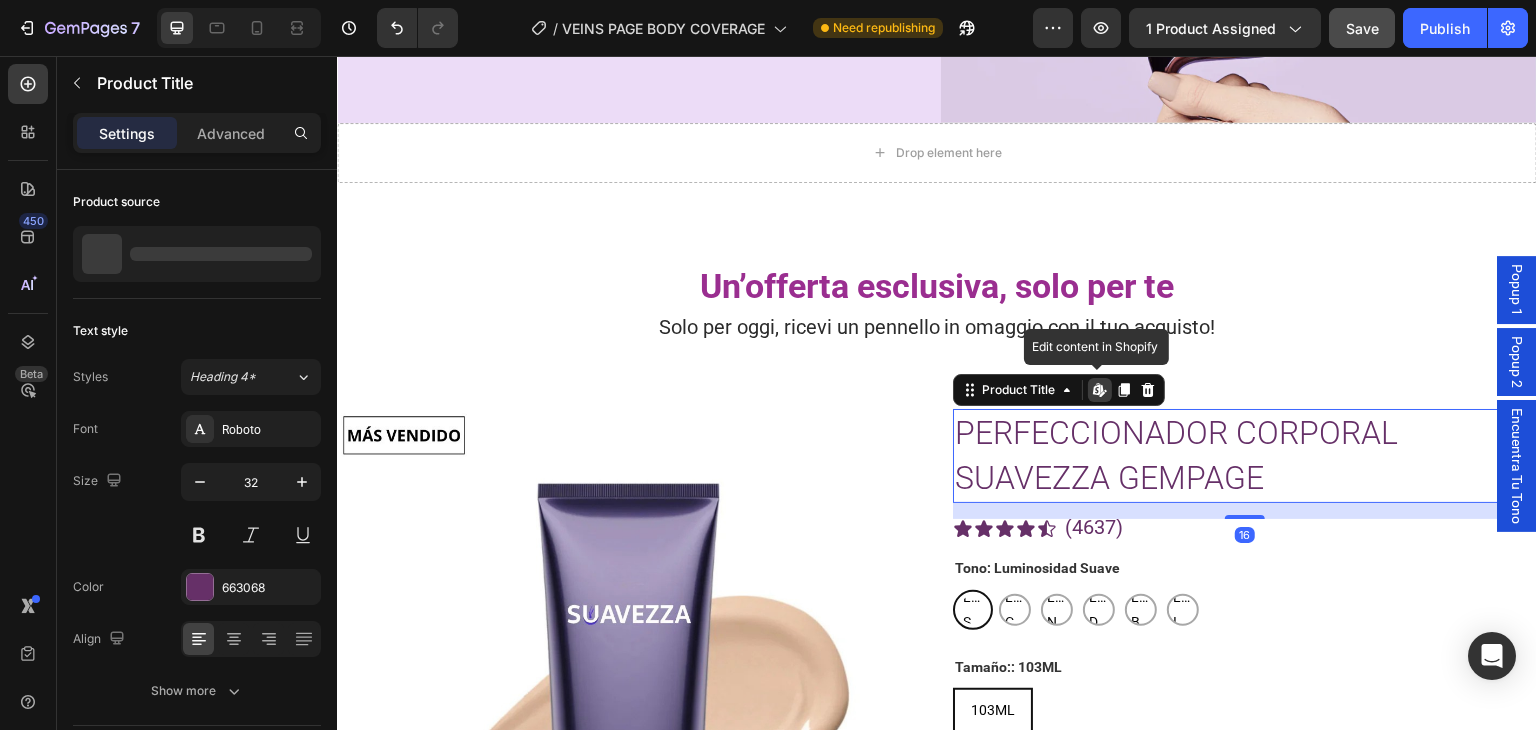click on "PERFECCIONADOR CORPORAL SUAVEZZA GEMPAGE" at bounding box center [1245, 456] 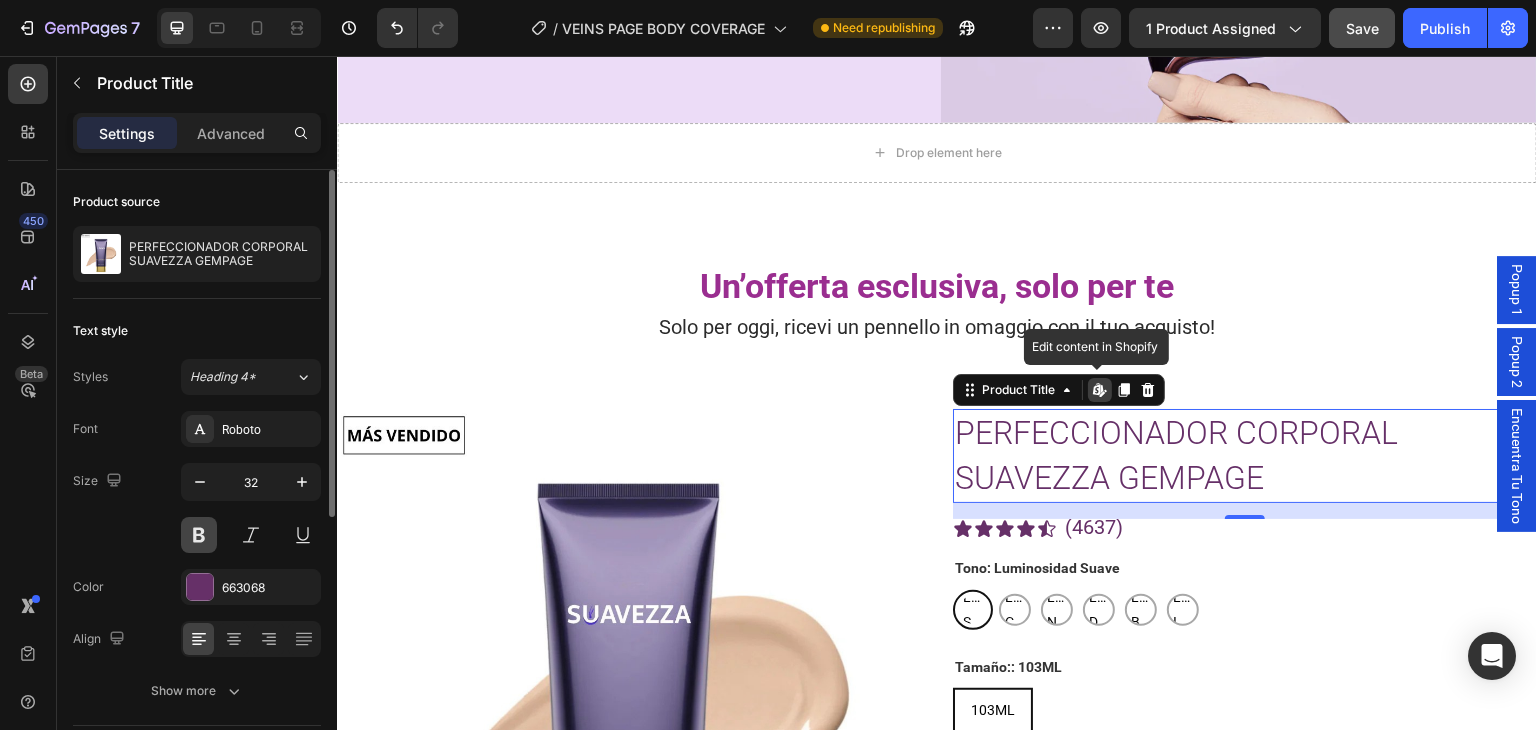 click at bounding box center [199, 535] 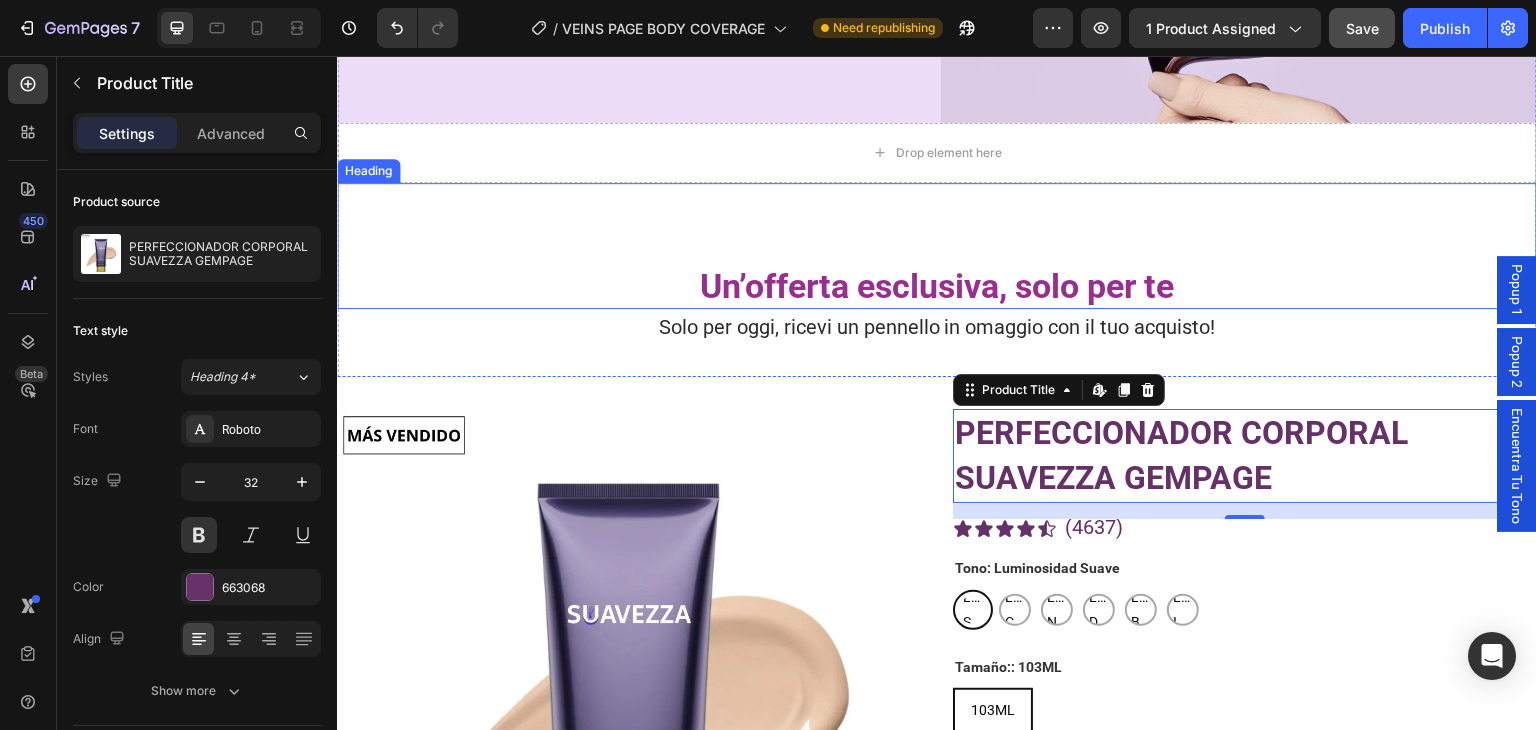 click on "⁠⁠⁠⁠⁠⁠⁠ Un’offerta esclusiva, solo per te" at bounding box center (937, 246) 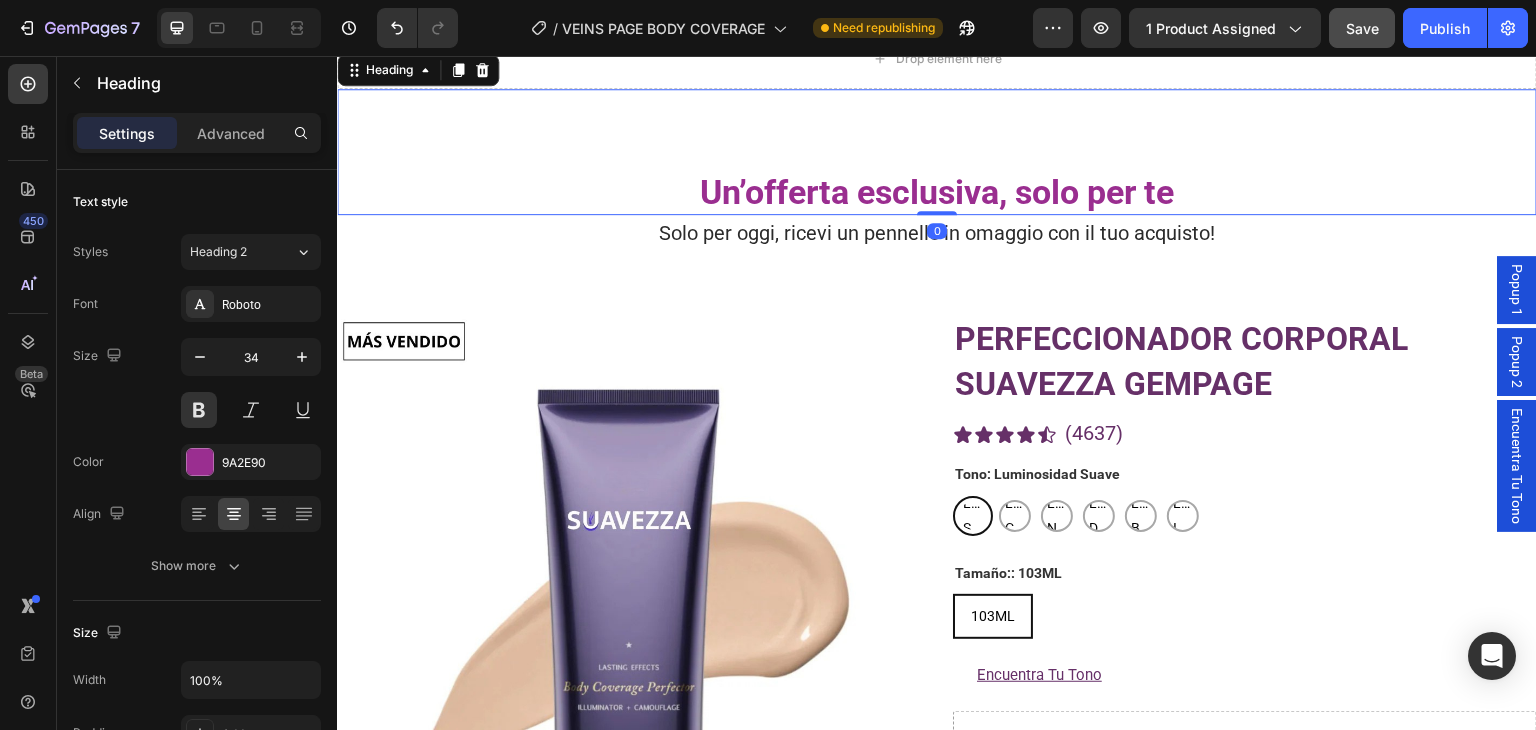 scroll, scrollTop: 3388, scrollLeft: 0, axis: vertical 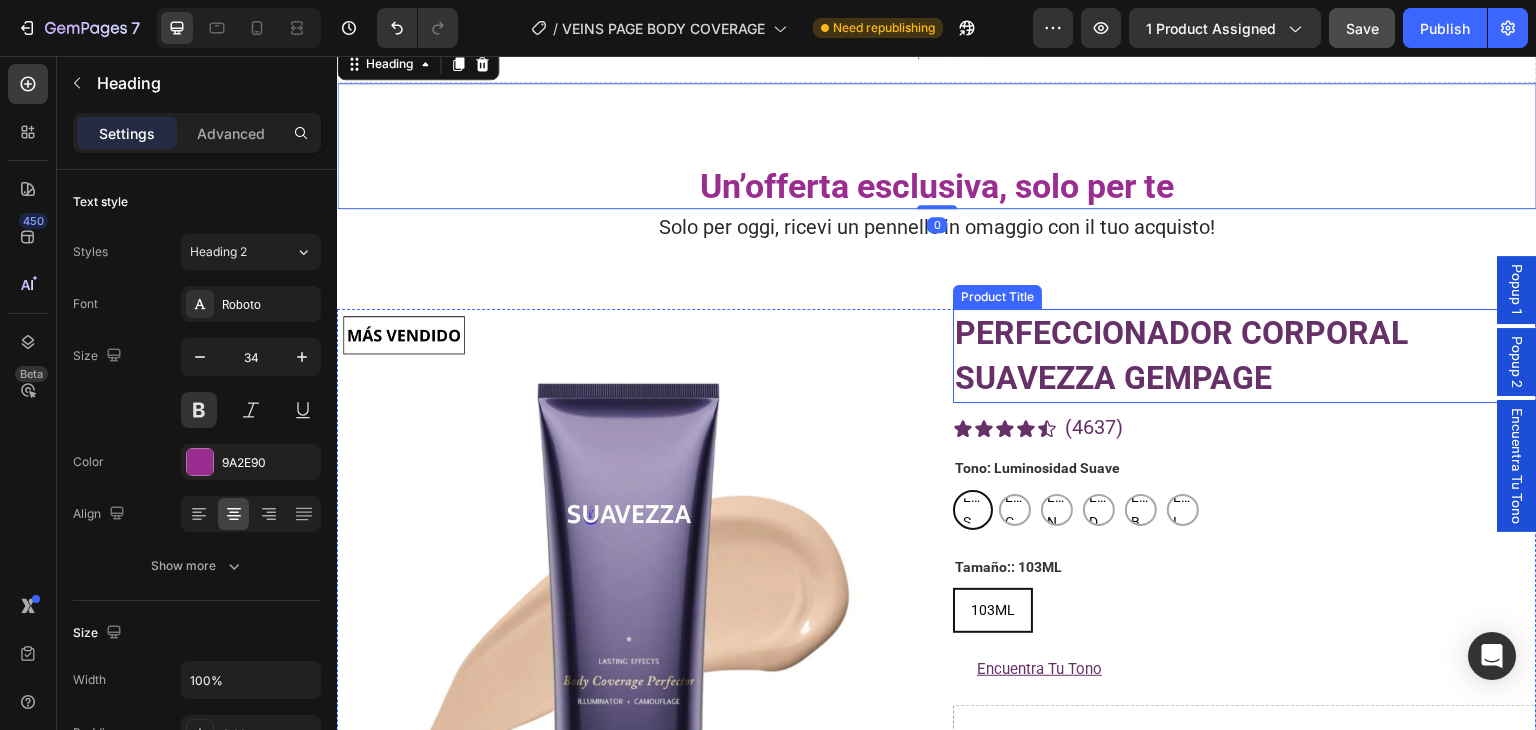 click on "PERFECCIONADOR CORPORAL SUAVEZZA GEMPAGE" at bounding box center (1245, 356) 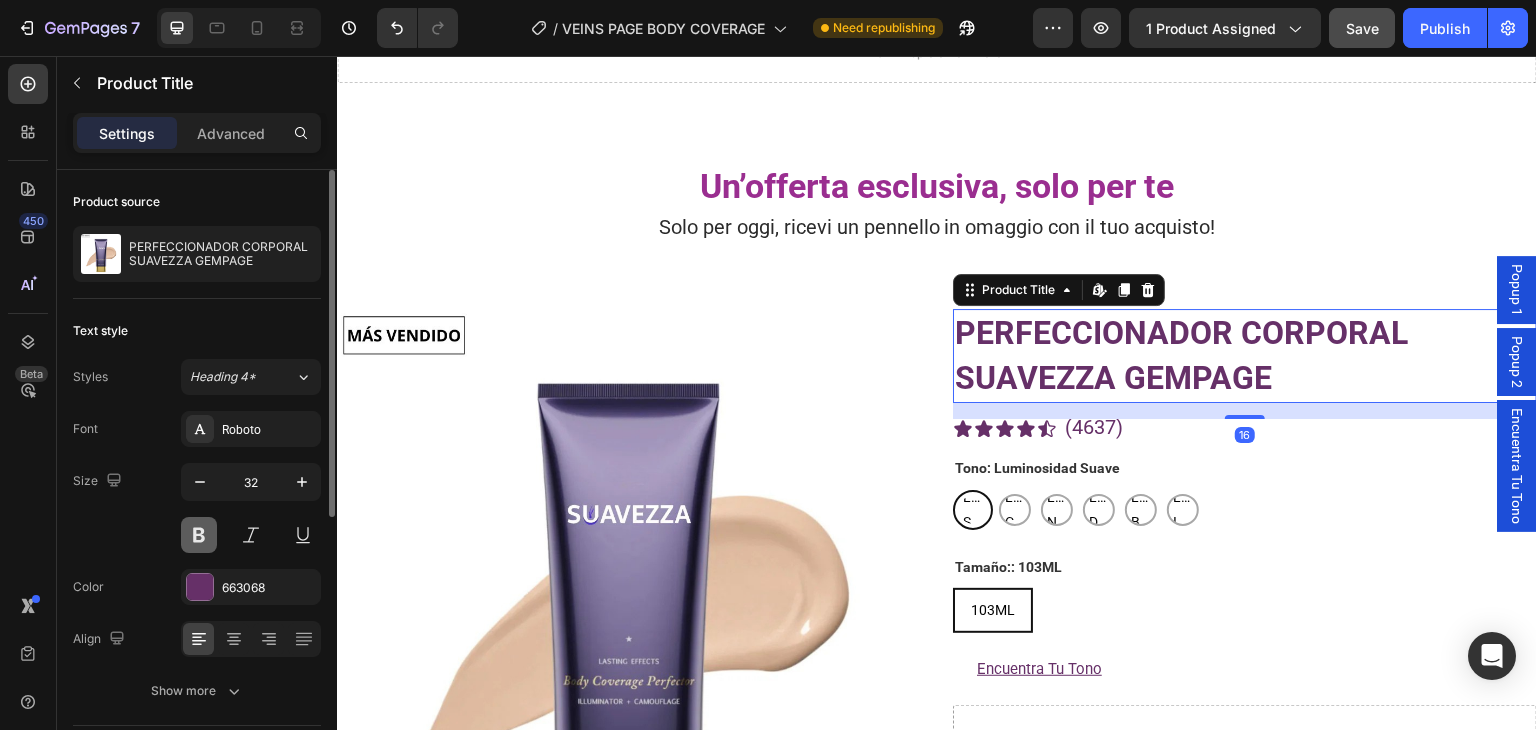 click at bounding box center [199, 535] 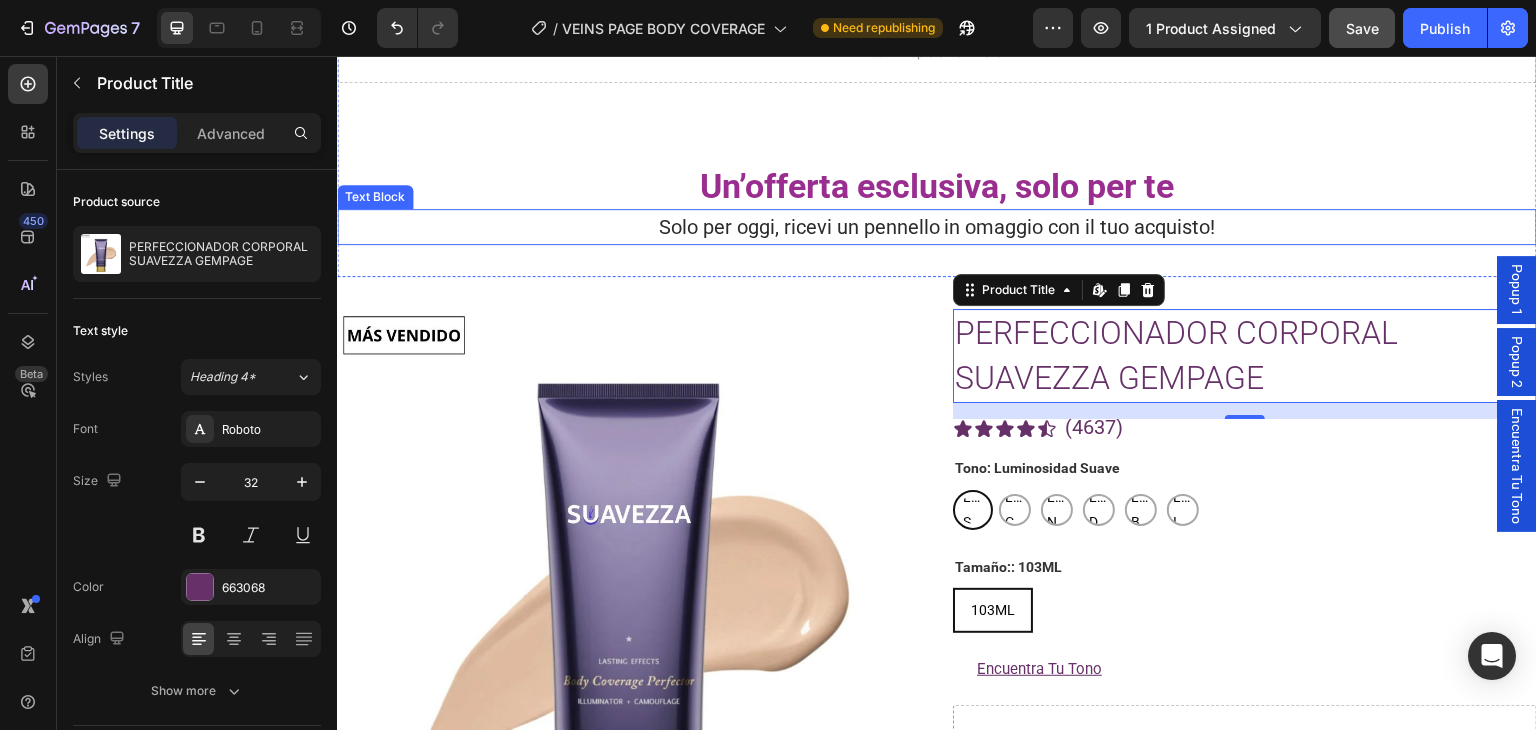 click on "Solo per oggi, ricevi un pennello in omaggio con il tuo acquisto!" at bounding box center (937, 227) 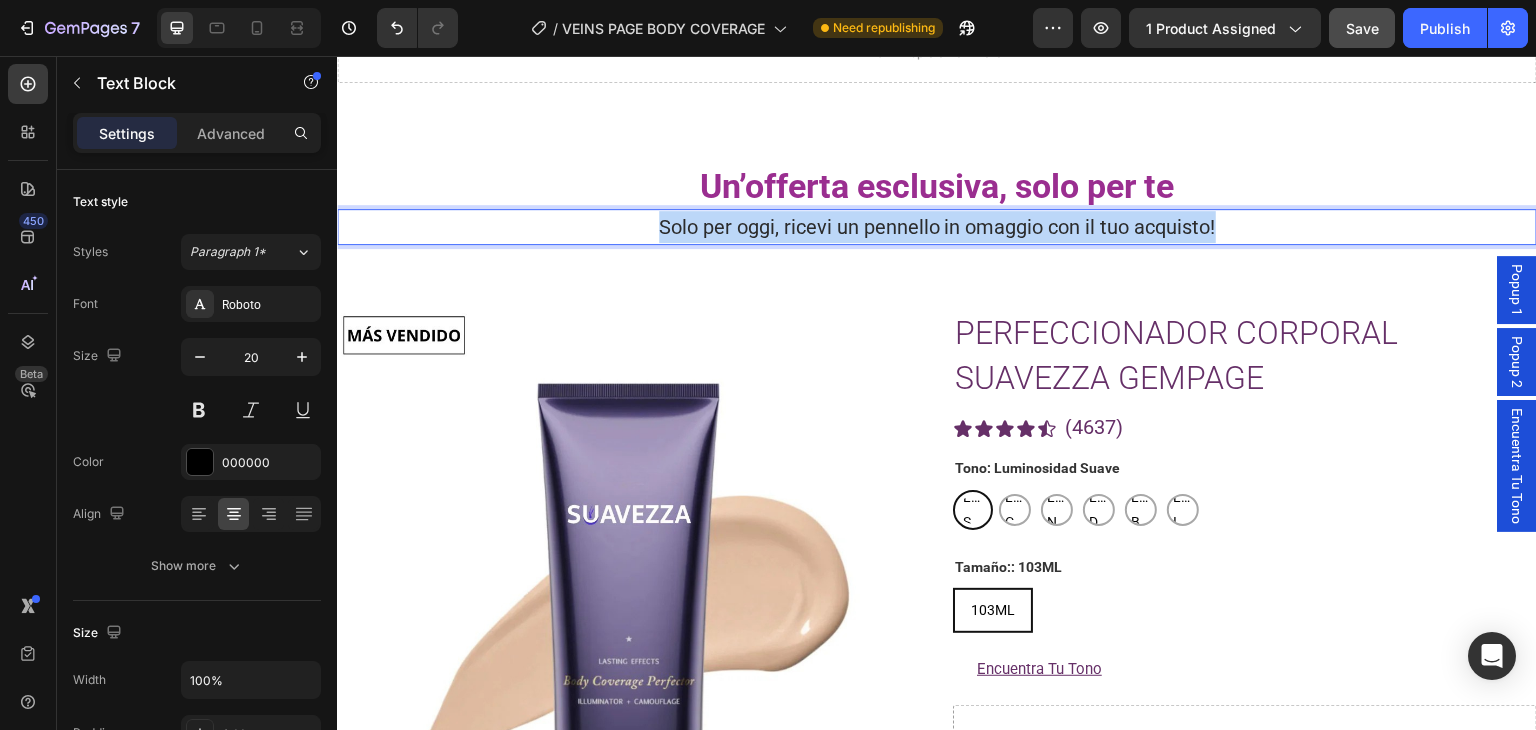 click on "Solo per oggi, ricevi un pennello in omaggio con il tuo acquisto!" at bounding box center [937, 227] 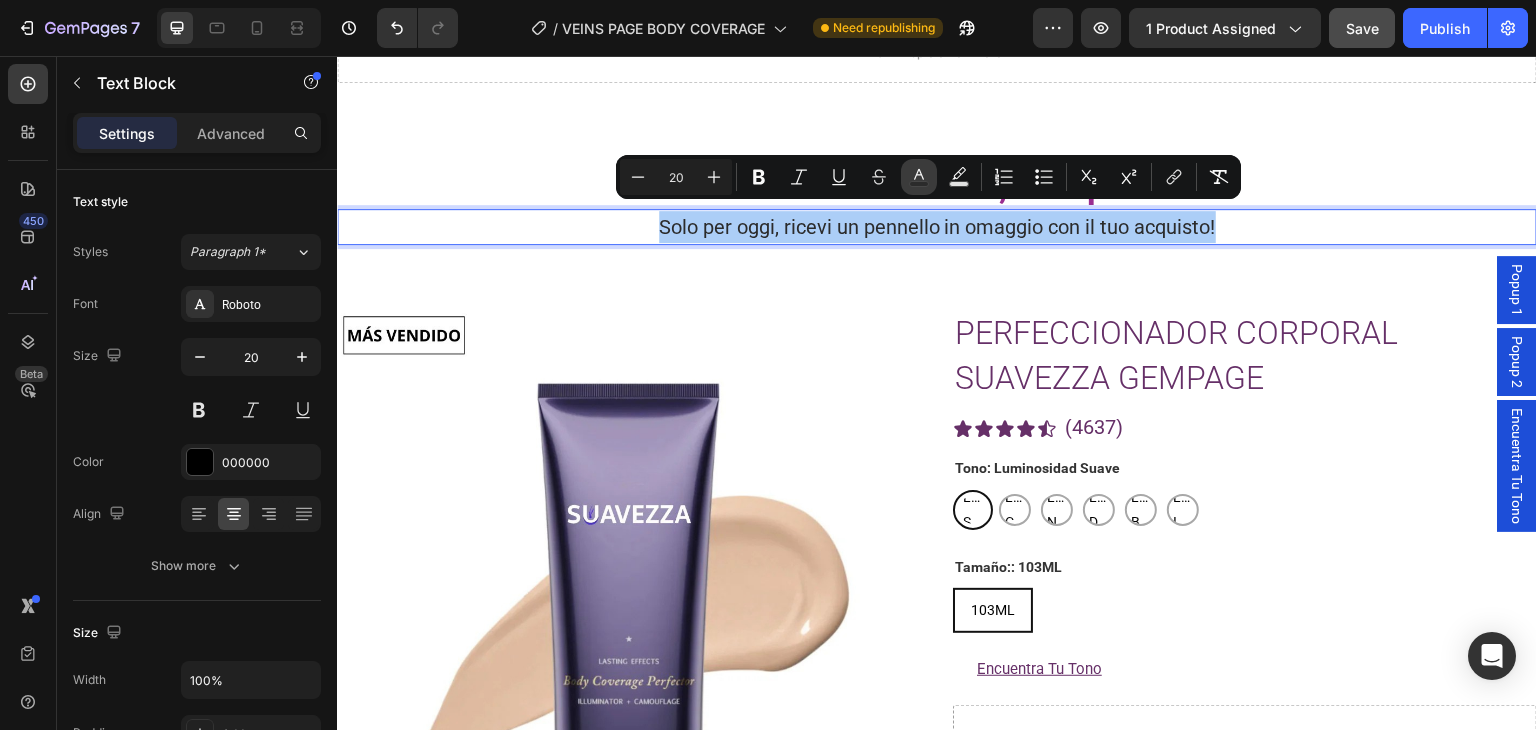 click 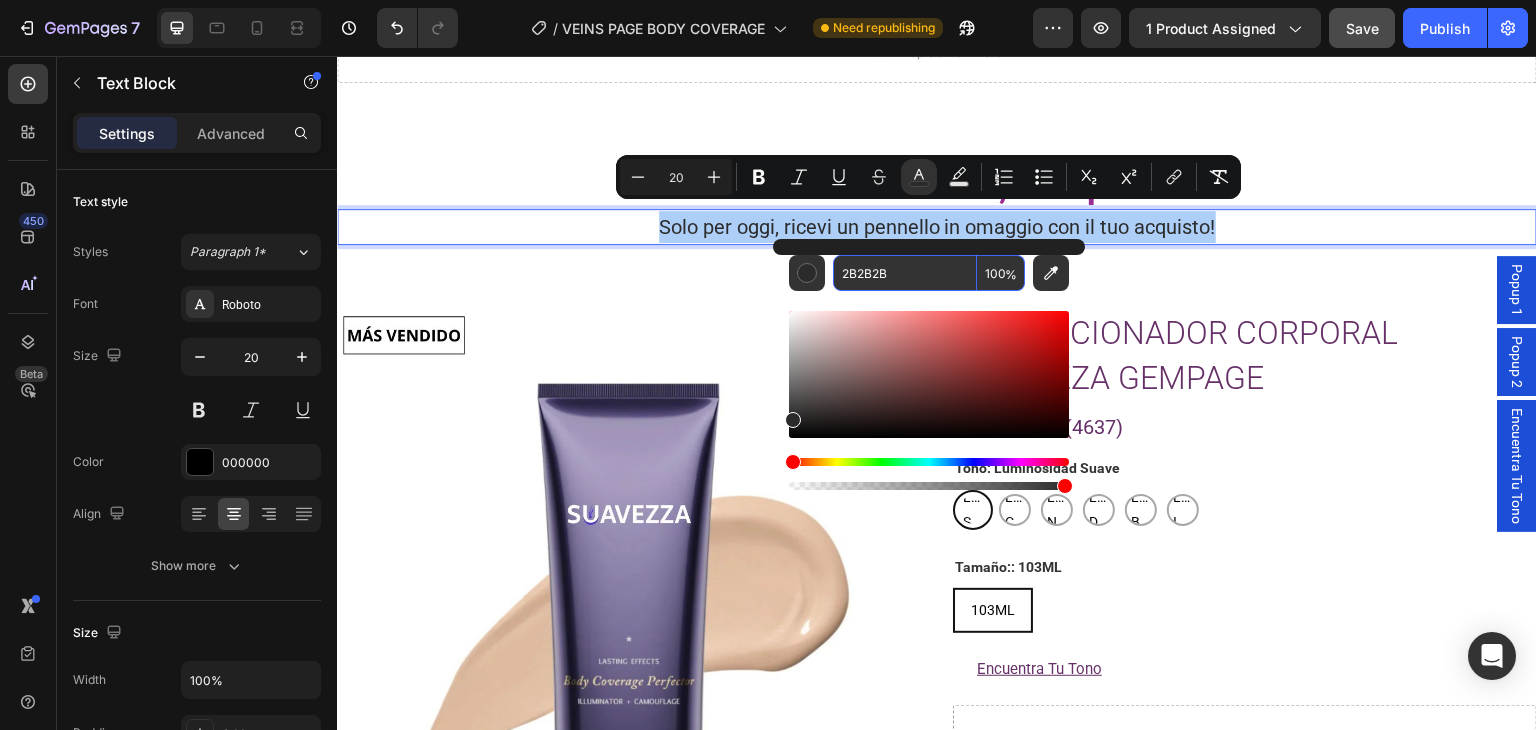 click on "2B2B2B" at bounding box center (905, 273) 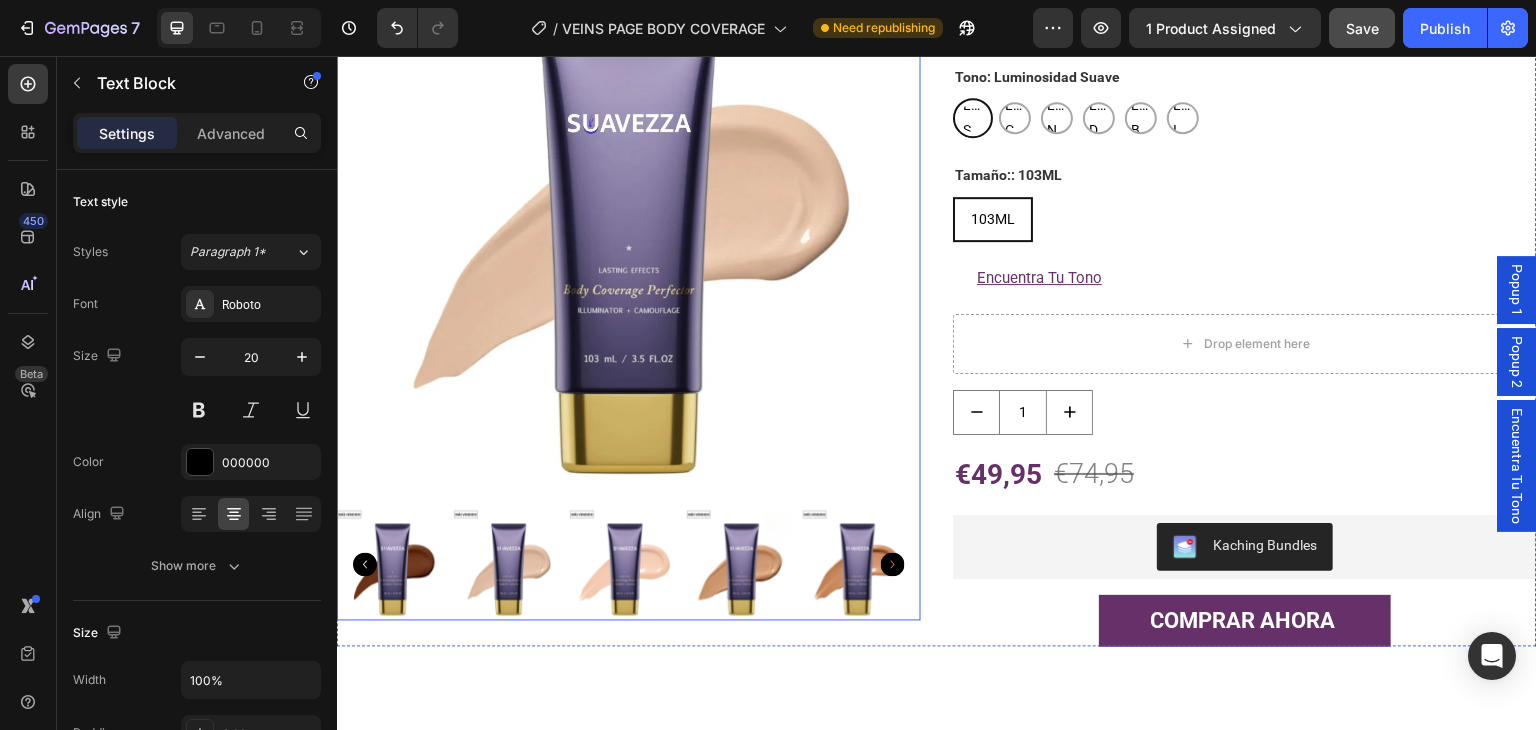 scroll, scrollTop: 3888, scrollLeft: 0, axis: vertical 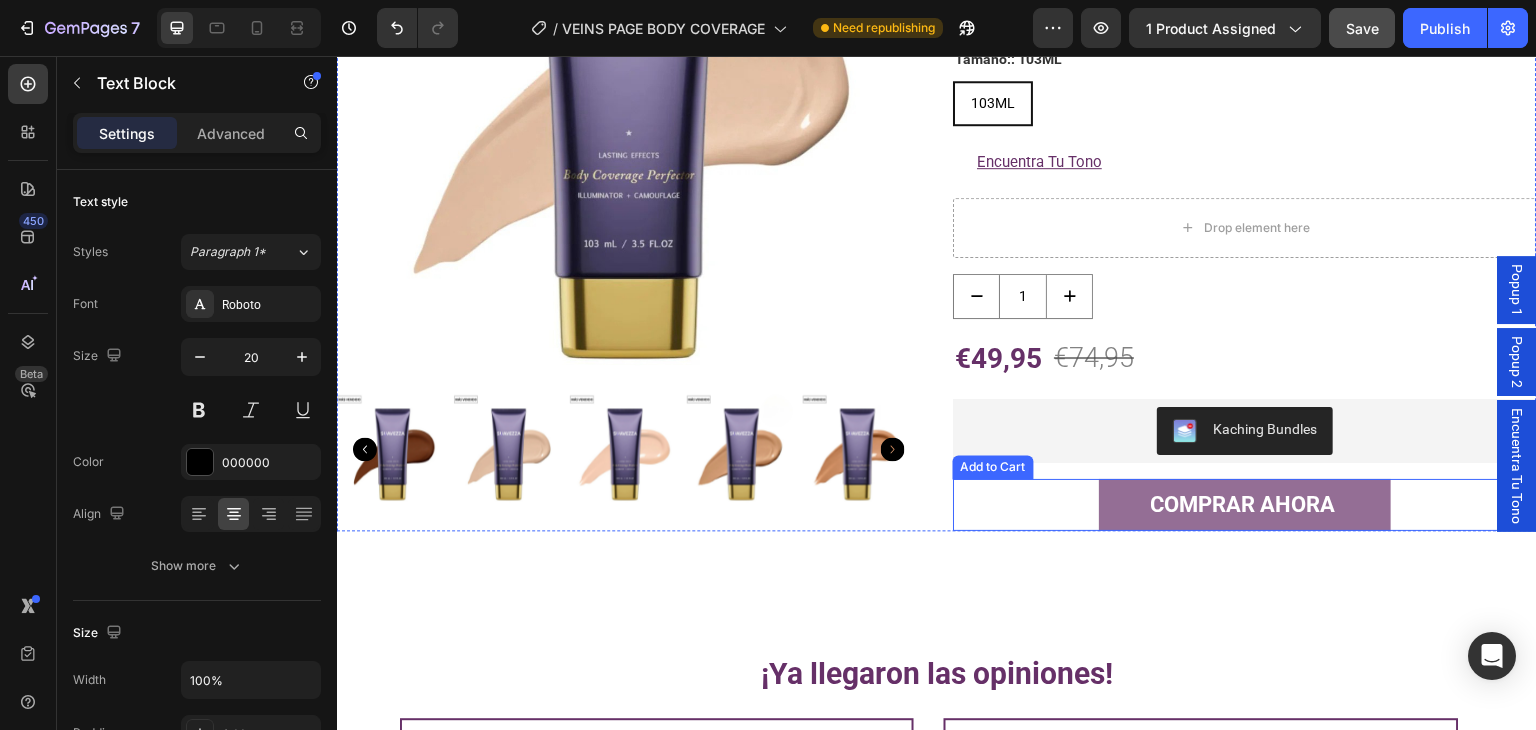 click on "COMPRAR AHORA" at bounding box center (1245, 504) 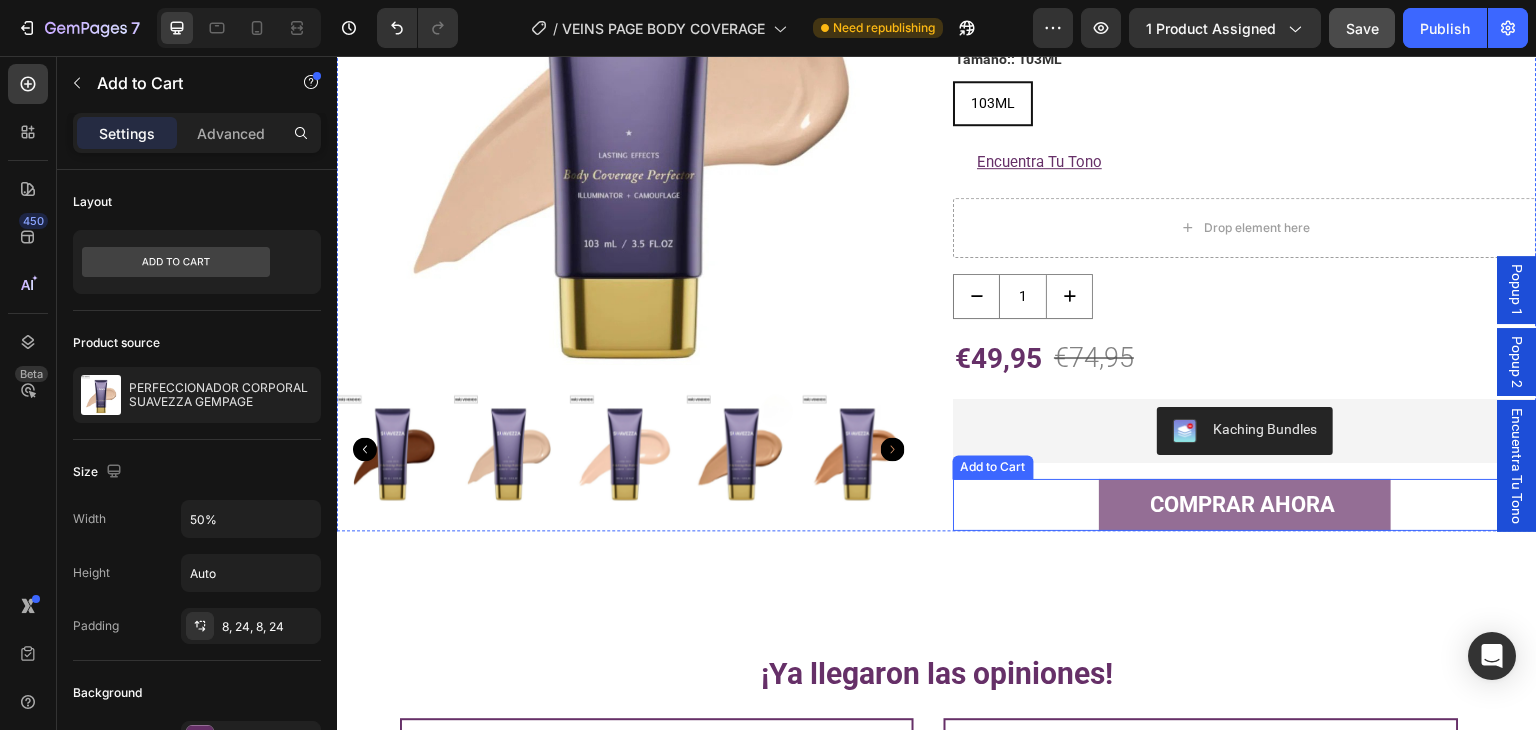 click on "COMPRAR AHORA" at bounding box center [1245, 504] 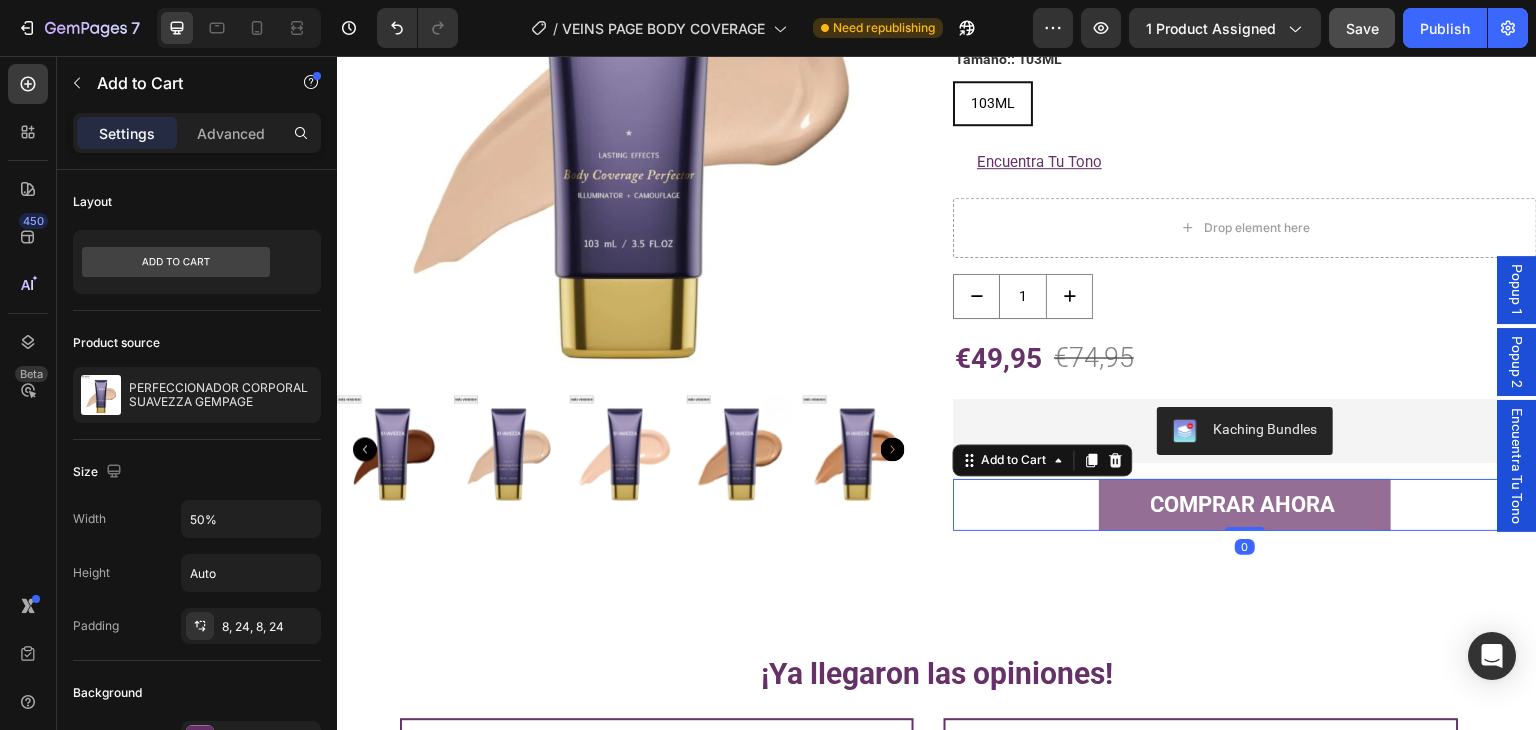 click on "COMPRAR AHORA" at bounding box center (1245, 504) 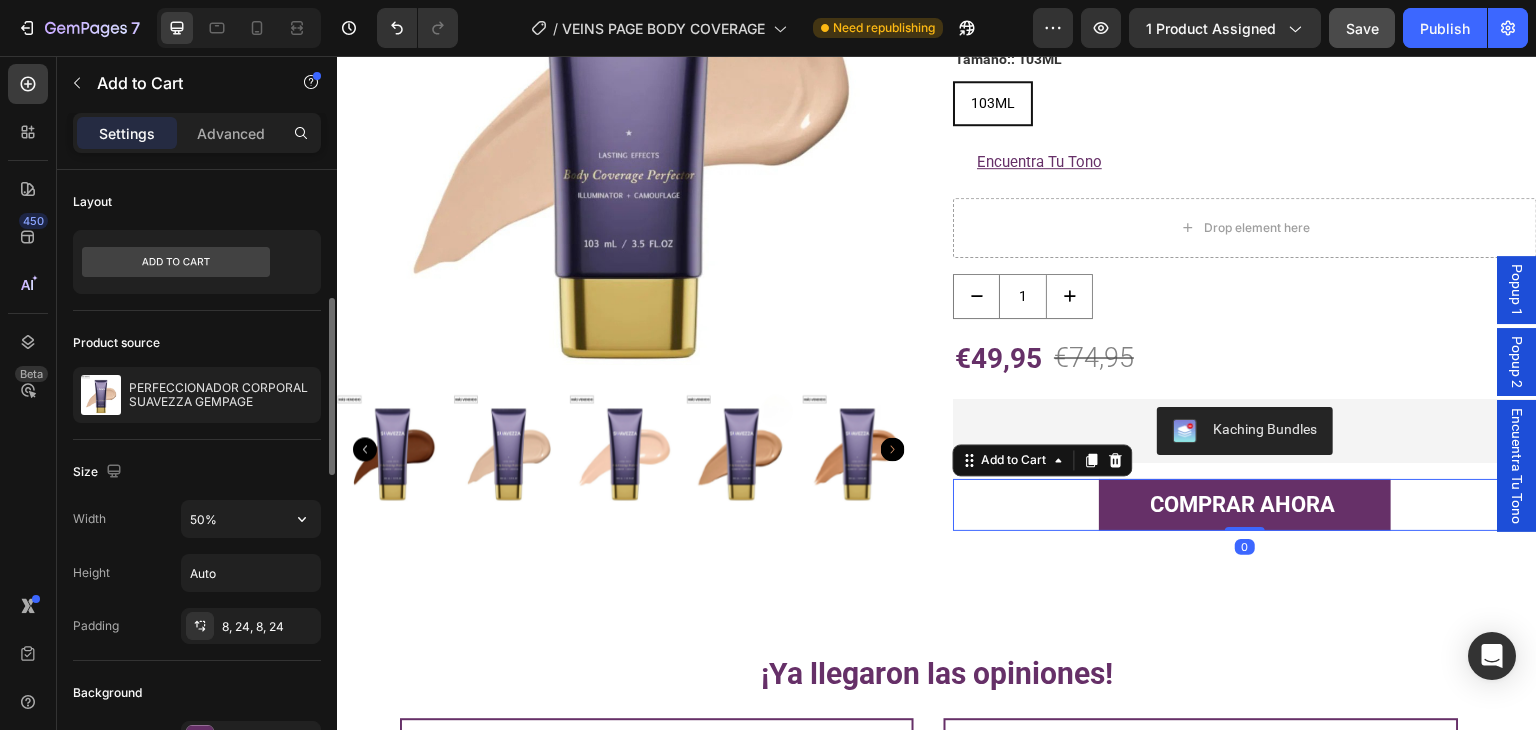 scroll, scrollTop: 100, scrollLeft: 0, axis: vertical 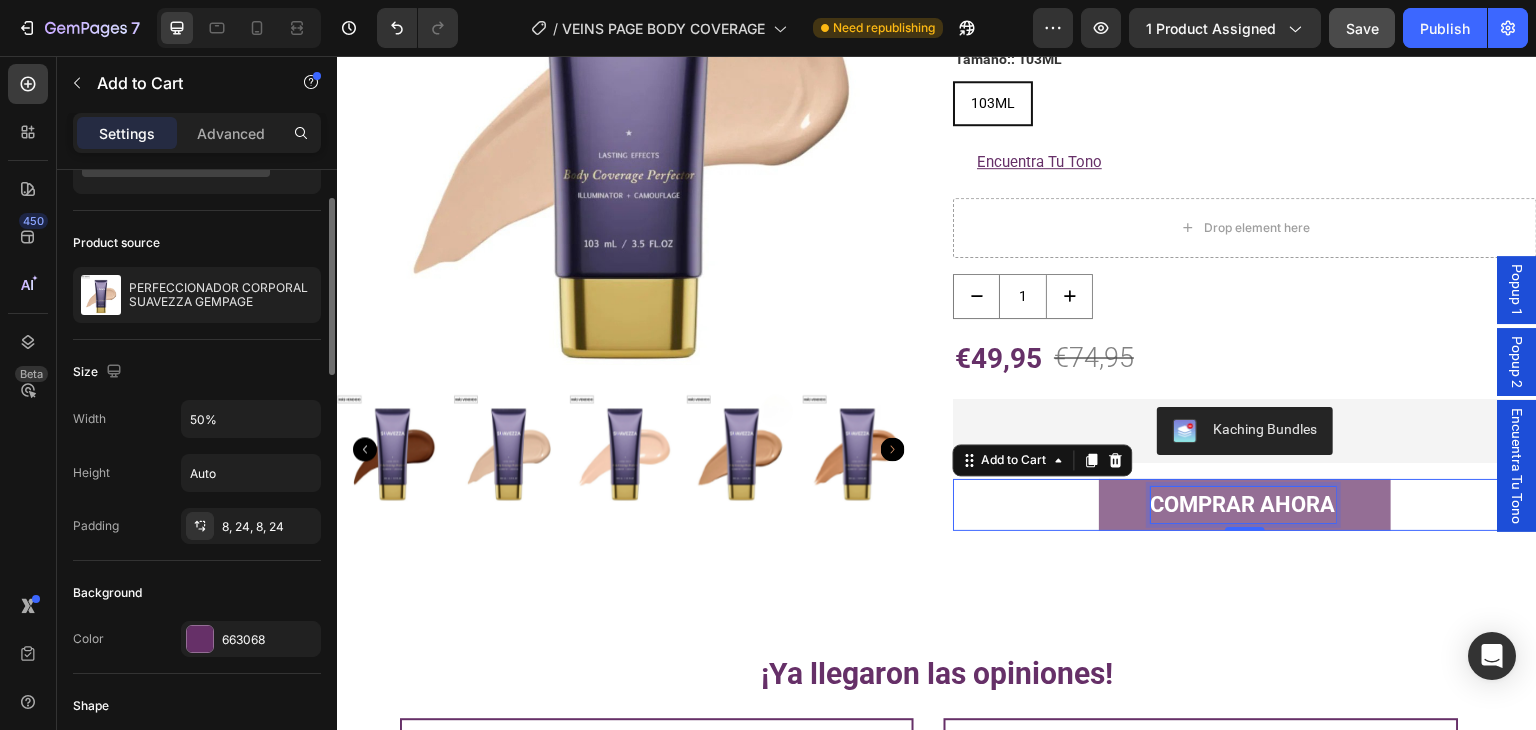 click on "COMPRAR AHORA" at bounding box center [1243, 504] 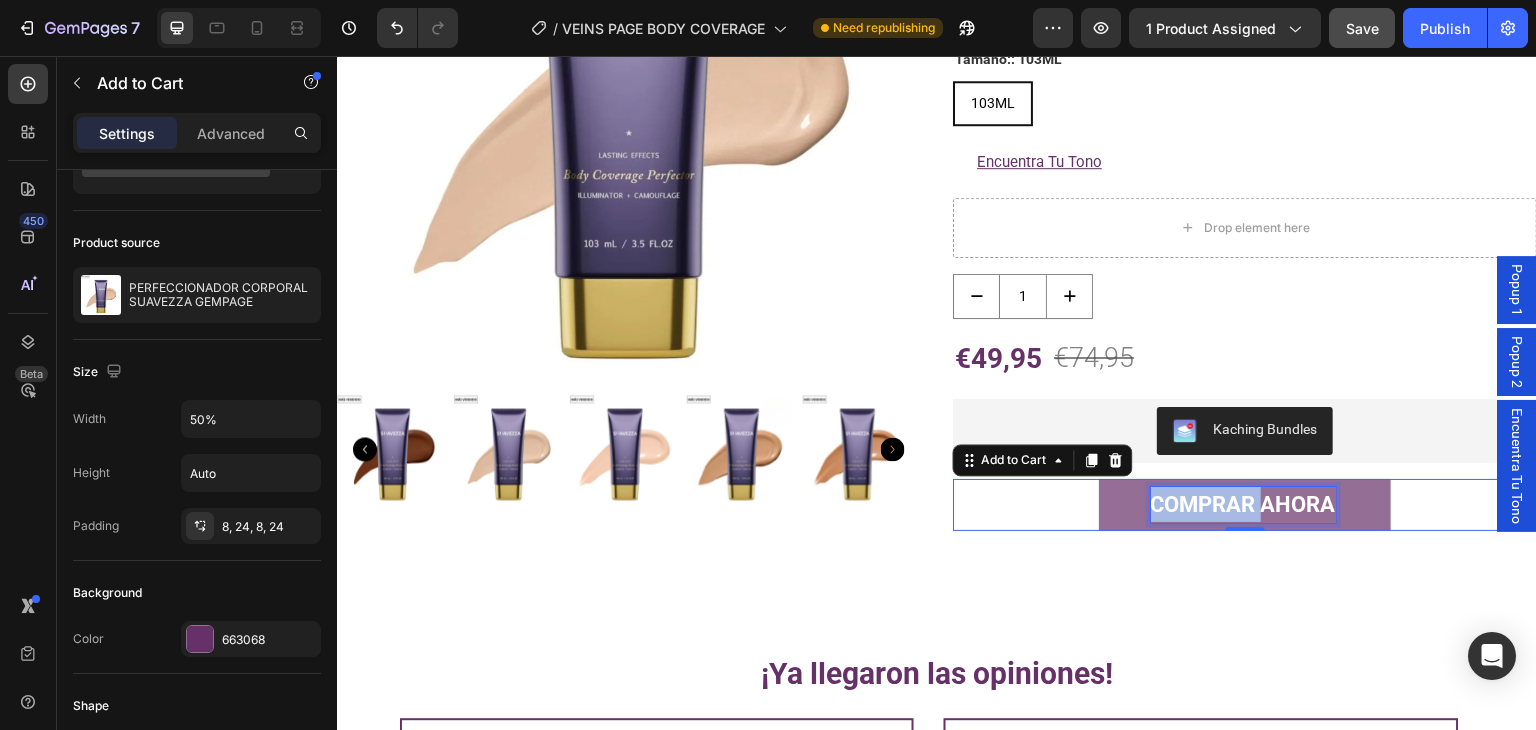click on "COMPRAR AHORA" at bounding box center [1243, 504] 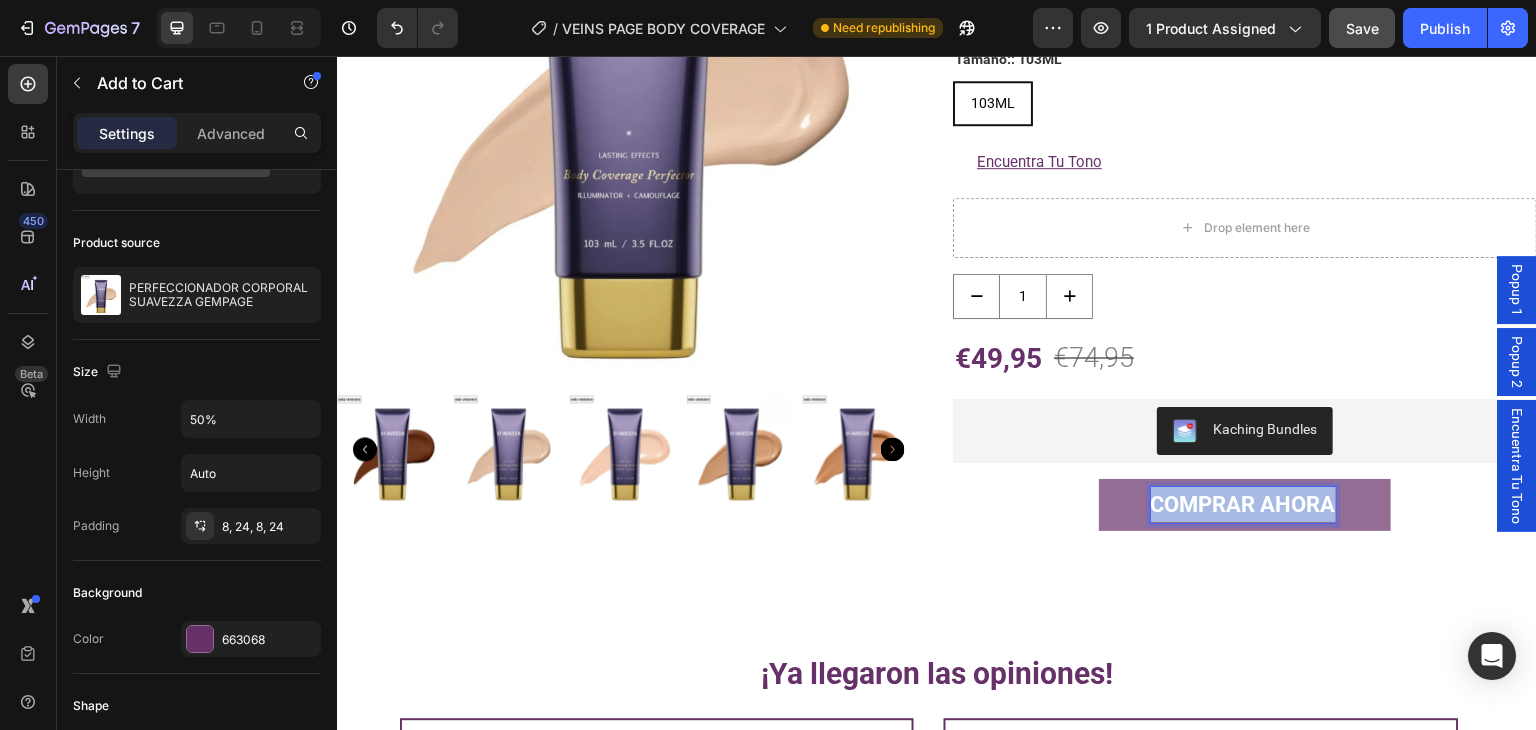 click on "COMPRAR AHORA" at bounding box center (1243, 504) 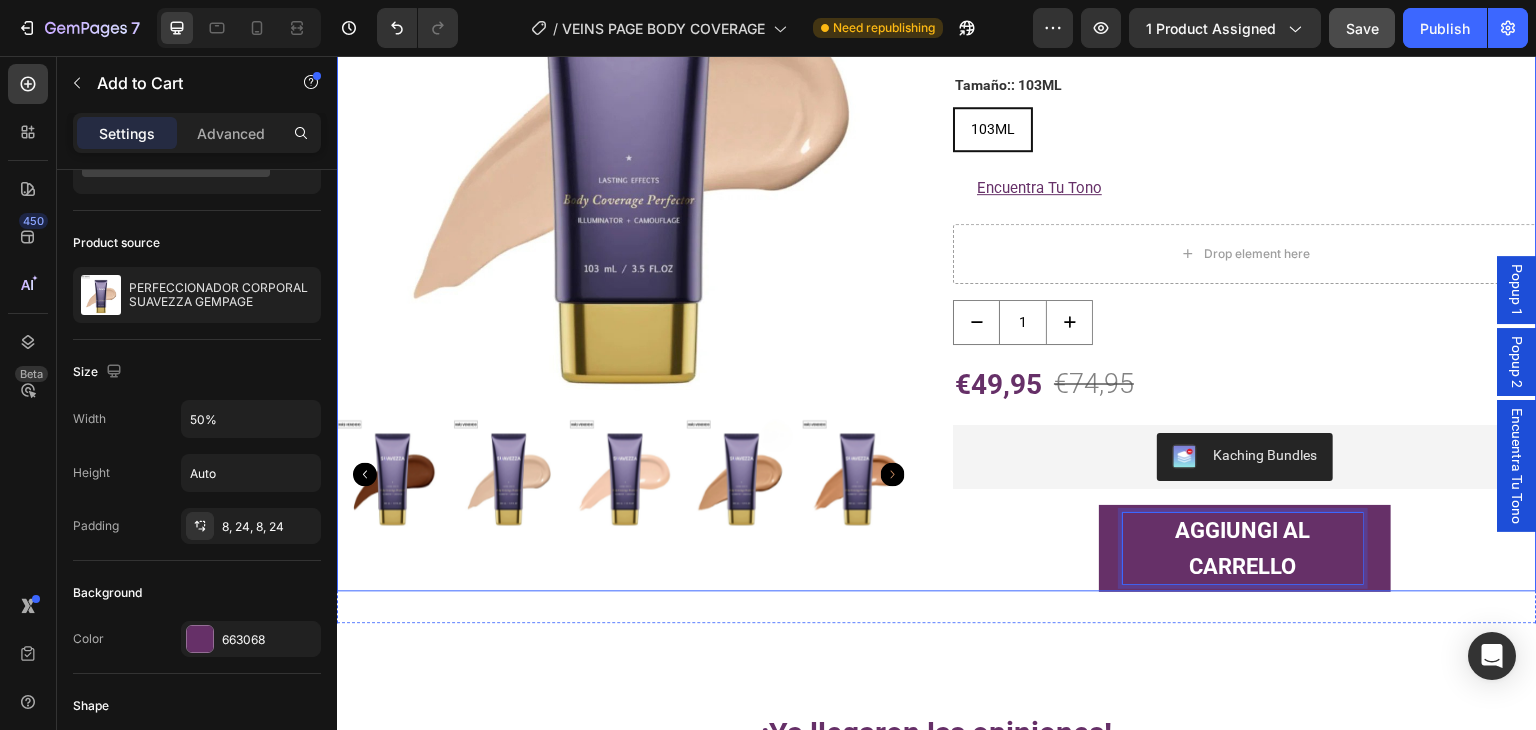 scroll, scrollTop: 3888, scrollLeft: 0, axis: vertical 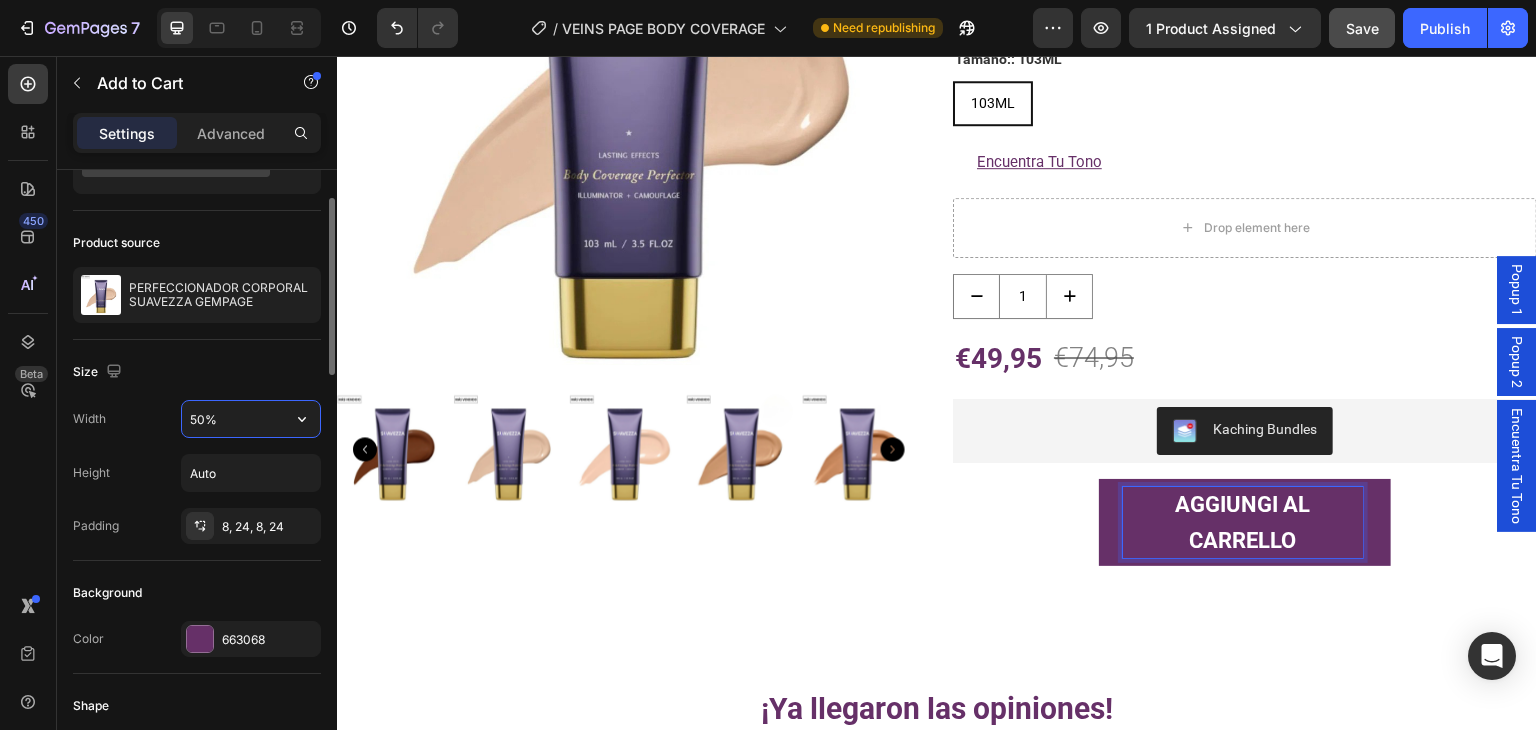 click on "50%" at bounding box center (251, 419) 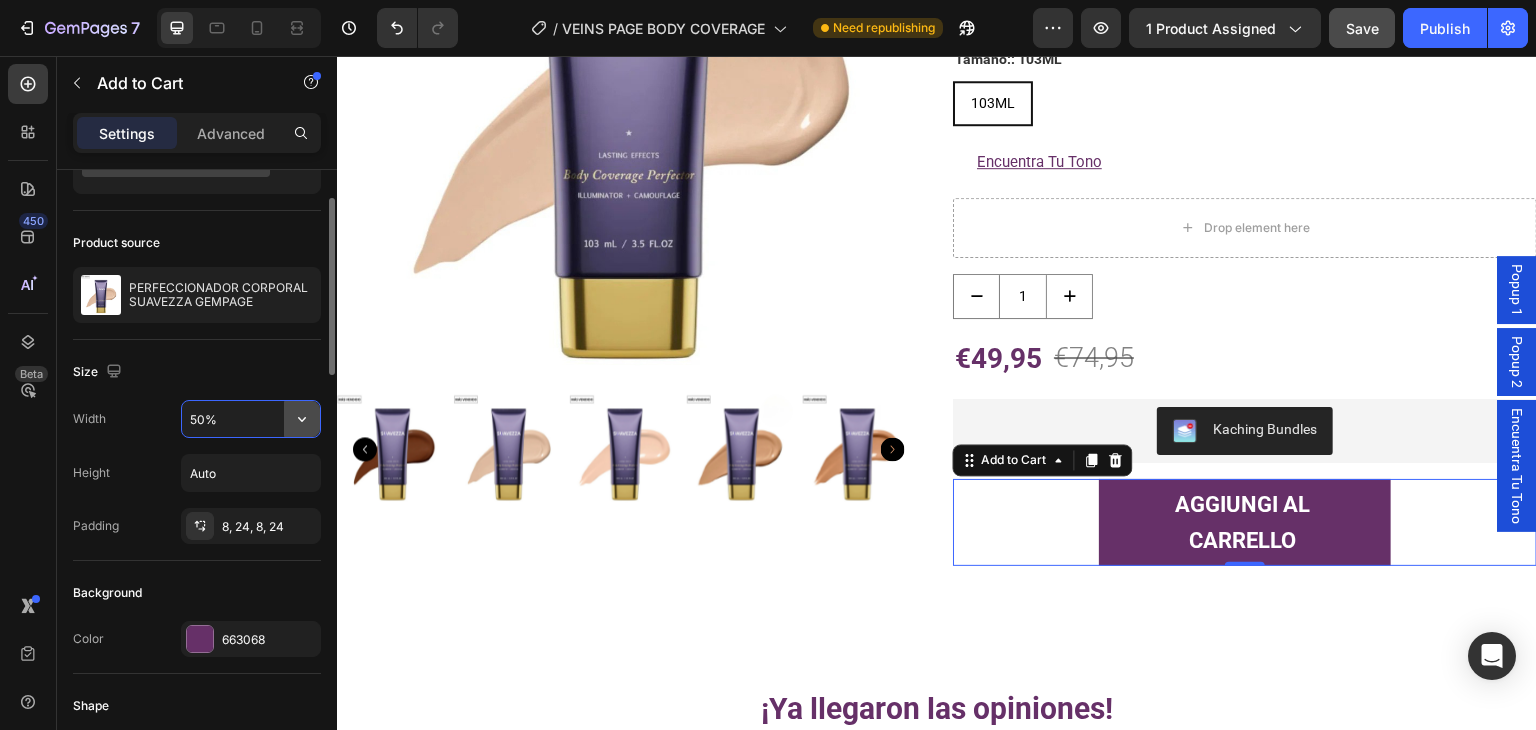 click 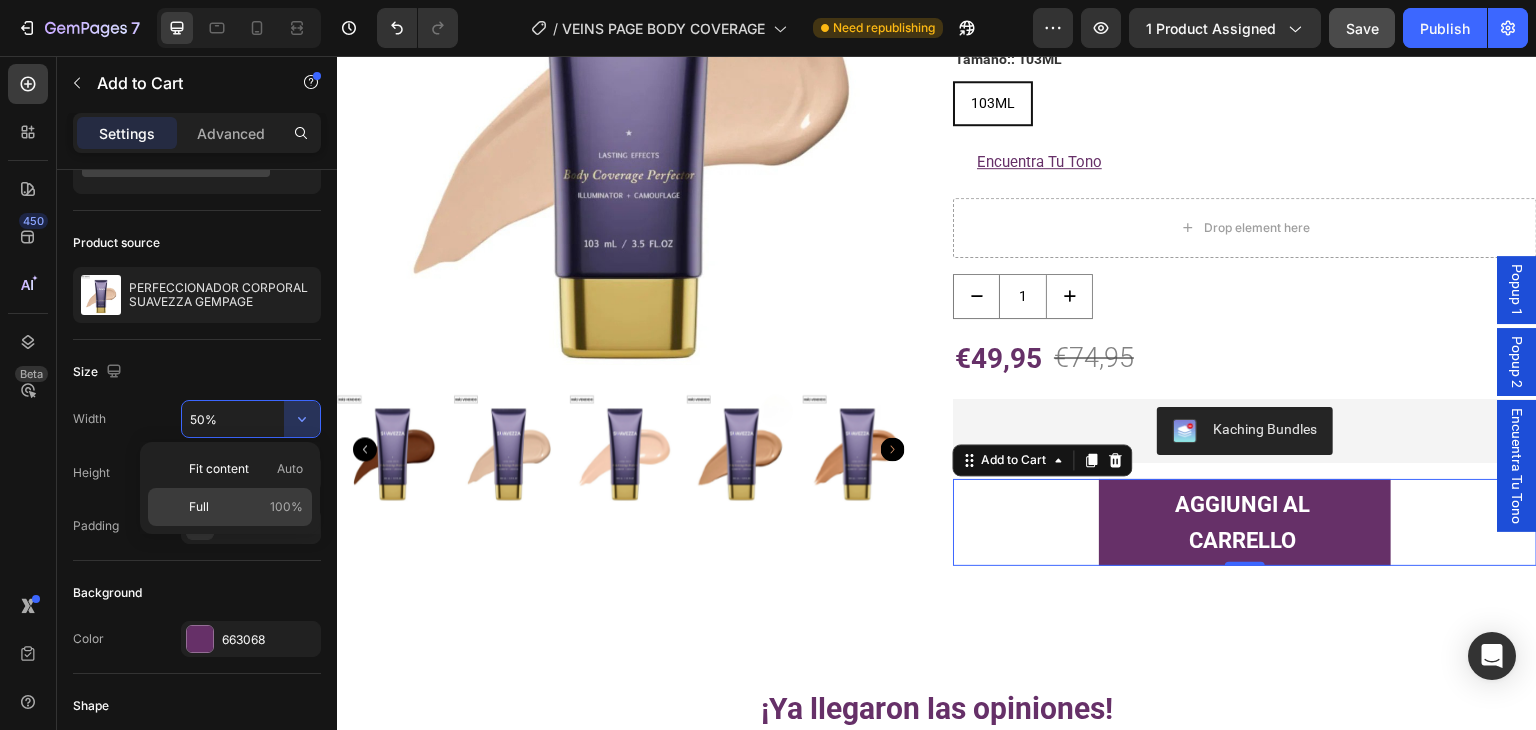 click on "Full 100%" 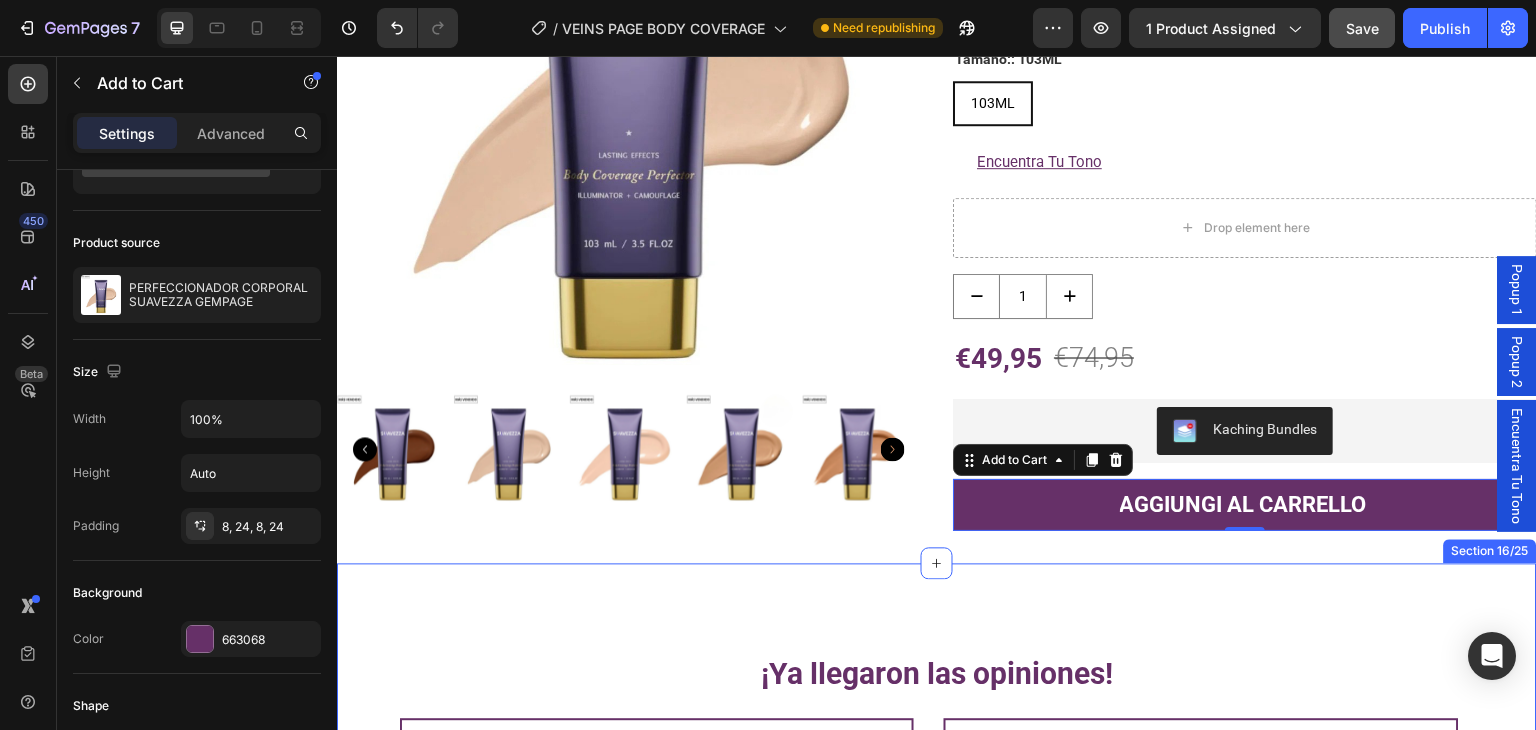 click on "¡Ya llegaron las opiniones! Heading
¡Un antes y un después! Text block "El mejor producto para cubrir venitas e imperfecciones en la piel. Unifica el tono maravillosamente y el aplicador es imprescindible. ¡De verdad, un antes y un después!" Text block LAURA Text block Row ¡Excelente! Text block Difumina mis arañas vasculares y venas reticulares al instante. Me dura de 2 a 3 días y, a menos que me frote muy fuerte, ¡ni se mueve en la ducha! Vale cada céntimo. Text block CARMEN Text block Row Recibí muchos cumplidos Text block "Me hicieron varios cumplidos sobre mi piel cuando usé esto en los brazos, piernas, cuello y rostro. Tiene una cobertura preciosa." Text block SOFÍA Text block Row No mancha la ropa Text block "Se seca muy bien y no se transfiere a la ropa. Incluso con el sudor se mantuvo intacto y no se corrió." Text block MARÍA Text block Row El mejor maquillaje para cubrir imperfecciones Text block Text block ROCÍO Text block Row ¡Lo uso con todas mis clientas! Row Row" at bounding box center (937, 808) 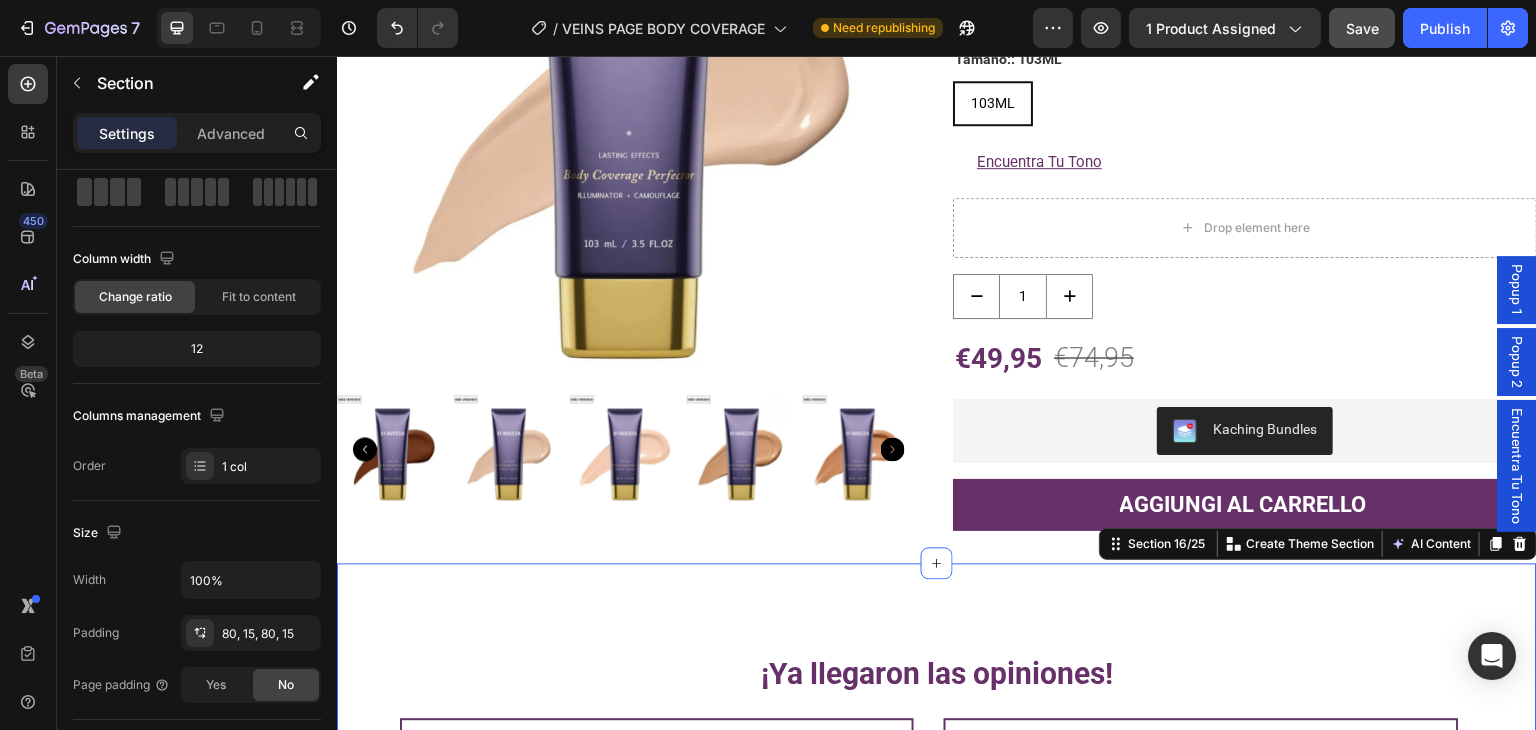 scroll, scrollTop: 0, scrollLeft: 0, axis: both 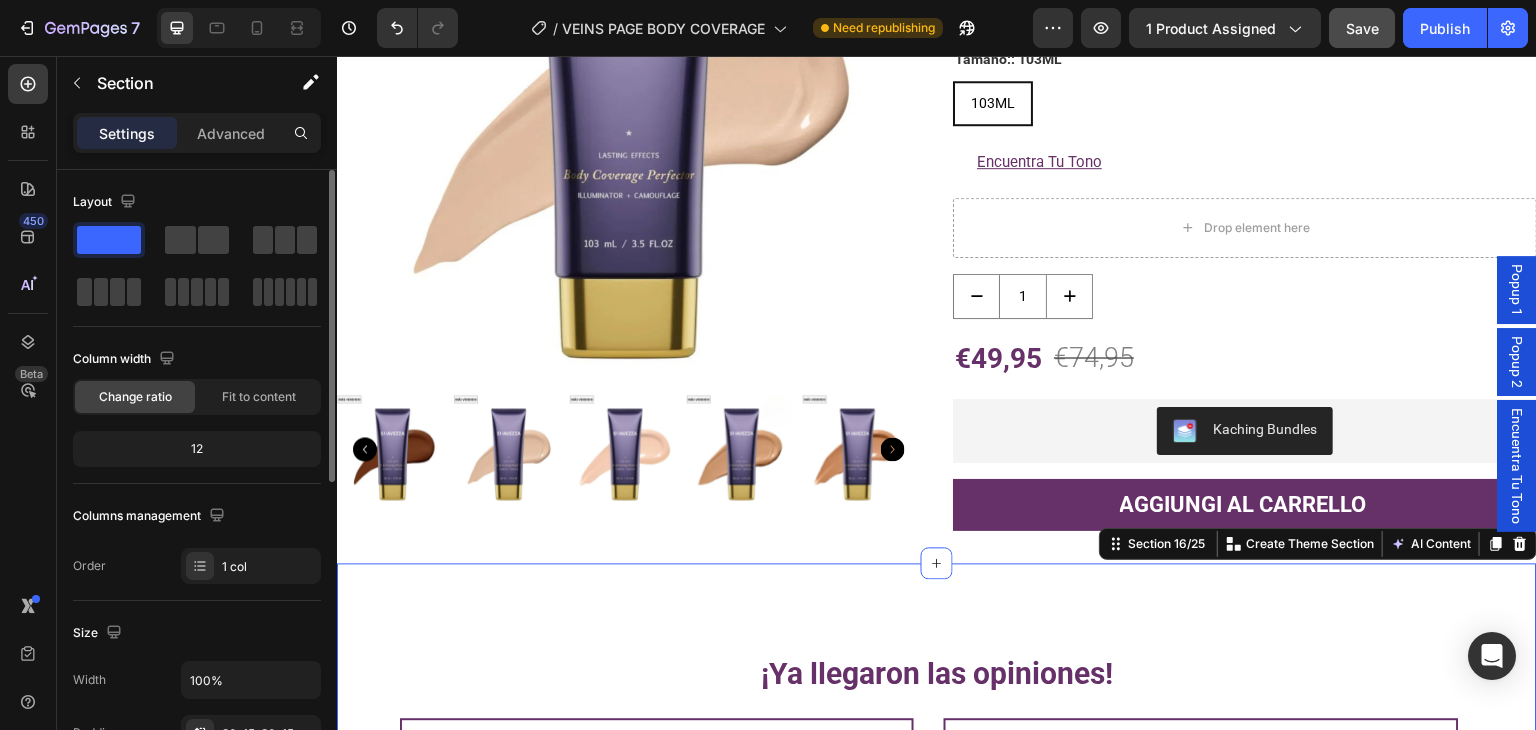 click on "¡Ya llegaron las opiniones! Heading
¡Un antes y un después! Text block "El mejor producto para cubrir venitas e imperfecciones en la piel. Unifica el tono maravillosamente y el aplicador es imprescindible. ¡De verdad, un antes y un después!" Text block LAURA Text block Row ¡Excelente! Text block Difumina mis arañas vasculares y venas reticulares al instante. Me dura de 2 a 3 días y, a menos que me frote muy fuerte, ¡ni se mueve en la ducha! Vale cada céntimo. Text block CARMEN Text block Row Recibí muchos cumplidos Text block "Me hicieron varios cumplidos sobre mi piel cuando usé esto en los brazos, piernas, cuello y rostro. Tiene una cobertura preciosa." Text block SOFÍA Text block Row No mancha la ropa Text block "Se seca muy bien y no se transfiere a la ropa. Incluso con el sudor se mantuvo intacto y no se corrió." Text block MARÍA Text block Row El mejor maquillaje para cubrir imperfecciones Text block Text block ROCÍO Text block Row ¡Lo uso con todas mis clientas! Row Row" at bounding box center [937, 808] 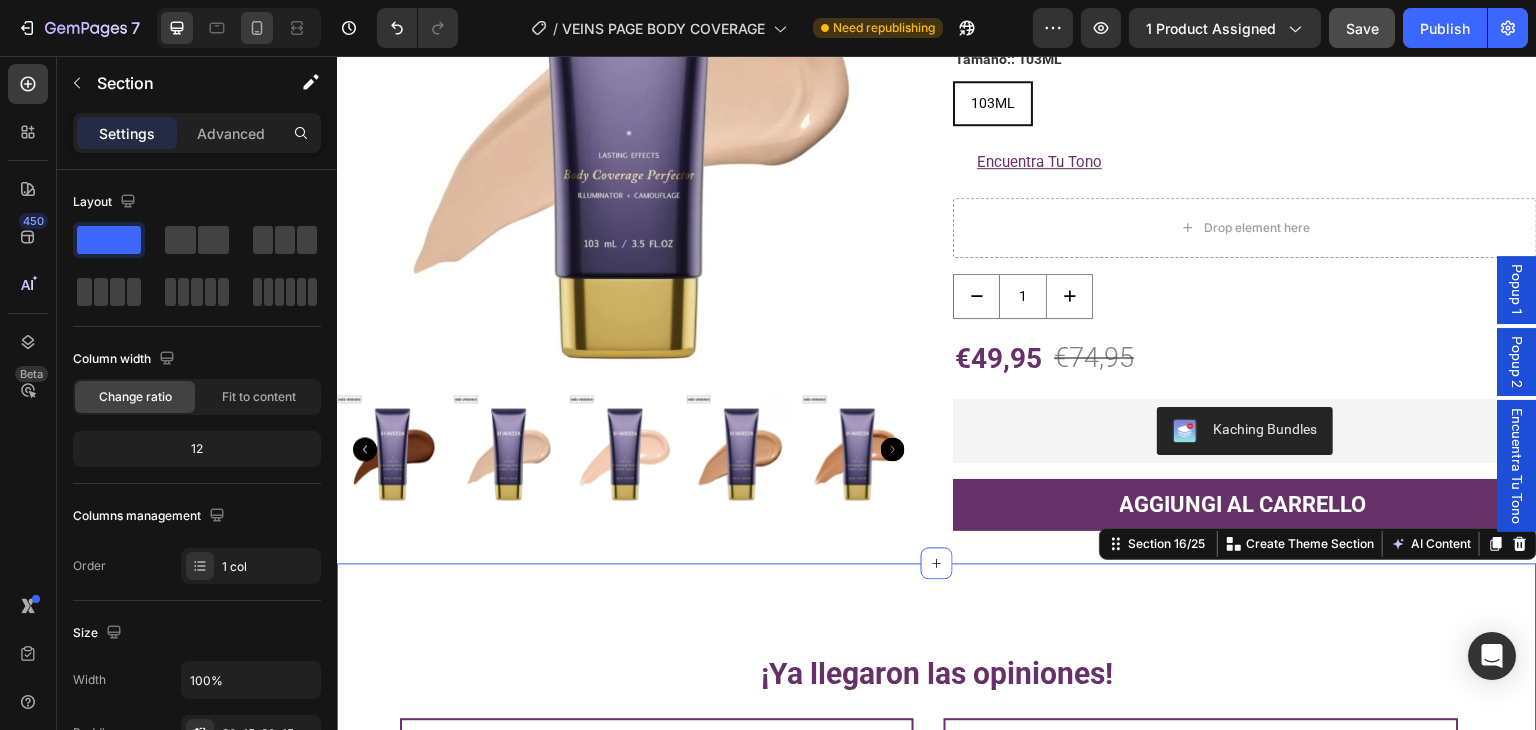 click 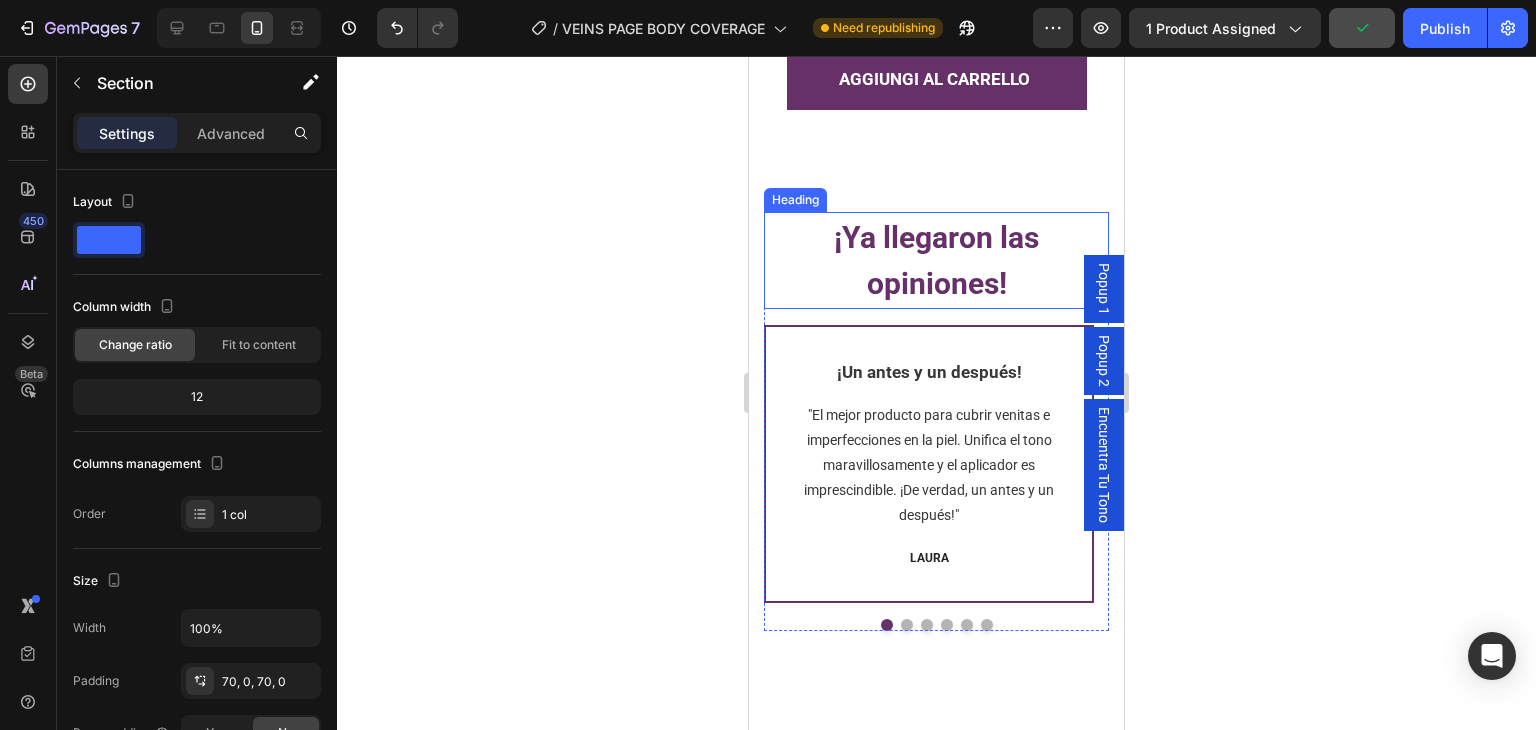 scroll, scrollTop: 4823, scrollLeft: 0, axis: vertical 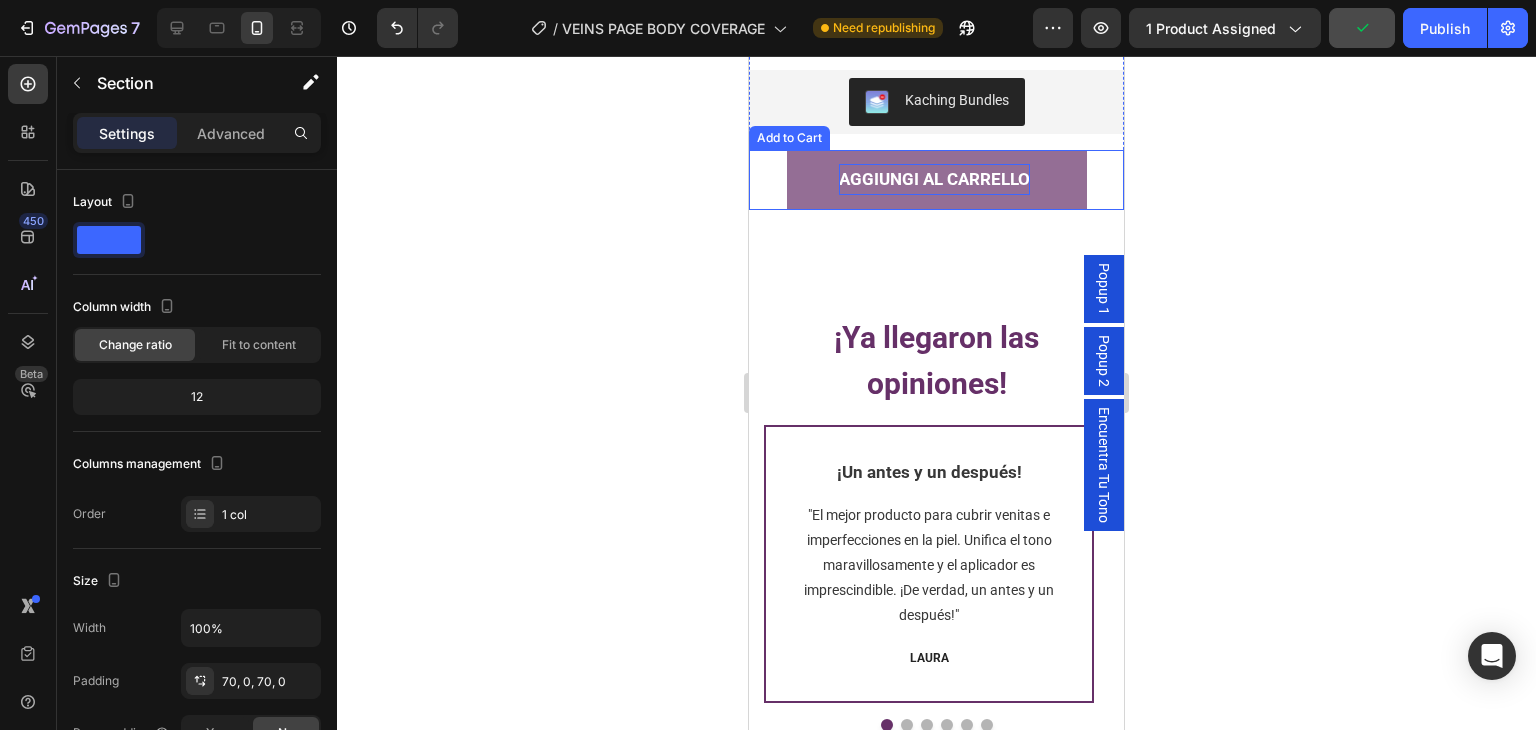click on "AGGIUNGI AL CARRELLO" at bounding box center (934, 179) 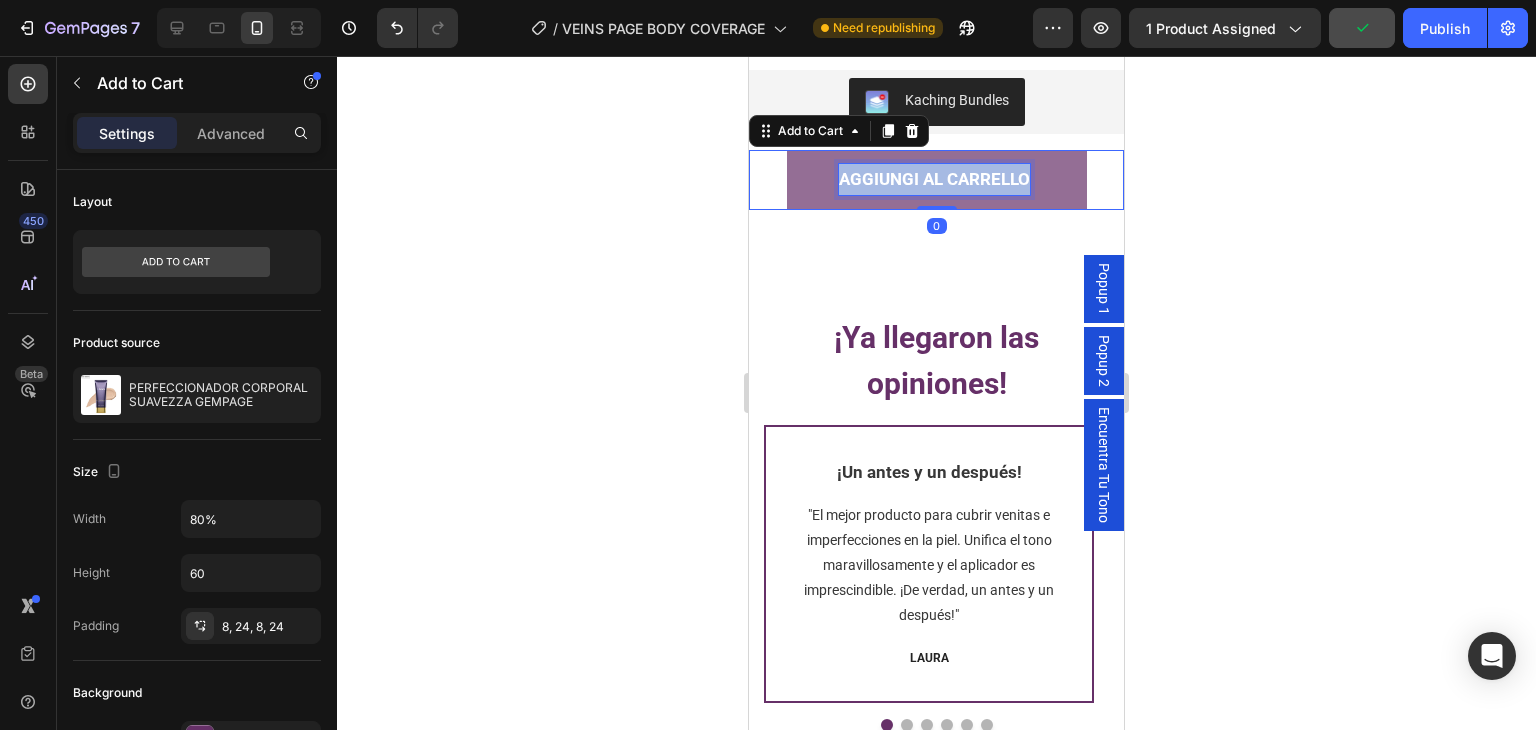 click on "AGGIUNGI AL CARRELLO" at bounding box center (934, 179) 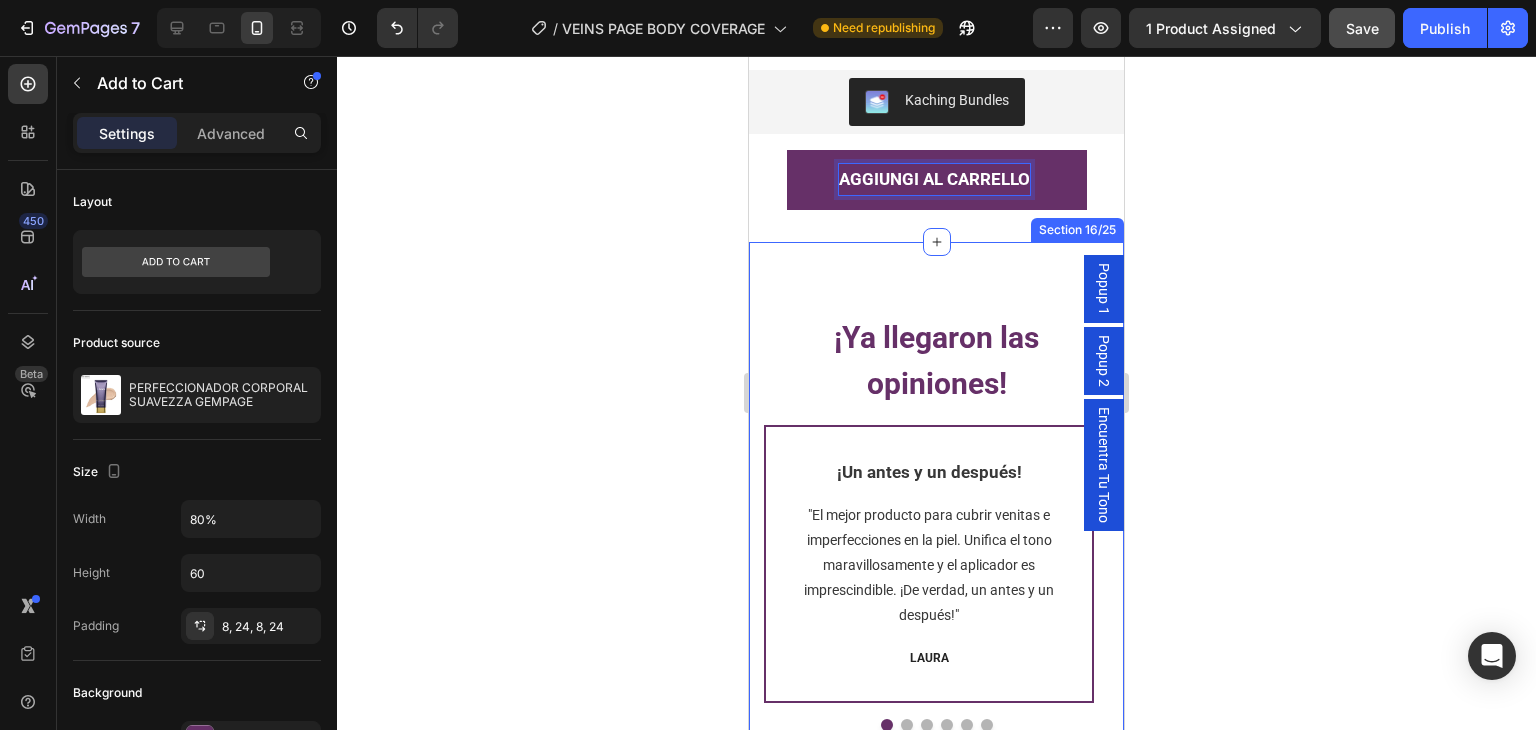 click on "¡Ya llegaron las opiniones! Heading ¡Un antes y un después! Text block "El mejor producto para cubrir venitas e imperfecciones en la piel. Unifica el tono maravillosamente y el aplicador es imprescindible. ¡De verdad, un antes y un después!" Text block LAURA Text block Row ¡Excelente! Text block Difumina mis arañas vasculares y venas reticulares al instante. Me dura de 2 a 3 días y, a menos que me frote muy fuerte, ¡ni se mueve en la ducha! Vale cada céntimo. Text block CARMEN Text block Row Recibí muchos cumplidos Text block "Me hicieron varios cumplidos sobre mi piel cuando usé esto en los brazos, piernas, cuello y rostro. Tiene una cobertura preciosa." Text block SOFÍA Text block Row No mancha la ropa Text block "Se seca muy bien y no se transfiere a la ropa. Incluso con el sudor se mantuvo intacto y no se corrió." Text block MARÍA Text block Row El mejor maquillaje para cubrir imperfecciones Text block Text block ROCÍO Text block Row ¡Lo uso con todas mis clientas! Text block Text block" at bounding box center [936, 521] 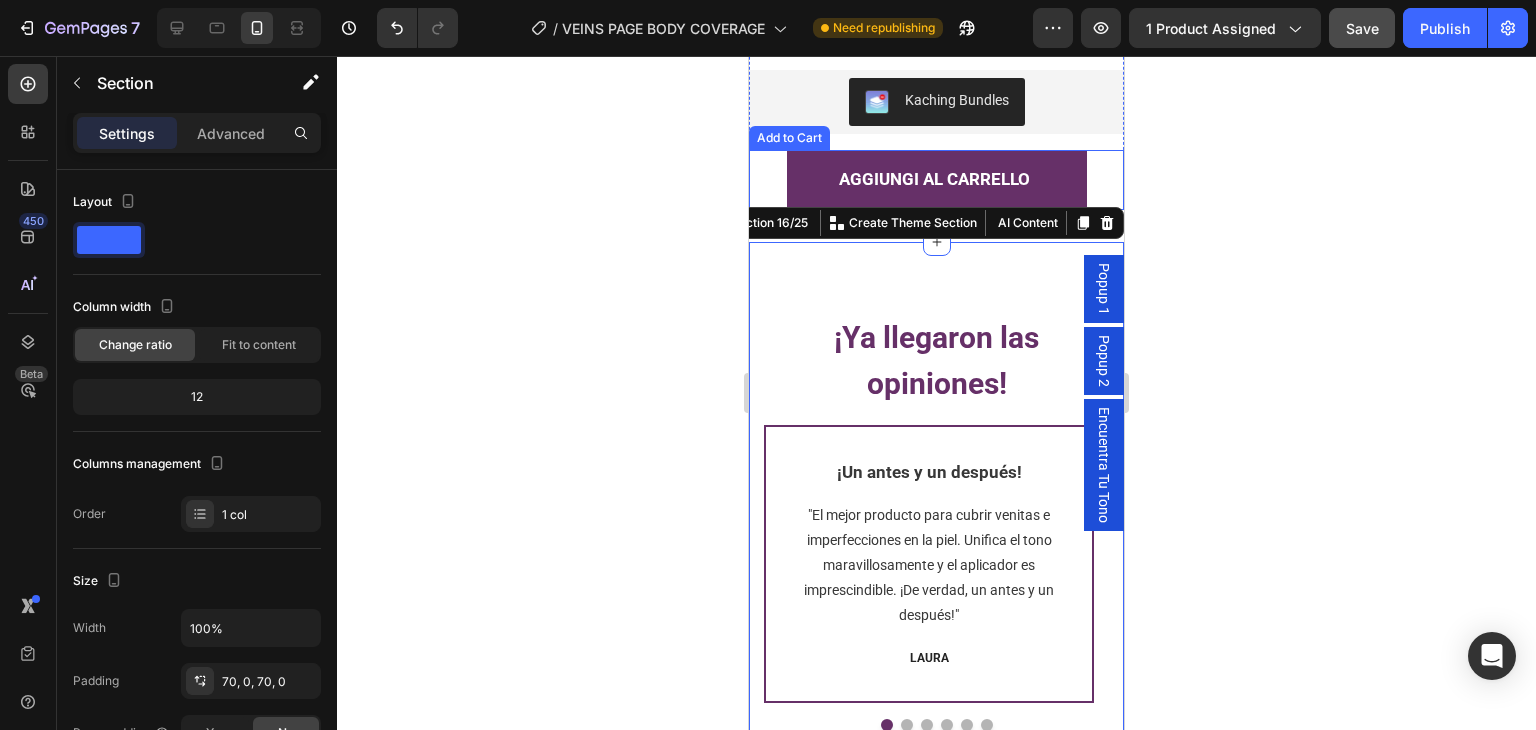 scroll, scrollTop: 4623, scrollLeft: 0, axis: vertical 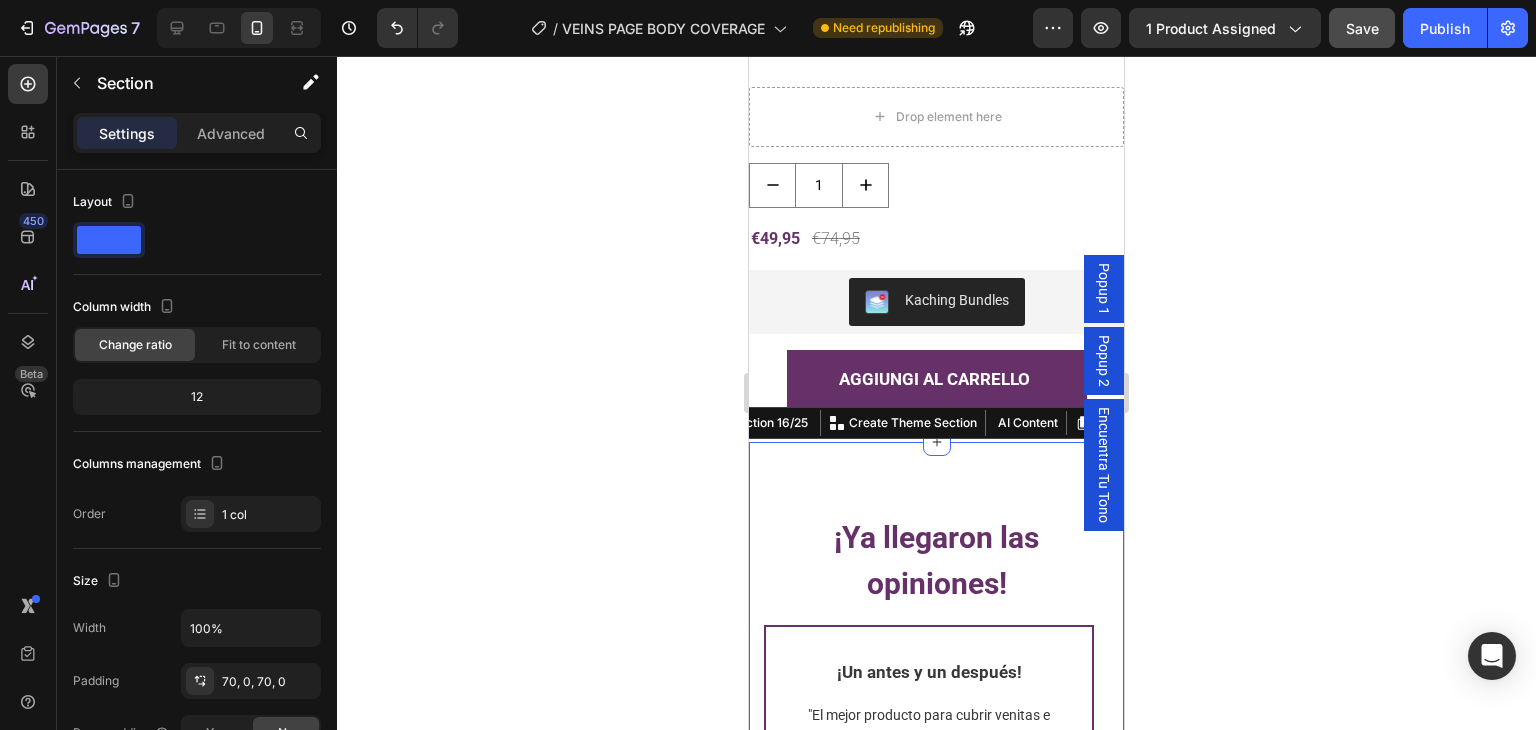 click 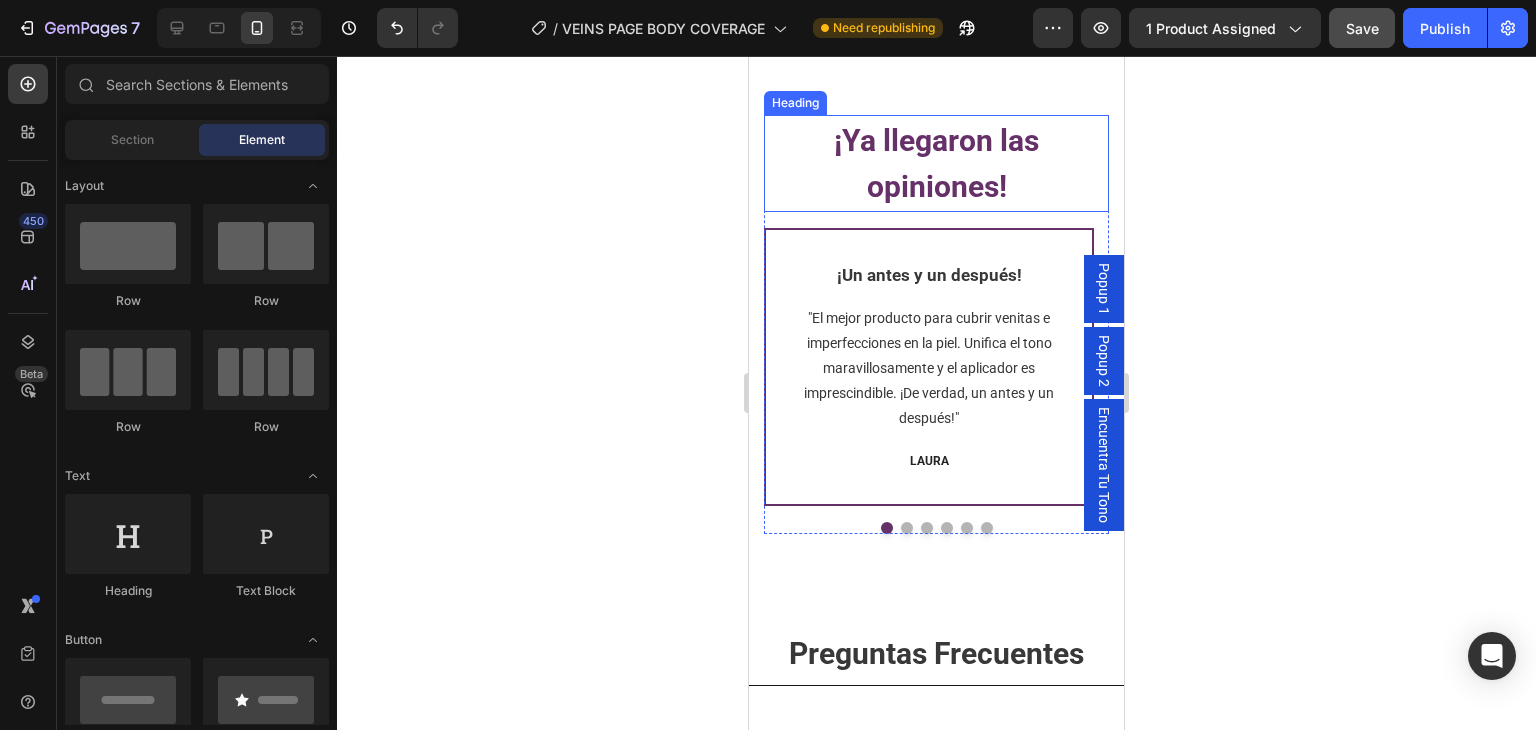 scroll, scrollTop: 4823, scrollLeft: 0, axis: vertical 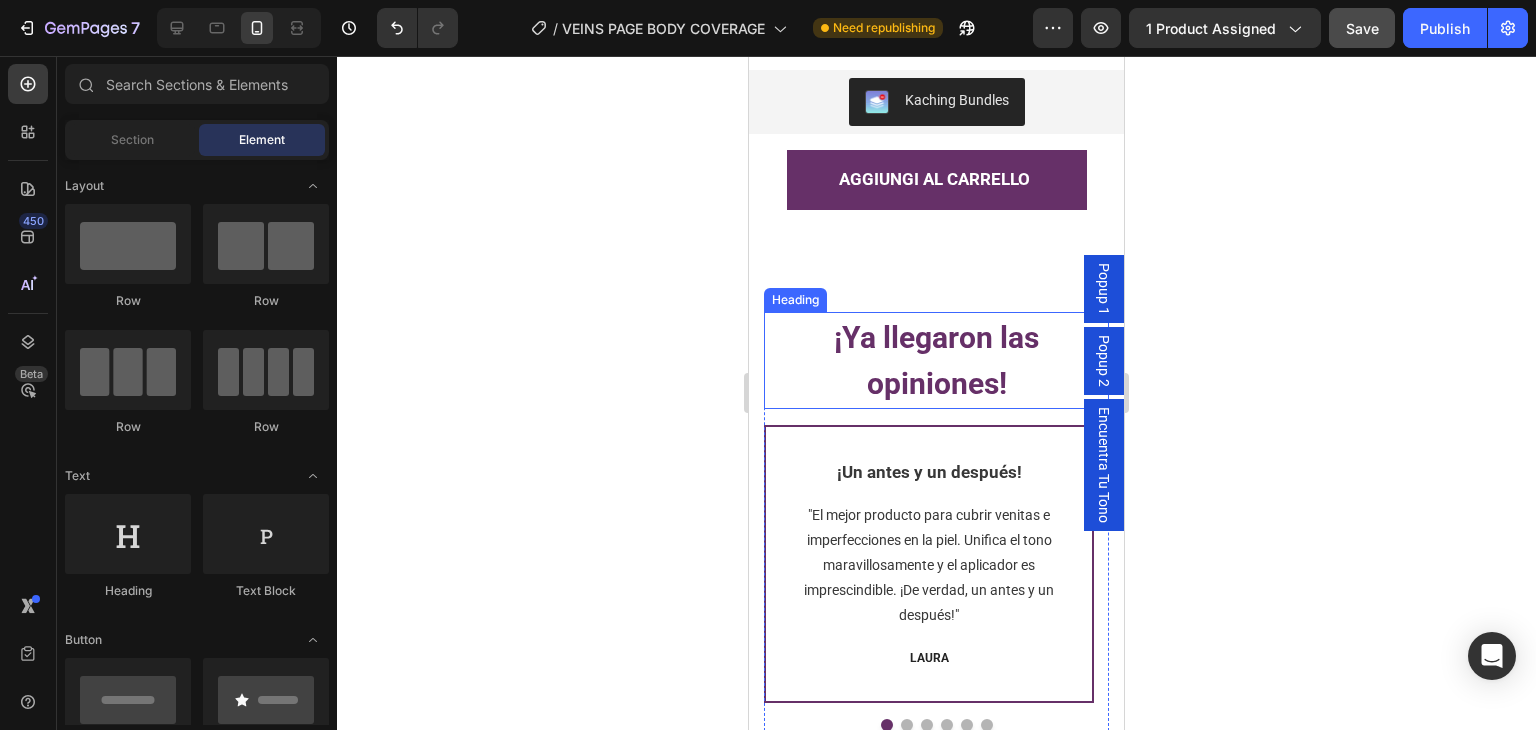 click on "¡Ya llegaron las opiniones!" at bounding box center (936, 361) 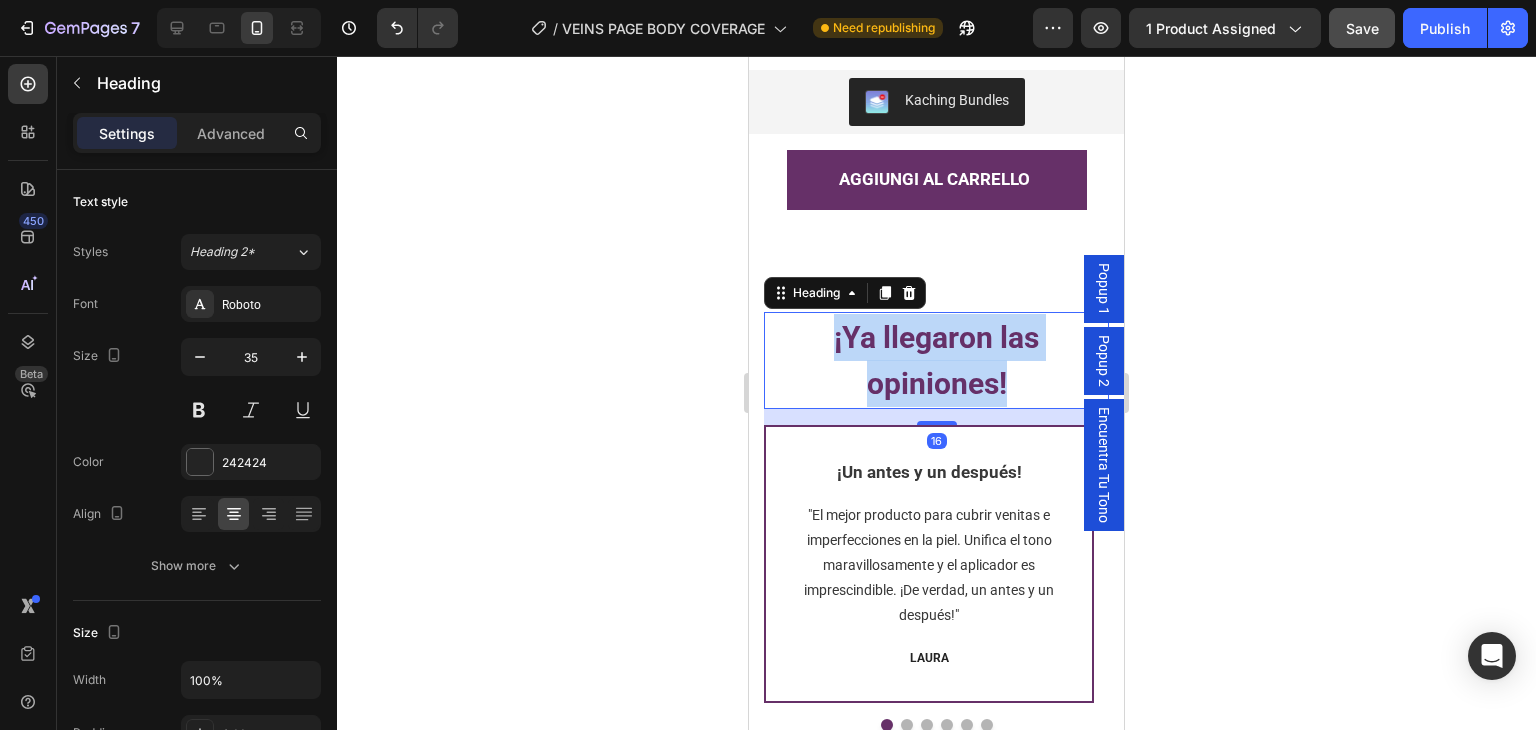 click on "¡Ya llegaron las opiniones!" at bounding box center [936, 361] 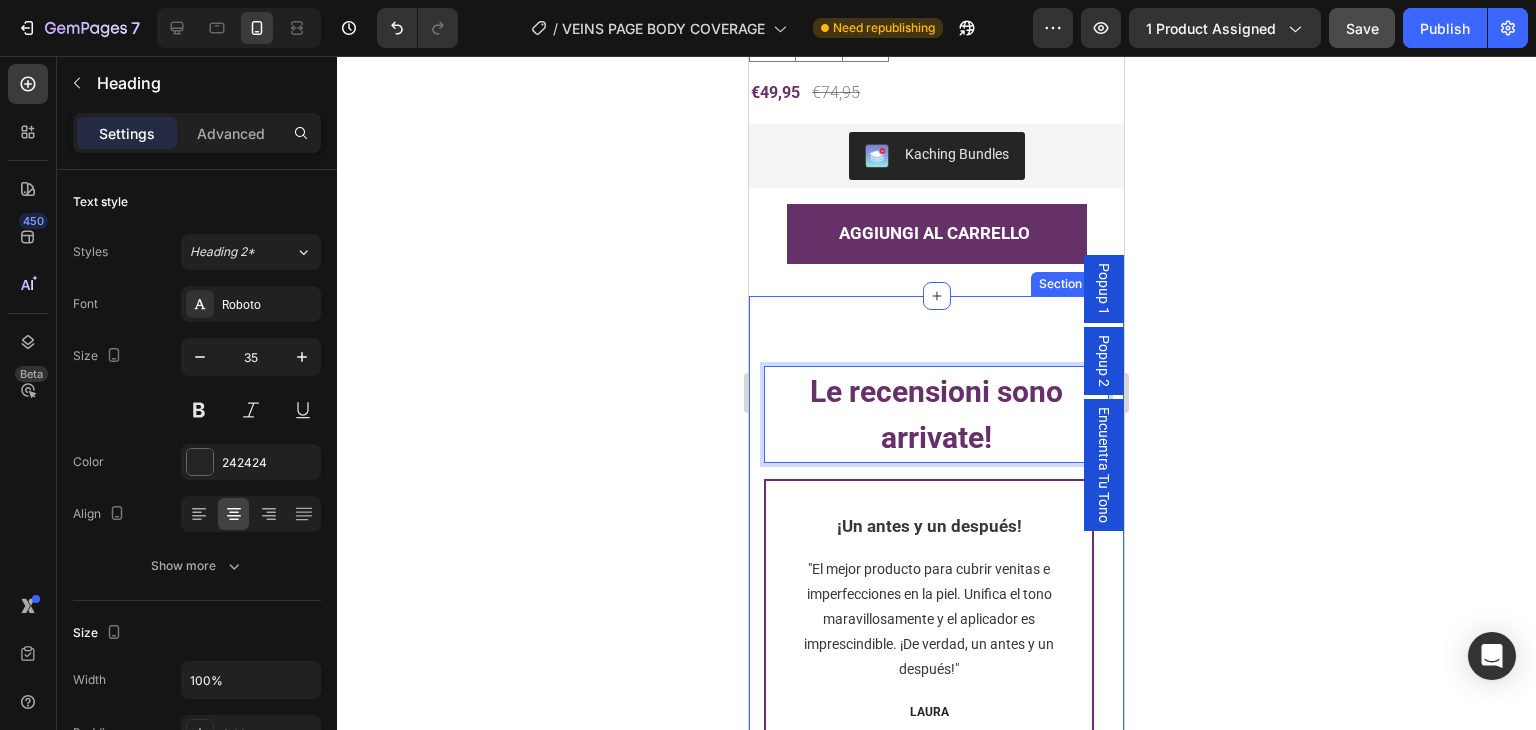 scroll, scrollTop: 4723, scrollLeft: 0, axis: vertical 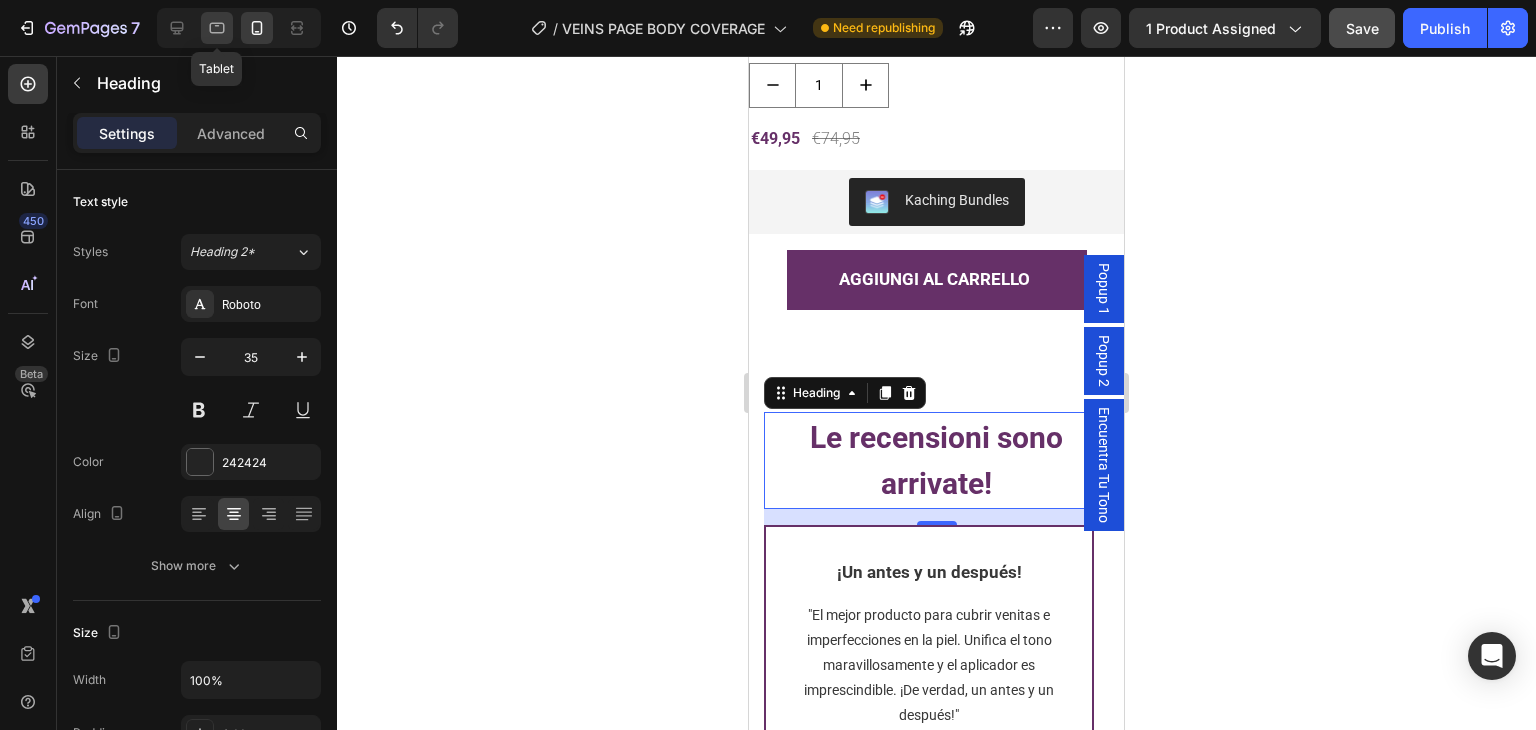 click 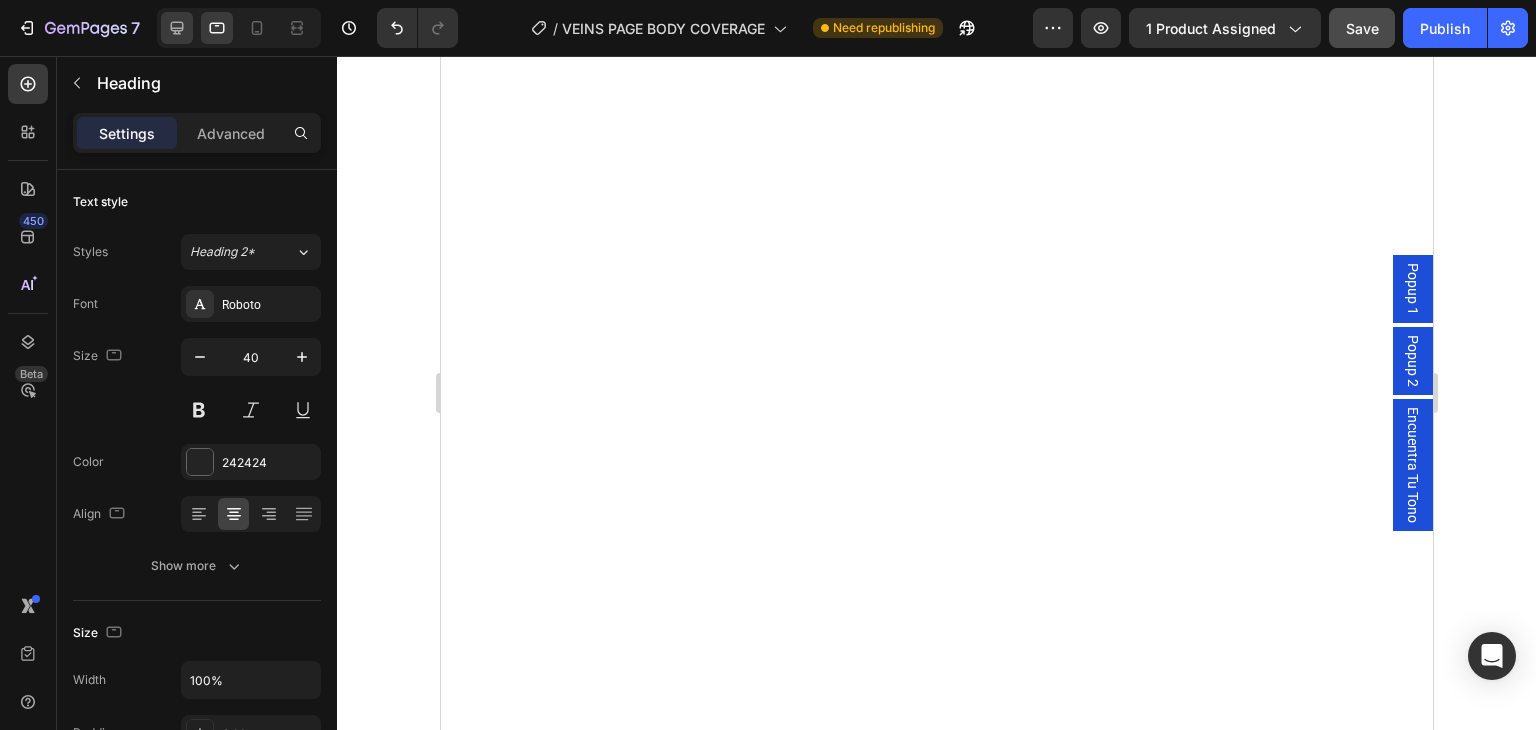 click 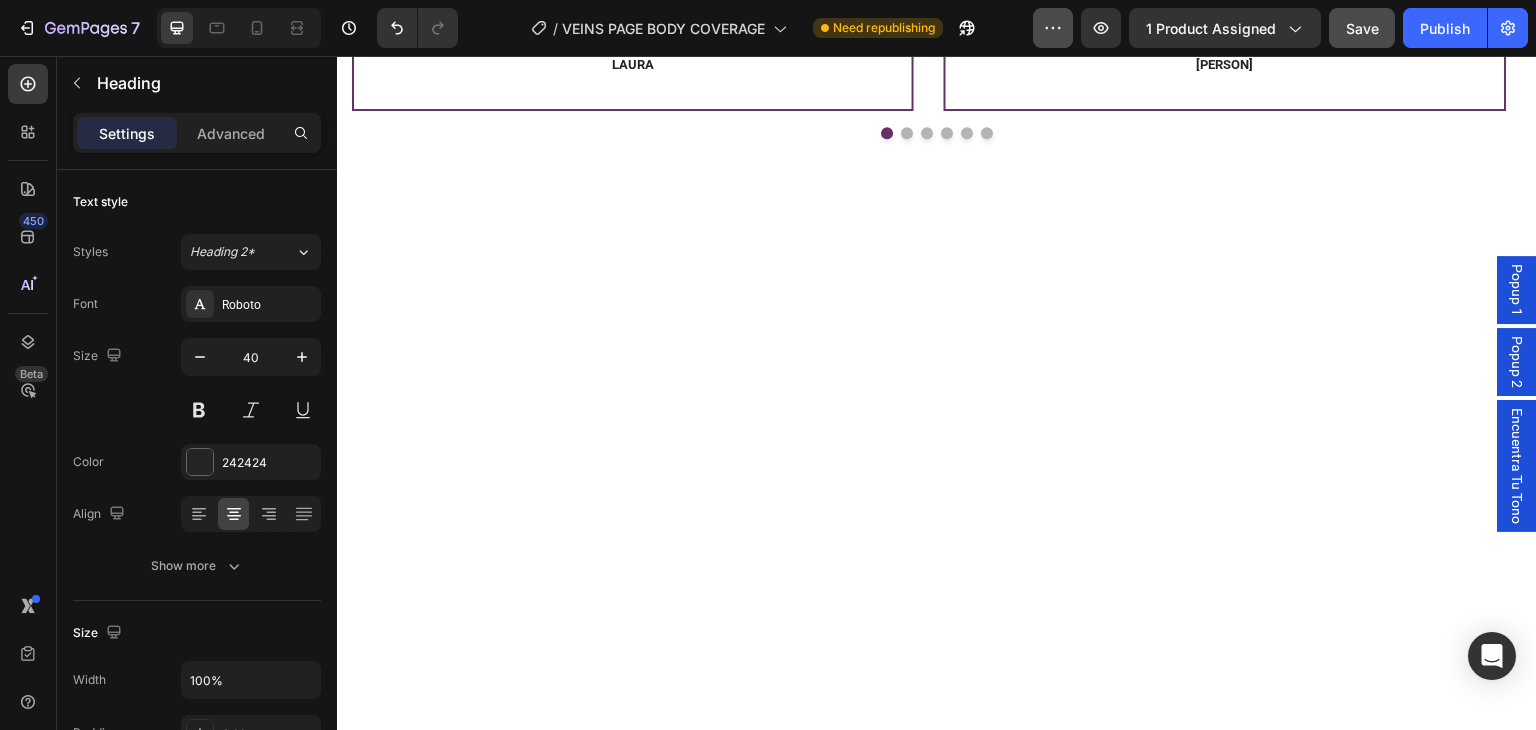 scroll, scrollTop: 4404, scrollLeft: 0, axis: vertical 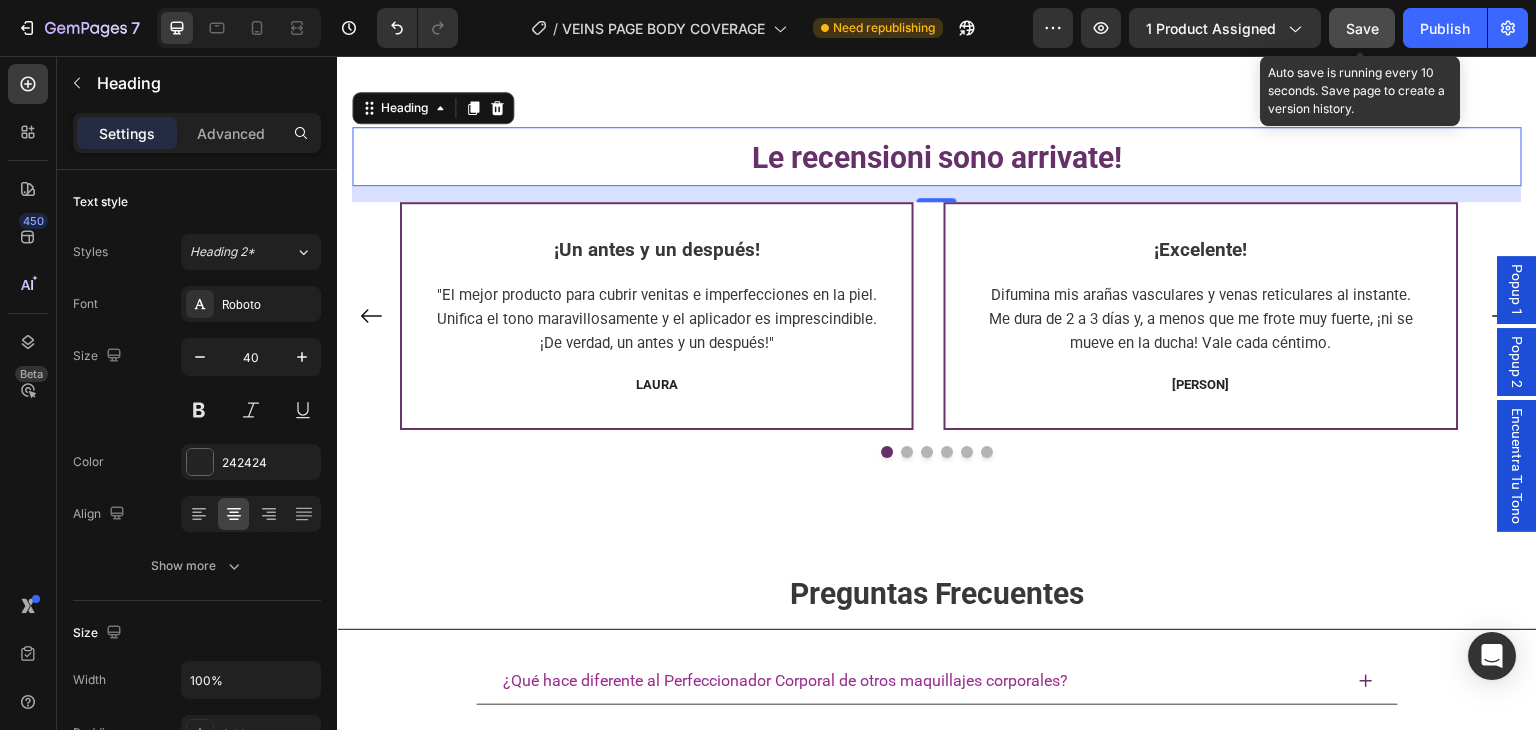 click on "Save" at bounding box center [1362, 28] 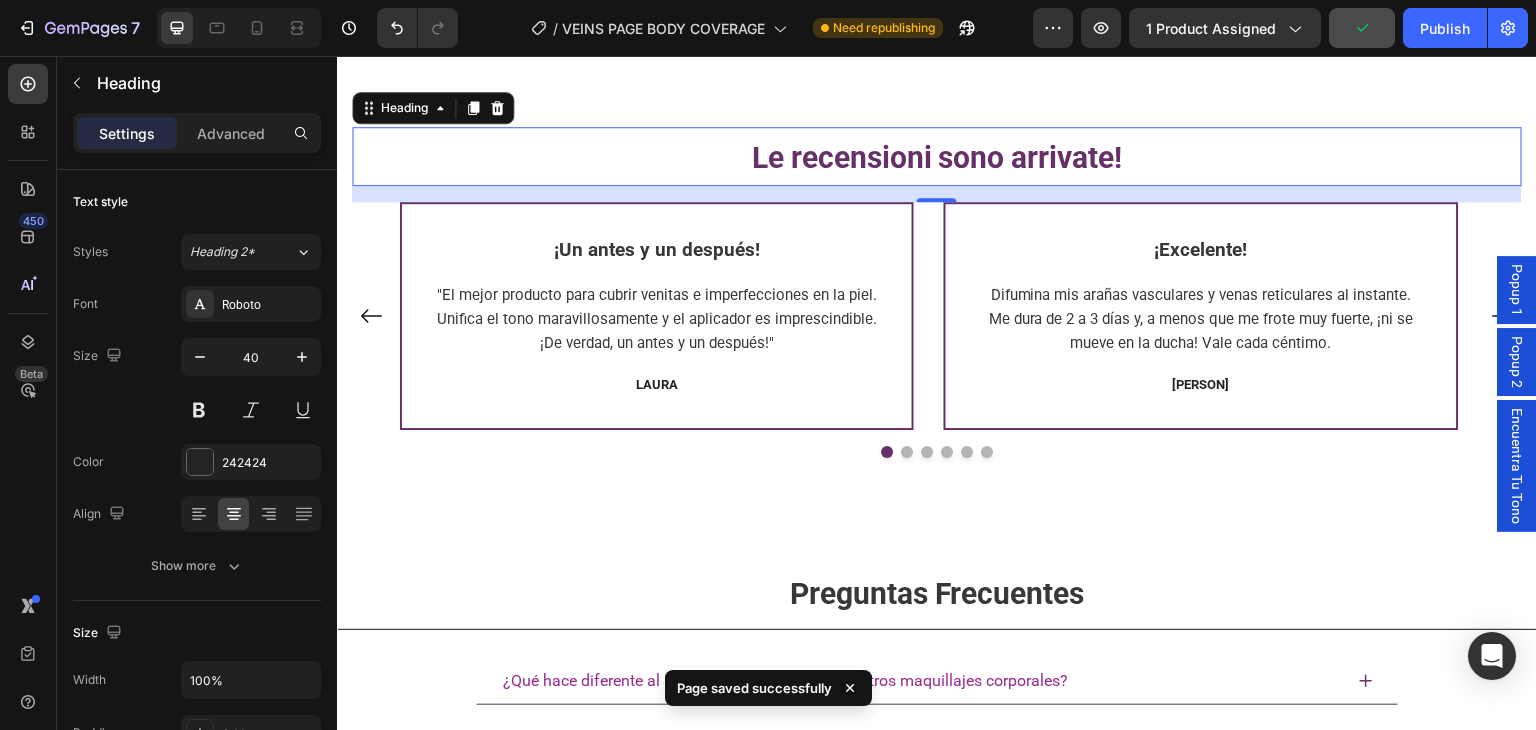 scroll, scrollTop: 4204, scrollLeft: 0, axis: vertical 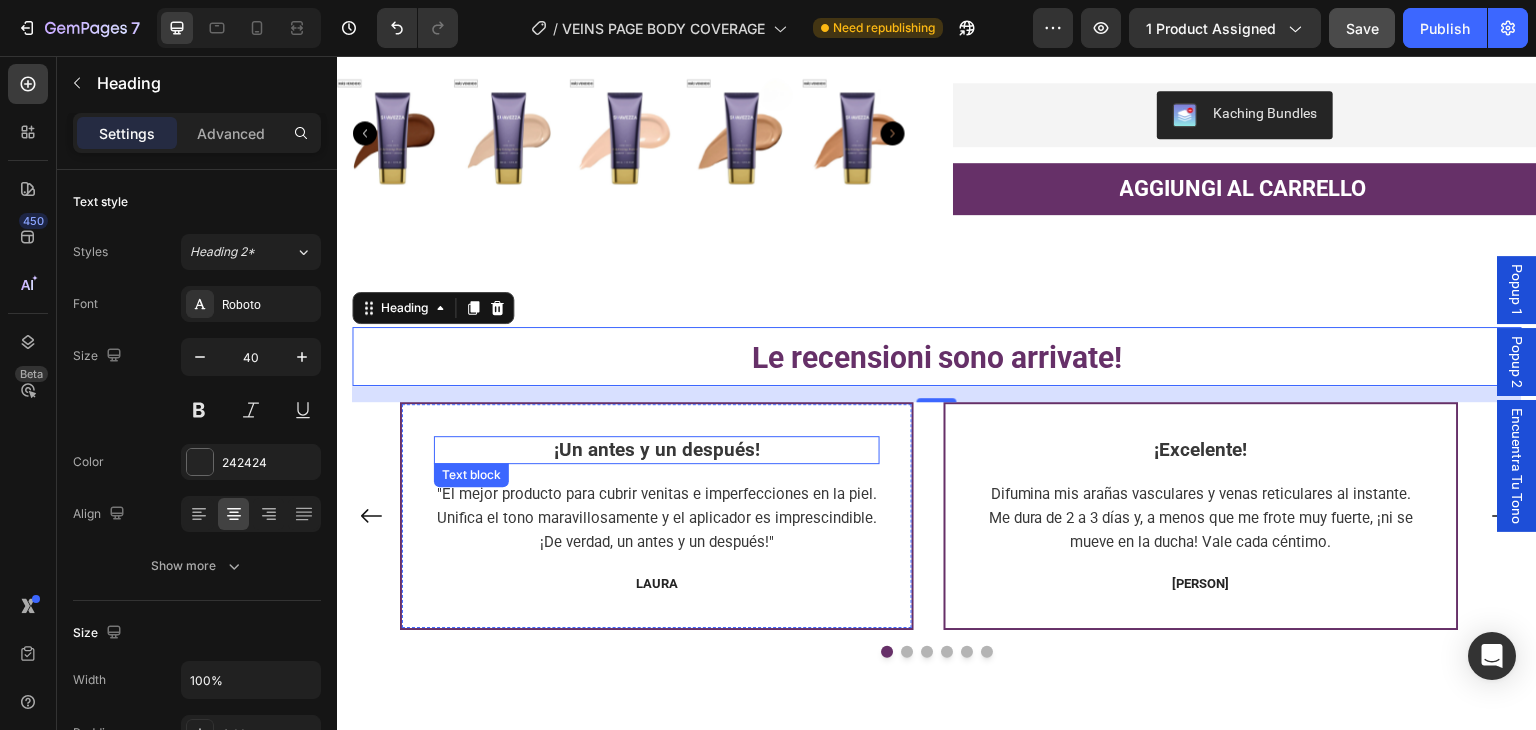 click on "¡Un antes y un después! Text block "El mejor producto para cubrir venitas e imperfecciones en la piel. Unifica el tono maravillosamente y el aplicador es imprescindible. ¡De verdad, un antes y un después!" Text block LAURA Text block" at bounding box center [657, 516] 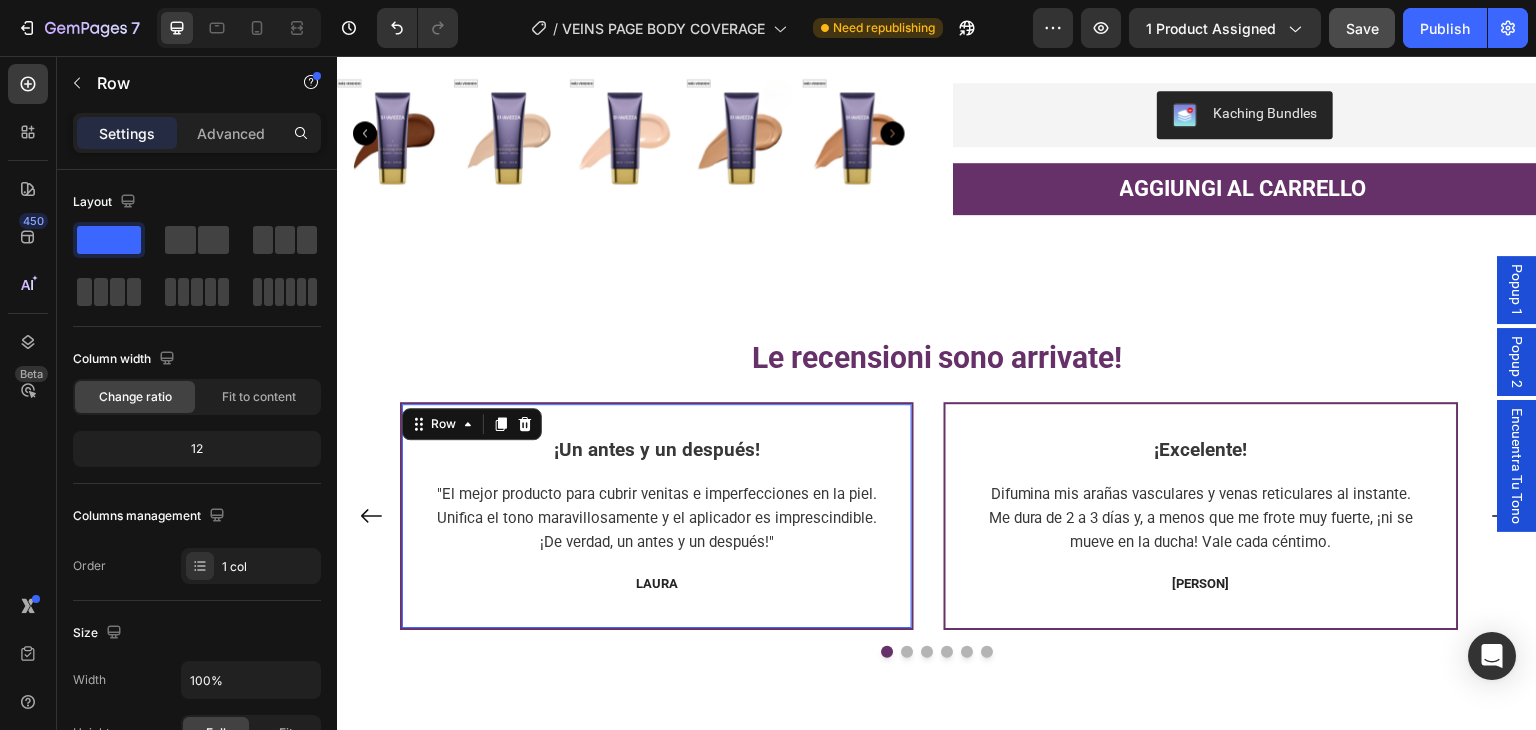 click on "¡Un antes y un después! Text block "El mejor producto para cubrir venitas e imperfecciones en la piel. Unifica el tono maravillosamente y el aplicador es imprescindible. ¡De verdad, un antes y un después!" Text block LAURA Text block" at bounding box center (657, 516) 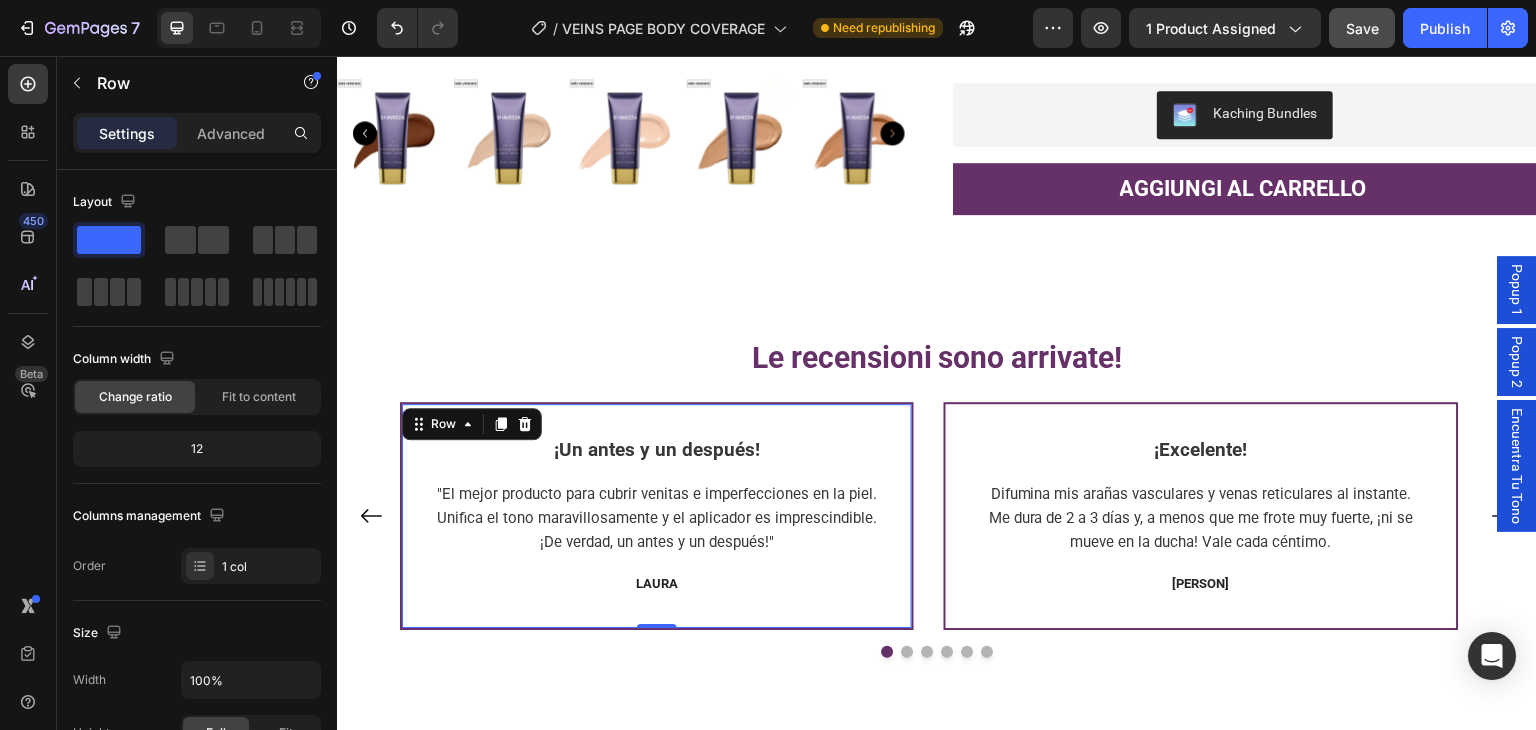 click on "¡Un antes y un después! Text block "El mejor producto para cubrir venitas e imperfecciones en la piel. Unifica el tono maravillosamente y el aplicador es imprescindible. ¡De verdad, un antes y un después!" Text block LAURA Text block" at bounding box center [657, 516] 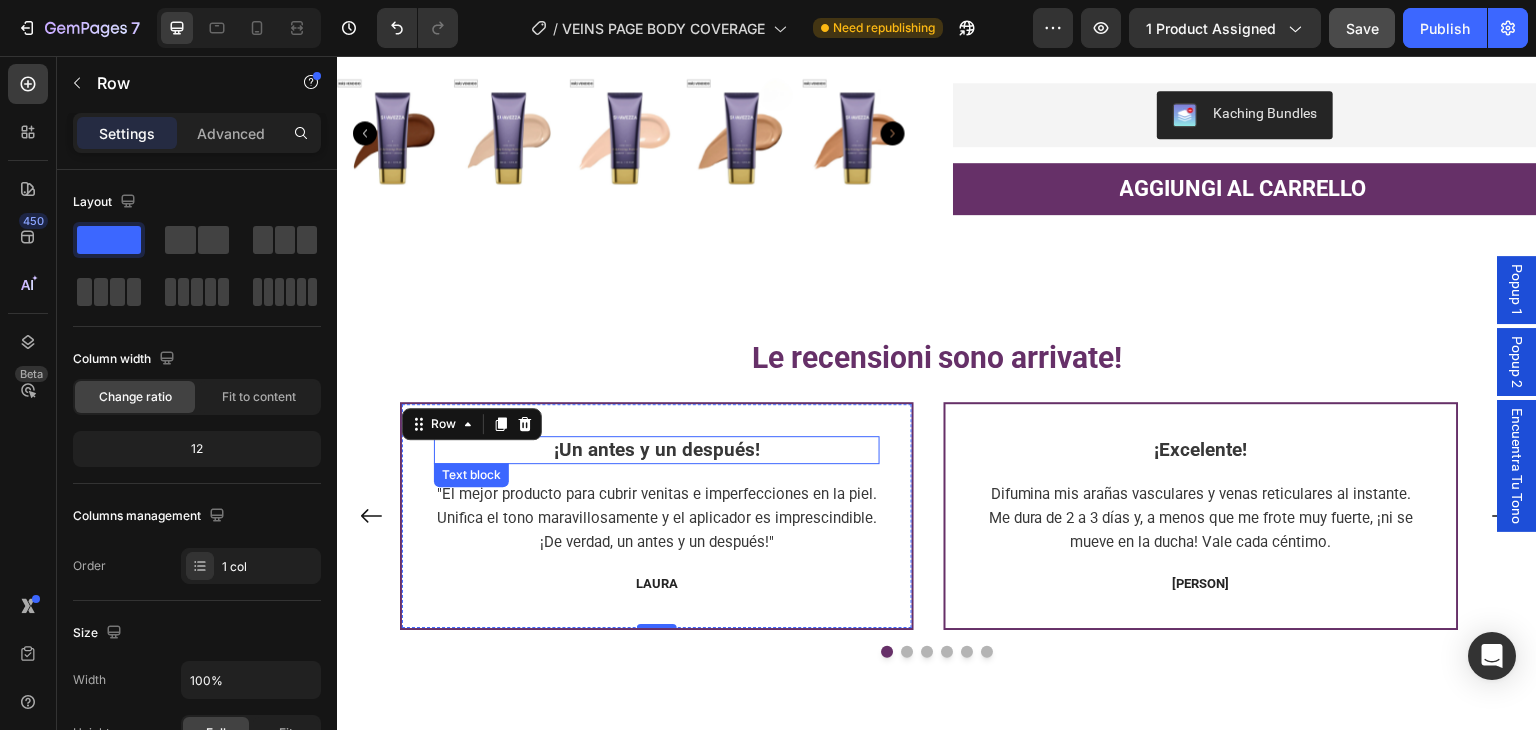 click on "¡Un antes y un después!" at bounding box center [657, 449] 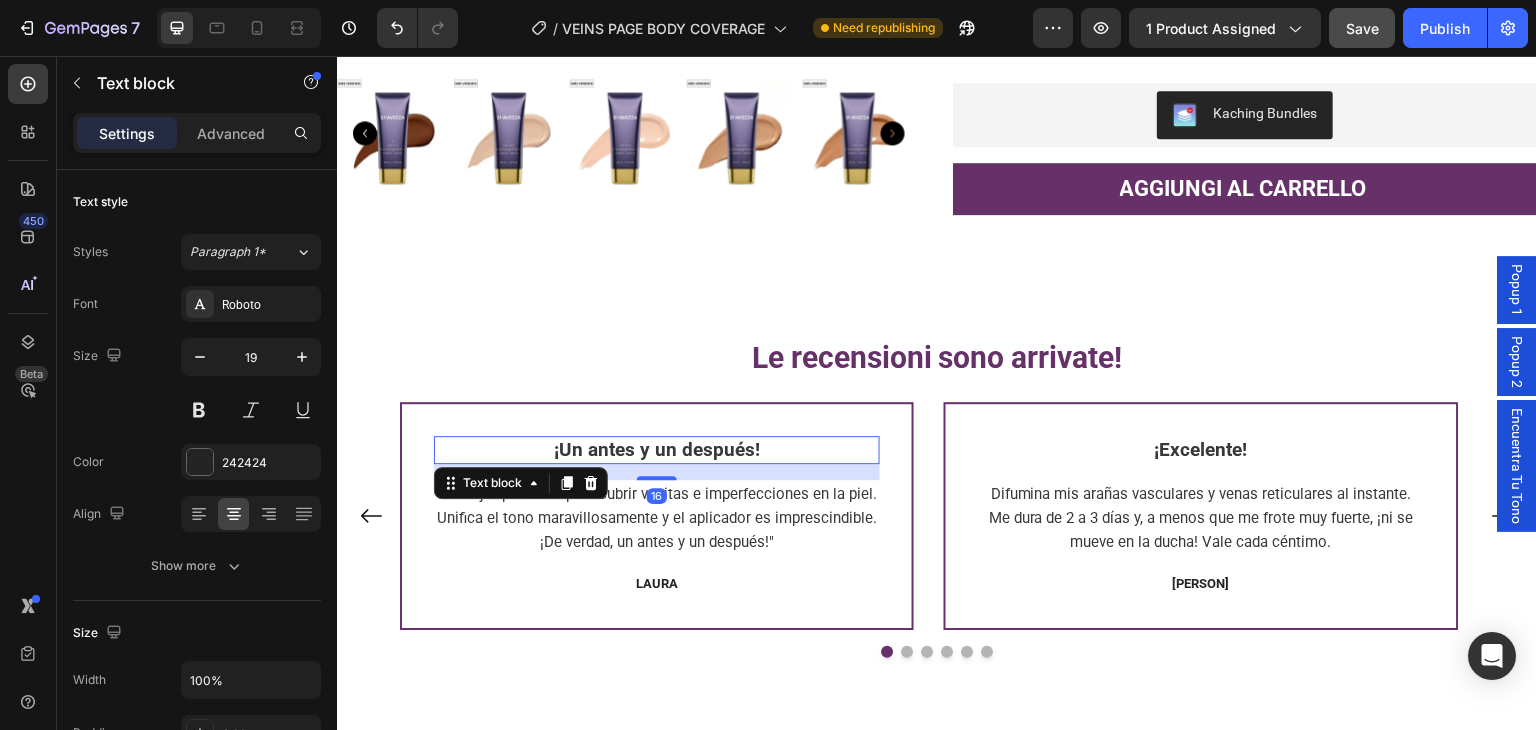 click on "¡Un antes y un después!" at bounding box center (657, 449) 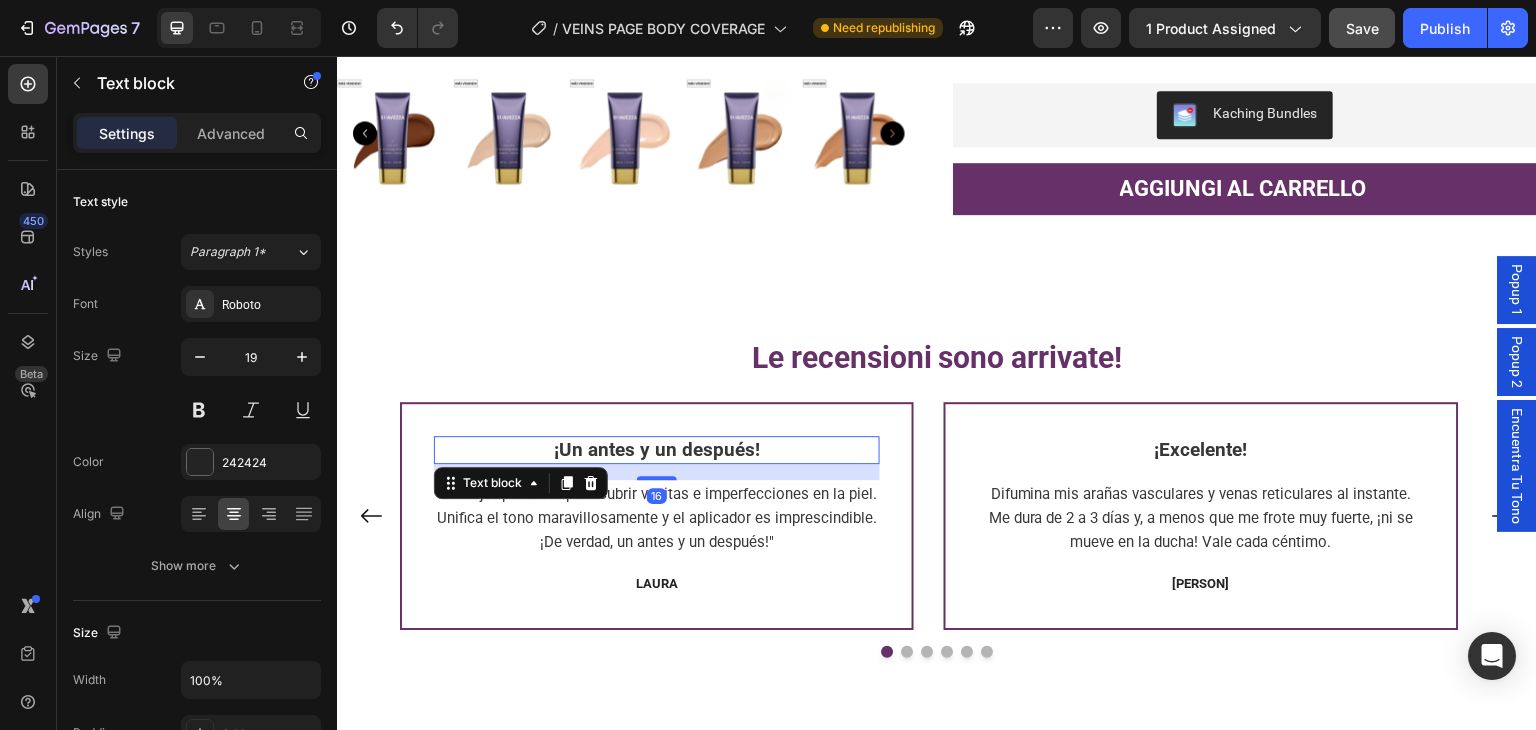 click on "¡Un antes y un después!" at bounding box center (657, 449) 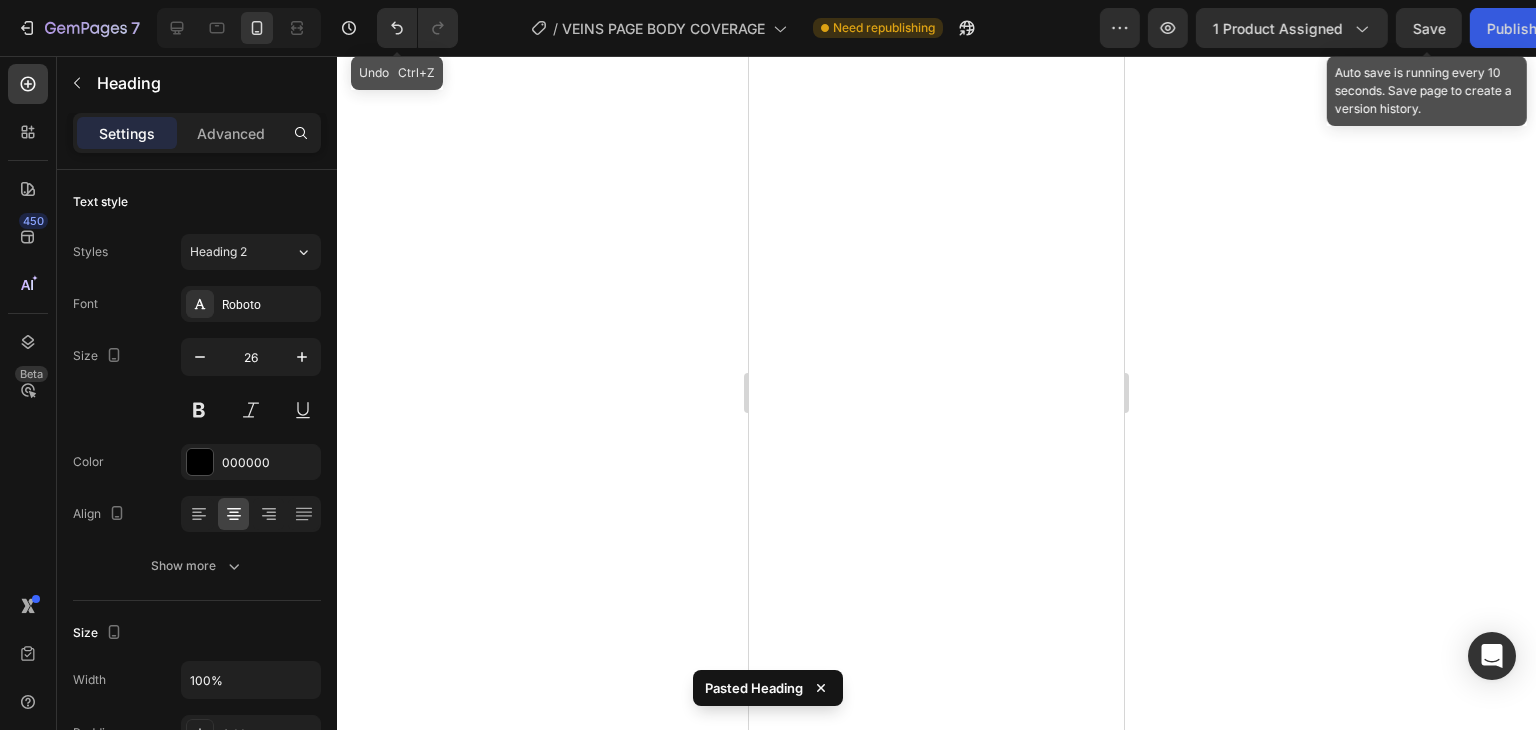 click 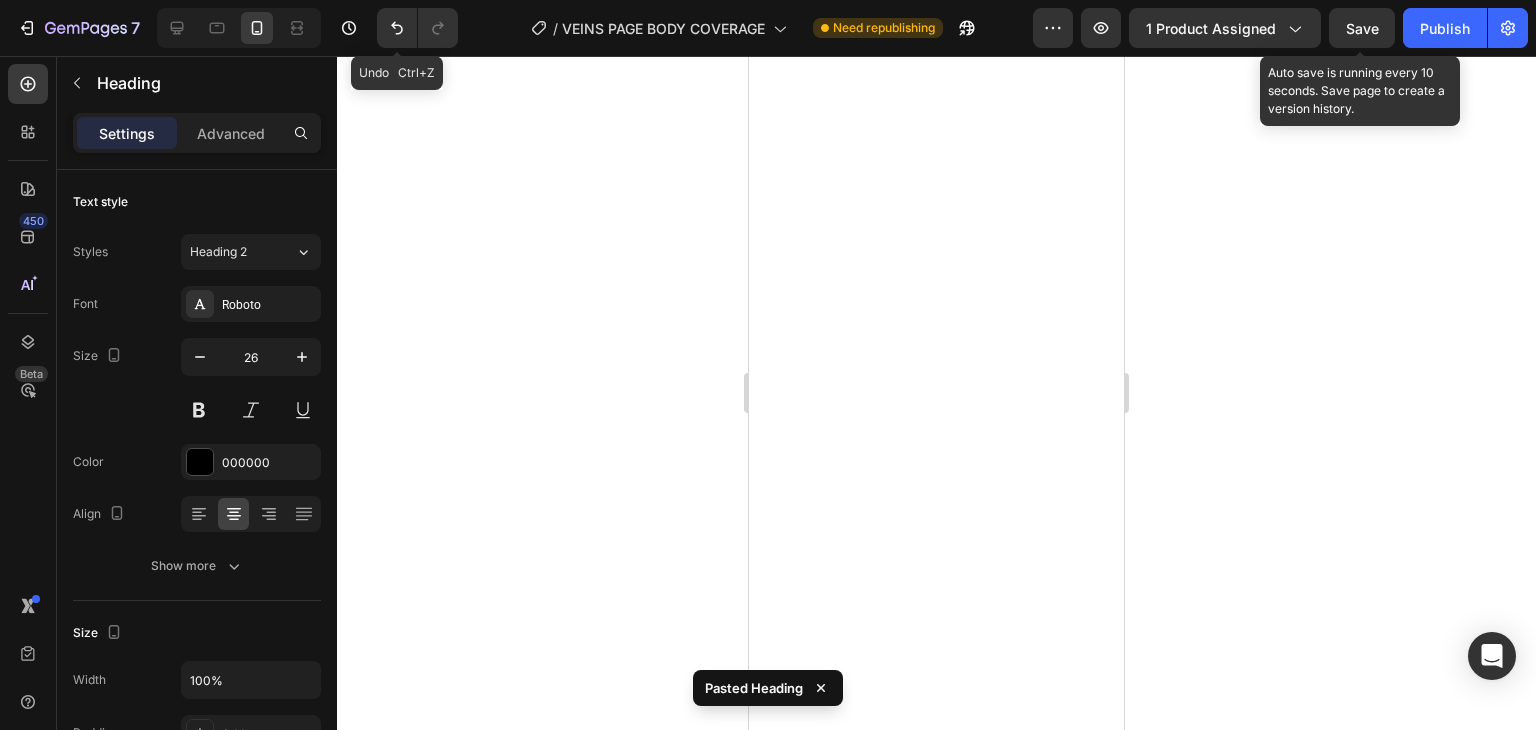 scroll, scrollTop: 0, scrollLeft: 0, axis: both 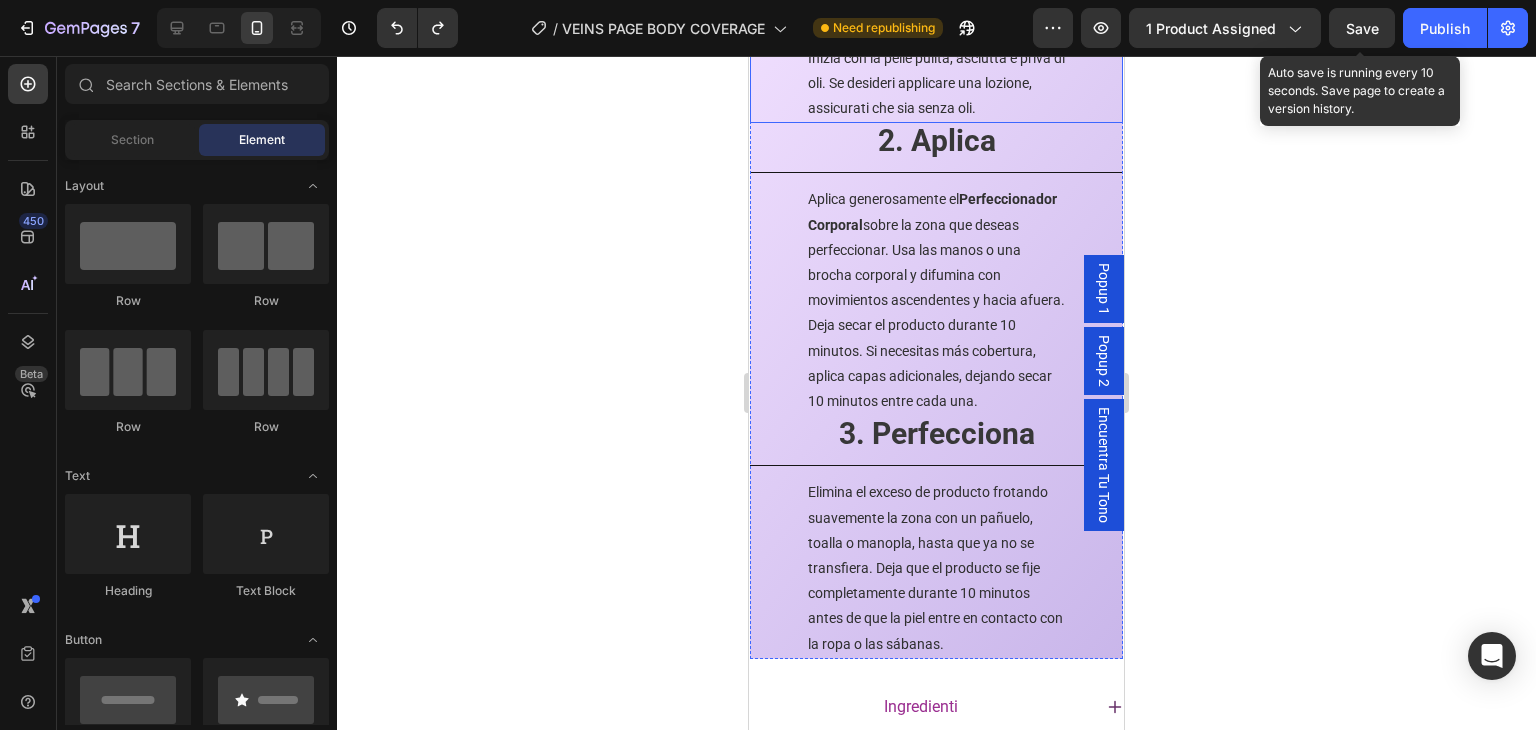 click on "Inizia con la pelle pulita, asciutta e priva di oli. Se desideri applicare una lozione, assicurati che sia senza oli." at bounding box center (936, 83) 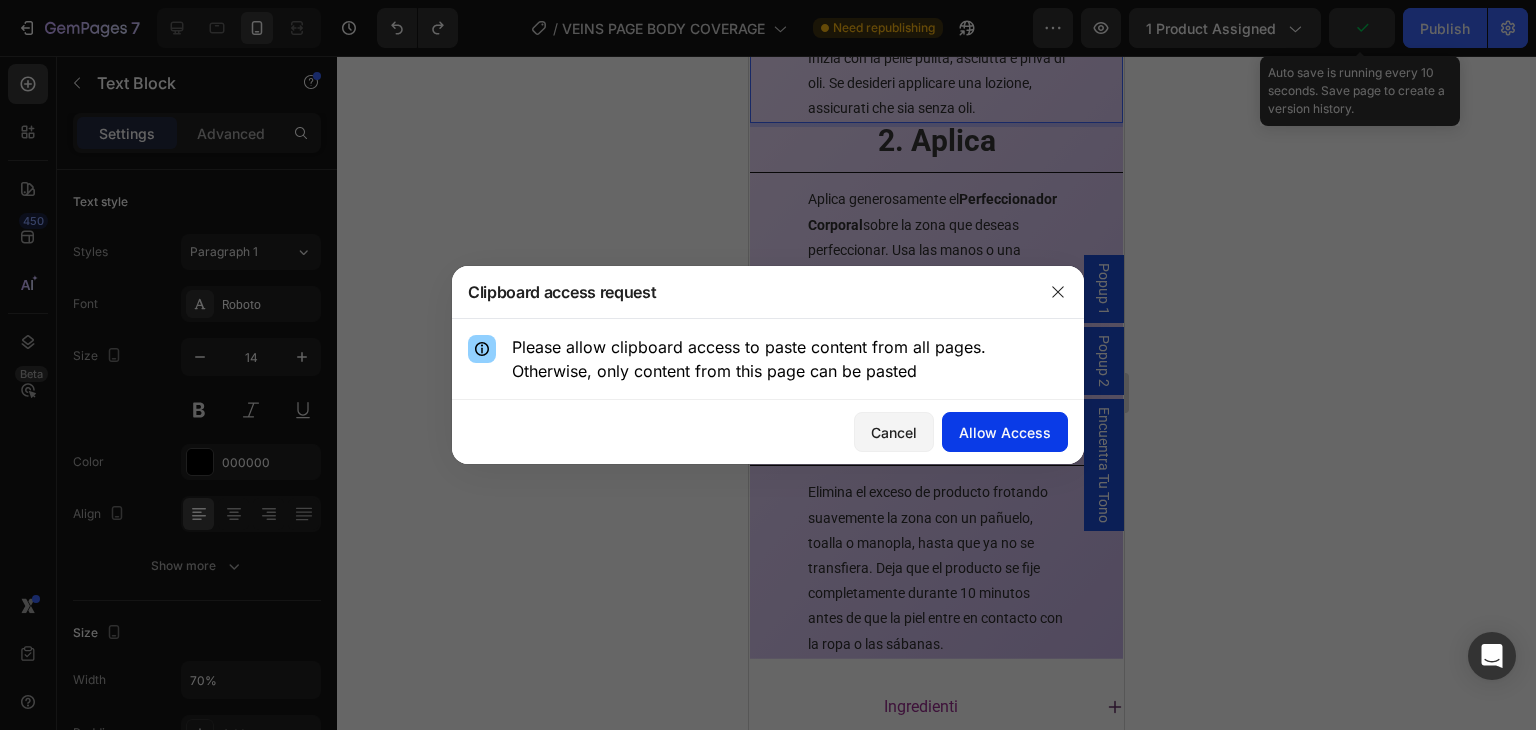 click on "Allow Access" at bounding box center [1005, 432] 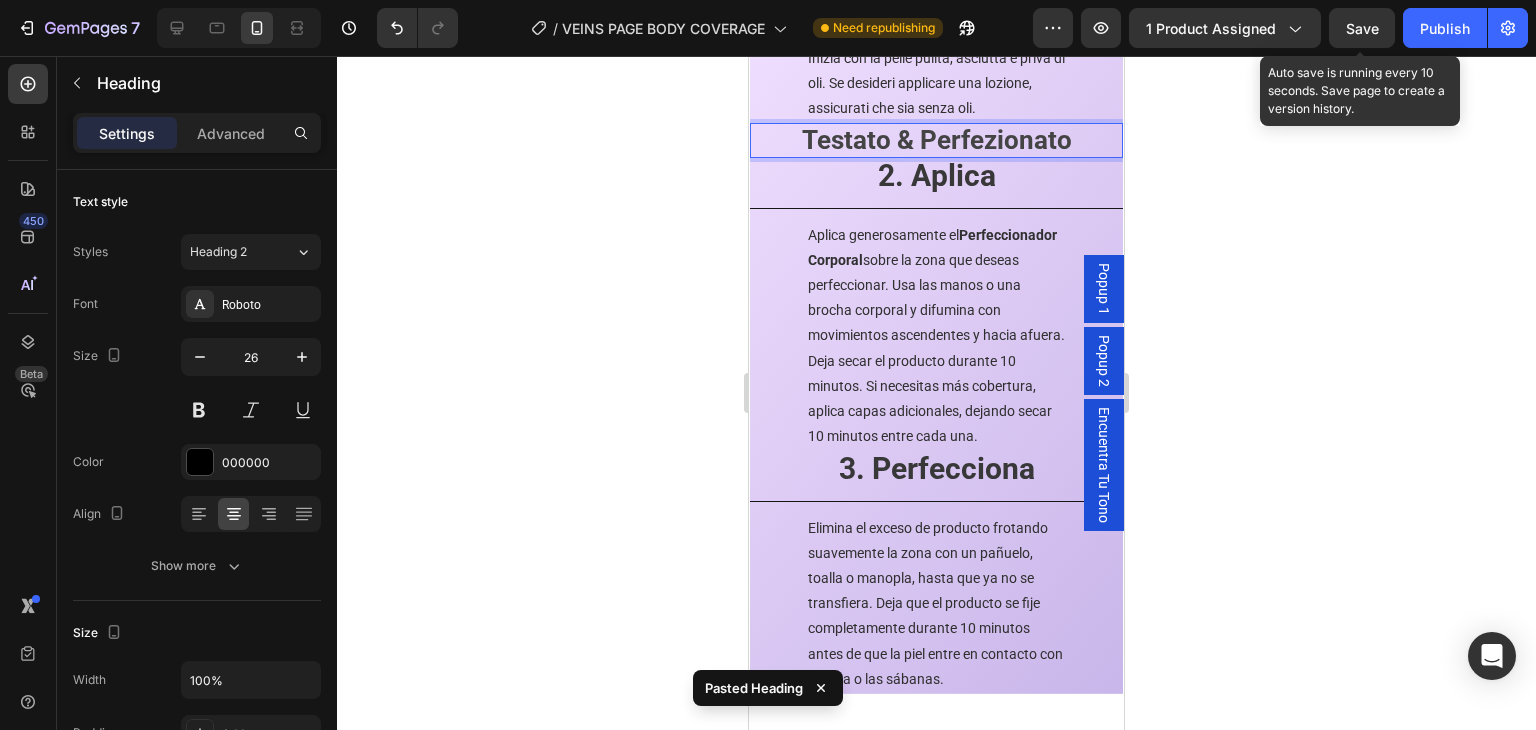 click on "Testato & Perfezionato" at bounding box center (937, 140) 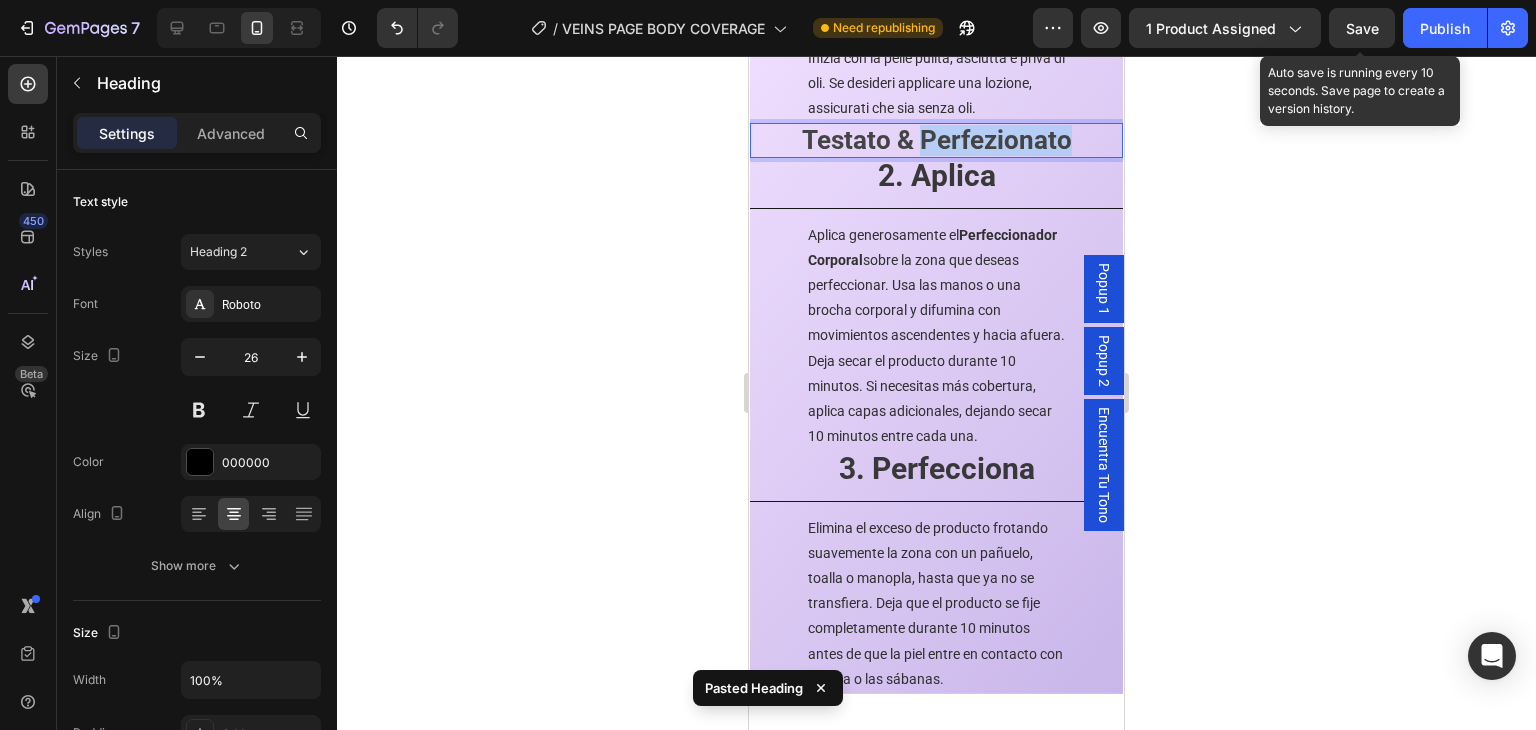 click on "Testato & Perfezionato" at bounding box center [937, 140] 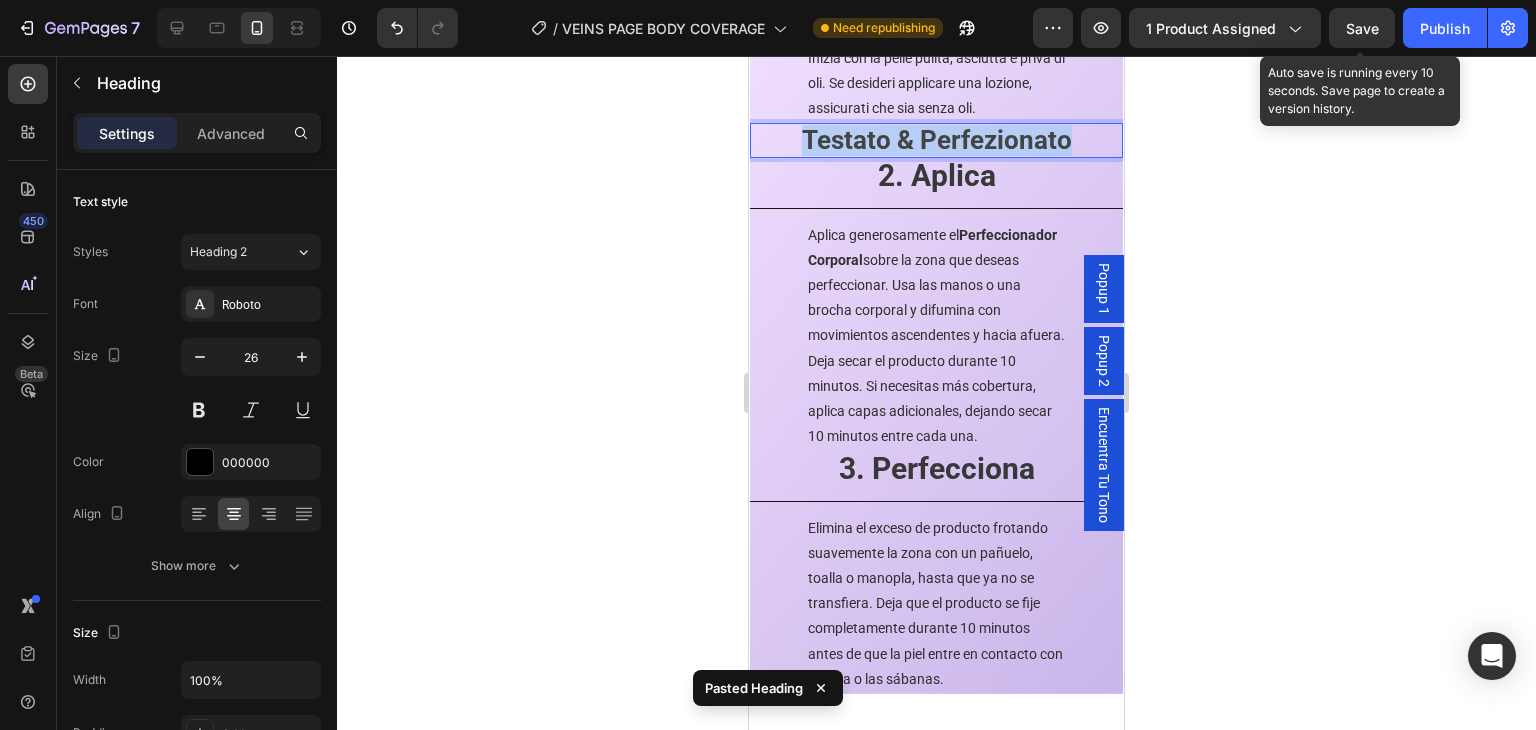 click on "Testato & Perfezionato" at bounding box center (937, 140) 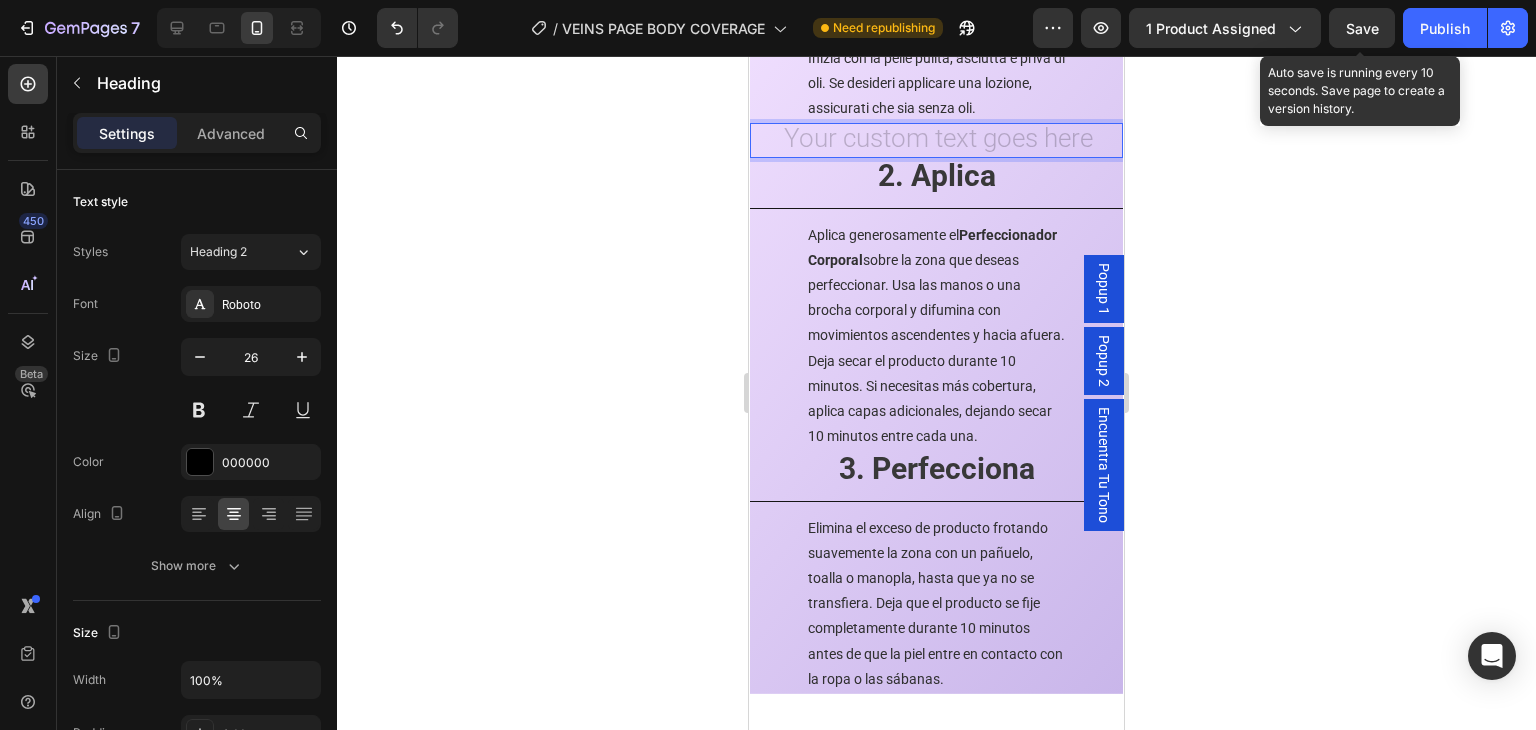click 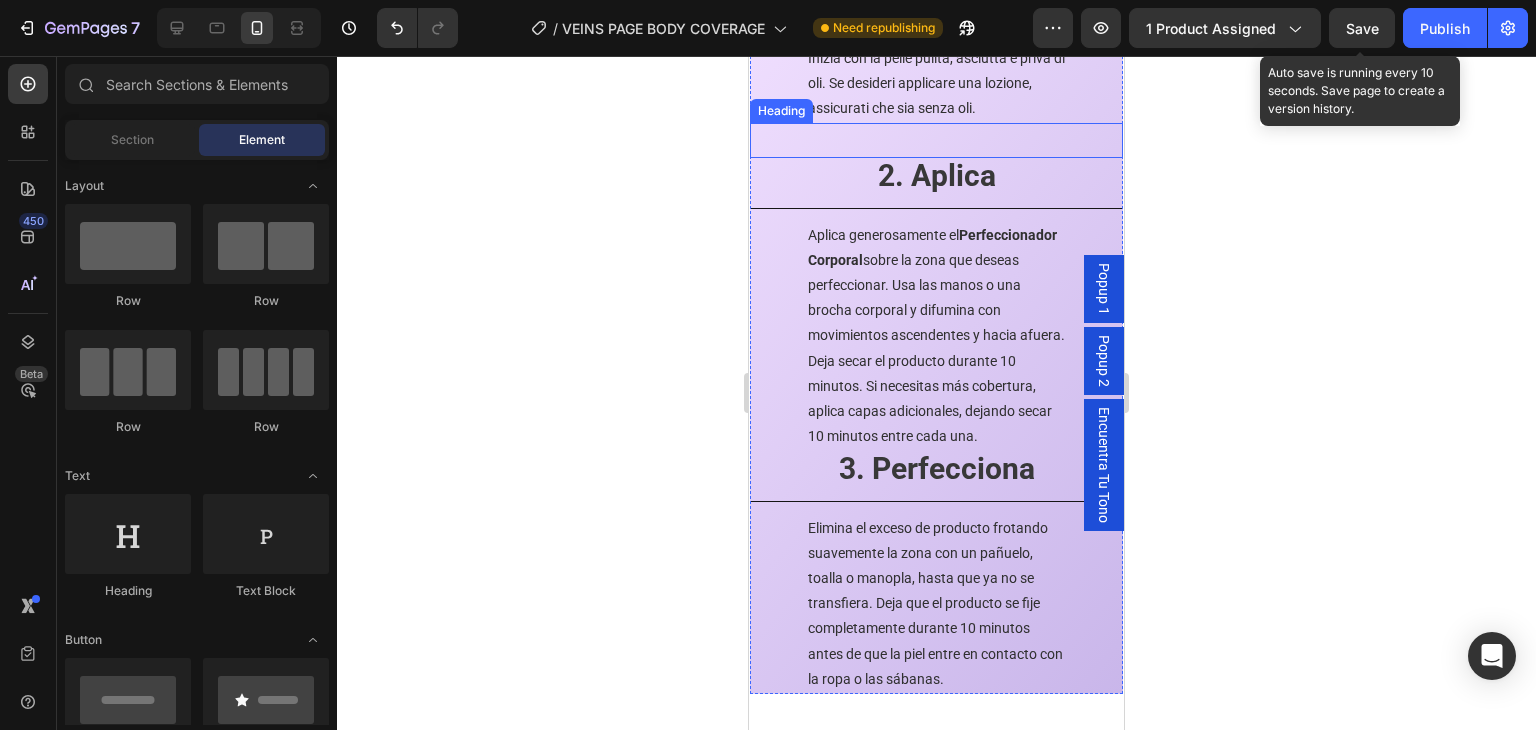 click at bounding box center [936, 140] 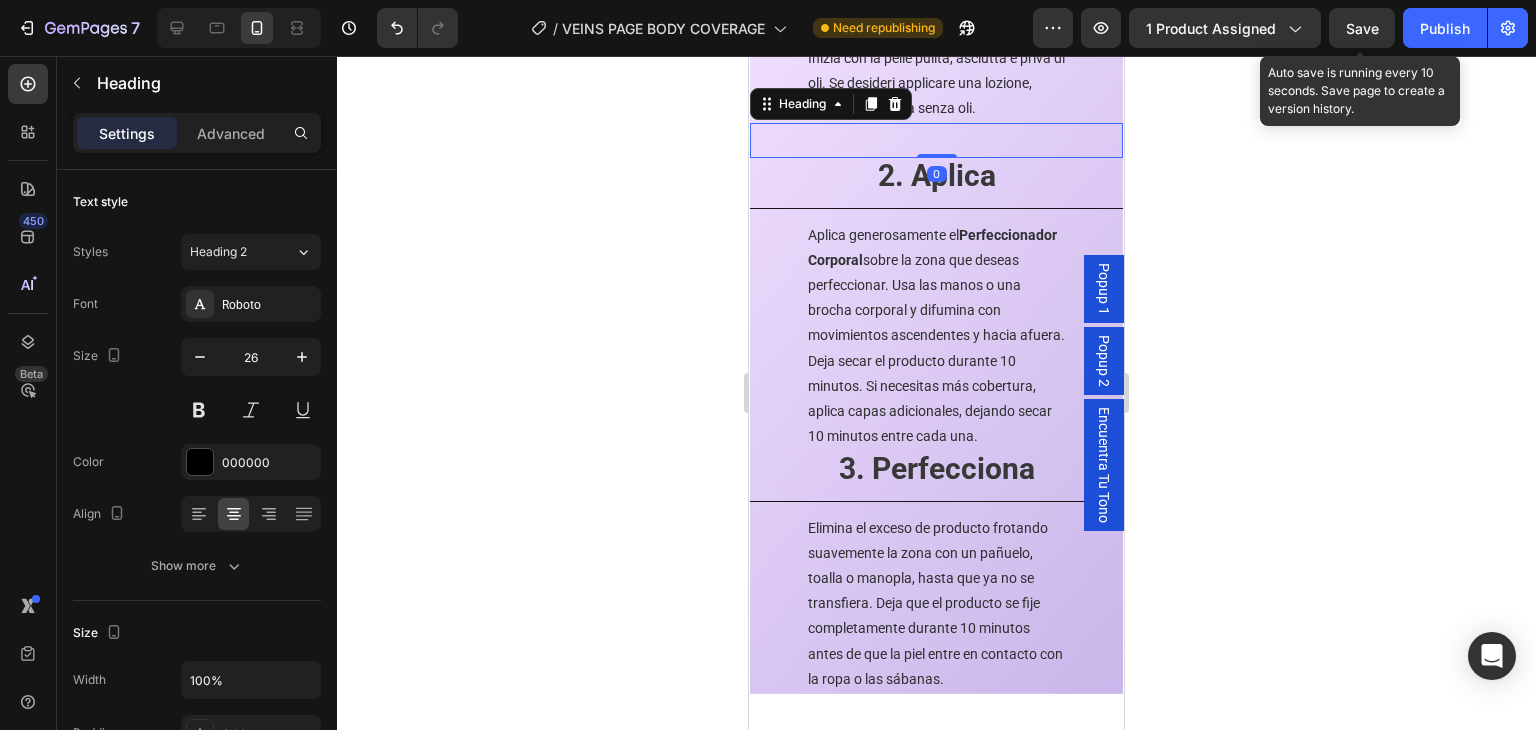 click 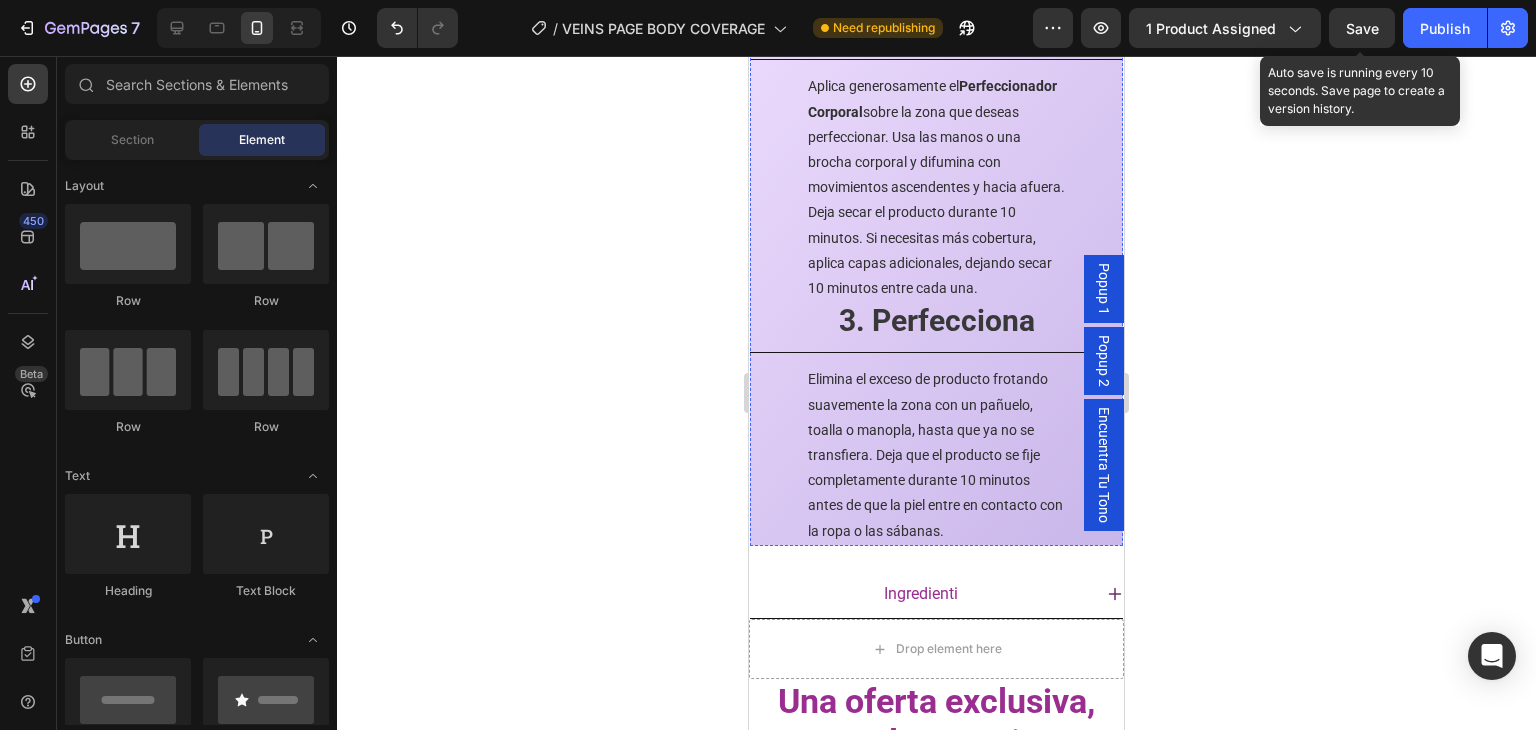 scroll, scrollTop: 3565, scrollLeft: 0, axis: vertical 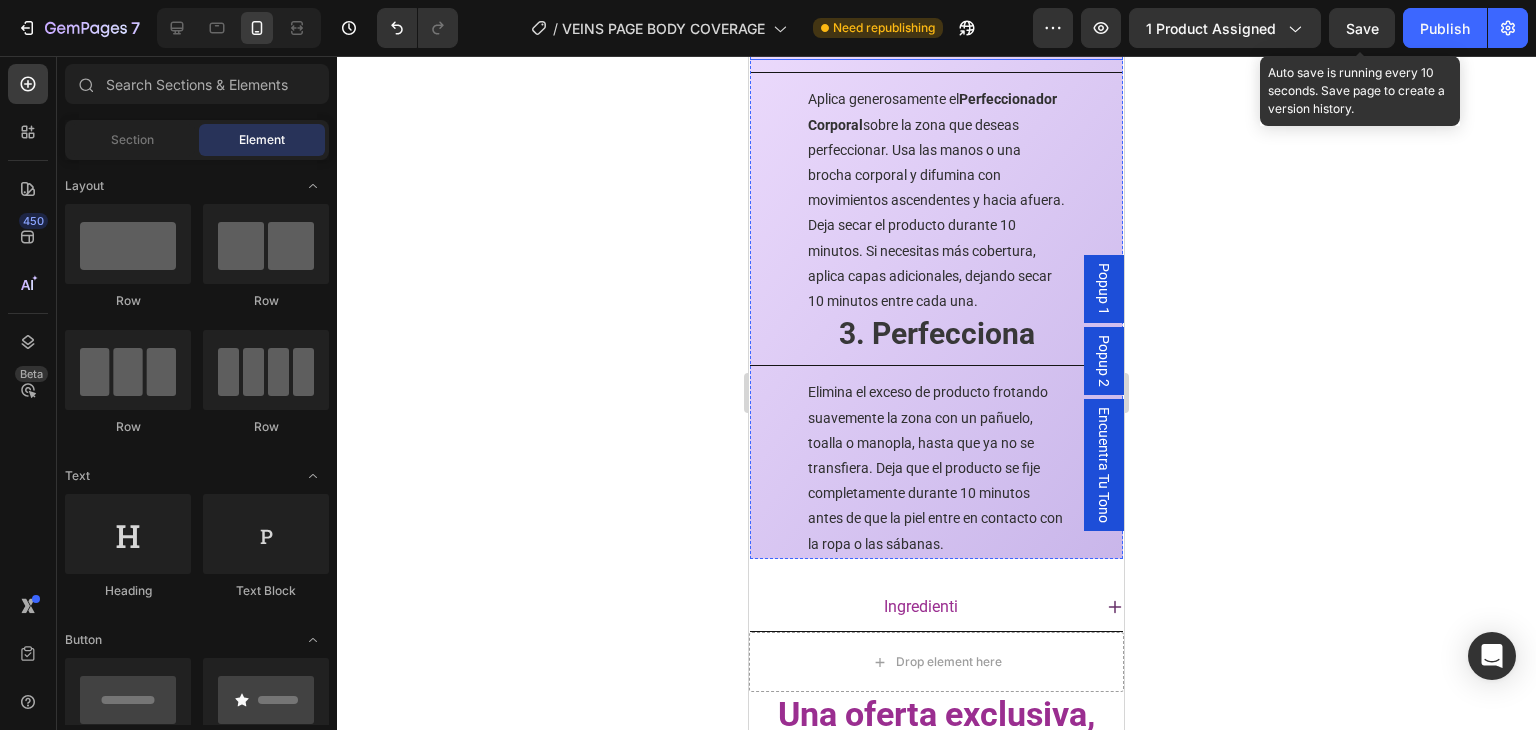 click on "2. Aplica" at bounding box center (937, 40) 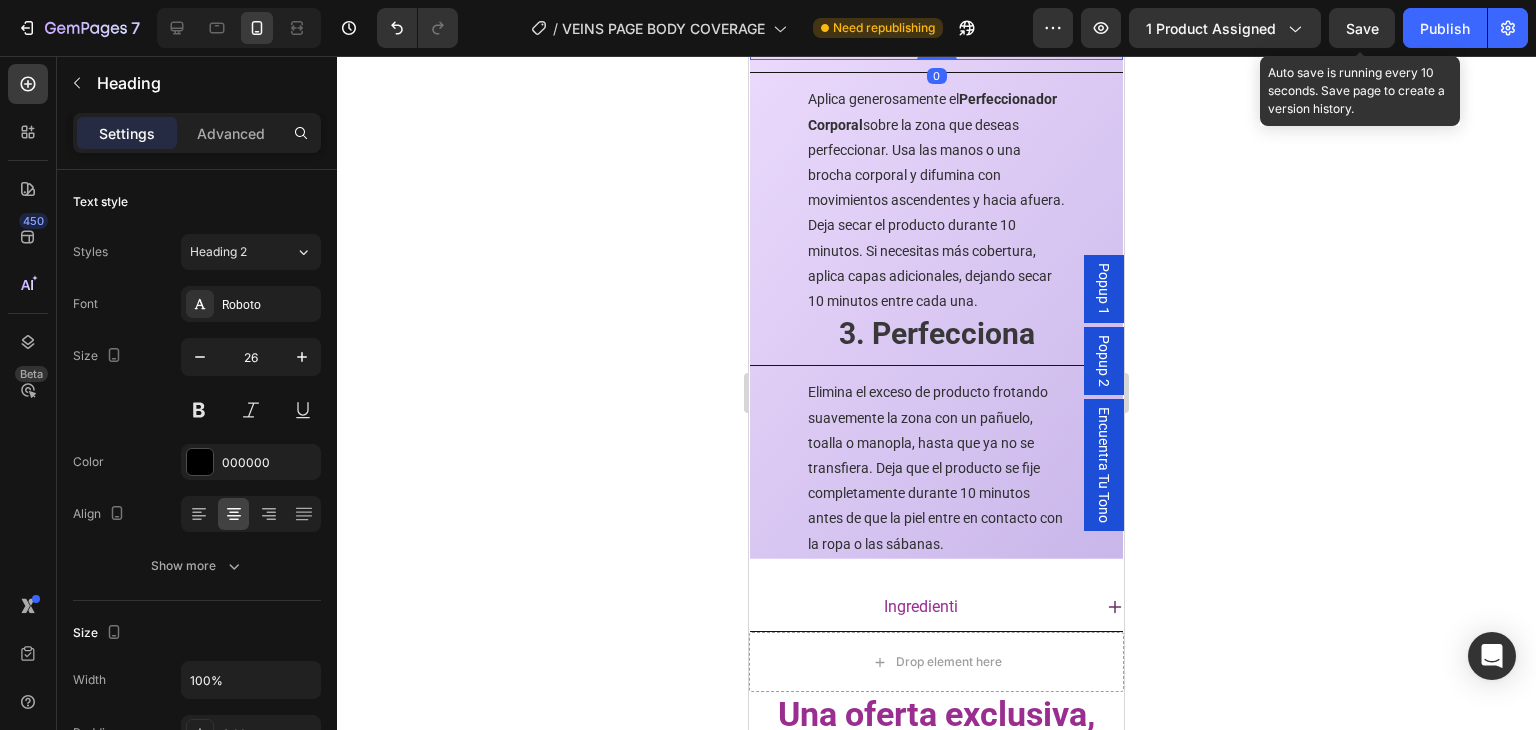 click on "2. Aplica" at bounding box center [937, 40] 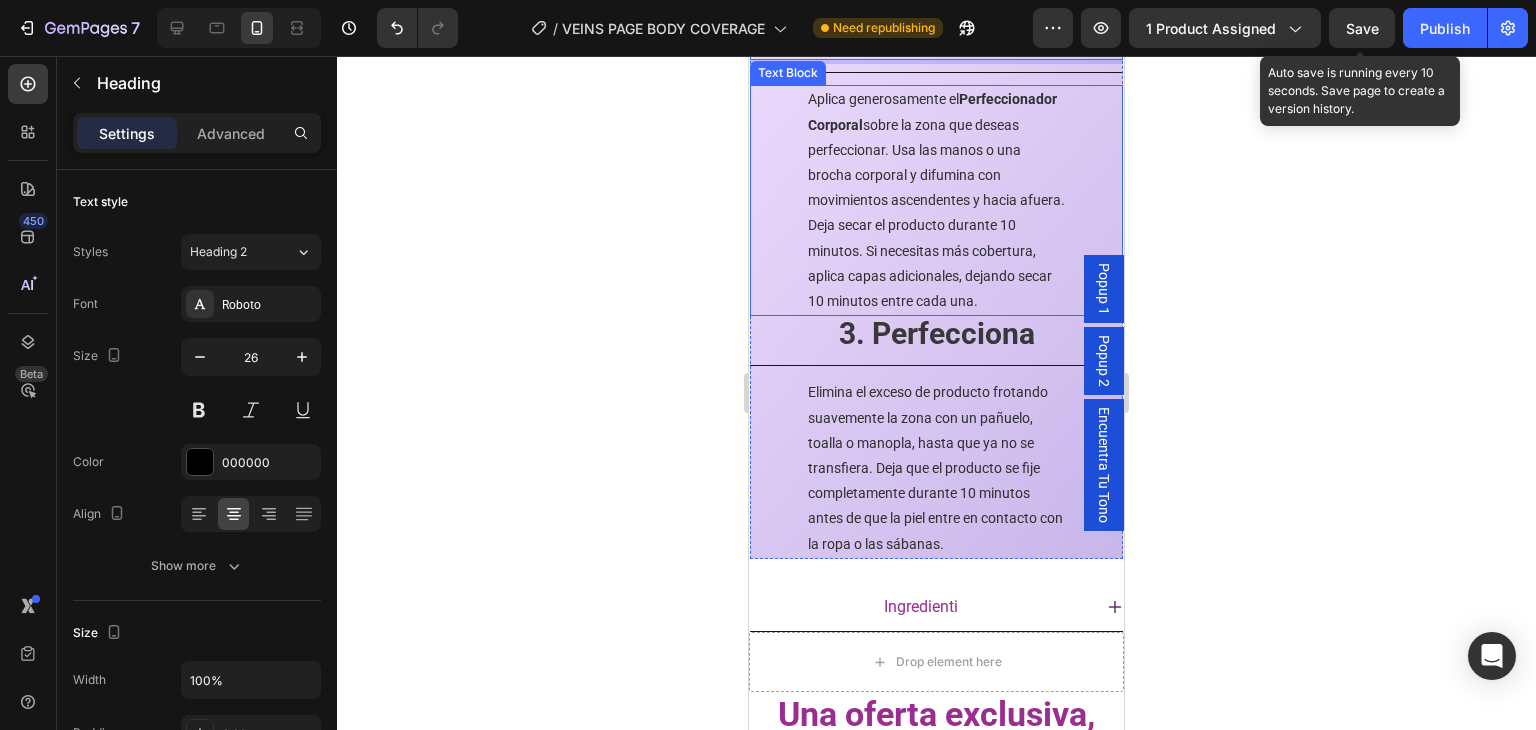 click on "Aplica generosamente el  Perfeccionador Corporal  sobre la zona que deseas perfeccionar. Usa las manos o una brocha corporal y difumina con movimientos ascendentes y hacia afuera. Deja secar el producto durante 10 minutos. Si necesitas más cobertura, aplica capas adicionales, dejando secar 10 minutos entre cada una." at bounding box center [936, 200] 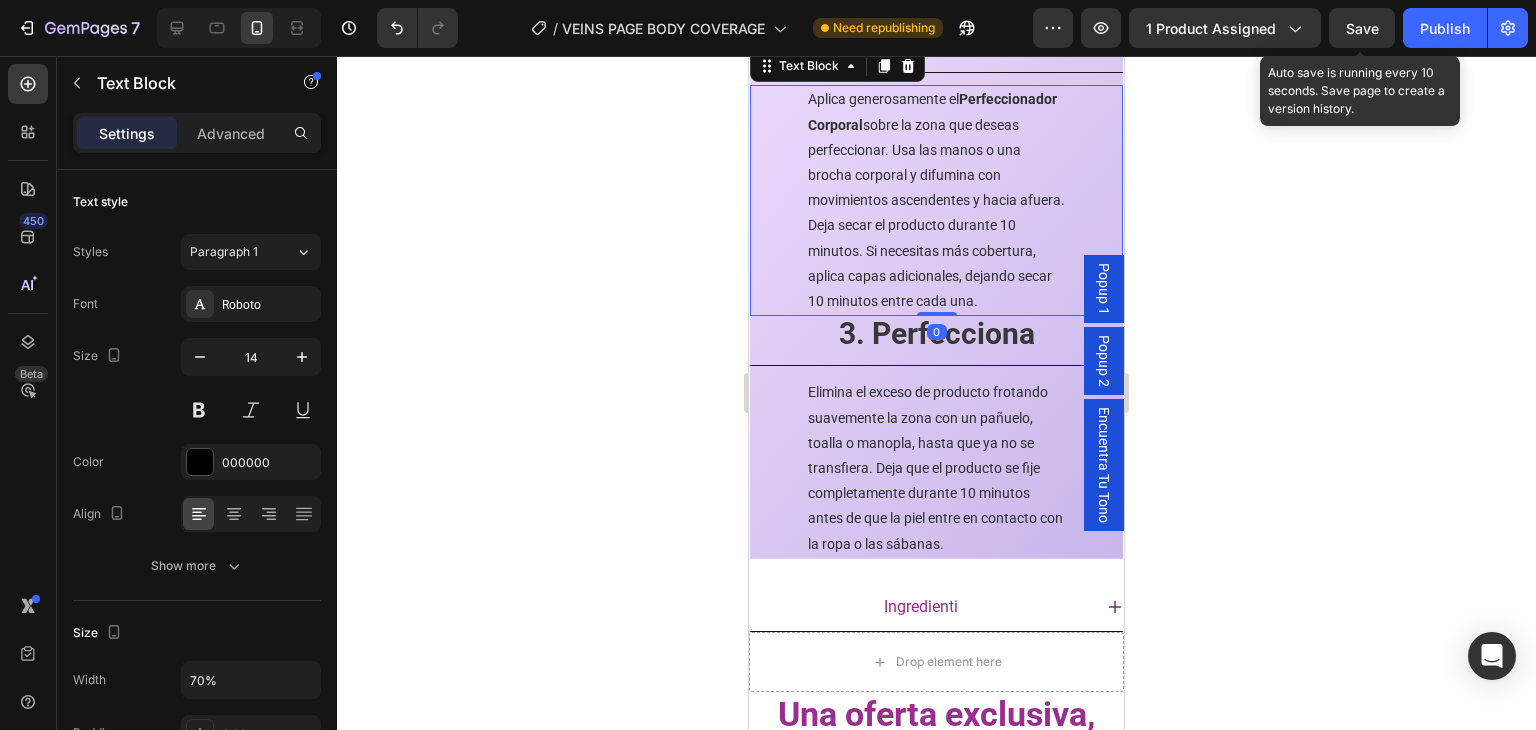 click on "Aplica generosamente el  Perfeccionador Corporal  sobre la zona que deseas perfeccionar. Usa las manos o una brocha corporal y difumina con movimientos ascendentes y hacia afuera. Deja secar el producto durante 10 minutos. Si necesitas más cobertura, aplica capas adicionales, dejando secar 10 minutos entre cada una." at bounding box center [936, 200] 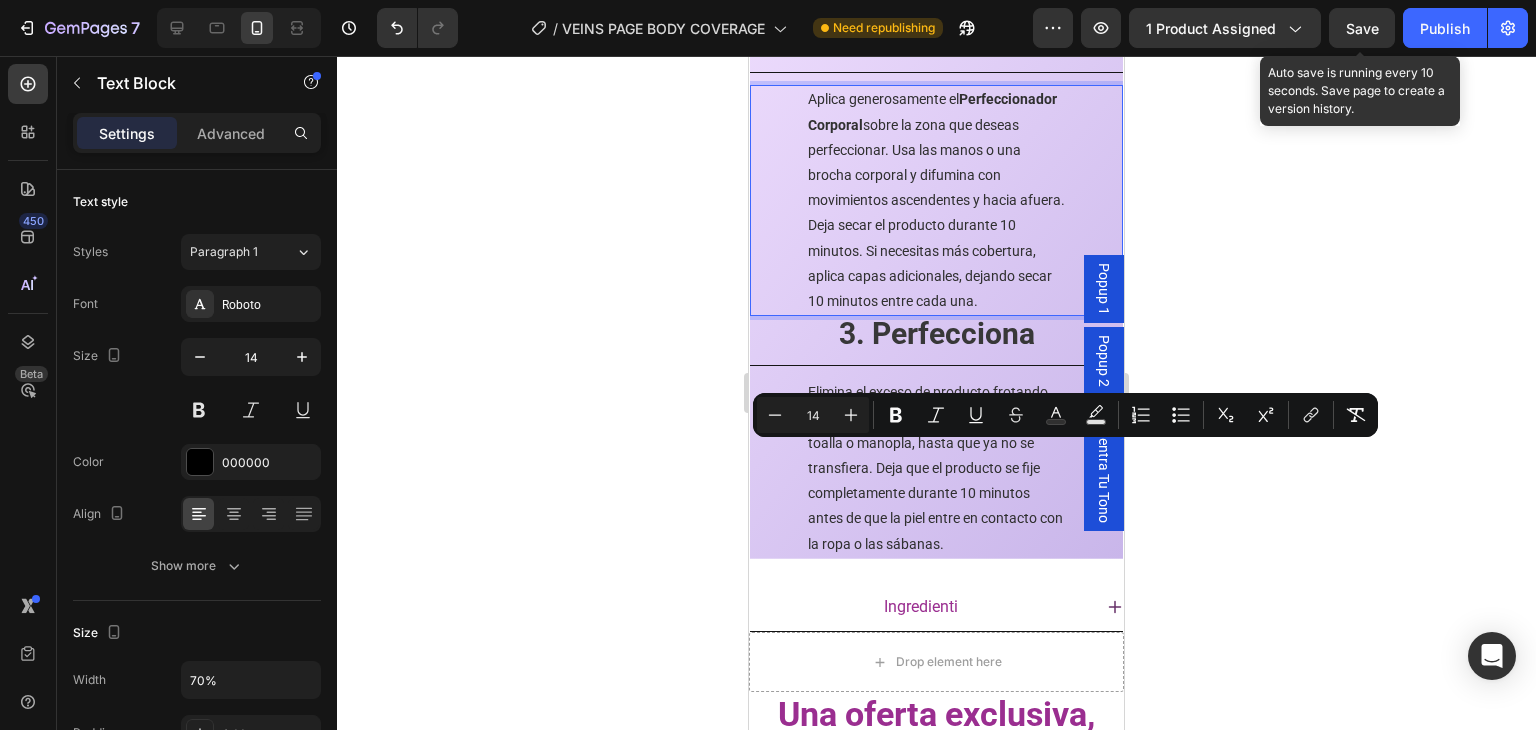 scroll, scrollTop: 3665, scrollLeft: 0, axis: vertical 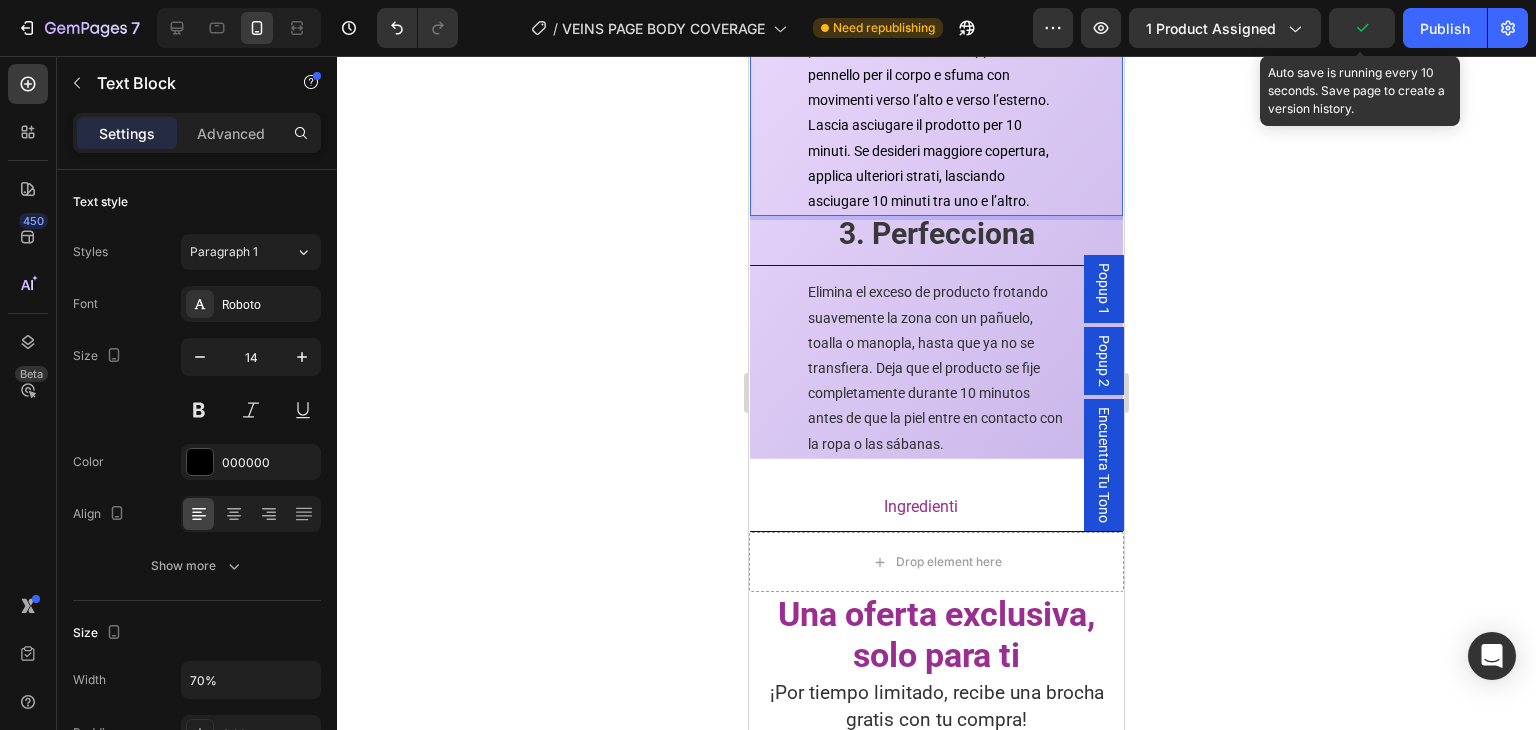 click on "3. Perfecciona" at bounding box center (937, 233) 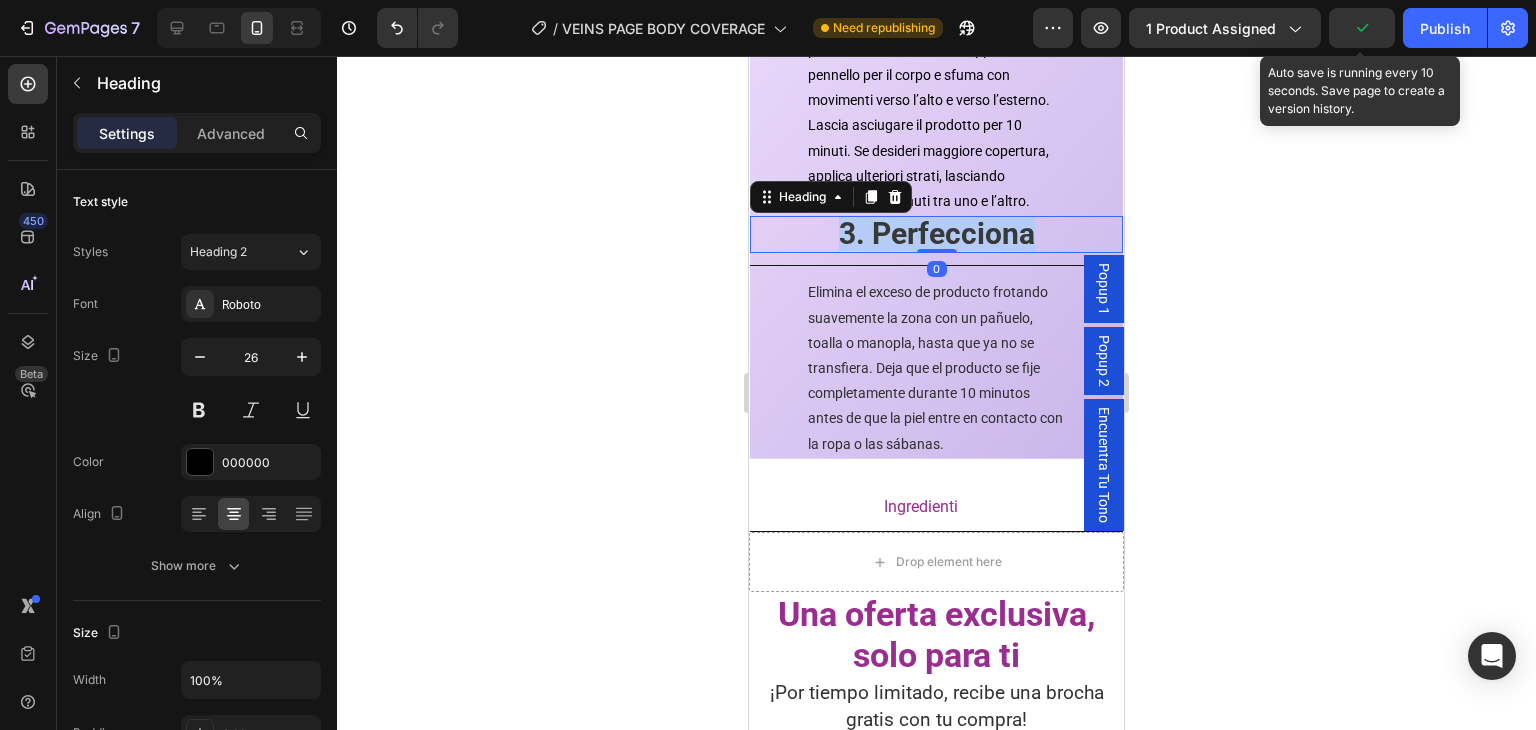 click on "3. Perfecciona" at bounding box center (937, 233) 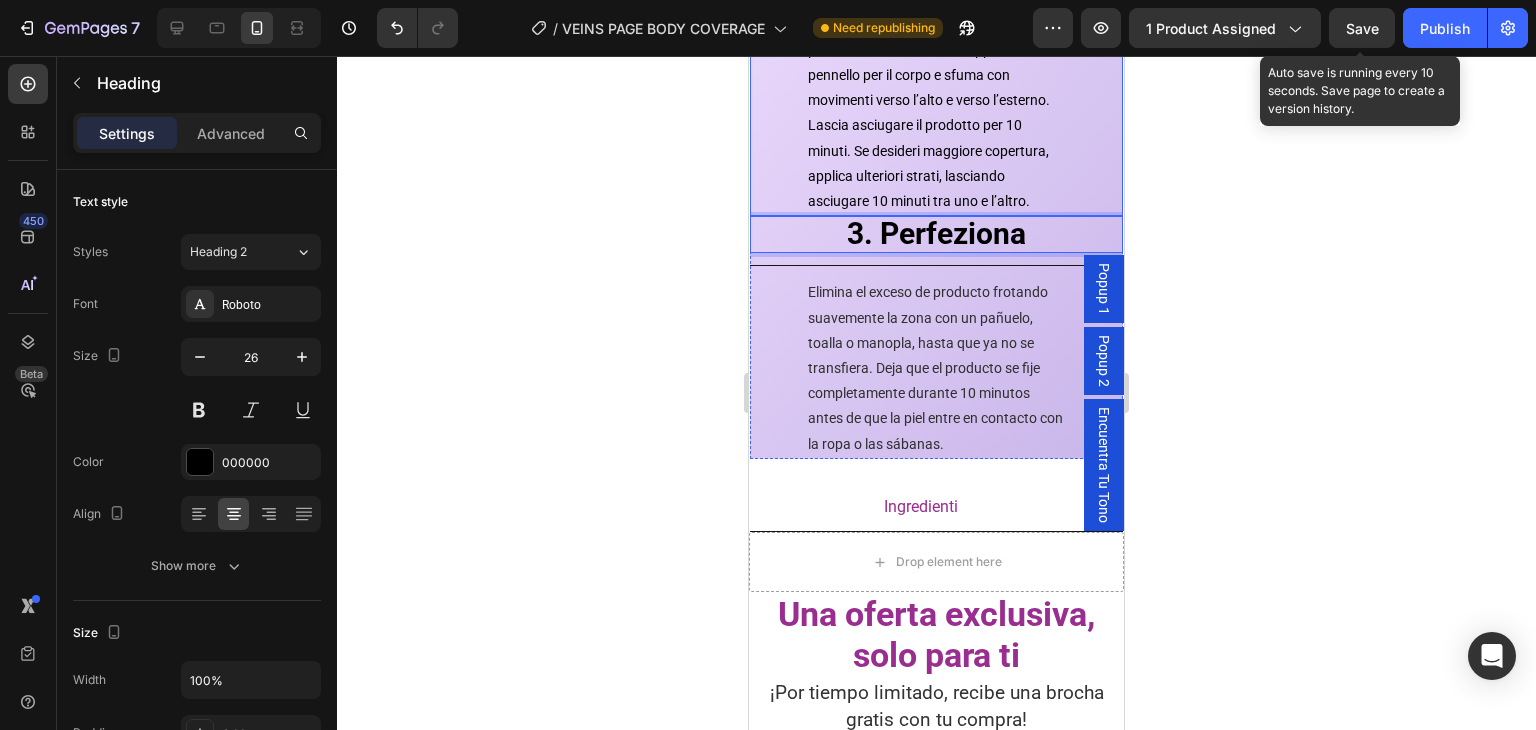 scroll, scrollTop: 3865, scrollLeft: 0, axis: vertical 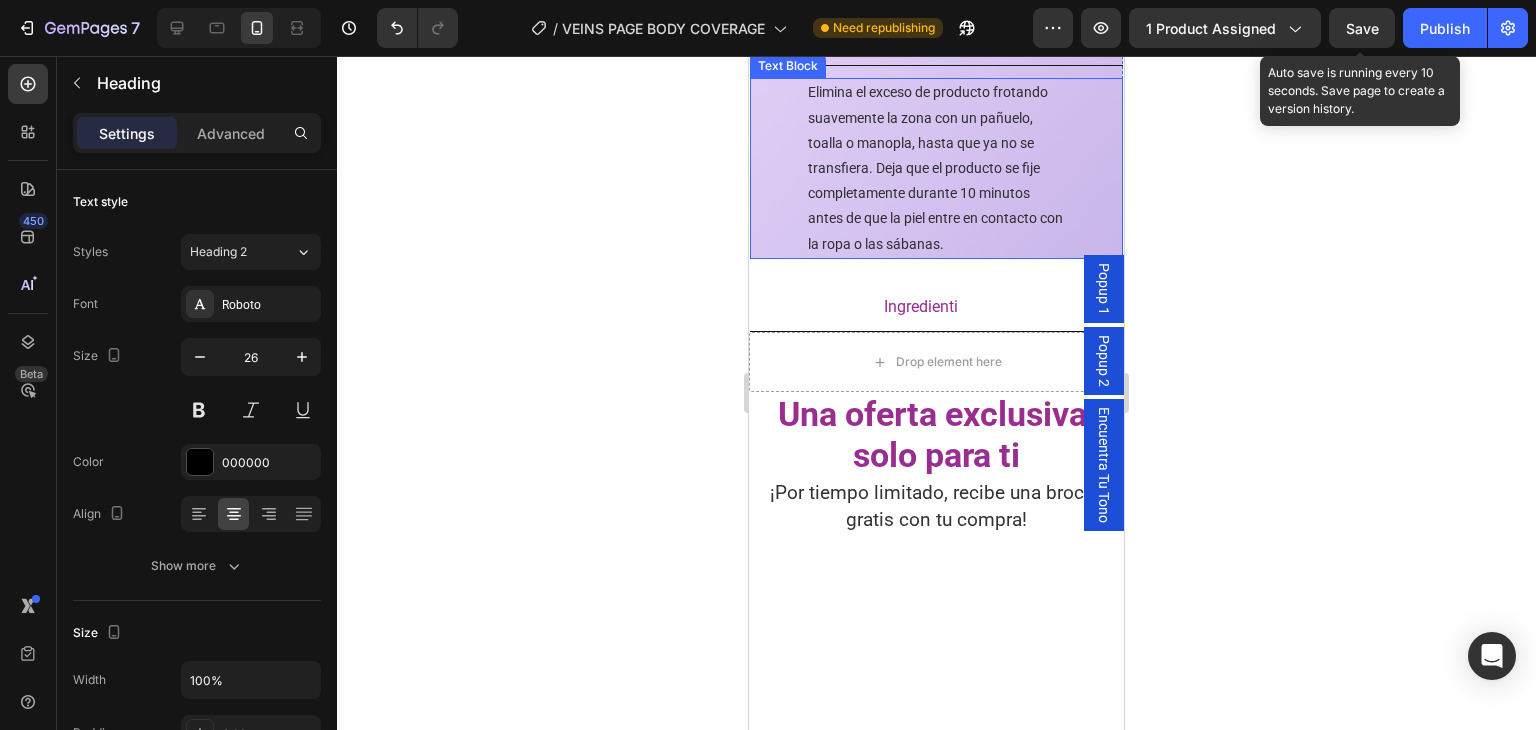 click on "Elimina el exceso de producto frotando suavemente la zona con un pañuelo, toalla o manopla, hasta que ya no se transfiera. Deja que el producto se fije completamente durante 10 minutos antes de que la piel entre en contacto con la ropa o las sábanas." at bounding box center [936, 168] 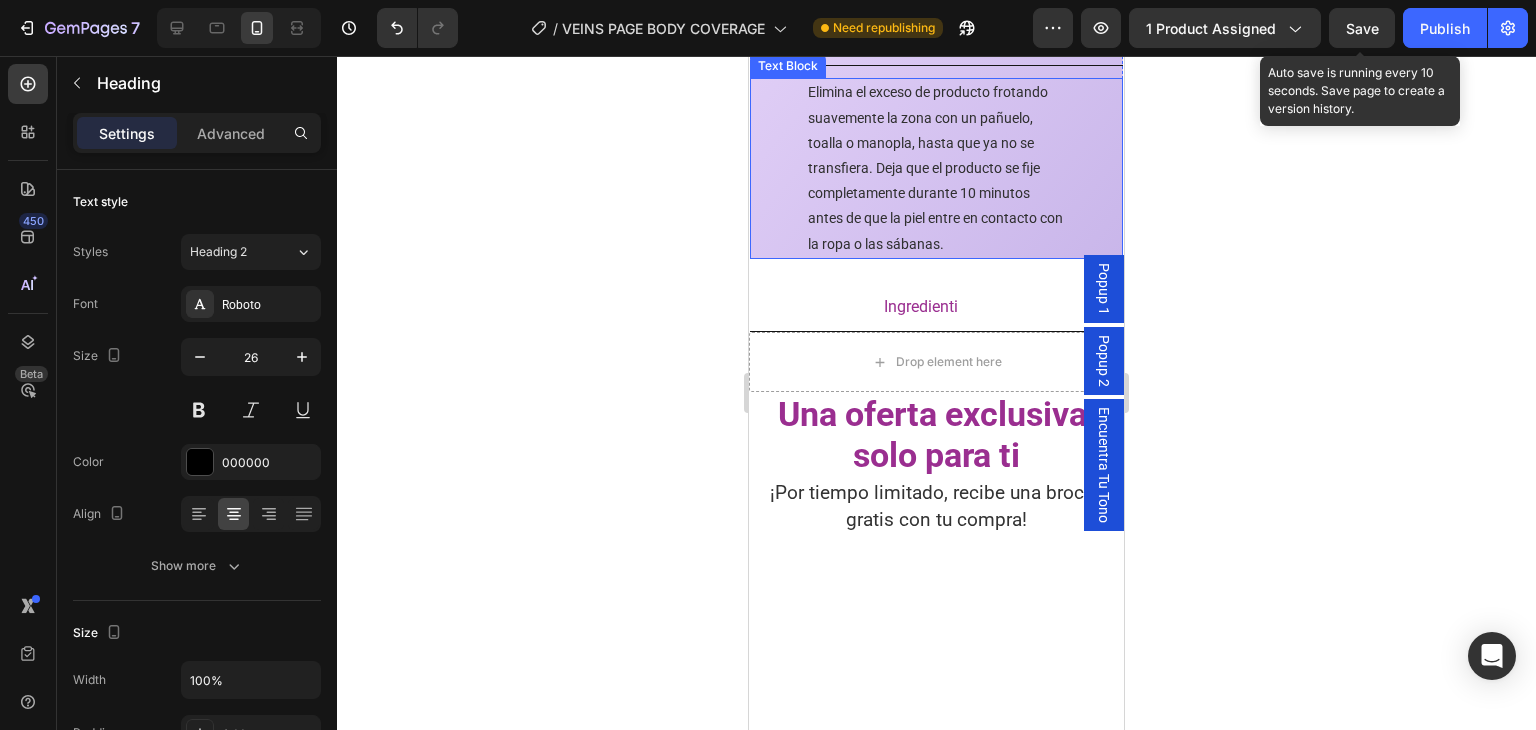 click on "Elimina el exceso de producto frotando suavemente la zona con un pañuelo, toalla o manopla, hasta que ya no se transfiera. Deja que el producto se fije completamente durante 10 minutos antes de que la piel entre en contacto con la ropa o las sábanas." at bounding box center (935, 167) 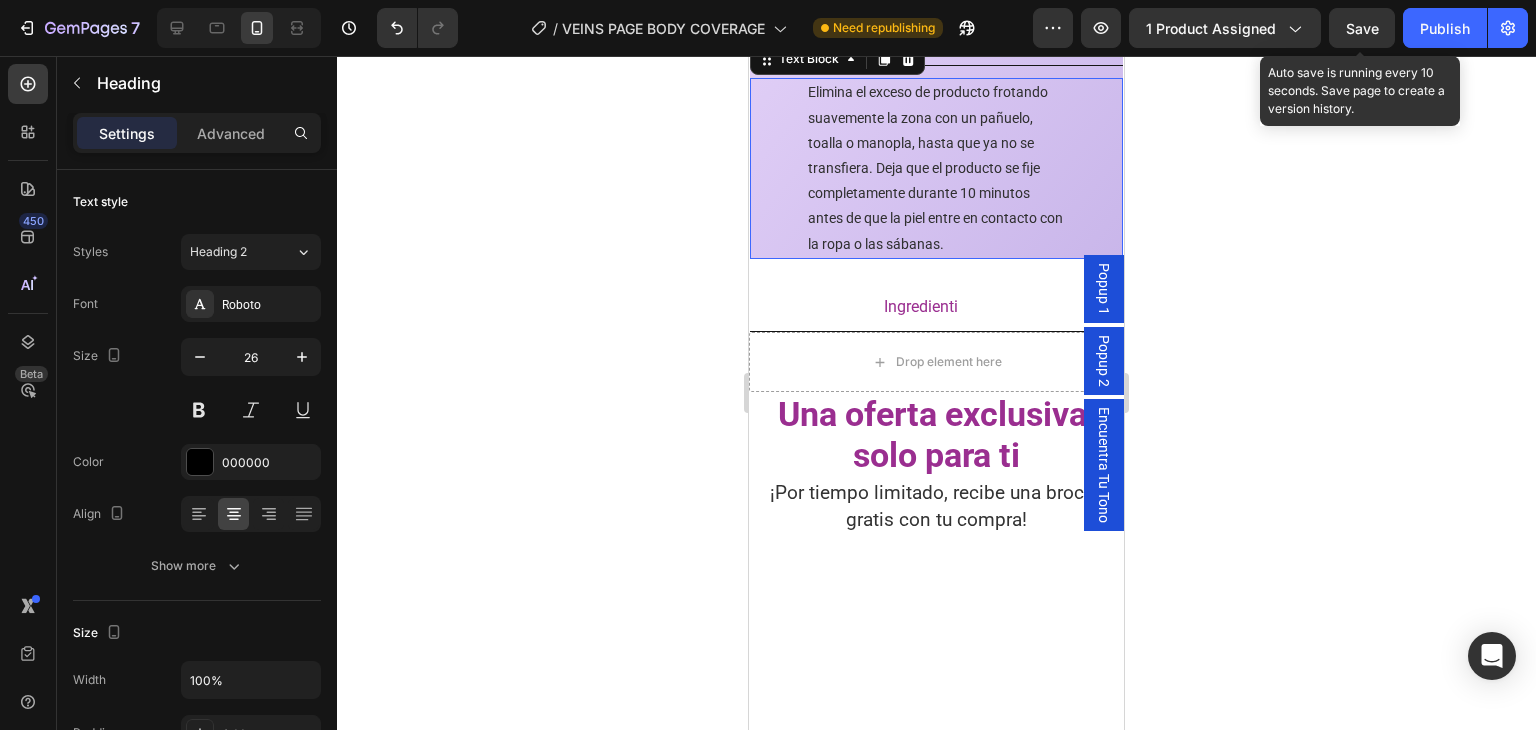 click on "Elimina el exceso de producto frotando suavemente la zona con un pañuelo, toalla o manopla, hasta que ya no se transfiera. Deja que el producto se fije completamente durante 10 minutos antes de que la piel entre en contacto con la ropa o las sábanas." at bounding box center (935, 167) 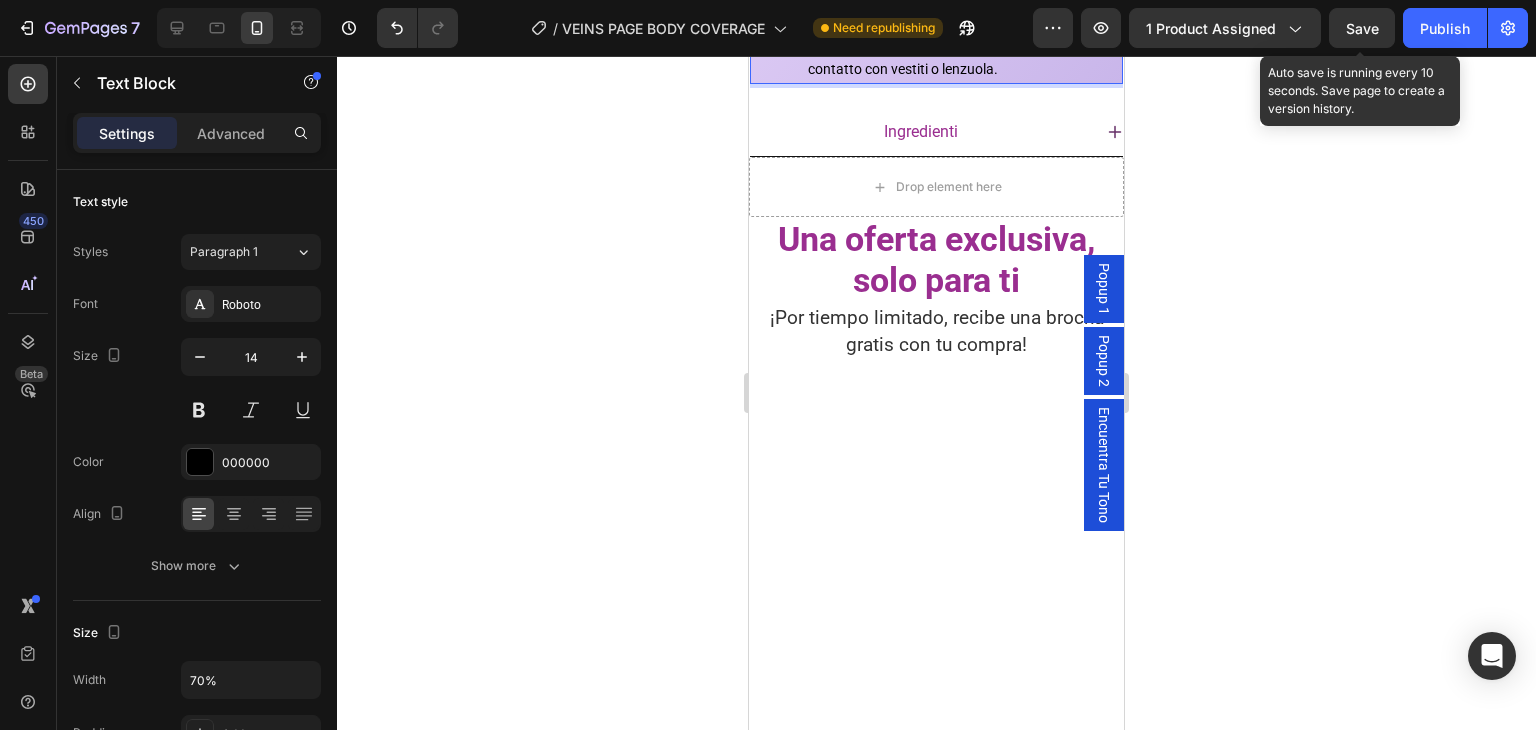 scroll, scrollTop: 4065, scrollLeft: 0, axis: vertical 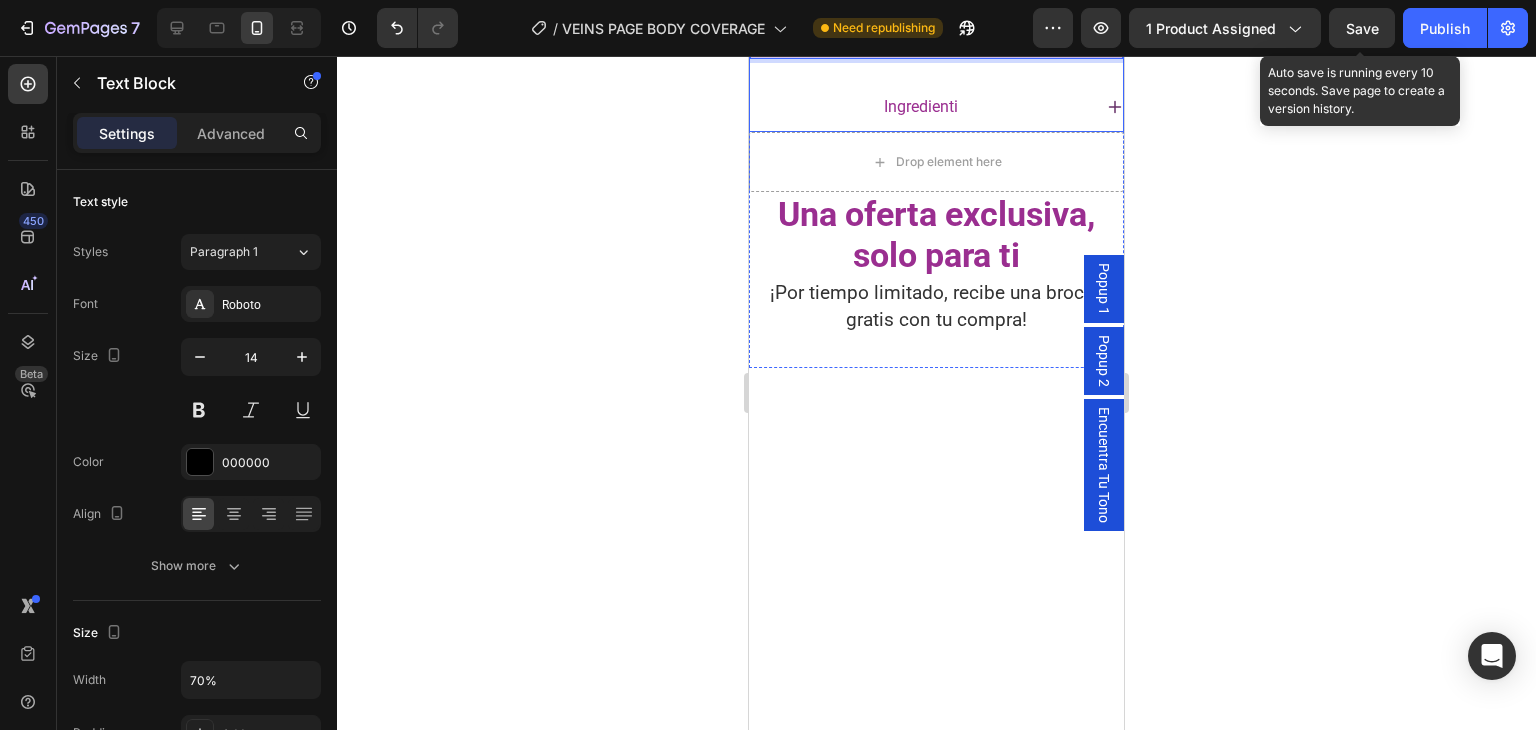 click on "Ingredienti" at bounding box center (920, 107) 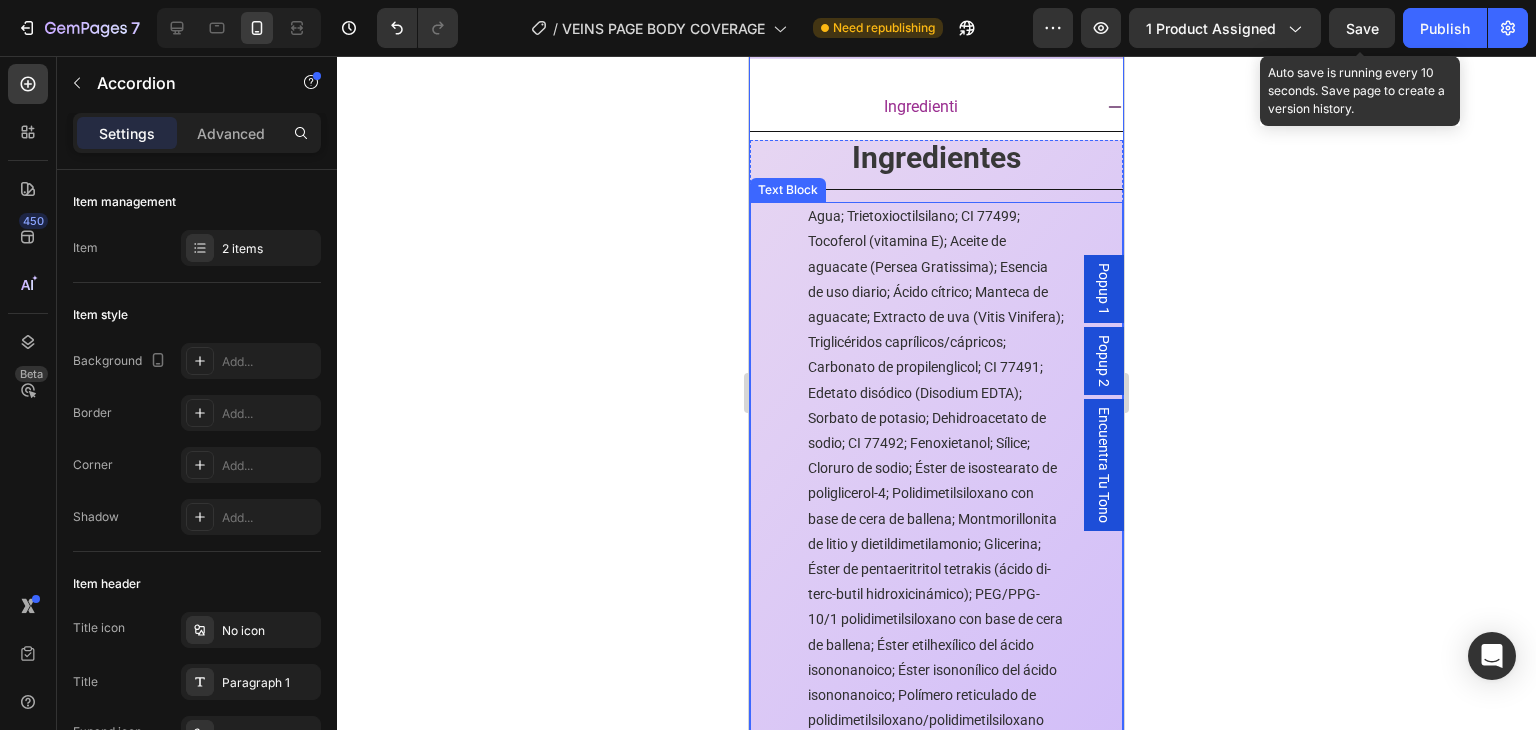 scroll, scrollTop: 4265, scrollLeft: 0, axis: vertical 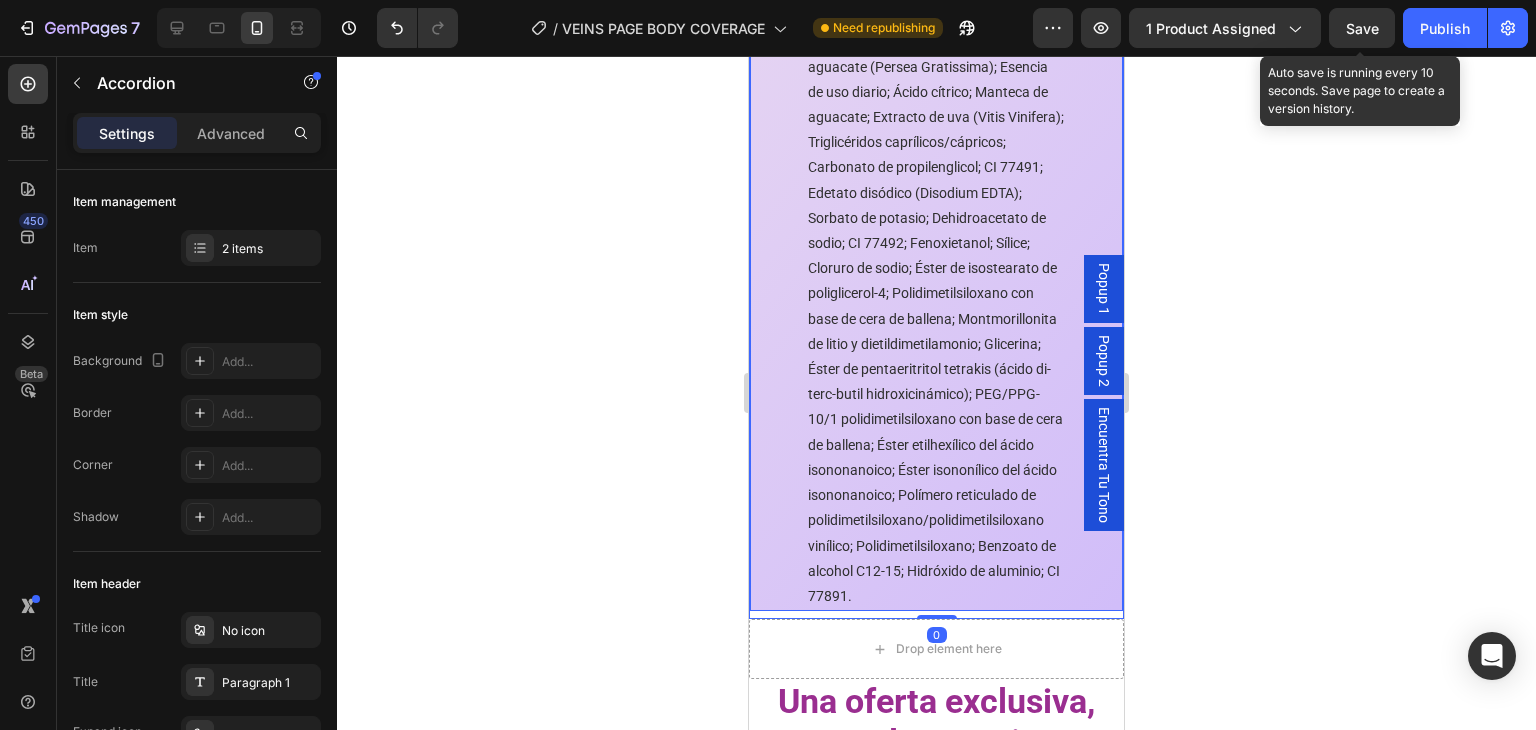 click on "Agua; Trietoxioctilsilano; CI 77499; Tocoferol (vitamina E); Aceite de aguacate (Persea Gratissima); Esencia de uso diario; Ácido cítrico; Manteca de aguacate; Extracto de uva (Vitis Vinifera); Triglicéridos caprílicos/cápricos; Carbonato de propilenglicol; CI 77491; Edetato disódico (Disodium EDTA); Sorbato de potasio; Dehidroacetato de sodio; CI 77492; Fenoxietanol; Sílice; Cloruro de sodio; Éster de isostearato de poliglicerol-4; Polidimetilsiloxano con base de cera de ballena; Montmorillonita de litio y dietildimetilamonio; Glicerina; Éster de pentaeritritol tetrakis (ácido di-terc-butil hidroxicinámico); PEG/PPG-10/1 polidimetilsiloxano con base de cera de ballena; Éster etilhexílico del ácido isononanoico; Éster isononílico del ácido isononanoico; Polímero reticulado de polidimetilsiloxano/polidimetilsiloxano vinílico; Polidimetilsiloxano; Benzoato de alcohol C12-15; Hidróxido de aluminio; CI 77891." at bounding box center [936, 306] 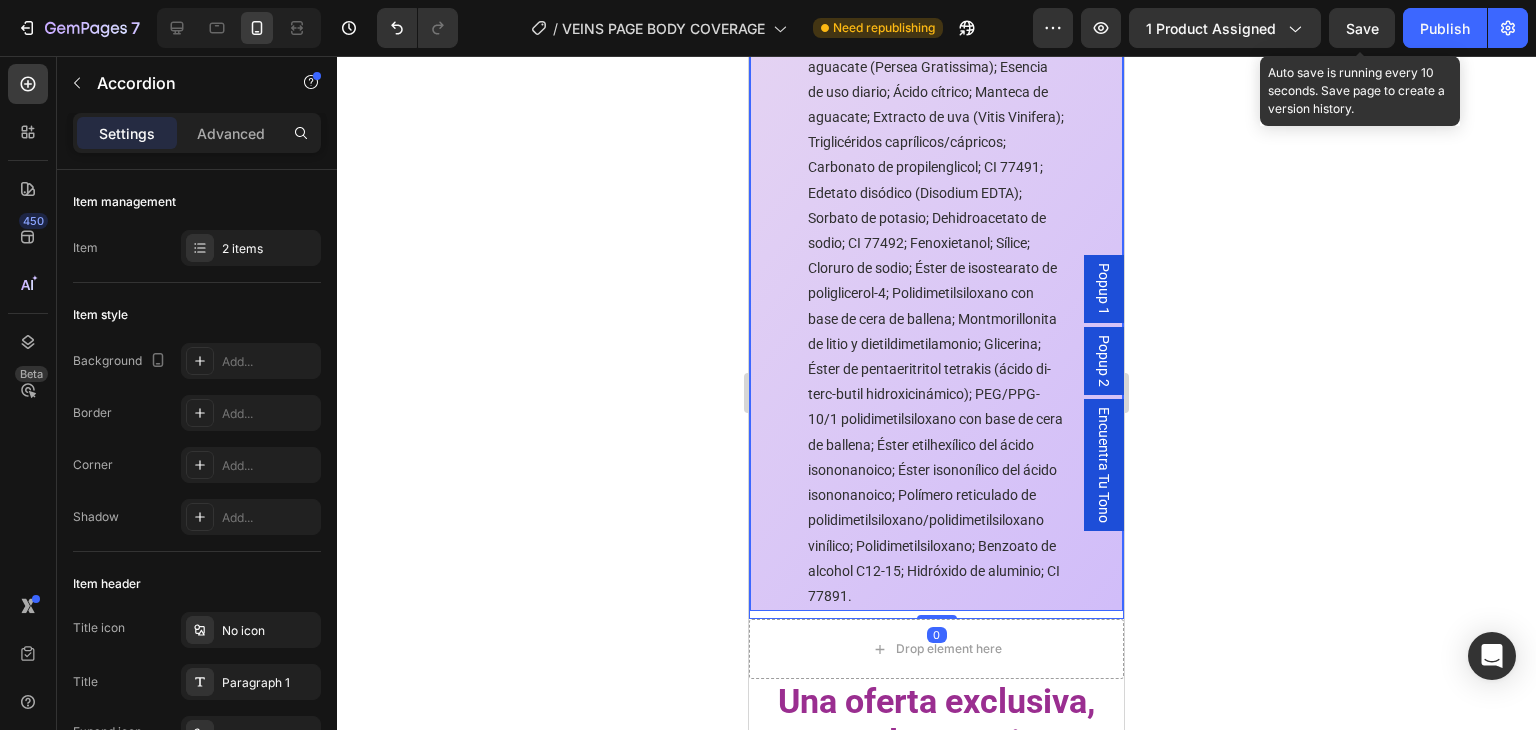click on "Agua; Trietoxioctilsilano; CI 77499; Tocoferol (vitamina E); Aceite de aguacate (Persea Gratissima); Esencia de uso diario; Ácido cítrico; Manteca de aguacate; Extracto de uva (Vitis Vinifera); Triglicéridos caprílicos/cápricos; Carbonato de propilenglicol; CI 77491; Edetato disódico (Disodium EDTA); Sorbato de potasio; Dehidroacetato de sodio; CI 77492; Fenoxietanol; Sílice; Cloruro de sodio; Éster de isostearato de poliglicerol-4; Polidimetilsiloxano con base de cera de ballena; Montmorillonita de litio y dietildimetilamonio; Glicerina; Éster de pentaeritritol tetrakis (ácido di-terc-butil hidroxicinámico); PEG/PPG-10/1 polidimetilsiloxano con base de cera de ballena; Éster etilhexílico del ácido isononanoico; Éster isononílico del ácido isononanoico; Polímero reticulado de polidimetilsiloxano/polidimetilsiloxano vinílico; Polidimetilsiloxano; Benzoato de alcohol C12-15; Hidróxido de aluminio; CI 77891." at bounding box center [936, 306] 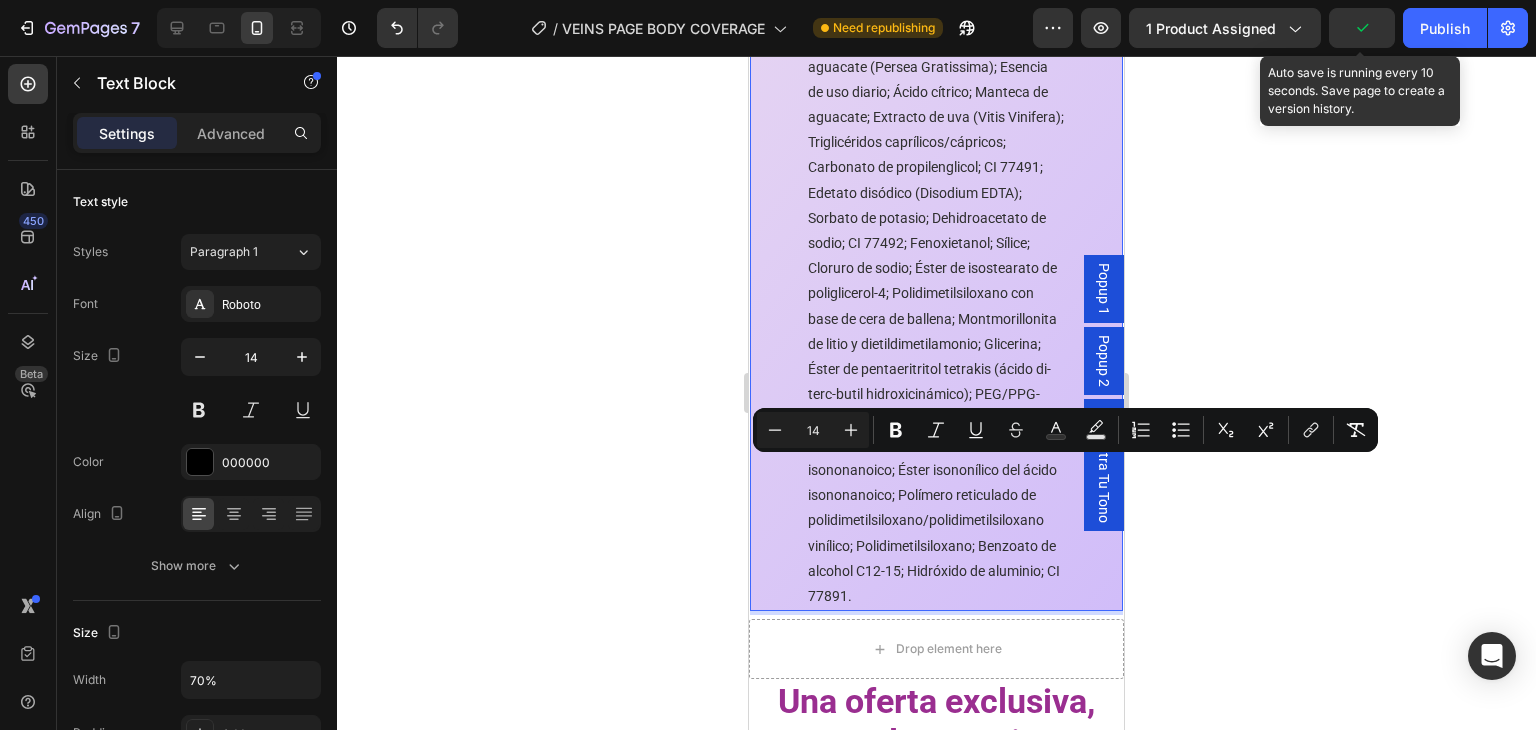 click on "Ingredientes" at bounding box center [936, -43] 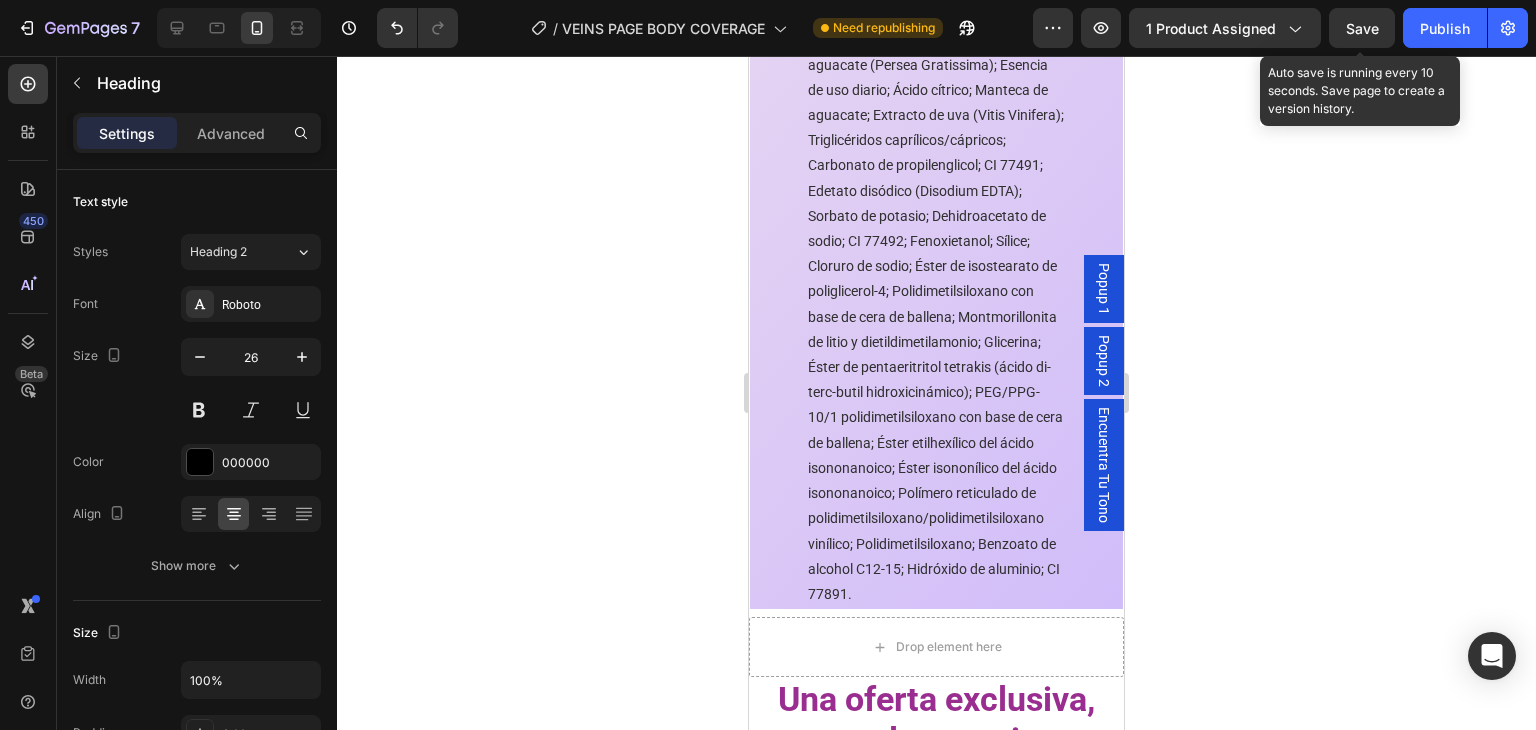 click 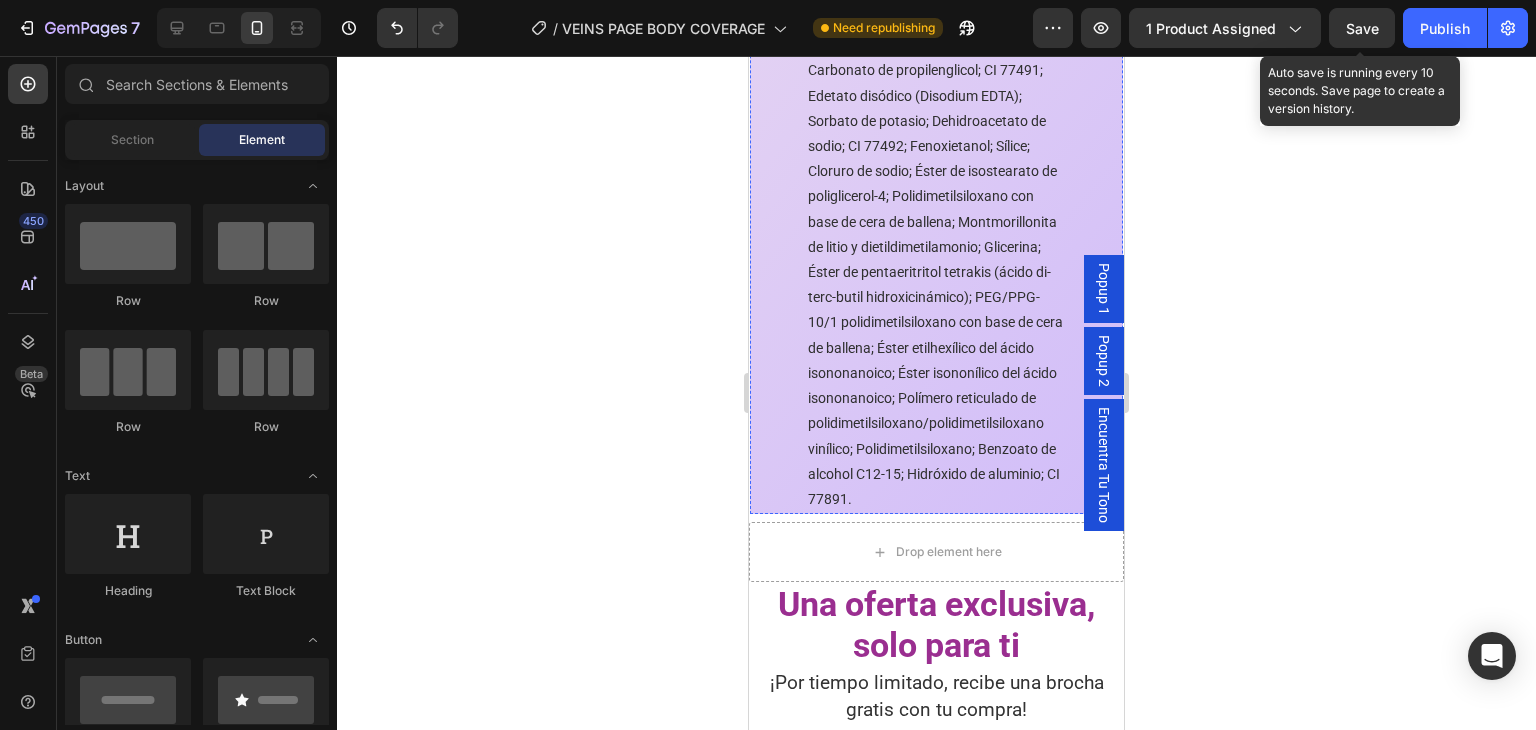 scroll, scrollTop: 4365, scrollLeft: 0, axis: vertical 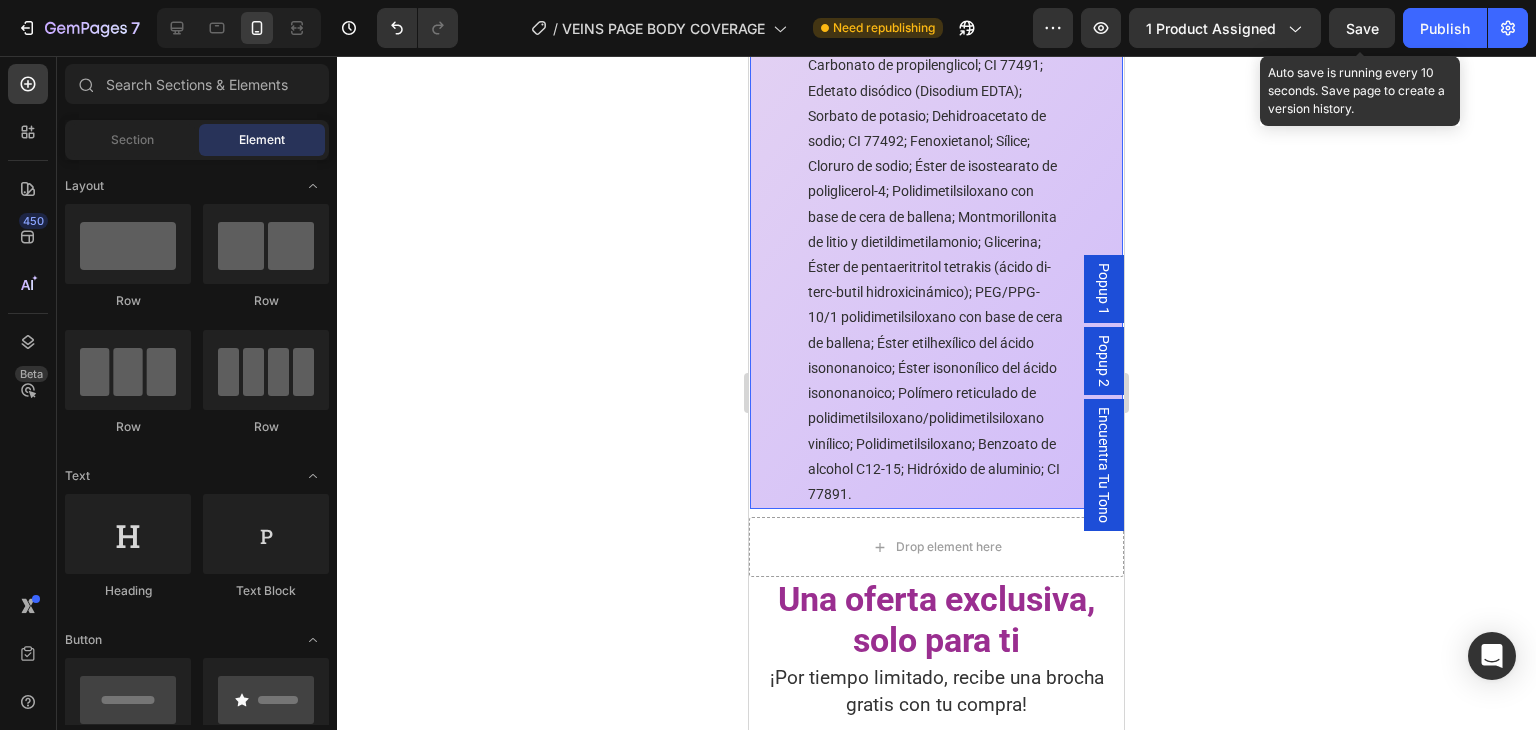 click on "Agua; Trietoxioctilsilano; CI 77499; Tocoferol (vitamina E); Aceite de aguacate (Persea Gratissima); Esencia de uso diario; Ácido cítrico; Manteca de aguacate; Extracto de uva (Vitis Vinifera); Triglicéridos caprílicos/cápricos; Carbonato de propilenglicol; CI 77491; Edetato disódico (Disodium EDTA); Sorbato de potasio; Dehidroacetato de sodio; CI 77492; Fenoxietanol; Sílice; Cloruro de sodio; Éster de isostearato de poliglicerol-4; Polidimetilsiloxano con base de cera de ballena; Montmorillonita de litio y dietildimetilamonio; Glicerina; Éster de pentaeritritol tetrakis (ácido di-terc-butil hidroxicinámico); PEG/PPG-10/1 polidimetilsiloxano con base de cera de ballena; Éster etilhexílico del ácido isononanoico; Éster isononílico del ácido isononanoico; Polímero reticulado de polidimetilsiloxano/polidimetilsiloxano vinílico; Polidimetilsiloxano; Benzoato de alcohol C12-15; Hidróxido de aluminio; CI 77891." at bounding box center [936, 204] 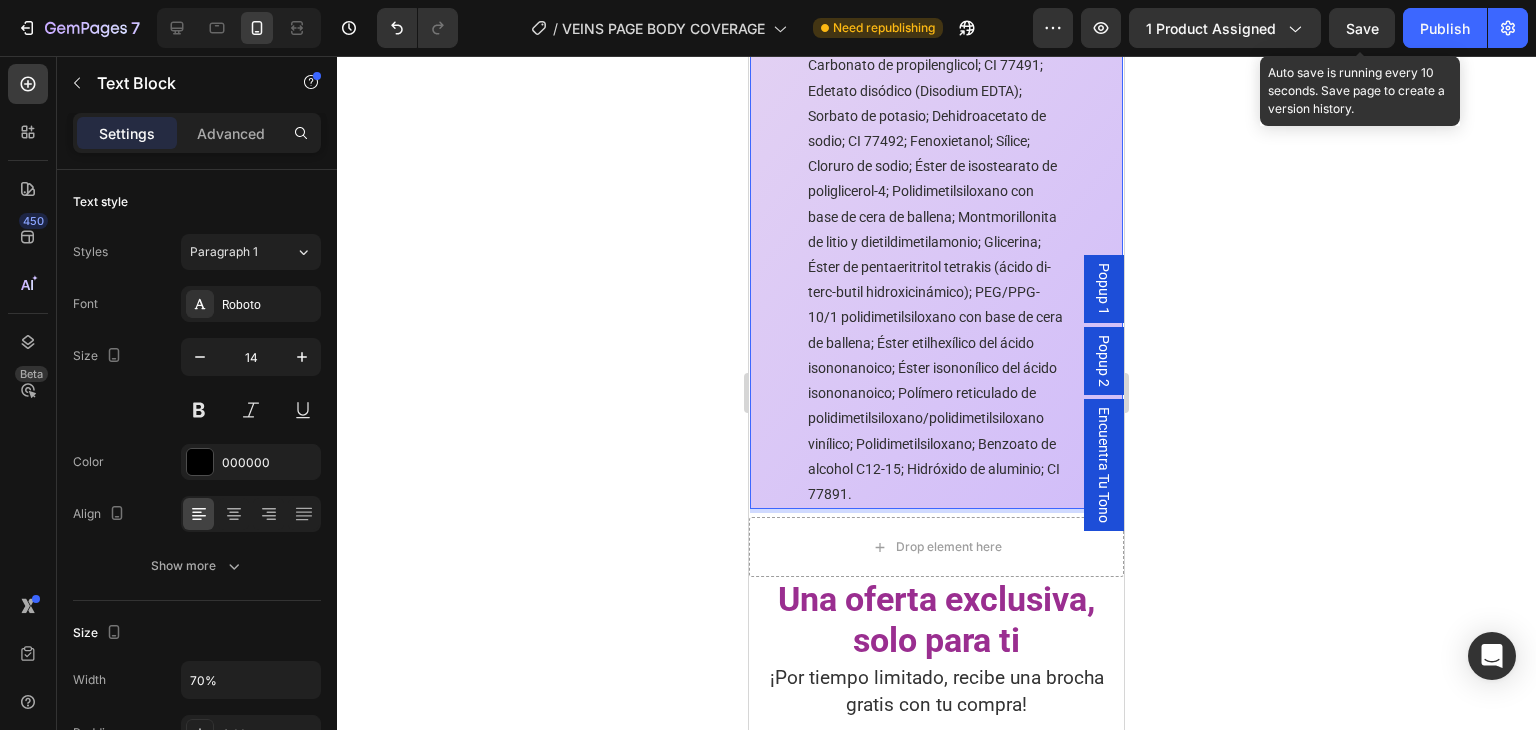 click on "Agua; Trietoxioctilsilano; CI 77499; Tocoferol (vitamina E); Aceite de aguacate (Persea Gratissima); Esencia de uso diario; Ácido cítrico; Manteca de aguacate; Extracto de uva (Vitis Vinifera); Triglicéridos caprílicos/cápricos; Carbonato de propilenglicol; CI 77491; Edetato disódico (Disodium EDTA); Sorbato de potasio; Dehidroacetato de sodio; CI 77492; Fenoxietanol; Sílice; Cloruro de sodio; Éster de isostearato de poliglicerol-4; Polidimetilsiloxano con base de cera de ballena; Montmorillonita de litio y dietildimetilamonio; Glicerina; Éster de pentaeritritol tetrakis (ácido di-terc-butil hidroxicinámico); PEG/PPG-10/1 polidimetilsiloxano con base de cera de ballena; Éster etilhexílico del ácido isononanoico; Éster isononílico del ácido isononanoico; Polímero reticulado de polidimetilsiloxano/polidimetilsiloxano vinílico; Polidimetilsiloxano; Benzoato de alcohol C12-15; Hidróxido de aluminio; CI 77891." at bounding box center [936, 204] 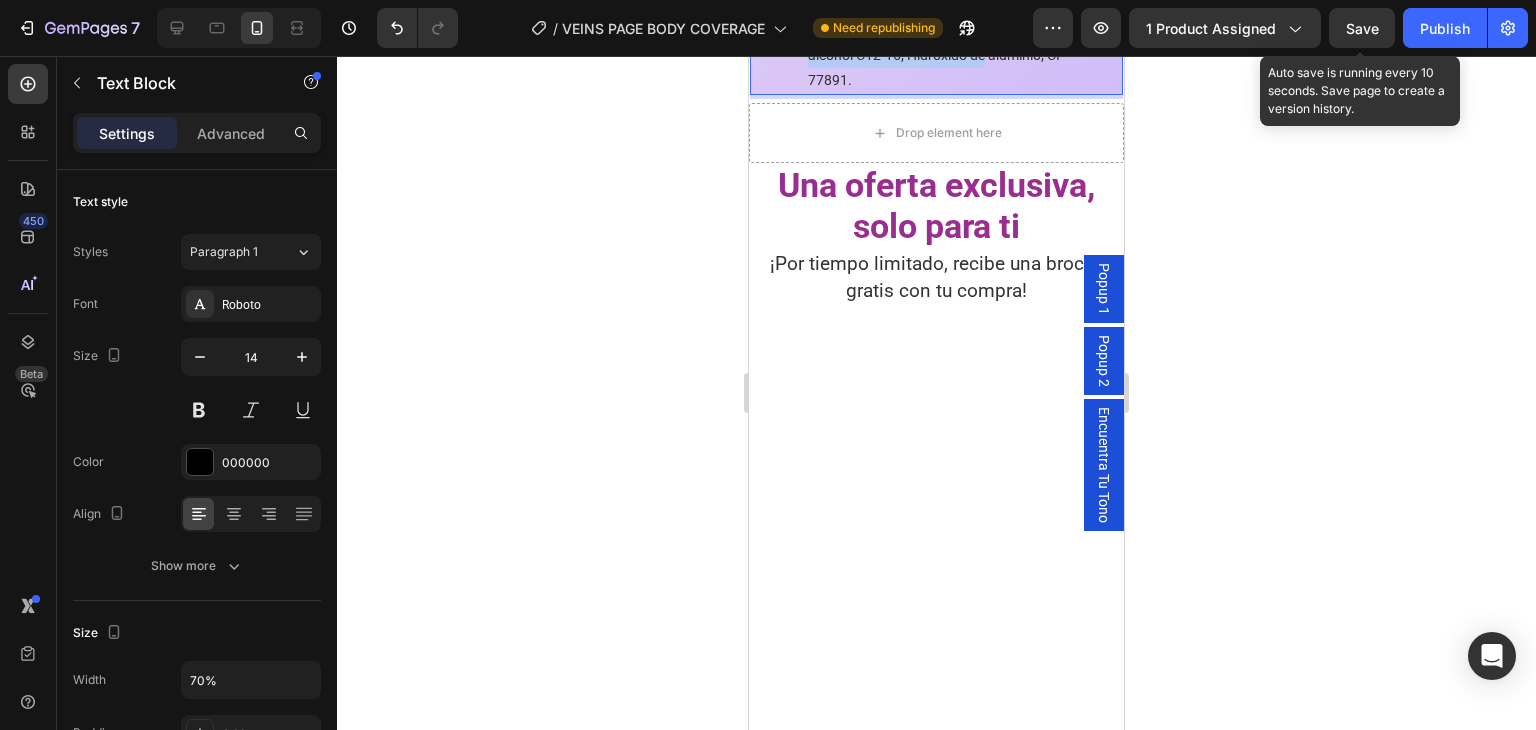 scroll, scrollTop: 4865, scrollLeft: 0, axis: vertical 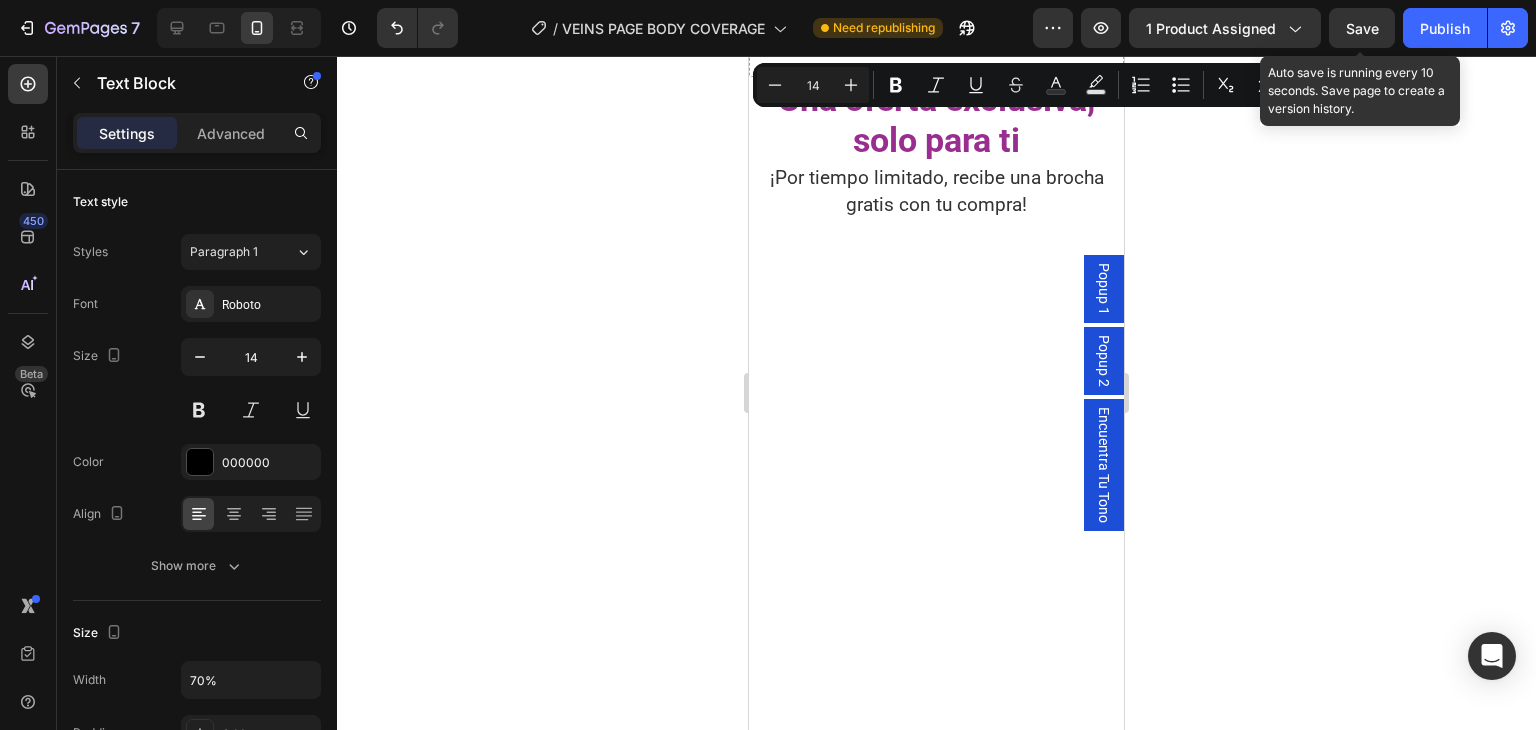 drag, startPoint x: 805, startPoint y: 341, endPoint x: 985, endPoint y: 489, distance: 233.03218 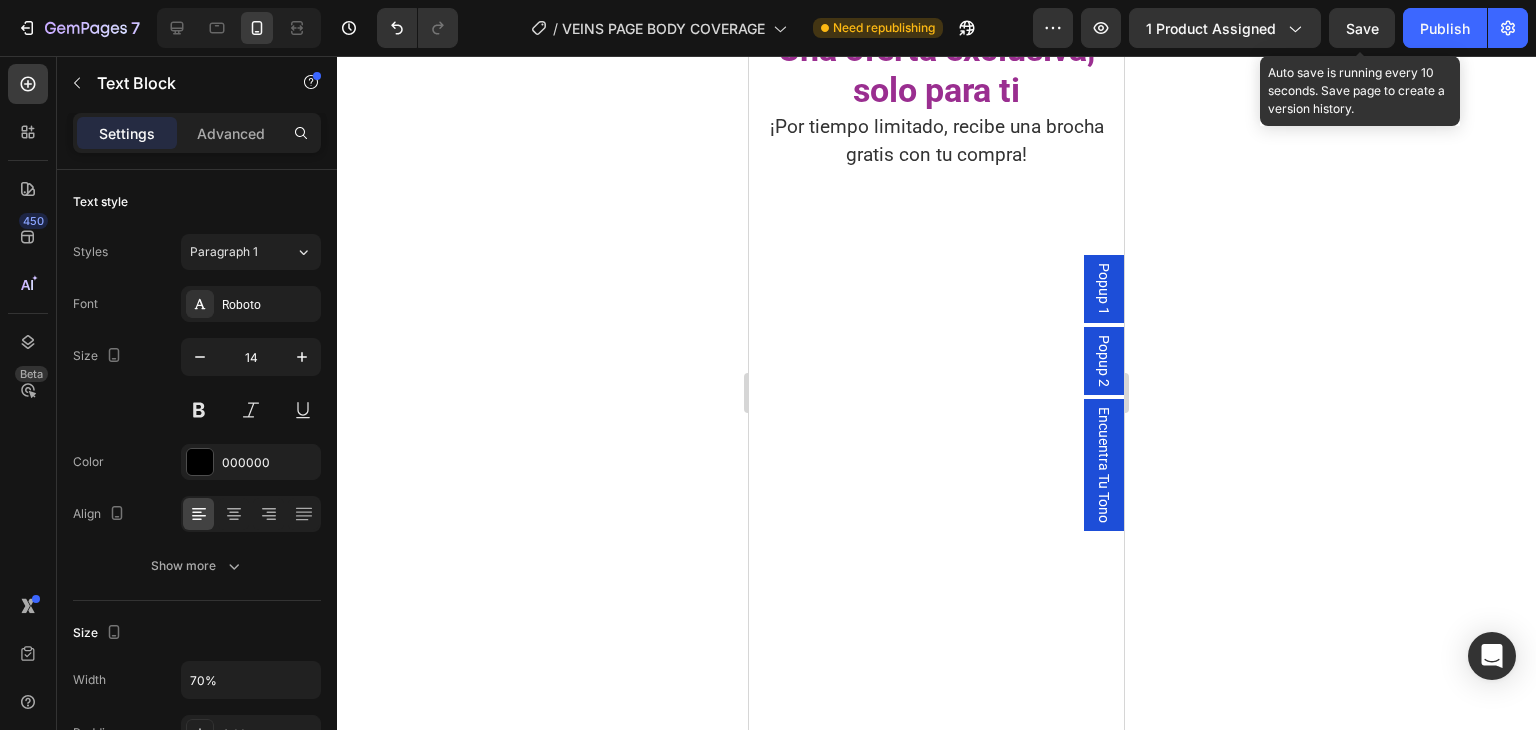 click on "Acqua; Trietossioctilsilano; CI 77499; Tocoferolo (vitamina E); Olio di avocado (Persea Gratissima); Essenza per uso quotidiano; Acido citrico; Burro di avocado; Estratto d’uva (Vitis Vinifera); Trigliceridi caprilici/caprico; Carbonato di propilenglicole; CI 77491; Disodio EDTA; Sorbato di potassio; Deidroacetato di sodio; CI 77492; Fenossietanolo; Silice; Cloruro di sodio; Esteri di poligliceril-4 isostearato; Dimeticone con base di cera di spermaceti sintetica; Montmorillonite di litio e dietildimetilammonio; Glicerina; Esteri di pentaeritritolo tetrakis (acido di-terz-butilidrossicinammico); PEG/PPG-10/1 dimeticone con base di cera di spermaceti sintetica; Esteri etilesilici dell’acido isononanoico; Esteri isononilici dell’acido isononanoico; Polimero reticolato di dimeticone/dimeticone vinilico; Dimeticone; Alchilbenzoato C12-15; Idrossido di alluminio; CI 77891." at bounding box center [936, -321] 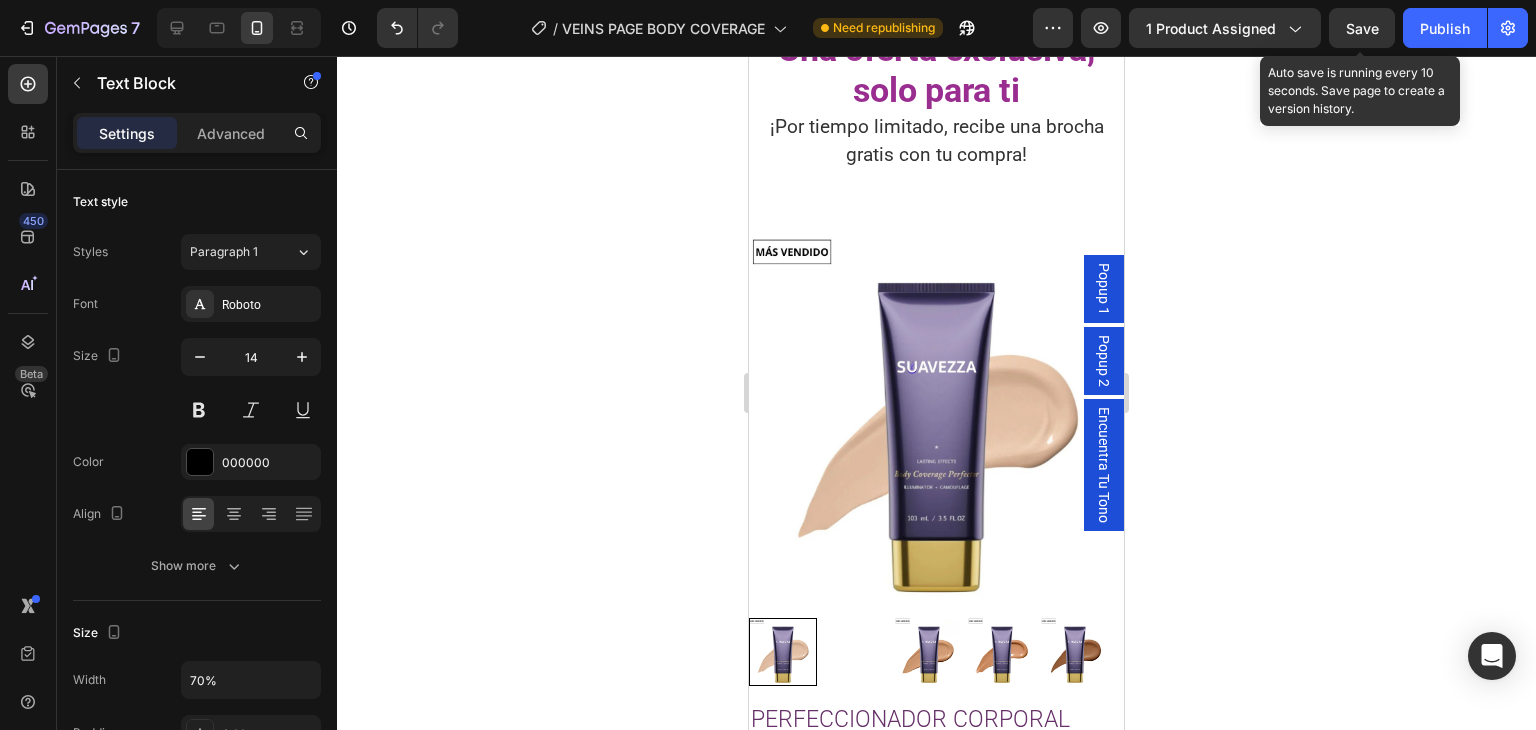 click on "Acqua; Trietossioctilsilano; CI 77499; Tocoferolo (vitamina E); Olio di avocado (Persea Gratissima); Essenza per uso quotidiano; Acido citrico; Burro di avocado; Estratto d’uva (Vitis Vinifera); Trigliceridi caprilici/caprico; Carbonato di propilenglicole; CI 77491; Disodio EDTA; Sorbato di potassio; Deidroacetato di sodio; CI 77492; Fenossietanolo; Silice; Cloruro di sodio; Esteri di poligliceril-4 isostearato; Dimeticone con base di cera di spermaceti sintetica; Montmorillonite di litio e dietildimetilammonio; Glicerina; Esteri di pentaeritritolo tetrakis (acido di-terz-butilidrossicinammico); PEG/PPG-10/1 dimeticone con base di cera di spermaceti sintetica; Esteri etilesilici dell’acido isononanoico; Esteri isononilici dell’acido isononanoico; Polimero reticolato di dimeticone/dimeticone vinilico; Dimeticone; Alchilbenzoato C12-15; Idrossido di alluminio; CI 77891." at bounding box center (936, -321) 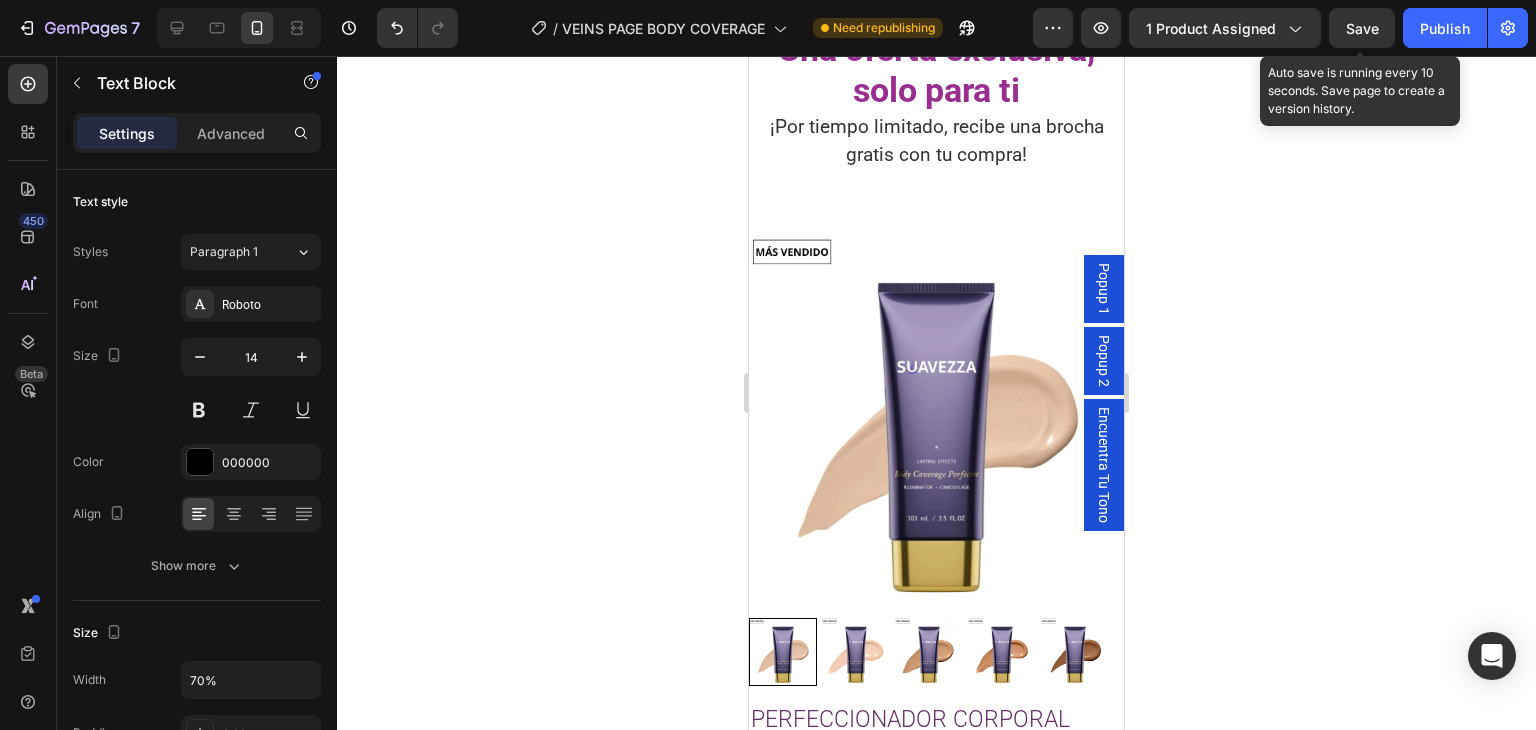 click on "Acqua; Trietossioctilsilano; CI 77499; Tocoferolo (vitamina E); Olio di avocado (Persea Gratissima); Essenza per uso quotidiano; Acido citrico; Burro di avocado; Estratto d’uva (Vitis Vinifera); Trigliceridi caprilici/caprico; Carbonato di propilenglicole; CI 77491; Disodio EDTA; Sorbato di potassio; Deidroacetato di sodio; CI 77492; Fenossietanolo; Silice; Cloruro di sodio; Esteri di poligliceril-4 isostearato; Dimeticone con base di cera di spermaceti sintetica; Montmorillonite di litio e dietildimetilammonio; Glicerina; Esteri di pentaeritritolo tetrakis (acido di-terz-butilidrossicinammico); PEG/PPG-10/1 dimeticone con base di cera di spermaceti sintetica; Esteri etilesilici dell’acido isononanoico; Esteri isononilici dell’acido isononanoico; Polimero reticolato di dimeticone/dimeticone vinilico; Dimeticone; Alchilbenzoato C12-15; Idrossido di alluminio; CI 77891." at bounding box center (936, -321) 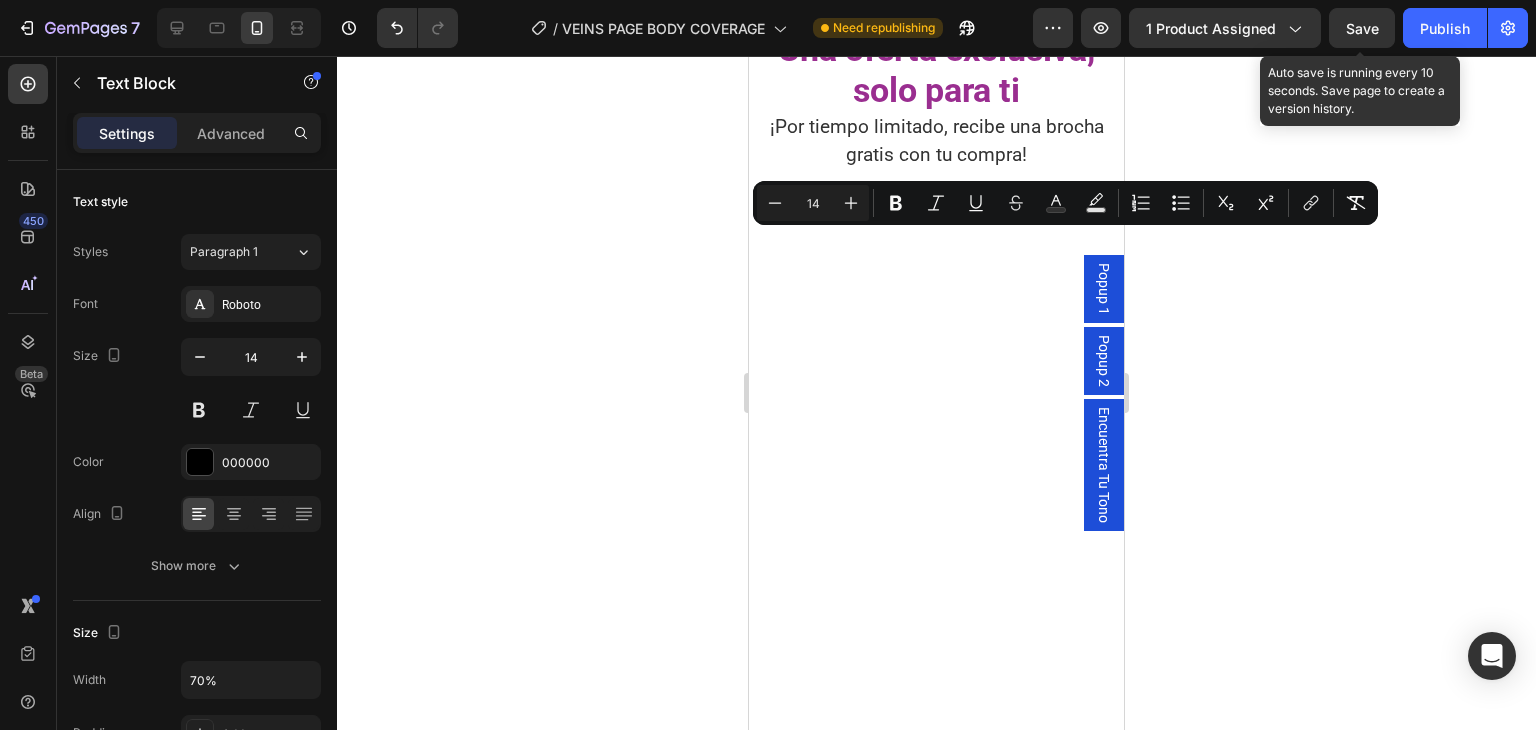 scroll, scrollTop: 4465, scrollLeft: 0, axis: vertical 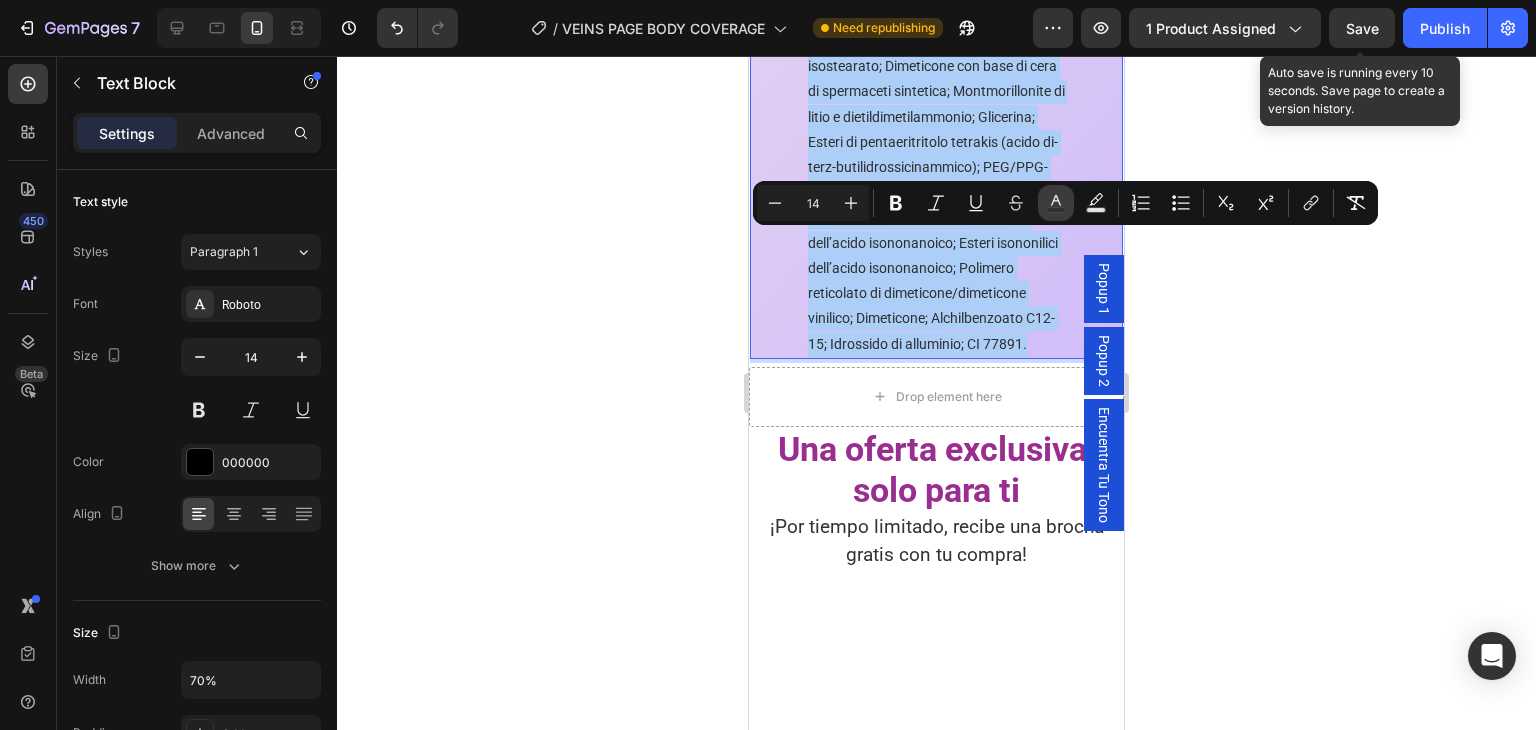 click 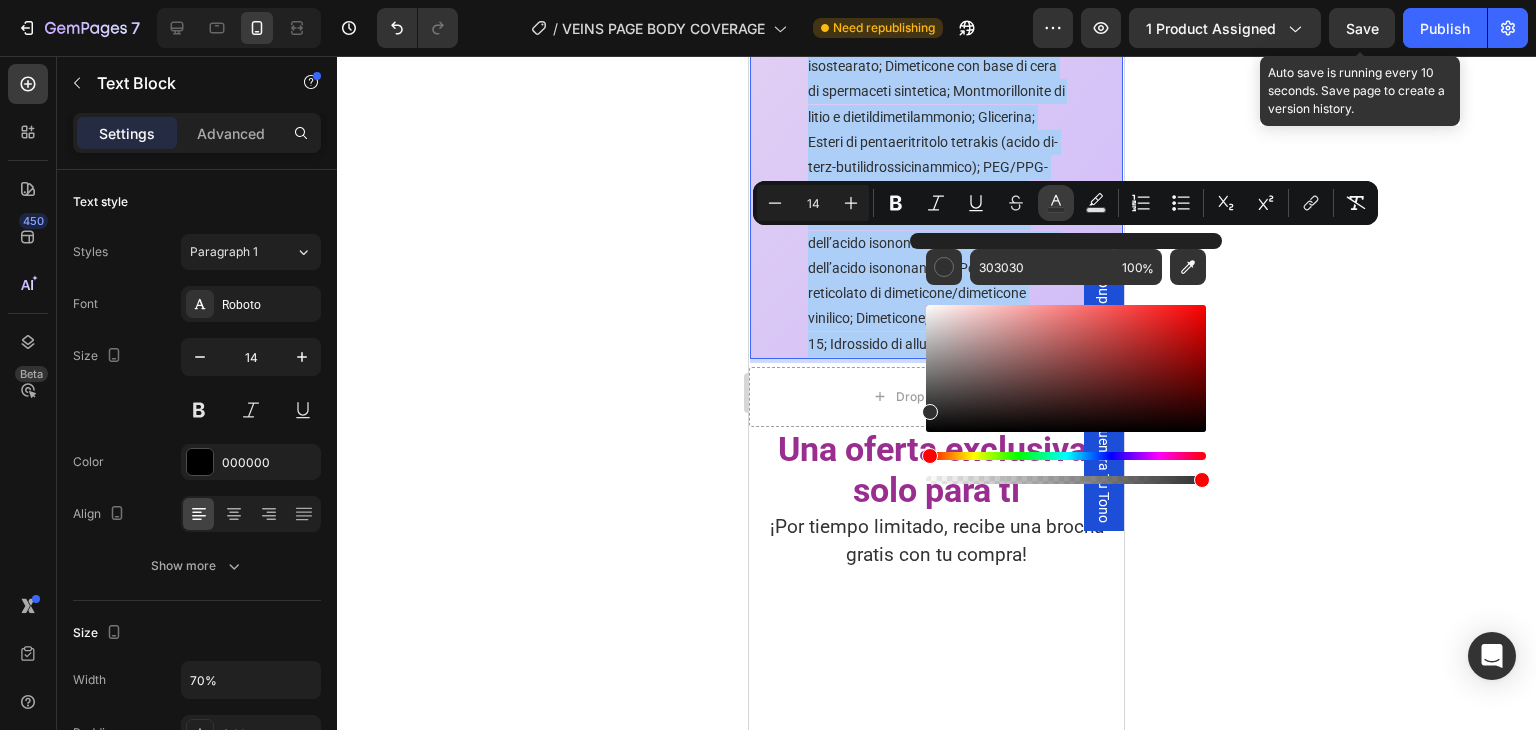 click 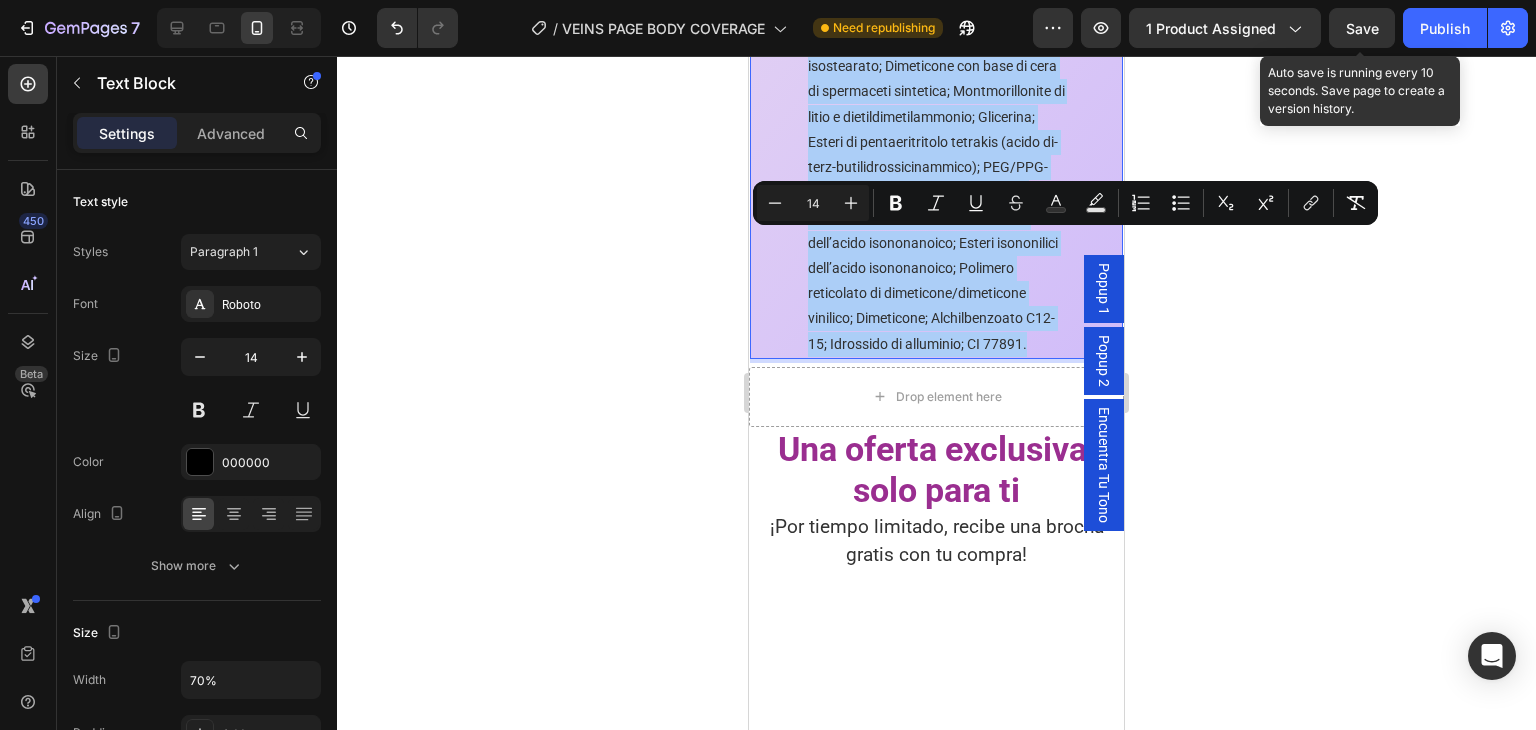 click 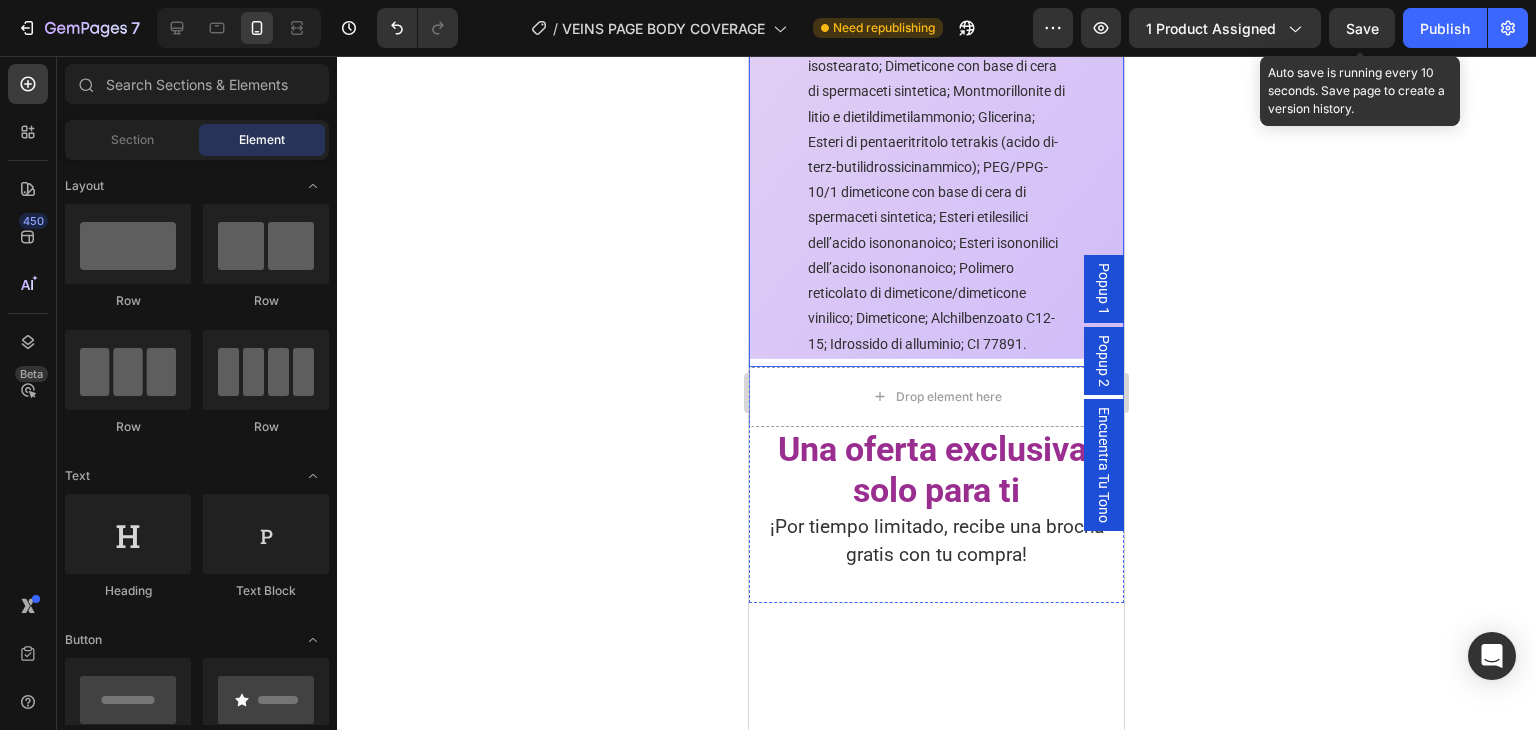 click on "Ingredienti" at bounding box center (920, -293) 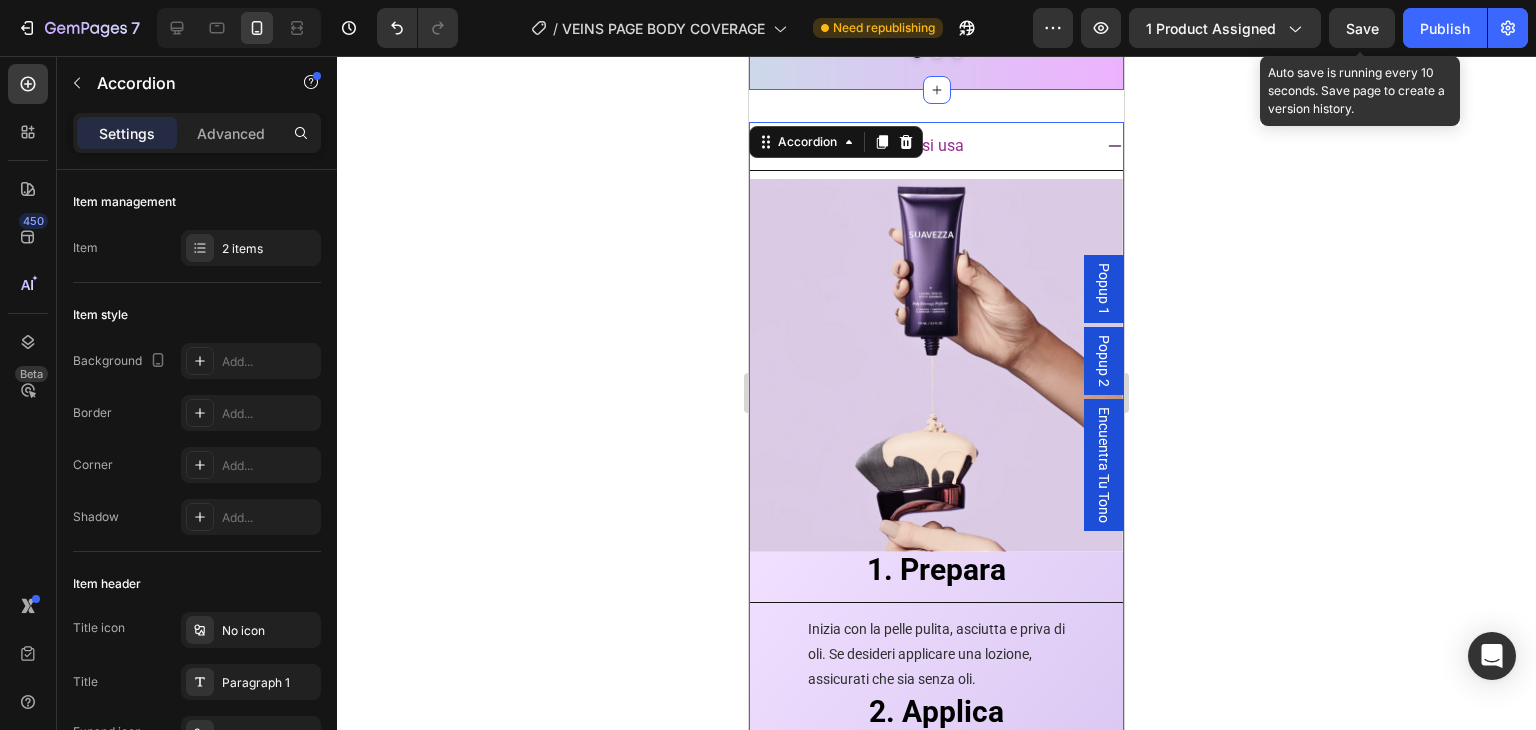 scroll, scrollTop: 3165, scrollLeft: 0, axis: vertical 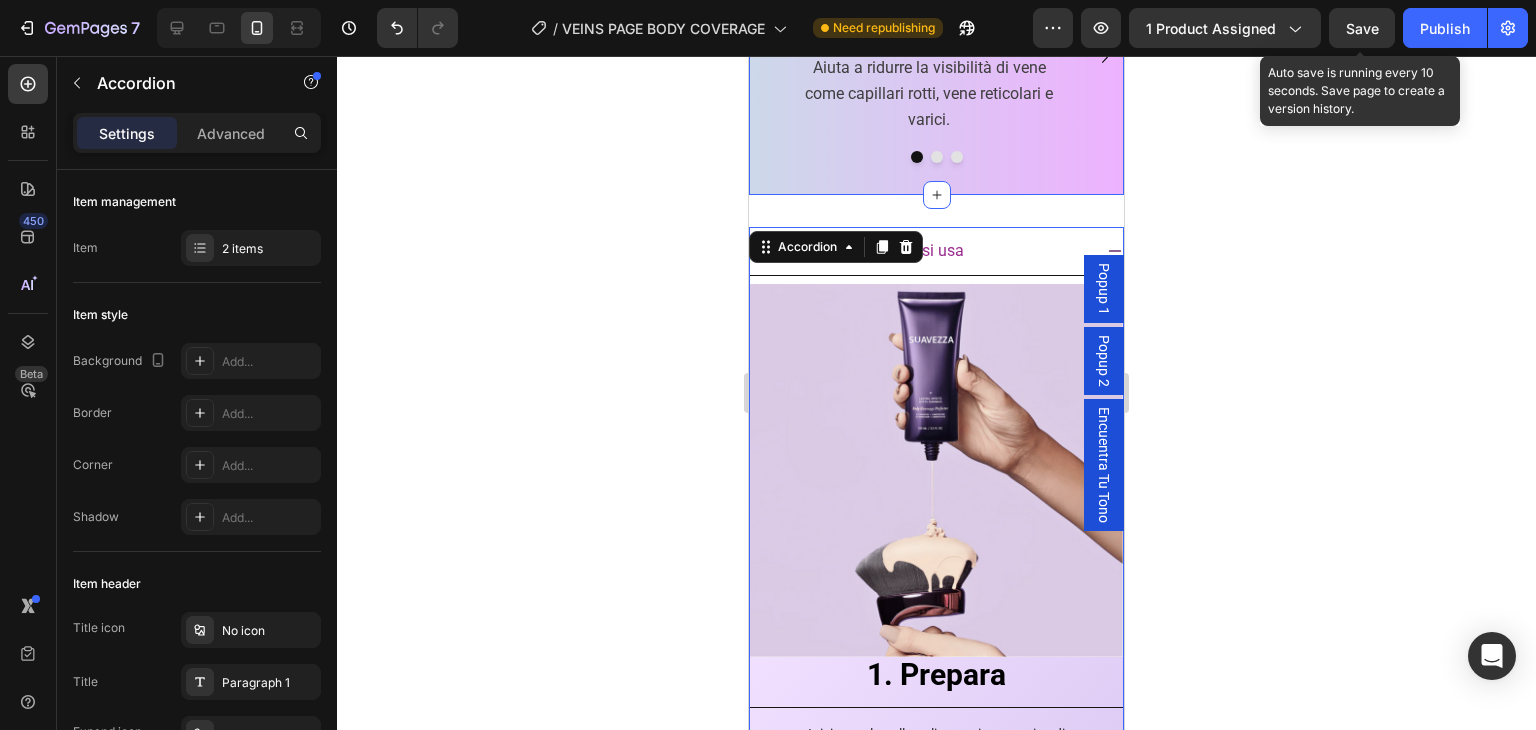 click on "Testato & Perfezionato Heading Row Row
100% d’accordo Heading Aiuta a ridurre la visibilità di vene come capillari rotti, vene reticolari e varici. Text Block 100% de acuerdo Heading Diverso da qualsiasi altro prodotto per il corpo che abbiano mai provato. Text Block 96% d’accordo Heading Userebbero il Perfezionatore Corporeo al posto di un autoabbronzante. Text Block
Carousel Section 13/25" at bounding box center (936, 45) 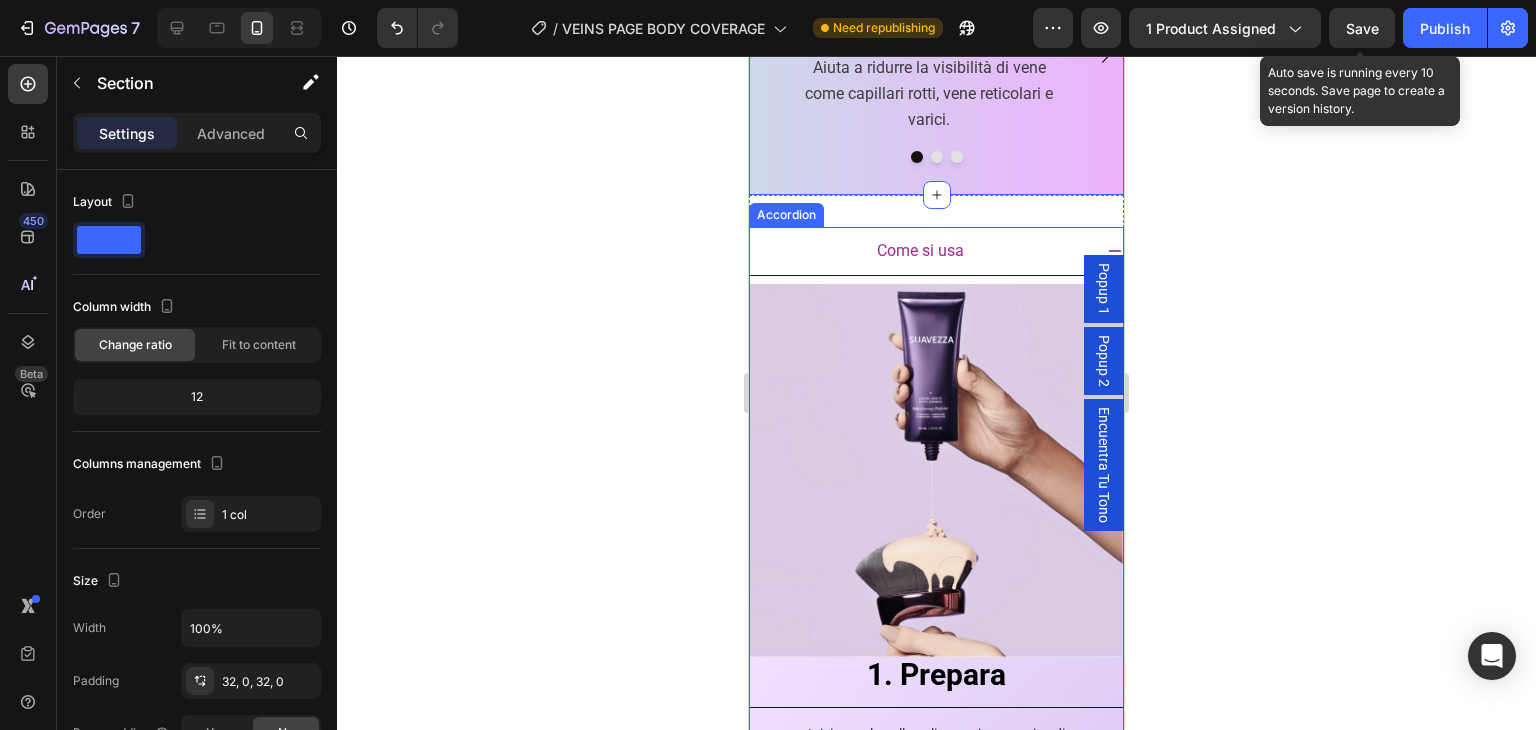 click on "Come si usa" at bounding box center (920, 251) 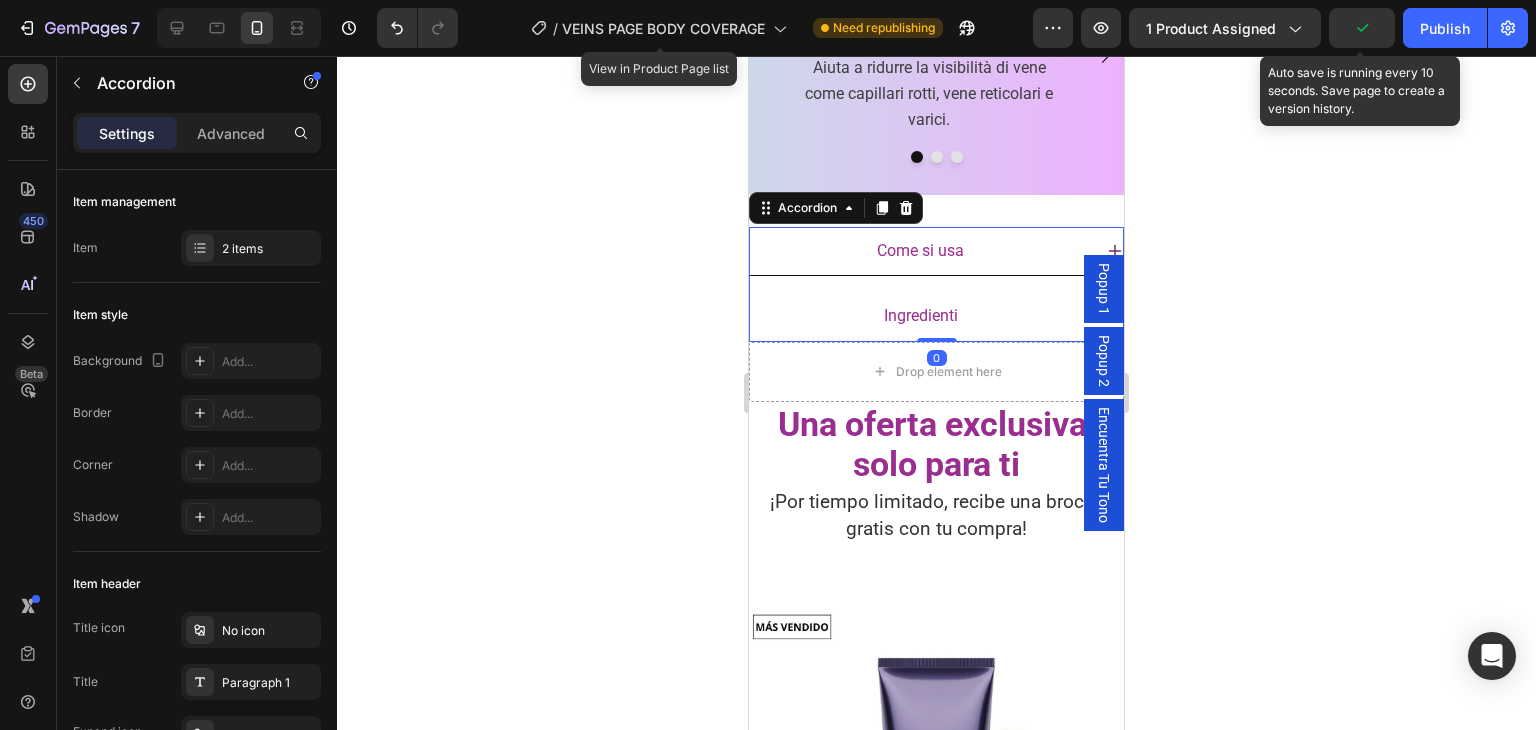 scroll, scrollTop: 3265, scrollLeft: 0, axis: vertical 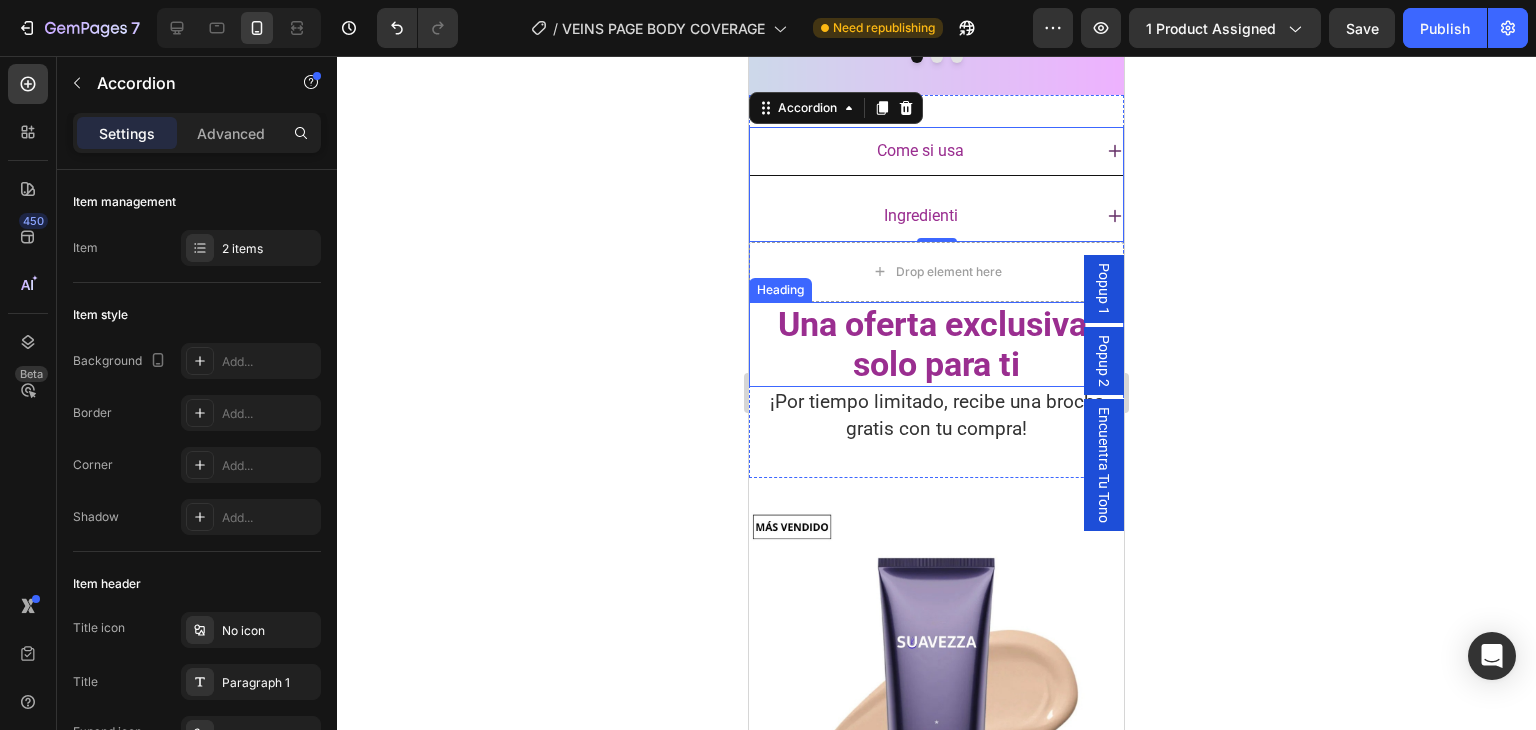 click on "Una oferta exclusiva, solo para ti" at bounding box center [936, 344] 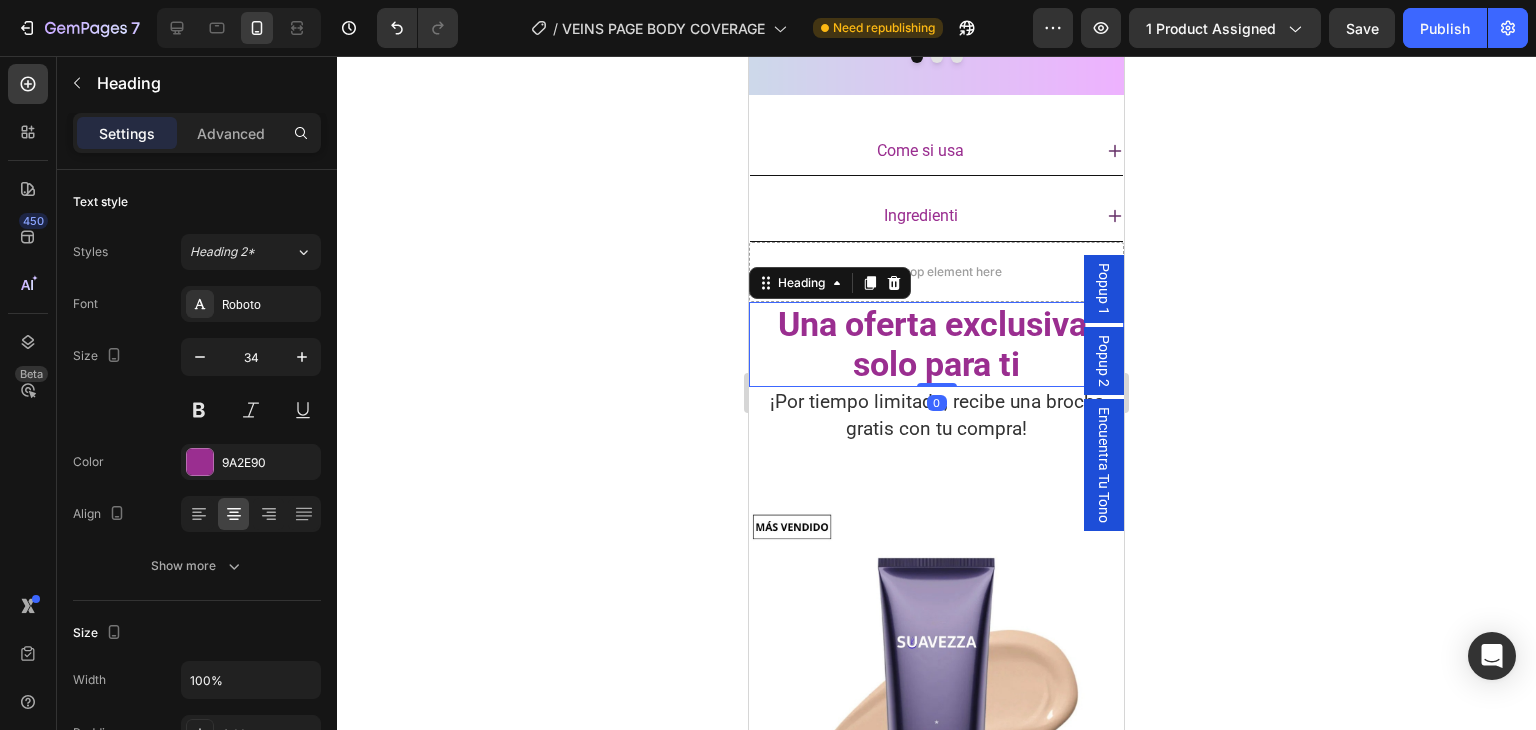 click on "Una oferta exclusiva, solo para ti" at bounding box center (936, 344) 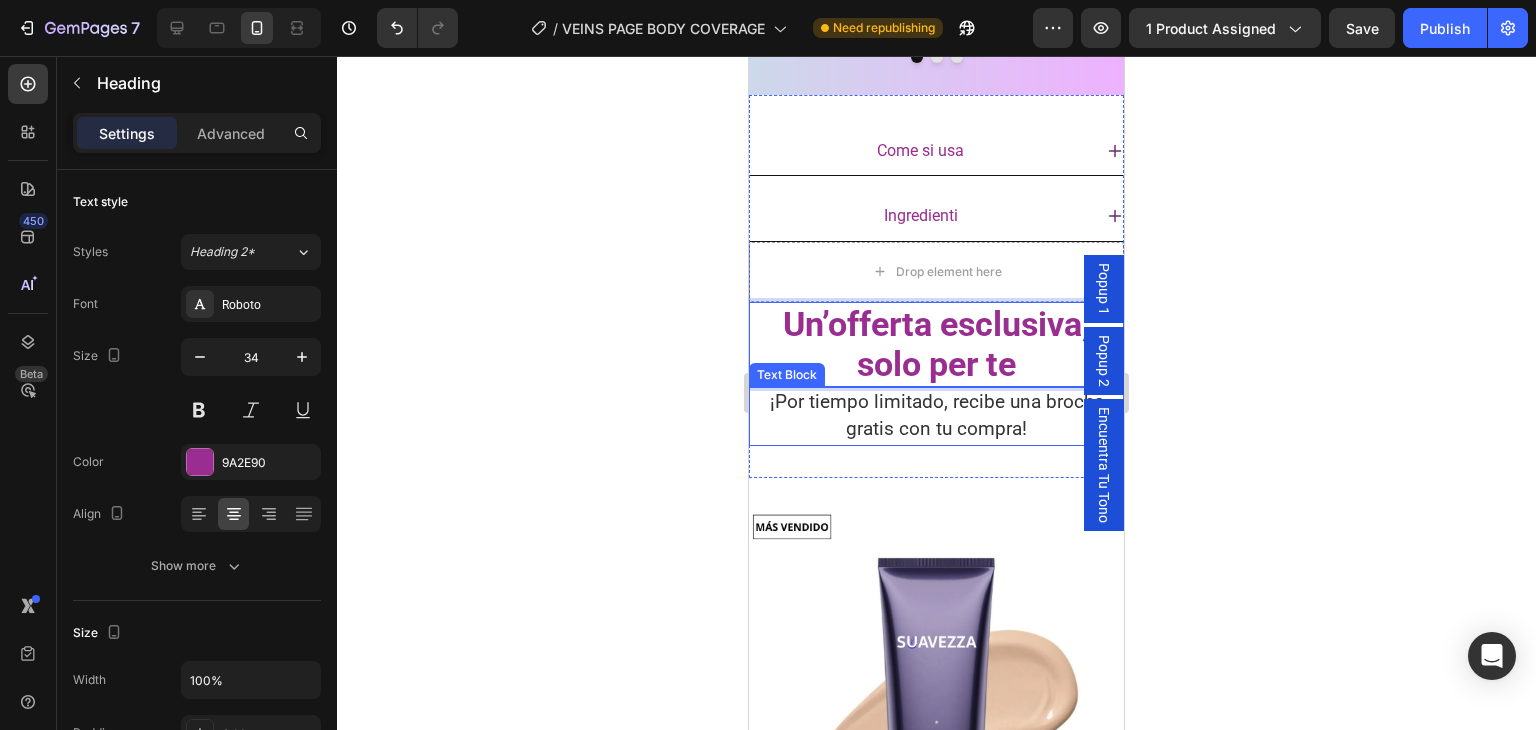 click on "¡Por tiempo limitado, recibe una brocha gratis con tu compra!" at bounding box center (937, 415) 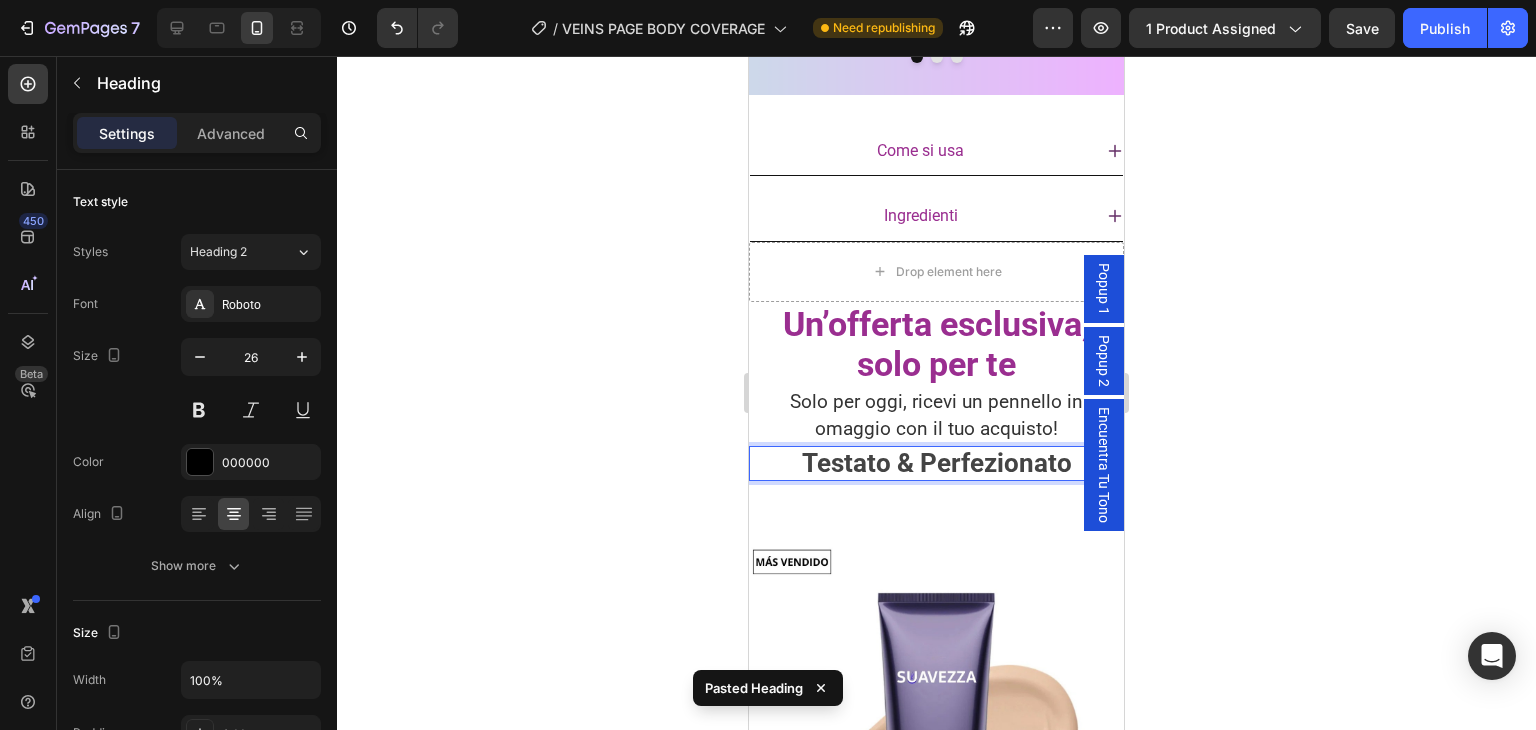 click on "Testato & Perfezionato" at bounding box center [937, 463] 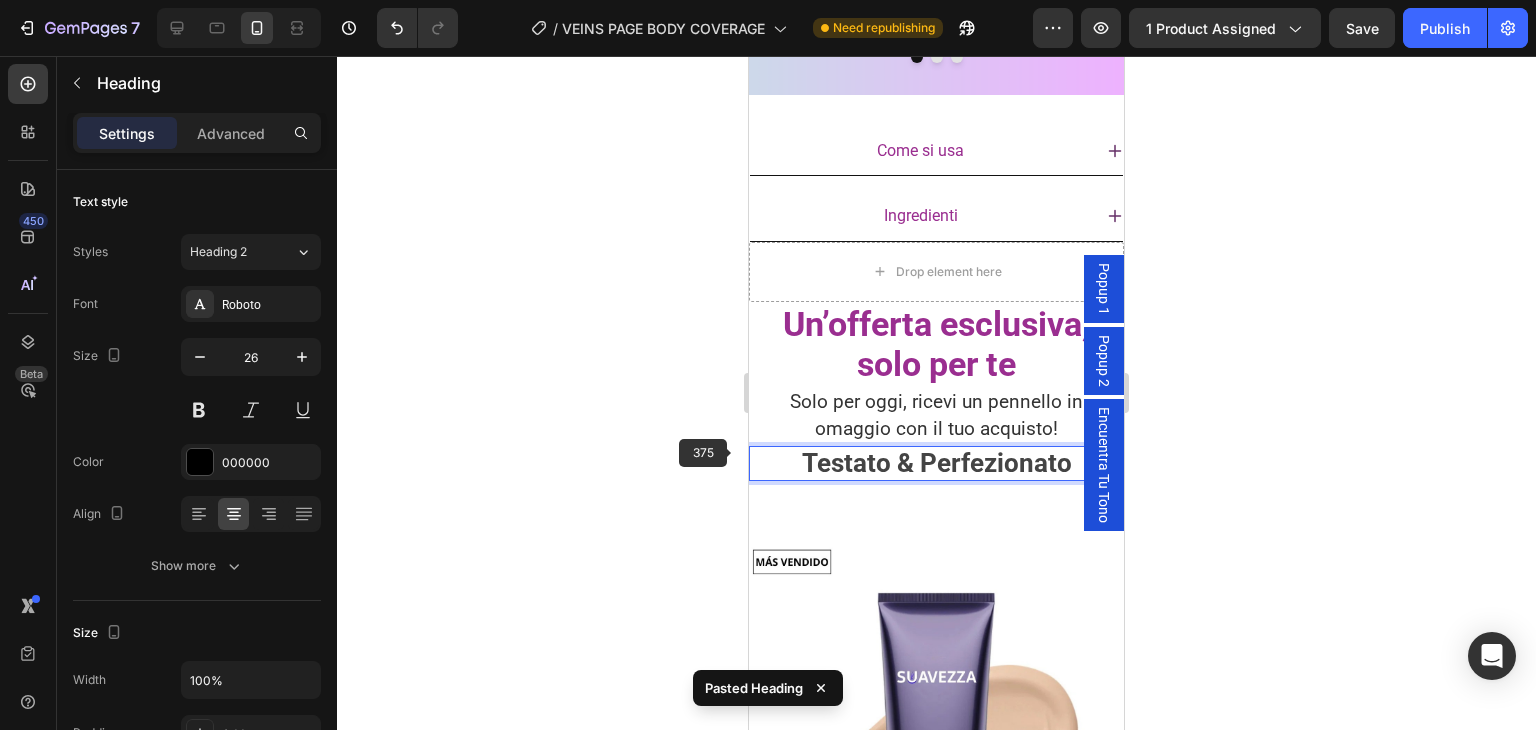 click 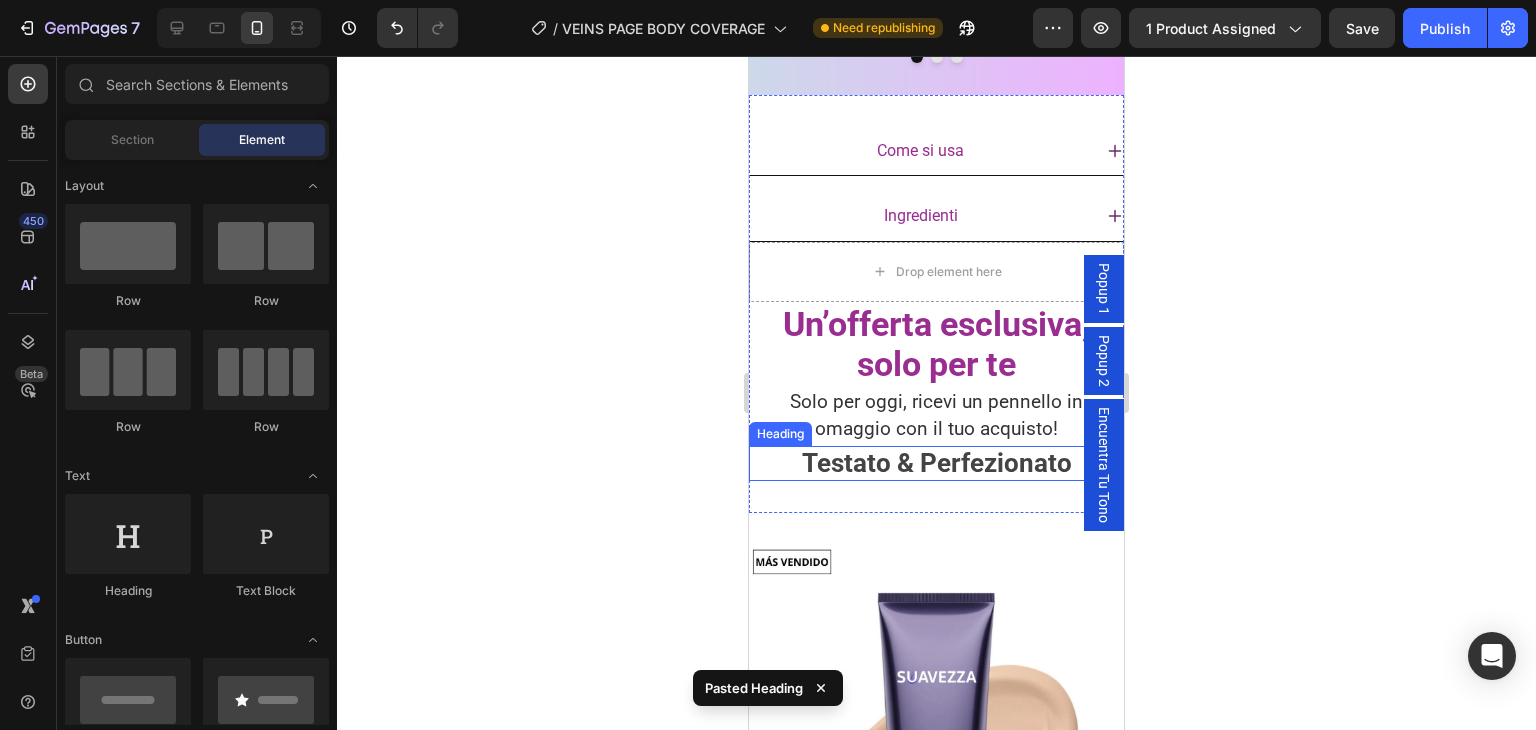 click on "Testato & Perfezionato" at bounding box center [937, 463] 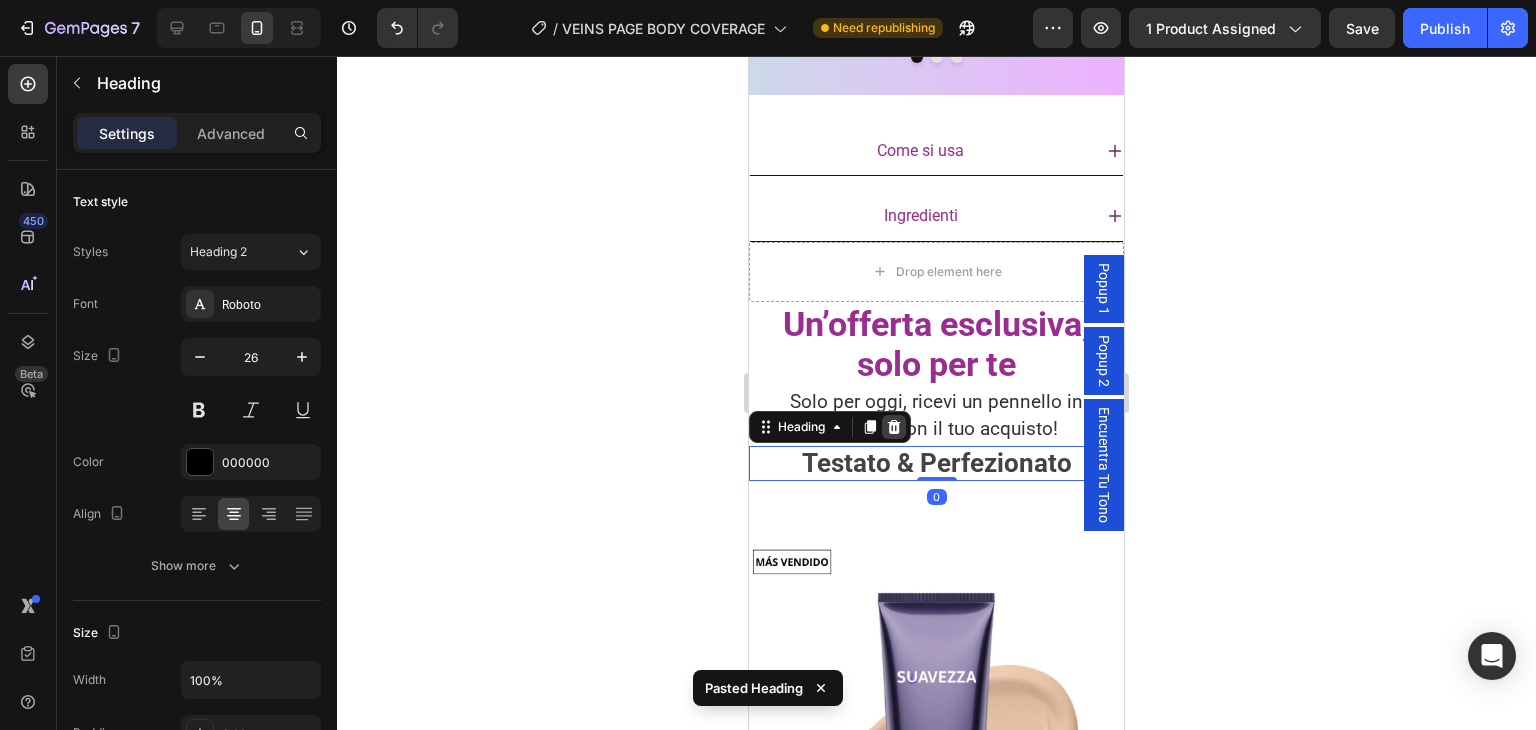 click at bounding box center [894, 427] 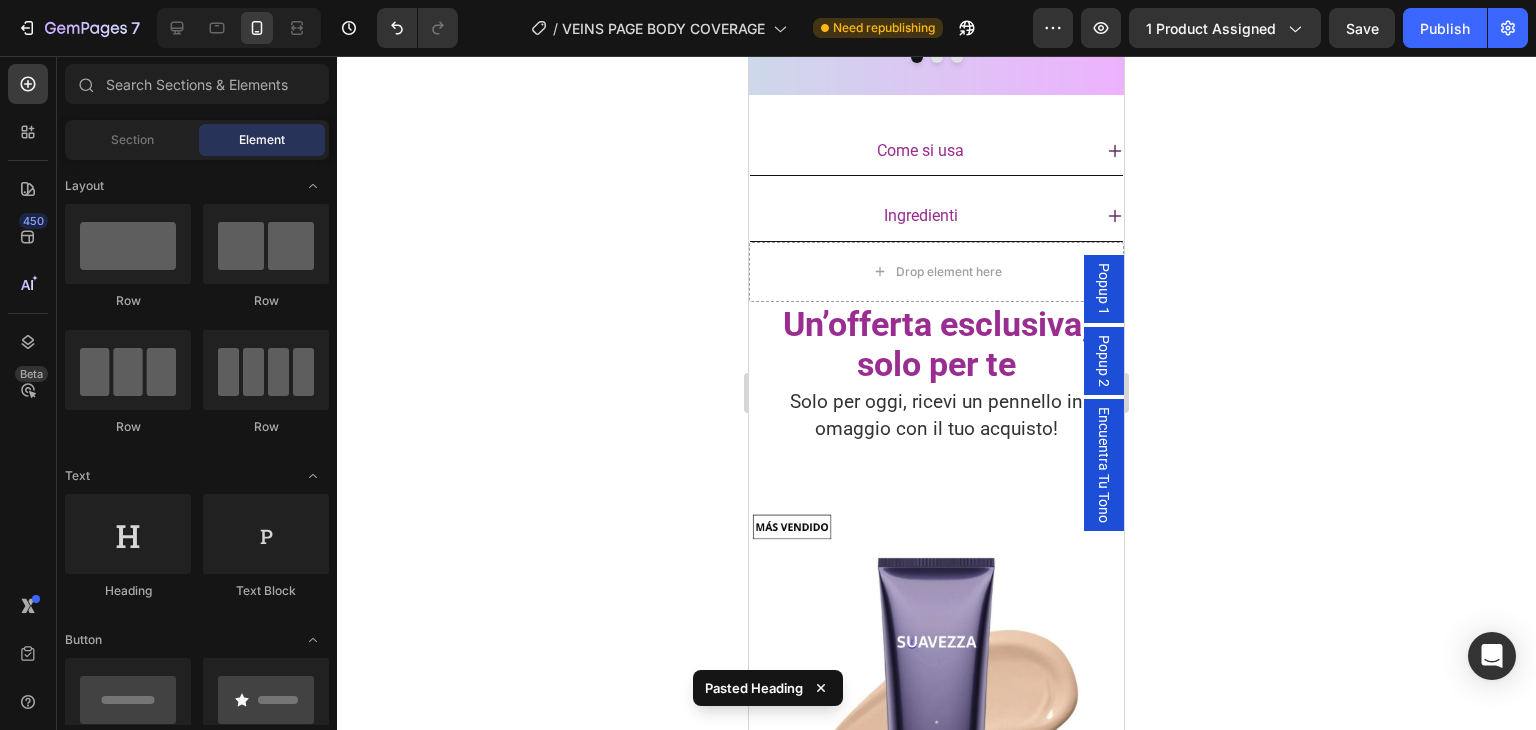 click on "Solo per oggi, ricevi un pennello in omaggio con il tuo acquisto!" at bounding box center (936, 415) 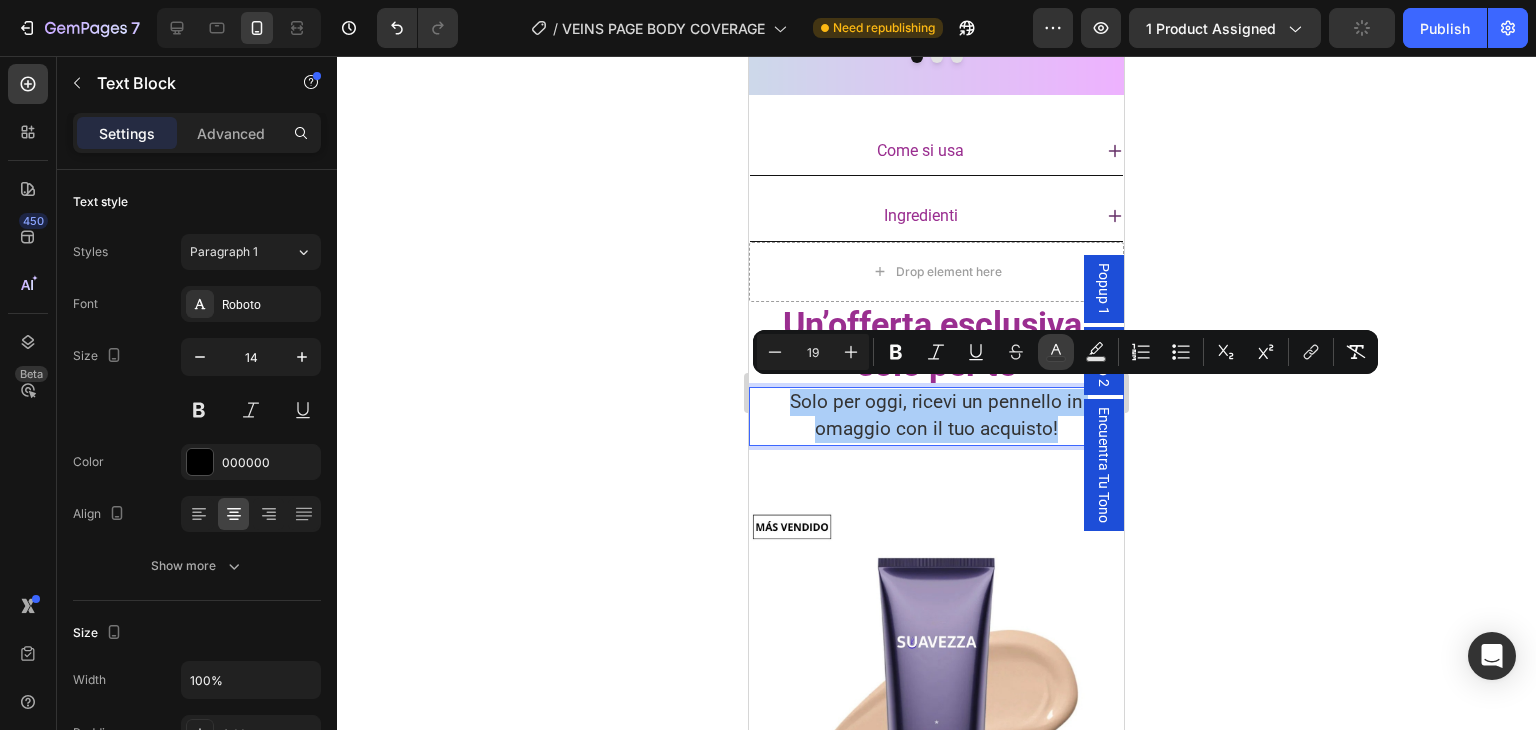 click 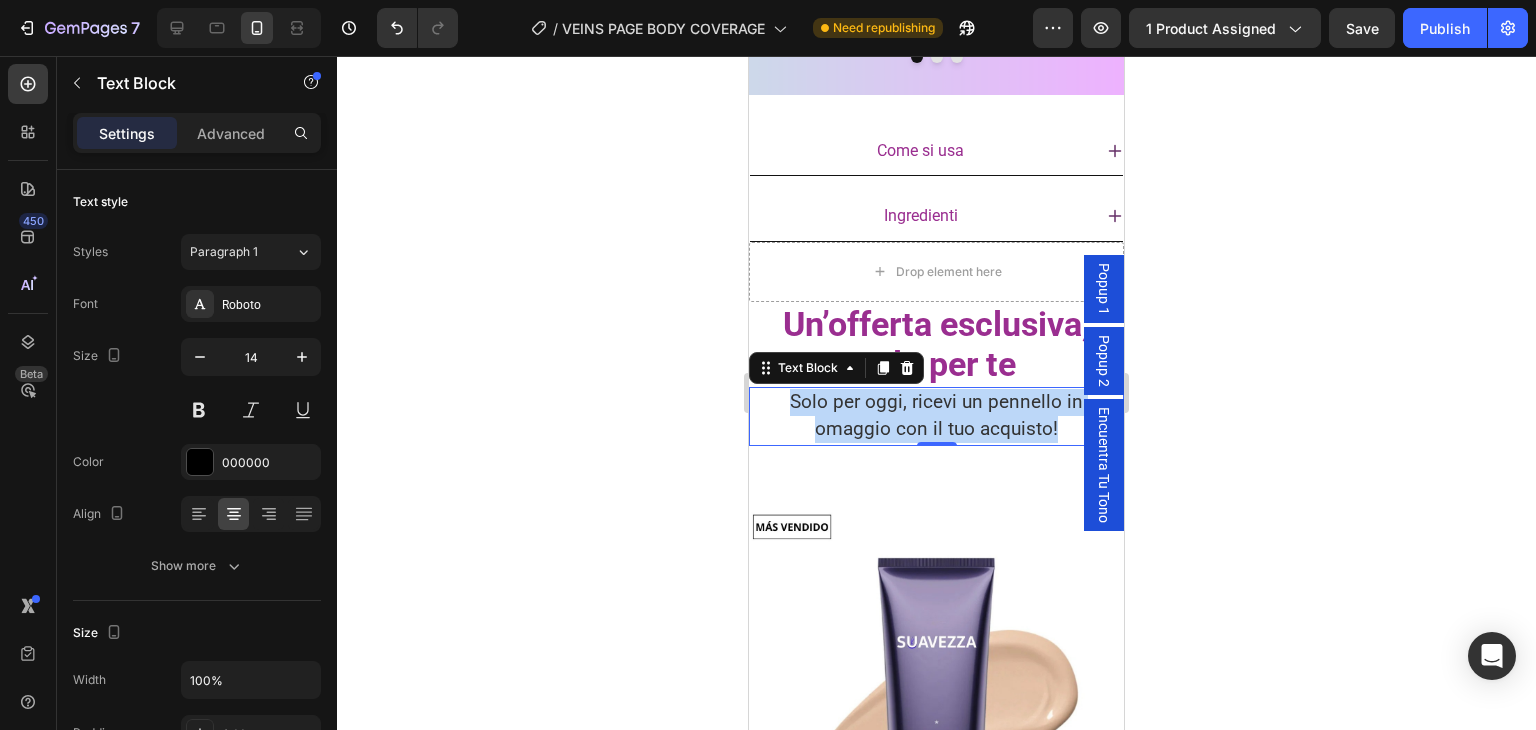 click on "Solo per oggi, ricevi un pennello in omaggio con il tuo acquisto!" at bounding box center (936, 415) 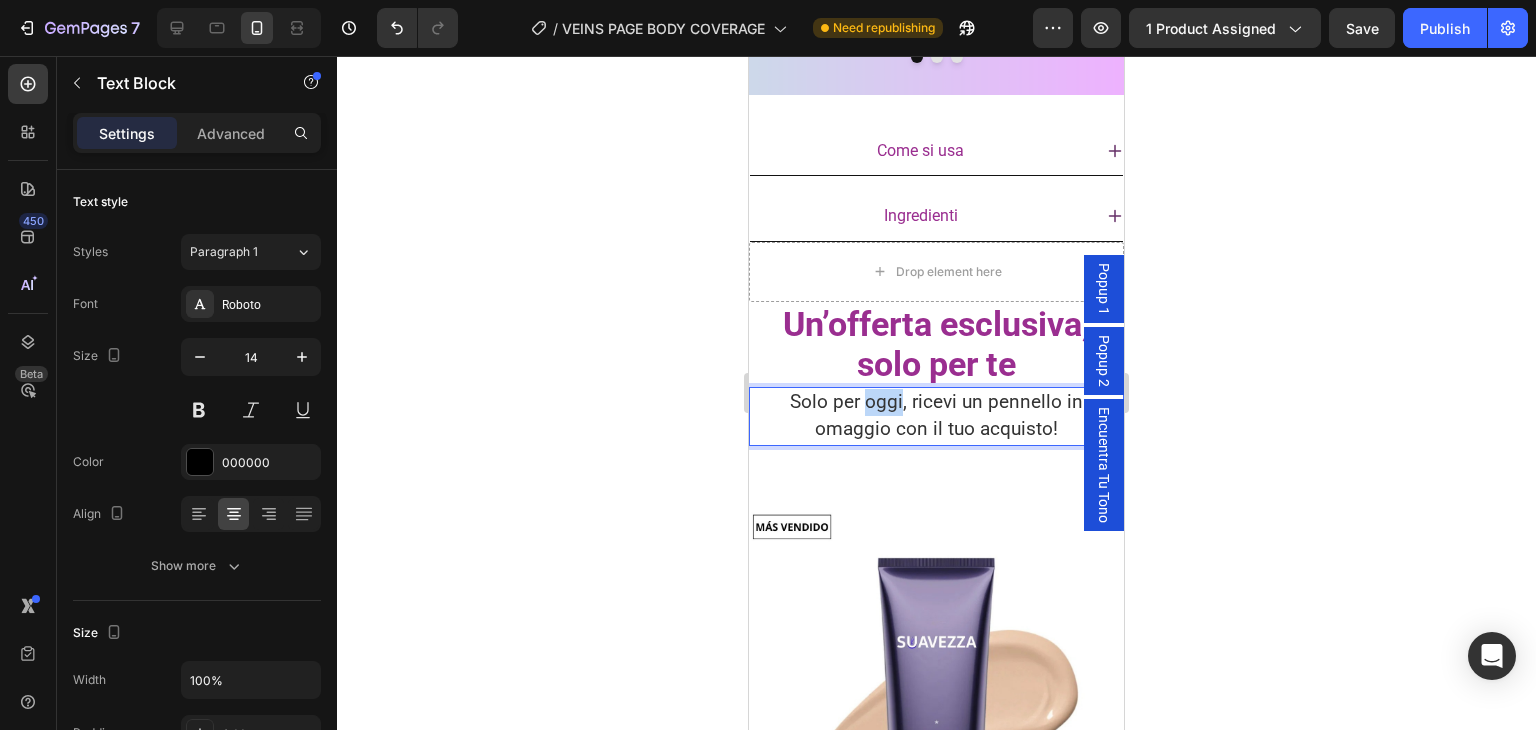 click on "Solo per oggi, ricevi un pennello in omaggio con il tuo acquisto!" at bounding box center [936, 415] 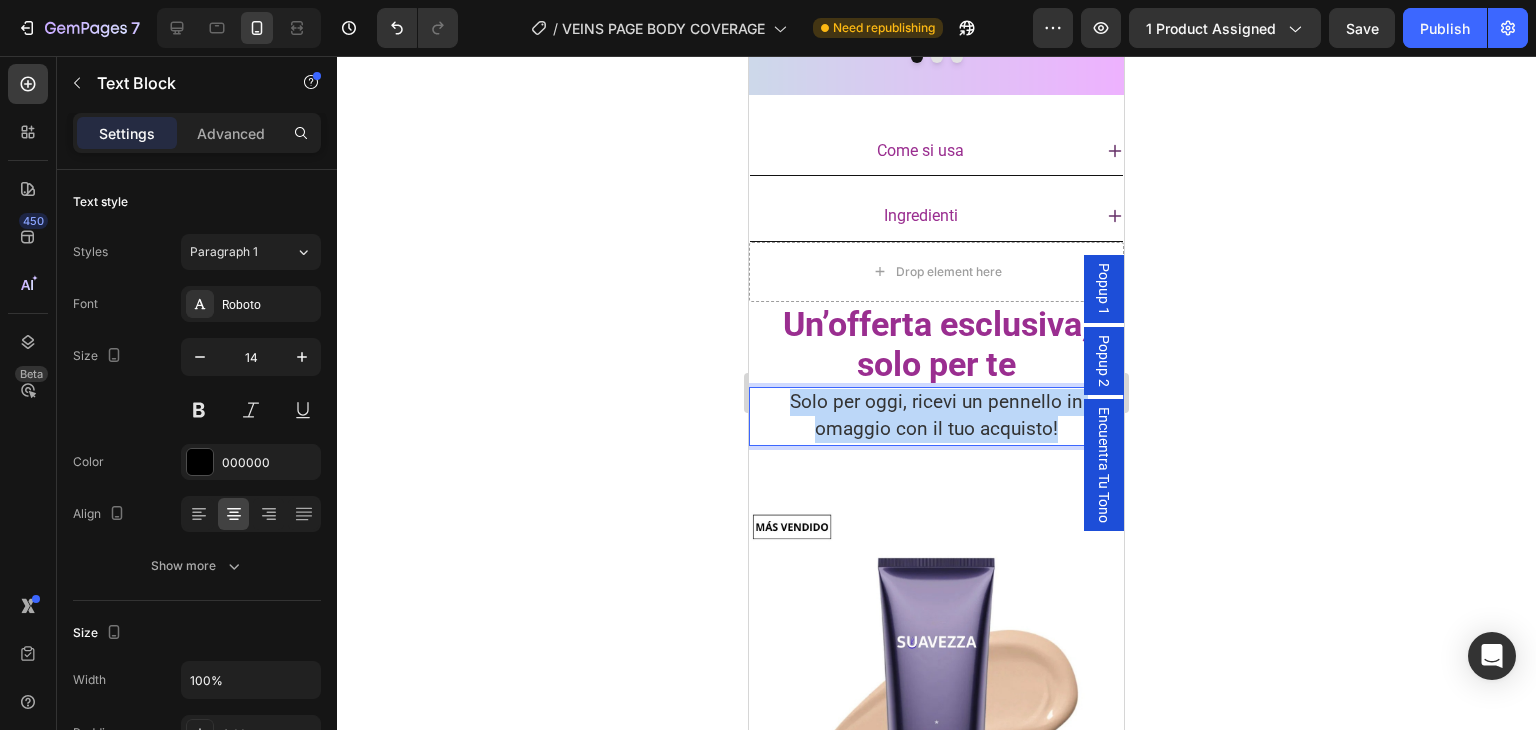 click on "Solo per oggi, ricevi un pennello in omaggio con il tuo acquisto!" at bounding box center (936, 415) 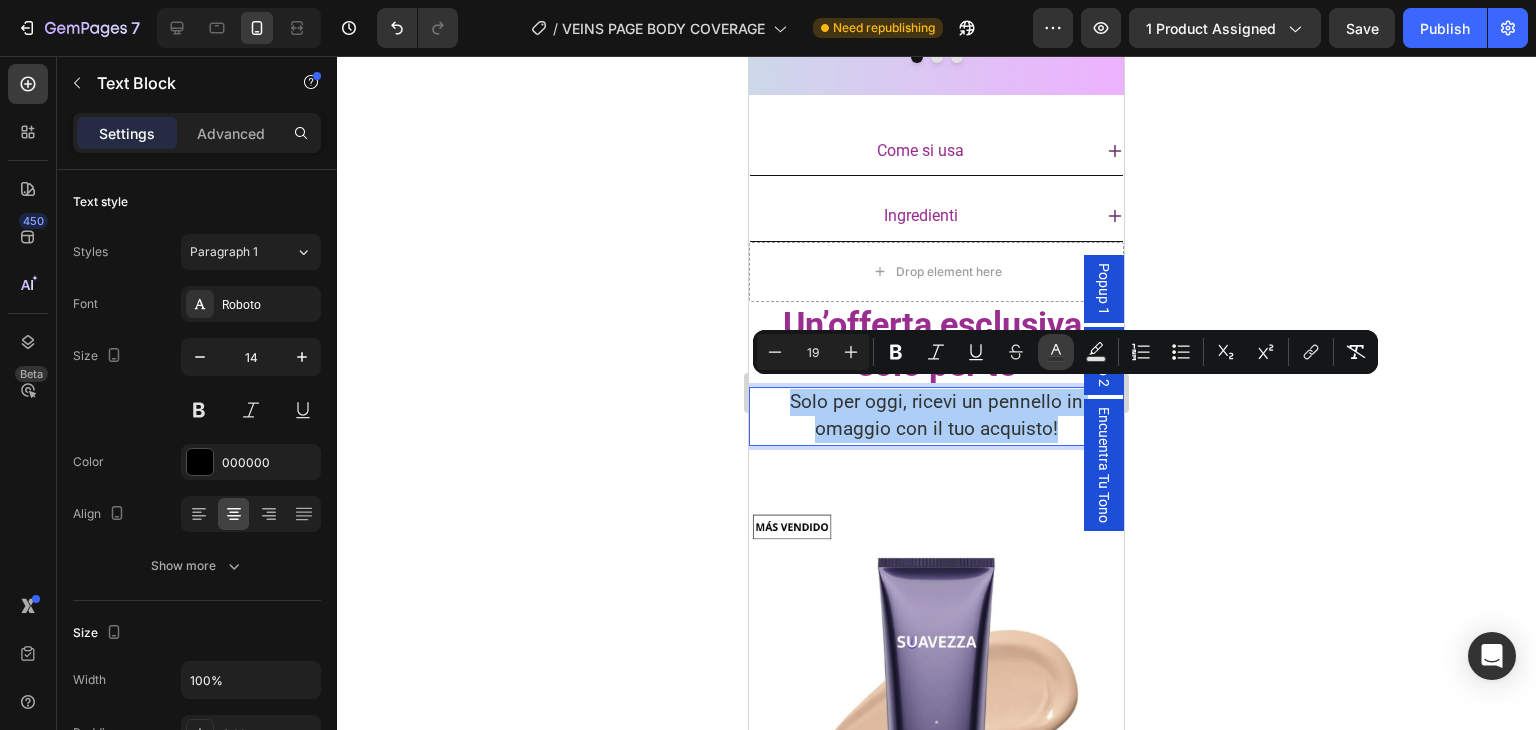 click on "color" at bounding box center (1056, 352) 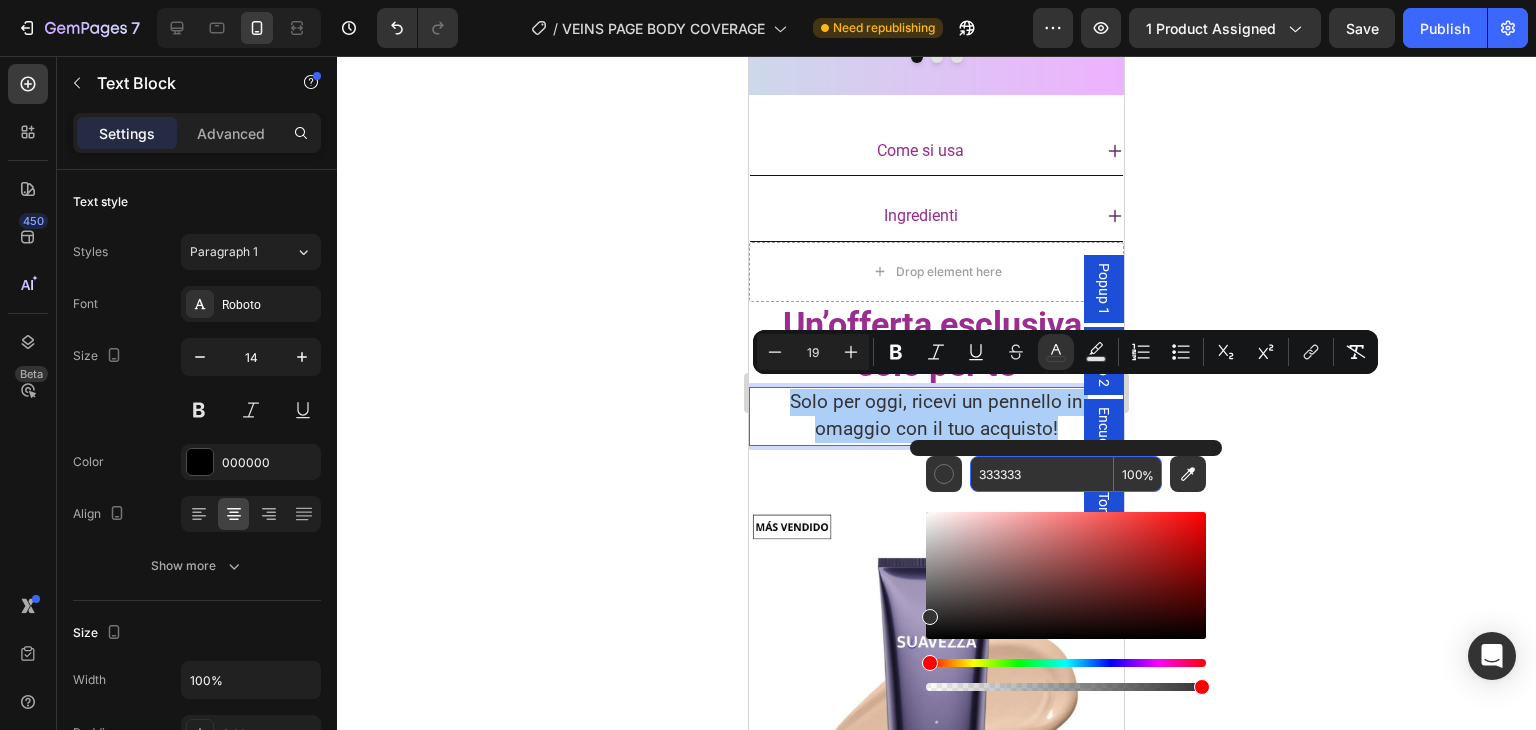 click on "333333" at bounding box center [1042, 474] 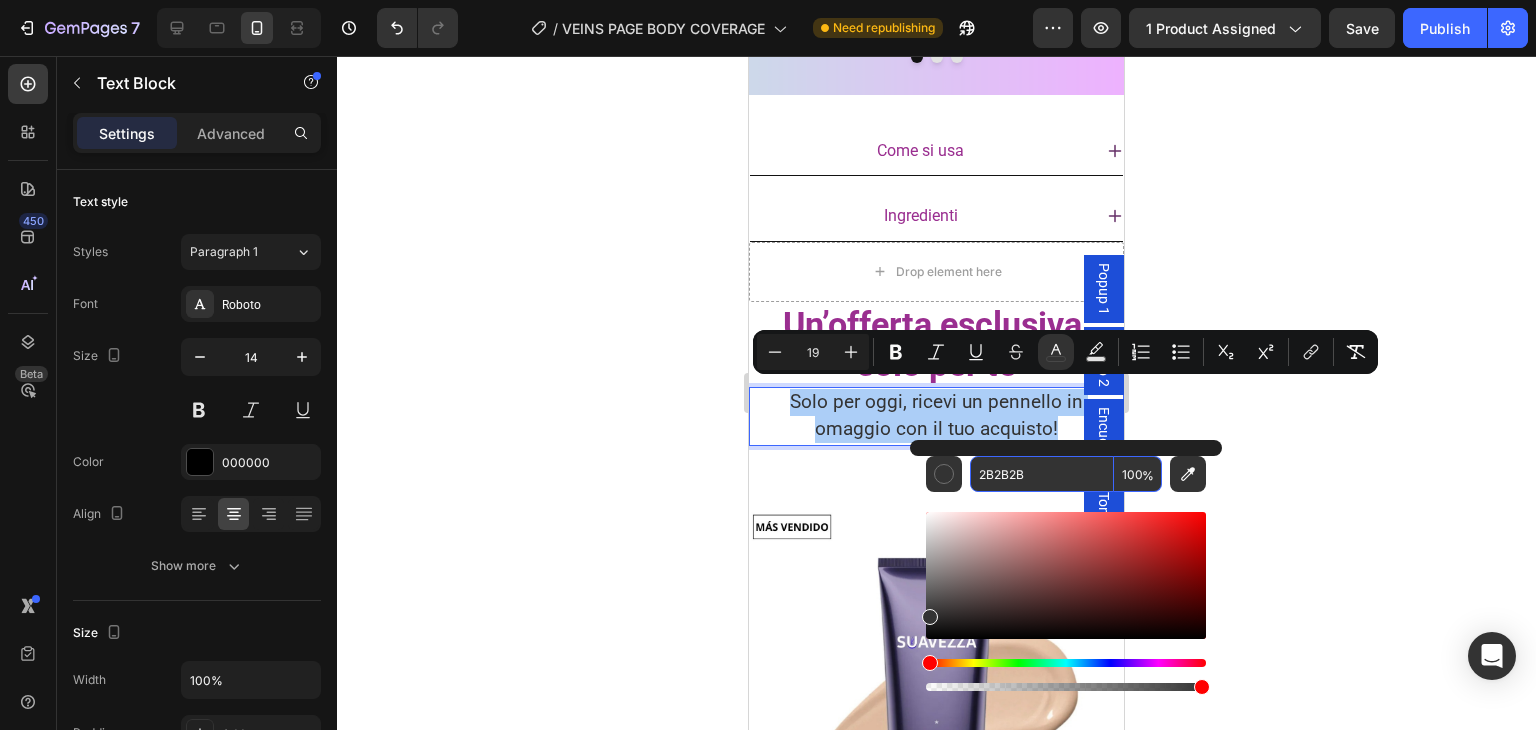 type on "2B2B2B" 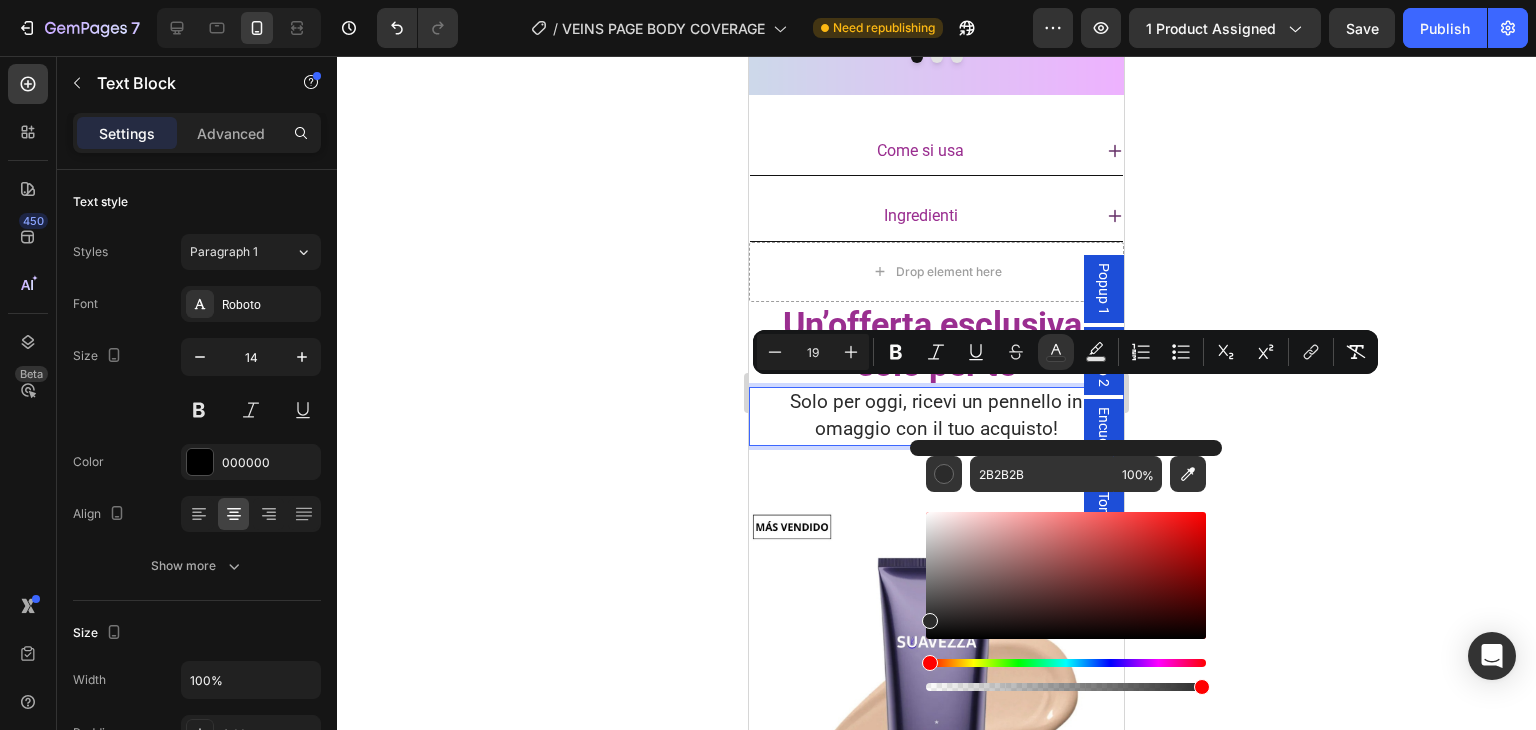 click 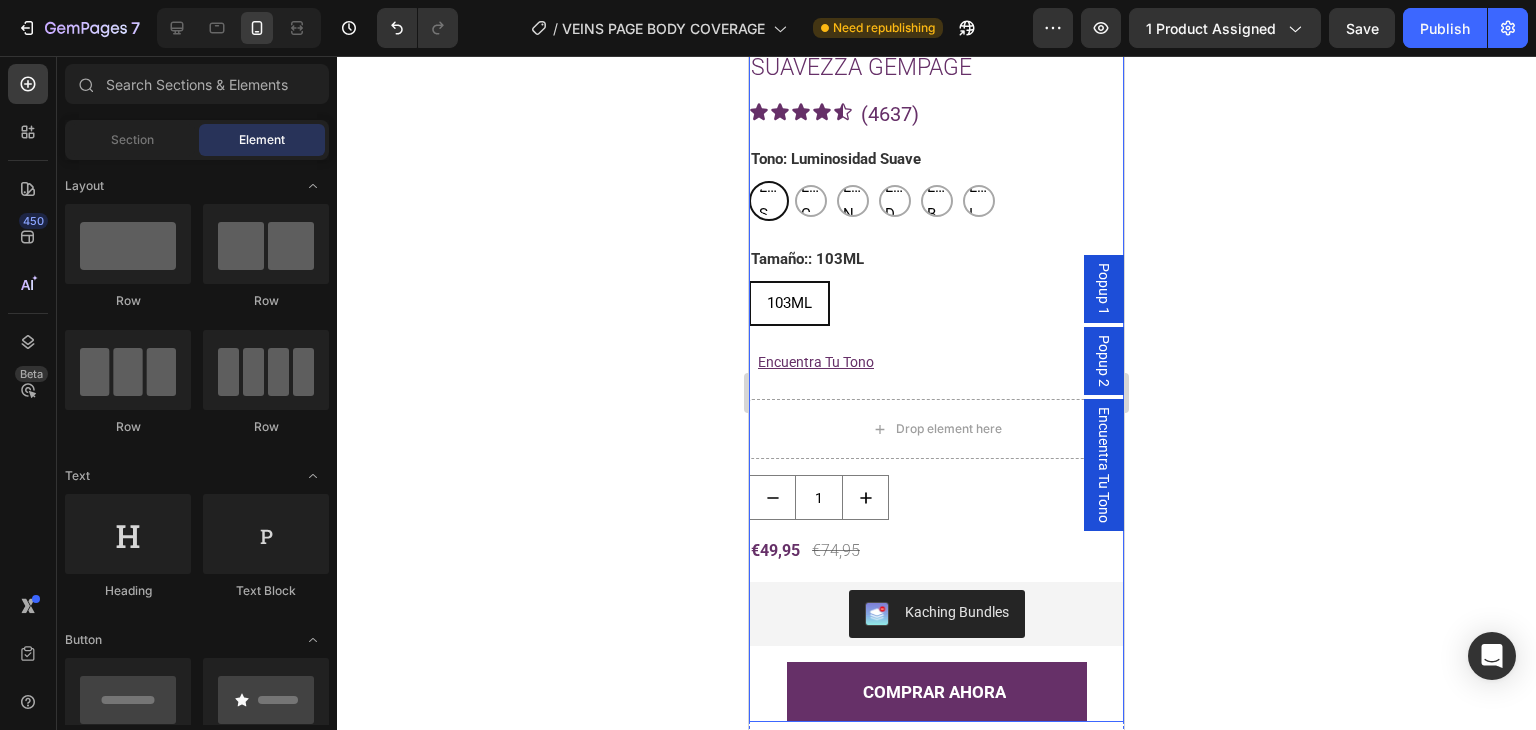 scroll, scrollTop: 4265, scrollLeft: 0, axis: vertical 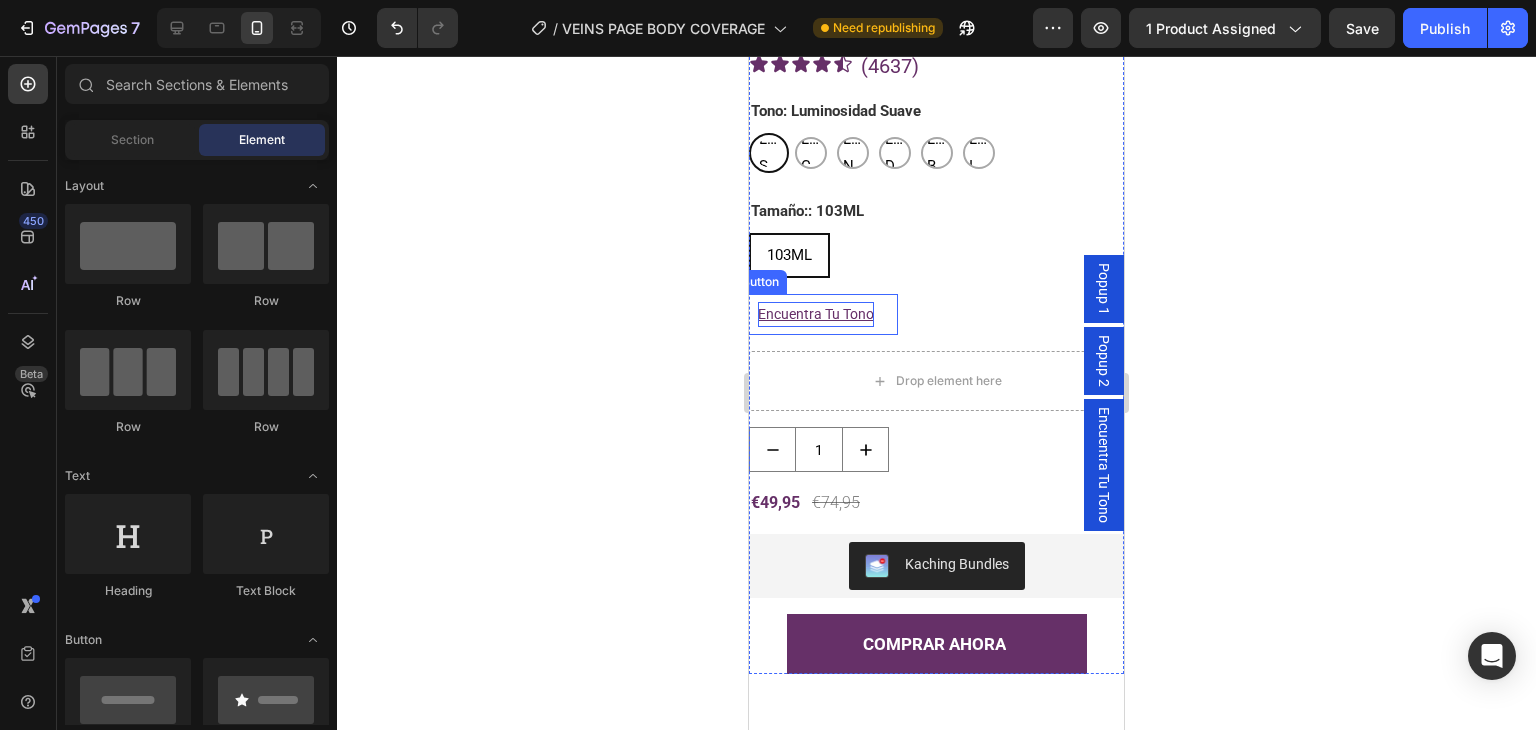 click on "Encuentra Tu Tono" at bounding box center [816, 314] 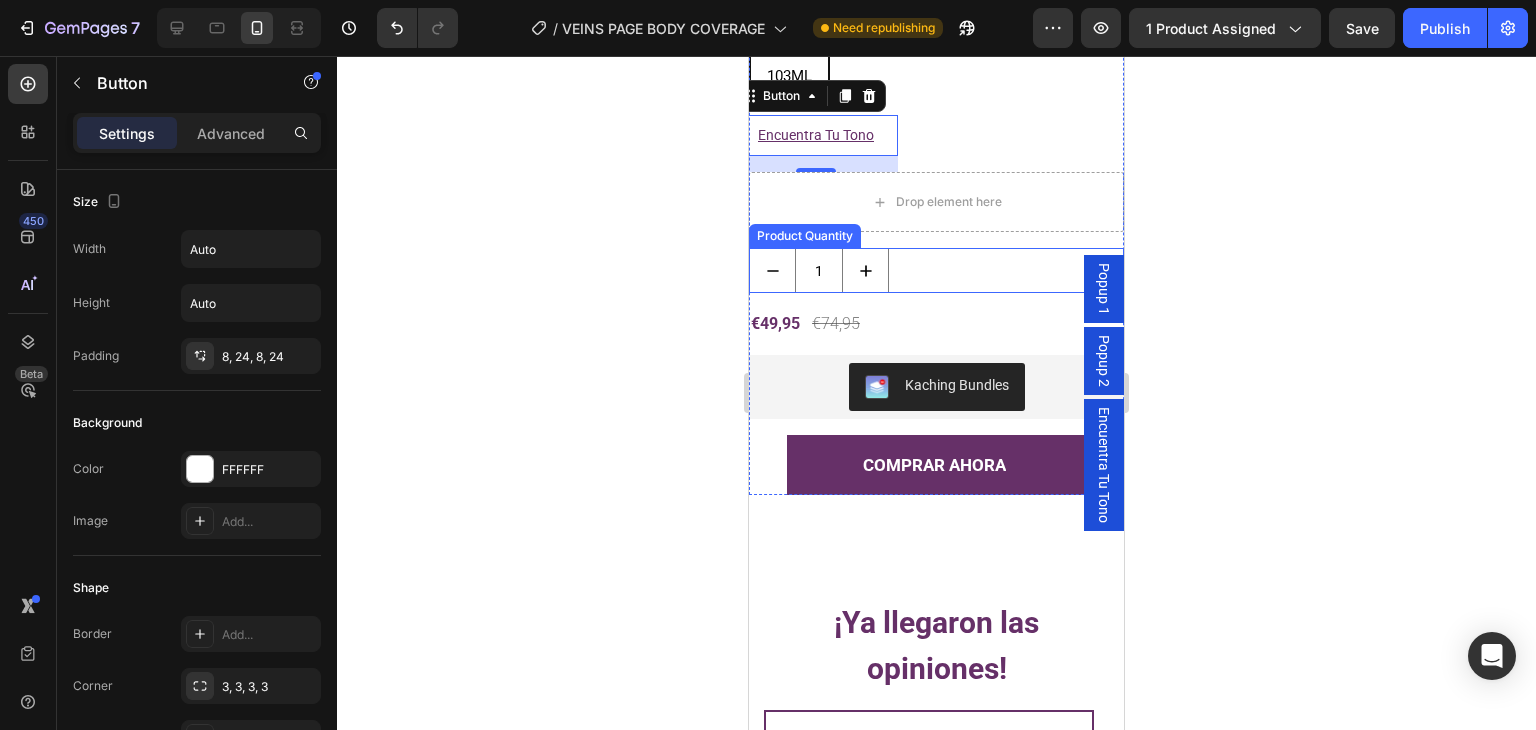 scroll, scrollTop: 4465, scrollLeft: 0, axis: vertical 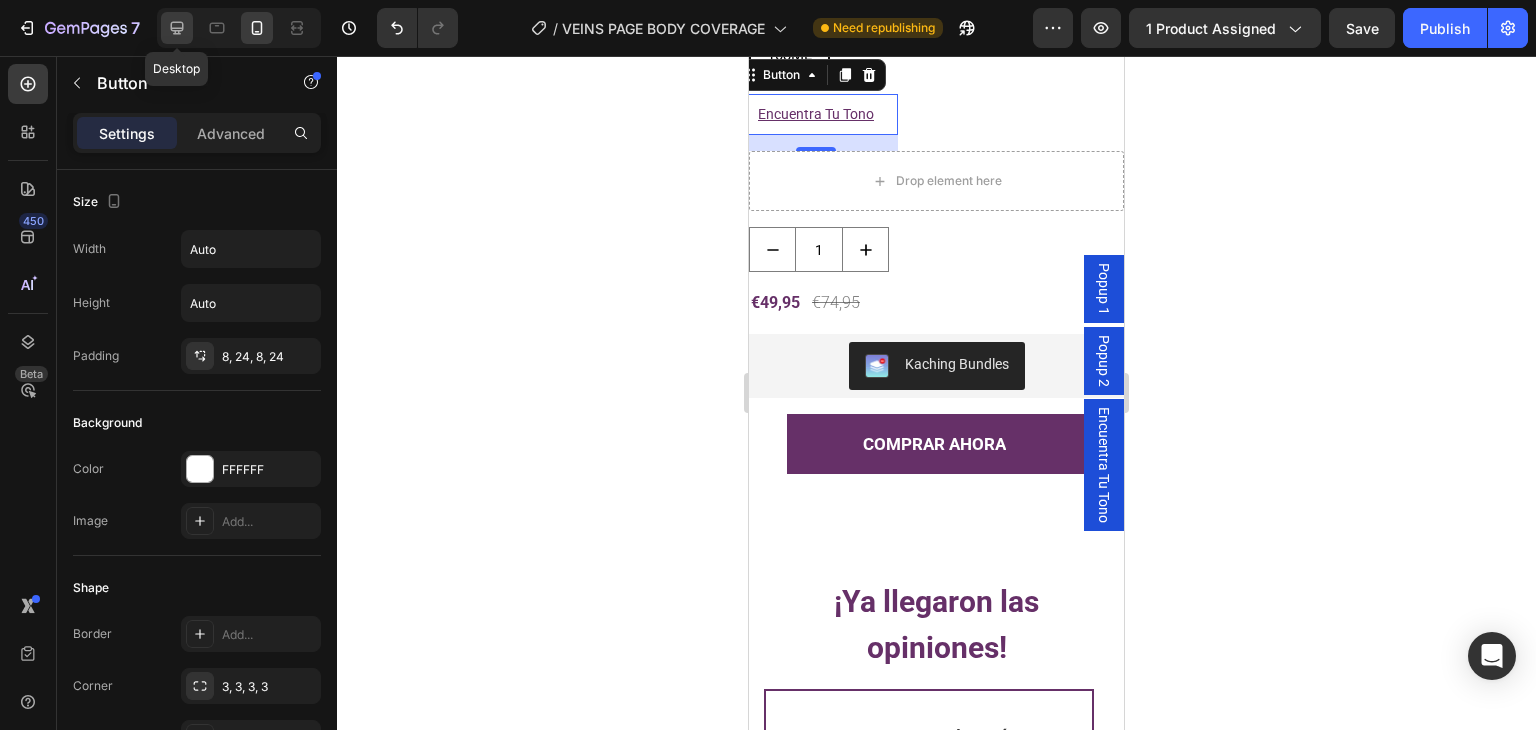 click 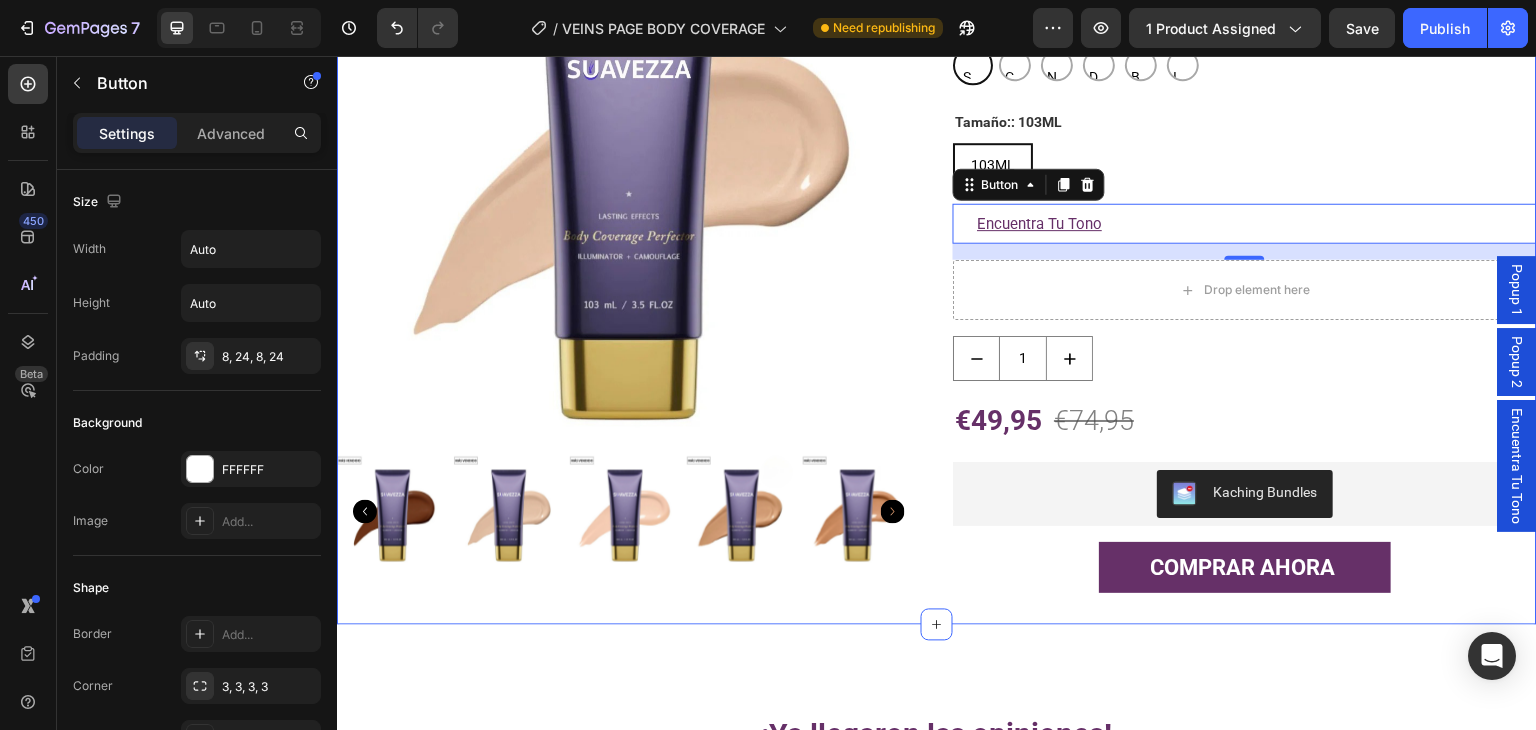 scroll, scrollTop: 3986, scrollLeft: 0, axis: vertical 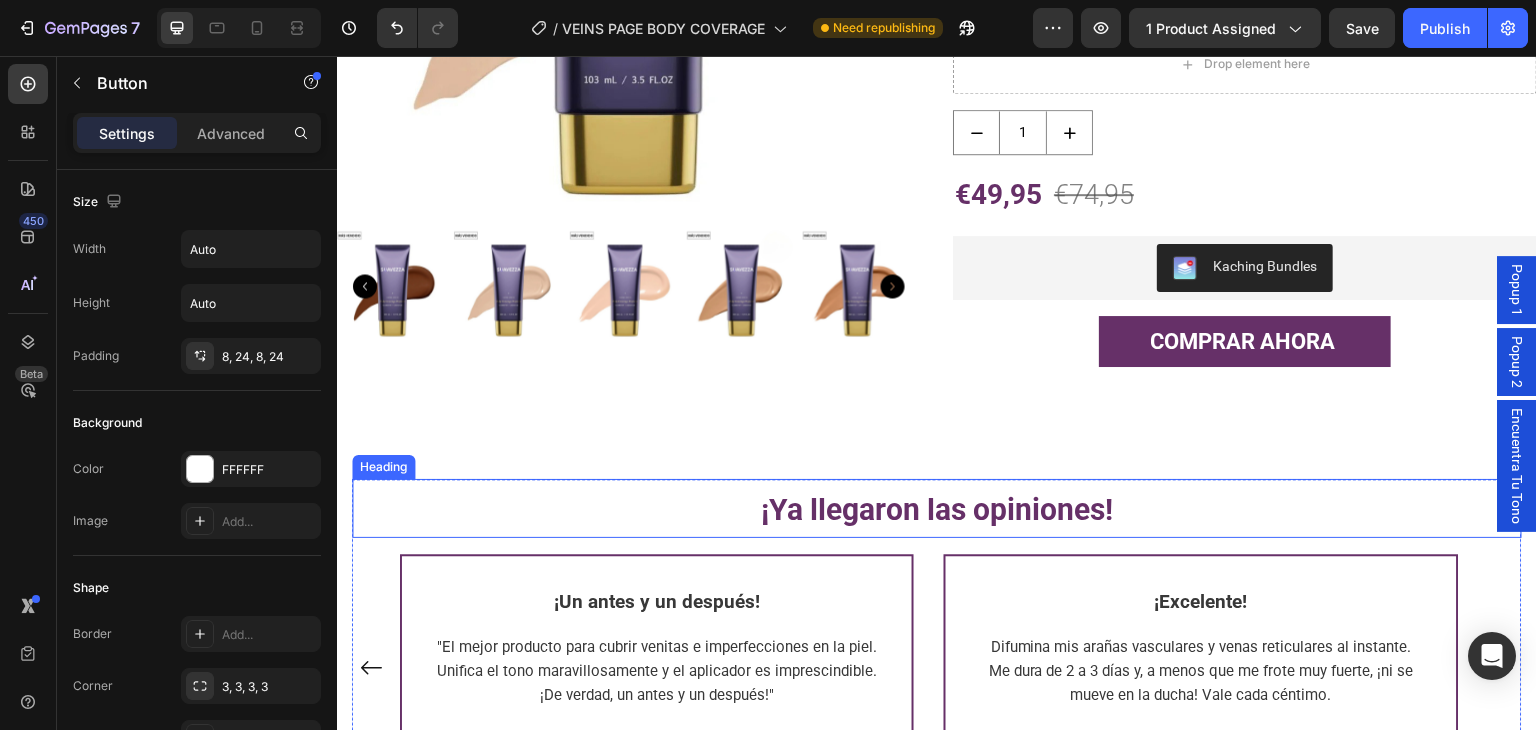 click on "¡Ya llegaron las opiniones!" at bounding box center (937, 509) 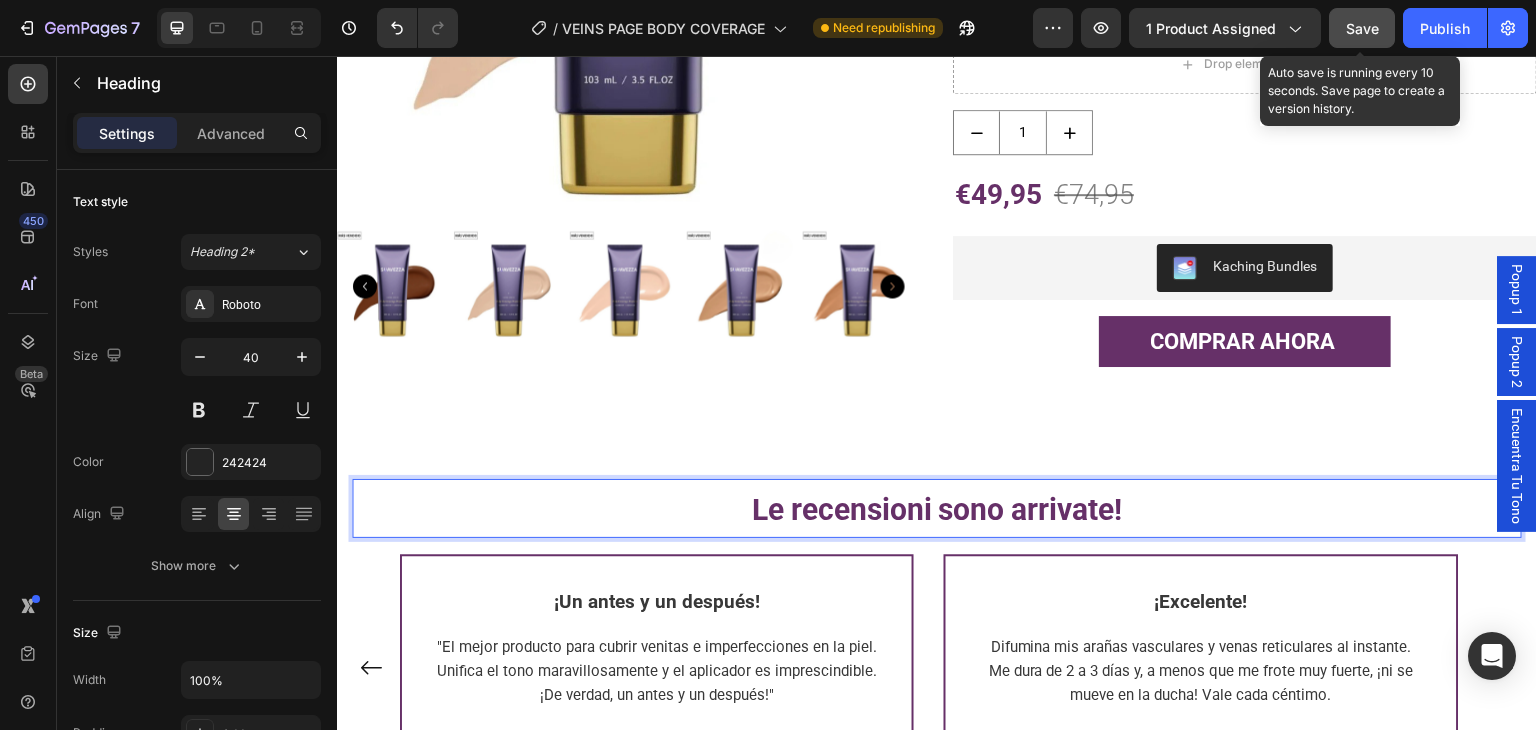 click on "Save" at bounding box center (1362, 28) 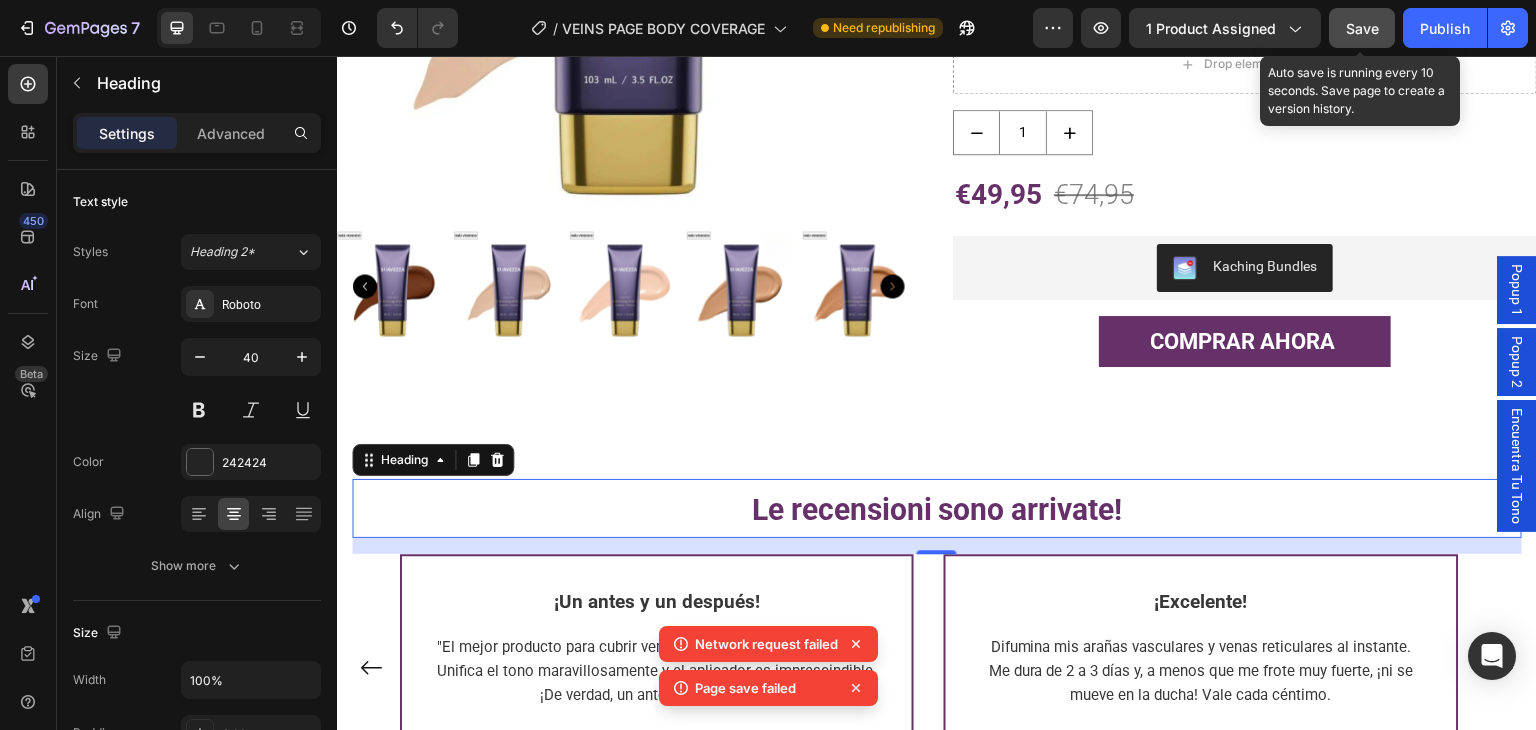 click on "Save" at bounding box center [1362, 28] 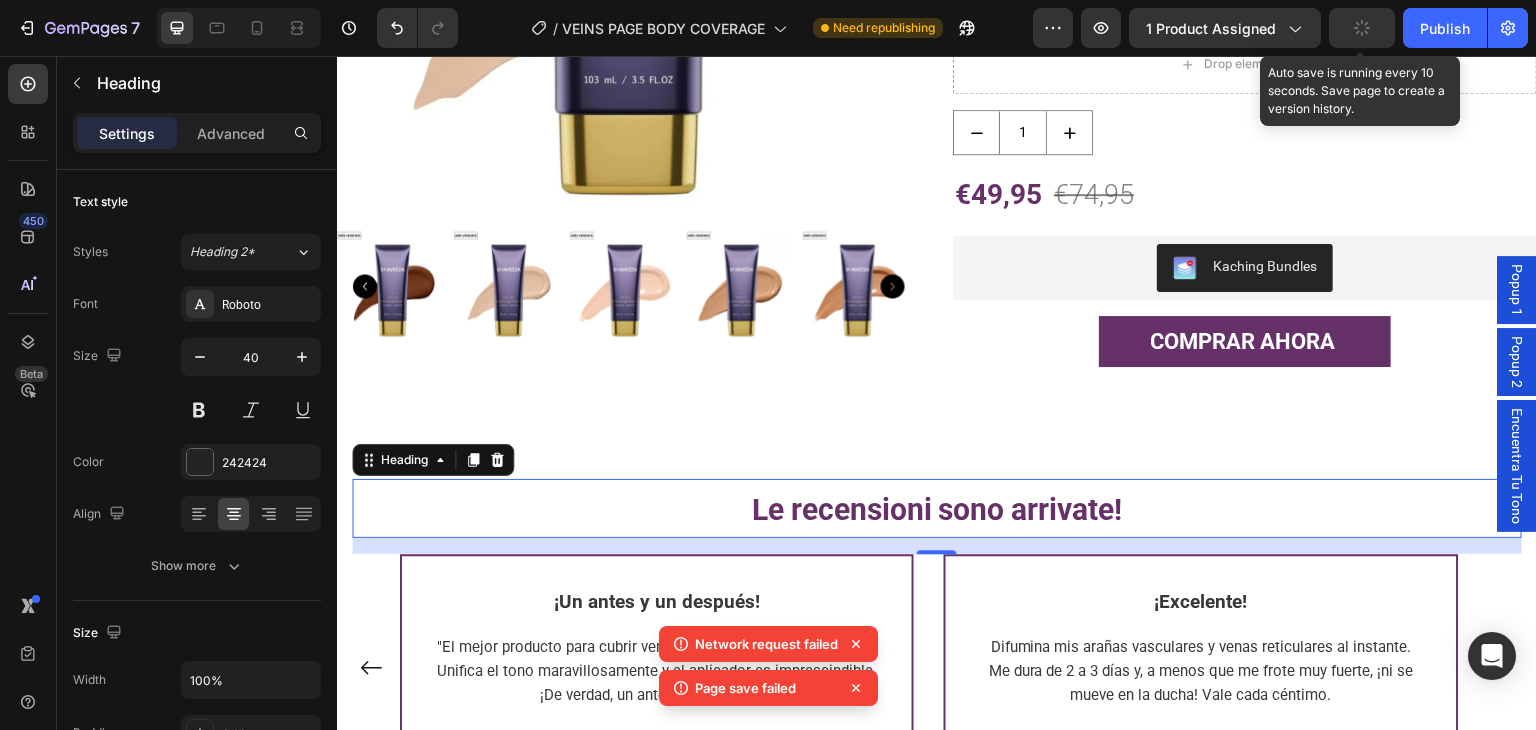 click 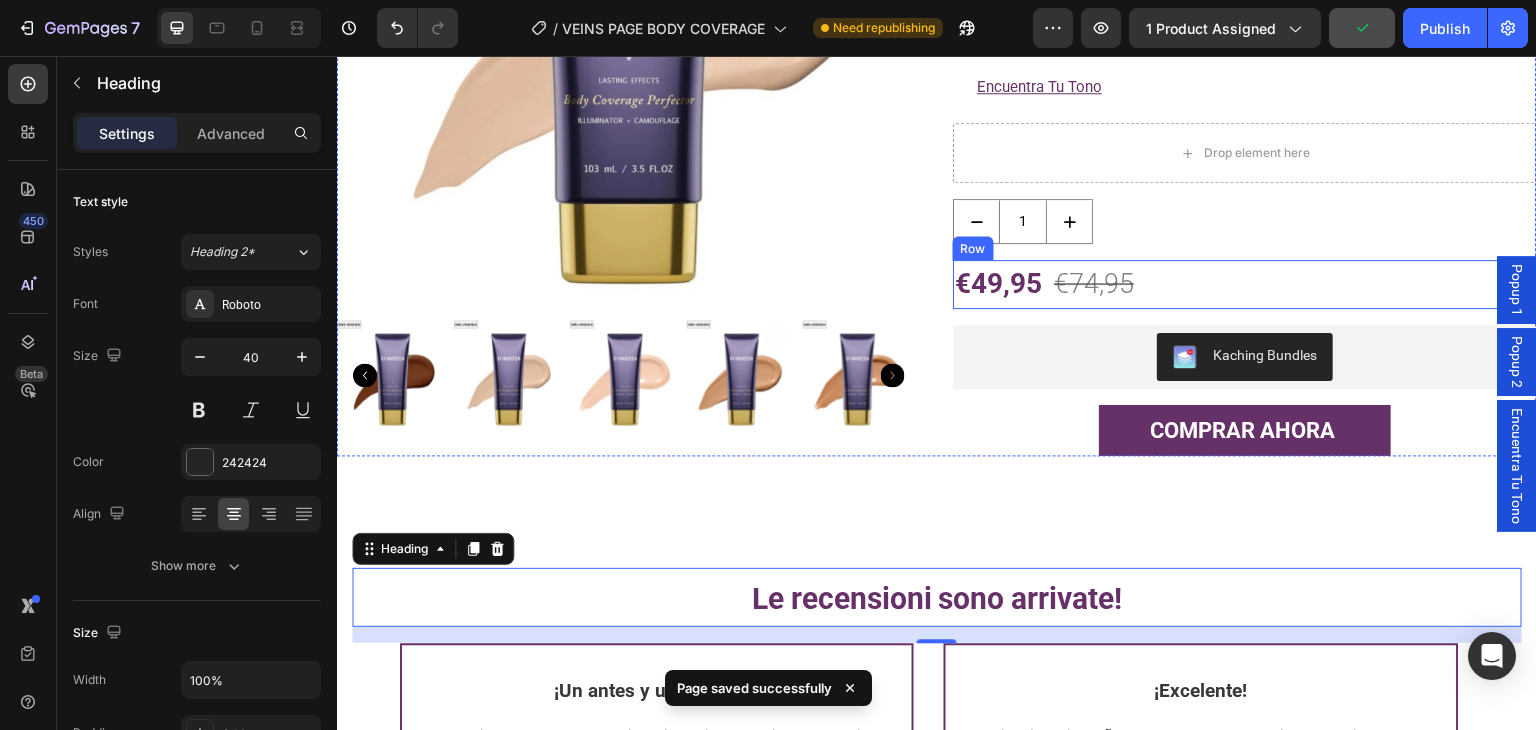 scroll, scrollTop: 3886, scrollLeft: 0, axis: vertical 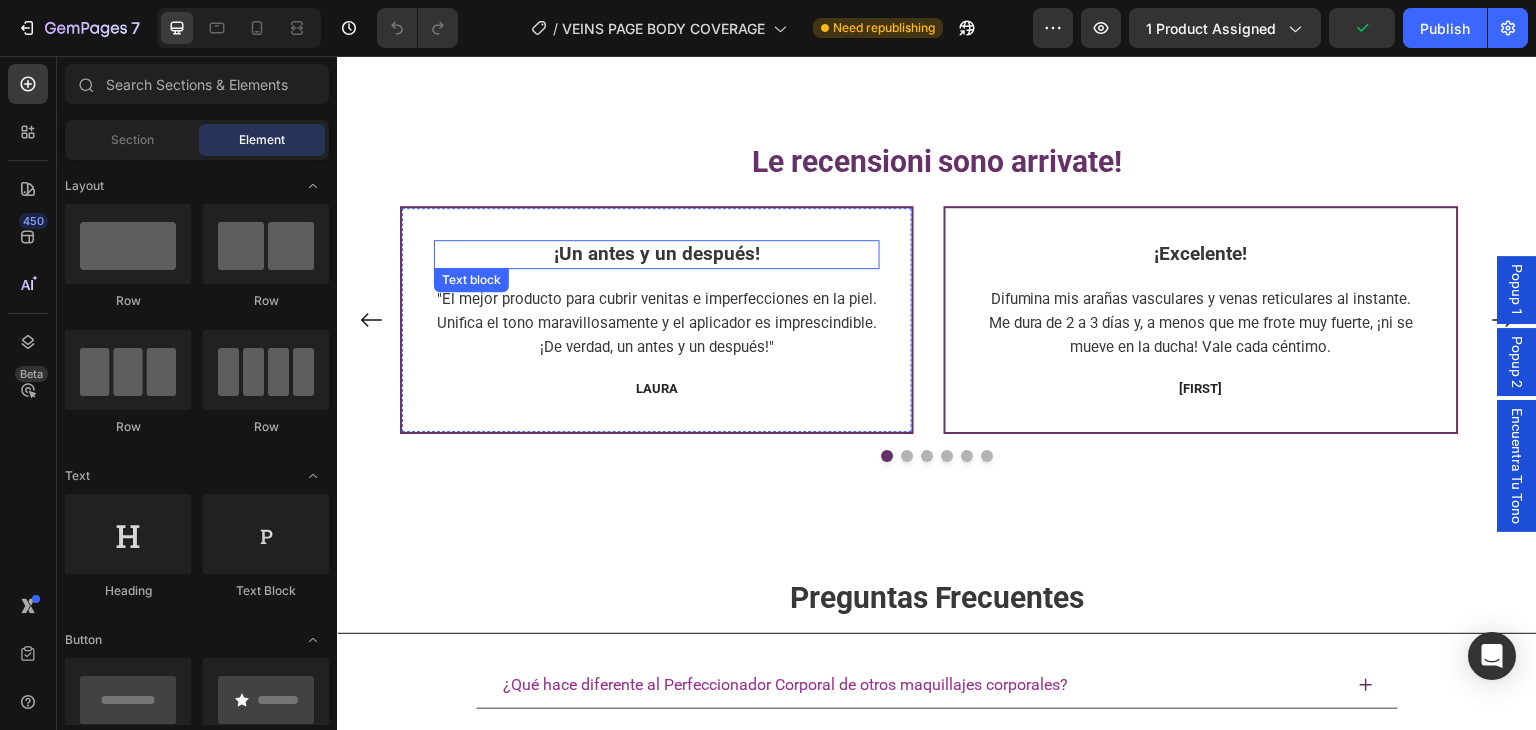 click on "¡Un antes y un después!" at bounding box center [657, 253] 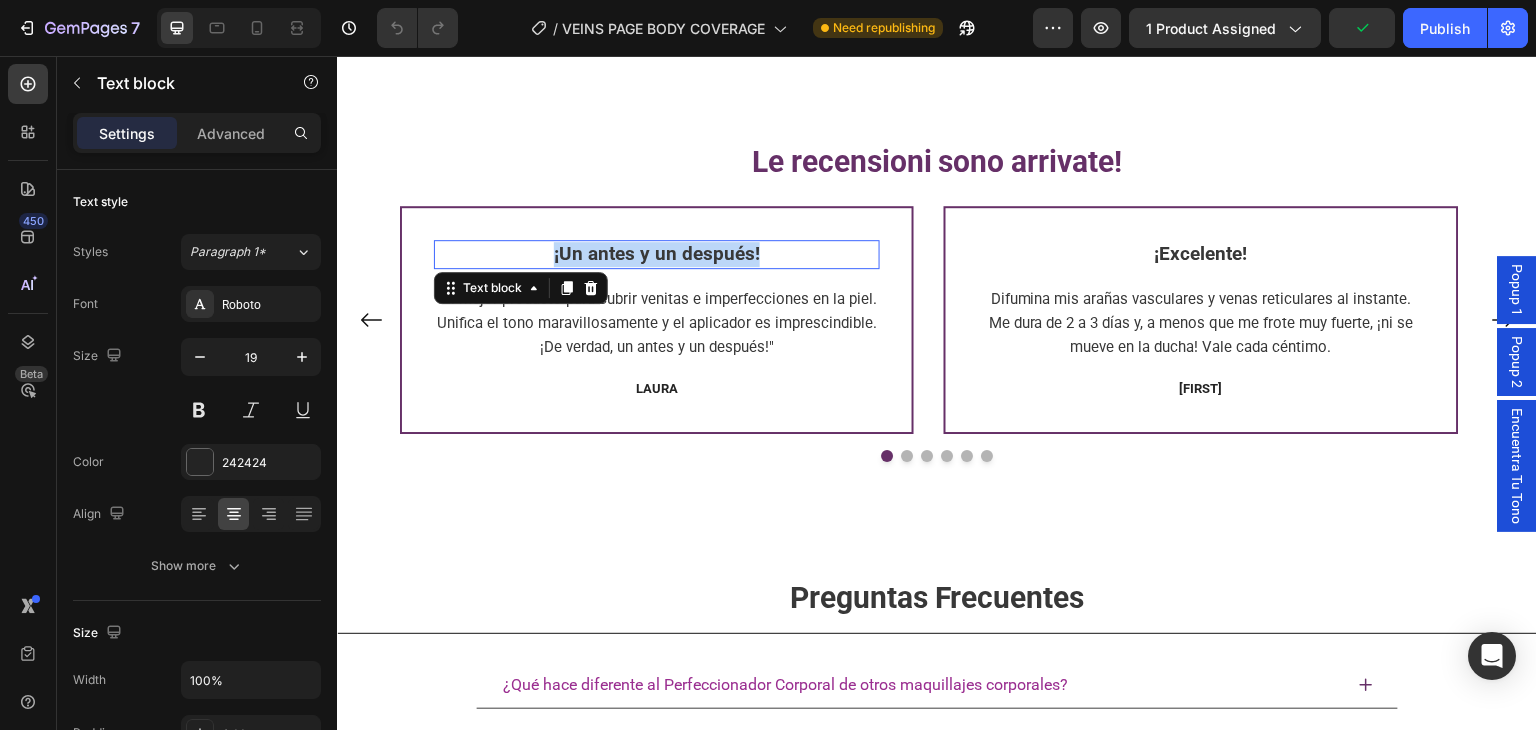click on "¡Un antes y un después!" at bounding box center [657, 253] 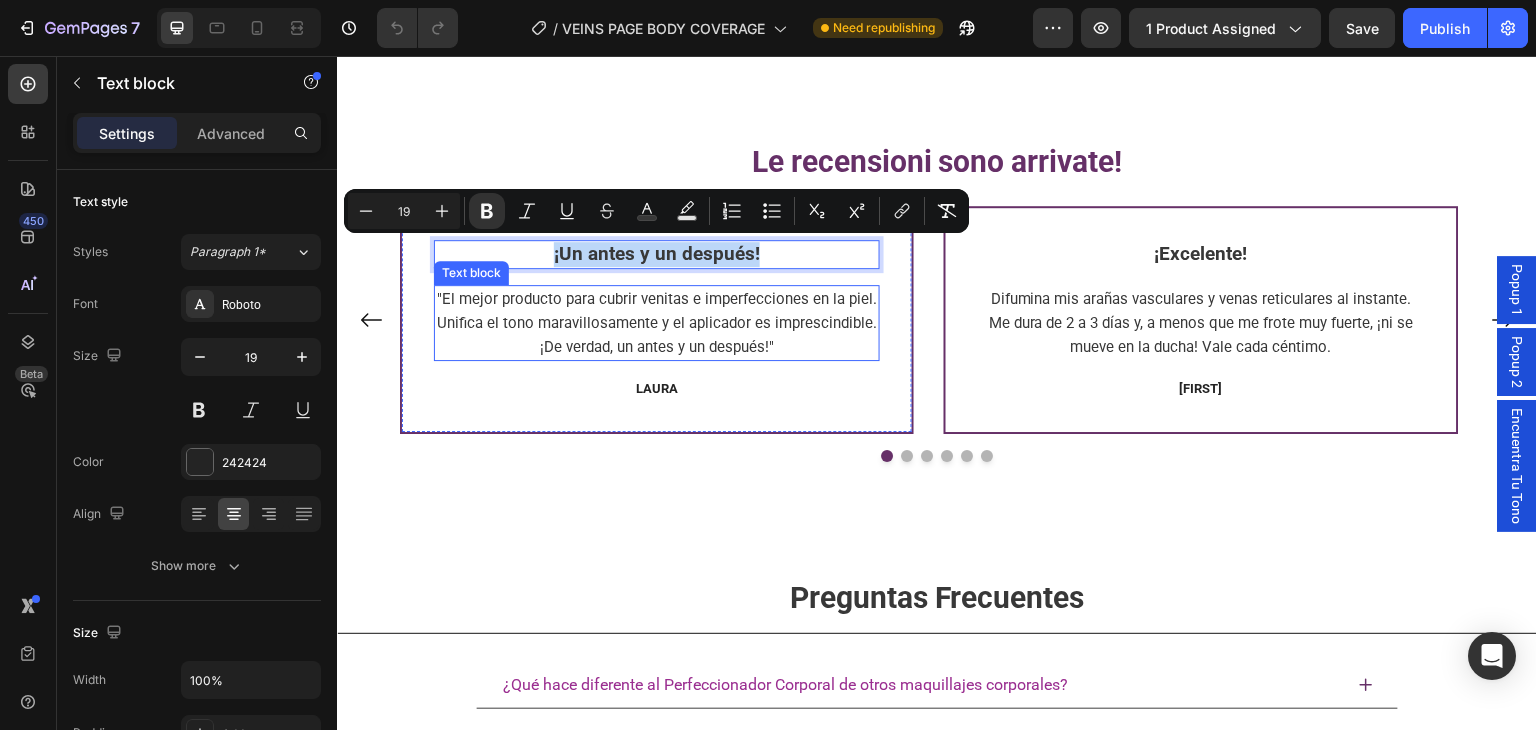 click on ""El mejor producto para cubrir venitas e imperfecciones en la piel. Unifica el tono maravillosamente y el aplicador es imprescindible. ¡De verdad, un antes y un después!"" at bounding box center (657, 323) 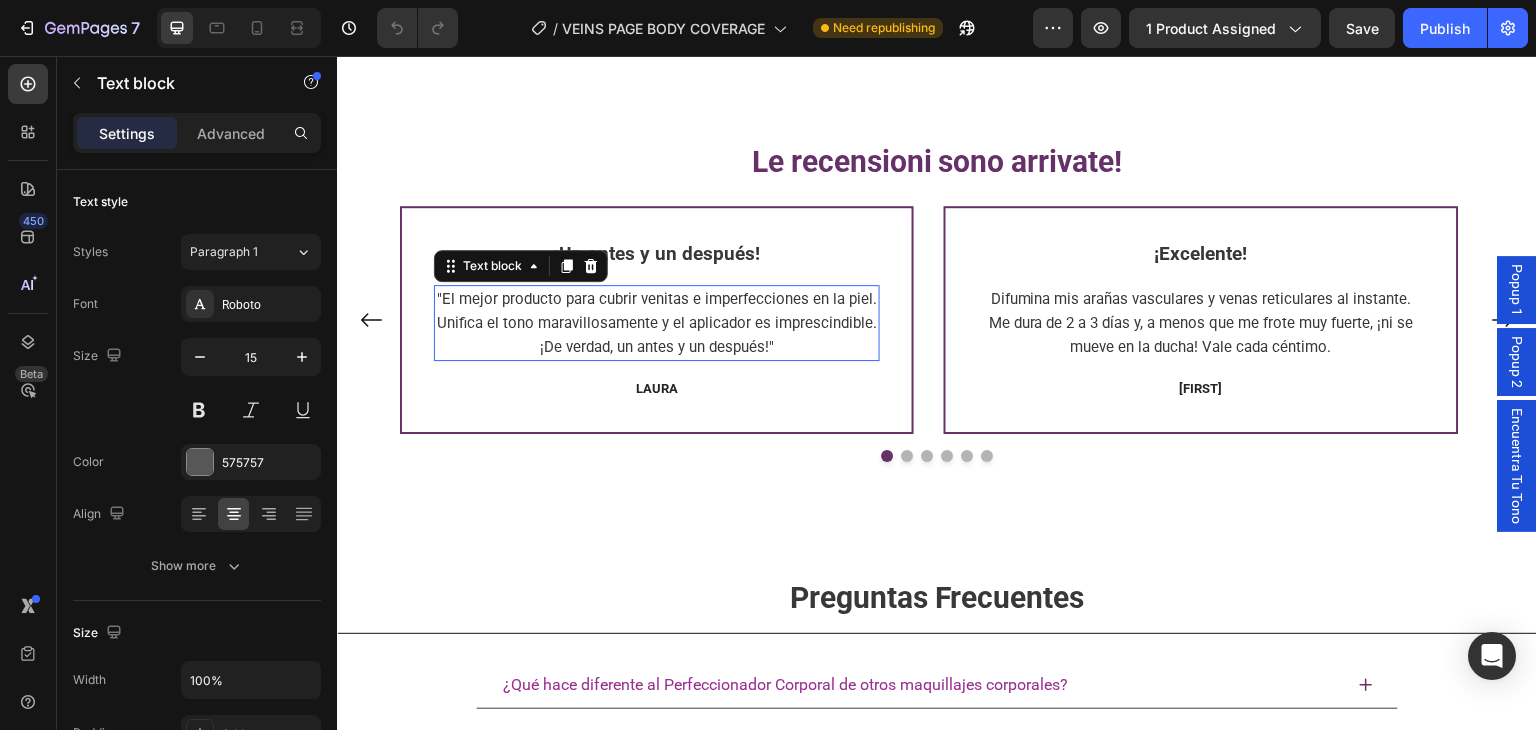 click on ""El mejor producto para cubrir venitas e imperfecciones en la piel. Unifica el tono maravillosamente y el aplicador es imprescindible. ¡De verdad, un antes y un después!"" at bounding box center [657, 323] 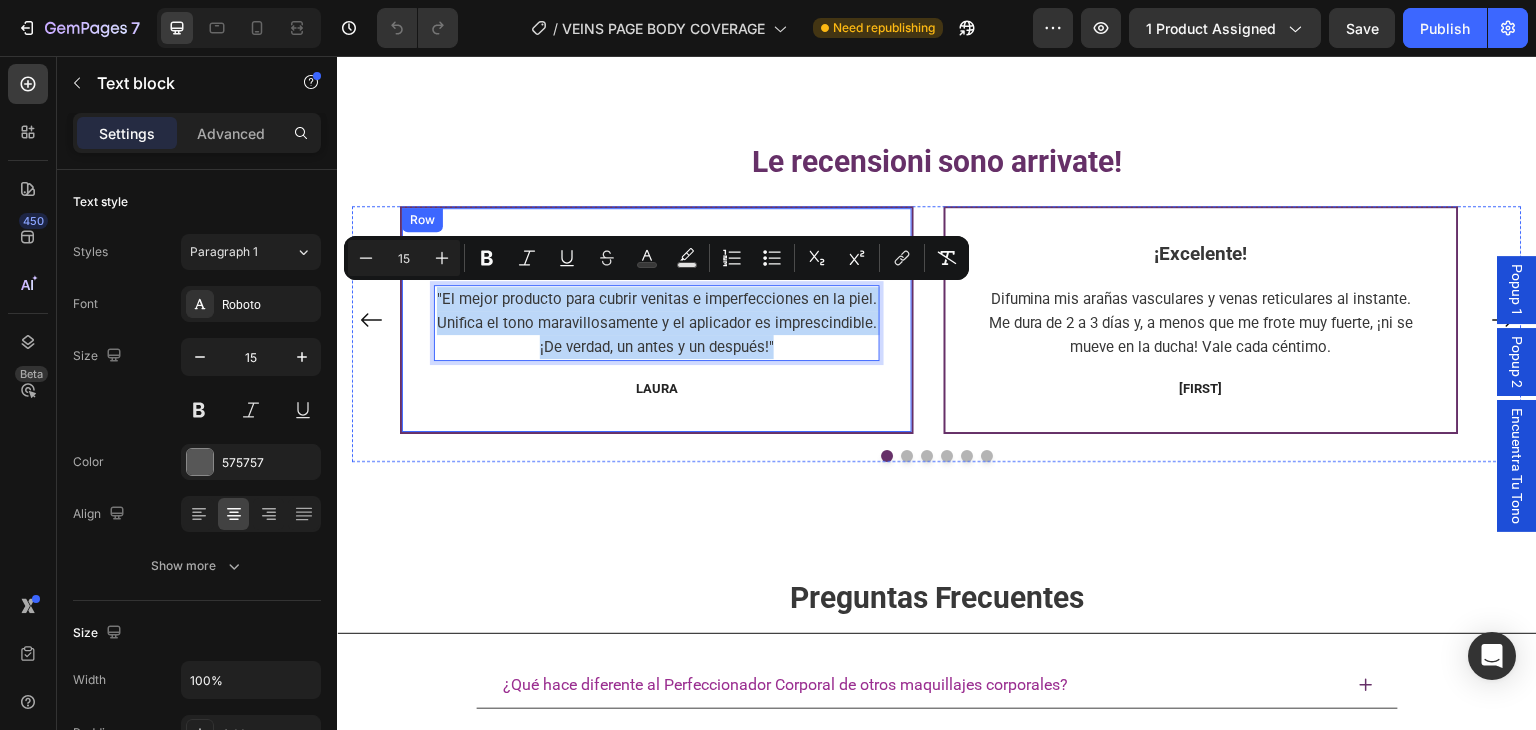 click on "LAURA" at bounding box center (657, 389) 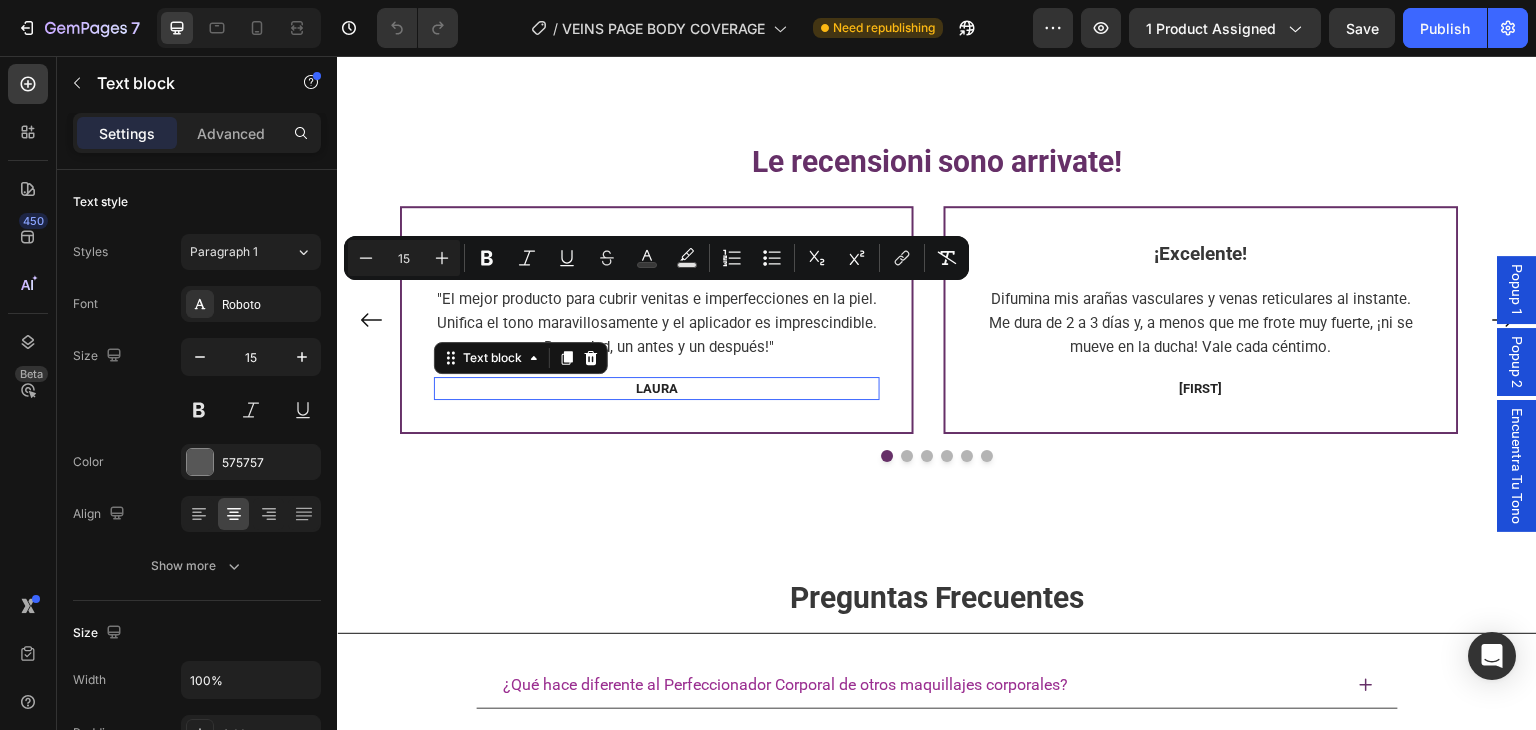 click on "LAURA" at bounding box center [657, 389] 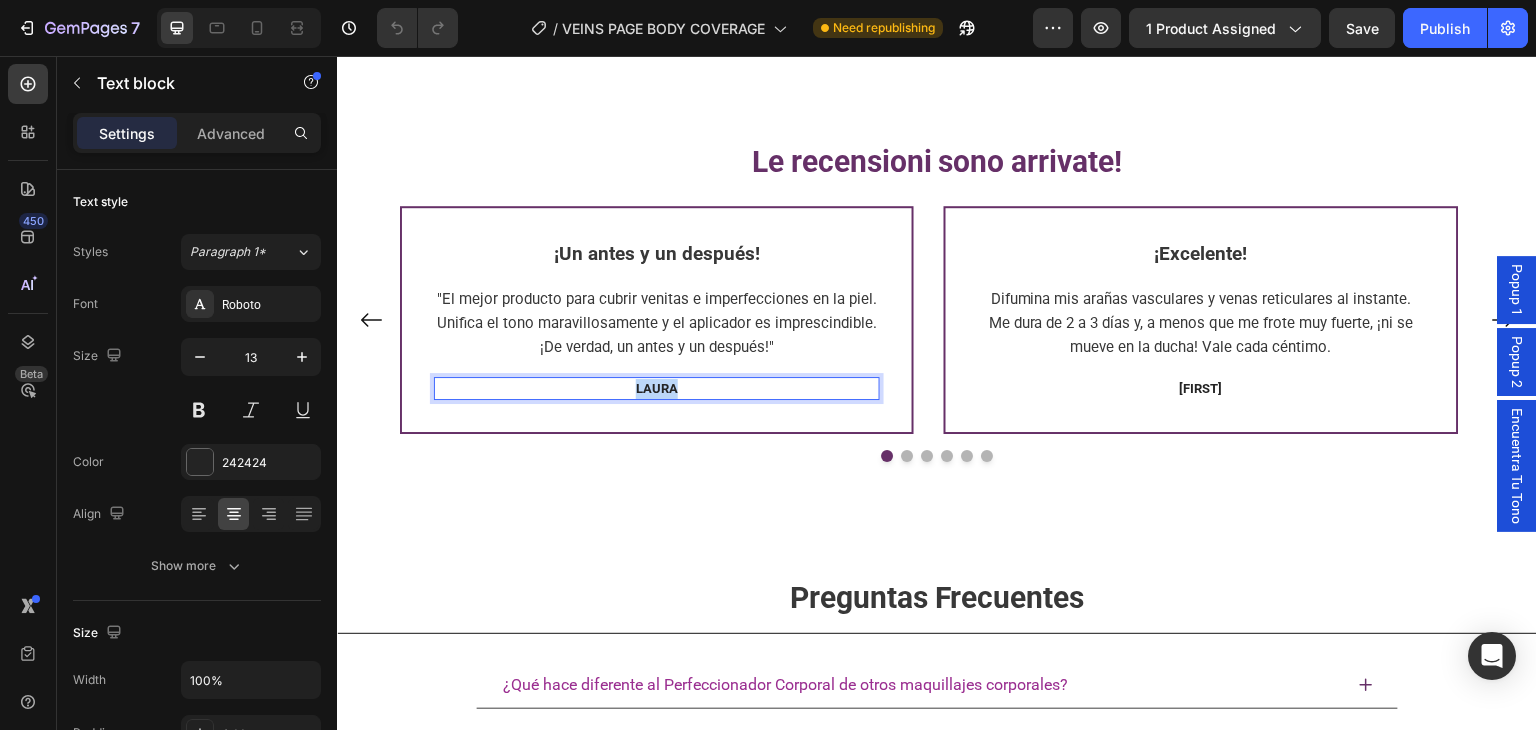 click on "LAURA" at bounding box center [657, 389] 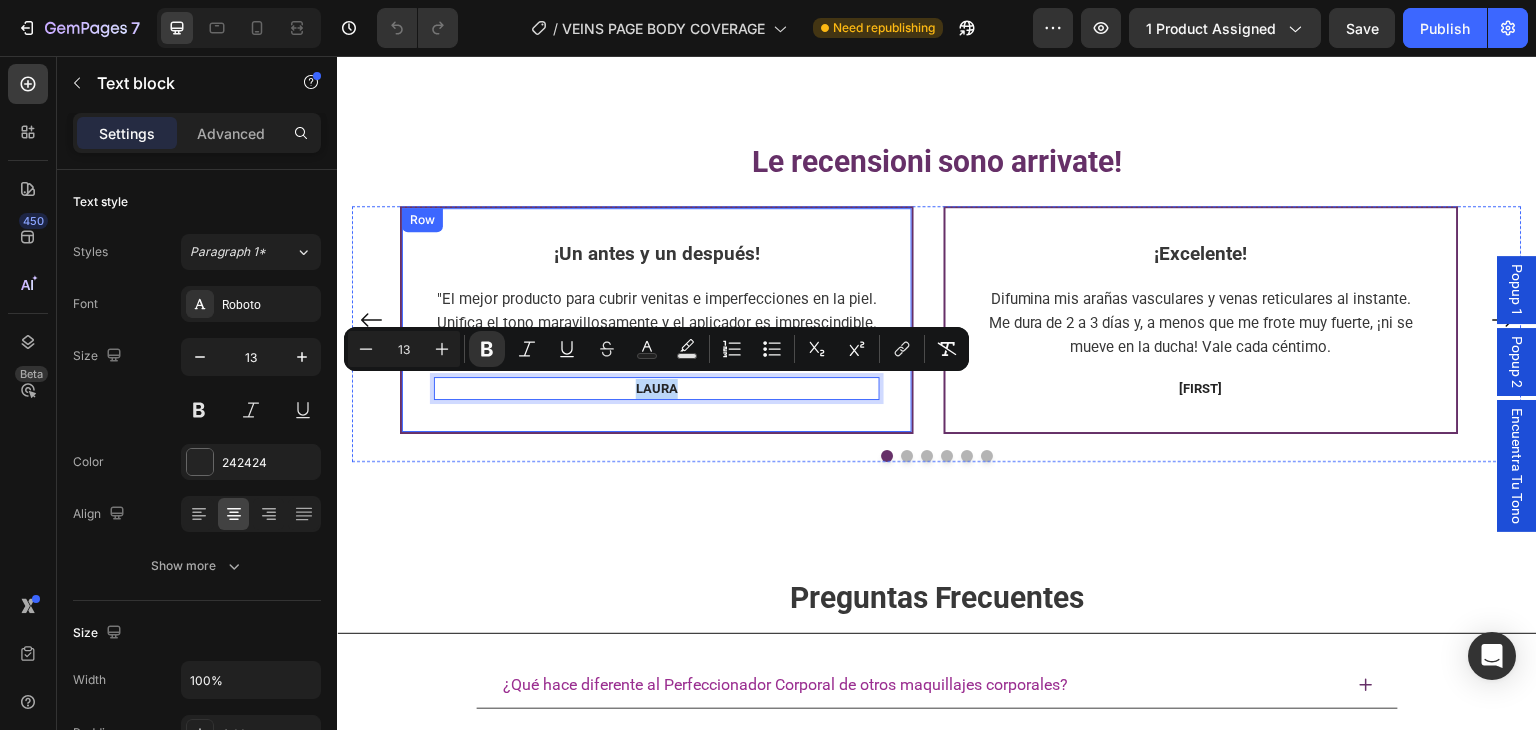 click on "¡Un antes y un después!" at bounding box center [657, 253] 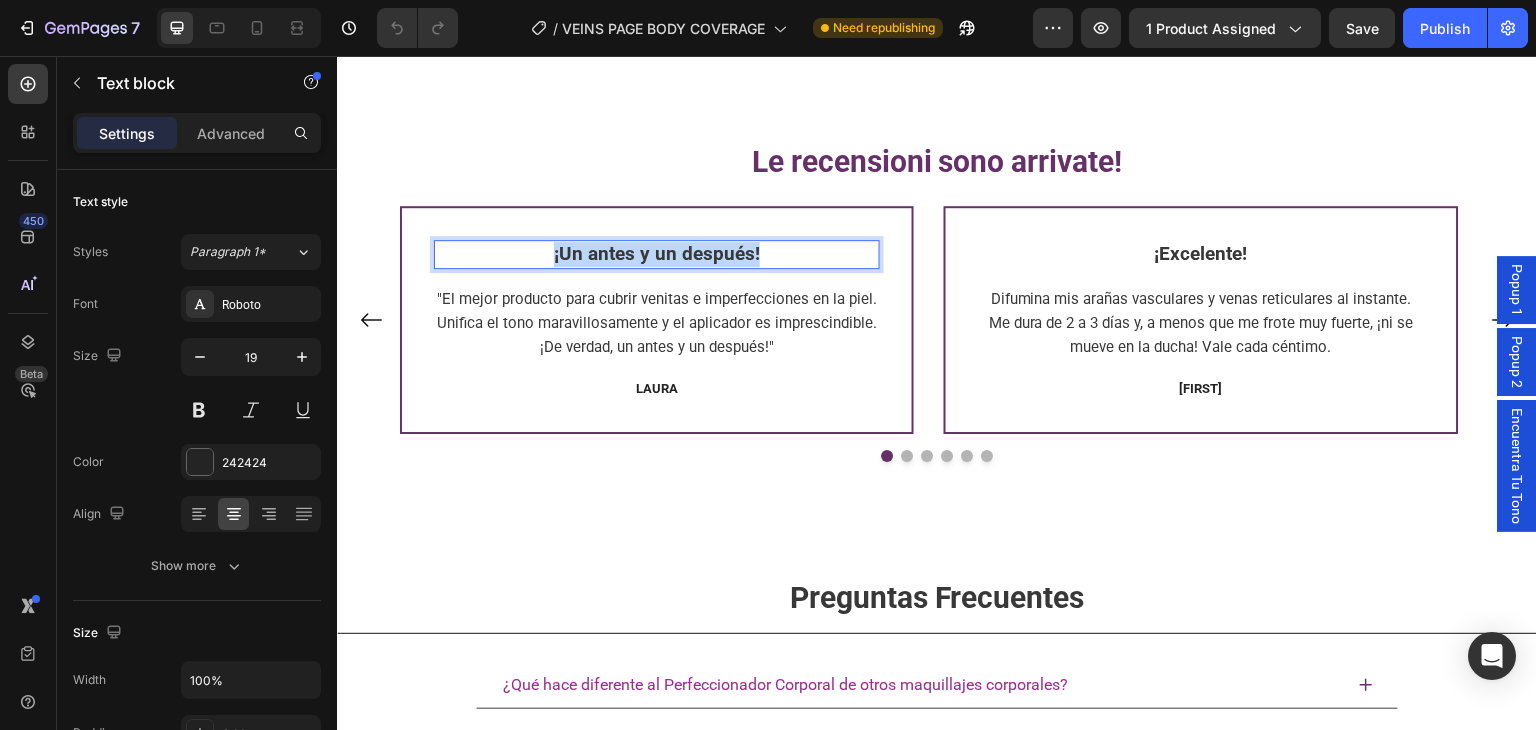 click on "¡Un antes y un después!" at bounding box center [657, 253] 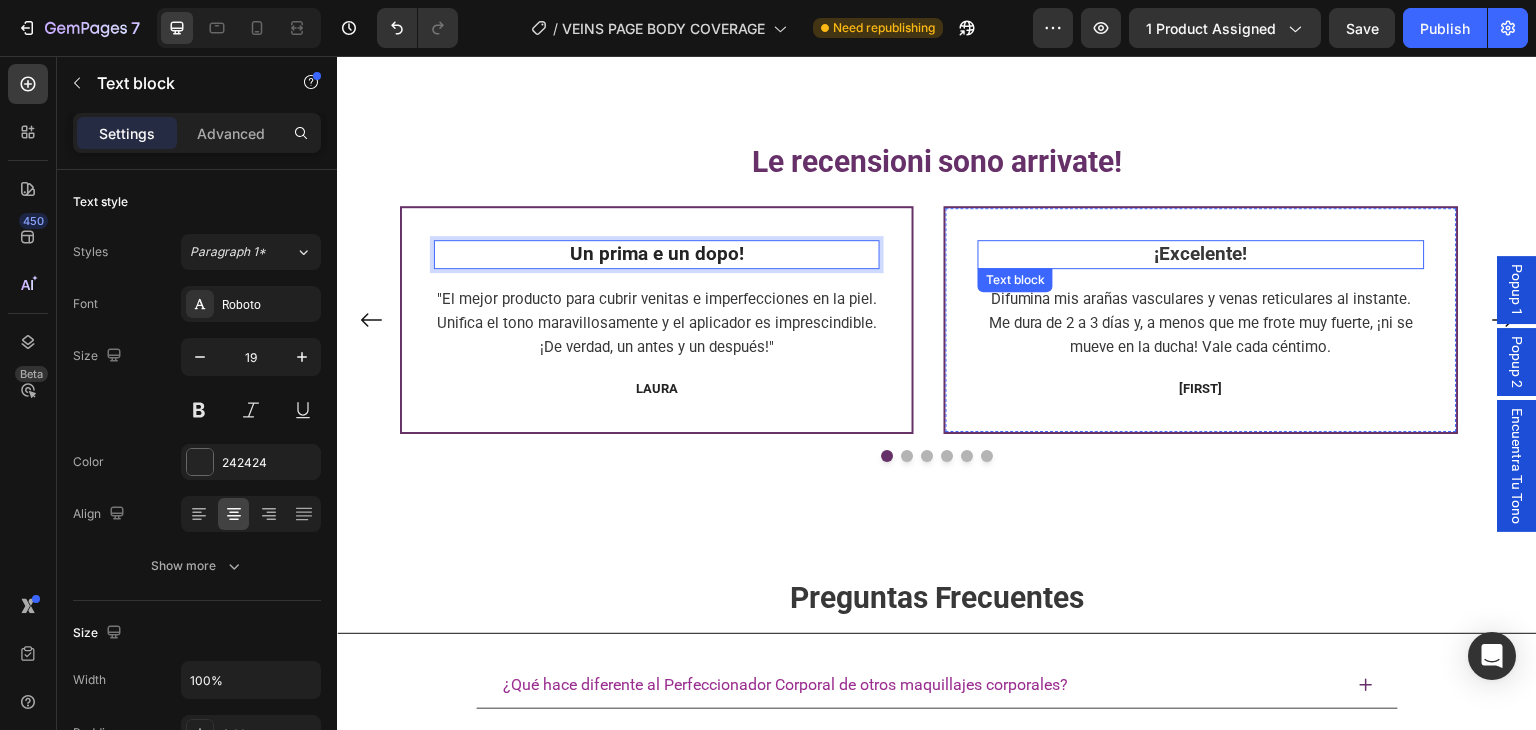 click on "¡Excelente!" at bounding box center (1201, 253) 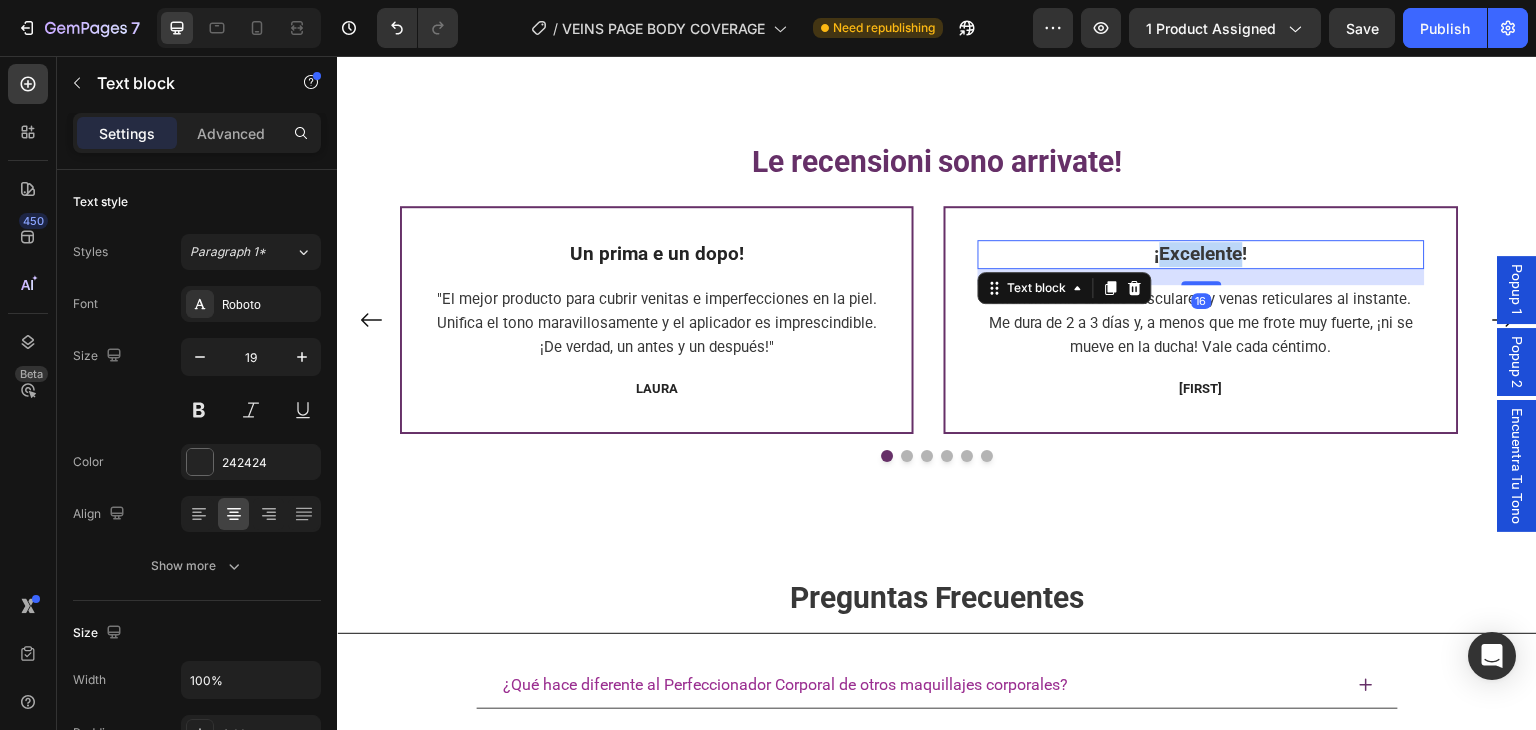 click on "¡Excelente!" at bounding box center (1201, 253) 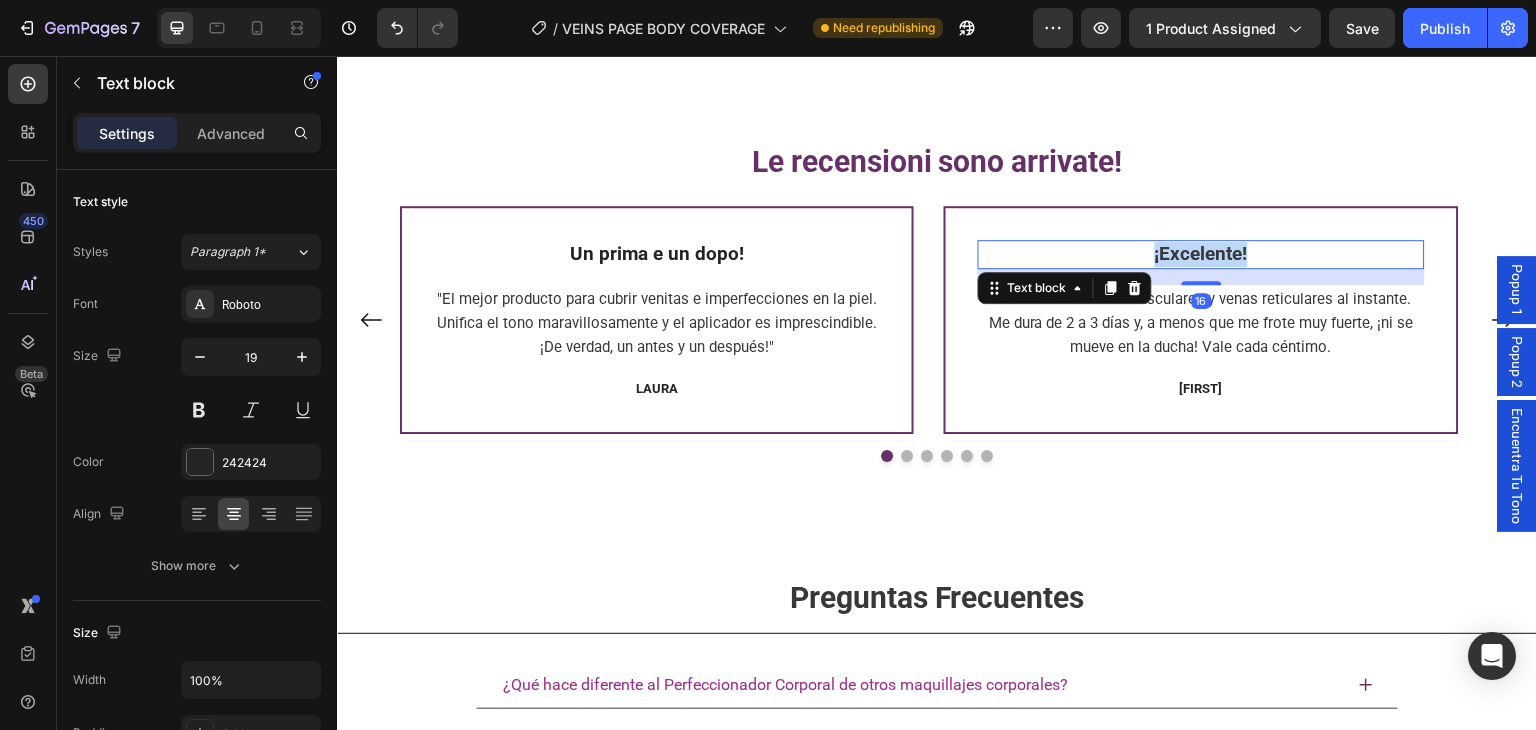 click on "¡Excelente!" at bounding box center [1201, 253] 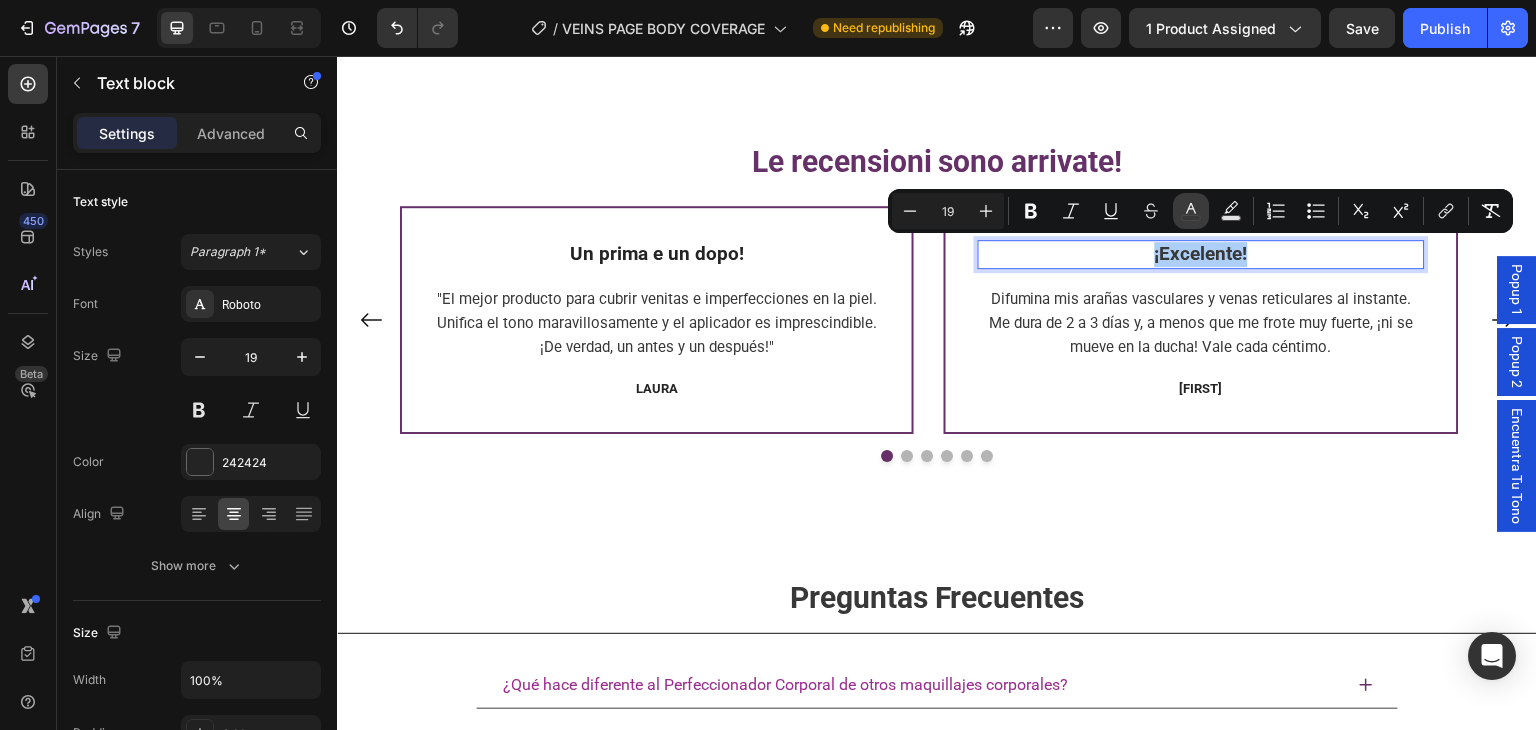 click 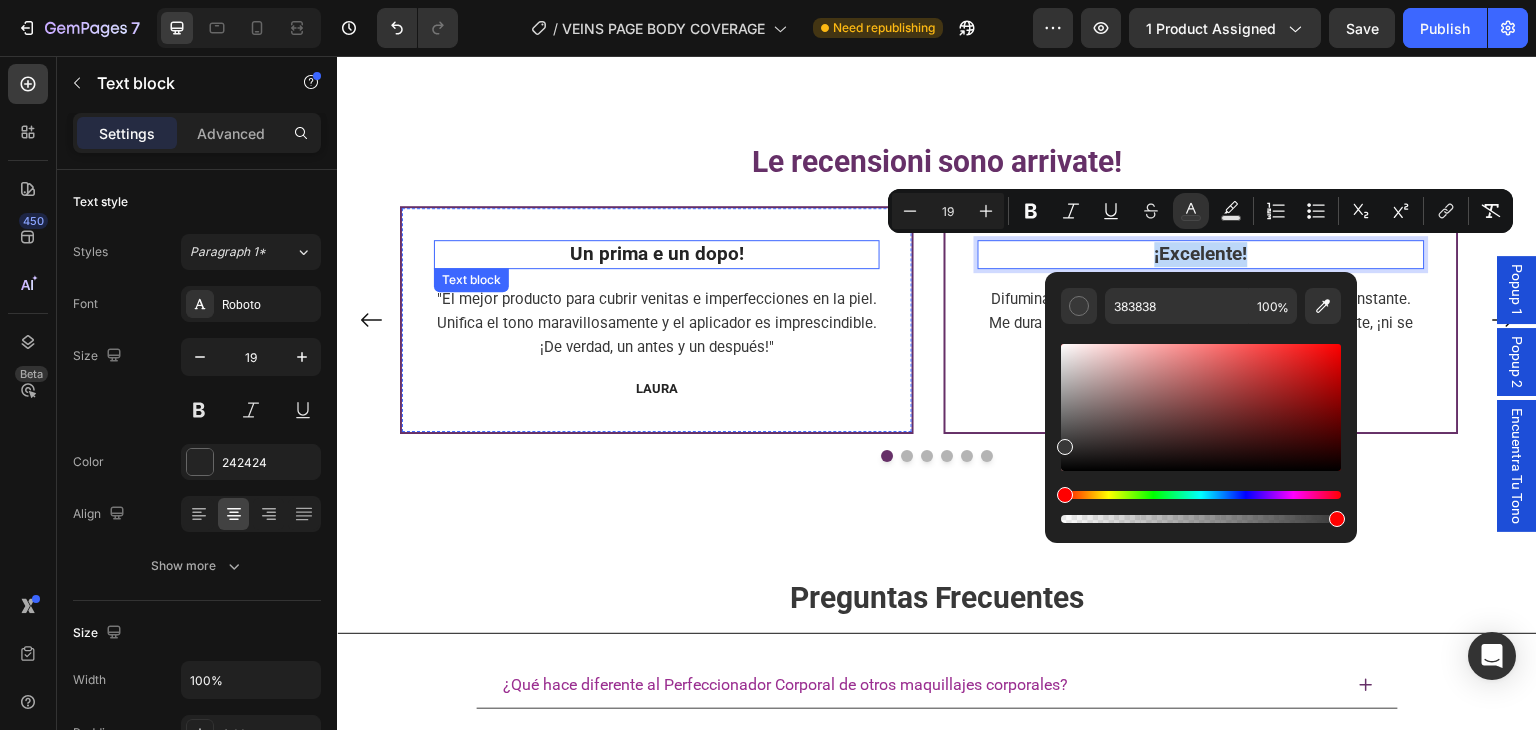 click on "Un prima e un dopo!" at bounding box center (657, 253) 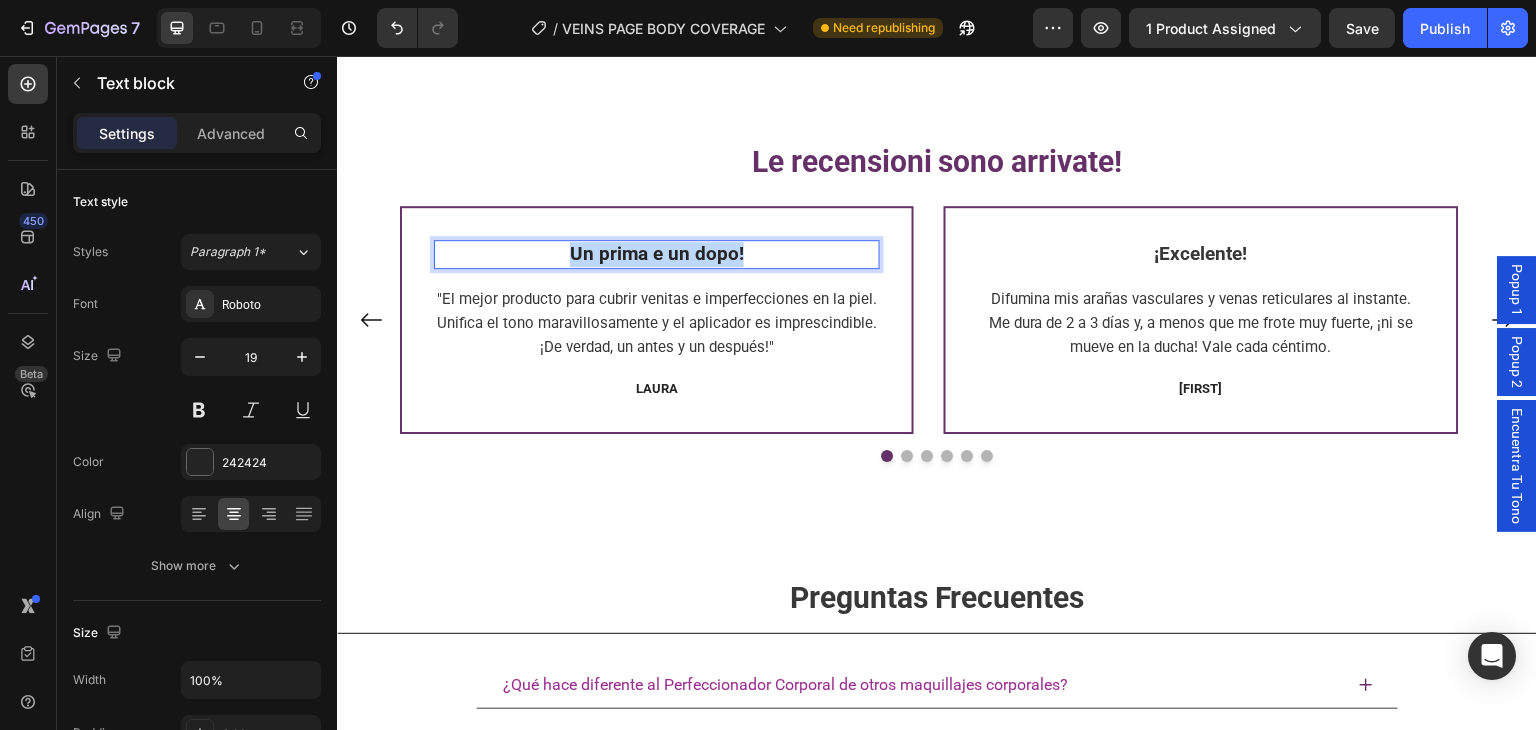 click on "Un prima e un dopo!" at bounding box center (657, 253) 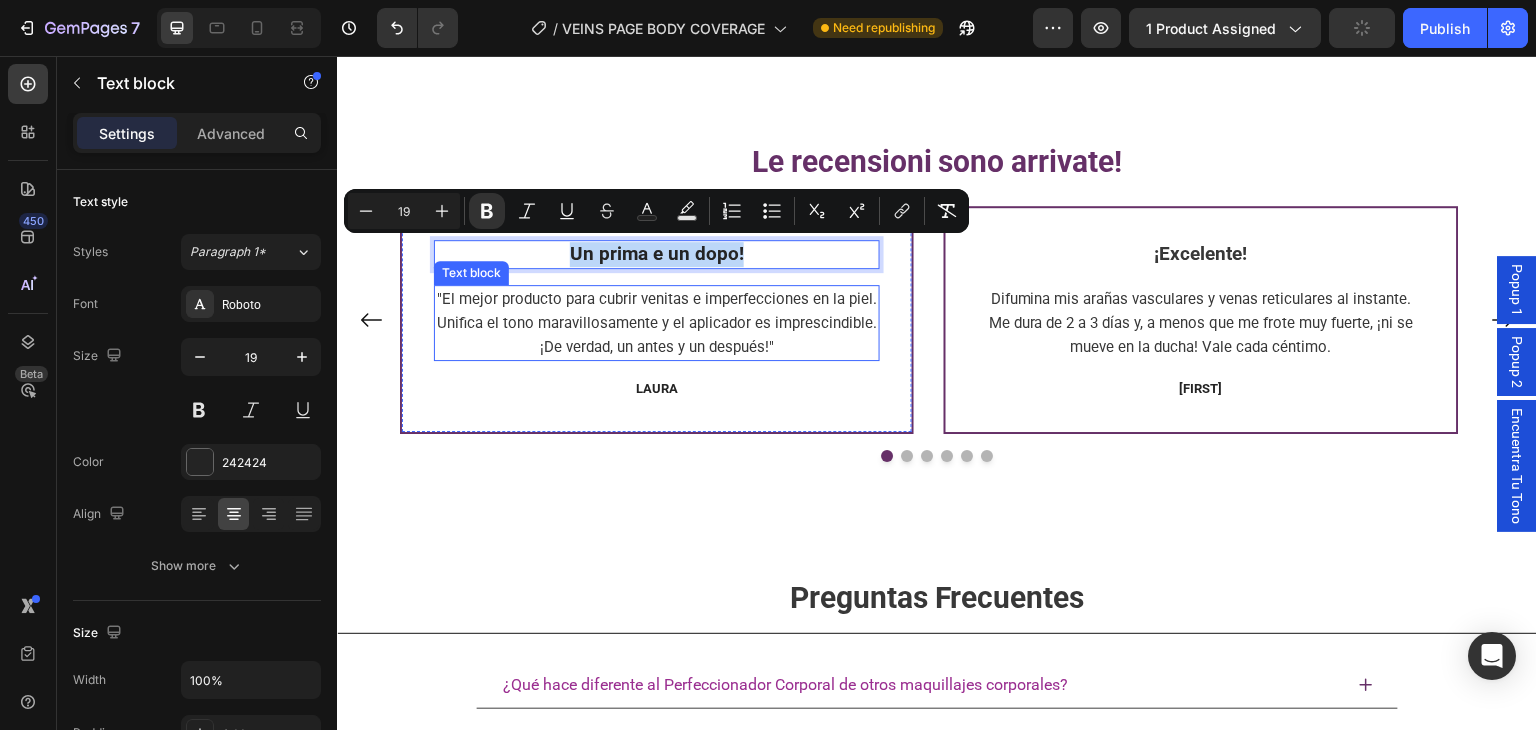 click on ""El mejor producto para cubrir venitas e imperfecciones en la piel. Unifica el tono maravillosamente y el aplicador es imprescindible. ¡De verdad, un antes y un después!"" at bounding box center [657, 323] 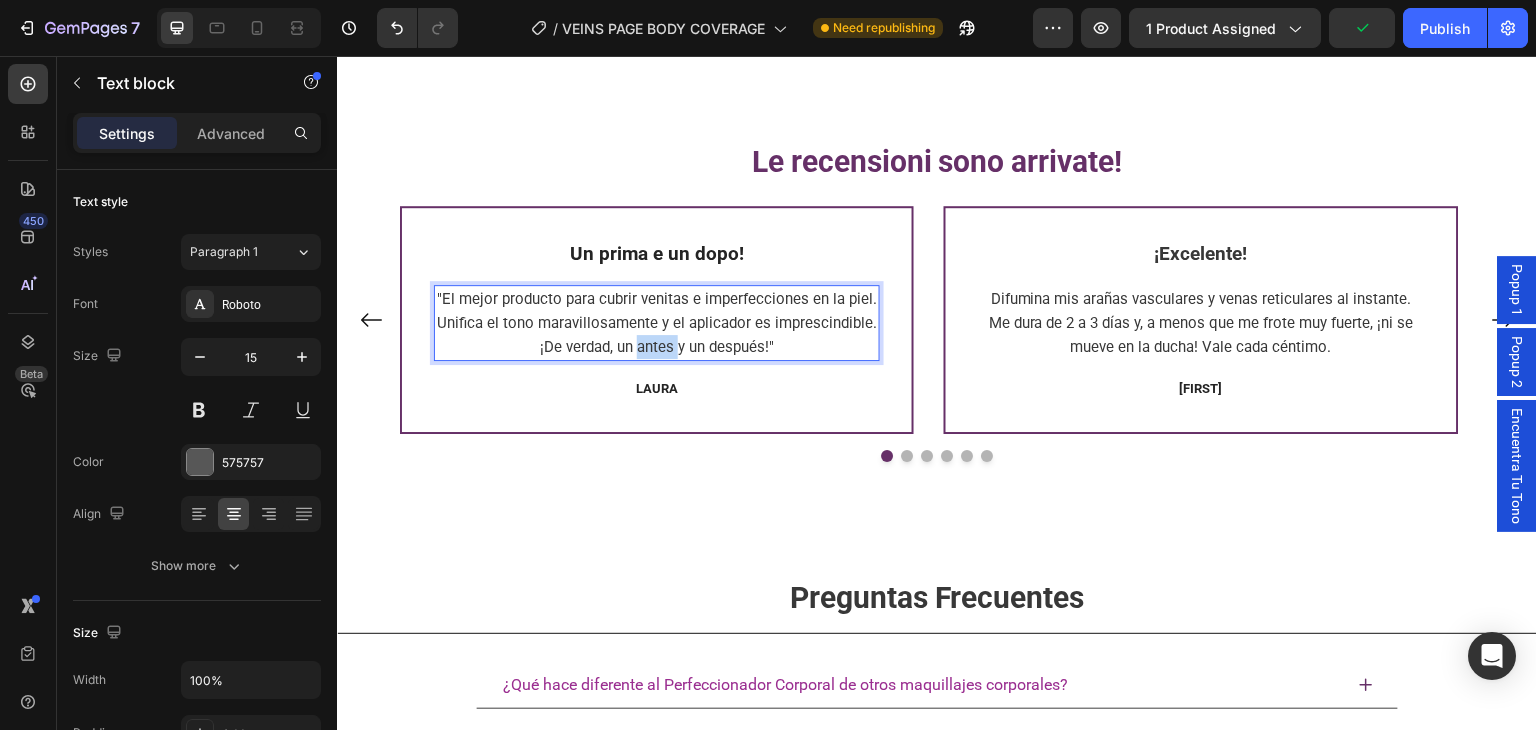 click on ""El mejor producto para cubrir venitas e imperfecciones en la piel. Unifica el tono maravillosamente y el aplicador es imprescindible. ¡De verdad, un antes y un después!"" at bounding box center [657, 323] 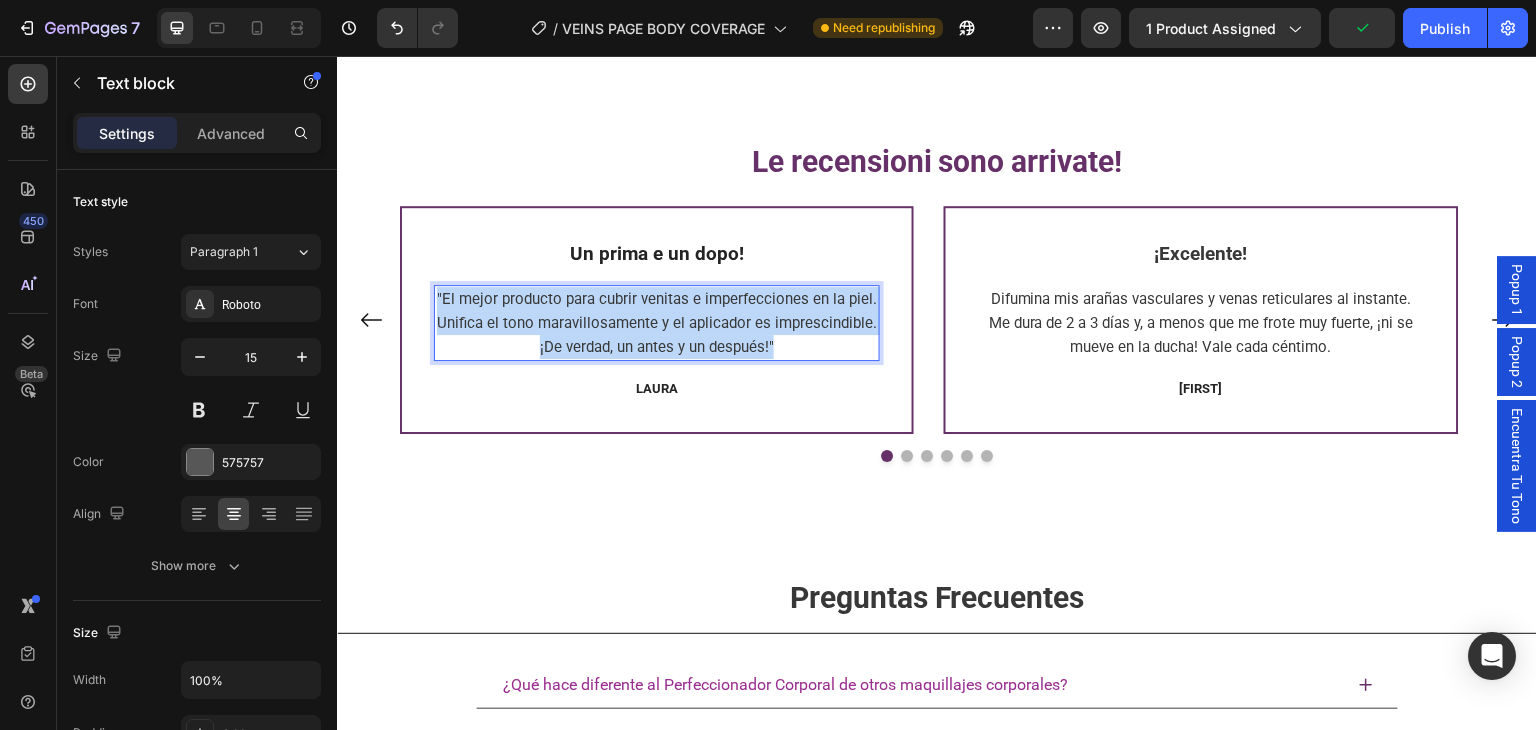 click on ""El mejor producto para cubrir venitas e imperfecciones en la piel. Unifica el tono maravillosamente y el aplicador es imprescindible. ¡De verdad, un antes y un después!"" at bounding box center (657, 323) 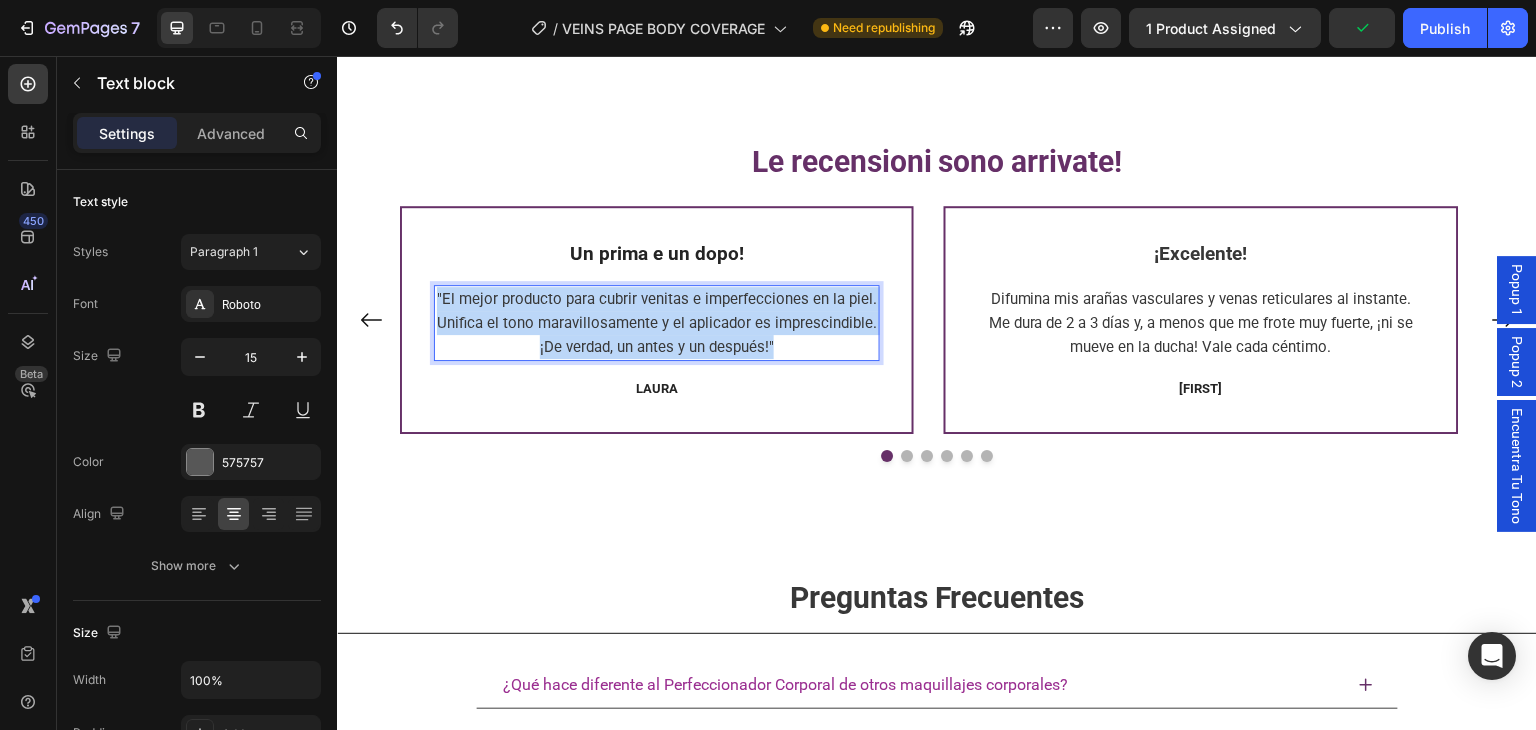 click on ""El mejor producto para cubrir venitas e imperfecciones en la piel. Unifica el tono maravillosamente y el aplicador es imprescindible. ¡De verdad, un antes y un después!"" at bounding box center (657, 323) 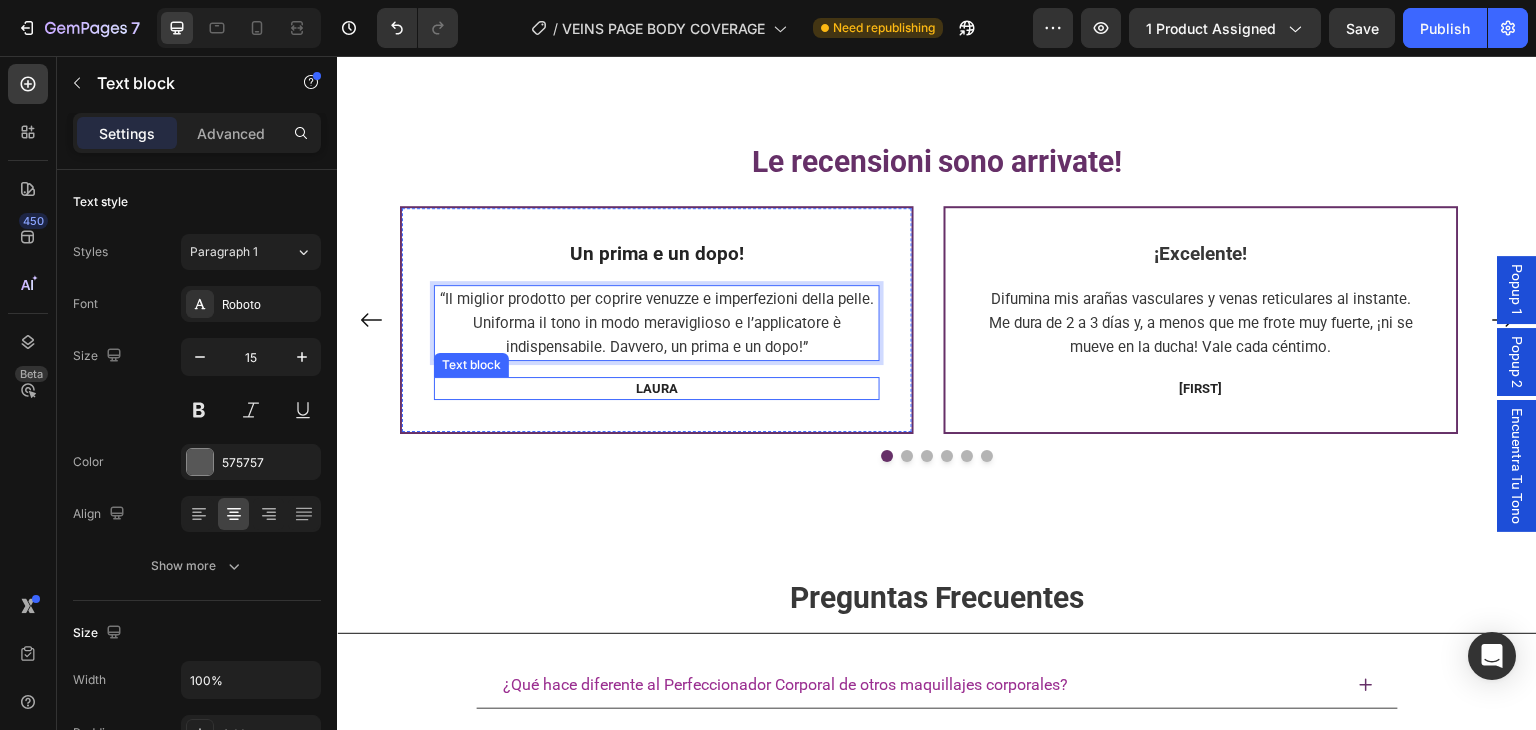 click on "LAURA" at bounding box center (657, 388) 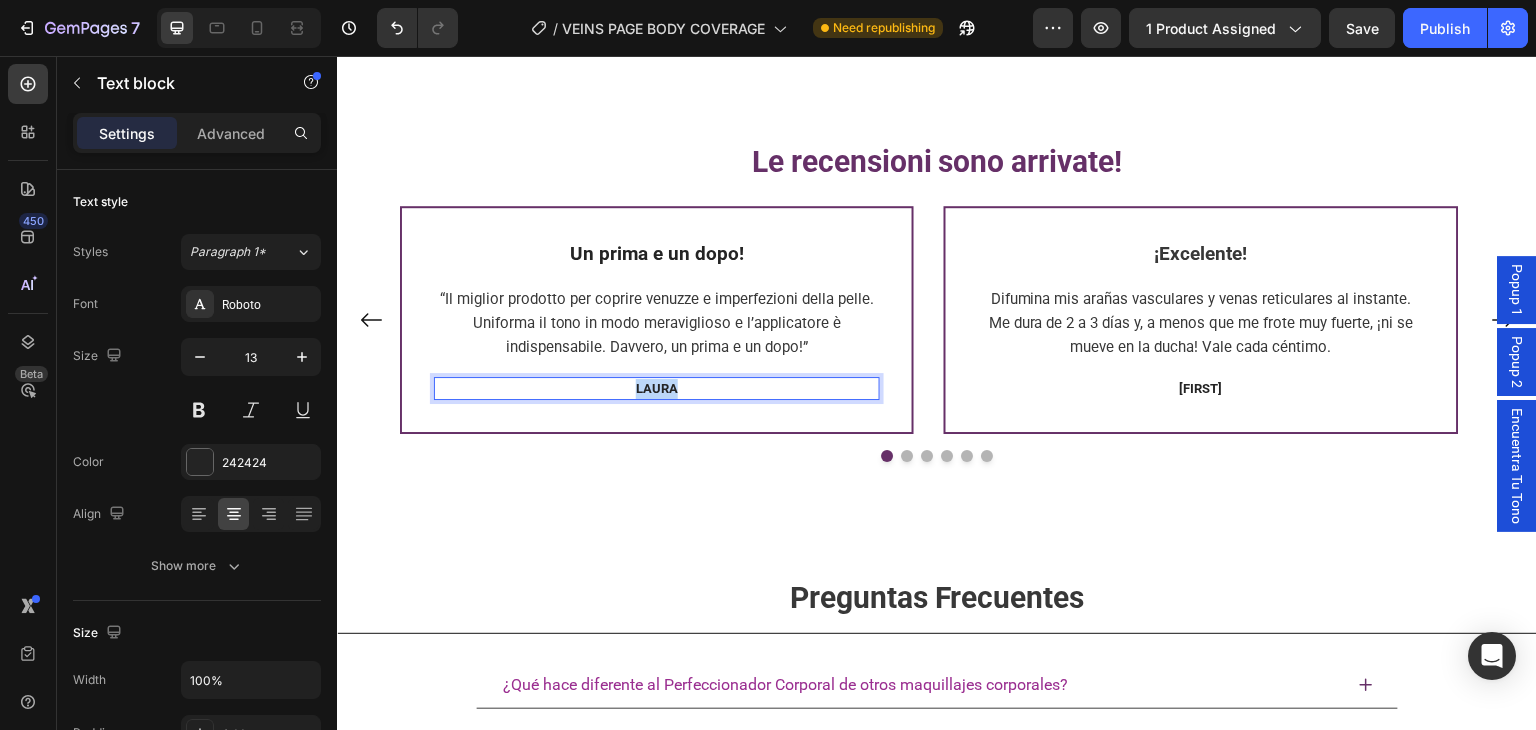 click on "LAURA" at bounding box center (657, 388) 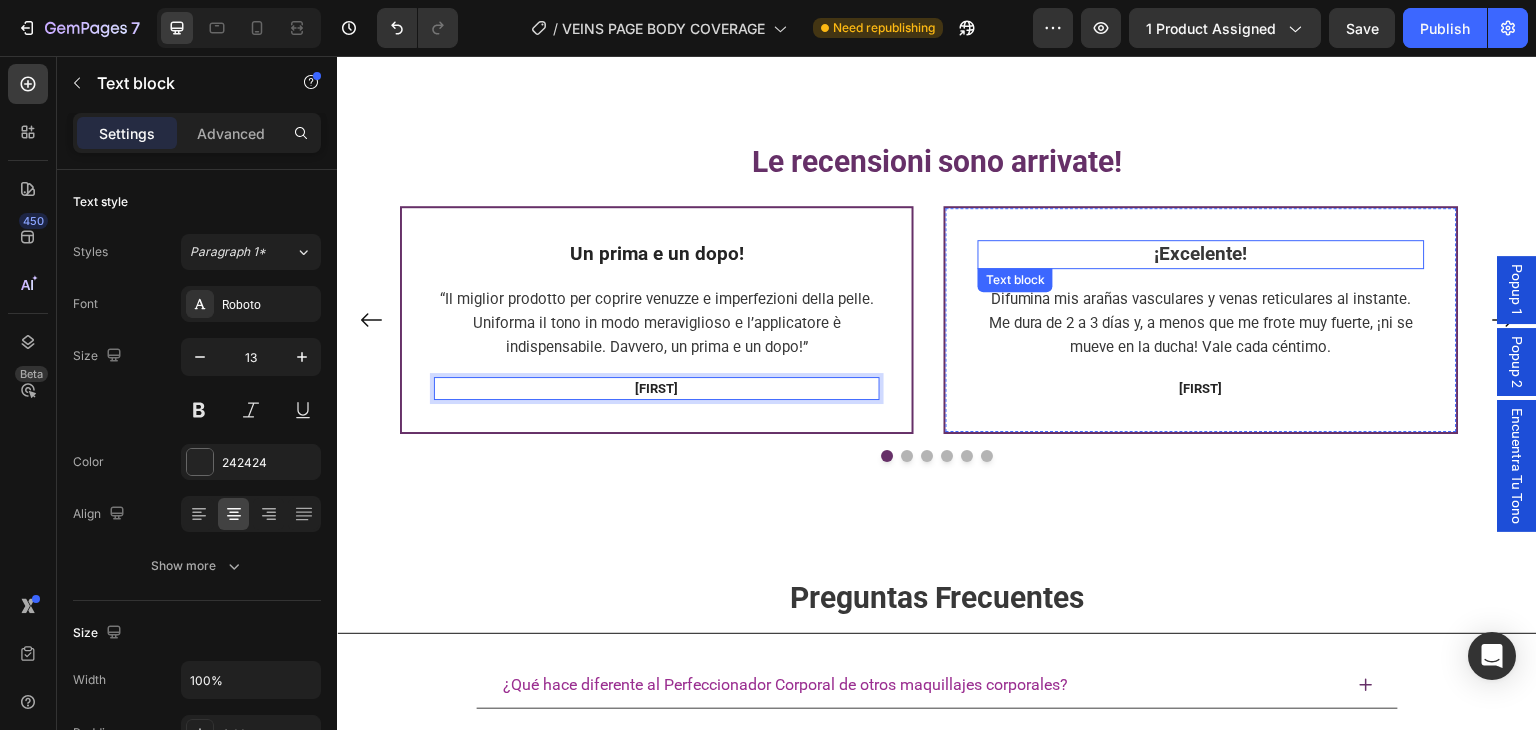 click on "¡Excelente!" at bounding box center [1201, 253] 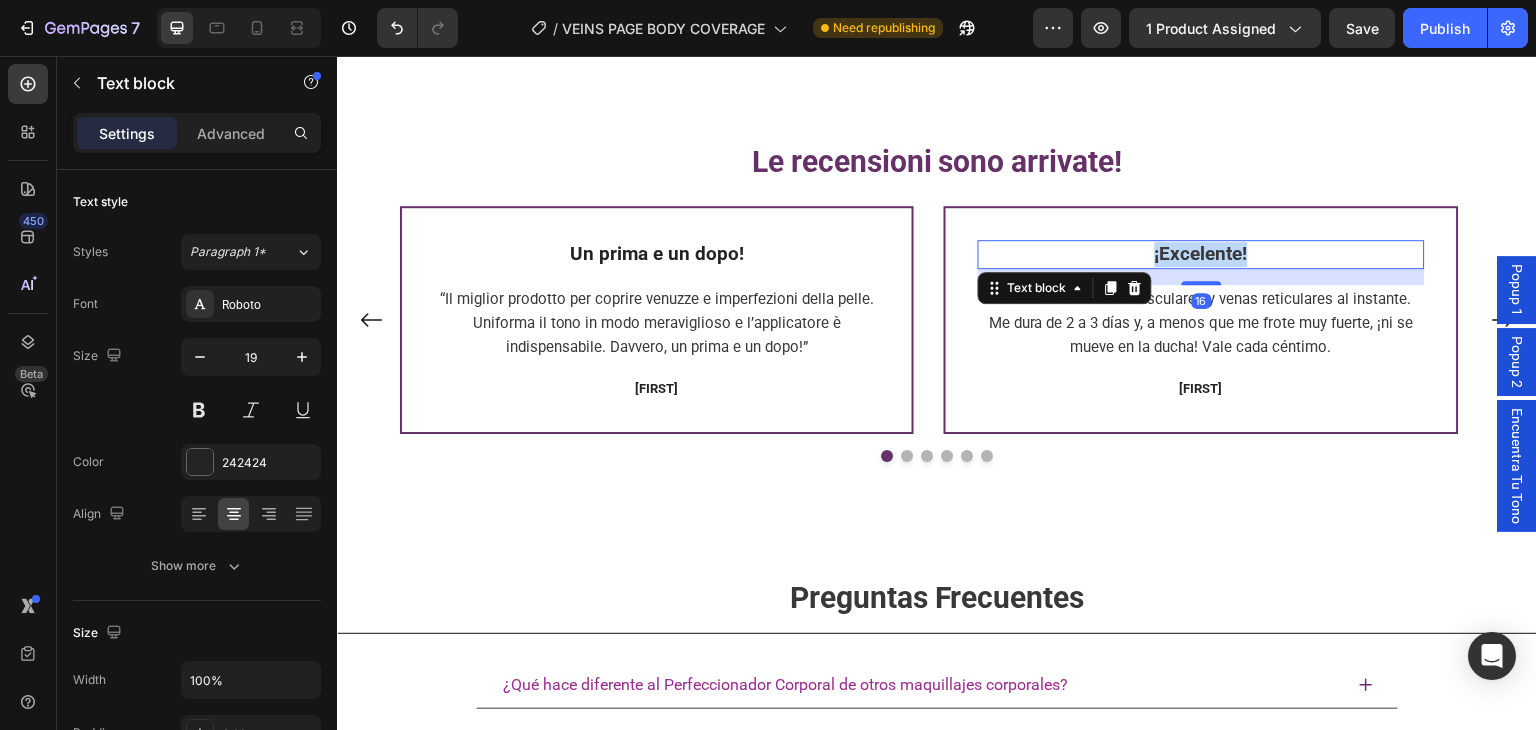 click on "¡Excelente!" at bounding box center (1201, 253) 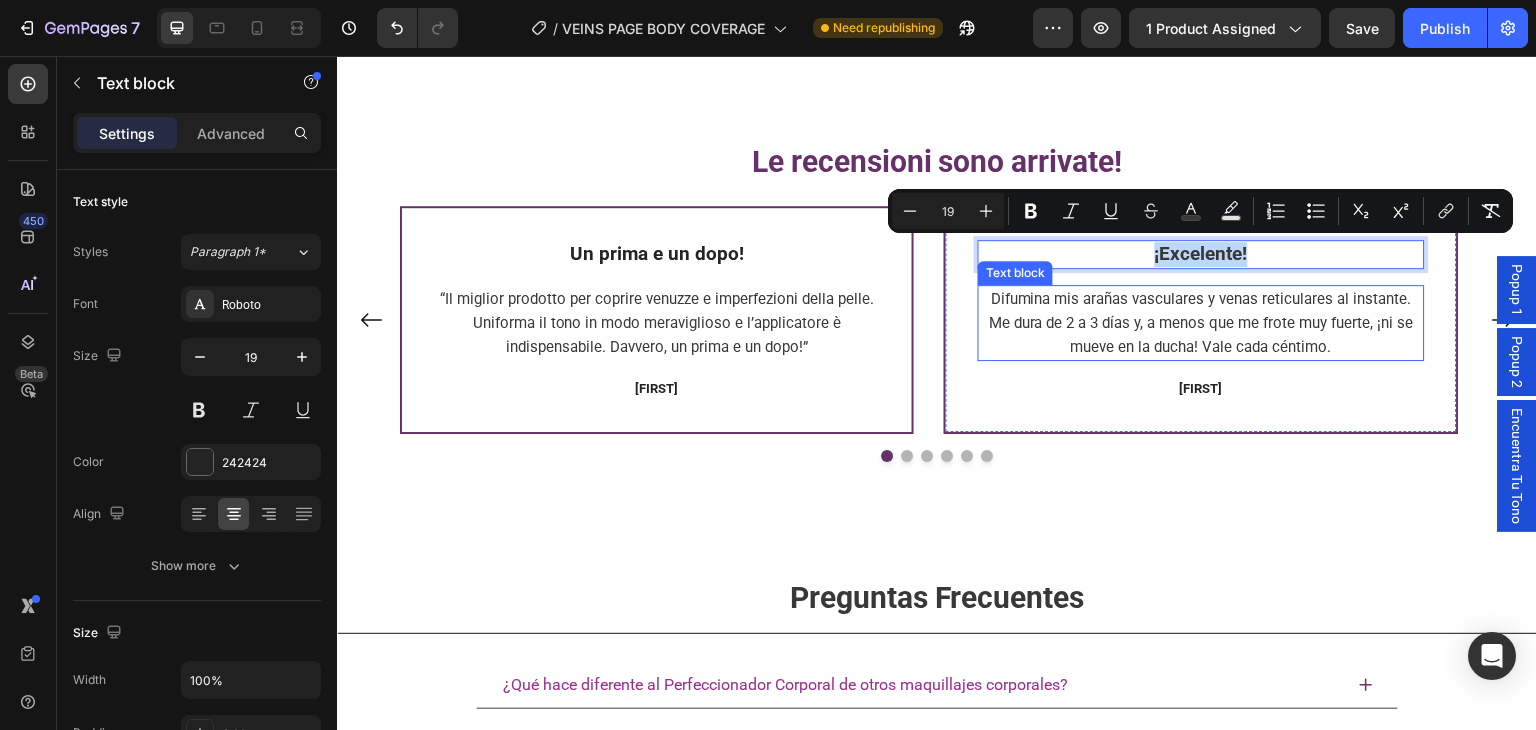 click on "Difumina mis arañas vasculares y venas reticulares al instante. Me dura de 2 a 3 días y, a menos que me frote muy fuerte, ¡ni se mueve en la ducha! Vale cada céntimo." at bounding box center [1201, 323] 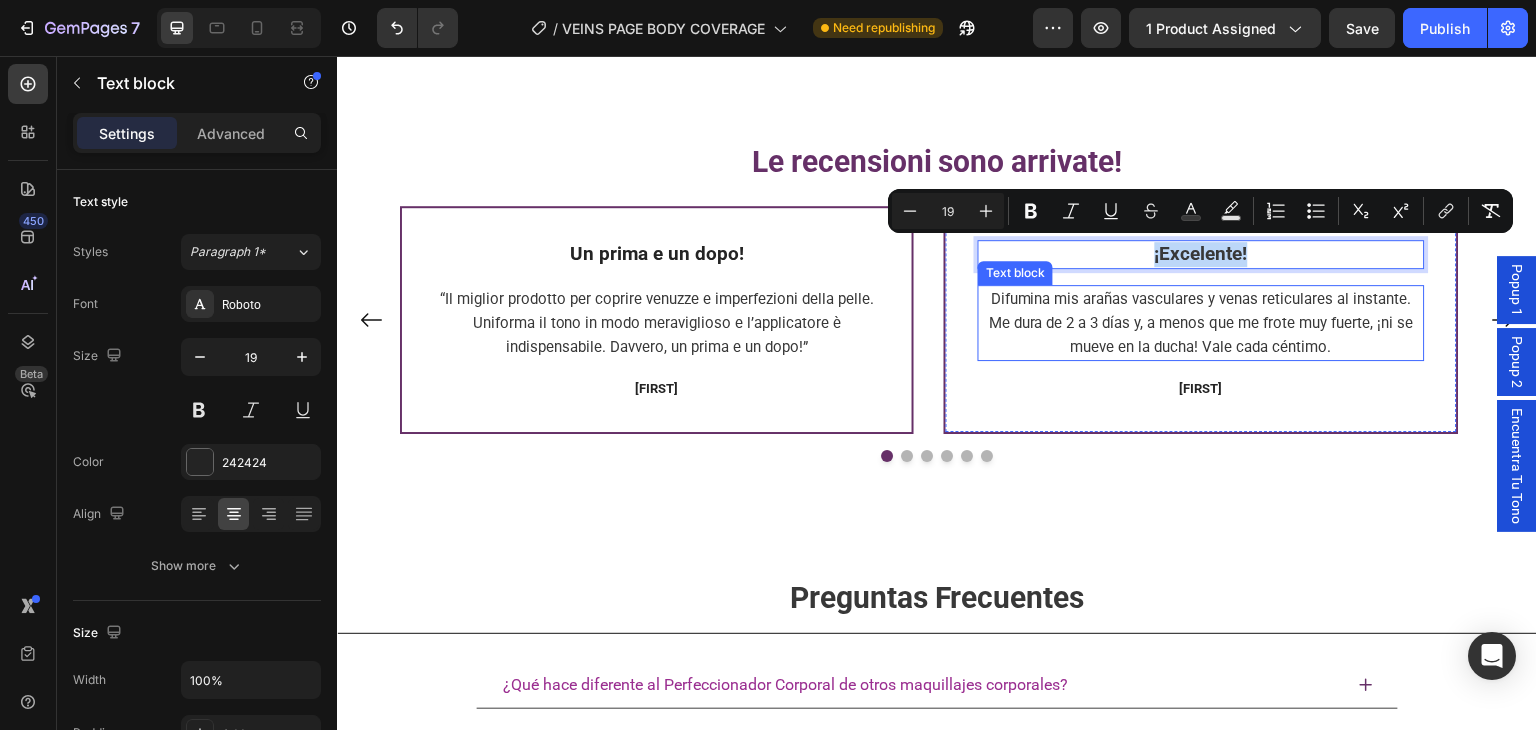click on "Difumina mis arañas vasculares y venas reticulares al instante. Me dura de 2 a 3 días y, a menos que me frote muy fuerte, ¡ni se mueve en la ducha! Vale cada céntimo." at bounding box center (1201, 323) 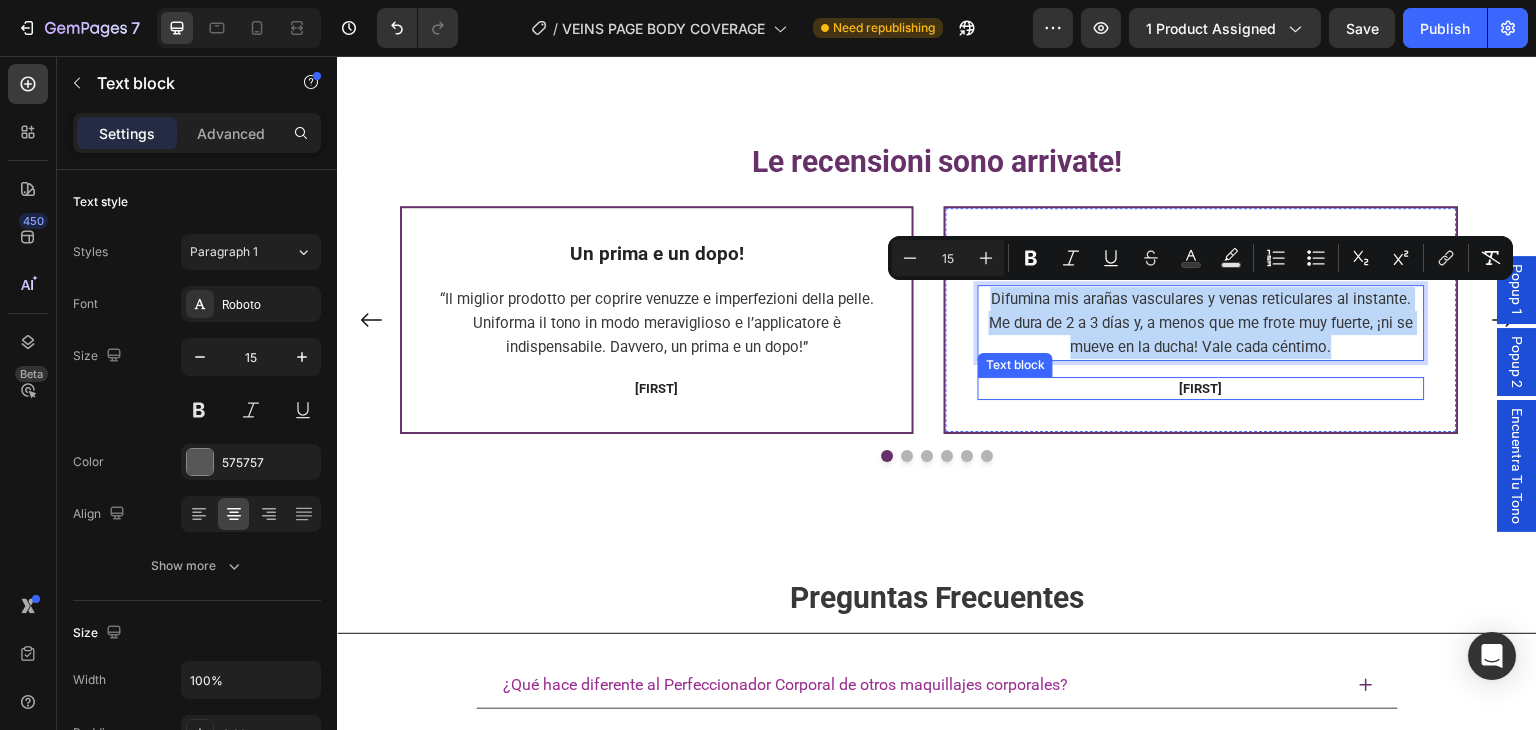 click on "[FIRST]" at bounding box center [1201, 388] 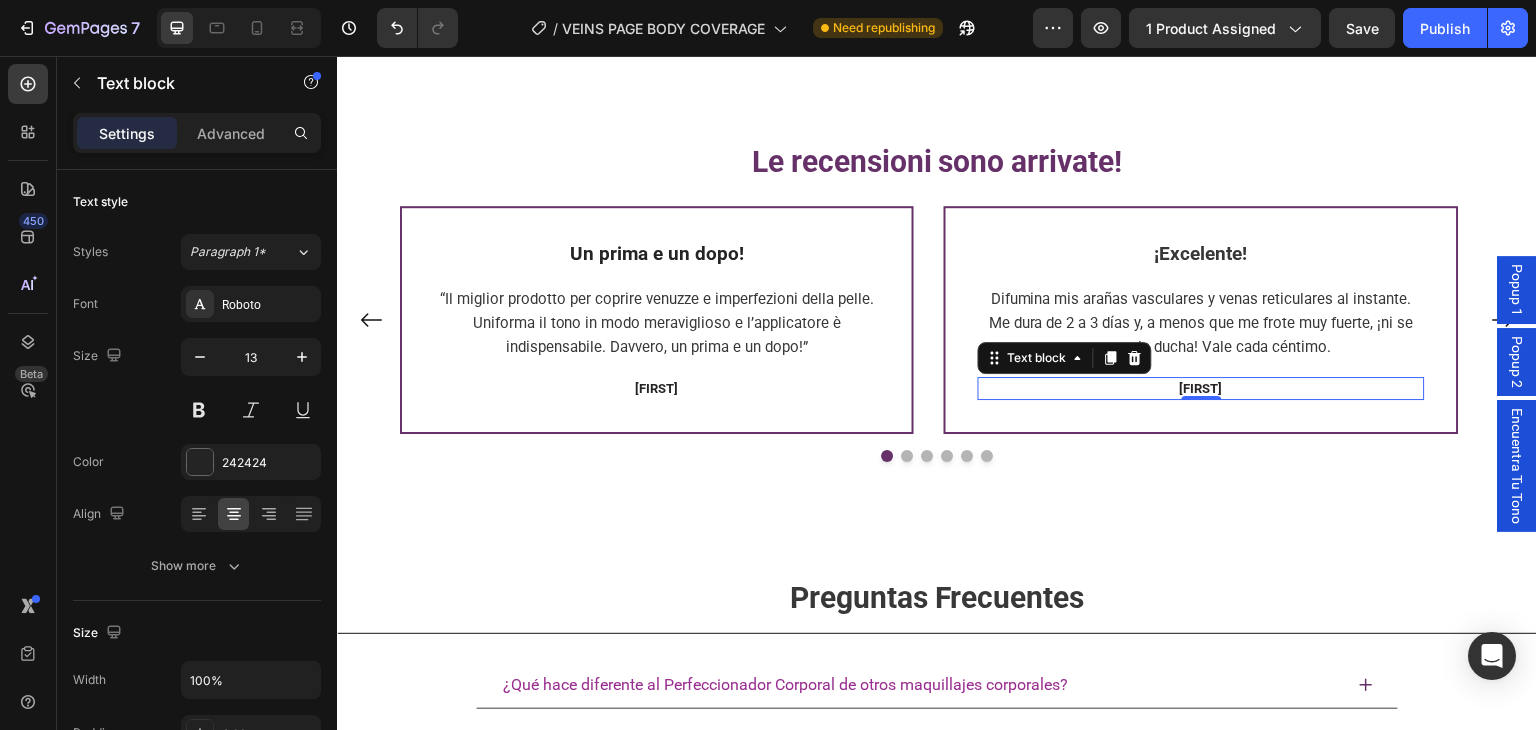 click on "[FIRST]" at bounding box center (1201, 388) 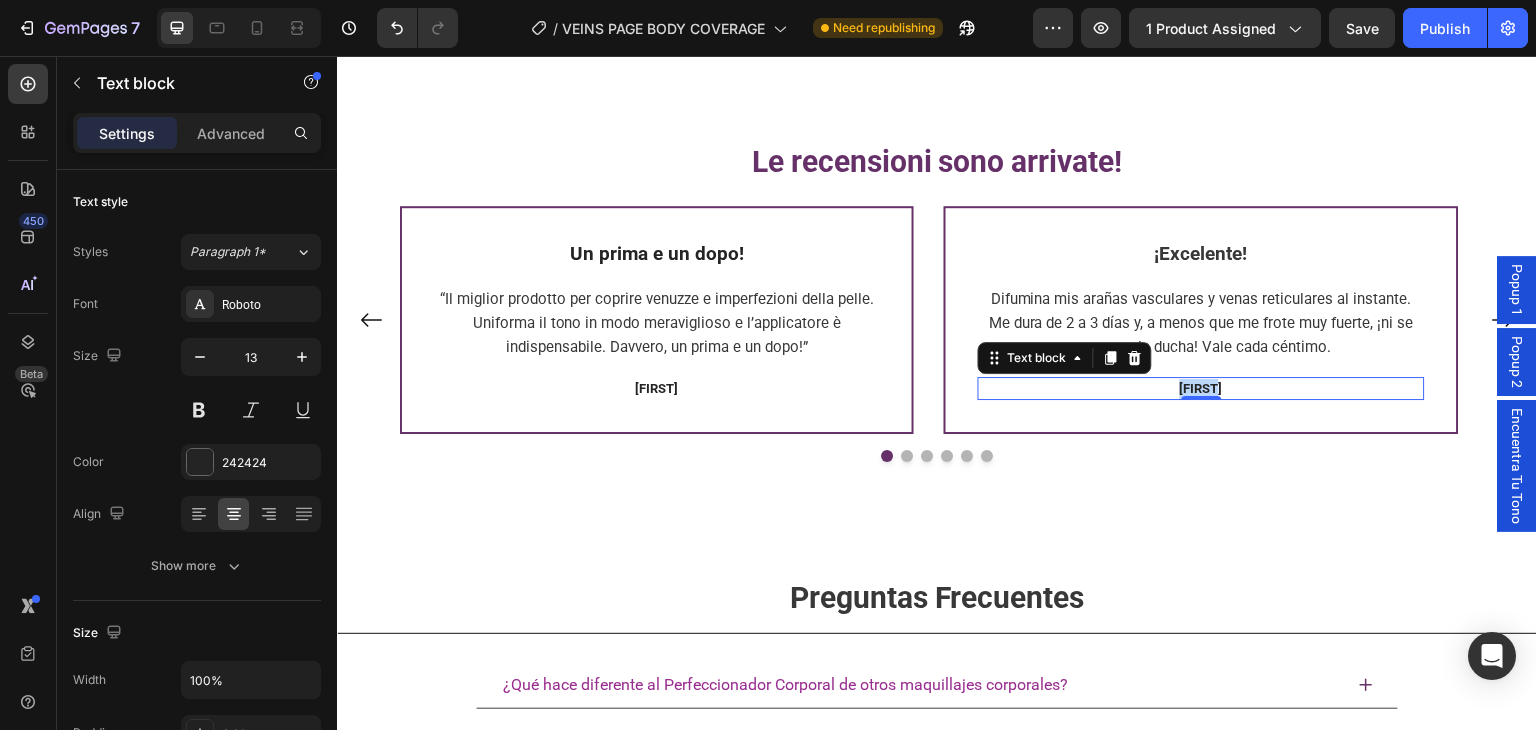 click on "[FIRST]" at bounding box center [1201, 388] 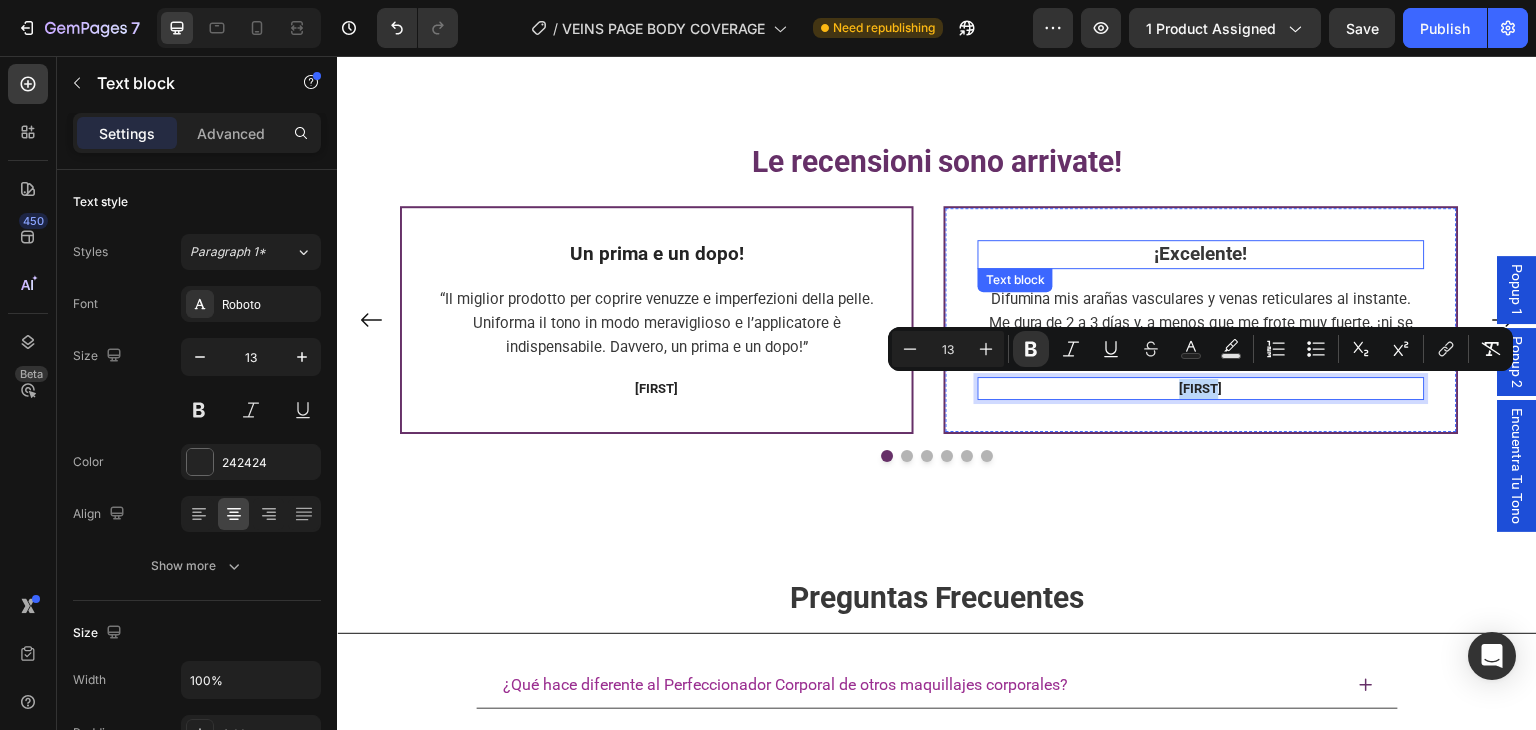 click on "¡Excelente!" at bounding box center [1201, 253] 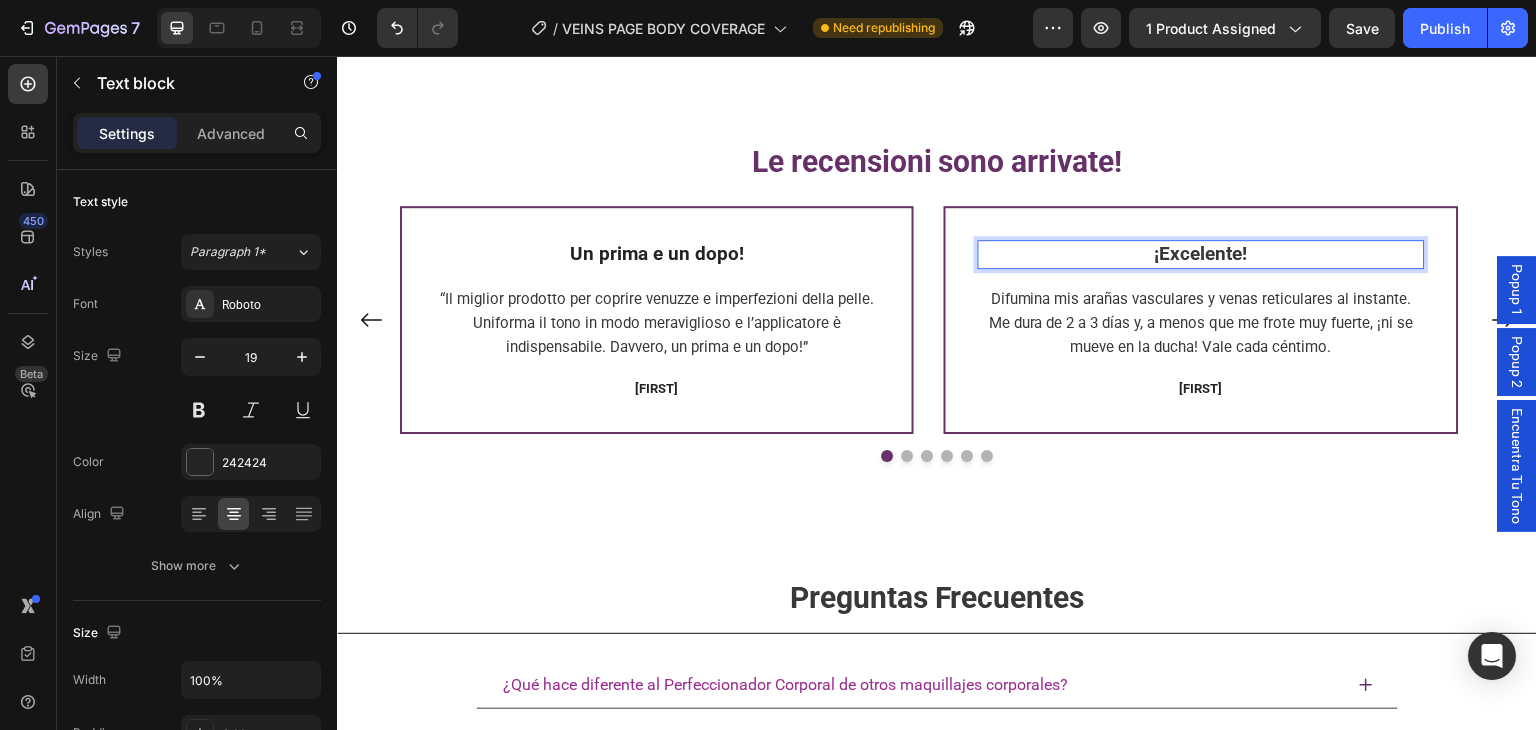 click on "¡Excelente!" at bounding box center (1201, 253) 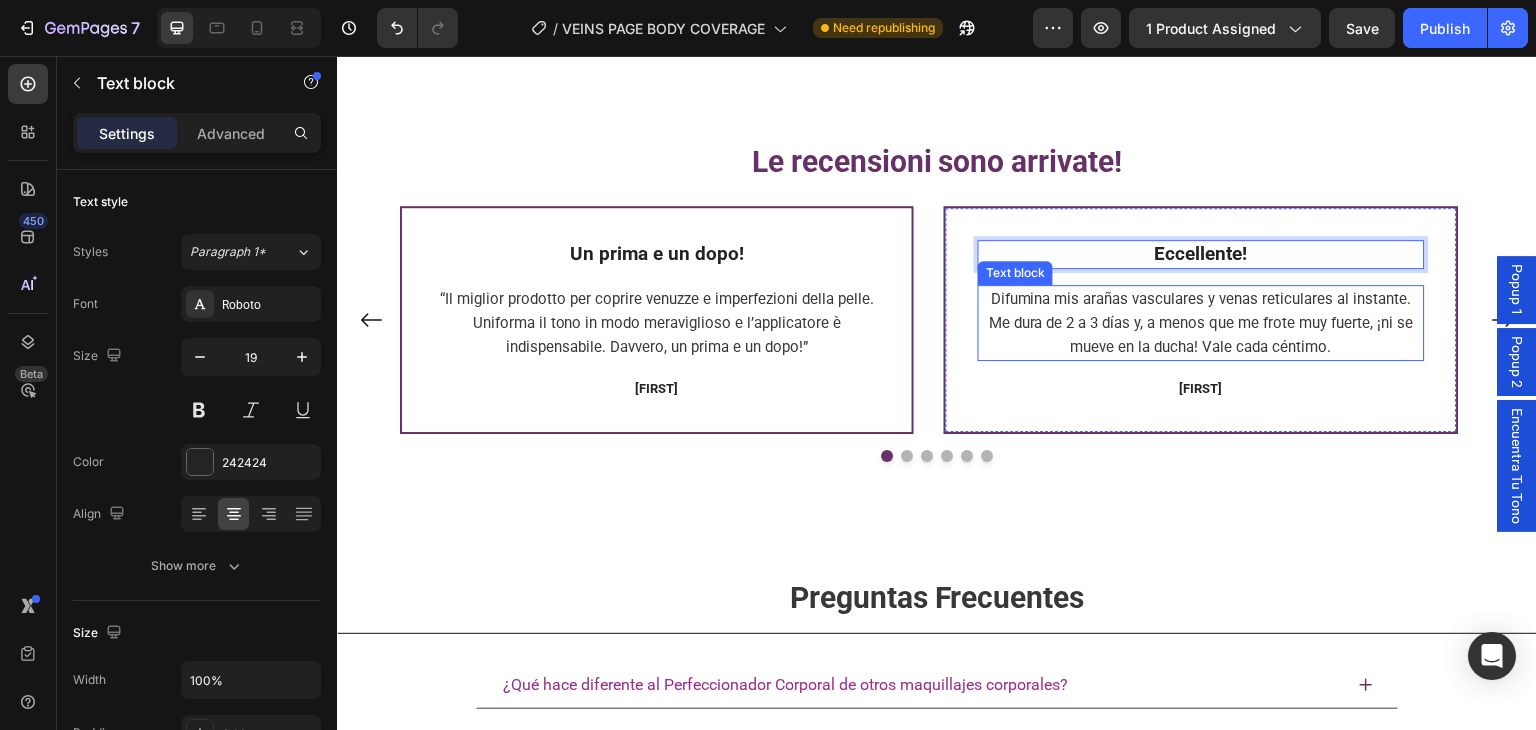 click on "Difumina mis arañas vasculares y venas reticulares al instante. Me dura de 2 a 3 días y, a menos que me frote muy fuerte, ¡ni se mueve en la ducha! Vale cada céntimo." at bounding box center (1201, 323) 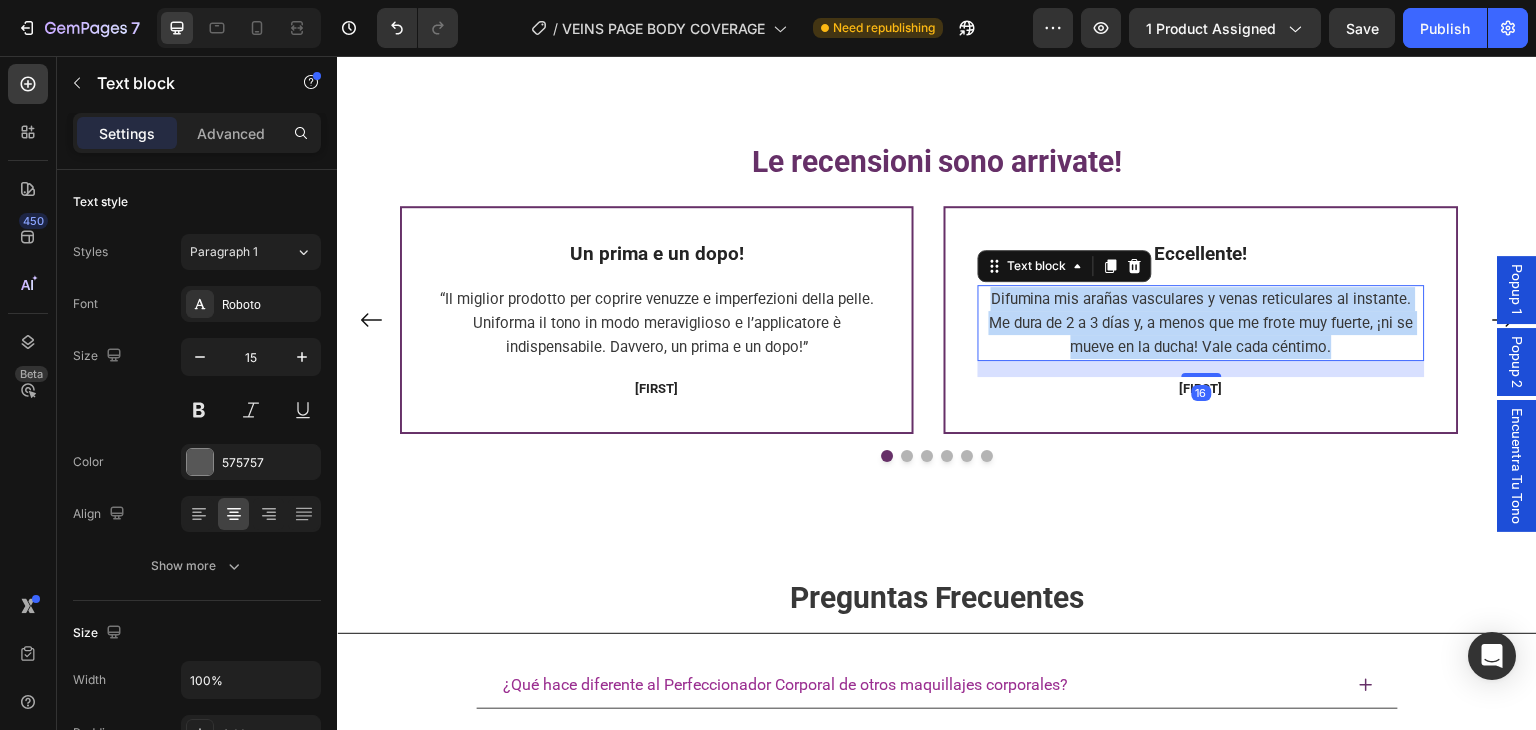 click on "Difumina mis arañas vasculares y venas reticulares al instante. Me dura de 2 a 3 días y, a menos que me frote muy fuerte, ¡ni se mueve en la ducha! Vale cada céntimo." at bounding box center [1201, 323] 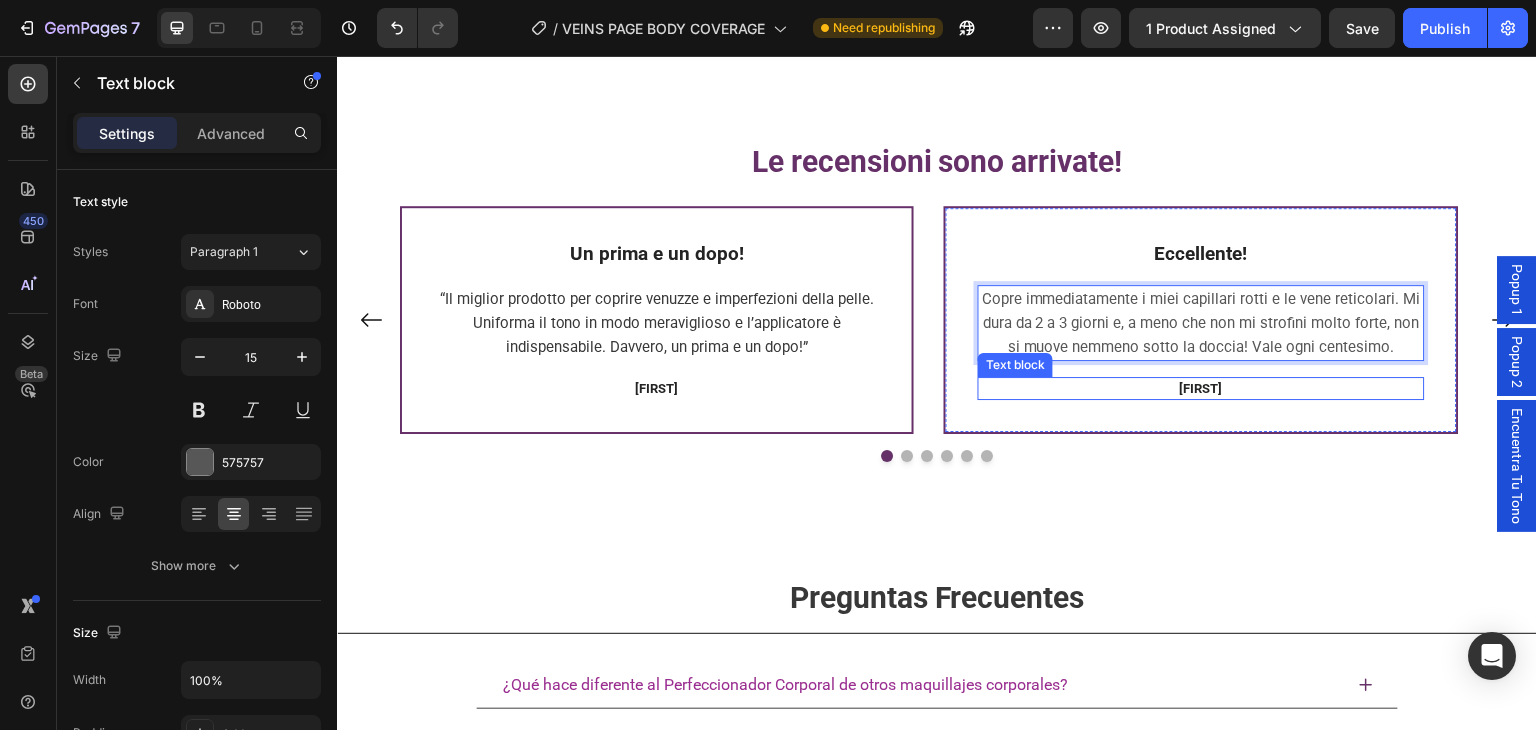 click on "[FIRST]" at bounding box center (1201, 388) 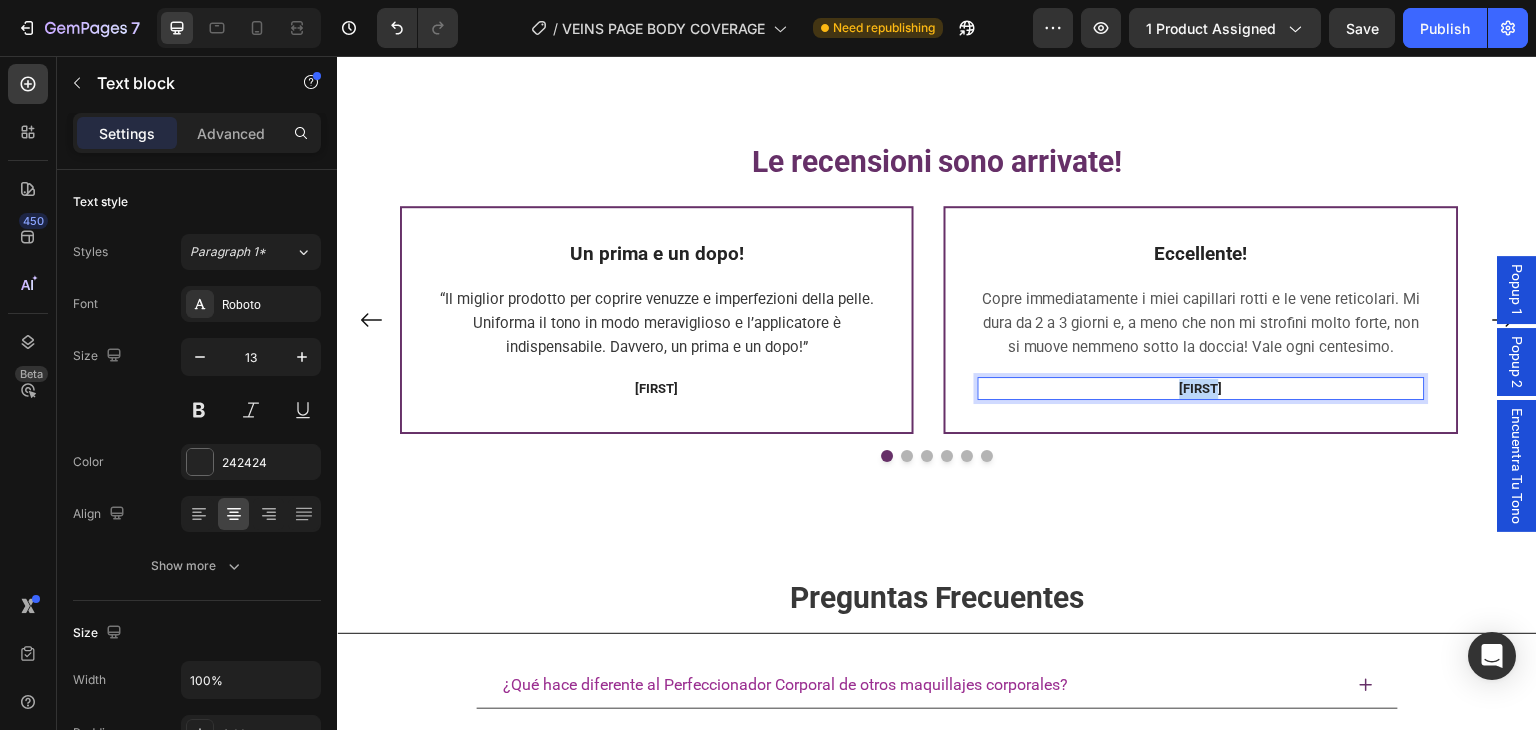 click on "[FIRST]" at bounding box center [1201, 388] 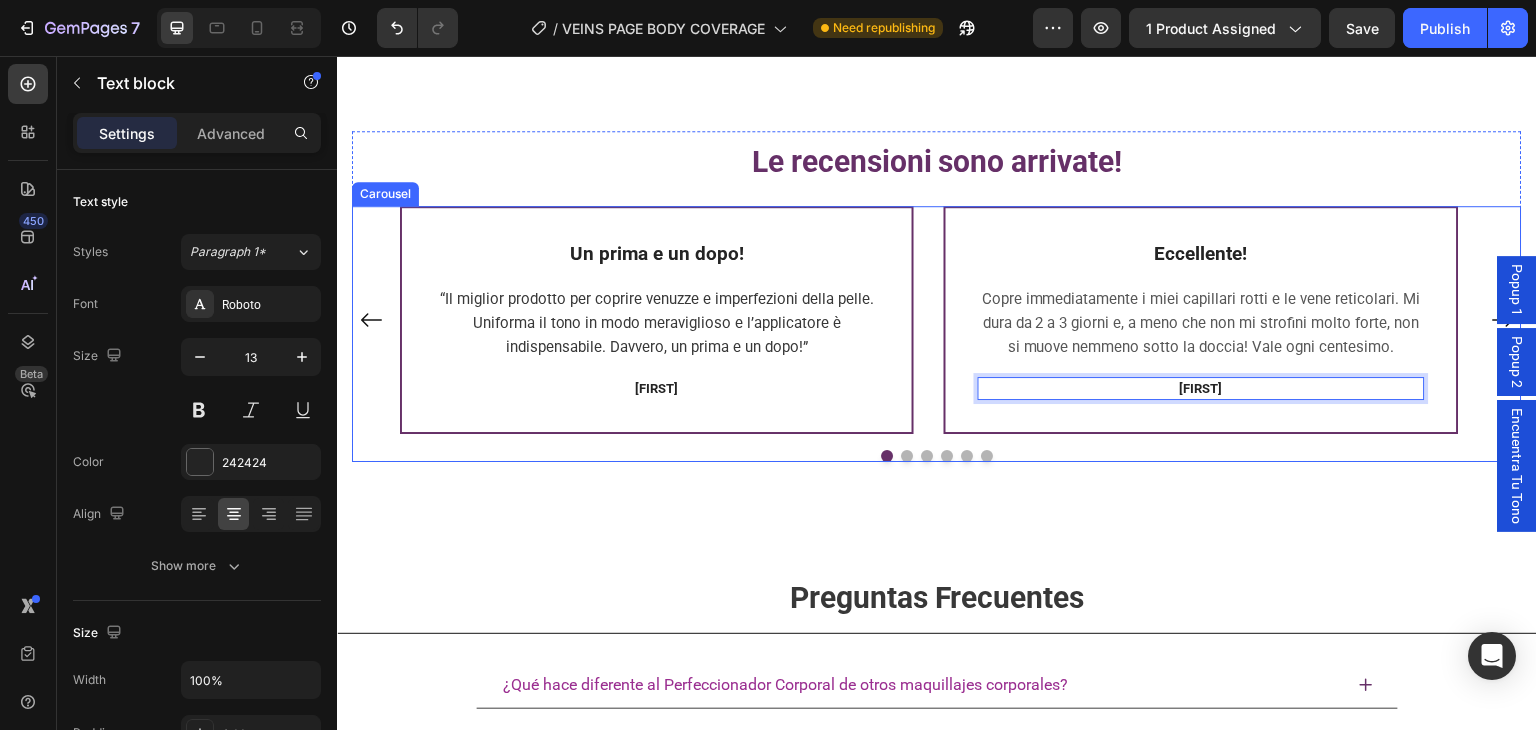 click at bounding box center (907, 456) 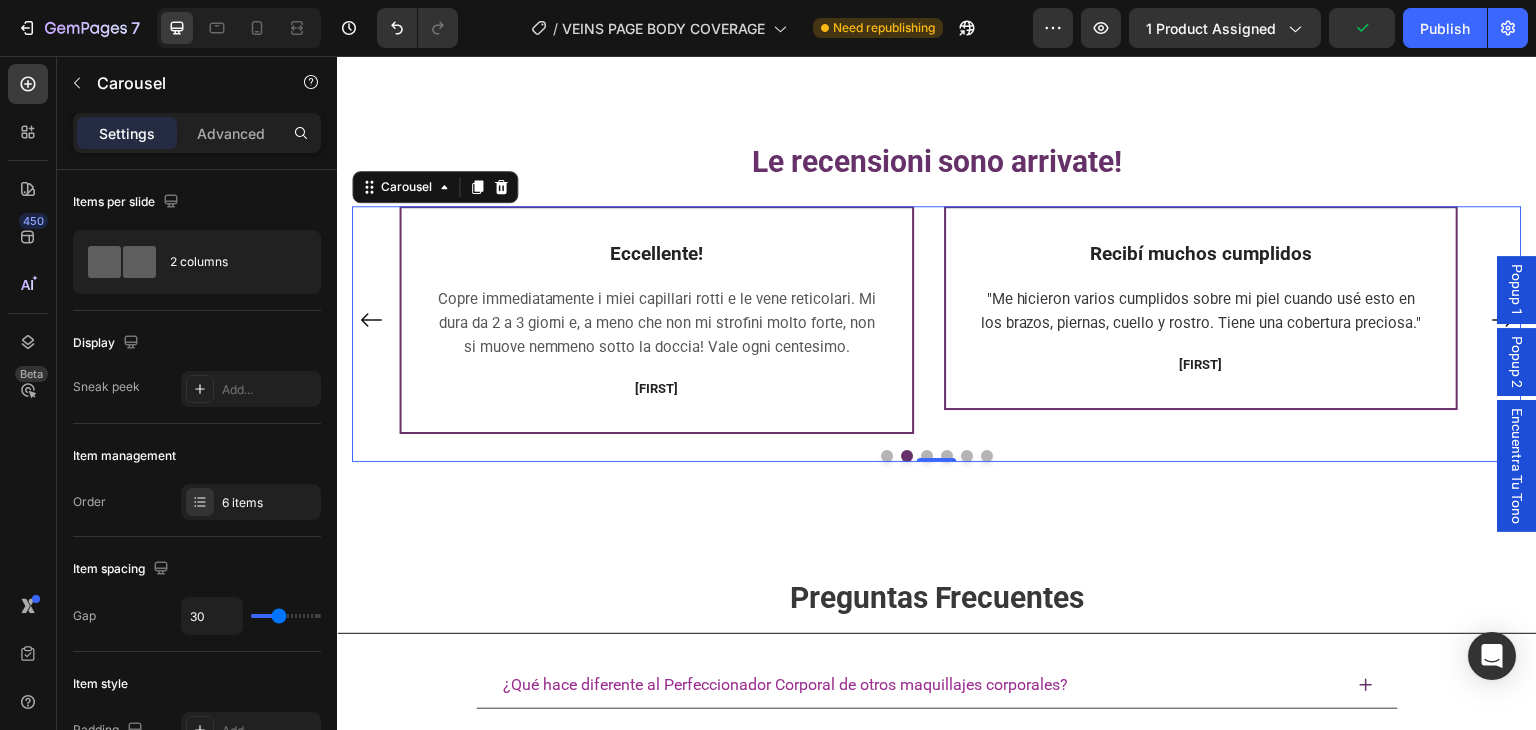 click at bounding box center (927, 456) 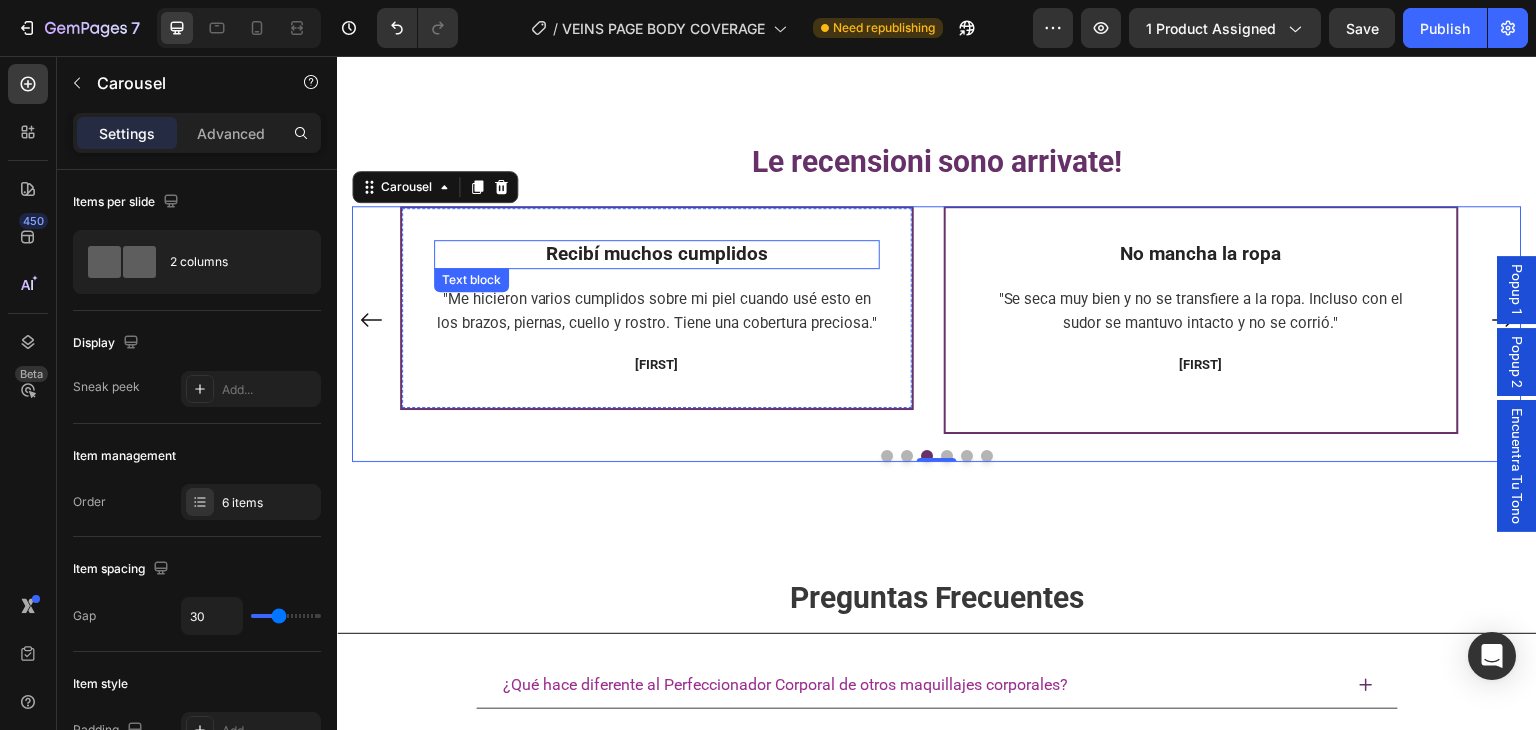 click on "Recibí muchos cumplidos" at bounding box center (657, 253) 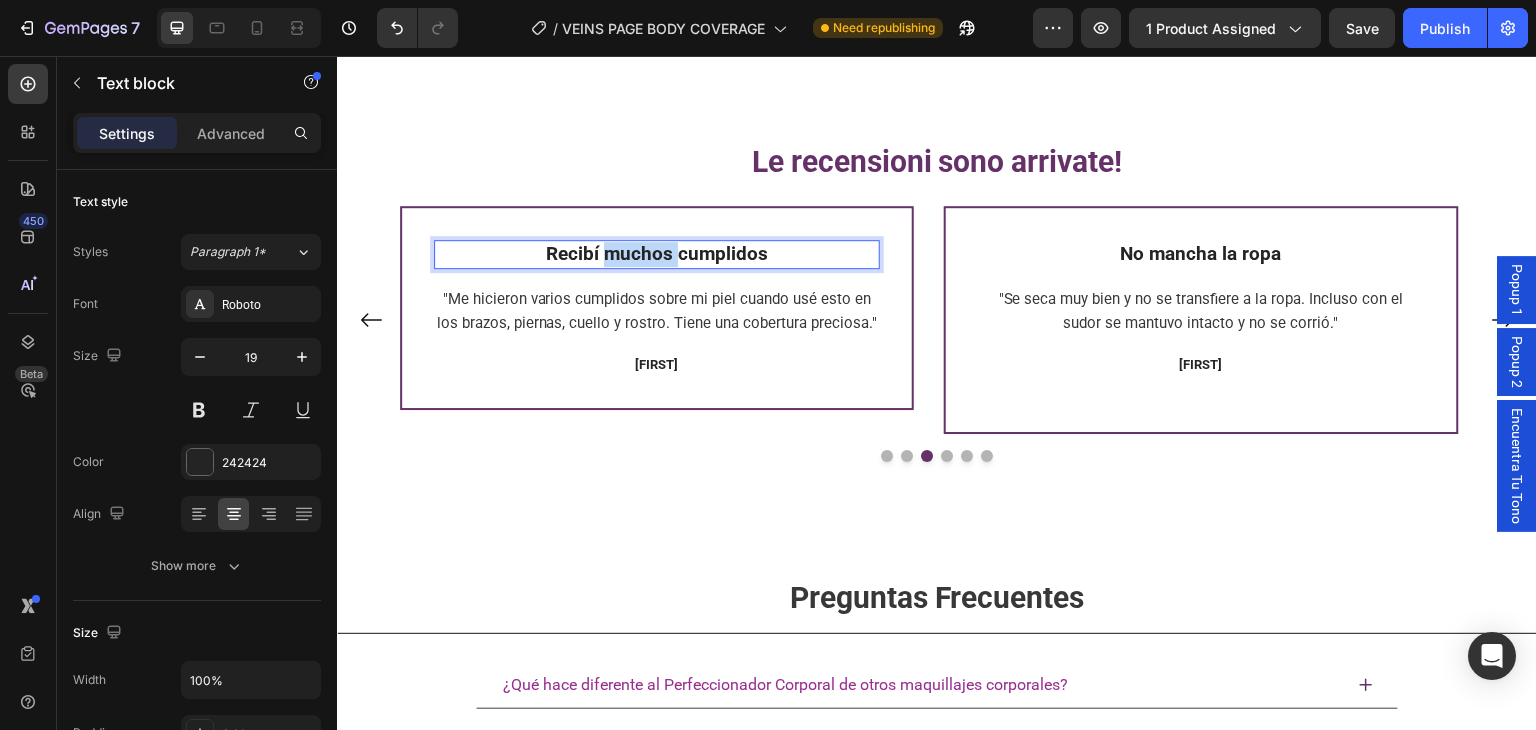click on "Recibí muchos cumplidos" at bounding box center (657, 253) 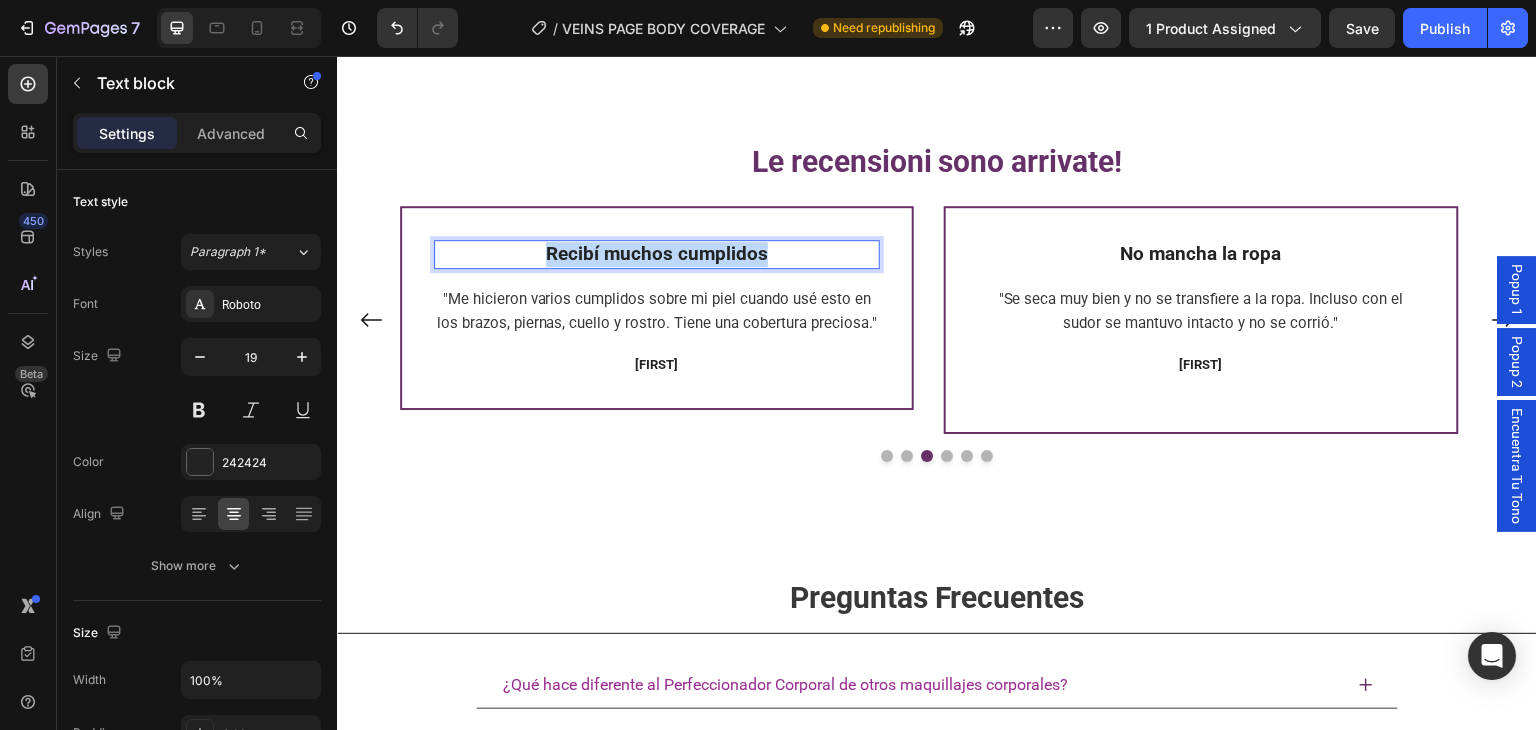 click on "Recibí muchos cumplidos" at bounding box center (657, 253) 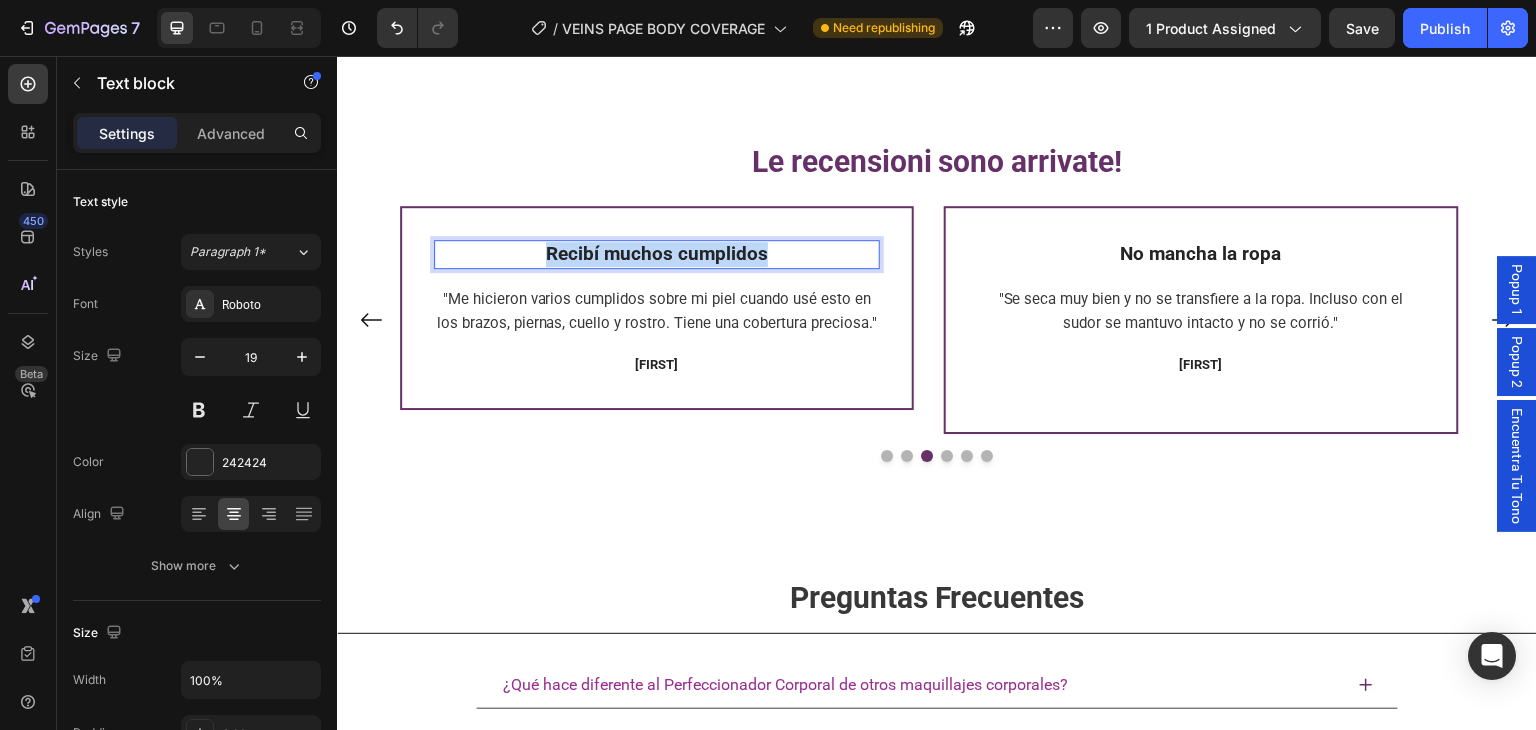 copy on "Recibí muchos cumplidos" 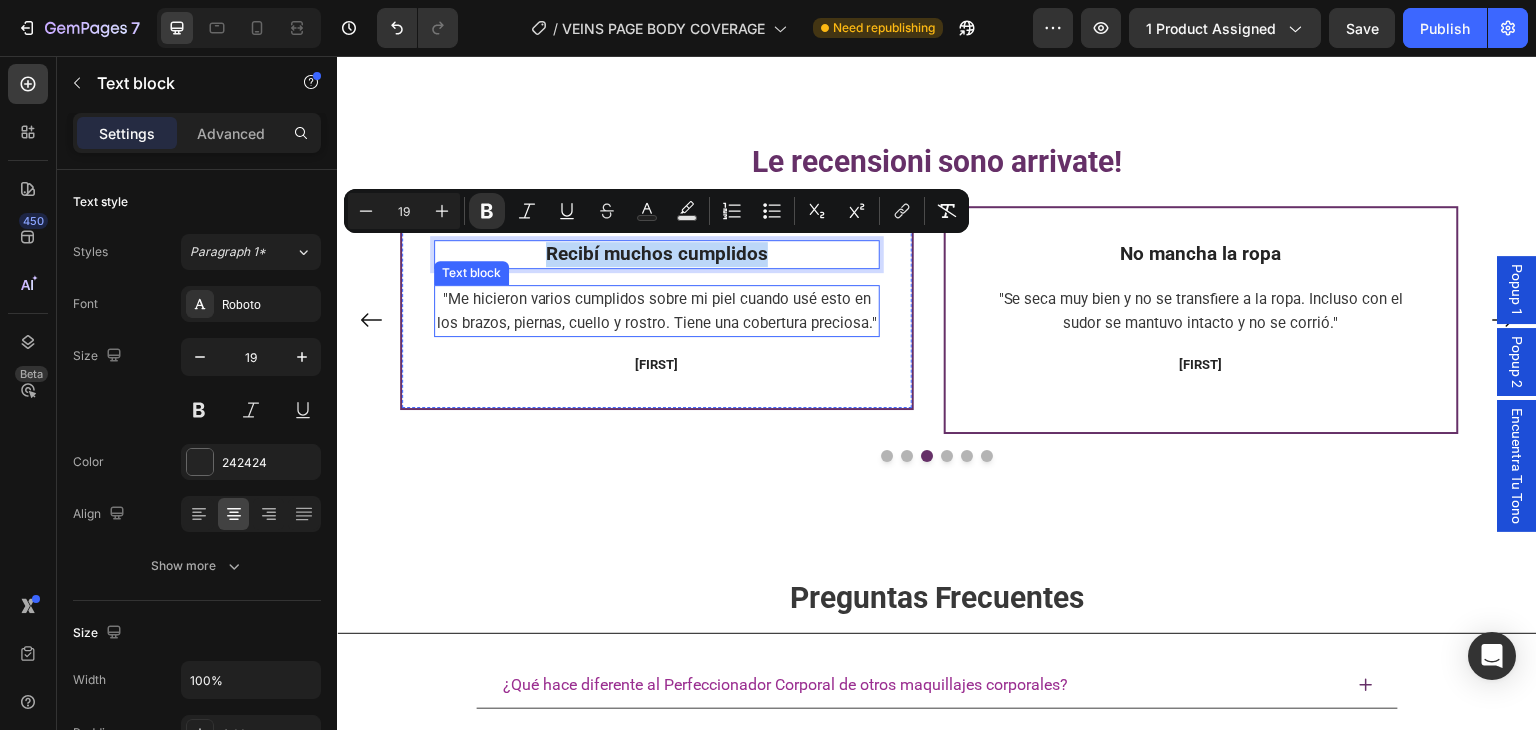 click on ""Me hicieron varios cumplidos sobre mi piel cuando usé esto en los brazos, piernas, cuello y rostro. Tiene una cobertura preciosa."" at bounding box center (657, 311) 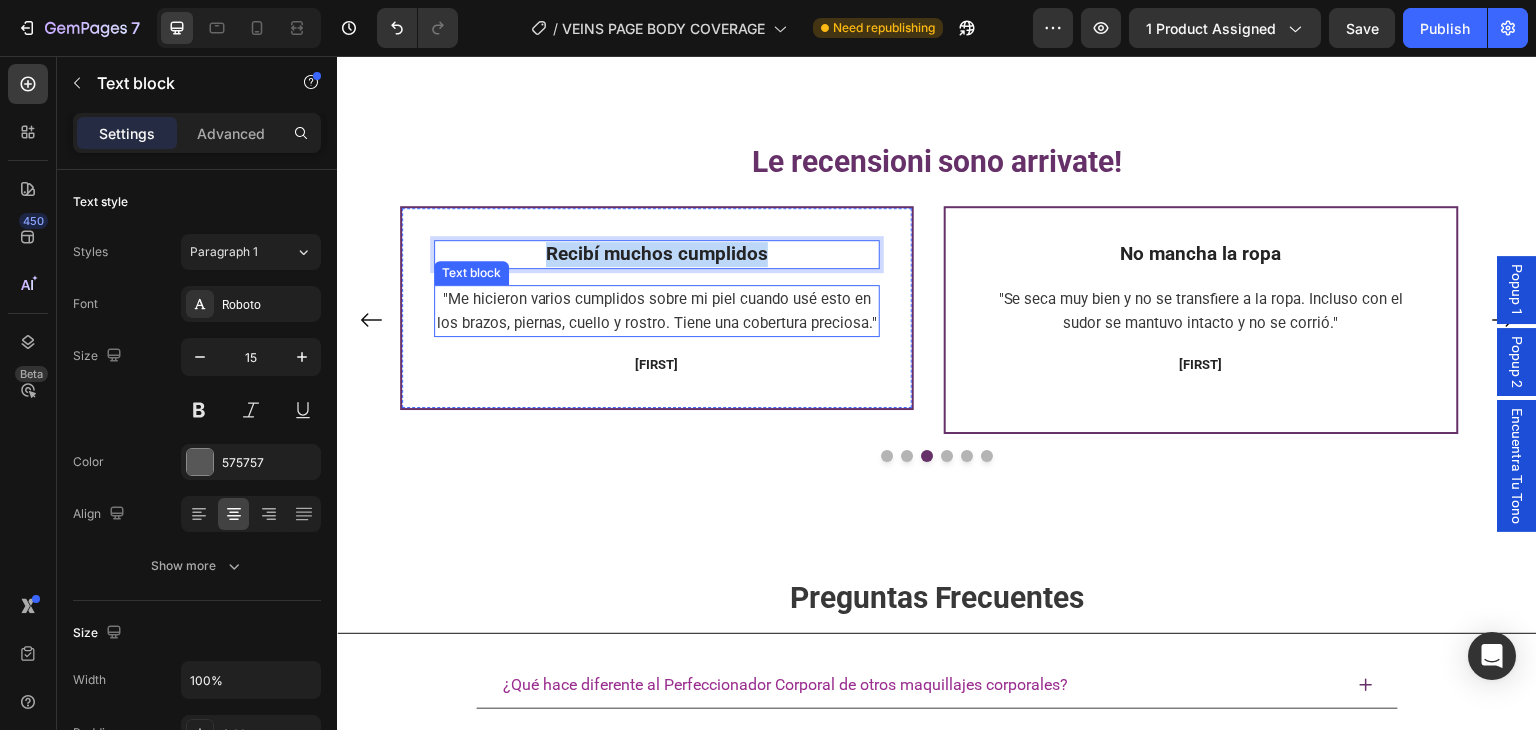 click on ""Me hicieron varios cumplidos sobre mi piel cuando usé esto en los brazos, piernas, cuello y rostro. Tiene una cobertura preciosa."" at bounding box center [657, 311] 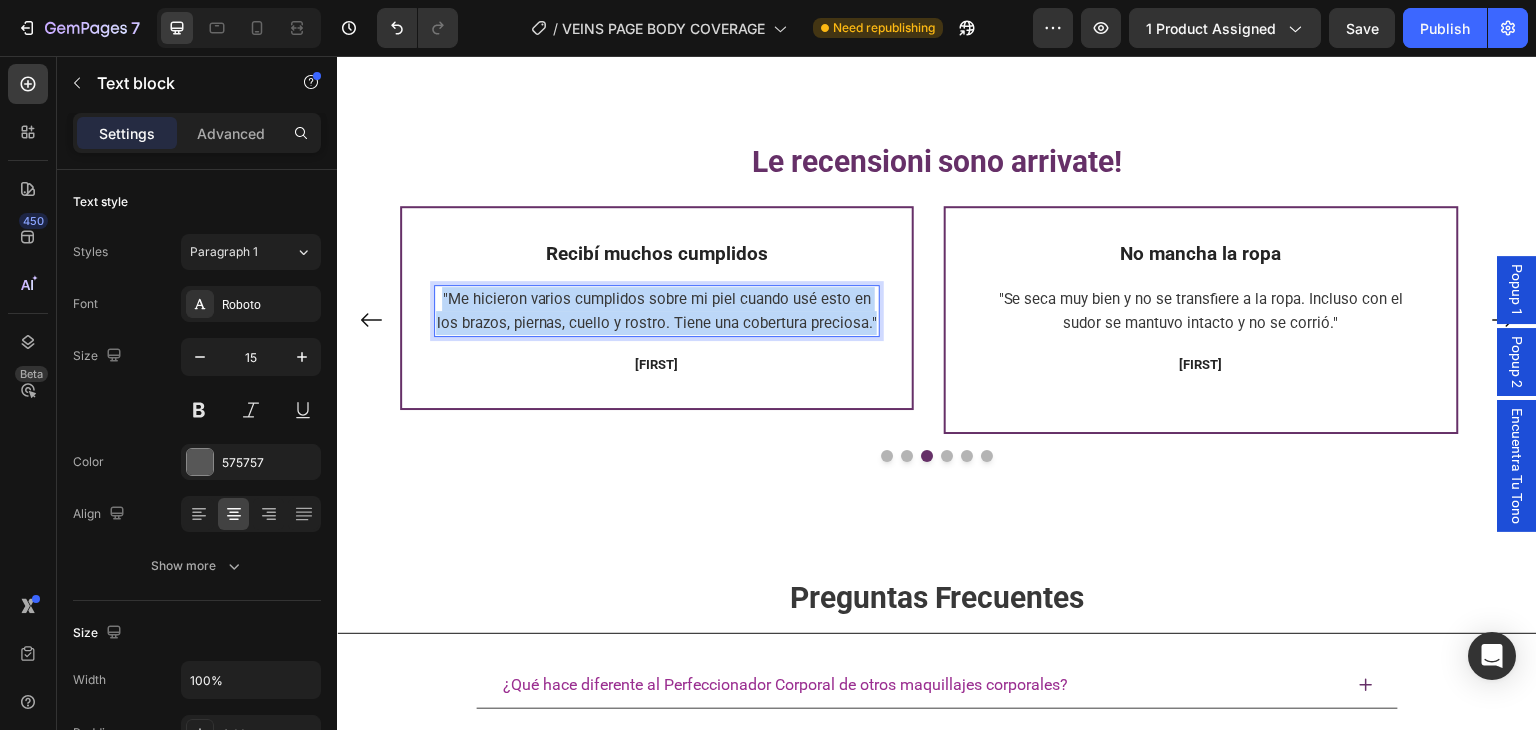 click on ""Me hicieron varios cumplidos sobre mi piel cuando usé esto en los brazos, piernas, cuello y rostro. Tiene una cobertura preciosa."" at bounding box center (657, 311) 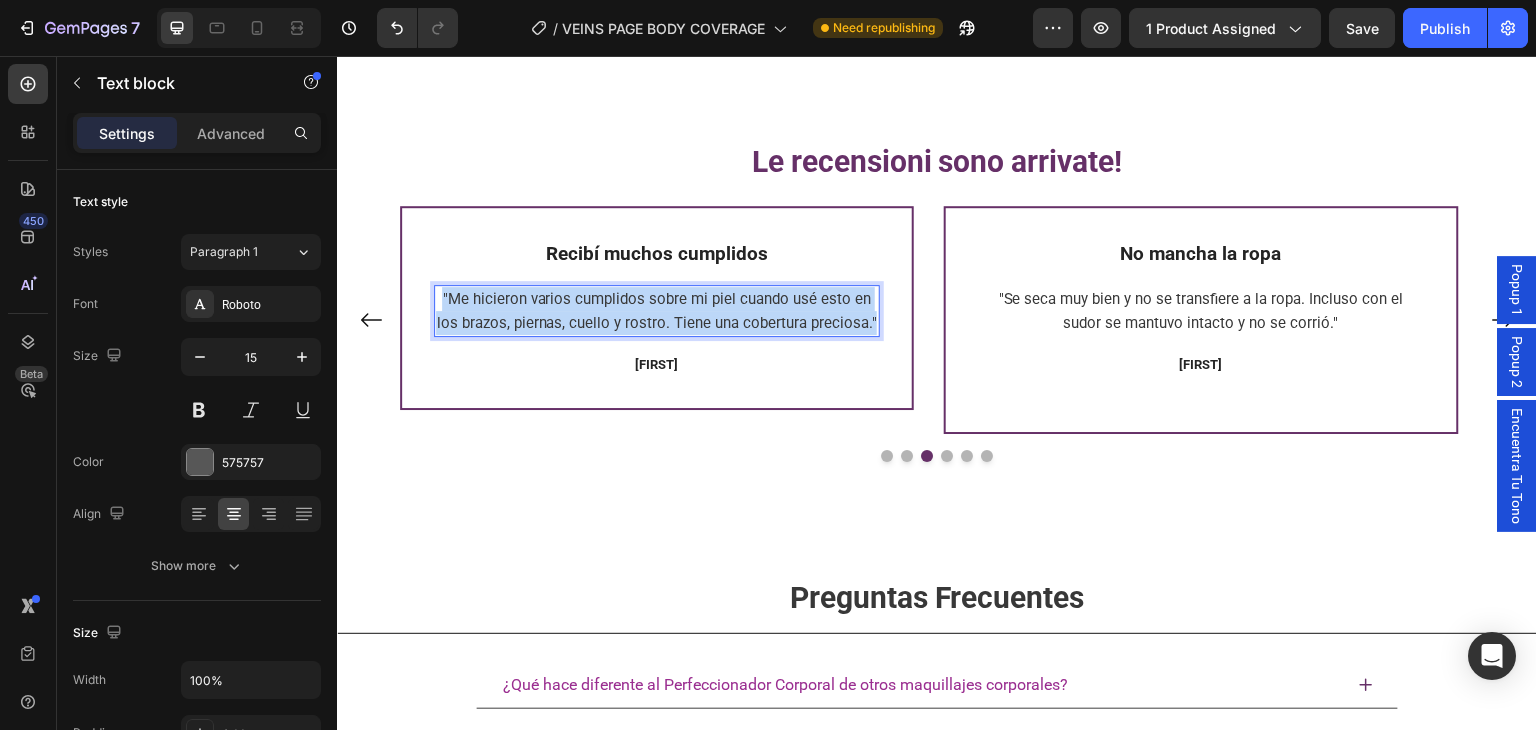 copy on ""Me hicieron varios cumplidos sobre mi piel cuando usé esto en los brazos, piernas, cuello y rostro. Tiene una cobertura preciosa."" 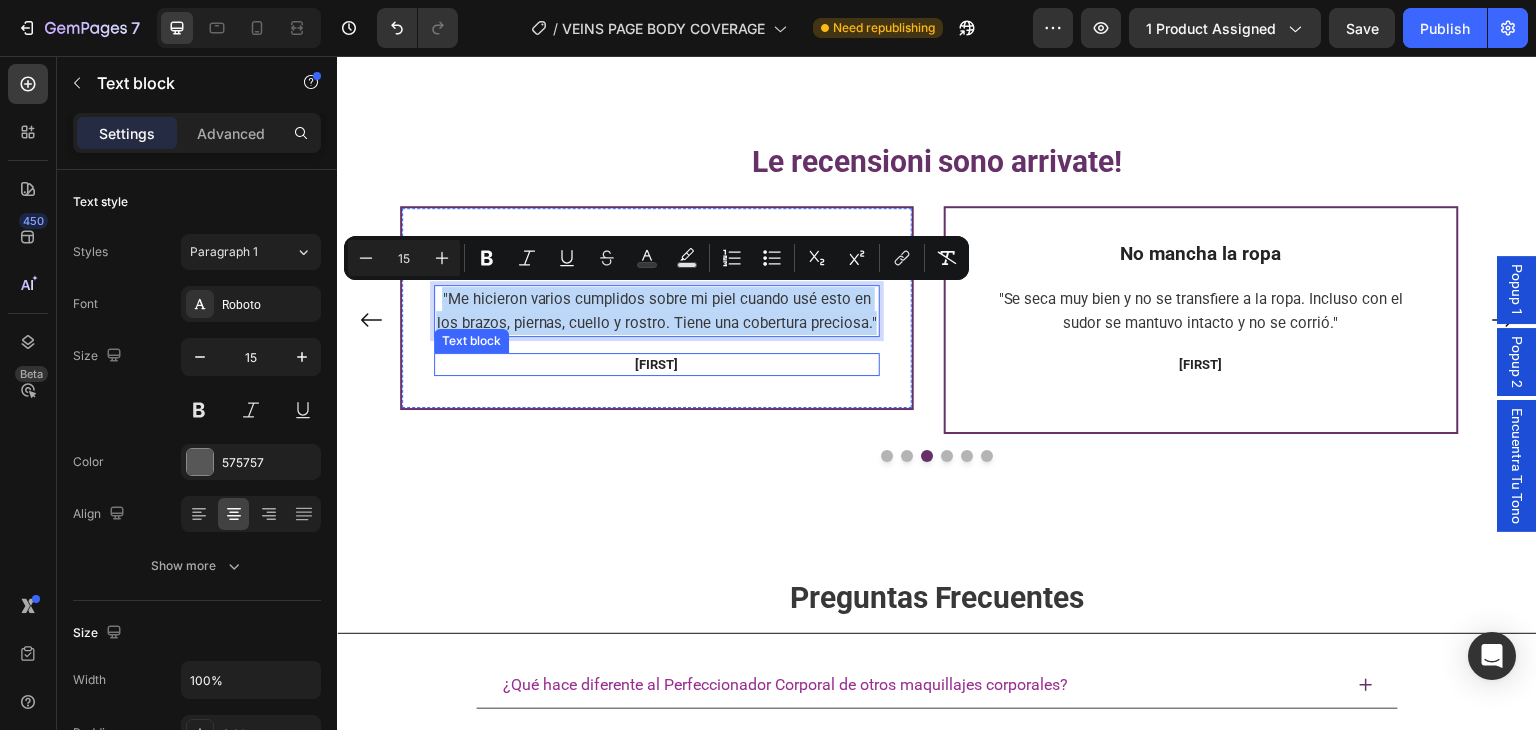 click on "[FIRST]" at bounding box center (657, 364) 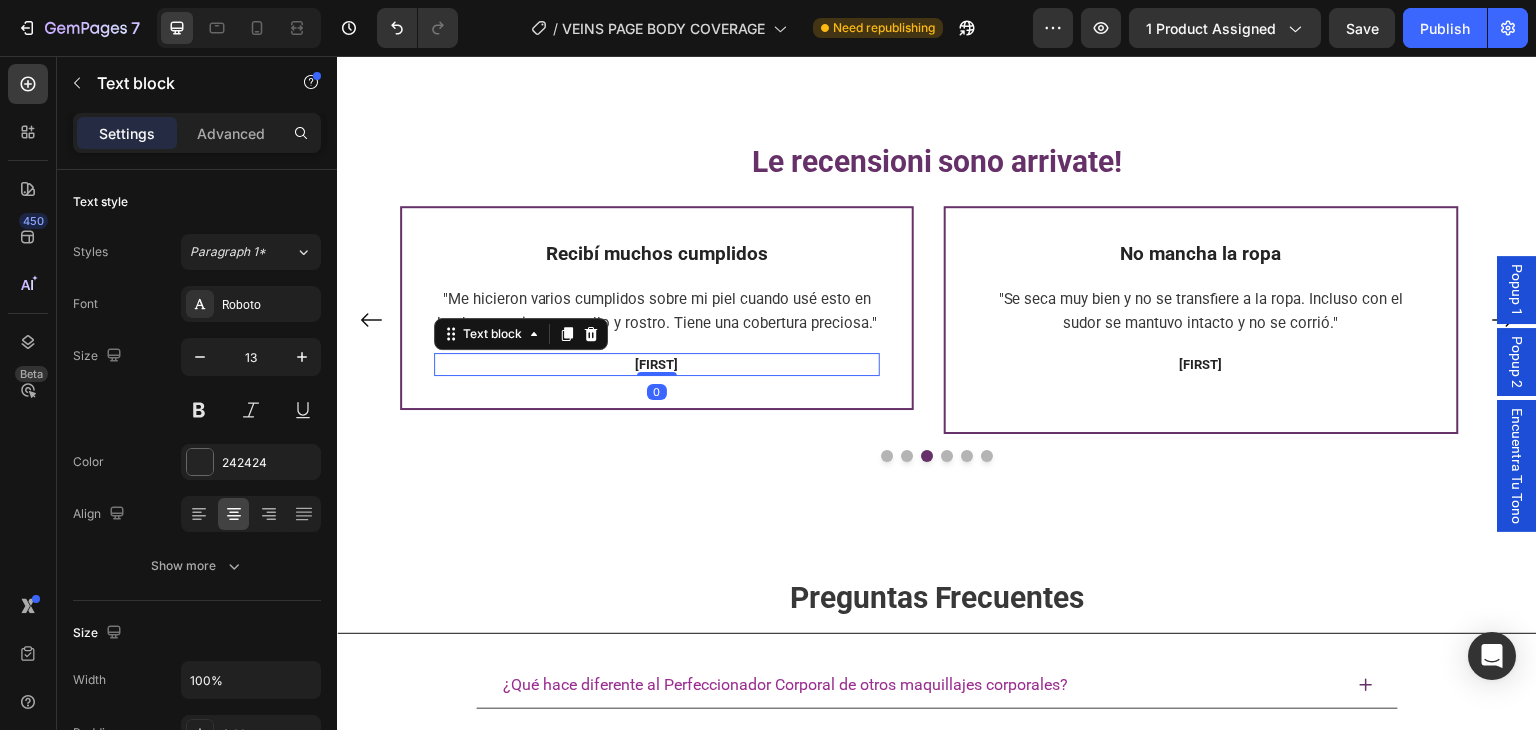 click on "[FIRST]" at bounding box center (657, 364) 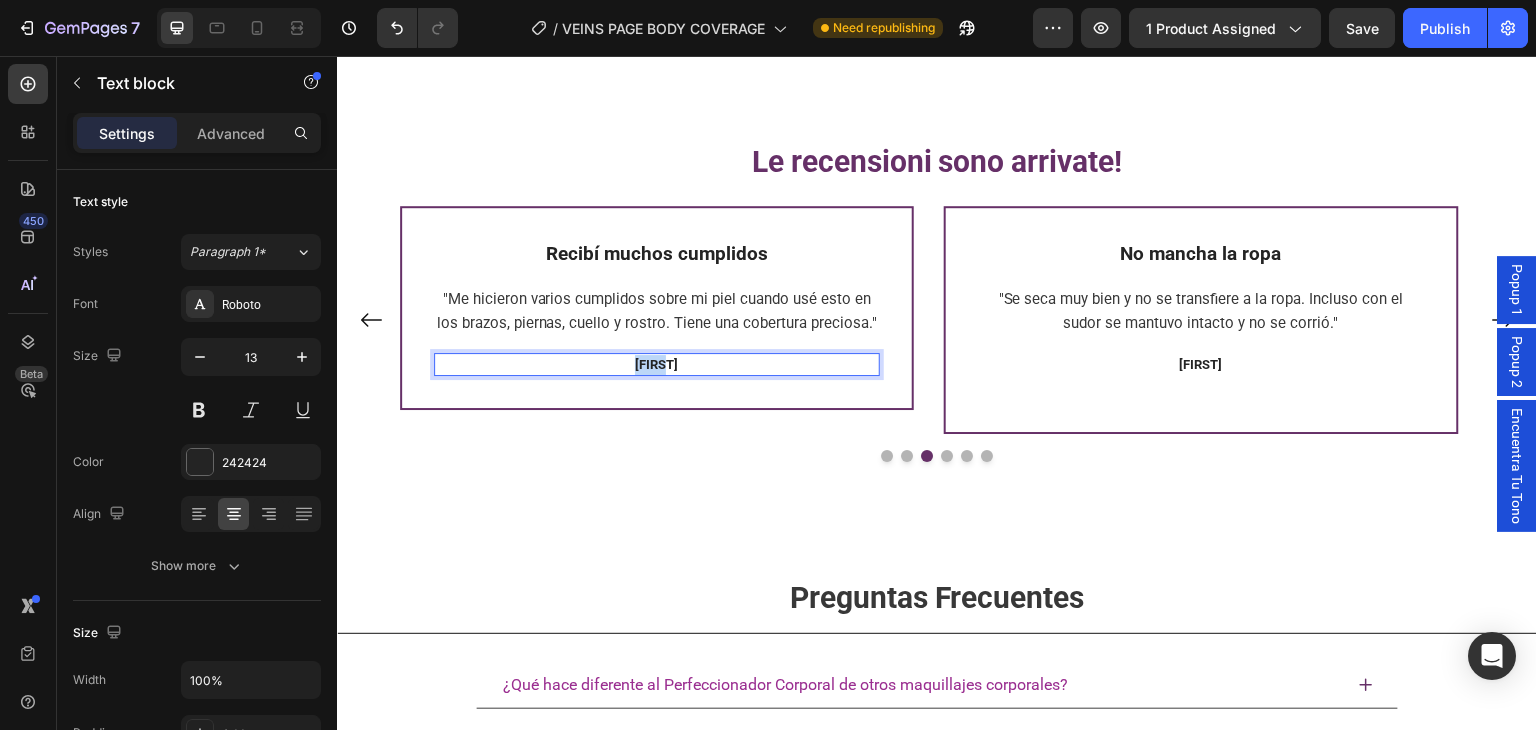 click on "[FIRST]" at bounding box center (657, 364) 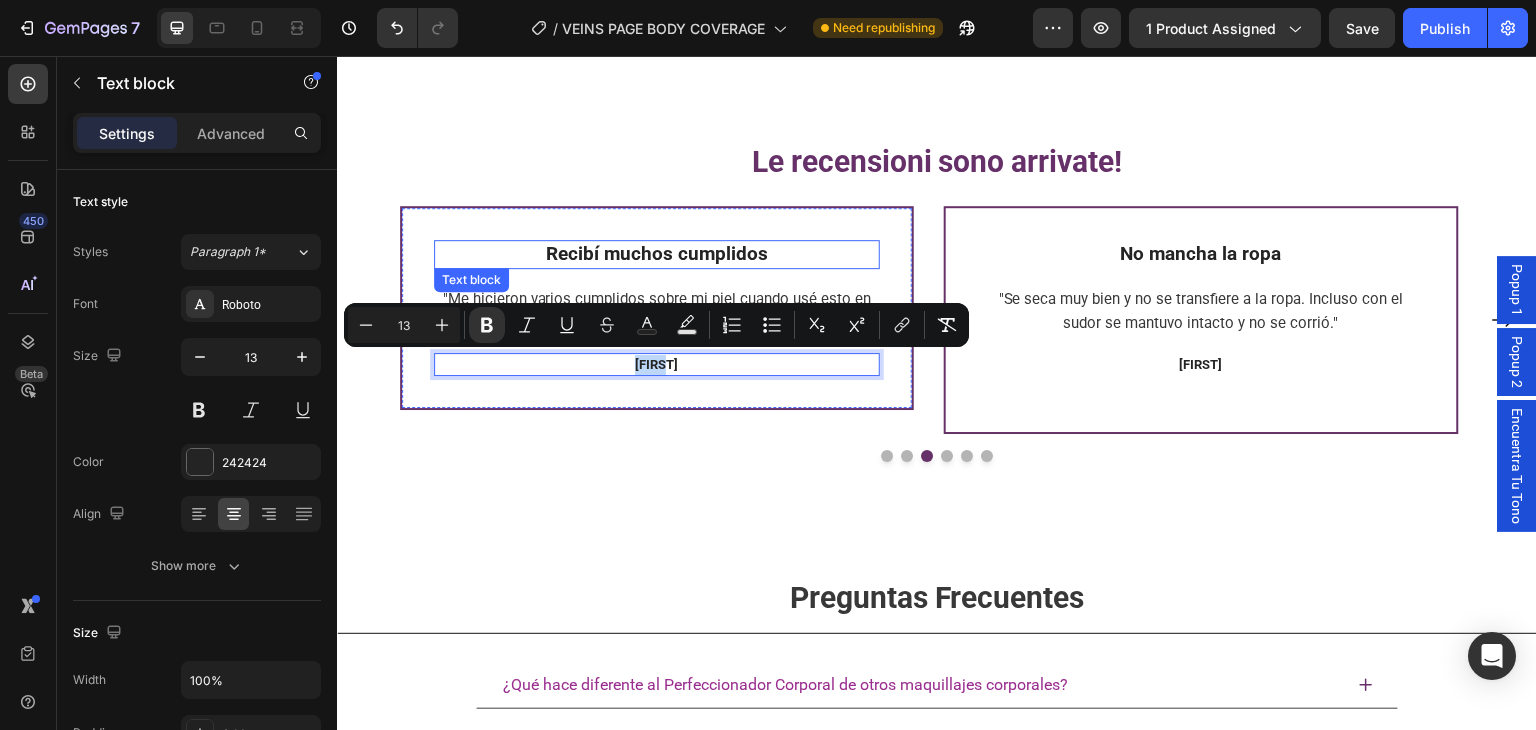 click on "Recibí muchos cumplidos" at bounding box center [657, 253] 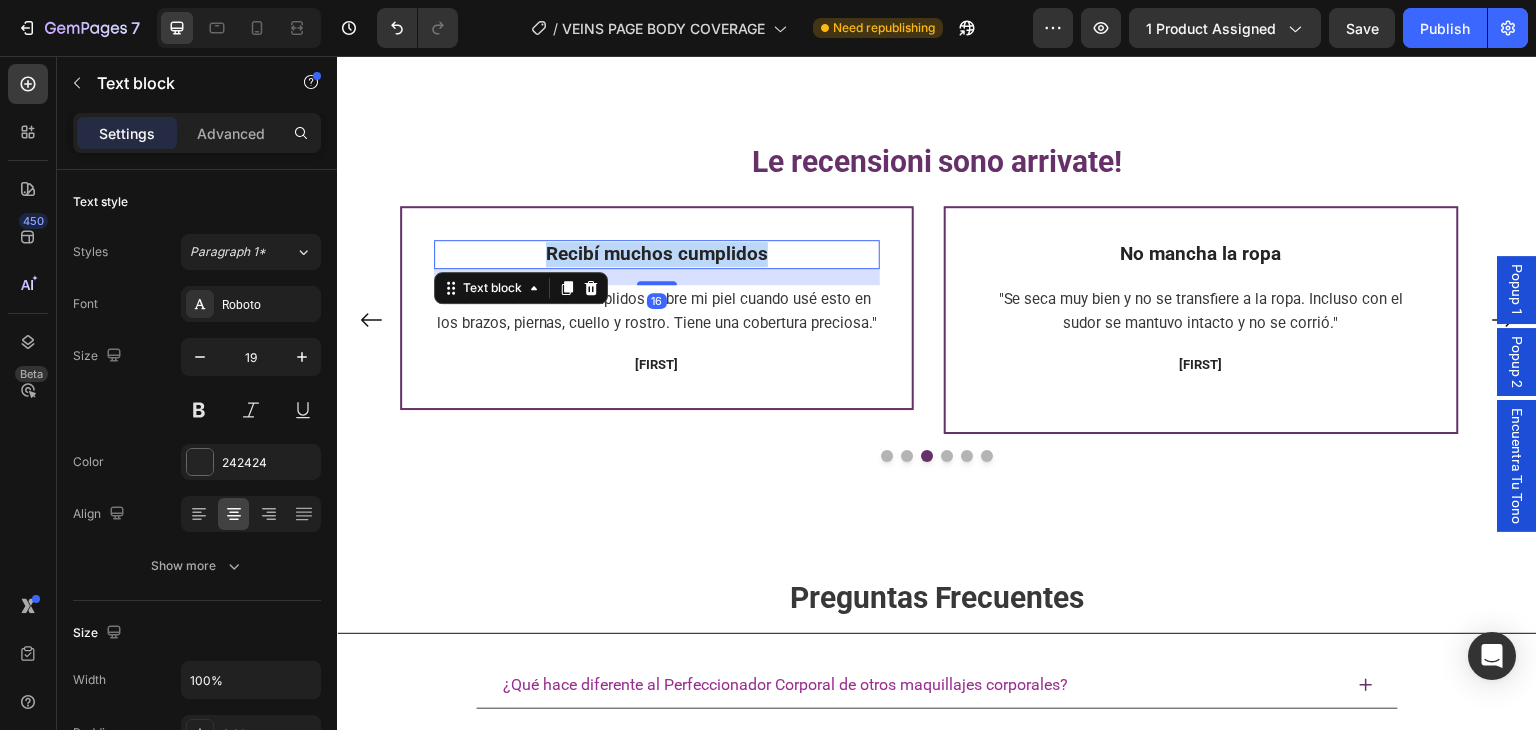 click on "Recibí muchos cumplidos" at bounding box center [657, 253] 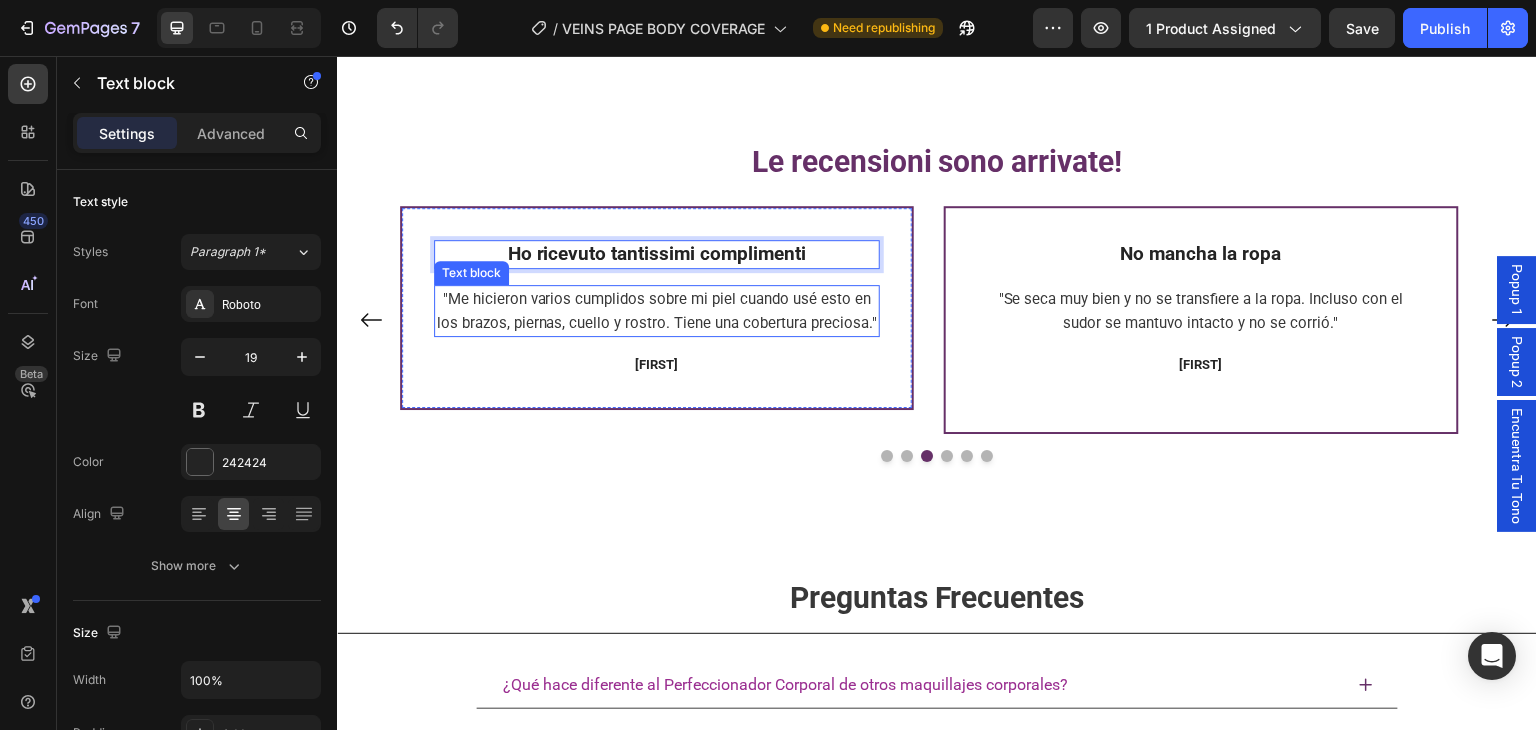 click on ""Me hicieron varios cumplidos sobre mi piel cuando usé esto en los brazos, piernas, cuello y rostro. Tiene una cobertura preciosa."" at bounding box center [657, 311] 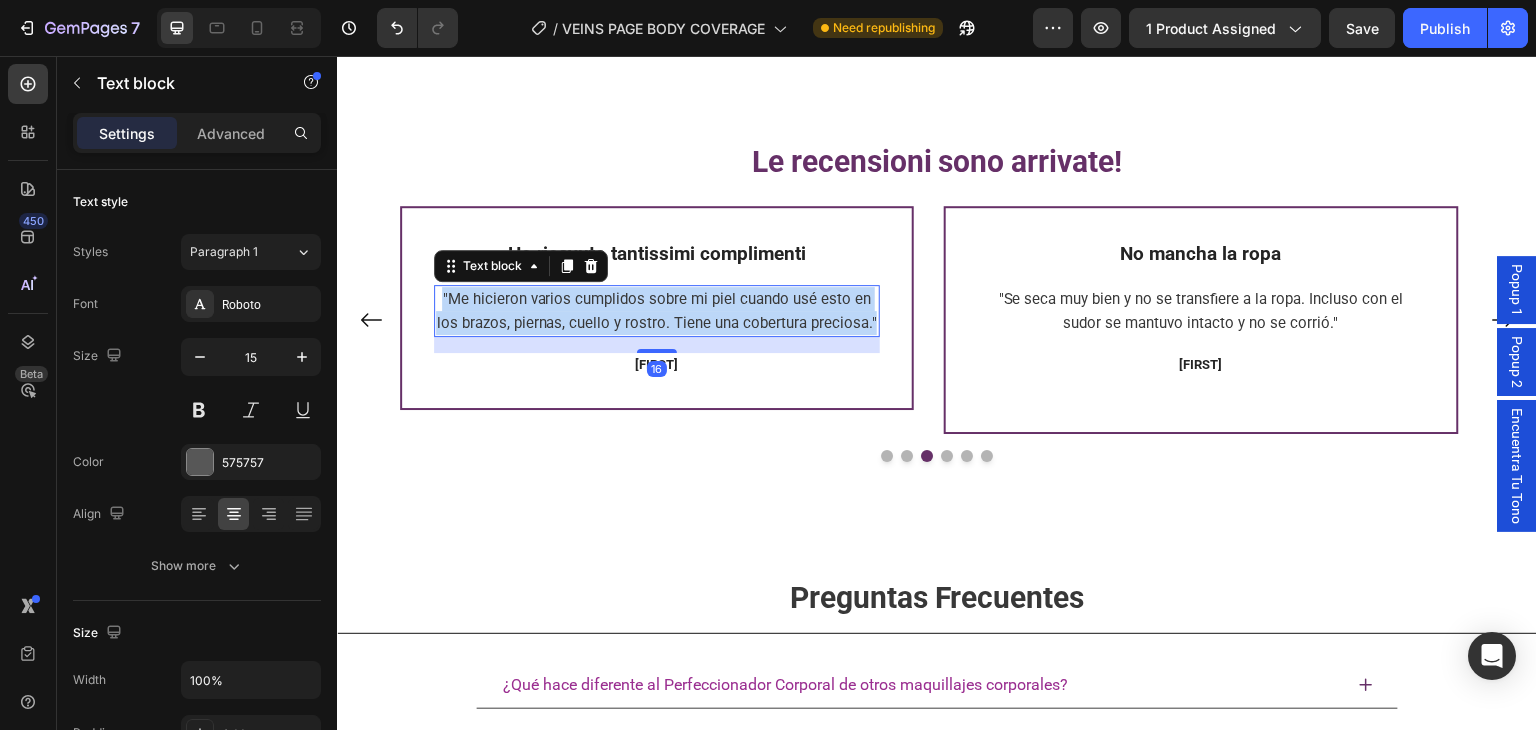 click on ""Me hicieron varios cumplidos sobre mi piel cuando usé esto en los brazos, piernas, cuello y rostro. Tiene una cobertura preciosa."" at bounding box center (657, 311) 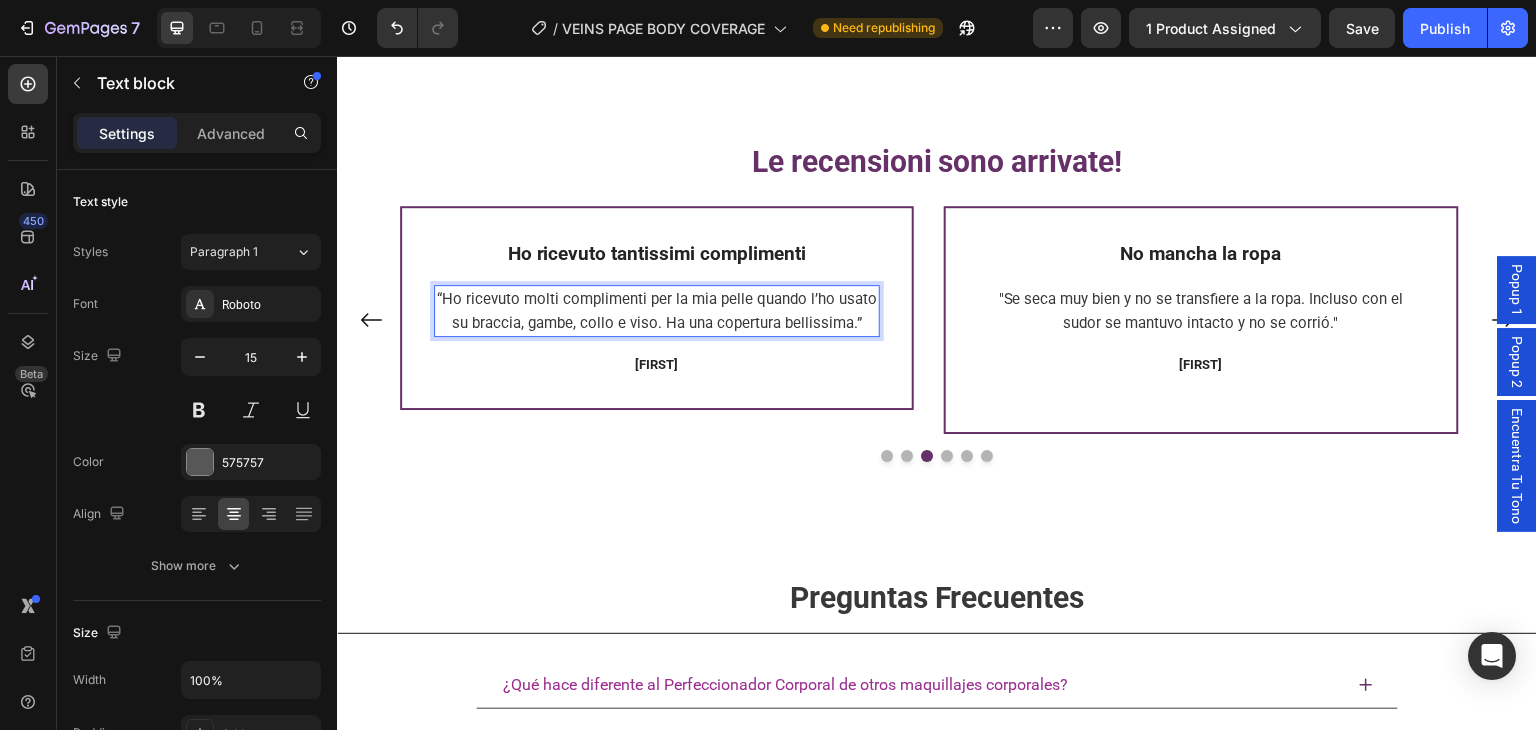 click on "[FIRST]" at bounding box center (657, 364) 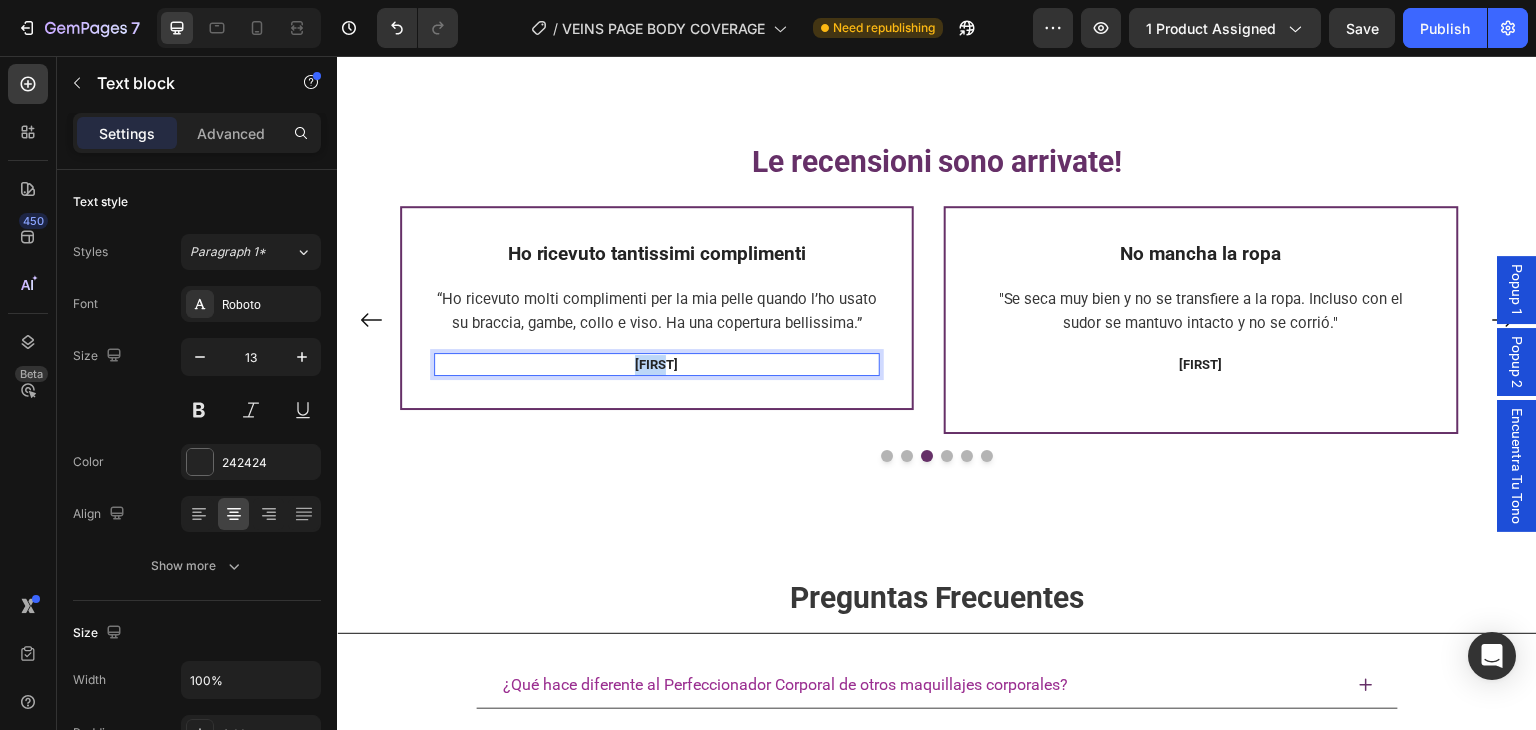 click on "[FIRST]" at bounding box center (657, 364) 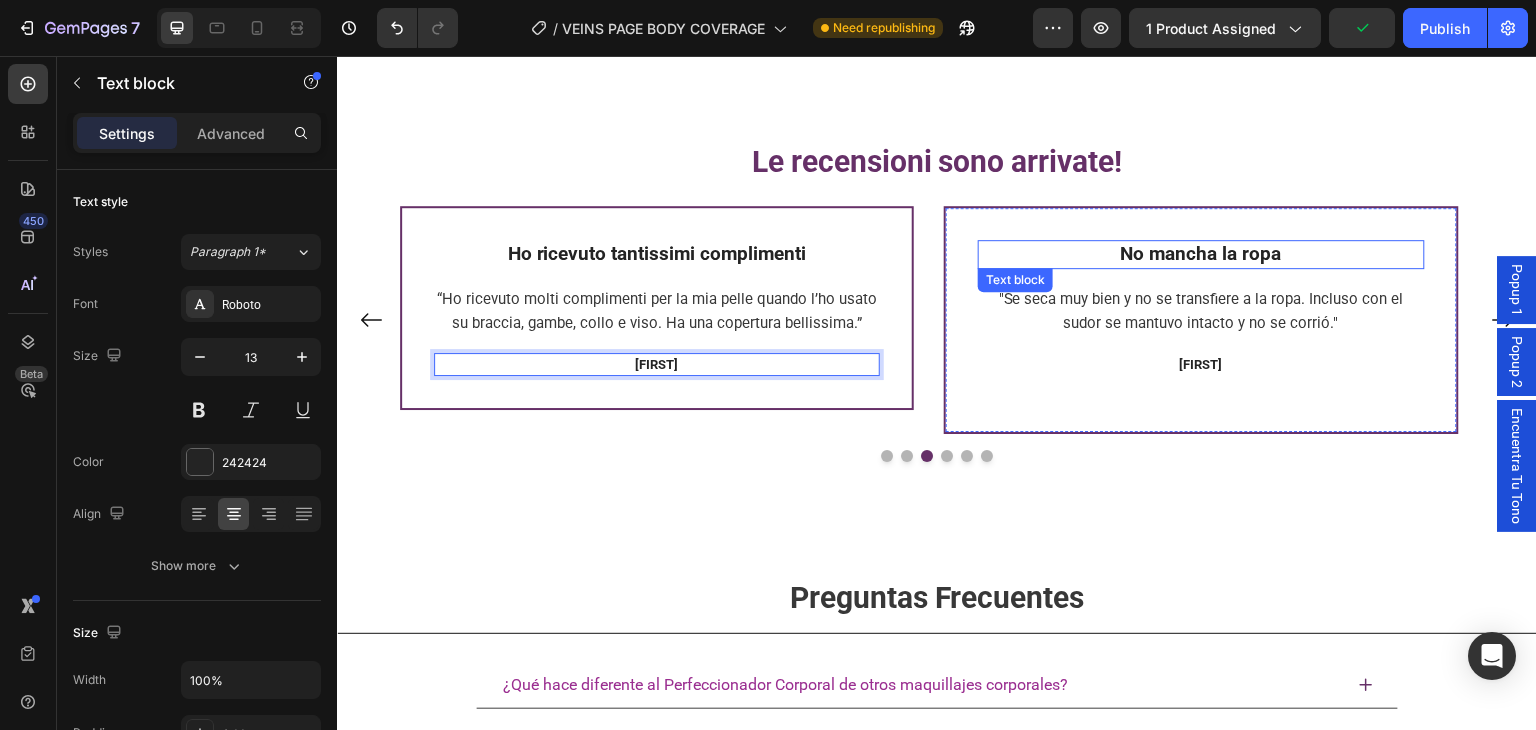 click on "No mancha la ropa" at bounding box center (1201, 253) 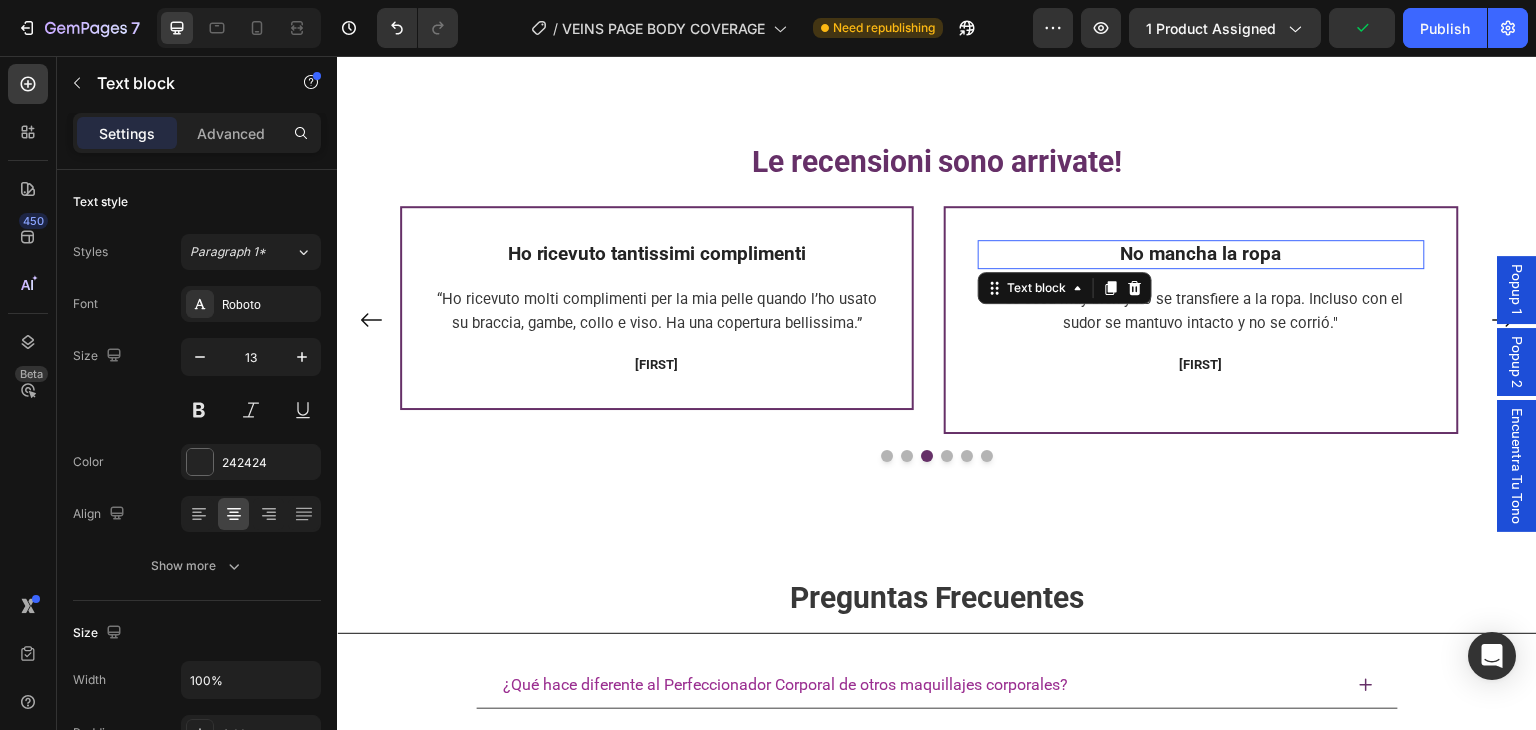 click on "No mancha la ropa" at bounding box center (1201, 253) 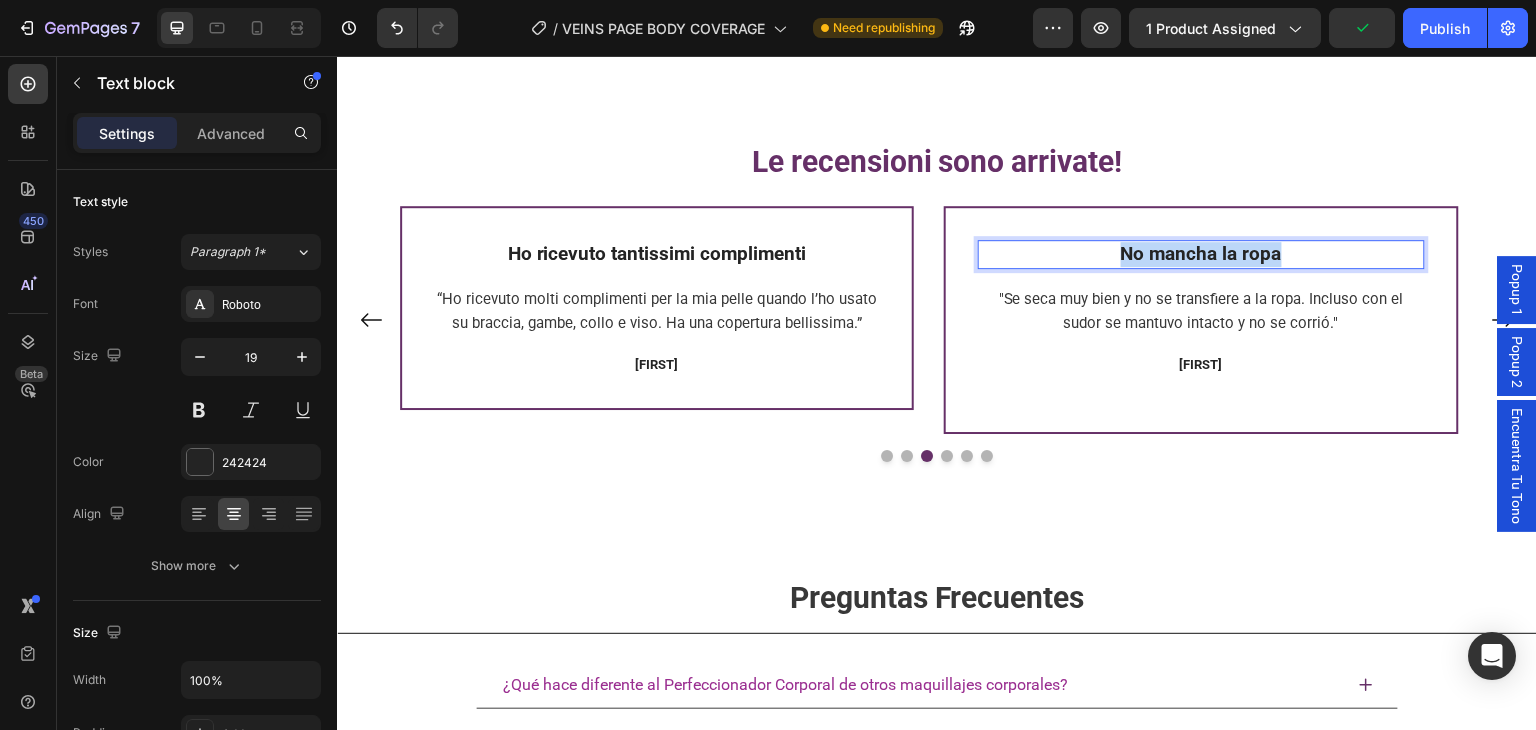 click on "No mancha la ropa" at bounding box center (1201, 253) 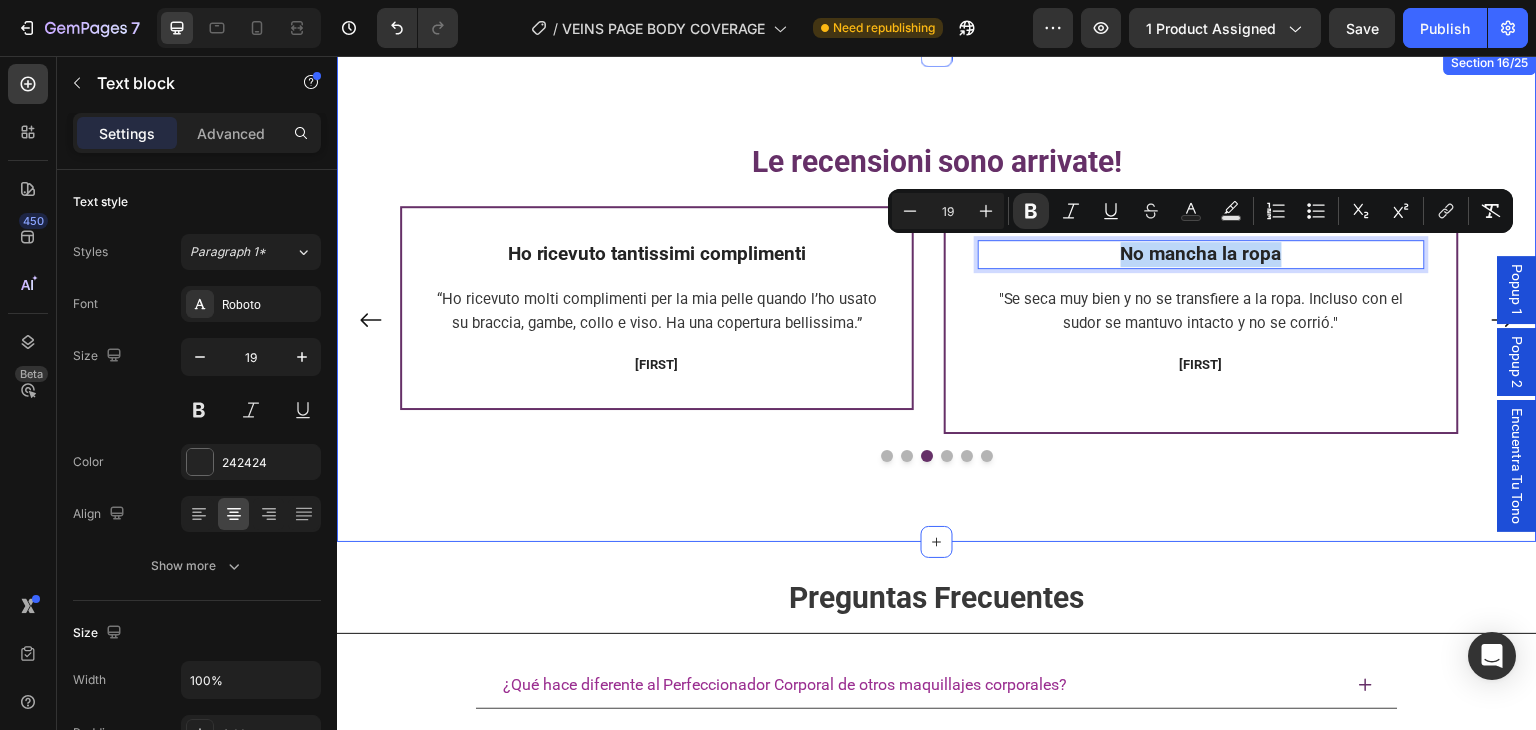 click on "Le recensioni sono arrivate! Heading
Un prima e un dopo! Text block “Il miglior prodotto per coprire venuzze e imperfezioni della pelle. Uniforma il tono in modo meraviglioso e l’applicatore è indispensabile. Davvero, un prima e un dopo!” Text block [FIRST] Text block Row Eccellente! Text block Copre immediatamente i miei capillari rotti e le vene reticolari. Mi dura da 2 a 3 giorni e, a meno che non mi strofini molto forte, non si muove nemmeno sotto la doccia! Vale ogni centesimo. Text block [FIRST] Text block Row Ho ricevuto tantissimi complimenti Text block “Ho ricevuto molti complimenti per la mia pelle quando l’ho usato su braccia, gambe, collo e viso. Ha una copertura bellissima.” Text block [FIRST] Text block Row No mancha la ropa Text block   16 "Se seca muy bien y no se transfiere a la ropa. Incluso con el sudor se mantuvo intacto y no se corrió." Text block [FIRST] Text block Row El mejor maquillaje para cubrir imperfecciones Text block Text block [FIRST] Text block Row Row" at bounding box center [937, 296] 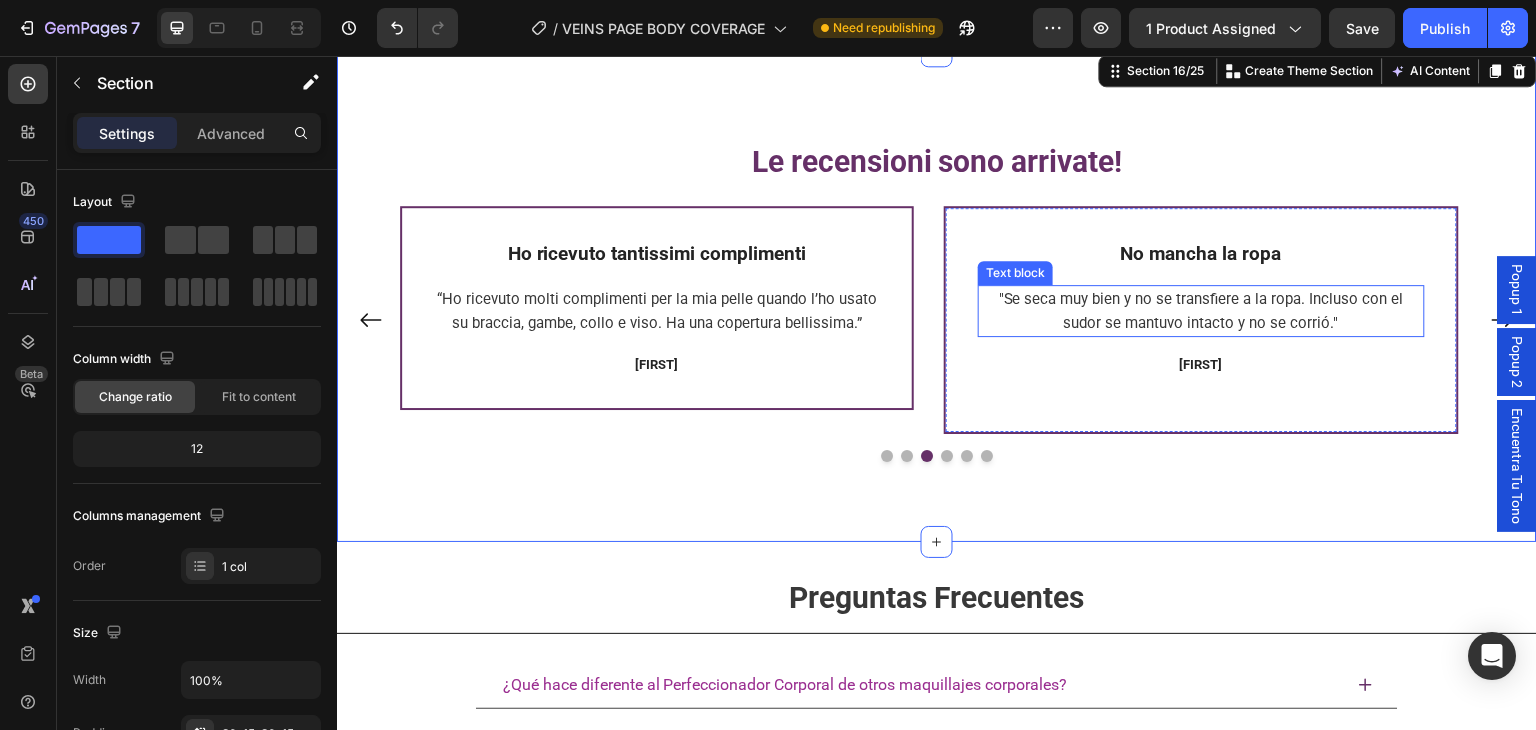 click on "No mancha la ropa" at bounding box center [1201, 253] 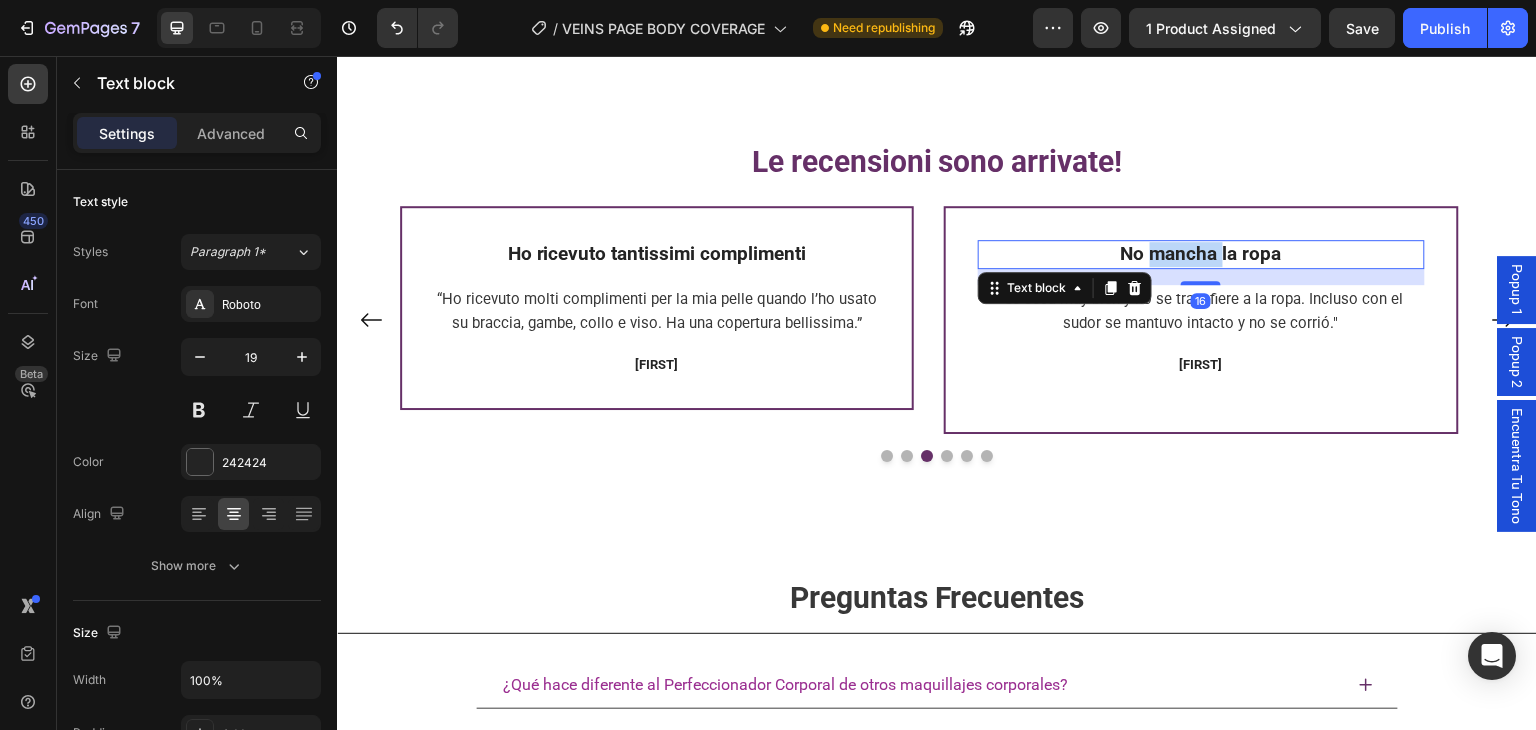 click on "No mancha la ropa" at bounding box center (1201, 253) 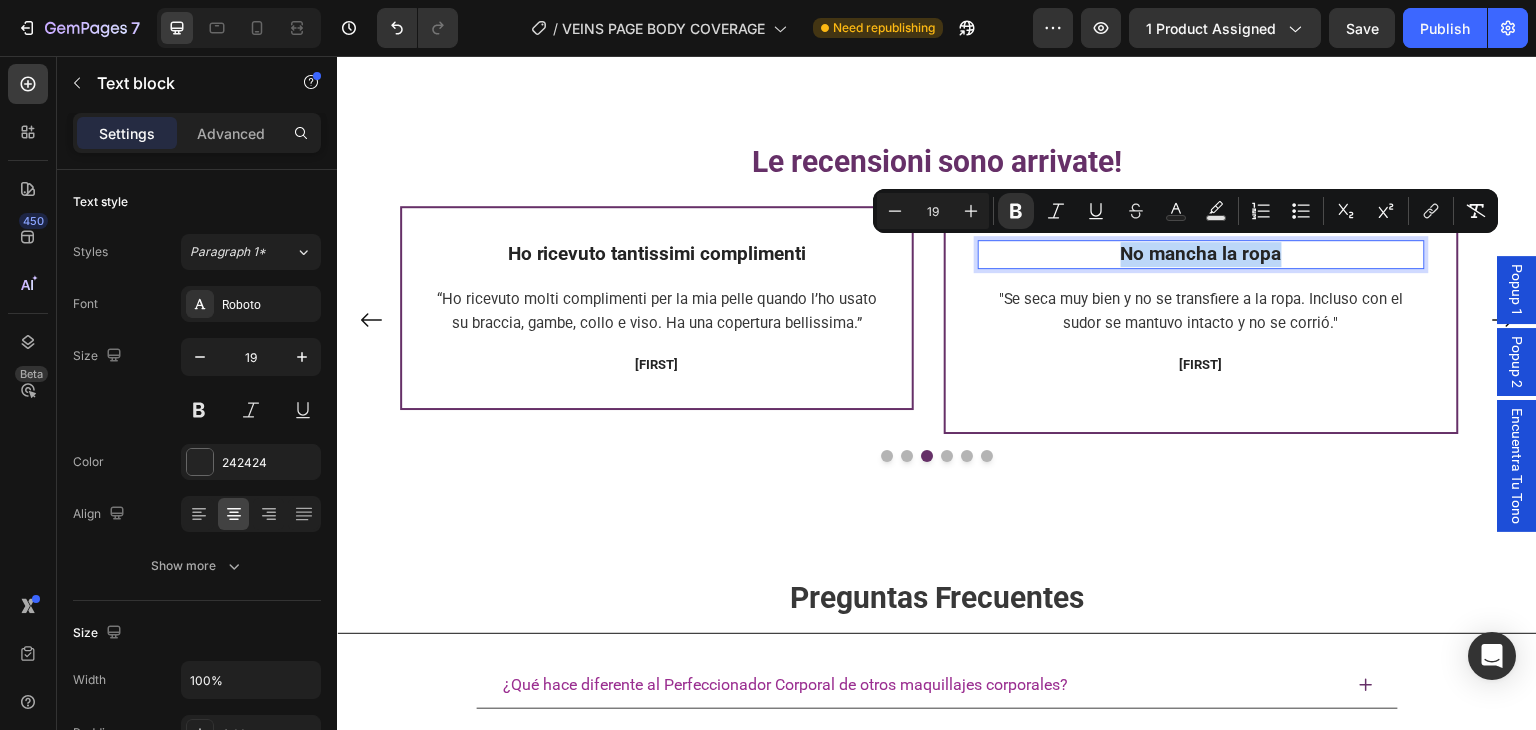 click on "No mancha la ropa" at bounding box center (1201, 253) 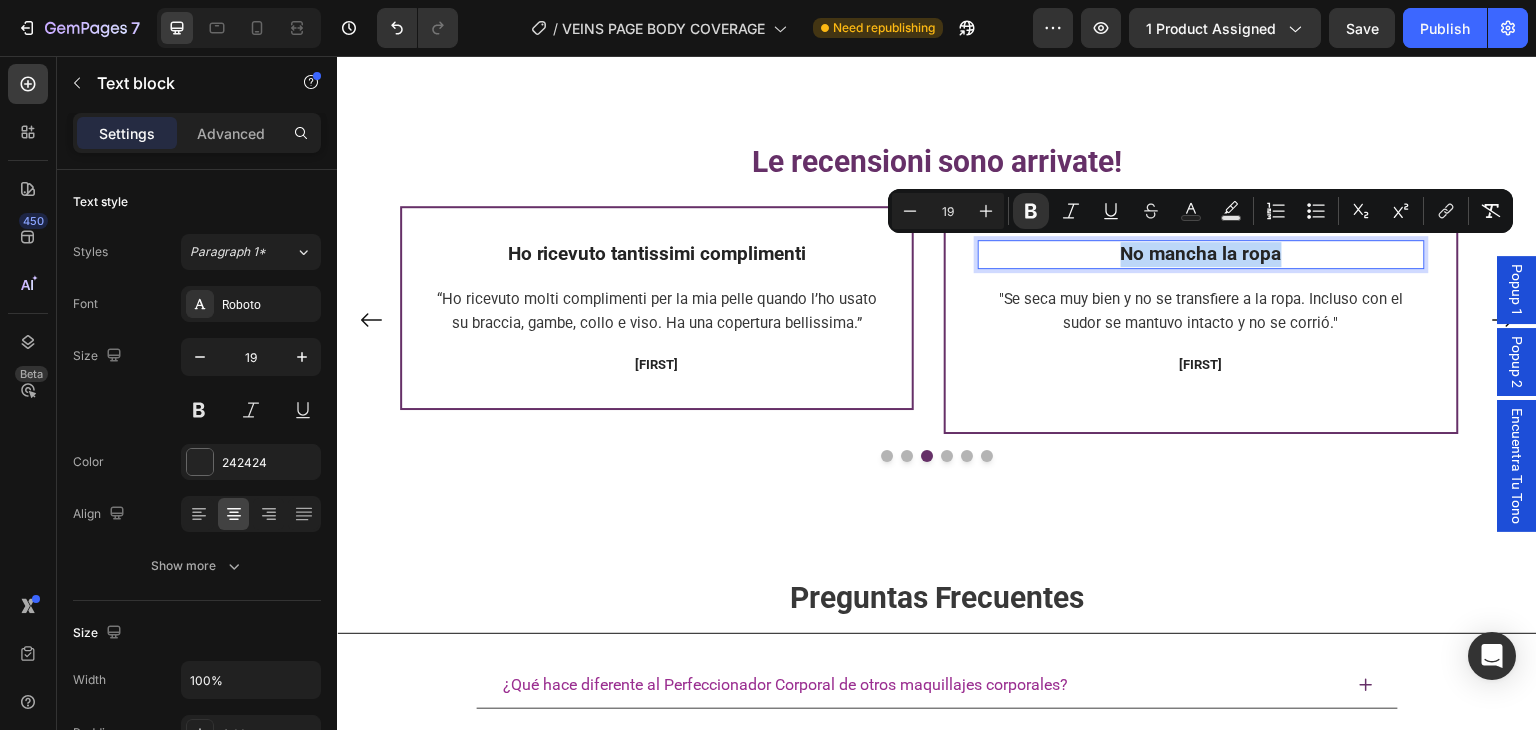 copy on "No mancha la ropa" 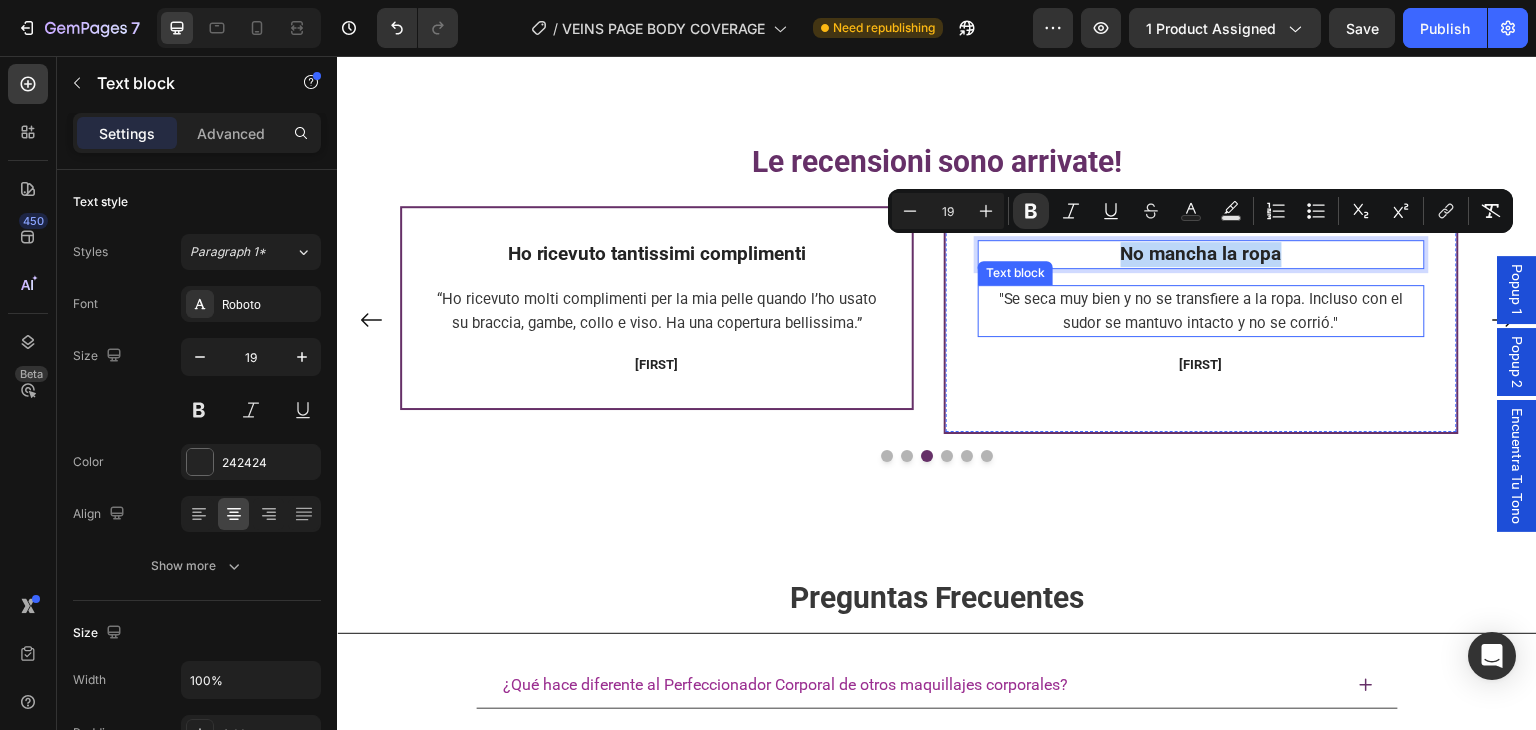 click on ""Se seca muy bien y no se transfiere a la ropa. Incluso con el sudor se mantuvo intacto y no se corrió."" at bounding box center (1201, 311) 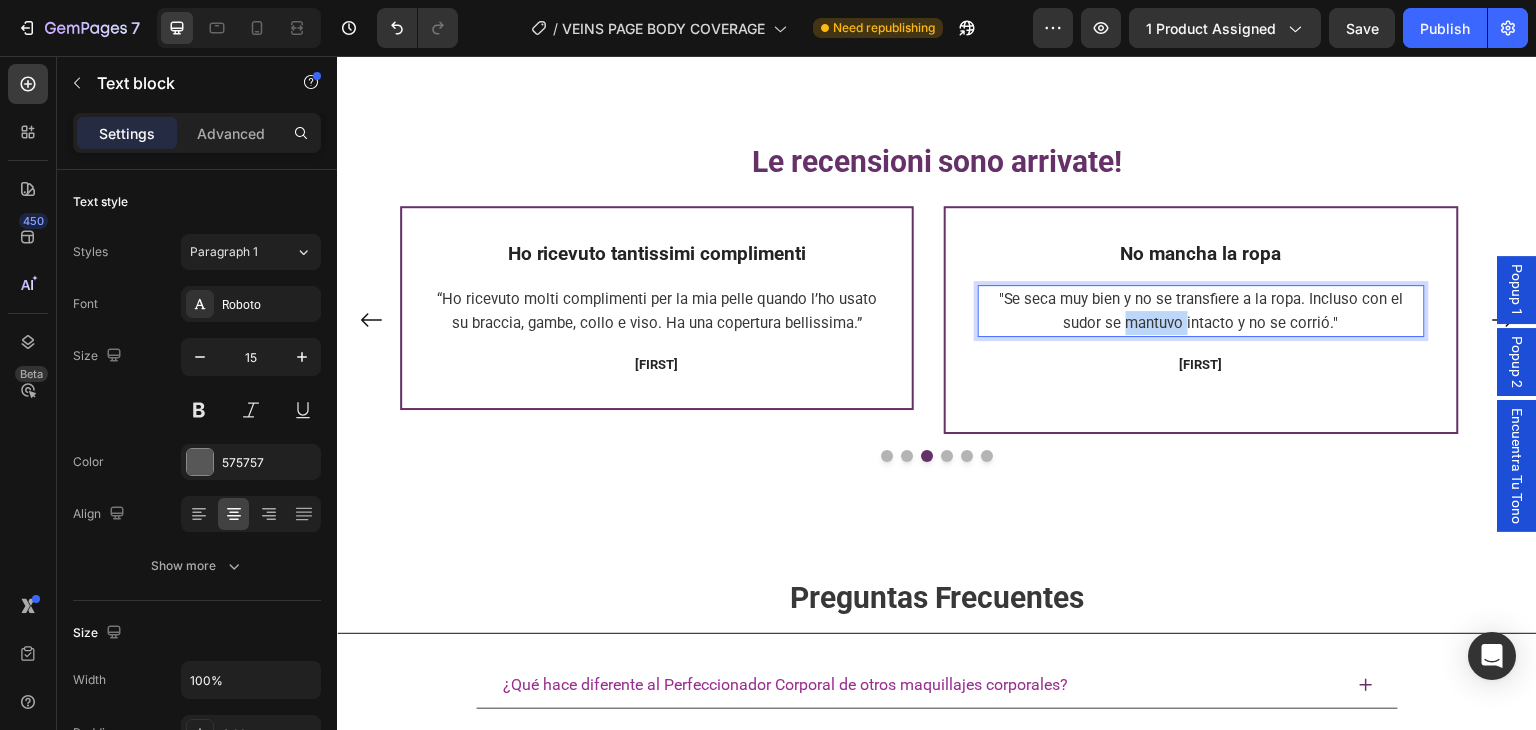 click on ""Se seca muy bien y no se transfiere a la ropa. Incluso con el sudor se mantuvo intacto y no se corrió."" at bounding box center (1201, 311) 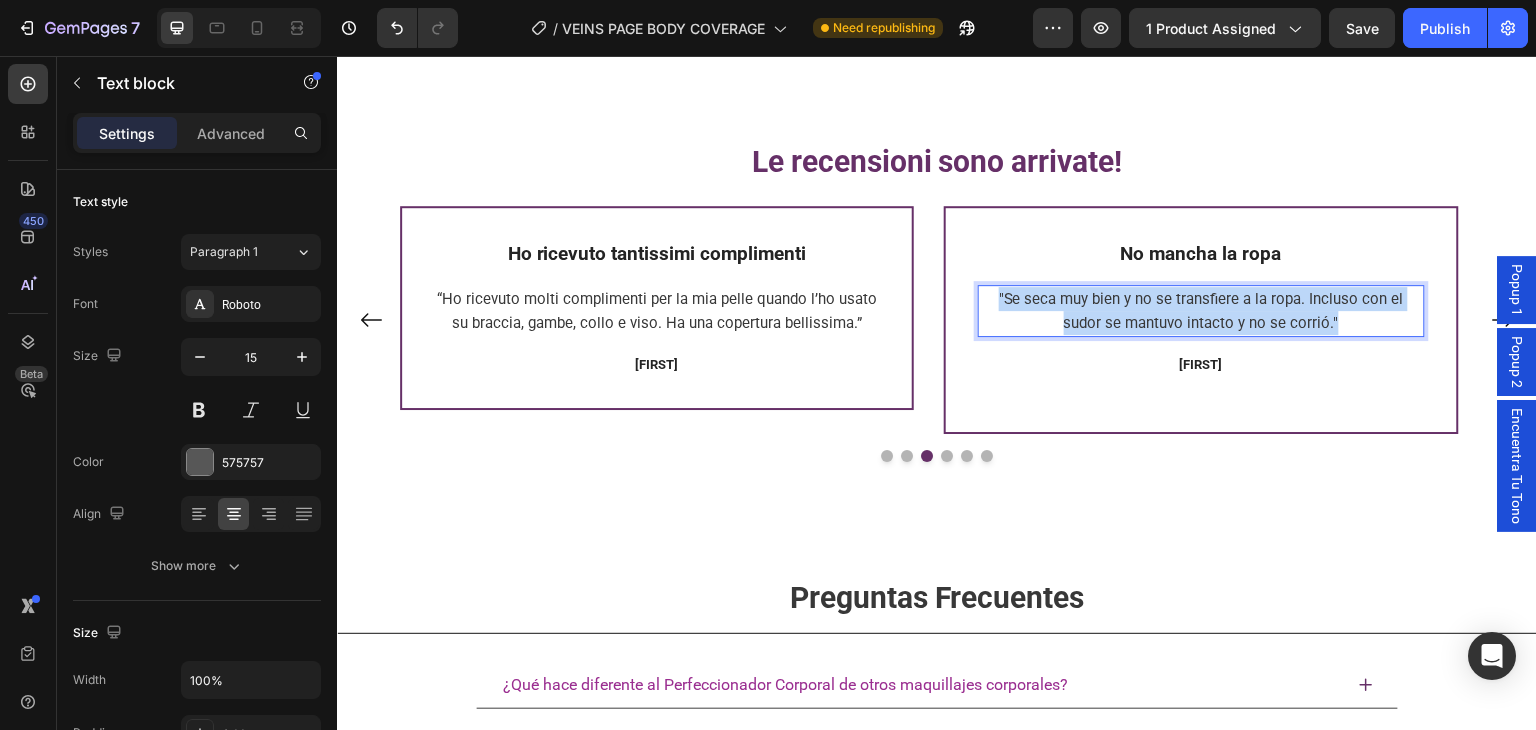 click on ""Se seca muy bien y no se transfiere a la ropa. Incluso con el sudor se mantuvo intacto y no se corrió."" at bounding box center [1201, 311] 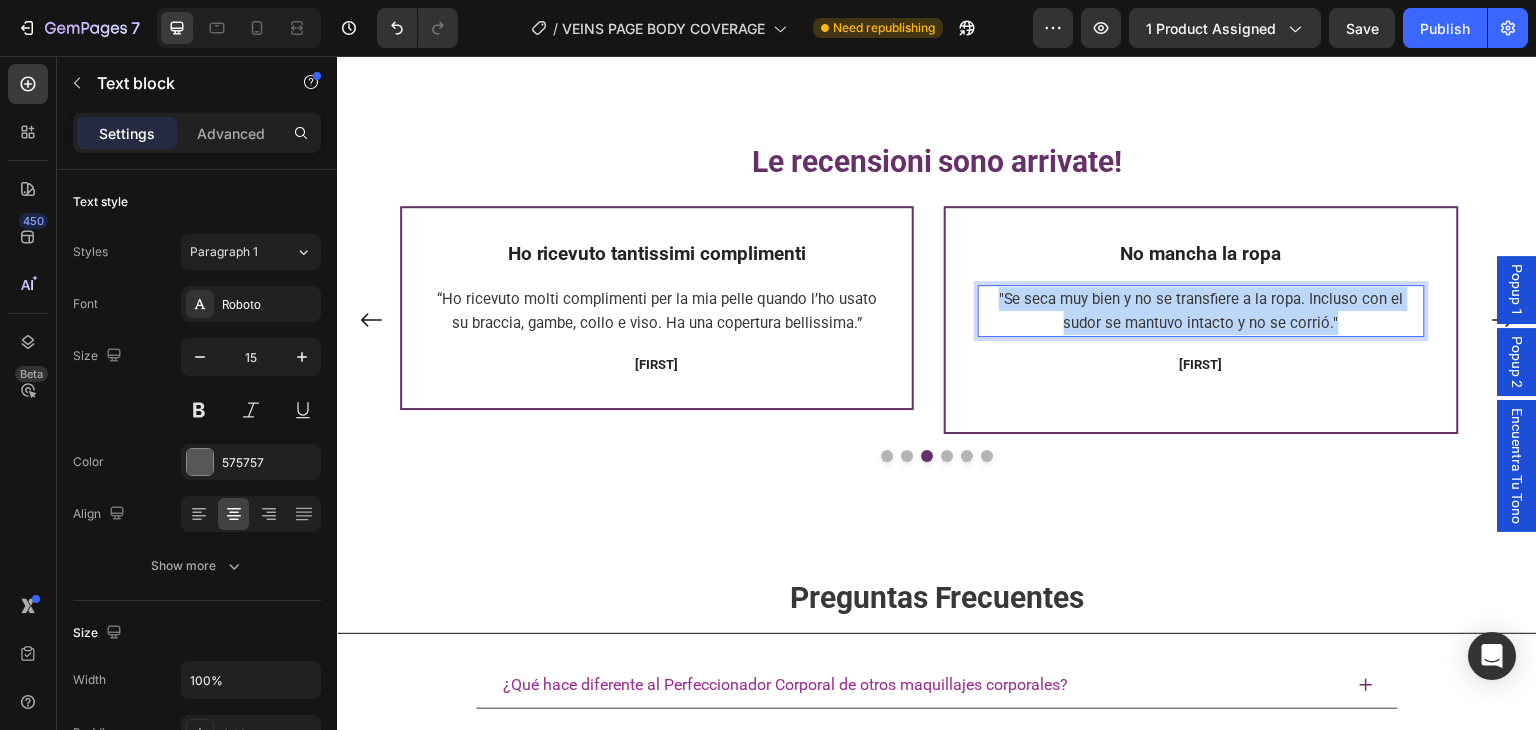 copy on ""Se seca muy bien y no se transfiere a la ropa. Incluso con el sudor se mantuvo intacto y no se corrió."" 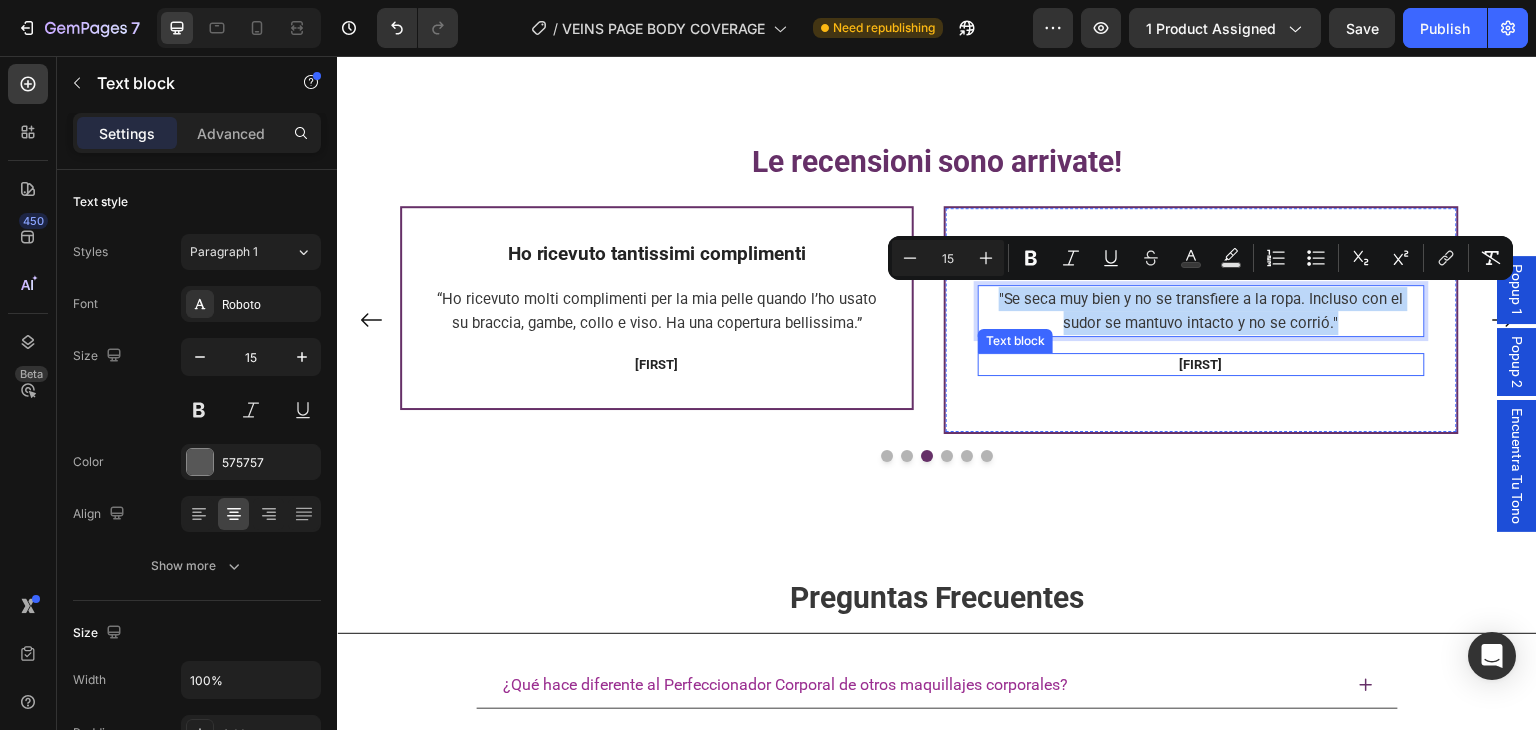 click on "[FIRST]" at bounding box center [1201, 365] 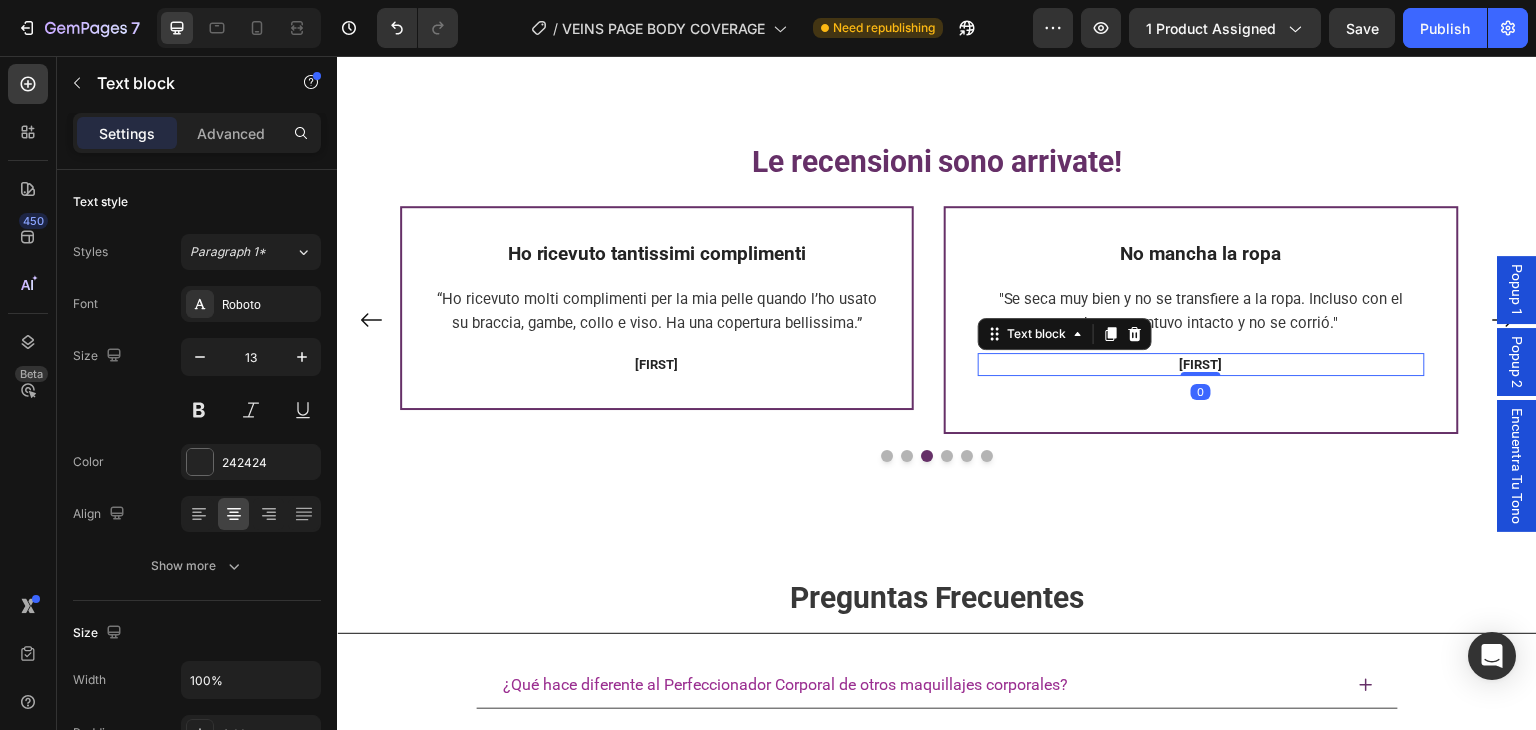 click on "[FIRST]" at bounding box center (1201, 365) 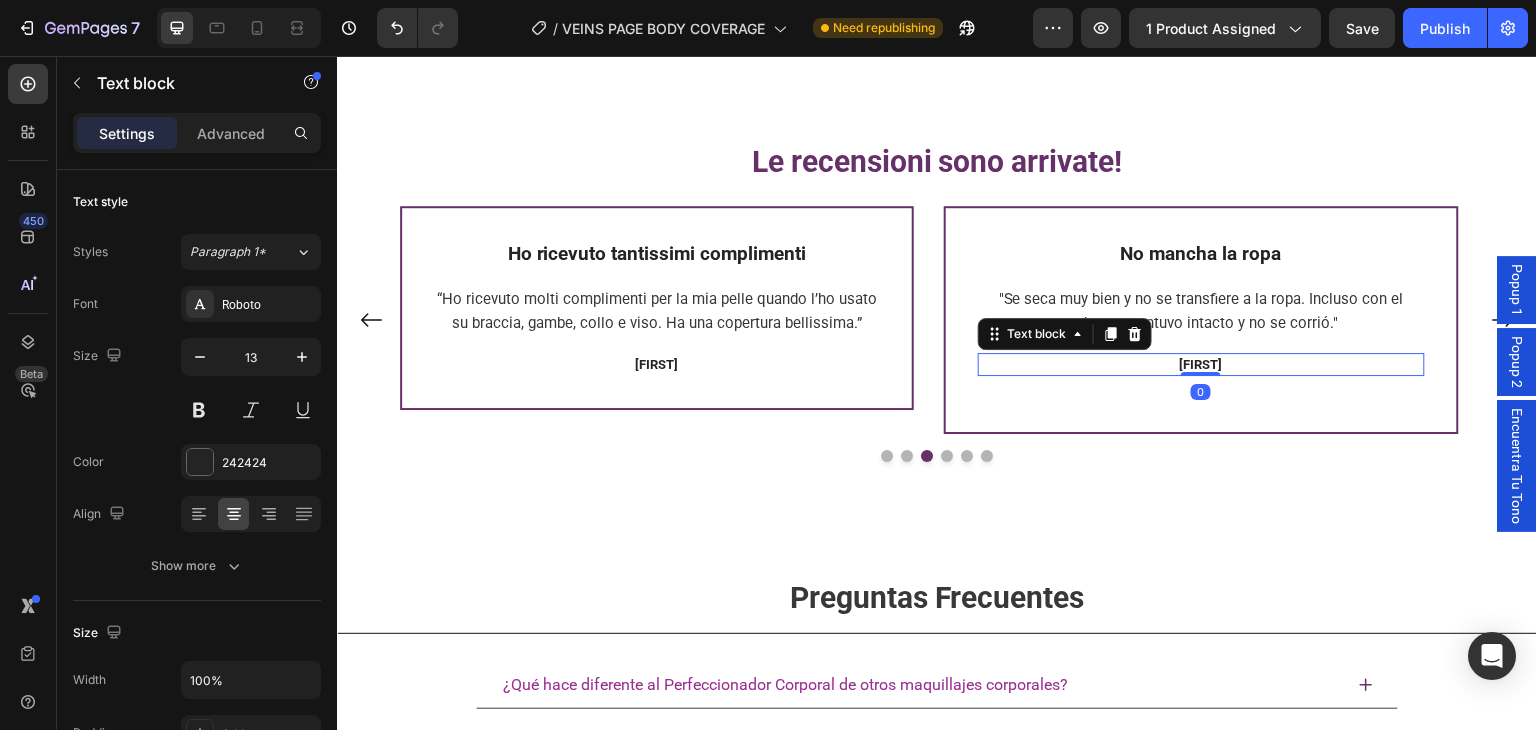 click on "[FIRST]" at bounding box center (1201, 365) 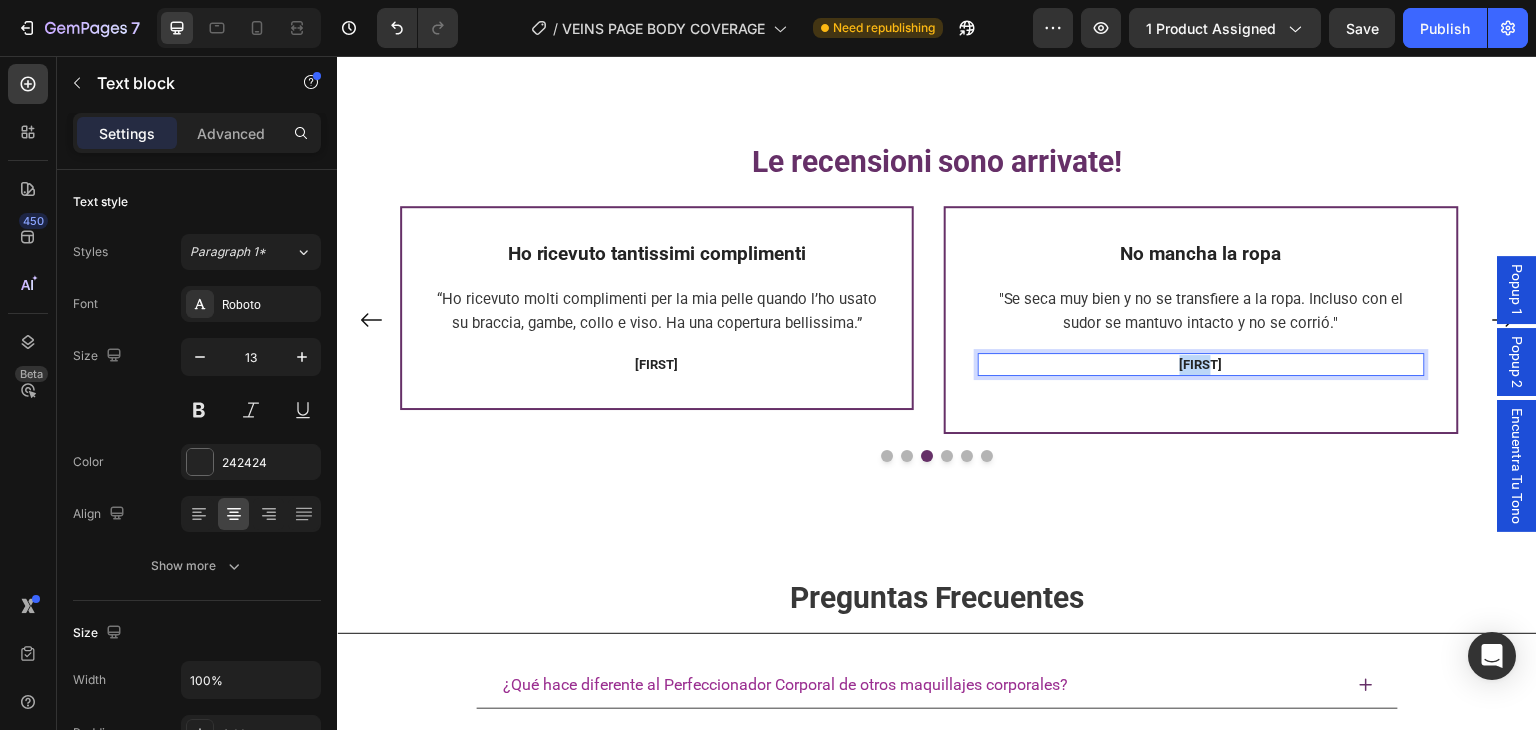 copy on "[FIRST]" 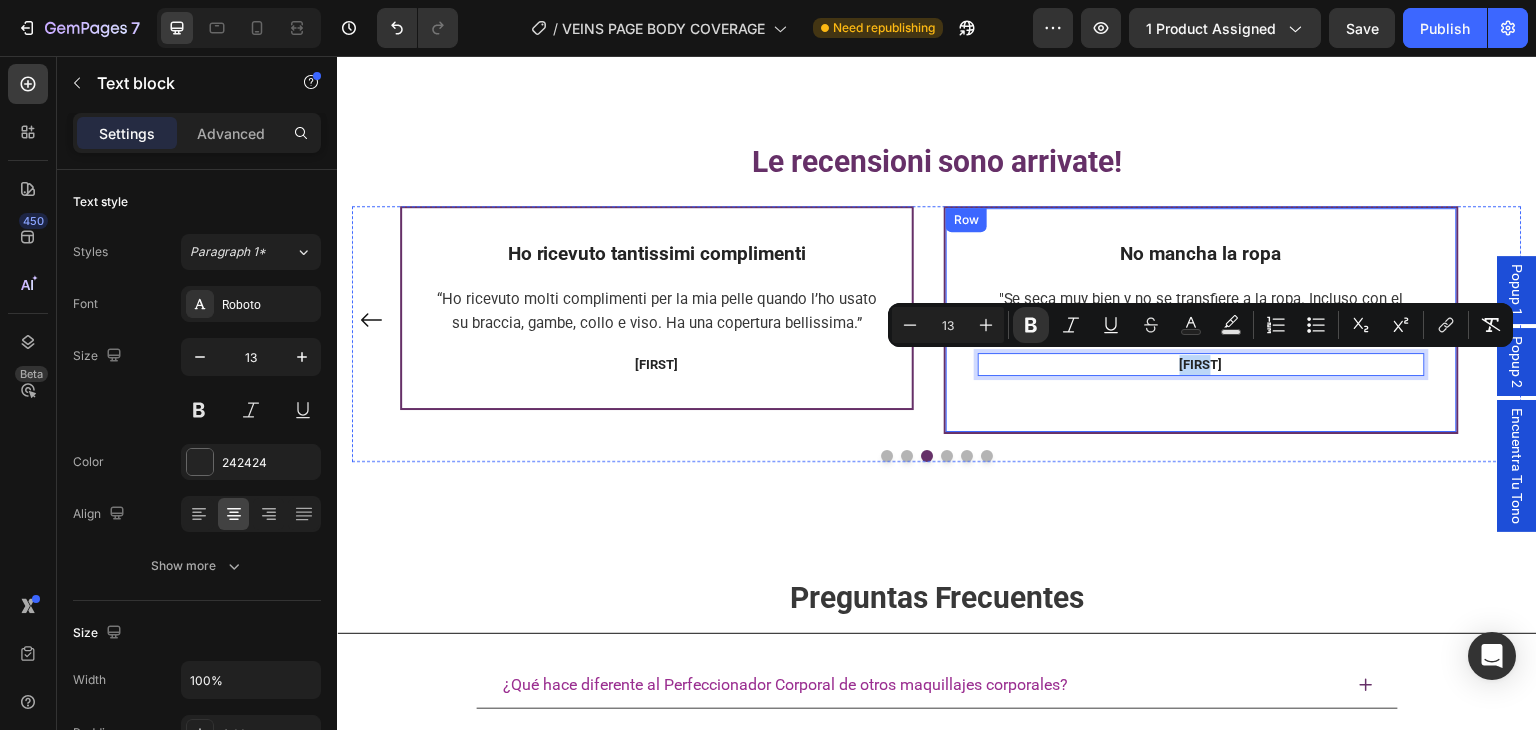 click on "No mancha la ropa" at bounding box center [1201, 253] 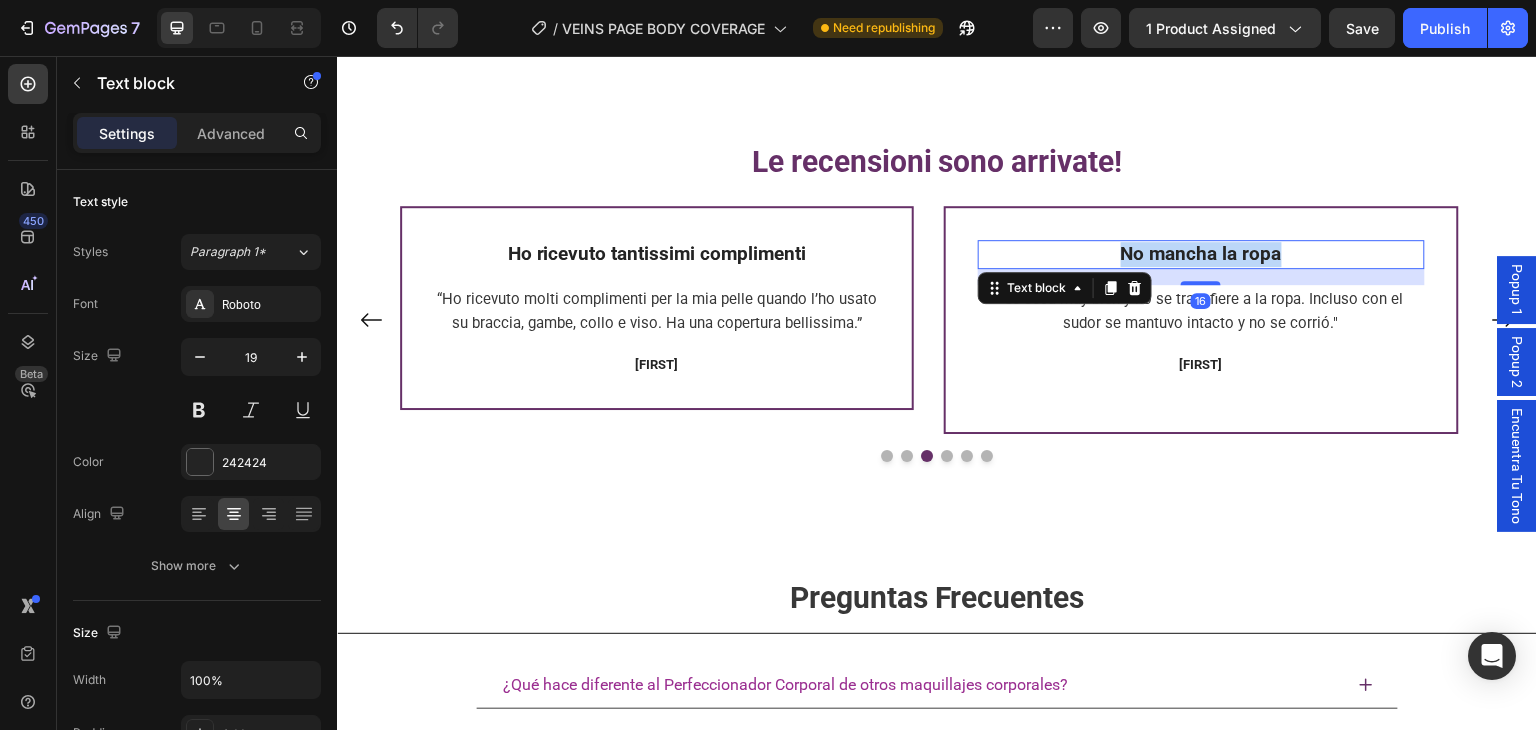 click on "No mancha la ropa" at bounding box center [1201, 253] 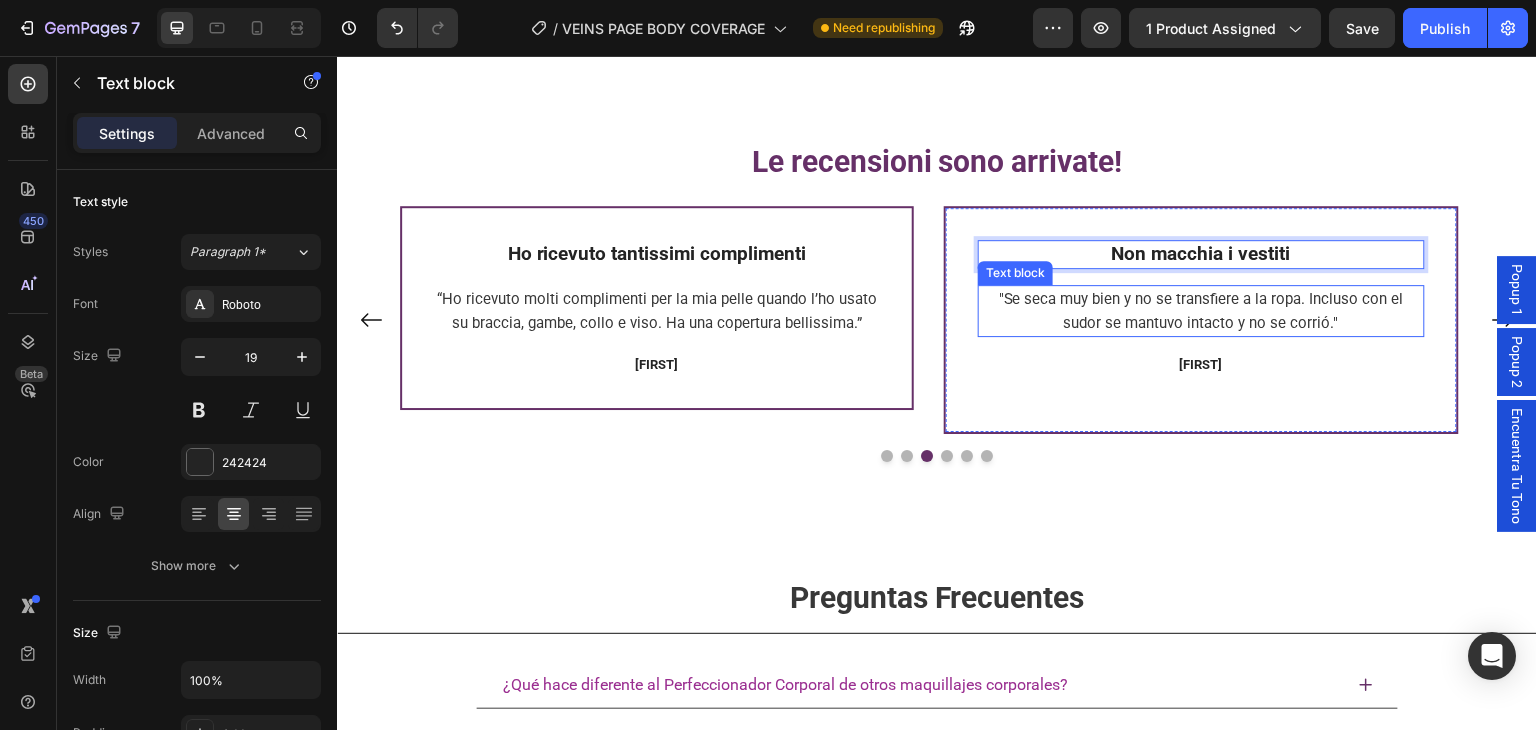 click on ""Se seca muy bien y no se transfiere a la ropa. Incluso con el sudor se mantuvo intacto y no se corrió."" at bounding box center (1201, 311) 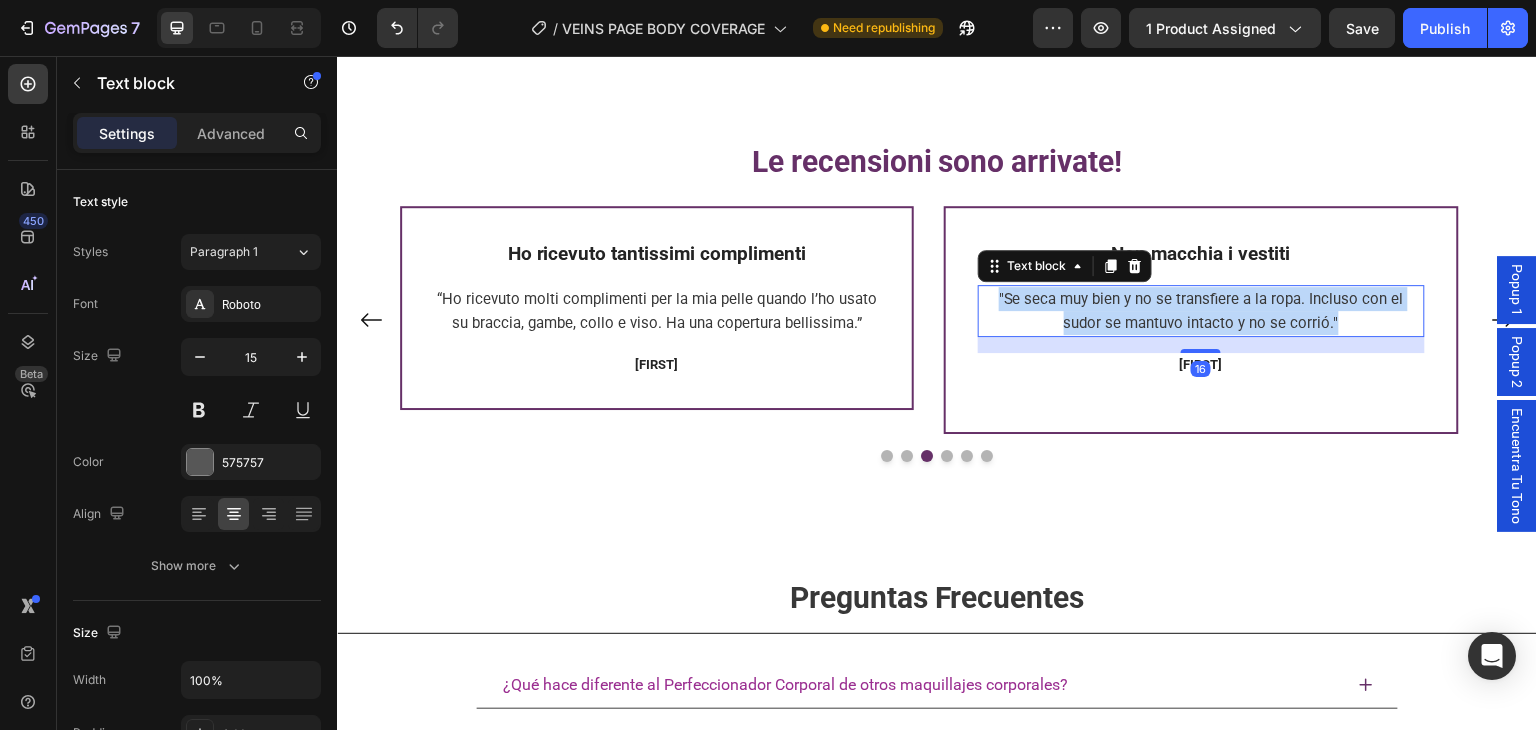 click on ""Se seca muy bien y no se transfiere a la ropa. Incluso con el sudor se mantuvo intacto y no se corrió."" at bounding box center (1201, 311) 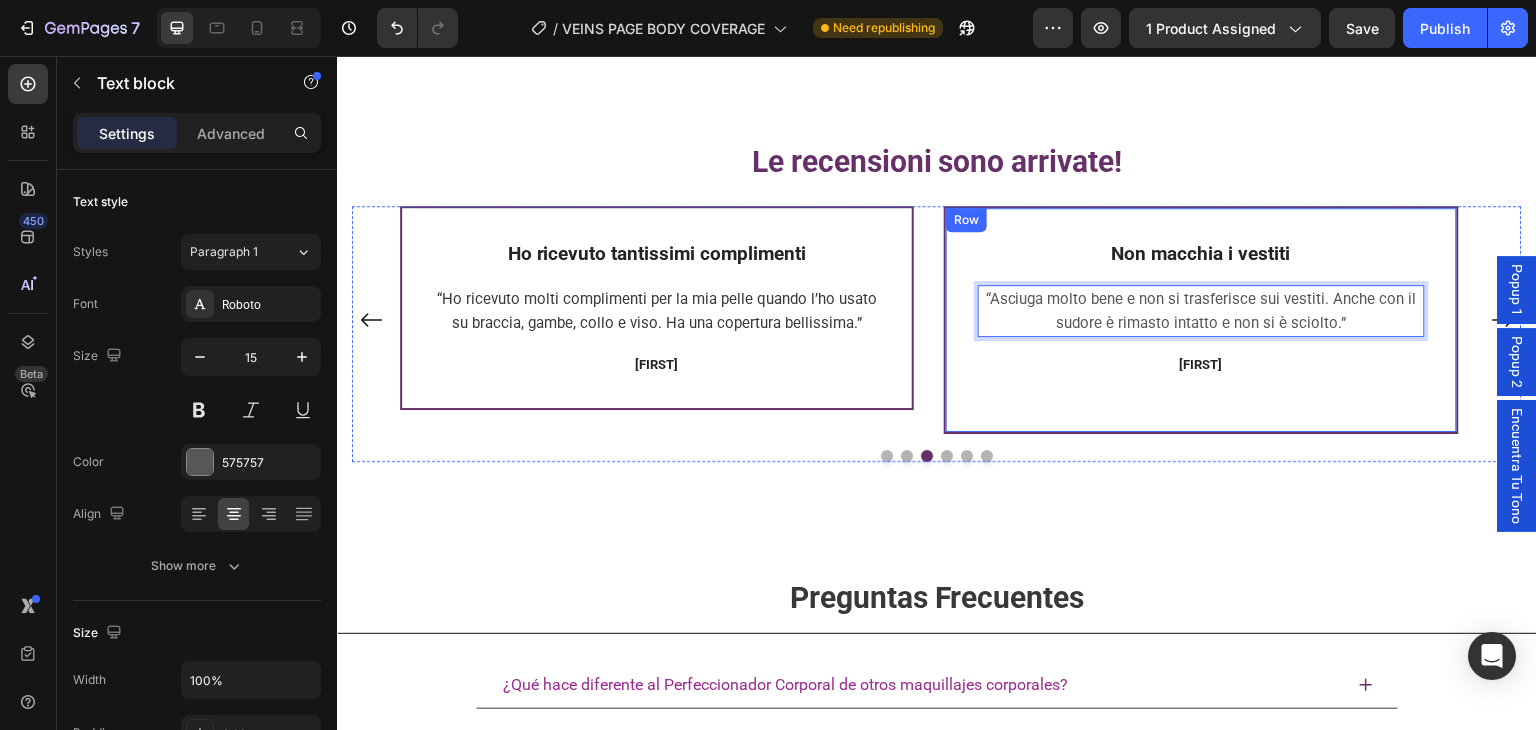 click on "[FIRST]" at bounding box center (1201, 364) 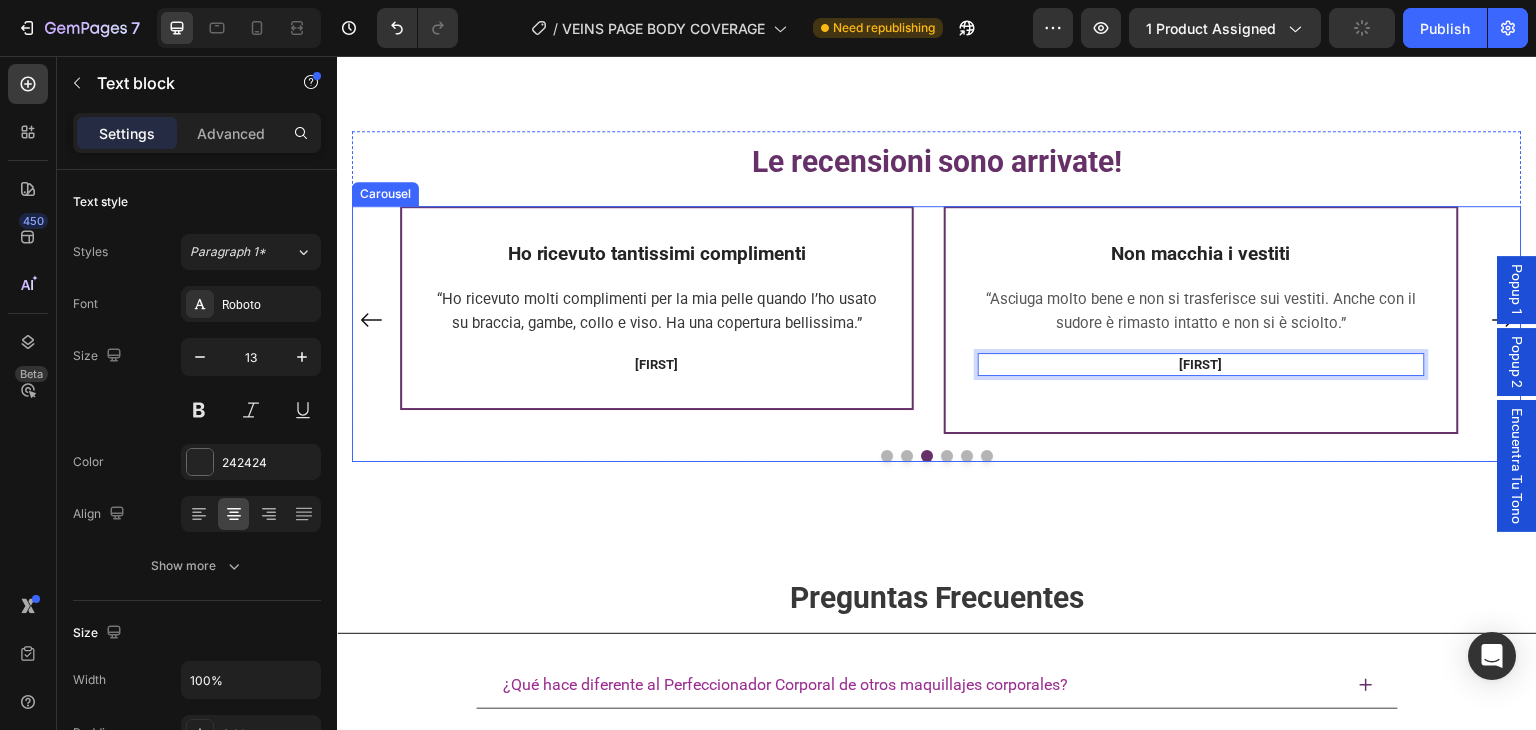 click at bounding box center (947, 456) 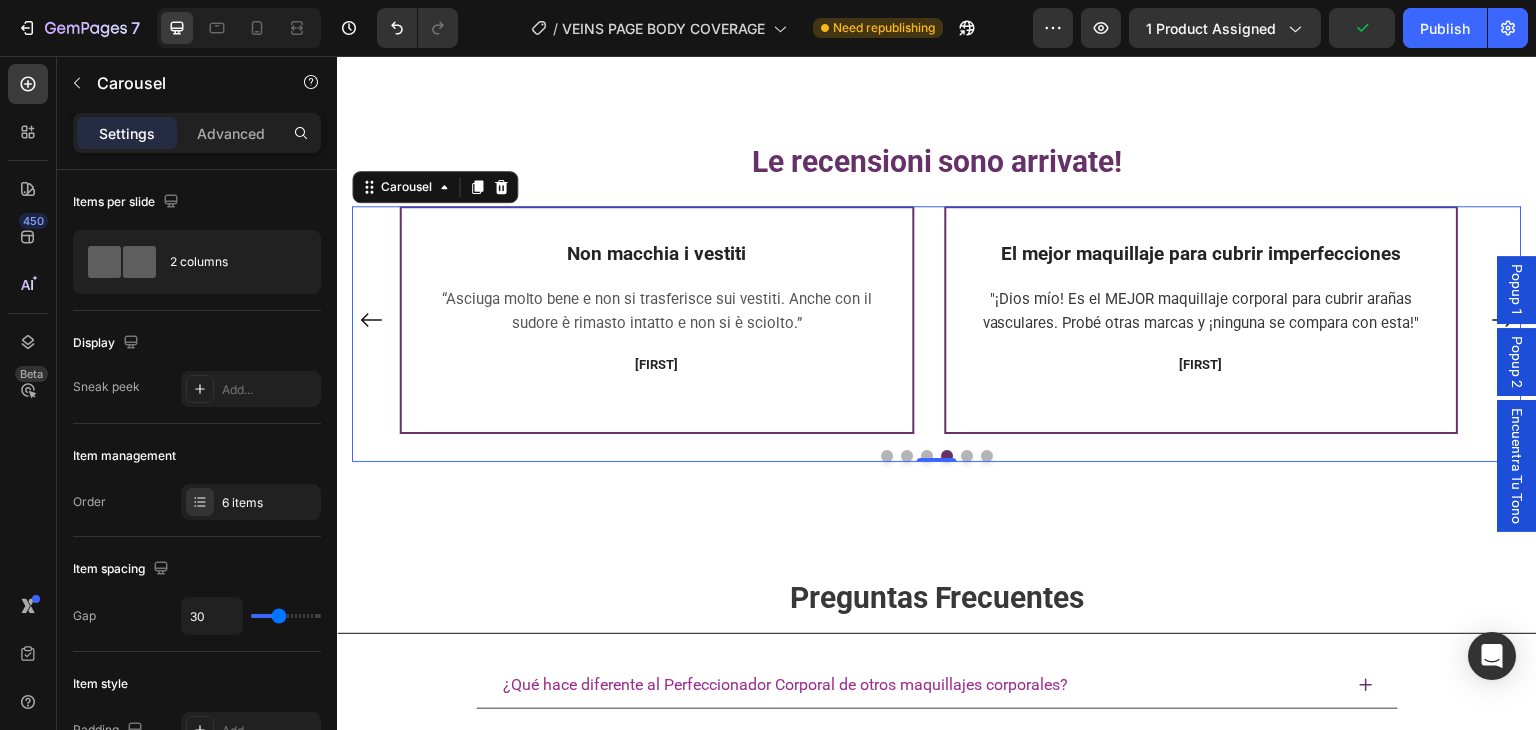click at bounding box center (967, 456) 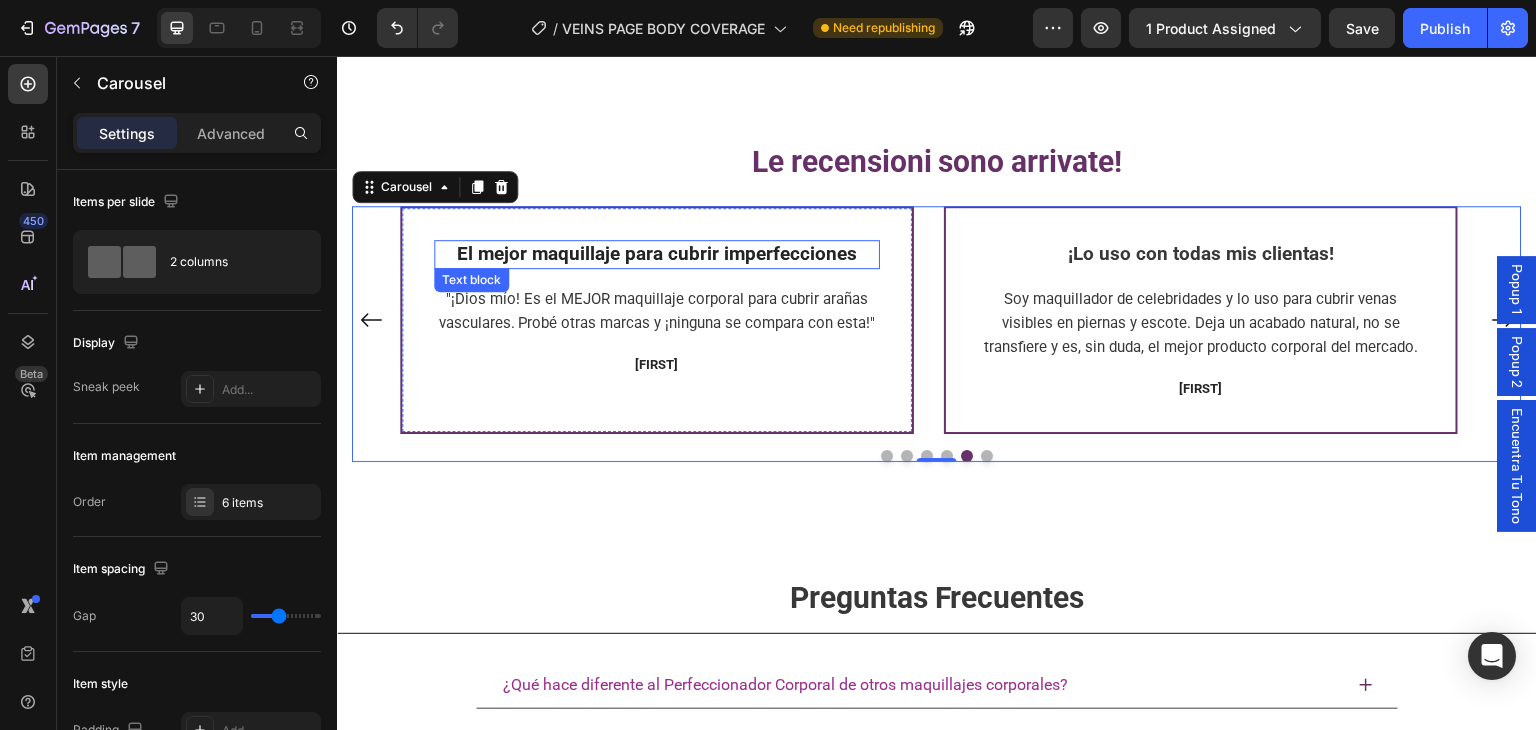 click on "El mejor maquillaje para cubrir imperfecciones" at bounding box center [657, 253] 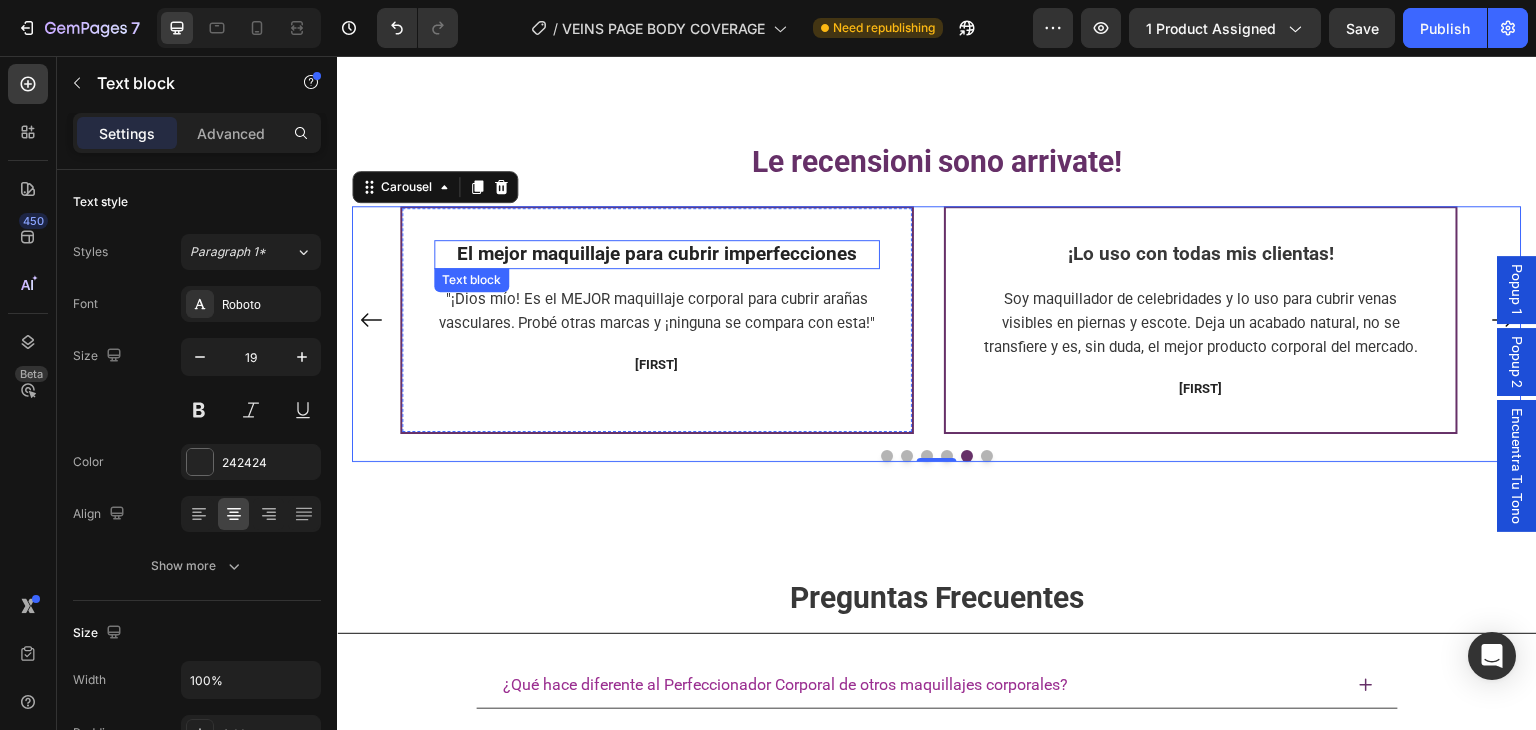 click on "El mejor maquillaje para cubrir imperfecciones" at bounding box center [657, 253] 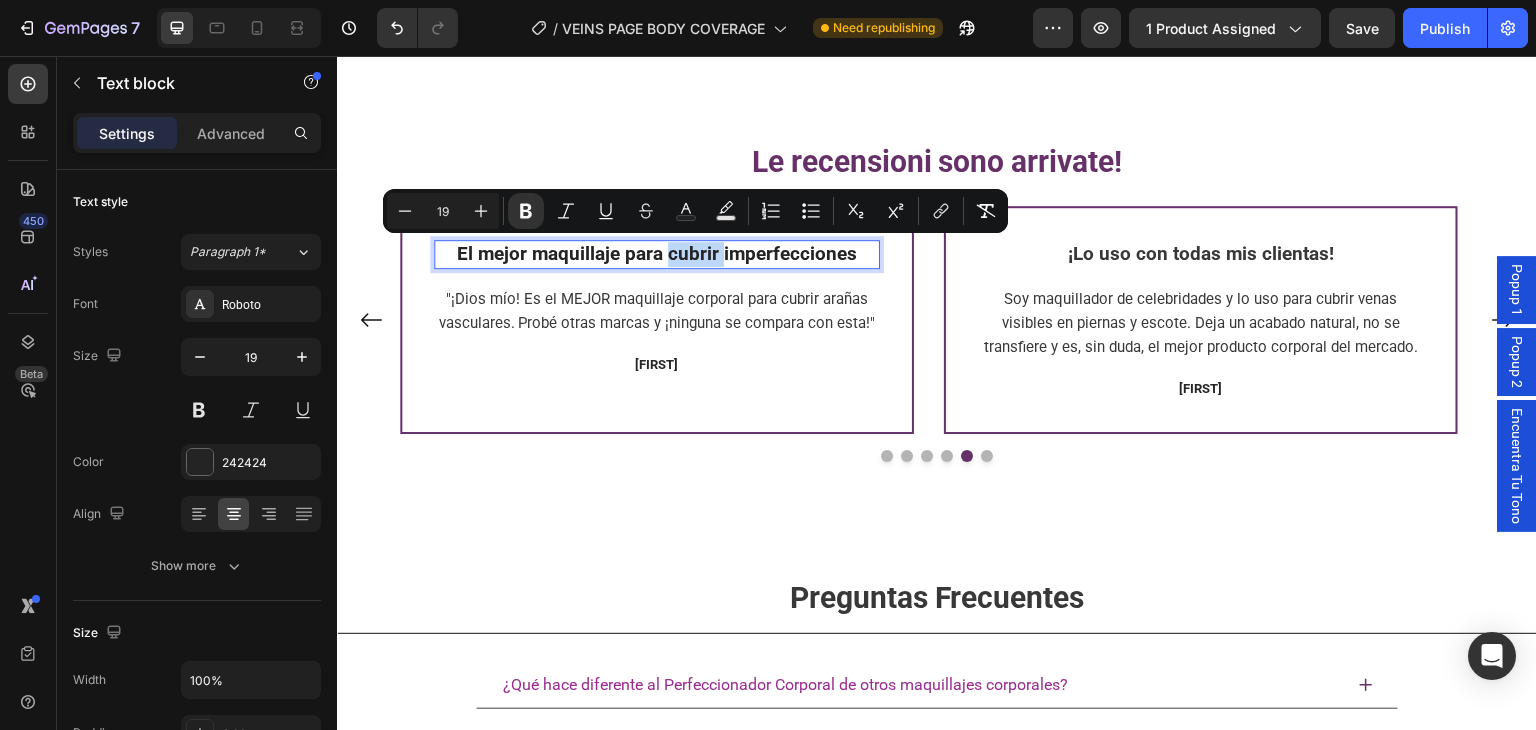 click on "El mejor maquillaje para cubrir imperfecciones" at bounding box center (657, 253) 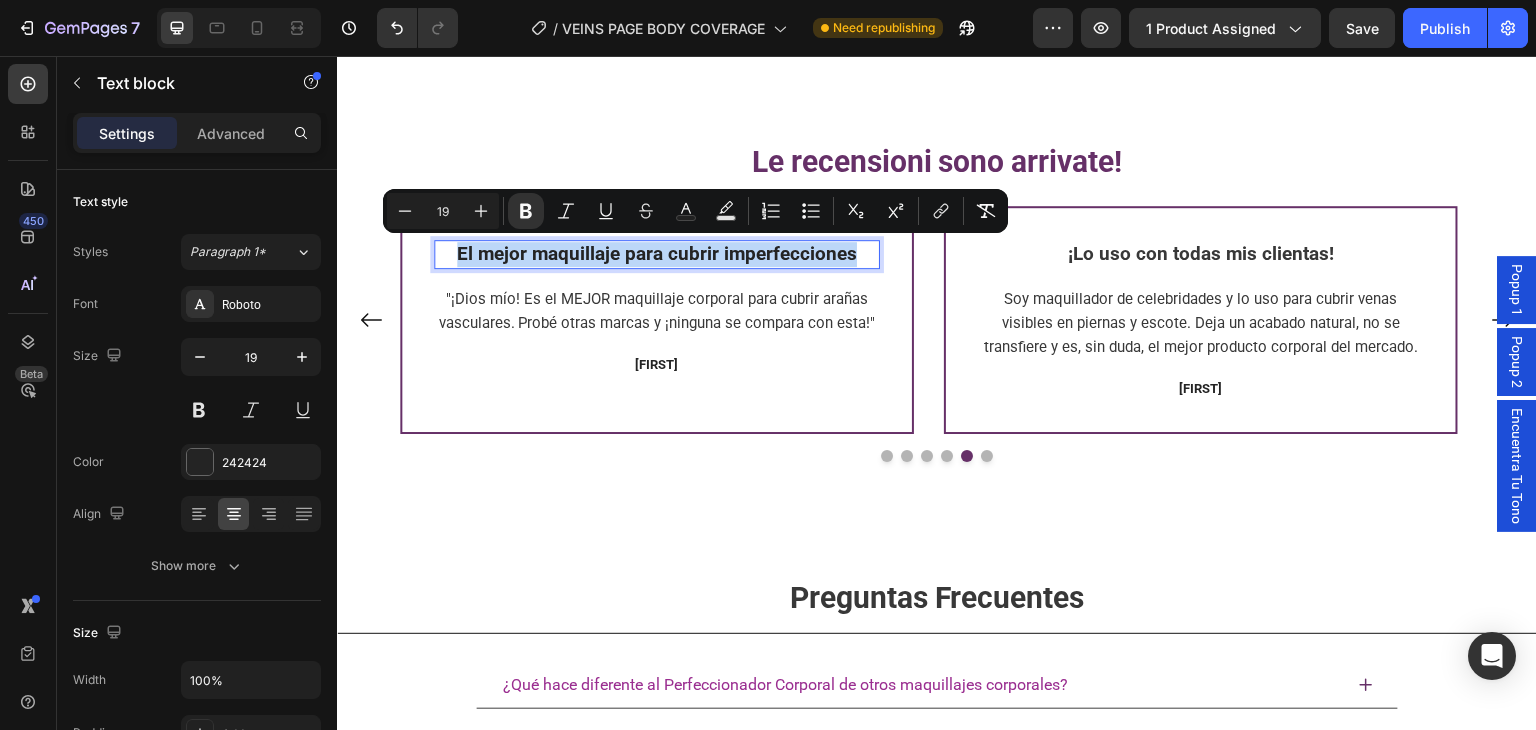 click on "El mejor maquillaje para cubrir imperfecciones" at bounding box center [657, 253] 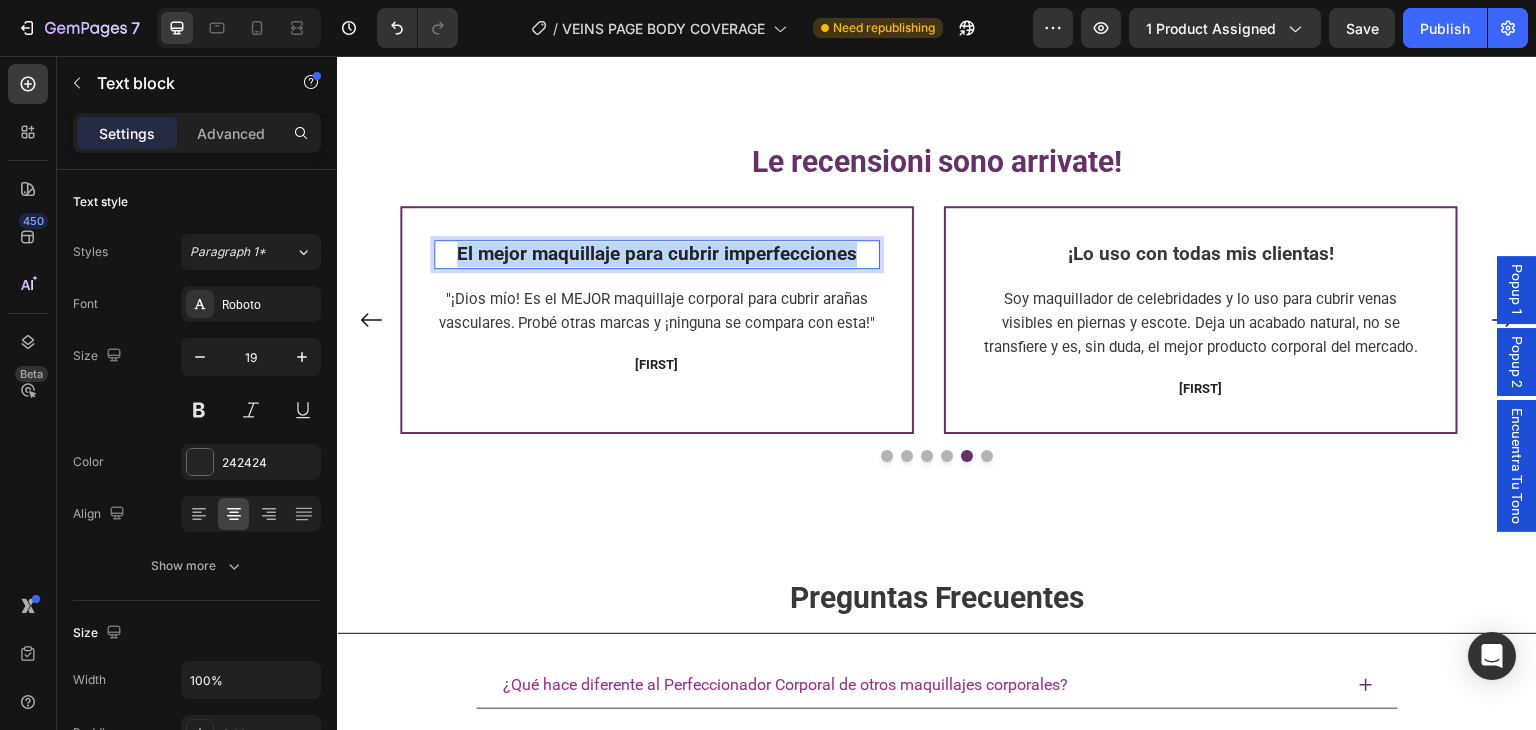 copy on "El mejor maquillaje para cubrir imperfecciones" 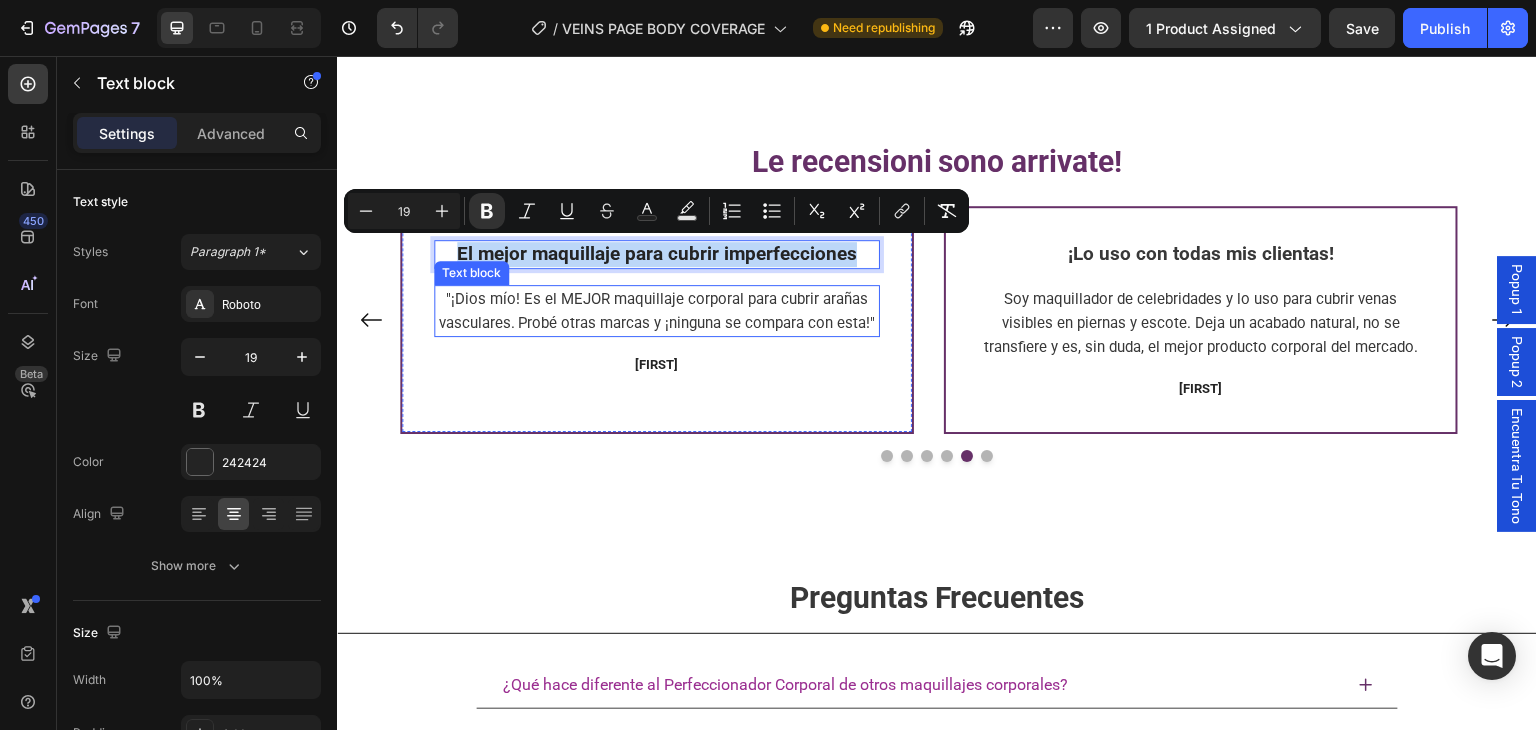click on ""¡Dios mío! Es el MEJOR maquillaje corporal para cubrir arañas vasculares. Probé otras marcas y ¡ninguna se compara con esta!"" at bounding box center [657, 311] 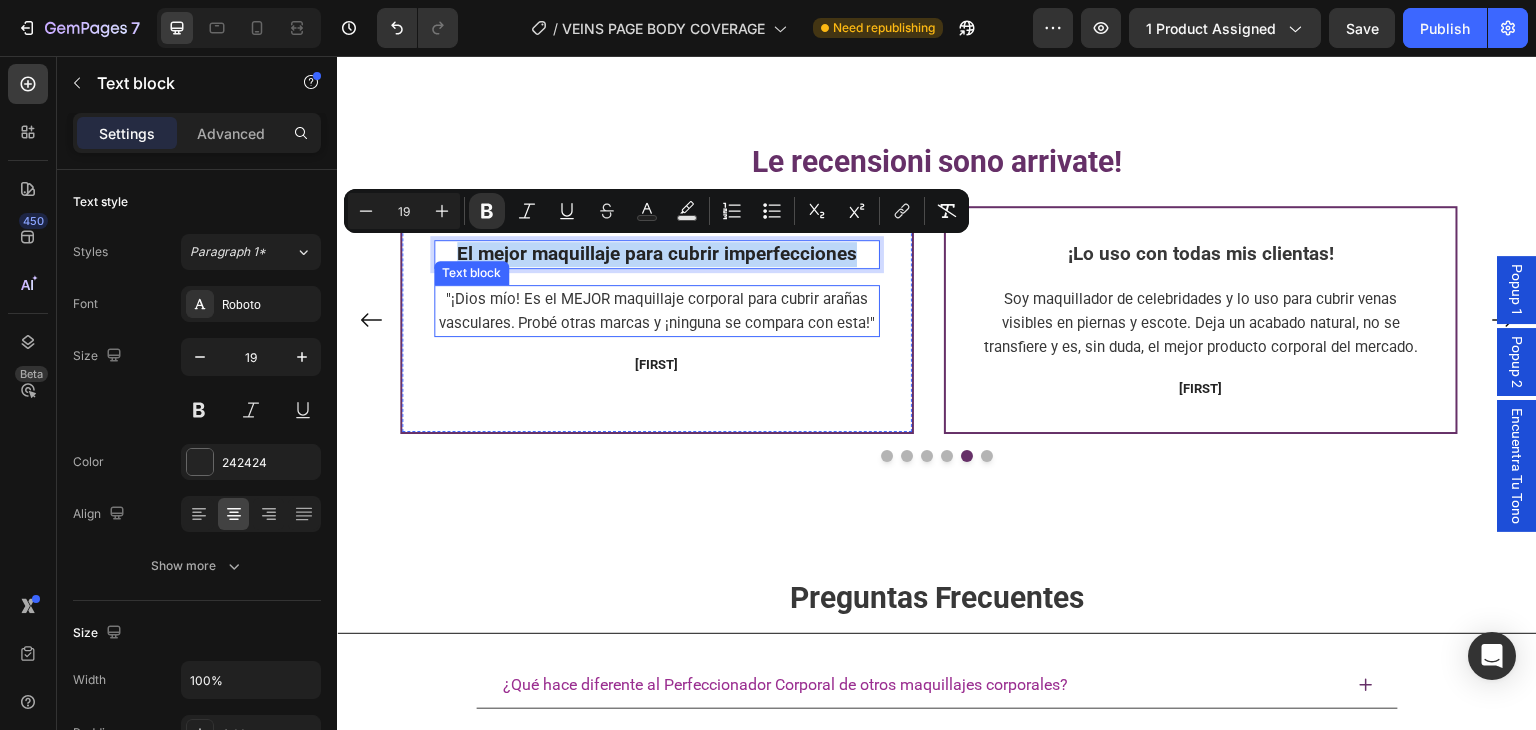 click on ""¡Dios mío! Es el MEJOR maquillaje corporal para cubrir arañas vasculares. Probé otras marcas y ¡ninguna se compara con esta!"" at bounding box center (657, 311) 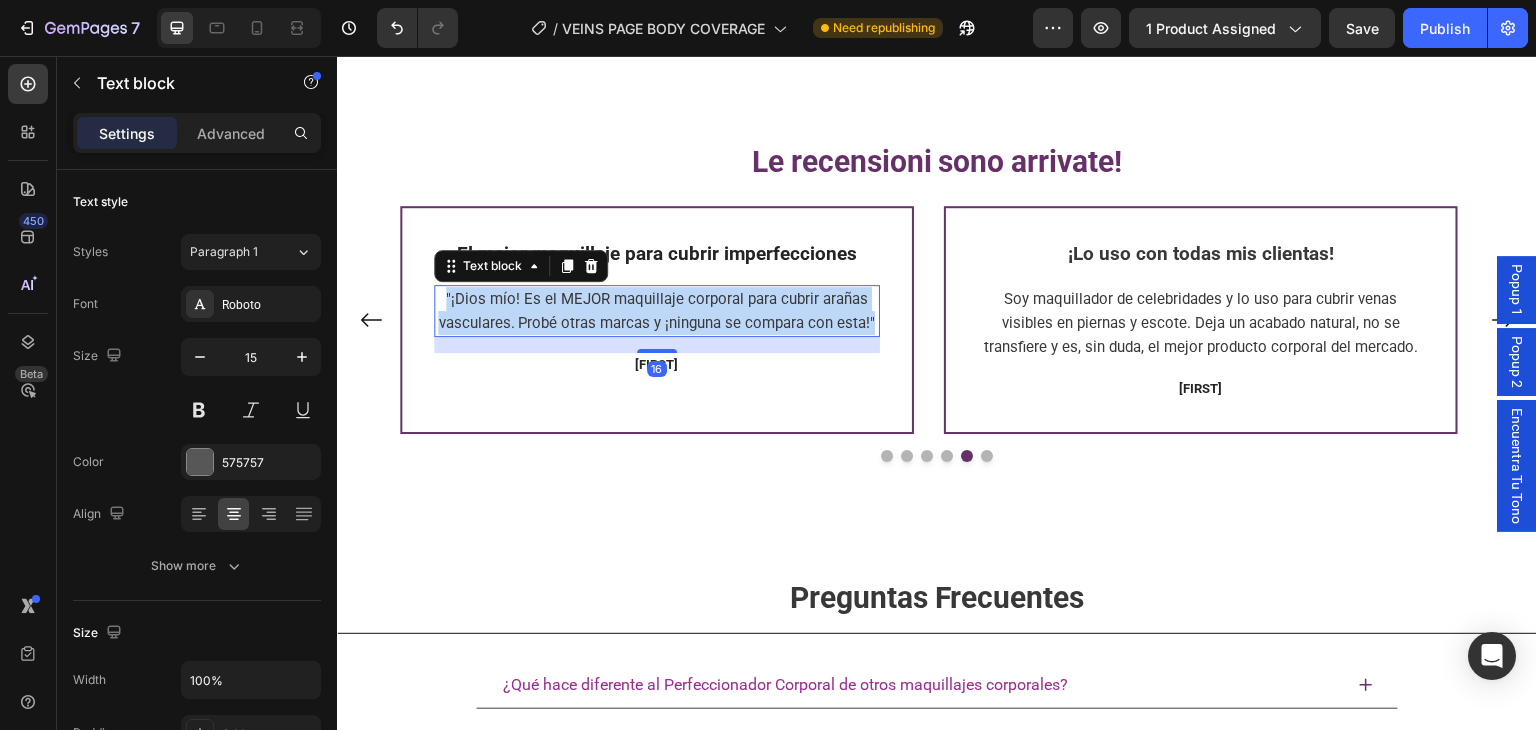 click on ""¡Dios mío! Es el MEJOR maquillaje corporal para cubrir arañas vasculares. Probé otras marcas y ¡ninguna se compara con esta!"" at bounding box center (657, 311) 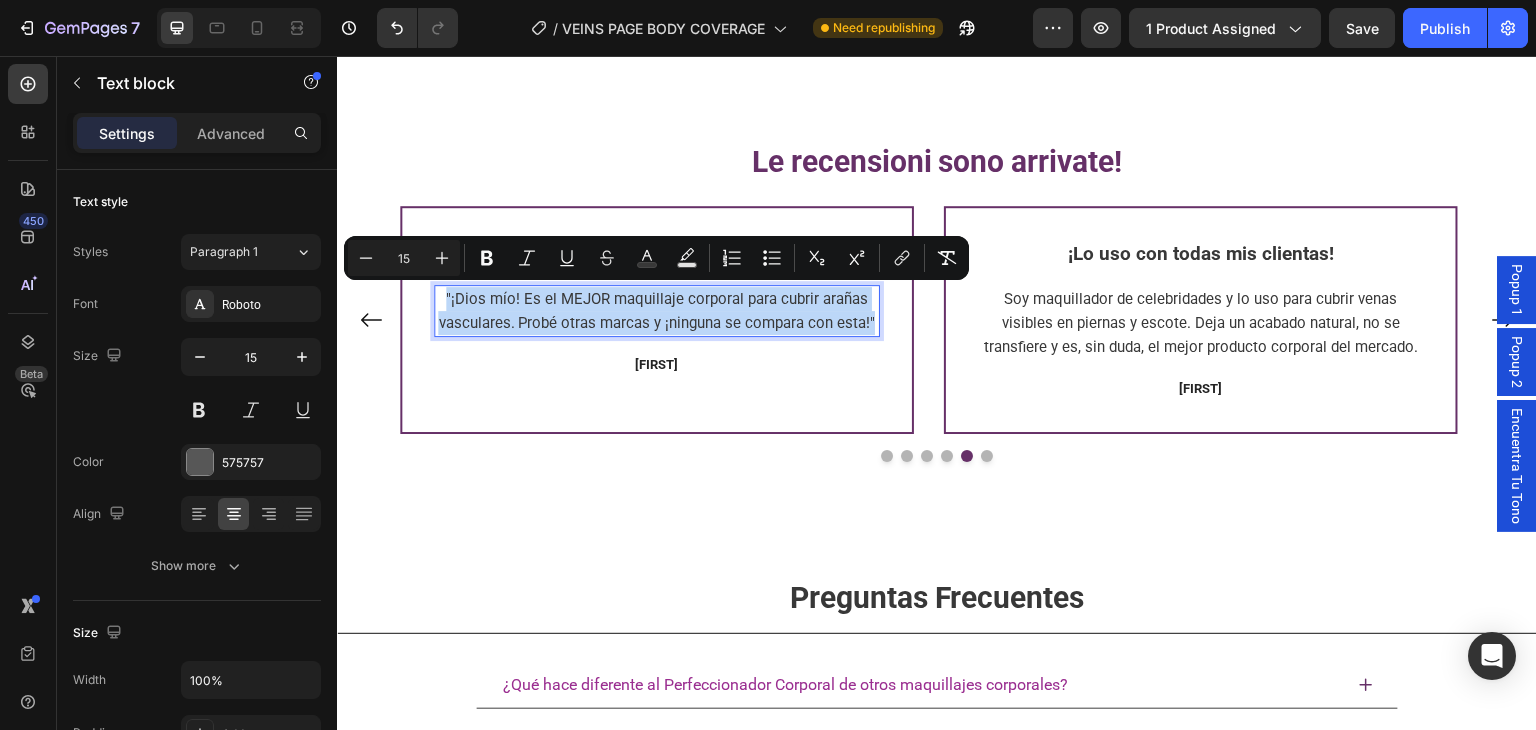 copy on ""¡Dios mío! Es el MEJOR maquillaje corporal para cubrir arañas vasculares. Probé otras marcas y ¡ninguna se compara con esta!"" 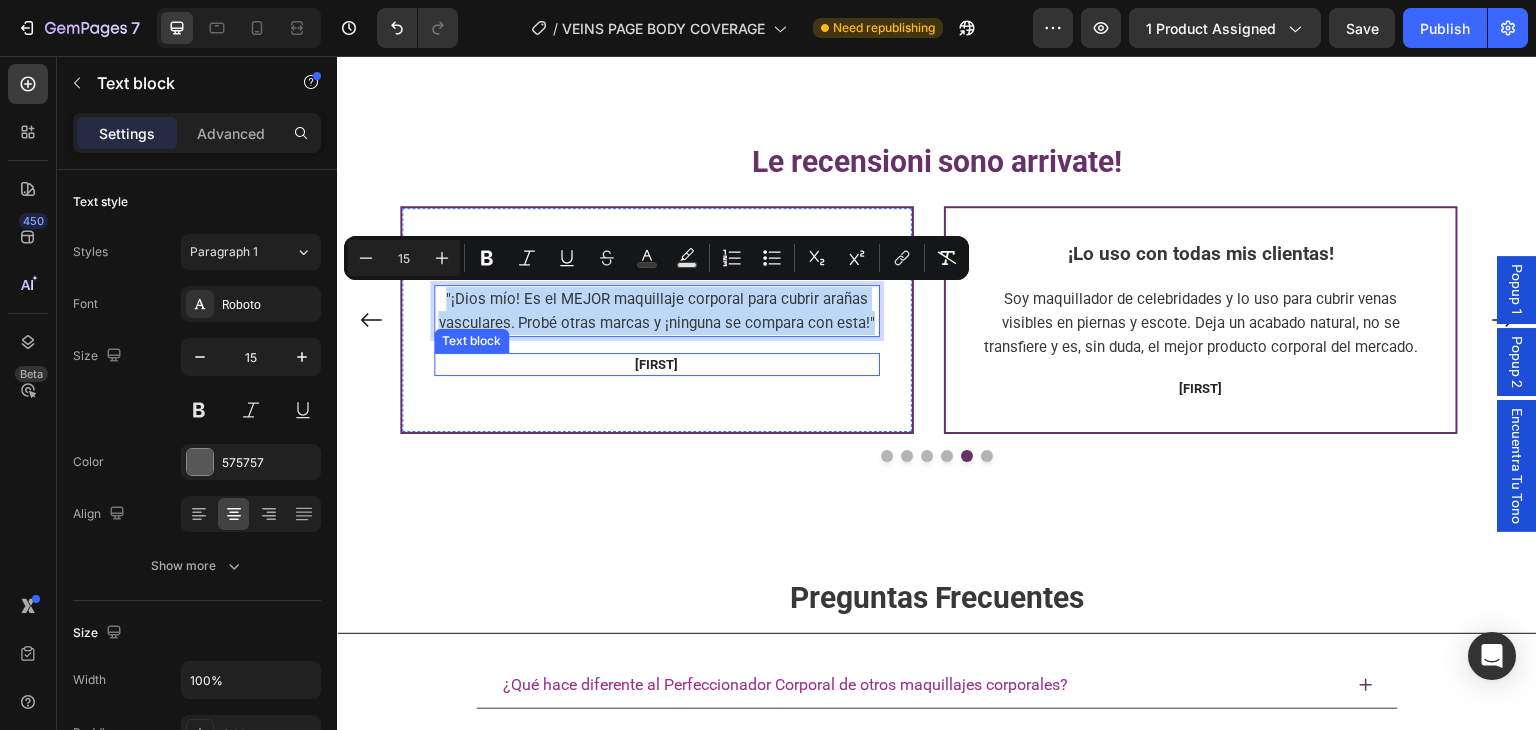 click on "[FIRST]" at bounding box center [657, 364] 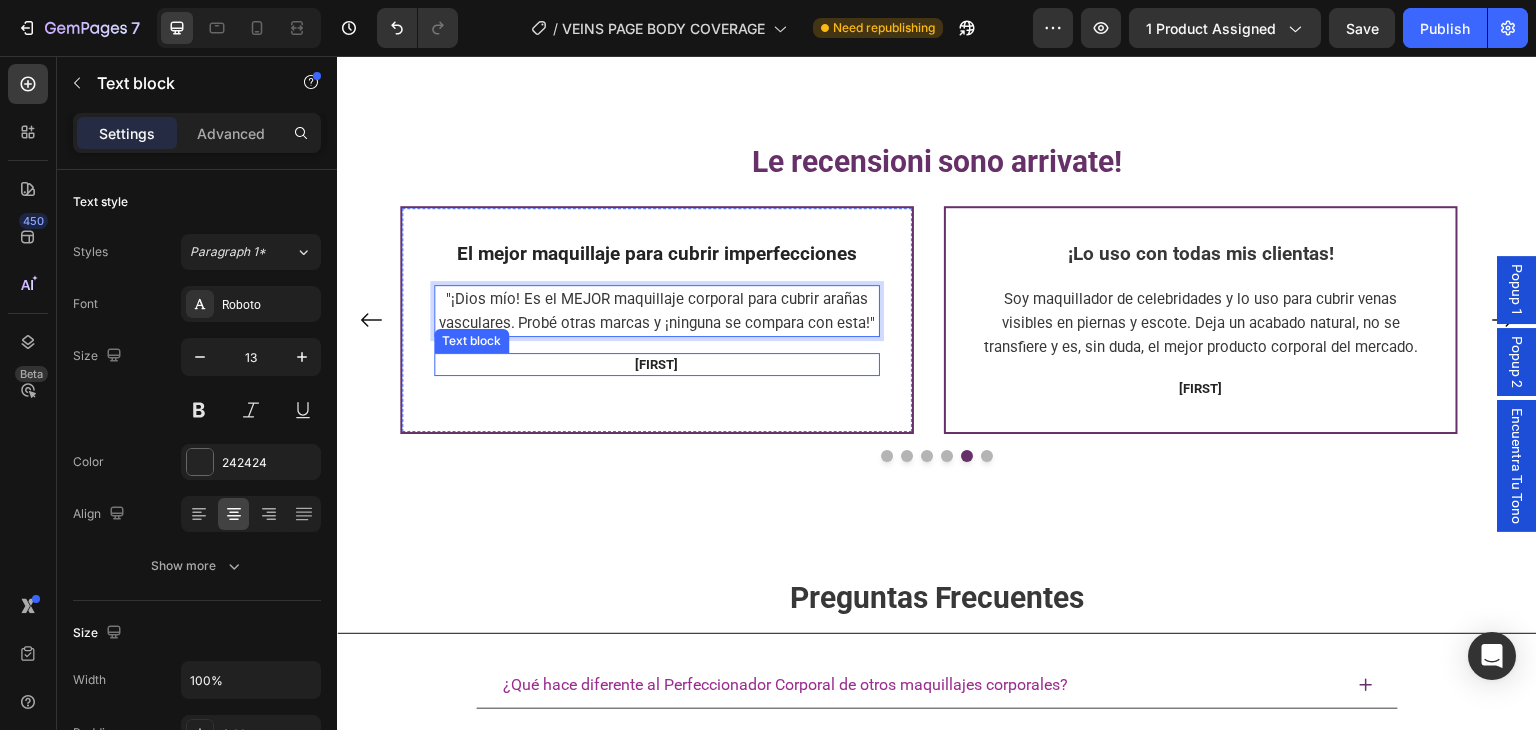 click on "[FIRST]" at bounding box center [657, 364] 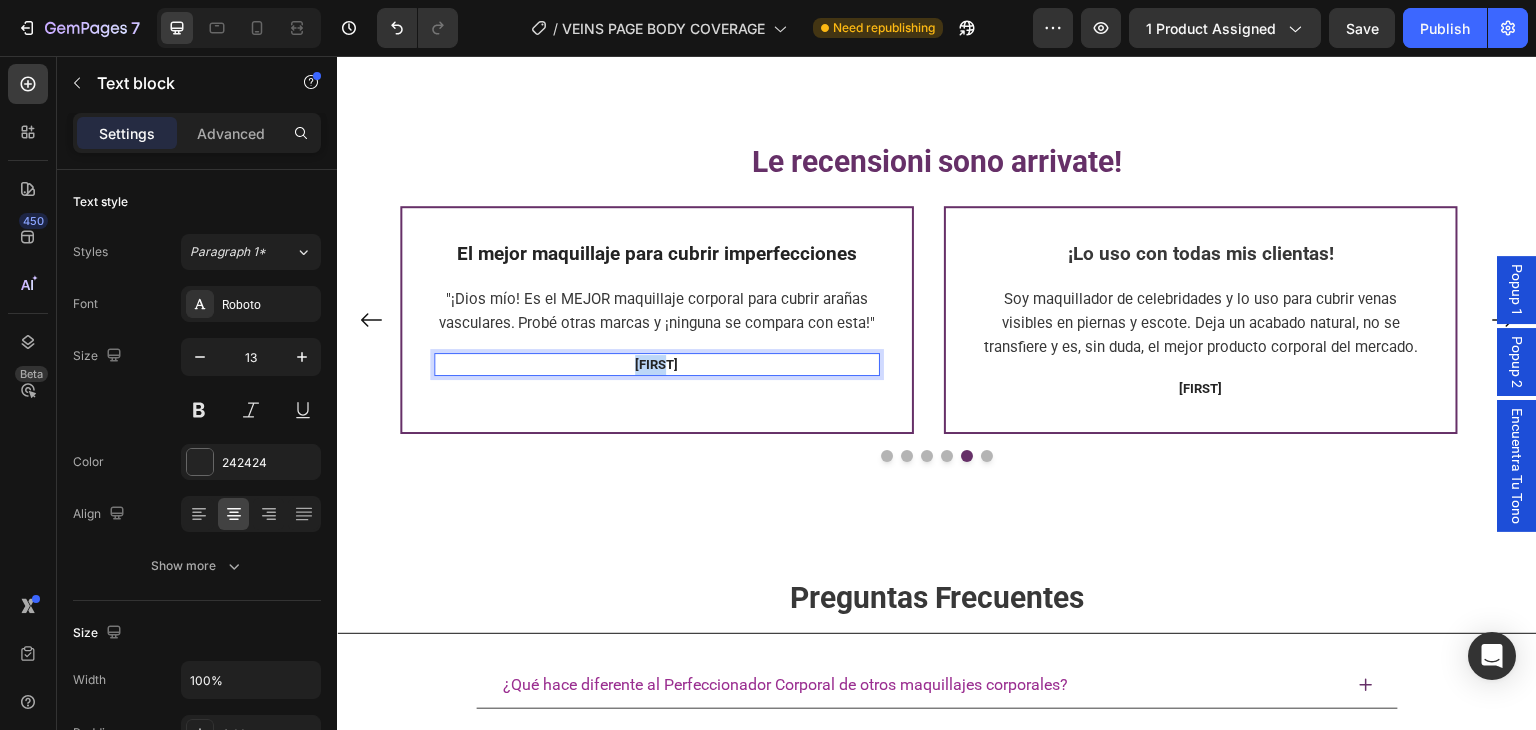 click on "[FIRST]" at bounding box center [657, 364] 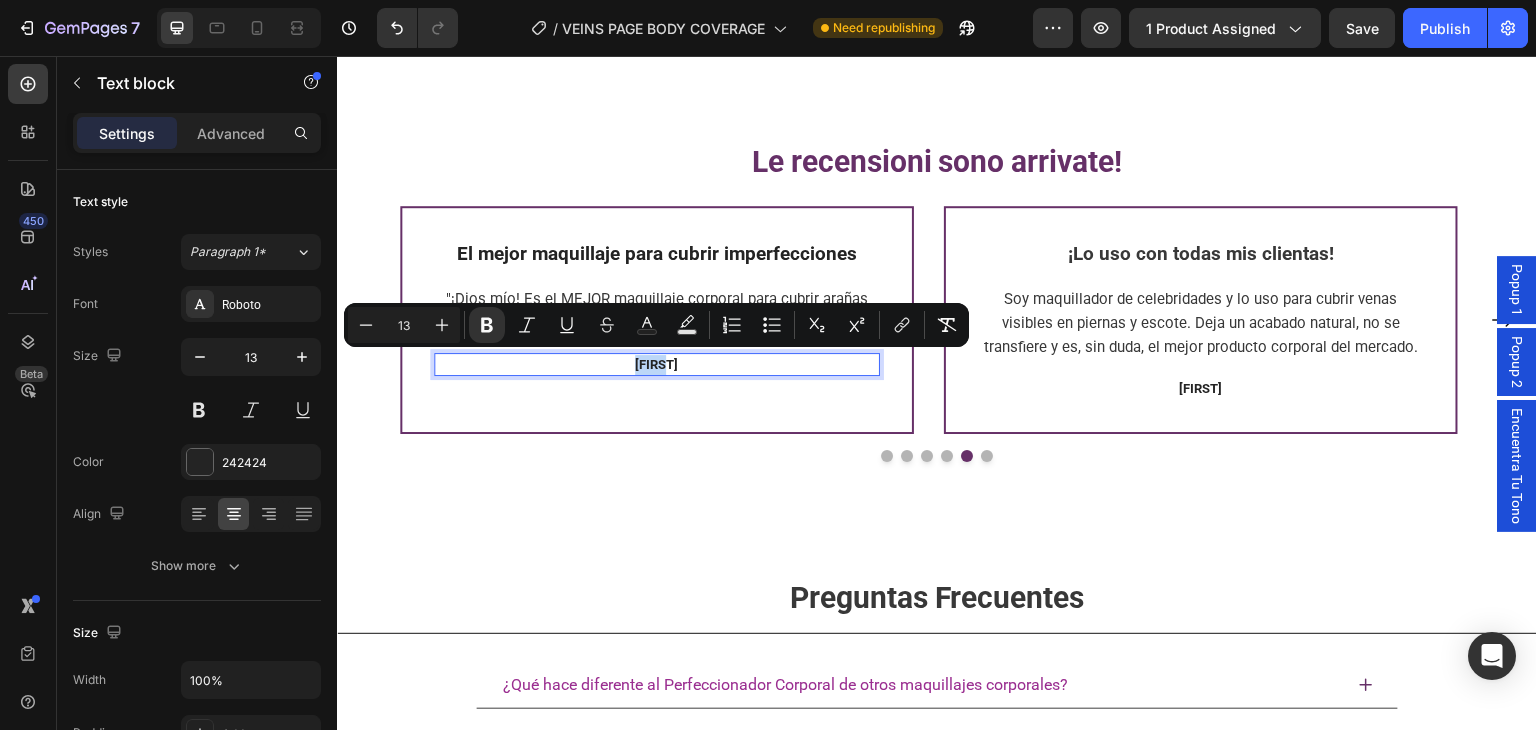 copy on "[FIRST]" 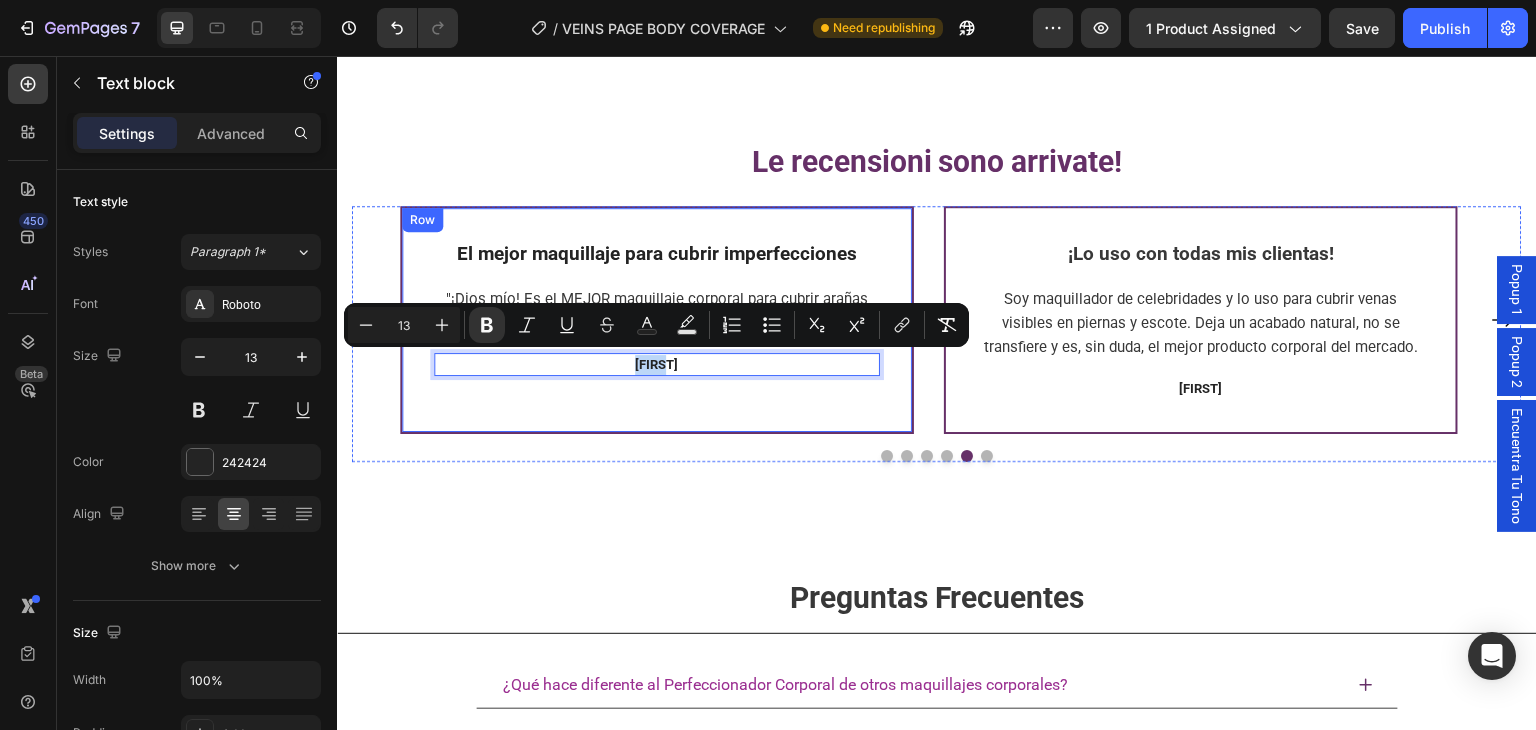 click on "El mejor maquillaje para cubrir imperfecciones" at bounding box center [657, 253] 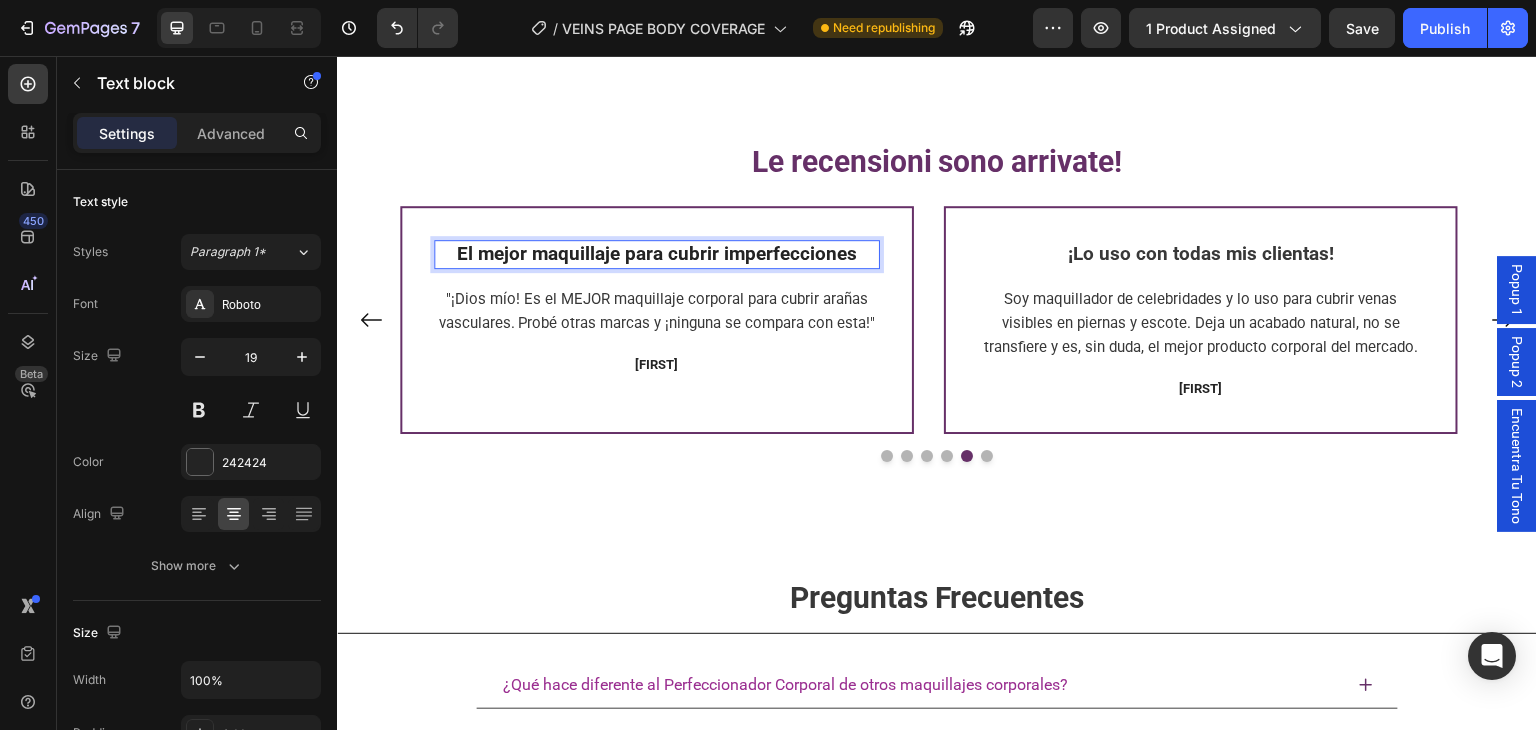 click on "El mejor maquillaje para cubrir imperfecciones" at bounding box center (657, 253) 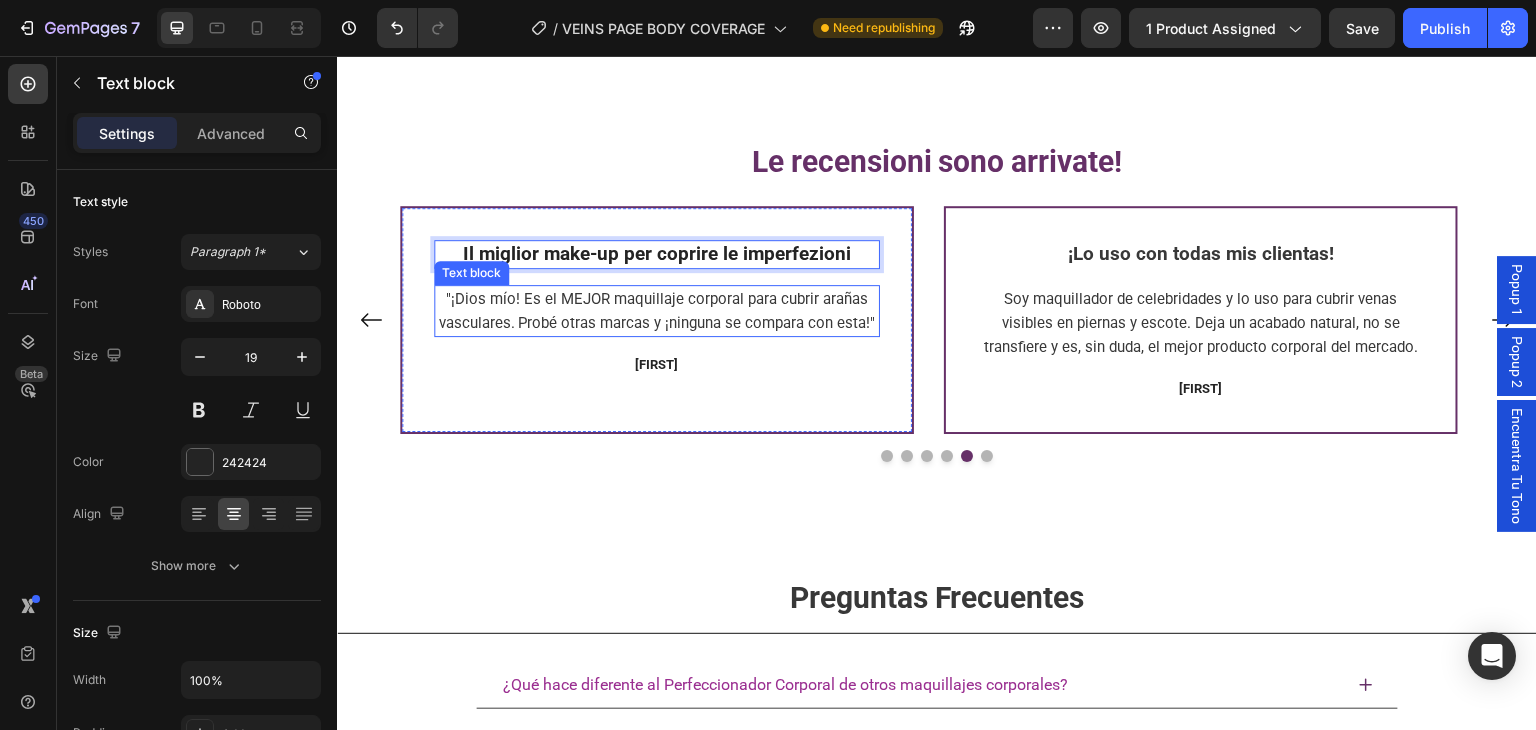 click on ""¡Dios mío! Es el MEJOR maquillaje corporal para cubrir arañas vasculares. Probé otras marcas y ¡ninguna se compara con esta!"" at bounding box center (657, 311) 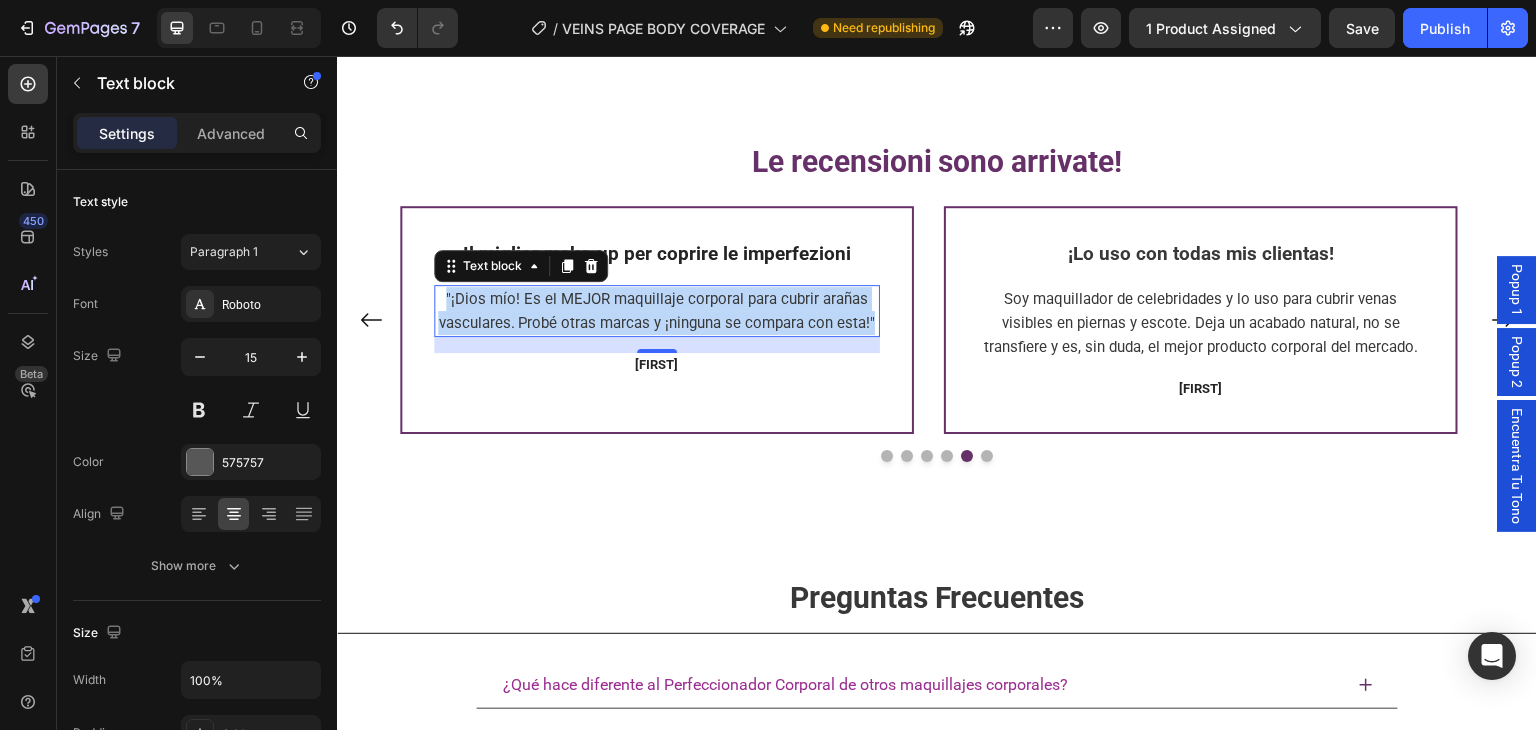 click on ""¡Dios mío! Es el MEJOR maquillaje corporal para cubrir arañas vasculares. Probé otras marcas y ¡ninguna se compara con esta!"" at bounding box center (657, 311) 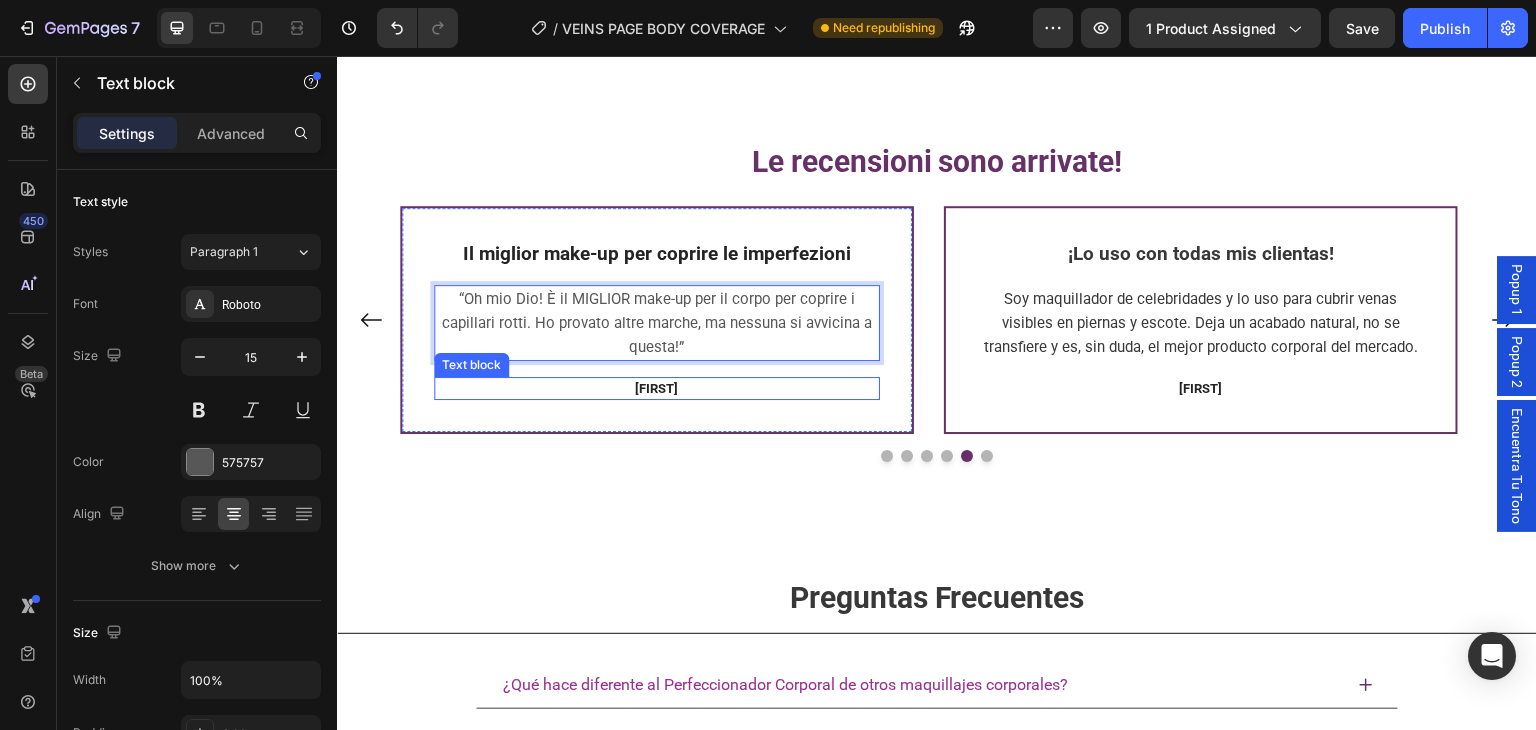 click on "[FIRST]" at bounding box center [657, 389] 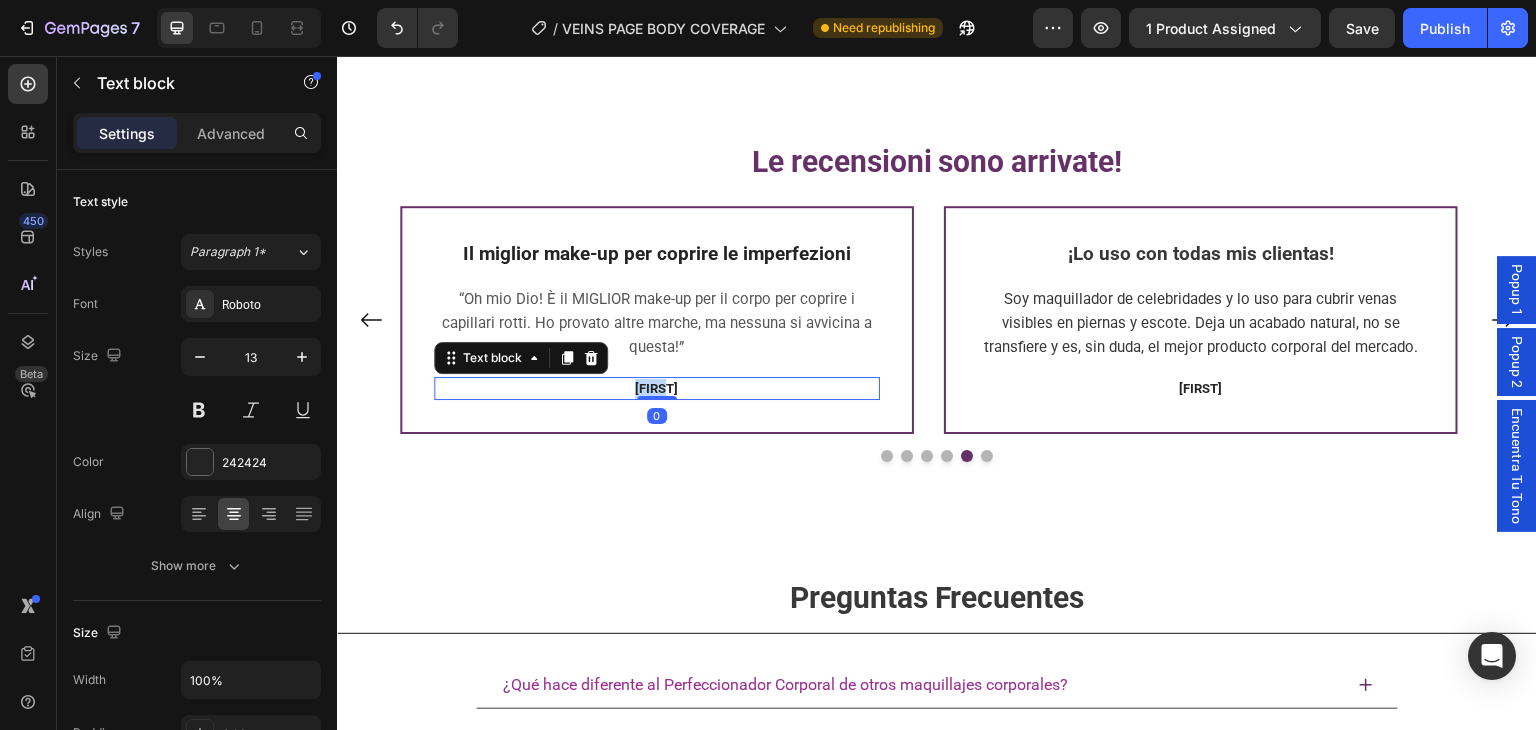 click on "[FIRST]" at bounding box center [657, 389] 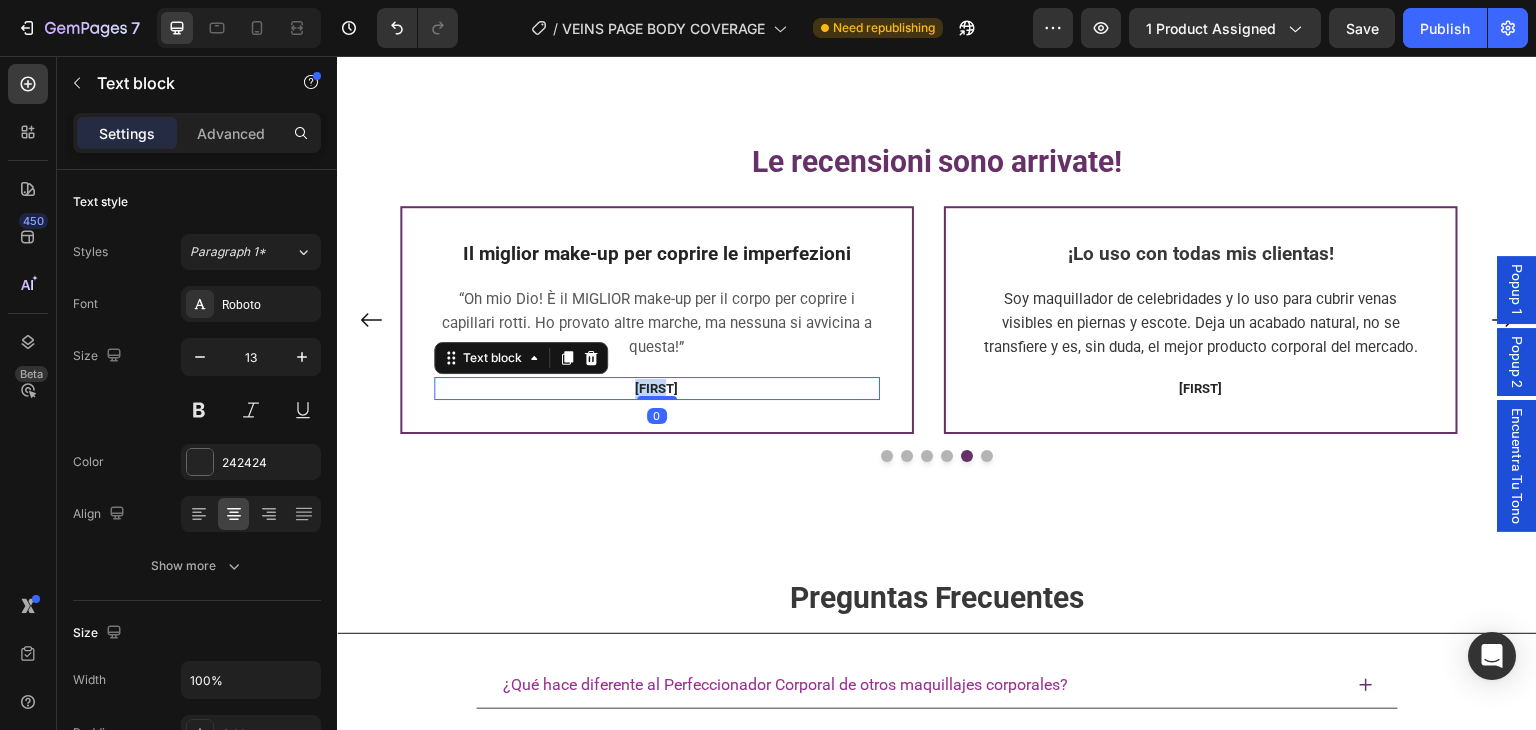 click on "[FIRST]" at bounding box center [657, 389] 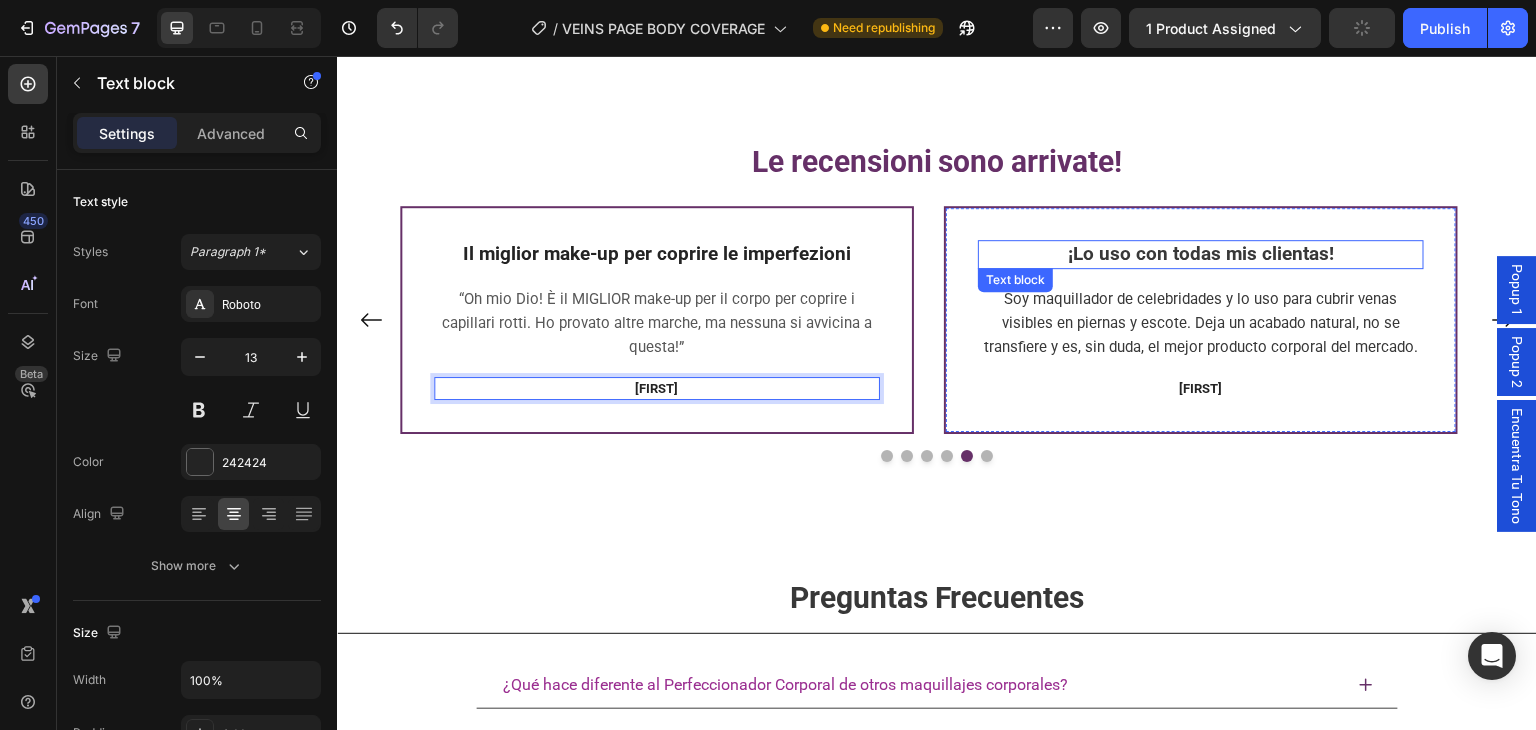 click on "¡Lo uso con todas mis clientas!" at bounding box center [1202, 253] 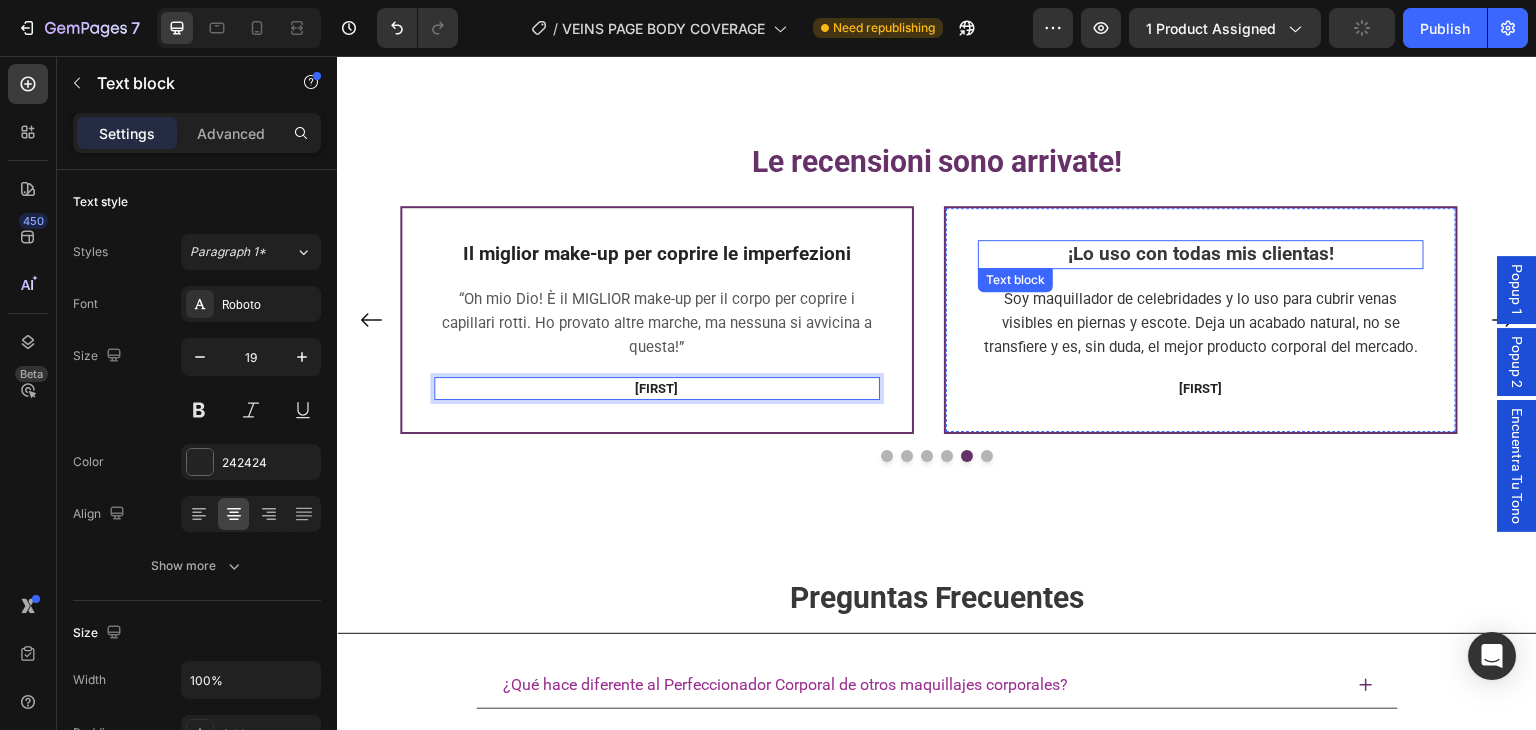 click on "¡Lo uso con todas mis clientas!" at bounding box center [1202, 253] 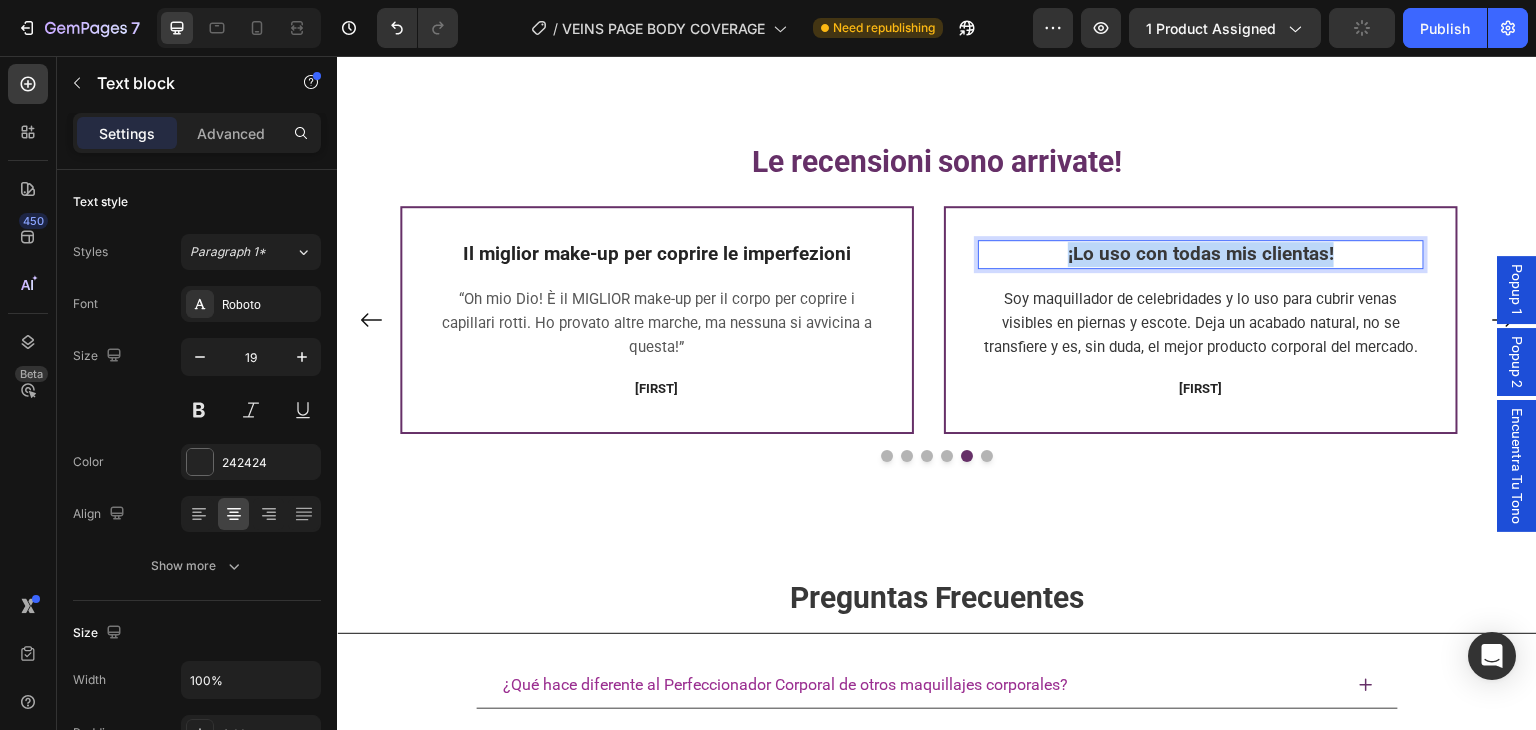 click on "¡Lo uso con todas mis clientas!" at bounding box center [1202, 253] 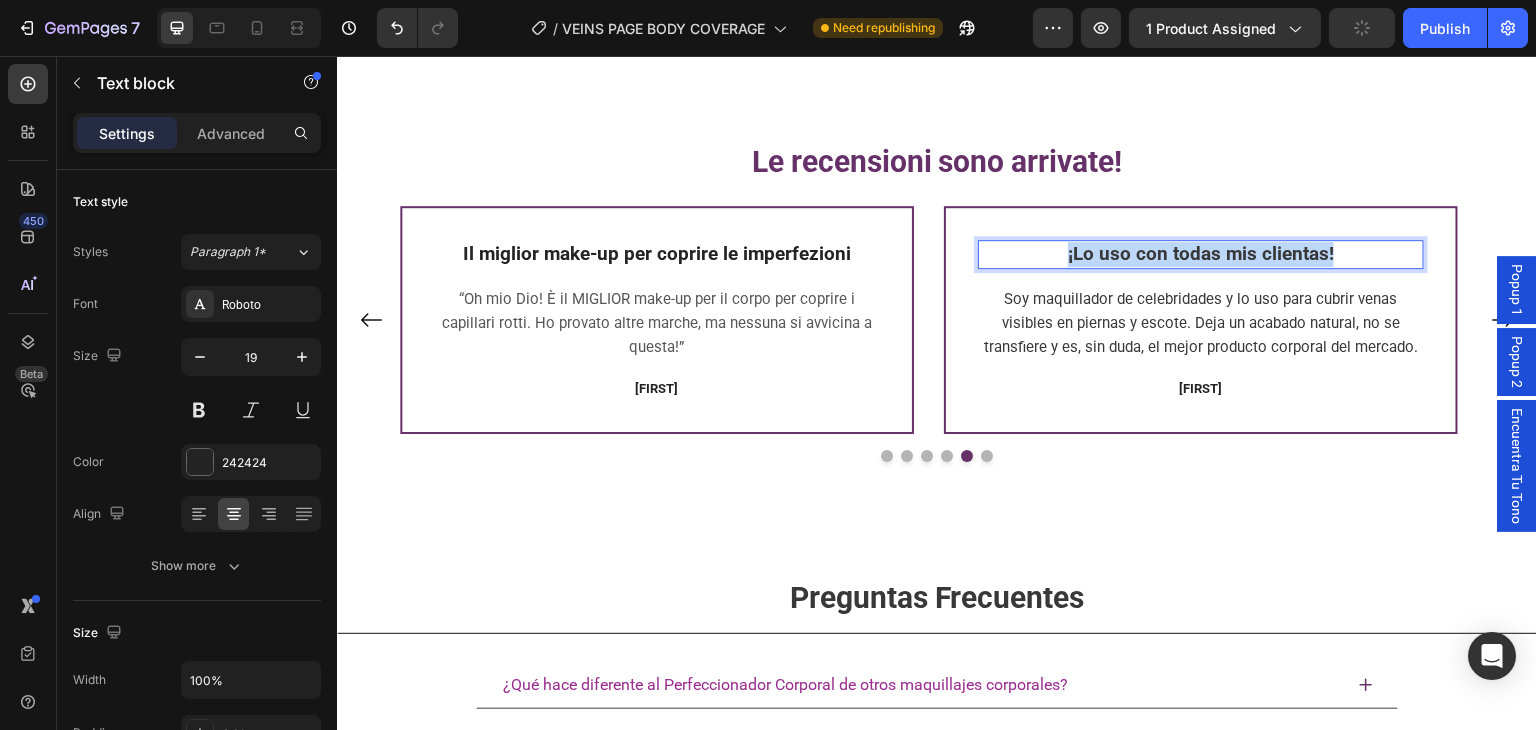copy on "¡Lo uso con todas mis clientas!" 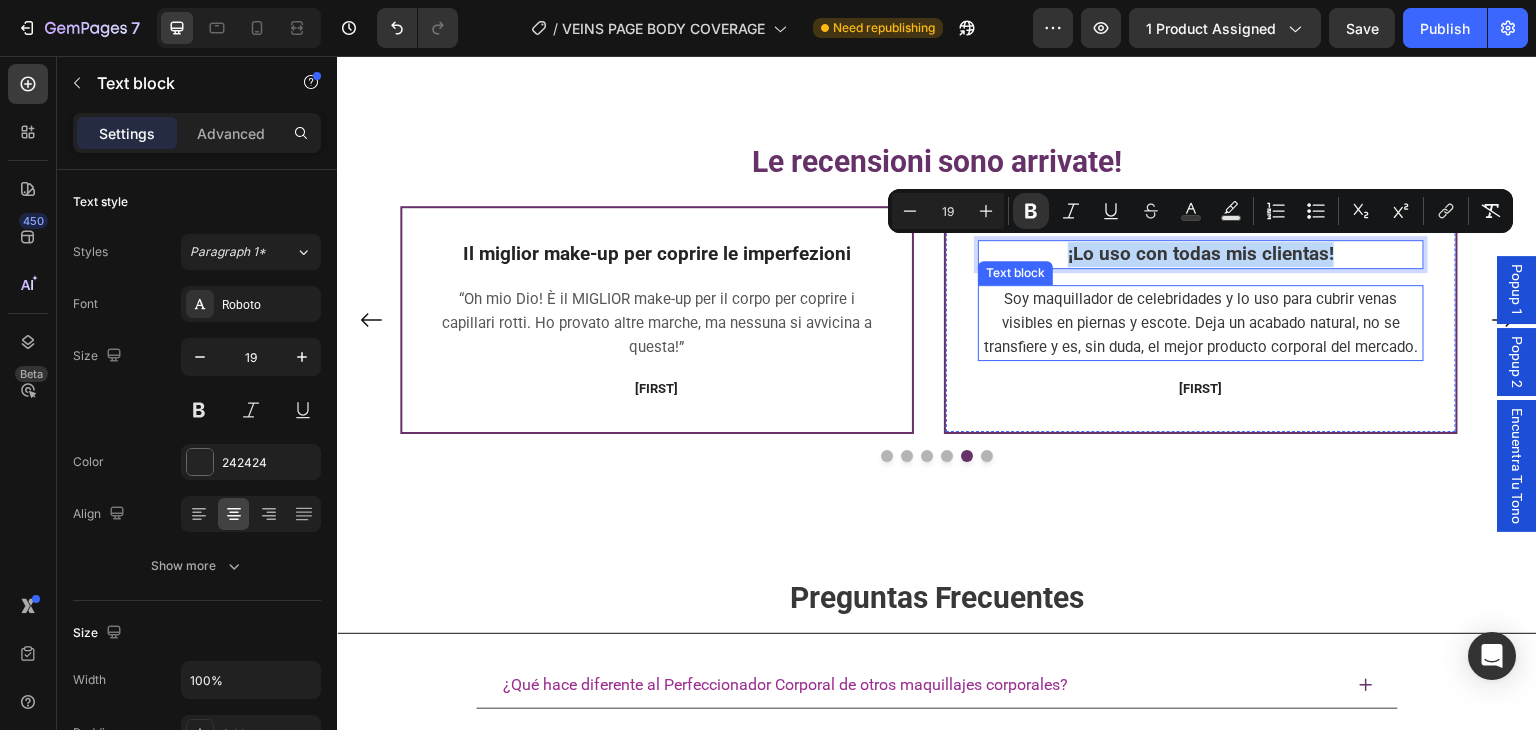 click on "Soy maquillador de celebridades y lo uso para cubrir venas visibles en piernas y escote. Deja un acabado natural, no se transfiere y es, sin duda, el mejor producto corporal del mercado." at bounding box center [1202, 323] 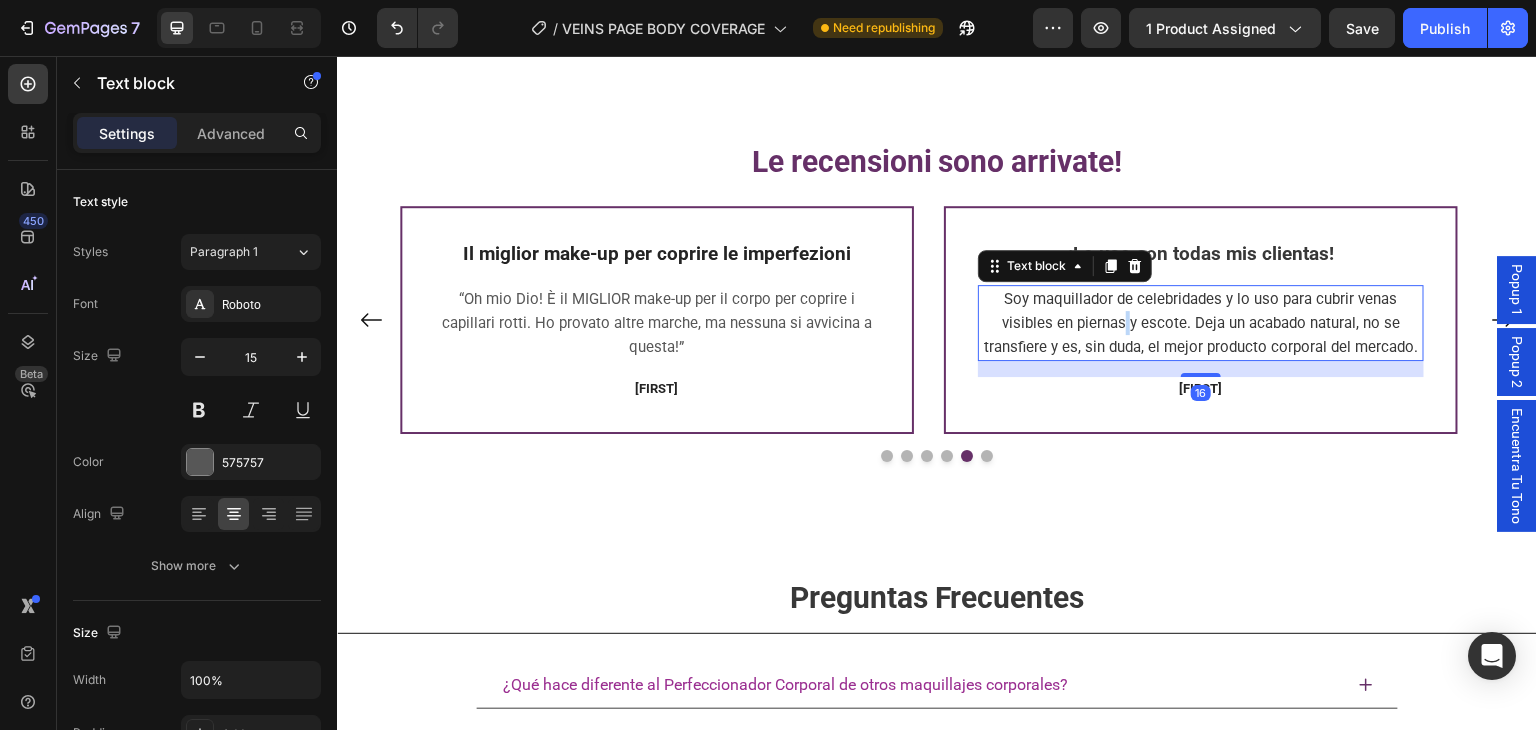 click on "Soy maquillador de celebridades y lo uso para cubrir venas visibles en piernas y escote. Deja un acabado natural, no se transfiere y es, sin duda, el mejor producto corporal del mercado." at bounding box center (1202, 323) 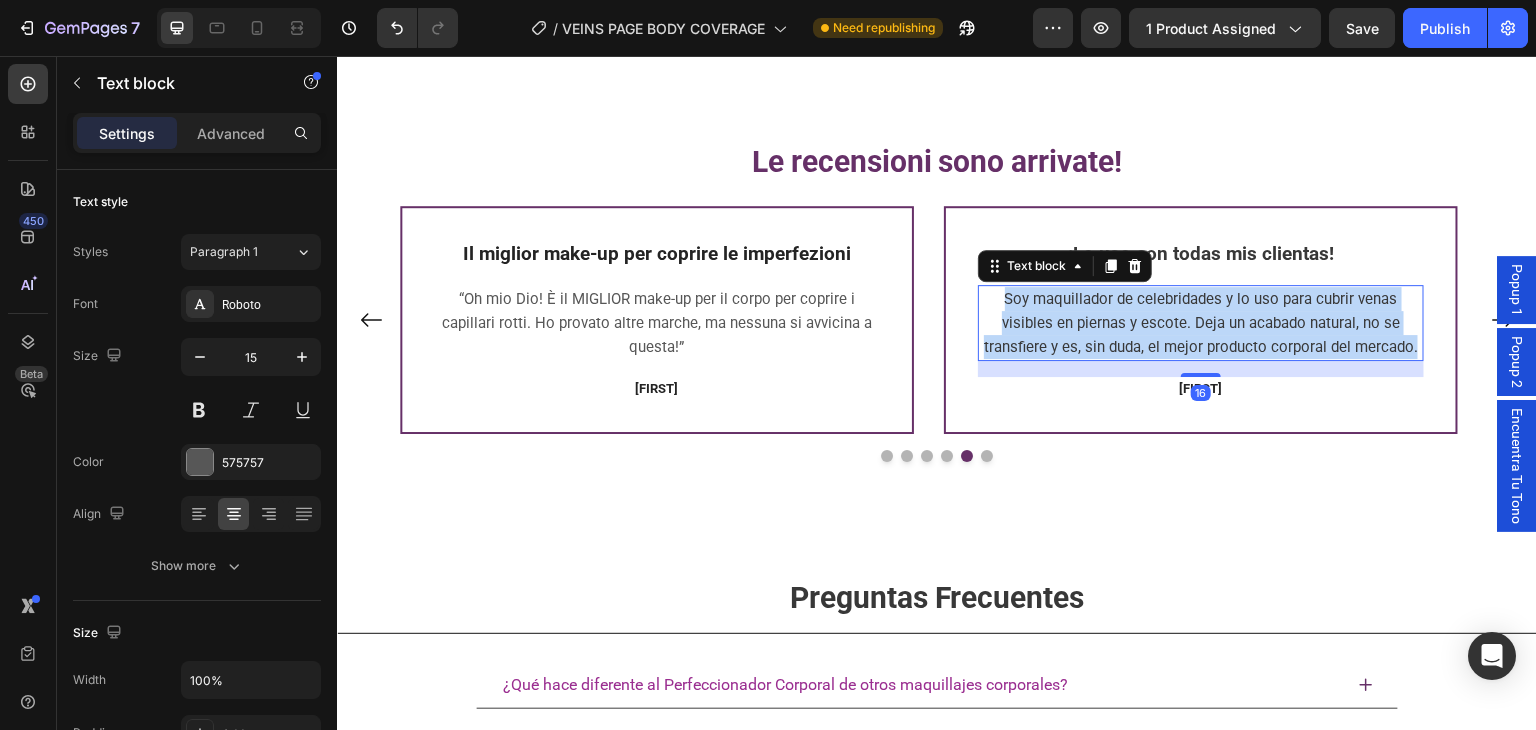 click on "Soy maquillador de celebridades y lo uso para cubrir venas visibles en piernas y escote. Deja un acabado natural, no se transfiere y es, sin duda, el mejor producto corporal del mercado." at bounding box center [1202, 323] 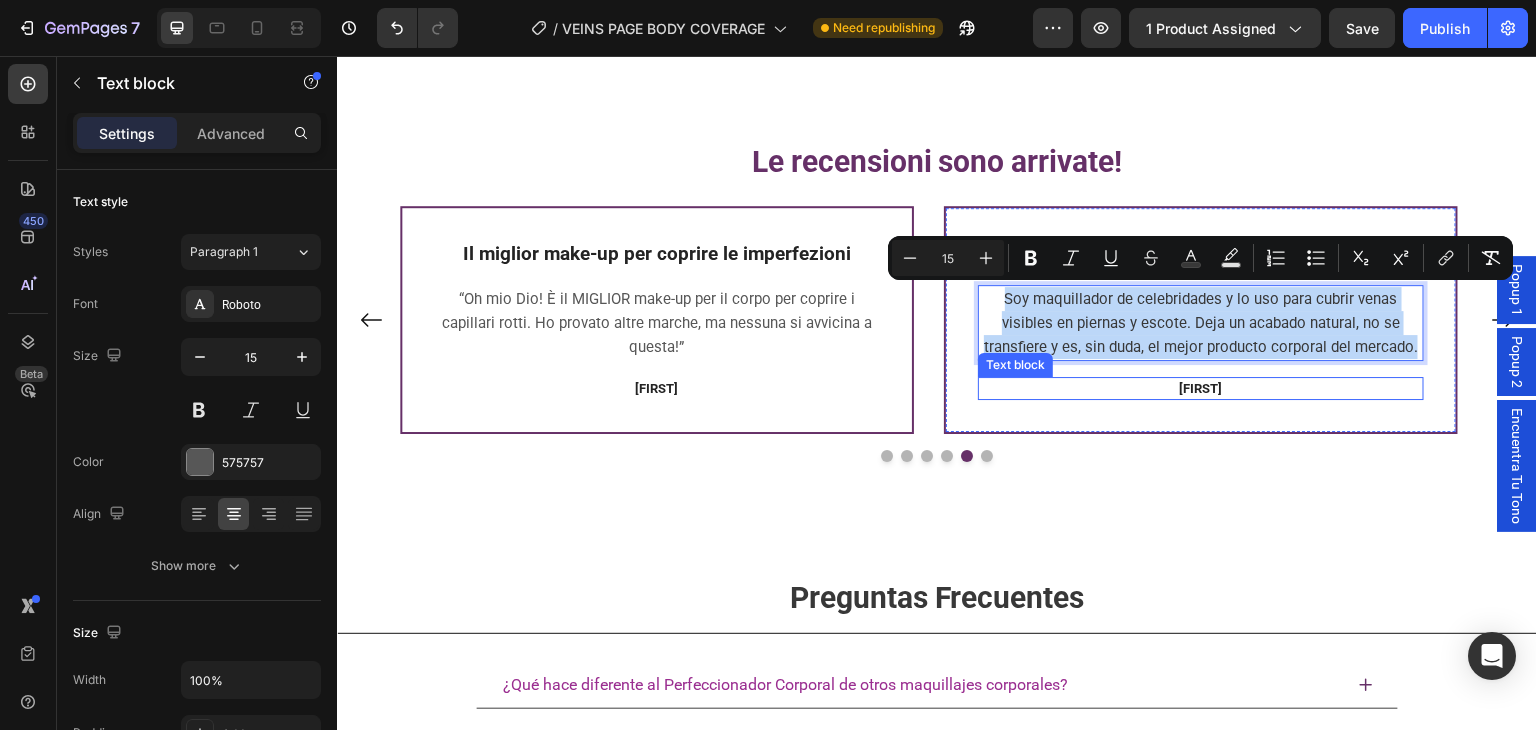click on "[FIRST]" at bounding box center (1201, 388) 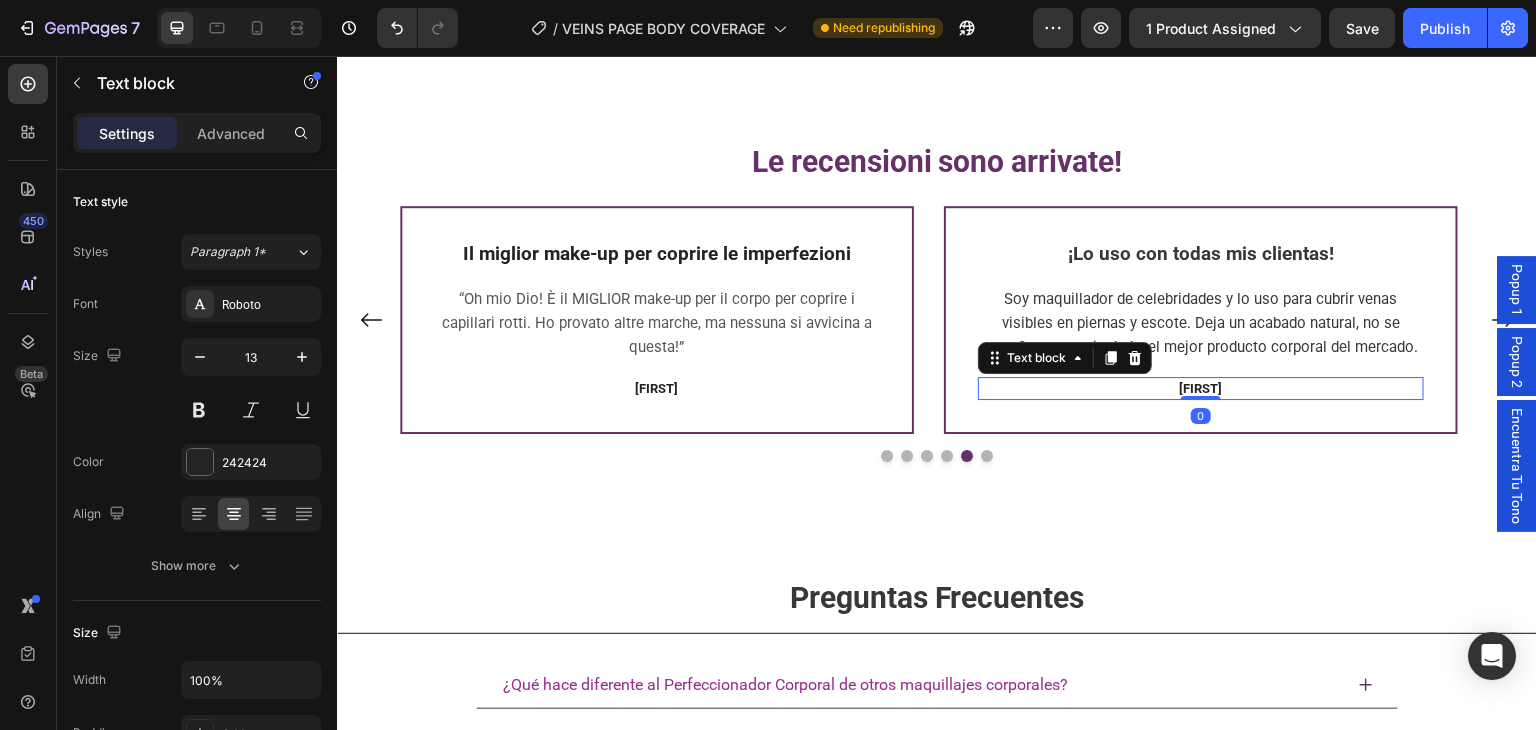 click on "[FIRST]" at bounding box center [1201, 388] 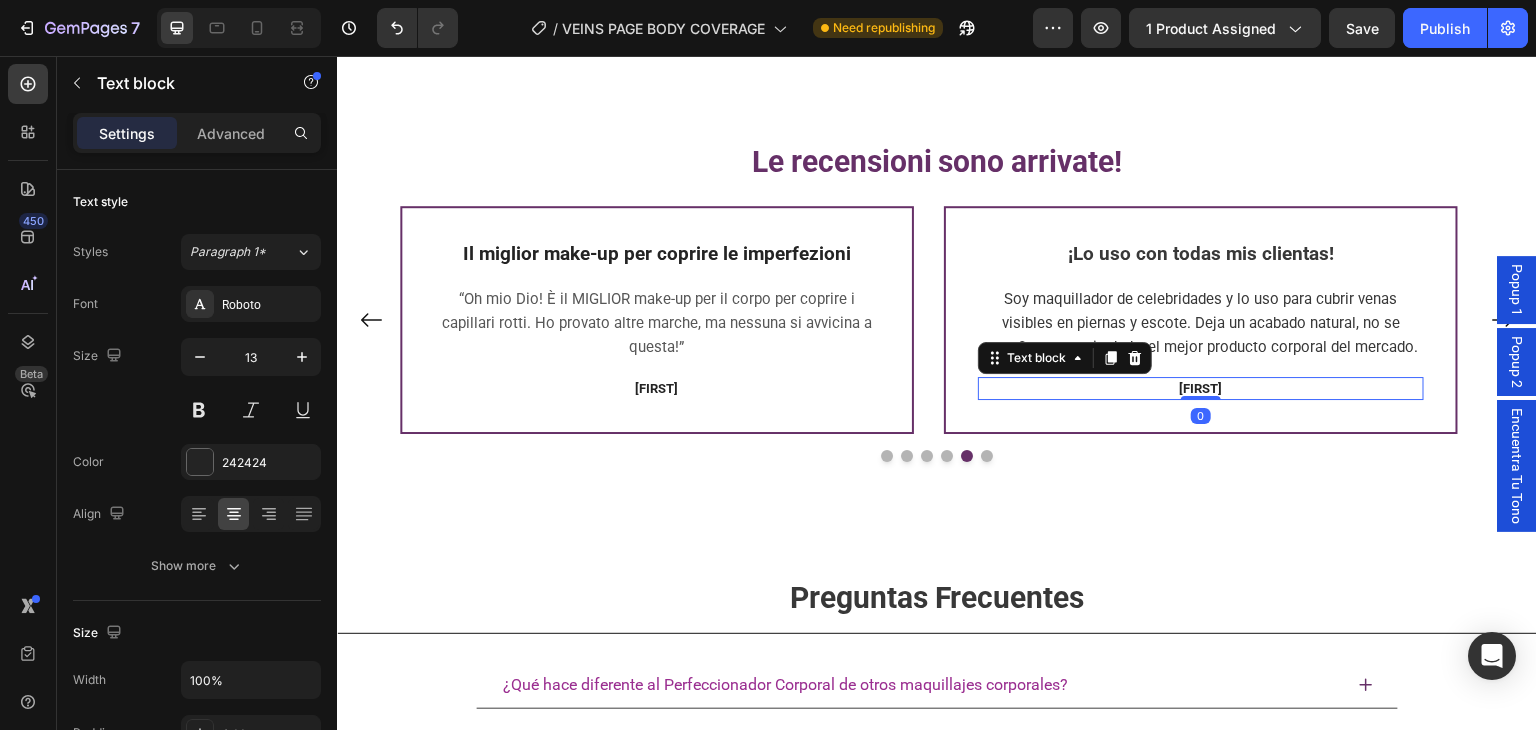 click on "[FIRST]" at bounding box center [1201, 388] 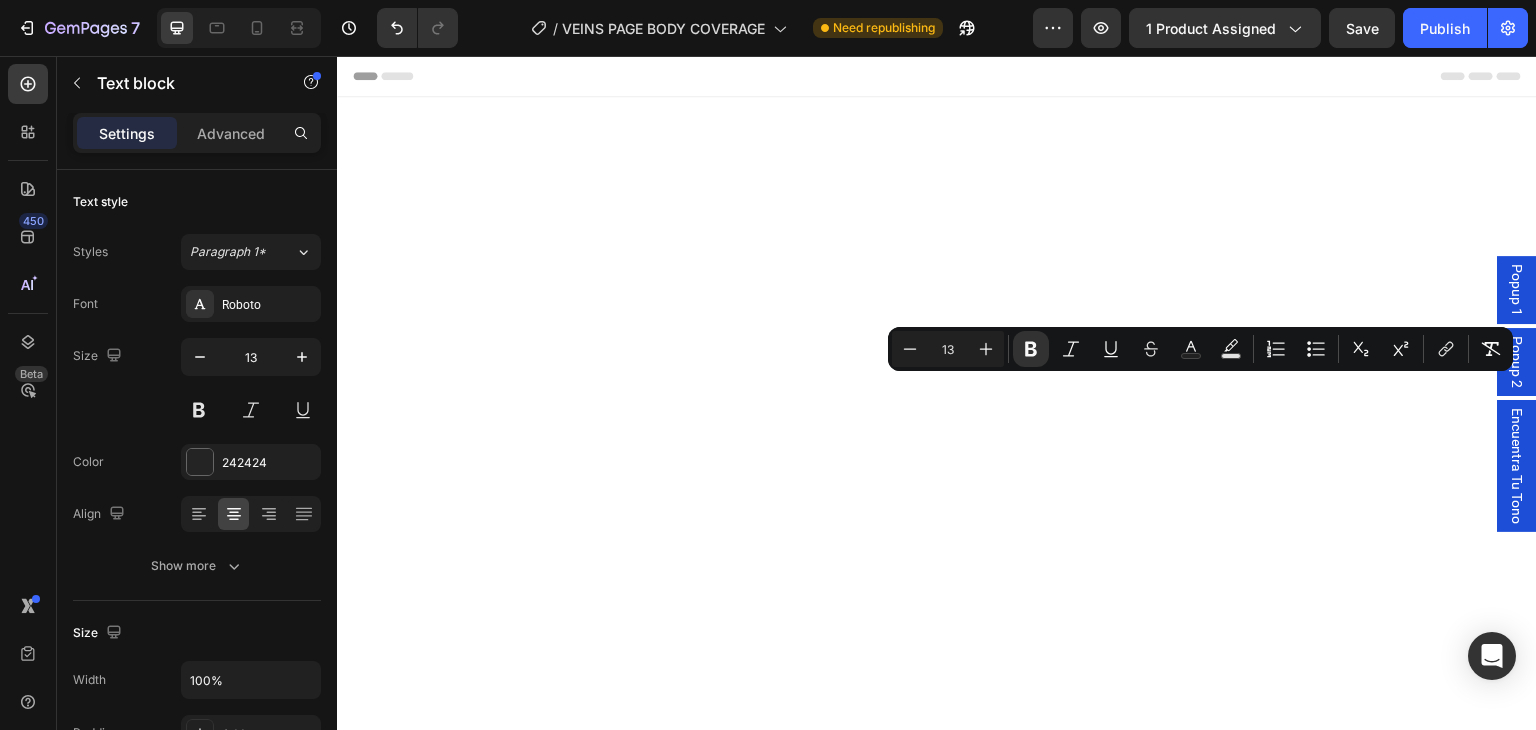 scroll, scrollTop: 0, scrollLeft: 0, axis: both 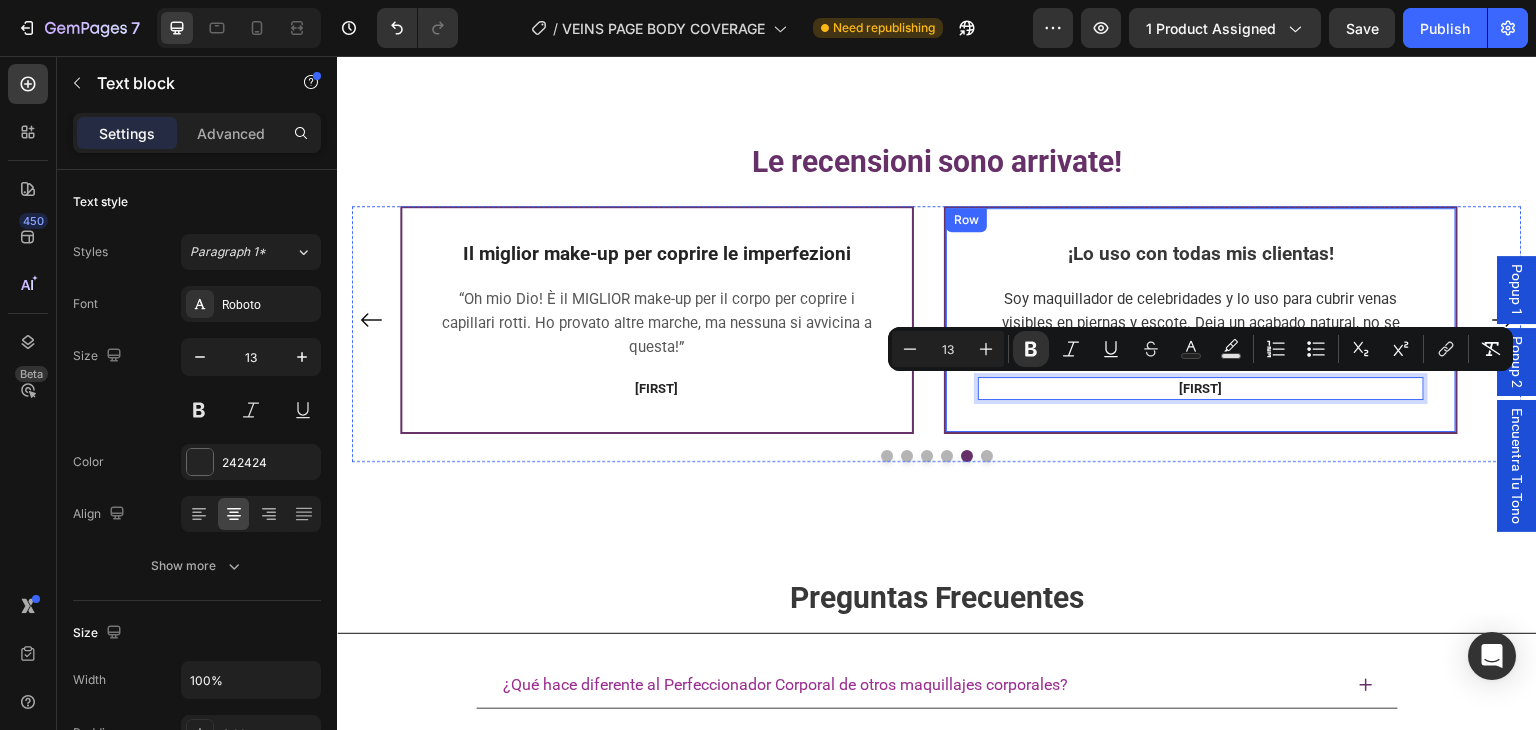 click on "¡Lo uso con todas mis clientas!" at bounding box center [1202, 253] 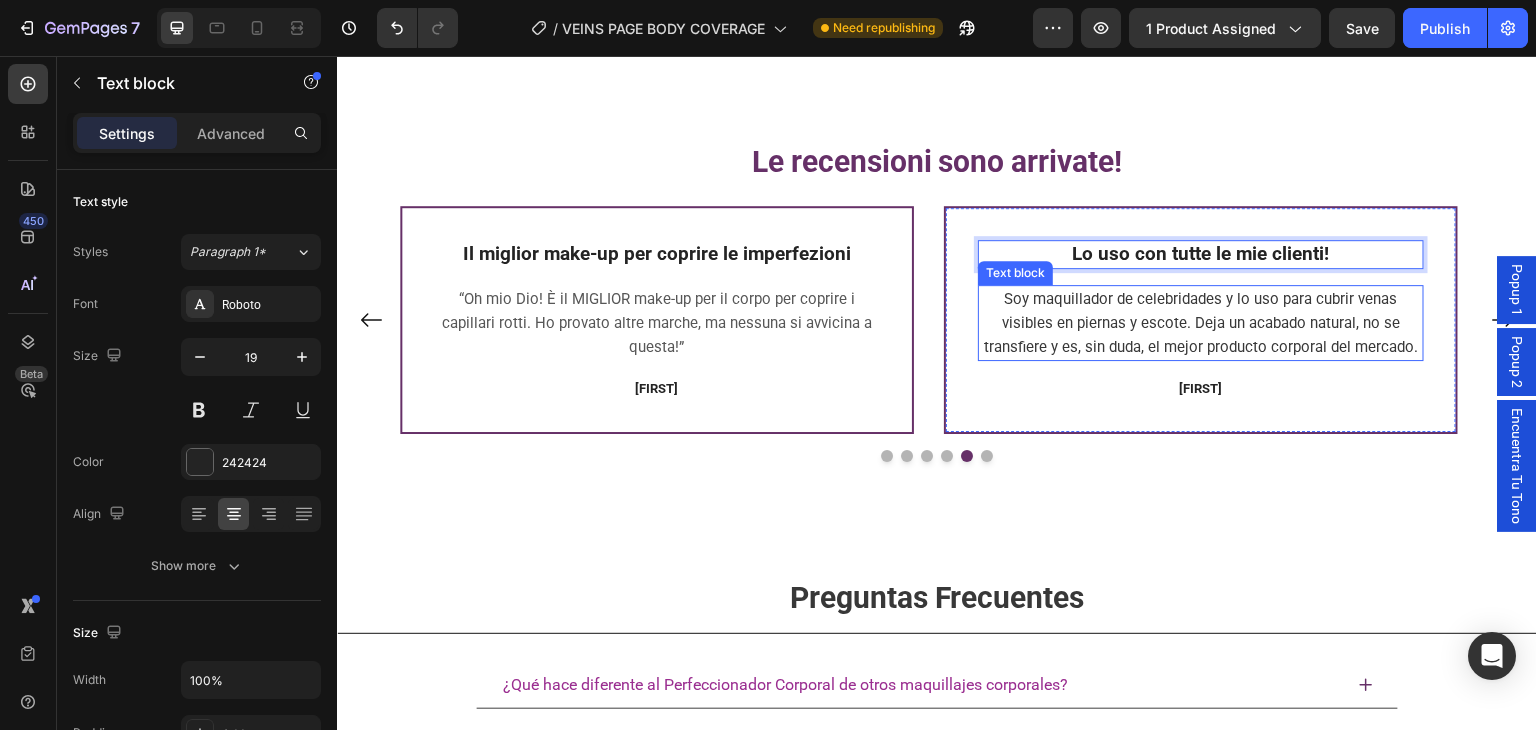 click on "Soy maquillador de celebridades y lo uso para cubrir venas visibles en piernas y escote. Deja un acabado natural, no se transfiere y es, sin duda, el mejor producto corporal del mercado." at bounding box center [1202, 323] 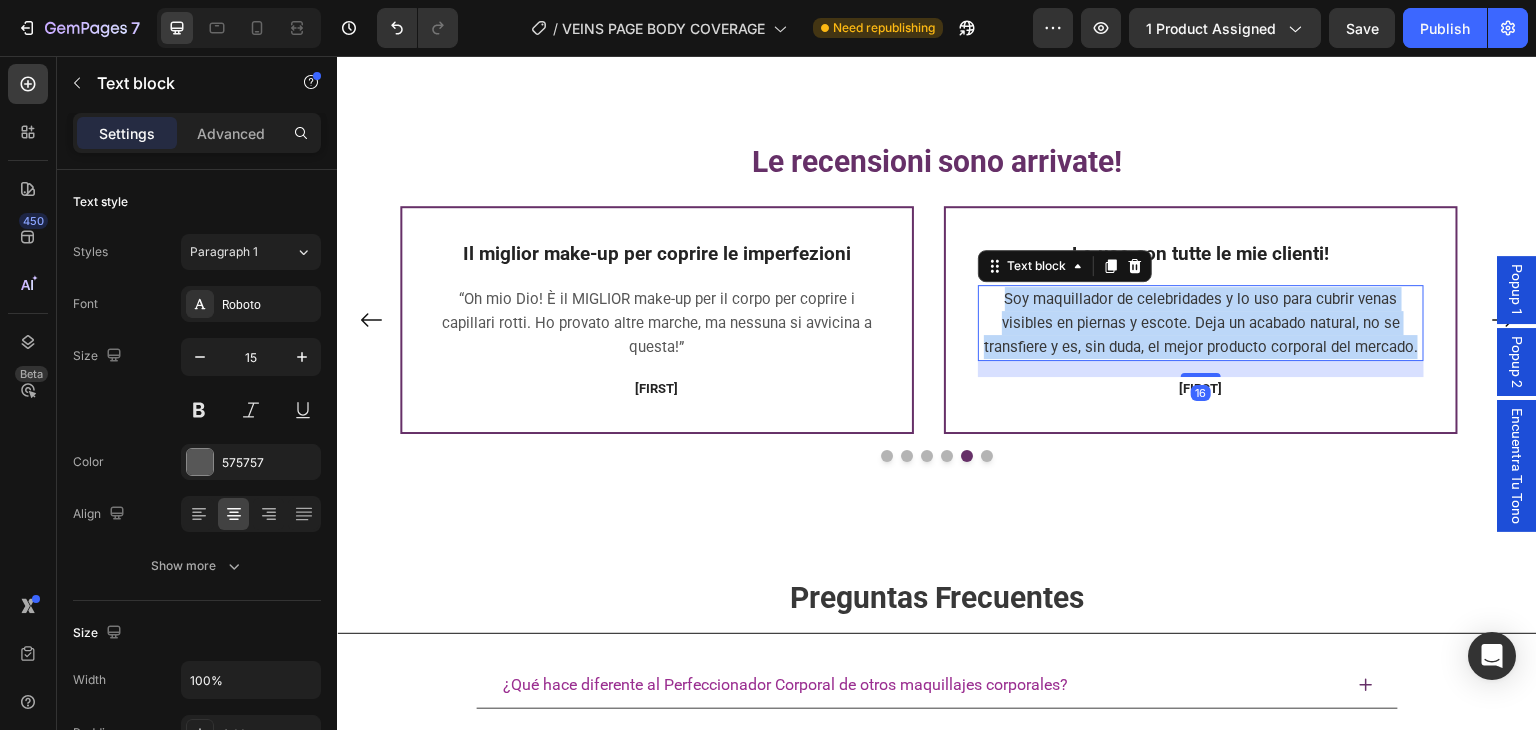 click on "Soy maquillador de celebridades y lo uso para cubrir venas visibles en piernas y escote. Deja un acabado natural, no se transfiere y es, sin duda, el mejor producto corporal del mercado." at bounding box center (1202, 323) 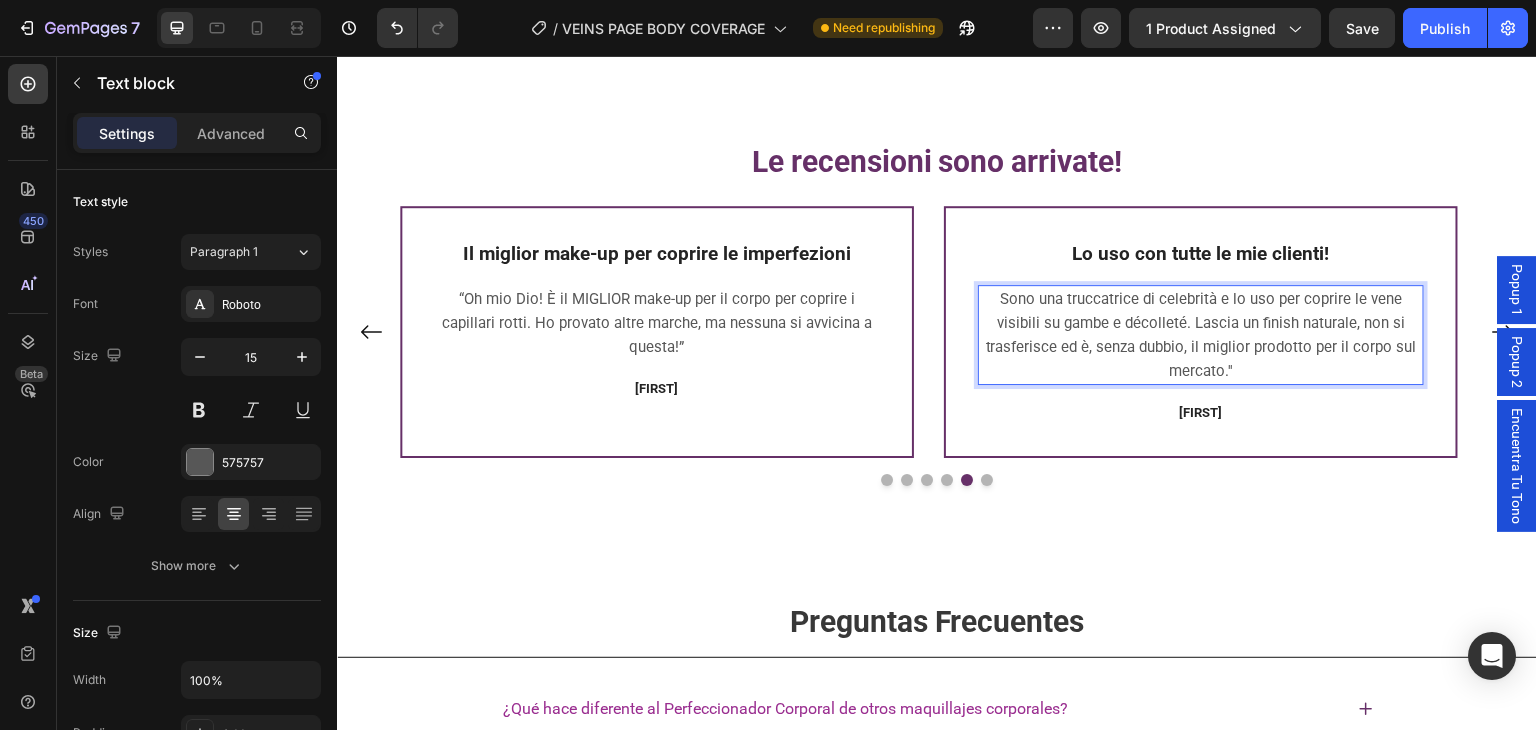 click on "Sono una truccatrice di celebrità e lo uso per coprire le vene visibili su gambe e décolleté. Lascia un finish naturale, non si trasferisce ed è, senza dubbio, il miglior prodotto per il corpo sul mercato.''" at bounding box center (1201, 335) 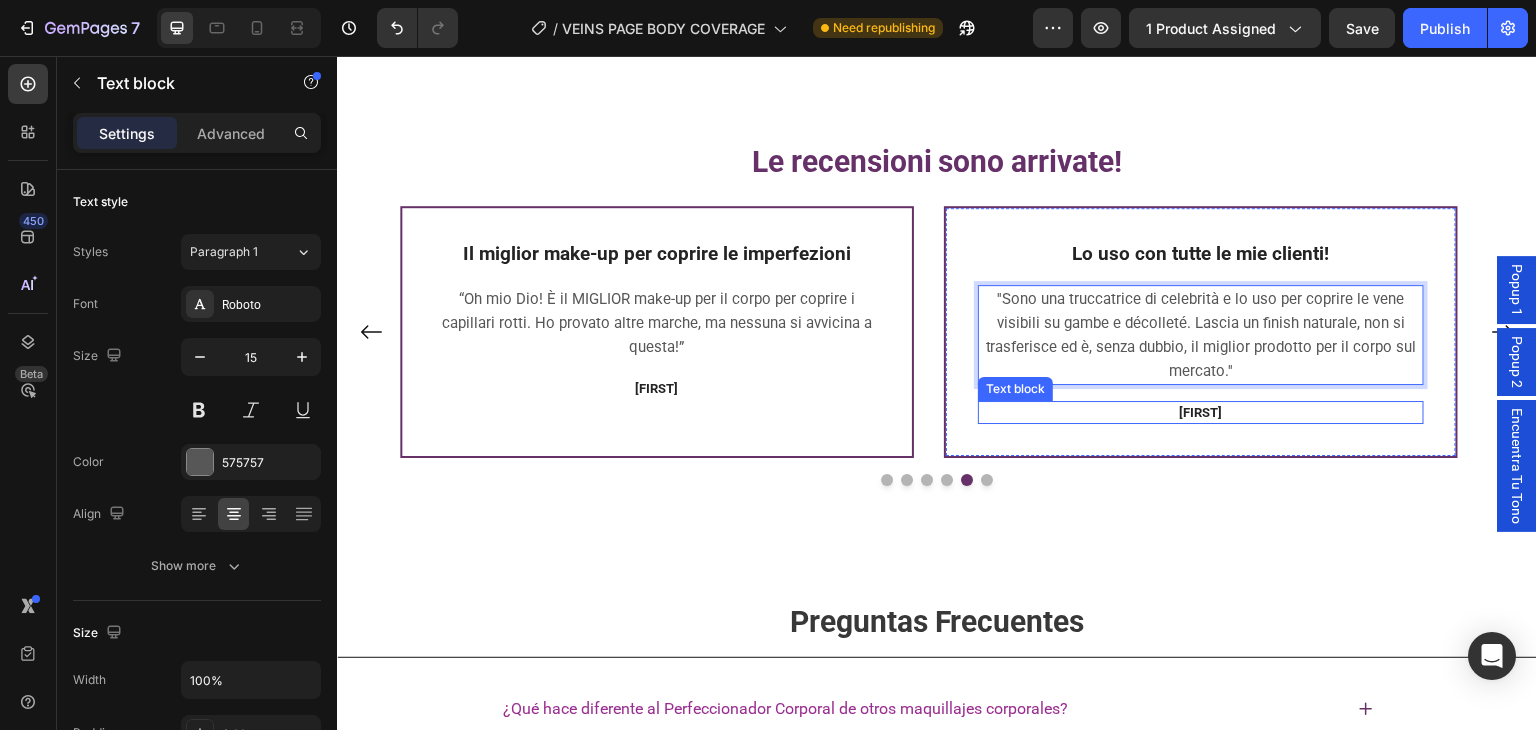 click on "[FIRST]" at bounding box center (1201, 412) 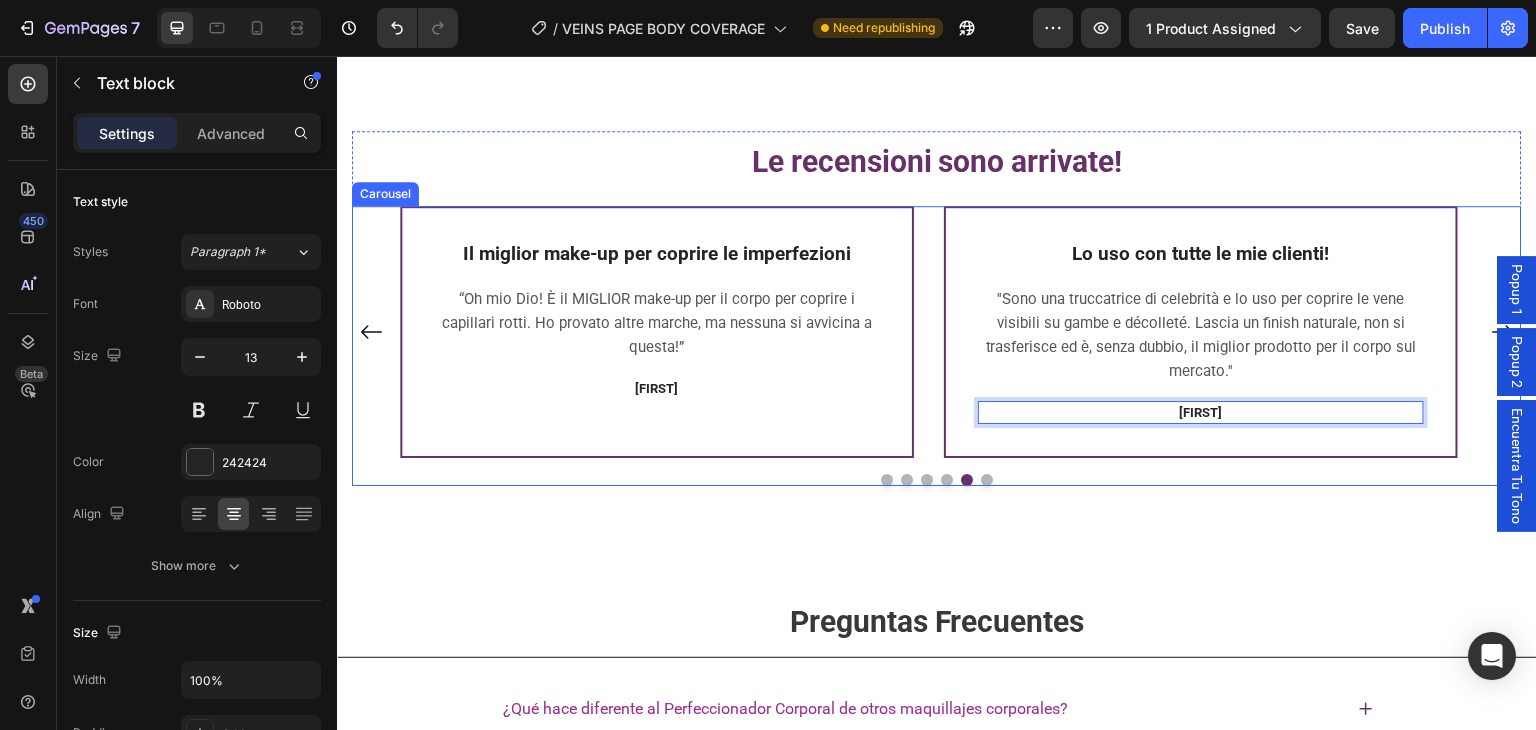 click at bounding box center (947, 480) 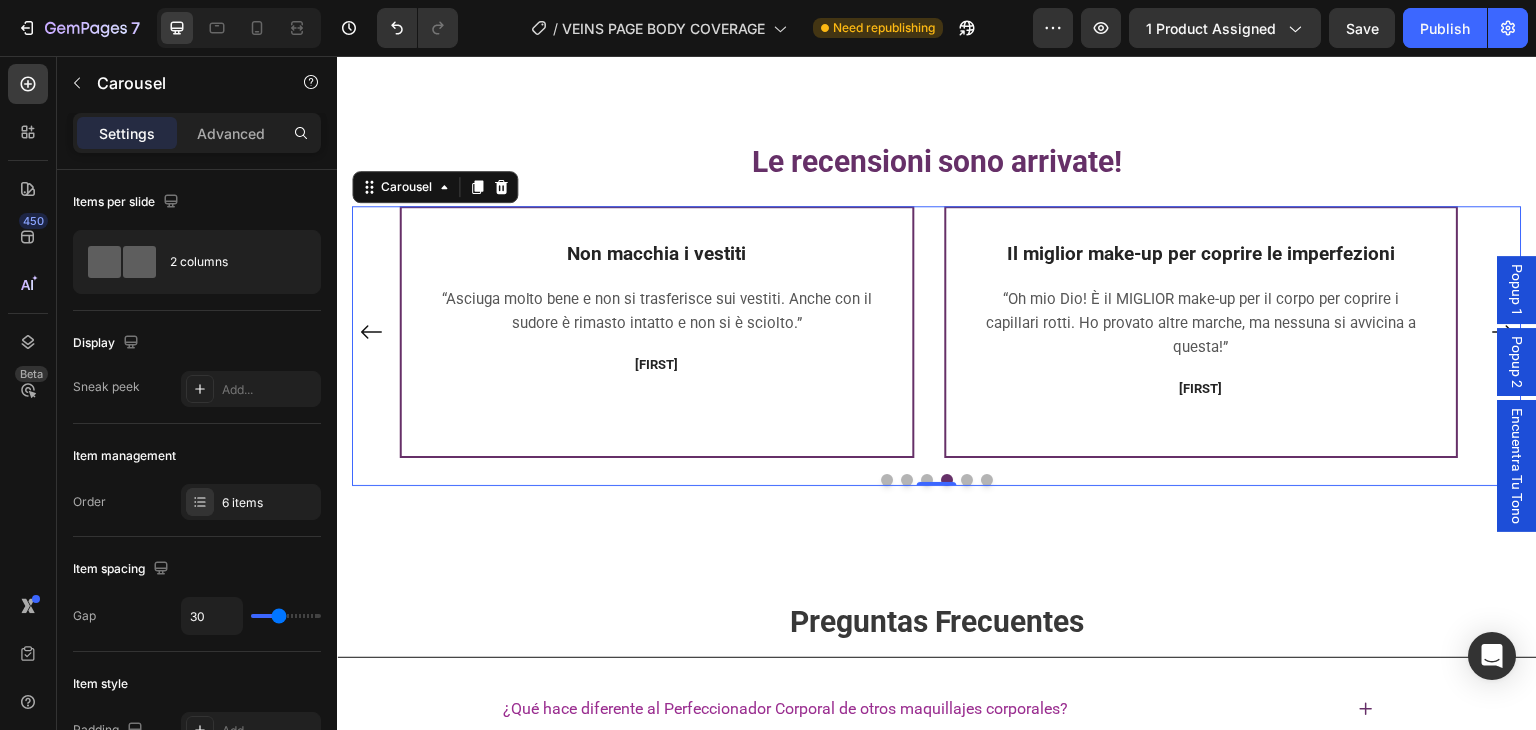 click at bounding box center (937, 480) 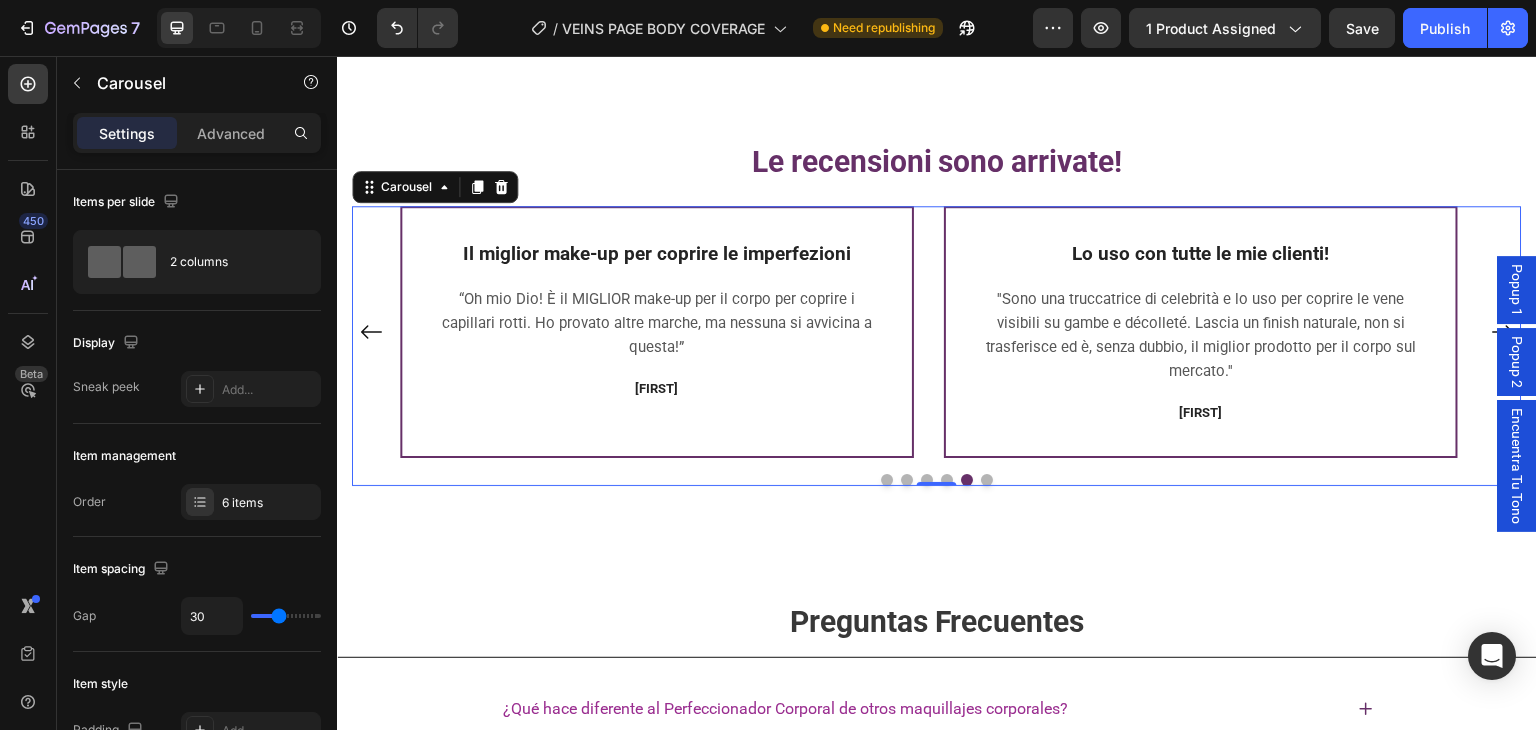 click at bounding box center [987, 480] 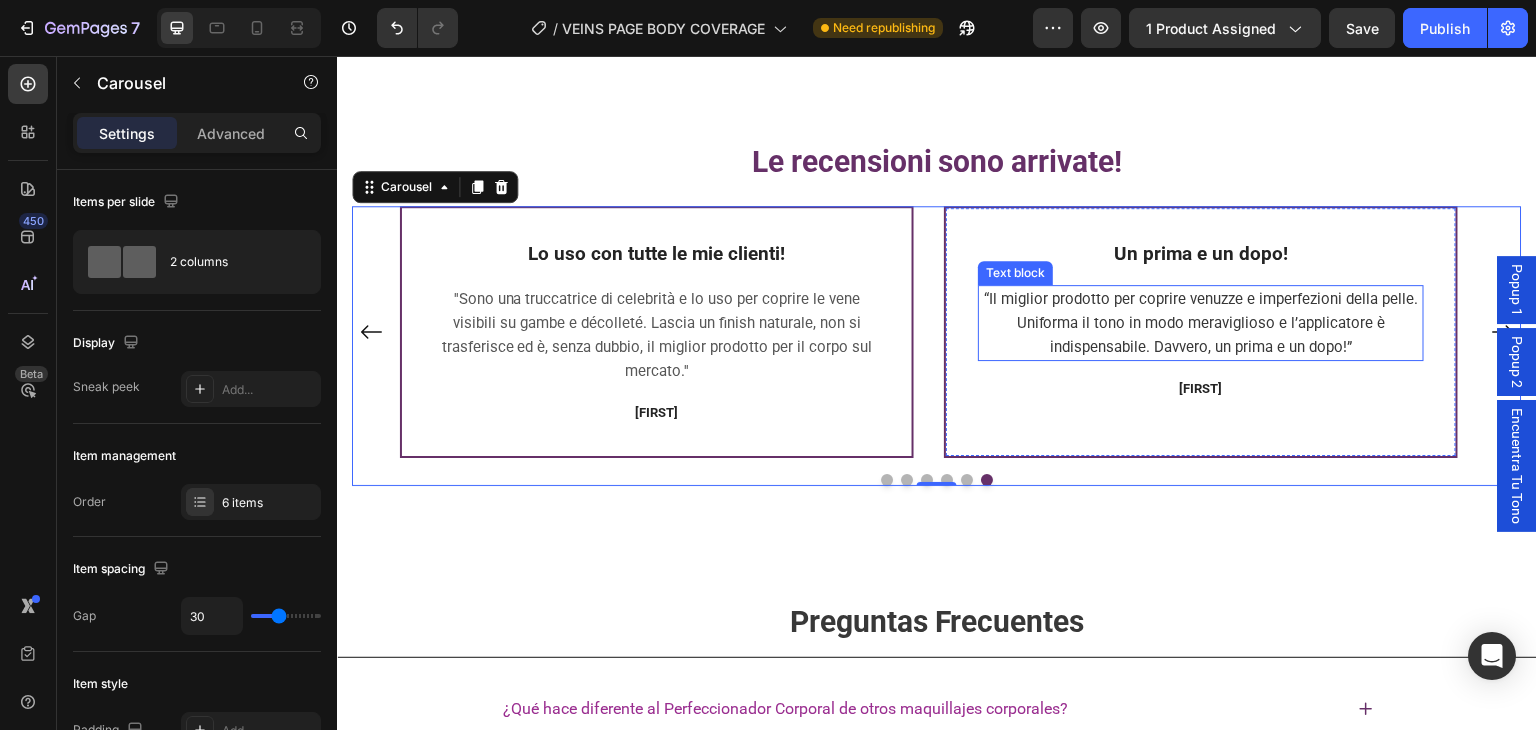 click on "“Il miglior prodotto per coprire venuzze e imperfezioni della pelle. Uniforma il tono in modo meraviglioso e l’applicatore è indispensabile. Davvero, un prima e un dopo!”" at bounding box center (1202, 323) 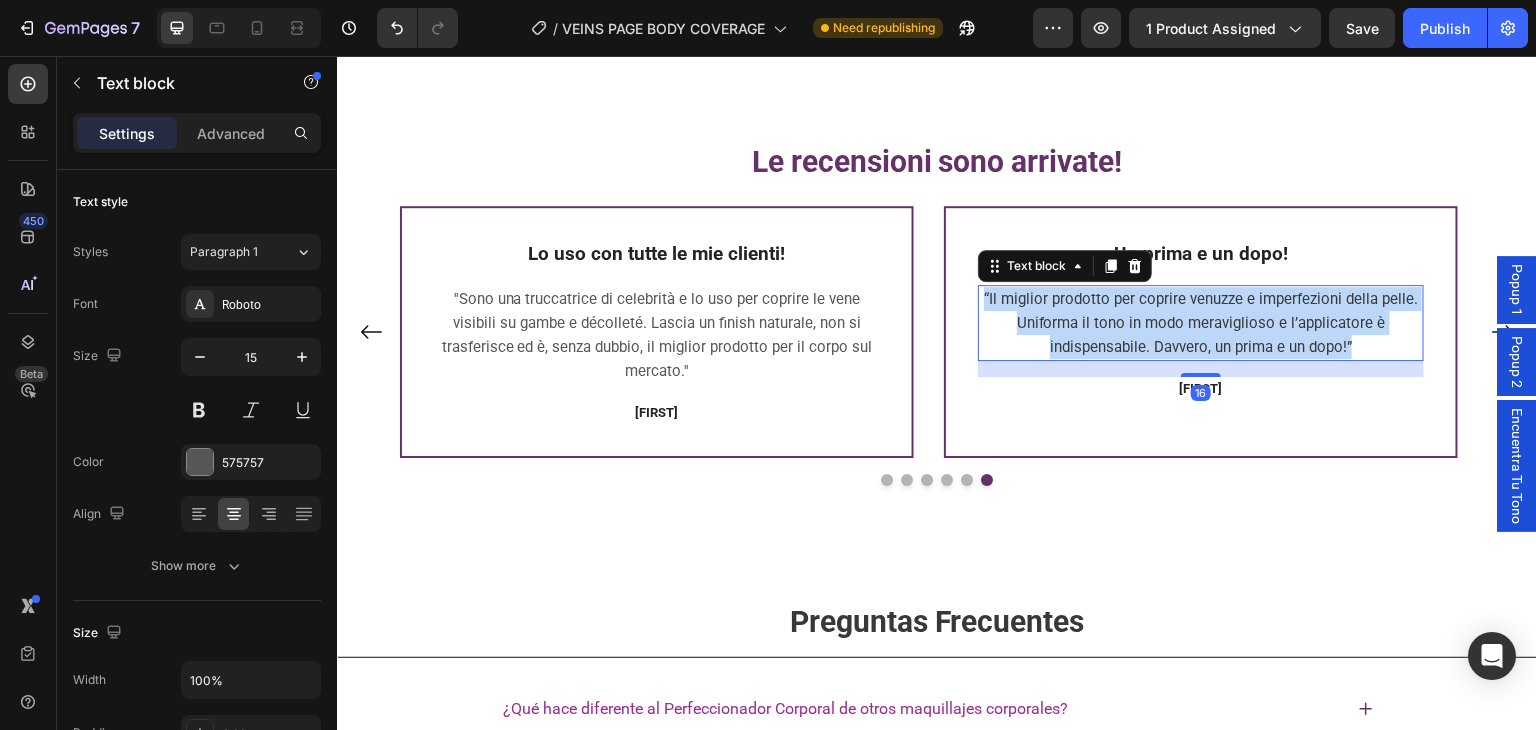 click on "“Il miglior prodotto per coprire venuzze e imperfezioni della pelle. Uniforma il tono in modo meraviglioso e l’applicatore è indispensabile. Davvero, un prima e un dopo!”" at bounding box center (1202, 323) 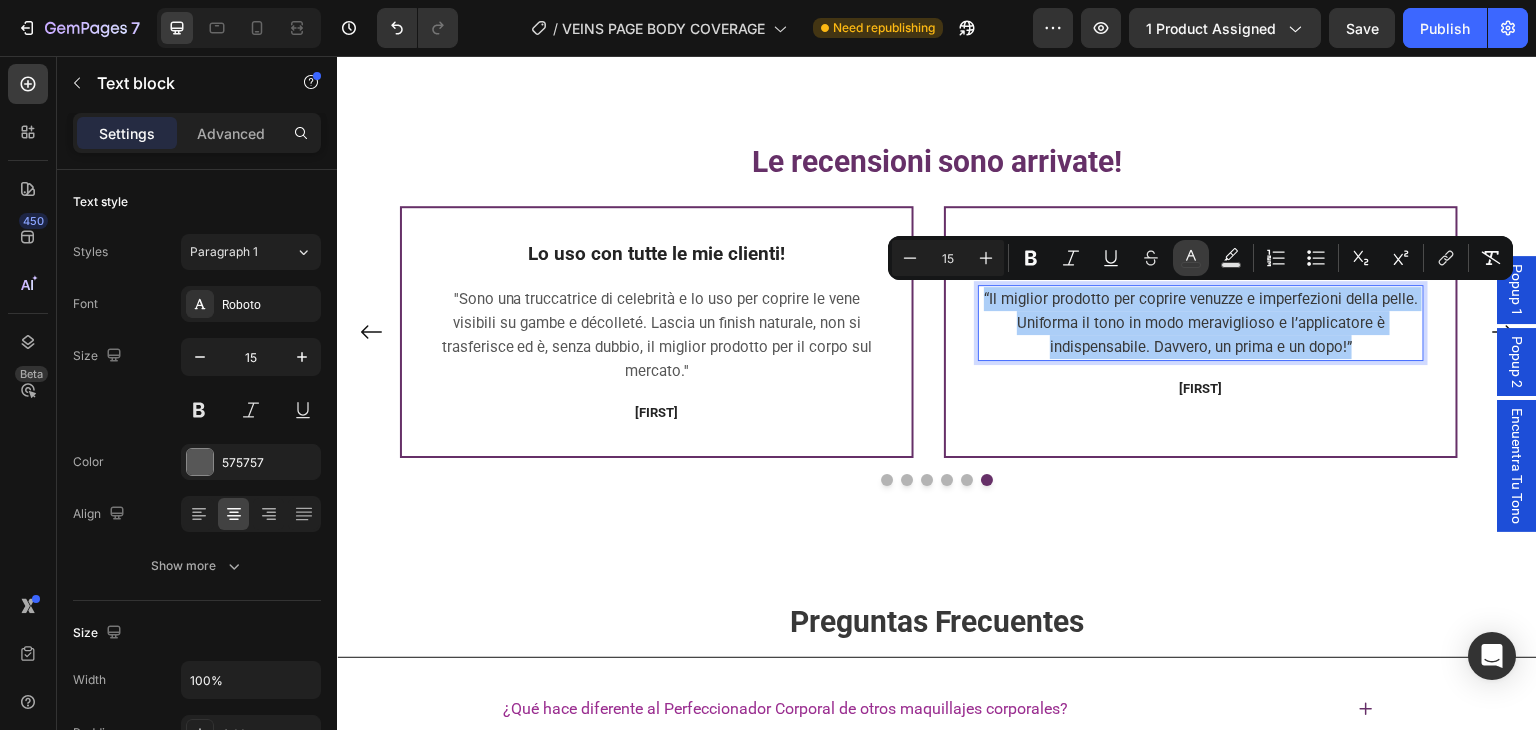 click on "color" at bounding box center (1191, 258) 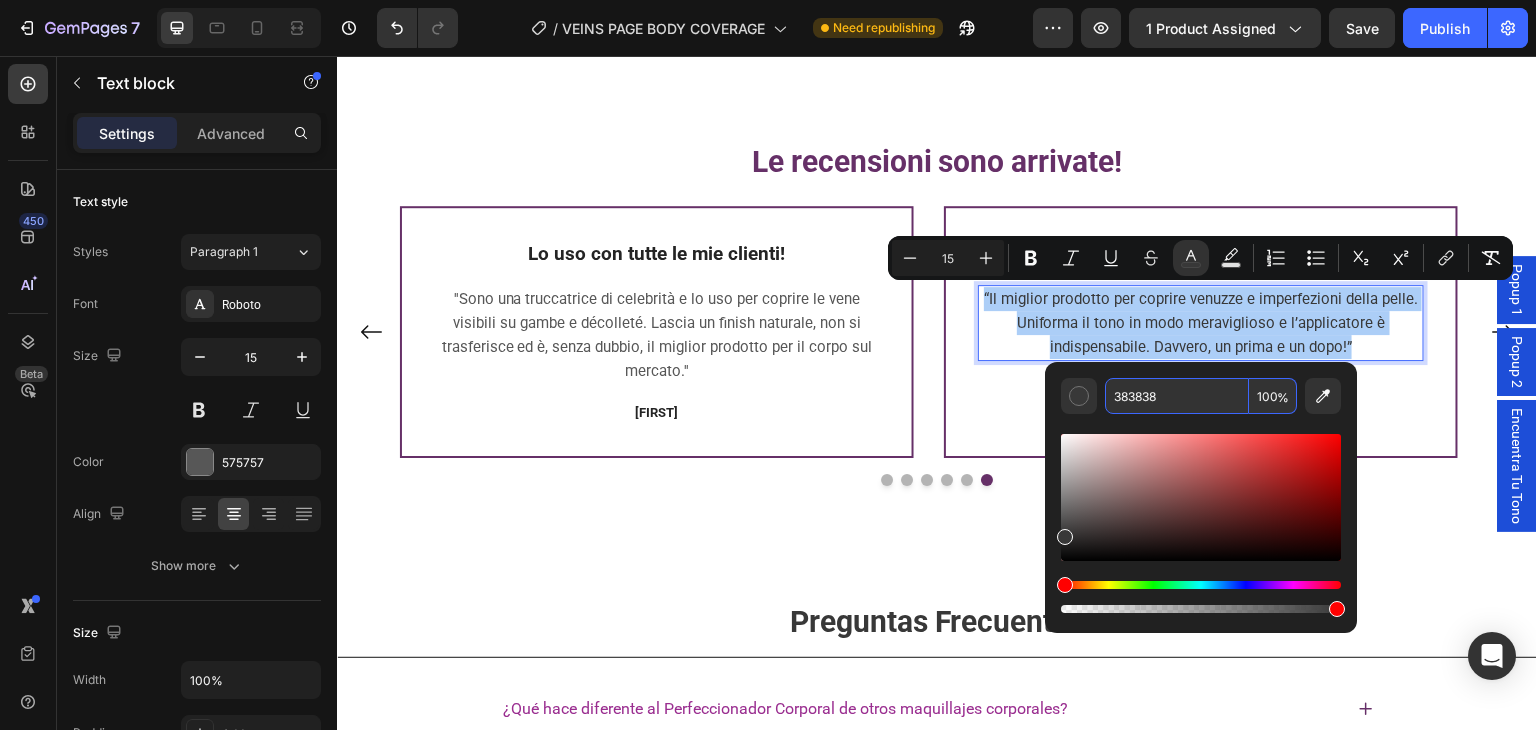 click on "383838" at bounding box center (1177, 396) 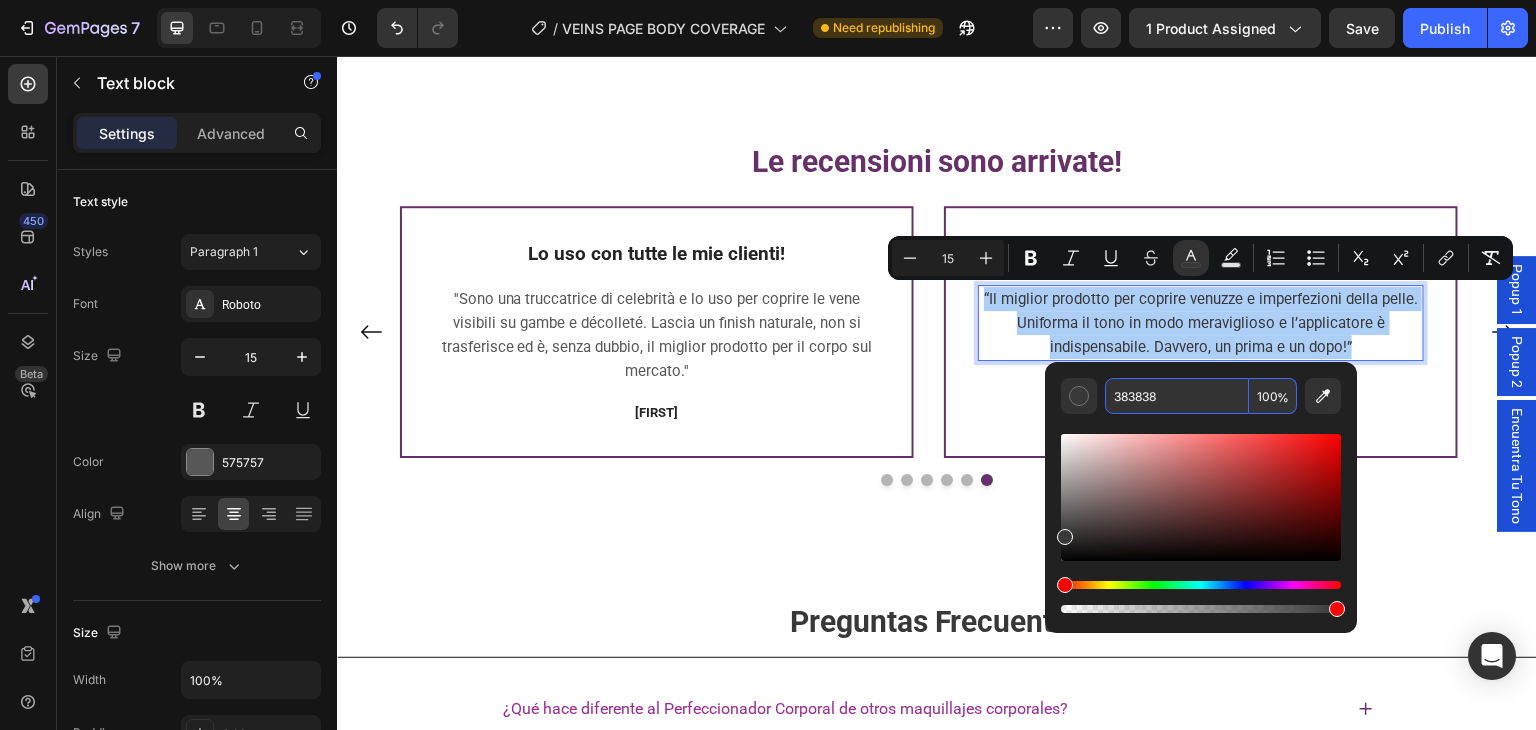 copy on "“Il miglior prodotto per coprire venuzze e imperfezioni della pelle. Uniforma il tono in modo meraviglioso e l’applicatore è indispensabile. Davvero, un prima e un dopo!”" 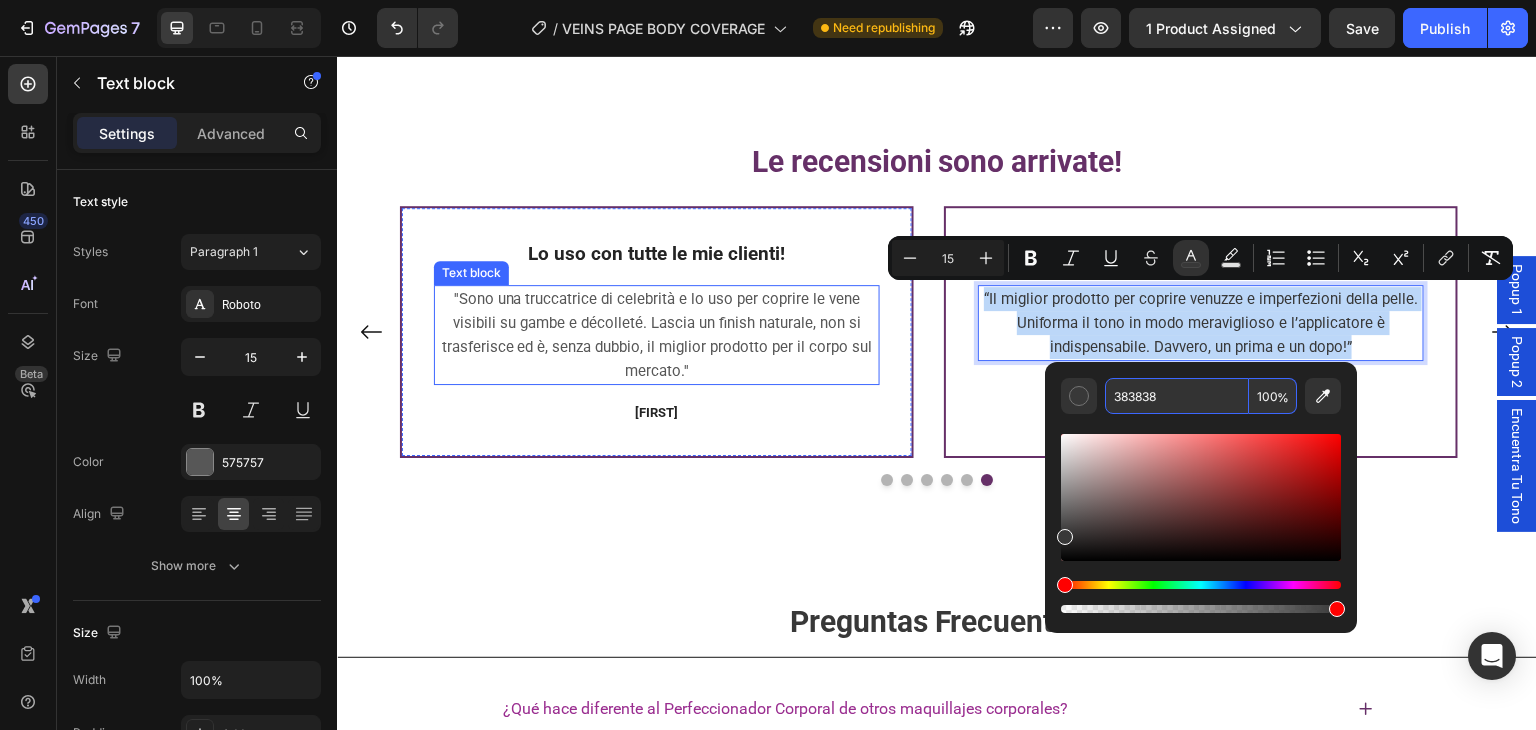 click on "''Sono una truccatrice di celebrità e lo uso per coprire le vene visibili su gambe e décolleté. Lascia un finish naturale, non si trasferisce ed è, senza dubbio, il miglior prodotto per il corpo sul mercato.''" at bounding box center (657, 335) 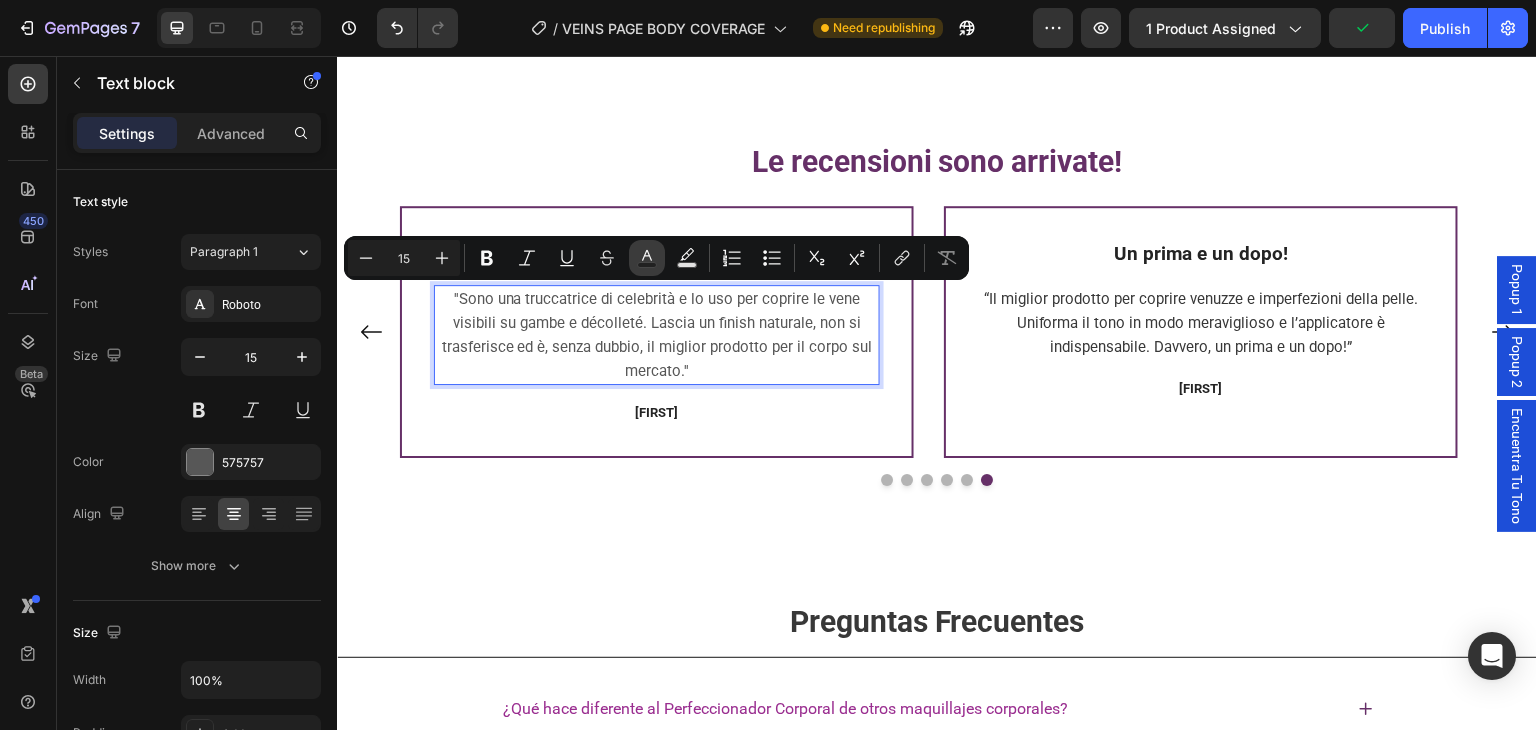 click 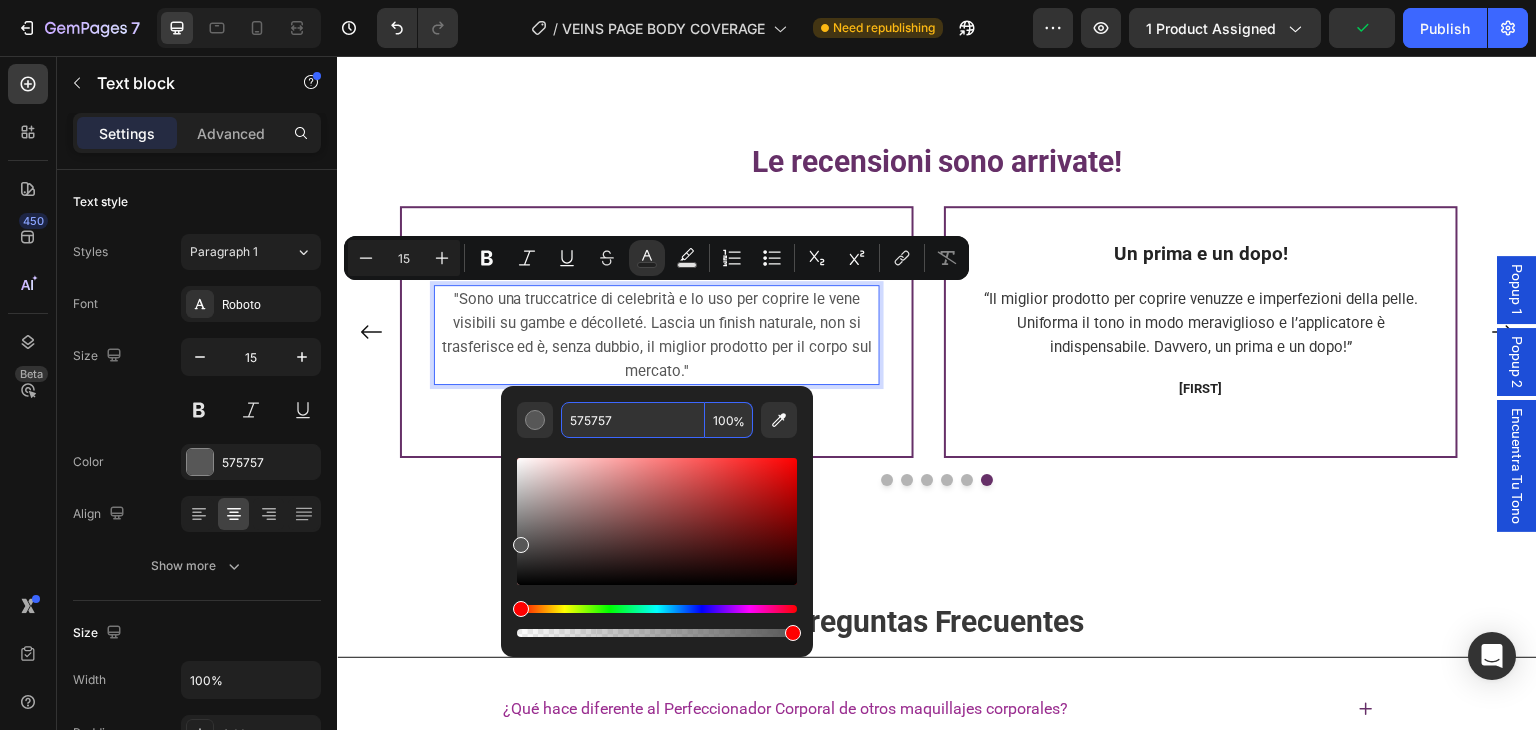 click on "575757" at bounding box center (633, 420) 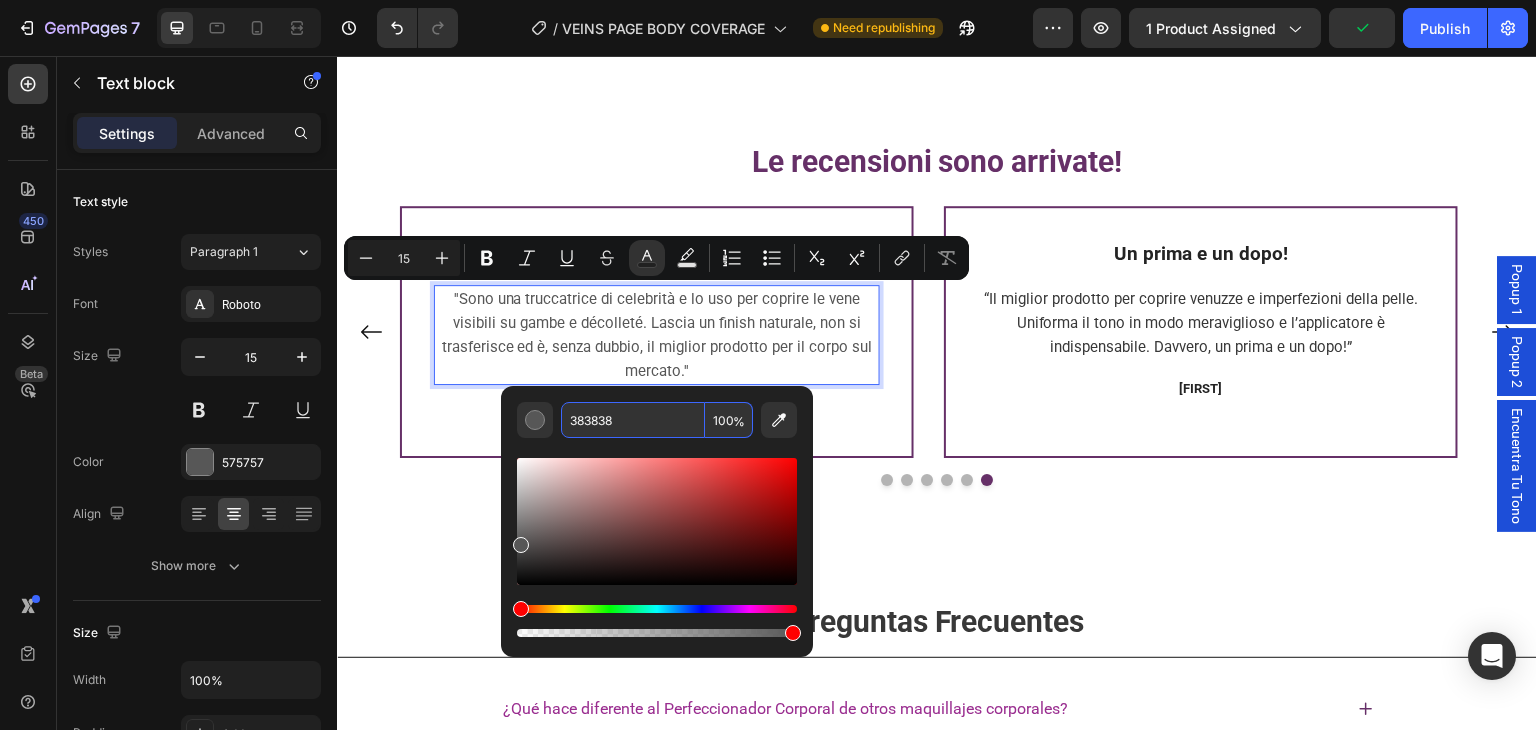 type on "383838" 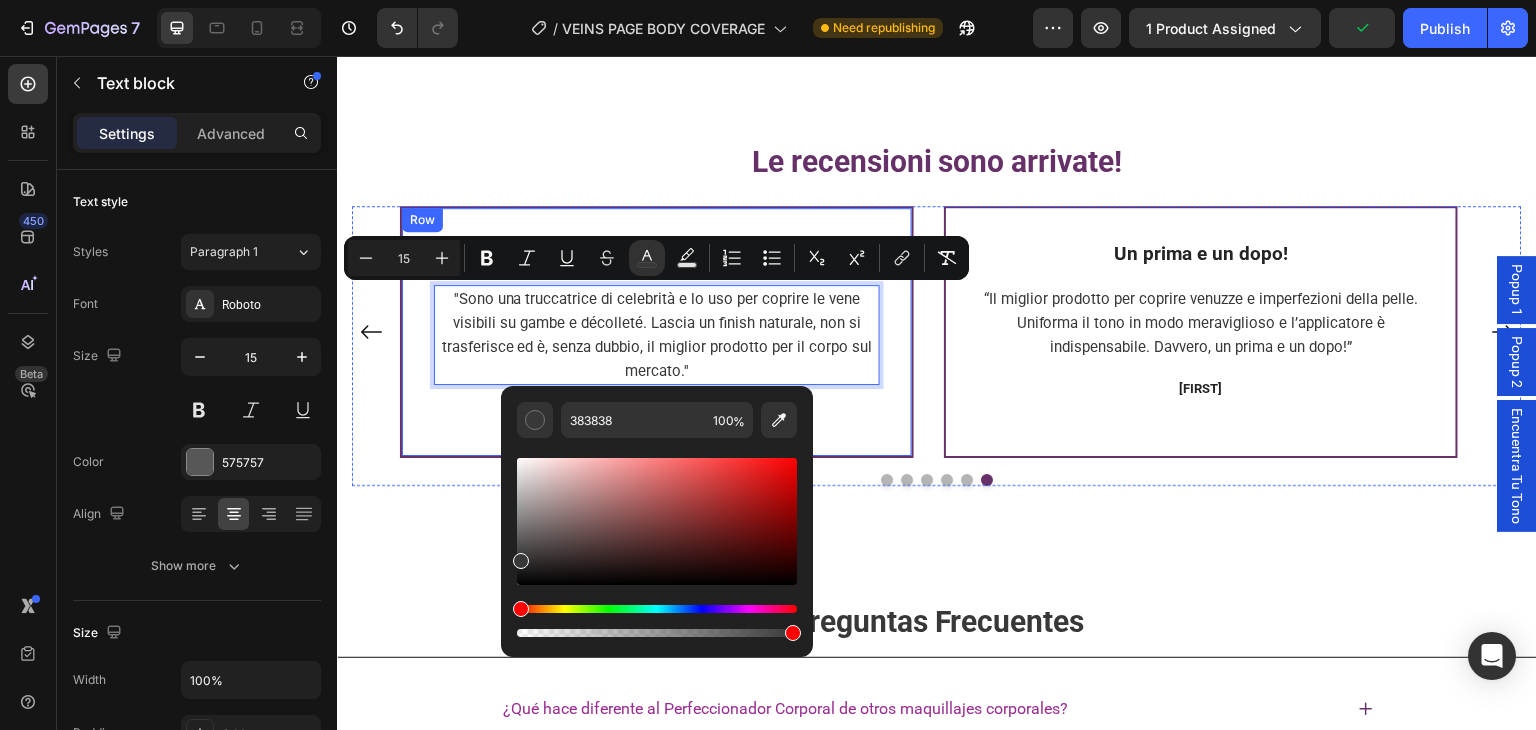 click on "Lo uso con tutte le mie clienti! Text block ''Sono una truccatrice di celebrità e lo uso per coprire le vene visibili su gambe e décolleté. Lascia un finish naturale, non si trasferisce ed è, senza dubbio, il miglior prodotto per il corpo sul mercato.'' Text block   16 ELEONORA Text block Row" at bounding box center (657, 332) 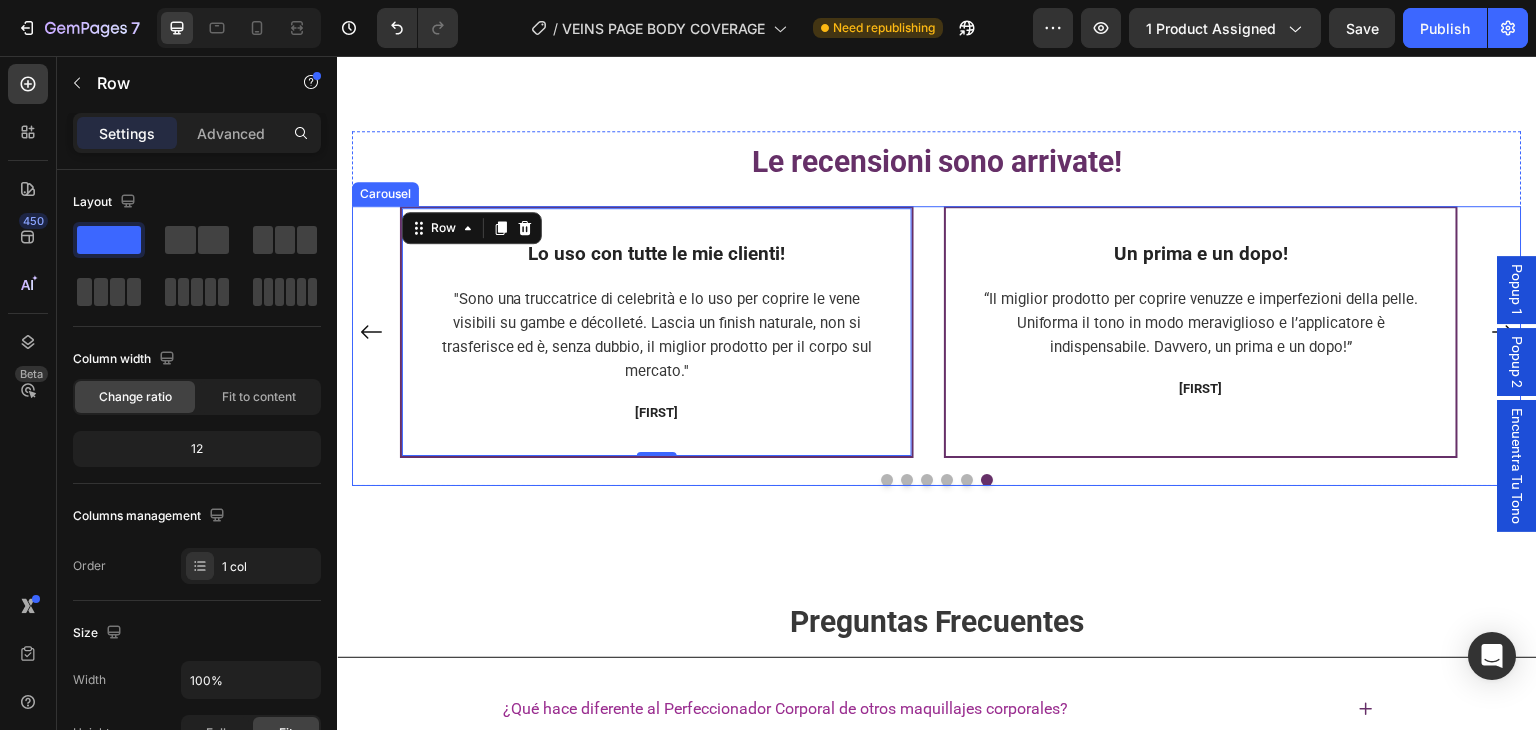 click at bounding box center [967, 480] 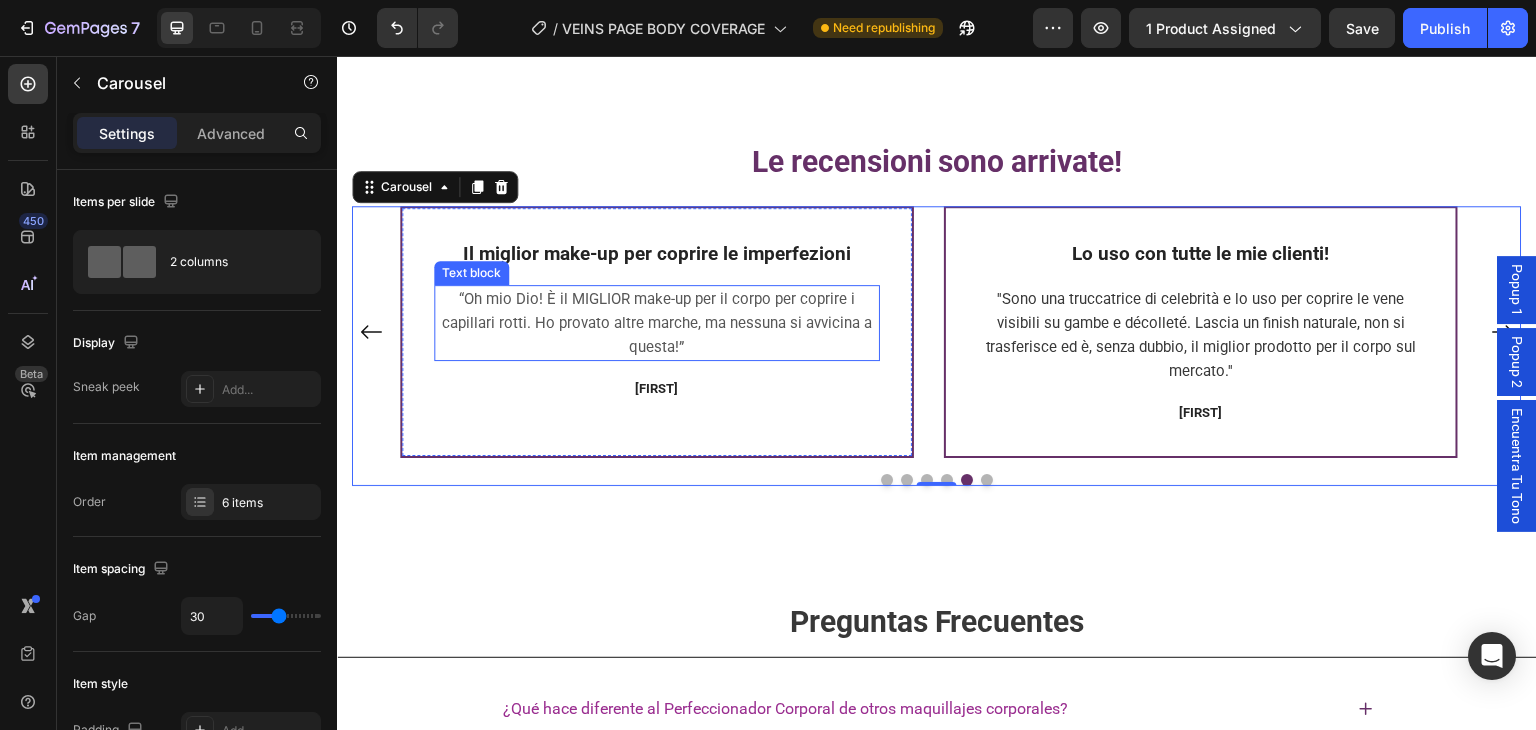 click on "“Oh mio Dio! È il MIGLIOR make-up per il corpo per coprire i capillari rotti. Ho provato altre marche, ma nessuna si avvicina a questa!”" at bounding box center (657, 323) 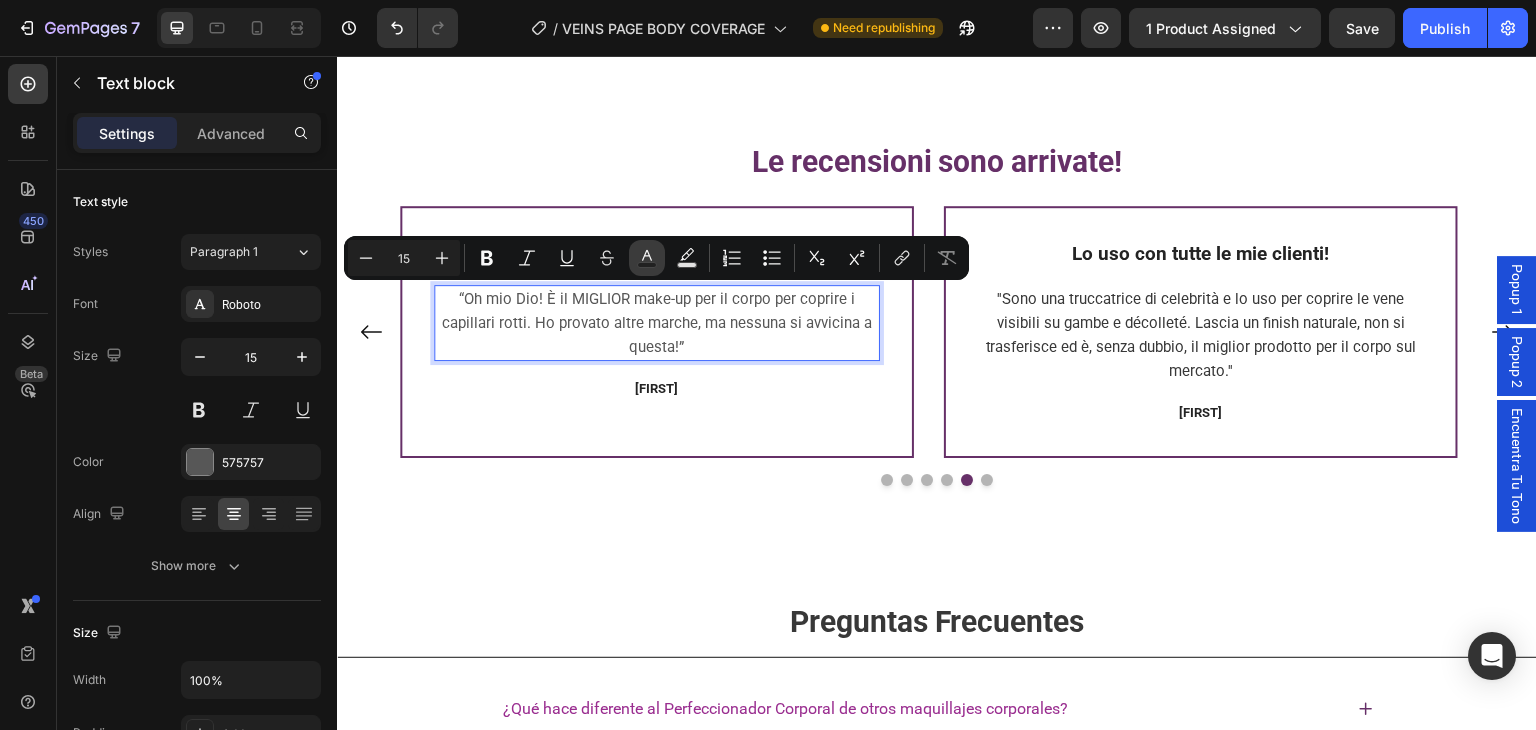 click 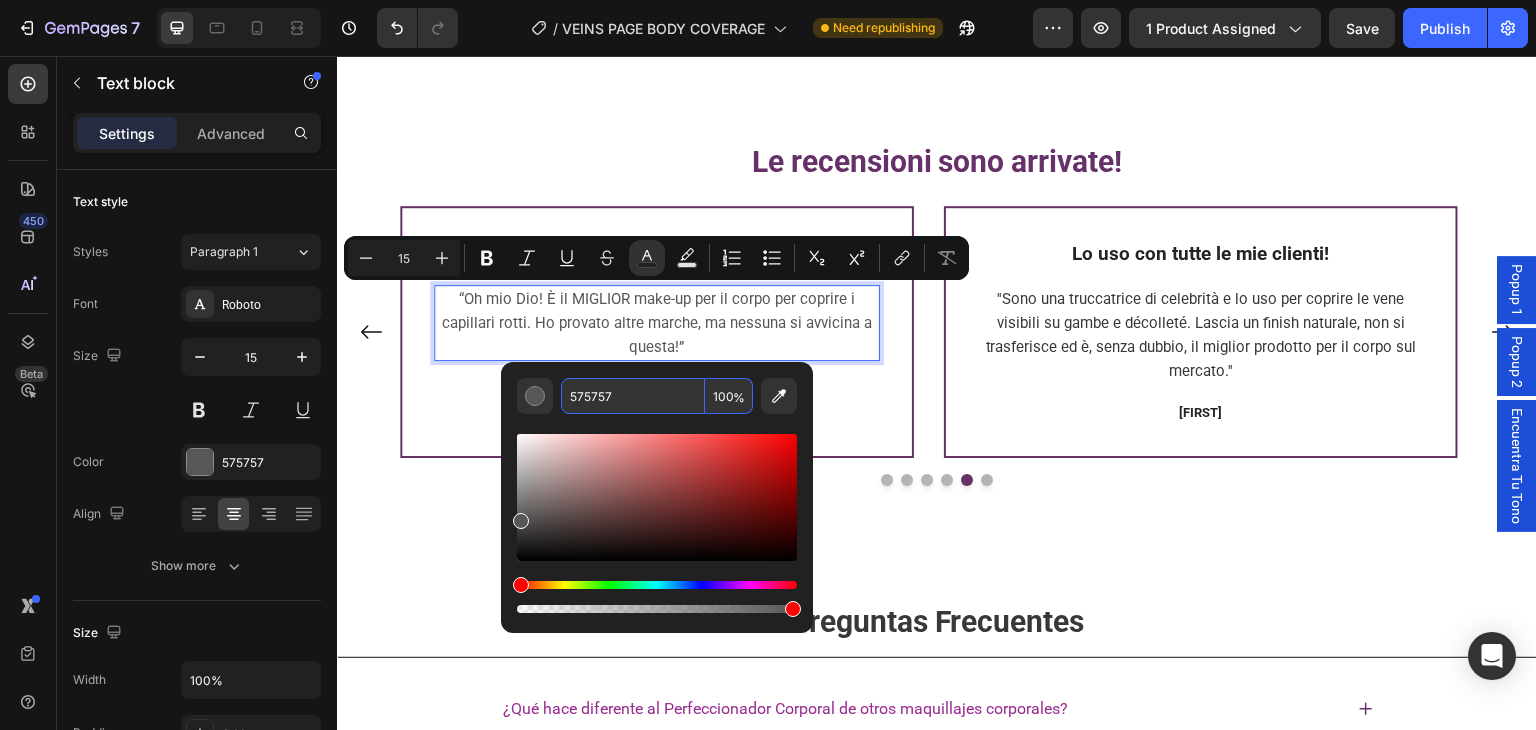click on "575757" at bounding box center [633, 396] 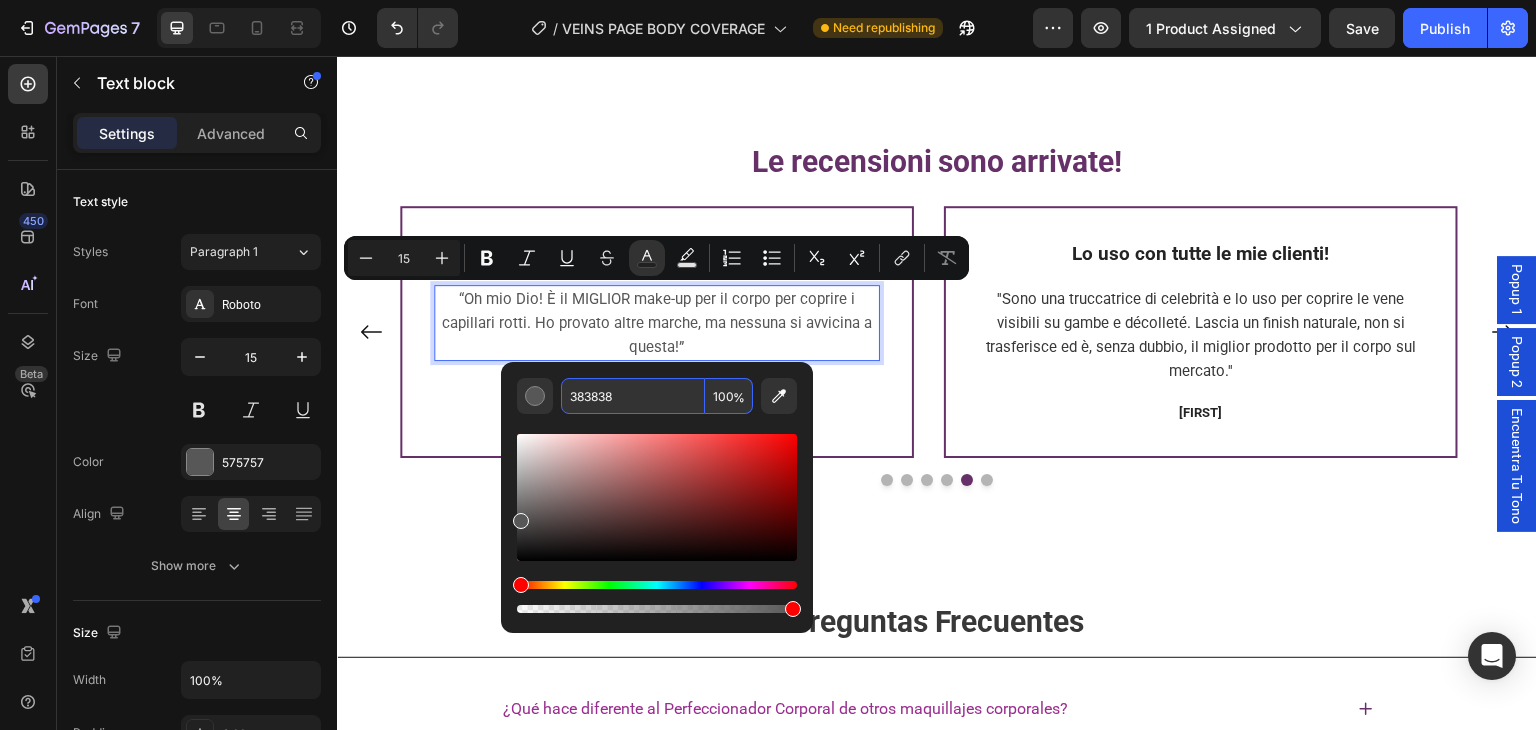 type on "383838" 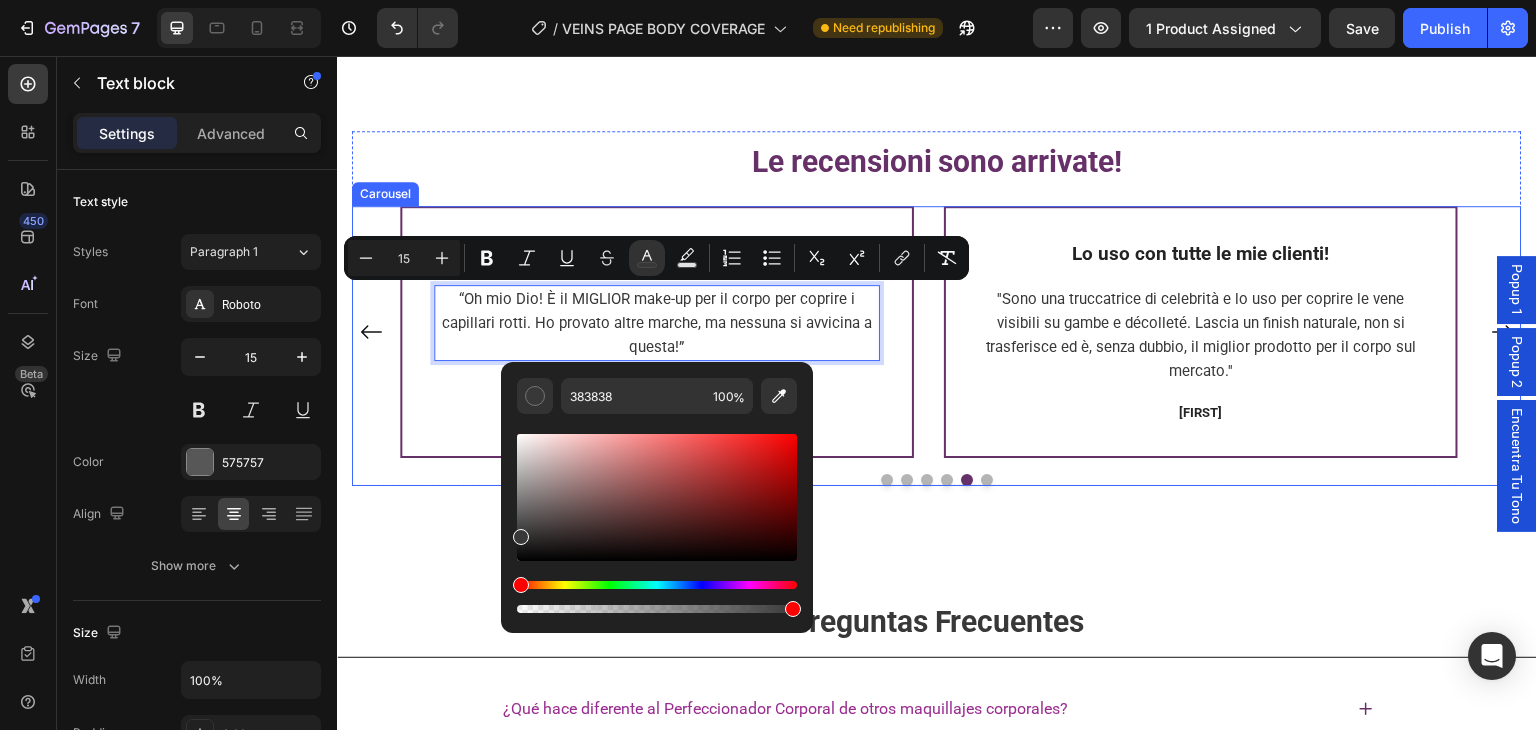 click at bounding box center (947, 480) 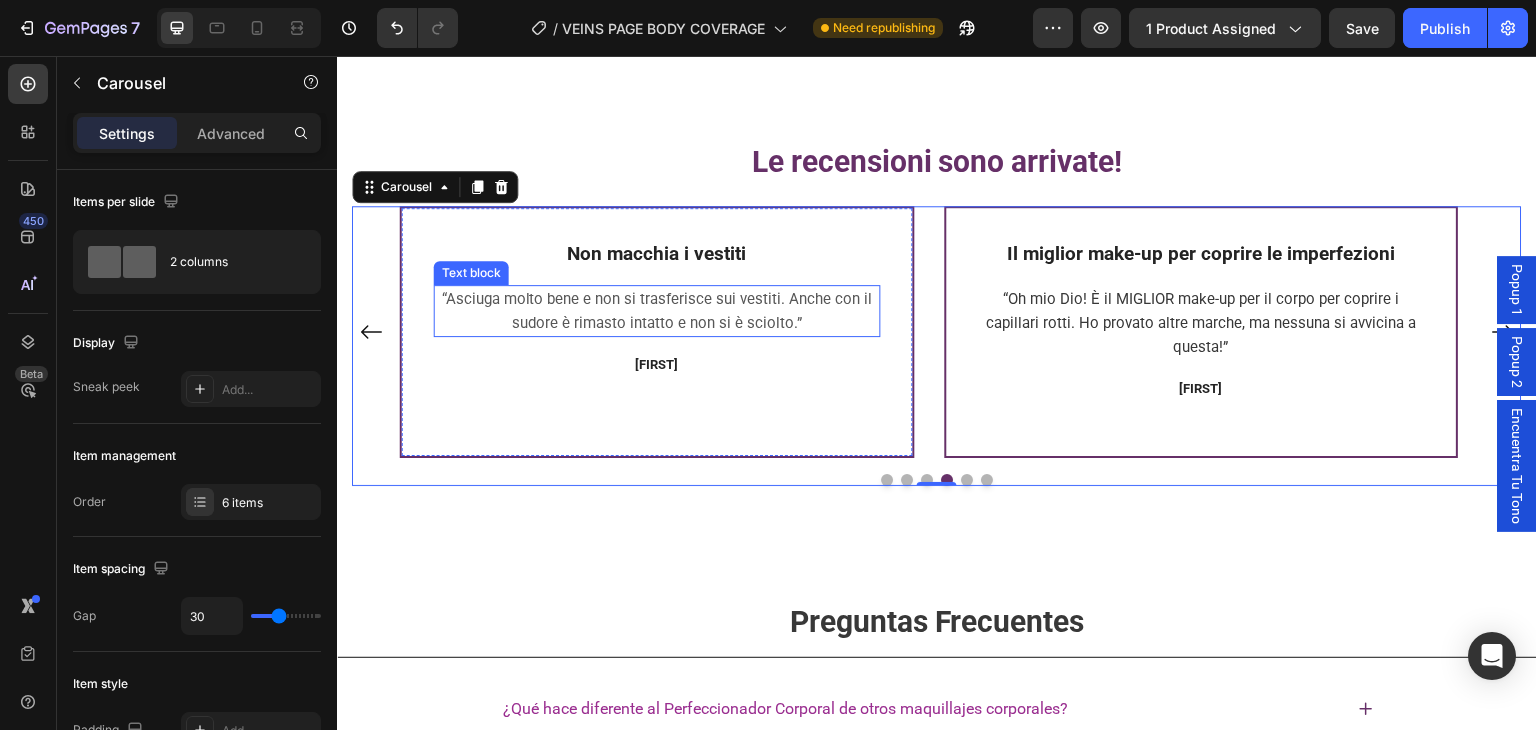 click on "“Asciuga molto bene e non si trasferisce sui vestiti. Anche con il sudore è rimasto intatto e non si è sciolto.”" at bounding box center [657, 311] 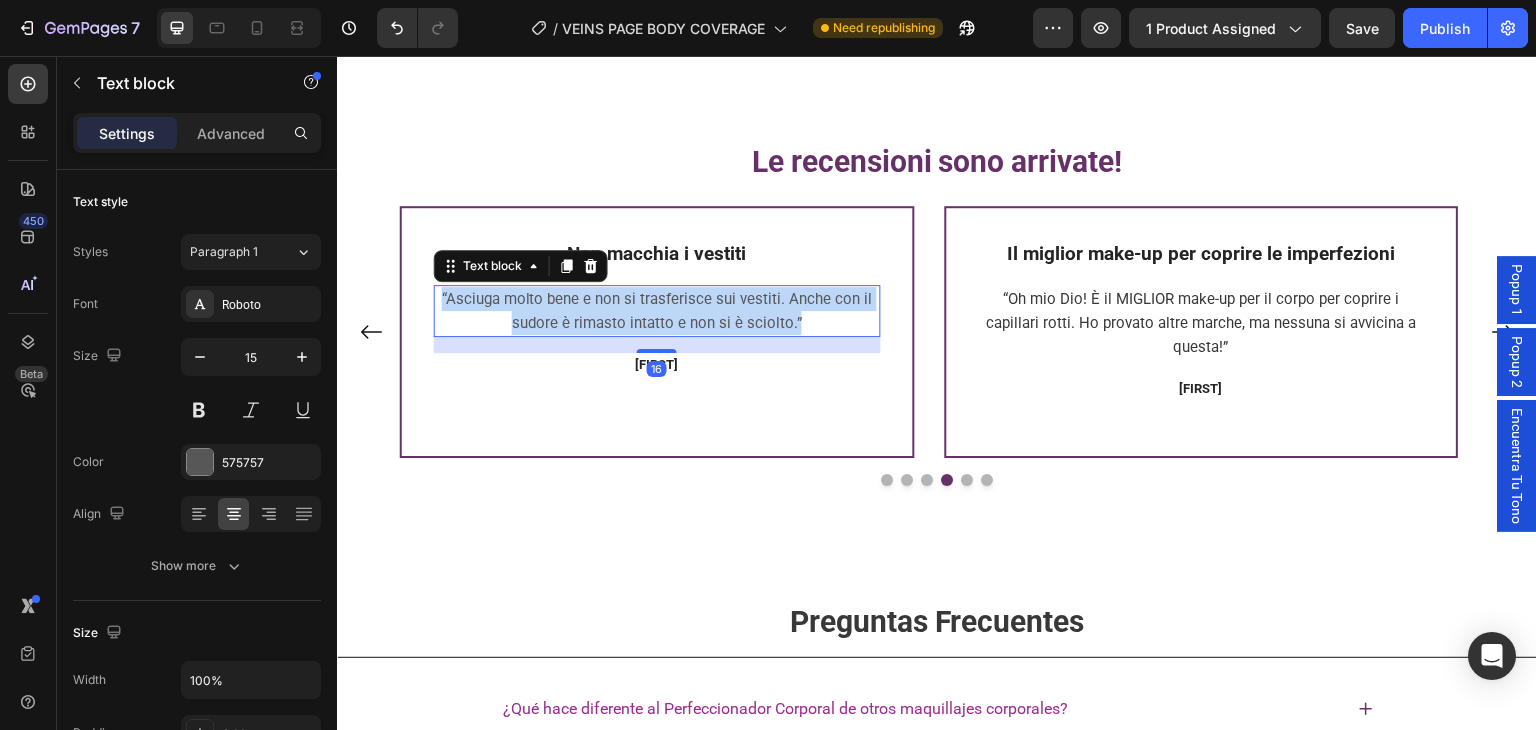 click on "“Asciuga molto bene e non si trasferisce sui vestiti. Anche con il sudore è rimasto intatto e non si è sciolto.”" at bounding box center (657, 311) 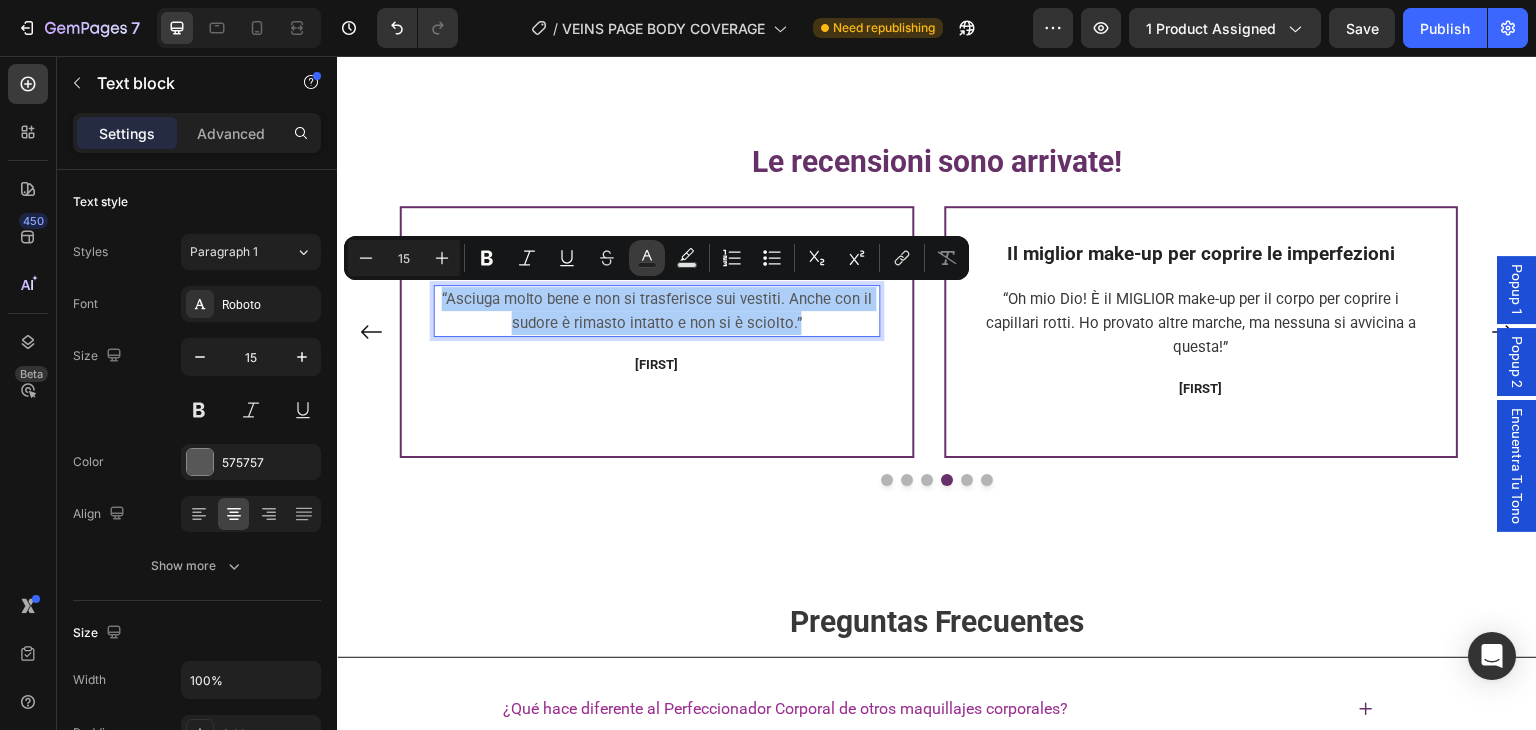 click 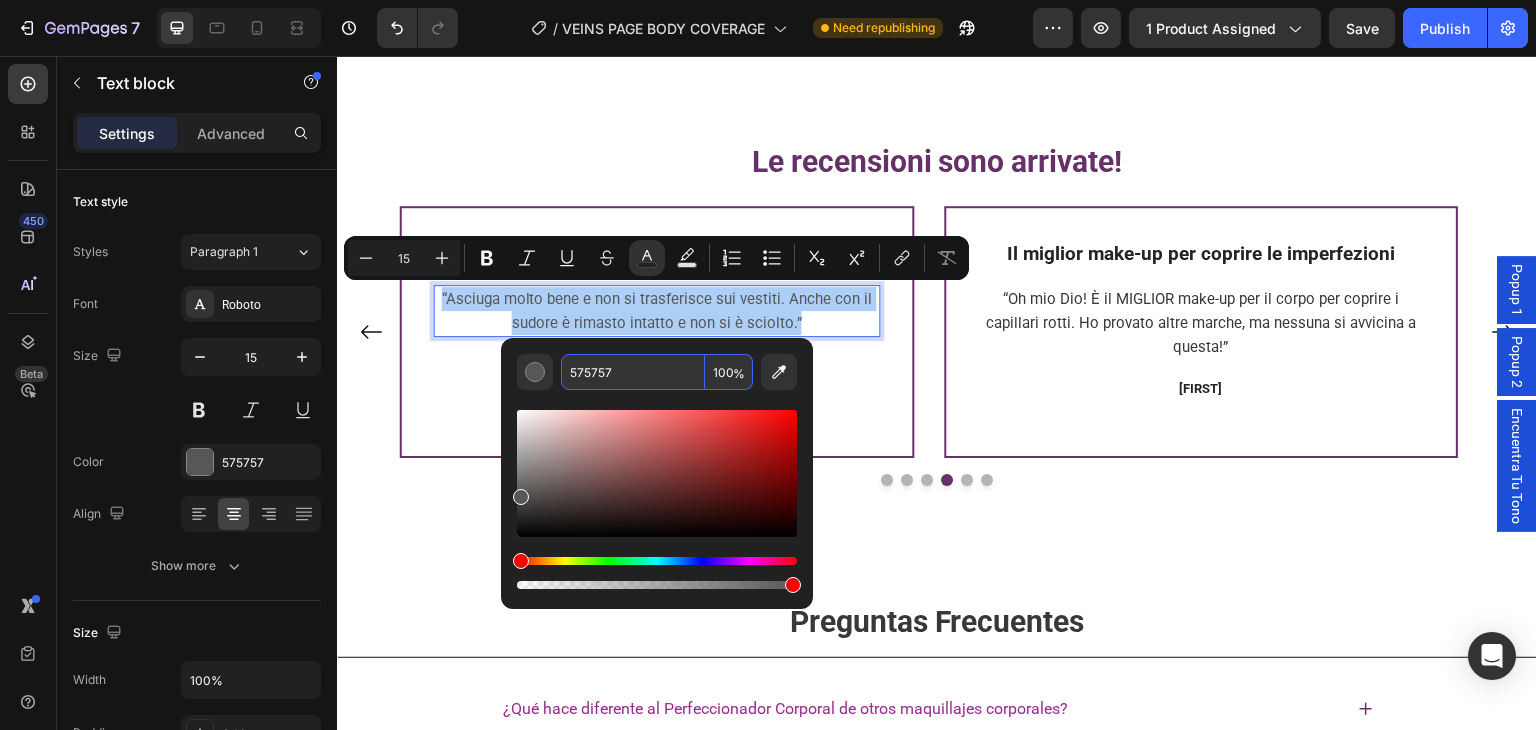click on "575757" at bounding box center (633, 372) 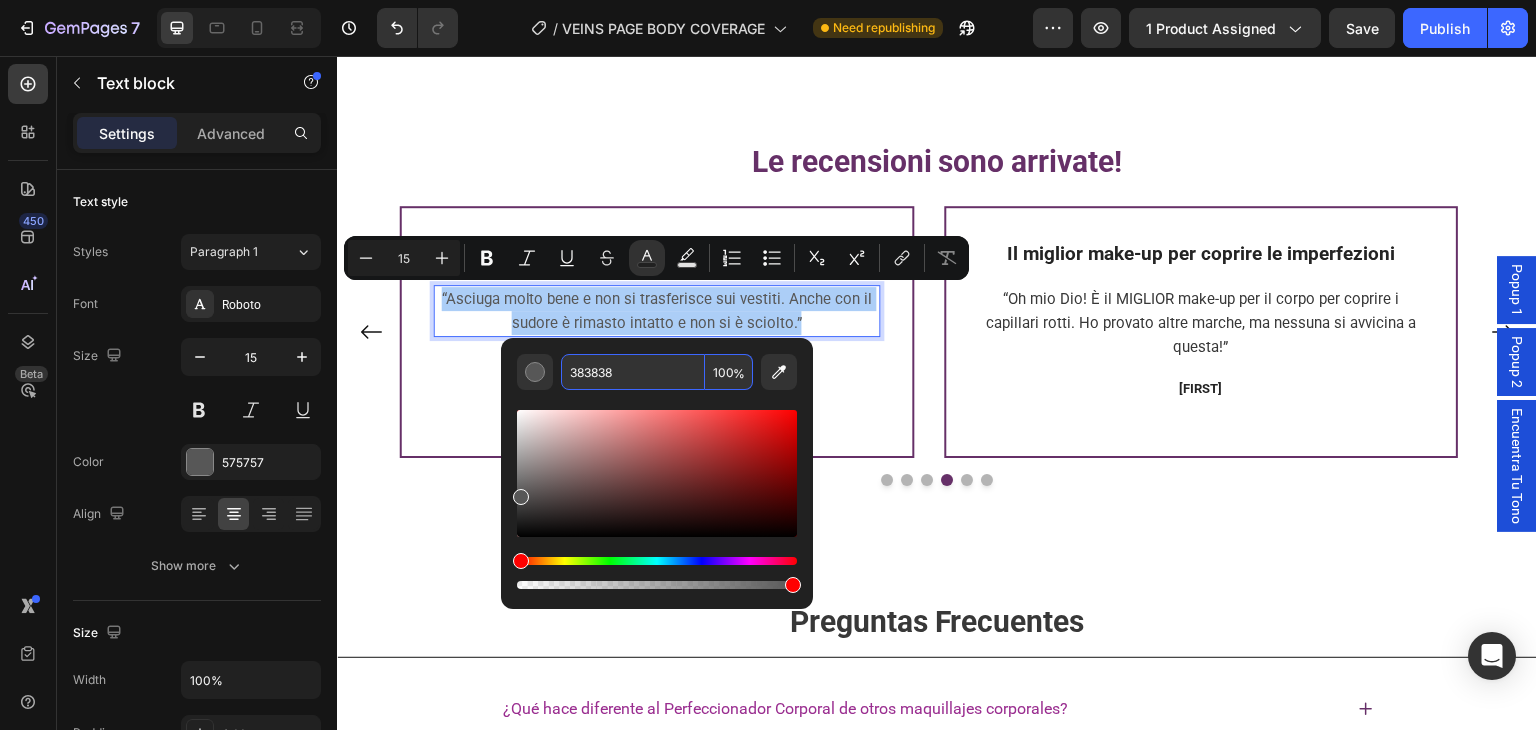 type on "383838" 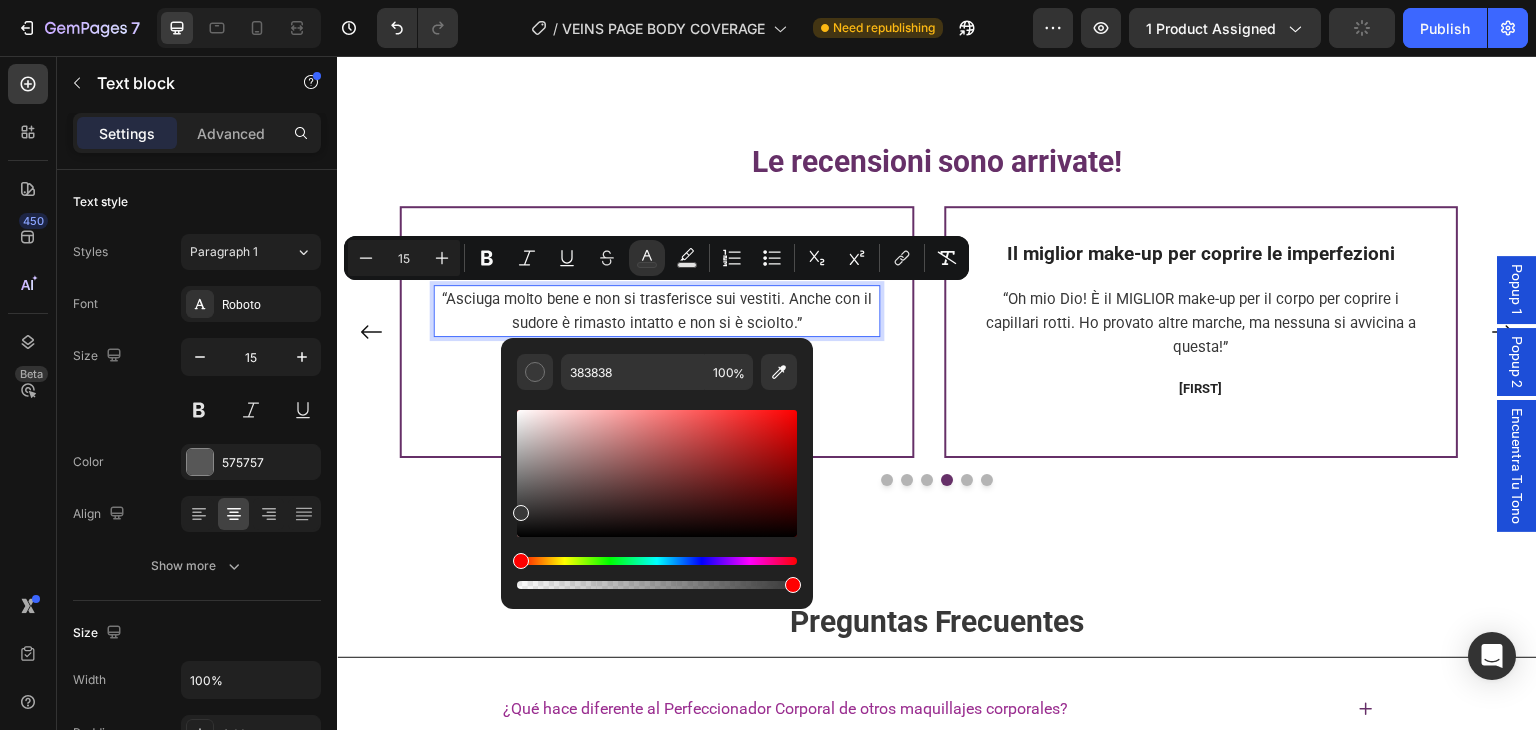 click at bounding box center (657, 491) 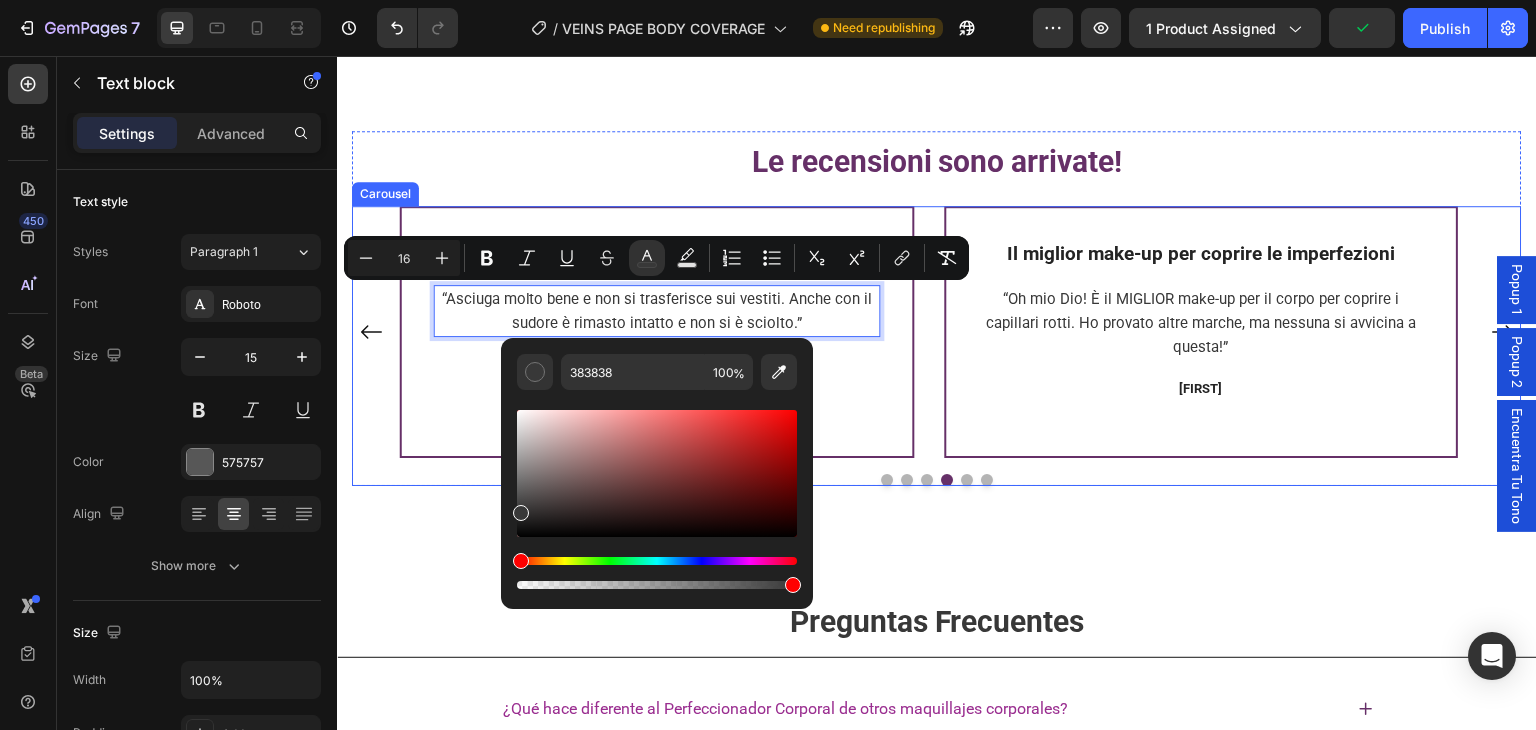 click at bounding box center [927, 480] 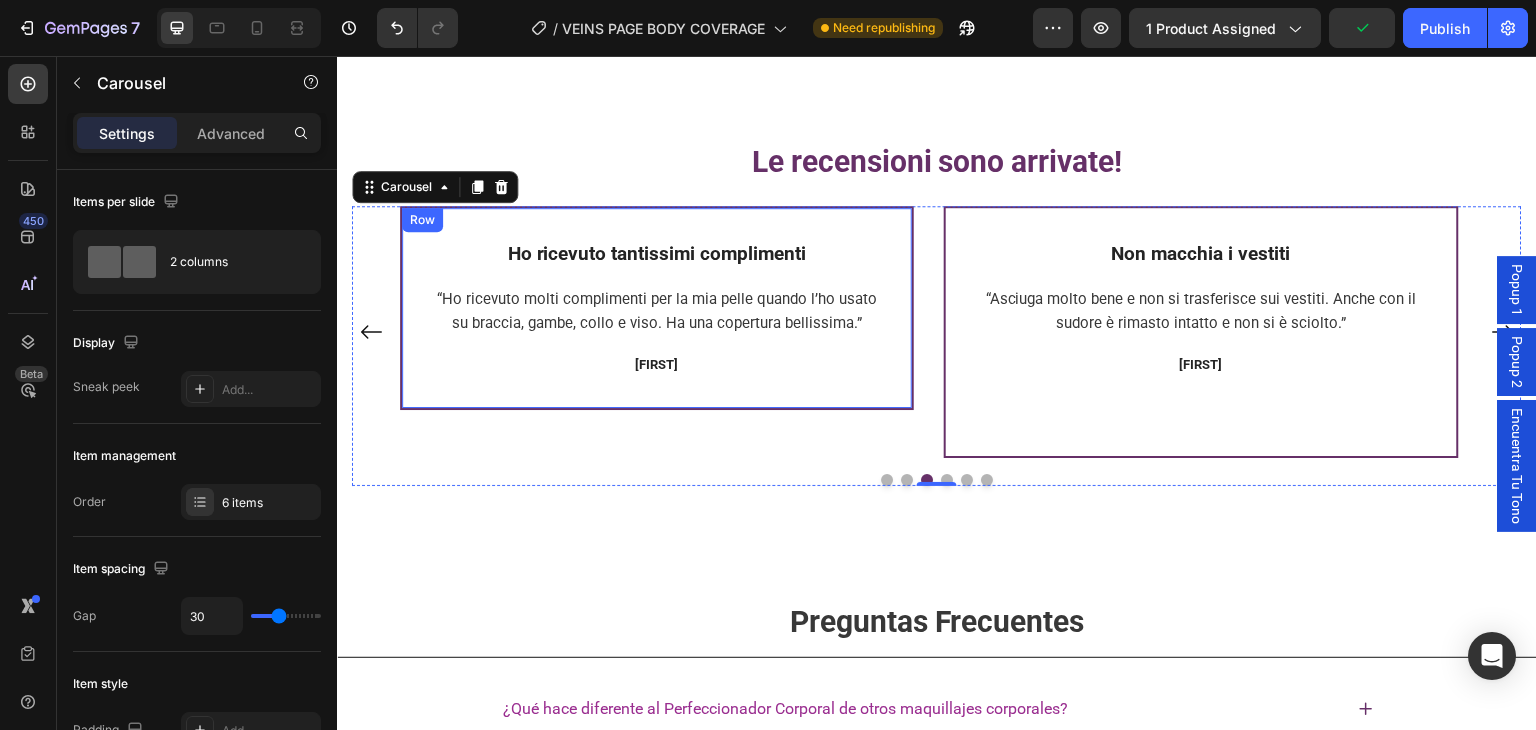 click on "“Ho ricevuto molti complimenti per la mia pelle quando l’ho usato su braccia, gambe, collo e viso. Ha una copertura bellissima.”" at bounding box center [657, 311] 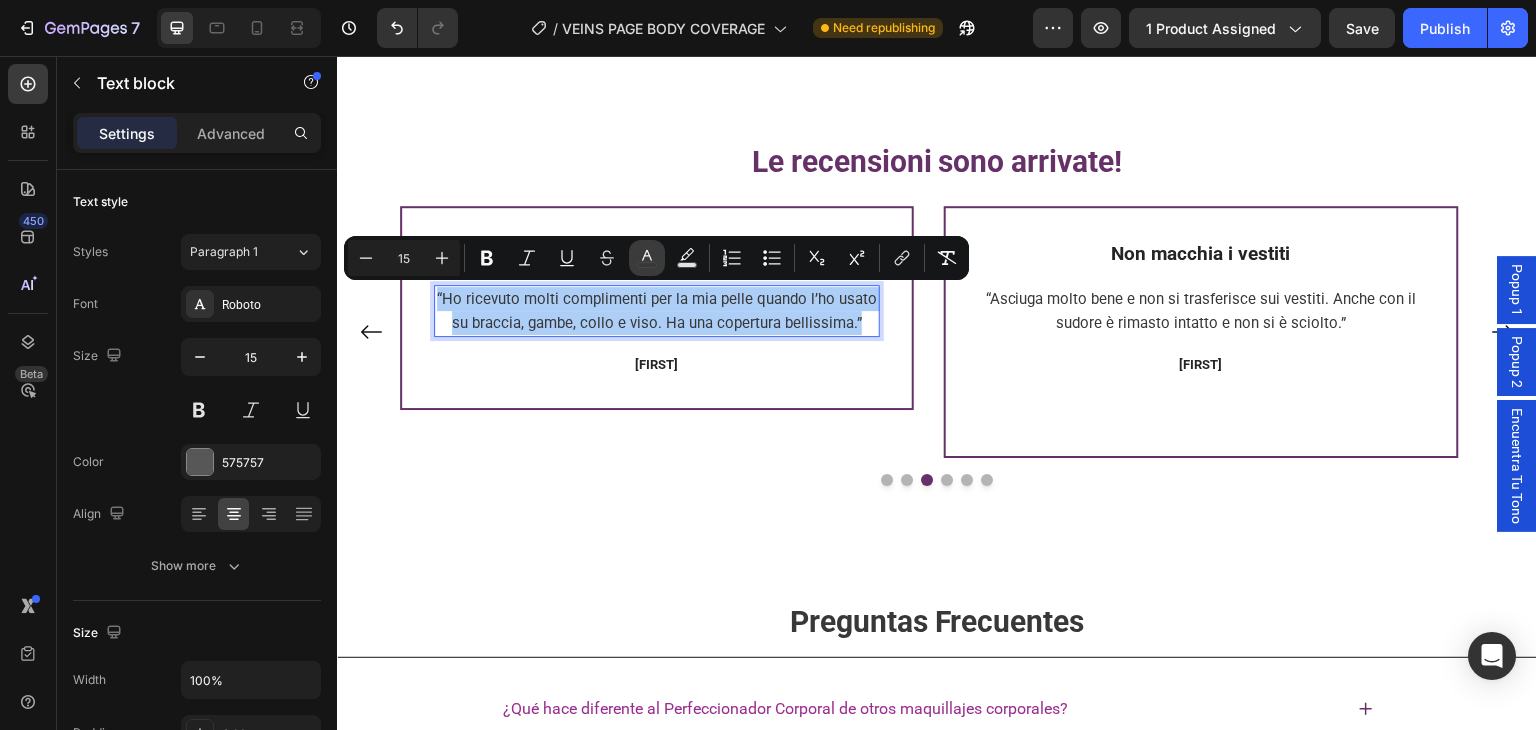 click 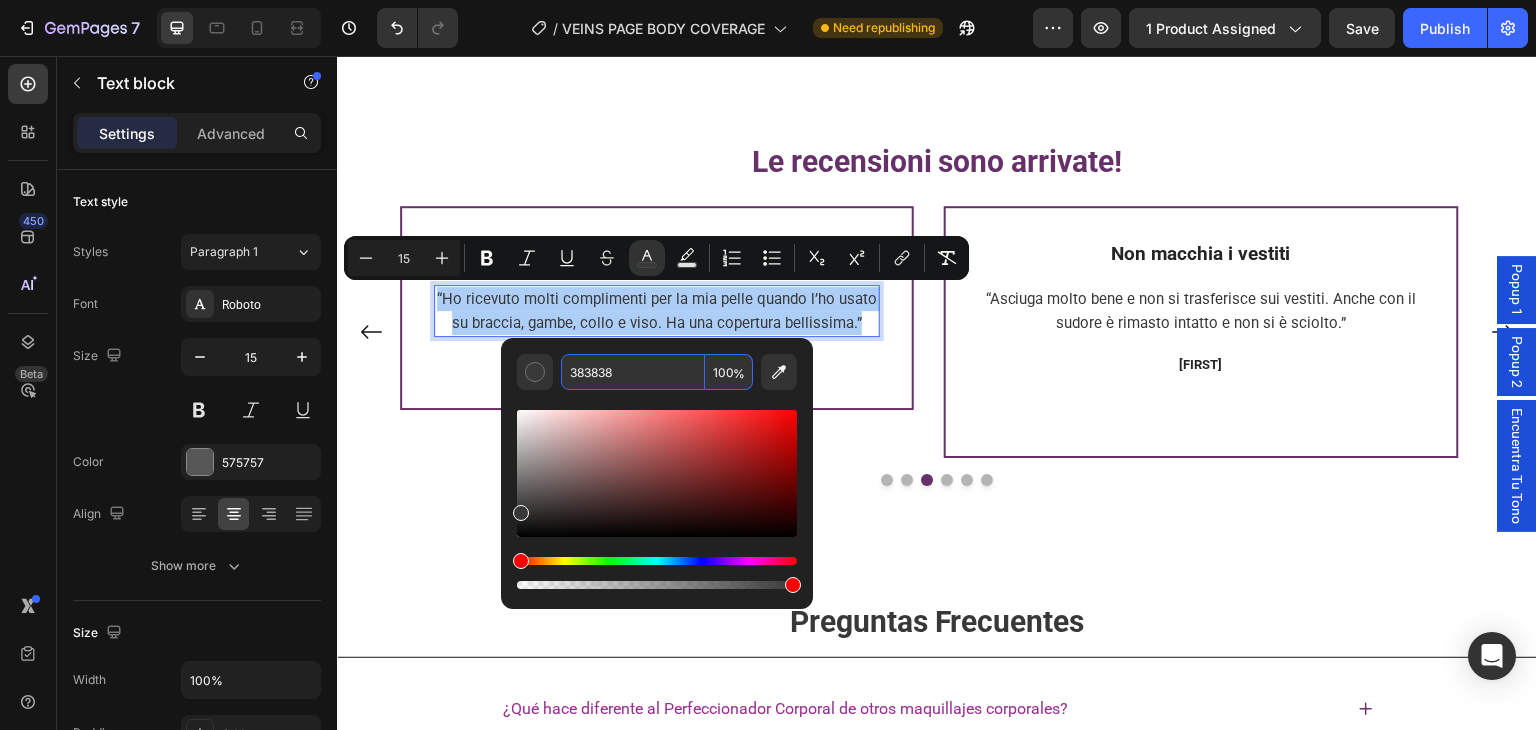 click on "383838" at bounding box center [633, 372] 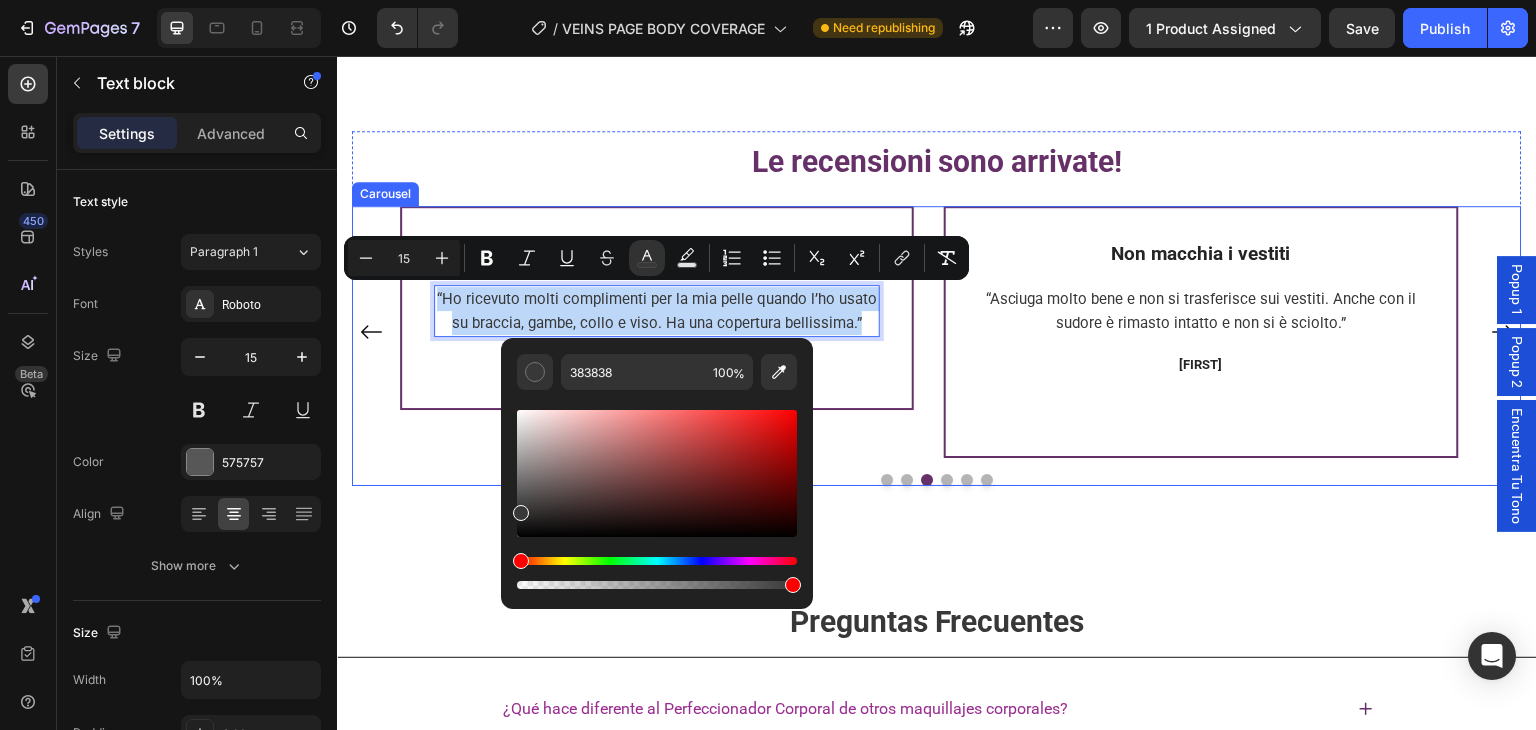 click at bounding box center (907, 480) 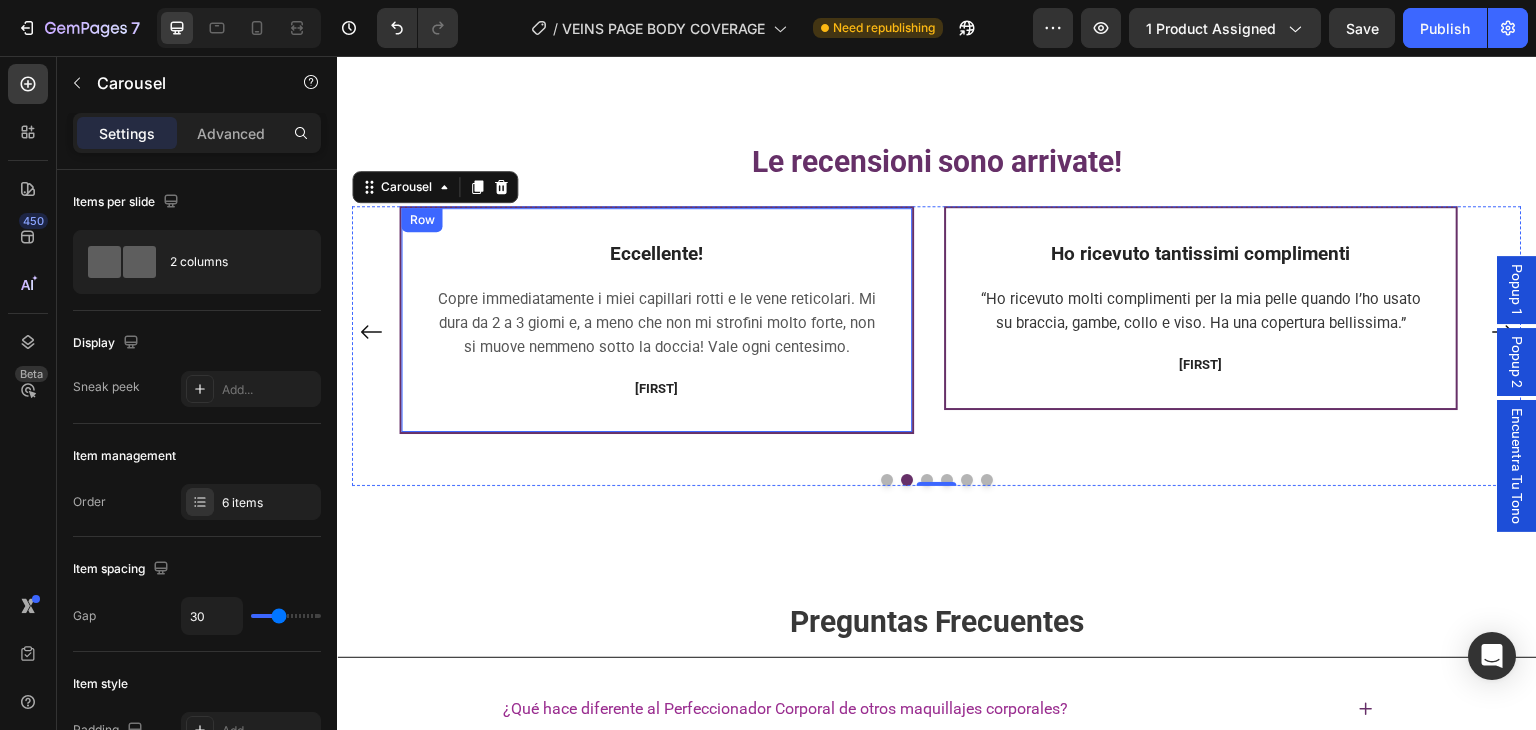 click on "Copre immediatamente i miei capillari rotti e le vene reticolari. Mi dura da 2 a 3 giorni e, a meno che non mi strofini molto forte, non si muove nemmeno sotto la doccia! Vale ogni centesimo." at bounding box center (657, 323) 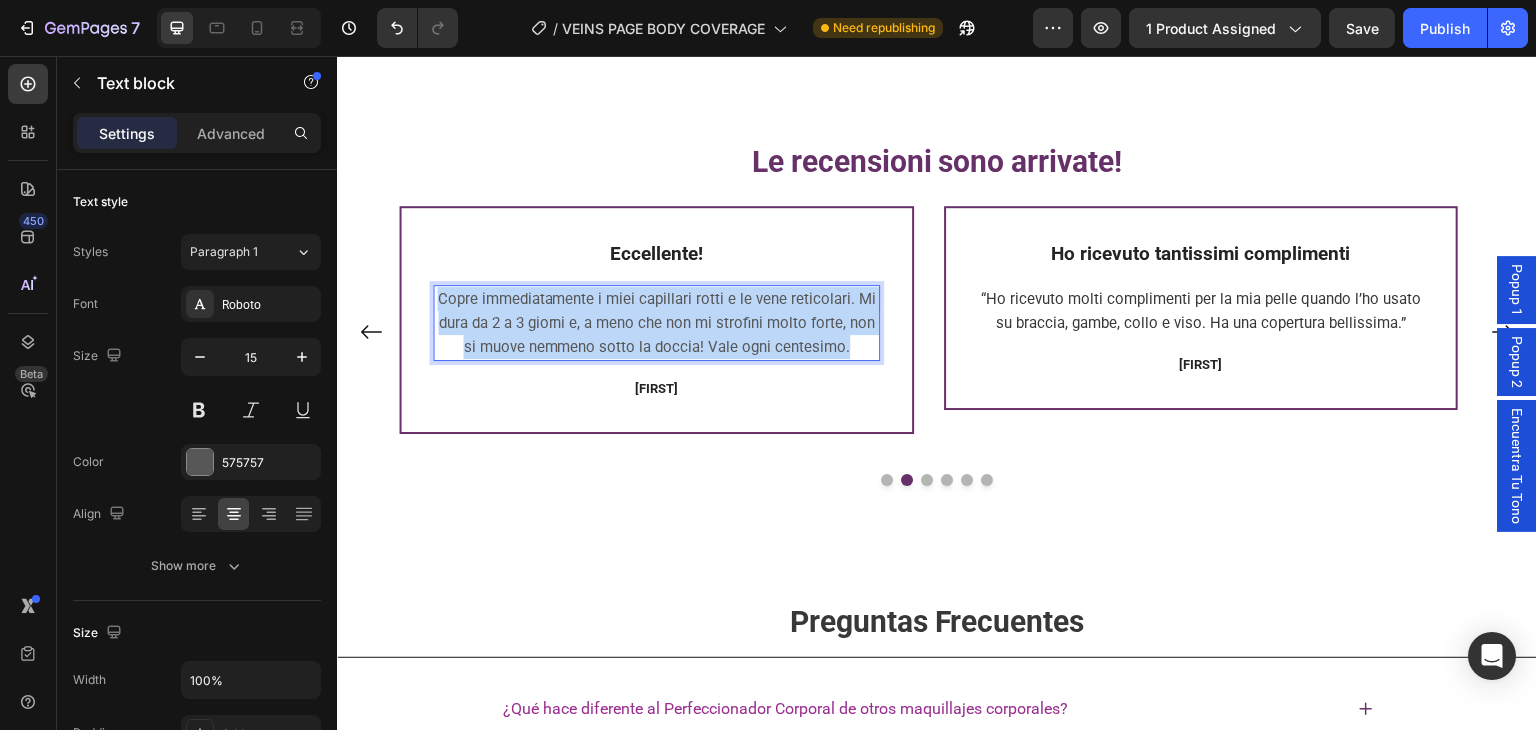 click on "Copre immediatamente i miei capillari rotti e le vene reticolari. Mi dura da 2 a 3 giorni e, a meno che non mi strofini molto forte, non si muove nemmeno sotto la doccia! Vale ogni centesimo." at bounding box center (657, 323) 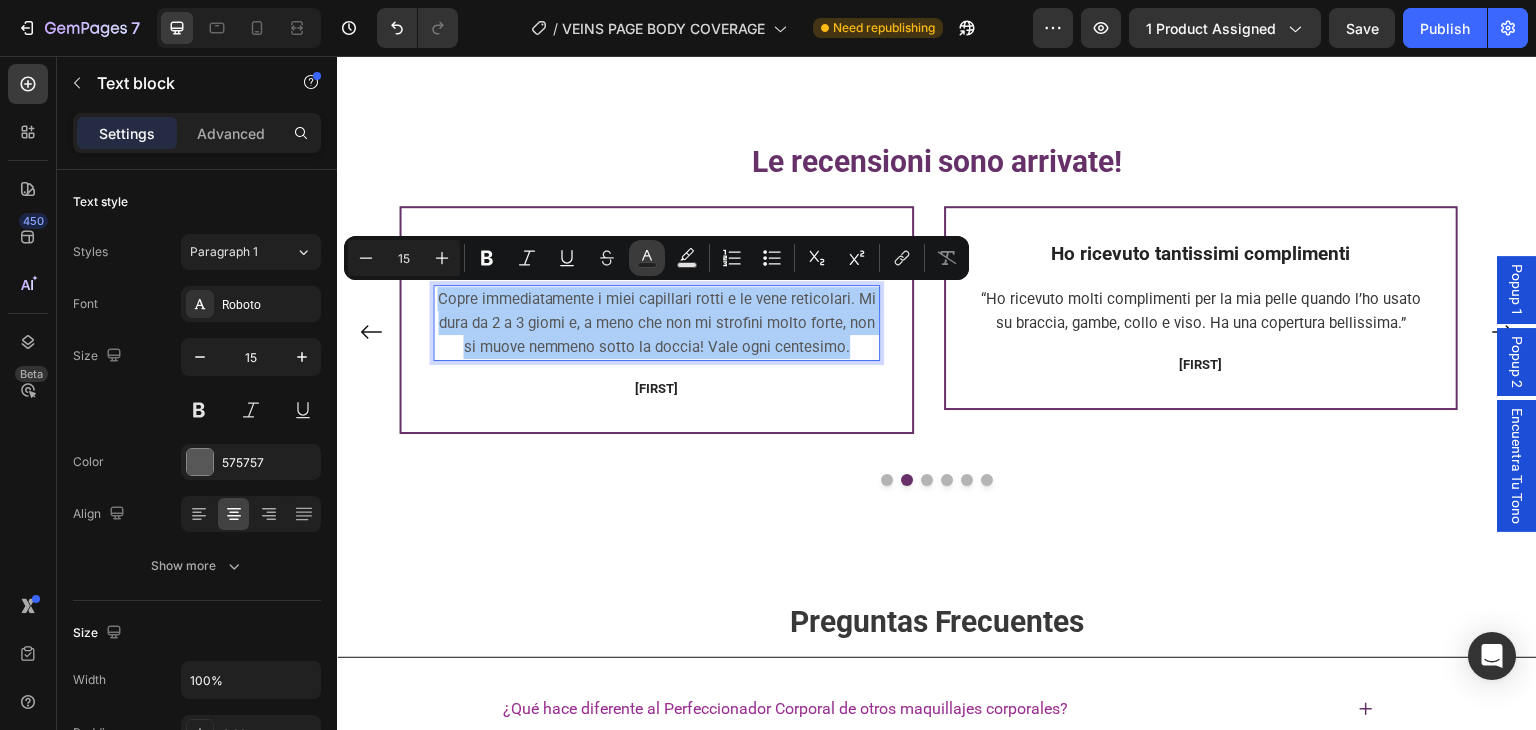 click 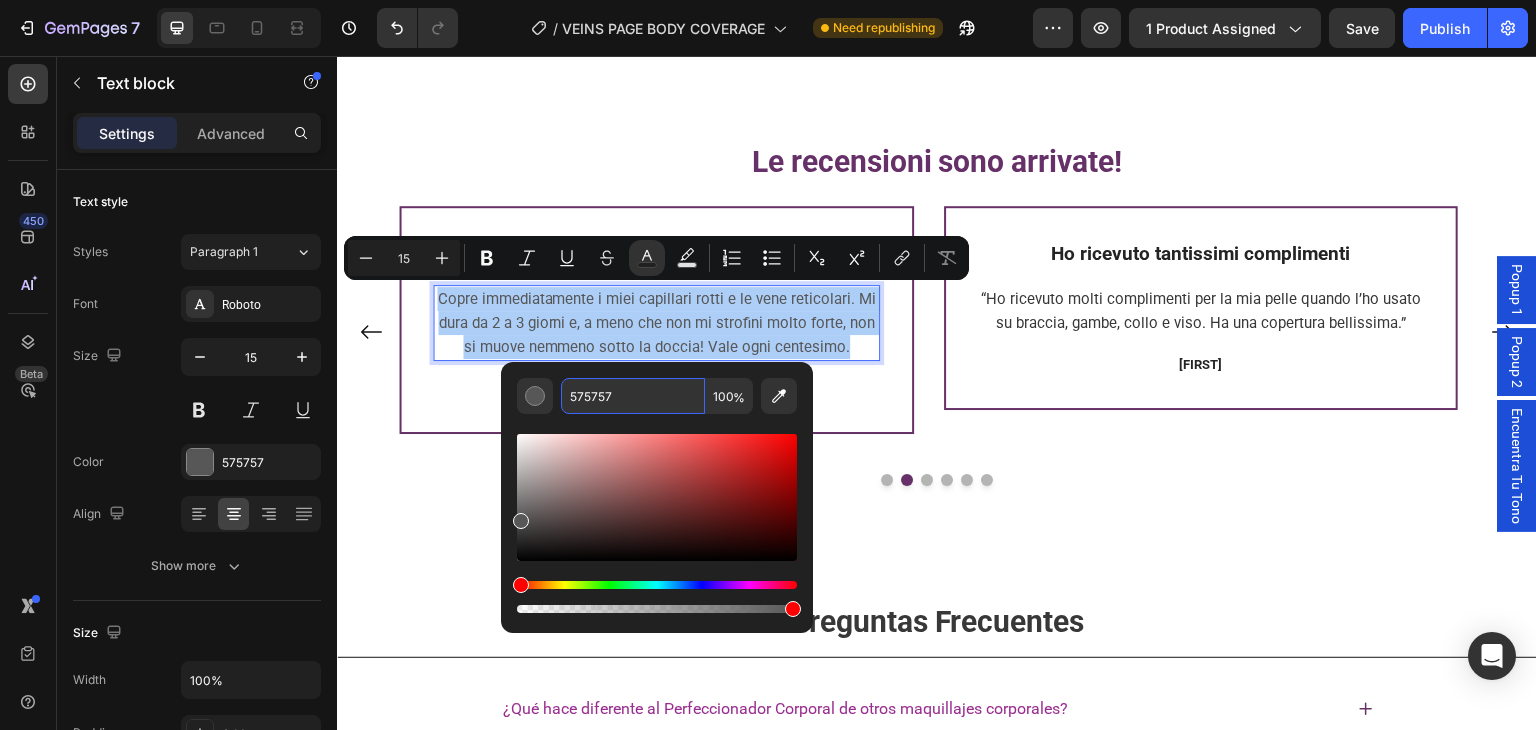click on "575757" at bounding box center (633, 396) 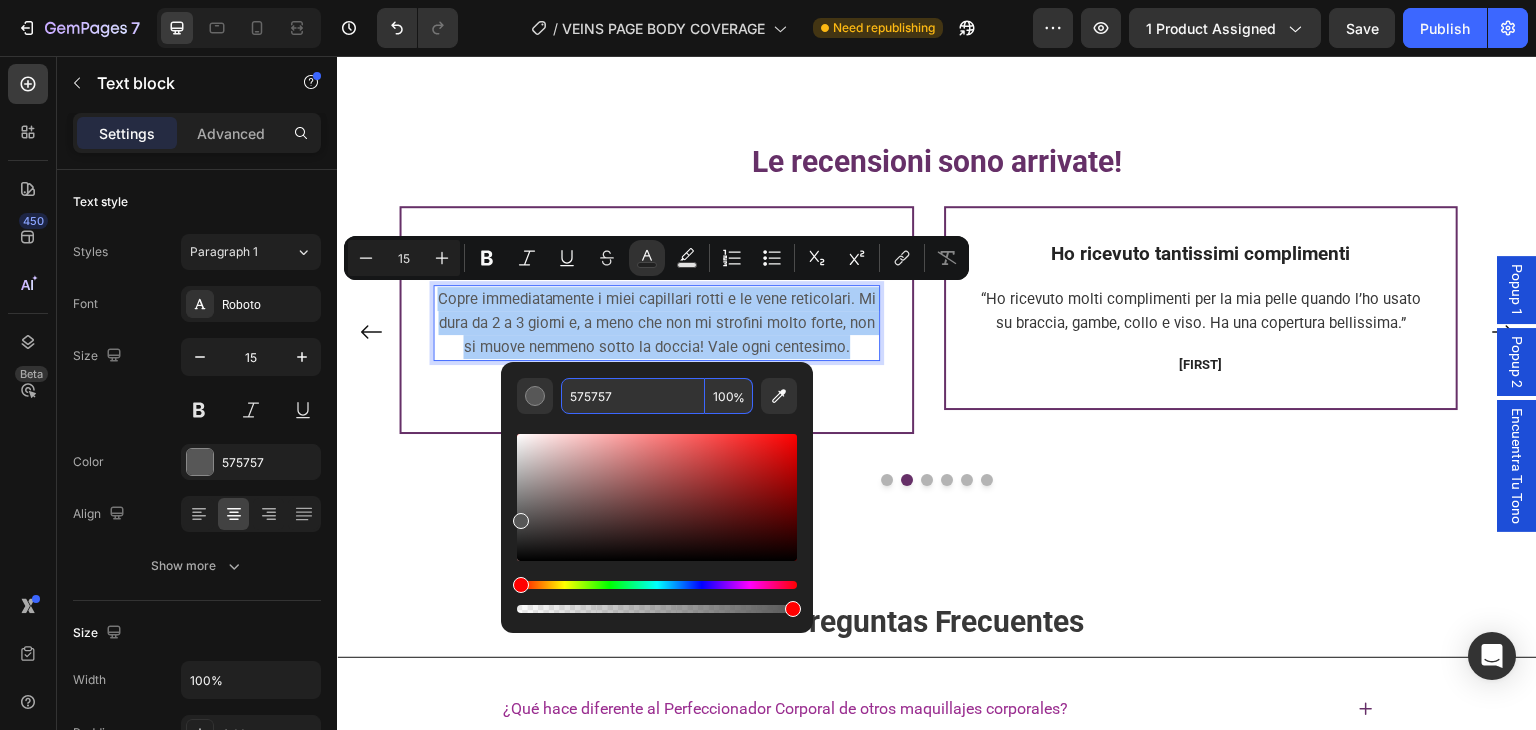 paste on "383838" 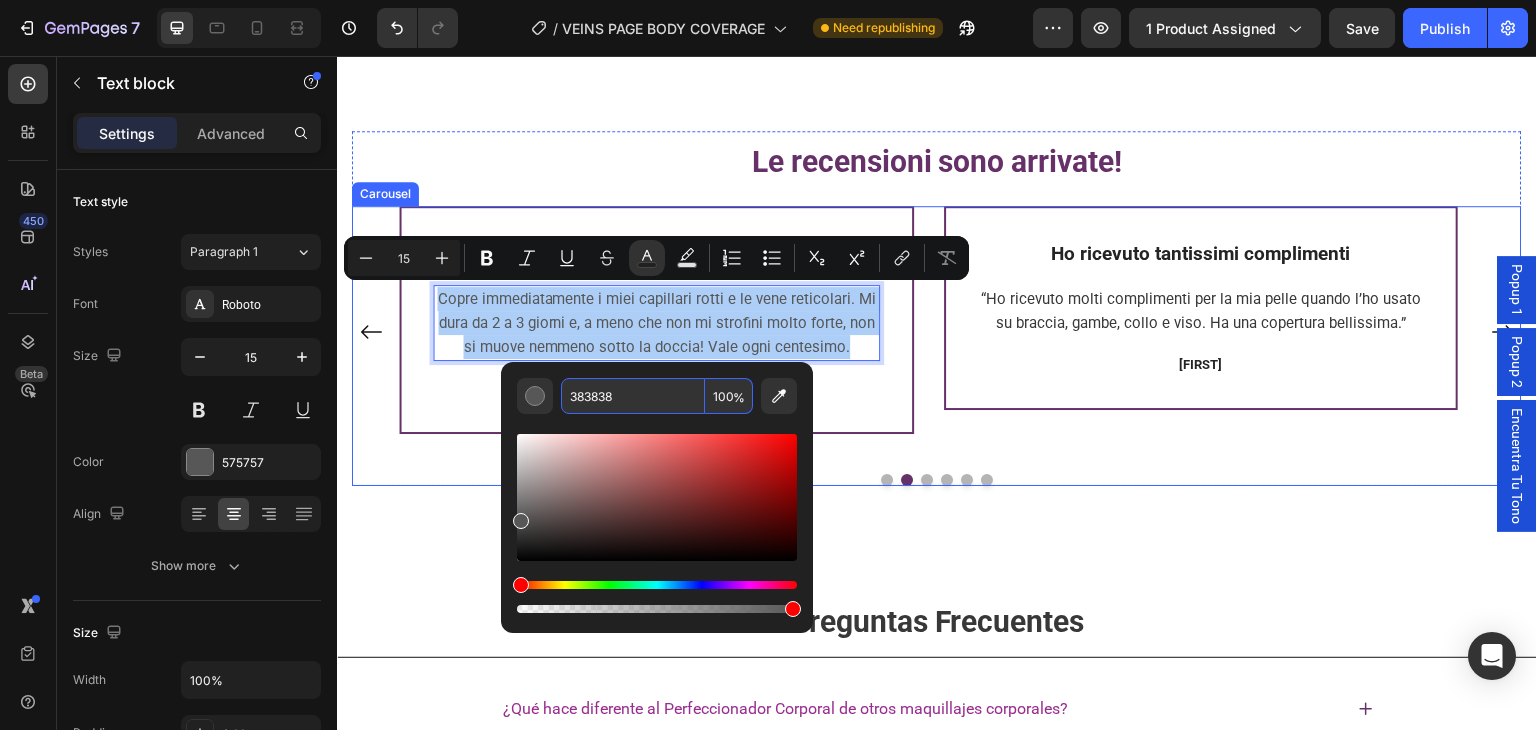 type on "383838" 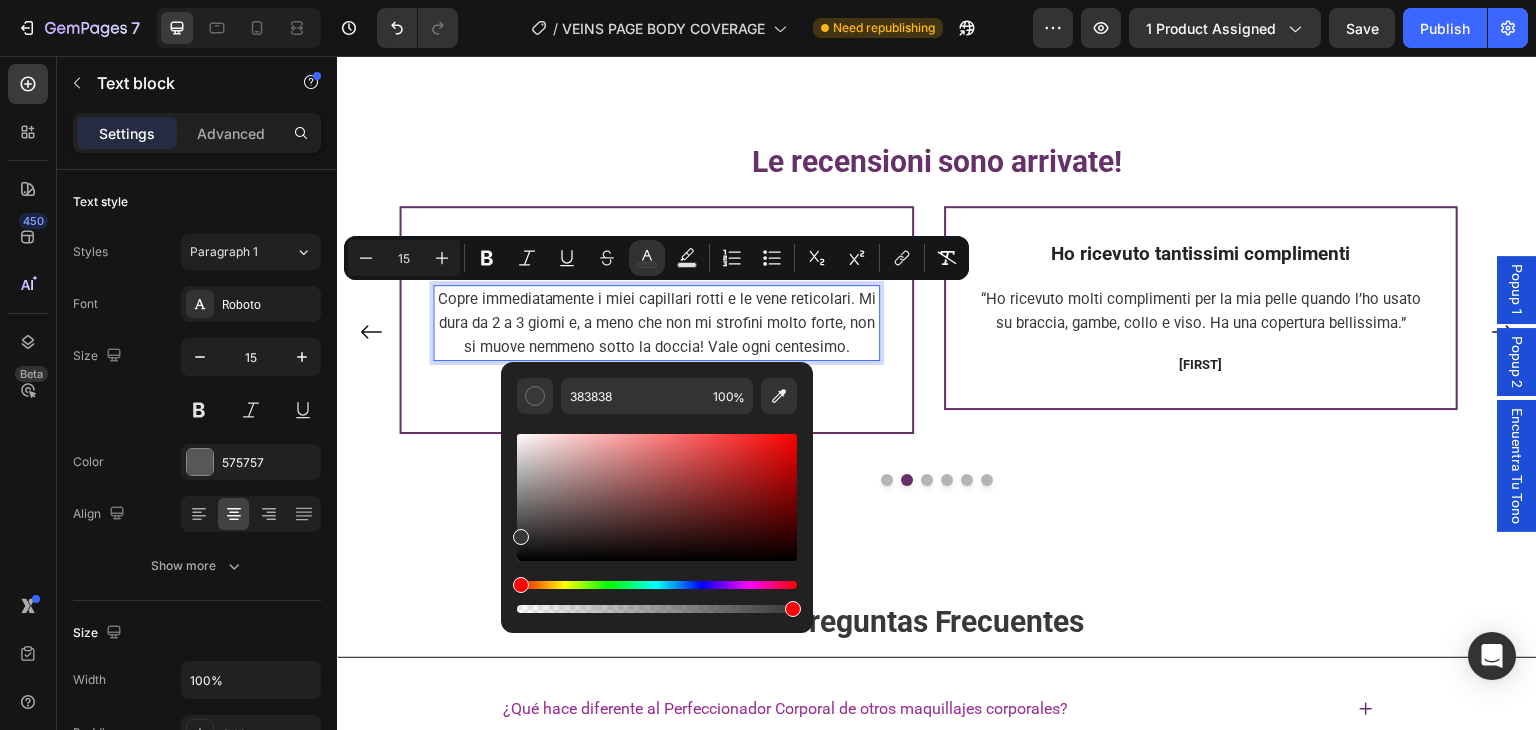 click at bounding box center [657, 515] 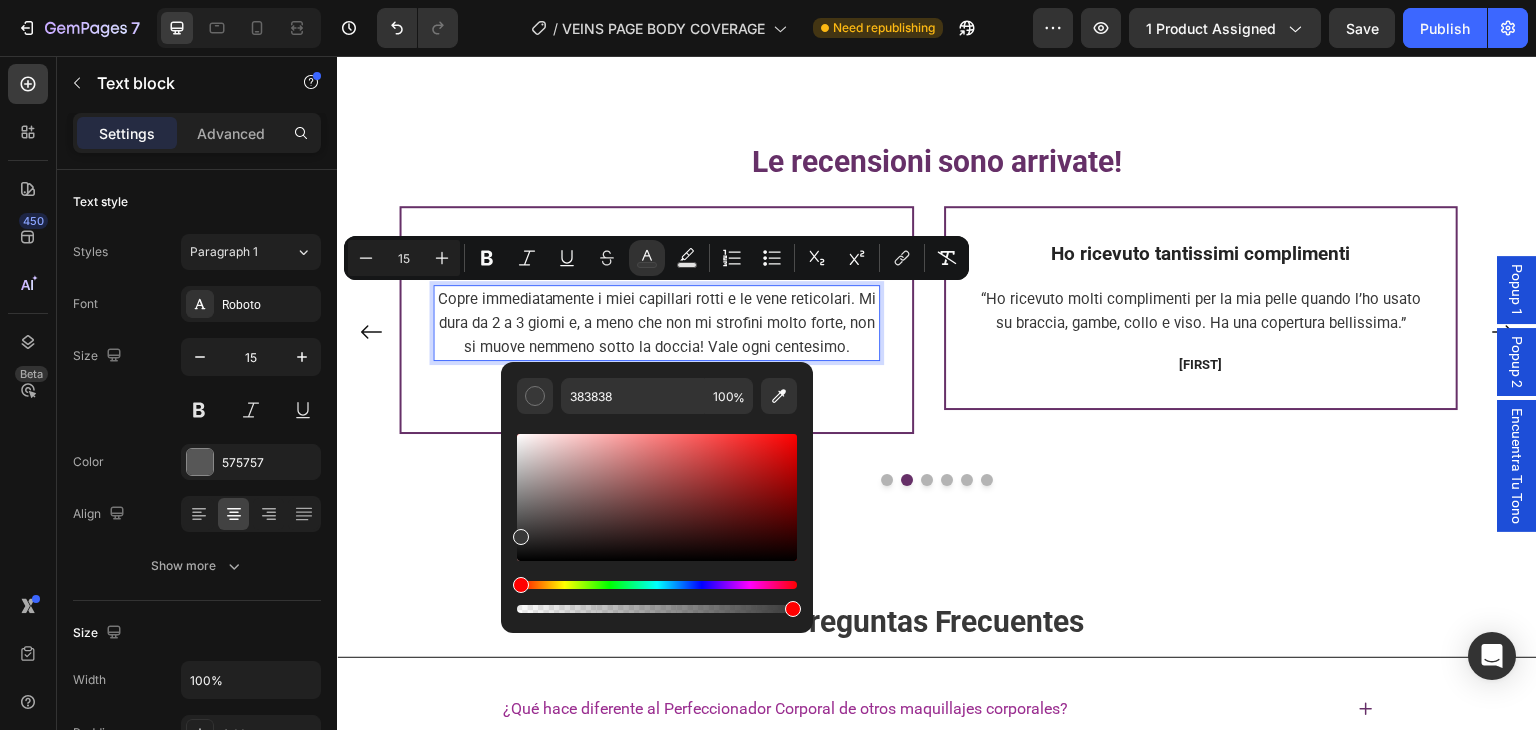 type on "16" 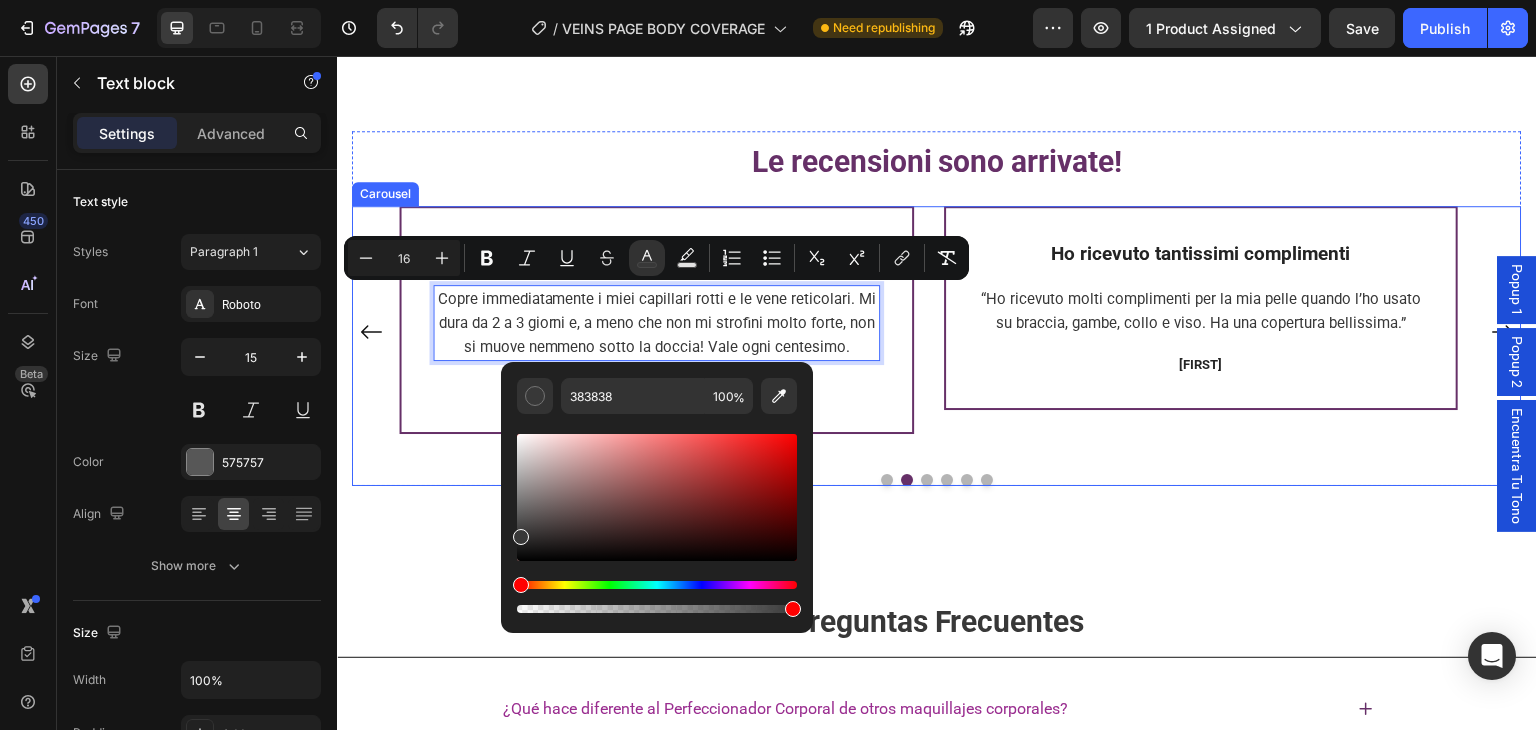 click at bounding box center [937, 480] 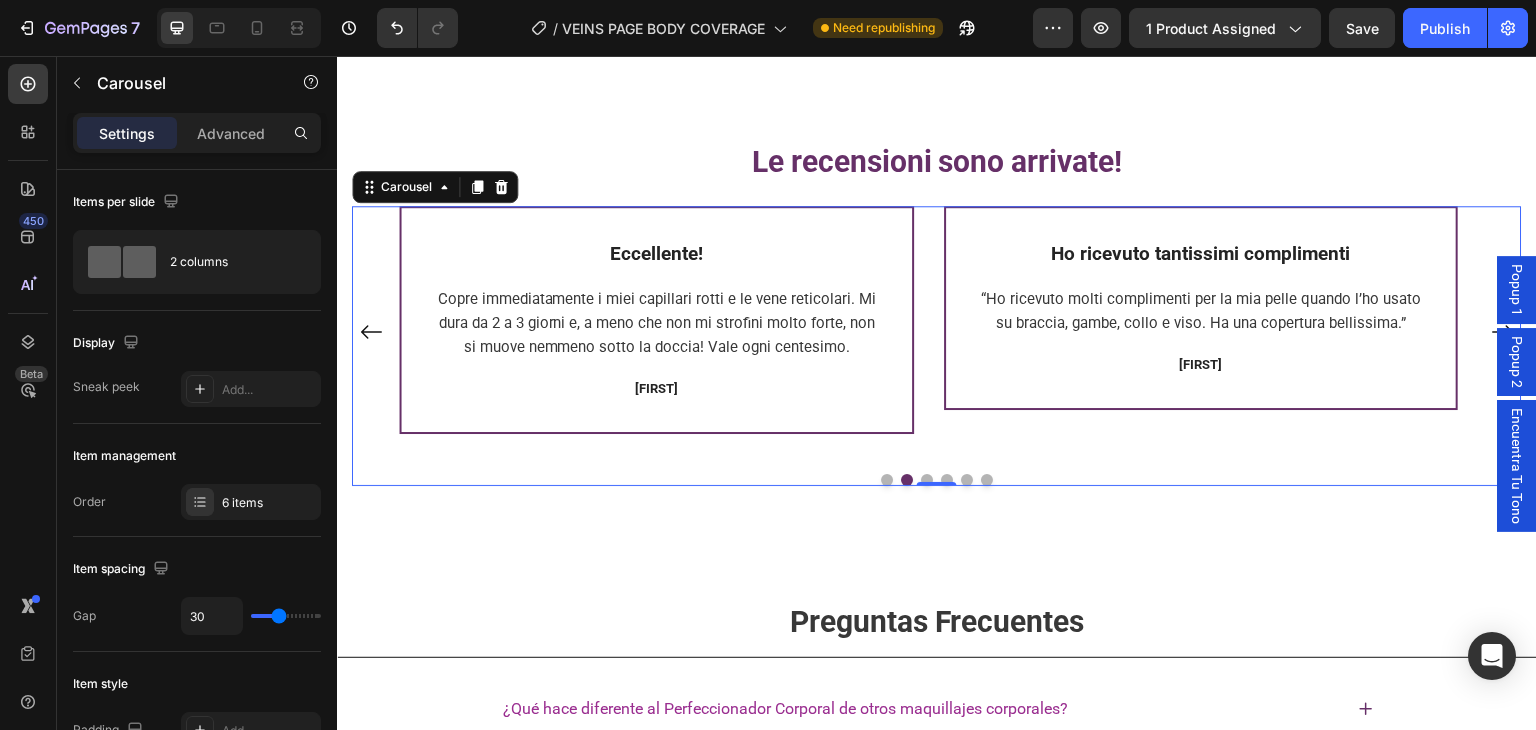 click at bounding box center (887, 480) 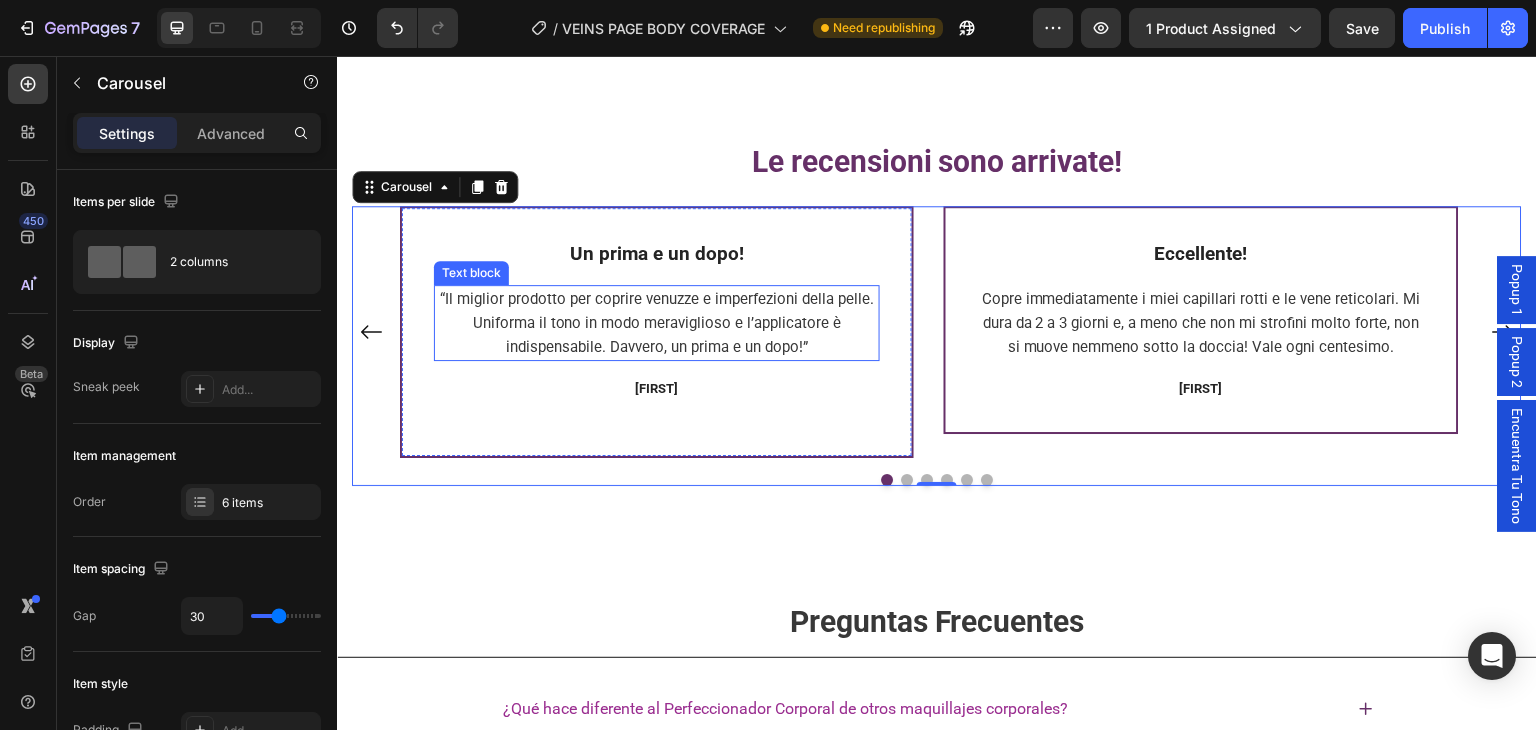 click on "“Il miglior prodotto per coprire venuzze e imperfezioni della pelle. Uniforma il tono in modo meraviglioso e l’applicatore è indispensabile. Davvero, un prima e un dopo!”" at bounding box center [657, 323] 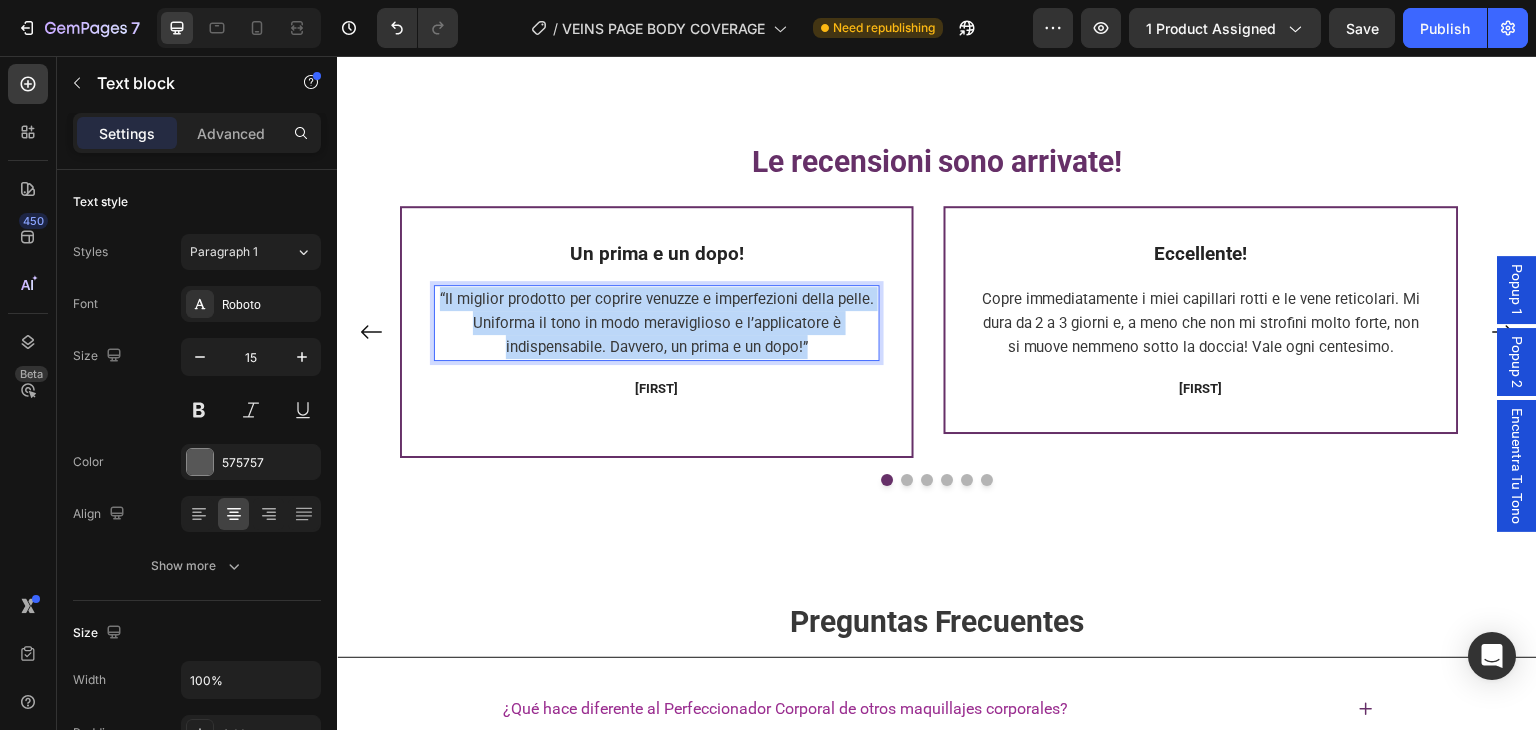 click on "“Il miglior prodotto per coprire venuzze e imperfezioni della pelle. Uniforma il tono in modo meraviglioso e l’applicatore è indispensabile. Davvero, un prima e un dopo!”" at bounding box center [657, 323] 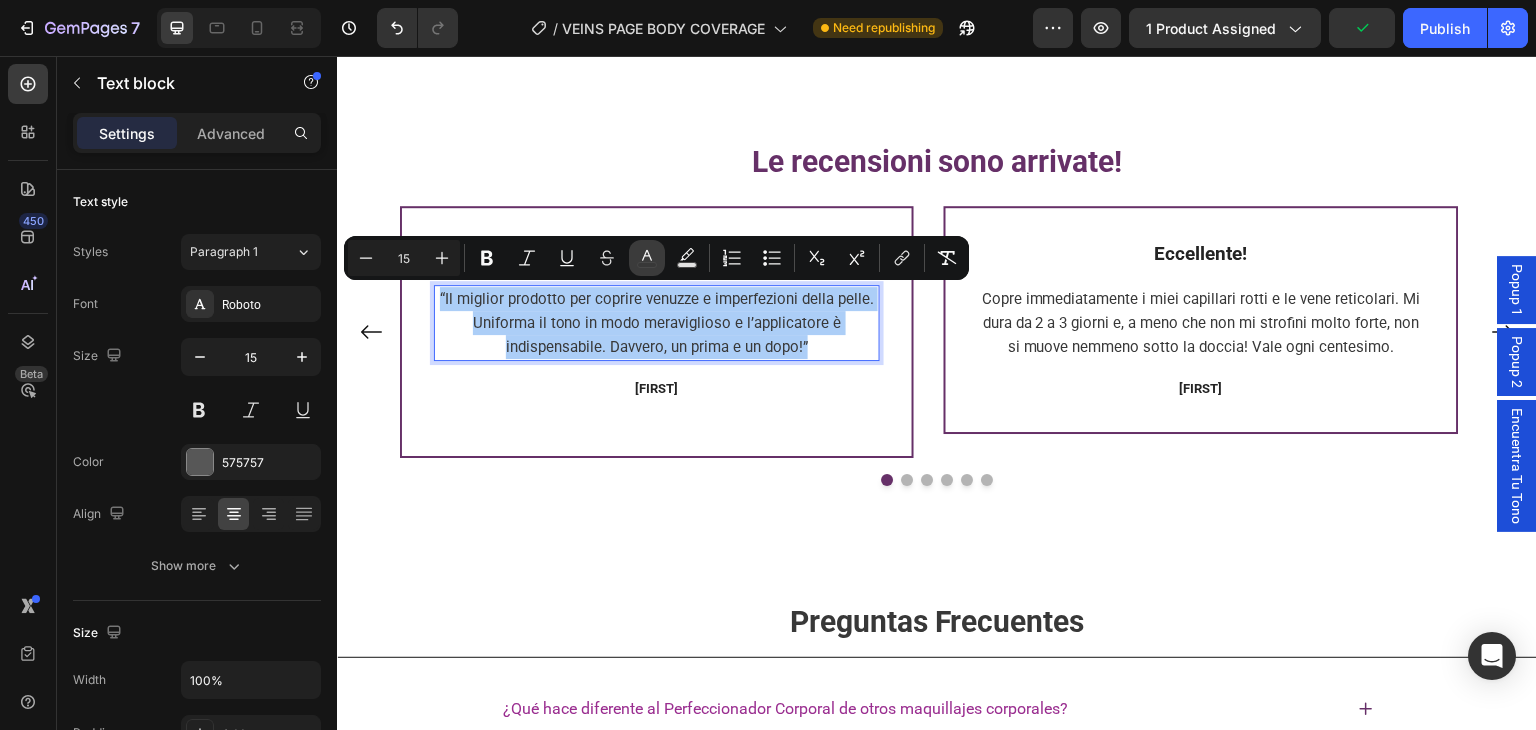 click 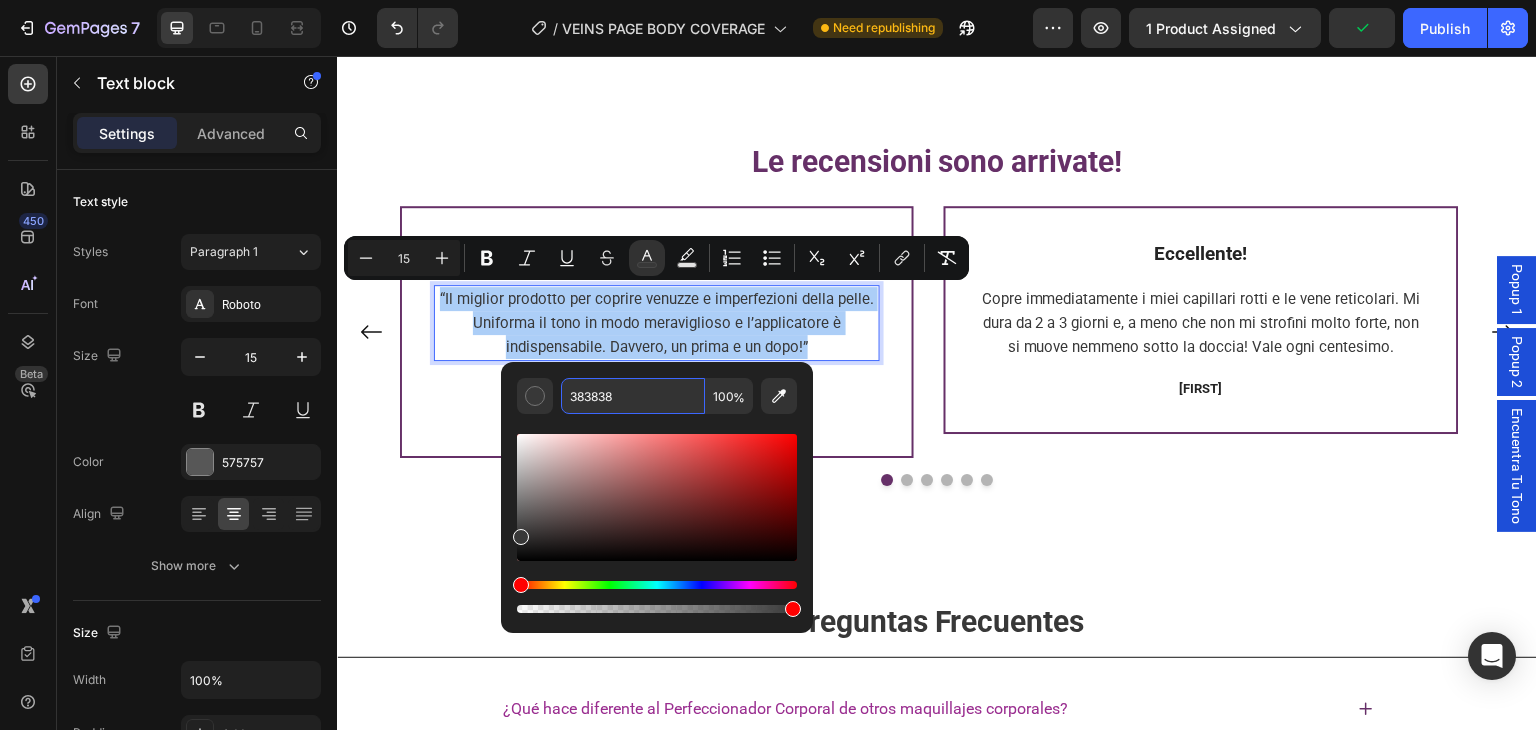 click on "383838" at bounding box center [633, 396] 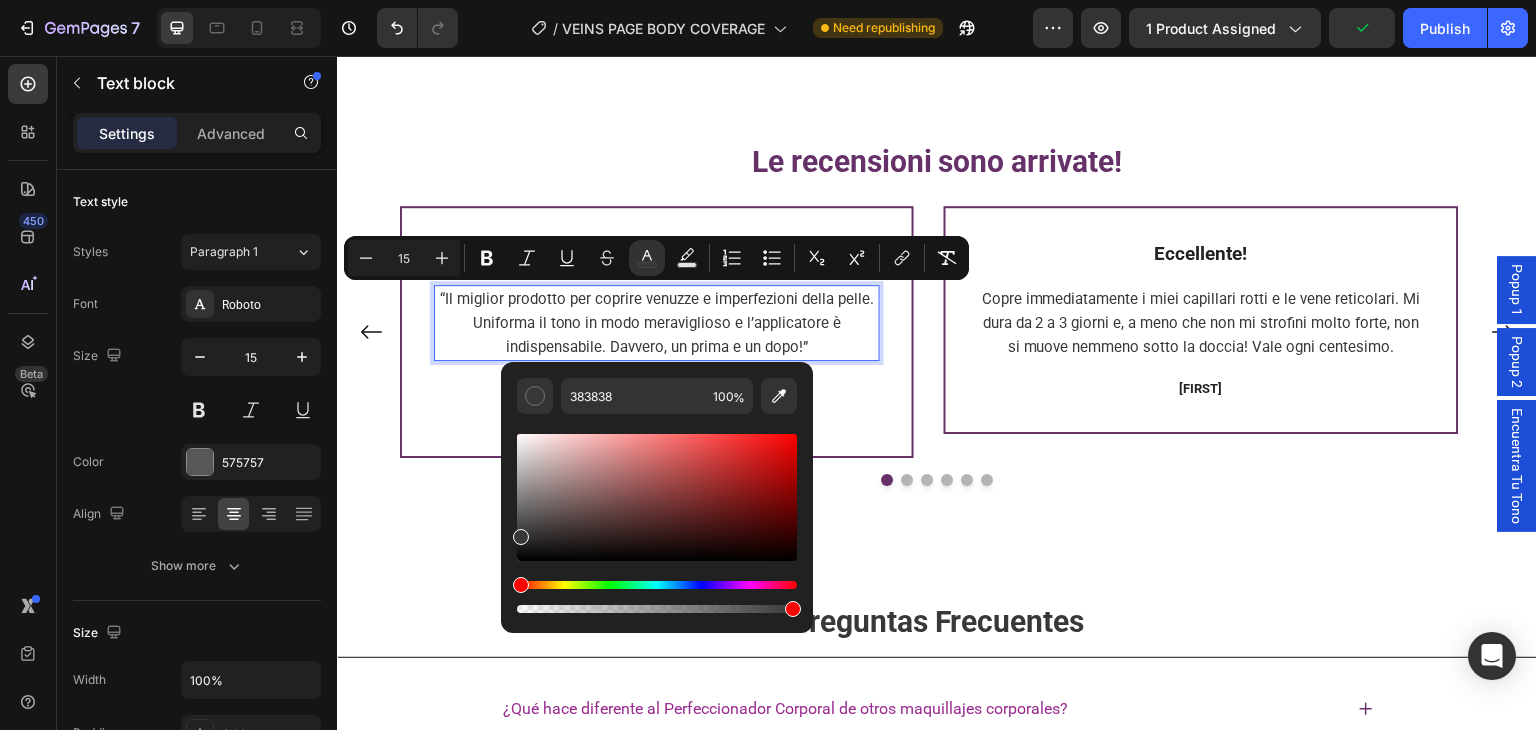 click at bounding box center [657, 523] 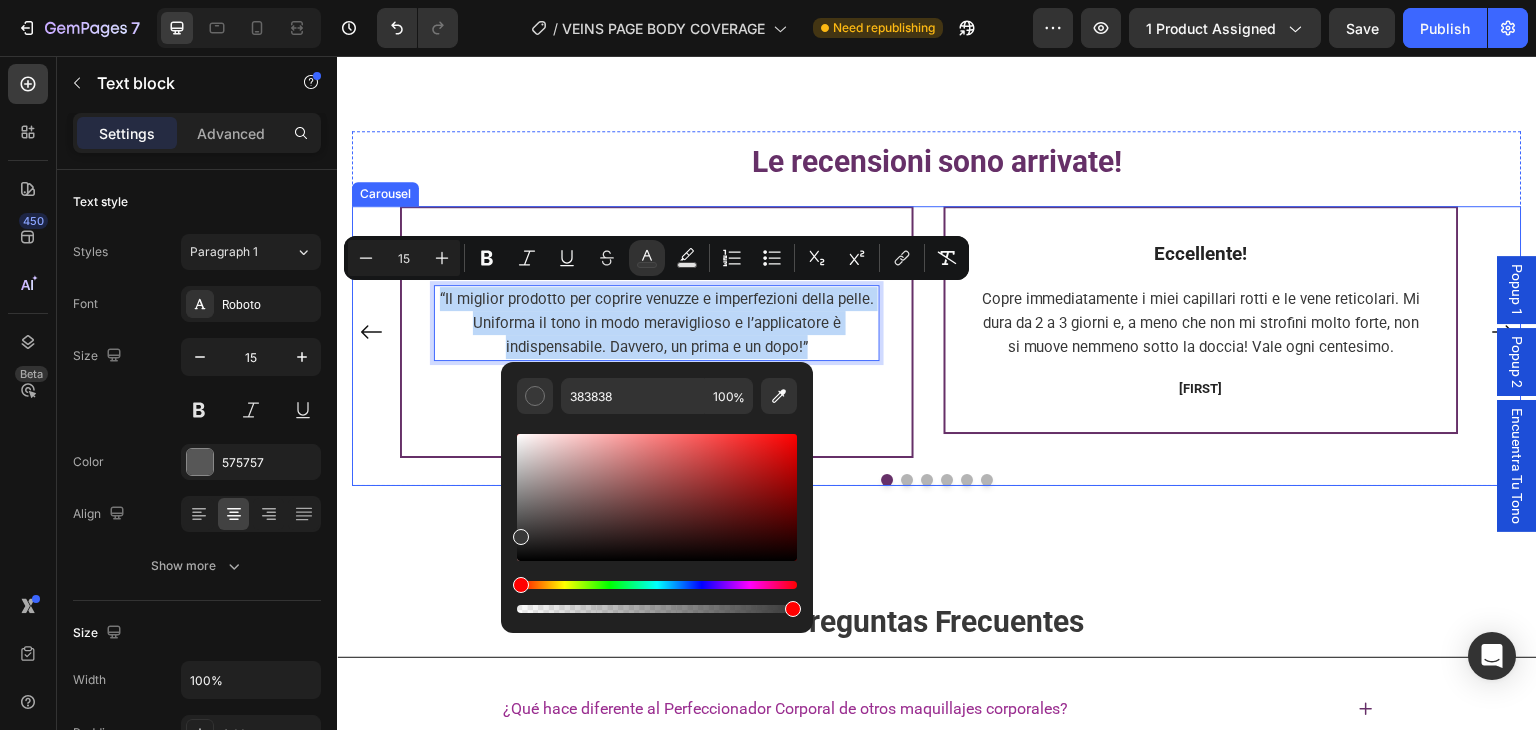 click at bounding box center (987, 480) 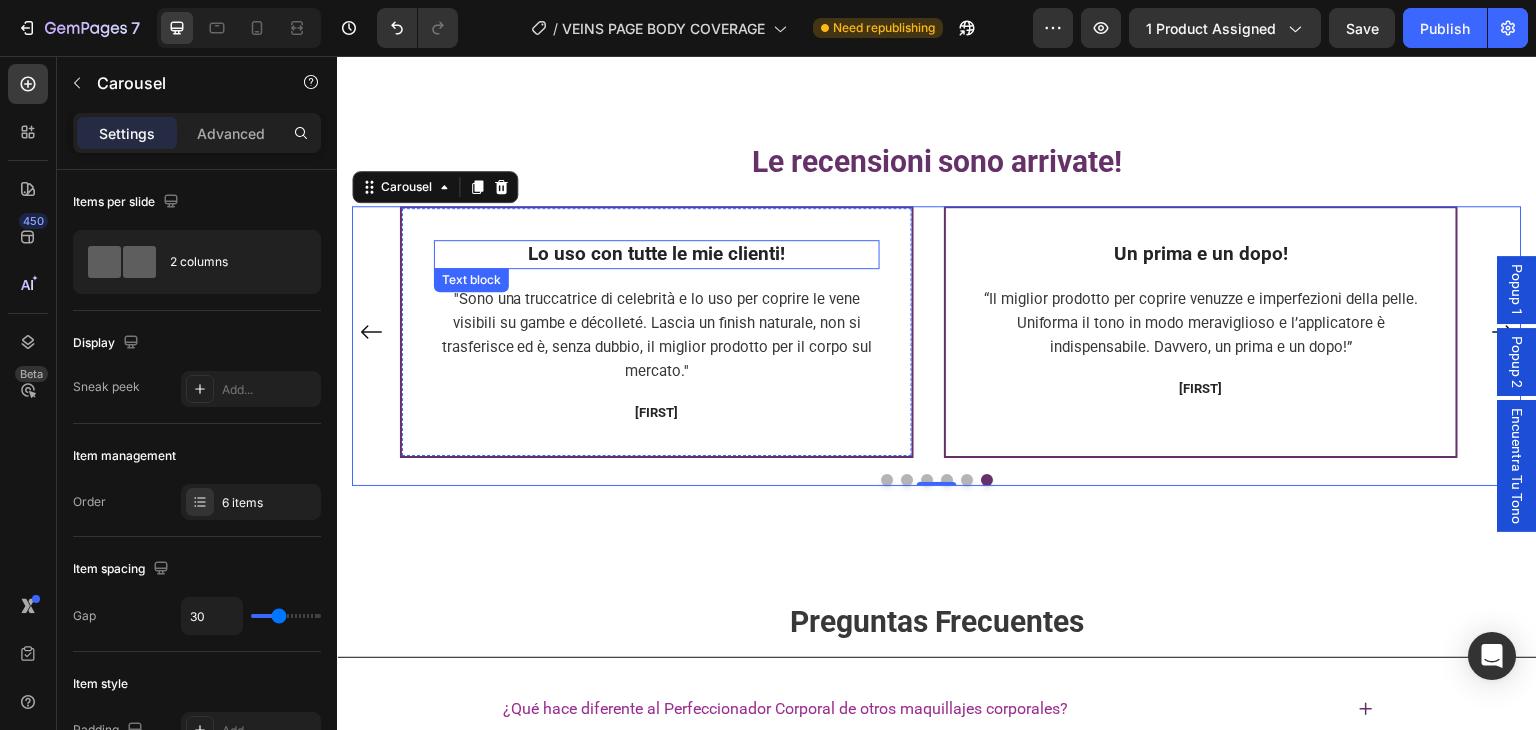 click on "Lo uso con tutte le mie clienti!" at bounding box center (657, 253) 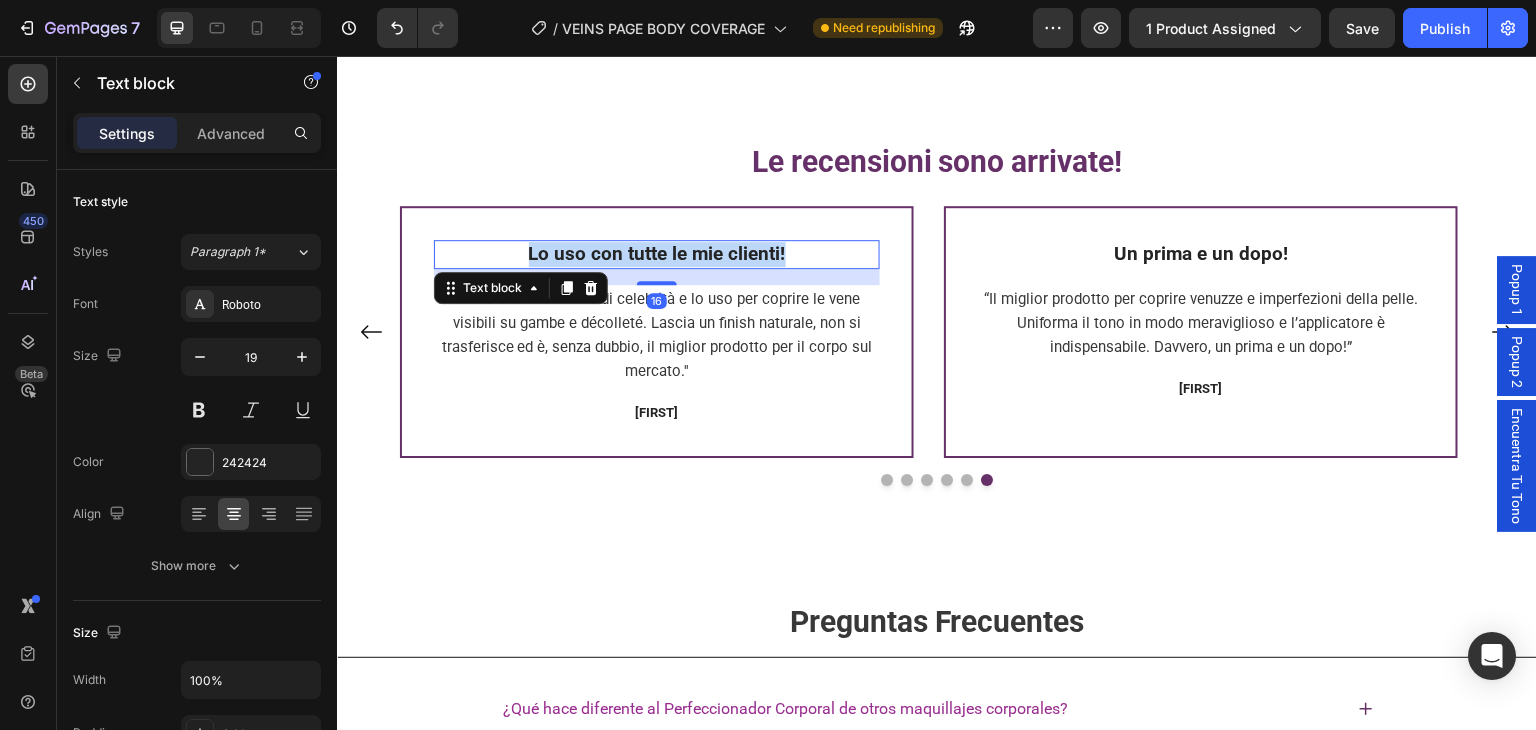 click on "Lo uso con tutte le mie clienti!" at bounding box center [657, 253] 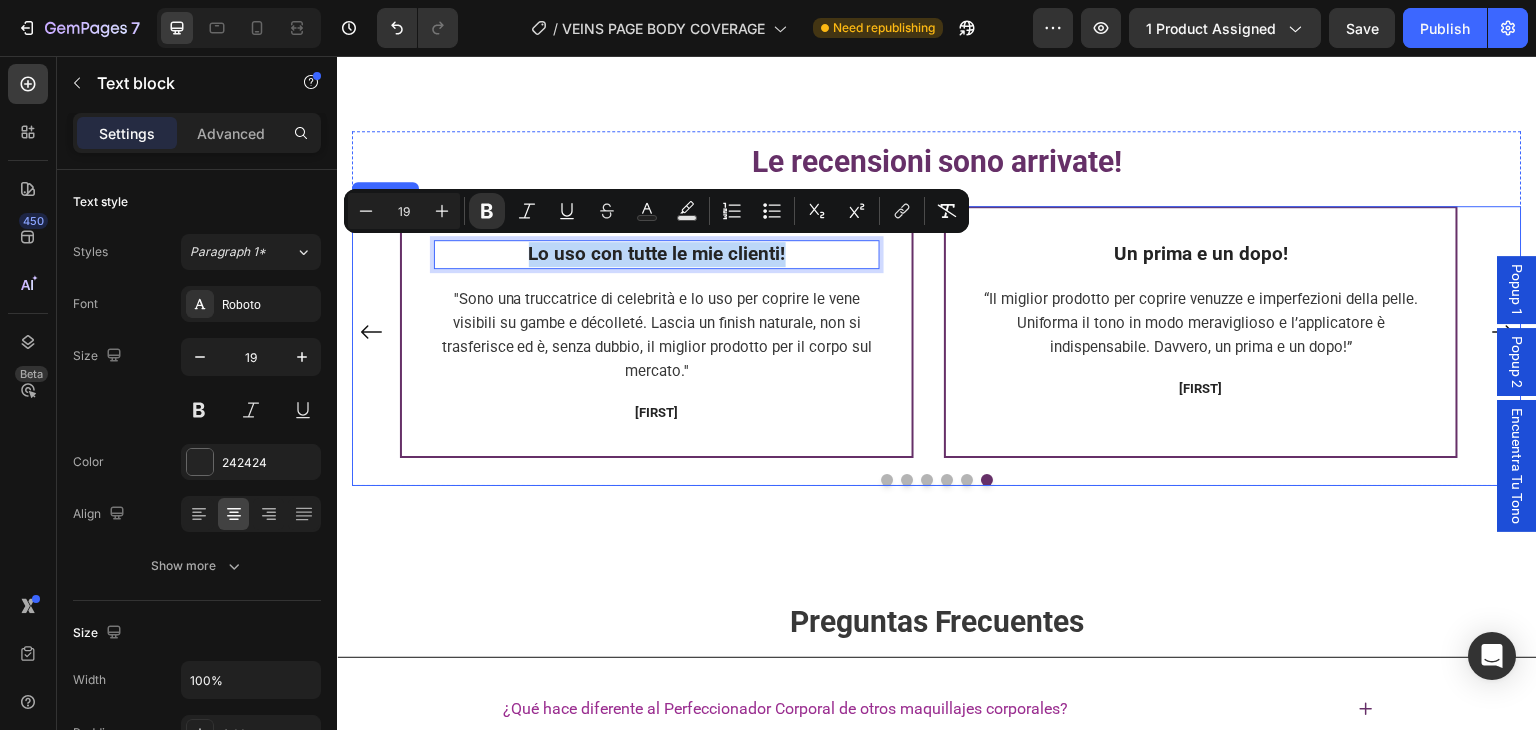 click at bounding box center [967, 480] 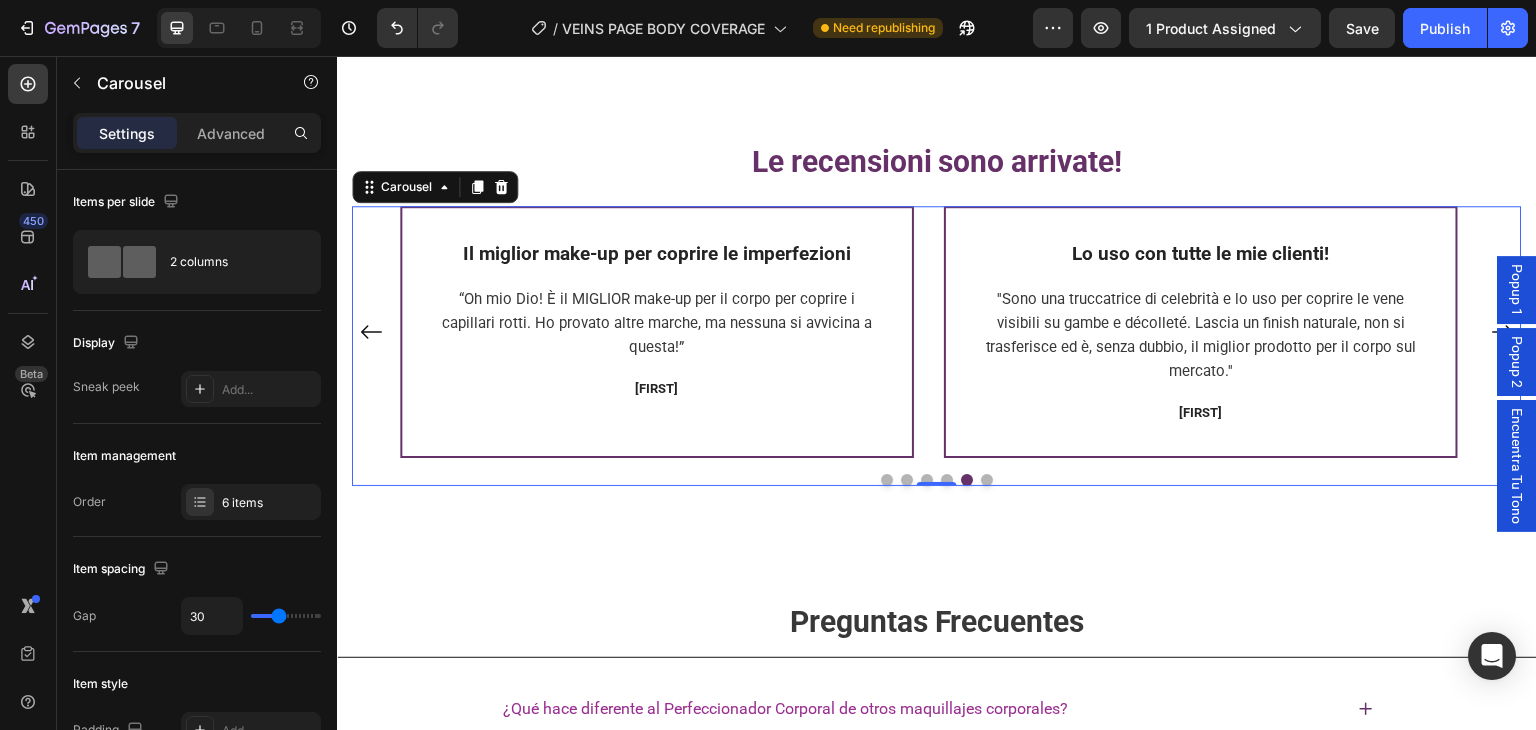 click at bounding box center (987, 480) 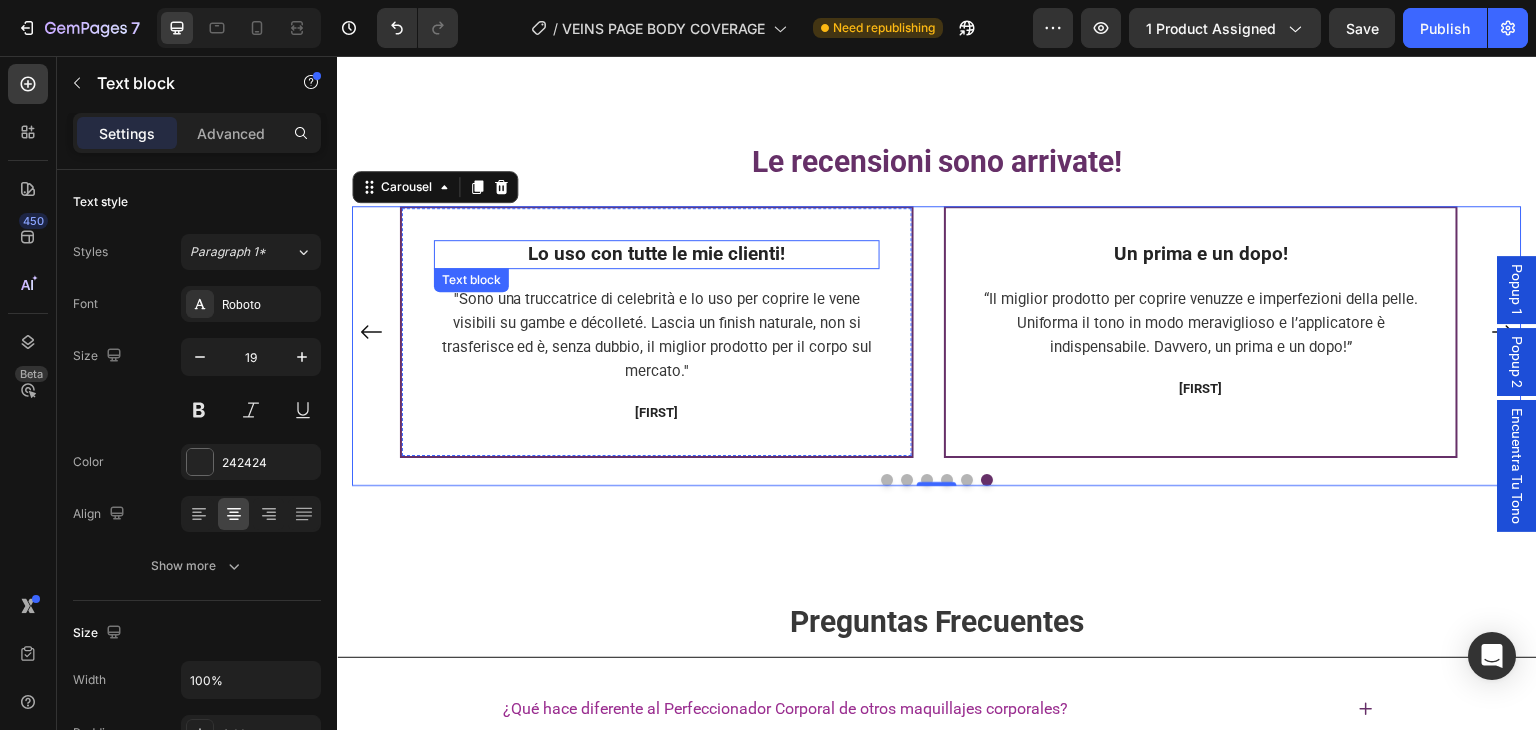 click on "Lo uso con tutte le mie clienti!" at bounding box center (657, 253) 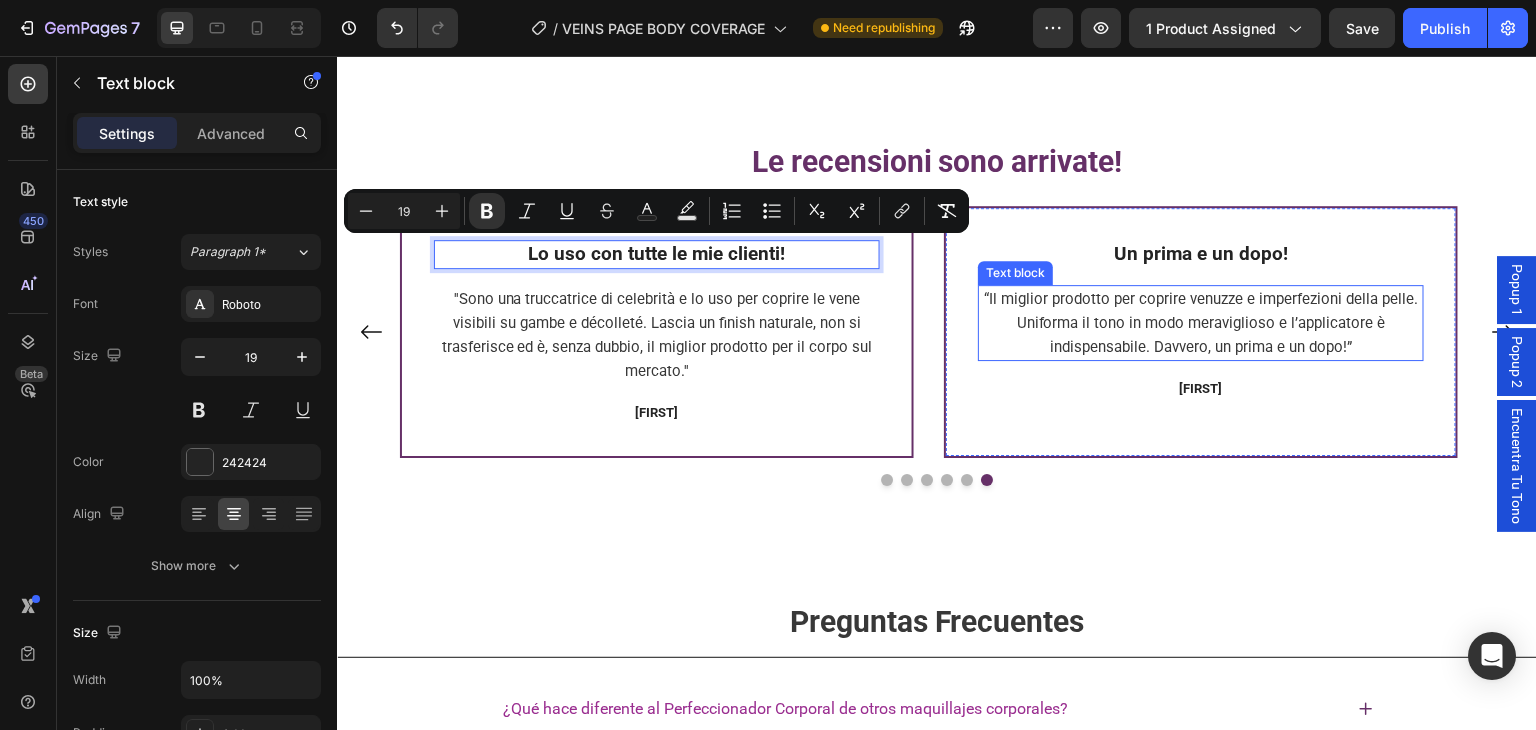 click on "Un prima e un dopo!" at bounding box center (1202, 253) 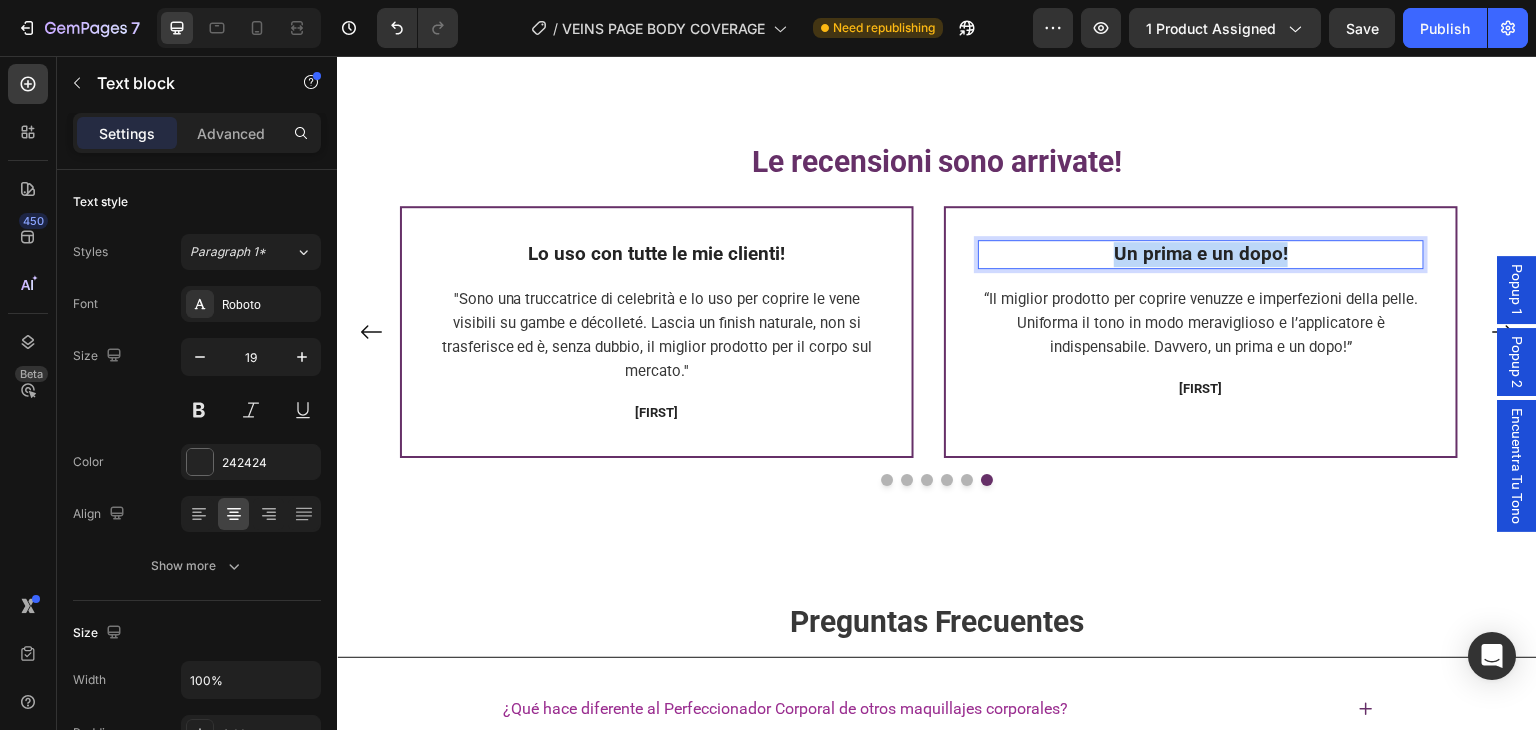 click on "Un prima e un dopo!" at bounding box center (1202, 253) 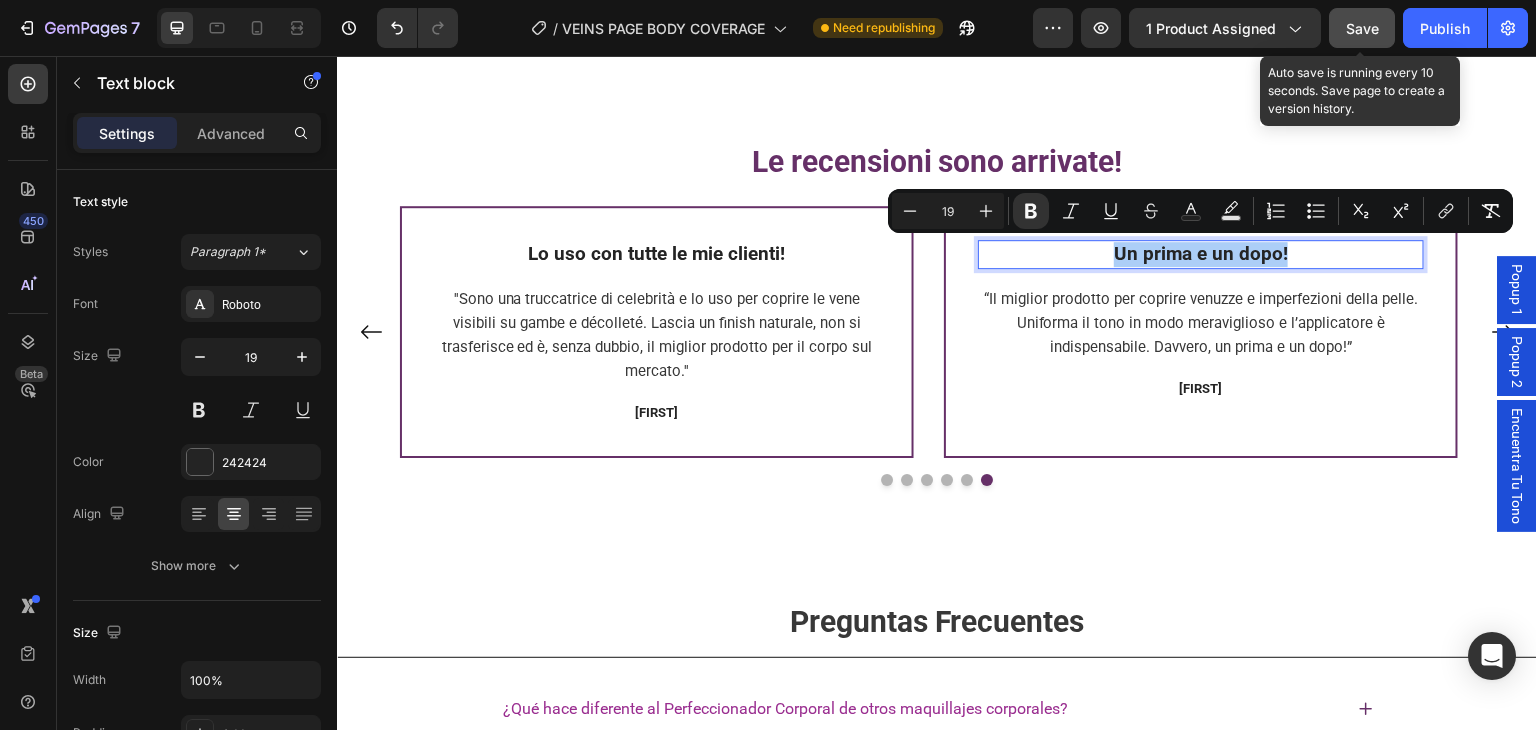 click on "Save" at bounding box center (1362, 28) 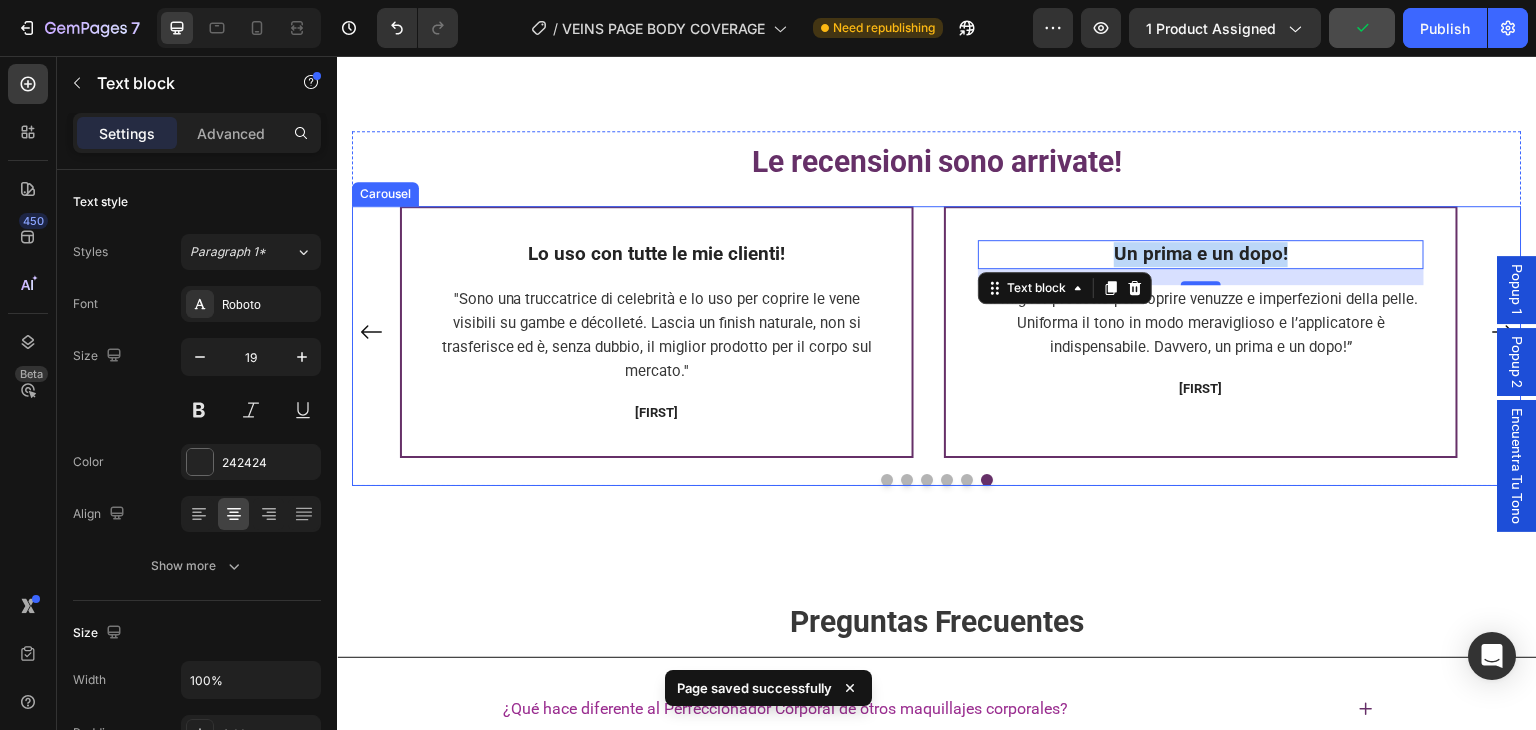 click at bounding box center (887, 480) 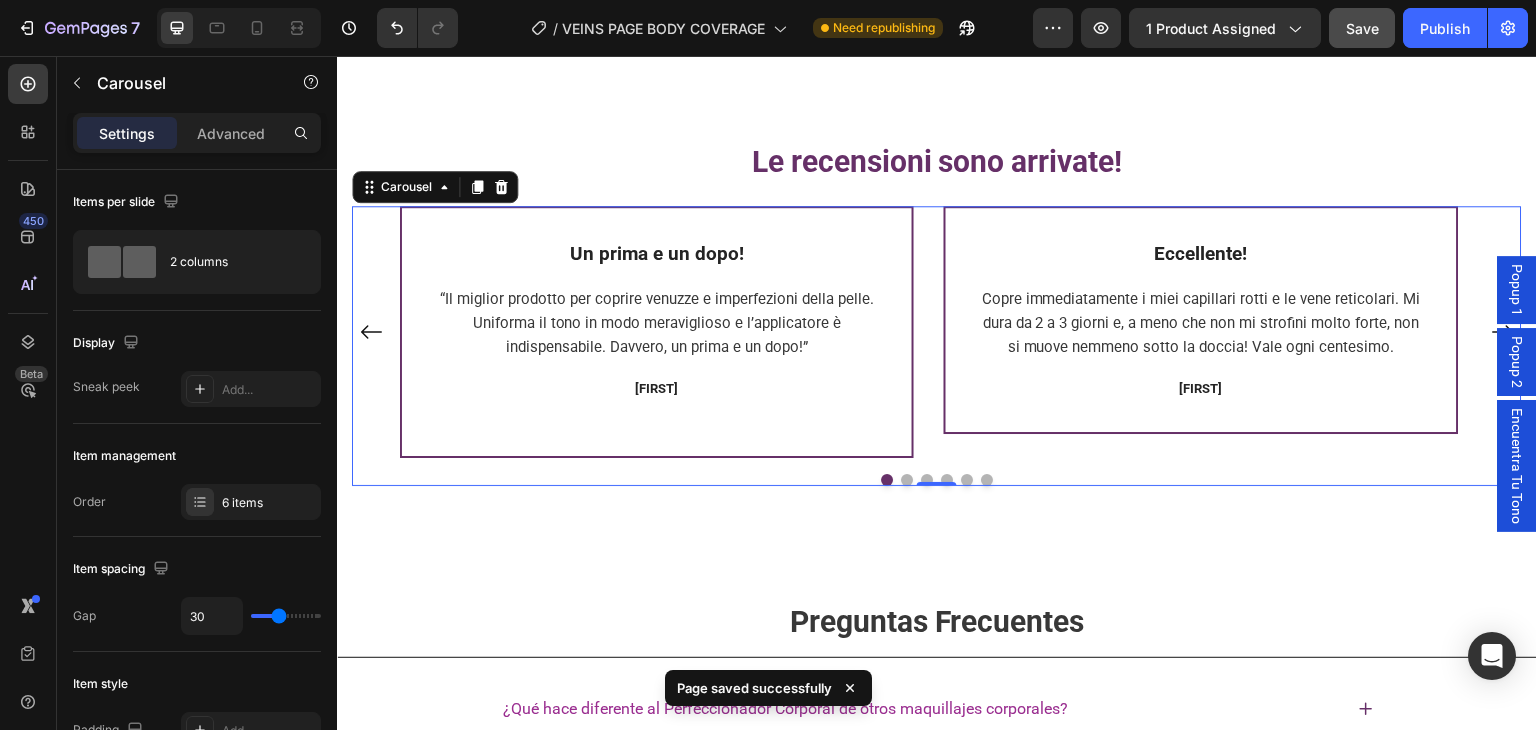 click at bounding box center [907, 480] 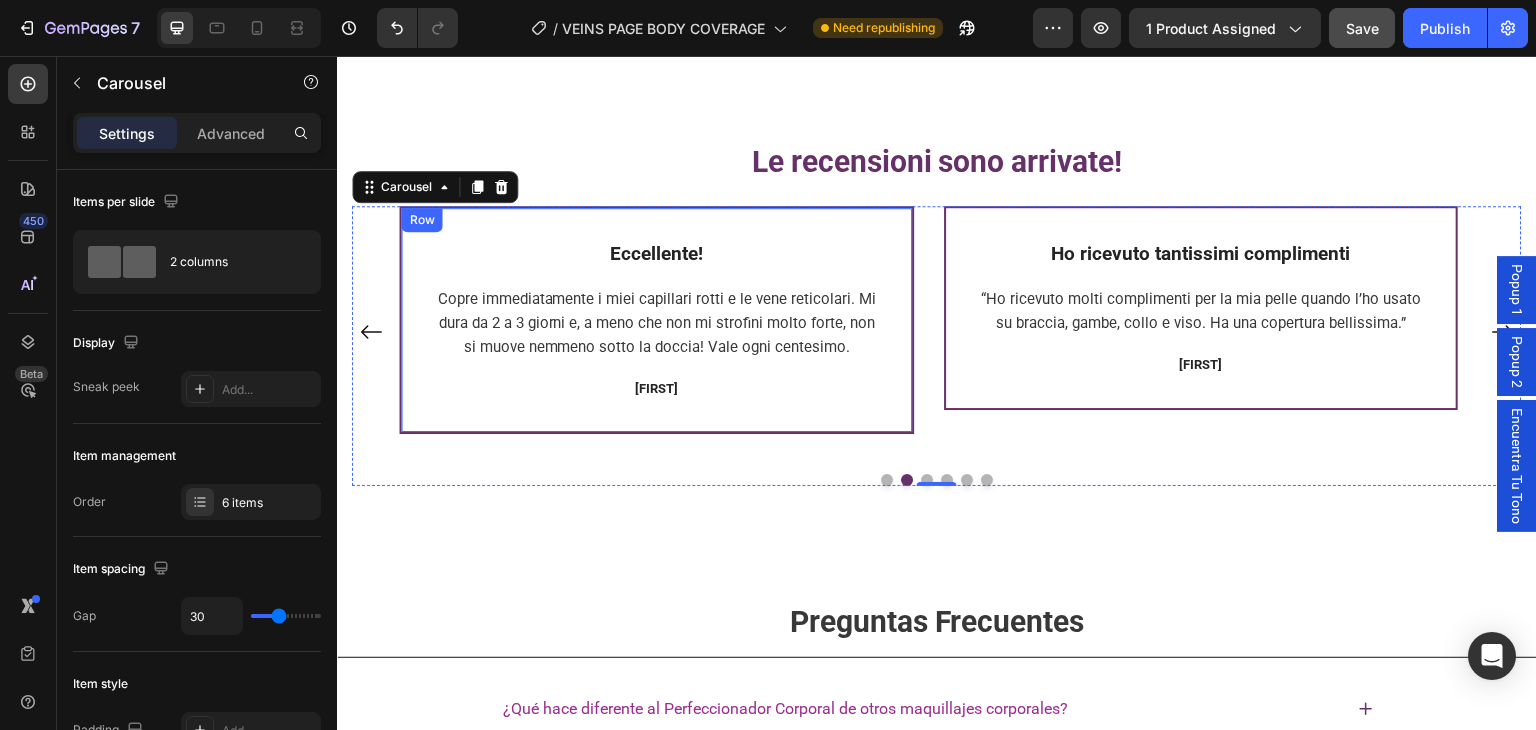 click on "Eccellente!" at bounding box center (657, 254) 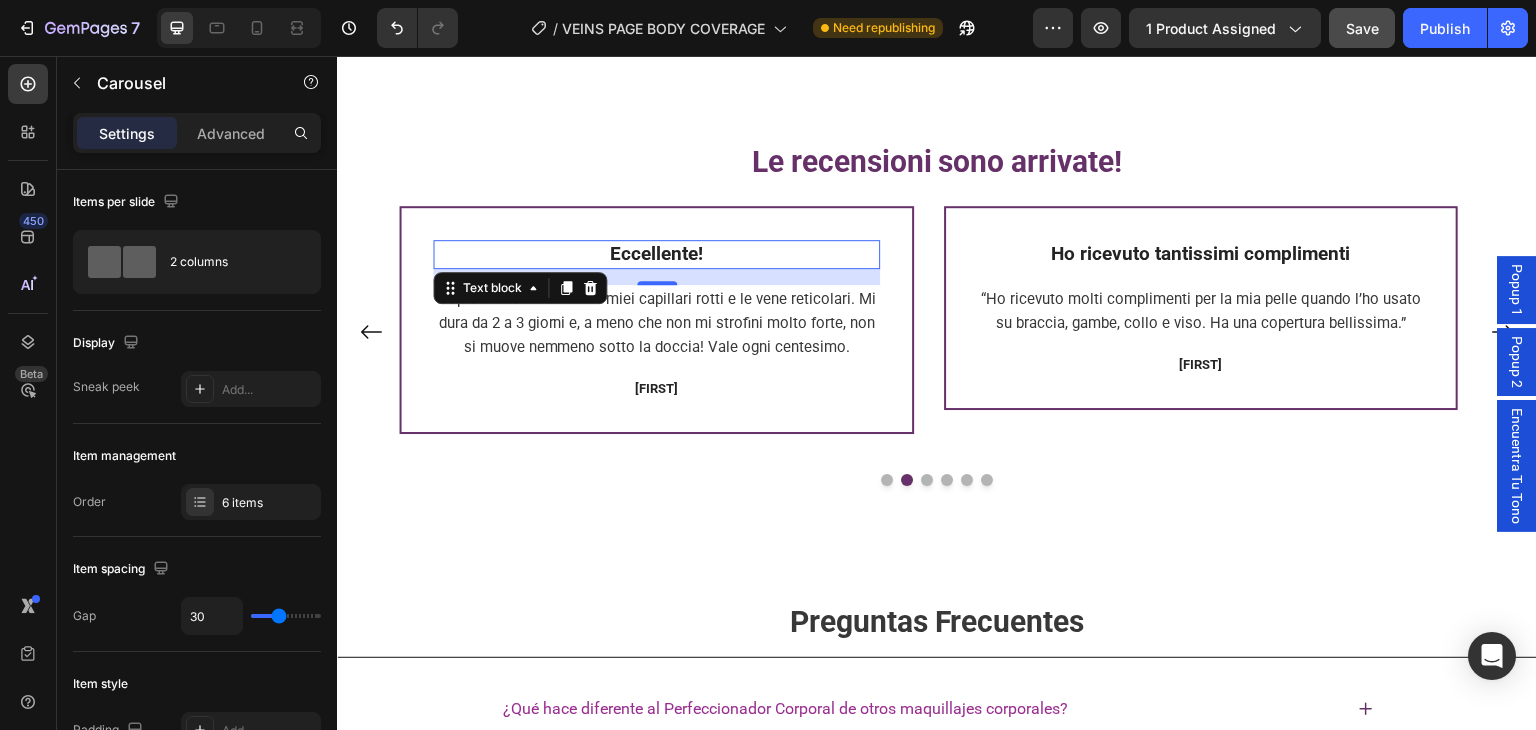 click on "Eccellente!" at bounding box center [657, 254] 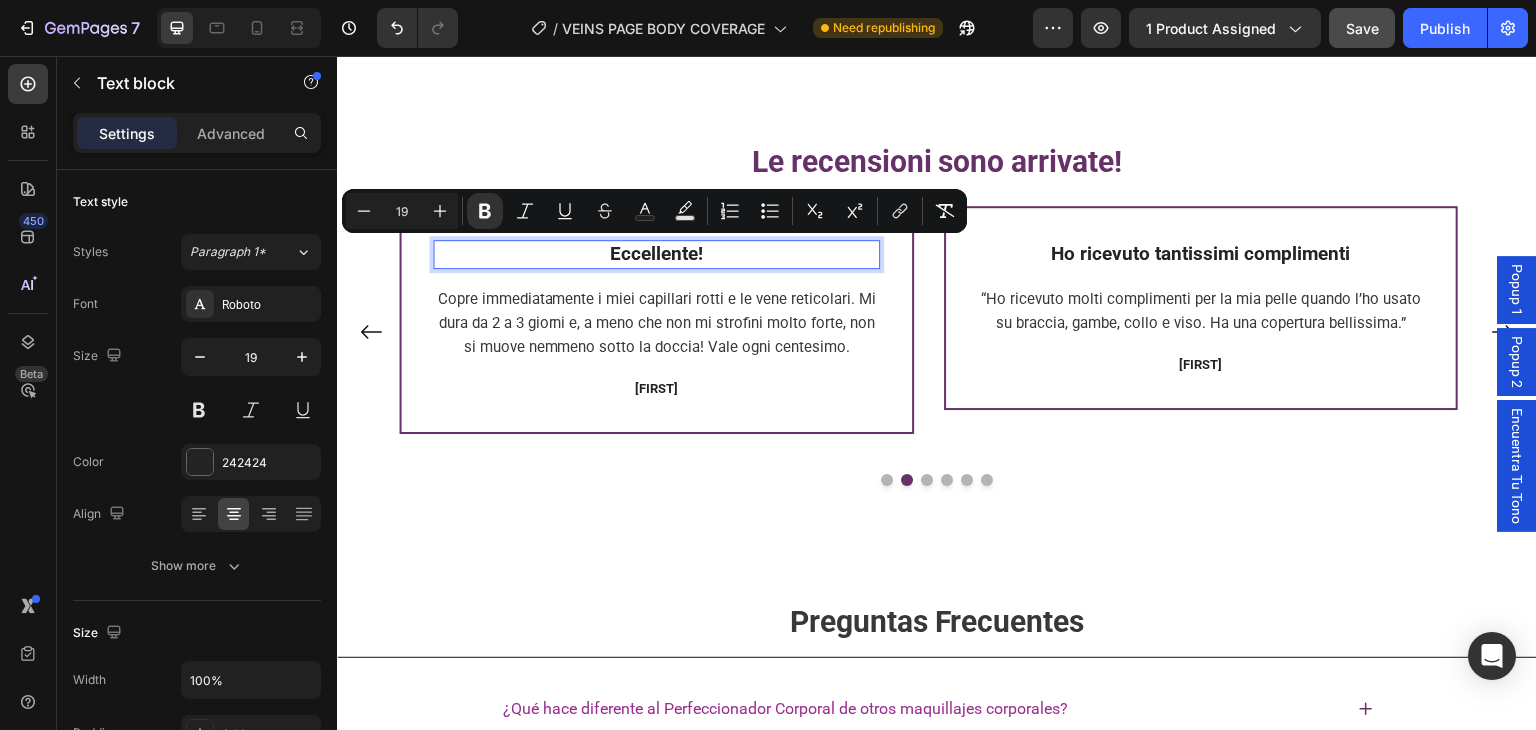 click on "Eccellente!" at bounding box center (657, 253) 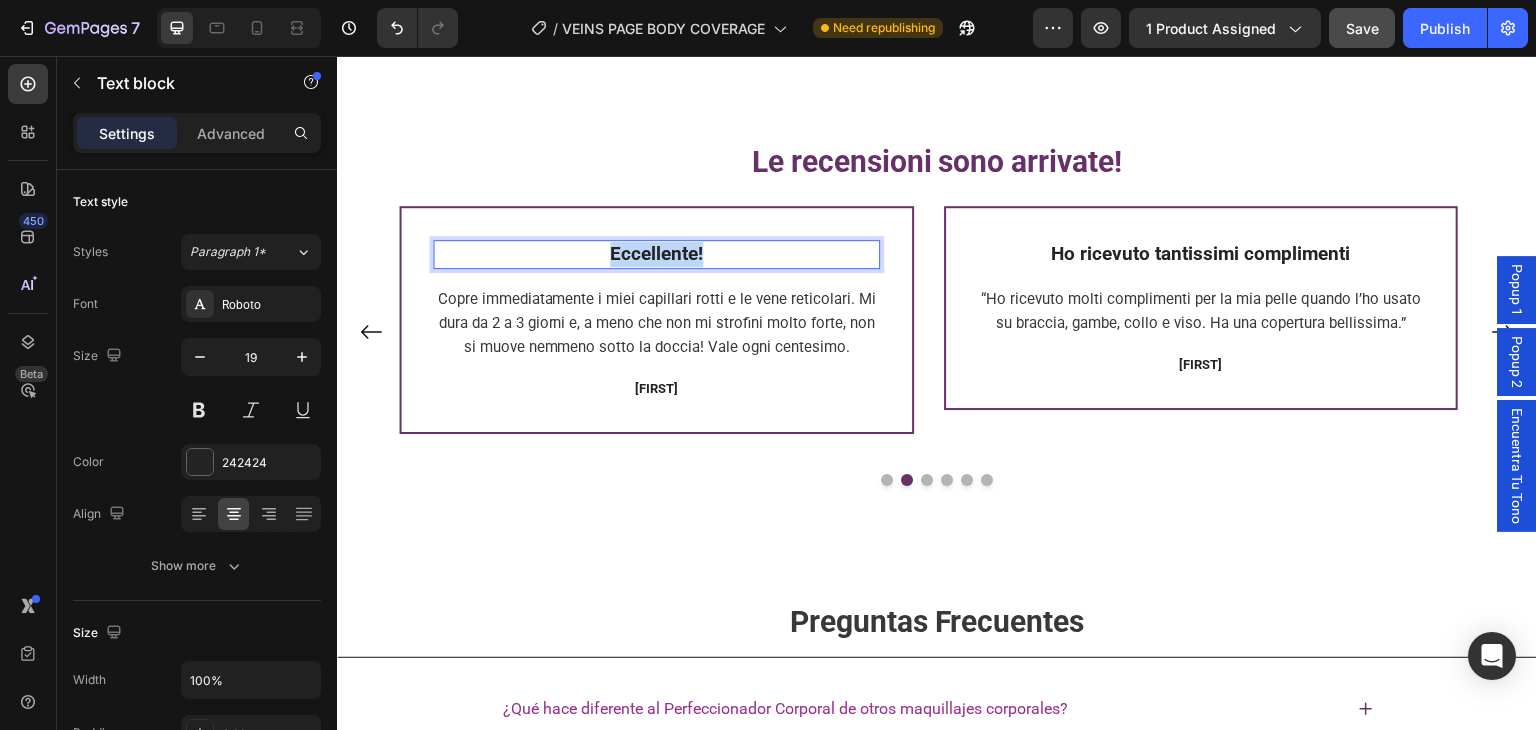 click on "Eccellente!" at bounding box center [657, 253] 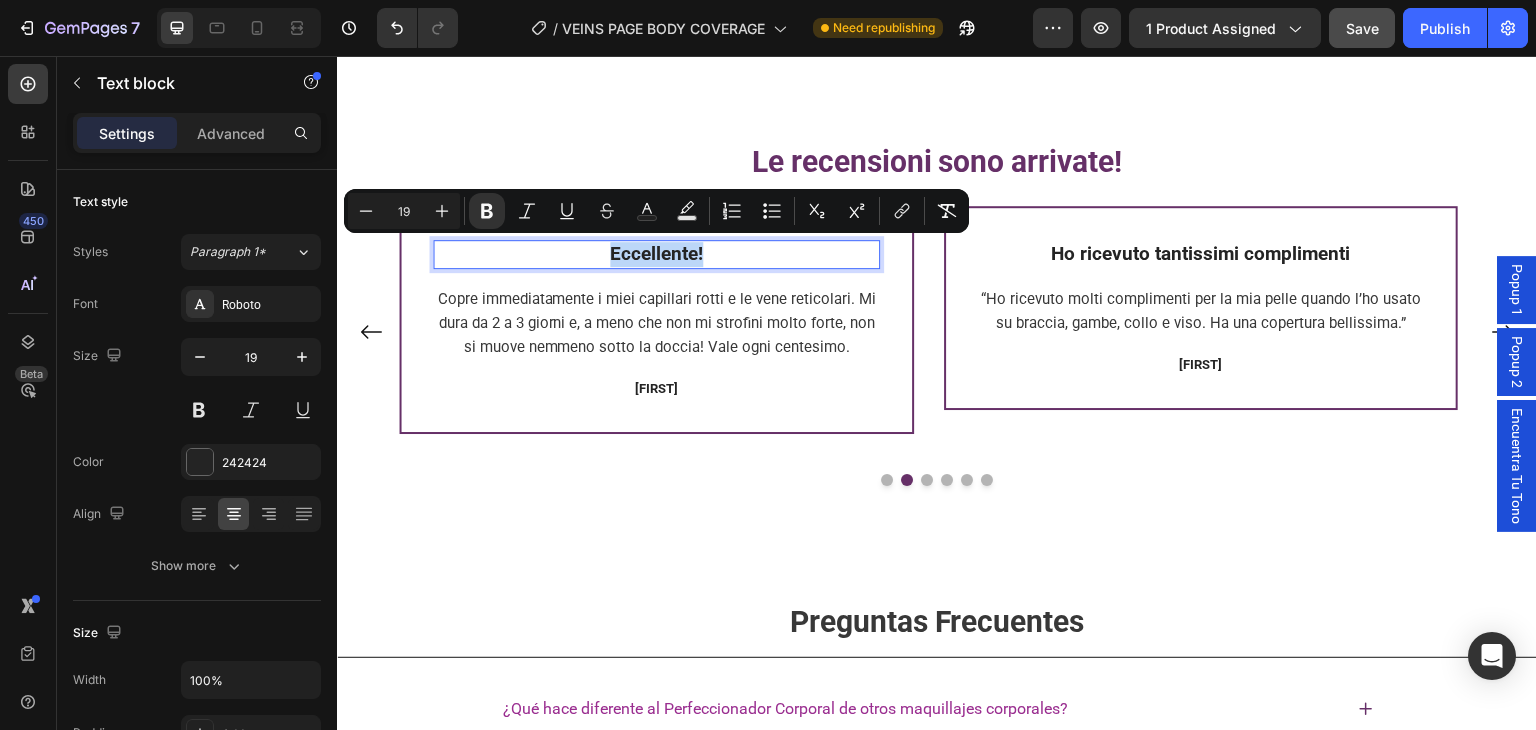 click on "Copre immediatamente i miei capillari rotti e le vene reticolari. Mi dura da 2 a 3 giorni e, a meno che non mi strofini molto forte, non si muove nemmeno sotto la doccia! Vale ogni centesimo." at bounding box center [657, 323] 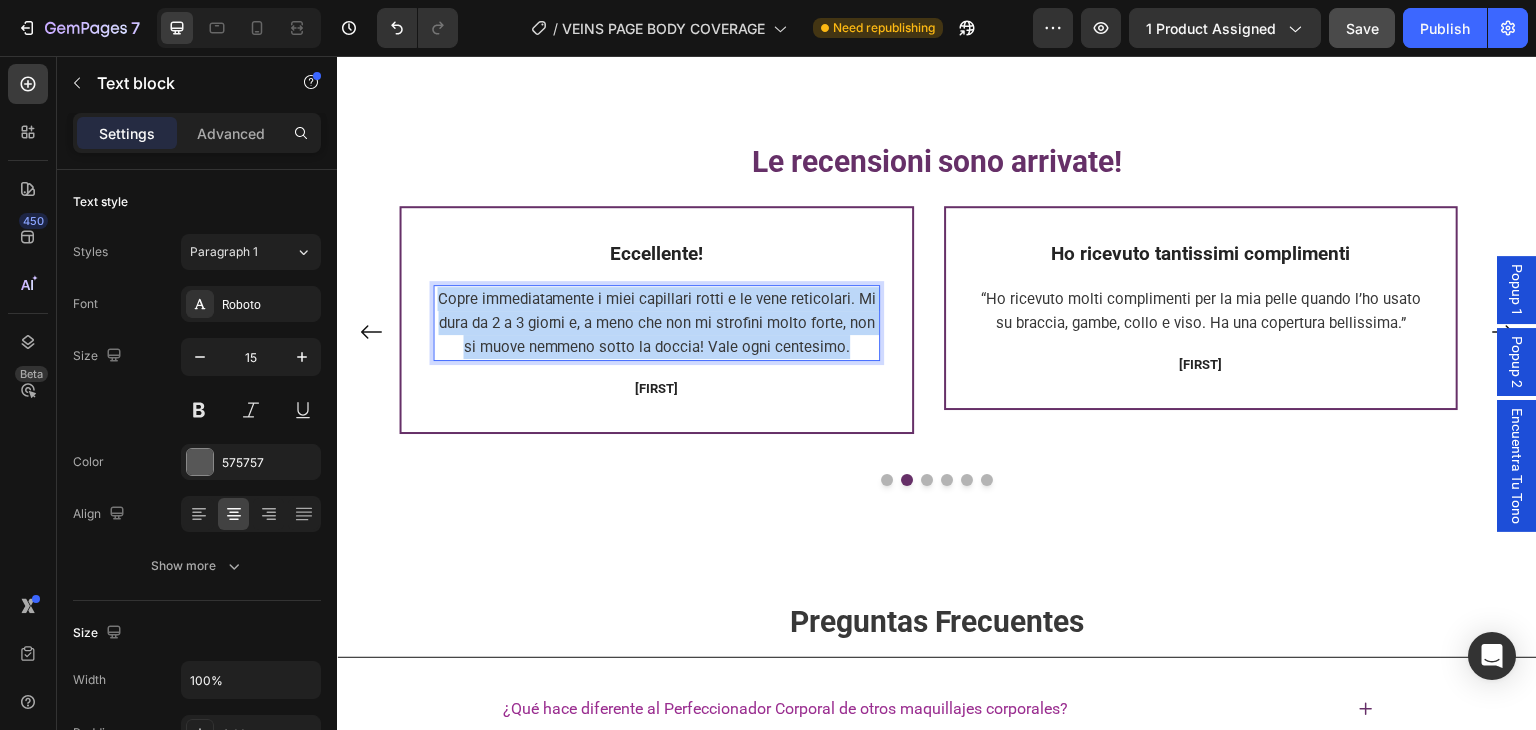 click on "Copre immediatamente i miei capillari rotti e le vene reticolari. Mi dura da 2 a 3 giorni e, a meno che non mi strofini molto forte, non si muove nemmeno sotto la doccia! Vale ogni centesimo." at bounding box center (657, 323) 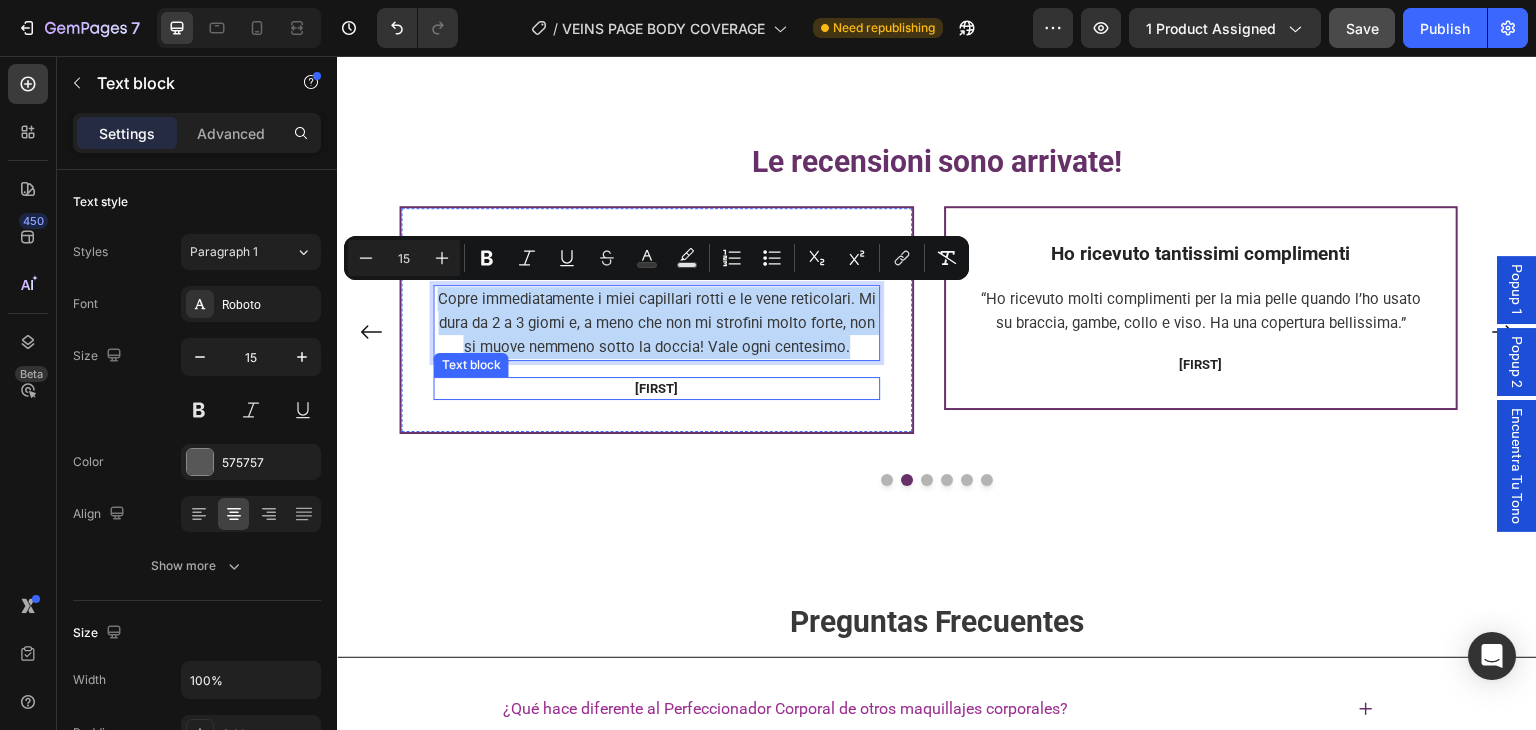 click on "[FIRST]" at bounding box center (657, 389) 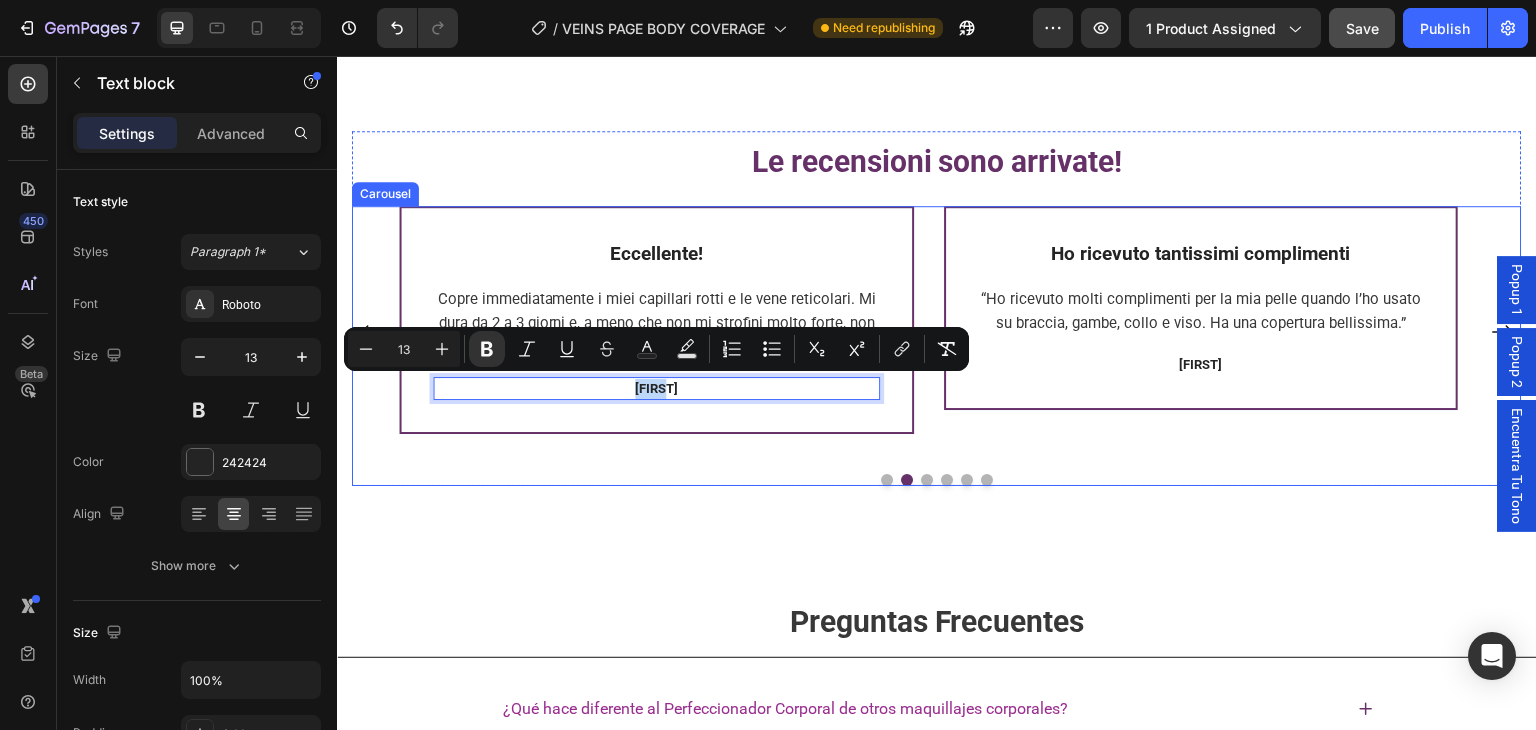 click at bounding box center (887, 480) 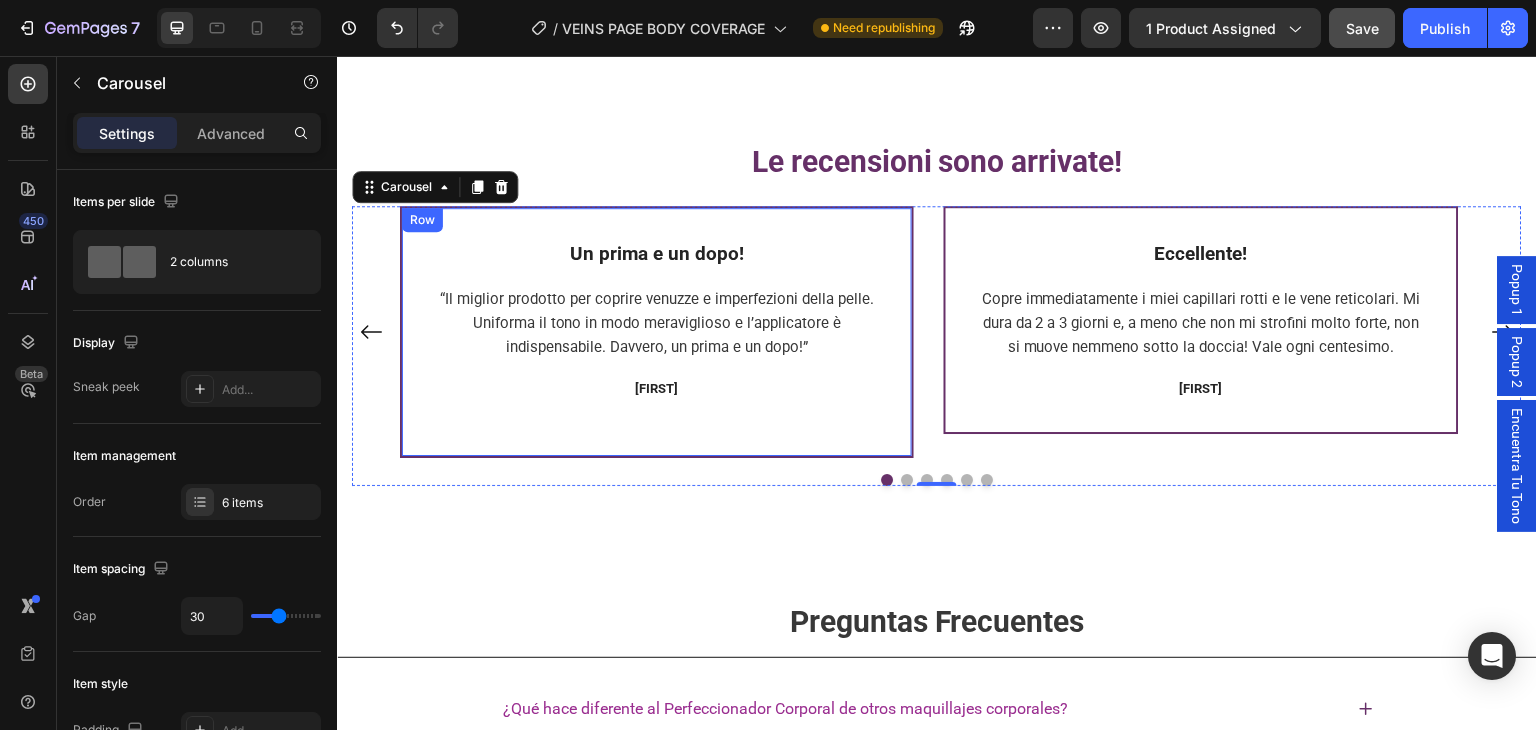 click on "Un prima e un dopo!" at bounding box center [657, 253] 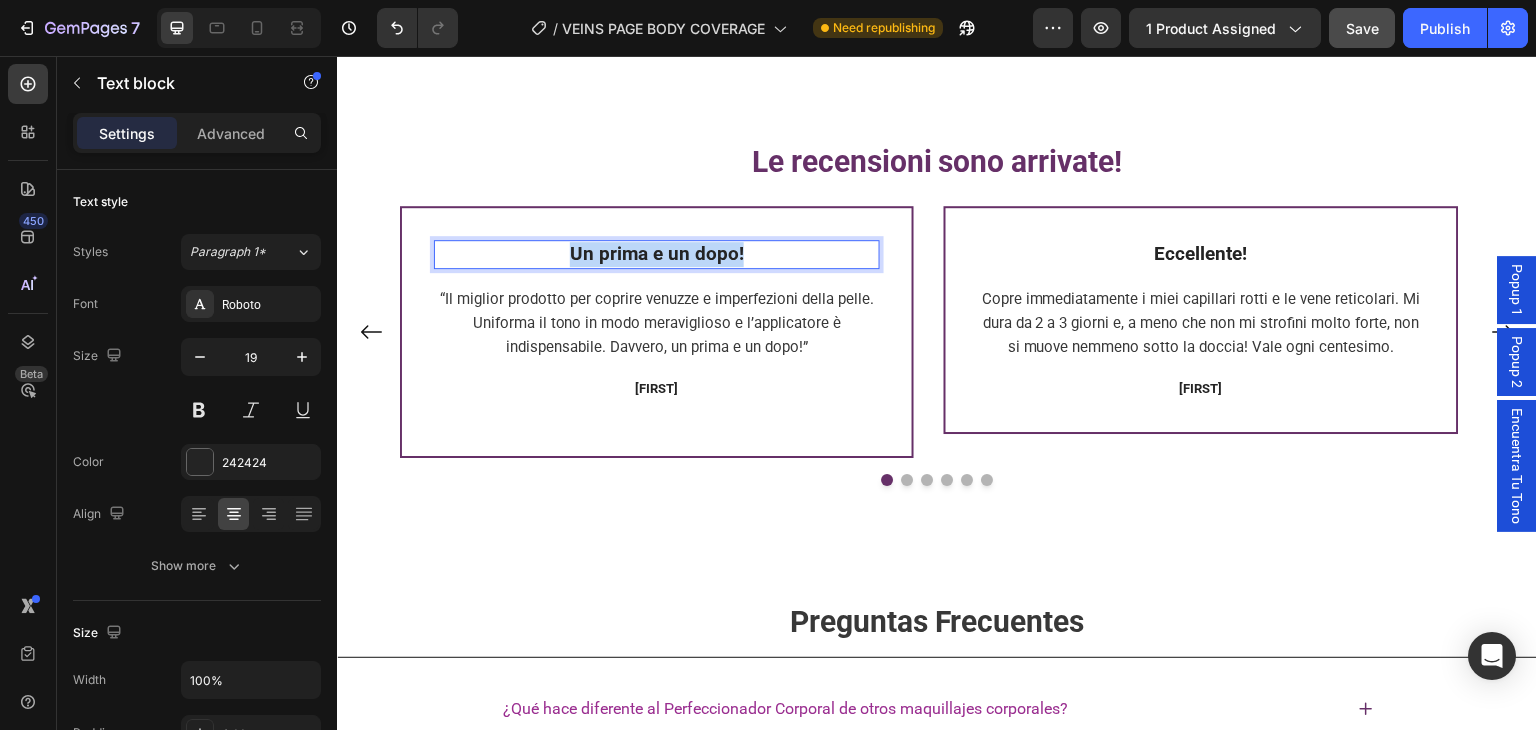 click on "Un prima e un dopo!" at bounding box center [657, 253] 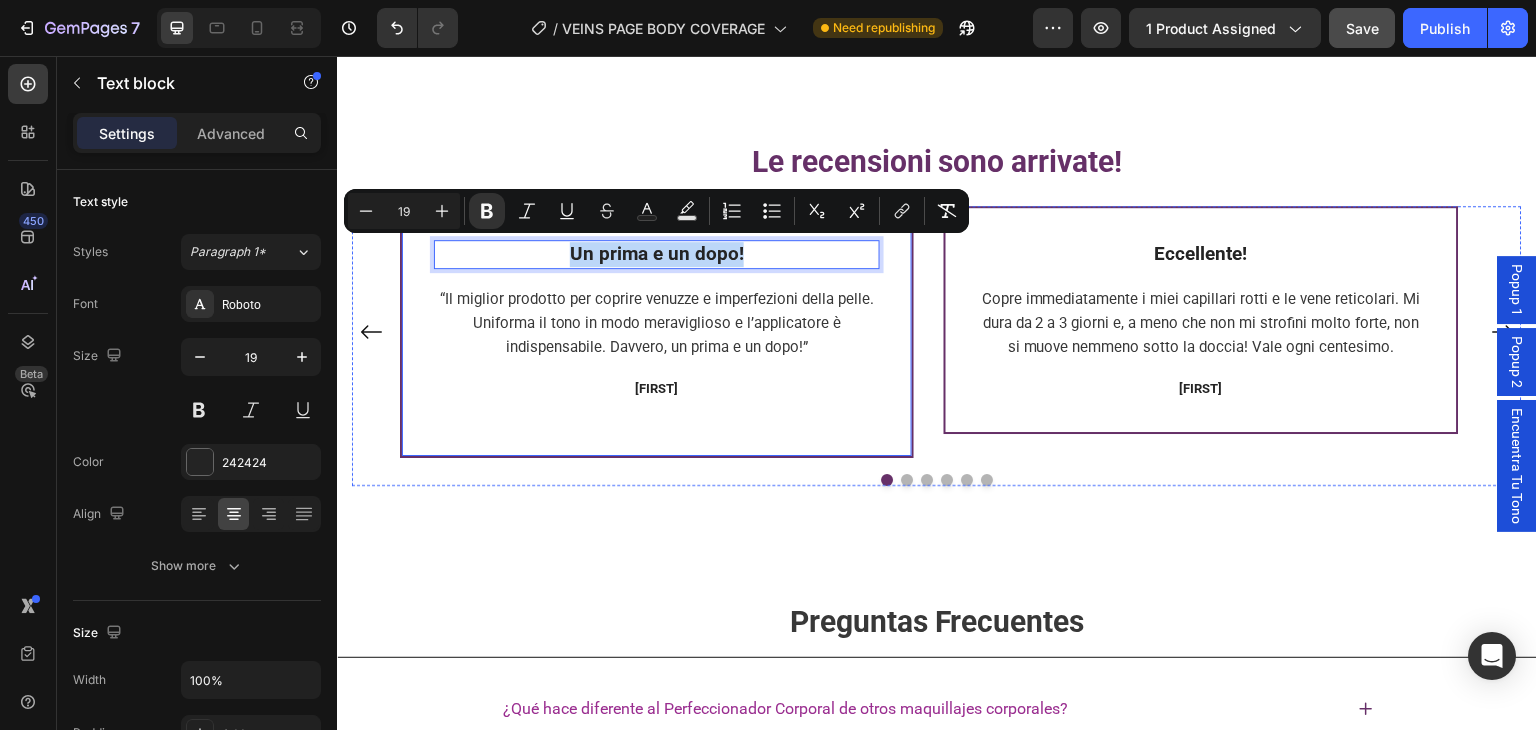 click on "“Il miglior prodotto per coprire venuzze e imperfezioni della pelle. Uniforma il tono in modo meraviglioso e l’applicatore è indispensabile. Davvero, un prima e un dopo!”" at bounding box center [657, 323] 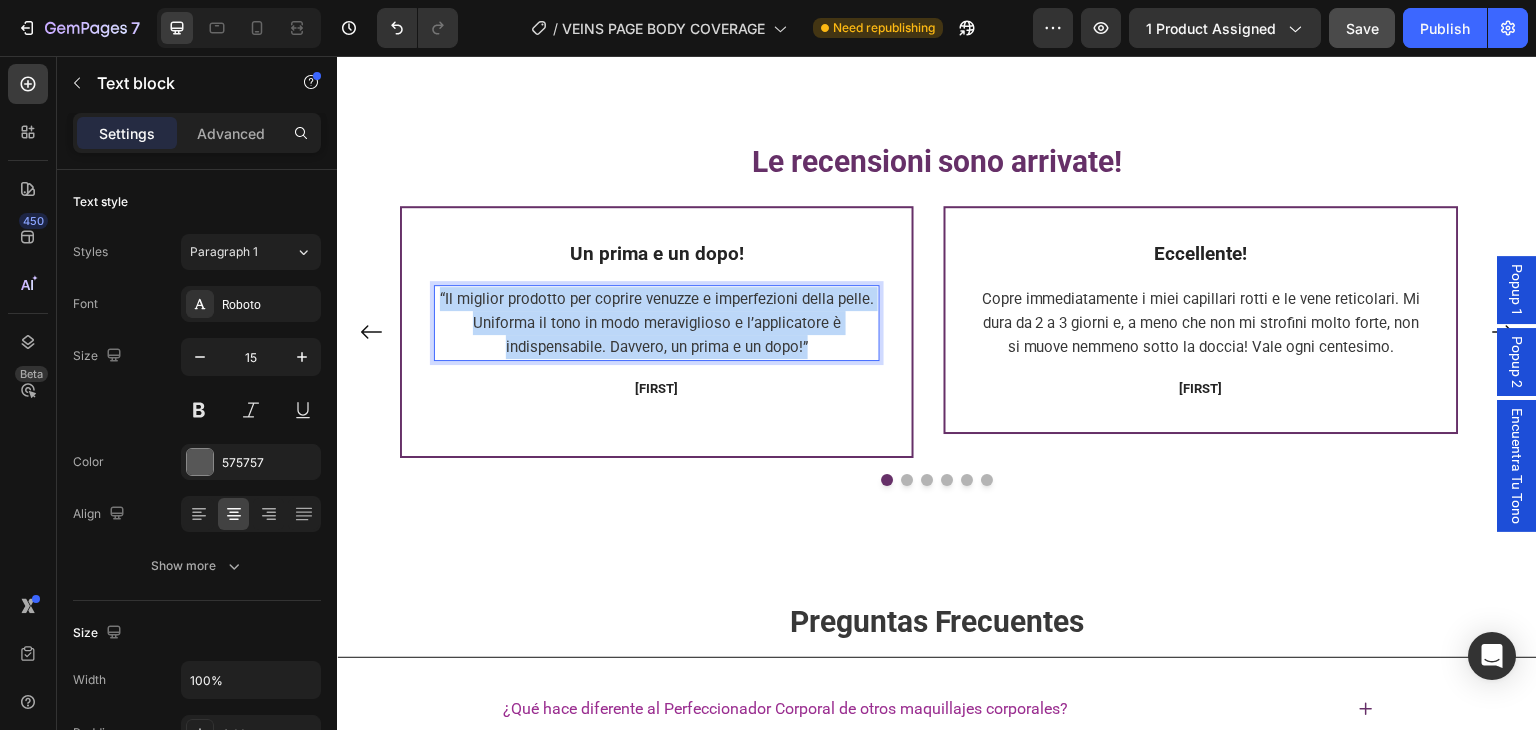click on "“Il miglior prodotto per coprire venuzze e imperfezioni della pelle. Uniforma il tono in modo meraviglioso e l’applicatore è indispensabile. Davvero, un prima e un dopo!”" at bounding box center (657, 323) 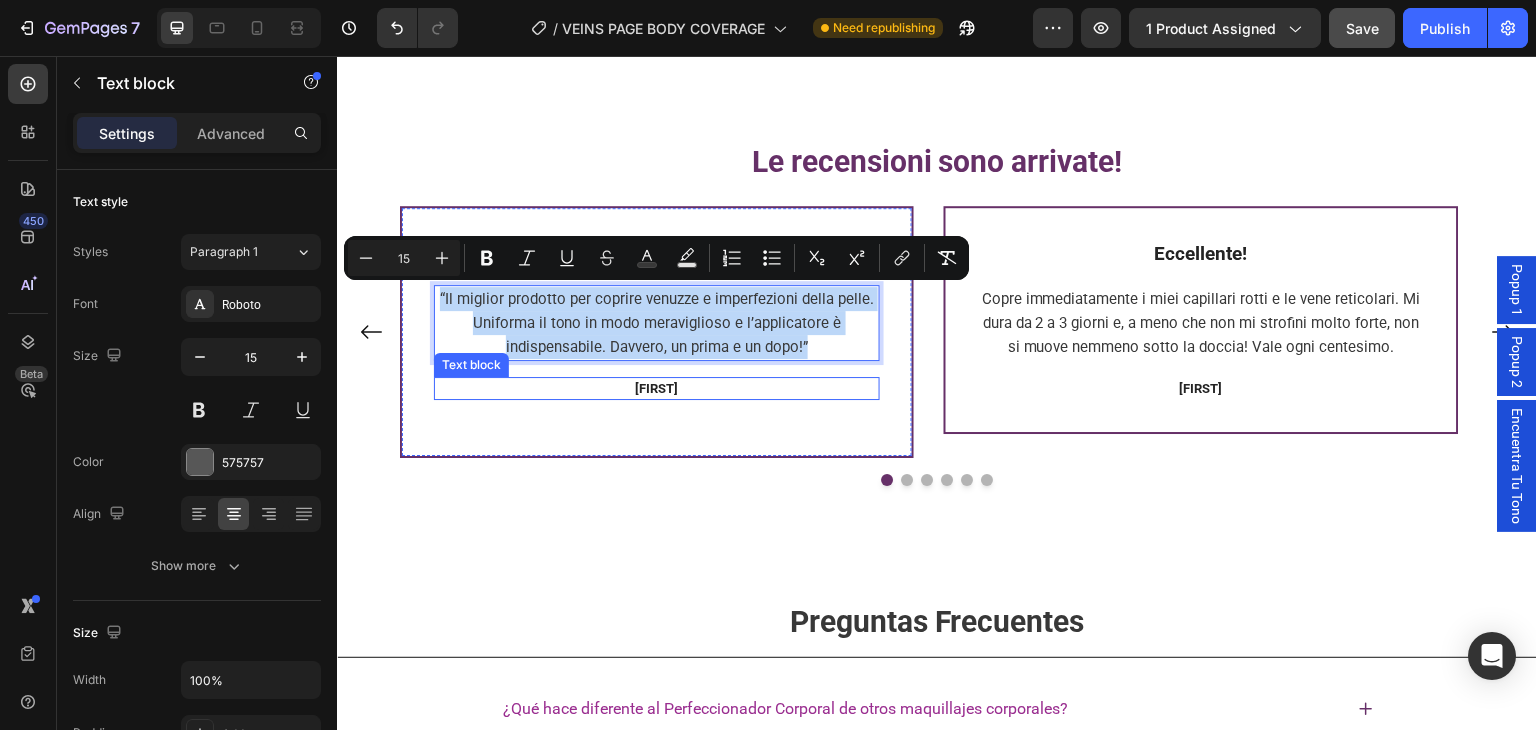 click on "[FIRST]" at bounding box center (657, 389) 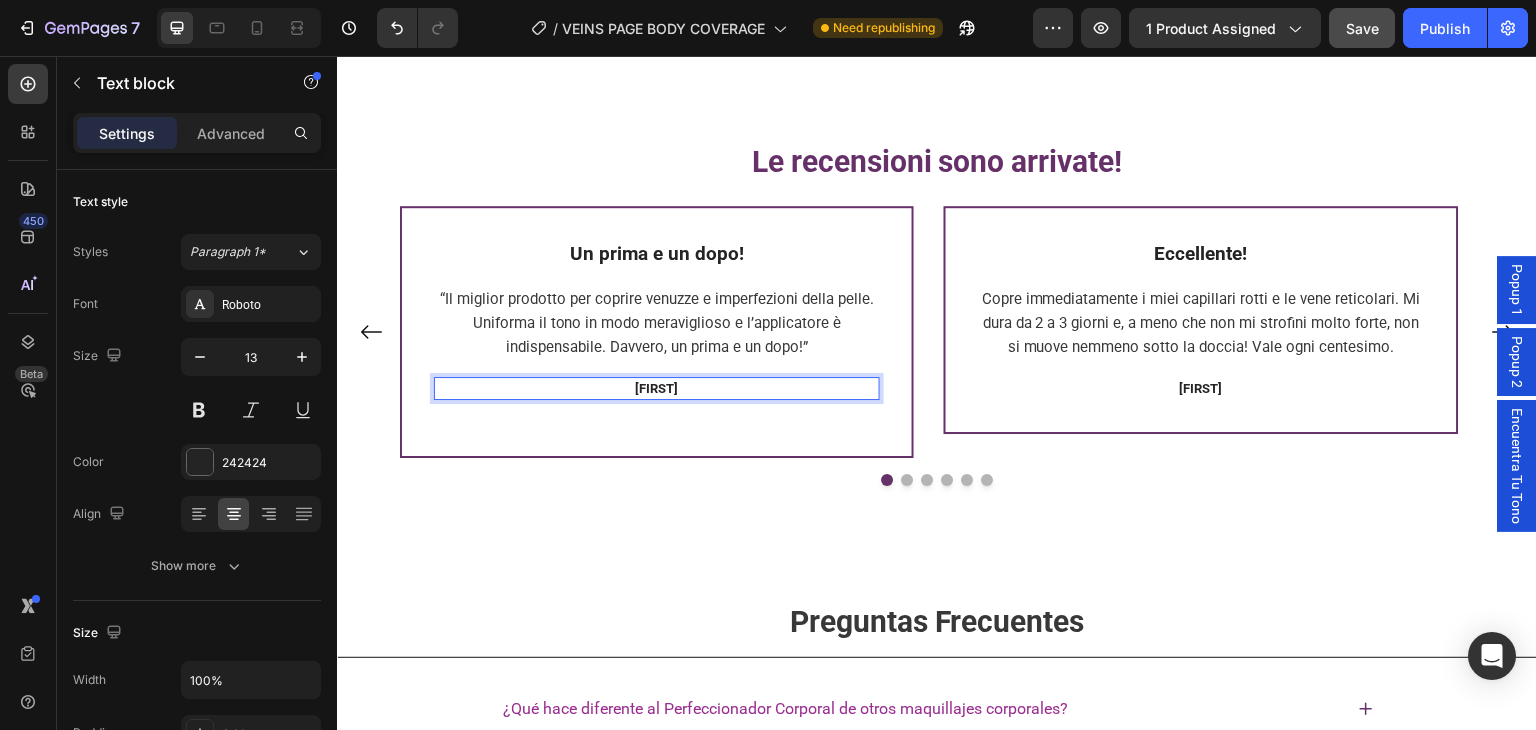 click on "[FIRST]" at bounding box center [657, 389] 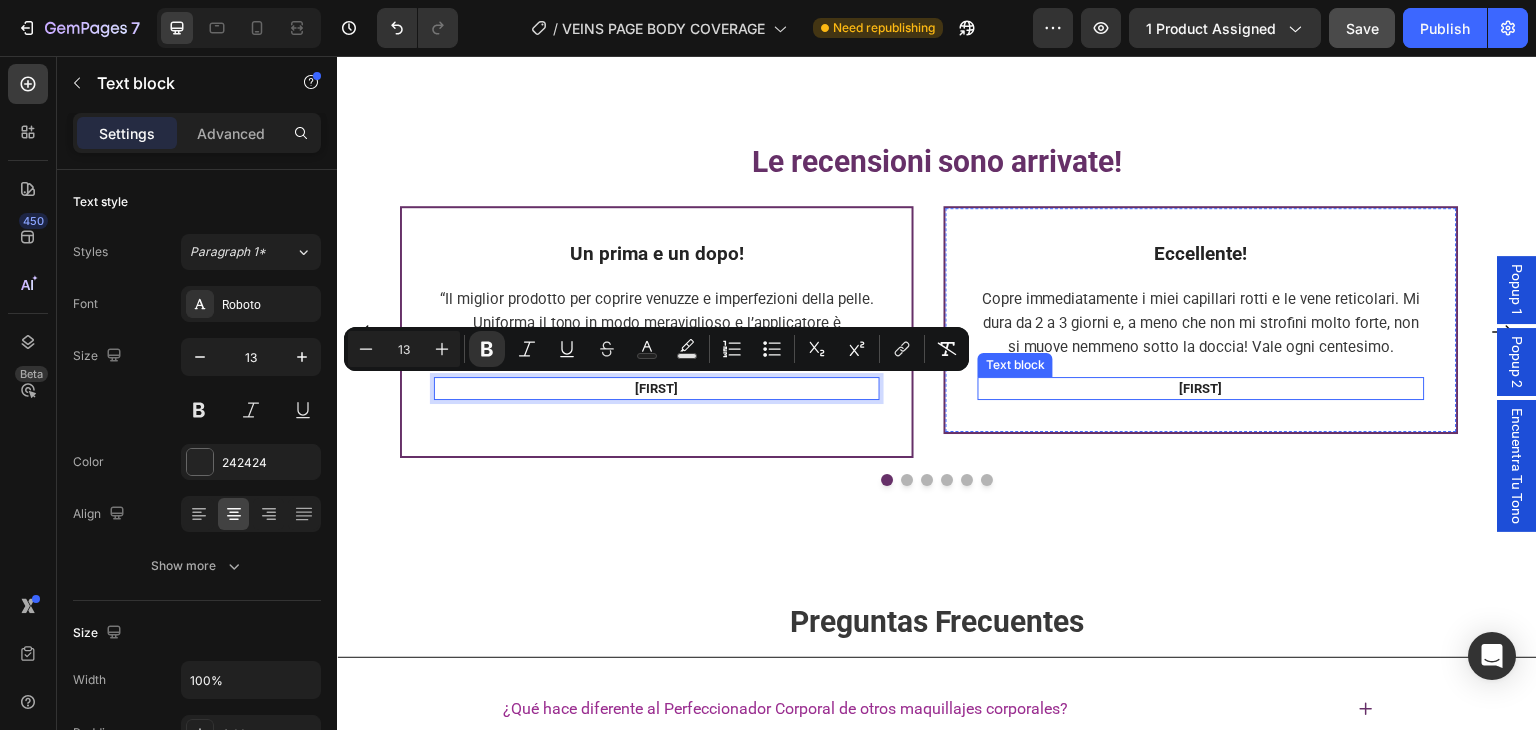 click on "[FIRST]" at bounding box center (1201, 389) 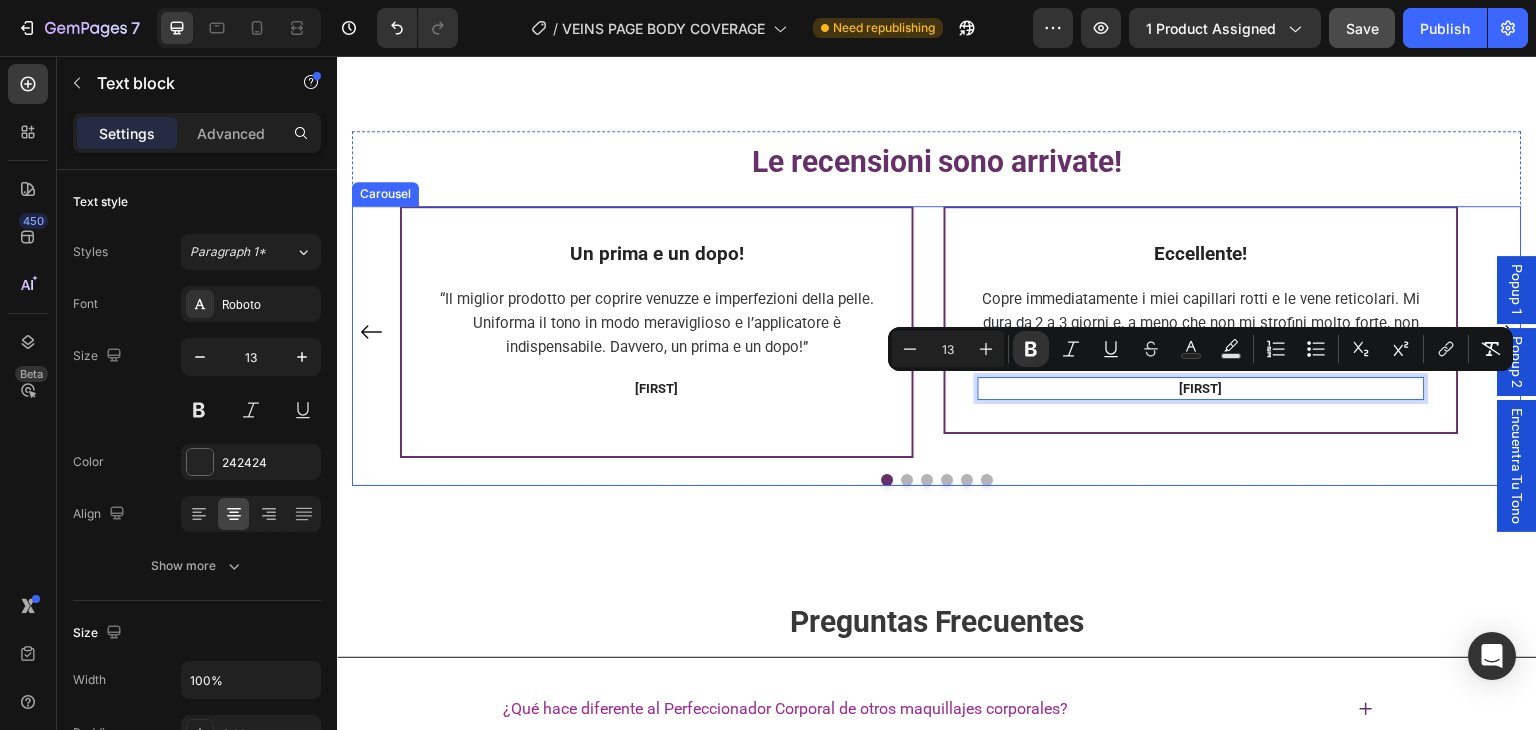 click at bounding box center [907, 480] 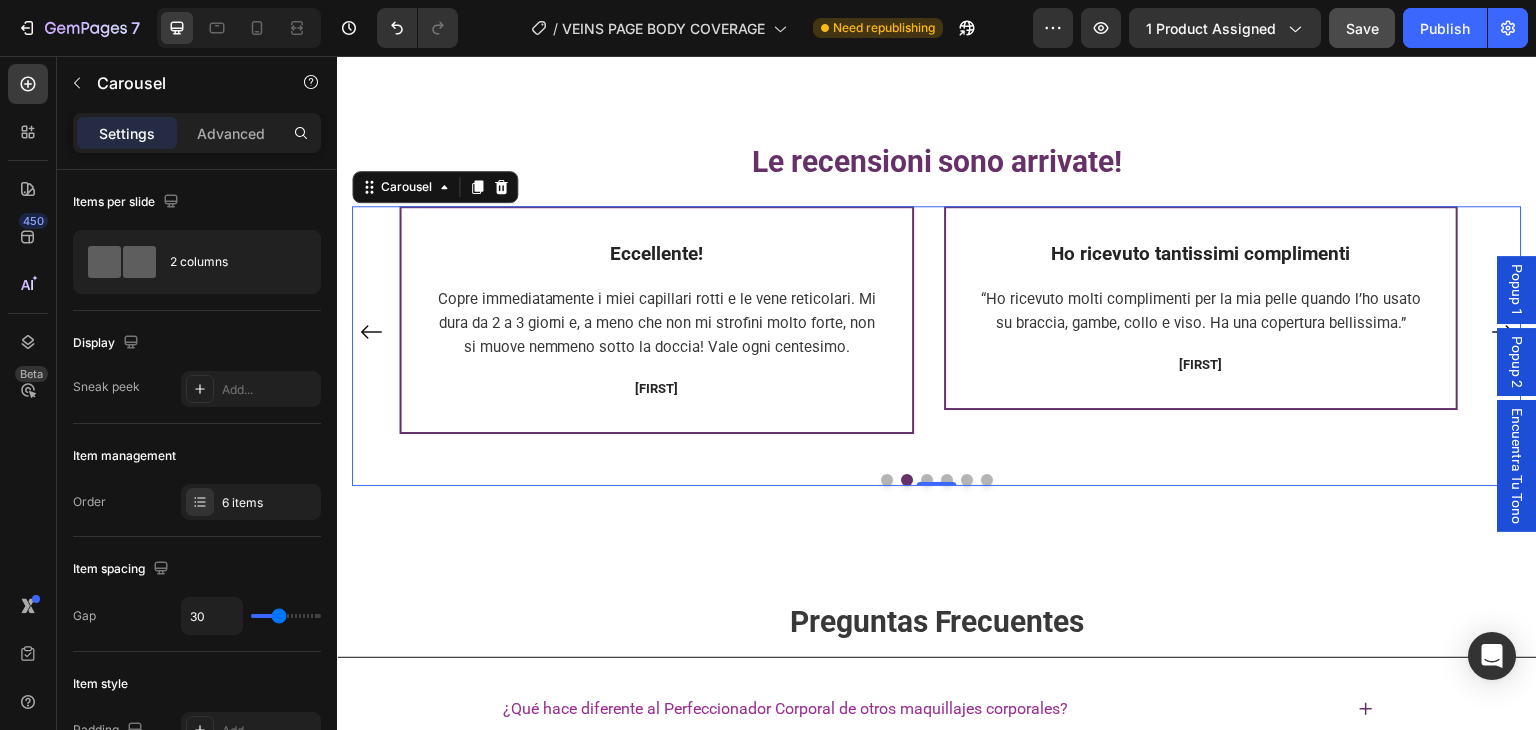 click at bounding box center (927, 480) 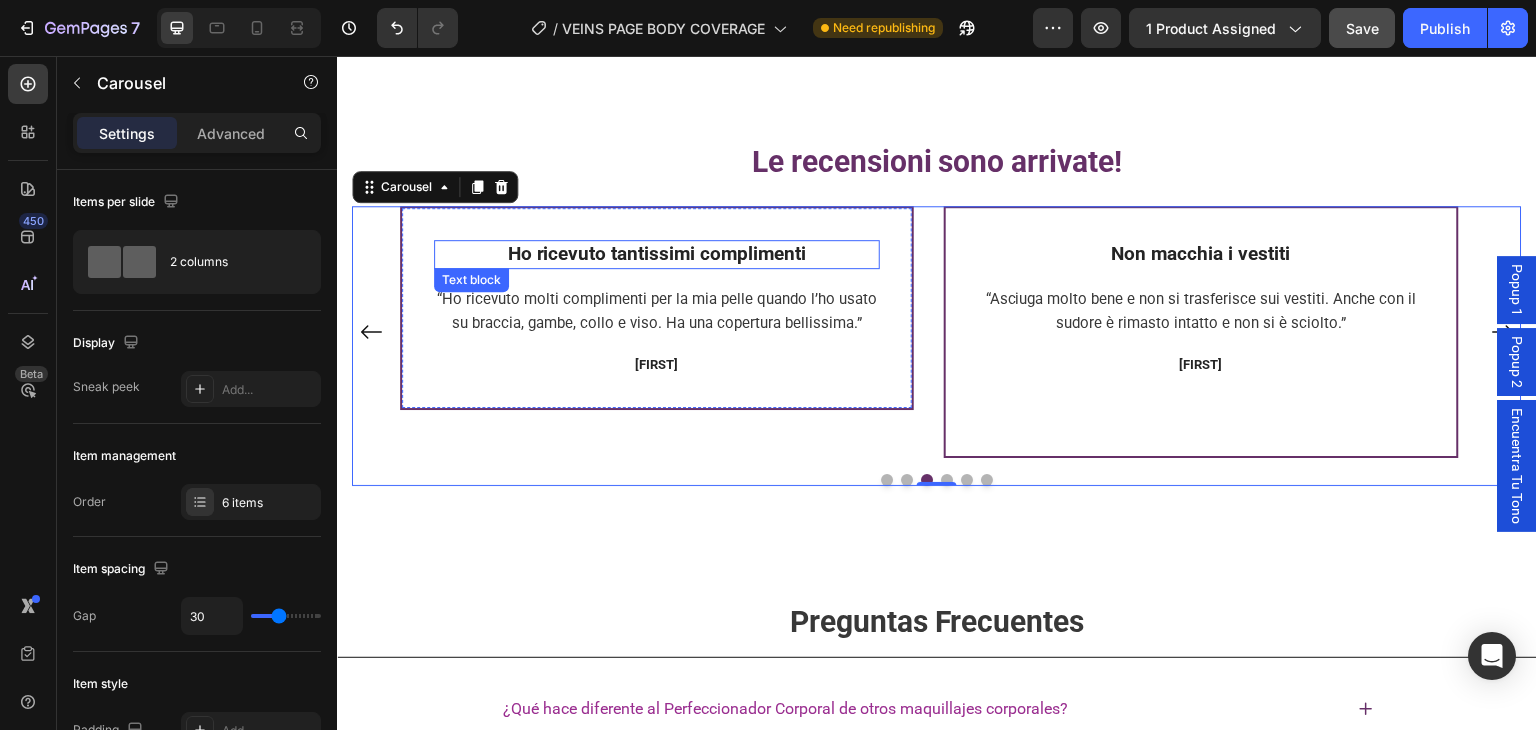 click on "Ho ricevuto tantissimi complimenti" at bounding box center [657, 253] 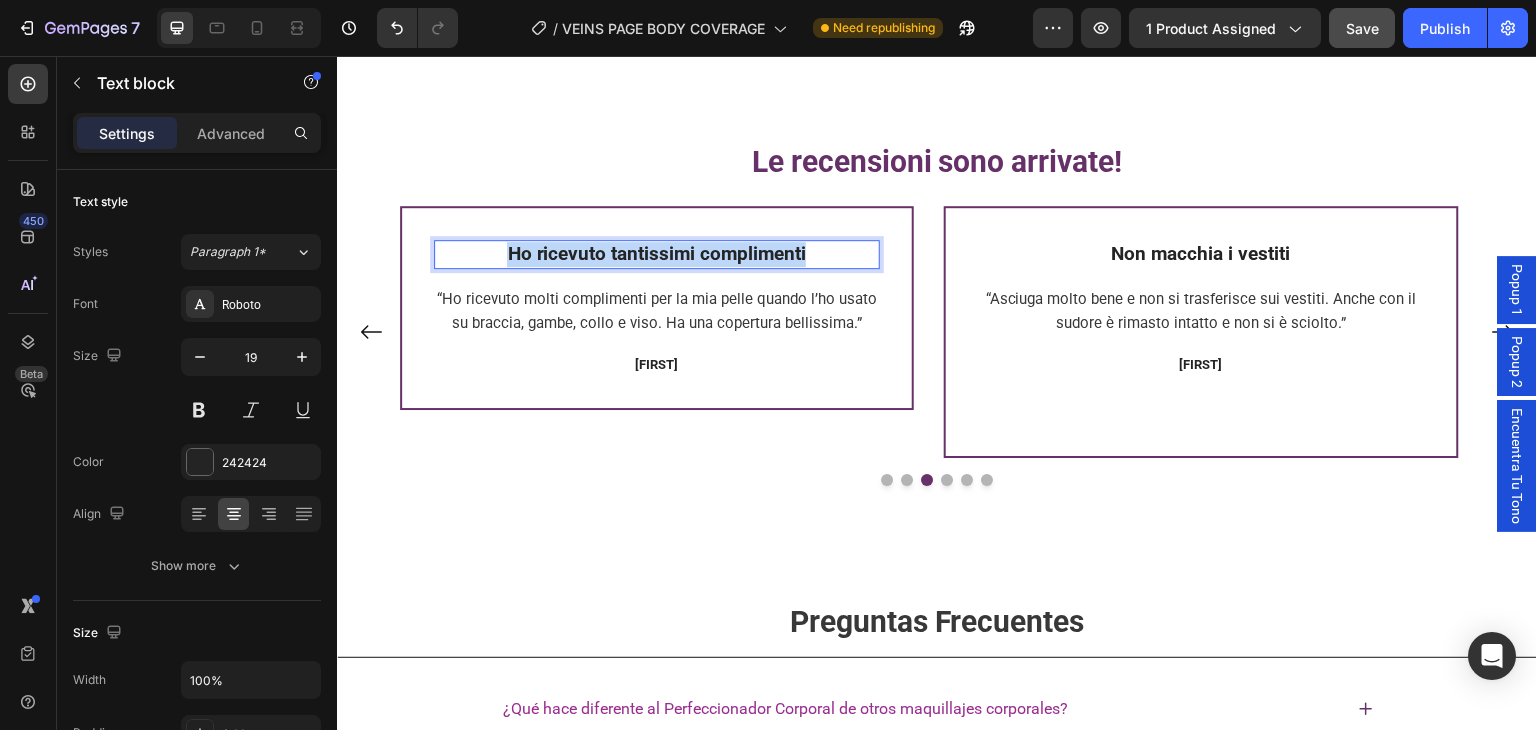 click on "Ho ricevuto tantissimi complimenti" at bounding box center (657, 253) 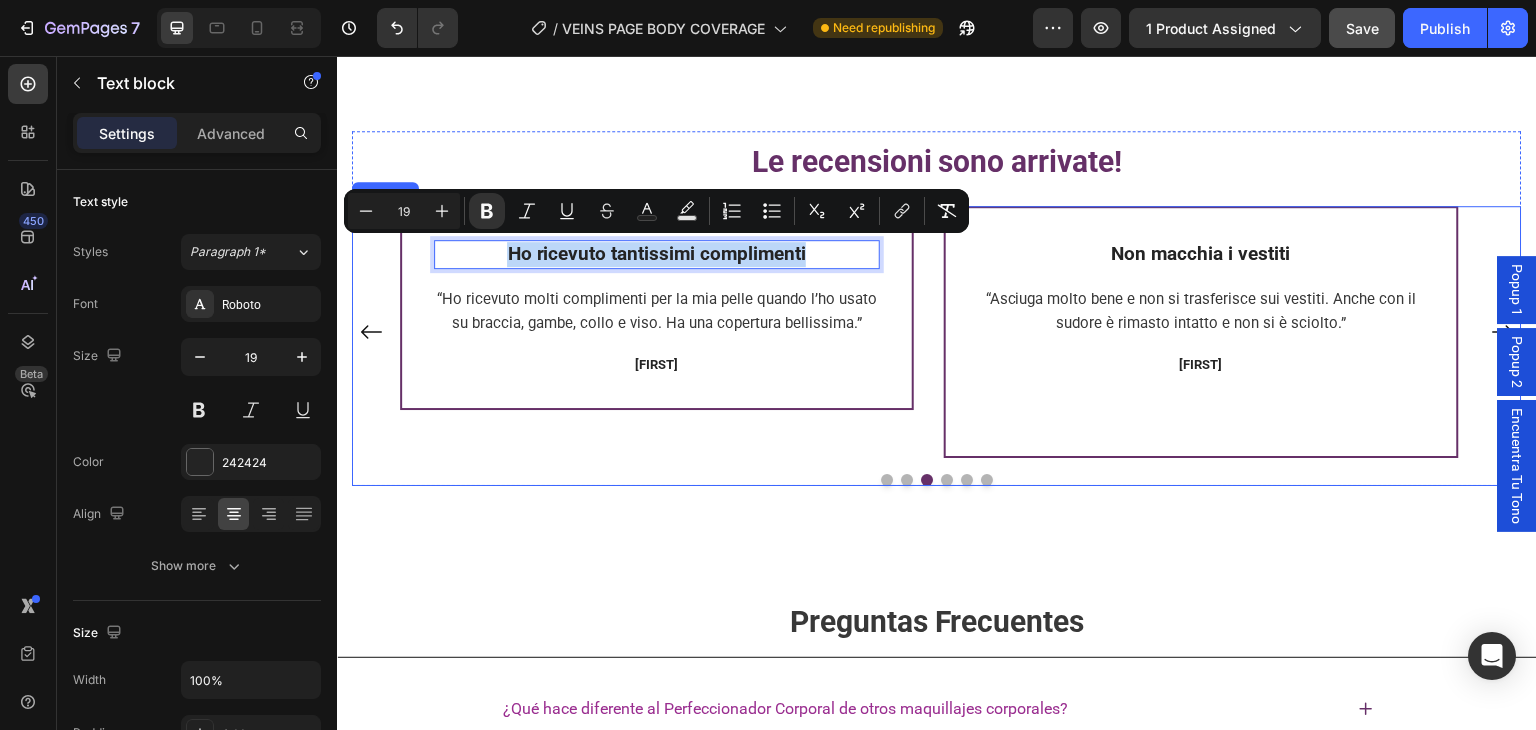 click at bounding box center [887, 480] 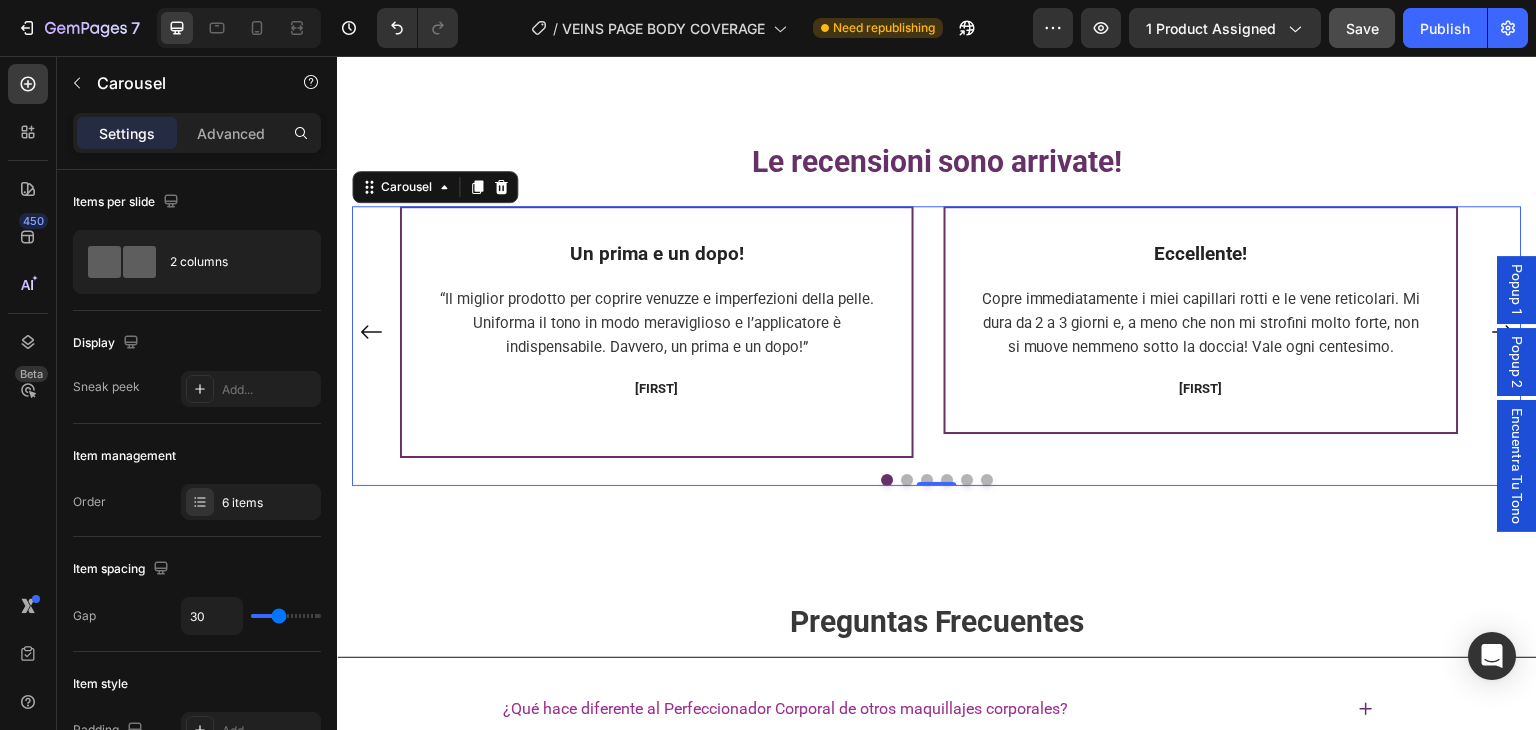 click at bounding box center (987, 480) 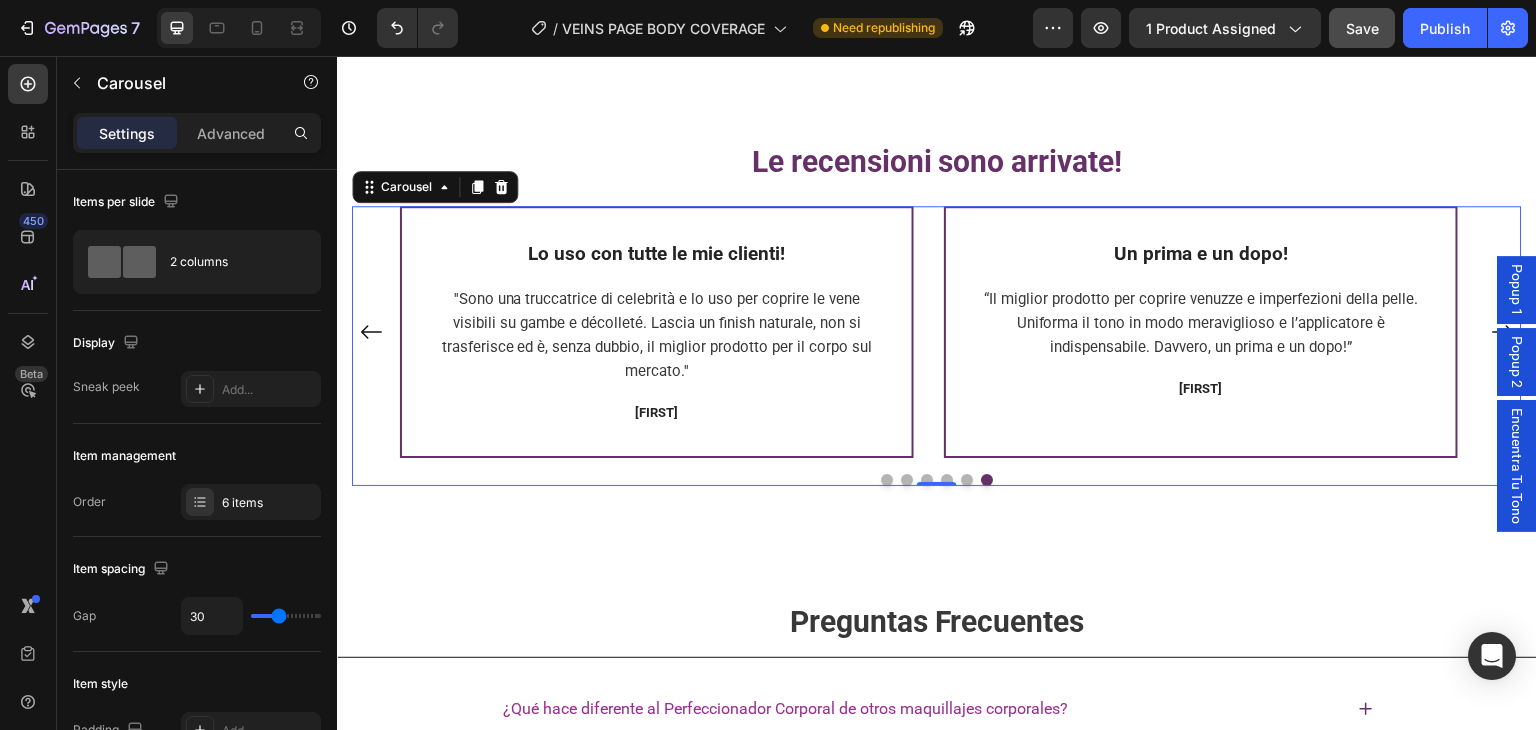 click at bounding box center (987, 480) 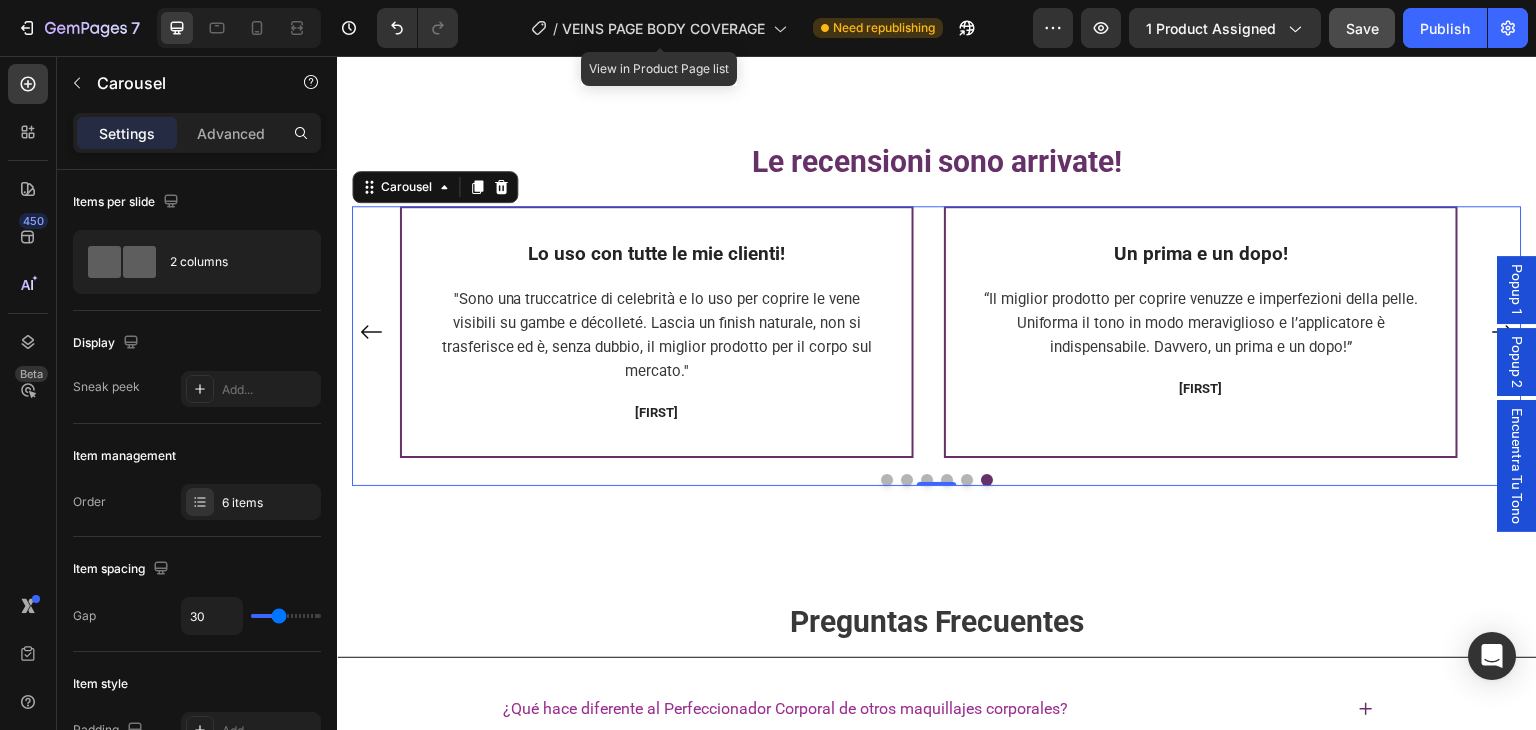 click at bounding box center [947, 480] 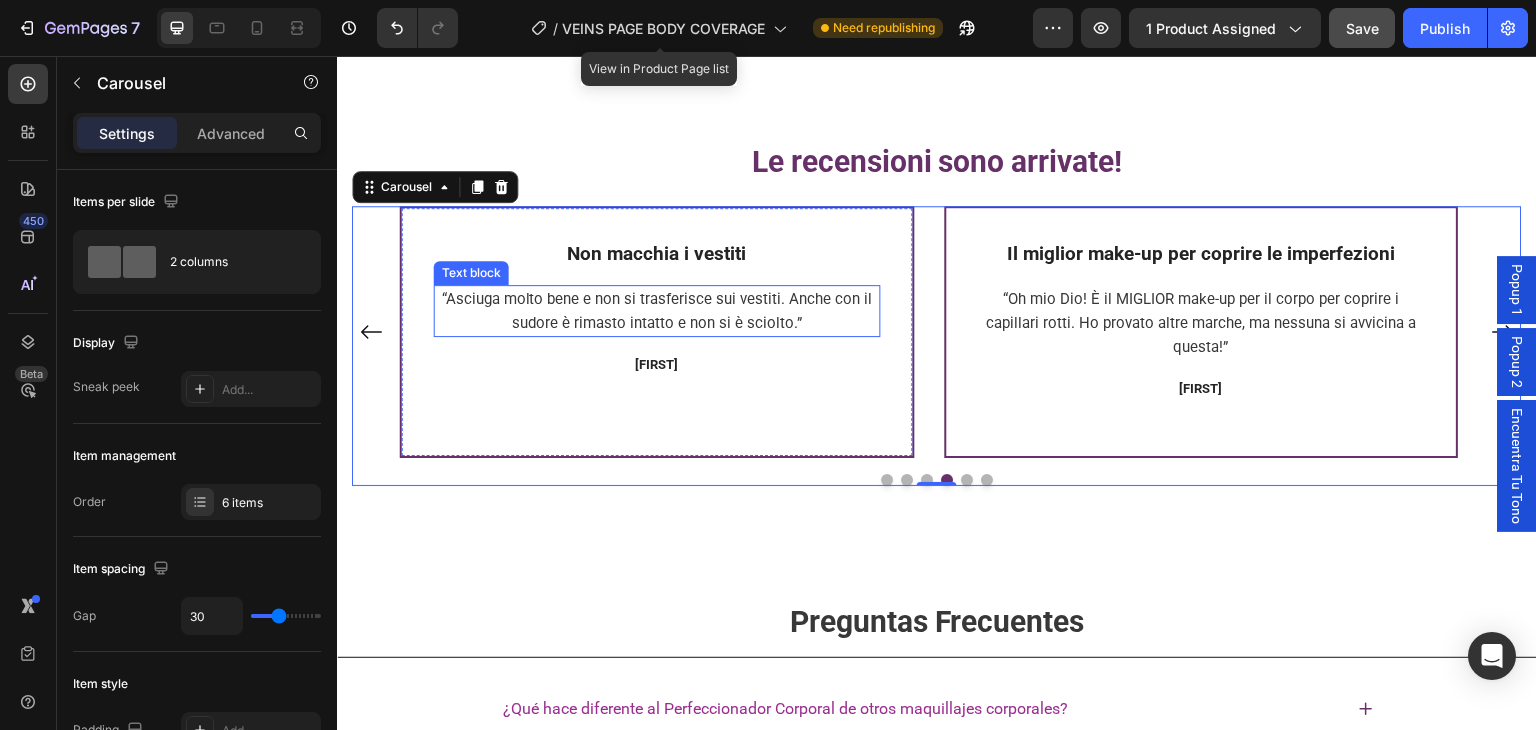click on "Non macchia i vestiti" at bounding box center (657, 253) 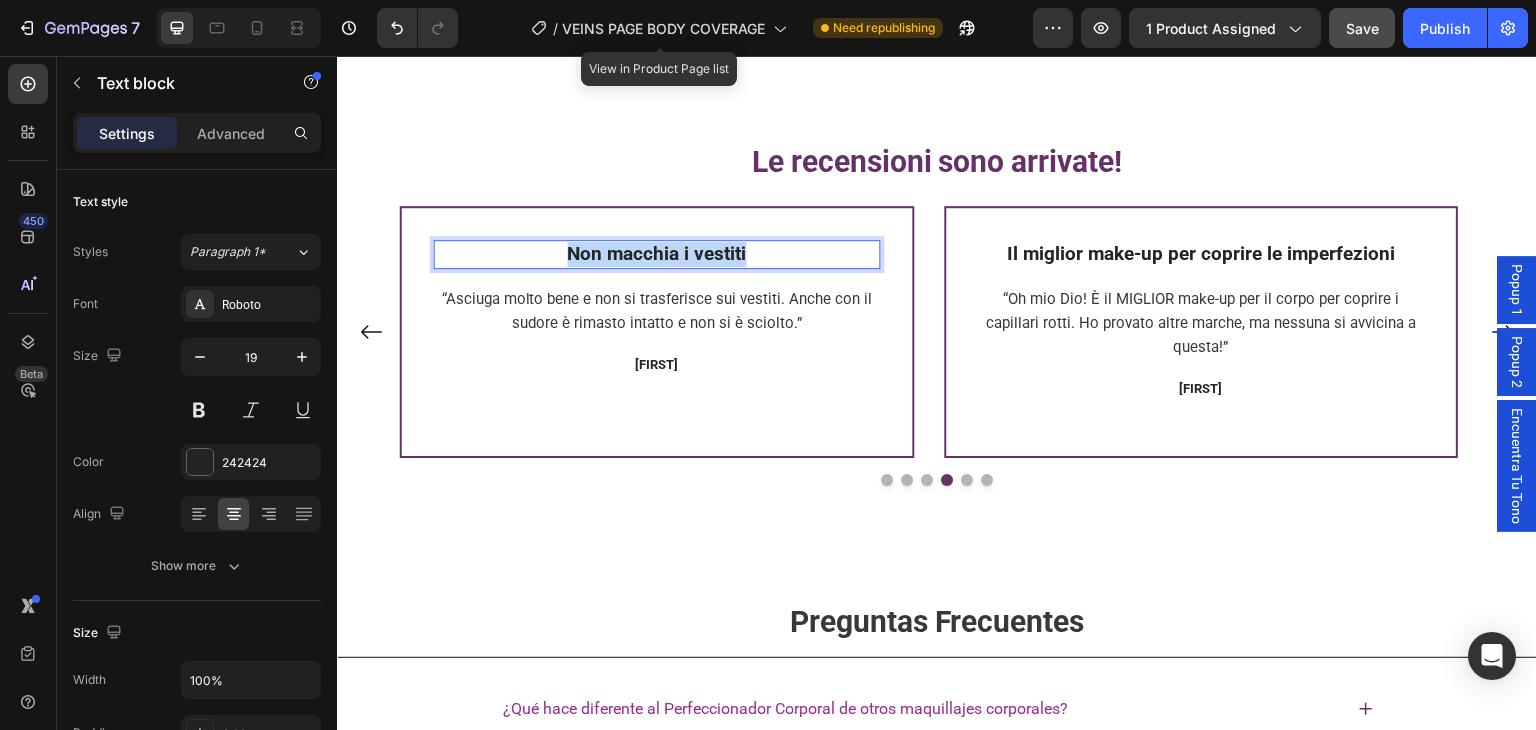 click on "Non macchia i vestiti" at bounding box center (657, 253) 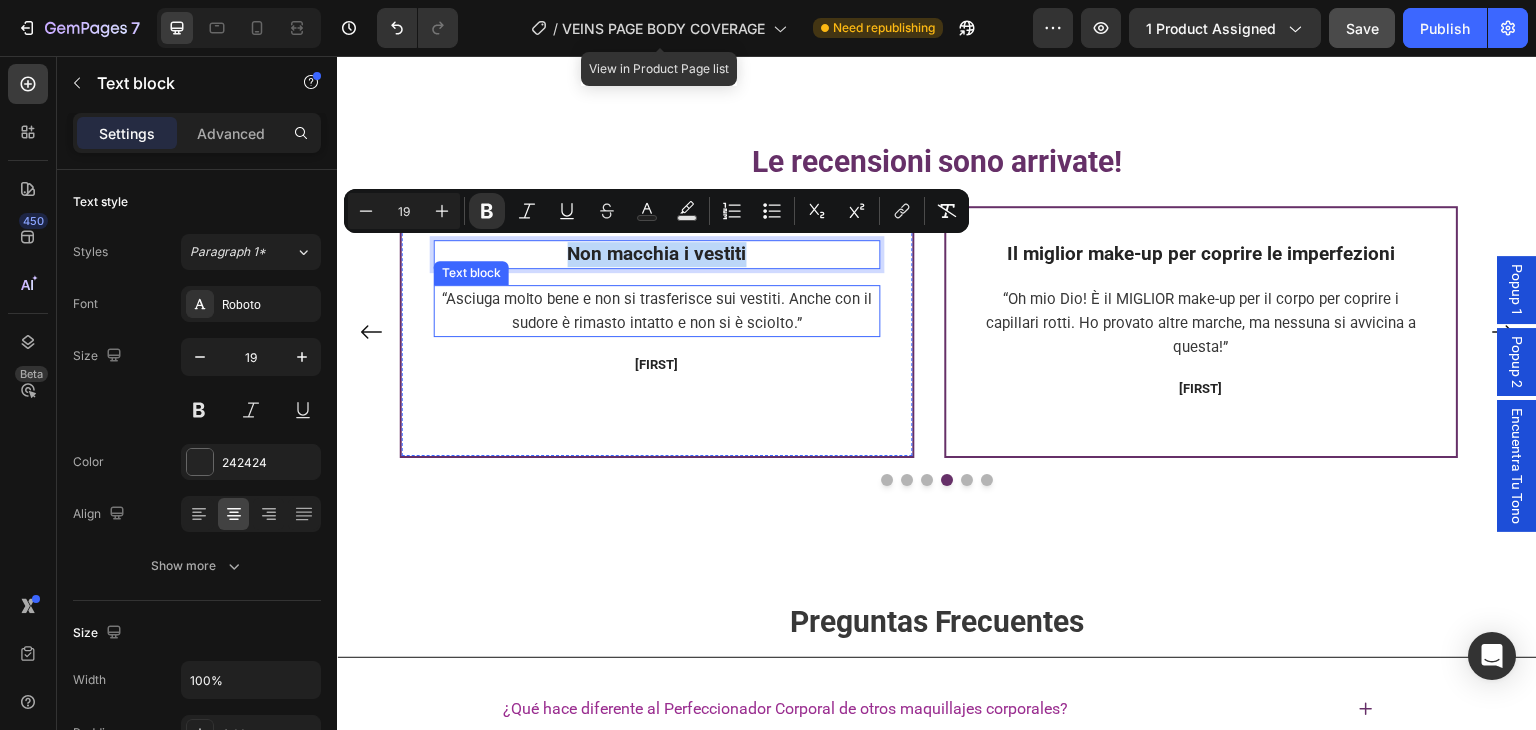 click on "“Asciuga molto bene e non si trasferisce sui vestiti. Anche con il sudore è rimasto intatto e non si è sciolto.”" at bounding box center [657, 311] 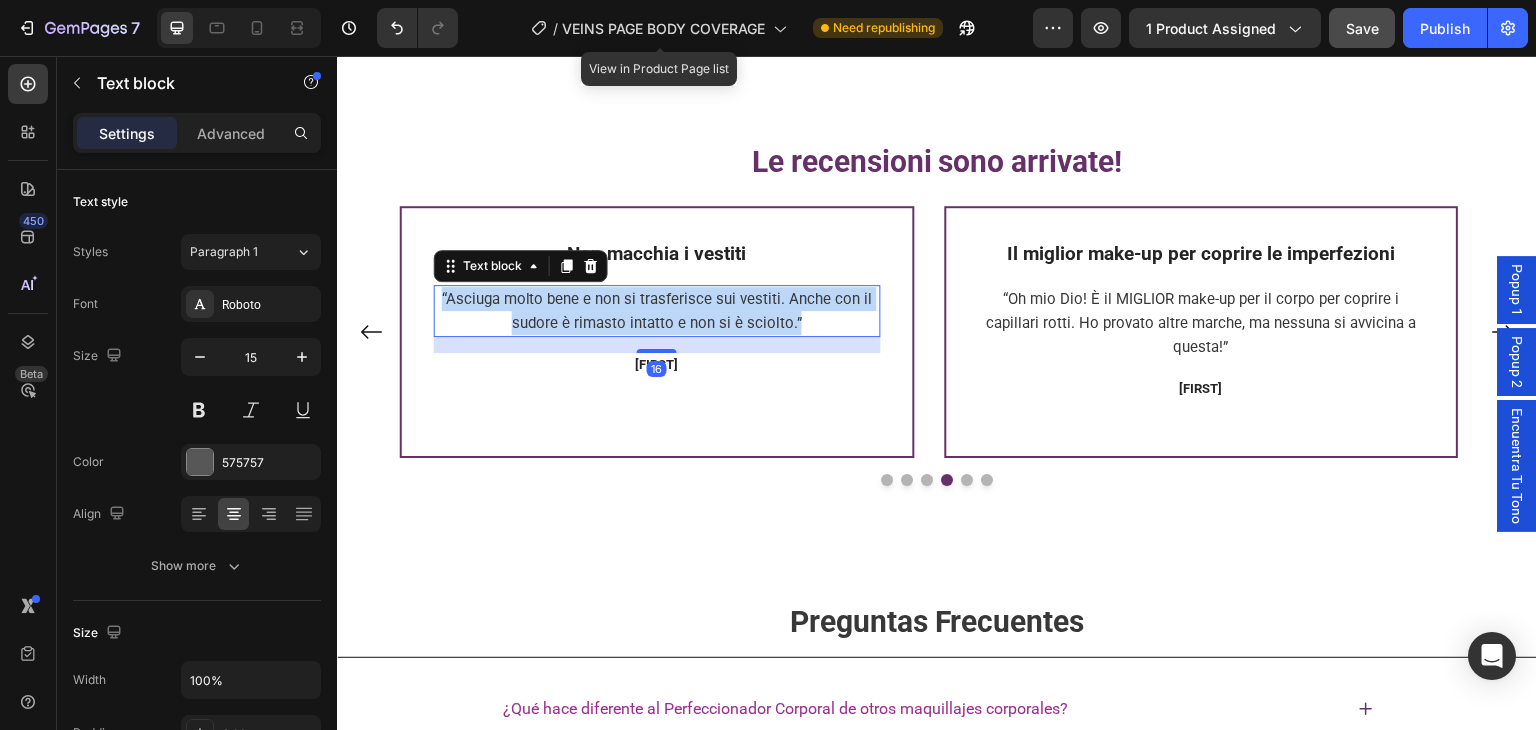 click on "“Asciuga molto bene e non si trasferisce sui vestiti. Anche con il sudore è rimasto intatto e non si è sciolto.”" at bounding box center (657, 311) 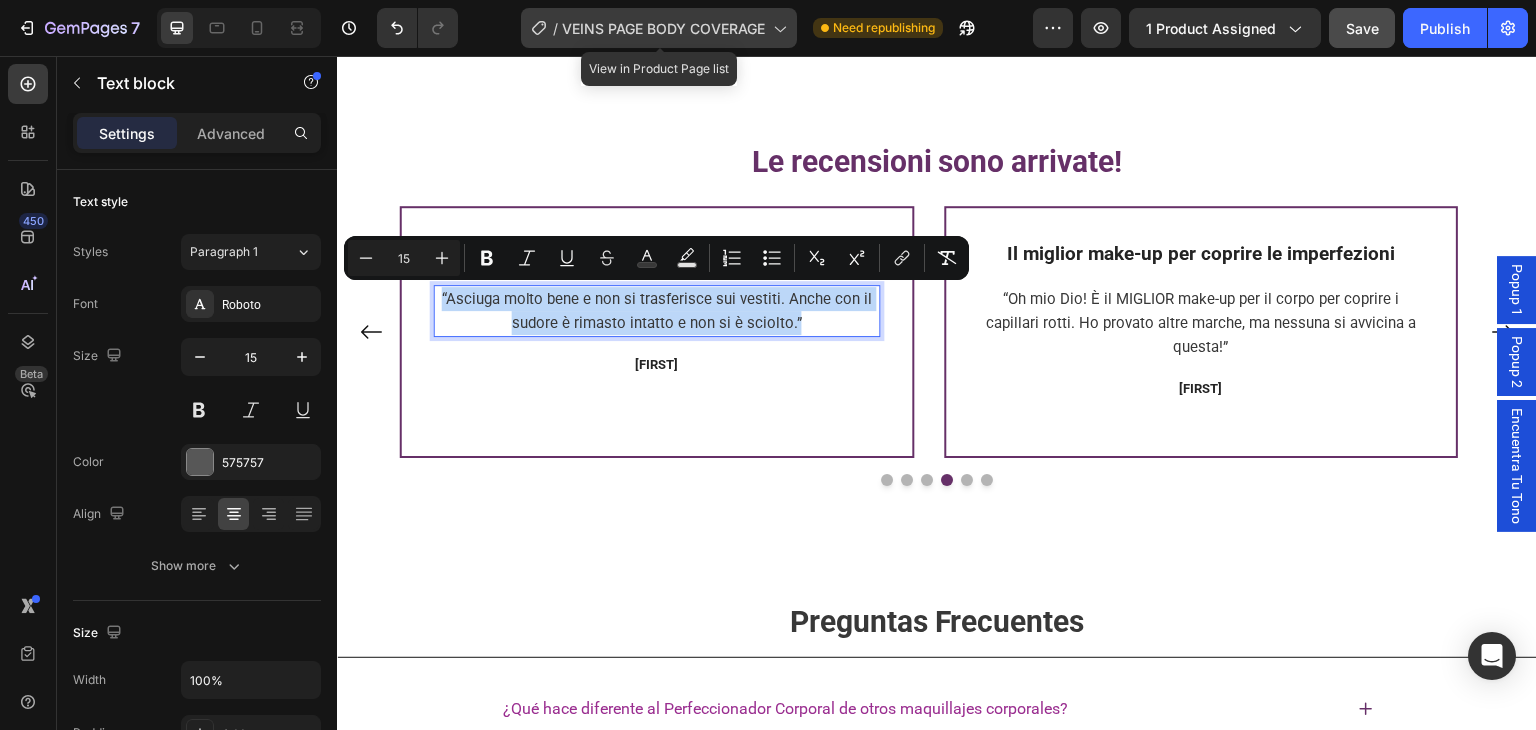 copy on "“Asciuga molto bene e non si trasferisce sui vestiti. Anche con il sudore è rimasto intatto e non si è sciolto.”" 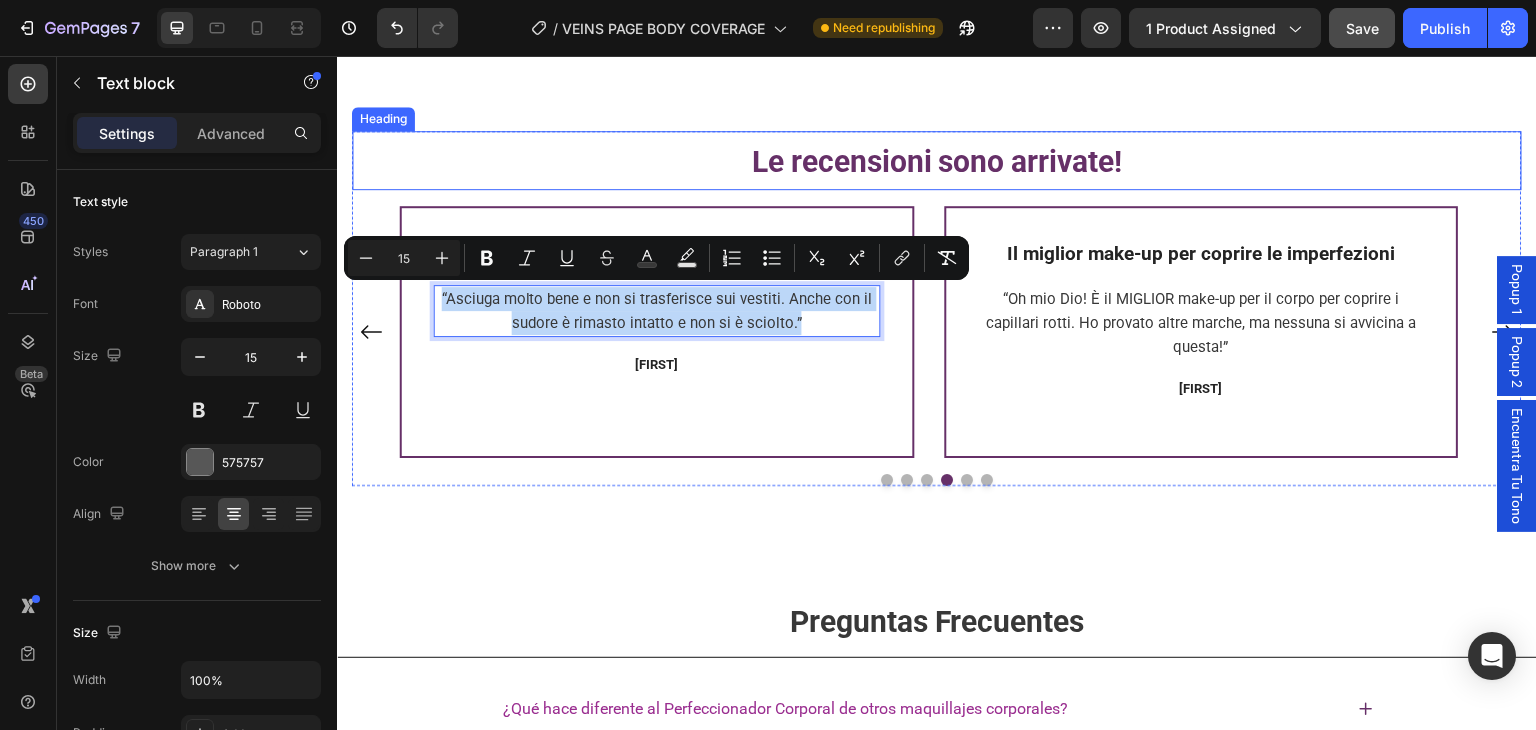 click on "Le recensioni sono arrivate!" at bounding box center (937, 160) 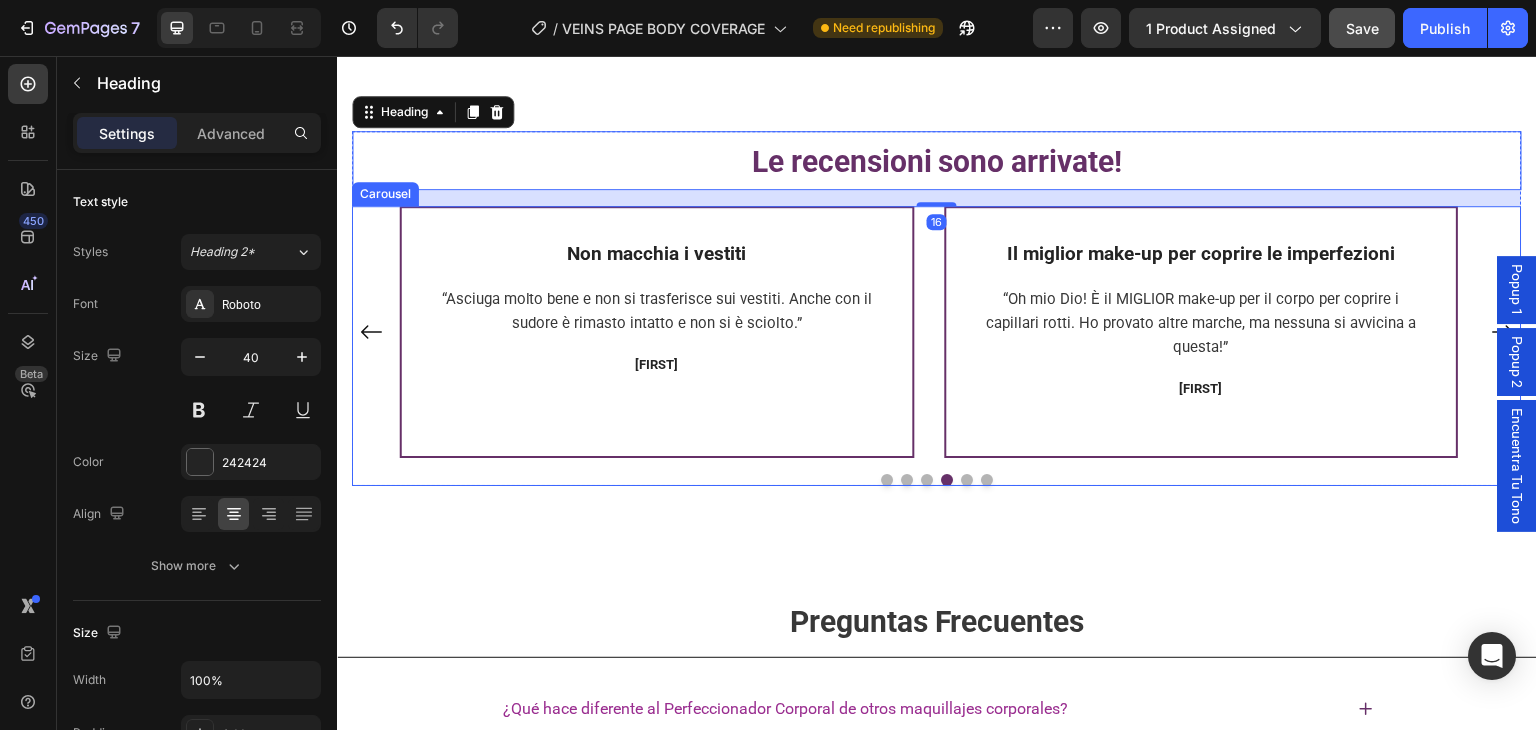 click at bounding box center (927, 480) 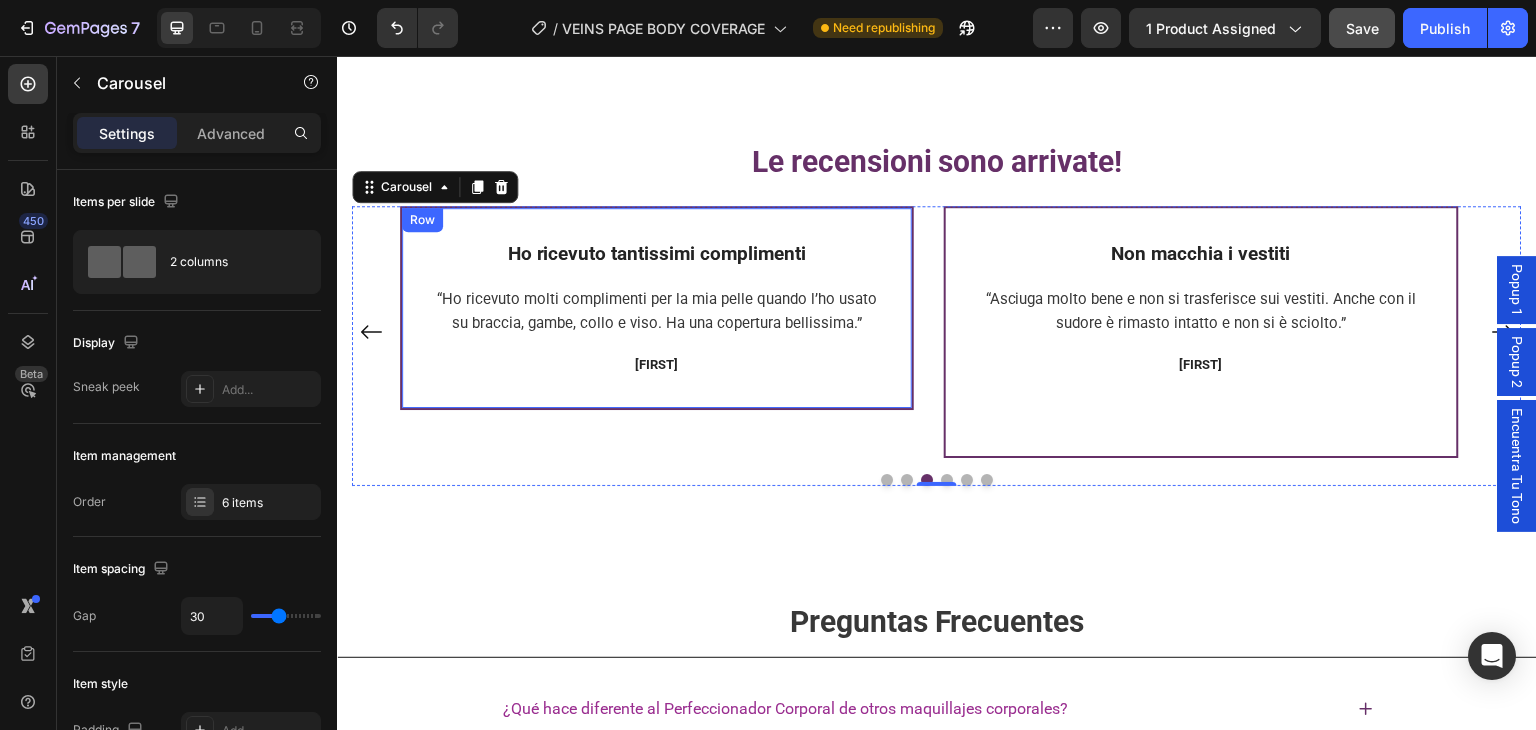 click on "“Ho ricevuto molti complimenti per la mia pelle quando l’ho usato su braccia, gambe, collo e viso. Ha una copertura bellissima.”" at bounding box center (657, 311) 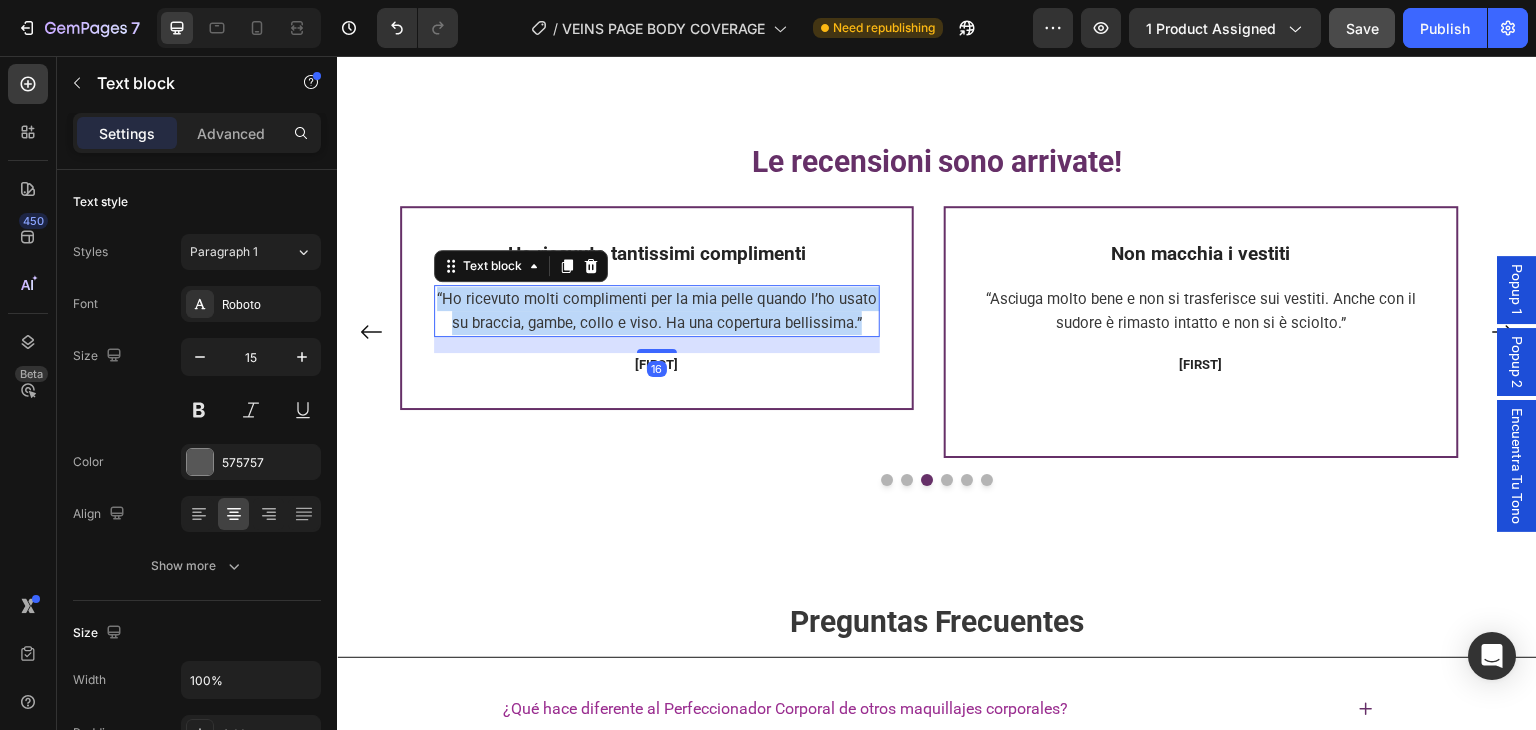 click on "“Ho ricevuto molti complimenti per la mia pelle quando l’ho usato su braccia, gambe, collo e viso. Ha una copertura bellissima.”" at bounding box center [657, 311] 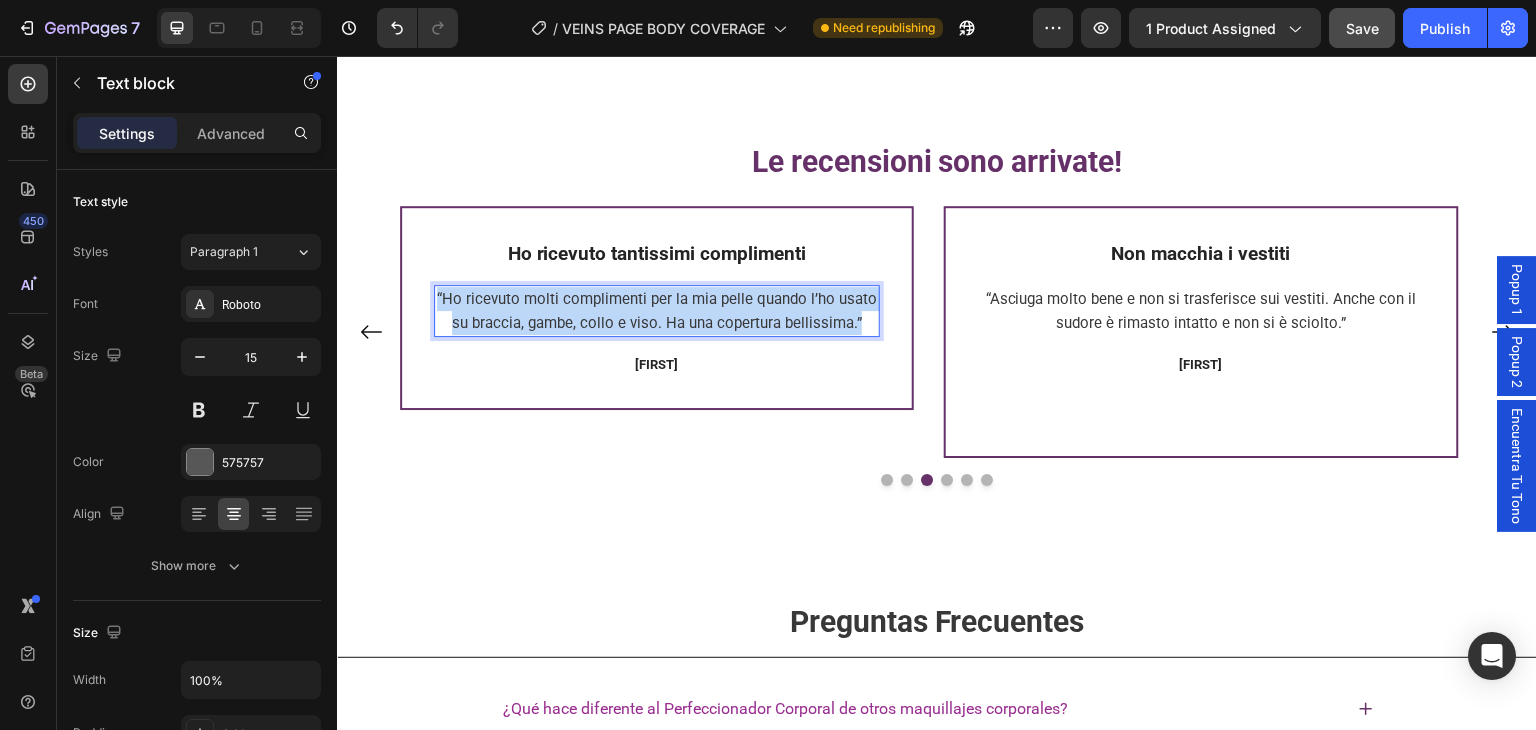 copy on "“Ho ricevuto molti complimenti per la mia pelle quando l’ho usato su braccia, gambe, collo e viso. Ha una copertura bellissima.”" 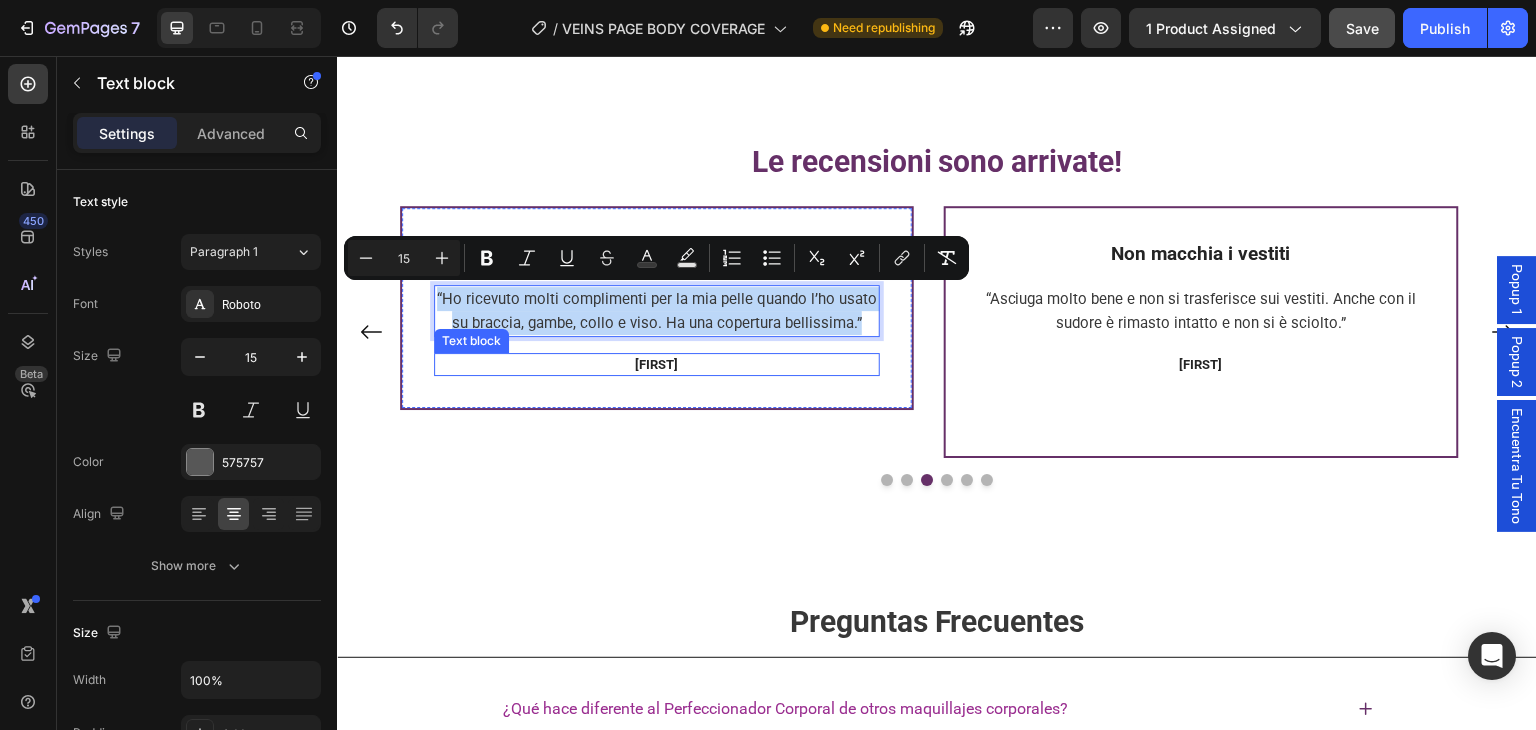 click on "[FIRST]" at bounding box center (657, 365) 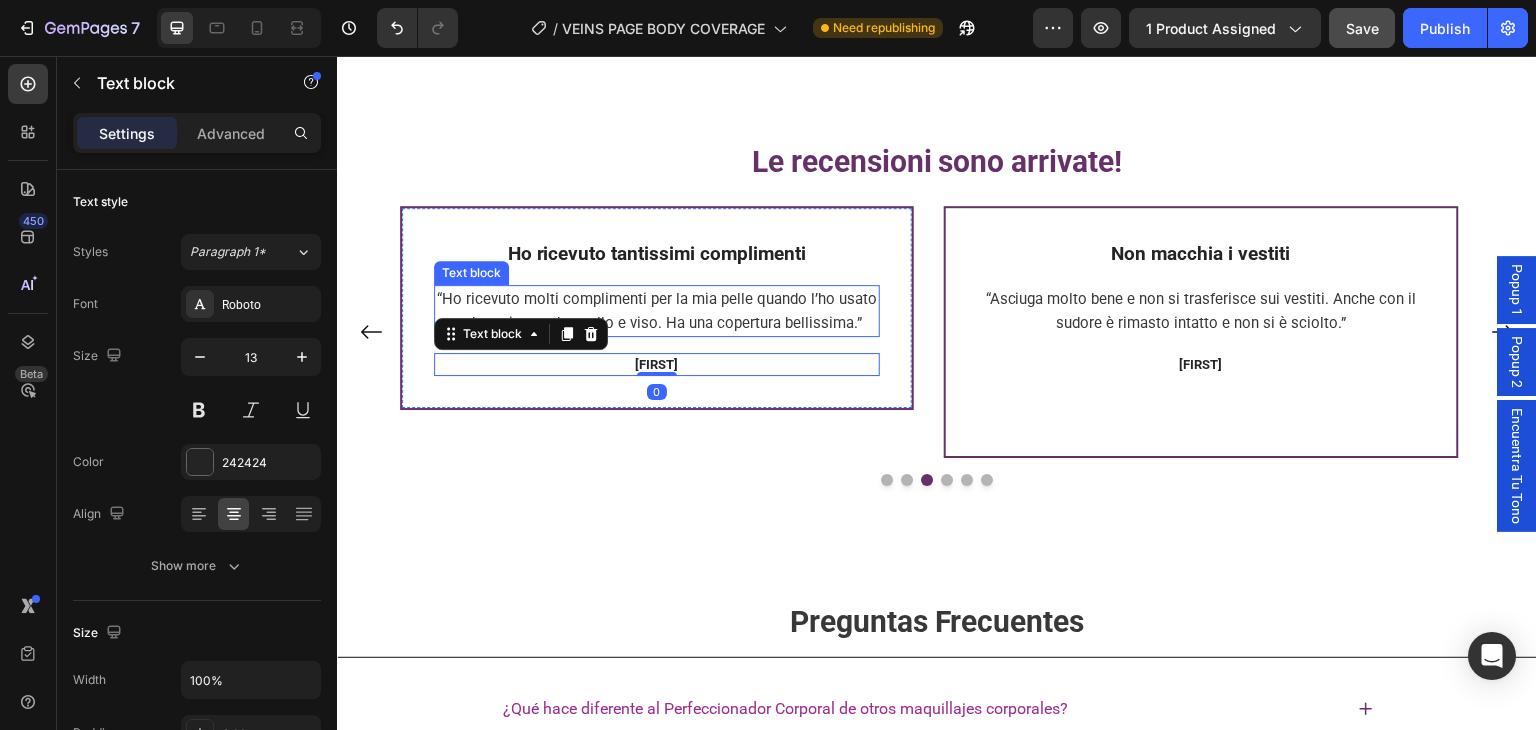 click on "“Ho ricevuto molti complimenti per la mia pelle quando l’ho usato su braccia, gambe, collo e viso. Ha una copertura bellissima.”" at bounding box center [657, 311] 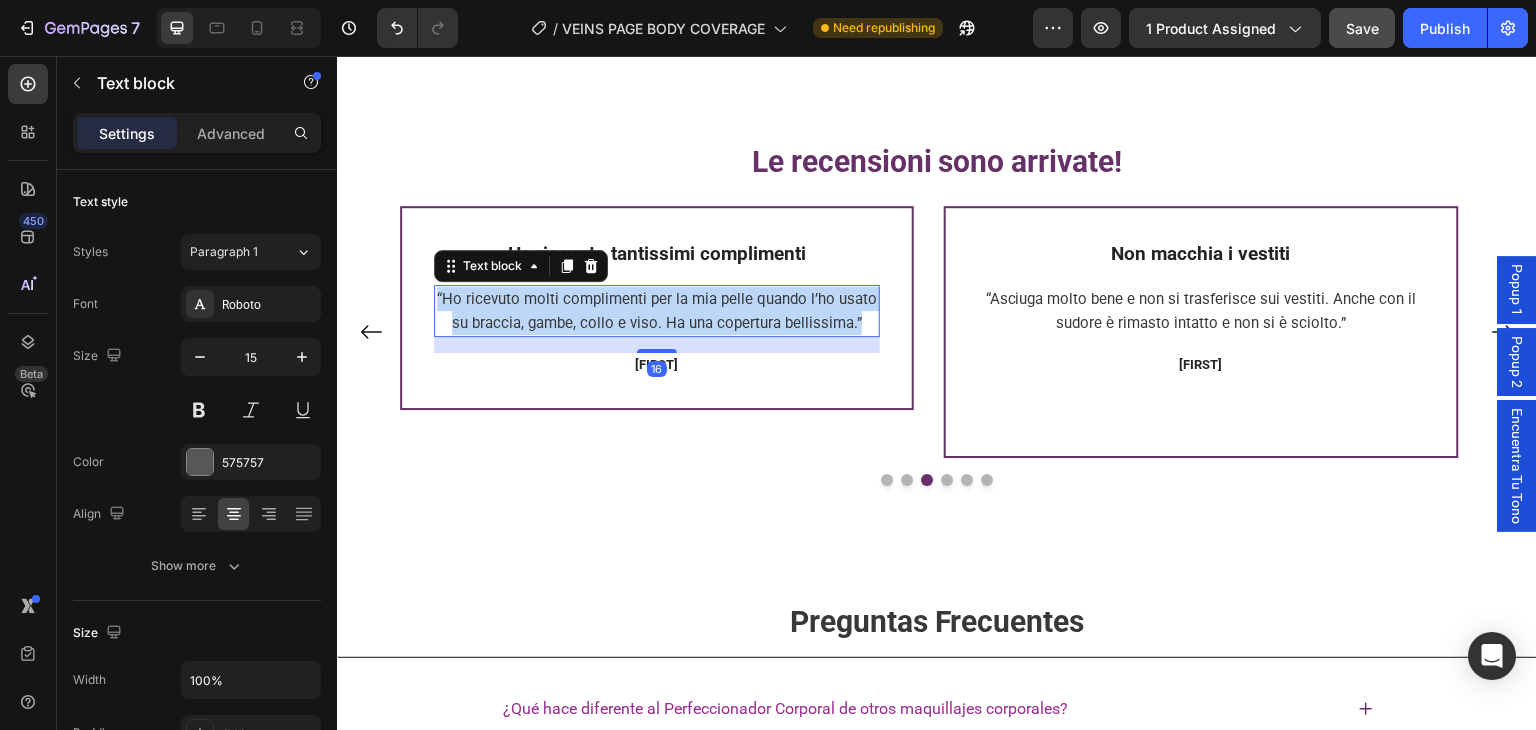 click on "“Ho ricevuto molti complimenti per la mia pelle quando l’ho usato su braccia, gambe, collo e viso. Ha una copertura bellissima.”" at bounding box center (657, 311) 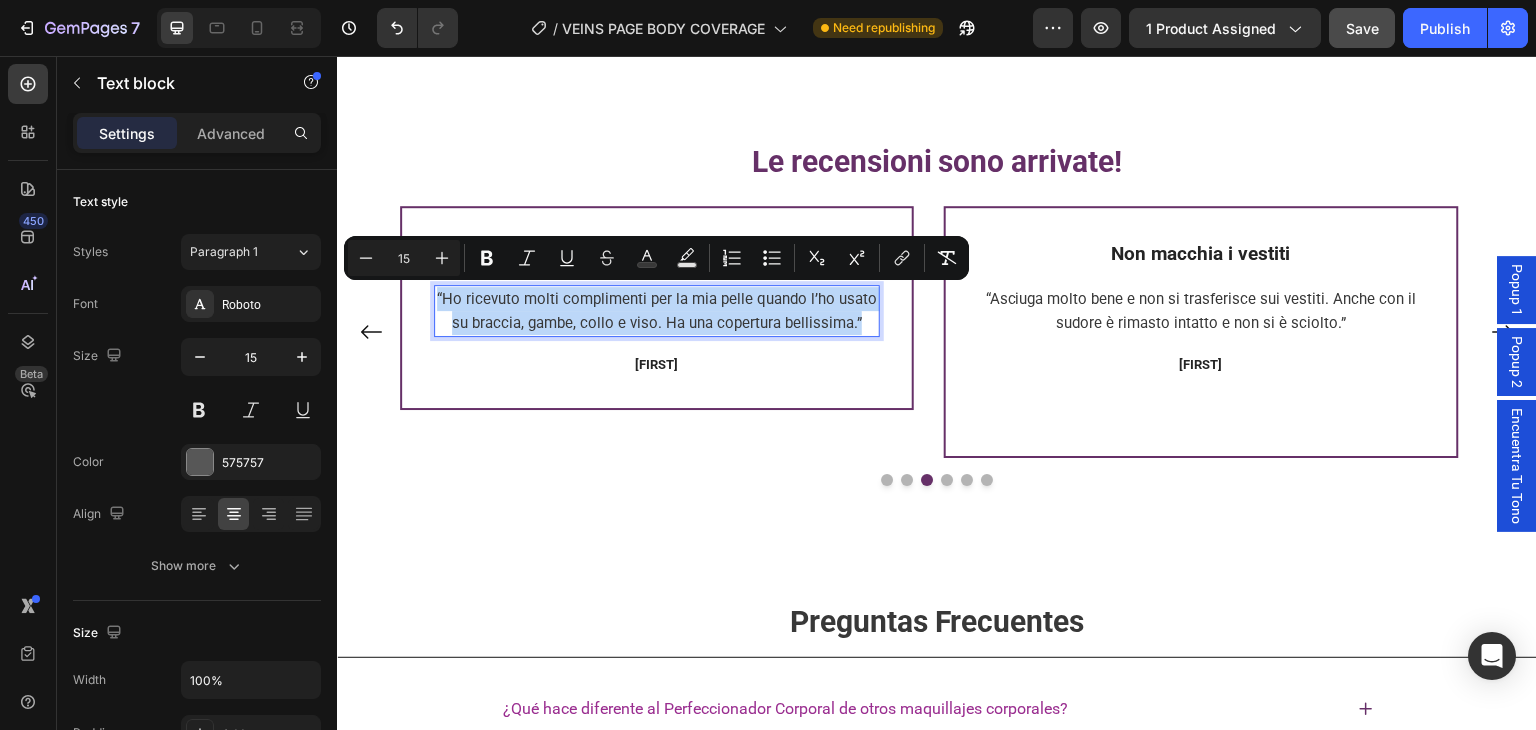 copy on "“Ho ricevuto molti complimenti per la mia pelle quando l’ho usato su braccia, gambe, collo e viso. Ha una copertura bellissima.”" 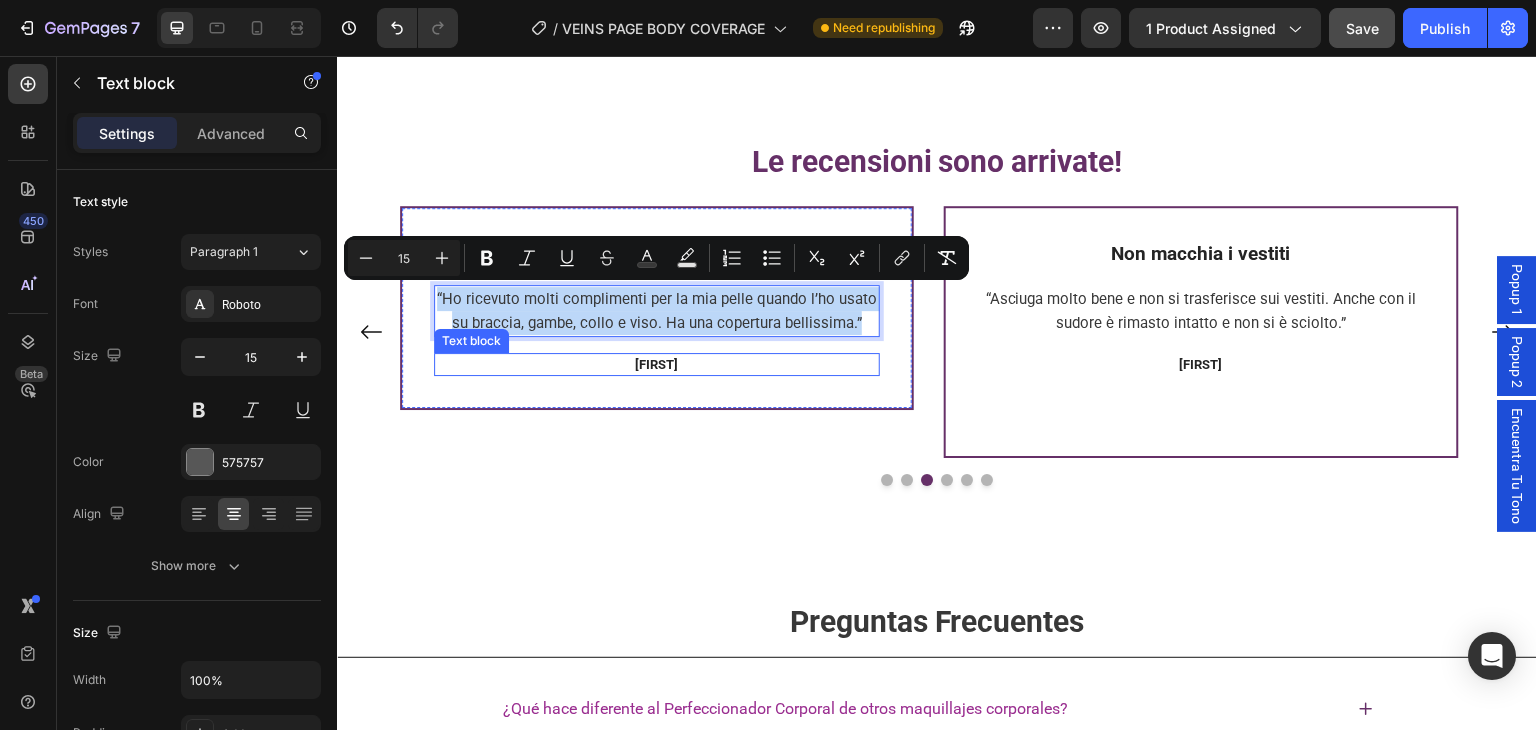 click on "[FIRST]" at bounding box center (657, 364) 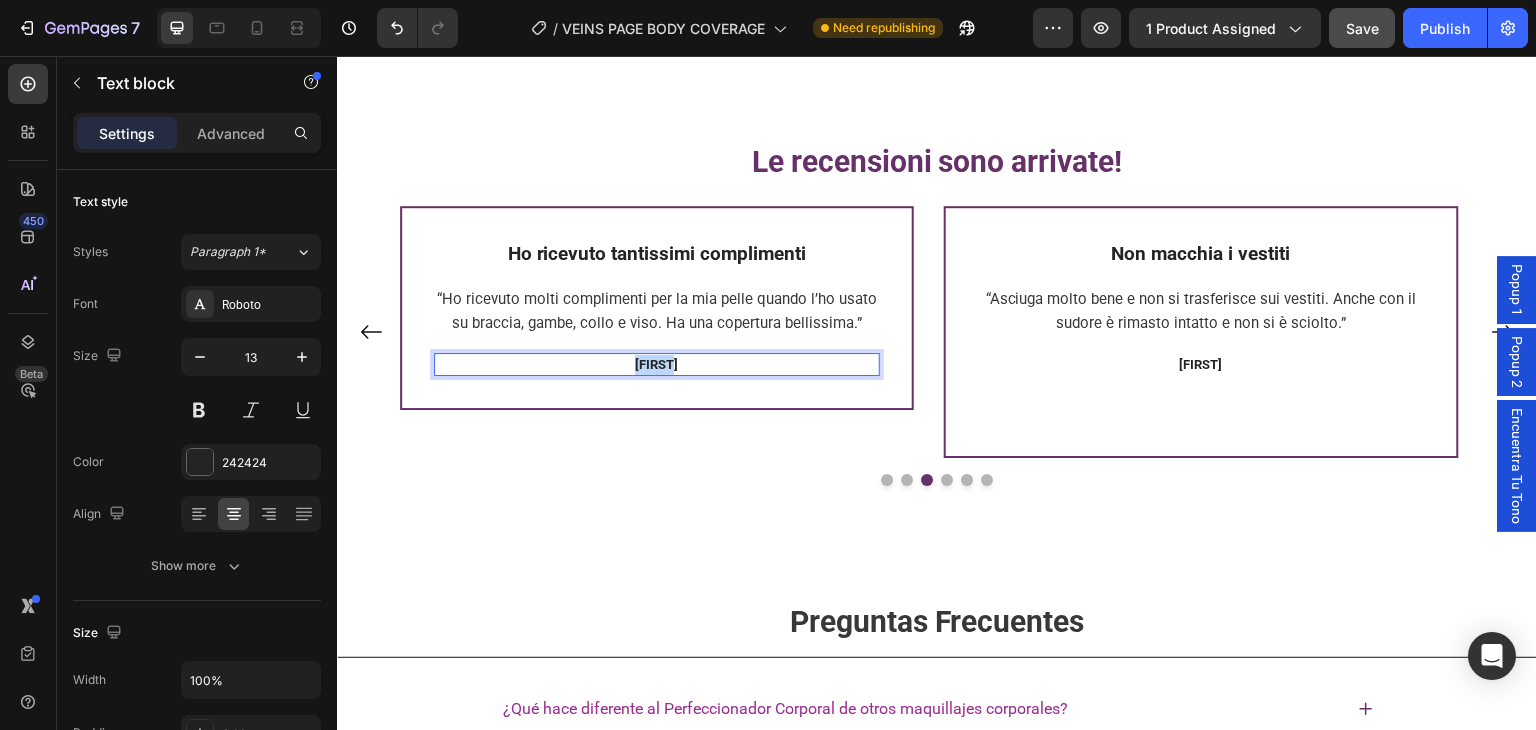 click on "[FIRST]" at bounding box center (657, 364) 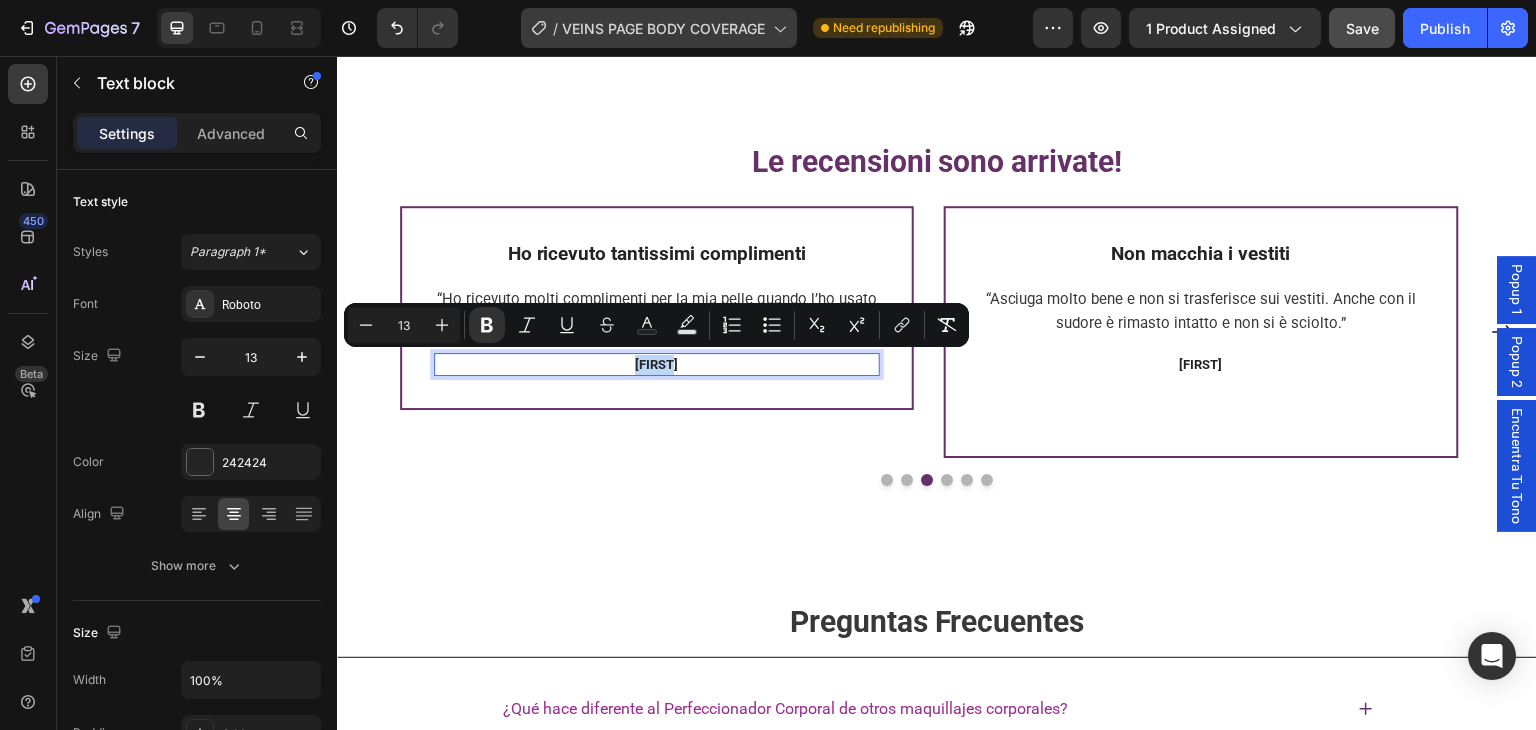 copy on "[FIRST]" 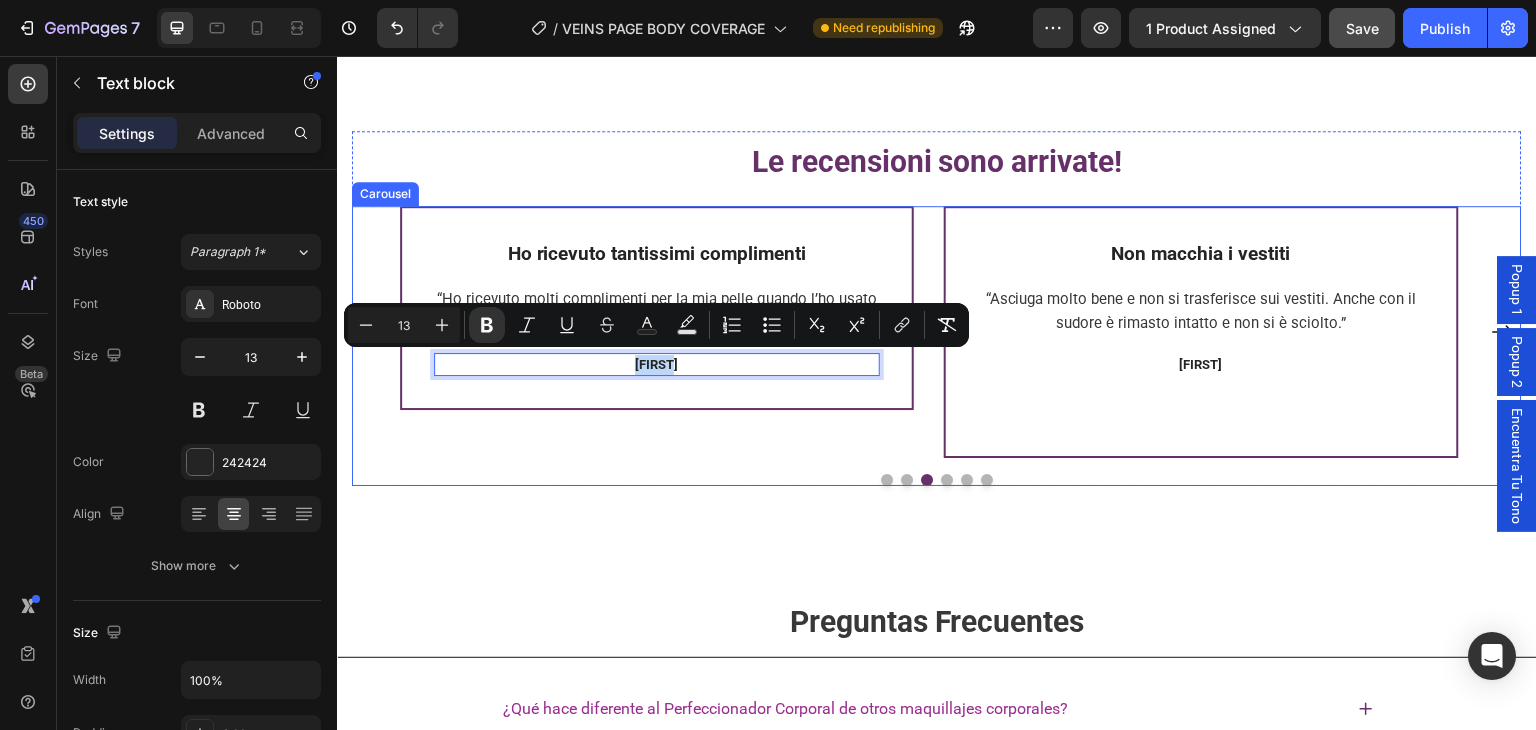 click at bounding box center (907, 480) 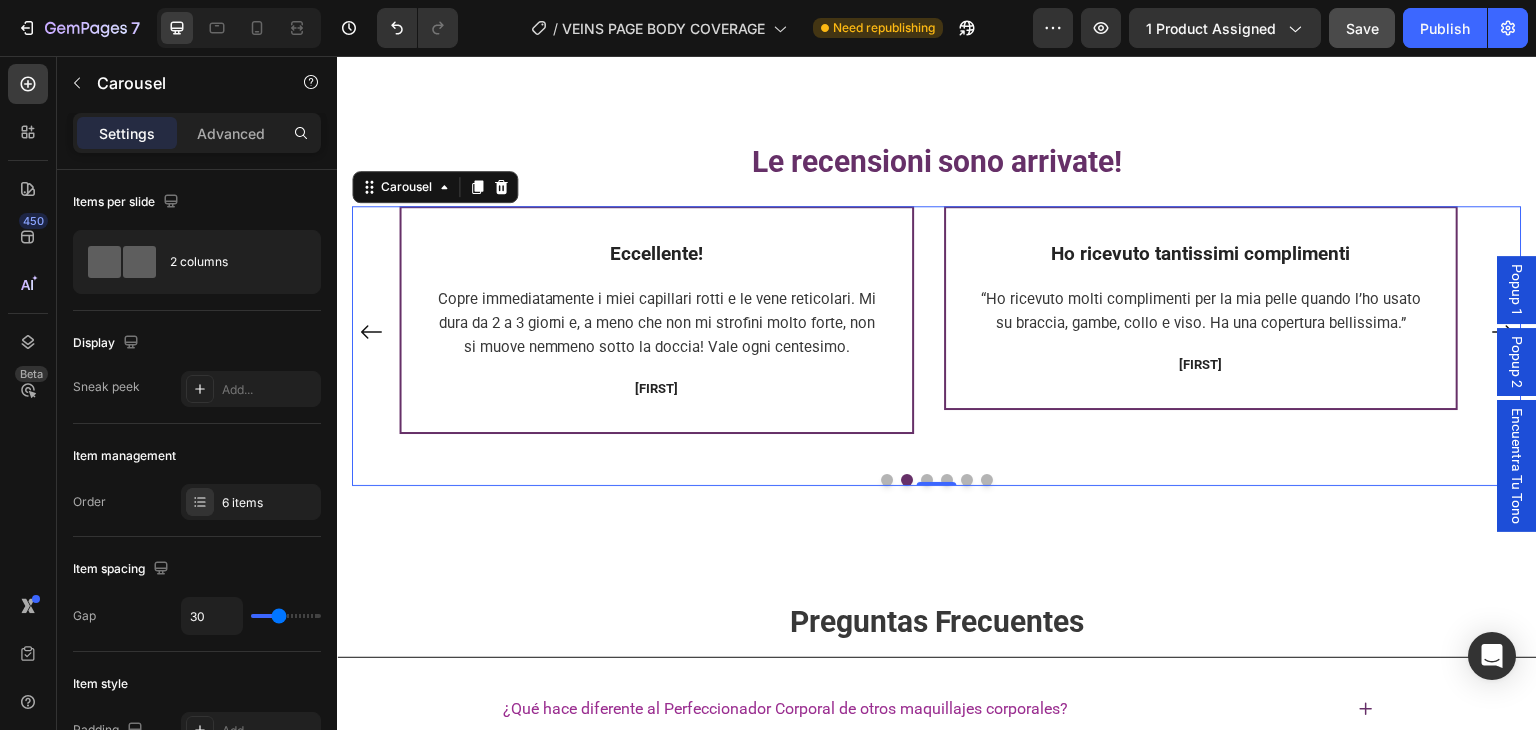 click at bounding box center (887, 480) 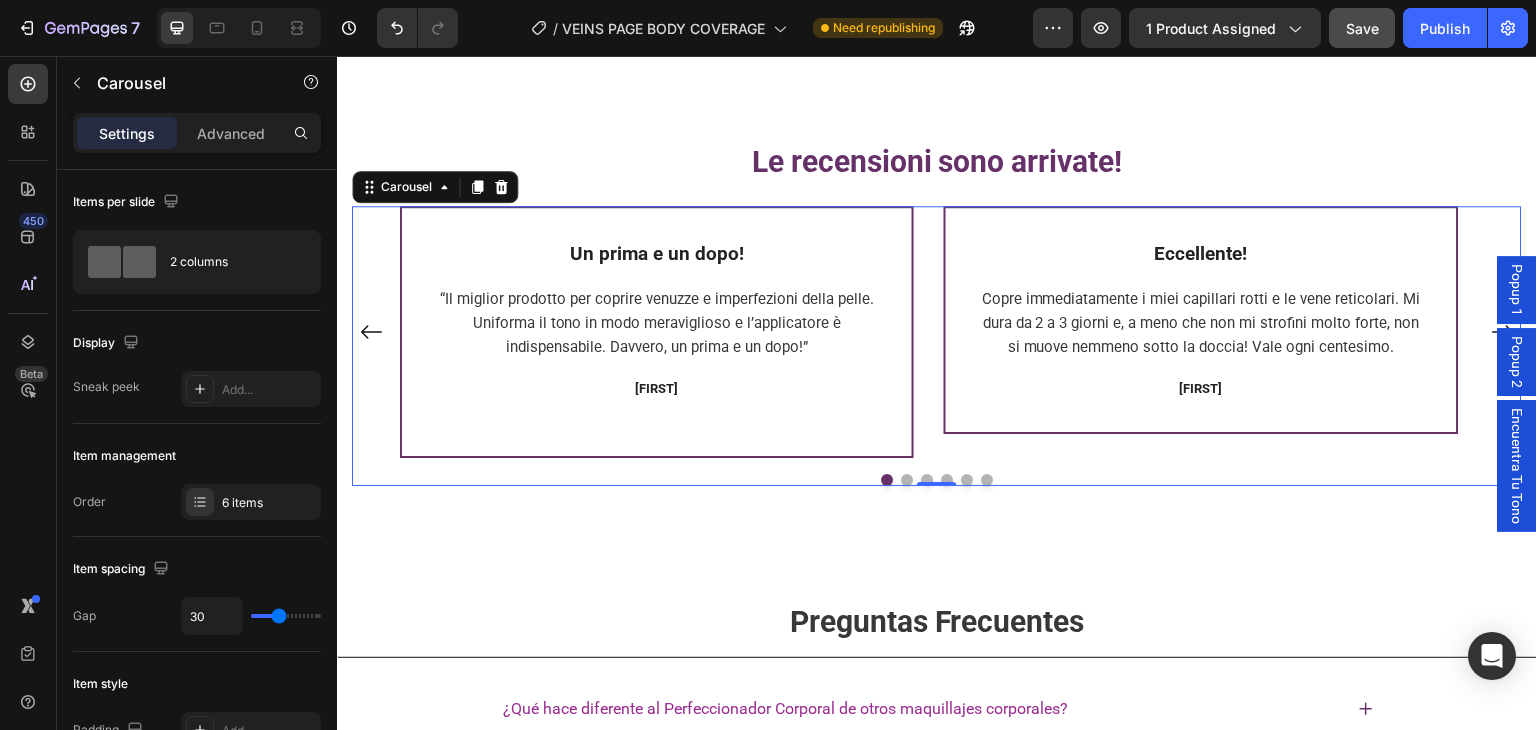 click at bounding box center (947, 480) 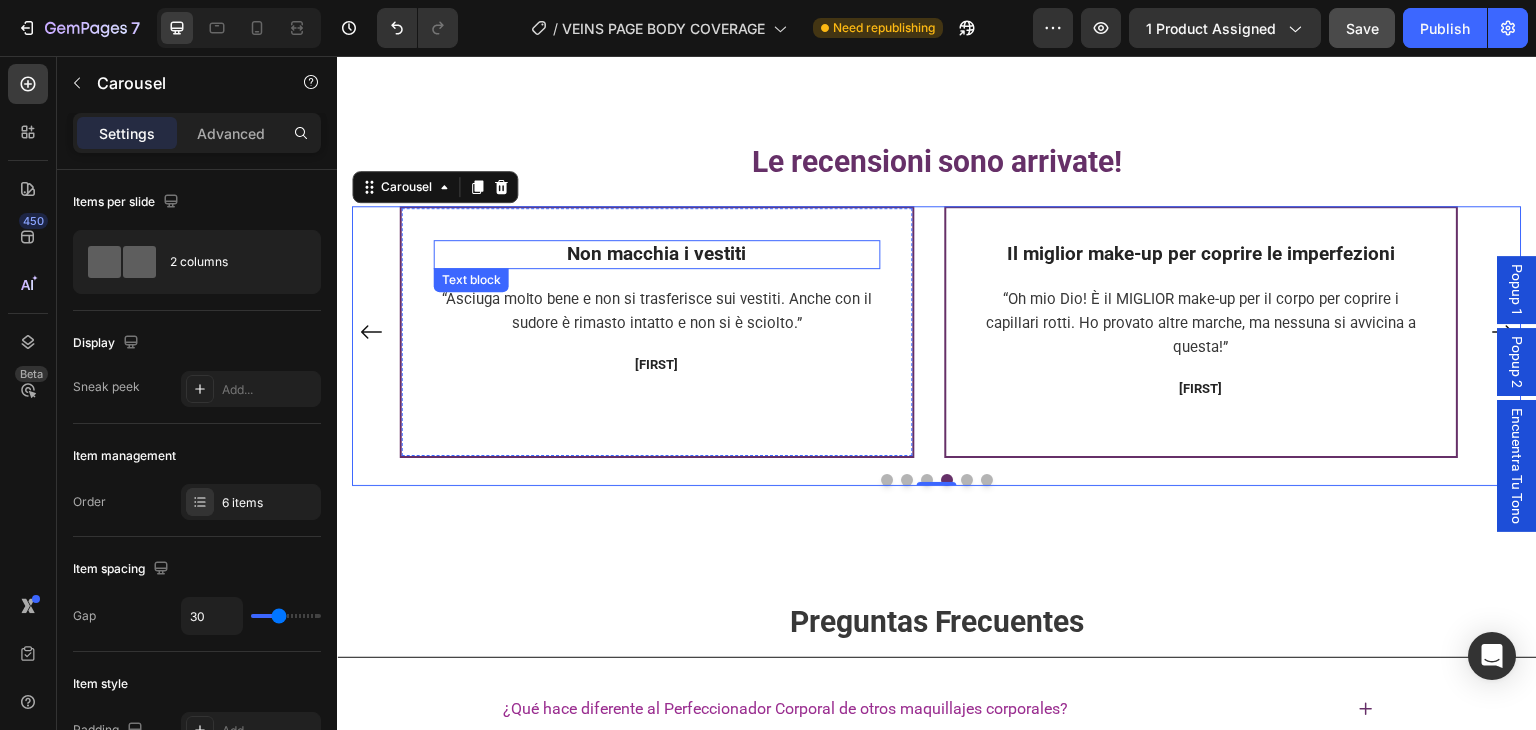 click on "Non macchia i vestiti" at bounding box center [657, 253] 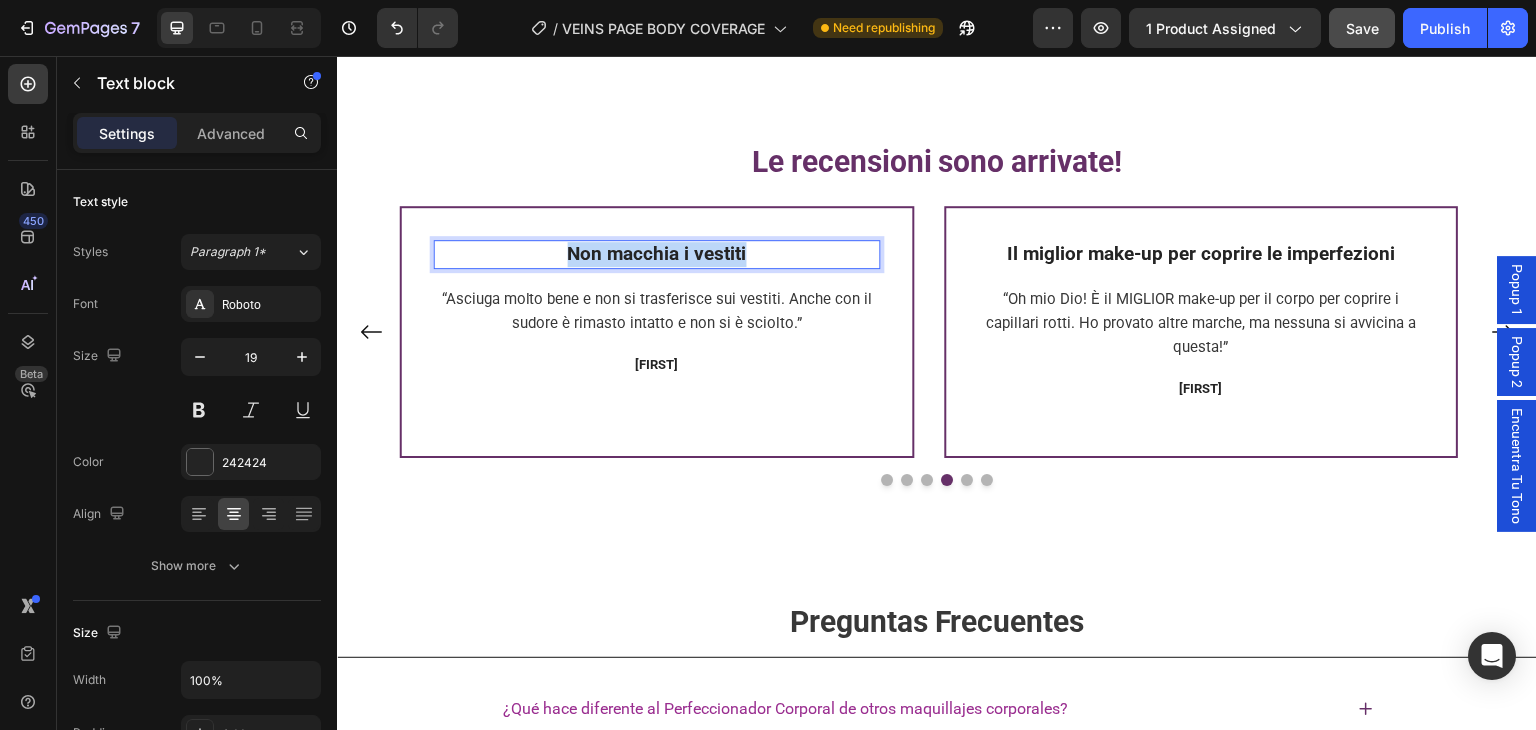 click on "Non macchia i vestiti" at bounding box center [657, 253] 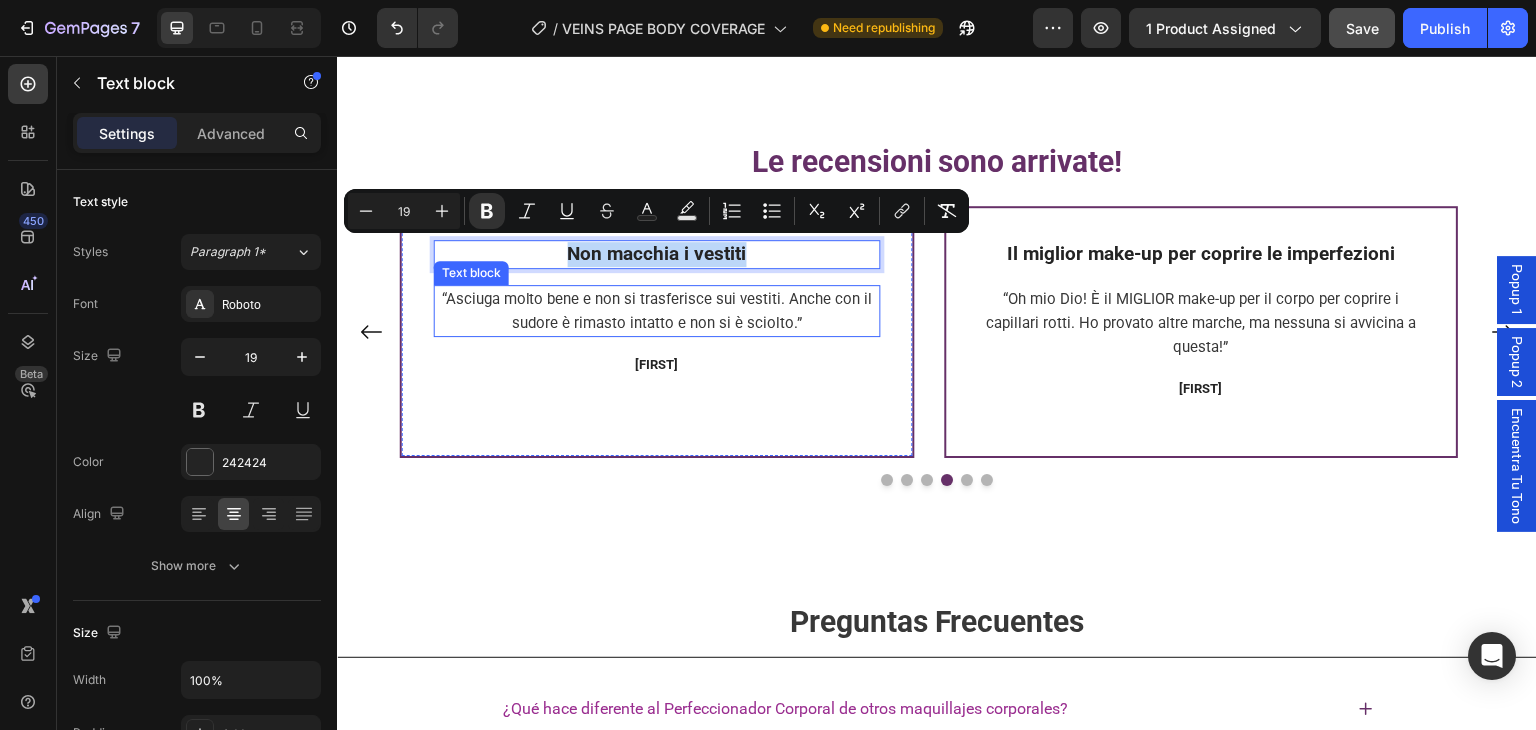click on "“Asciuga molto bene e non si trasferisce sui vestiti. Anche con il sudore è rimasto intatto e non si è sciolto.”" at bounding box center [657, 311] 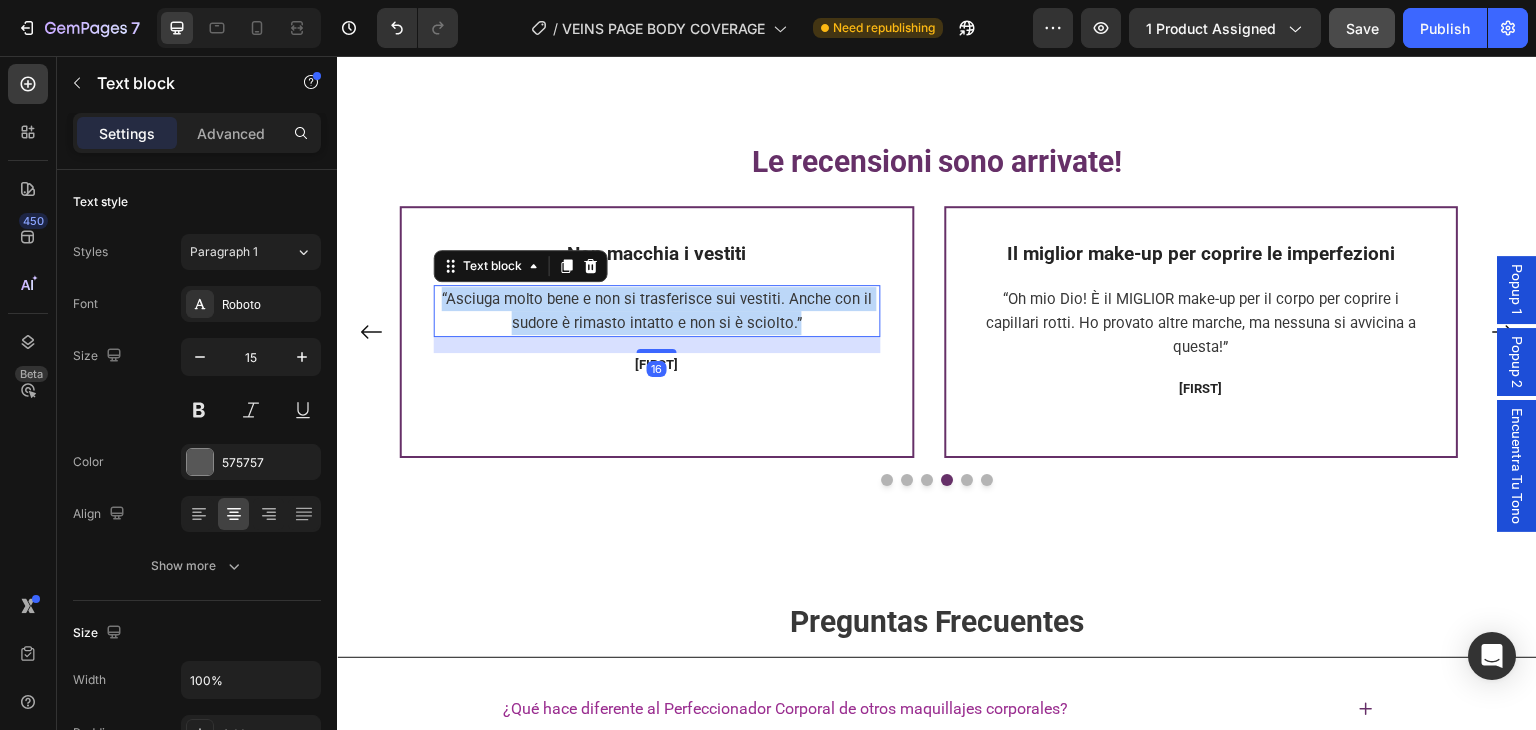 click on "“Asciuga molto bene e non si trasferisce sui vestiti. Anche con il sudore è rimasto intatto e non si è sciolto.”" at bounding box center [657, 311] 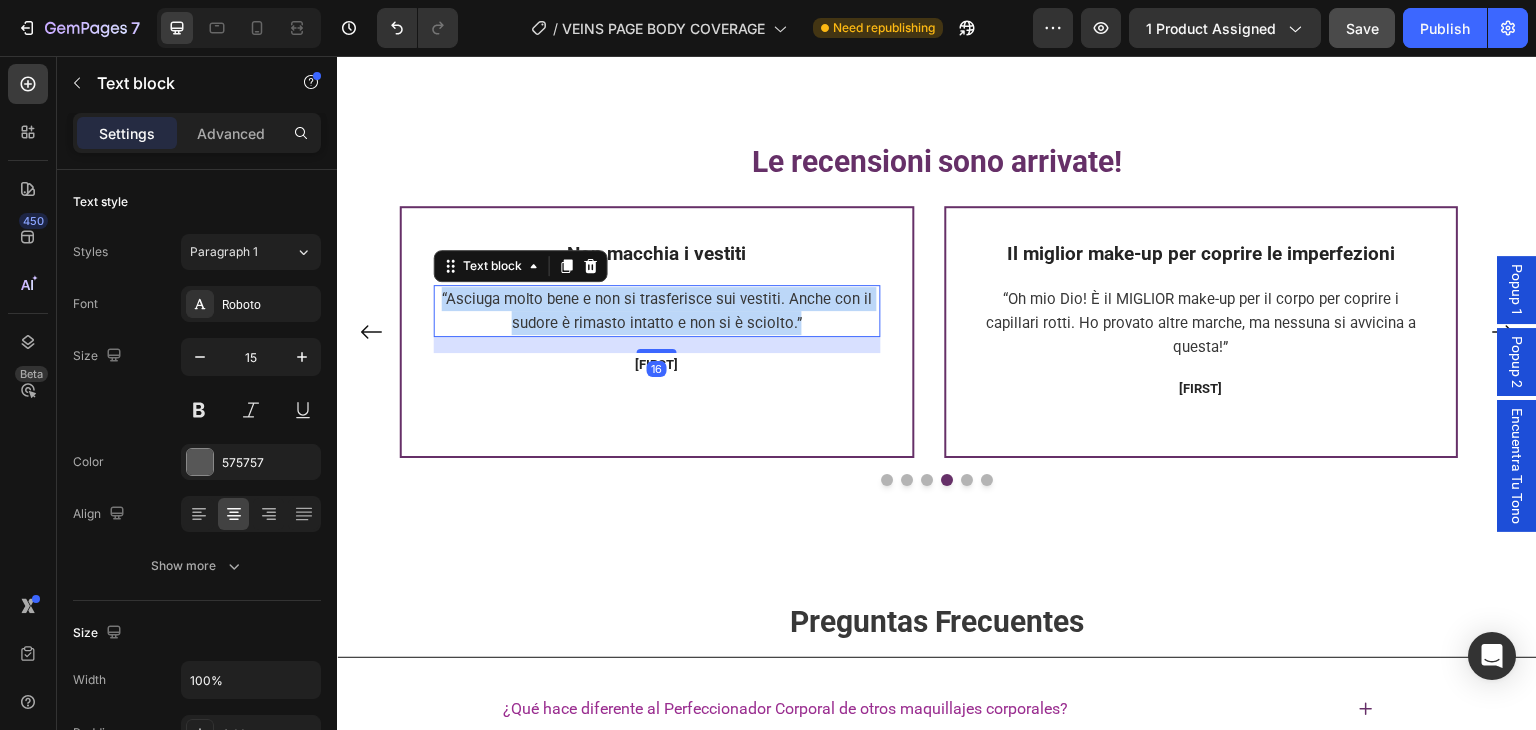 copy on "“Asciuga molto bene e non si trasferisce sui vestiti. Anche con il sudore è rimasto intatto e non si è sciolto.”" 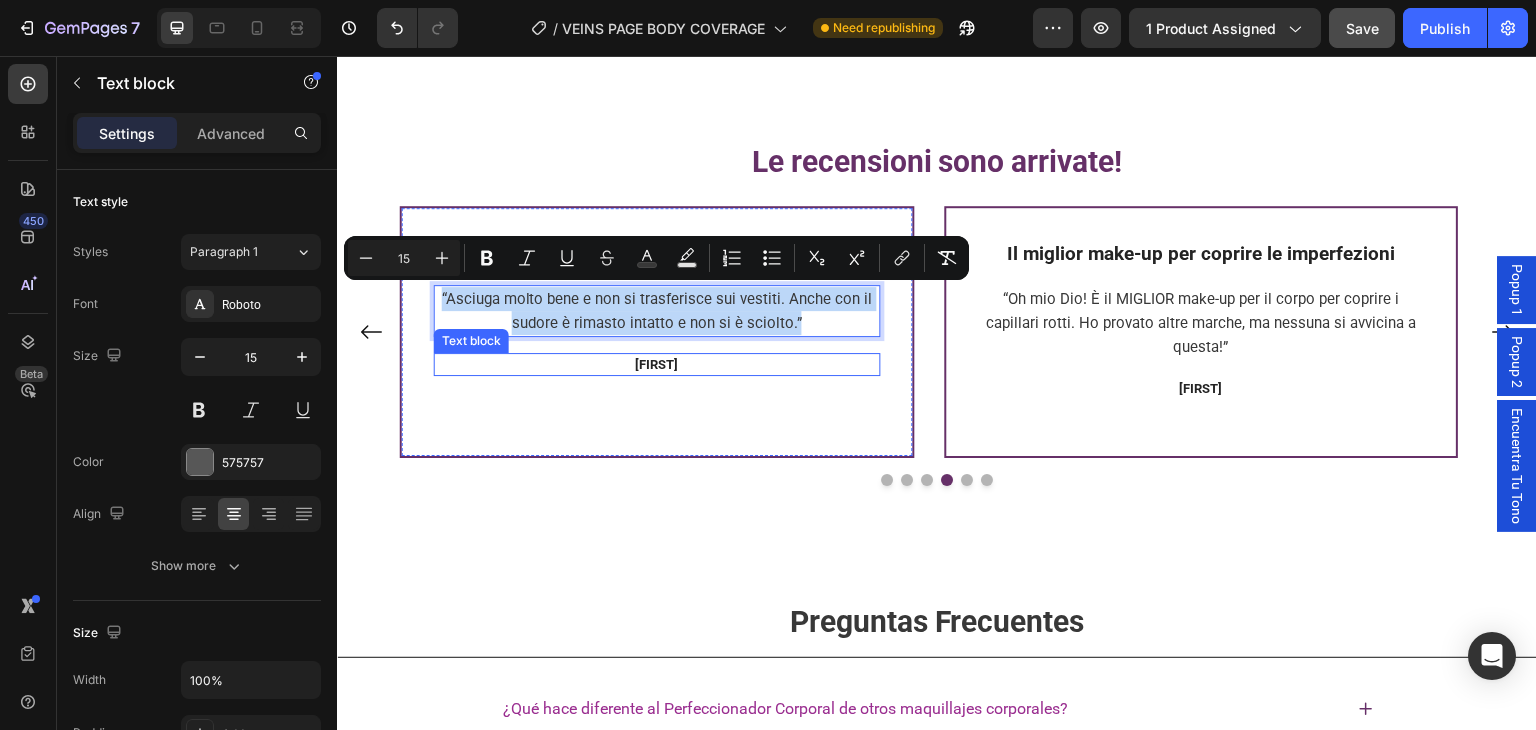 click on "[FIRST]" at bounding box center [657, 364] 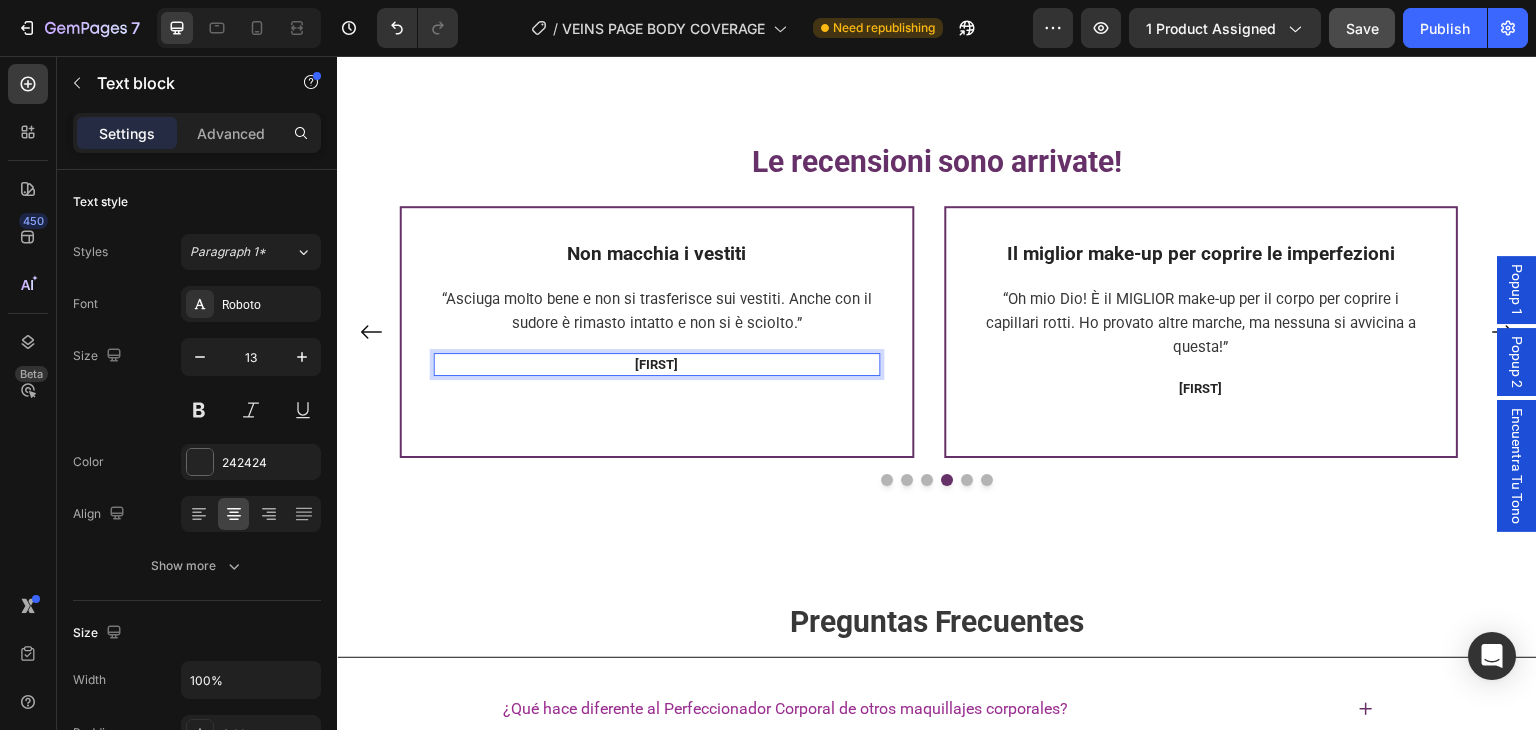 click on "[FIRST]" at bounding box center (657, 364) 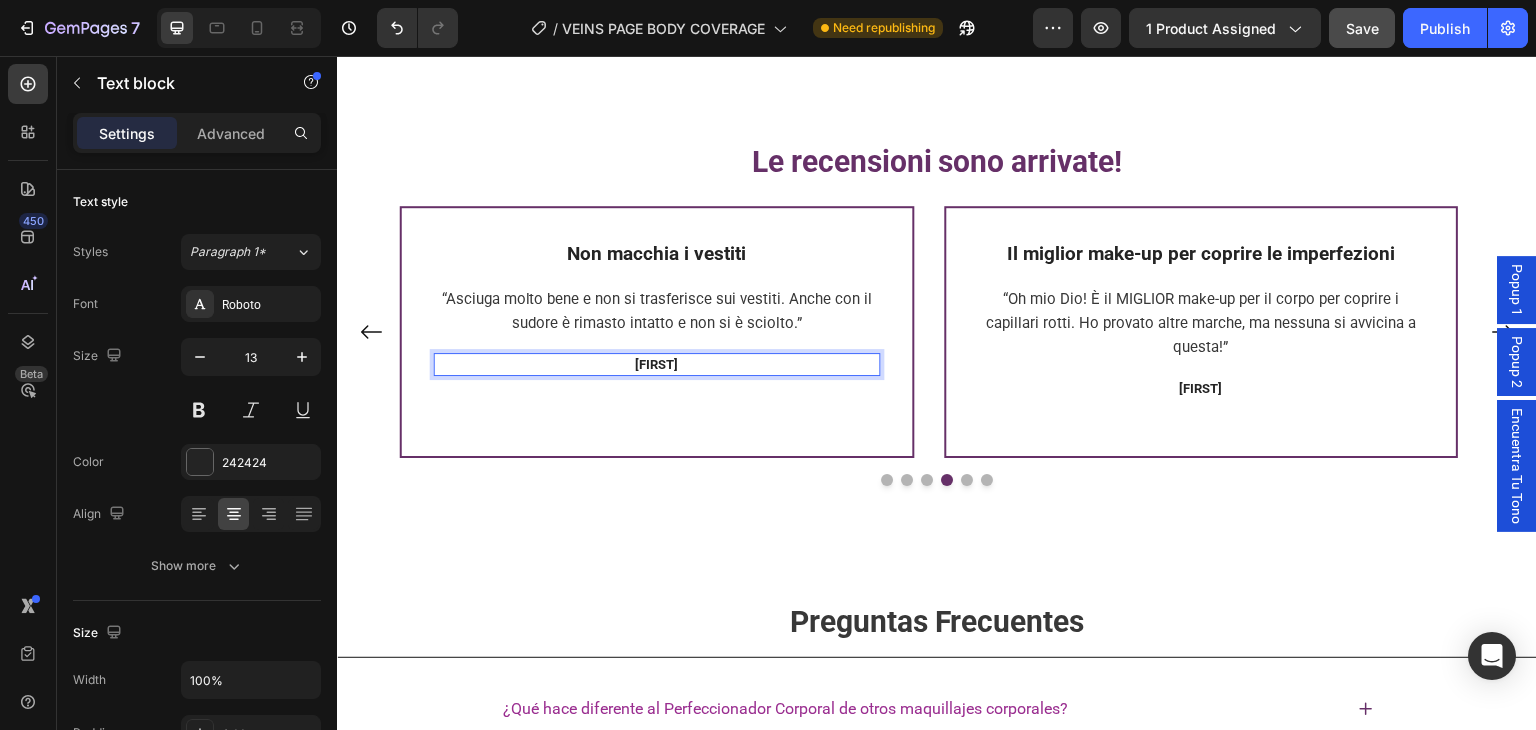copy on "[FIRST]" 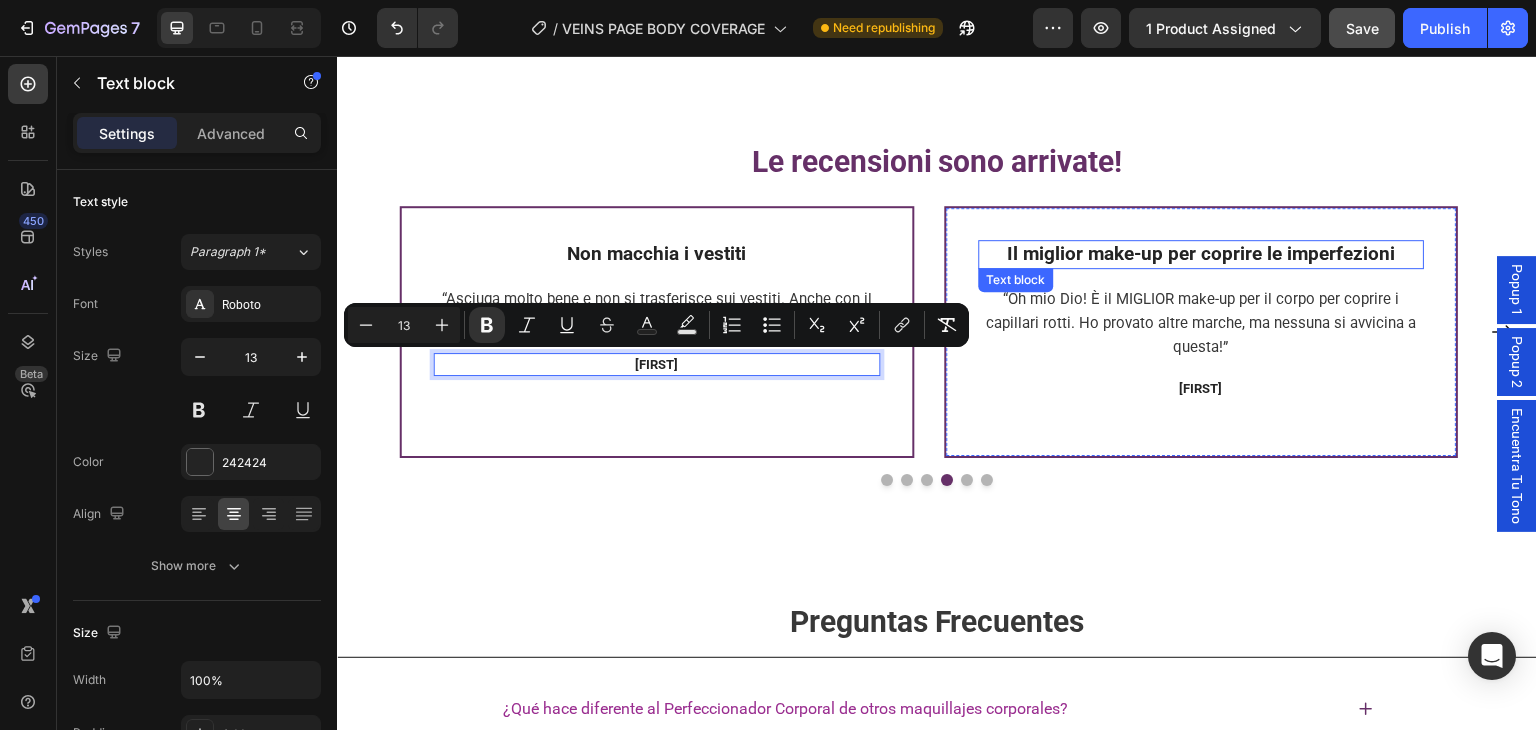 click on "Il miglior make-up per coprire le imperfezioni" at bounding box center (1202, 253) 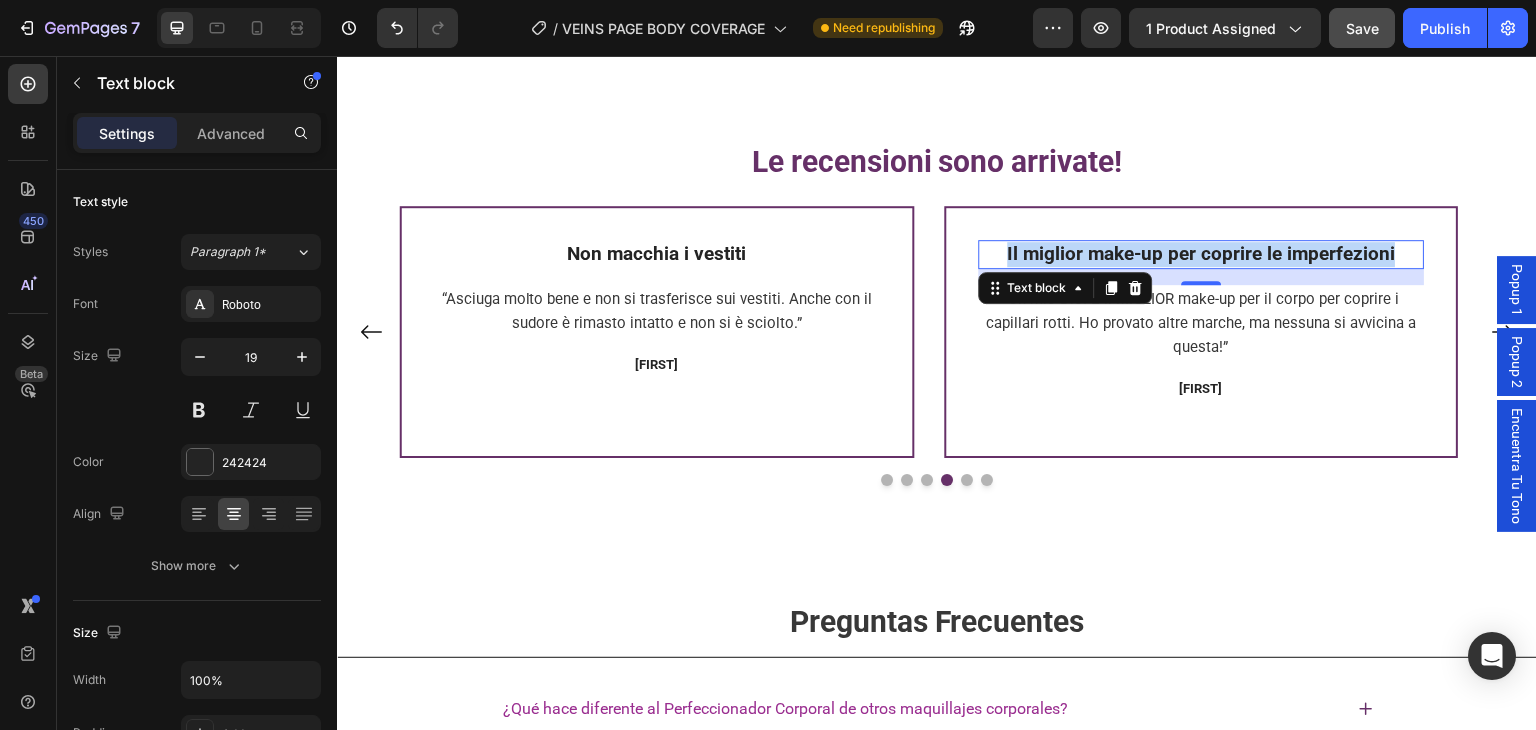 click on "Il miglior make-up per coprire le imperfezioni" at bounding box center [1202, 253] 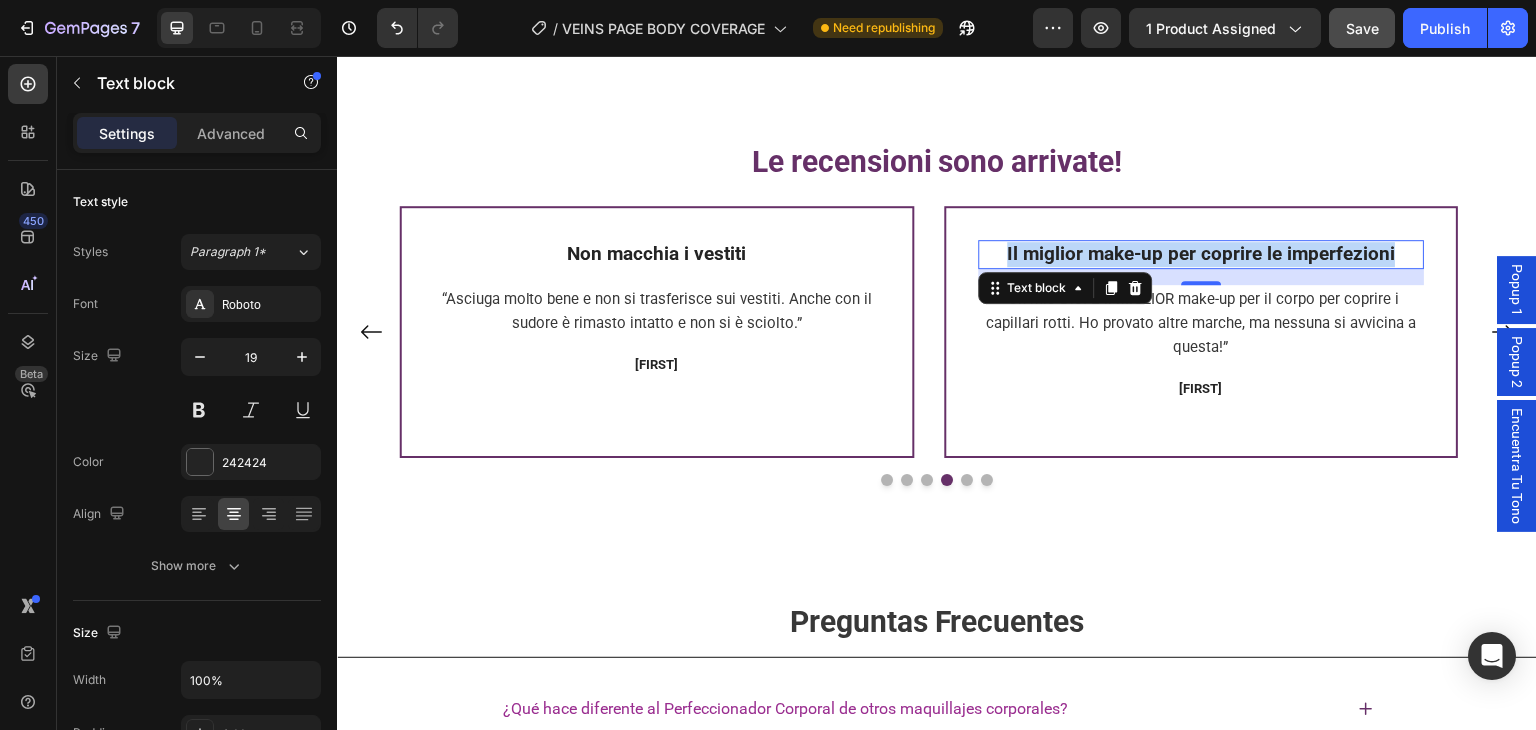 copy on "Il miglior make-up per coprire le imperfezioni" 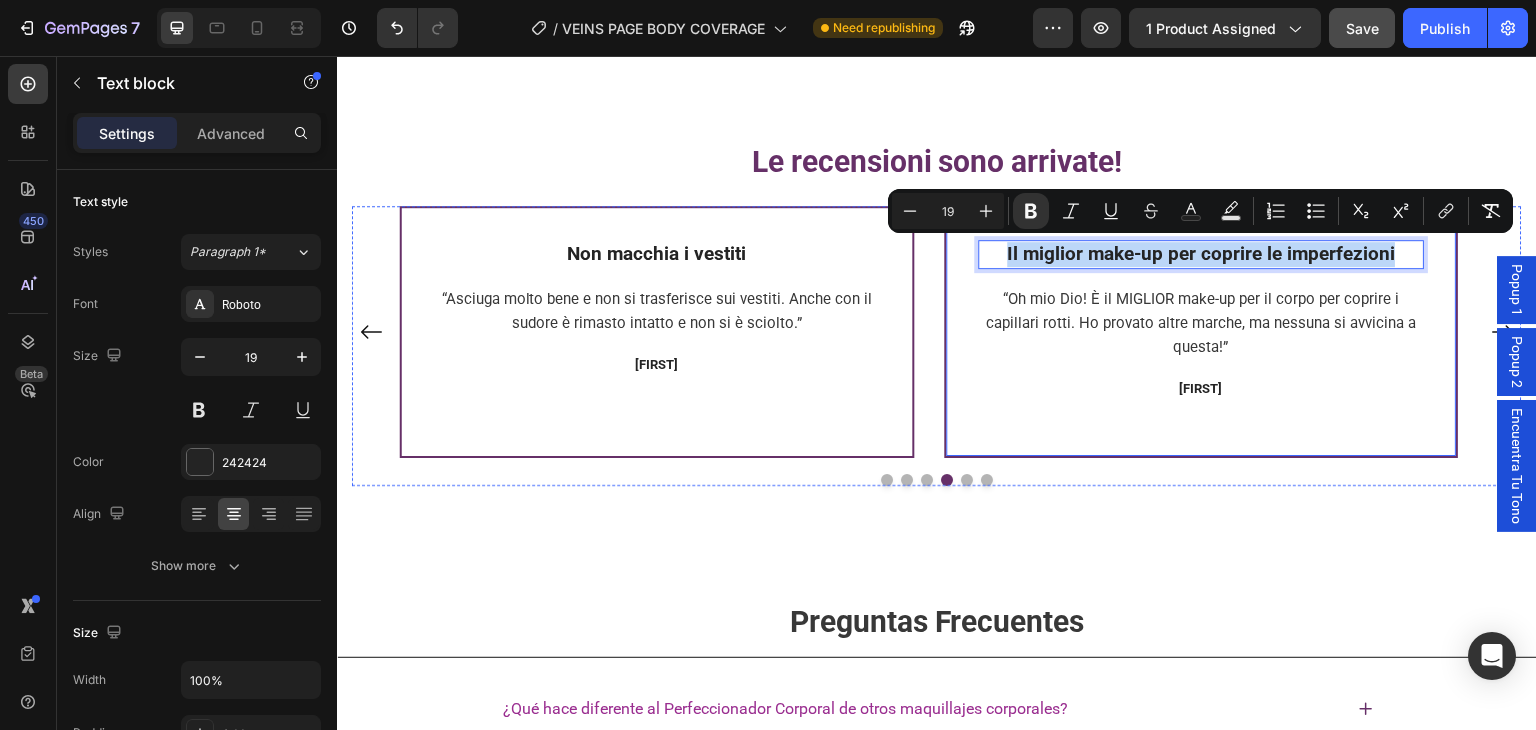 click on "“Oh mio Dio! È il MIGLIOR make-up per il corpo per coprire i capillari rotti. Ho provato altre marche, ma nessuna si avvicina a questa!”" at bounding box center [1202, 323] 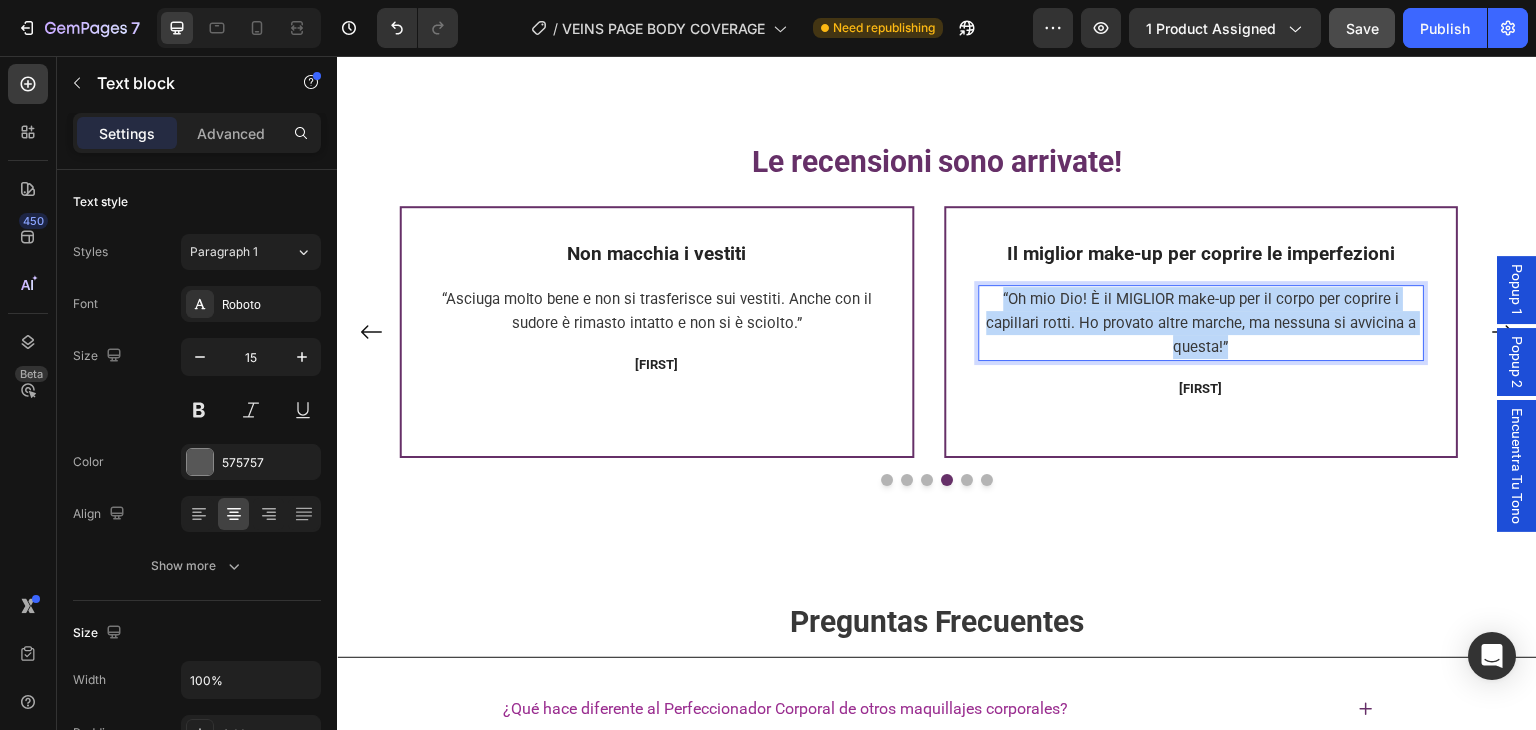 click on "“Oh mio Dio! È il MIGLIOR make-up per il corpo per coprire i capillari rotti. Ho provato altre marche, ma nessuna si avvicina a questa!”" at bounding box center [1202, 323] 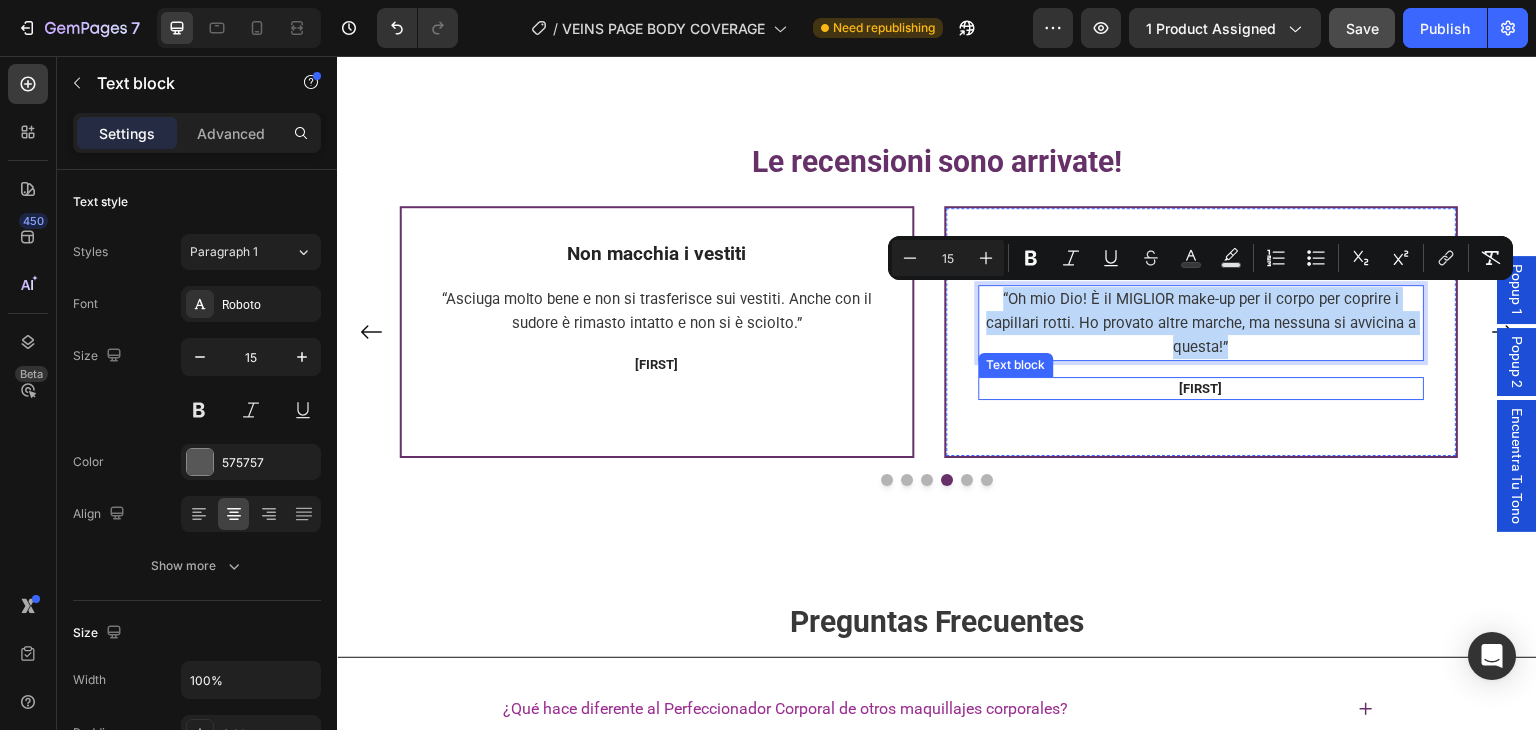 click on "[FIRST]" at bounding box center (1201, 388) 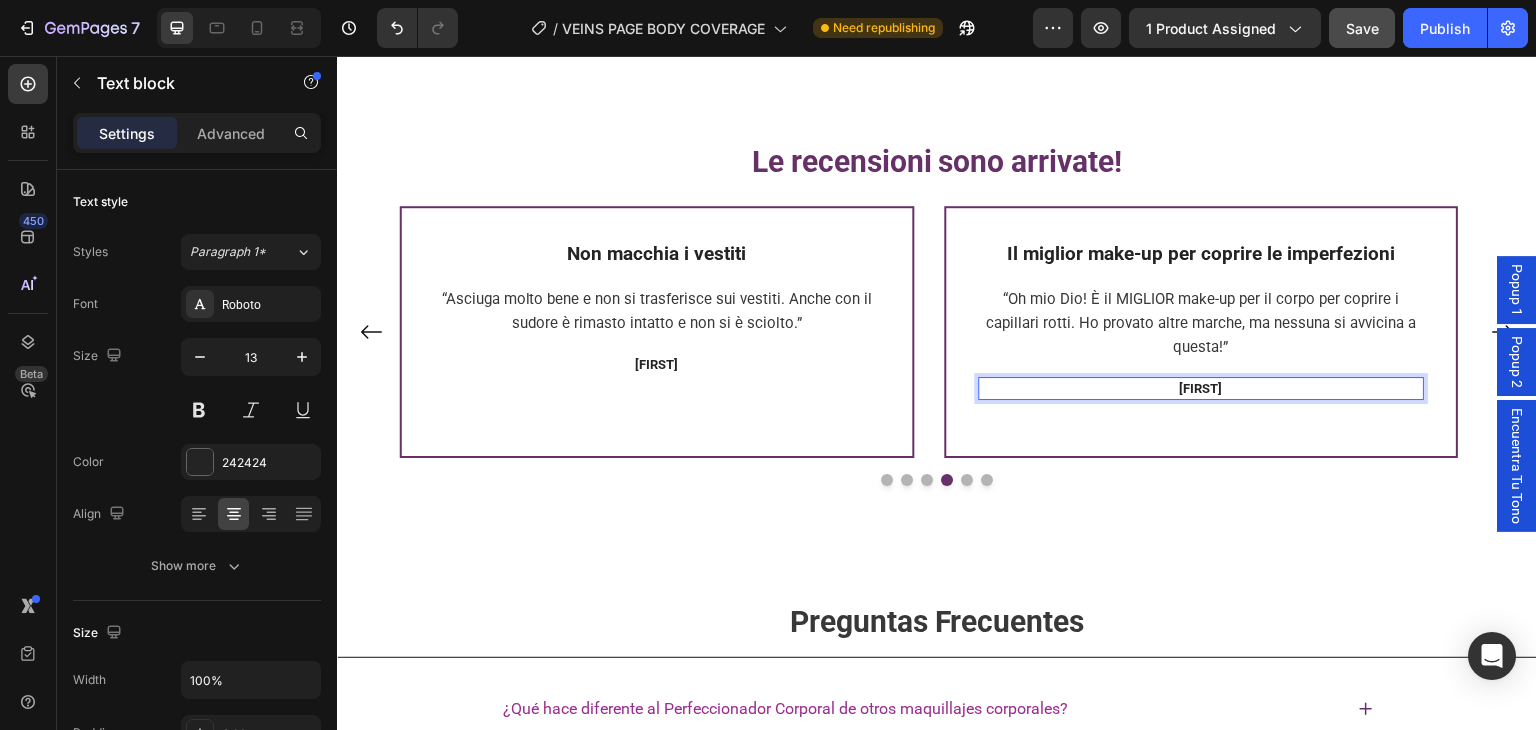click on "[FIRST]" at bounding box center (1201, 388) 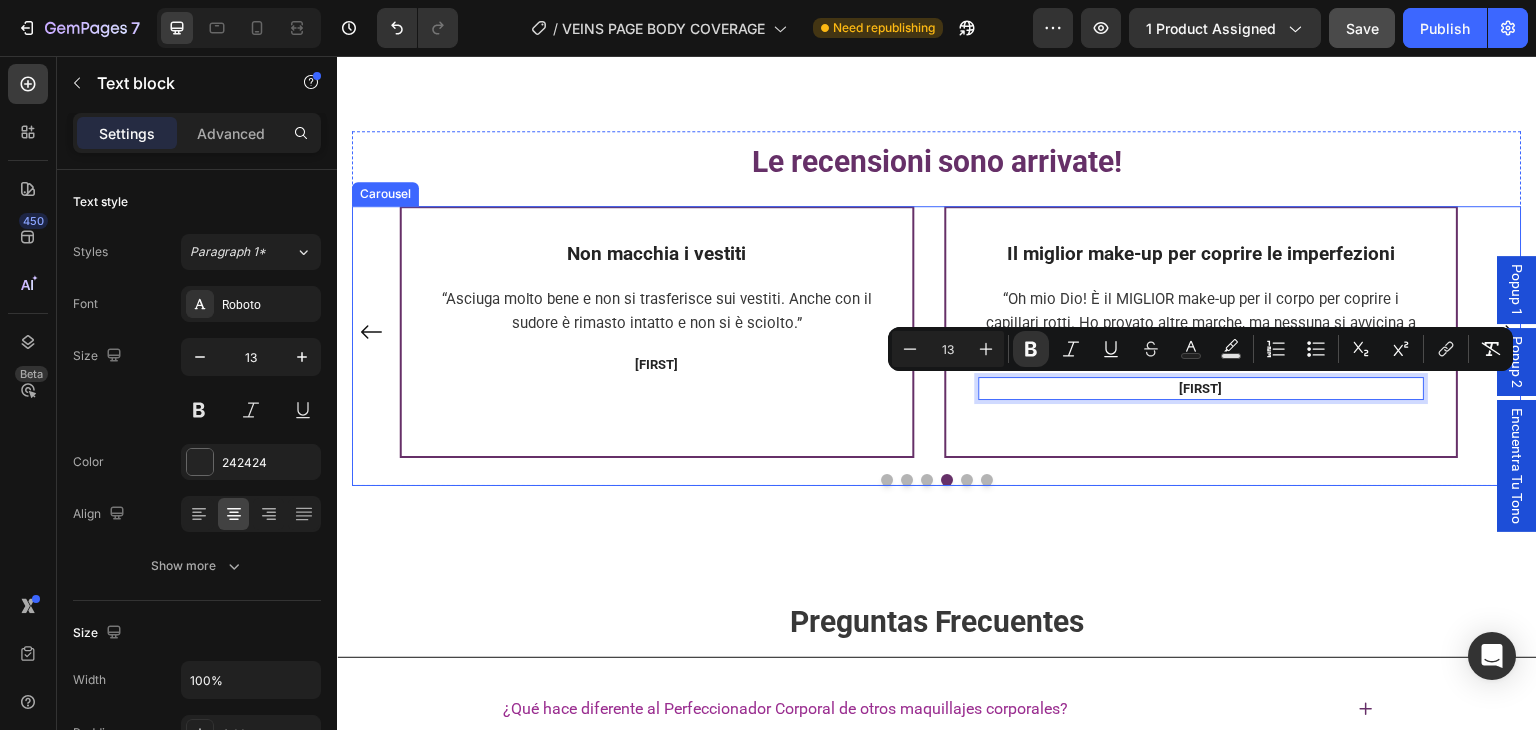 click at bounding box center [967, 480] 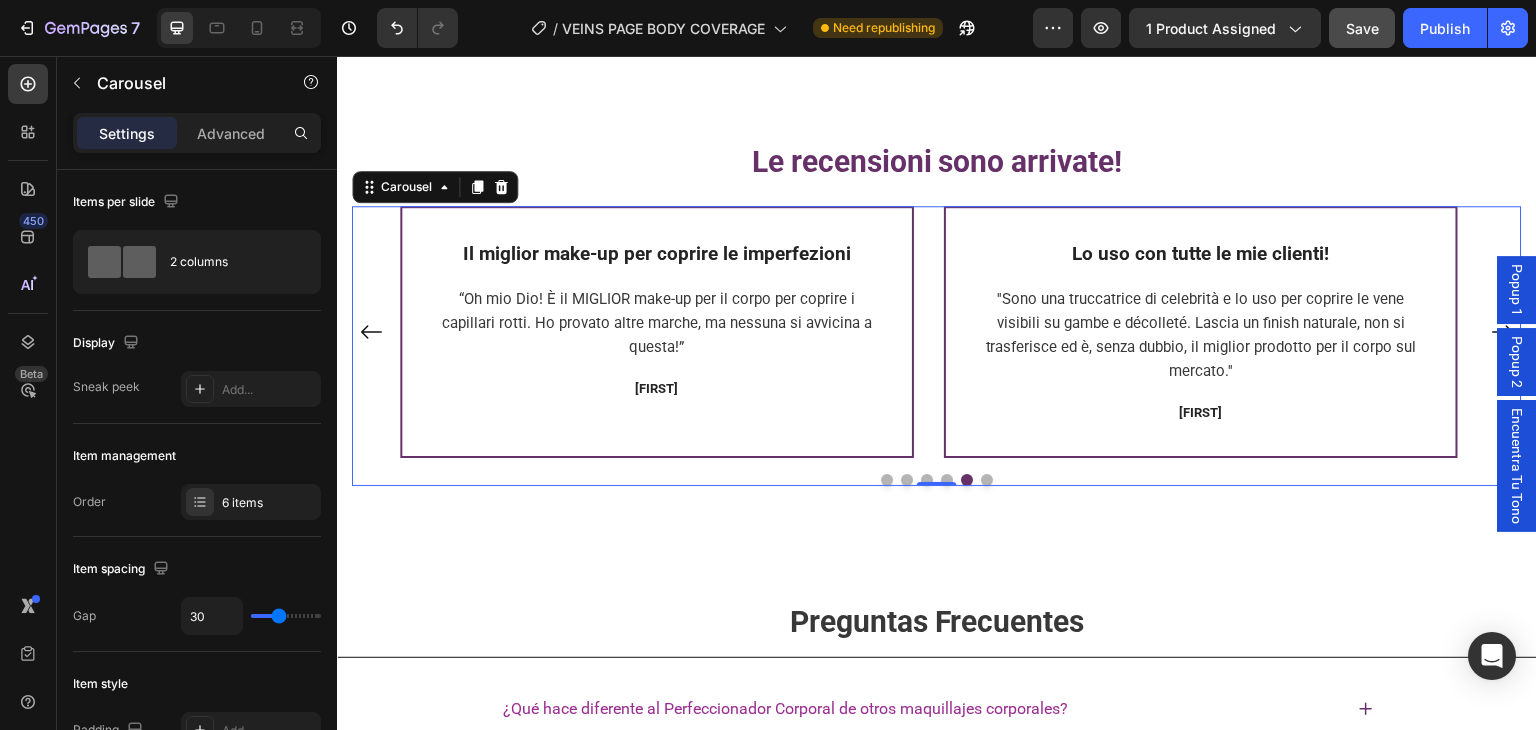 click at bounding box center [987, 480] 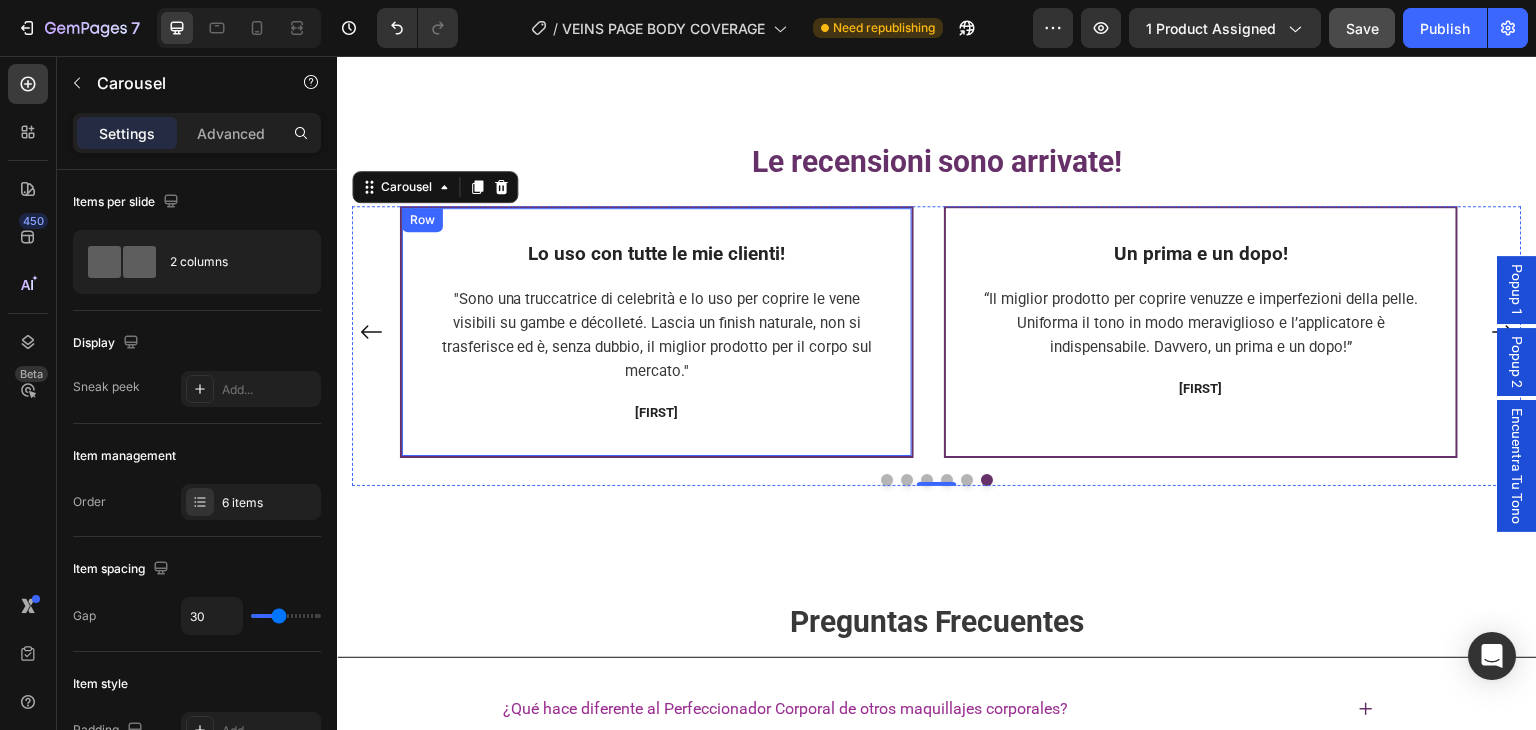 click on "Lo uso con tutte le mie clienti!" at bounding box center [657, 253] 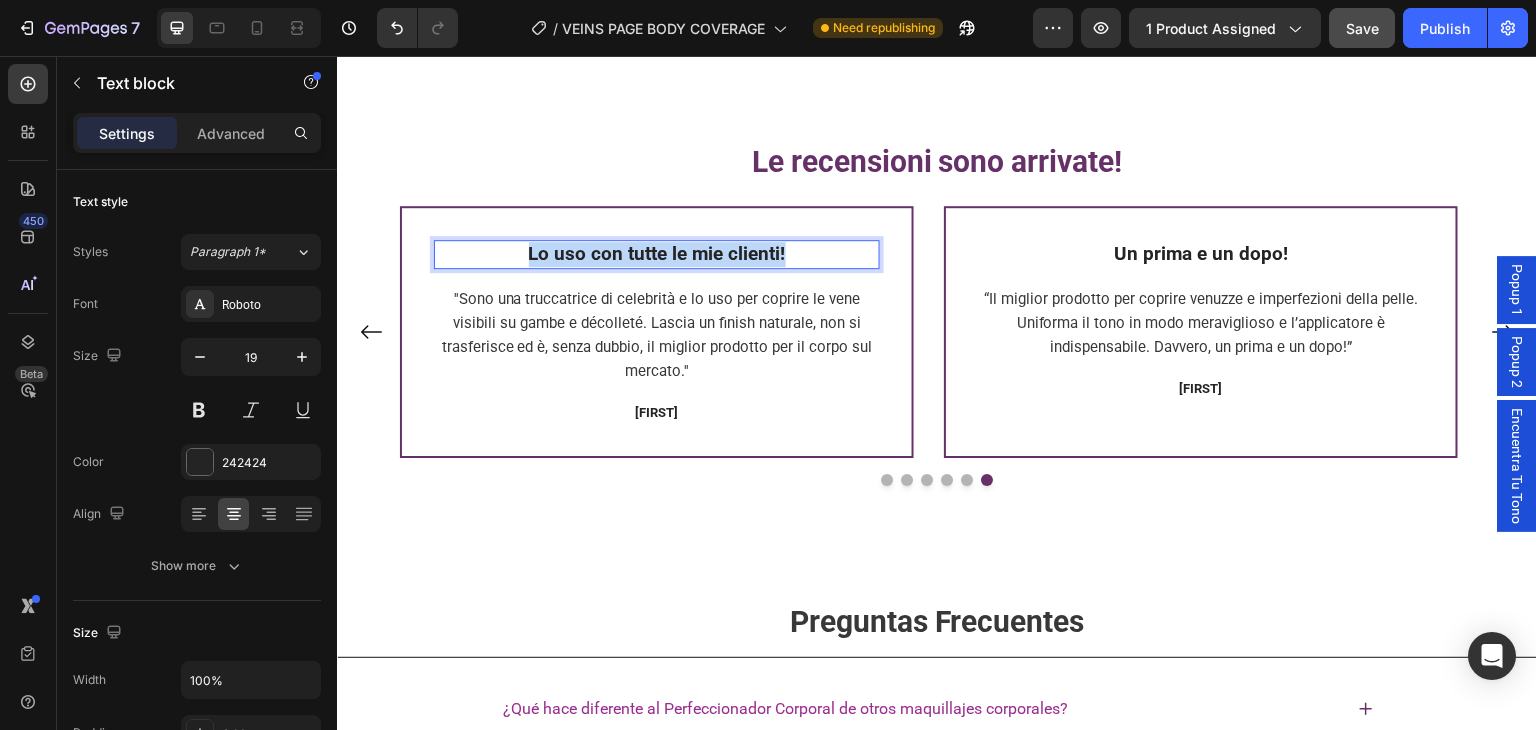 click on "Lo uso con tutte le mie clienti!" at bounding box center [657, 253] 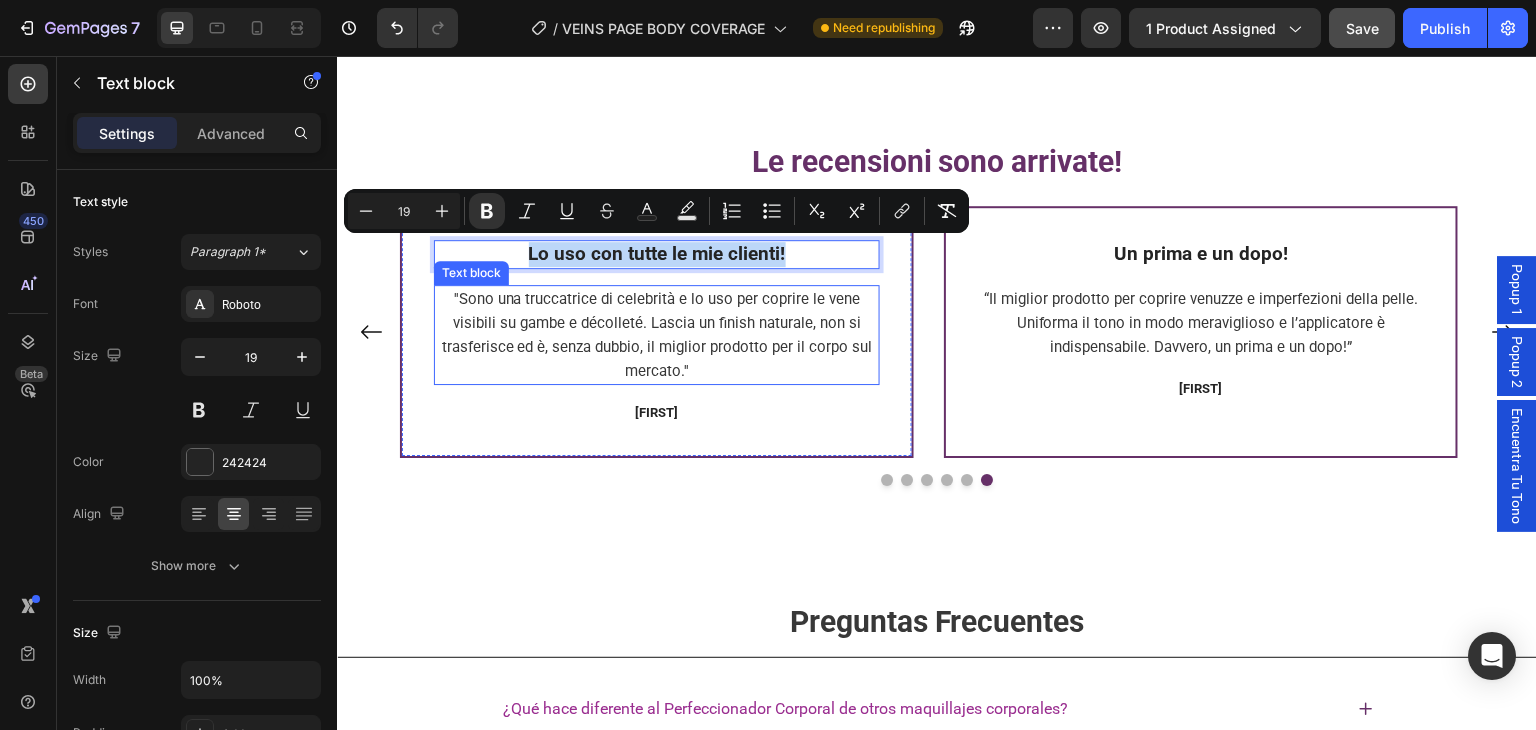 click on "''Sono una truccatrice di celebrità e lo uso per coprire le vene visibili su gambe e décolleté. Lascia un finish naturale, non si trasferisce ed è, senza dubbio, il miglior prodotto per il corpo sul mercato.''" at bounding box center [657, 335] 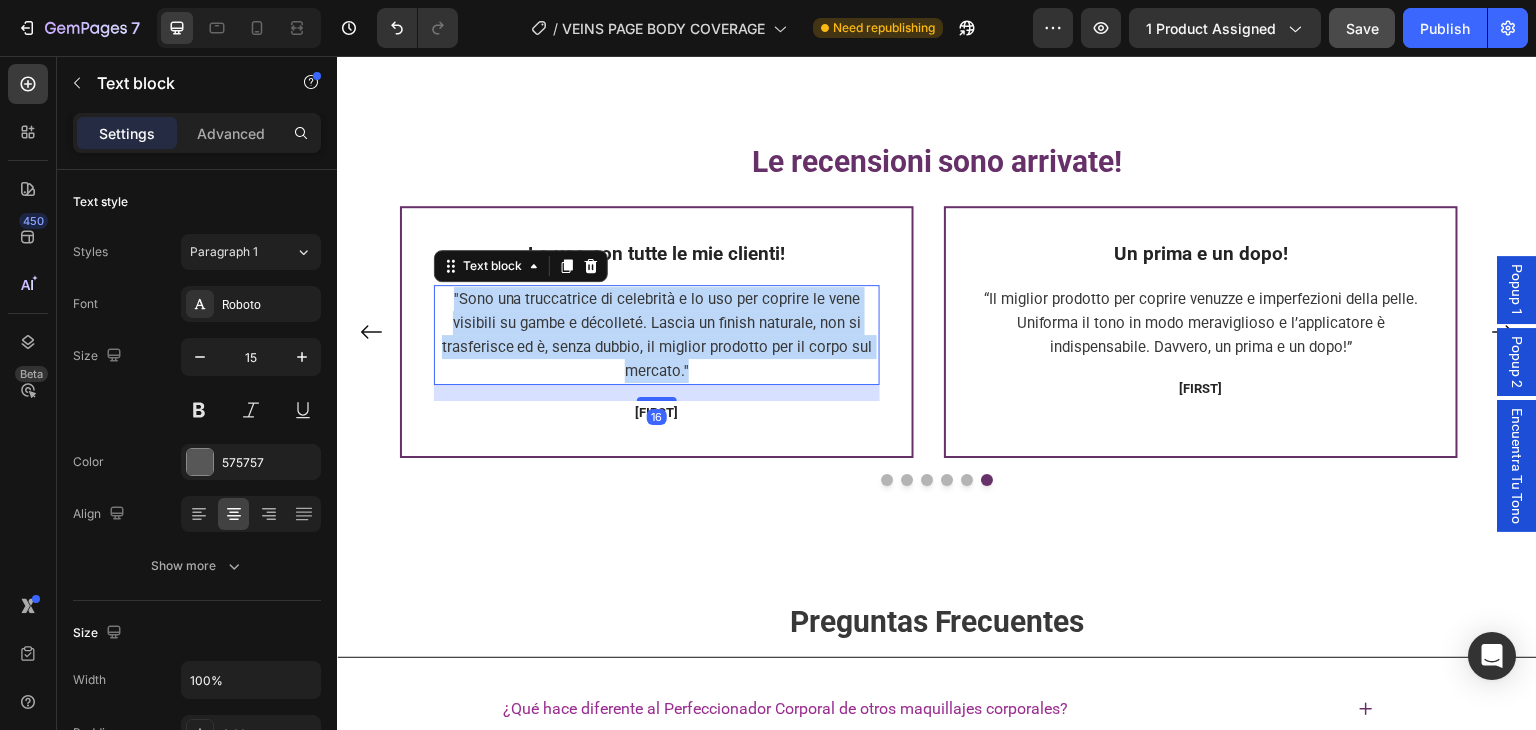 click on "''Sono una truccatrice di celebrità e lo uso per coprire le vene visibili su gambe e décolleté. Lascia un finish naturale, non si trasferisce ed è, senza dubbio, il miglior prodotto per il corpo sul mercato.''" at bounding box center [657, 335] 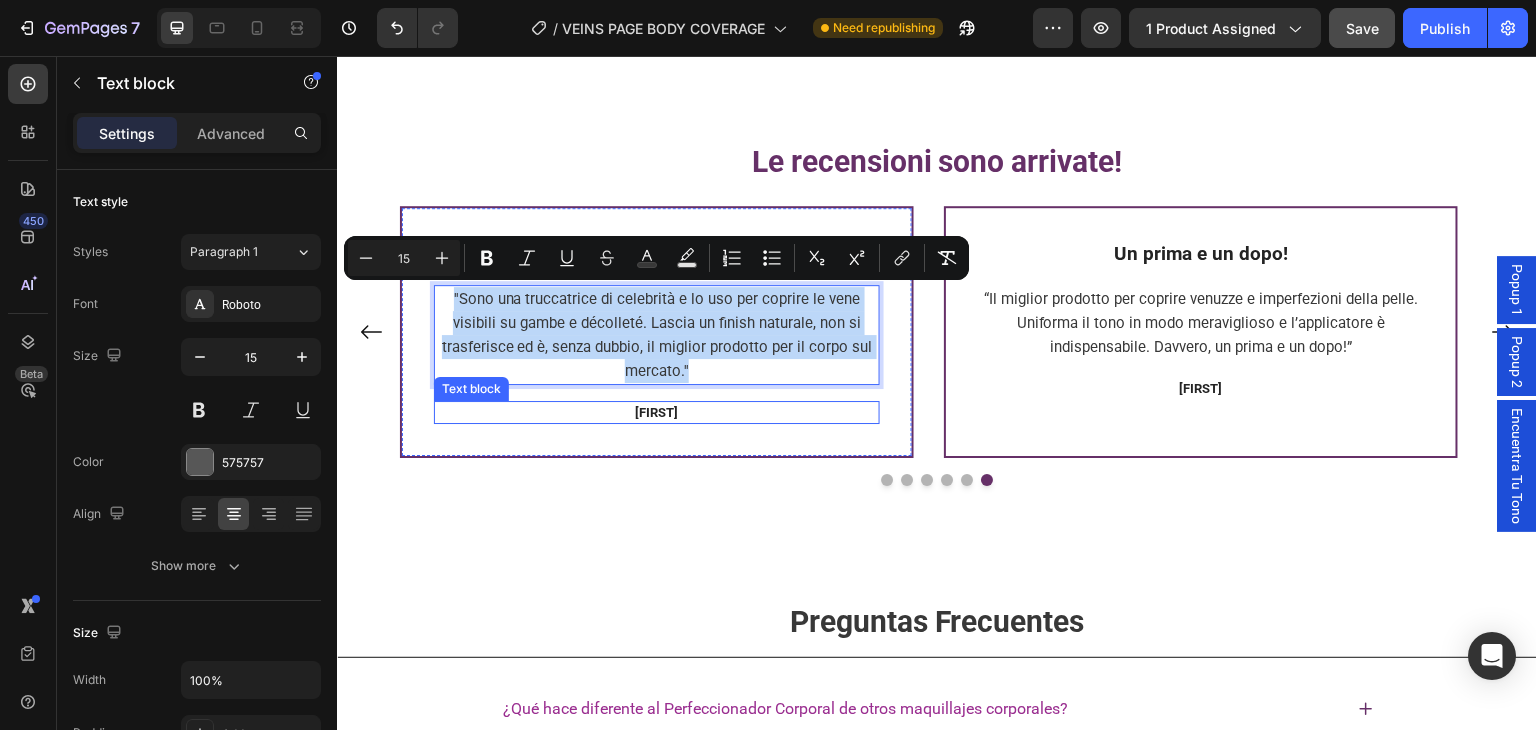 click on "[FIRST]" at bounding box center (657, 412) 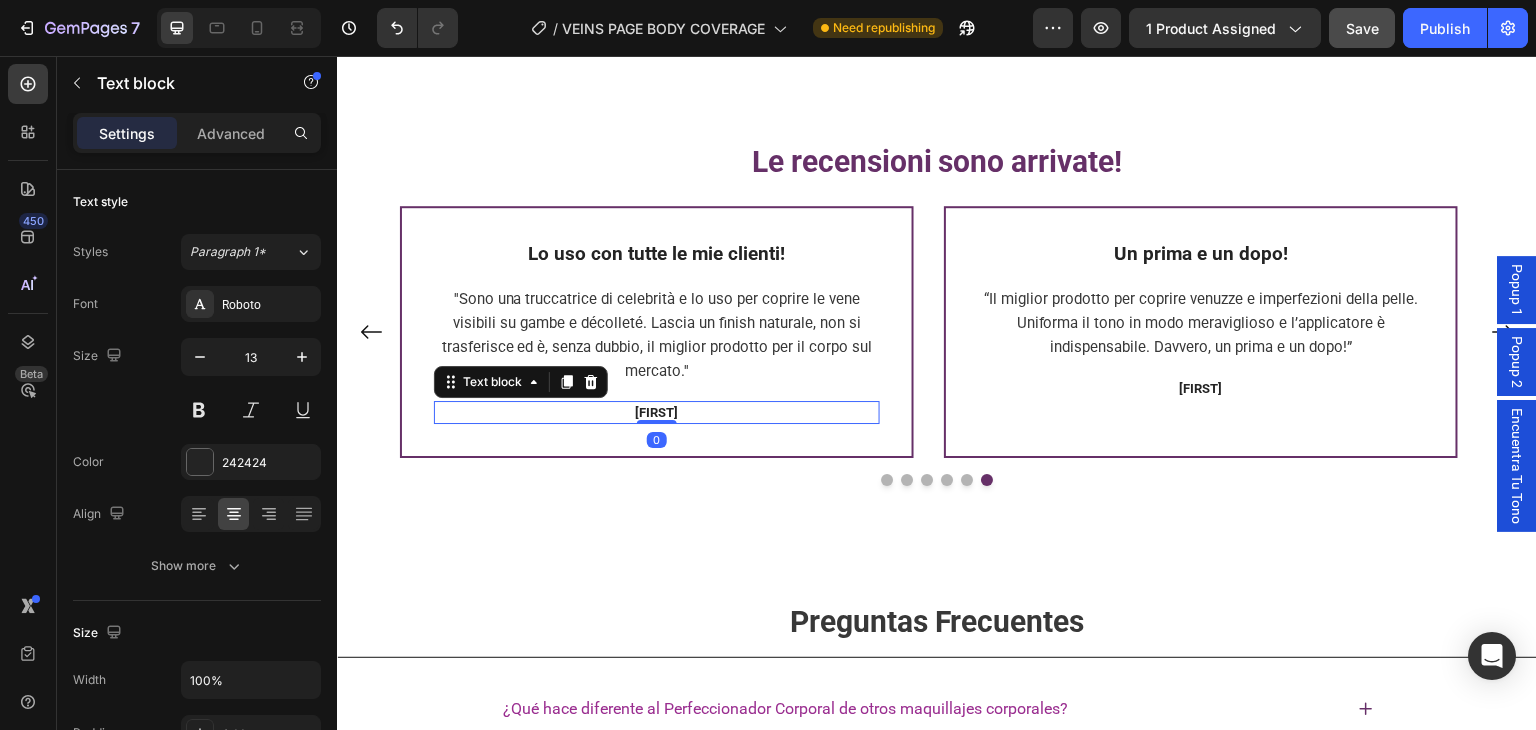click on "[FIRST]" at bounding box center [657, 412] 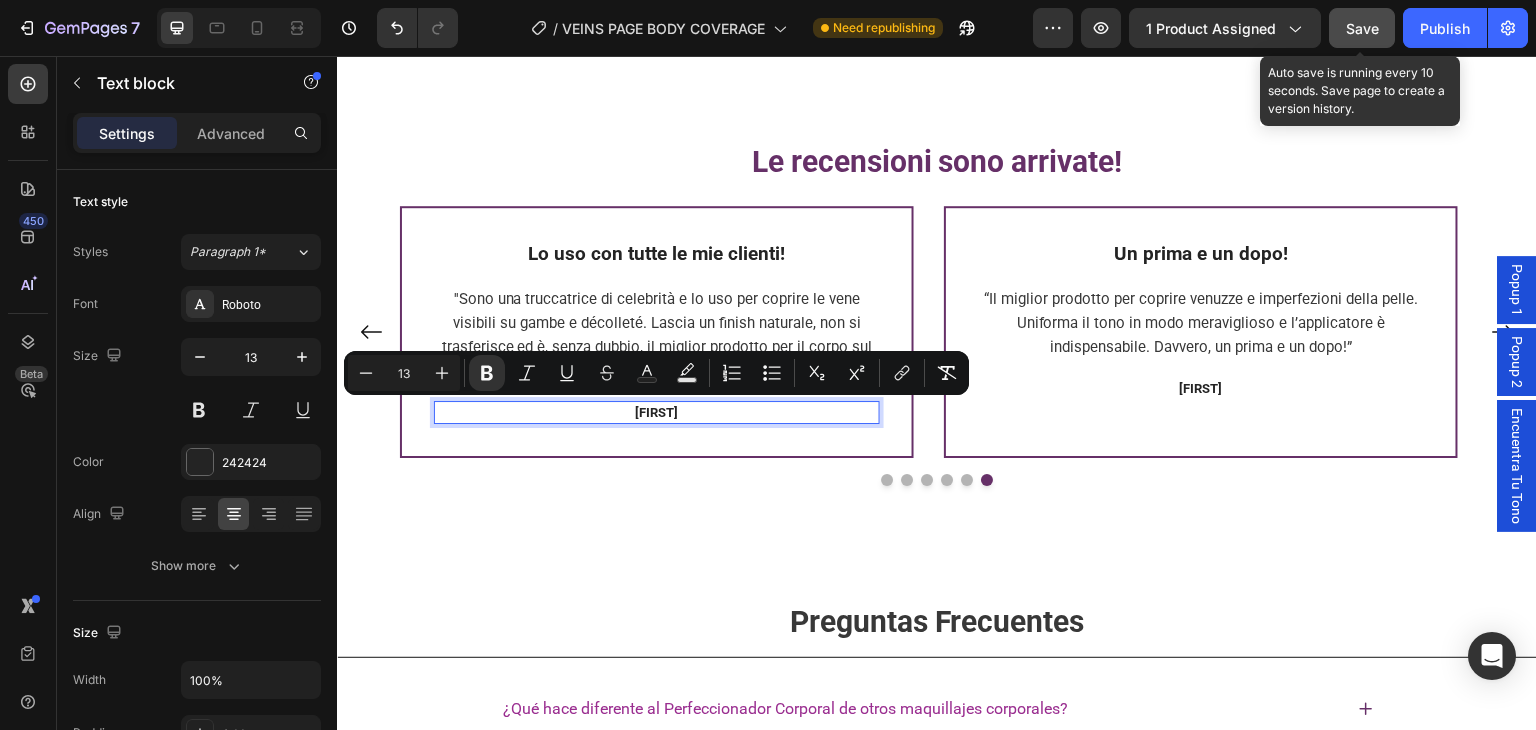 click on "Save" at bounding box center [1362, 28] 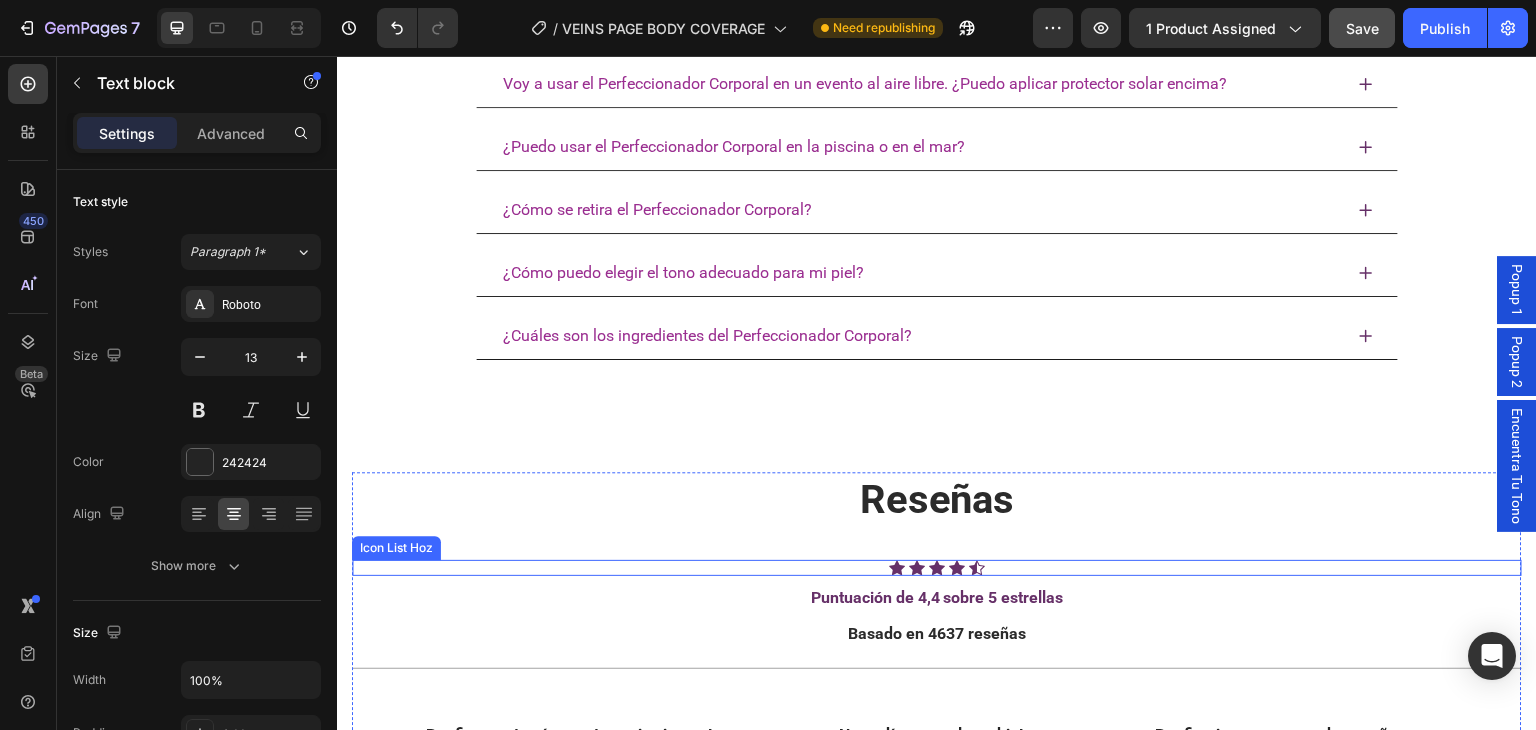 scroll, scrollTop: 5200, scrollLeft: 0, axis: vertical 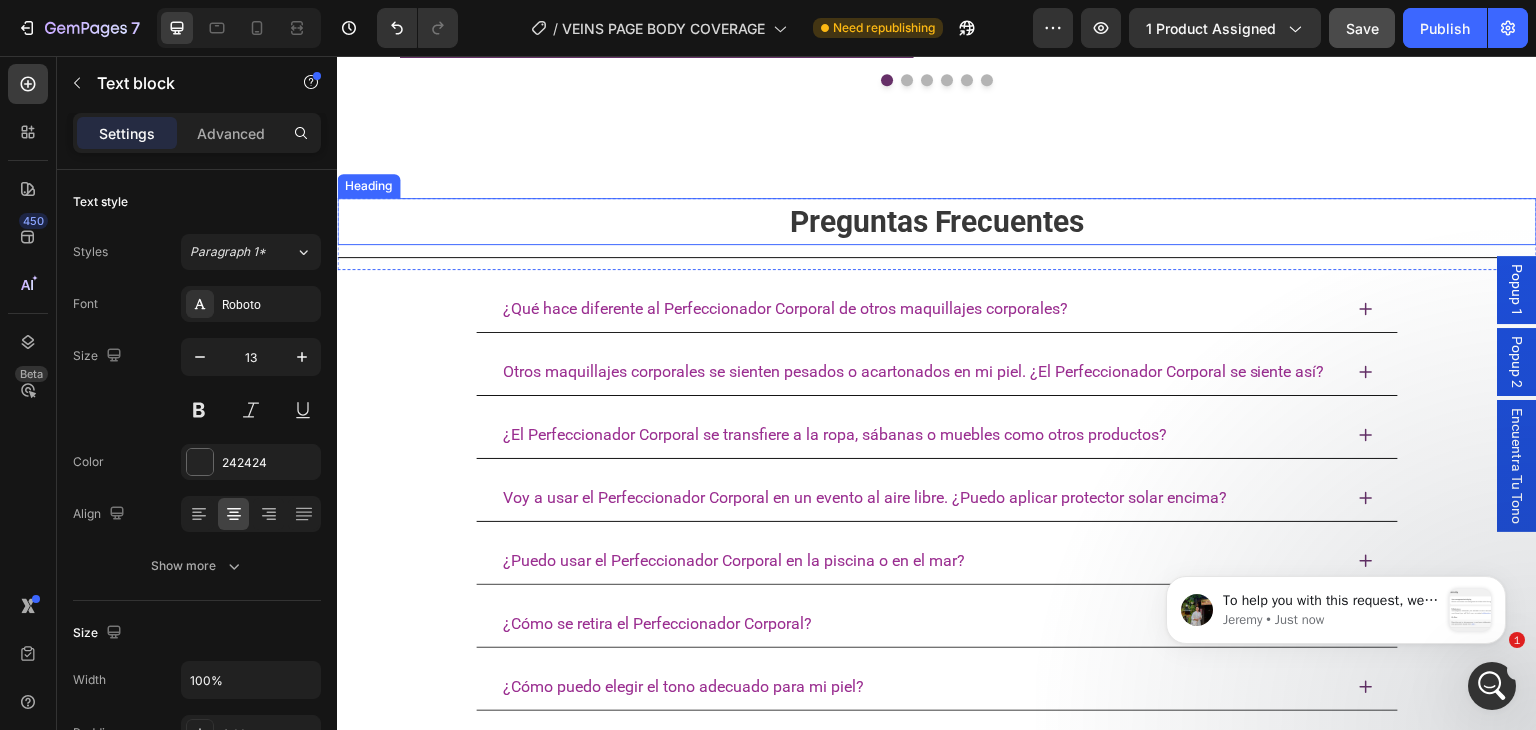 click on "Preguntas Frecuentes" at bounding box center [937, 221] 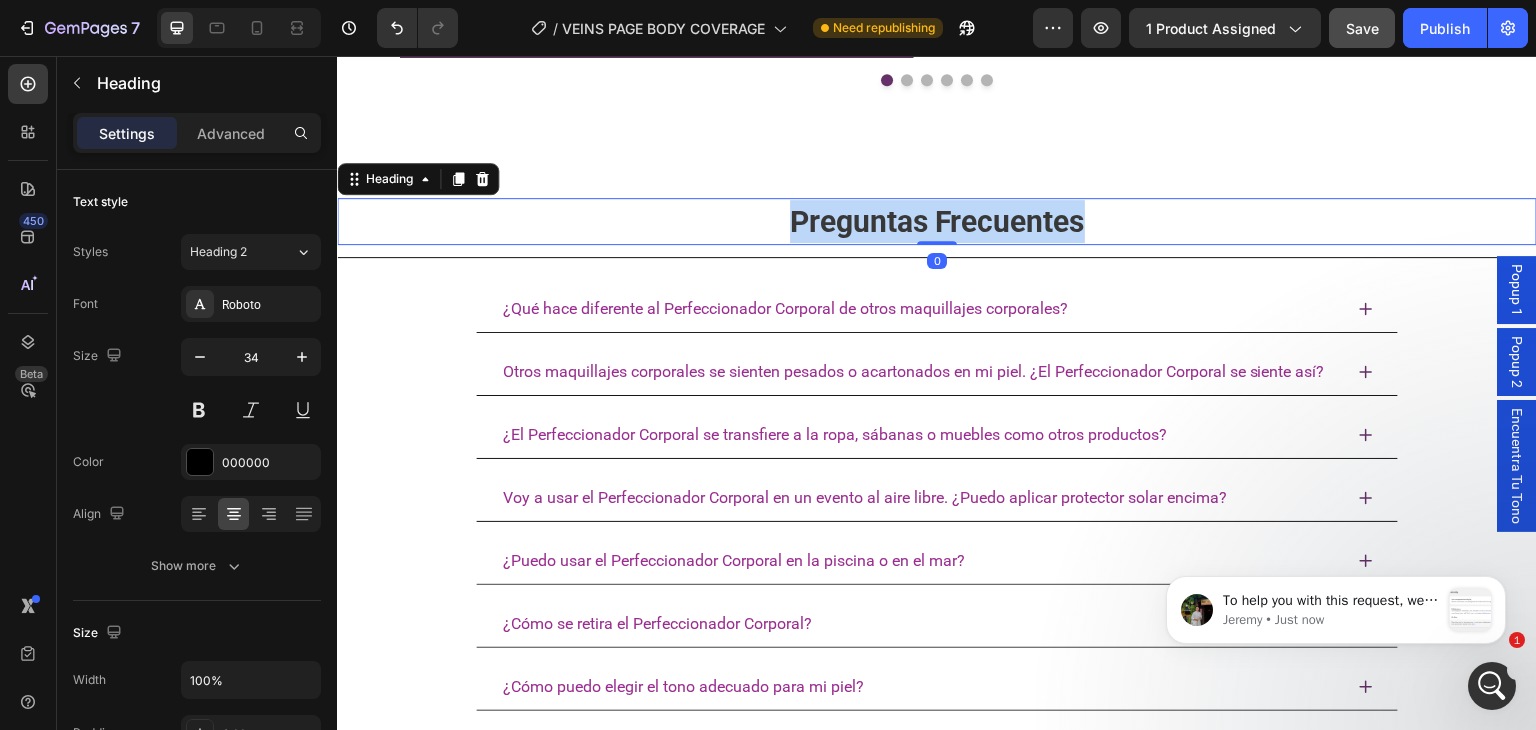 click on "Preguntas Frecuentes" at bounding box center (937, 221) 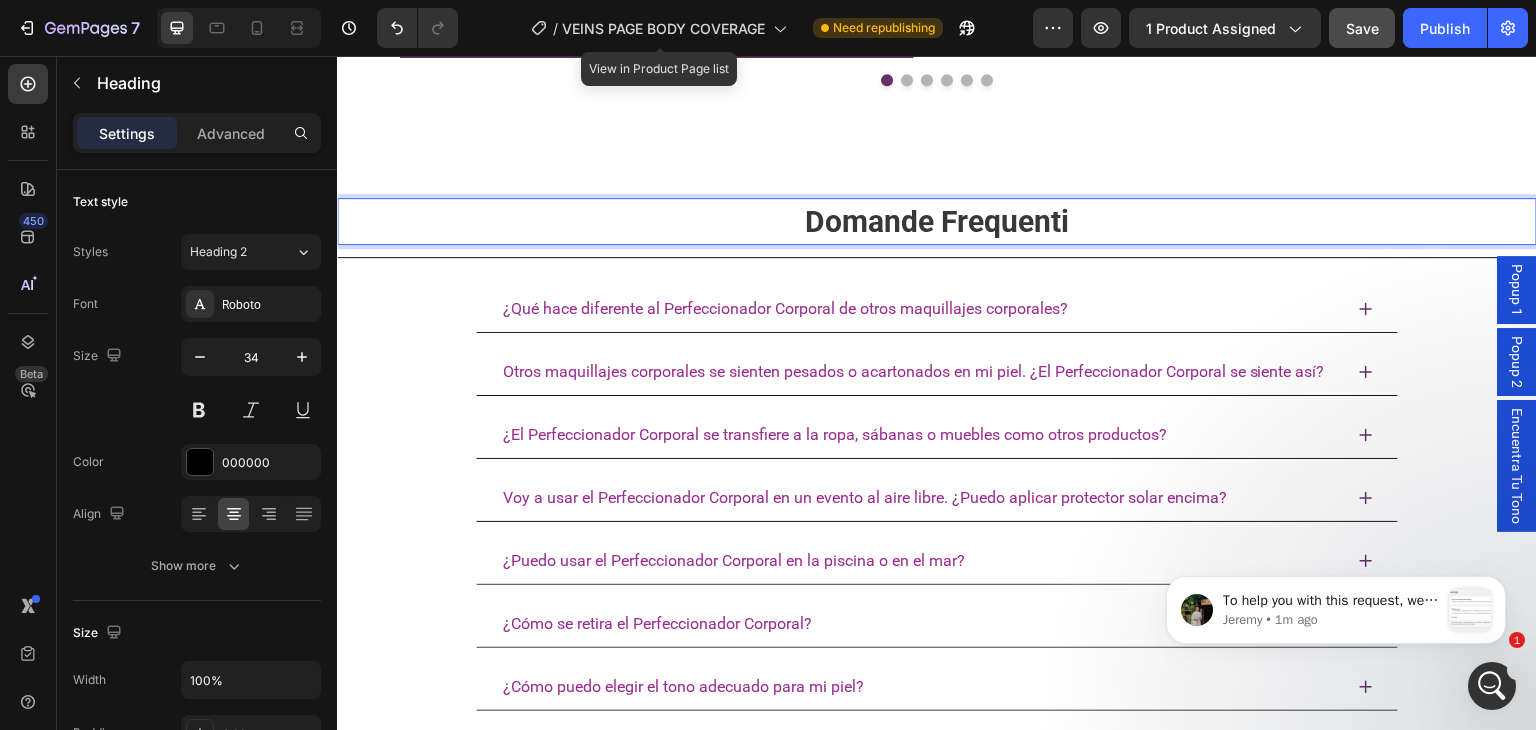 click on "Domande Frequenti" at bounding box center (937, 221) 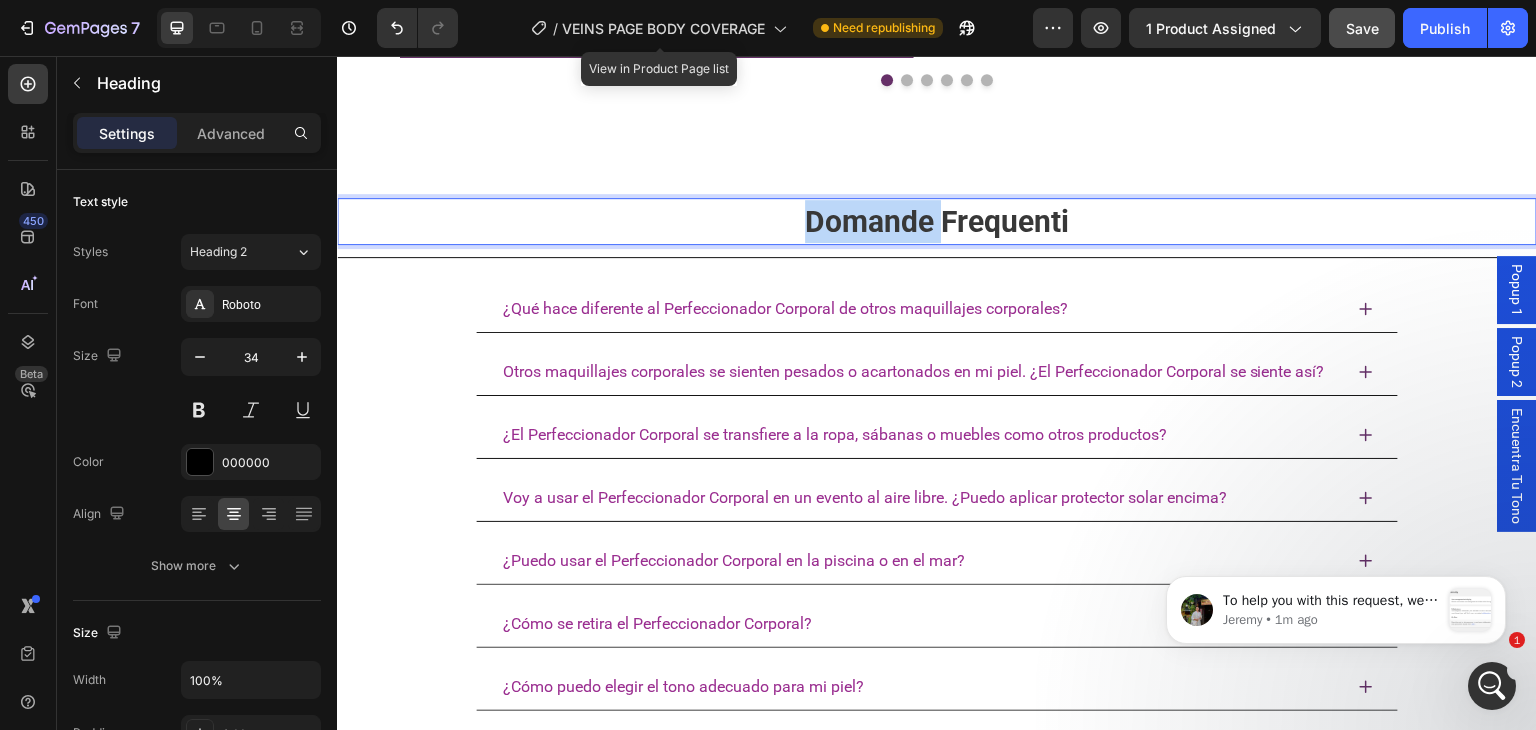click on "Domande Frequenti" at bounding box center [937, 221] 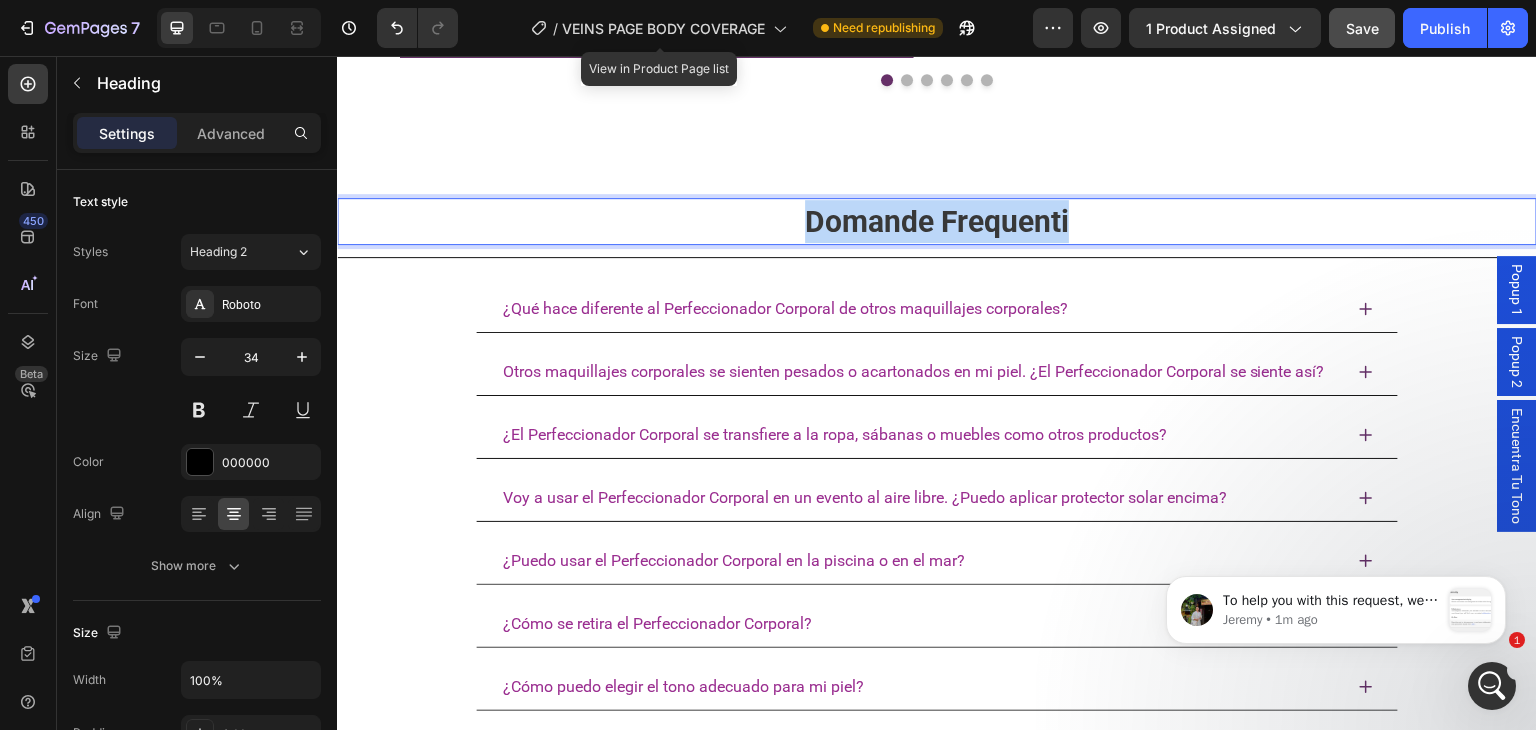 click on "Domande Frequenti" at bounding box center (937, 221) 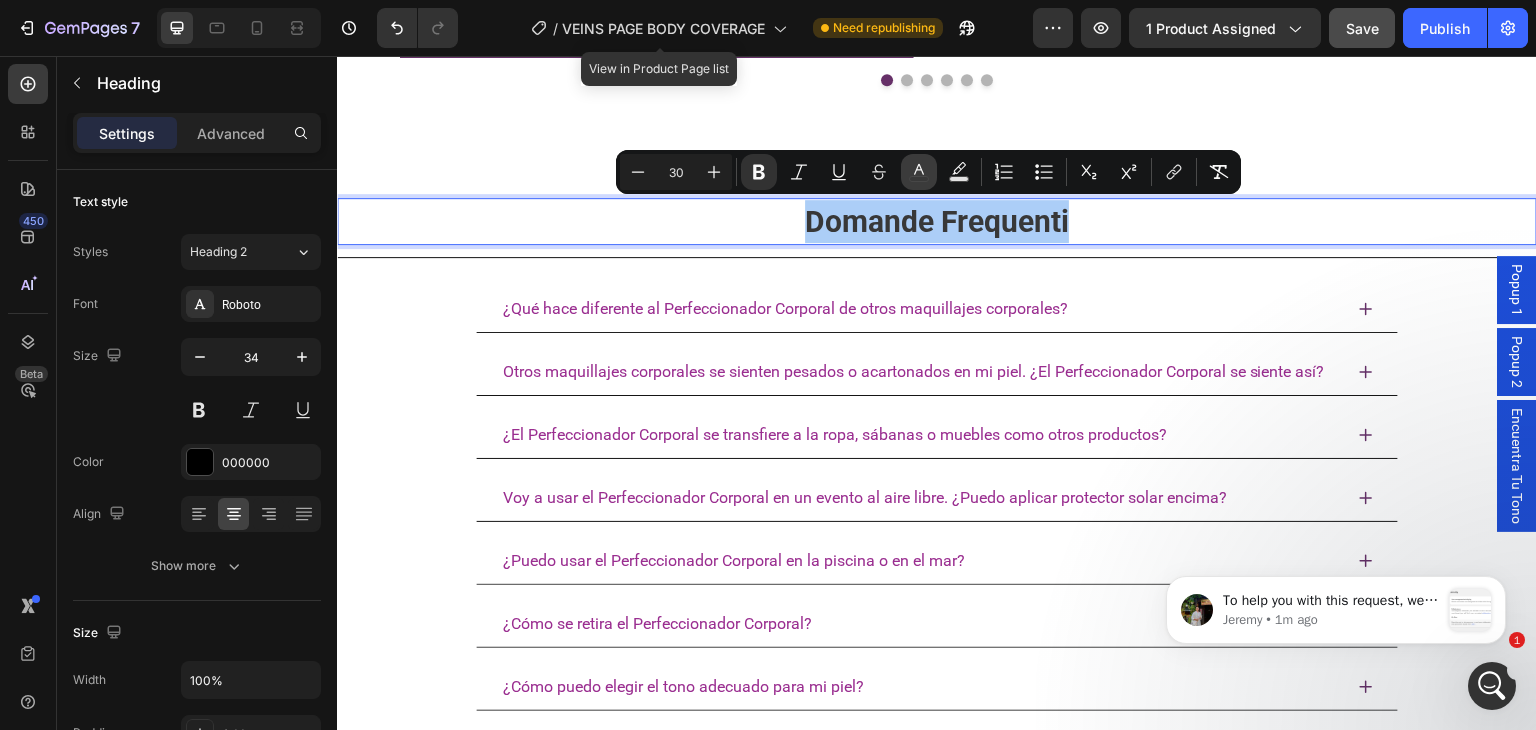 click 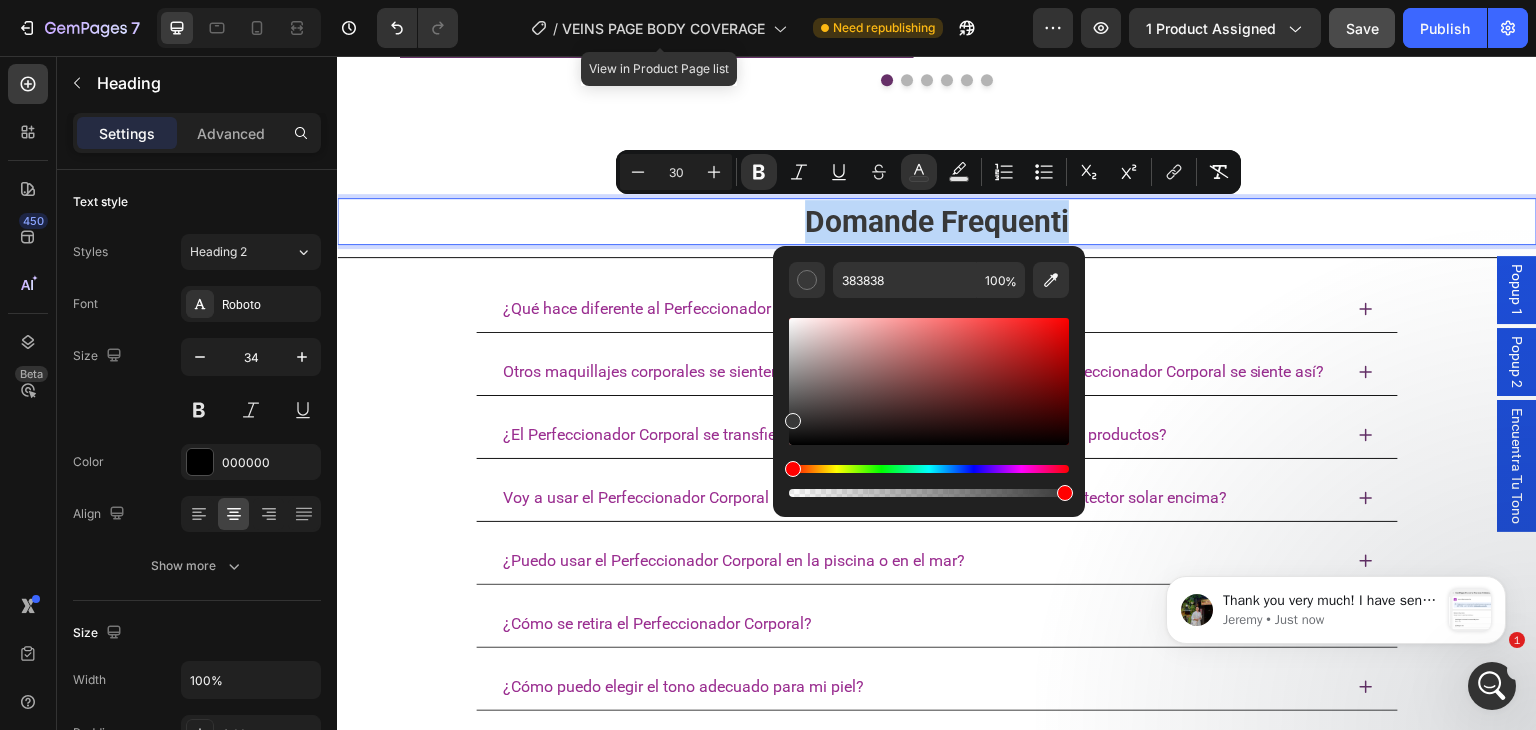 click at bounding box center [793, 421] 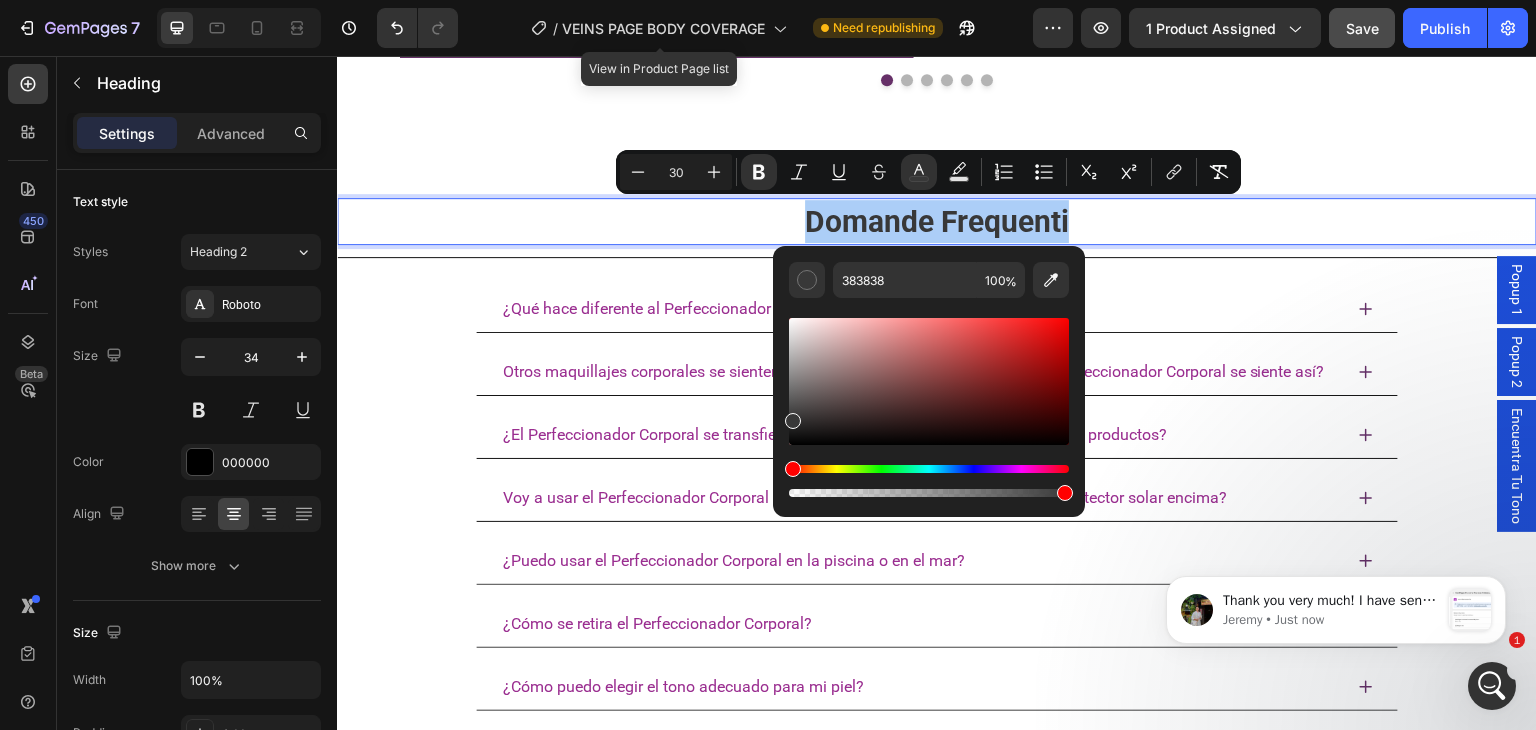 click on "383838 100 %" at bounding box center (929, 373) 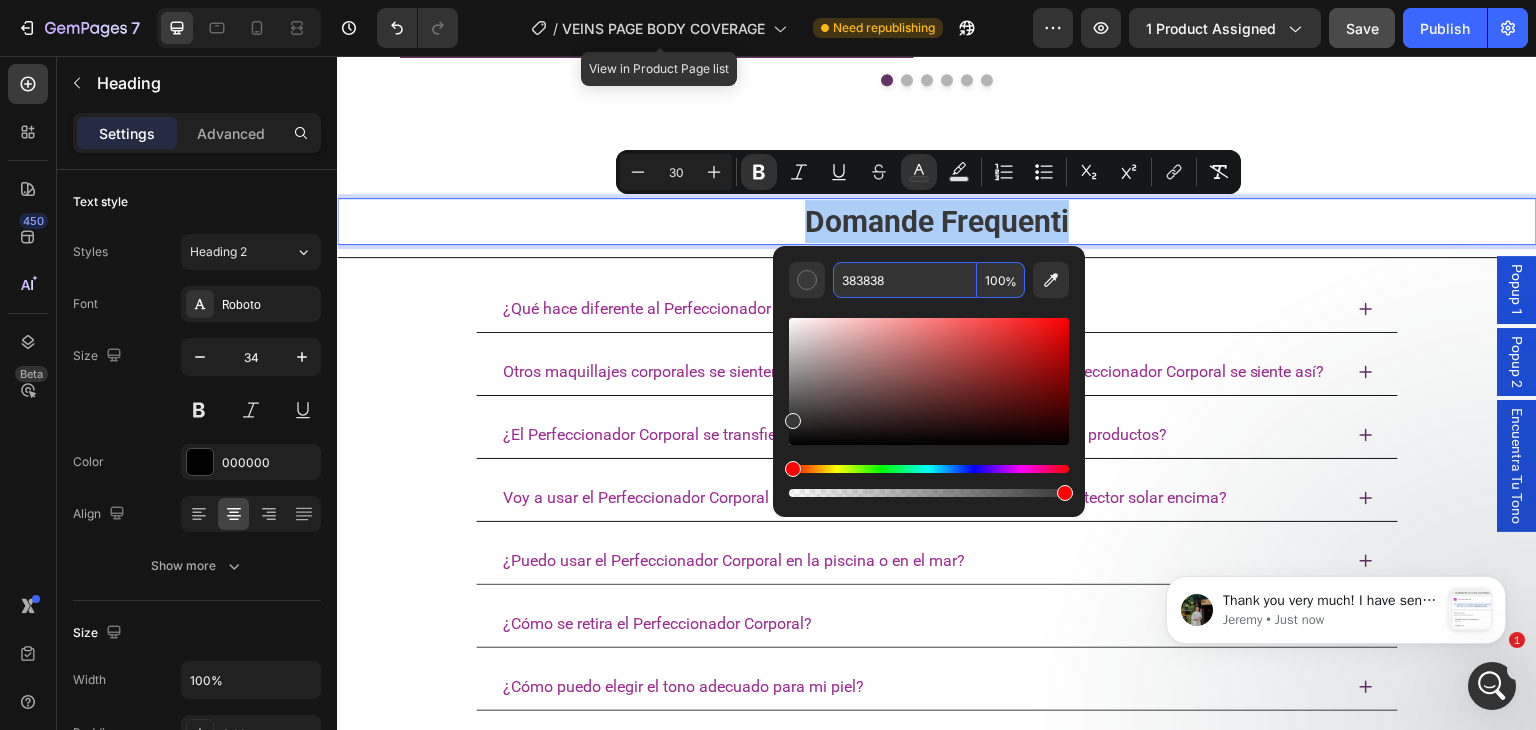 click on "383838" at bounding box center (905, 280) 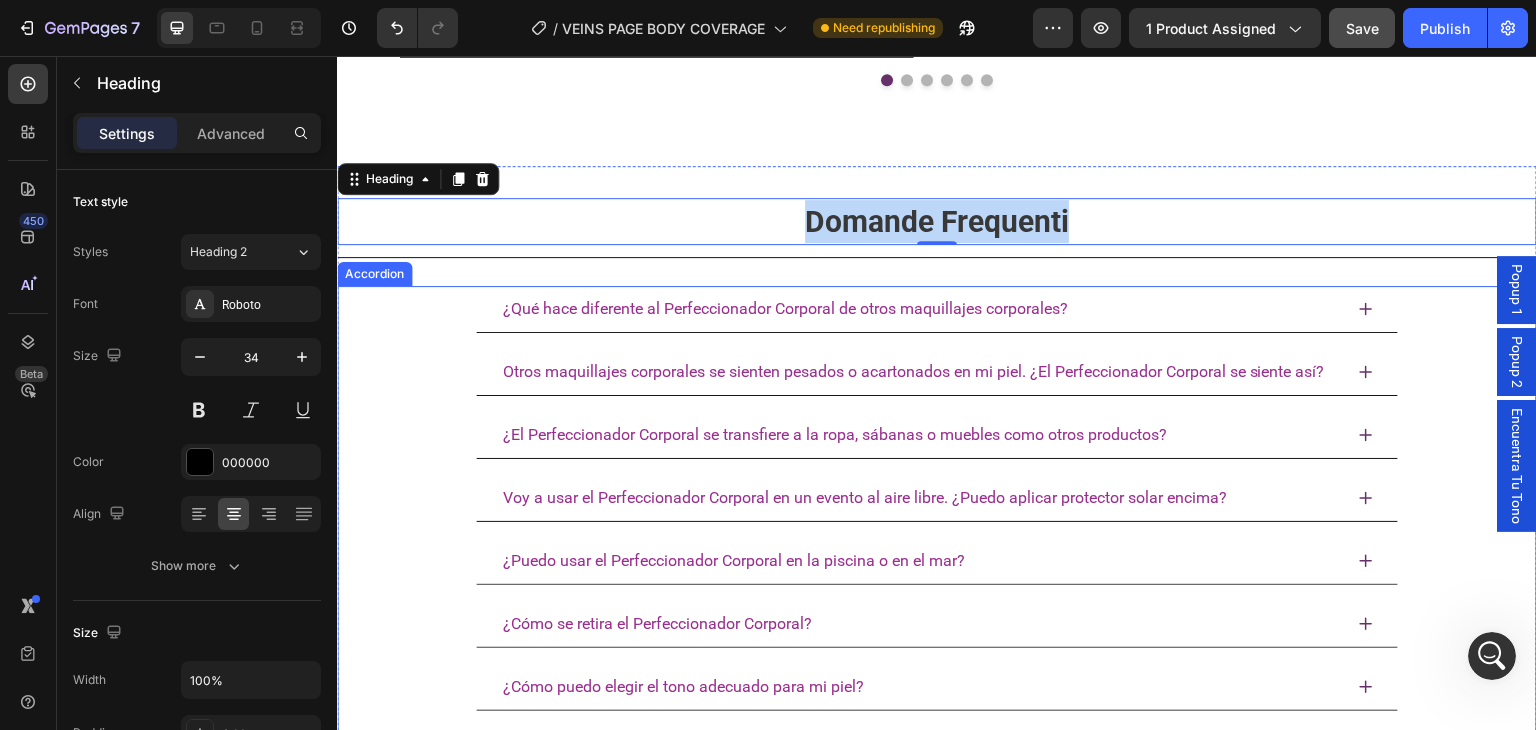 click on "¿Qué hace diferente al Perfeccionador Corporal de otros maquillajes corporales?" at bounding box center [937, 309] 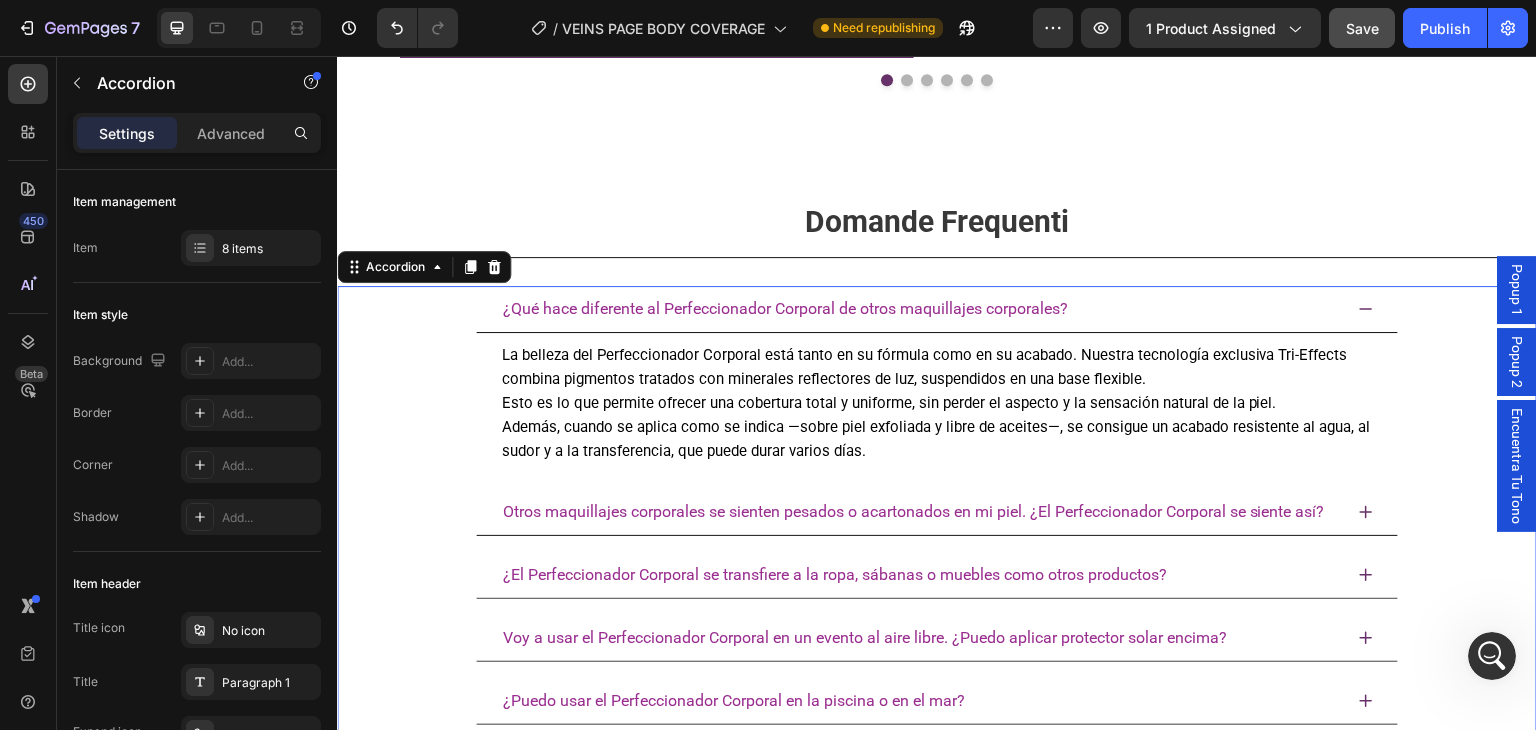 click on "¿Qué hace diferente al Perfeccionador Corporal de otros maquillajes corporales?" at bounding box center [921, 309] 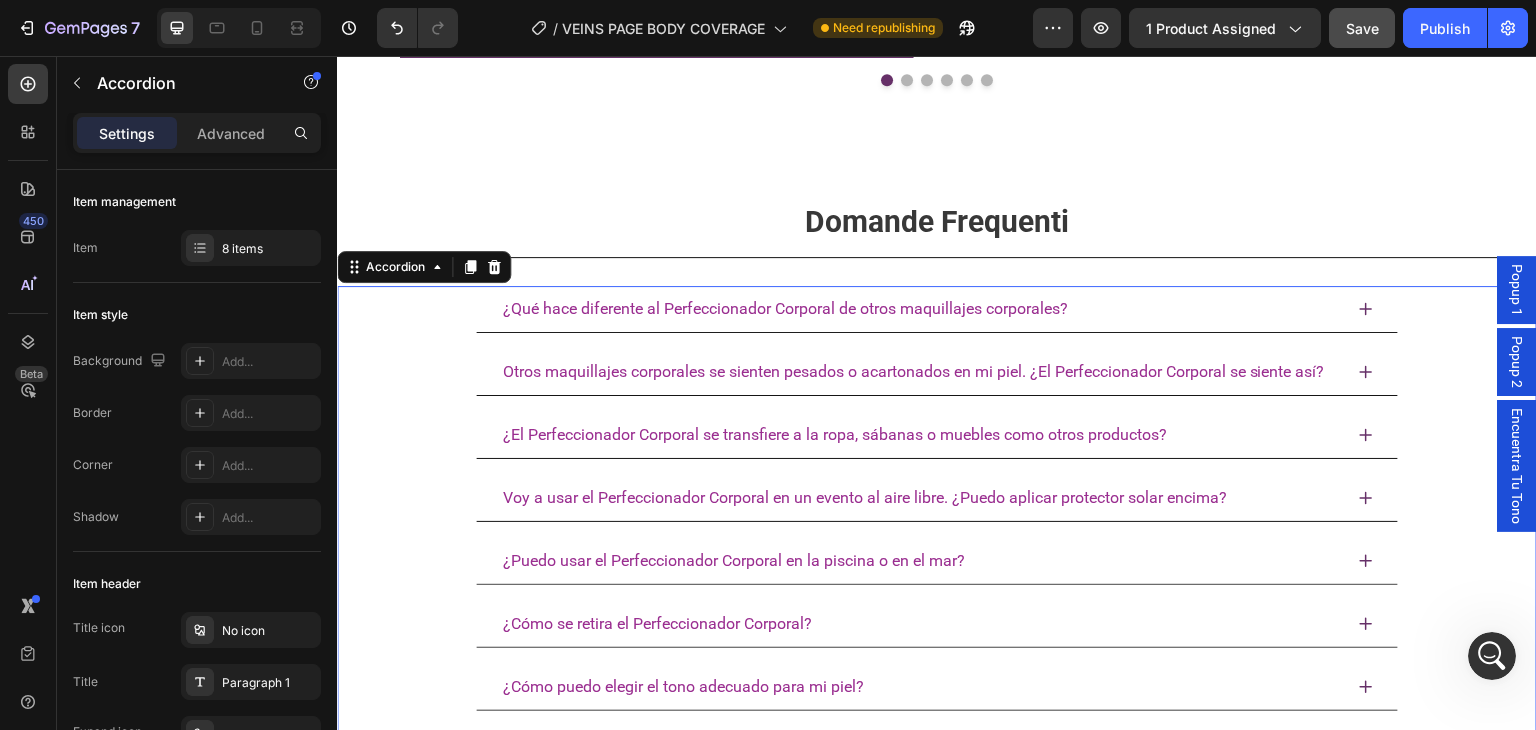 click on "¿Qué hace diferente al Perfeccionador Corporal de otros maquillajes corporales?" at bounding box center (785, 308) 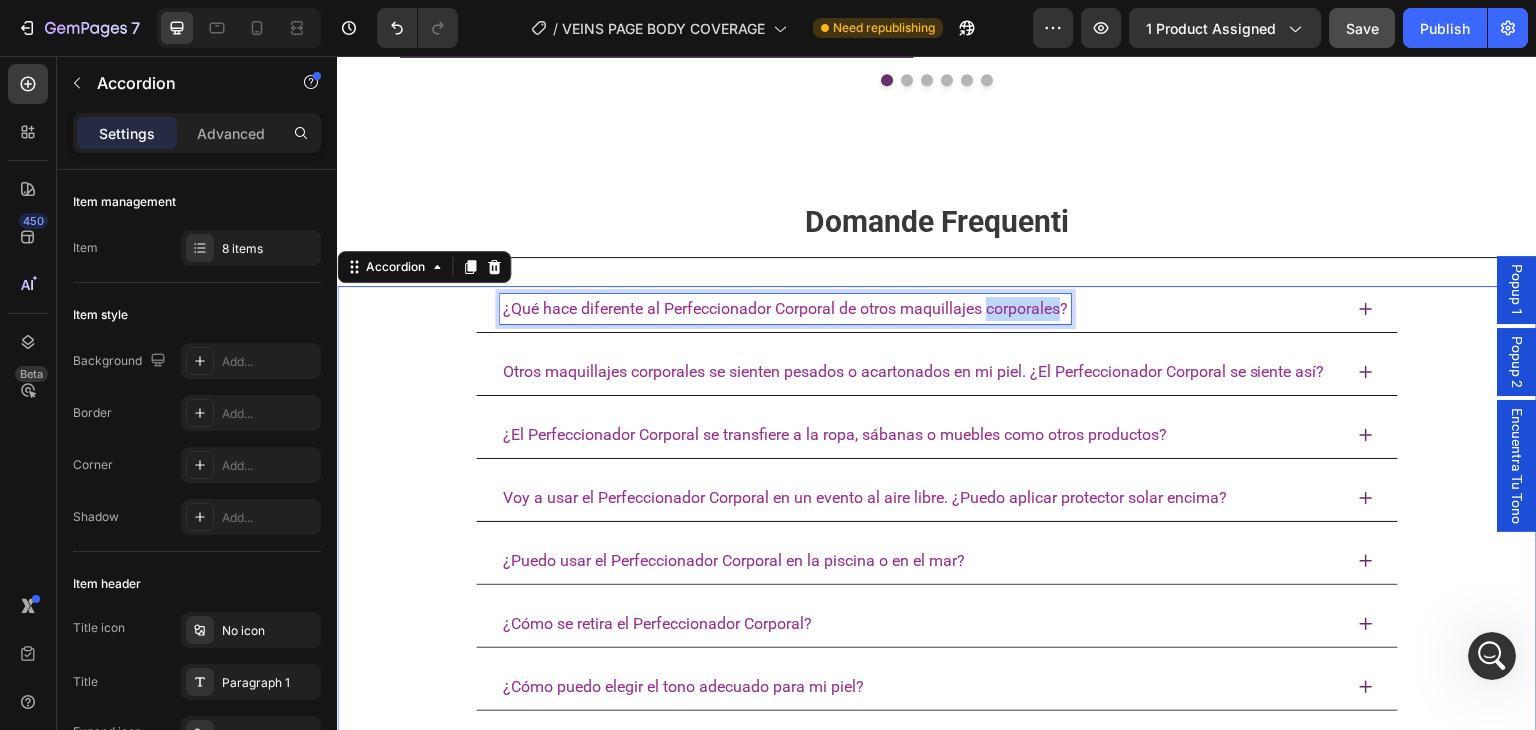 click on "¿Qué hace diferente al Perfeccionador Corporal de otros maquillajes corporales?" at bounding box center (785, 308) 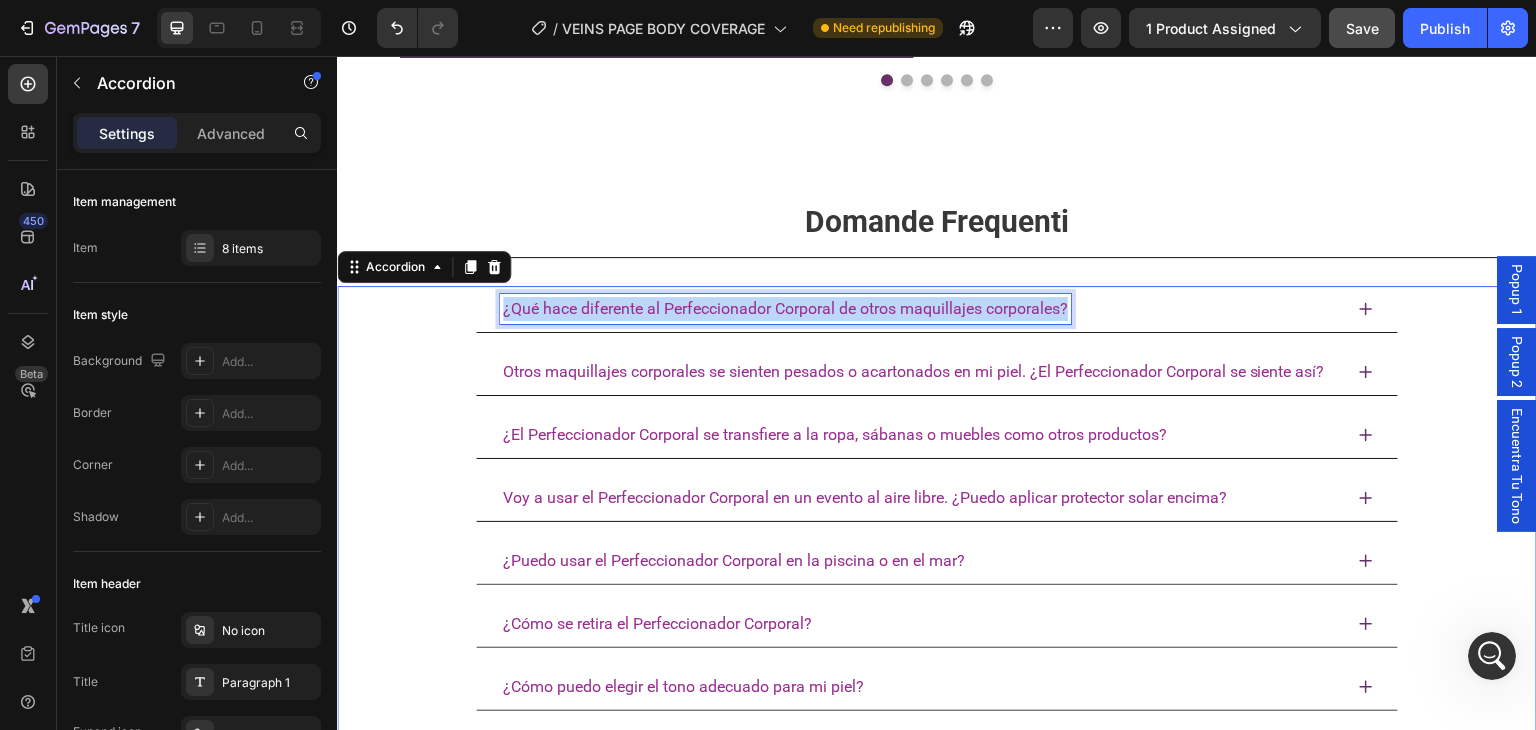click on "¿Qué hace diferente al Perfeccionador Corporal de otros maquillajes corporales?" at bounding box center (785, 308) 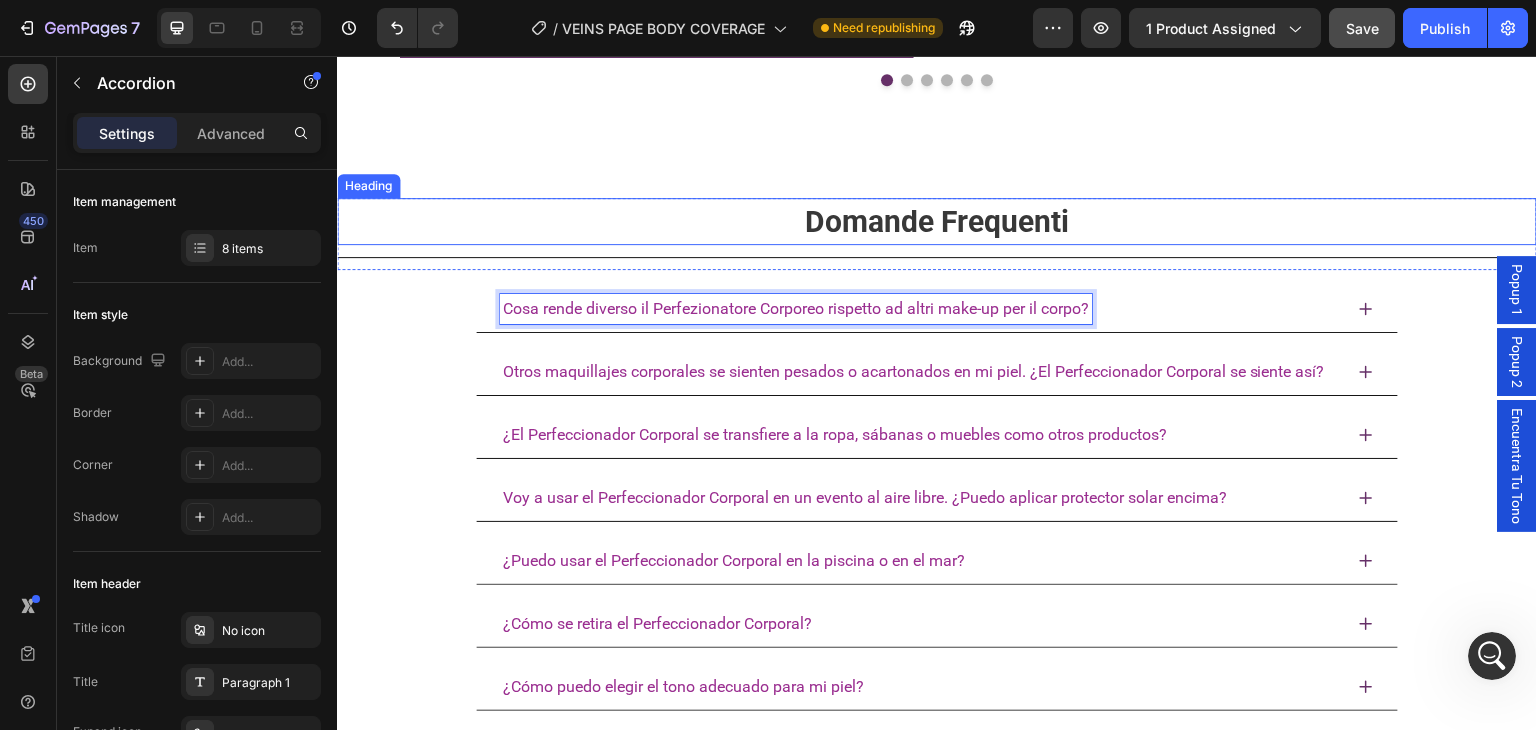 click on "⁠⁠⁠⁠⁠⁠⁠ Domande Frequenti" at bounding box center (937, 221) 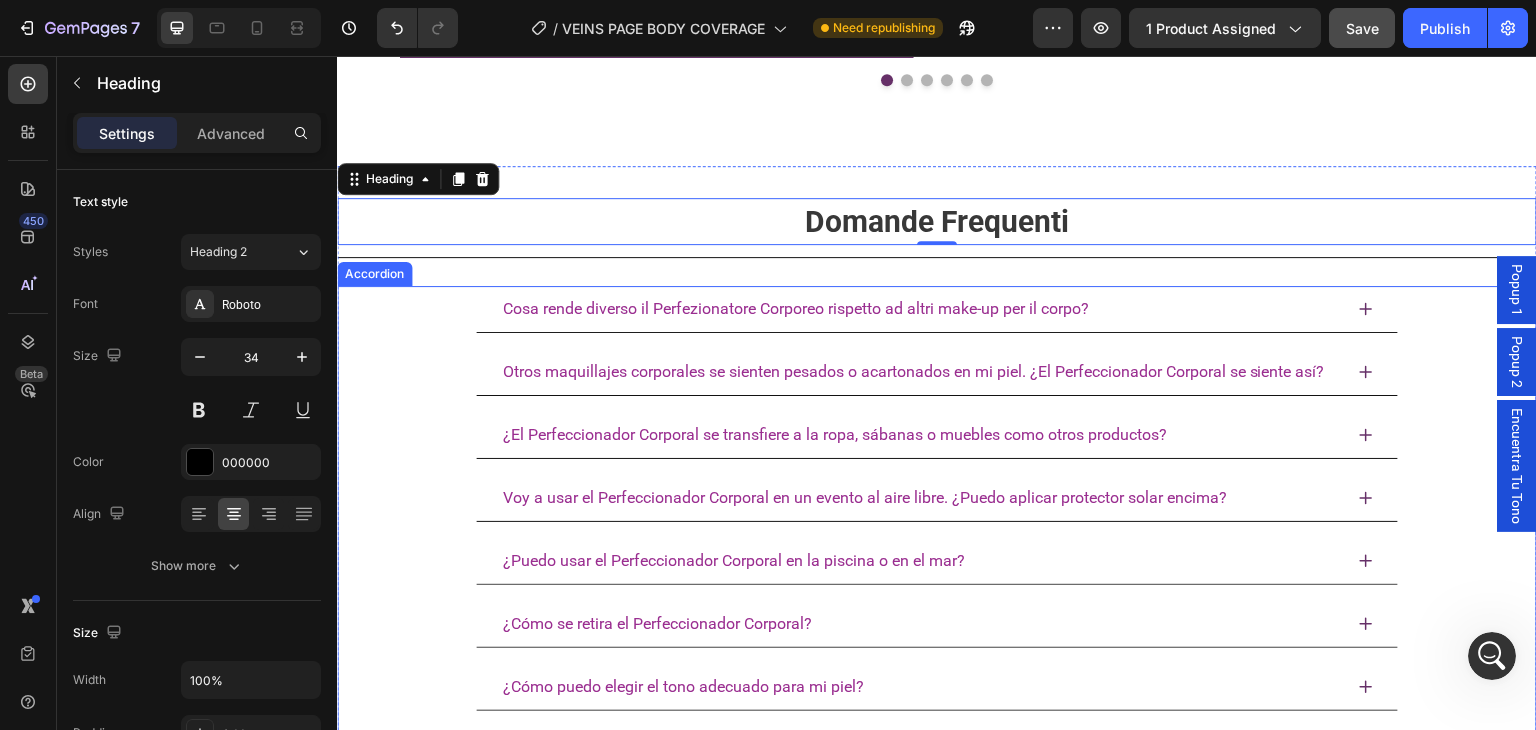 click on "Otros maquillajes corporales se sienten pesados o acartonados en mi piel. ¿El Perfeccionador Corporal se siente así?" at bounding box center (914, 371) 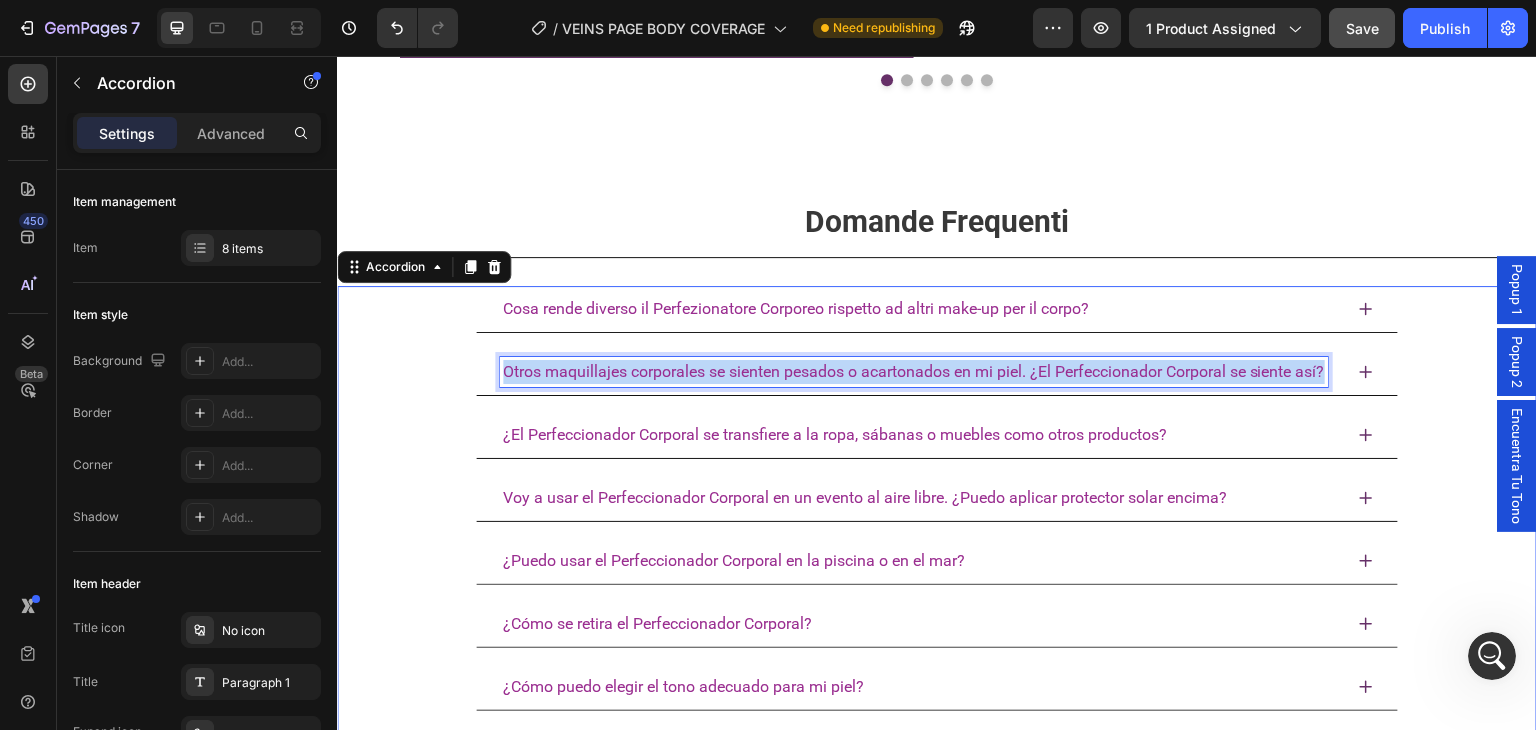 click on "Otros maquillajes corporales se sienten pesados o acartonados en mi piel. ¿El Perfeccionador Corporal se siente así?" at bounding box center [914, 371] 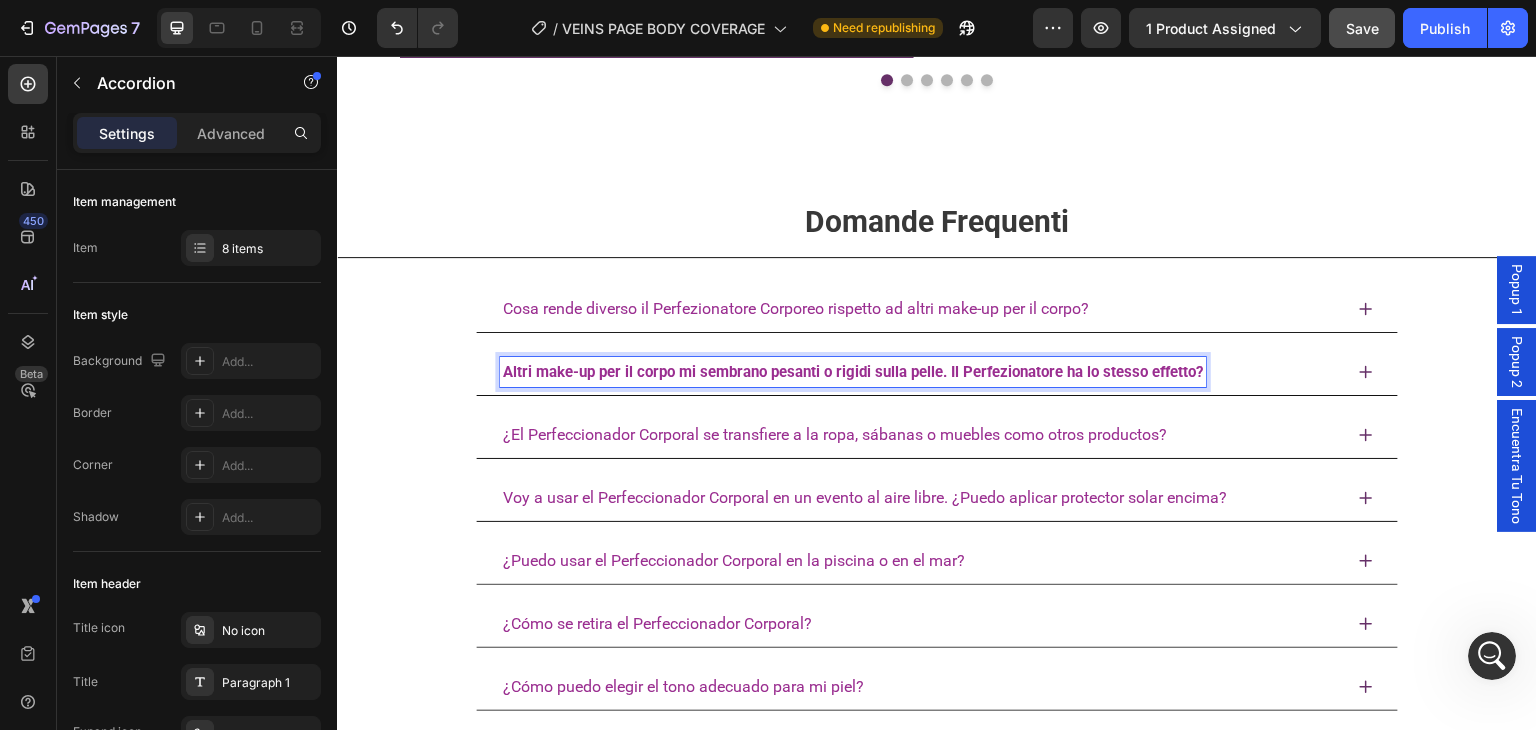 click on "Altri make-up per il corpo mi sembrano pesanti o rigidi sulla pelle. Il Perfezionatore ha lo stesso effetto?" at bounding box center [853, 372] 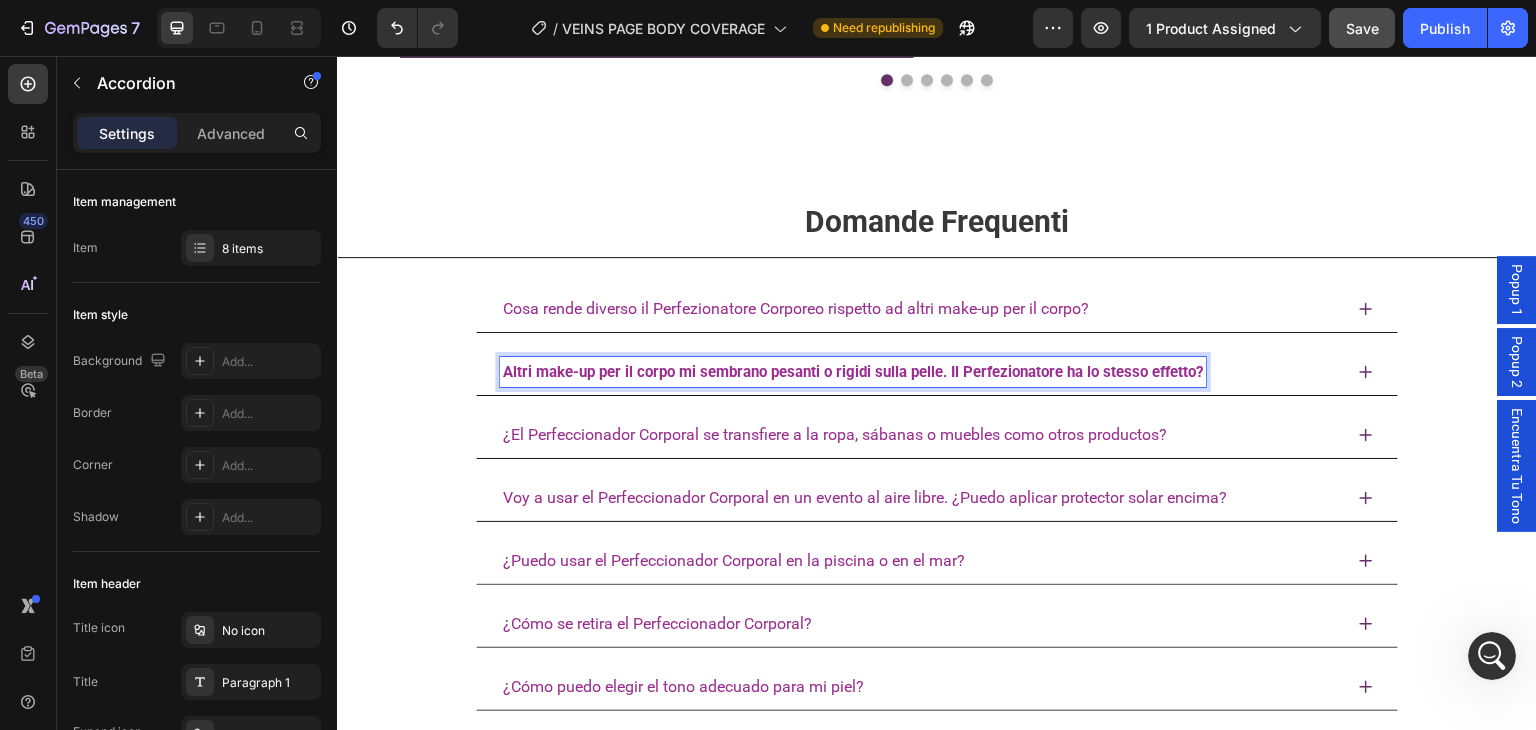 click on "Altri make-up per il corpo mi sembrano pesanti o rigidi sulla pelle. Il Perfezionatore ha lo stesso effetto?" at bounding box center (853, 372) 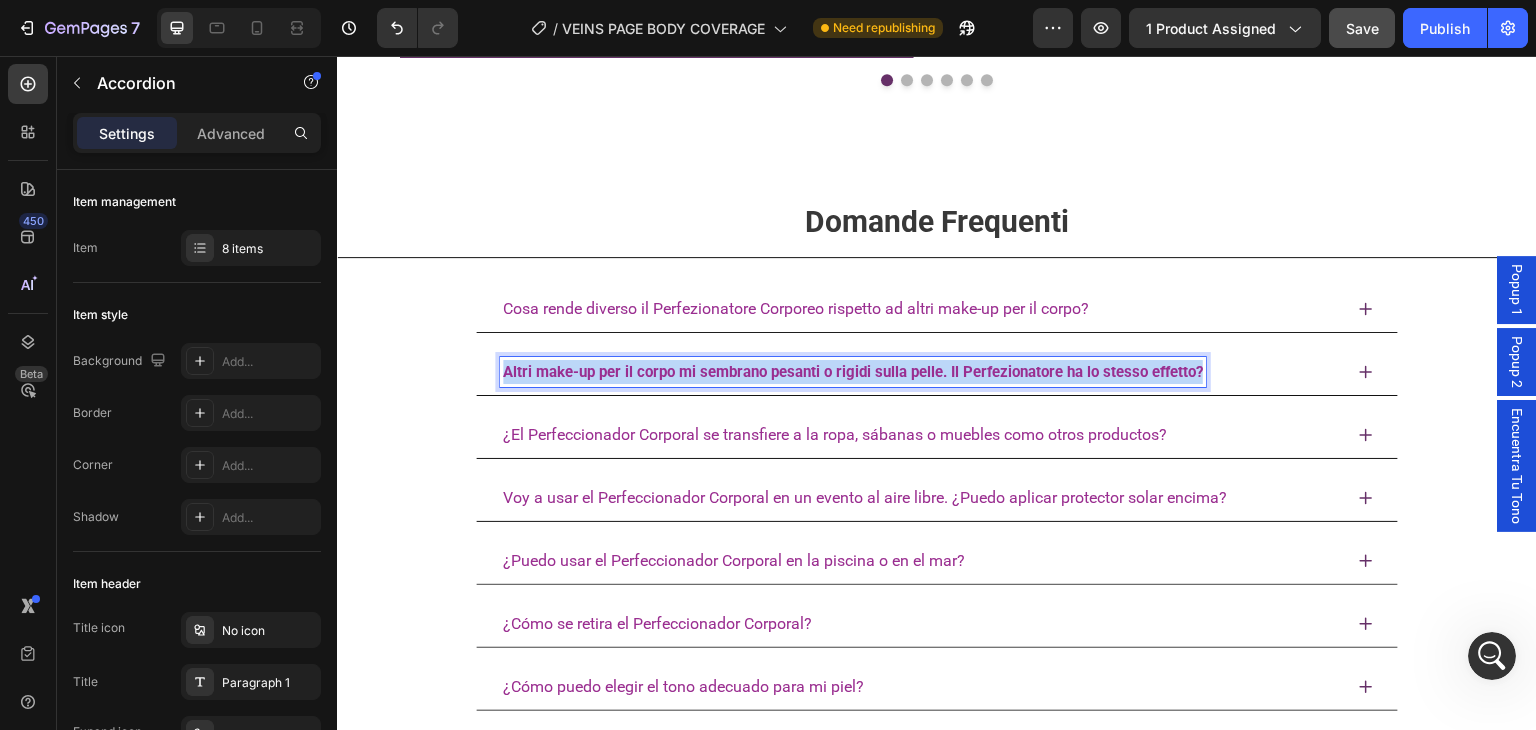 click on "Altri make-up per il corpo mi sembrano pesanti o rigidi sulla pelle. Il Perfezionatore ha lo stesso effetto?" at bounding box center (853, 372) 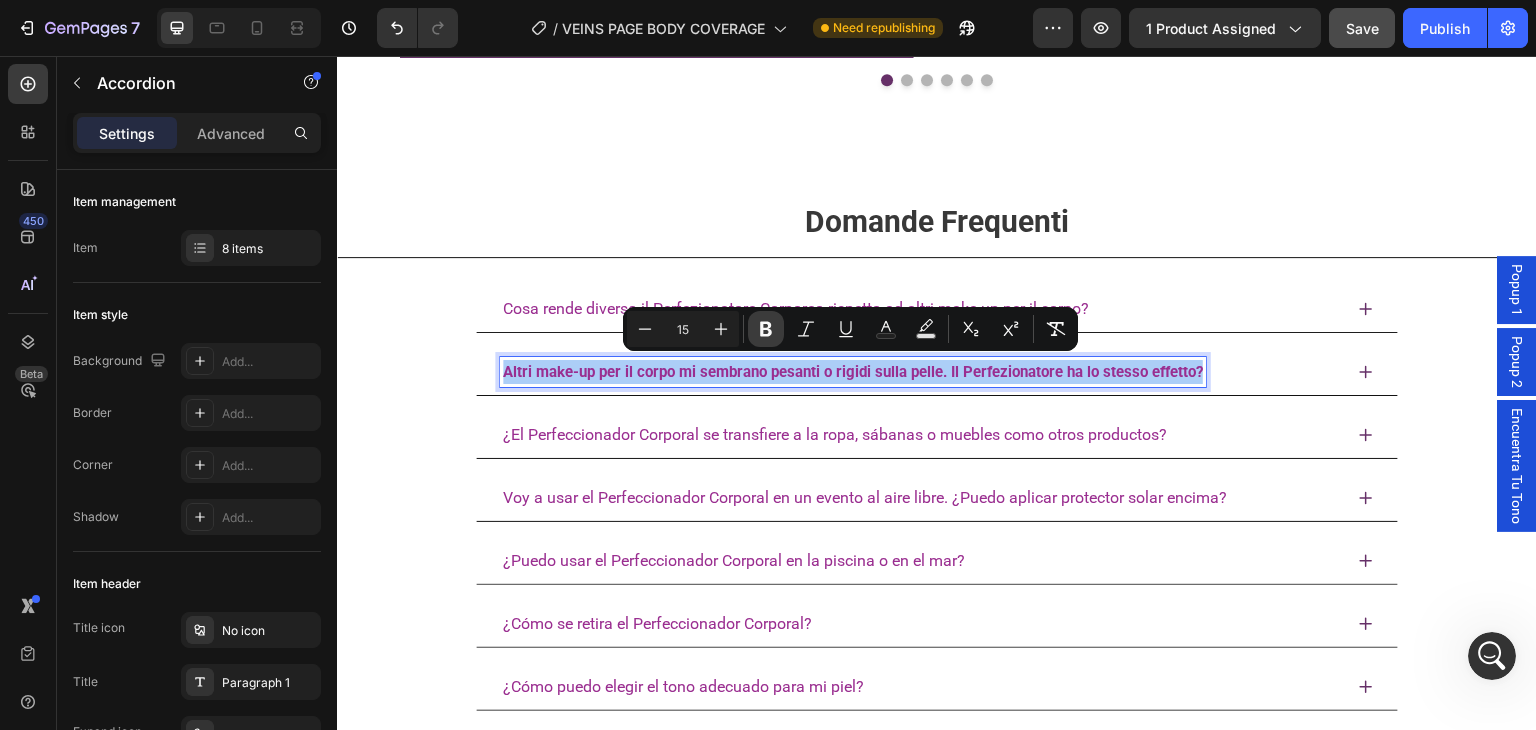 click 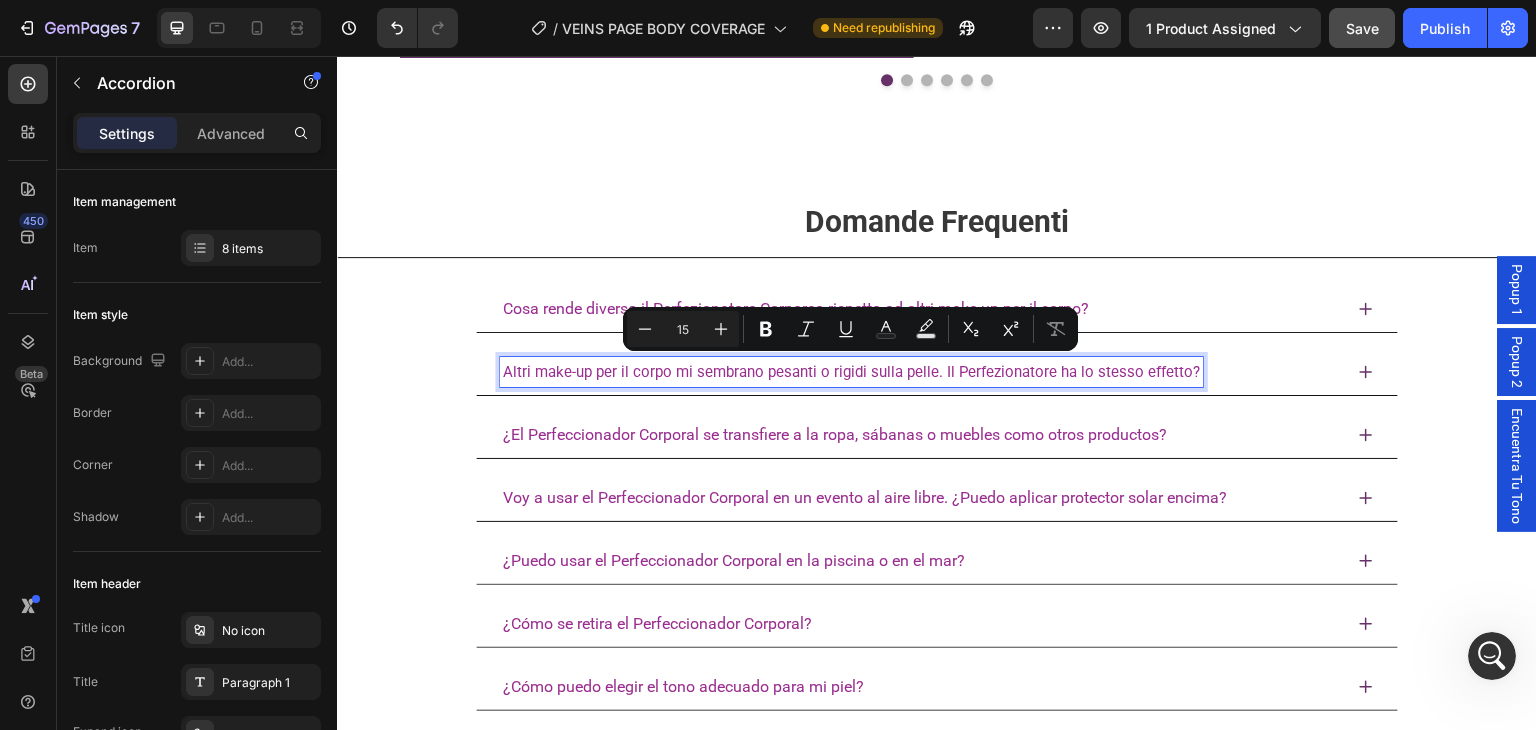 click on "Cosa rende diverso il Perfezionatore Corporeo rispetto ad altri make-up per il corpo?" at bounding box center (796, 308) 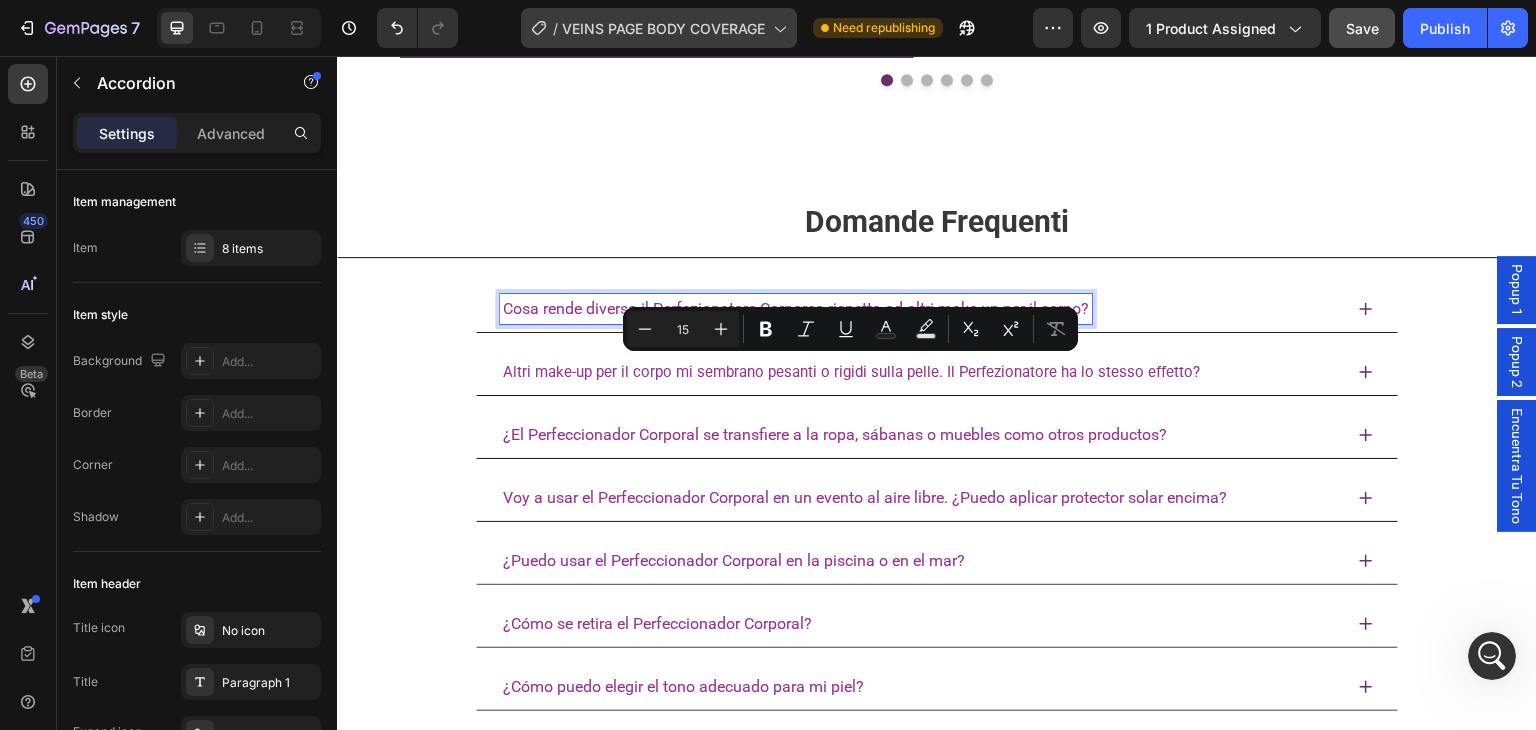 type on "16" 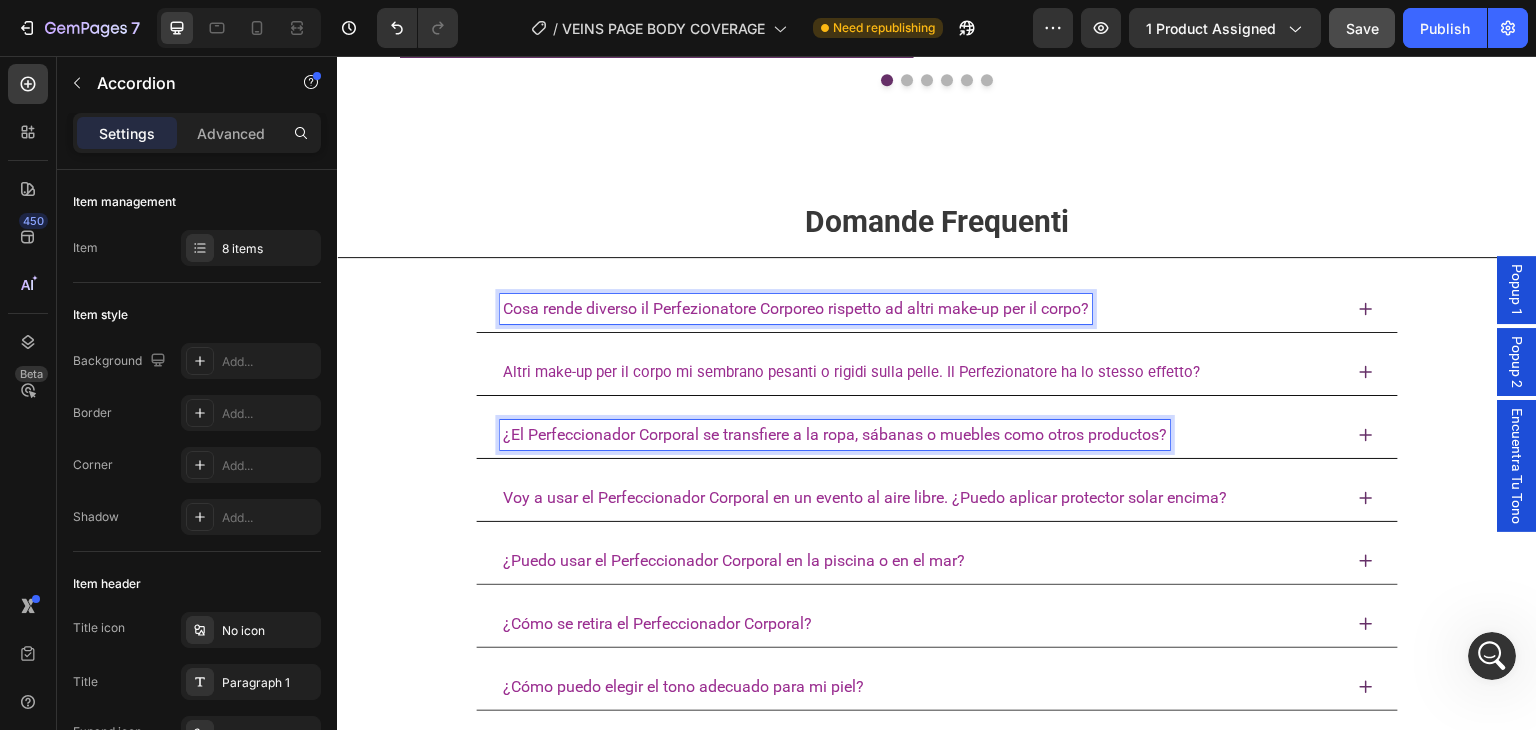 click on "¿El Perfeccionador Corporal se transfiere a la ropa, sábanas o muebles como otros productos?" at bounding box center (835, 434) 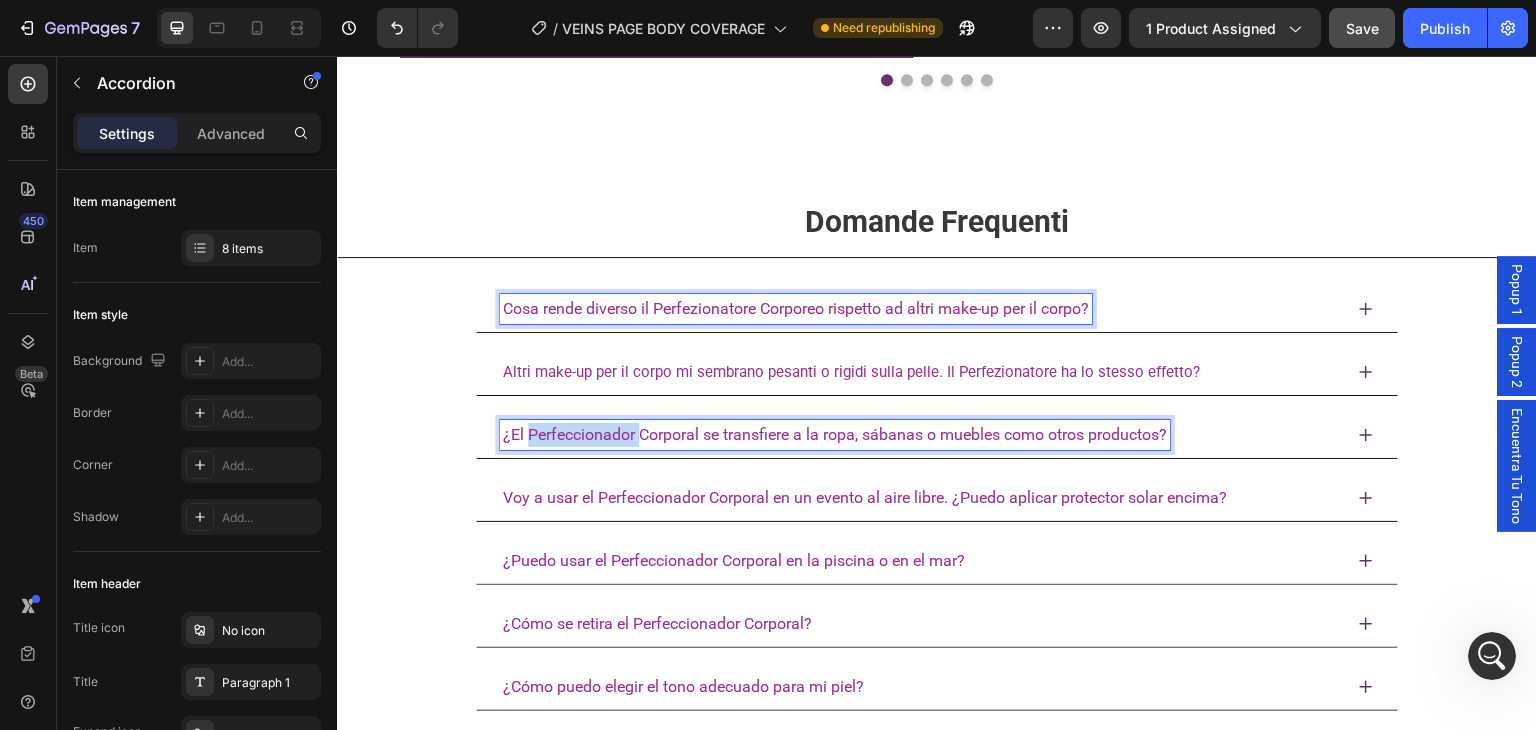 click on "¿El Perfeccionador Corporal se transfiere a la ropa, sábanas o muebles como otros productos?" at bounding box center [835, 434] 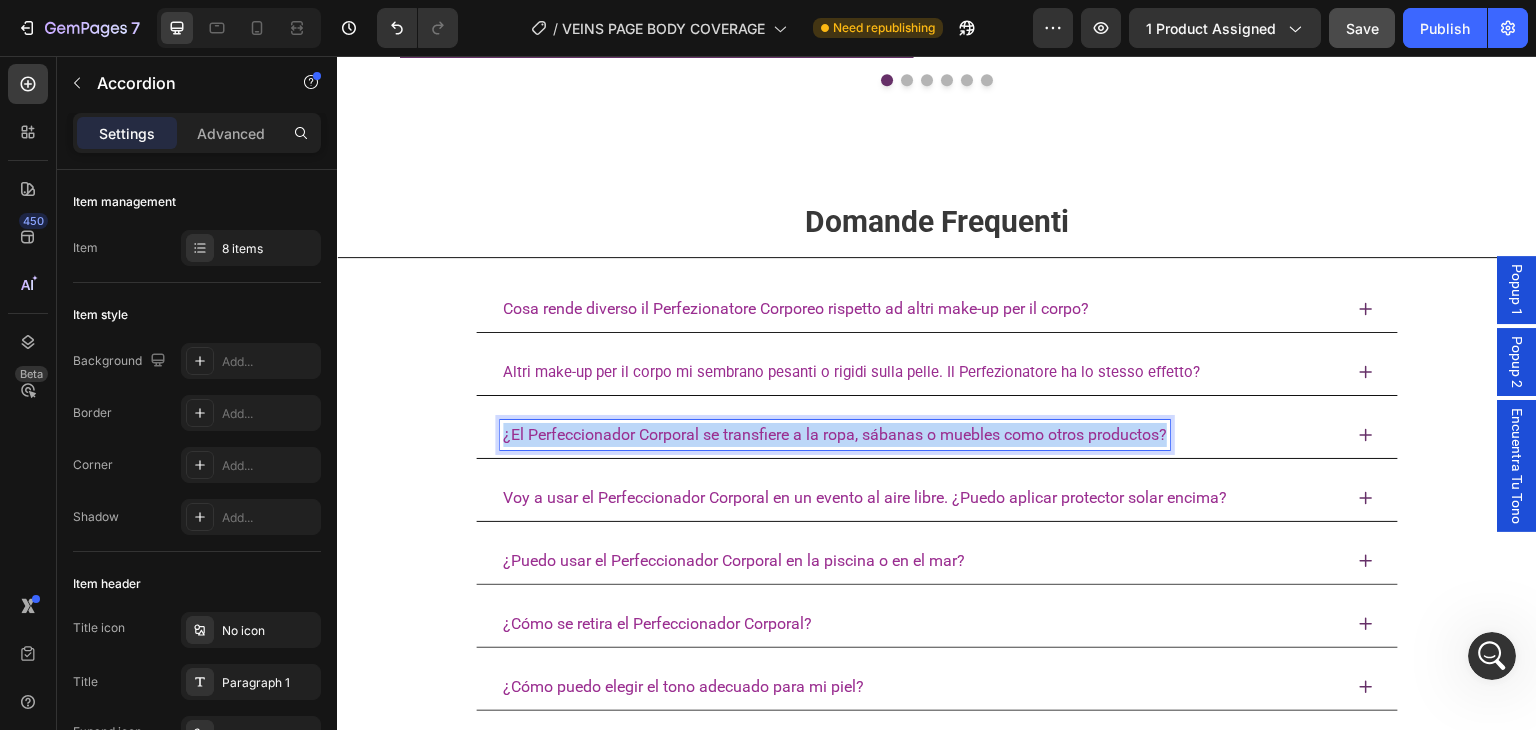click on "¿El Perfeccionador Corporal se transfiere a la ropa, sábanas o muebles como otros productos?" at bounding box center (835, 434) 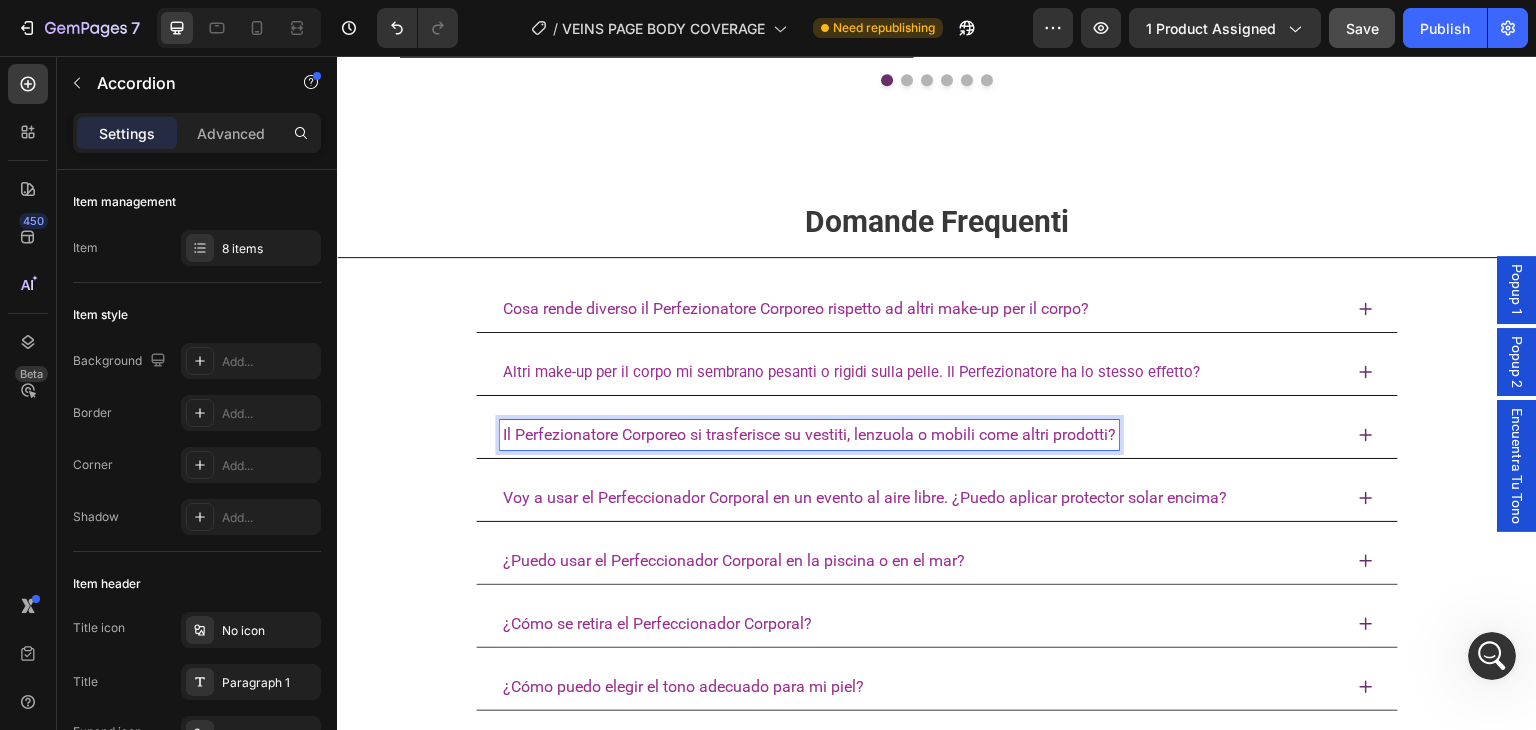 click on "Voy a usar el Perfeccionador Corporal en un evento al aire libre. ¿Puedo aplicar protector solar encima?" at bounding box center [865, 497] 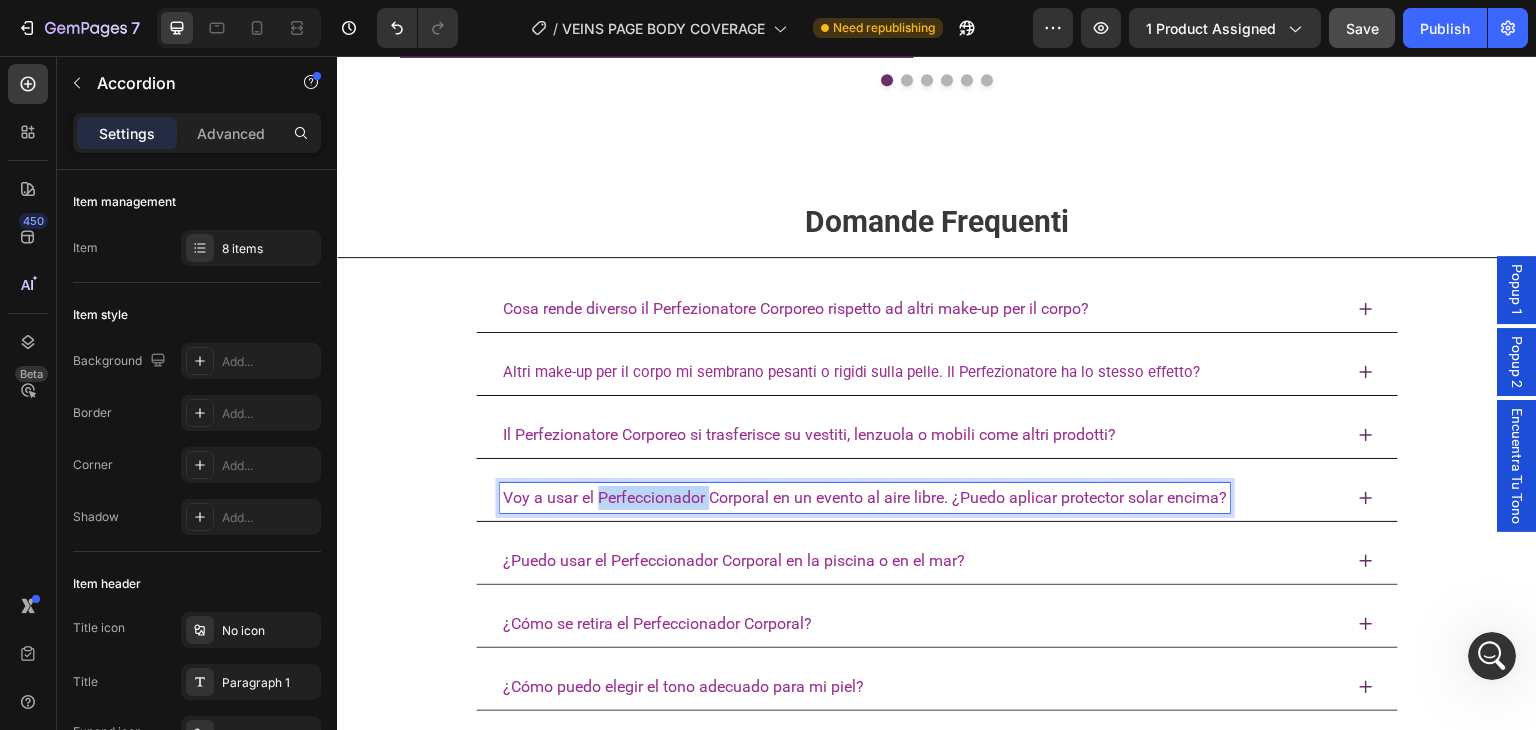 click on "Voy a usar el Perfeccionador Corporal en un evento al aire libre. ¿Puedo aplicar protector solar encima?" at bounding box center (865, 497) 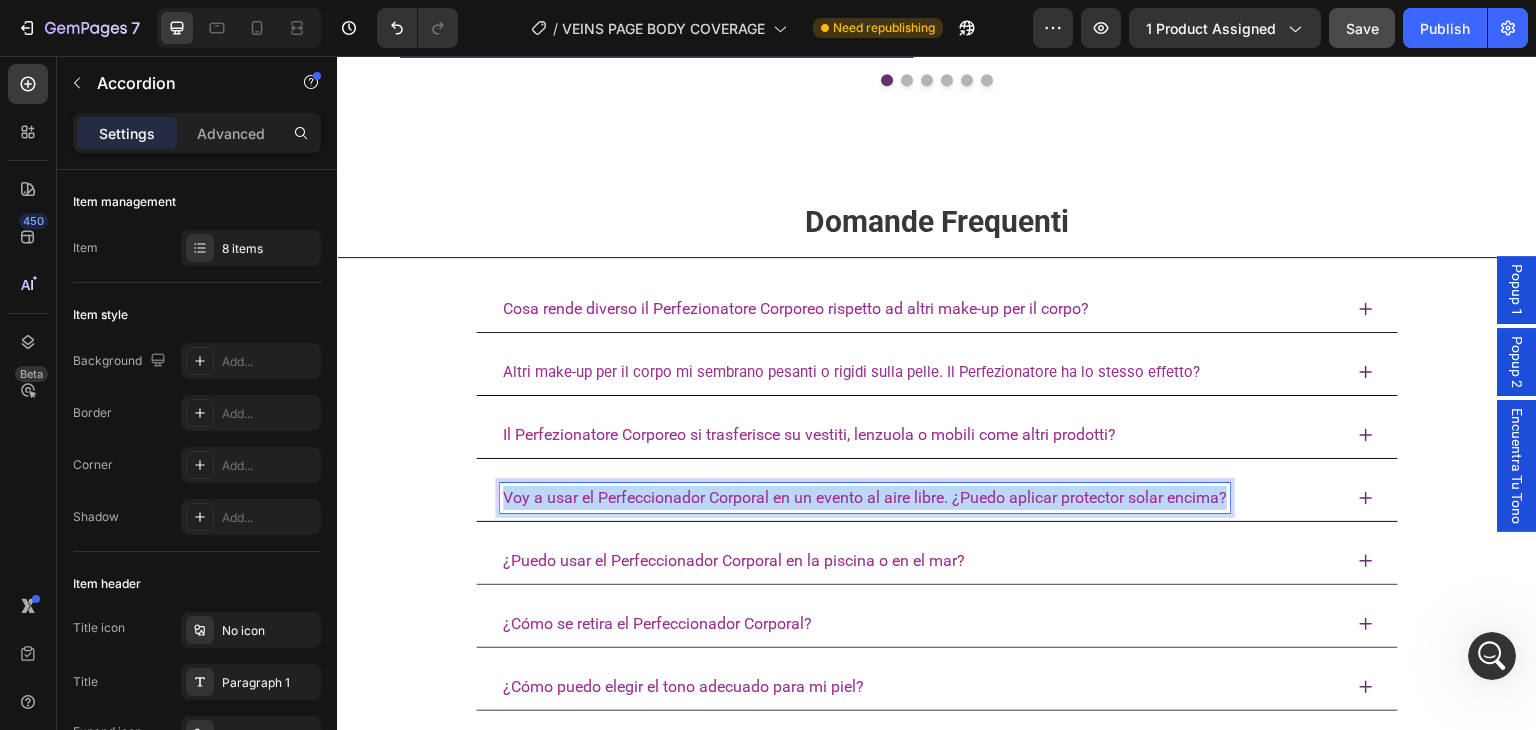 click on "Voy a usar el Perfeccionador Corporal en un evento al aire libre. ¿Puedo aplicar protector solar encima?" at bounding box center (865, 497) 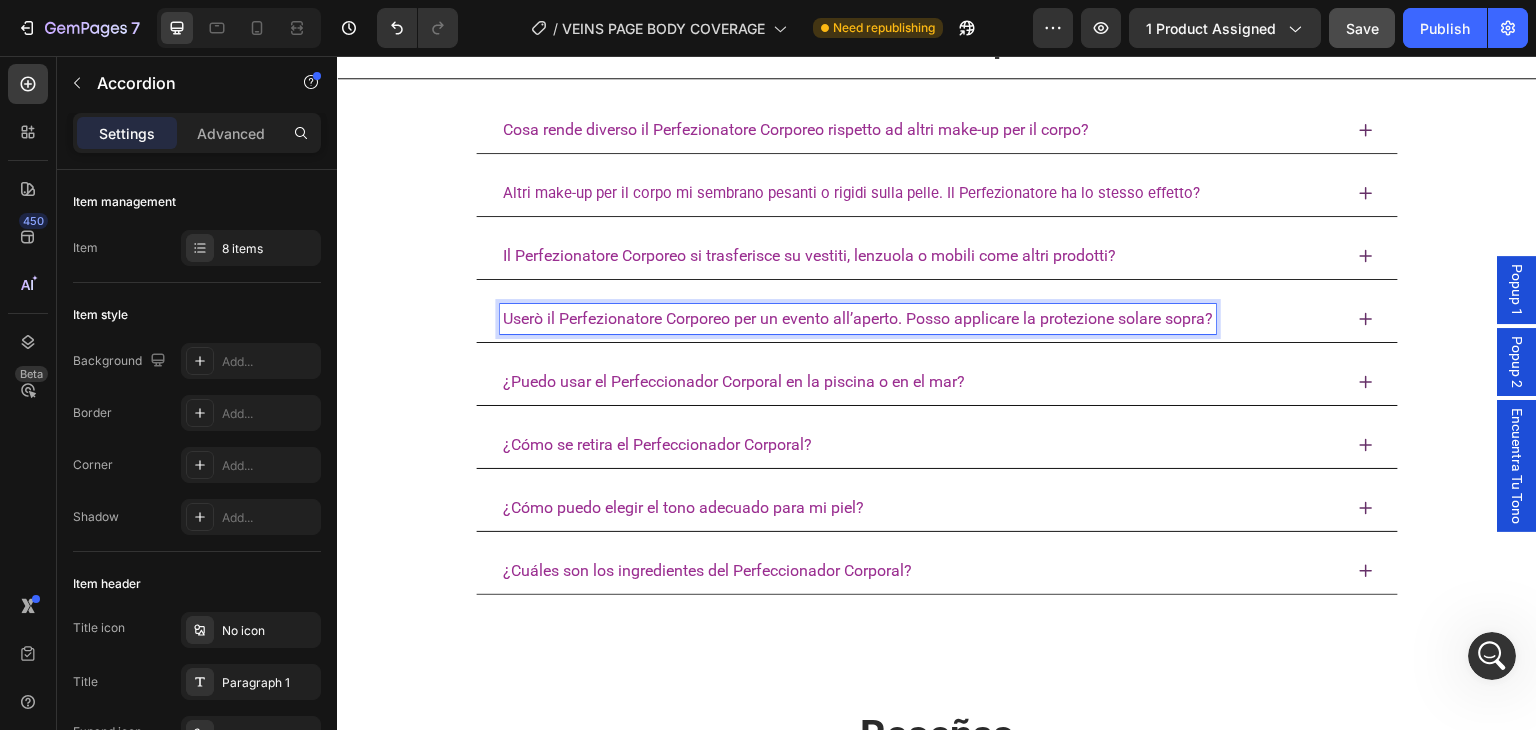 scroll, scrollTop: 5000, scrollLeft: 0, axis: vertical 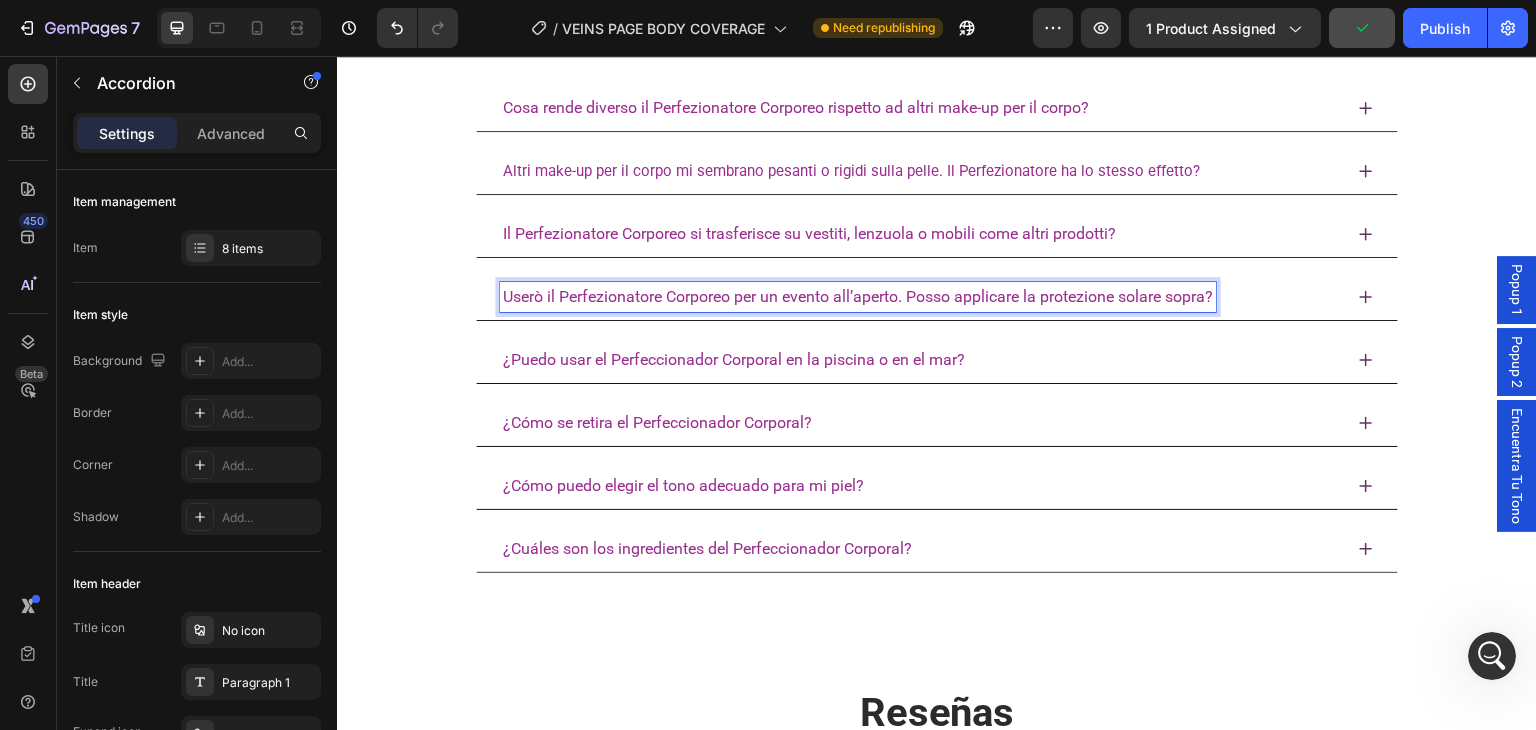 click on "¿Puedo usar el Perfeccionador Corporal en la piscina o en el mar?" at bounding box center (734, 359) 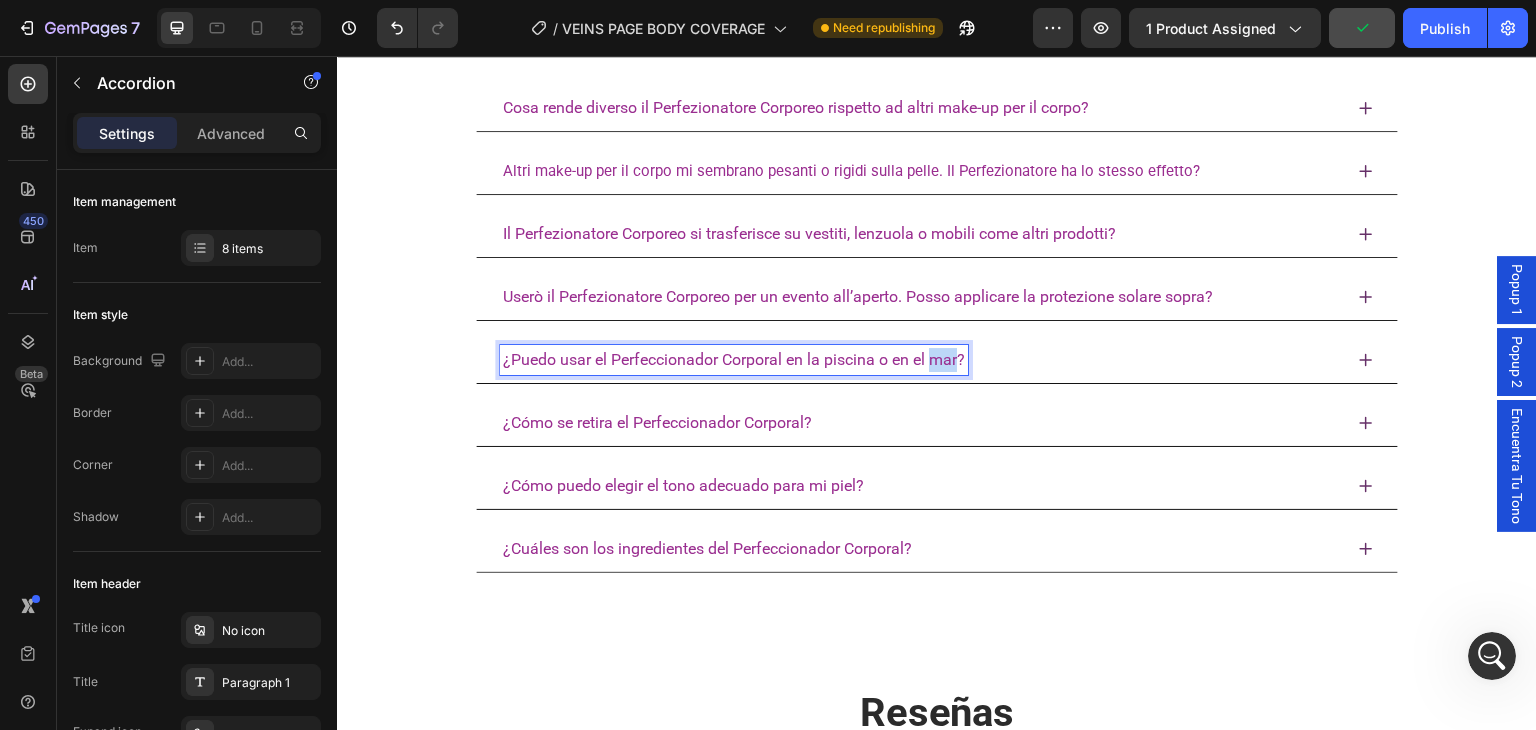 click on "¿Puedo usar el Perfeccionador Corporal en la piscina o en el mar?" at bounding box center [734, 359] 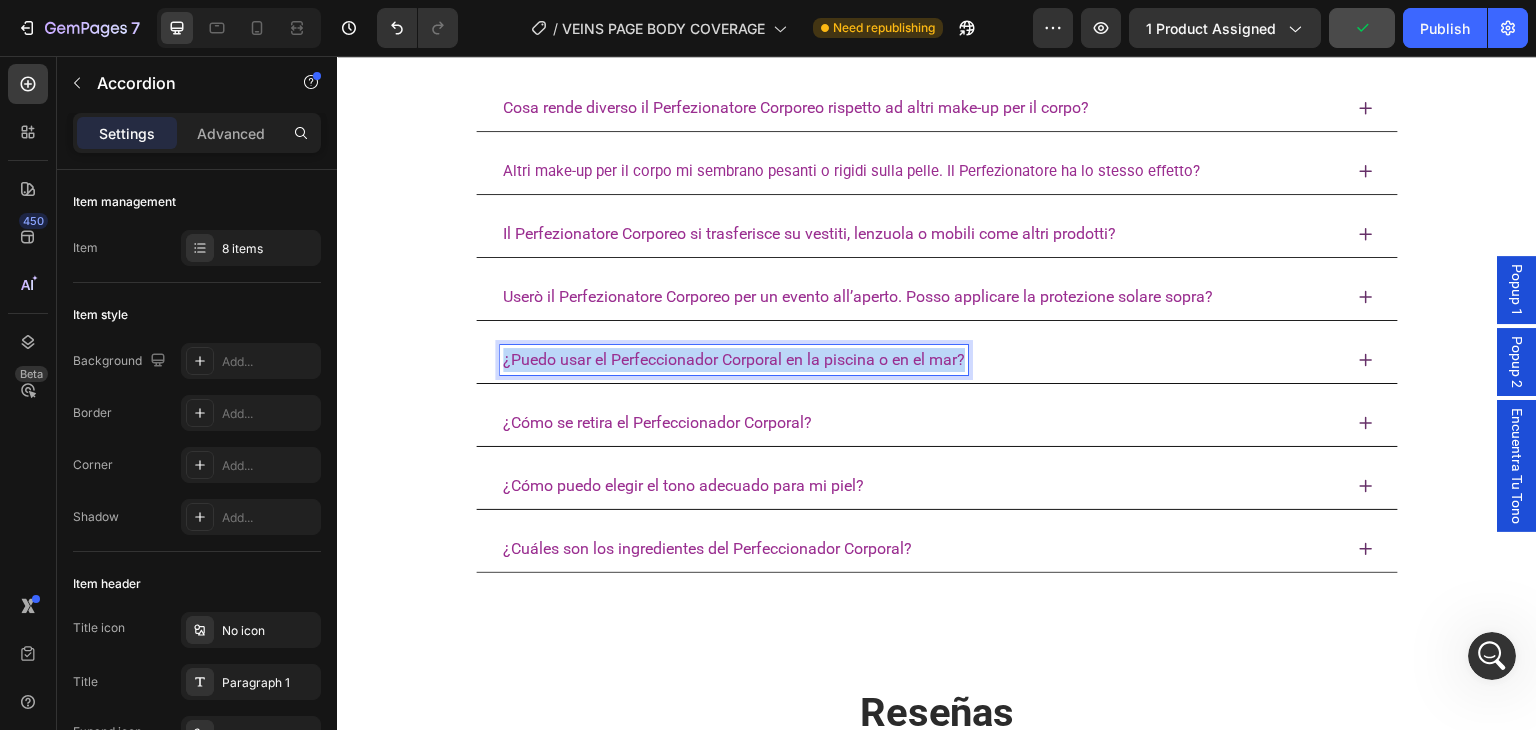 click on "¿Puedo usar el Perfeccionador Corporal en la piscina o en el mar?" at bounding box center (734, 359) 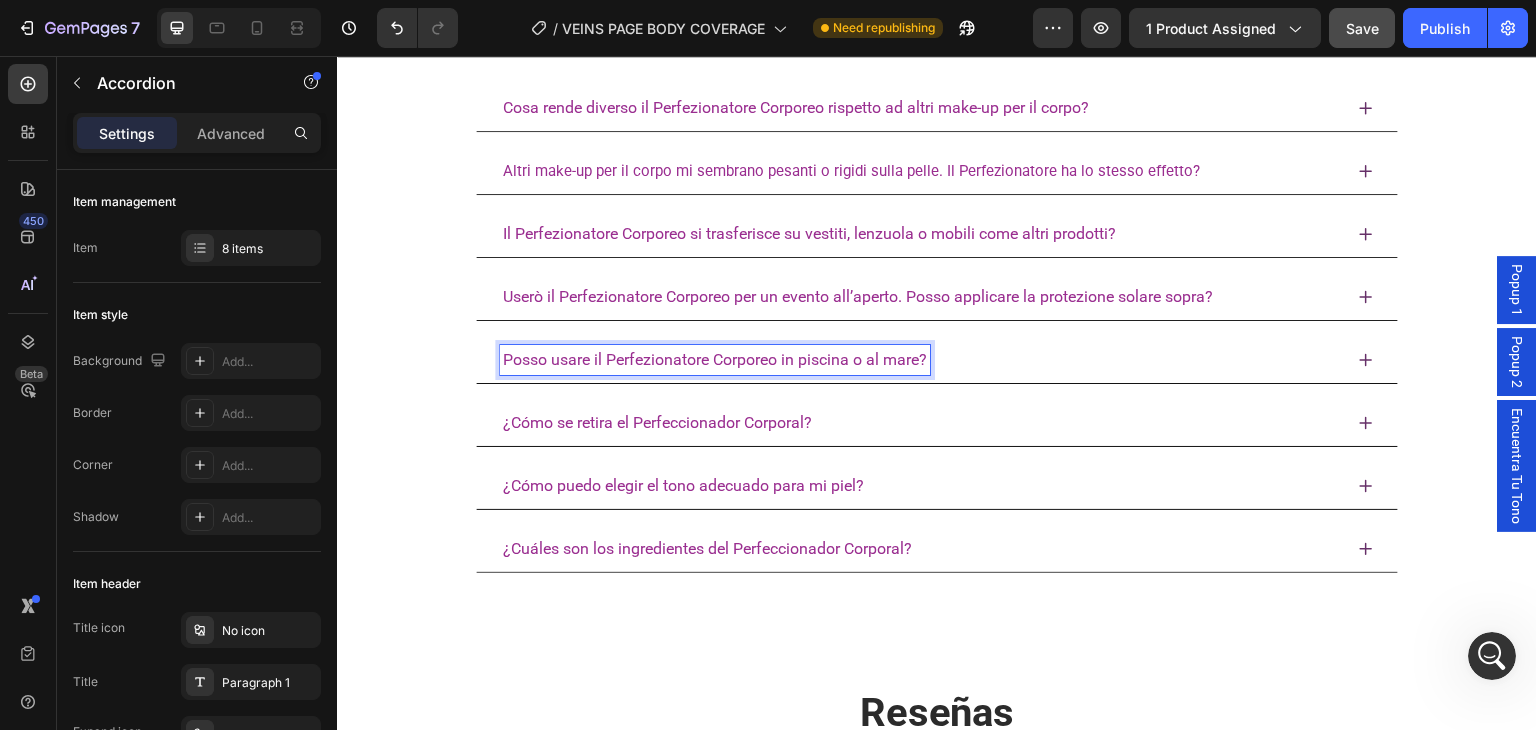 click on "¿Cómo se retira el Perfeccionador Corporal?" at bounding box center [657, 422] 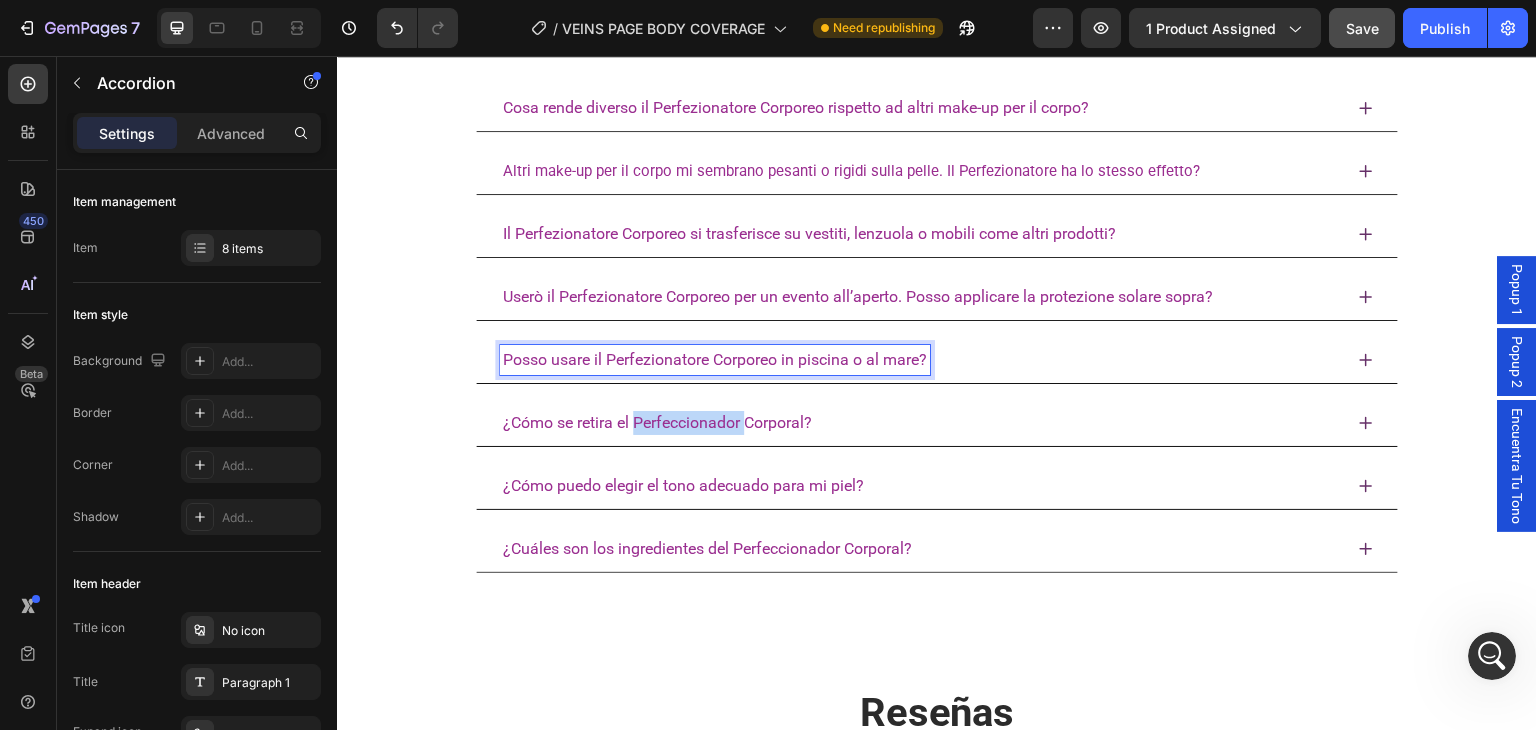 click on "¿Cómo se retira el Perfeccionador Corporal?" at bounding box center [657, 422] 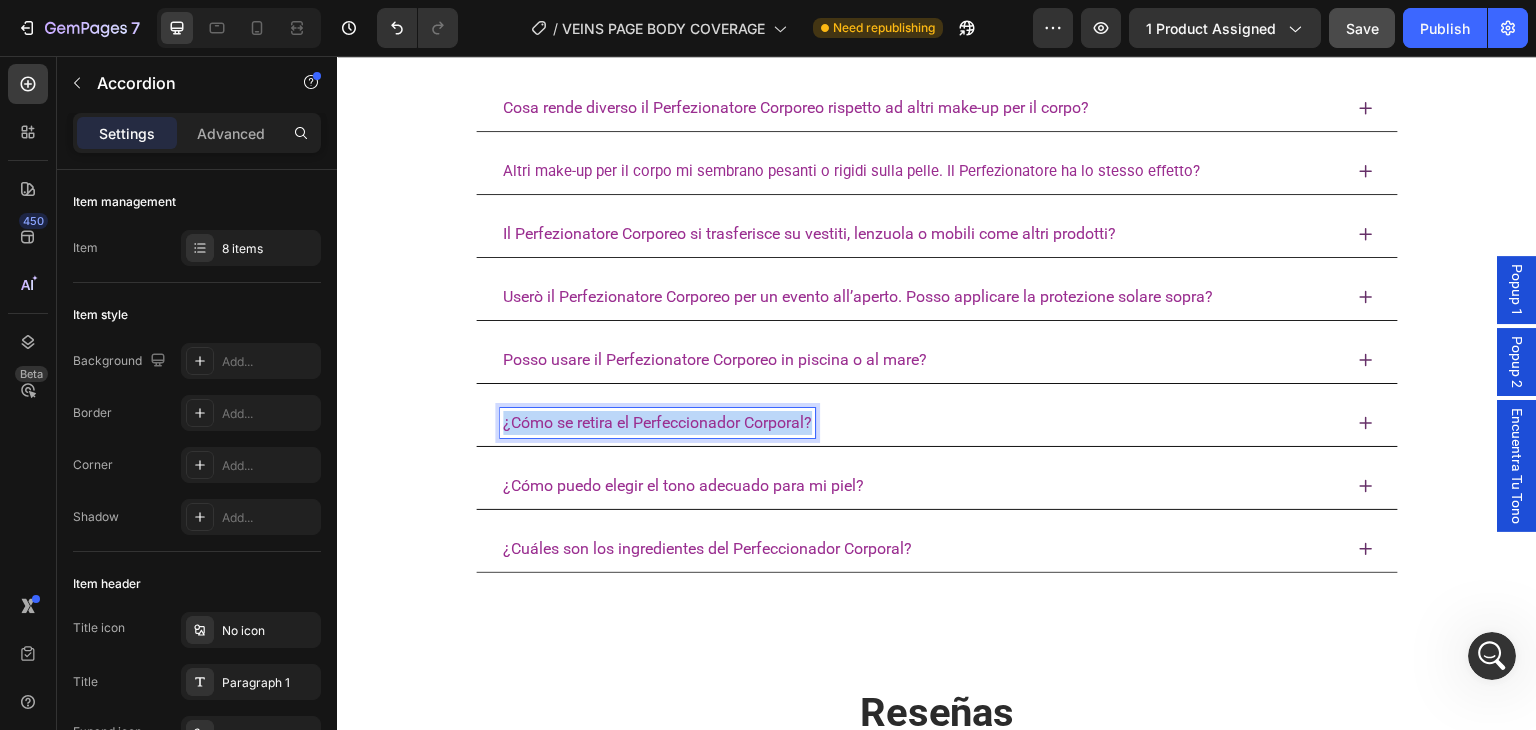 click on "¿Cómo se retira el Perfeccionador Corporal?" at bounding box center (657, 422) 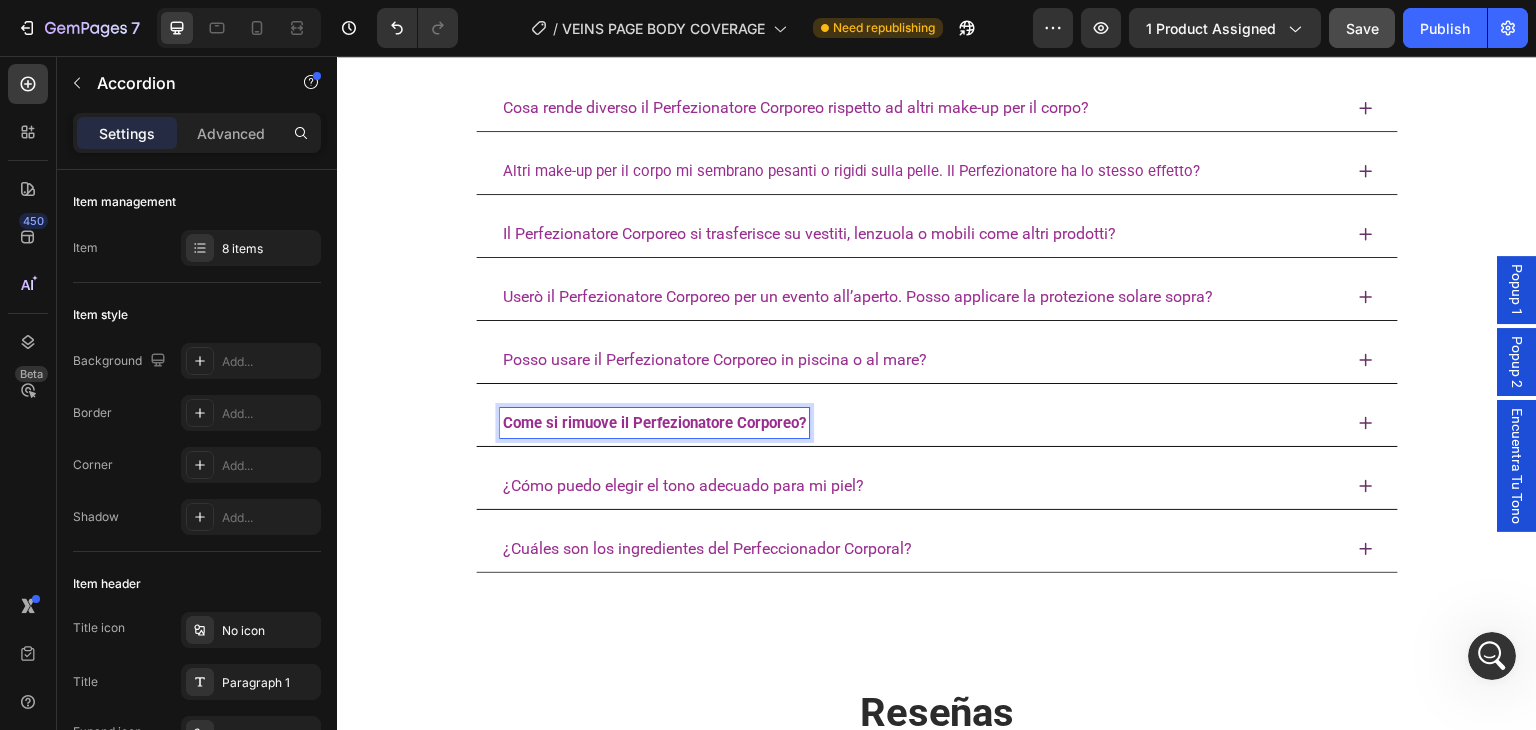 click on "Come si rimuove il Perfezionatore Corporeo?" at bounding box center (654, 423) 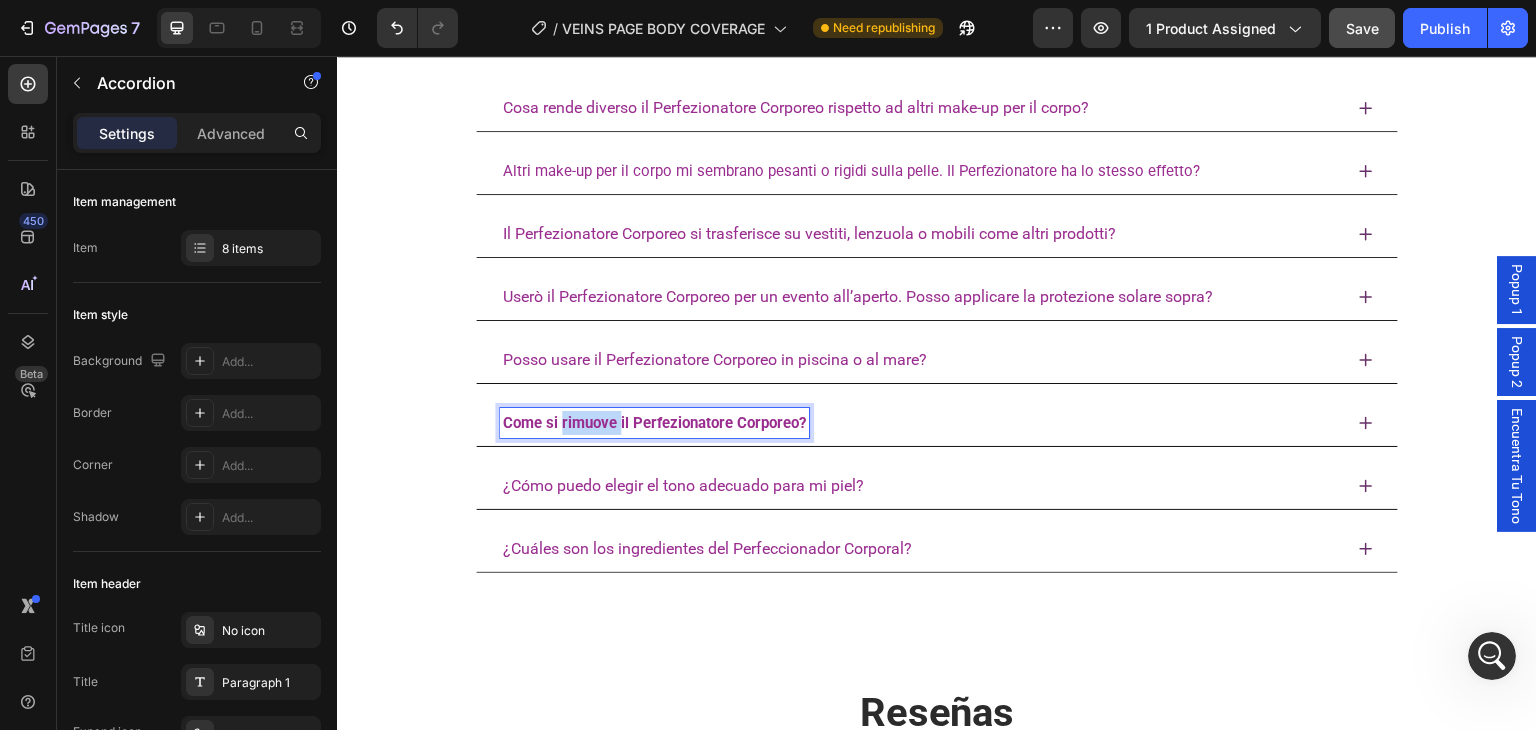 click on "Come si rimuove il Perfezionatore Corporeo?" at bounding box center [654, 423] 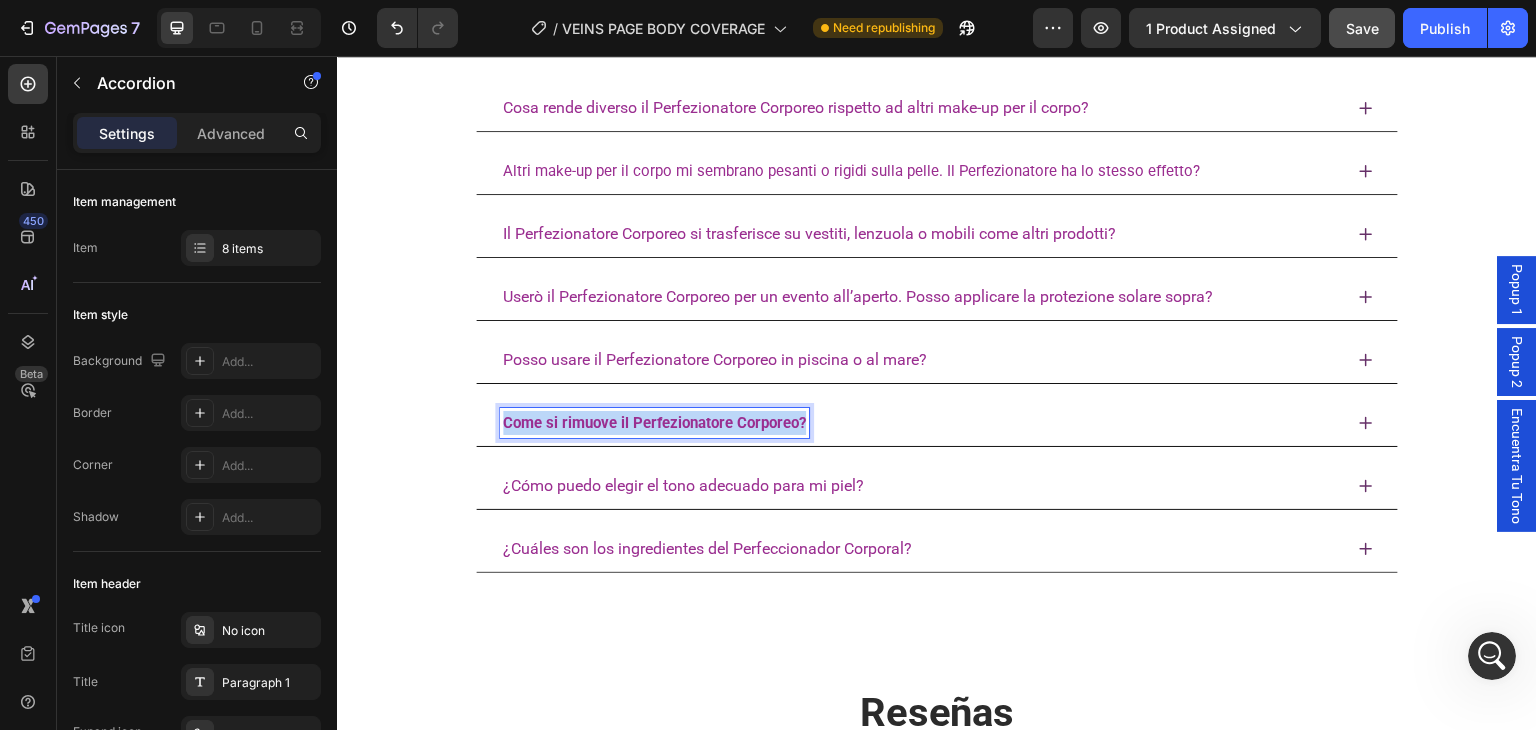 click on "Come si rimuove il Perfezionatore Corporeo?" at bounding box center [654, 423] 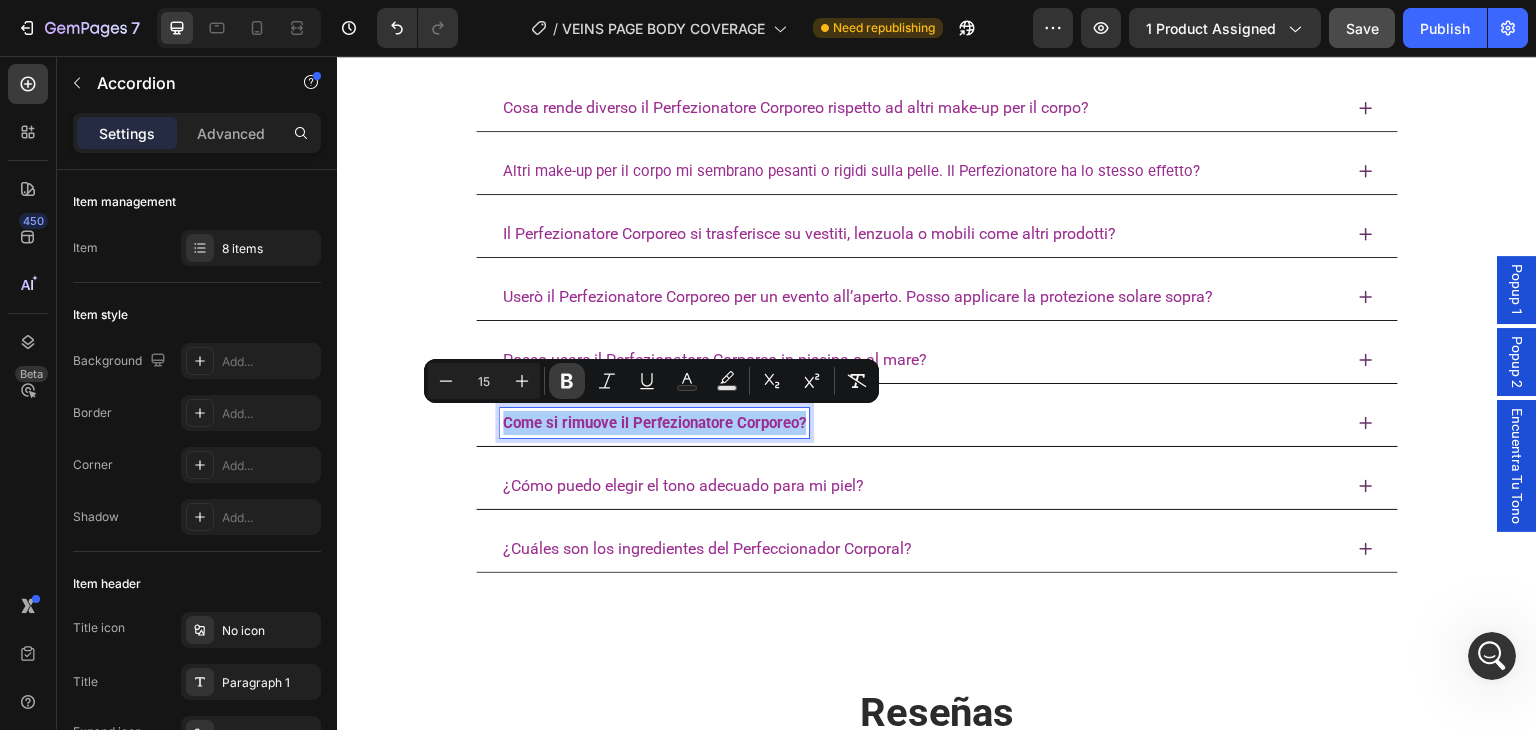 click 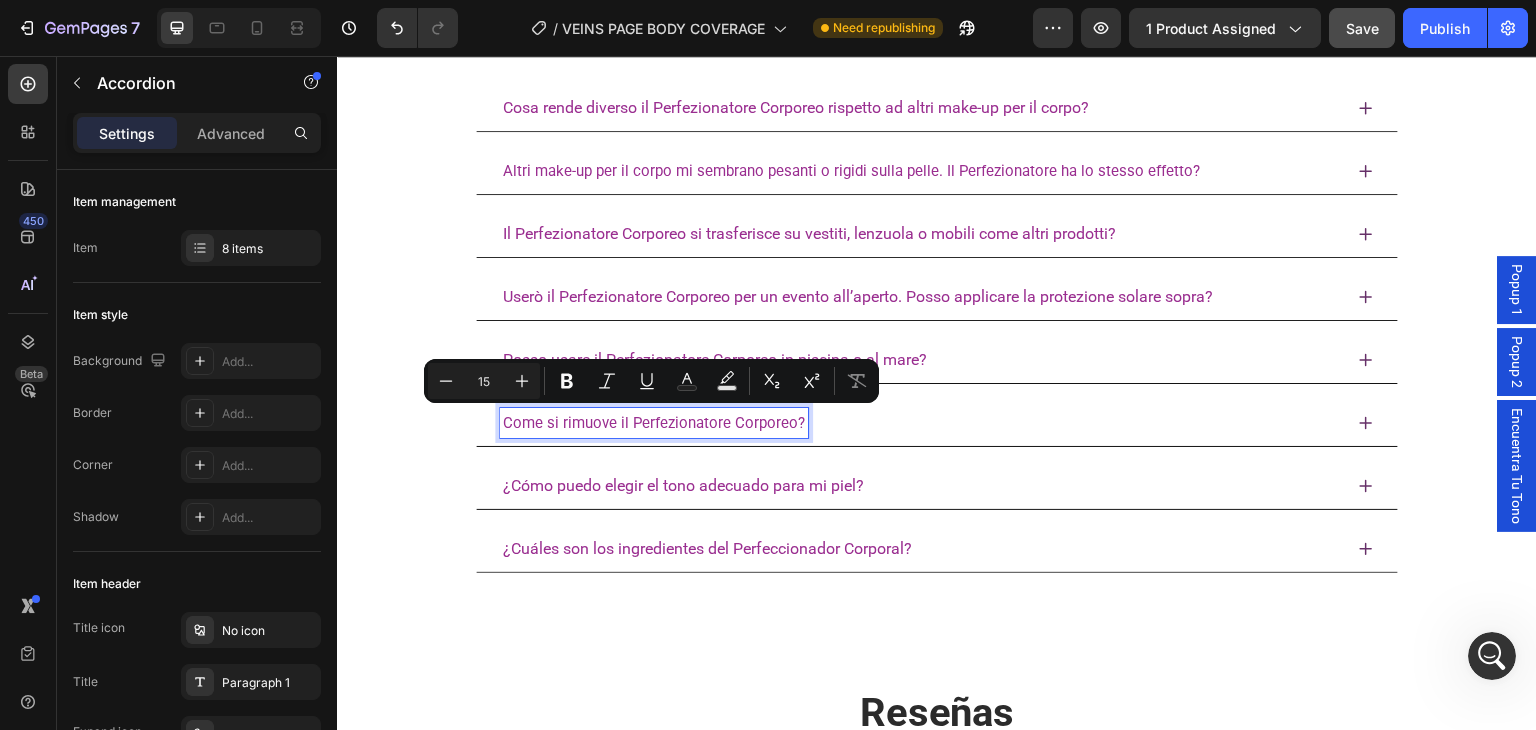 click on "Userò il Perfezionatore Corporeo per un evento all’aperto. Posso applicare la protezione solare sopra?" at bounding box center (858, 296) 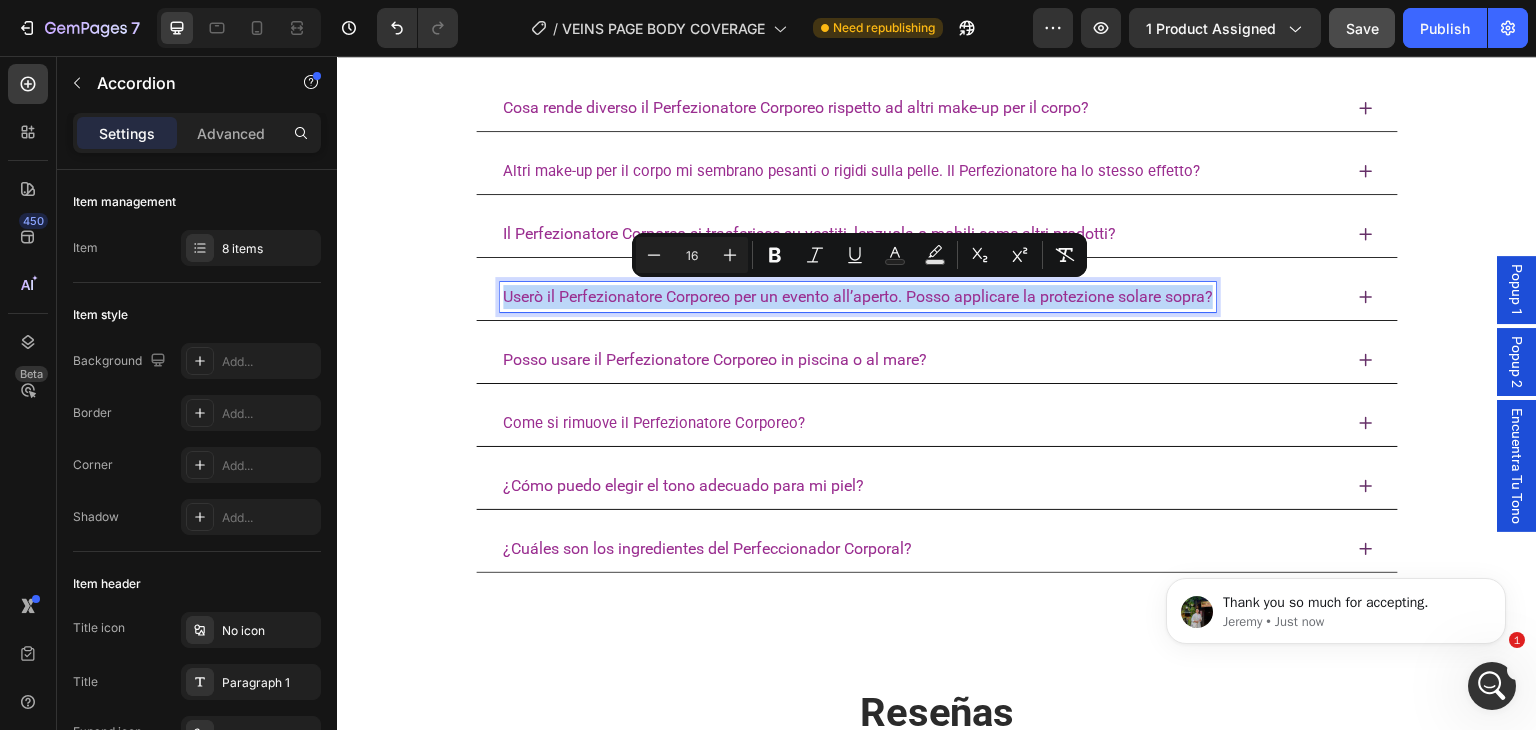 scroll, scrollTop: 0, scrollLeft: 0, axis: both 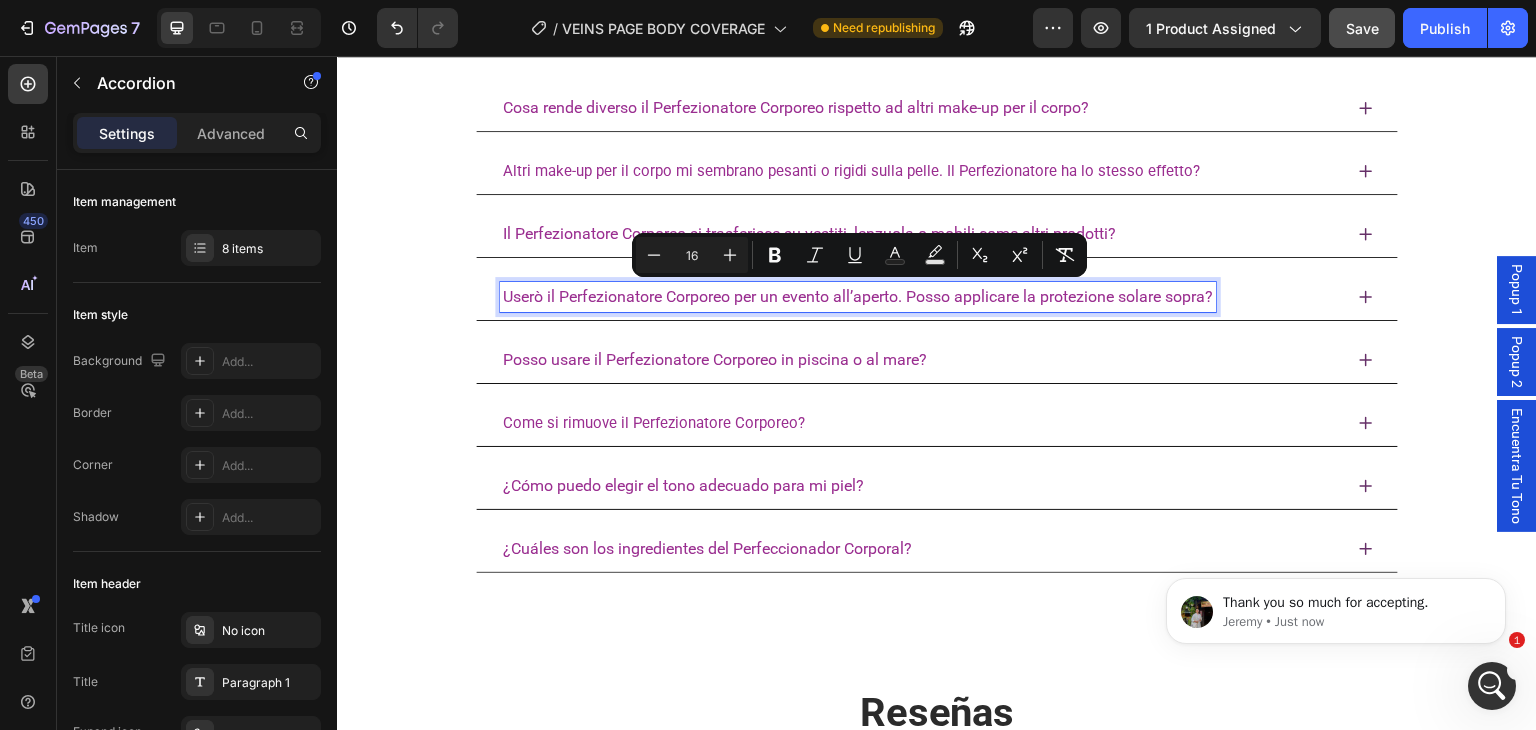 click on "Posso usare il Perfezionatore Corporeo in piscina o al mare?" at bounding box center [715, 359] 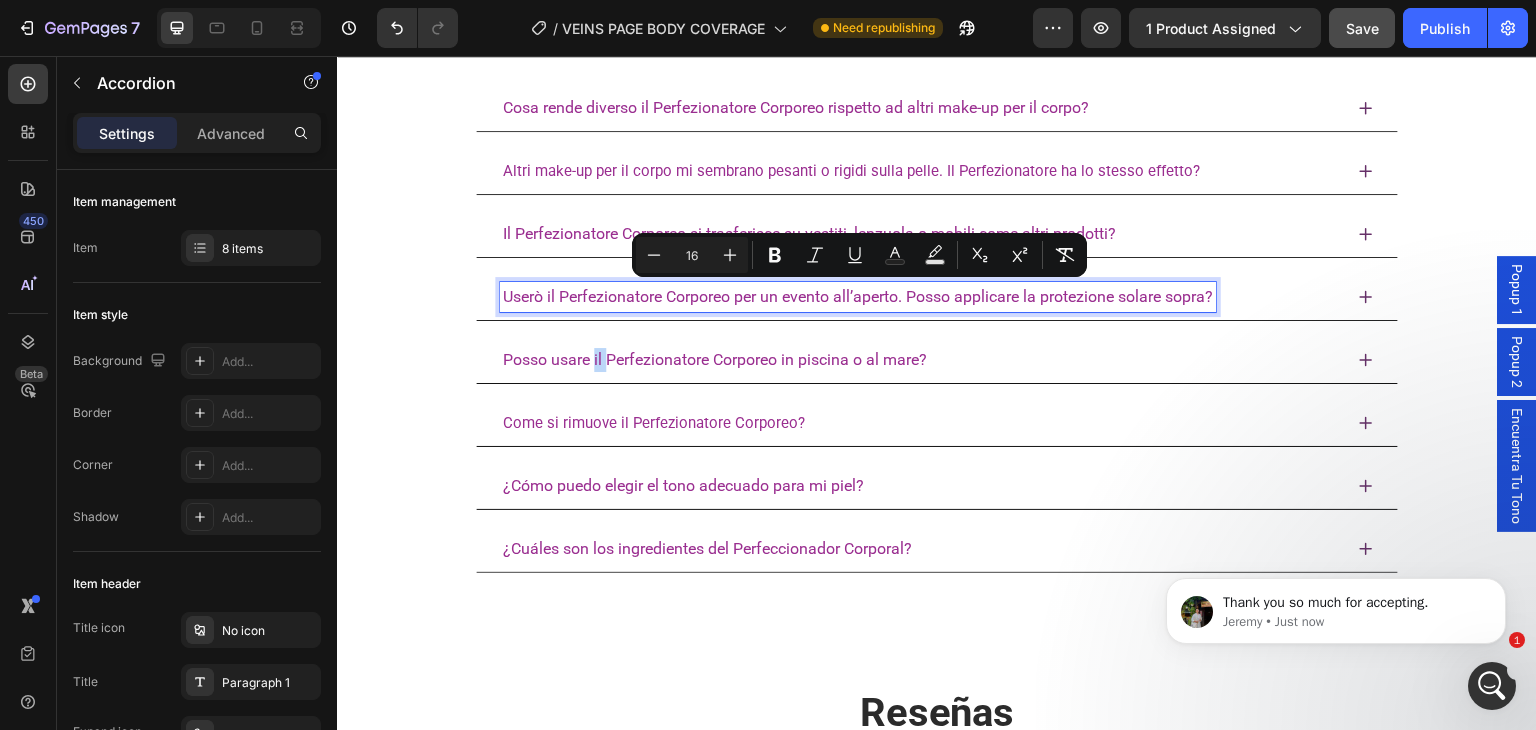 click on "Posso usare il Perfezionatore Corporeo in piscina o al mare?" at bounding box center (715, 359) 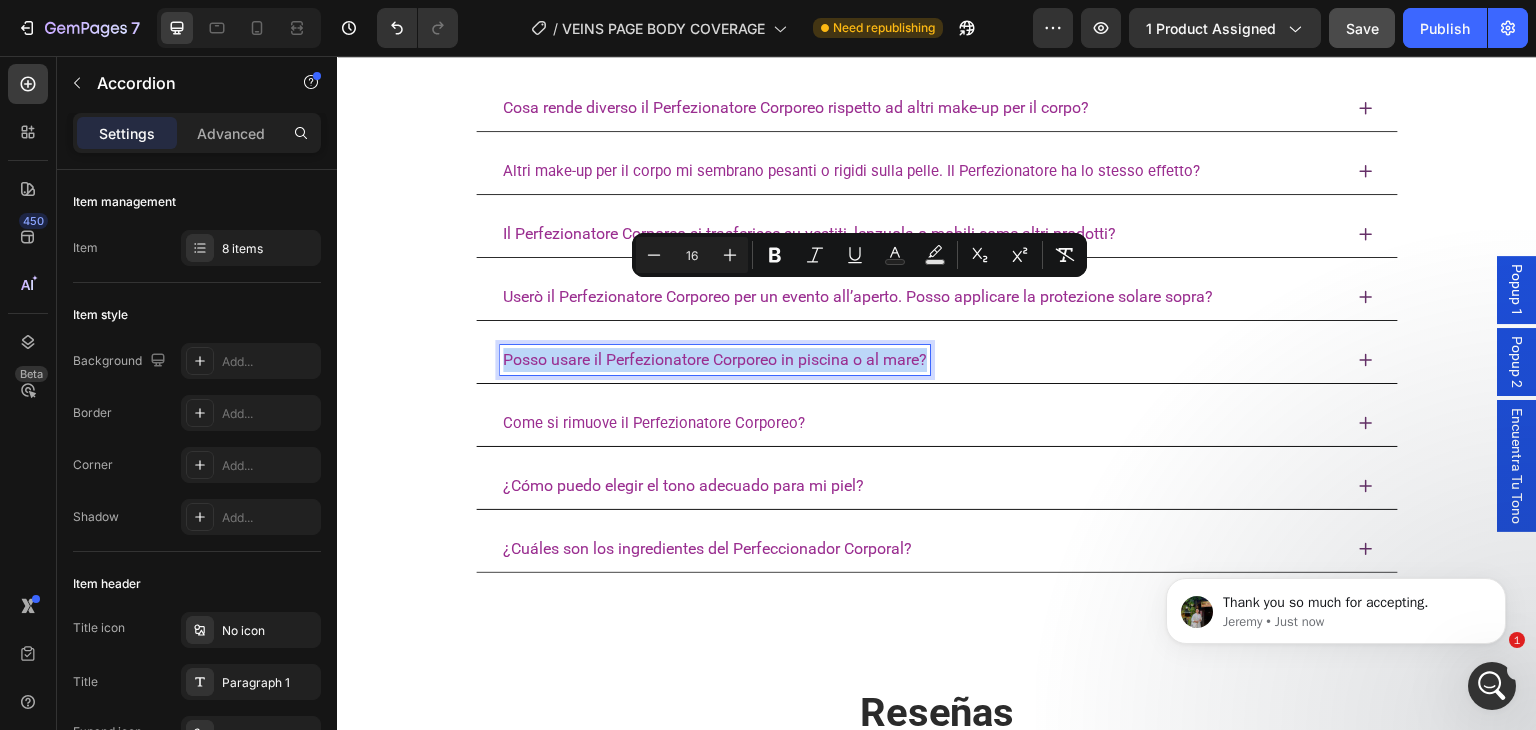 click on "Posso usare il Perfezionatore Corporeo in piscina o al mare?" at bounding box center [715, 359] 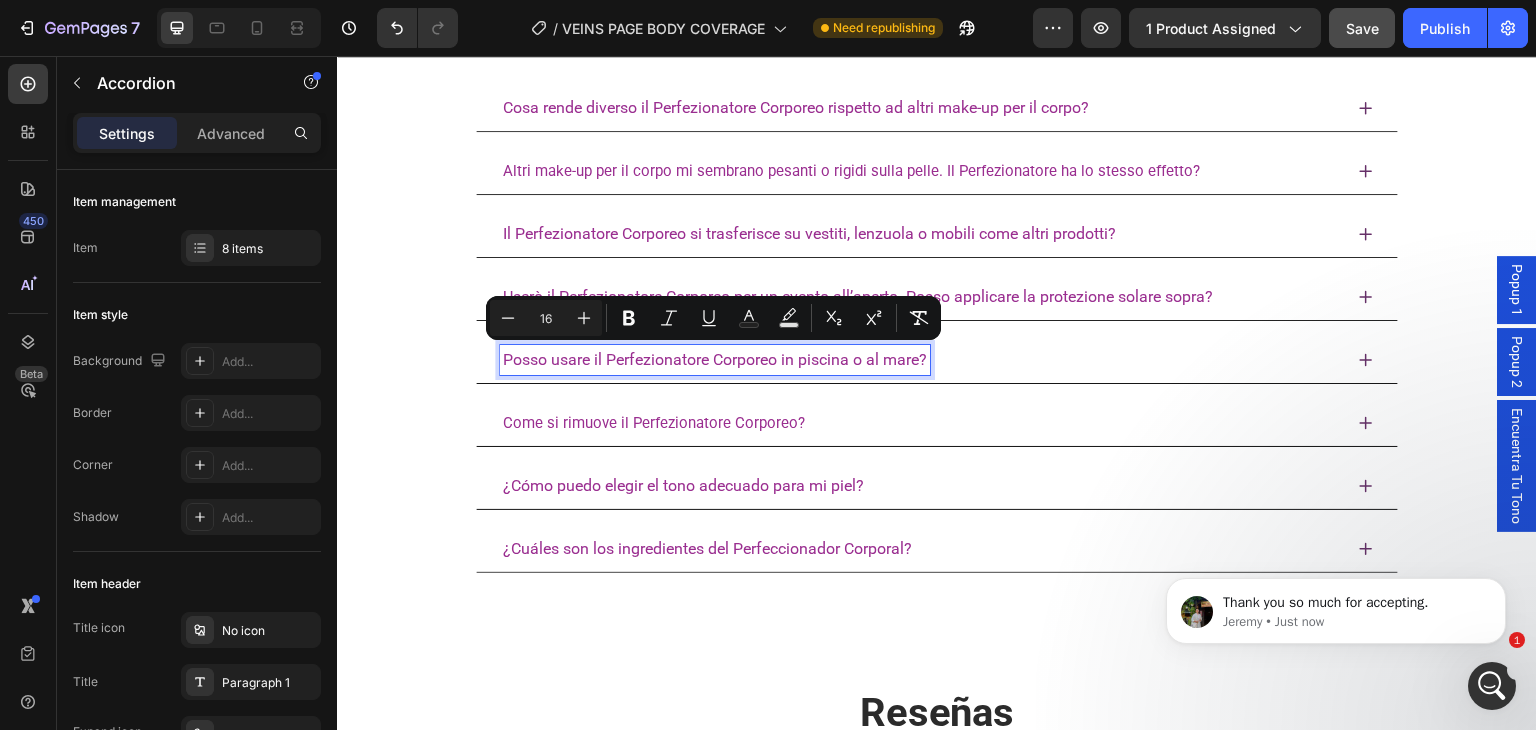 click on "Altri make-up per il corpo mi sembrano pesanti o rigidi sulla pelle. Il Perfezionatore ha lo stesso effetto?" at bounding box center [851, 171] 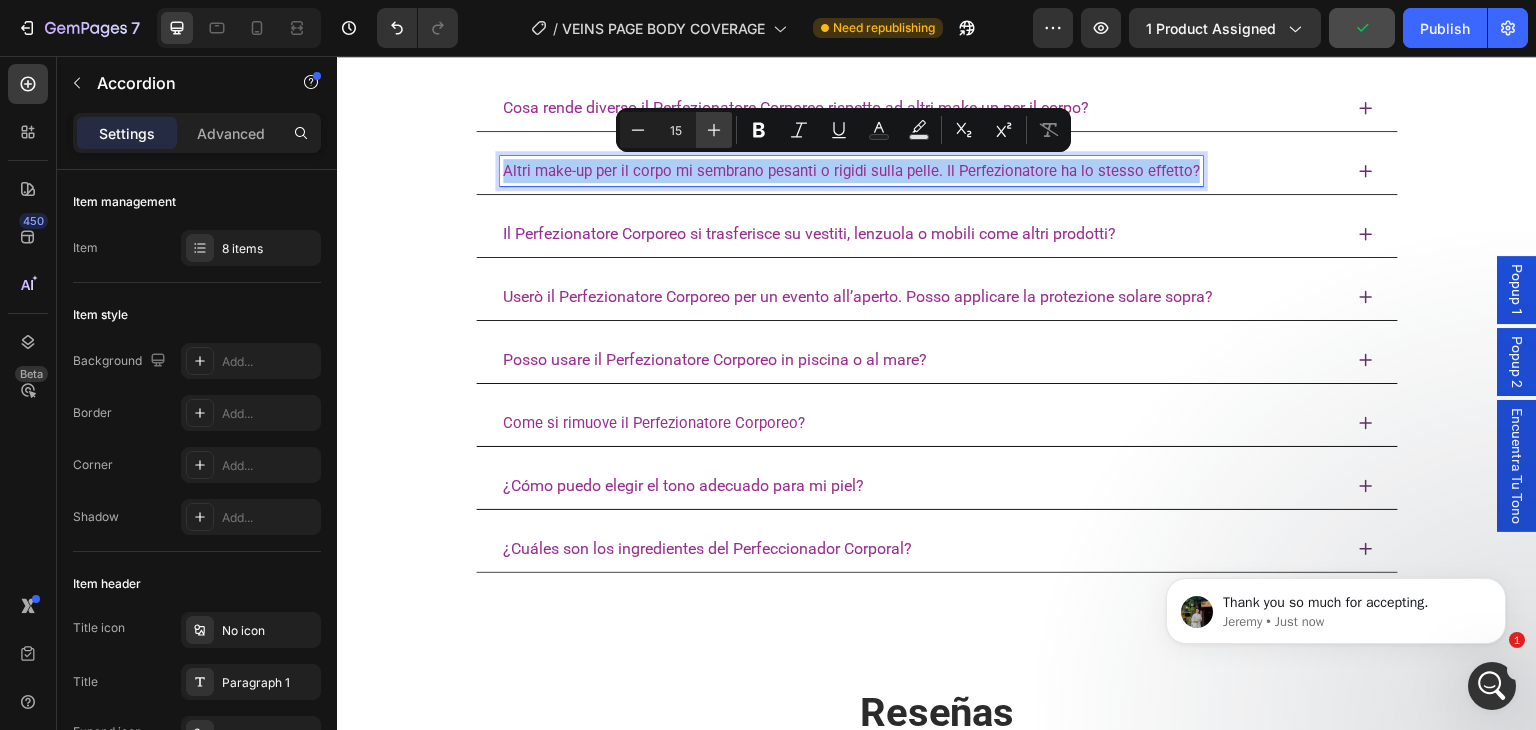 click 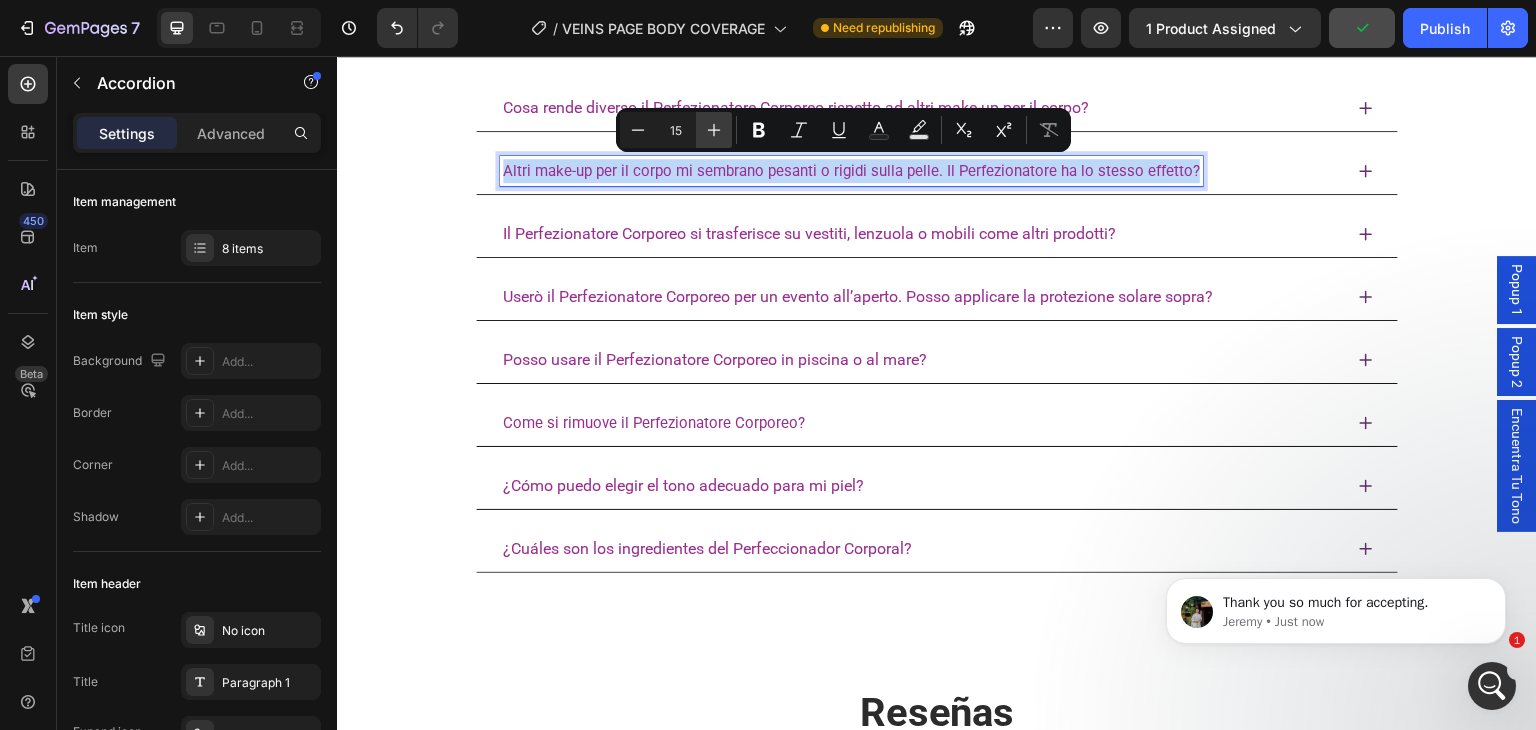 type on "16" 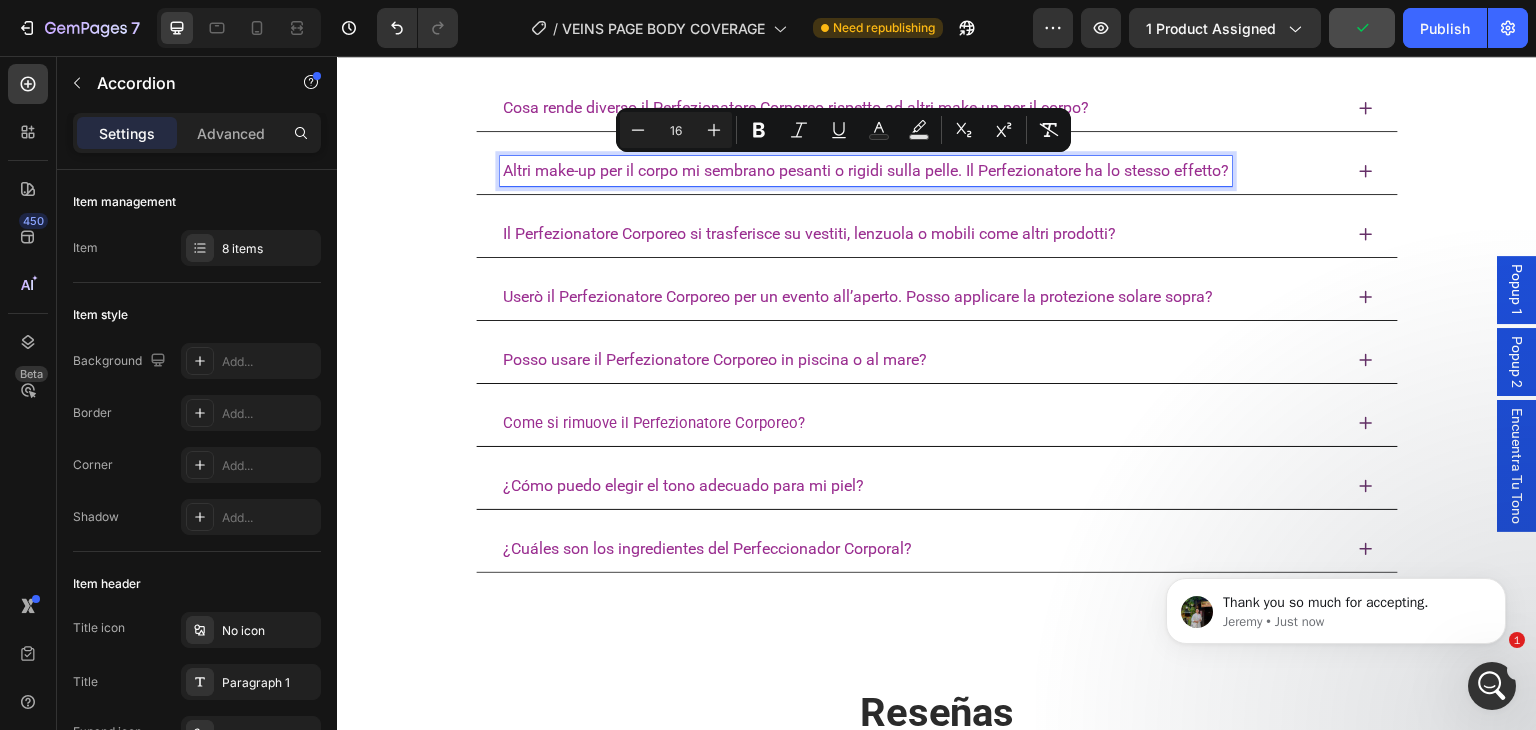 click on "Cosa rende diverso il Perfezionatore Corporeo rispetto ad altri make-up per il corpo?" at bounding box center [796, 107] 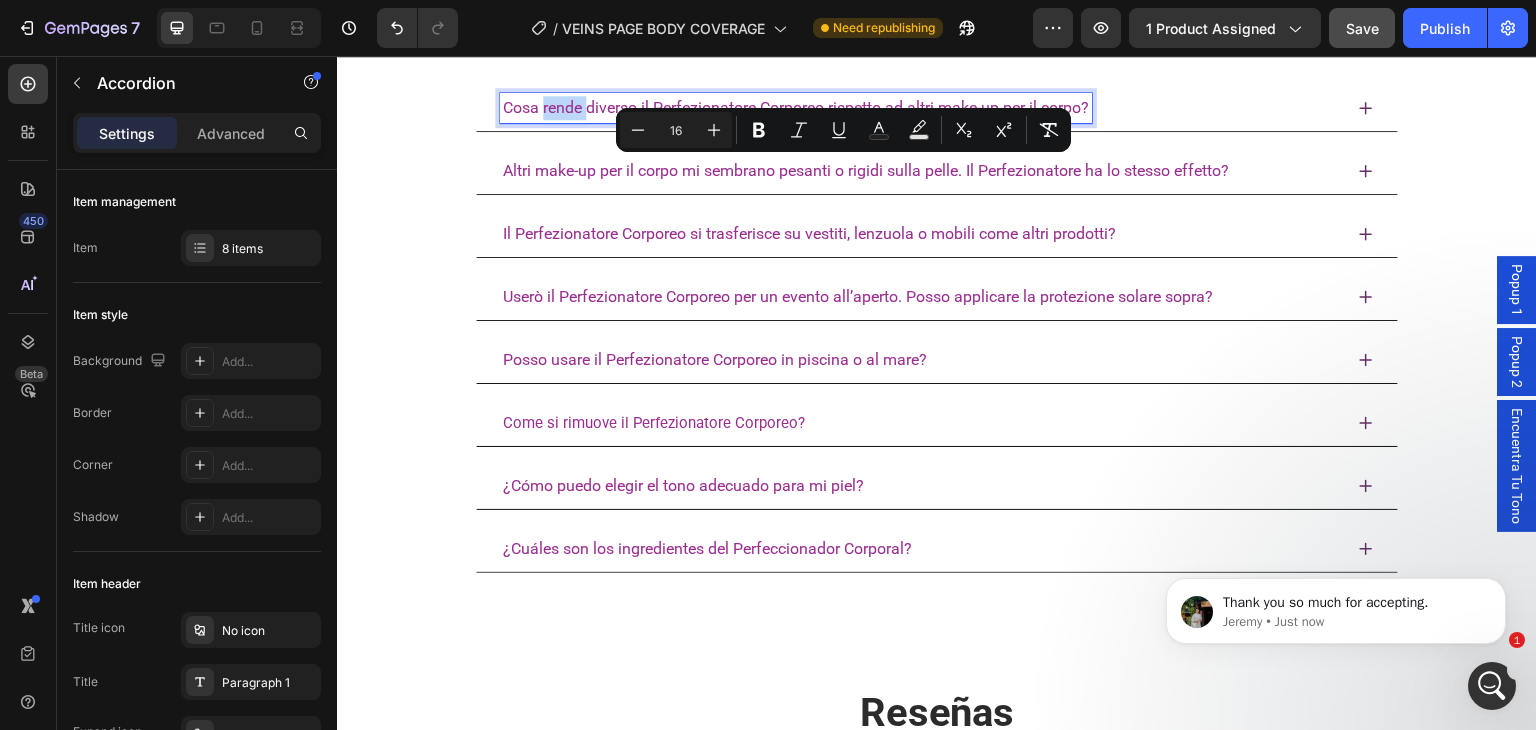 click on "Cosa rende diverso il Perfezionatore Corporeo rispetto ad altri make-up per il corpo?" at bounding box center [796, 107] 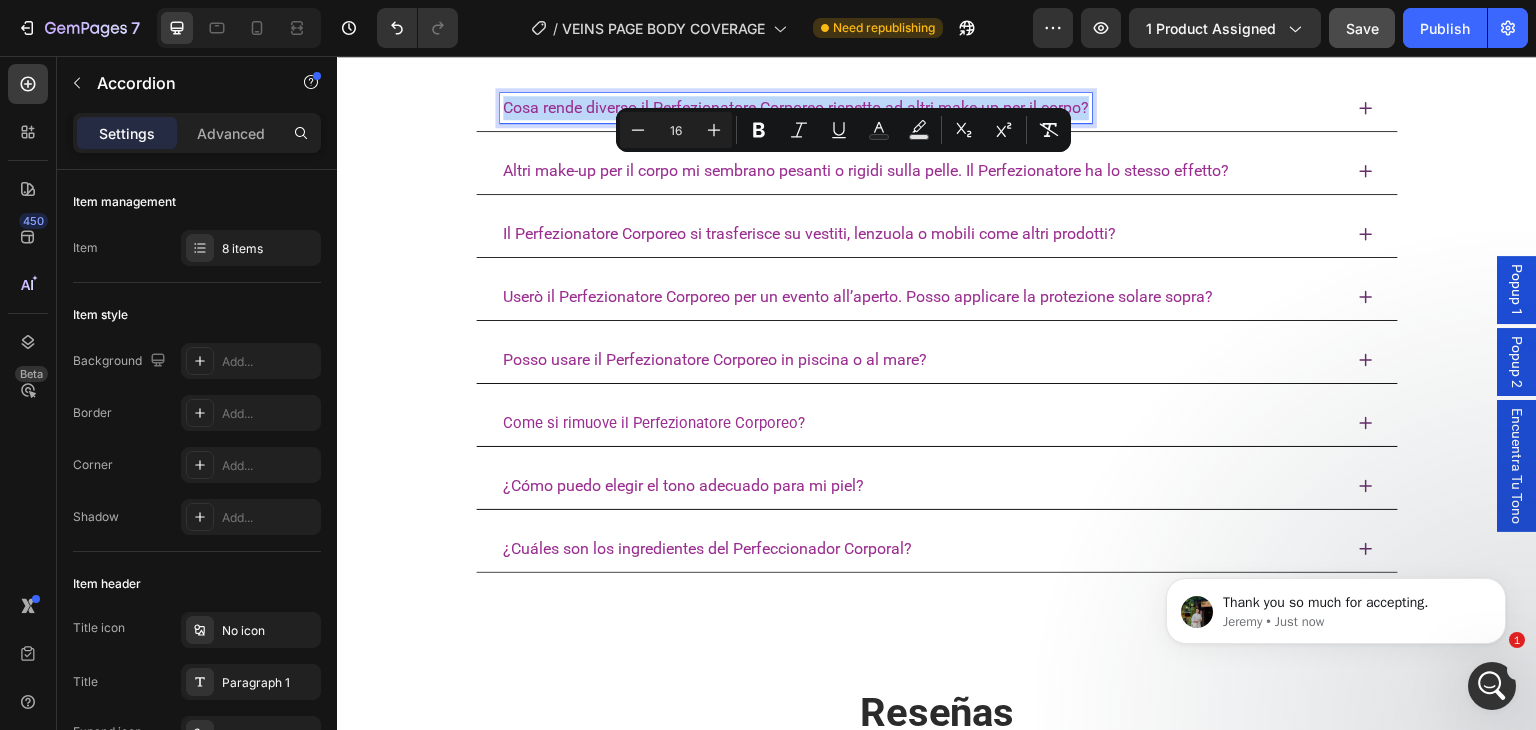 click on "Cosa rende diverso il Perfezionatore Corporeo rispetto ad altri make-up per il corpo?" at bounding box center (796, 107) 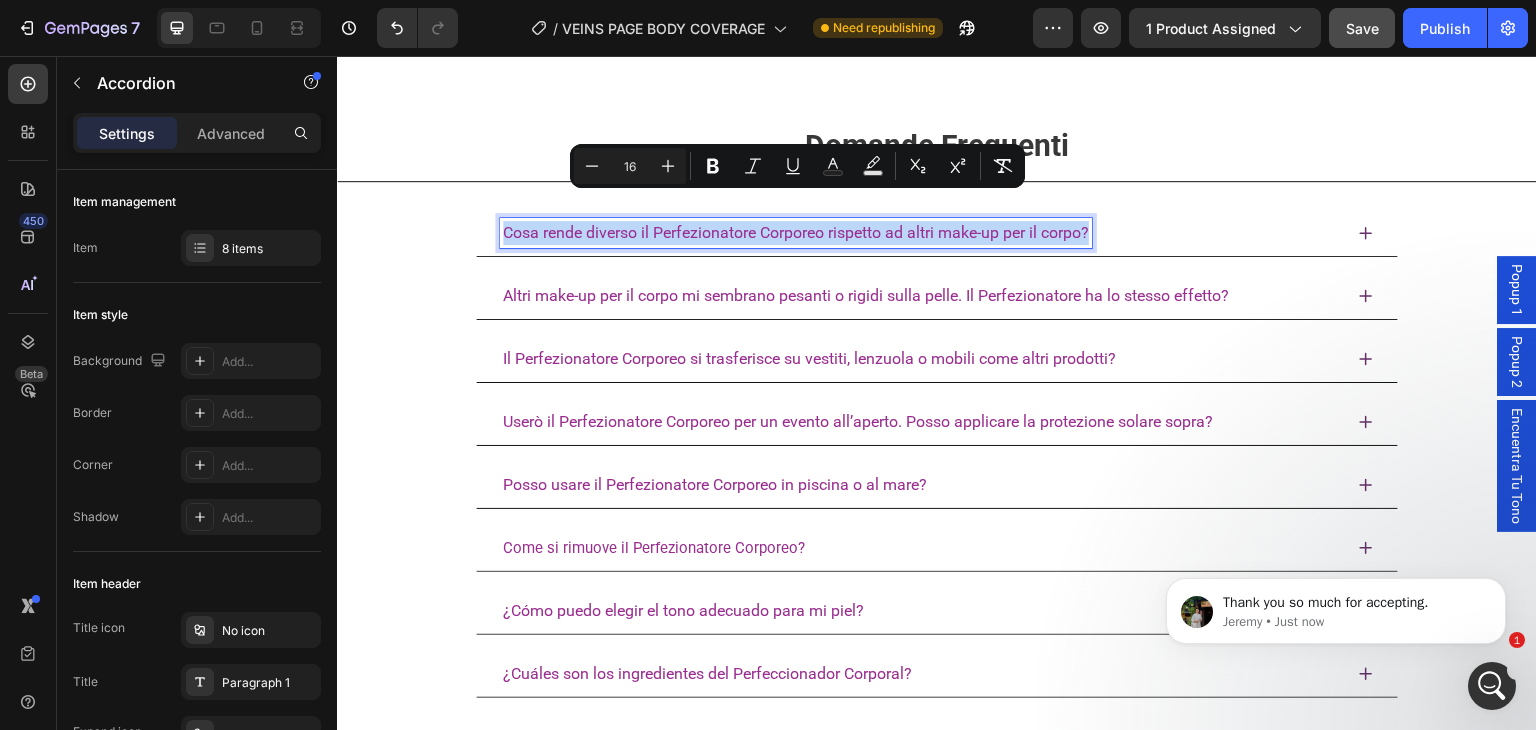 scroll, scrollTop: 4900, scrollLeft: 0, axis: vertical 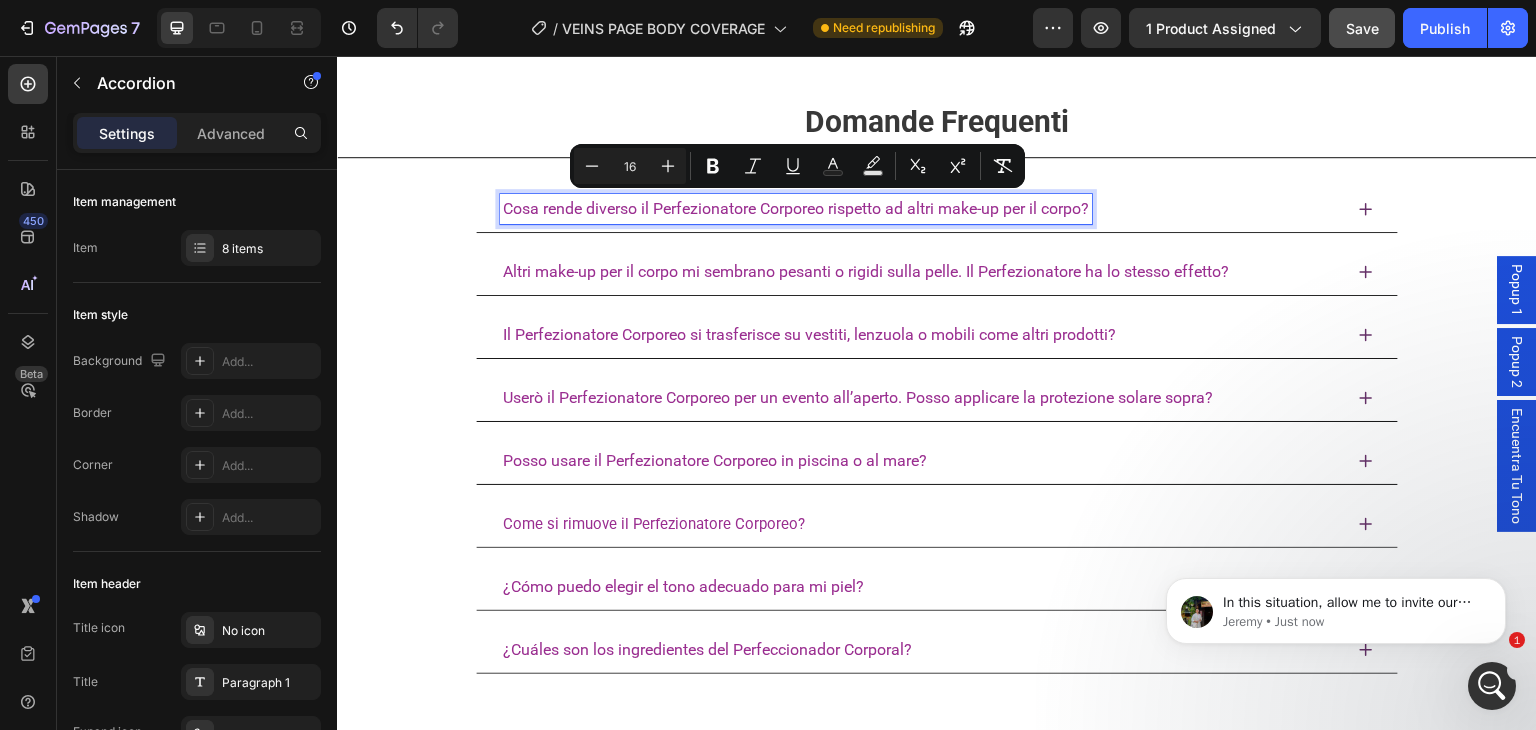 click on "Come si rimuove il Perfezionatore Corporeo?" at bounding box center [654, 524] 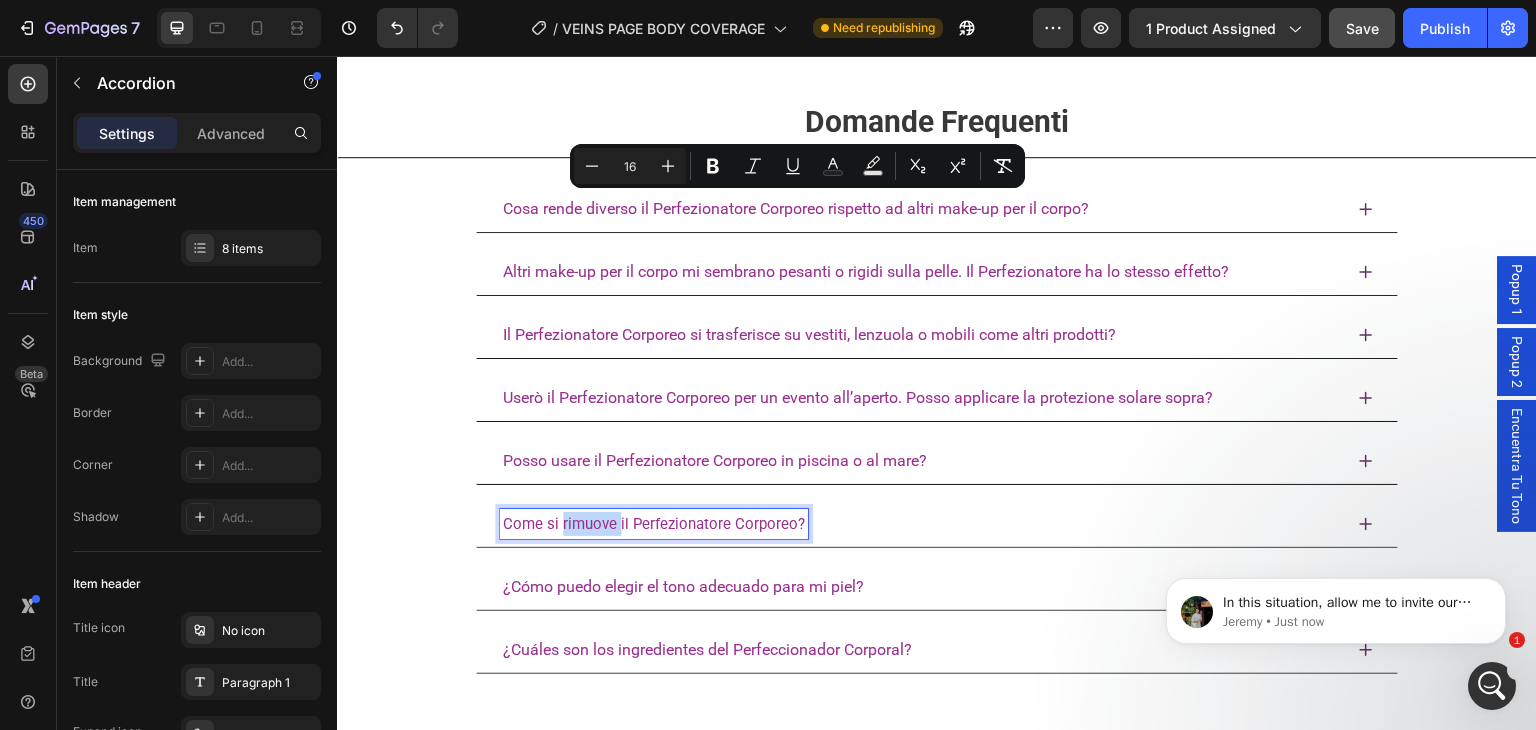 click on "Come si rimuove il Perfezionatore Corporeo?" at bounding box center (654, 524) 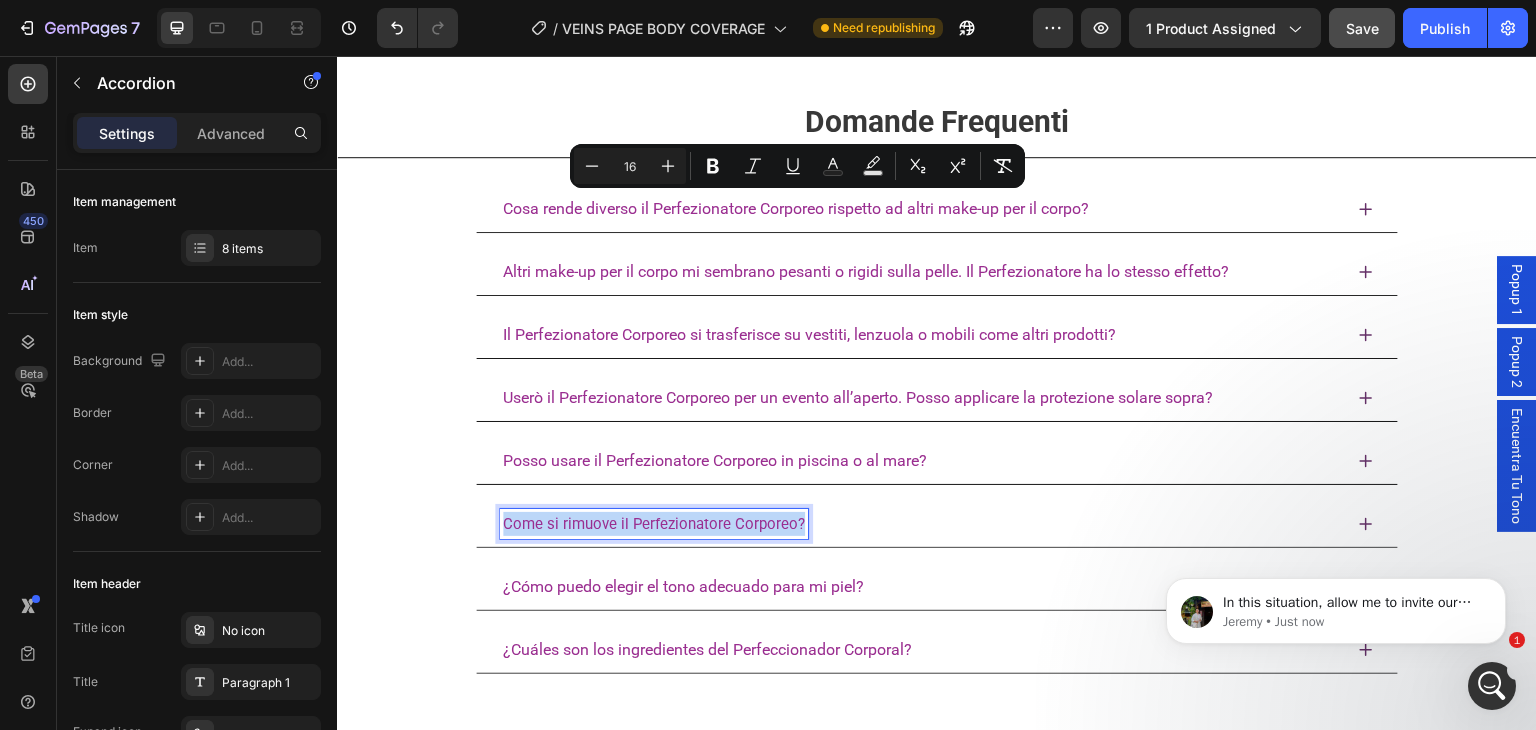 click on "Come si rimuove il Perfezionatore Corporeo?" at bounding box center (654, 524) 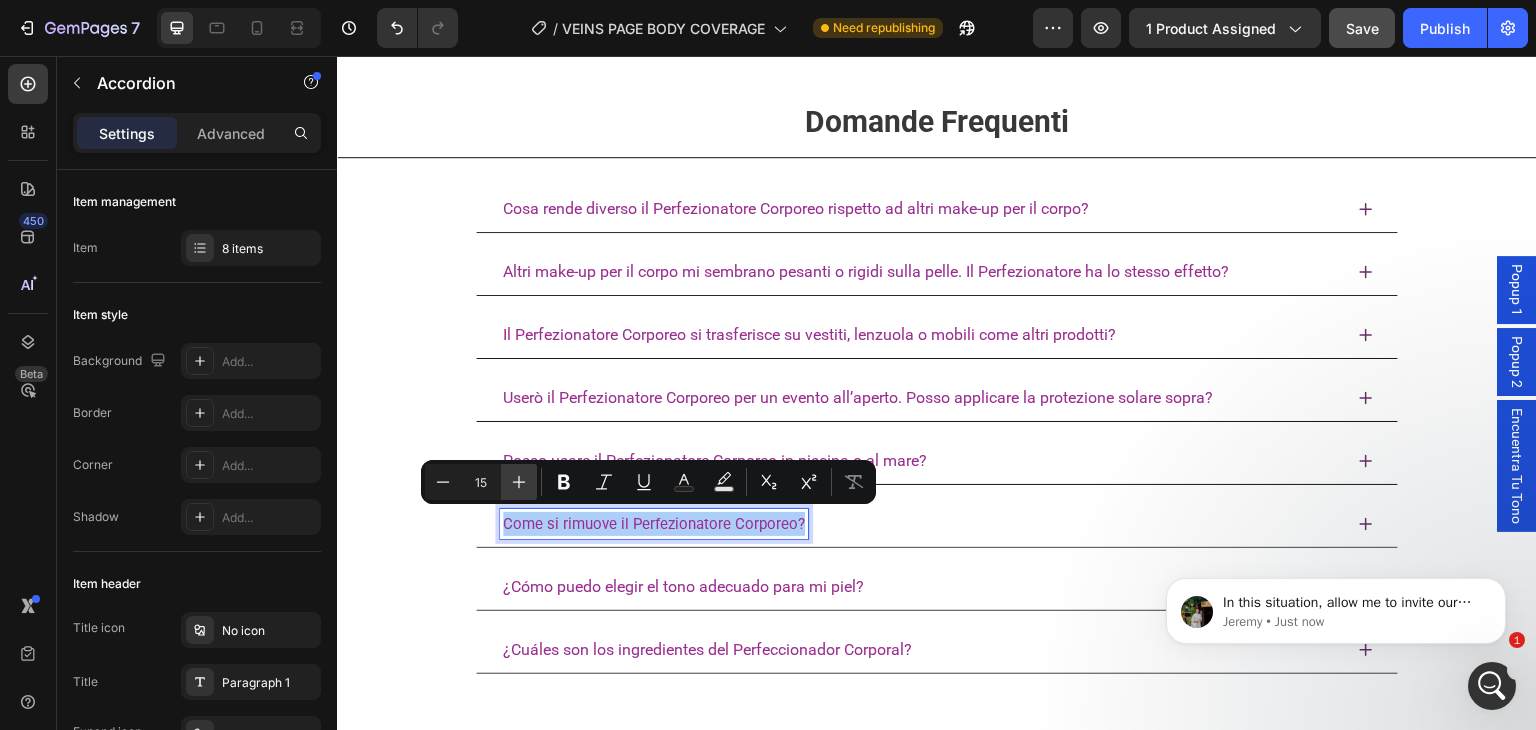 click 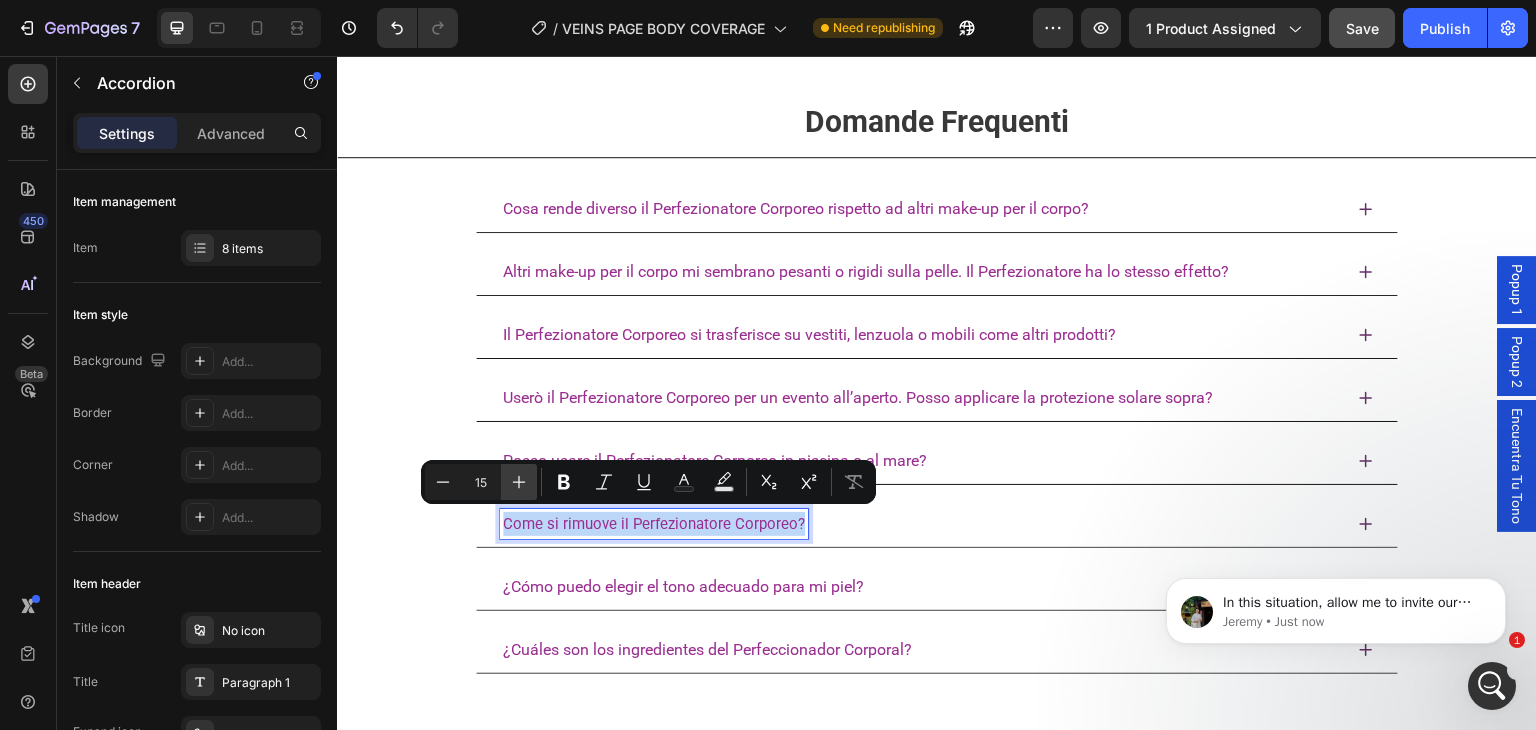 type on "16" 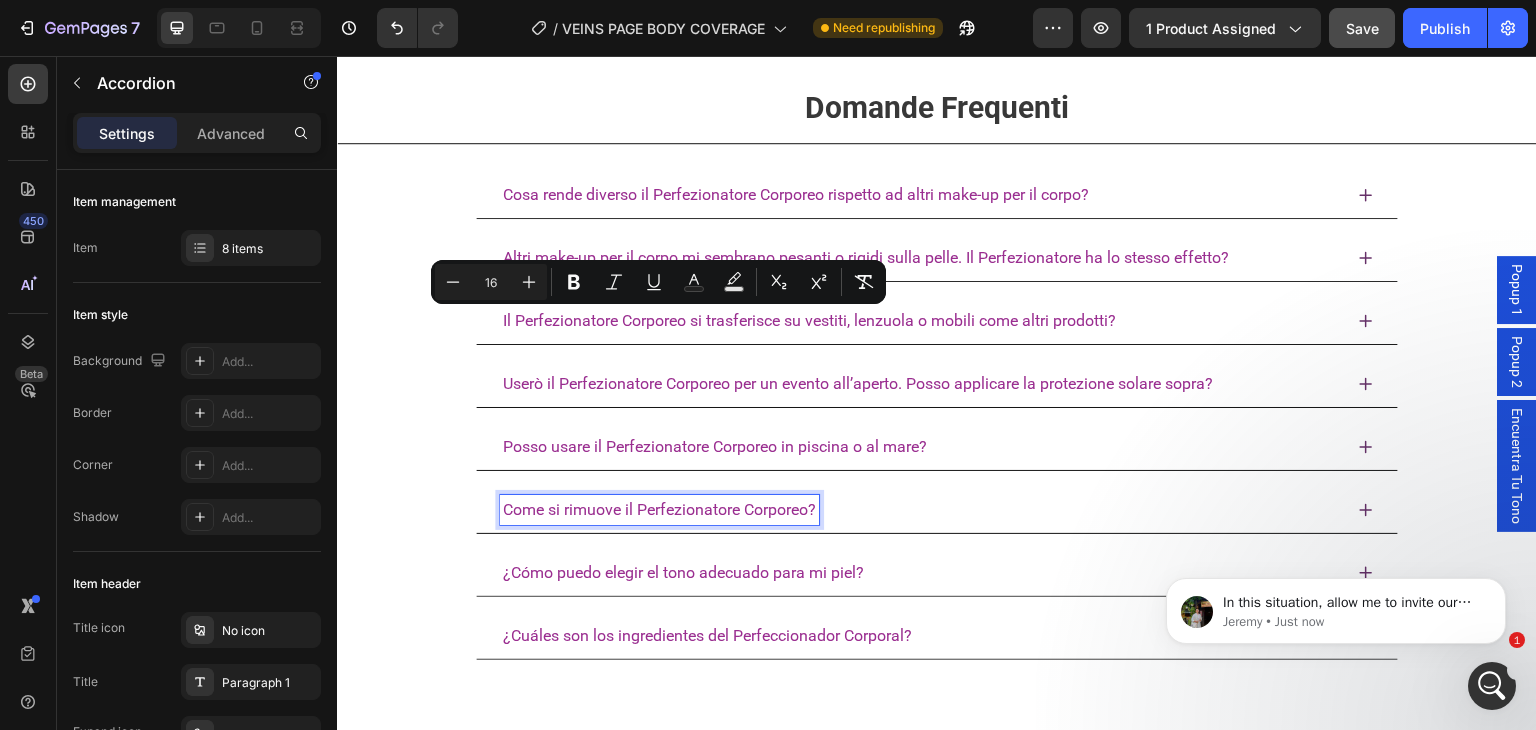 scroll, scrollTop: 5100, scrollLeft: 0, axis: vertical 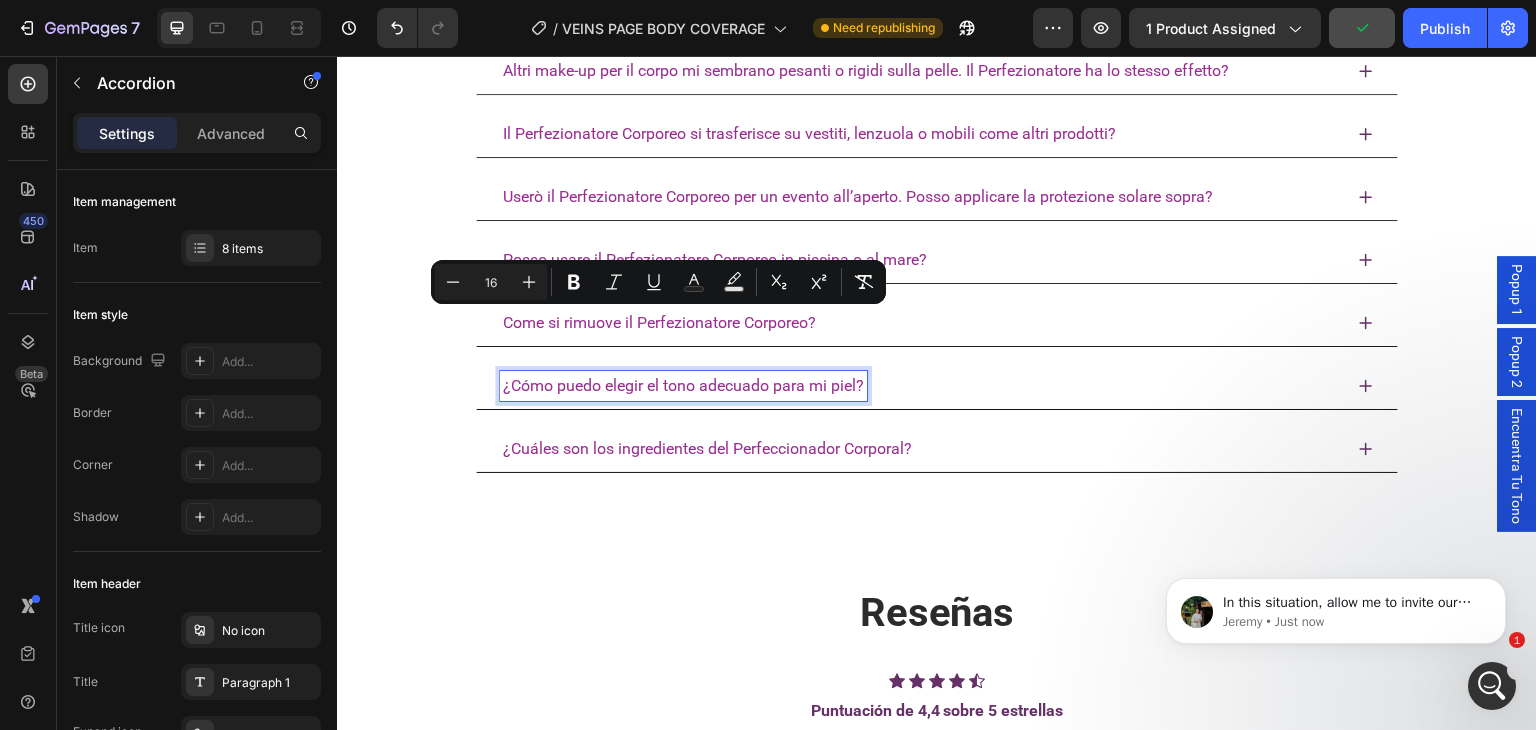 click on "¿Cómo puedo elegir el tono adecuado para mi piel?" at bounding box center [683, 385] 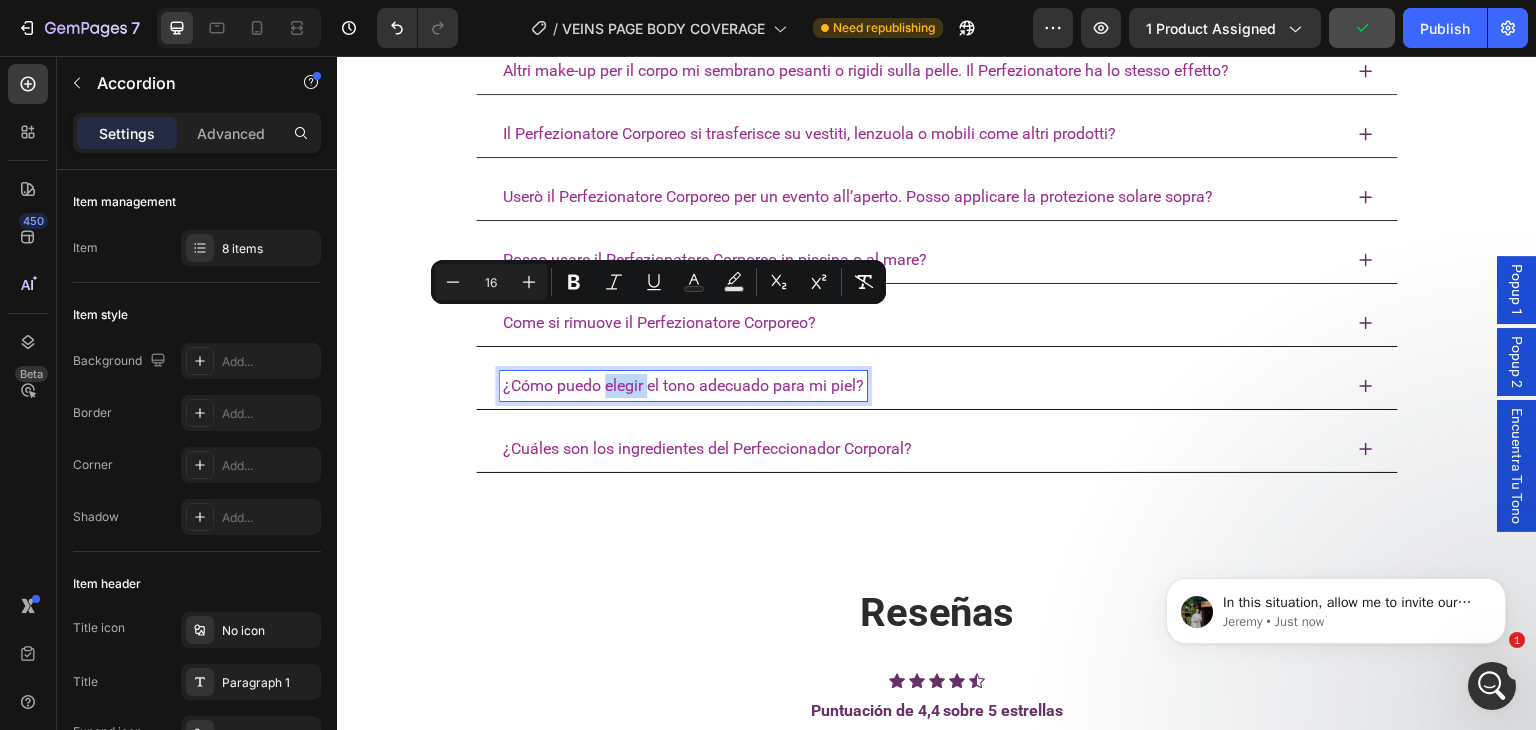 click on "¿Cómo puedo elegir el tono adecuado para mi piel?" at bounding box center (683, 385) 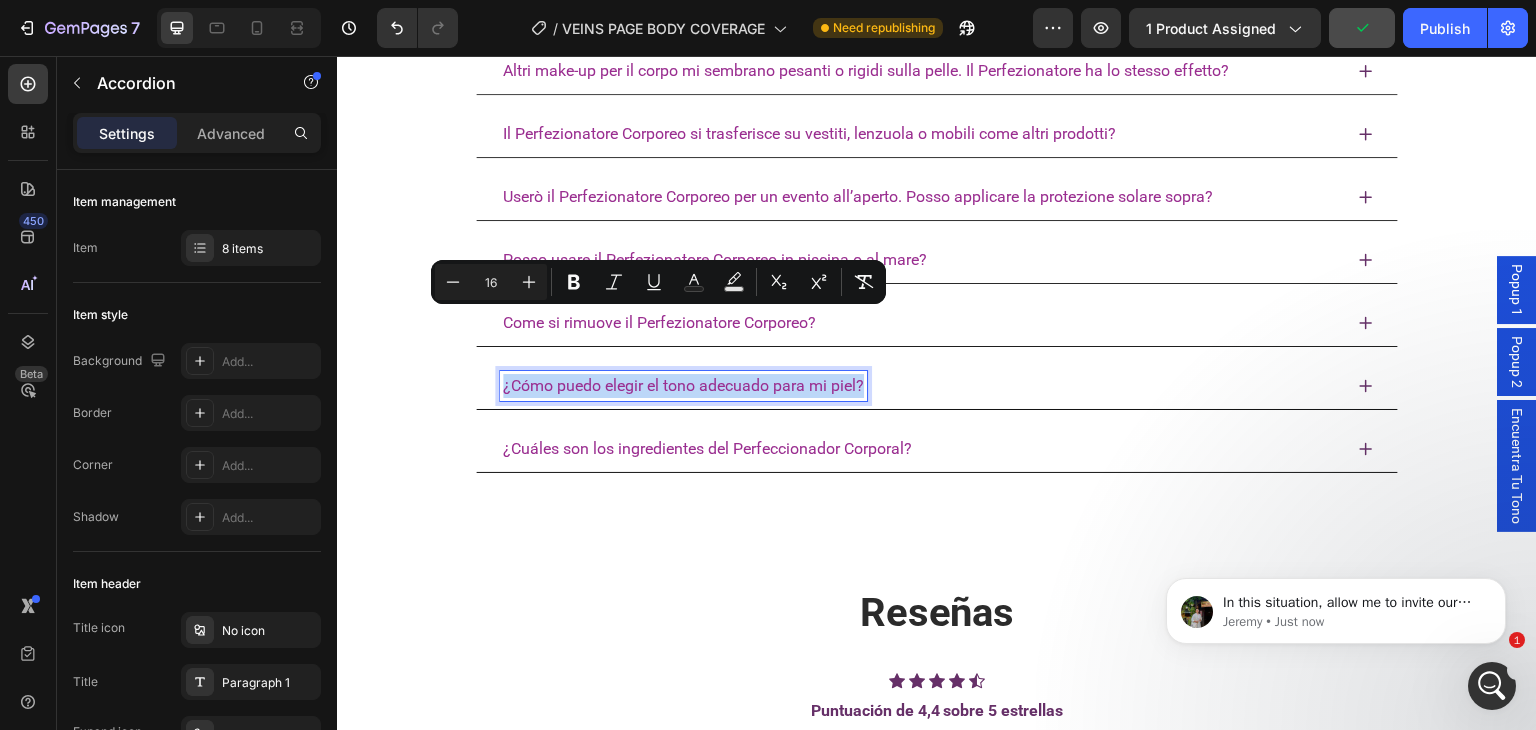 click on "¿Cómo puedo elegir el tono adecuado para mi piel?" at bounding box center (683, 385) 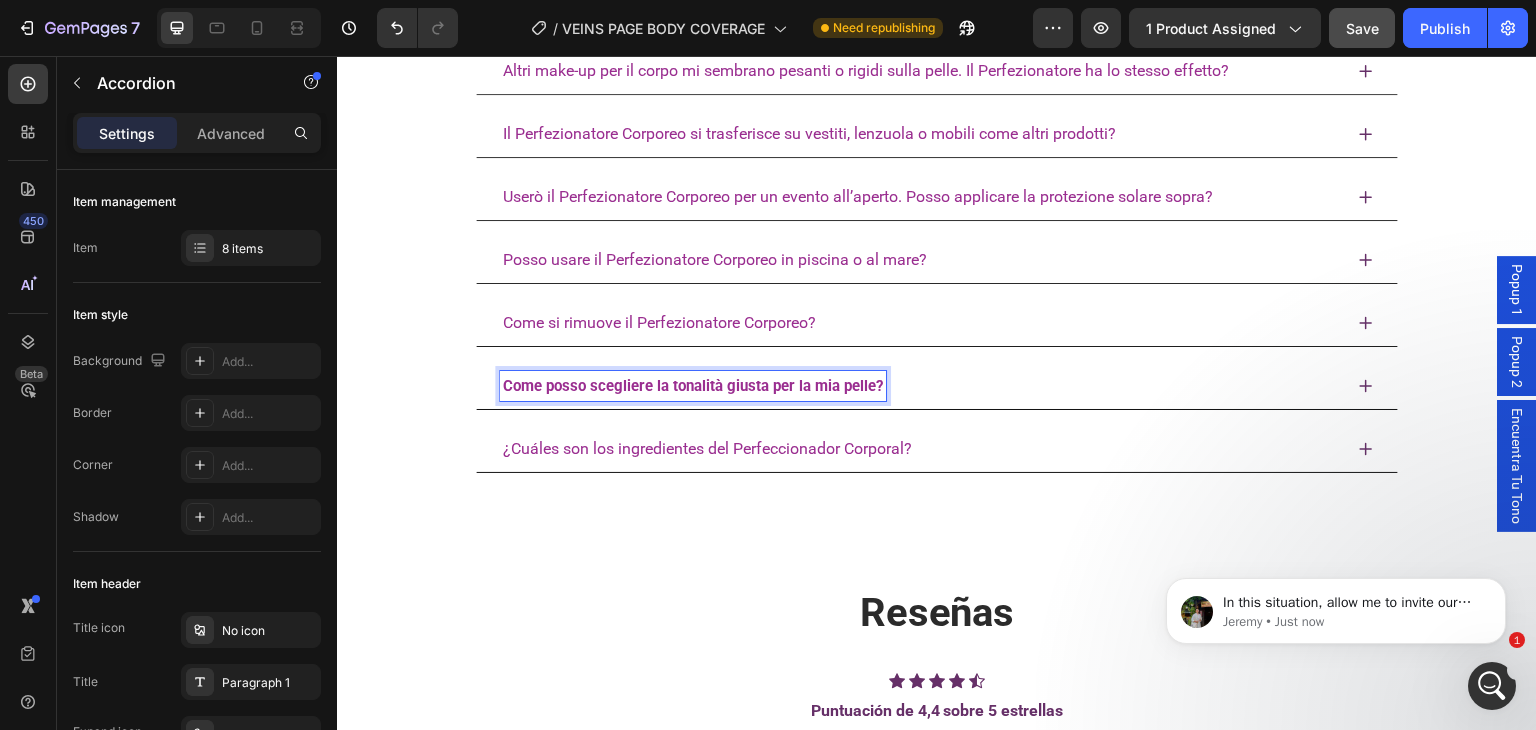 click on "Come posso scegliere la tonalità giusta per la mia pelle?" at bounding box center [693, 386] 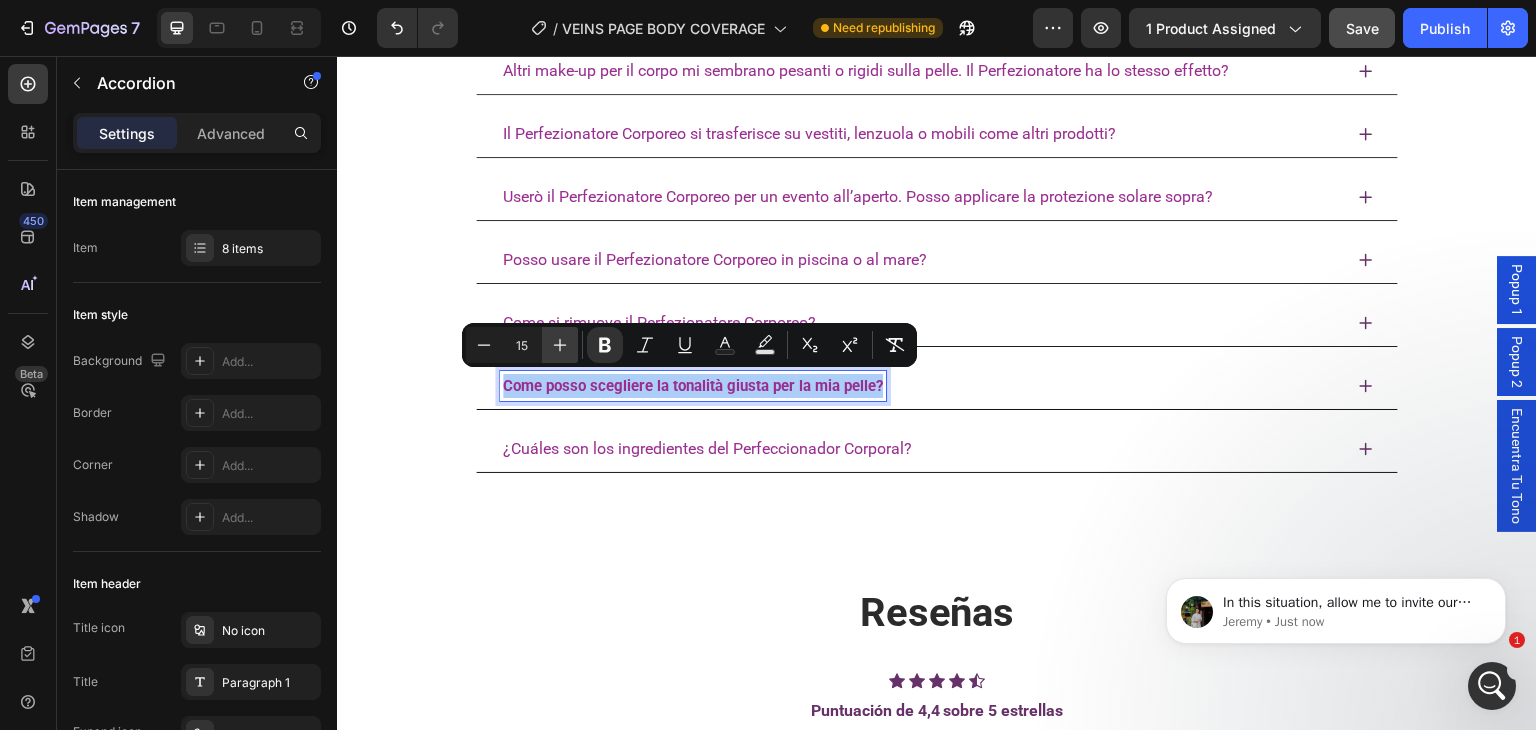 click 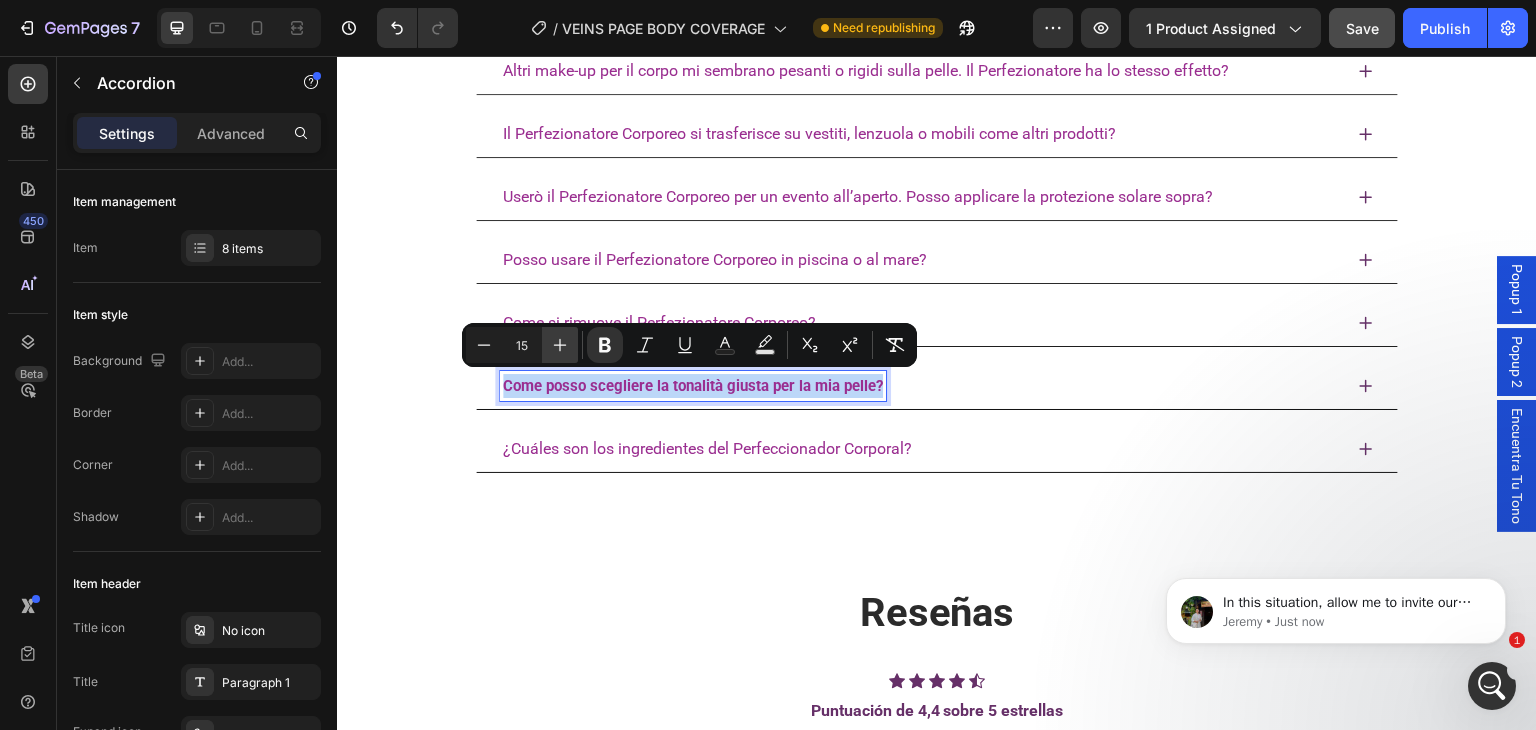type on "16" 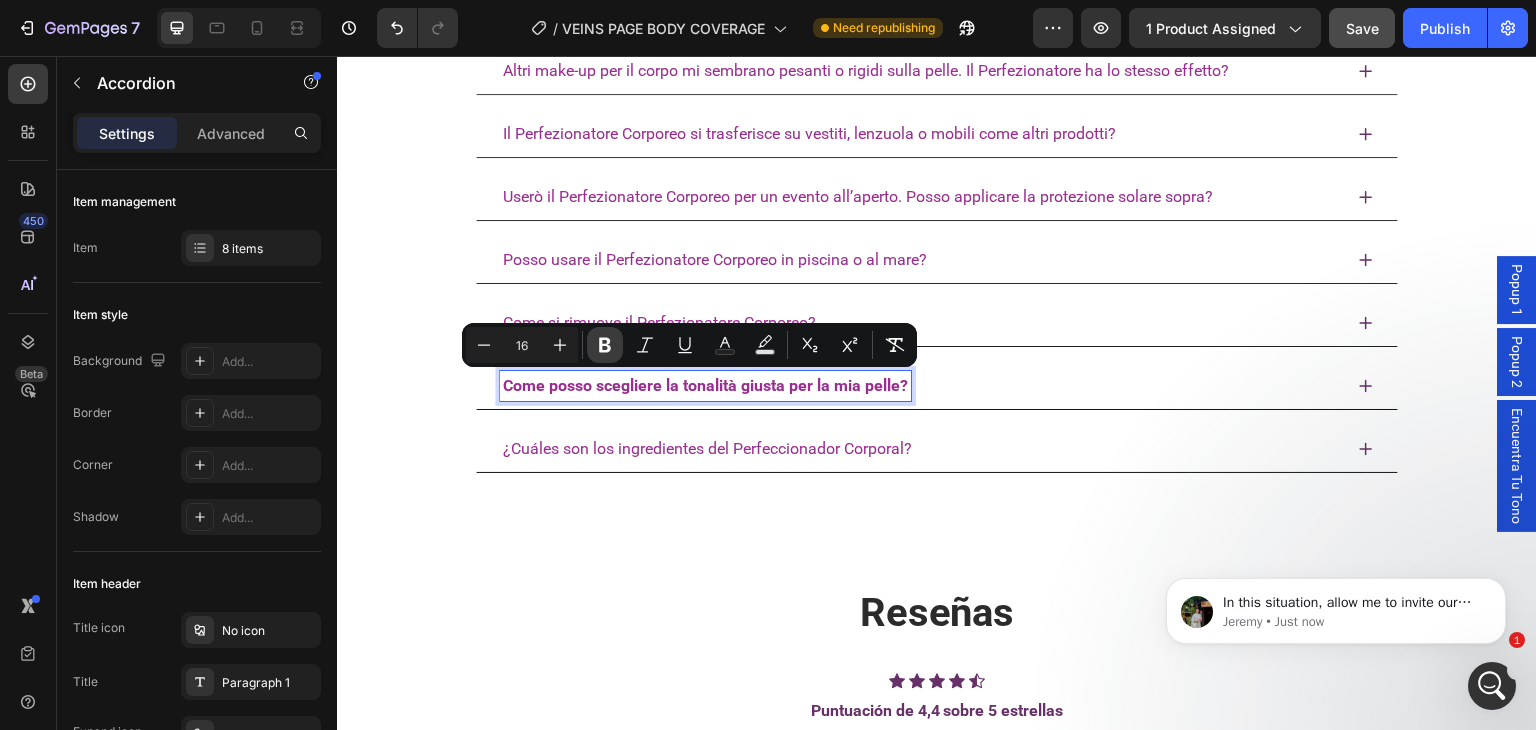 click 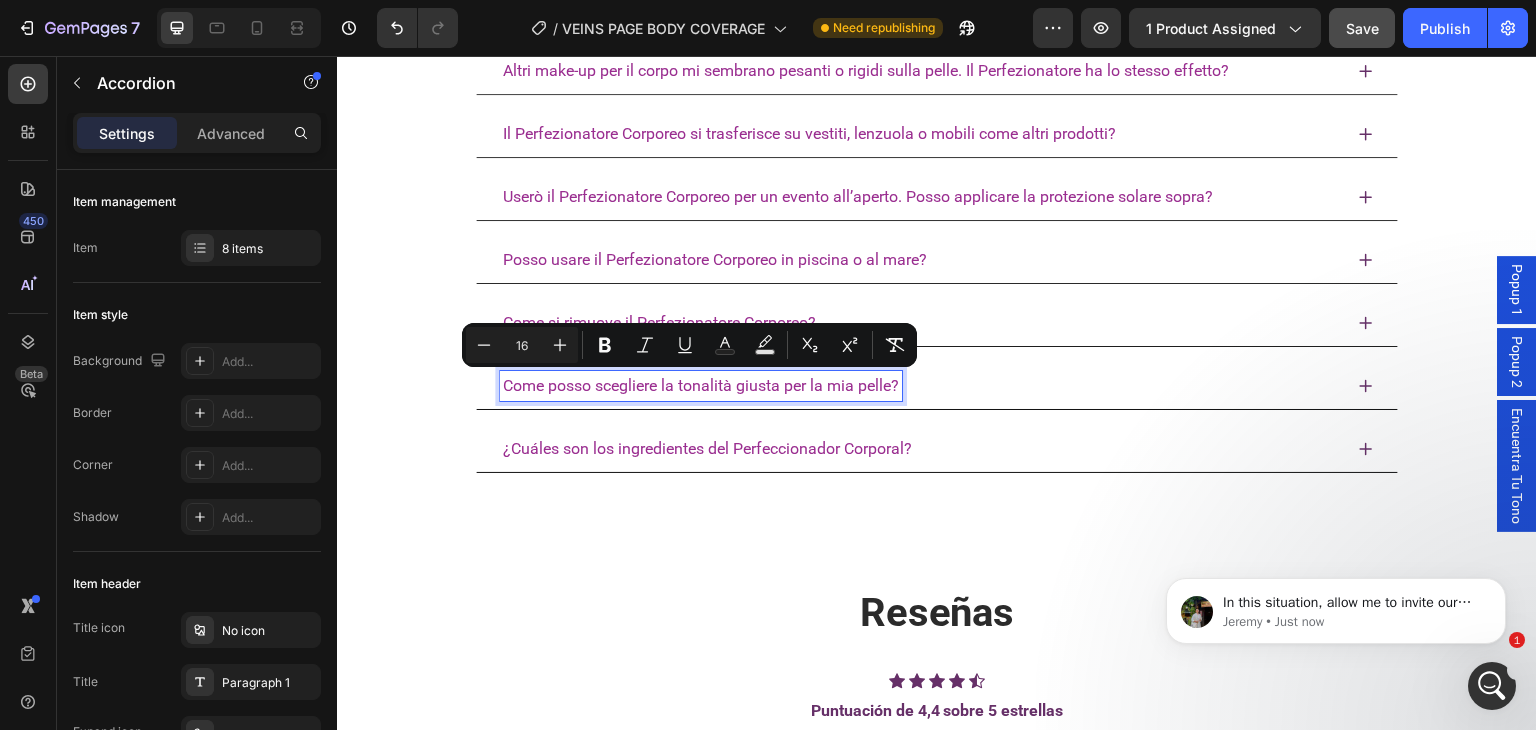 click on "¿Cuáles son los ingredientes del Perfeccionador Corporal?" at bounding box center (707, 448) 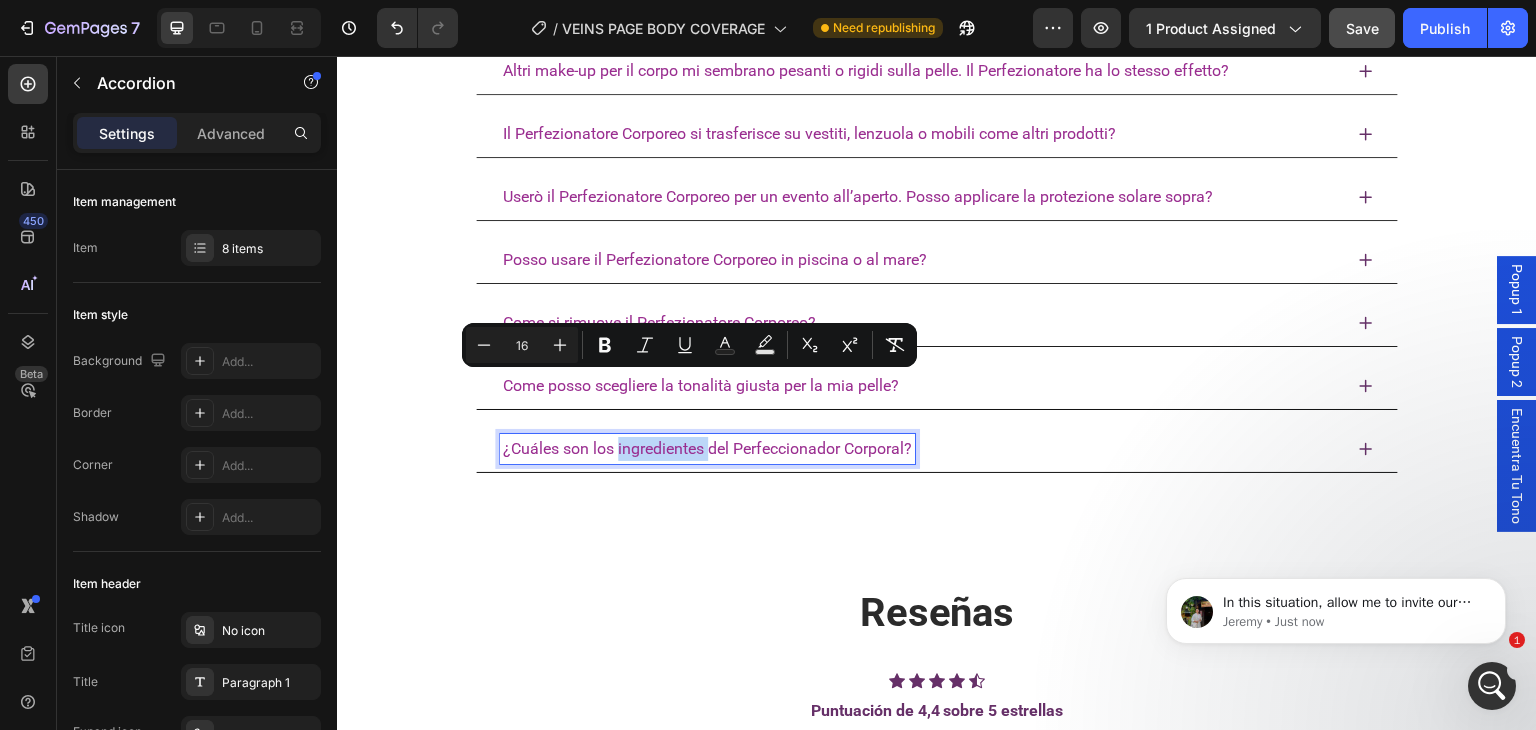 click on "¿Cuáles son los ingredientes del Perfeccionador Corporal?" at bounding box center (707, 448) 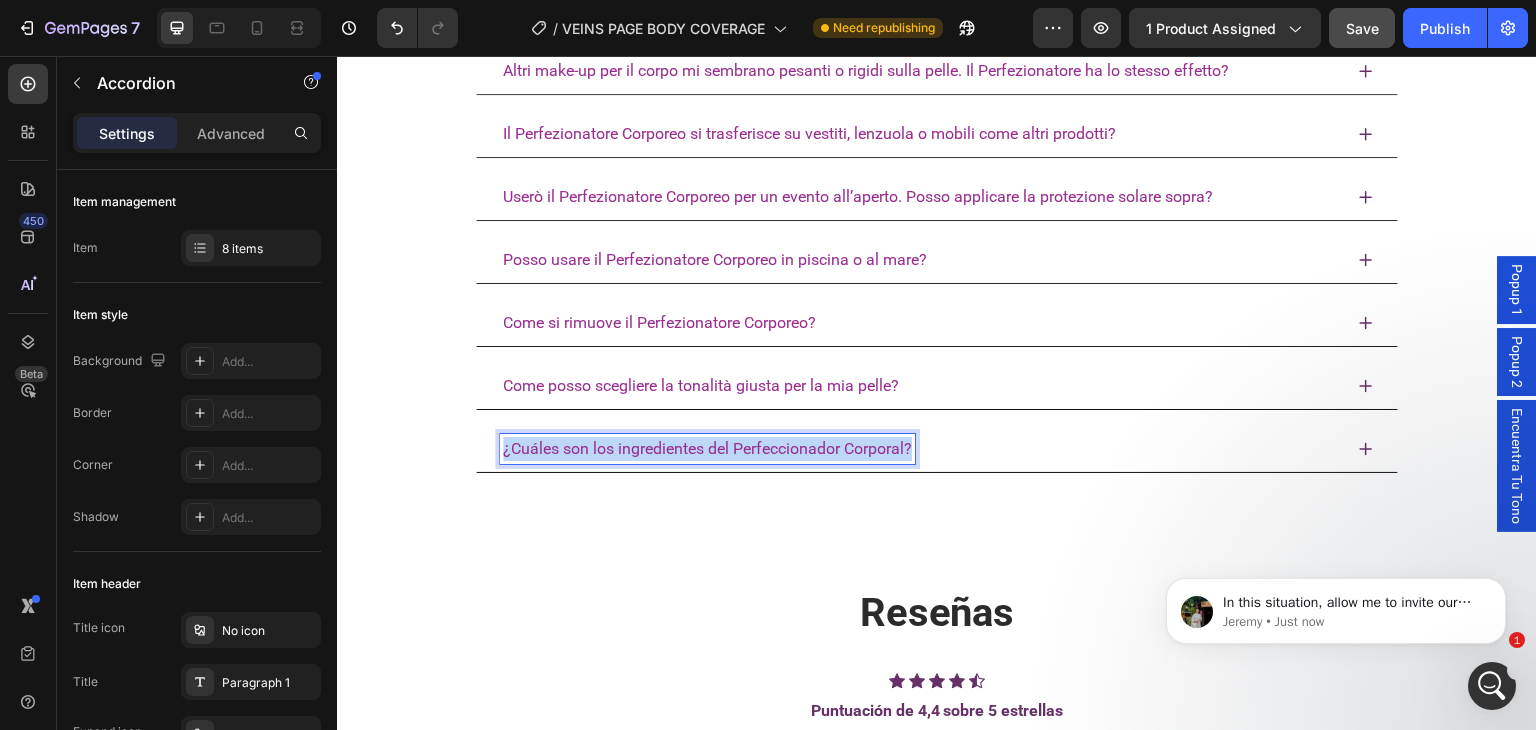 click on "¿Cuáles son los ingredientes del Perfeccionador Corporal?" at bounding box center (707, 448) 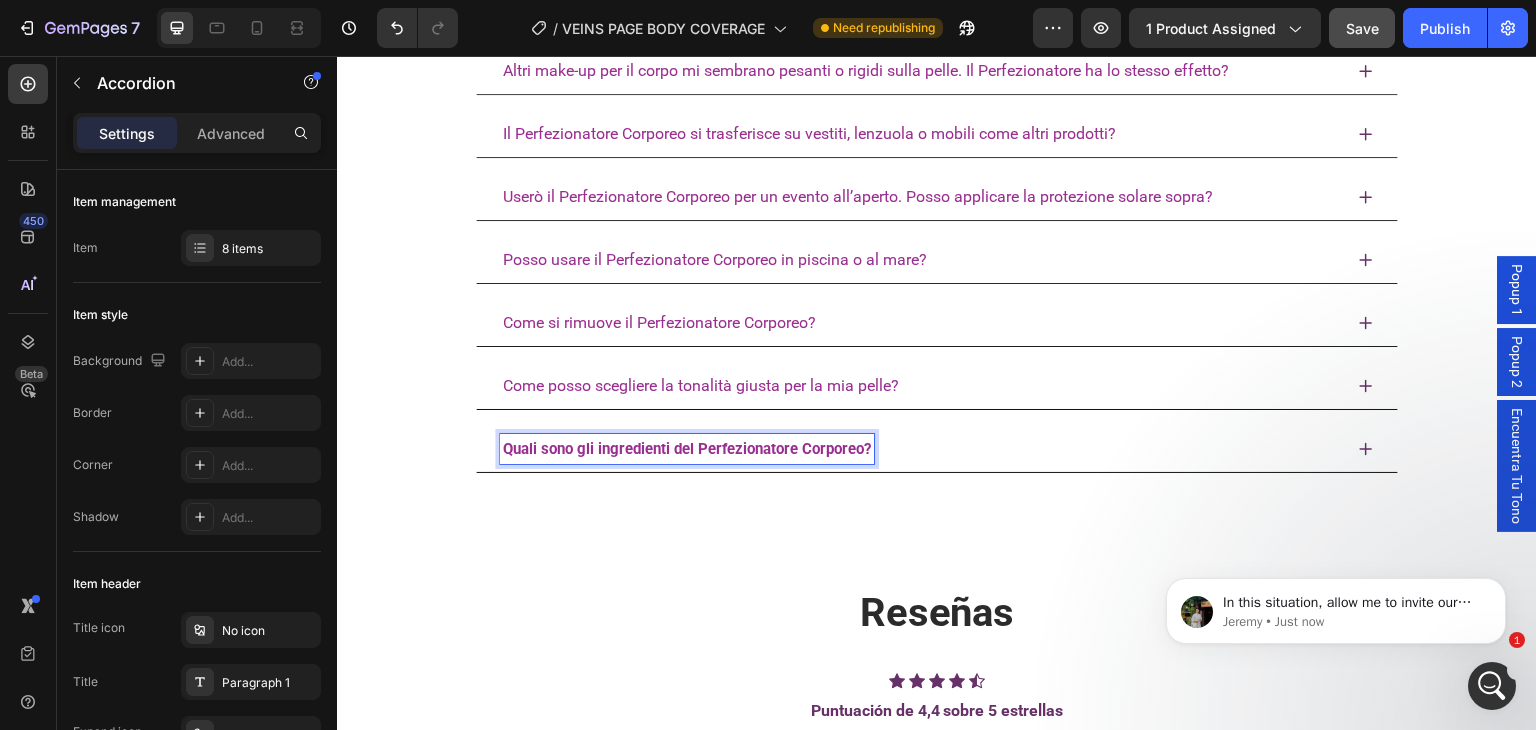 click on "Quali sono gli ingredienti del Perfezionatore Corporeo?" at bounding box center (687, 449) 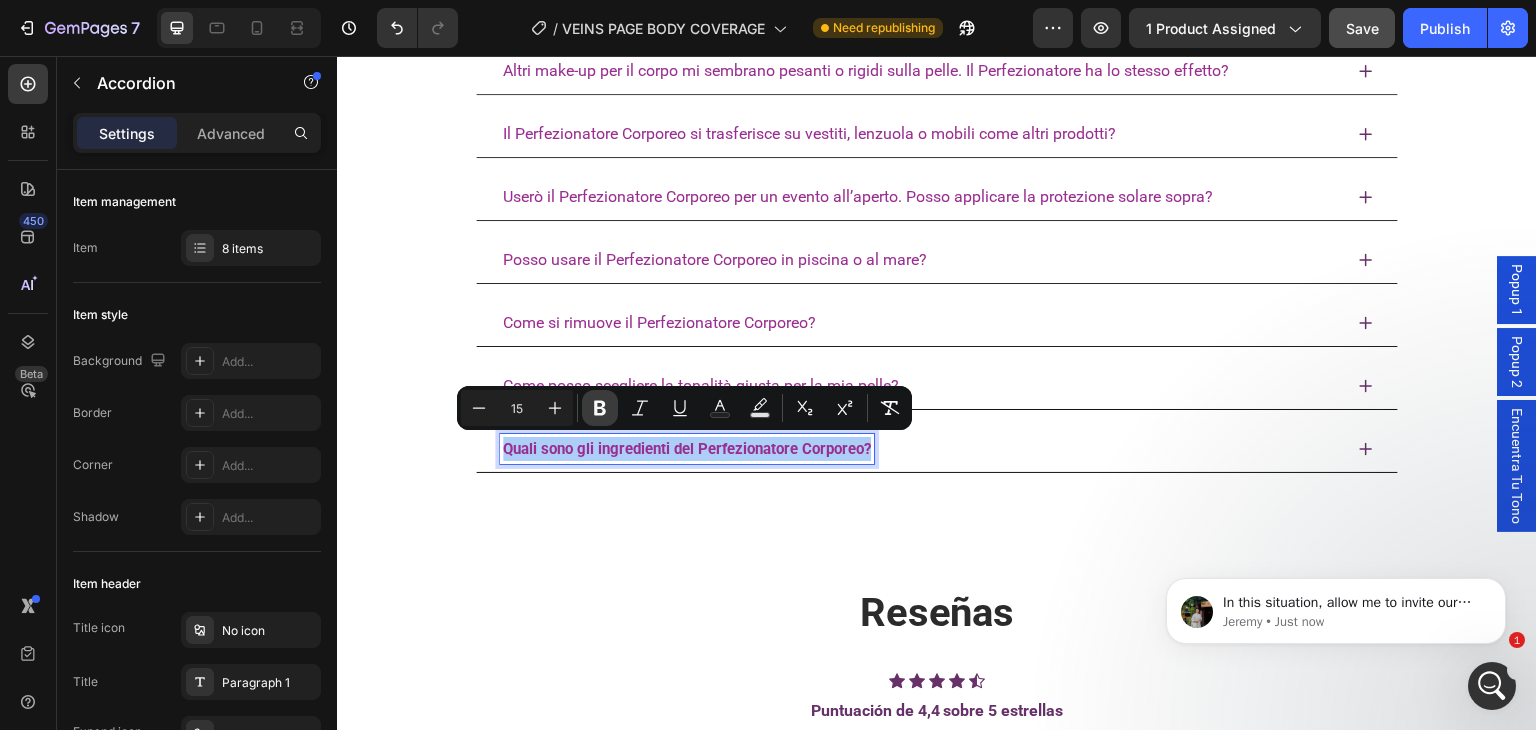 click 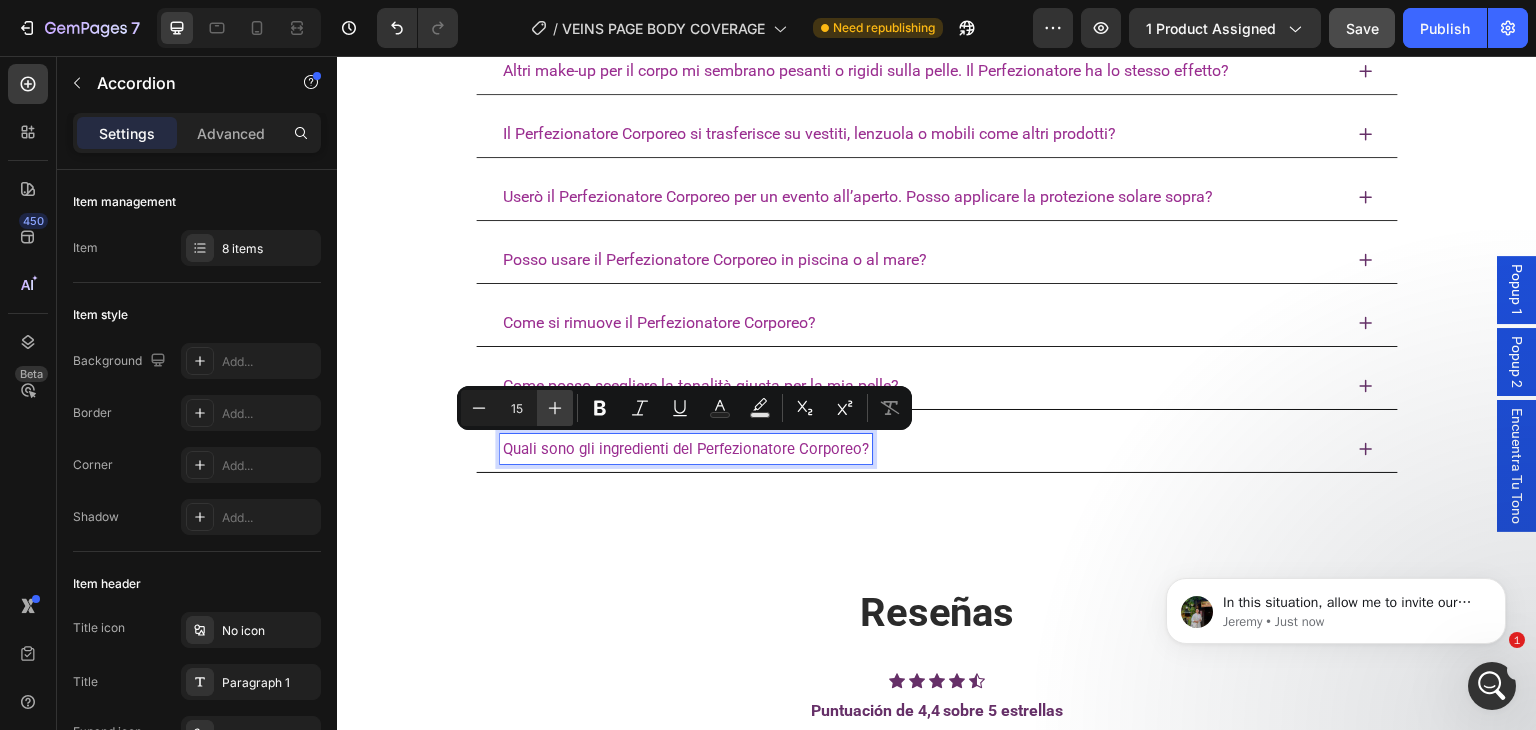 click on "Plus" at bounding box center (555, 408) 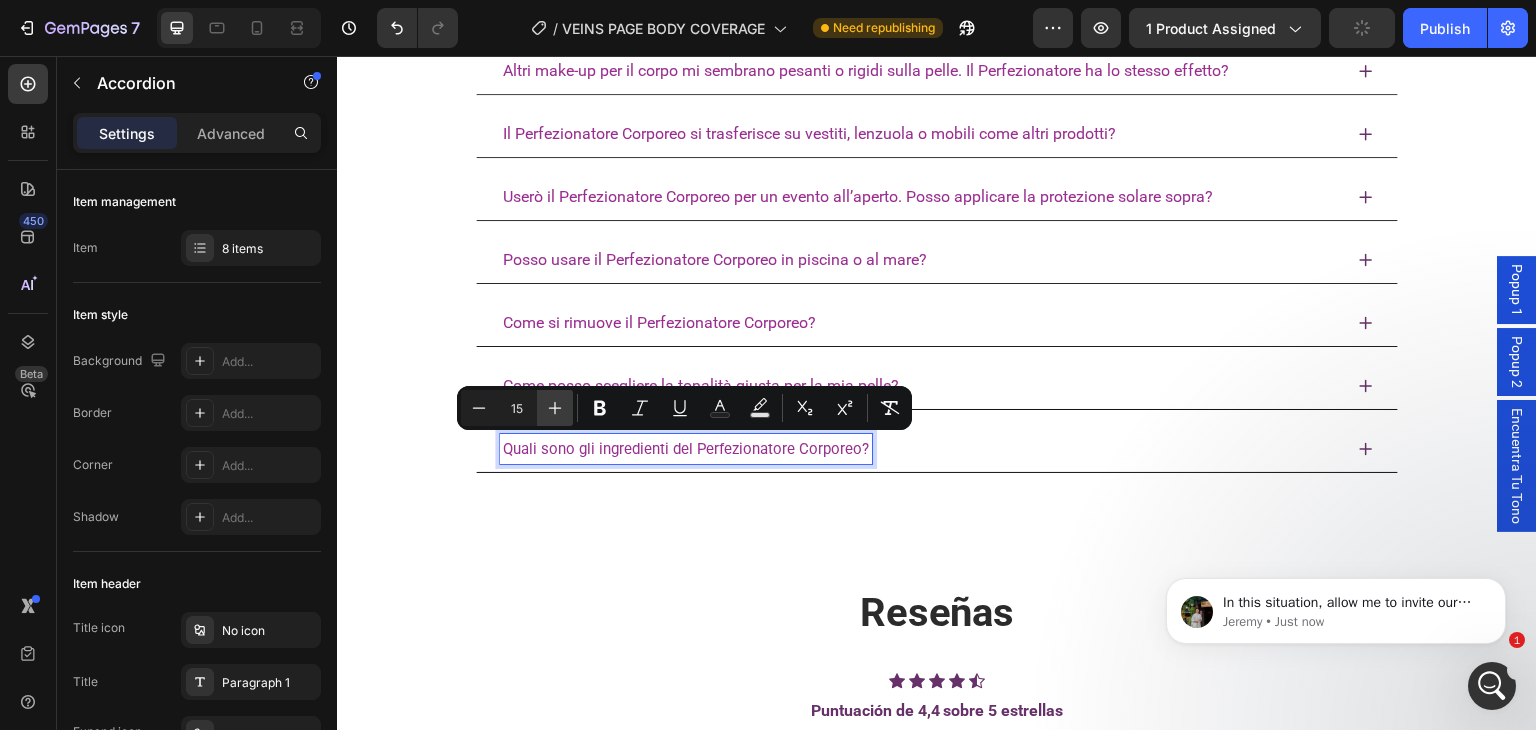 type on "16" 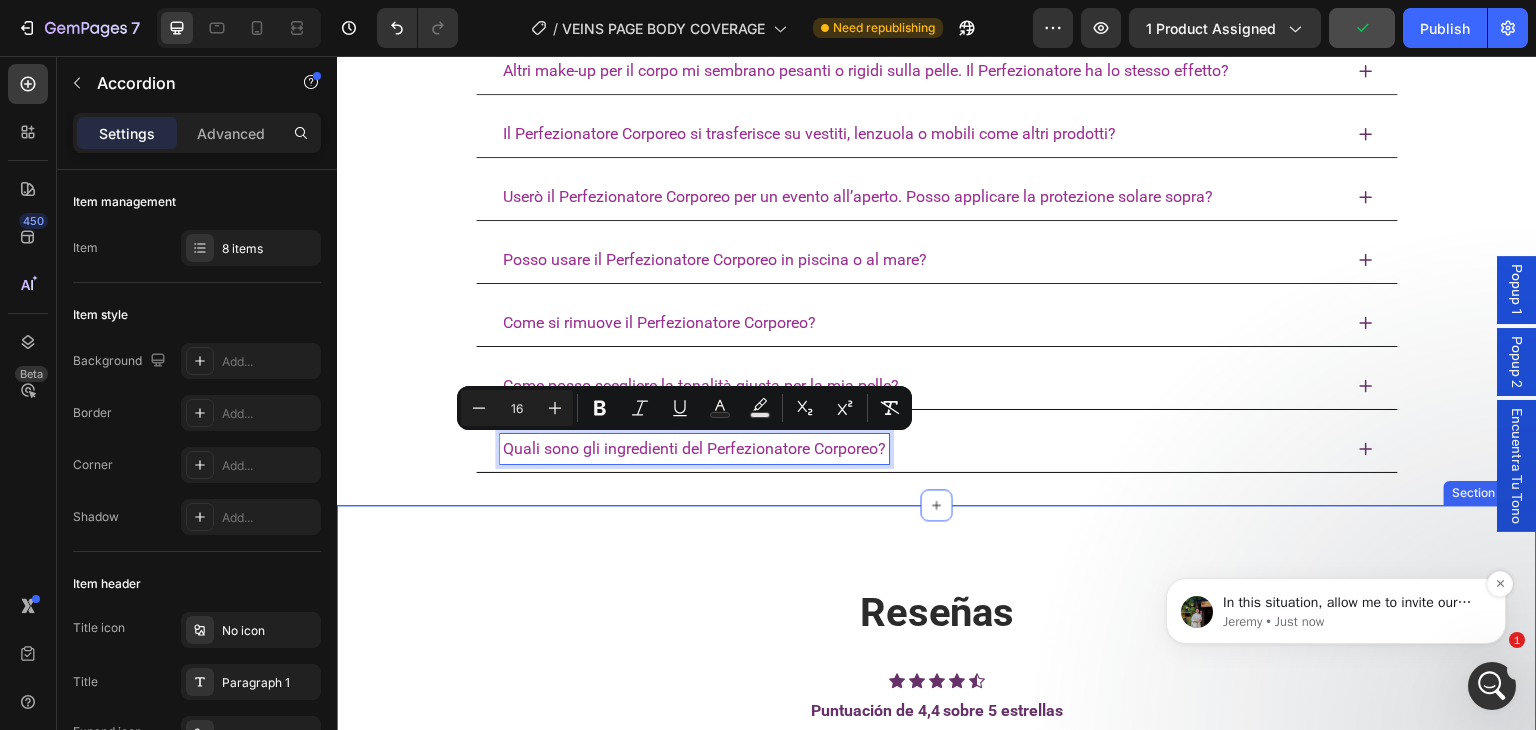 click on "In this situation, allow me to invite our technical team to join the support session. With their extensive tool and knowledge in coding, they are well-equipped to proceed with the task. We expect the process to take up to 24 hours.   Rest assured that this is only a maximum estimated waiting time; we may be back sooner than anticipated." at bounding box center [1352, 603] 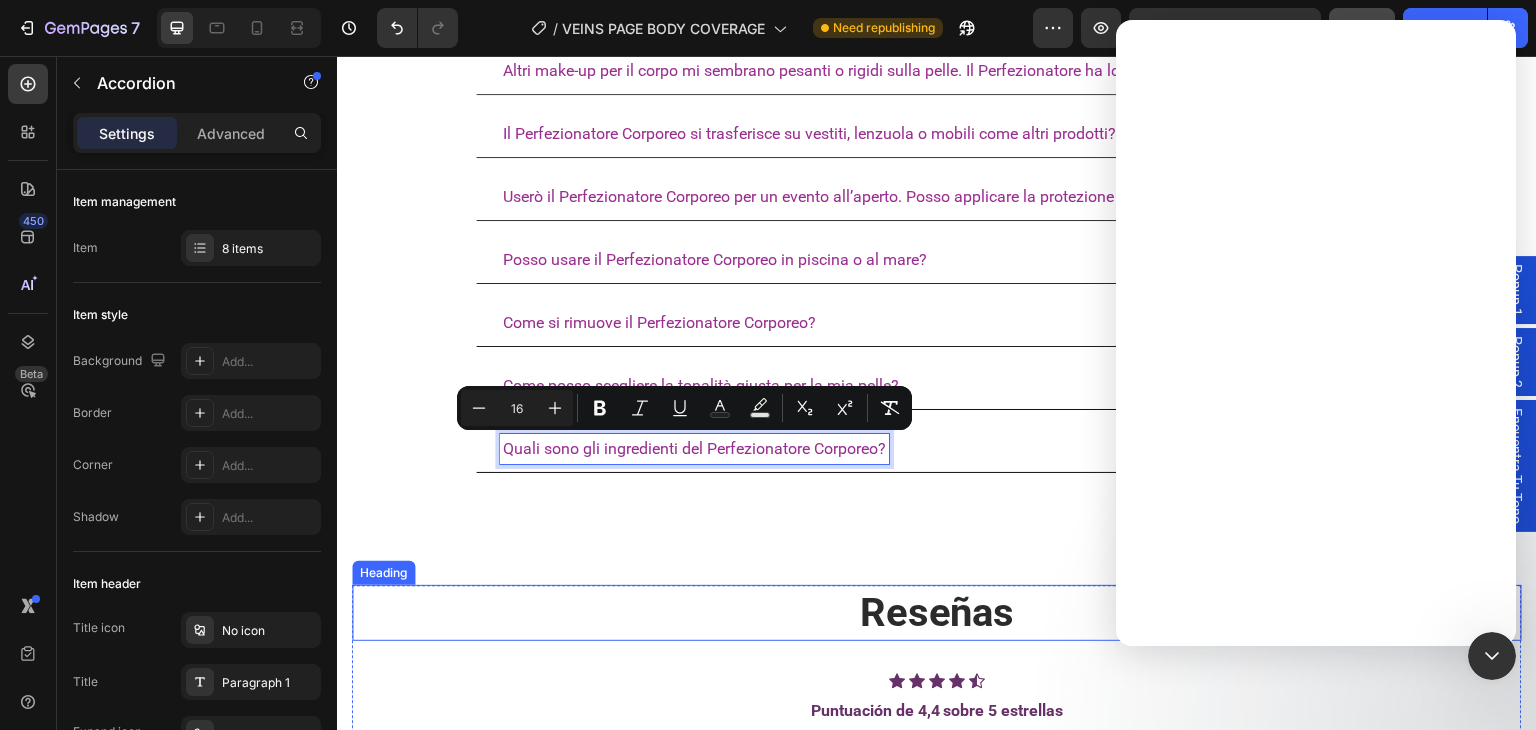 scroll, scrollTop: 0, scrollLeft: 0, axis: both 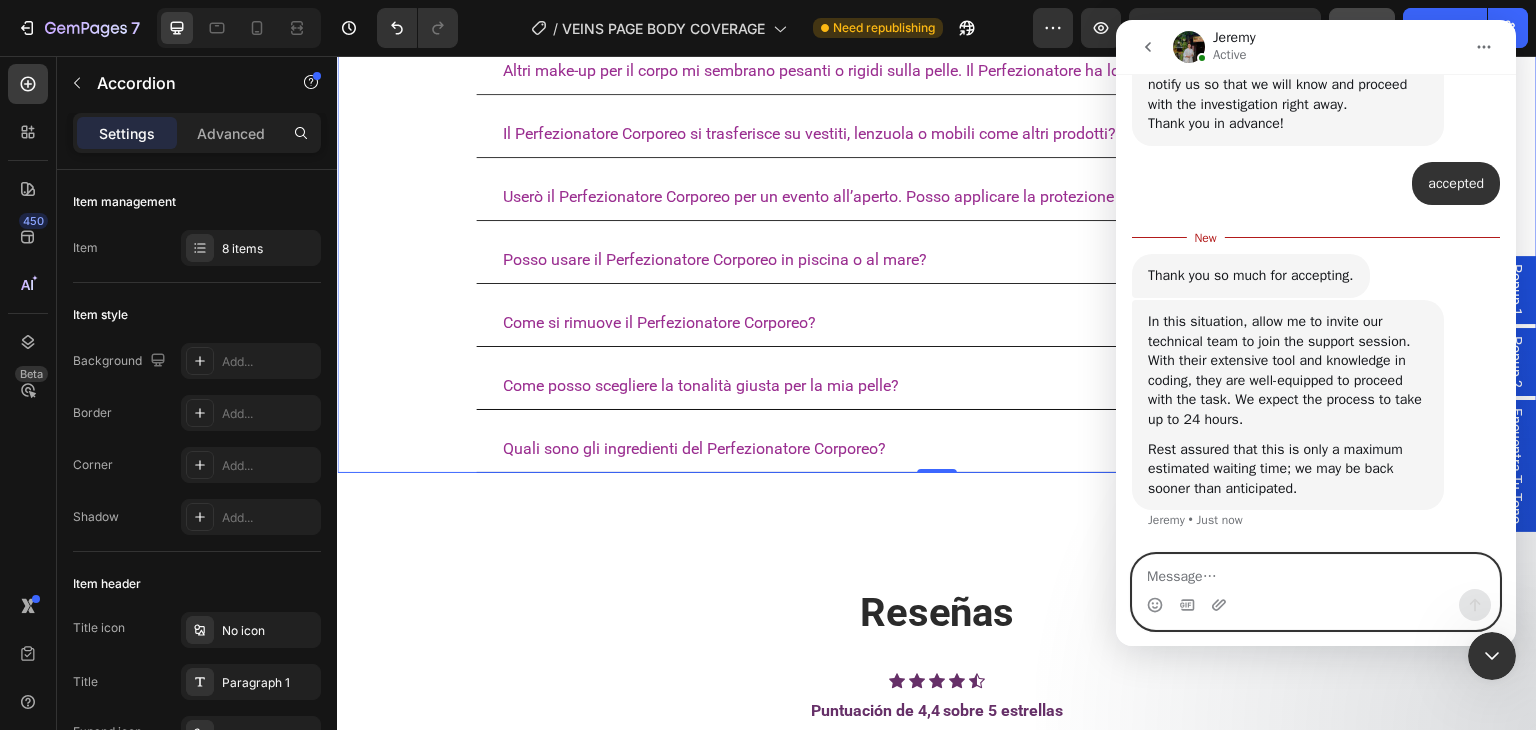 click at bounding box center [1316, 572] 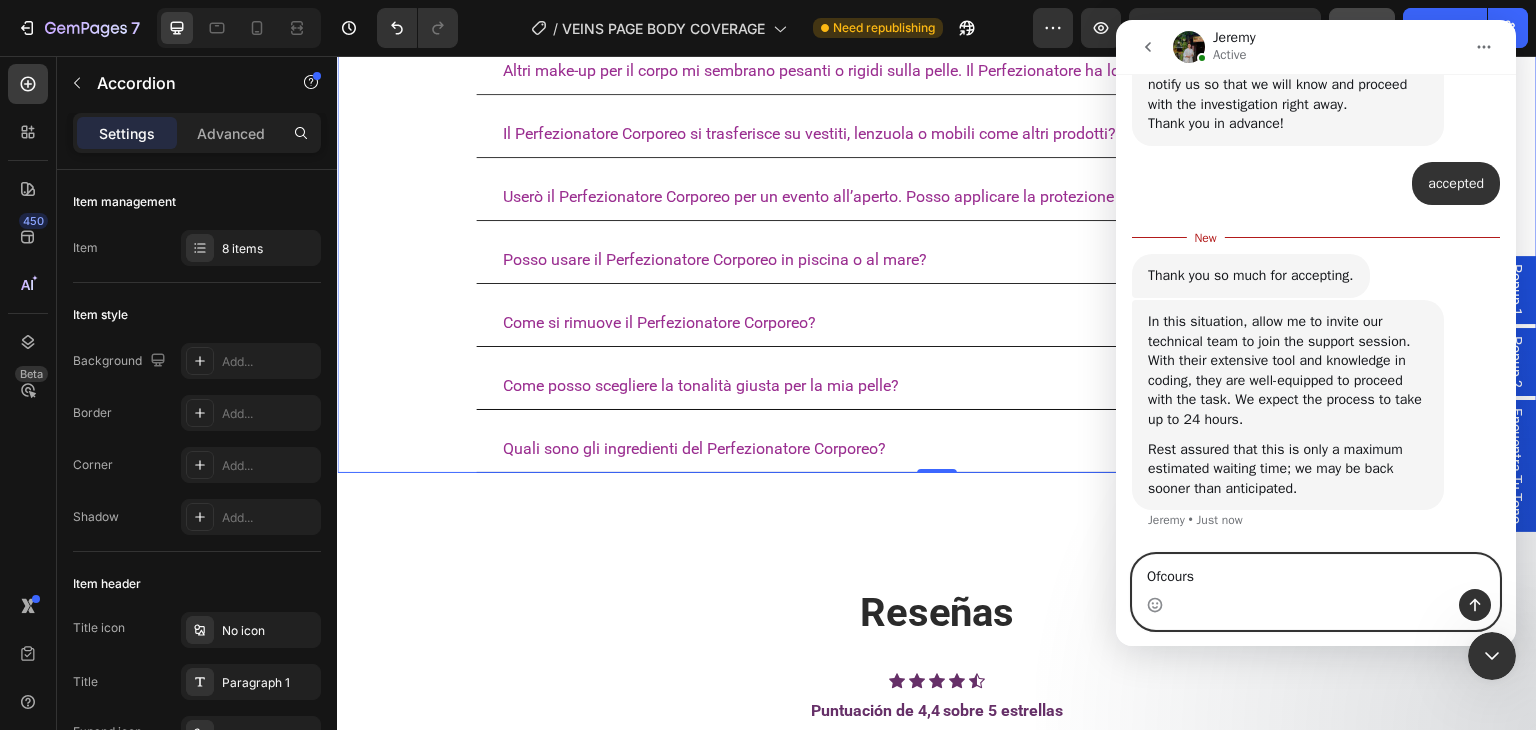 type on "Ofcourse" 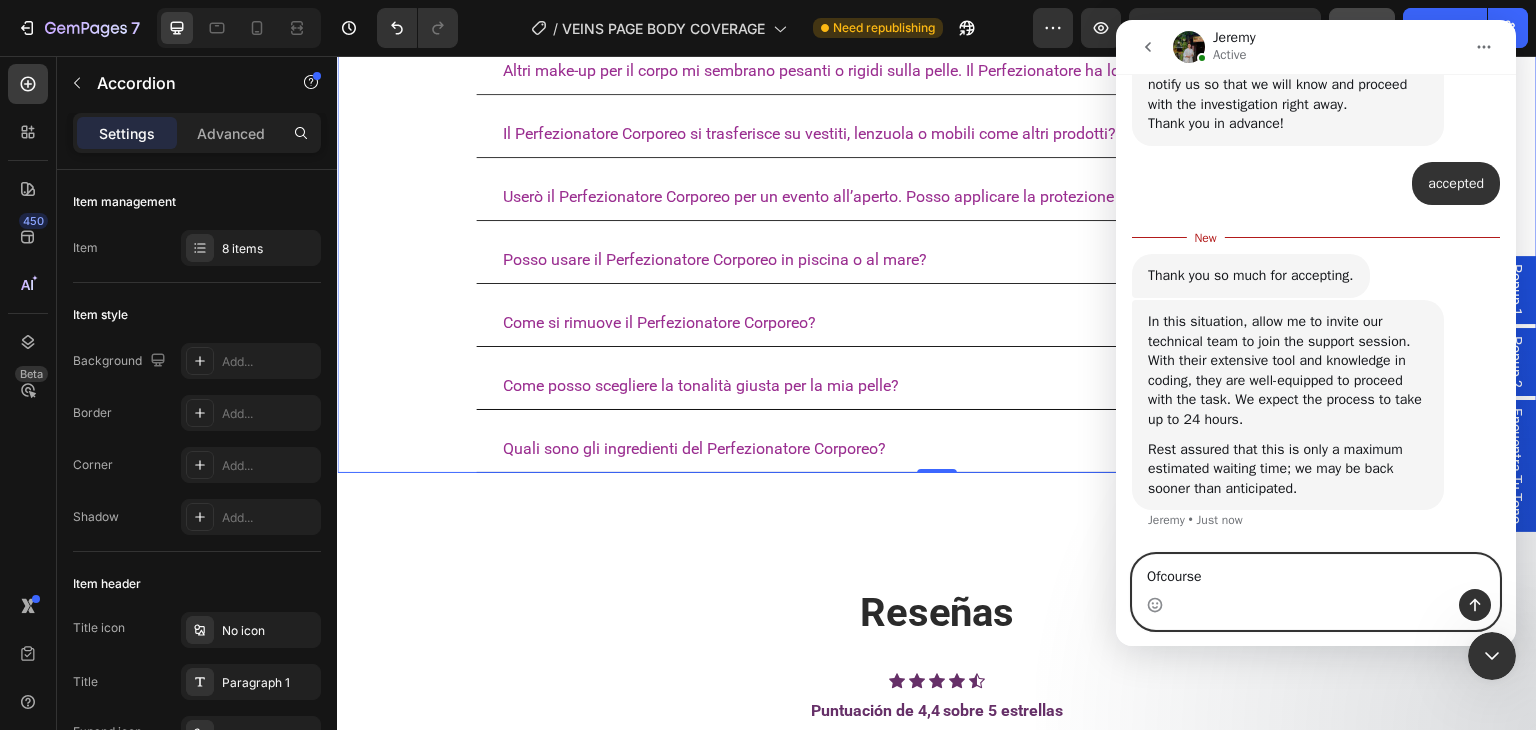 type 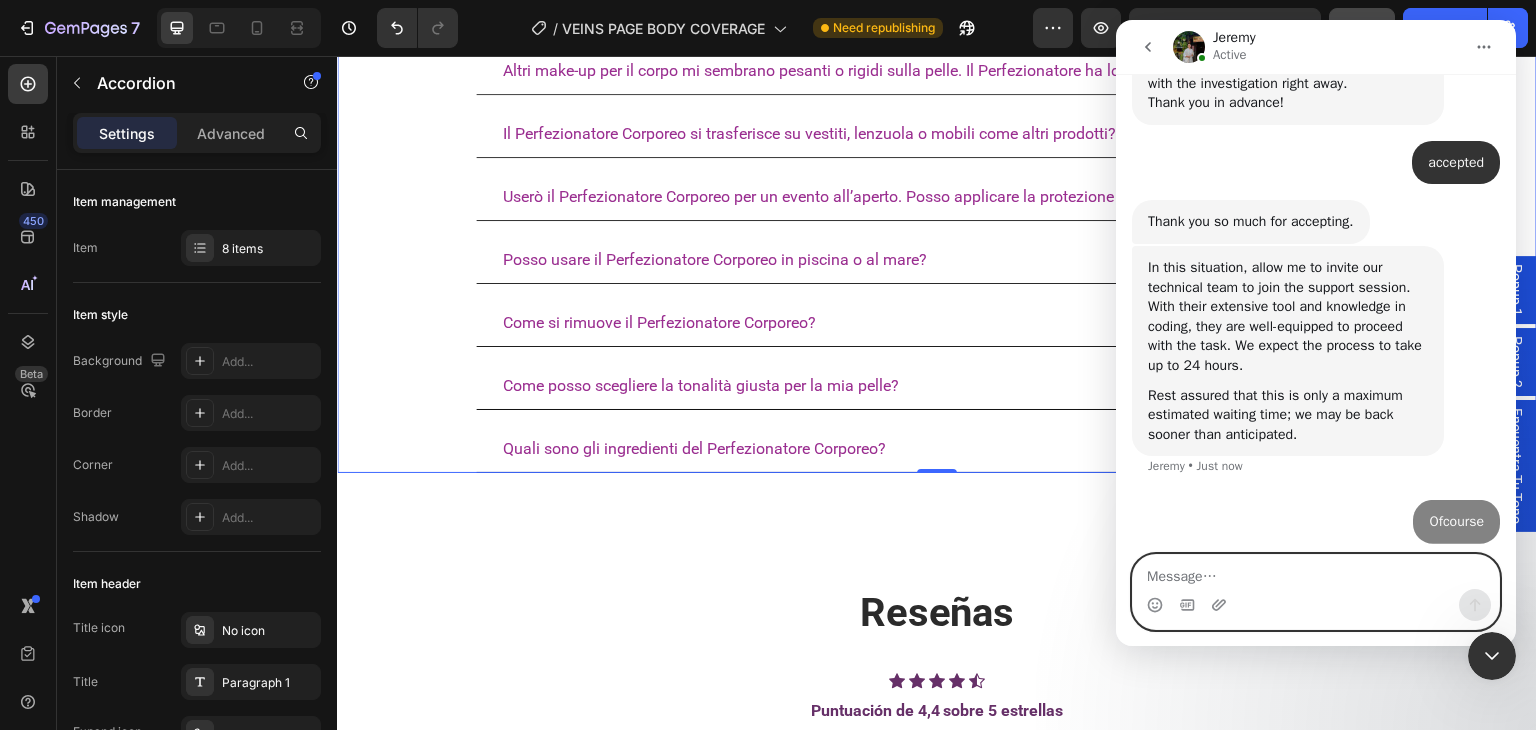 scroll, scrollTop: 2, scrollLeft: 0, axis: vertical 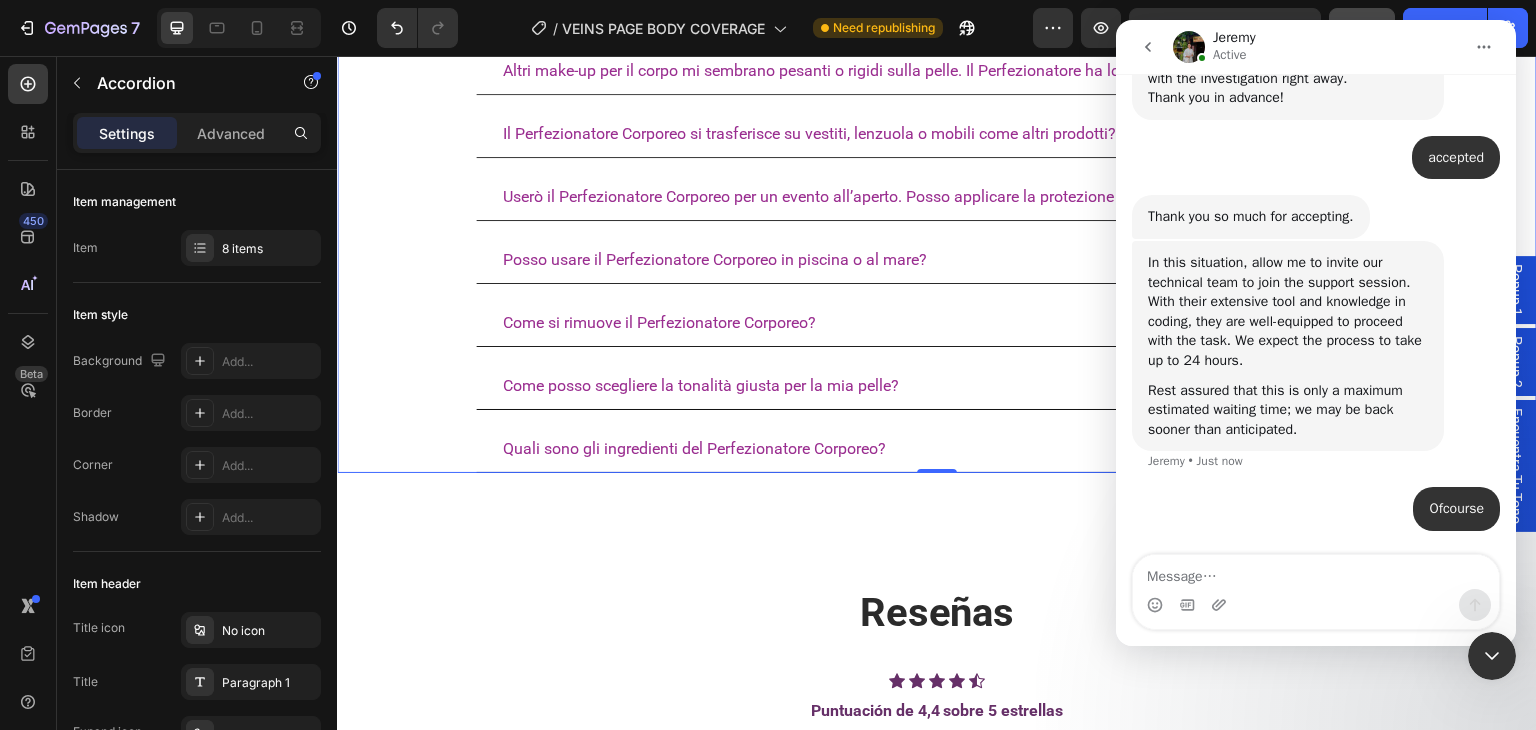 click 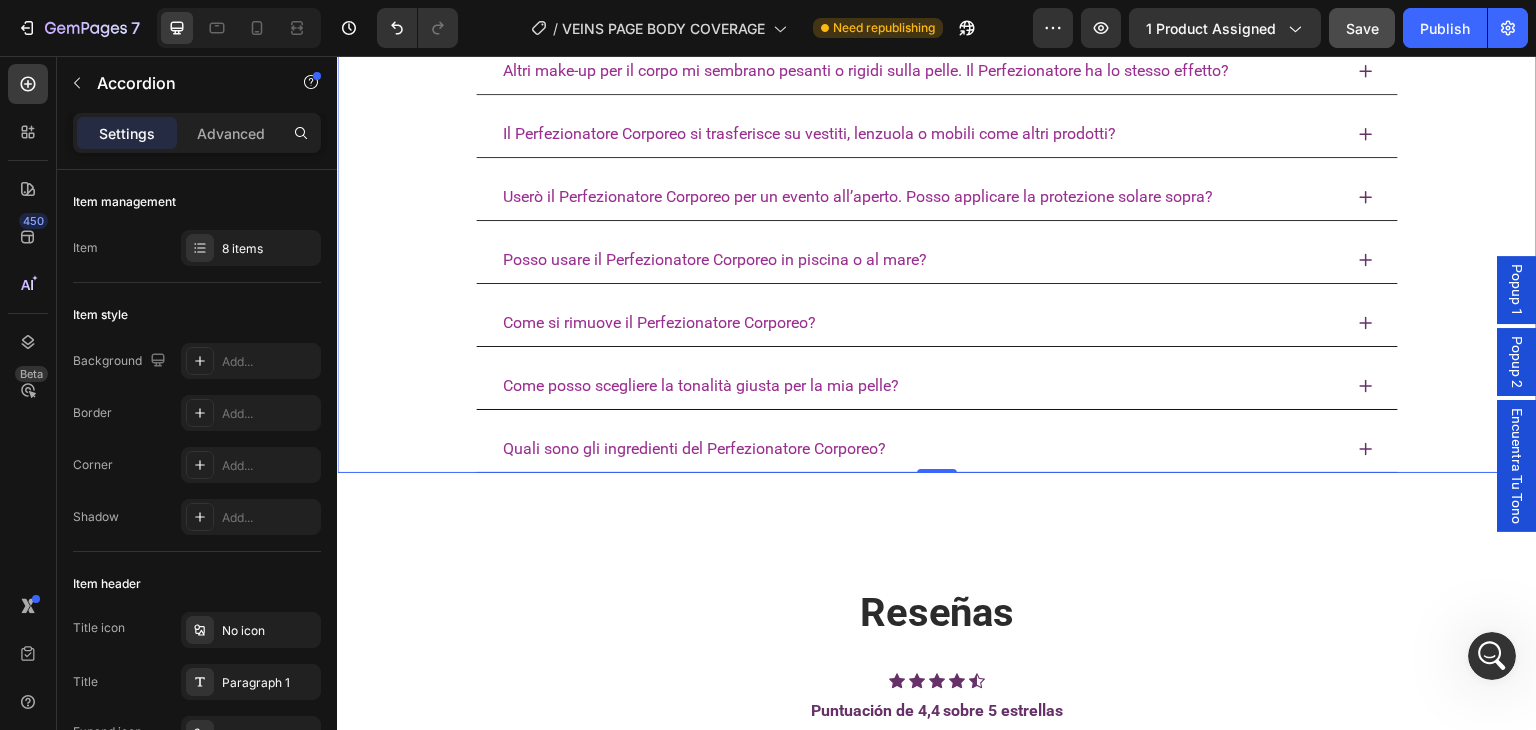 scroll, scrollTop: 0, scrollLeft: 0, axis: both 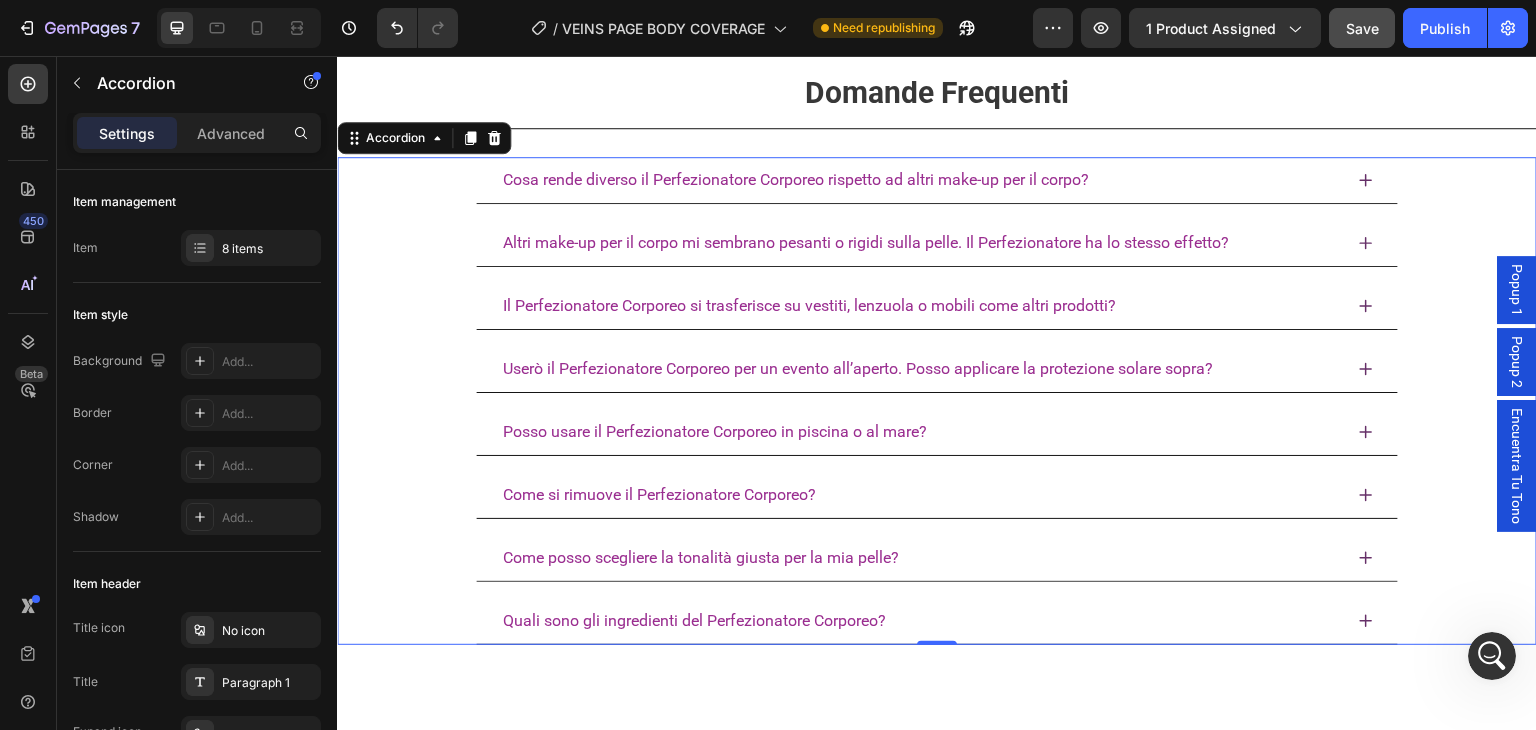 click on "Cosa rende diverso il Perfezionatore Corporeo rispetto ad altri make-up per il corpo?" at bounding box center [921, 180] 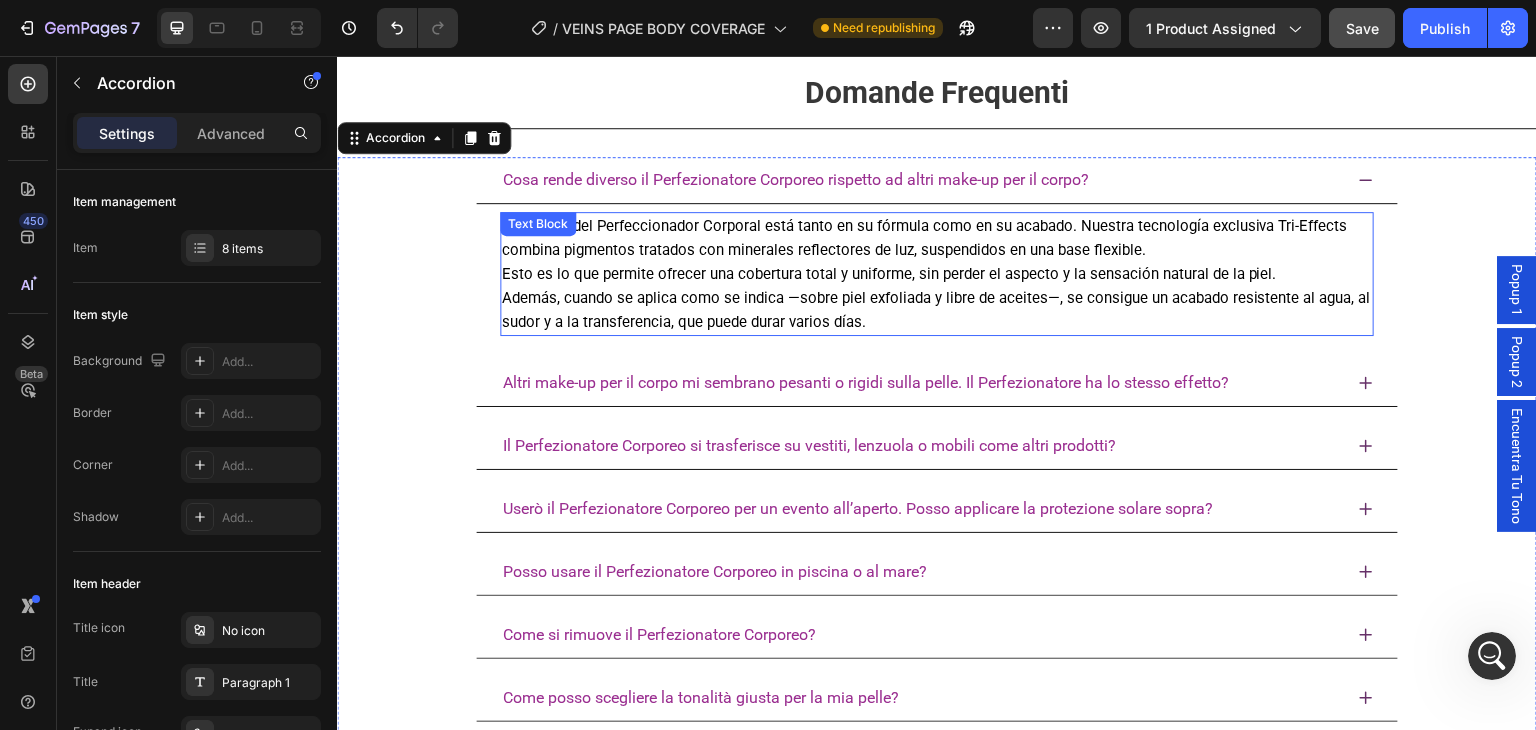 click on "La belleza del Perfeccionador Corporal está tanto en su fórmula como en su acabado. Nuestra tecnología exclusiva Tri-Effects combina pigmentos tratados con minerales reflectores de luz, suspendidos en una base flexible. Esto es lo que permite ofrecer una cobertura total y uniforme, sin perder el aspecto y la sensación natural de la piel." at bounding box center [937, 250] 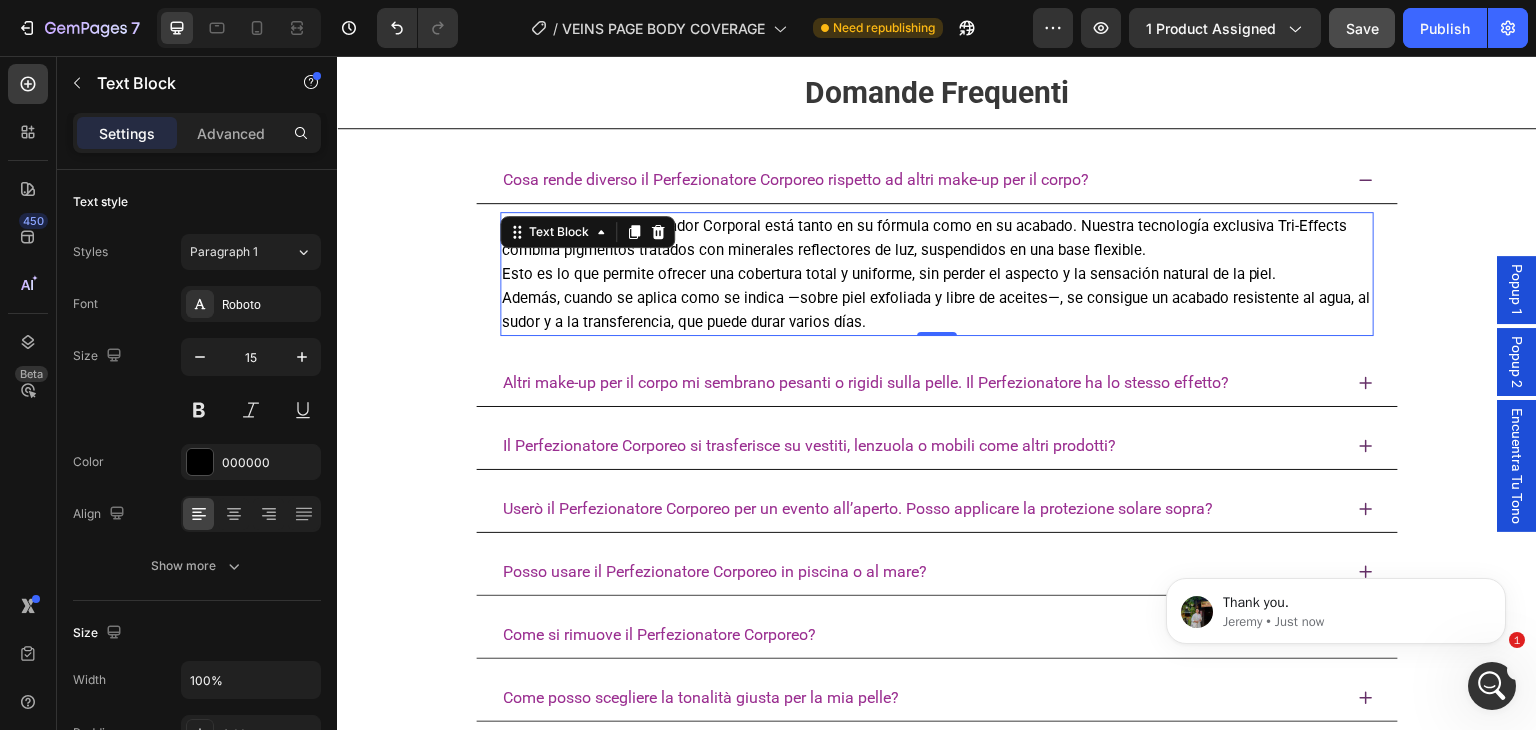 scroll, scrollTop: 7145, scrollLeft: 0, axis: vertical 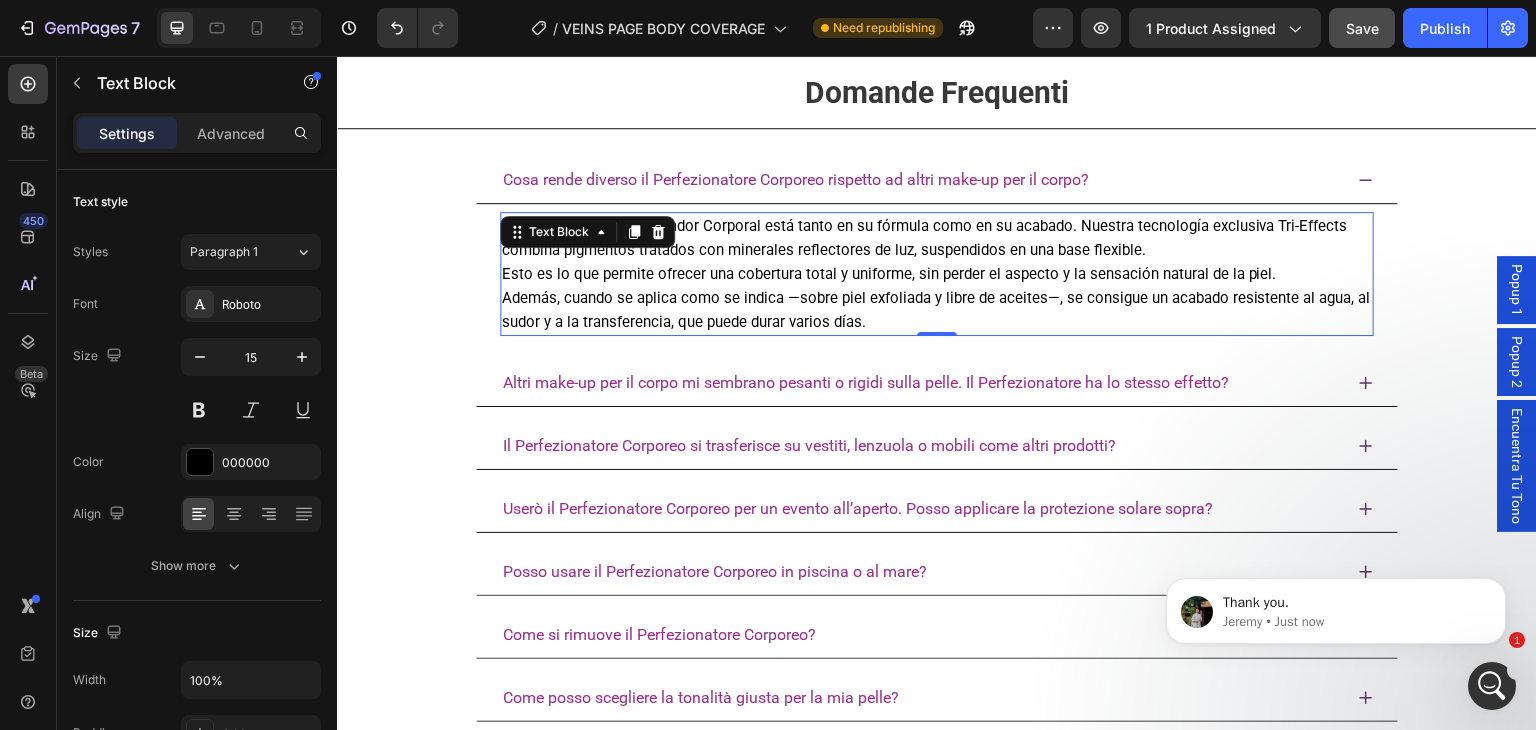 click on "La belleza del Perfeccionador Corporal está tanto en su fórmula como en su acabado. Nuestra tecnología exclusiva Tri-Effects combina pigmentos tratados con minerales reflectores de luz, suspendidos en una base flexible. Esto es lo que permite ofrecer una cobertura total y uniforme, sin perder el aspecto y la sensación natural de la piel." at bounding box center (937, 250) 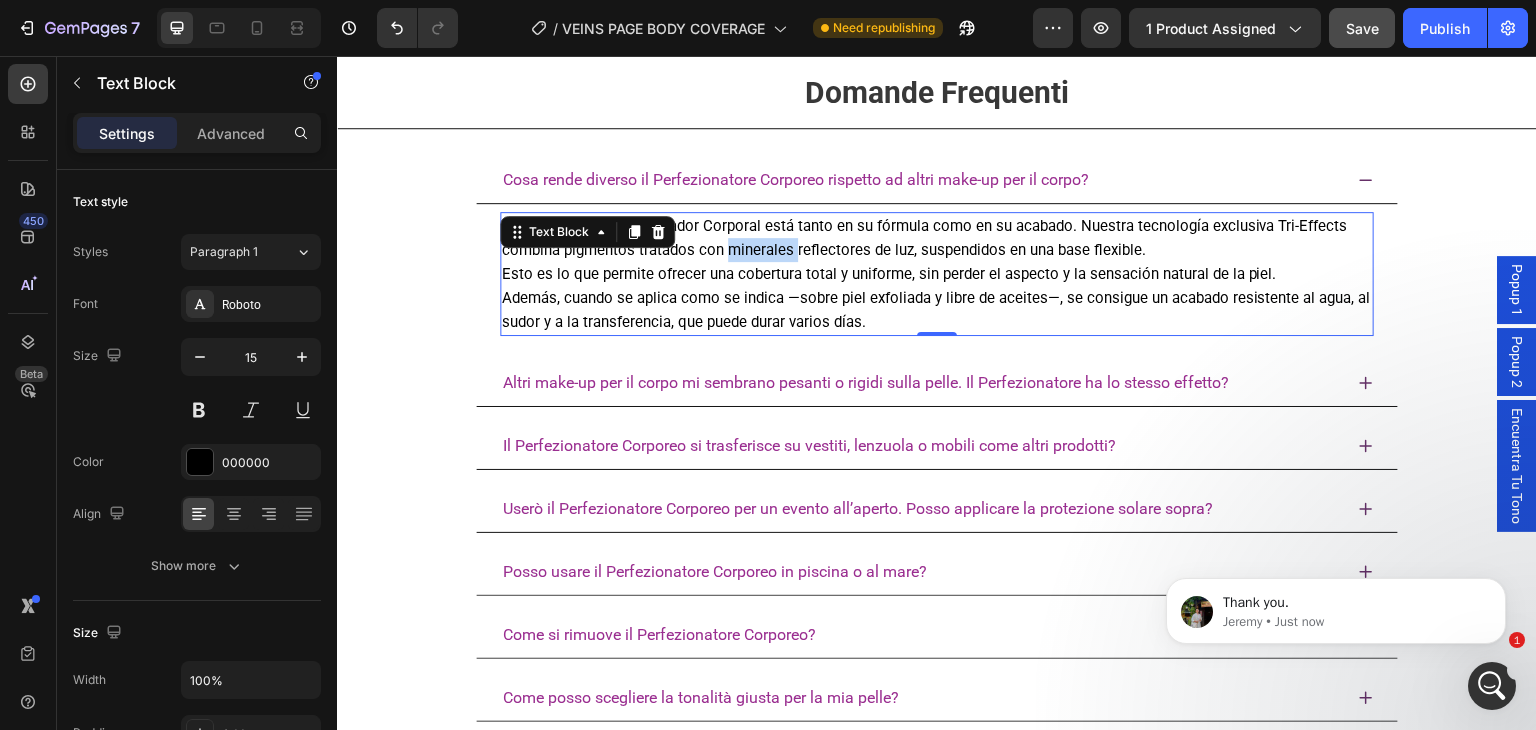 click on "La belleza del Perfeccionador Corporal está tanto en su fórmula como en su acabado. Nuestra tecnología exclusiva Tri-Effects combina pigmentos tratados con minerales reflectores de luz, suspendidos en una base flexible. Esto es lo que permite ofrecer una cobertura total y uniforme, sin perder el aspecto y la sensación natural de la piel." at bounding box center (937, 250) 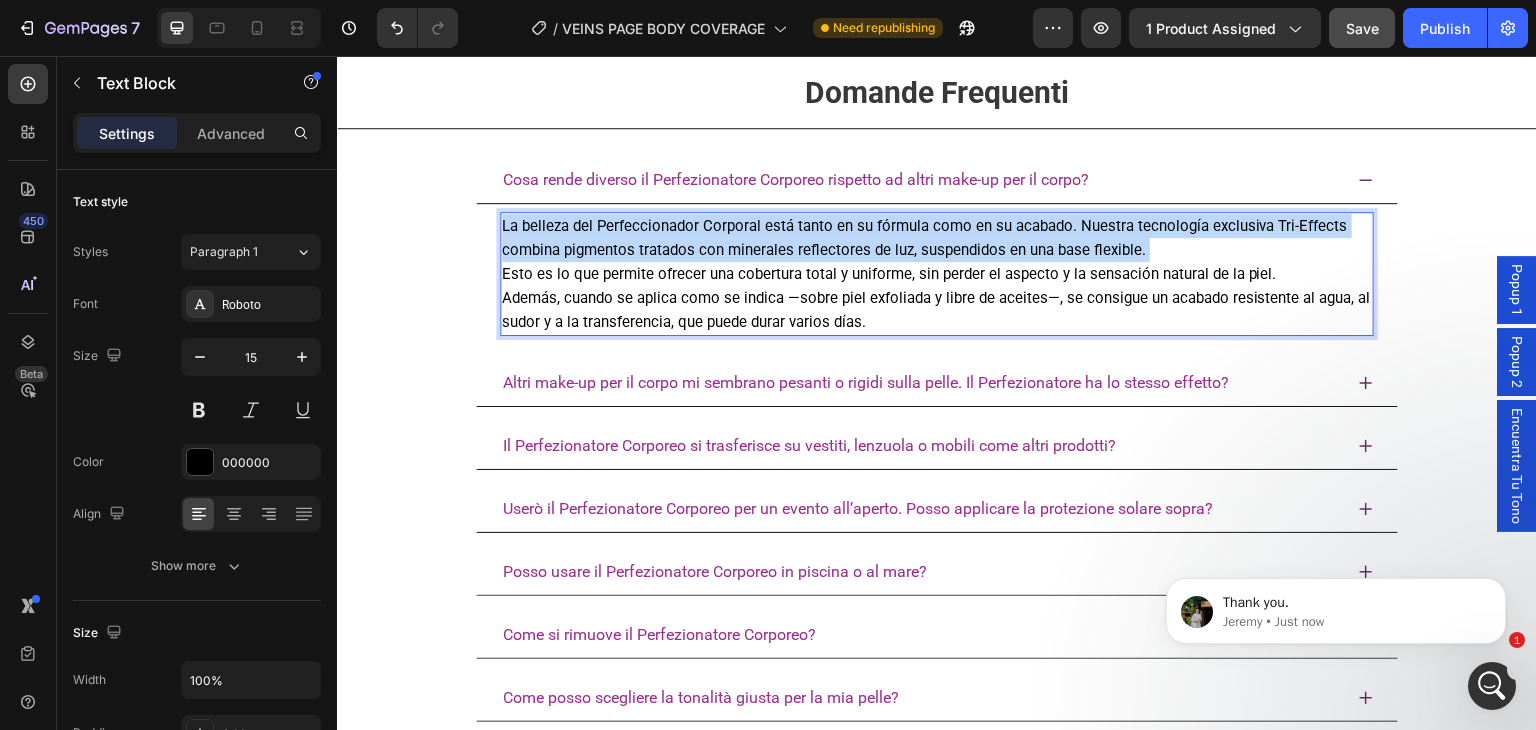 click on "La belleza del Perfeccionador Corporal está tanto en su fórmula como en su acabado. Nuestra tecnología exclusiva Tri-Effects combina pigmentos tratados con minerales reflectores de luz, suspendidos en una base flexible. Esto es lo que permite ofrecer una cobertura total y uniforme, sin perder el aspecto y la sensación natural de la piel." at bounding box center [937, 250] 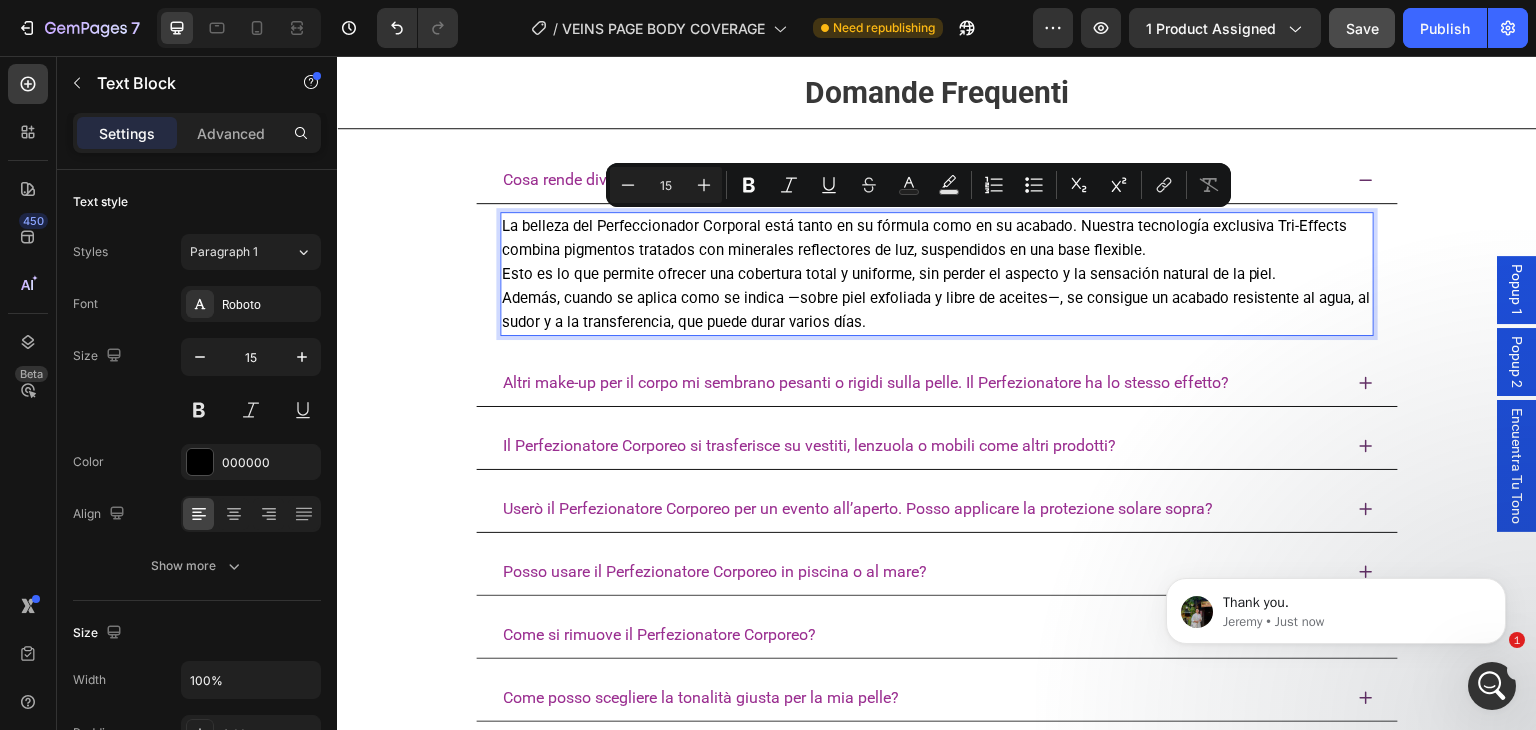 click on "Además, cuando se aplica como se indica —sobre piel exfoliada y libre de aceites—, se consigue un acabado resistente al agua, al sudor y a la transferencia, que puede durar varios días." at bounding box center [937, 310] 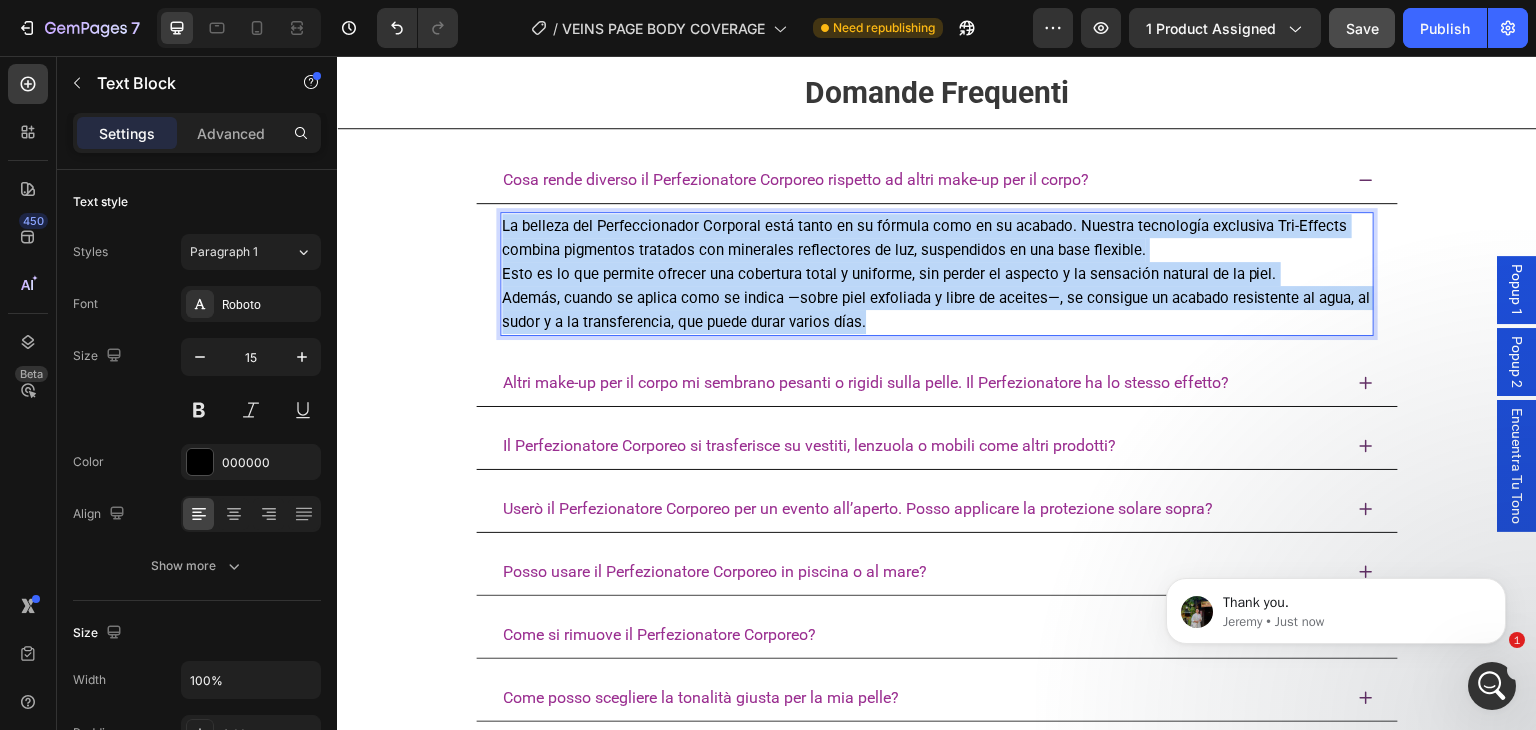drag, startPoint x: 877, startPoint y: 315, endPoint x: 498, endPoint y: 228, distance: 388.8573 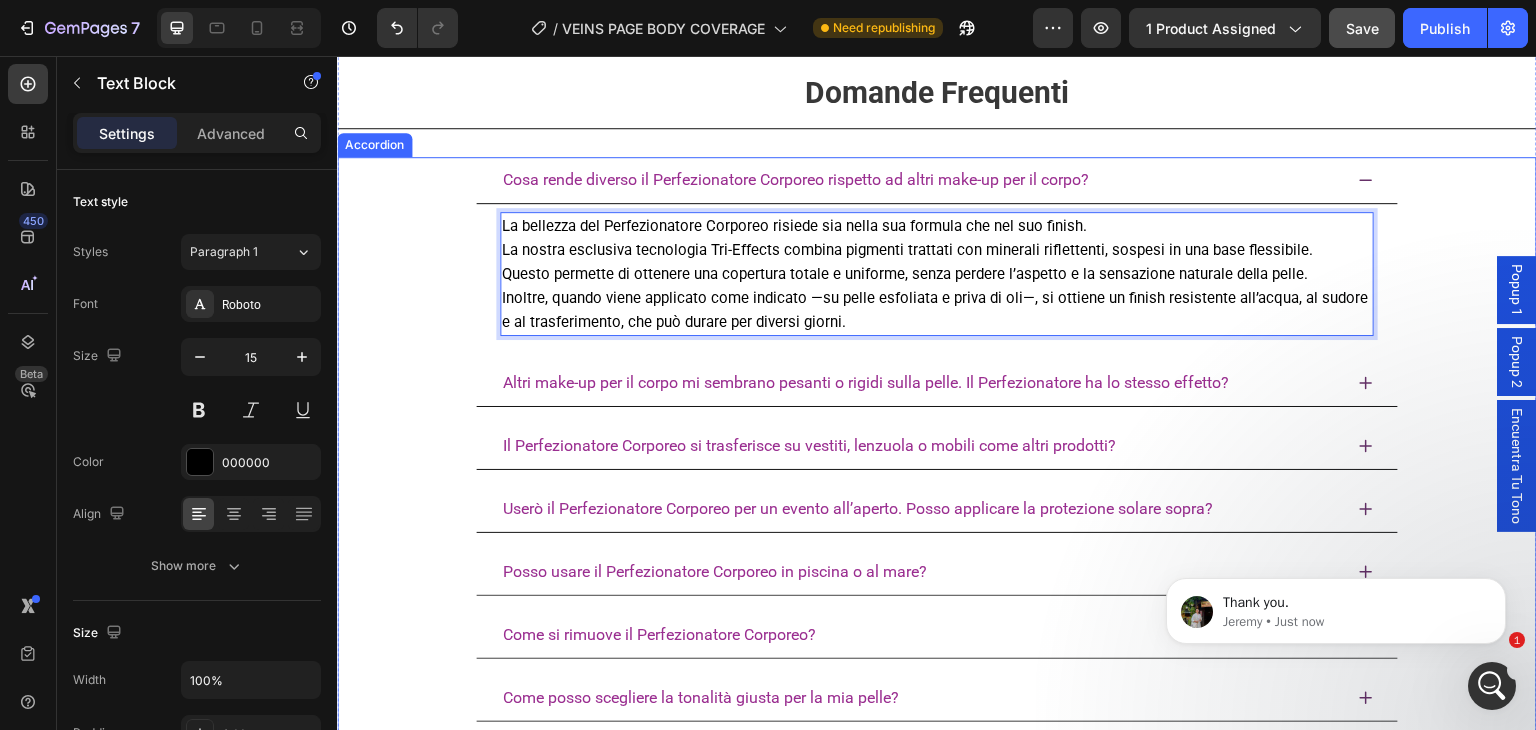 click on "Cosa rende diverso il Perfezionatore Corporeo rispetto ad altri make-up per il corpo?" at bounding box center (921, 180) 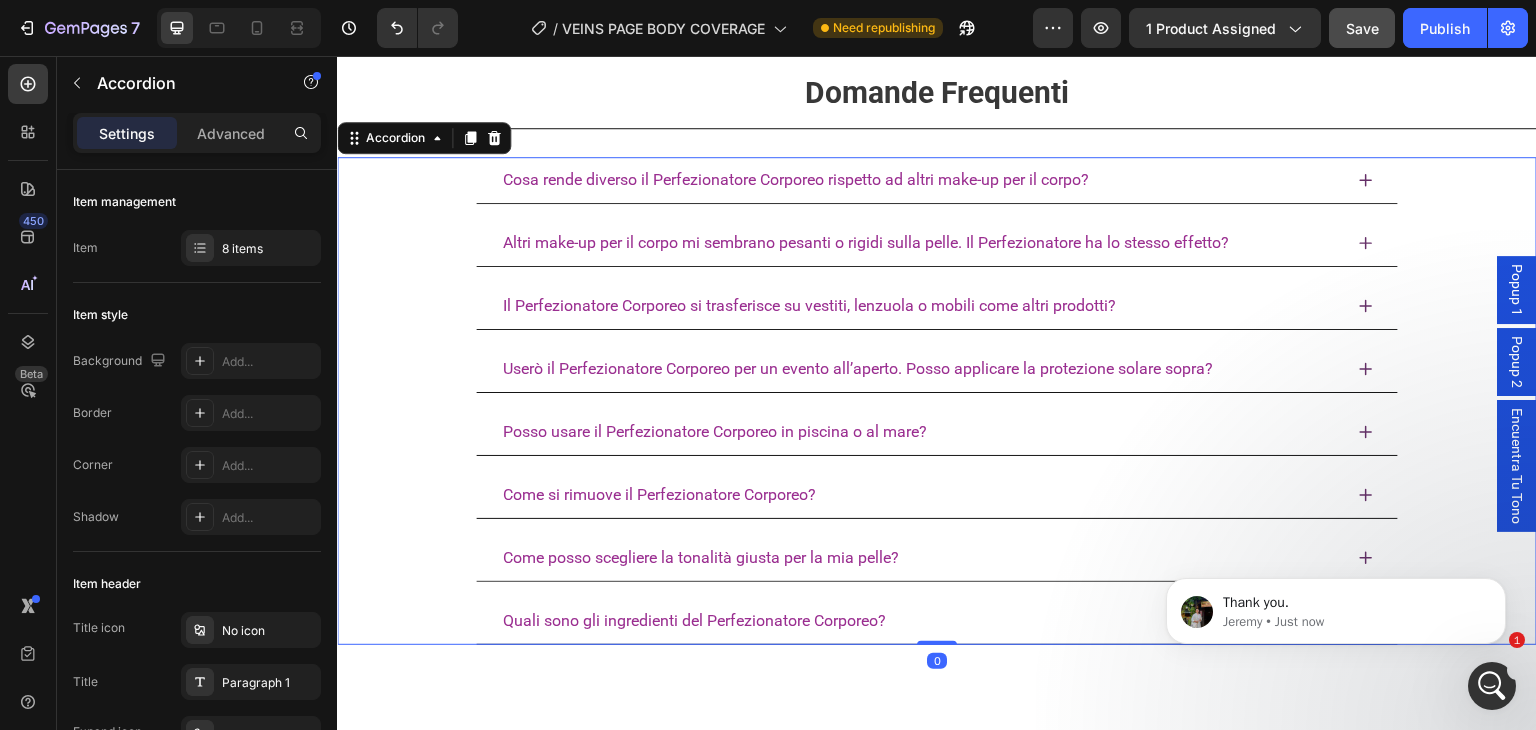 click on "Altri make-up per il corpo mi sembrano pesanti o rigidi sulla pelle. Il Perfezionatore ha lo stesso effetto?" at bounding box center (937, 243) 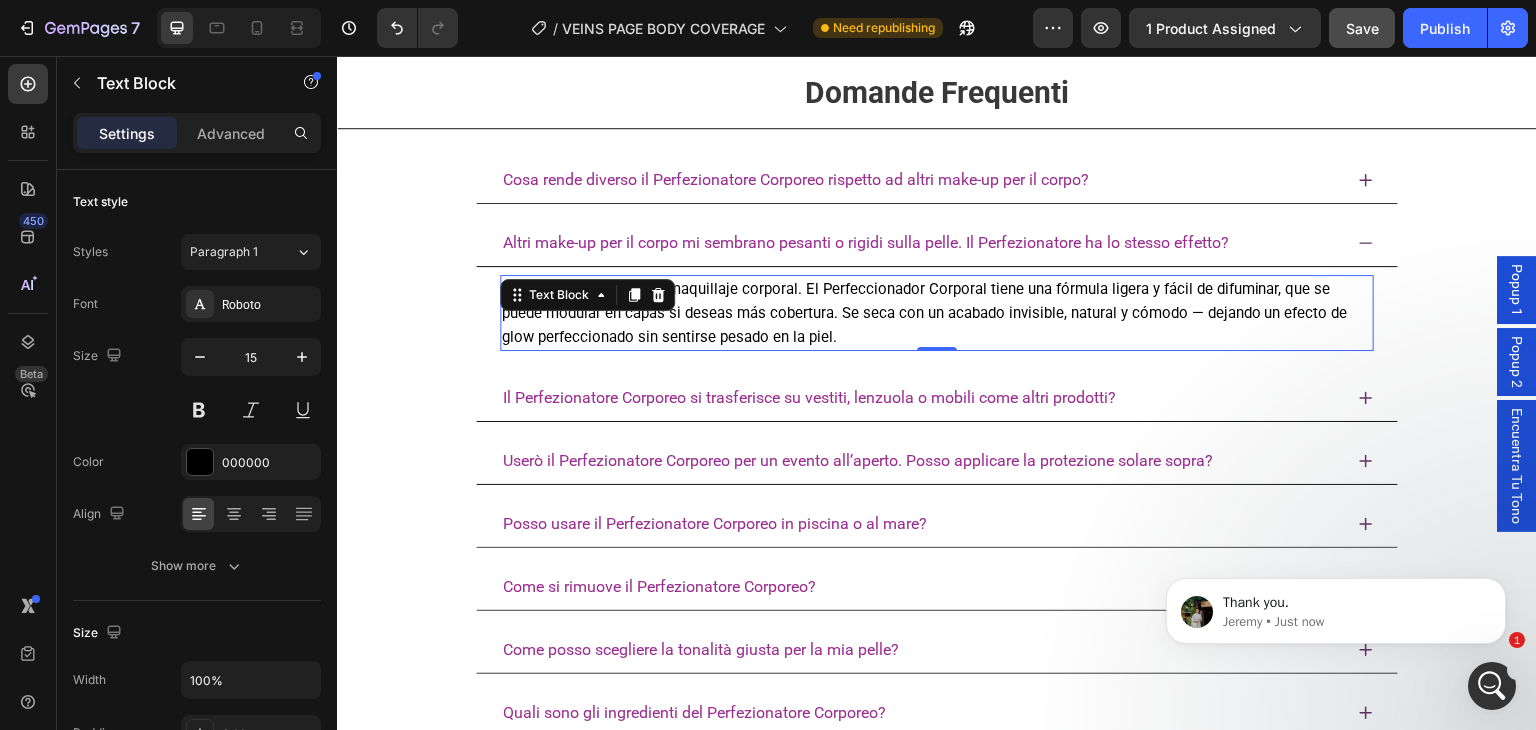 click on "¡No! Esto no es el típico maquillaje corporal. El Perfeccionador Corporal tiene una fórmula ligera y fácil de difuminar, que se puede modular en capas si deseas más cobertura. Se seca con un acabado invisible, natural y cómodo — dejando un efecto de glow perfeccionado sin sentirse pesado en la piel." at bounding box center (937, 313) 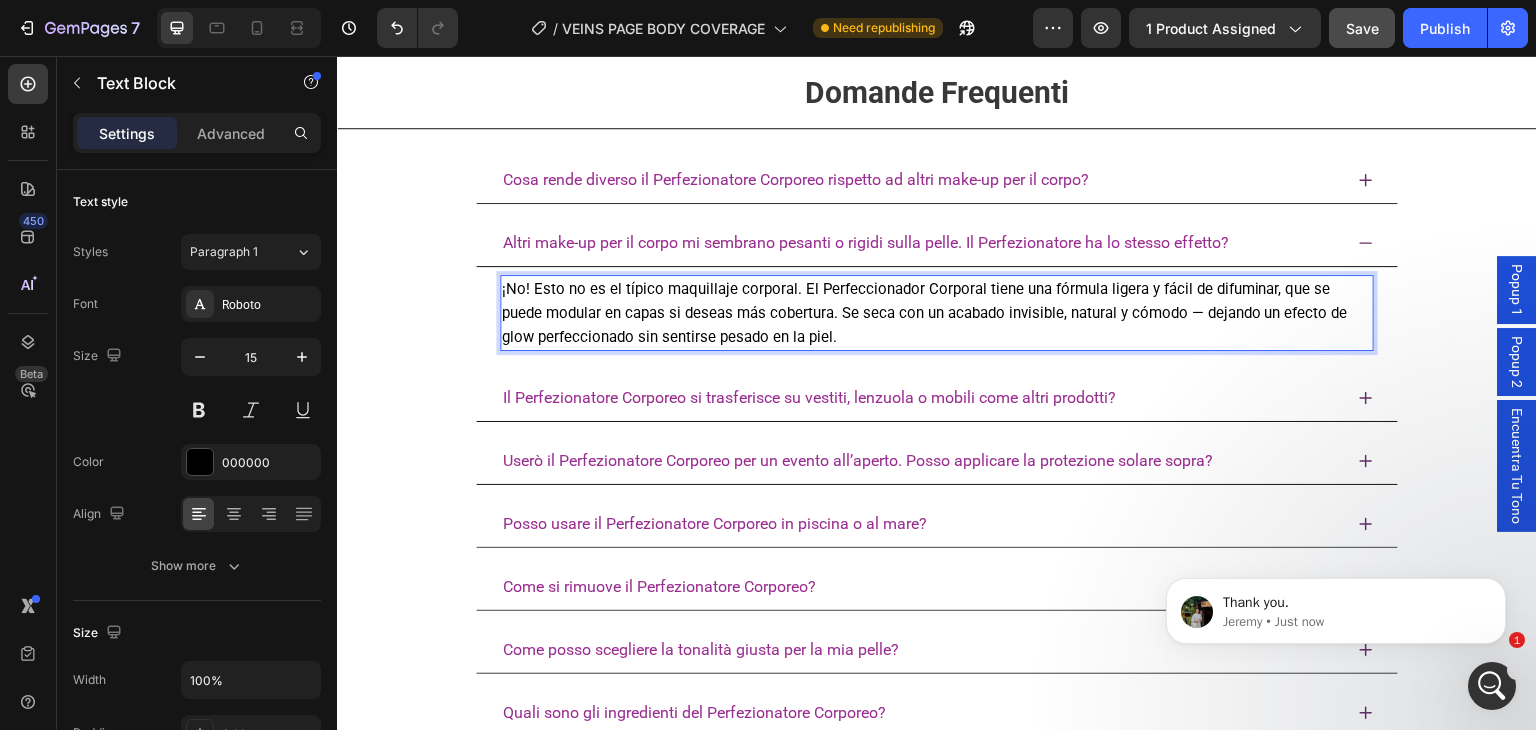 click on "¡No! Esto no es el típico maquillaje corporal. El Perfeccionador Corporal tiene una fórmula ligera y fácil de difuminar, que se puede modular en capas si deseas más cobertura. Se seca con un acabado invisible, natural y cómodo — dejando un efecto de glow perfeccionado sin sentirse pesado en la piel." at bounding box center [937, 313] 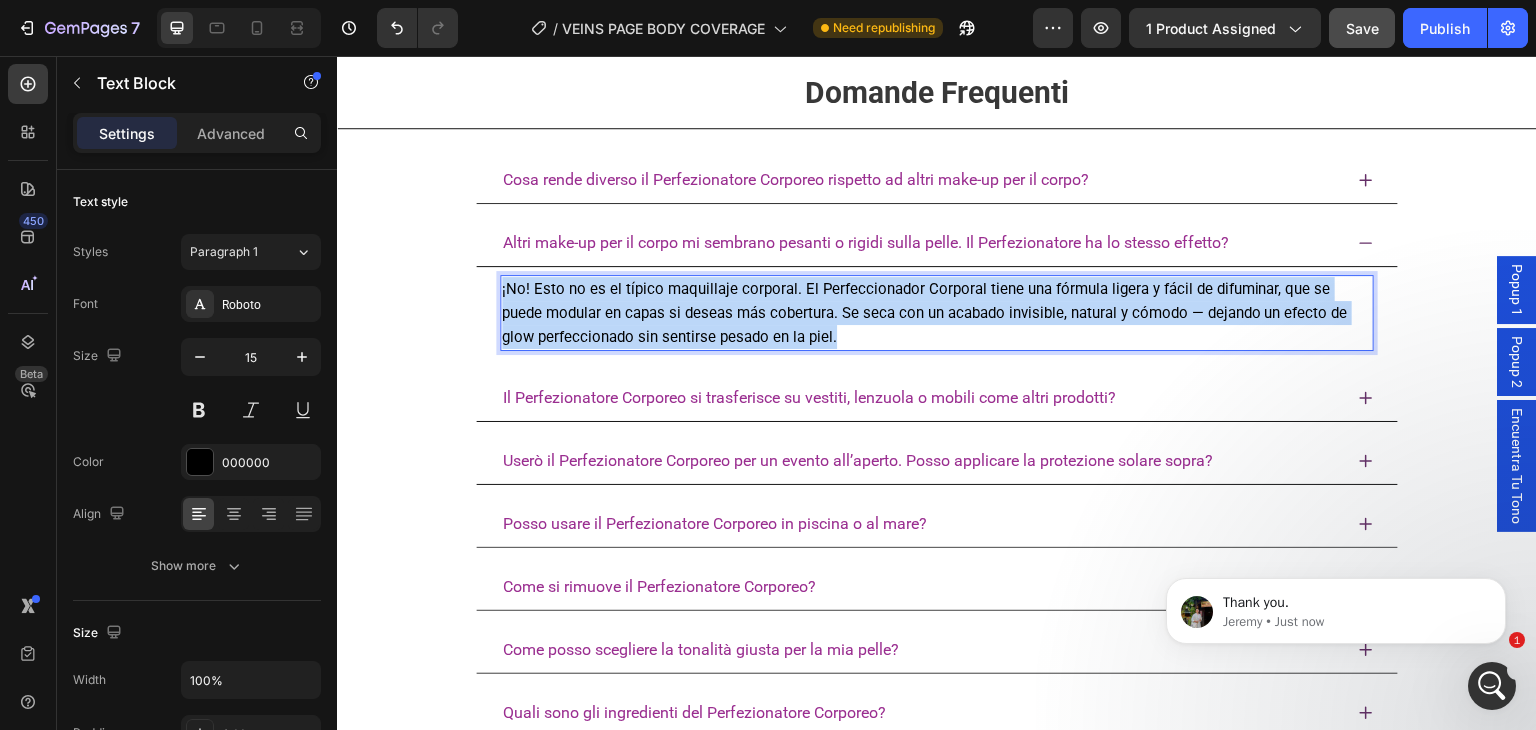 click on "¡No! Esto no es el típico maquillaje corporal. El Perfeccionador Corporal tiene una fórmula ligera y fácil de difuminar, que se puede modular en capas si deseas más cobertura. Se seca con un acabado invisible, natural y cómodo — dejando un efecto de glow perfeccionado sin sentirse pesado en la piel." at bounding box center [937, 313] 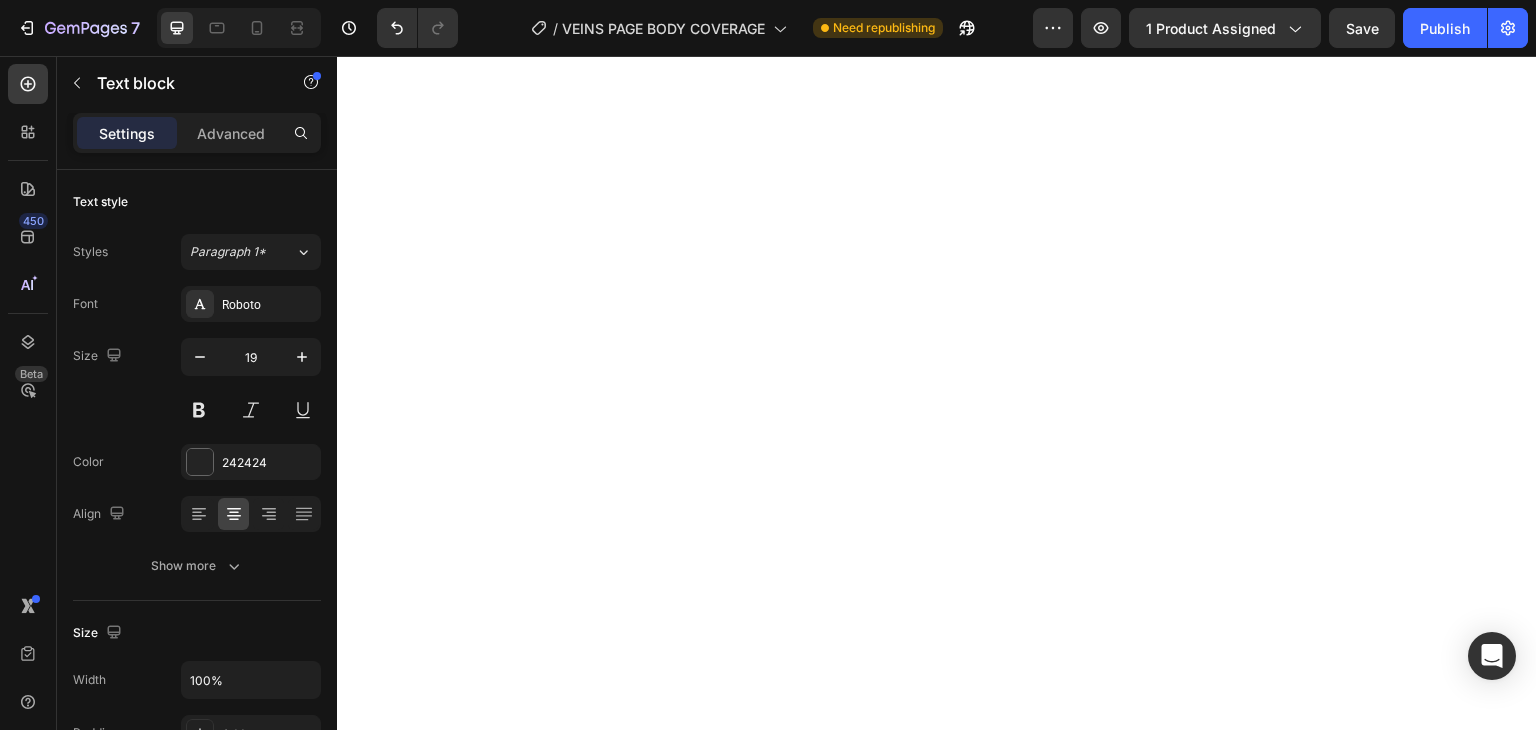 scroll, scrollTop: 0, scrollLeft: 0, axis: both 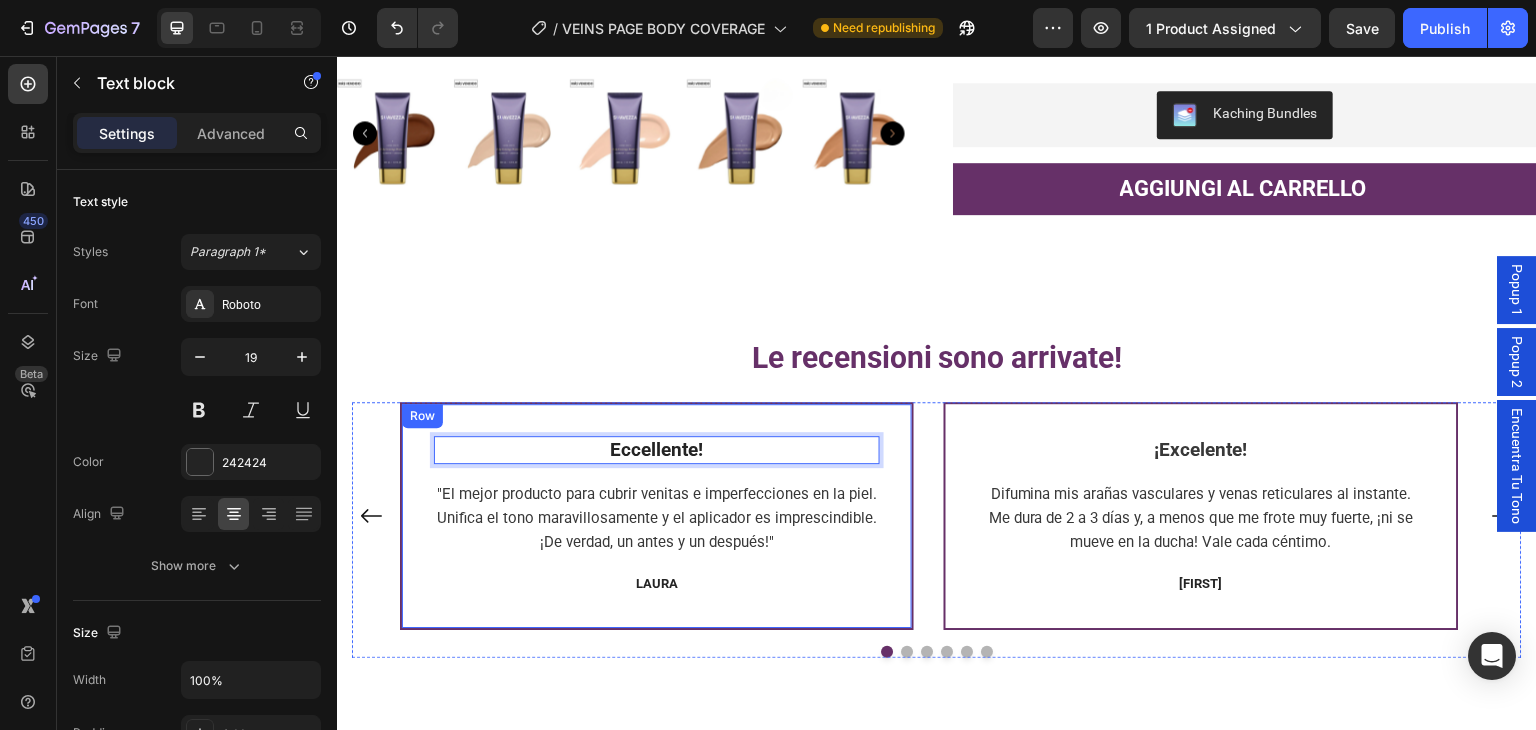 click on ""El mejor producto para cubrir venitas e imperfecciones en la piel. Unifica el tono maravillosamente y el aplicador es imprescindible. ¡De verdad, un antes y un después!"" at bounding box center [657, 518] 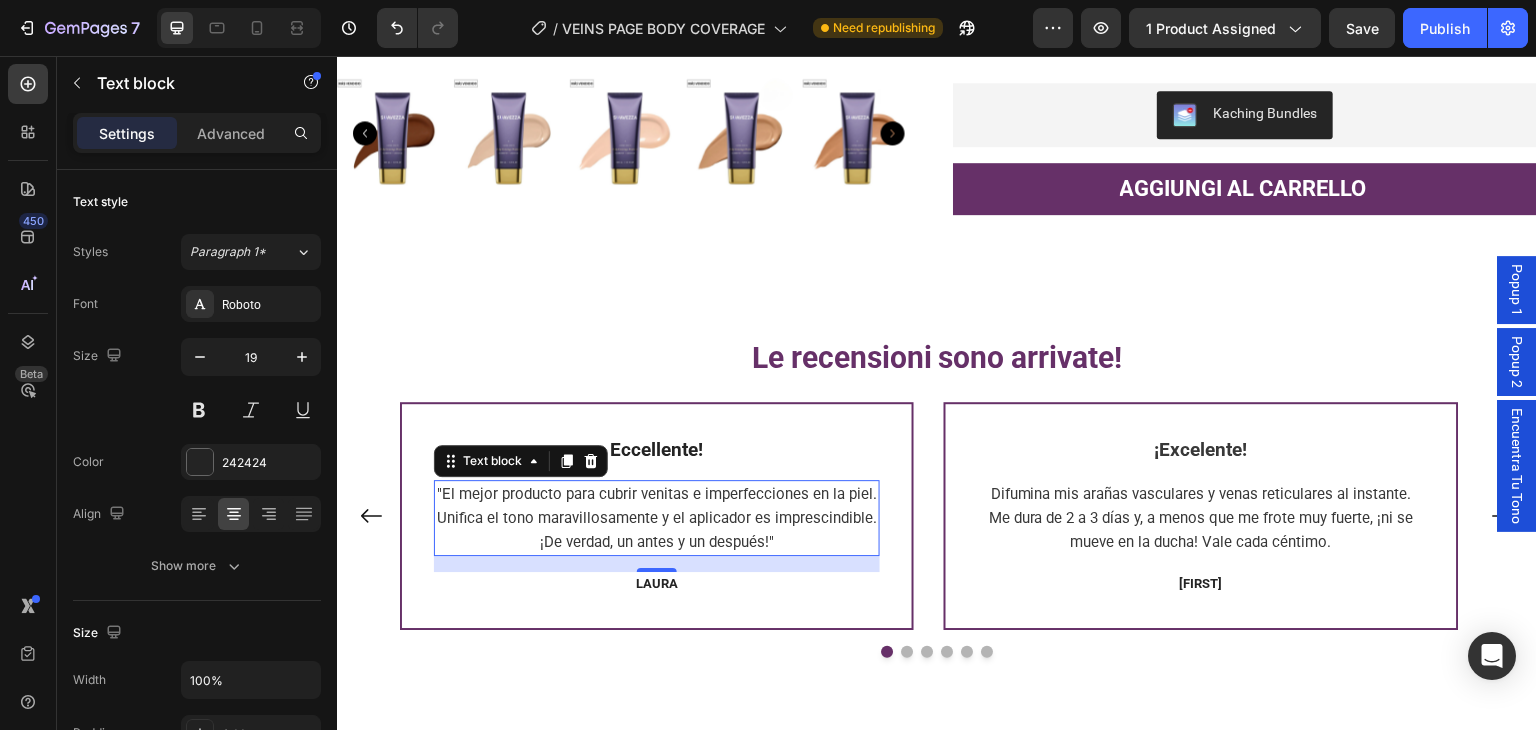 click on ""El mejor producto para cubrir venitas e imperfecciones en la piel. Unifica el tono maravillosamente y el aplicador es imprescindible. ¡De verdad, un antes y un después!"" at bounding box center [657, 518] 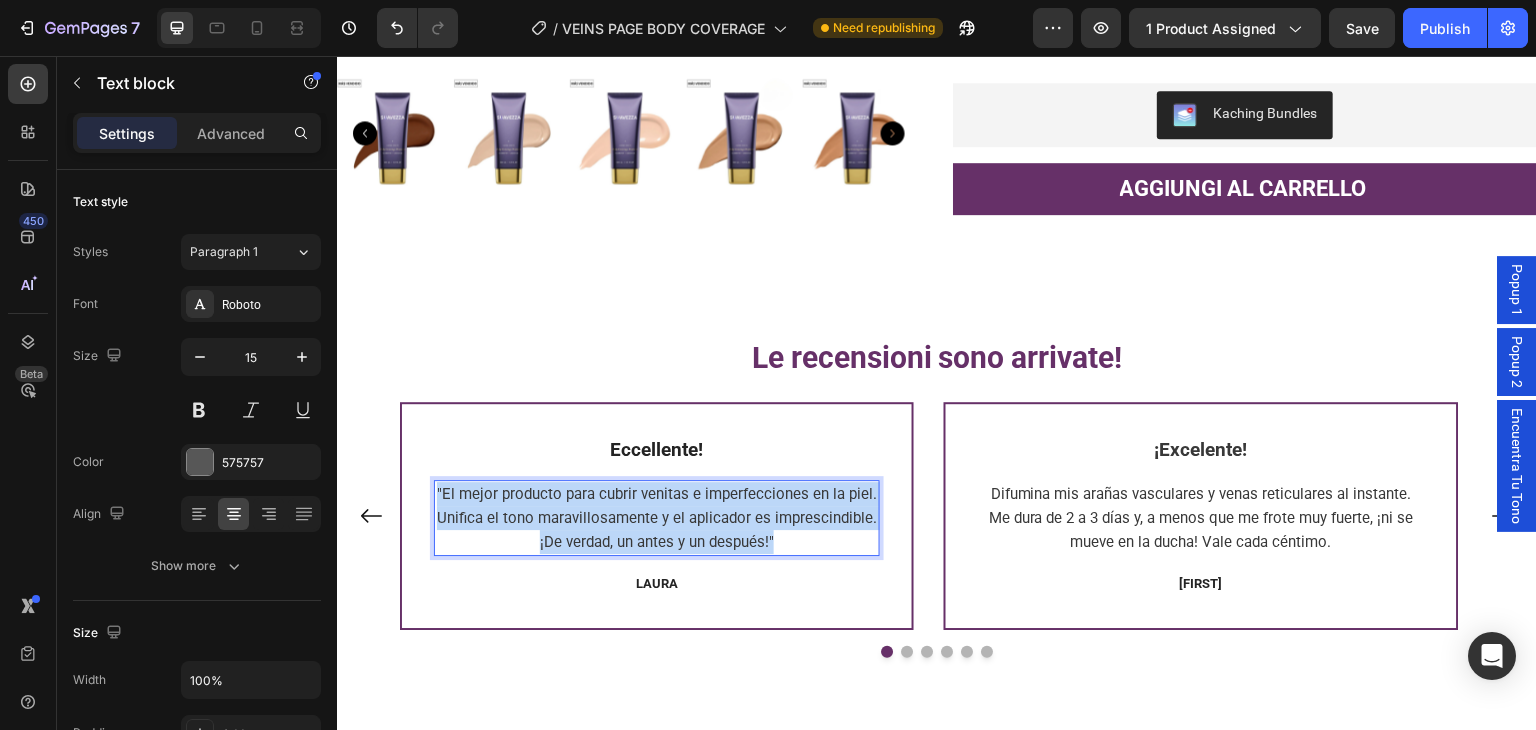 click on ""El mejor producto para cubrir venitas e imperfecciones en la piel. Unifica el tono maravillosamente y el aplicador es imprescindible. ¡De verdad, un antes y un después!"" at bounding box center [657, 518] 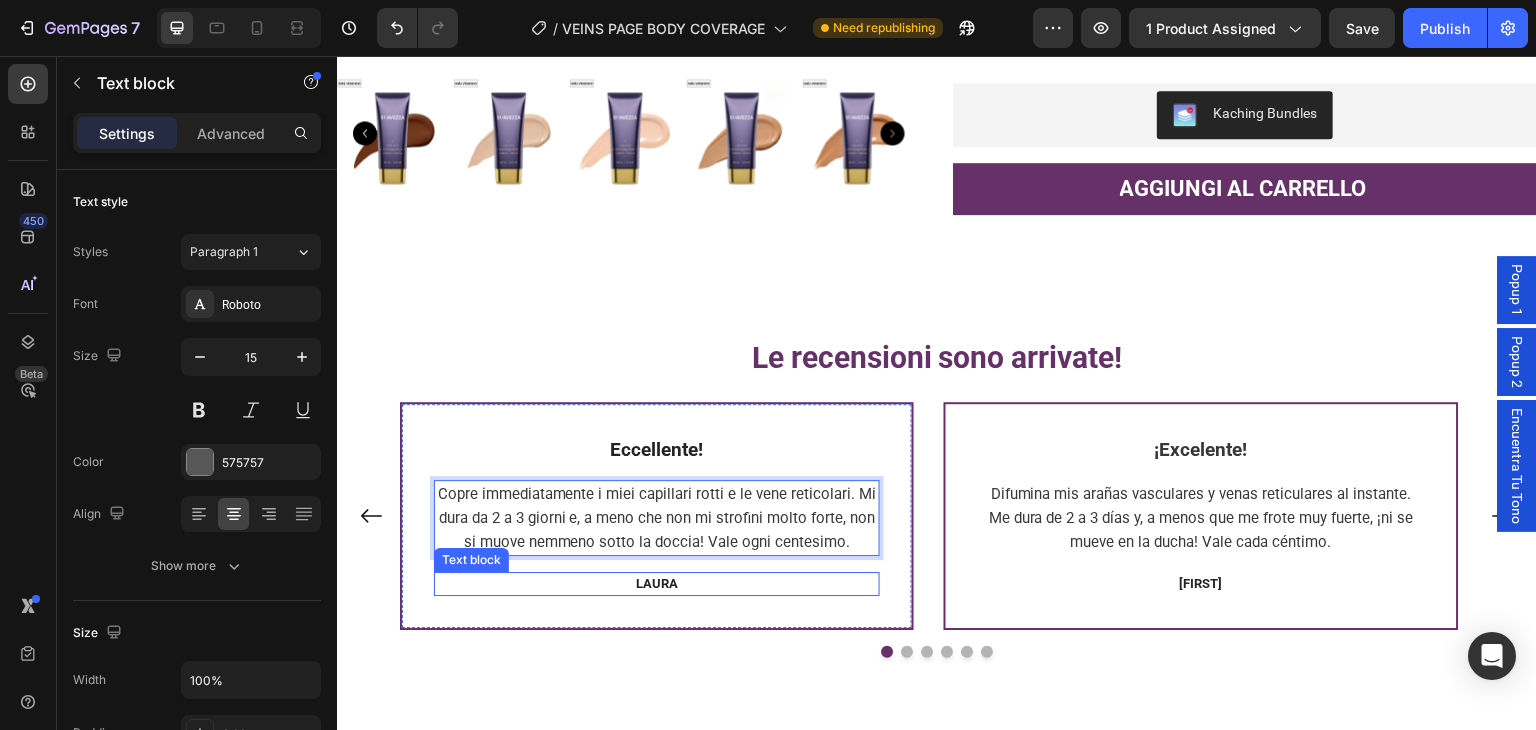 click on "LAURA" at bounding box center (657, 583) 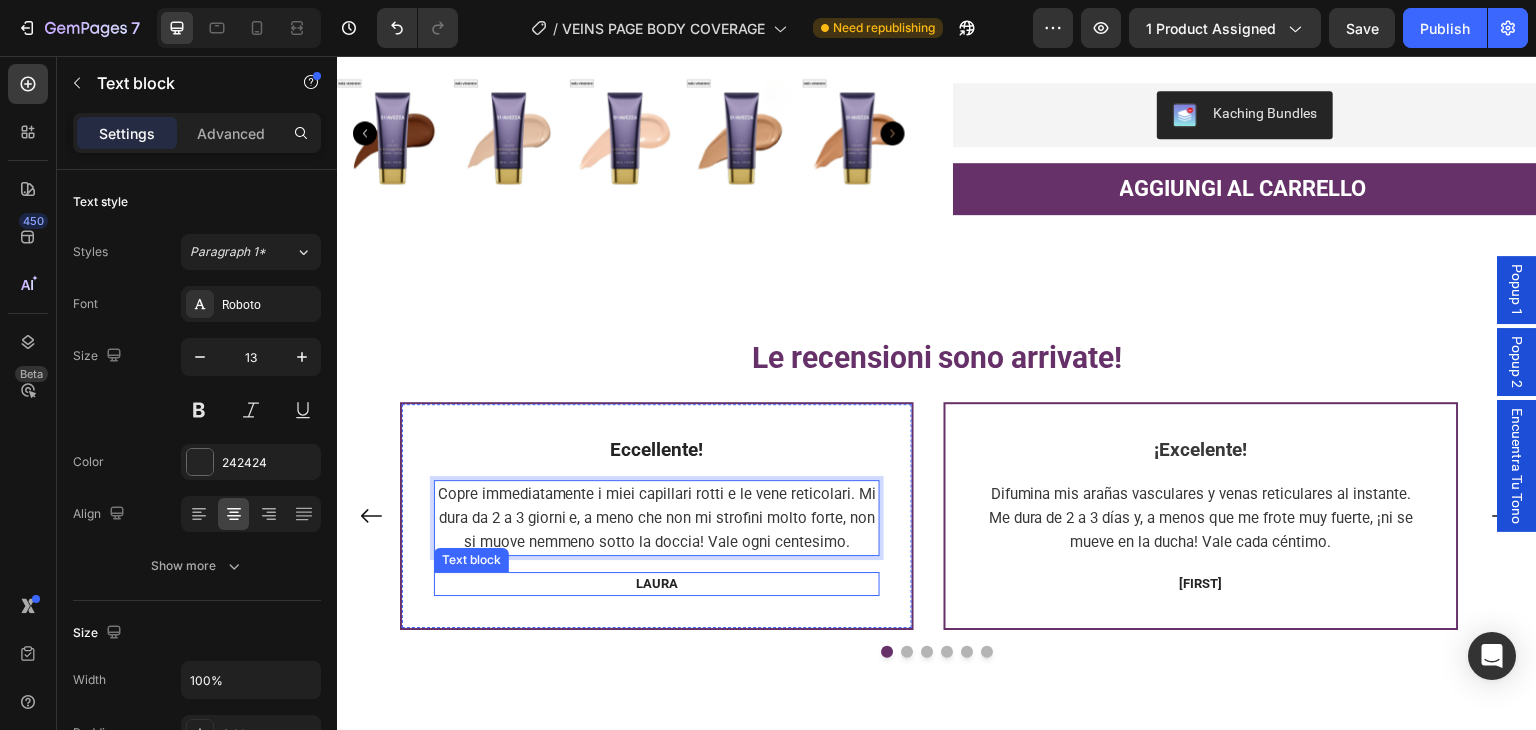click on "LAURA" at bounding box center [657, 583] 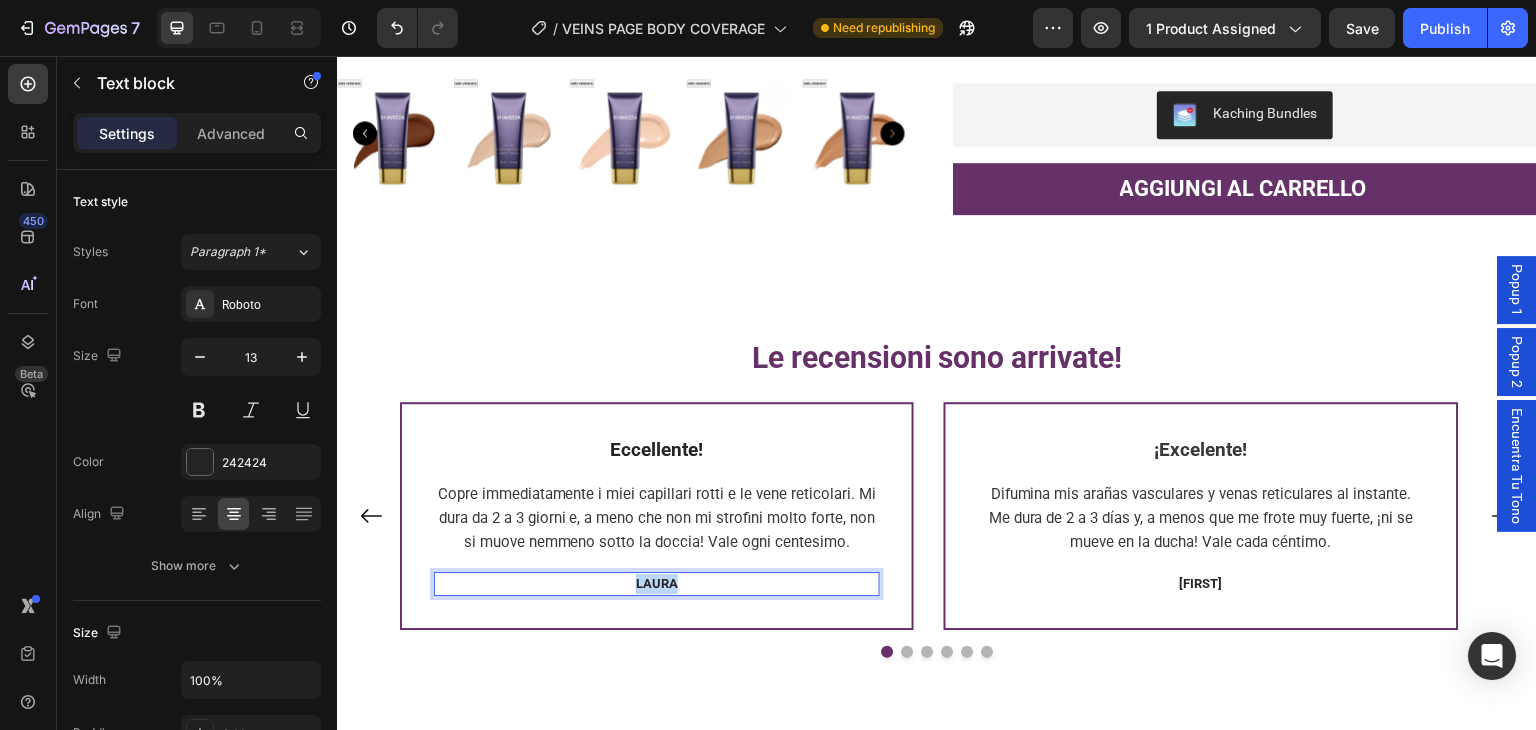 click on "LAURA" at bounding box center (657, 583) 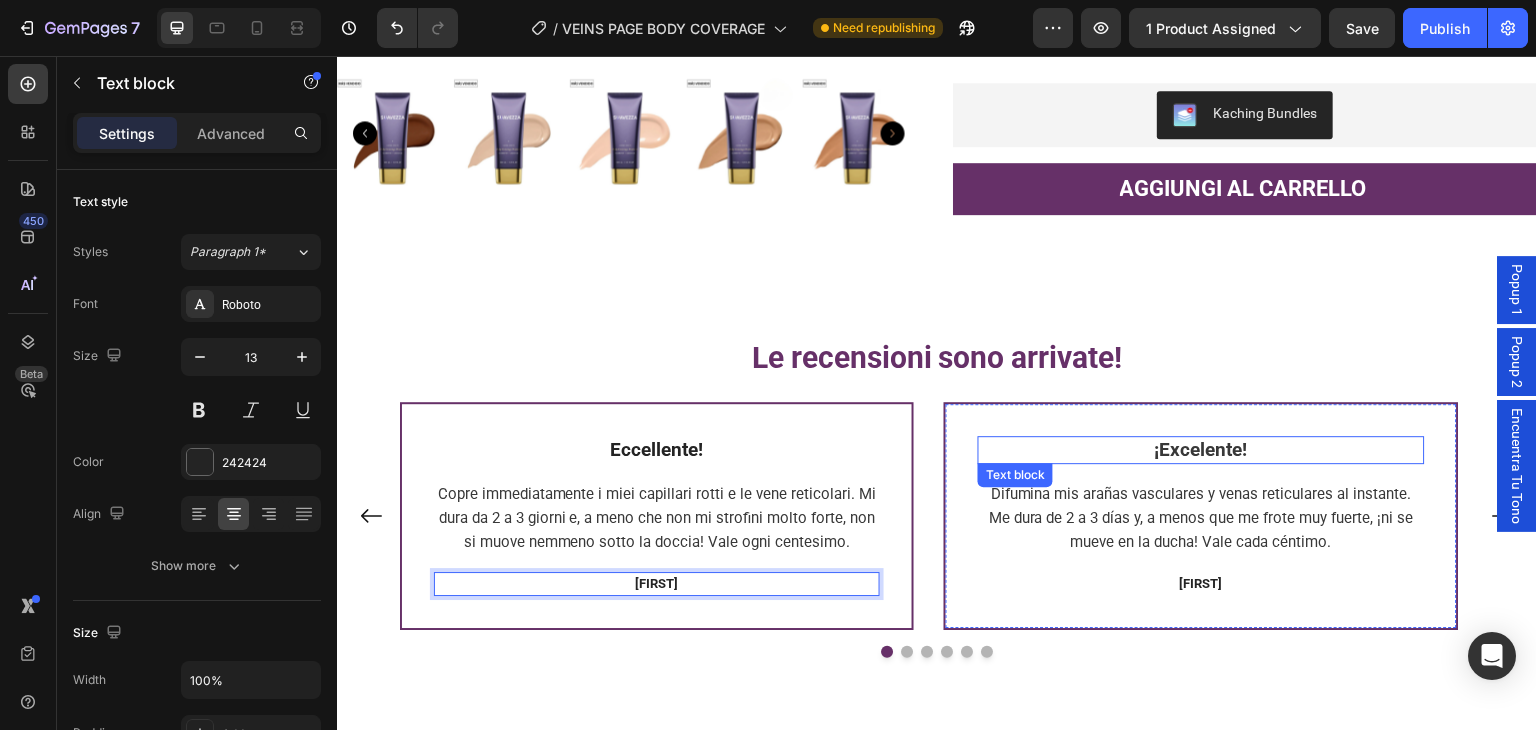 click on "¡Excelente!" at bounding box center [1201, 450] 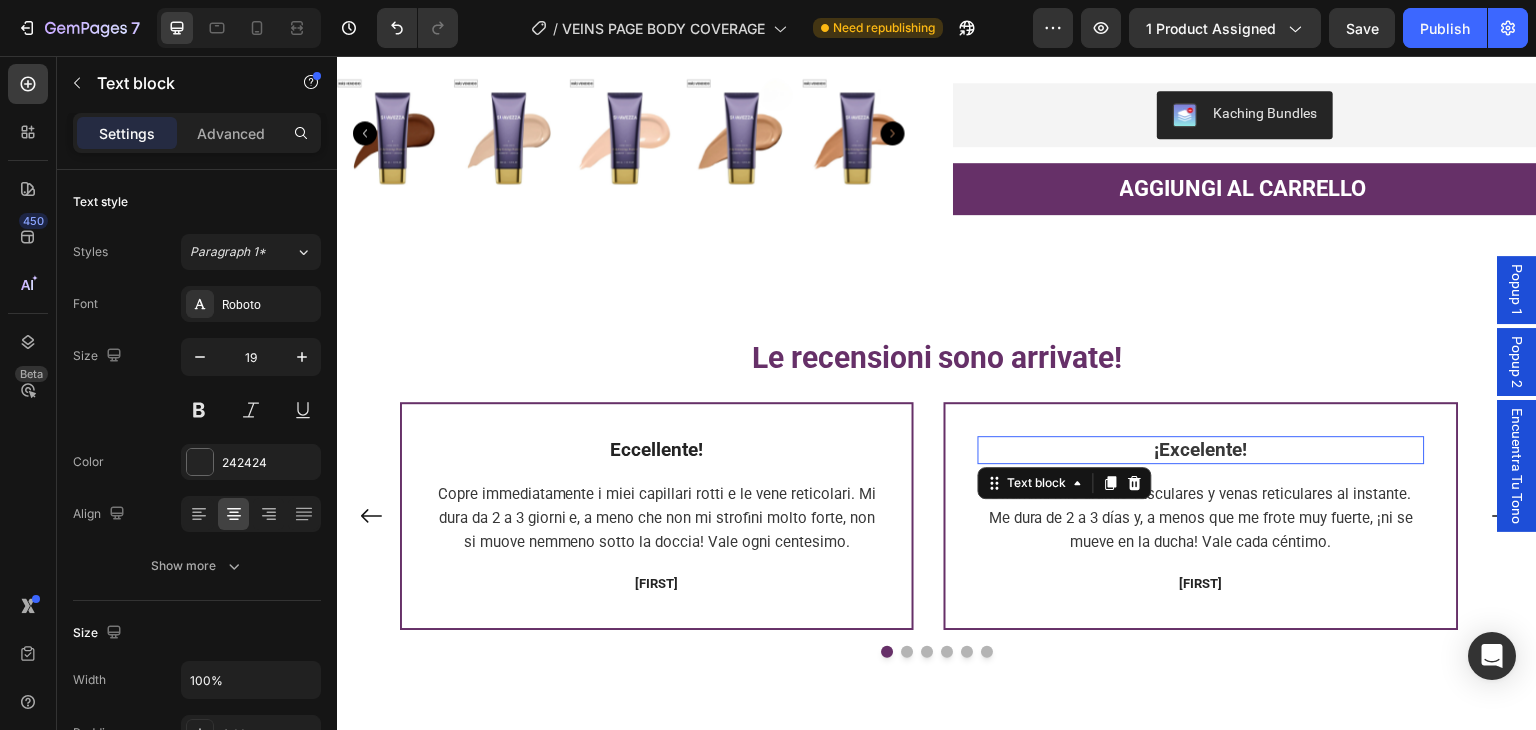 click on "¡Excelente!" at bounding box center (1201, 450) 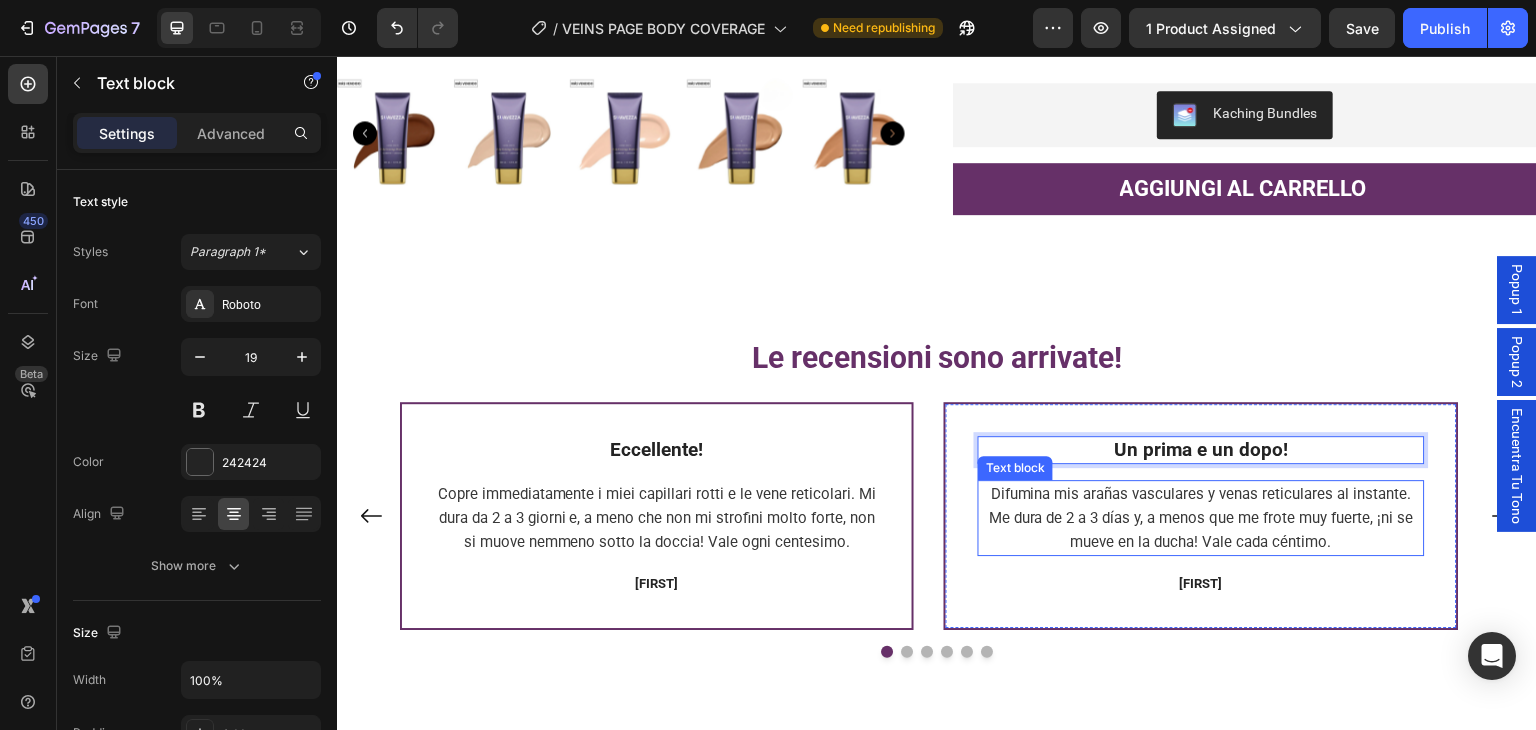 click on "Difumina mis arañas vasculares y venas reticulares al instante. Me dura de 2 a 3 días y, a menos que me frote muy fuerte, ¡ni se mueve en la ducha! Vale cada céntimo." at bounding box center [1201, 518] 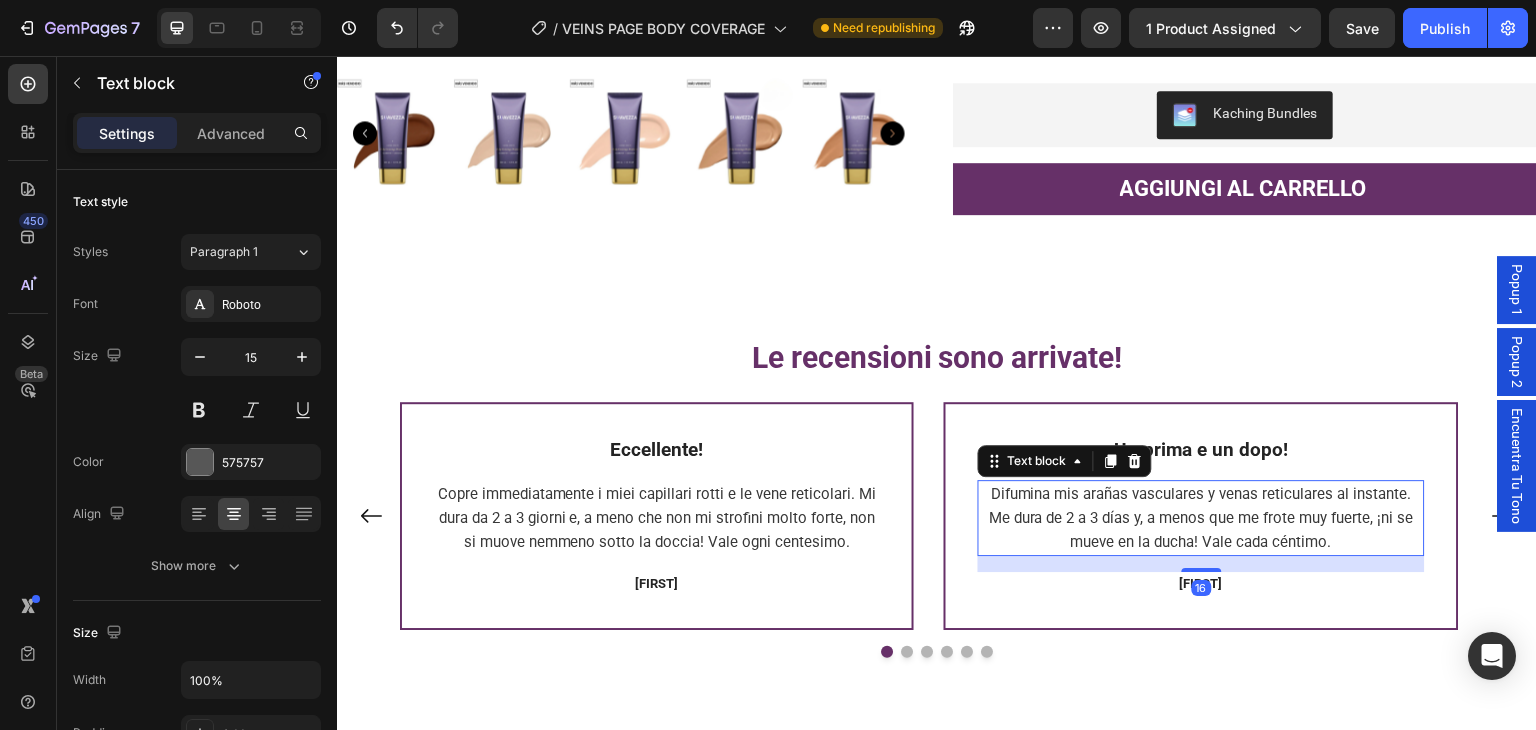 click on "Difumina mis arañas vasculares y venas reticulares al instante. Me dura de 2 a 3 días y, a menos que me frote muy fuerte, ¡ni se mueve en la ducha! Vale cada céntimo." at bounding box center (1201, 518) 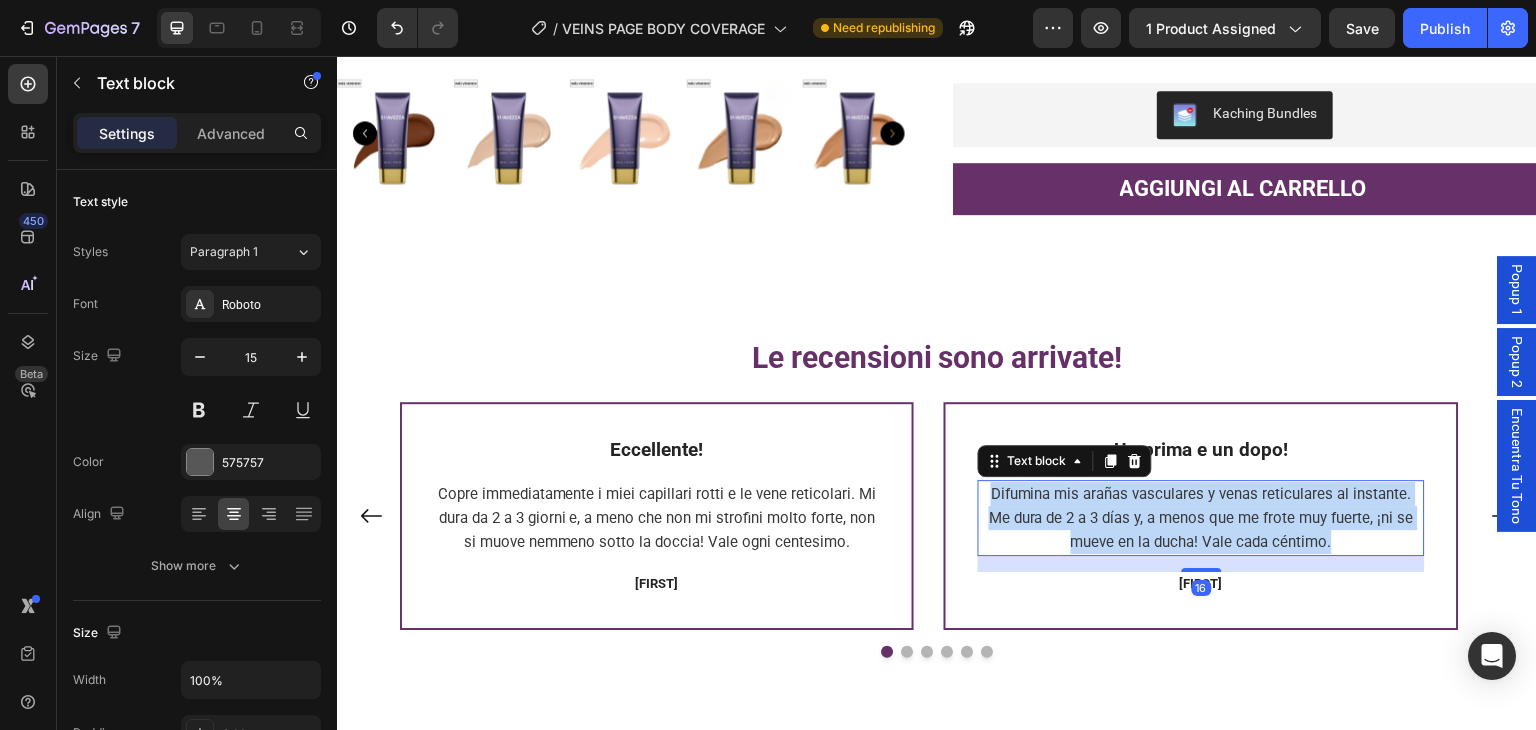 click on "Difumina mis arañas vasculares y venas reticulares al instante. Me dura de 2 a 3 días y, a menos que me frote muy fuerte, ¡ni se mueve en la ducha! Vale cada céntimo." at bounding box center (1201, 518) 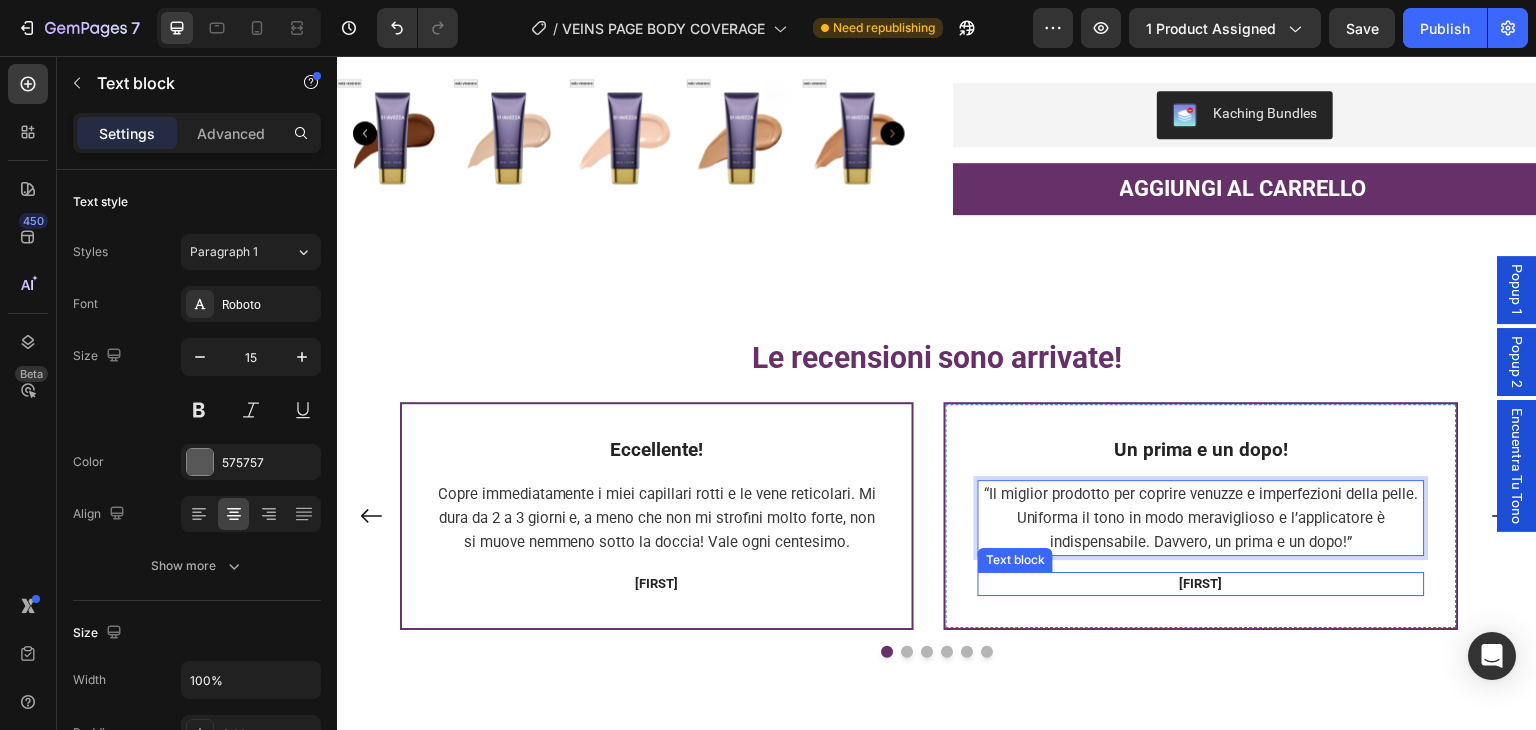 click on "Un prima e un dopo! Text block “Il miglior prodotto per coprire venuzze e imperfezioni della pelle. Uniforma il tono in modo meraviglioso e l’applicatore è indispensabile. Davvero, un prima e un dopo!” Text block   16 CARMEN Text block Row" at bounding box center [1201, 516] 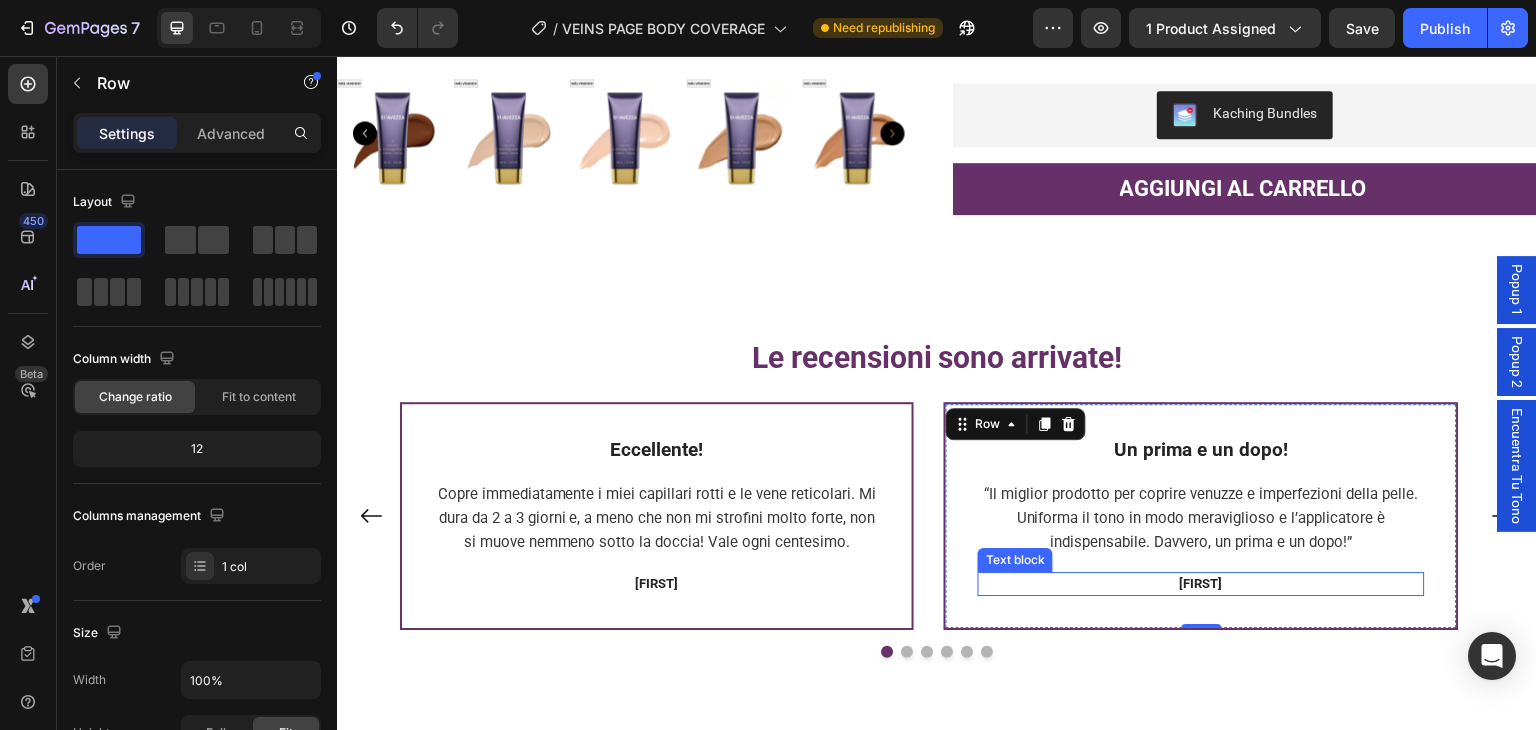 click on "CARMEN" at bounding box center [1201, 584] 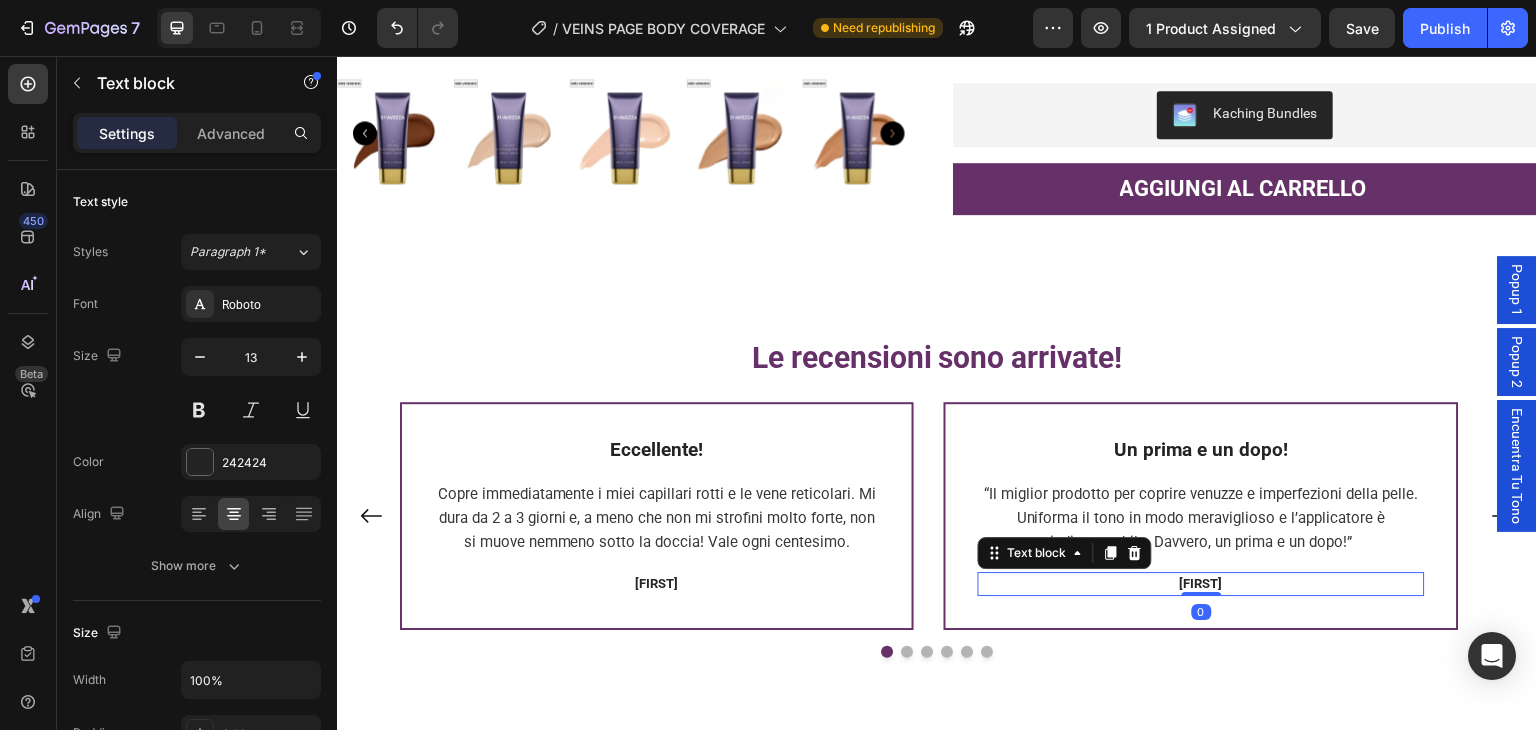click on "CARMEN" at bounding box center (1201, 583) 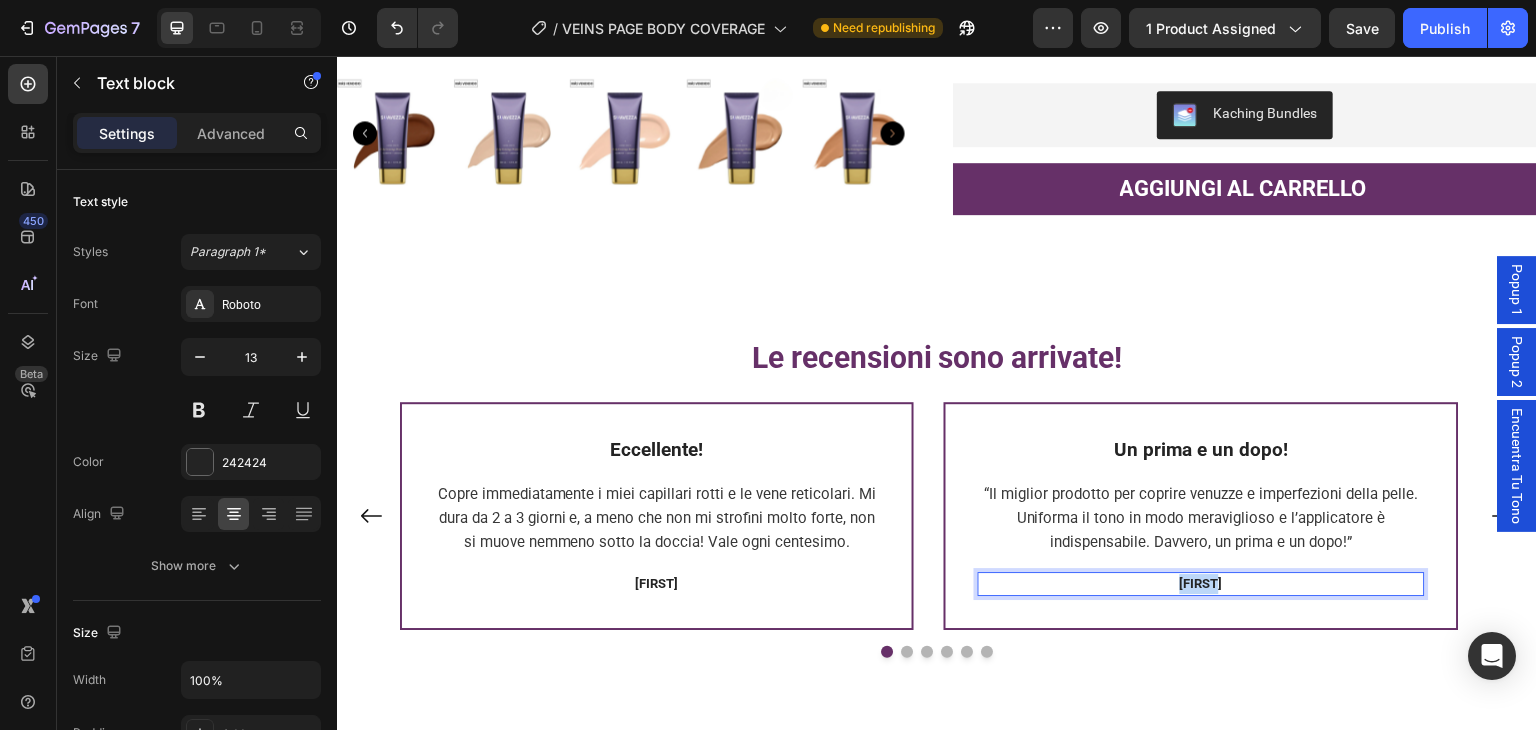 click on "CARMEN" at bounding box center [1201, 583] 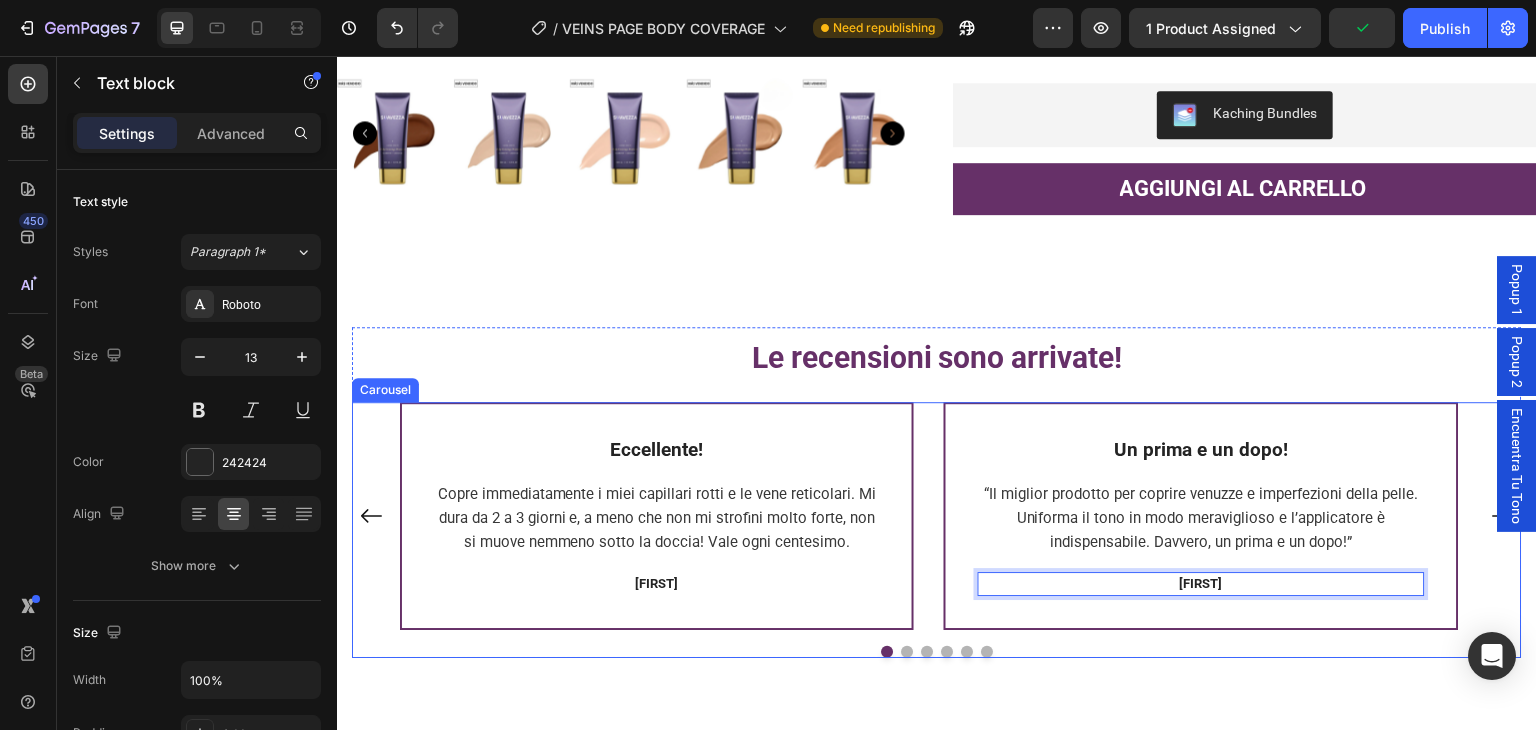 click at bounding box center [907, 652] 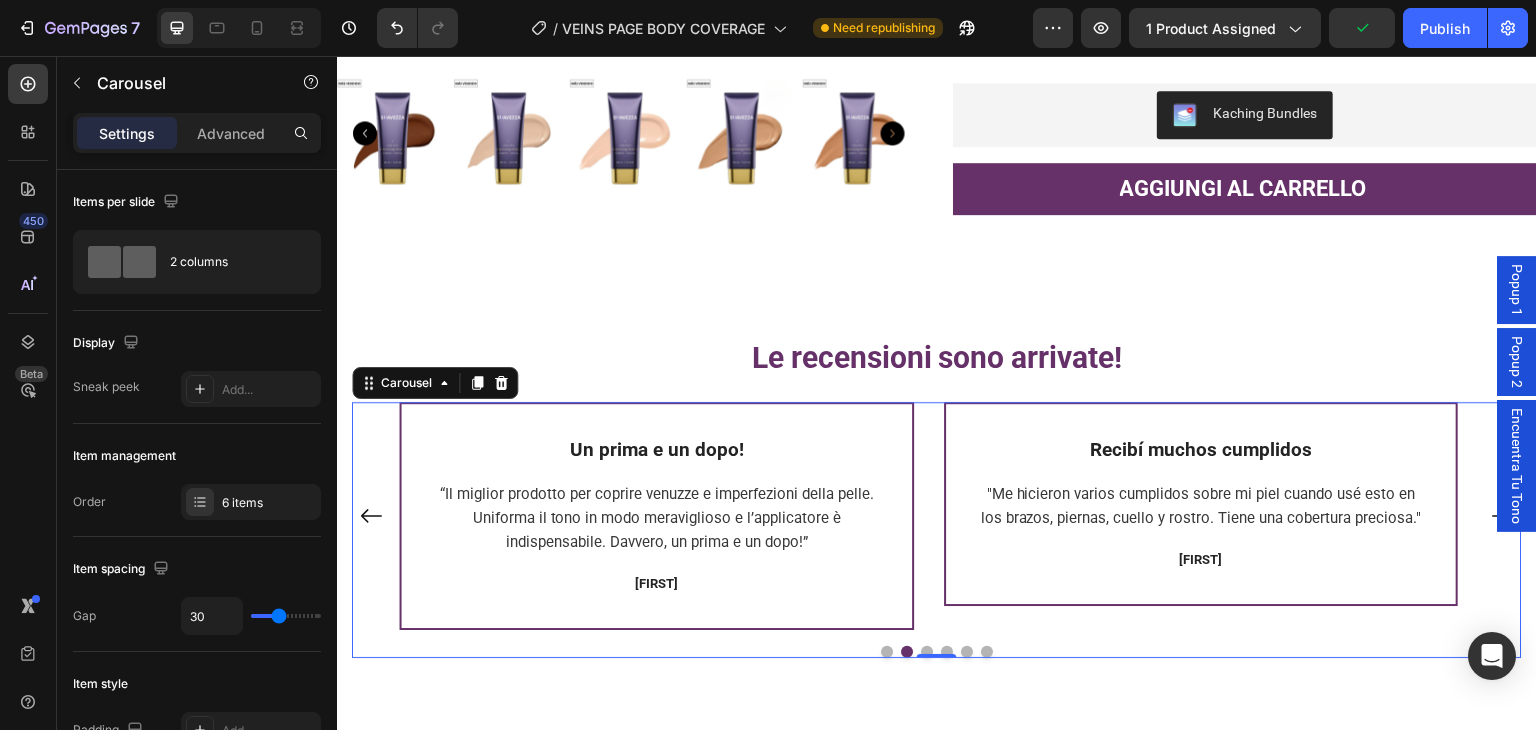click at bounding box center (927, 652) 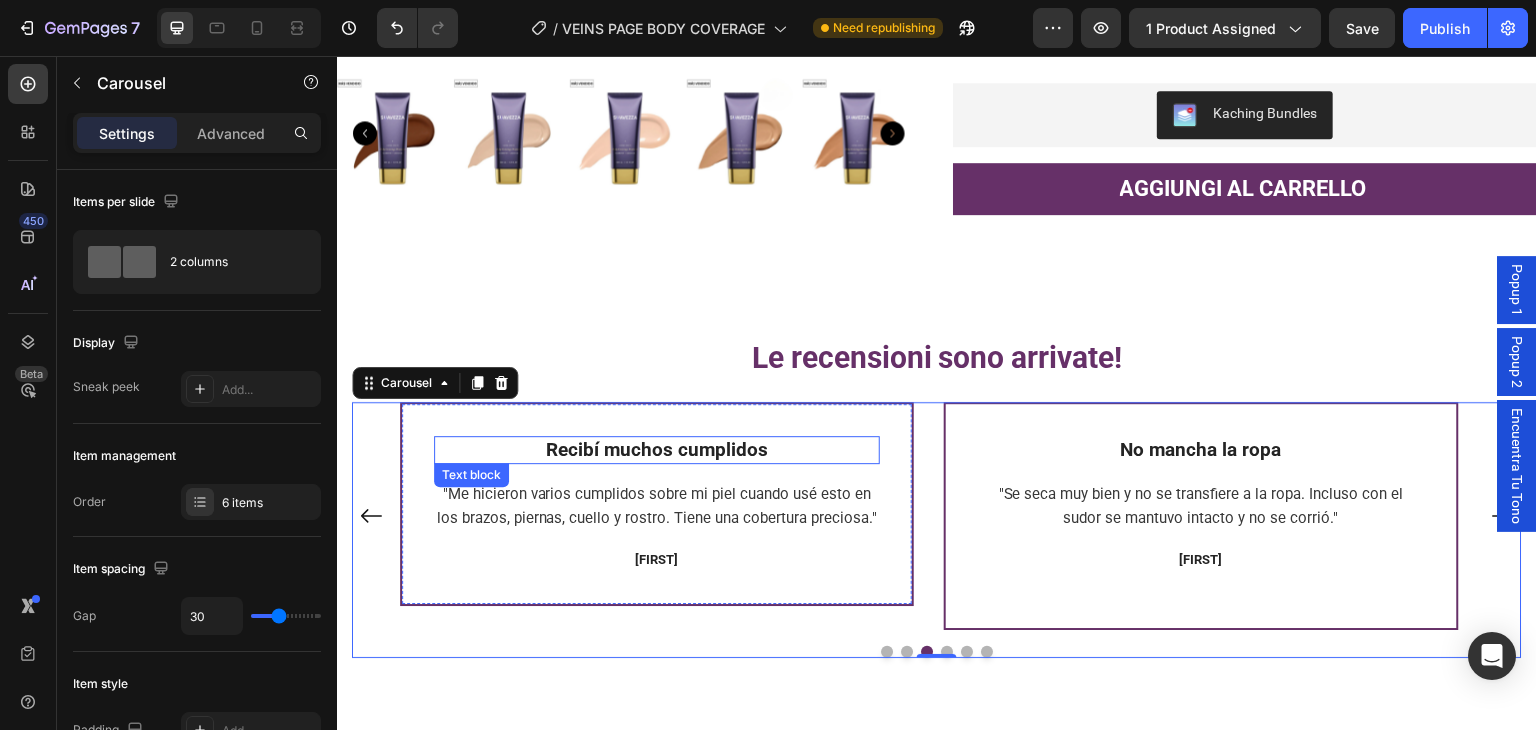 click on "Recibí muchos cumplidos" at bounding box center (657, 449) 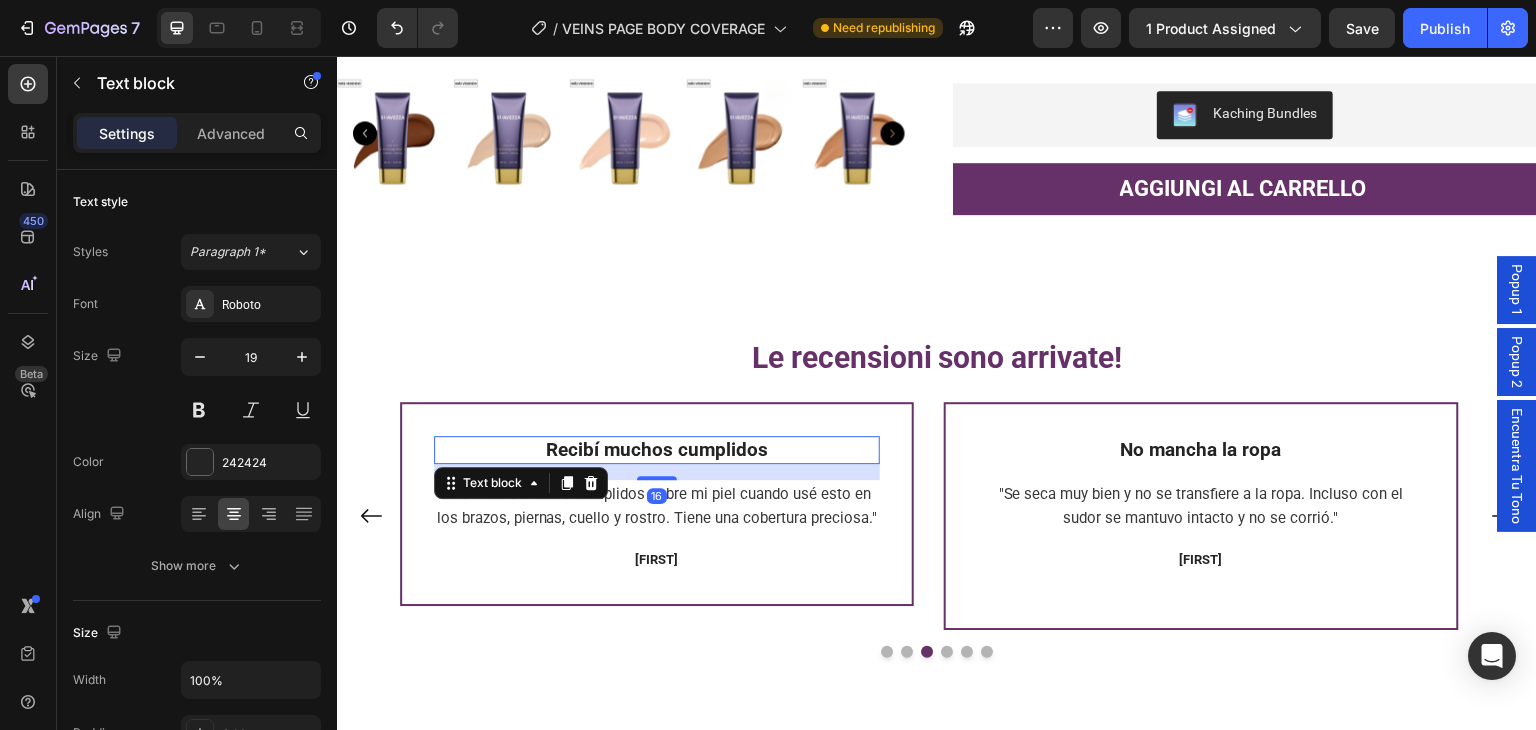 click on "Recibí muchos cumplidos" at bounding box center [657, 449] 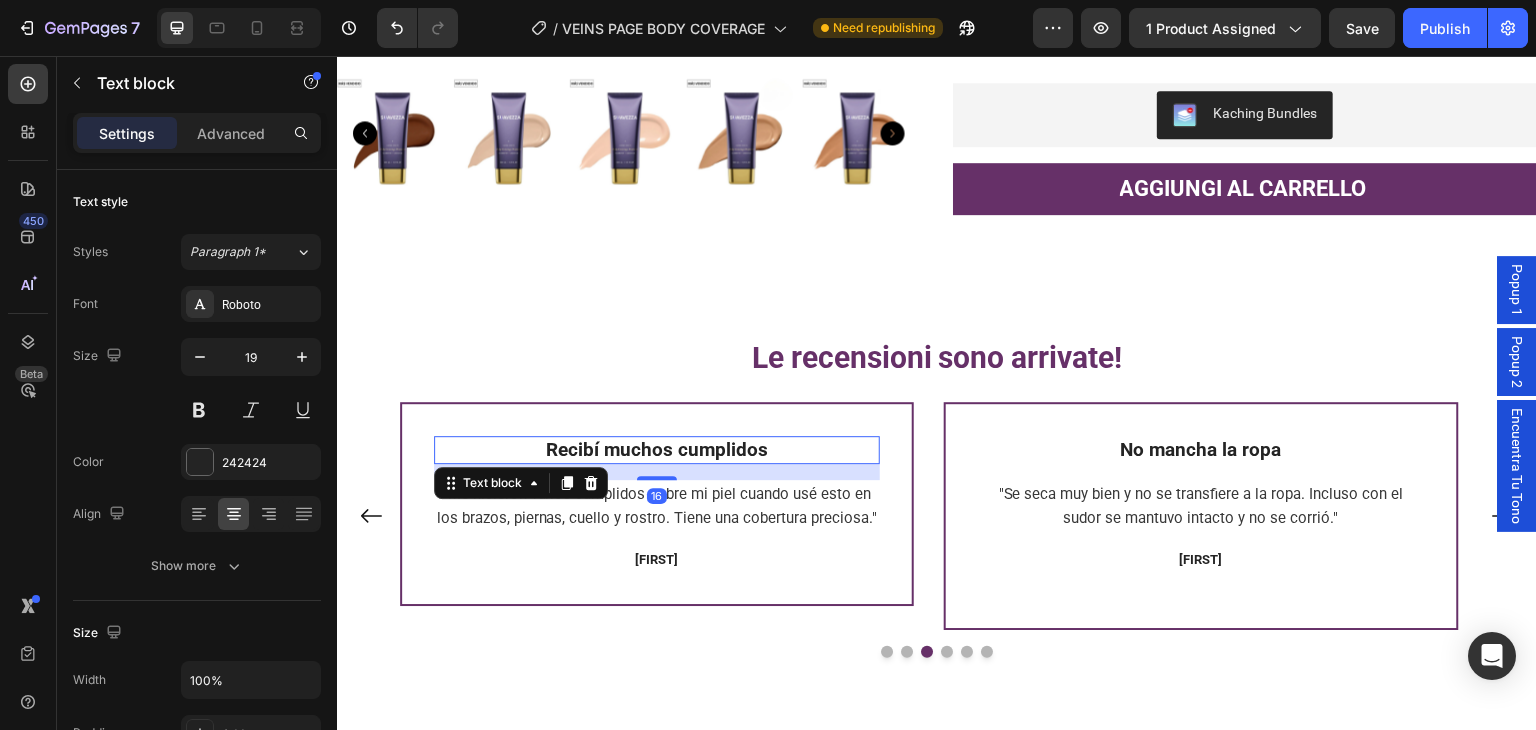 click on "Recibí muchos cumplidos" at bounding box center [657, 449] 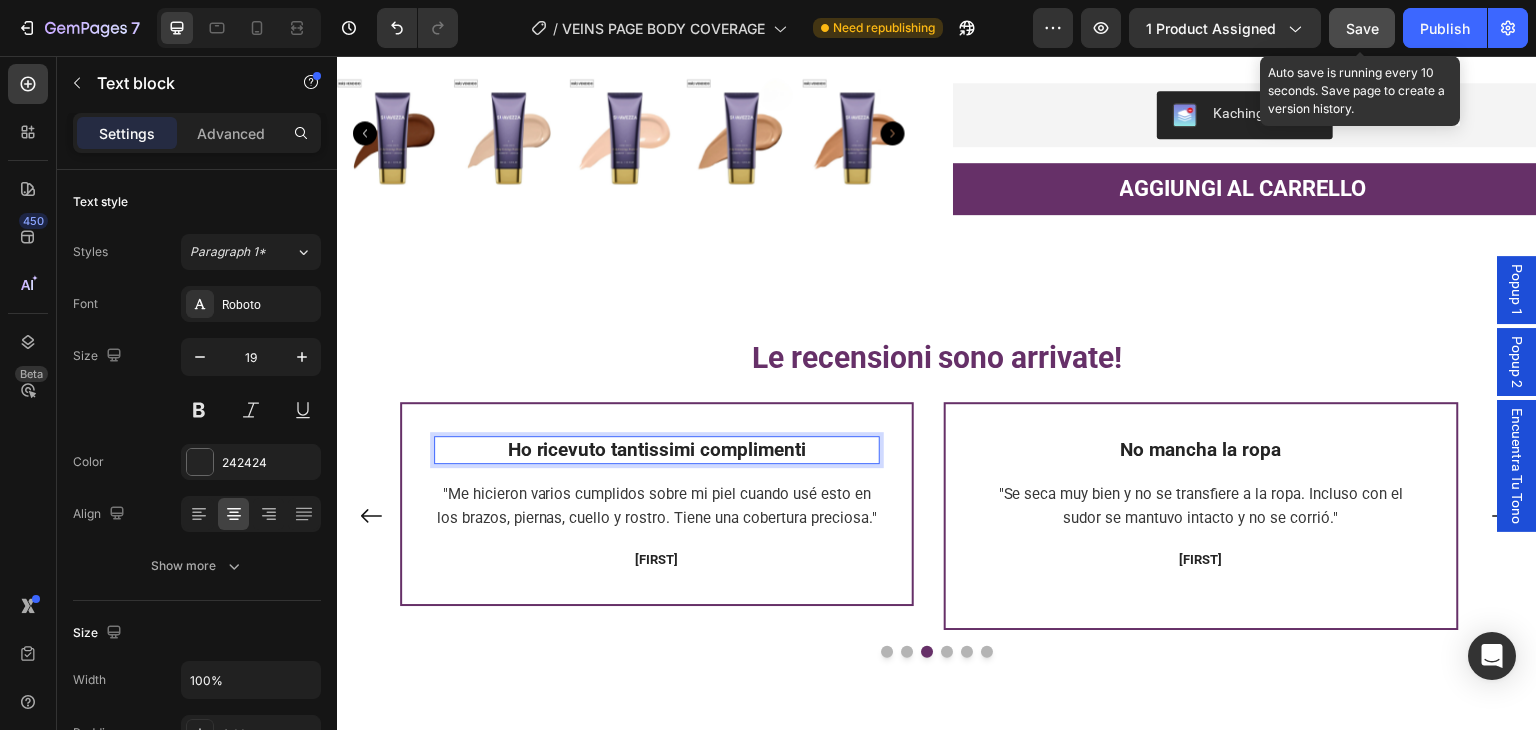 click on "Save" at bounding box center [1362, 28] 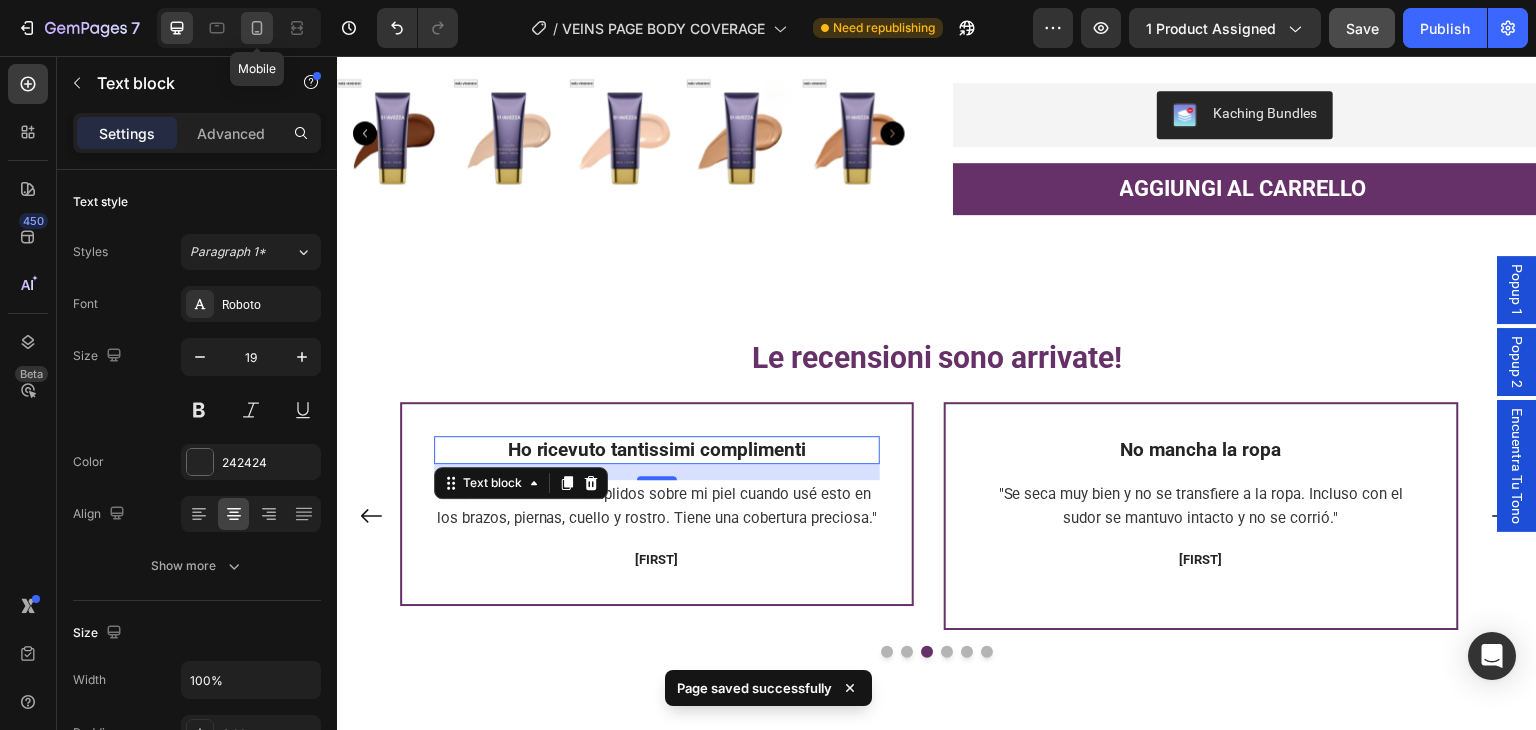 click 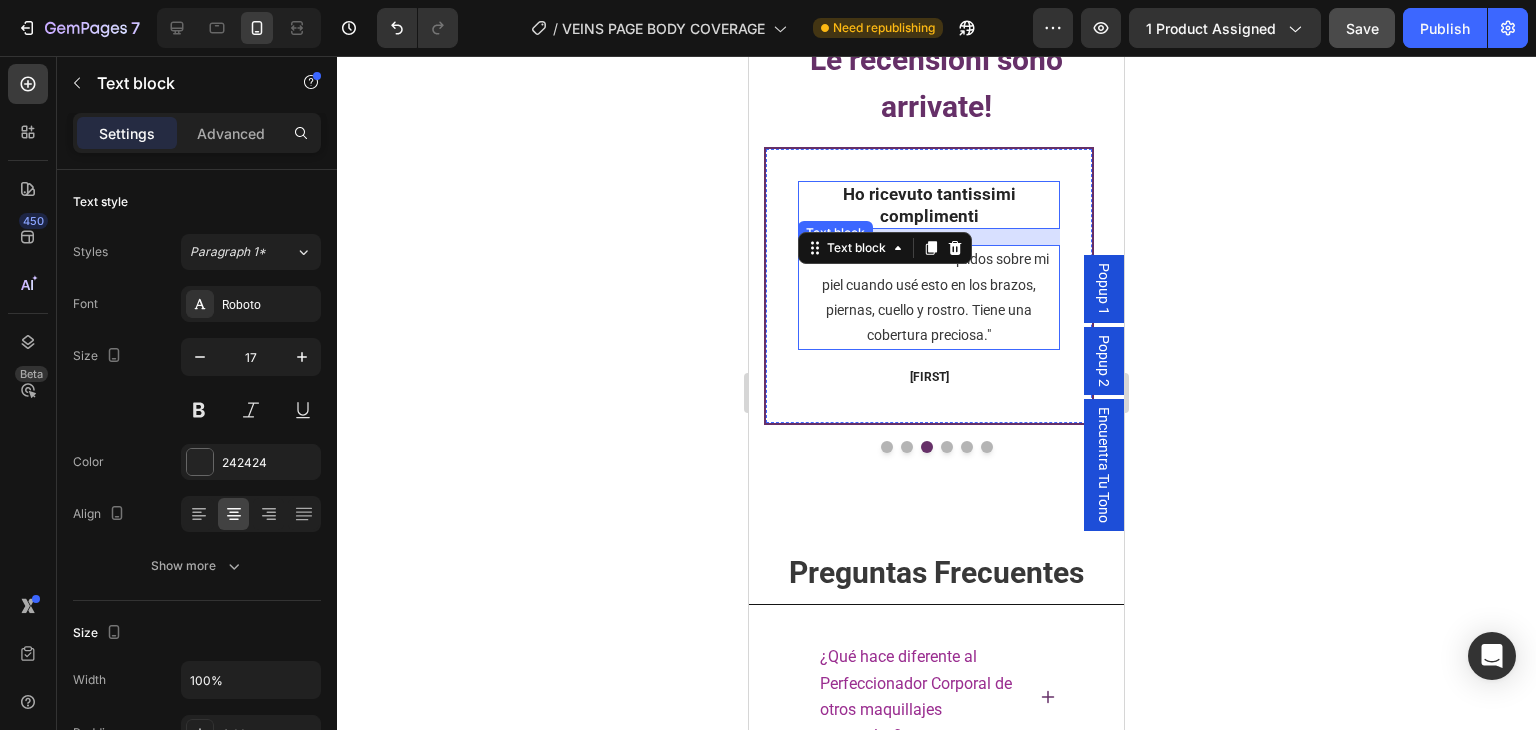 scroll, scrollTop: 5040, scrollLeft: 0, axis: vertical 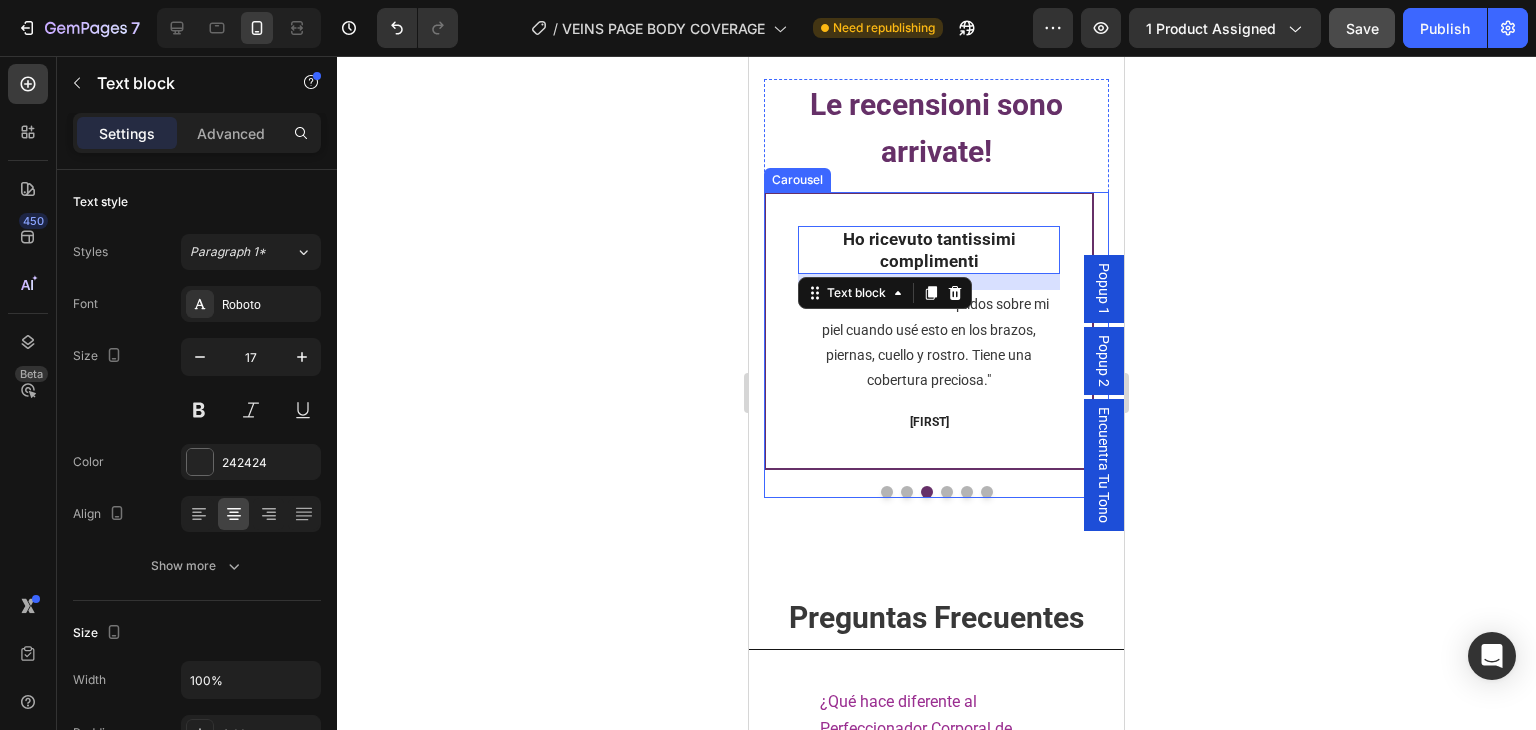 click at bounding box center [936, 492] 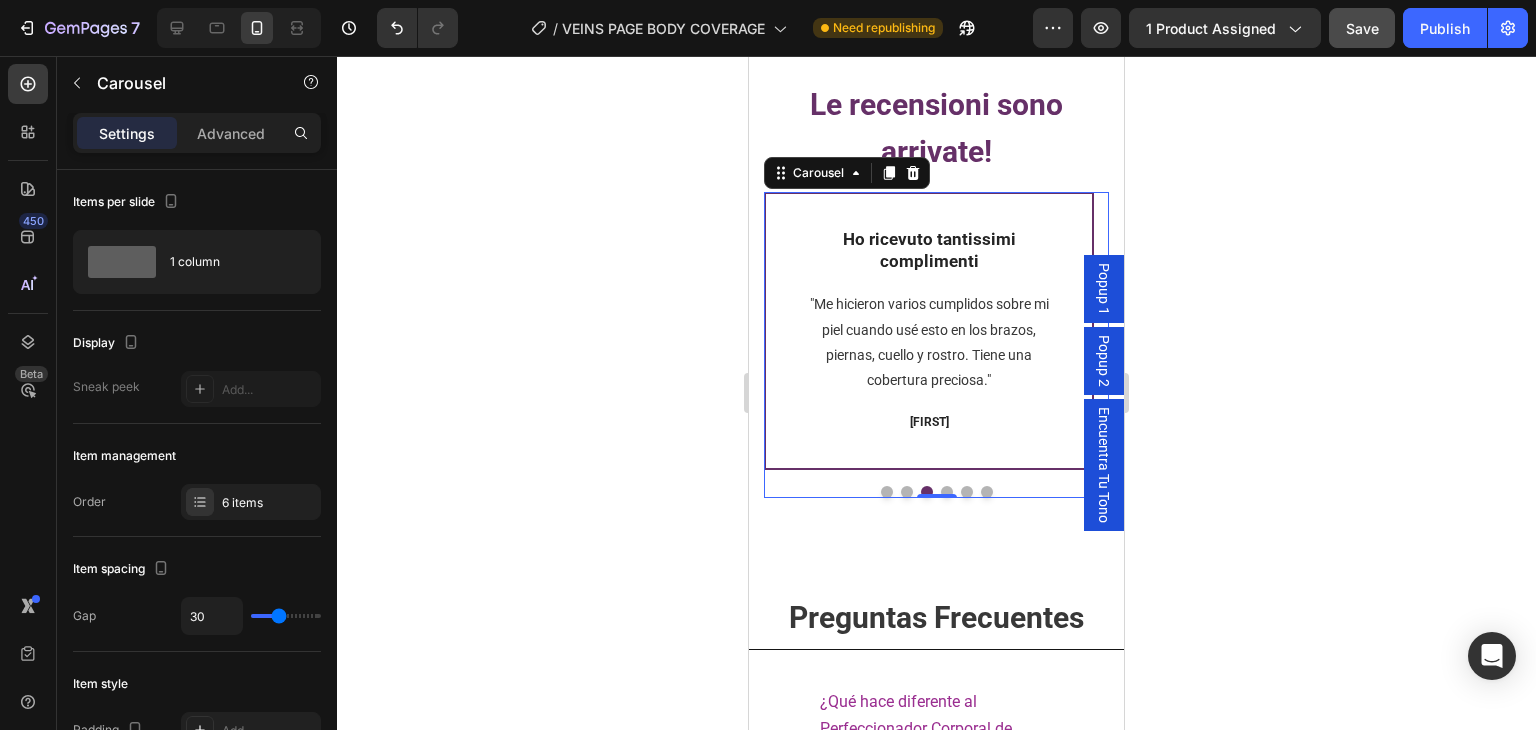 click at bounding box center [887, 492] 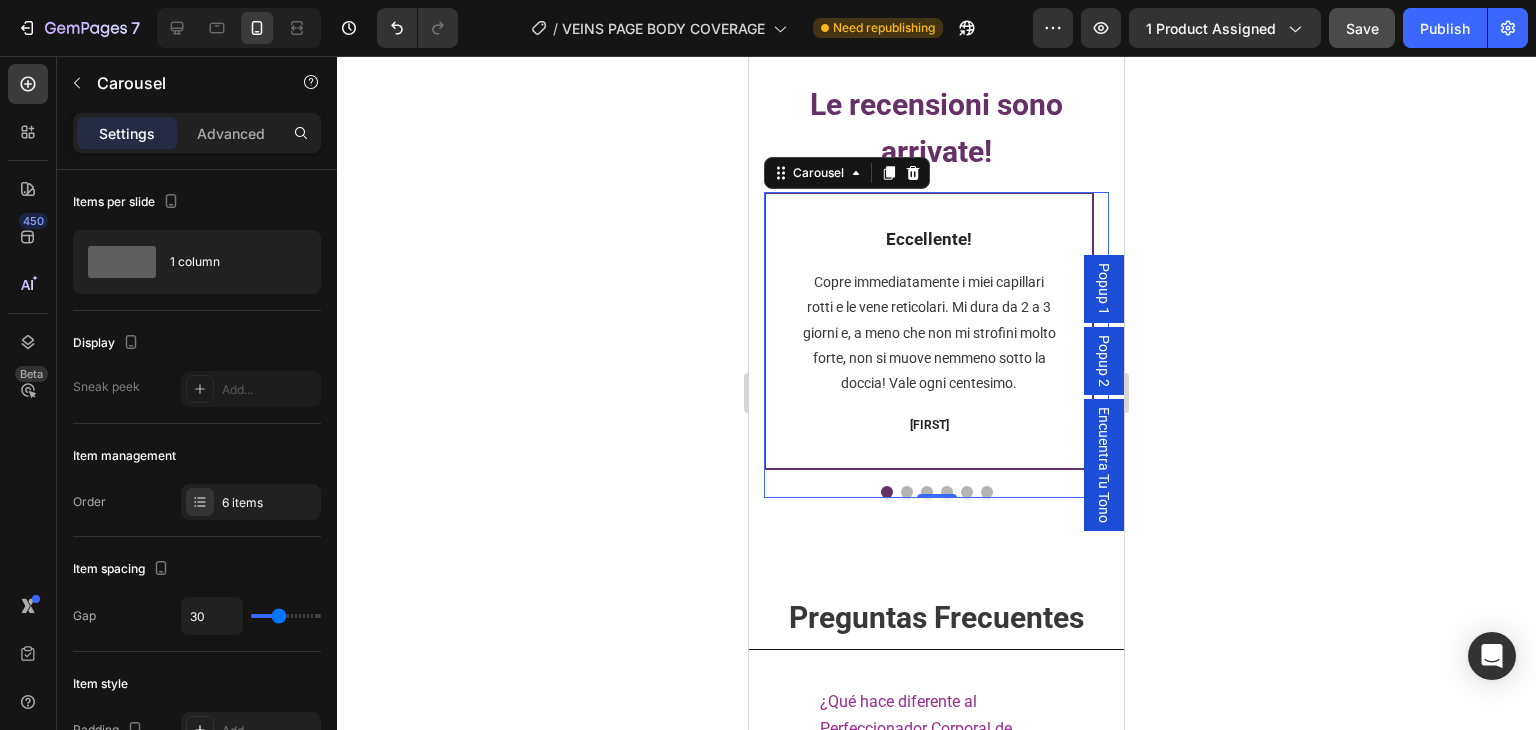 click at bounding box center (907, 492) 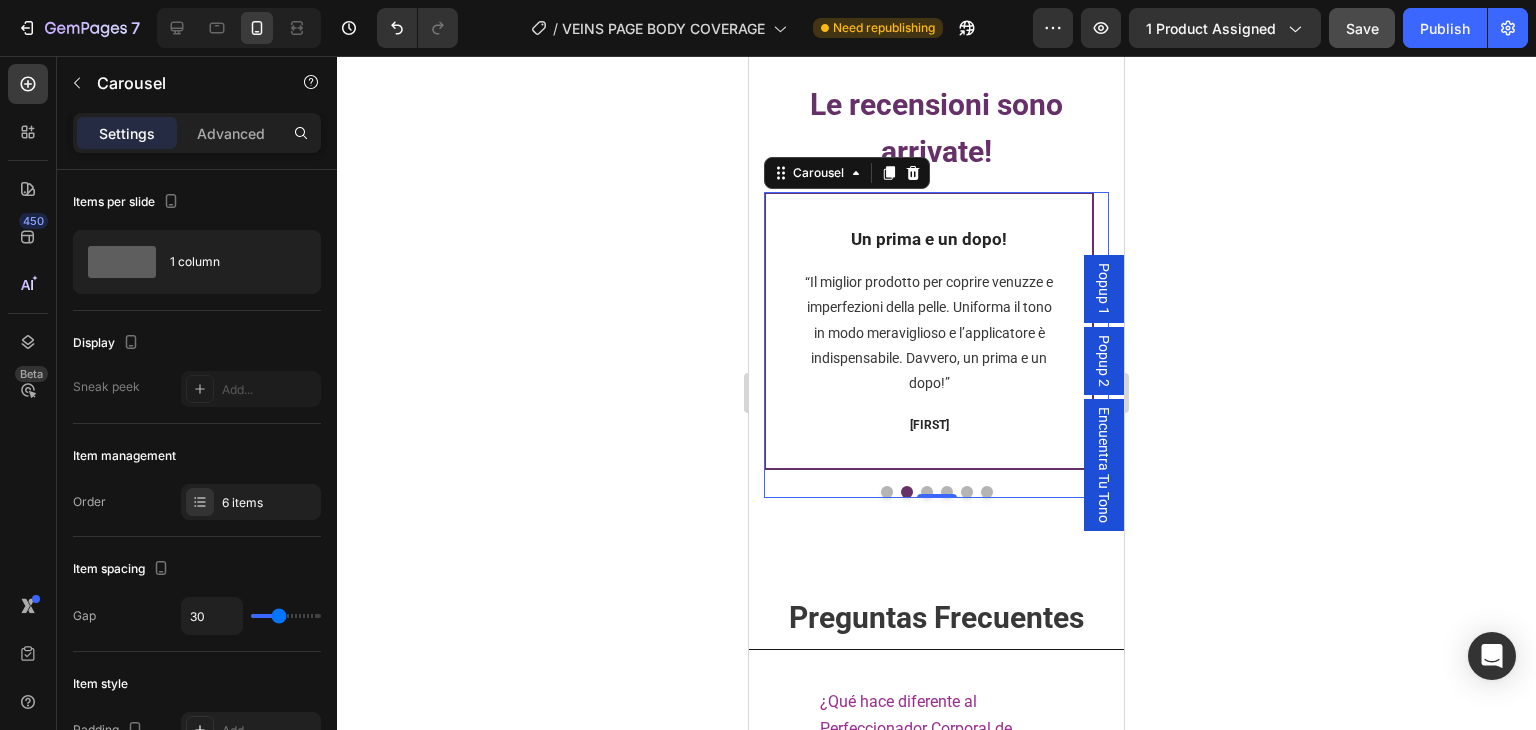 click at bounding box center (887, 492) 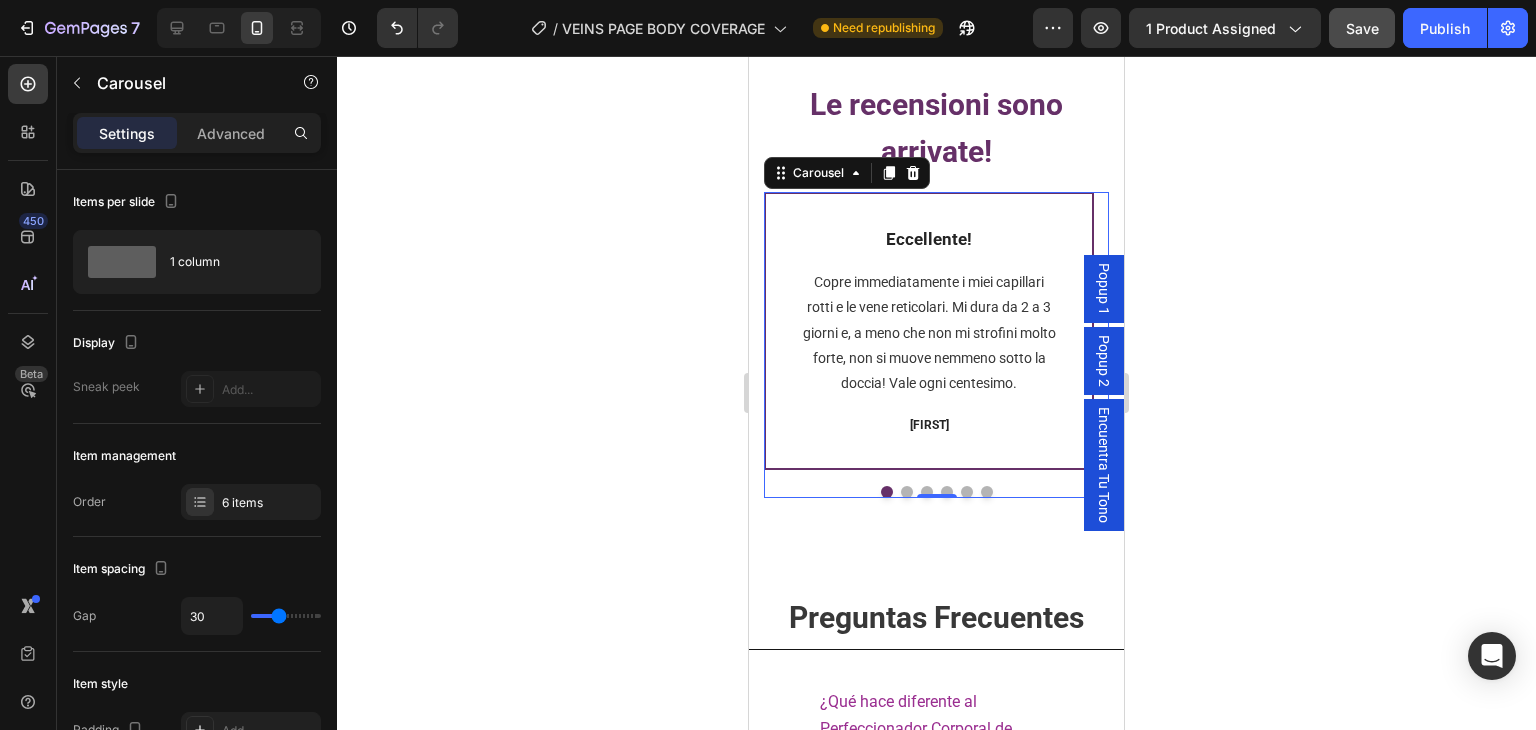 click at bounding box center (987, 492) 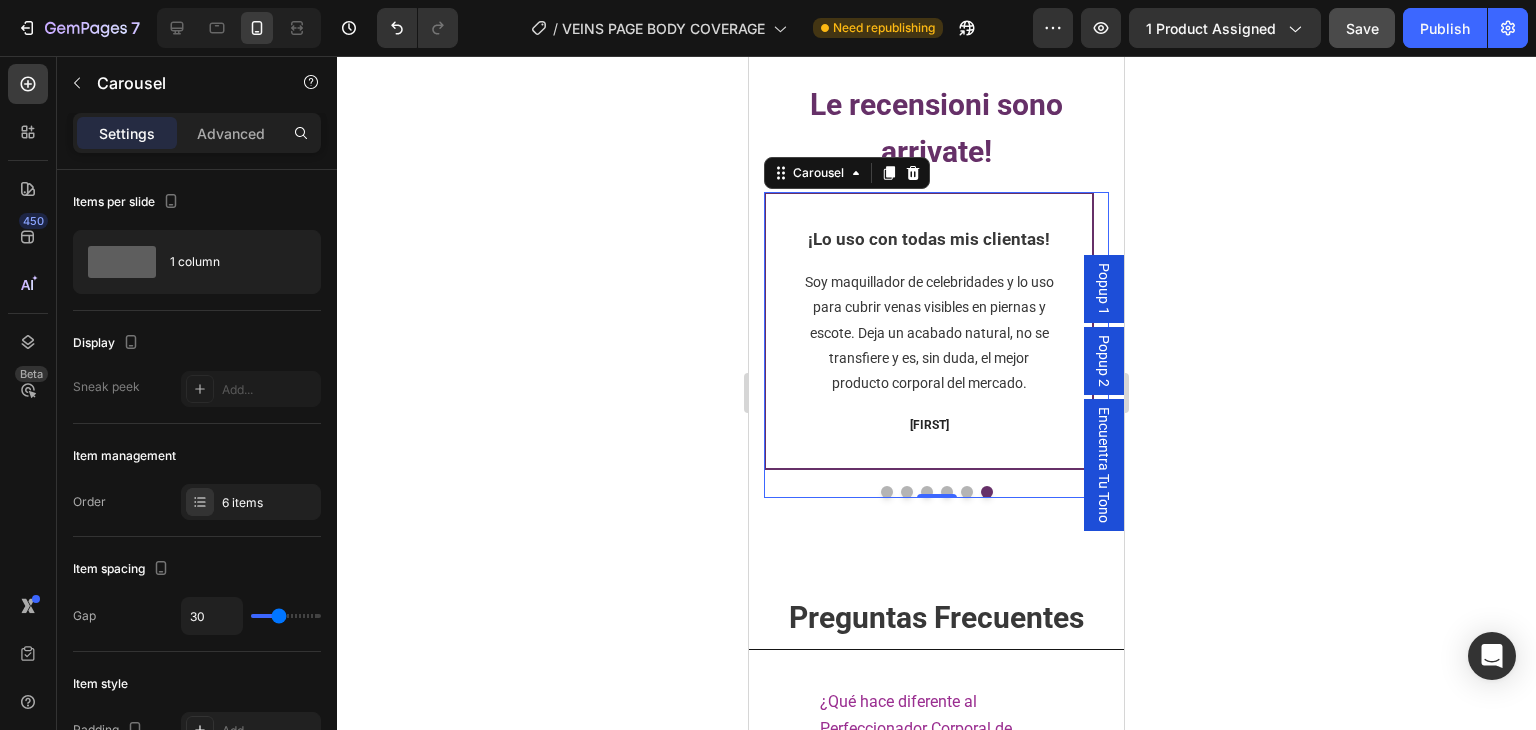 click at bounding box center (967, 492) 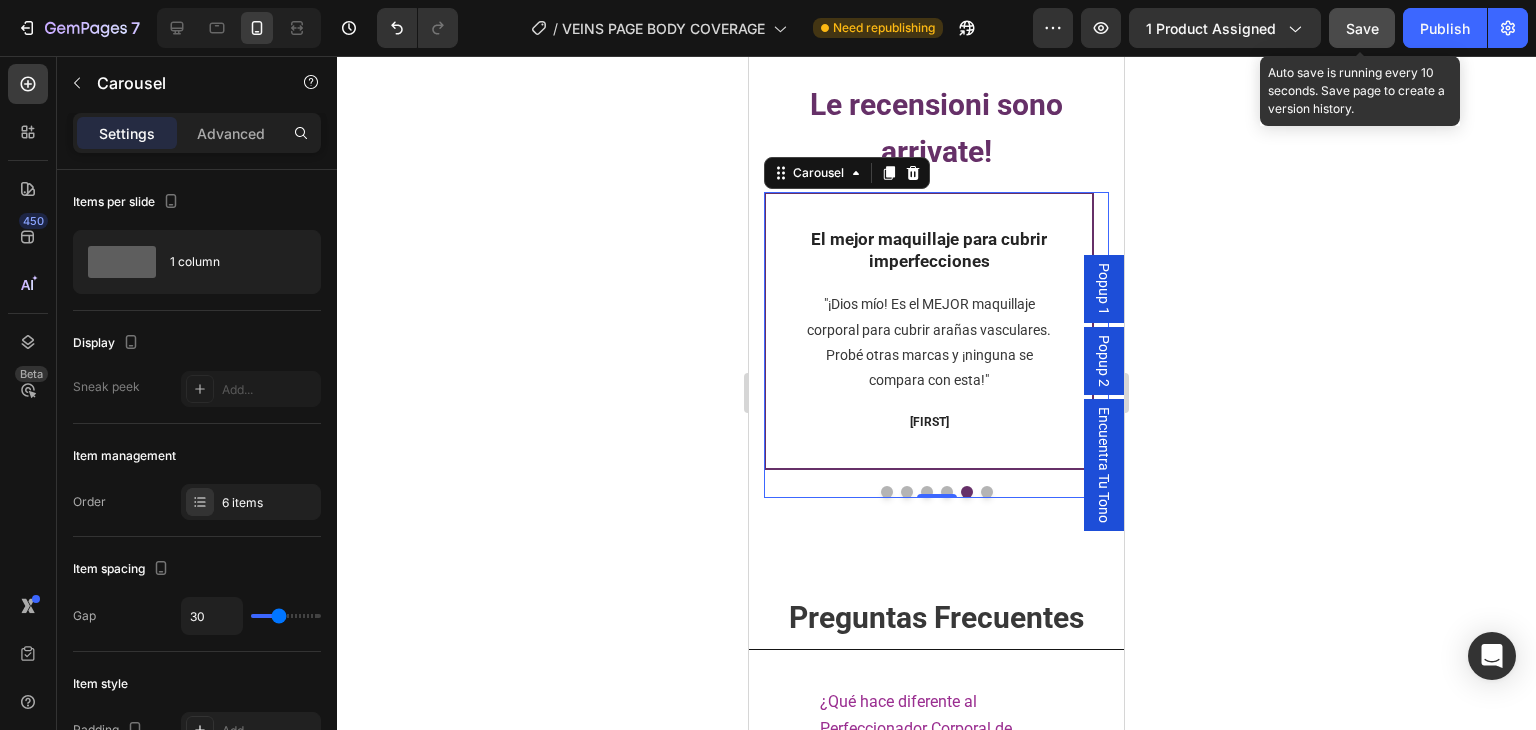 click on "Save" at bounding box center (1362, 28) 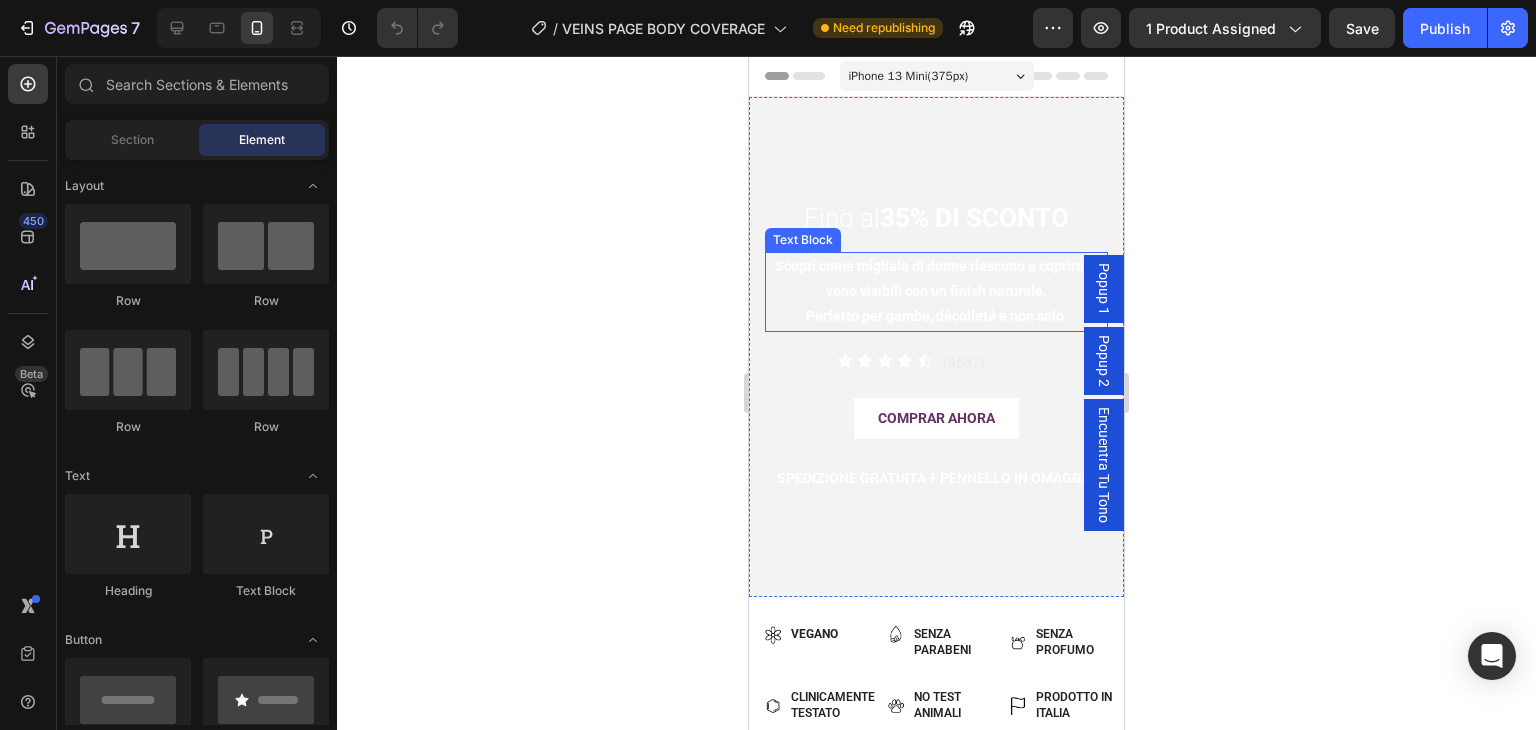 scroll, scrollTop: 0, scrollLeft: 0, axis: both 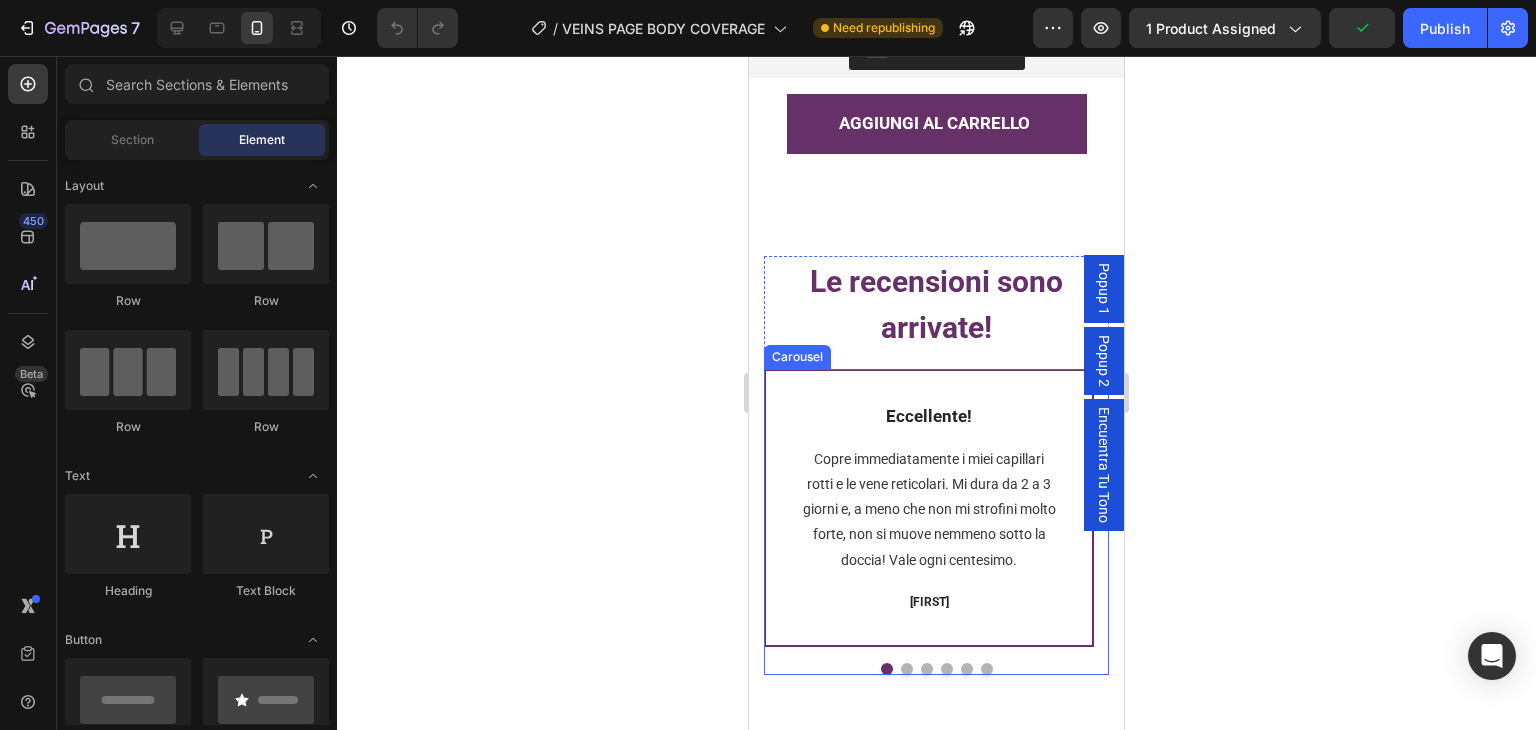 click at bounding box center [987, 669] 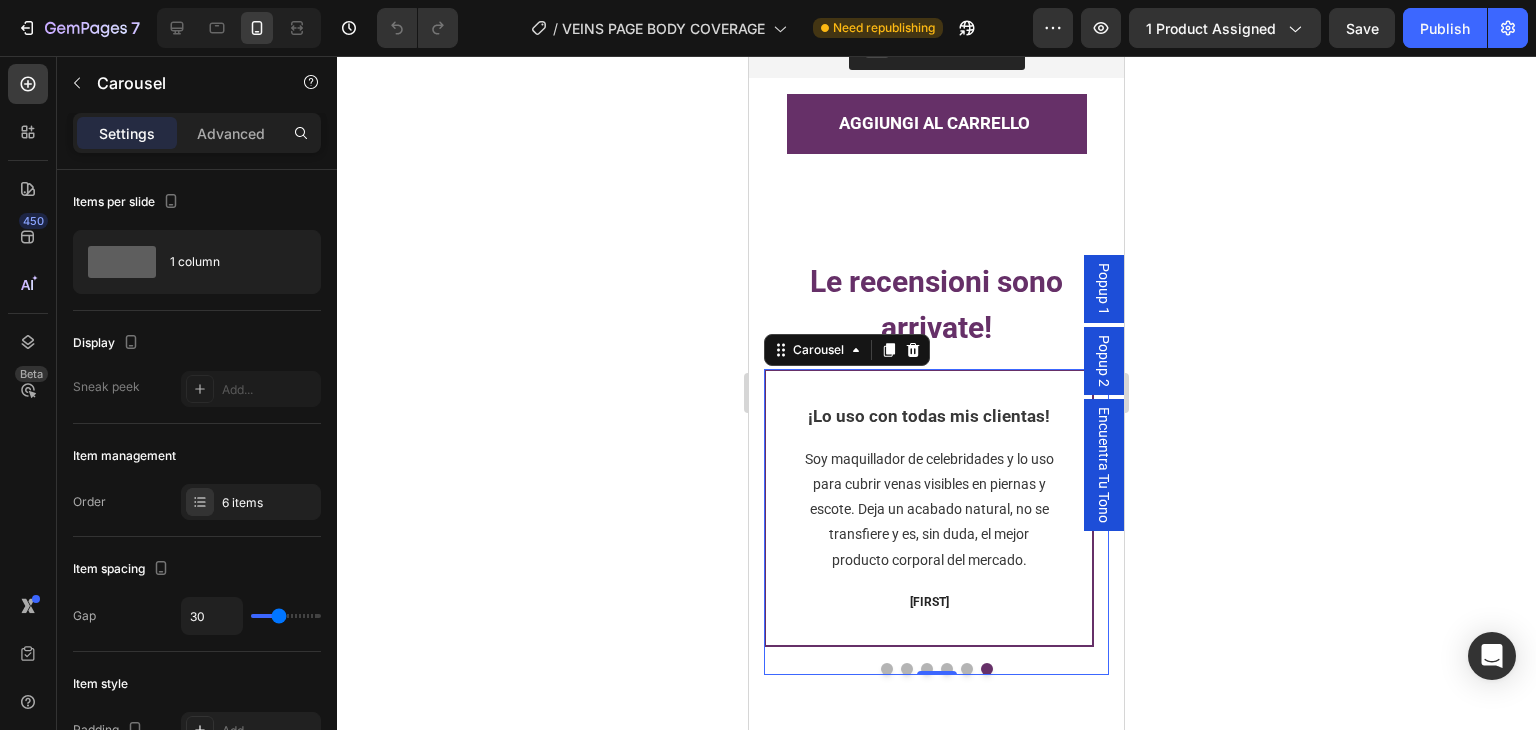 click at bounding box center (967, 669) 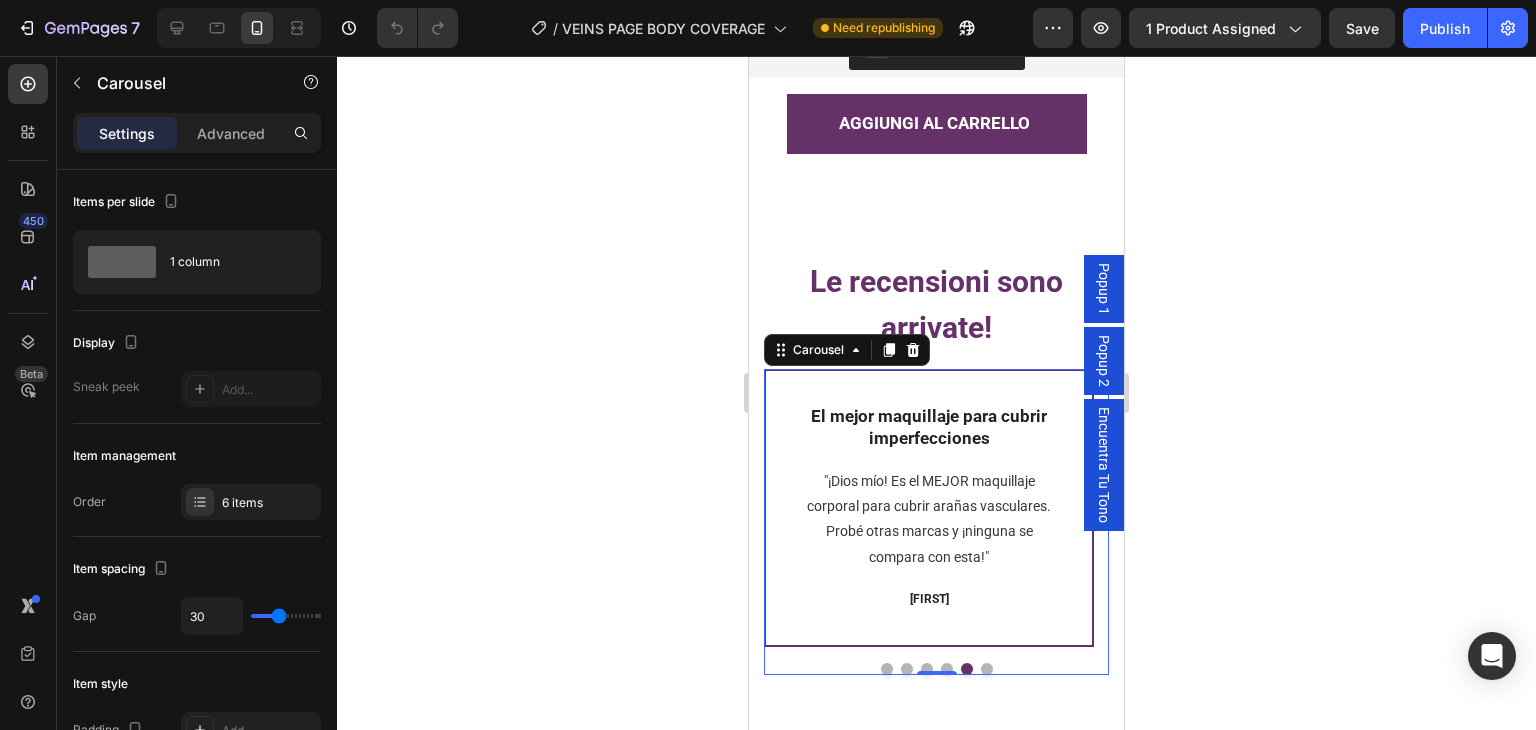 click at bounding box center (907, 669) 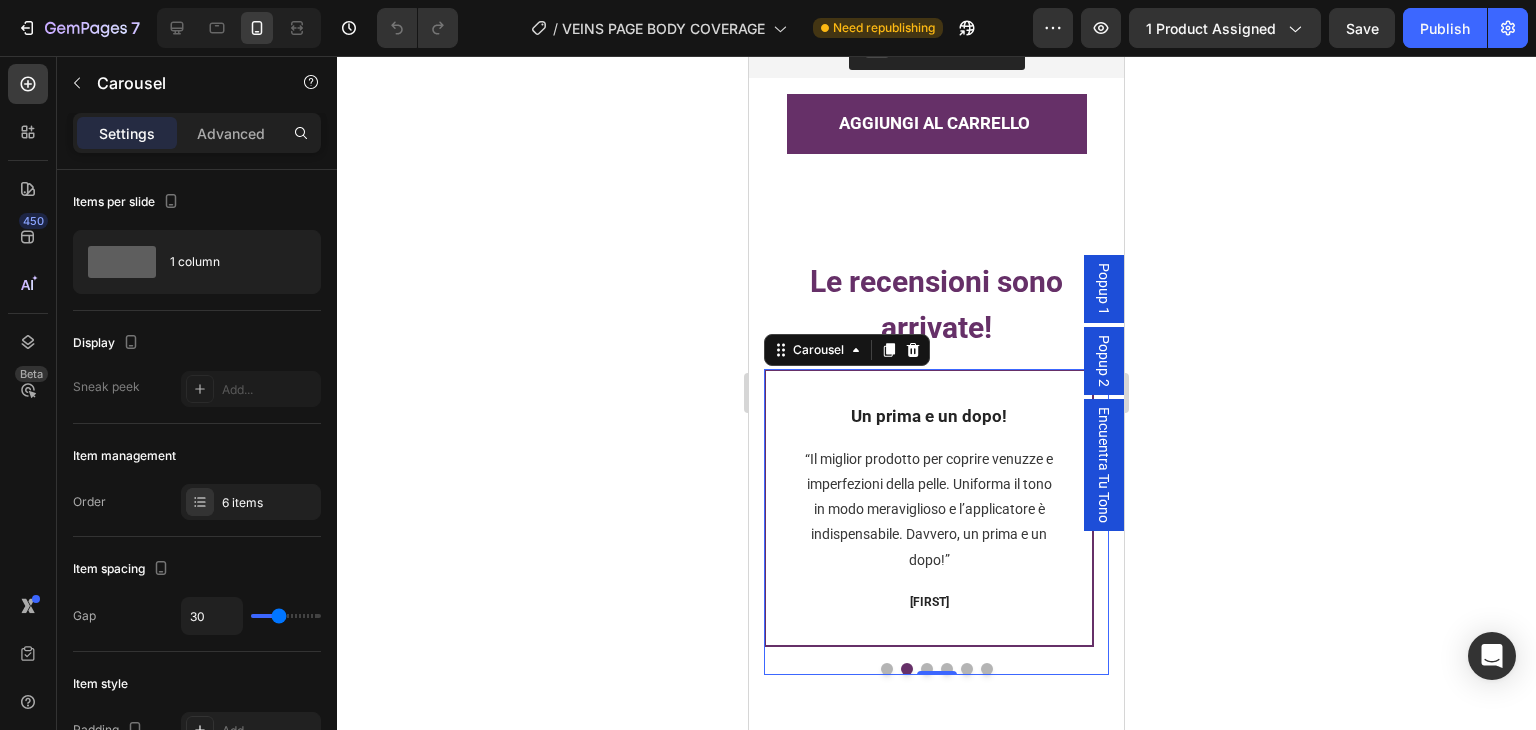 click at bounding box center (887, 669) 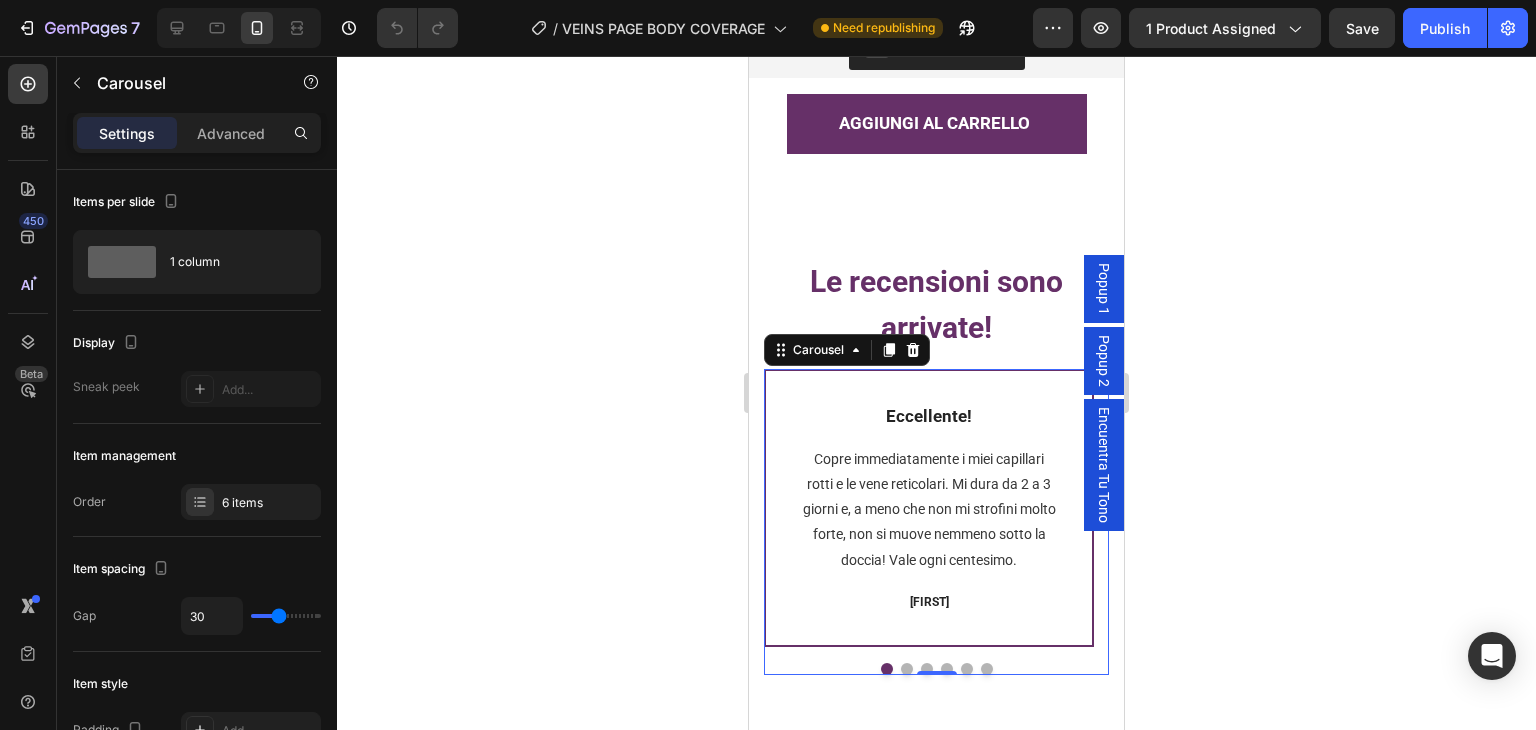 click at bounding box center (936, 669) 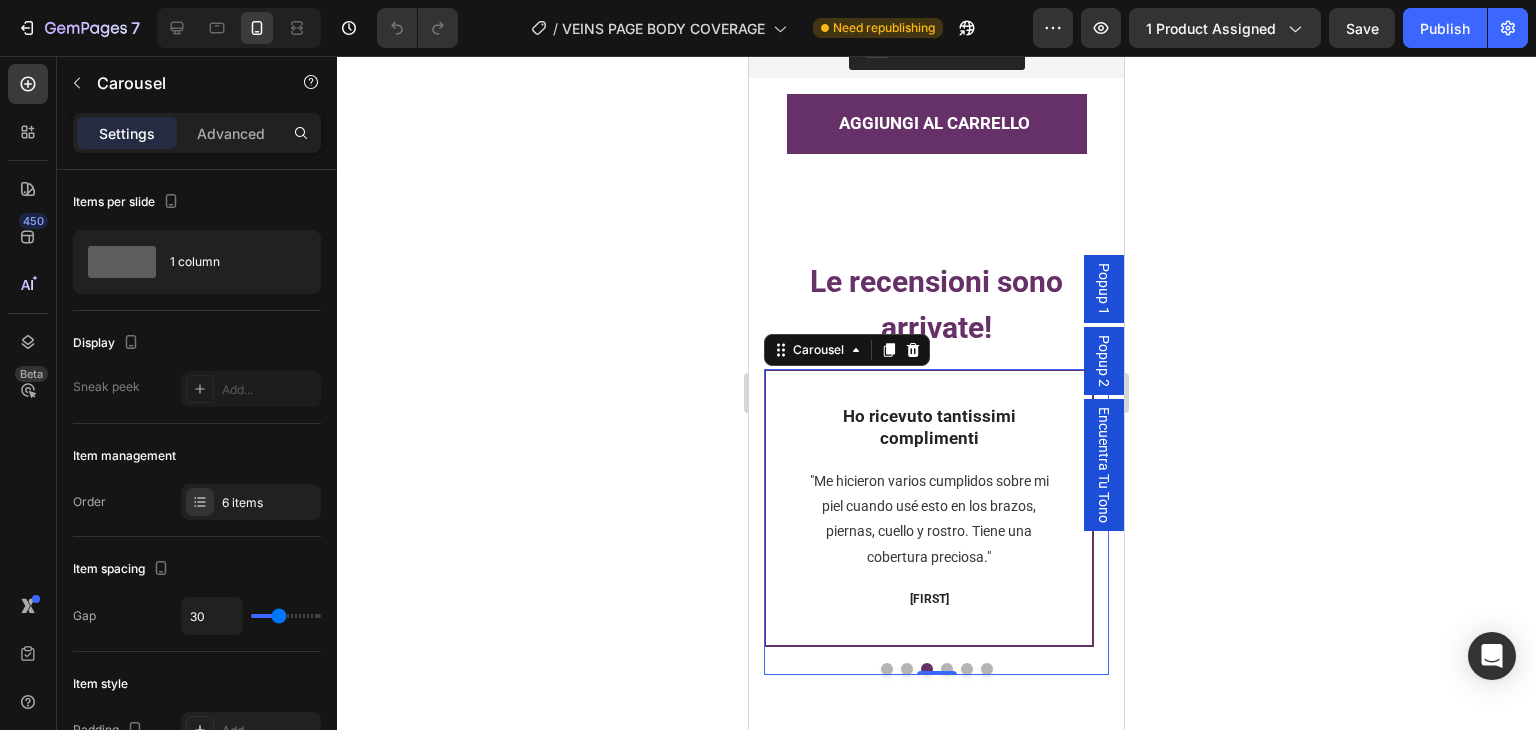 click at bounding box center (947, 669) 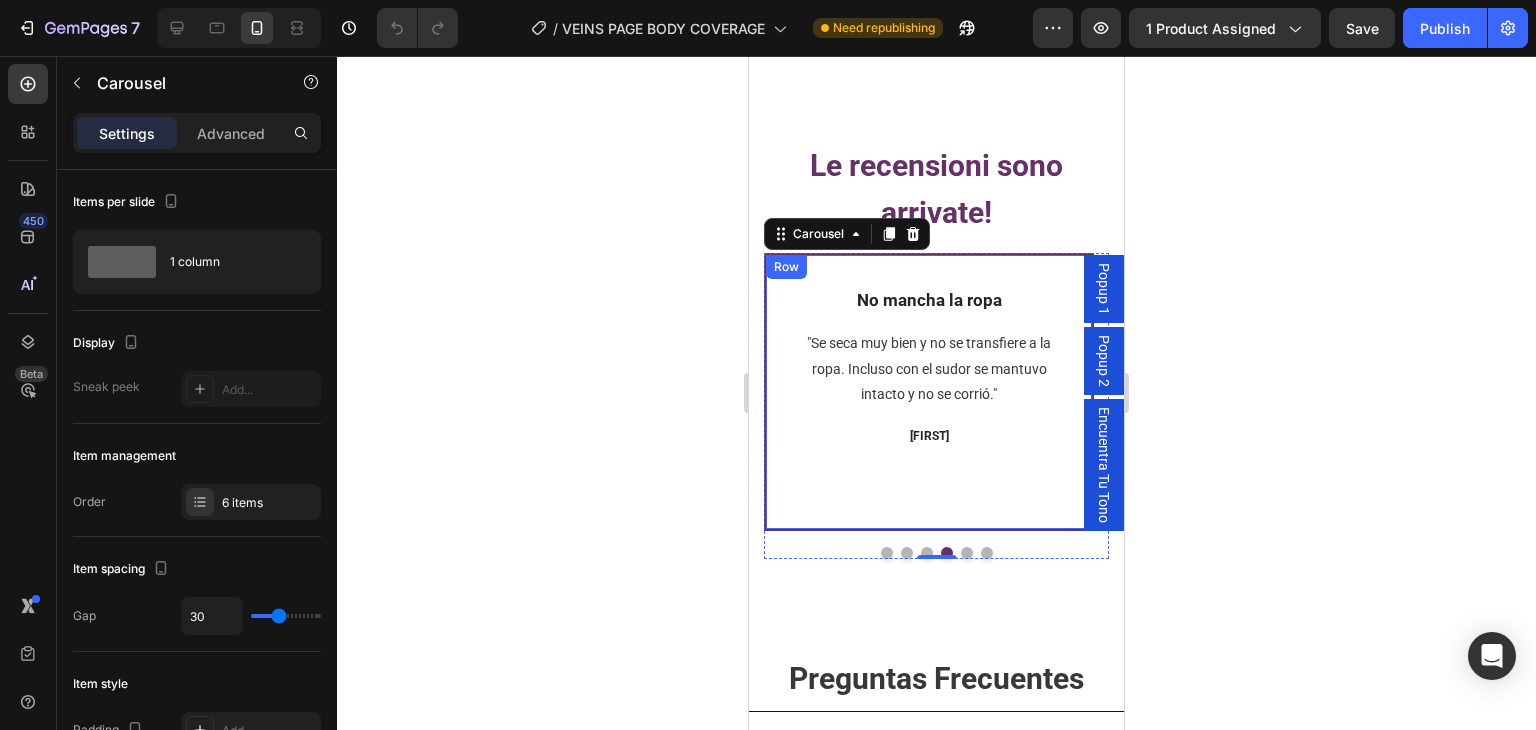 scroll, scrollTop: 4600, scrollLeft: 0, axis: vertical 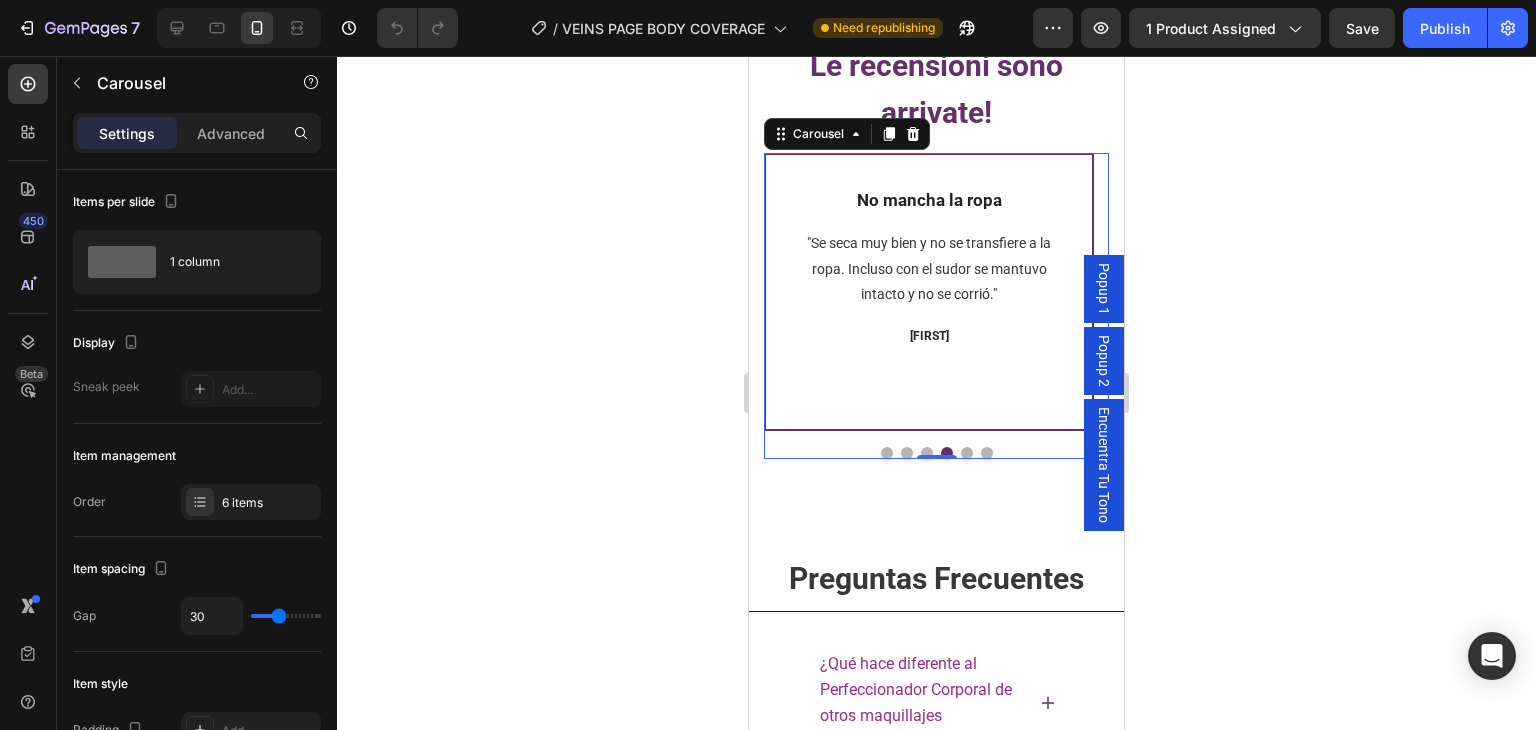 click at bounding box center (927, 453) 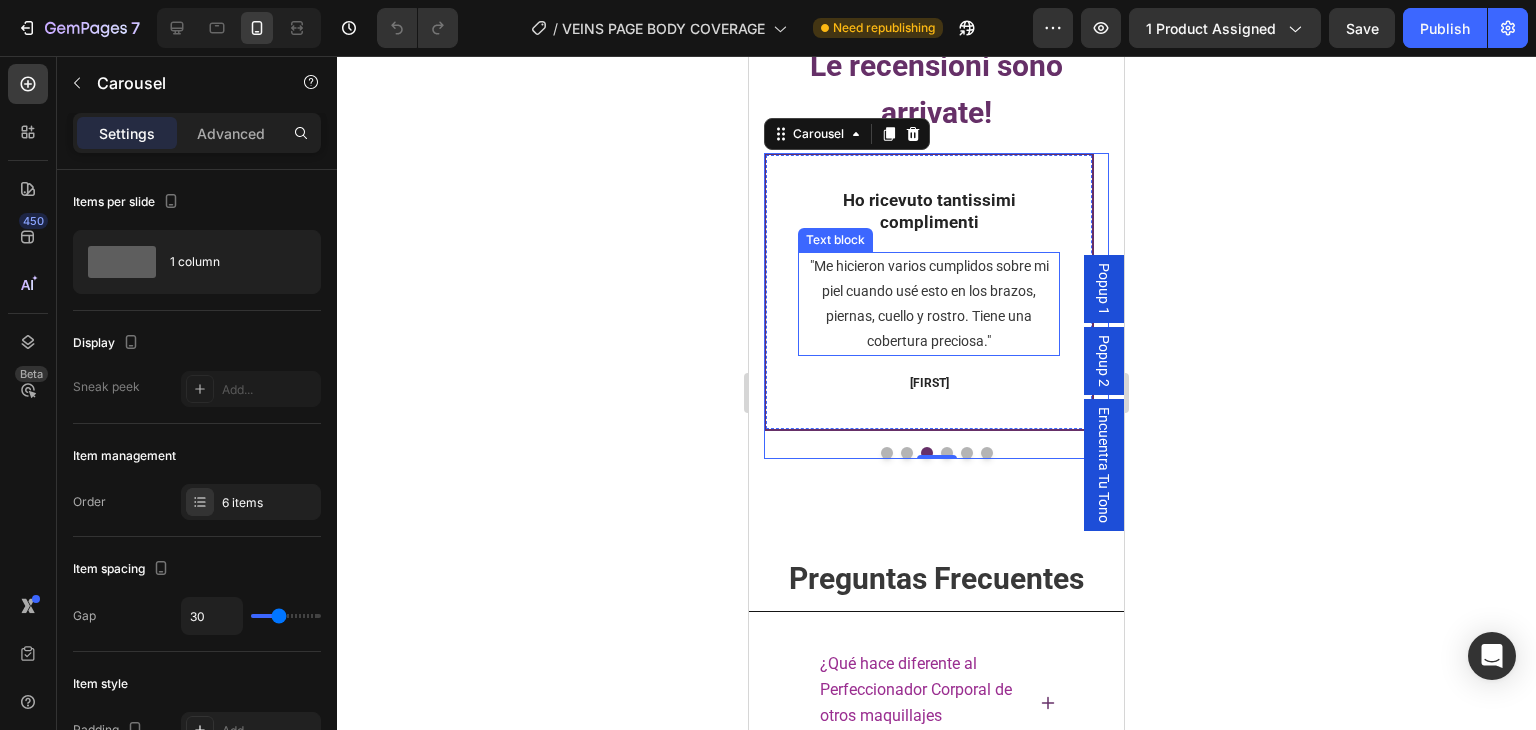 click on ""Me hicieron varios cumplidos sobre mi piel cuando usé esto en los brazos, piernas, cuello y rostro. Tiene una cobertura preciosa."" at bounding box center [929, 304] 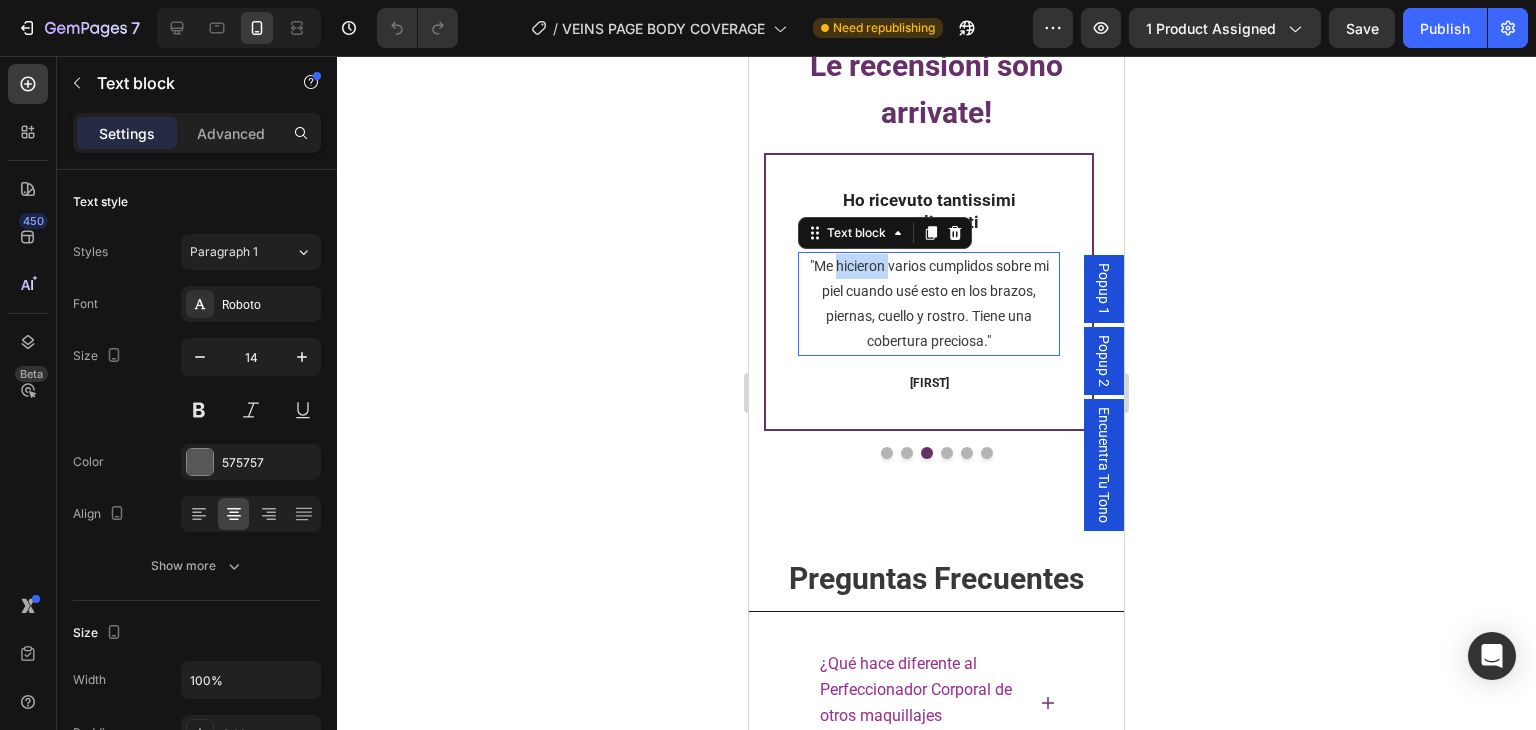 click on ""Me hicieron varios cumplidos sobre mi piel cuando usé esto en los brazos, piernas, cuello y rostro. Tiene una cobertura preciosa."" at bounding box center [929, 304] 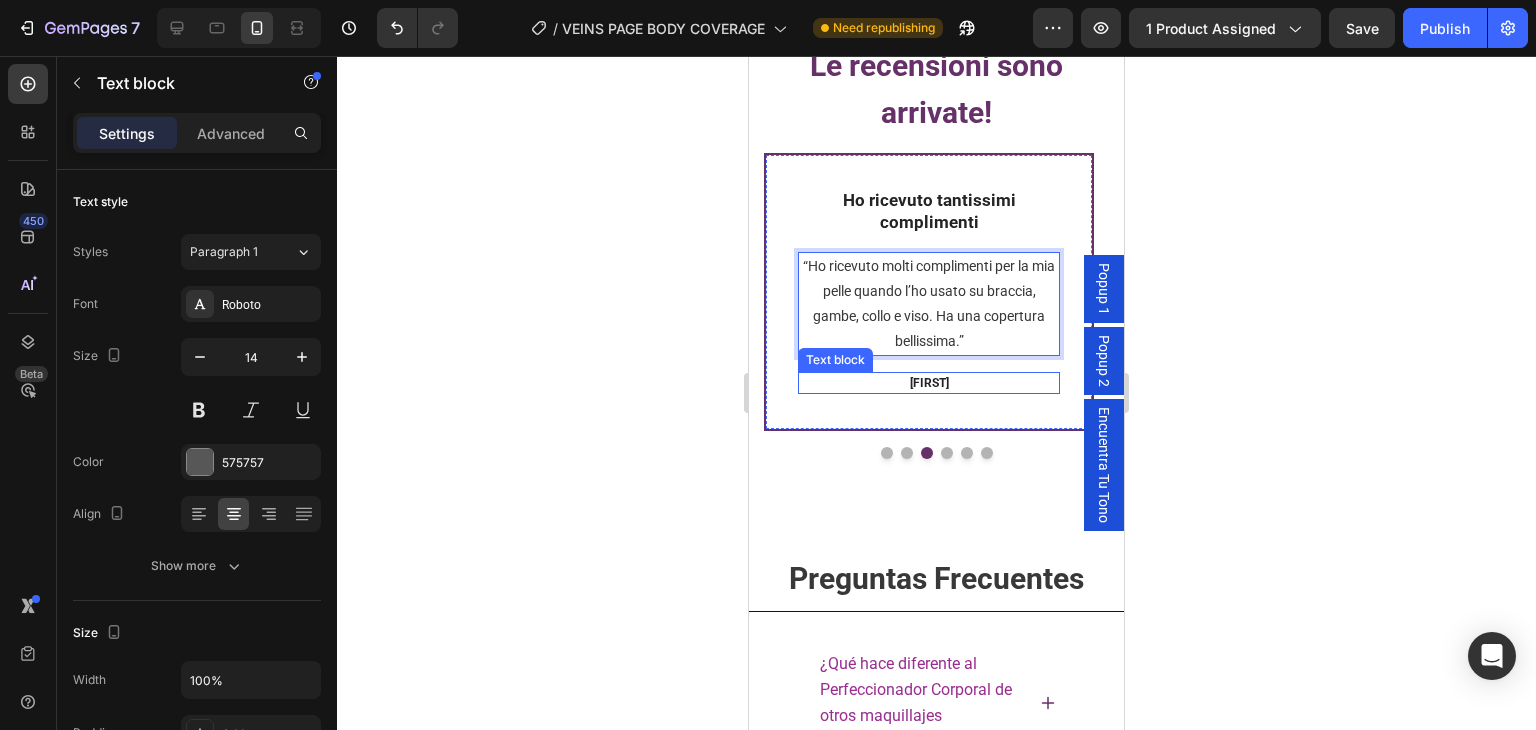 click on "[FIRST]" at bounding box center [929, 383] 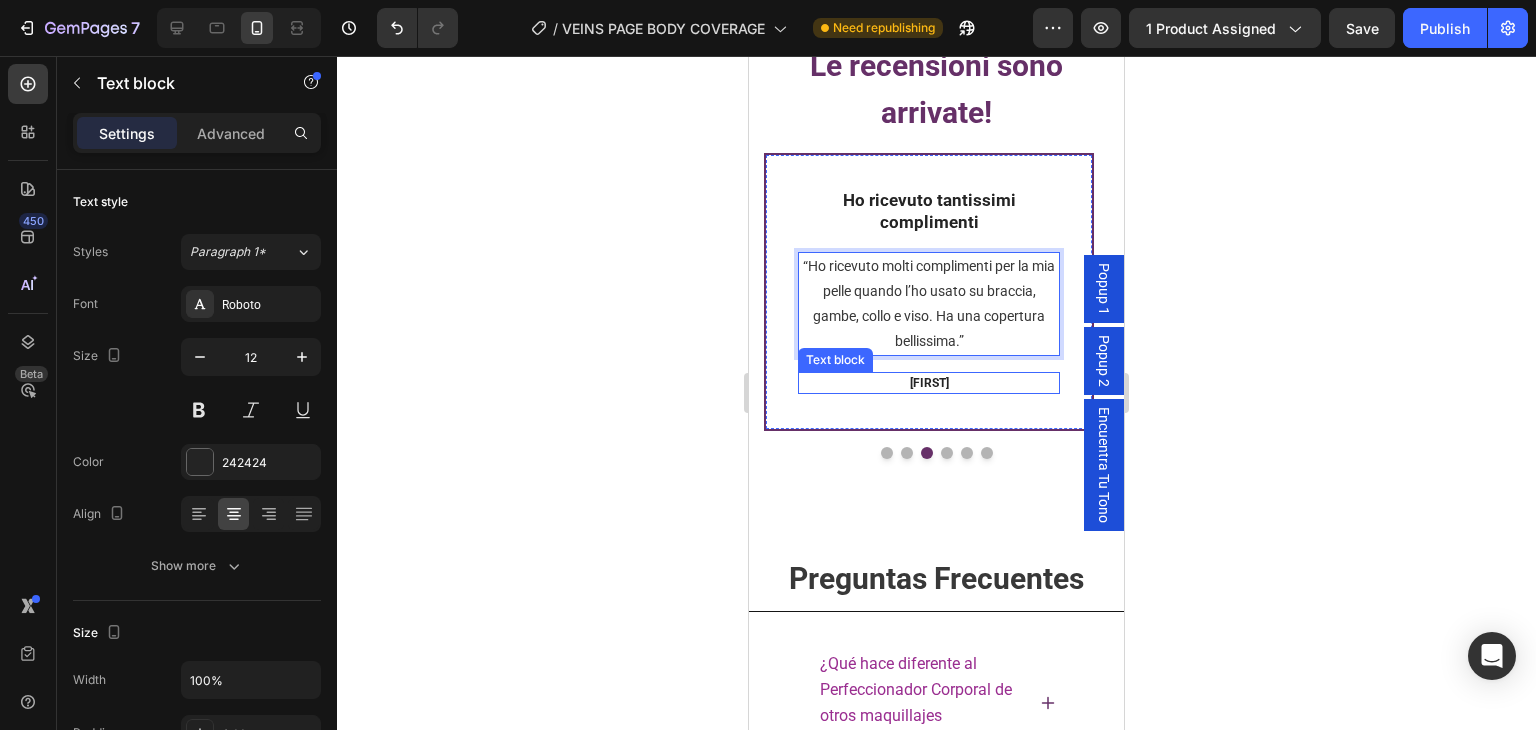 click on "[FIRST]" at bounding box center [929, 383] 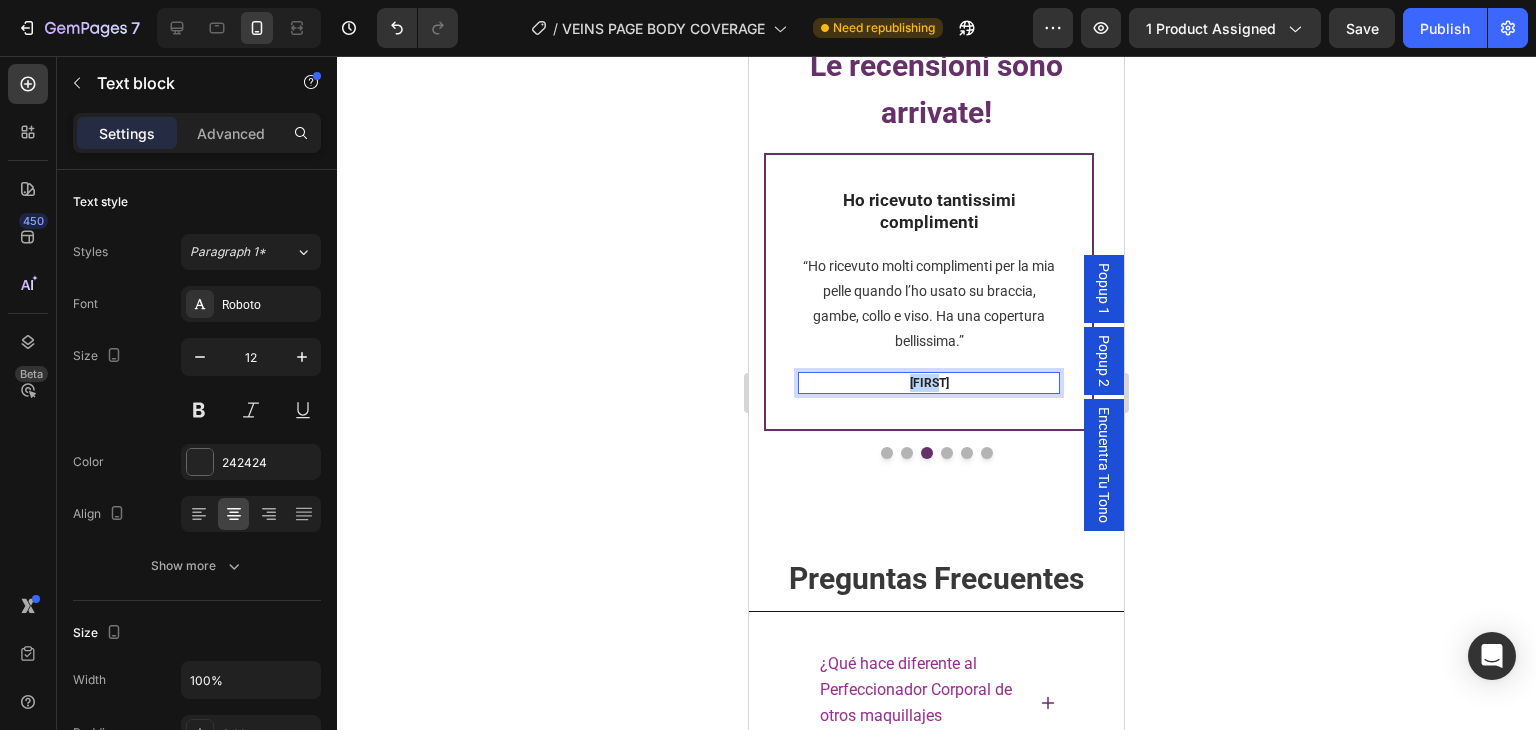 click on "[FIRST]" at bounding box center [929, 383] 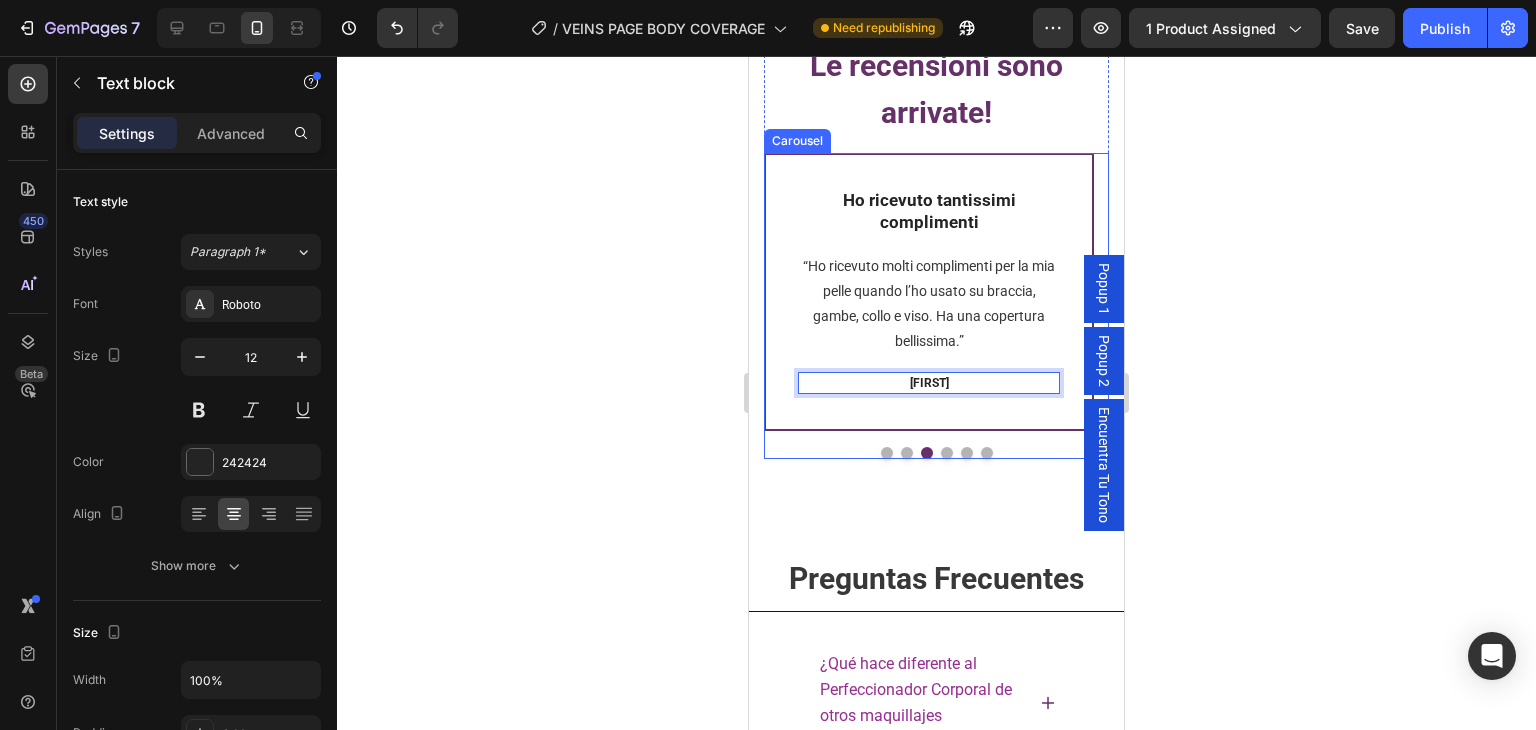 click at bounding box center (907, 453) 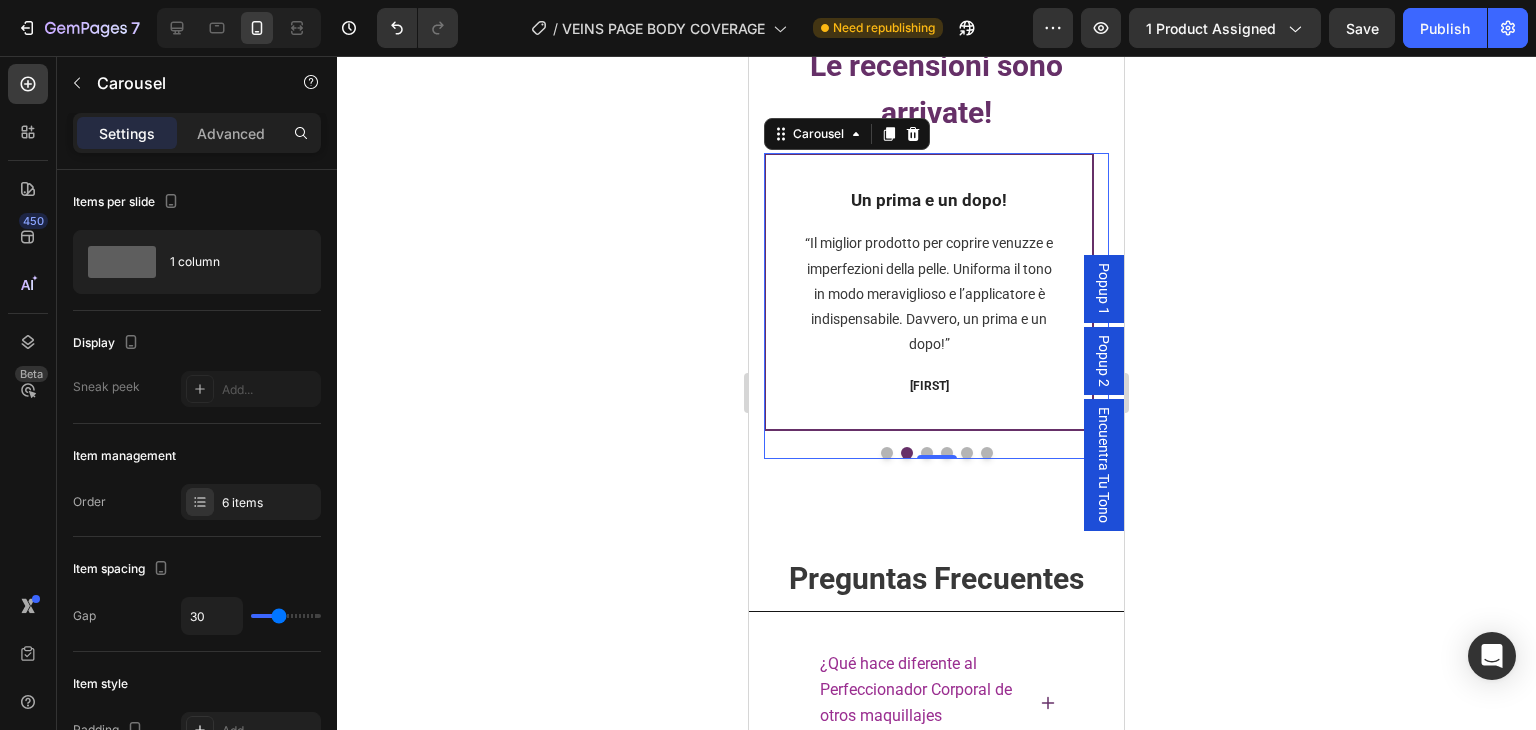 click at bounding box center (887, 453) 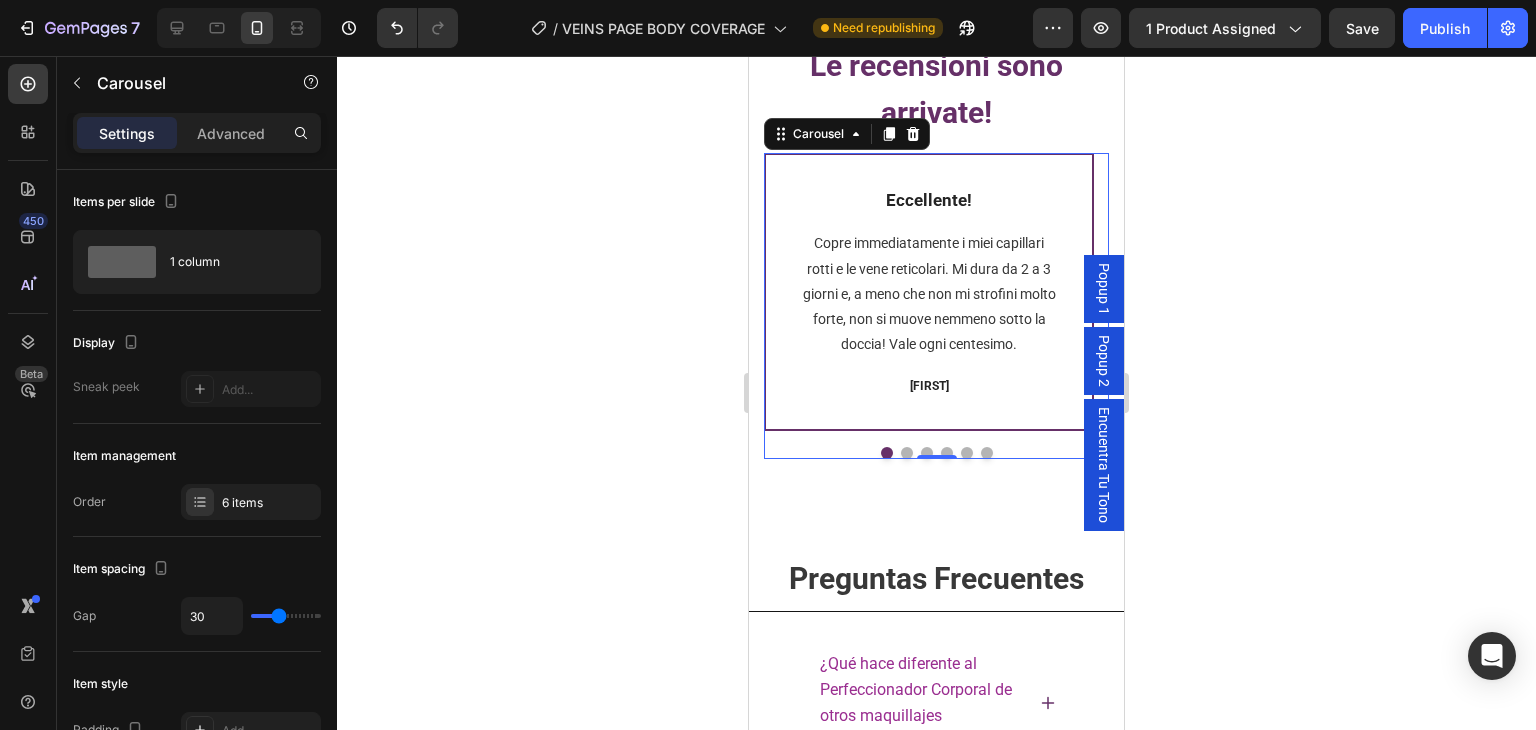 click at bounding box center (927, 453) 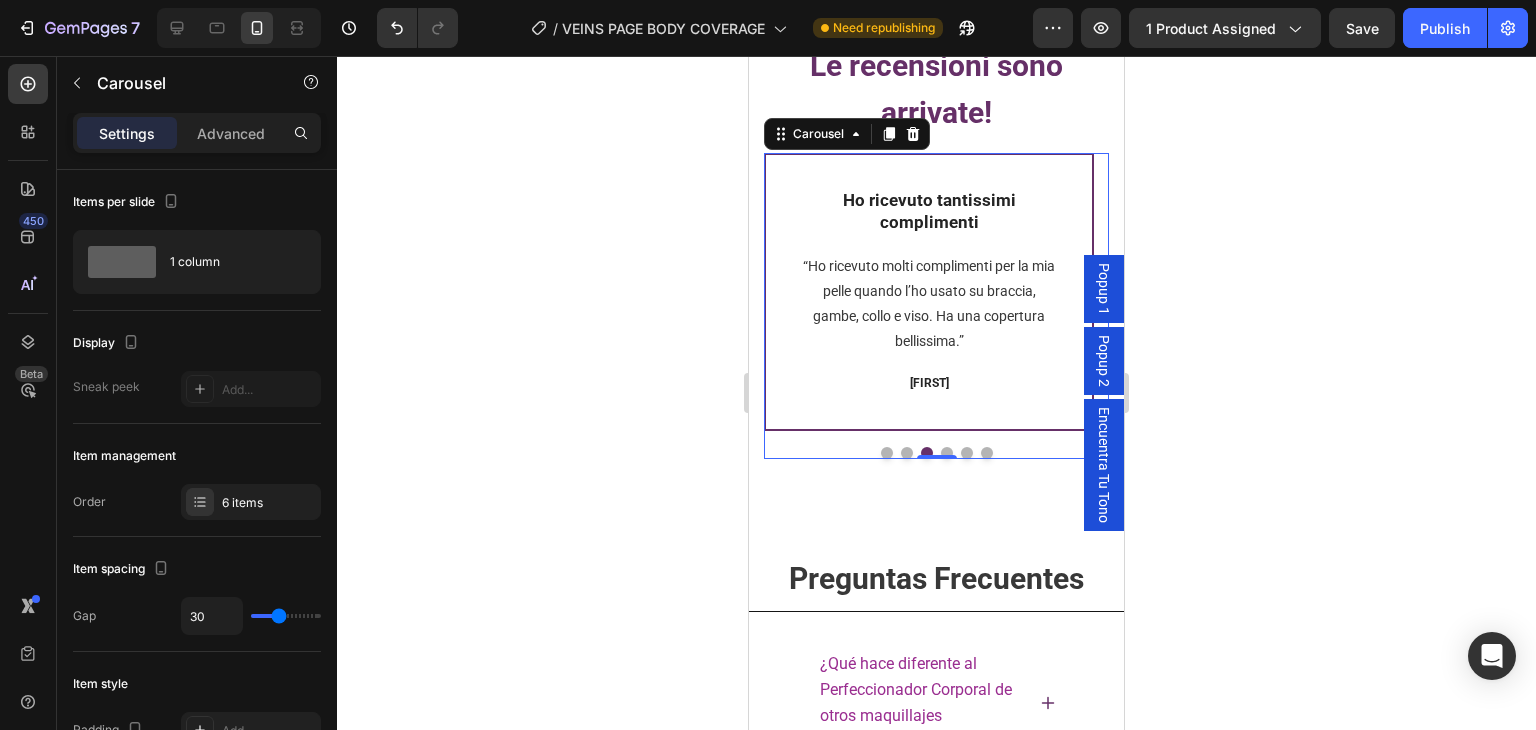 click at bounding box center (947, 453) 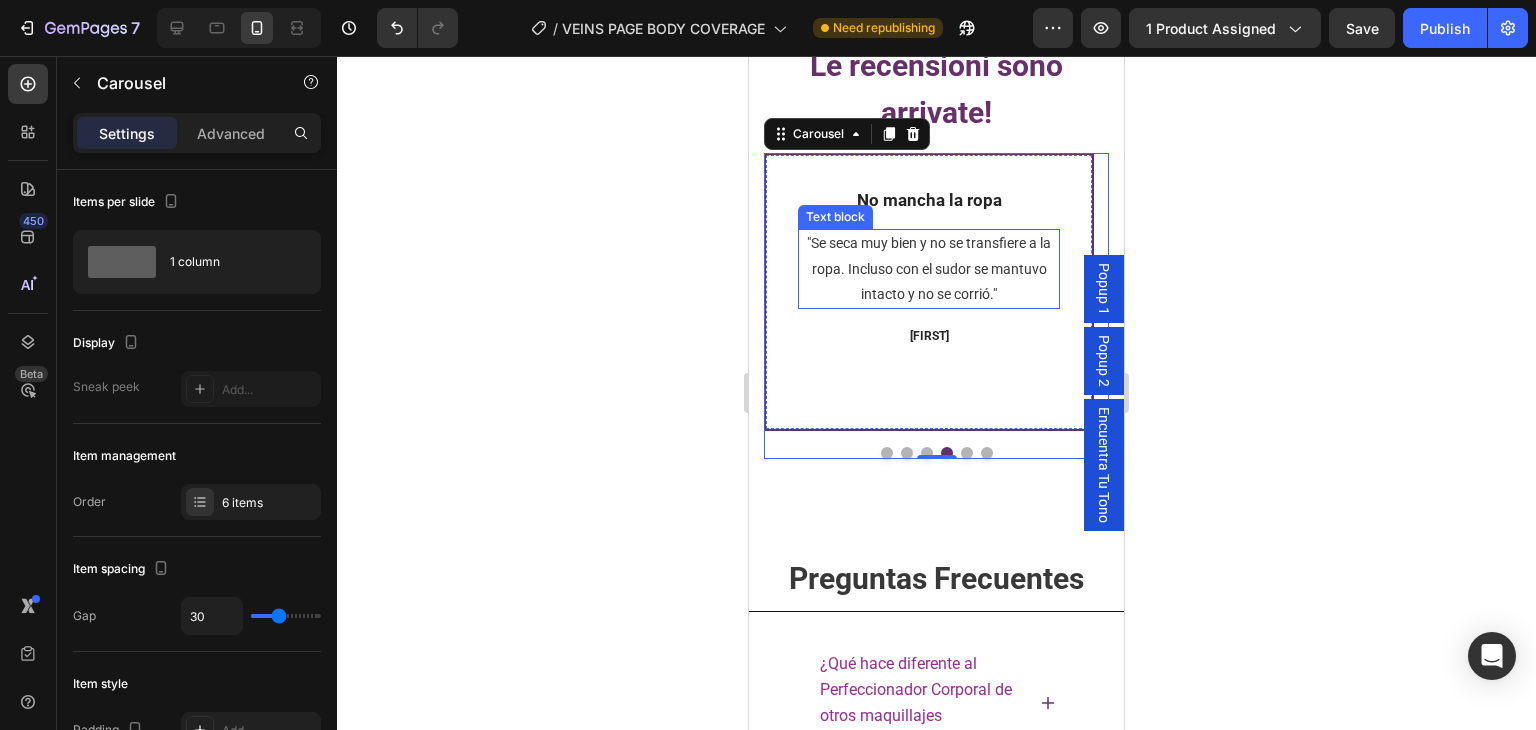 click on "No mancha la ropa" at bounding box center [929, 200] 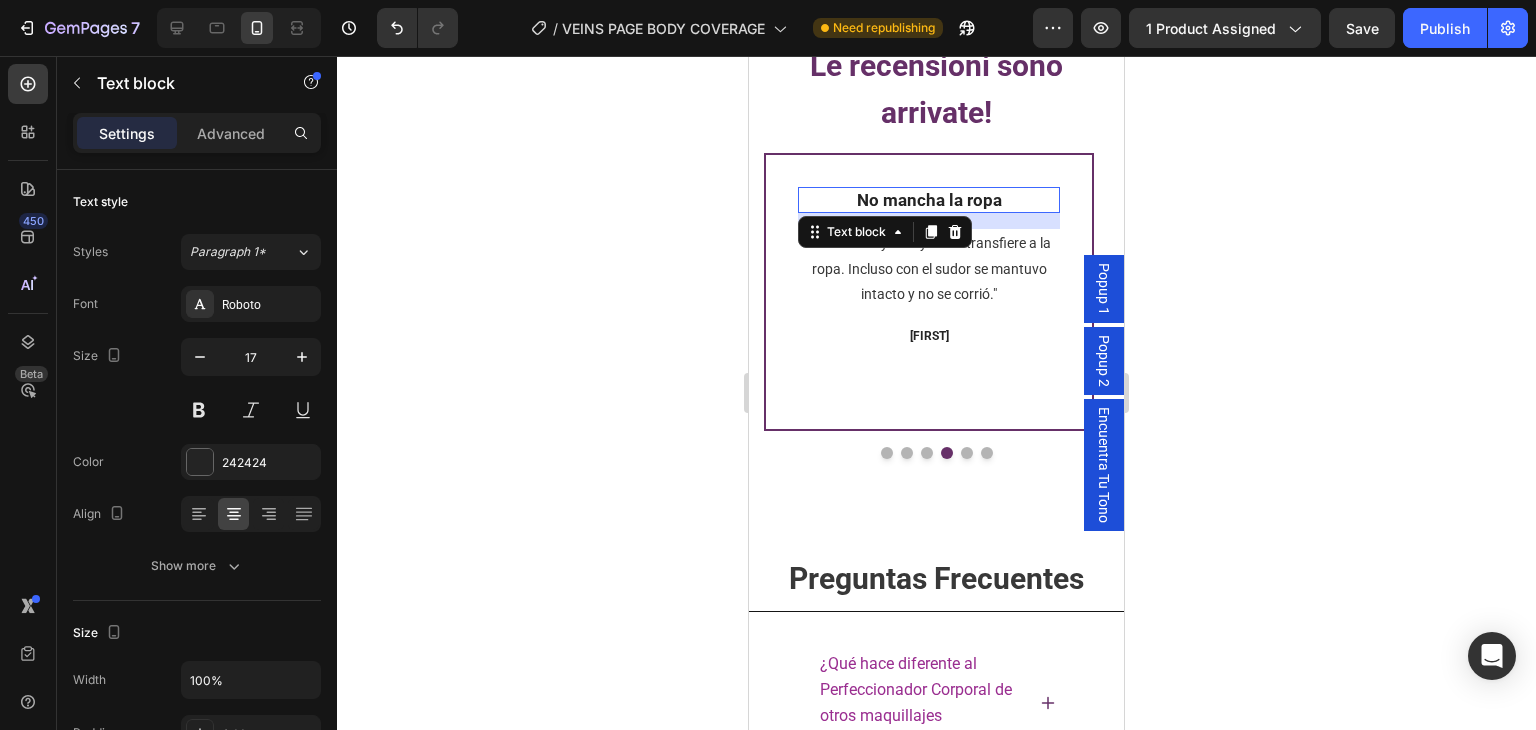 click on "No mancha la ropa" at bounding box center [929, 200] 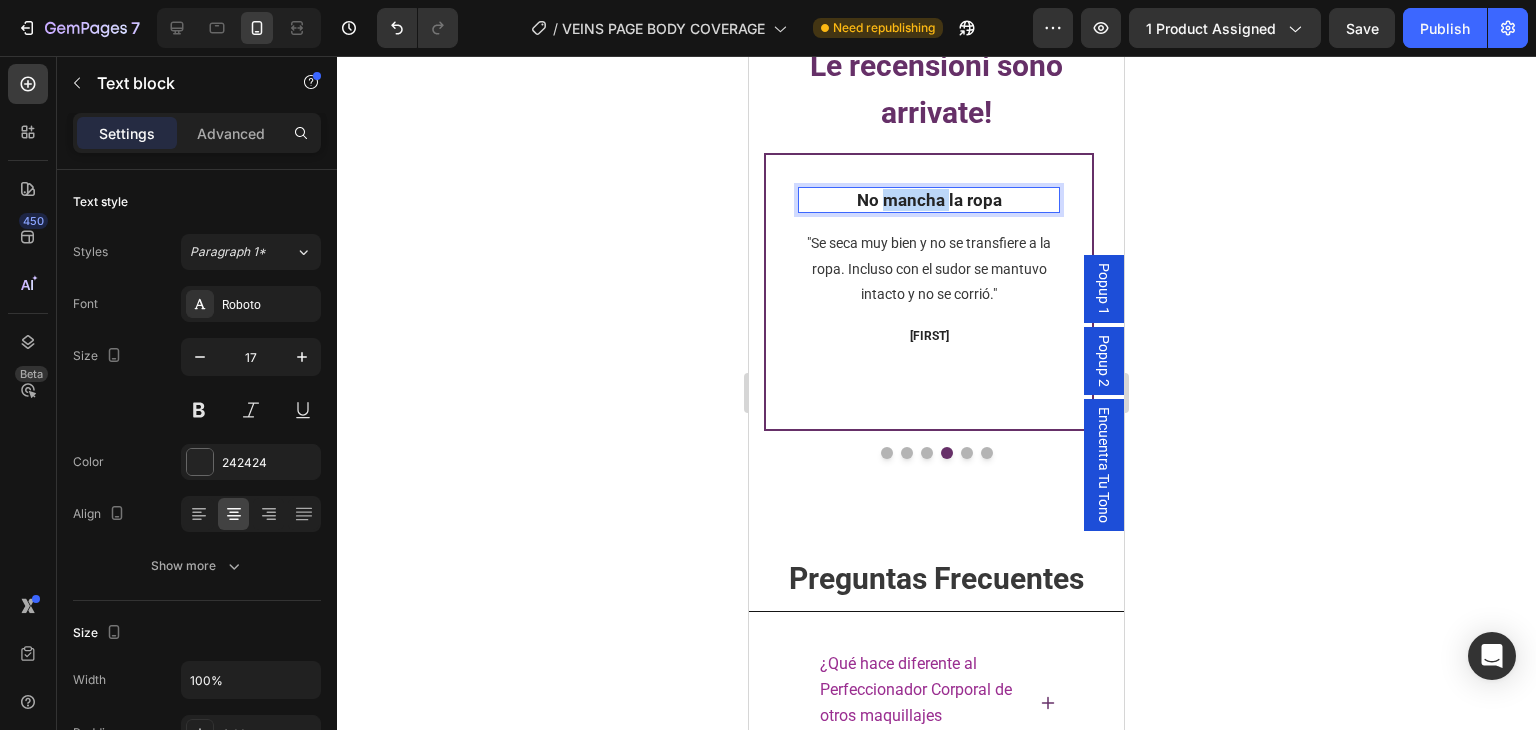 click on "No mancha la ropa" at bounding box center [929, 200] 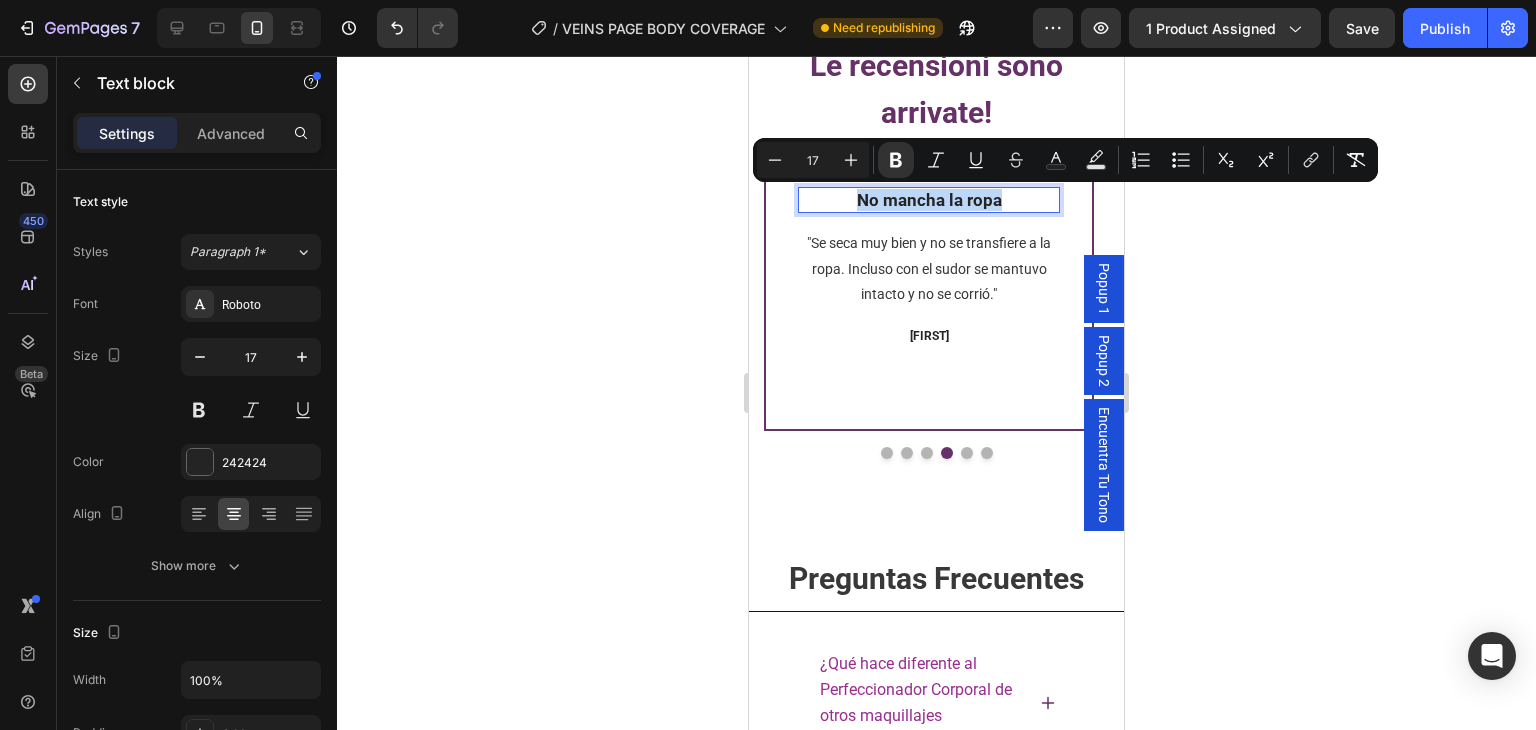 click on "No mancha la ropa" at bounding box center [929, 200] 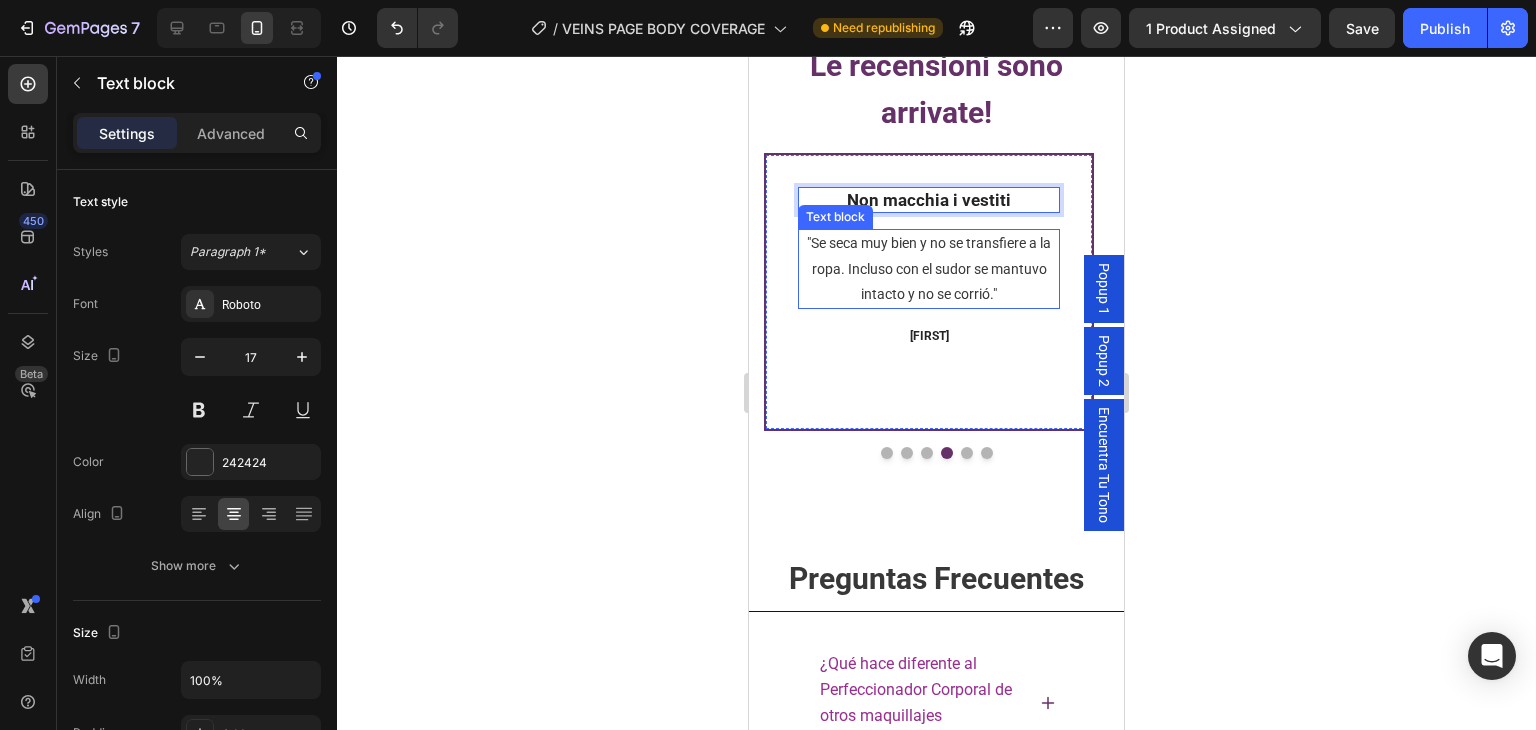 click on ""Se seca muy bien y no se transfiere a la ropa. Incluso con el sudor se mantuvo intacto y no se corrió."" at bounding box center (929, 268) 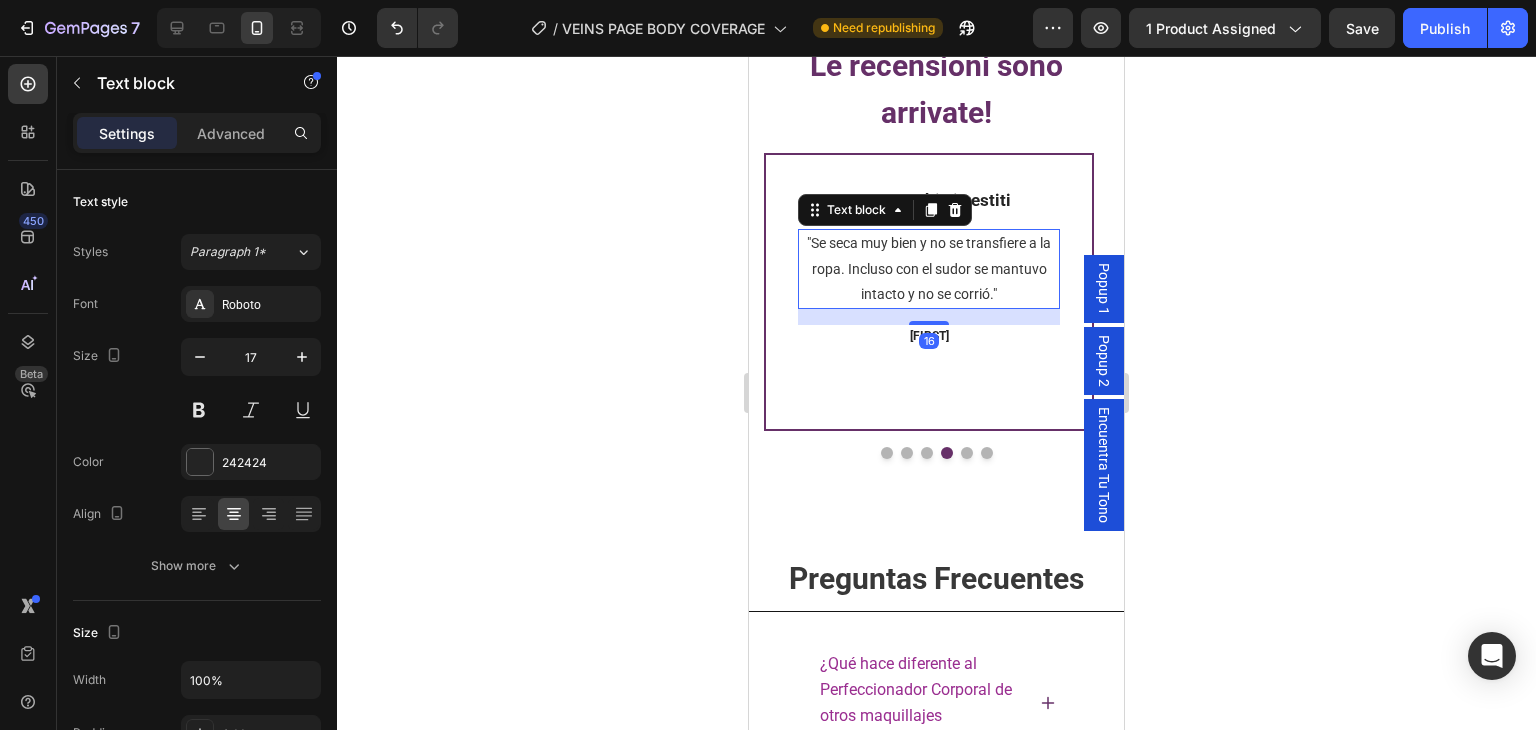 click on ""Se seca muy bien y no se transfiere a la ropa. Incluso con el sudor se mantuvo intacto y no se corrió."" at bounding box center (929, 268) 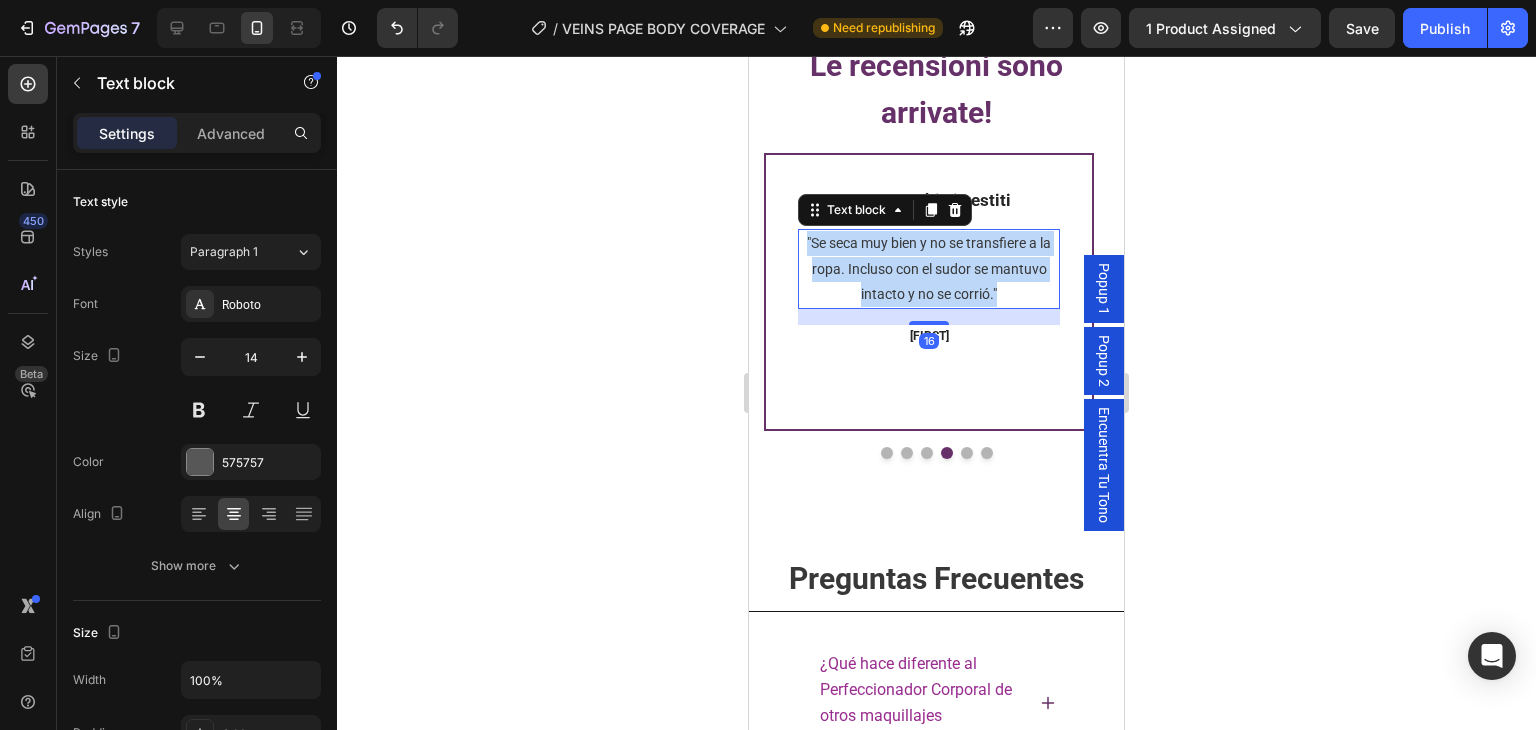 click on ""Se seca muy bien y no se transfiere a la ropa. Incluso con el sudor se mantuvo intacto y no se corrió."" at bounding box center [929, 268] 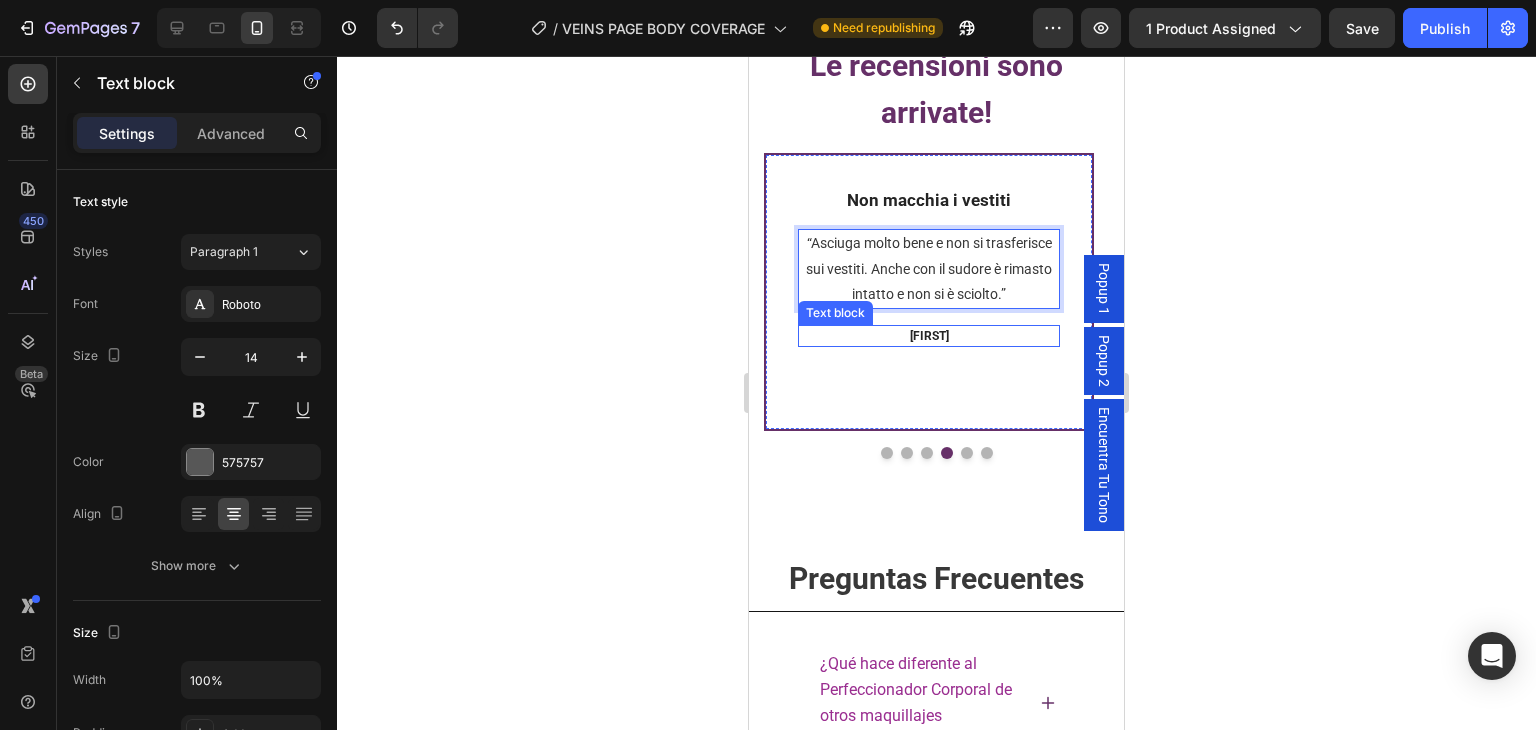 click on "[FIRST]" at bounding box center [929, 336] 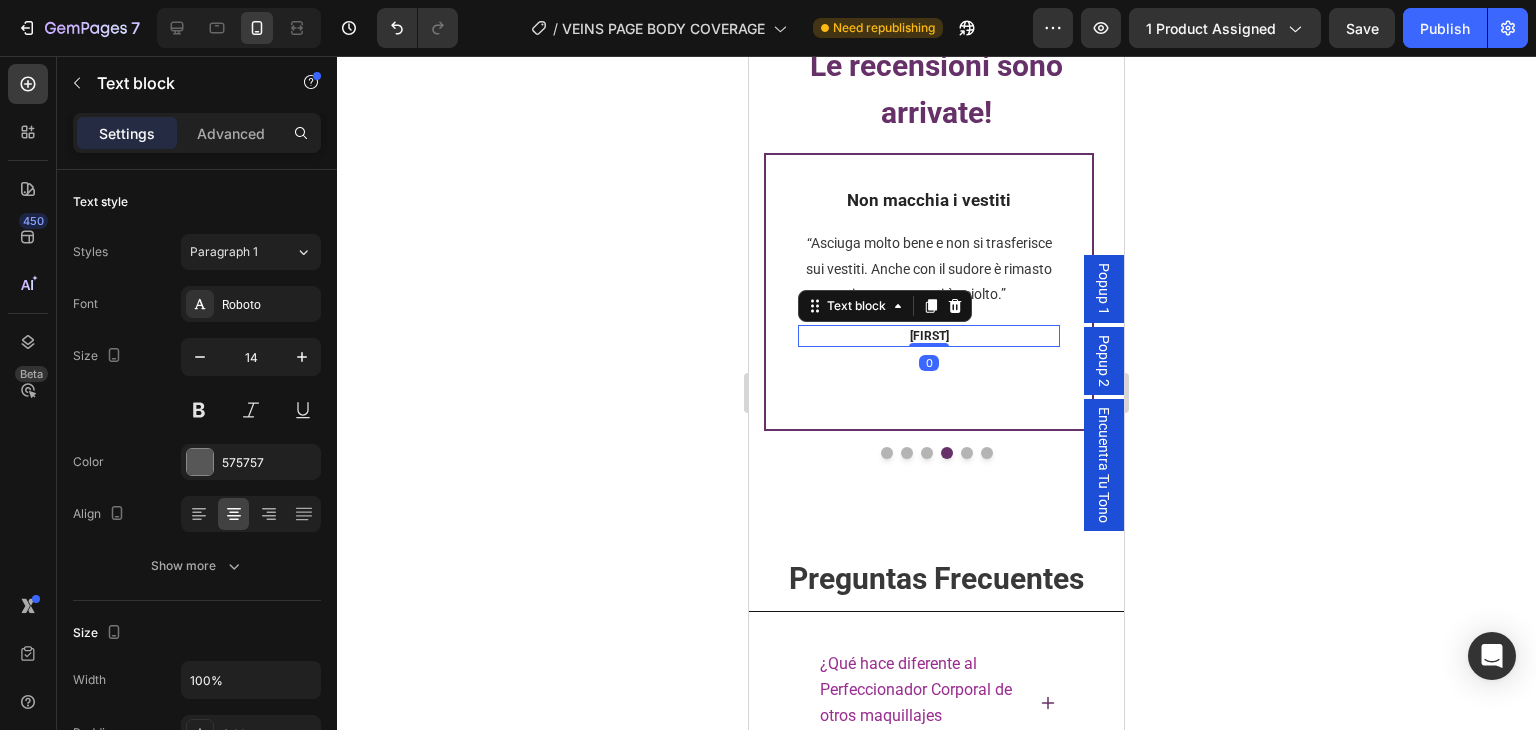click on "[FIRST]" at bounding box center [929, 336] 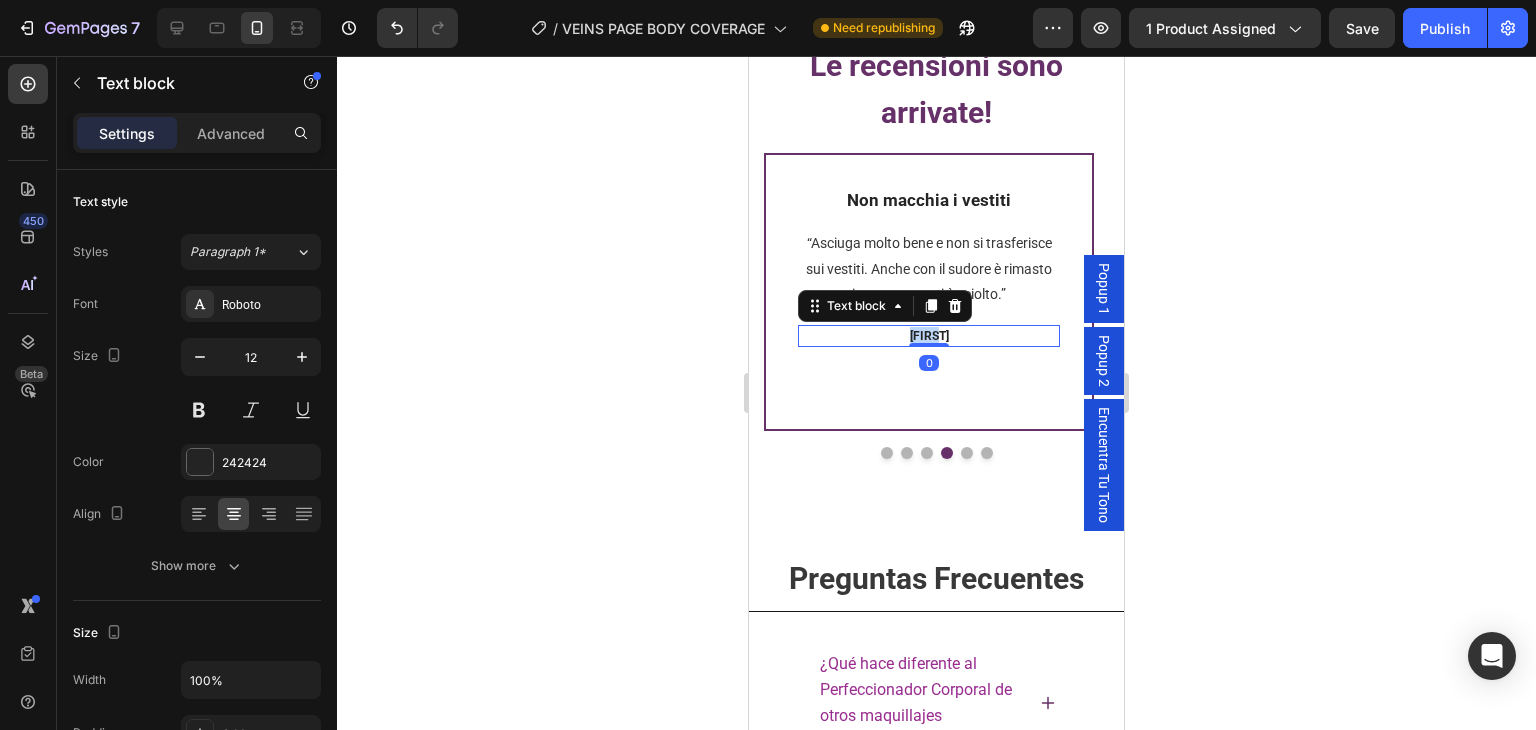 click on "[FIRST]" at bounding box center (929, 336) 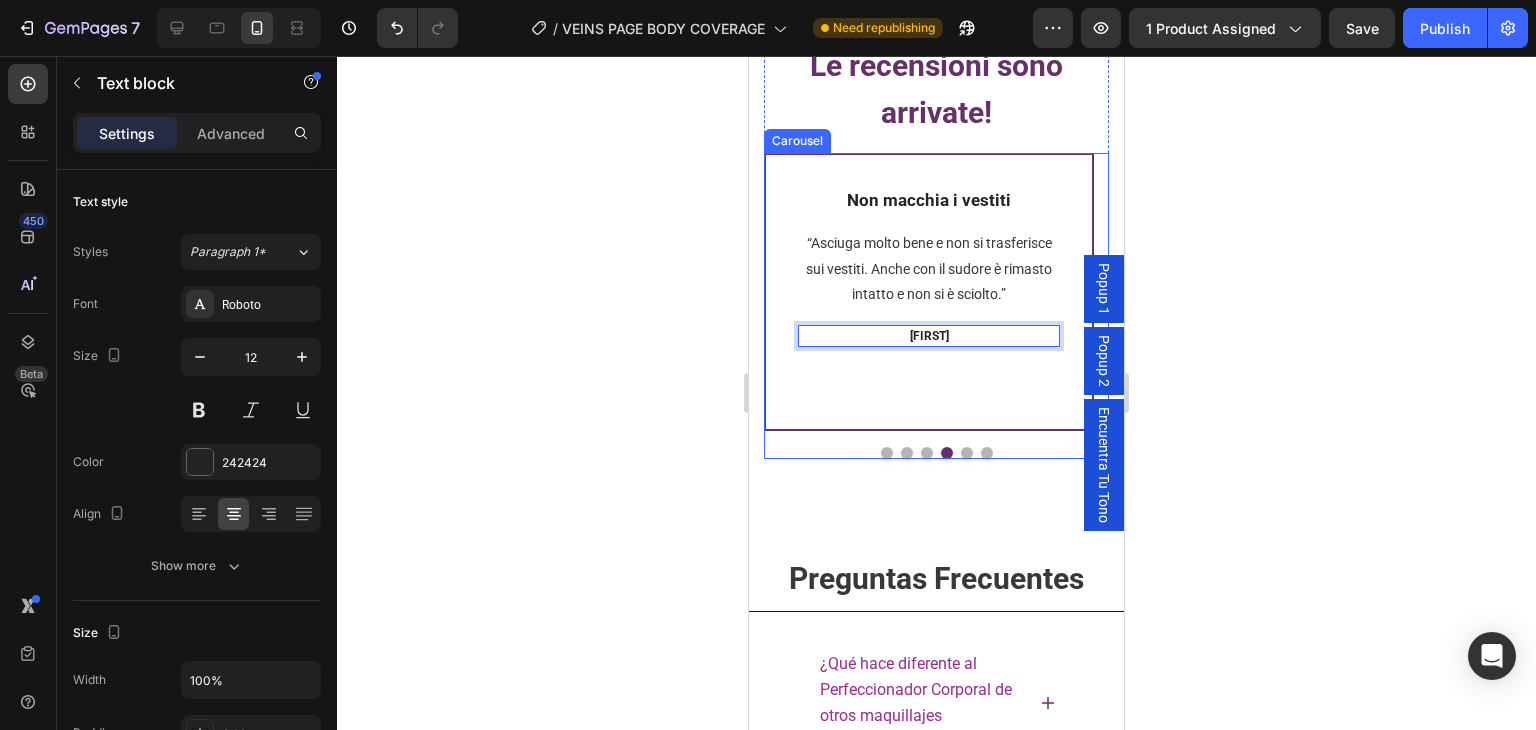 click at bounding box center (927, 453) 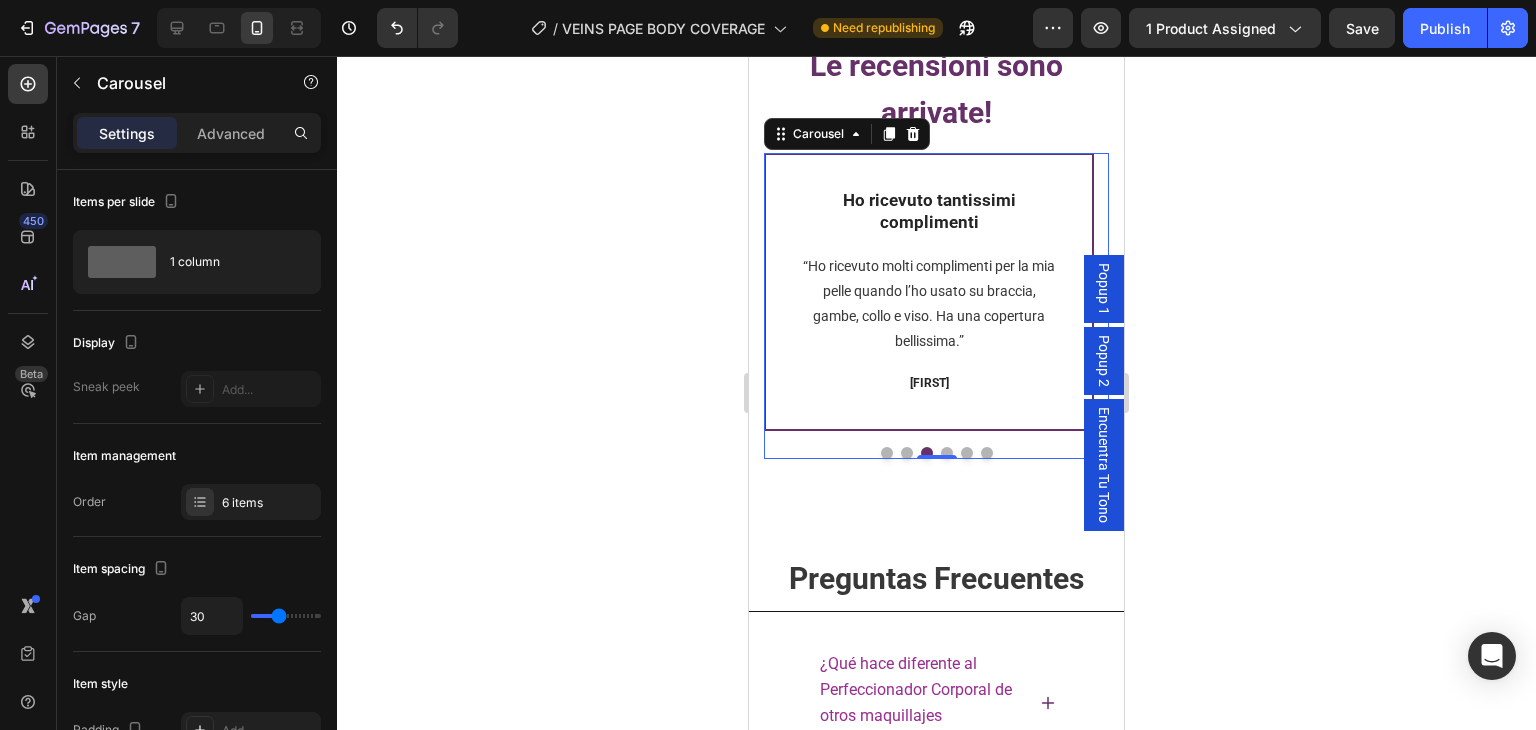 click at bounding box center [967, 453] 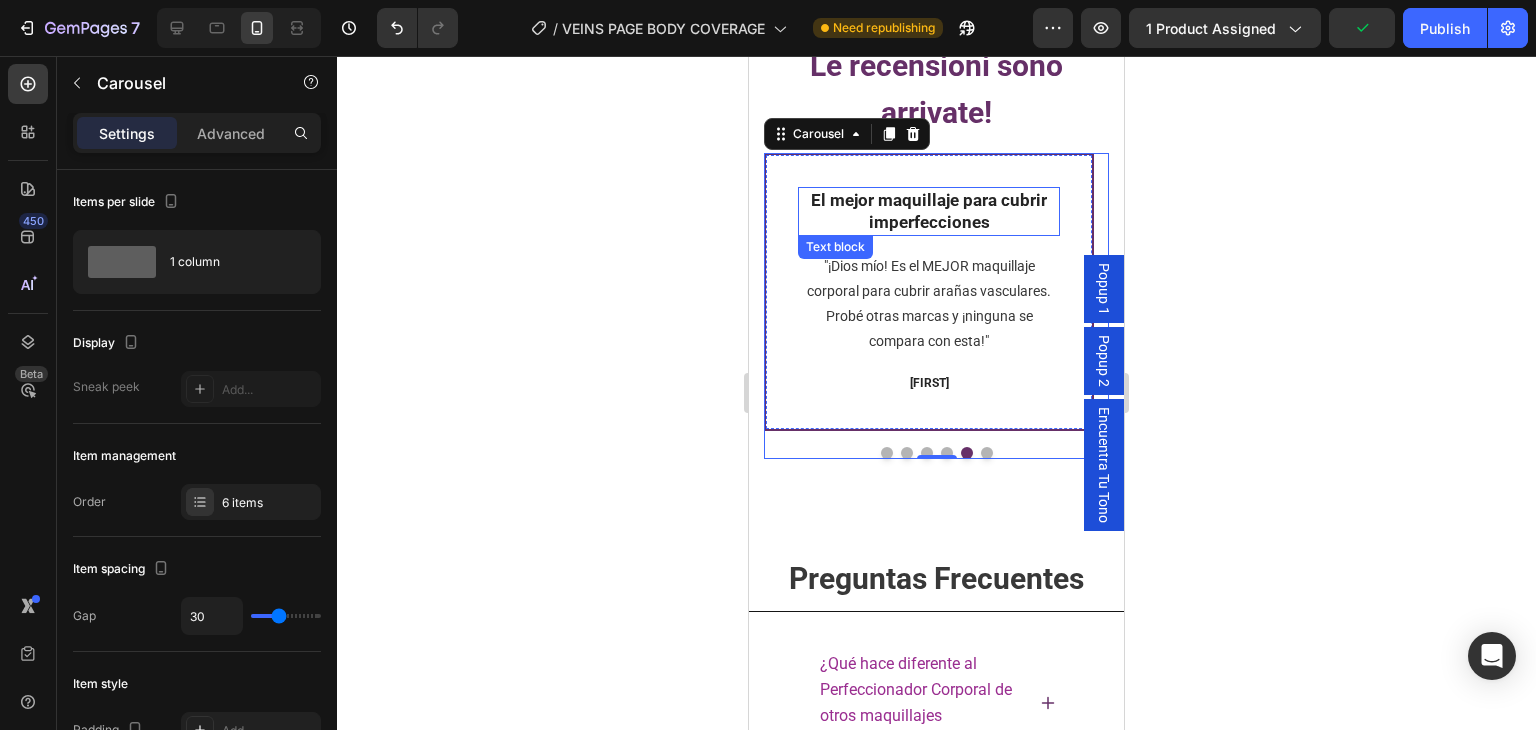 click on "El mejor maquillaje para cubrir imperfecciones" at bounding box center [929, 211] 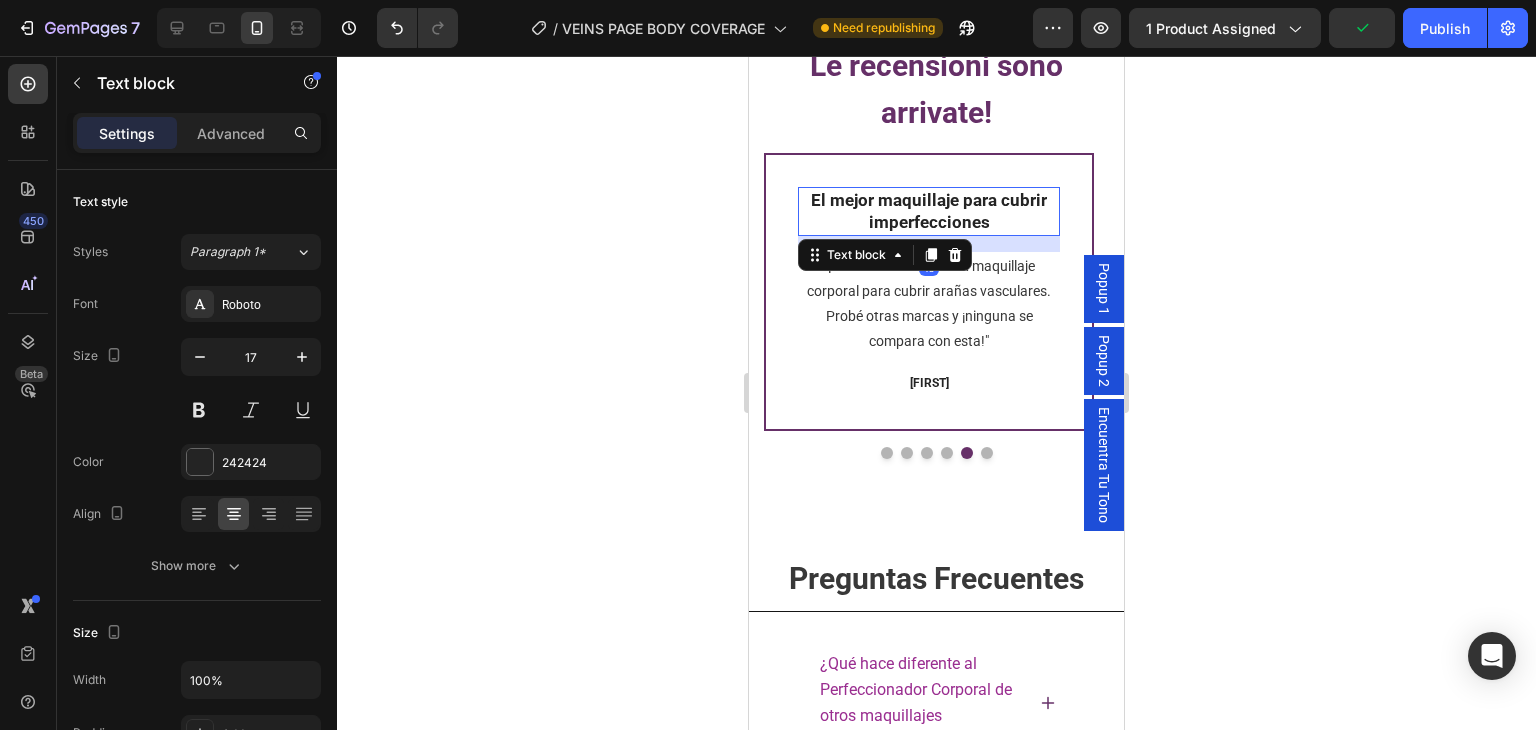 click on "El mejor maquillaje para cubrir imperfecciones" at bounding box center (929, 211) 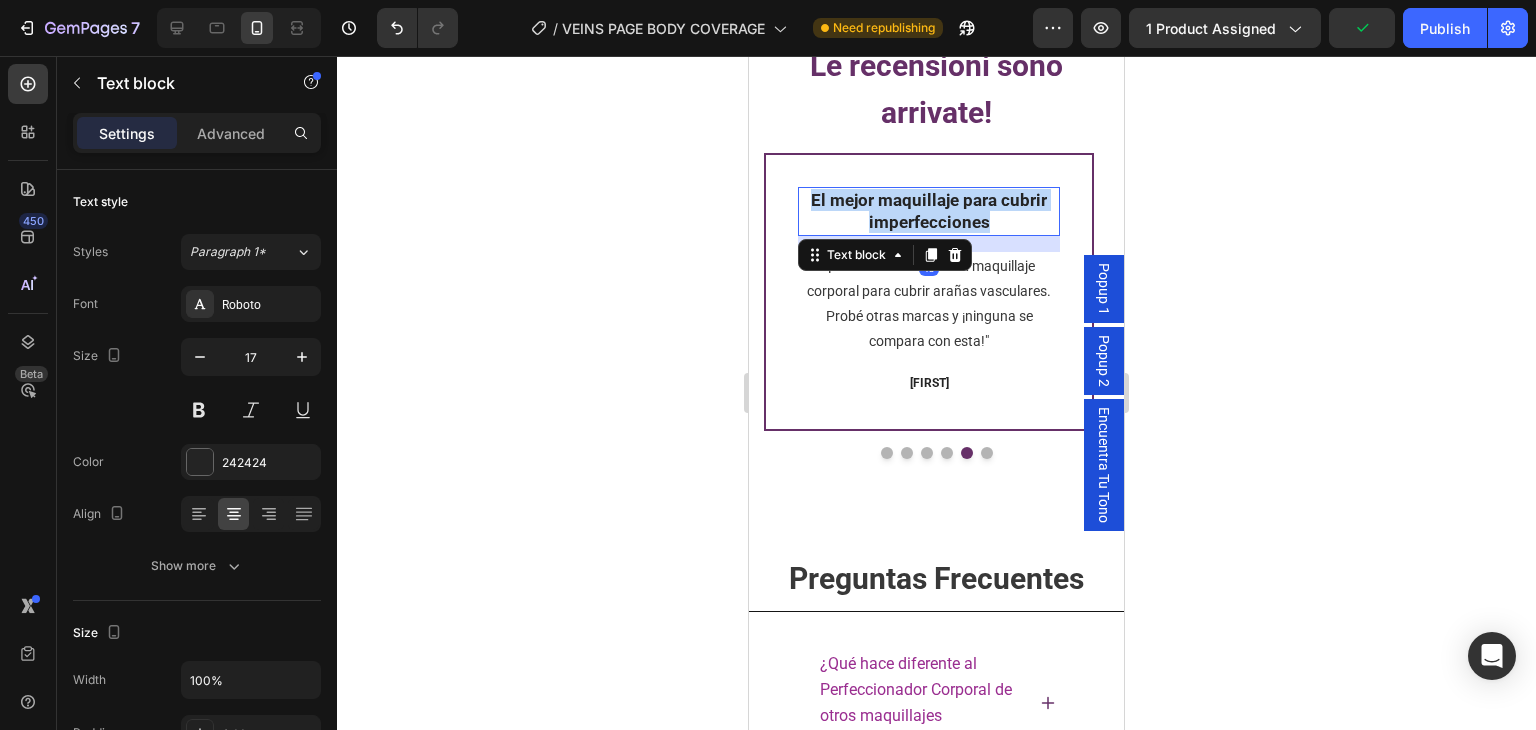 click on "El mejor maquillaje para cubrir imperfecciones" at bounding box center (929, 211) 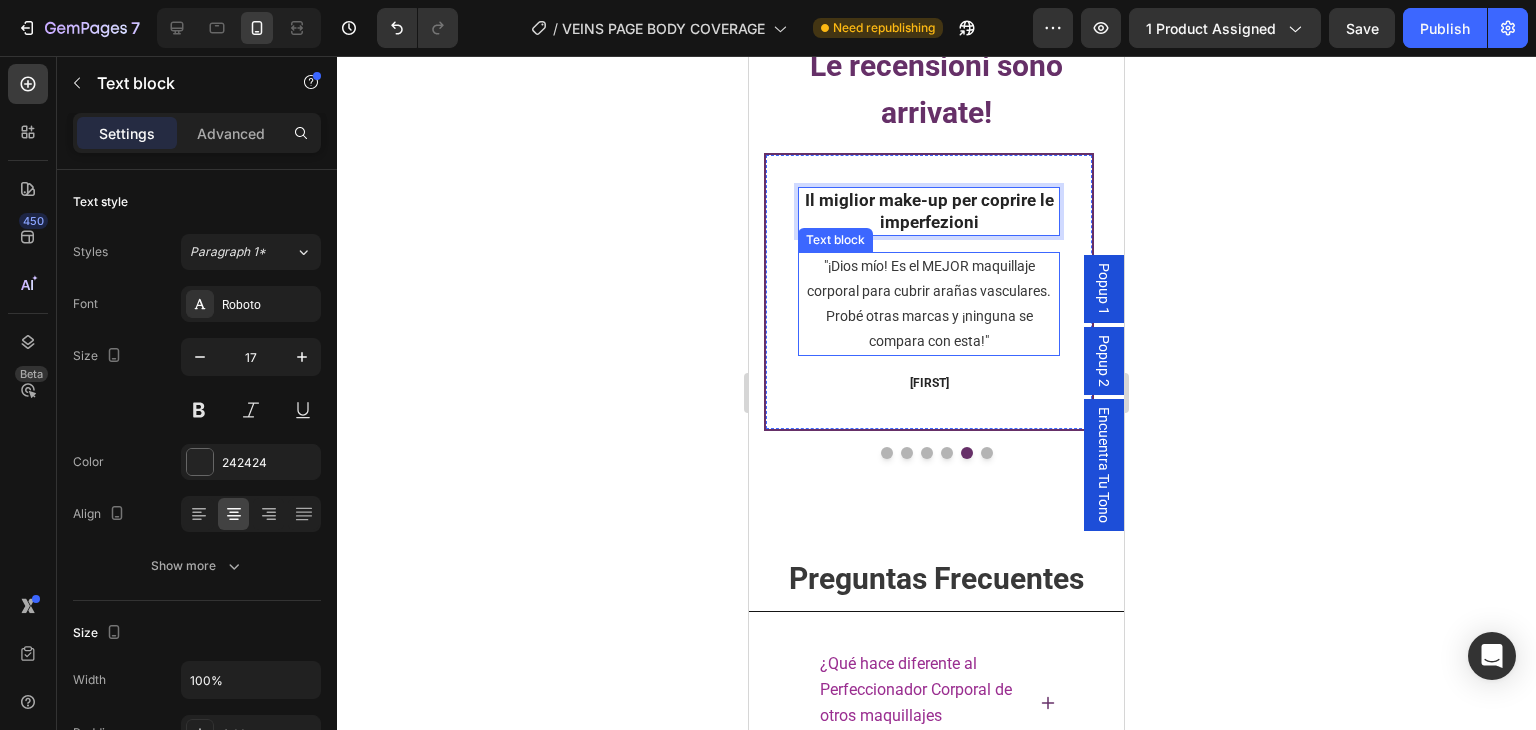 click on ""¡Dios mío! Es el MEJOR maquillaje corporal para cubrir arañas vasculares. Probé otras marcas y ¡ninguna se compara con esta!"" at bounding box center (929, 304) 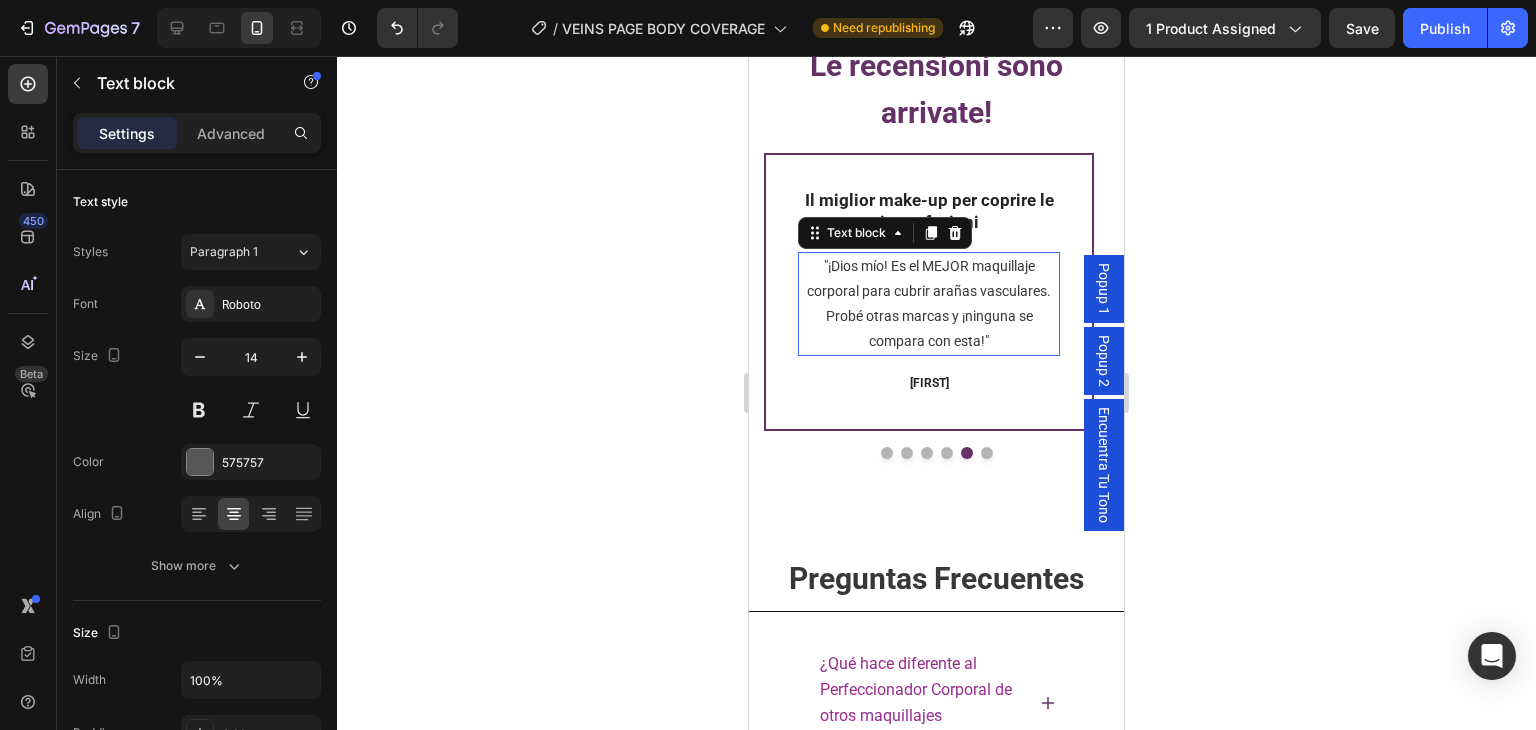 click on ""¡Dios mío! Es el MEJOR maquillaje corporal para cubrir arañas vasculares. Probé otras marcas y ¡ninguna se compara con esta!"" at bounding box center (929, 304) 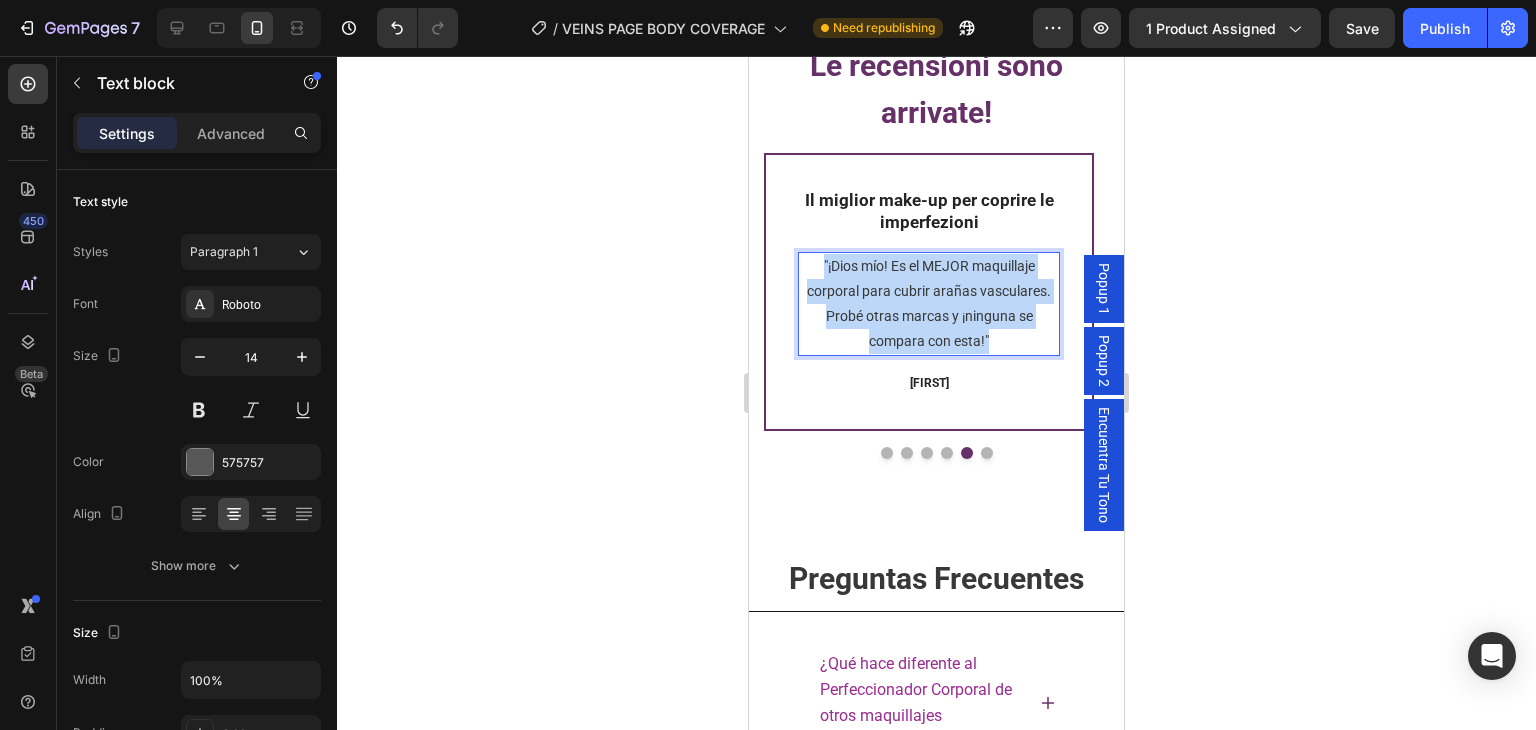 click on ""¡Dios mío! Es el MEJOR maquillaje corporal para cubrir arañas vasculares. Probé otras marcas y ¡ninguna se compara con esta!"" at bounding box center (929, 304) 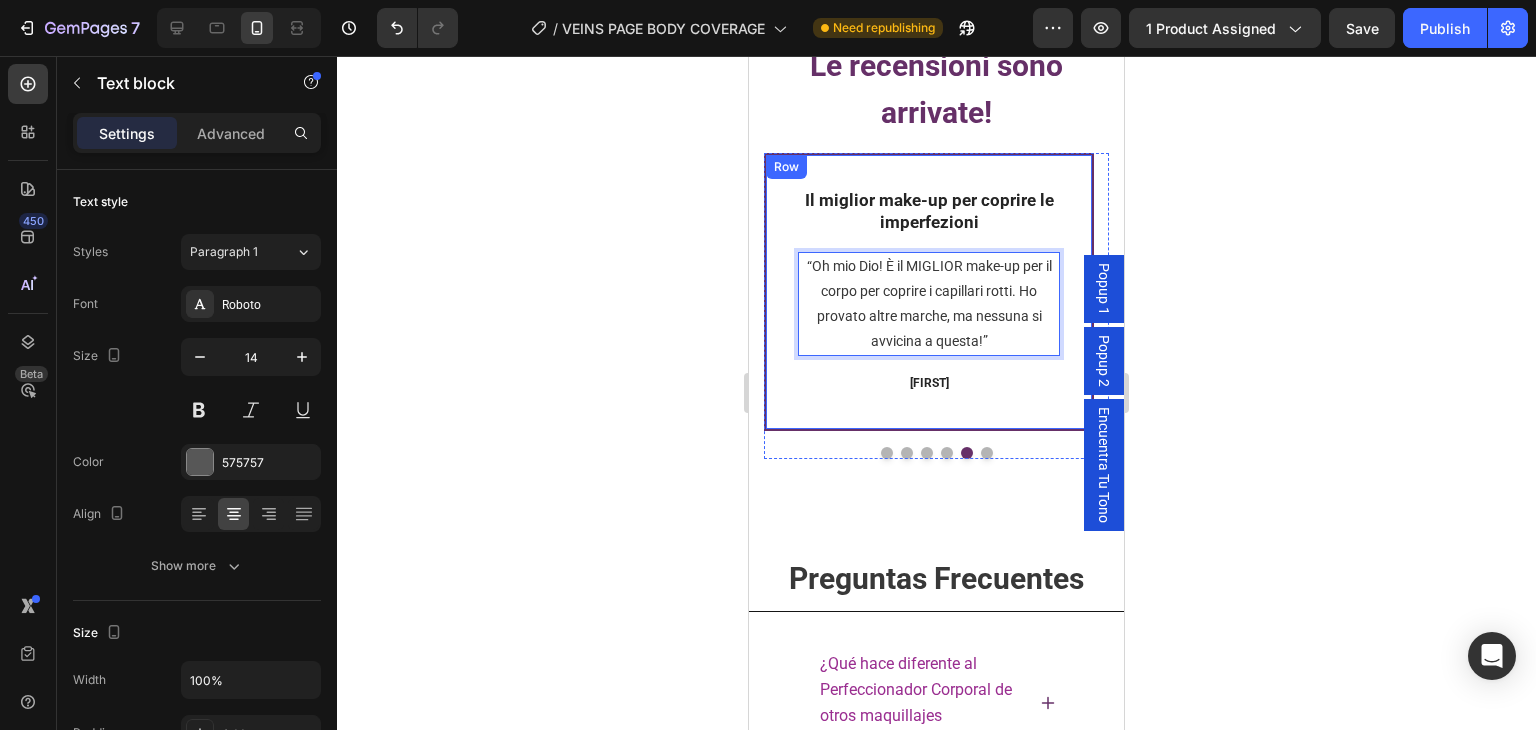 click on "ROCÍO" at bounding box center [929, 383] 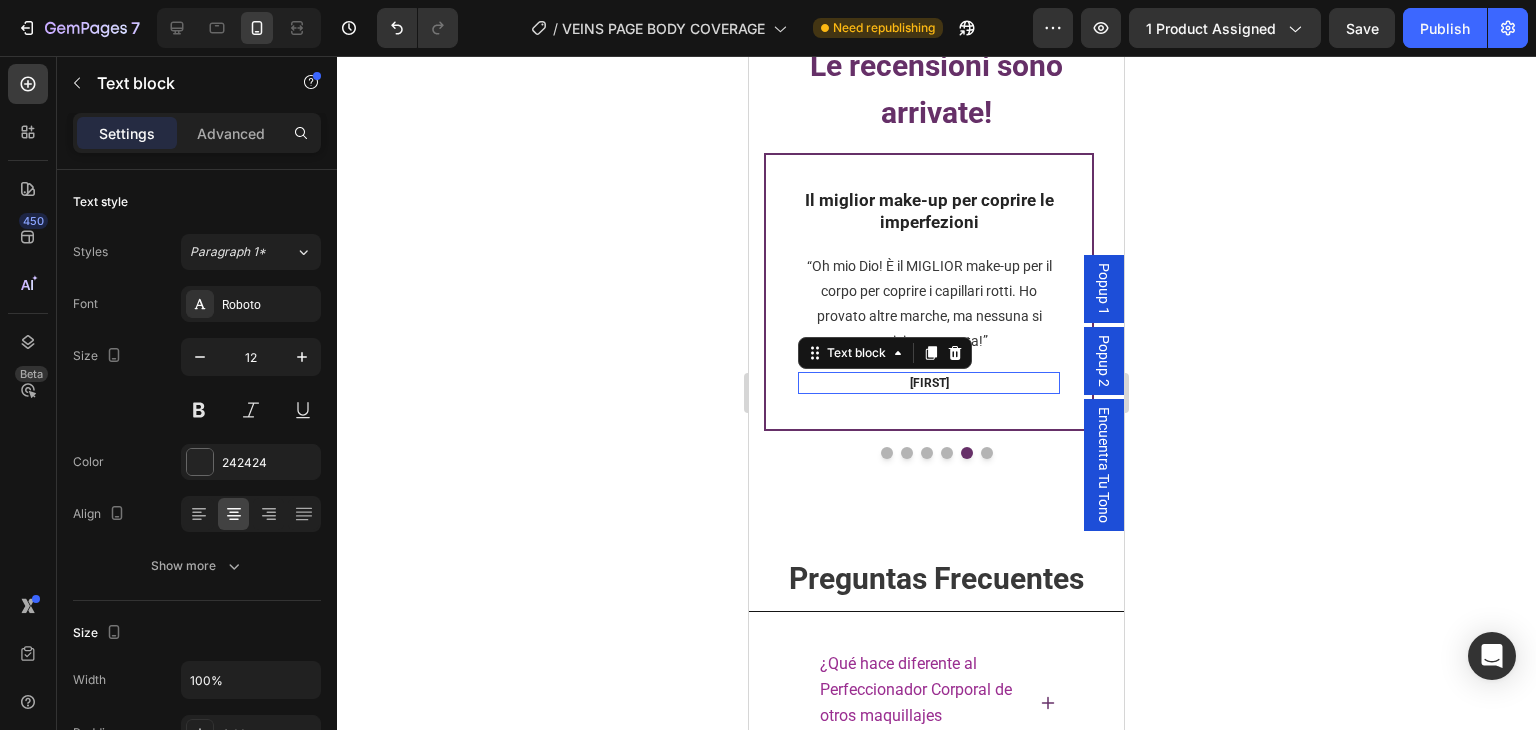 click on "ROCÍO" at bounding box center (929, 383) 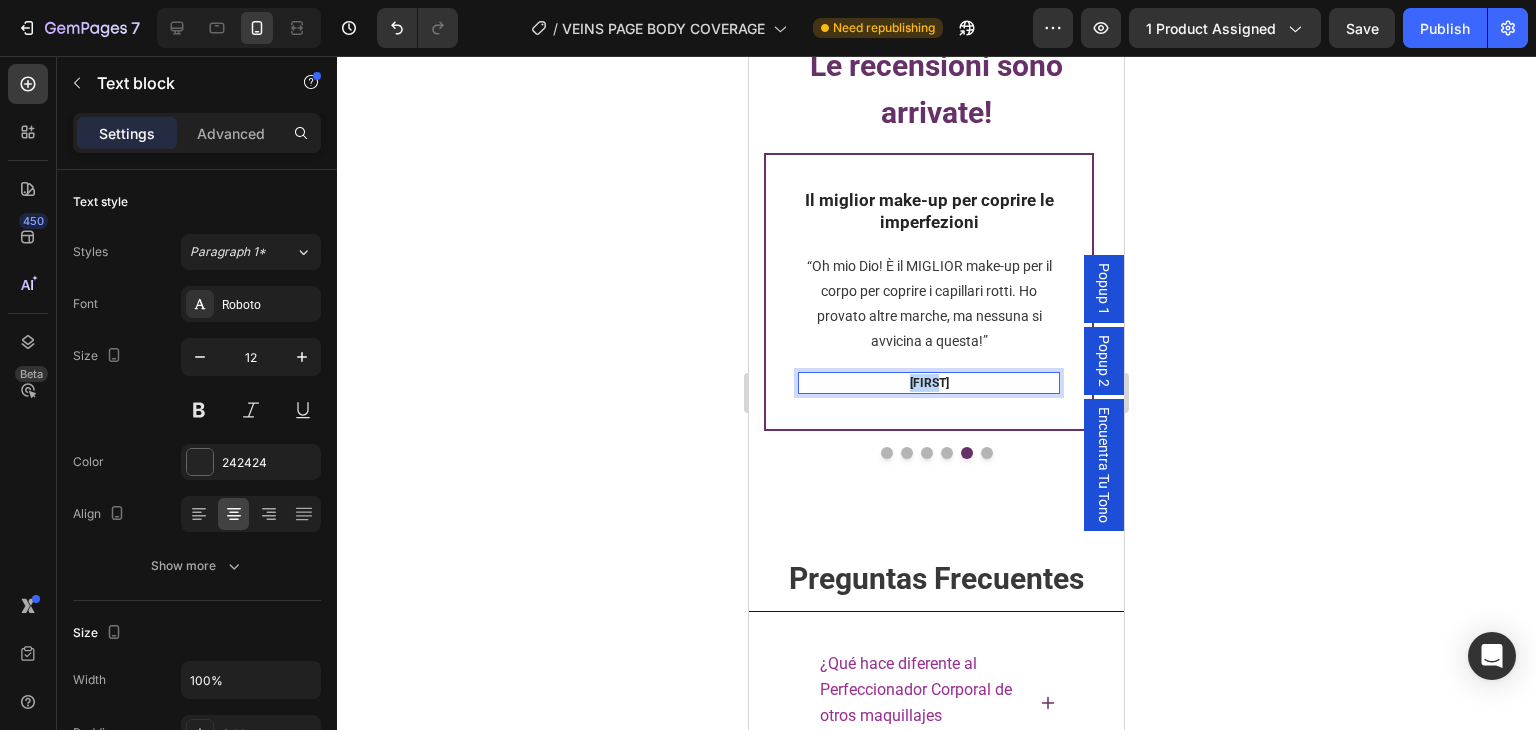 click on "ROCÍO" at bounding box center [929, 383] 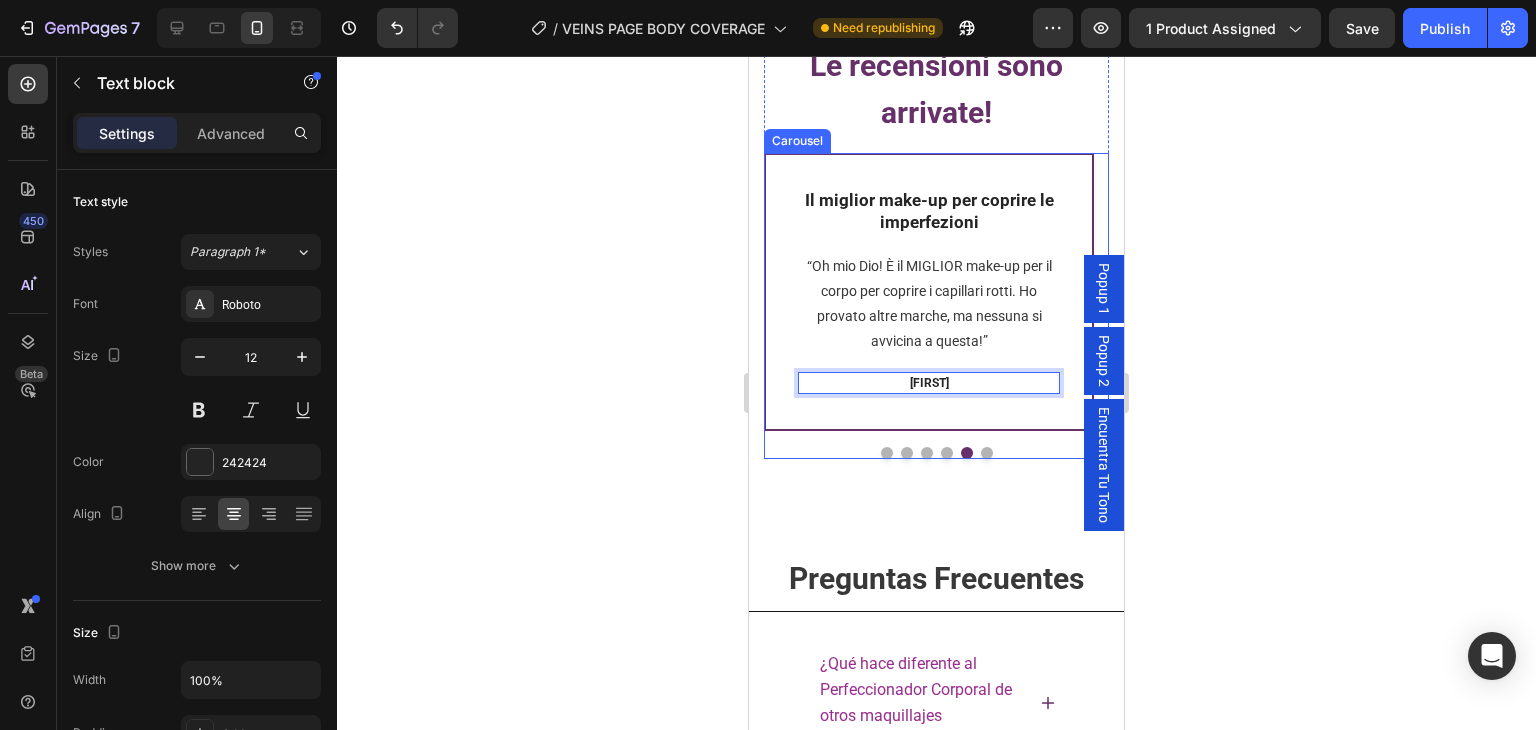 click at bounding box center [987, 453] 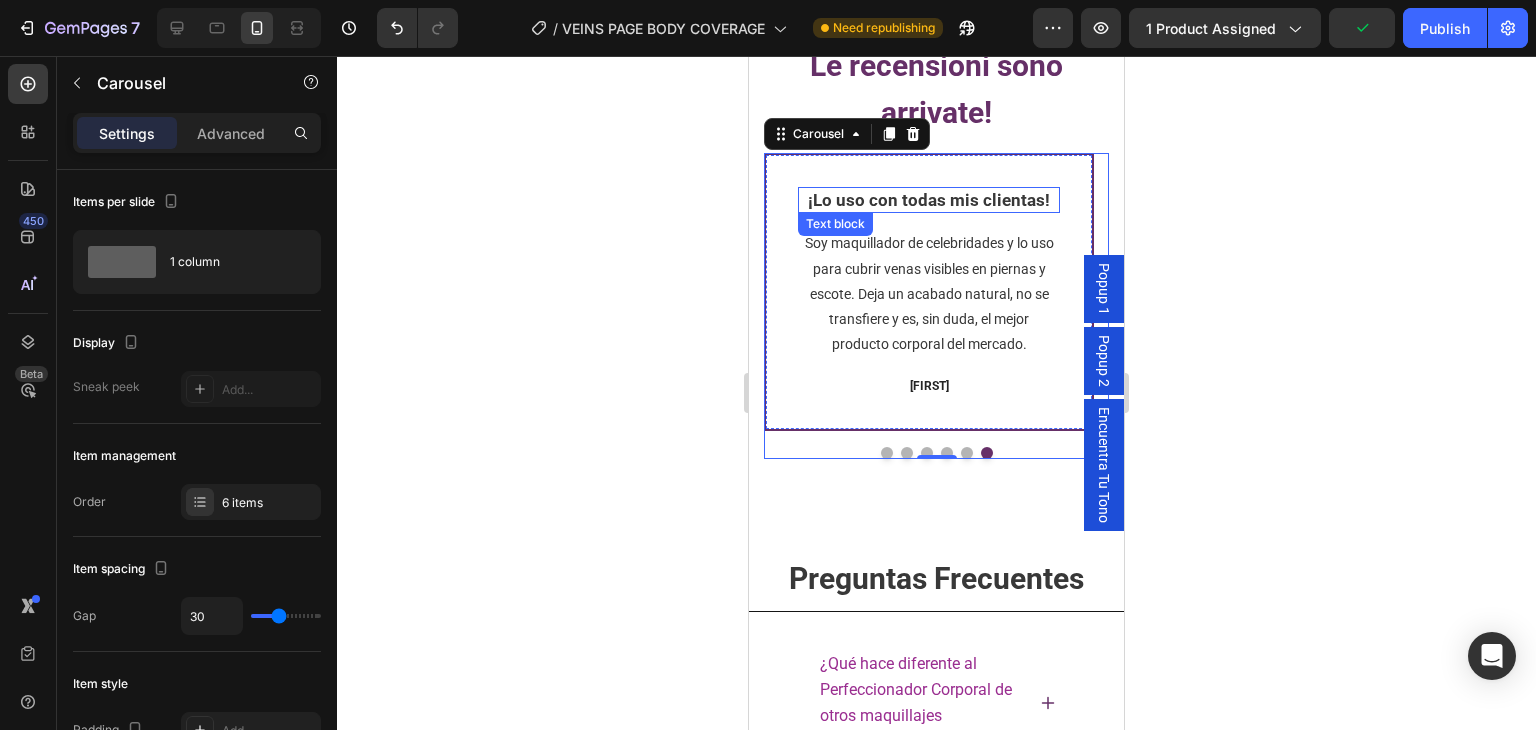 click on "¡Lo uso con todas mis clientas!" at bounding box center [929, 200] 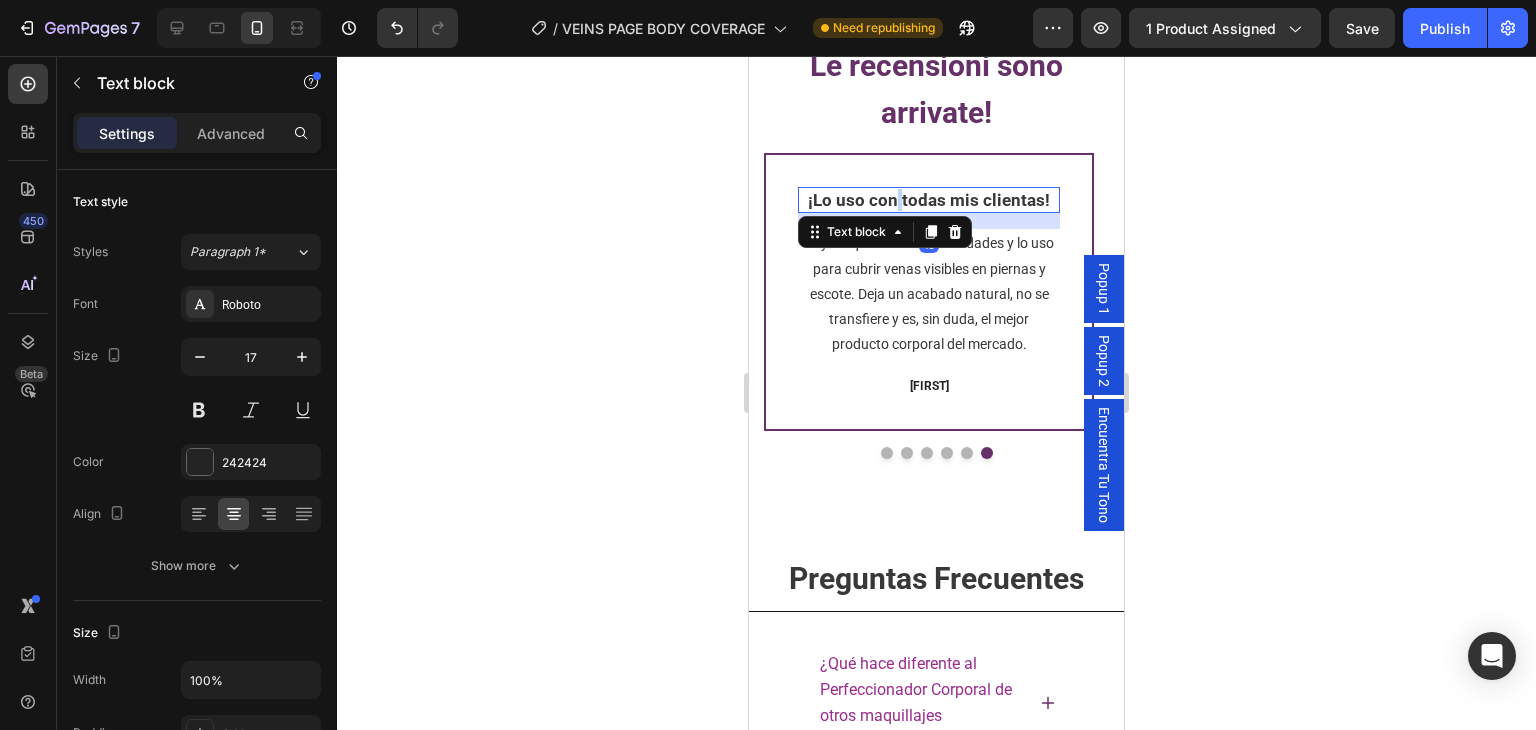 click on "¡Lo uso con todas mis clientas!" at bounding box center (929, 200) 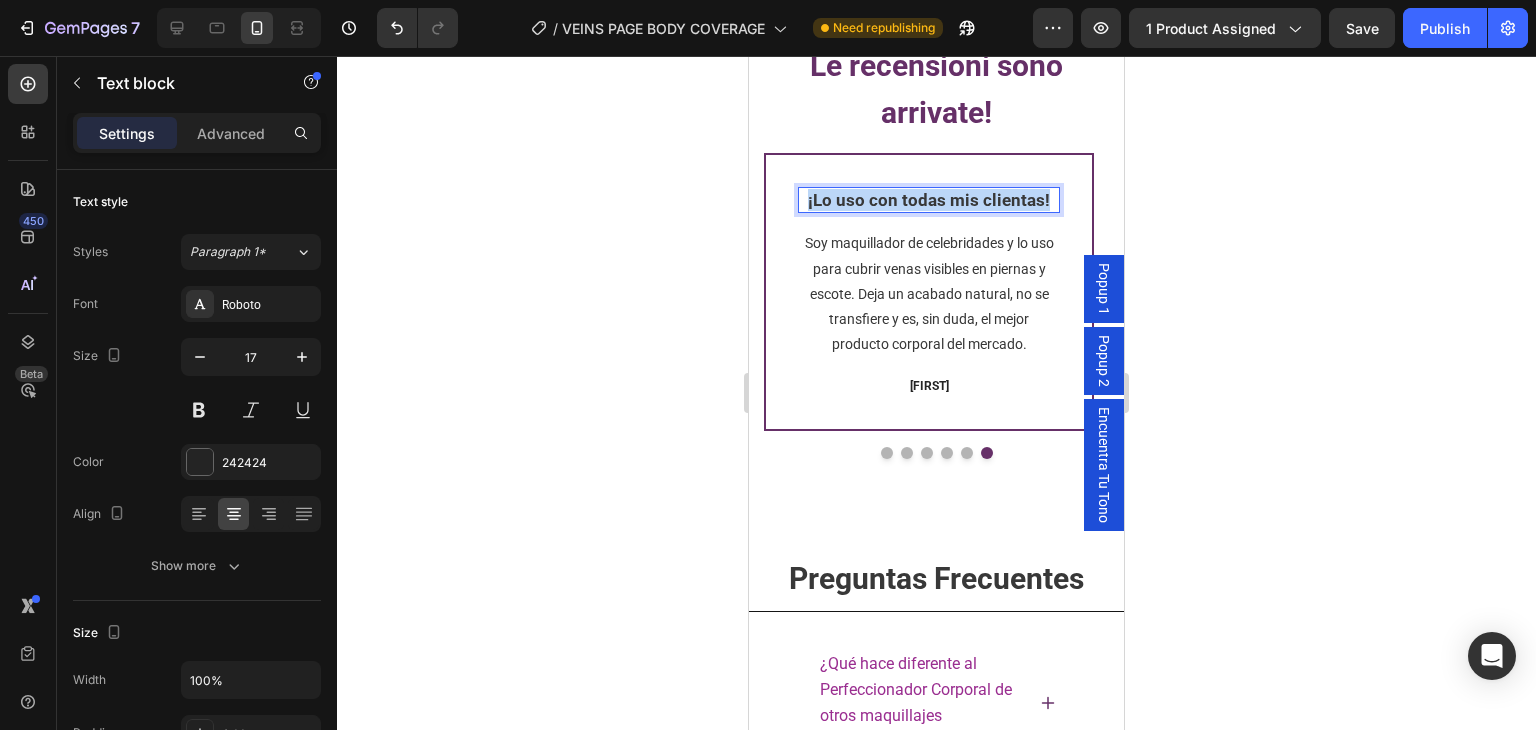 click on "¡Lo uso con todas mis clientas!" at bounding box center [929, 200] 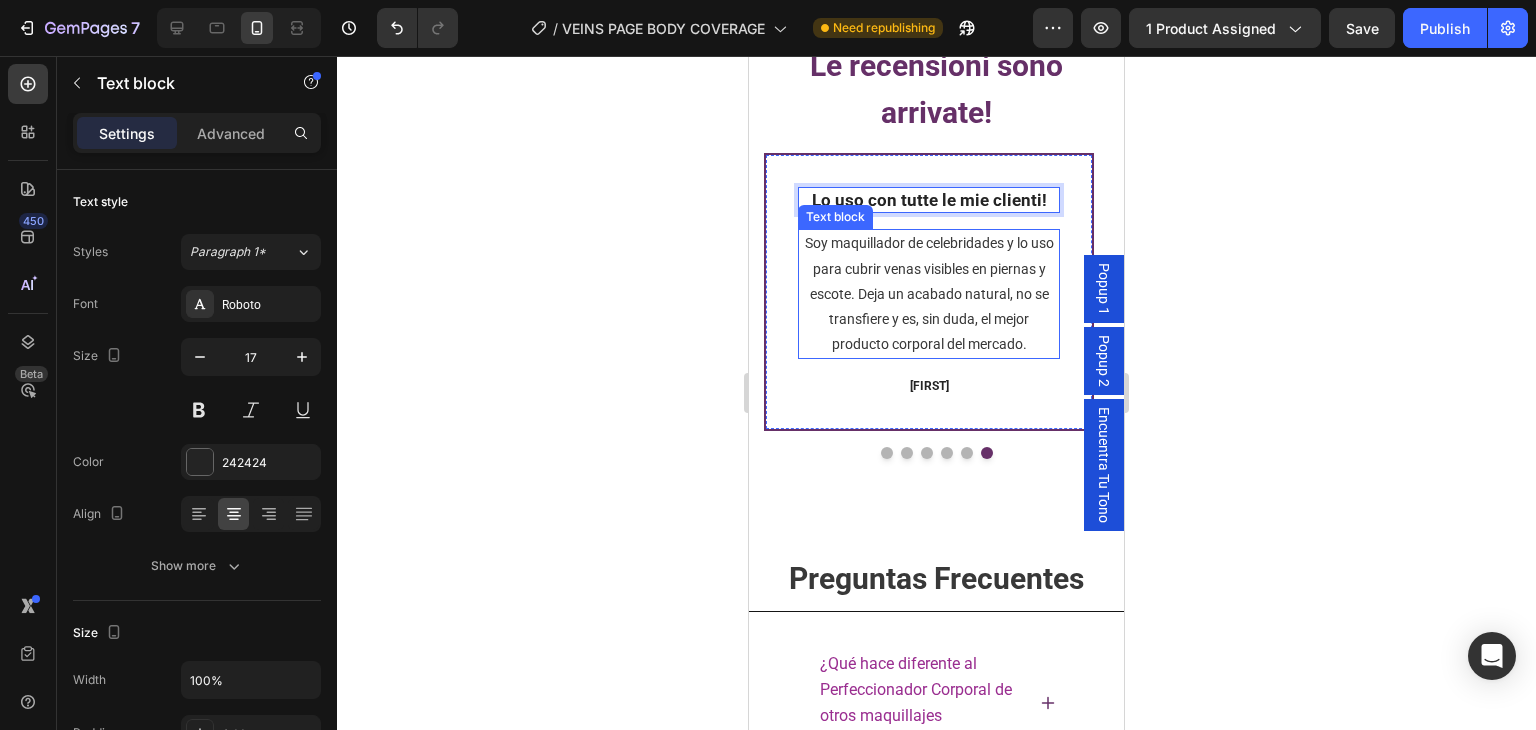 click on "Soy maquillador de celebridades y lo uso para cubrir venas visibles en piernas y escote. Deja un acabado natural, no se transfiere y es, sin duda, el mejor producto corporal del mercado." at bounding box center (929, 293) 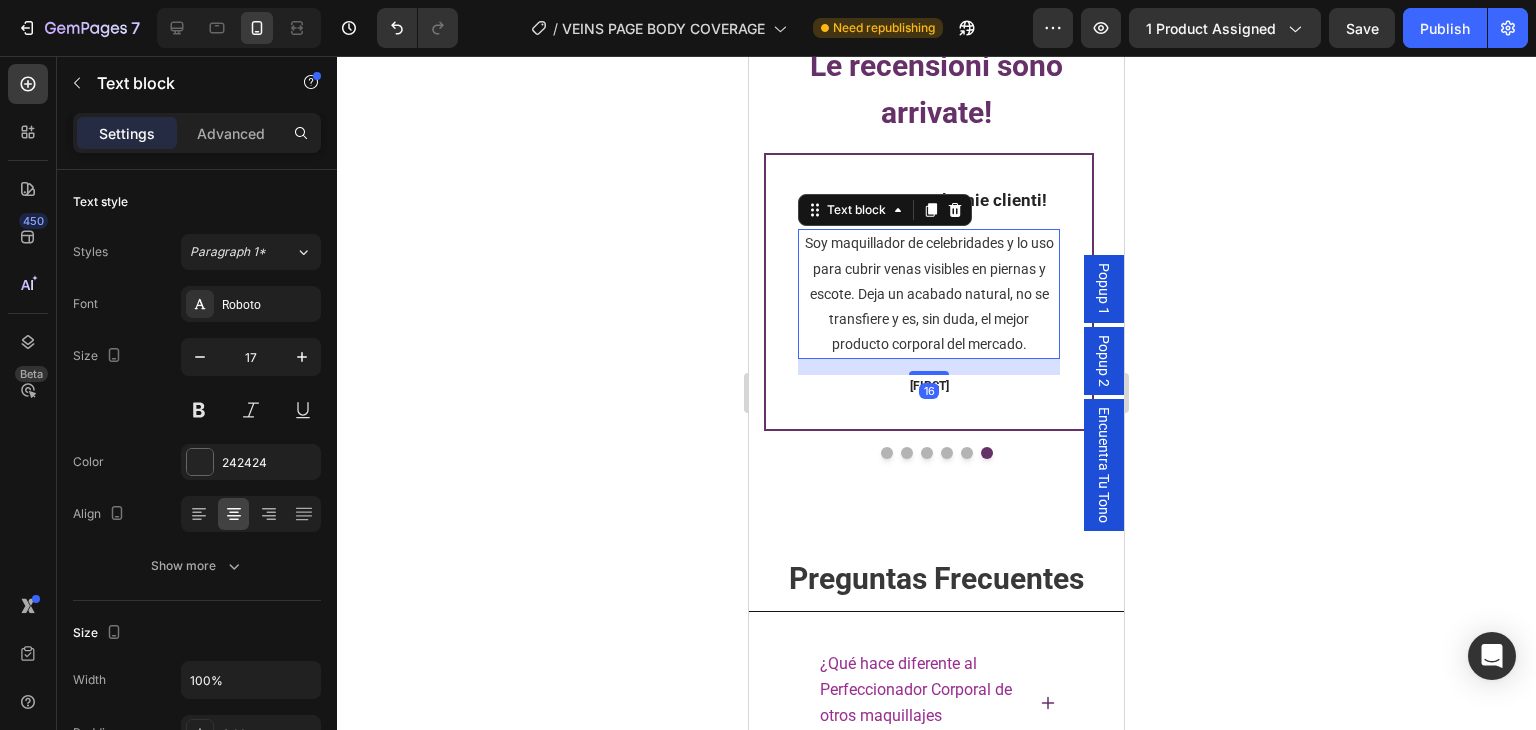 click on "Soy maquillador de celebridades y lo uso para cubrir venas visibles en piernas y escote. Deja un acabado natural, no se transfiere y es, sin duda, el mejor producto corporal del mercado." at bounding box center [929, 293] 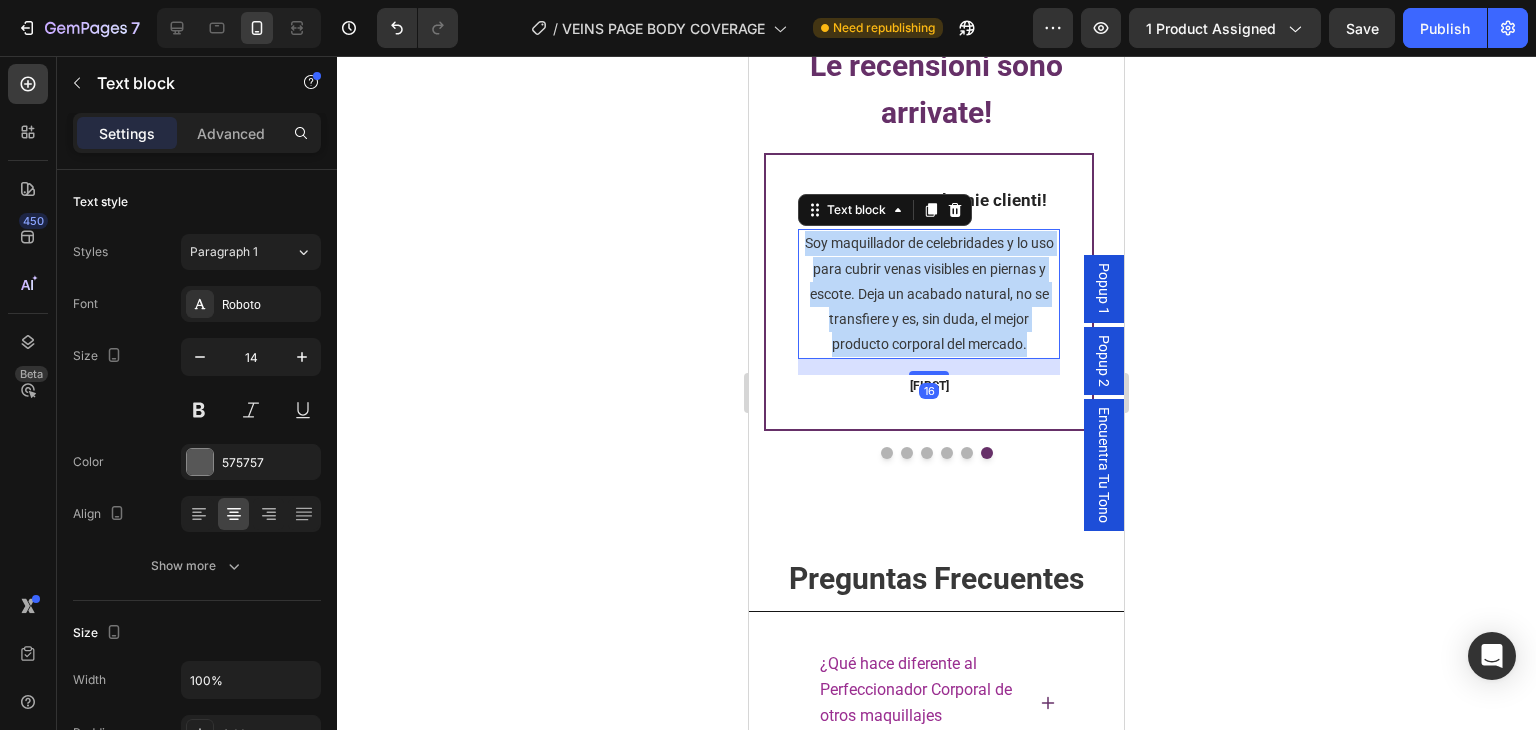 click on "Soy maquillador de celebridades y lo uso para cubrir venas visibles en piernas y escote. Deja un acabado natural, no se transfiere y es, sin duda, el mejor producto corporal del mercado." at bounding box center [929, 293] 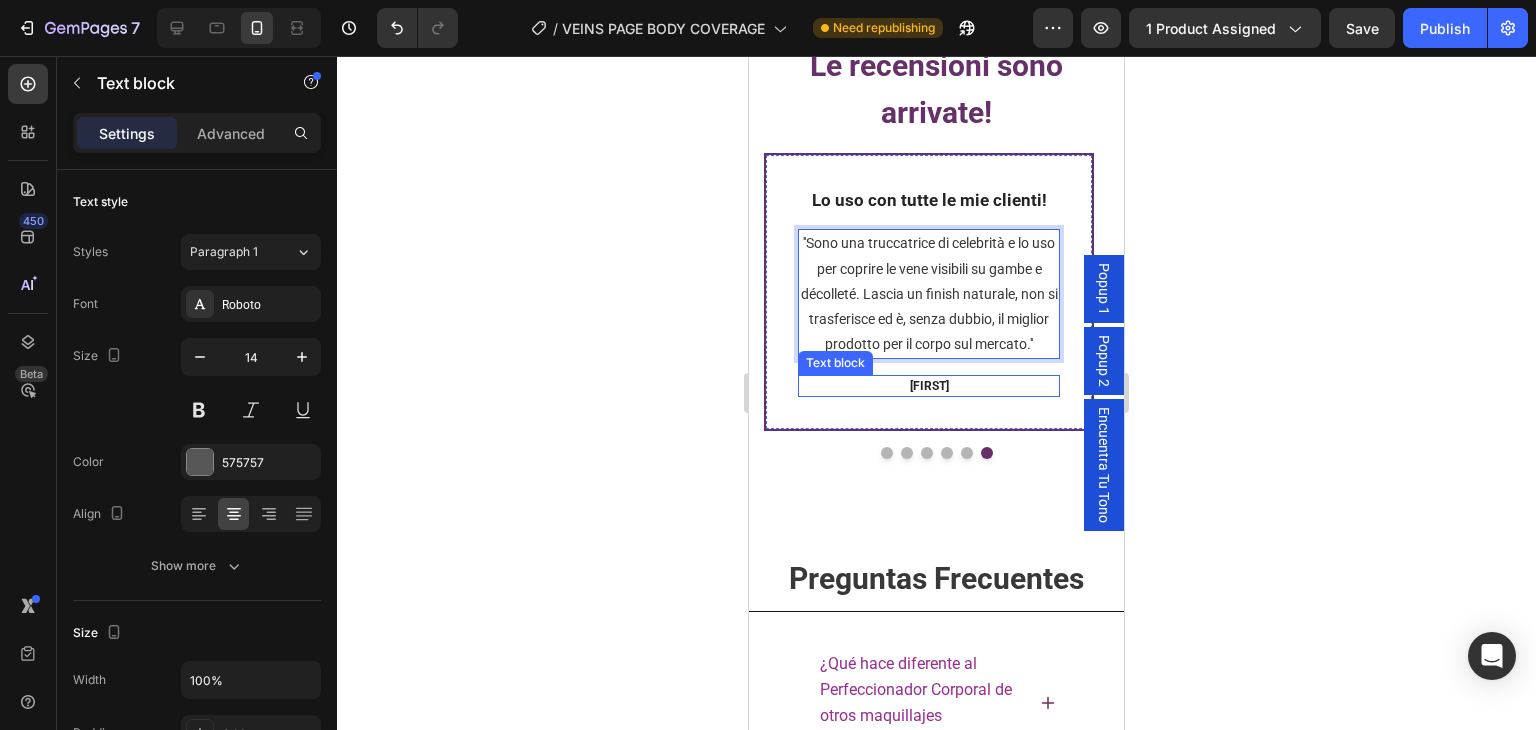 click on "VERÓNICA" at bounding box center [929, 386] 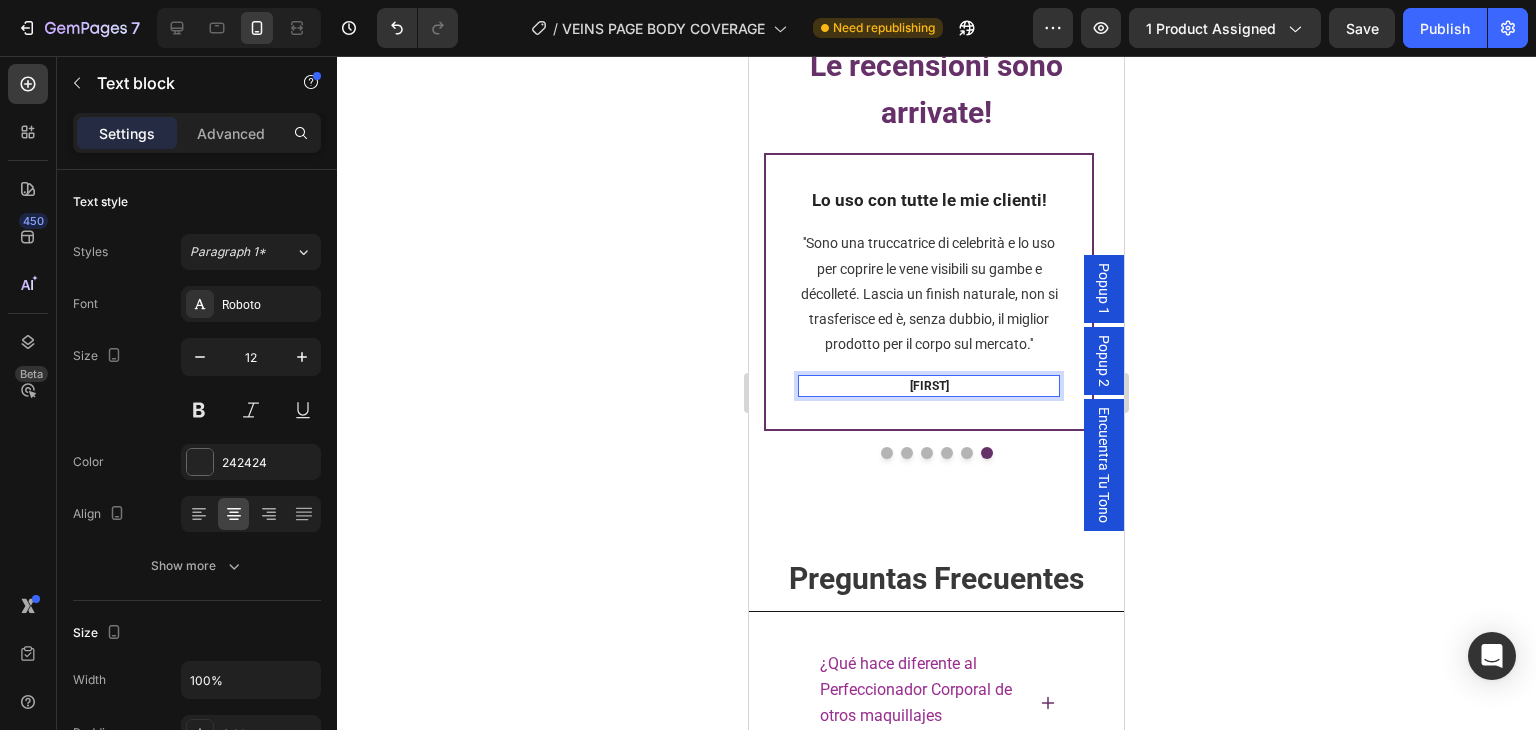 click on "VERÓNICA" at bounding box center [929, 386] 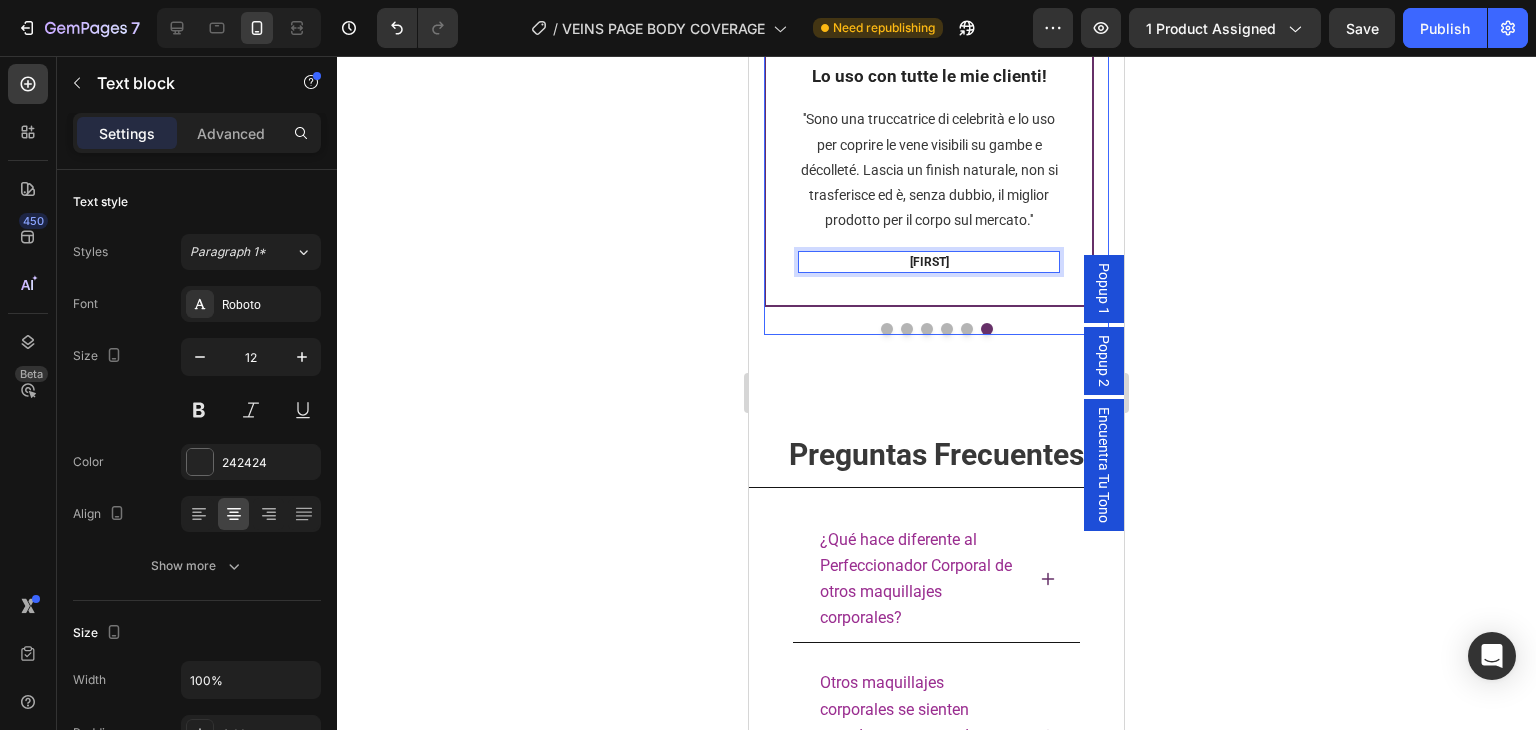 scroll, scrollTop: 4800, scrollLeft: 0, axis: vertical 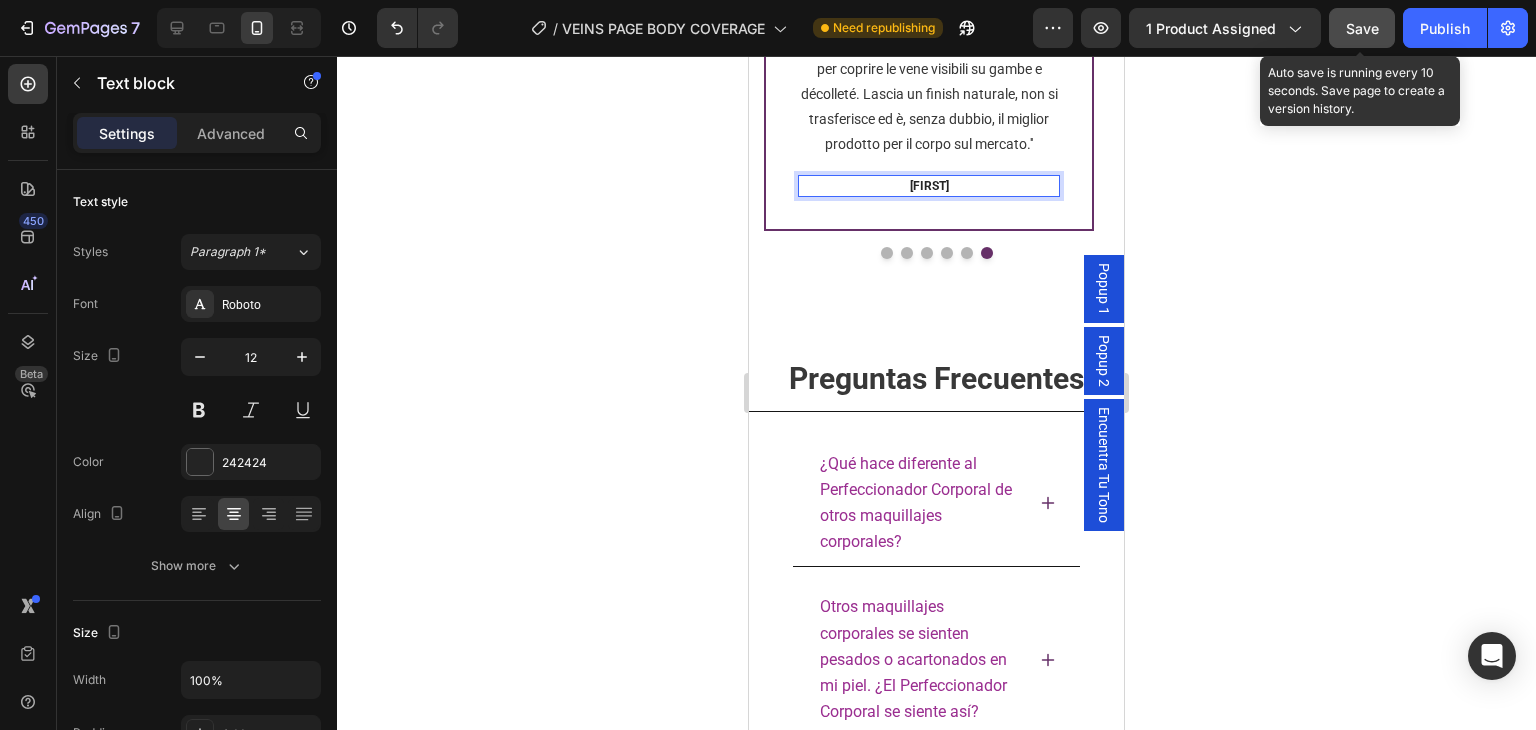 click on "Save" at bounding box center [1362, 28] 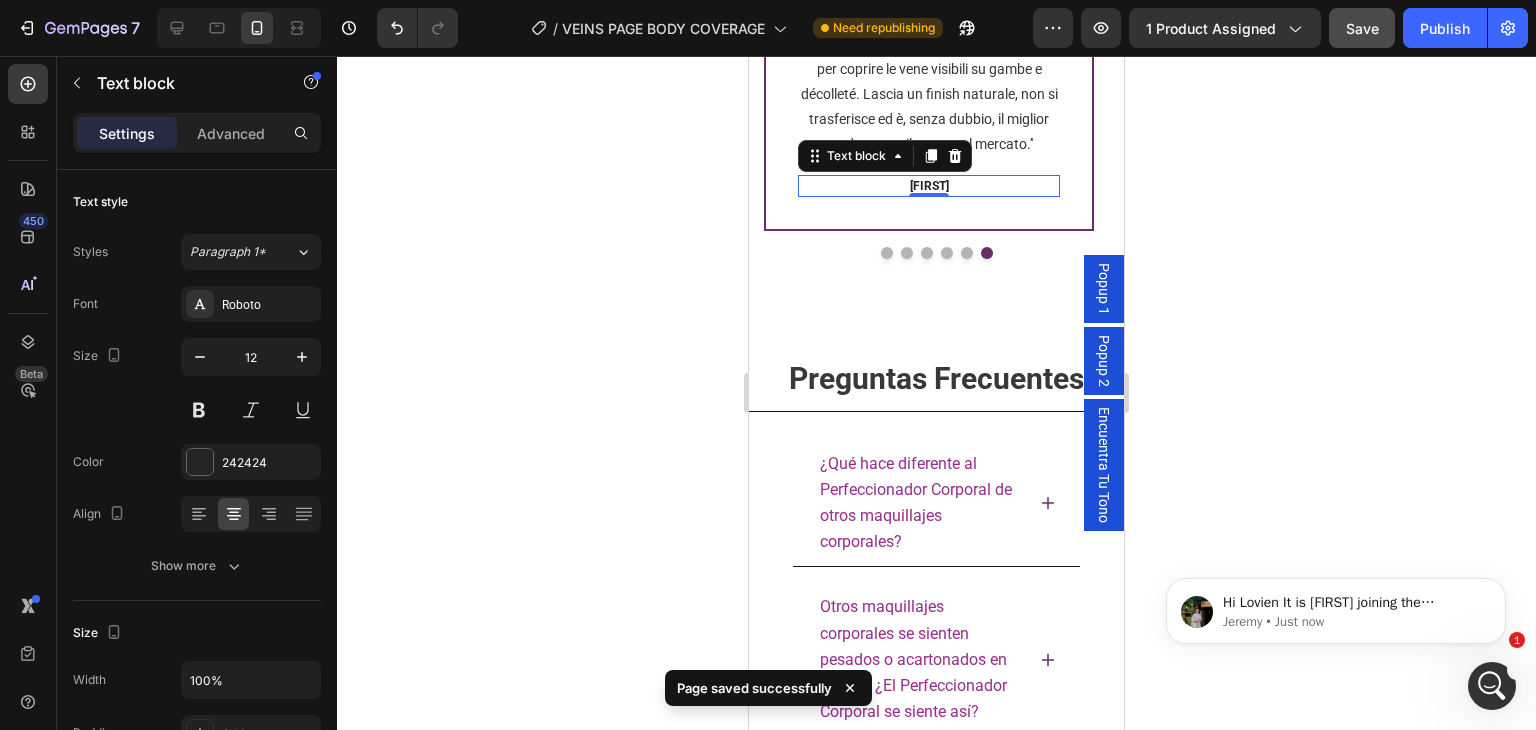 scroll, scrollTop: 0, scrollLeft: 0, axis: both 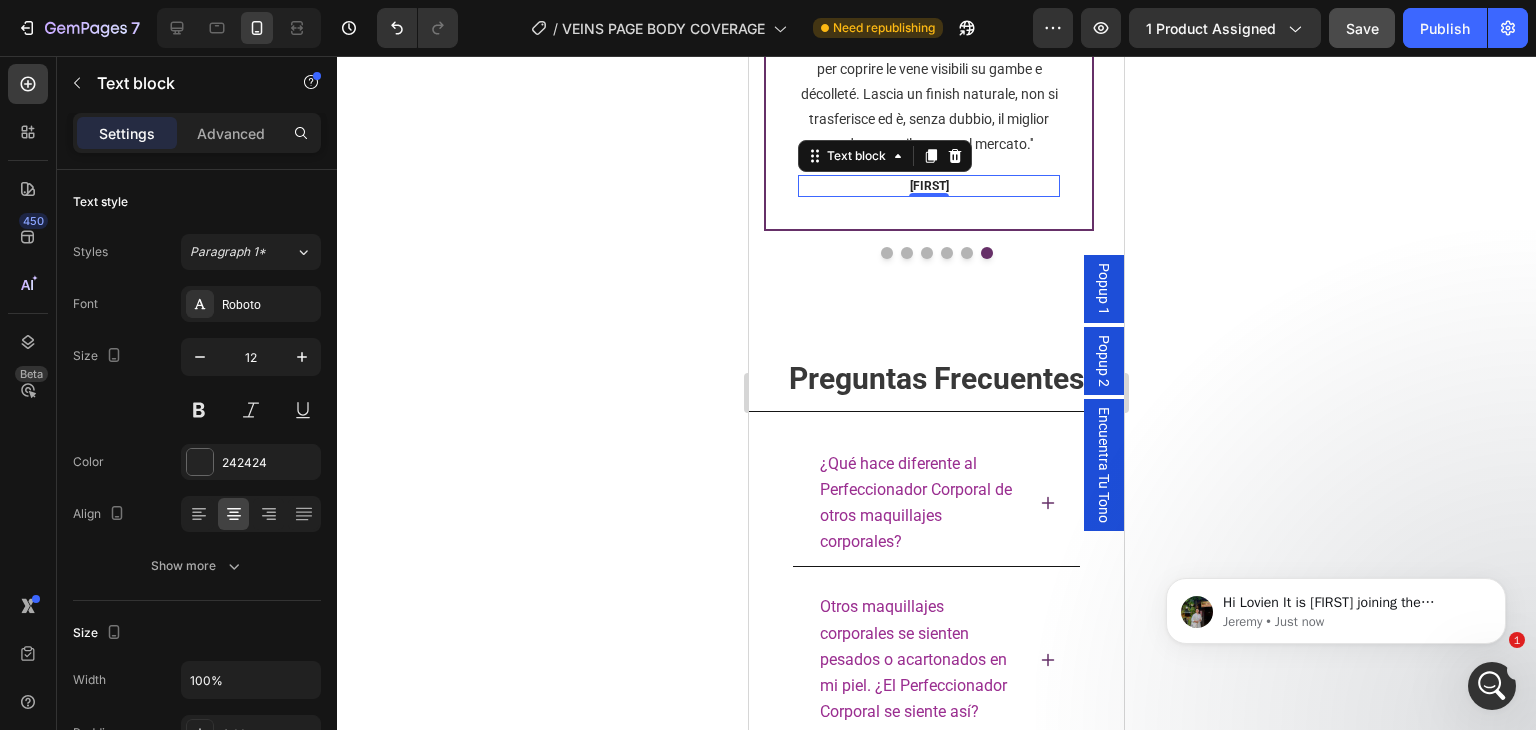 click 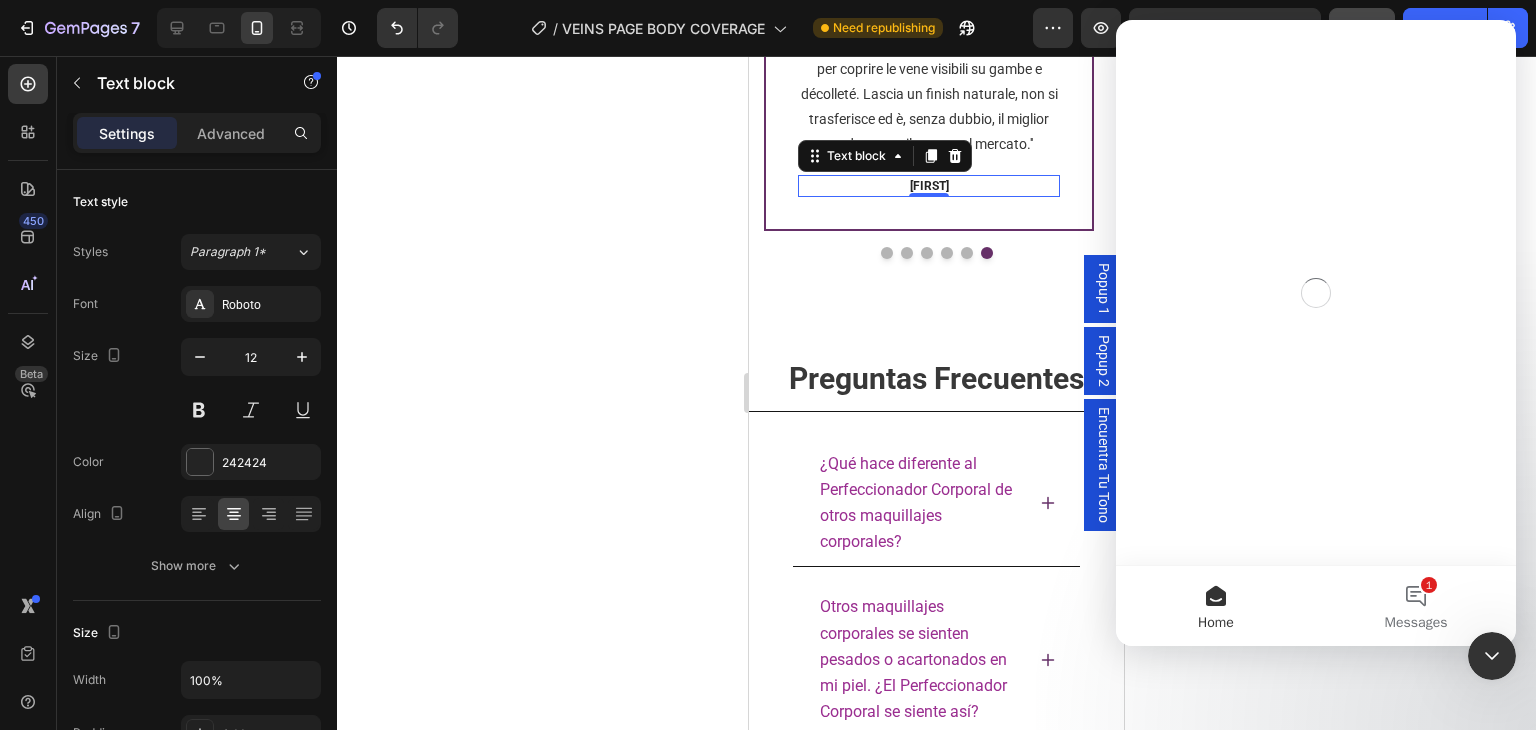 scroll, scrollTop: 0, scrollLeft: 0, axis: both 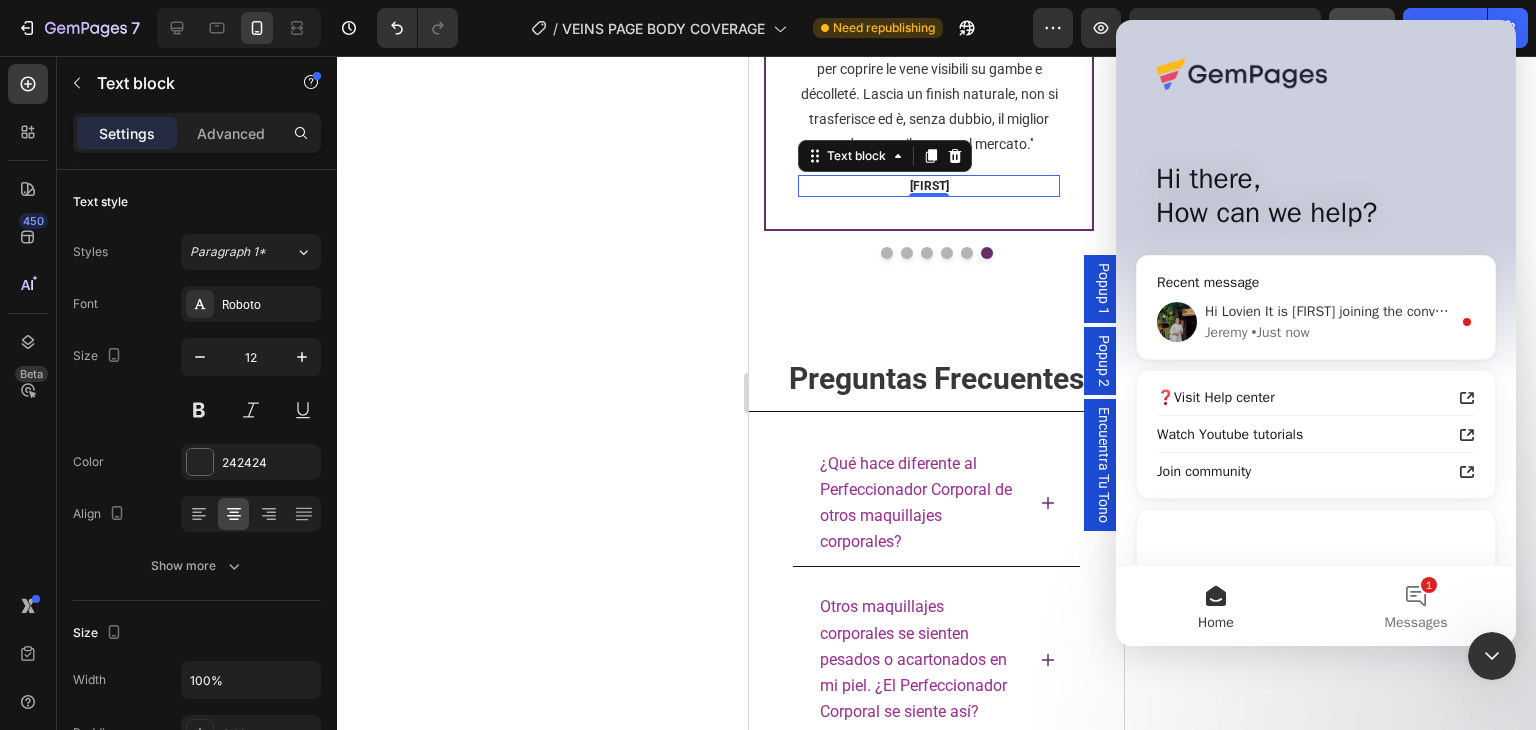 click on "Hi Lovien It is Jeremy joining the conversation with Temi for your support. Hope you are doing well and thank you for your patience." at bounding box center [1604, 311] 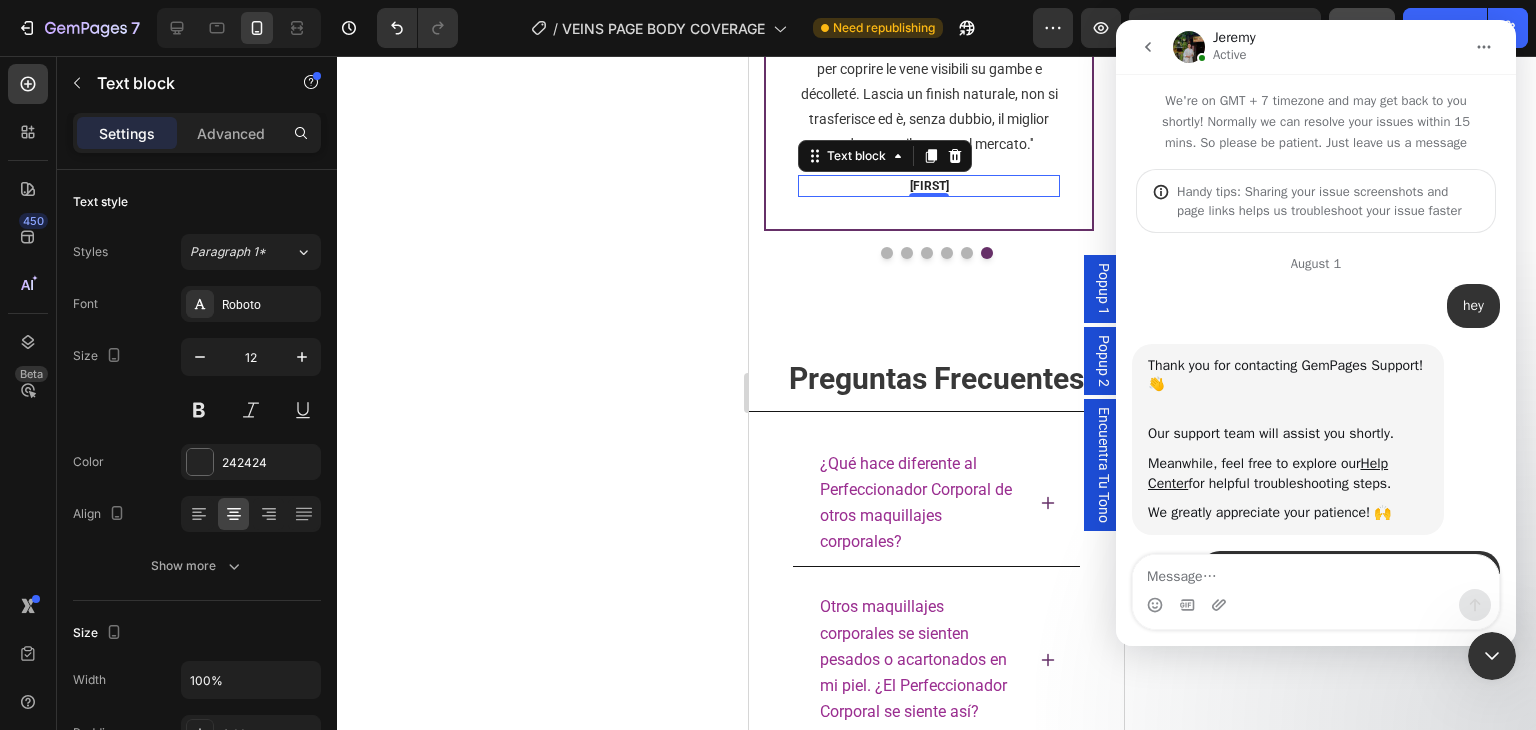 scroll, scrollTop: 2, scrollLeft: 0, axis: vertical 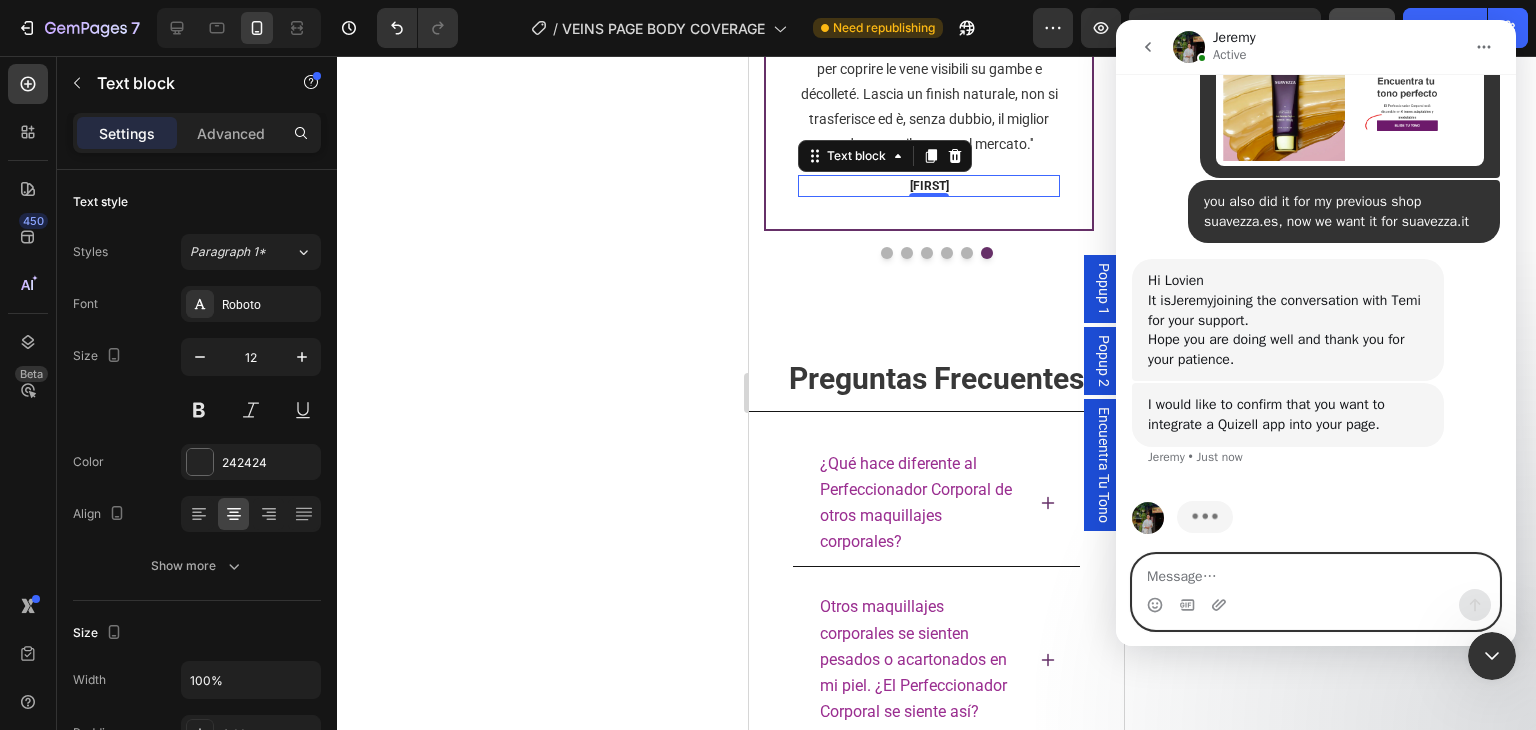 click at bounding box center (1316, 572) 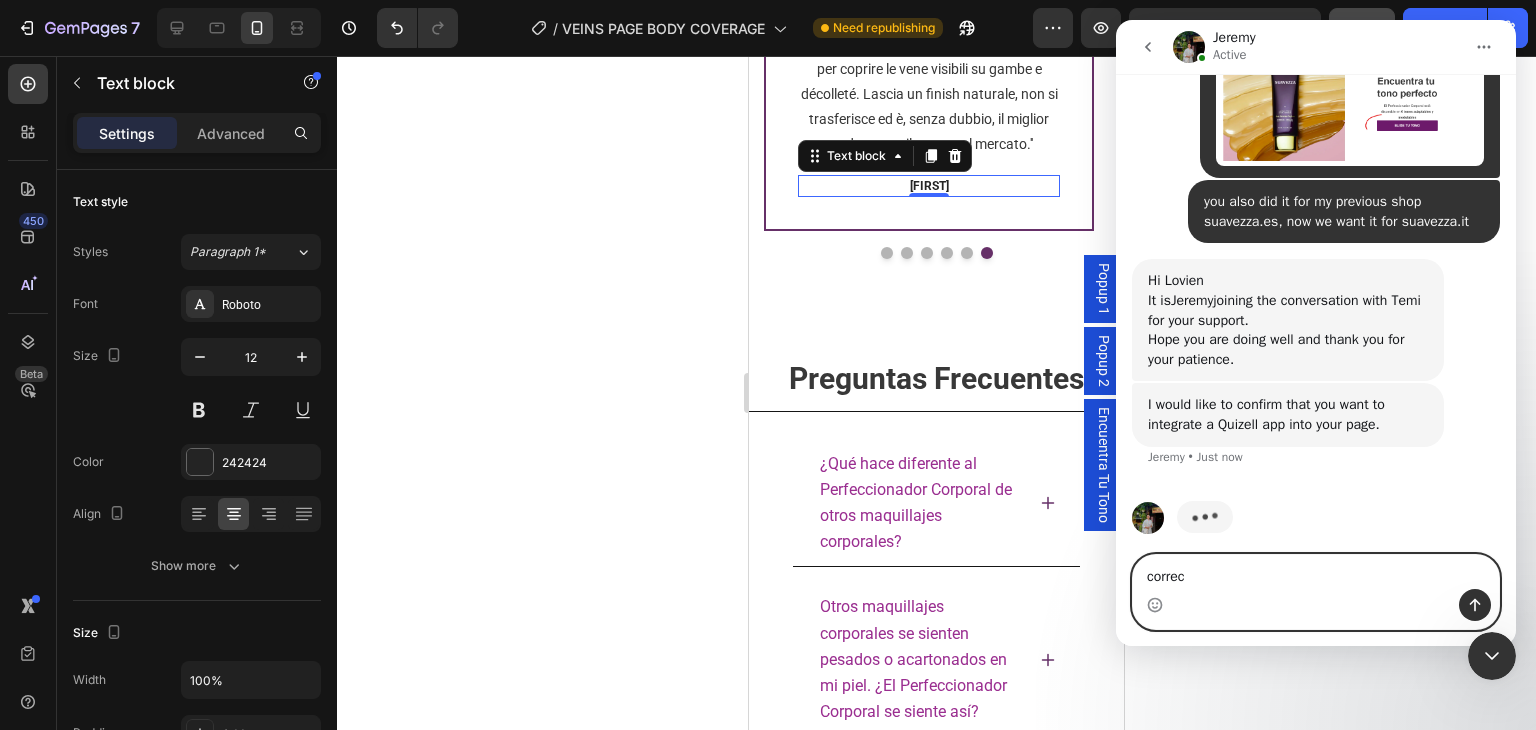 type on "correct" 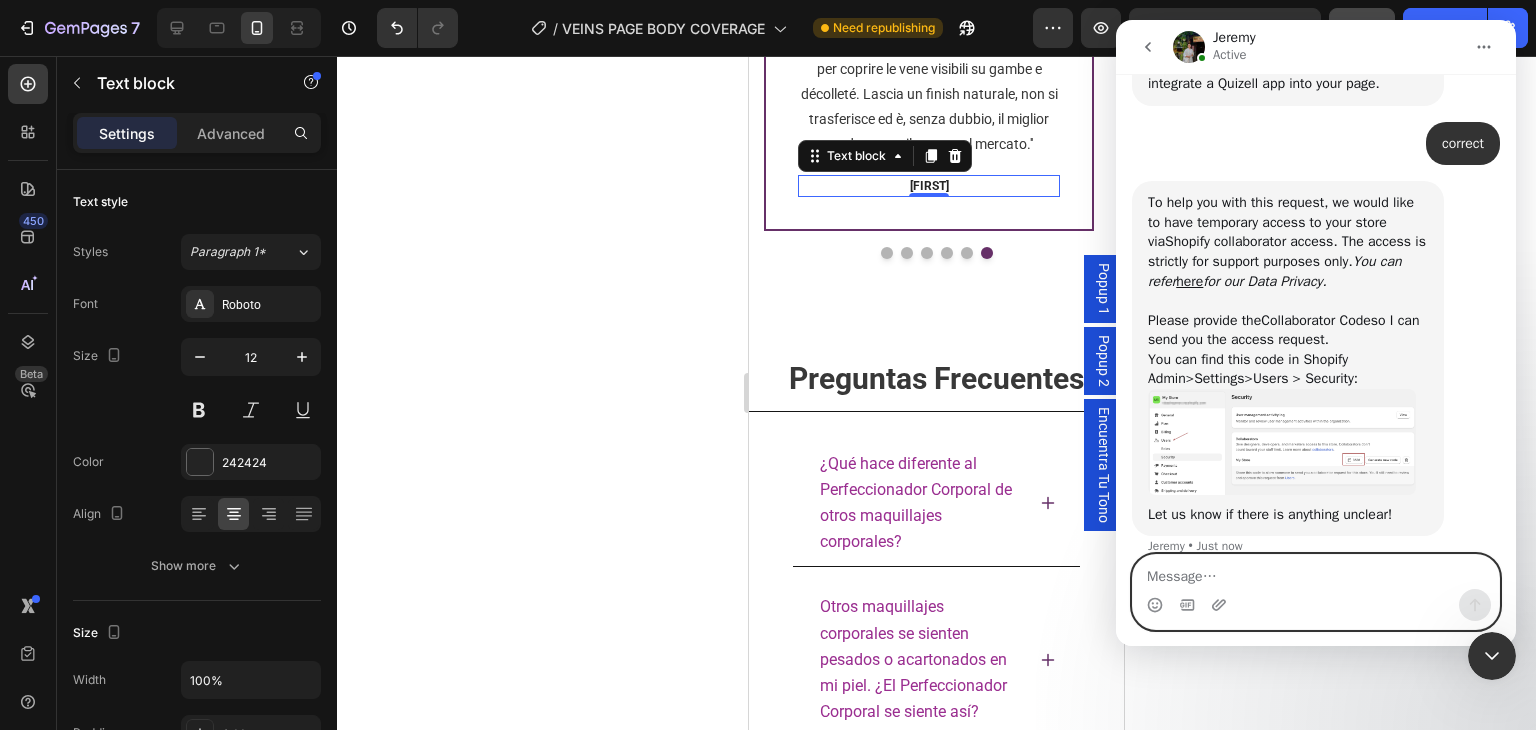 scroll, scrollTop: 6234, scrollLeft: 0, axis: vertical 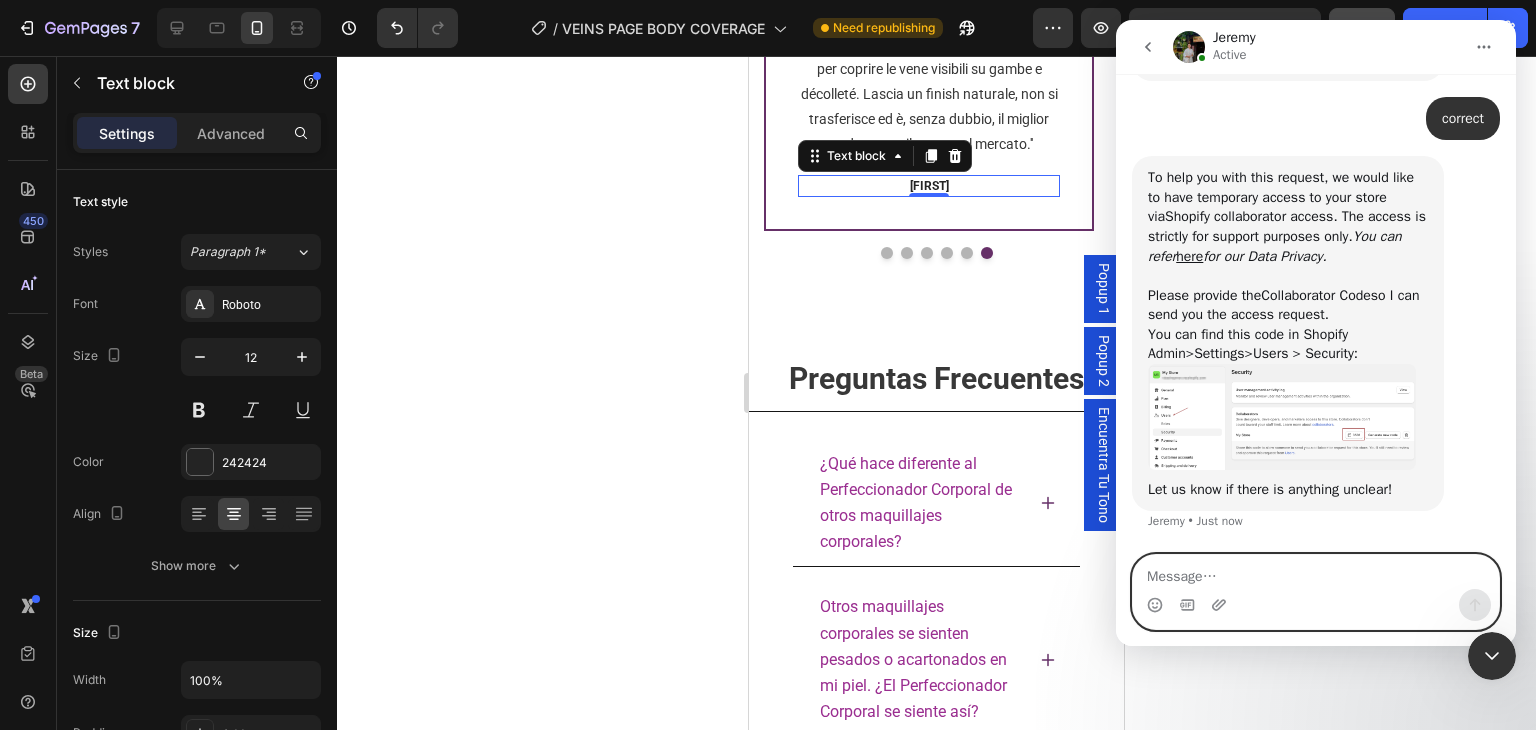 click at bounding box center [1316, 572] 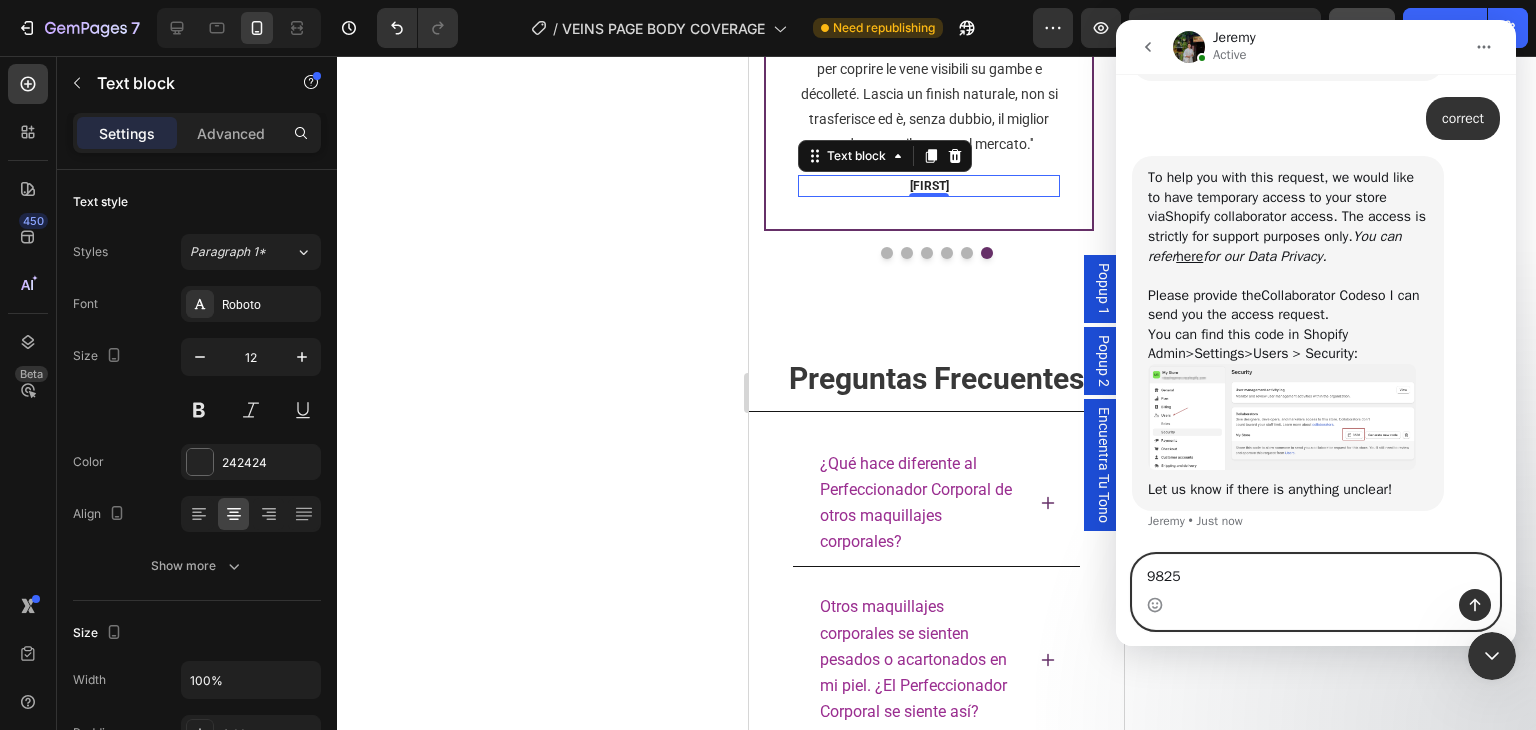type 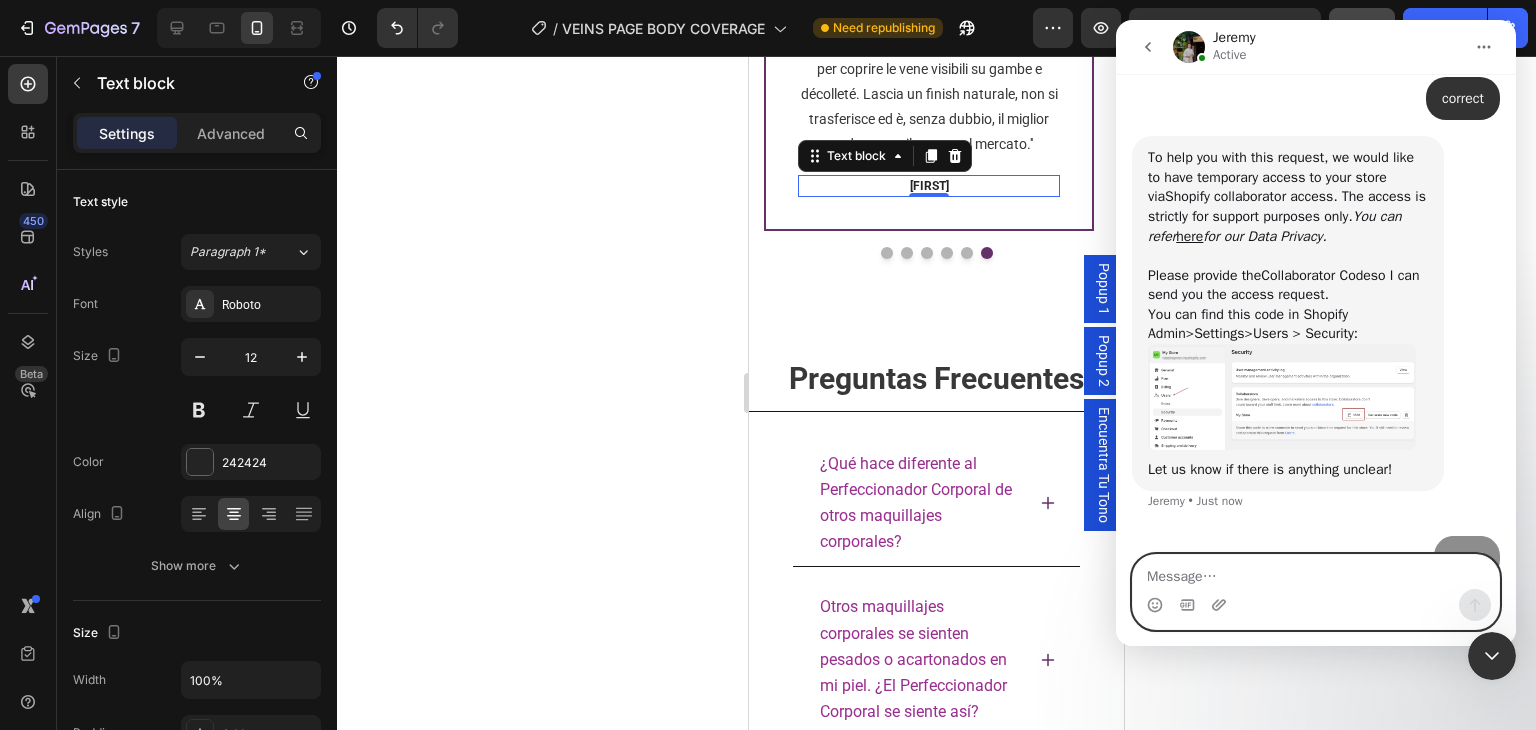 scroll, scrollTop: 6294, scrollLeft: 0, axis: vertical 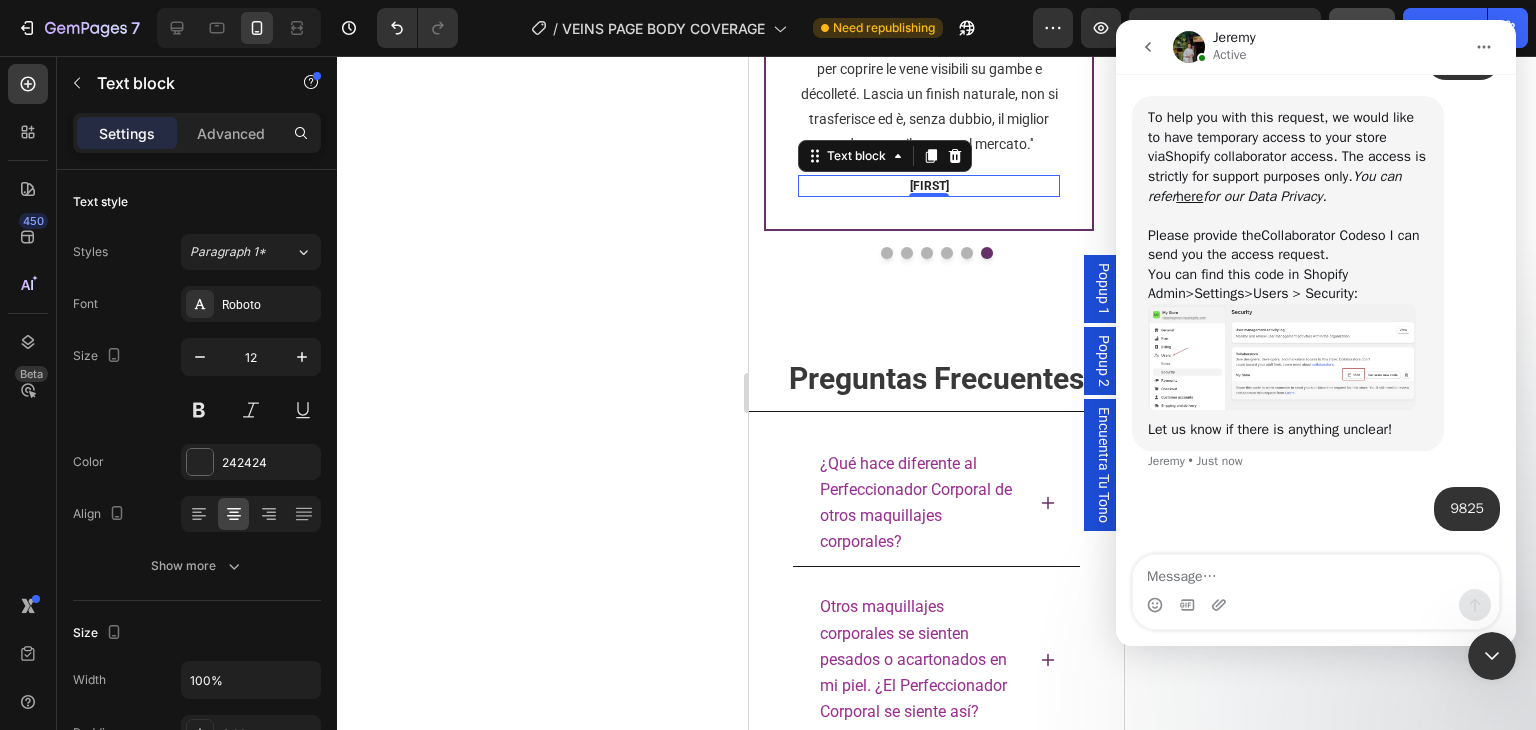 click 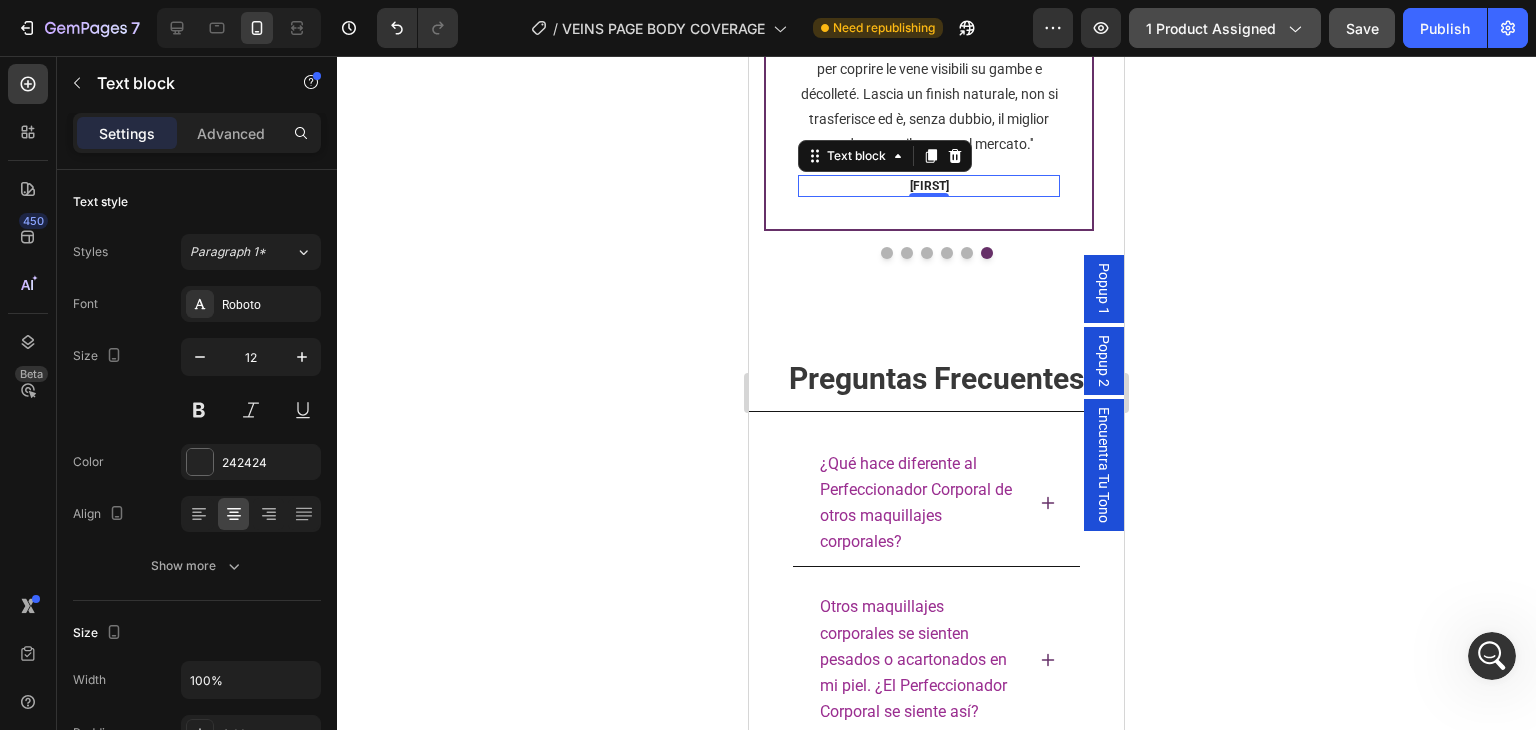scroll, scrollTop: 0, scrollLeft: 0, axis: both 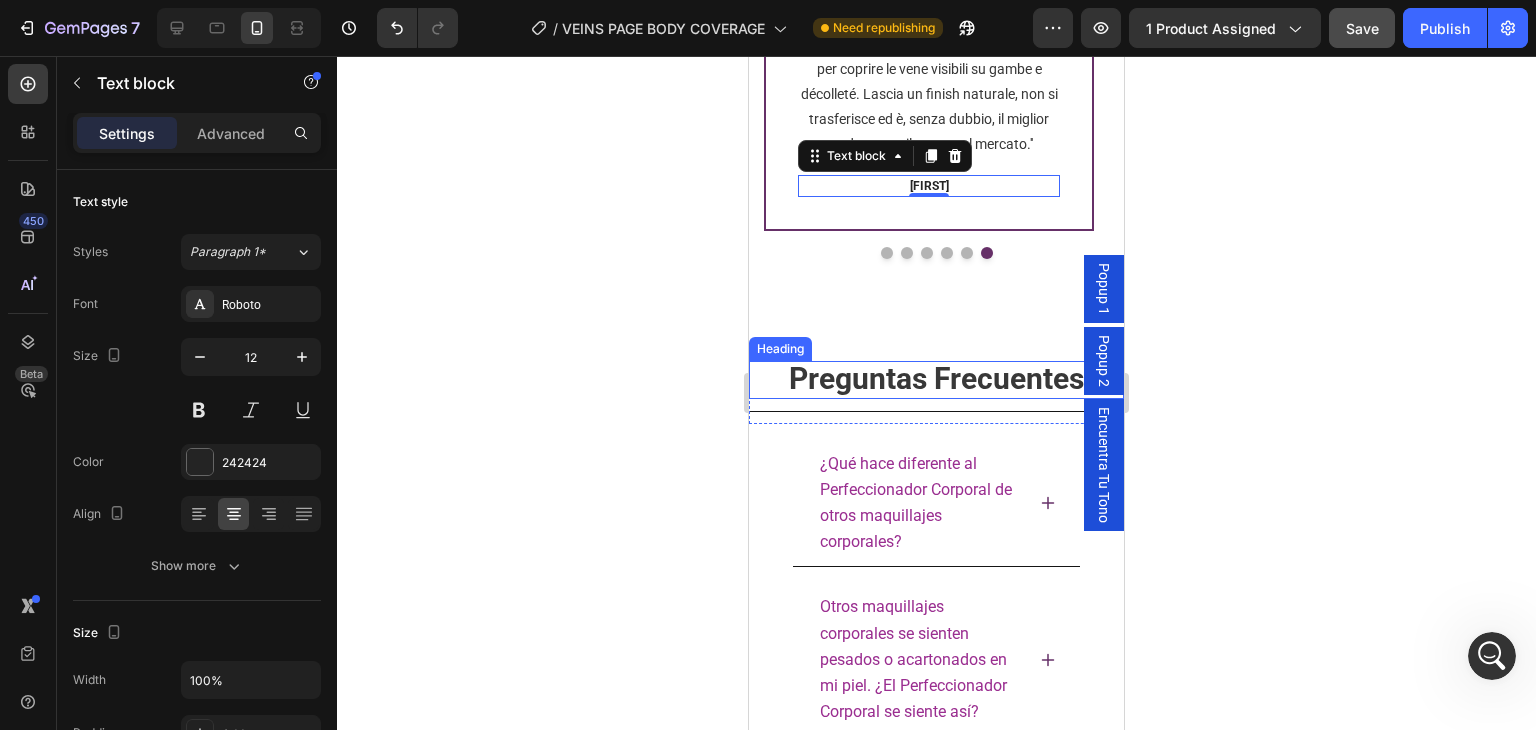 click on "Preguntas Frecuentes" at bounding box center (936, 378) 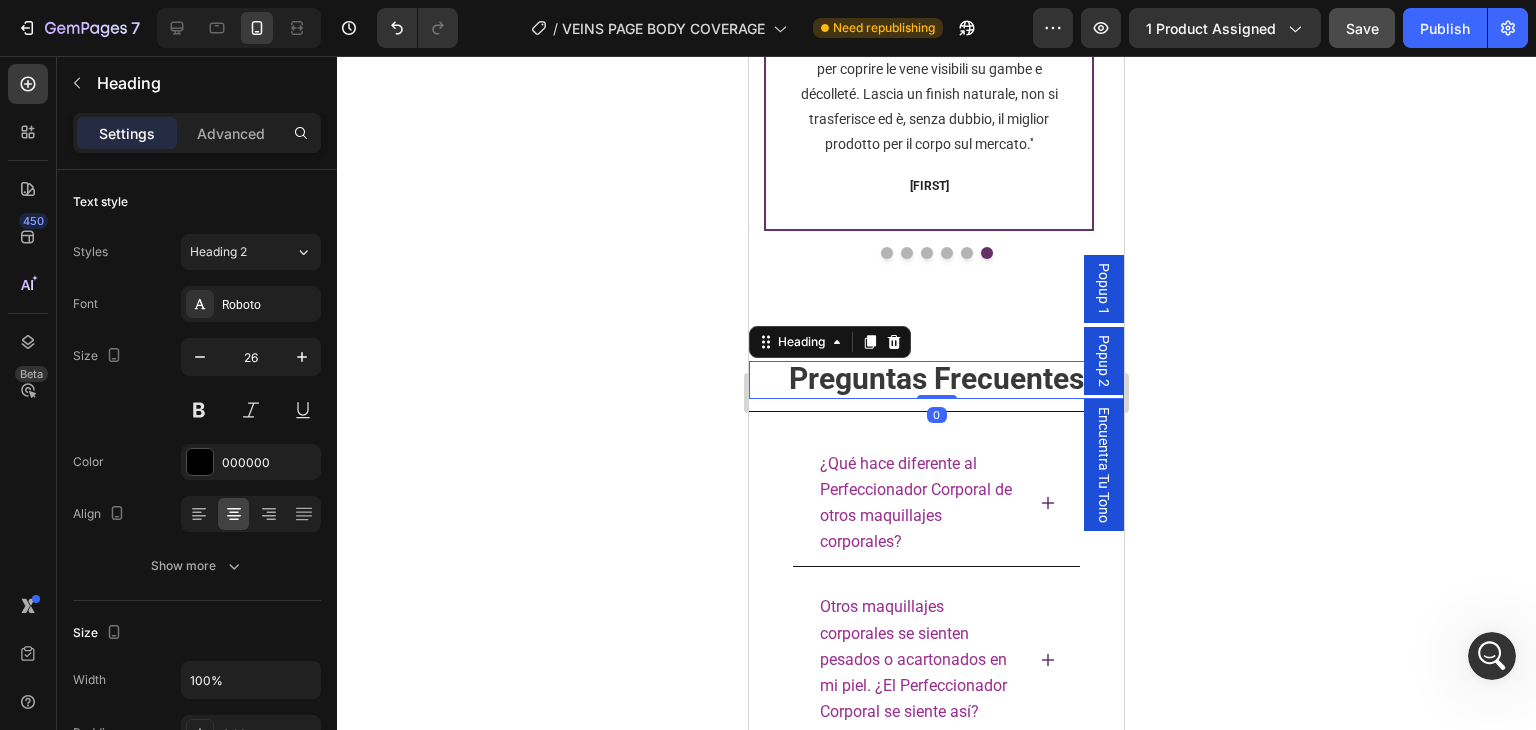 click on "Preguntas Frecuentes" at bounding box center [936, 378] 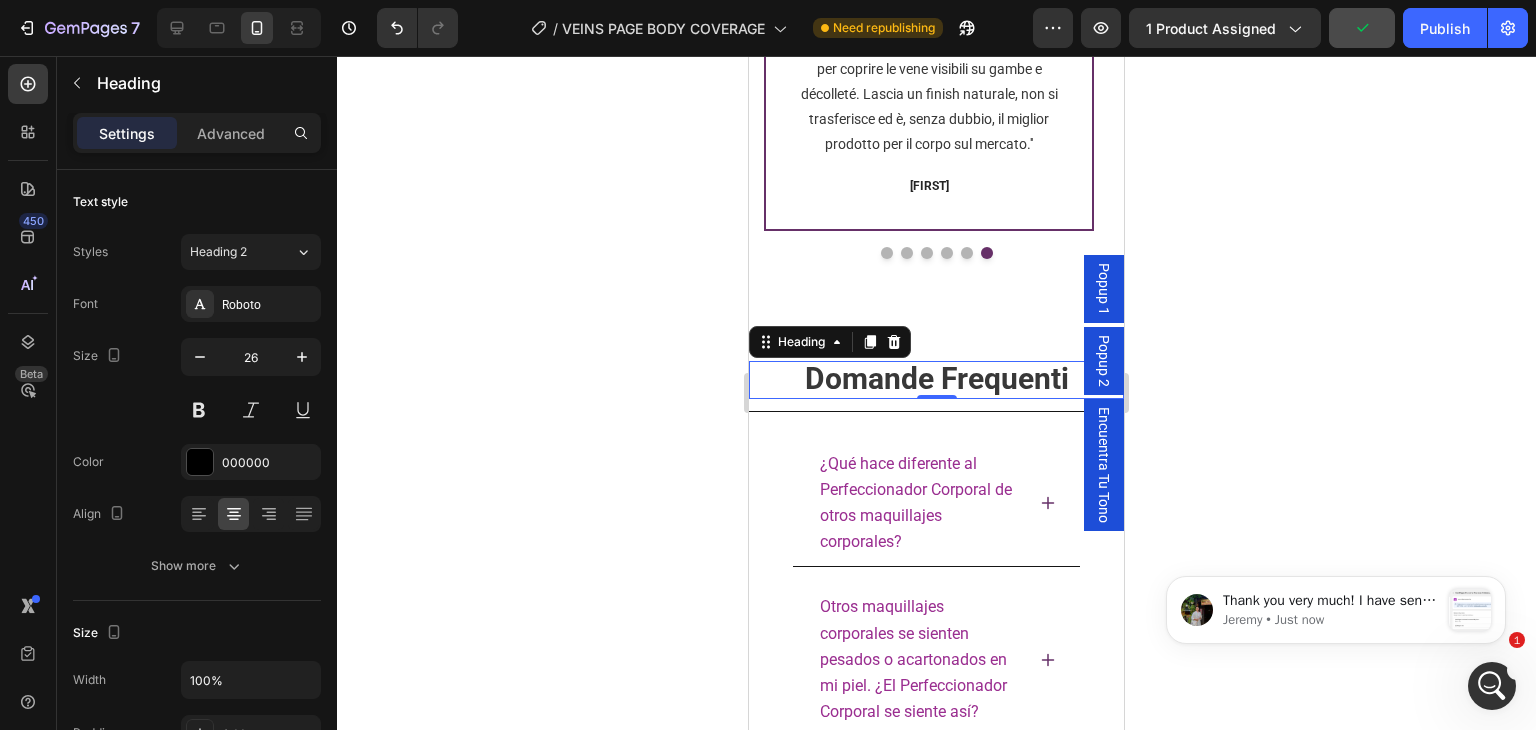 scroll, scrollTop: 0, scrollLeft: 0, axis: both 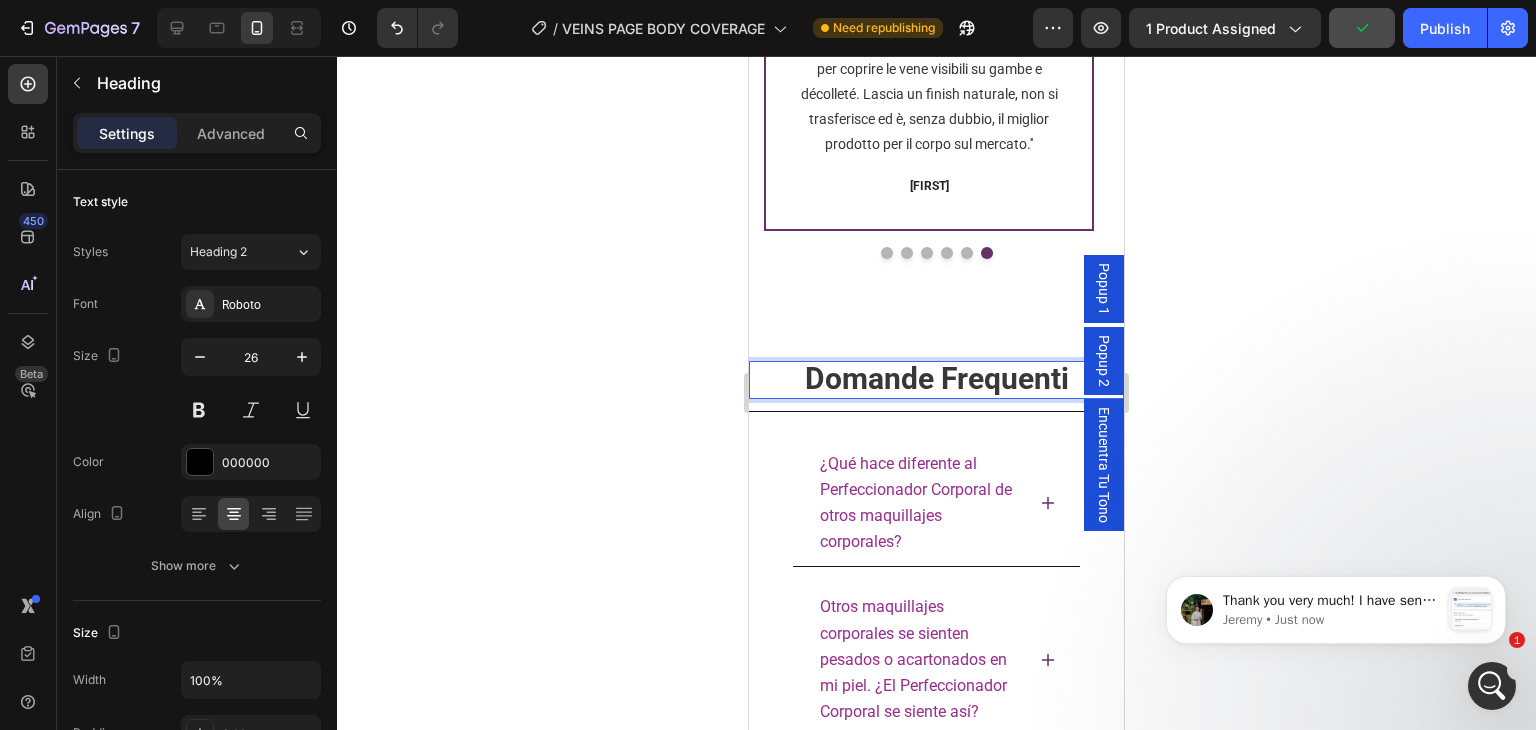 click on "Domande Frequenti" at bounding box center (937, 378) 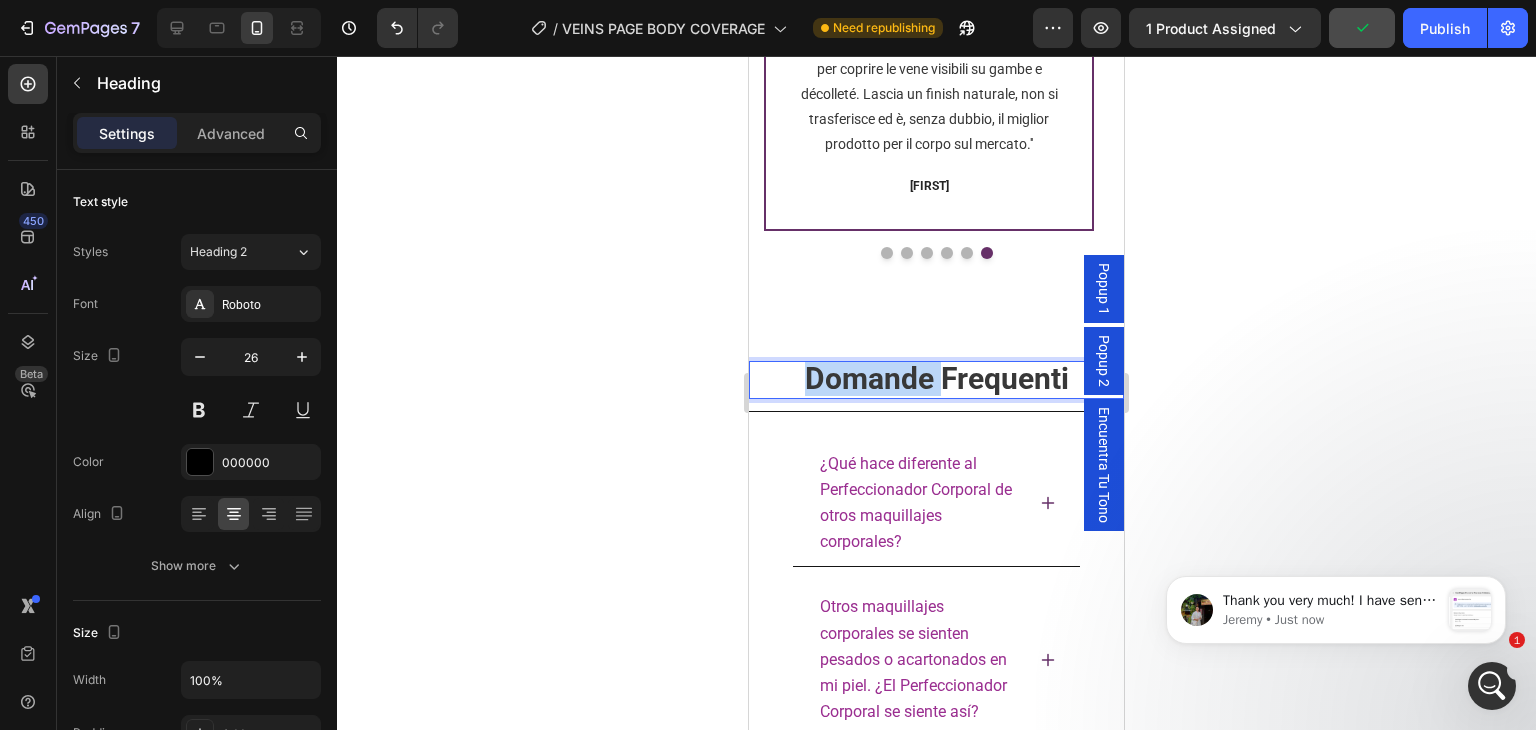 click on "Domande Frequenti" at bounding box center (937, 378) 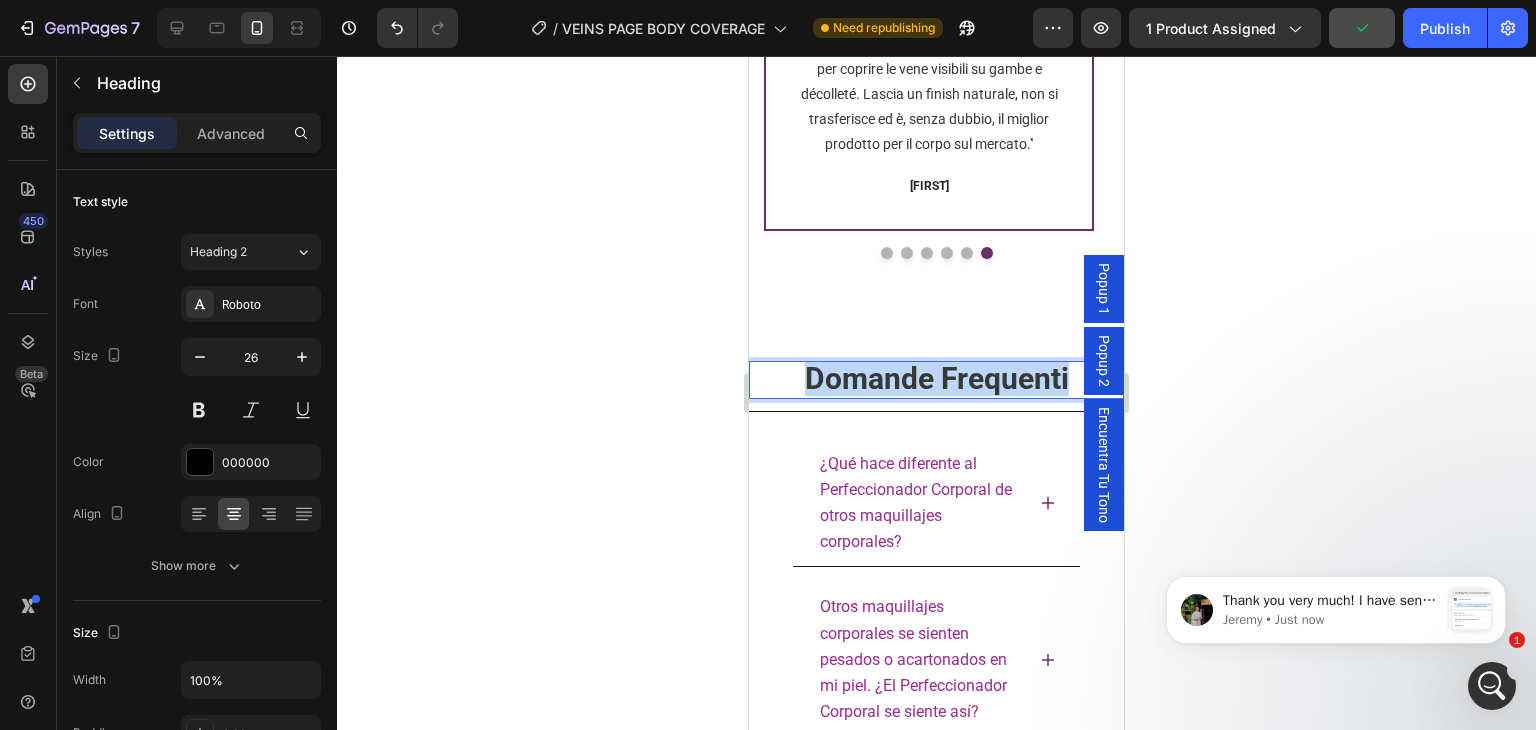 click on "Domande Frequenti" at bounding box center (937, 378) 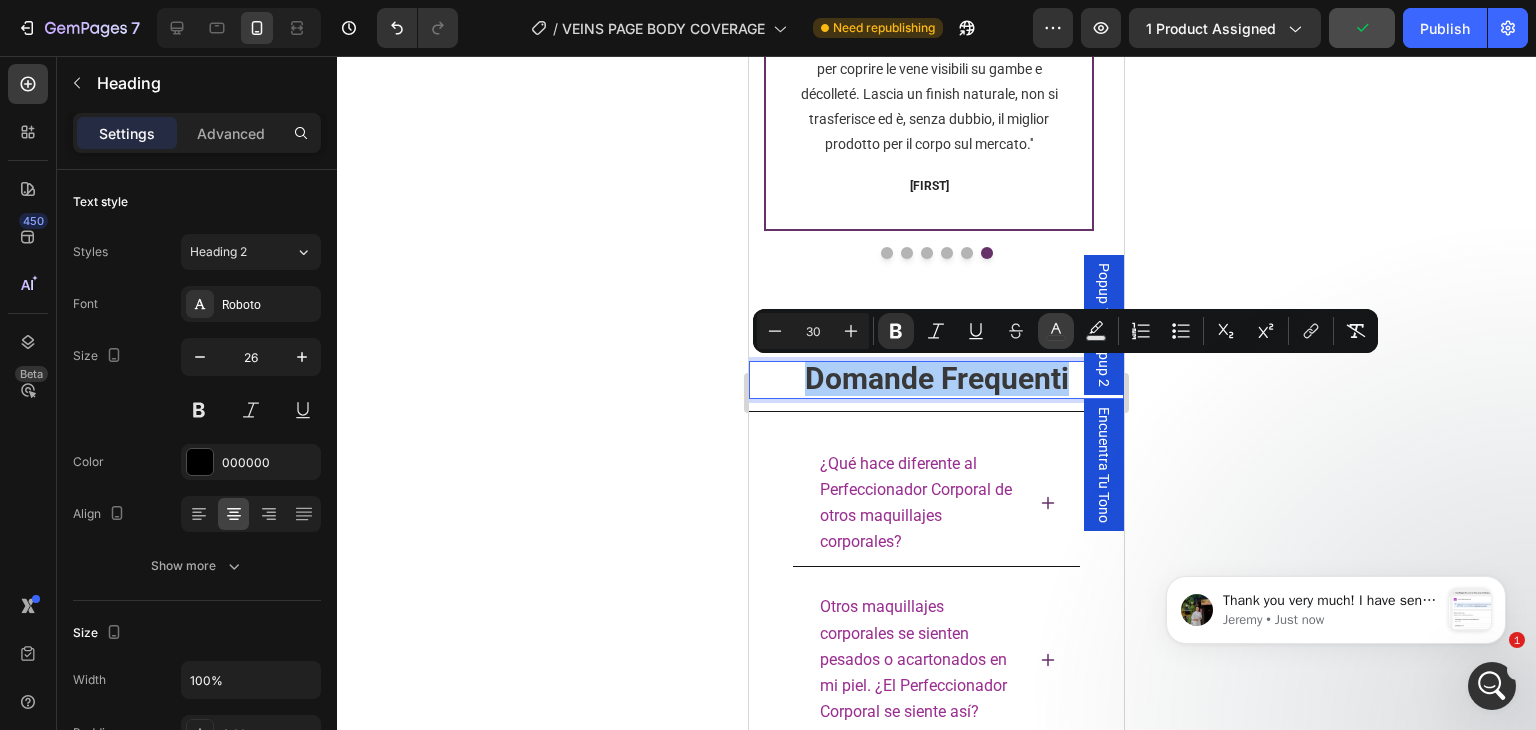 click on "color" at bounding box center [1056, 331] 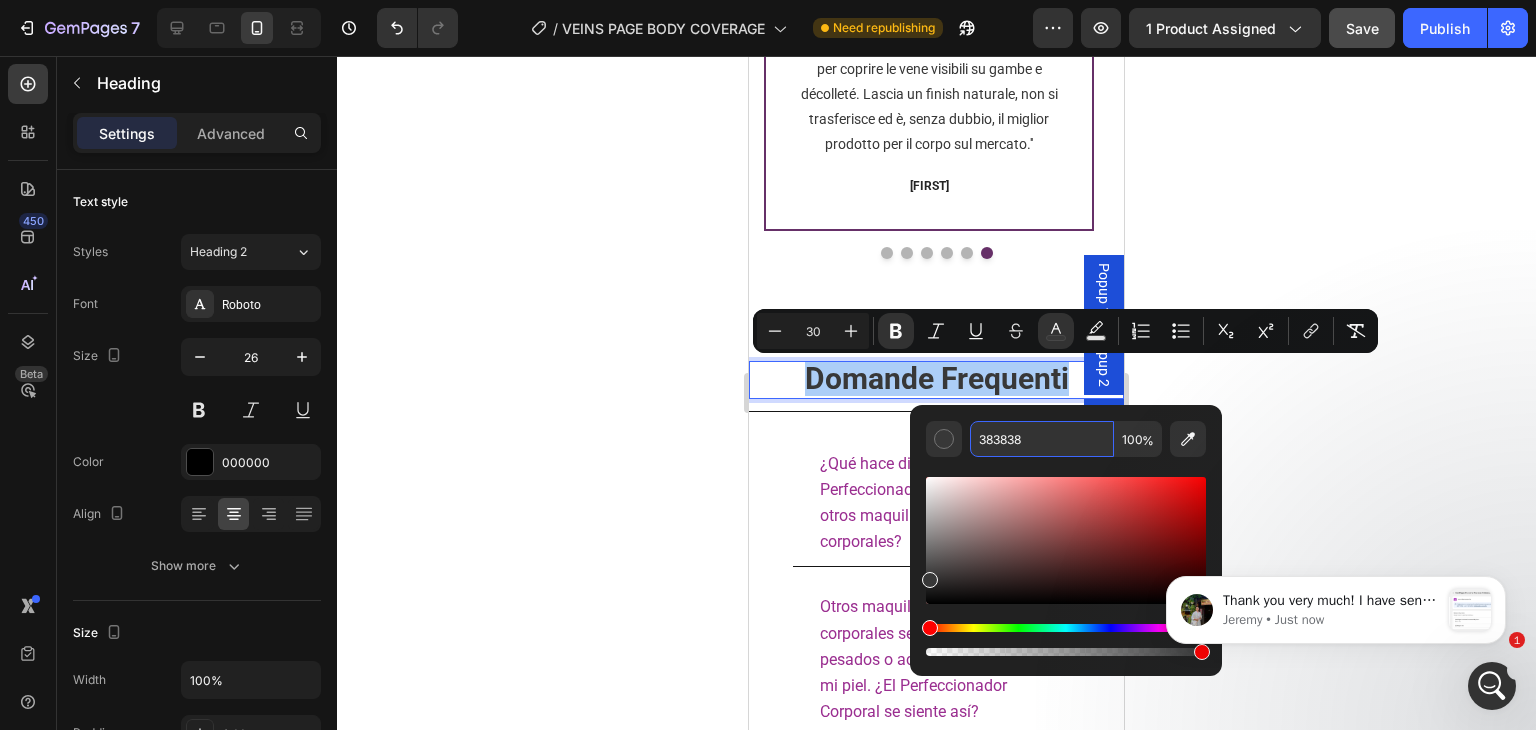 click on "383838" at bounding box center (1042, 439) 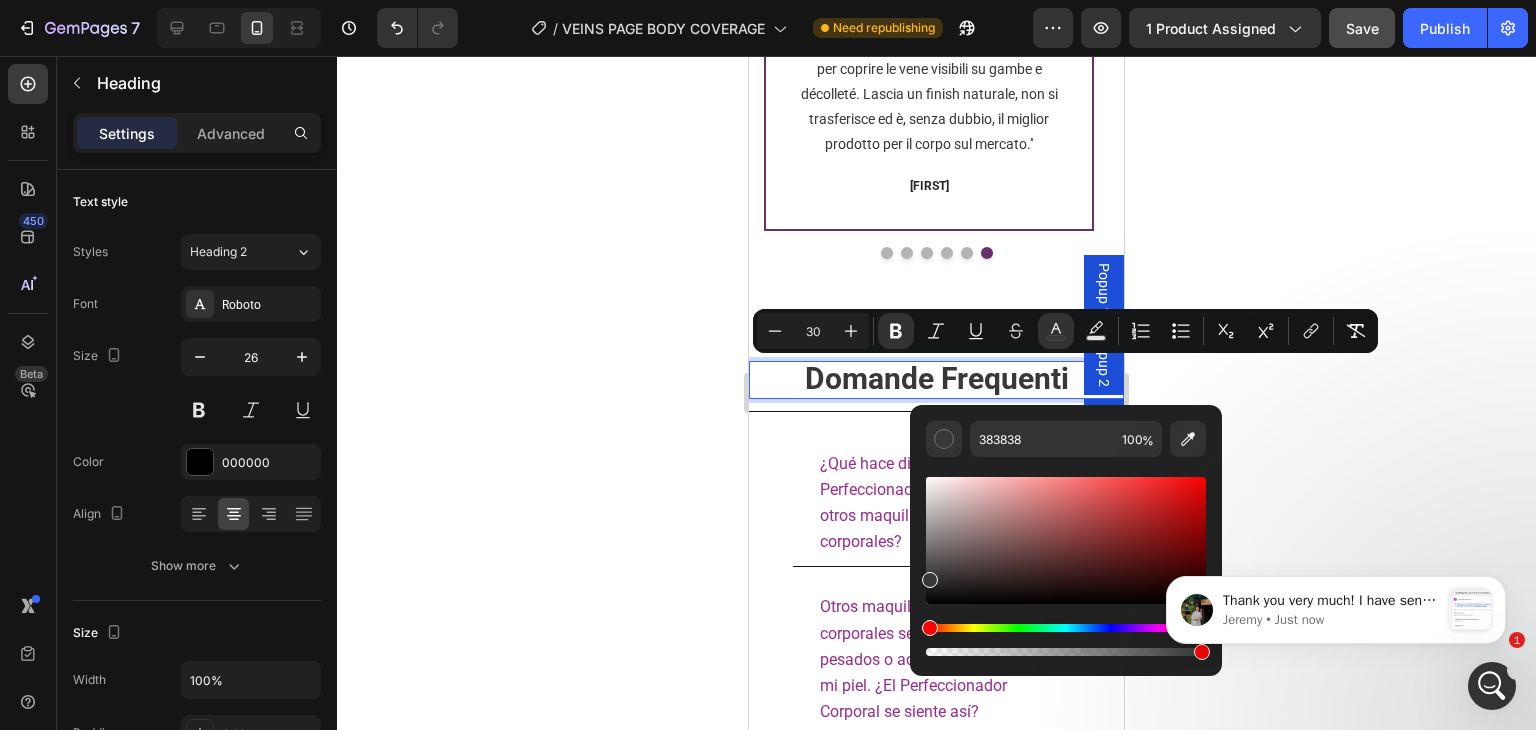 click on "383838 100 %" at bounding box center (1066, 532) 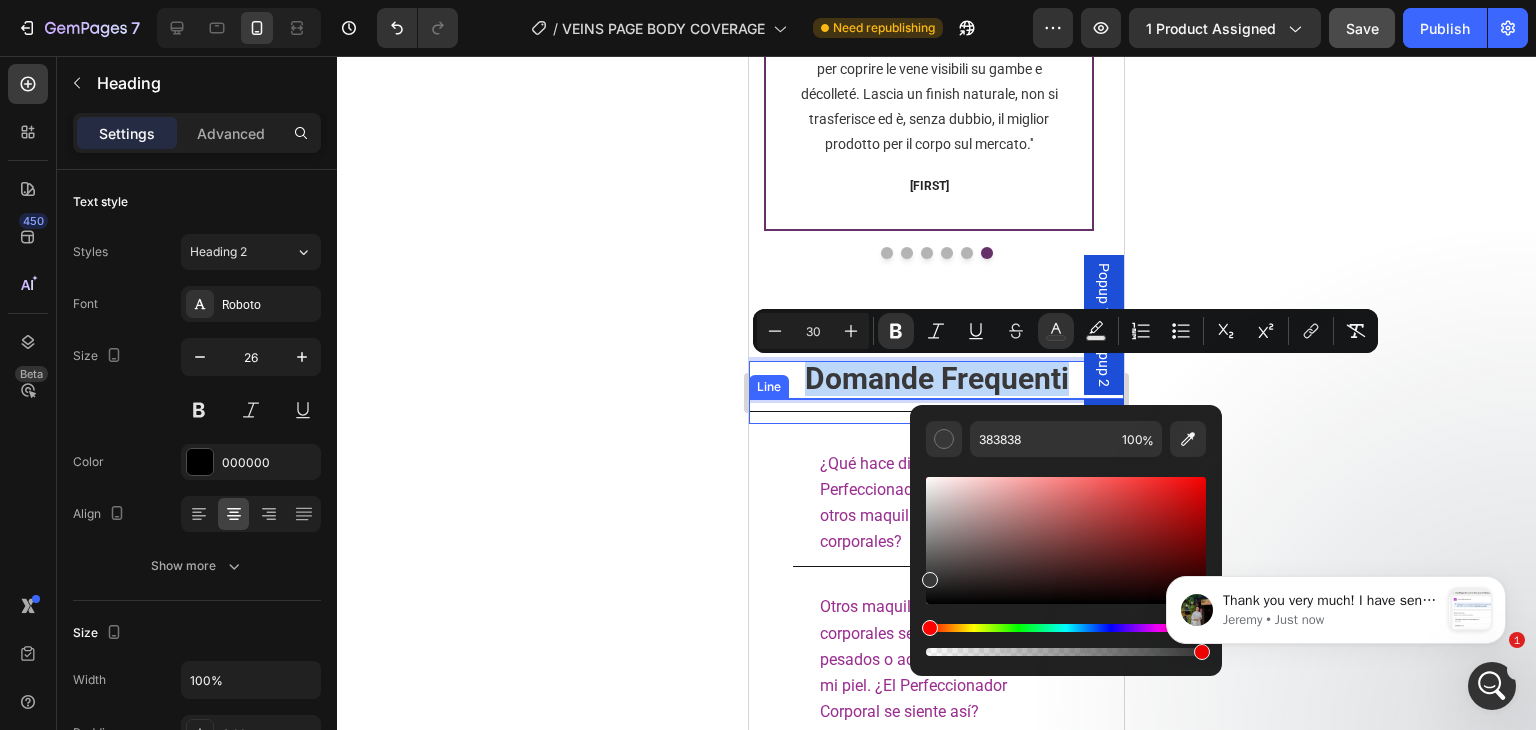 click on "Title Line" at bounding box center (936, 411) 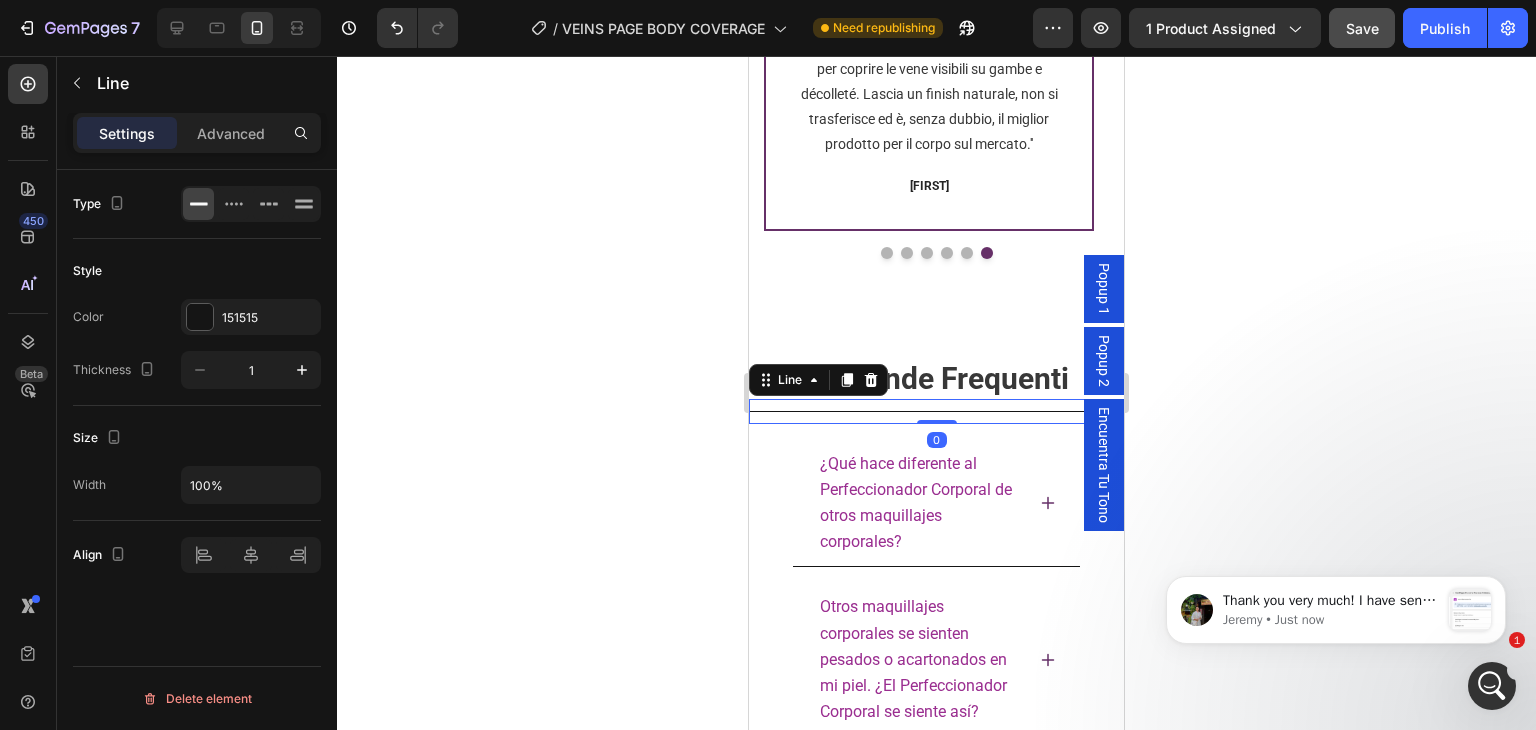 click 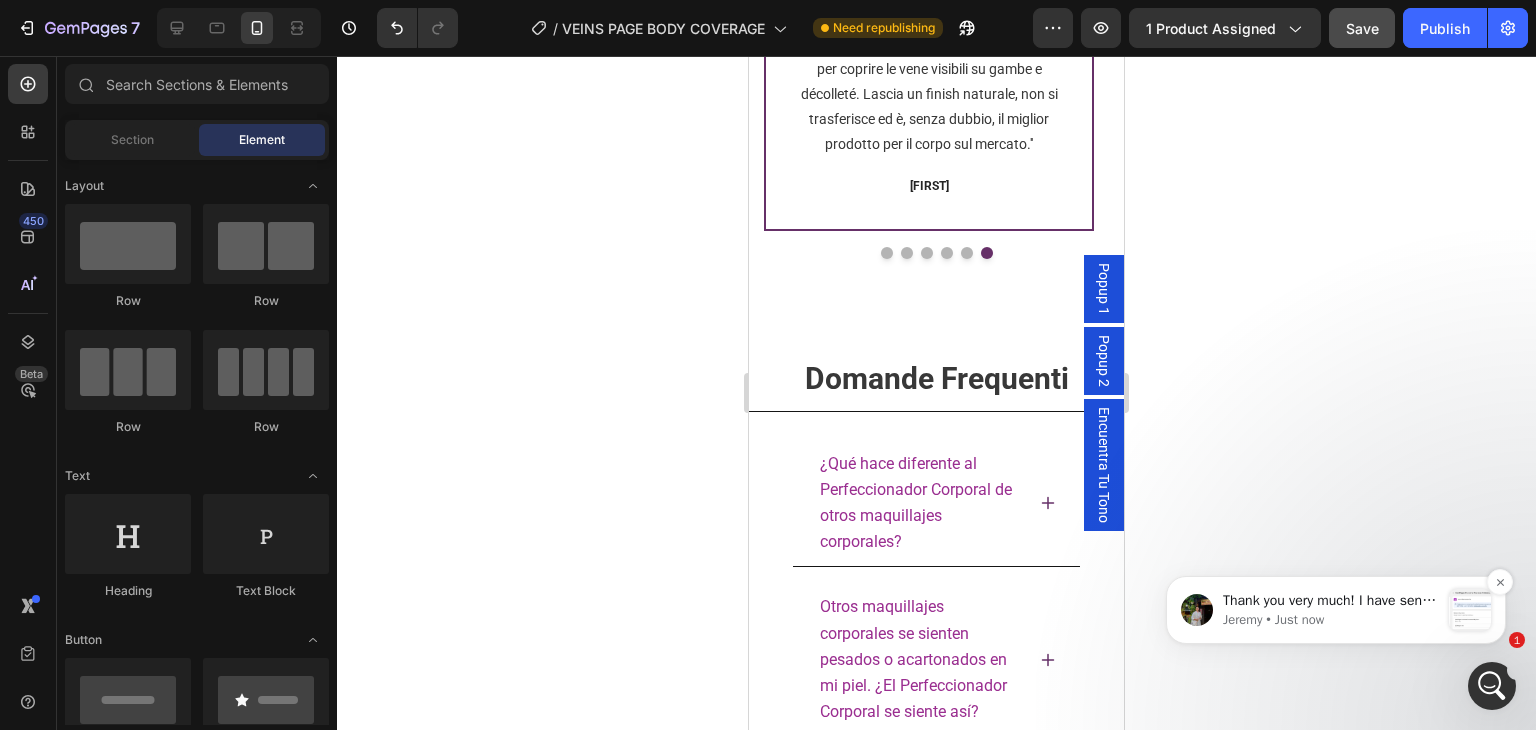 click on "Thank you very much! I have sent our request.  ﻿Please help us accept it. ﻿You can find our request under Shopify admin &gt; Setting &gt; Users:  ​﻿ Since collaborator access is a feature of Shopify, we will not receive any notification on our end. As so, once approved, kindly notify us so that we will know and proceed with the investigation right away.  ﻿Thank you in advance!" at bounding box center [1331, 601] 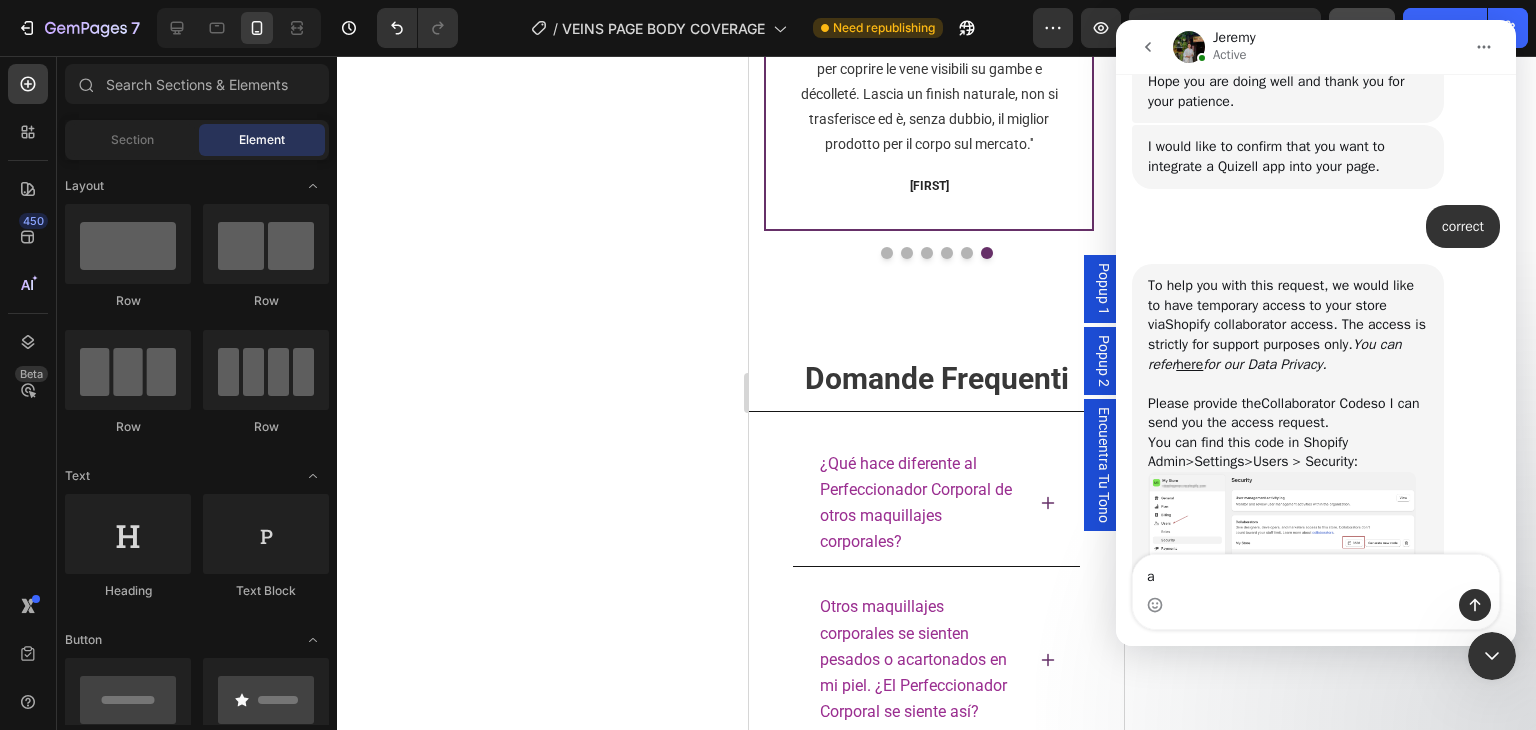 scroll, scrollTop: 6695, scrollLeft: 0, axis: vertical 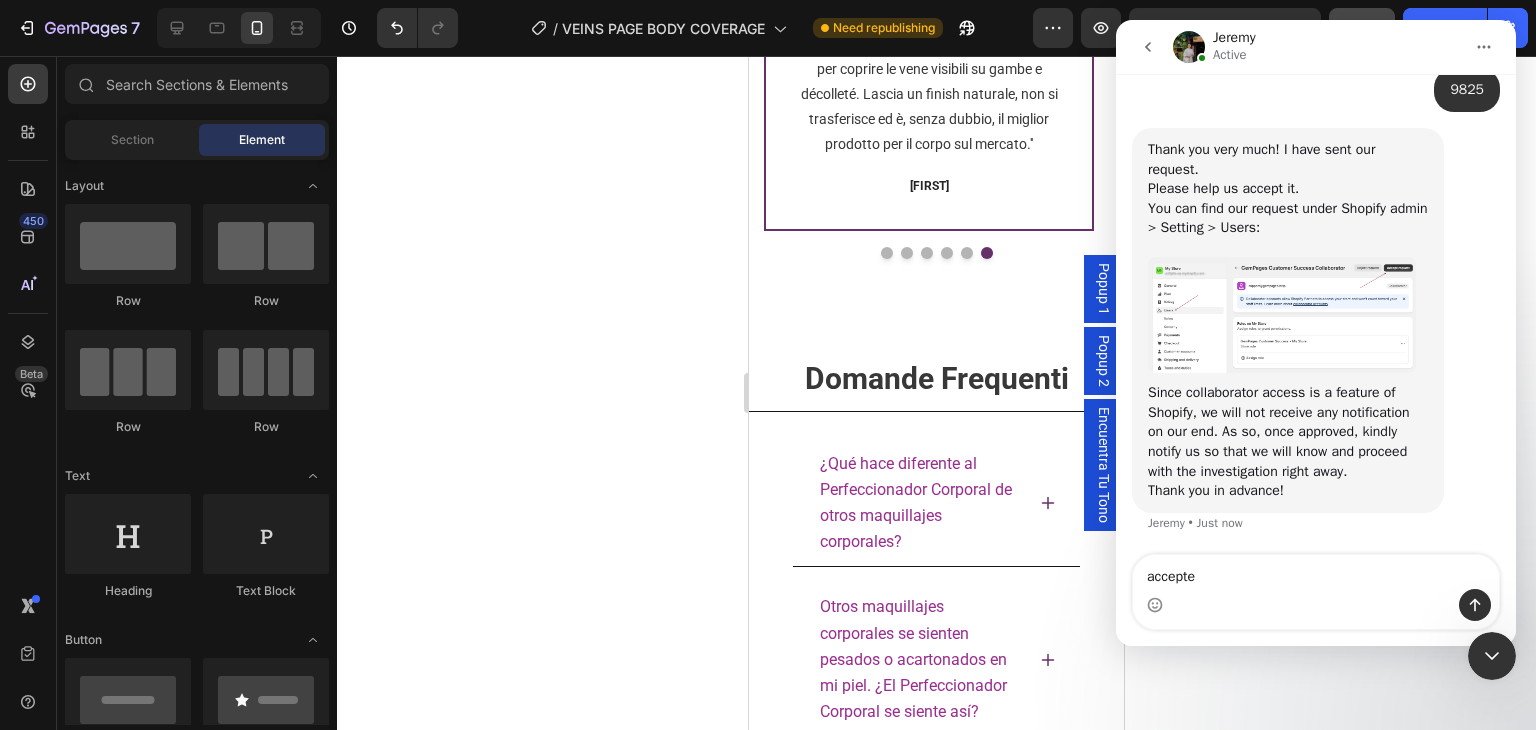 type on "accepted" 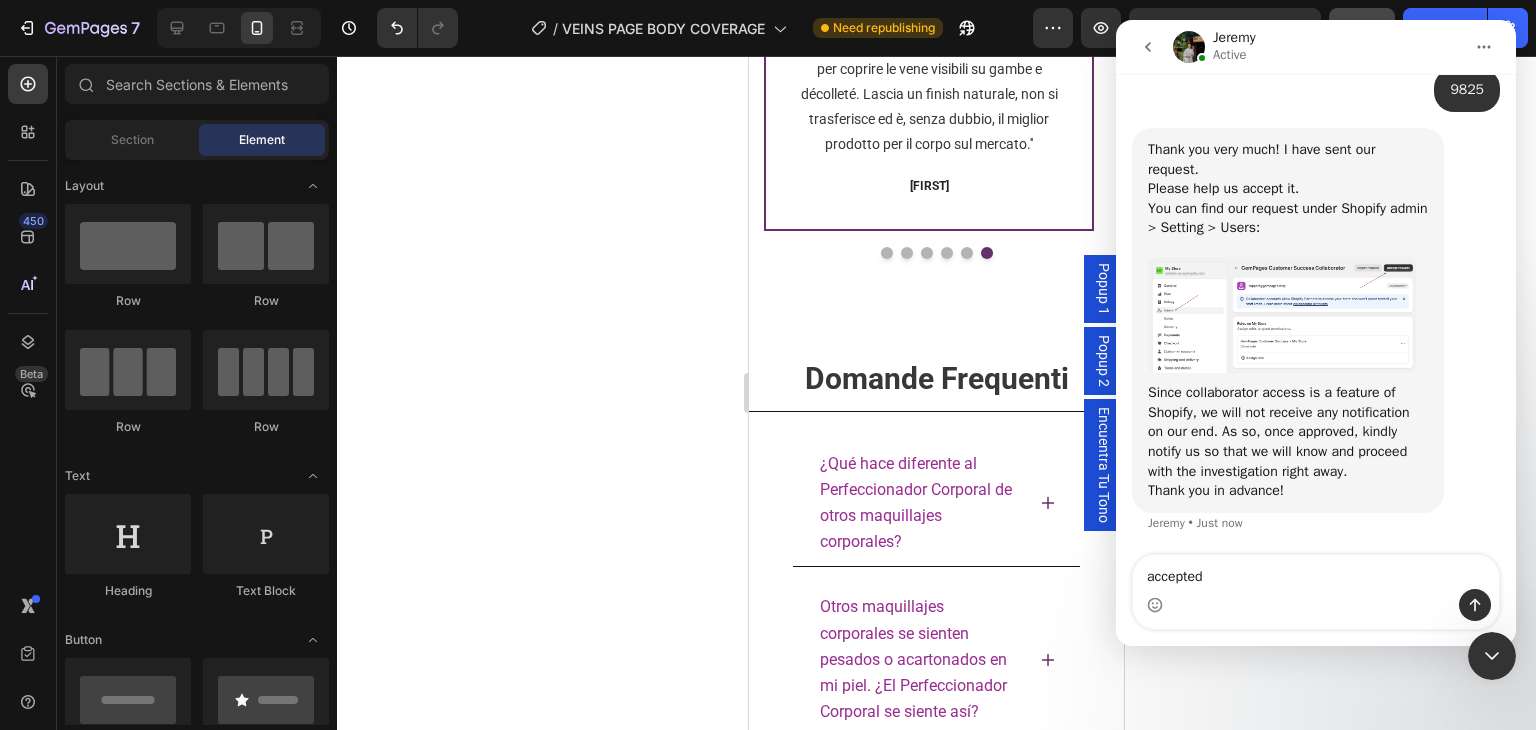 type 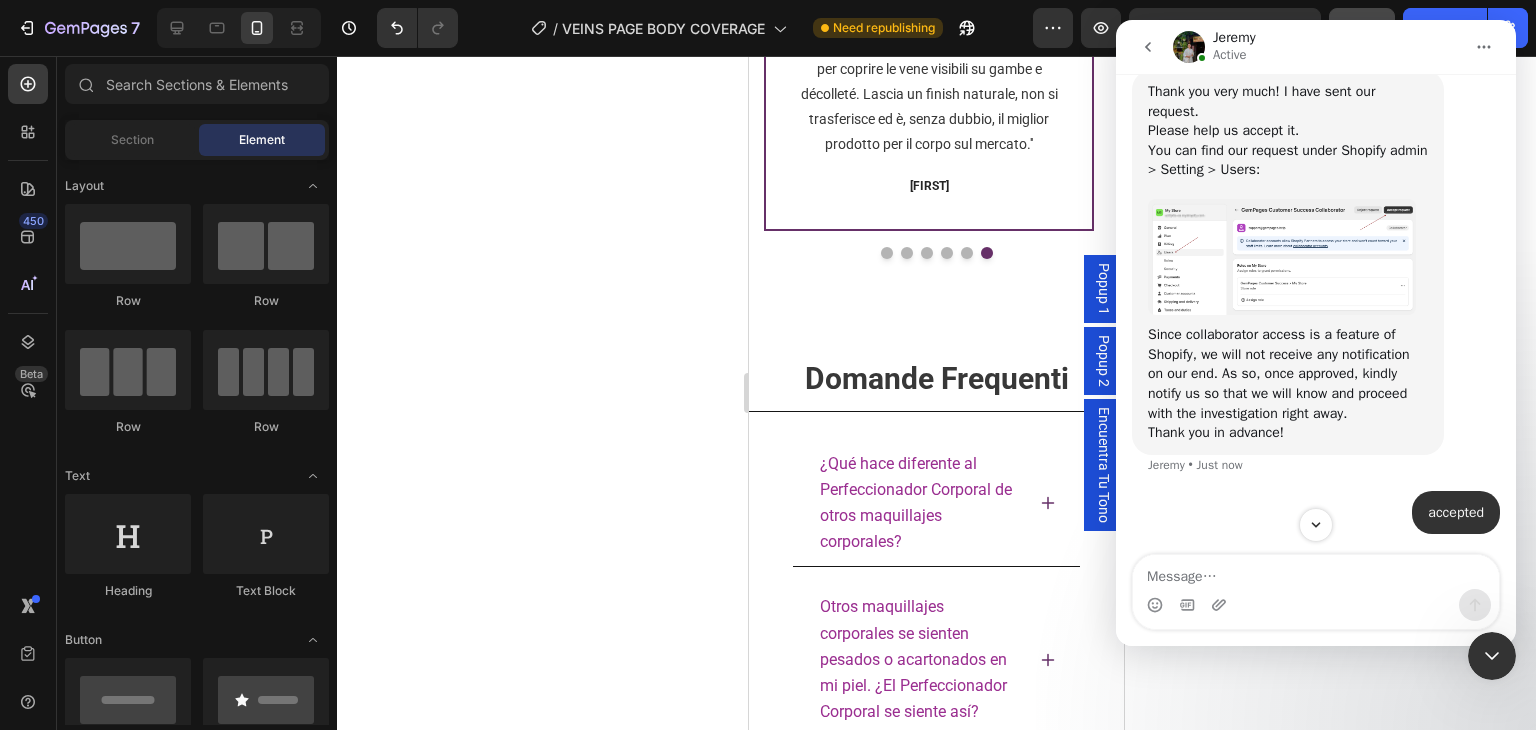 scroll, scrollTop: 6754, scrollLeft: 0, axis: vertical 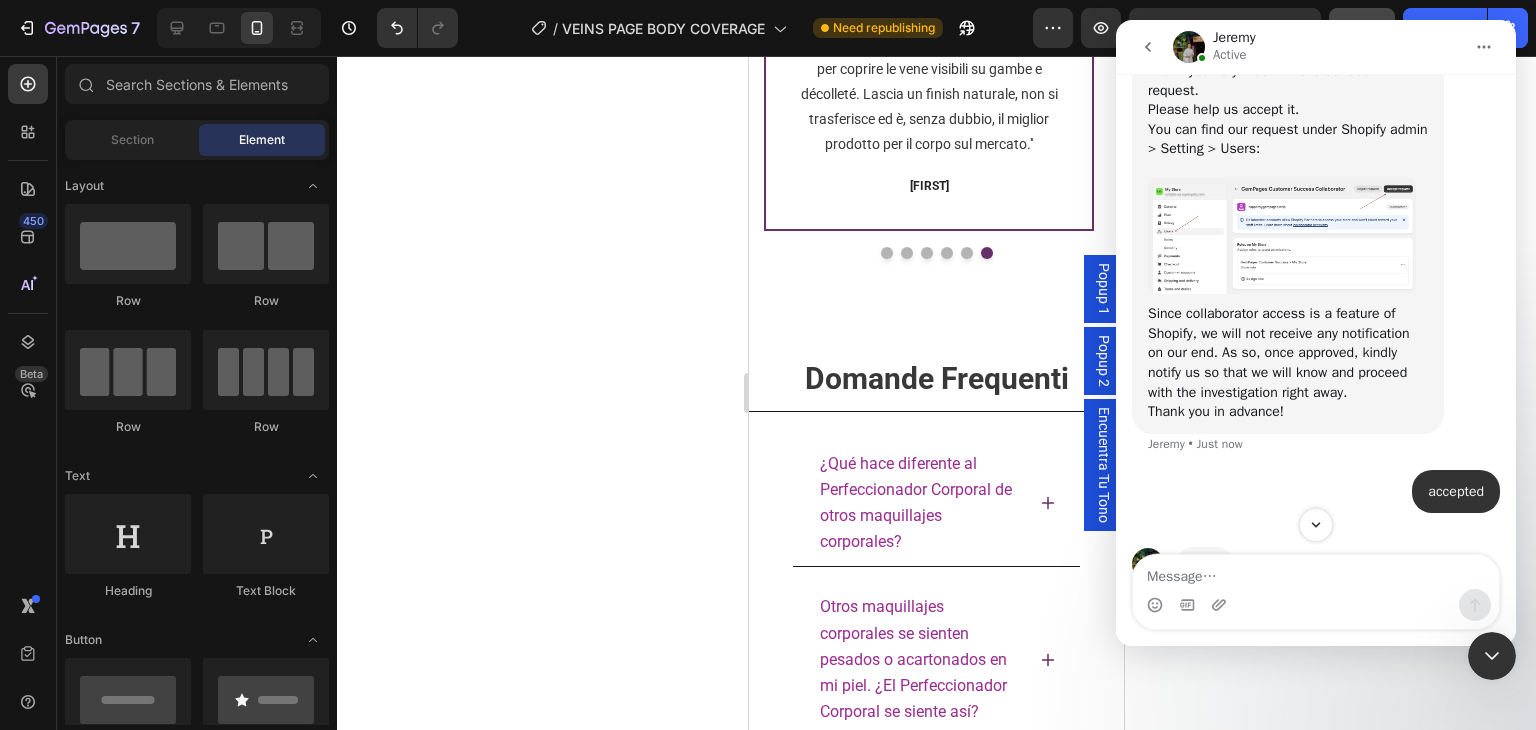 click 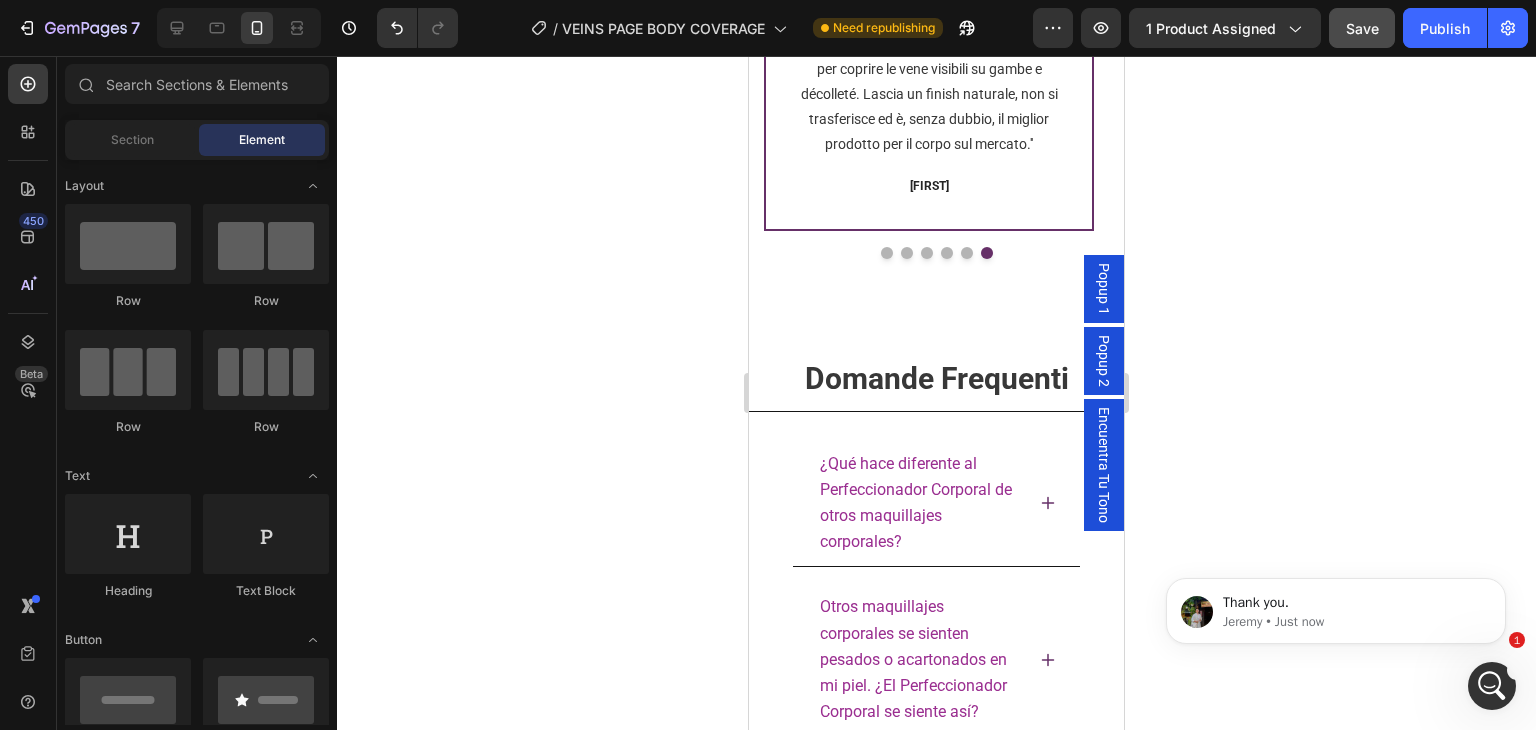 scroll, scrollTop: 6814, scrollLeft: 0, axis: vertical 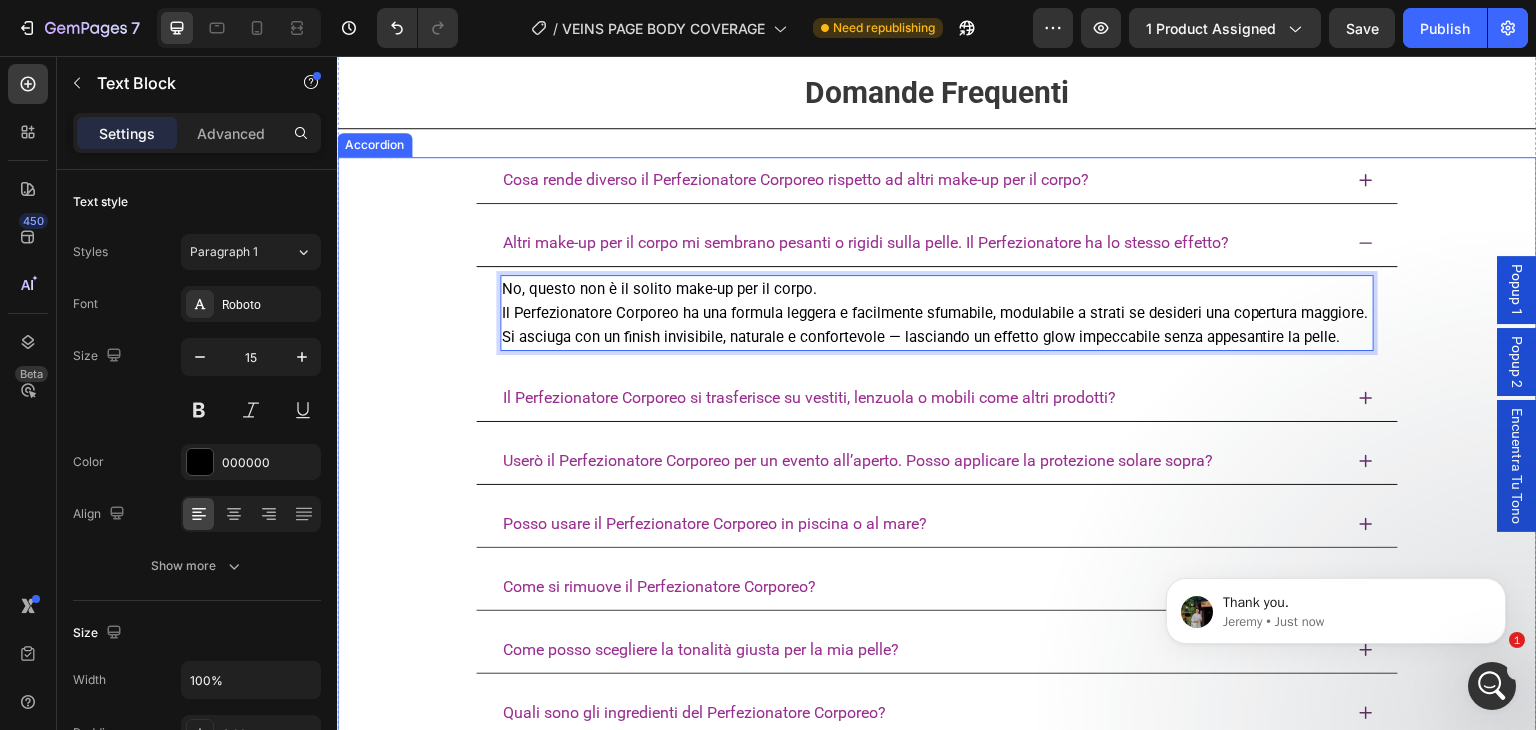 click on "Altri make-up per il corpo mi sembrano pesanti o rigidi sulla pelle. Il Perfezionatore ha lo stesso effetto?" at bounding box center [937, 243] 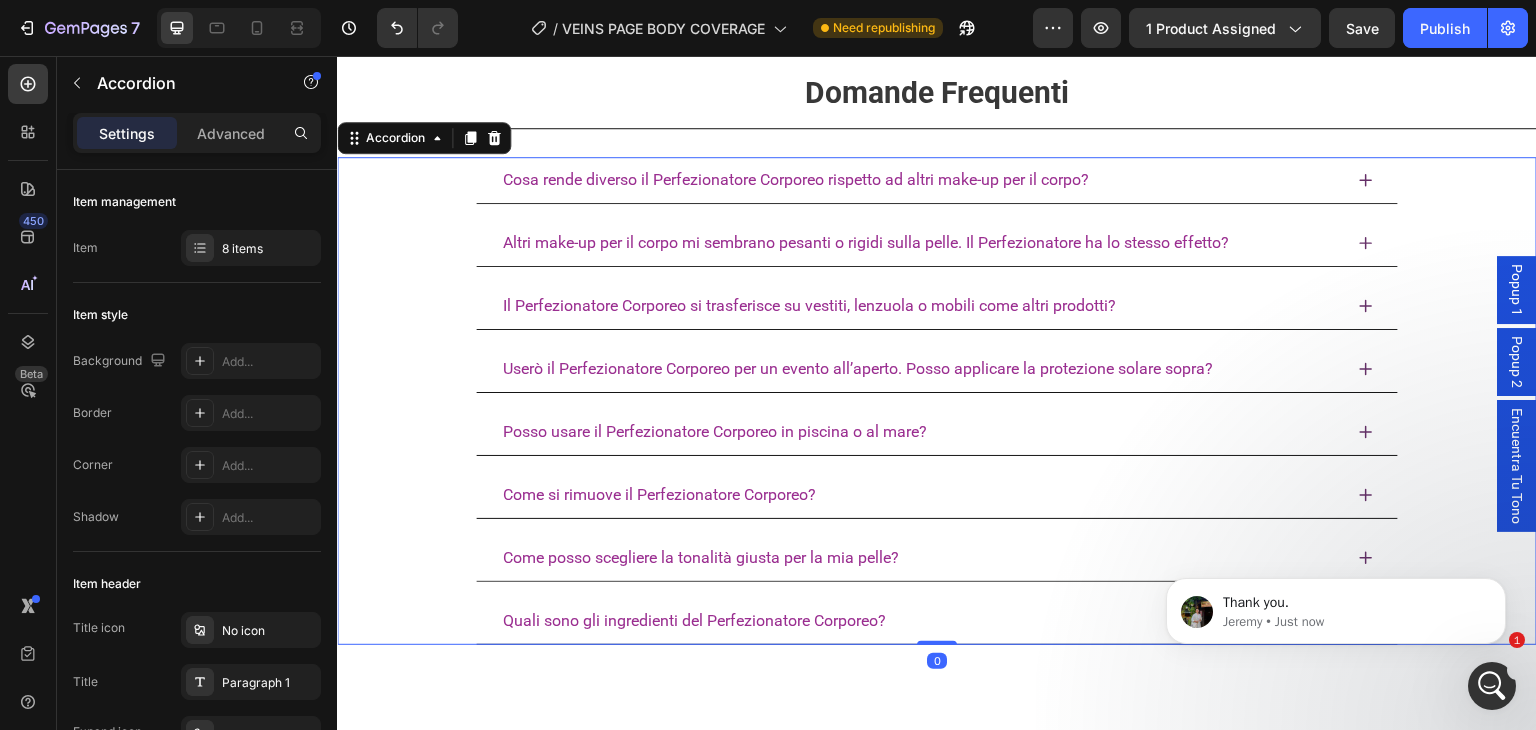 click on "Il Perfezionatore Corporeo si trasferisce su vestiti, lenzuola o mobili come altri prodotti?" at bounding box center (809, 306) 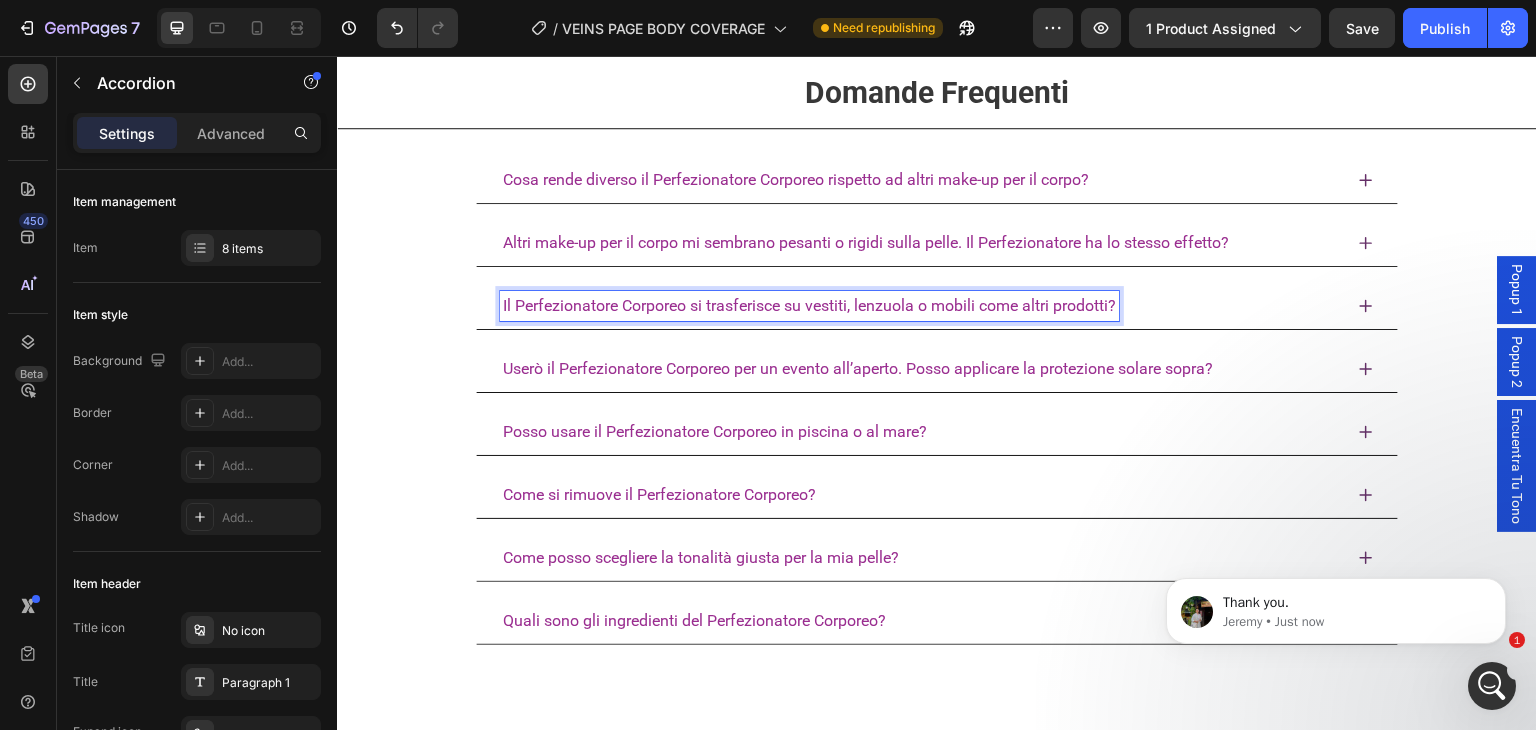 click on "Cosa rende diverso il Perfezionatore Corporeo rispetto ad altri make-up per il corpo?
Altri make-up per il corpo mi sembrano pesanti o rigidi sulla pelle. Il Perfezionatore ha lo stesso effetto?
Il Perfezionatore Corporeo si trasferisce su vestiti, lenzuola o mobili come altri prodotti?
Userò il Perfezionatore Corporeo per un evento all’aperto. Posso applicare la protezione solare sopra?
Posso usare il Perfezionatore Corporeo in piscina o al mare?
Come si rimuove il Perfezionatore Corporeo?
Come posso scegliere la tonalità giusta per la mia pelle?
Quali sono gli ingredienti del Perfezionatore Corporeo?" at bounding box center [937, 401] 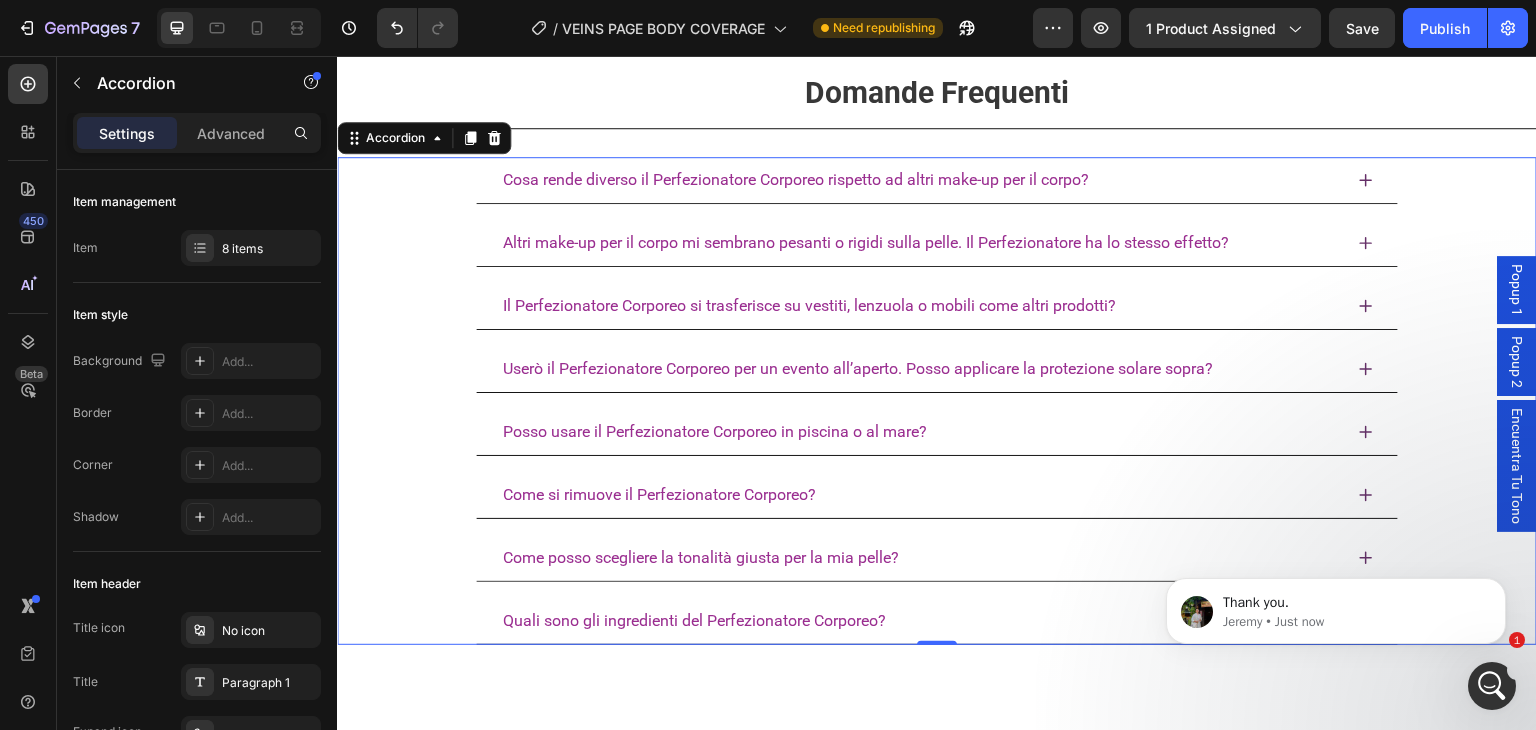 click on "Il Perfezionatore Corporeo si trasferisce su vestiti, lenzuola o mobili come altri prodotti?" at bounding box center [937, 306] 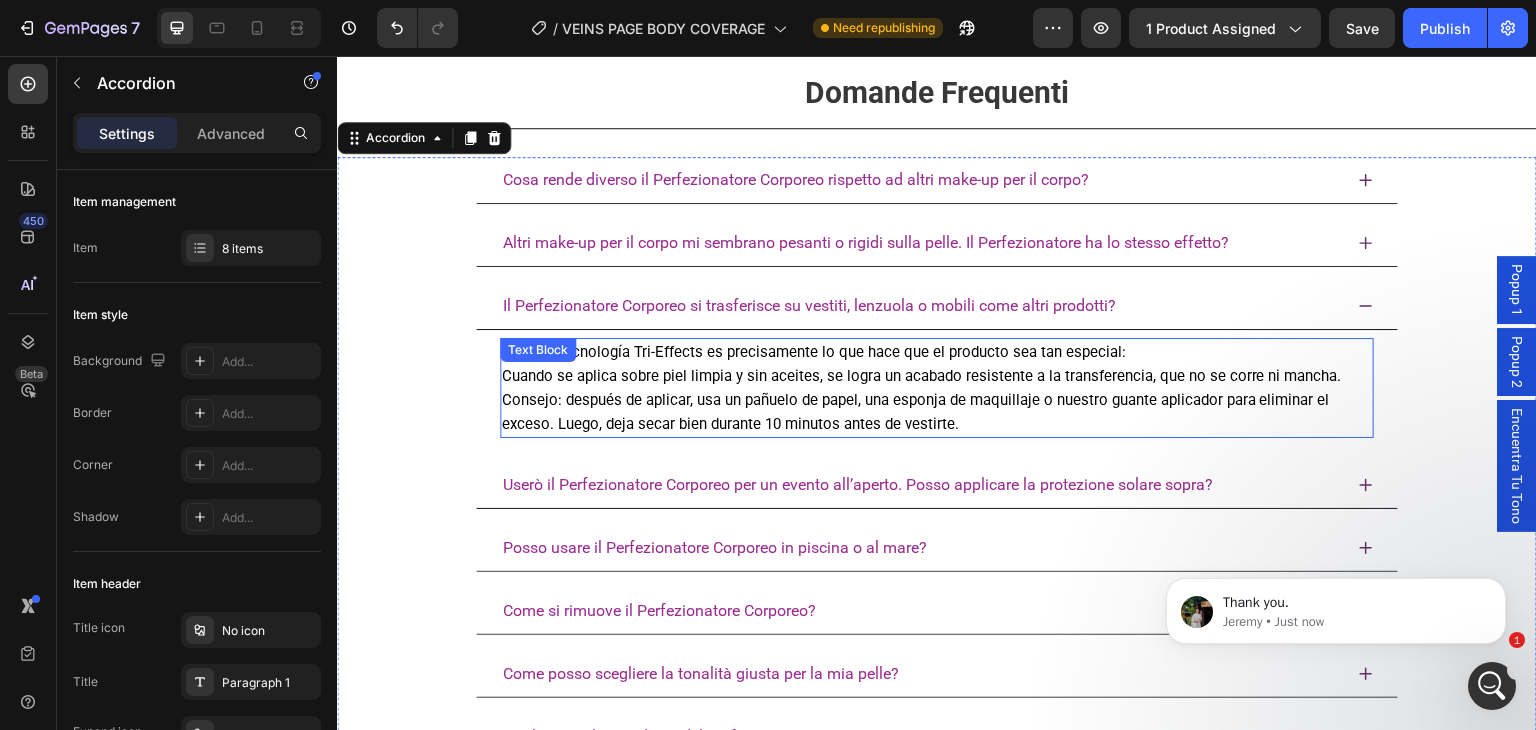 click on "Nuestra tecnología Tri-Effects es precisamente lo que hace que el producto sea tan especial: Cuando se aplica sobre piel limpia y sin aceites, se logra un acabado resistente a la transferencia, que no se corre ni mancha." at bounding box center [937, 364] 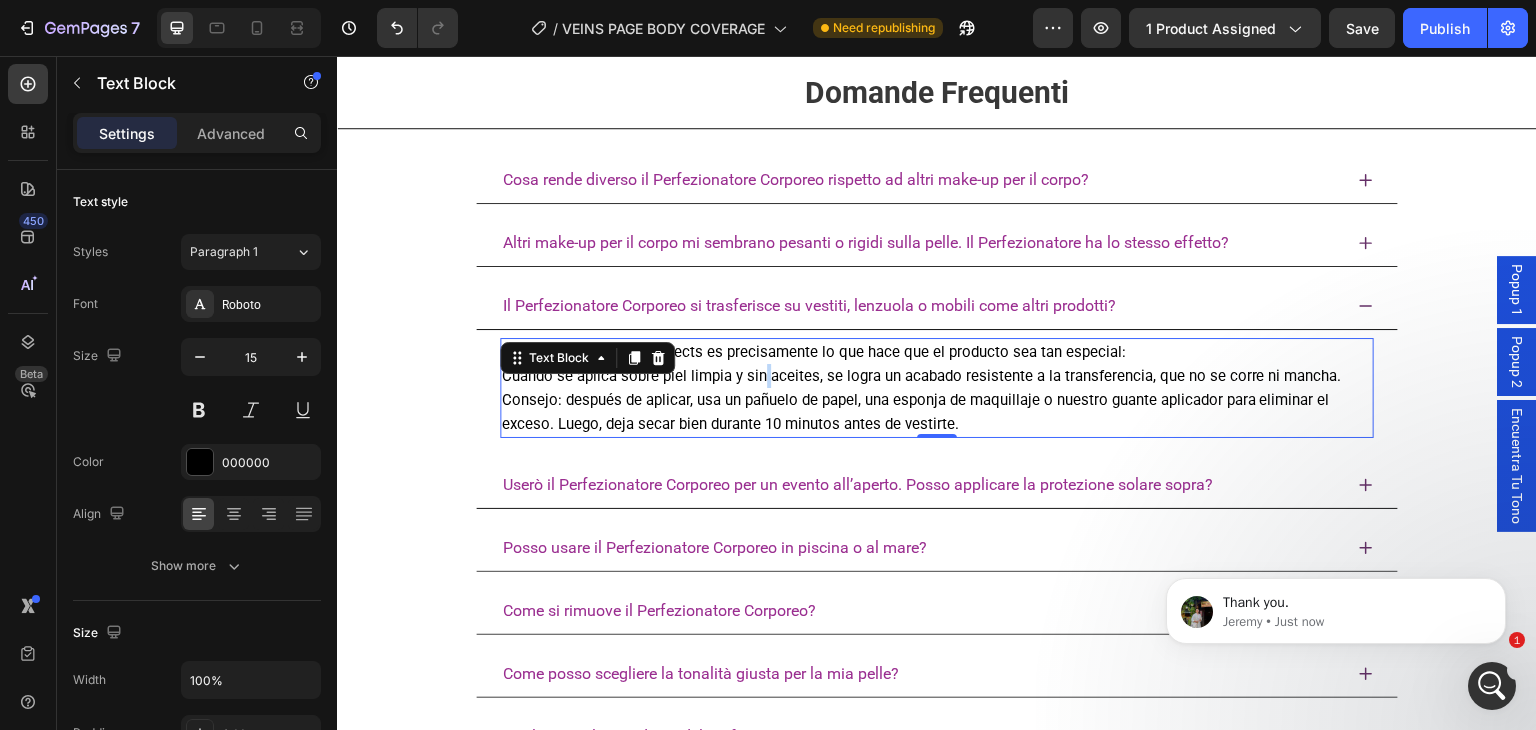 click on "Nuestra tecnología Tri-Effects es precisamente lo que hace que el producto sea tan especial: Cuando se aplica sobre piel limpia y sin aceites, se logra un acabado resistente a la transferencia, que no se corre ni mancha." at bounding box center [937, 364] 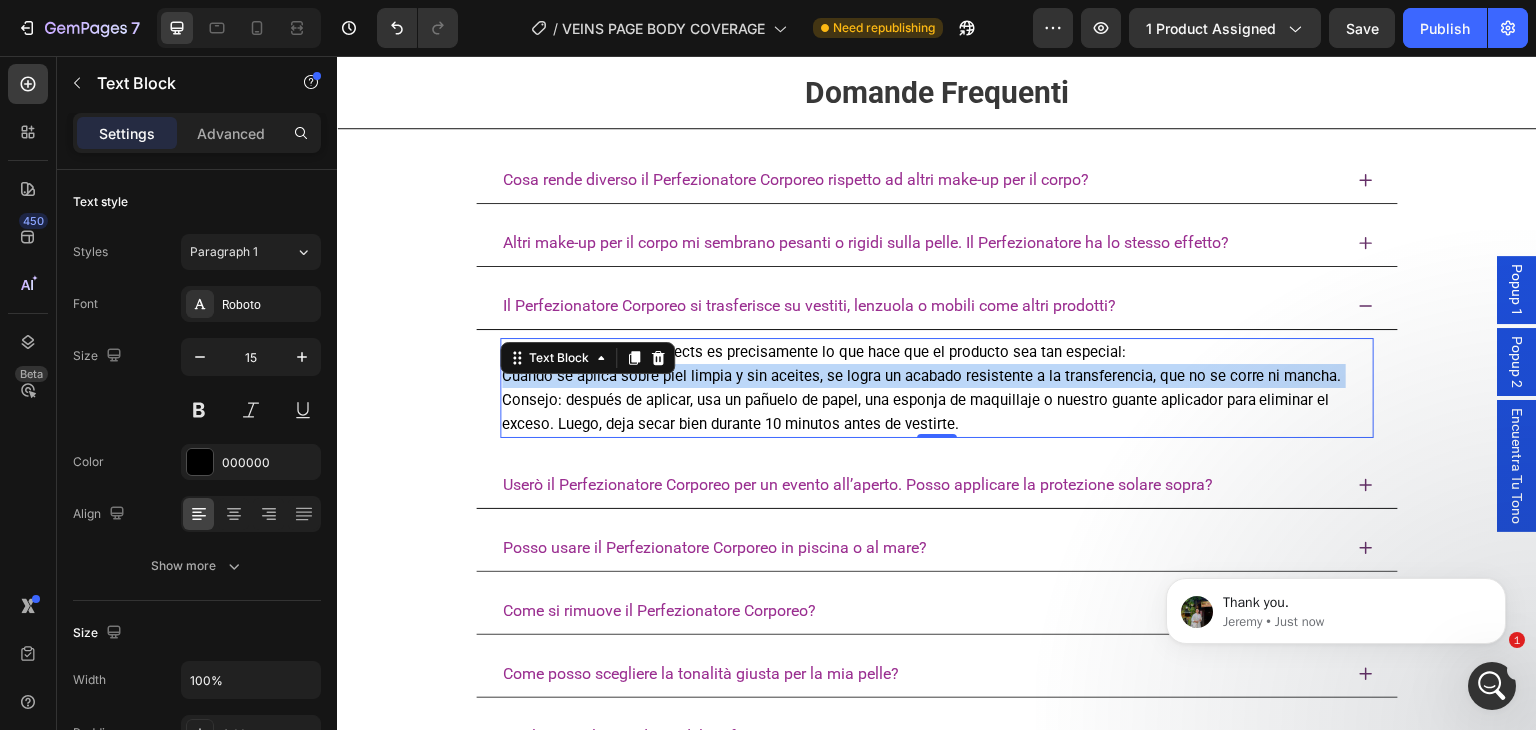 click on "Nuestra tecnología Tri-Effects es precisamente lo que hace que el producto sea tan especial: Cuando se aplica sobre piel limpia y sin aceites, se logra un acabado resistente a la transferencia, que no se corre ni mancha." at bounding box center (937, 364) 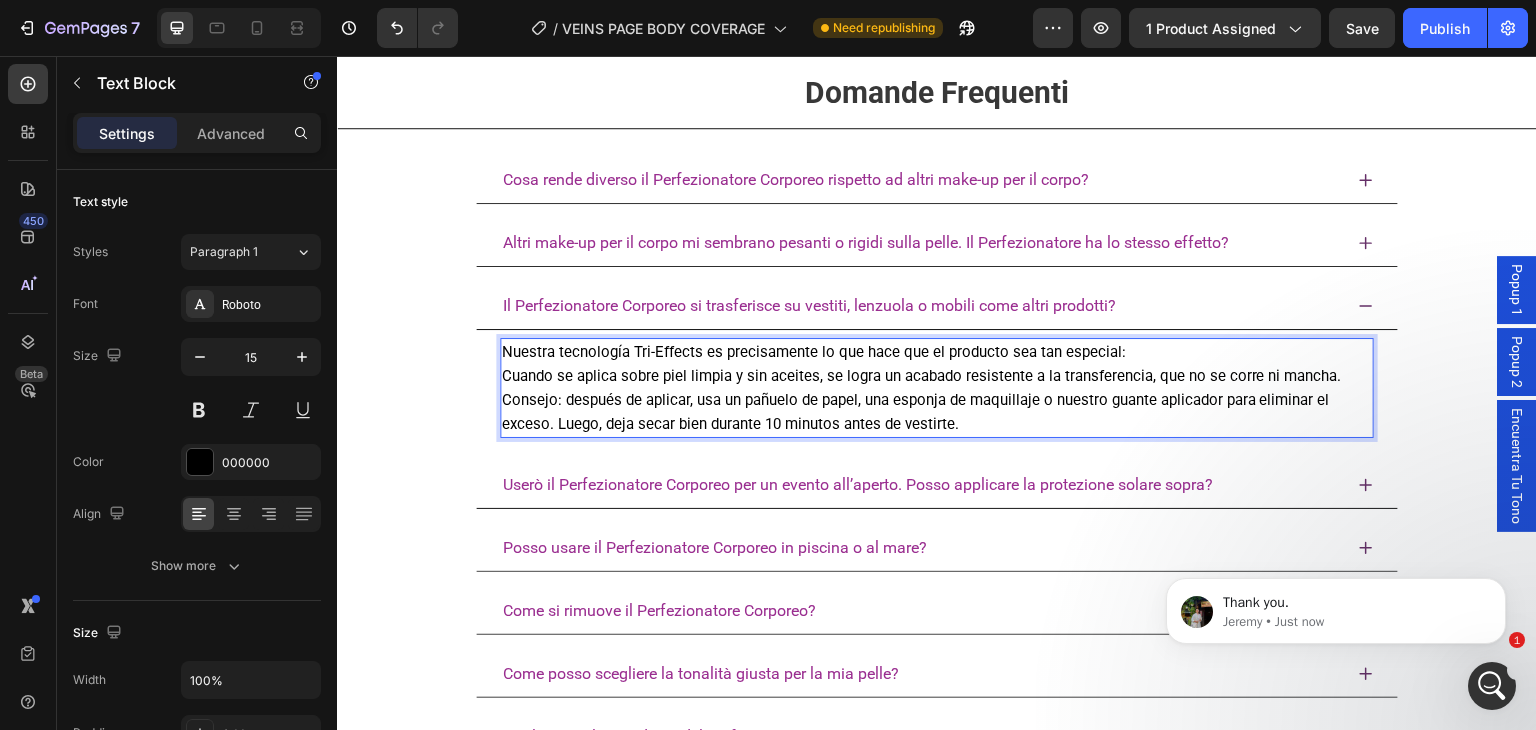 click on "Consejo: después de aplicar, usa un pañuelo de papel, una esponja de maquillaje o nuestro guante aplicador para eliminar el exceso. Luego, deja secar bien durante 10 minutos antes de vestirte." at bounding box center (937, 412) 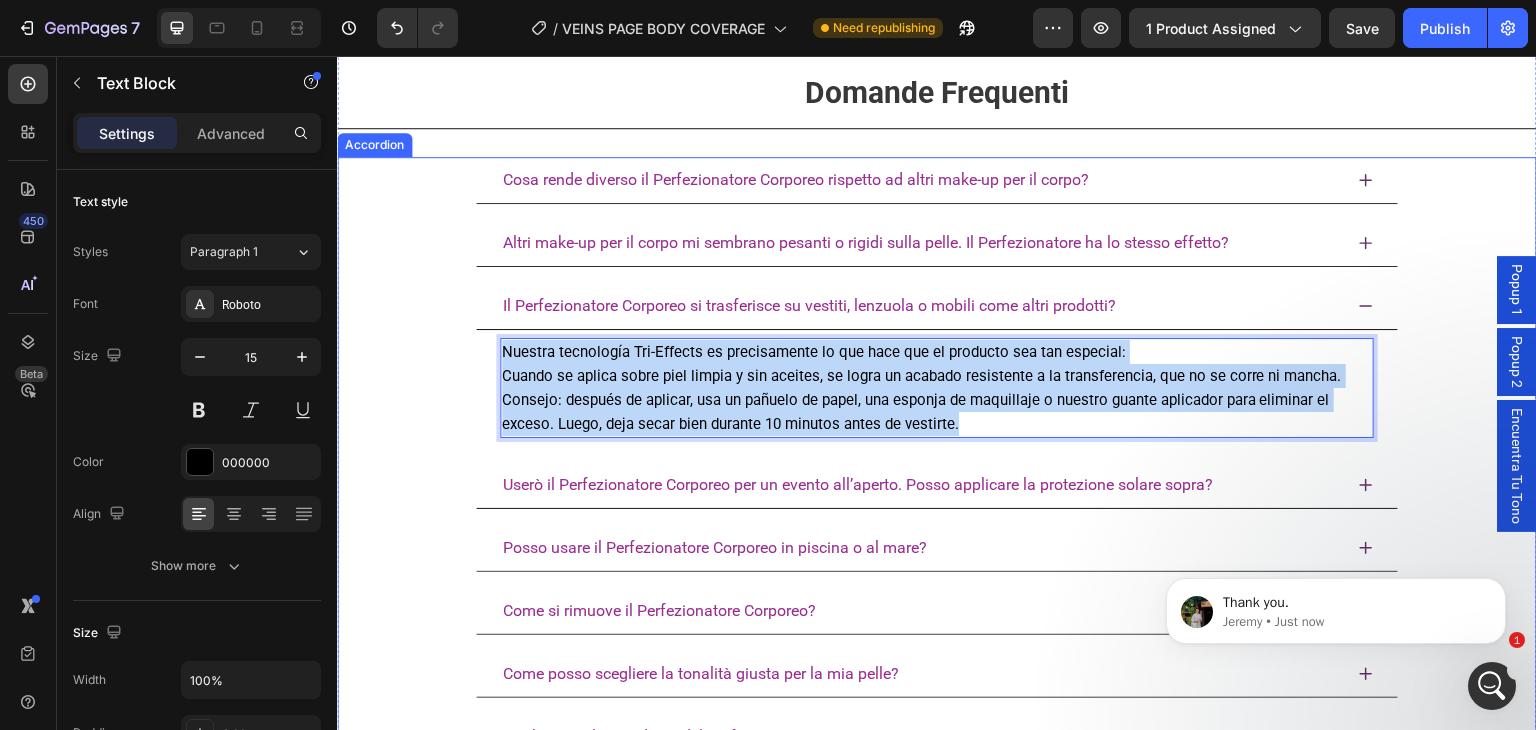 drag, startPoint x: 998, startPoint y: 424, endPoint x: 471, endPoint y: 324, distance: 536.40375 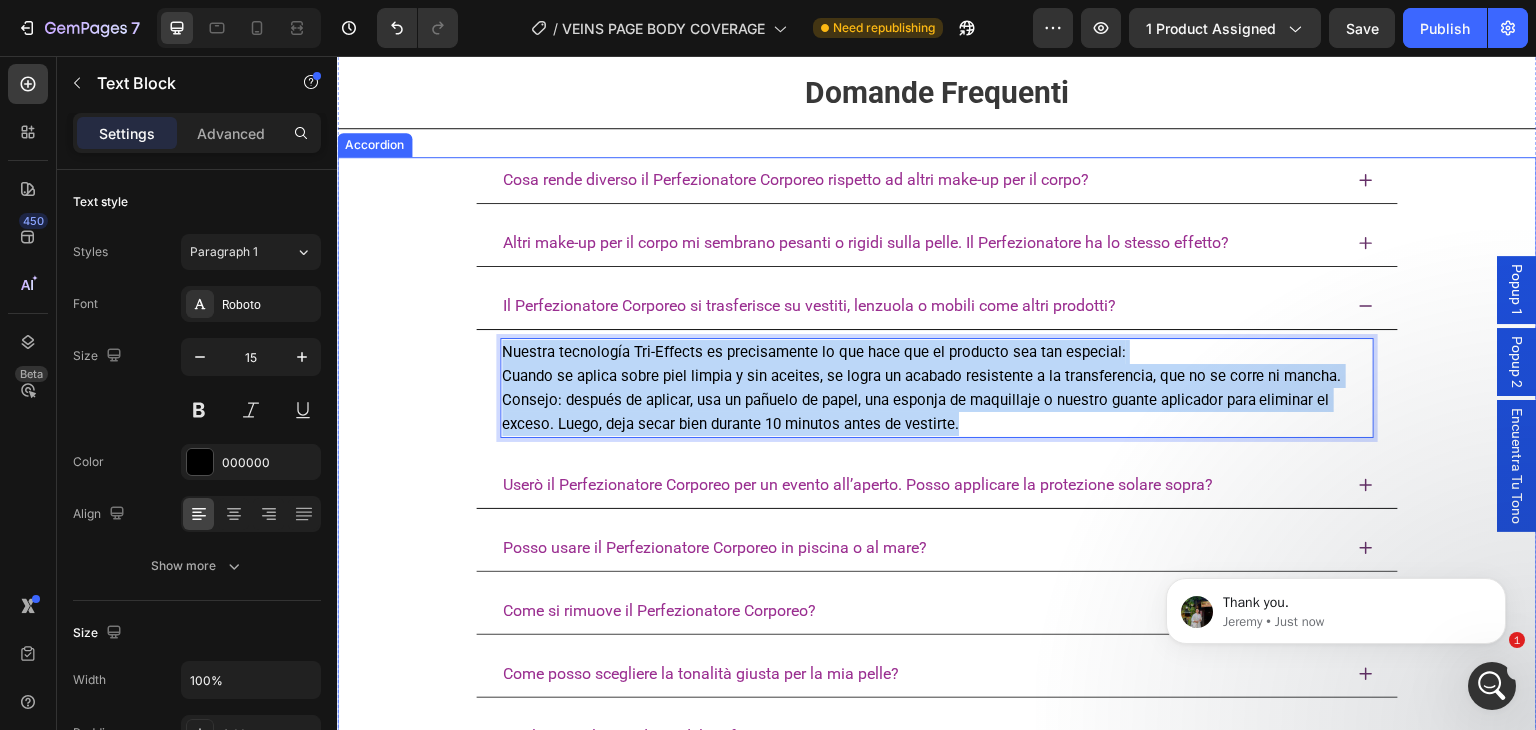 click on "Il Perfezionatore Corporeo si trasferisce su vestiti, lenzuola o mobili come altri prodotti? Nuestra tecnología Tri-Effects es precisamente lo que hace que el producto sea tan especial: Cuando se aplica sobre piel limpia y sin aceites, se logra un acabado resistente a la transferencia, que no se corre ni mancha. Consejo: después de aplicar, usa un pañuelo de papel, una esponja de maquillaje o nuestro guante aplicador para eliminar el exceso. Luego, deja secar bien durante 10 minutos antes de vestirte. Text Block   0" at bounding box center (937, 364) 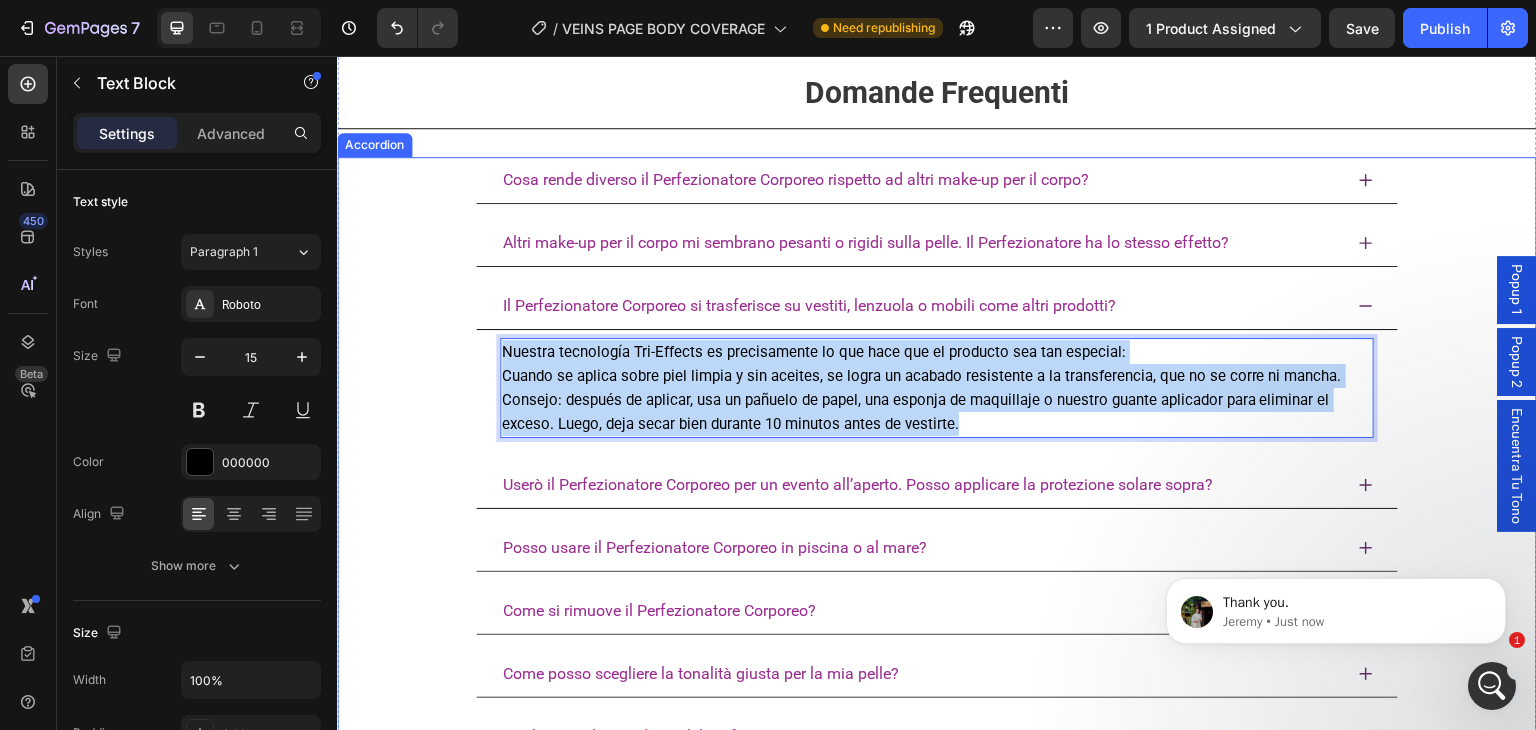 copy on "Nuestra tecnología Tri-Effects es precisamente lo que hace que el producto sea tan especial: Cuando se aplica sobre piel limpia y sin aceites, se logra un acabado resistente a la transferencia, que no se corre ni mancha. Consejo: después de aplicar, usa un pañuelo de papel, una esponja de maquillaje o nuestro guante aplicador para eliminar el exceso. Luego, deja secar bien durante 10 minutos antes de vestirte." 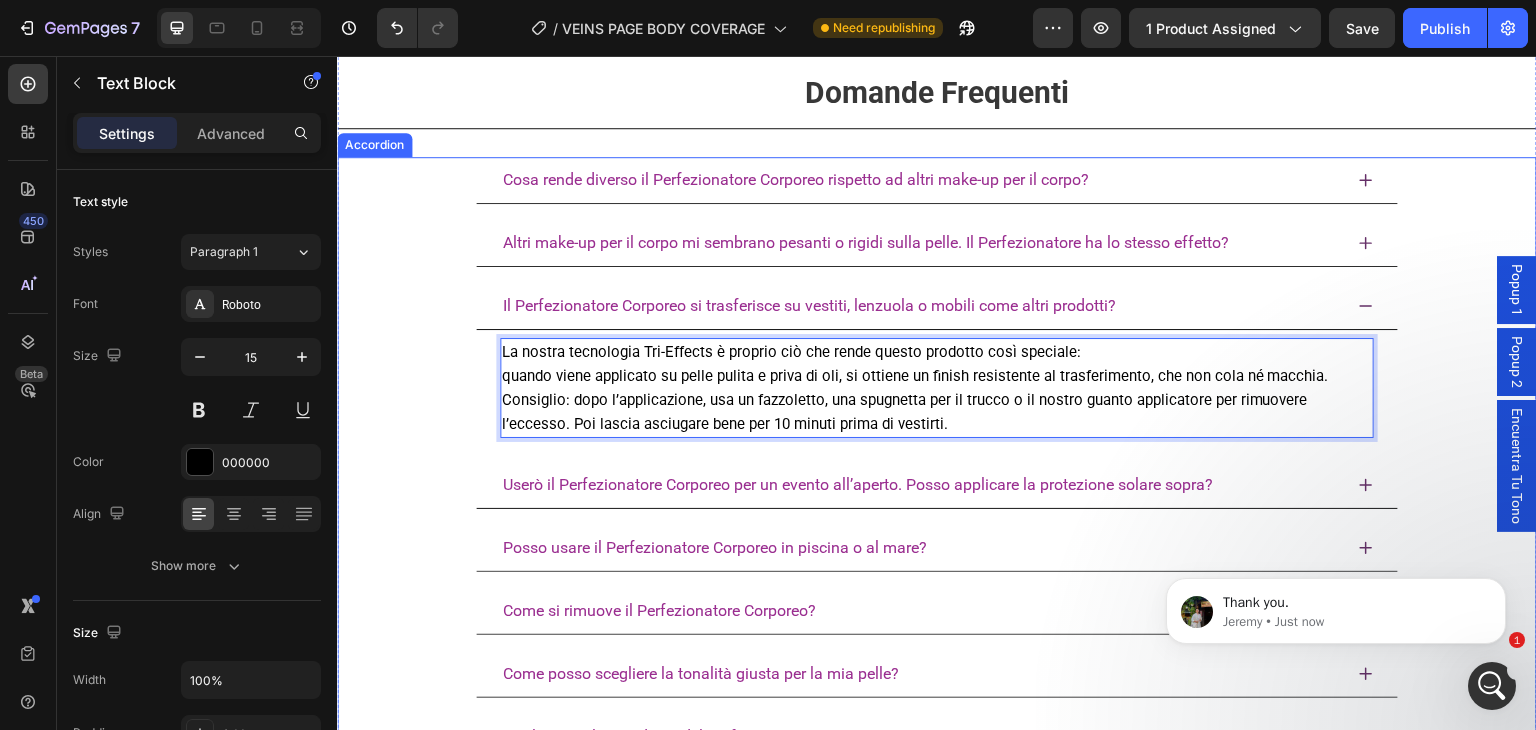 click on "Il Perfezionatore Corporeo si trasferisce su vestiti, lenzuola o mobili come altri prodotti?" at bounding box center (921, 306) 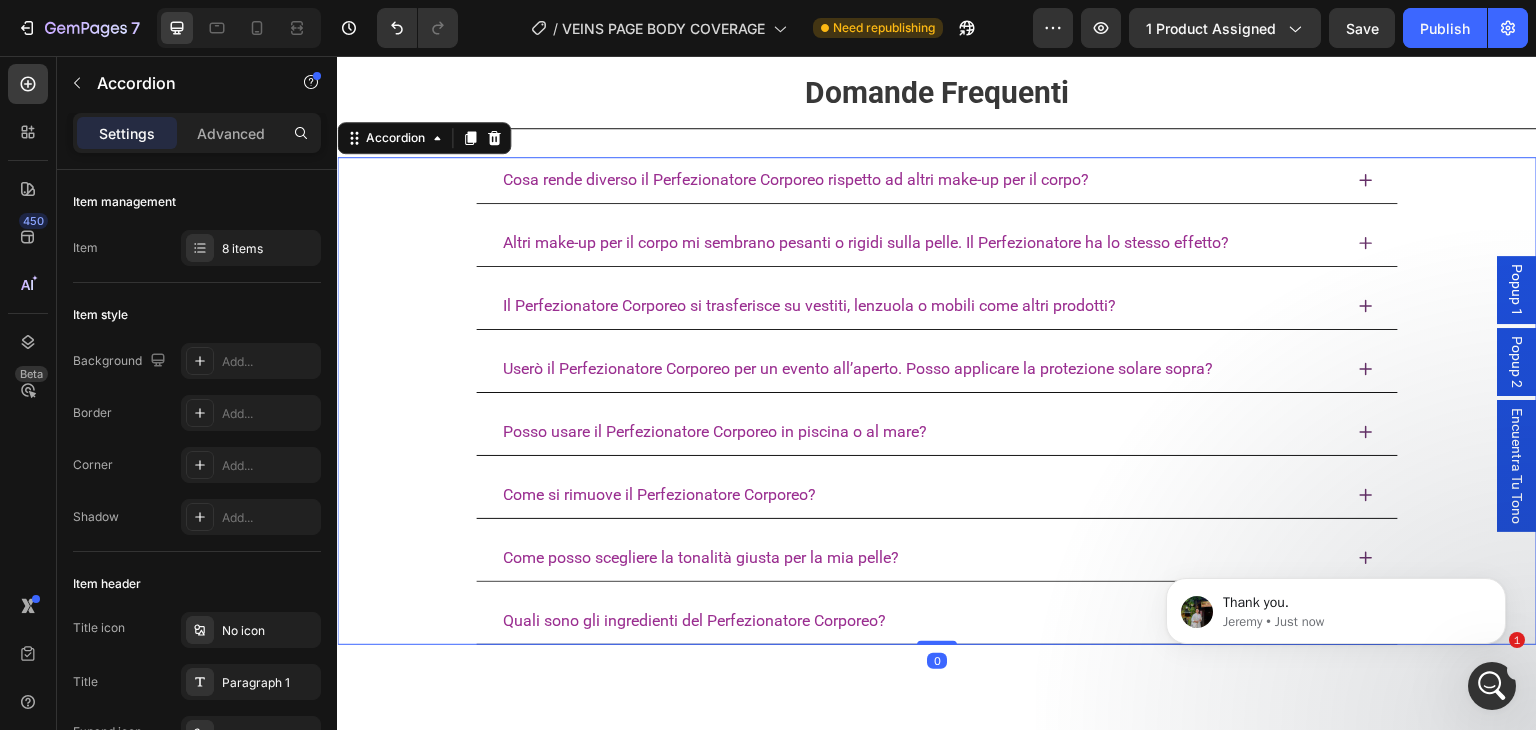 click on "Userò il Perfezionatore Corporeo per un evento all’aperto. Posso applicare la protezione solare sopra?" at bounding box center [937, 369] 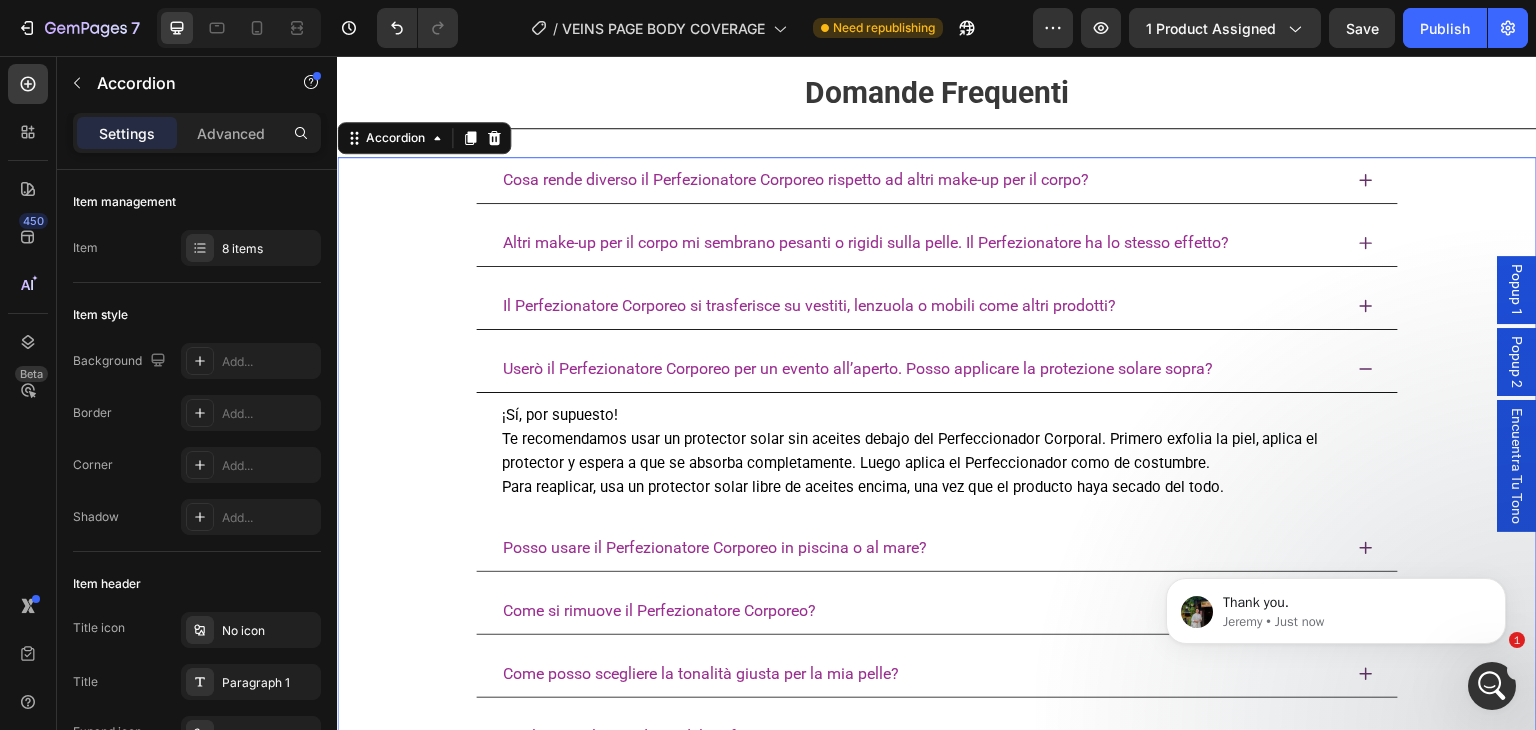 click on "Il Perfezionatore Corporeo si trasferisce su vestiti, lenzuola o mobili come altri prodotti?" at bounding box center (921, 306) 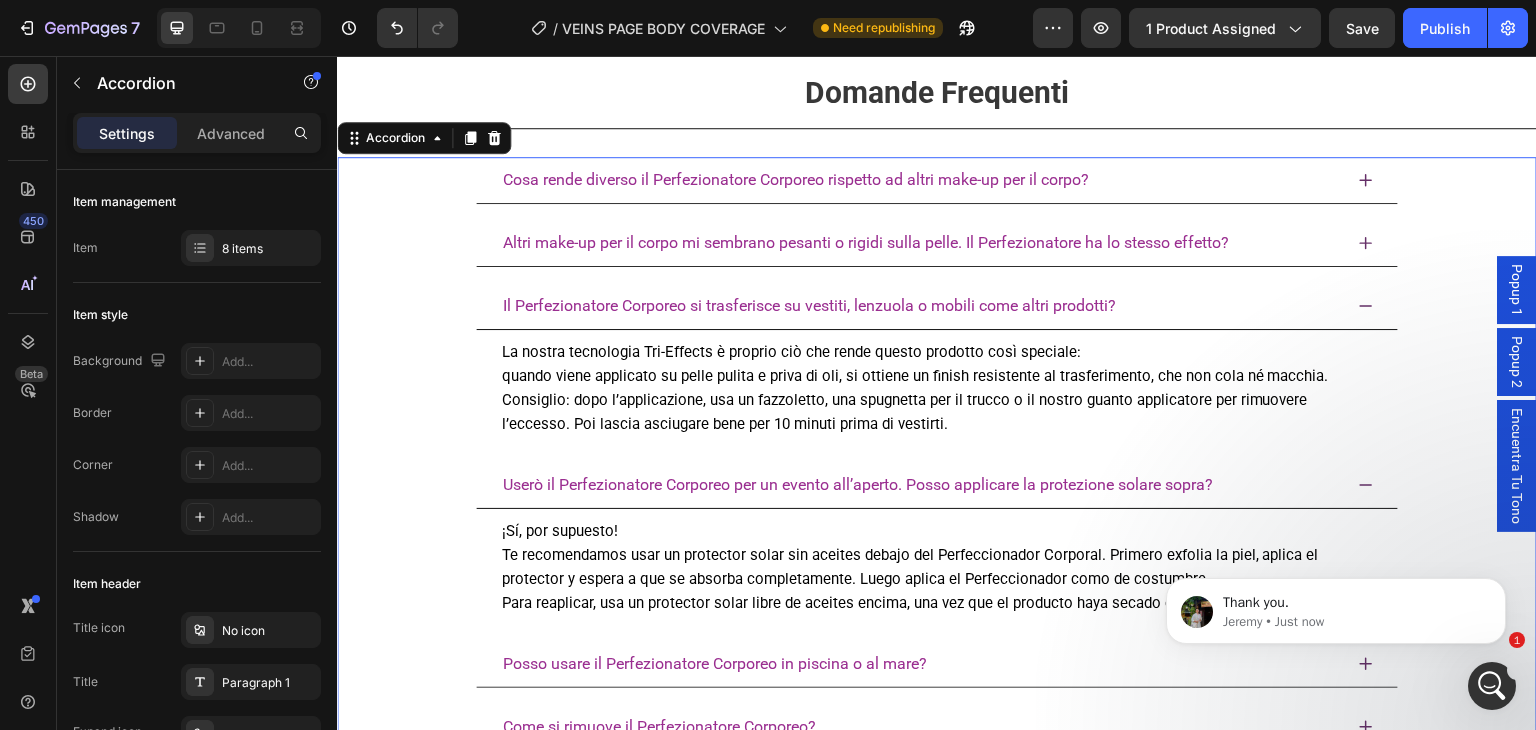 click on "Il Perfezionatore Corporeo si trasferisce su vestiti, lenzuola o mobili come altri prodotti?" at bounding box center (921, 306) 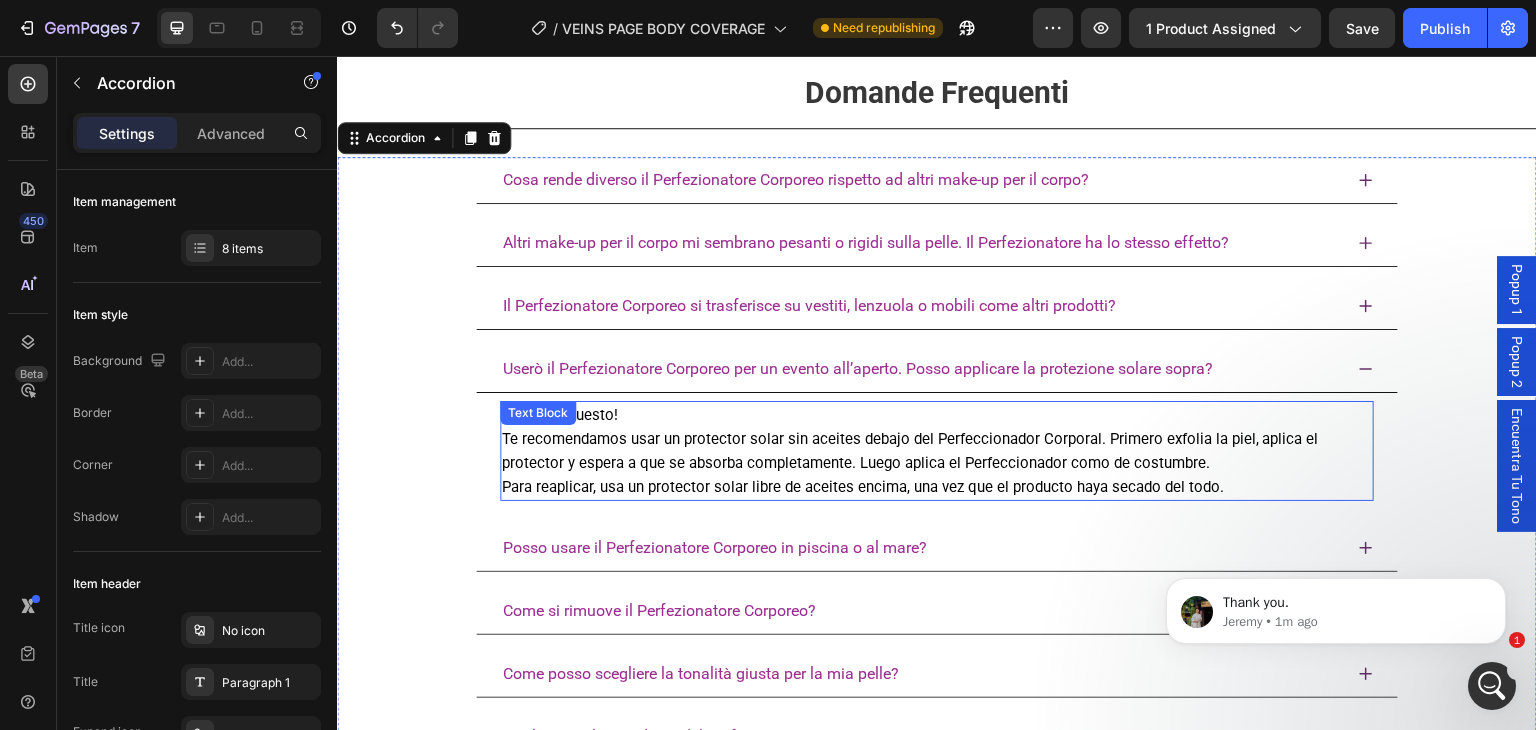 click on "¡Sí, por supuesto! Te recomendamos usar un protector solar sin aceites debajo del Perfeccionador Corporal. Primero exfolia la piel, aplica el protector y espera a que se absorba completamente. Luego aplica el Perfeccionador como de costumbre. Para reaplicar, usa un protector solar libre de aceites encima, una vez que el producto haya secado del todo." at bounding box center [937, 451] 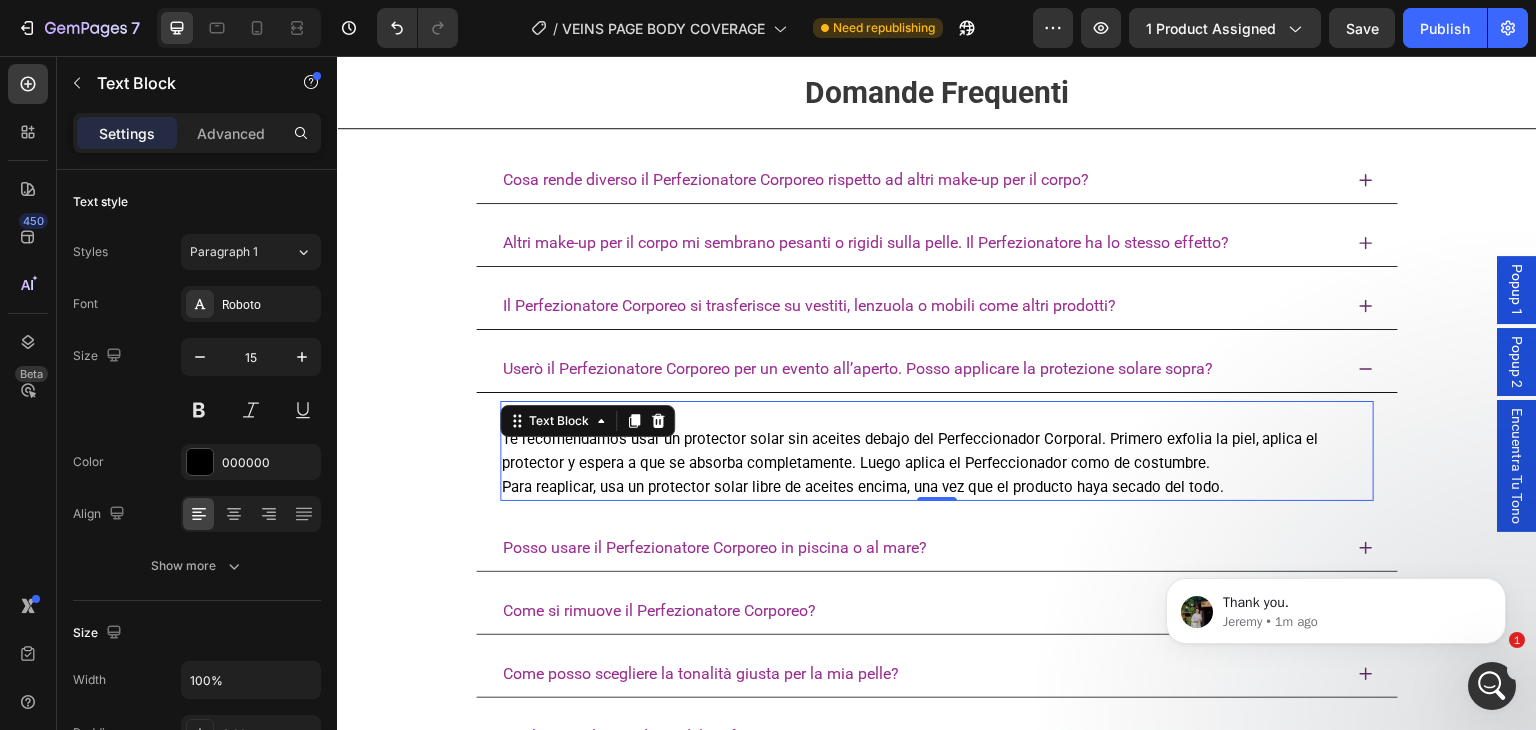 click on "¡Sí, por supuesto! Te recomendamos usar un protector solar sin aceites debajo del Perfeccionador Corporal. Primero exfolia la piel, aplica el protector y espera a que se absorba completamente. Luego aplica el Perfeccionador como de costumbre. Para reaplicar, usa un protector solar libre de aceites encima, una vez que el producto haya secado del todo." at bounding box center [937, 451] 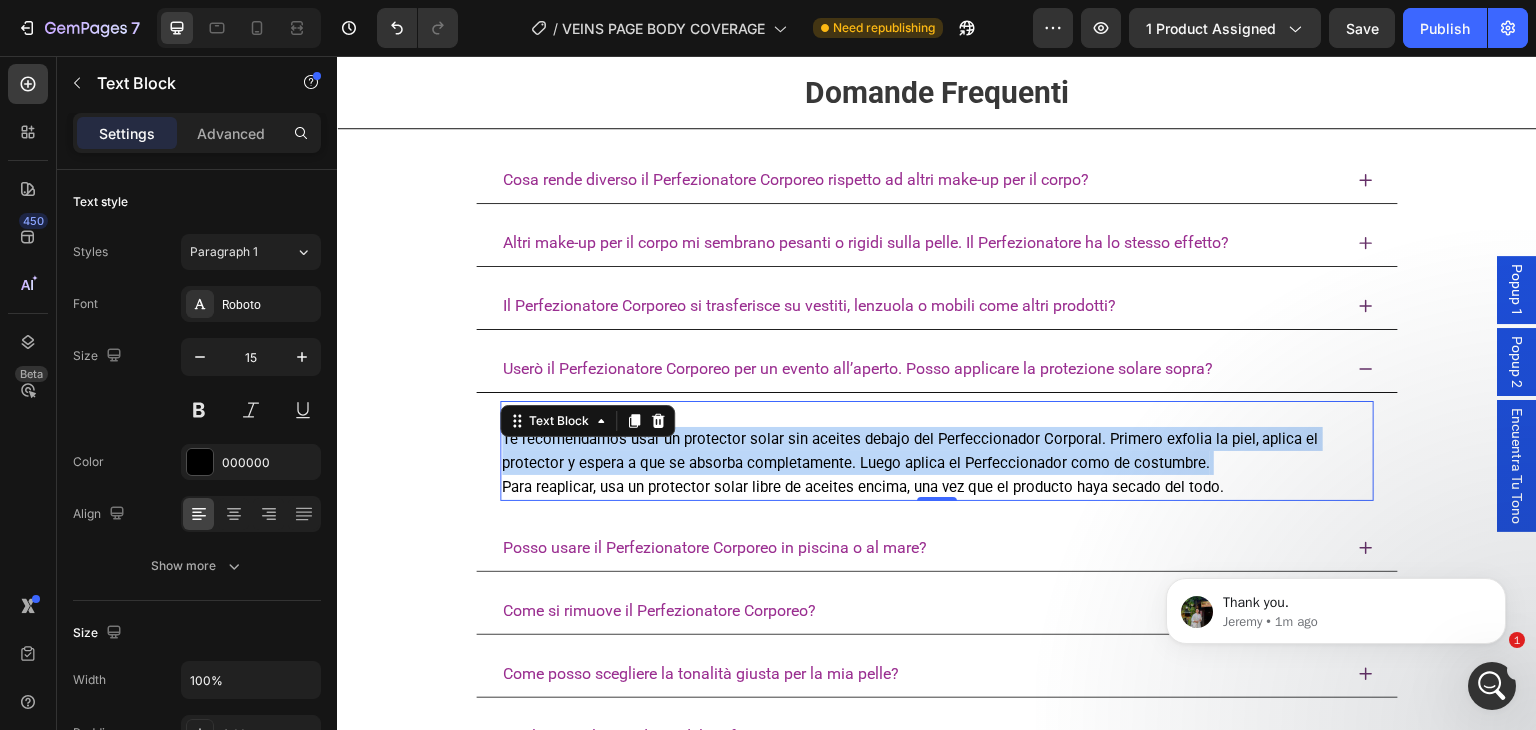 click on "¡Sí, por supuesto! Te recomendamos usar un protector solar sin aceites debajo del Perfeccionador Corporal. Primero exfolia la piel, aplica el protector y espera a que se absorba completamente. Luego aplica el Perfeccionador como de costumbre. Para reaplicar, usa un protector solar libre de aceites encima, una vez que el producto haya secado del todo." at bounding box center [937, 451] 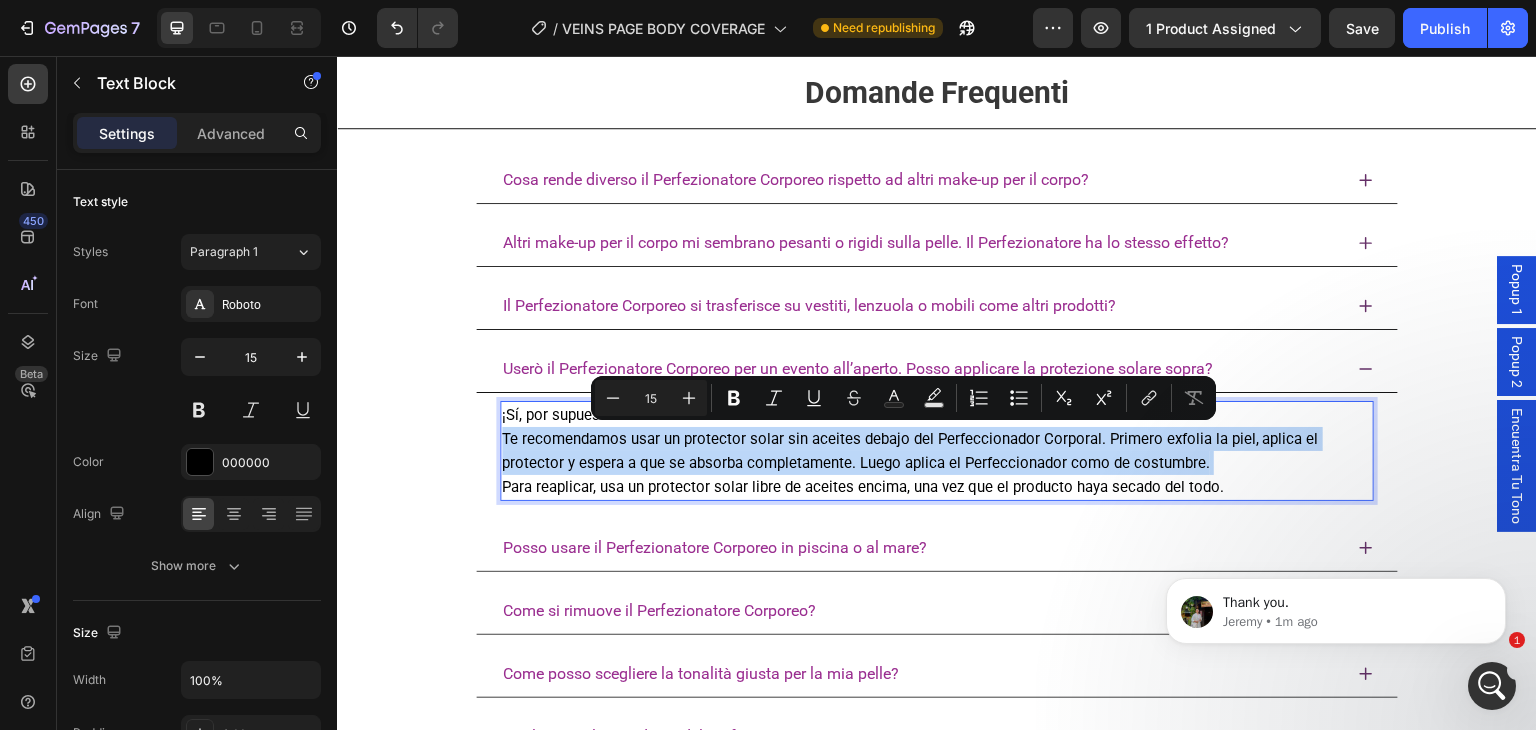 click on "¡Sí, por supuesto! Te recomendamos usar un protector solar sin aceites debajo del Perfeccionador Corporal. Primero exfolia la piel, aplica el protector y espera a que se absorba completamente. Luego aplica el Perfeccionador como de costumbre. Para reaplicar, usa un protector solar libre de aceites encima, una vez que el producto haya secado del todo." at bounding box center [937, 451] 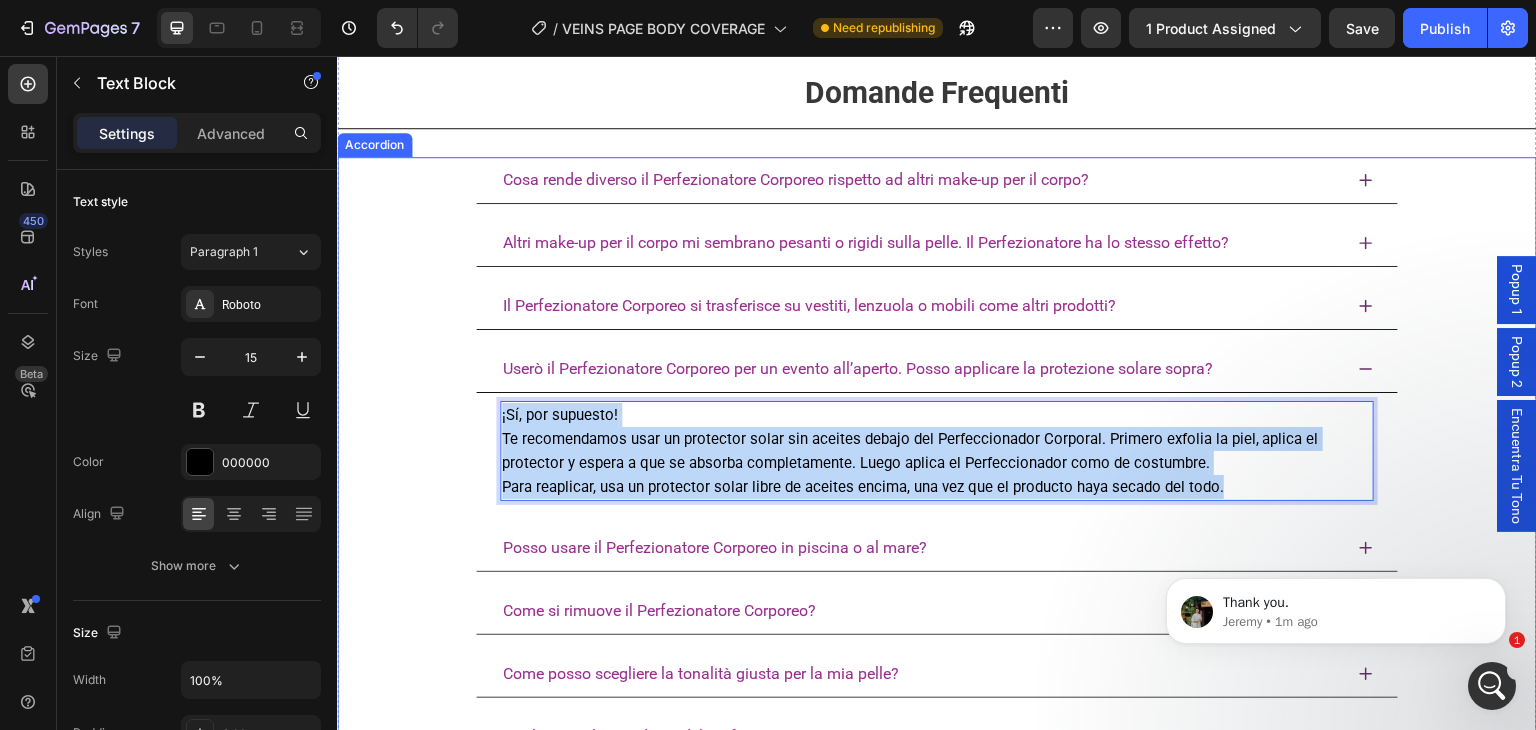 drag, startPoint x: 1231, startPoint y: 486, endPoint x: 386, endPoint y: 392, distance: 850.21234 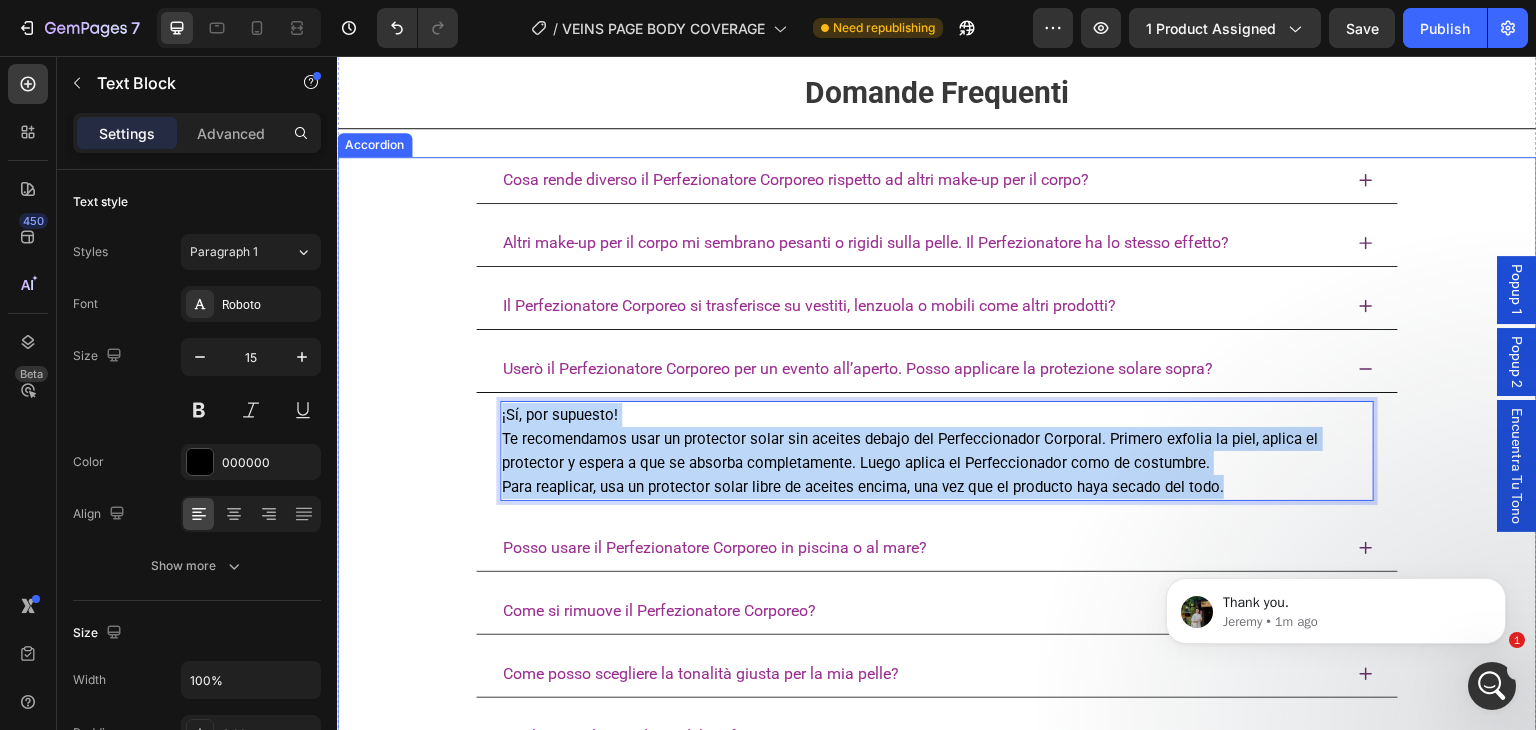 click on "Userò il Perfezionatore Corporeo per un evento all’aperto. Posso applicare la protezione solare sopra? ¡Sí, por supuesto! Te recomendamos usar un protector solar sin aceites debajo del Perfeccionador Corporal. Primero exfolia la piel, aplica el protector y espera a que se absorba completamente. Luego aplica el Perfeccionador como de costumbre. Para reaplicar, usa un protector solar libre de aceites encima, una vez que el producto haya secado del todo. Text Block   0" at bounding box center (937, 427) 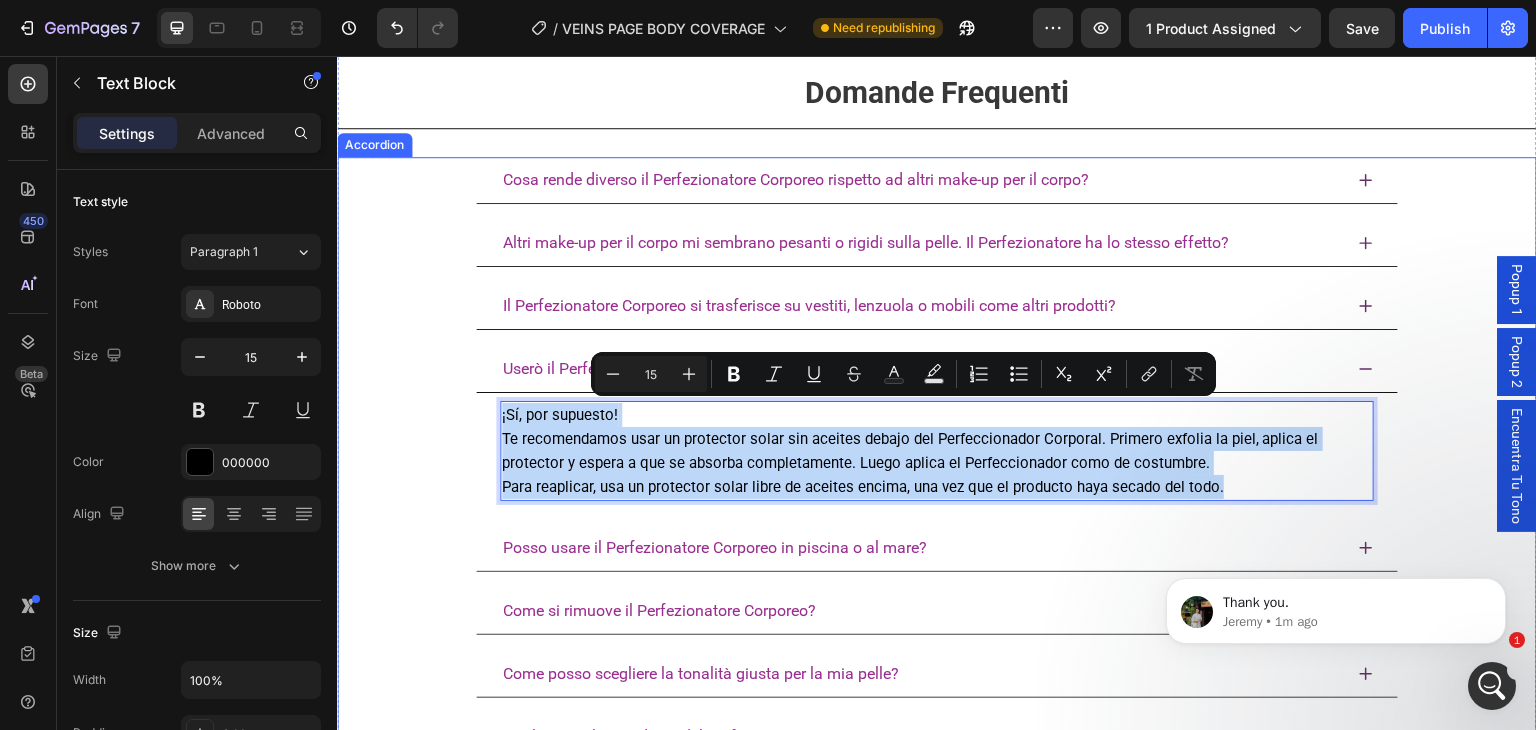 copy on "¡Sí, por supuesto! Te recomendamos usar un protector solar sin aceites debajo del Perfeccionador Corporal. Primero exfolia la piel, aplica el protector y espera a que se absorba completamente. Luego aplica el Perfeccionador como de costumbre. Para reaplicar, usa un protector solar libre de aceites encima, una vez que el producto haya secado del todo." 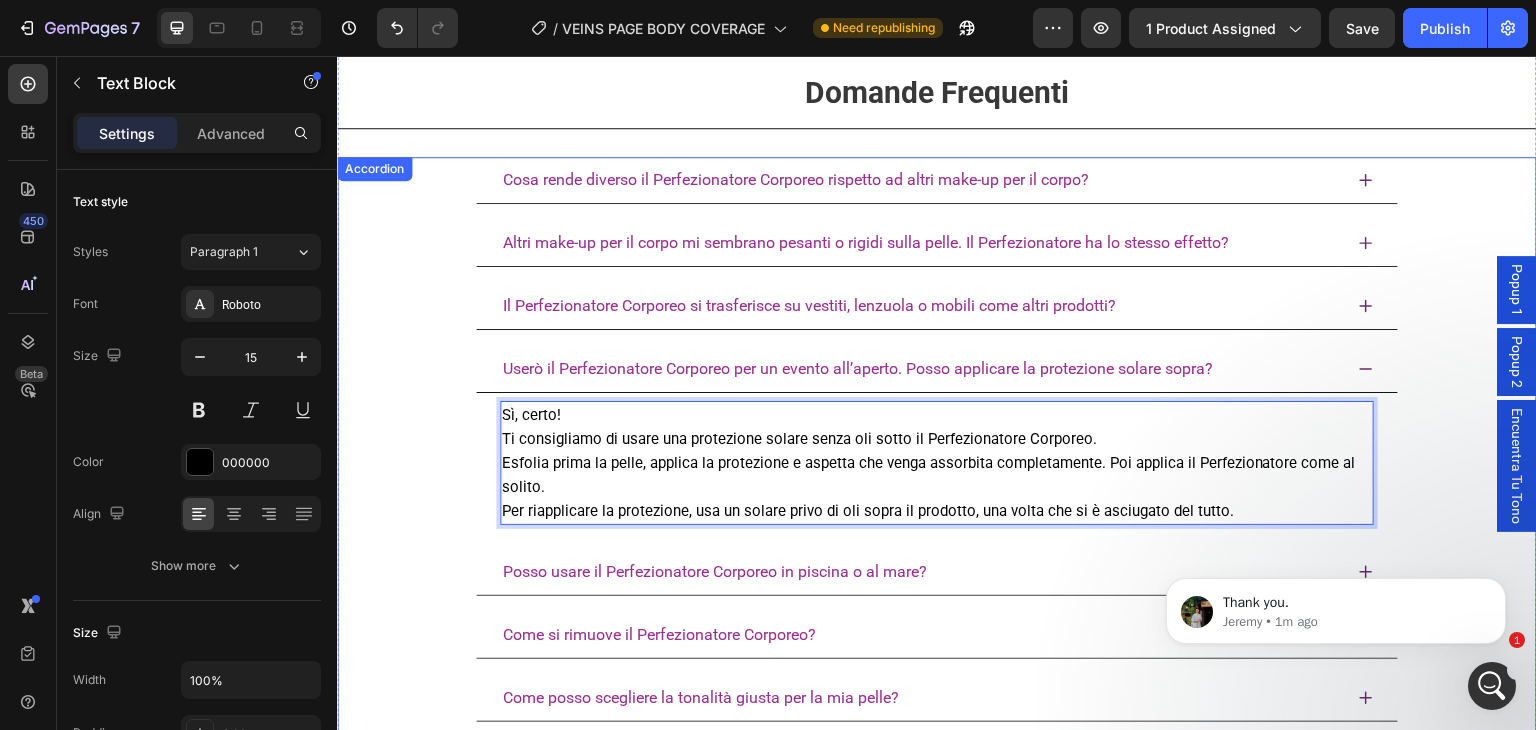 scroll, scrollTop: 4976, scrollLeft: 0, axis: vertical 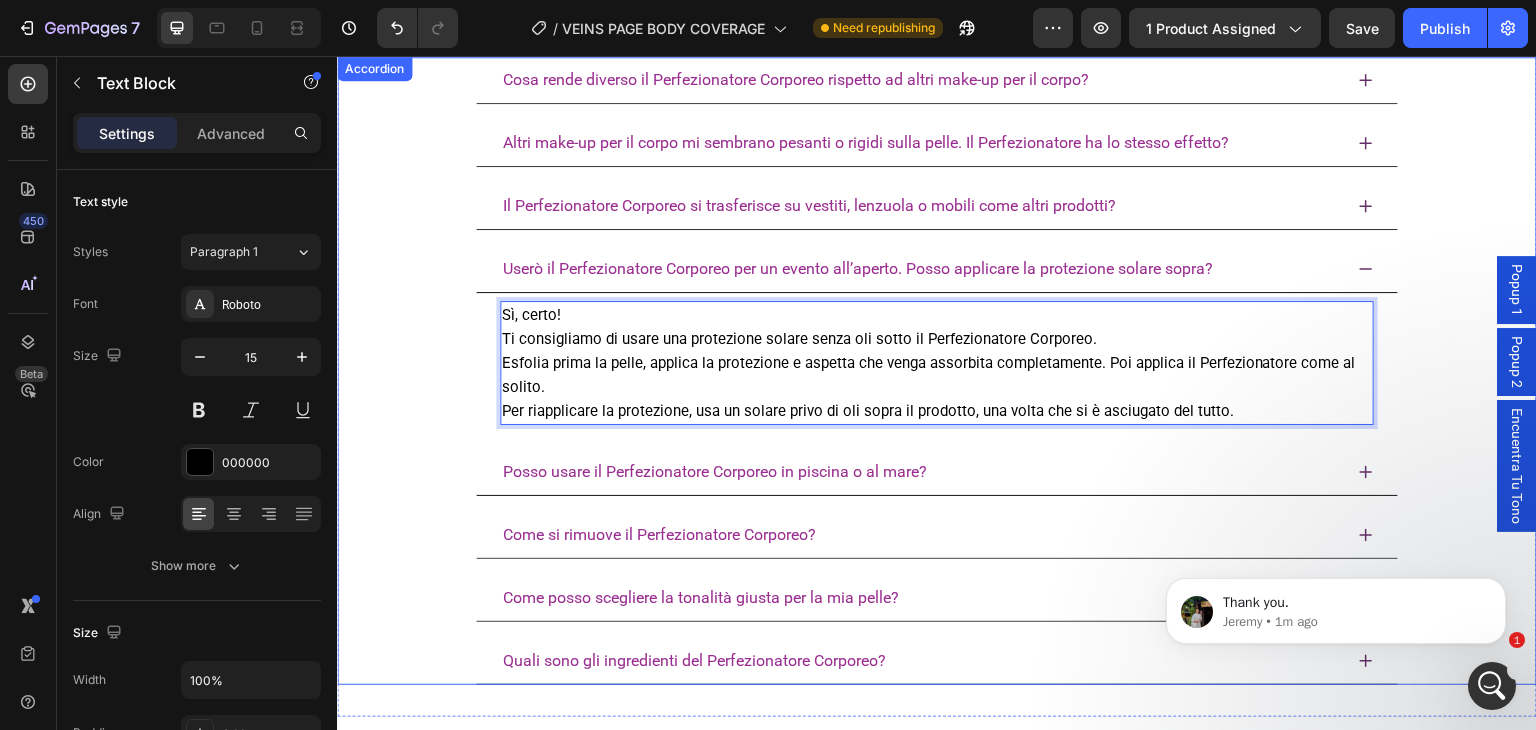 click on "Userò il Perfezionatore Corporeo per un evento all’aperto. Posso applicare la protezione solare sopra?" at bounding box center (921, 269) 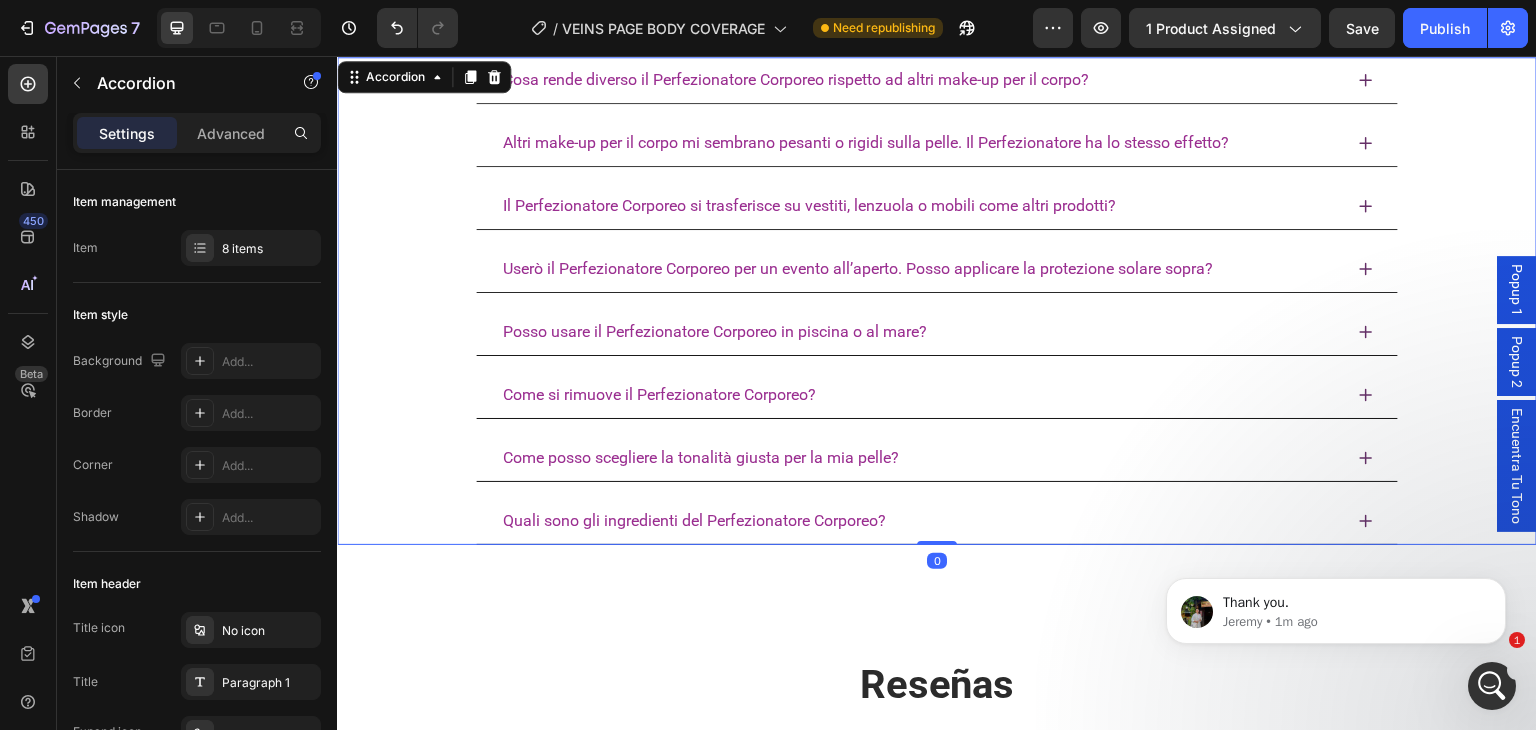 click on "Posso usare il Perfezionatore Corporeo in piscina o al mare?" at bounding box center (921, 332) 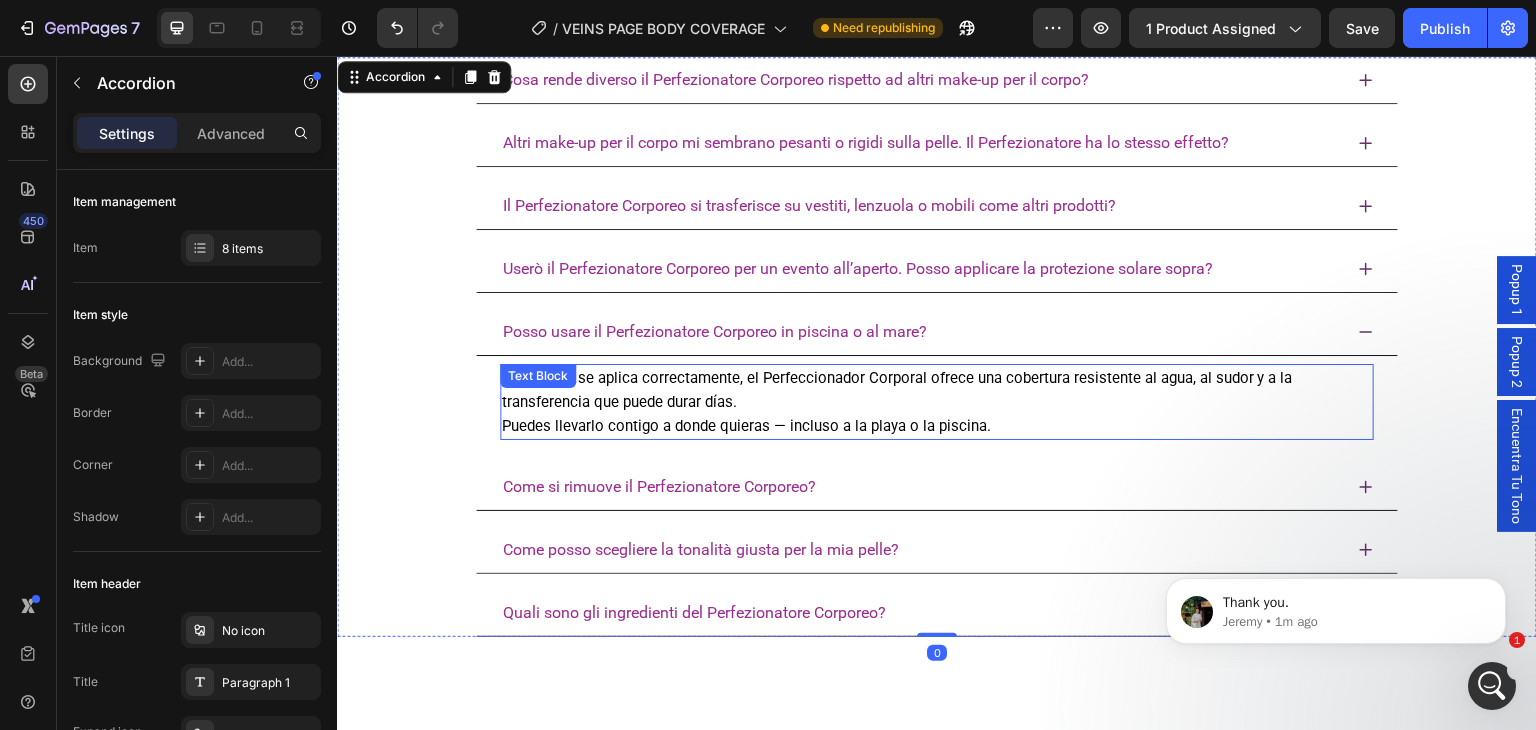 click on "Sí. Cuando se aplica correctamente, el Perfeccionador Corporal ofrece una cobertura resistente al agua, al sudor y a la transferencia que puede durar días. Puedes llevarlo contigo a donde quieras — incluso a la playa o la piscina." at bounding box center [937, 402] 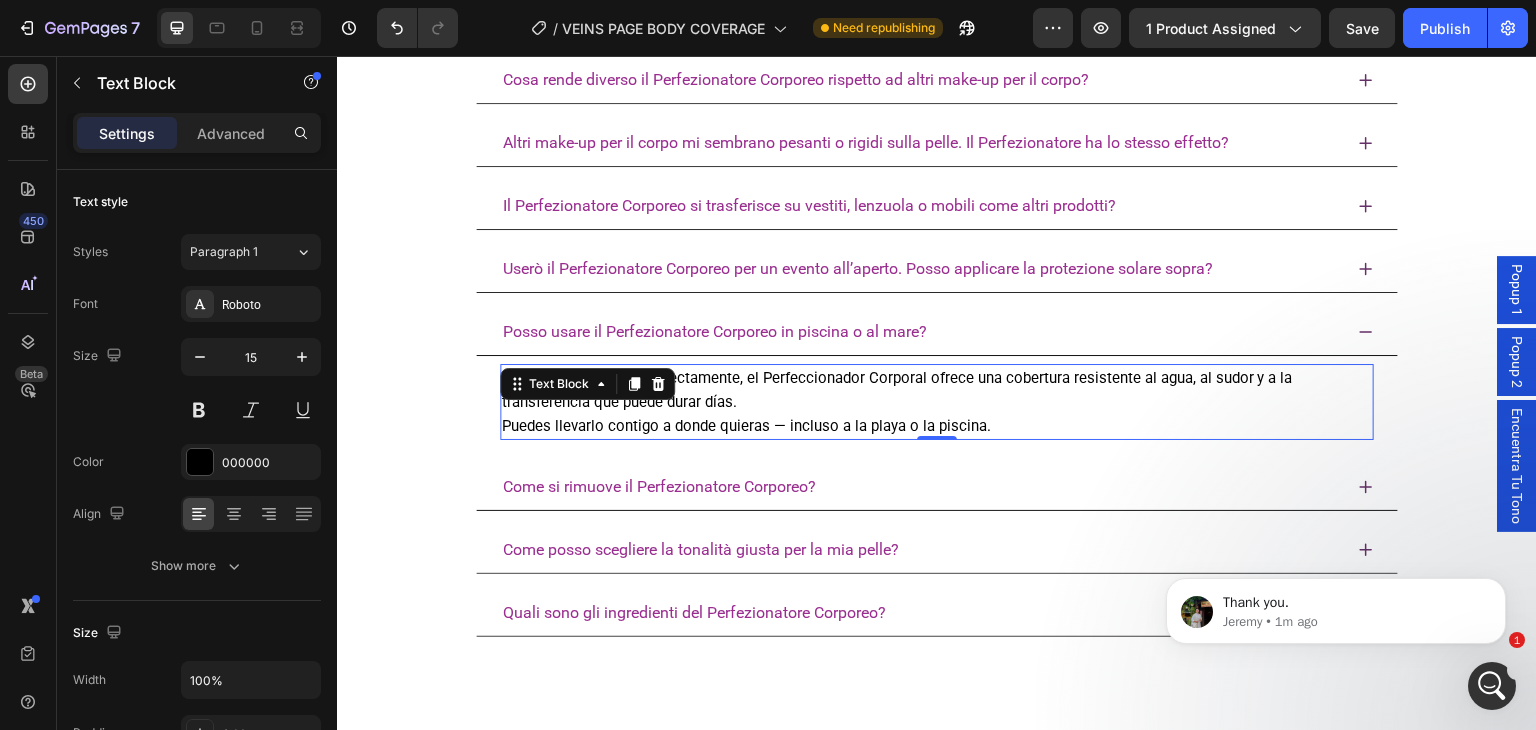 click on "Sí. Cuando se aplica correctamente, el Perfeccionador Corporal ofrece una cobertura resistente al agua, al sudor y a la transferencia que puede durar días. Puedes llevarlo contigo a donde quieras — incluso a la playa o la piscina." at bounding box center [937, 402] 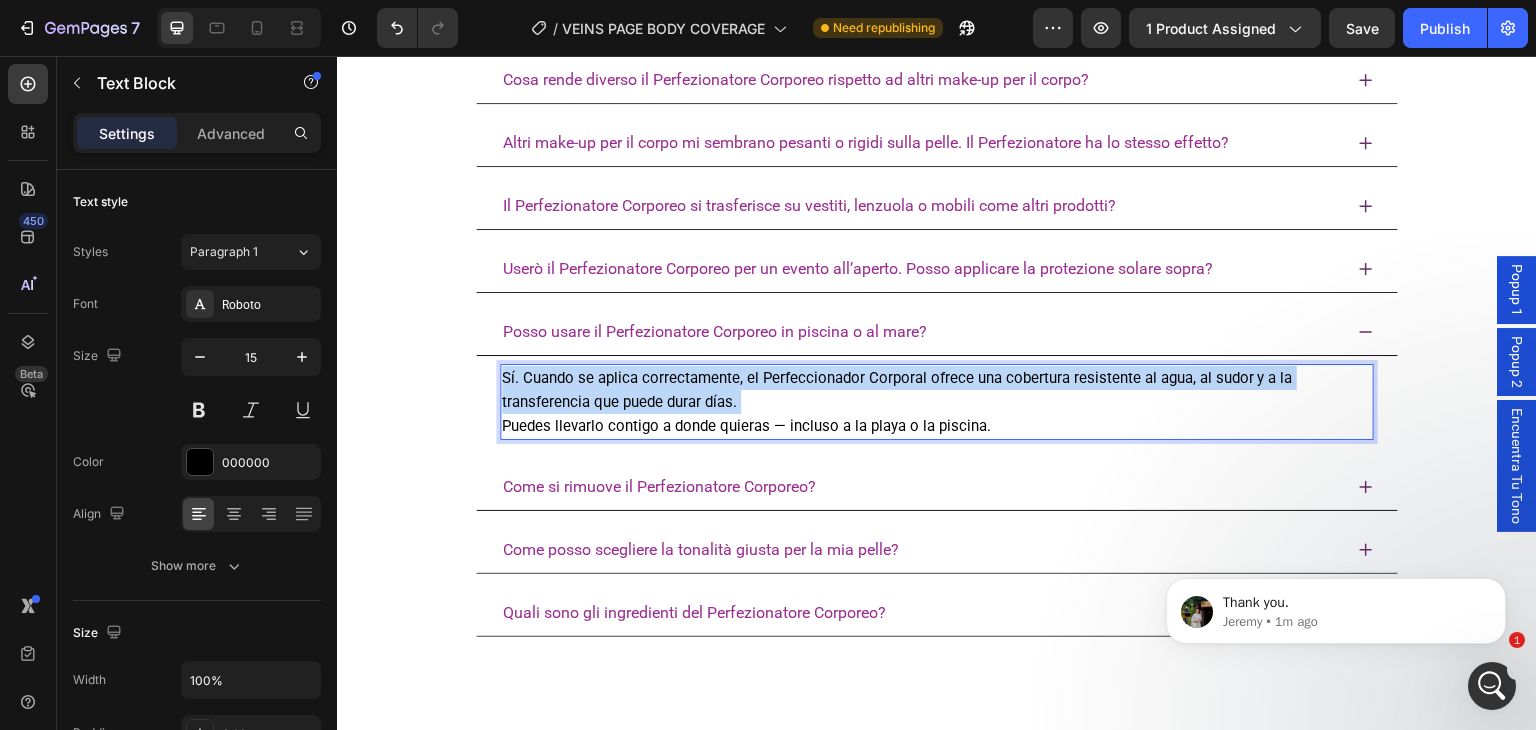 click on "Sí. Cuando se aplica correctamente, el Perfeccionador Corporal ofrece una cobertura resistente al agua, al sudor y a la transferencia que puede durar días. Puedes llevarlo contigo a donde quieras — incluso a la playa o la piscina." at bounding box center (937, 402) 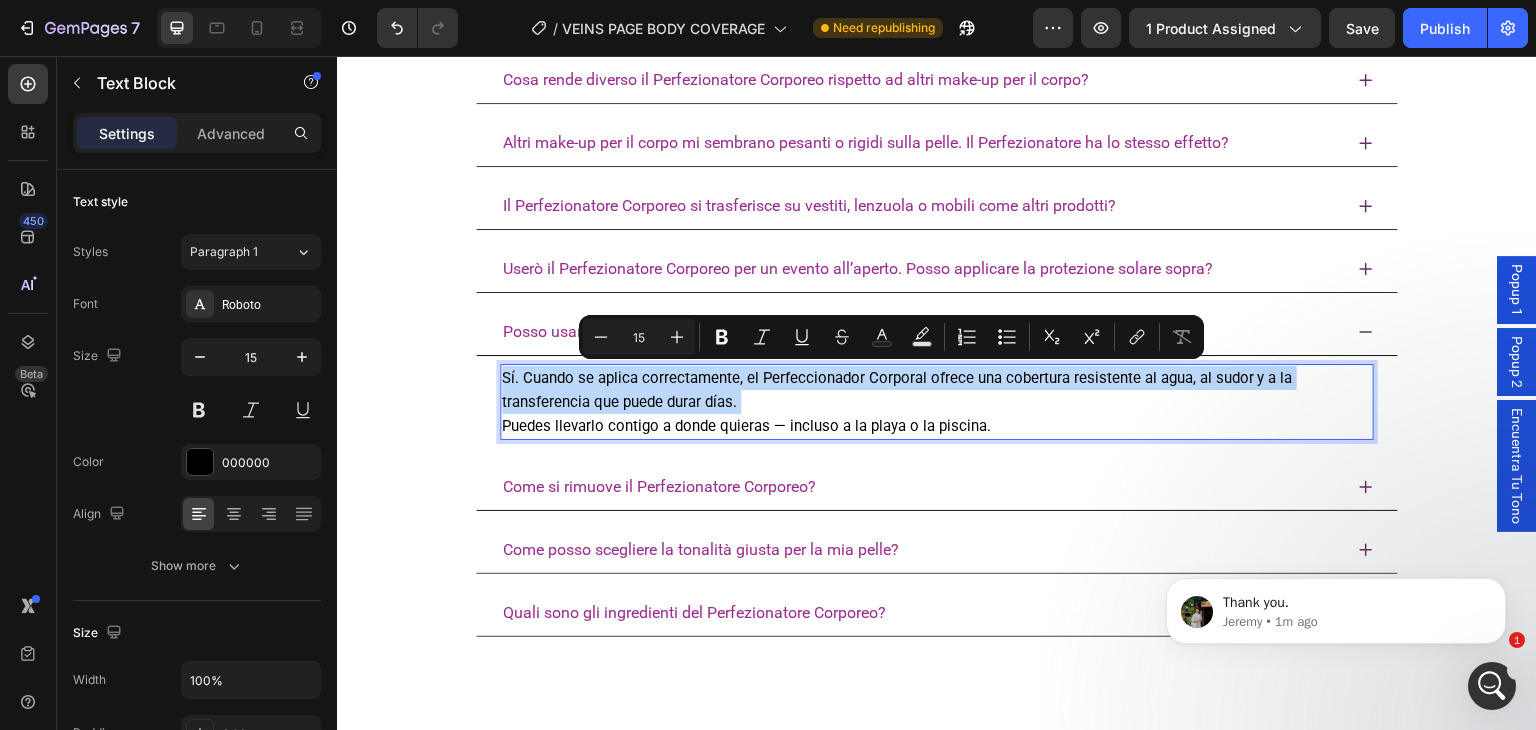 click on "Sí. Cuando se aplica correctamente, el Perfeccionador Corporal ofrece una cobertura resistente al agua, al sudor y a la transferencia que puede durar días. Puedes llevarlo contigo a donde quieras — incluso a la playa o la piscina." at bounding box center (937, 402) 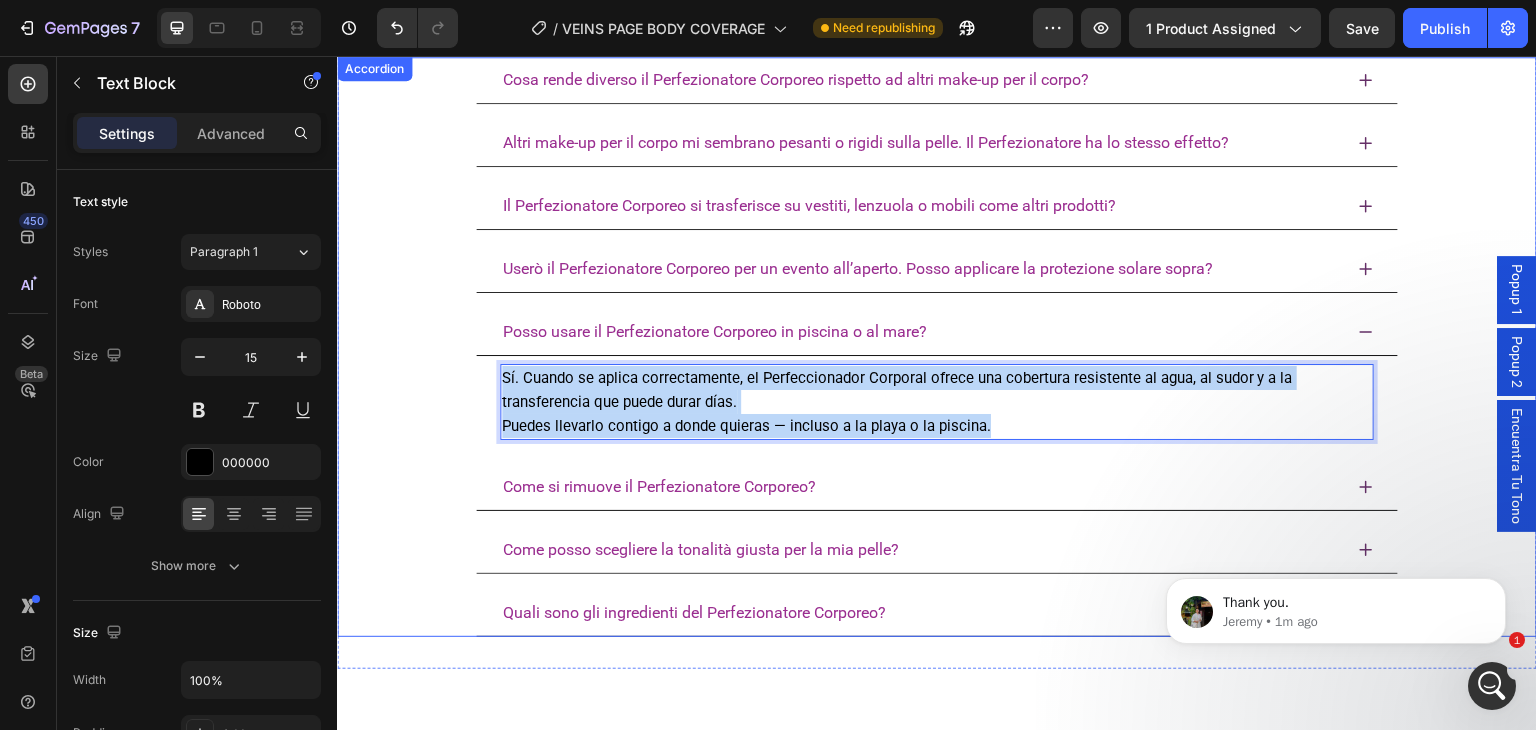drag, startPoint x: 979, startPoint y: 429, endPoint x: 397, endPoint y: 344, distance: 588.1743 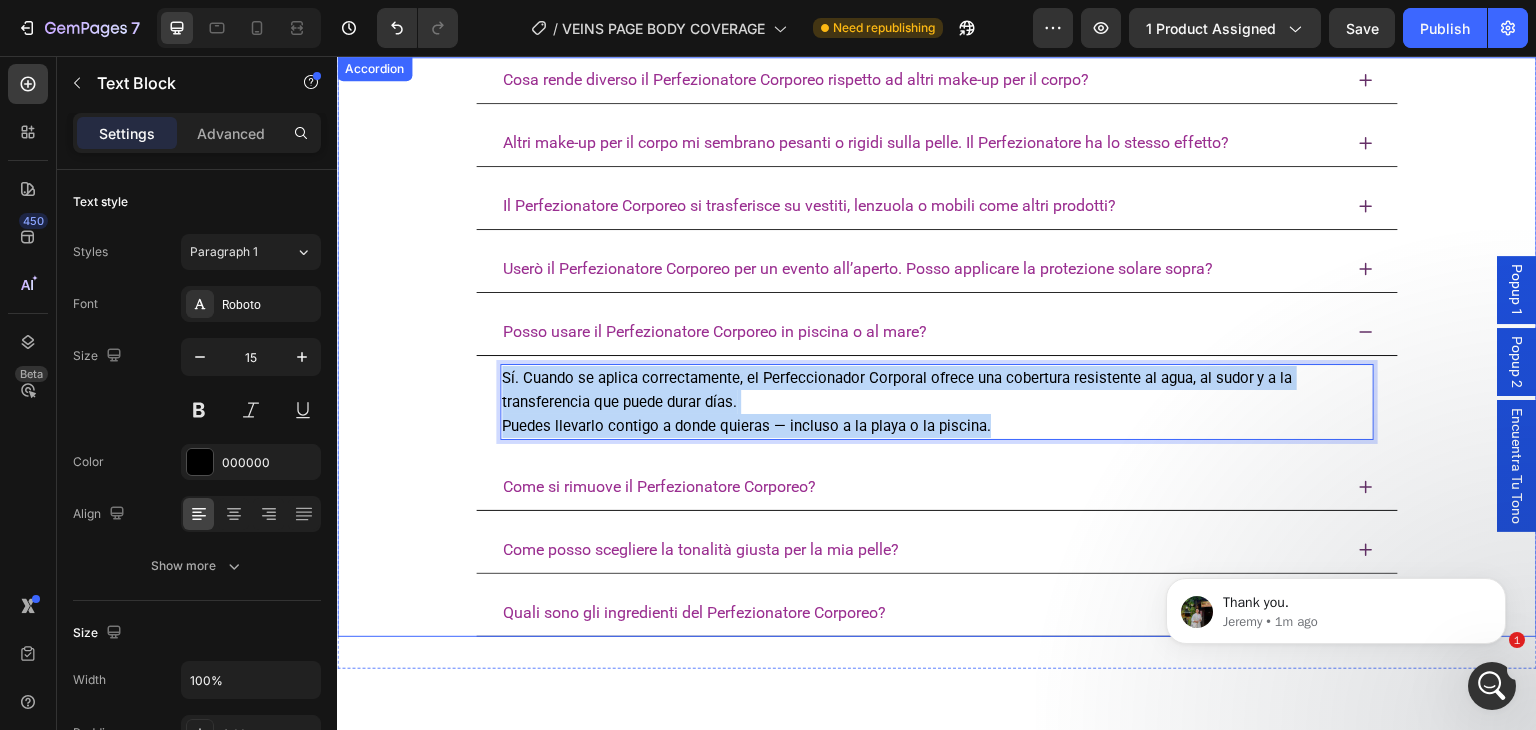 click on "Posso usare il Perfezionatore Corporeo in piscina o al mare? Sí. Cuando se aplica correctamente, el Perfeccionador Corporal ofrece una cobertura resistente al agua, al sudor y a la transferencia que puede durar días. Puedes llevarlo contigo a donde quieras — incluso a la playa o la piscina. Text Block   0" at bounding box center [937, 378] 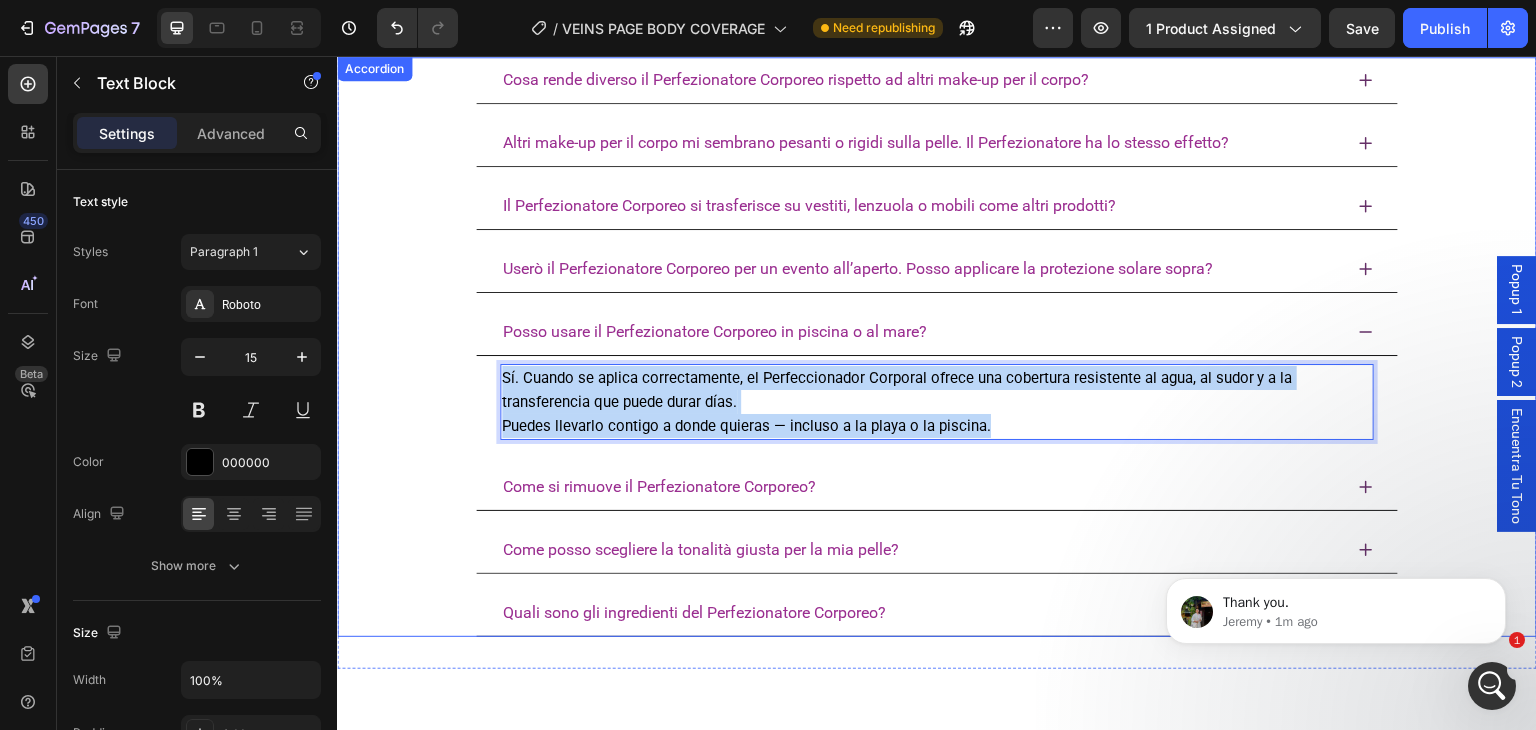 copy on "Sí. Cuando se aplica correctamente, el Perfeccionador Corporal ofrece una cobertura resistente al agua, al sudor y a la transferencia que puede durar días. Puedes llevarlo contigo a donde quieras — incluso a la playa o la piscina." 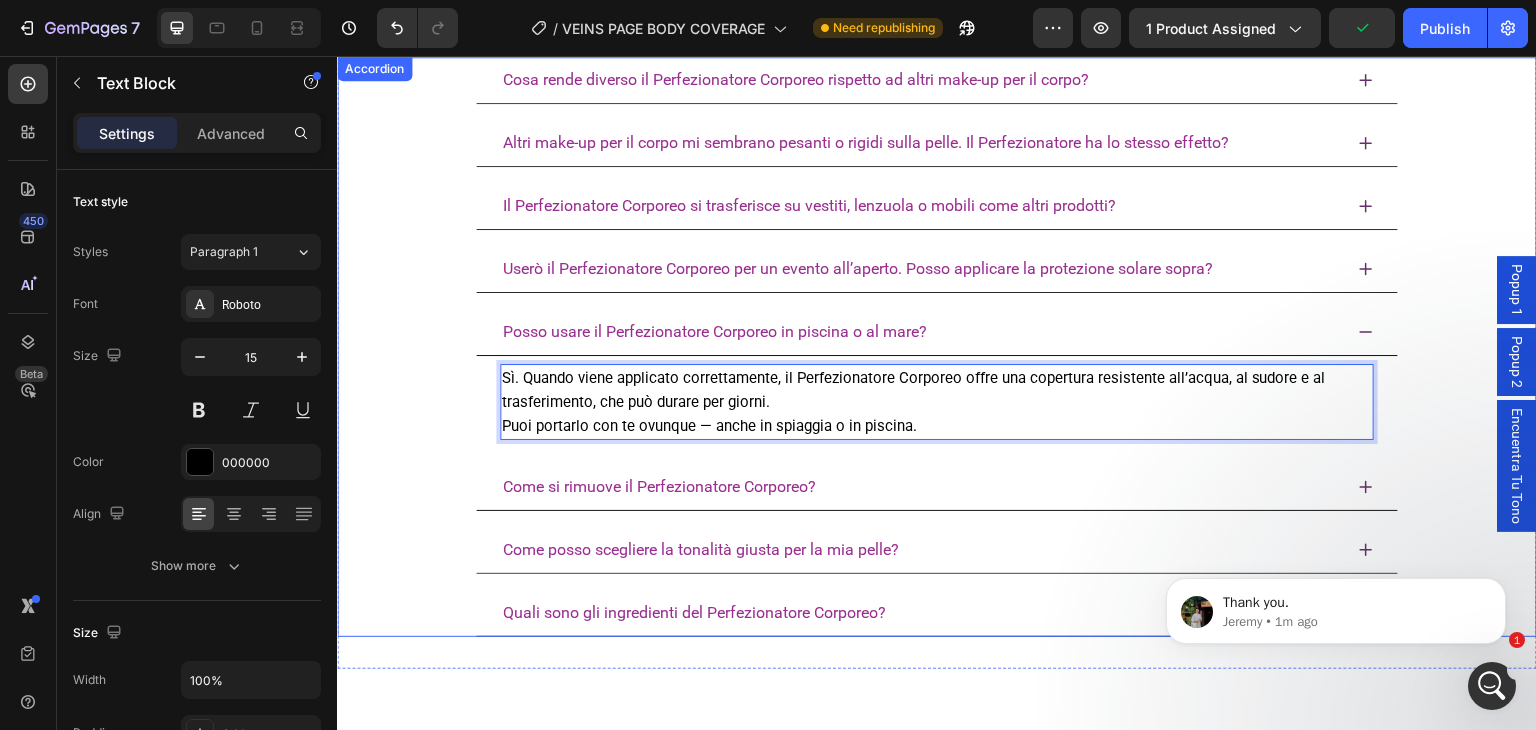 click on "Posso usare il Perfezionatore Corporeo in piscina o al mare?" at bounding box center (921, 332) 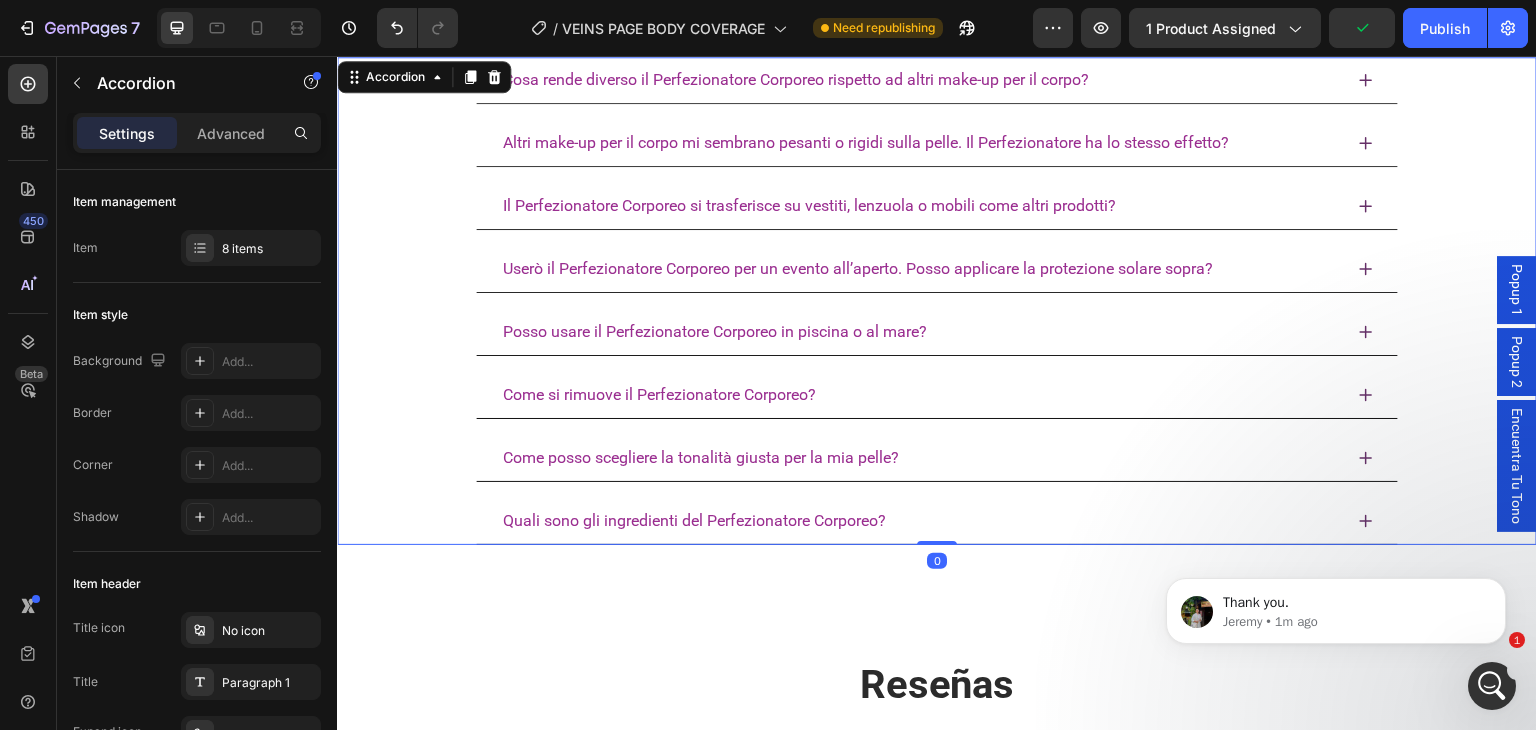 click on "Come si rimuove il Perfezionatore Corporeo?" at bounding box center [921, 395] 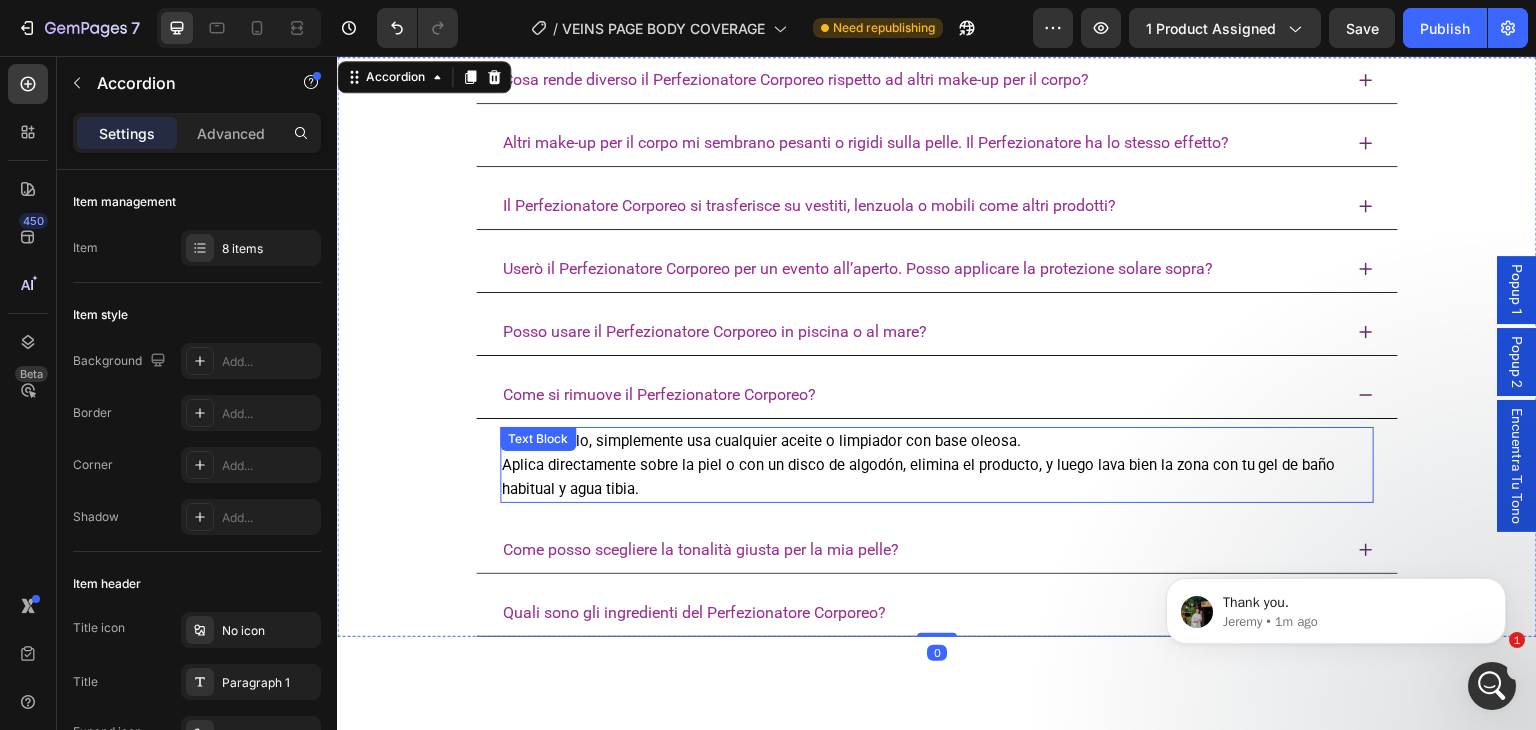 click on "Para retirarlo, simplemente usa cualquier aceite o limpiador con base oleosa. Aplica directamente sobre la piel o con un disco de algodón, elimina el producto, y luego lava bien la zona con tu gel de baño habitual y agua tibia." at bounding box center (937, 465) 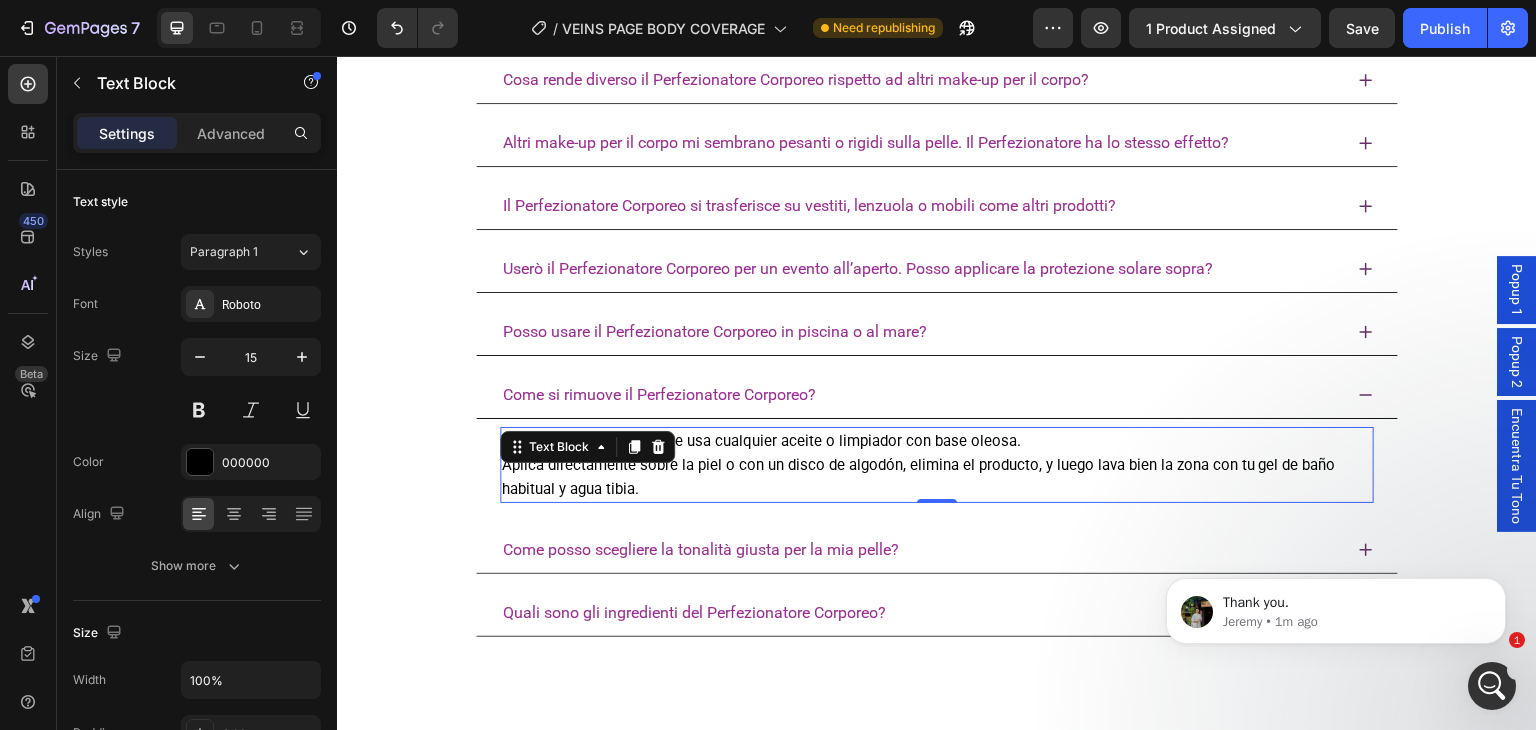 click on "Para retirarlo, simplemente usa cualquier aceite o limpiador con base oleosa. Aplica directamente sobre la piel o con un disco de algodón, elimina el producto, y luego lava bien la zona con tu gel de baño habitual y agua tibia." at bounding box center [937, 465] 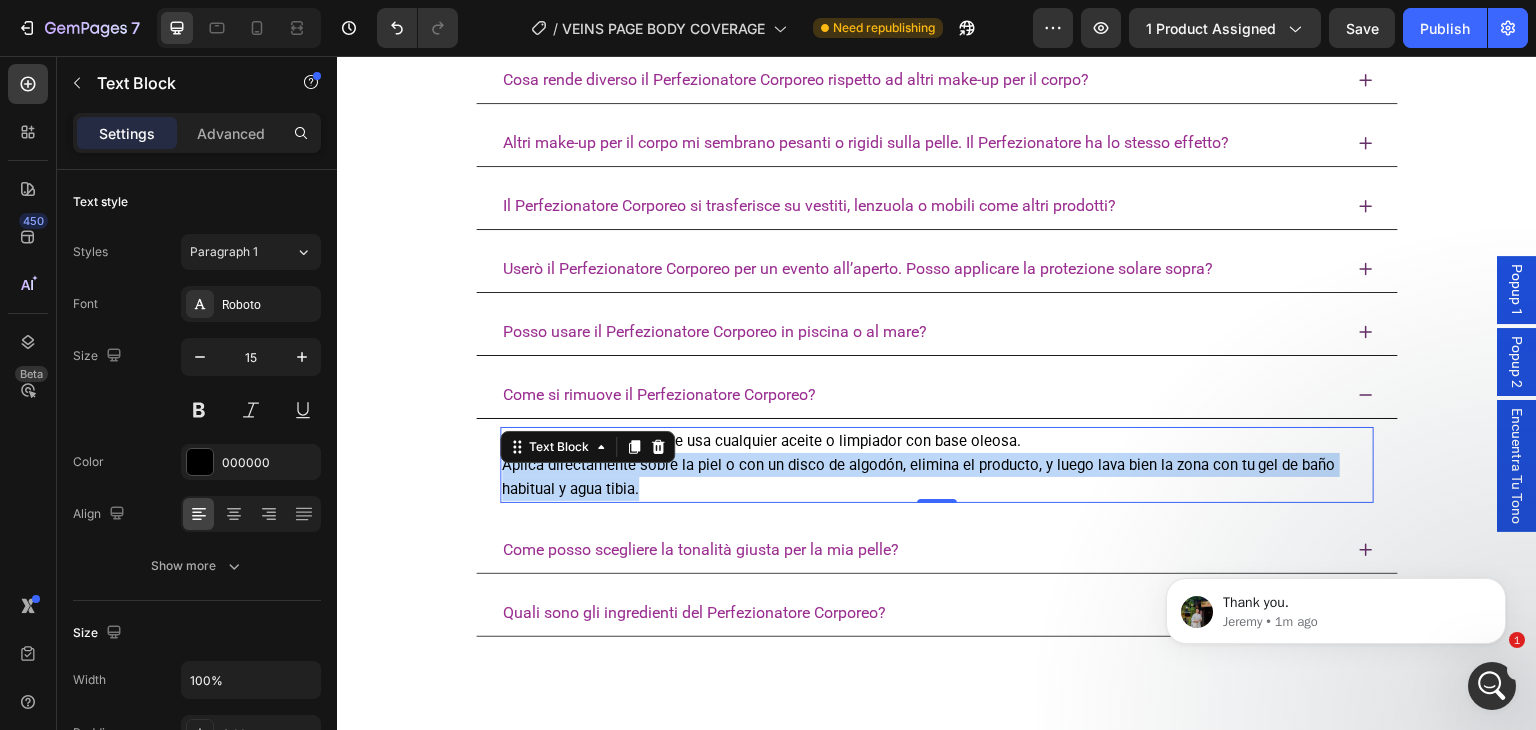 click on "Para retirarlo, simplemente usa cualquier aceite o limpiador con base oleosa. Aplica directamente sobre la piel o con un disco de algodón, elimina el producto, y luego lava bien la zona con tu gel de baño habitual y agua tibia." at bounding box center [937, 465] 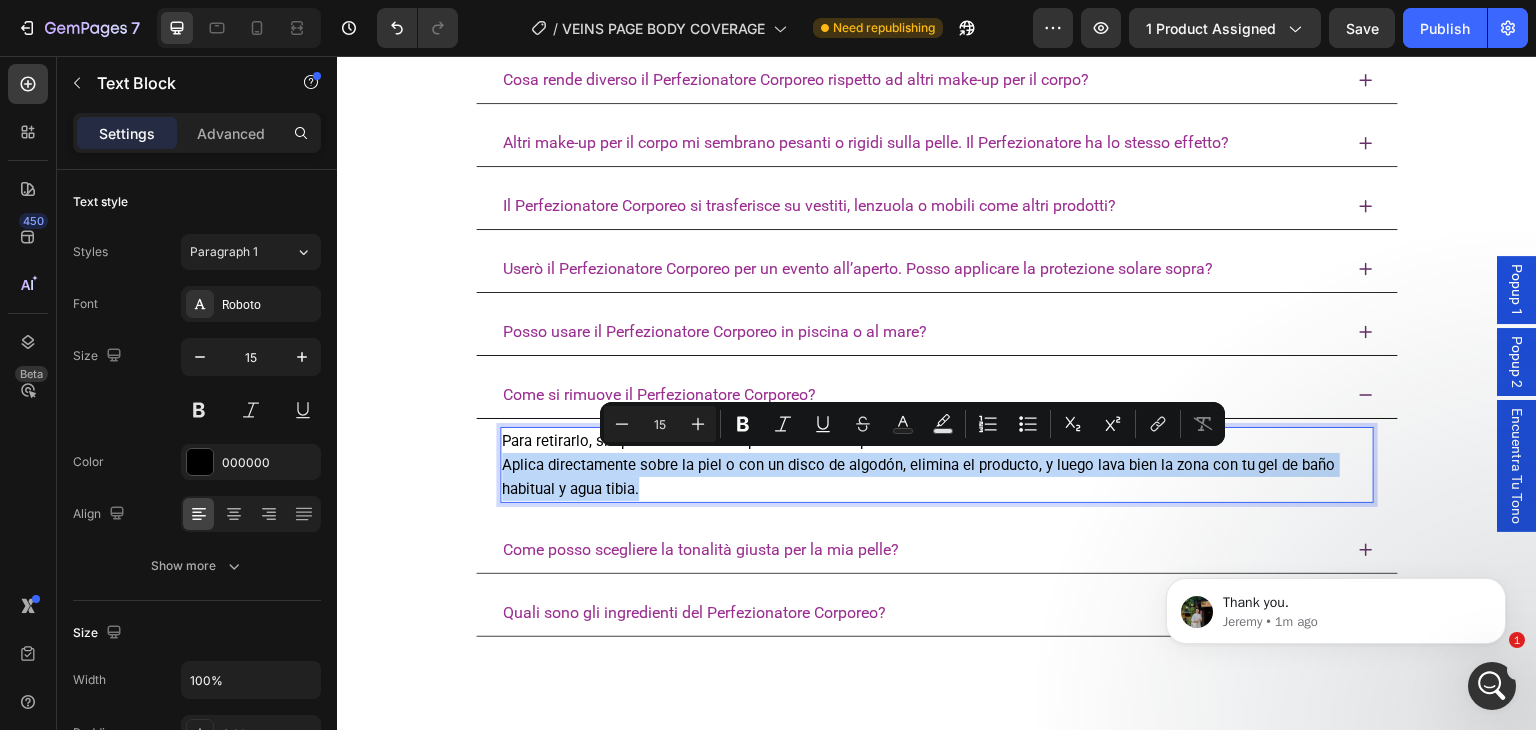 click on "Para retirarlo, simplemente usa cualquier aceite o limpiador con base oleosa. Aplica directamente sobre la piel o con un disco de algodón, elimina el producto, y luego lava bien la zona con tu gel de baño habitual y agua tibia." at bounding box center [937, 465] 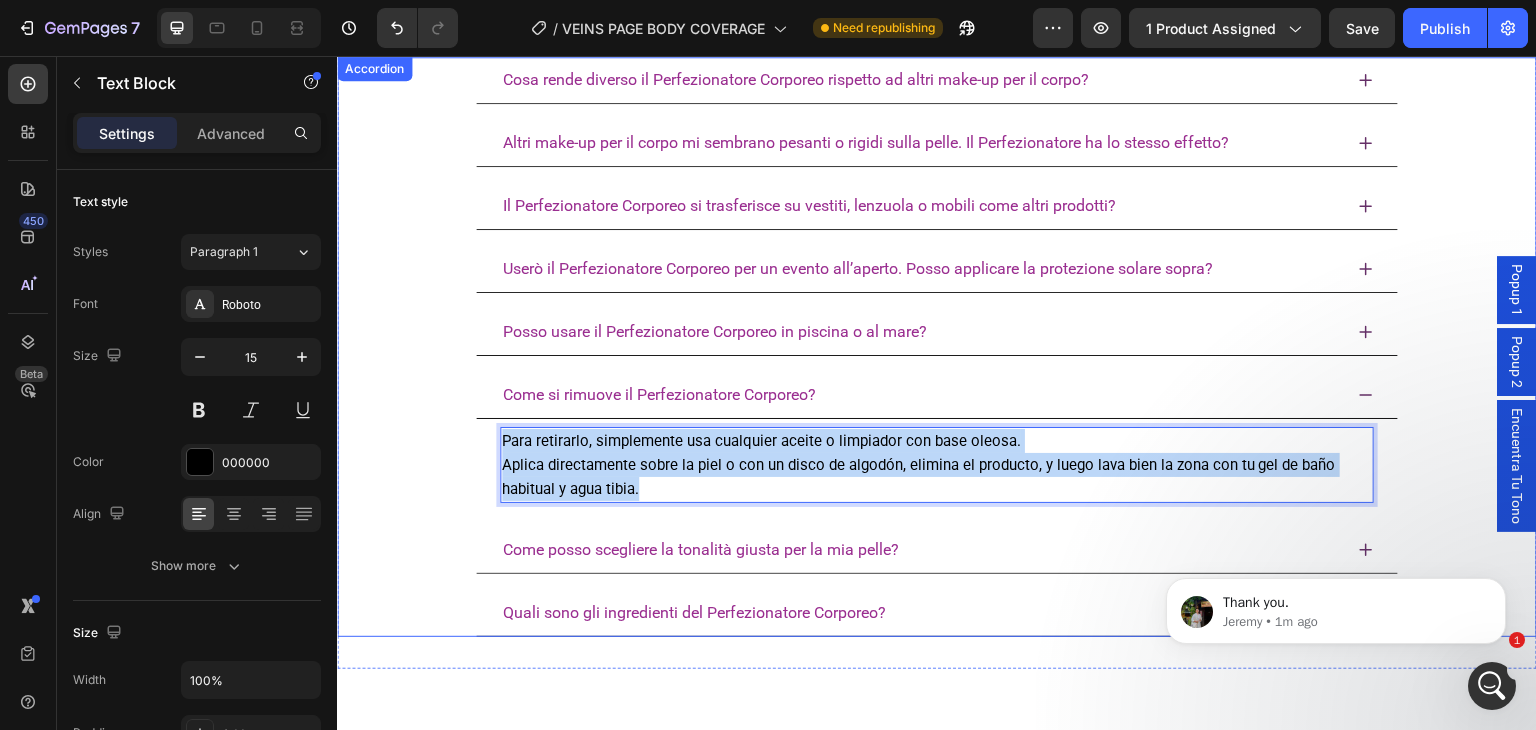 drag, startPoint x: 937, startPoint y: 486, endPoint x: 452, endPoint y: 410, distance: 490.91852 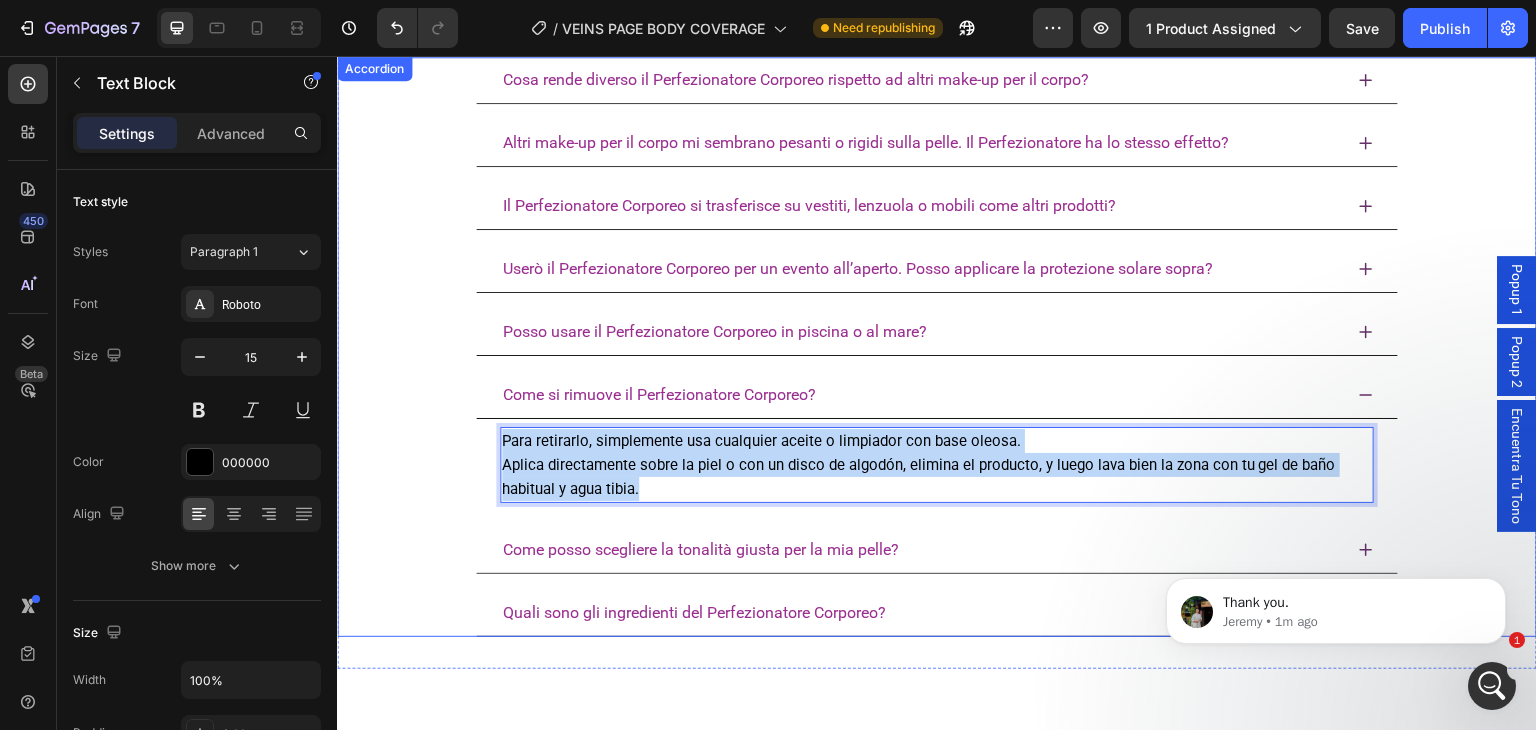 click on "Come si rimuove il Perfezionatore Corporeo? Para retirarlo, simplemente usa cualquier aceite o limpiador con base oleosa. Aplica directamente sobre la piel o con un disco de algodón, elimina el producto, y luego lava bien la zona con tu gel de baño habitual y agua tibia. Text Block   0" at bounding box center (937, 441) 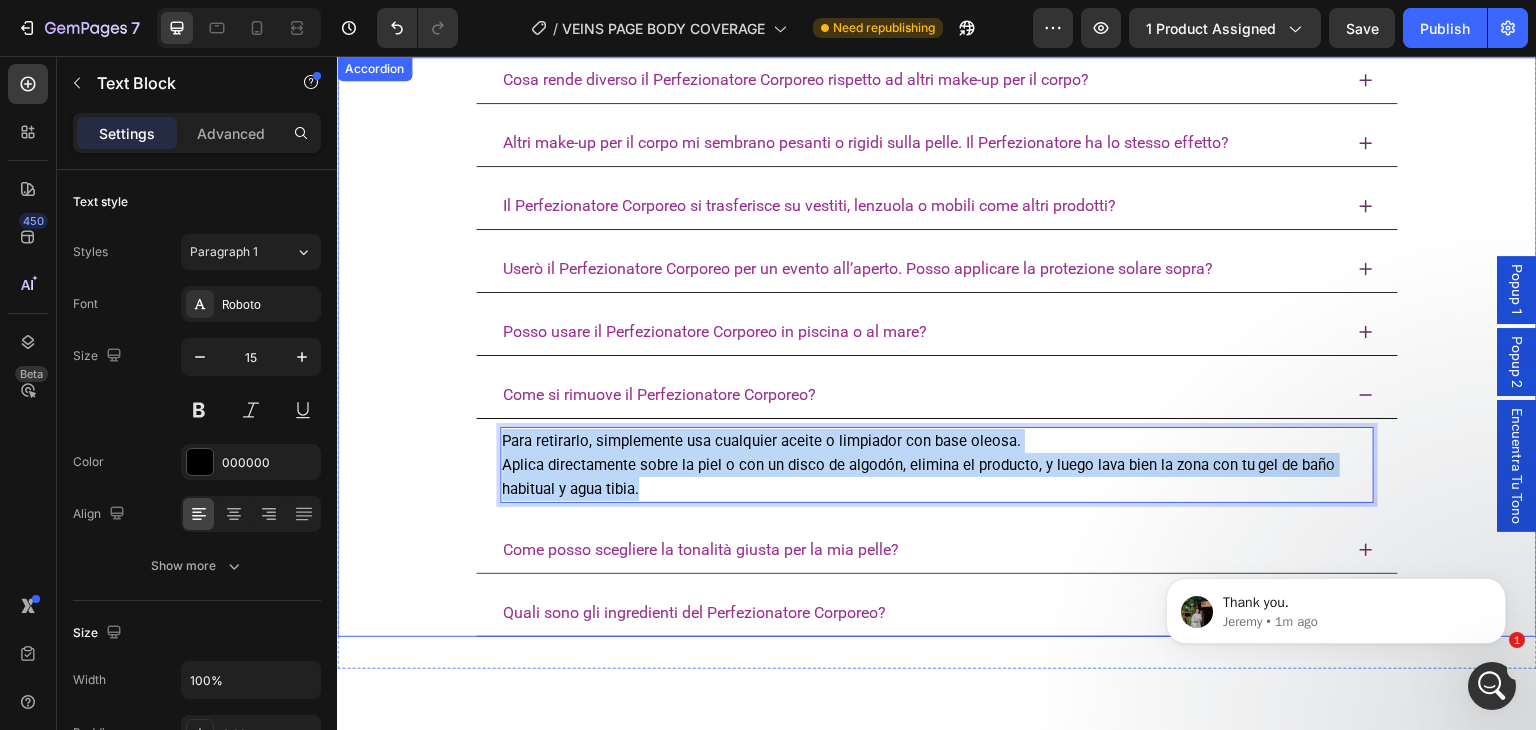 copy on "Para retirarlo, simplemente usa cualquier aceite o limpiador con base oleosa. Aplica directamente sobre la piel o con un disco de algodón, elimina el producto, y luego lava bien la zona con tu gel de baño habitual y agua tibia." 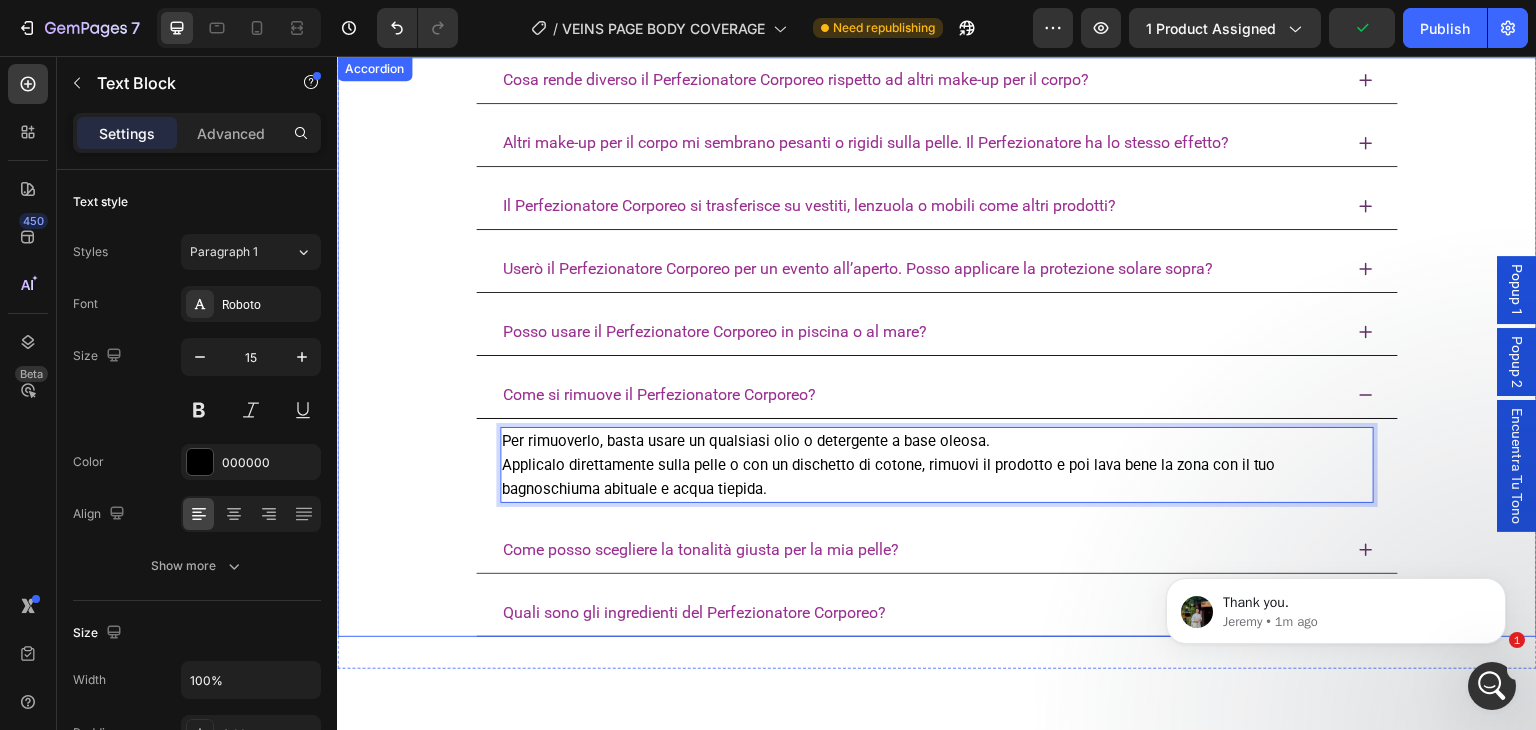 click on "Come si rimuove il Perfezionatore Corporeo?" at bounding box center (921, 395) 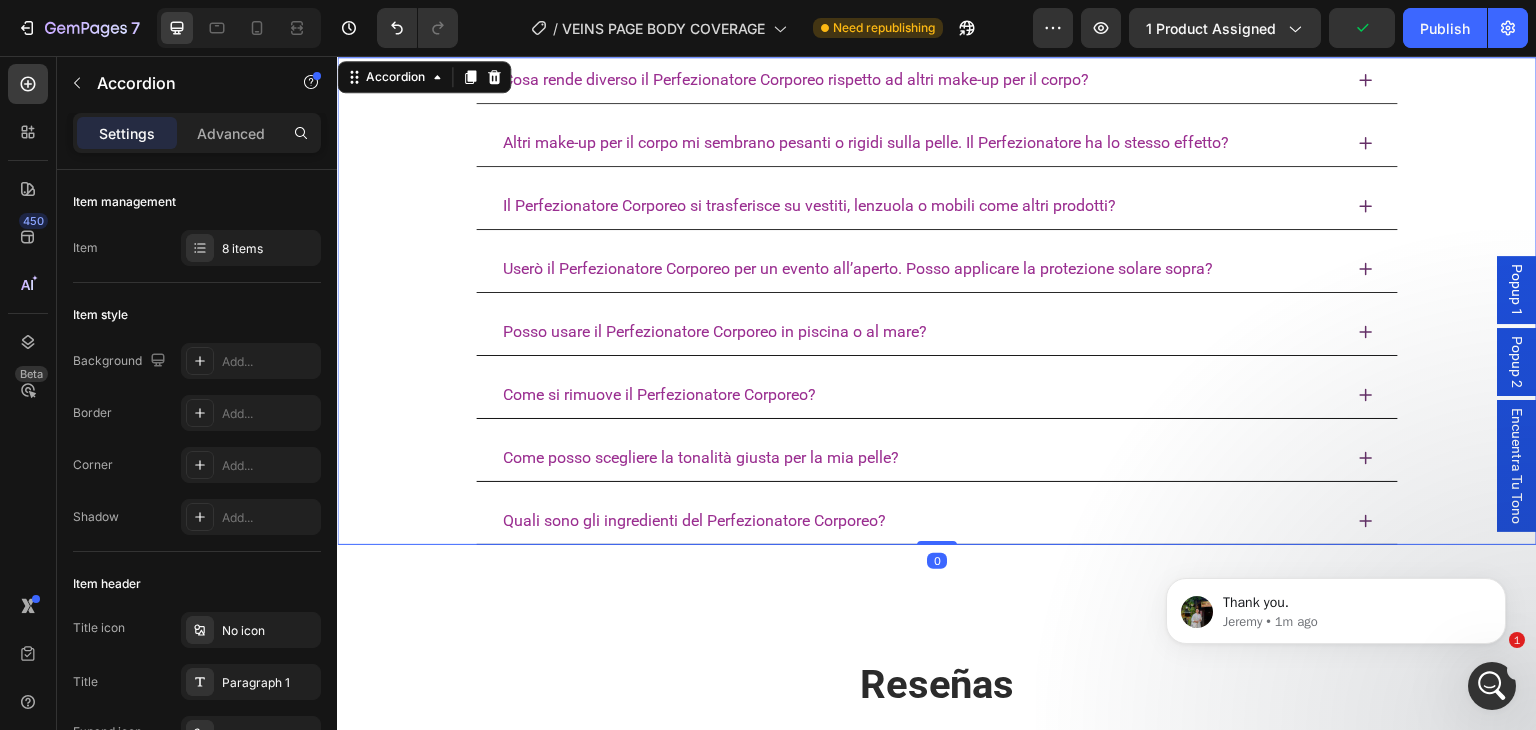 click on "Come posso scegliere la tonalità giusta per la mia pelle?" at bounding box center (921, 458) 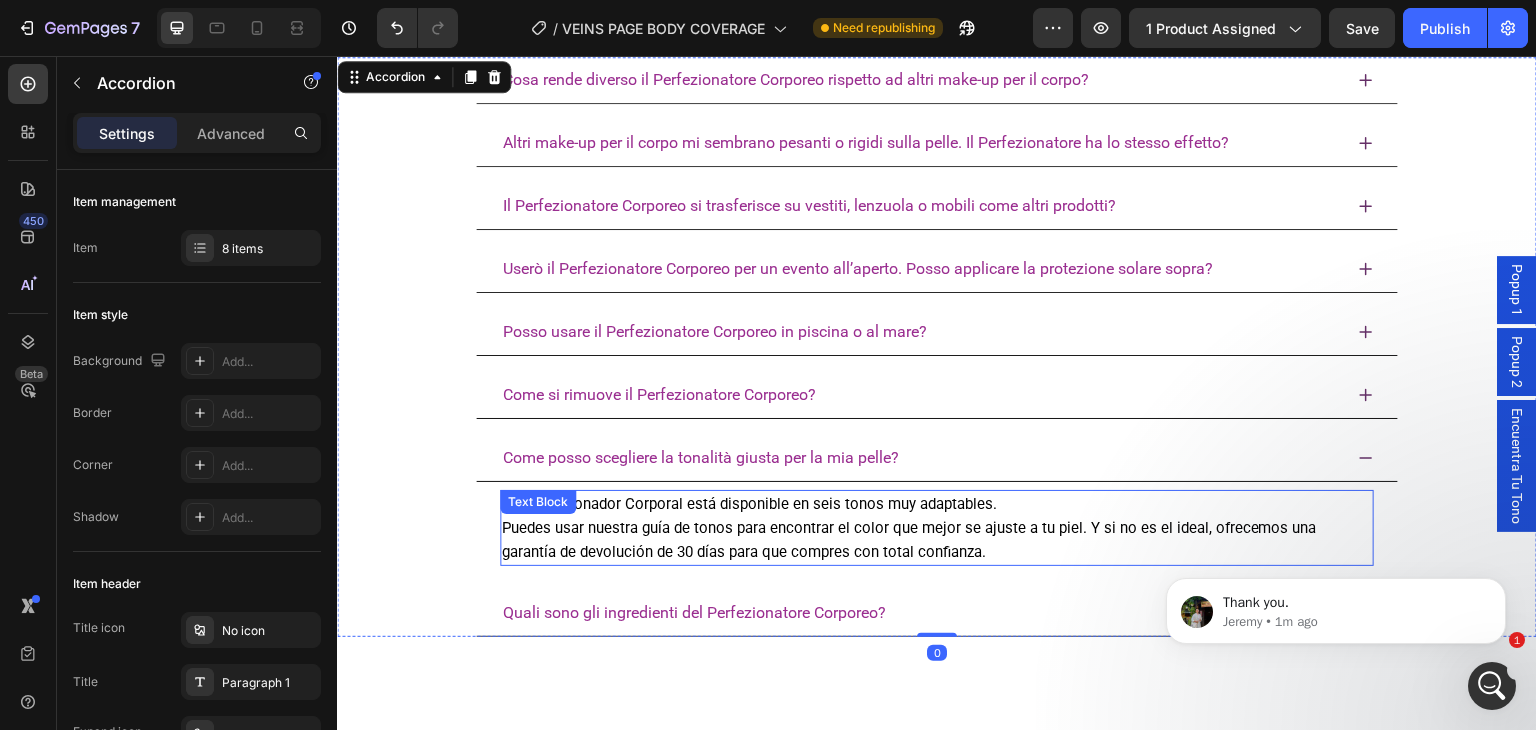 click on "El Perfeccionador Corporal está disponible en seis tonos muy adaptables. Puedes usar nuestra guía de tonos para encontrar el color que mejor se ajuste a tu piel. Y si no es el ideal, ofrecemos una garantía de devolución de 30 días para que compres con total confianza." at bounding box center [937, 528] 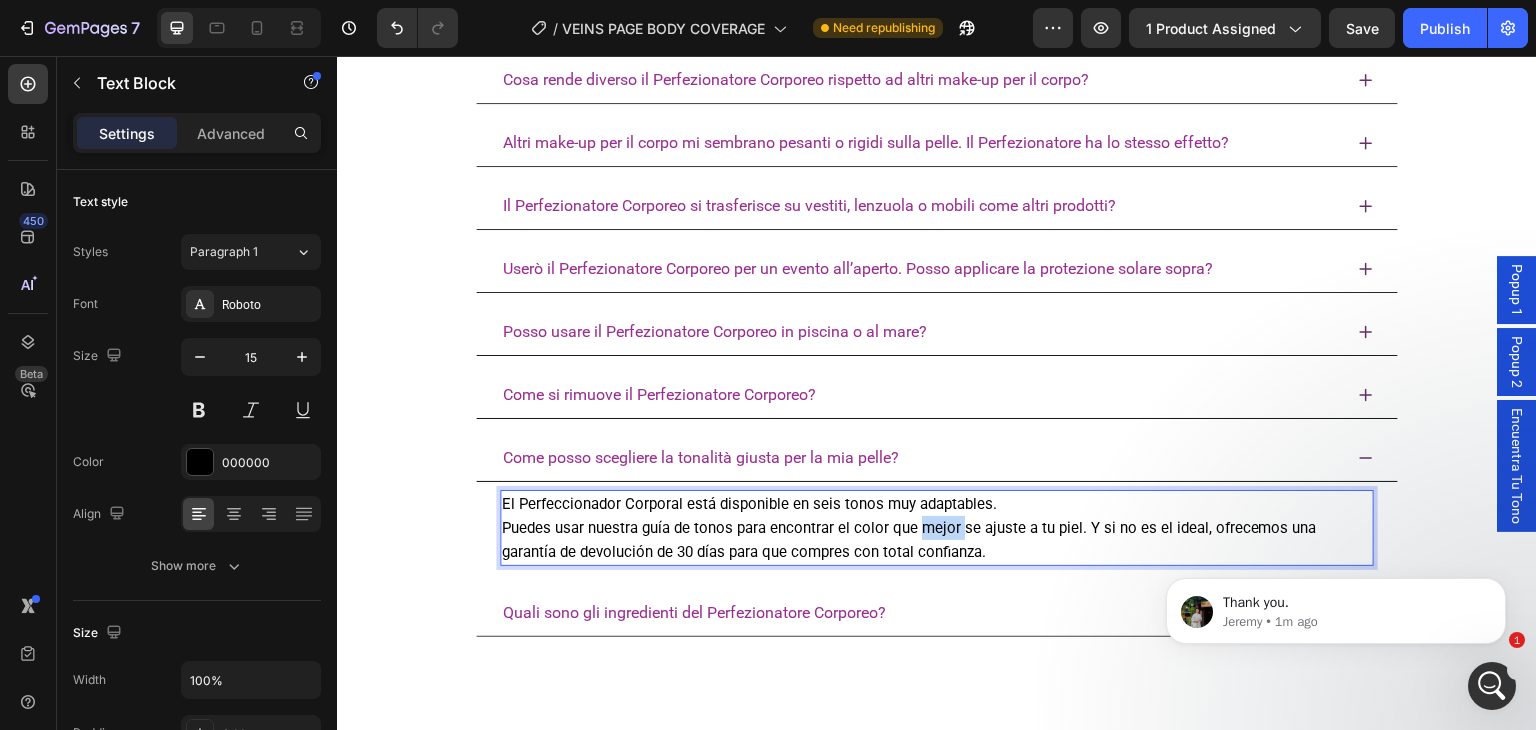click on "El Perfeccionador Corporal está disponible en seis tonos muy adaptables. Puedes usar nuestra guía de tonos para encontrar el color que mejor se ajuste a tu piel. Y si no es el ideal, ofrecemos una garantía de devolución de 30 días para que compres con total confianza." at bounding box center [937, 528] 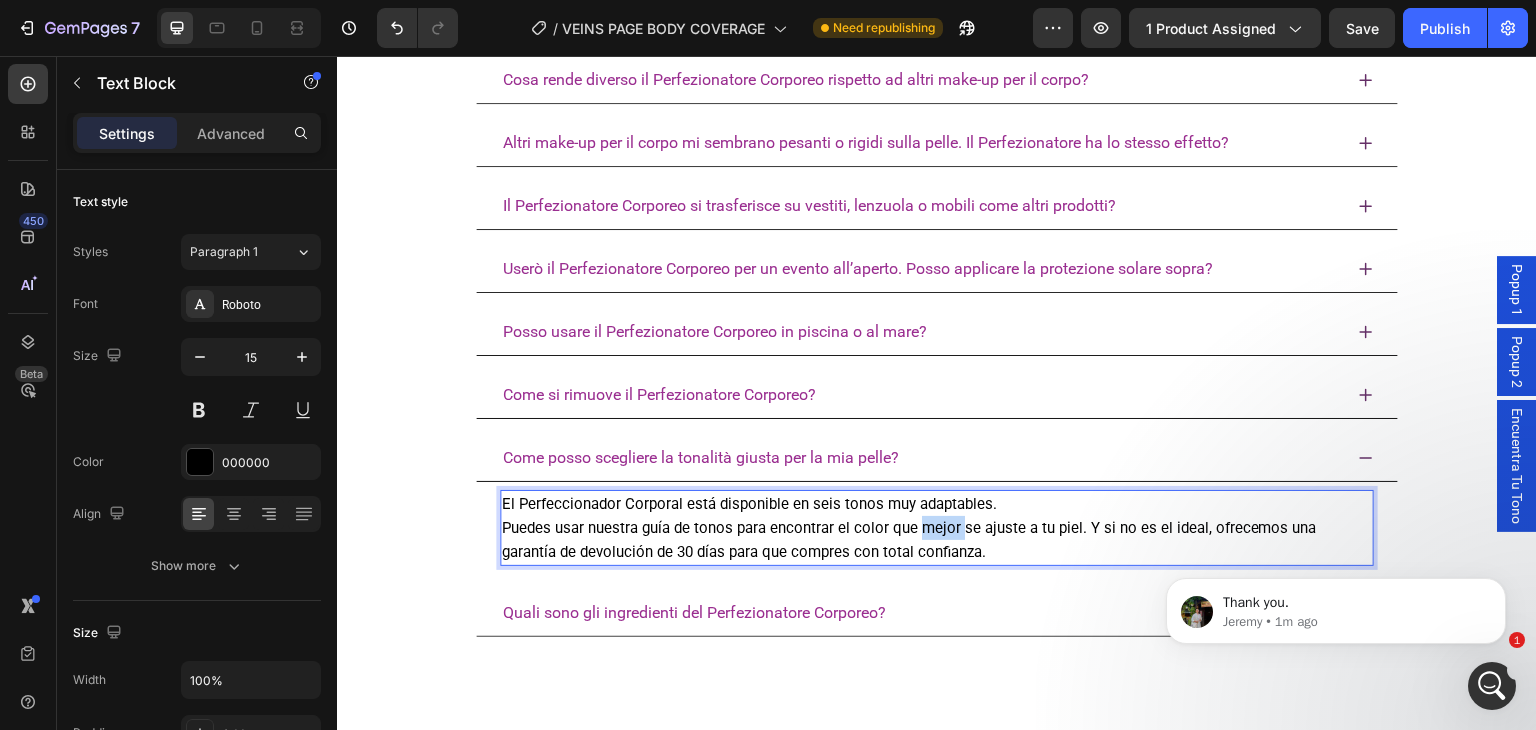 click on "El Perfeccionador Corporal está disponible en seis tonos muy adaptables. Puedes usar nuestra guía de tonos para encontrar el color que mejor se ajuste a tu piel. Y si no es el ideal, ofrecemos una garantía de devolución de 30 días para que compres con total confianza." at bounding box center [937, 528] 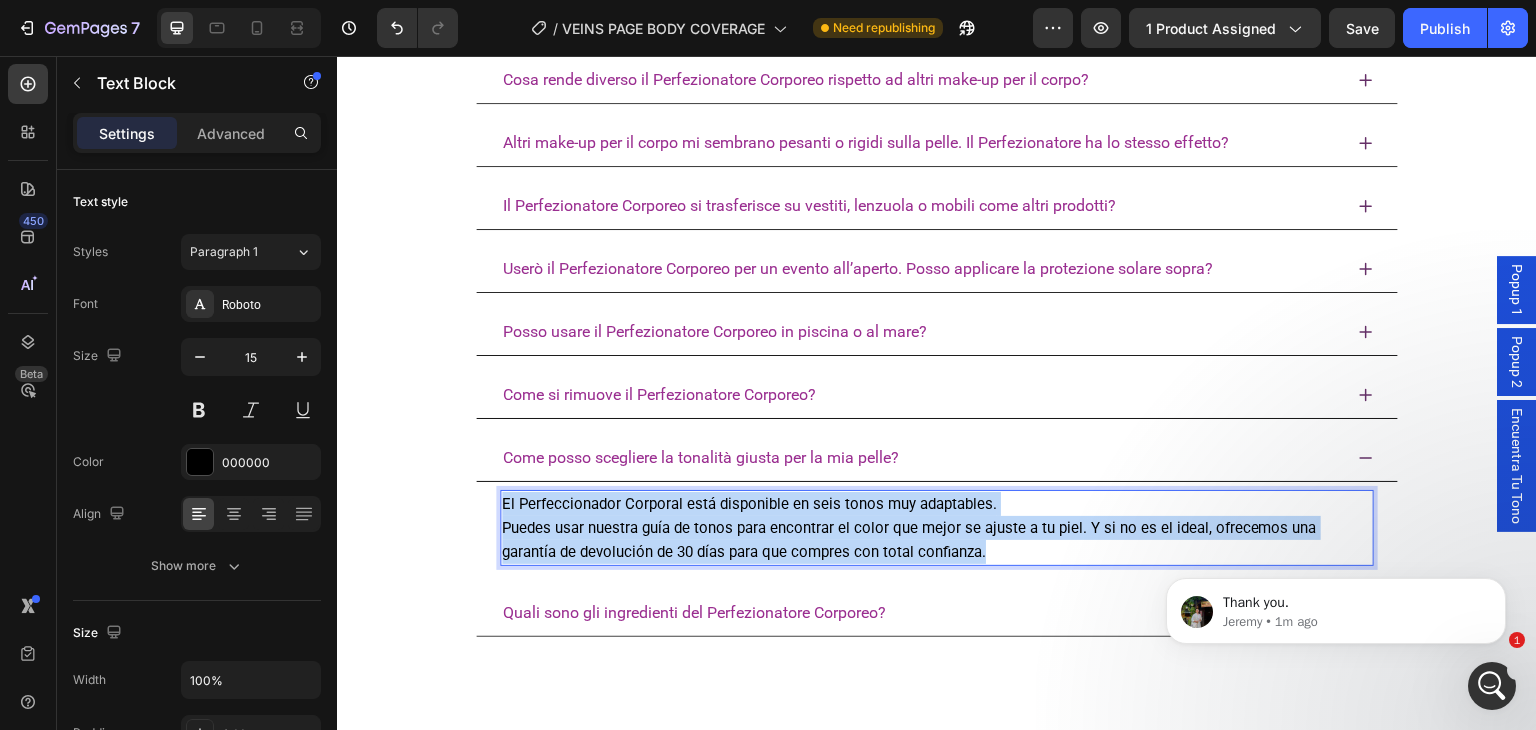 drag, startPoint x: 1025, startPoint y: 553, endPoint x: 426, endPoint y: 489, distance: 602.4093 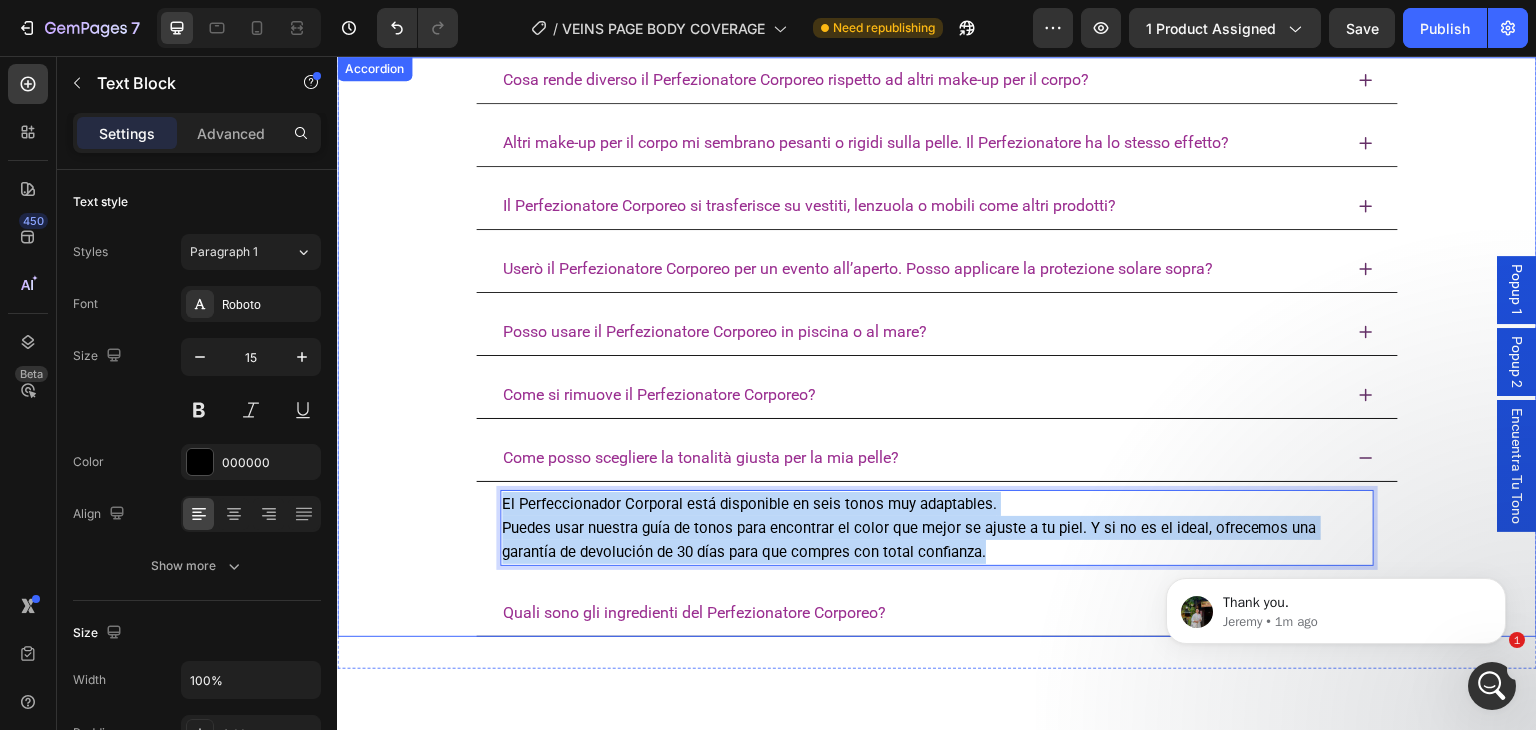 copy on "El Perfeccionador Corporal está disponible en seis tonos muy adaptables. Puedes usar nuestra guía de tonos para encontrar el color que mejor se ajuste a tu piel. Y si no es el ideal, ofrecemos una garantía de devolución de 30 días para que compres con total confianza." 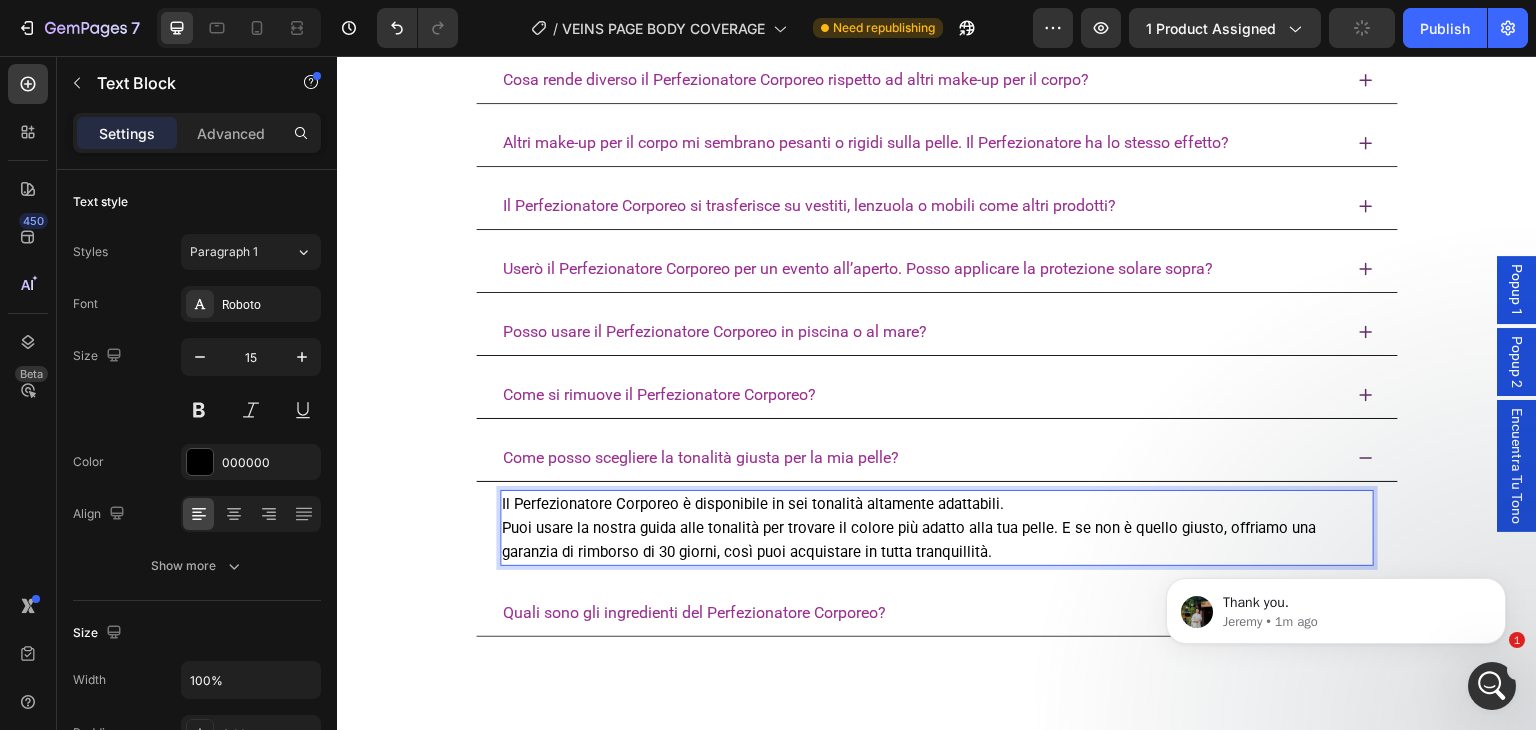 click on "Come posso scegliere la tonalità giusta per la mia pelle?" at bounding box center [921, 458] 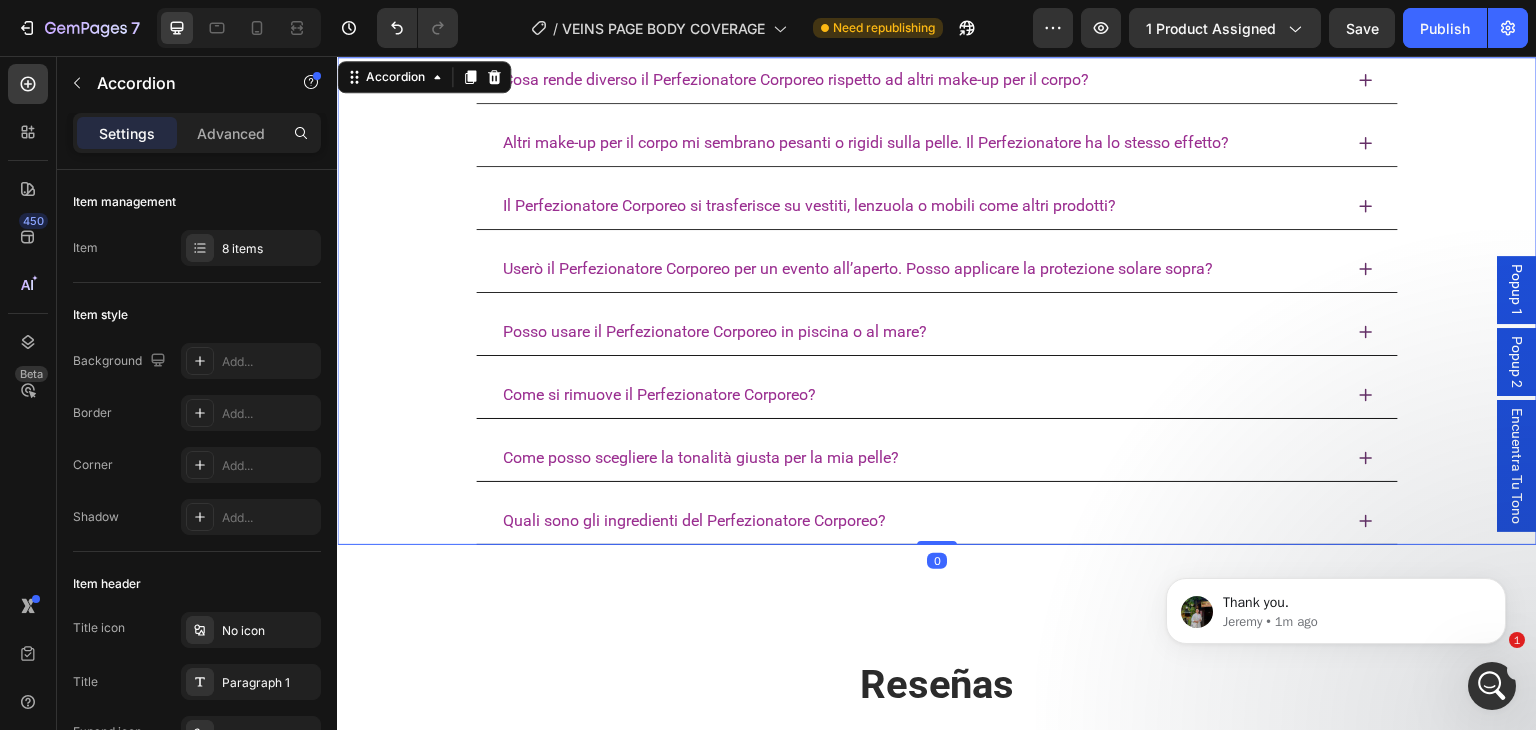 click on "Quali sono gli ingredienti del Perfezionatore Corporeo?" at bounding box center [921, 521] 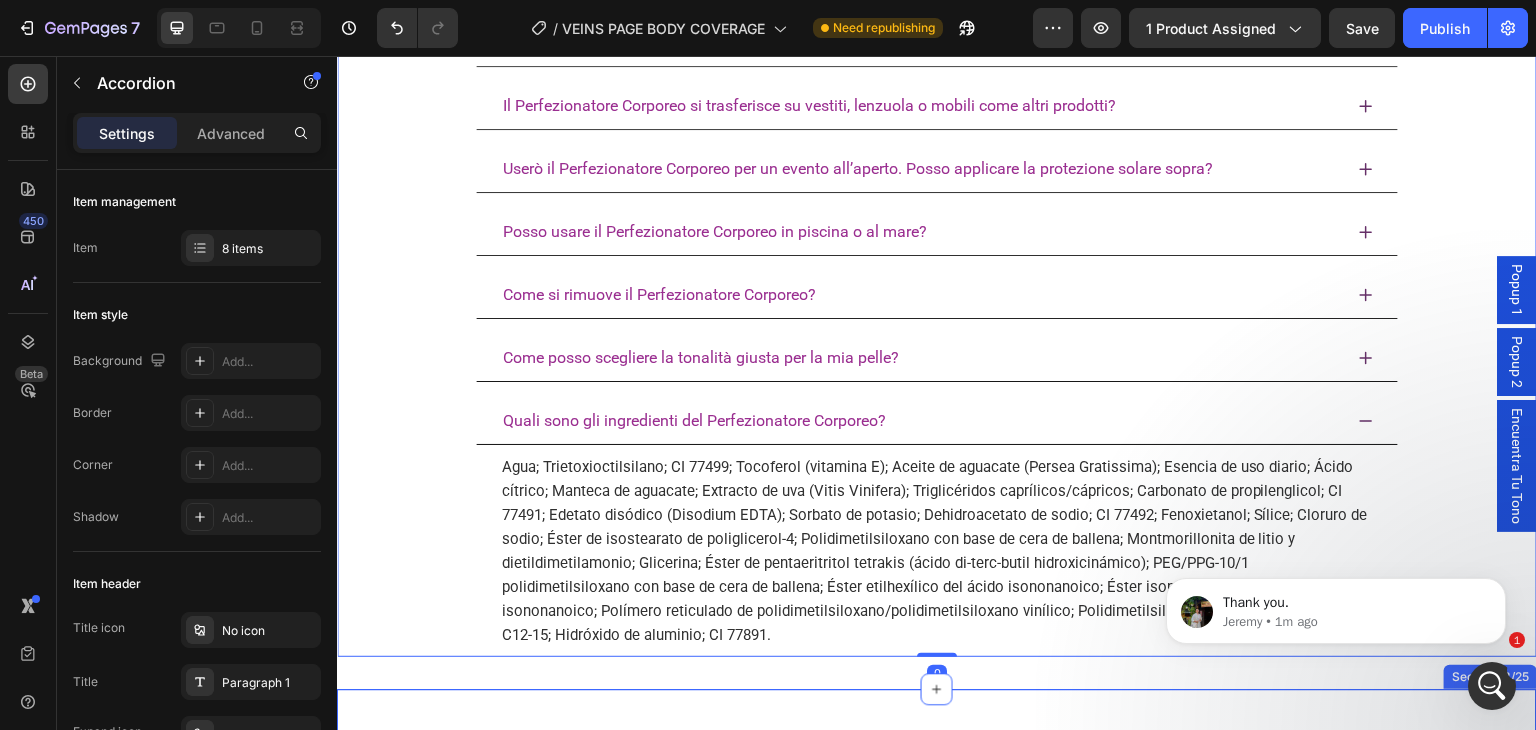 scroll, scrollTop: 5276, scrollLeft: 0, axis: vertical 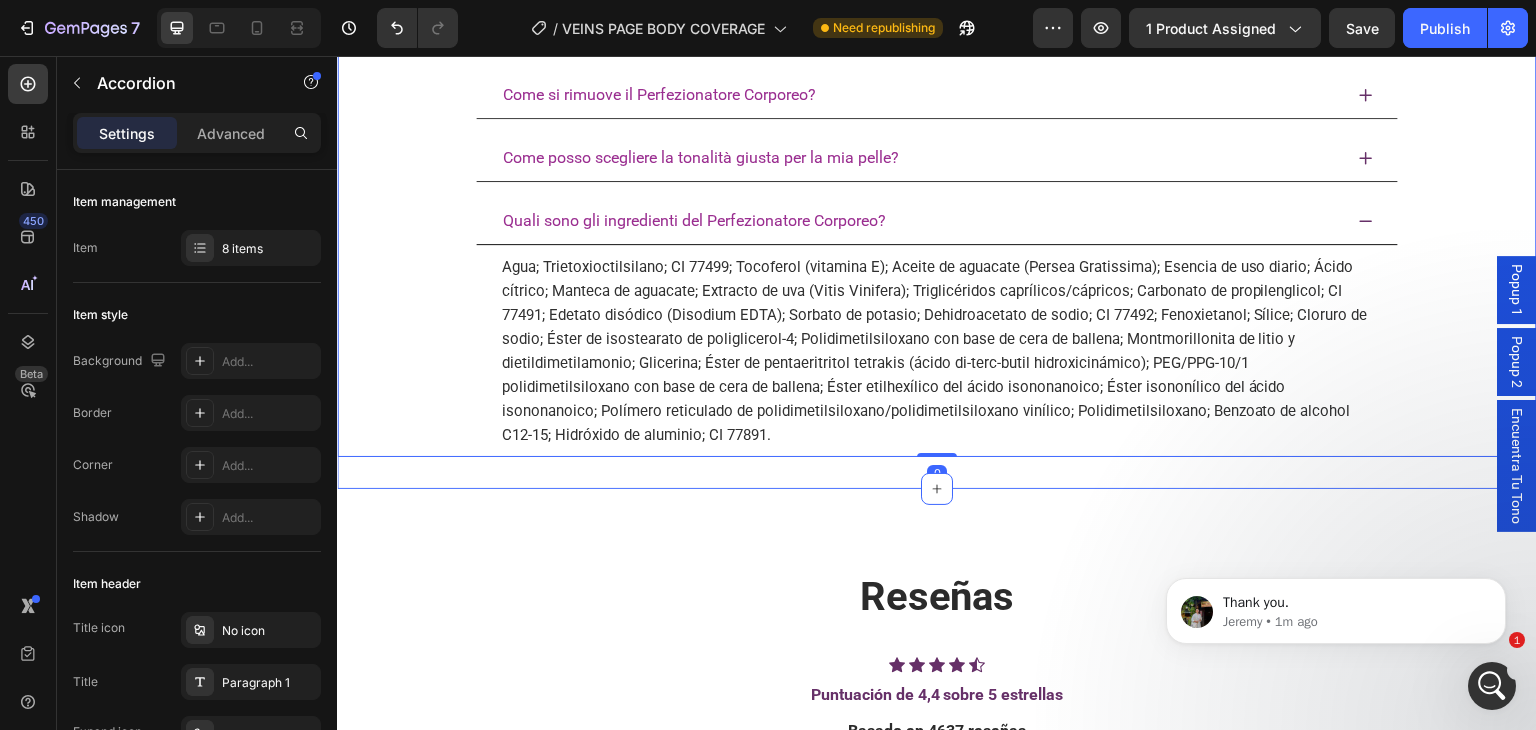 click on "Agua; Trietoxioctilsilano; CI 77499; Tocoferol (vitamina E); Aceite de aguacate (Persea Gratissima); Esencia de uso diario; Ácido cítrico; Manteca de aguacate; Extracto de uva (Vitis Vinifera); Triglicéridos caprílicos/cápricos; Carbonato de propilenglicol; CI 77491; Edetato disódico (Disodium EDTA); Sorbato de potasio; Dehidroacetato de sodio; CI 77492; Fenoxietanol; Sílice; Cloruro de sodio; Éster de isostearato de poliglicerol-4; Polidimetilsiloxano con base de cera de ballena; Montmorillonita de litio y dietildimetilamonio; Glicerina; Éster de pentaeritritol tetrakis (ácido di-terc-butil hidroxicinámico); PEG/PPG-10/1 polidimetilsiloxano con base de cera de ballena; Éster etilhexílico del ácido isononanoico; Éster isononílico del ácido isononanoico; Polímero reticulado de polidimetilsiloxano/polidimetilsiloxano vinílico; Polidimetilsiloxano; Benzoato de alcohol C12-15; Hidróxido de aluminio; CI 77891." at bounding box center (937, 351) 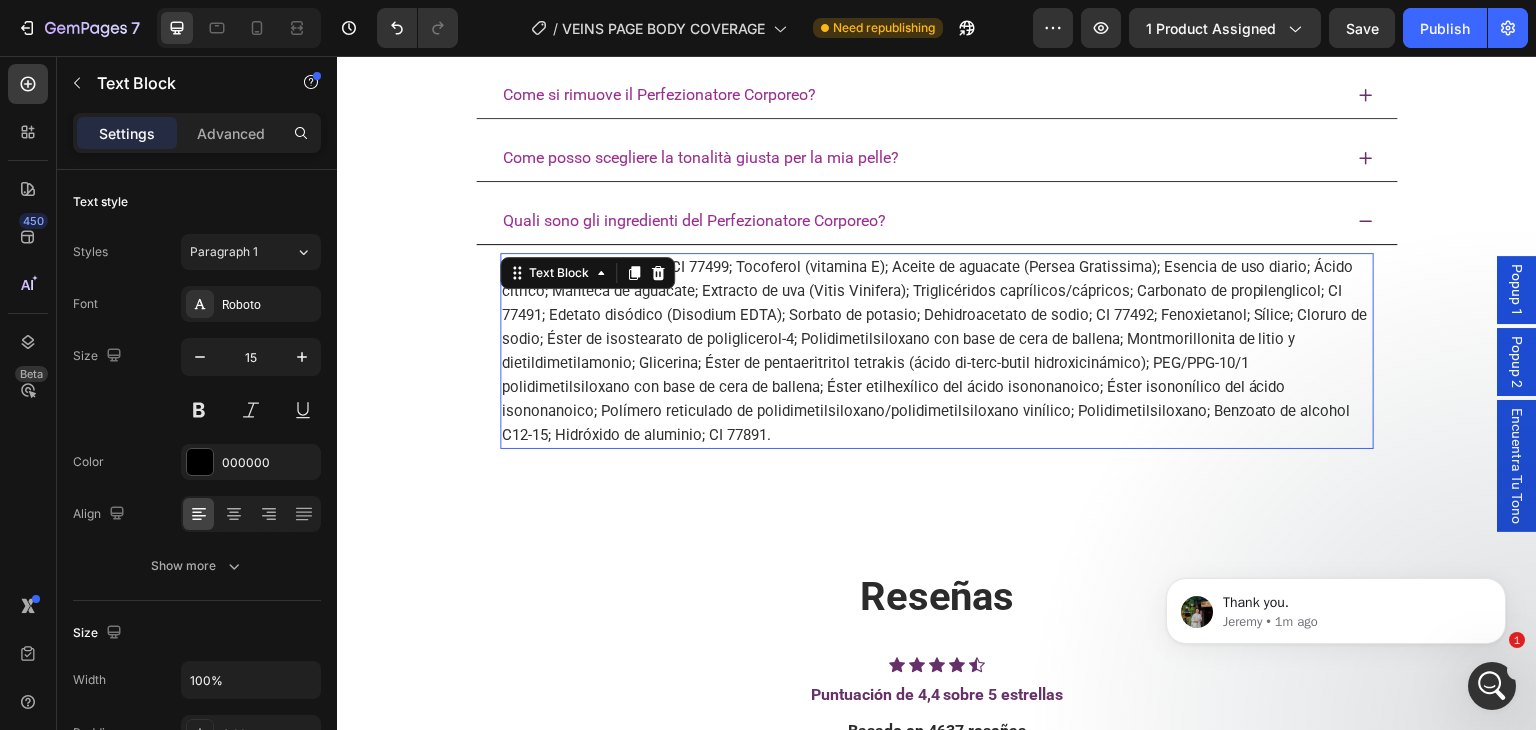 click on "Agua; Trietoxioctilsilano; CI 77499; Tocoferol (vitamina E); Aceite de aguacate (Persea Gratissima); Esencia de uso diario; Ácido cítrico; Manteca de aguacate; Extracto de uva (Vitis Vinifera); Triglicéridos caprílicos/cápricos; Carbonato de propilenglicol; CI 77491; Edetato disódico (Disodium EDTA); Sorbato de potasio; Dehidroacetato de sodio; CI 77492; Fenoxietanol; Sílice; Cloruro de sodio; Éster de isostearato de poliglicerol-4; Polidimetilsiloxano con base de cera de ballena; Montmorillonita de litio y dietildimetilamonio; Glicerina; Éster de pentaeritritol tetrakis (ácido di-terc-butil hidroxicinámico); PEG/PPG-10/1 polidimetilsiloxano con base de cera de ballena; Éster etilhexílico del ácido isononanoico; Éster isononílico del ácido isononanoico; Polímero reticulado de polidimetilsiloxano/polidimetilsiloxano vinílico; Polidimetilsiloxano; Benzoato de alcohol C12-15; Hidróxido de aluminio; CI 77891." at bounding box center (937, 351) 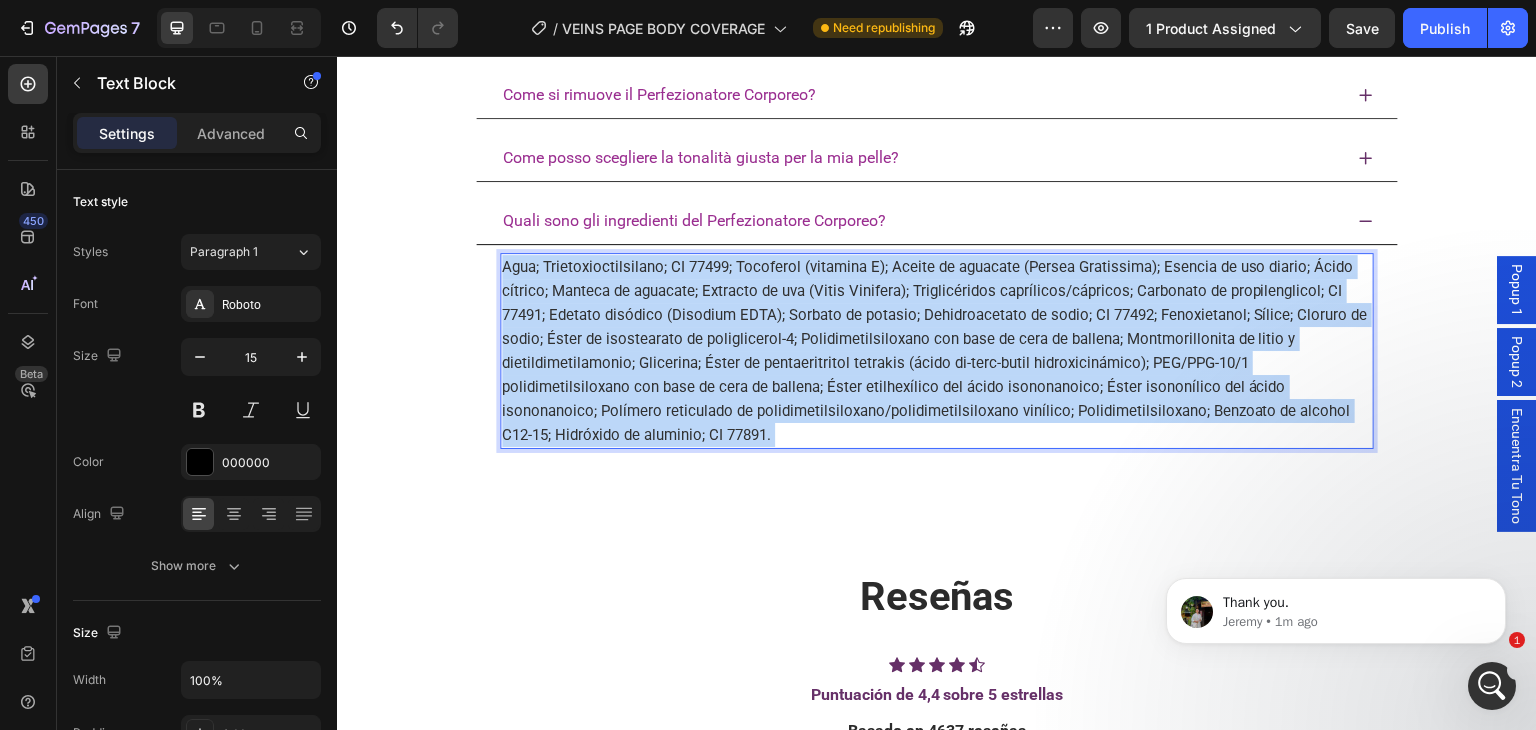 drag, startPoint x: 835, startPoint y: 438, endPoint x: 500, endPoint y: 265, distance: 377.03314 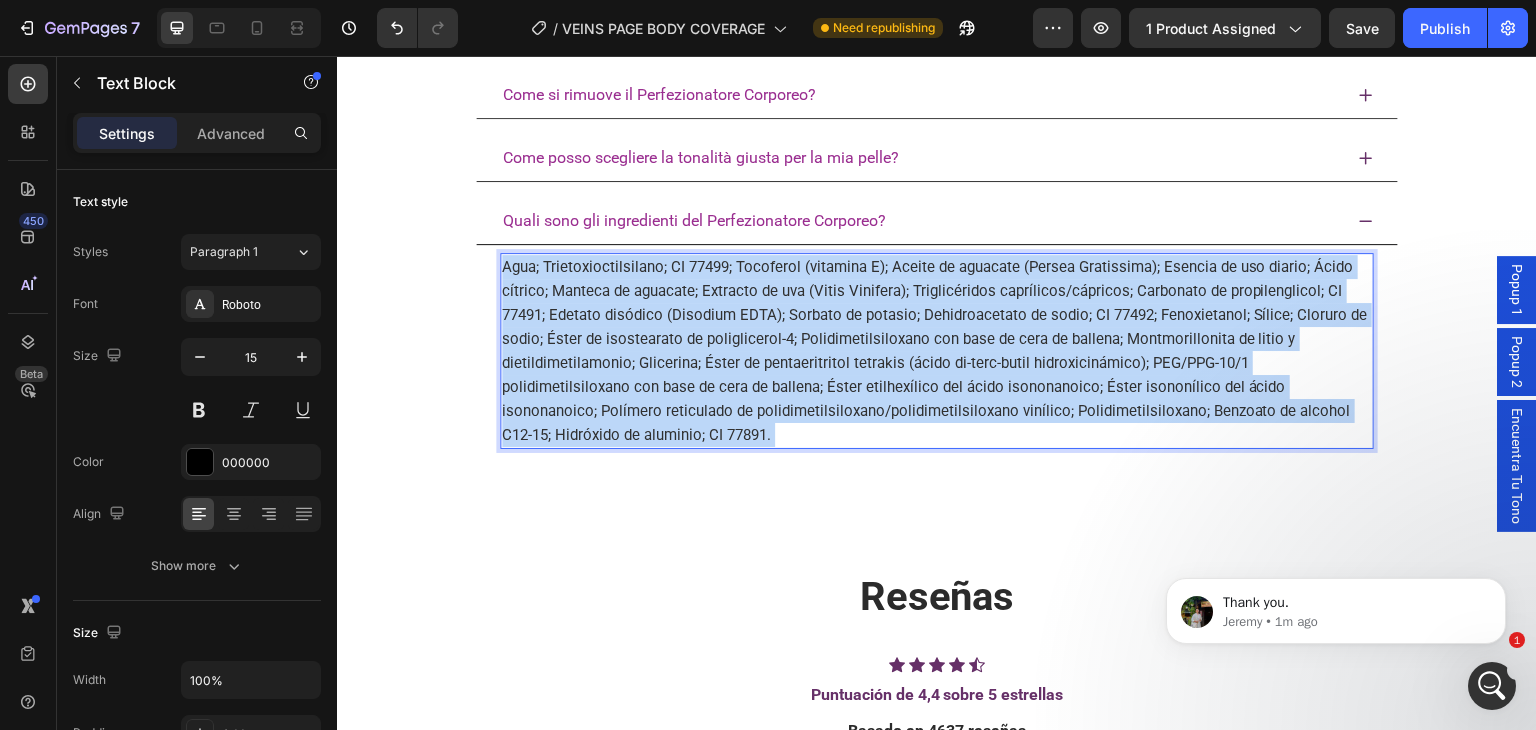 click on "Agua; Trietoxioctilsilano; CI 77499; Tocoferol (vitamina E); Aceite de aguacate (Persea Gratissima); Esencia de uso diario; Ácido cítrico; Manteca de aguacate; Extracto de uva (Vitis Vinifera); Triglicéridos caprílicos/cápricos; Carbonato de propilenglicol; CI 77491; Edetato disódico (Disodium EDTA); Sorbato de potasio; Dehidroacetato de sodio; CI 77492; Fenoxietanol; Sílice; Cloruro de sodio; Éster de isostearato de poliglicerol-4; Polidimetilsiloxano con base de cera de ballena; Montmorillonita de litio y dietildimetilamonio; Glicerina; Éster de pentaeritritol tetrakis (ácido di-terc-butil hidroxicinámico); PEG/PPG-10/1 polidimetilsiloxano con base de cera de ballena; Éster etilhexílico del ácido isononanoico; Éster isononílico del ácido isononanoico; Polímero reticulado de polidimetilsiloxano/polidimetilsiloxano vinílico; Polidimetilsiloxano; Benzoato de alcohol C12-15; Hidróxido de aluminio; CI 77891." at bounding box center (937, 351) 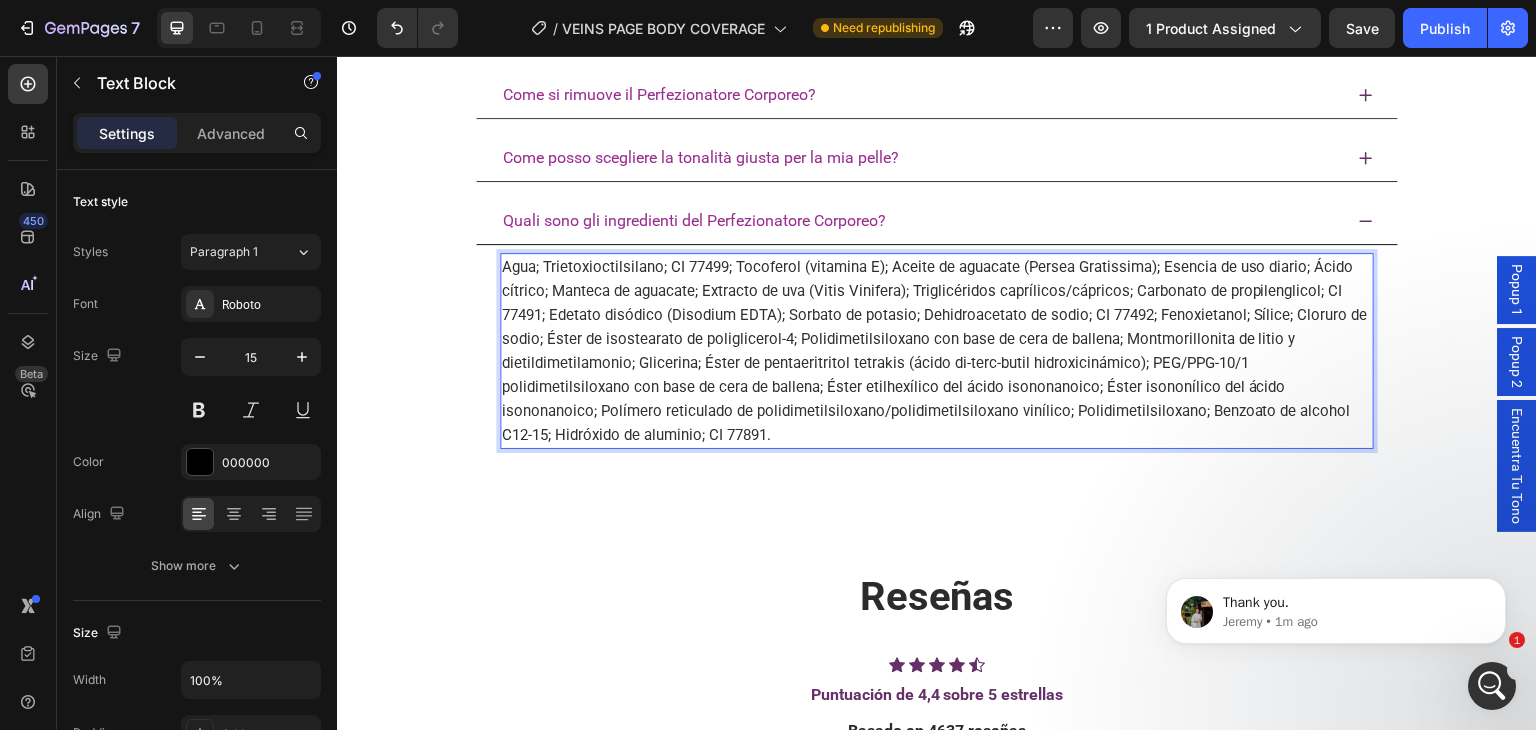 click on "Agua; Trietoxioctilsilano; CI 77499; Tocoferol (vitamina E); Aceite de aguacate (Persea Gratissima); Esencia de uso diario; Ácido cítrico; Manteca de aguacate; Extracto de uva (Vitis Vinifera); Triglicéridos caprílicos/cápricos; Carbonato de propilenglicol; CI 77491; Edetato disódico (Disodium EDTA); Sorbato de potasio; Dehidroacetato de sodio; CI 77492; Fenoxietanol; Sílice; Cloruro de sodio; Éster de isostearato de poliglicerol-4; Polidimetilsiloxano con base de cera de ballena; Montmorillonita de litio y dietildimetilamonio; Glicerina; Éster de pentaeritritol tetrakis (ácido di-terc-butil hidroxicinámico); PEG/PPG-10/1 polidimetilsiloxano con base de cera de ballena; Éster etilhexílico del ácido isononanoico; Éster isononílico del ácido isononanoico; Polímero reticulado de polidimetilsiloxano/polidimetilsiloxano vinílico; Polidimetilsiloxano; Benzoato de alcohol C12-15; Hidróxido de aluminio; CI 77891." at bounding box center (937, 351) 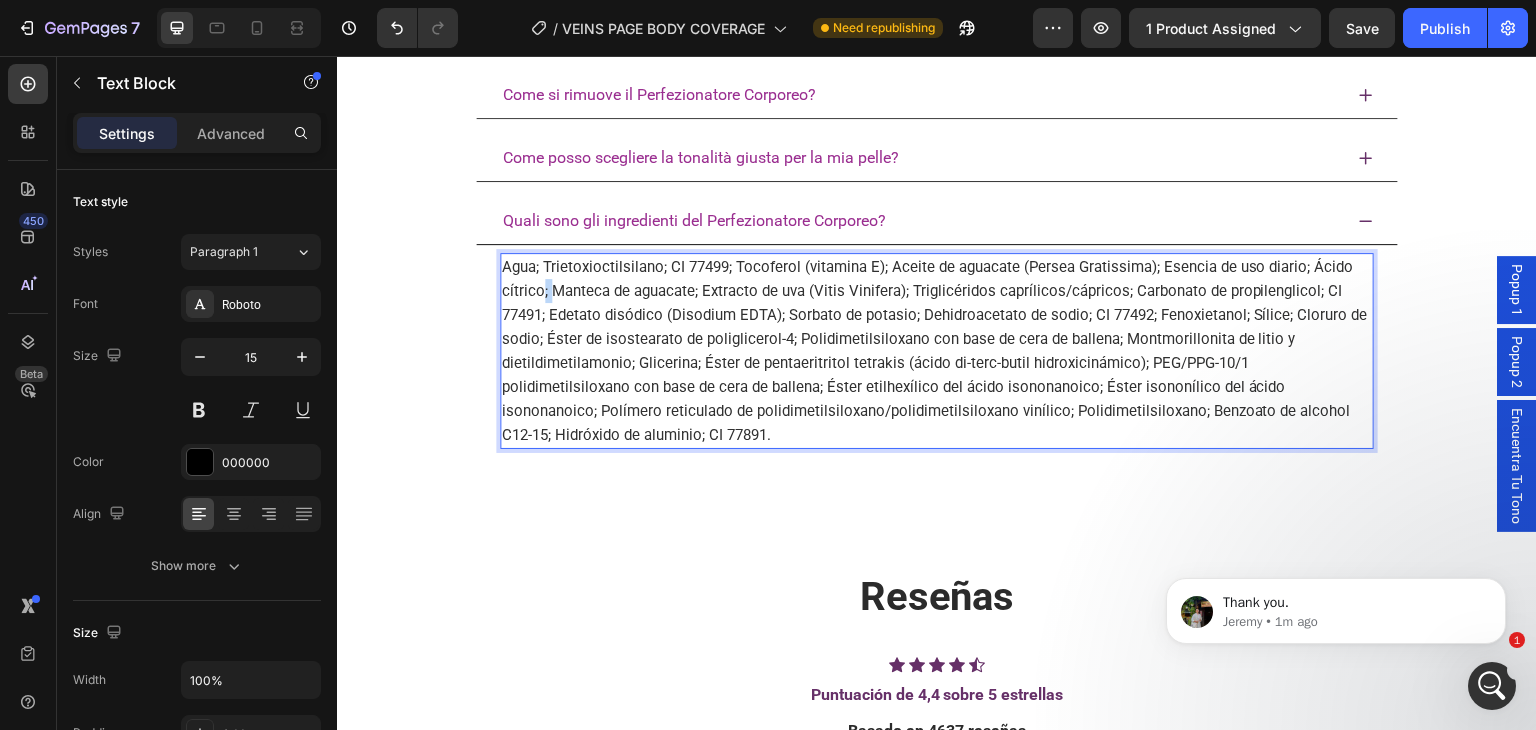 click on "Agua; Trietoxioctilsilano; CI 77499; Tocoferol (vitamina E); Aceite de aguacate (Persea Gratissima); Esencia de uso diario; Ácido cítrico; Manteca de aguacate; Extracto de uva (Vitis Vinifera); Triglicéridos caprílicos/cápricos; Carbonato de propilenglicol; CI 77491; Edetato disódico (Disodium EDTA); Sorbato de potasio; Dehidroacetato de sodio; CI 77492; Fenoxietanol; Sílice; Cloruro de sodio; Éster de isostearato de poliglicerol-4; Polidimetilsiloxano con base de cera de ballena; Montmorillonita de litio y dietildimetilamonio; Glicerina; Éster de pentaeritritol tetrakis (ácido di-terc-butil hidroxicinámico); PEG/PPG-10/1 polidimetilsiloxano con base de cera de ballena; Éster etilhexílico del ácido isononanoico; Éster isononílico del ácido isononanoico; Polímero reticulado de polidimetilsiloxano/polidimetilsiloxano vinílico; Polidimetilsiloxano; Benzoato de alcohol C12-15; Hidróxido de aluminio; CI 77891." at bounding box center (937, 351) 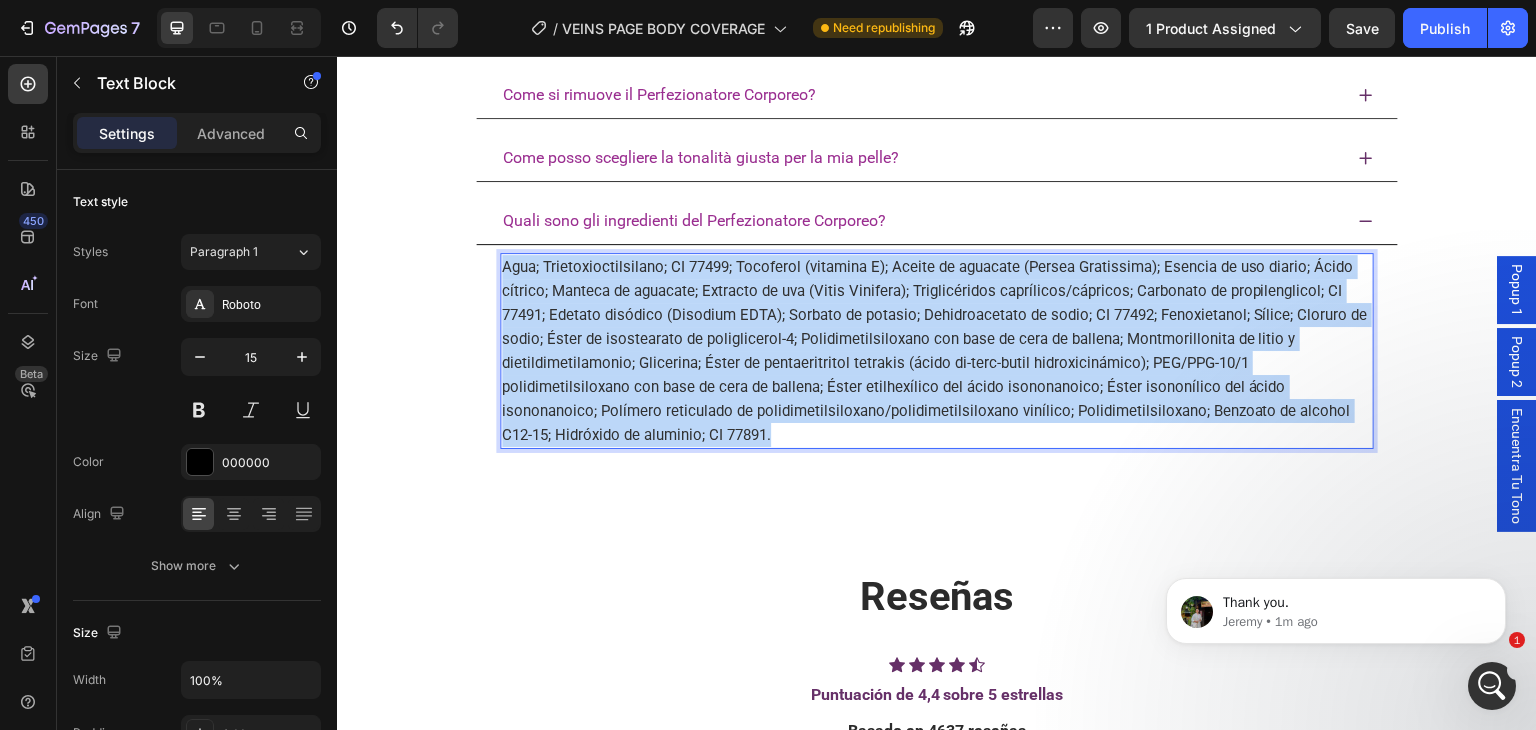 click on "Agua; Trietoxioctilsilano; CI 77499; Tocoferol (vitamina E); Aceite de aguacate (Persea Gratissima); Esencia de uso diario; Ácido cítrico; Manteca de aguacate; Extracto de uva (Vitis Vinifera); Triglicéridos caprílicos/cápricos; Carbonato de propilenglicol; CI 77491; Edetato disódico (Disodium EDTA); Sorbato de potasio; Dehidroacetato de sodio; CI 77492; Fenoxietanol; Sílice; Cloruro de sodio; Éster de isostearato de poliglicerol-4; Polidimetilsiloxano con base de cera de ballena; Montmorillonita de litio y dietildimetilamonio; Glicerina; Éster de pentaeritritol tetrakis (ácido di-terc-butil hidroxicinámico); PEG/PPG-10/1 polidimetilsiloxano con base de cera de ballena; Éster etilhexílico del ácido isononanoico; Éster isononílico del ácido isononanoico; Polímero reticulado de polidimetilsiloxano/polidimetilsiloxano vinílico; Polidimetilsiloxano; Benzoato de alcohol C12-15; Hidróxido de aluminio; CI 77891." at bounding box center [937, 351] 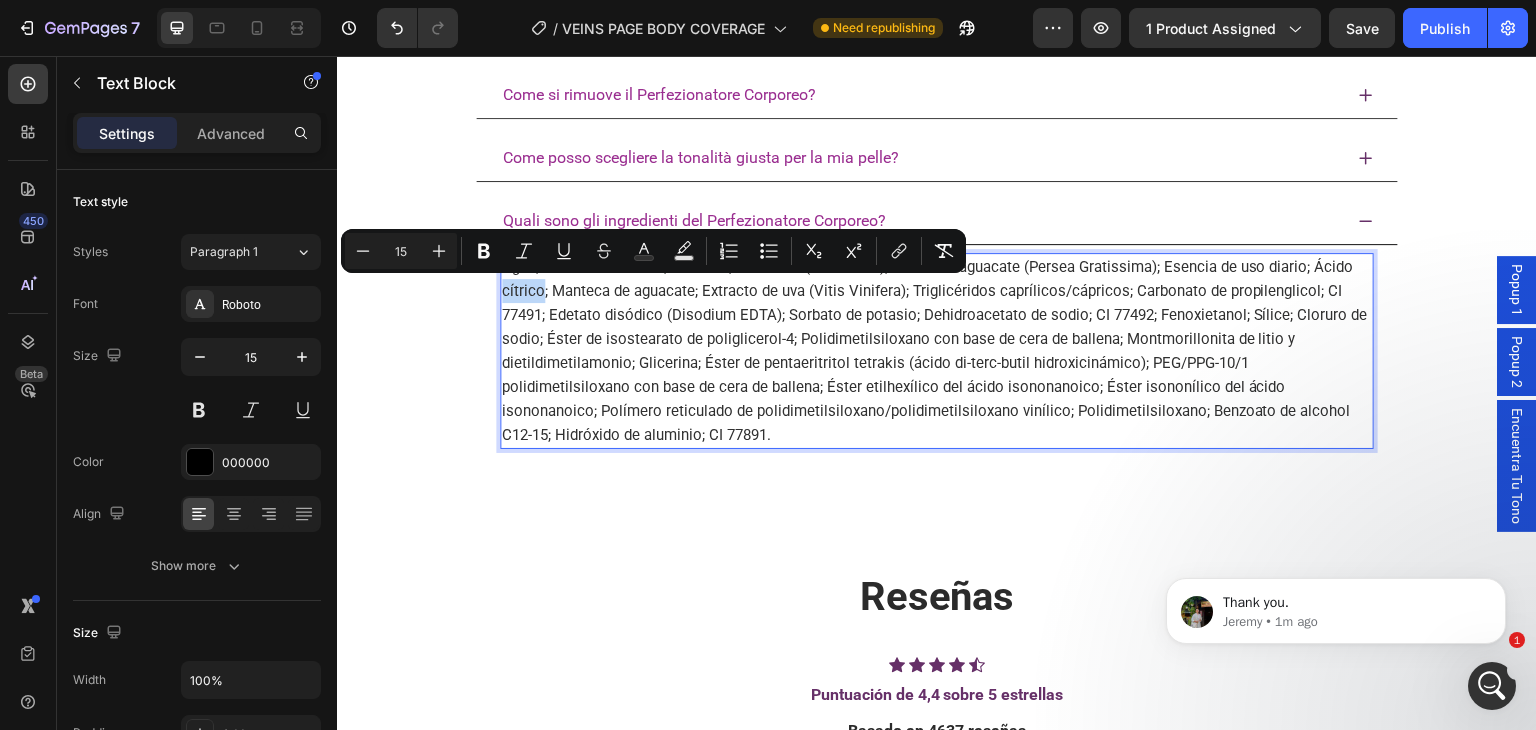 drag, startPoint x: 540, startPoint y: 280, endPoint x: 525, endPoint y: 279, distance: 15.033297 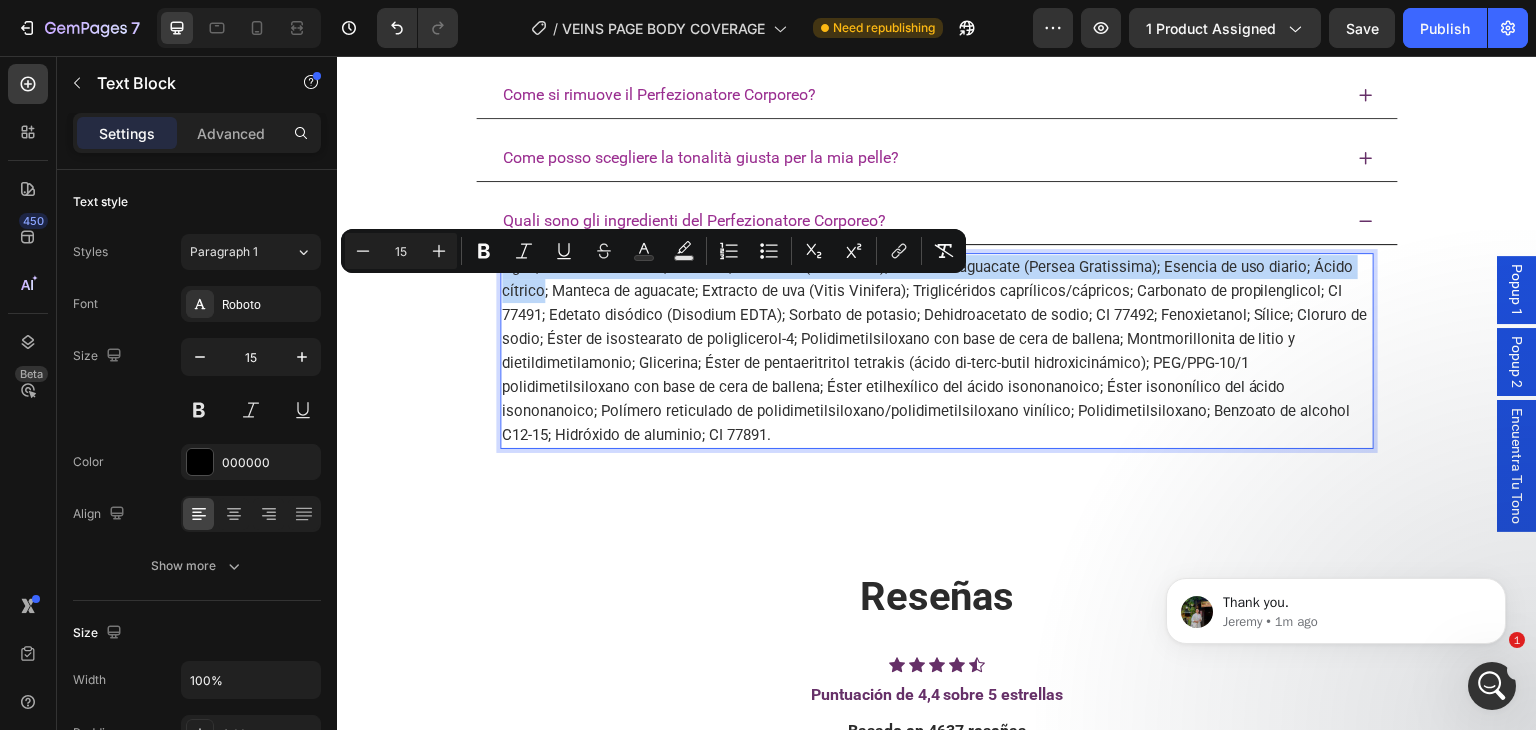 click on "Agua; Trietoxioctilsilano; CI 77499; Tocoferol (vitamina E); Aceite de aguacate (Persea Gratissima); Esencia de uso diario; Ácido cítrico; Manteca de aguacate; Extracto de uva (Vitis Vinifera); Triglicéridos caprílicos/cápricos; Carbonato de propilenglicol; CI 77491; Edetato disódico (Disodium EDTA); Sorbato de potasio; Dehidroacetato de sodio; CI 77492; Fenoxietanol; Sílice; Cloruro de sodio; Éster de isostearato de poliglicerol-4; Polidimetilsiloxano con base de cera de ballena; Montmorillonita de litio y dietildimetilamonio; Glicerina; Éster de pentaeritritol tetrakis (ácido di-terc-butil hidroxicinámico); PEG/PPG-10/1 polidimetilsiloxano con base de cera de ballena; Éster etilhexílico del ácido isononanoico; Éster isononílico del ácido isononanoico; Polímero reticulado de polidimetilsiloxano/polidimetilsiloxano vinílico; Polidimetilsiloxano; Benzoato de alcohol C12-15; Hidróxido de aluminio; CI 77891." at bounding box center [937, 351] 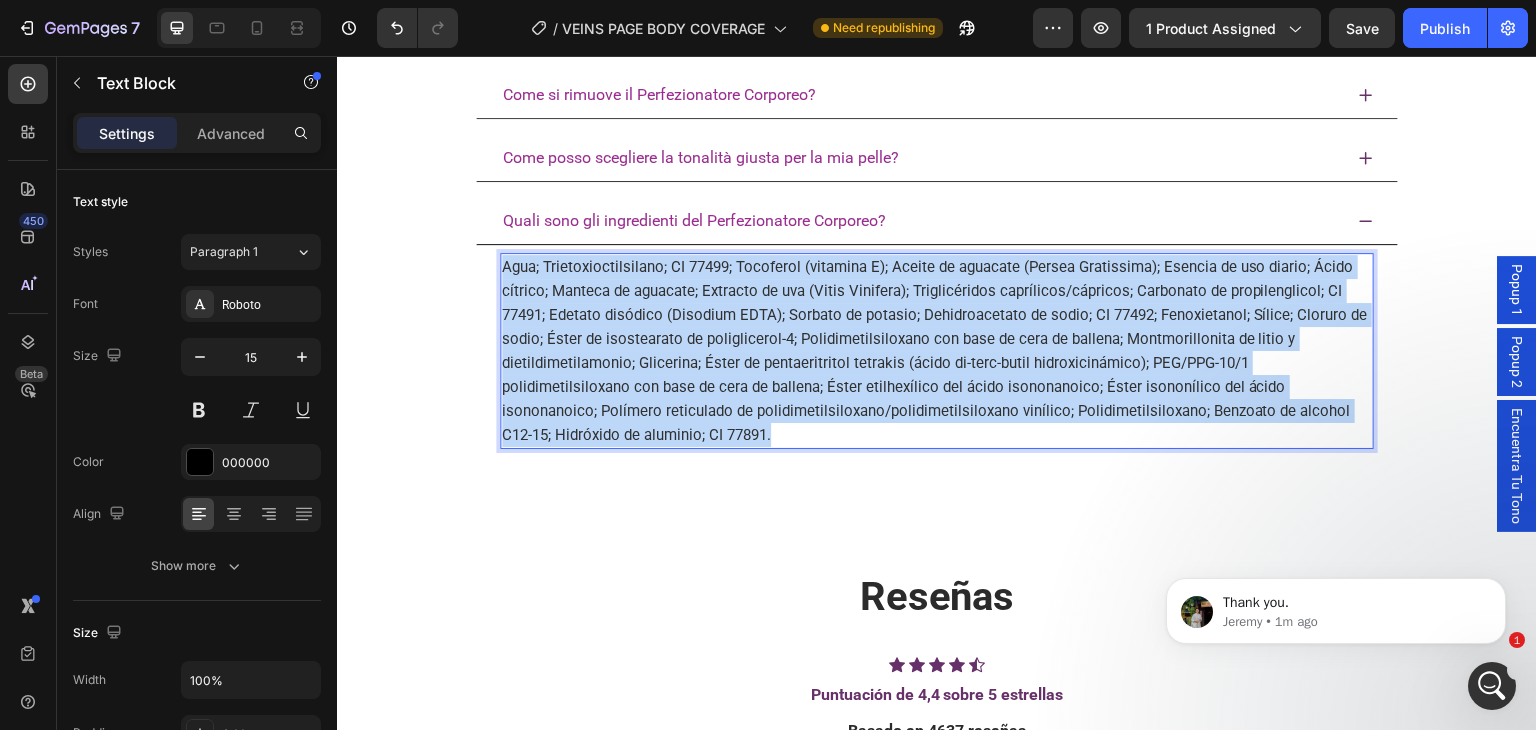click on "Agua; Trietoxioctilsilano; CI 77499; Tocoferol (vitamina E); Aceite de aguacate (Persea Gratissima); Esencia de uso diario; Ácido cítrico; Manteca de aguacate; Extracto de uva (Vitis Vinifera); Triglicéridos caprílicos/cápricos; Carbonato de propilenglicol; CI 77491; Edetato disódico (Disodium EDTA); Sorbato de potasio; Dehidroacetato de sodio; CI 77492; Fenoxietanol; Sílice; Cloruro de sodio; Éster de isostearato de poliglicerol-4; Polidimetilsiloxano con base de cera de ballena; Montmorillonita de litio y dietildimetilamonio; Glicerina; Éster de pentaeritritol tetrakis (ácido di-terc-butil hidroxicinámico); PEG/PPG-10/1 polidimetilsiloxano con base de cera de ballena; Éster etilhexílico del ácido isononanoico; Éster isononílico del ácido isononanoico; Polímero reticulado de polidimetilsiloxano/polidimetilsiloxano vinílico; Polidimetilsiloxano; Benzoato de alcohol C12-15; Hidróxido de aluminio; CI 77891." at bounding box center [937, 351] 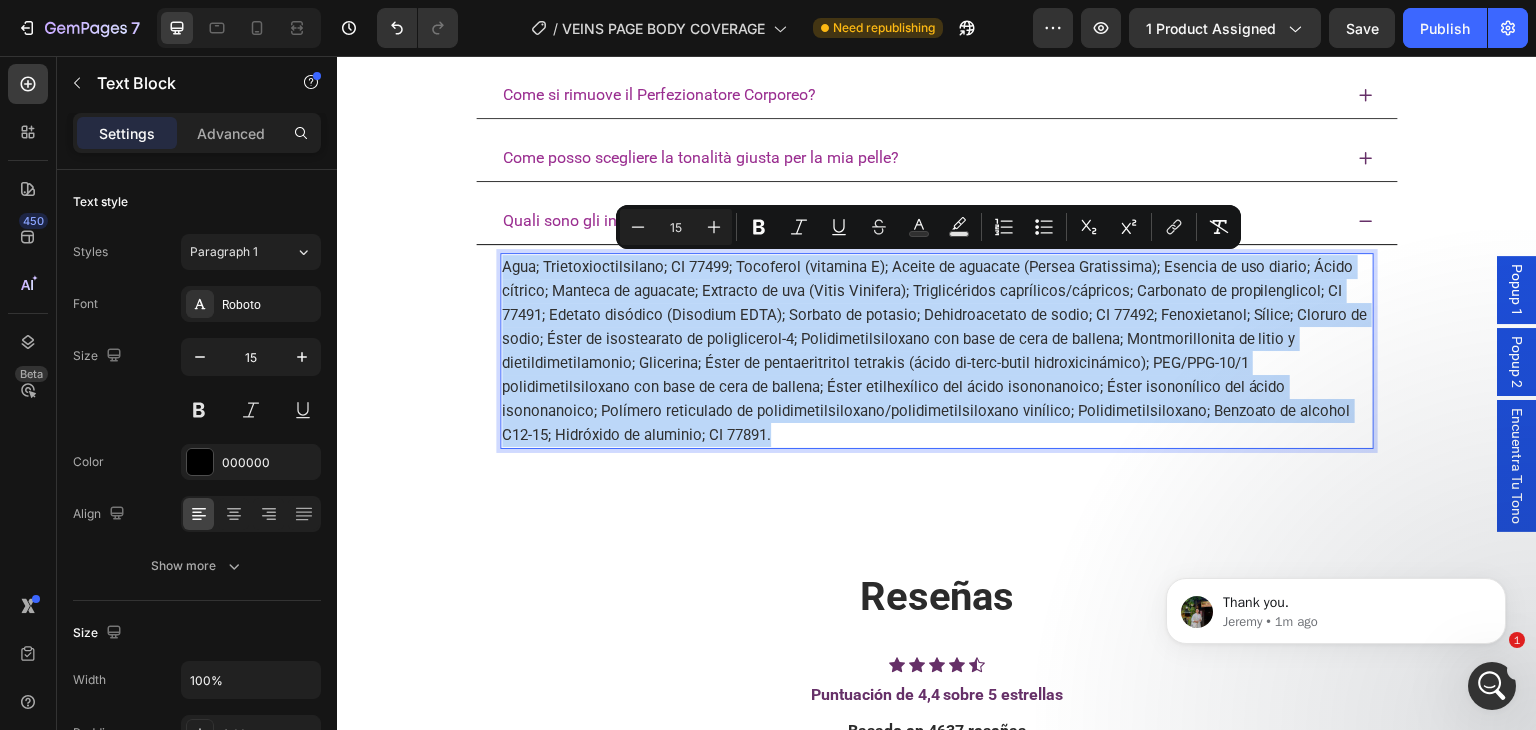 copy on "Agua; Trietoxioctilsilano; CI 77499; Tocoferol (vitamina E); Aceite de aguacate (Persea Gratissima); Esencia de uso diario; Ácido cítrico; Manteca de aguacate; Extracto de uva (Vitis Vinifera); Triglicéridos caprílicos/cápricos; Carbonato de propilenglicol; CI 77491; Edetato disódico (Disodium EDTA); Sorbato de potasio; Dehidroacetato de sodio; CI 77492; Fenoxietanol; Sílice; Cloruro de sodio; Éster de isostearato de poliglicerol-4; Polidimetilsiloxano con base de cera de ballena; Montmorillonita de litio y dietildimetilamonio; Glicerina; Éster de pentaeritritol tetrakis (ácido di-terc-butil hidroxicinámico); PEG/PPG-10/1 polidimetilsiloxano con base de cera de ballena; Éster etilhexílico del ácido isononanoico; Éster isononílico del ácido isononanoico; Polímero reticulado de polidimetilsiloxano/polidimetilsiloxano vinílico; Polidimetilsiloxano; Benzoato de alcohol C12-15; Hidróxido de aluminio; CI 77891." 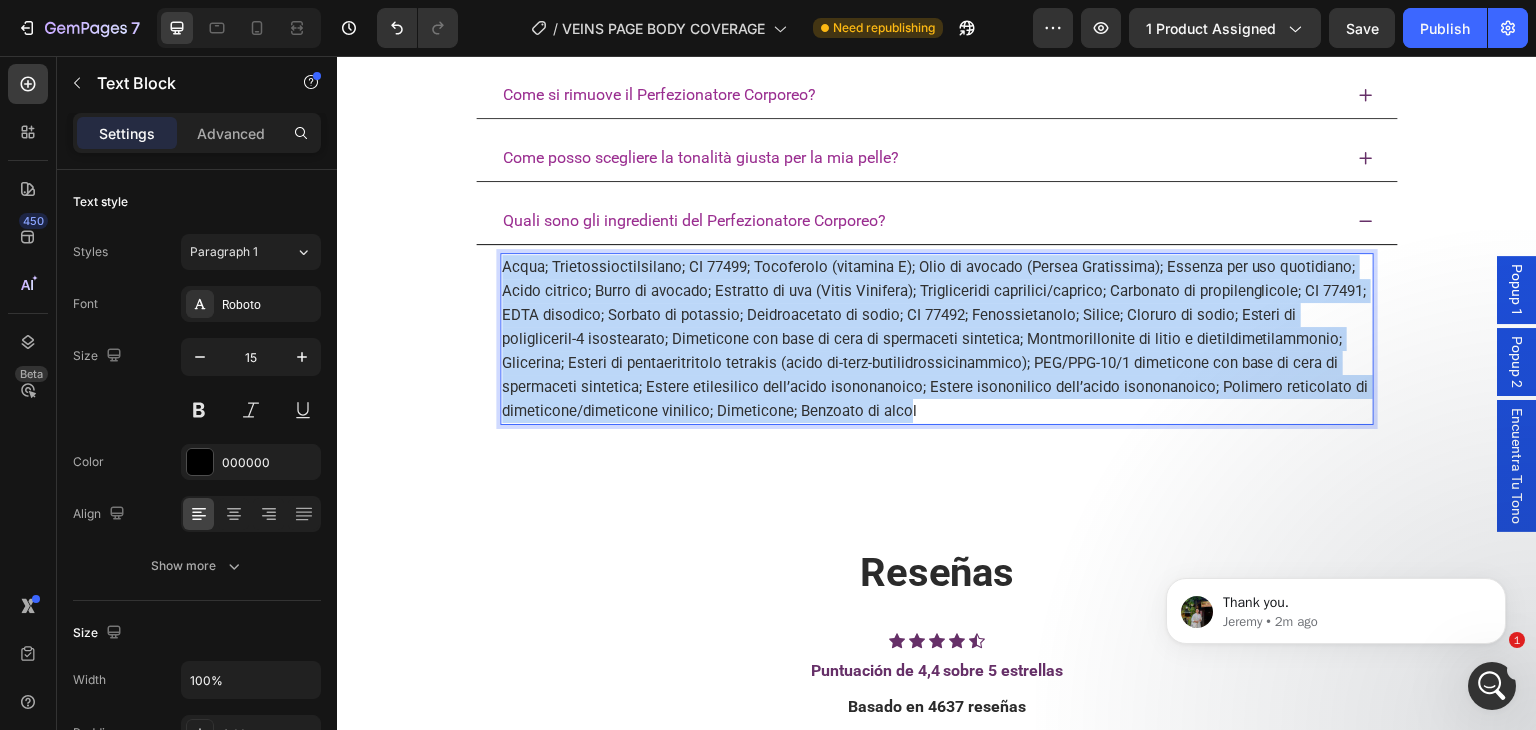 drag, startPoint x: 909, startPoint y: 406, endPoint x: 502, endPoint y: 266, distance: 430.4056 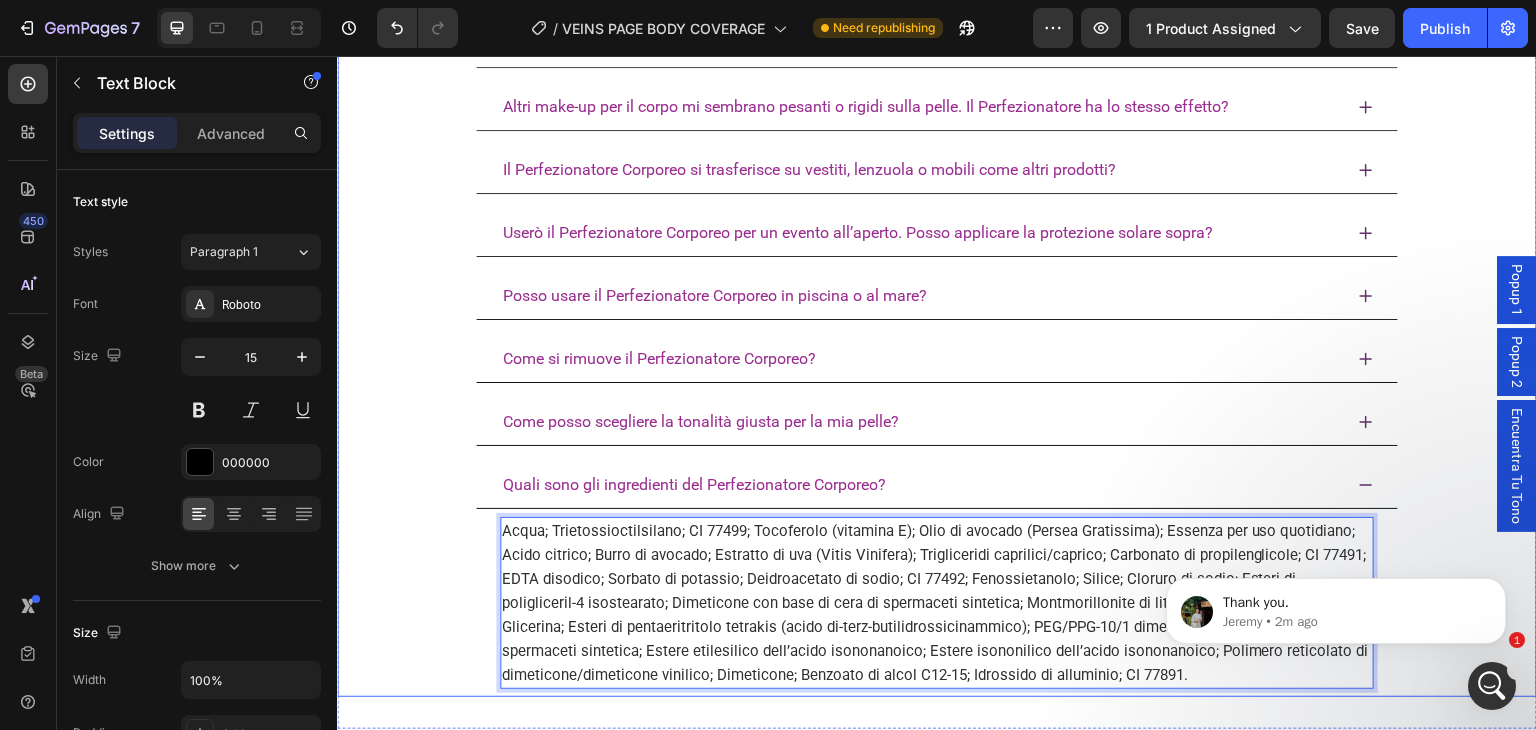 scroll, scrollTop: 4976, scrollLeft: 0, axis: vertical 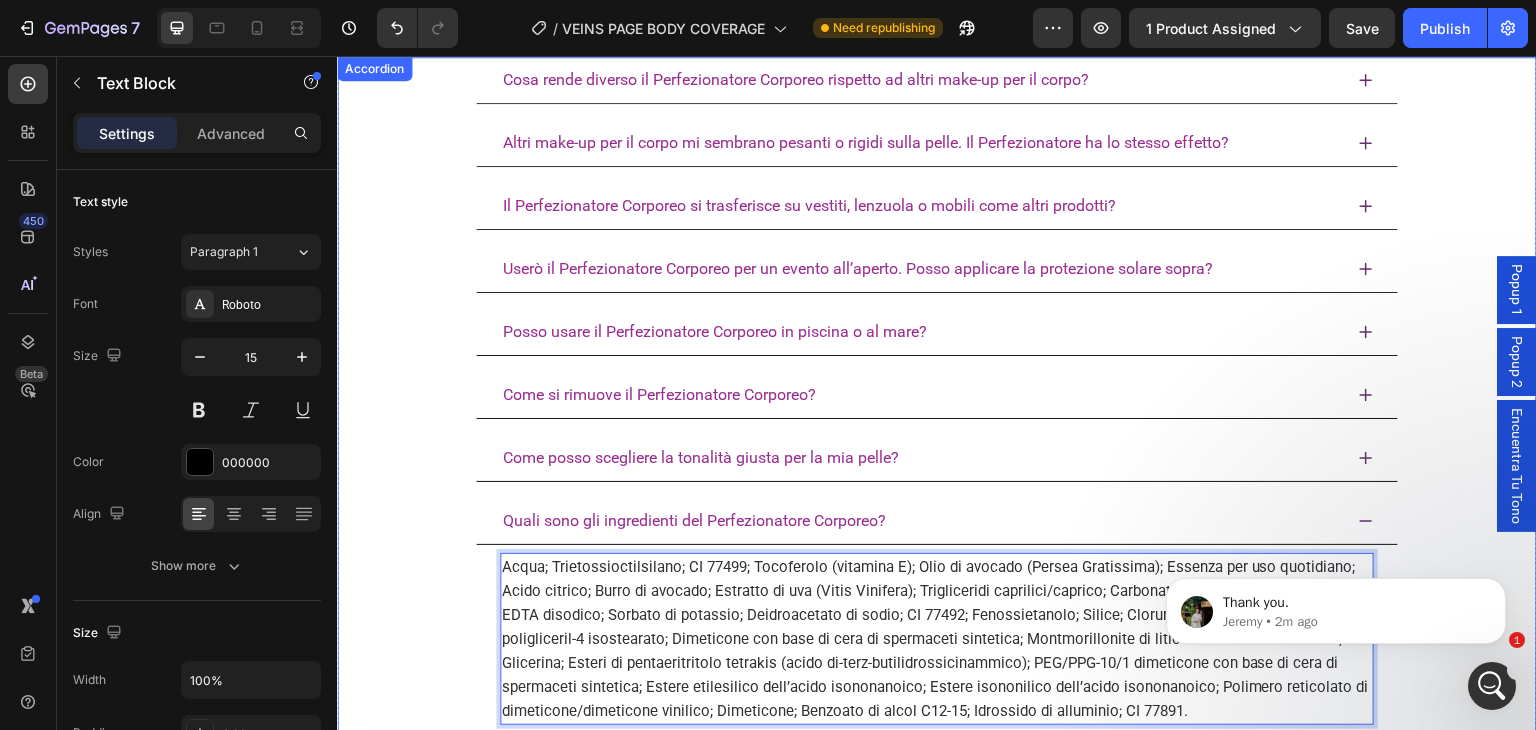 click on "Quali sono gli ingredienti del Perfezionatore Corporeo?" at bounding box center (937, 521) 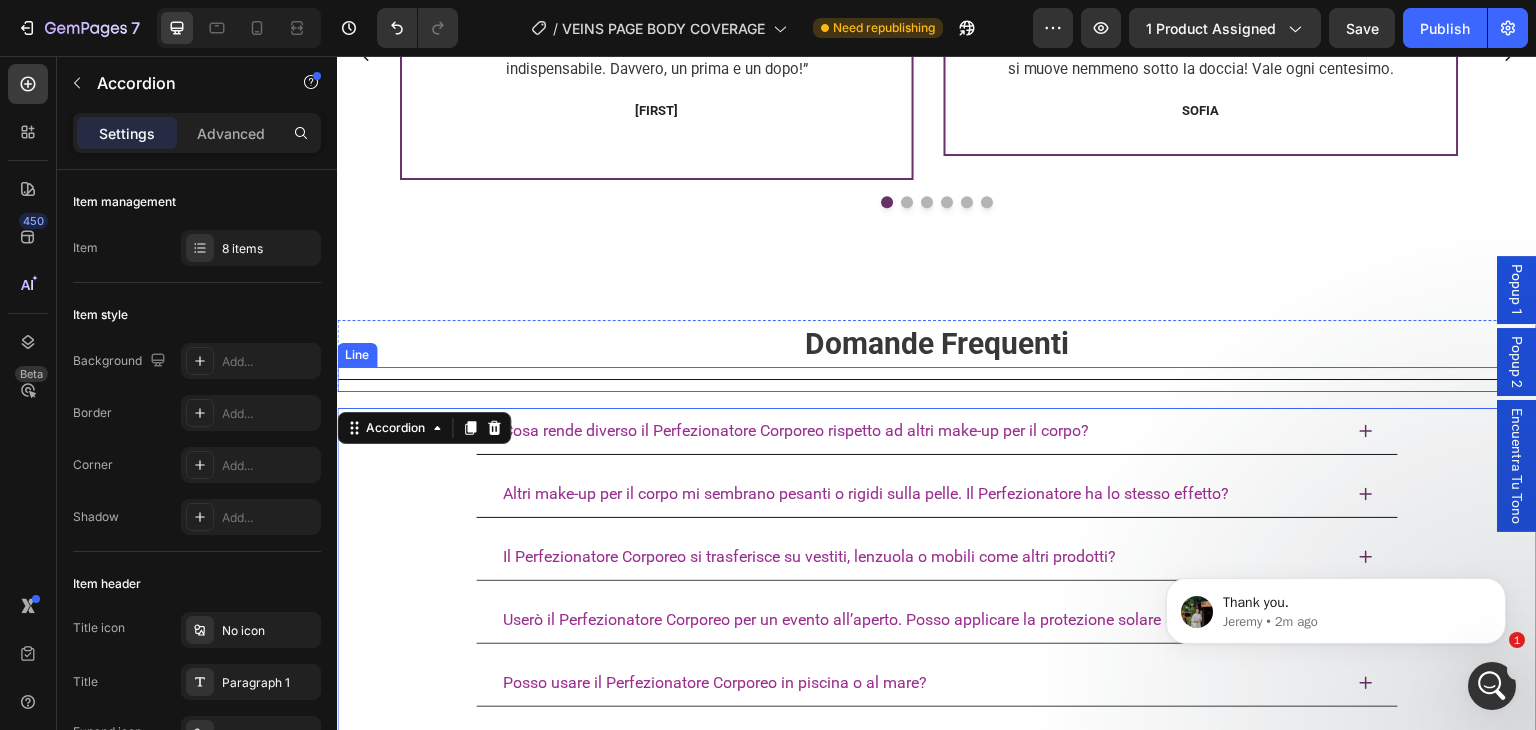 scroll, scrollTop: 4576, scrollLeft: 0, axis: vertical 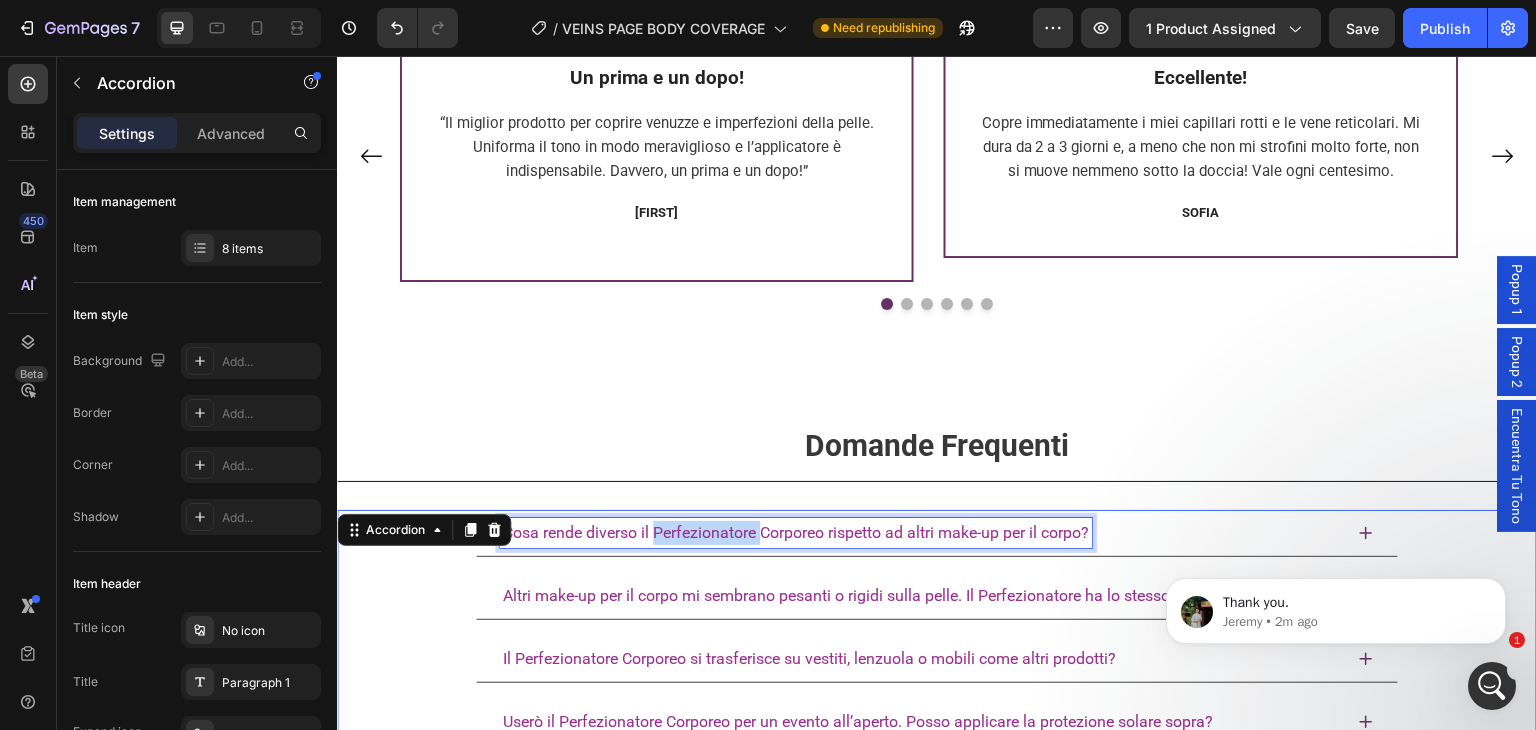 click on "Cosa rende diverso il Perfezionatore Corporeo rispetto ad altri make-up per il corpo?" at bounding box center (796, 532) 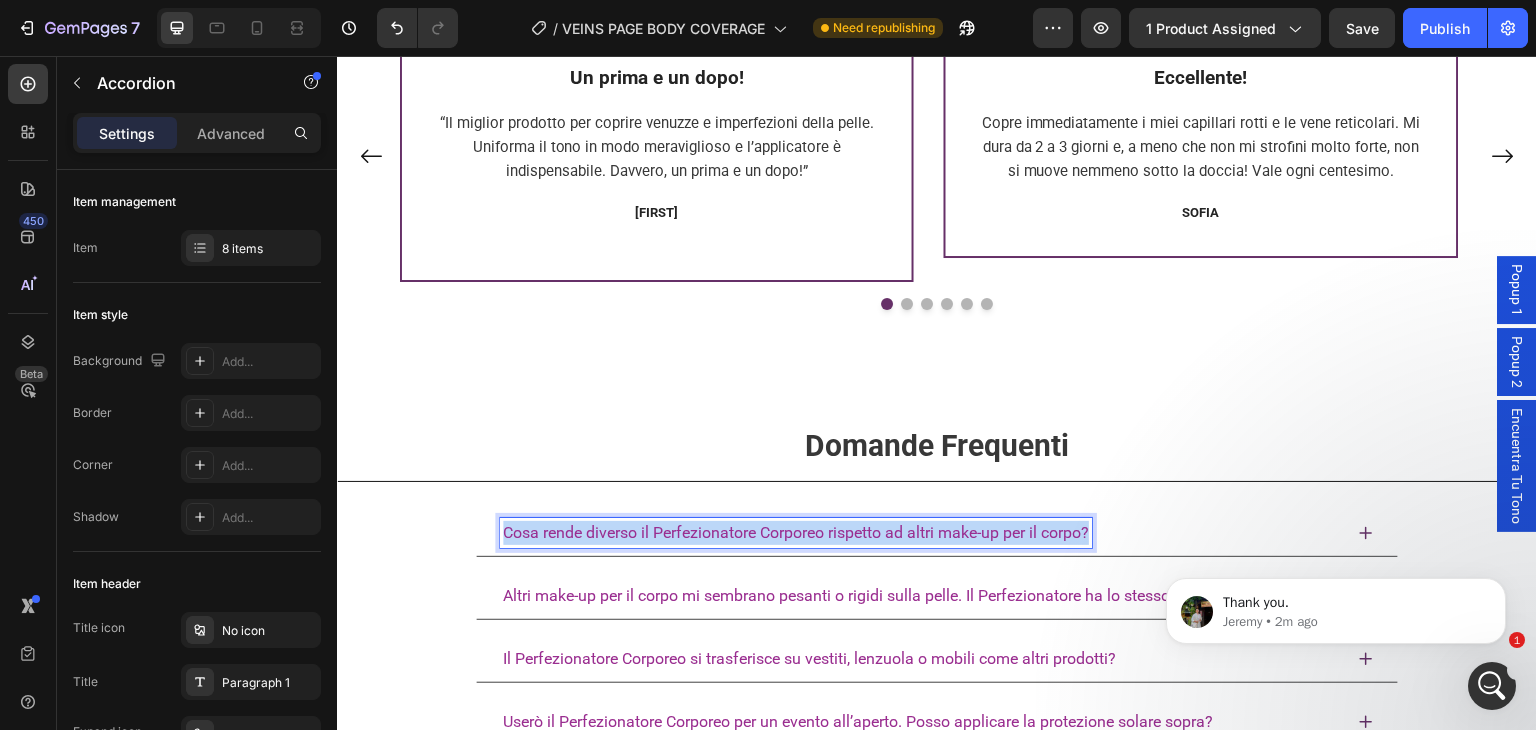 click on "Cosa rende diverso il Perfezionatore Corporeo rispetto ad altri make-up per il corpo?" at bounding box center (796, 532) 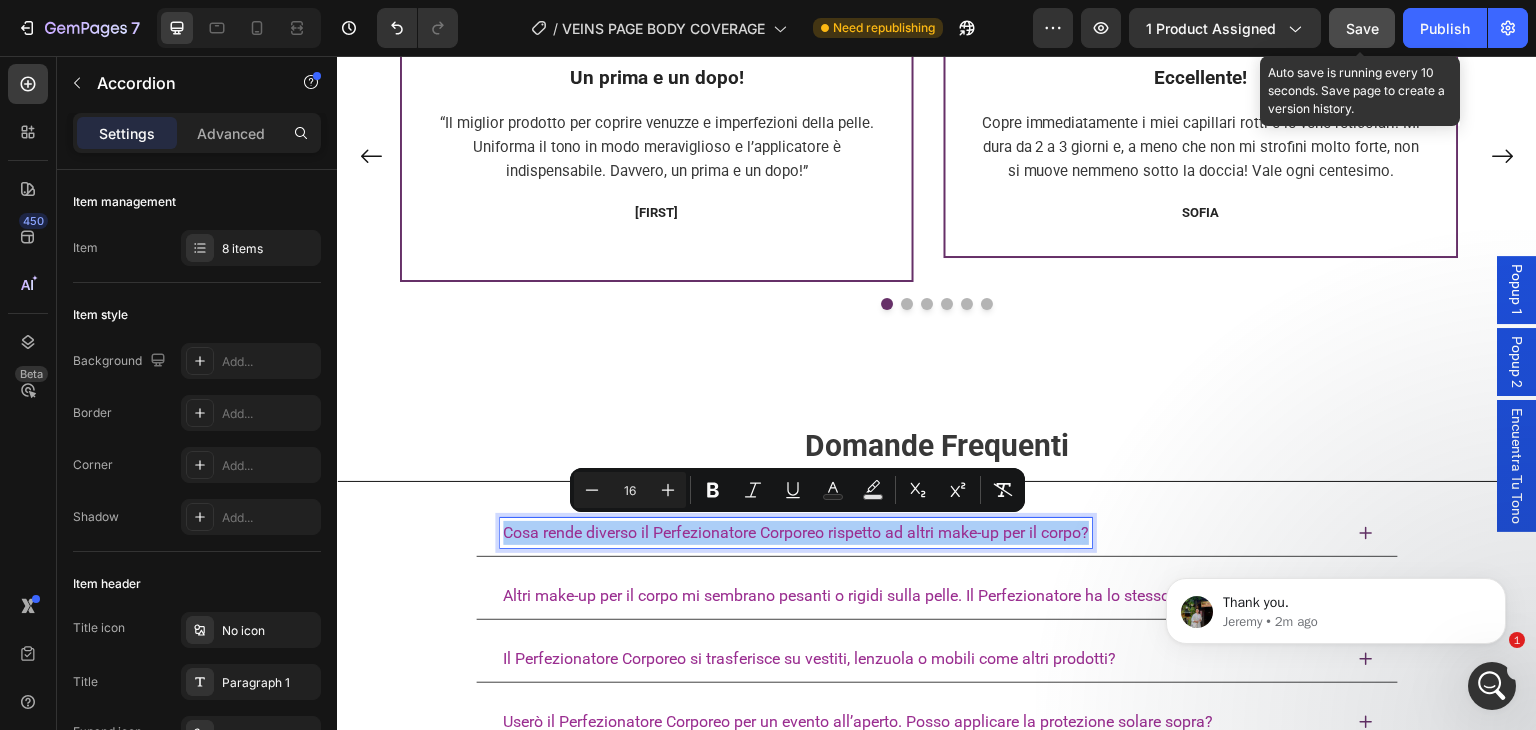 click on "Save" at bounding box center [1362, 28] 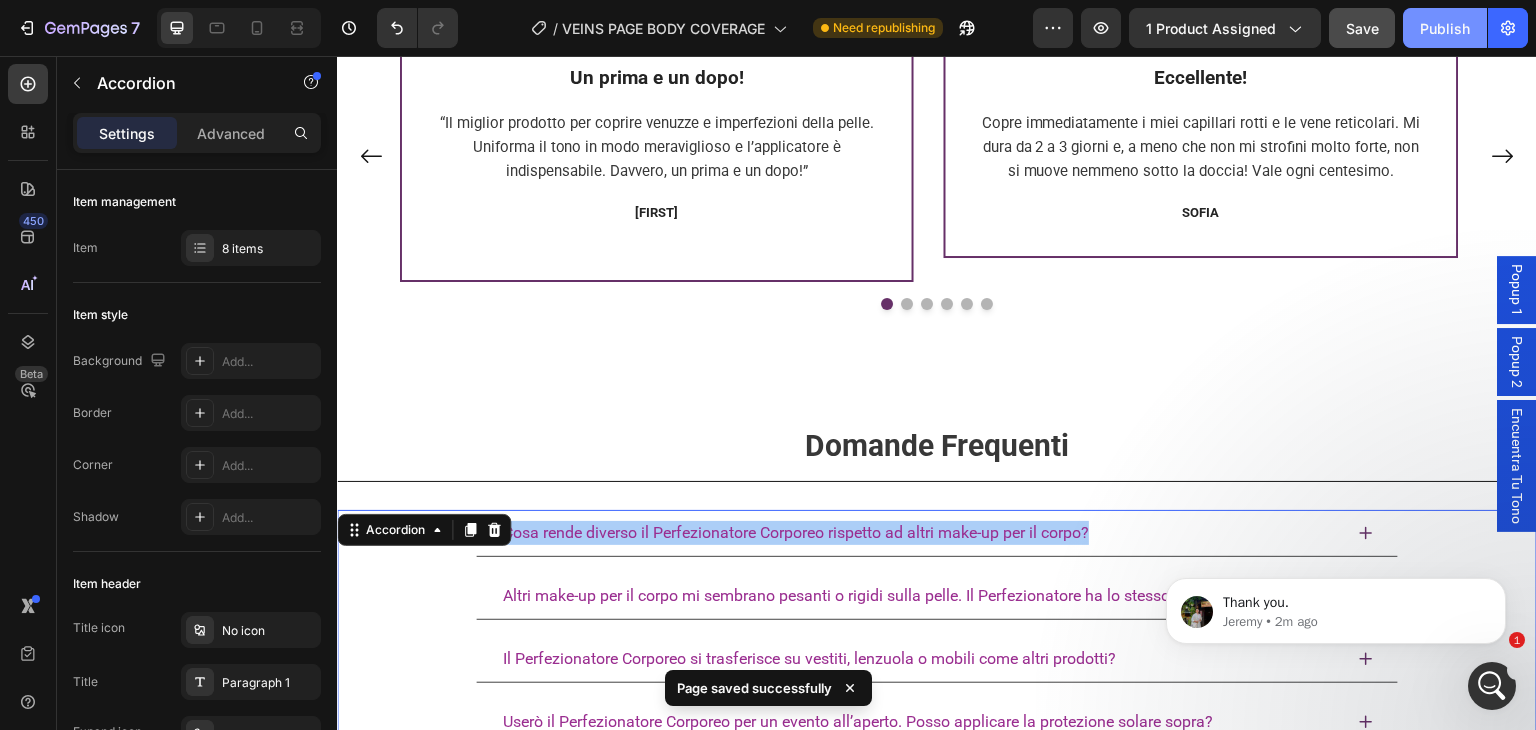 click on "Publish" at bounding box center (1445, 28) 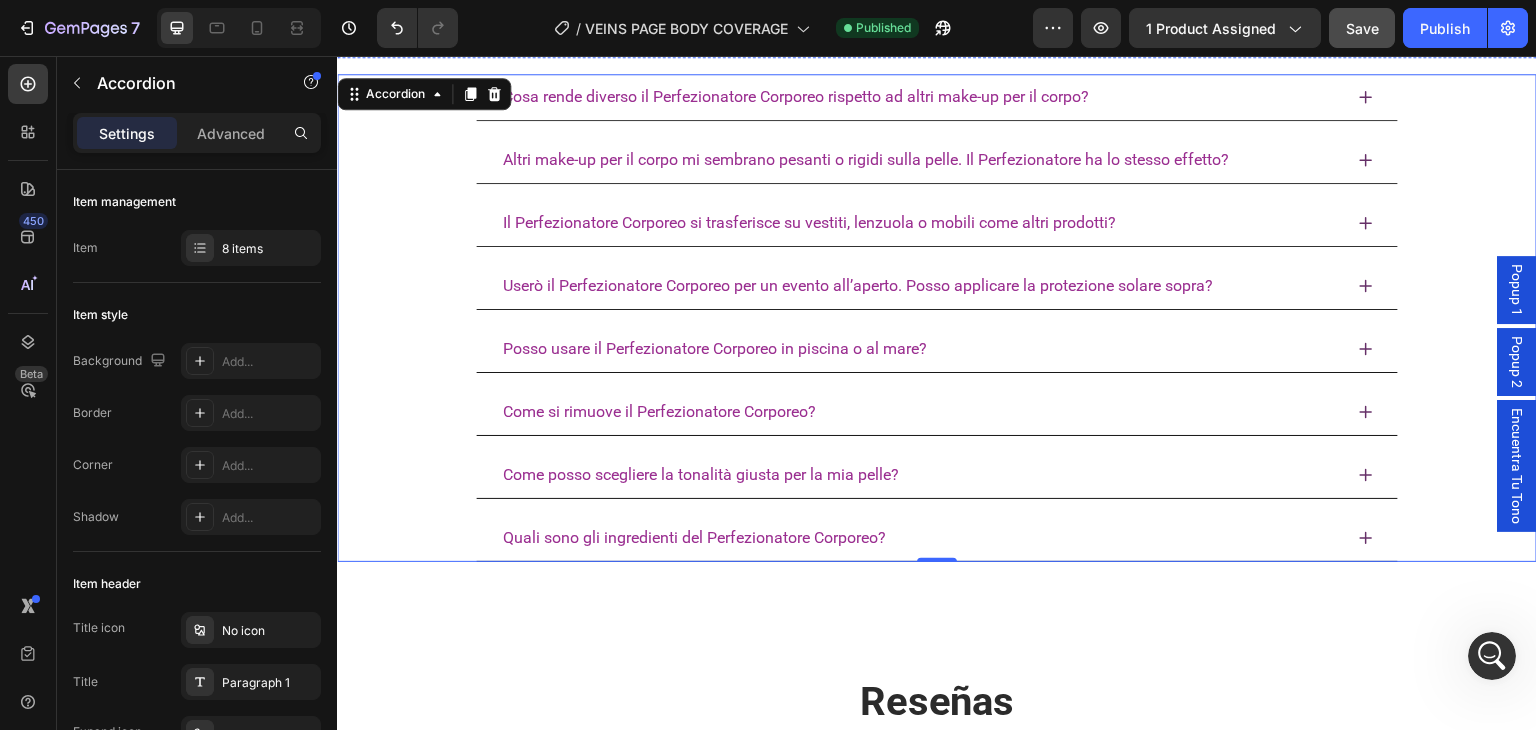 scroll, scrollTop: 5476, scrollLeft: 0, axis: vertical 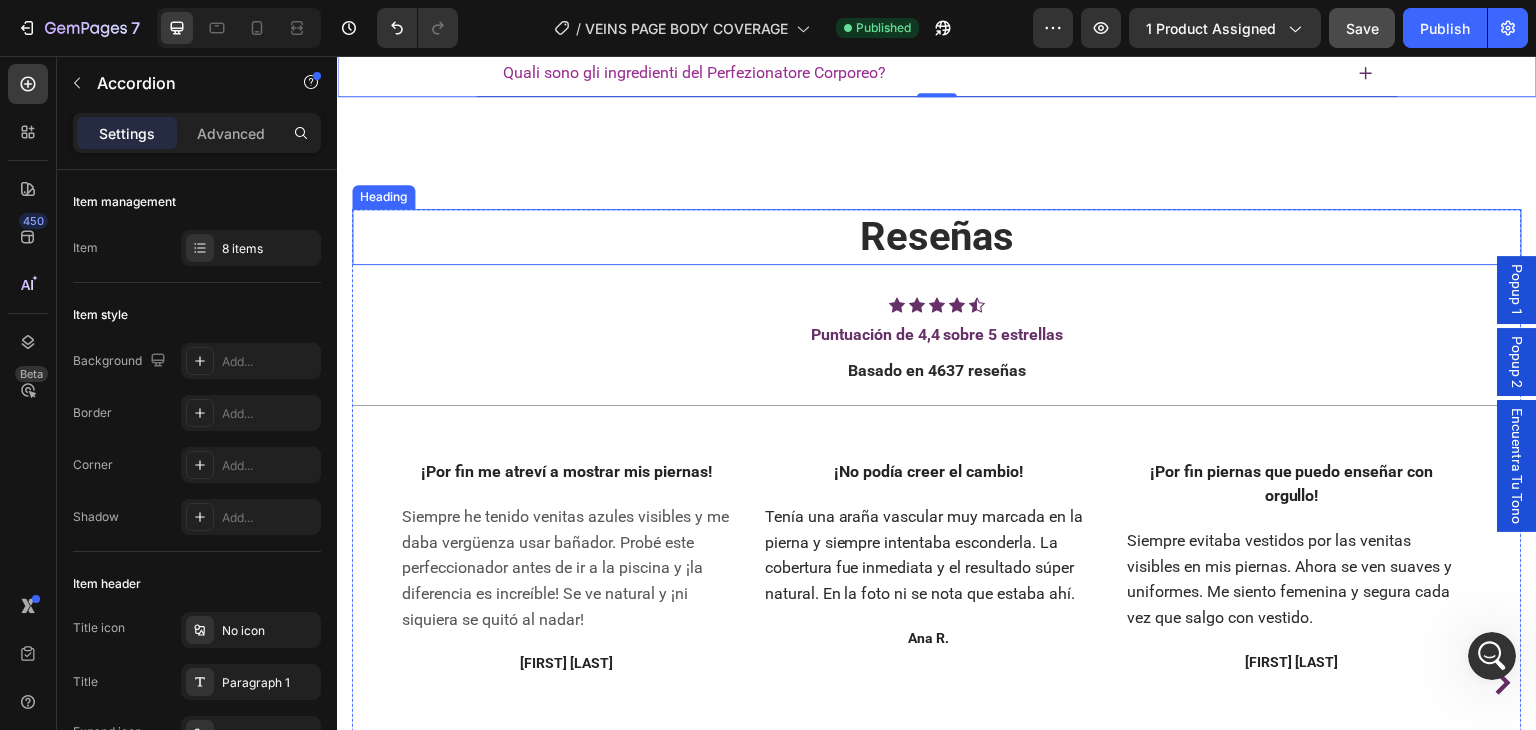 click on "Reseñas" at bounding box center [937, 236] 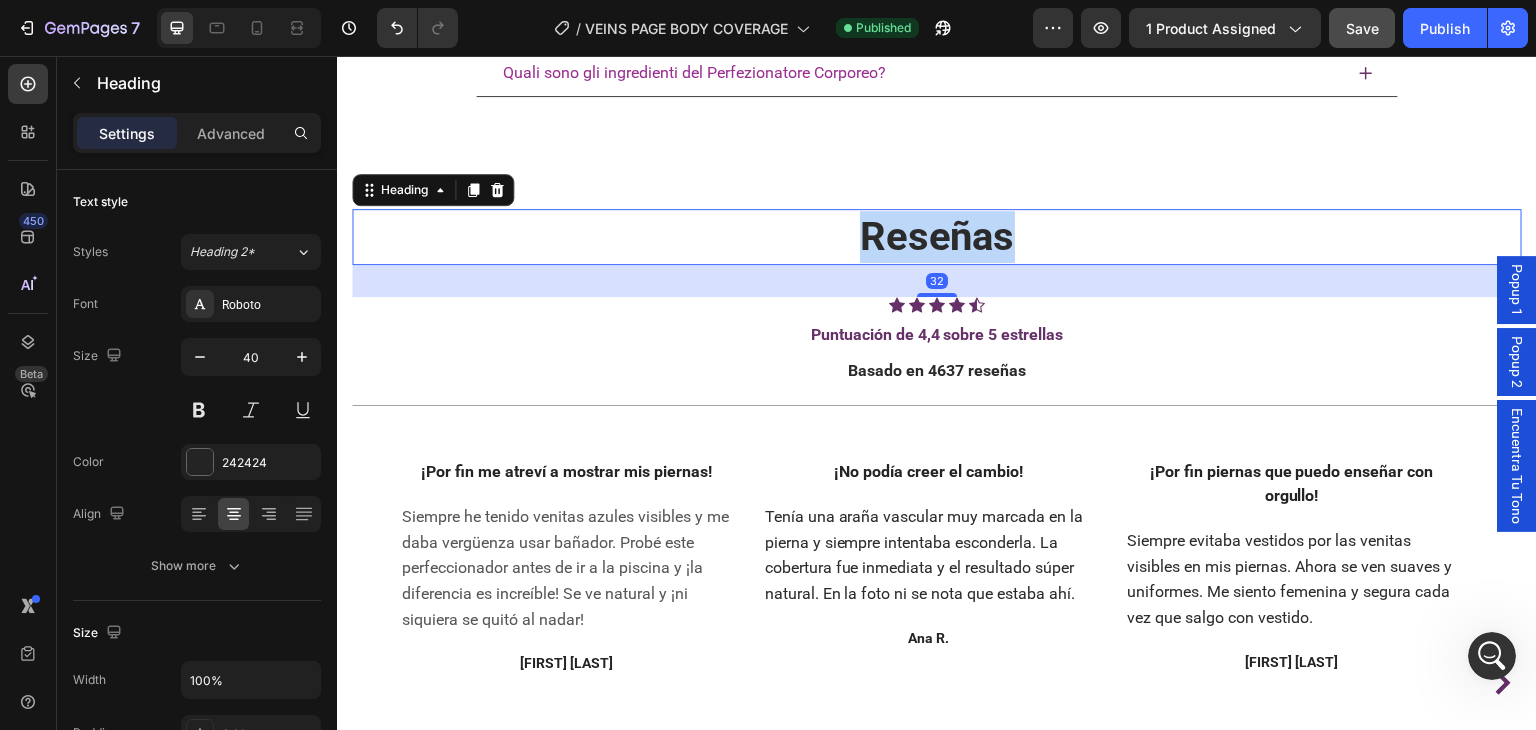 click on "Reseñas" at bounding box center (937, 236) 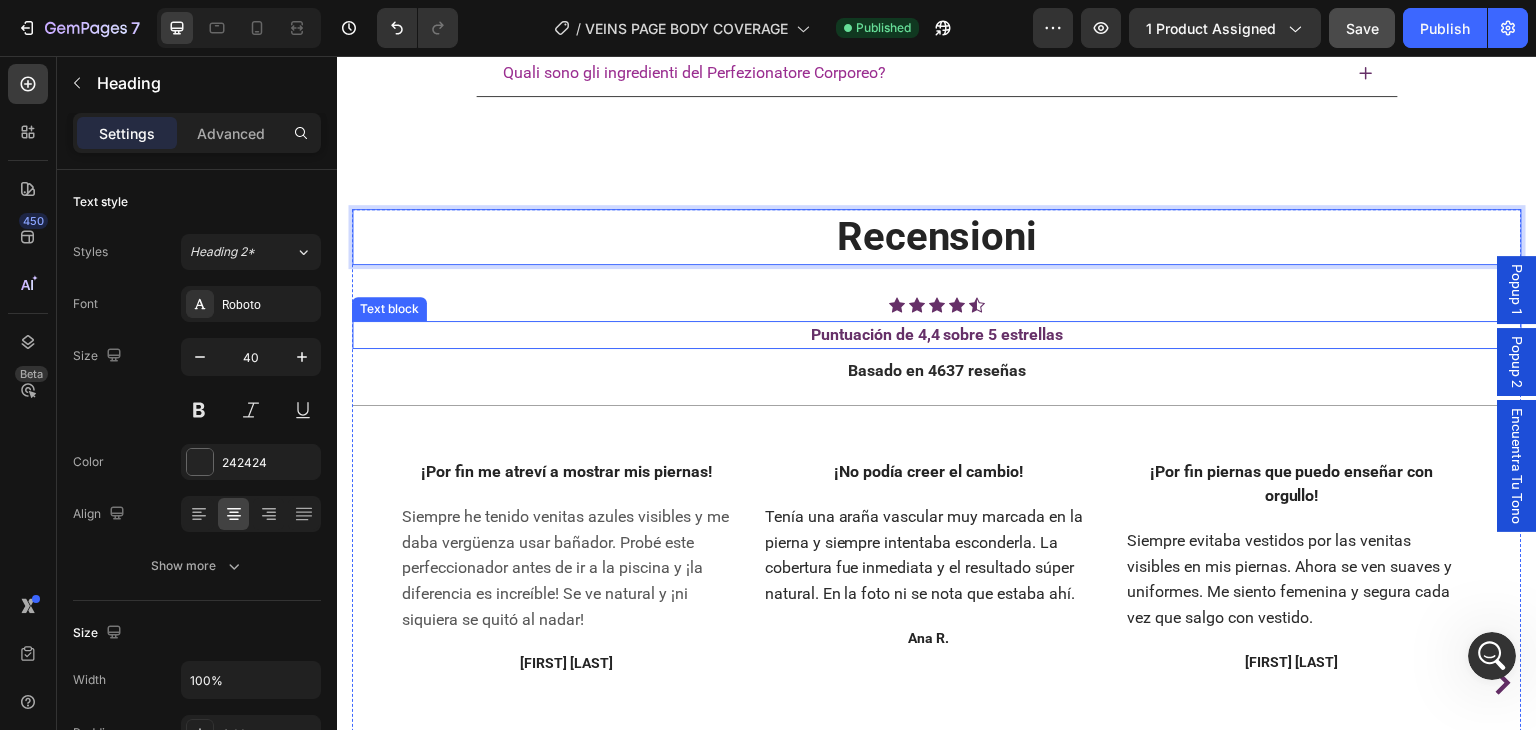 click on "Puntuación de 4,4 sobre 5 estrellas" at bounding box center [937, 334] 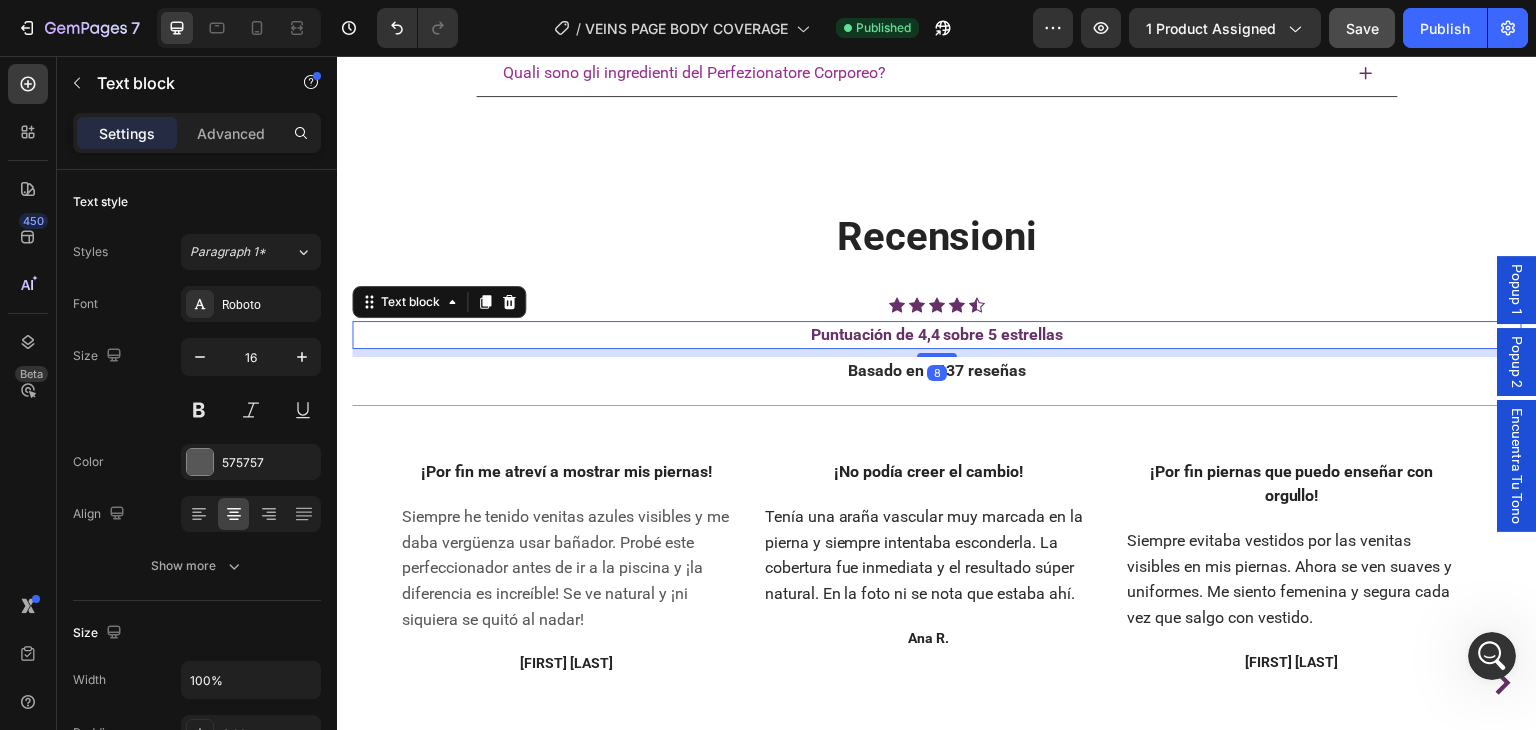 click on "Puntuación de 4,4 sobre 5 estrellas" at bounding box center (937, 334) 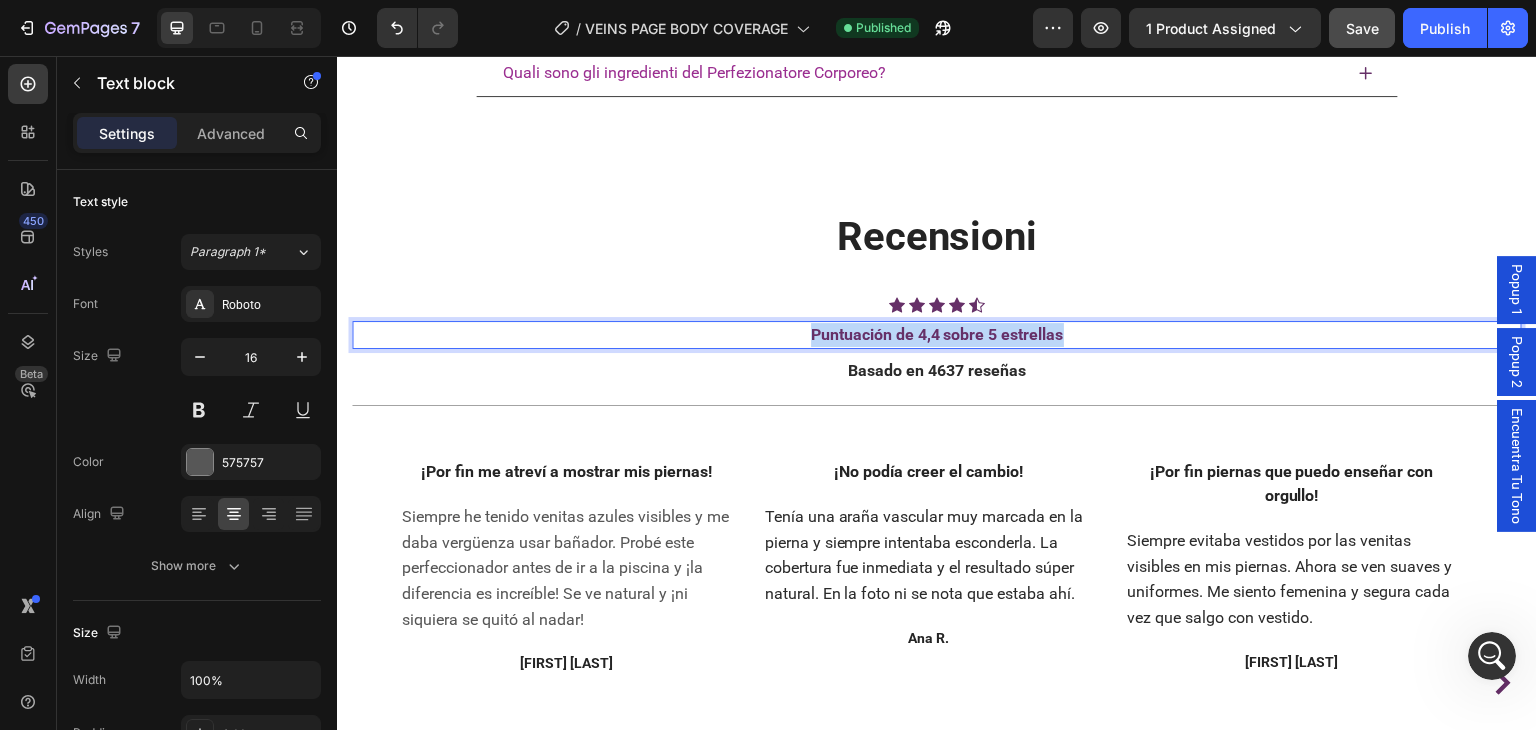 click on "Puntuación de 4,4 sobre 5 estrellas" at bounding box center (937, 334) 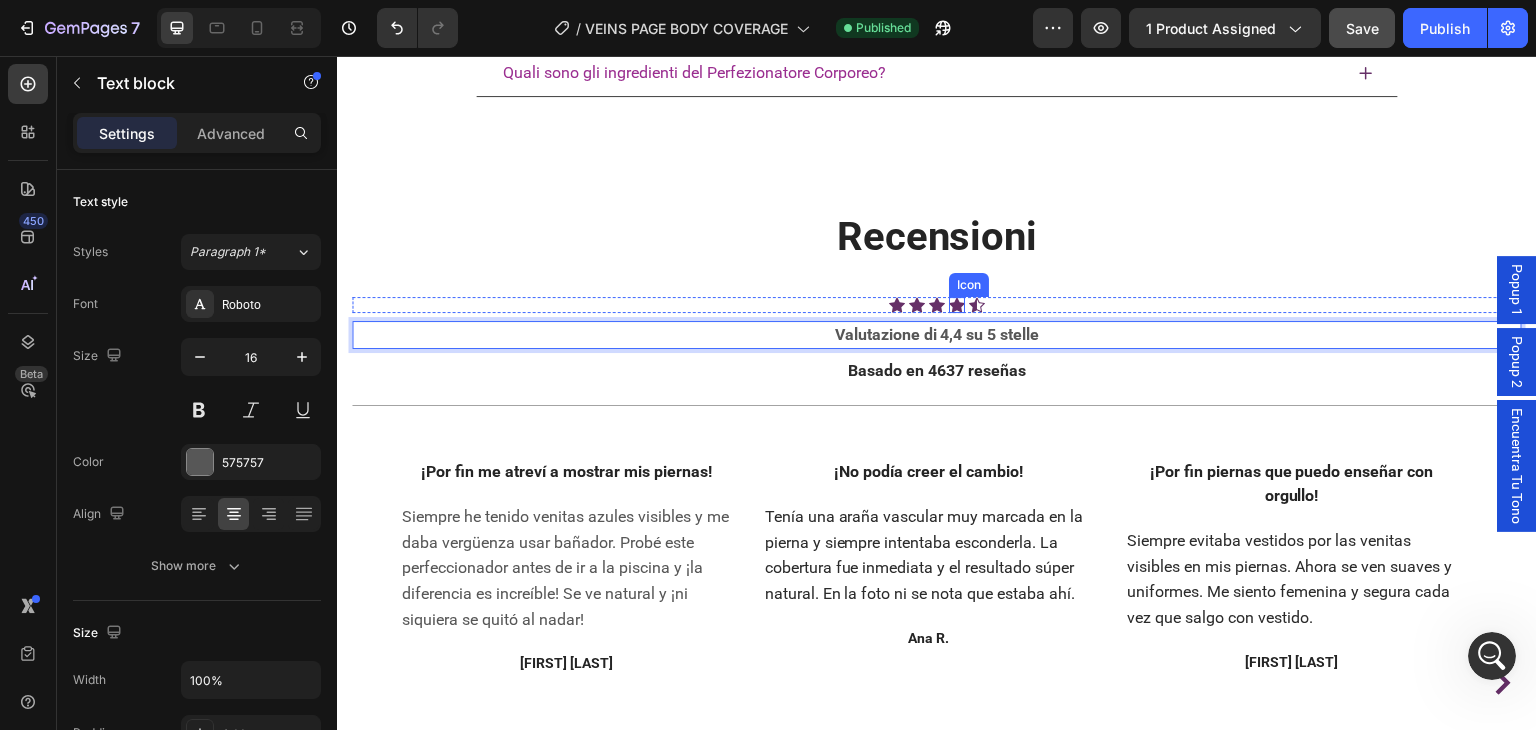 click 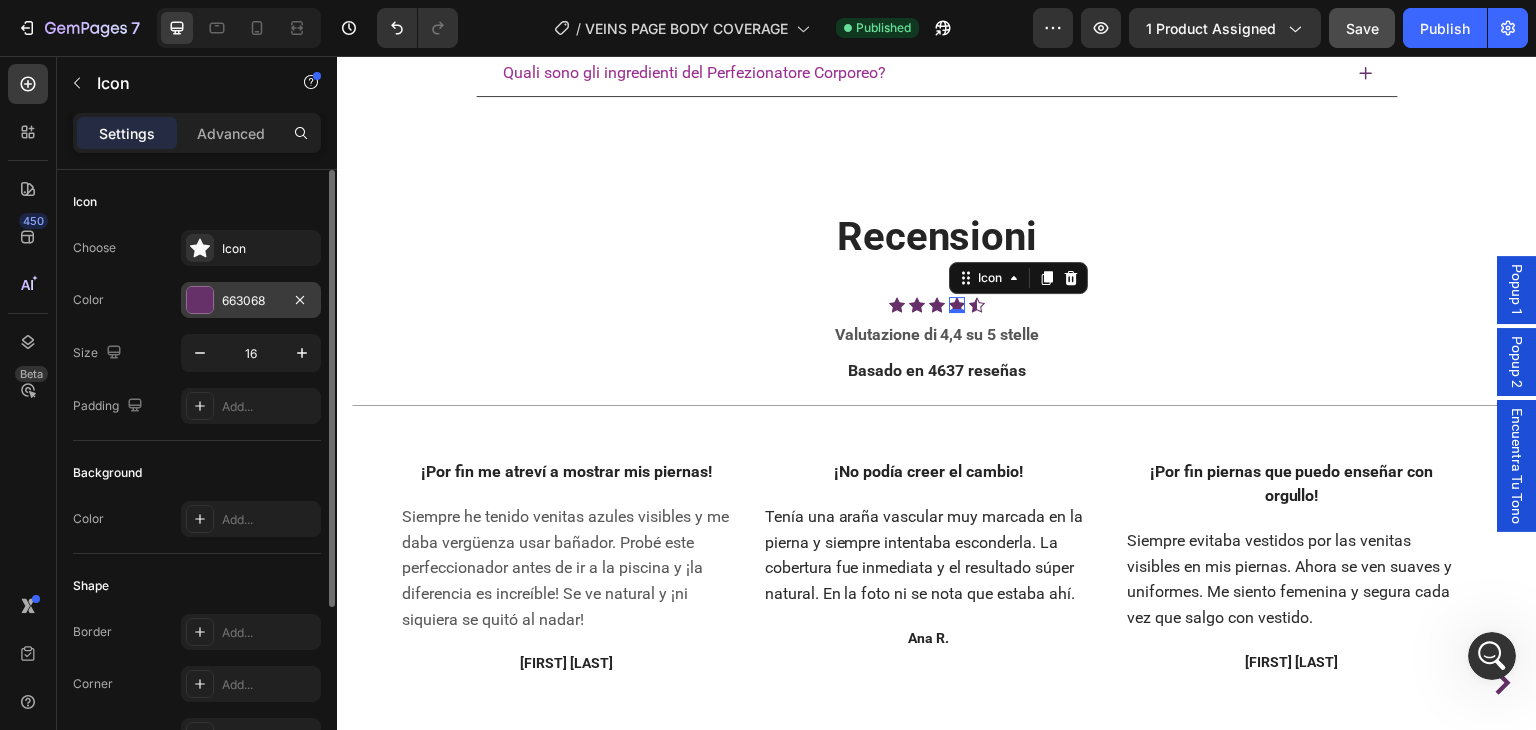 click on "663068" at bounding box center (251, 301) 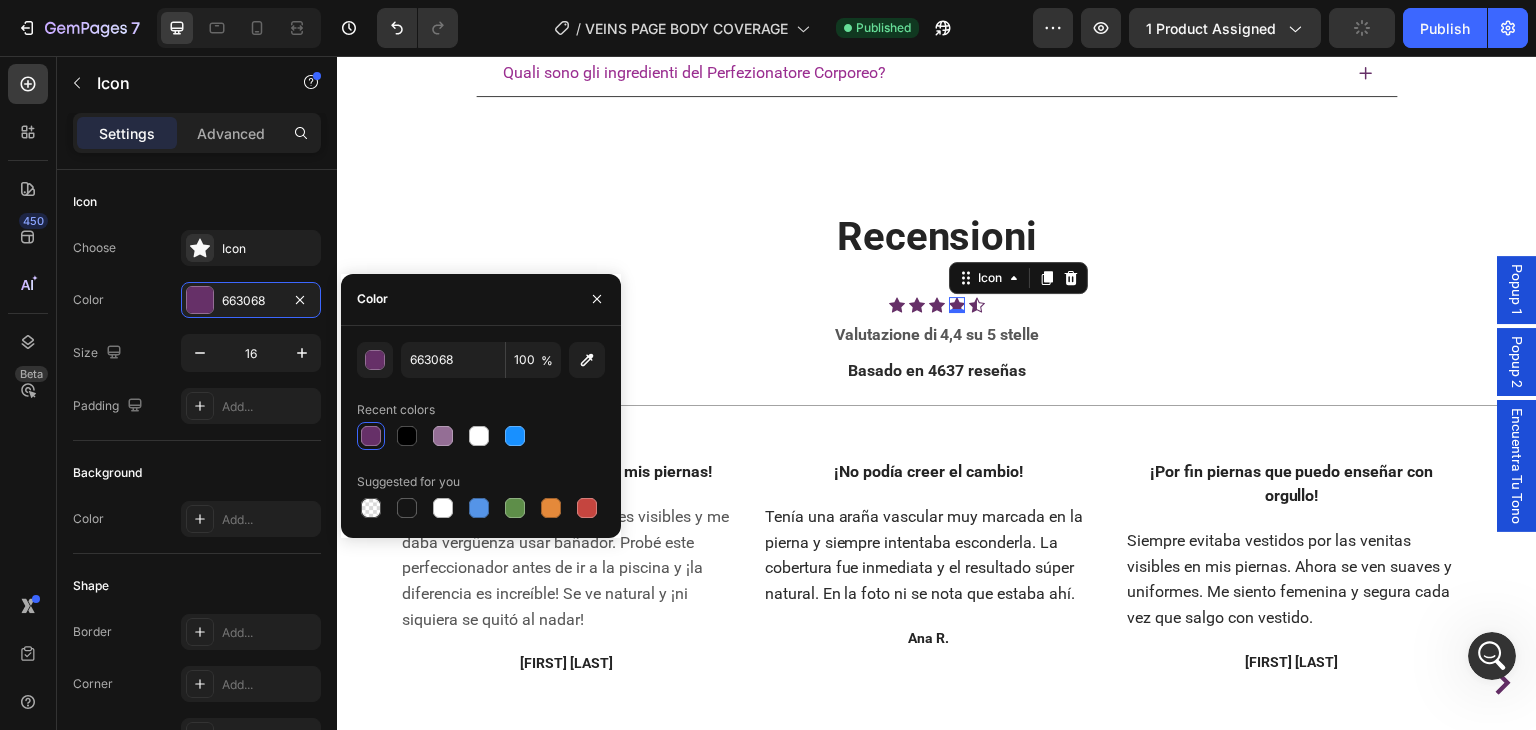 click on "663068 100 %" at bounding box center (481, 360) 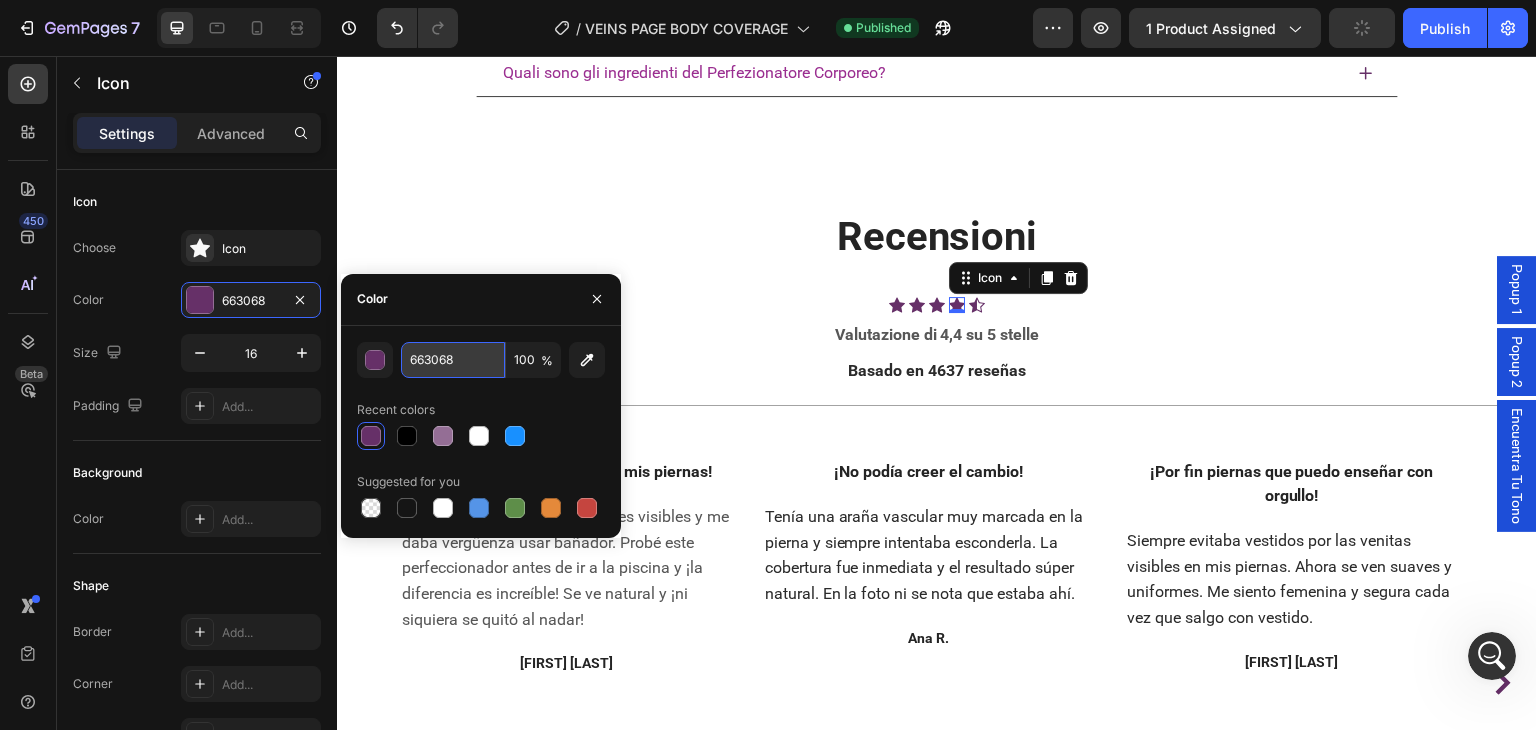 click on "663068" at bounding box center (453, 360) 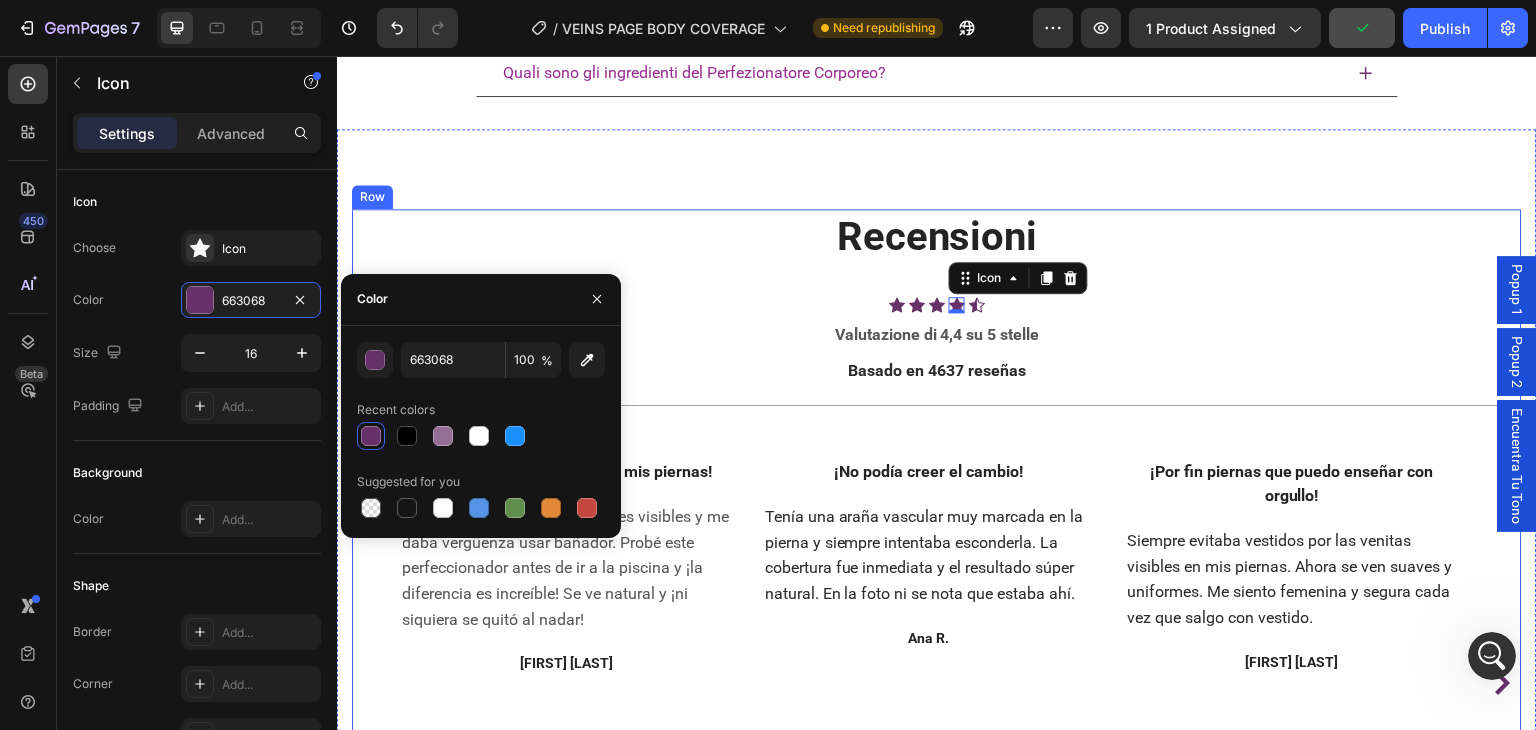 click on "Valutazione di 4,4 su 5 stelle" at bounding box center (937, 335) 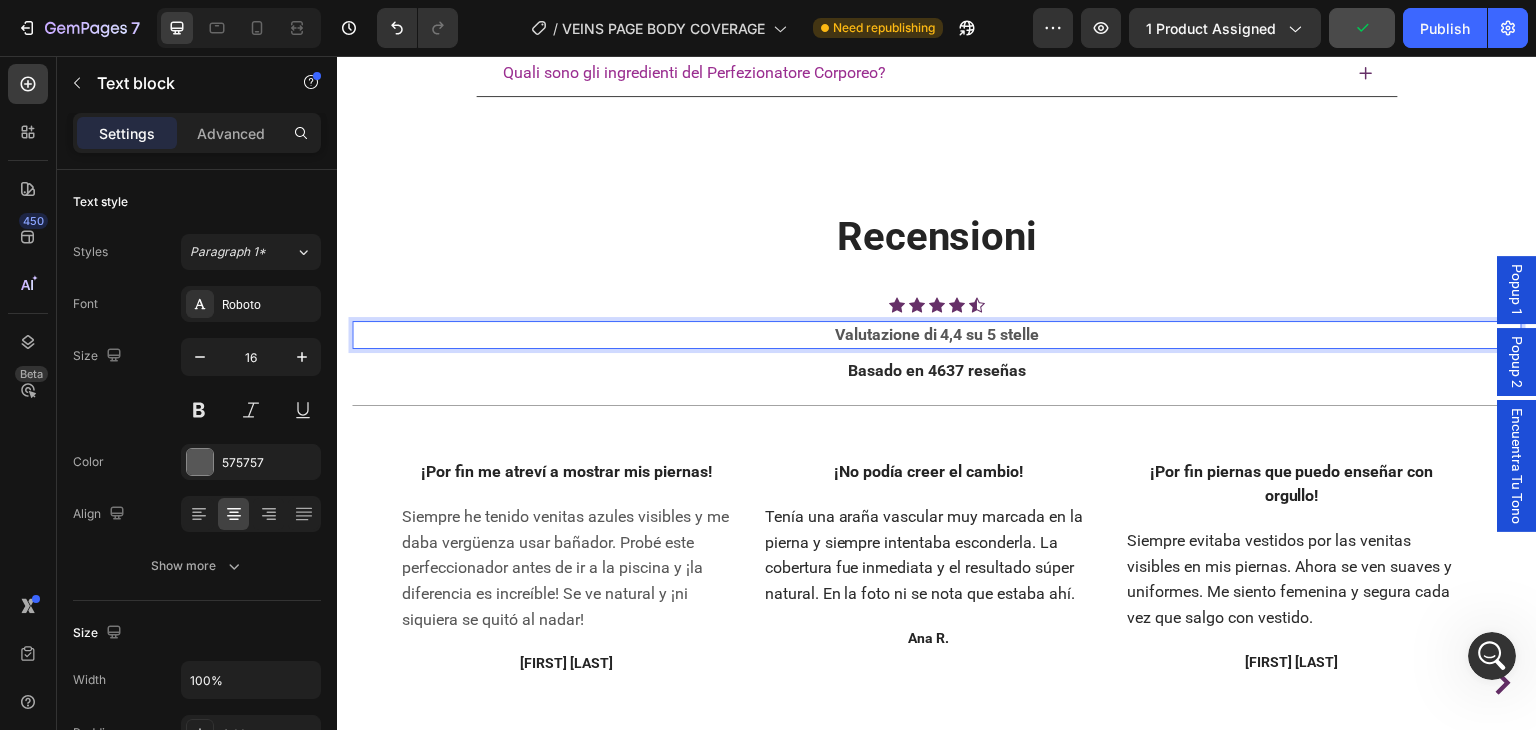 click on "Valutazione di 4,4 su 5 stelle" at bounding box center [937, 335] 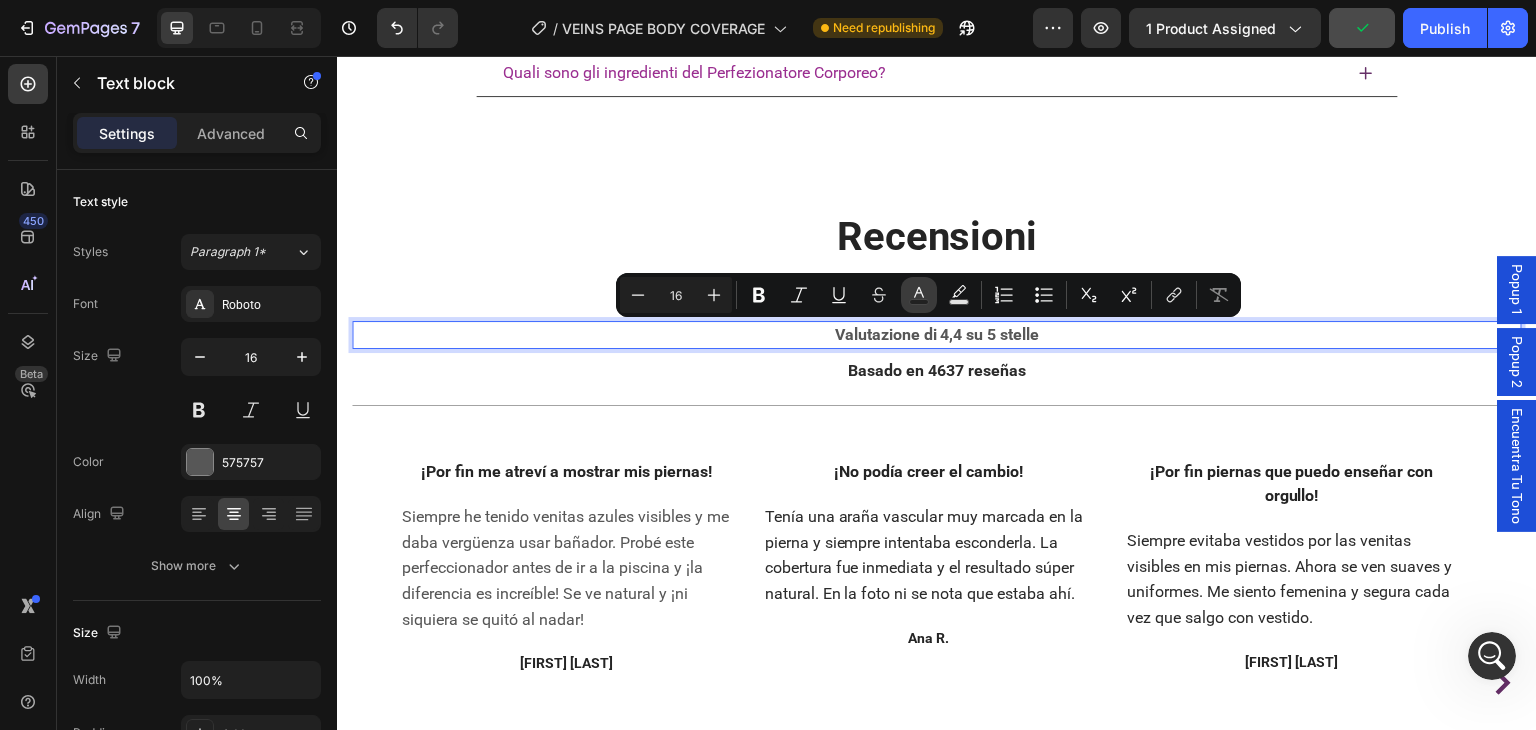 click on "Text Color" at bounding box center [919, 295] 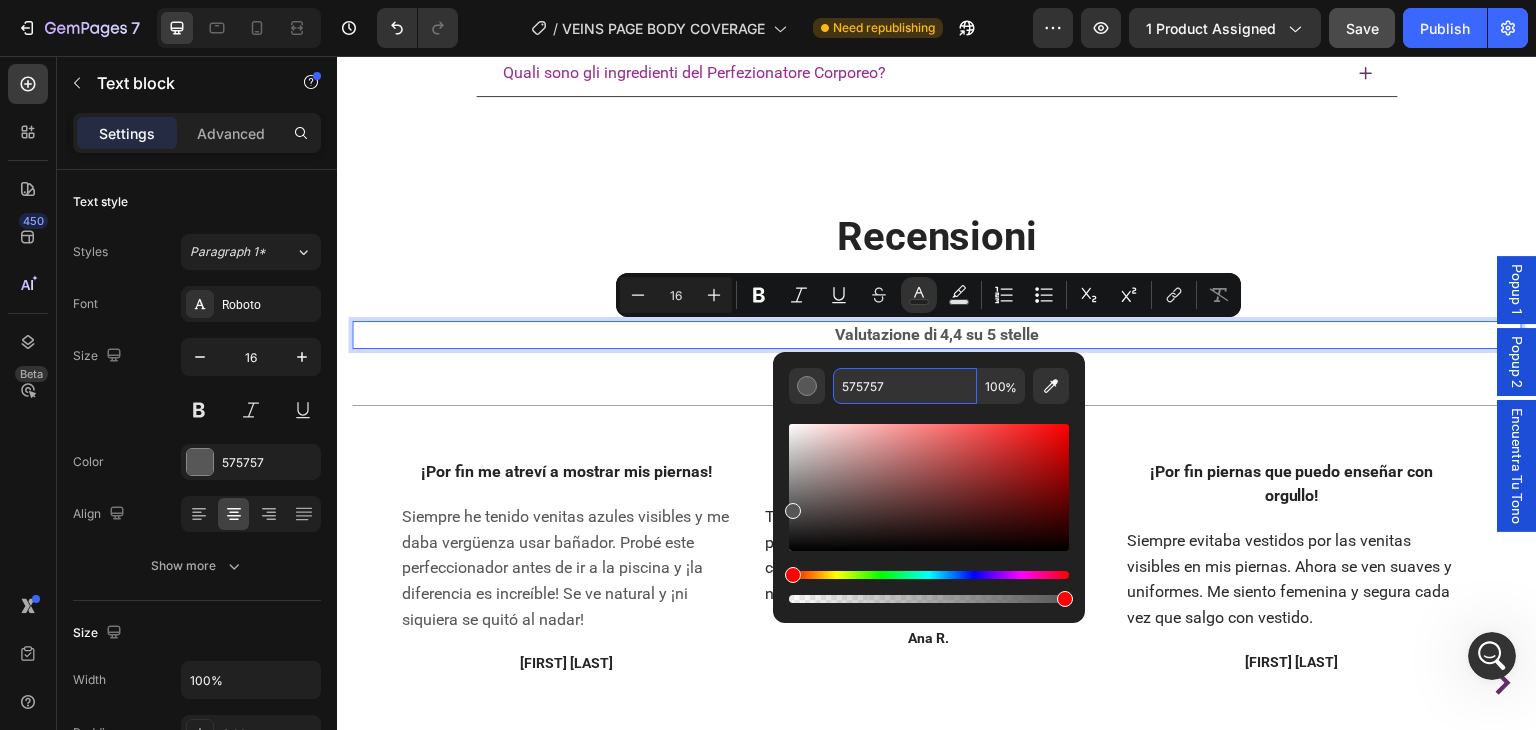click on "575757" at bounding box center [905, 386] 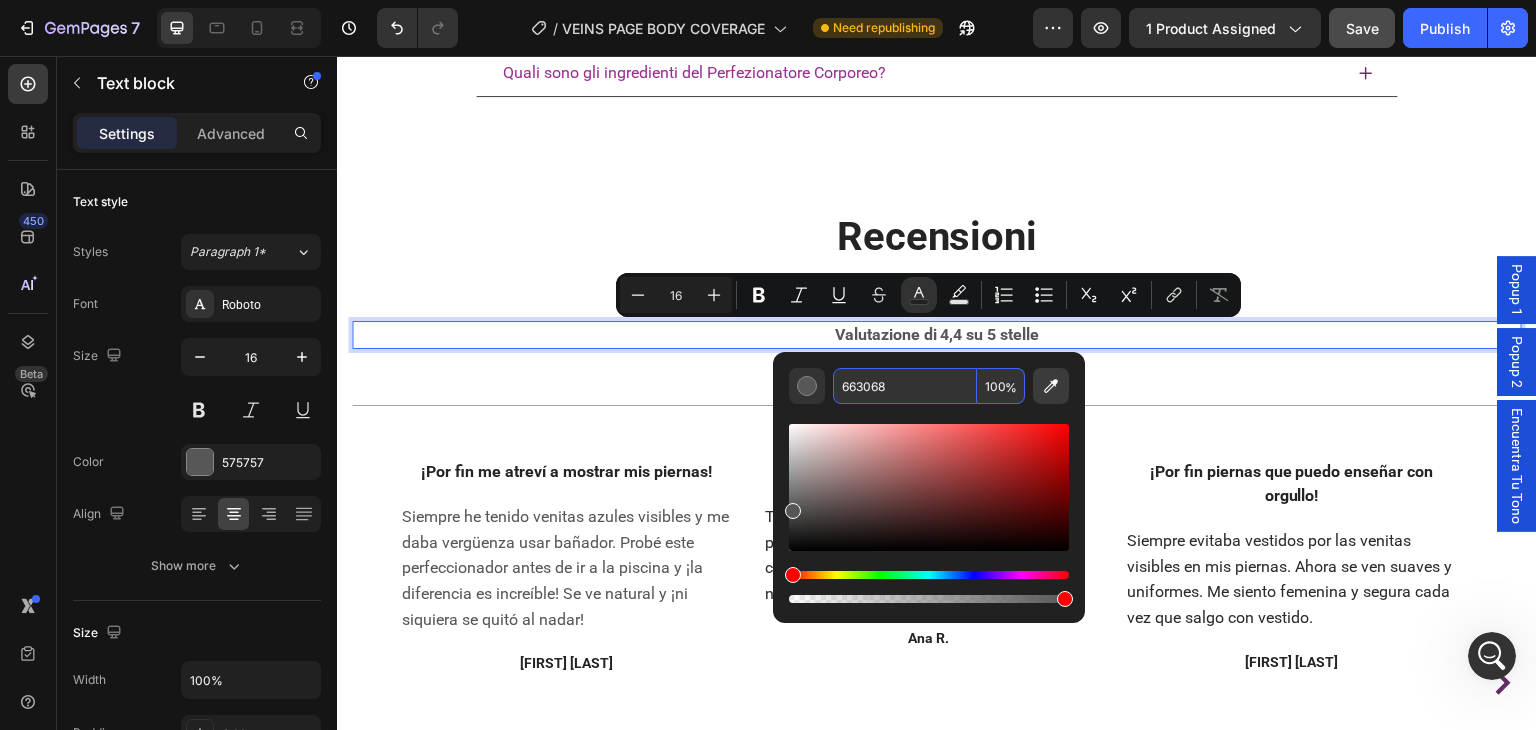 type on "663068" 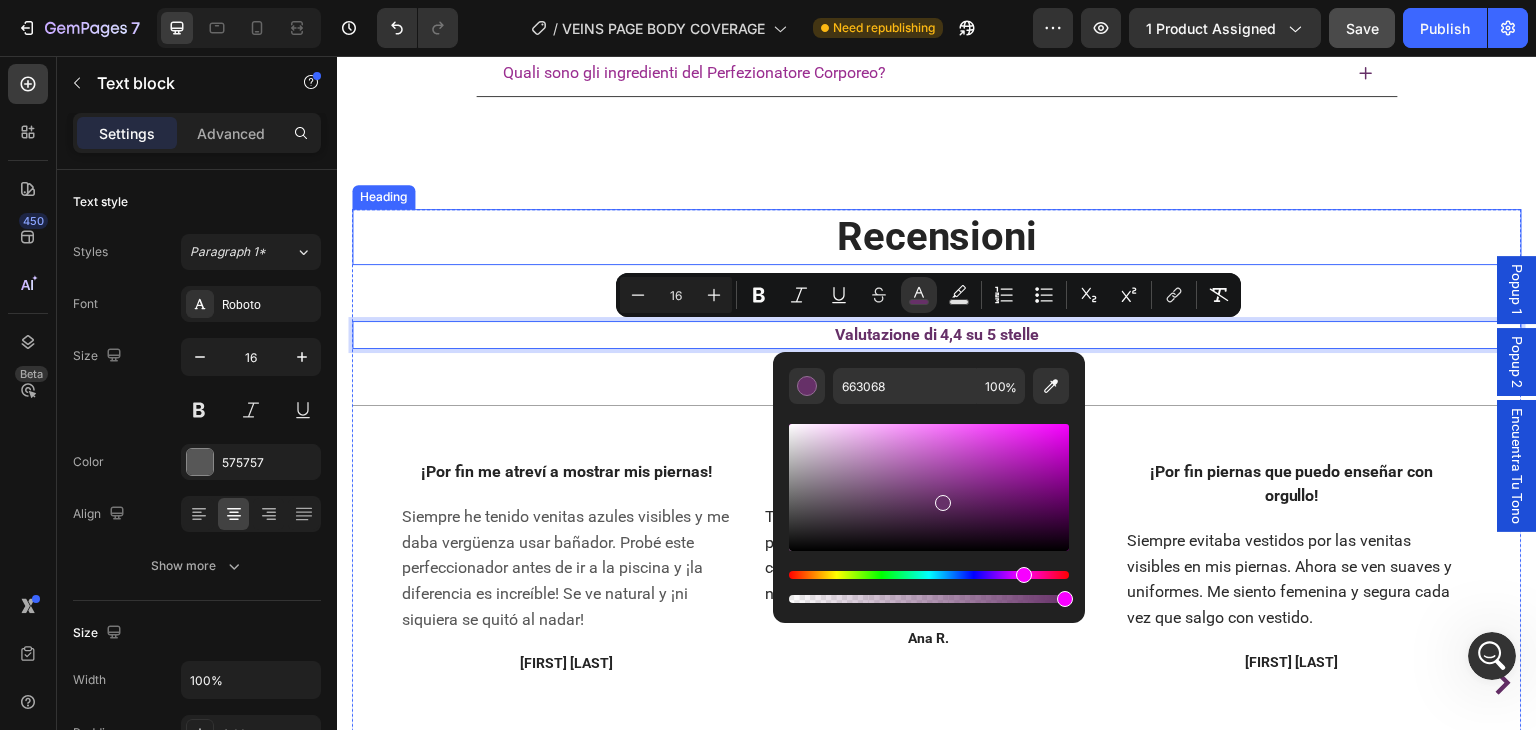 click on "Recensioni" at bounding box center [937, 237] 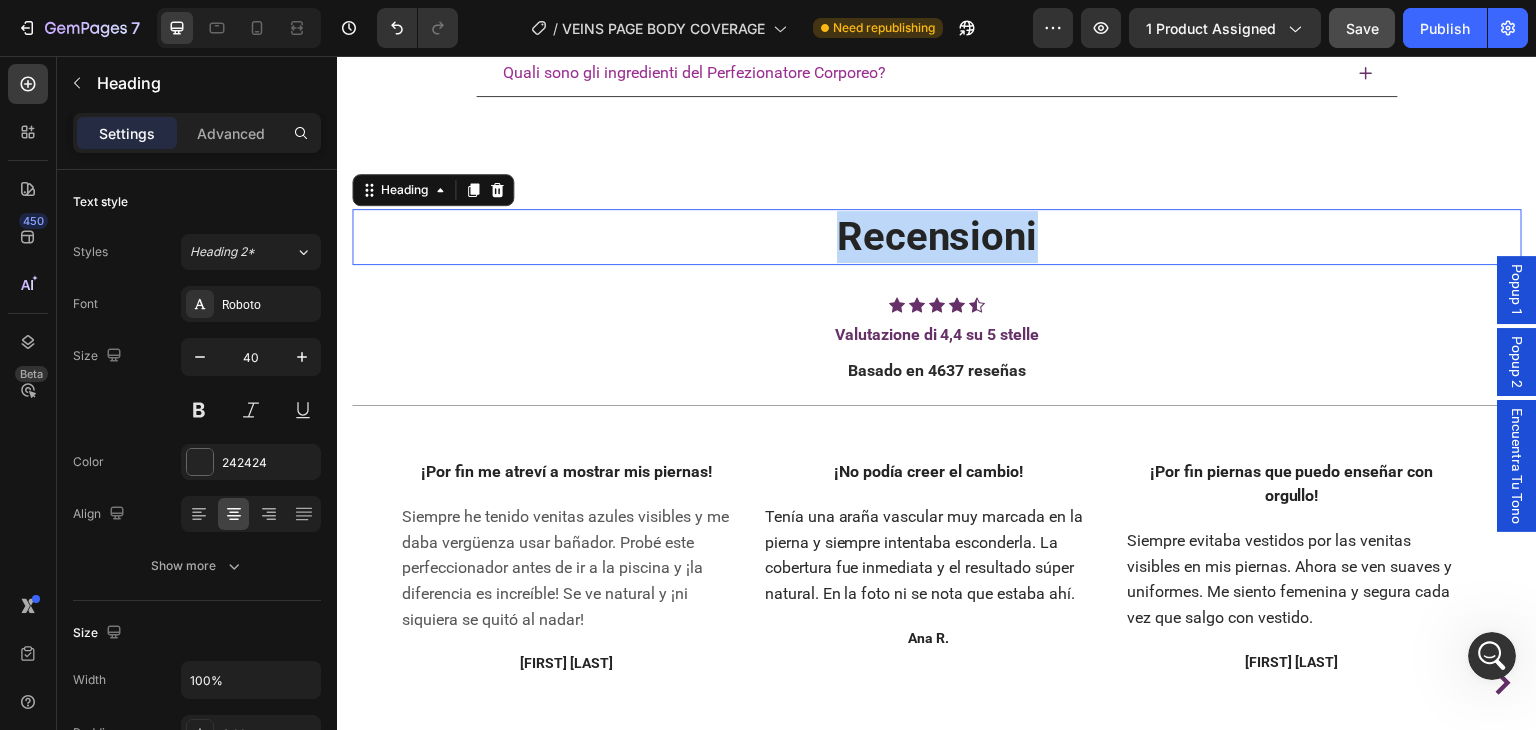 click on "Recensioni" at bounding box center (937, 237) 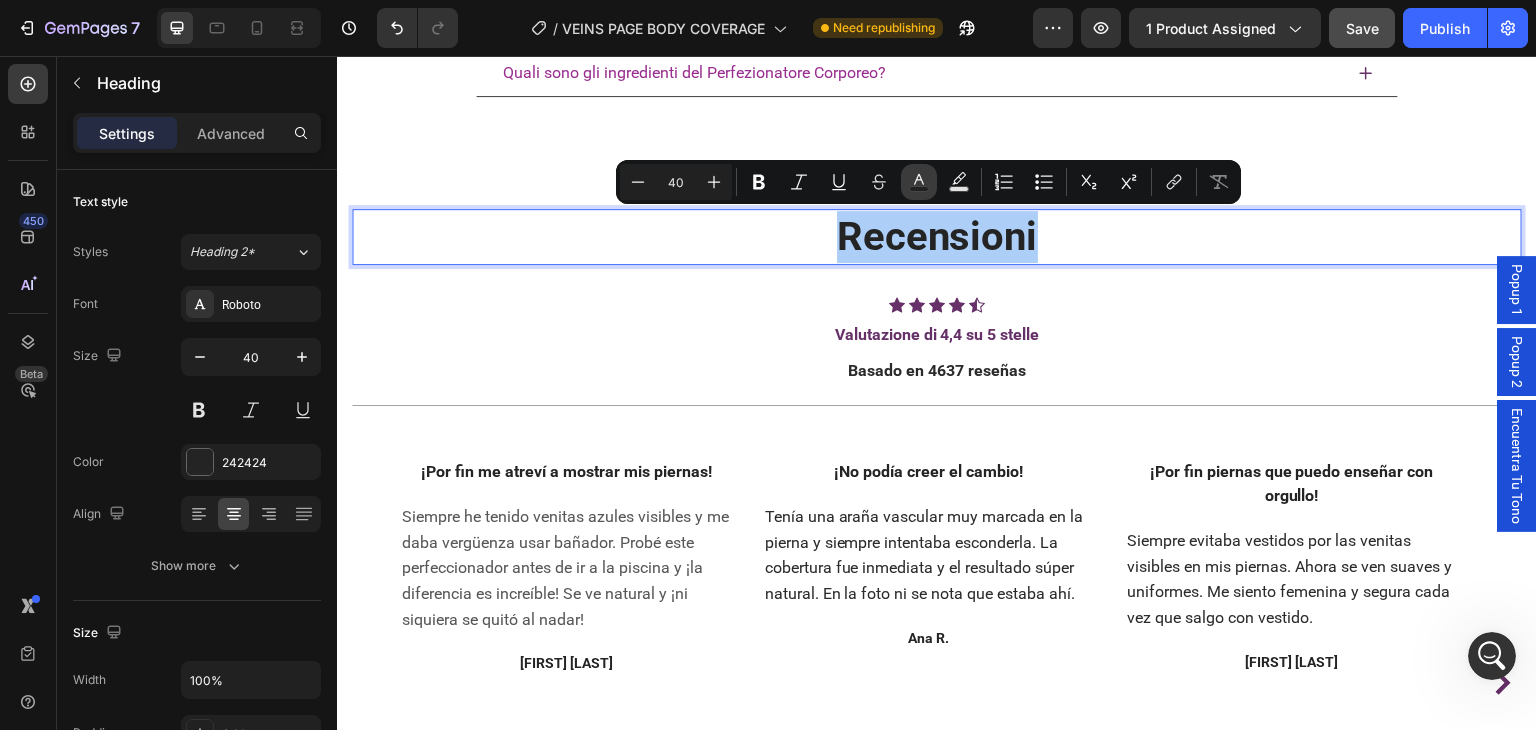 click 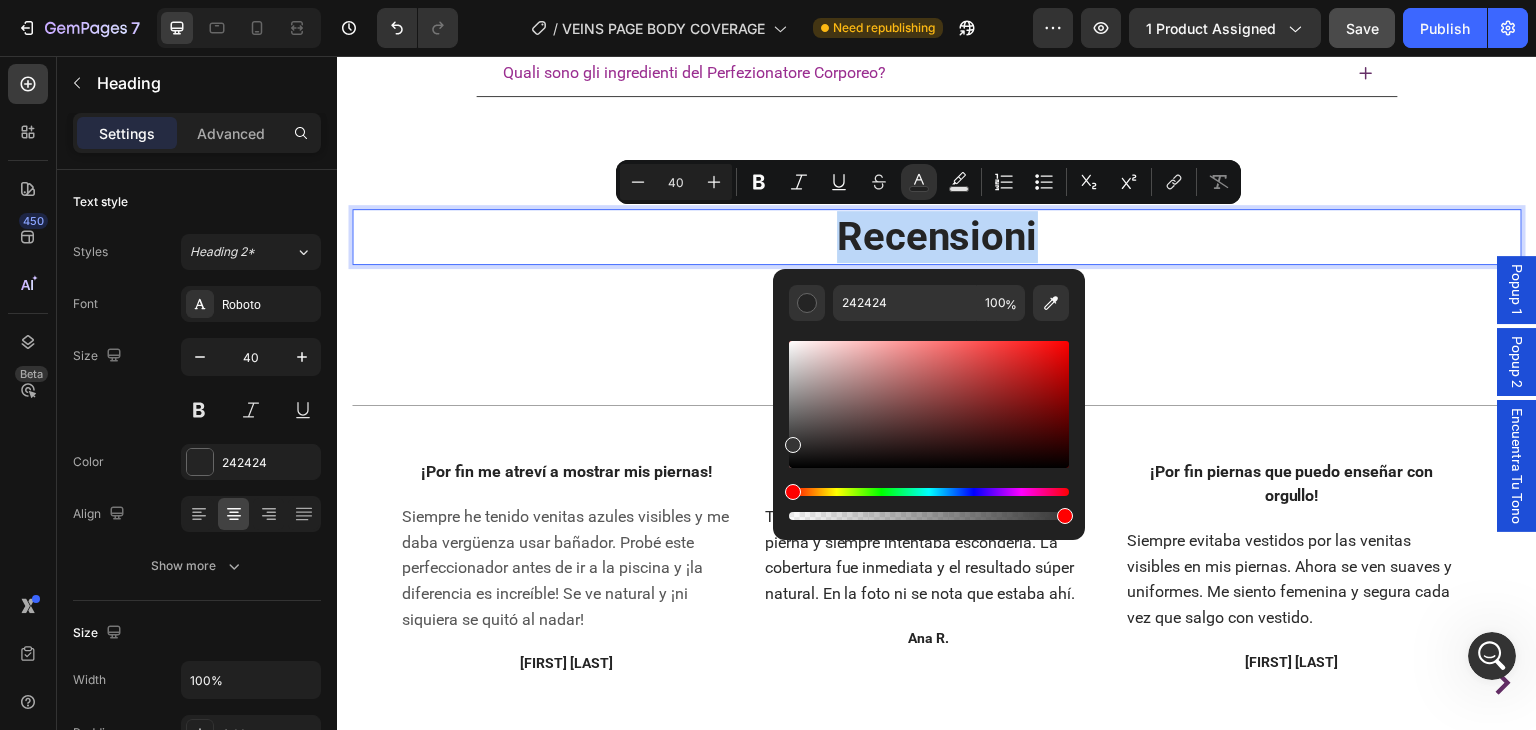 drag, startPoint x: 798, startPoint y: 425, endPoint x: 784, endPoint y: 440, distance: 20.518284 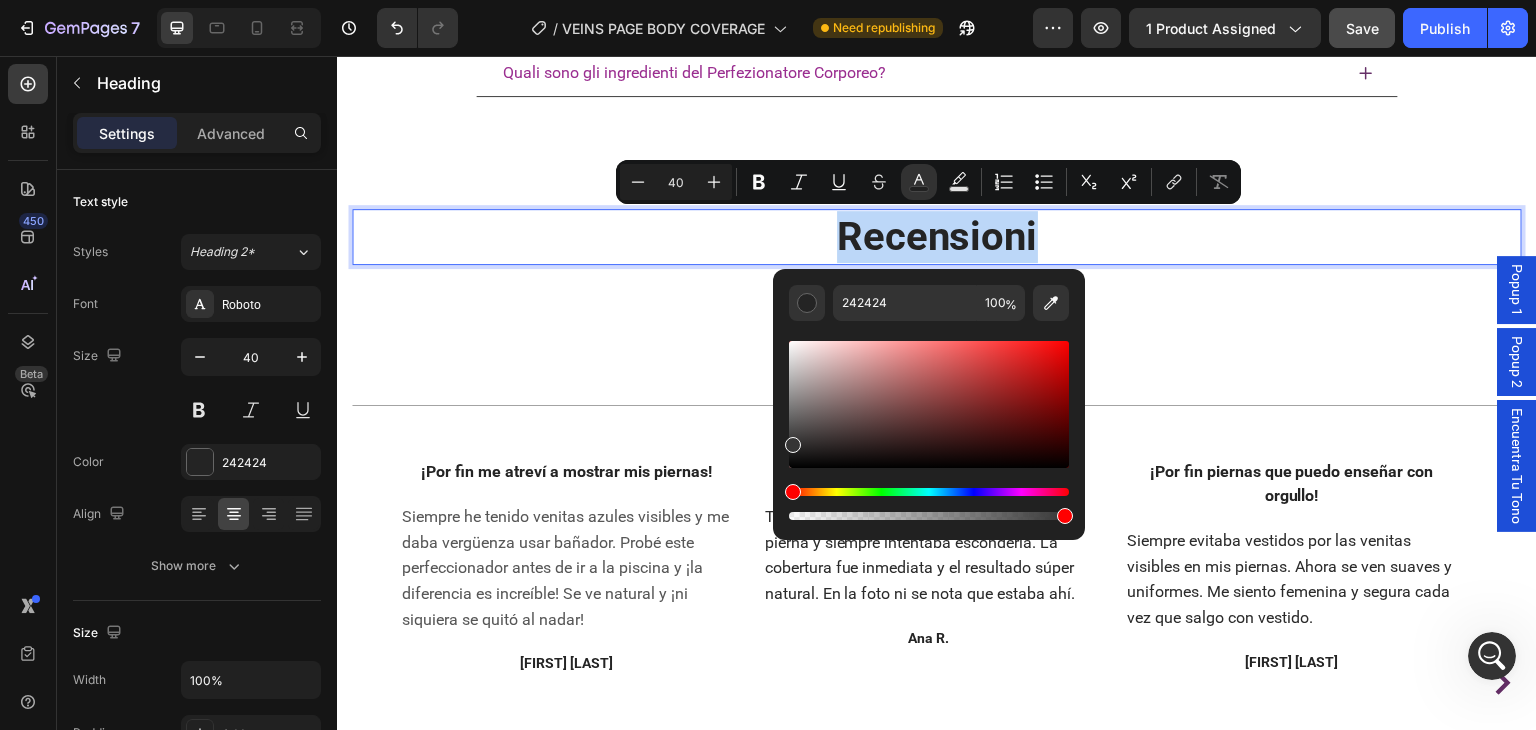 click on "242424 100 %" at bounding box center (929, 396) 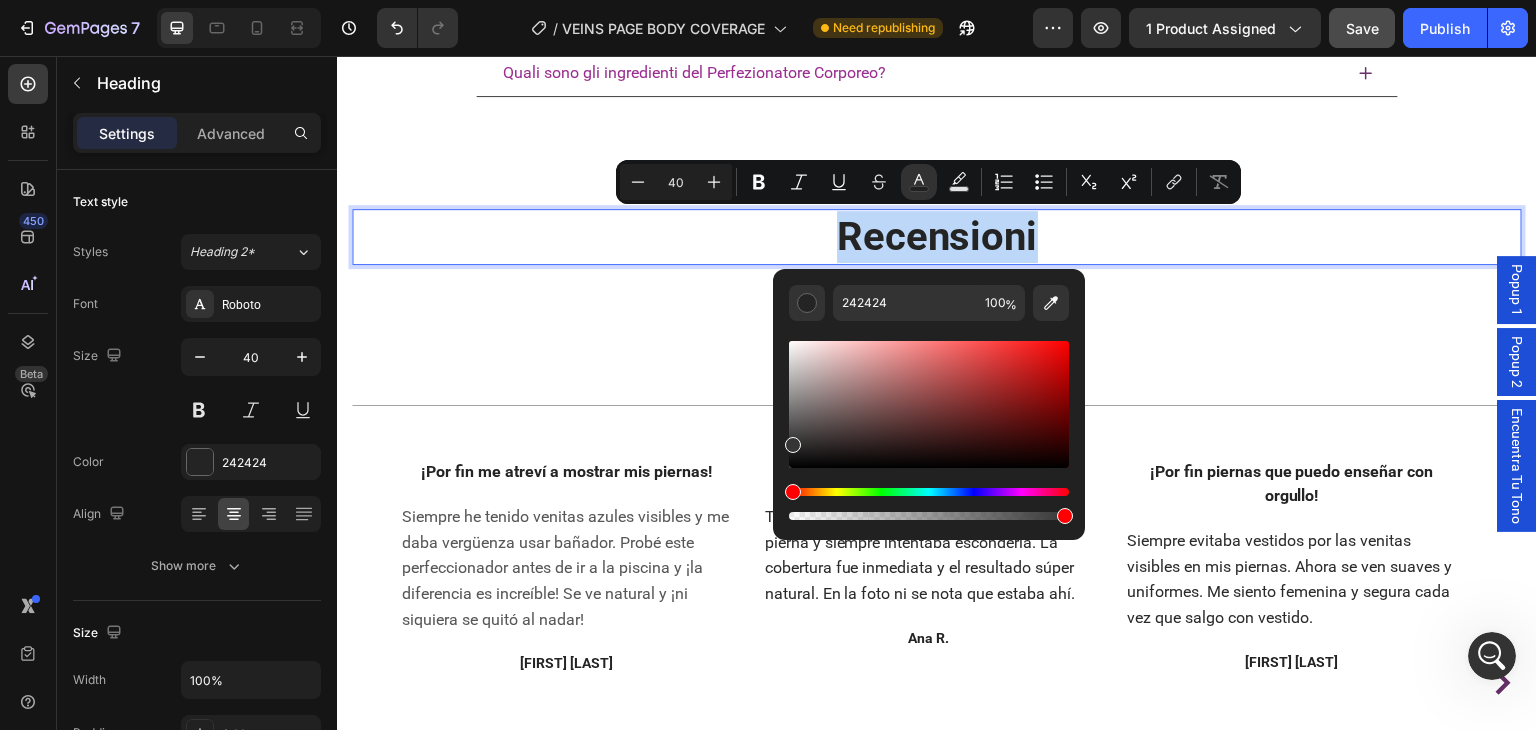 type on "353535" 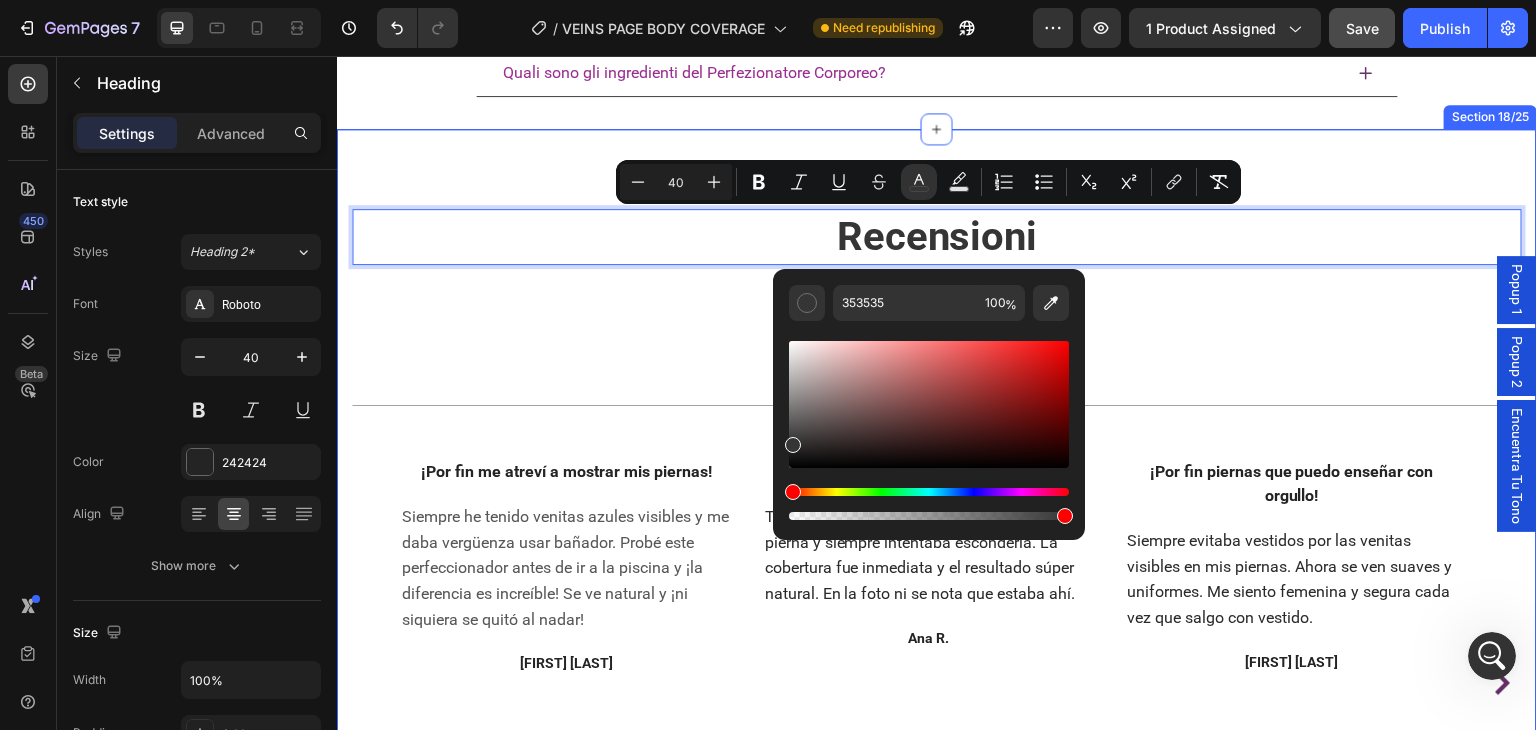 click on "Recensioni Heading   32                Icon                Icon                Icon                Icon
Icon Icon List Hoz Valutazione di 4,4 su 5 stelle Text block Basado en 4637 reseñas Text block                Title Line
Image ¡Por fin me atreví a mostrar mis piernas! Text block Siempre he tenido venitas azules visibles y me daba vergüenza usar bañador. Probé este perfeccionador antes de ir a la piscina y ¡la diferencia es increíble! Se ve natural y ¡ni siquiera se quitó al nadar! Text block Lucía S. Text block Image ¡No podía creer el cambio! Text block Tenía una araña vascular muy marcada en la pierna y siempre intentaba esconderla. La cobertura fue inmediata y el resultado súper natural. En la foto ni se nota que estaba ahí. Text block Ana R. Text block Image ¡Por fin piernas que puedo enseñar con orgullo! Text block Text block Verónica F. Text block Image Aplicación súper fácil con la brocha Text block Text block Sofía R. Text block Image Marta L." at bounding box center [937, 580] 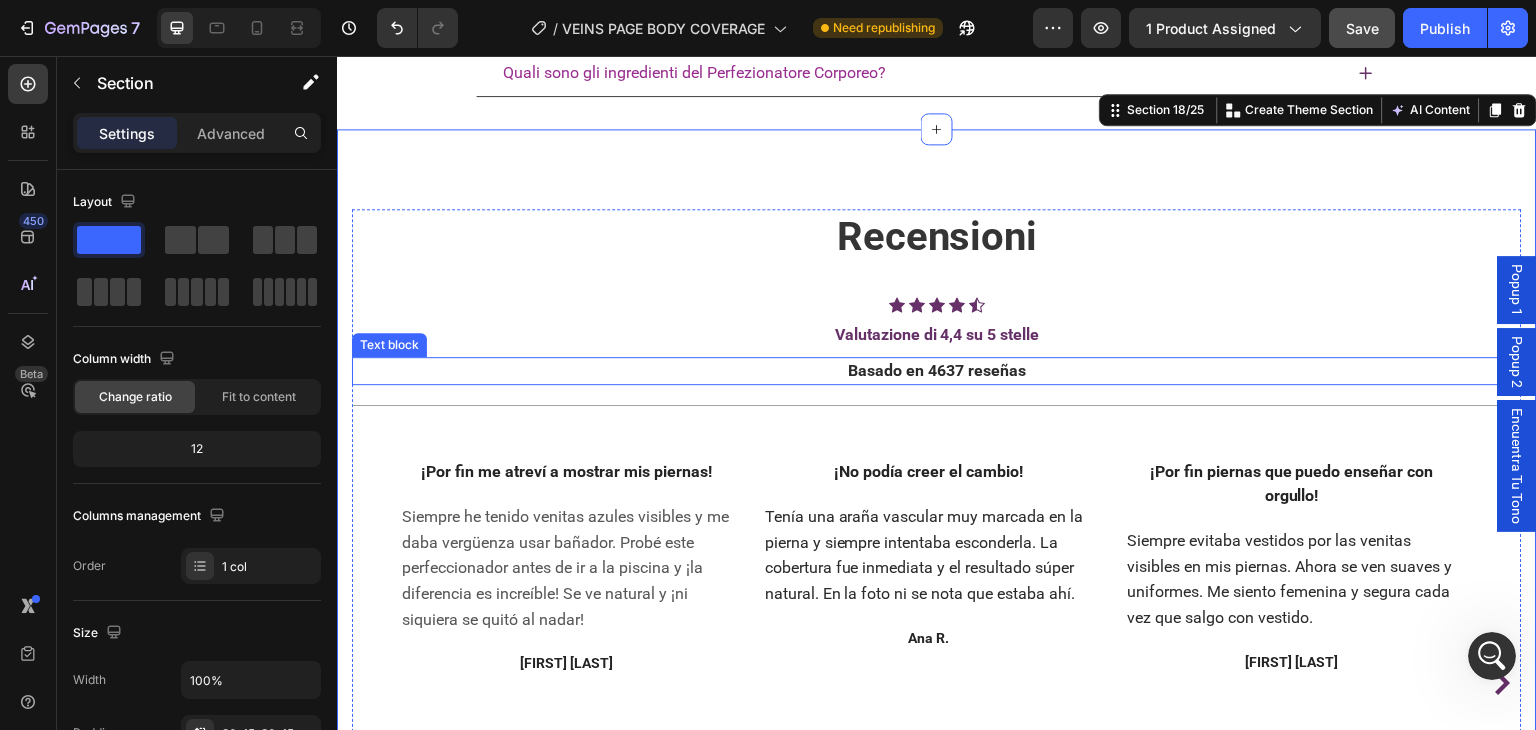 click on "Basado en 4637 reseñas" at bounding box center [937, 370] 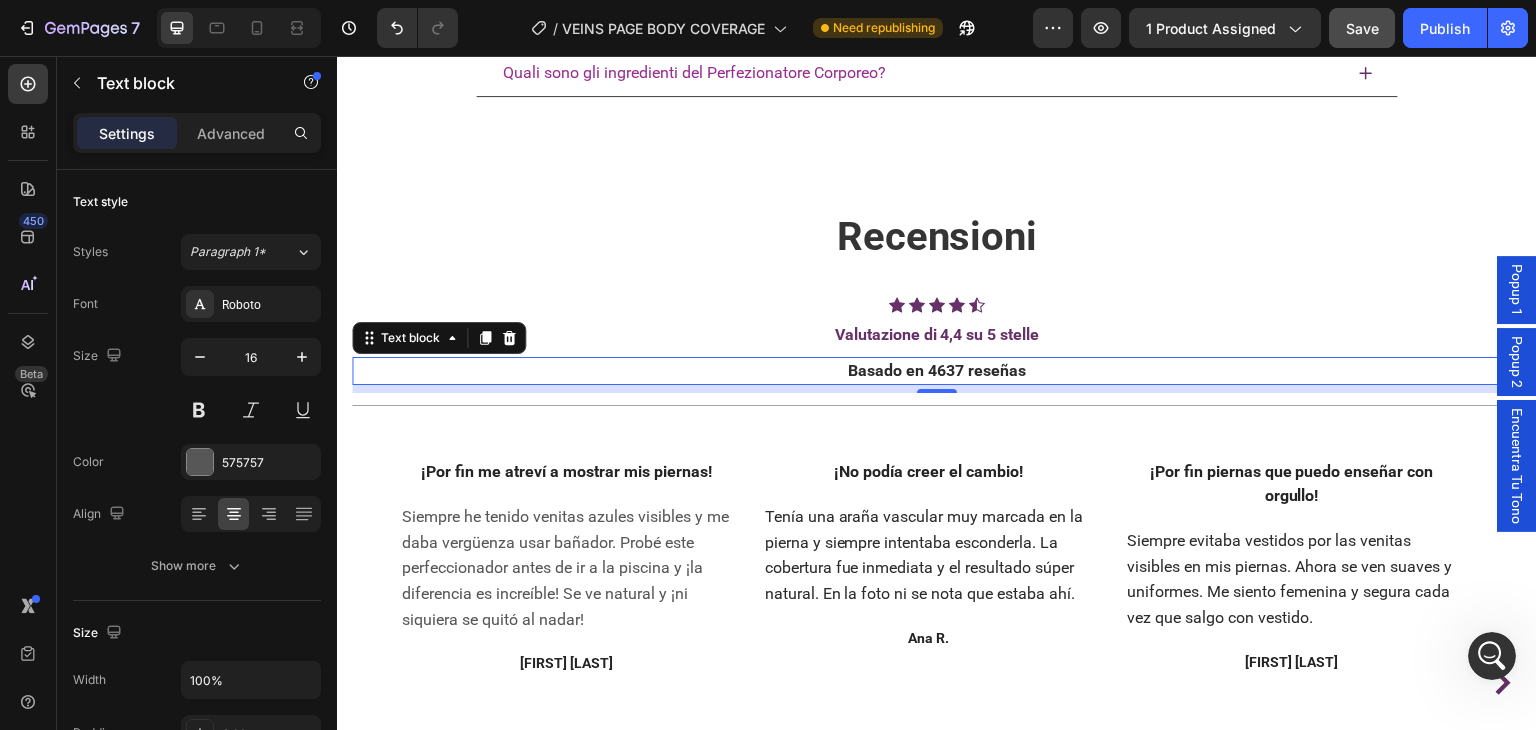 click on "Basado en 4637 reseñas" at bounding box center [937, 370] 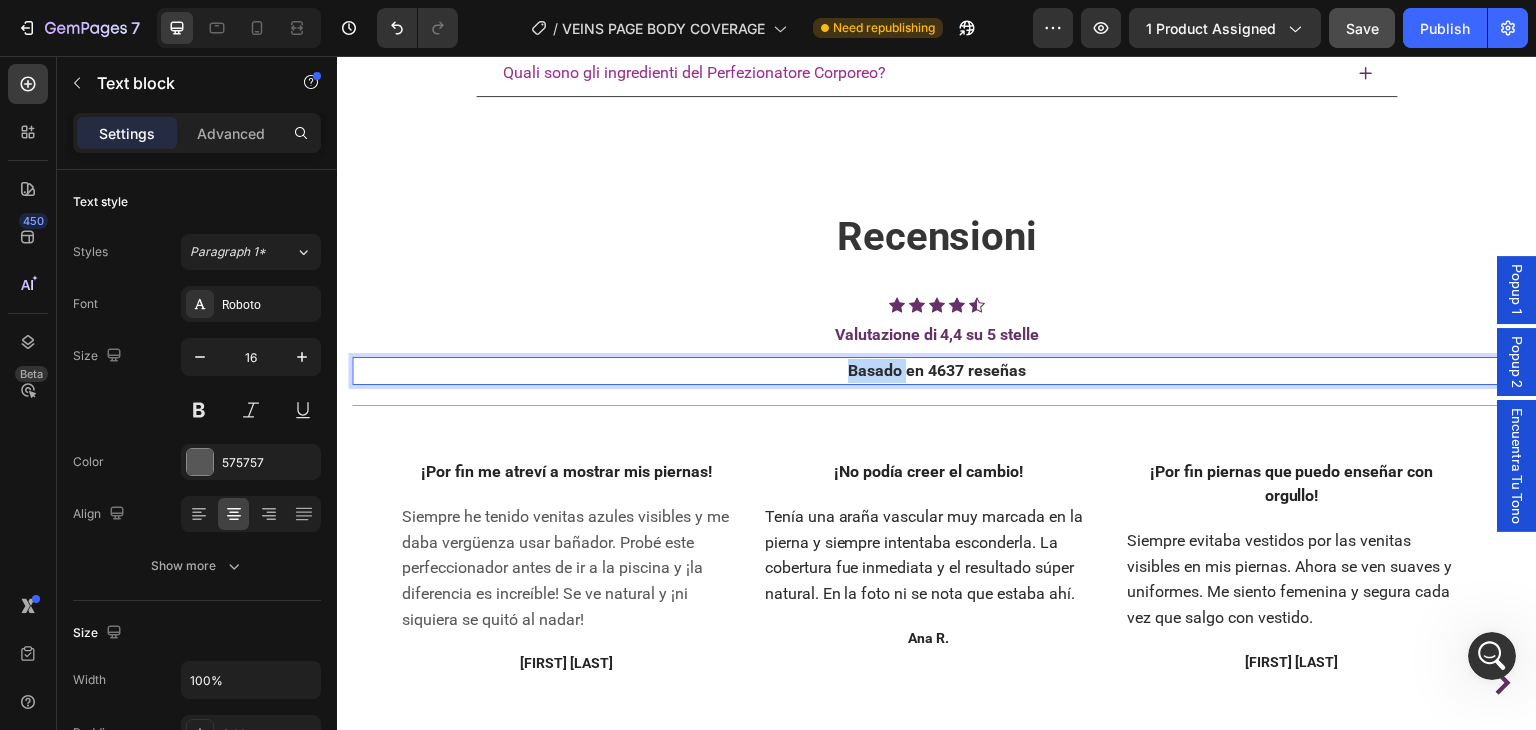 click on "Basado en 4637 reseñas" at bounding box center (937, 370) 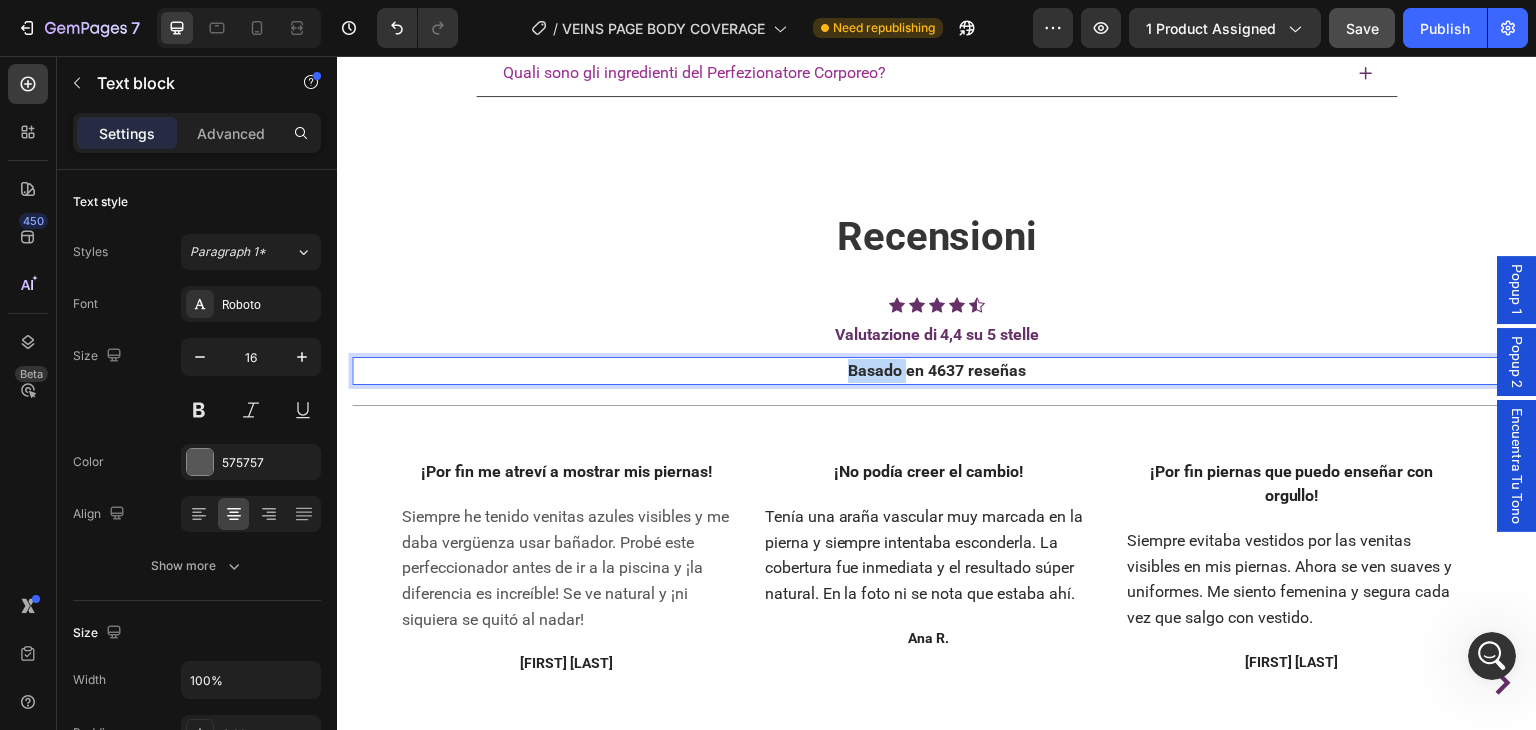 click on "Basado en 4637 reseñas" at bounding box center [937, 370] 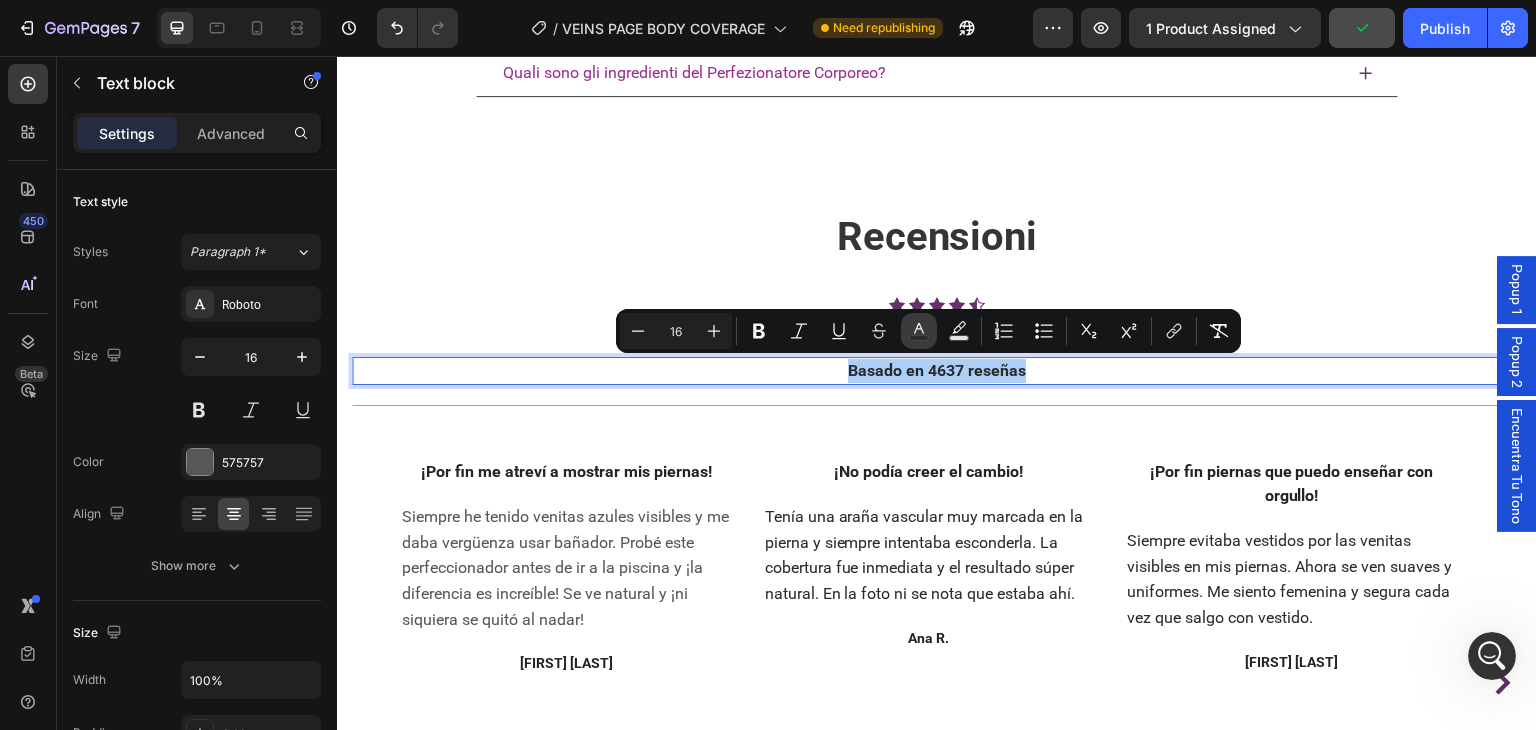 type 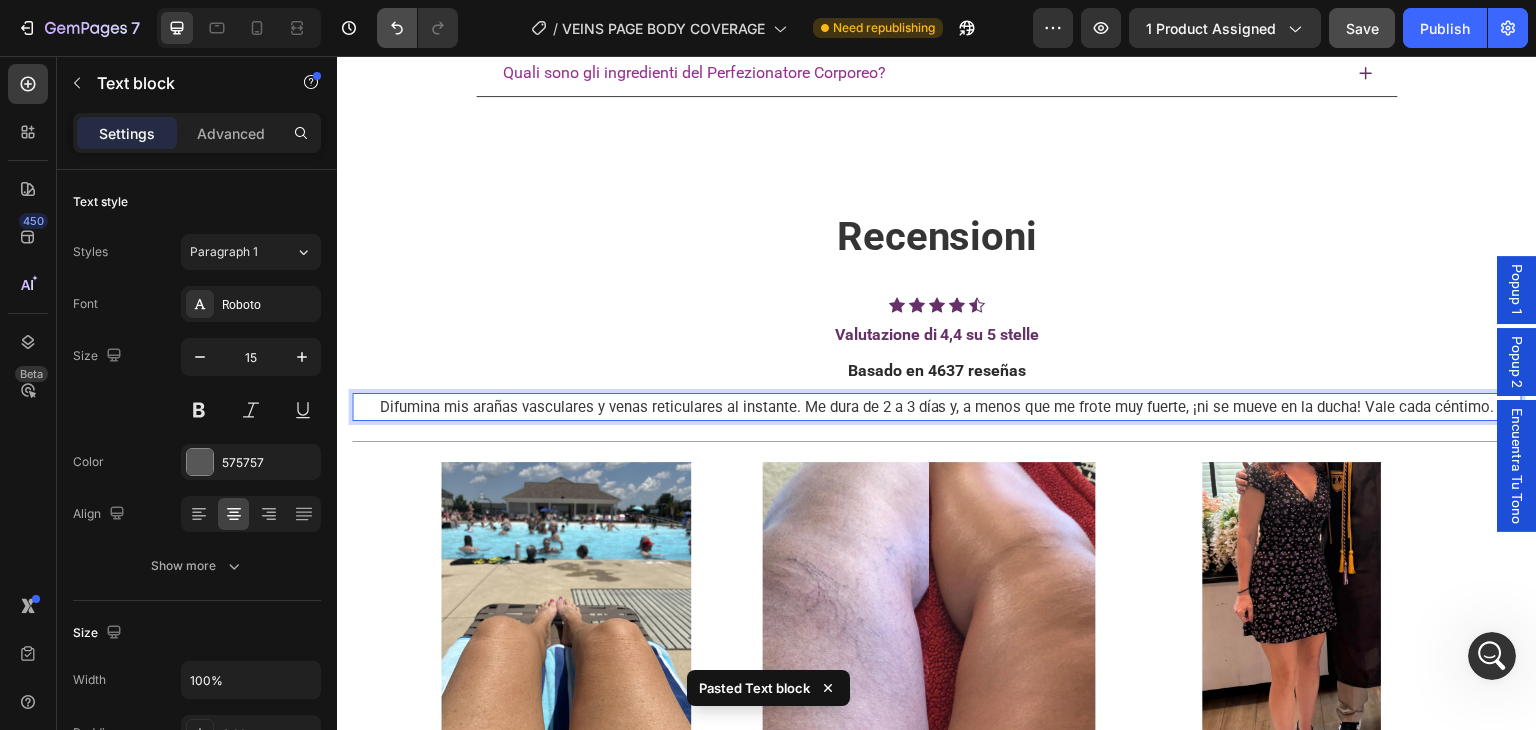 click 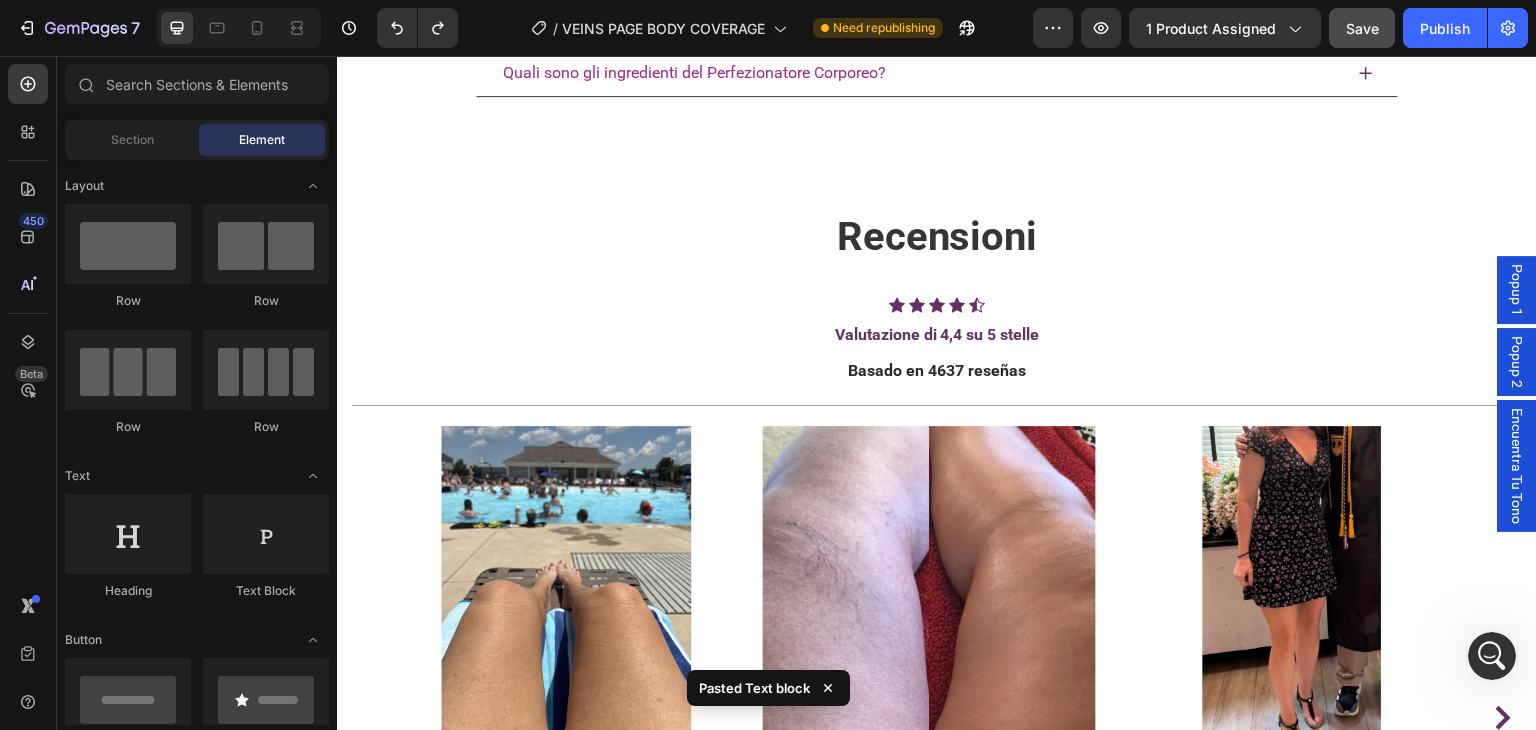 type 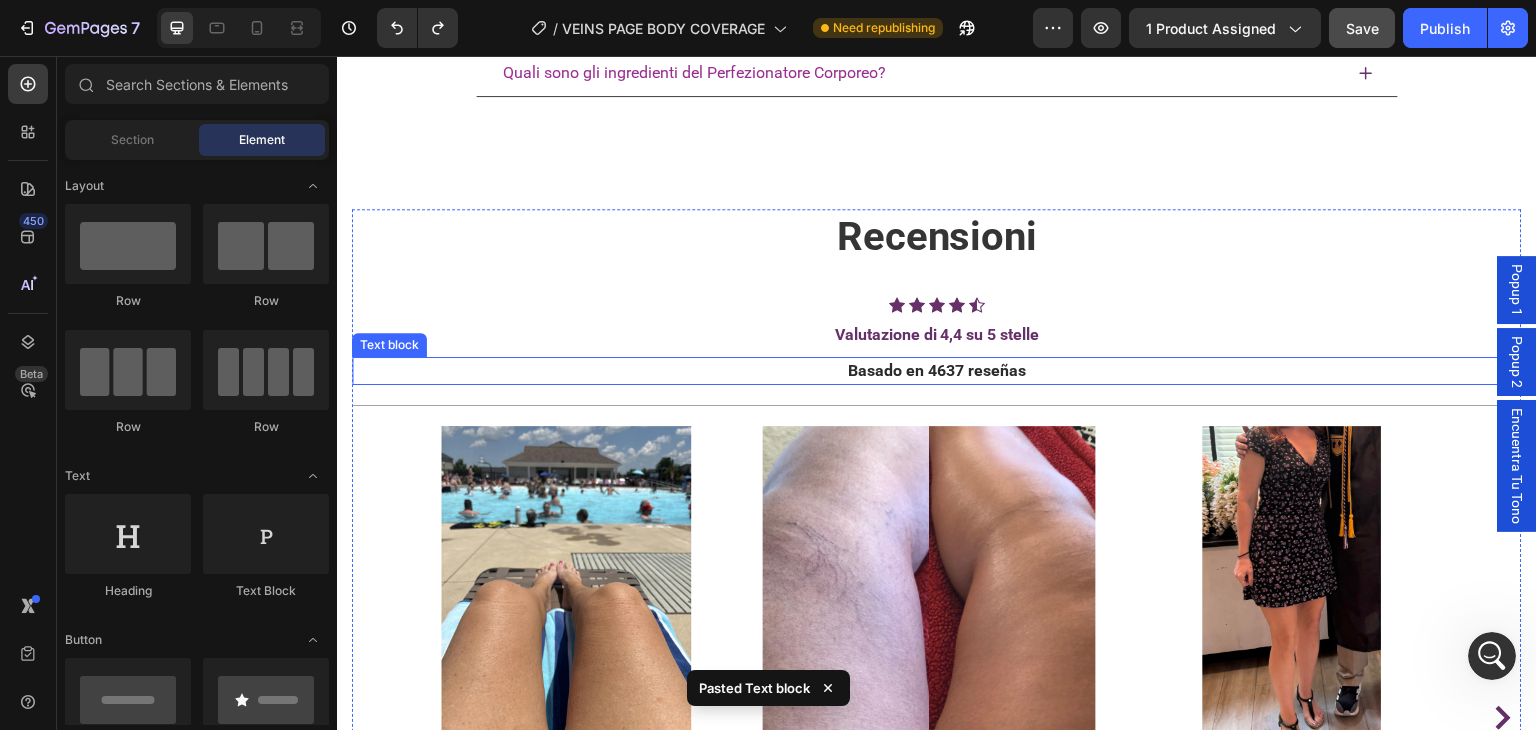 click on "Basado en 4637 reseñas" at bounding box center [937, 370] 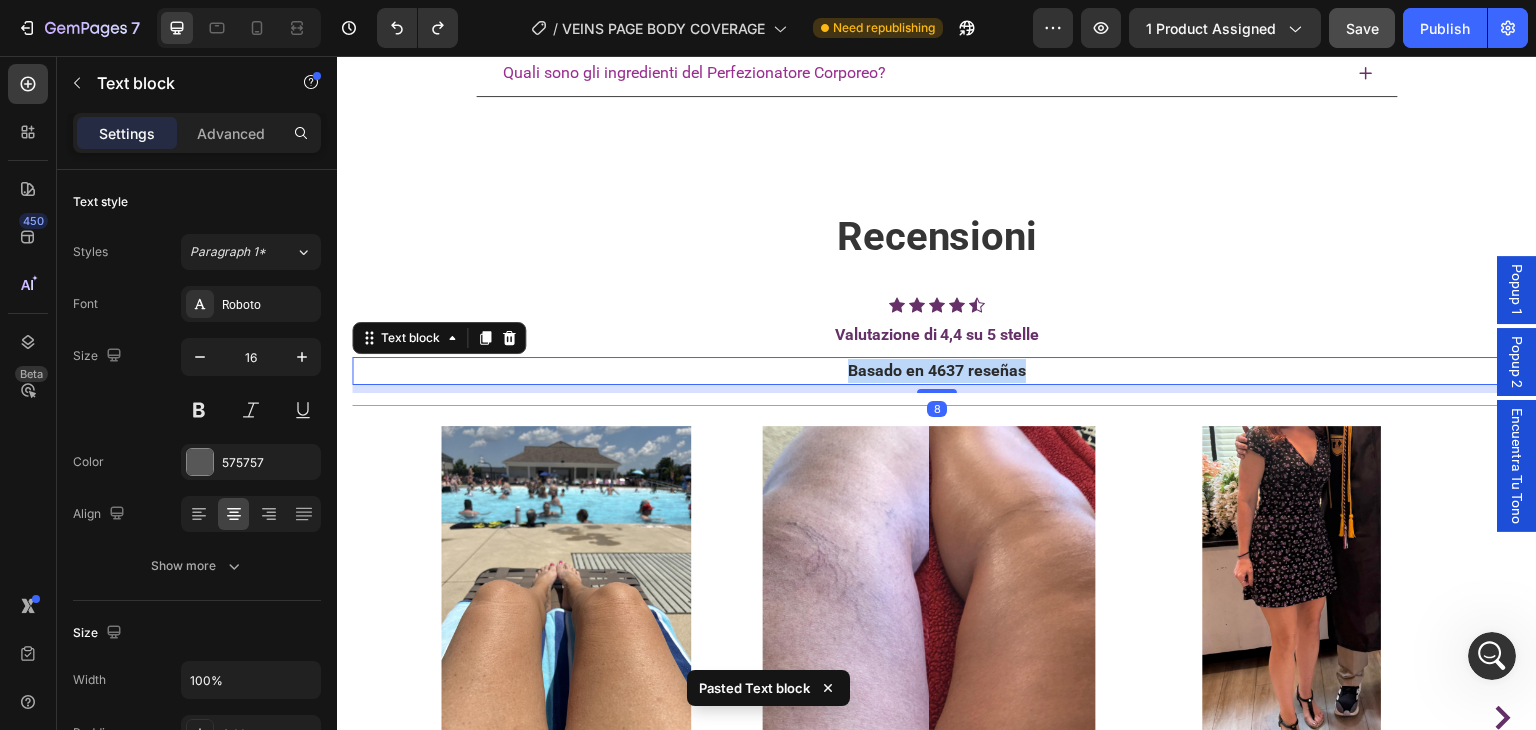 click on "Basado en 4637 reseñas" at bounding box center [937, 370] 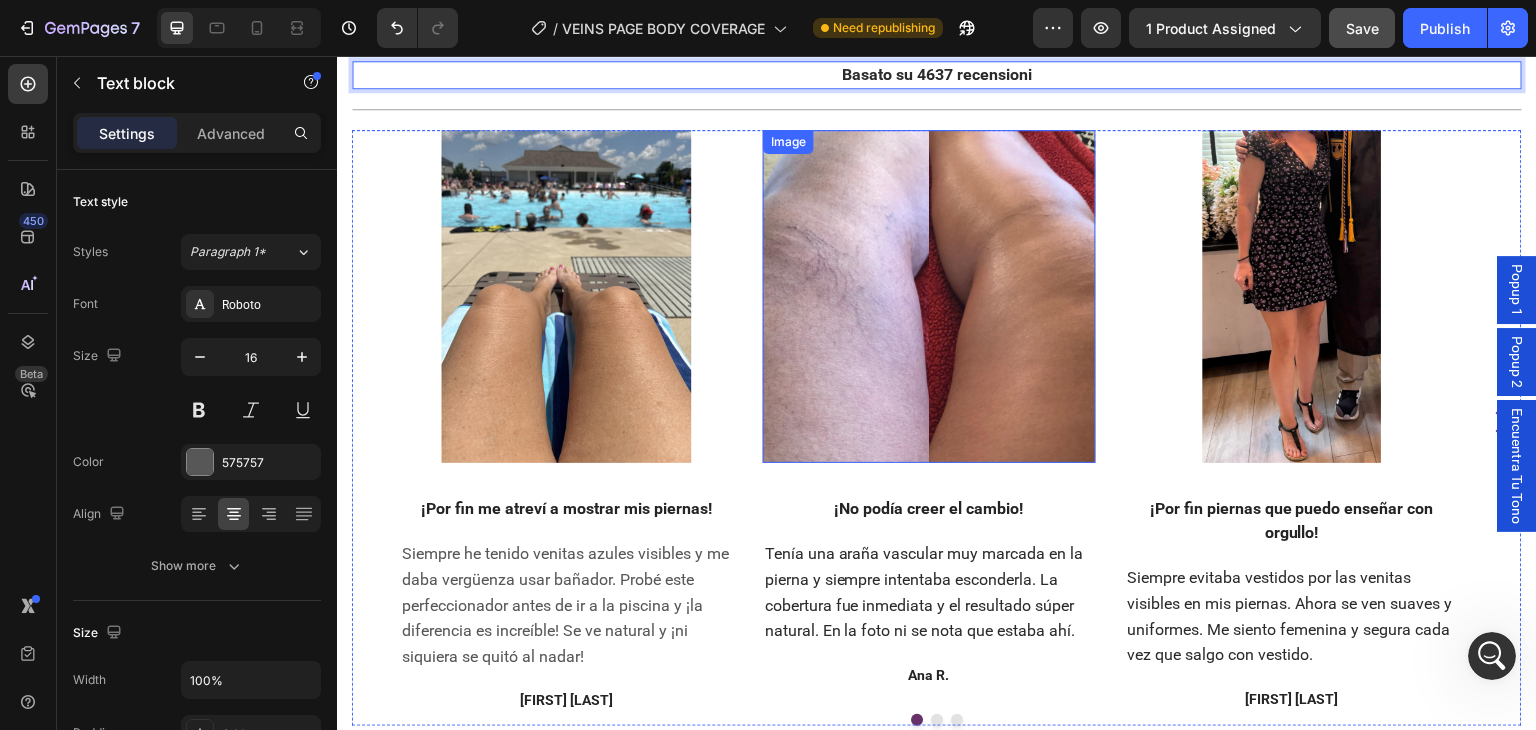 scroll, scrollTop: 5776, scrollLeft: 0, axis: vertical 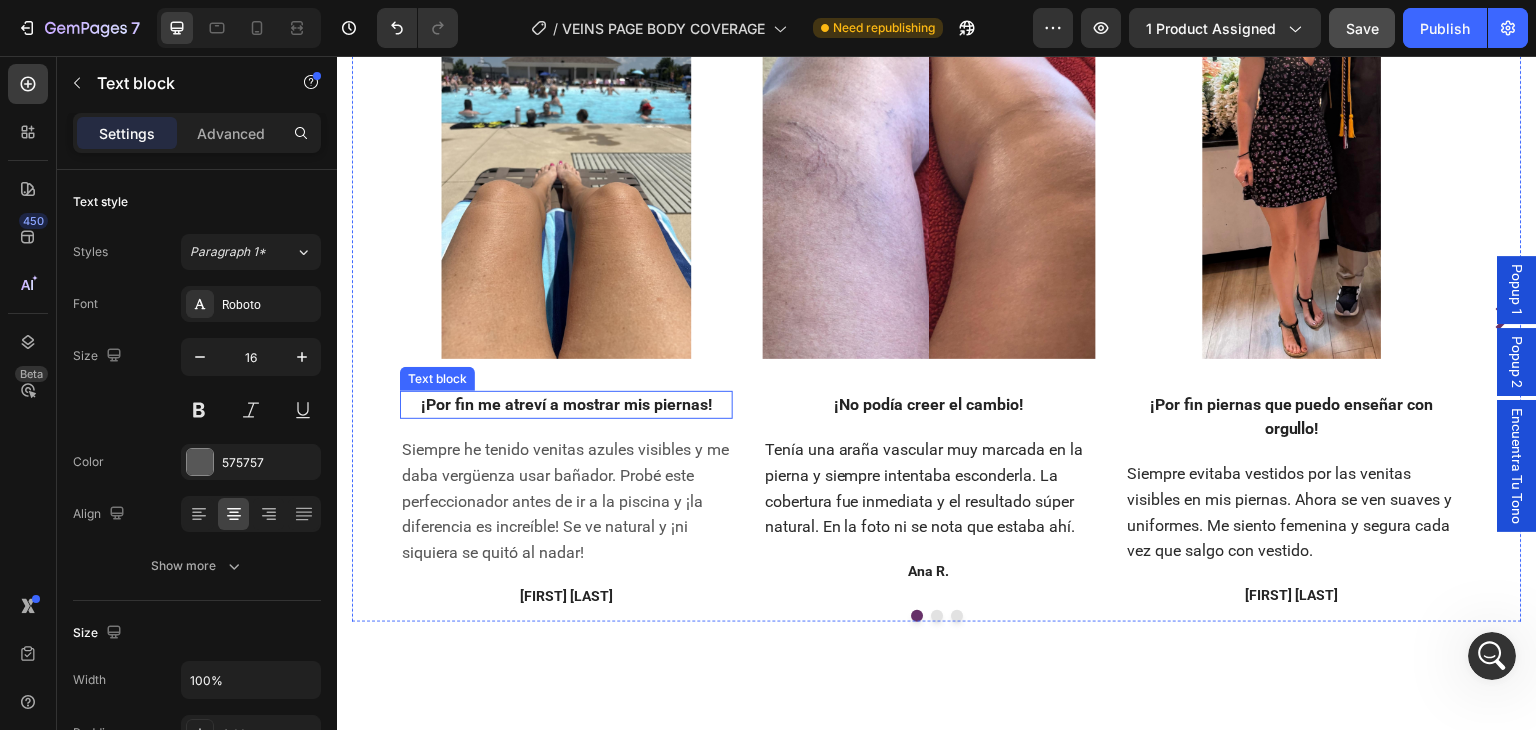 click on "¡Por fin me atreví a mostrar mis piernas!" at bounding box center (566, 404) 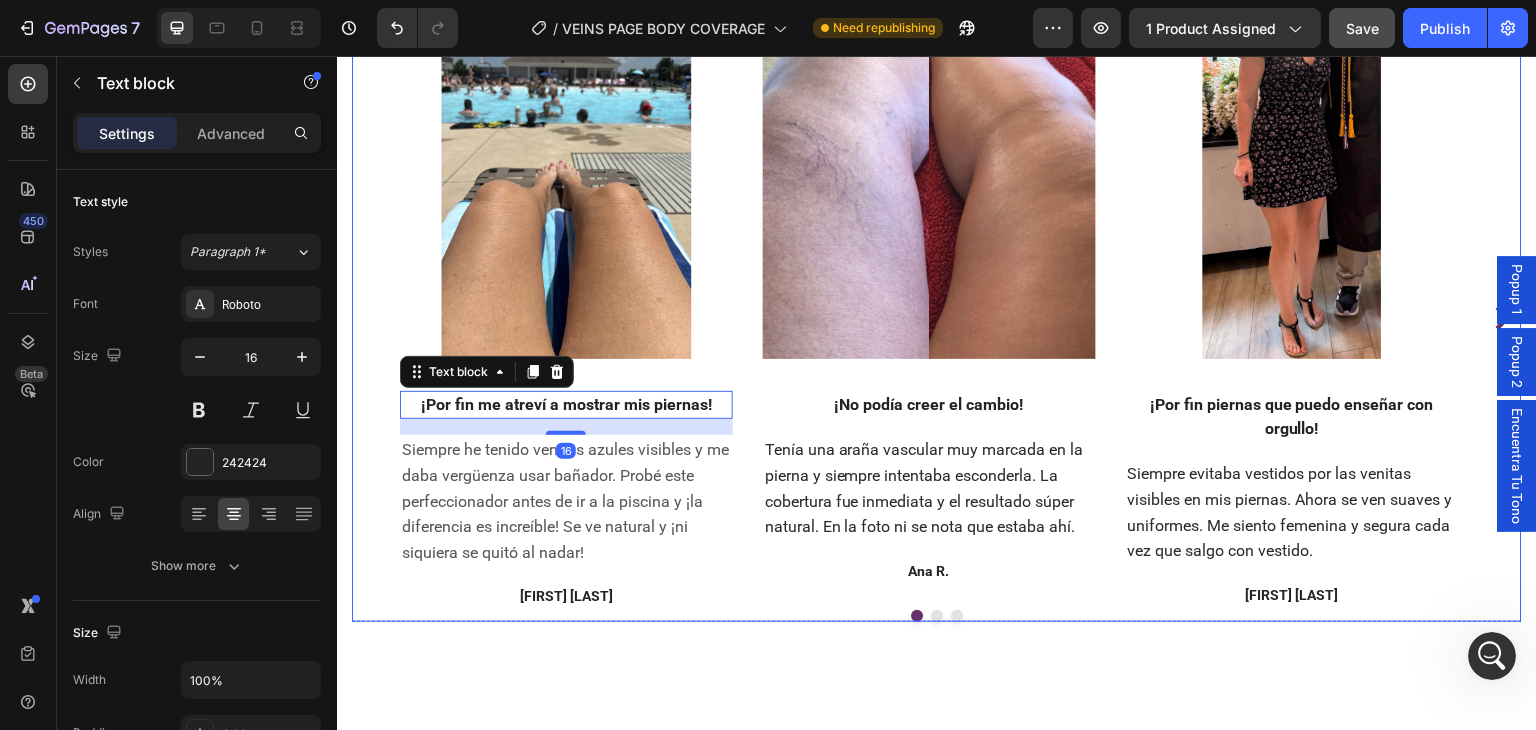 click at bounding box center (937, 616) 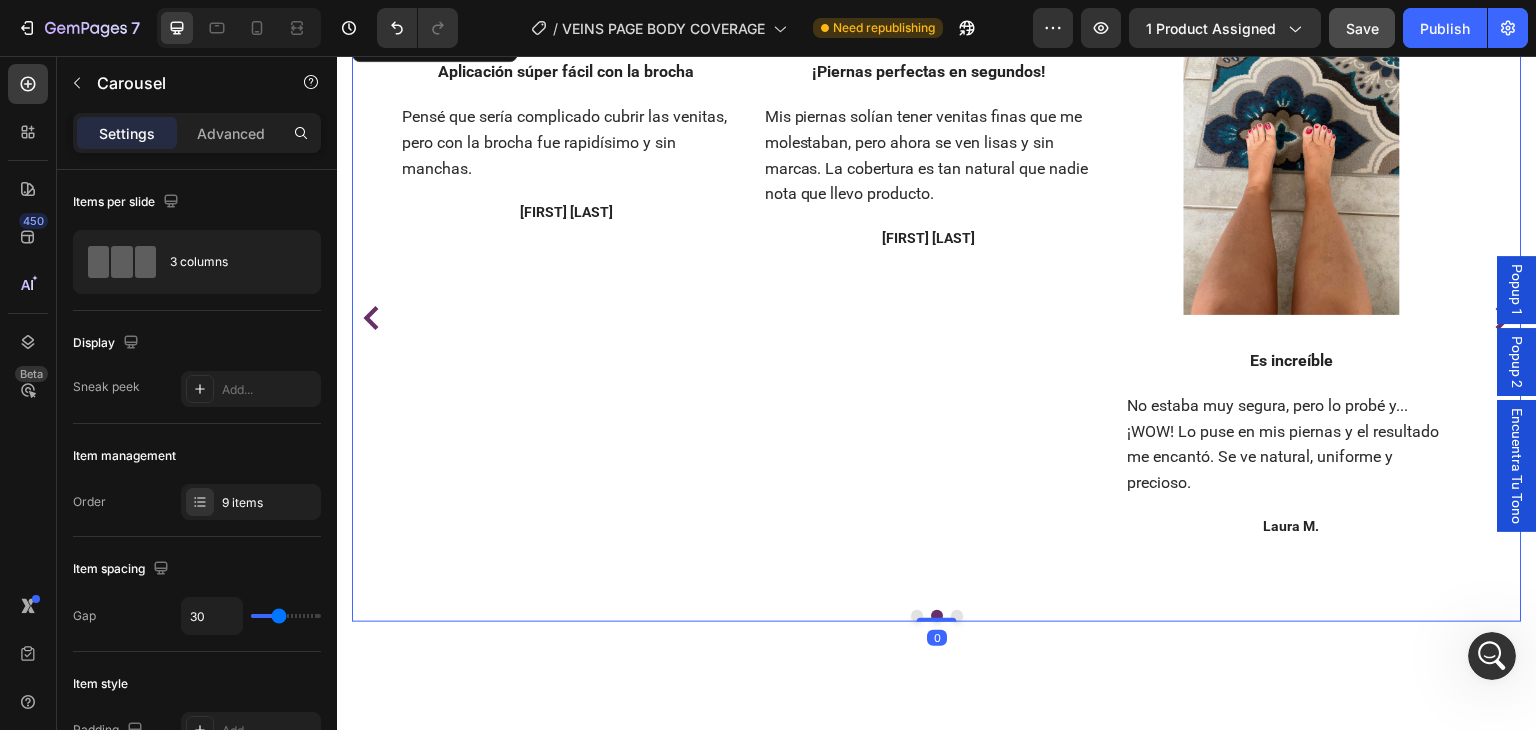 click at bounding box center [917, 616] 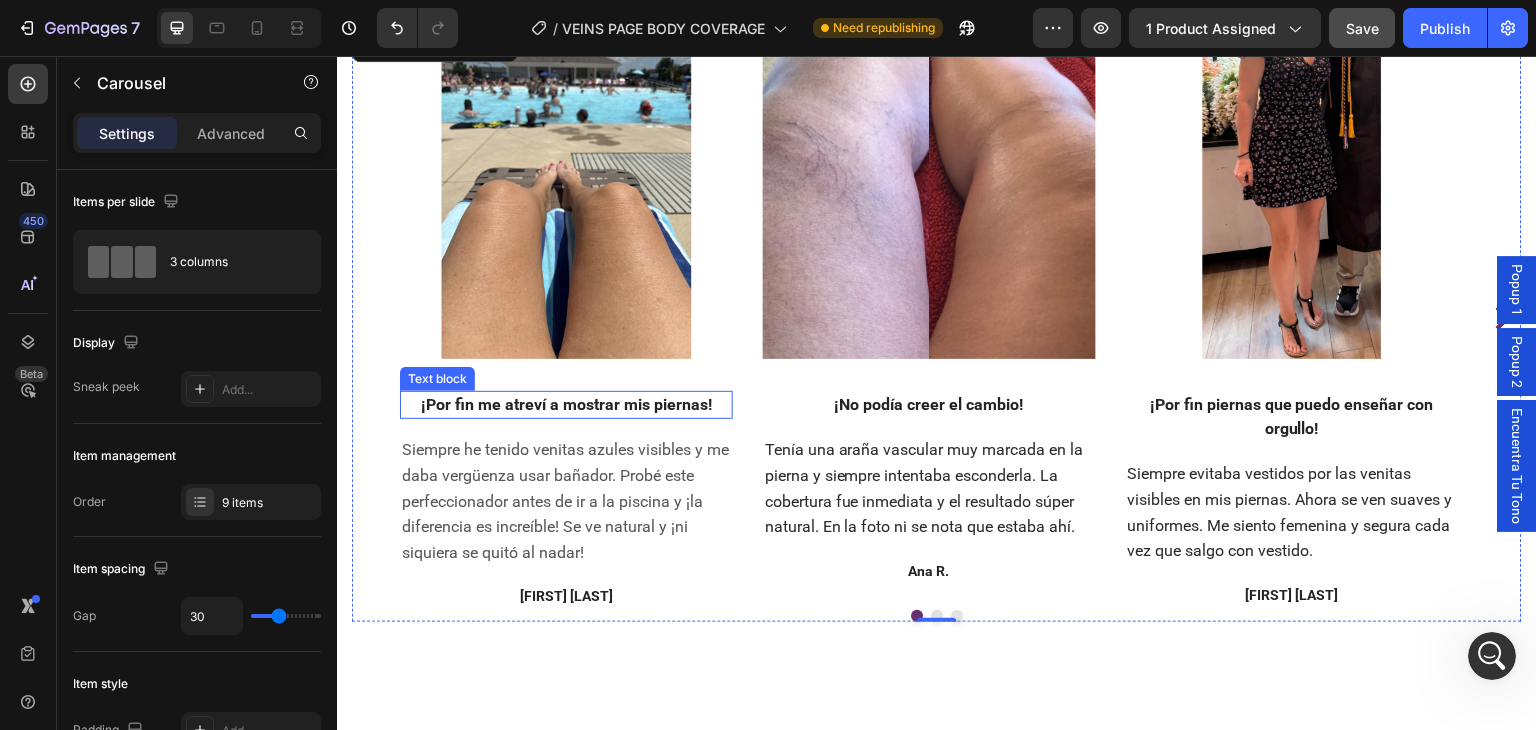 click on "¡Por fin me atreví a mostrar mis piernas!" at bounding box center (566, 404) 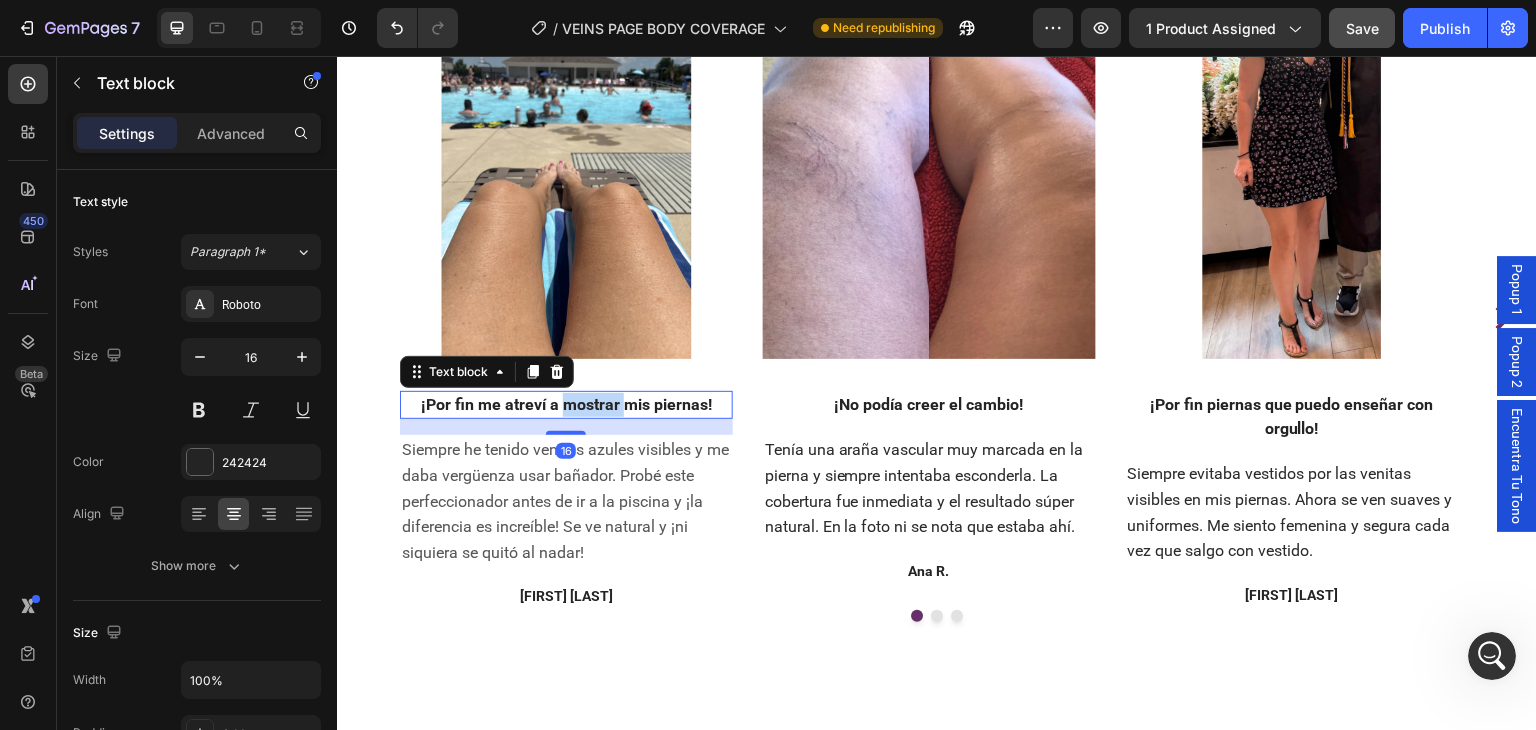click on "¡Por fin me atreví a mostrar mis piernas!" at bounding box center [566, 405] 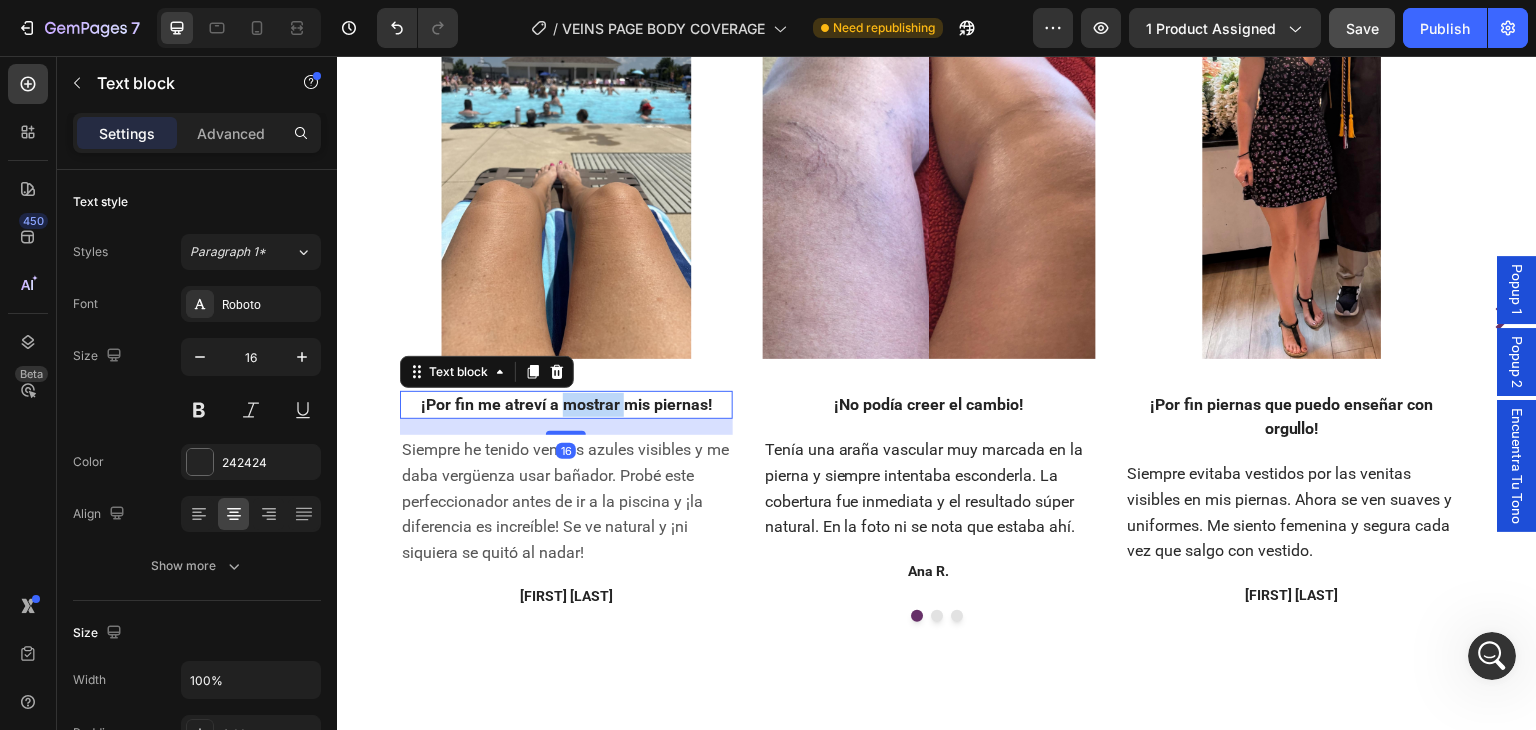 scroll, scrollTop: 5853, scrollLeft: 0, axis: vertical 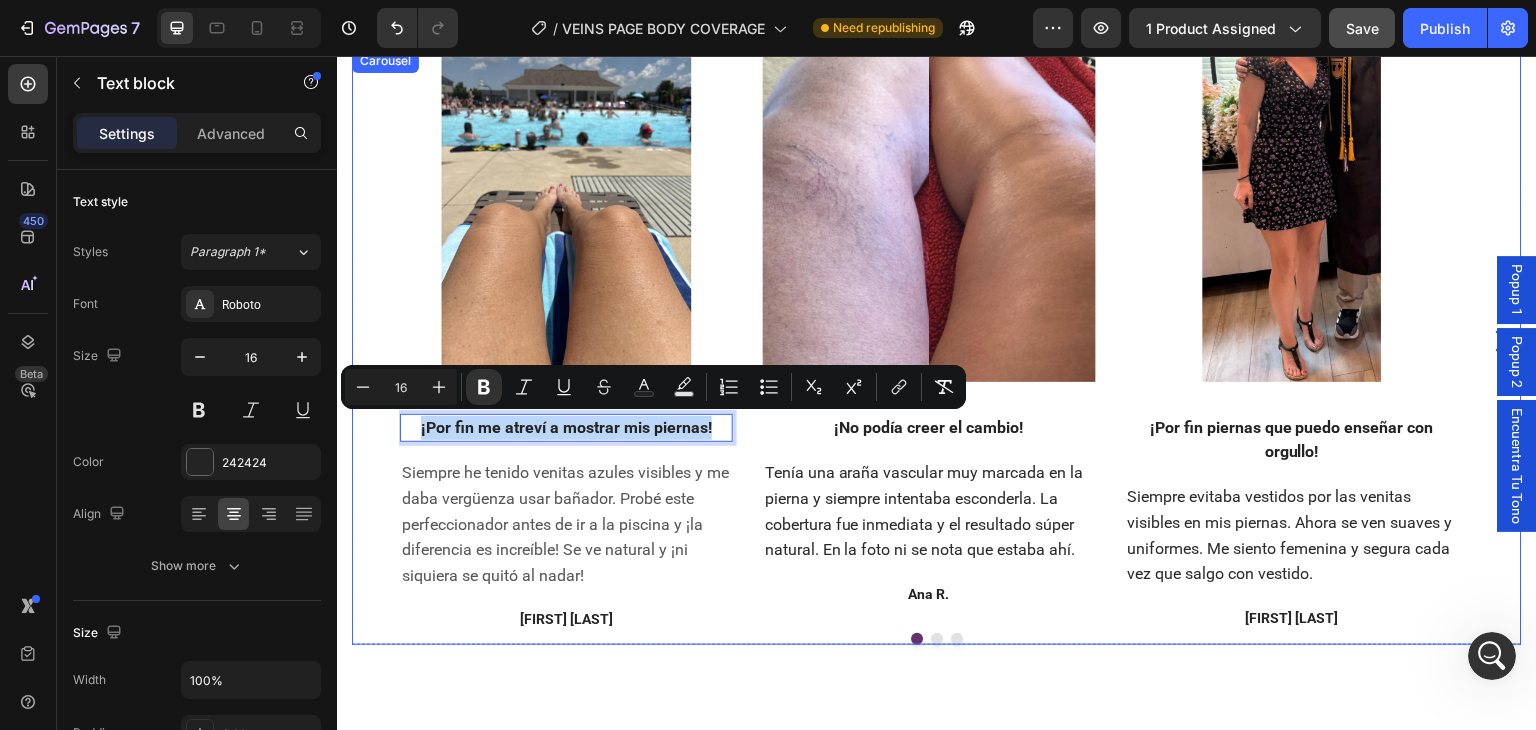 copy on "¡Por fin me atreví a mostrar mis piernas!" 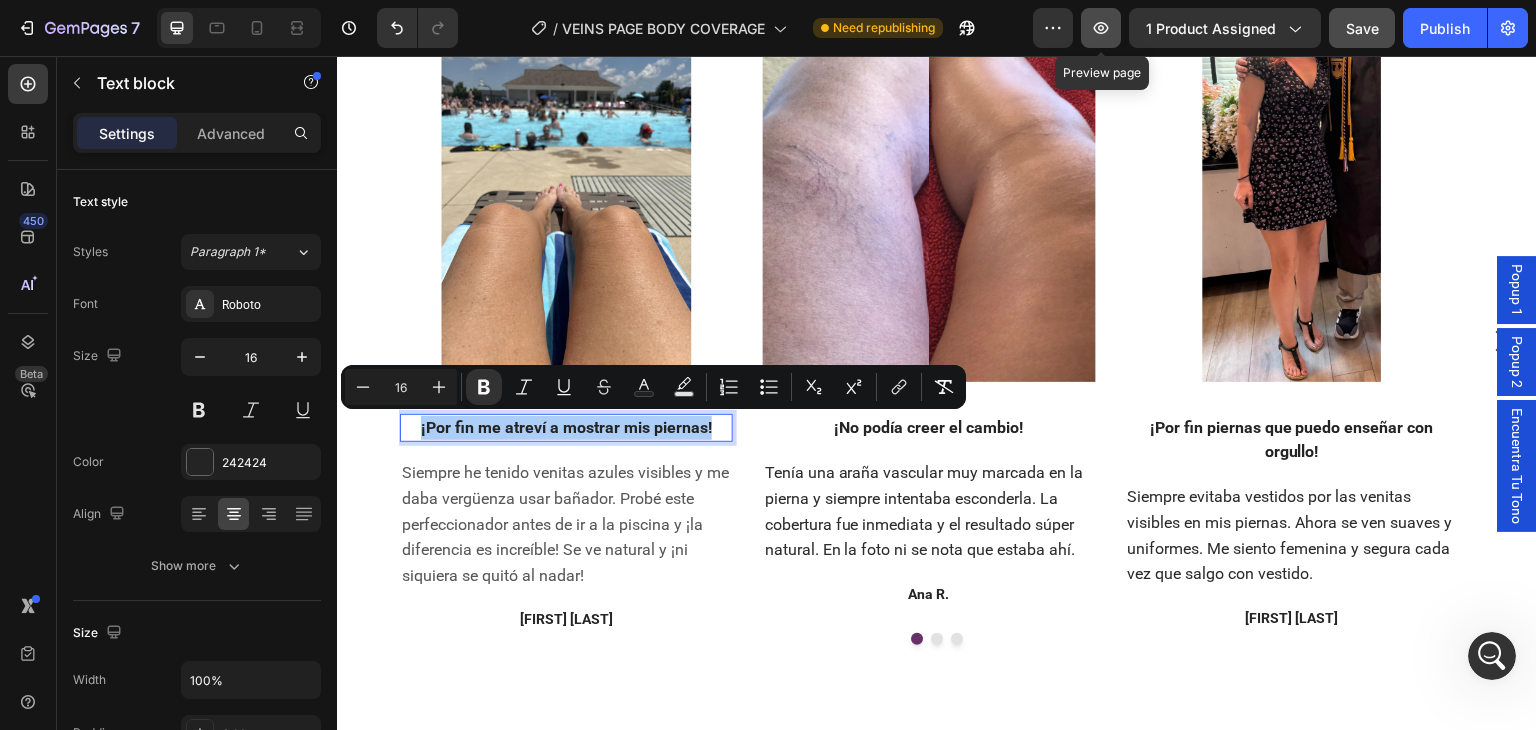 click 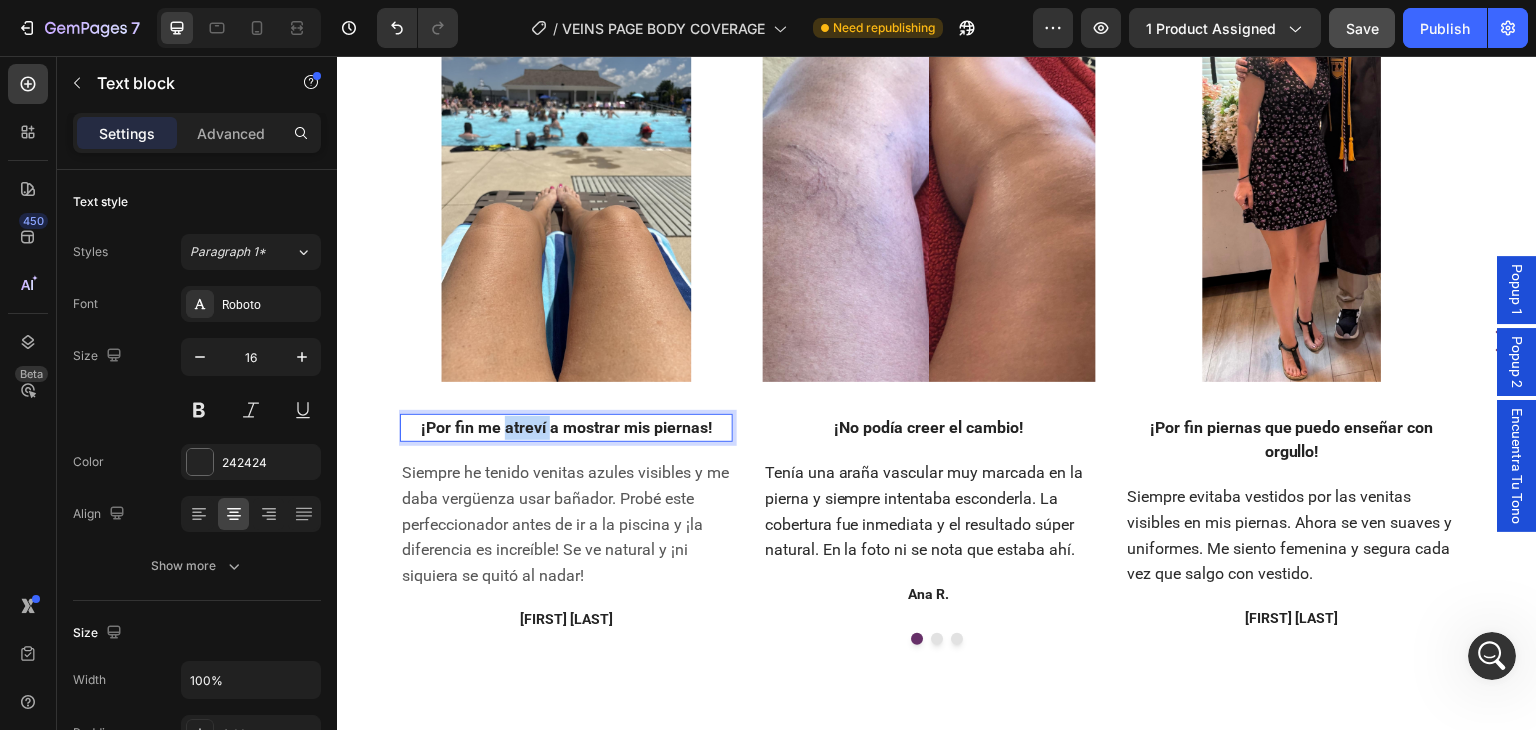 click on "¡Por fin me atreví a mostrar mis piernas!" at bounding box center [566, 427] 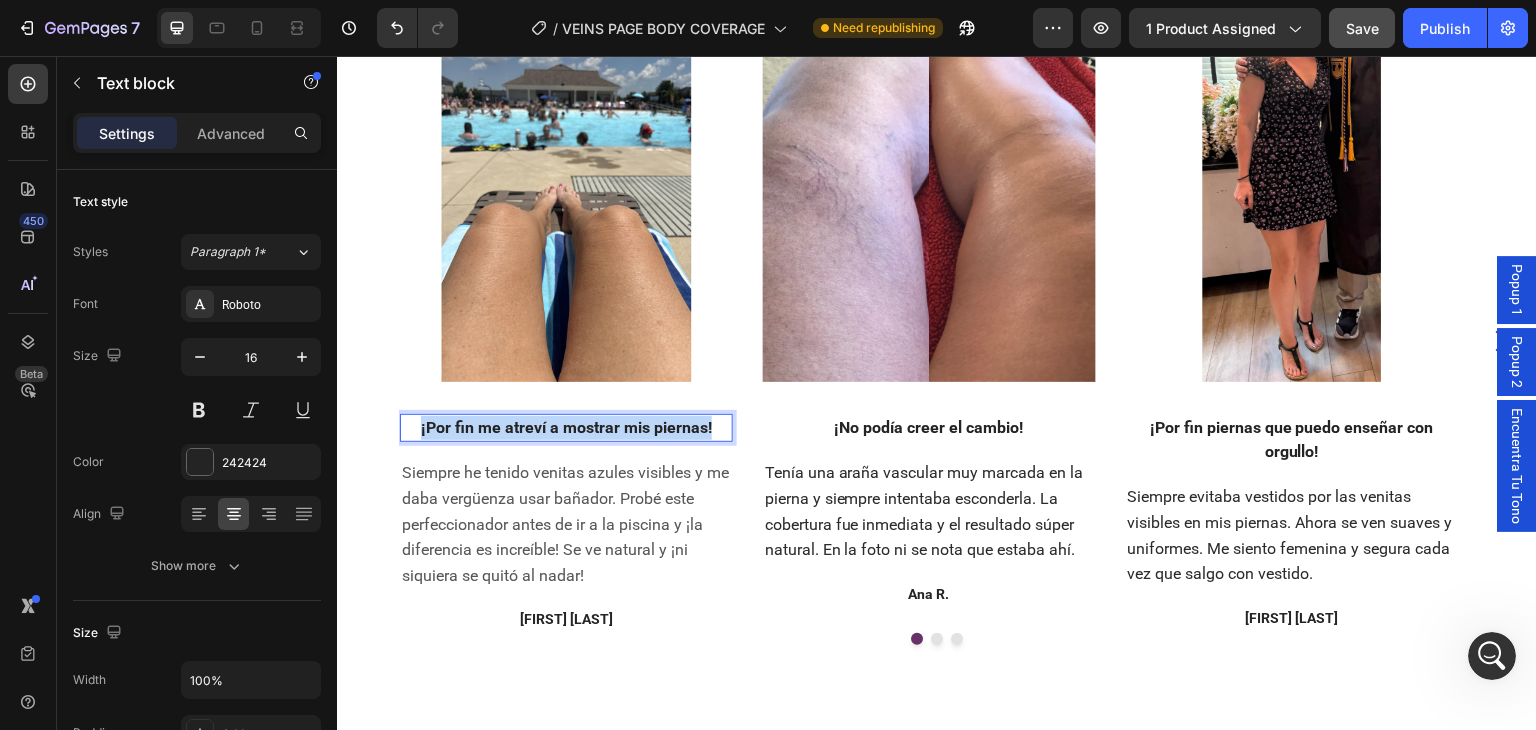 click on "¡Por fin me atreví a mostrar mis piernas!" at bounding box center [566, 427] 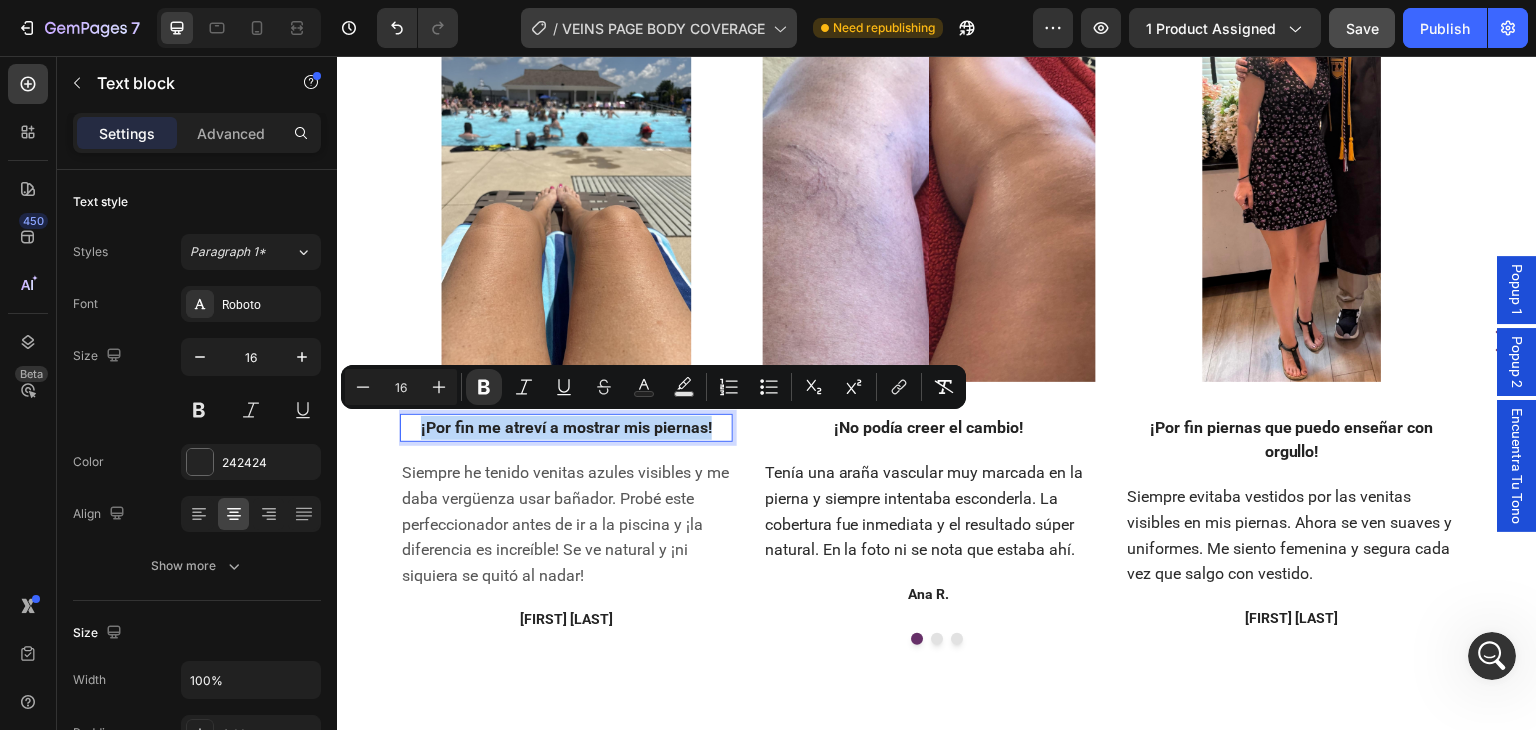 copy on "¡Por fin me atreví a mostrar mis piernas!" 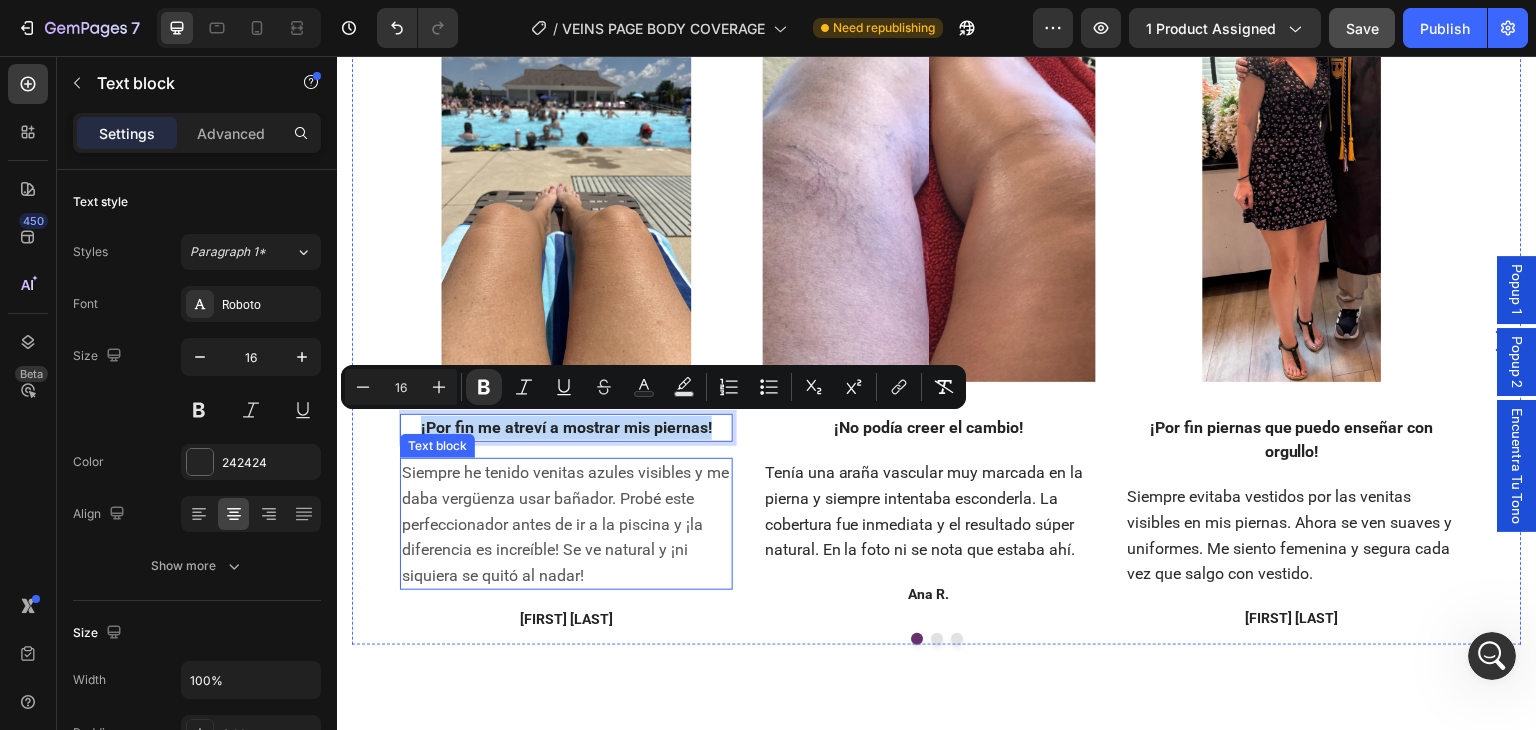 click on "Siempre he tenido venitas azules visibles y me daba vergüenza usar bañador. Probé este perfeccionador antes de ir a la piscina y ¡la diferencia es increíble! Se ve natural y ¡ni siquiera se quitó al nadar!" at bounding box center (566, 524) 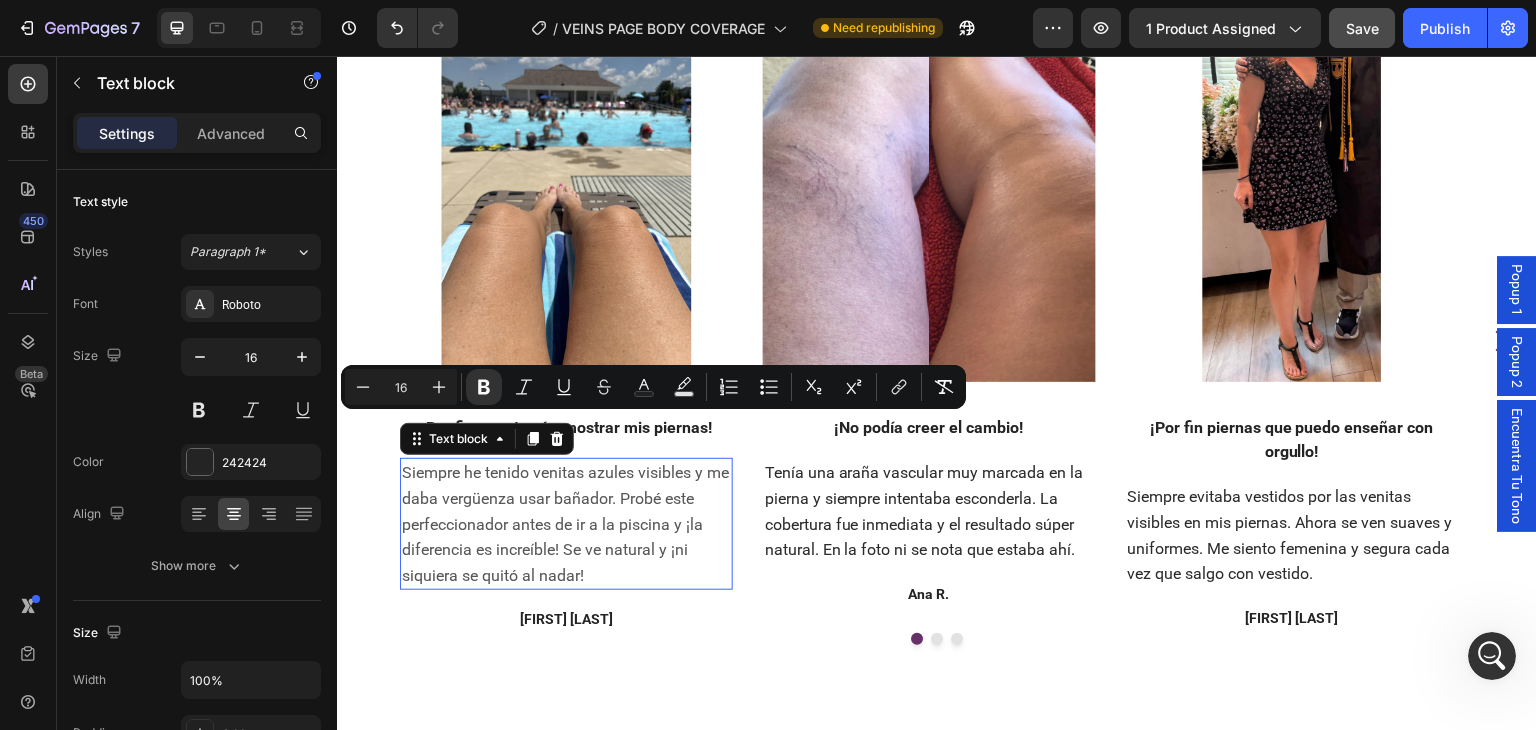 click on "Siempre he tenido venitas azules visibles y me daba vergüenza usar bañador. Probé este perfeccionador antes de ir a la piscina y ¡la diferencia es increíble! Se ve natural y ¡ni siquiera se quitó al nadar!" at bounding box center (566, 524) 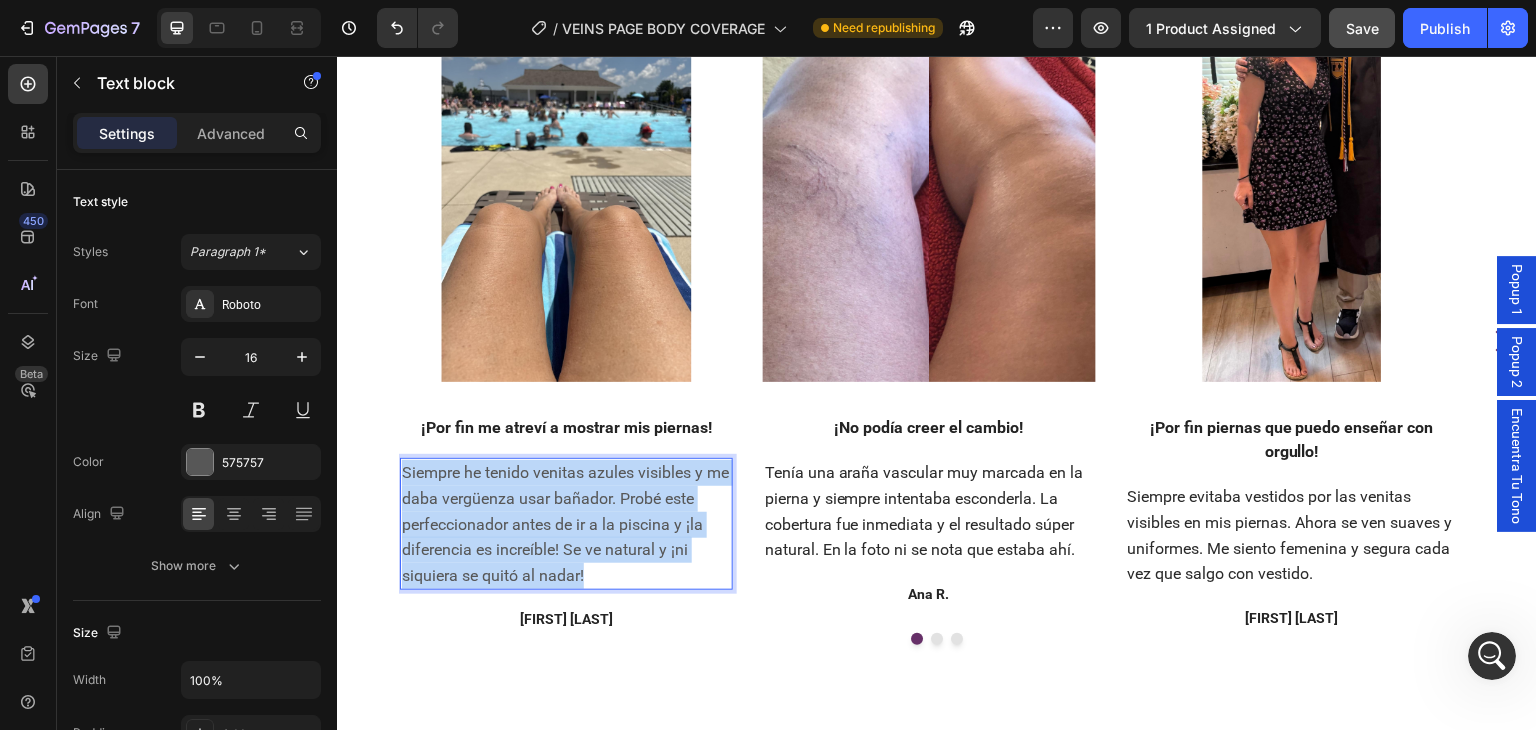 click on "Siempre he tenido venitas azules visibles y me daba vergüenza usar bañador. Probé este perfeccionador antes de ir a la piscina y ¡la diferencia es increíble! Se ve natural y ¡ni siquiera se quitó al nadar!" at bounding box center (566, 524) 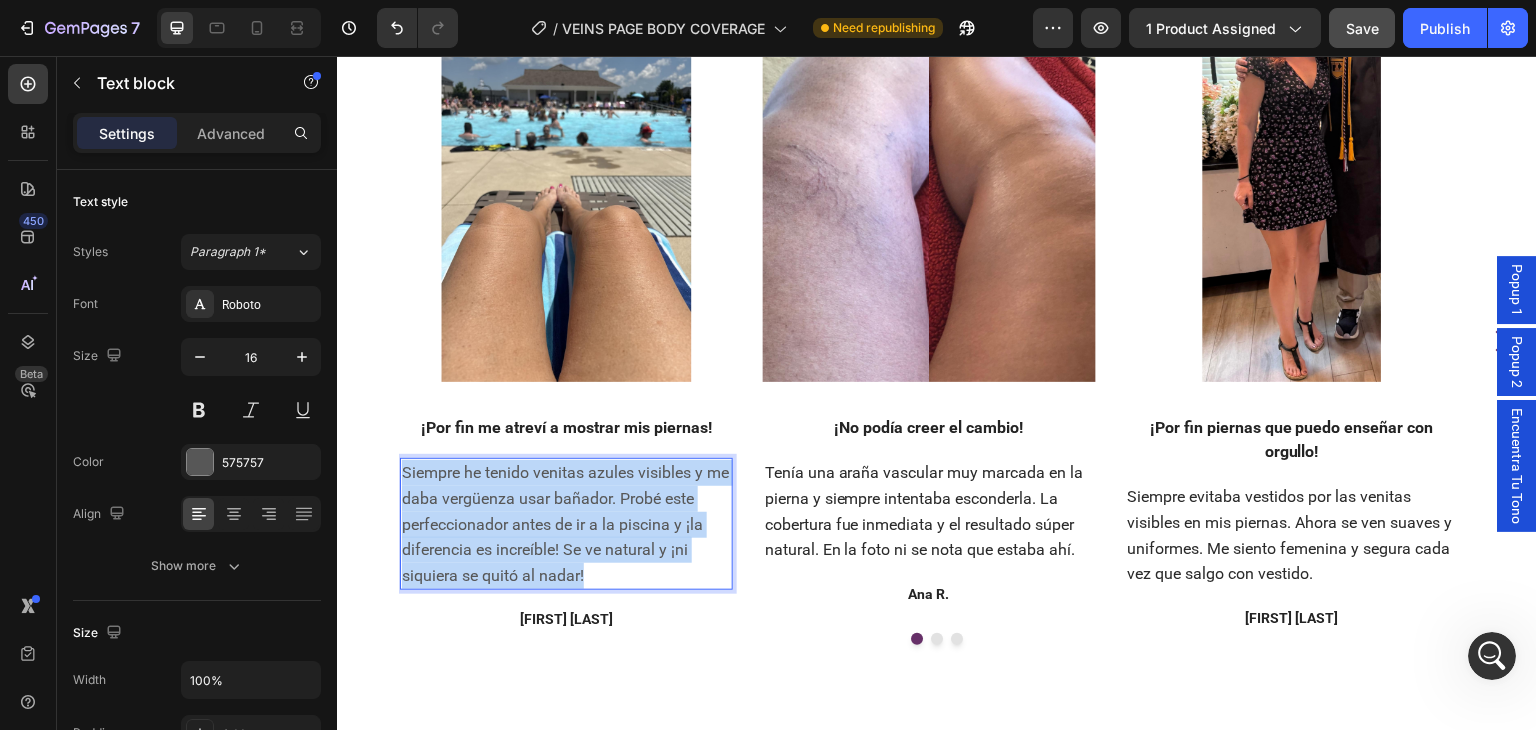 copy on "Siempre he tenido venitas azules visibles y me daba vergüenza usar bañador. Probé este perfeccionador antes de ir a la piscina y ¡la diferencia es increíble! Se ve natural y ¡ni siquiera se quitó al nadar!" 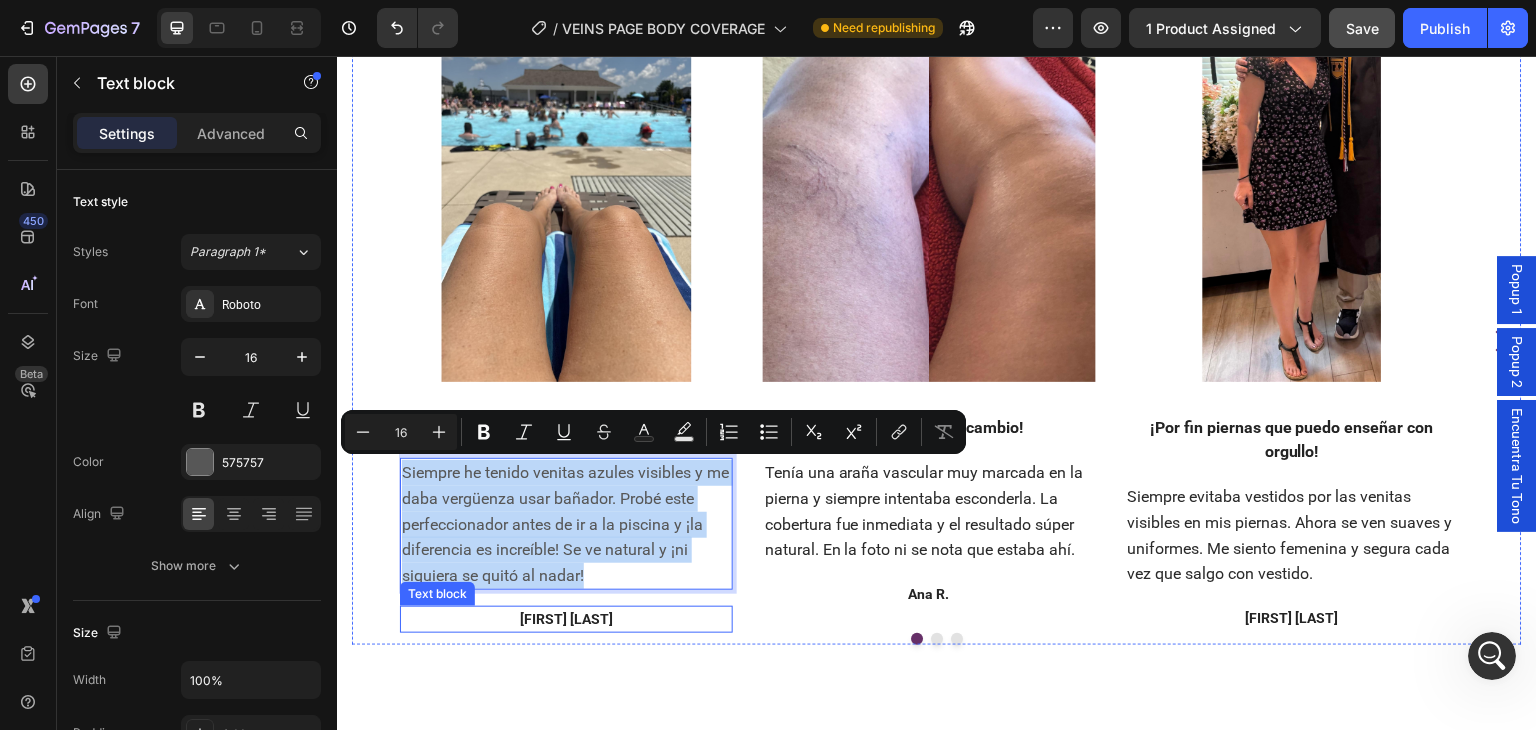 click on "Lucía S." at bounding box center (566, 619) 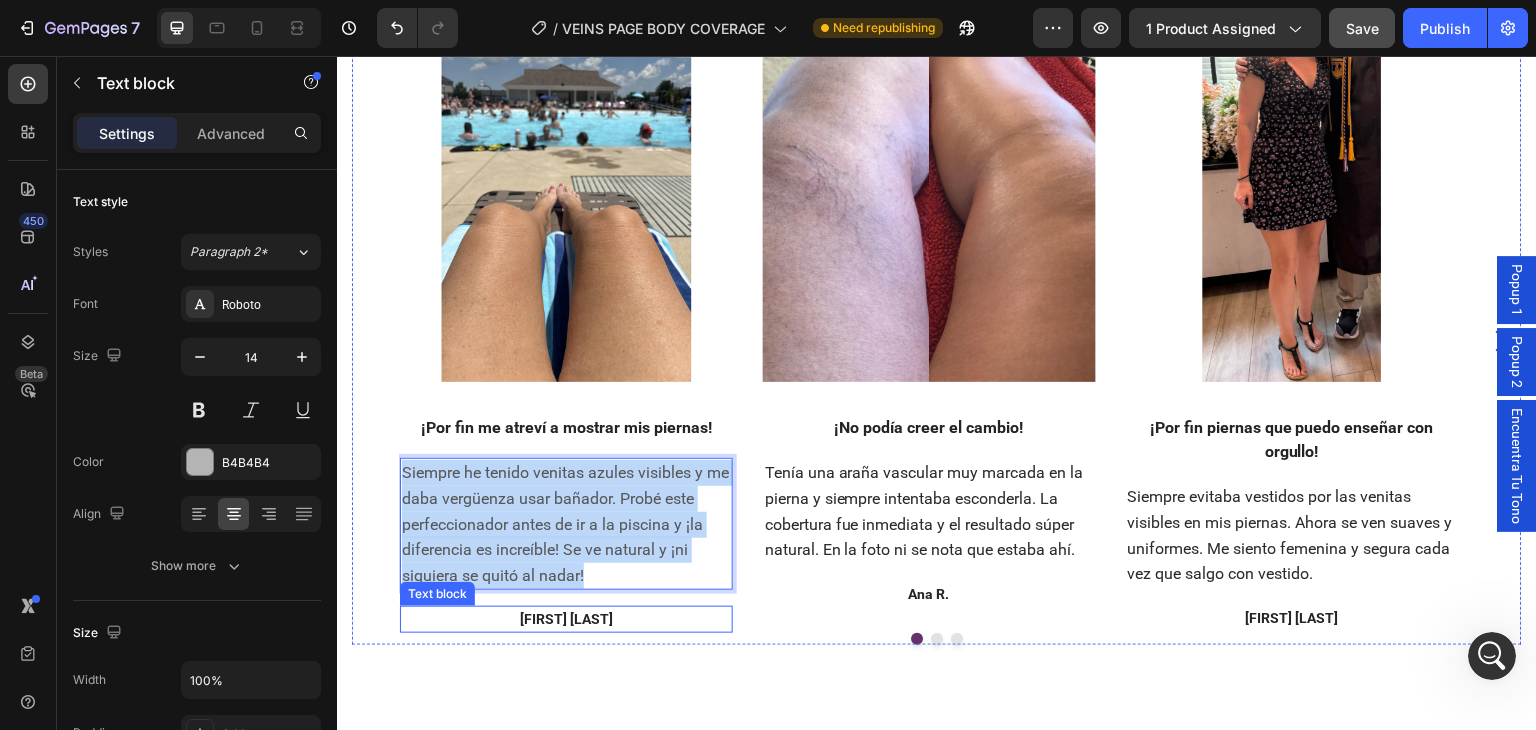click on "Lucía S." at bounding box center (566, 619) 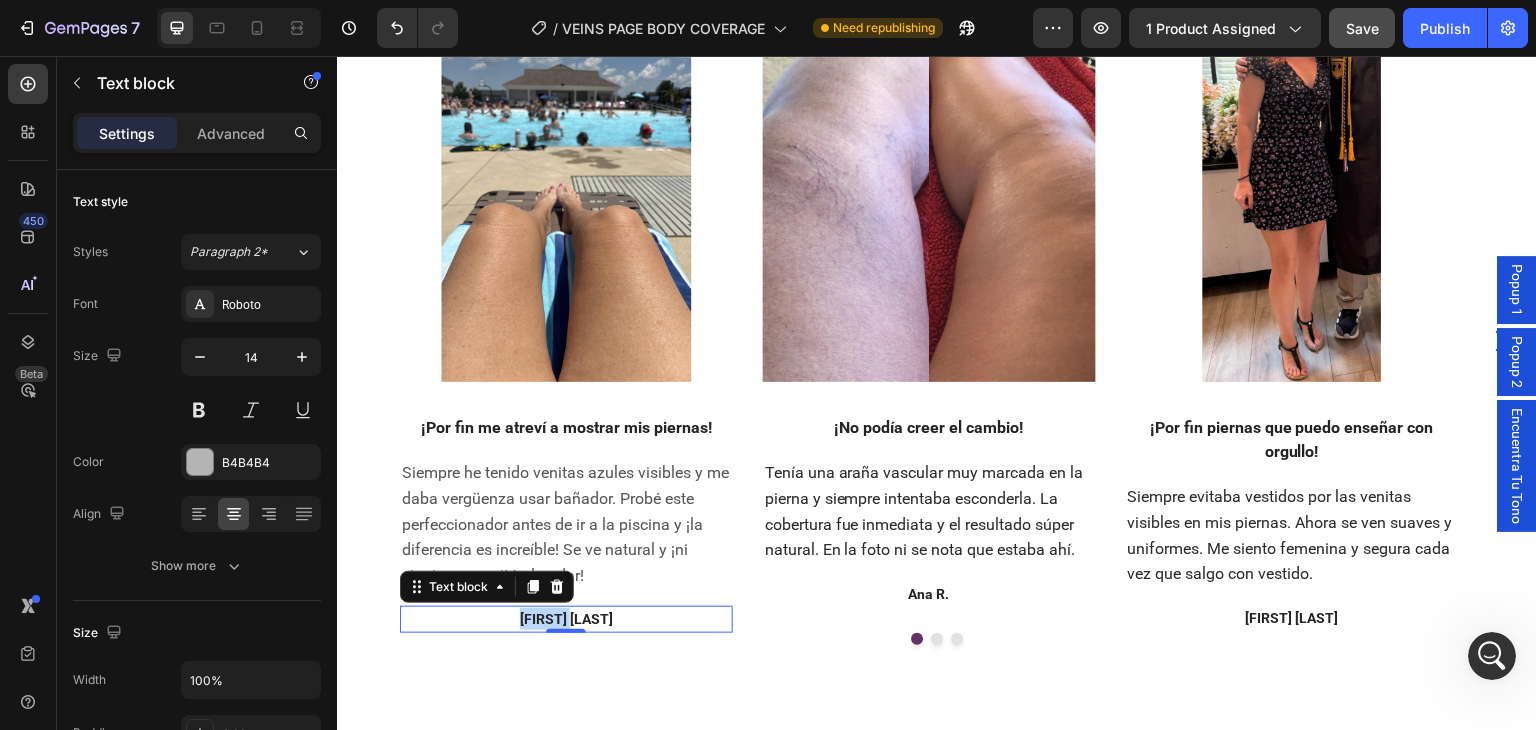 click on "Lucía S." at bounding box center (566, 619) 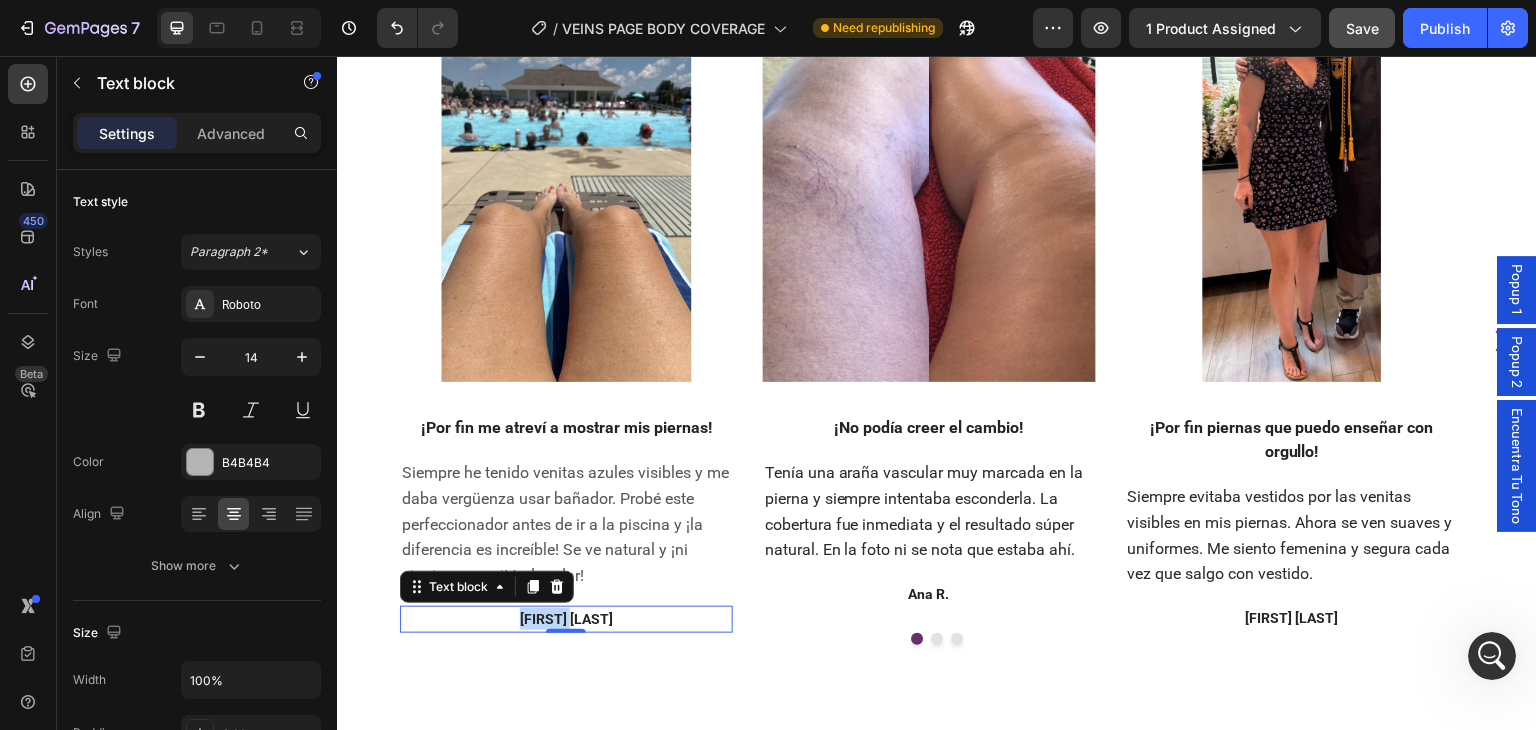 copy on "Lucía S." 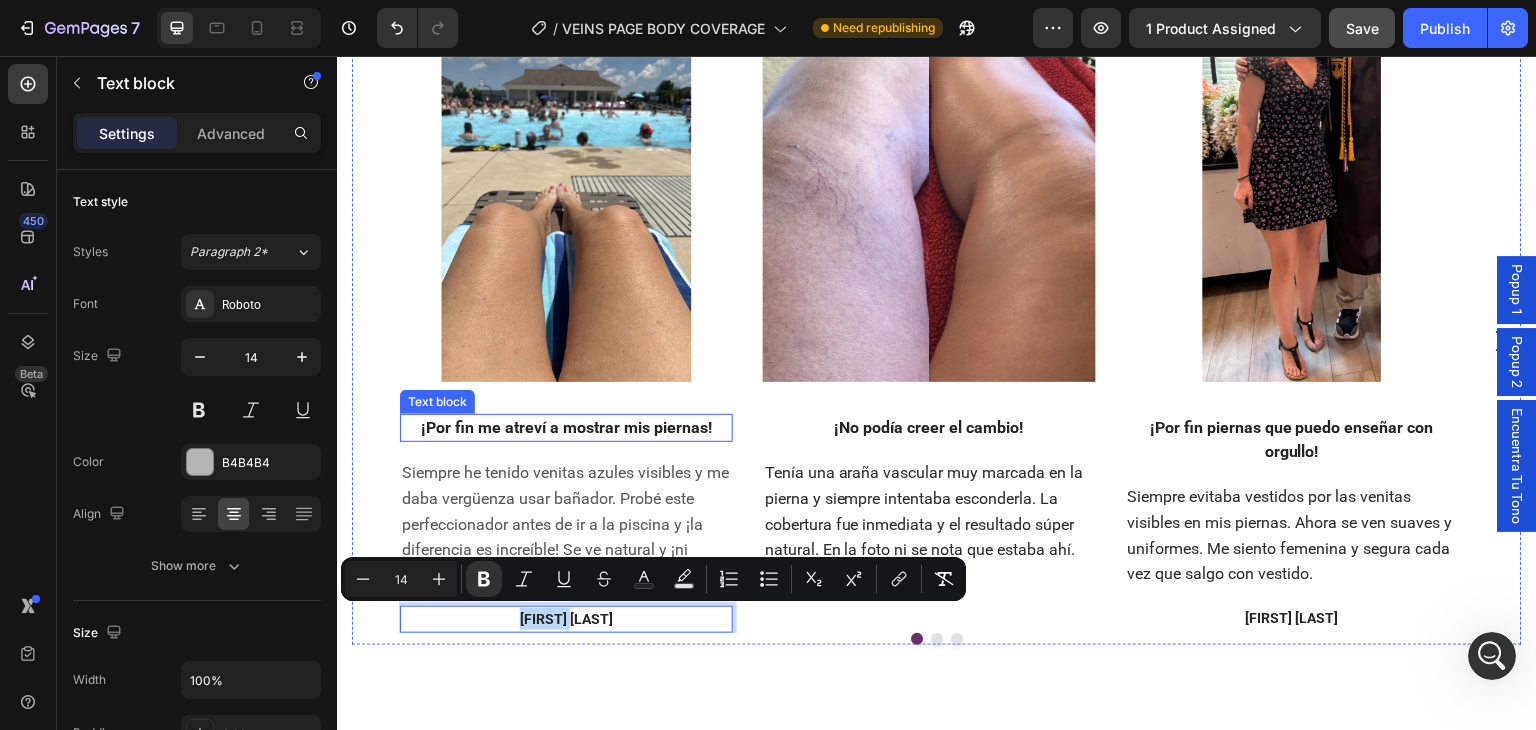 click on "¡Por fin me atreví a mostrar mis piernas!" at bounding box center [566, 427] 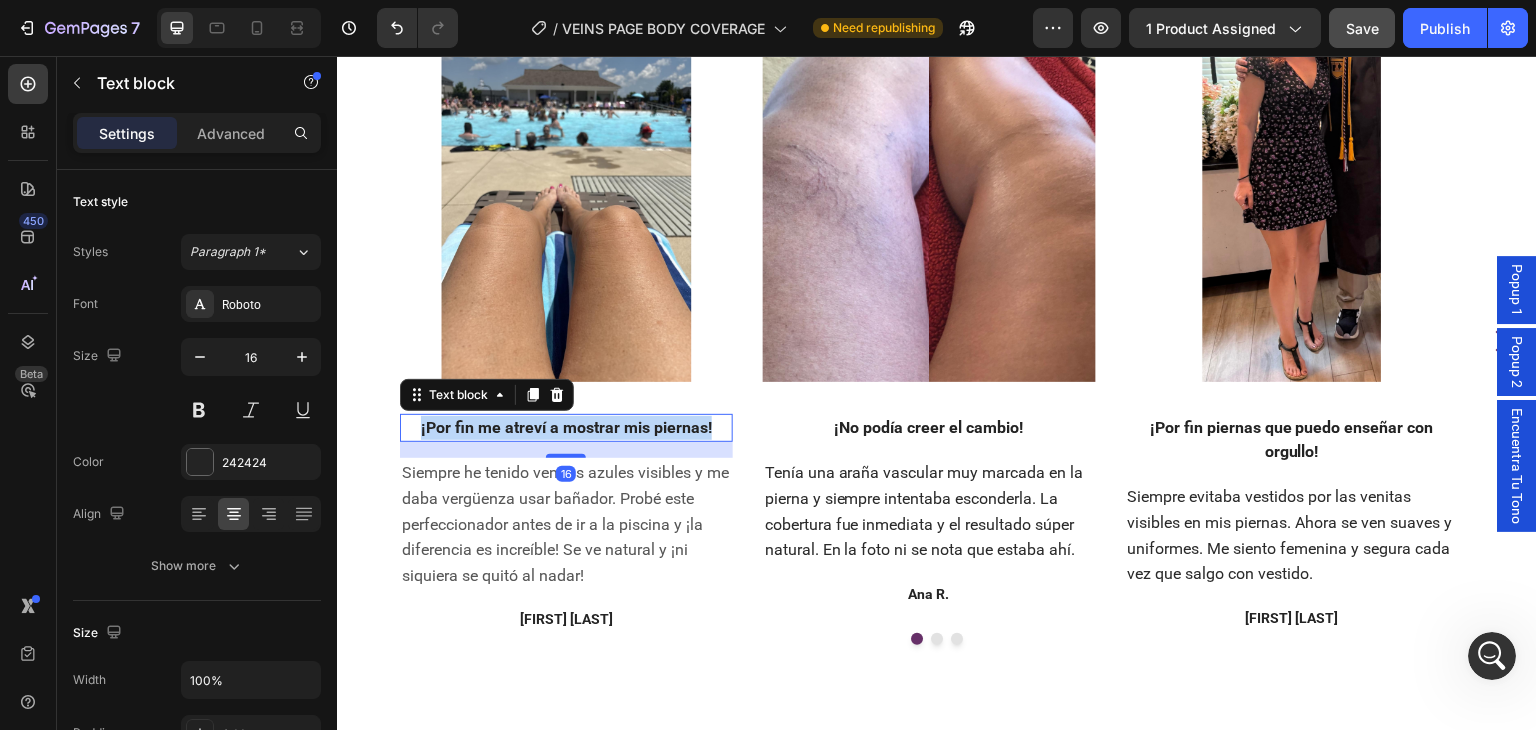 click on "¡Por fin me atreví a mostrar mis piernas!" at bounding box center [566, 427] 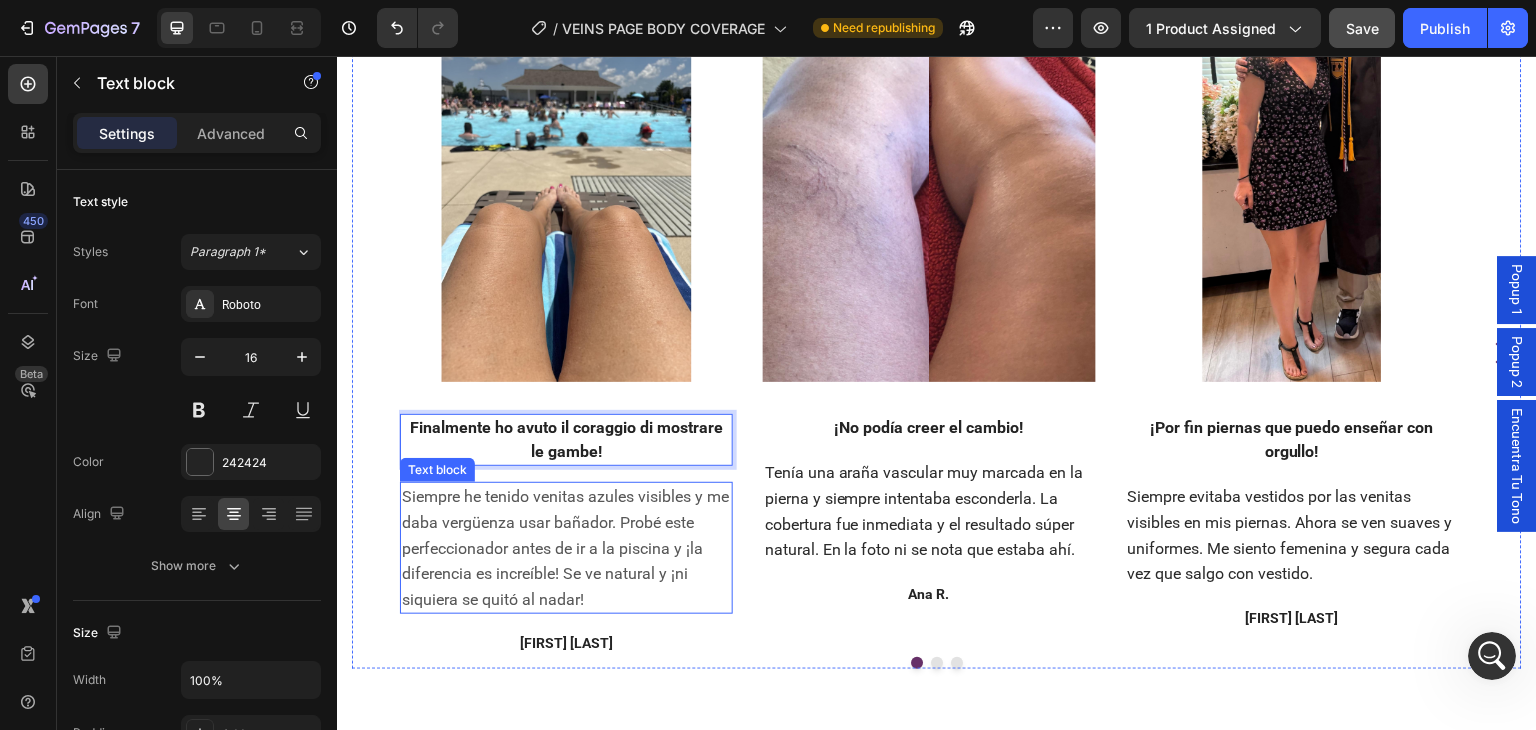 click on "Siempre he tenido venitas azules visibles y me daba vergüenza usar bañador. Probé este perfeccionador antes de ir a la piscina y ¡la diferencia es increíble! Se ve natural y ¡ni siquiera se quitó al nadar!" at bounding box center (566, 548) 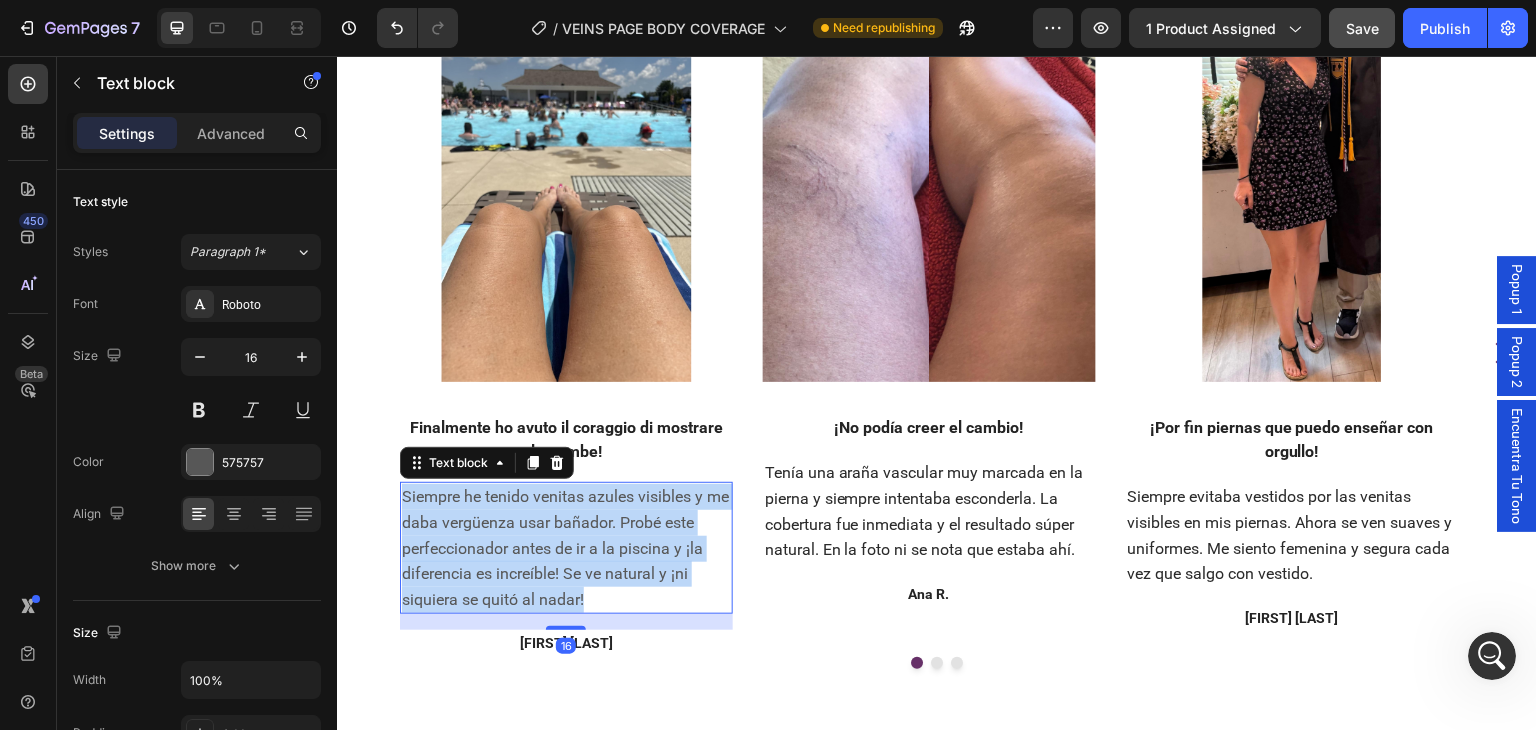 click on "Siempre he tenido venitas azules visibles y me daba vergüenza usar bañador. Probé este perfeccionador antes de ir a la piscina y ¡la diferencia es increíble! Se ve natural y ¡ni siquiera se quitó al nadar!" at bounding box center (566, 548) 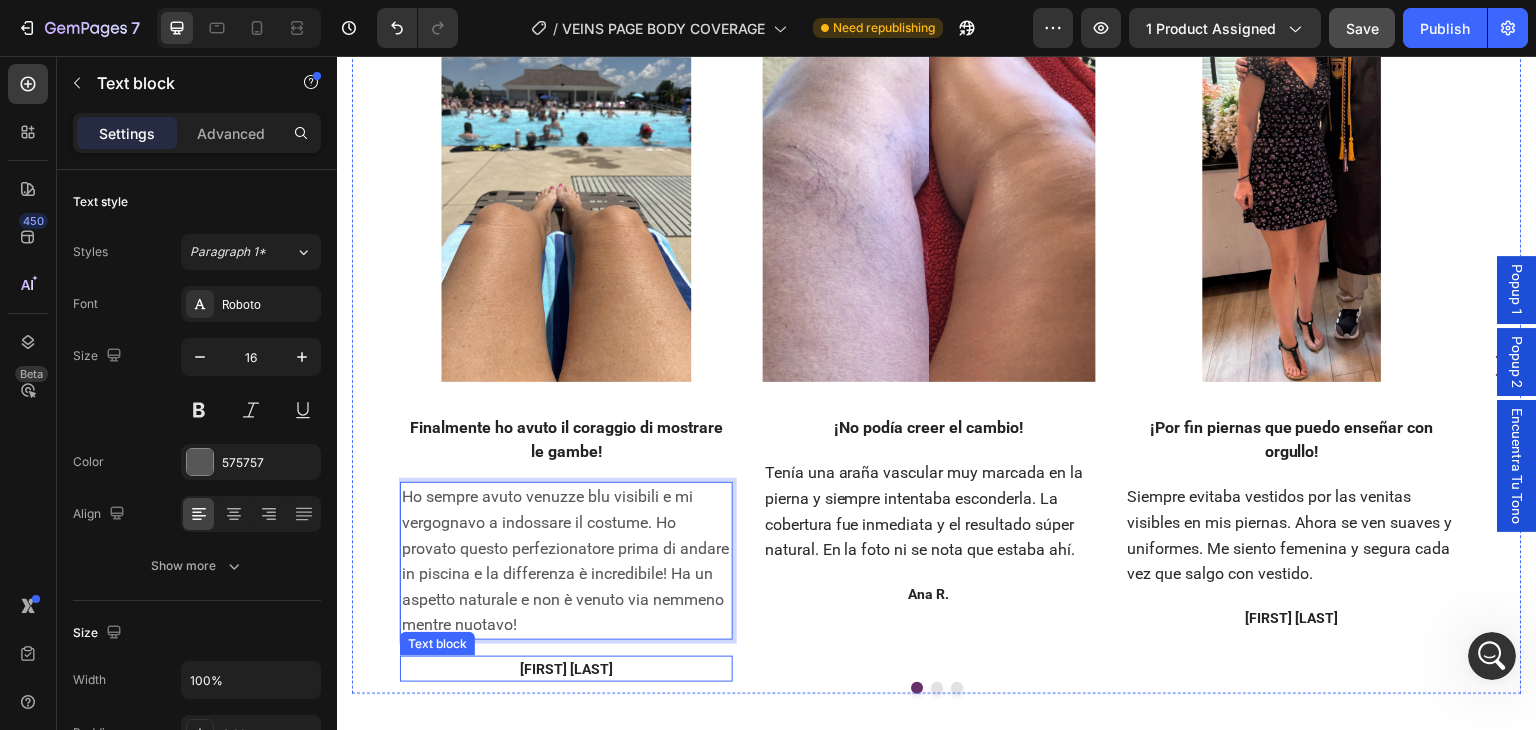 click on "Lucía S." at bounding box center [566, 669] 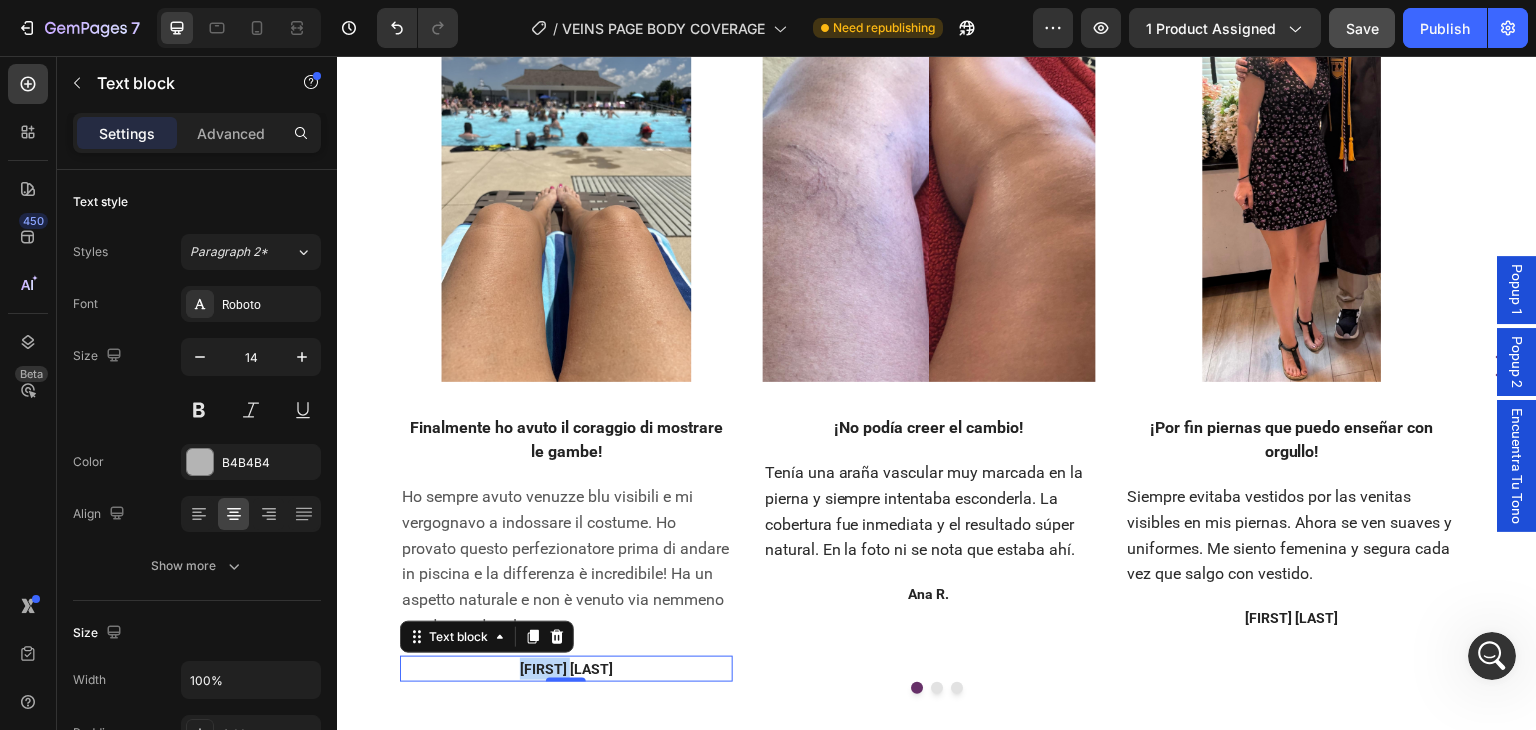 click on "Lucía S." at bounding box center (566, 669) 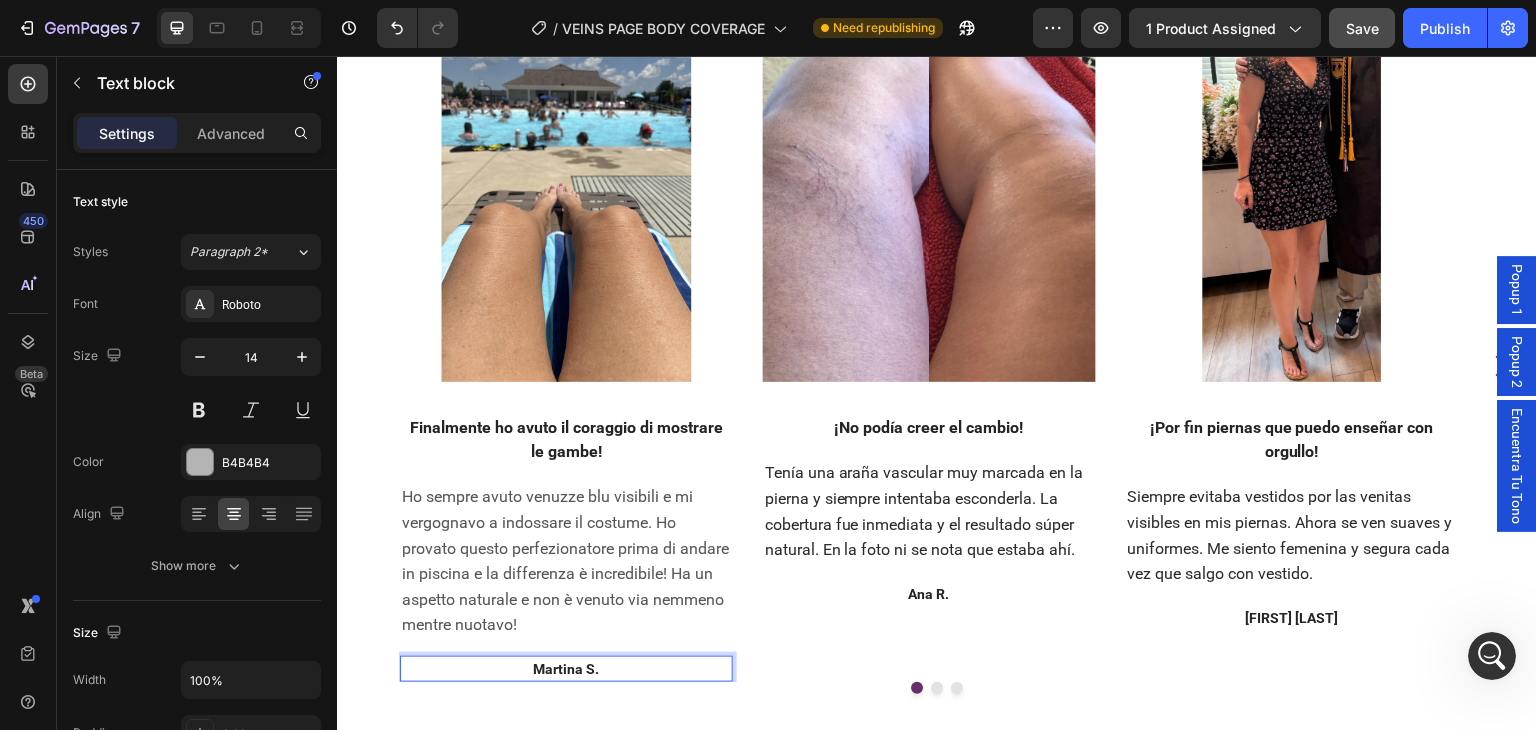 scroll, scrollTop: 7197, scrollLeft: 0, axis: vertical 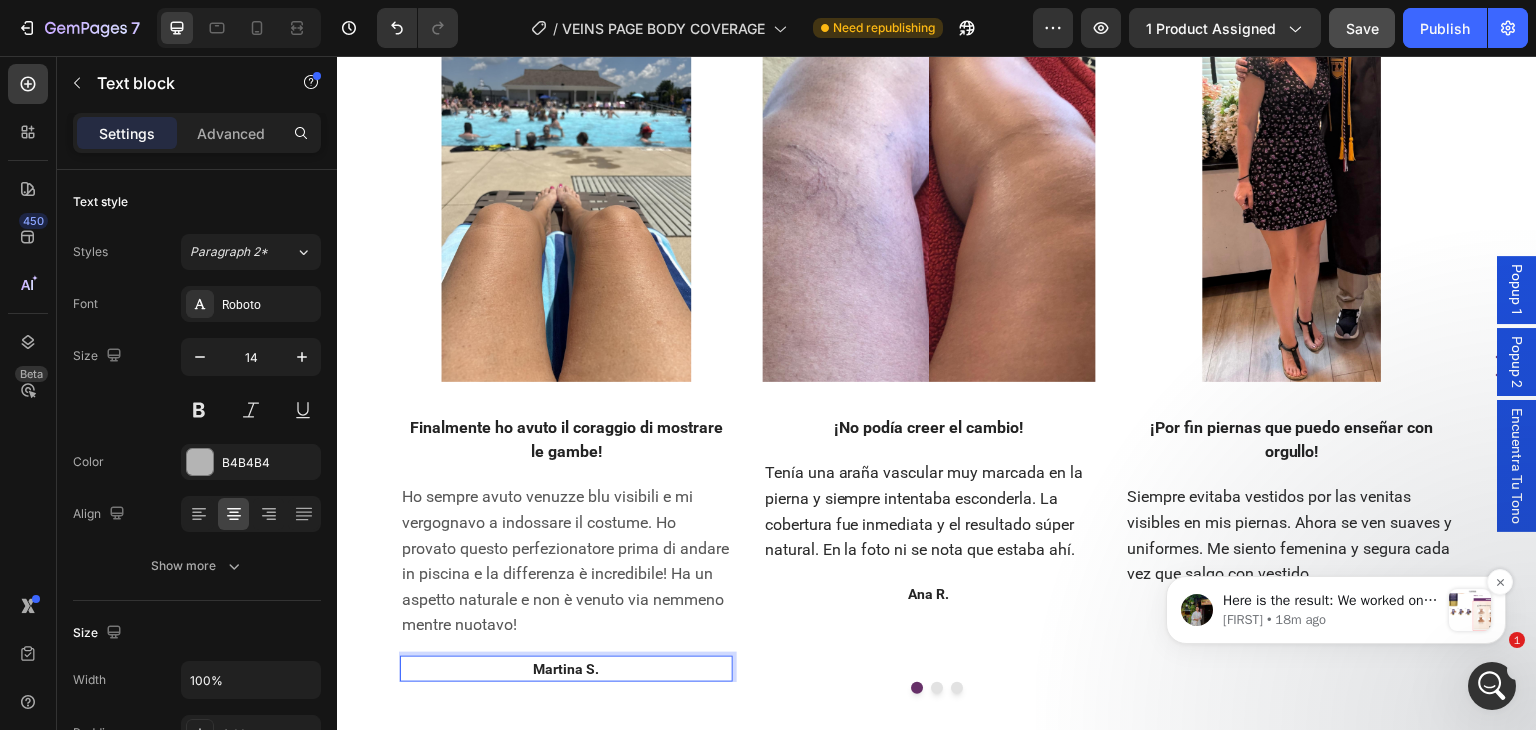 click on "Here is the result:   We worked on a duplicate page, you can check via: Duplicate Page, Preview Page If the result matches your needs, you can kindly publish our page and use it instead as we have made all the necessary adjustments there.    Please let me know if you need further assistance 😊   Thank you." at bounding box center [1331, 601] 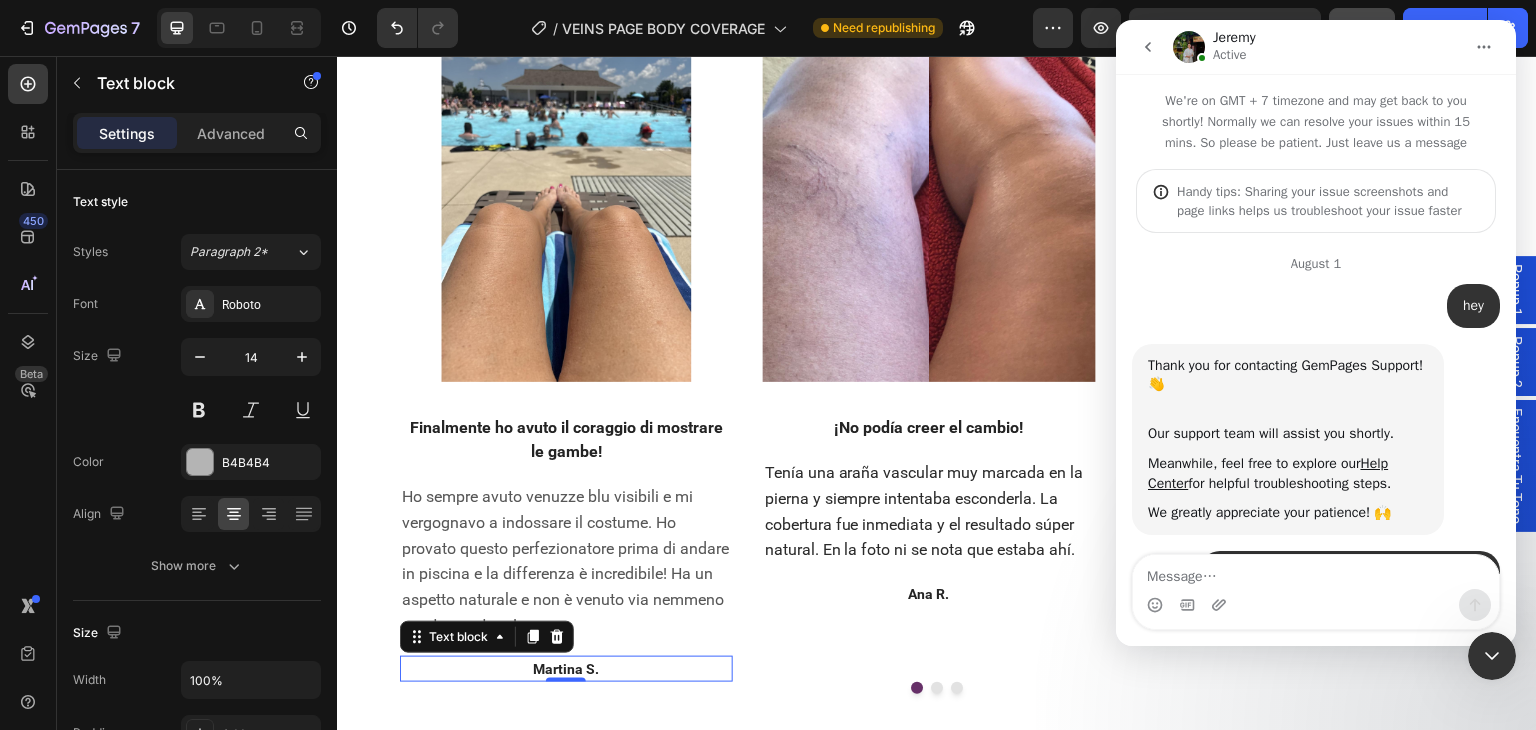 scroll, scrollTop: 2, scrollLeft: 0, axis: vertical 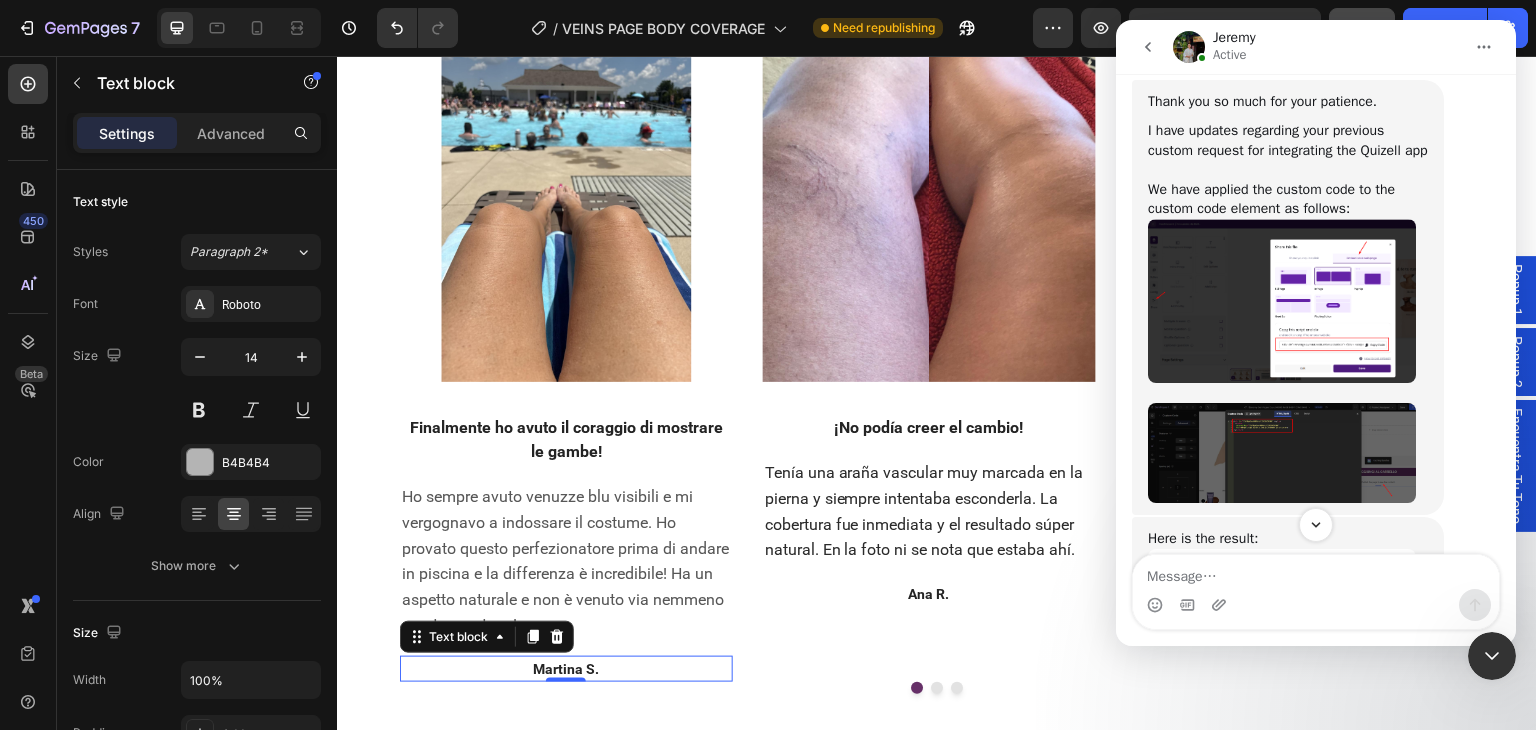 click at bounding box center (1282, 301) 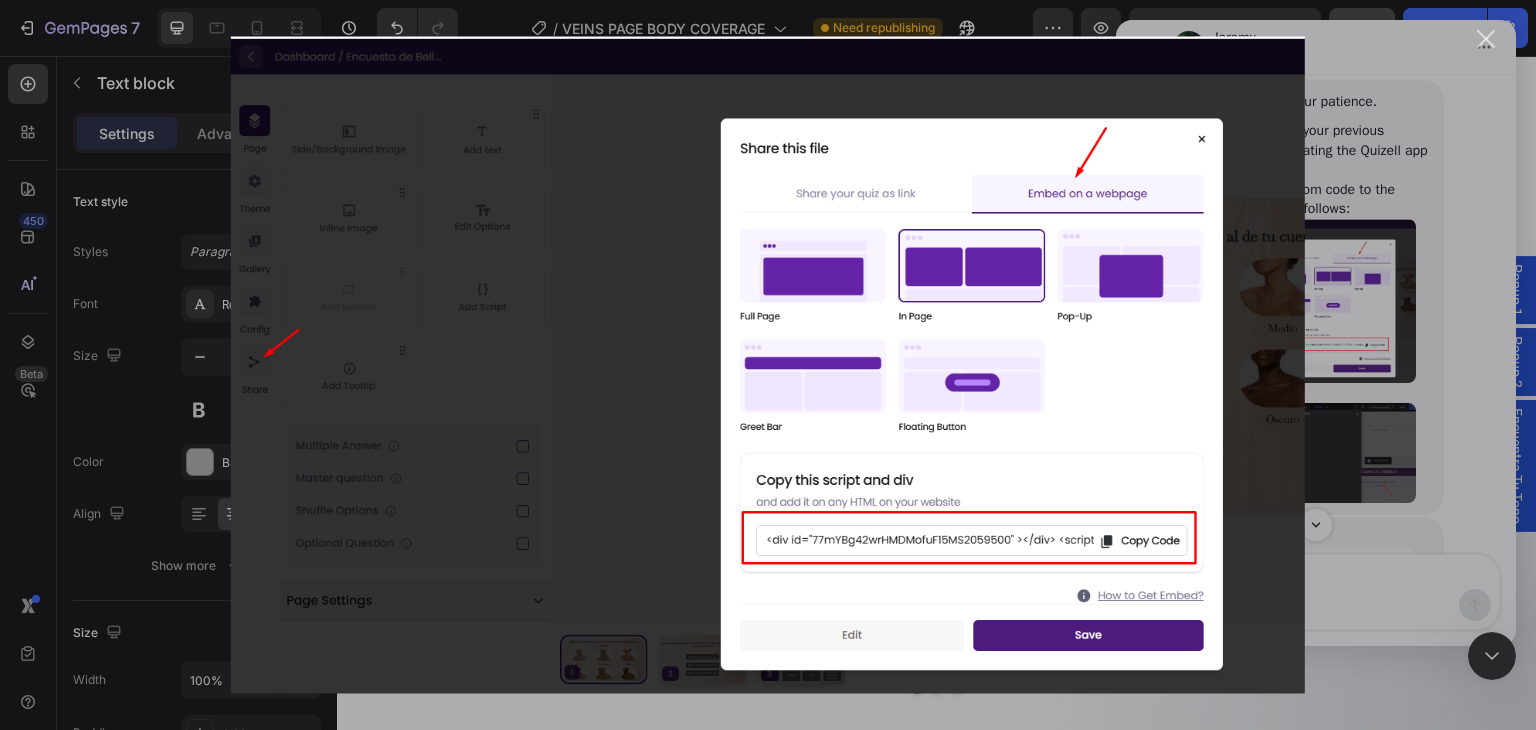 scroll, scrollTop: 0, scrollLeft: 0, axis: both 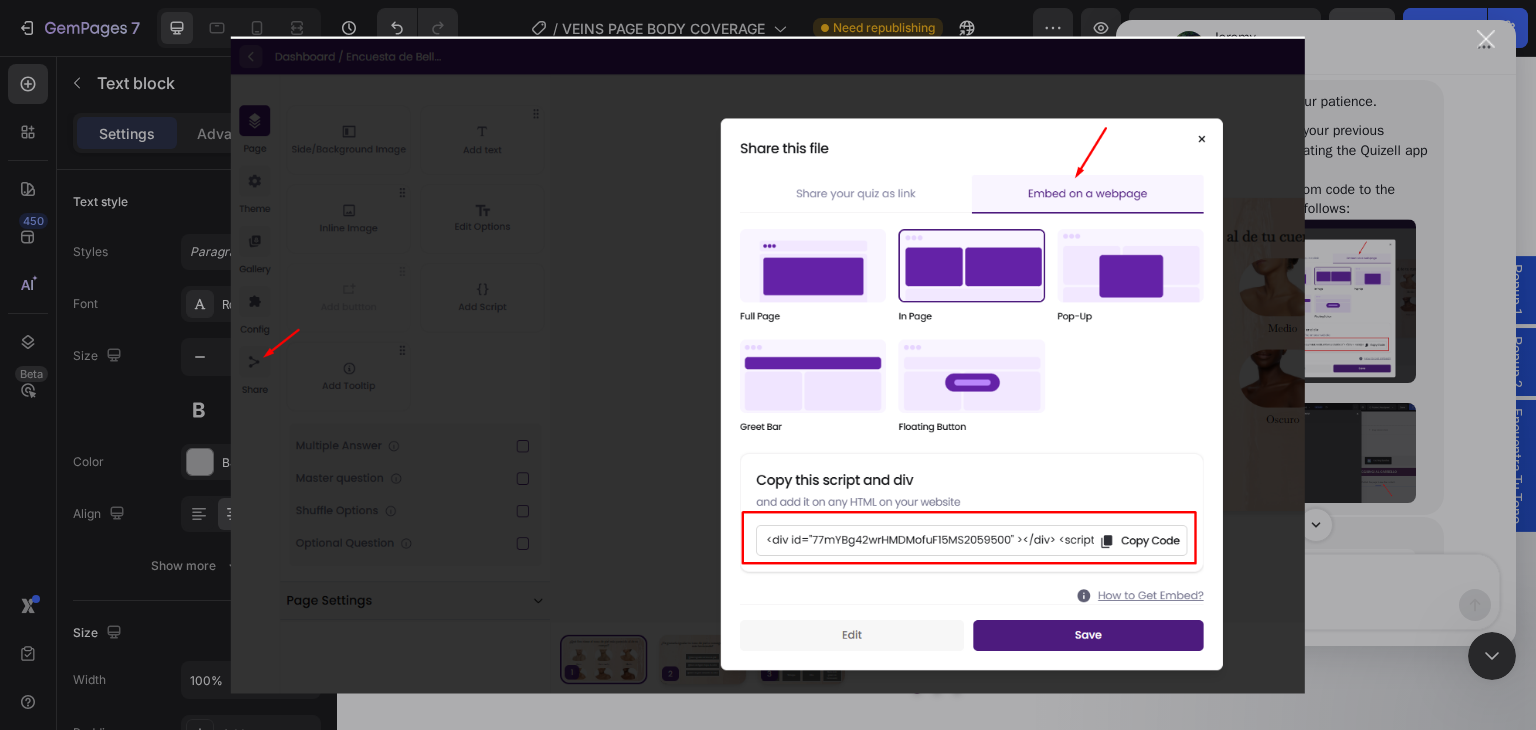 click at bounding box center (768, 365) 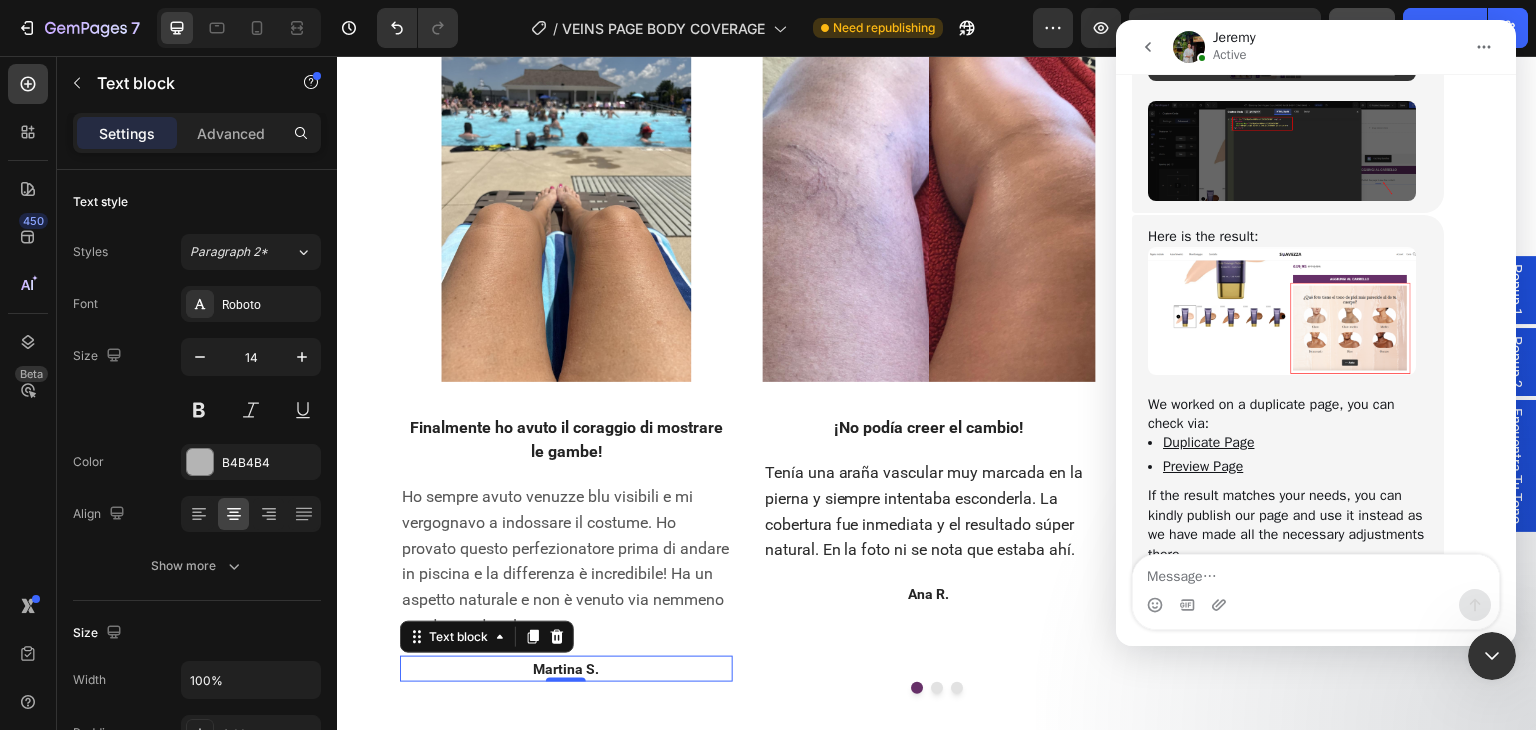 scroll, scrollTop: 7878, scrollLeft: 0, axis: vertical 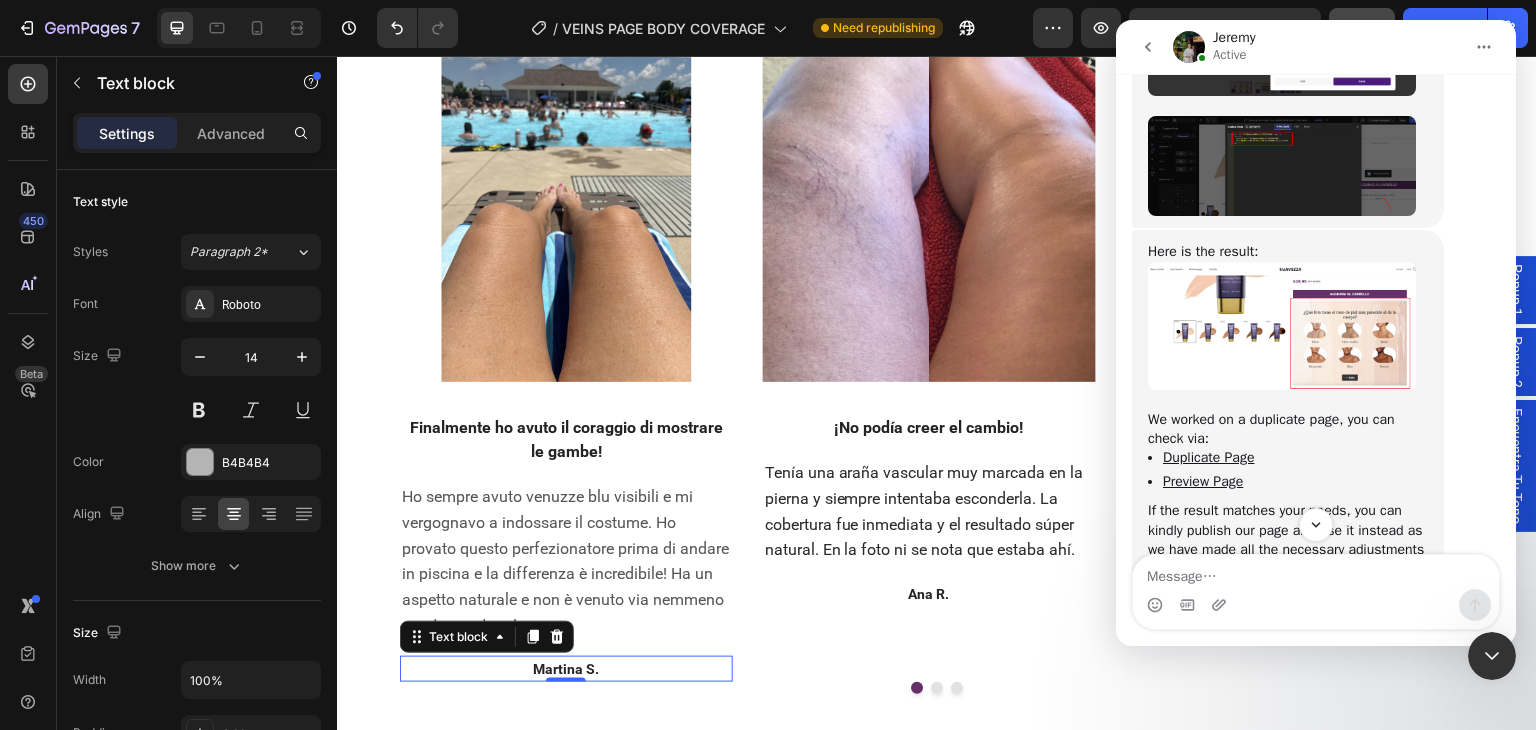 click at bounding box center (1282, 166) 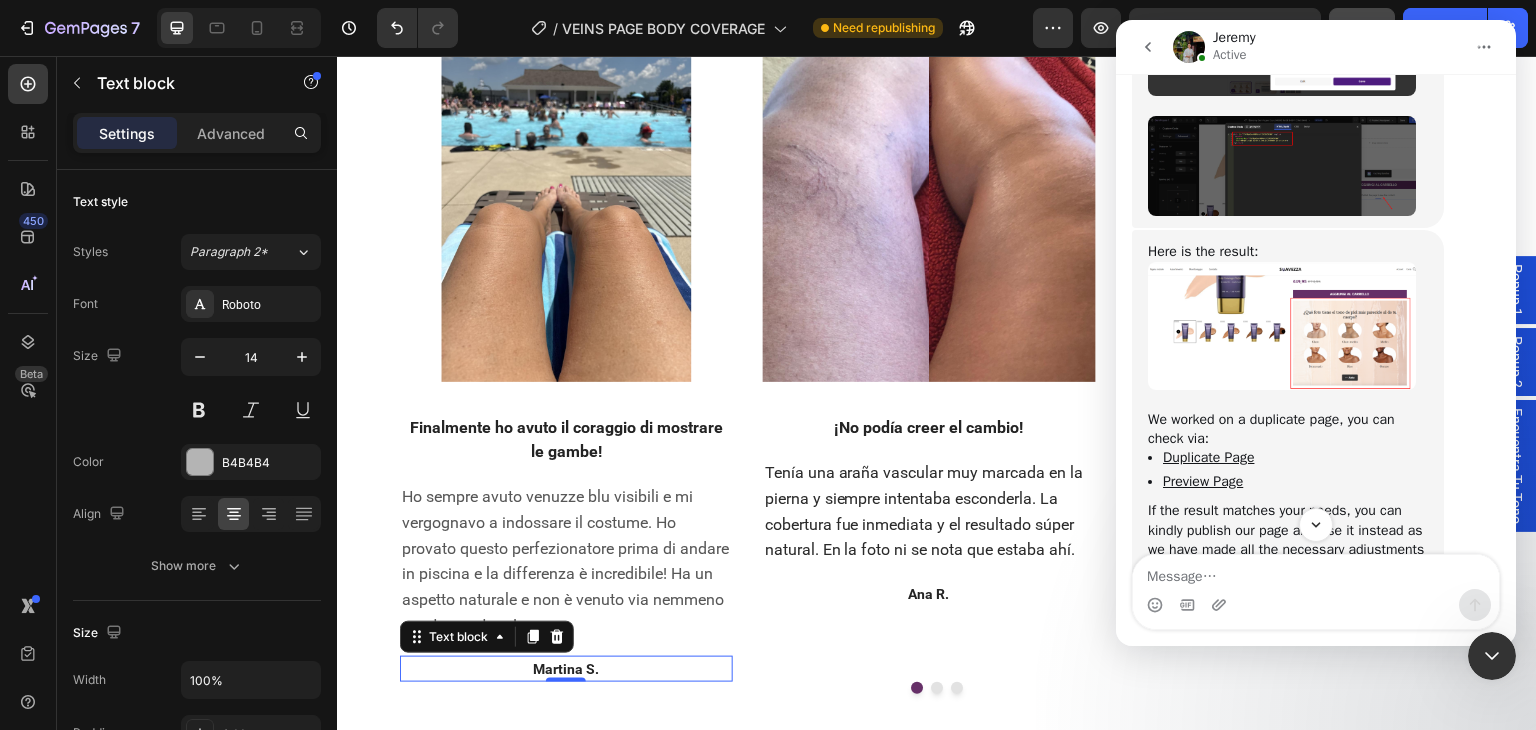 scroll, scrollTop: 0, scrollLeft: 0, axis: both 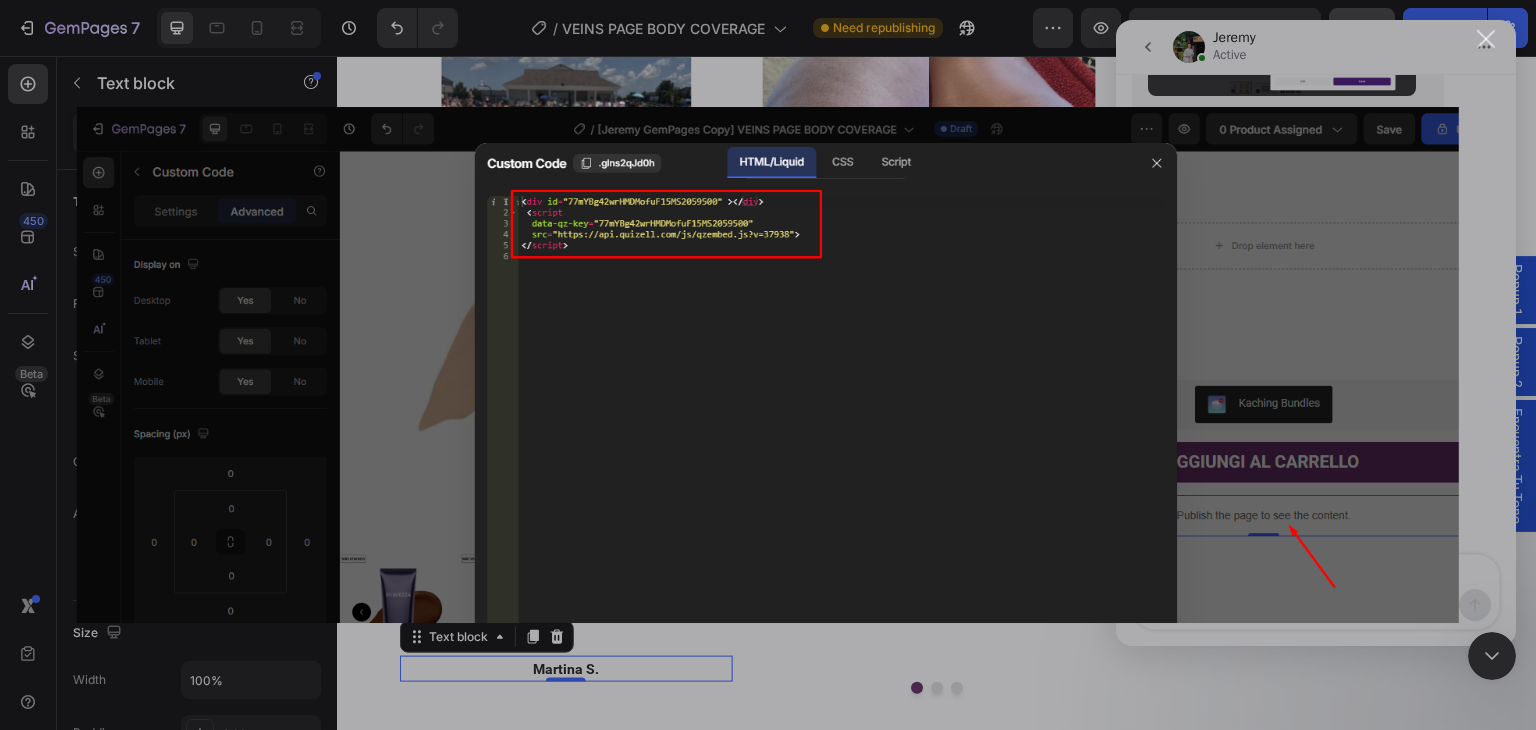 click at bounding box center [768, 365] 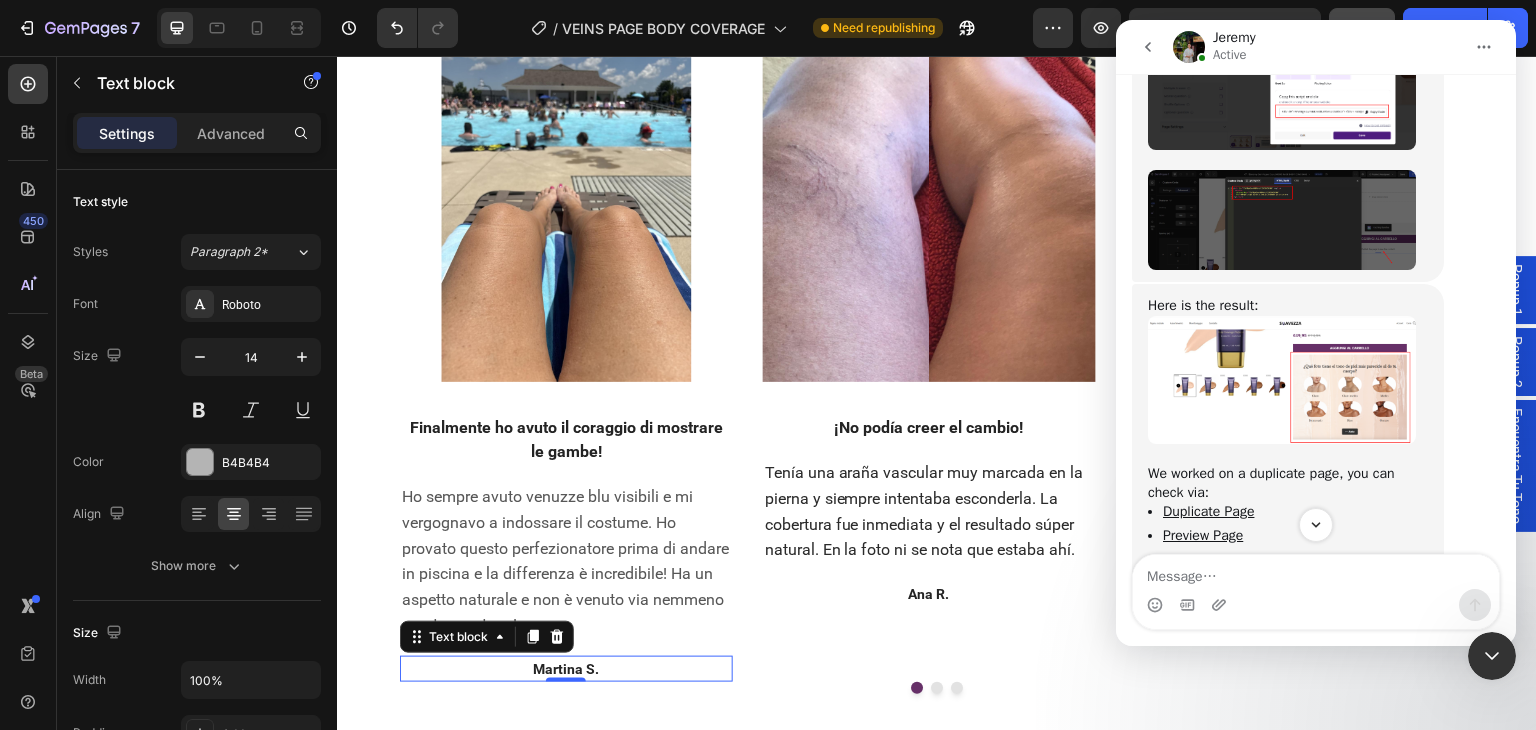 scroll, scrollTop: 7778, scrollLeft: 0, axis: vertical 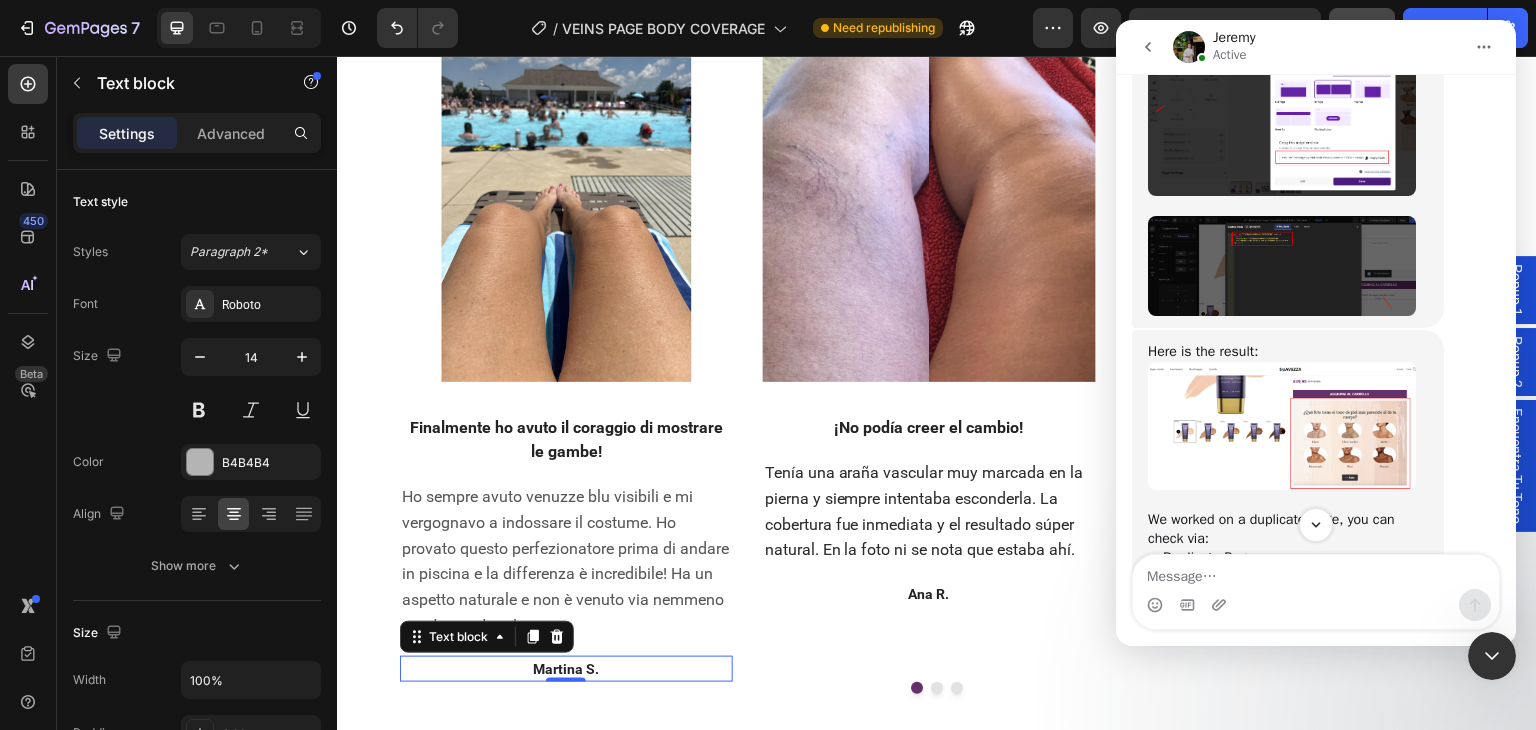 click at bounding box center (1282, 114) 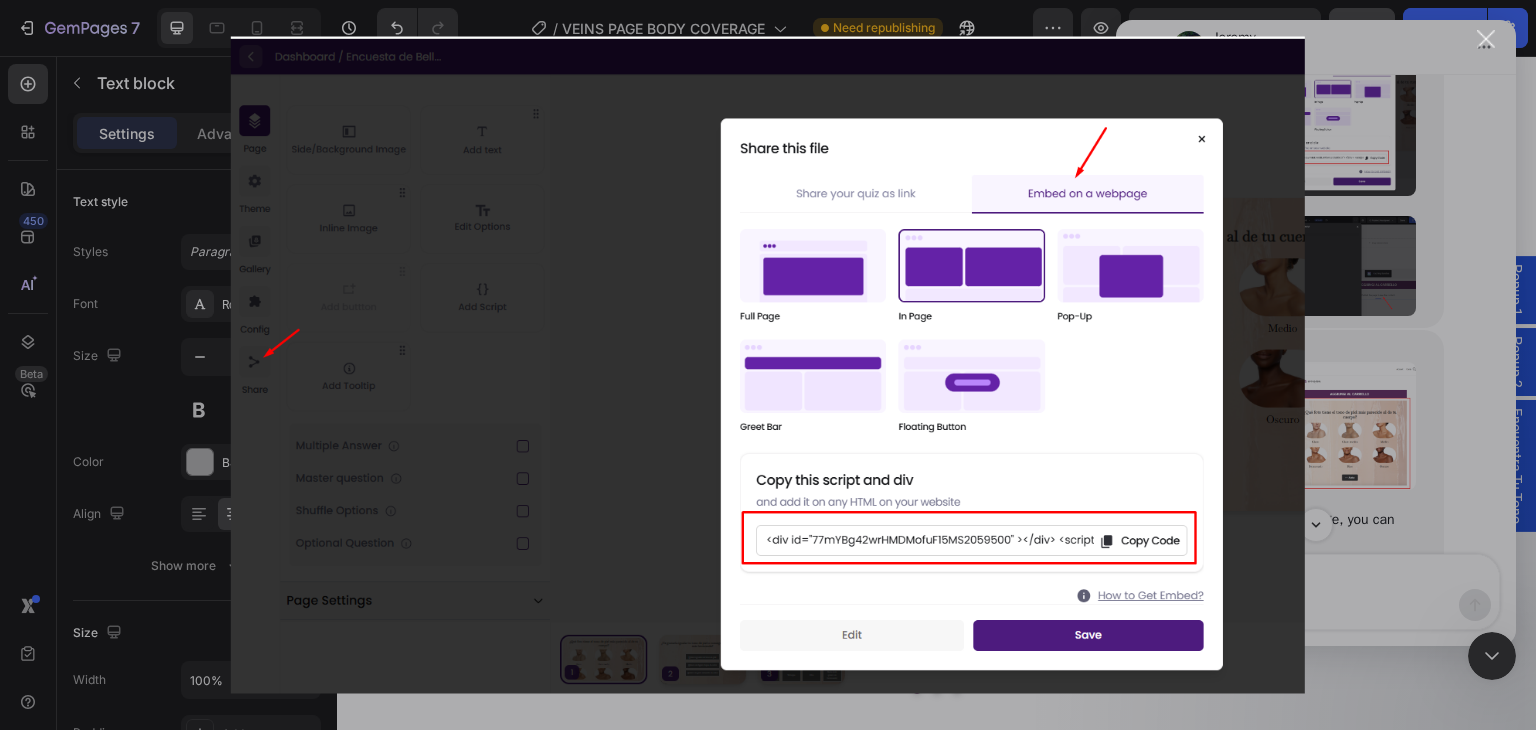 scroll, scrollTop: 0, scrollLeft: 0, axis: both 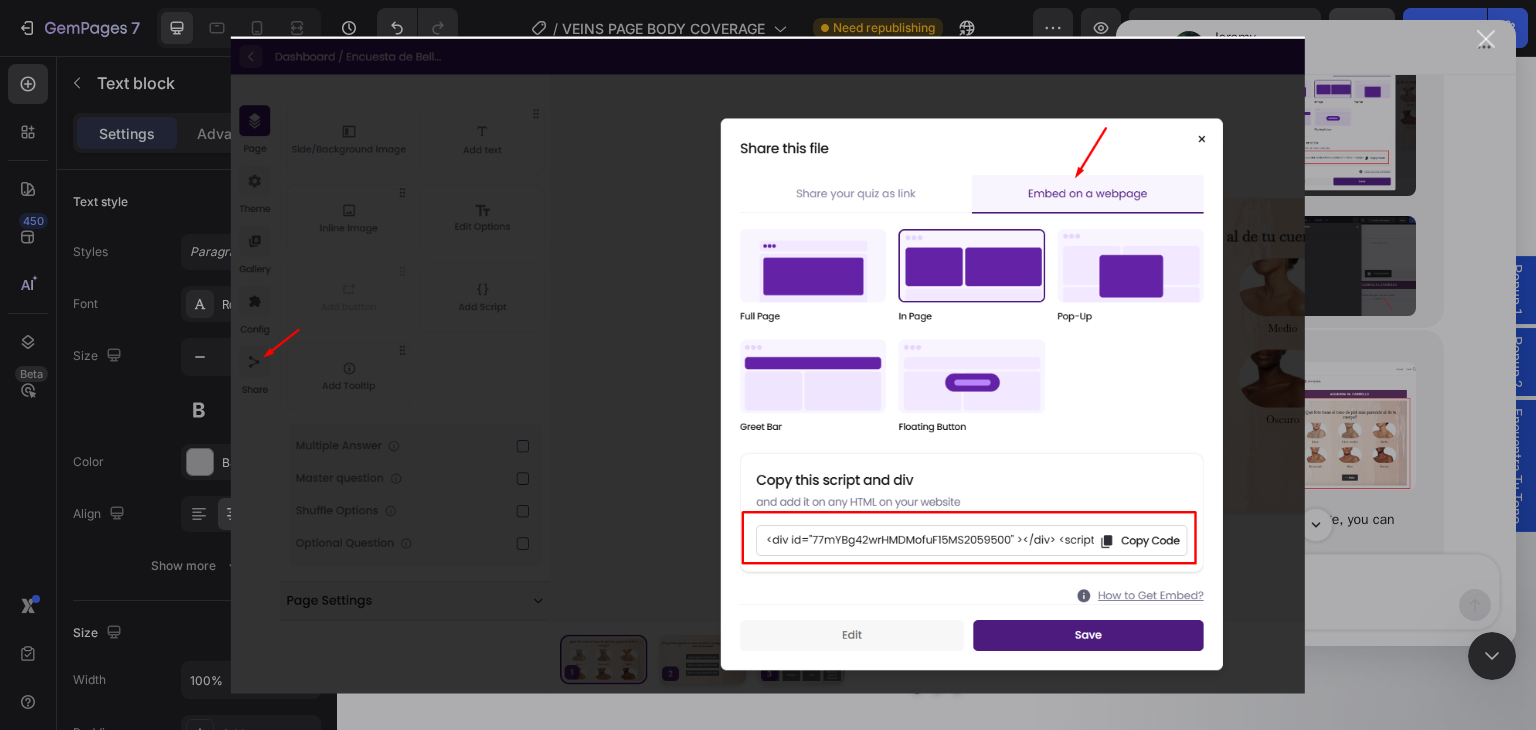 click at bounding box center (768, 365) 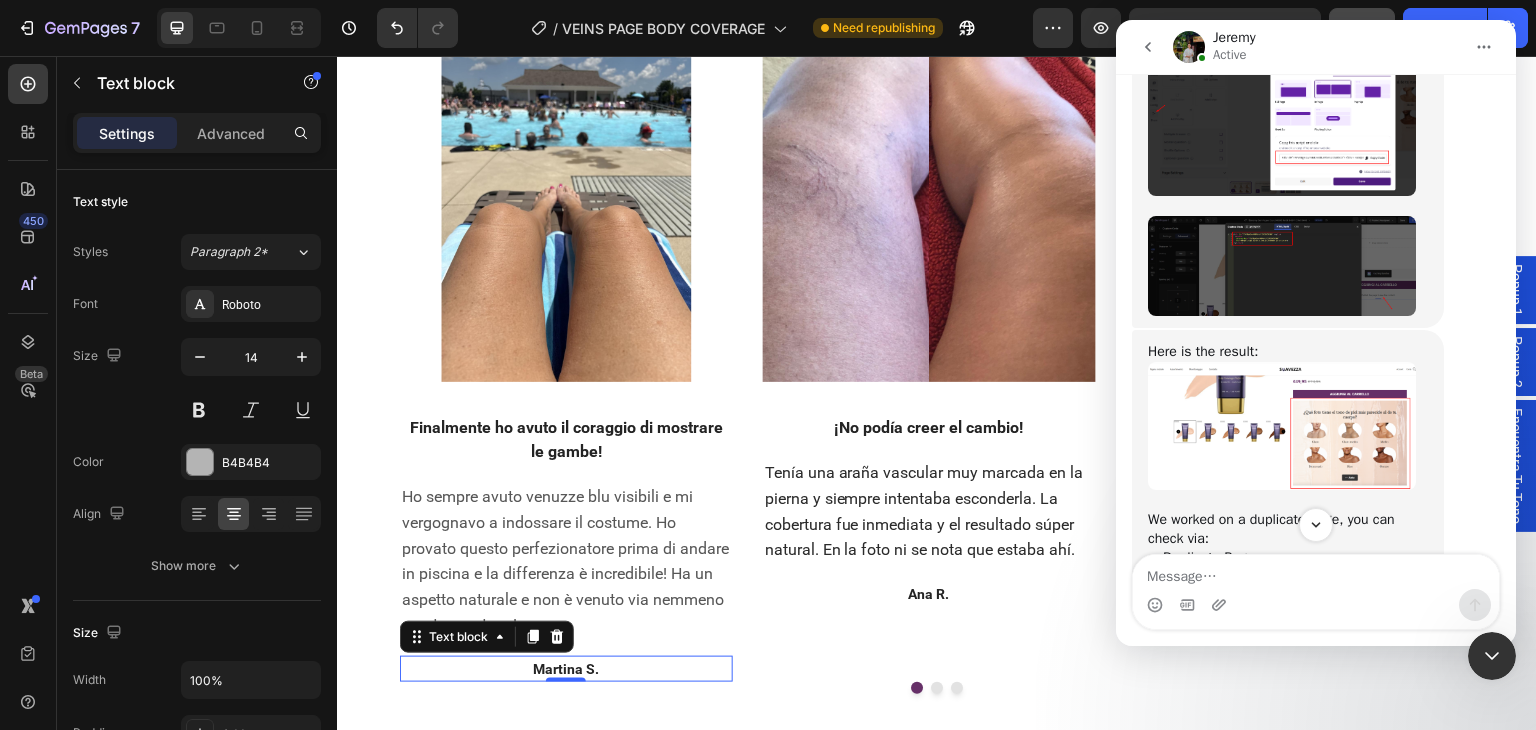 scroll, scrollTop: 7776, scrollLeft: 0, axis: vertical 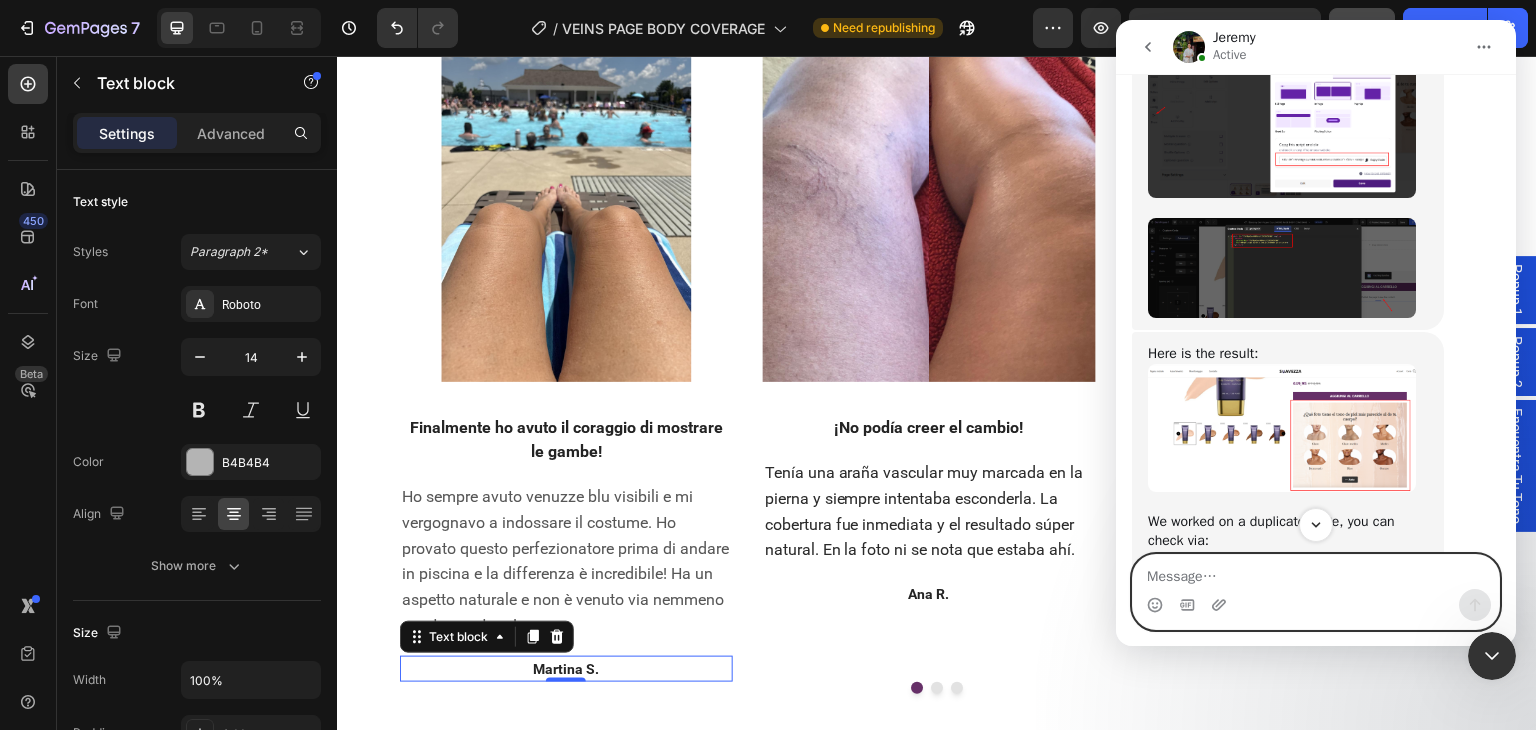 click at bounding box center [1316, 572] 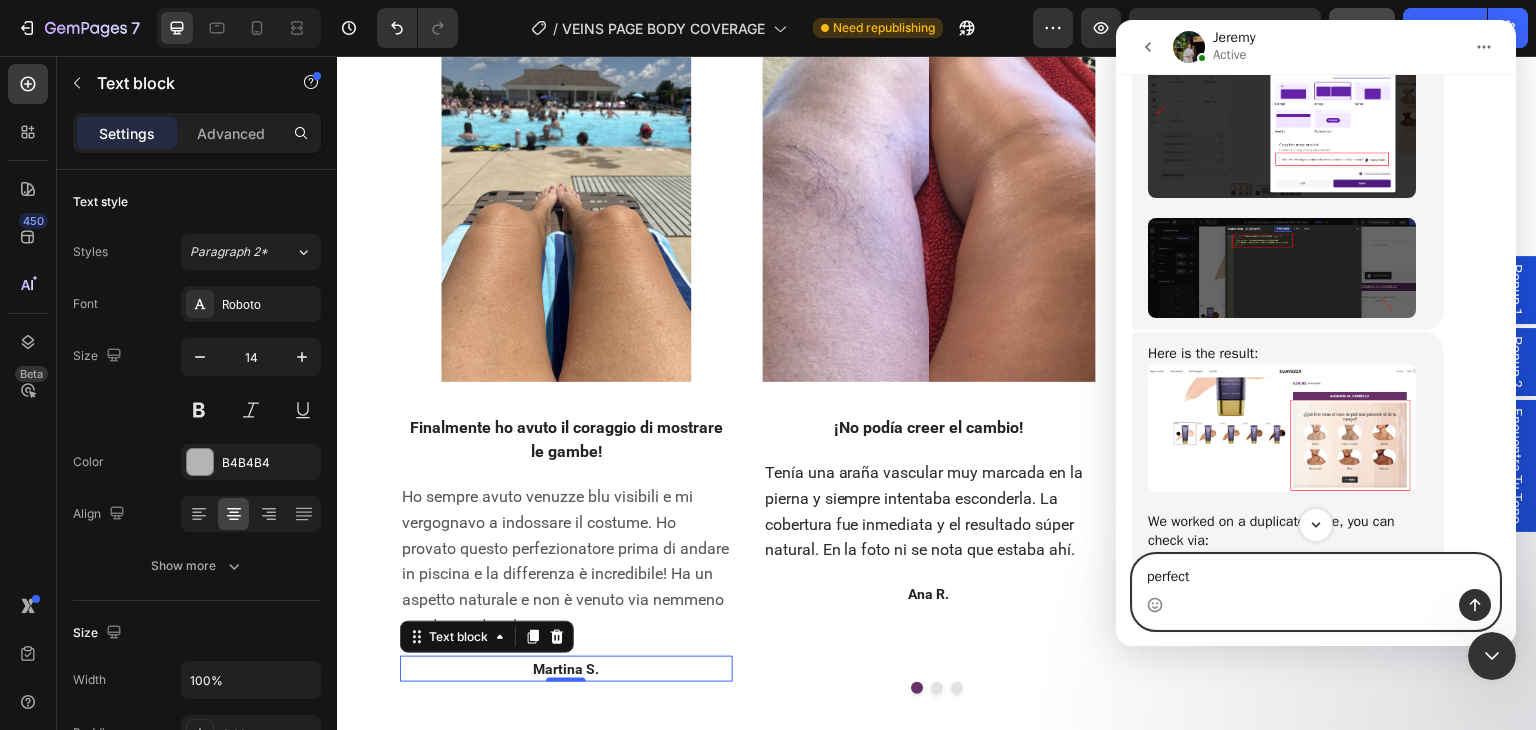 type on "perfect\" 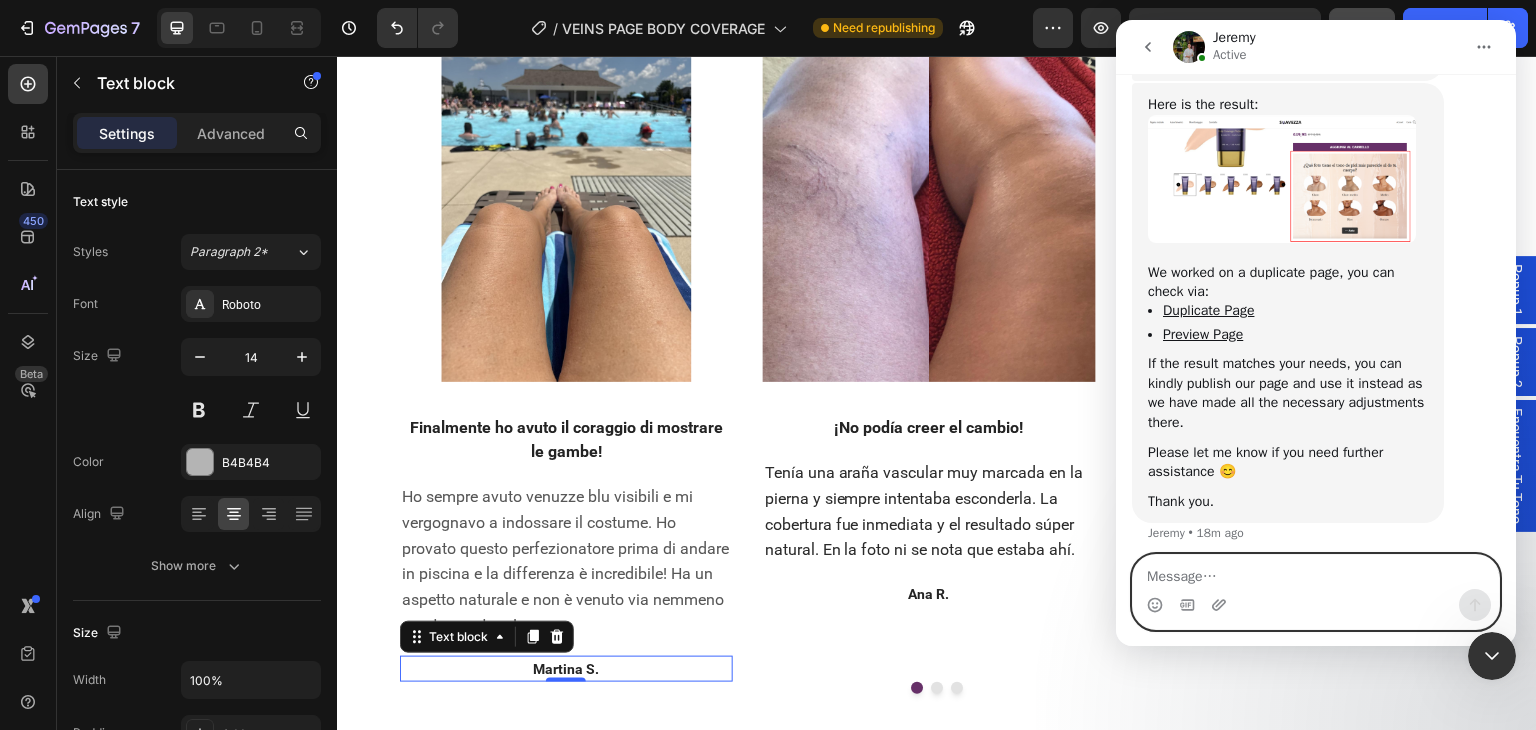 scroll, scrollTop: 8104, scrollLeft: 0, axis: vertical 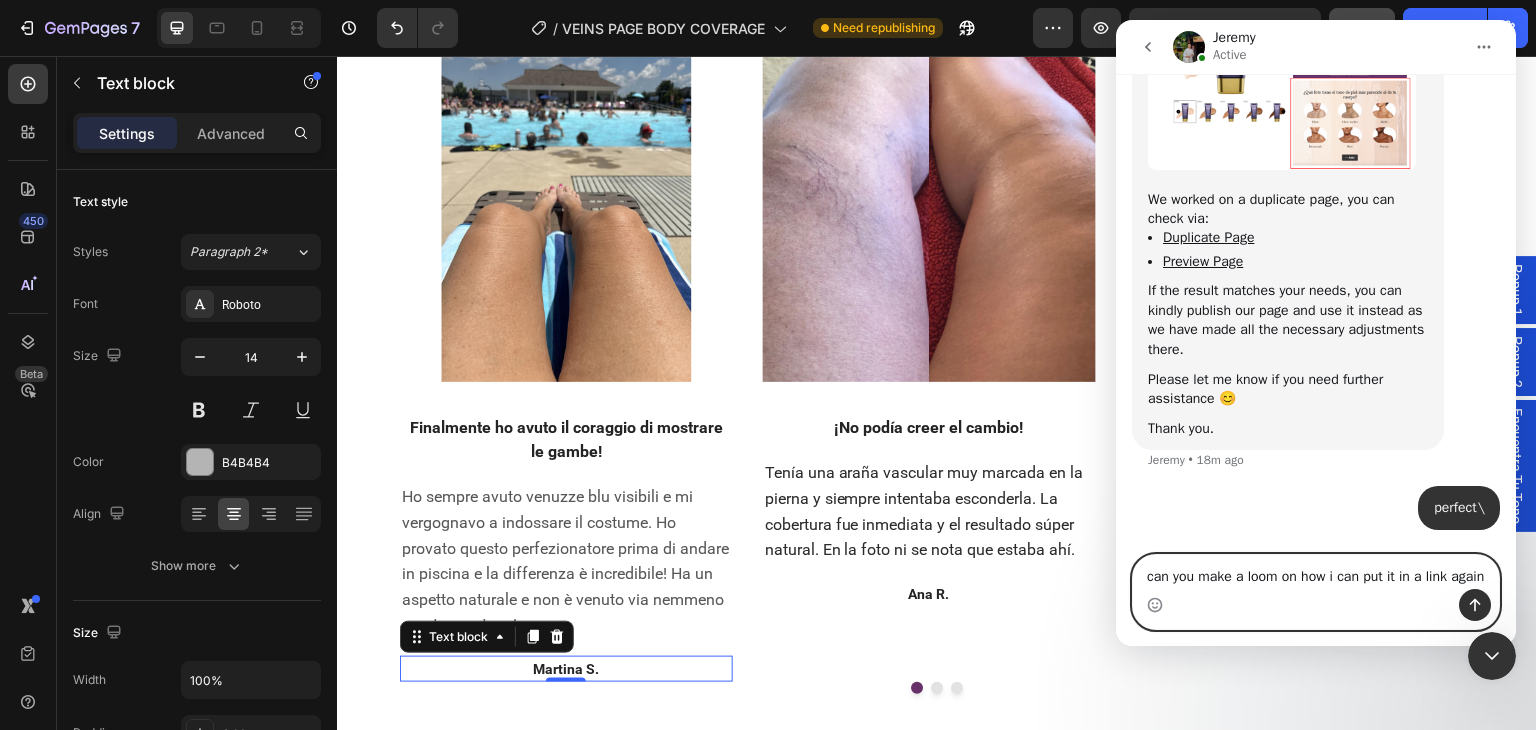 type on "can you make a loom on how i can put it in a link again?" 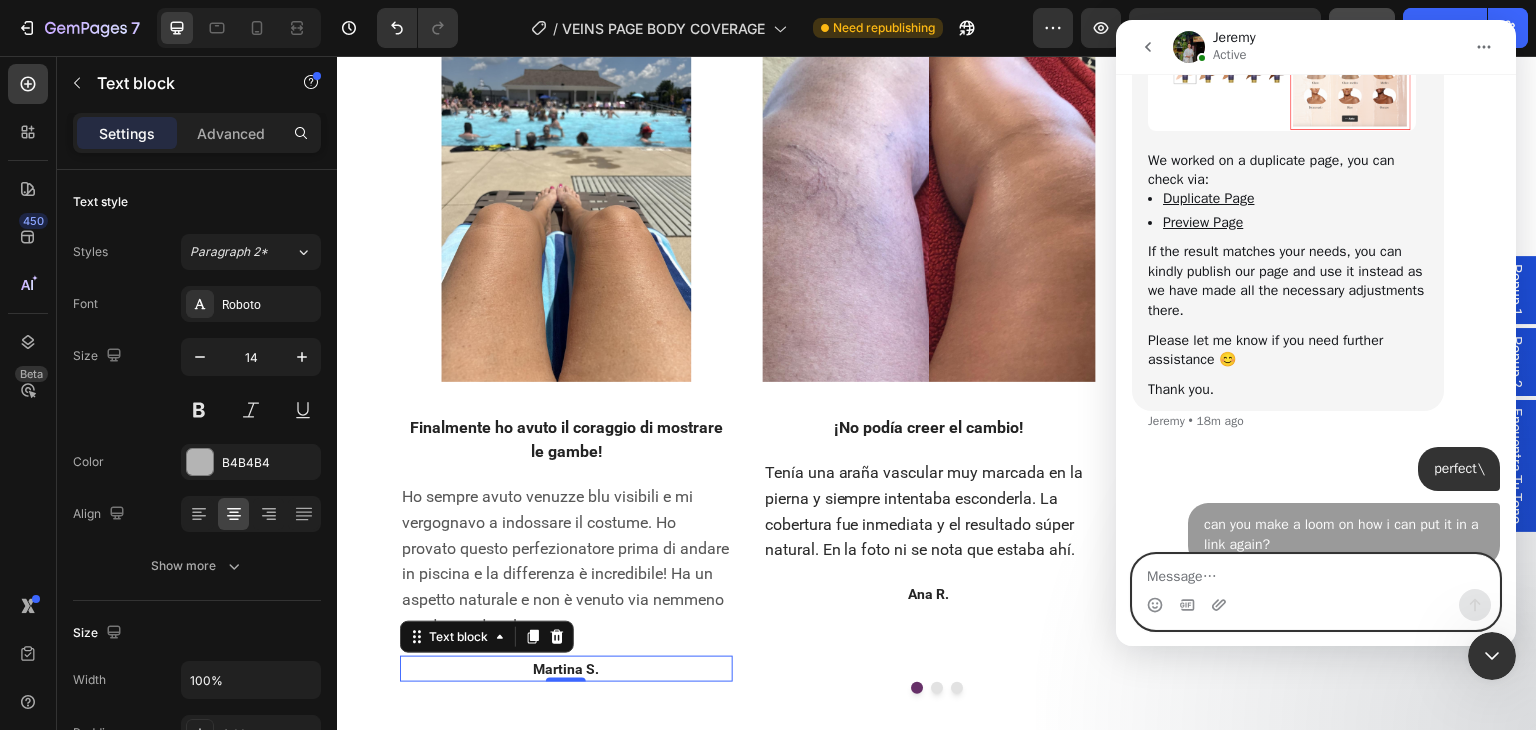 scroll, scrollTop: 8169, scrollLeft: 0, axis: vertical 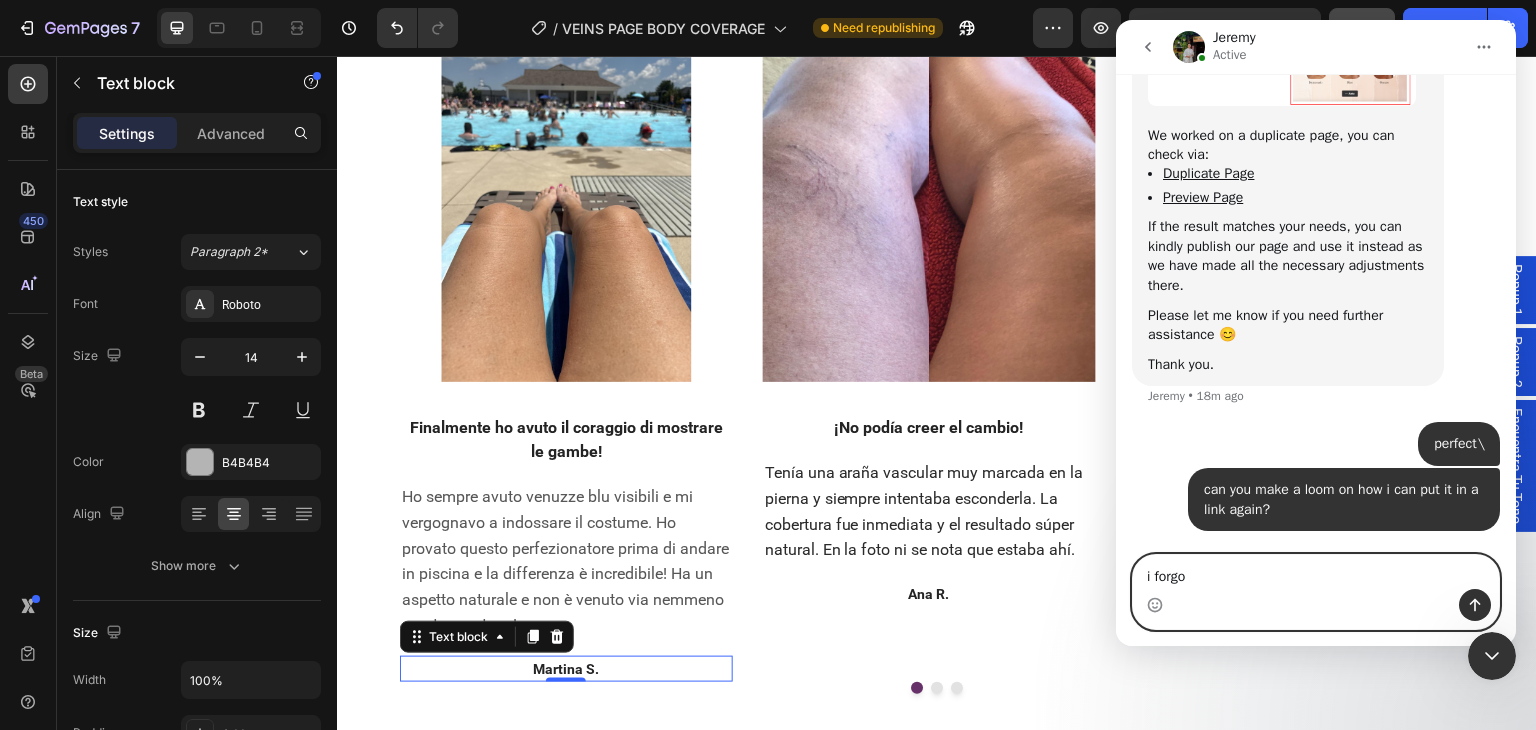 type on "i forgot" 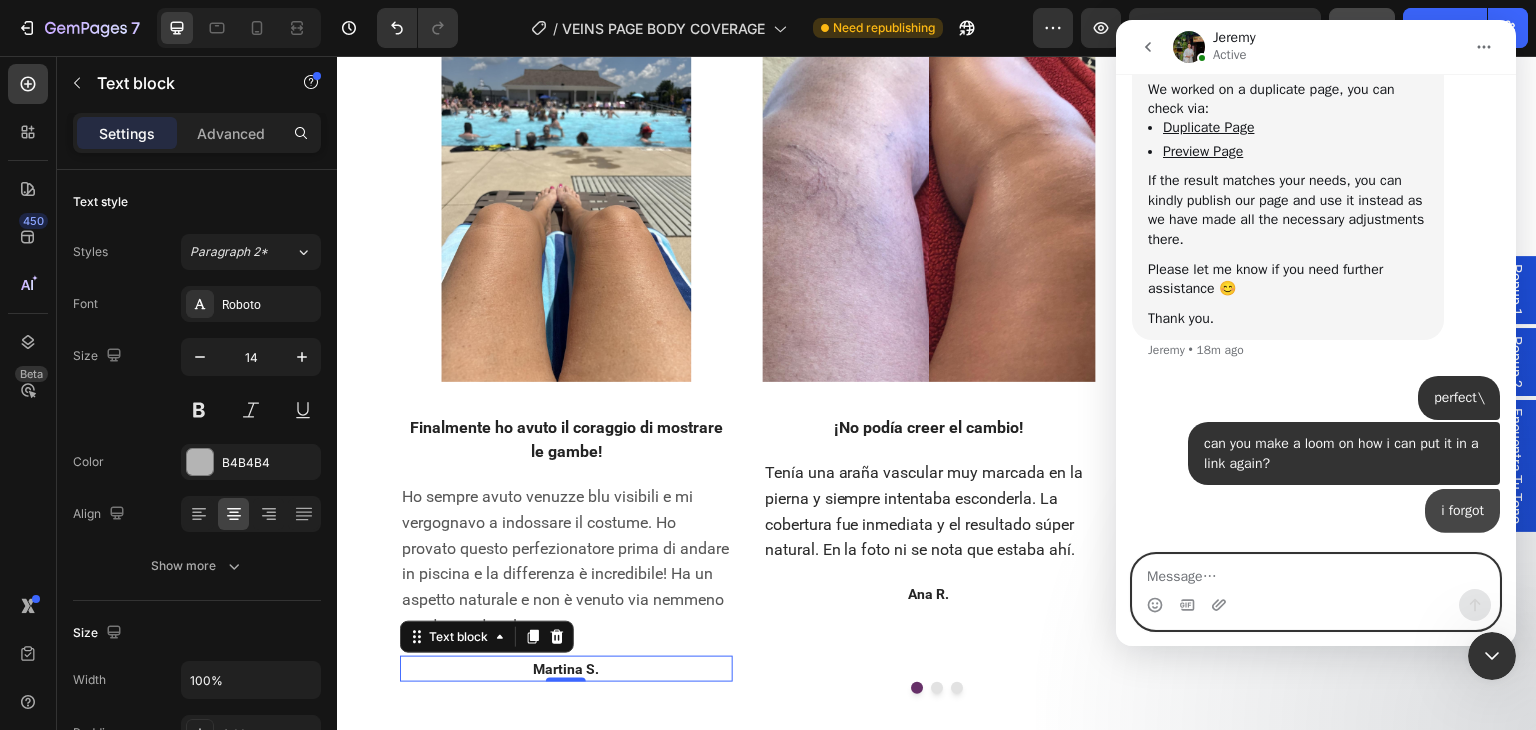 scroll, scrollTop: 8216, scrollLeft: 0, axis: vertical 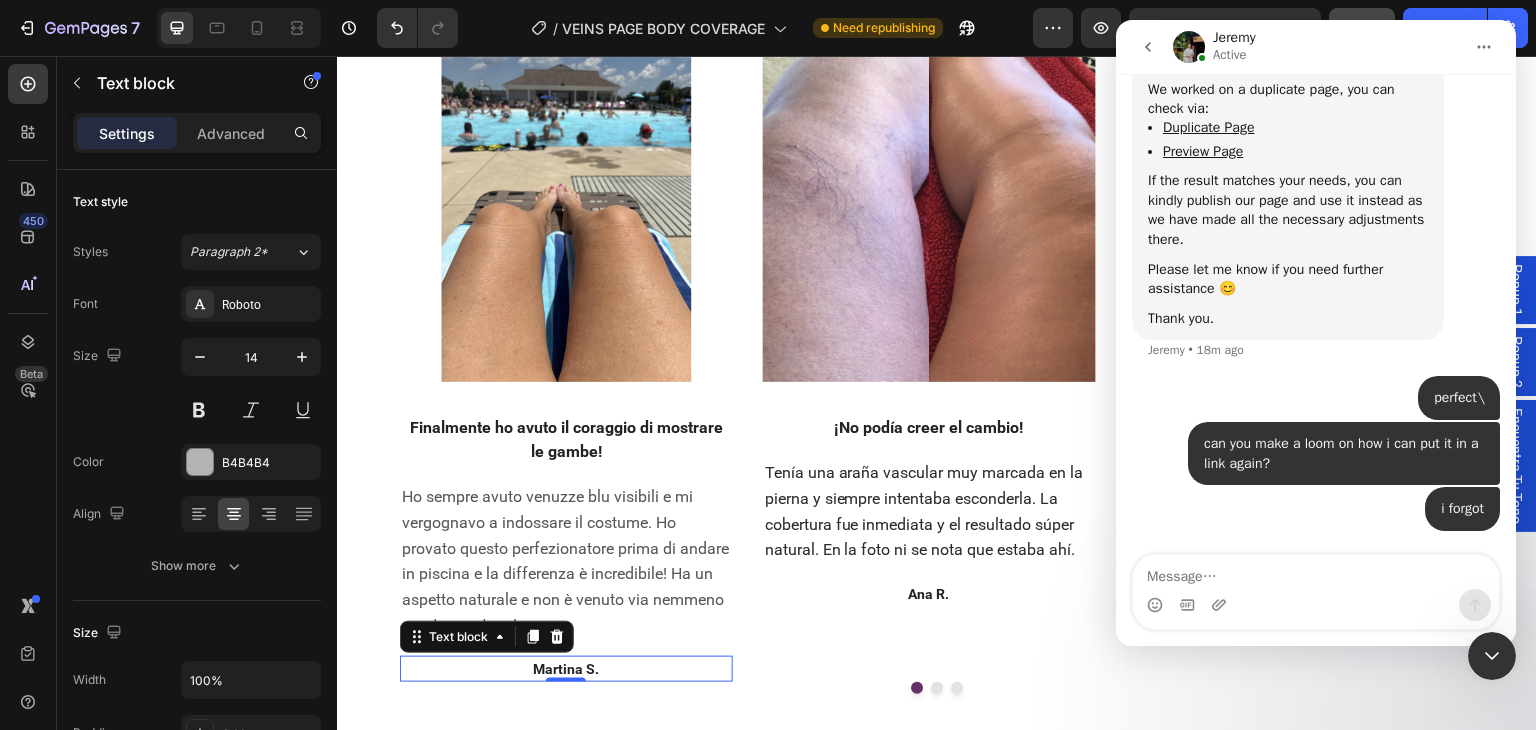 click at bounding box center (1221, 605) 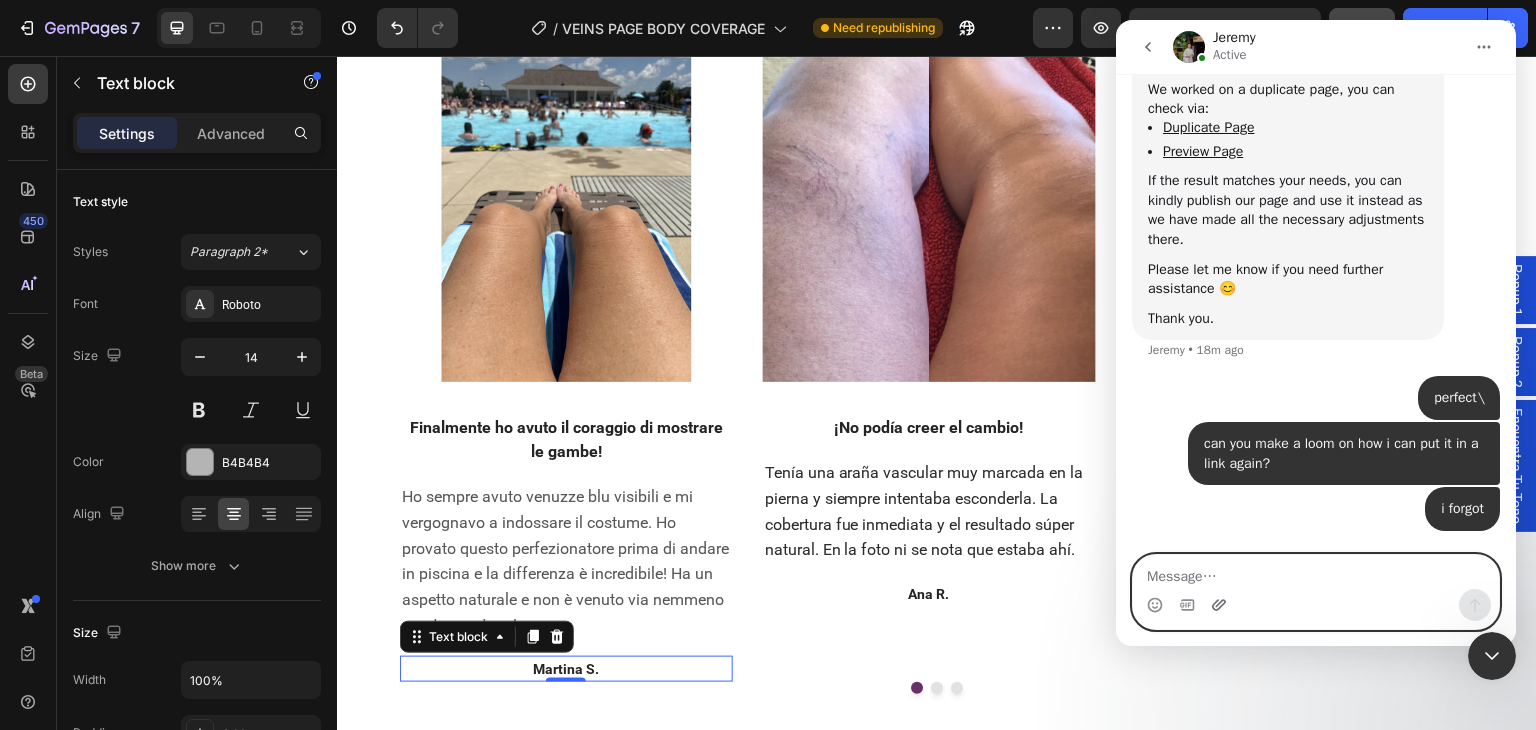 click 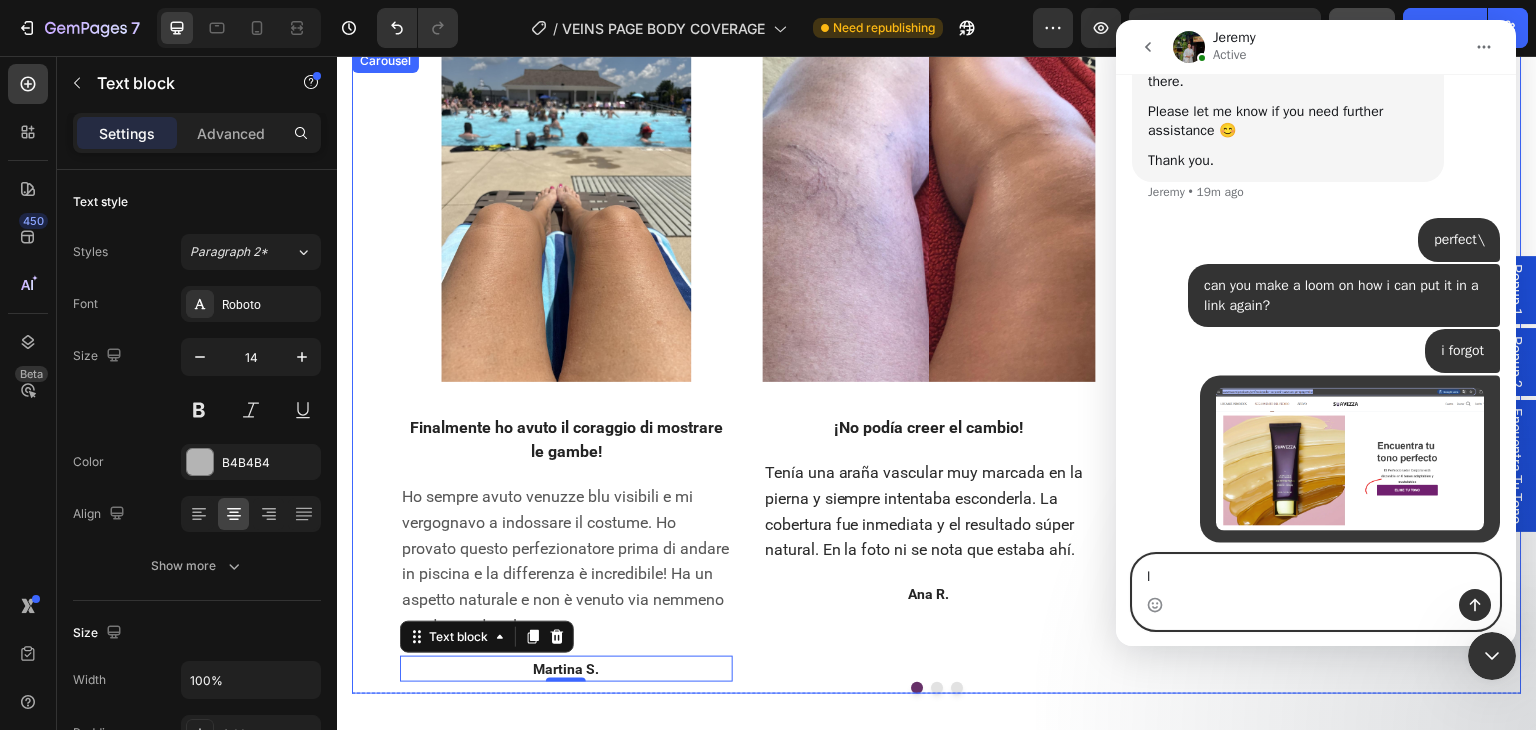 scroll, scrollTop: 8385, scrollLeft: 0, axis: vertical 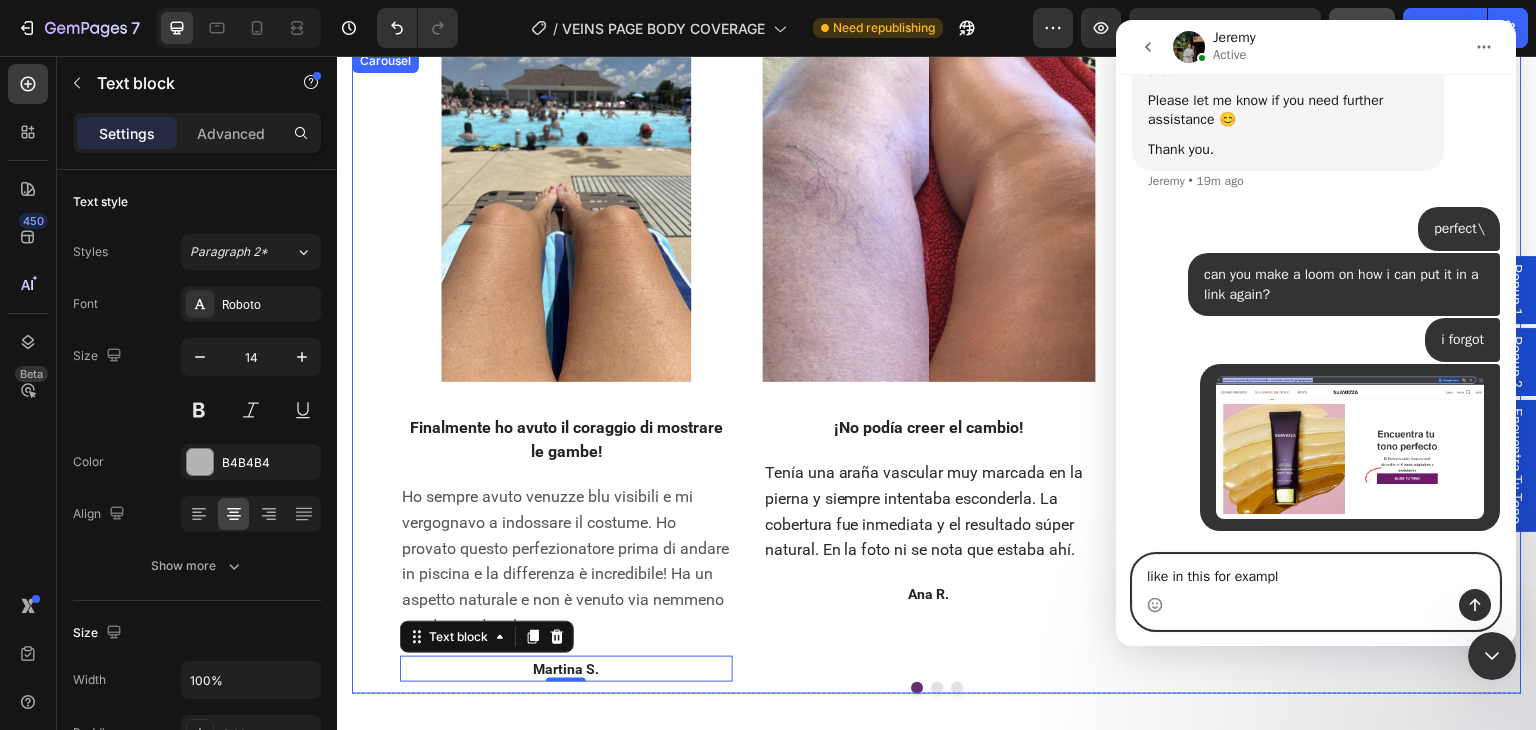 type on "like in this for example" 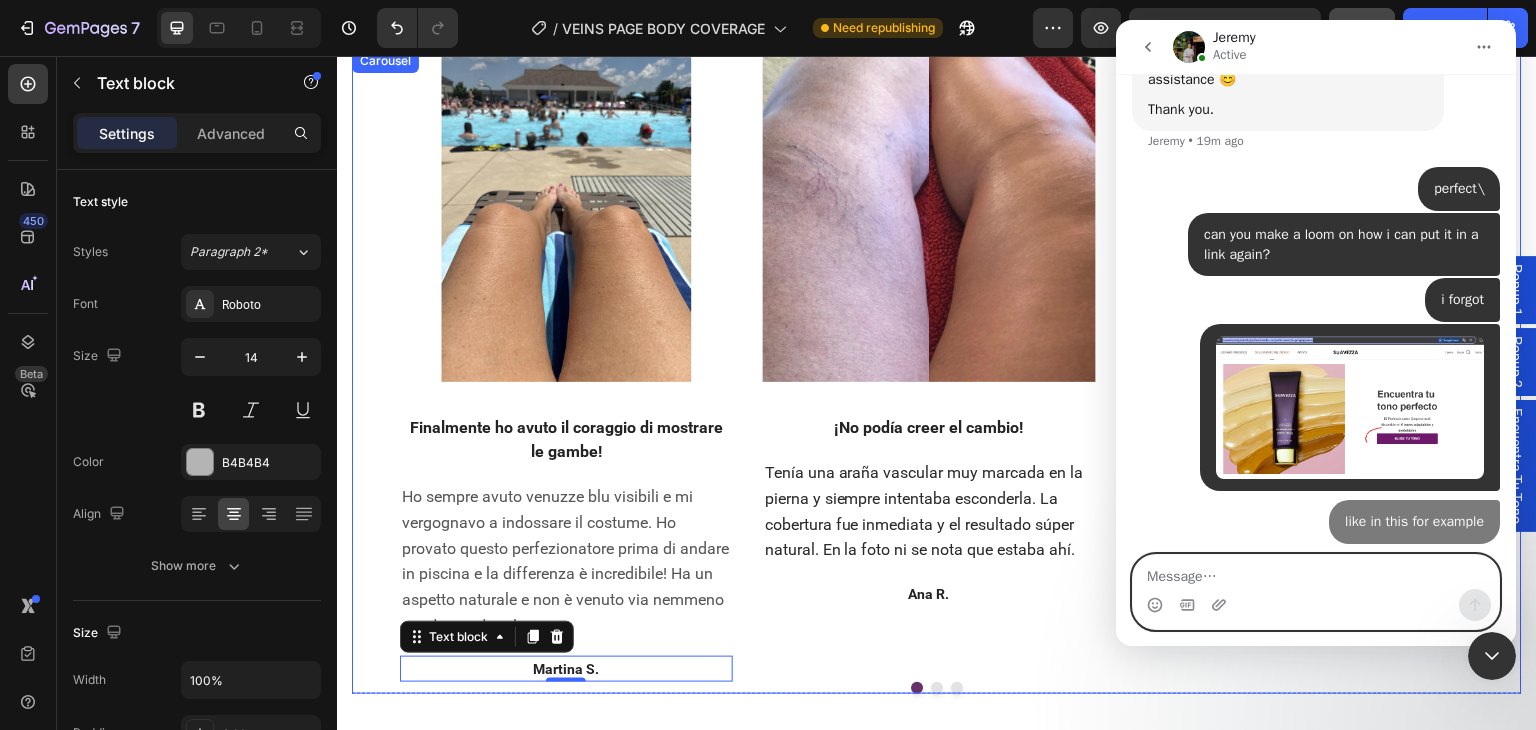 scroll, scrollTop: 8431, scrollLeft: 0, axis: vertical 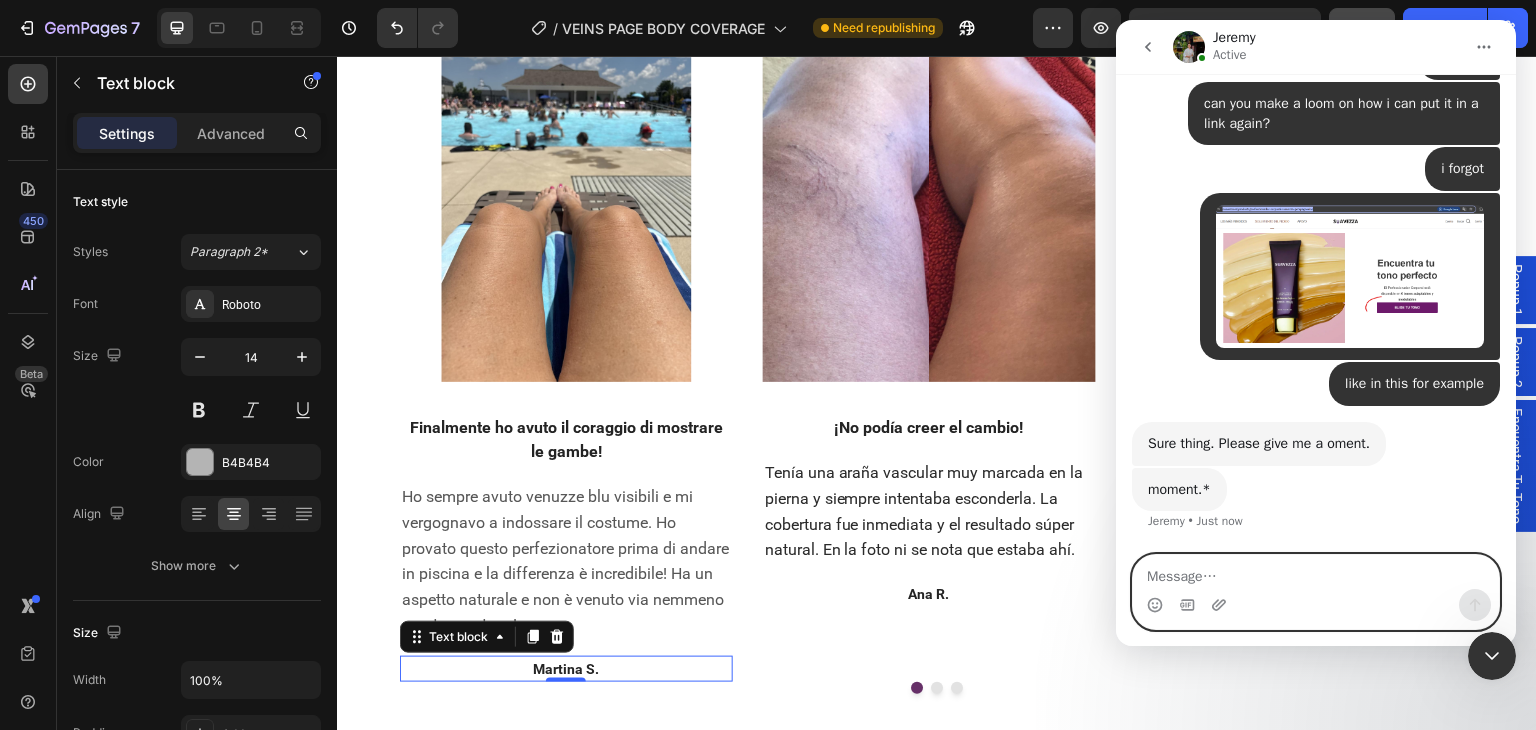 click at bounding box center (1316, 572) 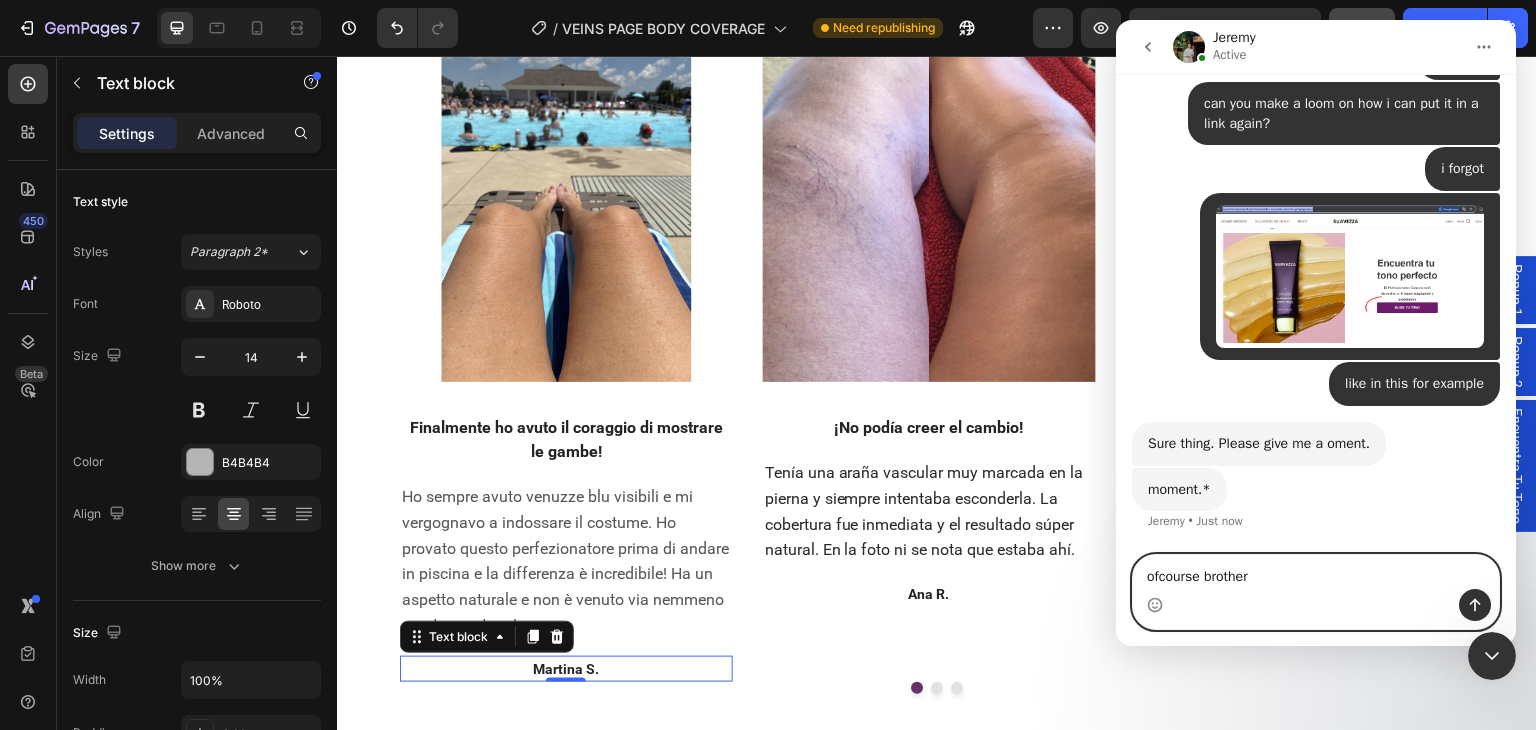 type on "ofcourse brother!" 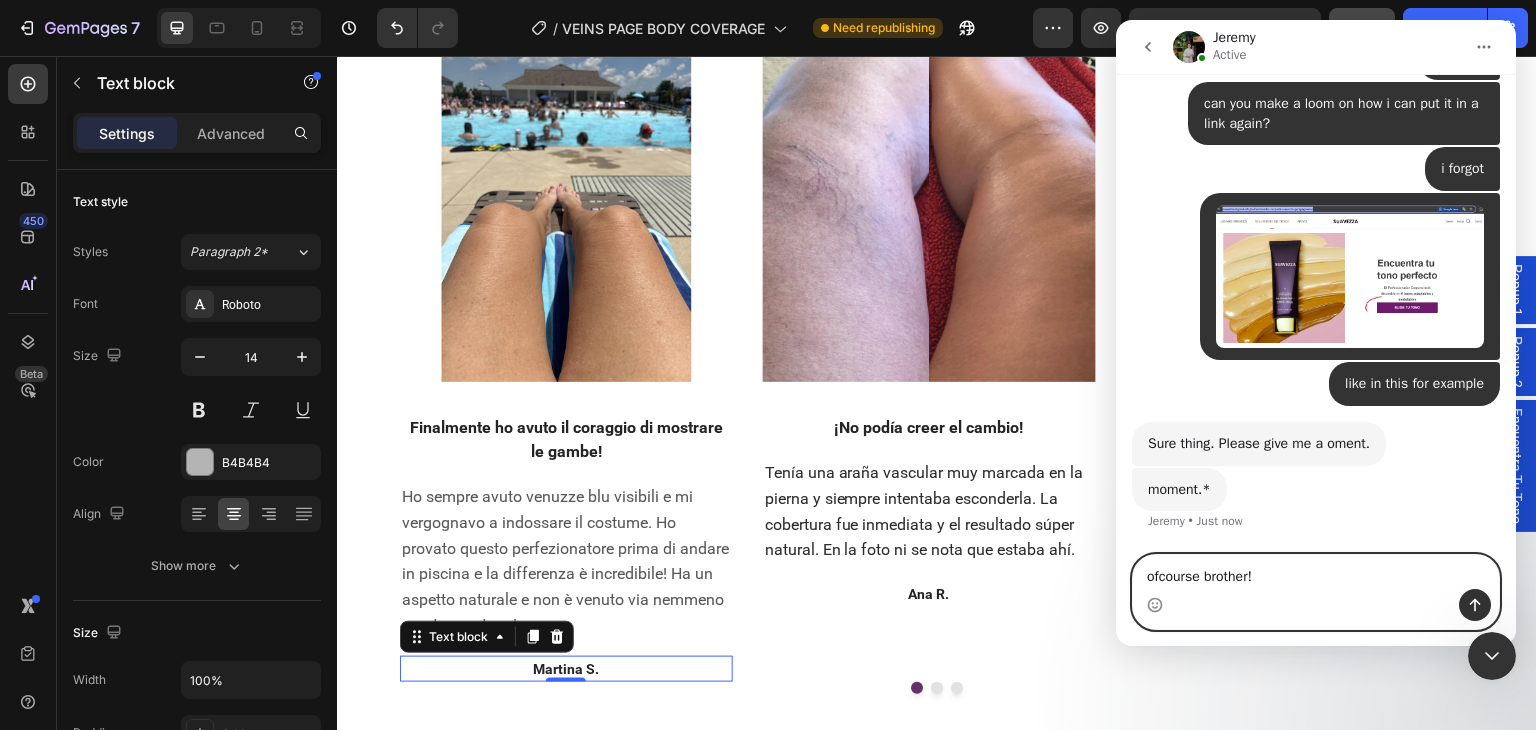 type 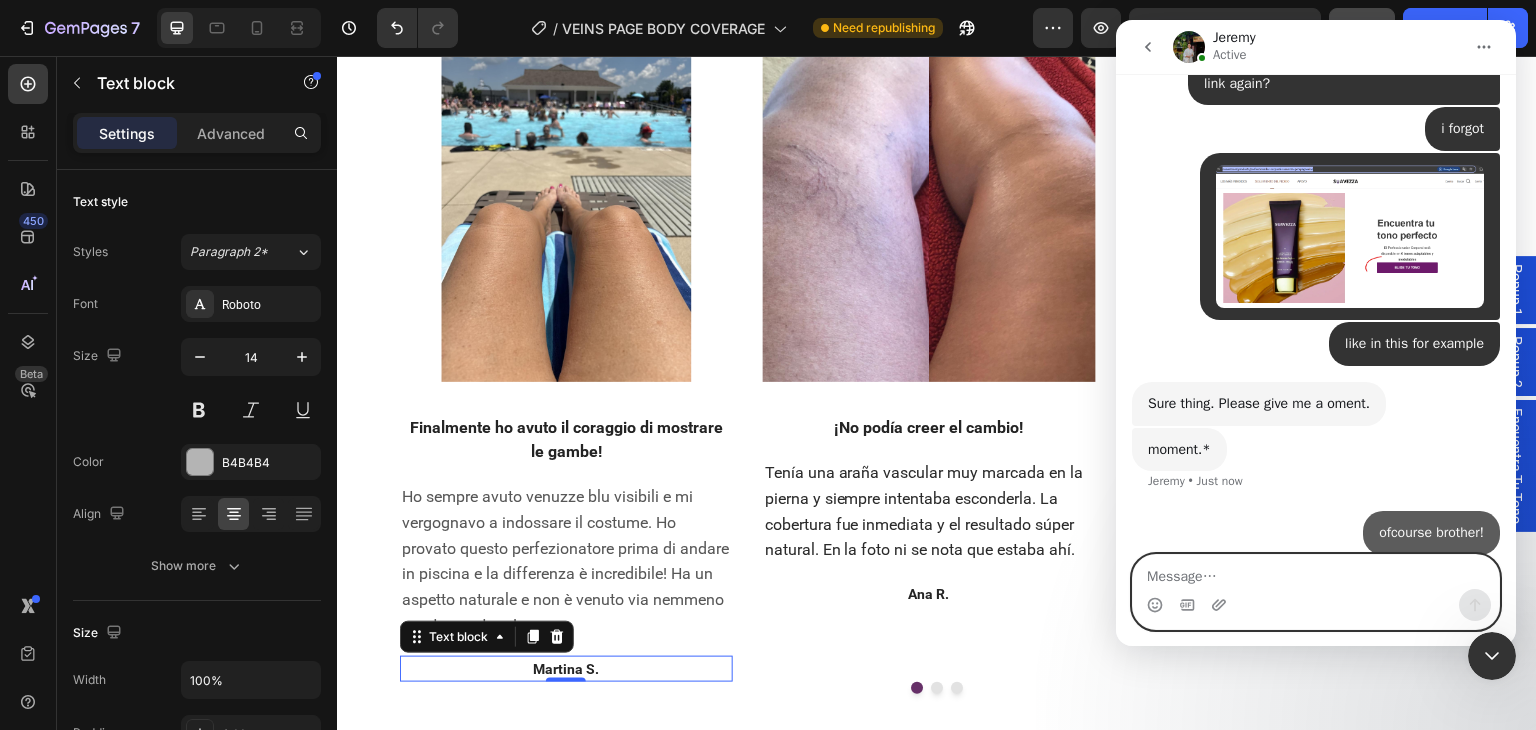 scroll, scrollTop: 8596, scrollLeft: 0, axis: vertical 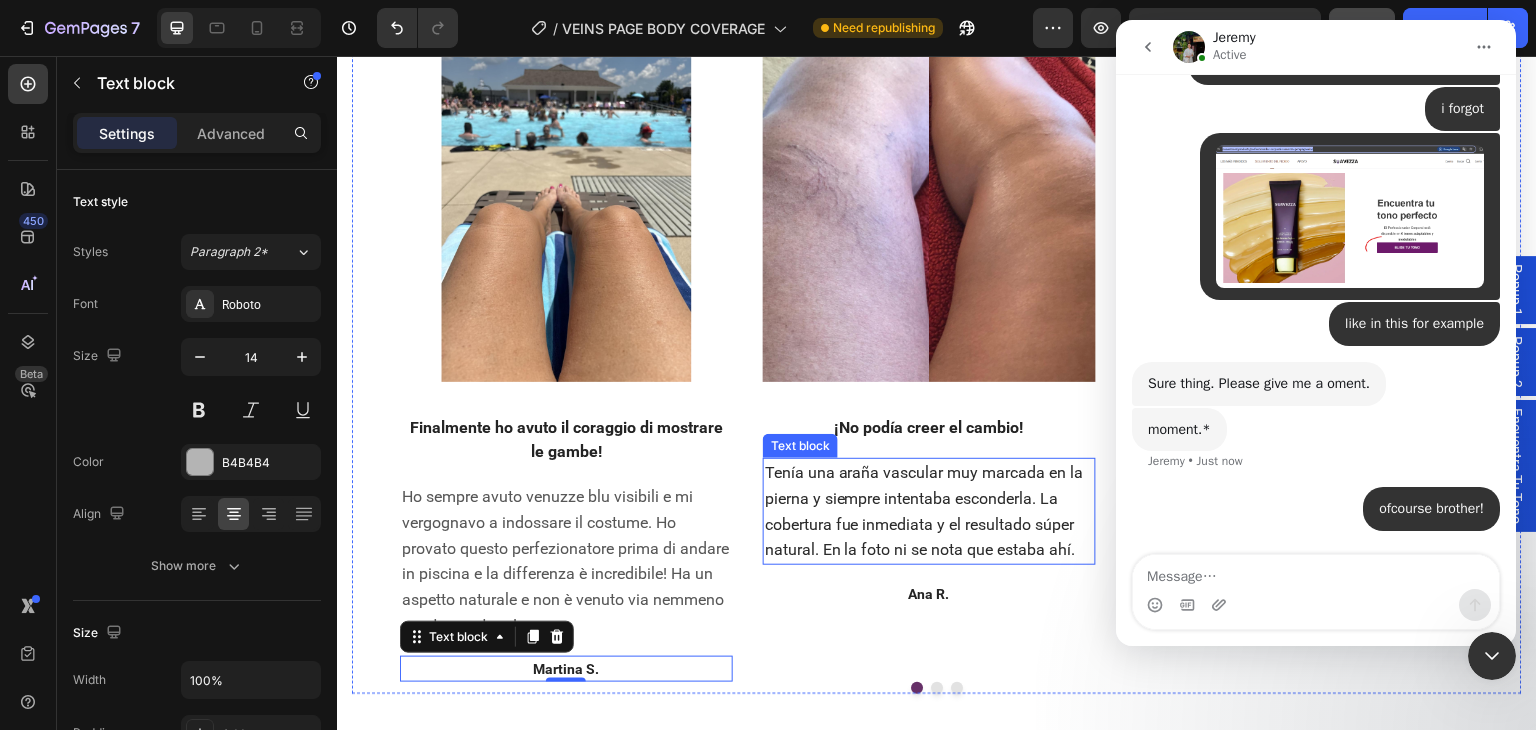 click on "Tenía una araña vascular muy marcada en la pierna y siempre intentaba esconderla. La cobertura fue inmediata y el resultado súper natural. En la foto ni se nota que estaba ahí." at bounding box center (929, 511) 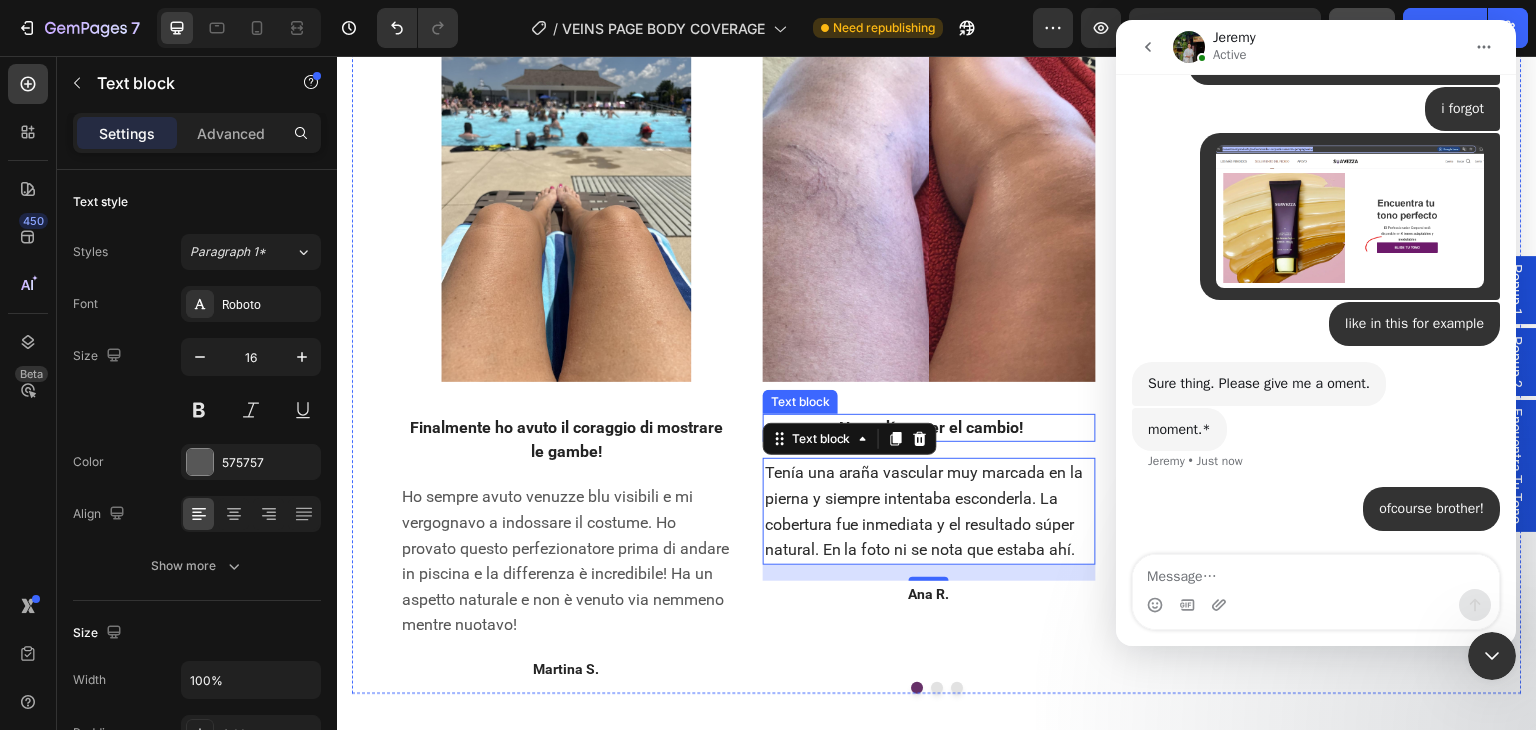 click on "¡No podía creer el cambio!" at bounding box center [929, 427] 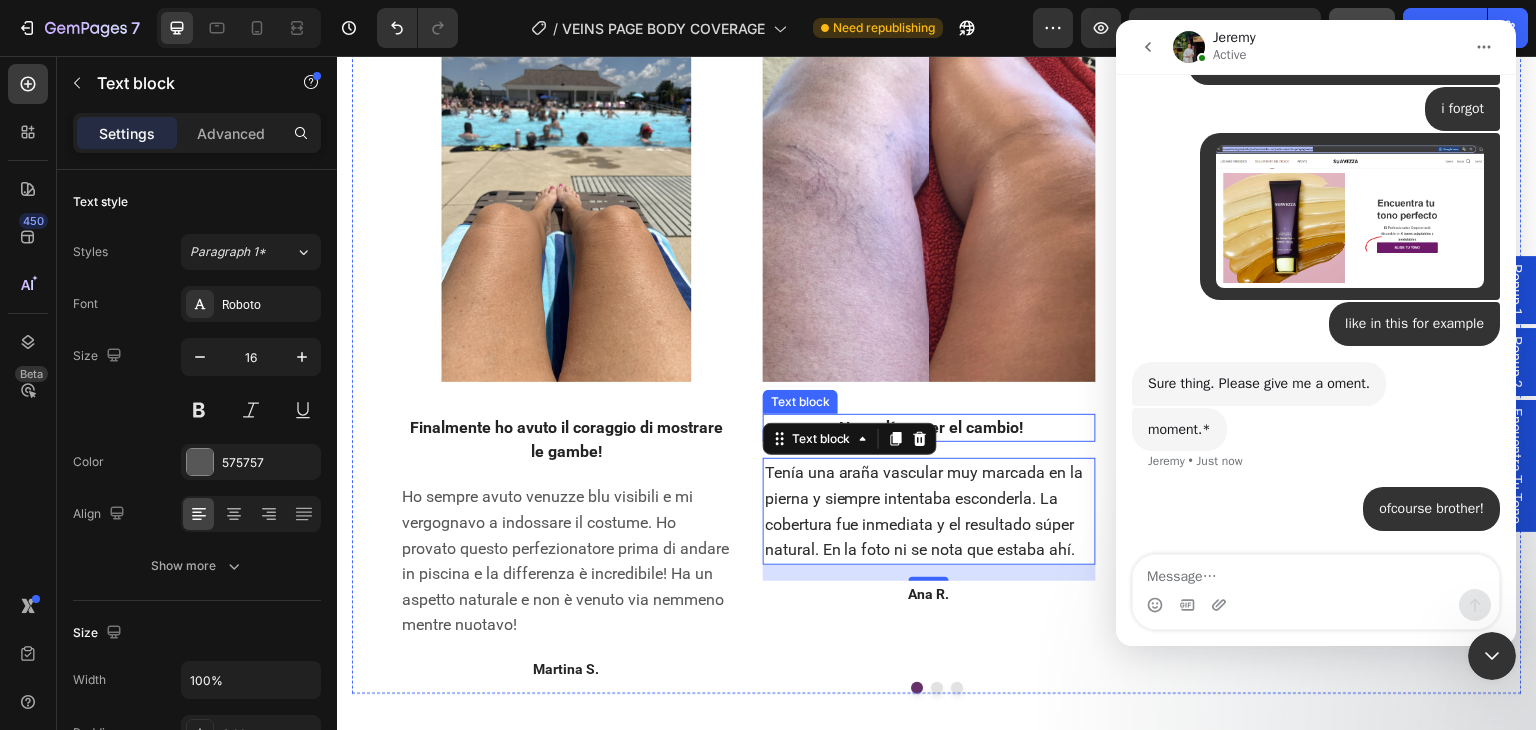 click on "¡No podía creer el cambio!" at bounding box center [929, 427] 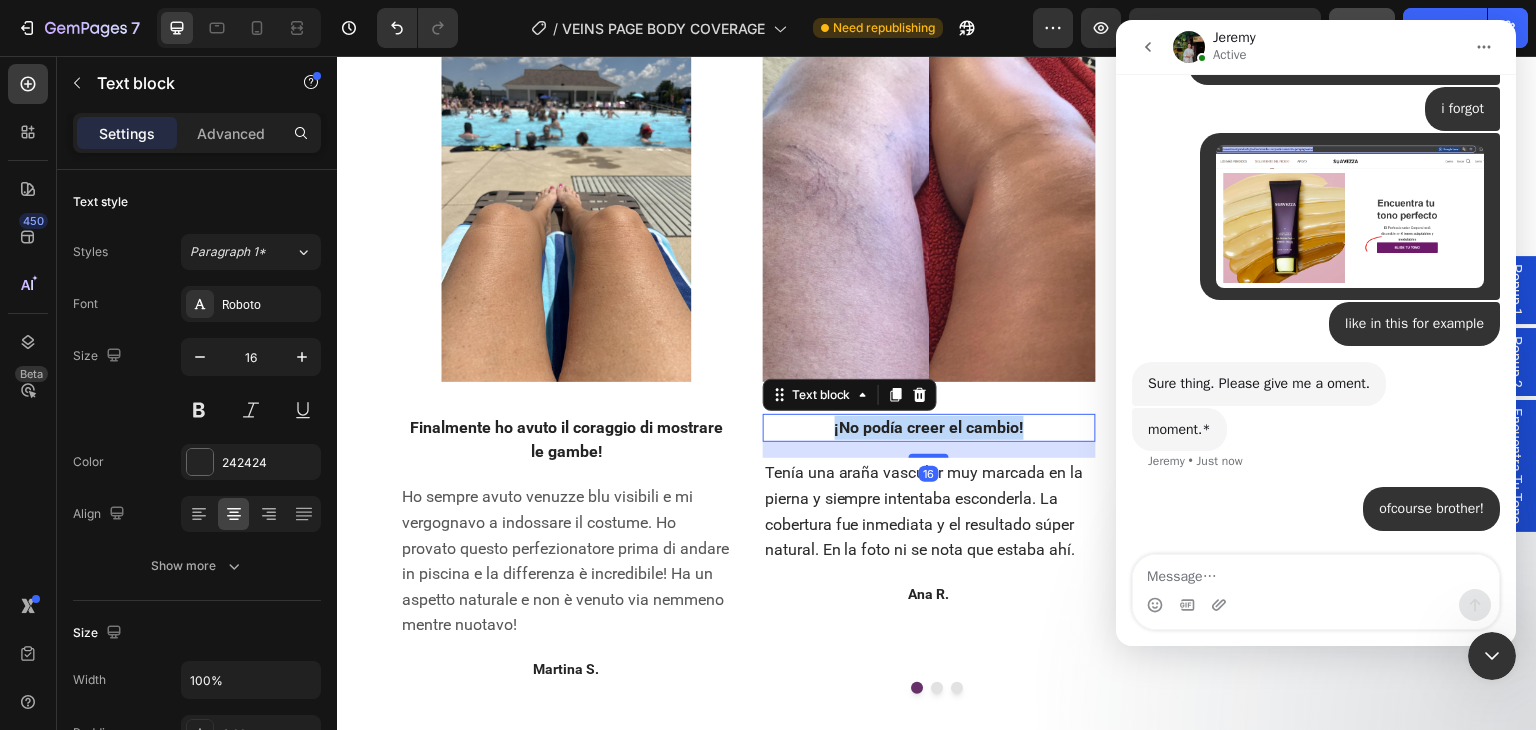 click on "¡No podía creer el cambio!" at bounding box center (929, 427) 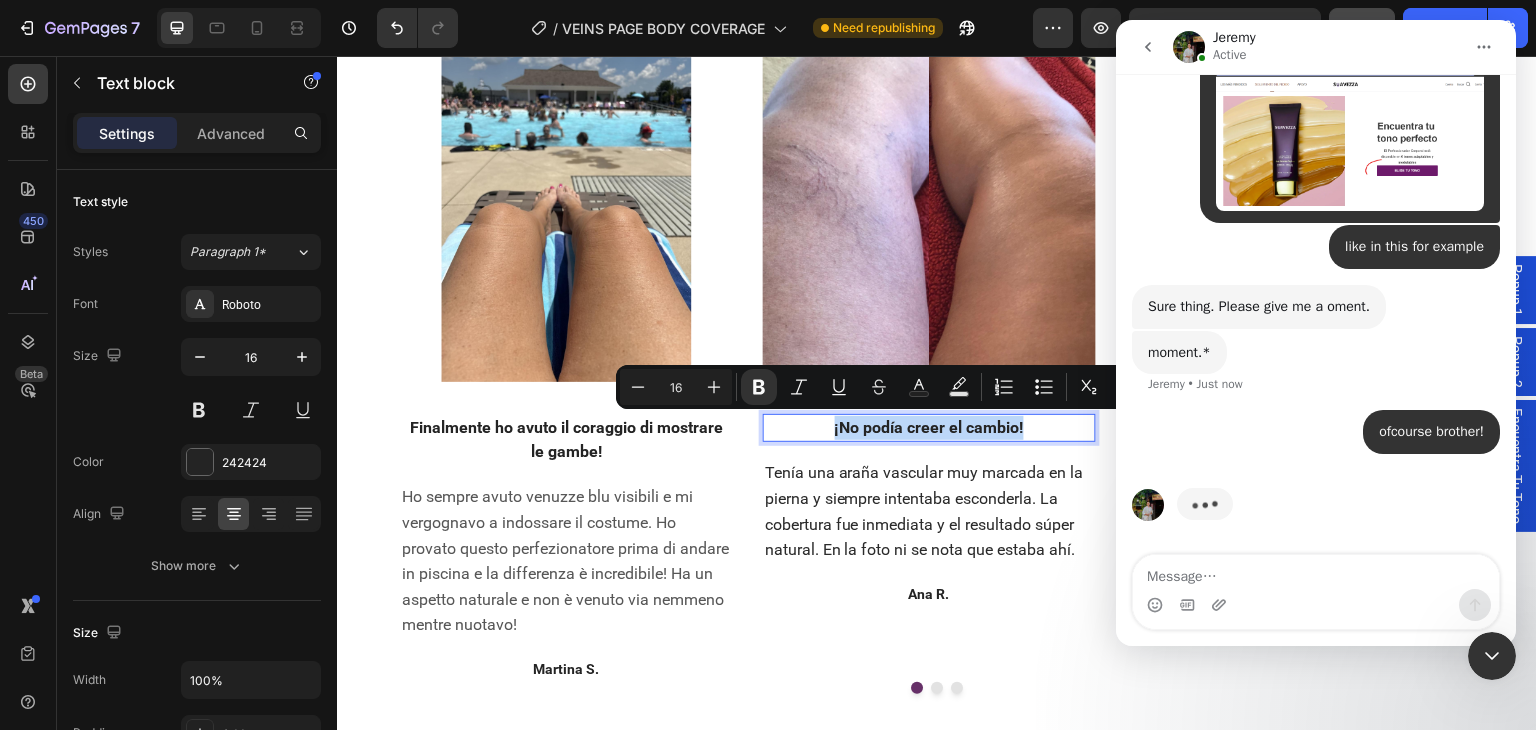 scroll, scrollTop: 8672, scrollLeft: 0, axis: vertical 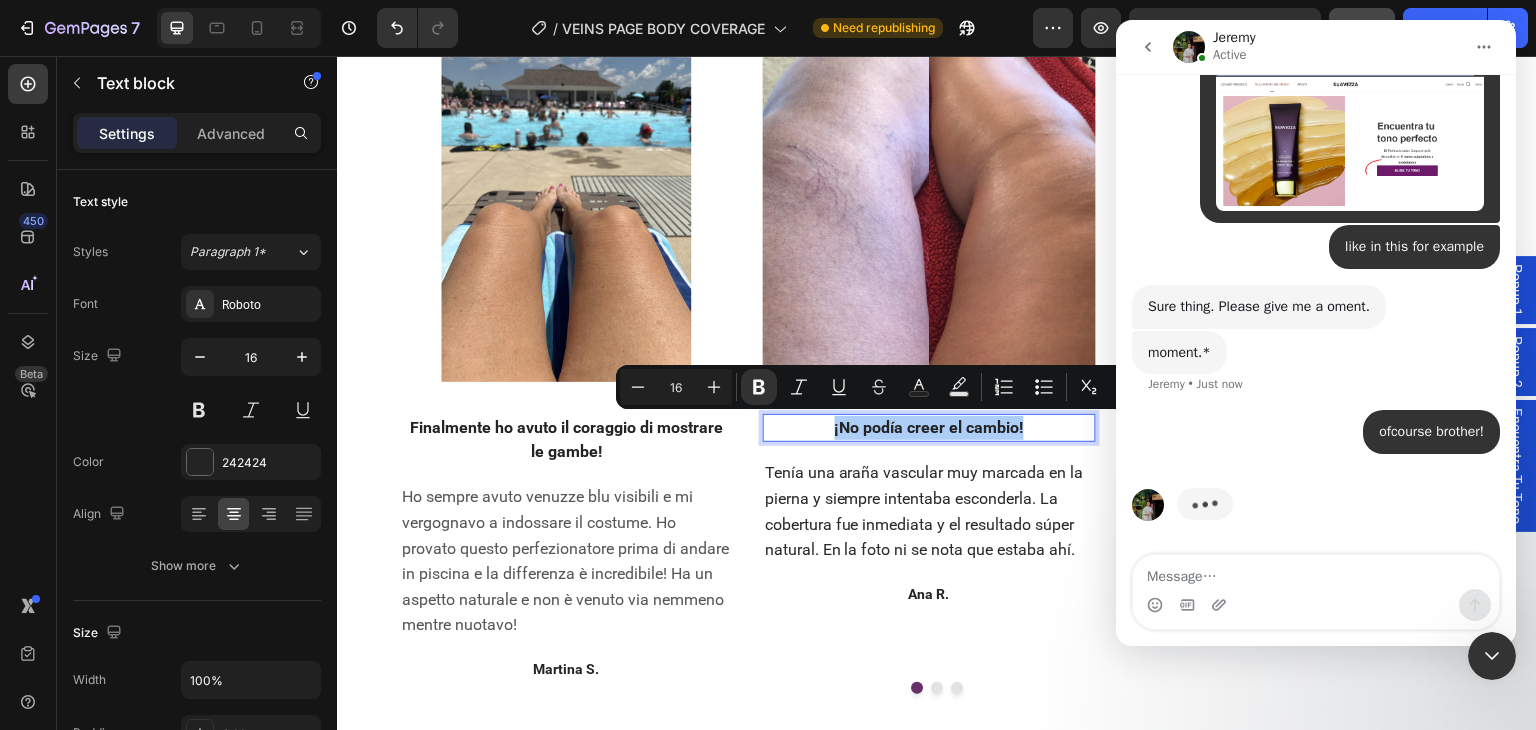 click 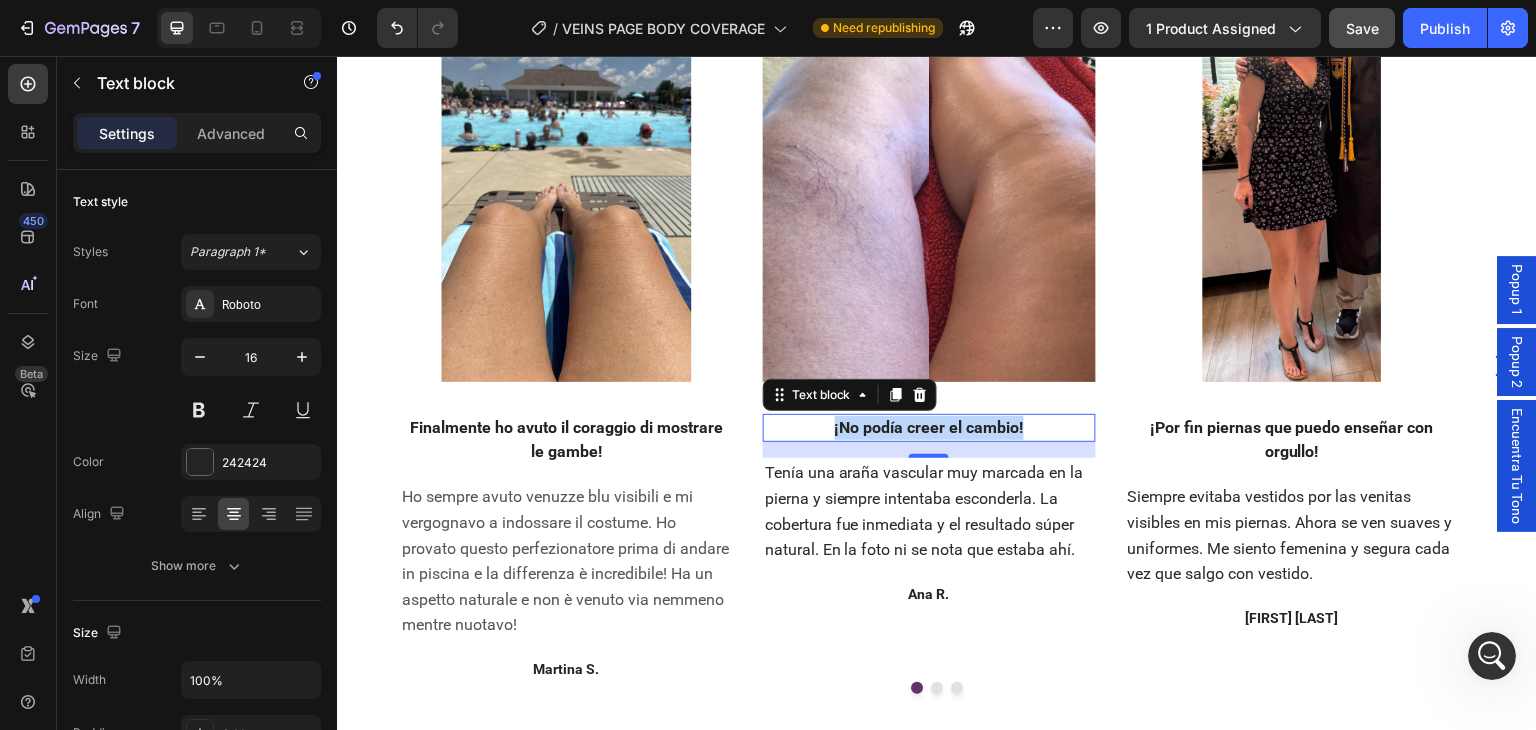 click on "¡No podía creer el cambio!" at bounding box center (929, 428) 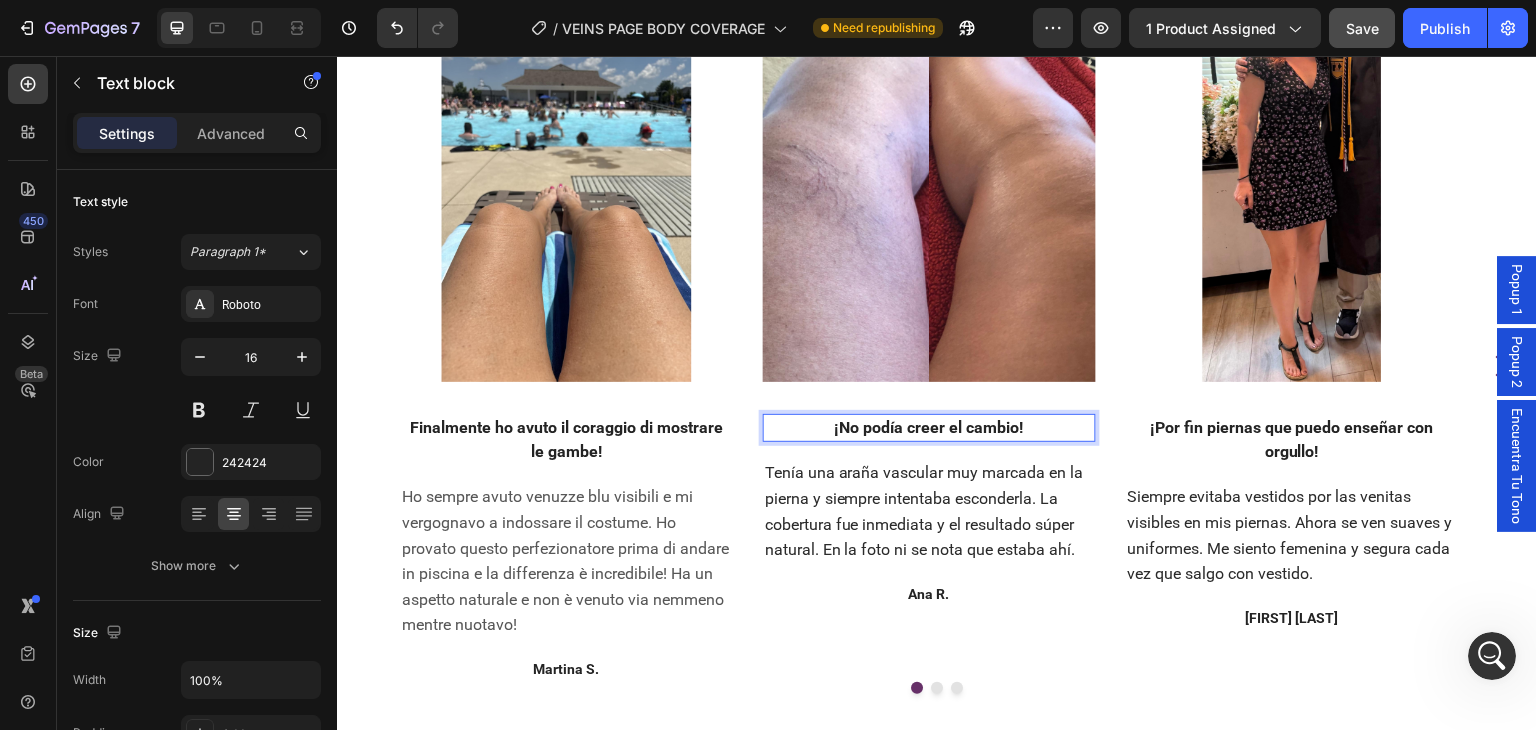 click on "¡No podía creer el cambio!" at bounding box center (929, 428) 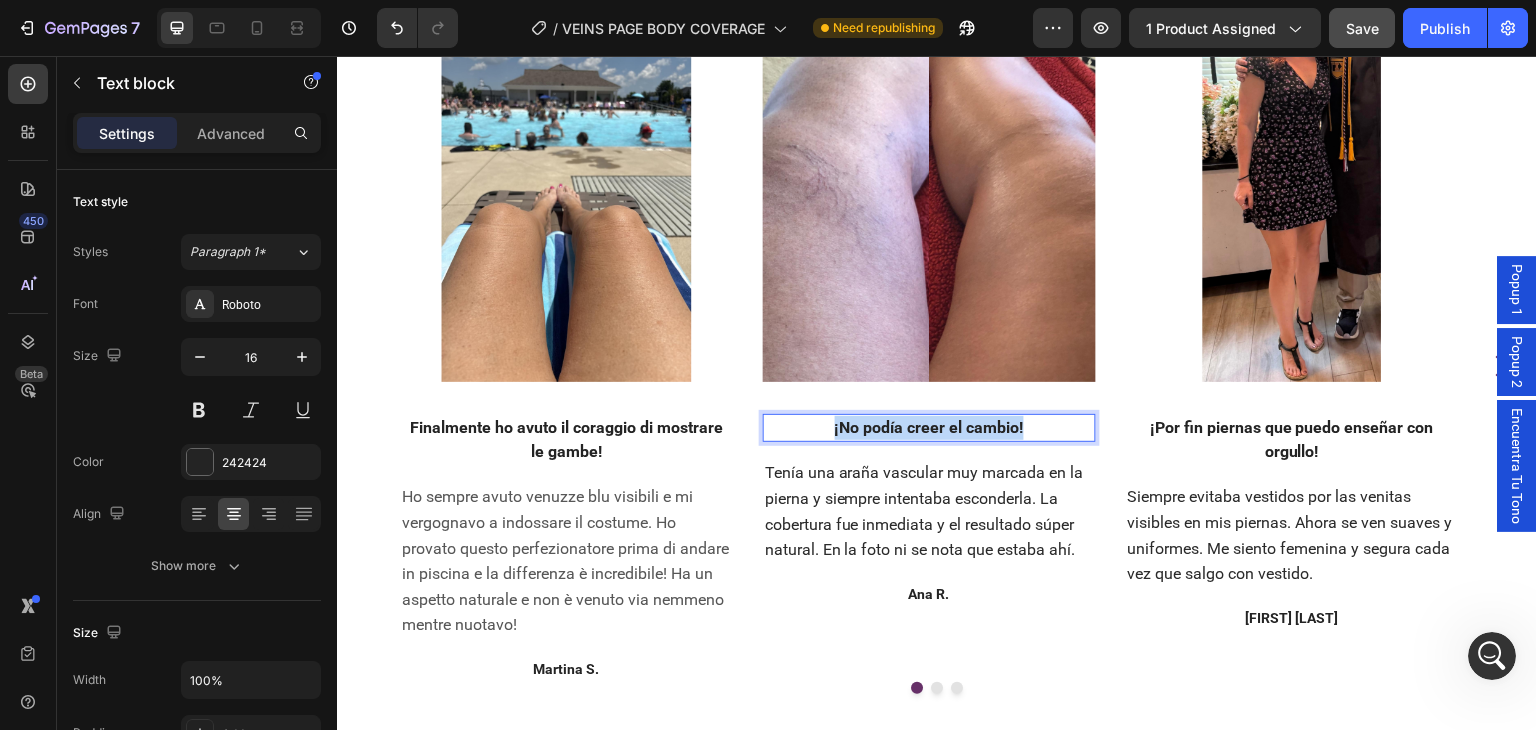 click on "¡No podía creer el cambio!" at bounding box center [929, 428] 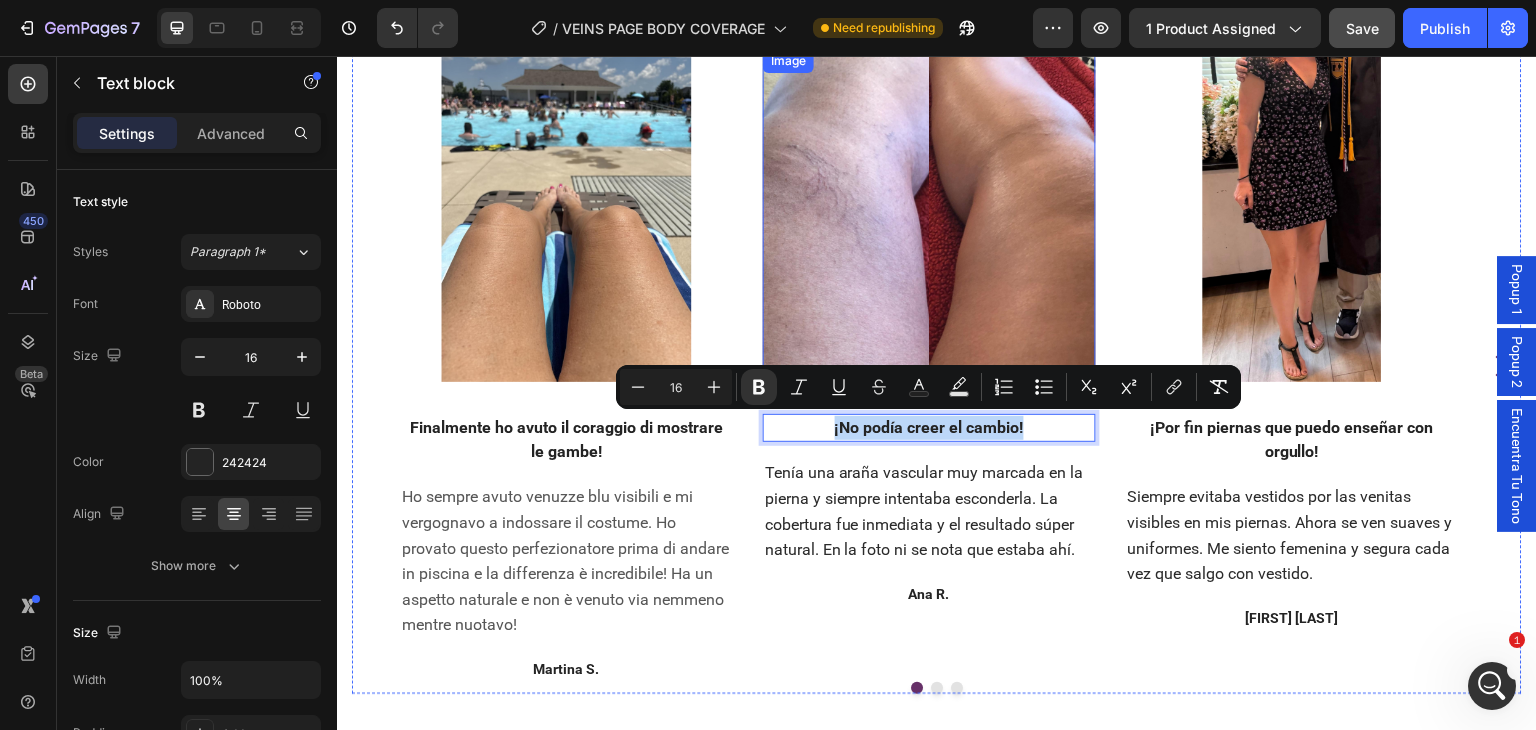 scroll, scrollTop: 8656, scrollLeft: 0, axis: vertical 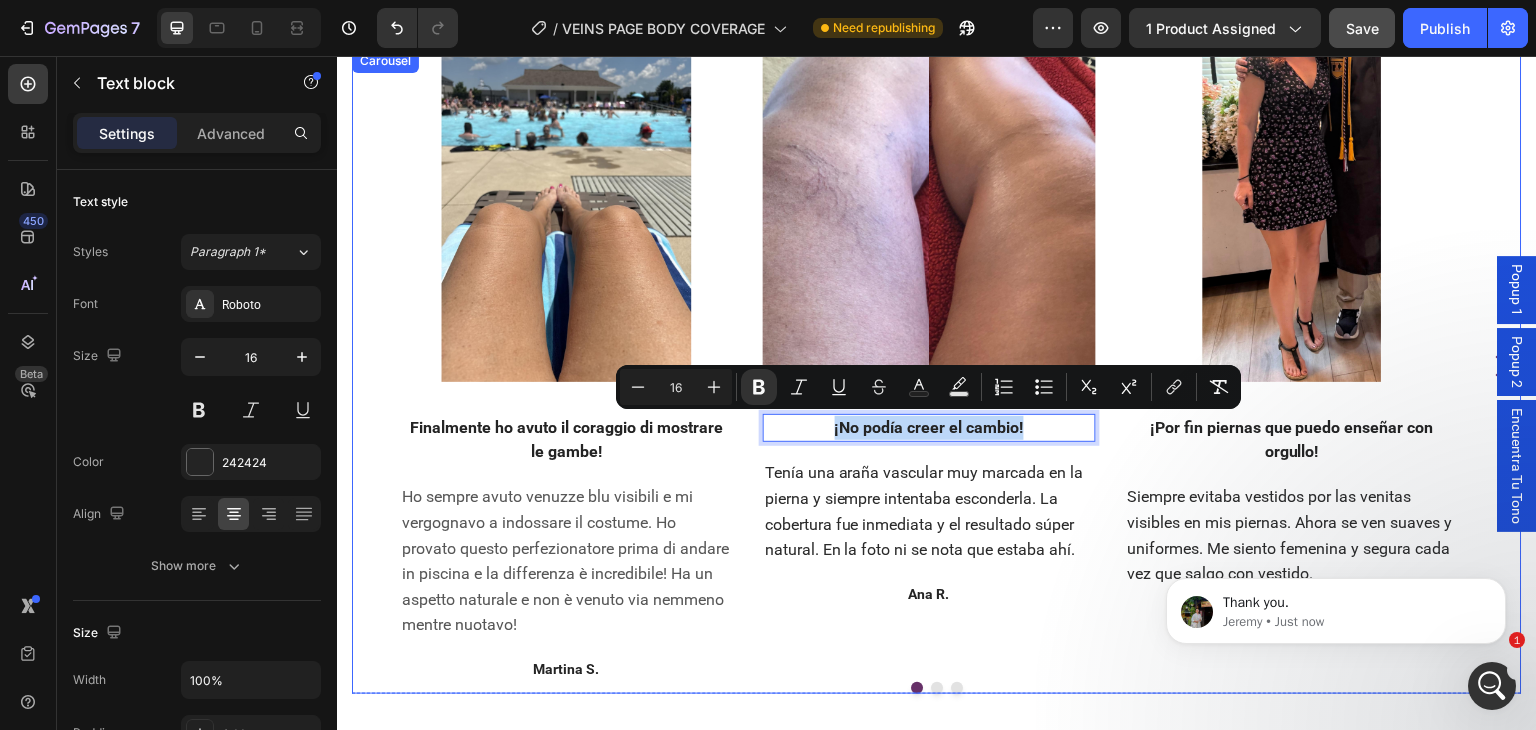 click on "Tenía una araña vascular muy marcada en la pierna y siempre intentaba esconderla. La cobertura fue inmediata y el resultado súper natural. En la foto ni se nota que estaba ahí." at bounding box center (924, 511) 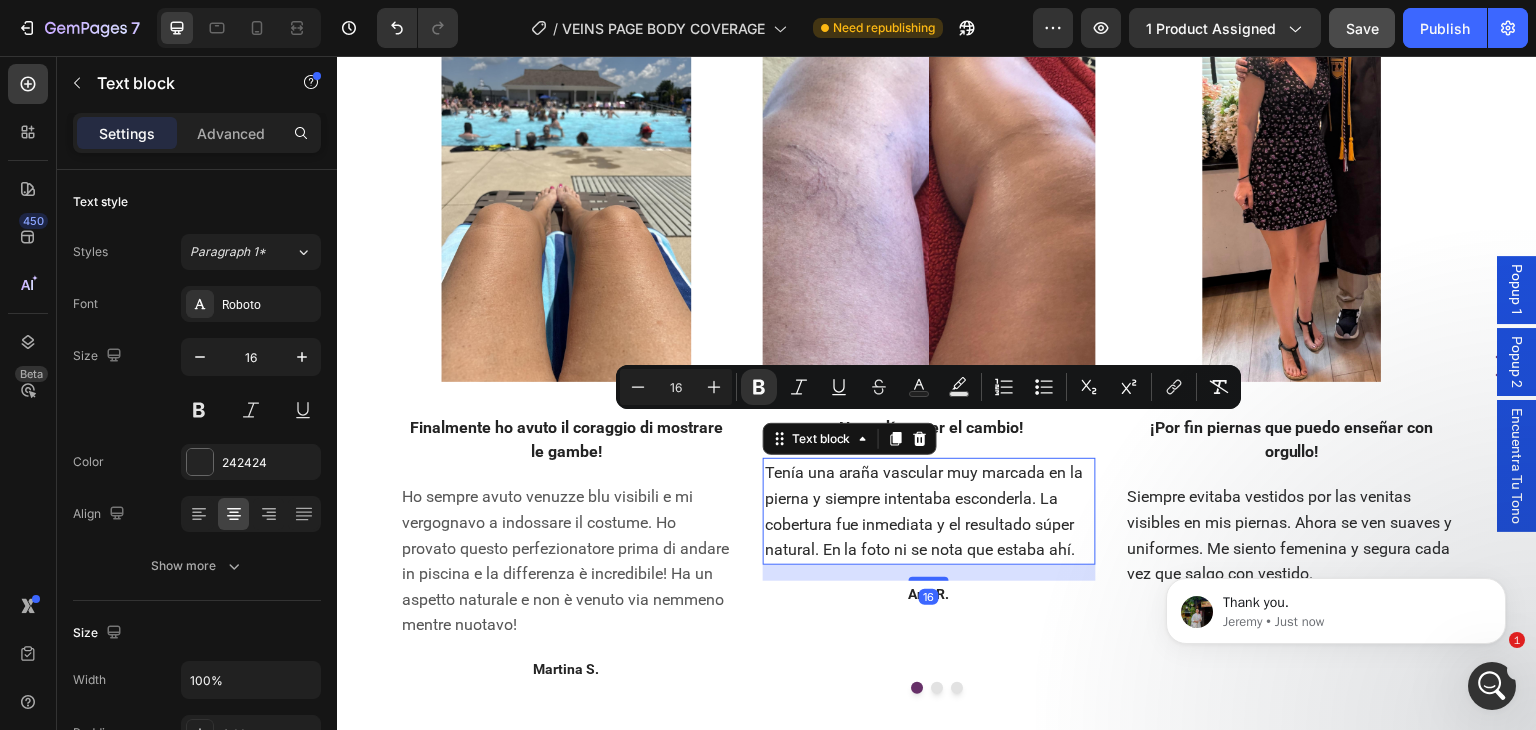 click on "Tenía una araña vascular muy marcada en la pierna y siempre intentaba esconderla. La cobertura fue inmediata y el resultado súper natural. En la foto ni se nota que estaba ahí." at bounding box center (924, 511) 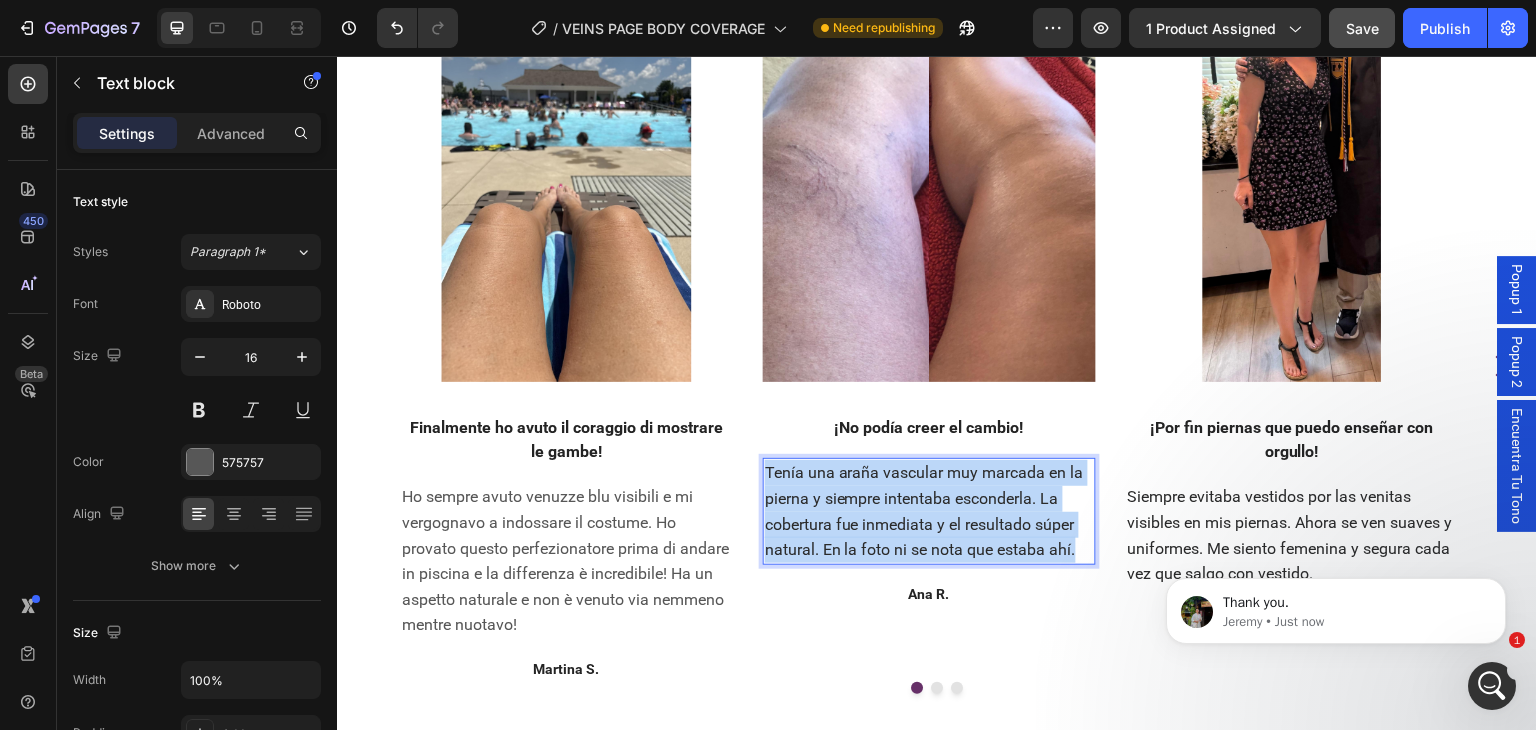 click on "Tenía una araña vascular muy marcada en la pierna y siempre intentaba esconderla. La cobertura fue inmediata y el resultado súper natural. En la foto ni se nota que estaba ahí." at bounding box center [924, 511] 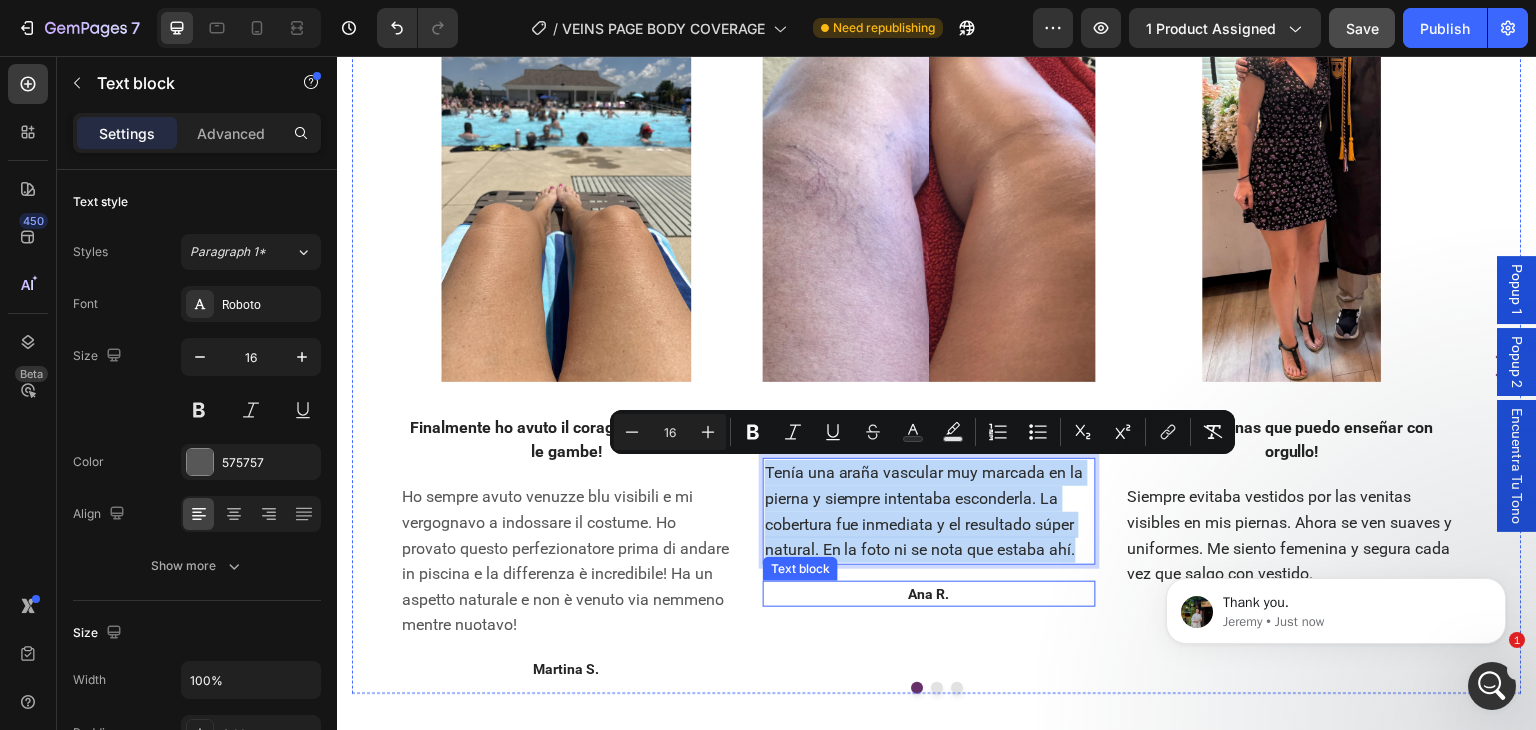 click on "Ana R." at bounding box center (929, 594) 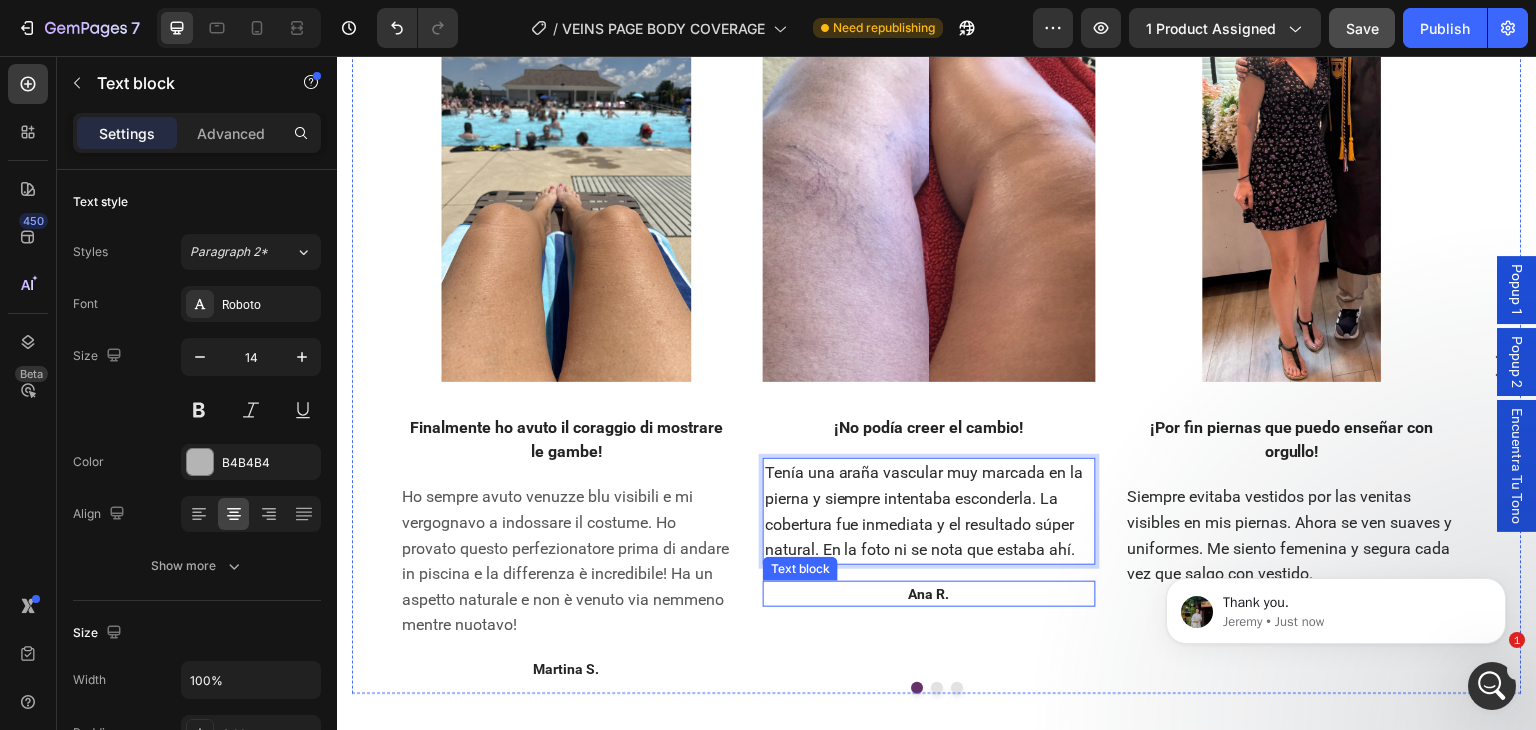 click on "Ana R." at bounding box center (929, 594) 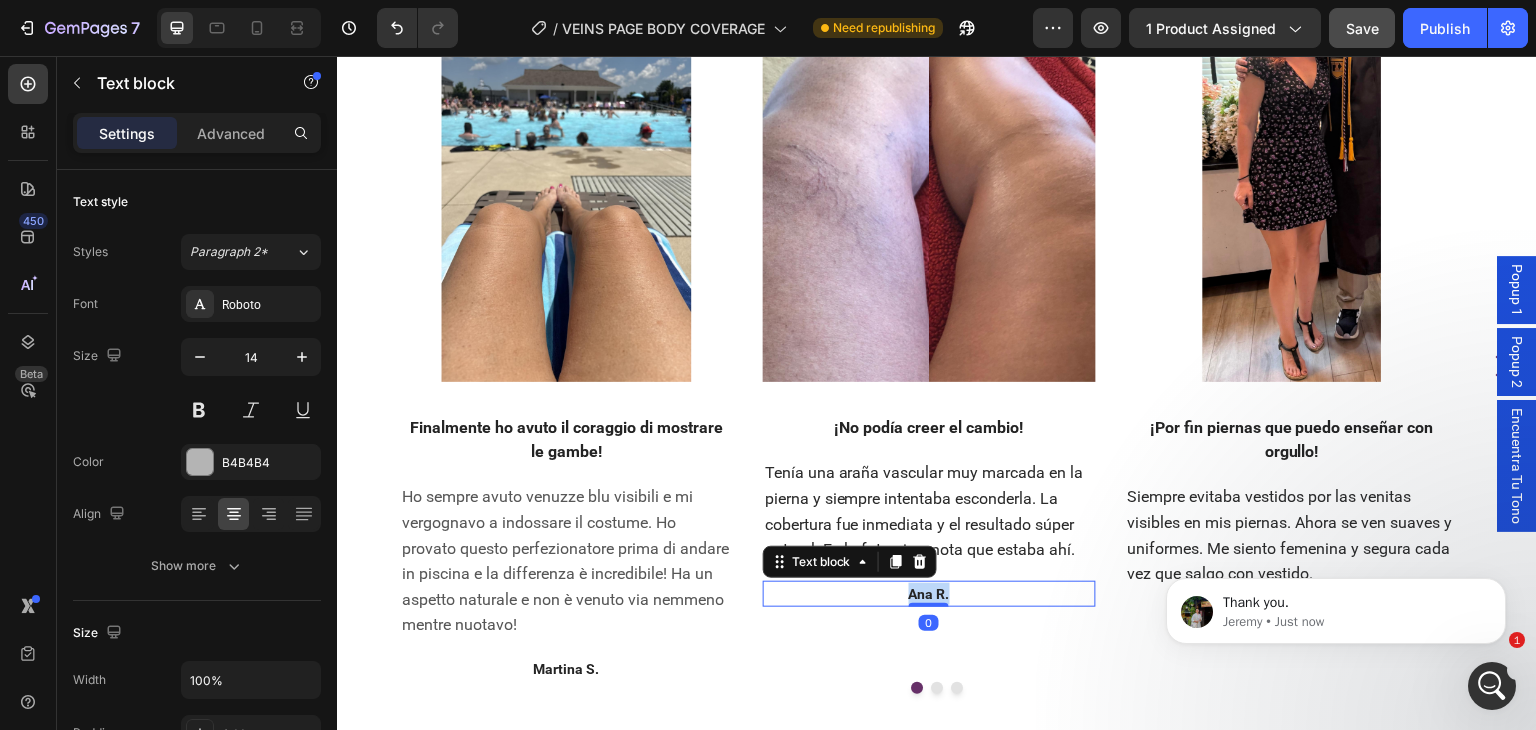 click on "Ana R." at bounding box center [929, 594] 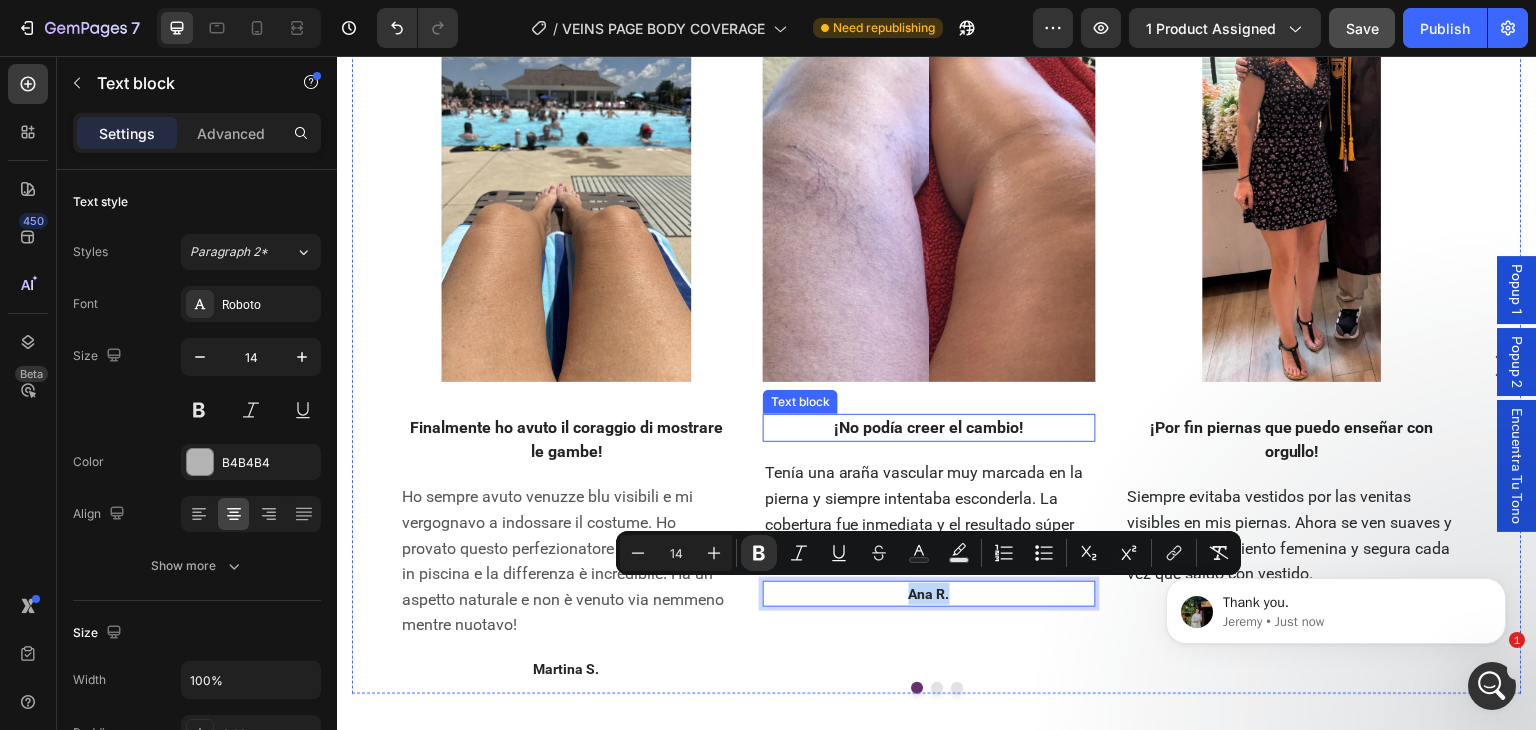 click on "¡No podía creer el cambio!" at bounding box center [929, 427] 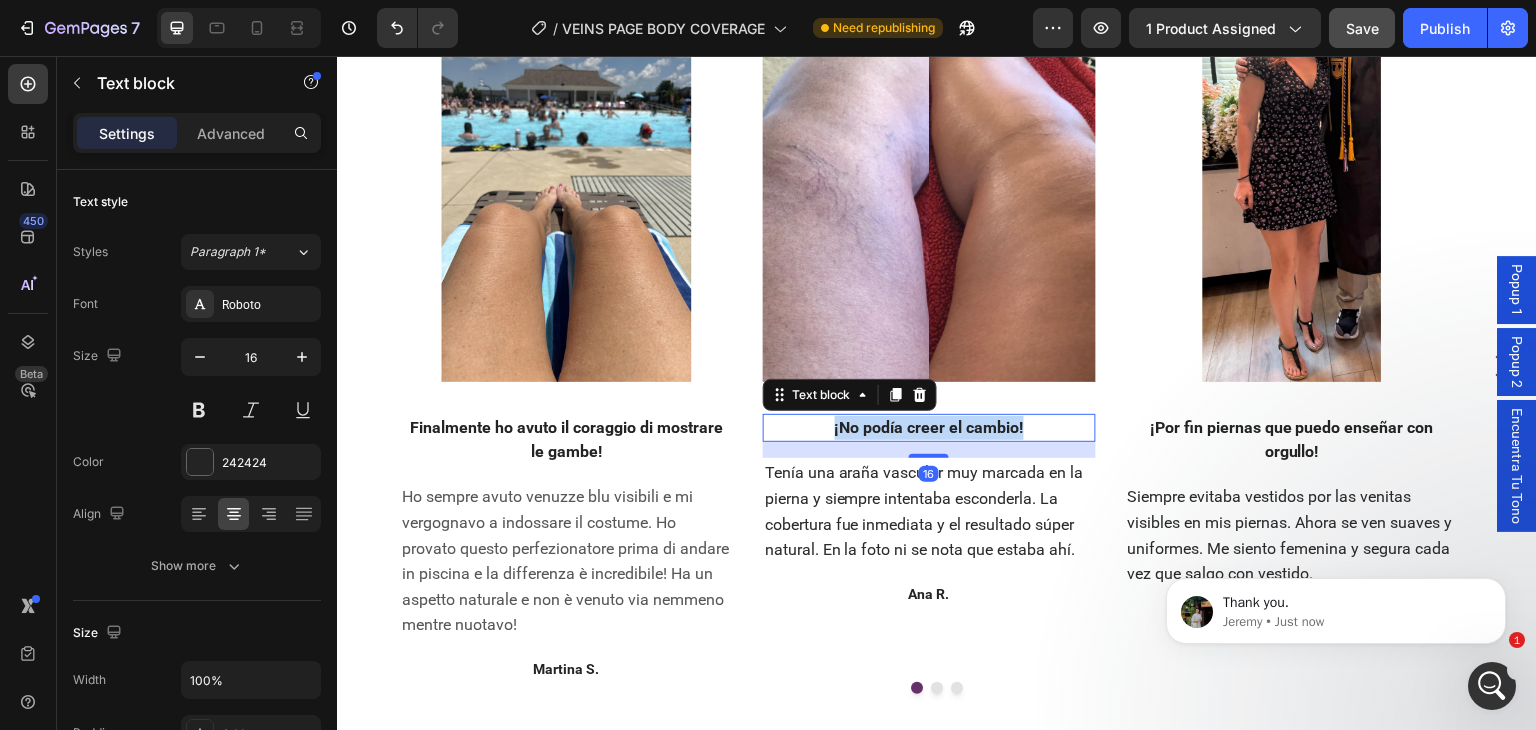click on "¡No podía creer el cambio!" at bounding box center [929, 427] 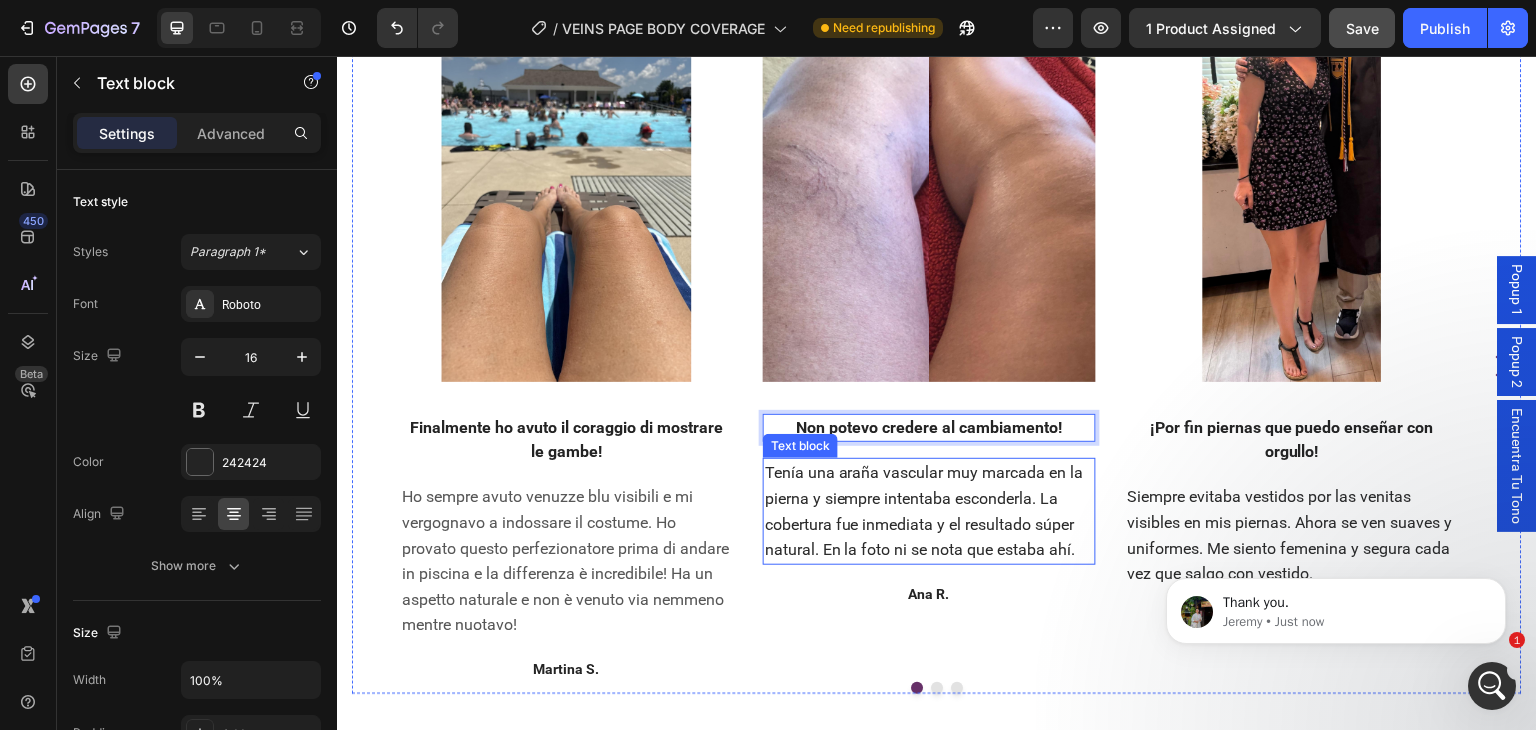 click on "Tenía una araña vascular muy marcada en la pierna y siempre intentaba esconderla. La cobertura fue inmediata y el resultado súper natural. En la foto ni se nota que estaba ahí." at bounding box center (924, 511) 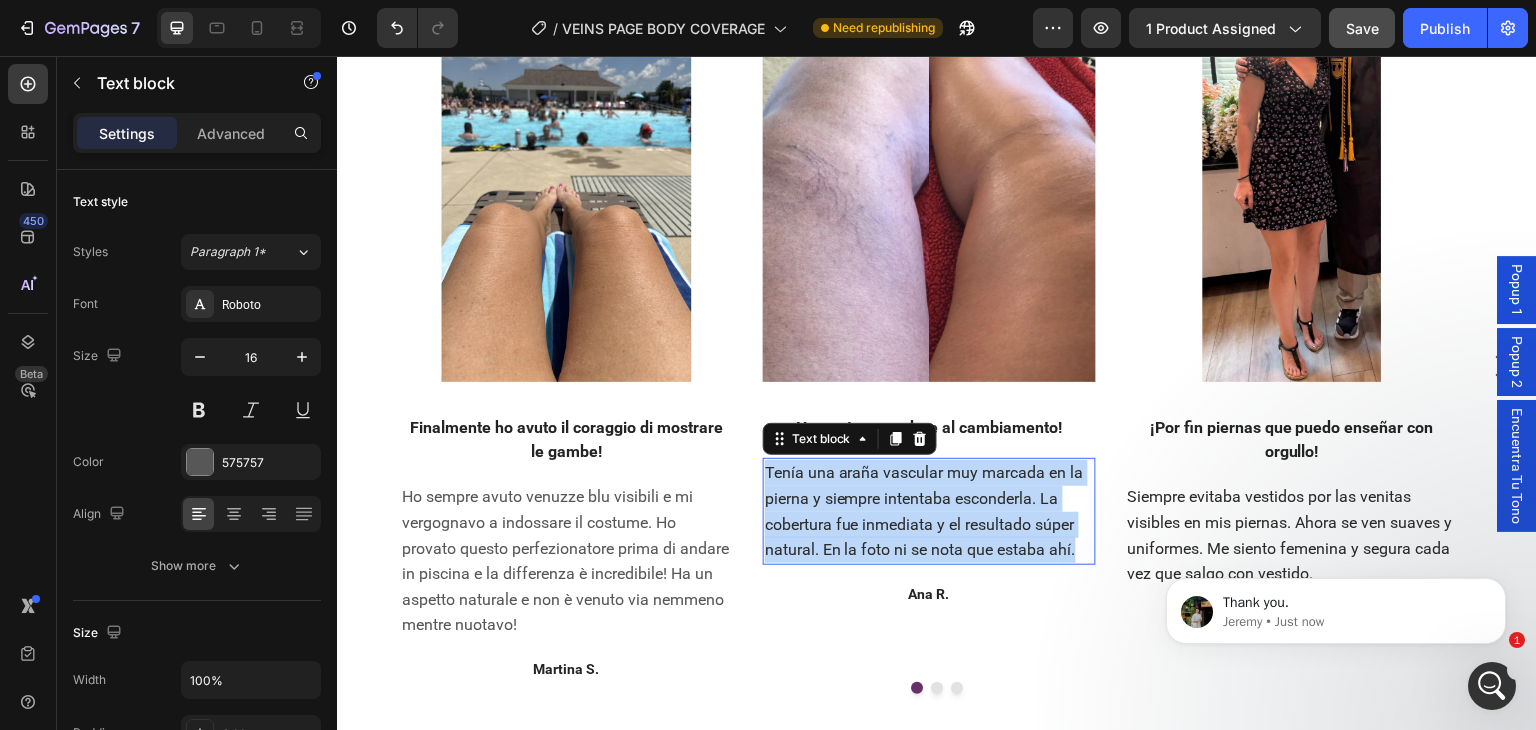 click on "Tenía una araña vascular muy marcada en la pierna y siempre intentaba esconderla. La cobertura fue inmediata y el resultado súper natural. En la foto ni se nota que estaba ahí." at bounding box center [924, 511] 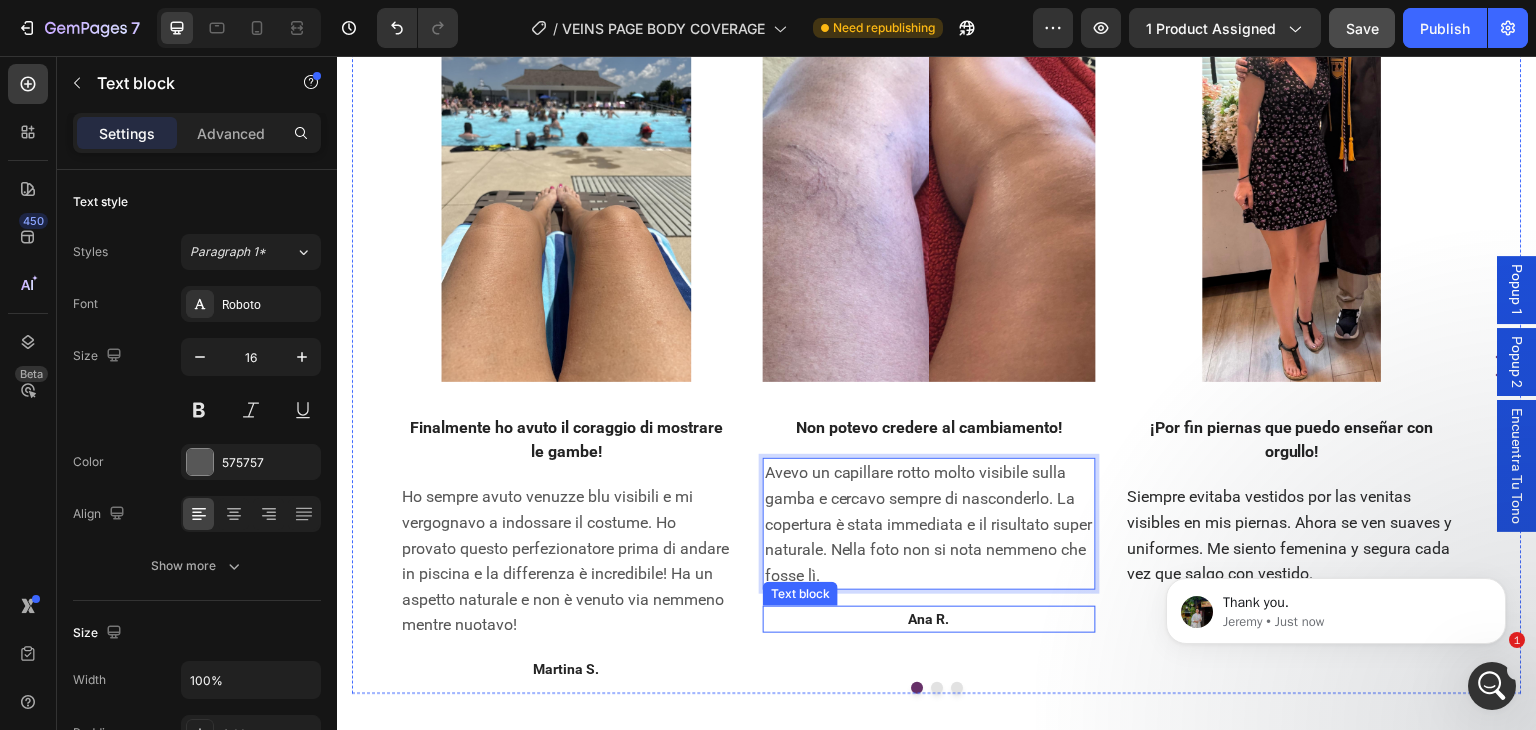 click on "Ana R." at bounding box center (929, 619) 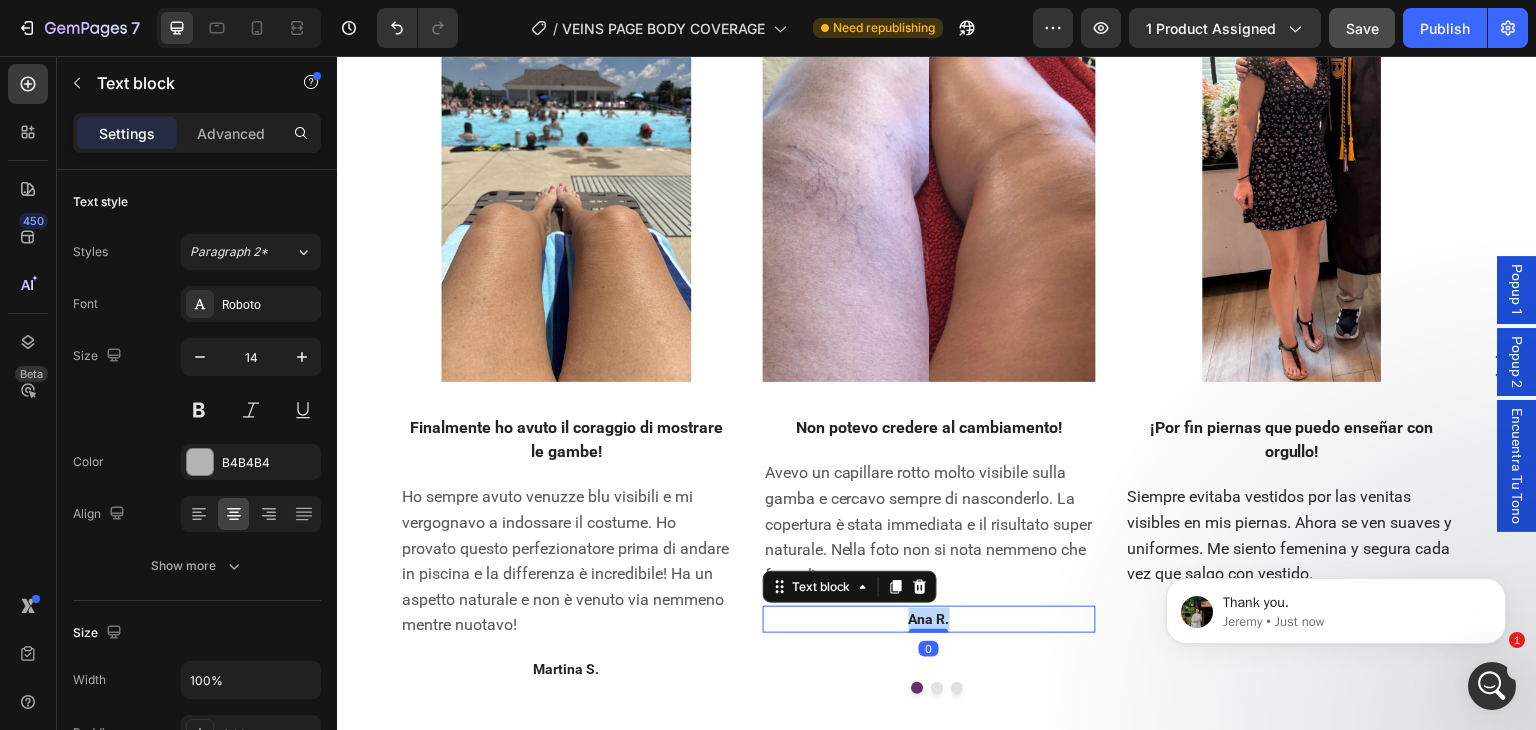 click on "Ana R." at bounding box center [929, 619] 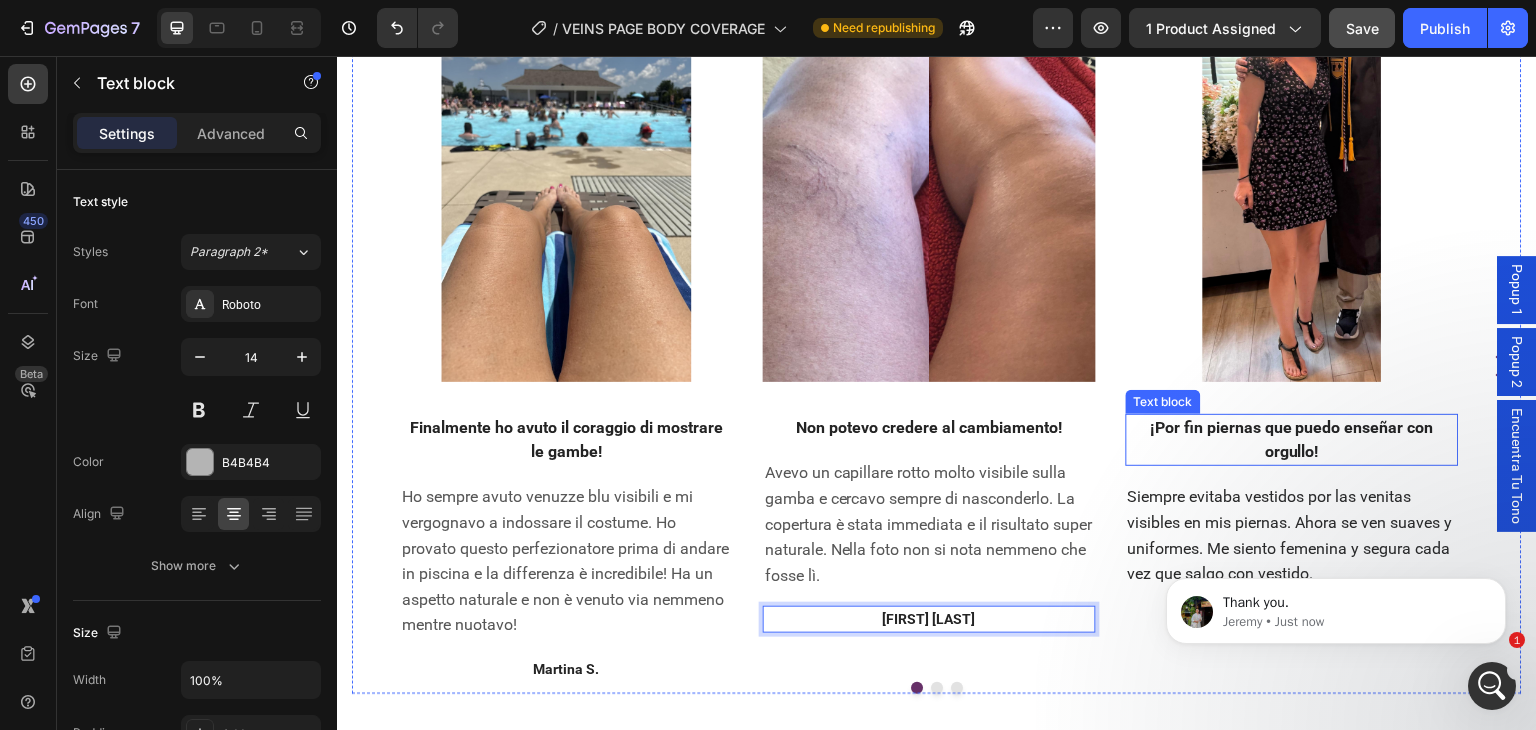 click on "¡Por fin piernas que puedo enseñar con orgullo!" at bounding box center (1292, 439) 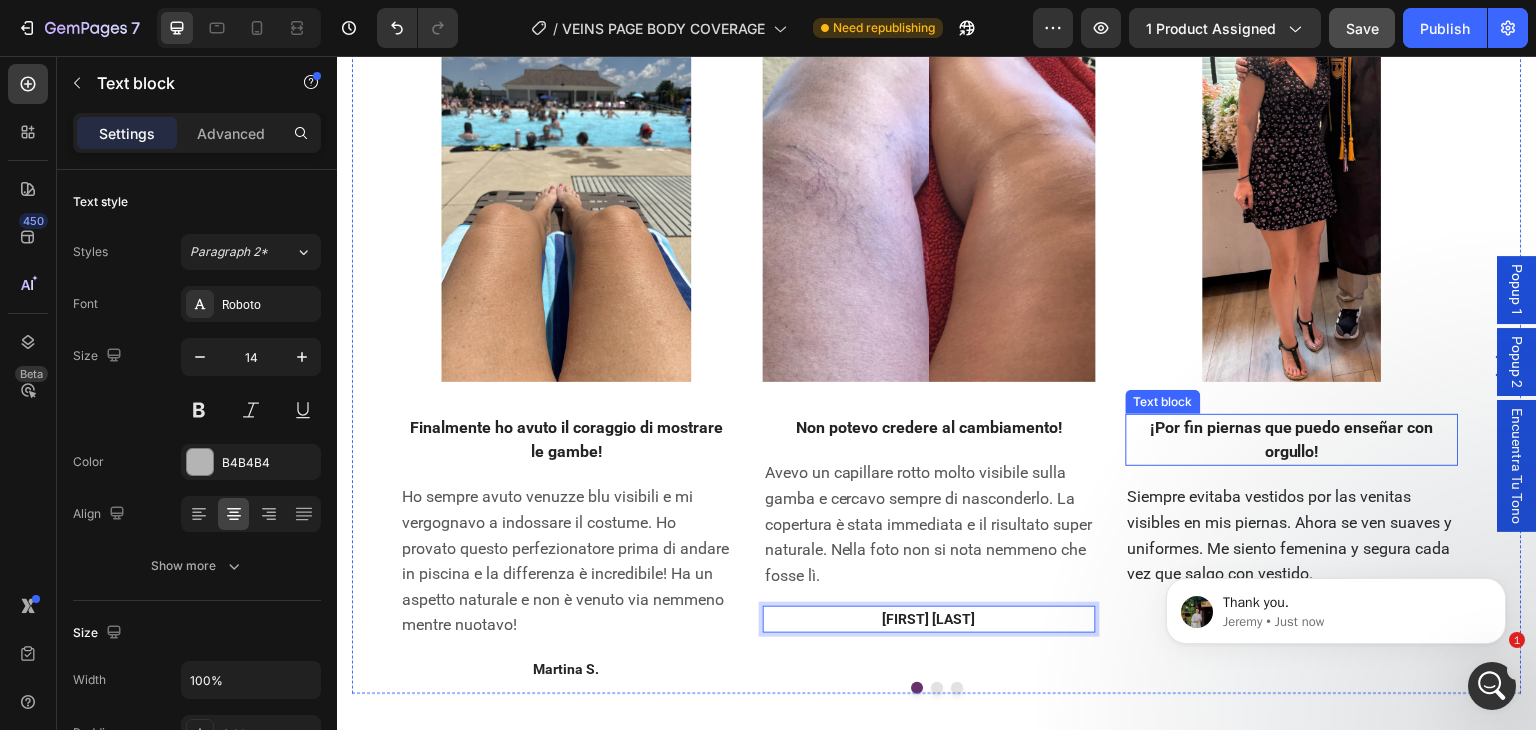 click on "¡Por fin piernas que puedo enseñar con orgullo!" at bounding box center (1292, 439) 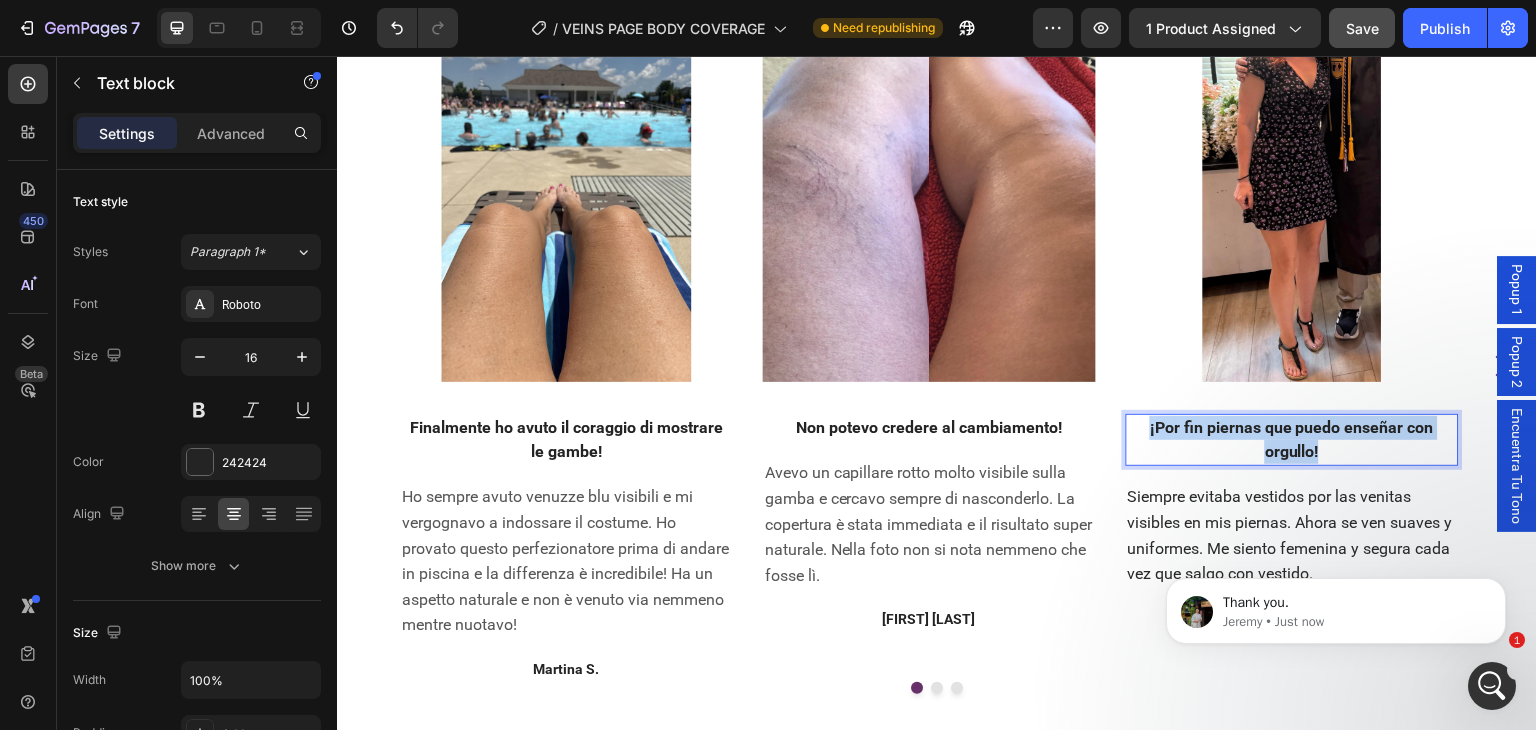 click on "¡Por fin piernas que puedo enseñar con orgullo!" at bounding box center (1292, 439) 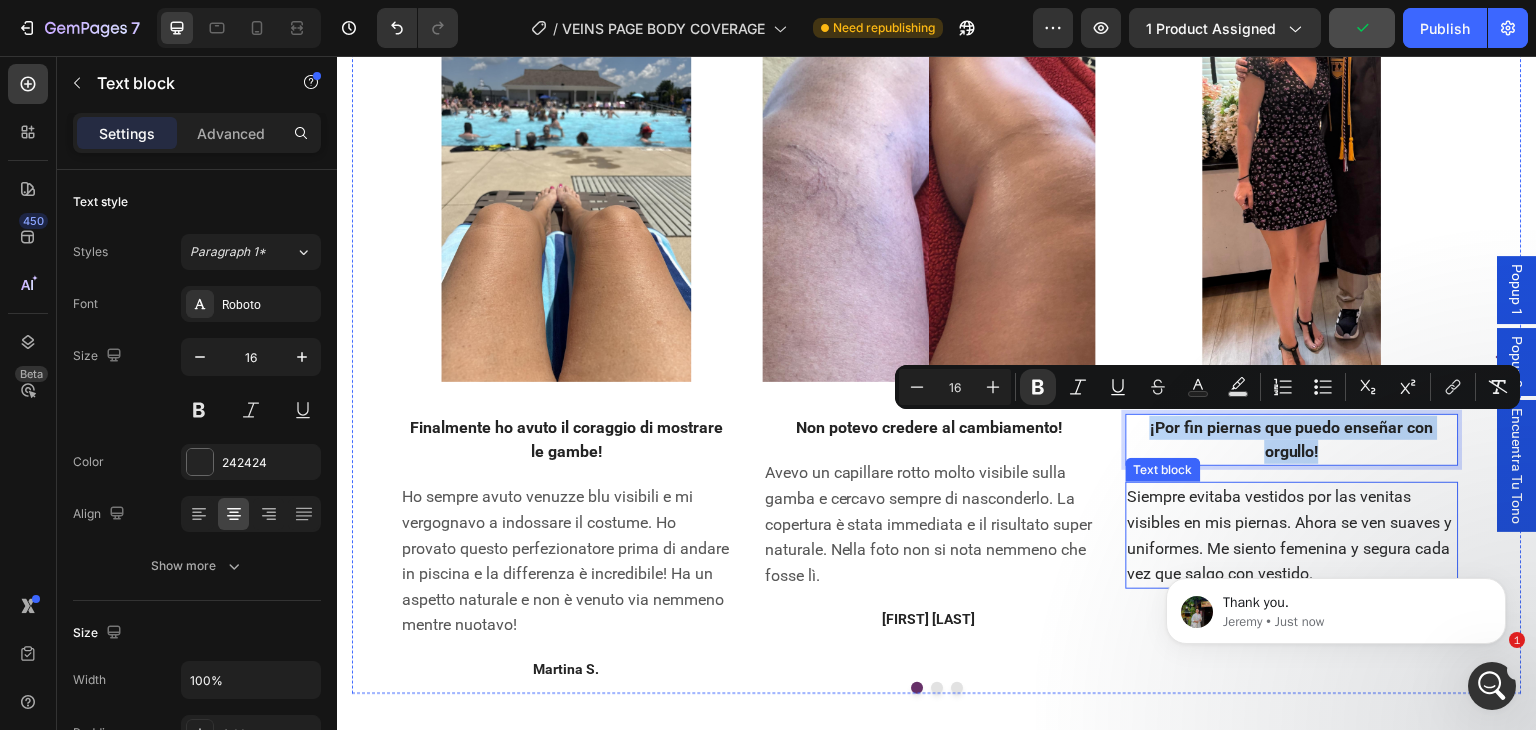 click on "Siempre evitaba vestidos por las venitas visibles en mis piernas. Ahora se ven suaves y uniformes. Me siento femenina y segura cada vez que salgo con vestido." at bounding box center (1292, 535) 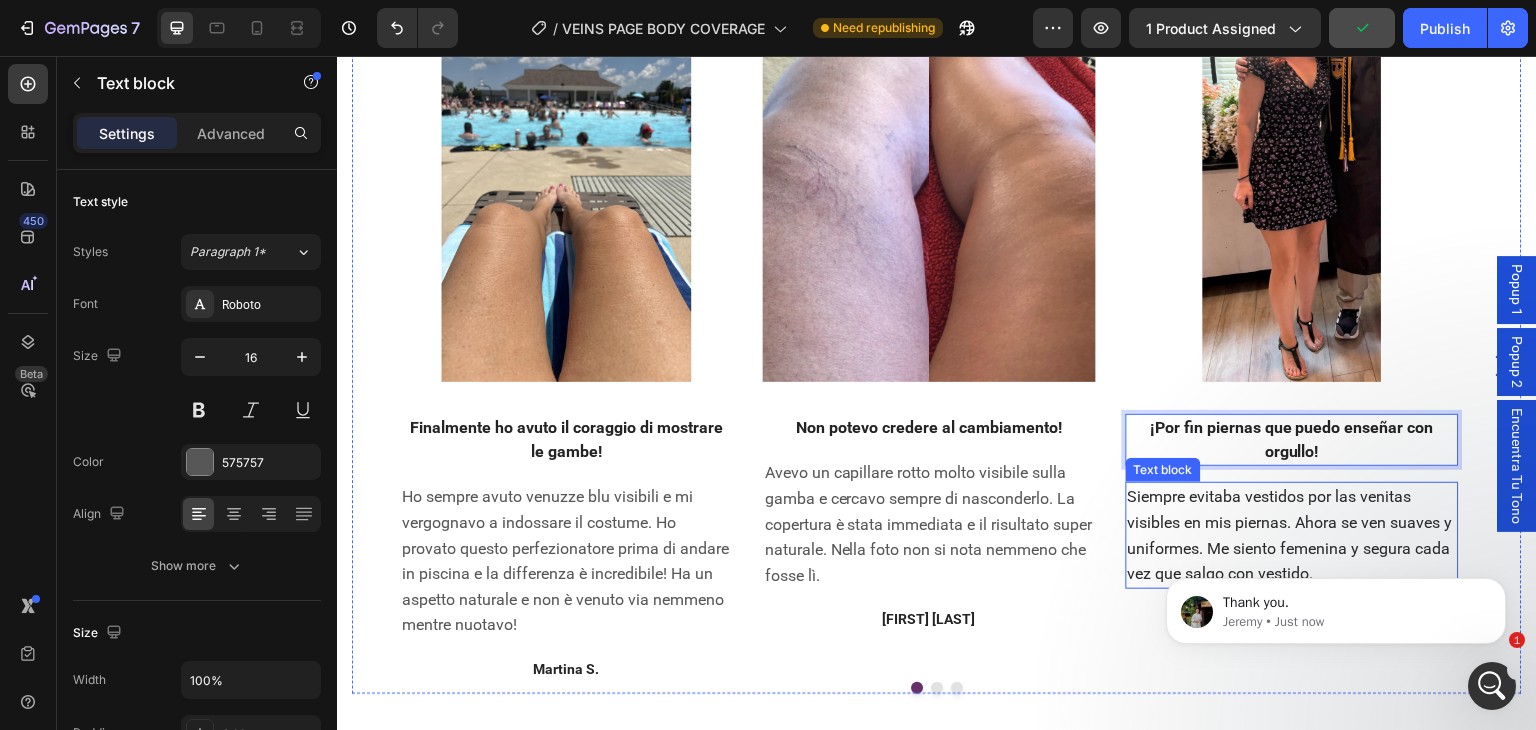 click on "Siempre evitaba vestidos por las venitas visibles en mis piernas. Ahora se ven suaves y uniformes. Me siento femenina y segura cada vez que salgo con vestido." at bounding box center (1292, 535) 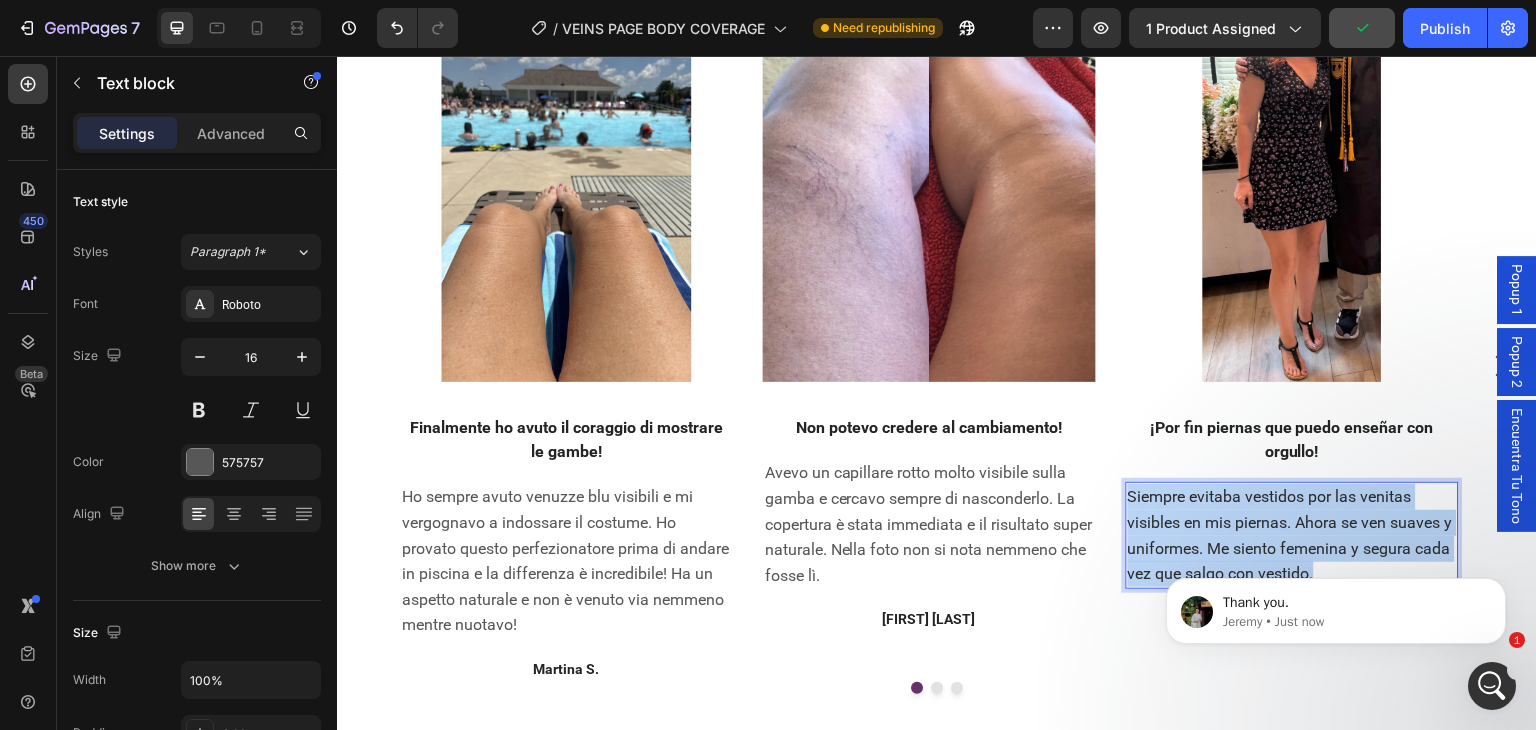 click on "Siempre evitaba vestidos por las venitas visibles en mis piernas. Ahora se ven suaves y uniformes. Me siento femenina y segura cada vez que salgo con vestido." at bounding box center [1292, 535] 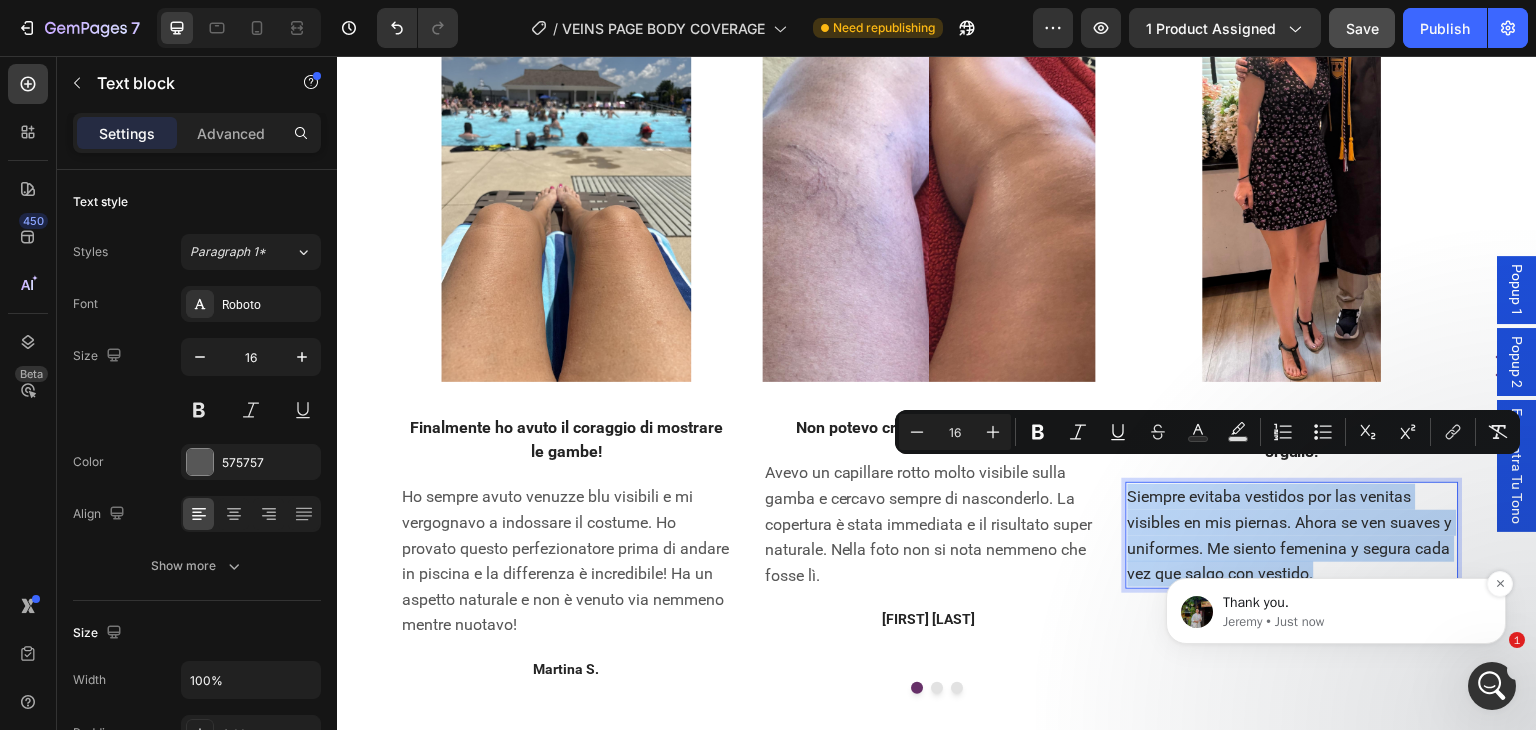 scroll, scrollTop: 5953, scrollLeft: 0, axis: vertical 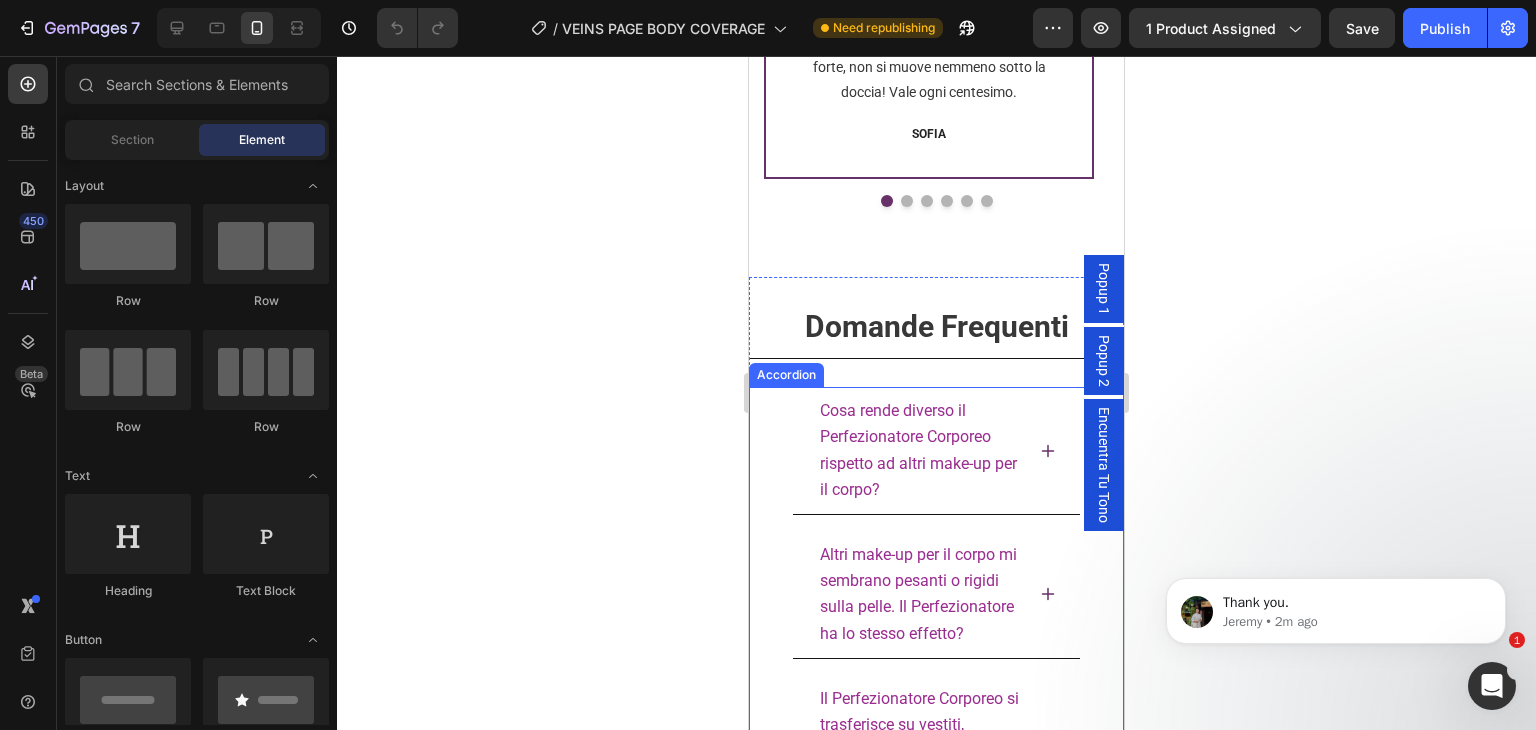 click on "Cosa rende diverso il Perfezionatore Corporeo rispetto ad altri make-up per il corpo?" at bounding box center [936, 451] 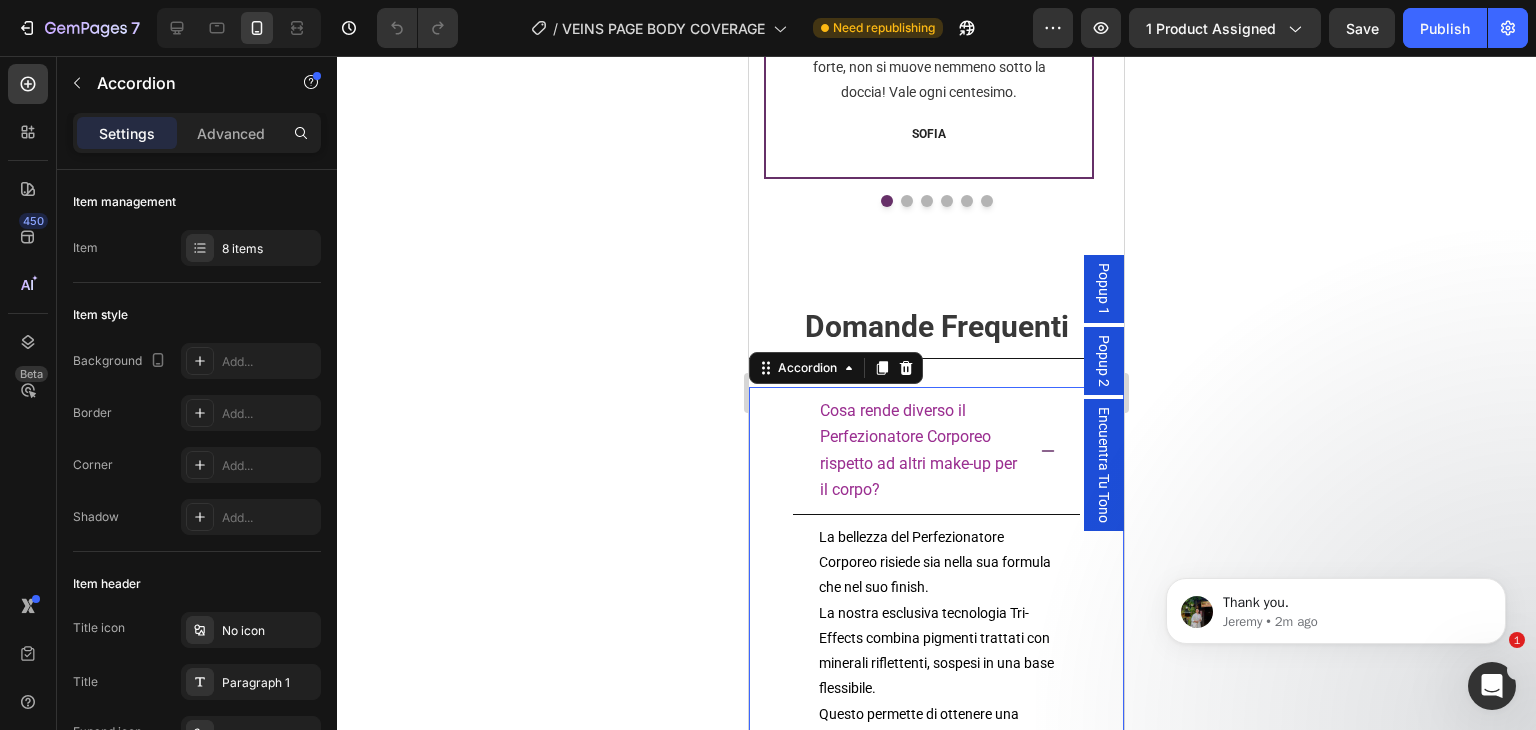 click on "Cosa rende diverso il Perfezionatore Corporeo rispetto ad altri make-up per il corpo?" at bounding box center [936, 451] 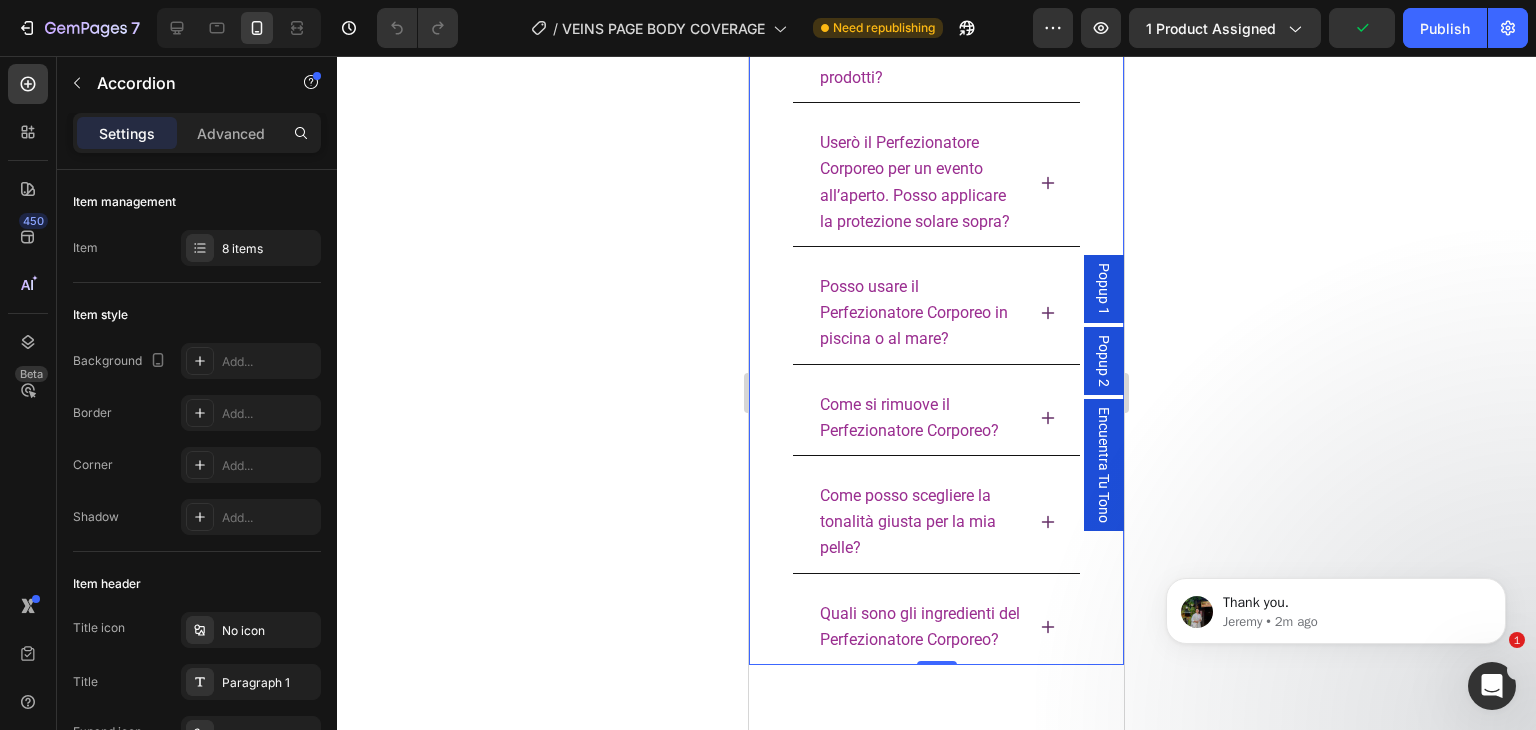 scroll, scrollTop: 5960, scrollLeft: 0, axis: vertical 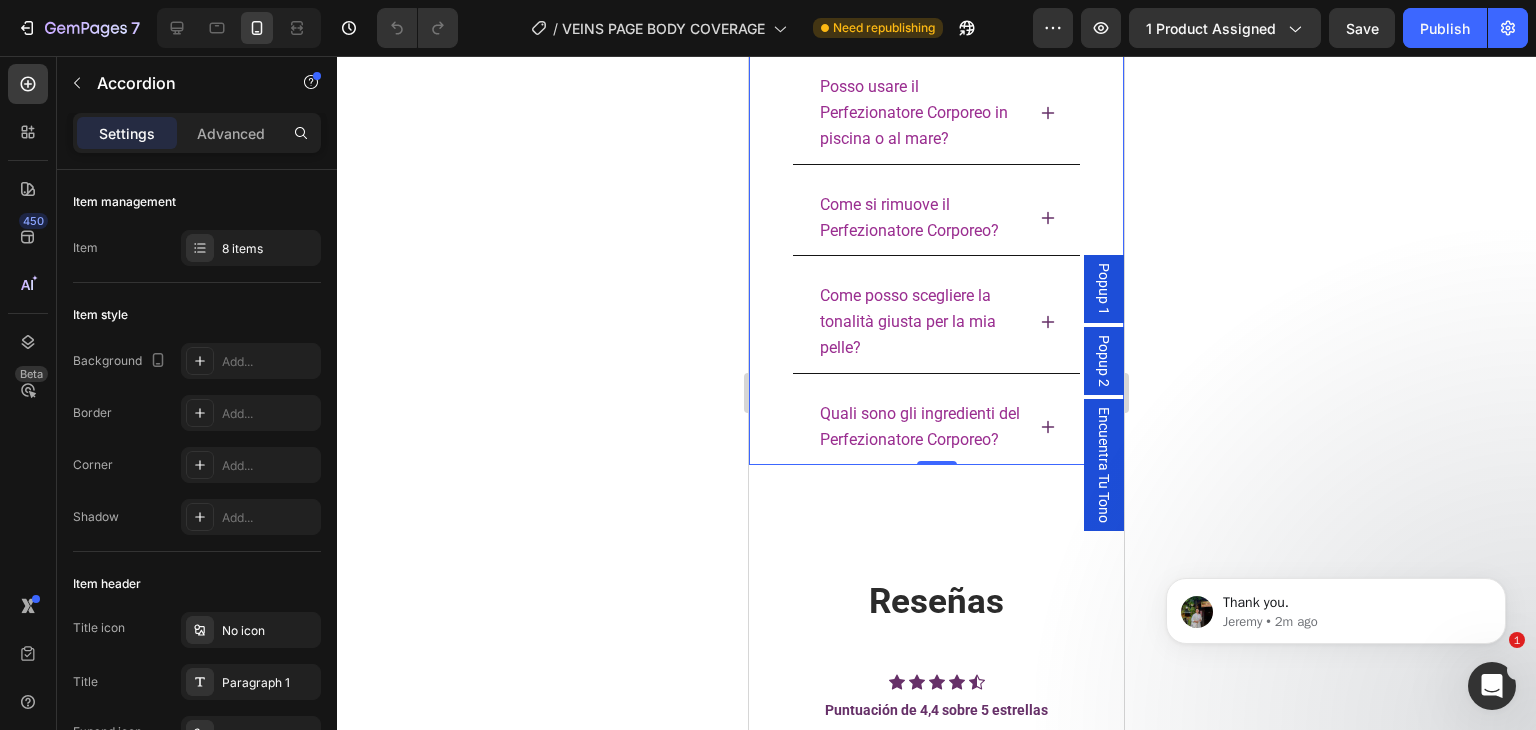 click 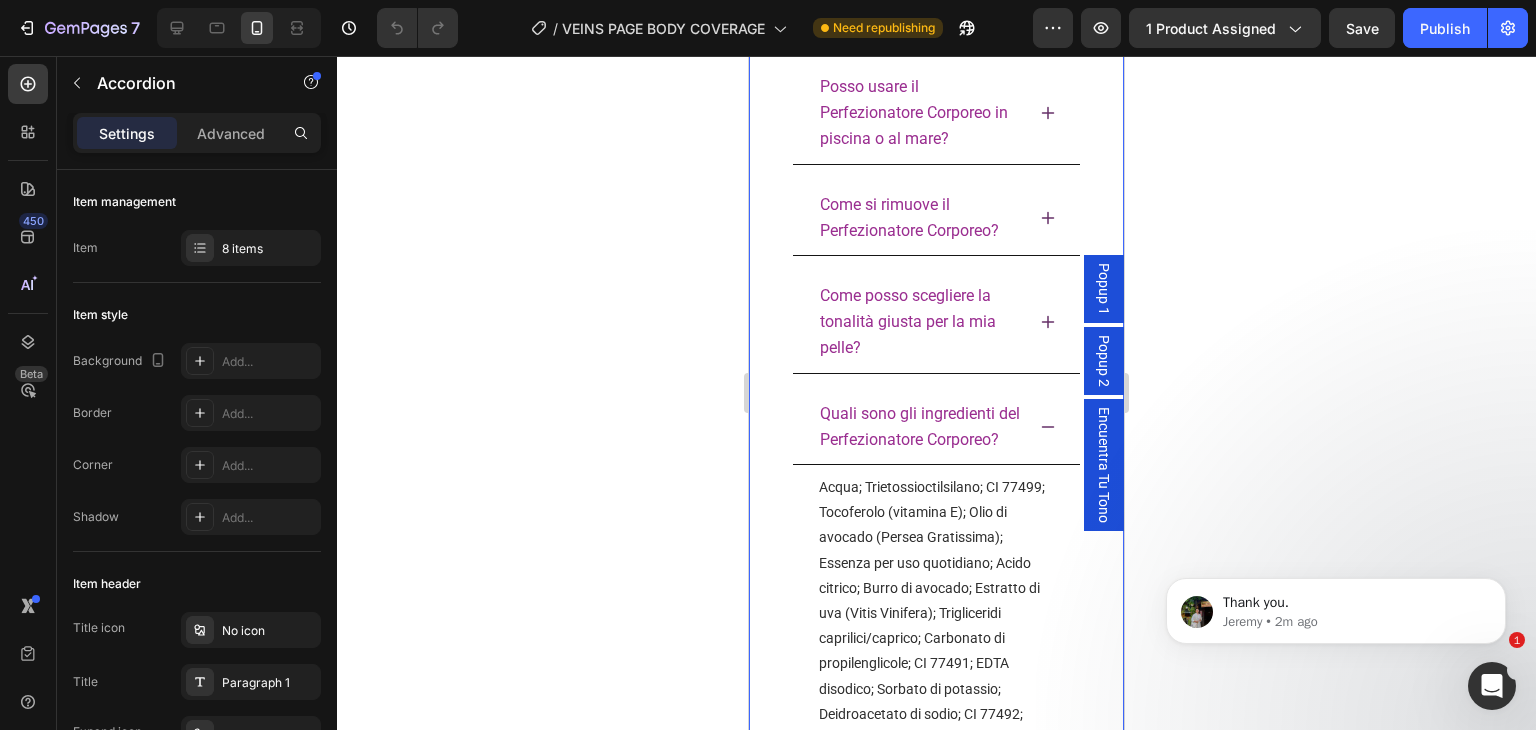 click 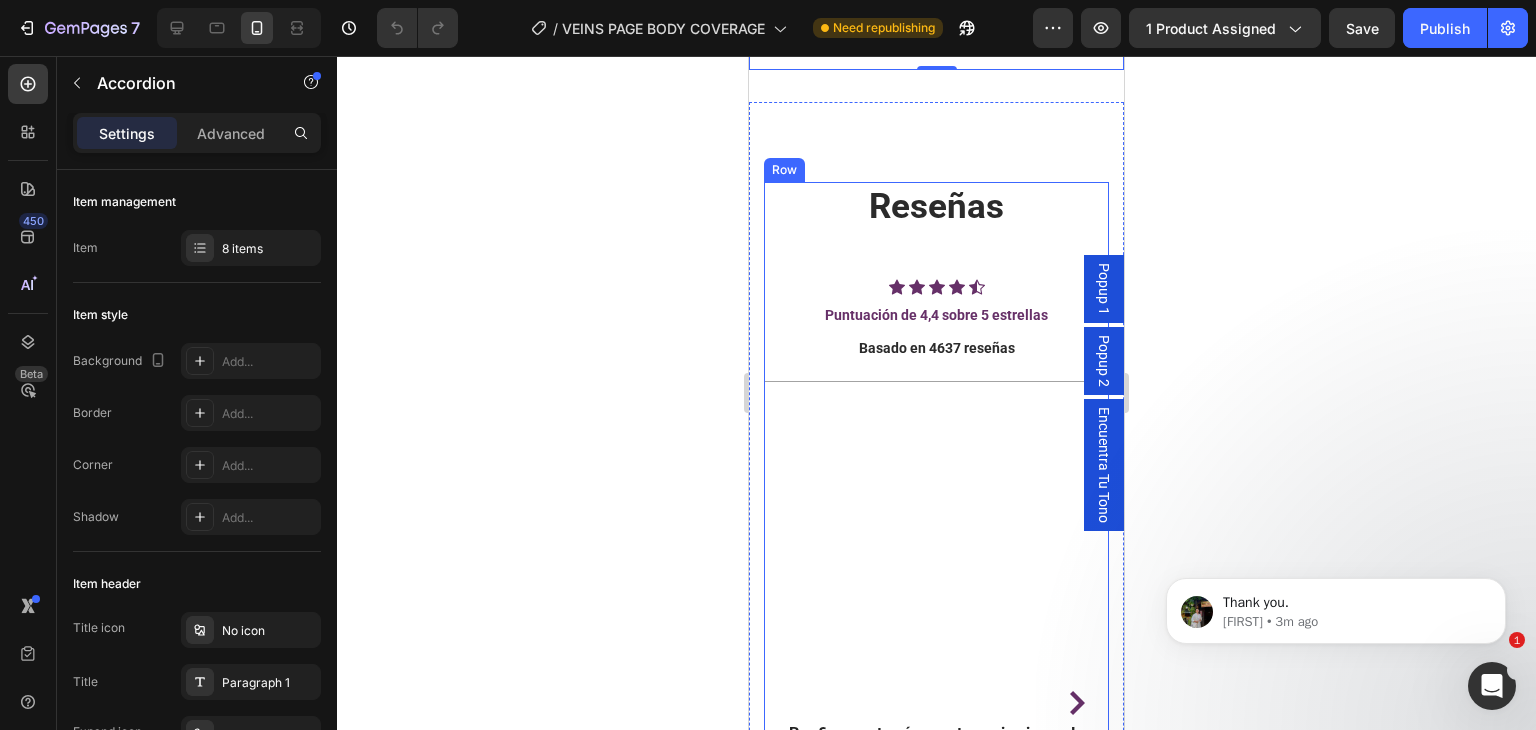 scroll, scrollTop: 6360, scrollLeft: 0, axis: vertical 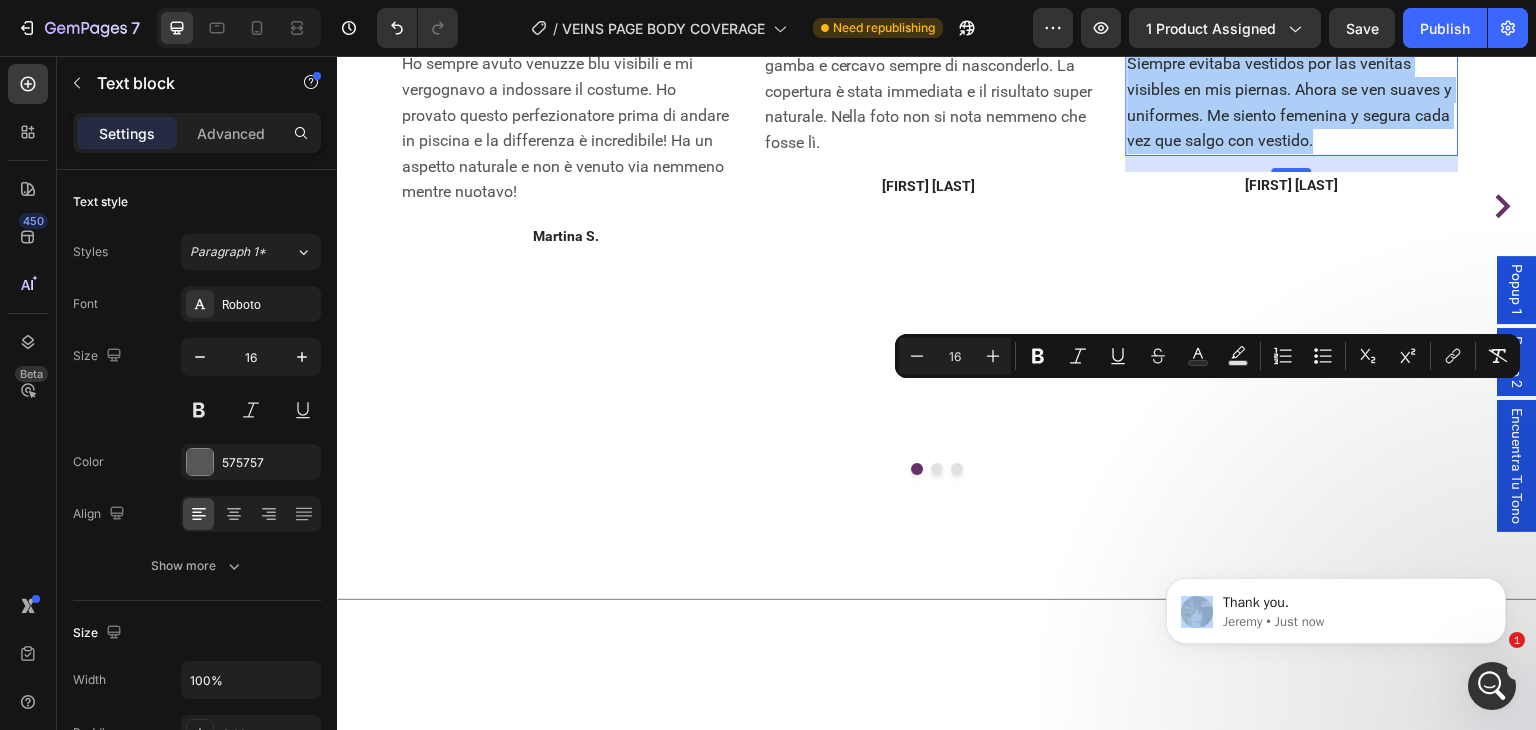 click on "Thank you. [NAME] • Just now" at bounding box center [1336, 519] 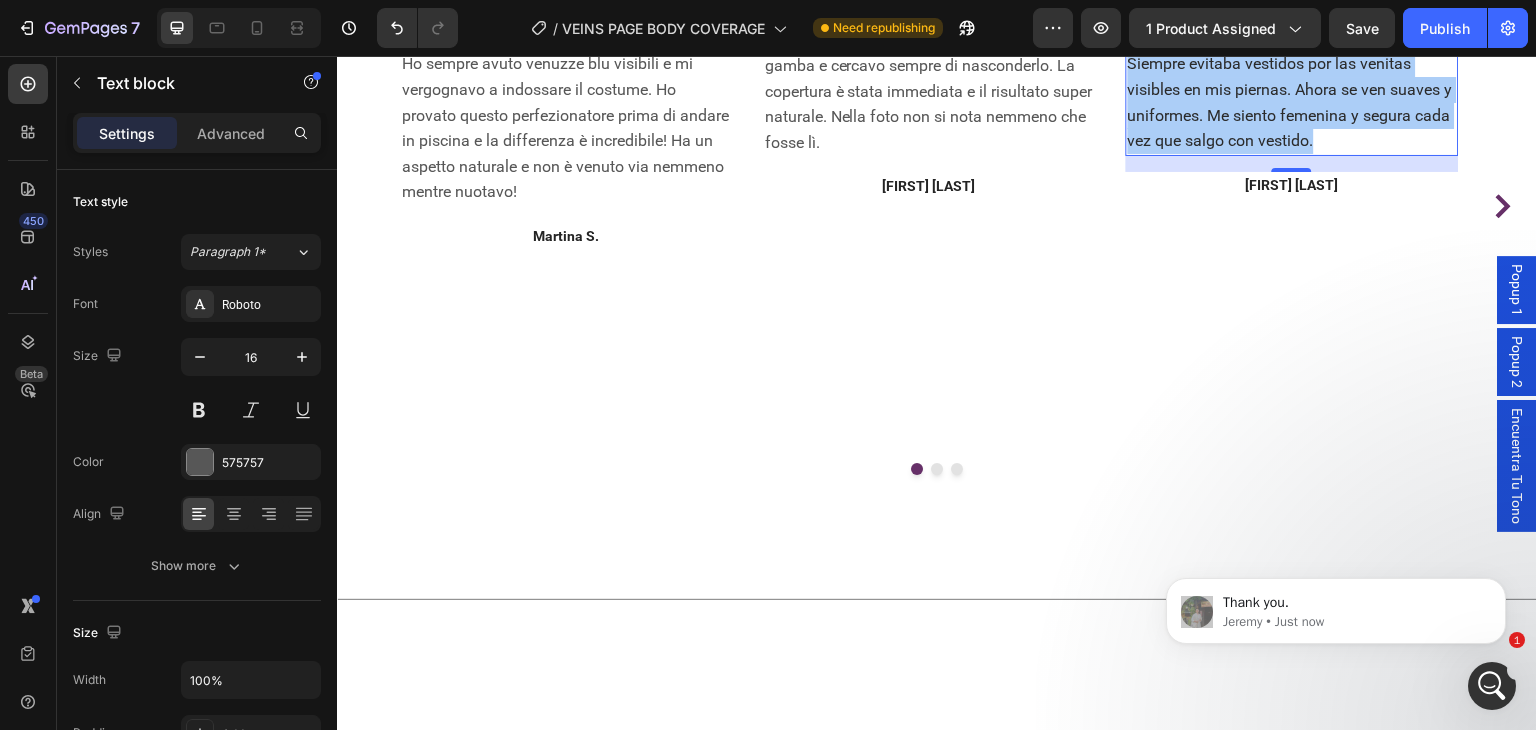 click 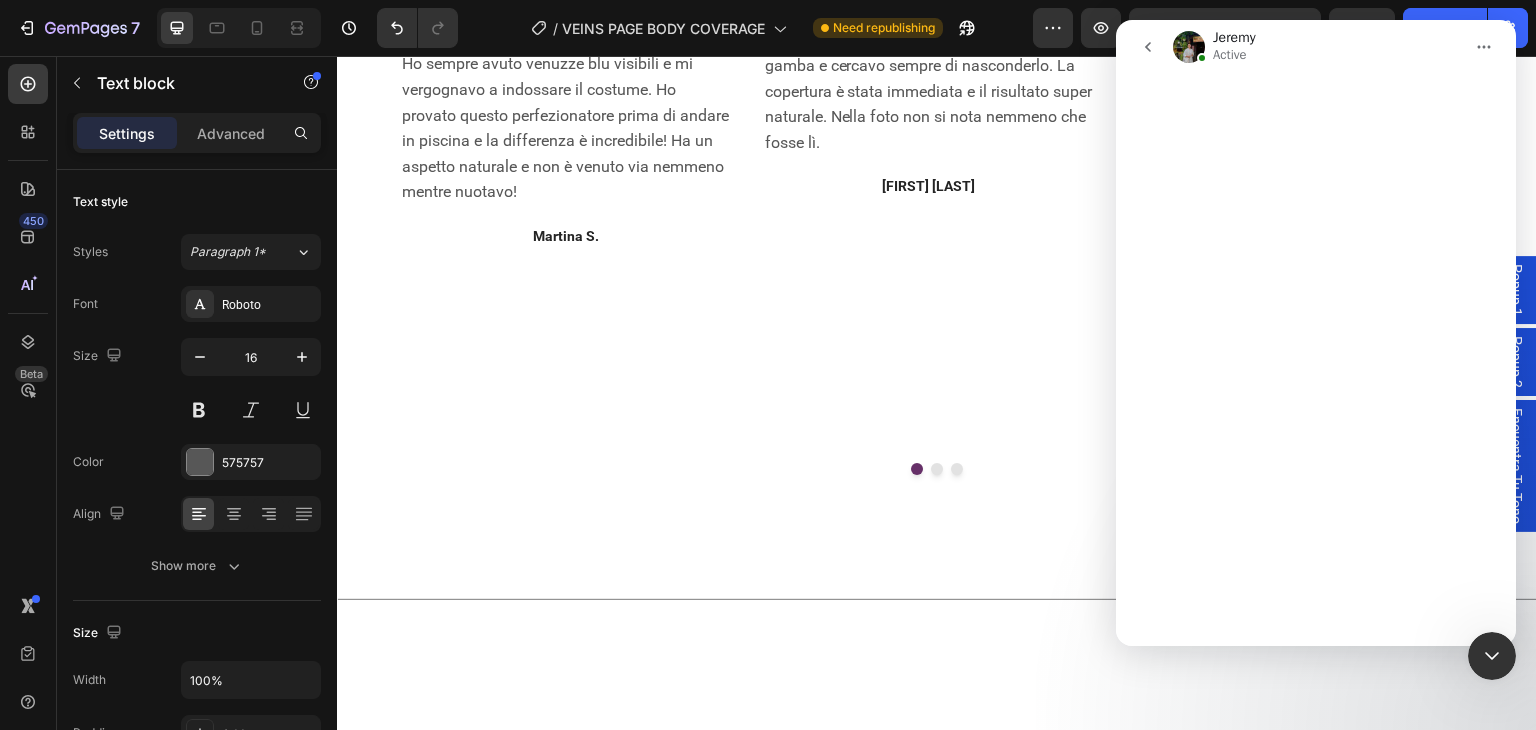 click on "Title Line Section 19/25" at bounding box center (937, 607) 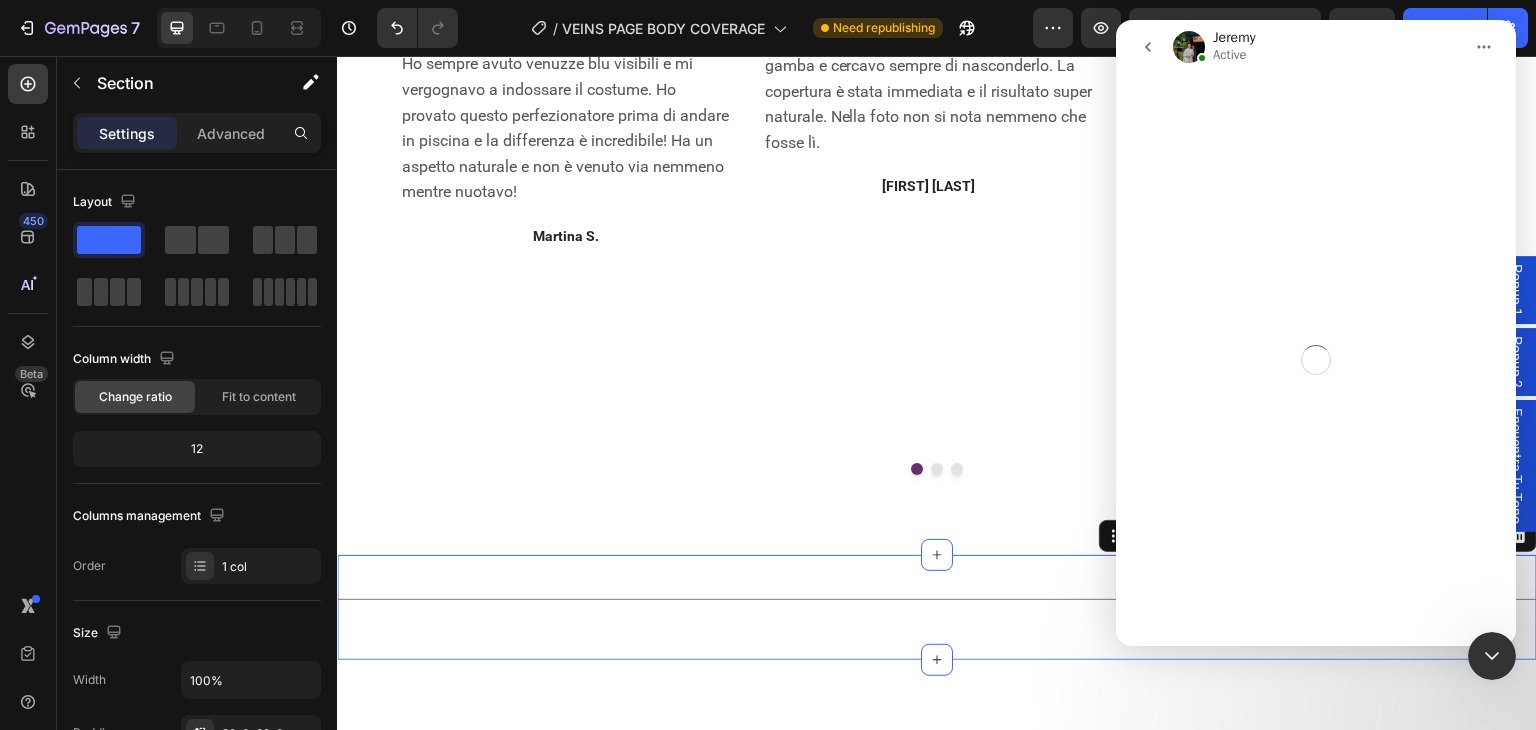 click 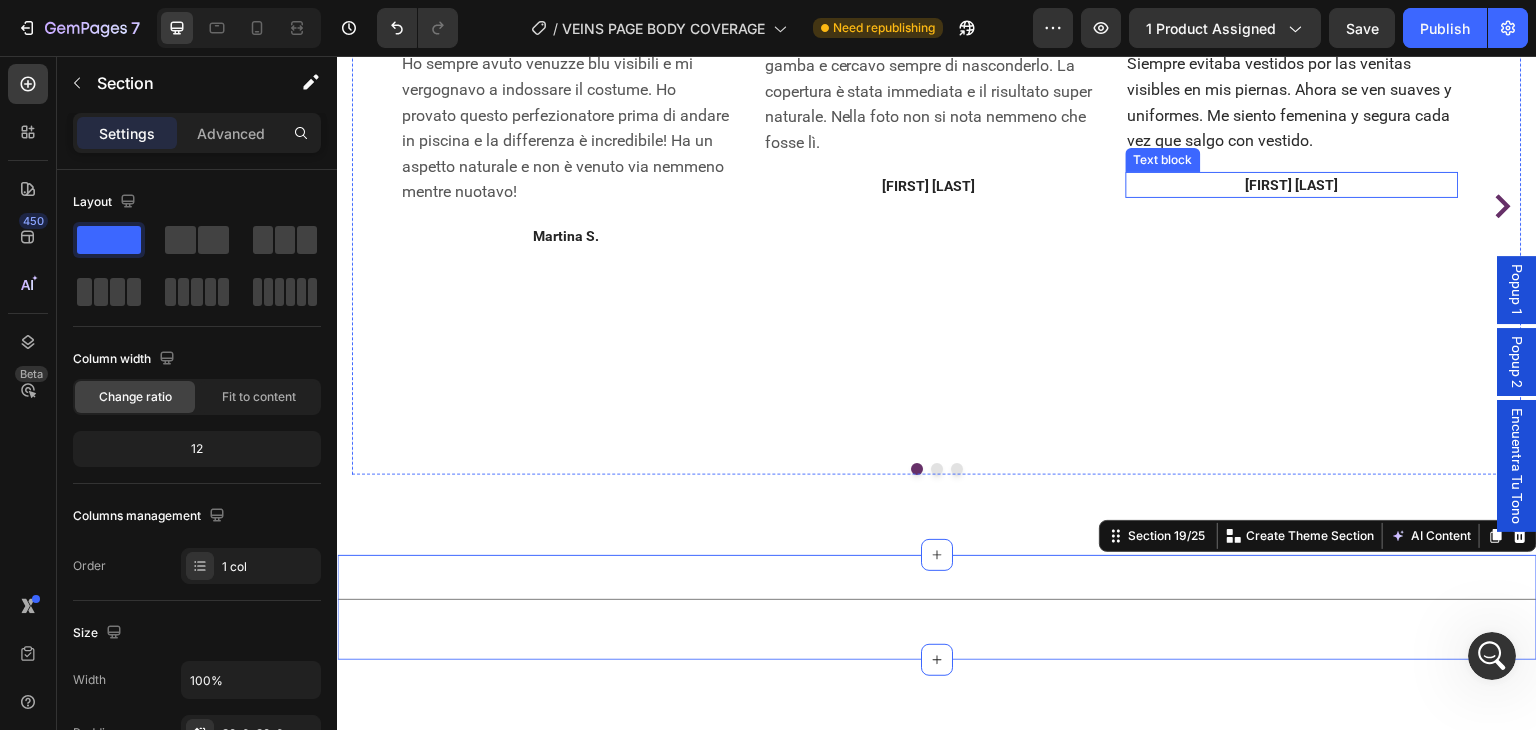 click on "[FIRST] [LAST]" at bounding box center (1292, 185) 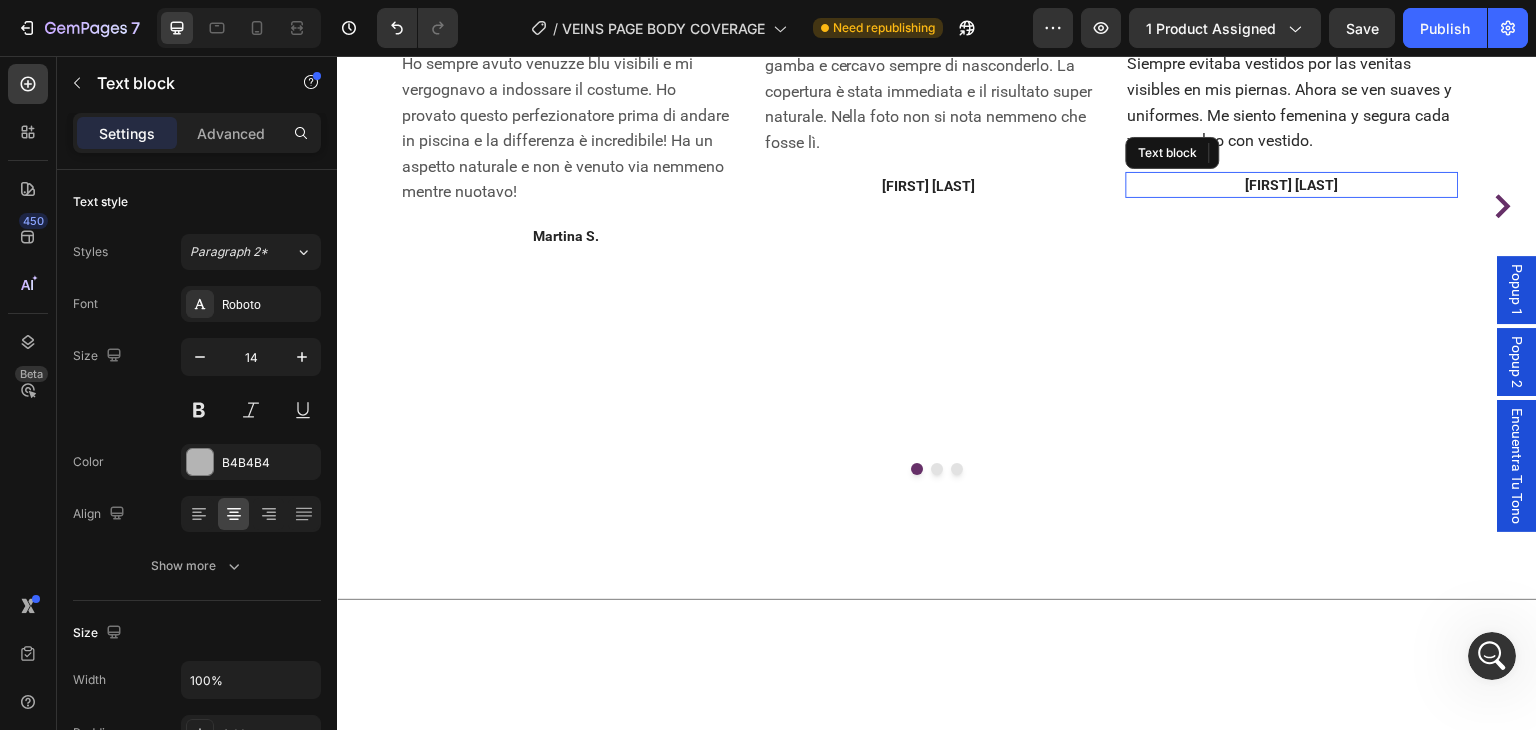 click on "[FIRST] [LAST]" at bounding box center (1292, 185) 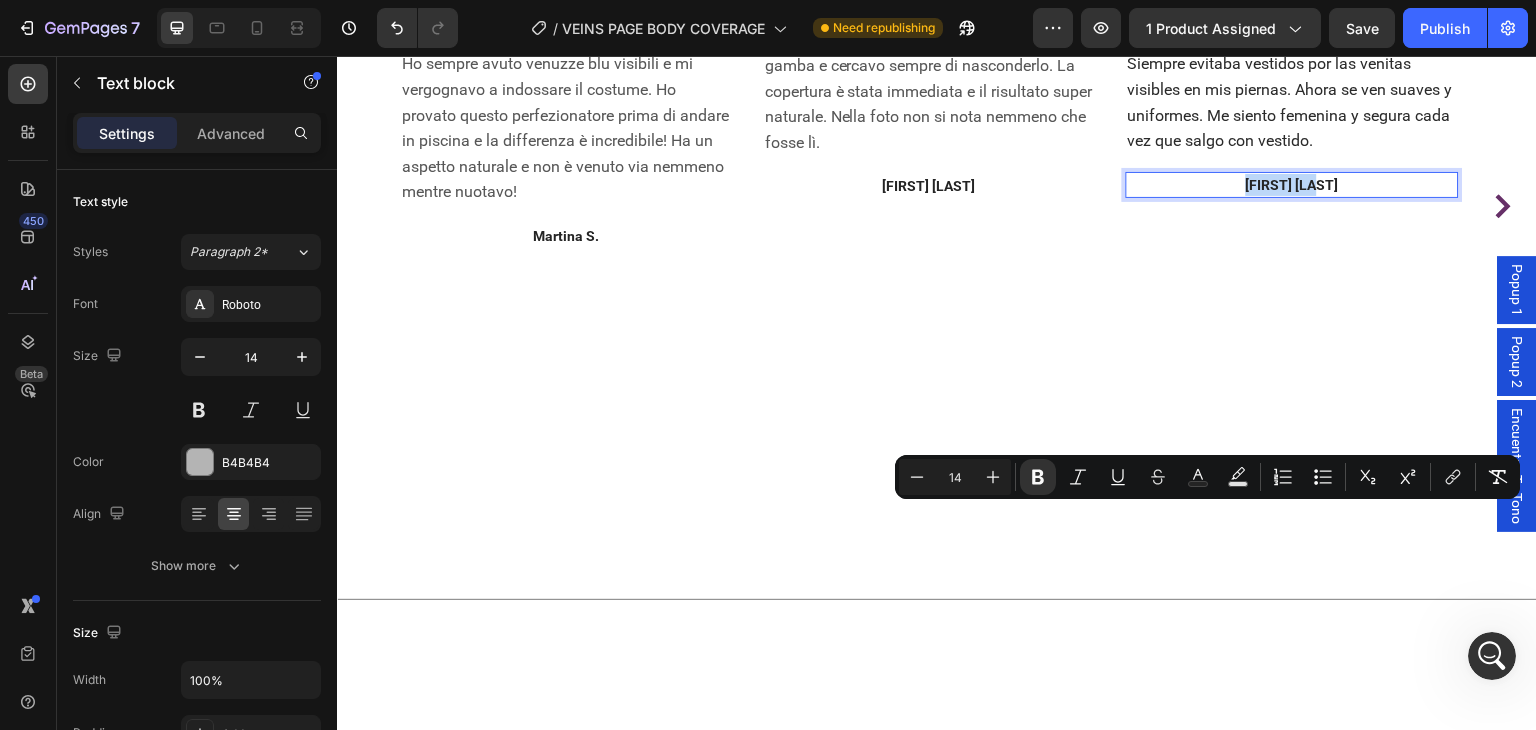 copy on "[FIRST] [LAST]" 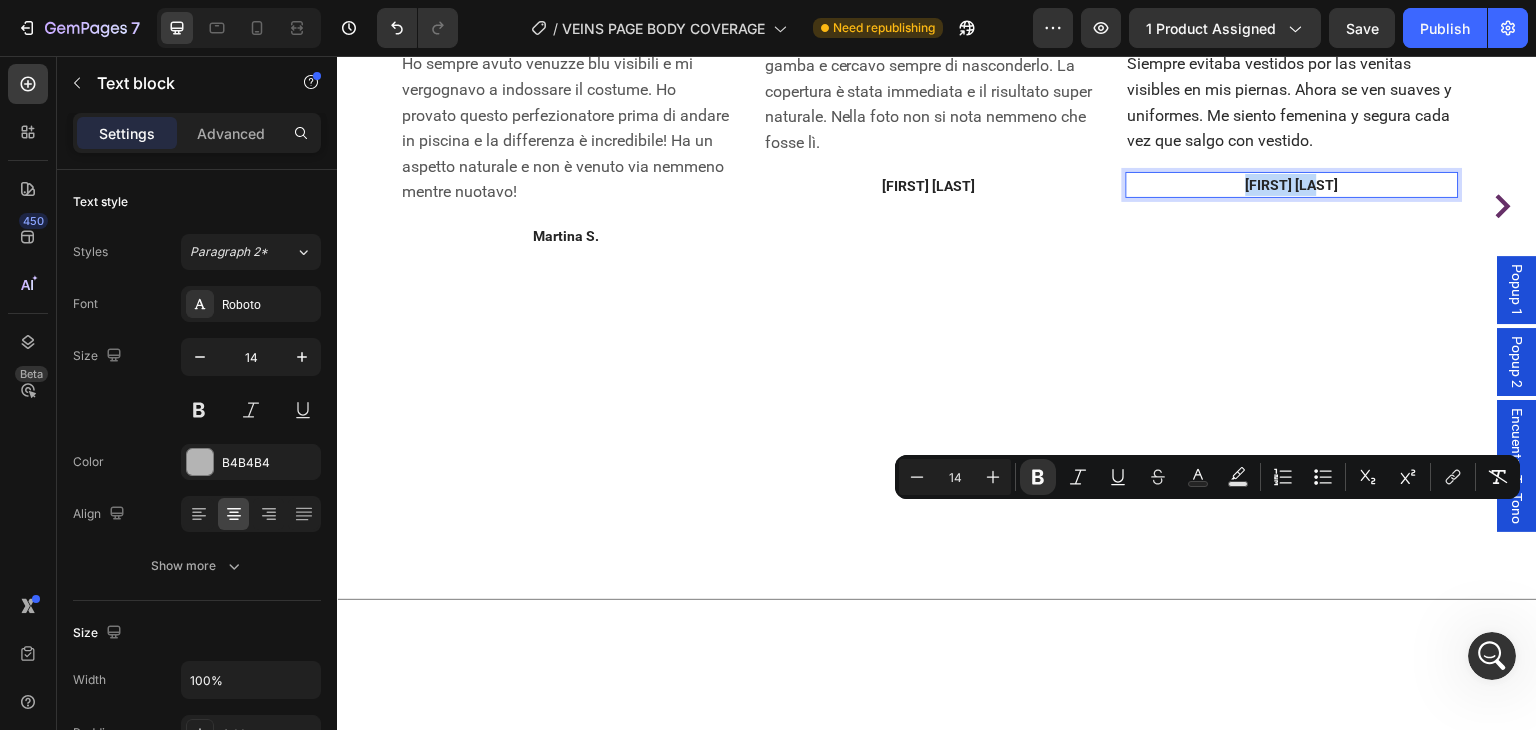 scroll, scrollTop: 8320, scrollLeft: 0, axis: vertical 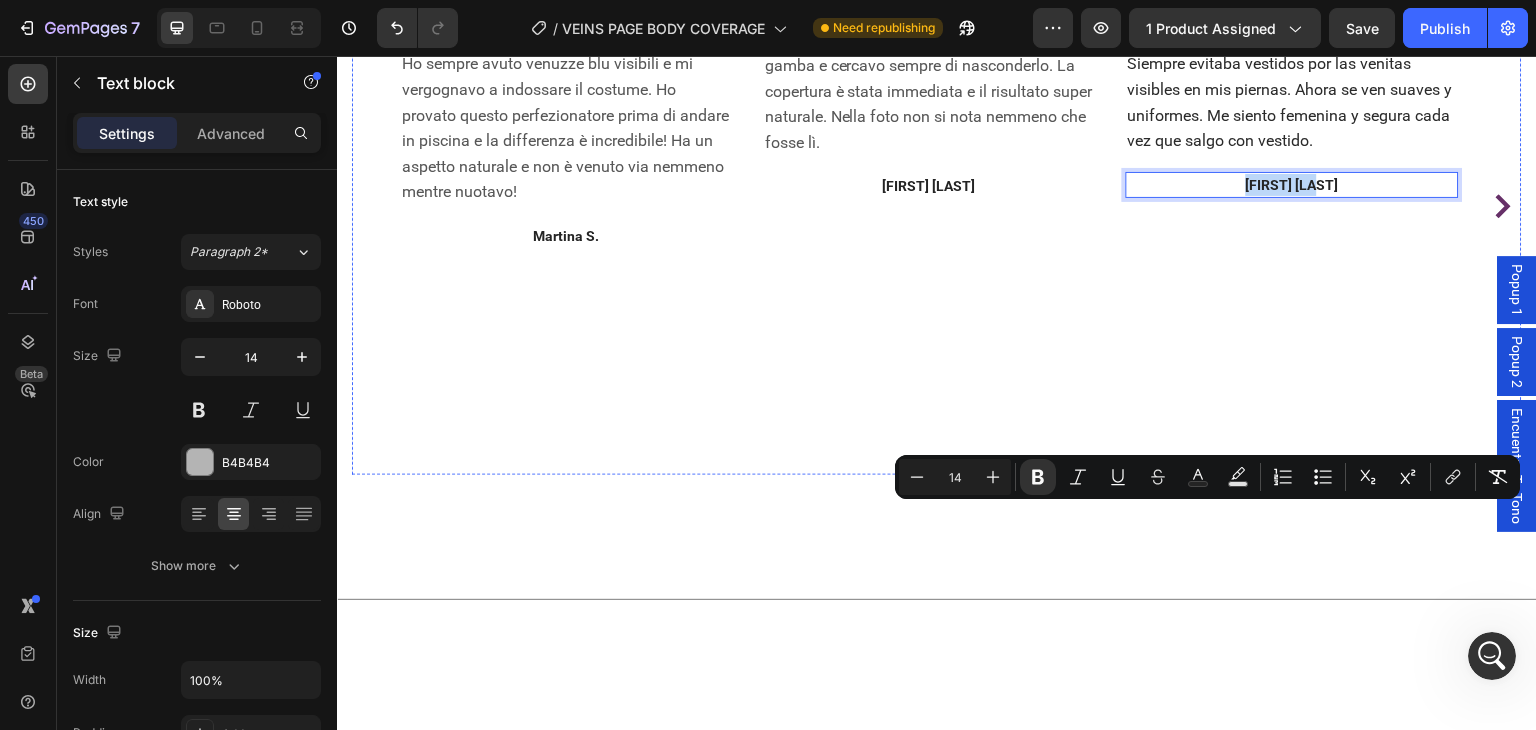 click on "¡Por fin piernas que puedo enseñar con orgullo!" at bounding box center [1292, 7] 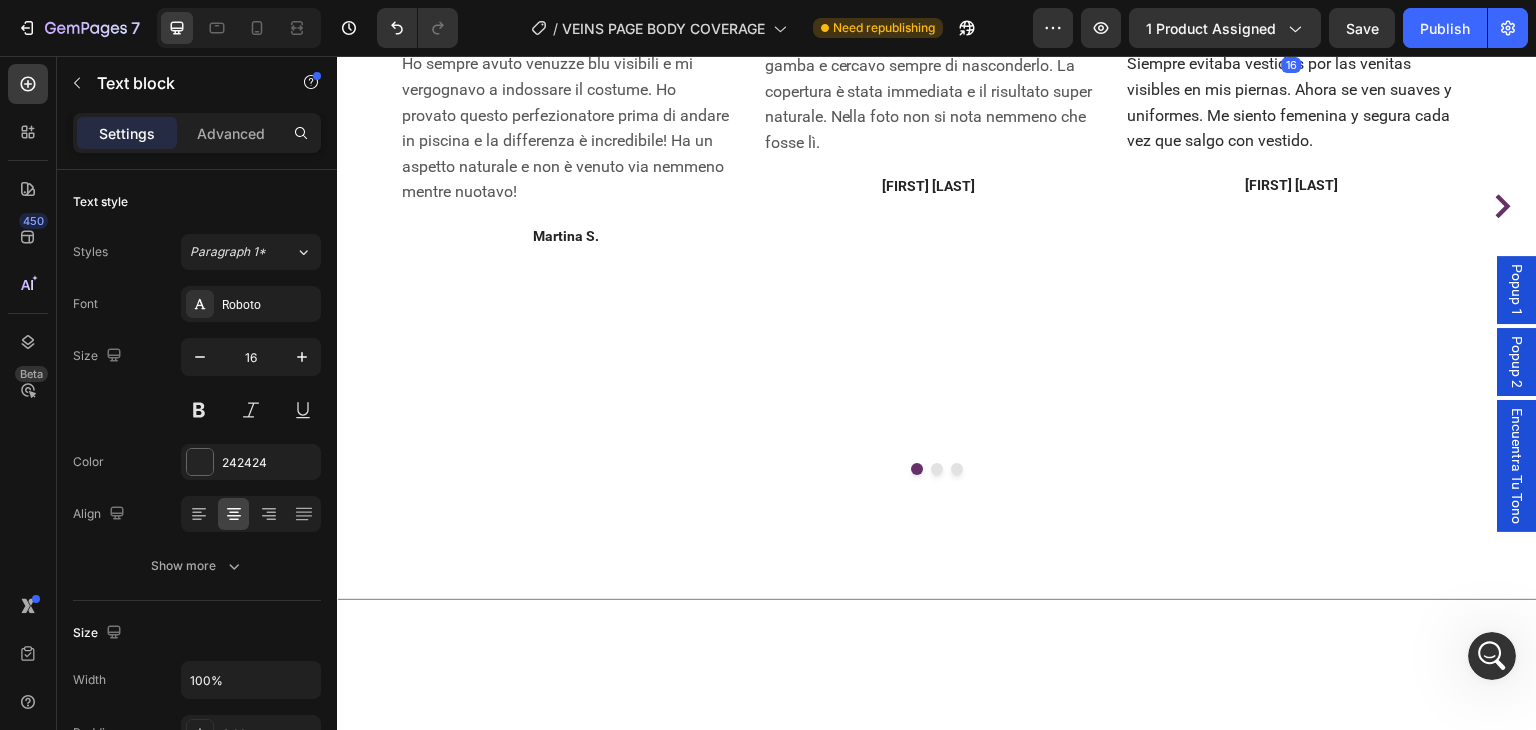 click on "¡Por fin piernas que puedo enseñar con orgullo!" at bounding box center (1292, 7) 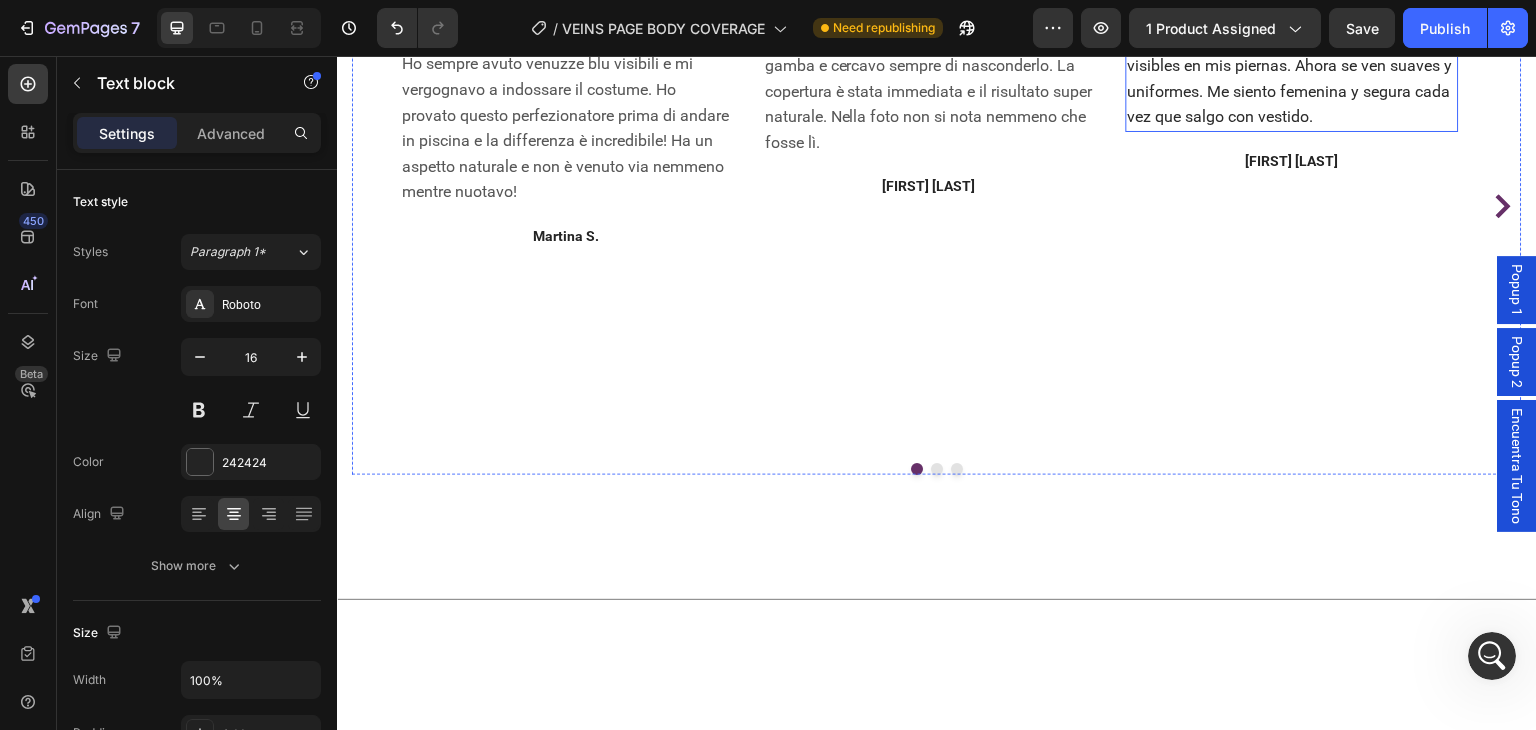 click on "Siempre evitaba vestidos por las venitas visibles en mis piernas. Ahora se ven suaves y uniformes. Me siento femenina y segura cada vez que salgo con vestido." at bounding box center (1290, 78) 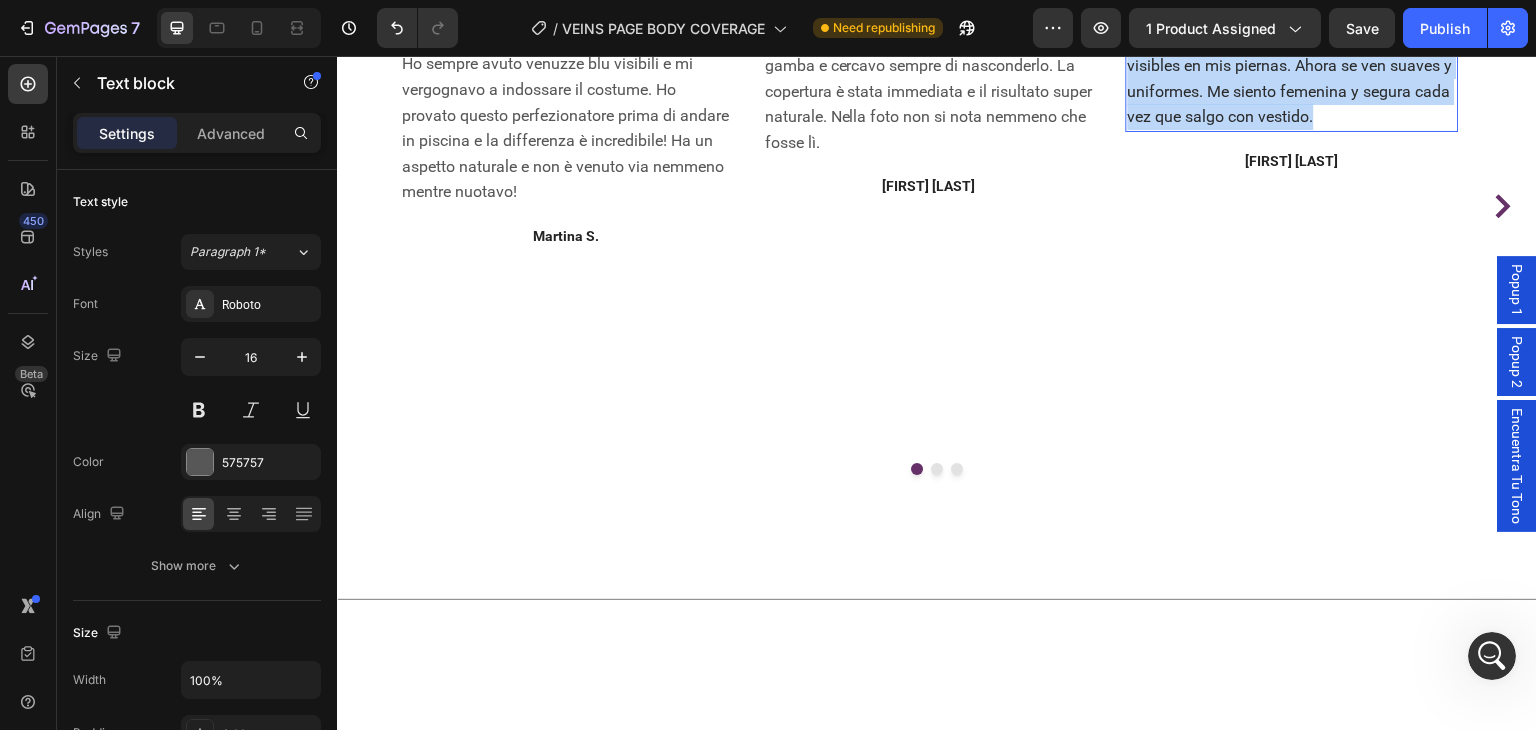 click on "Siempre evitaba vestidos por las venitas visibles en mis piernas. Ahora se ven suaves y uniformes. Me siento femenina y segura cada vez que salgo con vestido." at bounding box center (1290, 78) 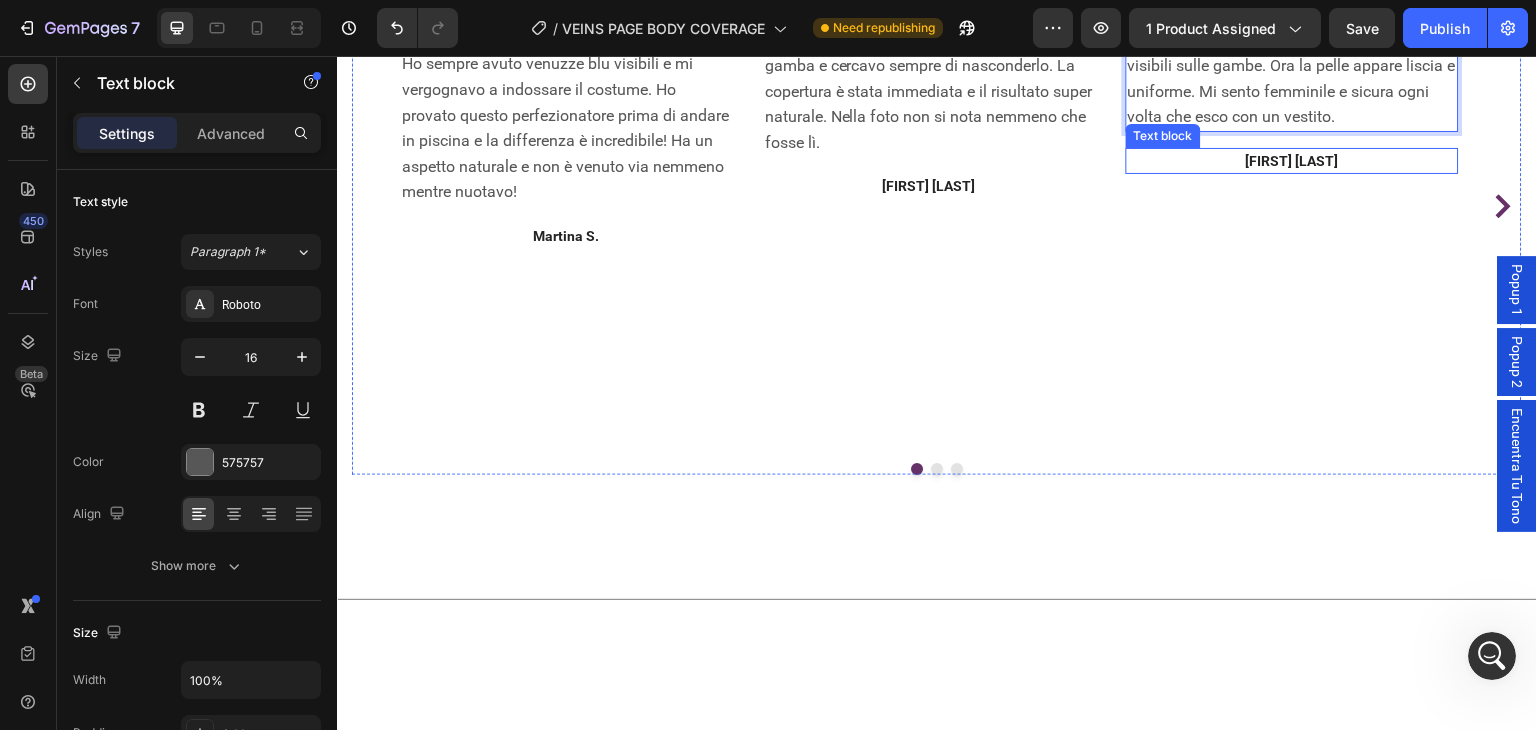 click on "[FIRST] [LAST]" at bounding box center (1292, 161) 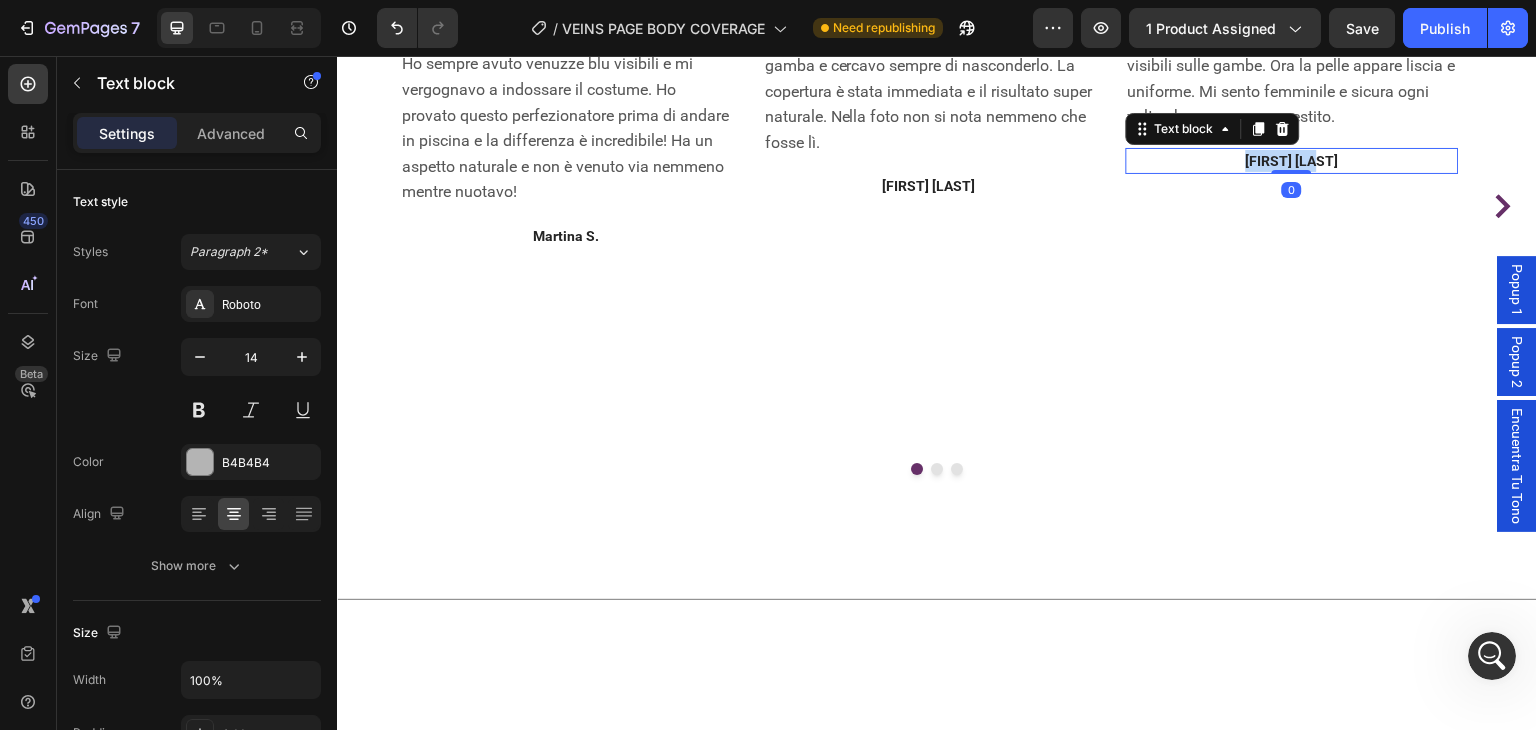 click on "[FIRST] [LAST]" at bounding box center [1292, 161] 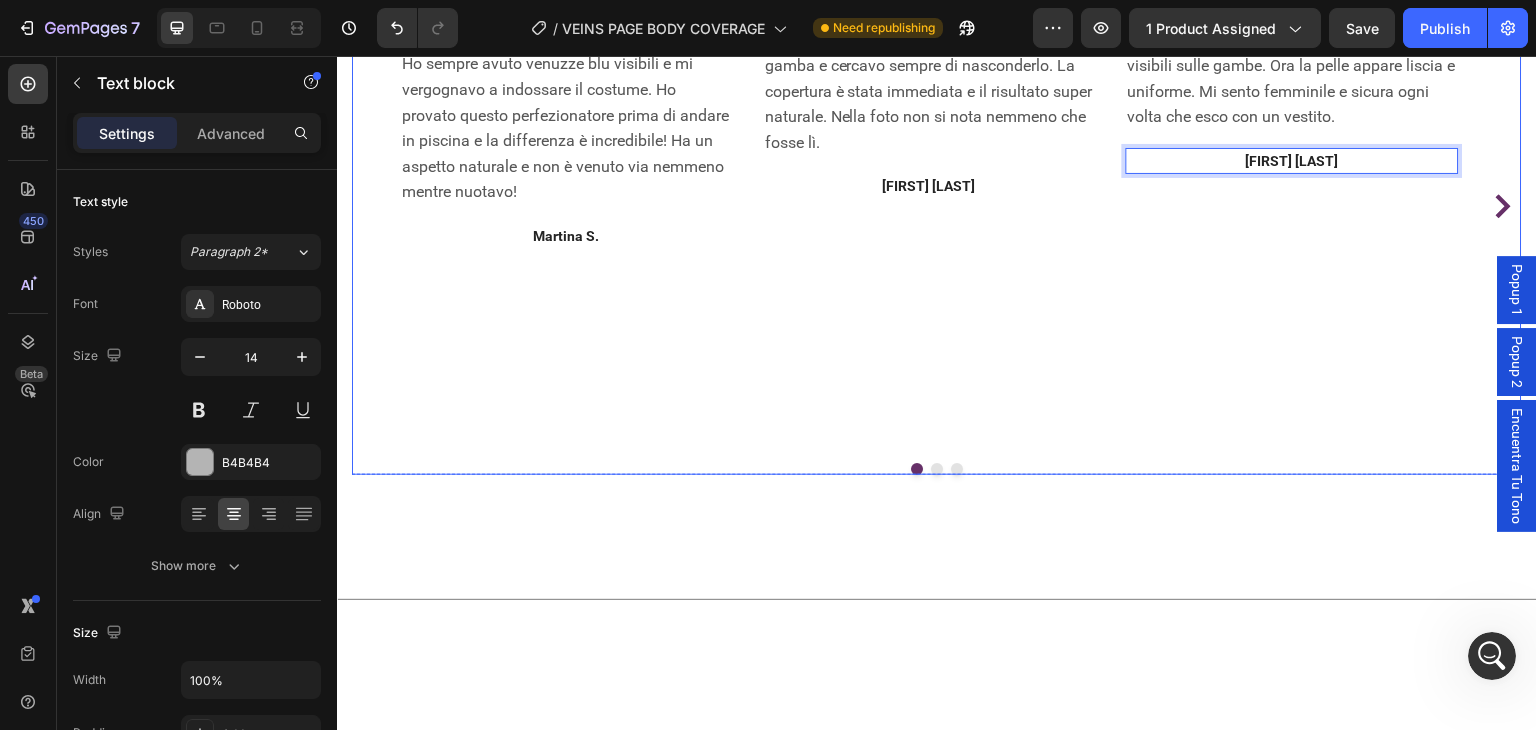 click at bounding box center [937, 469] 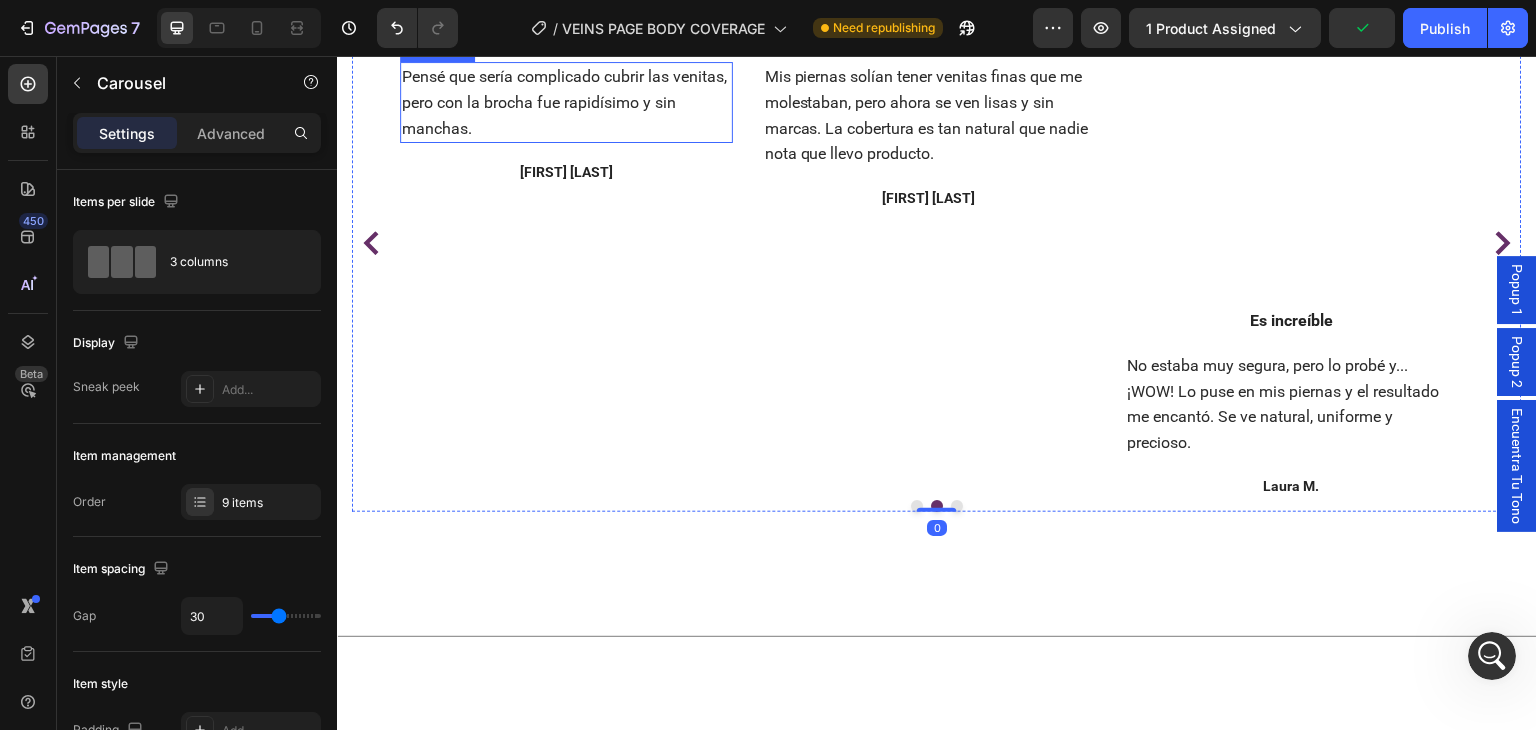 scroll, scrollTop: 5853, scrollLeft: 0, axis: vertical 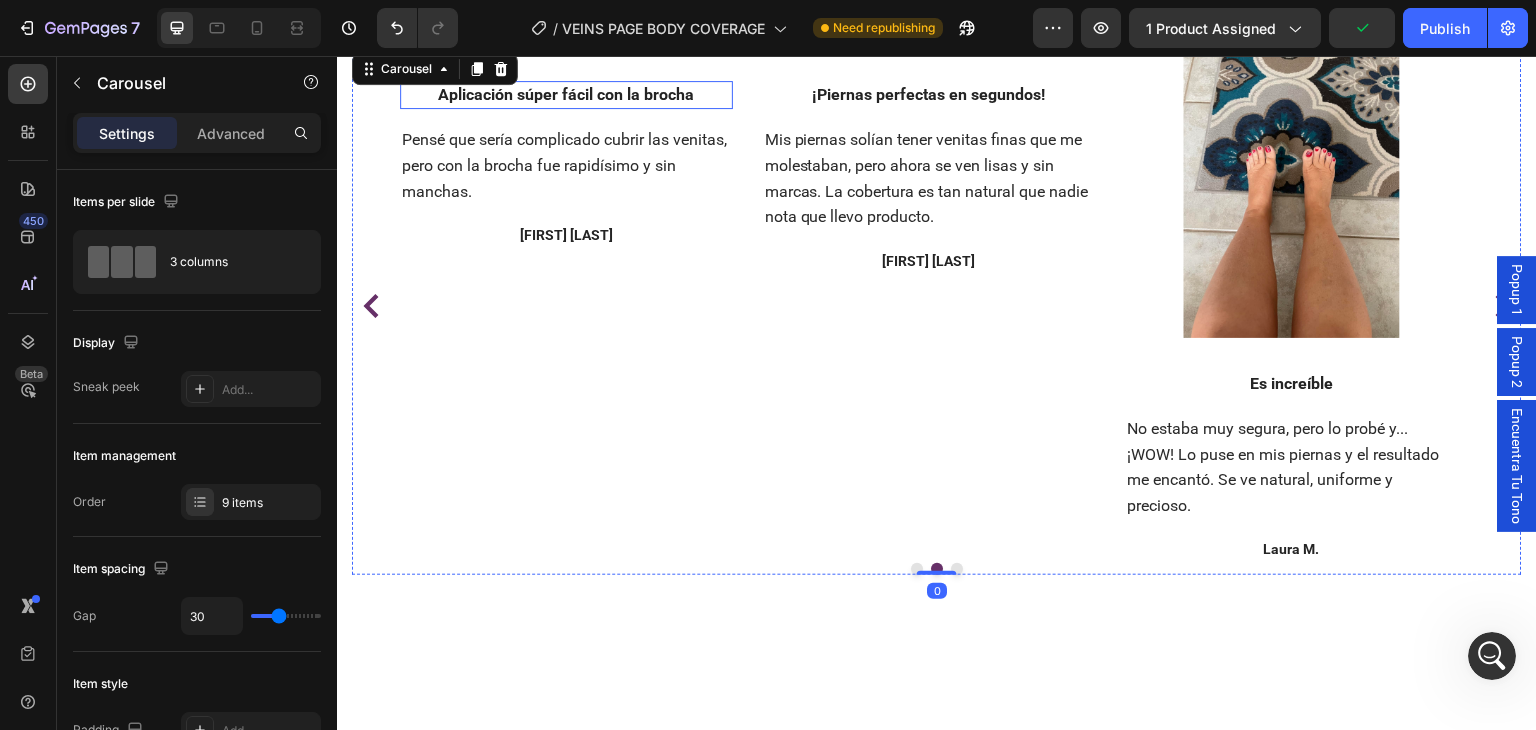 click on "Aplicación súper fácil con la brocha" at bounding box center [566, 94] 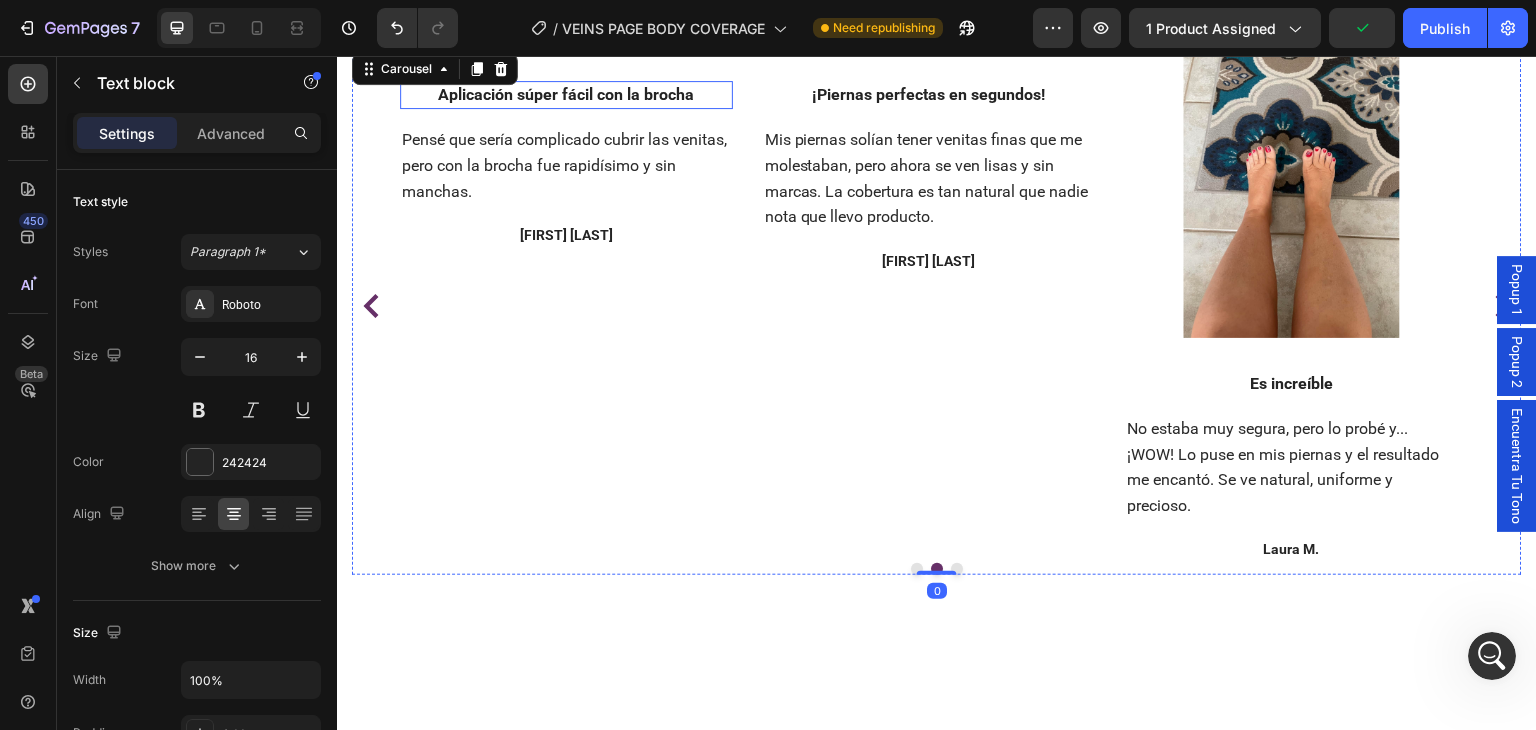 click on "Aplicación súper fácil con la brocha" at bounding box center (566, 94) 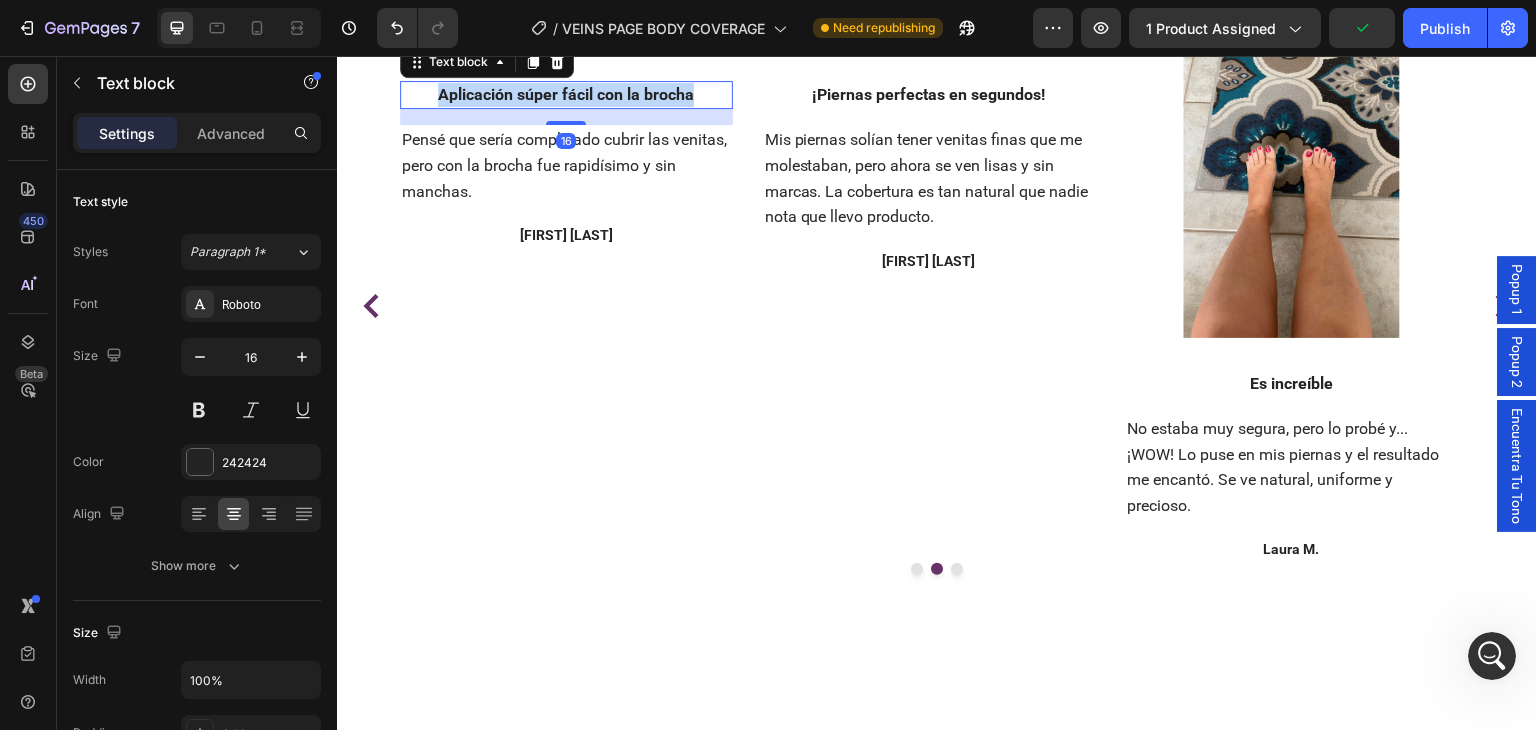 click on "Aplicación súper fácil con la brocha" at bounding box center (566, 94) 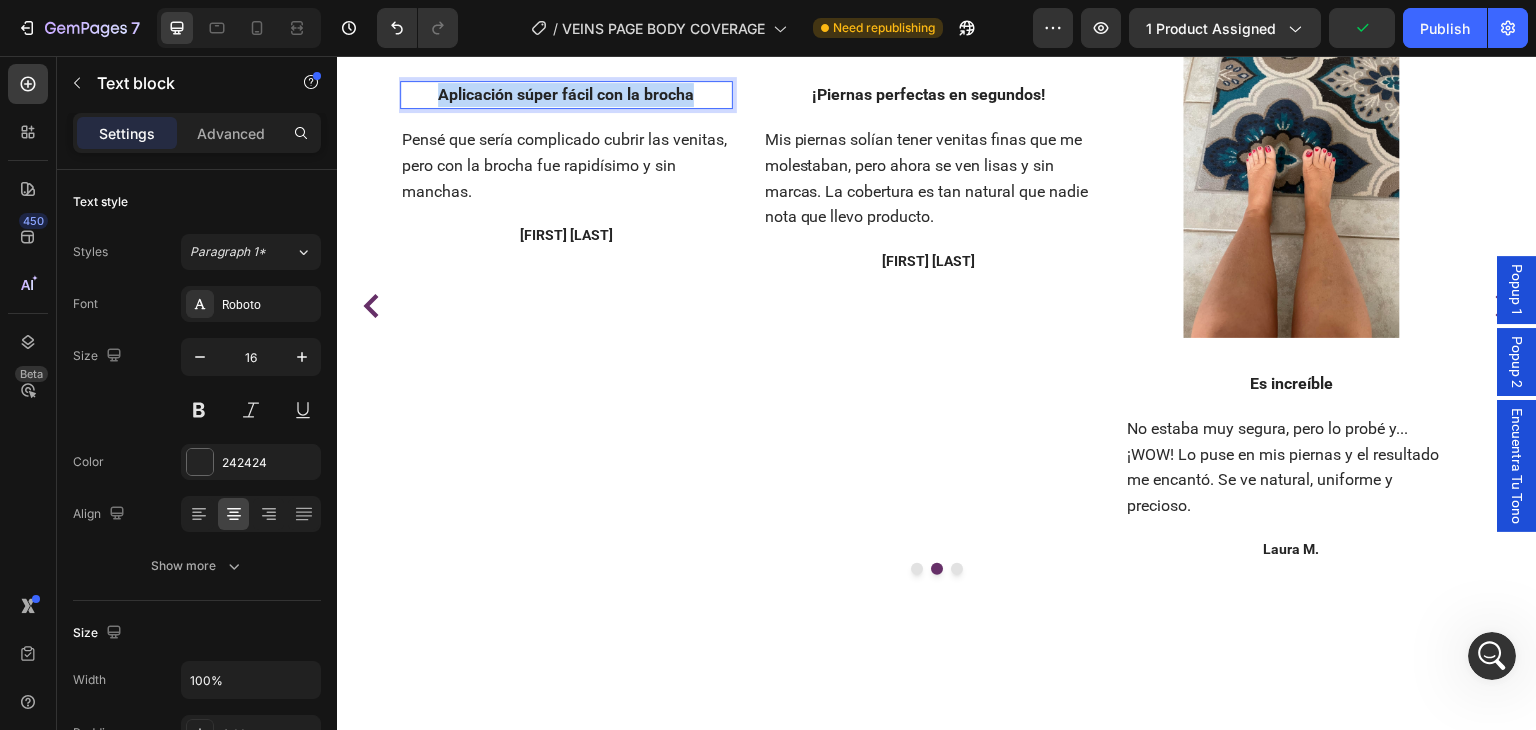copy on "Aplicación súper fácil con la brocha" 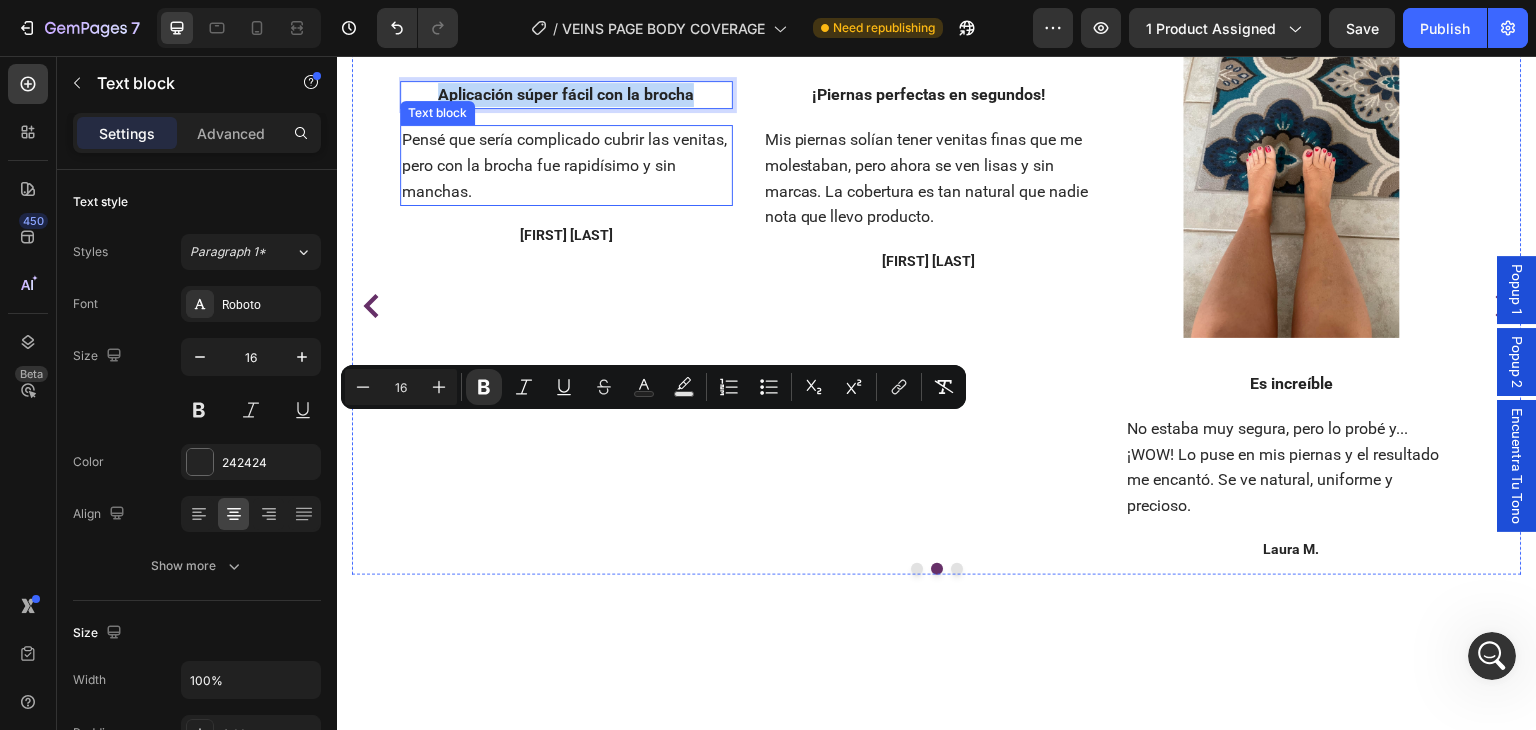 click on "Pensé que sería complicado cubrir las venitas, pero con la brocha fue rapidísimo y sin manchas." at bounding box center (564, 165) 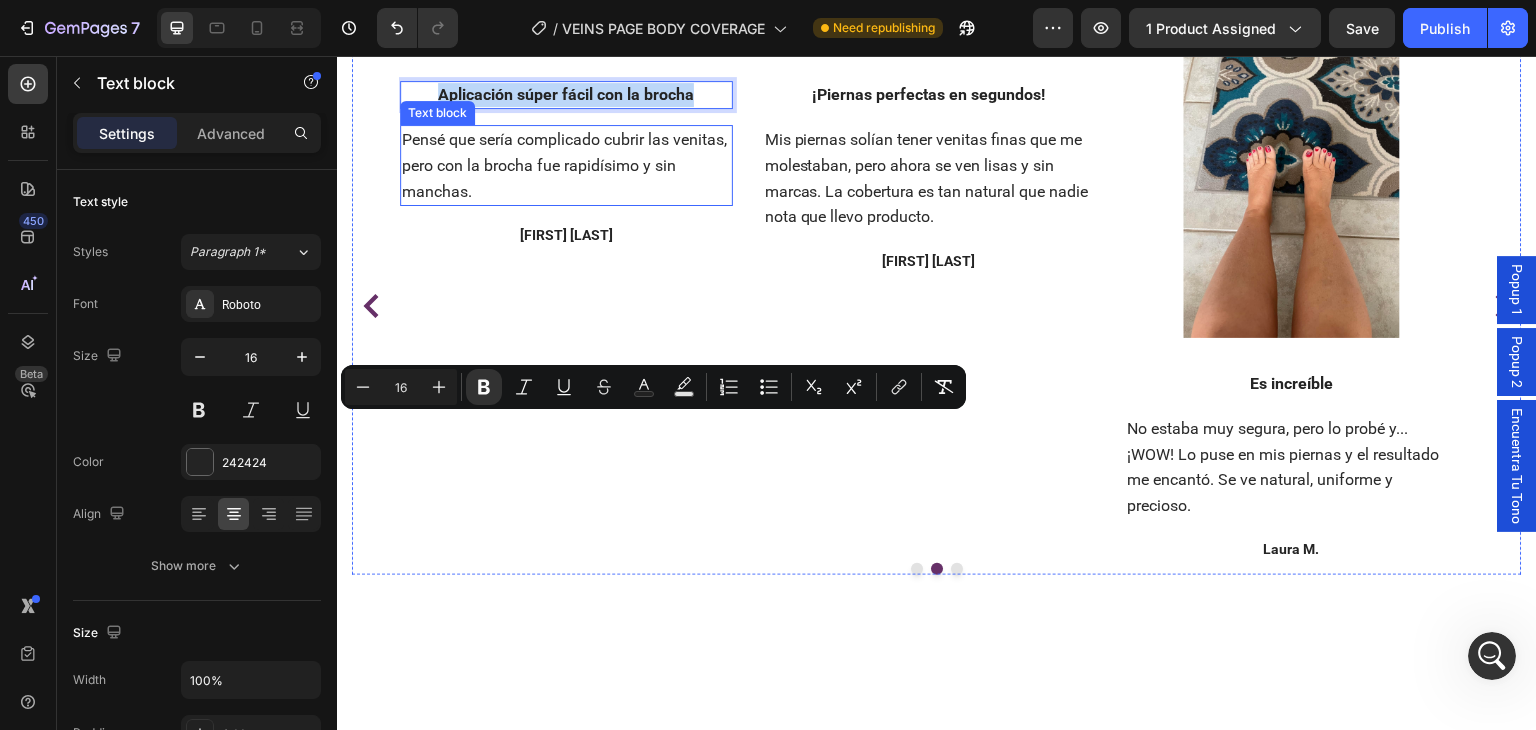 click on "Pensé que sería complicado cubrir las venitas, pero con la brocha fue rapidísimo y sin manchas." at bounding box center [564, 165] 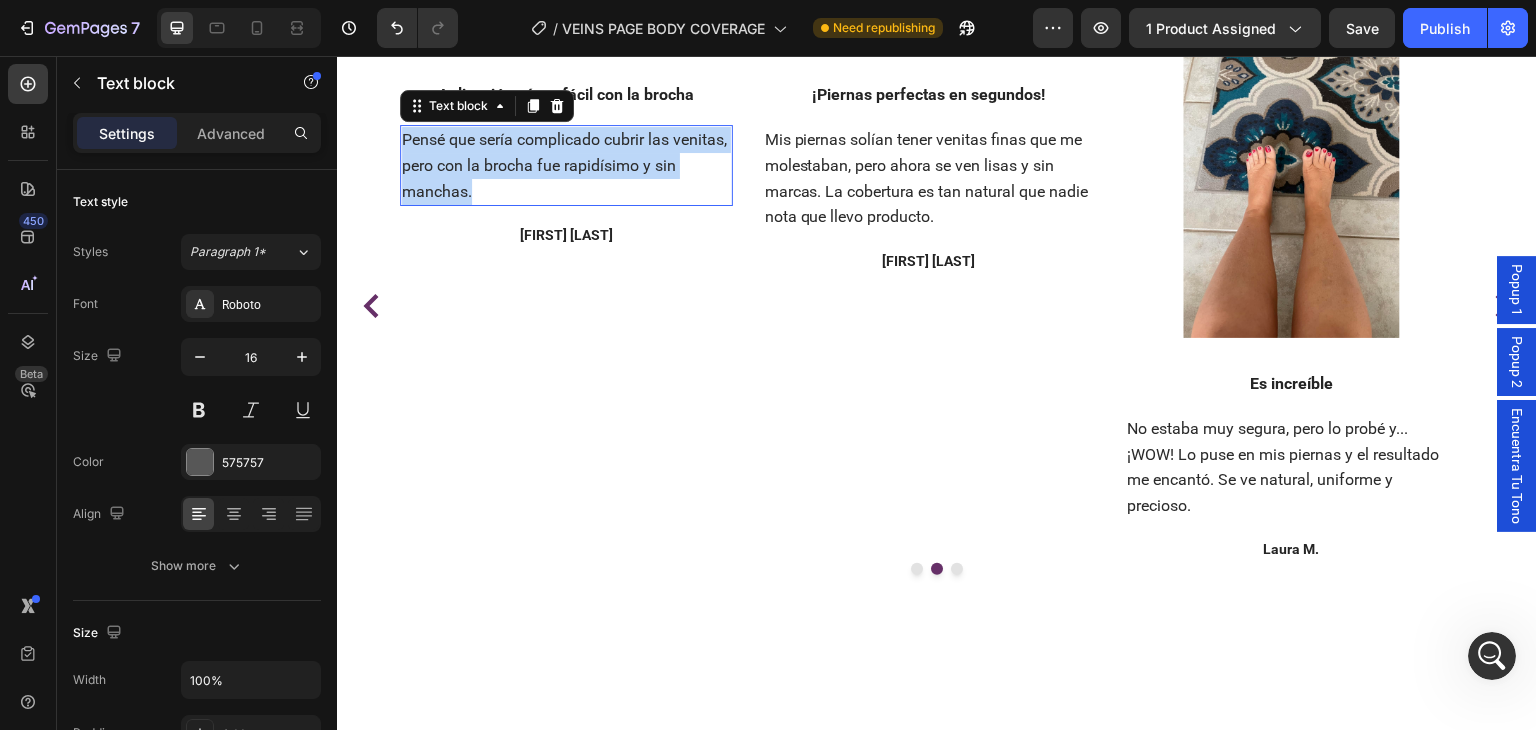 click on "Pensé que sería complicado cubrir las venitas, pero con la brocha fue rapidísimo y sin manchas." at bounding box center (564, 165) 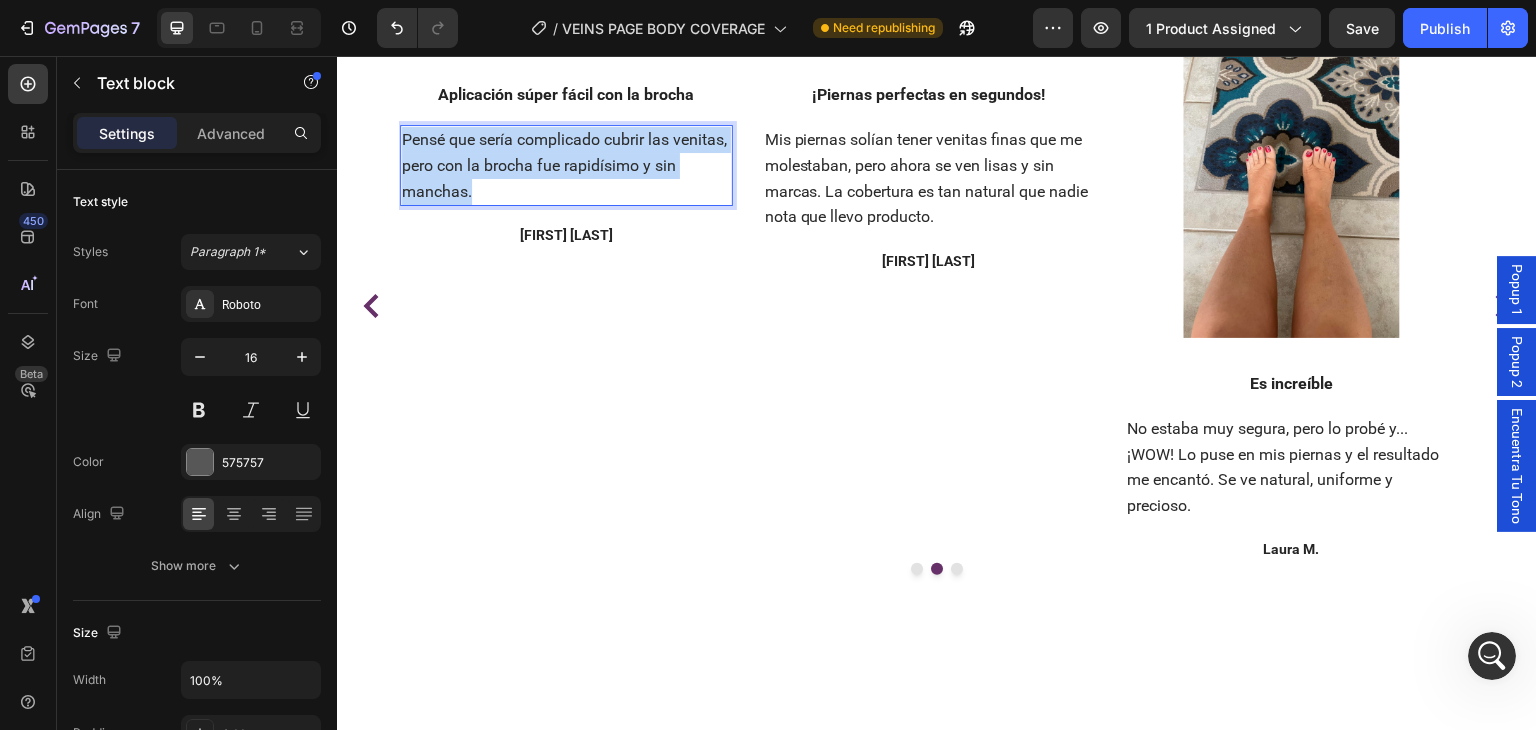 copy on "Pensé que sería complicado cubrir las venitas, pero con la brocha fue rapidísimo y sin manchas." 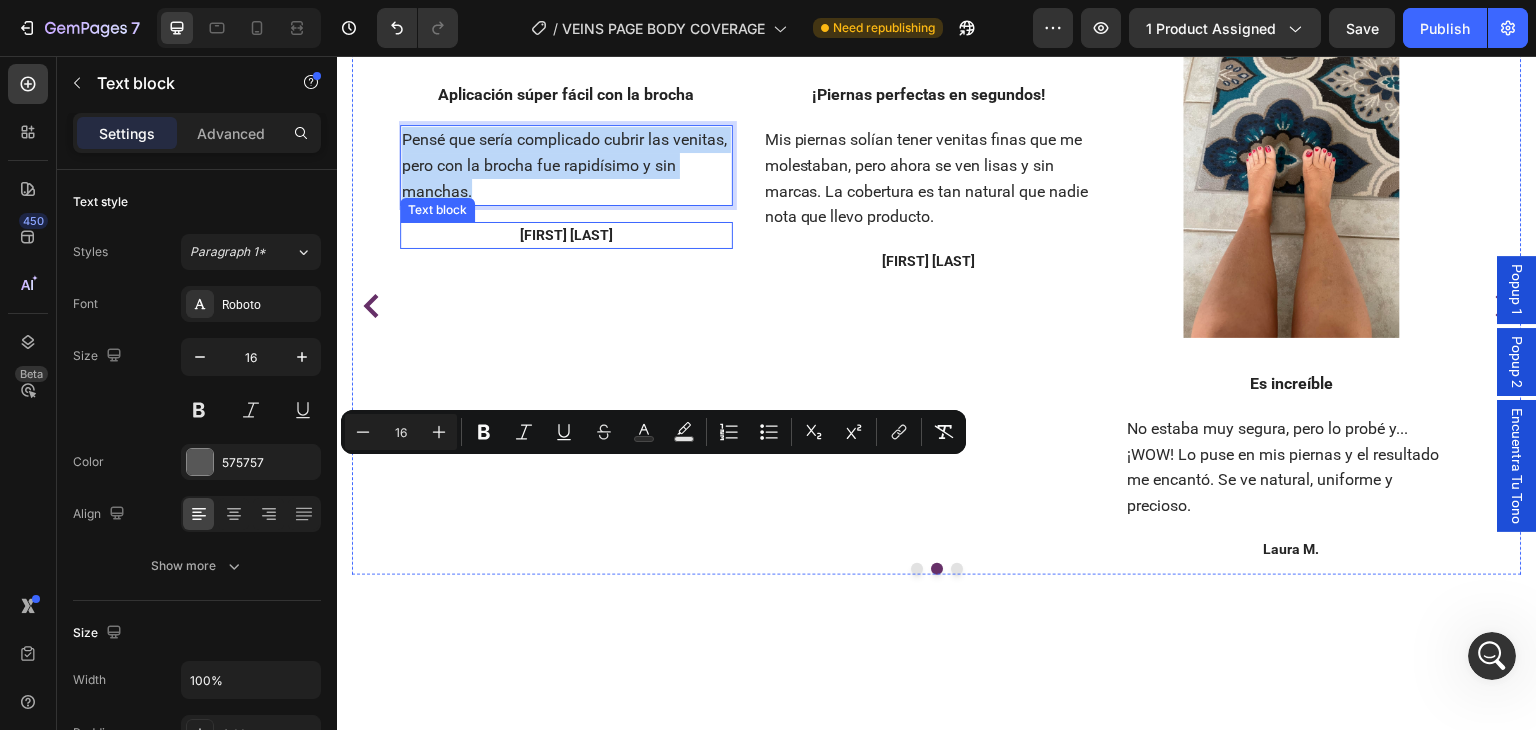 click on "[FIRST] [LAST]" at bounding box center [566, 235] 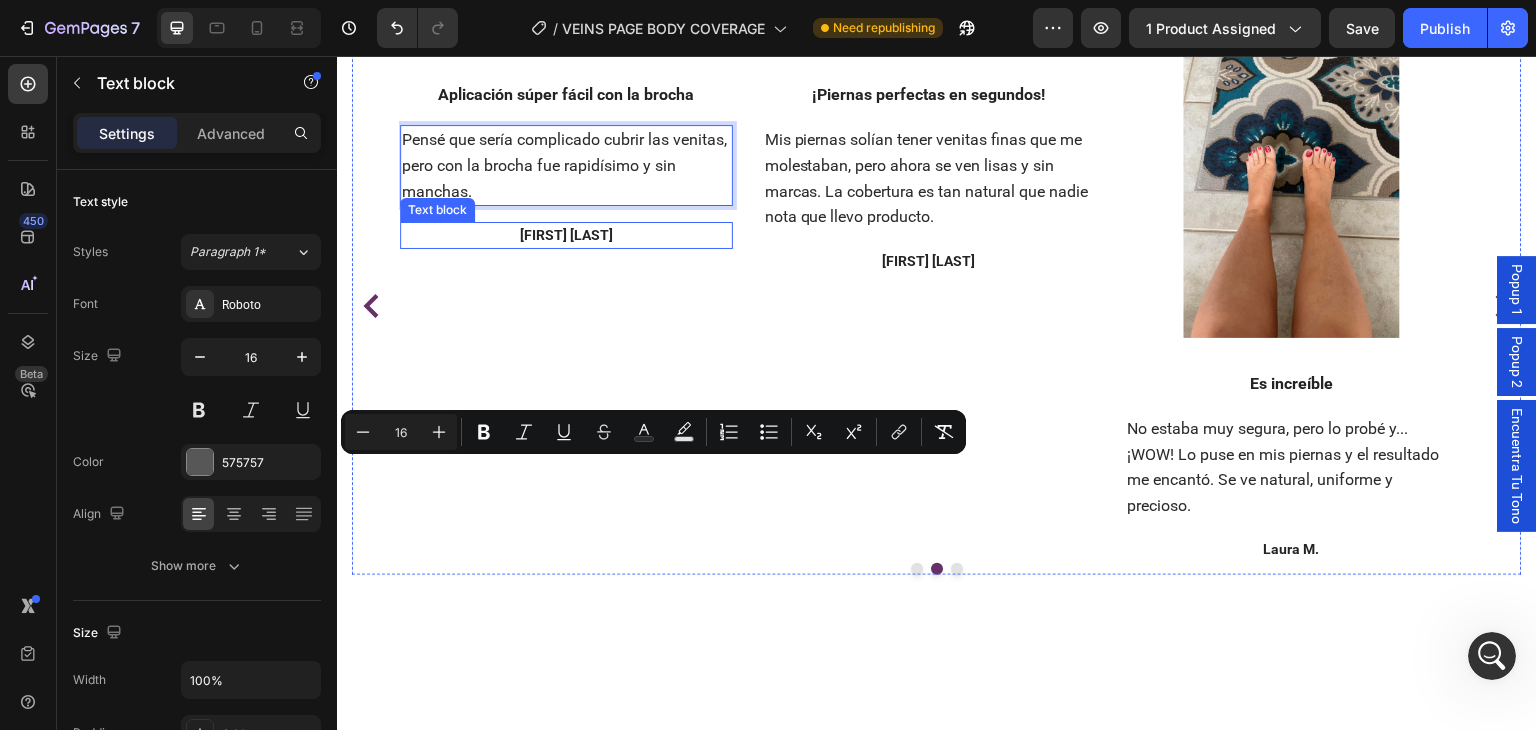 click on "[FIRST] [LAST]" at bounding box center [566, 235] 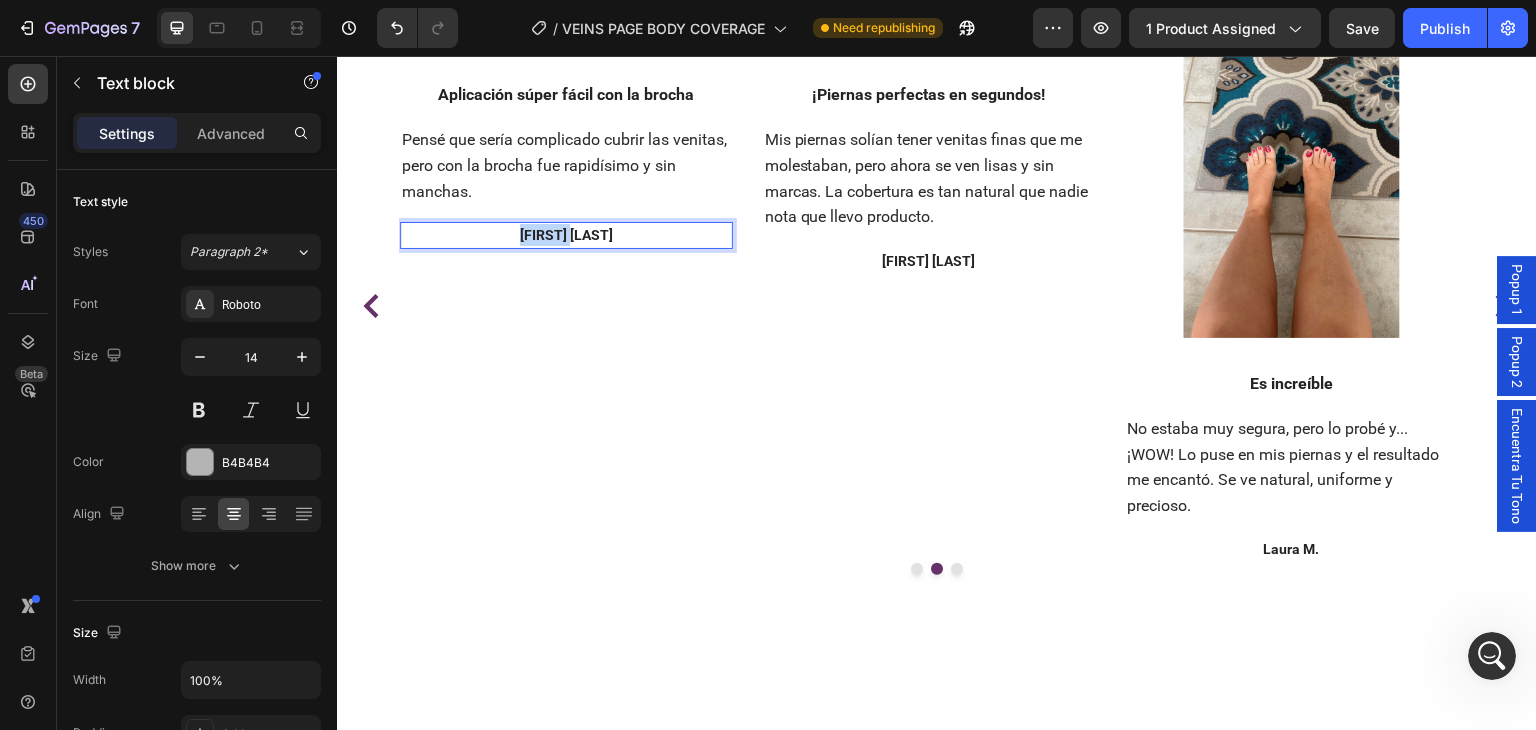click on "[FIRST] [LAST]" at bounding box center (566, 235) 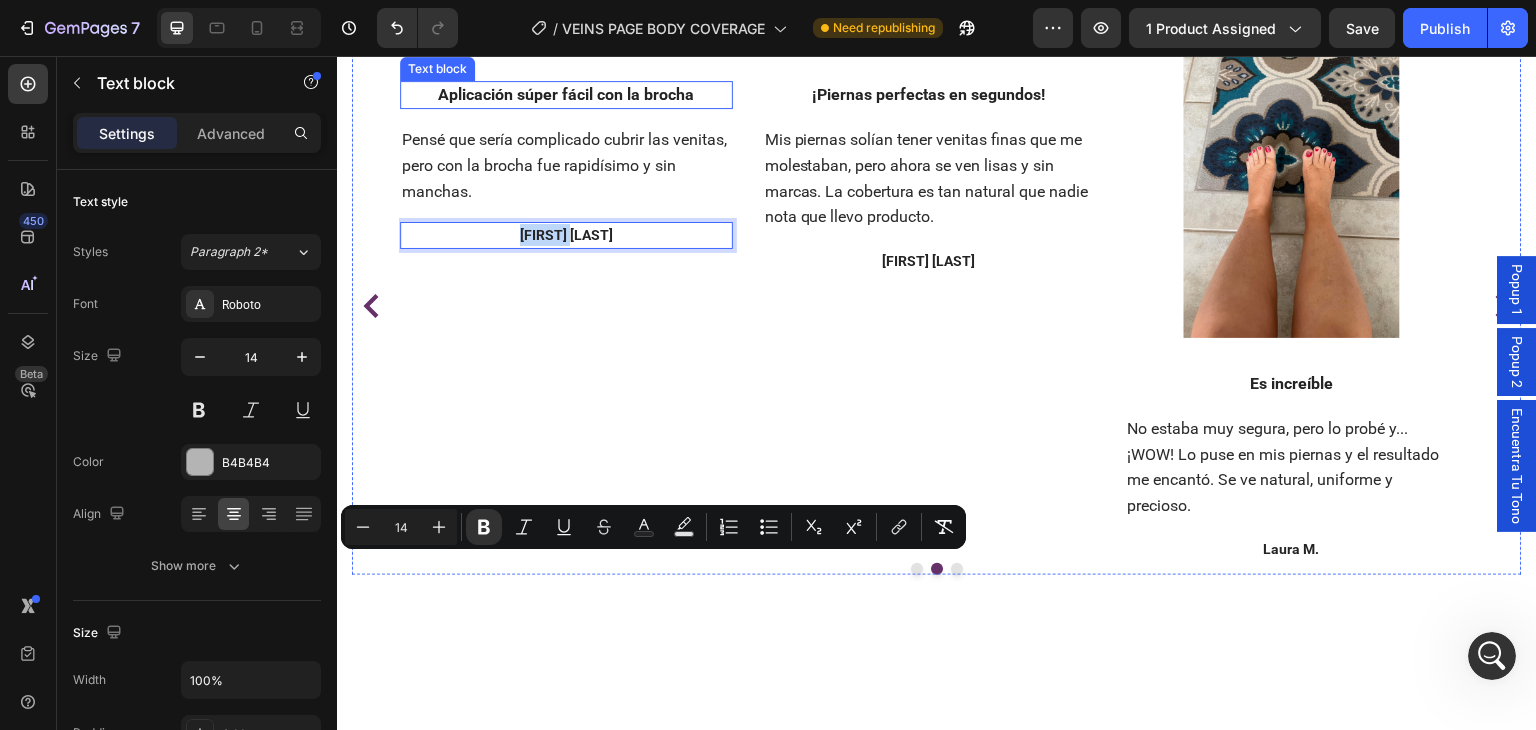 click on "Aplicación súper fácil con la brocha" at bounding box center [566, 94] 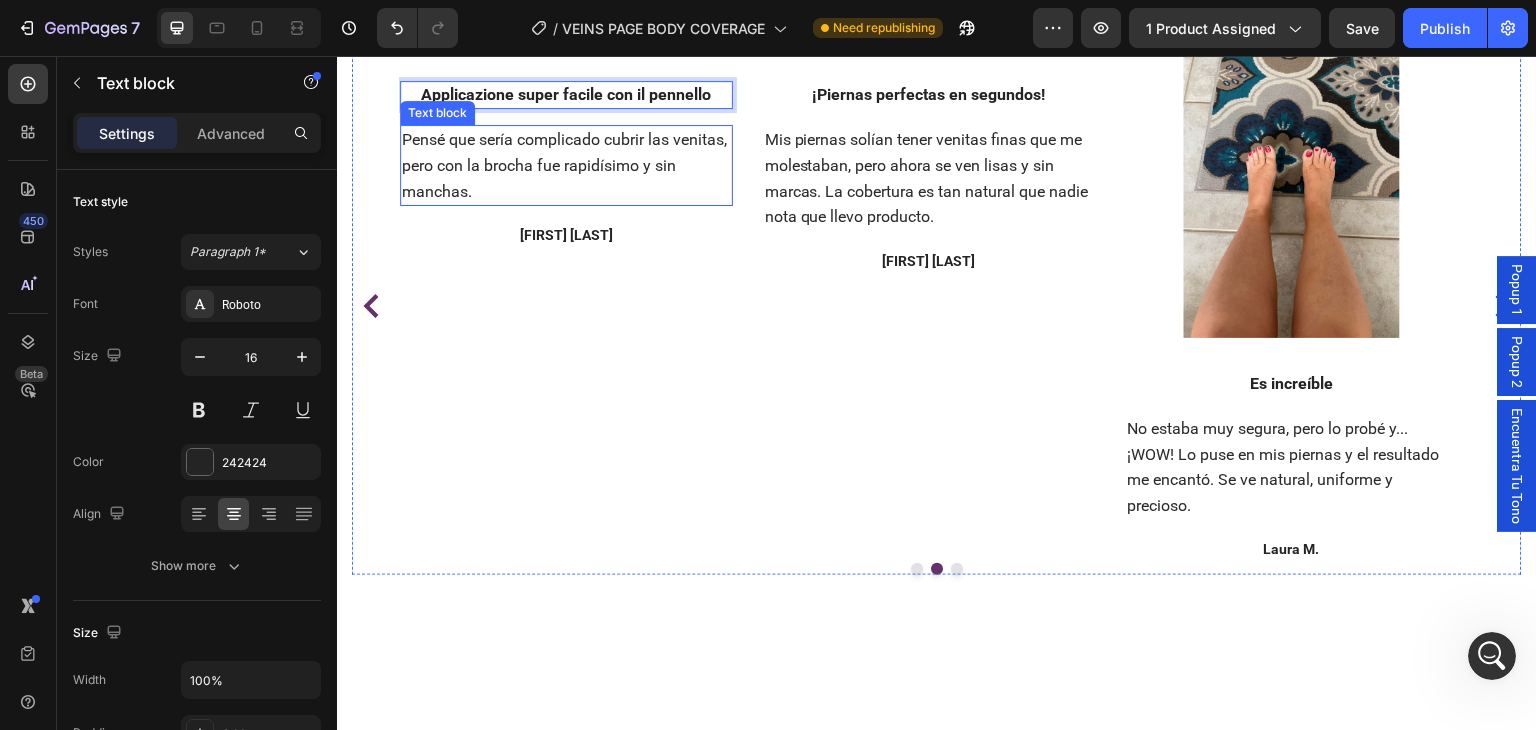 click on "Pensé que sería complicado cubrir las venitas, pero con la brocha fue rapidísimo y sin manchas." at bounding box center [564, 165] 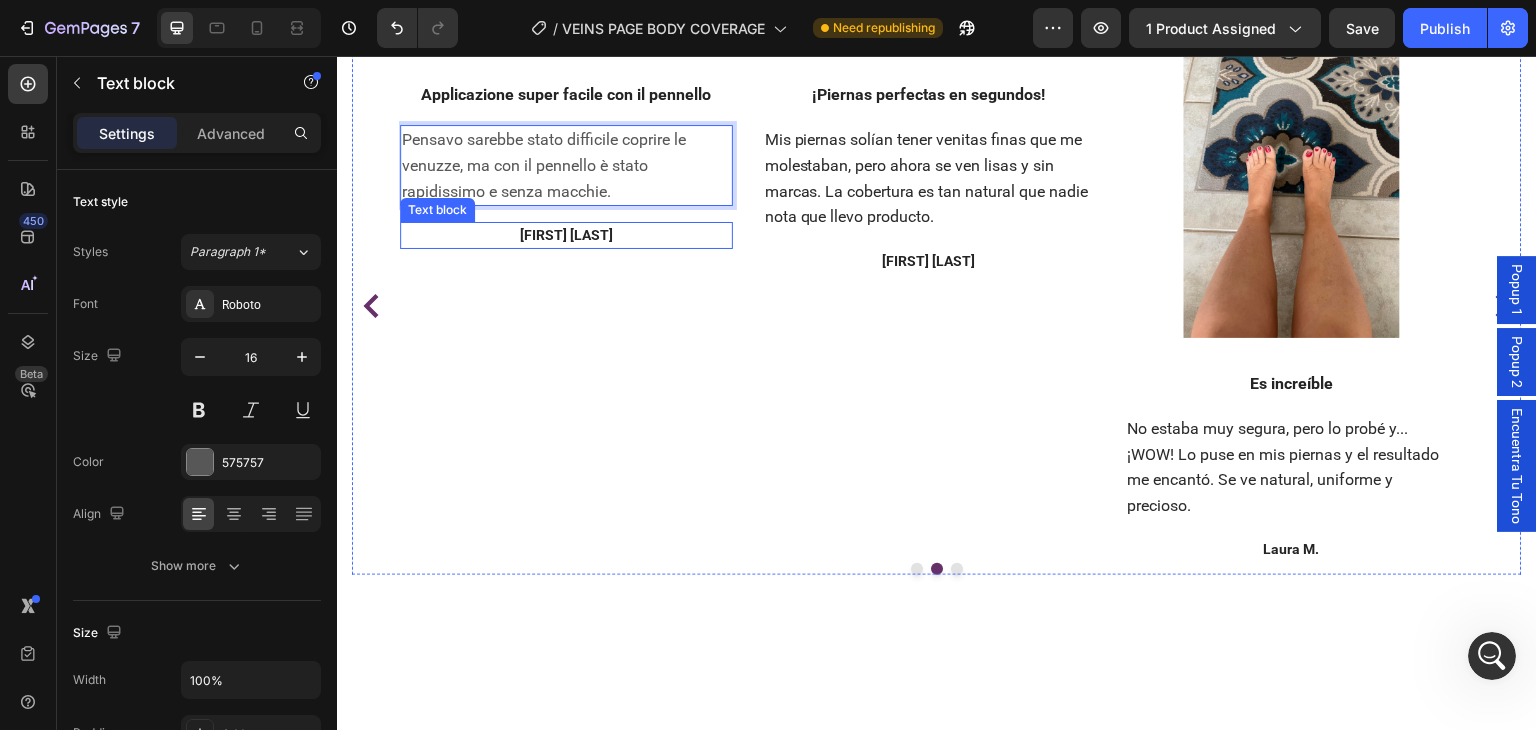 click on "[FIRST] [LAST]" at bounding box center (566, 235) 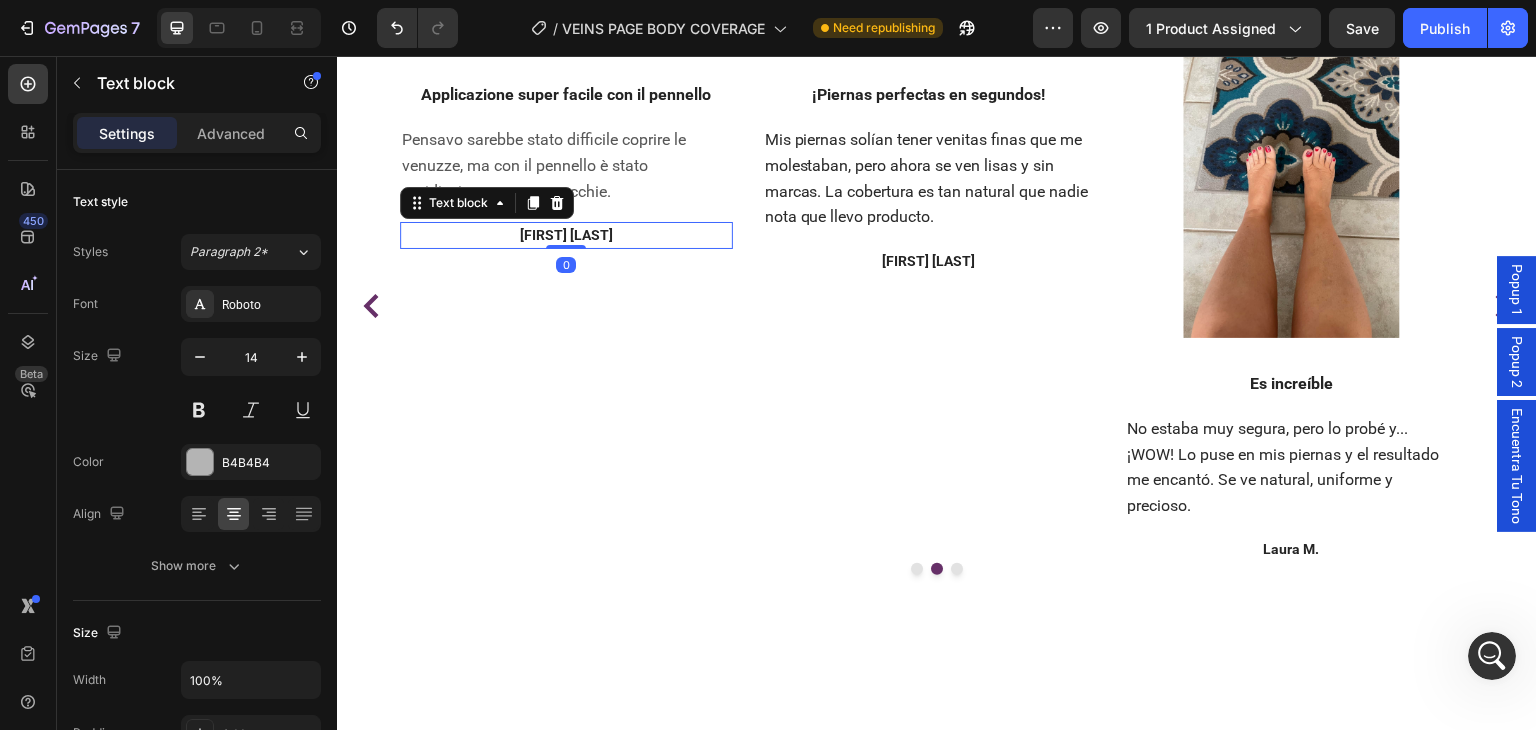click on "[FIRST] [LAST]" at bounding box center [566, 235] 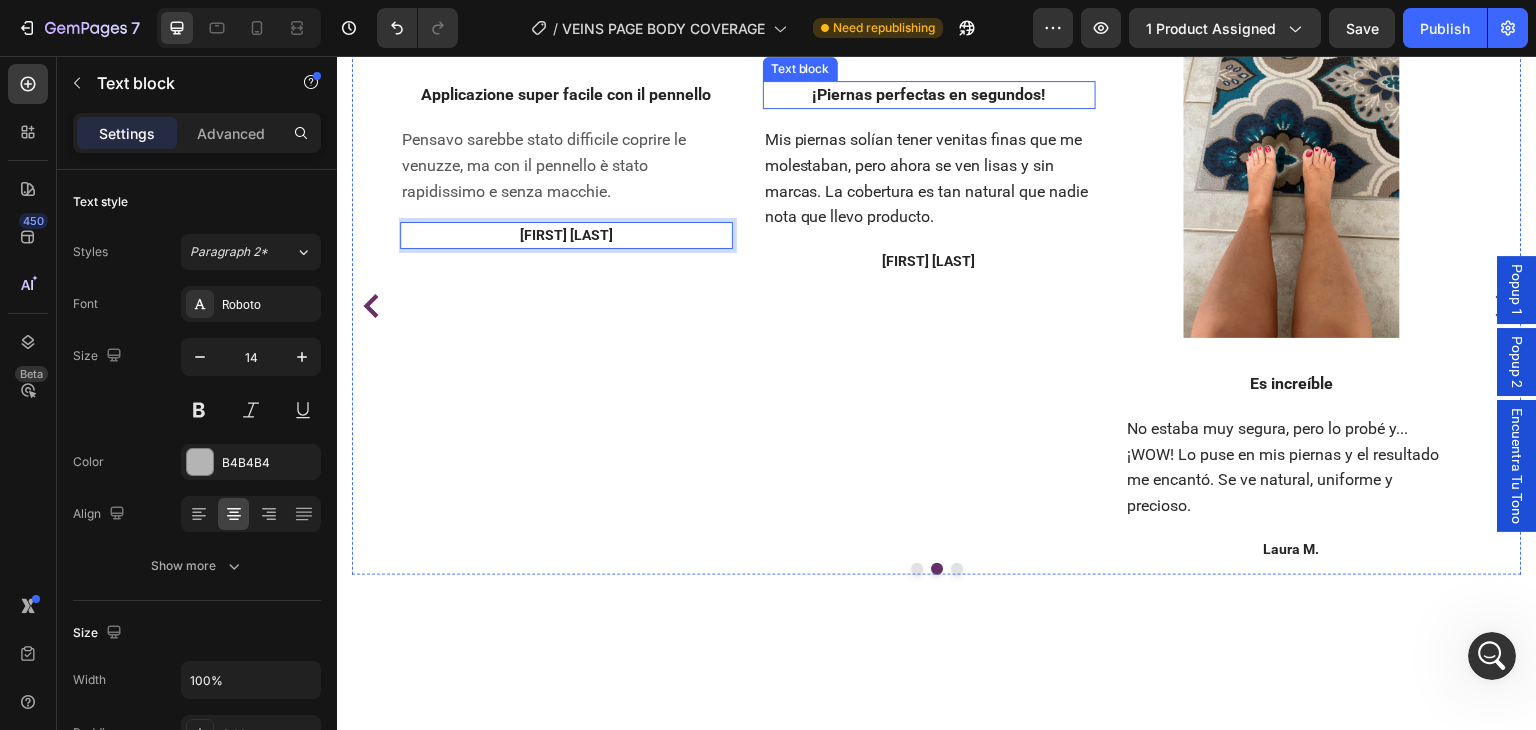 click on "¡Piernas perfectas en segundos!" at bounding box center (929, 94) 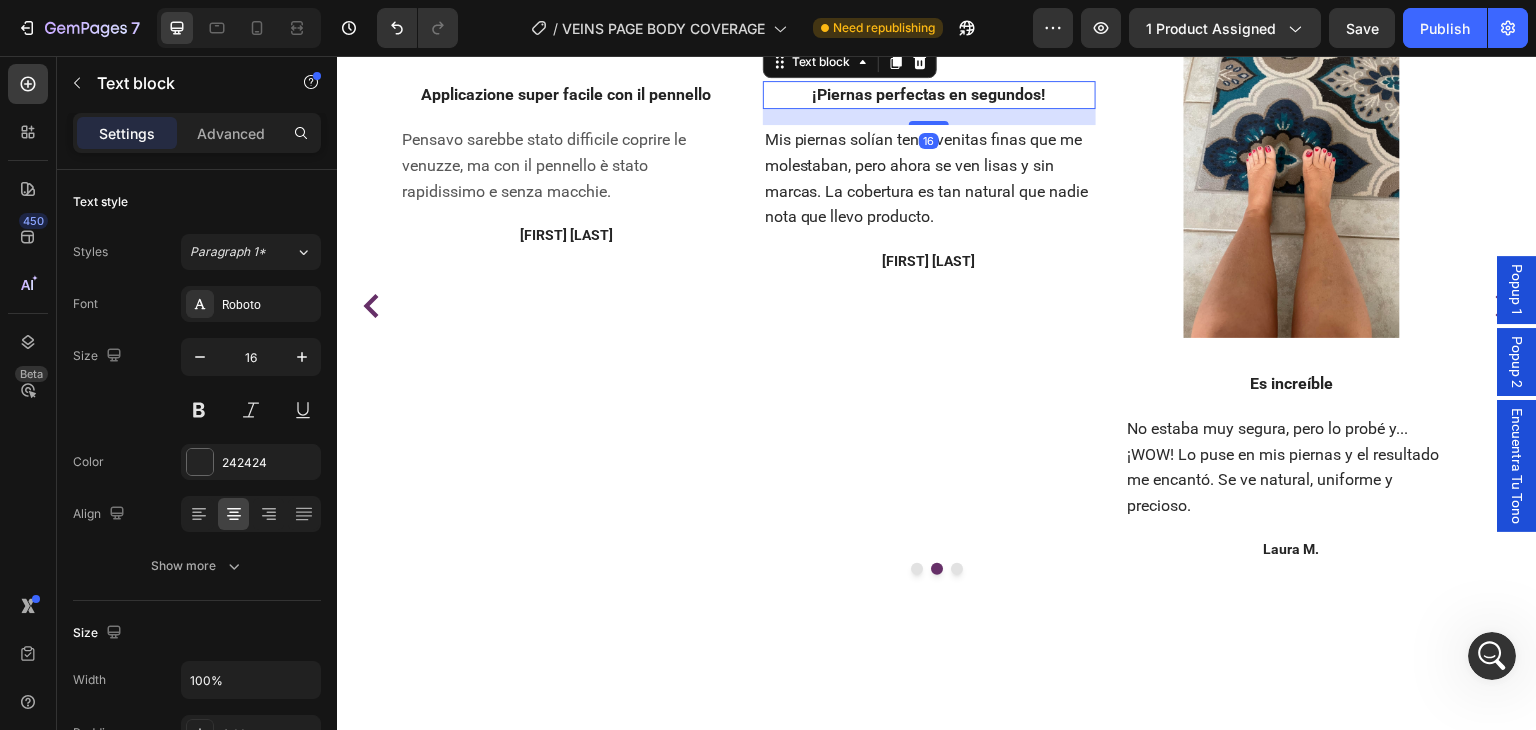 click on "¡Piernas perfectas en segundos!" at bounding box center [929, 94] 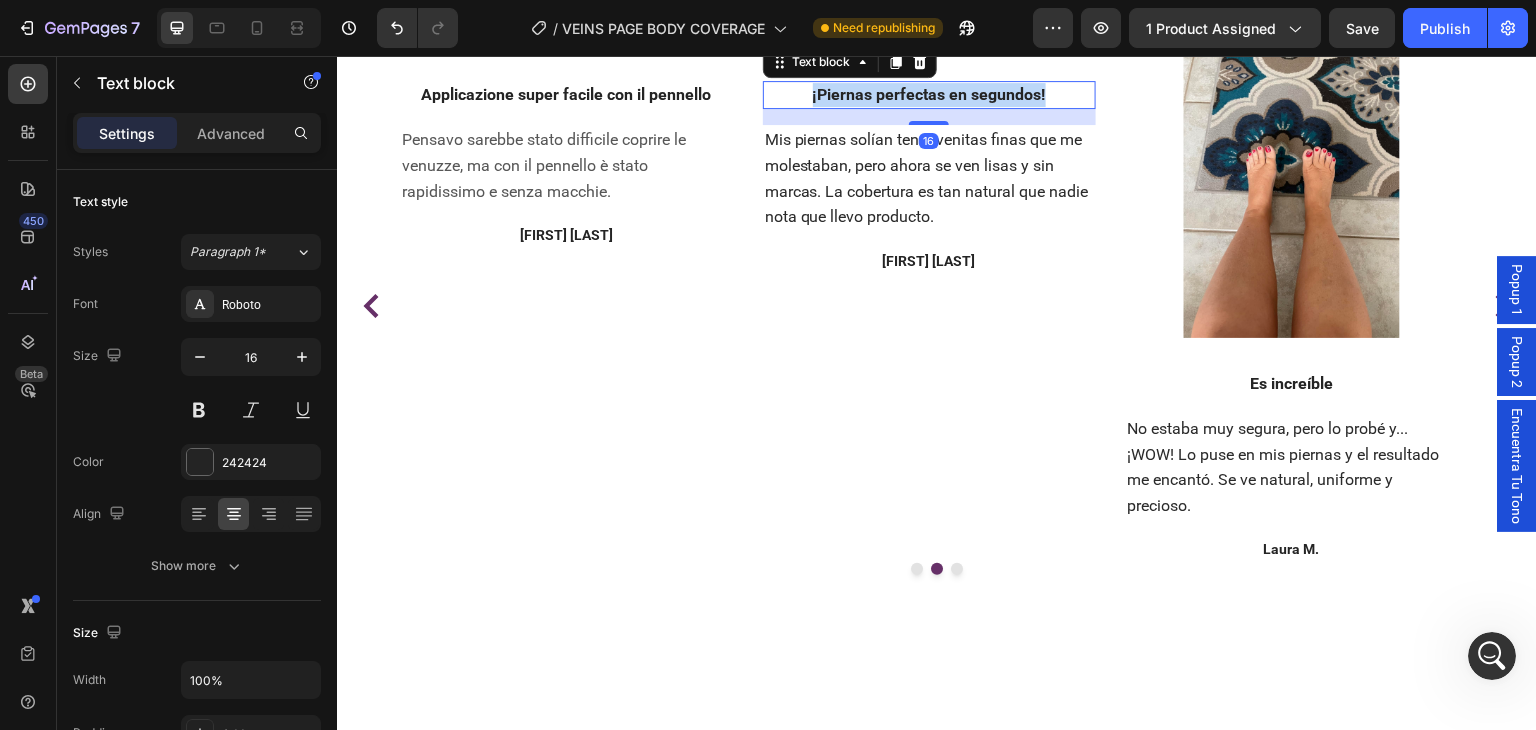 click on "¡Piernas perfectas en segundos!" at bounding box center (929, 94) 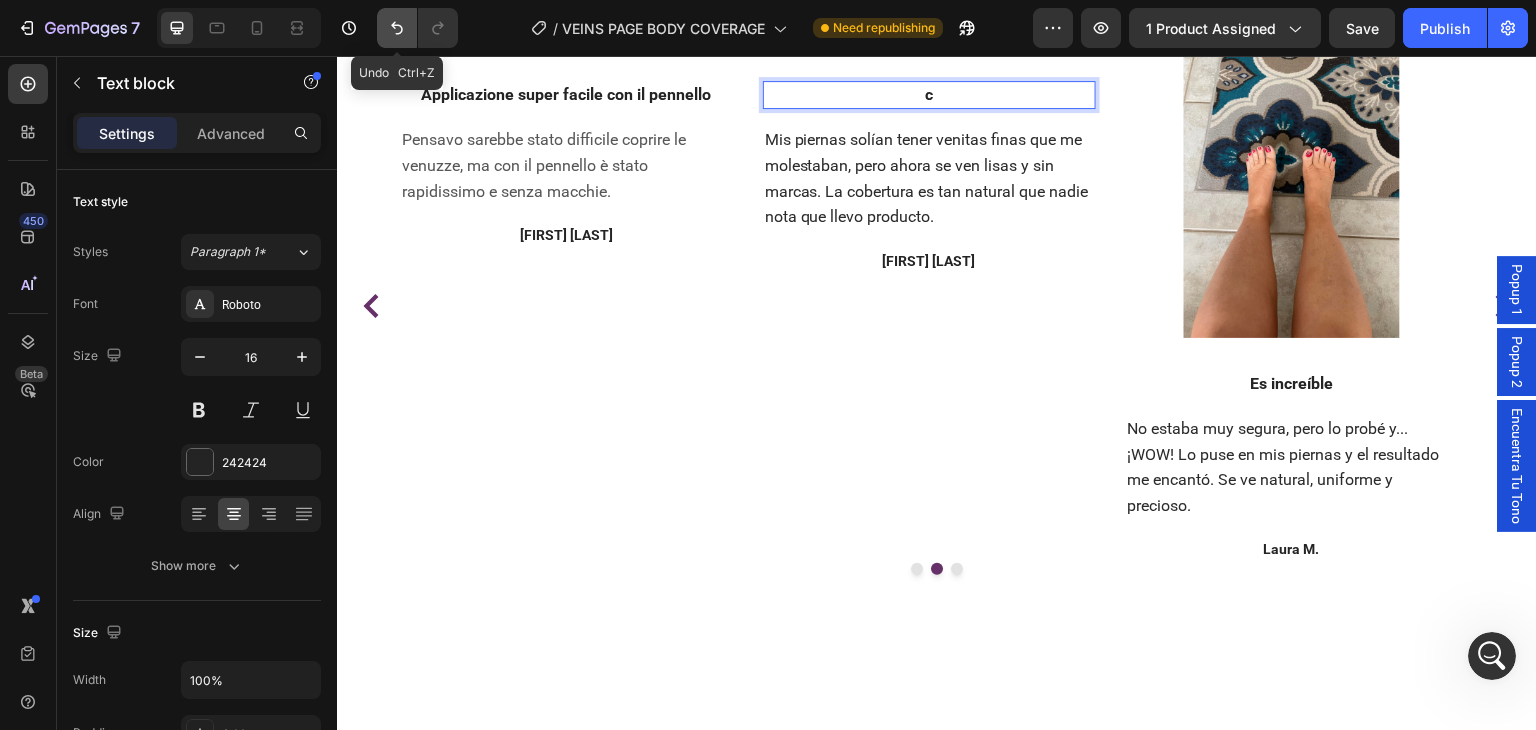click 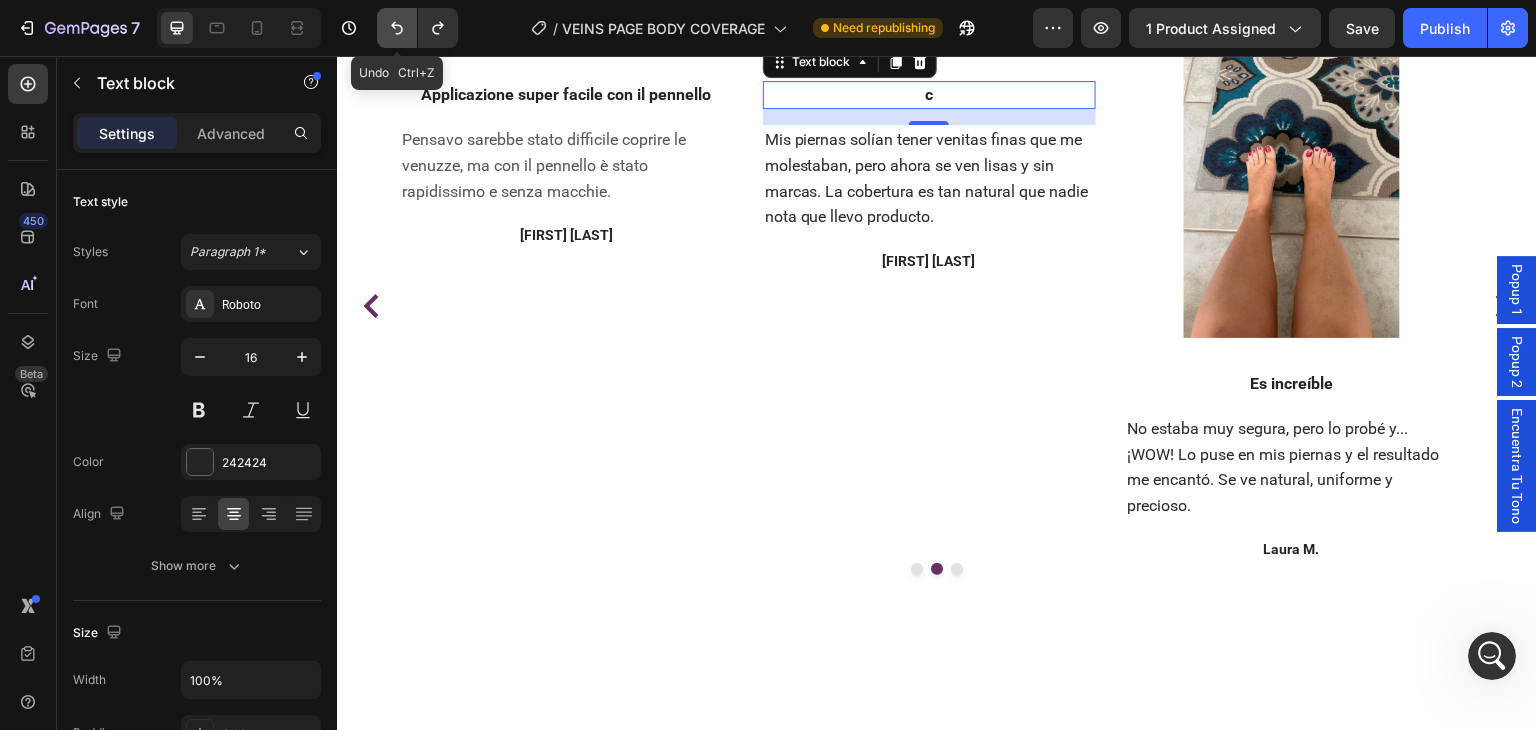 click 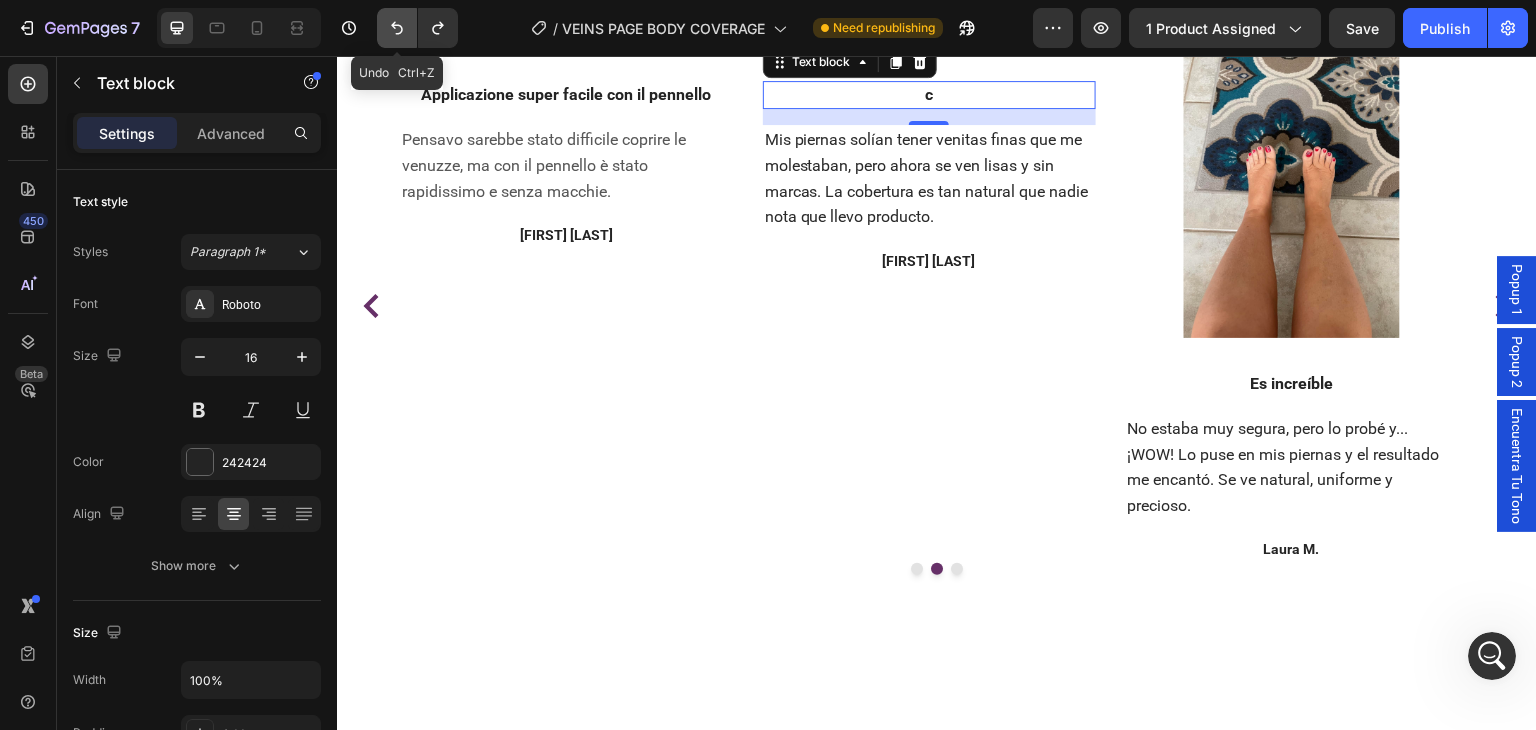 click 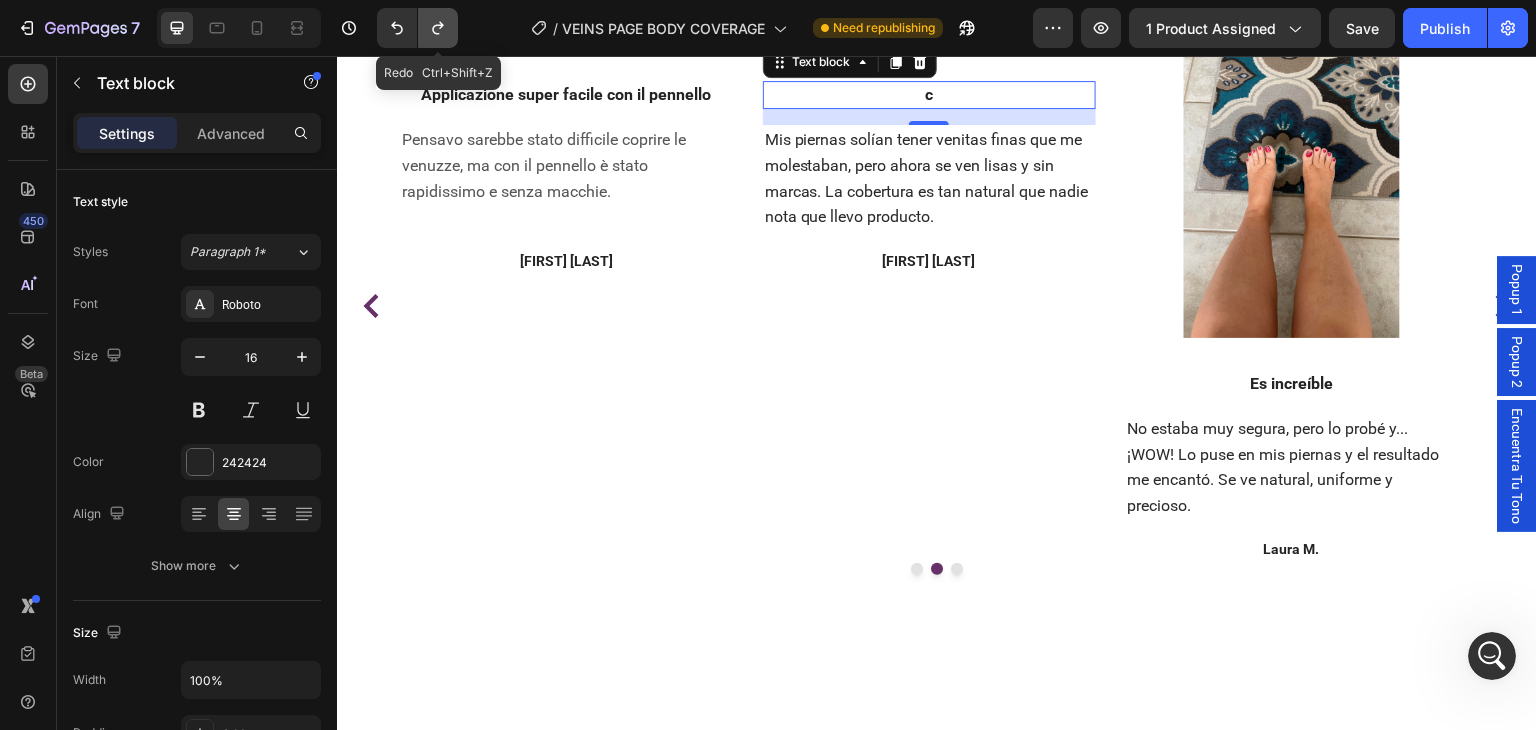 click 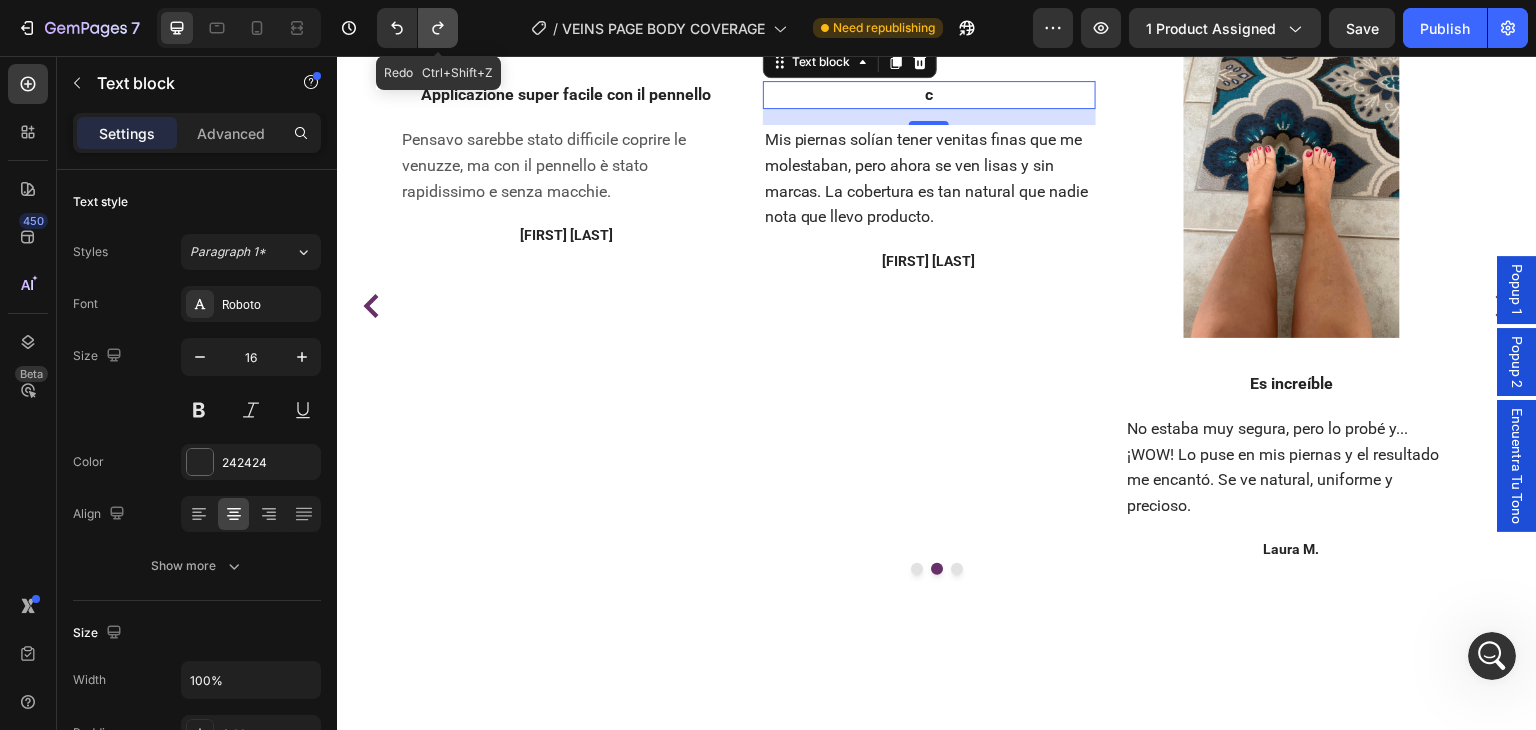 click 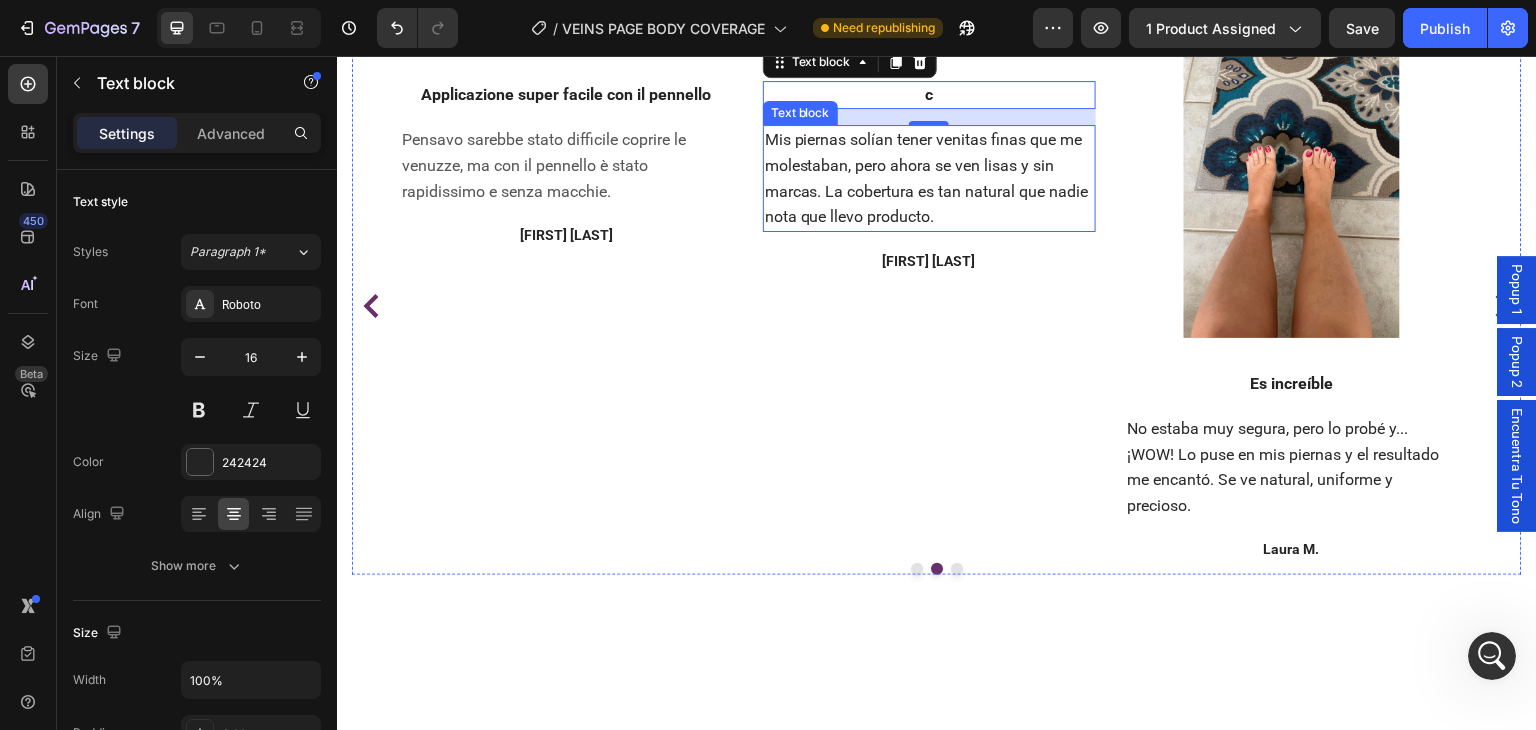 click on "Mis piernas solían tener venitas finas que me molestaban, pero ahora se ven lisas y sin marcas. La cobertura es tan natural que nadie nota que llevo producto." at bounding box center [927, 178] 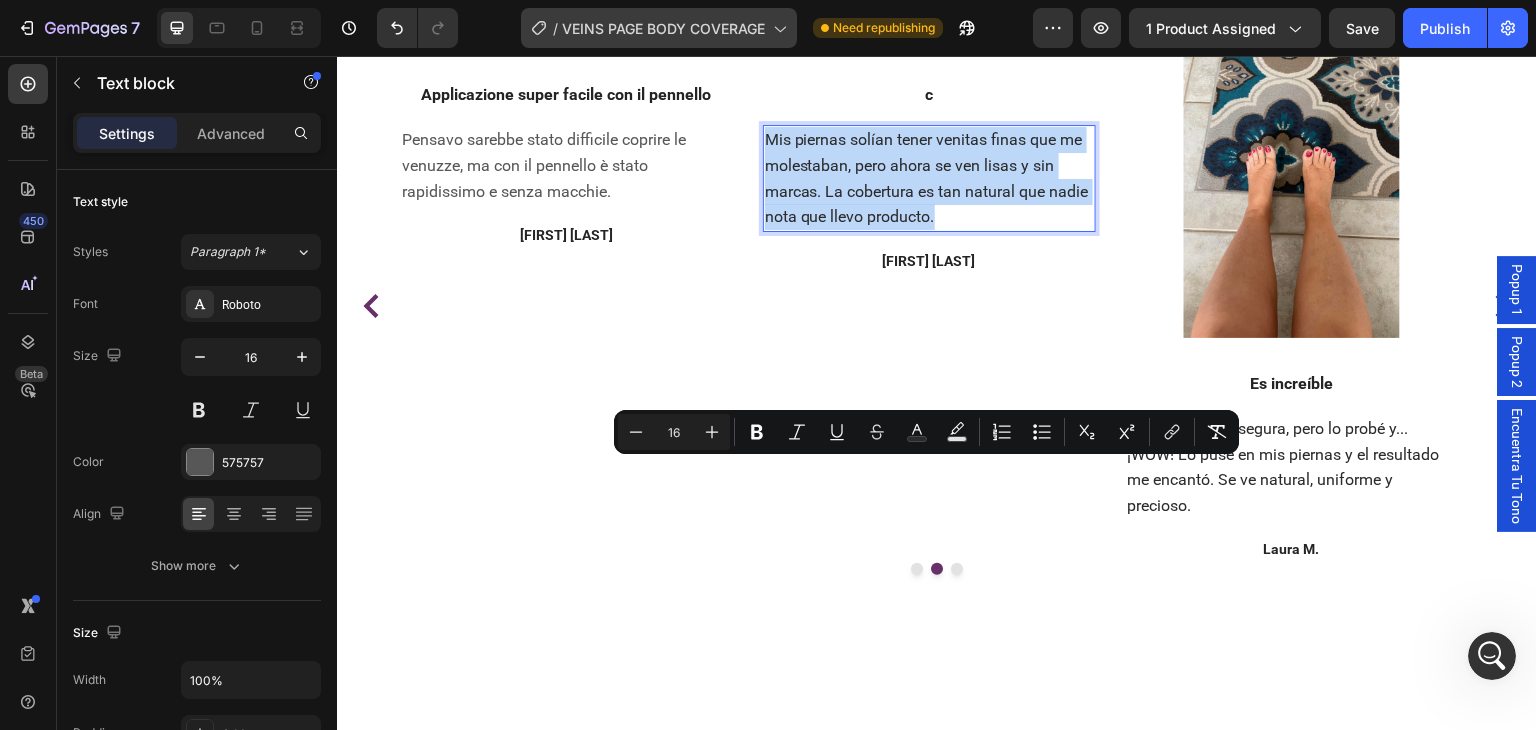 copy on "Mis piernas solían tener venitas finas que me molestaban, pero ahora se ven lisas y sin marcas. La cobertura es tan natural que nadie nota que llevo producto." 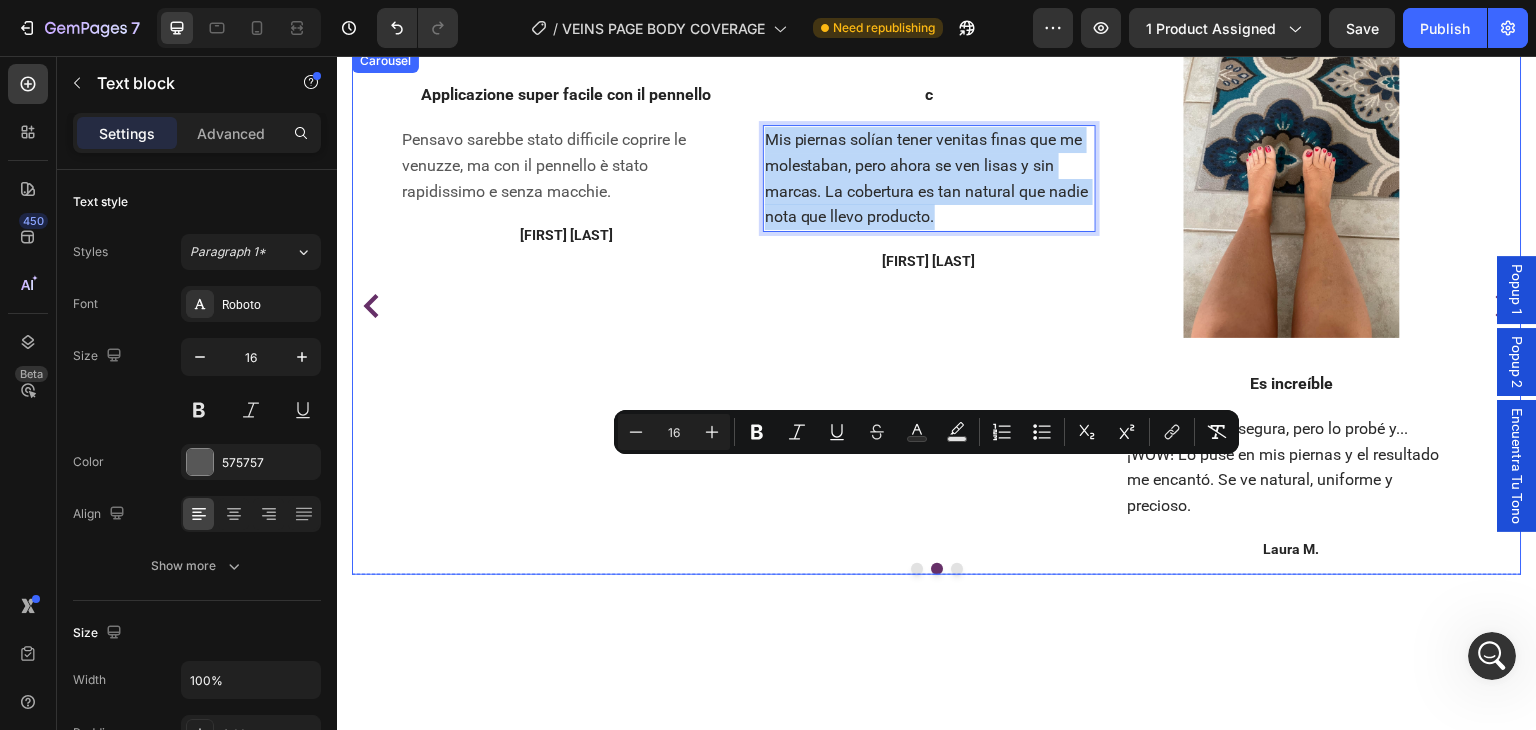 click on "[FIRST] [LAST]" at bounding box center (929, 261) 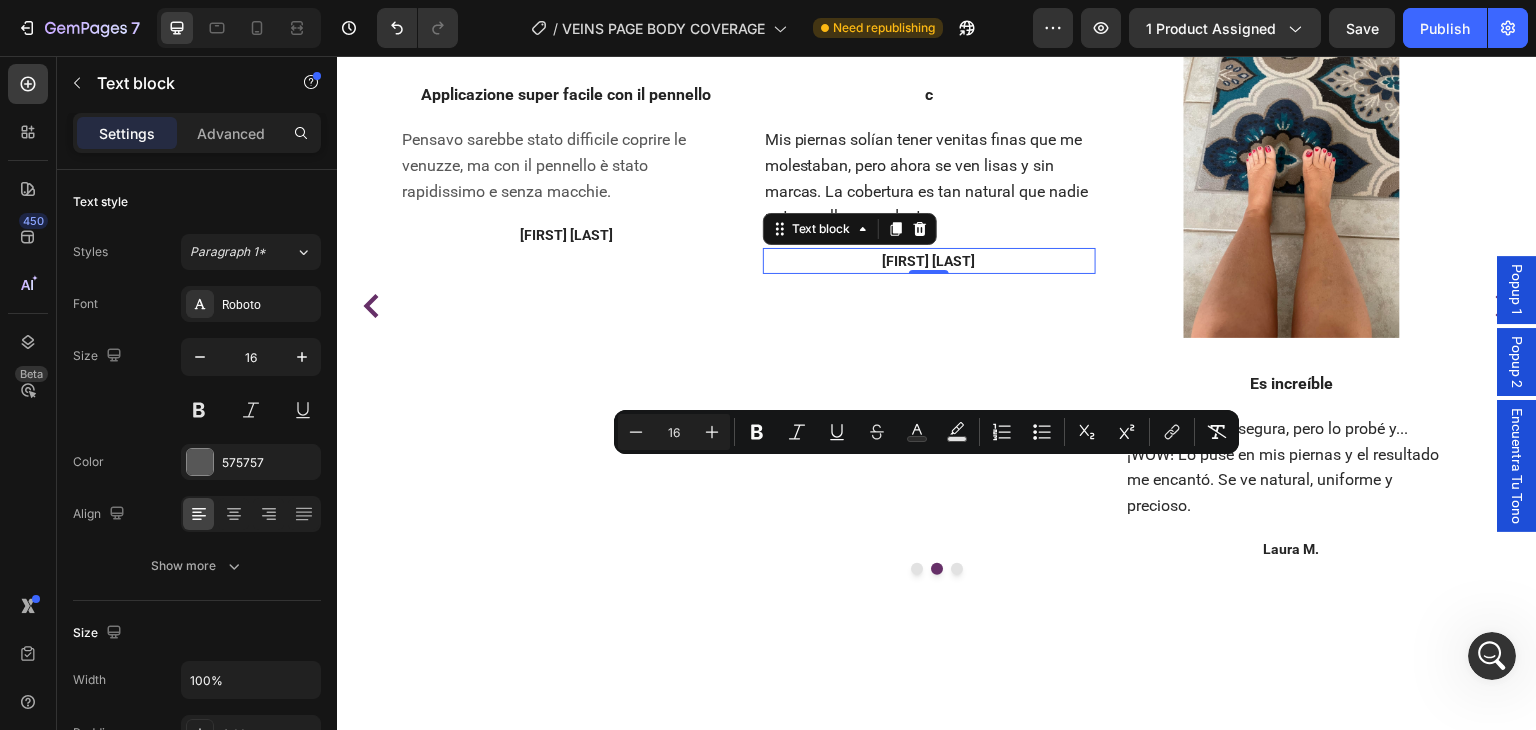 click on "[FIRST] [LAST]" at bounding box center (929, 261) 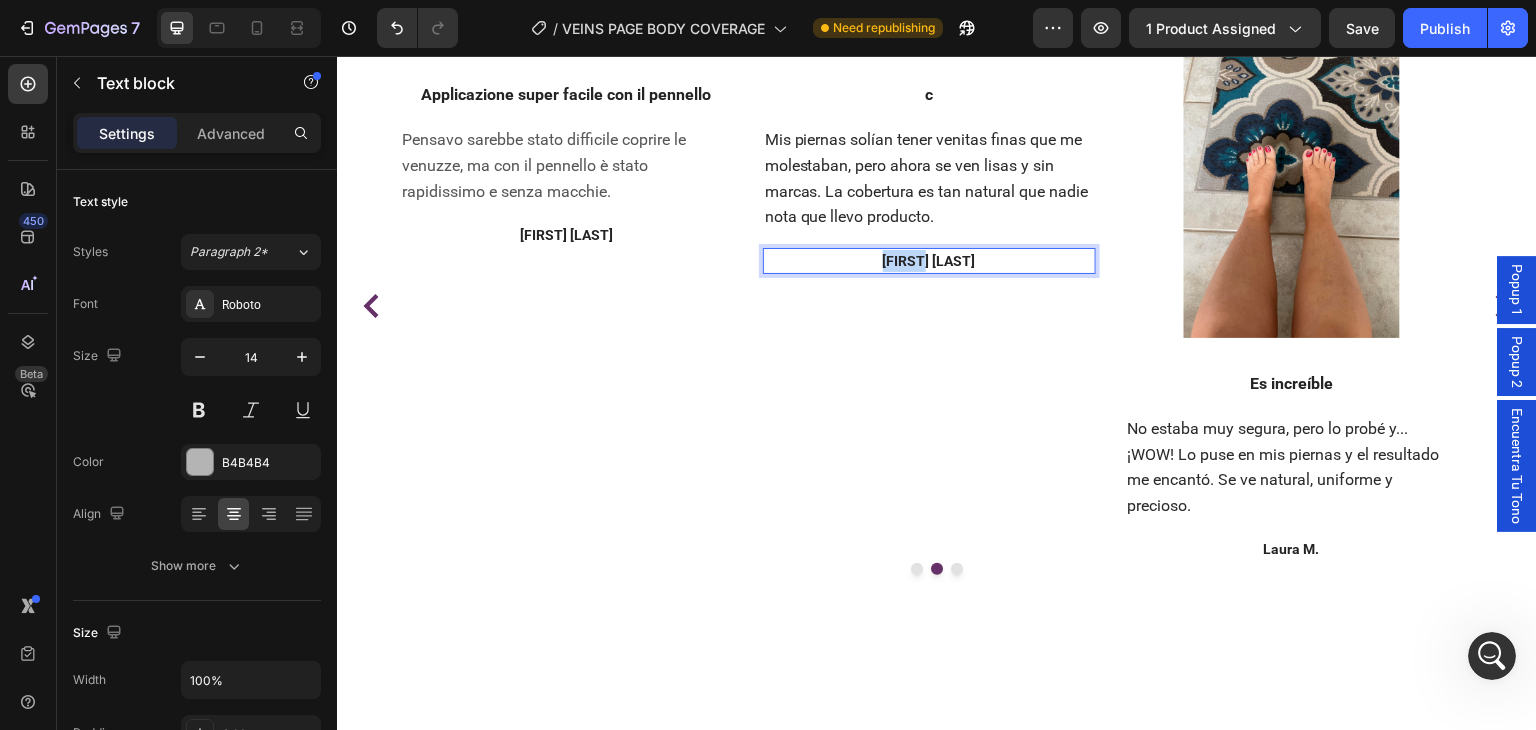 click on "[FIRST] [LAST]" at bounding box center [929, 261] 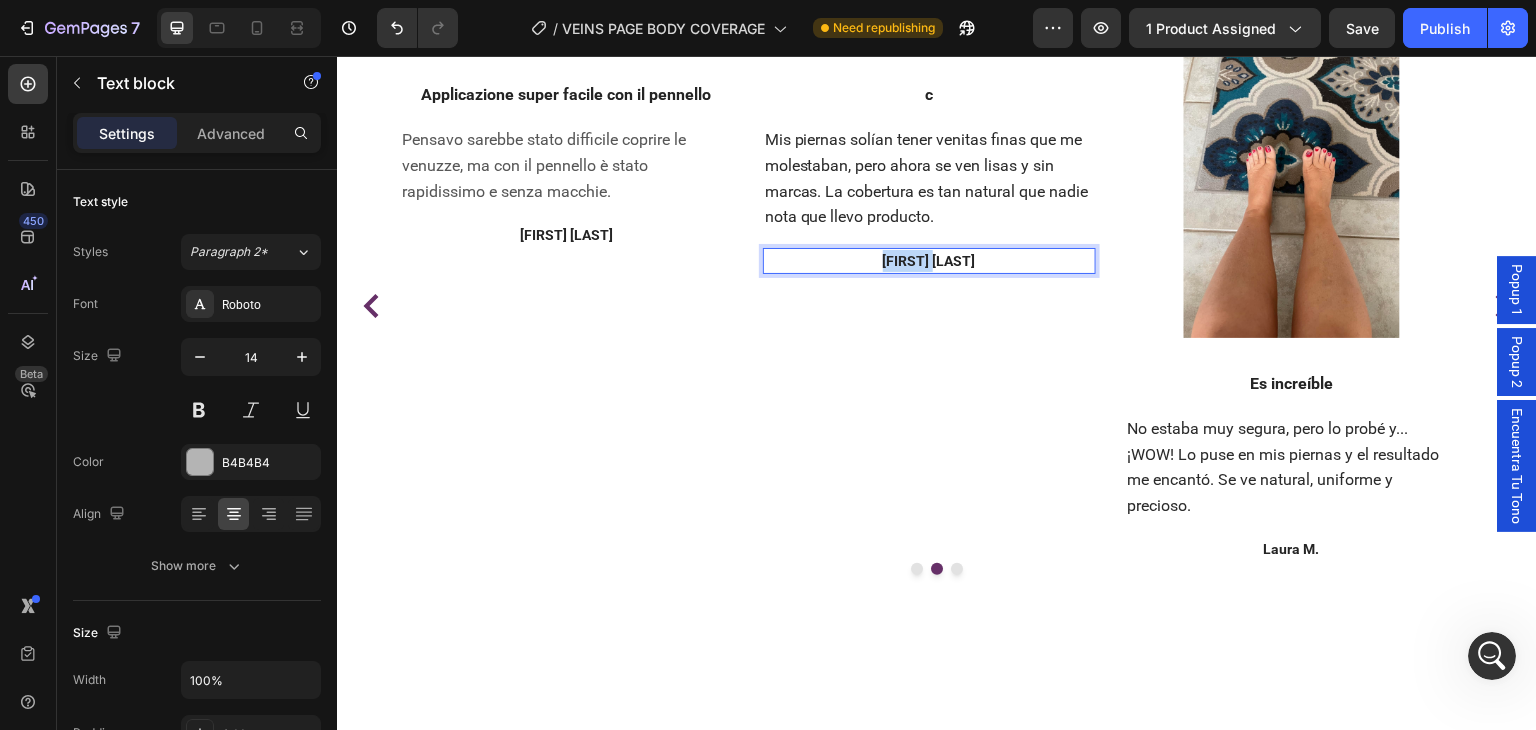 copy on "[FIRST] [LAST]" 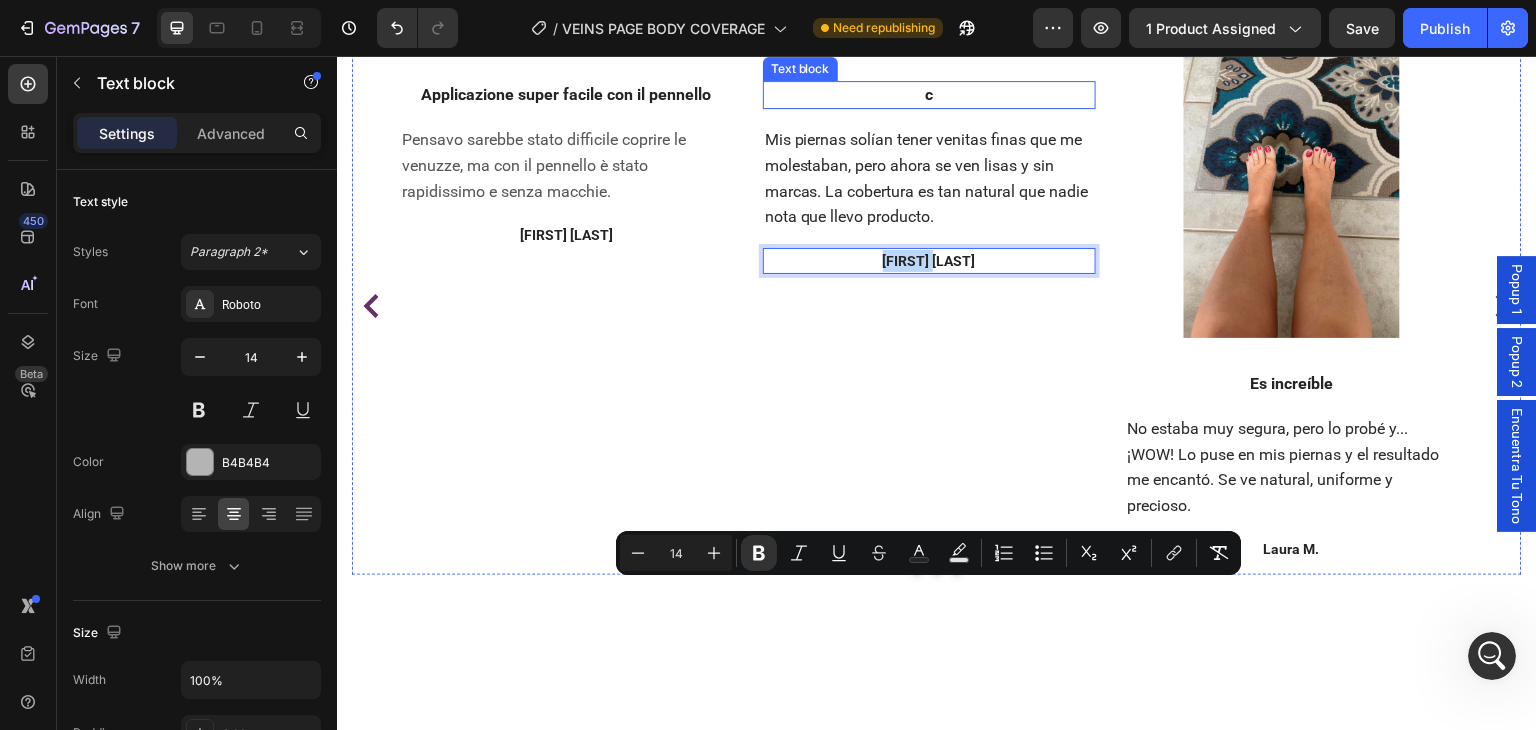 click on "c" at bounding box center [929, 95] 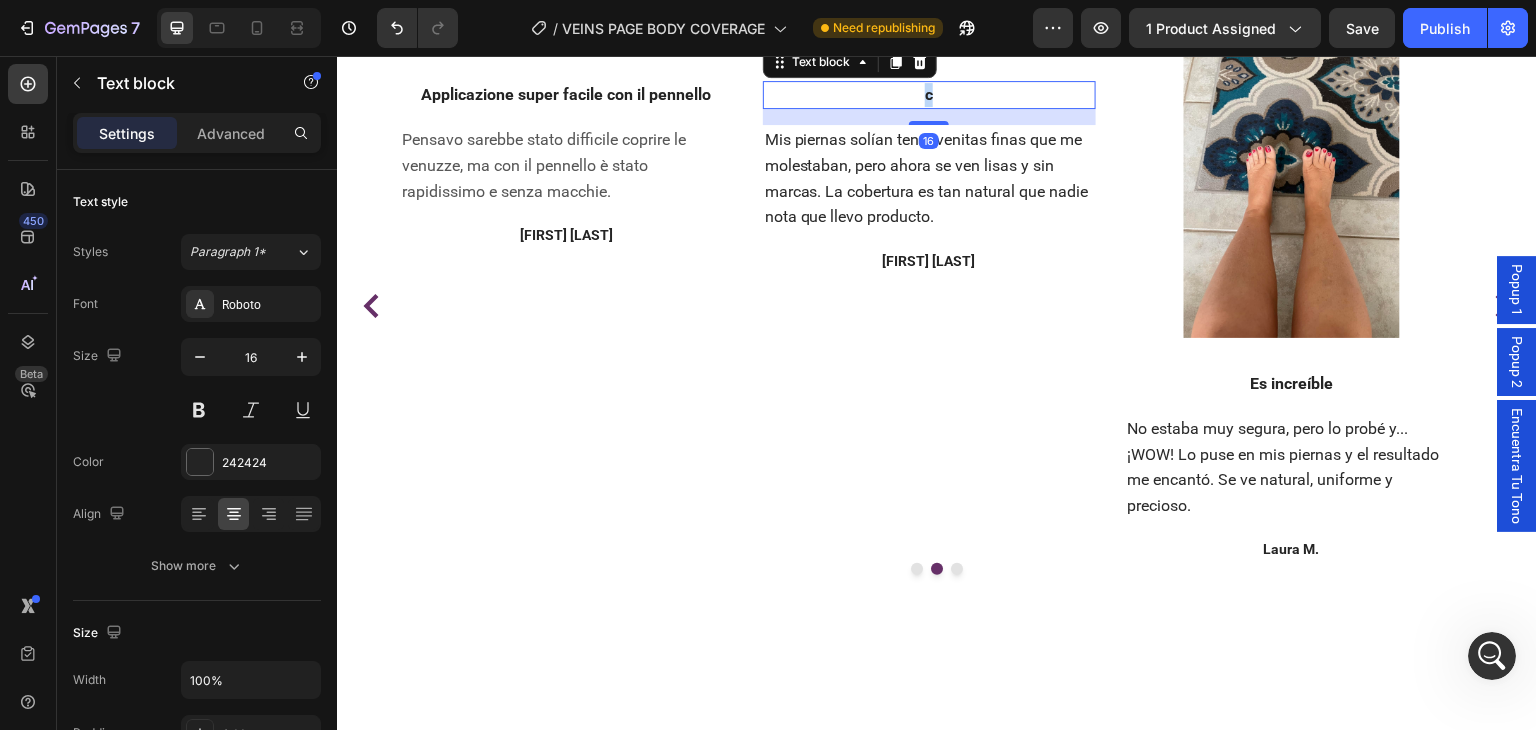 click on "c" at bounding box center [929, 95] 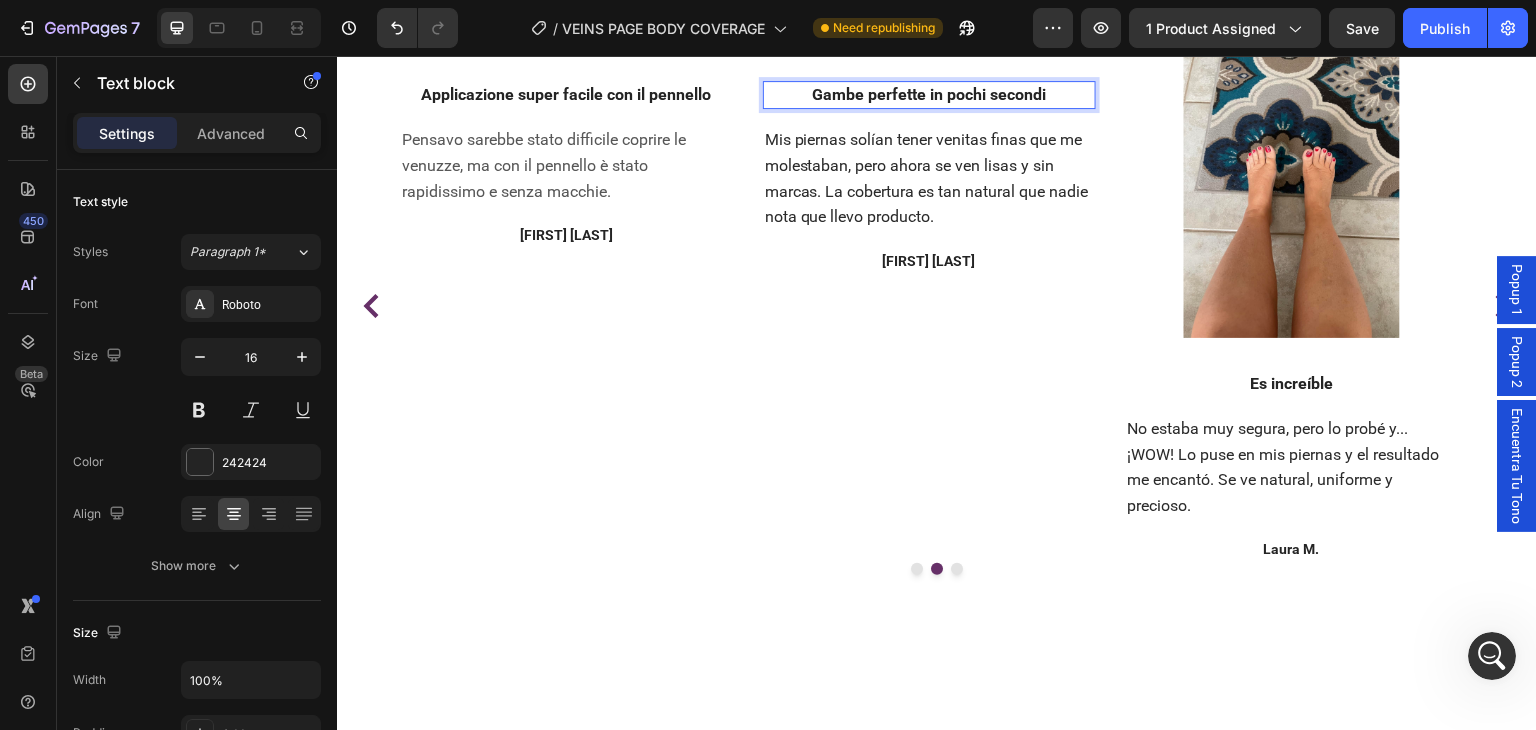 click on "Mis piernas solían tener venitas finas que me molestaban, pero ahora se ven lisas y sin marcas. La cobertura es tan natural que nadie nota que llevo producto." at bounding box center (927, 178) 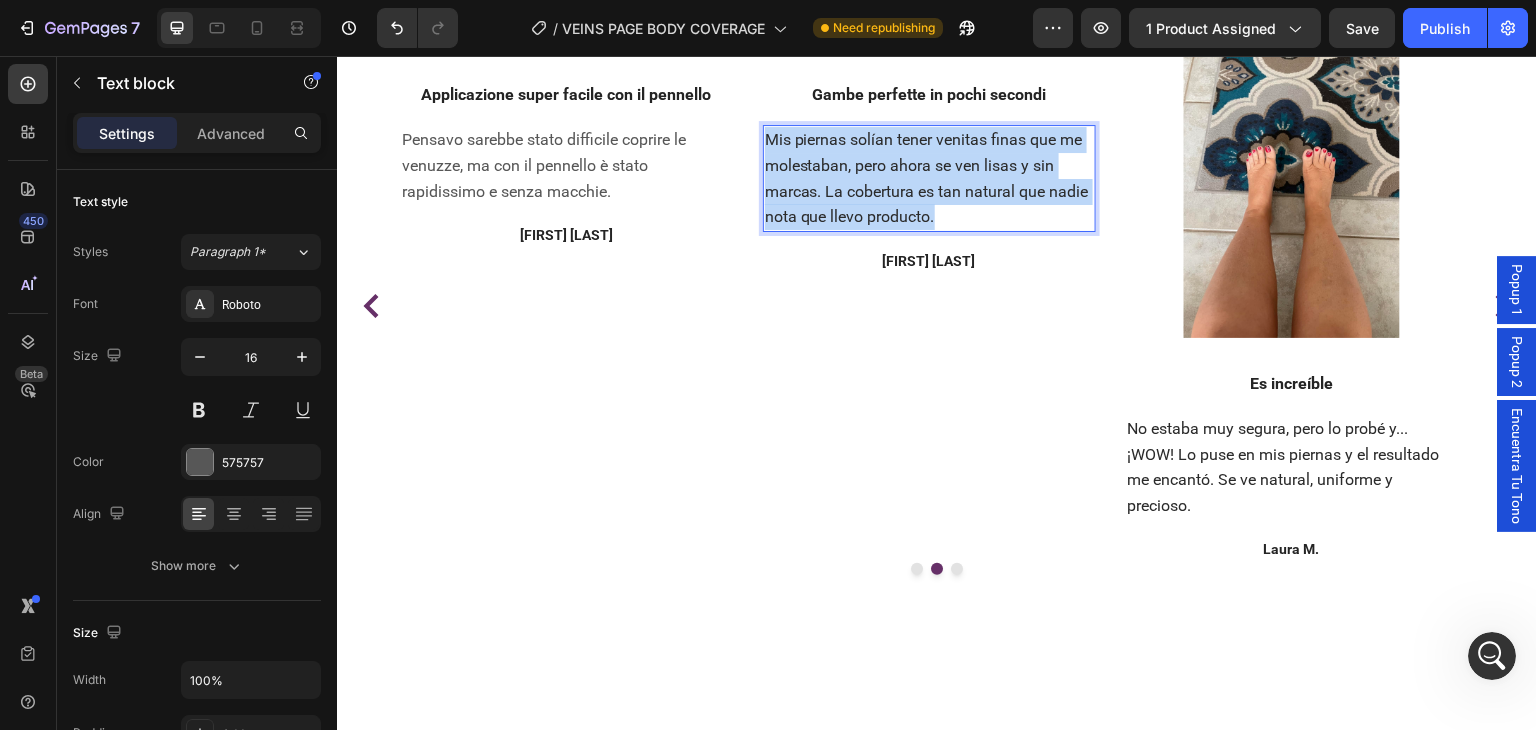 click on "Mis piernas solían tener venitas finas que me molestaban, pero ahora se ven lisas y sin marcas. La cobertura es tan natural que nadie nota que llevo producto." at bounding box center (927, 178) 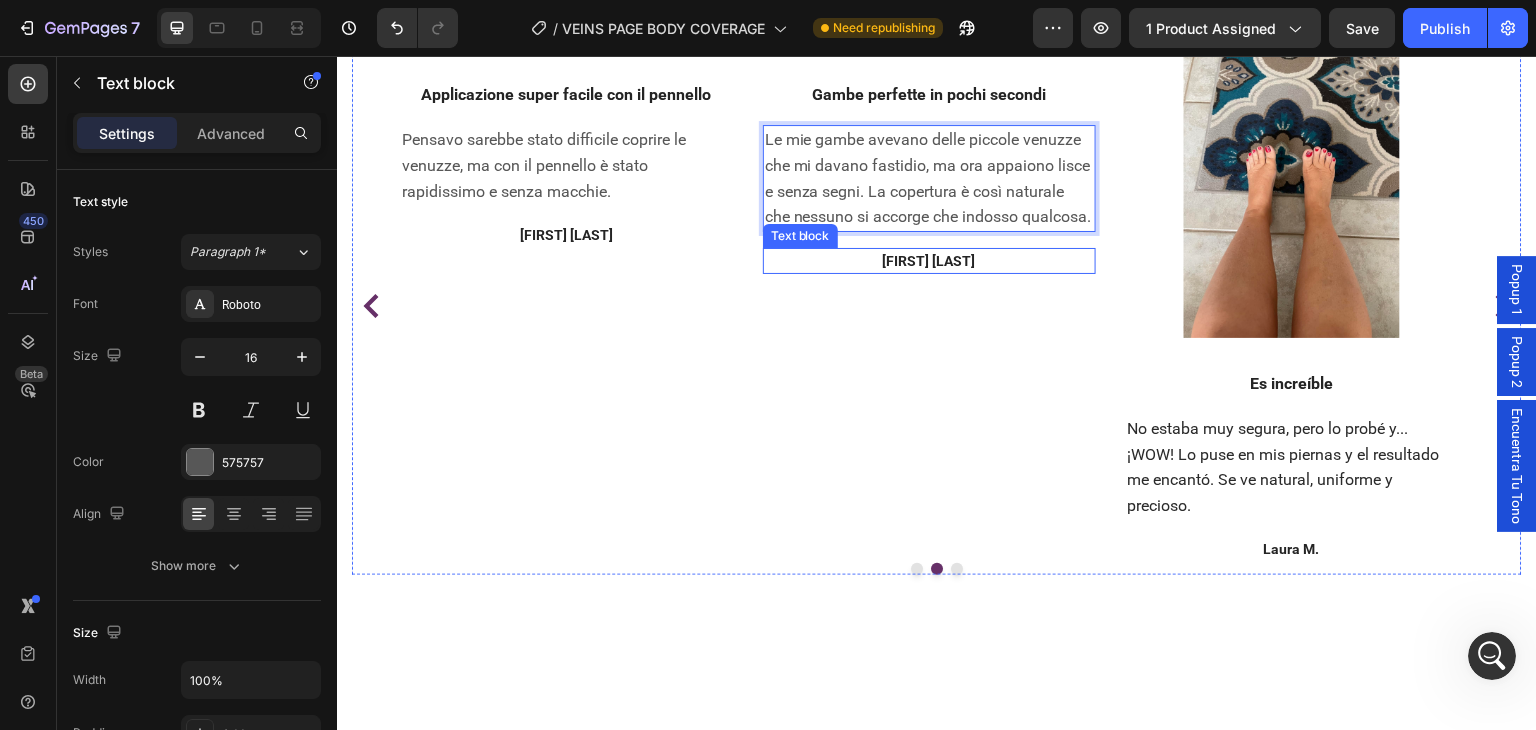 click on "[FIRST] [LAST]" at bounding box center (929, 261) 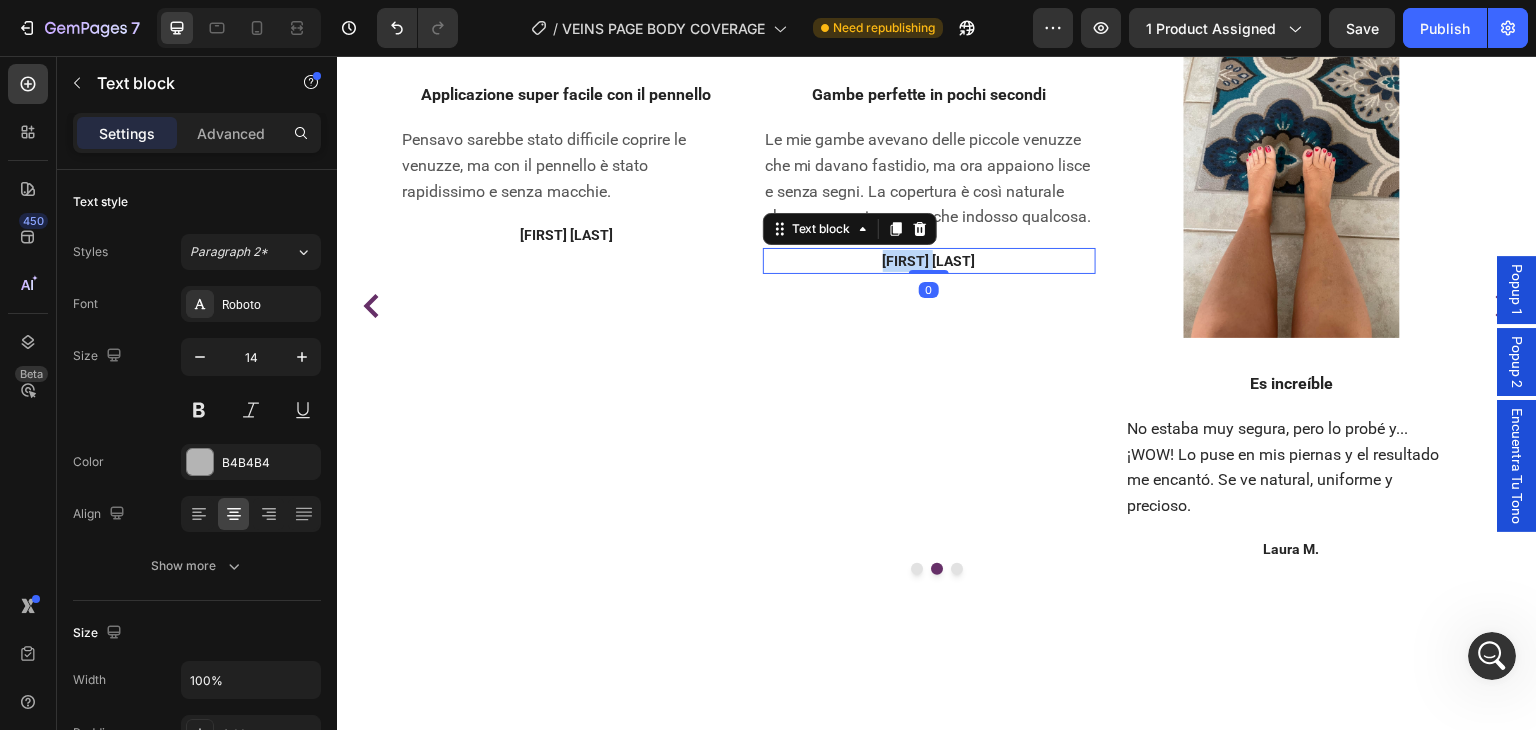 click on "[FIRST] [LAST]" at bounding box center (929, 261) 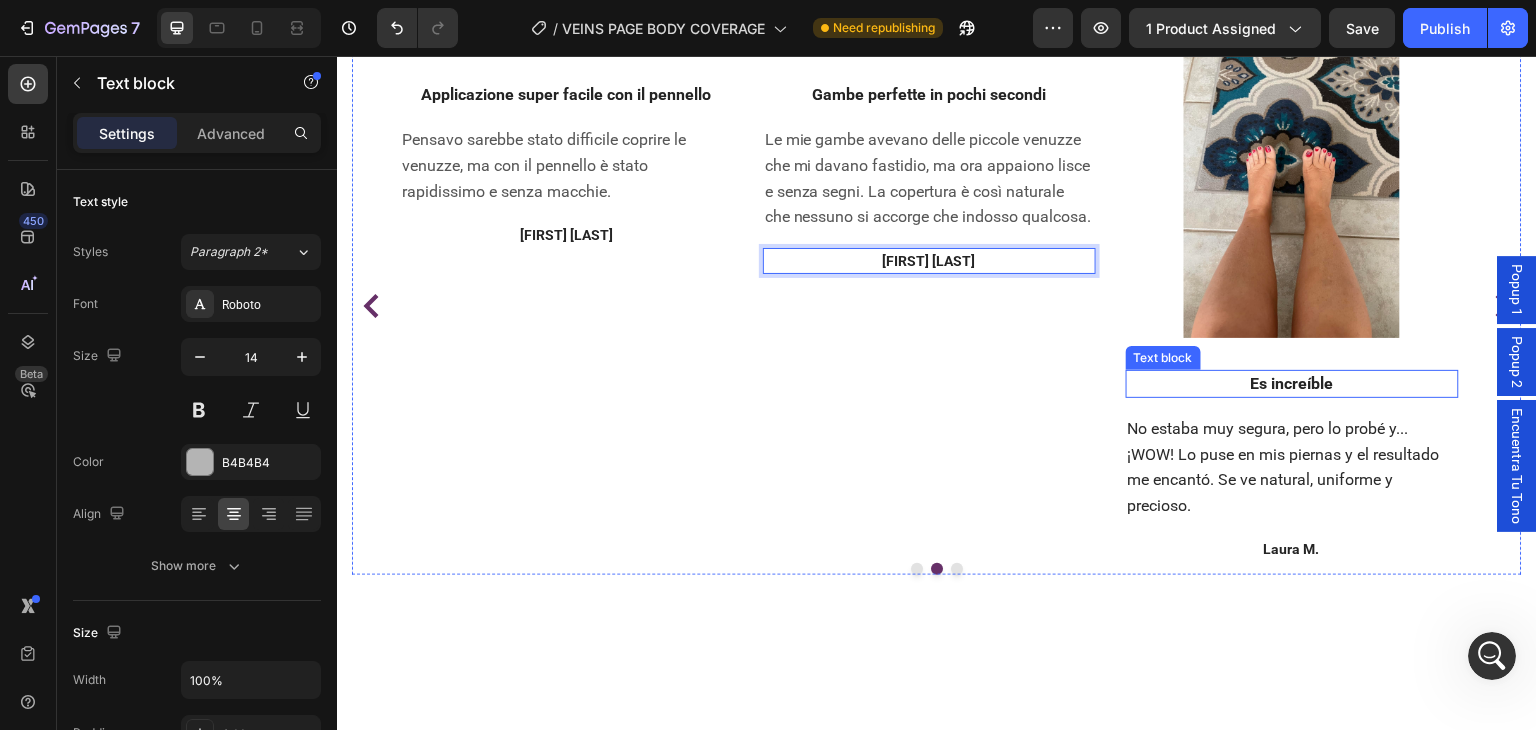 click on "Es increíble" at bounding box center [1292, 384] 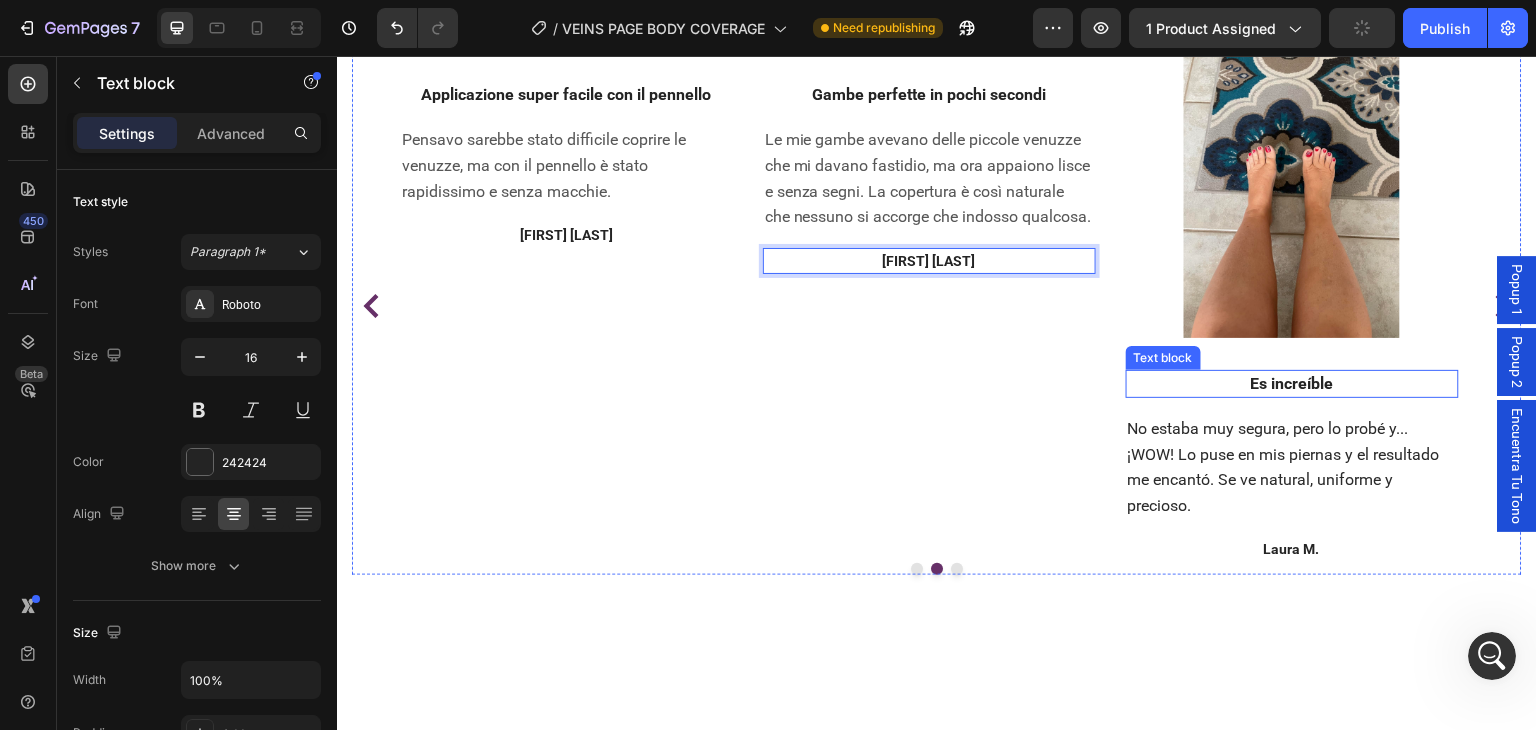 click on "Es increíble" at bounding box center [1292, 384] 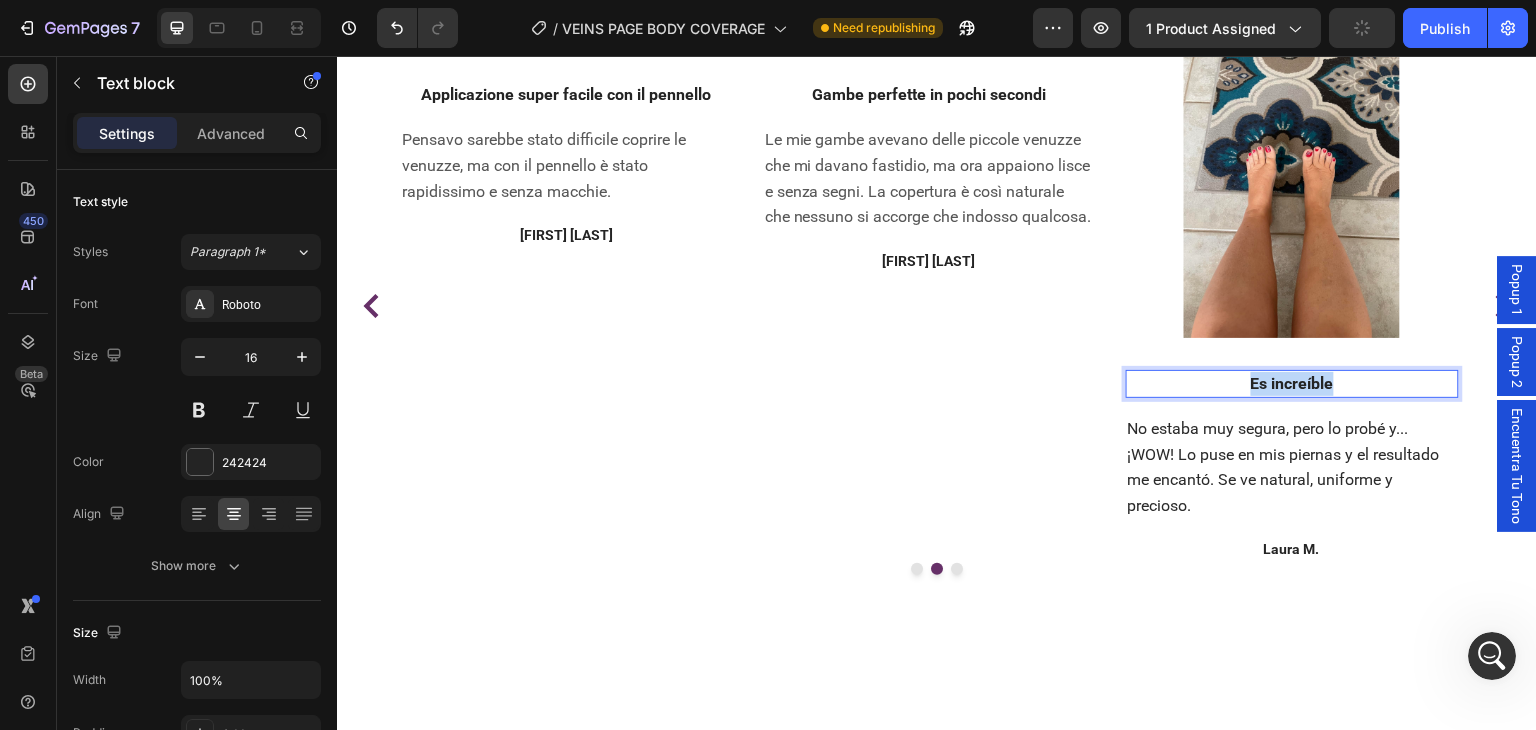 click on "Es increíble" at bounding box center [1292, 384] 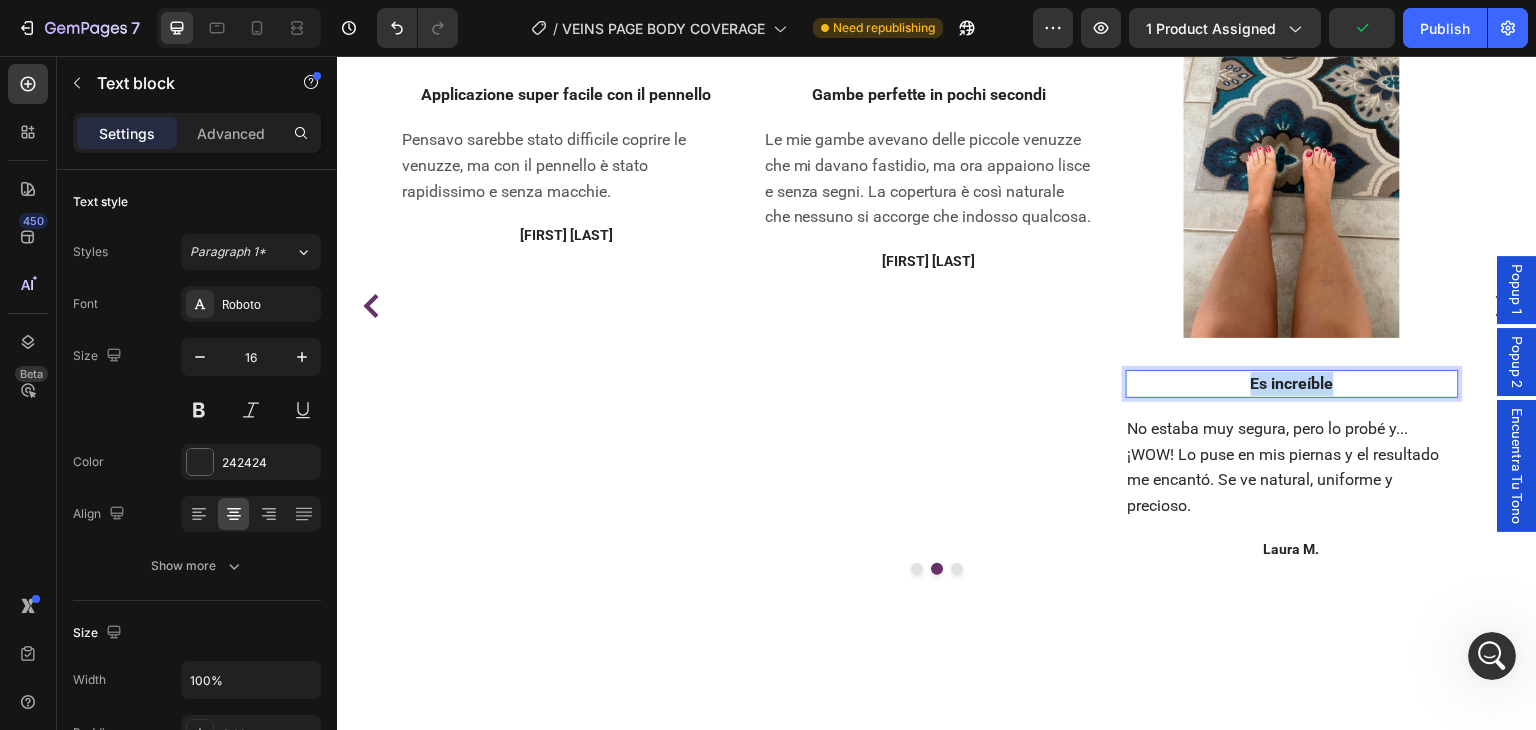 copy on "Es increíble" 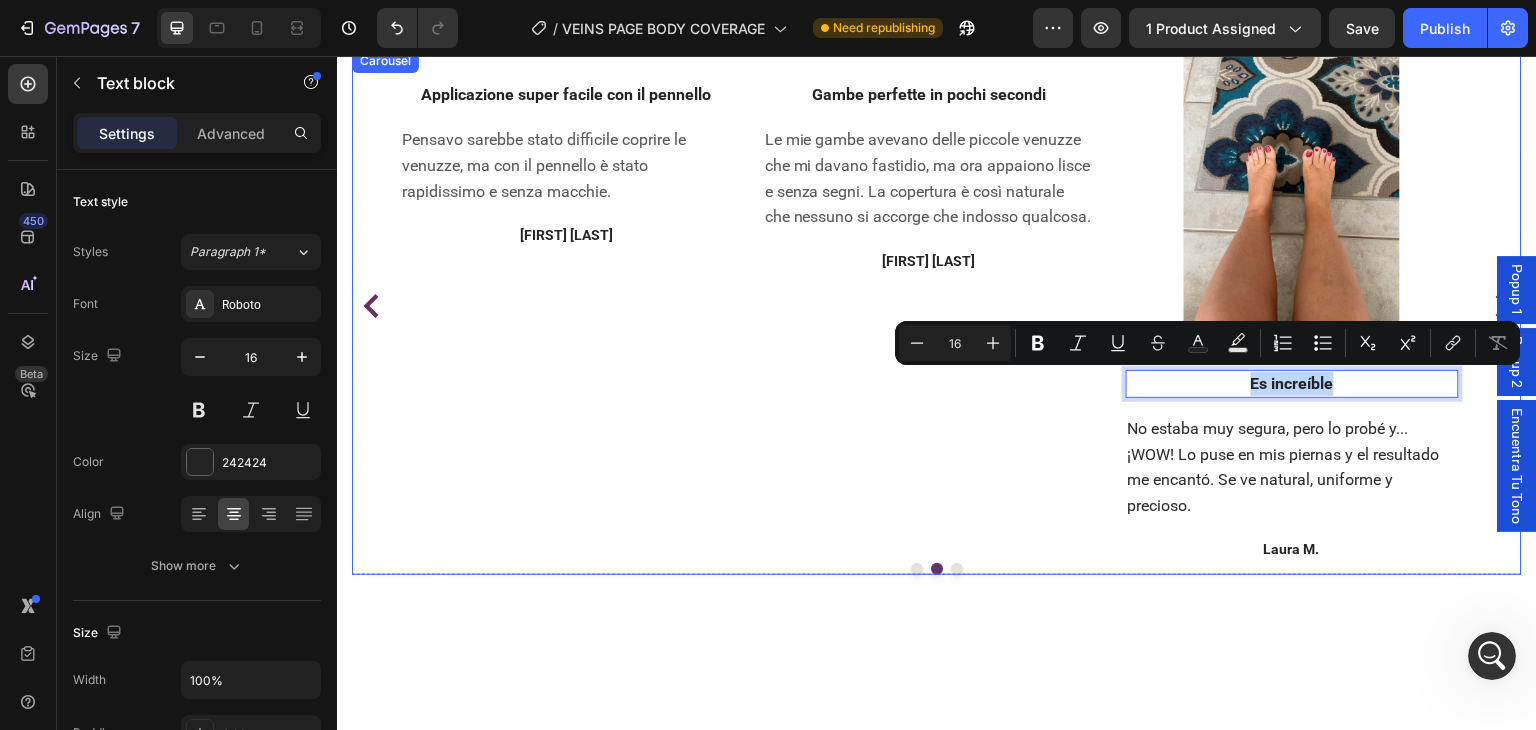 click on "No estaba muy segura, pero lo probé y... ¡WOW! Lo puse en mis piernas y el resultado me encantó. Se ve natural, uniforme y precioso." at bounding box center (1292, 467) 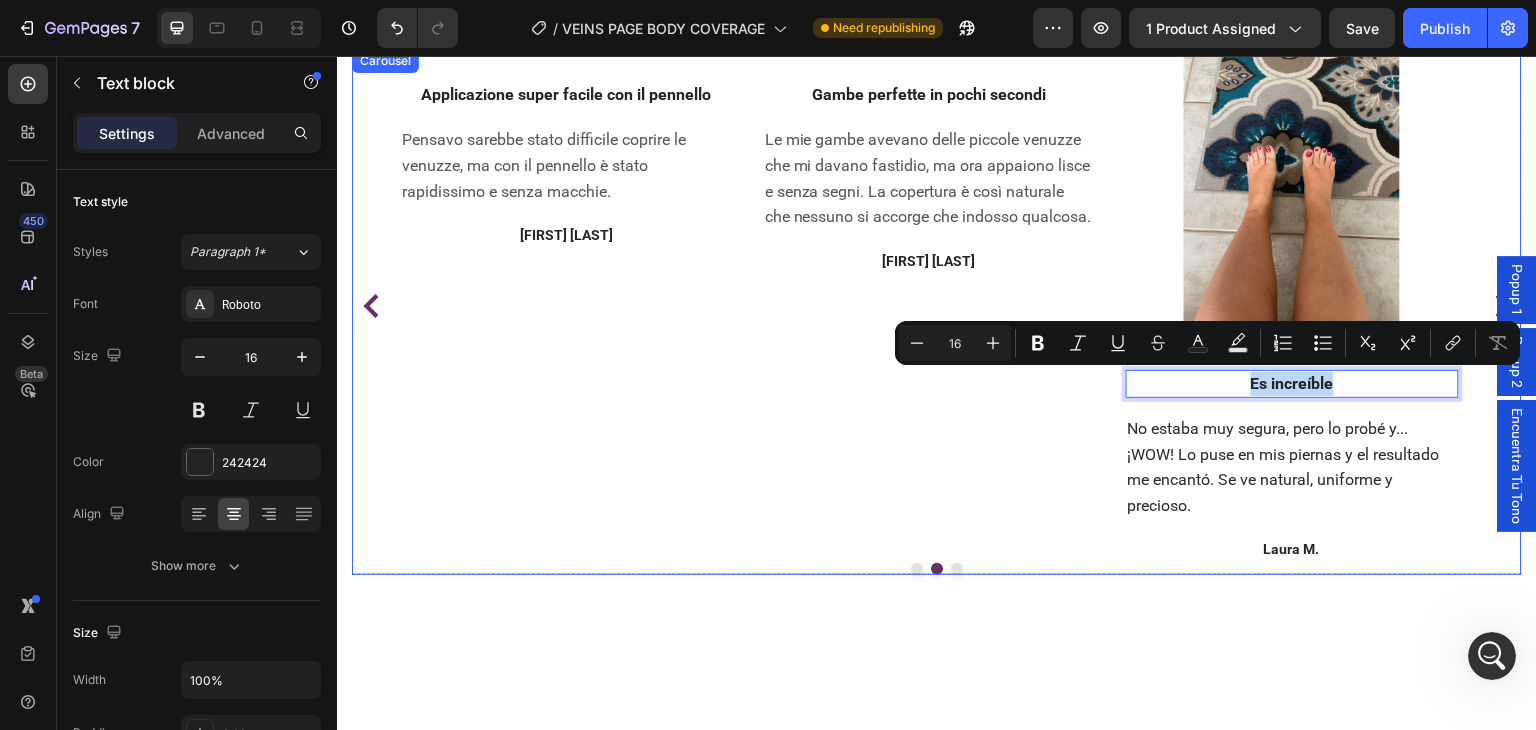 click on "No estaba muy segura, pero lo probé y... ¡WOW! Lo puse en mis piernas y el resultado me encantó. Se ve natural, uniforme y precioso." at bounding box center (1292, 467) 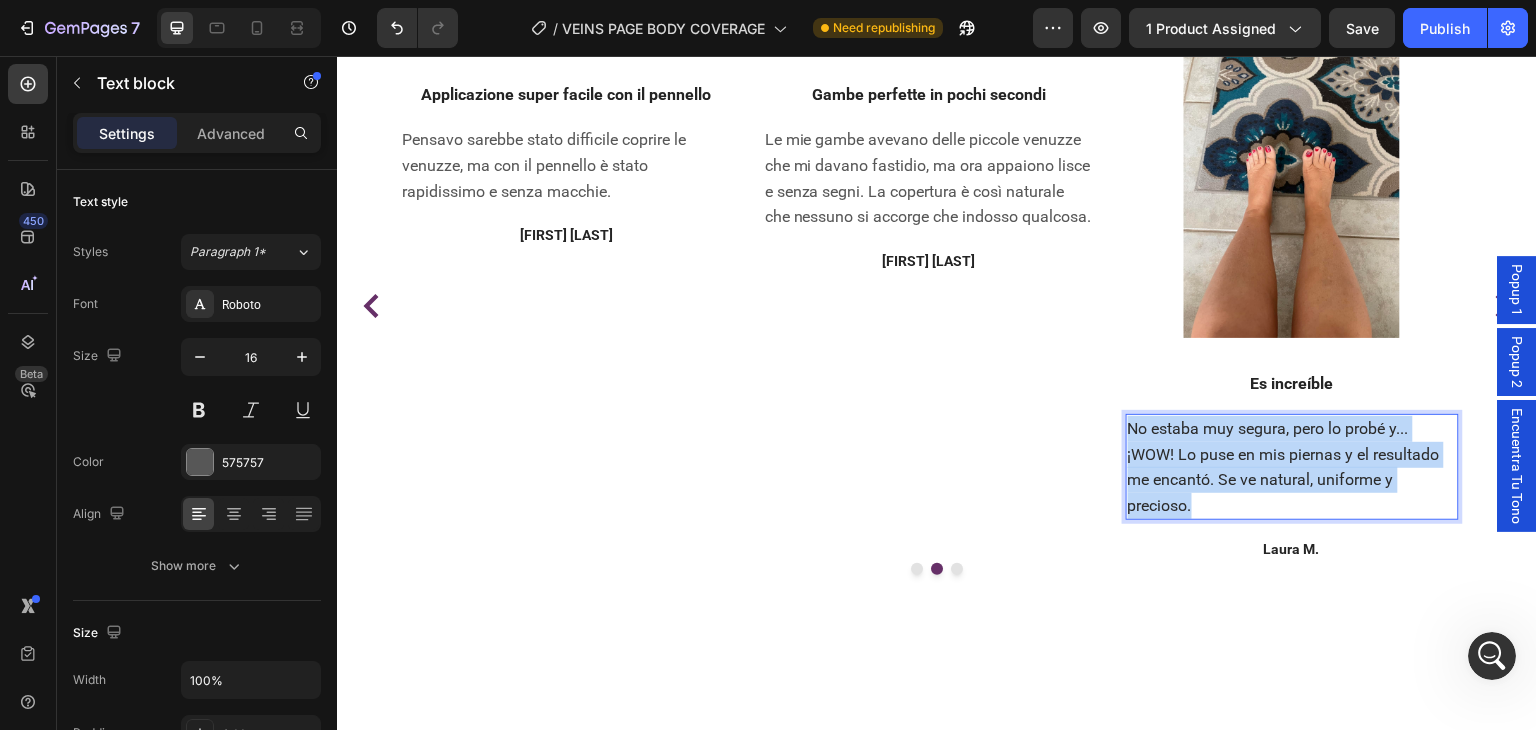 click on "No estaba muy segura, pero lo probé y... ¡WOW! Lo puse en mis piernas y el resultado me encantó. Se ve natural, uniforme y precioso." at bounding box center (1292, 467) 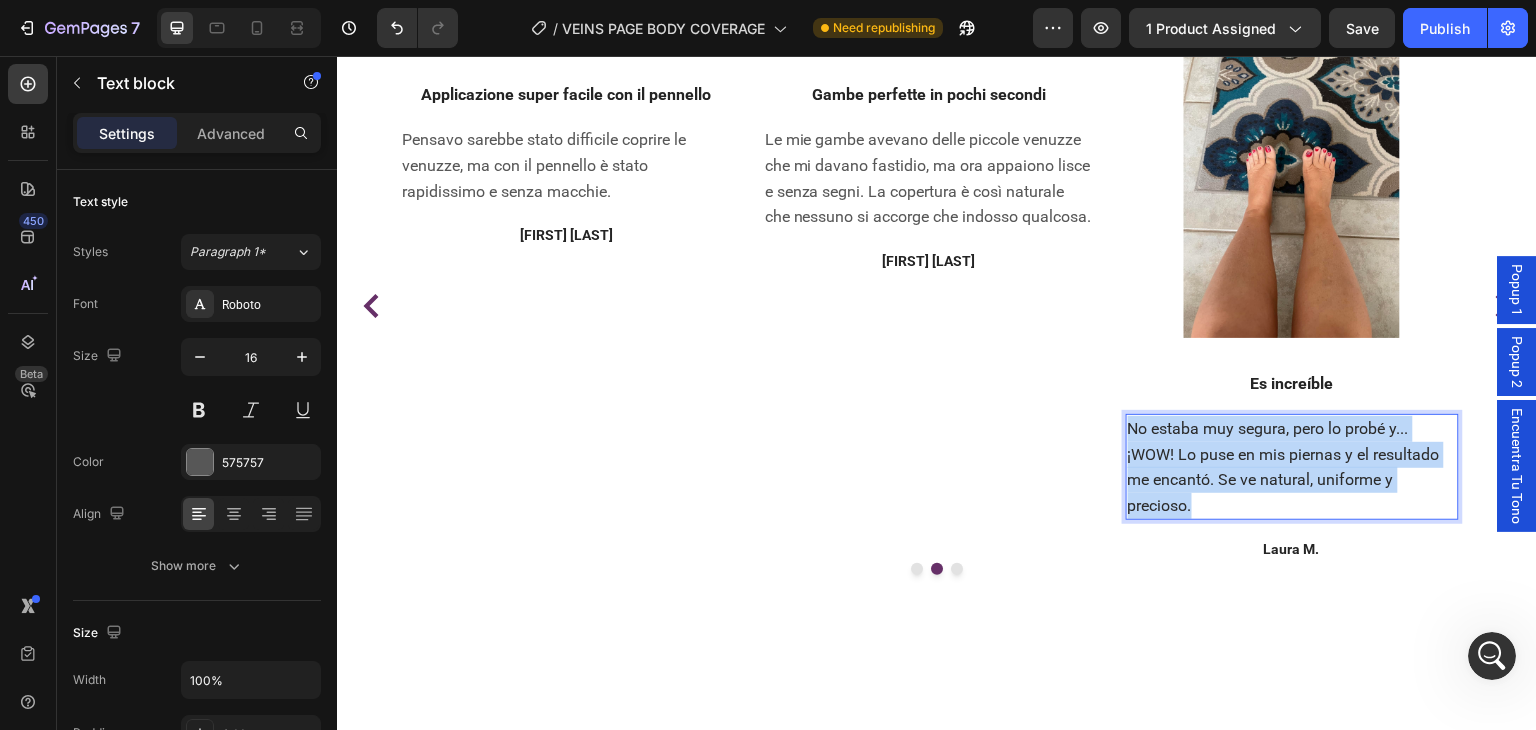 copy on "No estaba muy segura, pero lo probé y... ¡WOW! Lo puse en mis piernas y el resultado me encantó. Se ve natural, uniforme y precioso." 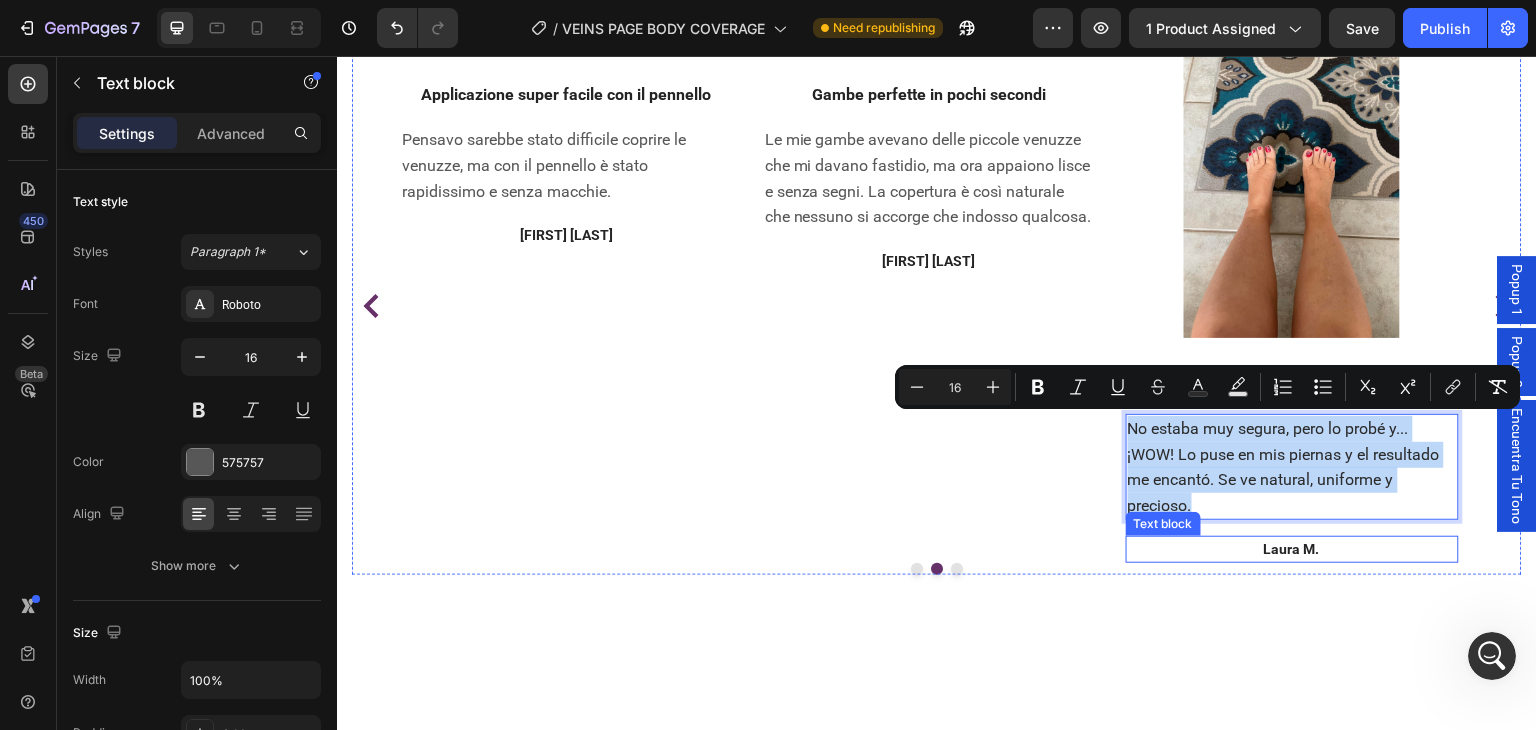 click on "Laura M." at bounding box center (1292, 549) 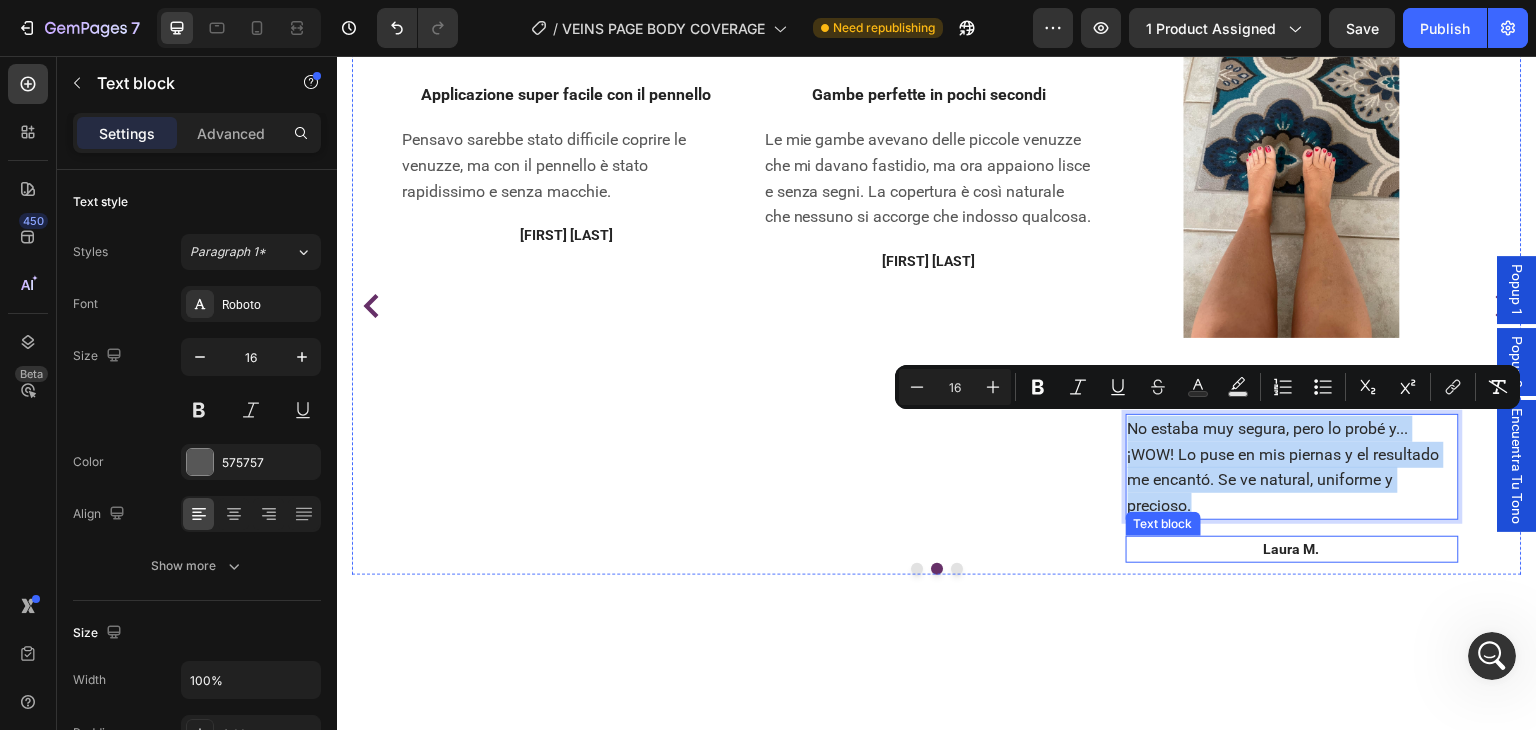 click on "Laura M." at bounding box center (1292, 549) 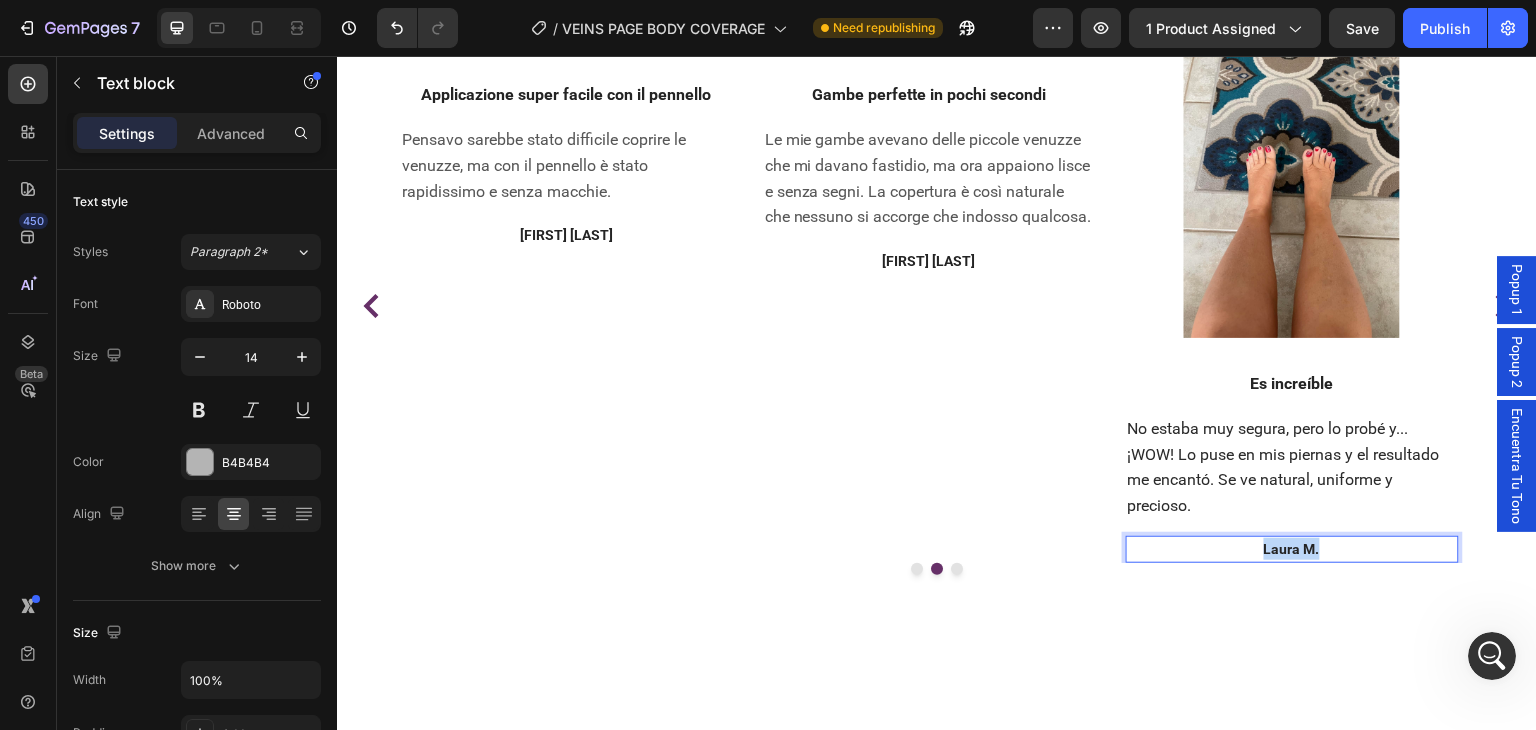 click on "Laura M." at bounding box center [1292, 549] 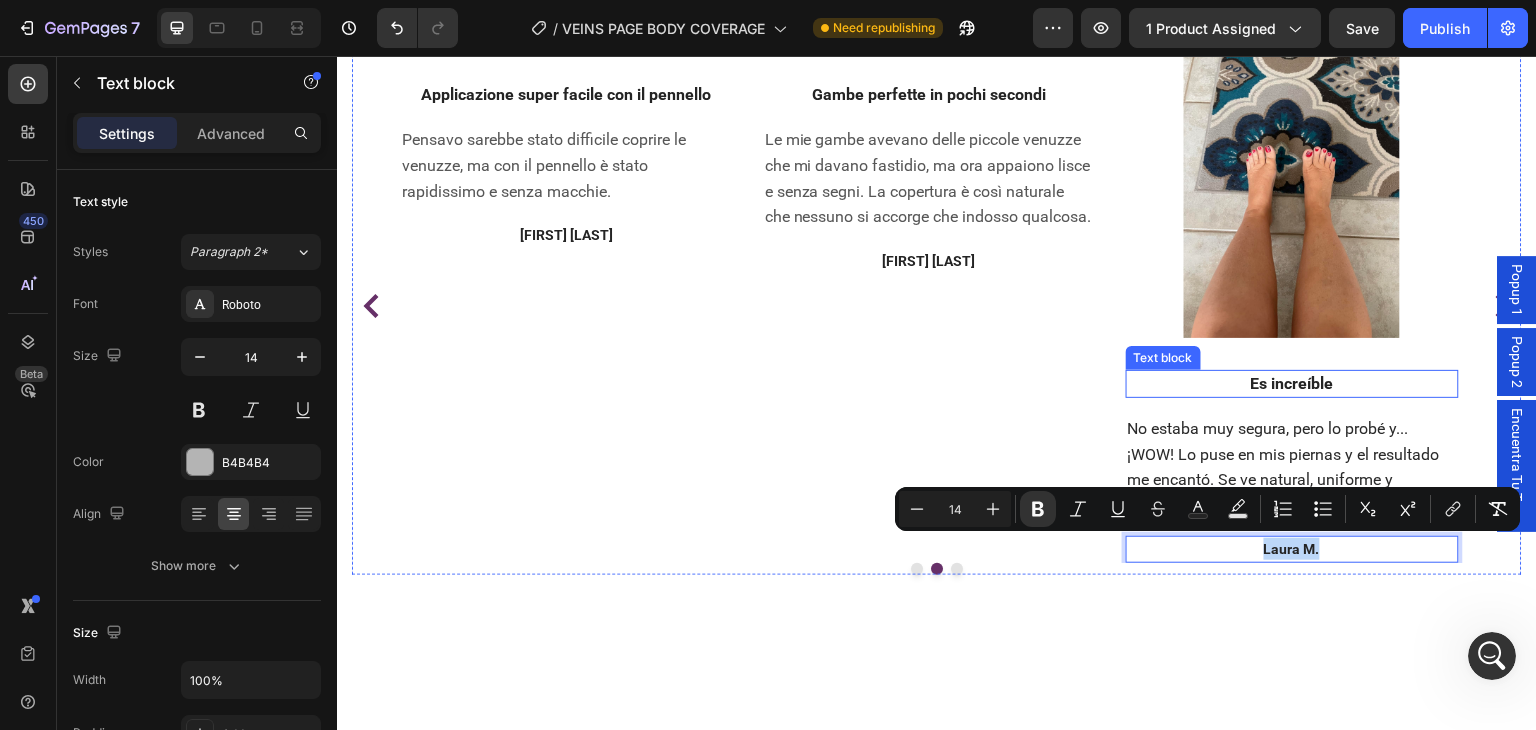 click on "Es increíble" at bounding box center (1292, 384) 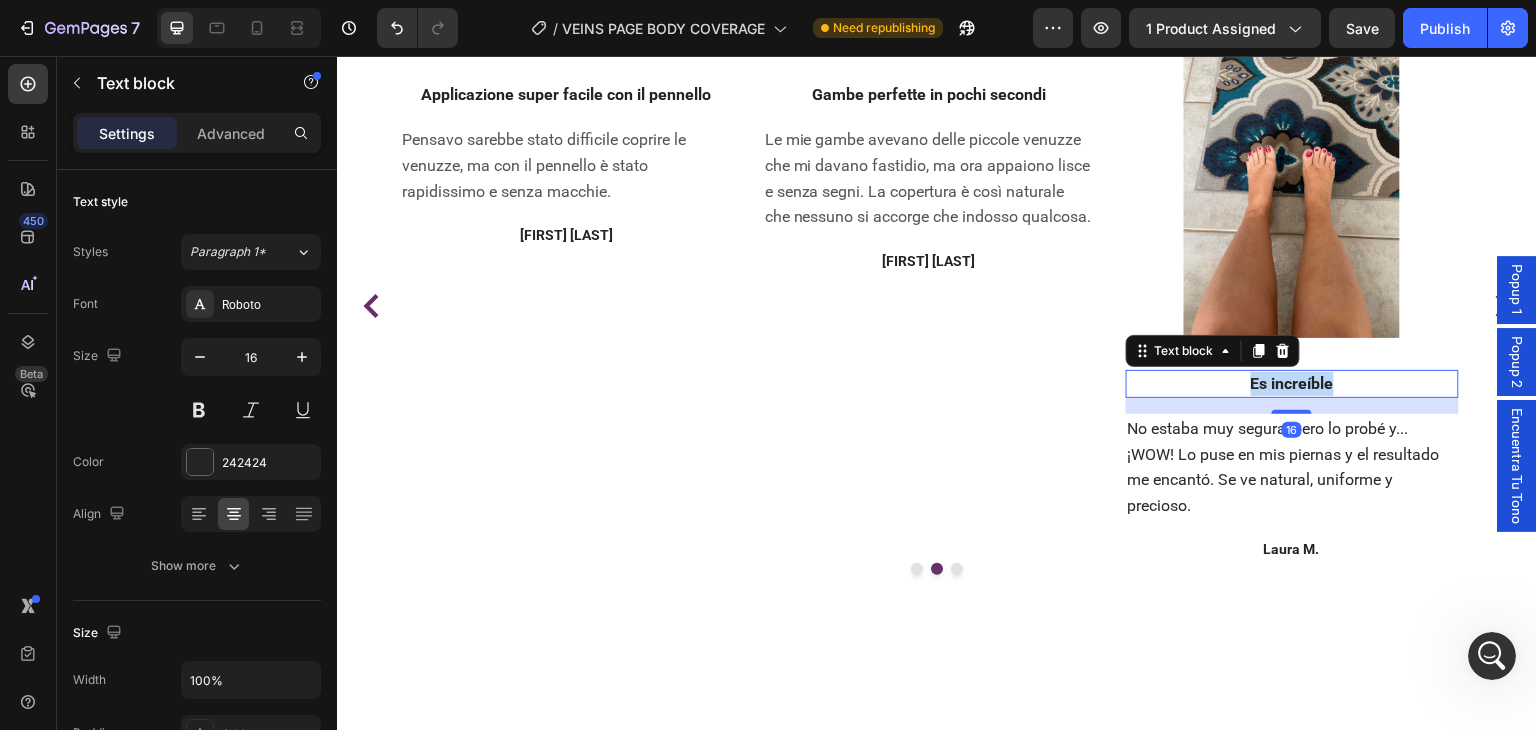 click on "Es increíble" at bounding box center (1292, 384) 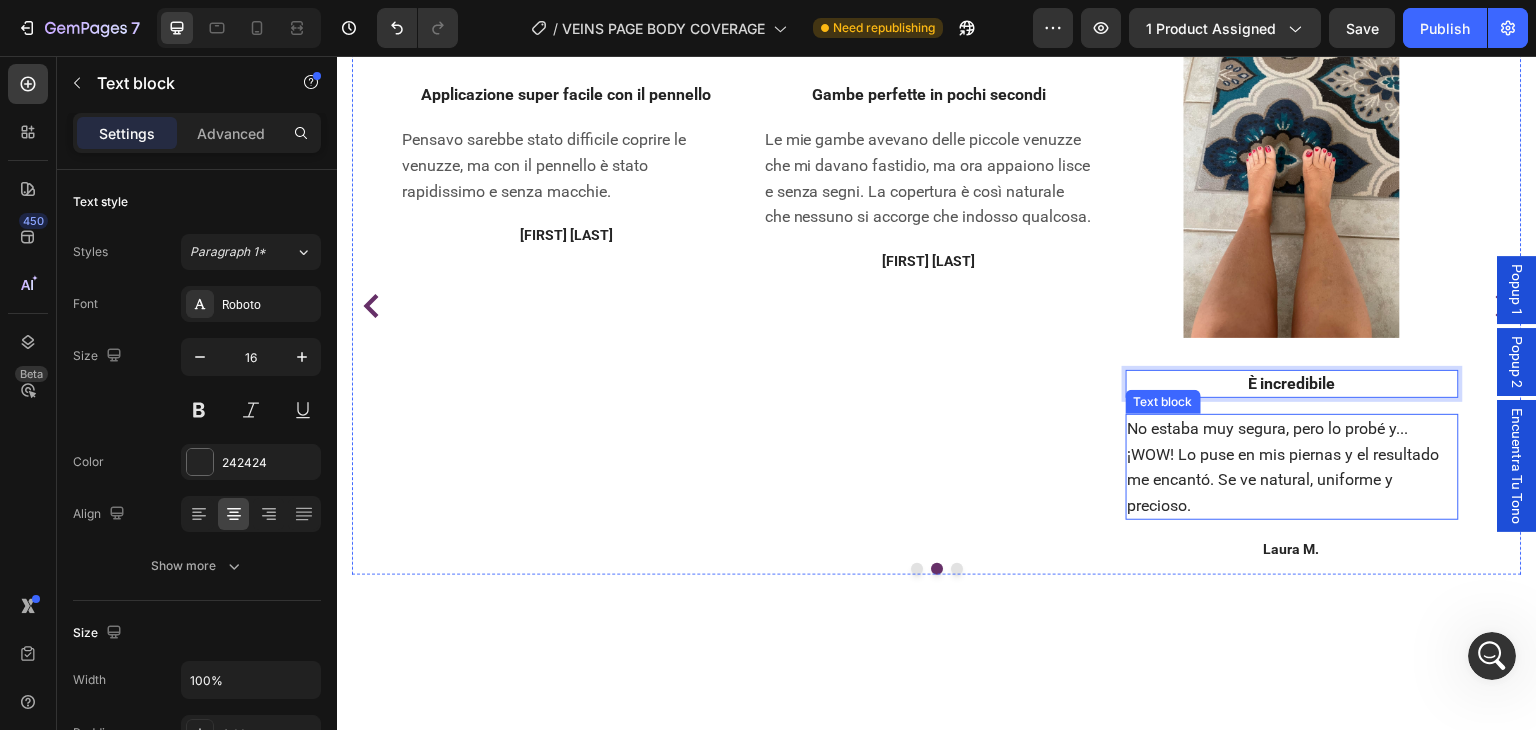 click on "No estaba muy segura, pero lo probé y... ¡WOW! Lo puse en mis piernas y el resultado me encantó. Se ve natural, uniforme y precioso." at bounding box center (1284, 467) 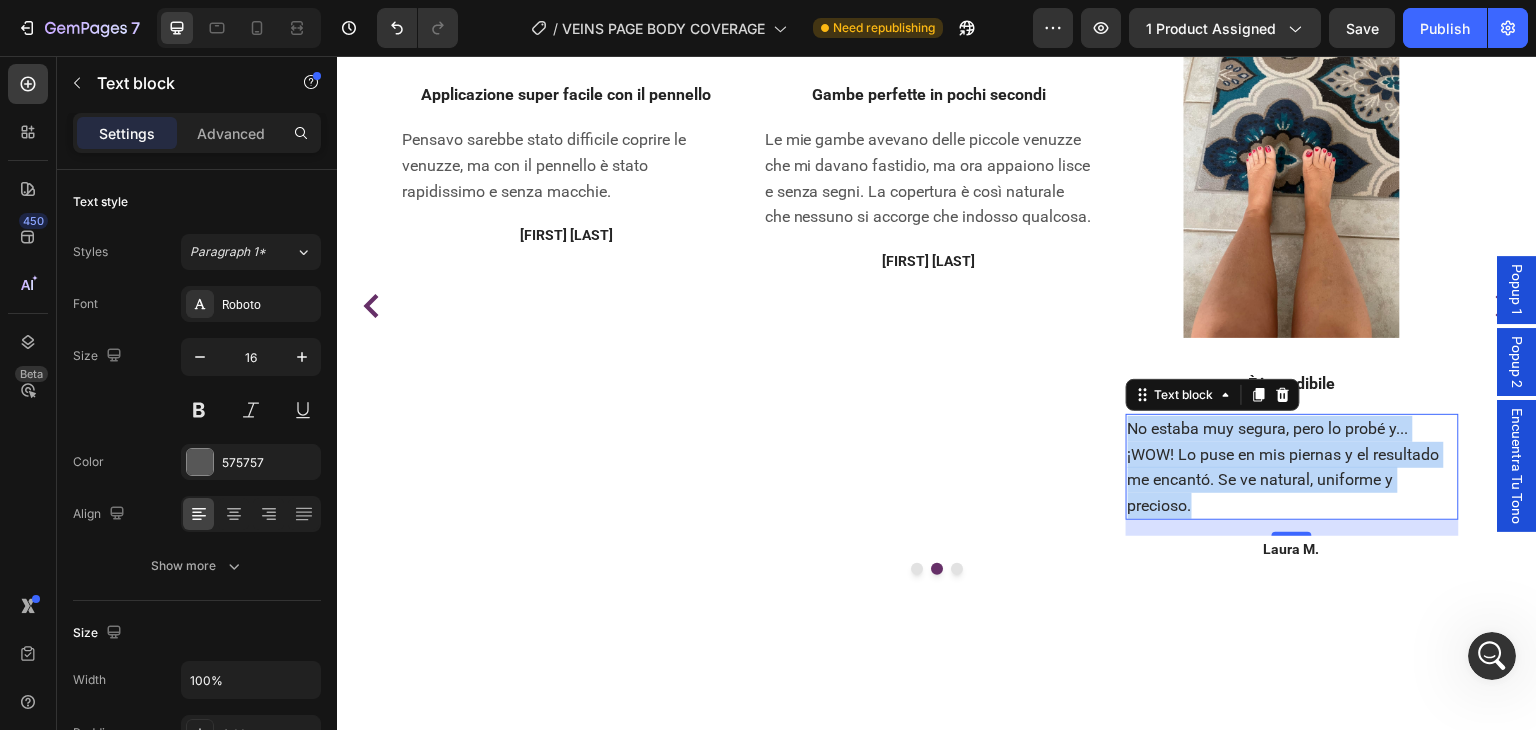 click on "No estaba muy segura, pero lo probé y... ¡WOW! Lo puse en mis piernas y el resultado me encantó. Se ve natural, uniforme y precioso." at bounding box center (1284, 467) 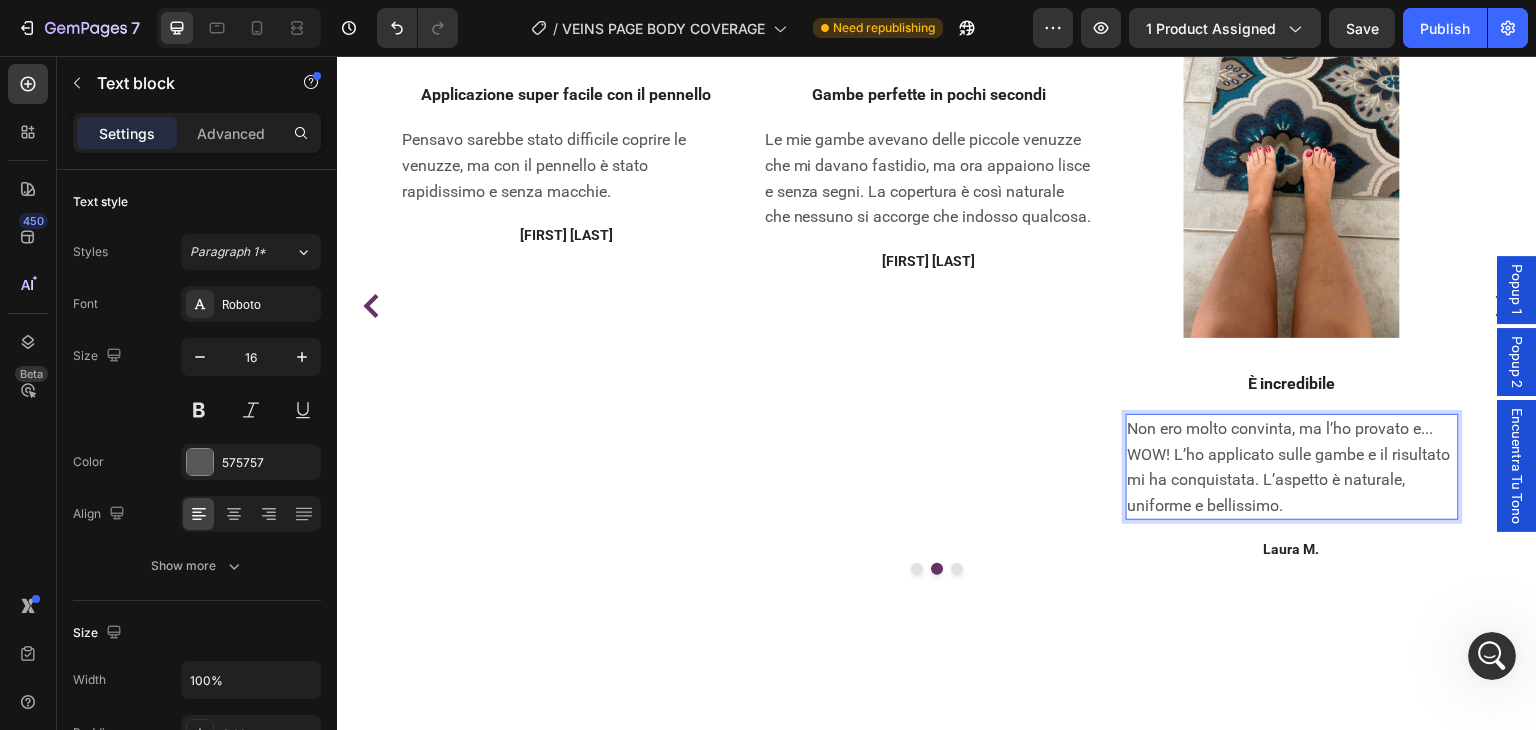 click on "Laura M." at bounding box center [1292, 549] 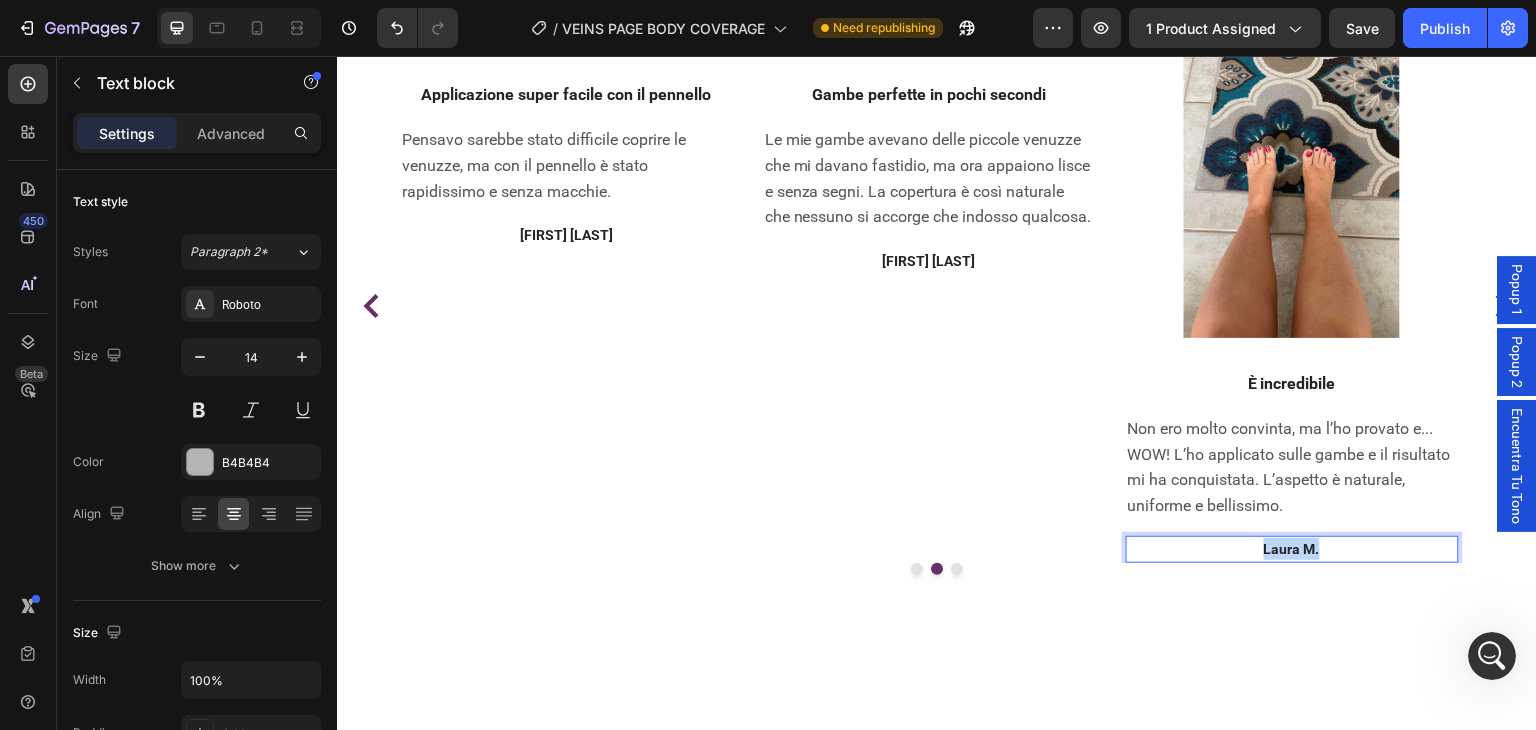 click on "Laura M." at bounding box center [1292, 549] 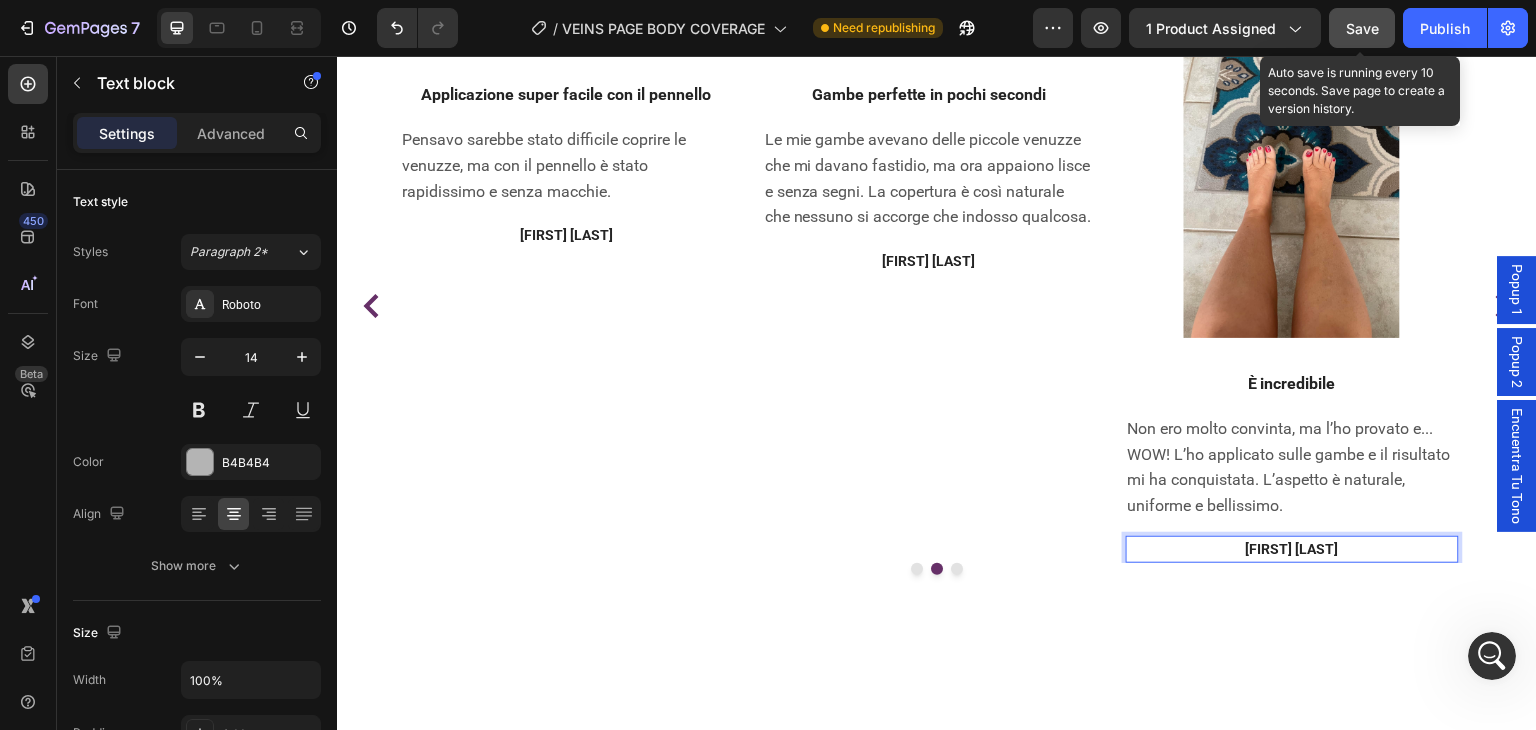 click on "Save" at bounding box center [1362, 28] 